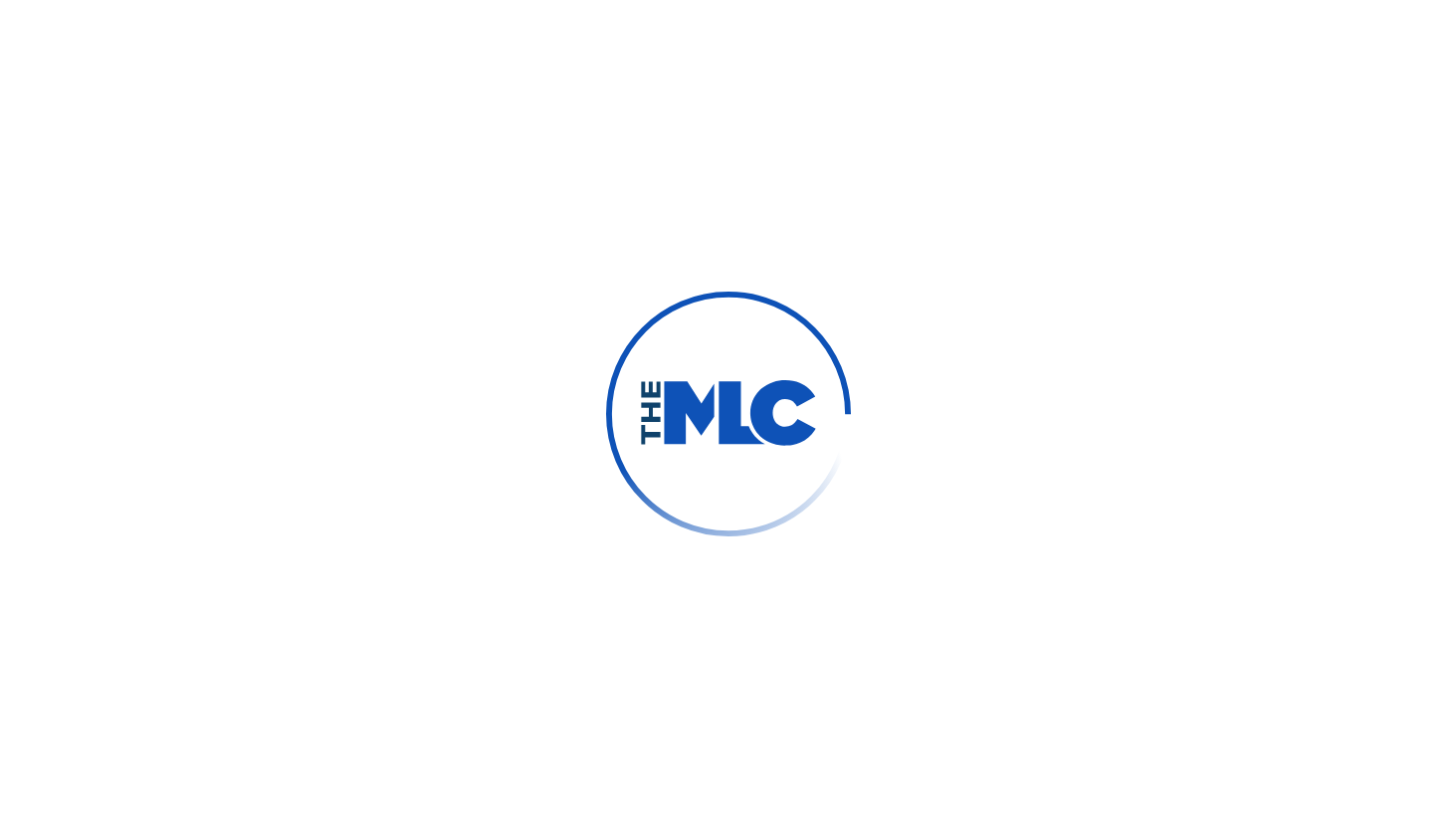 scroll, scrollTop: 0, scrollLeft: 0, axis: both 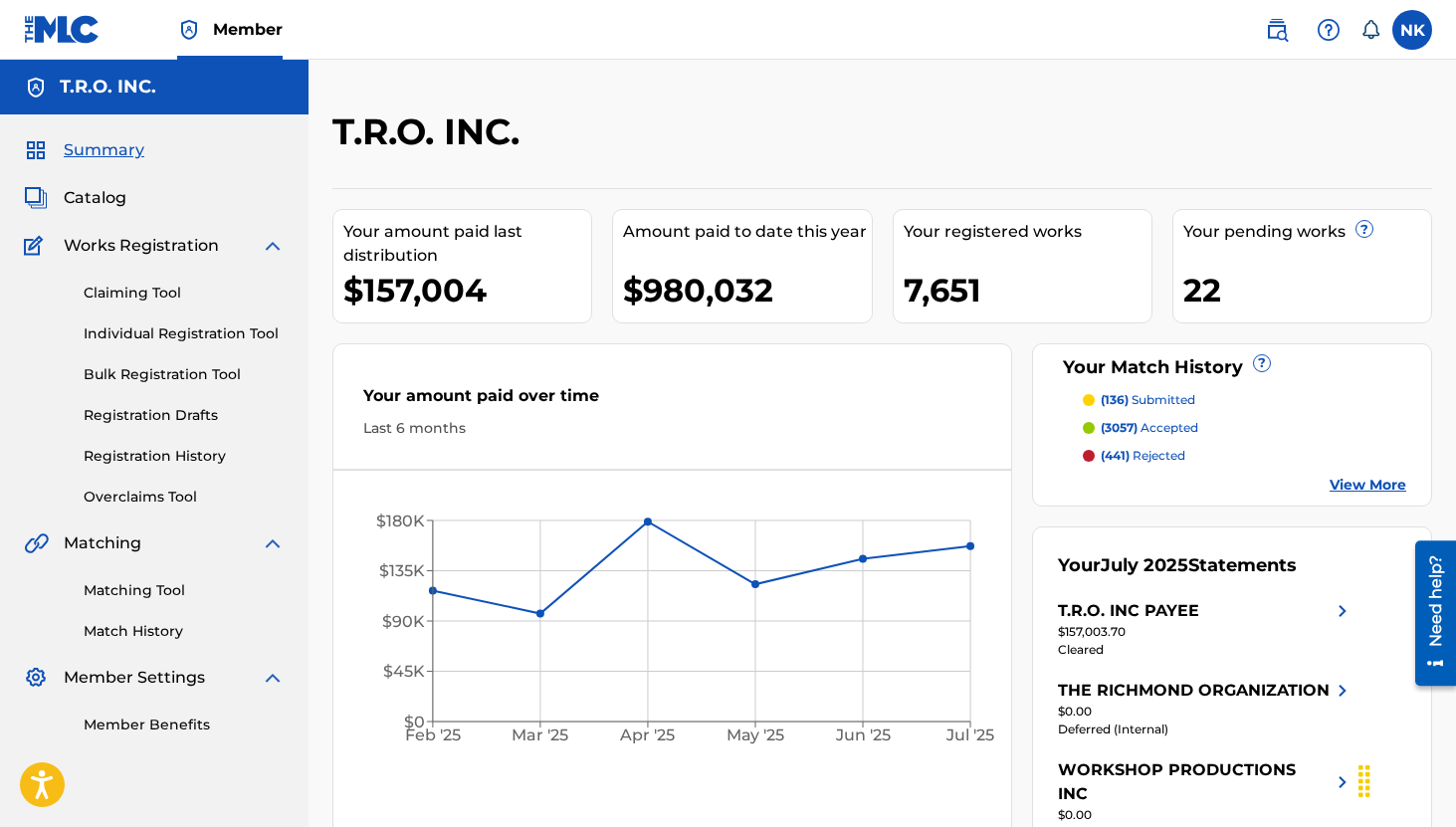 click on "Matching Tool" at bounding box center [184, 590] 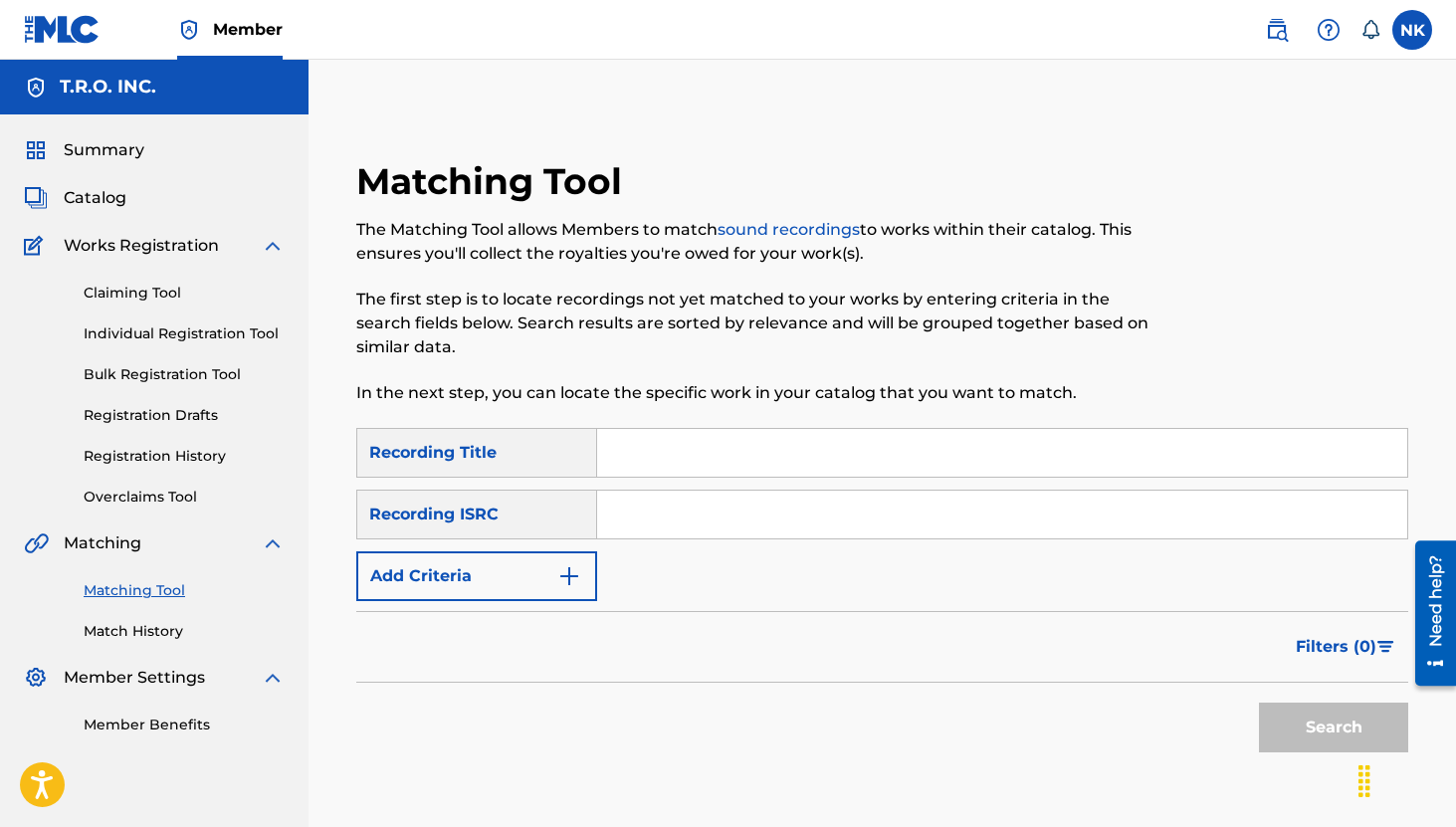 click at bounding box center [1002, 453] 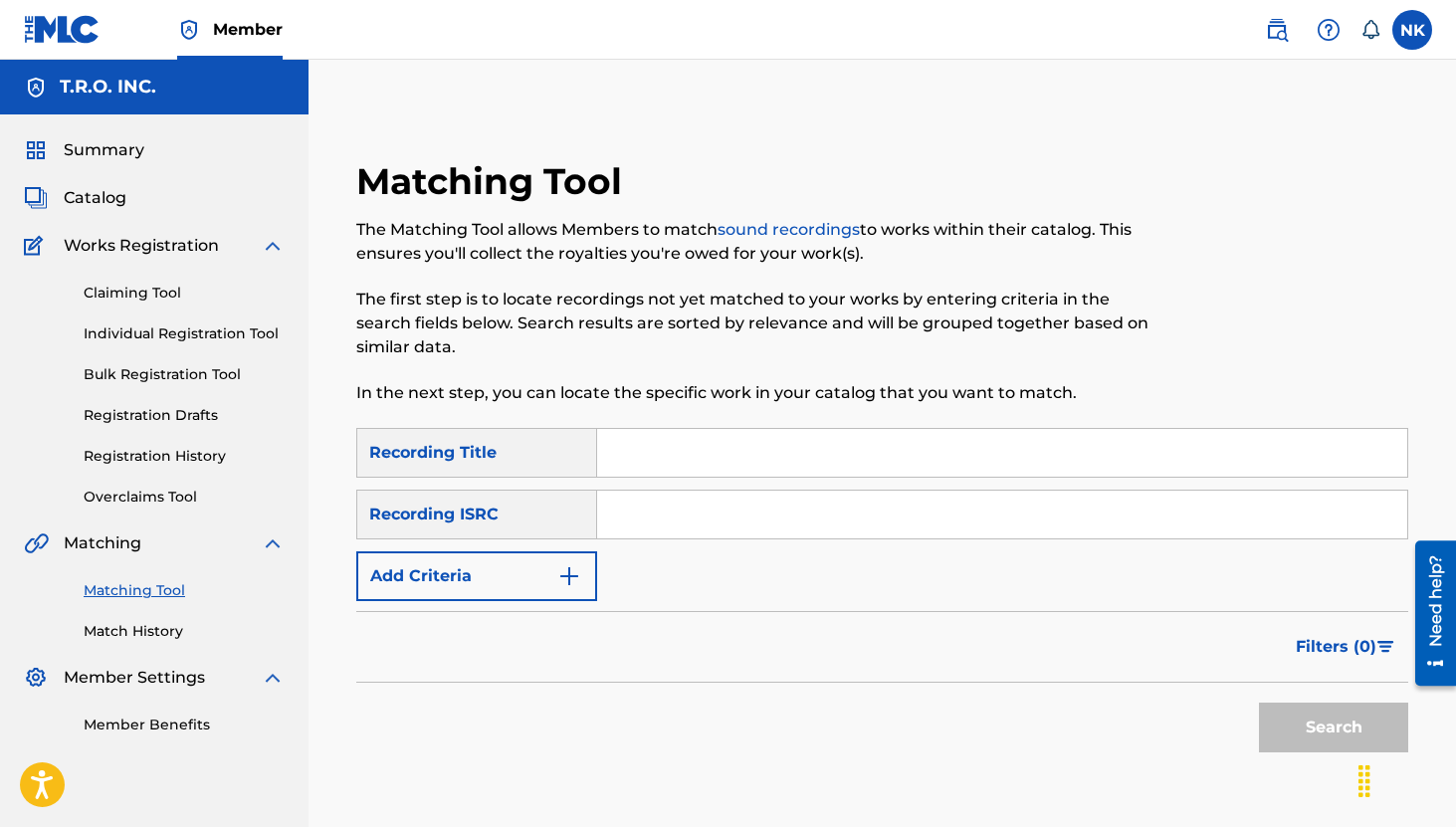 click at bounding box center (1002, 453) 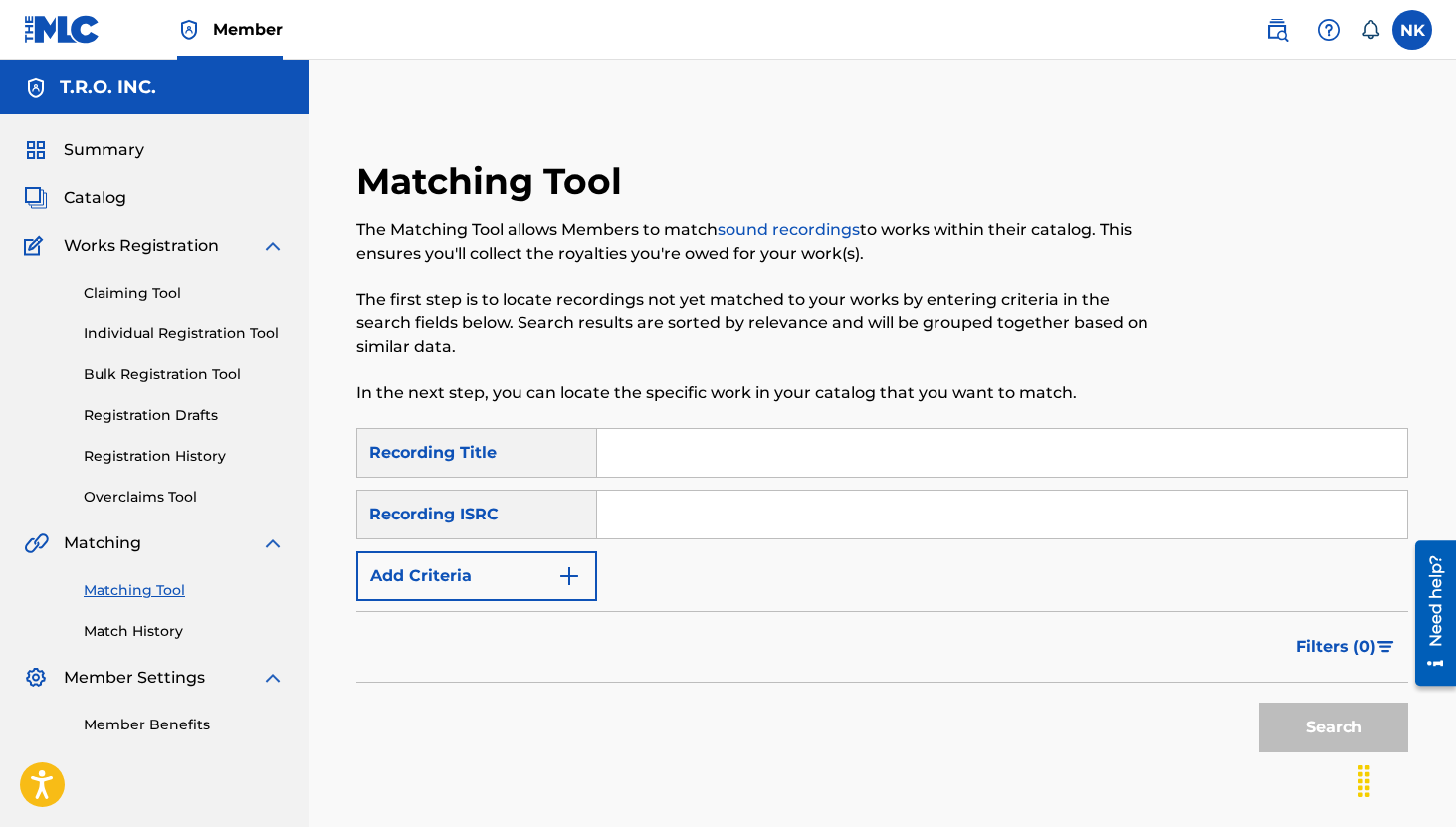 paste on "CHRISTMAS COMETH CAROLING" 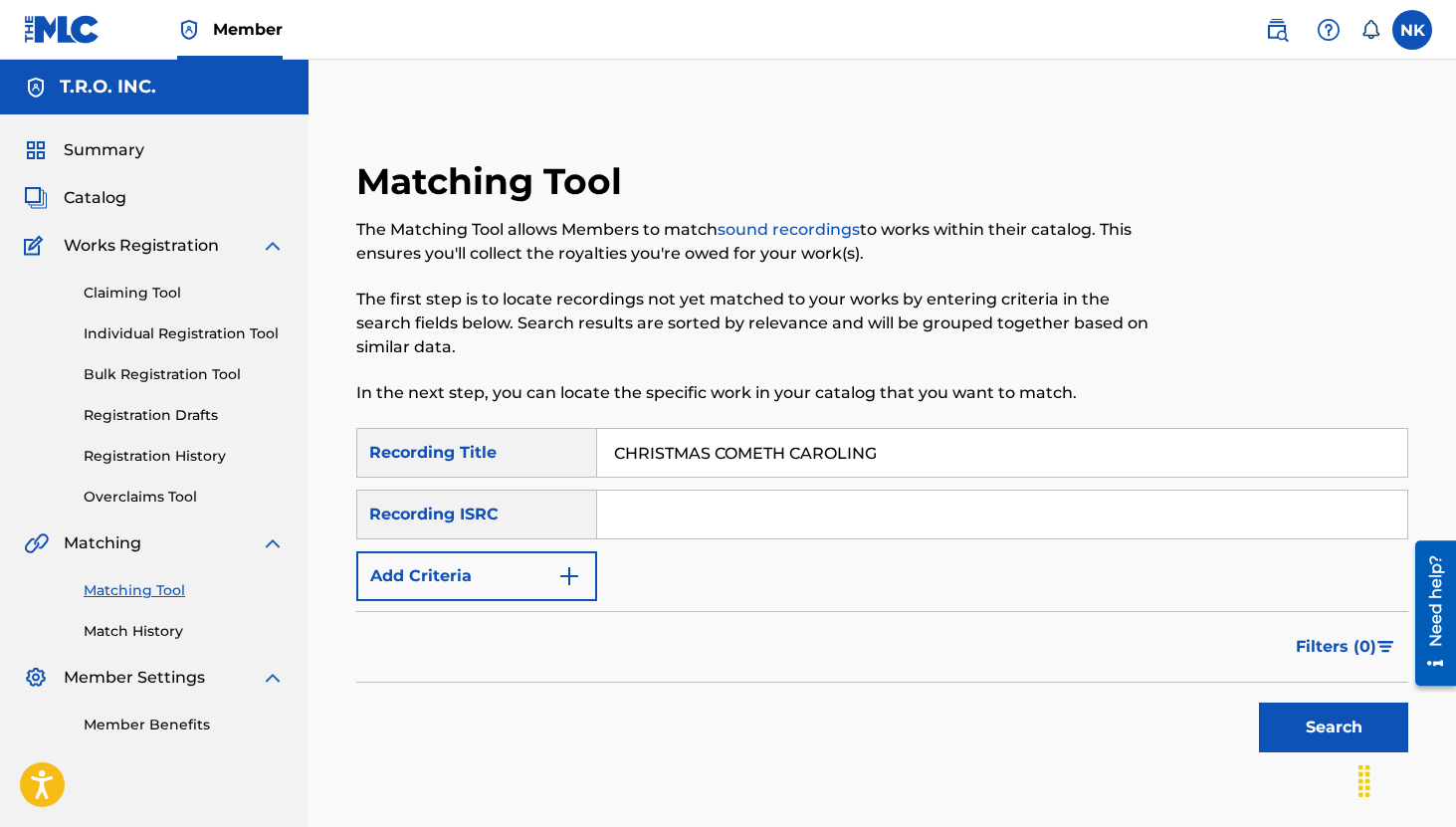 type on "CHRISTMAS COMETH CAROLING" 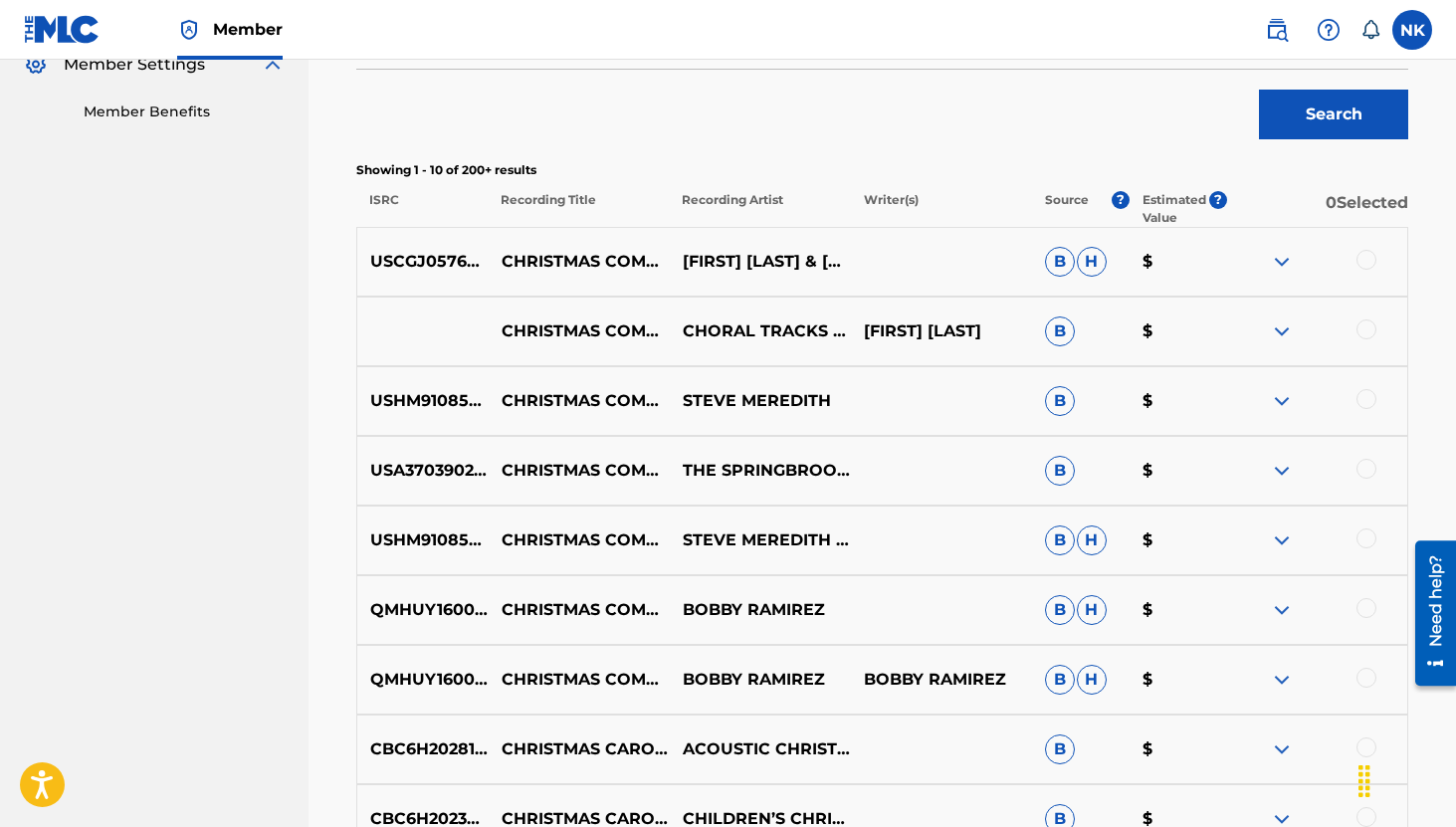 scroll, scrollTop: 616, scrollLeft: 0, axis: vertical 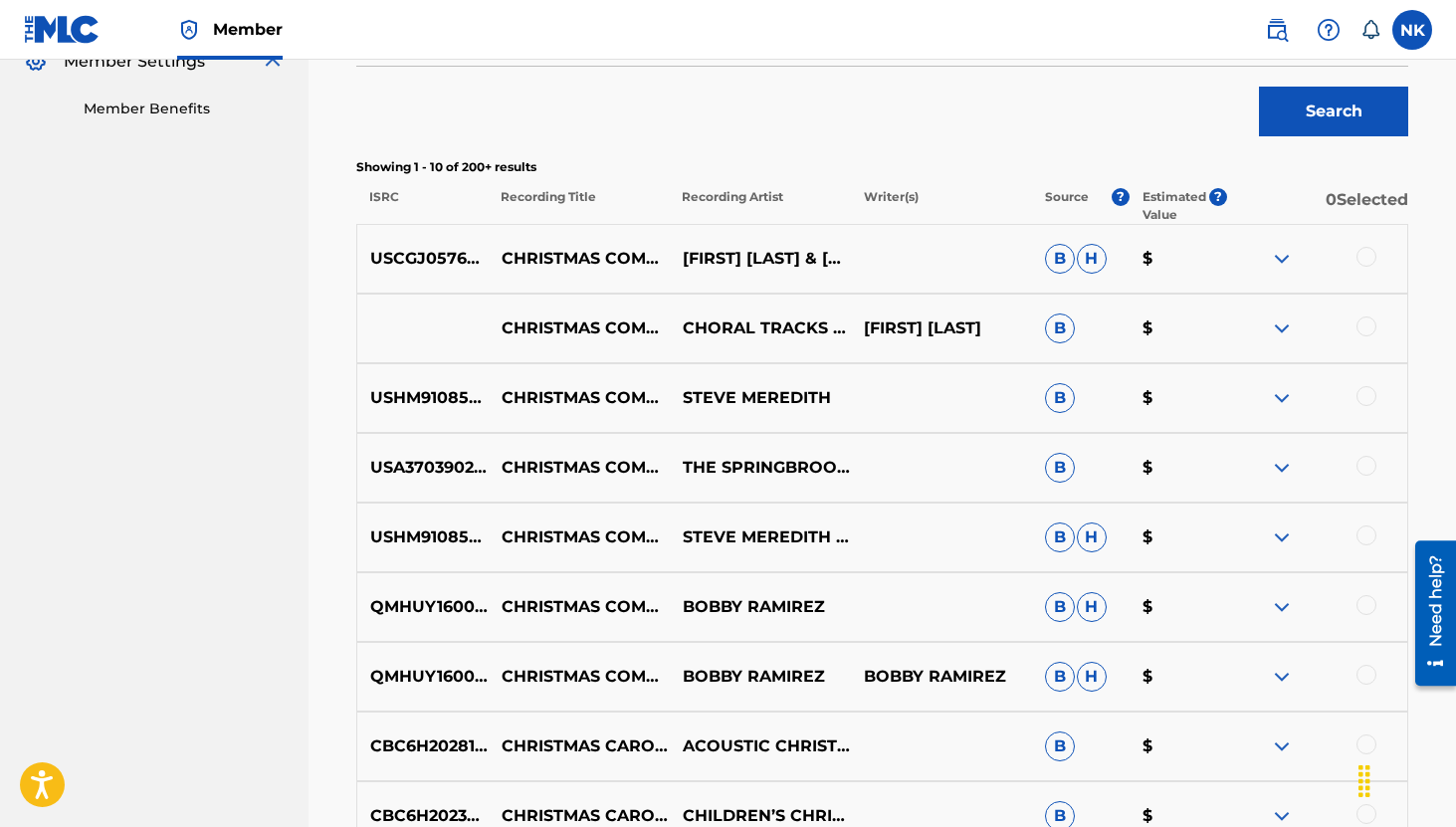 click at bounding box center (1282, 259) 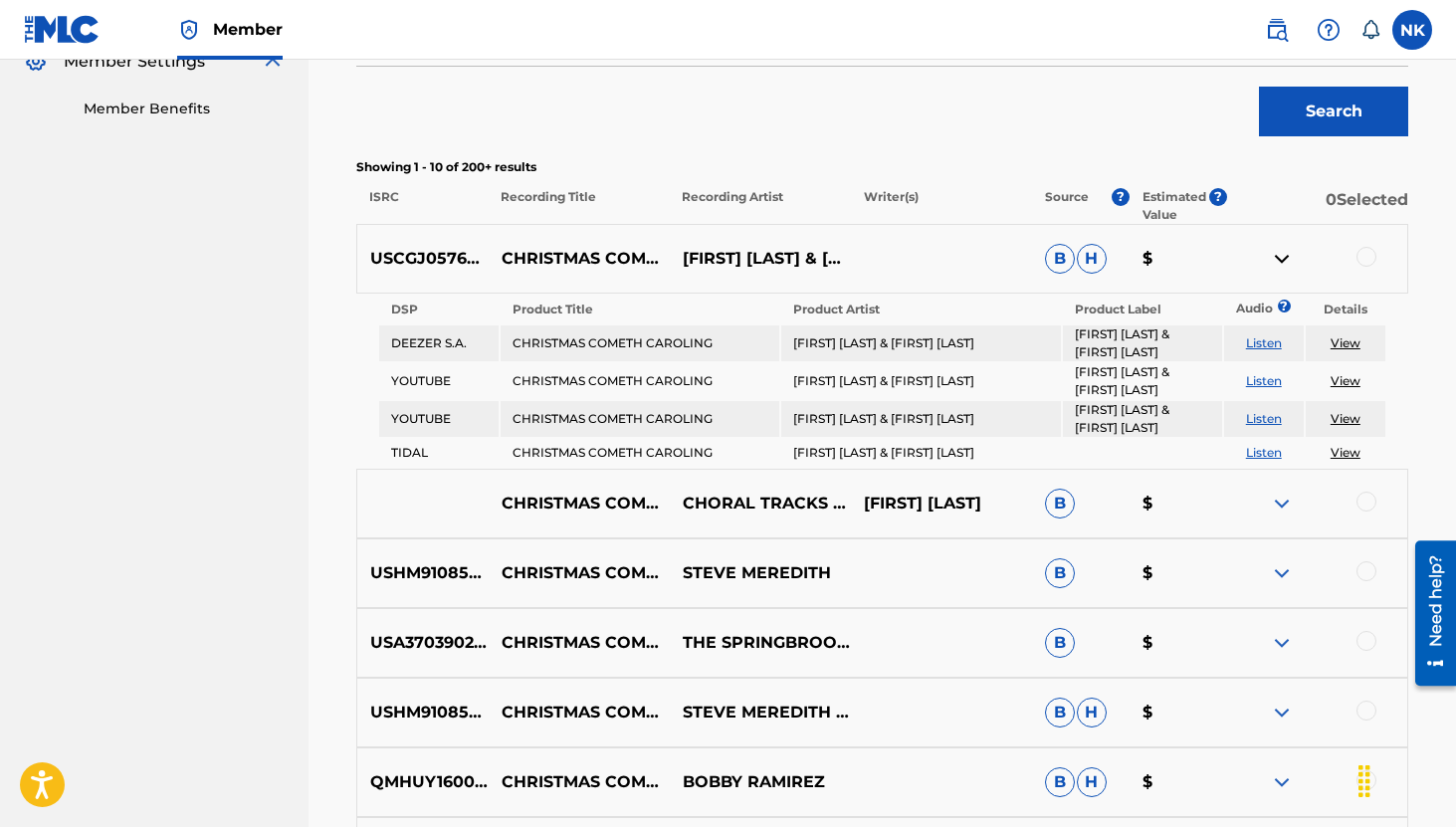 click at bounding box center (1282, 259) 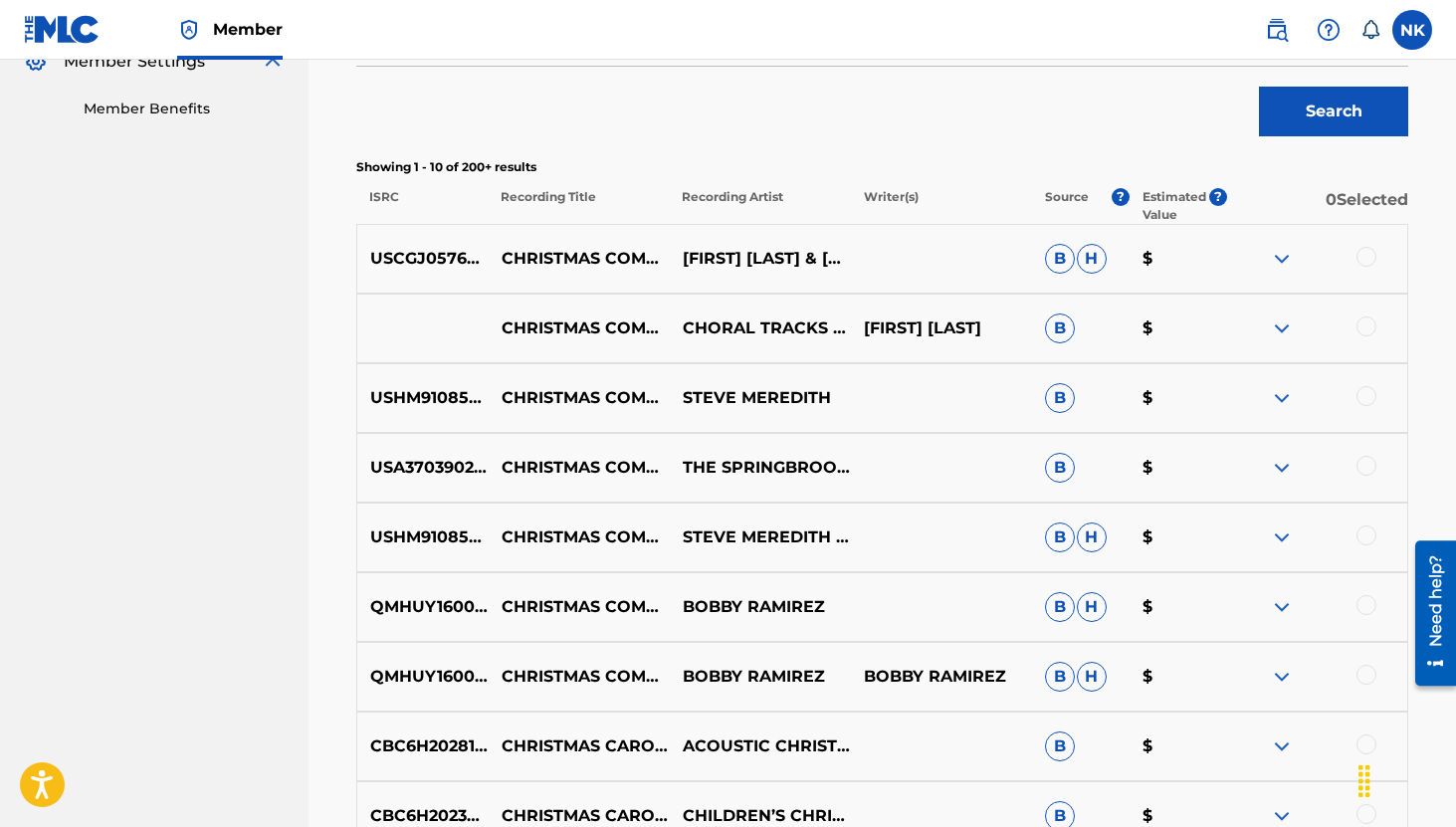 click at bounding box center (1282, 259) 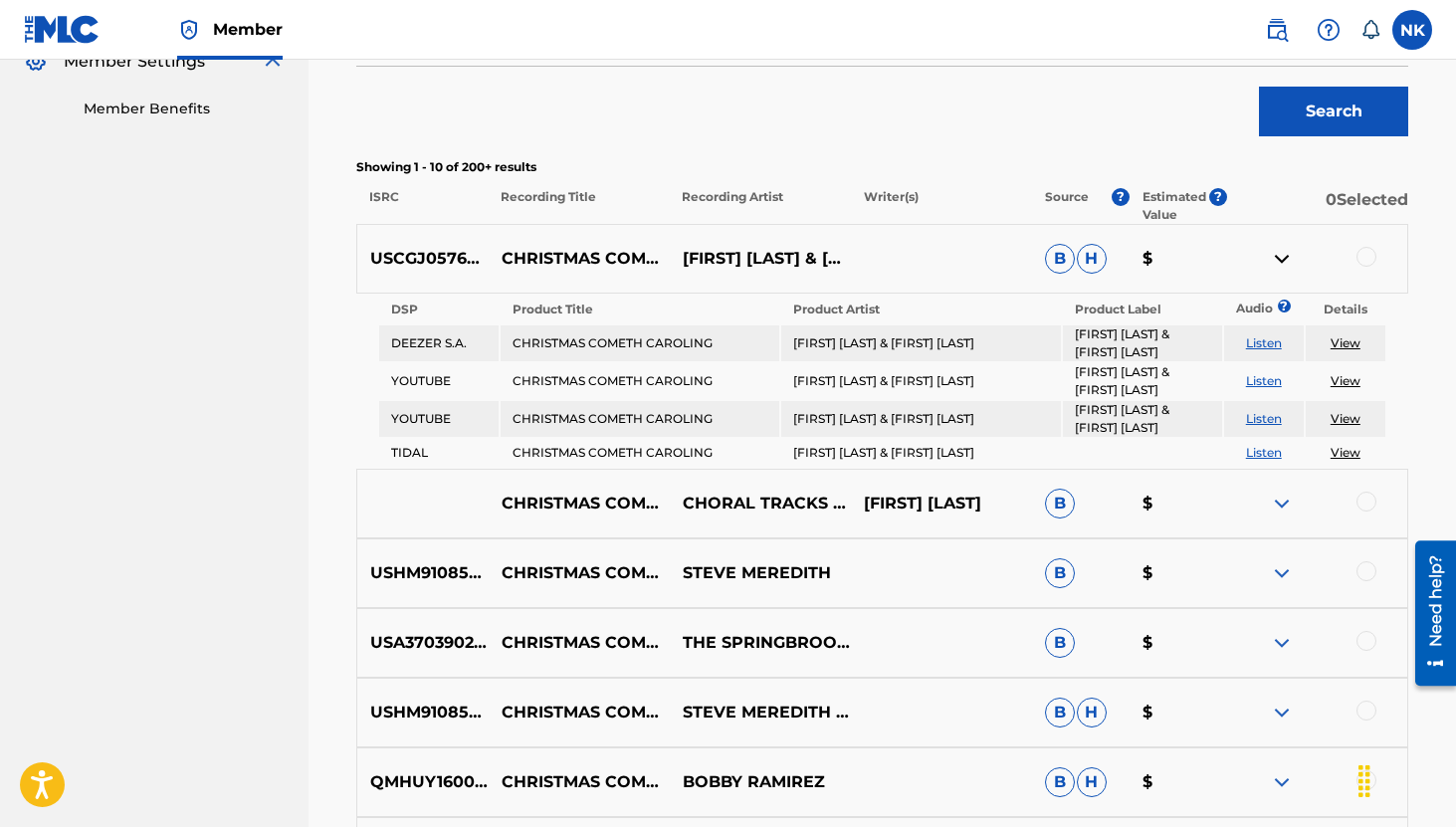 click on "Listen" at bounding box center [1264, 342] 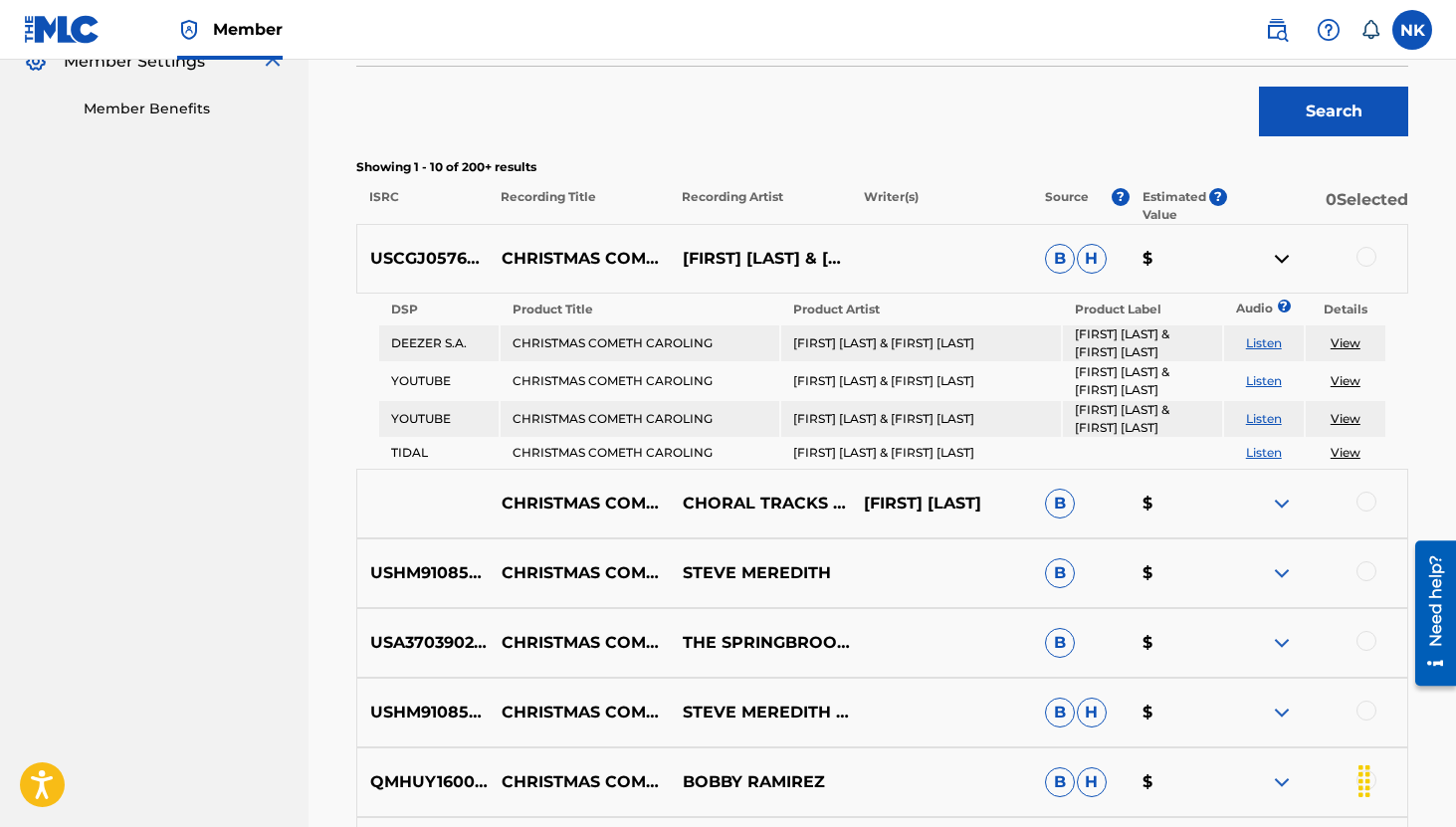 click at bounding box center [1366, 257] 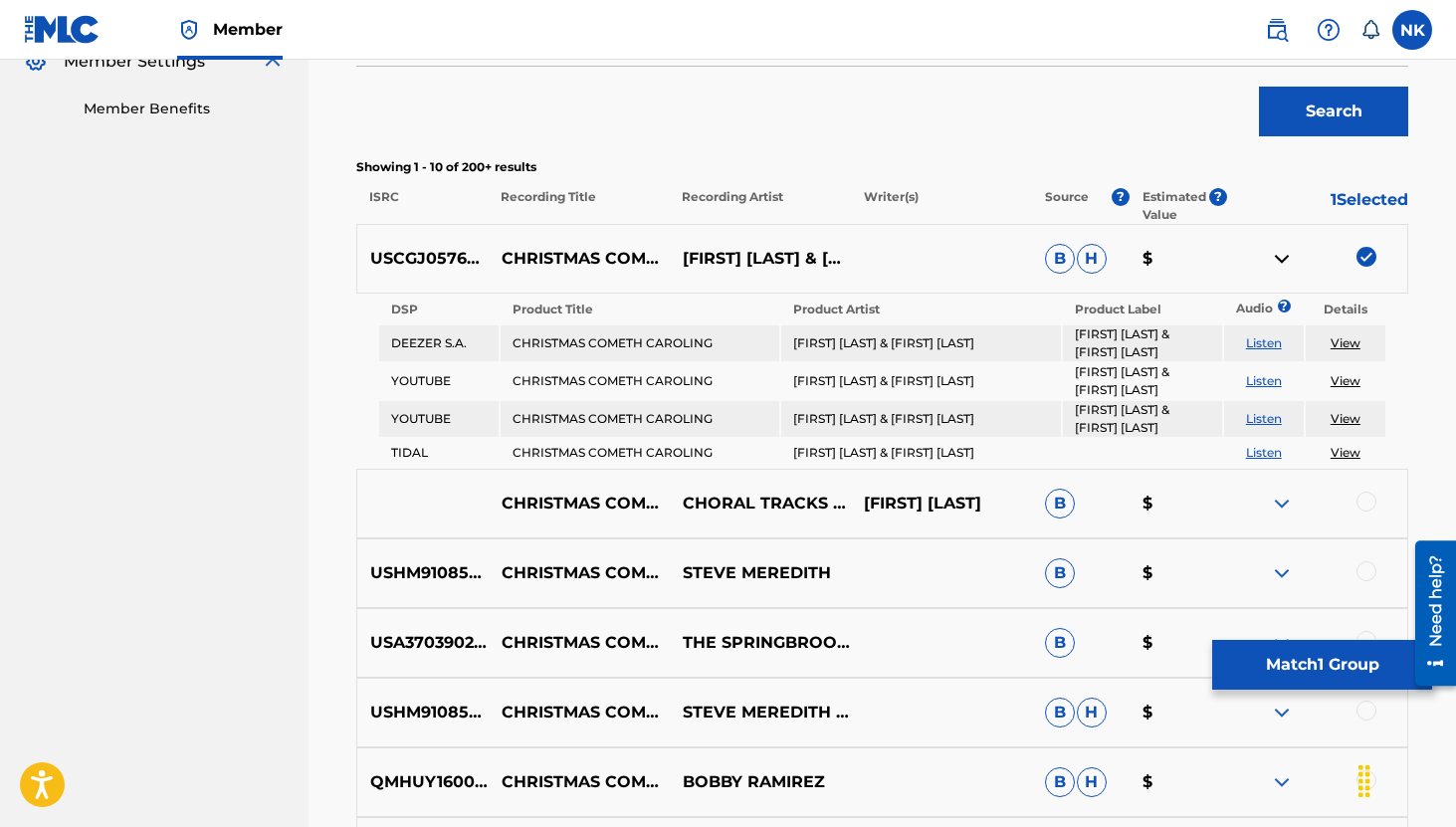 click at bounding box center (1282, 259) 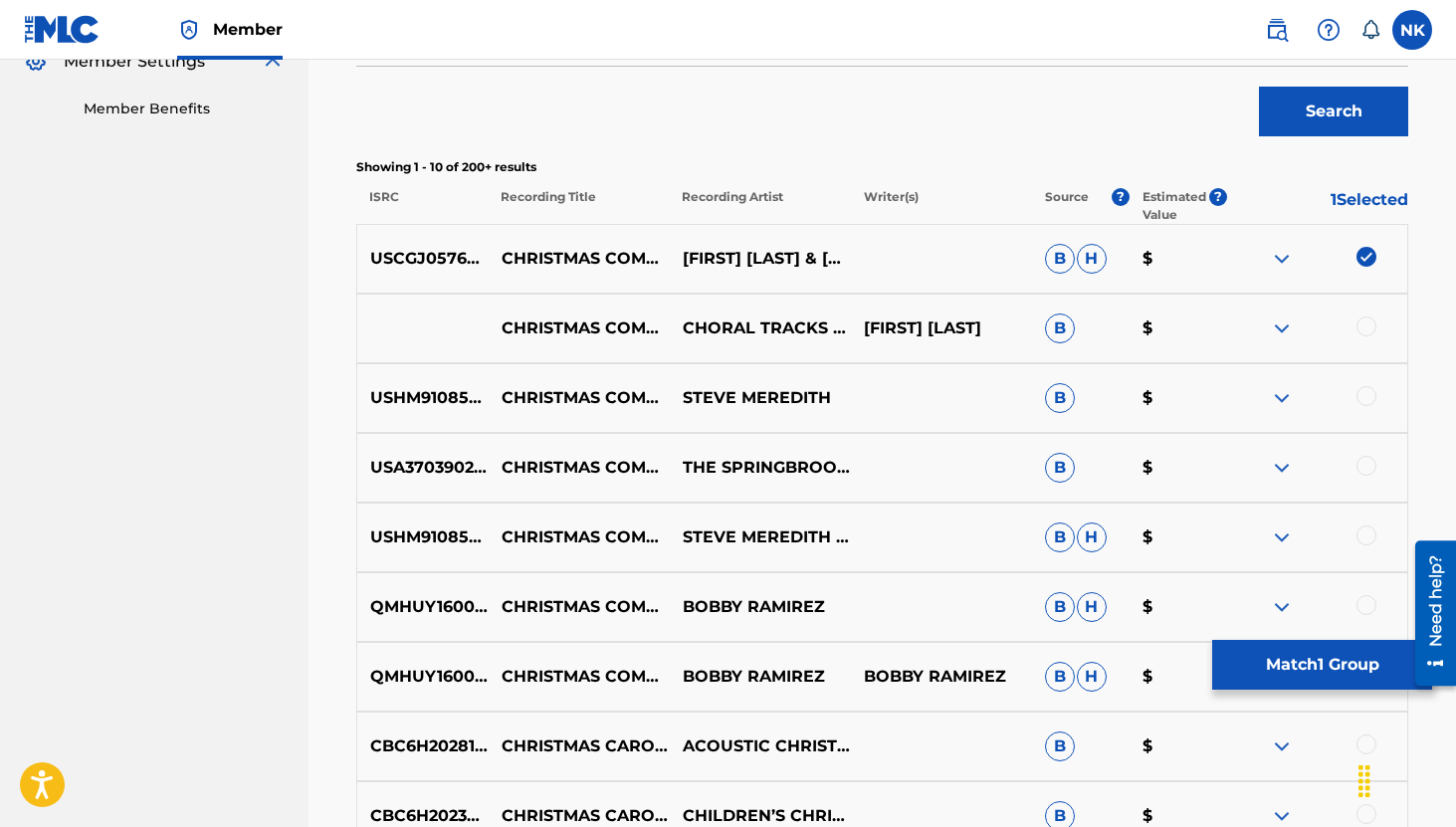 click at bounding box center [1282, 328] 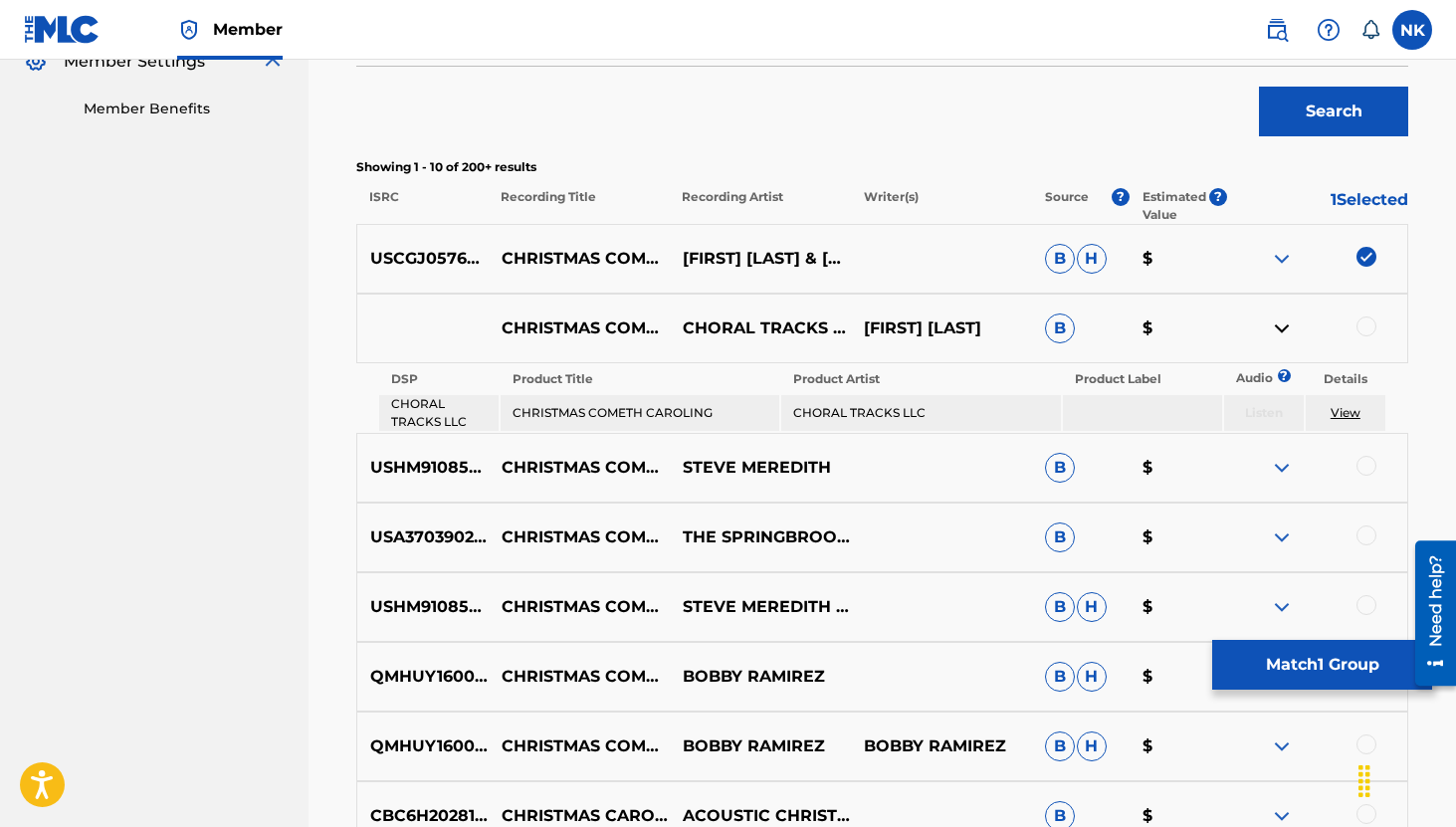 click at bounding box center (1282, 328) 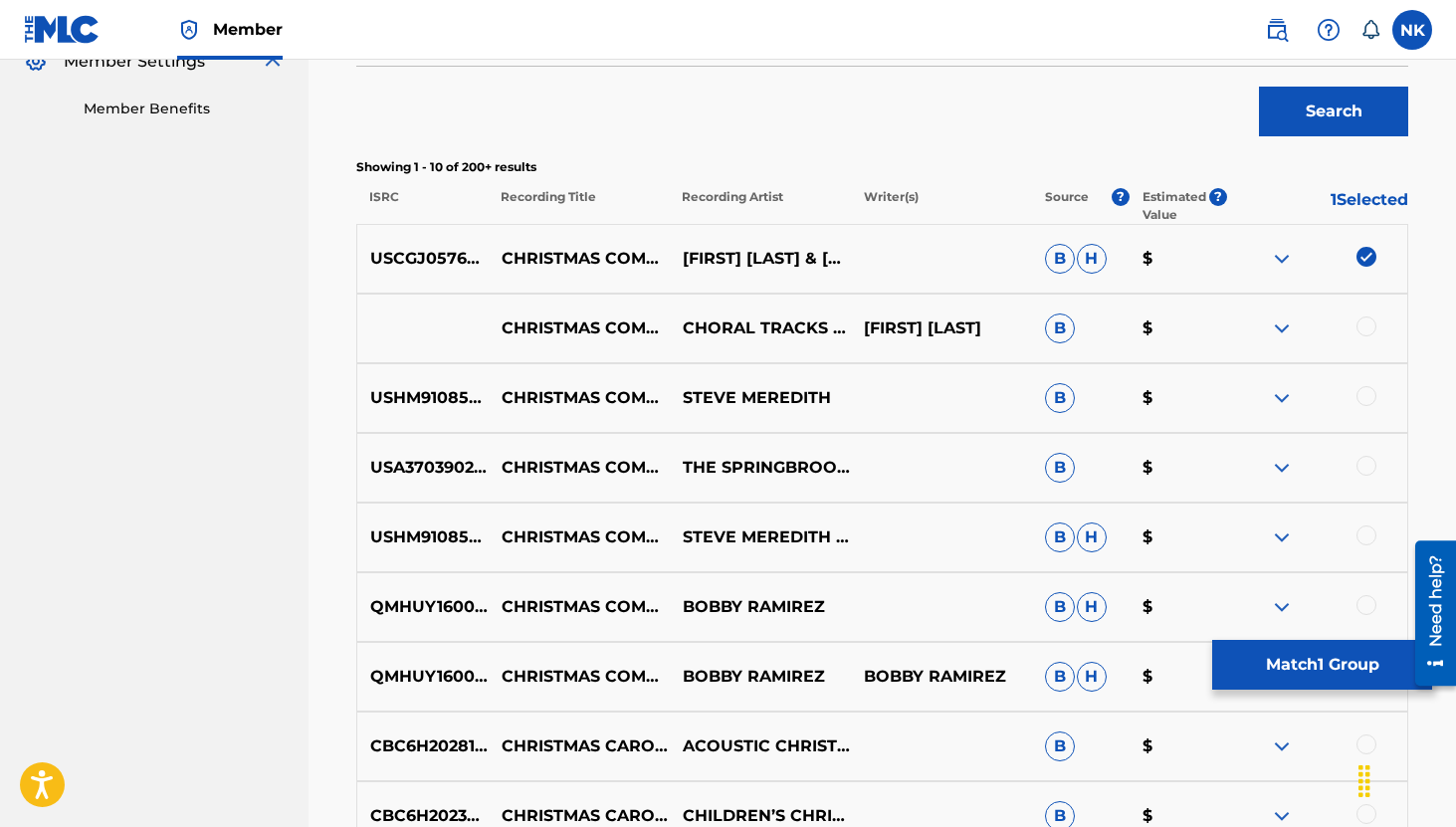 click at bounding box center [1282, 398] 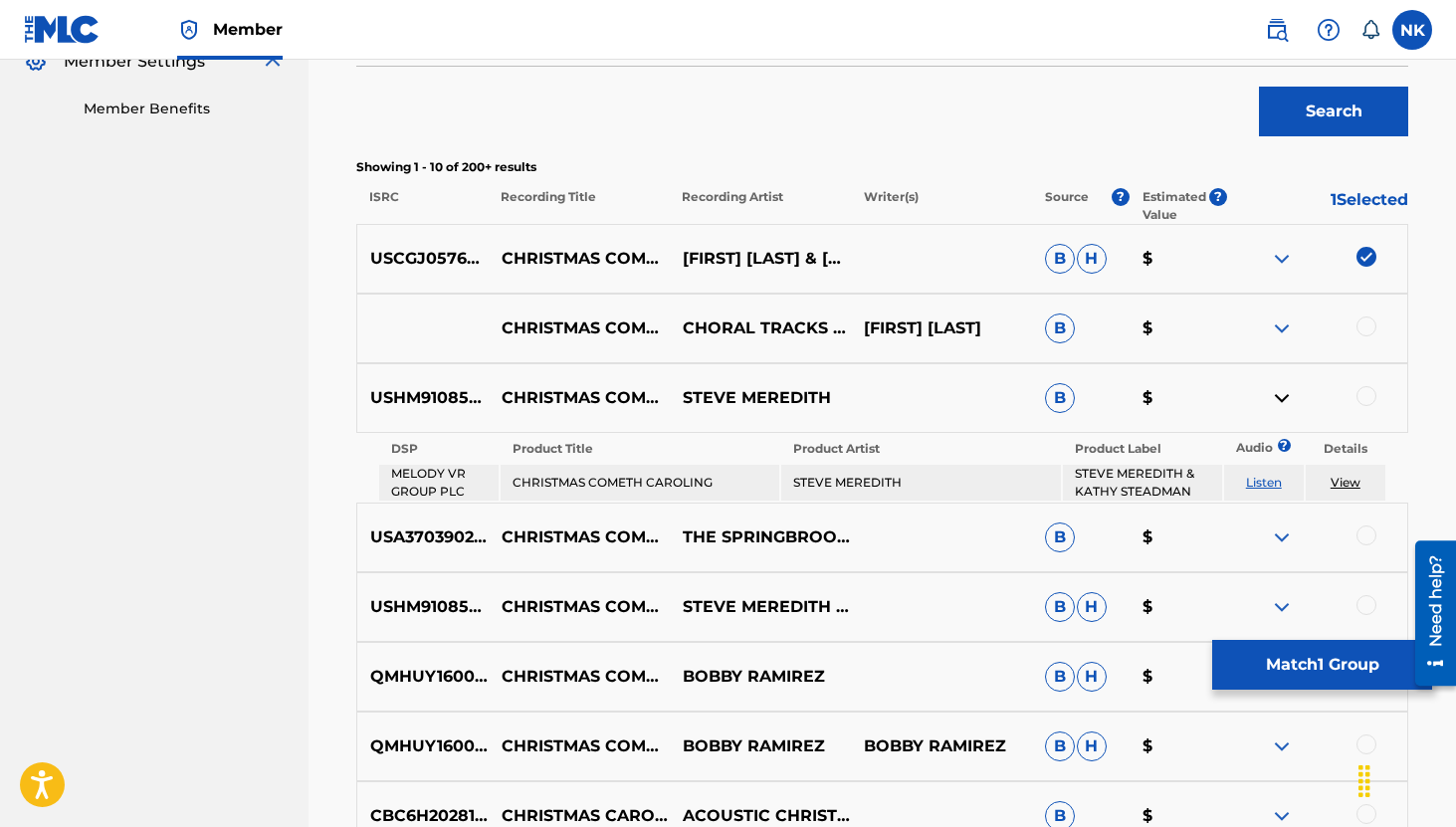 click on "Listen" at bounding box center (1264, 482) 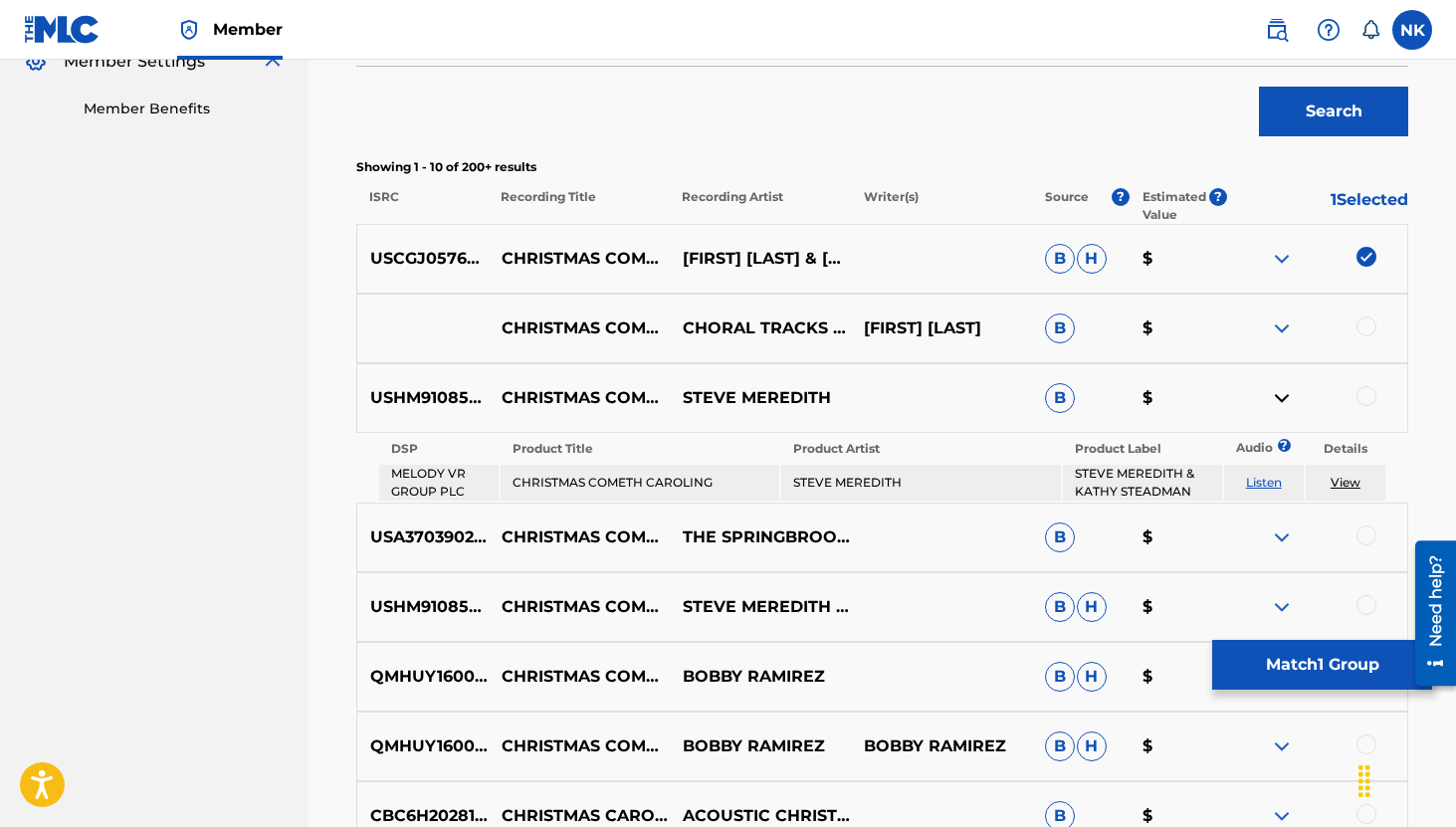 click at bounding box center (1282, 537) 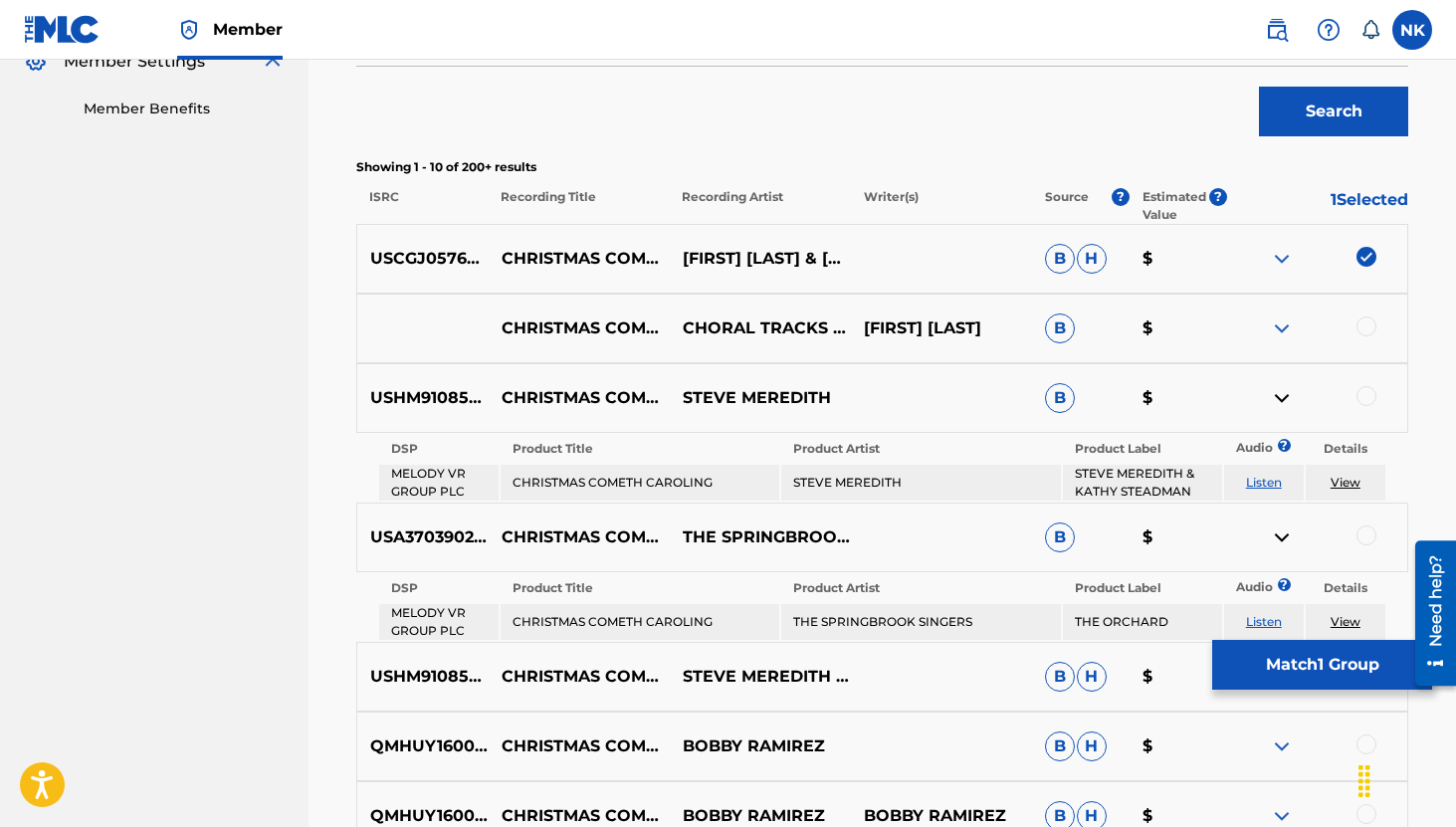 click at bounding box center [1282, 398] 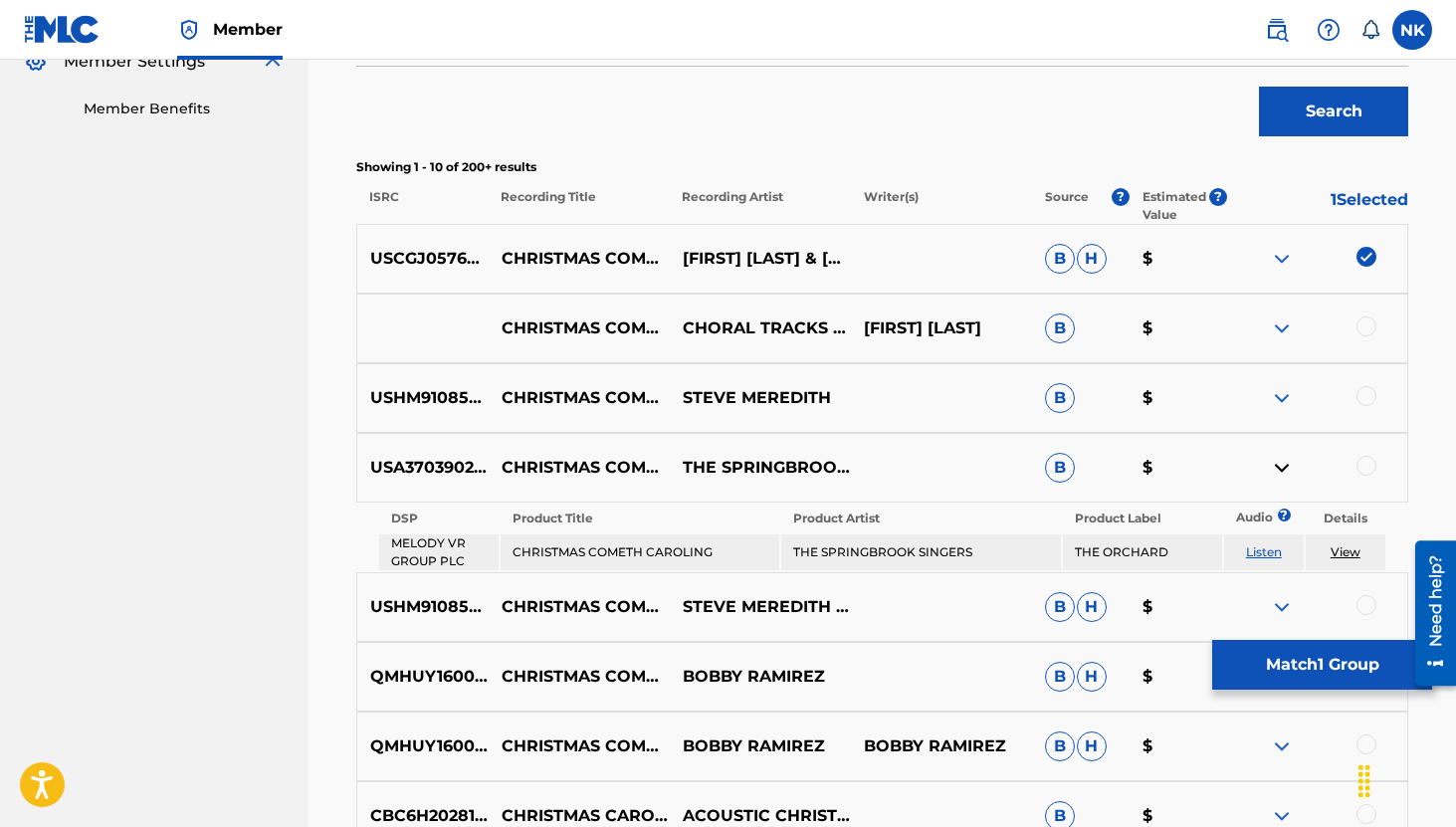 click on "Listen" at bounding box center [1264, 551] 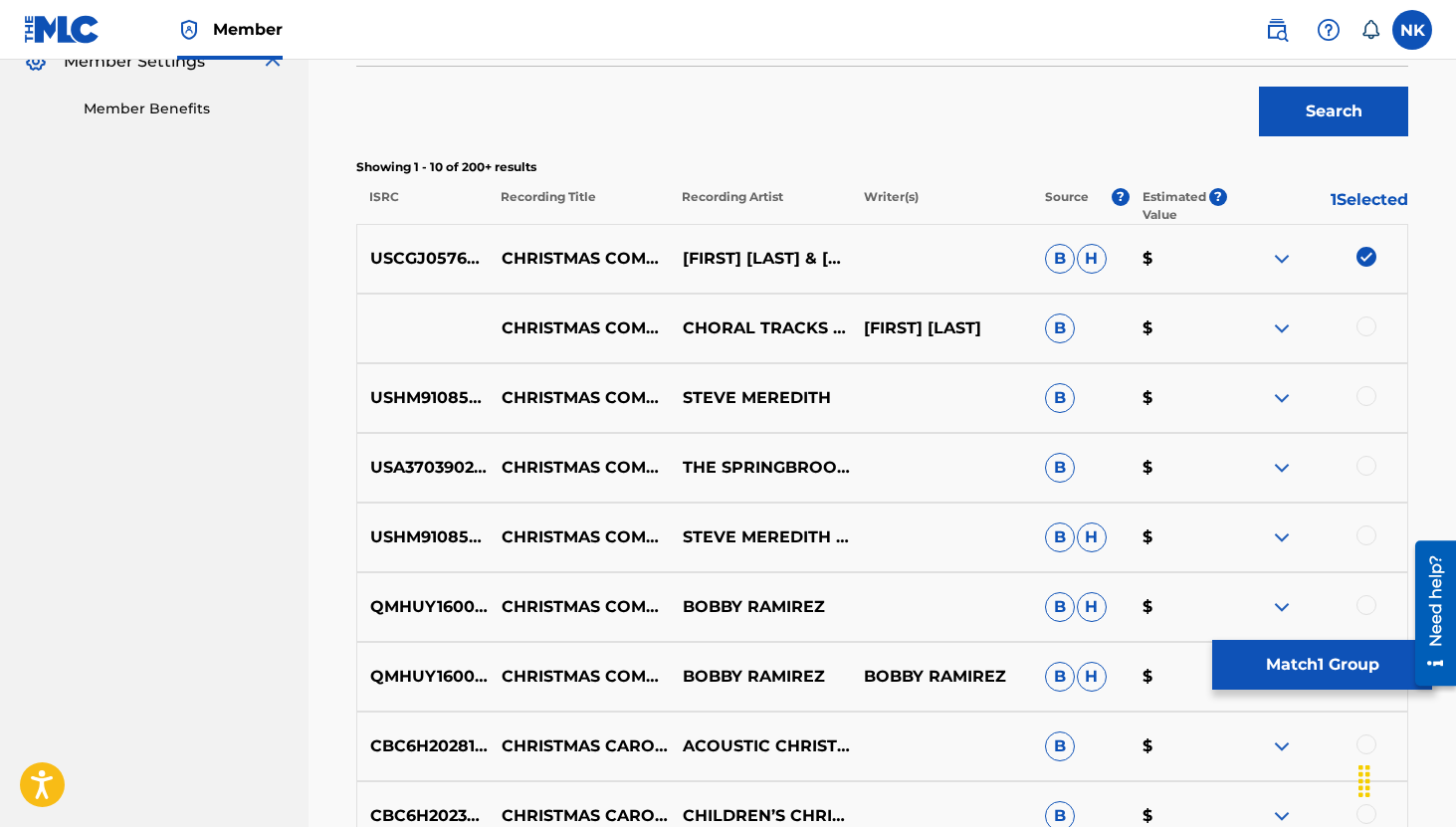 click at bounding box center (1282, 537) 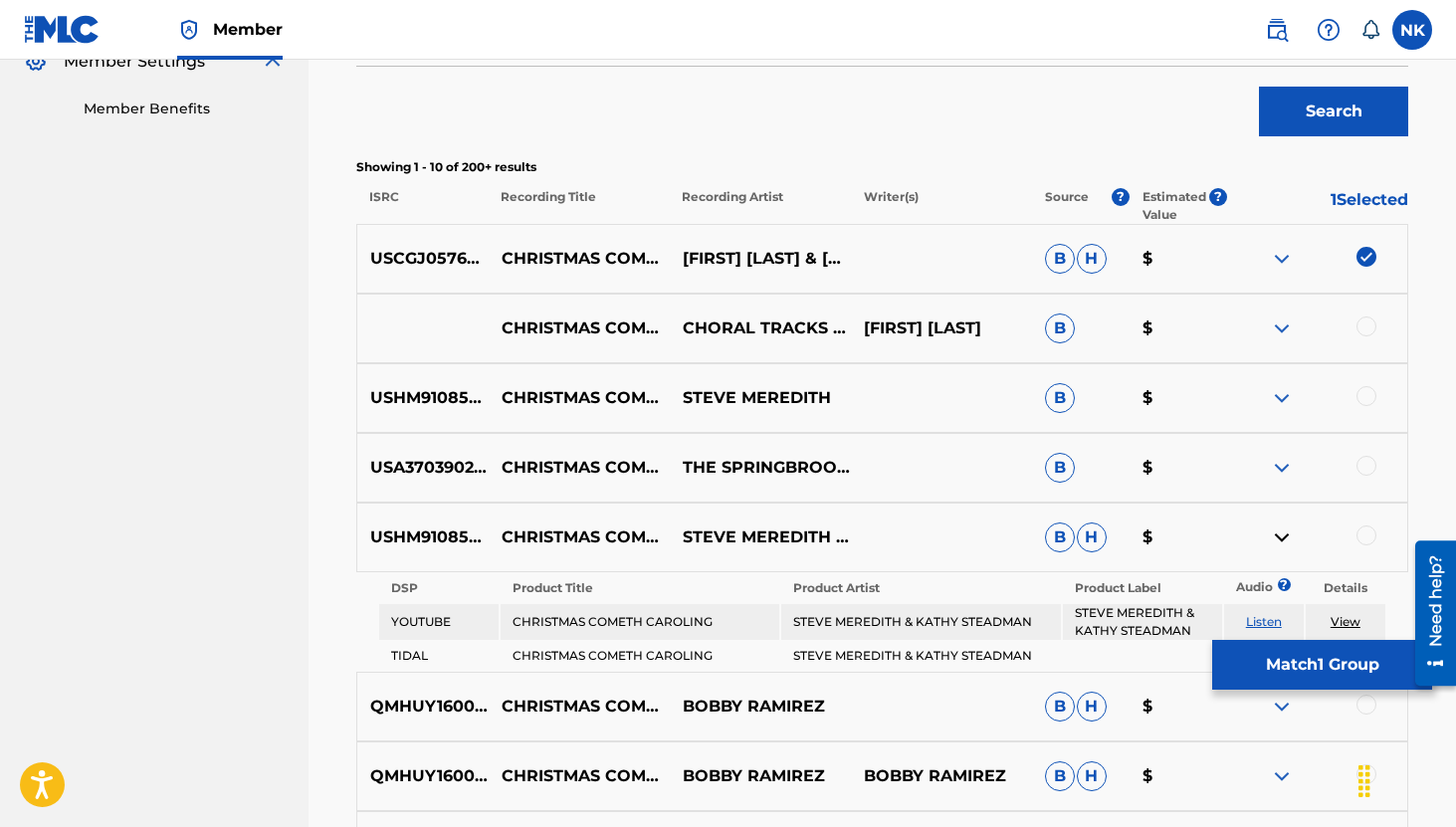 click on "Listen" at bounding box center [1264, 621] 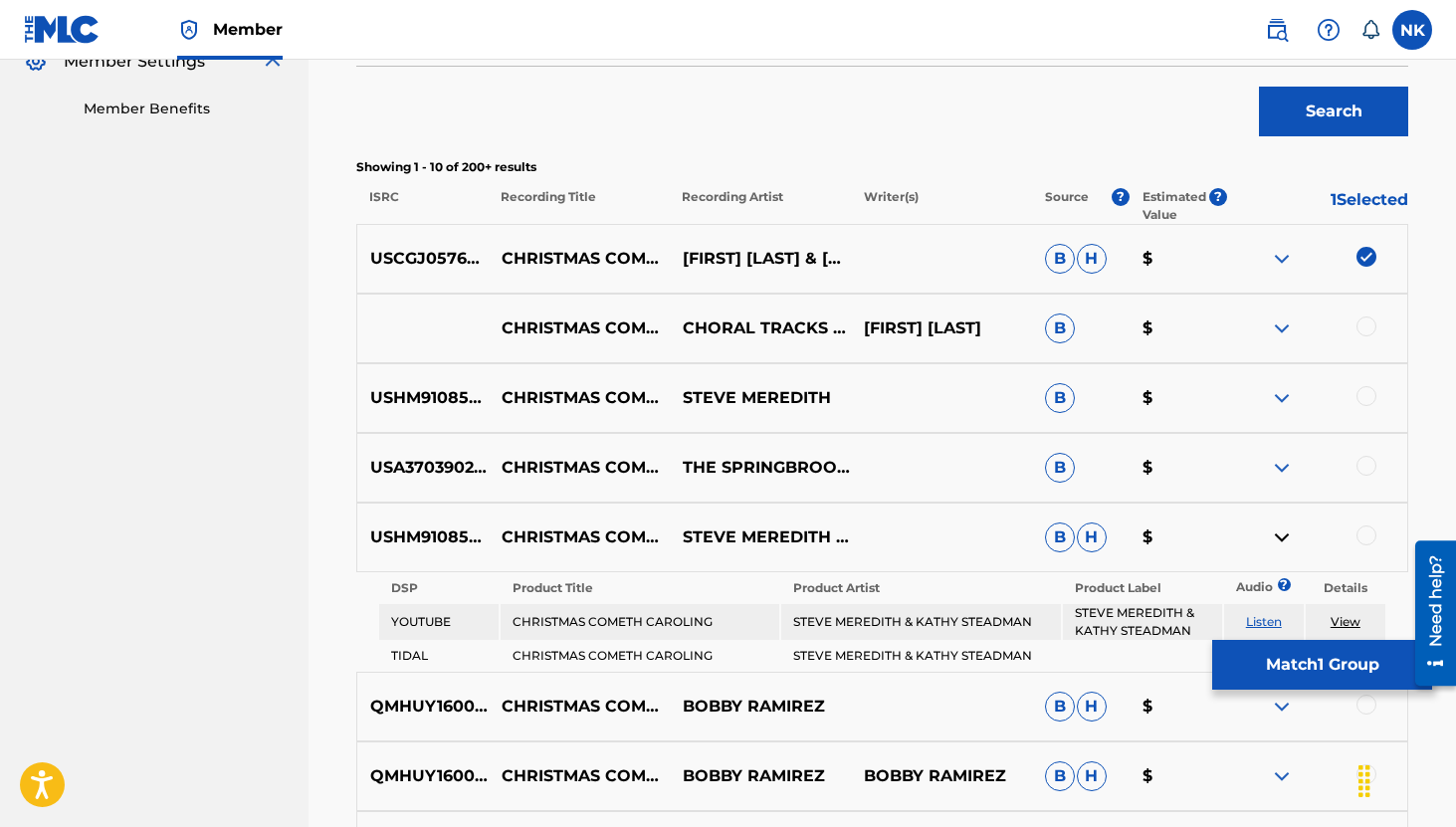 scroll, scrollTop: 1054, scrollLeft: 0, axis: vertical 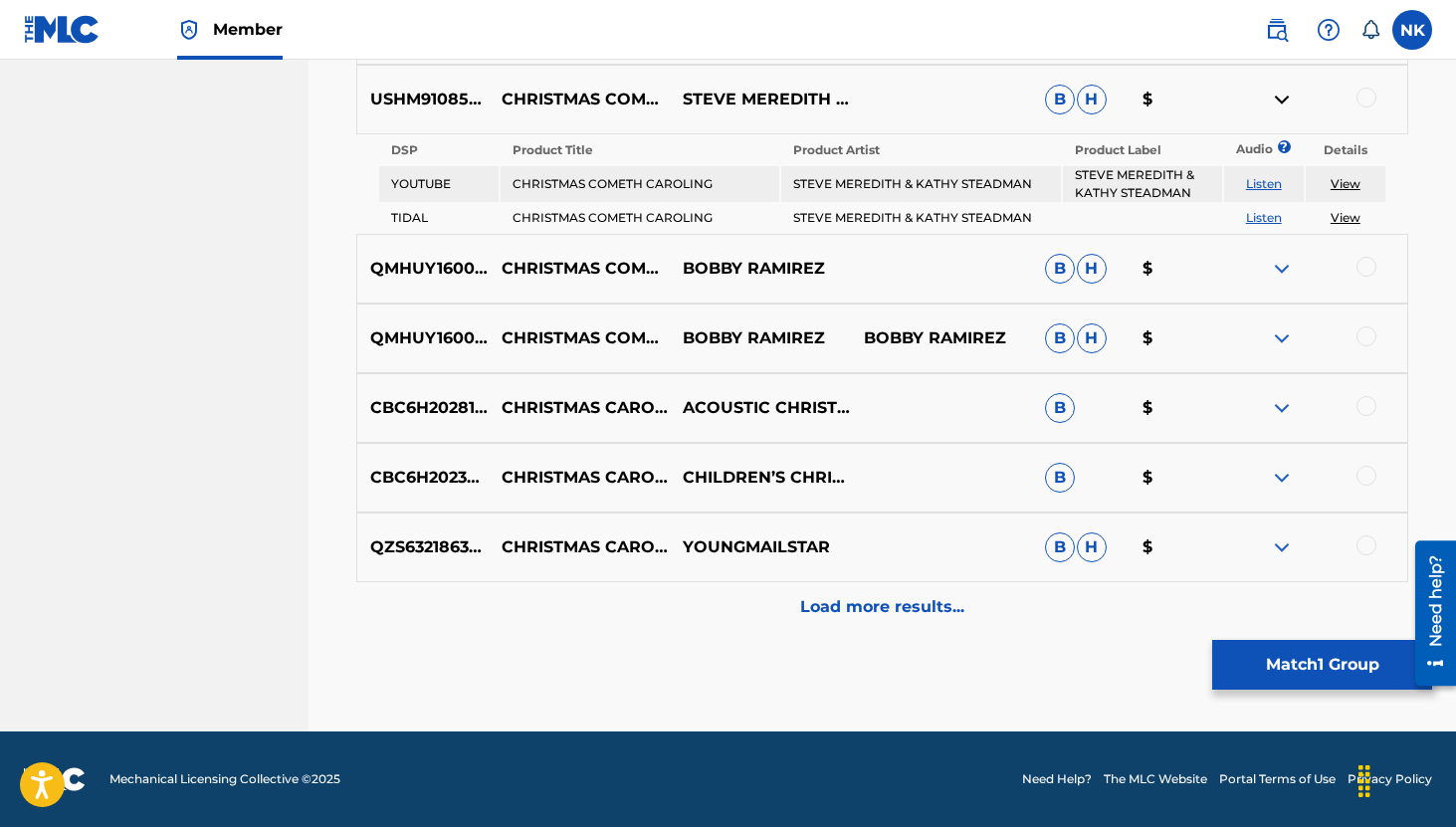 click at bounding box center [1282, 269] 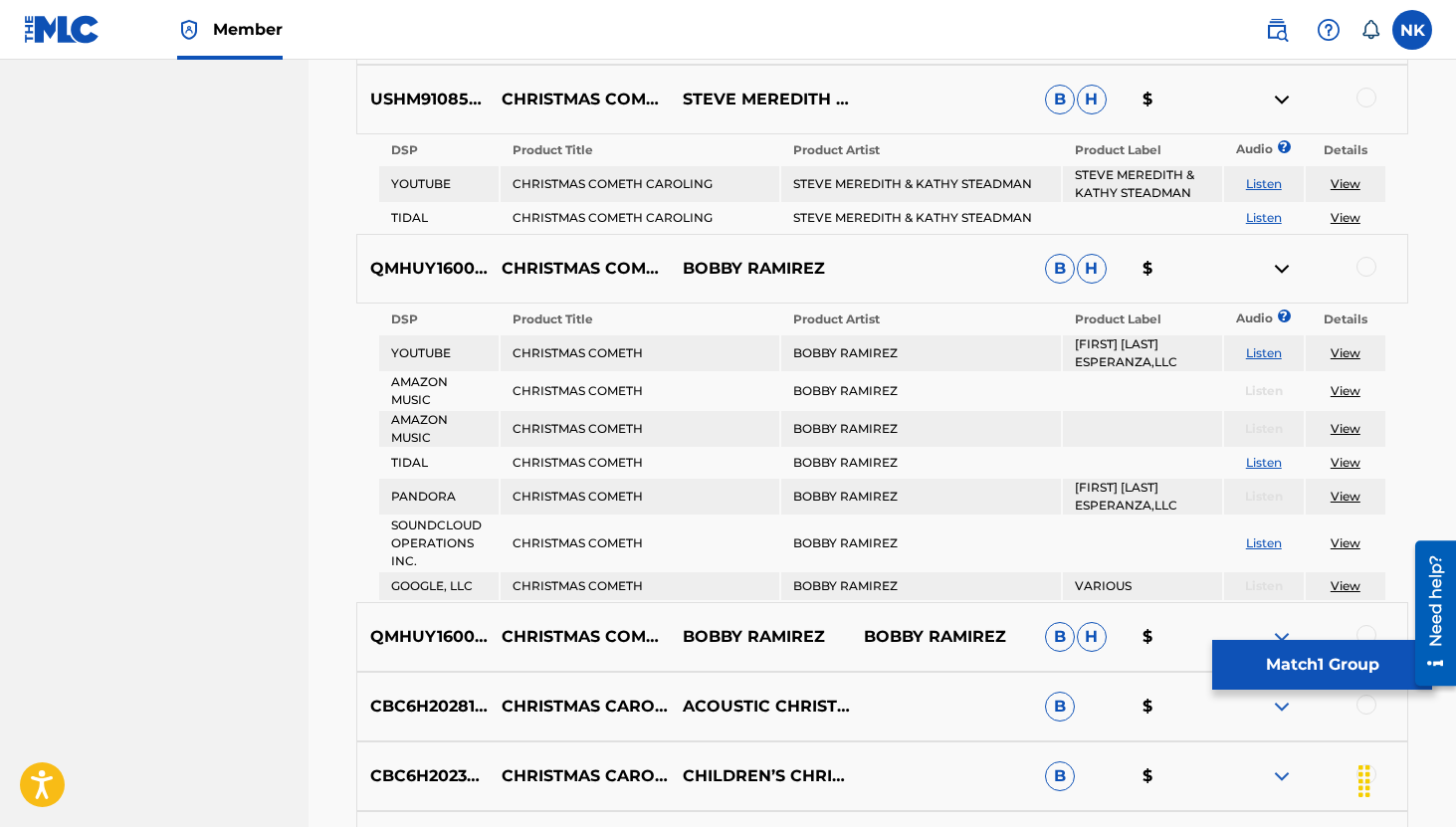 click on "Listen" at bounding box center [1264, 352] 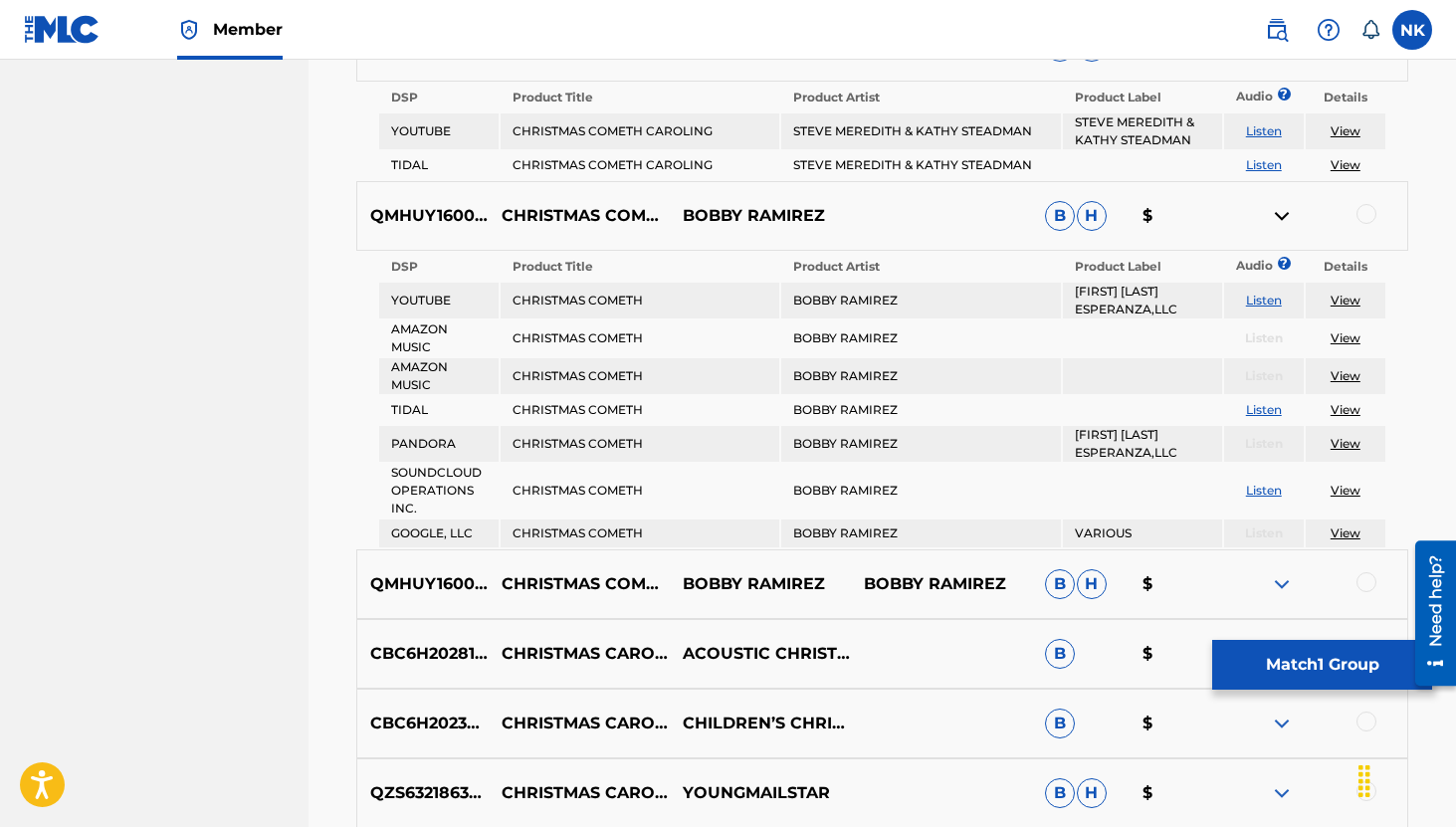 scroll, scrollTop: 1201, scrollLeft: 0, axis: vertical 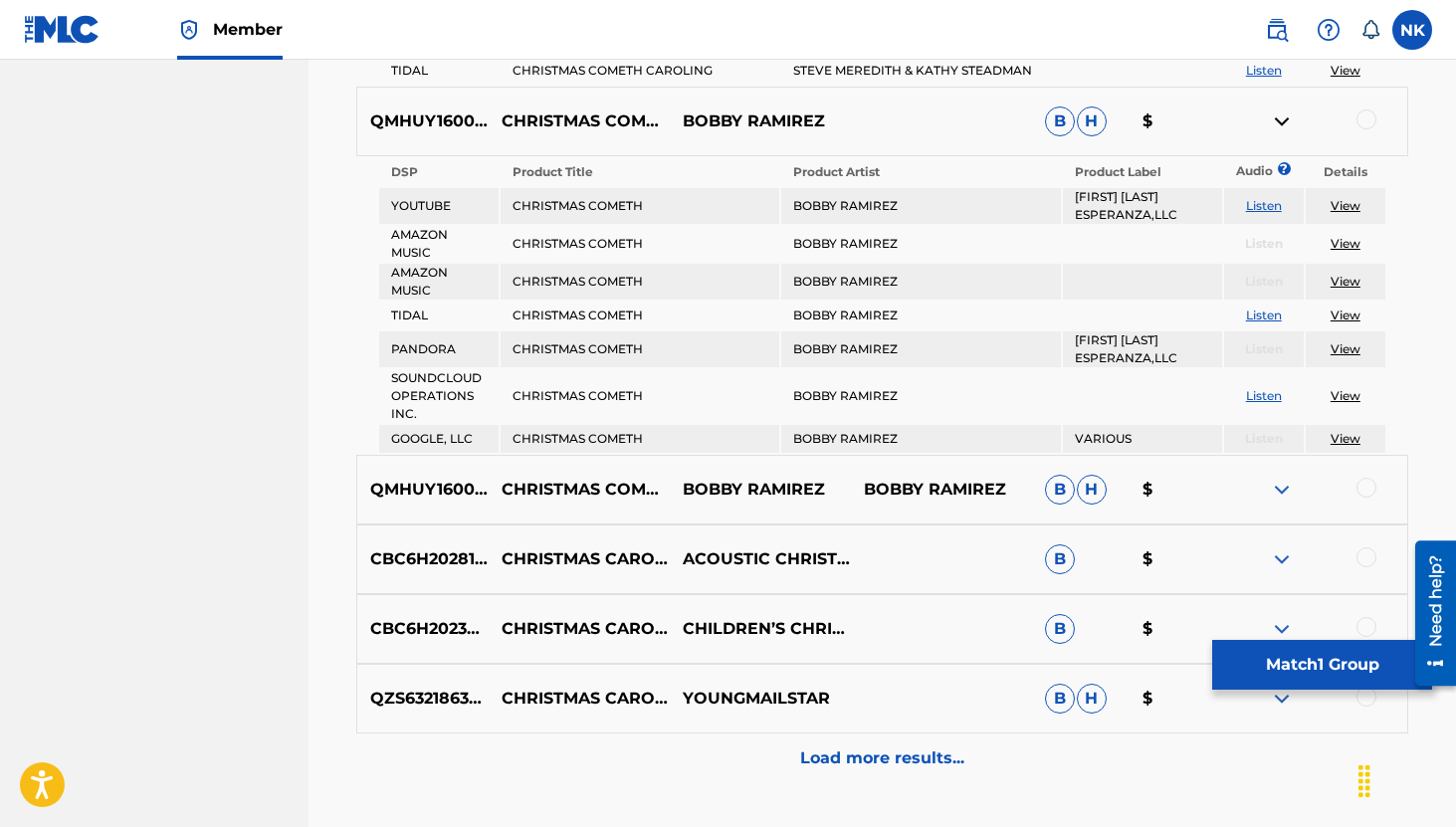 click at bounding box center (1282, 490) 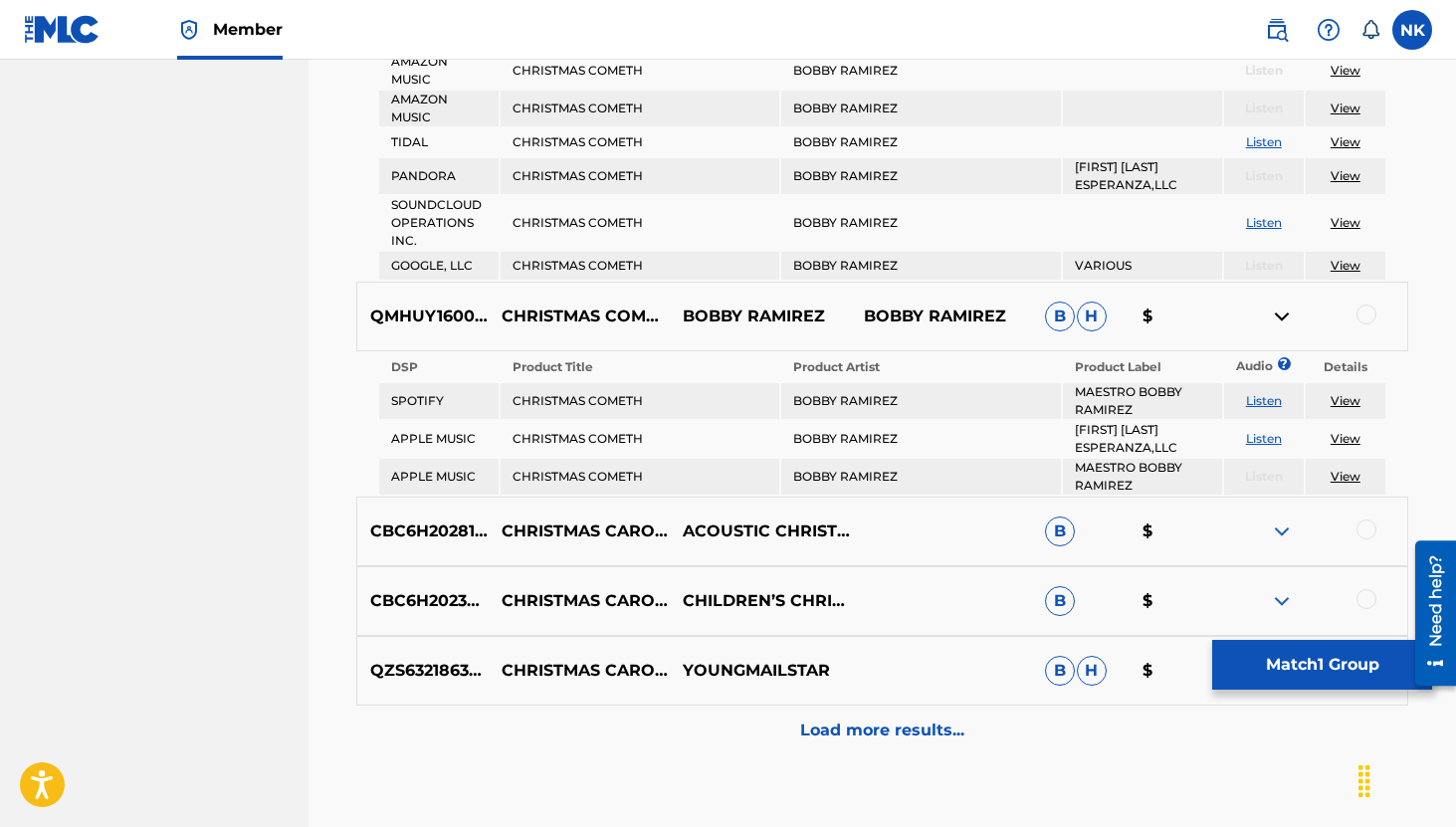 scroll, scrollTop: 1379, scrollLeft: 0, axis: vertical 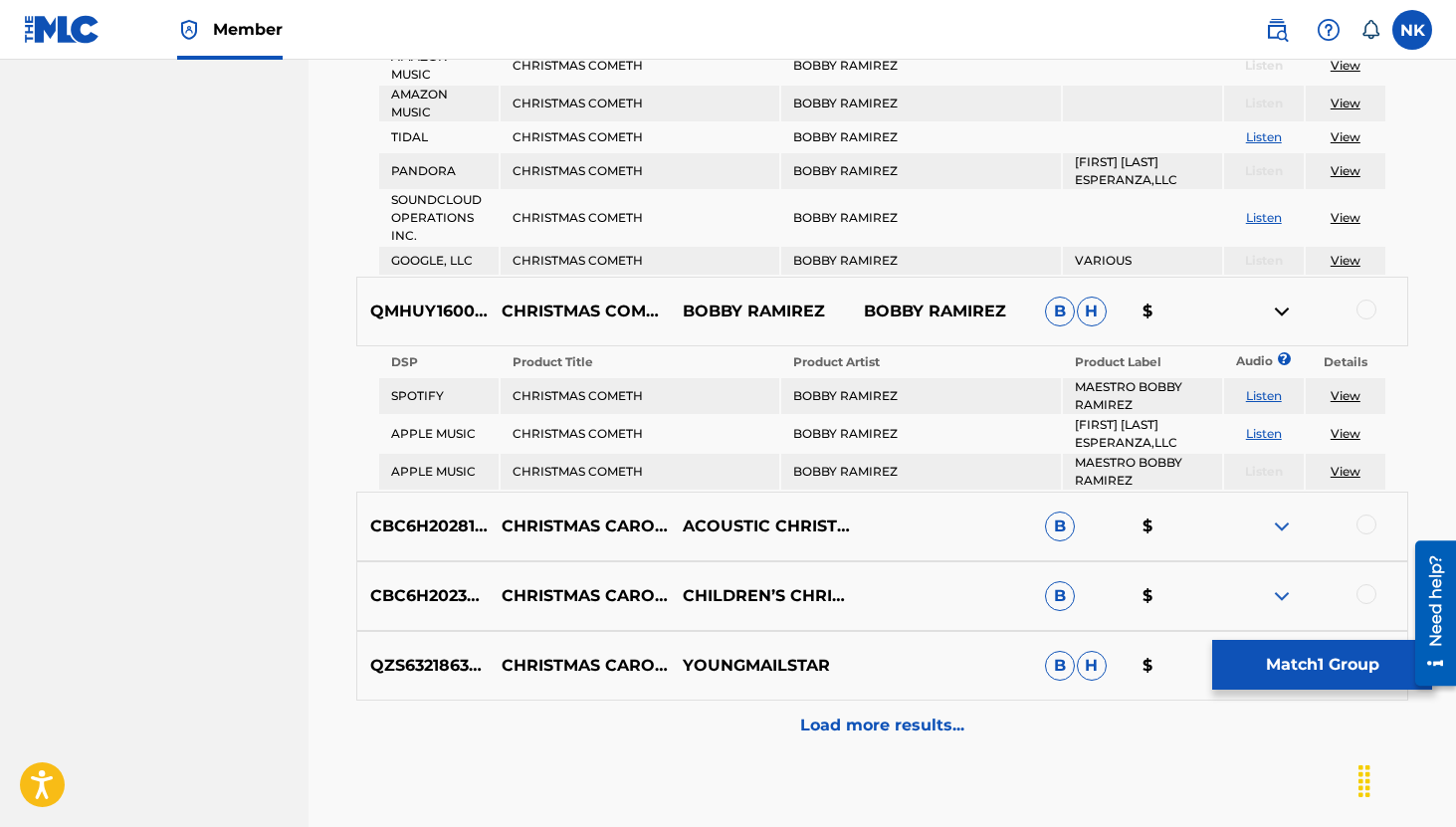 click on "Listen" at bounding box center (1264, 395) 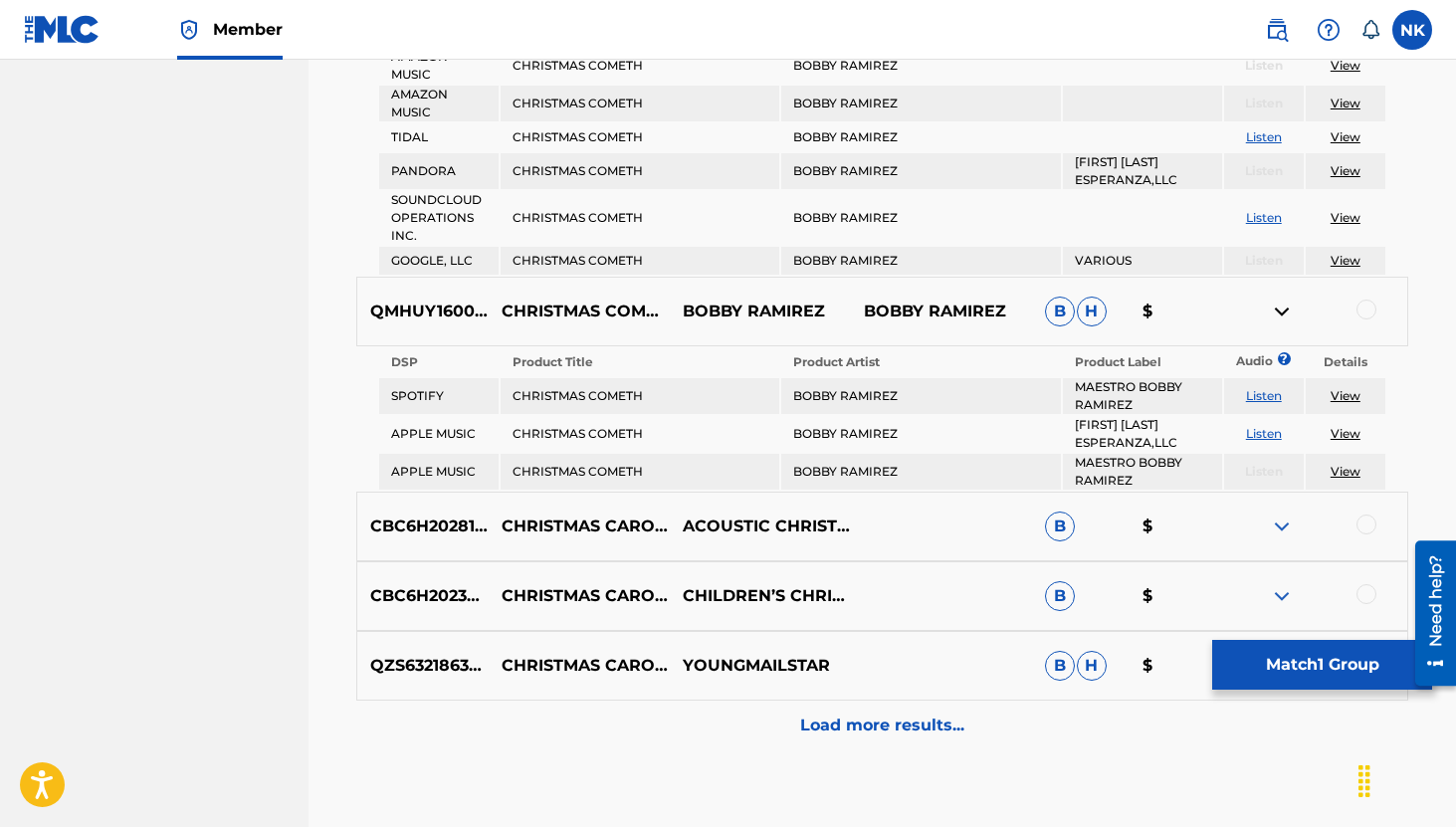 click at bounding box center (1282, 311) 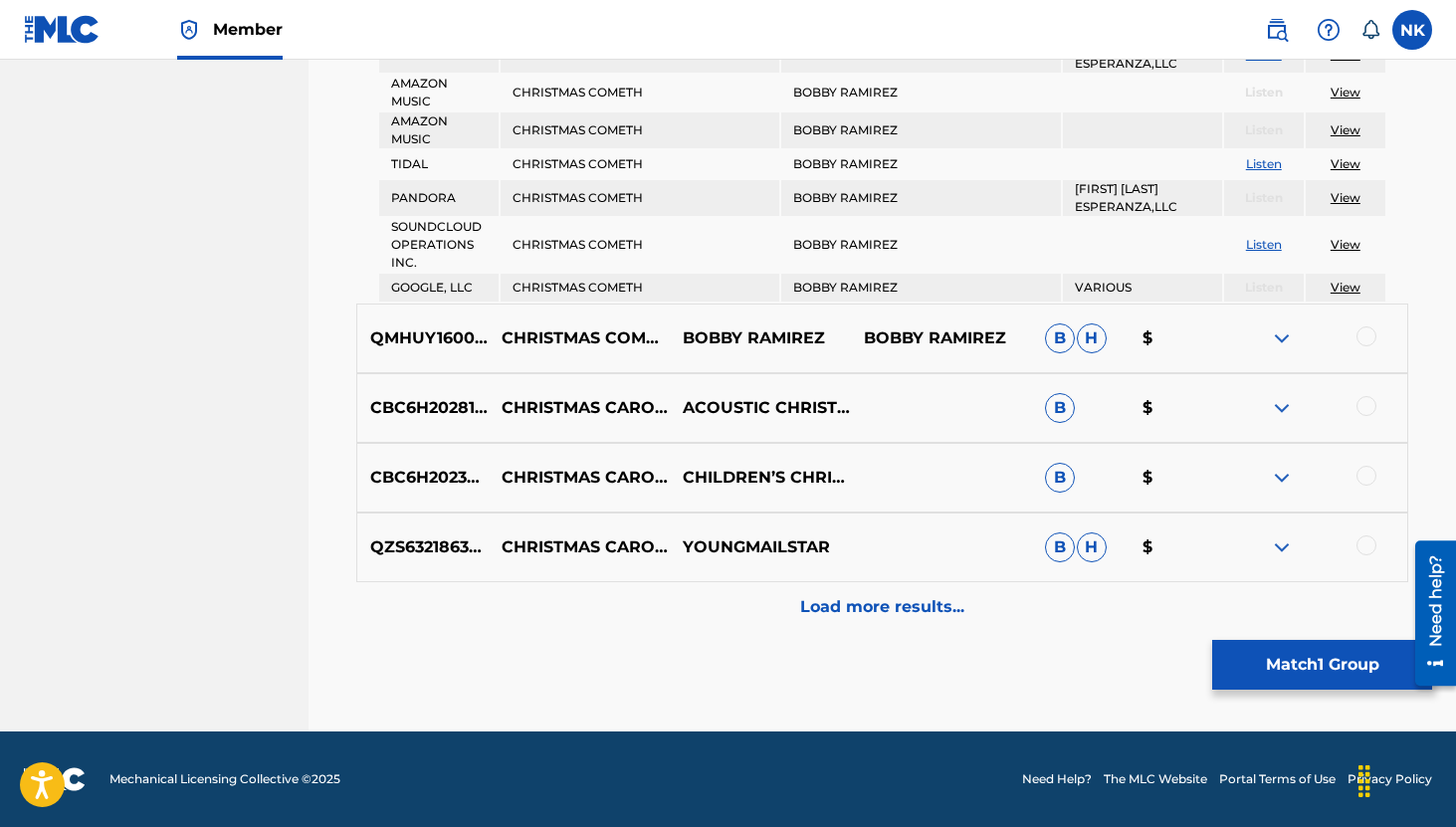 scroll, scrollTop: 1352, scrollLeft: 0, axis: vertical 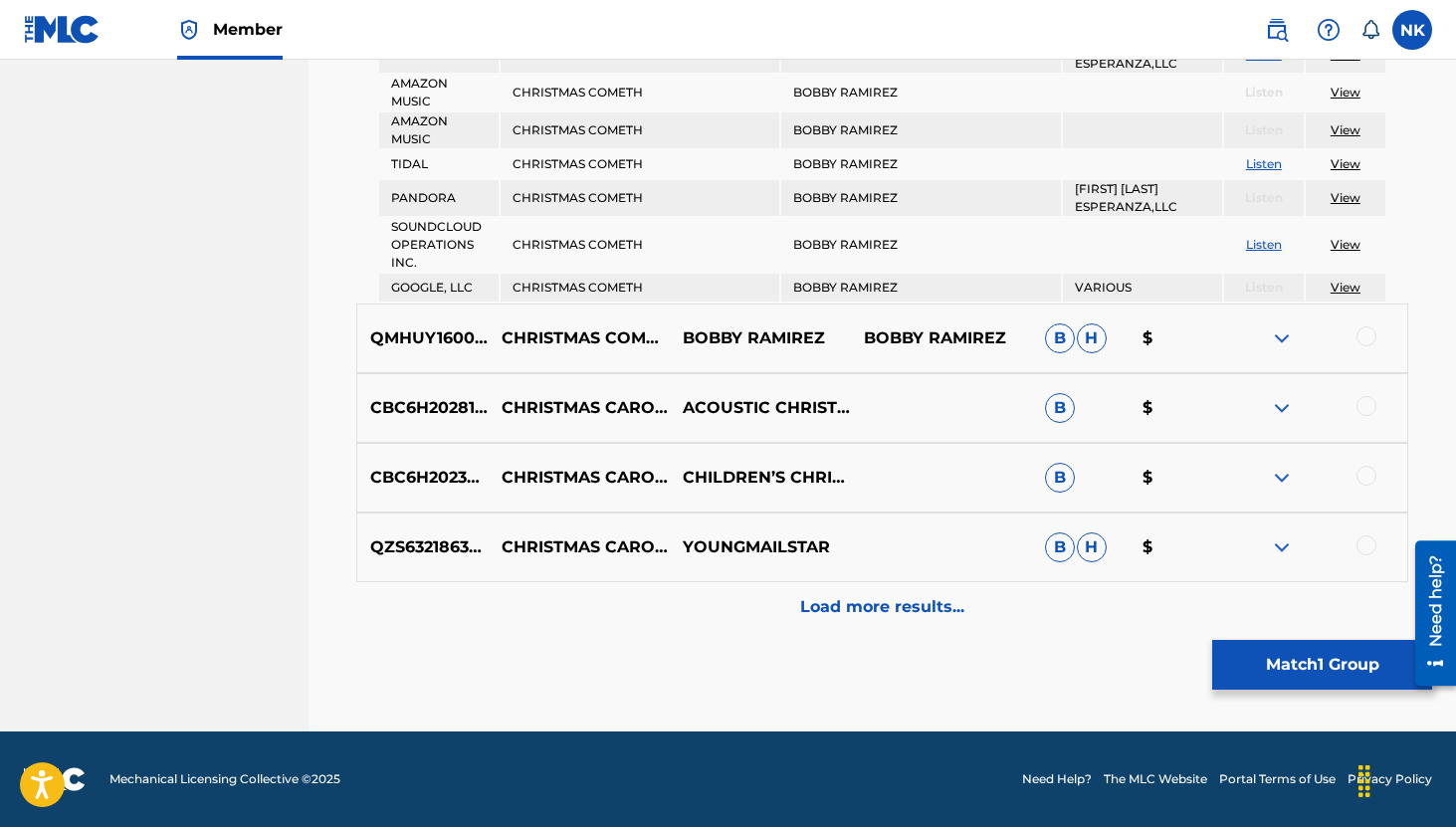 click at bounding box center [1282, 408] 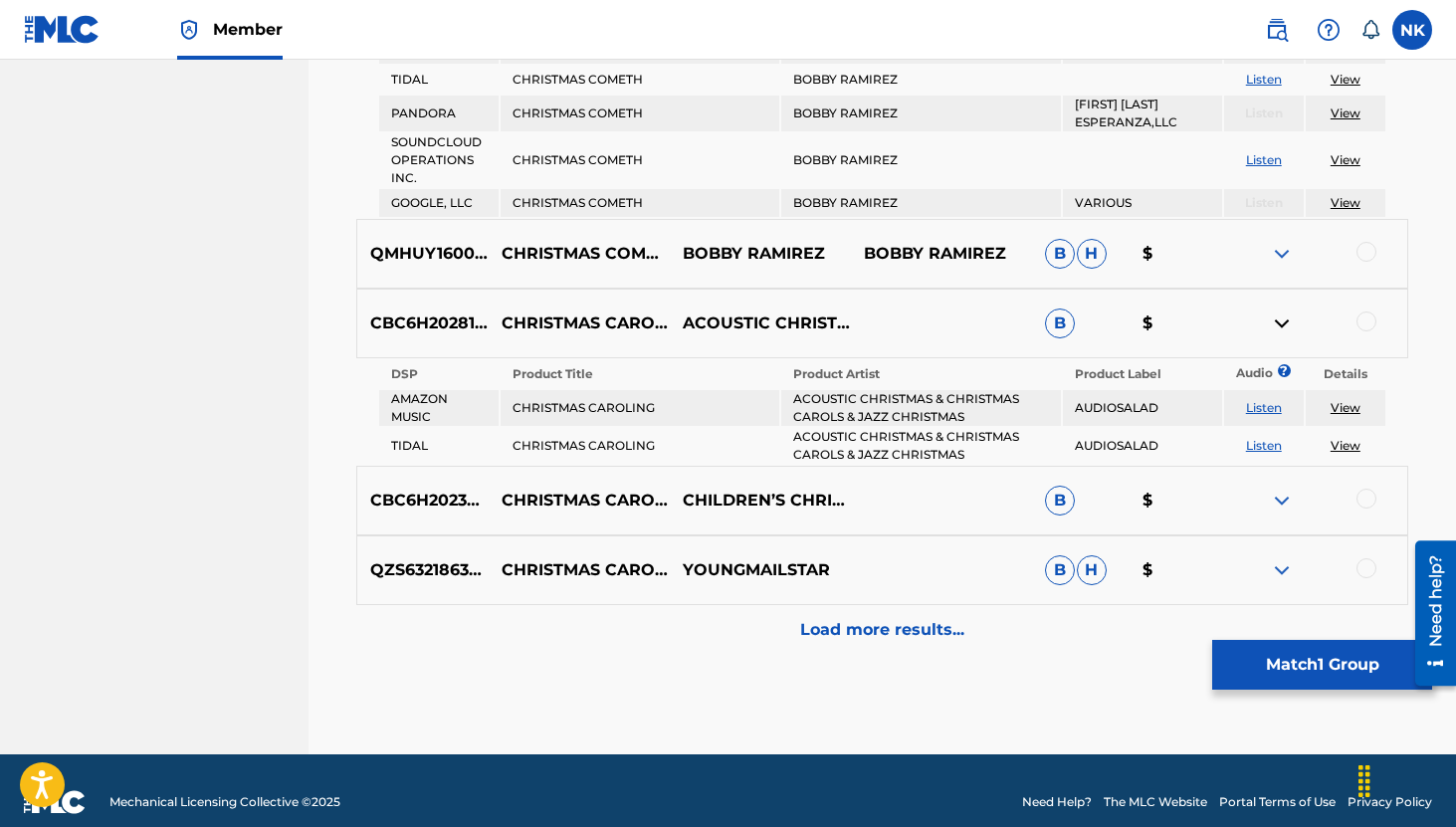 scroll, scrollTop: 1443, scrollLeft: 0, axis: vertical 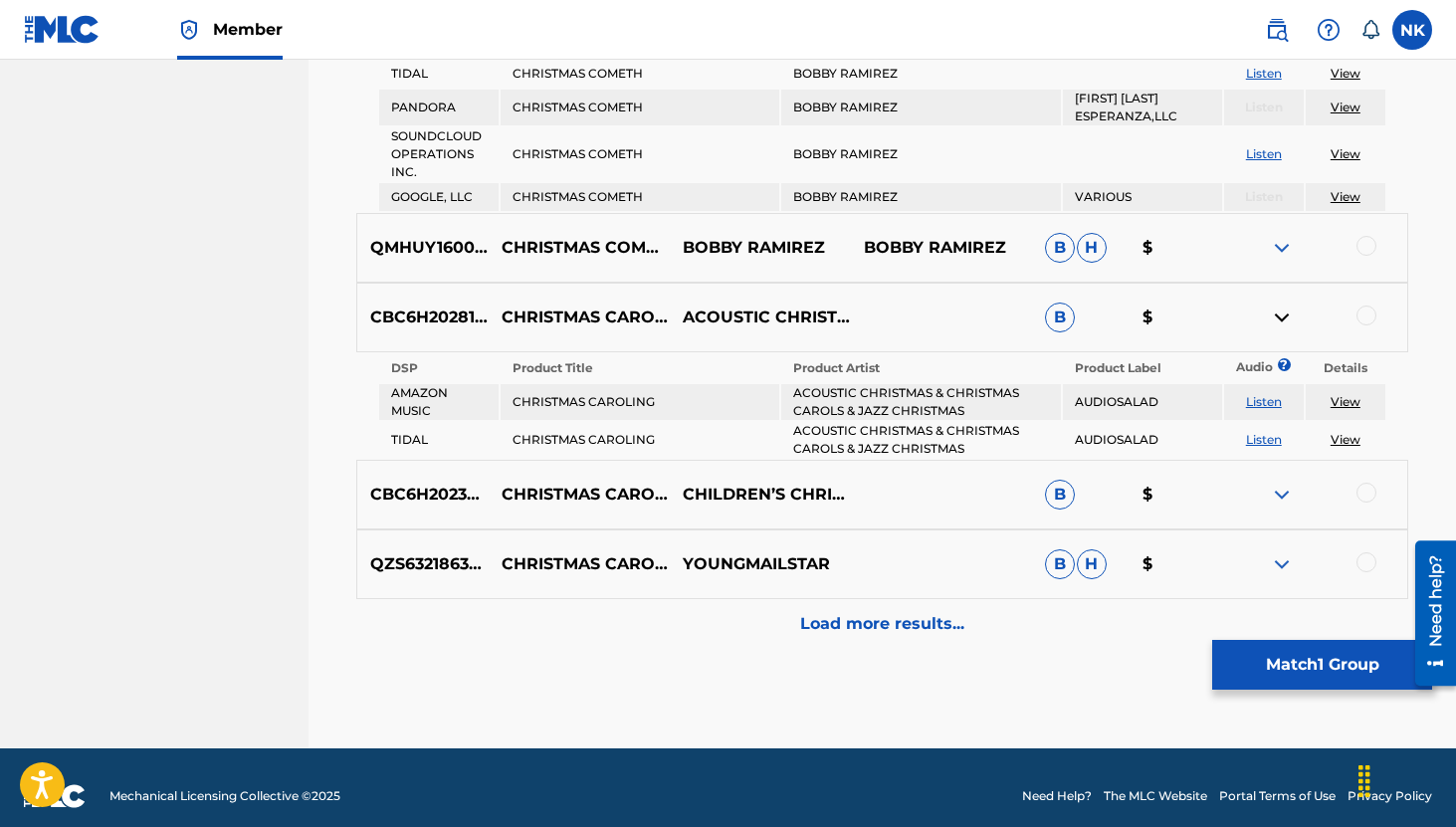 click on "Listen" at bounding box center (1264, 401) 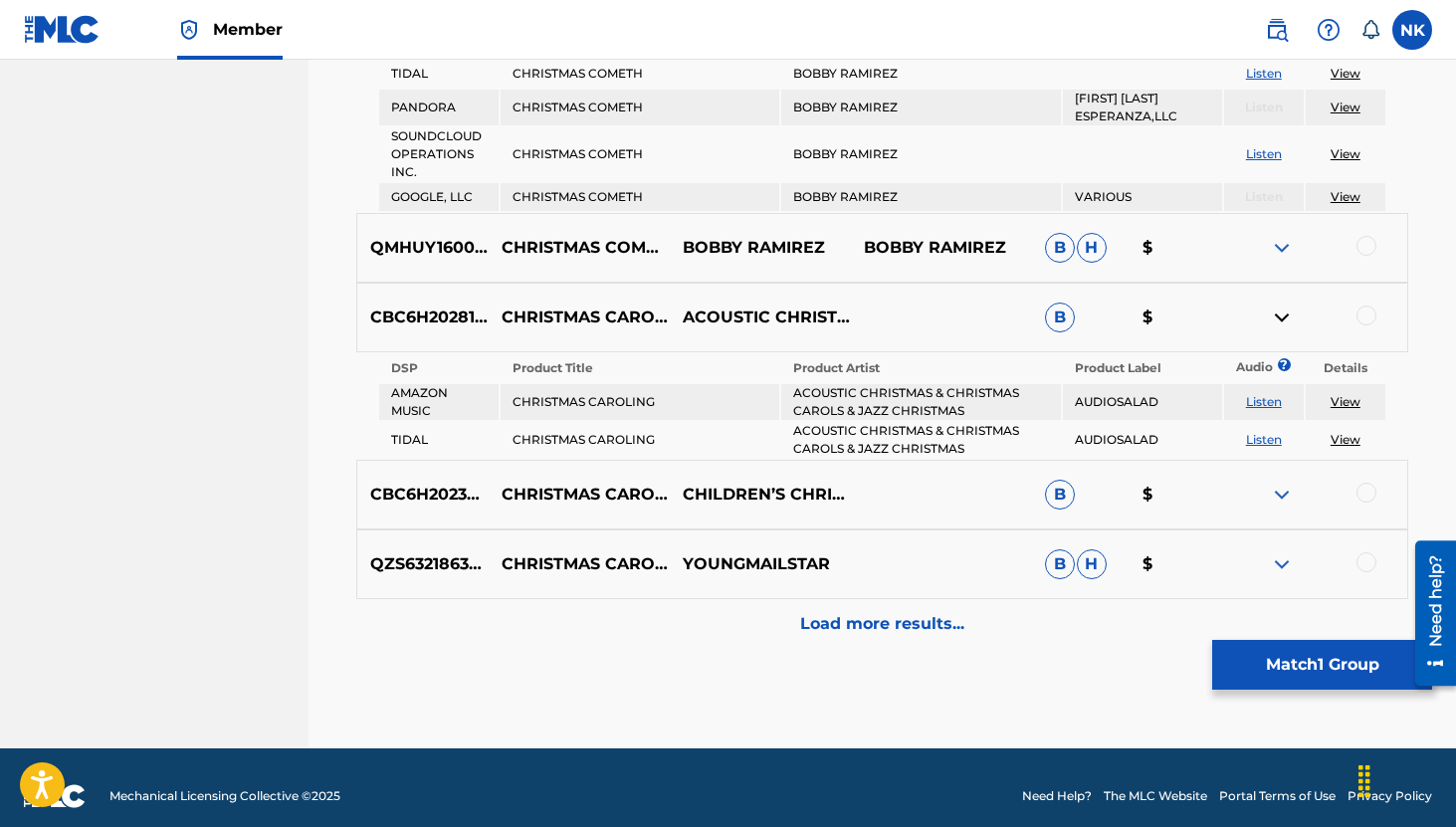 click at bounding box center (1282, 248) 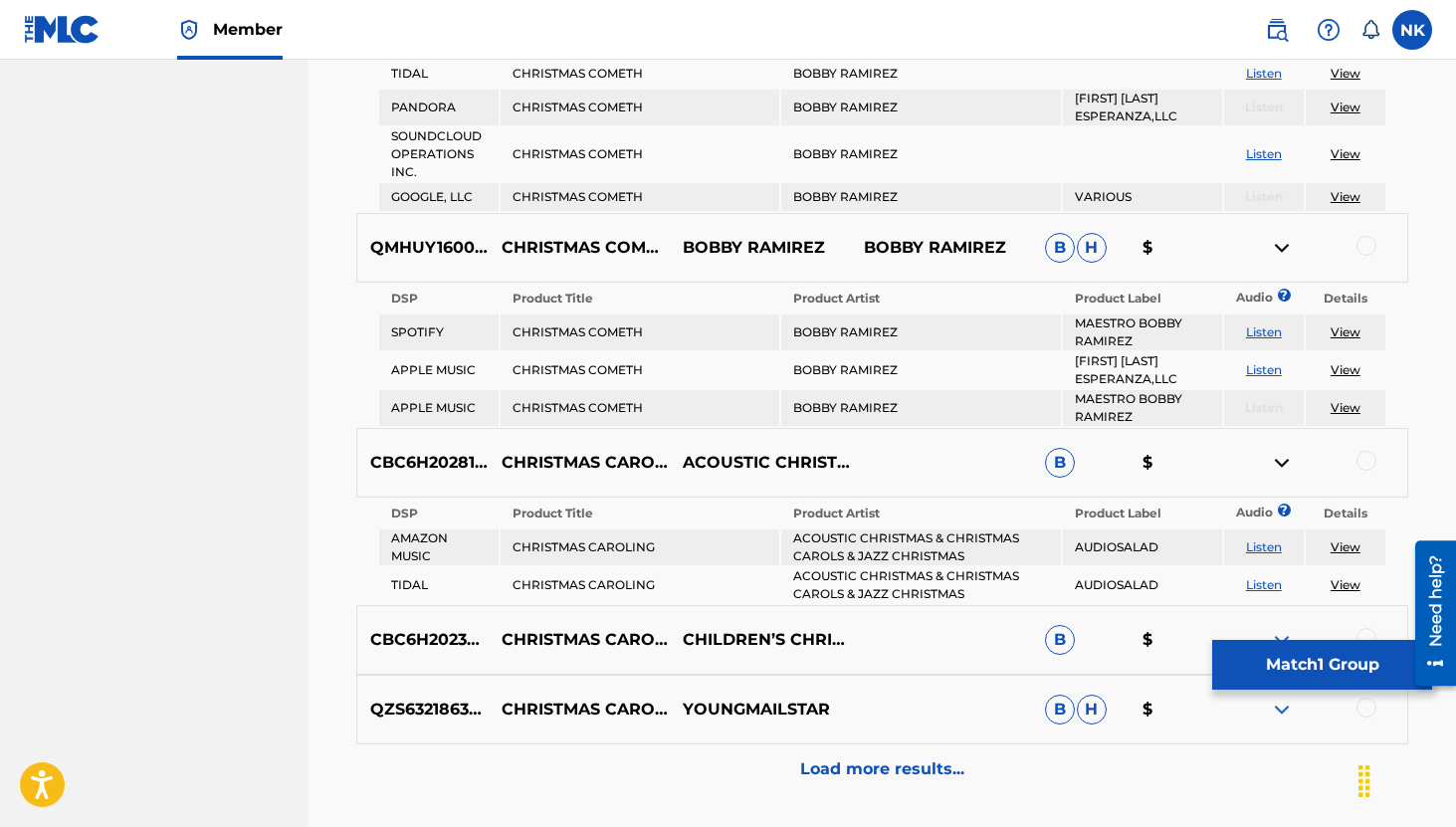 click at bounding box center [1282, 248] 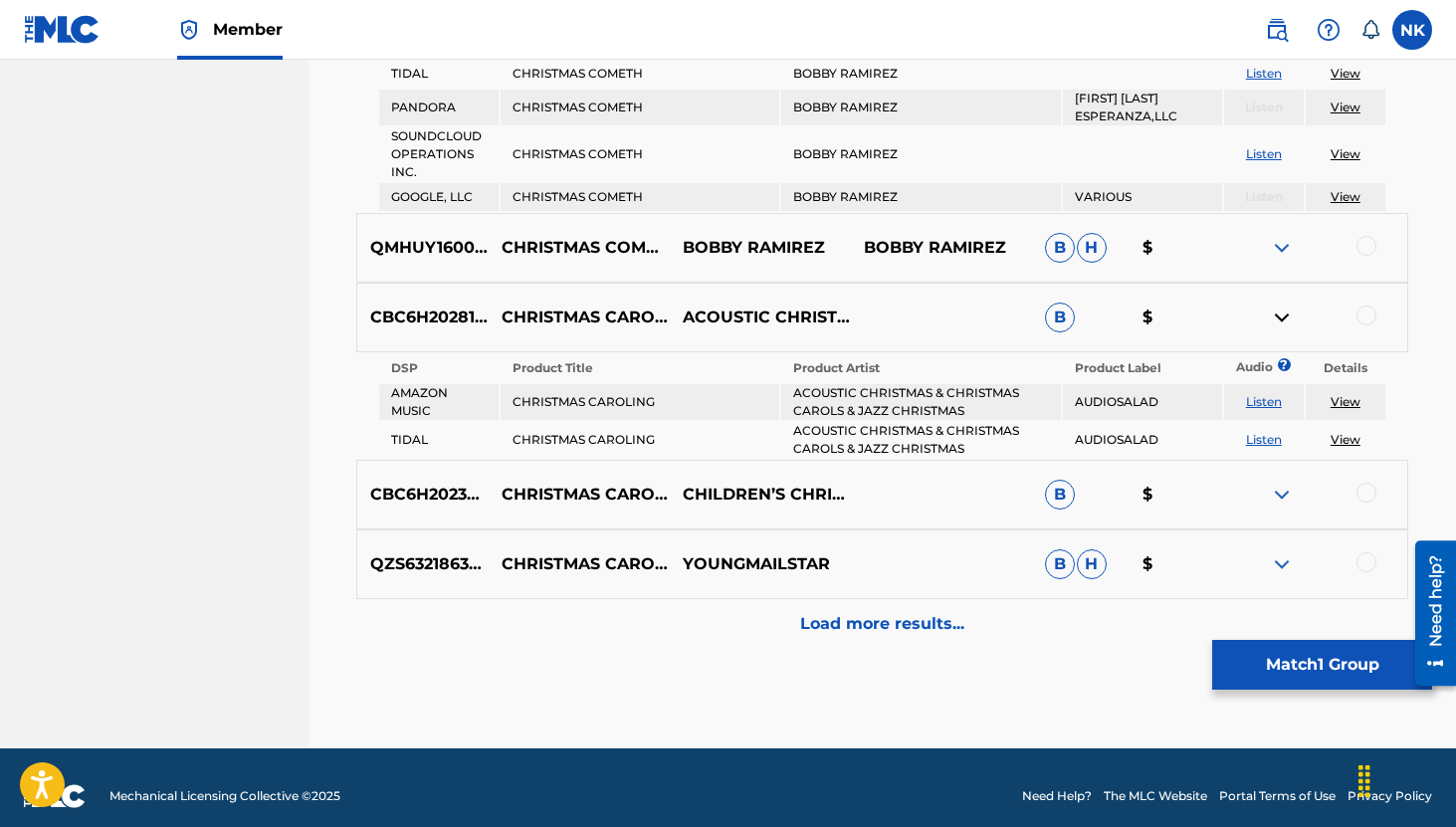 click at bounding box center [1282, 317] 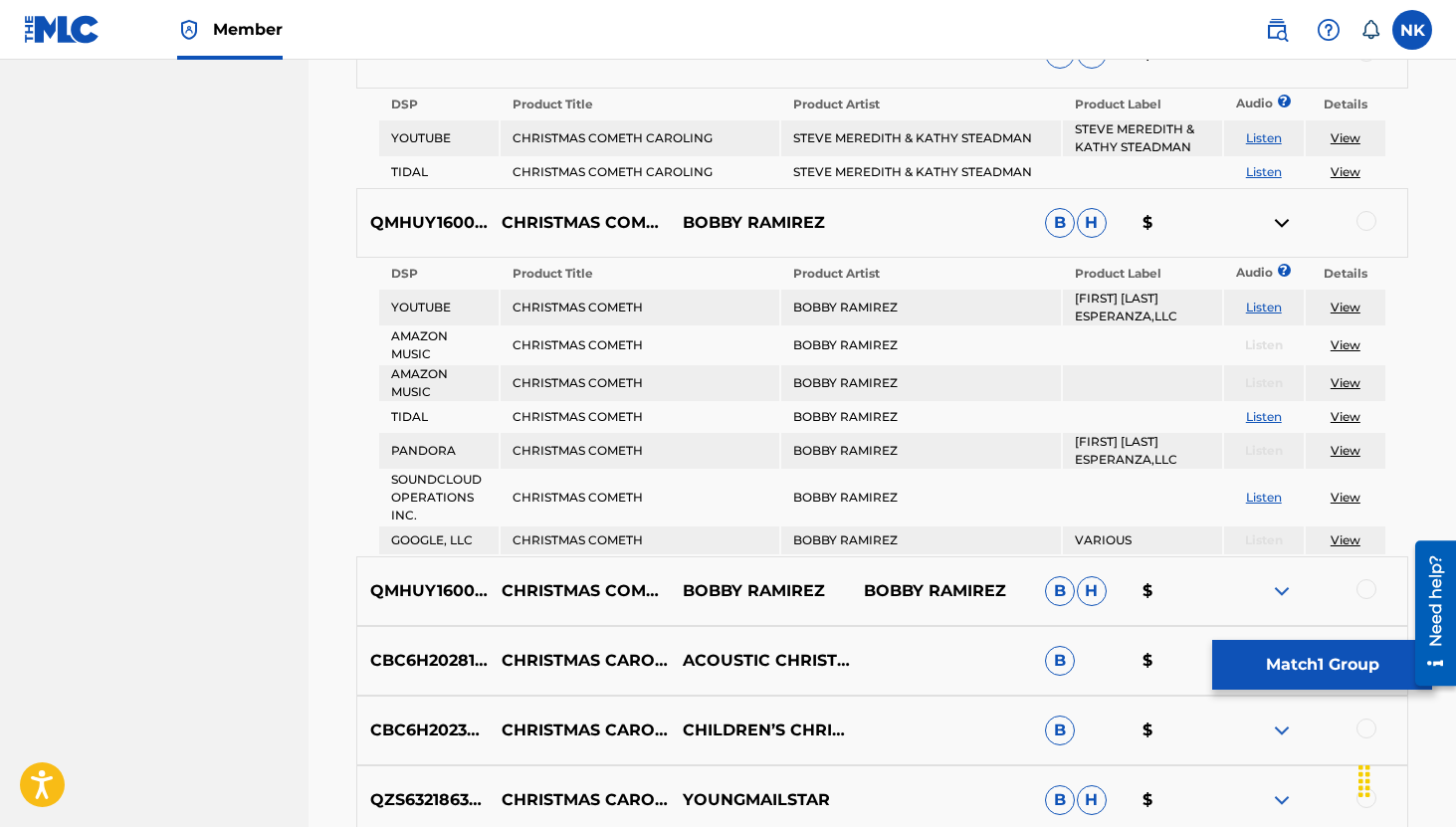 click at bounding box center [1282, 223] 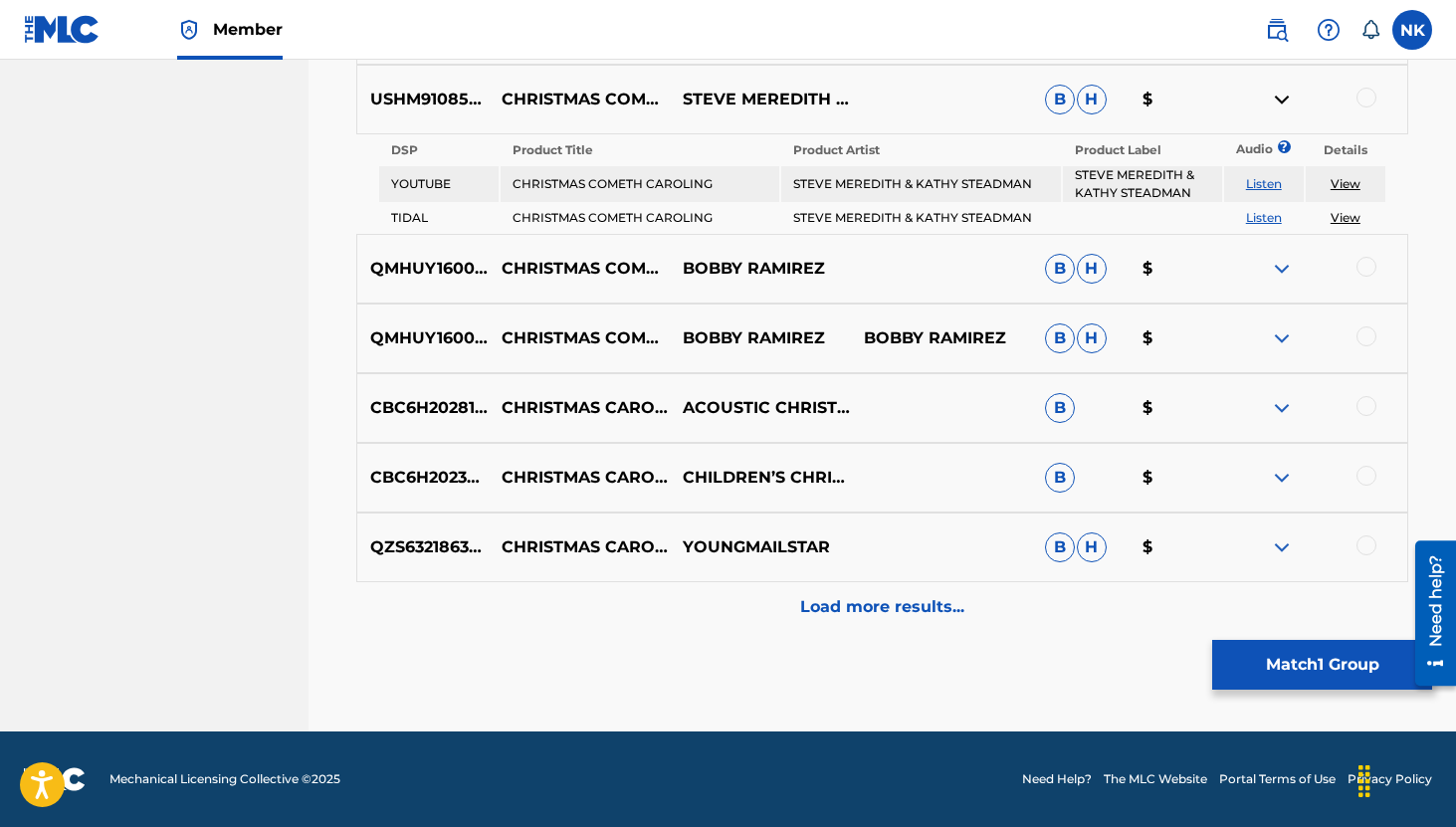 scroll, scrollTop: 1054, scrollLeft: 0, axis: vertical 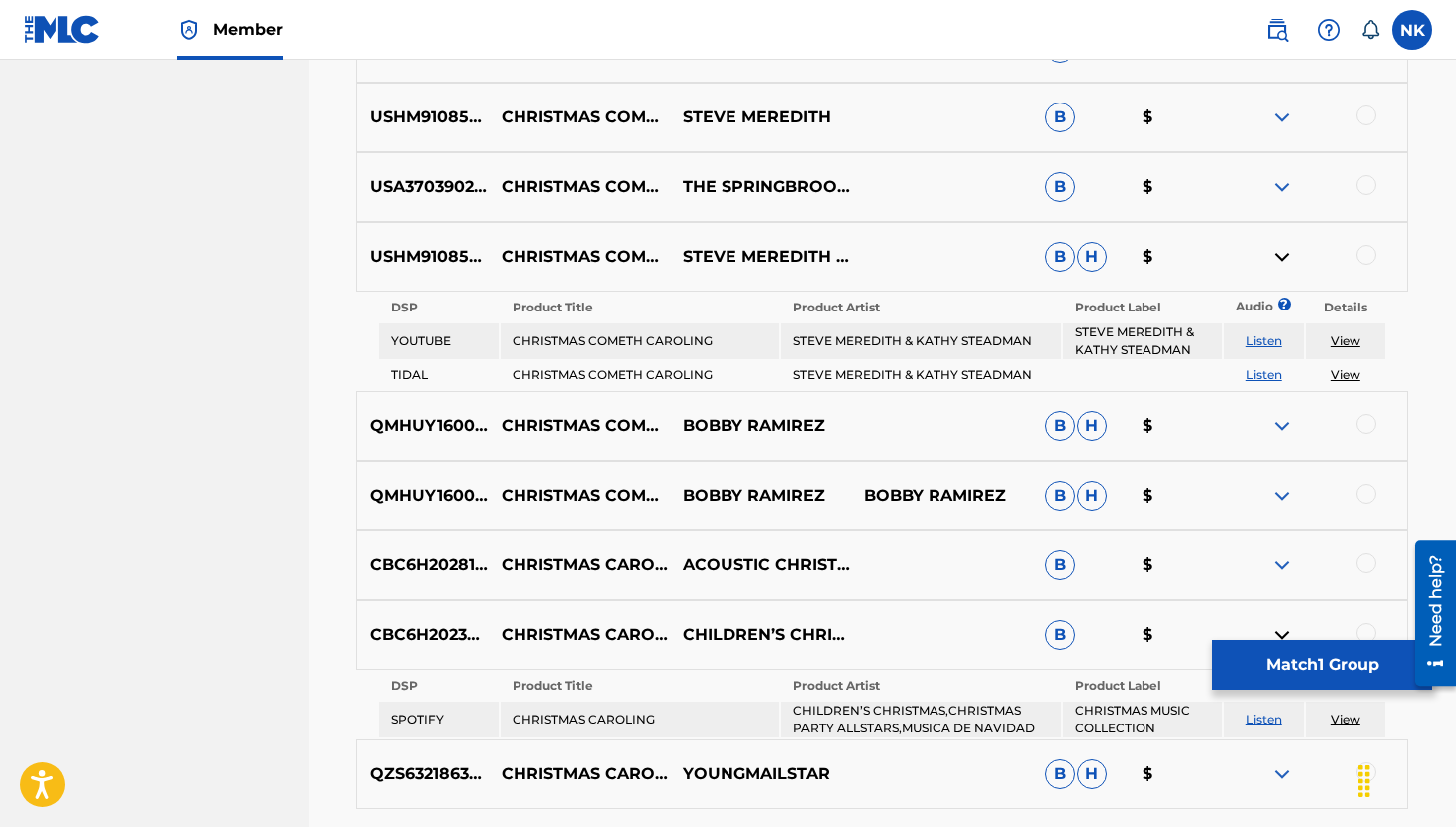 click at bounding box center [1282, 257] 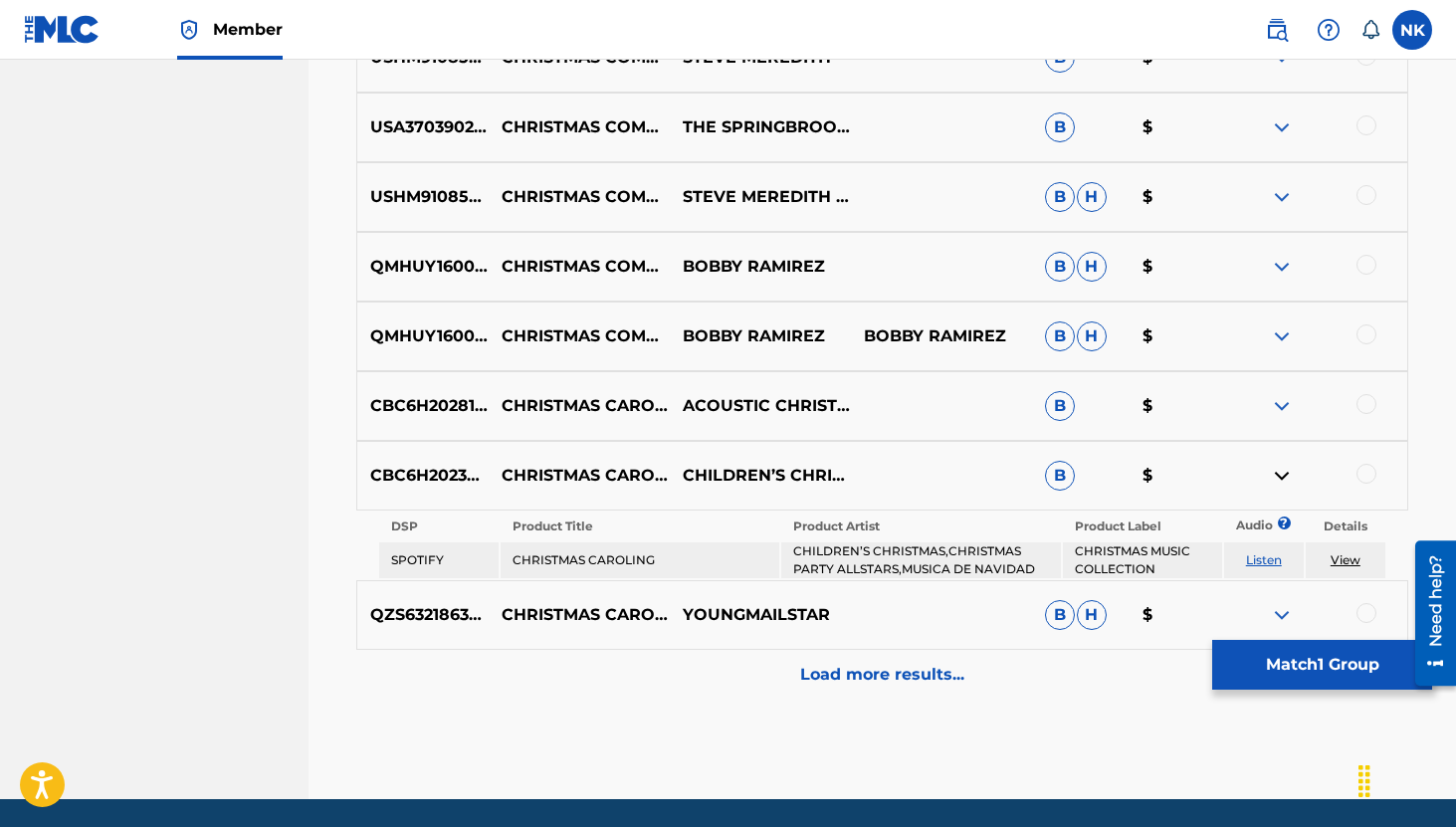 scroll, scrollTop: 1024, scrollLeft: 0, axis: vertical 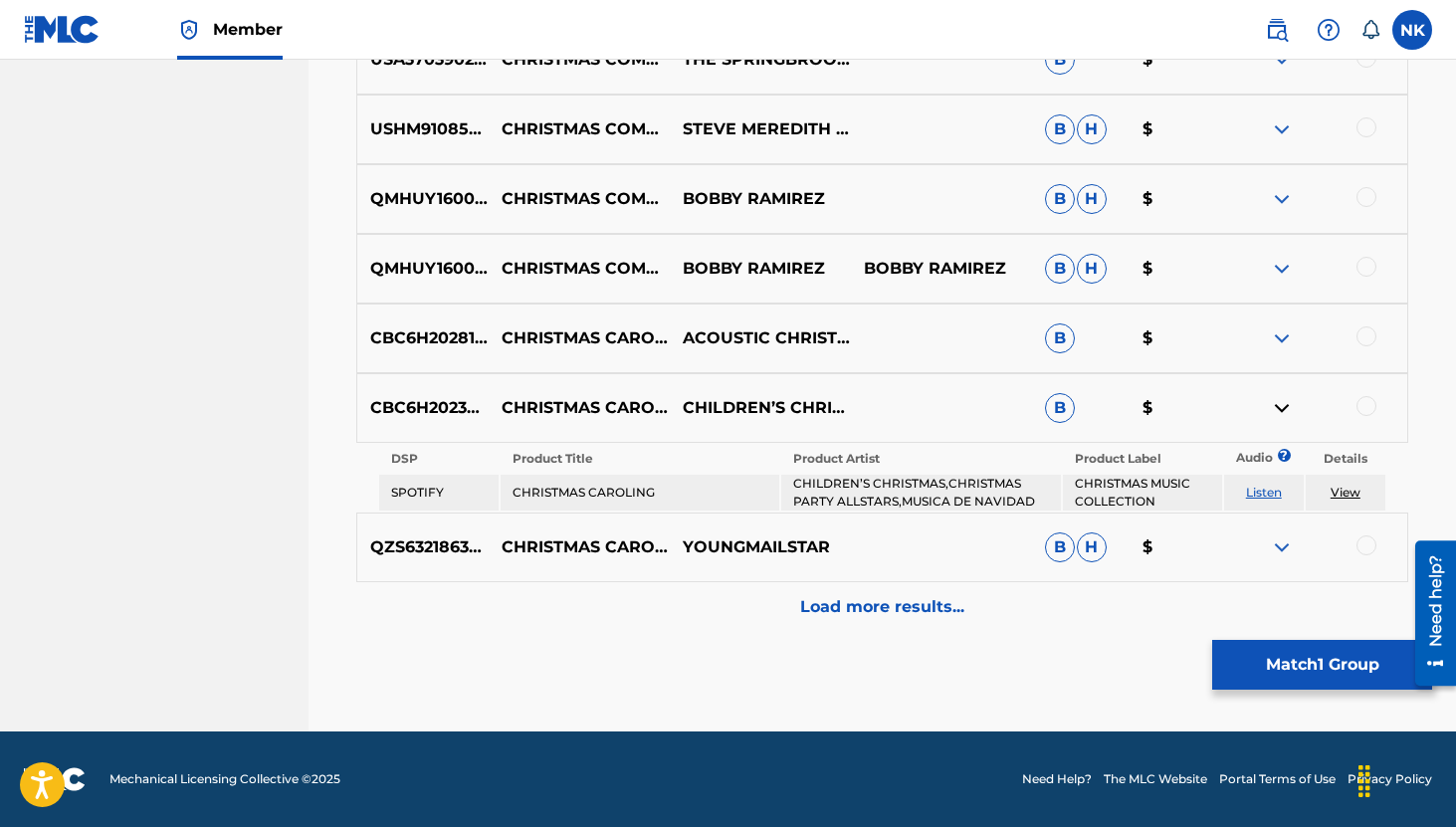 click on "Listen" at bounding box center (1264, 492) 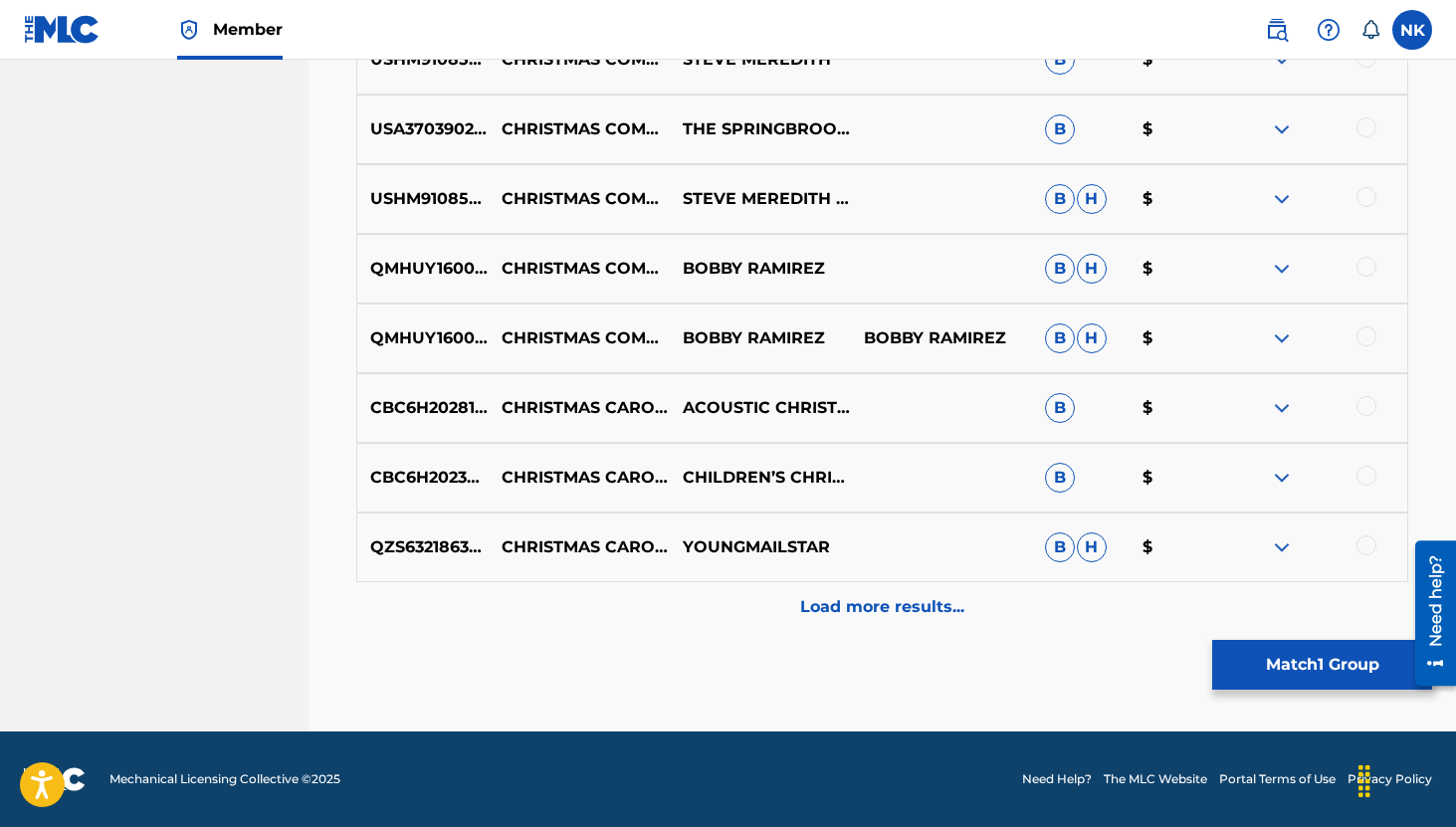 click at bounding box center [1282, 547] 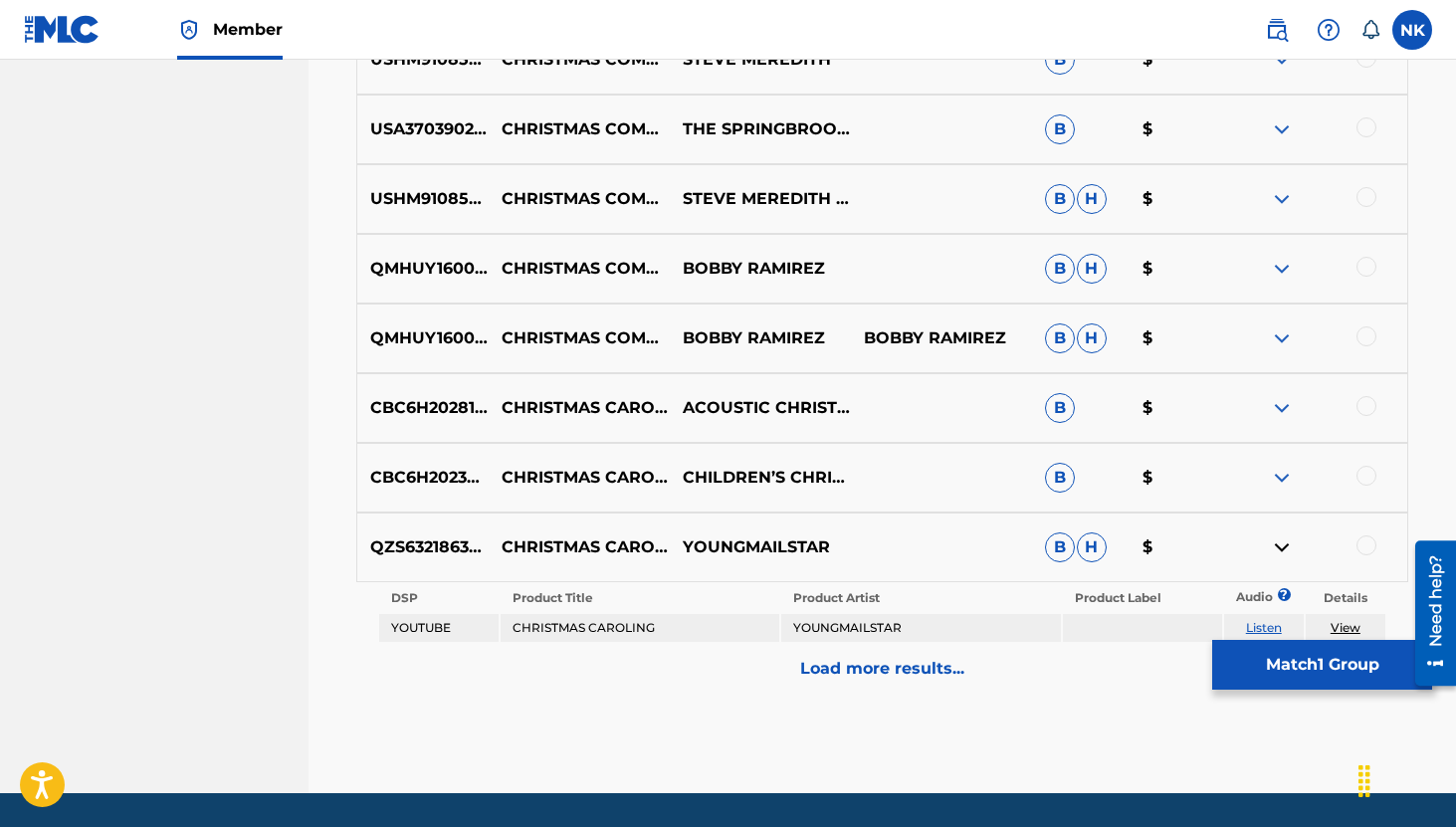 scroll, scrollTop: 1016, scrollLeft: 0, axis: vertical 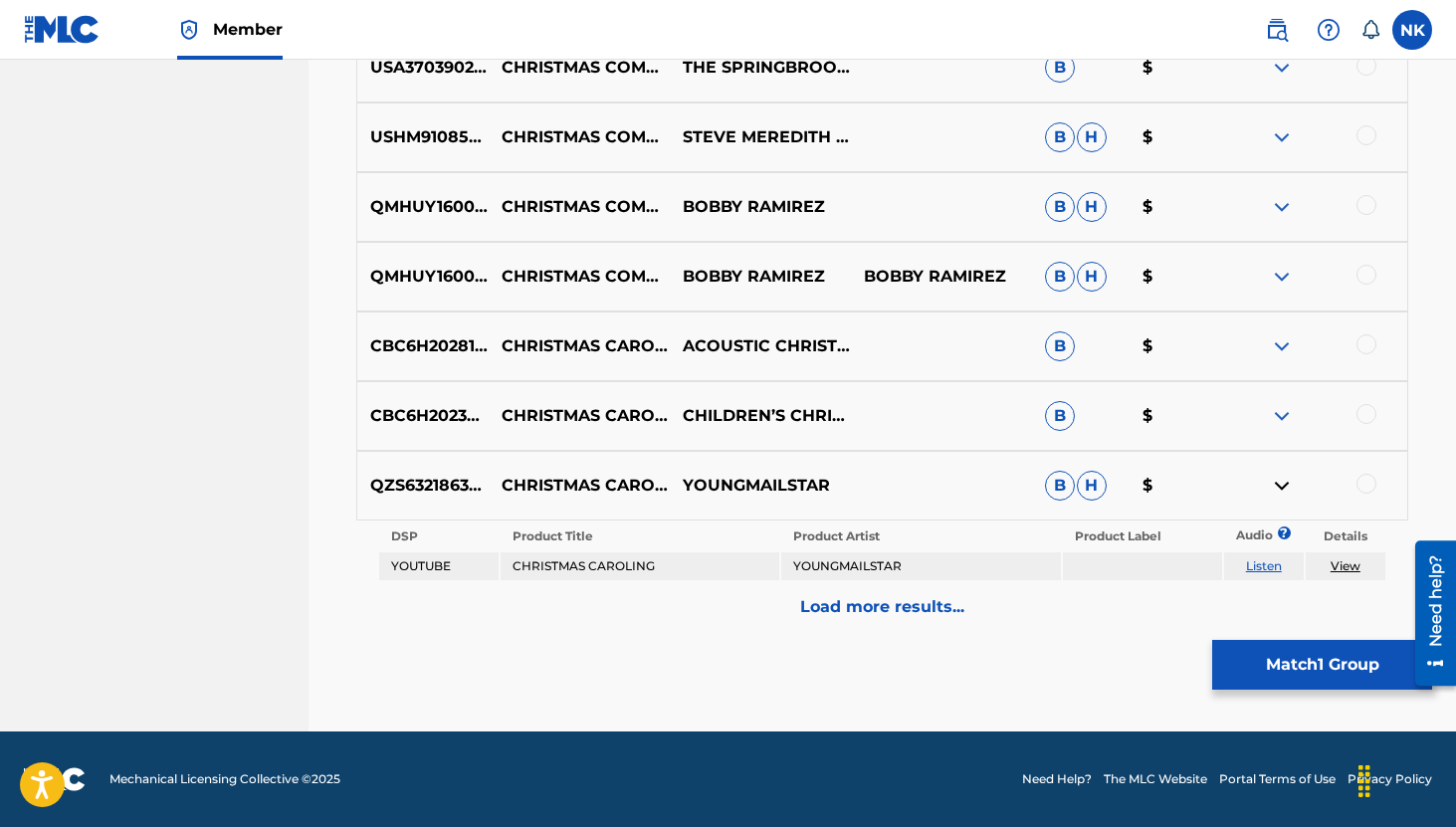 click on "Listen" at bounding box center (1264, 565) 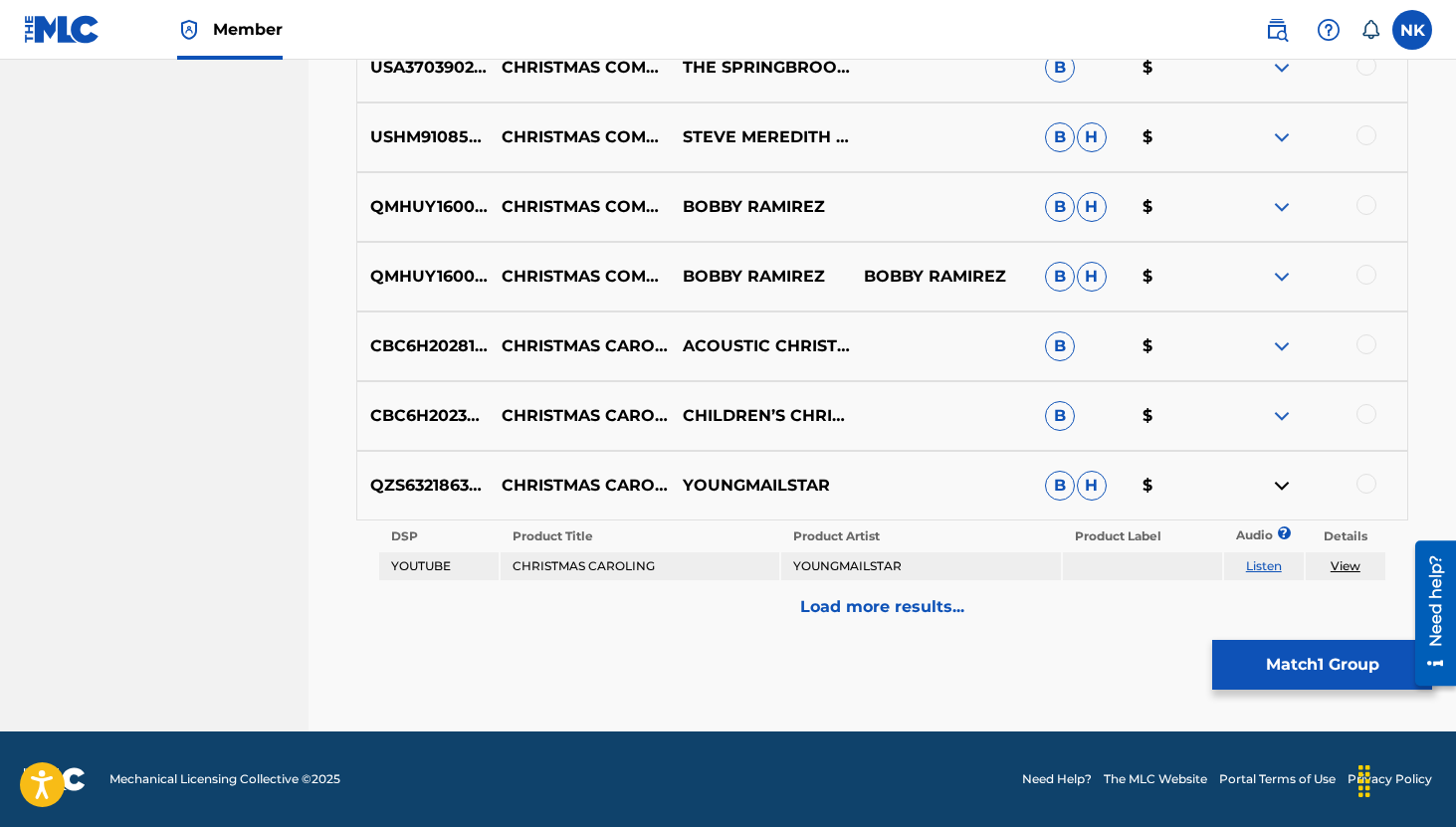 click on "QZS632186342 CHRISTMAS CAROLING YOUNGMAILSTAR B H $" at bounding box center (882, 486) 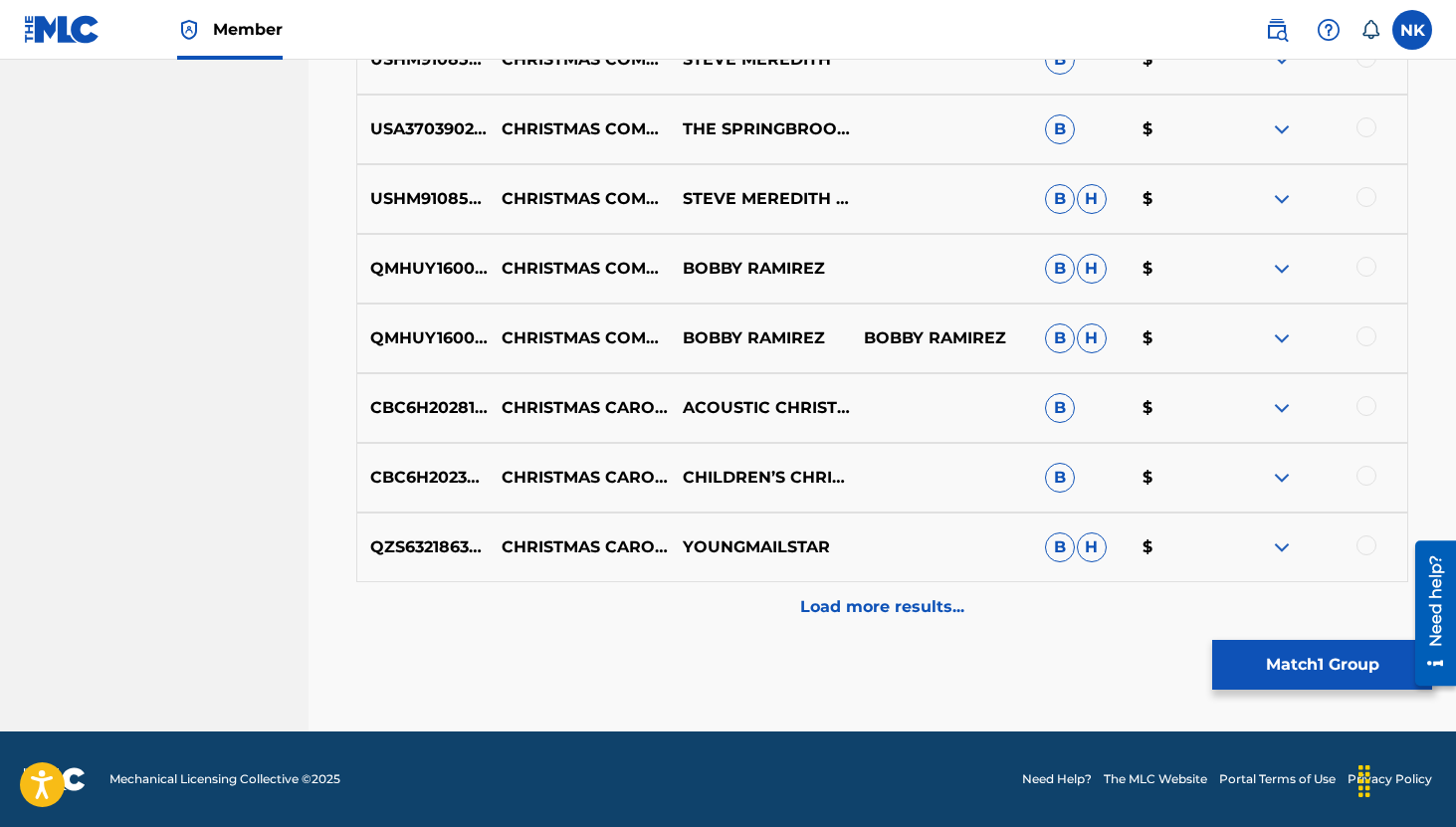 click on "Match  1 Group" at bounding box center (1322, 665) 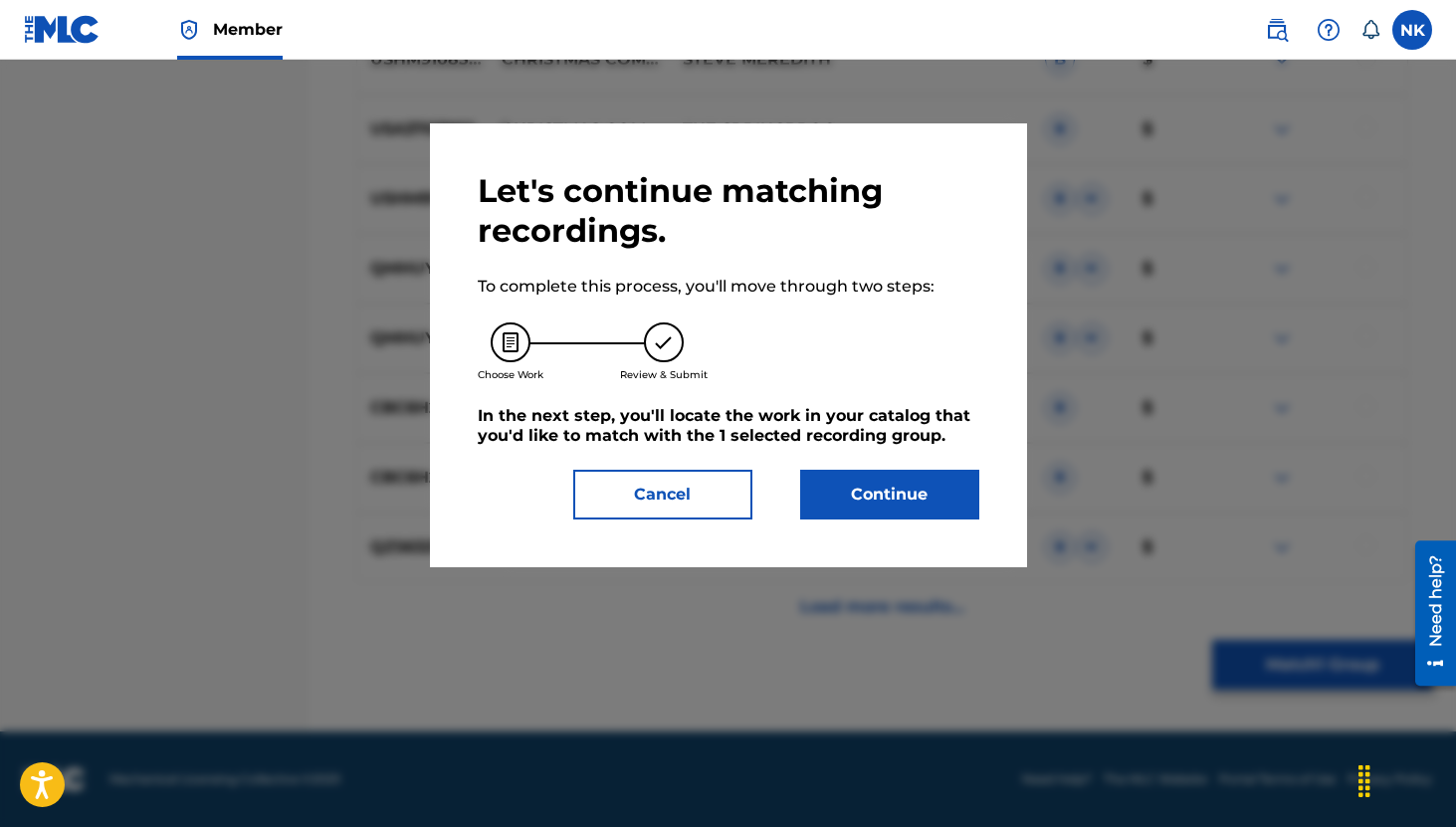 click on "Continue" at bounding box center [890, 495] 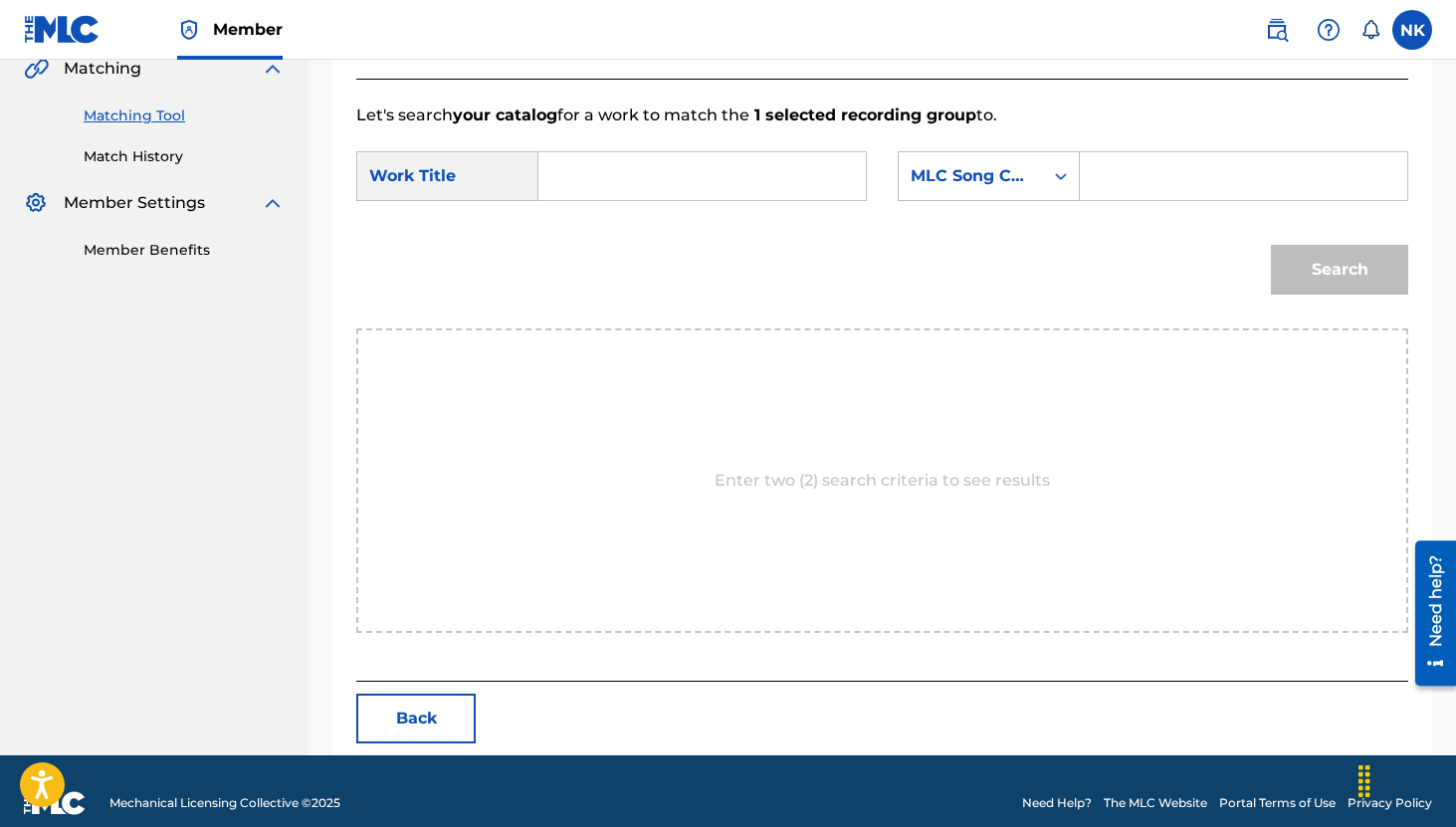 scroll, scrollTop: 499, scrollLeft: 0, axis: vertical 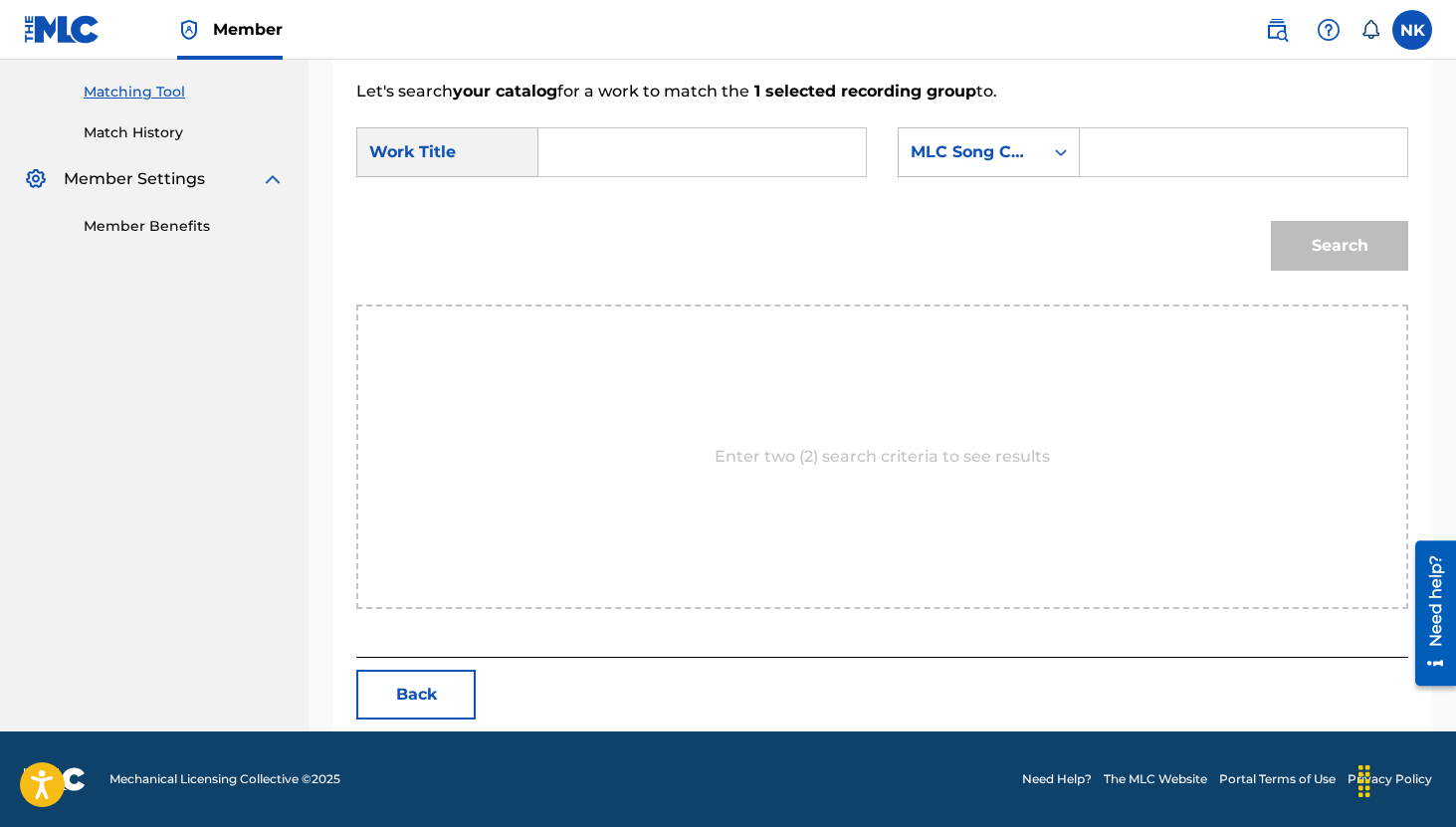 click at bounding box center (702, 152) 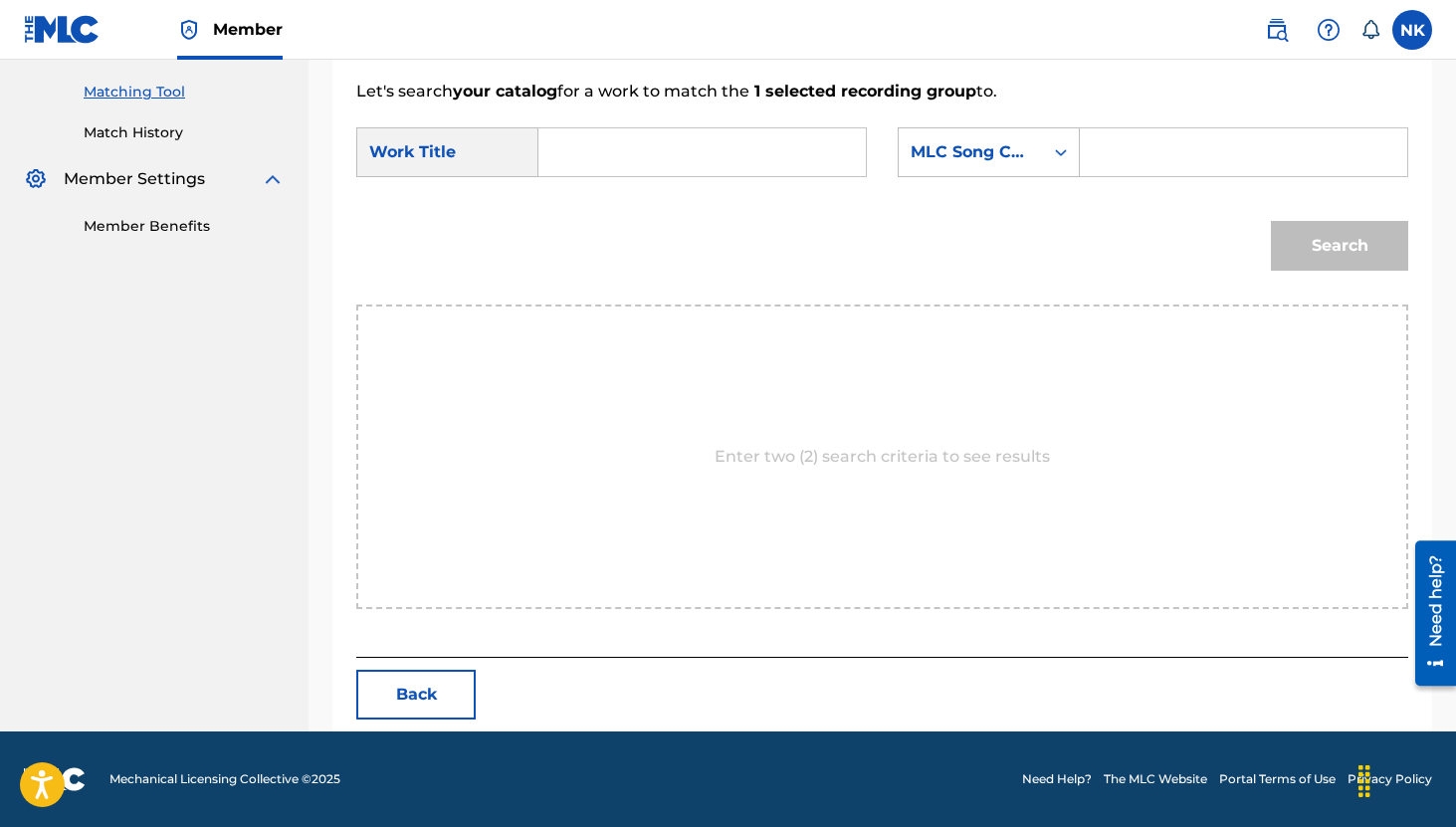 paste on "CHRISTMAS COMETH CAROLING" 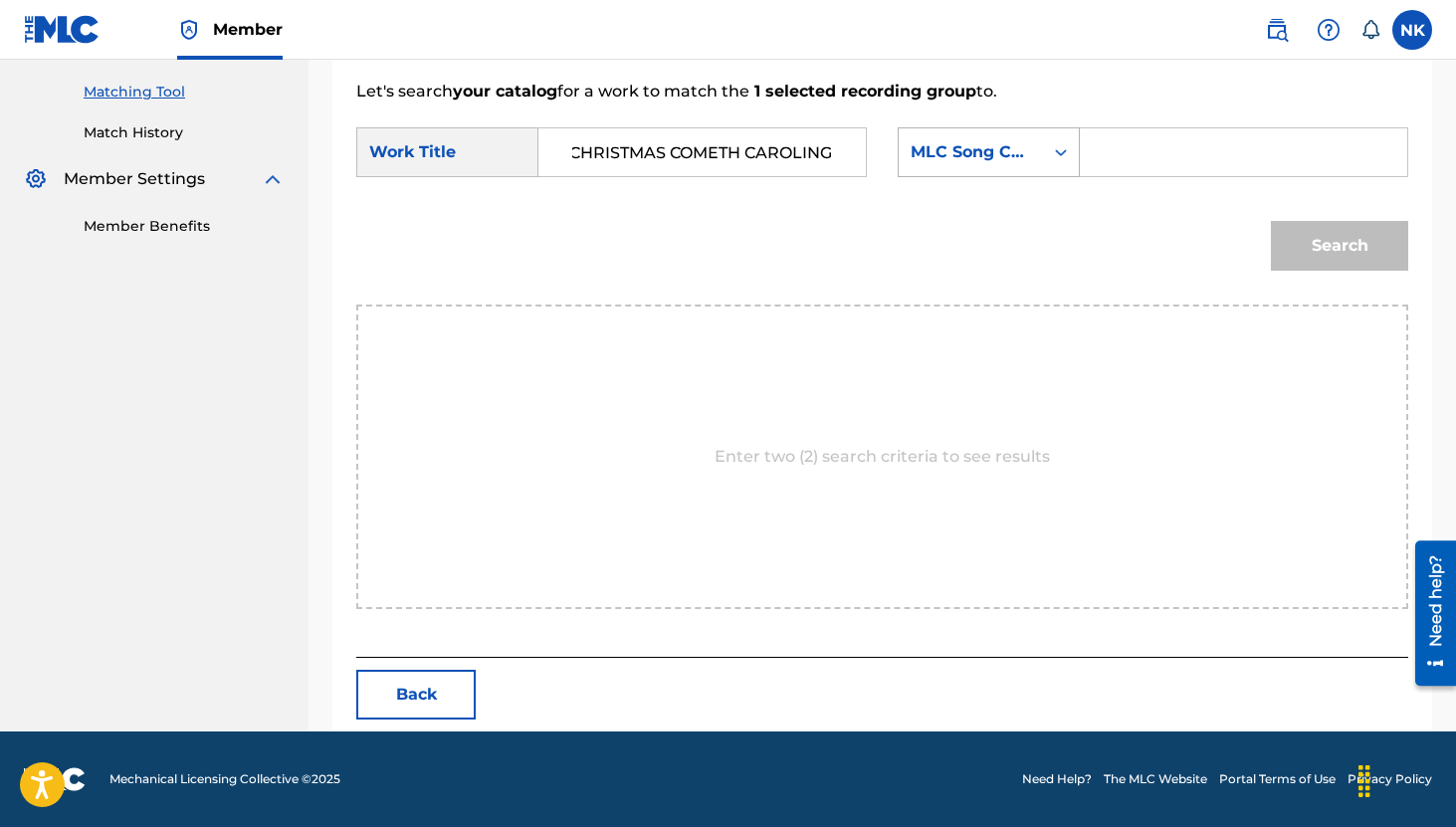 scroll, scrollTop: 0, scrollLeft: 5, axis: horizontal 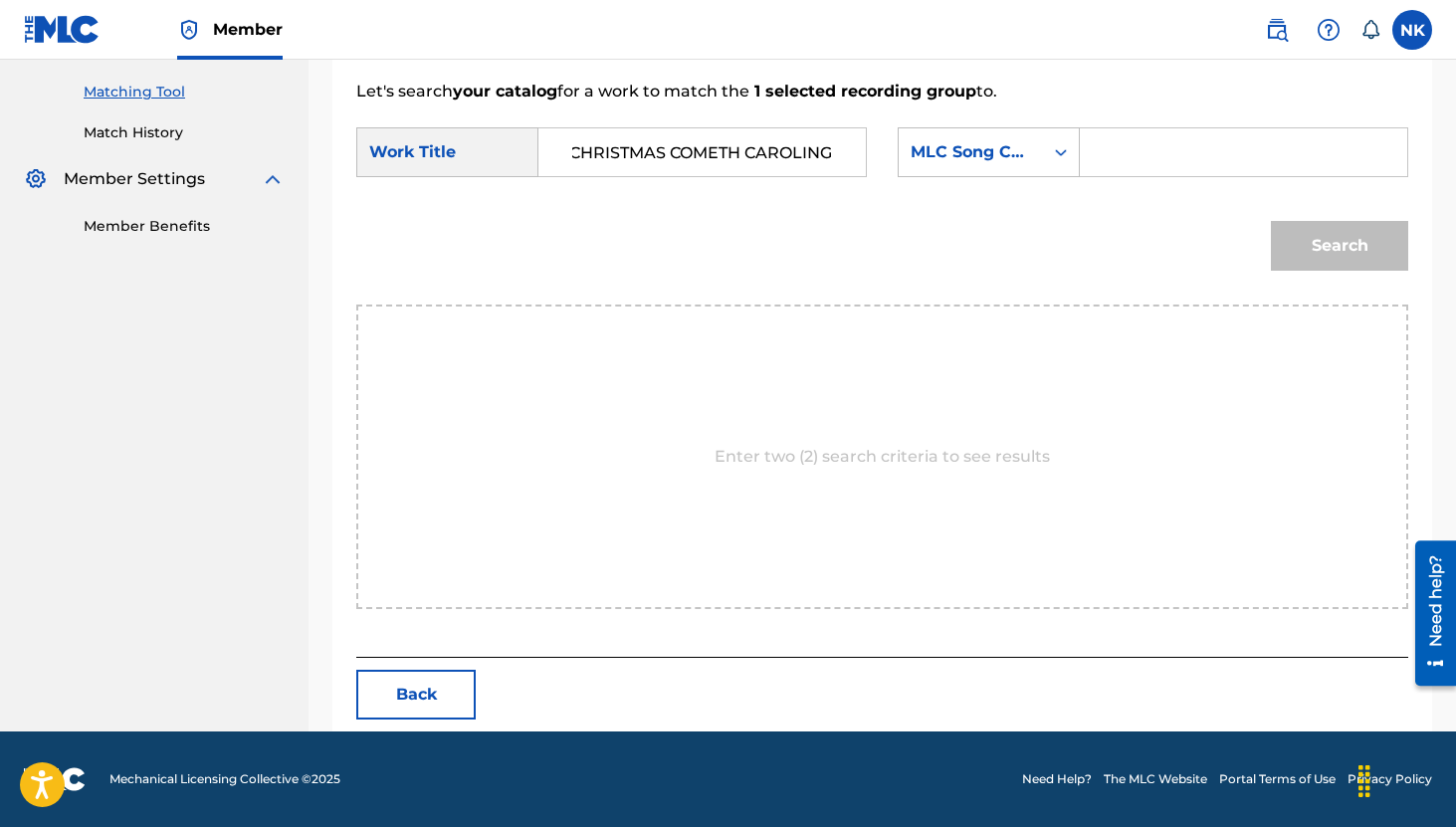 type on "CHRISTMAS COMETH CAROLING" 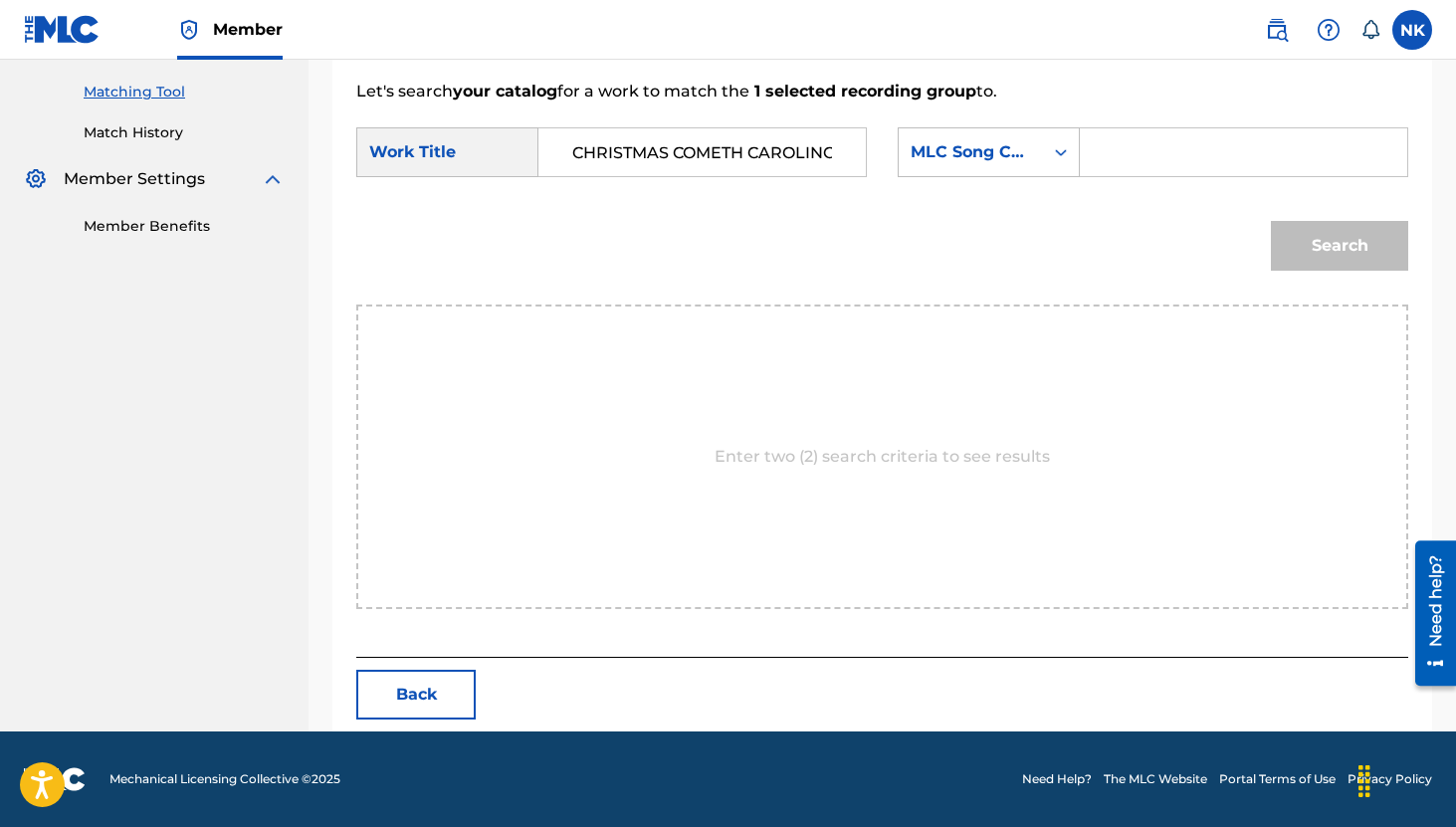 click at bounding box center [1243, 152] 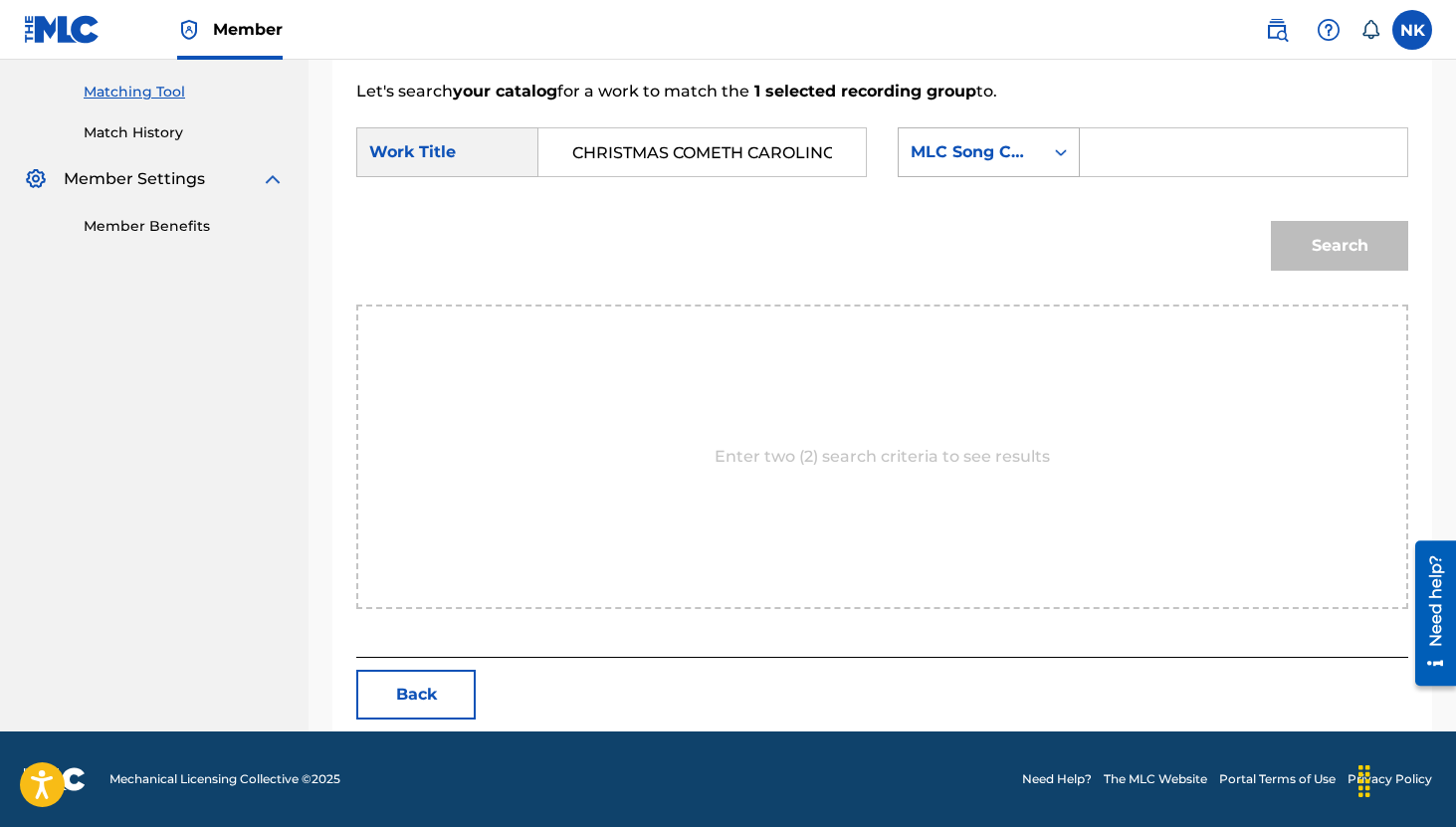 click on "MLC Song Code" at bounding box center (970, 152) 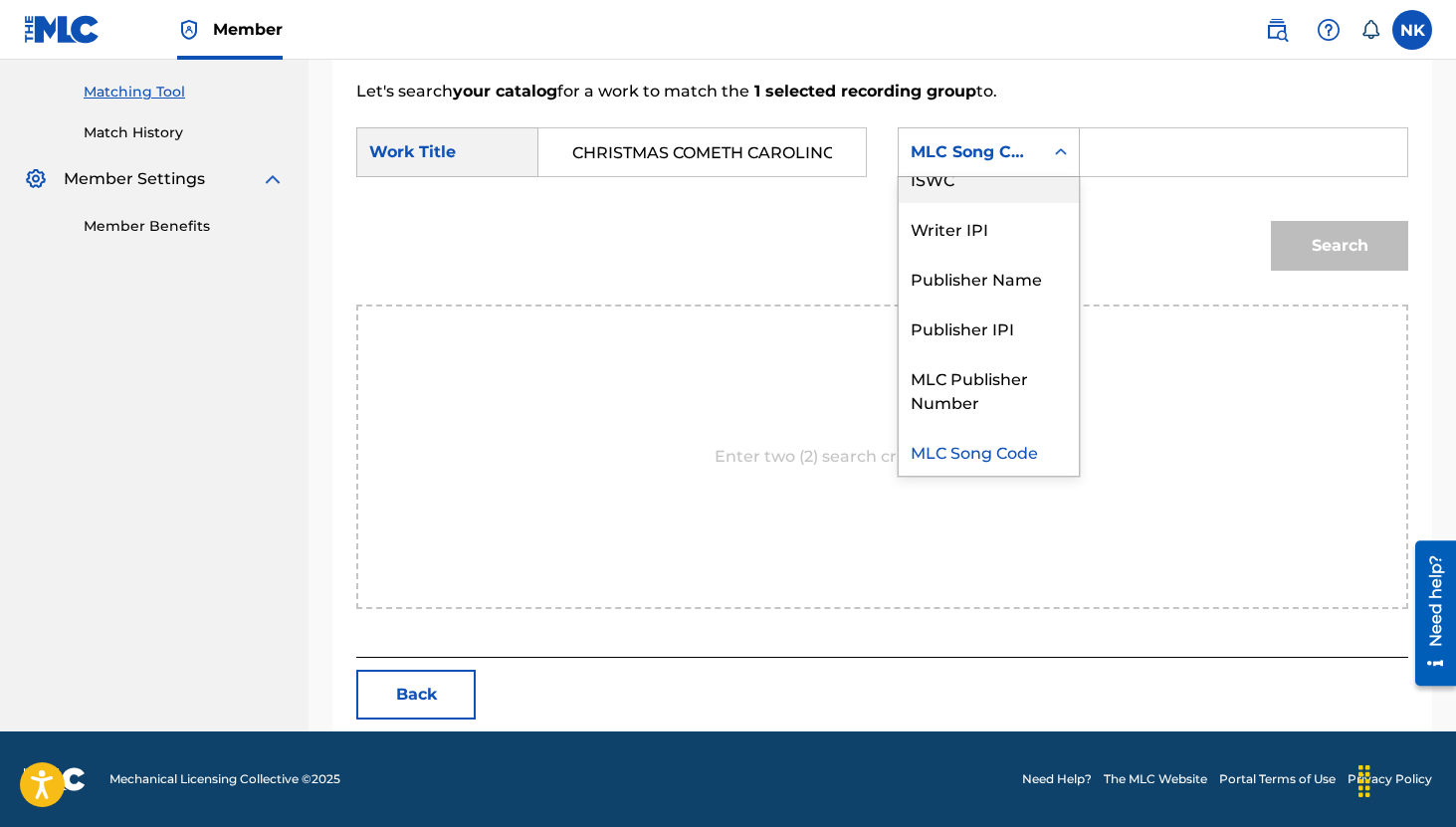 scroll, scrollTop: 0, scrollLeft: 0, axis: both 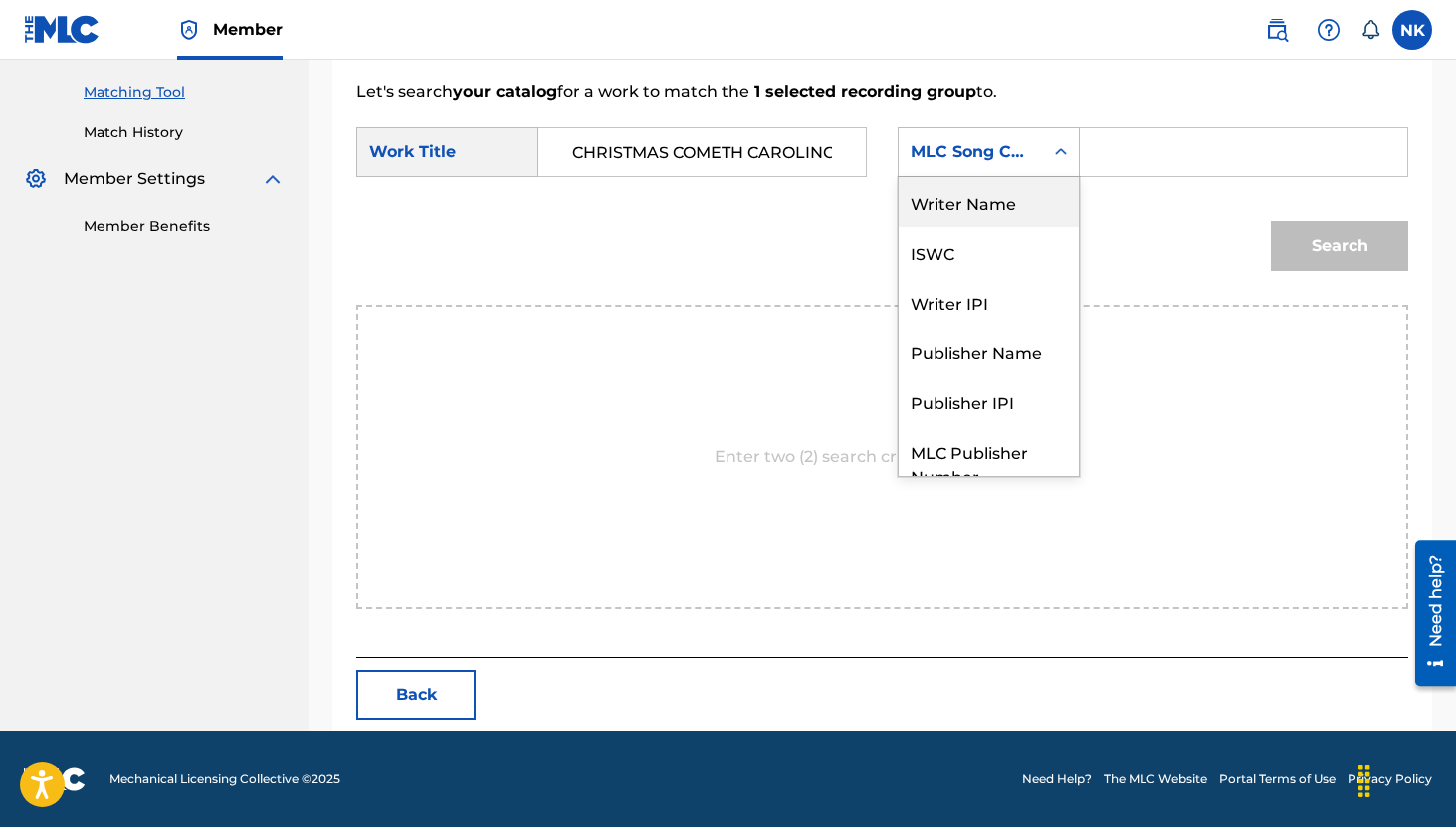 click on "Writer Name" at bounding box center (988, 202) 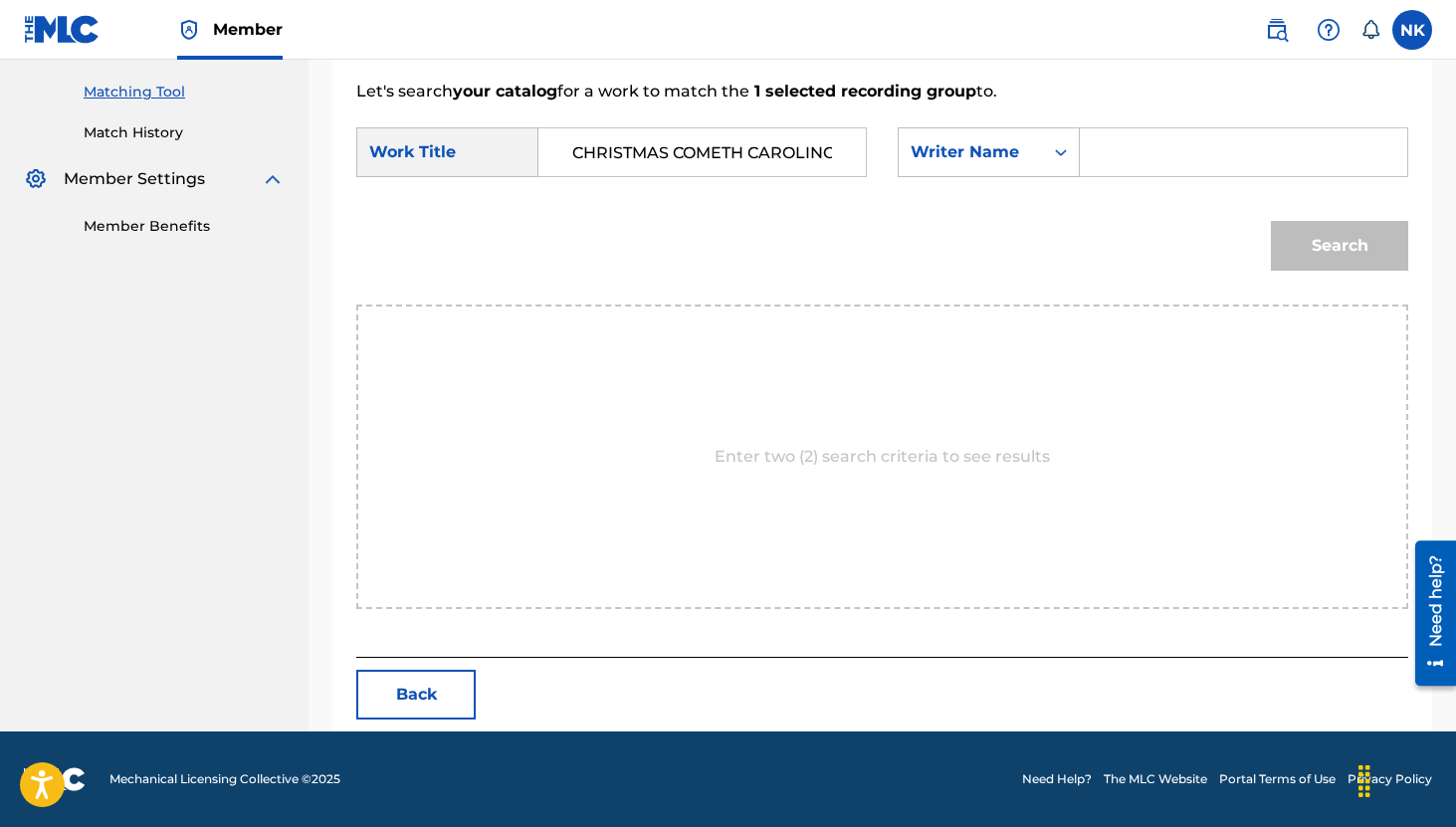 click at bounding box center (1243, 152) 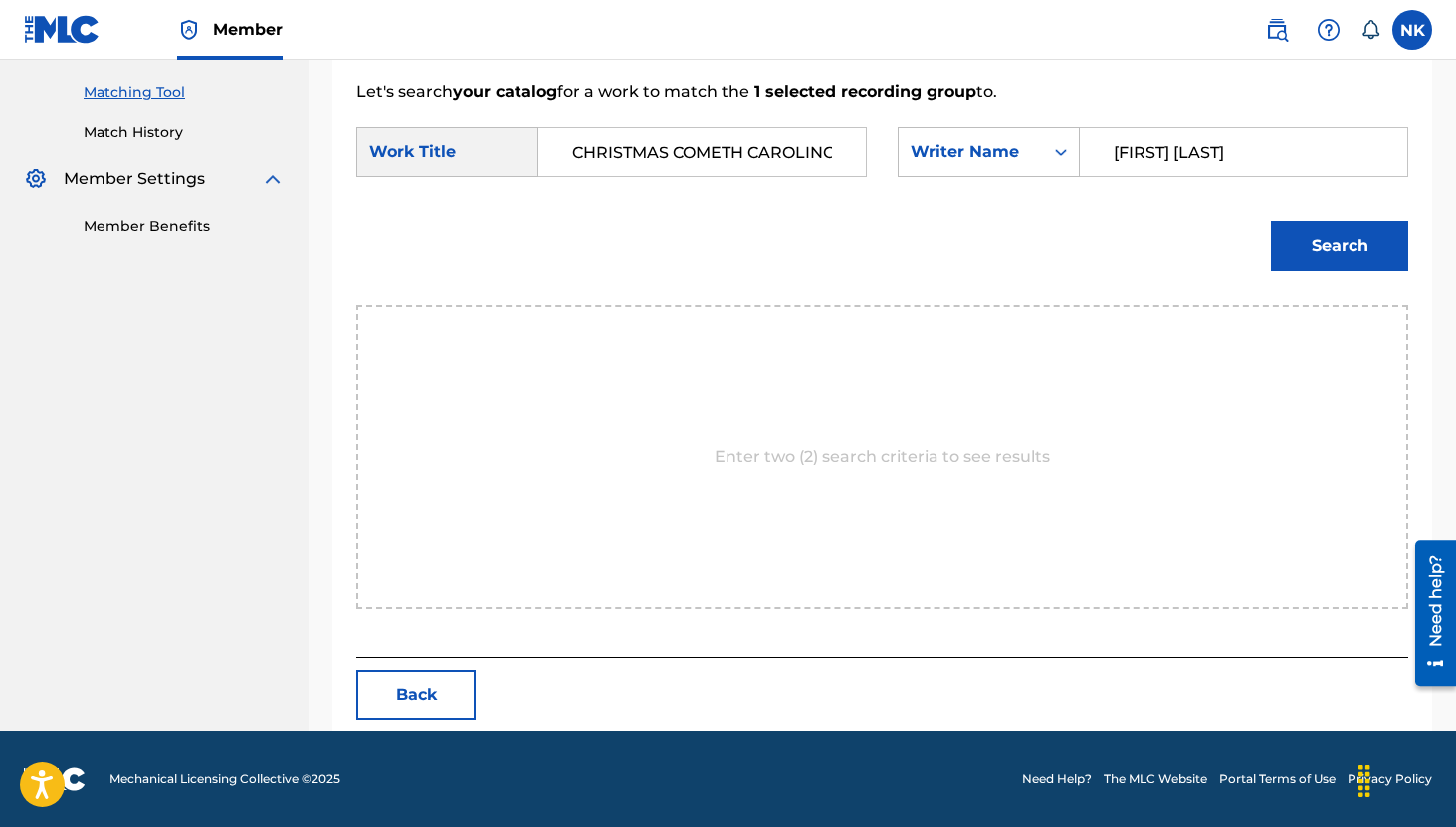 click on "Search" at bounding box center [1340, 246] 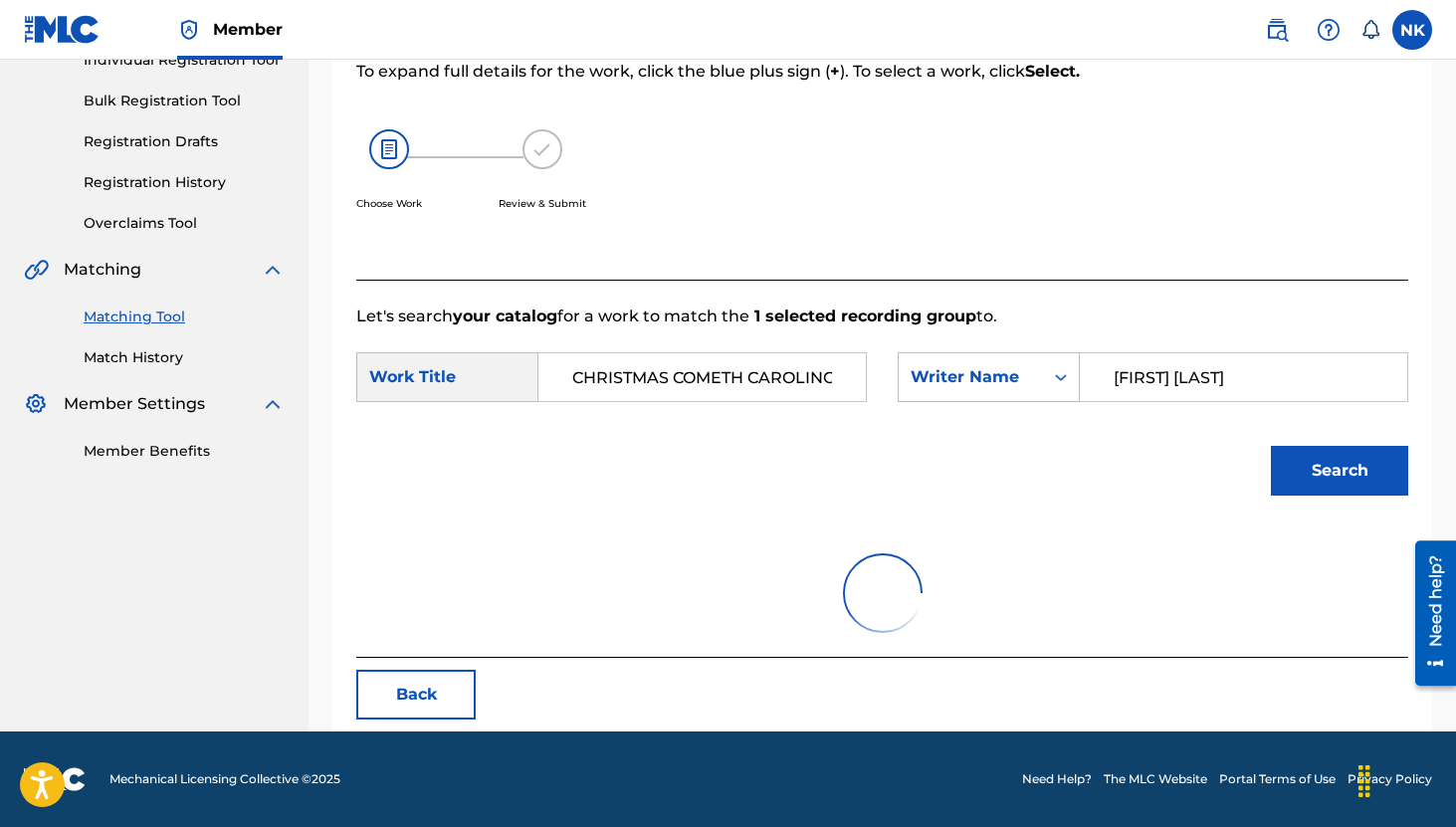scroll, scrollTop: 418, scrollLeft: 0, axis: vertical 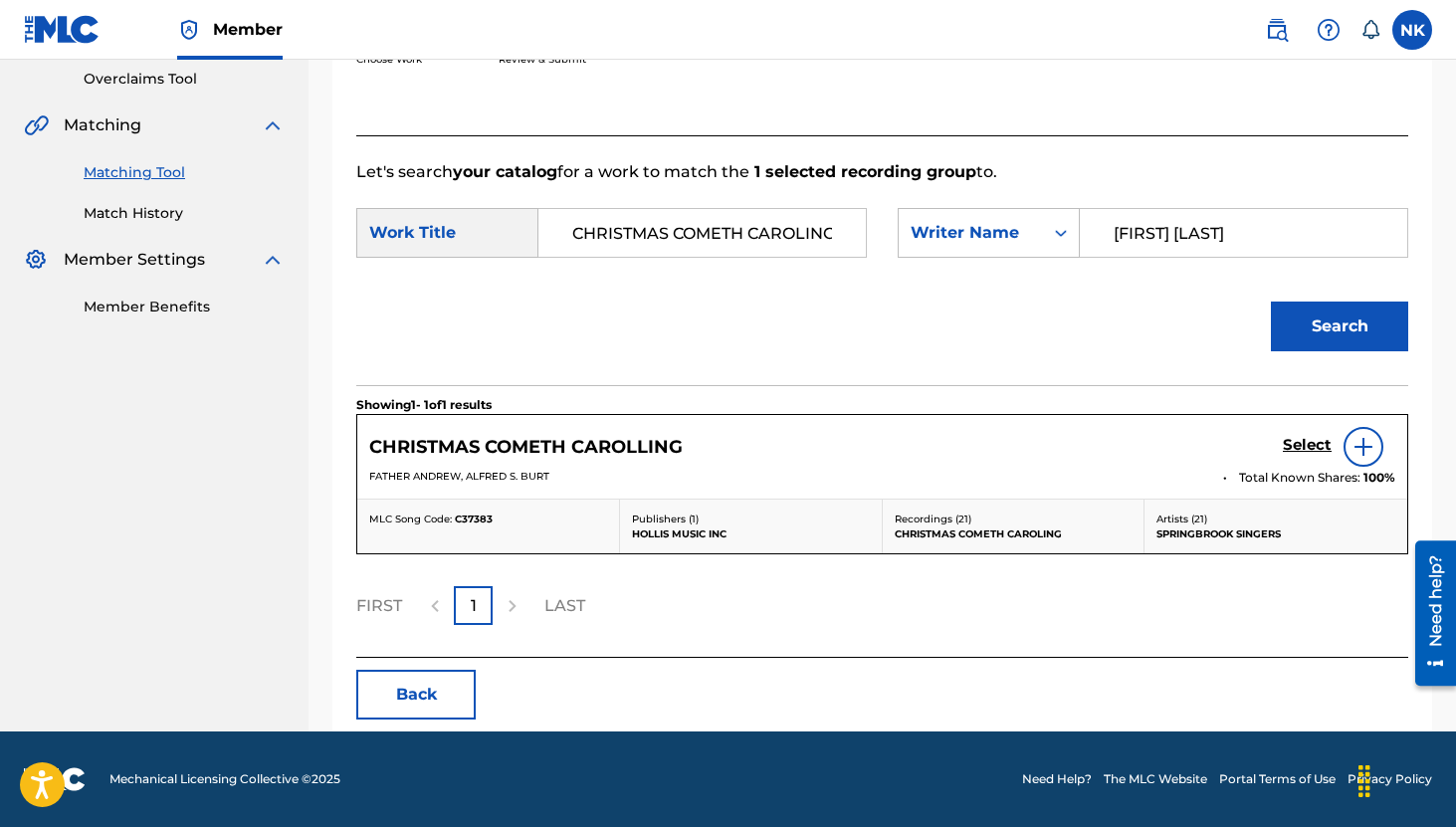 click on "Select" at bounding box center [1307, 445] 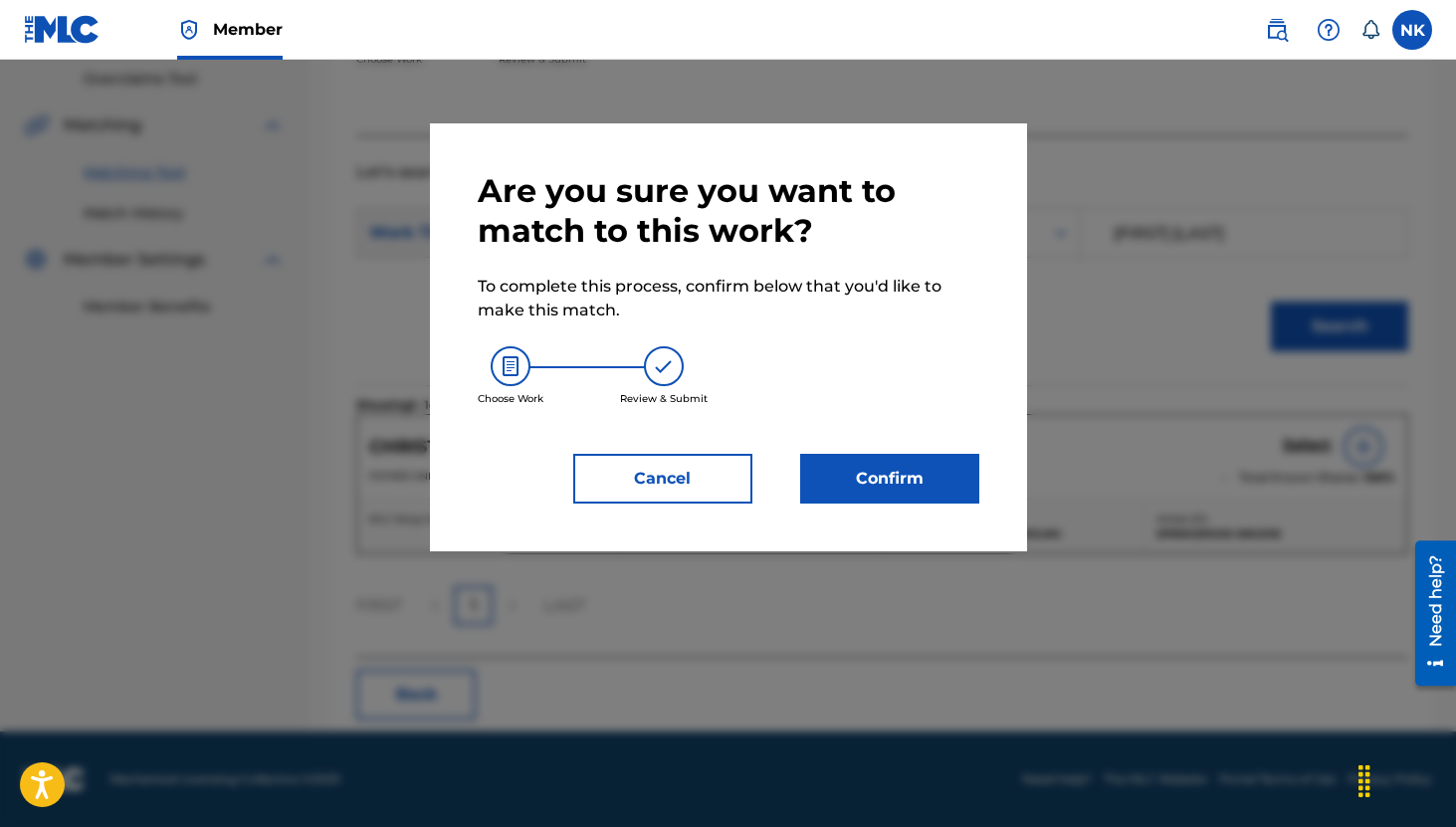 click on "Confirm" at bounding box center (890, 479) 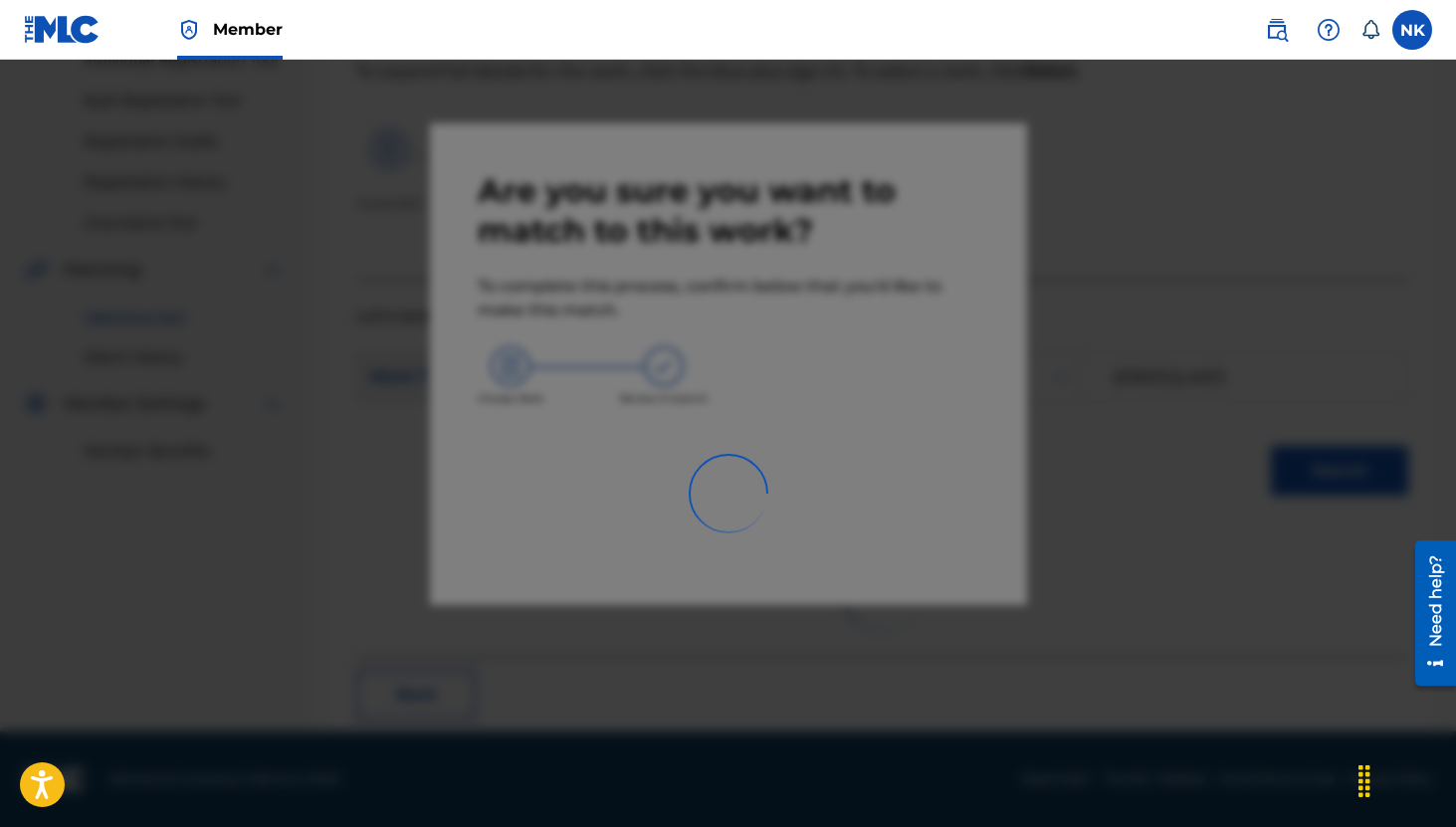 scroll, scrollTop: 73, scrollLeft: 0, axis: vertical 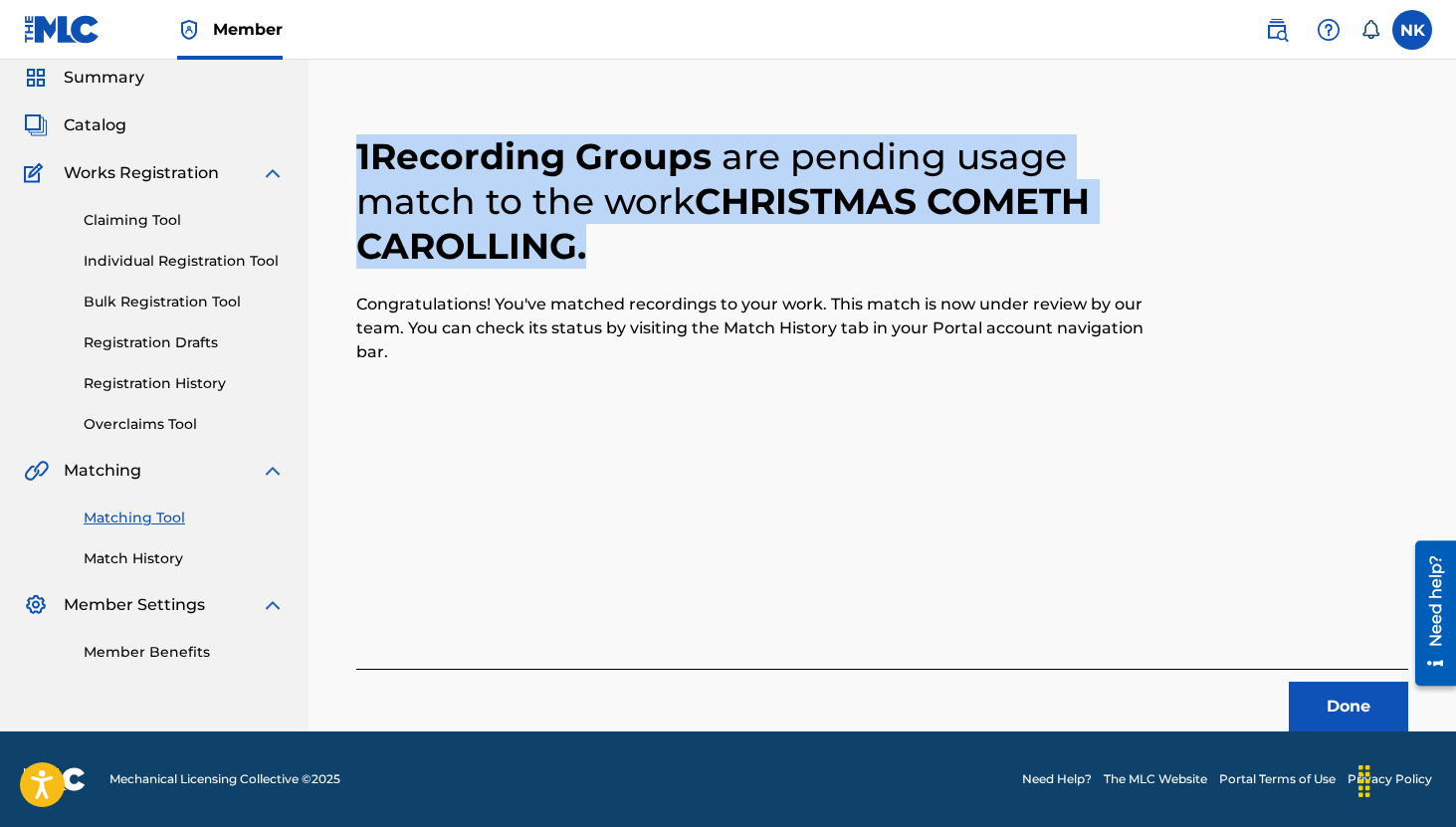 drag, startPoint x: 335, startPoint y: 141, endPoint x: 652, endPoint y: 252, distance: 335.872 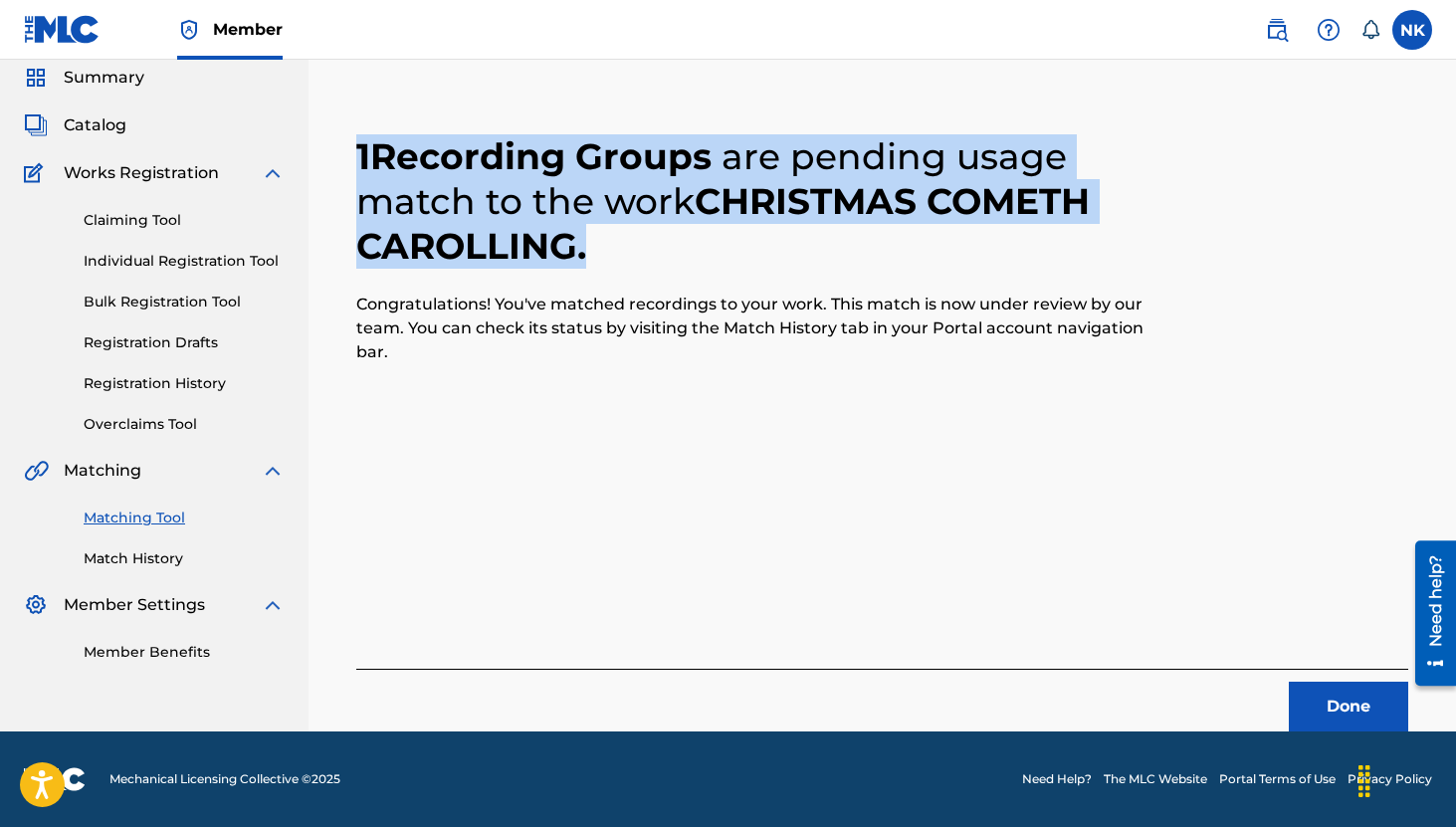 click on "Done" at bounding box center (1349, 707) 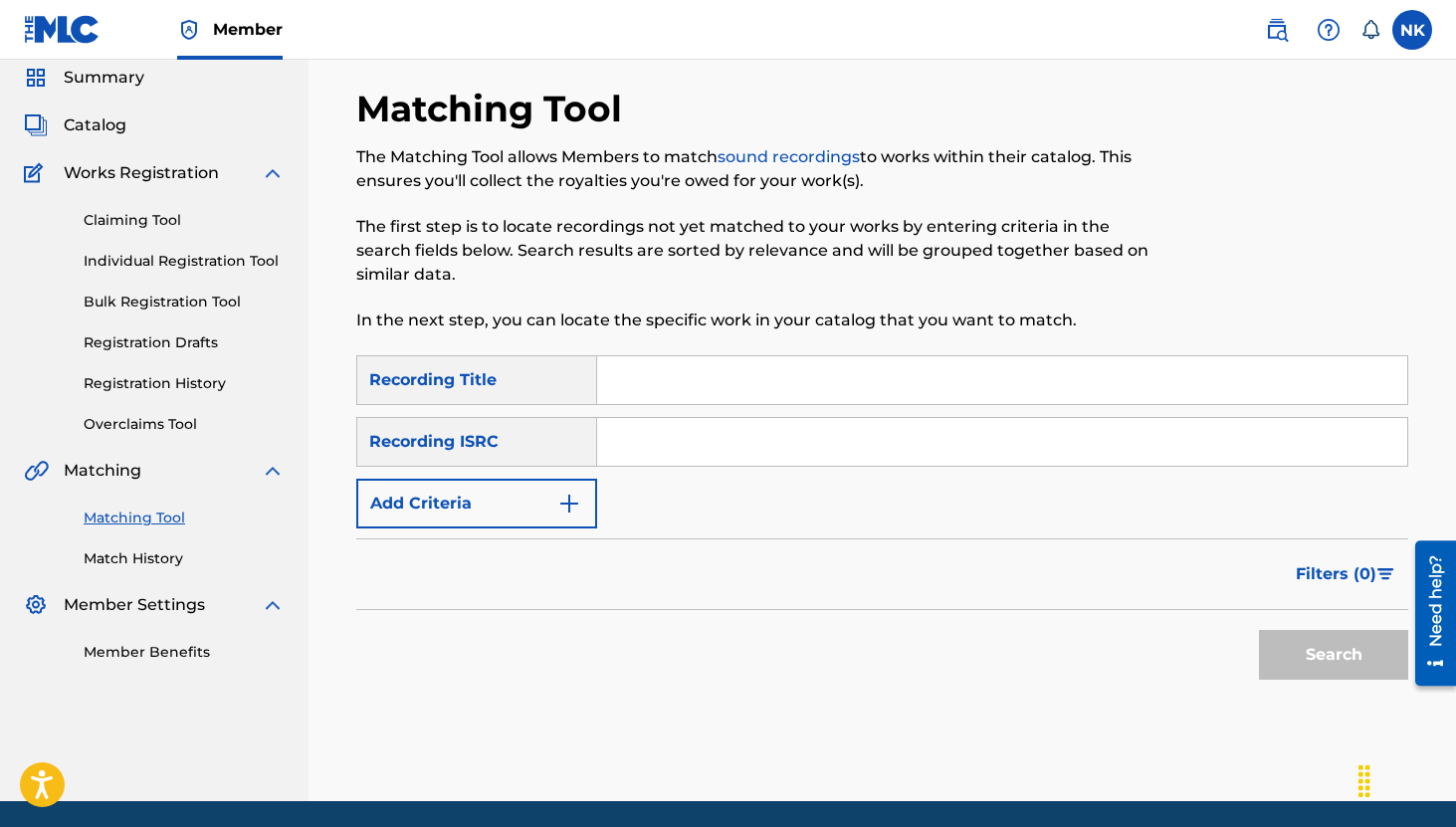 click at bounding box center (1002, 380) 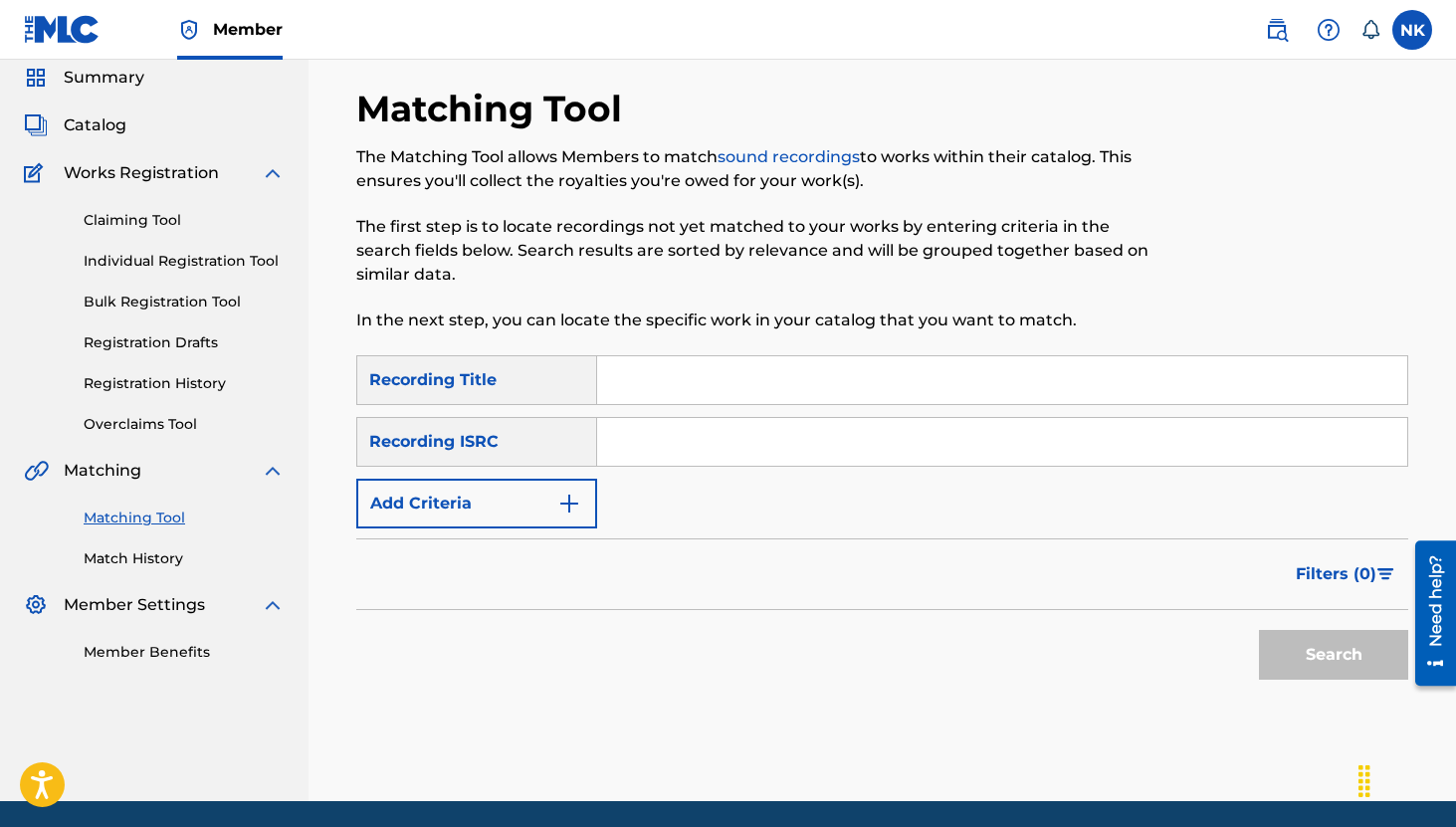 paste on "COME, DEAR CHILDREN" 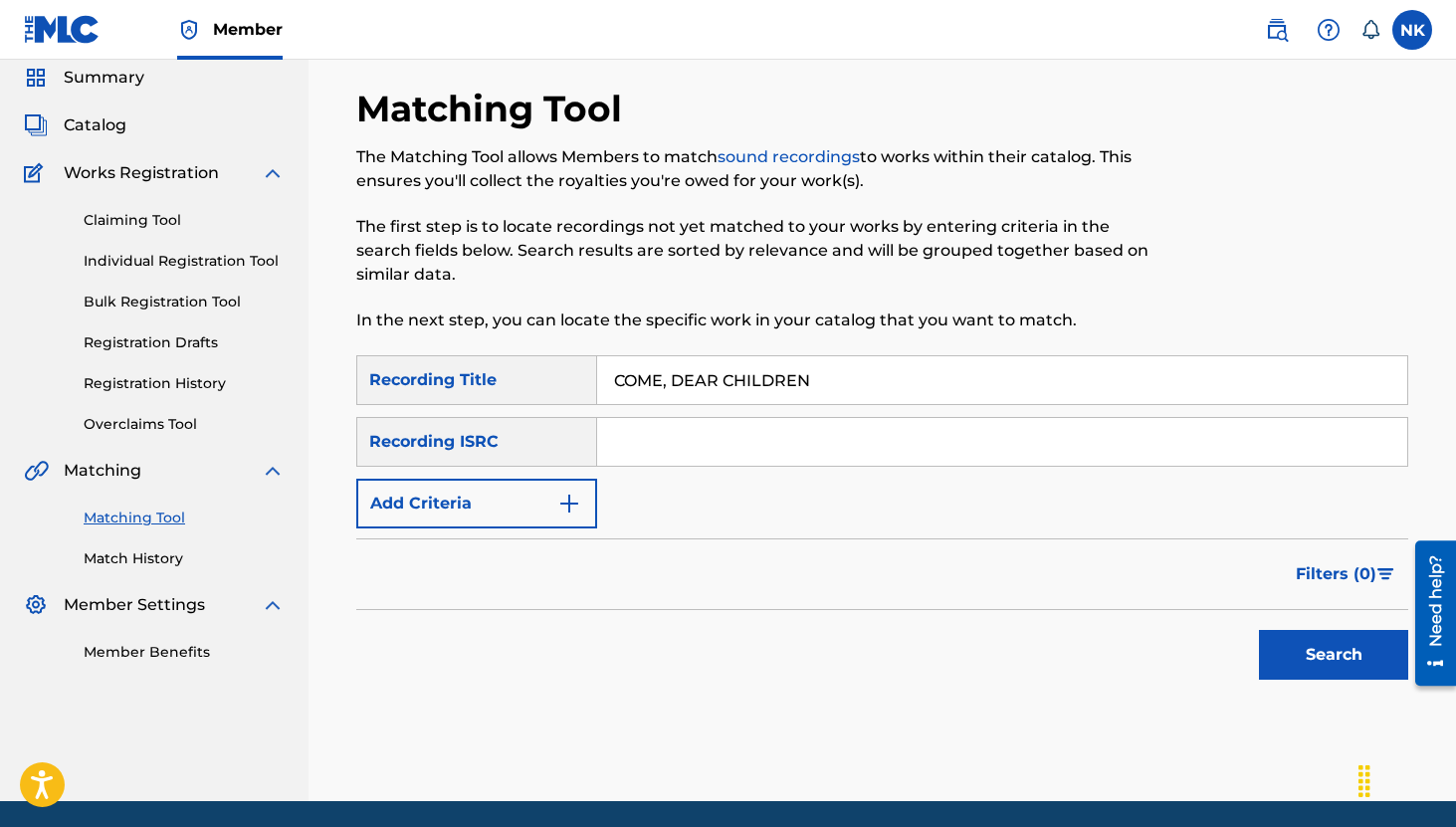 type on "COME, DEAR CHILDREN" 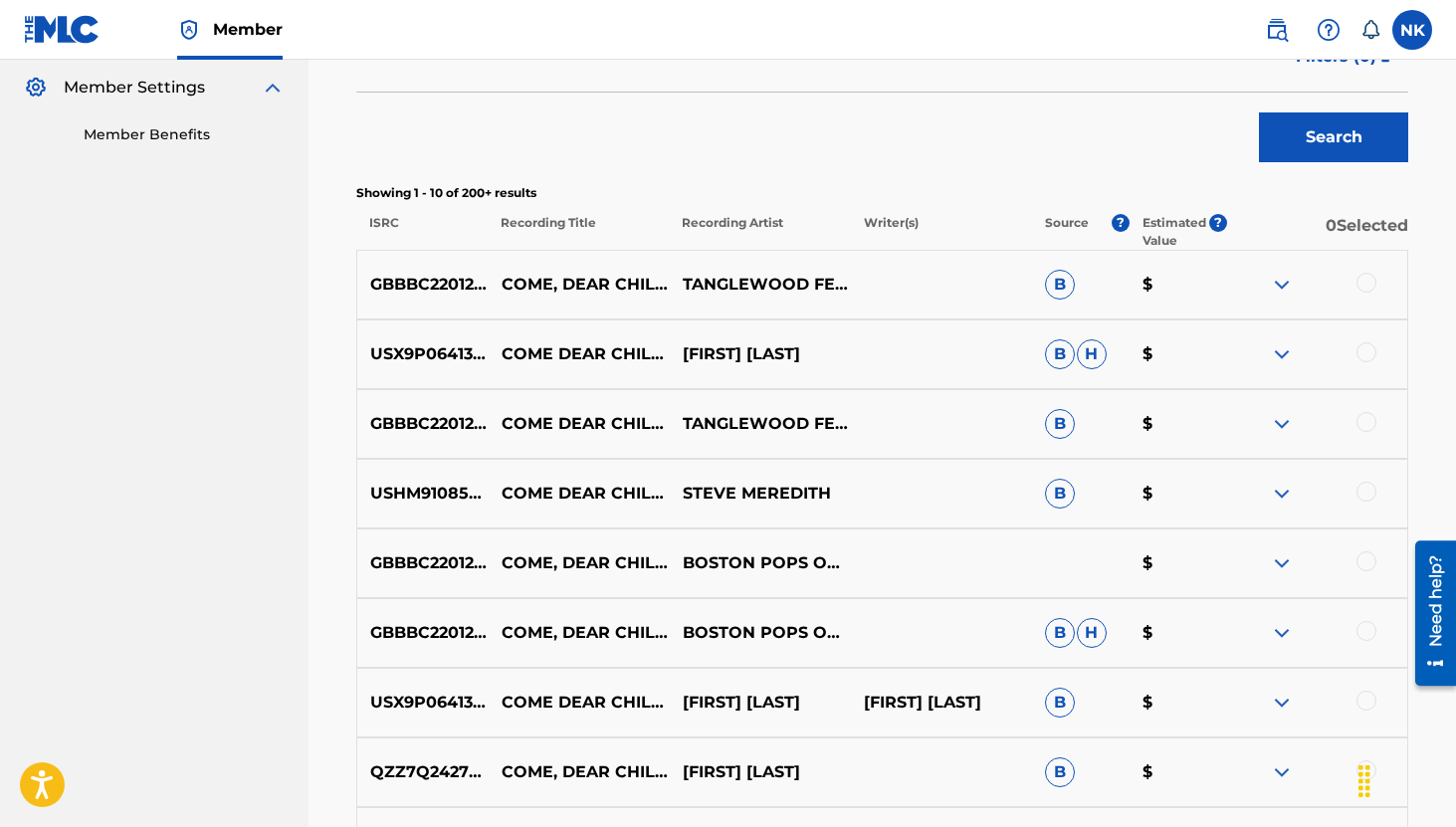 scroll, scrollTop: 609, scrollLeft: 0, axis: vertical 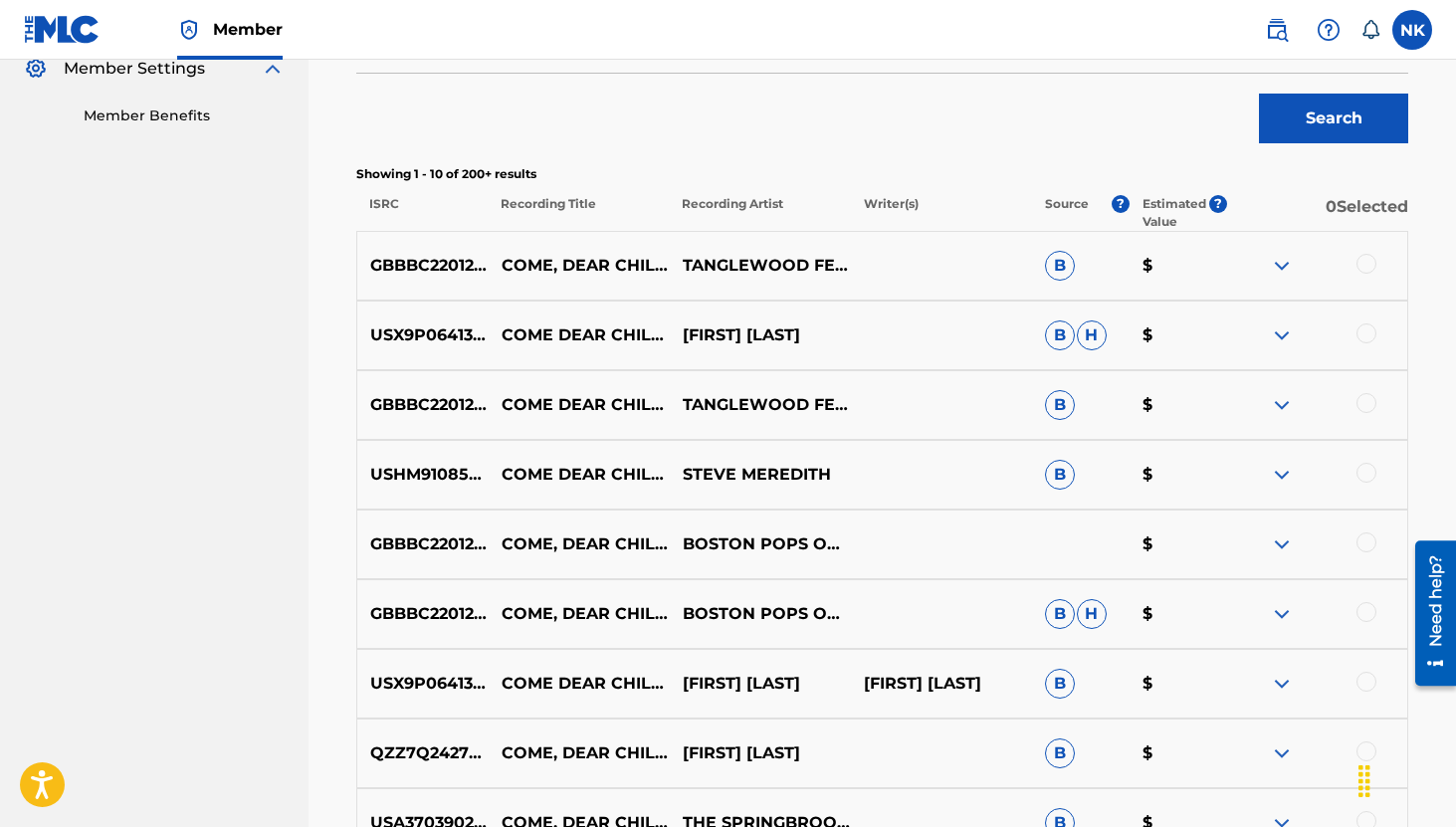 click at bounding box center (1282, 266) 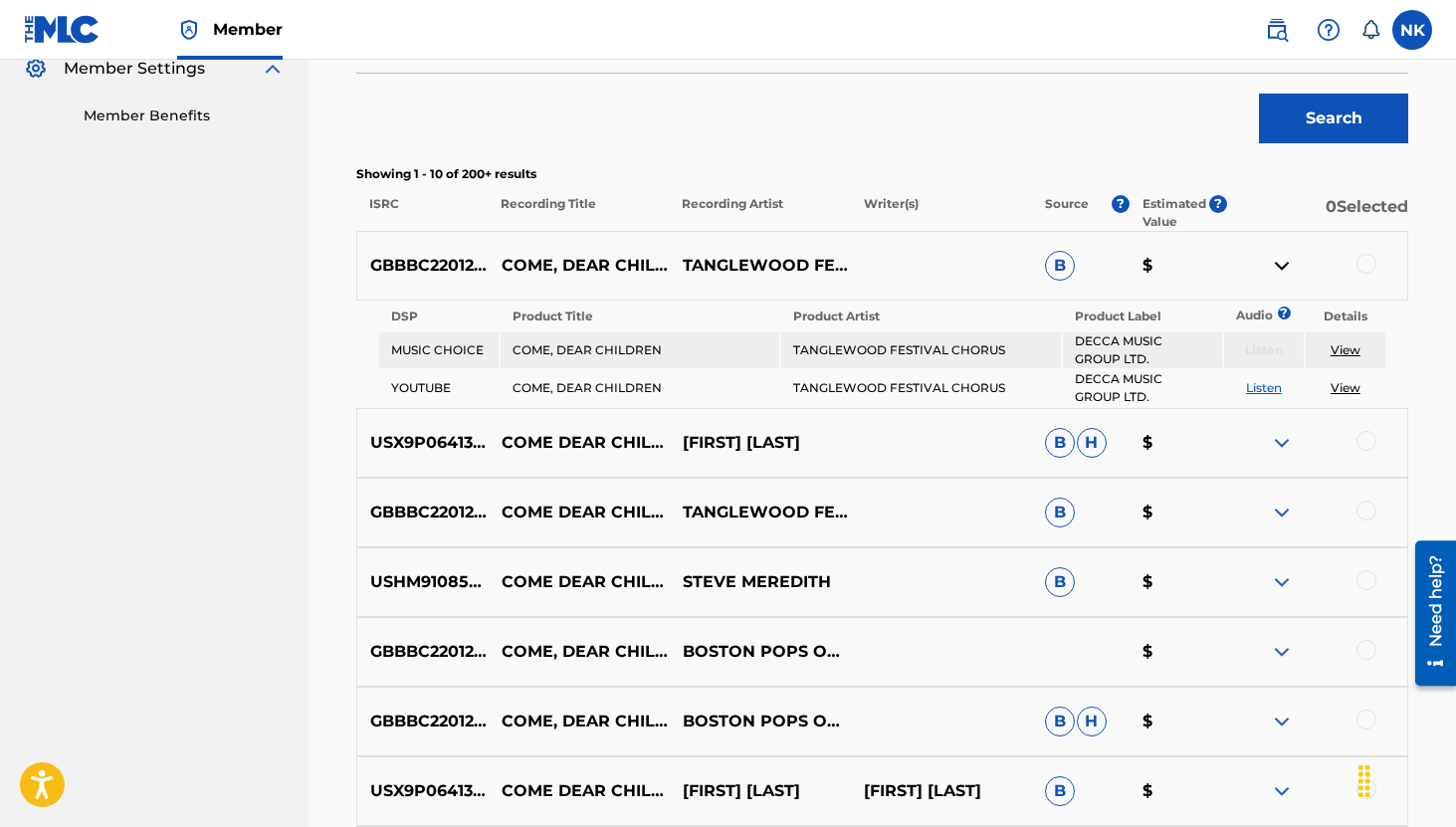 click on "Listen" at bounding box center [1264, 387] 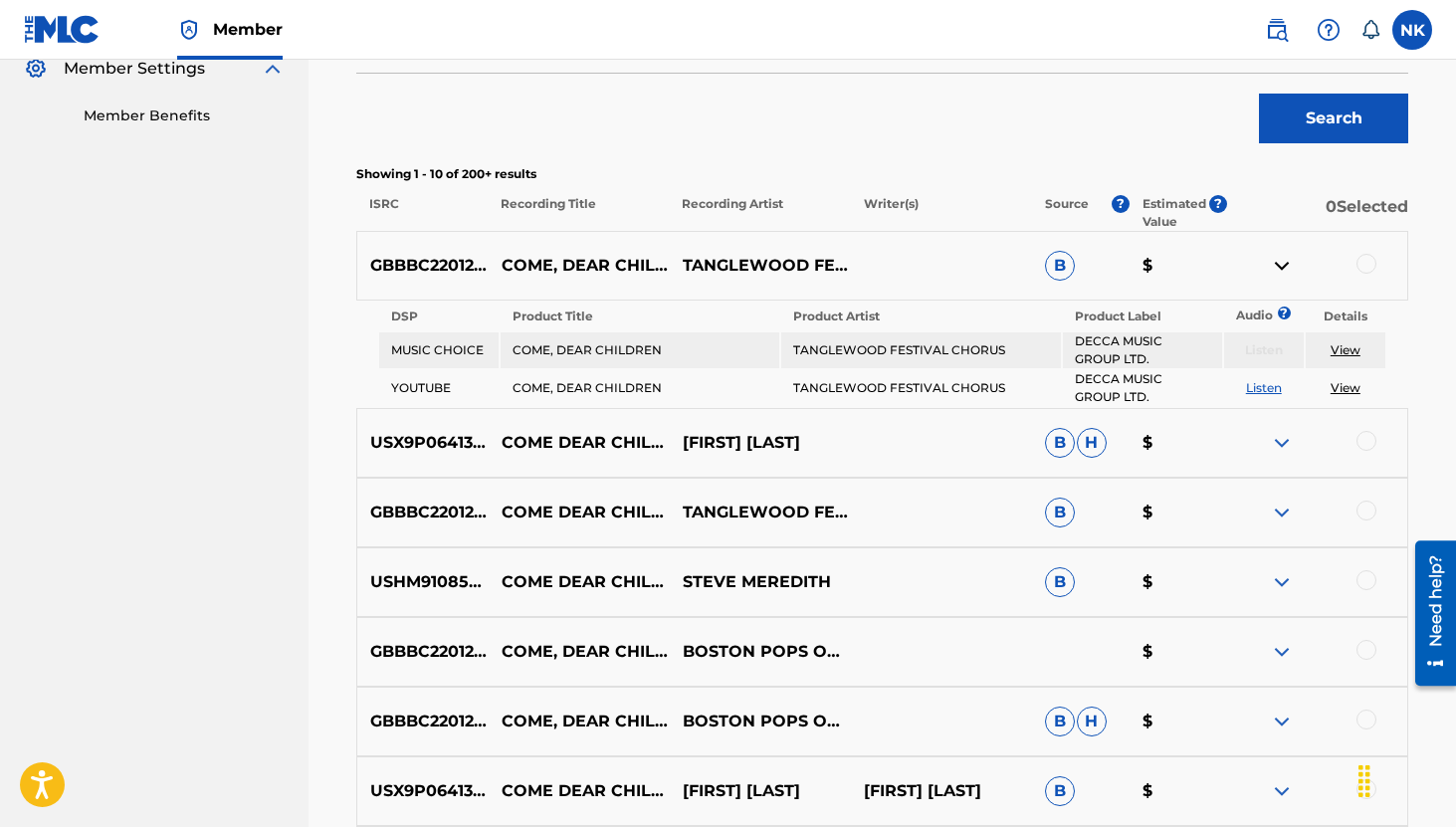 click at bounding box center (1366, 264) 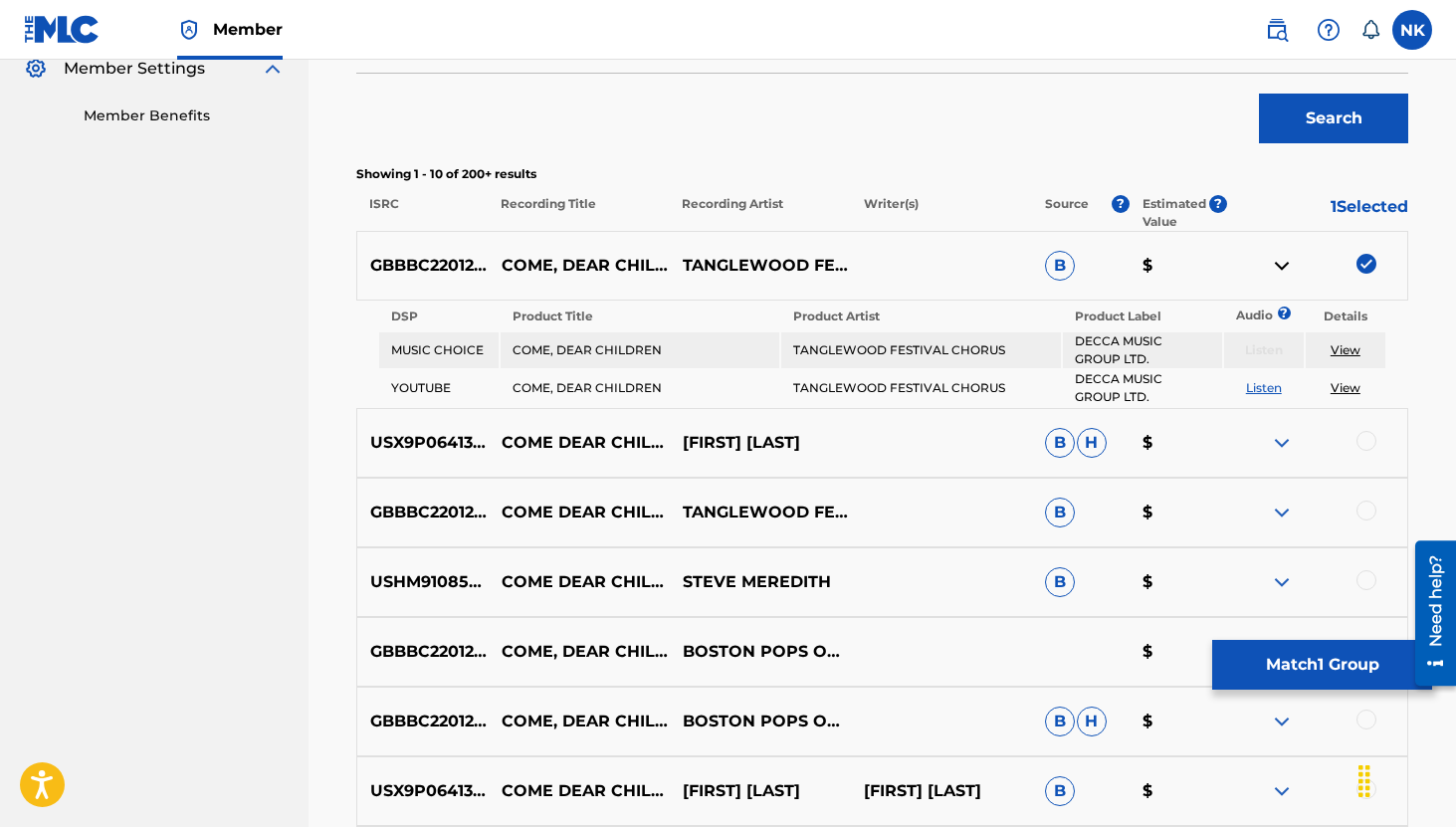 click at bounding box center [1282, 443] 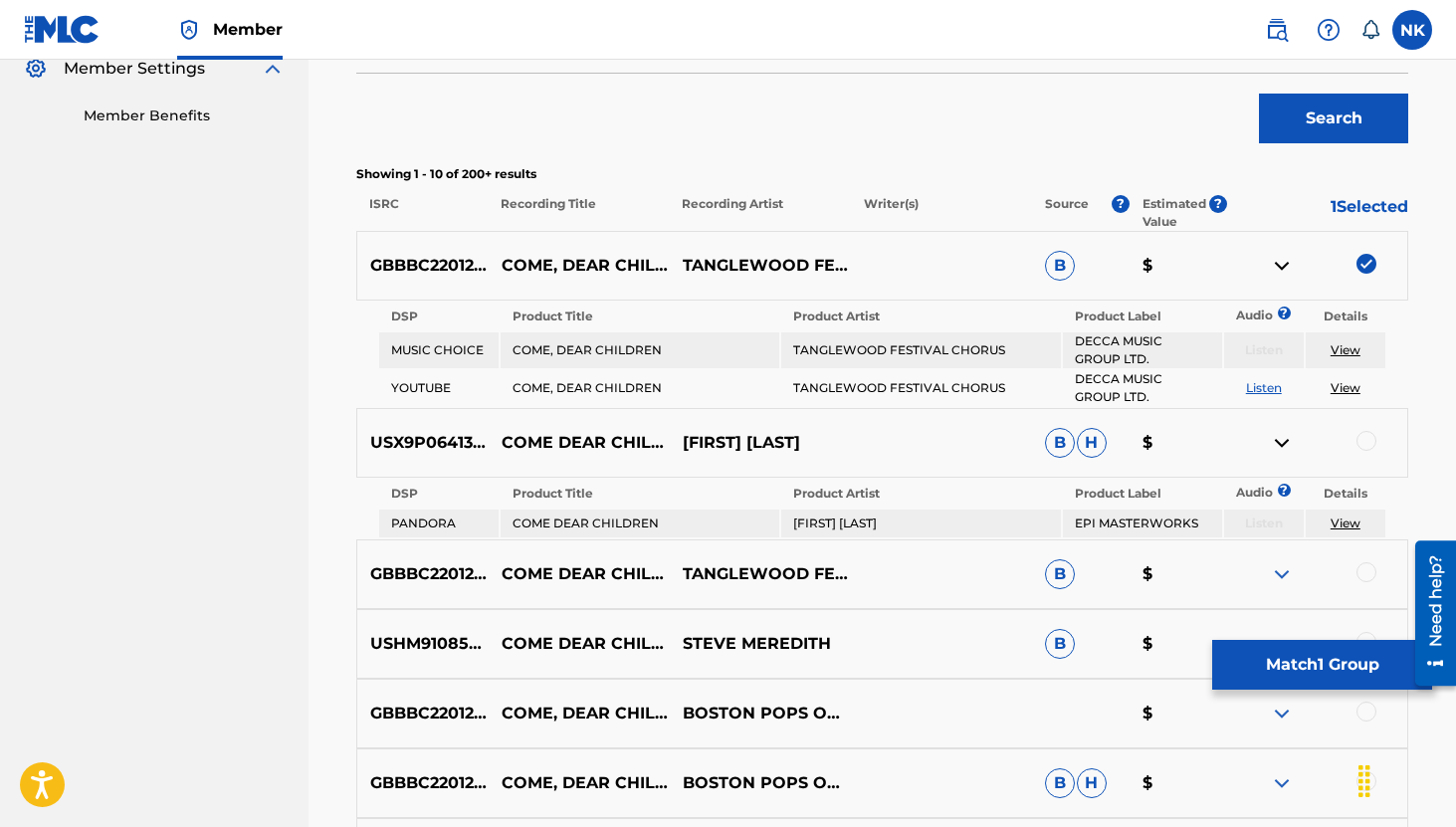 click at bounding box center [1282, 574] 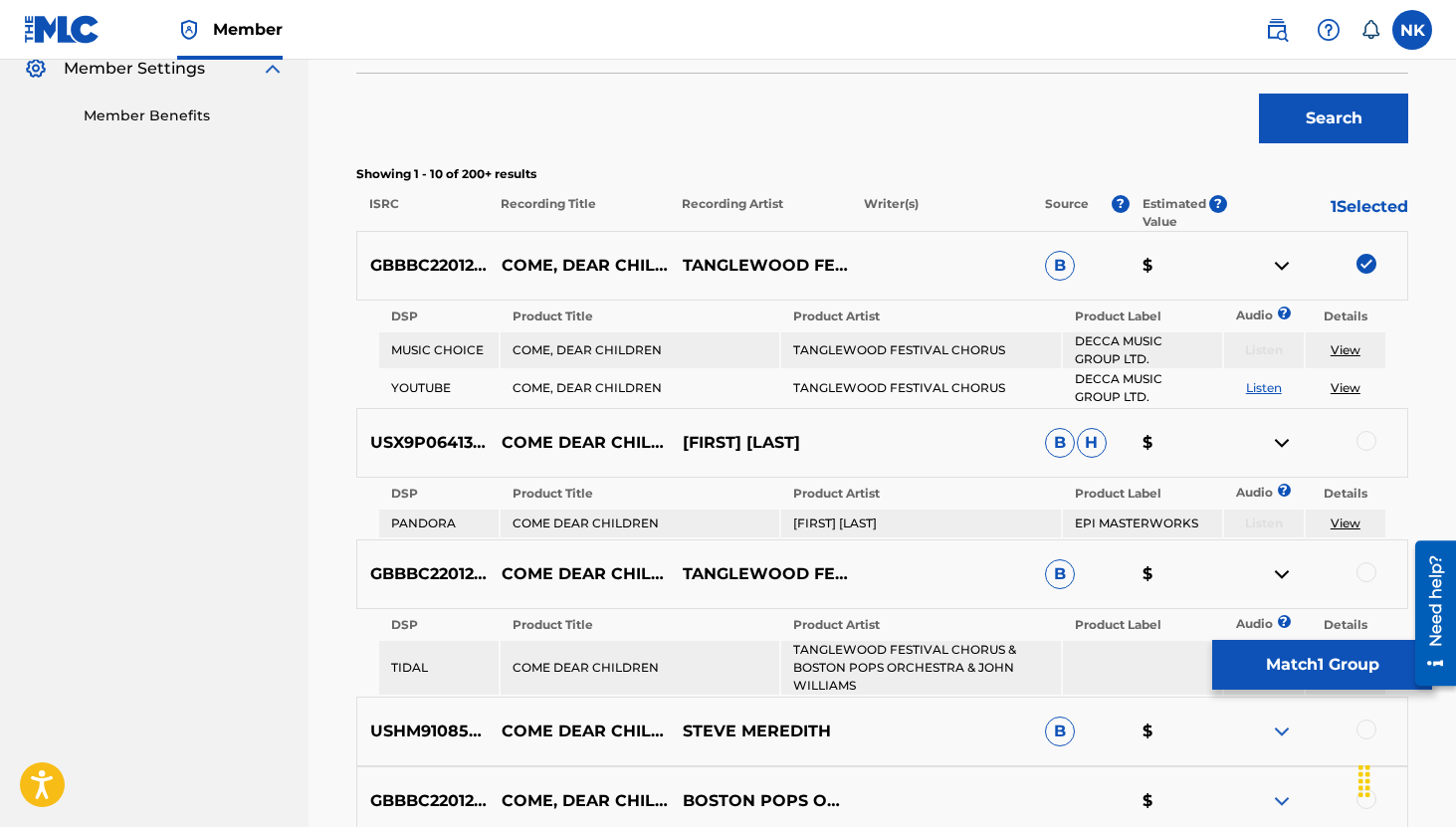 scroll, scrollTop: 769, scrollLeft: 0, axis: vertical 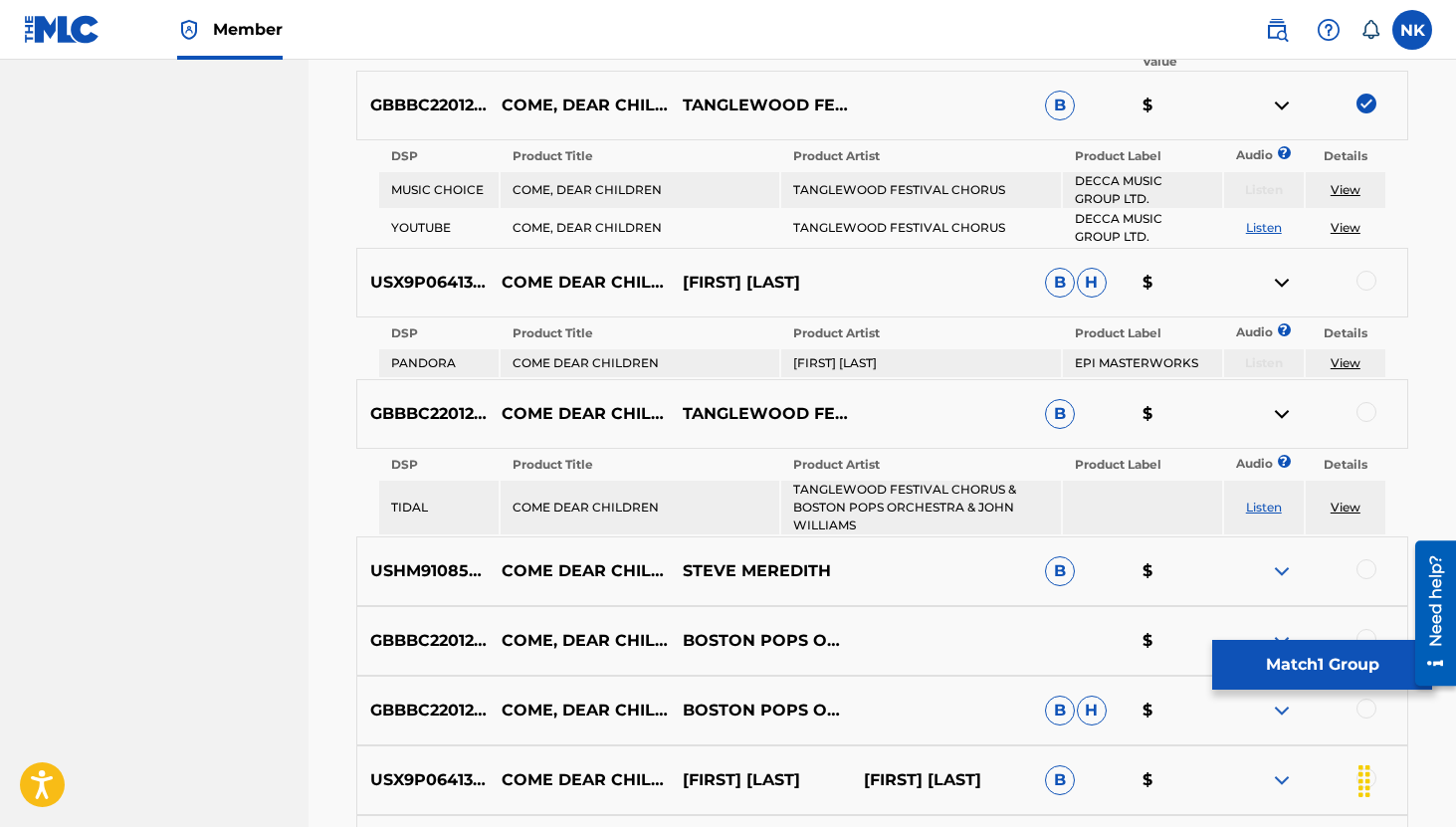 click at bounding box center [1282, 414] 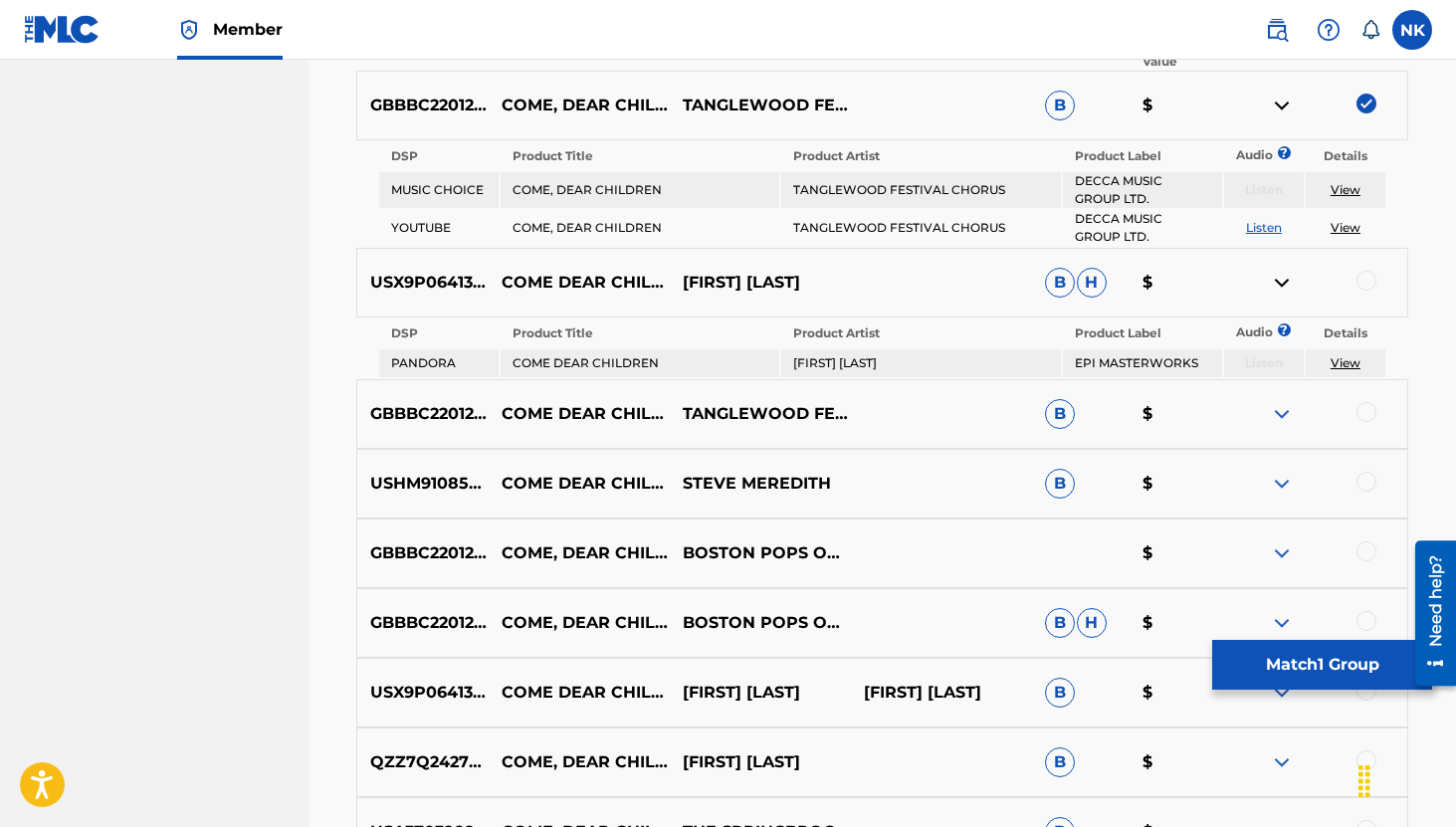 click at bounding box center (1282, 414) 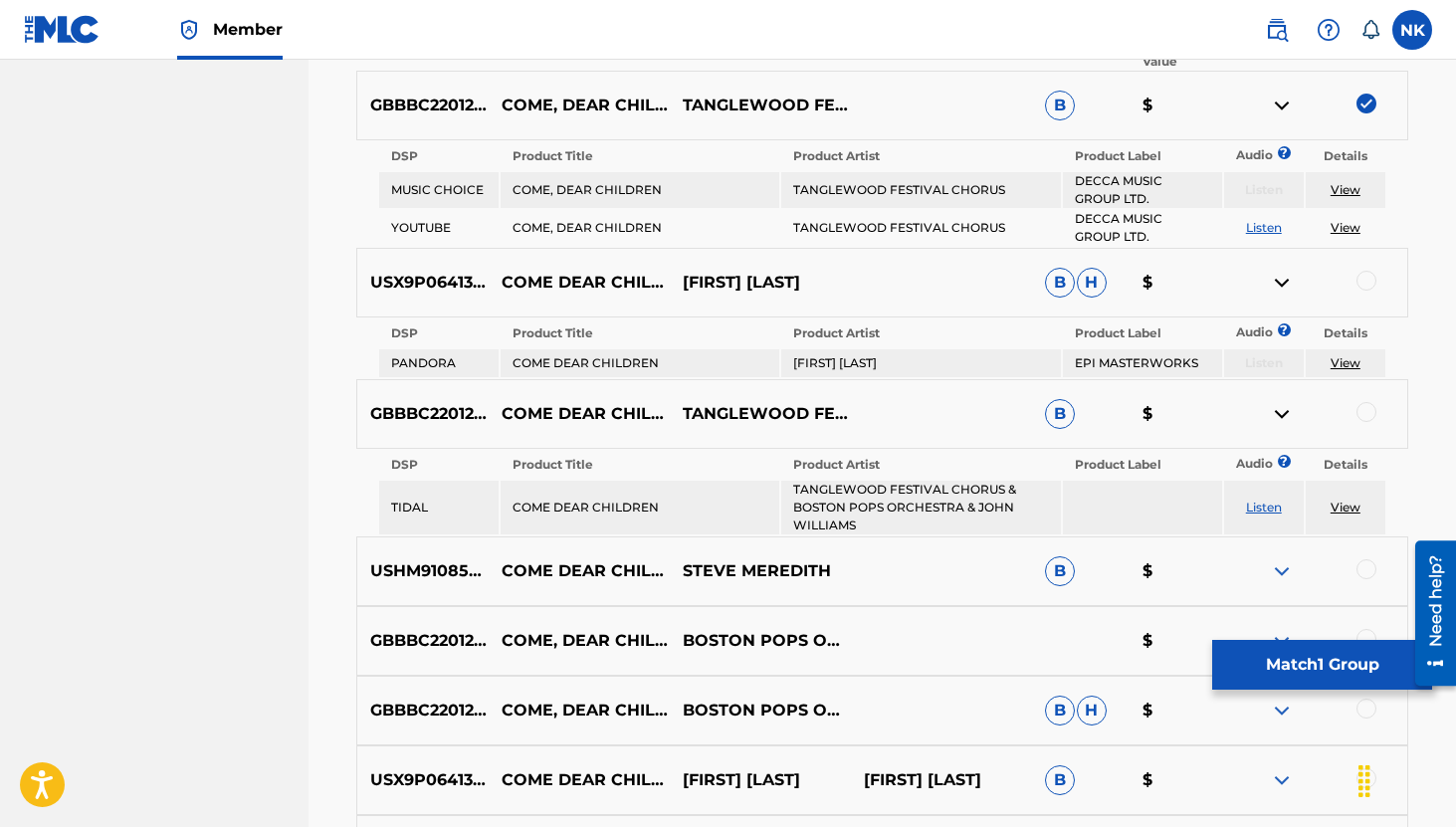 click at bounding box center (1282, 283) 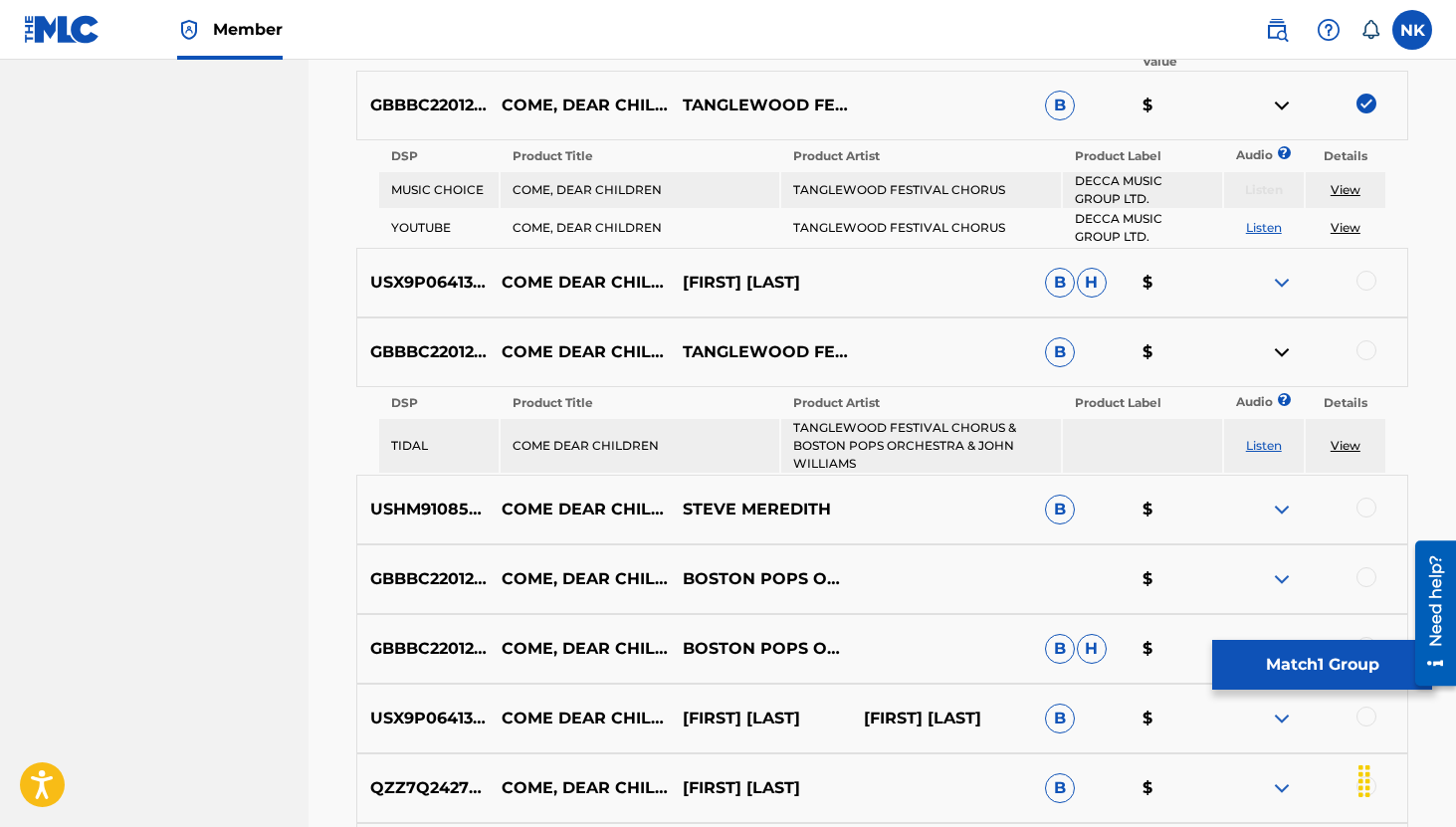 click at bounding box center (1282, 105) 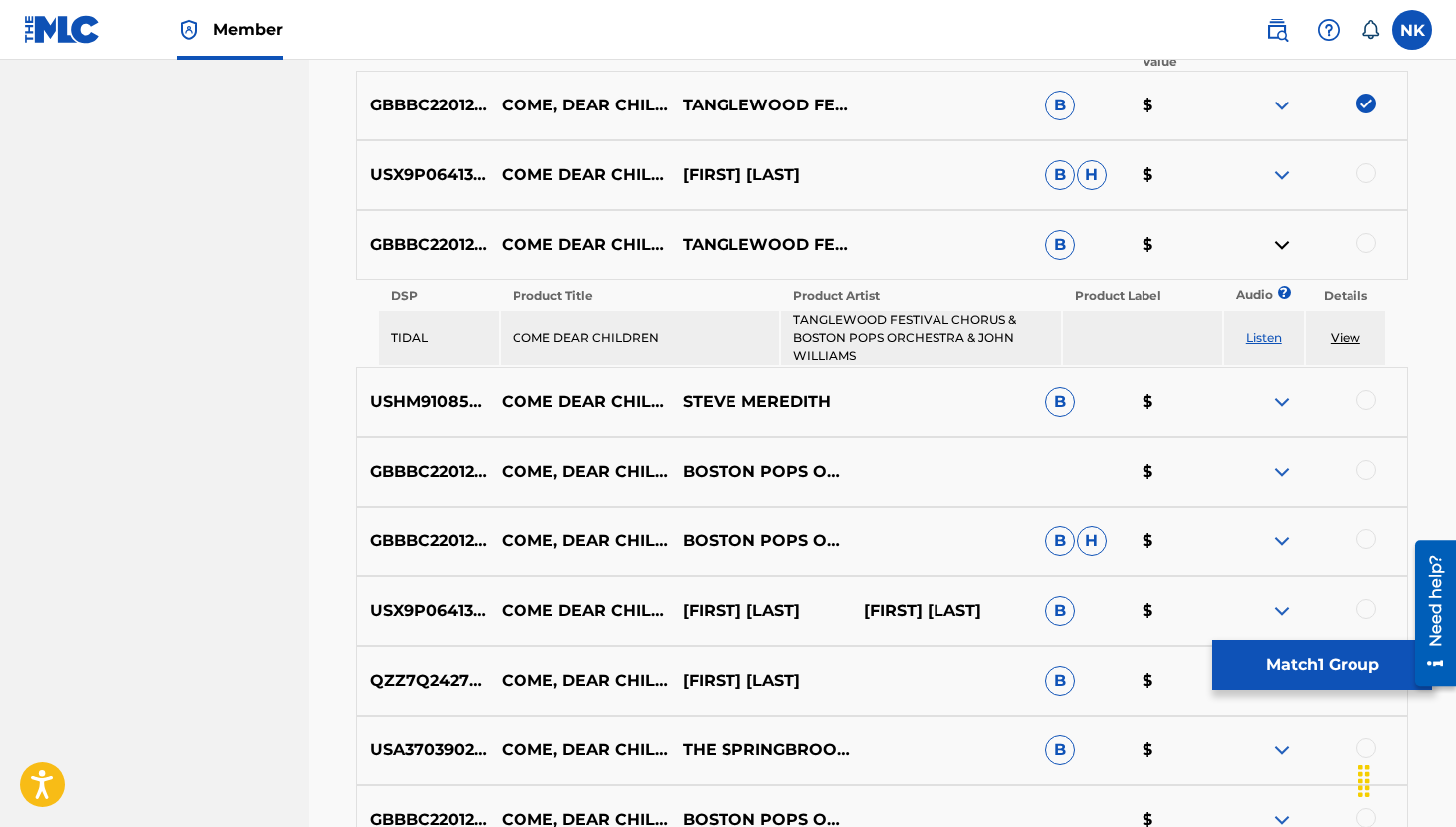 click on "Listen" at bounding box center [1264, 337] 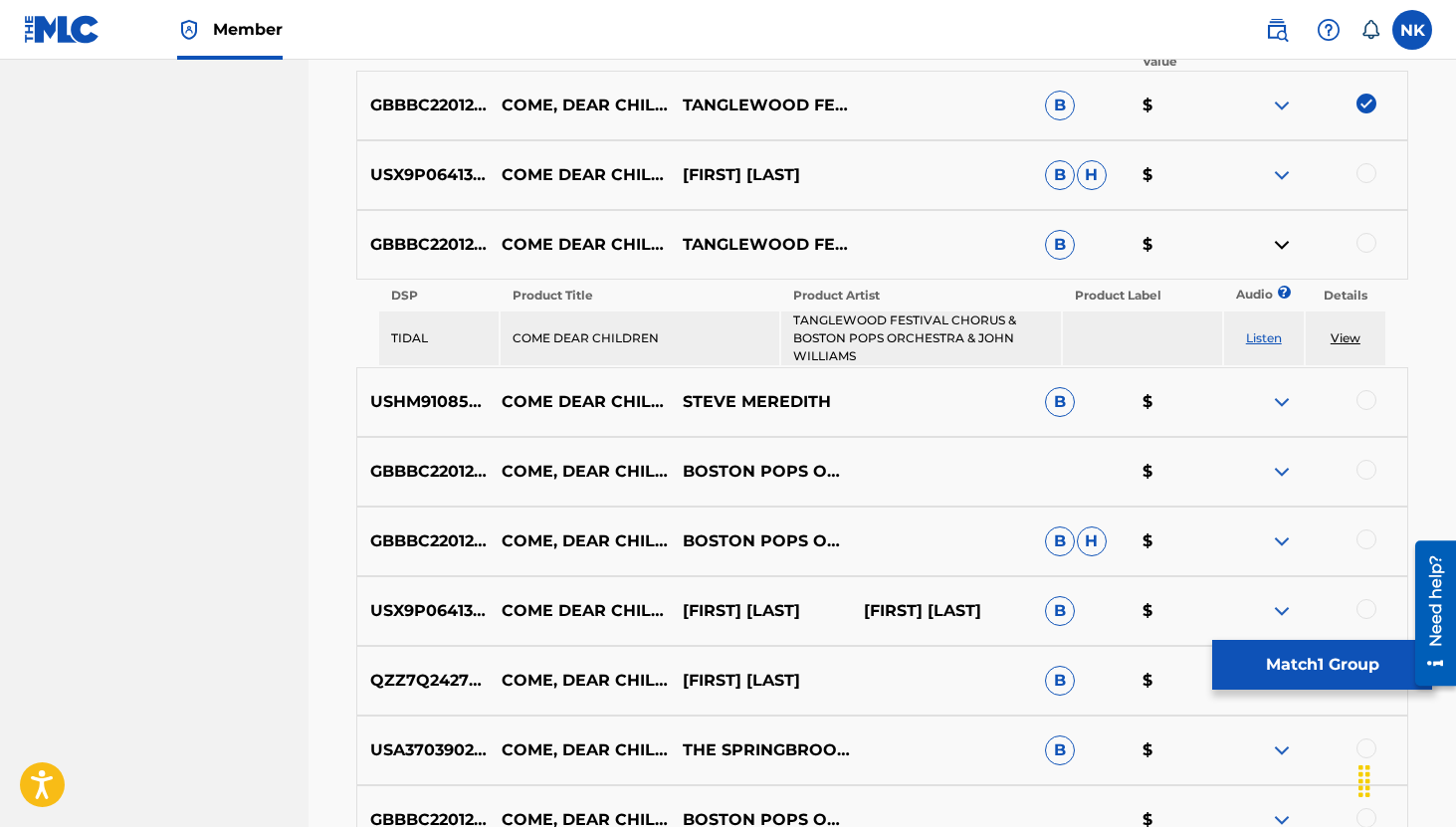 click on "View" at bounding box center (1346, 337) 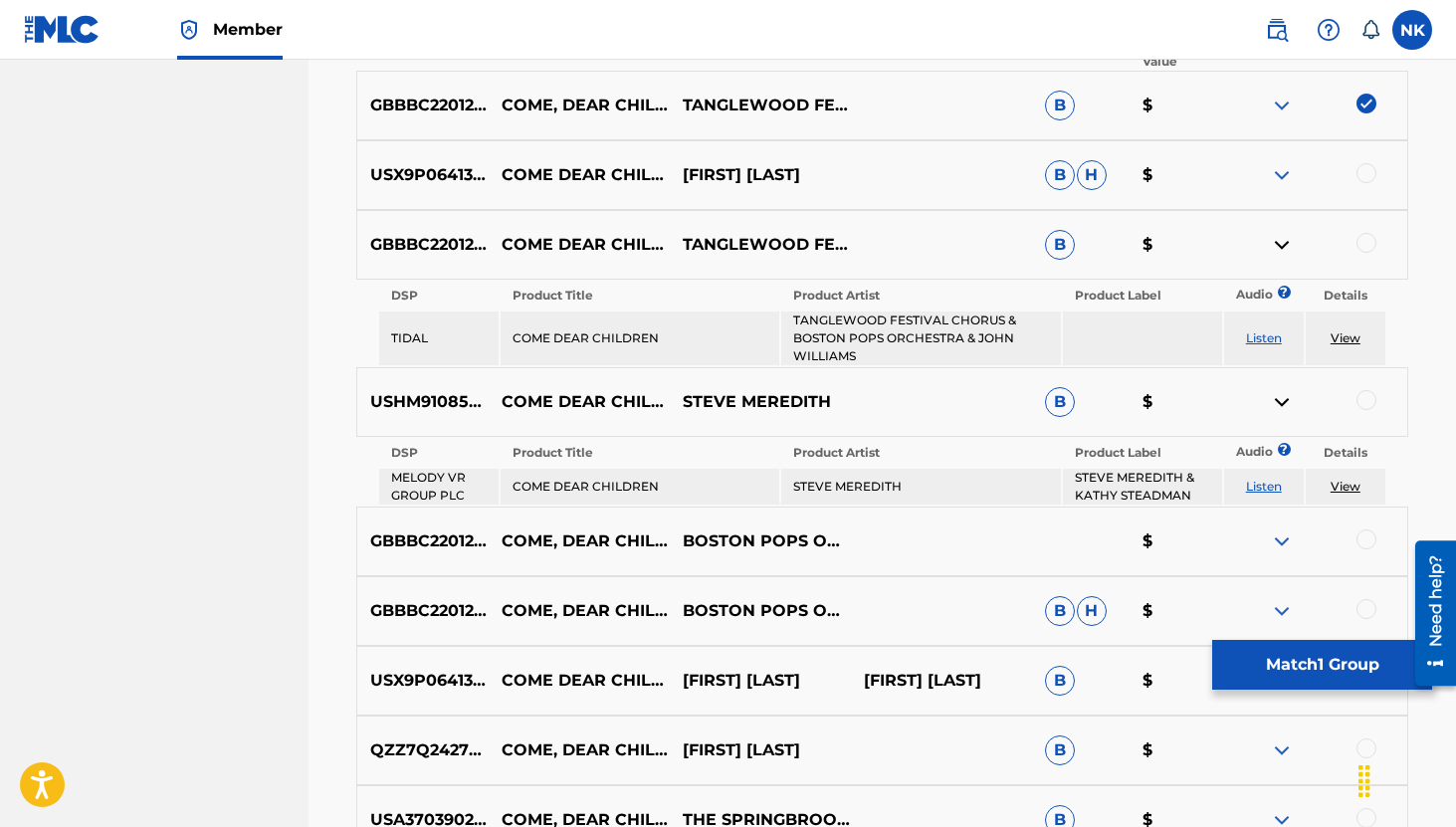 click at bounding box center [1282, 245] 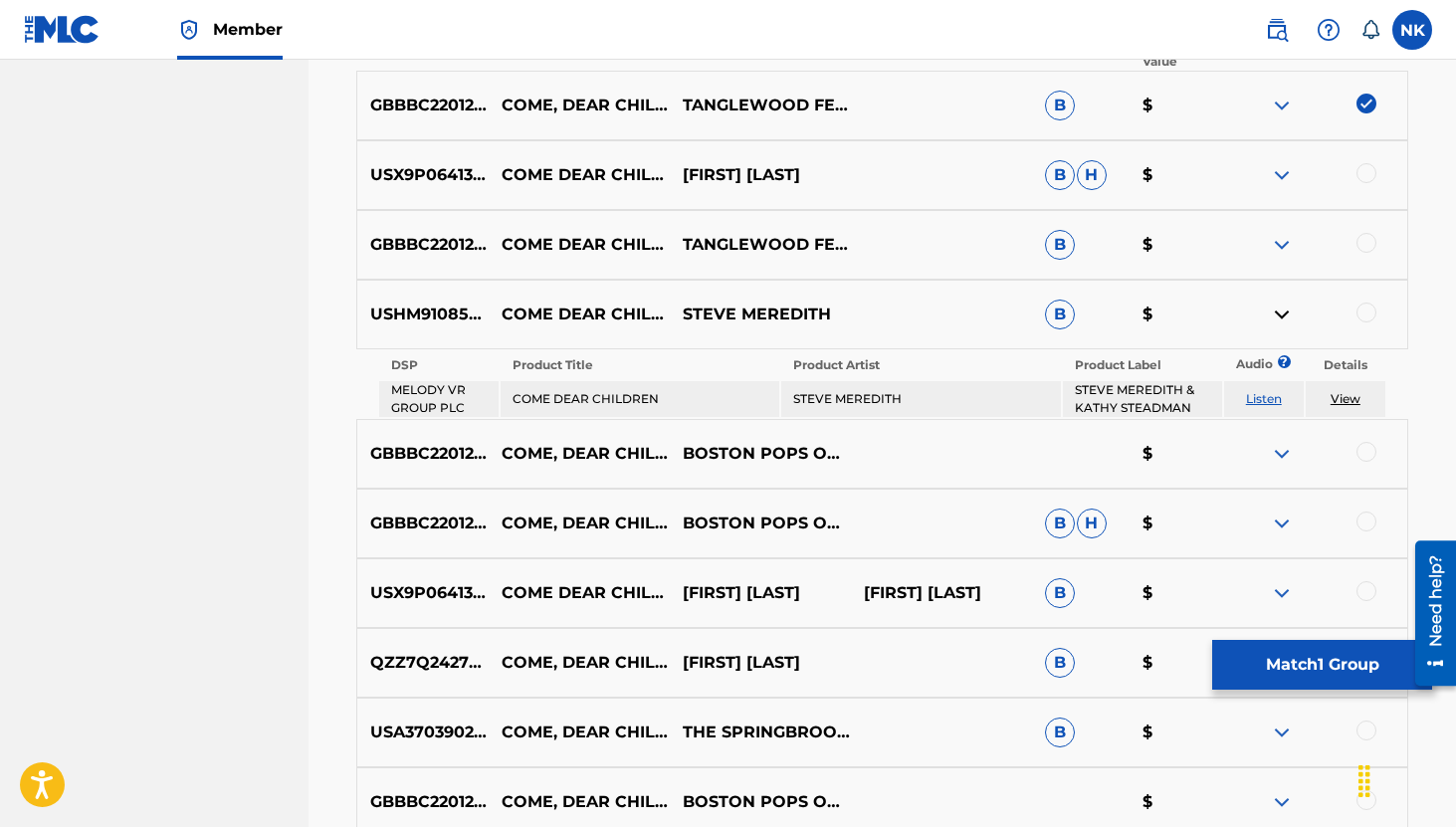 click on "Listen" at bounding box center [1264, 398] 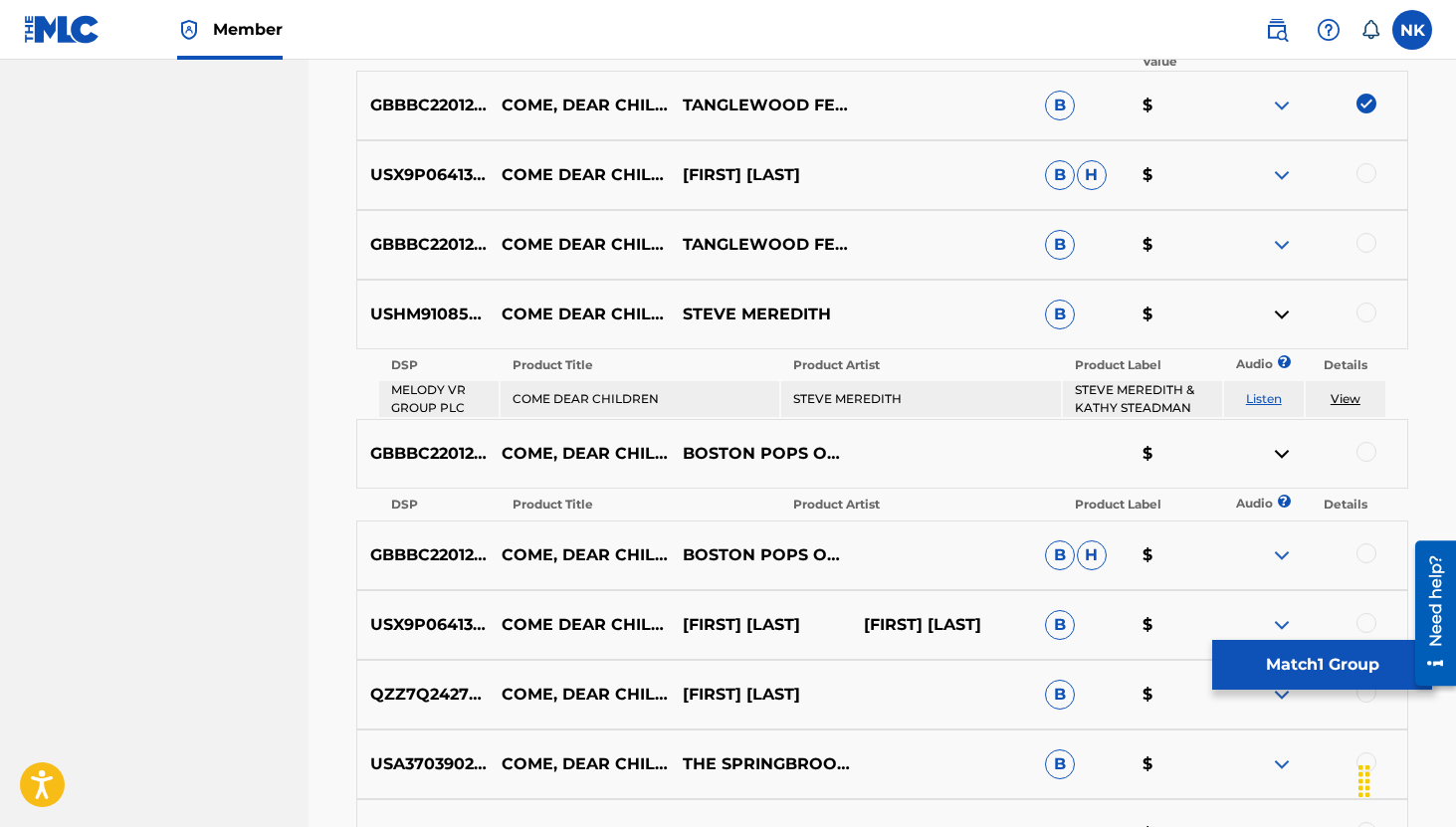 click at bounding box center (1282, 314) 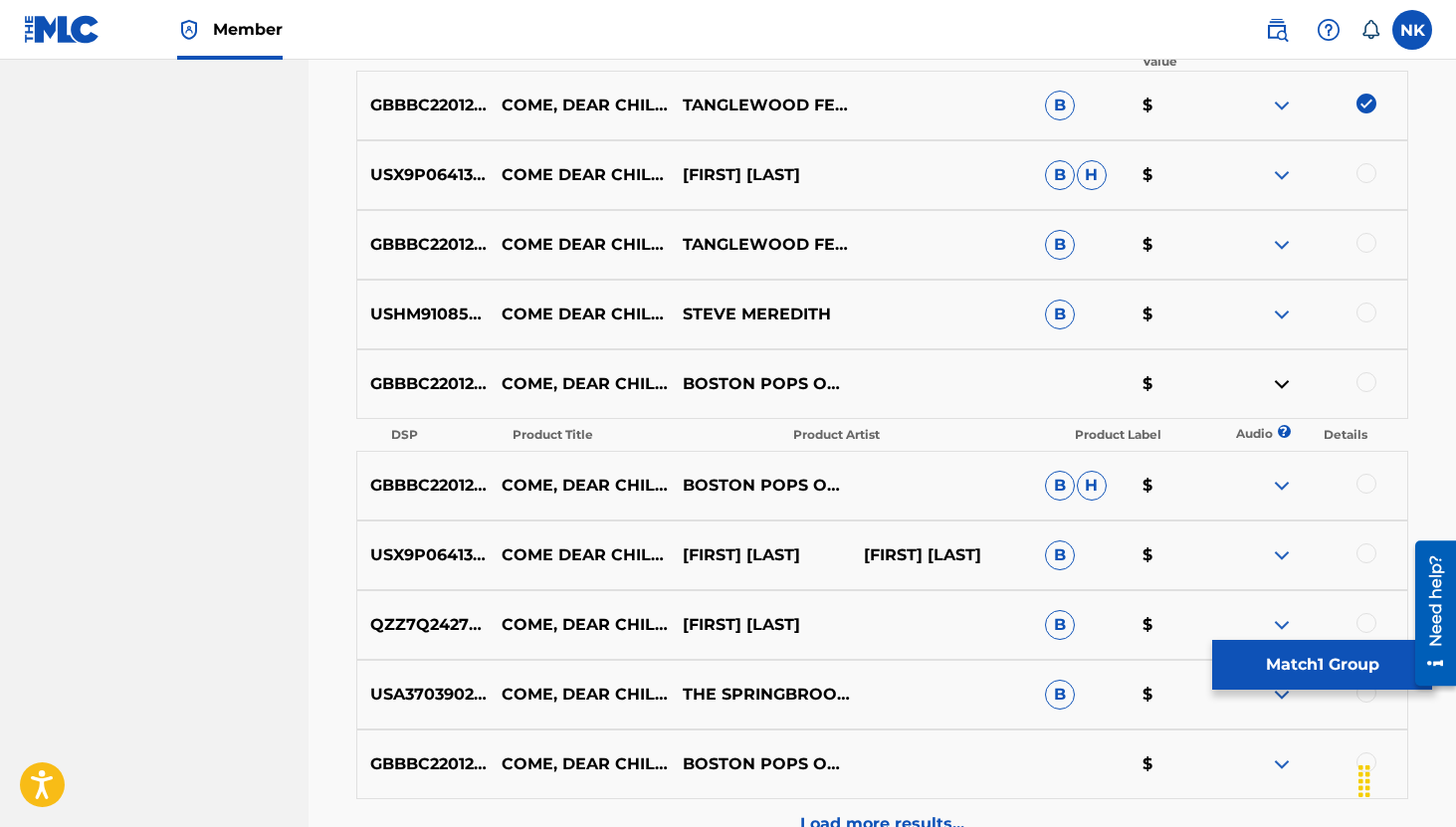 click at bounding box center (1282, 384) 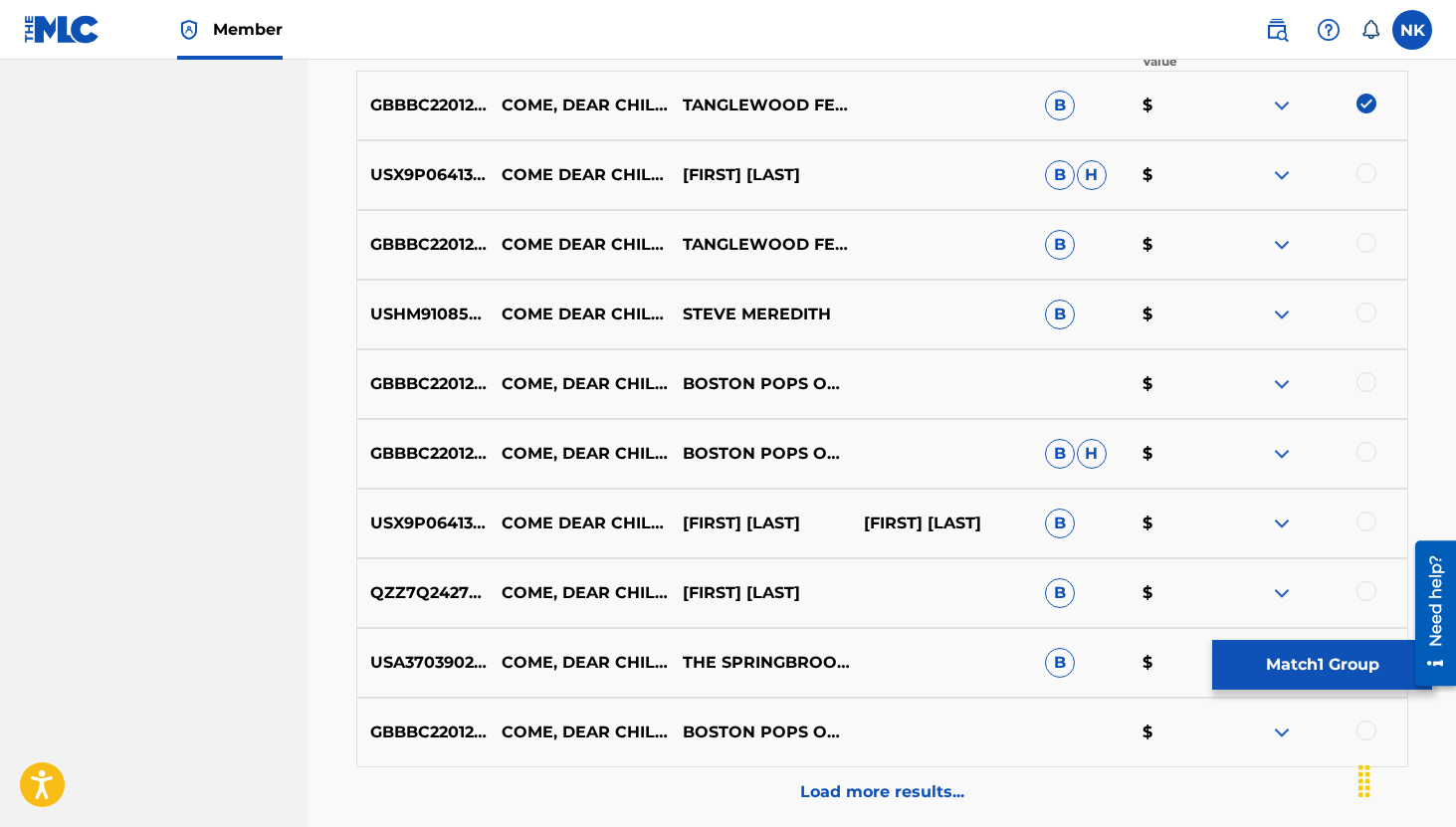click on "GBBBC2201260 COME, DEAR CHILDREN BOSTON POPS ORCHESTRA,JOHN WILLIAMS B H $" at bounding box center (882, 454) 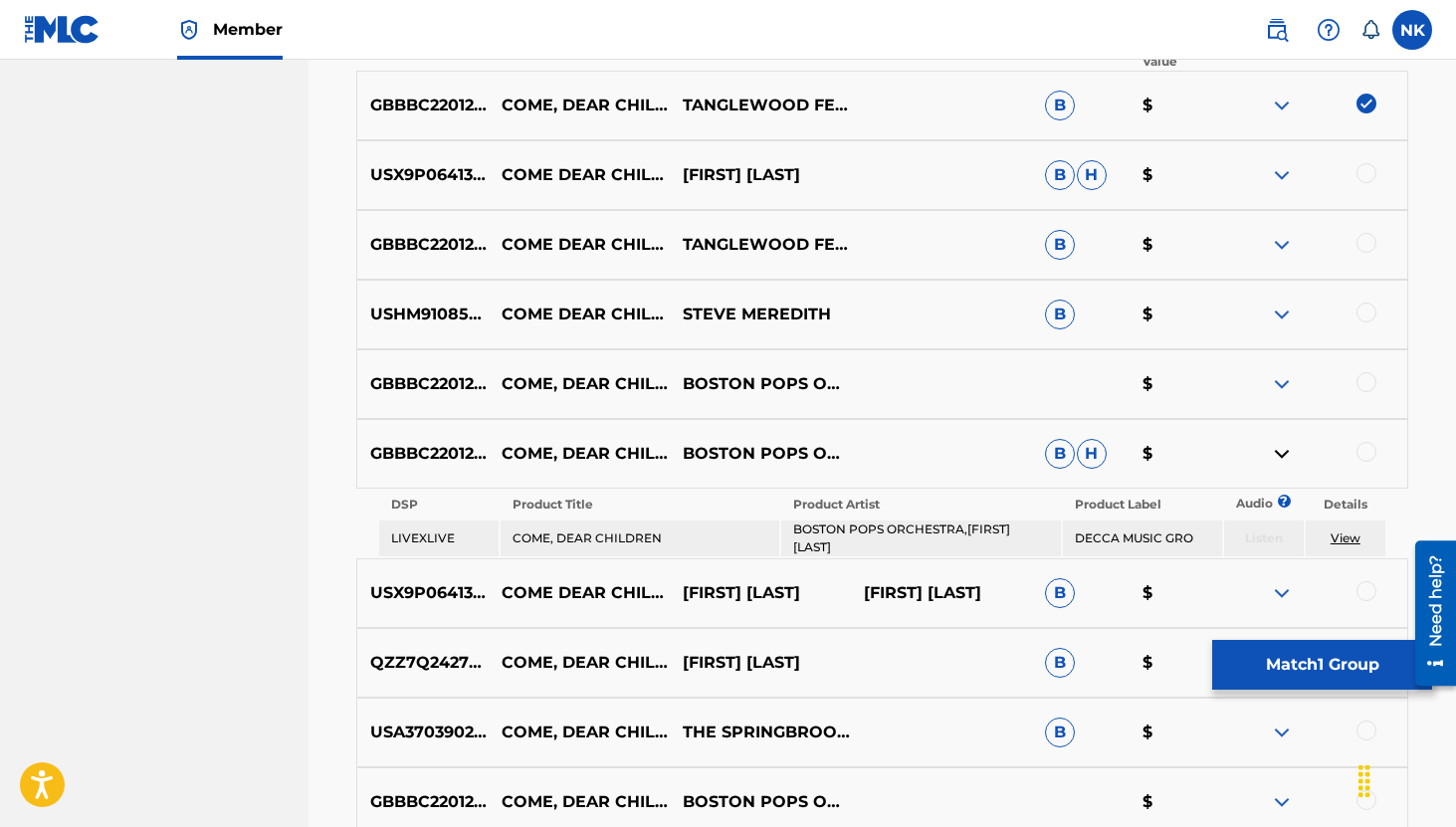 click at bounding box center (1282, 454) 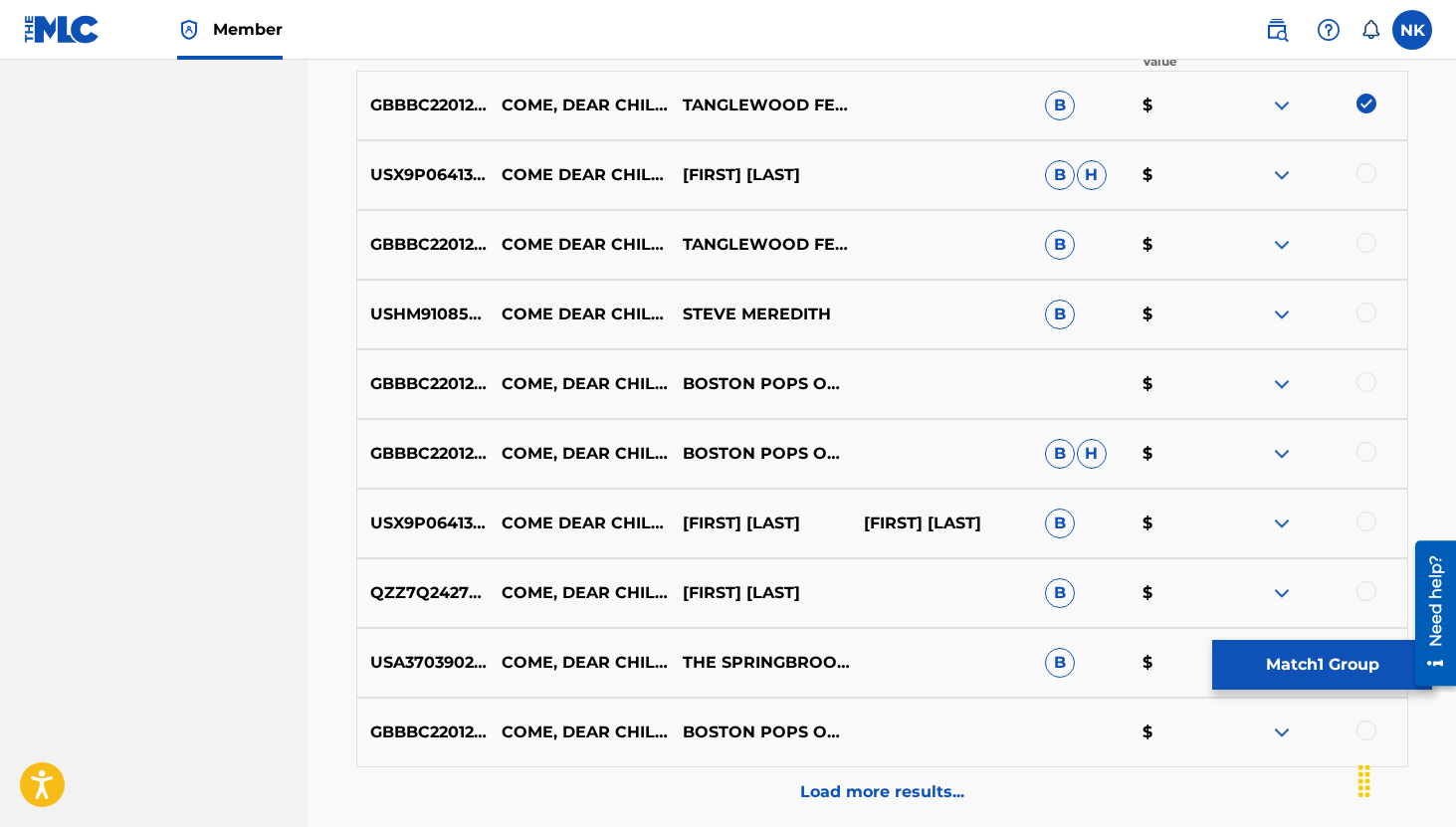click at bounding box center (1282, 523) 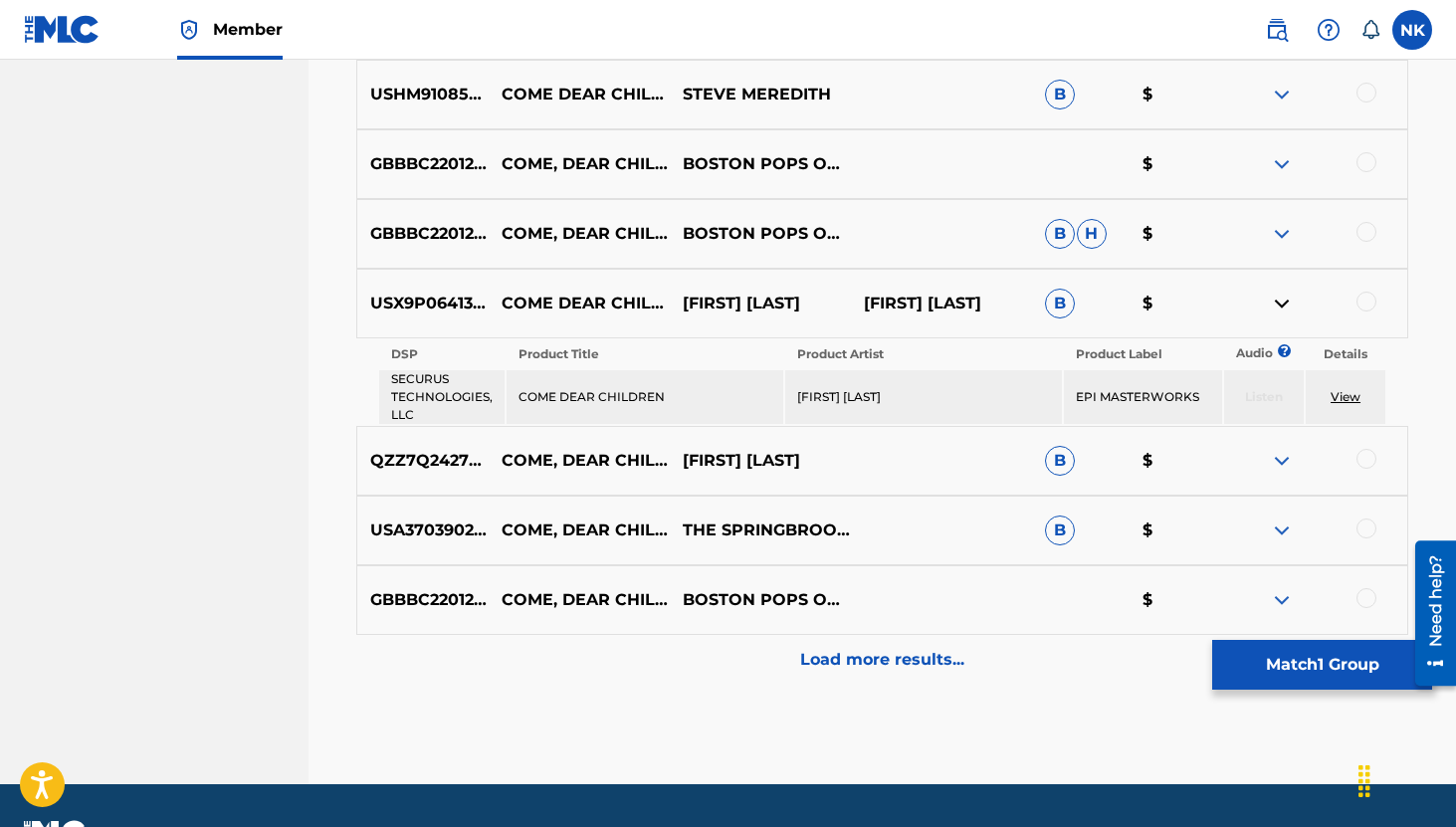 scroll, scrollTop: 990, scrollLeft: 0, axis: vertical 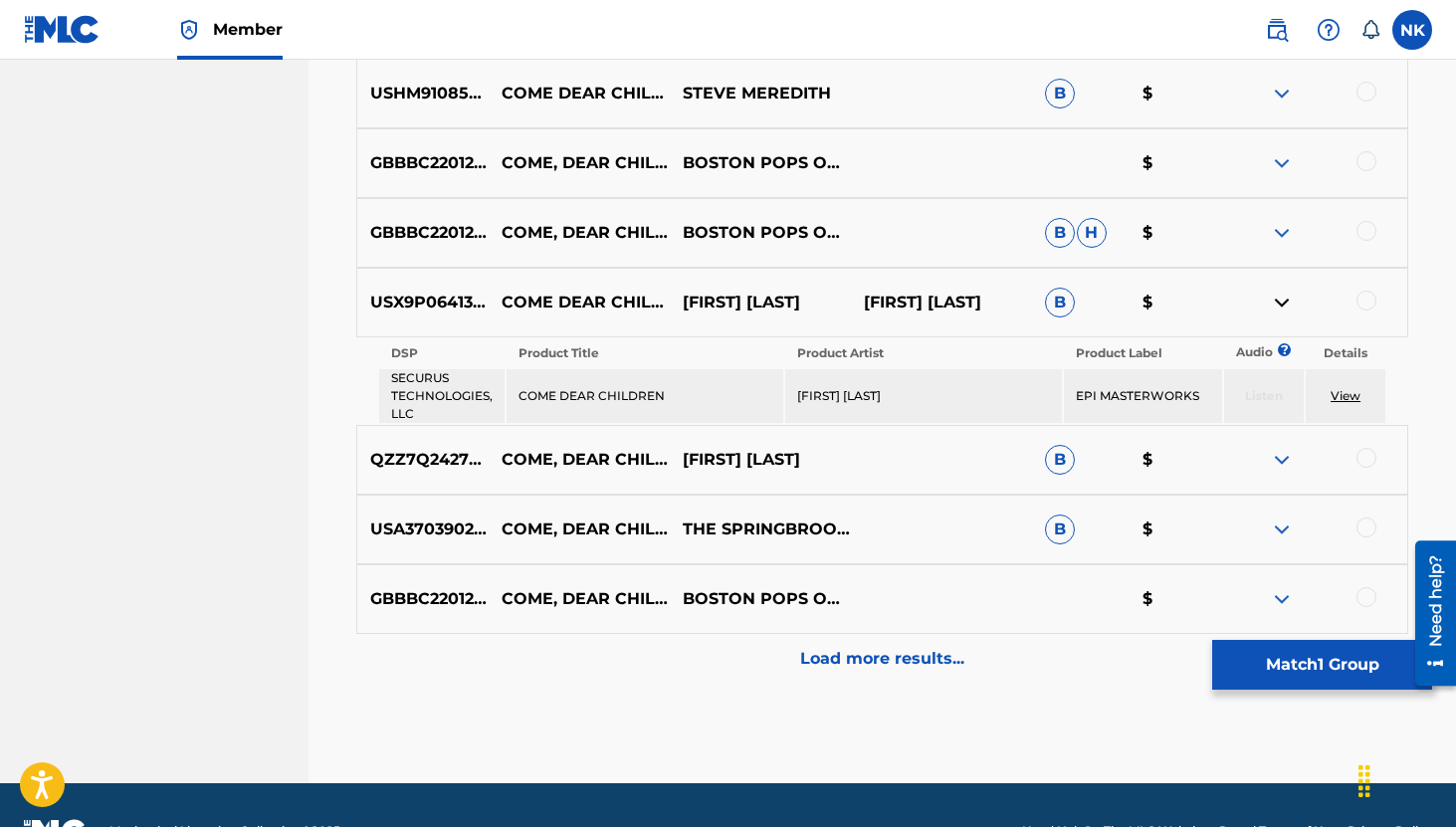 click at bounding box center [1282, 460] 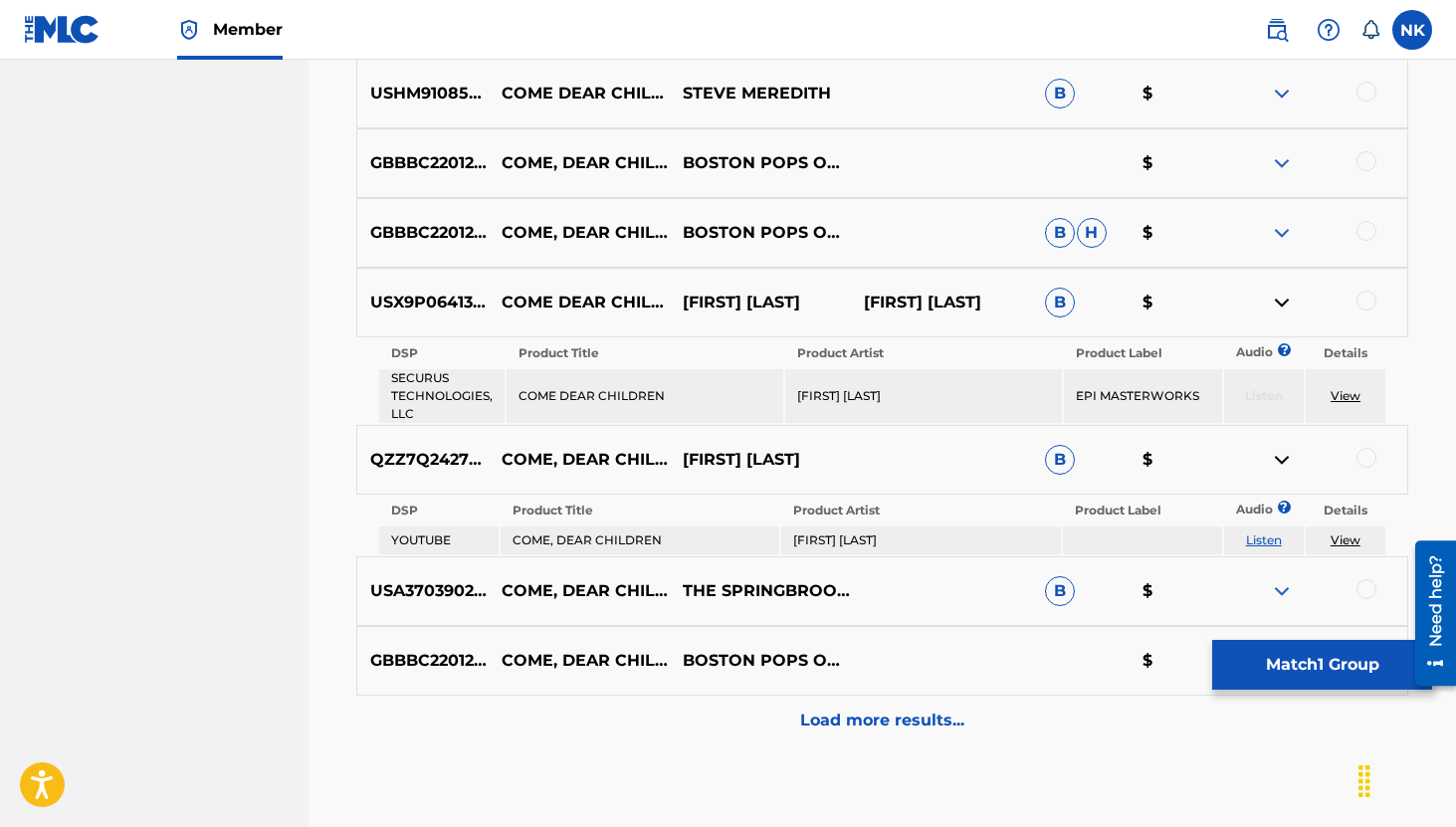 click on "Listen" at bounding box center (1264, 539) 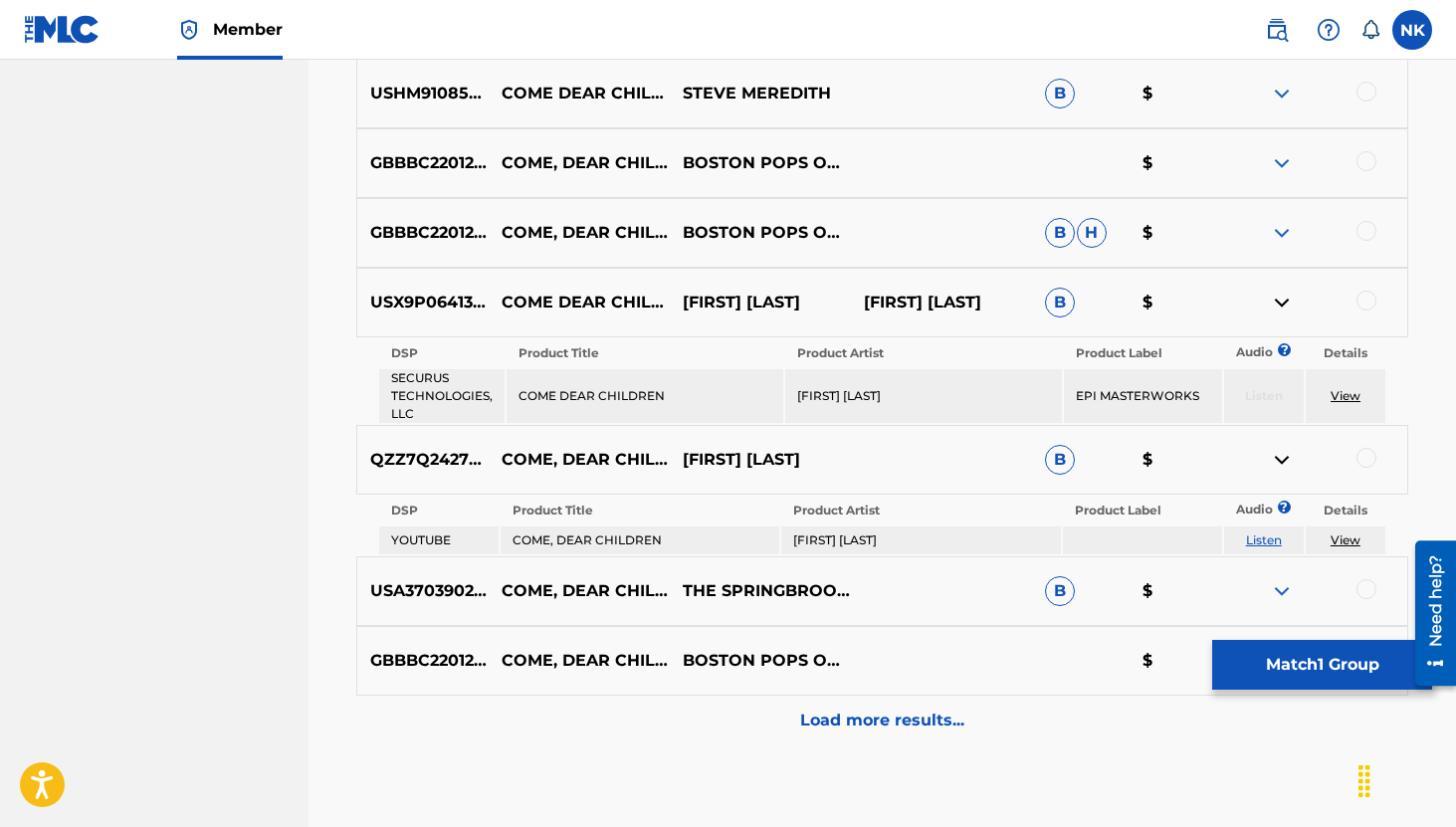 click at bounding box center [1366, 458] 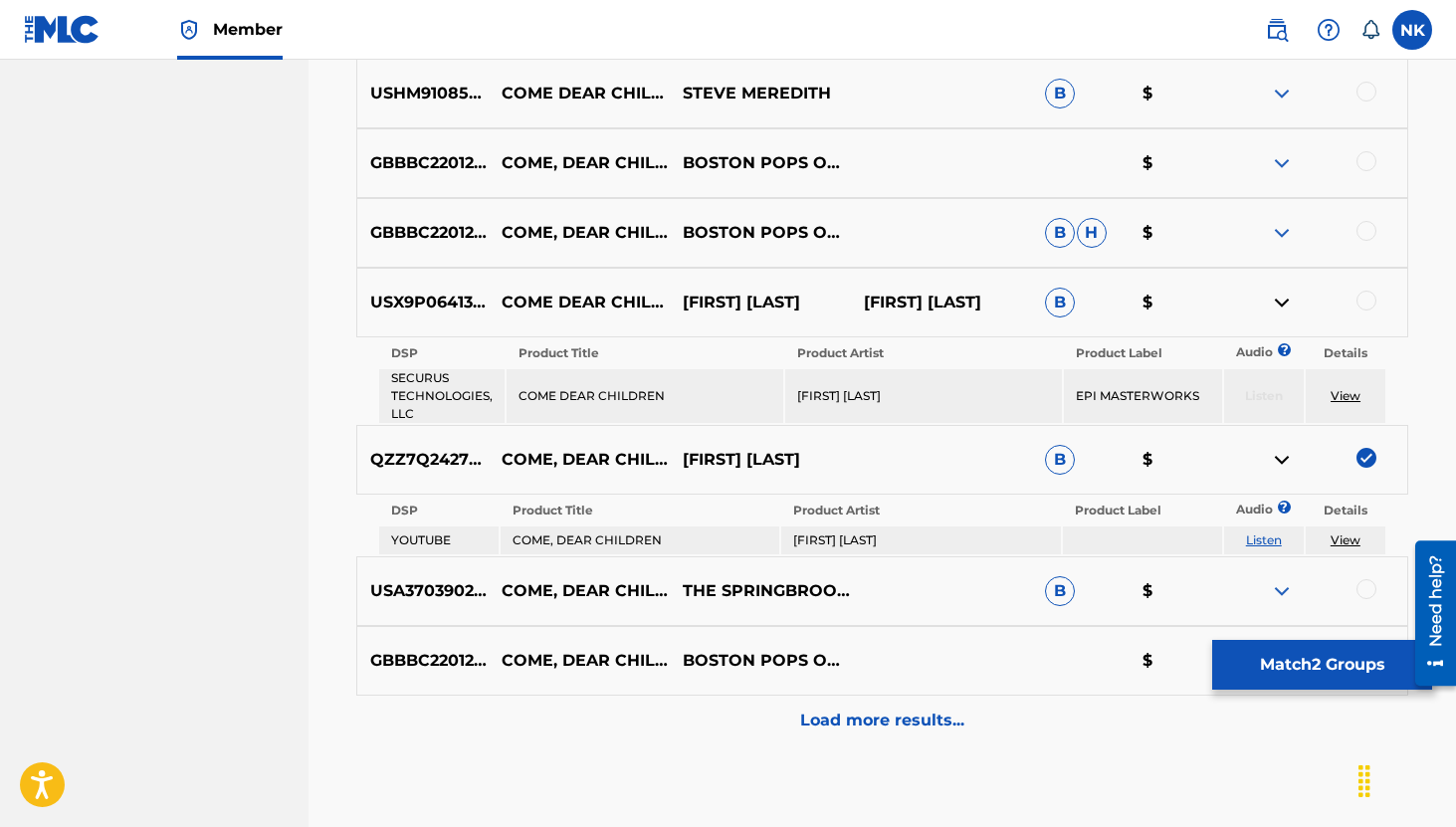 click at bounding box center (1282, 303) 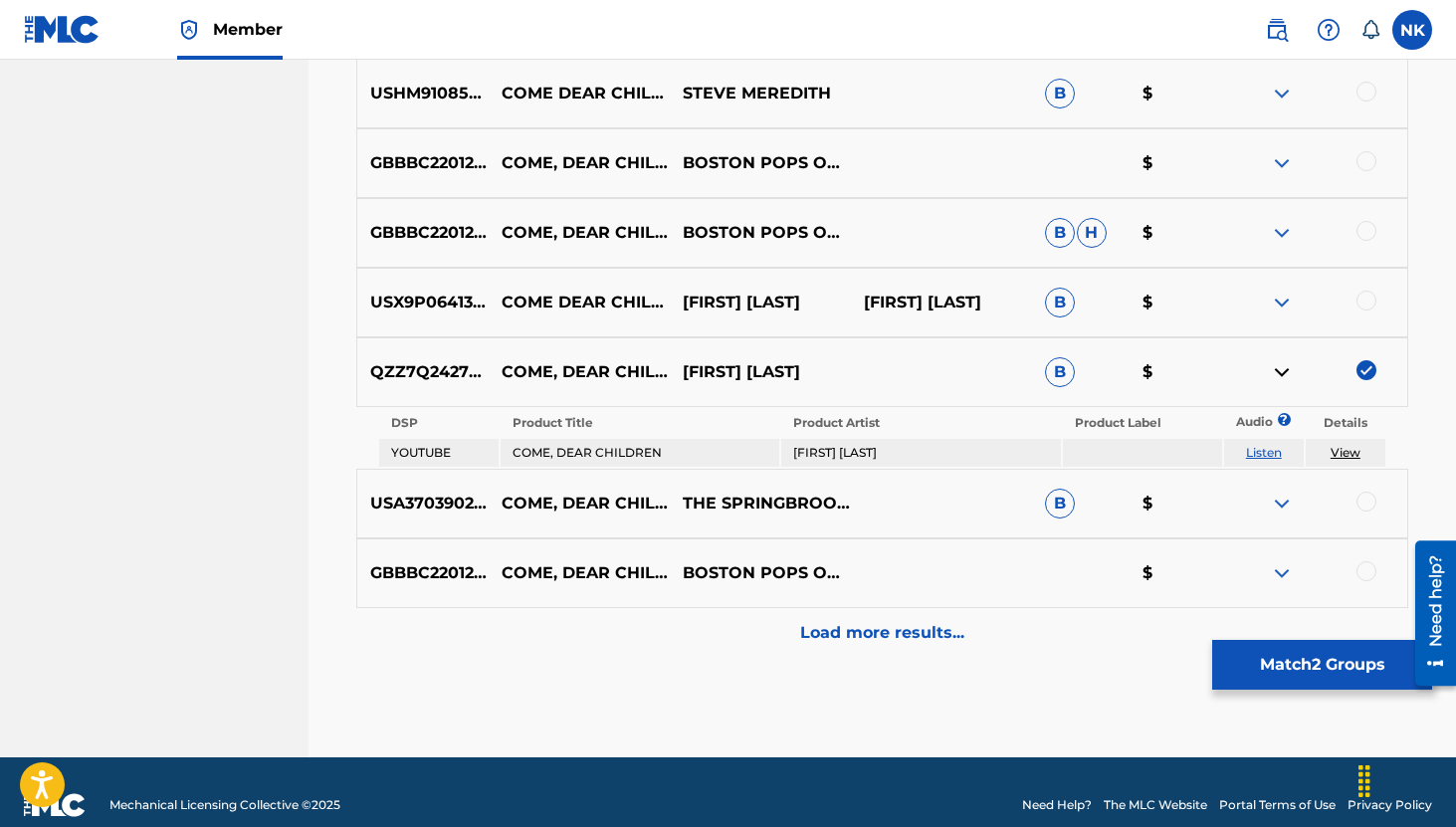 click at bounding box center (1366, 370) 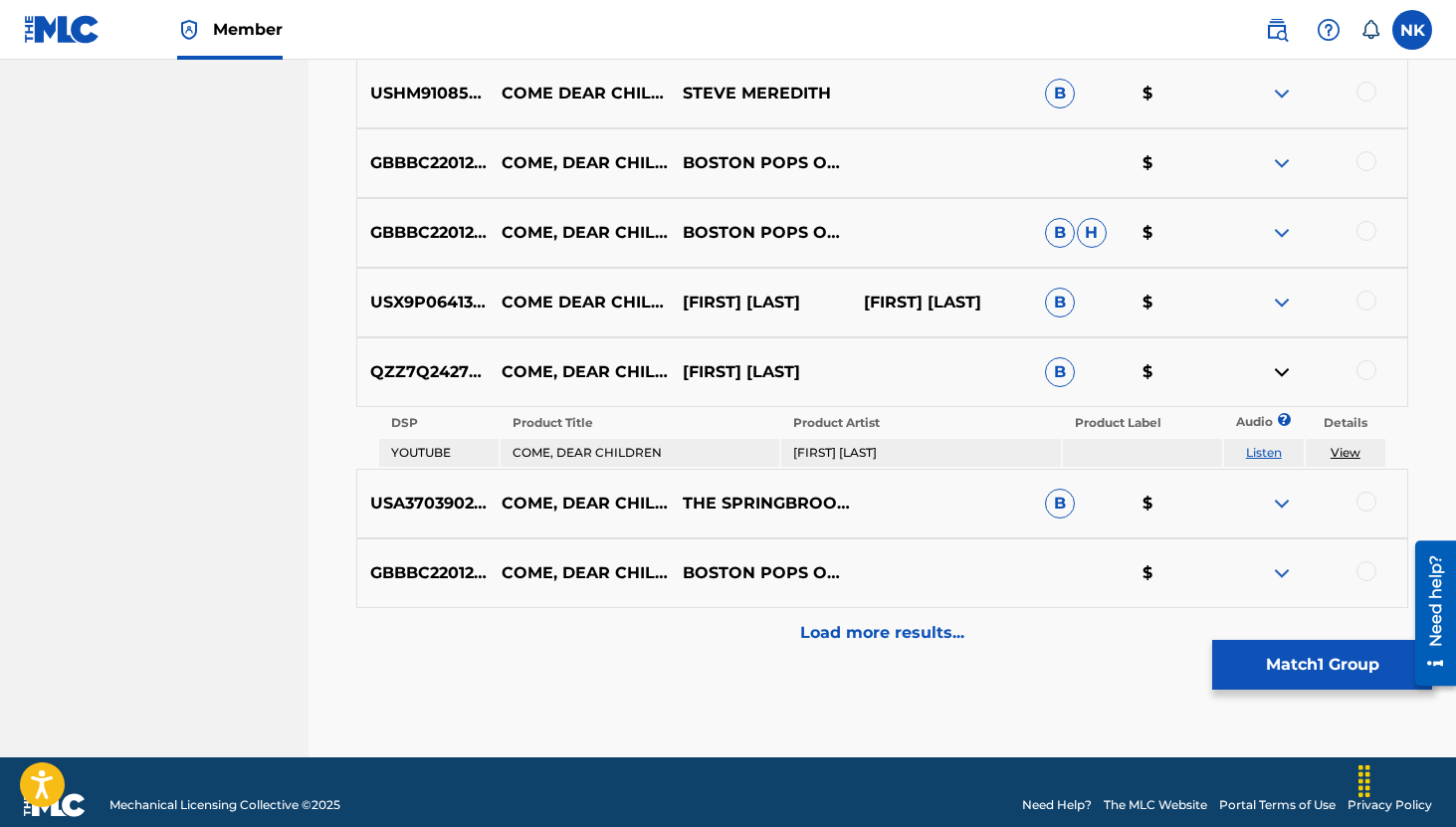 click at bounding box center [1282, 372] 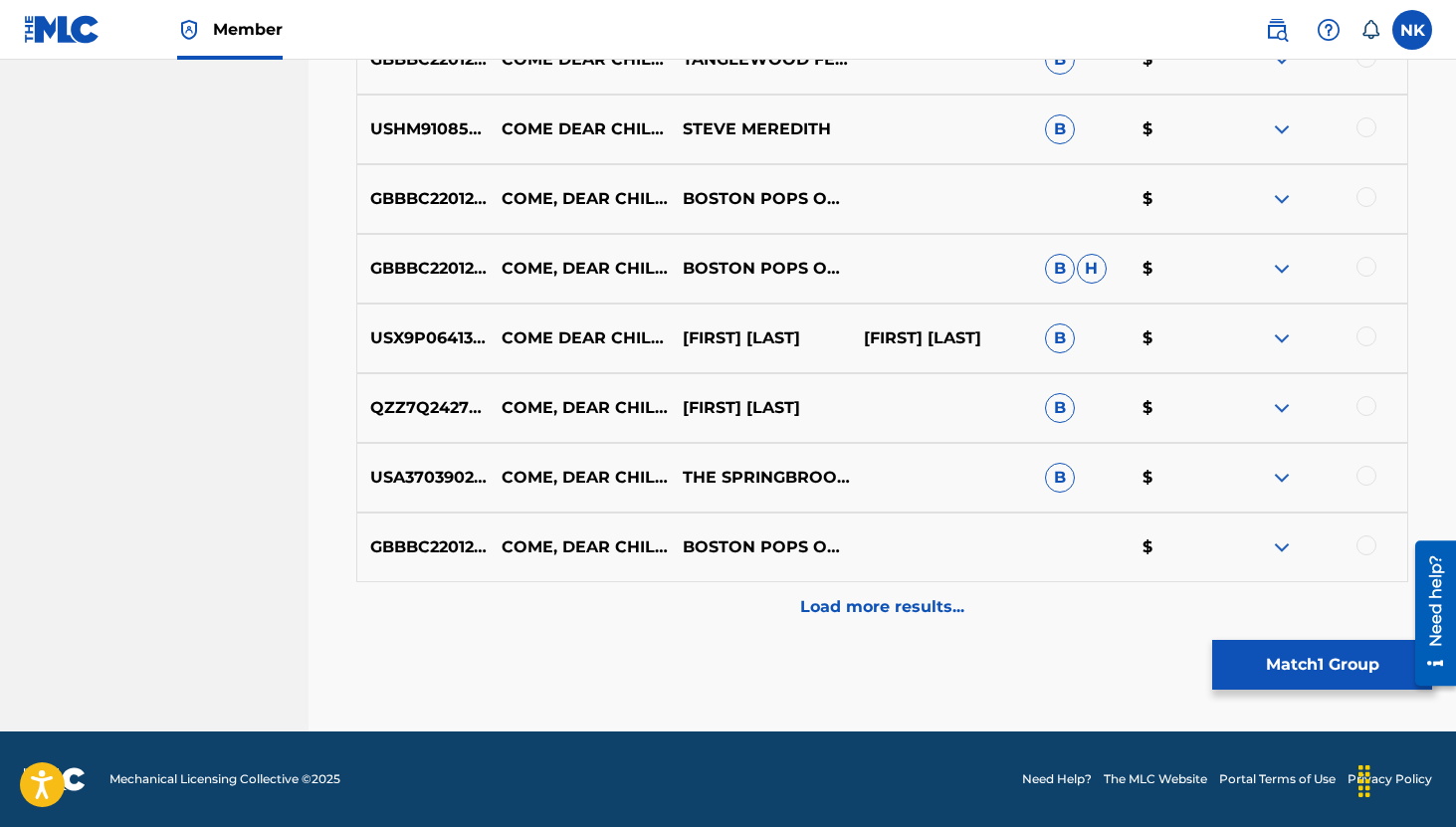 click at bounding box center (1282, 338) 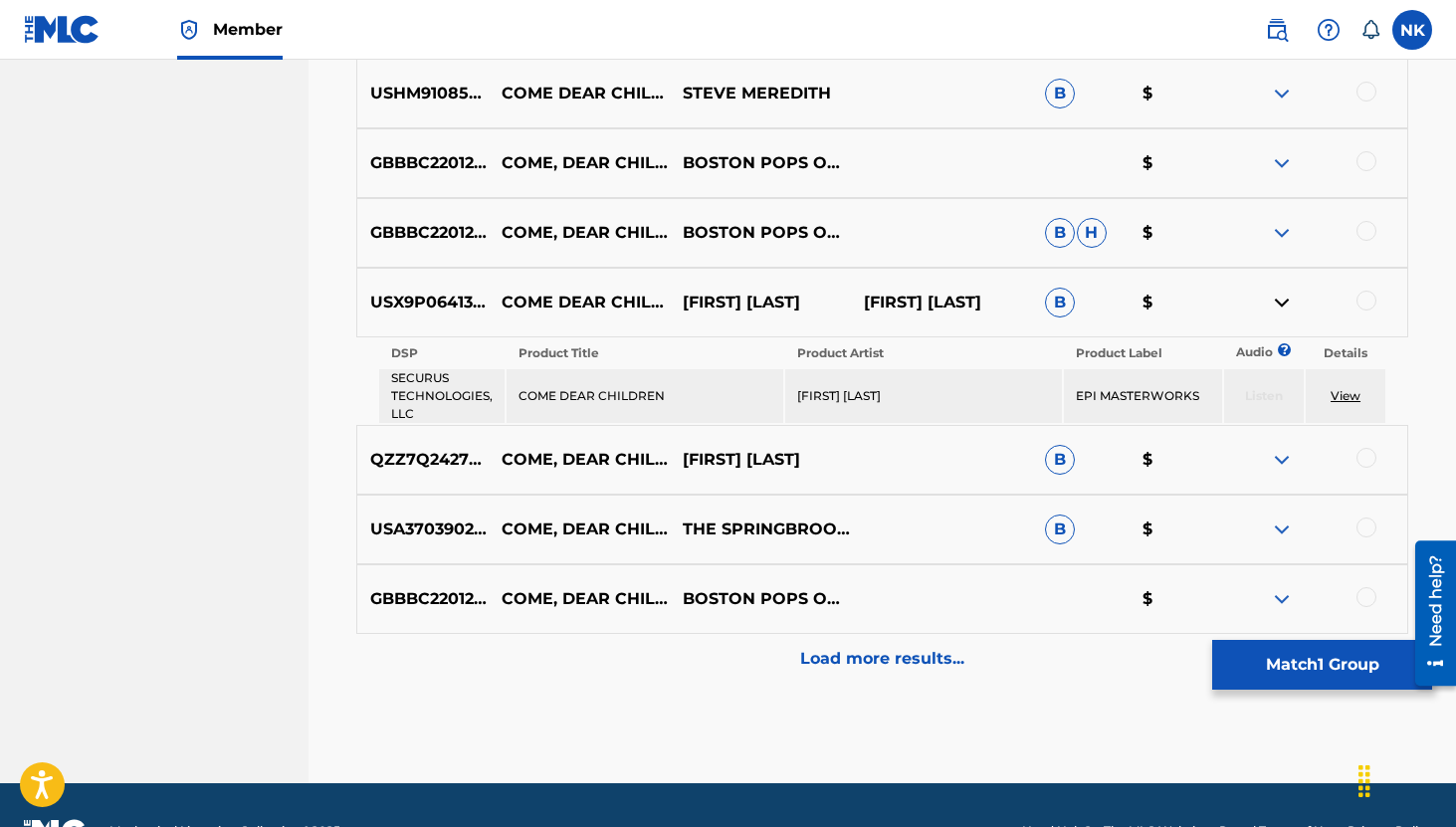 click at bounding box center [1282, 303] 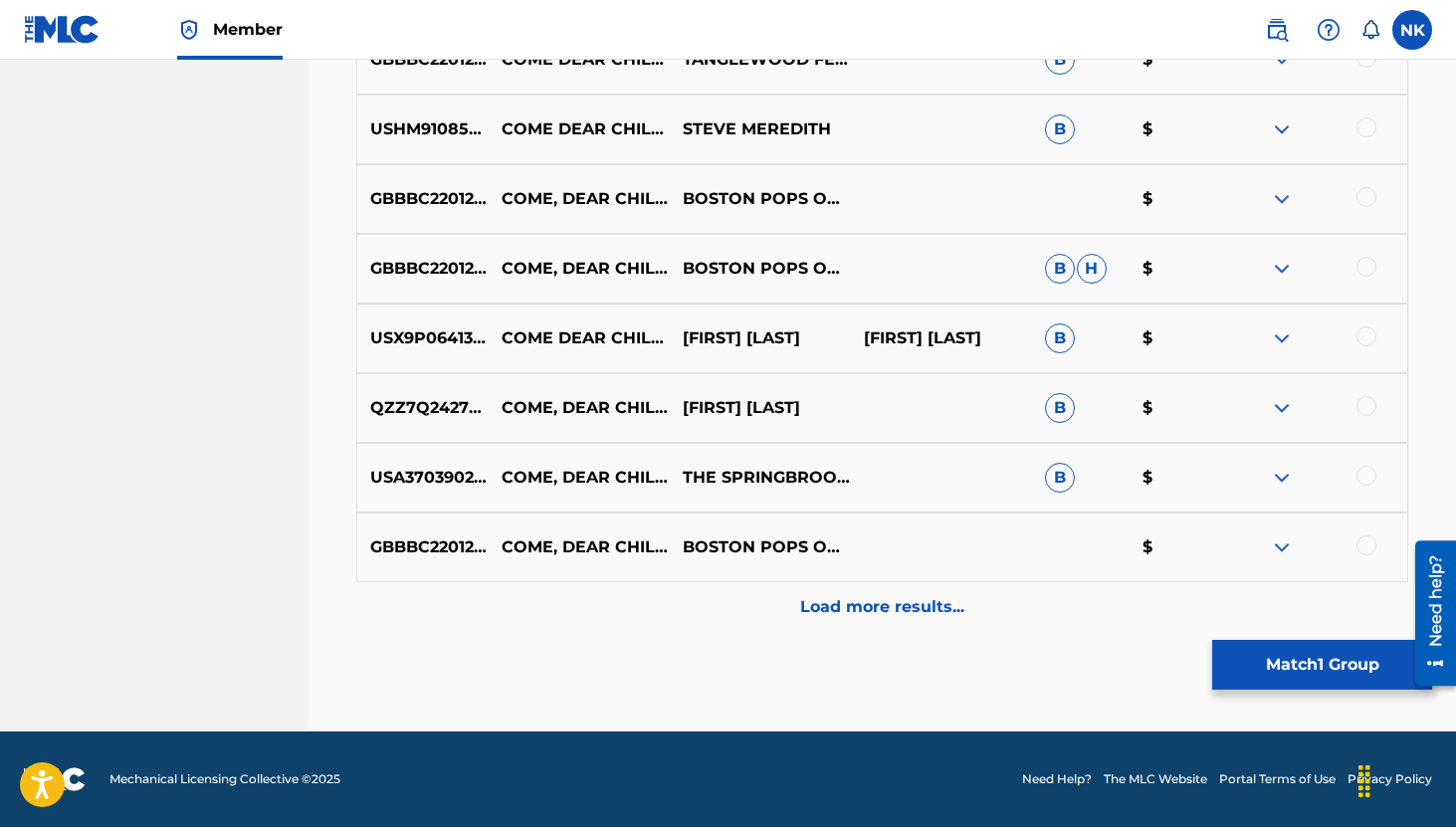 click at bounding box center [1282, 338] 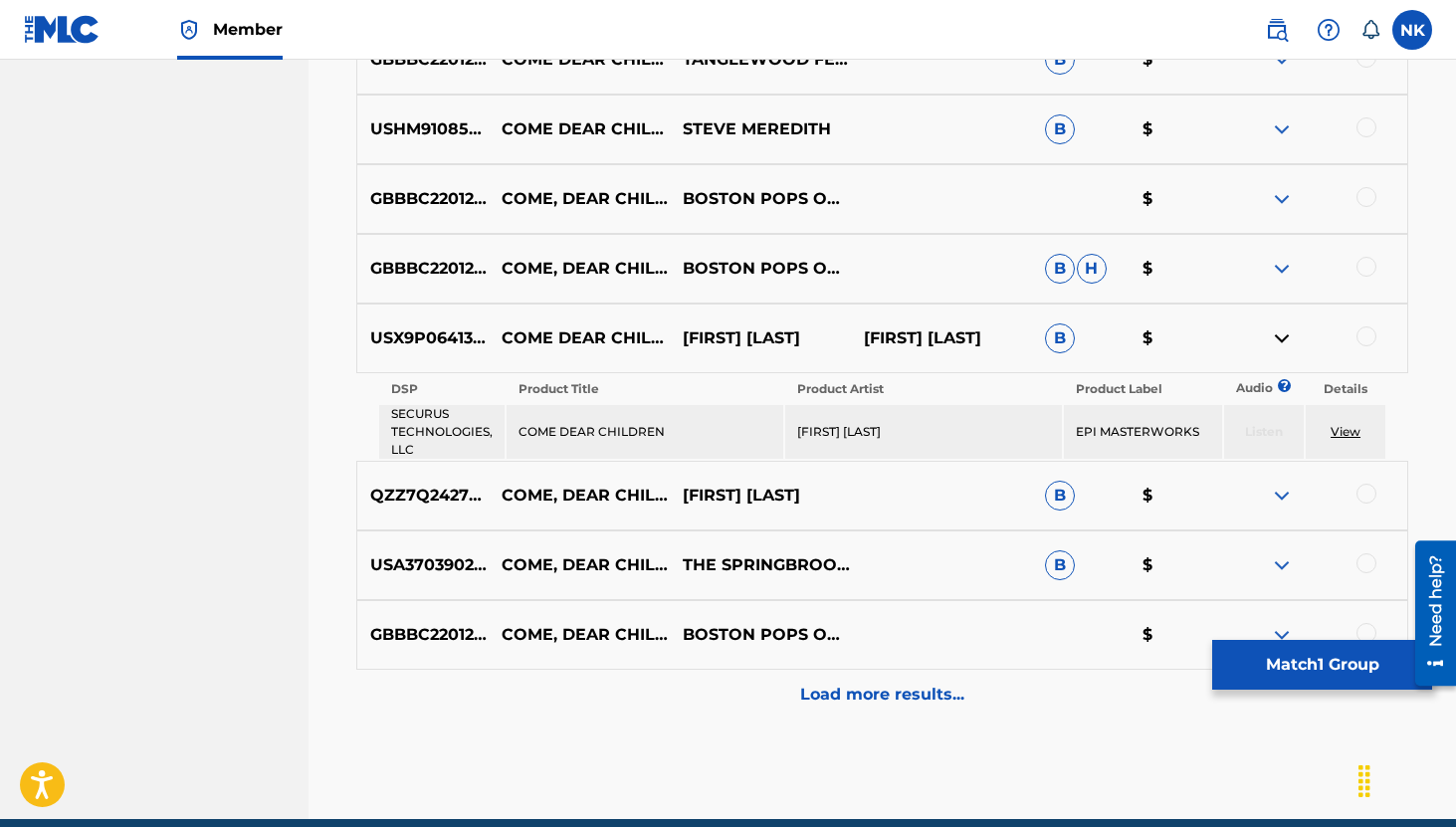 scroll, scrollTop: 990, scrollLeft: 0, axis: vertical 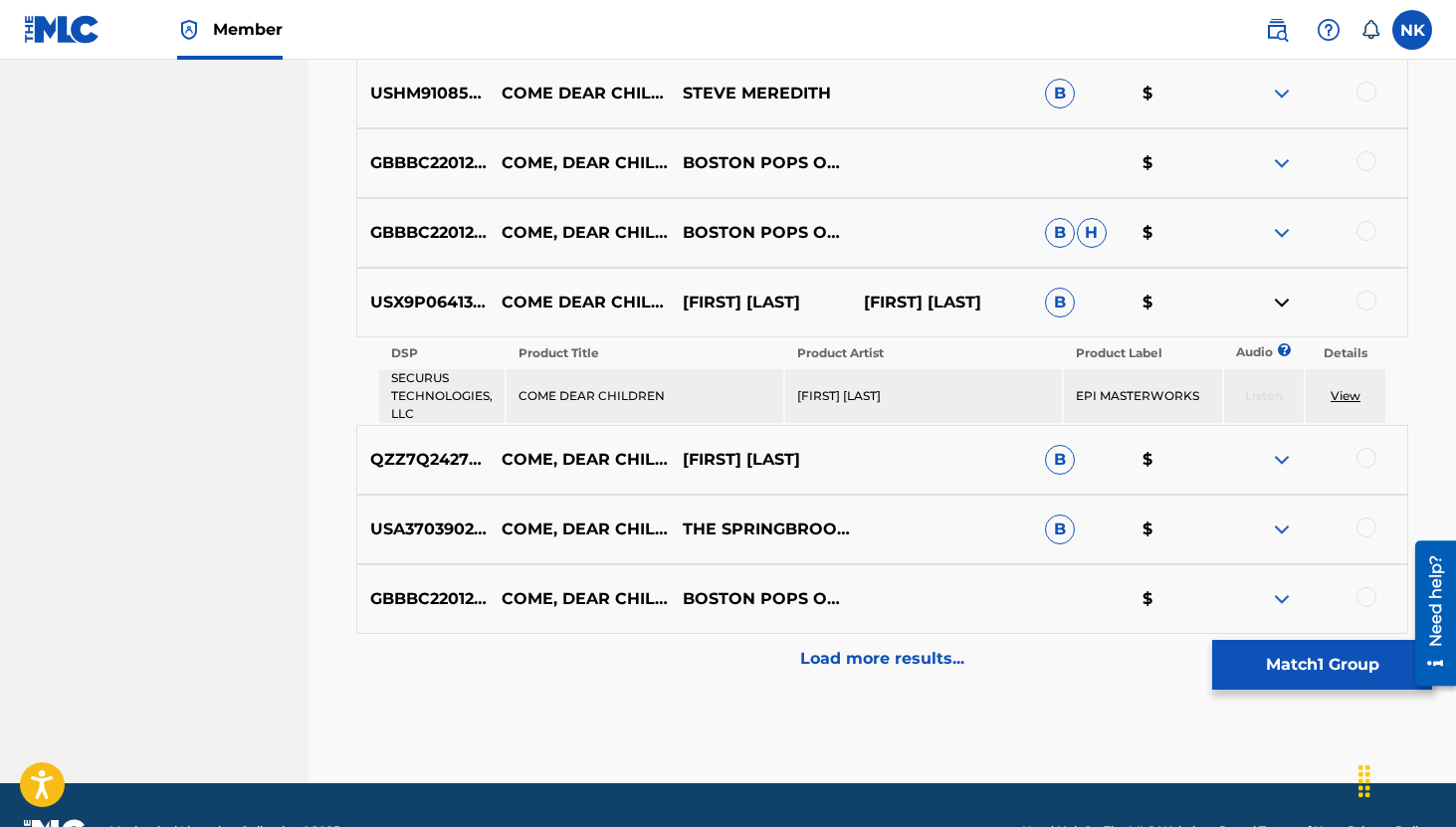 click at bounding box center [1282, 460] 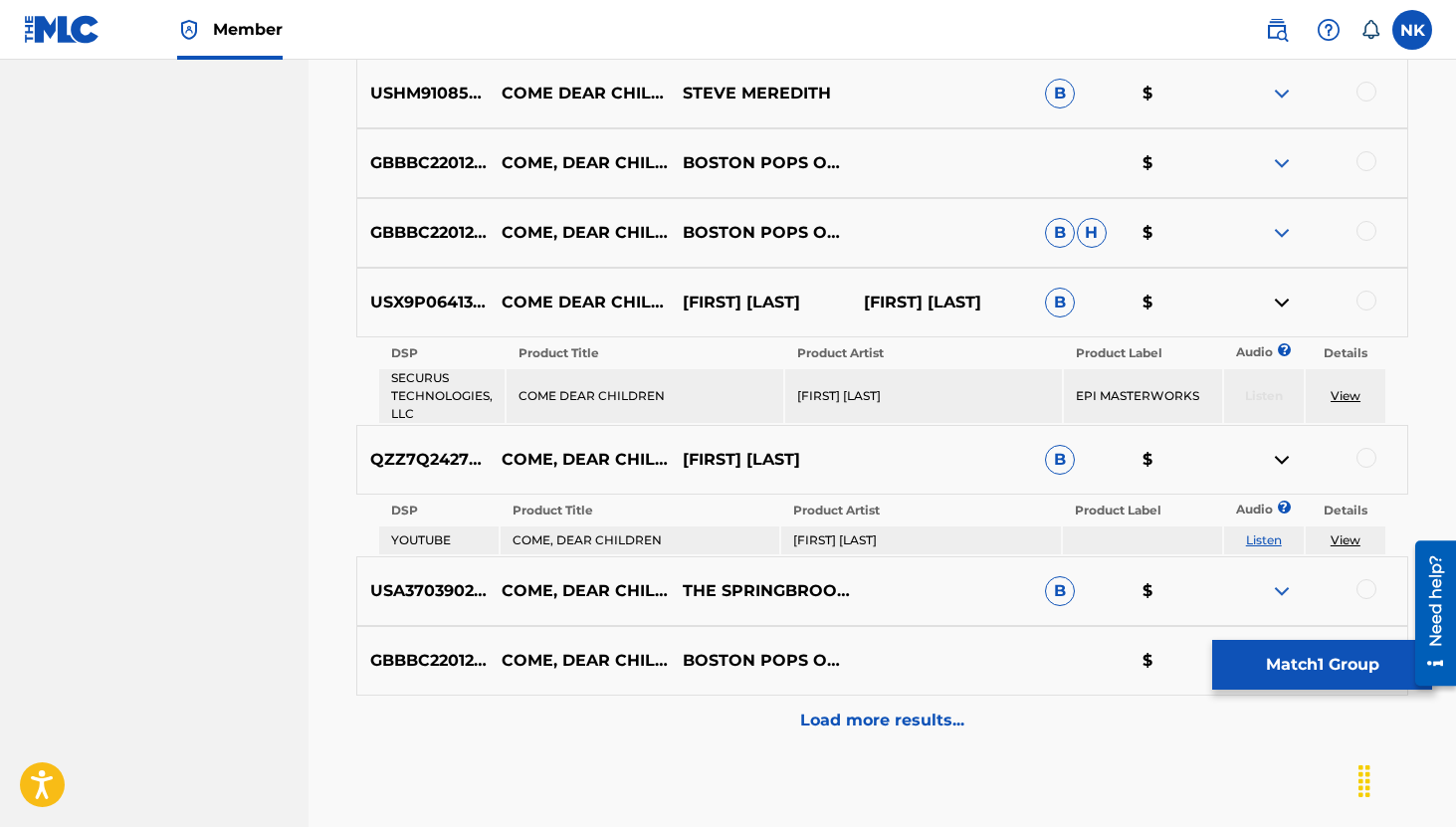 click at bounding box center [1317, 460] 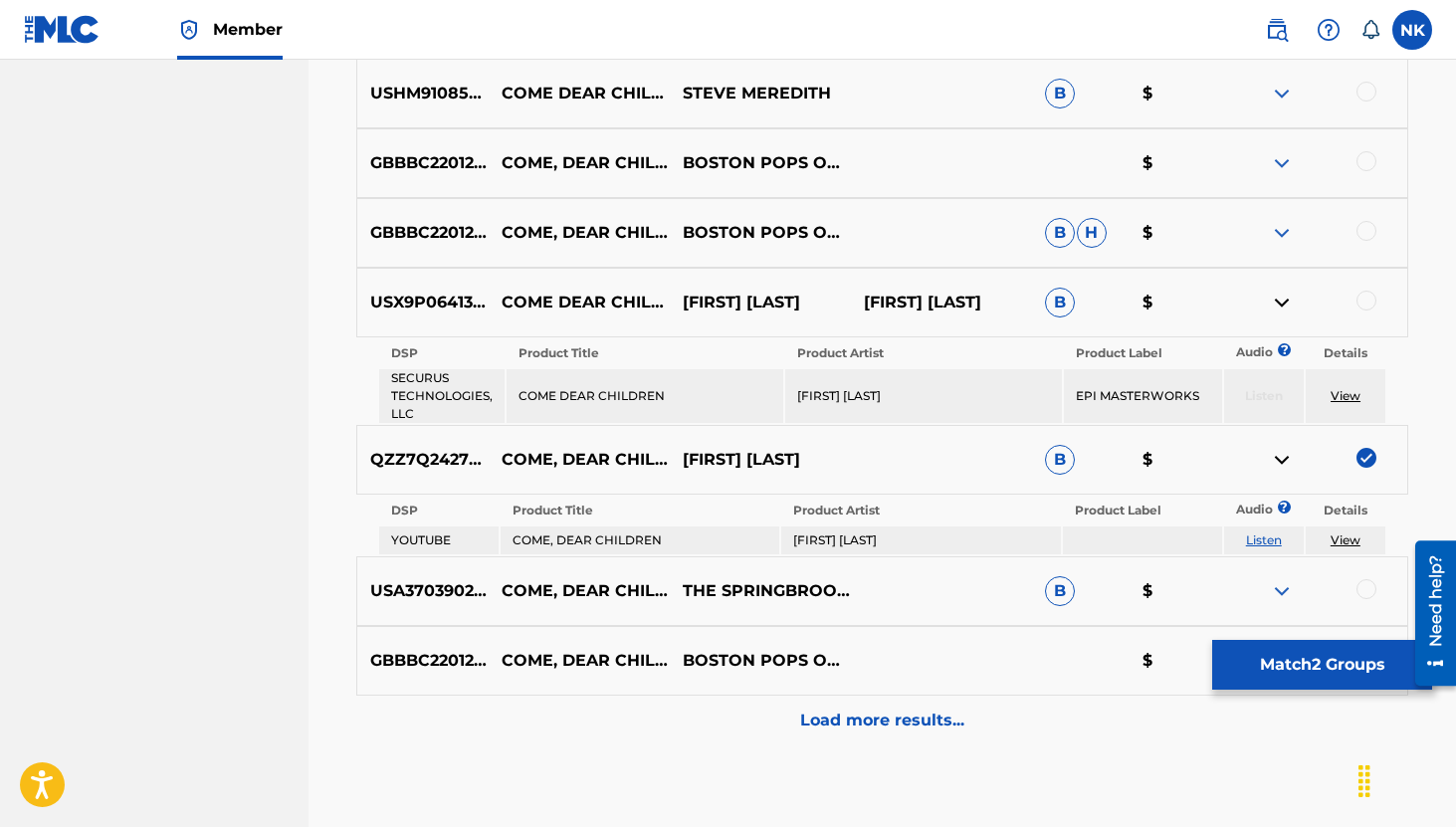 click at bounding box center [1282, 303] 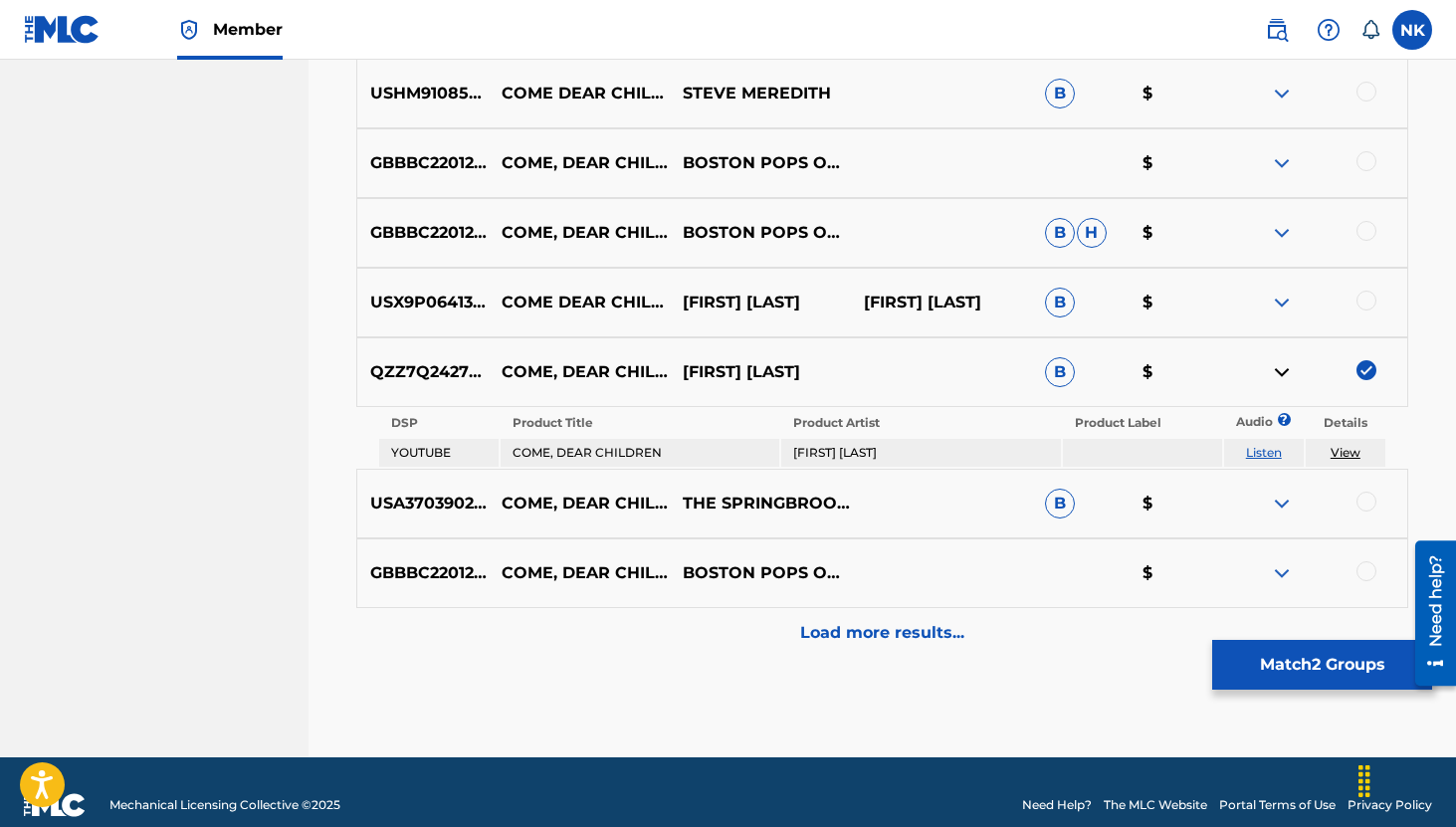 scroll, scrollTop: 1016, scrollLeft: 0, axis: vertical 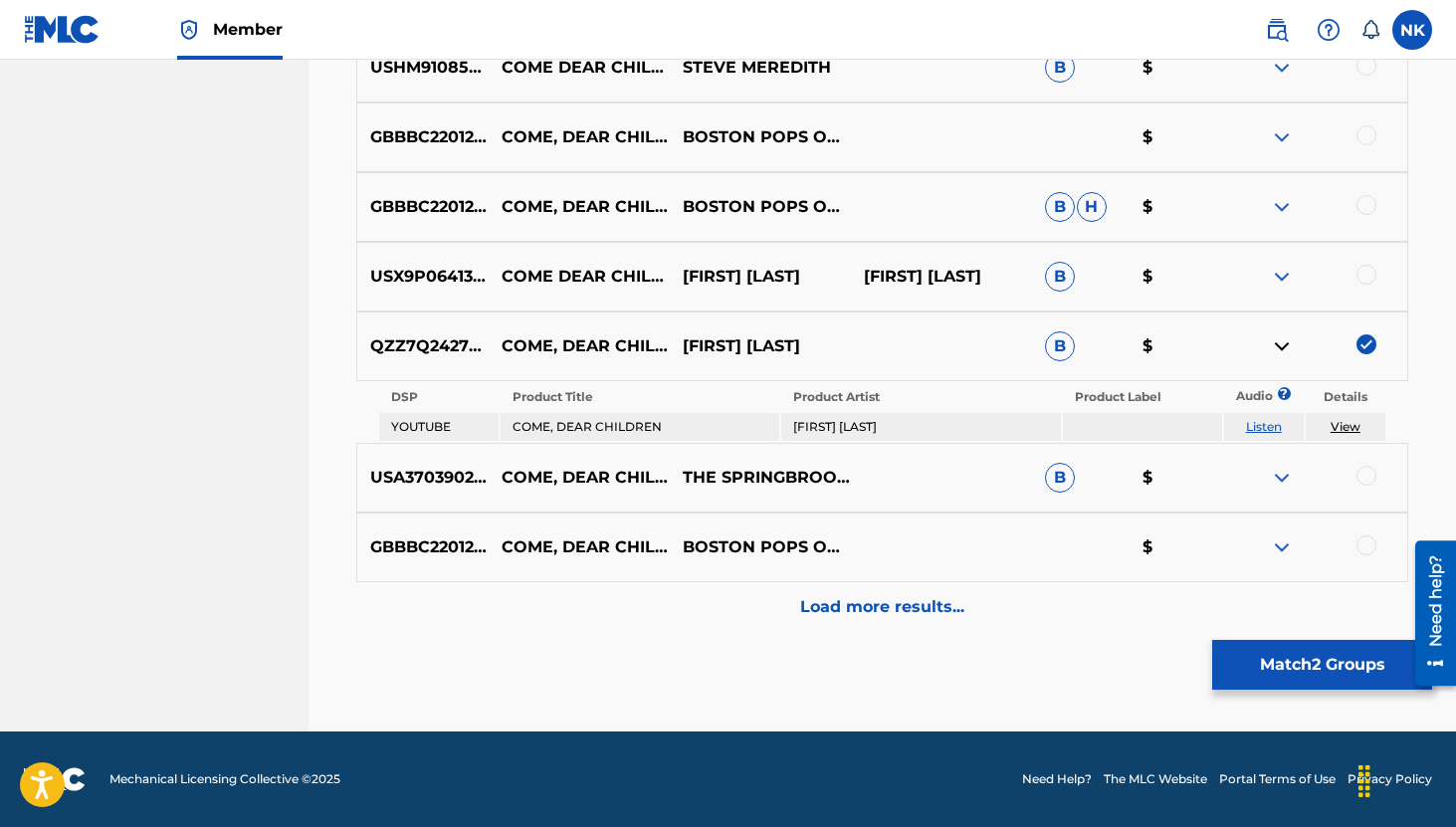 click at bounding box center [1282, 478] 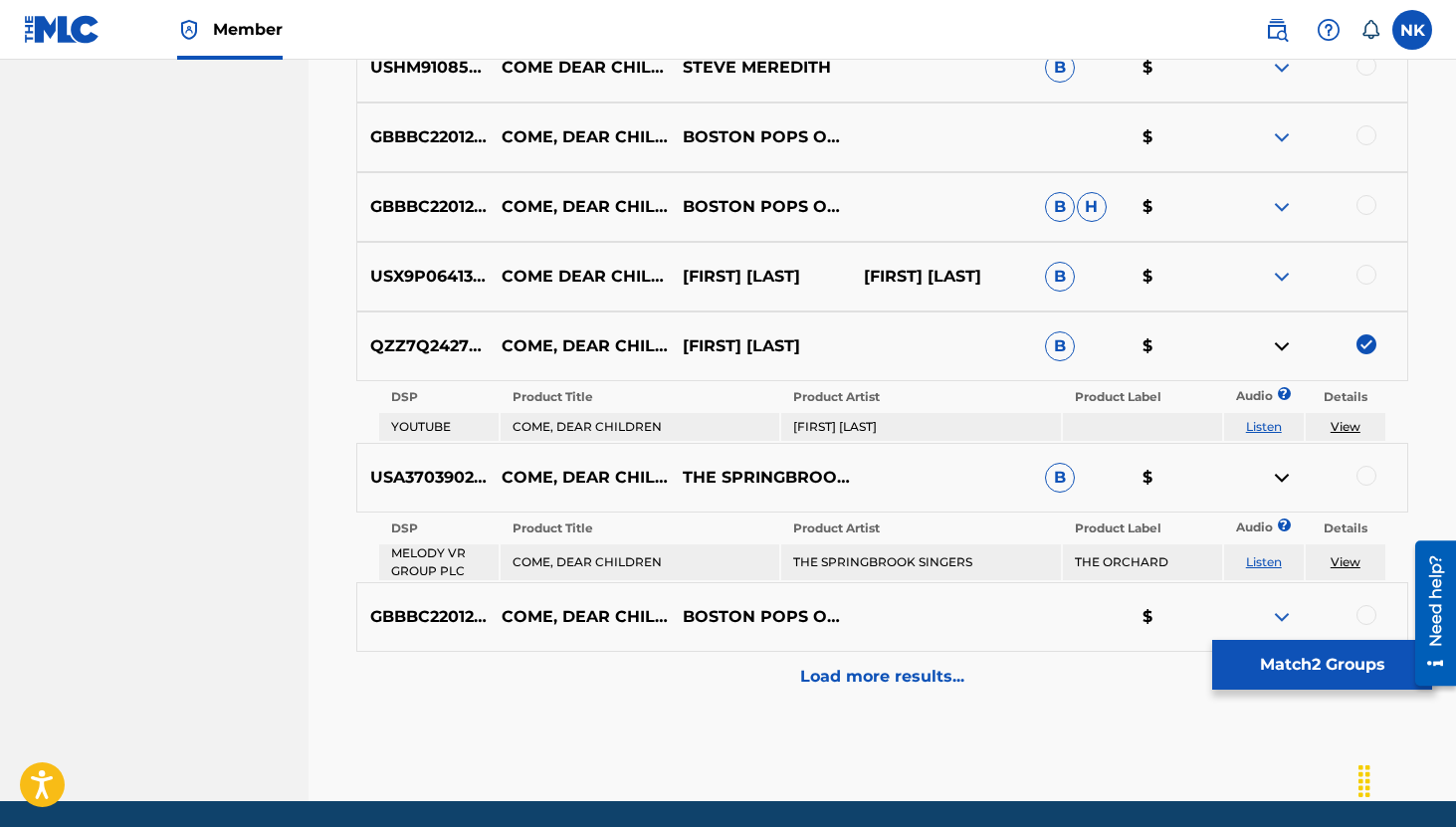click on "Listen" at bounding box center (1264, 561) 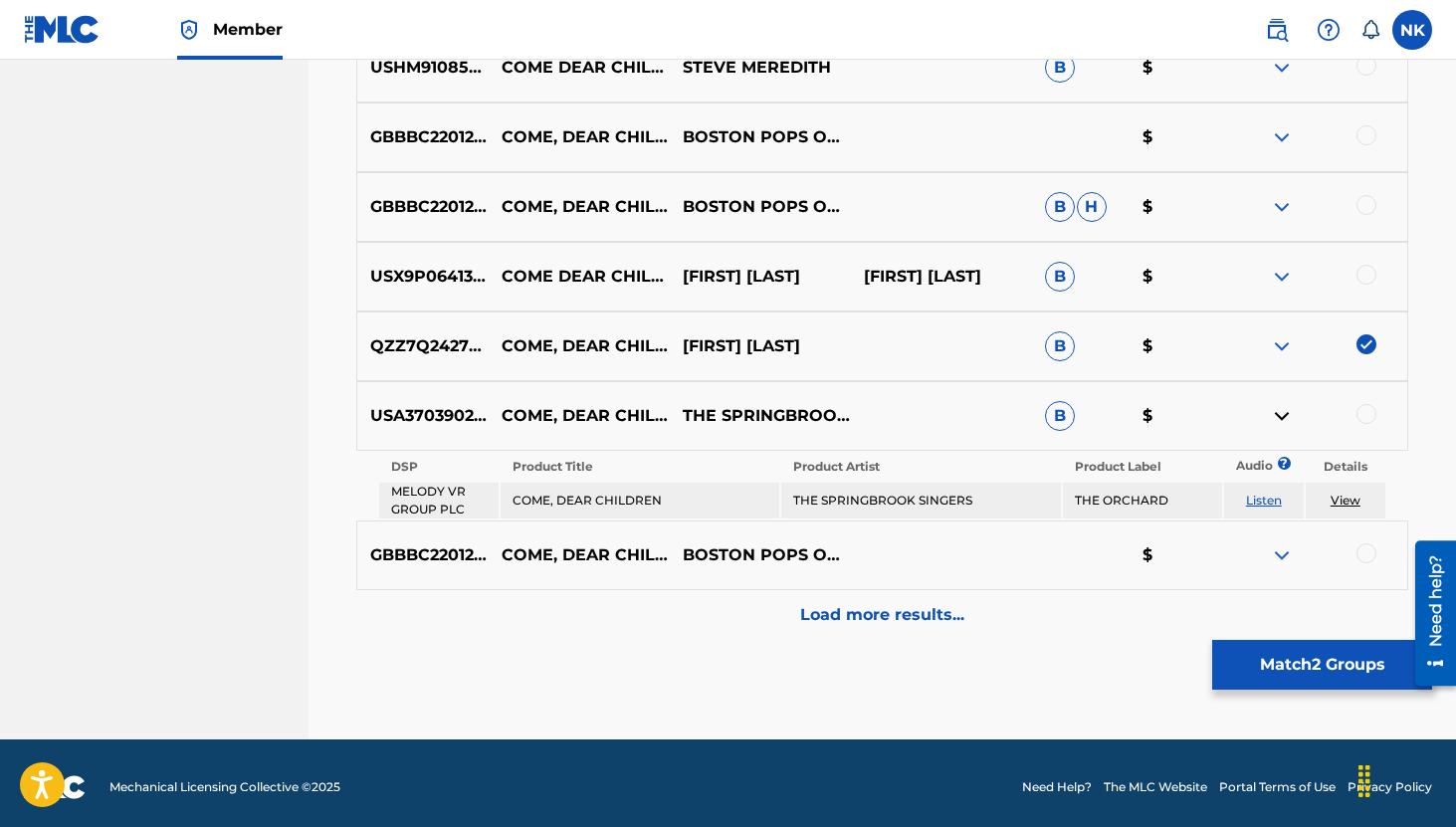 click at bounding box center (1282, 416) 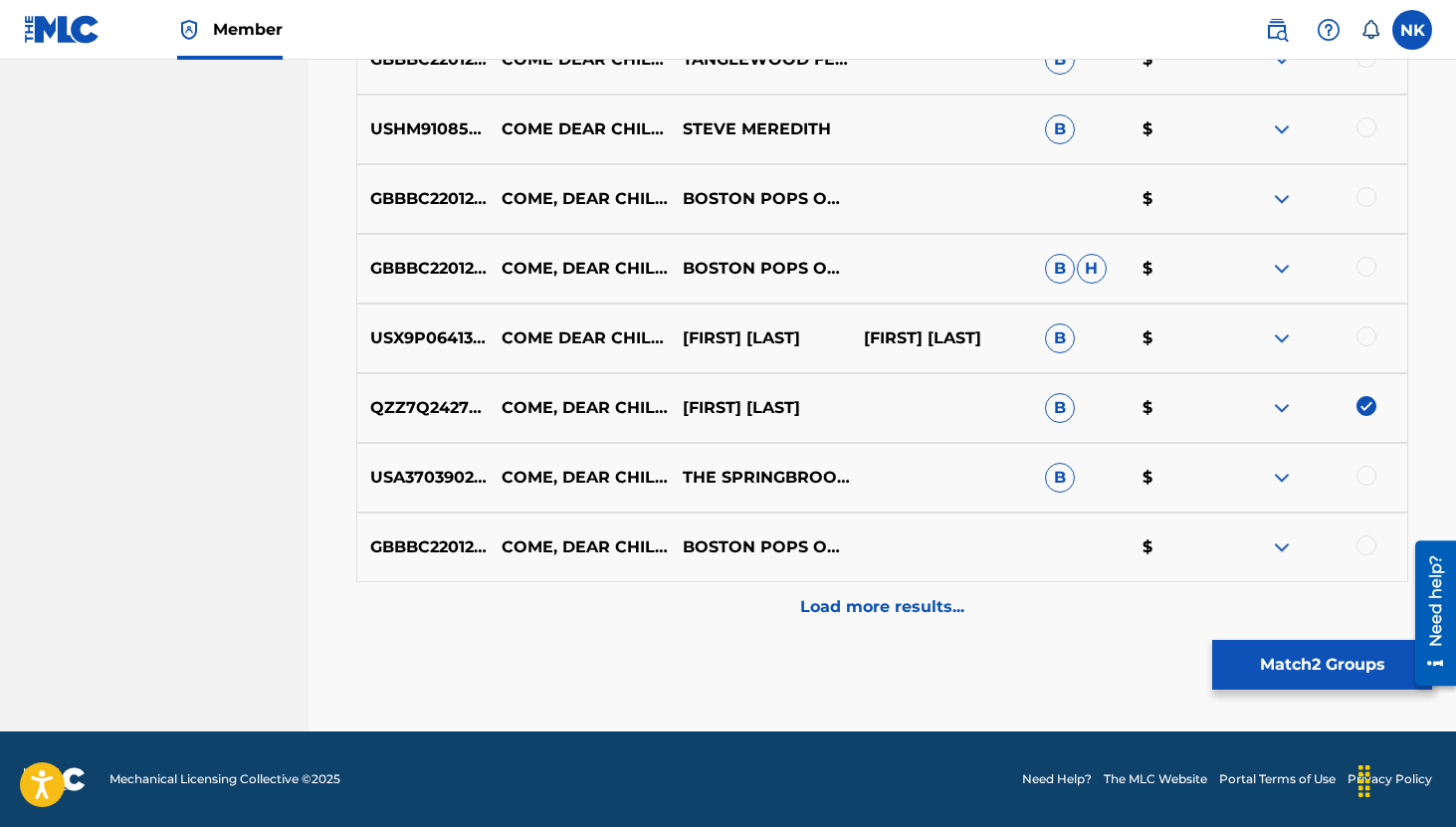 click at bounding box center [1282, 547] 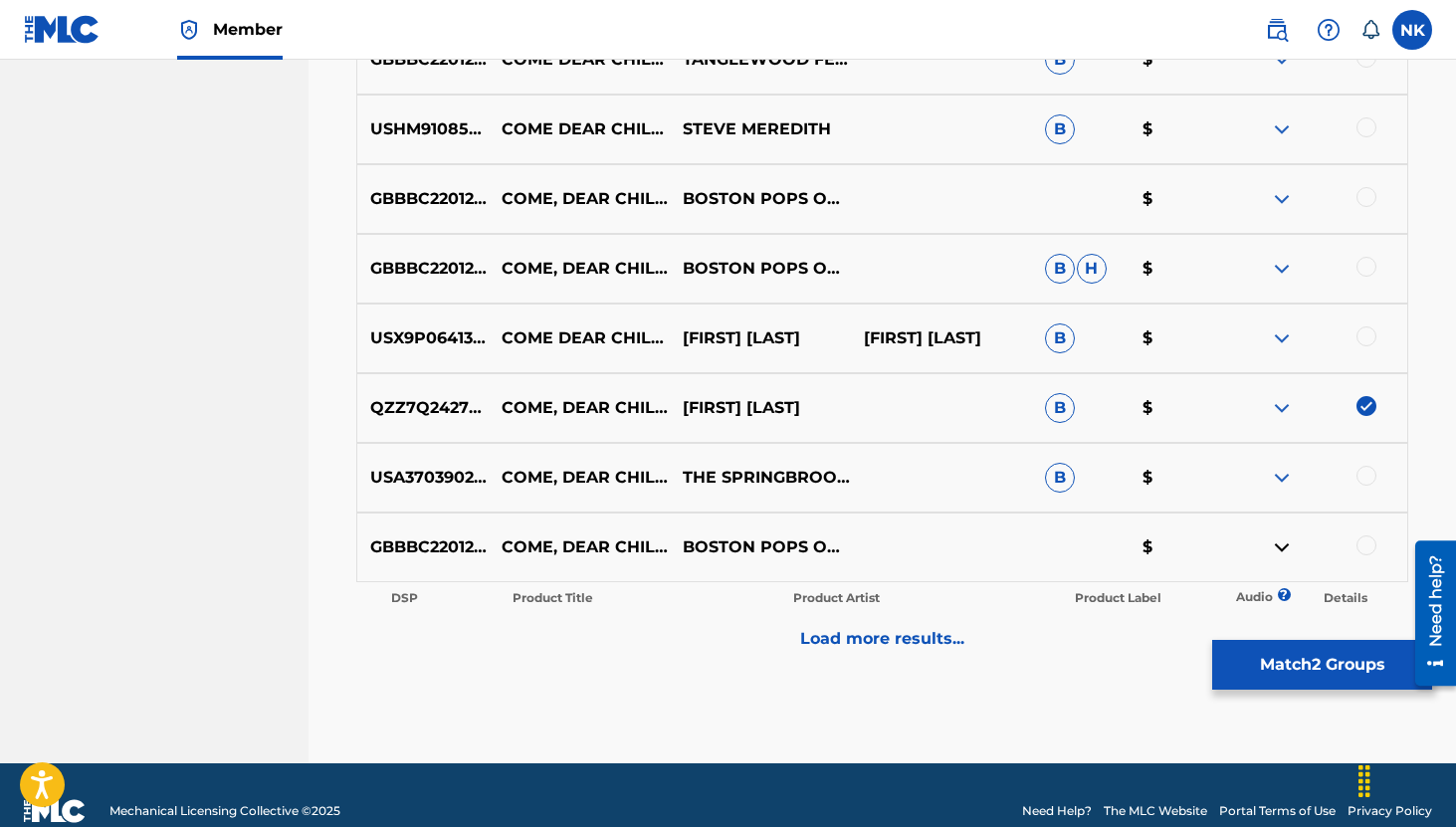 scroll, scrollTop: 986, scrollLeft: 0, axis: vertical 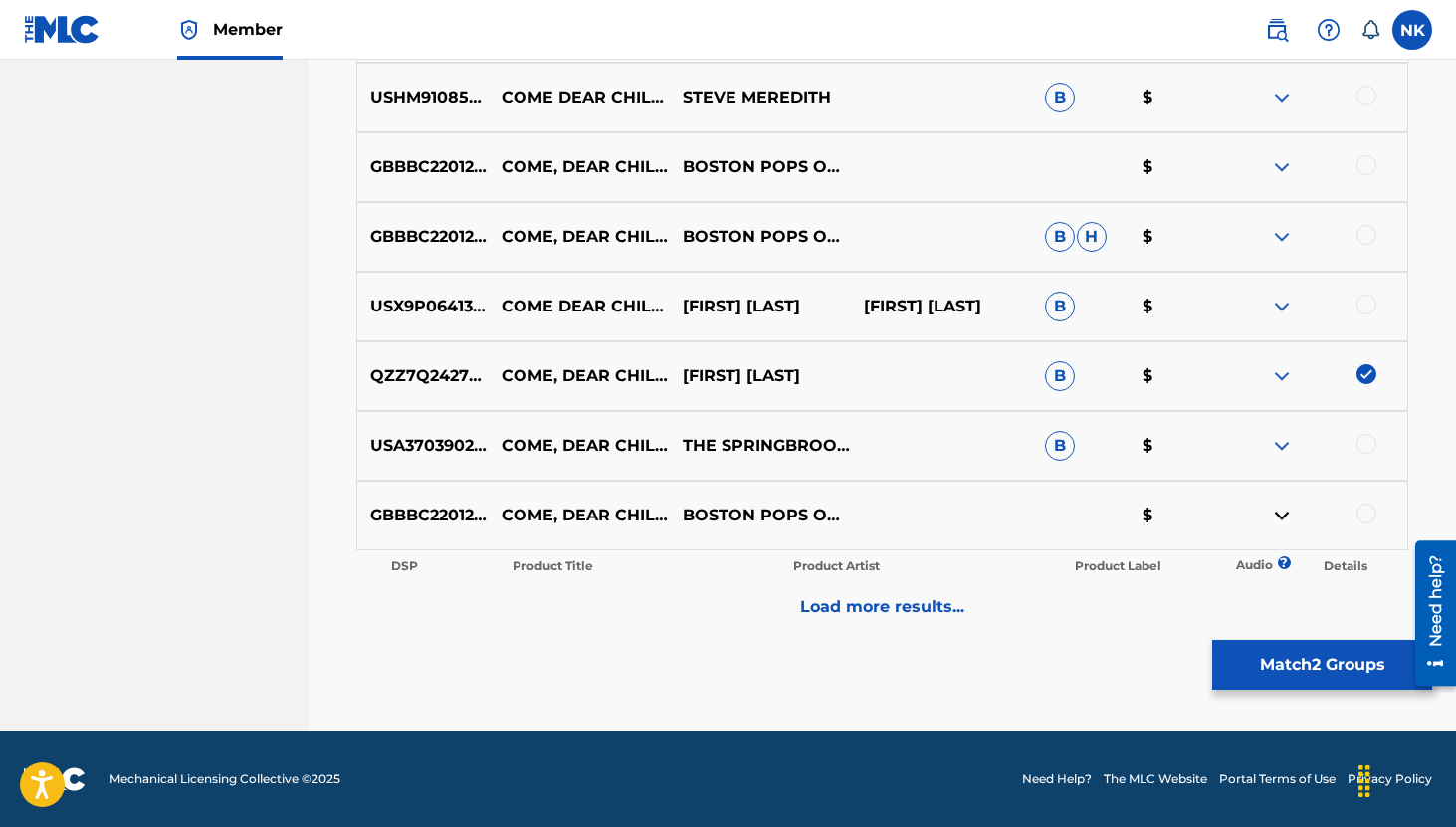click at bounding box center [1282, 446] 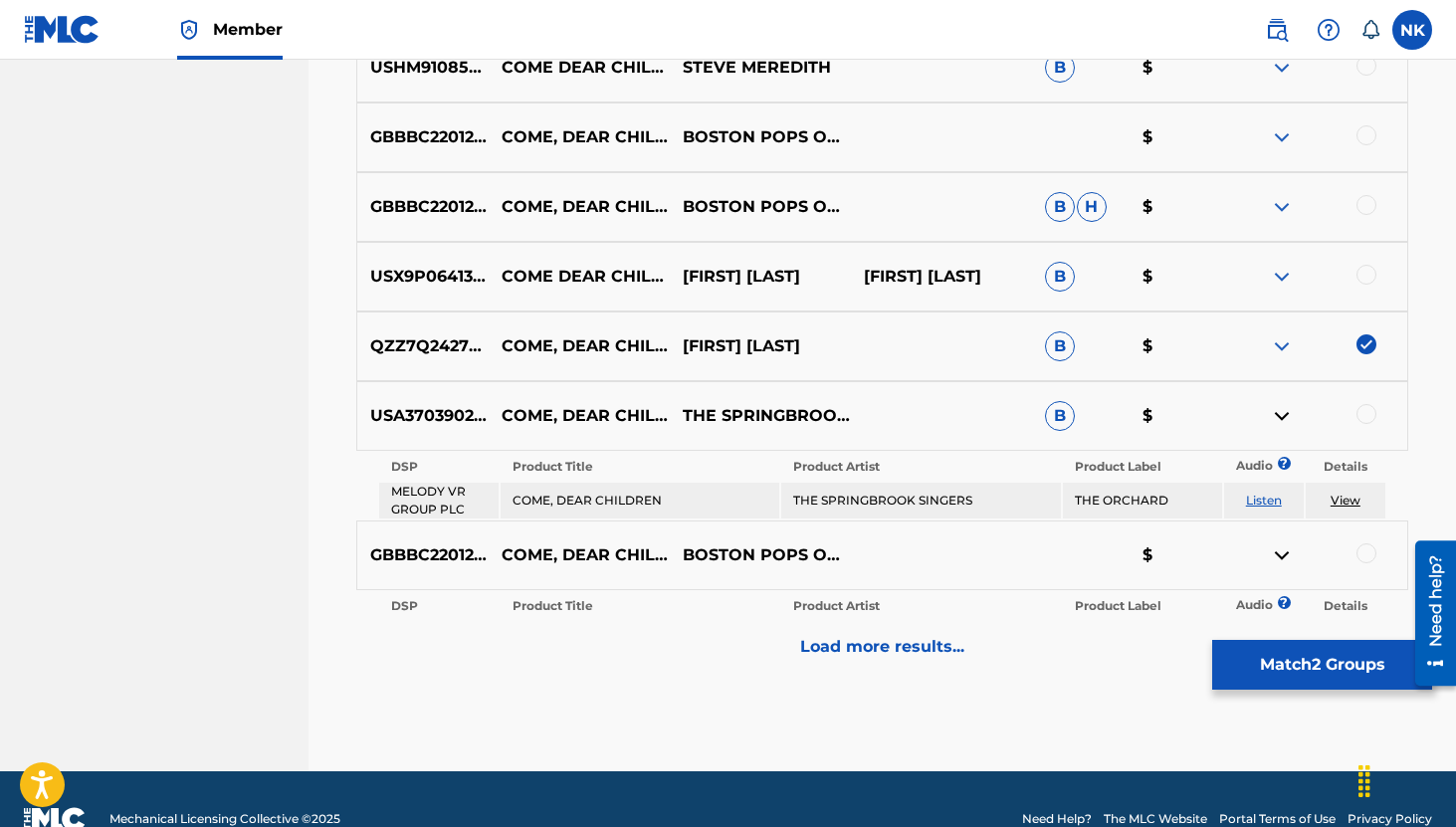 click on "Load more results..." at bounding box center (882, 647) 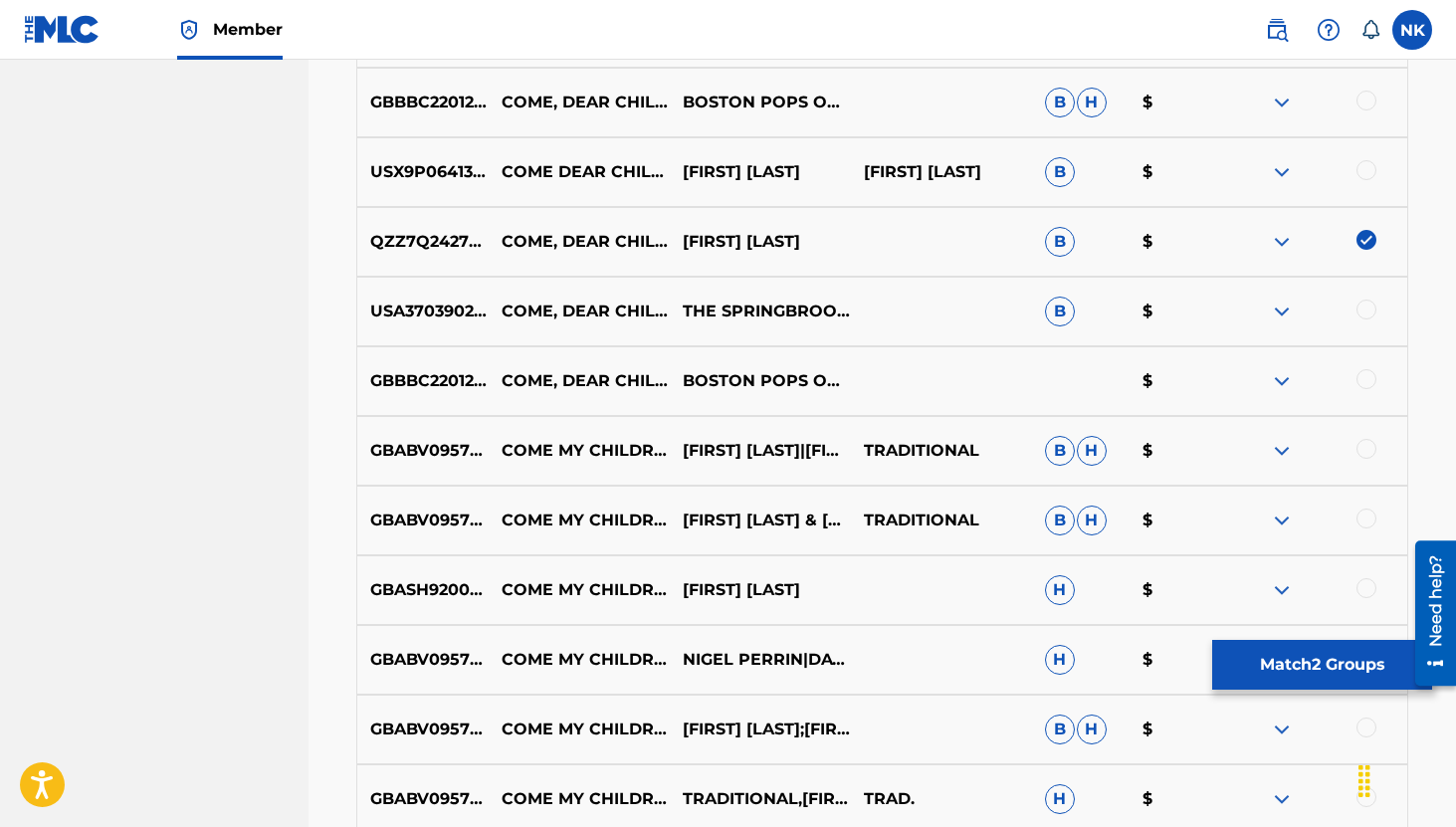 scroll, scrollTop: 1143, scrollLeft: 0, axis: vertical 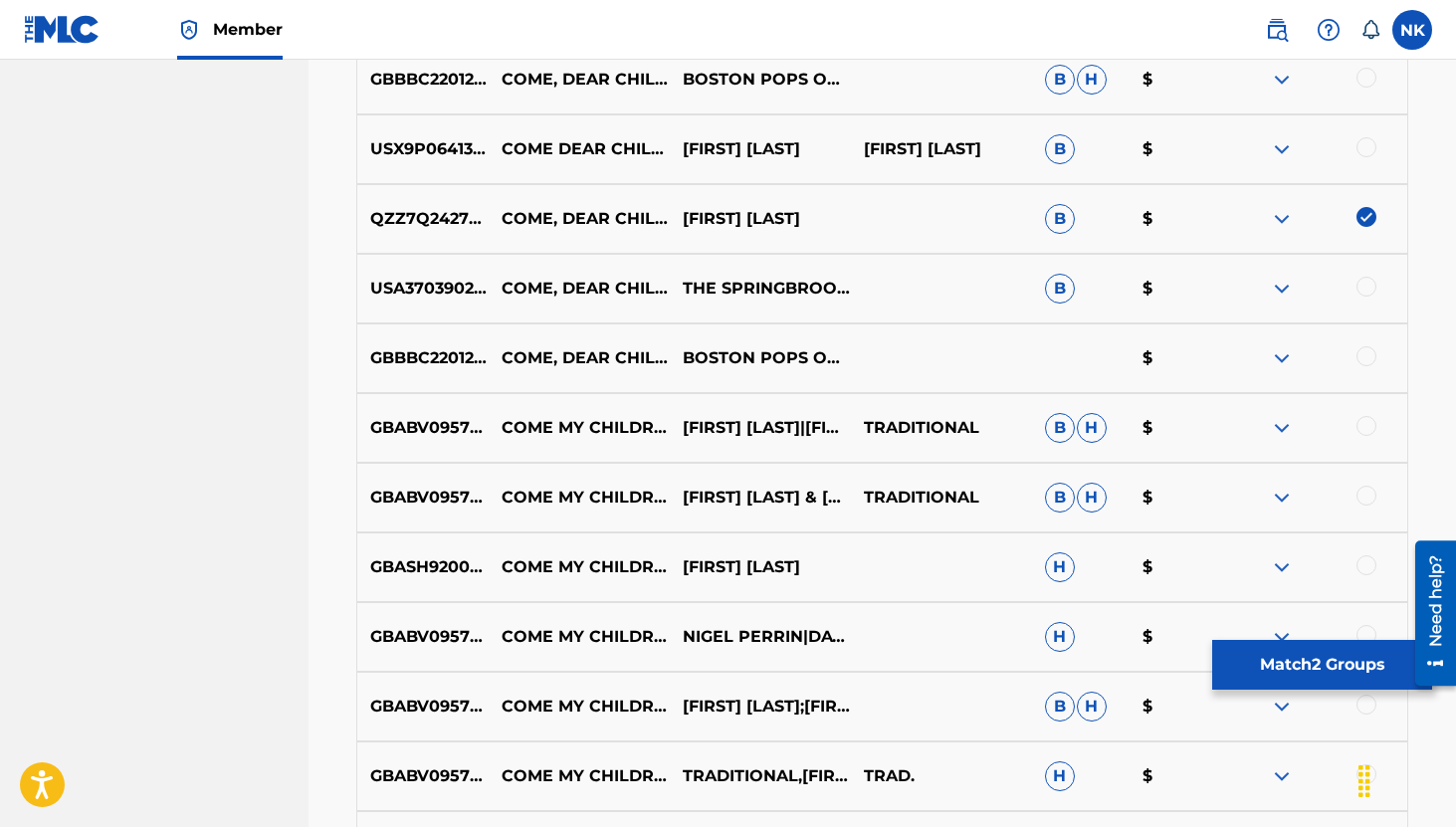 click at bounding box center (1282, 358) 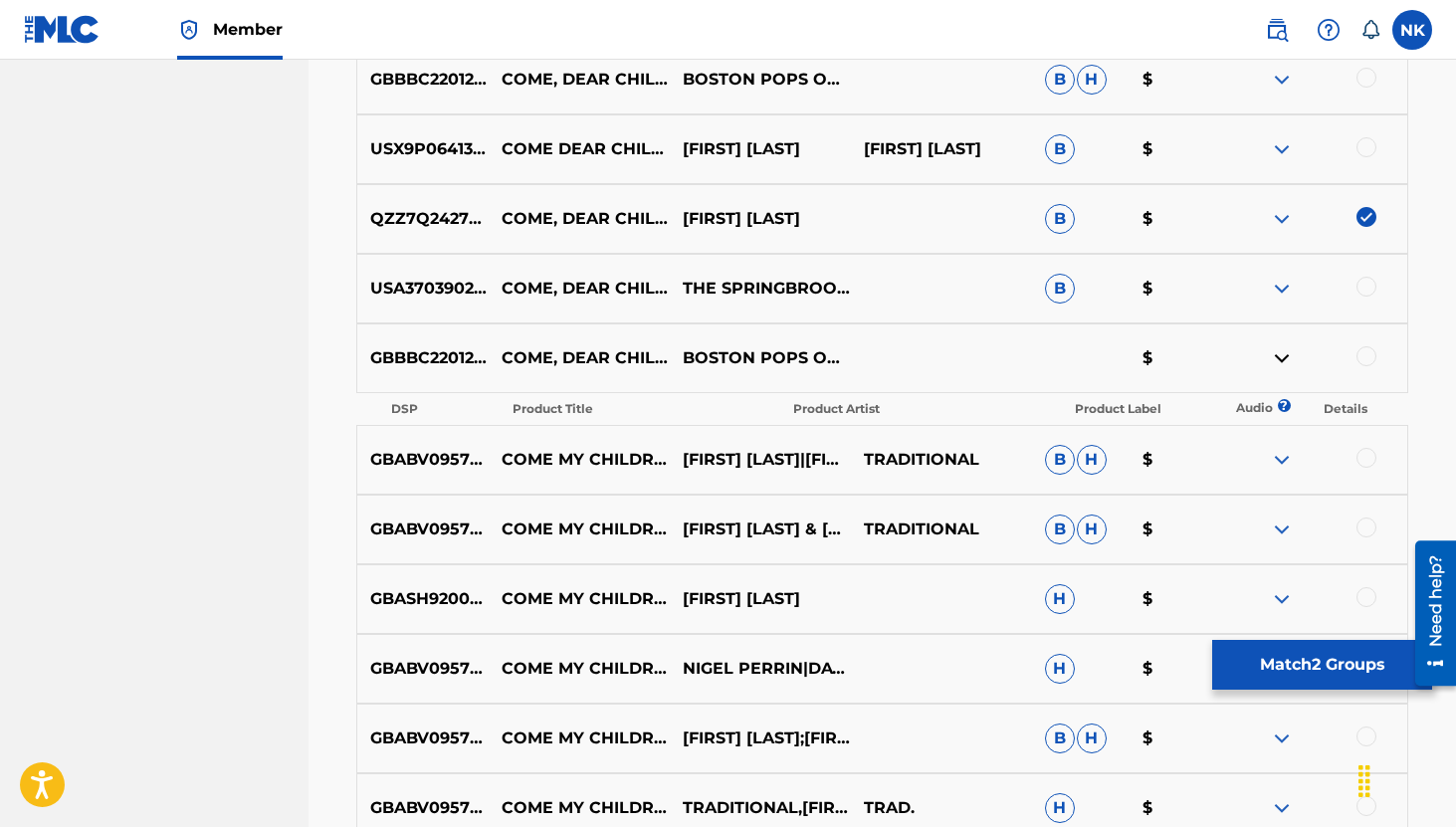click at bounding box center (1282, 460) 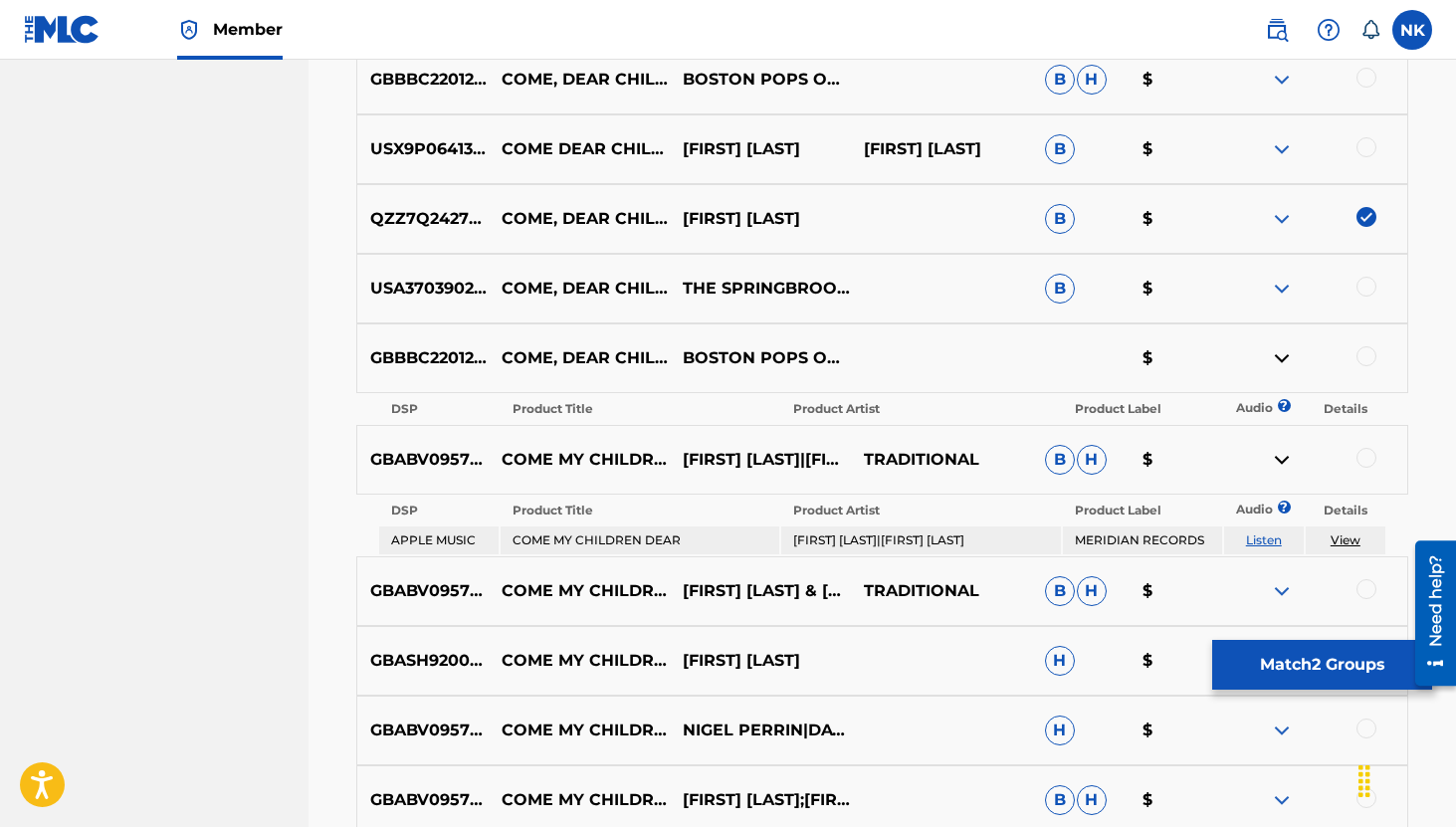 click on "Listen" at bounding box center [1264, 539] 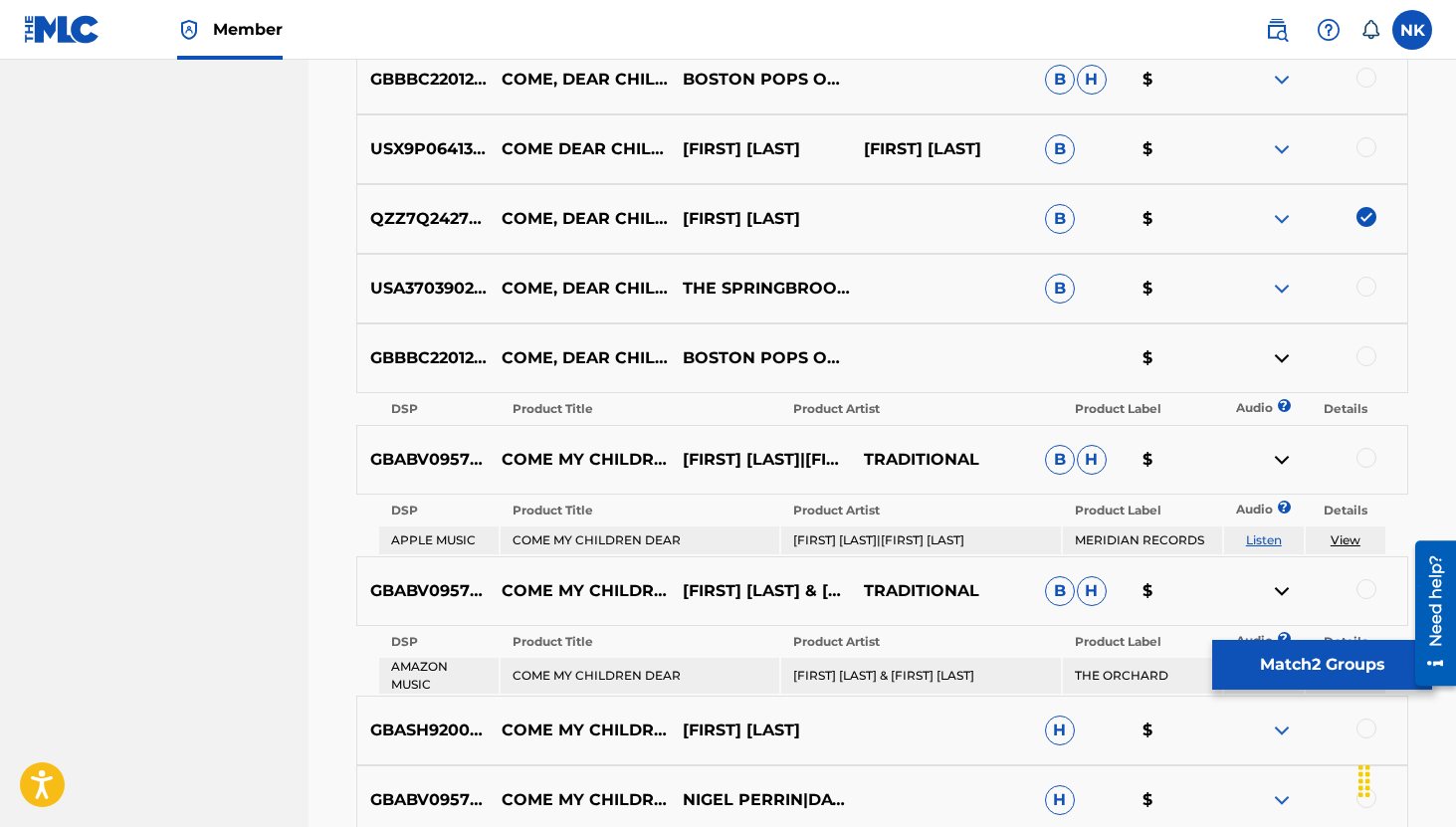 scroll, scrollTop: 1420, scrollLeft: 0, axis: vertical 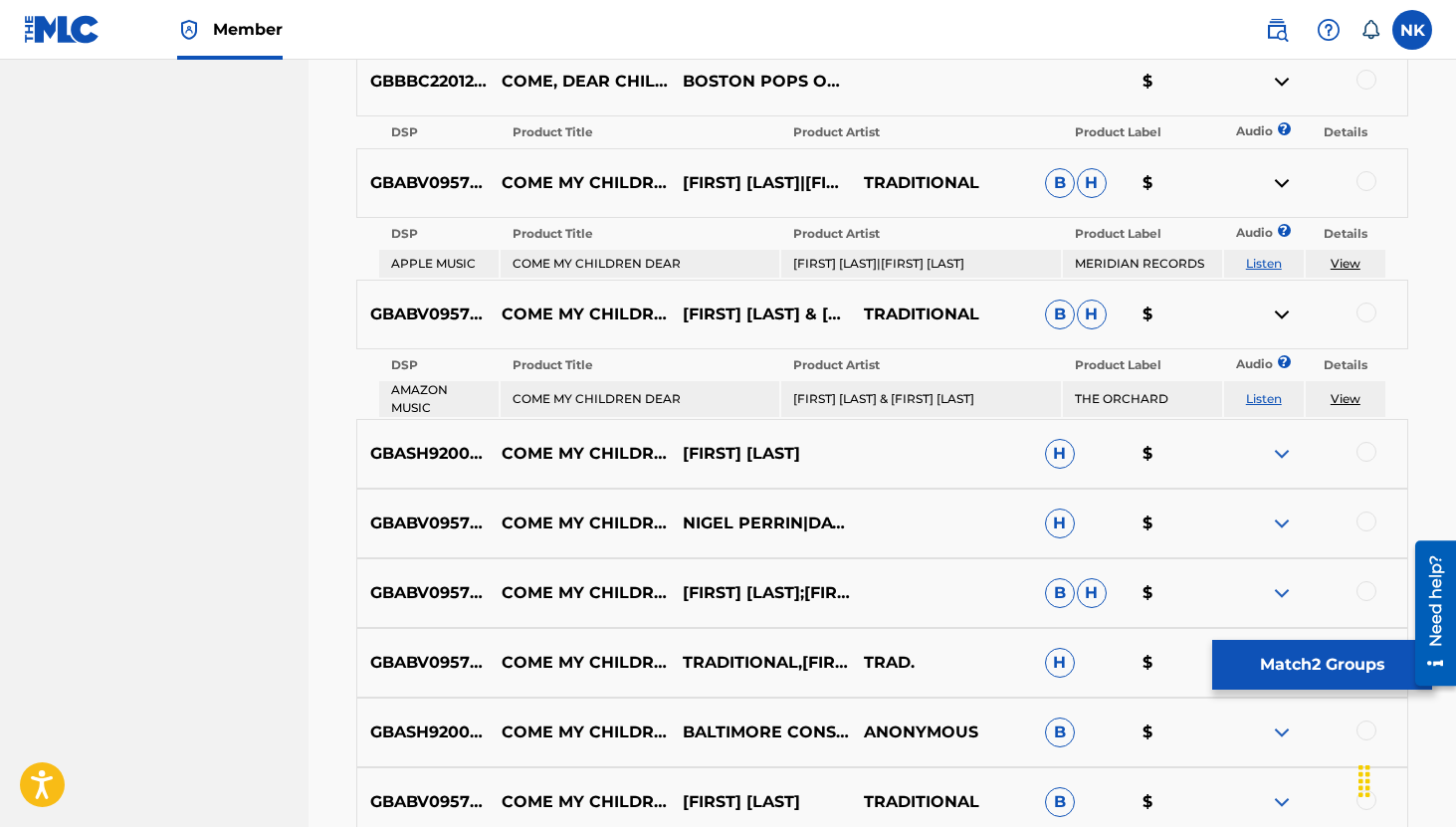 click on "Listen" at bounding box center [1264, 398] 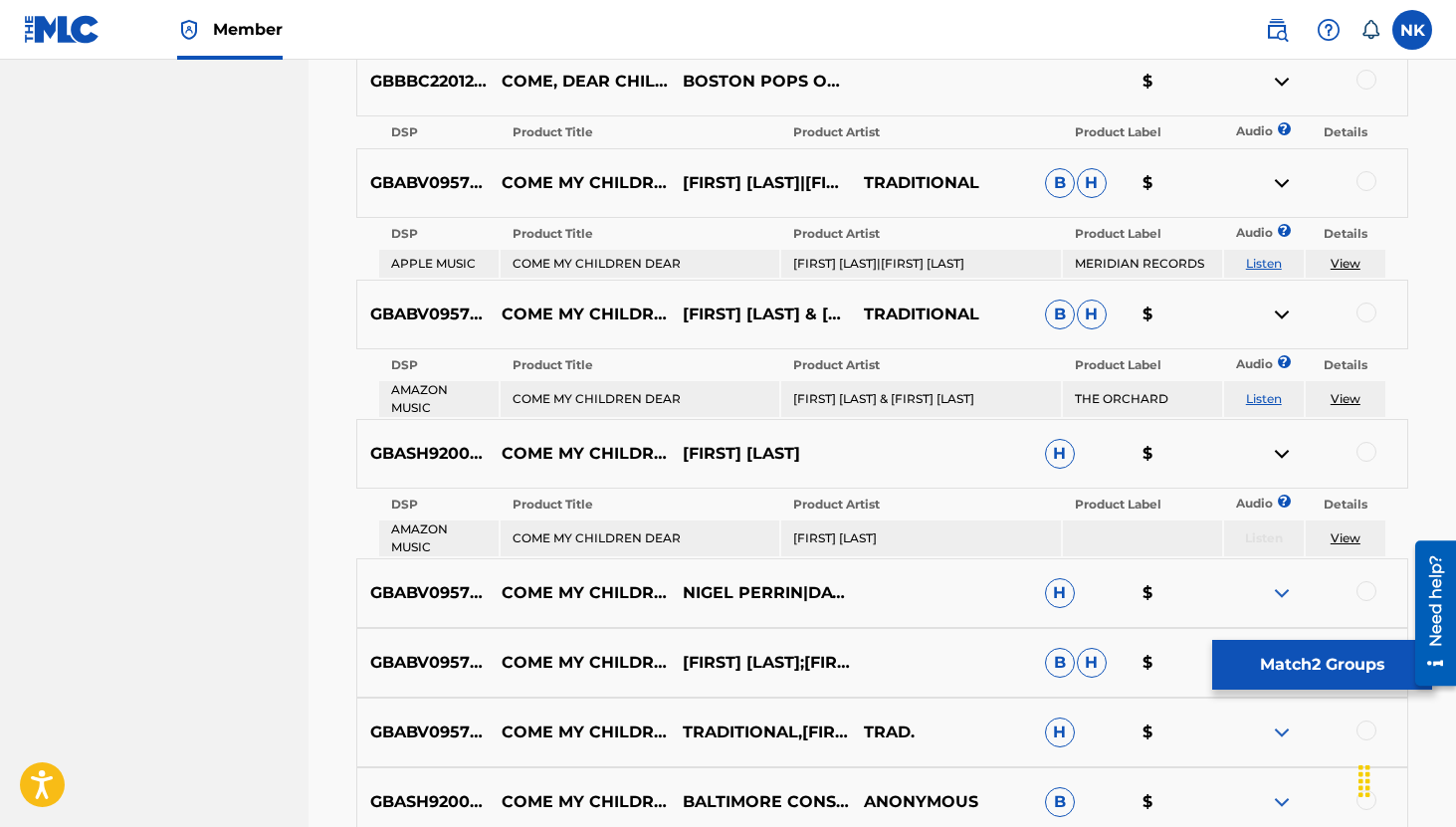 click at bounding box center [1282, 593] 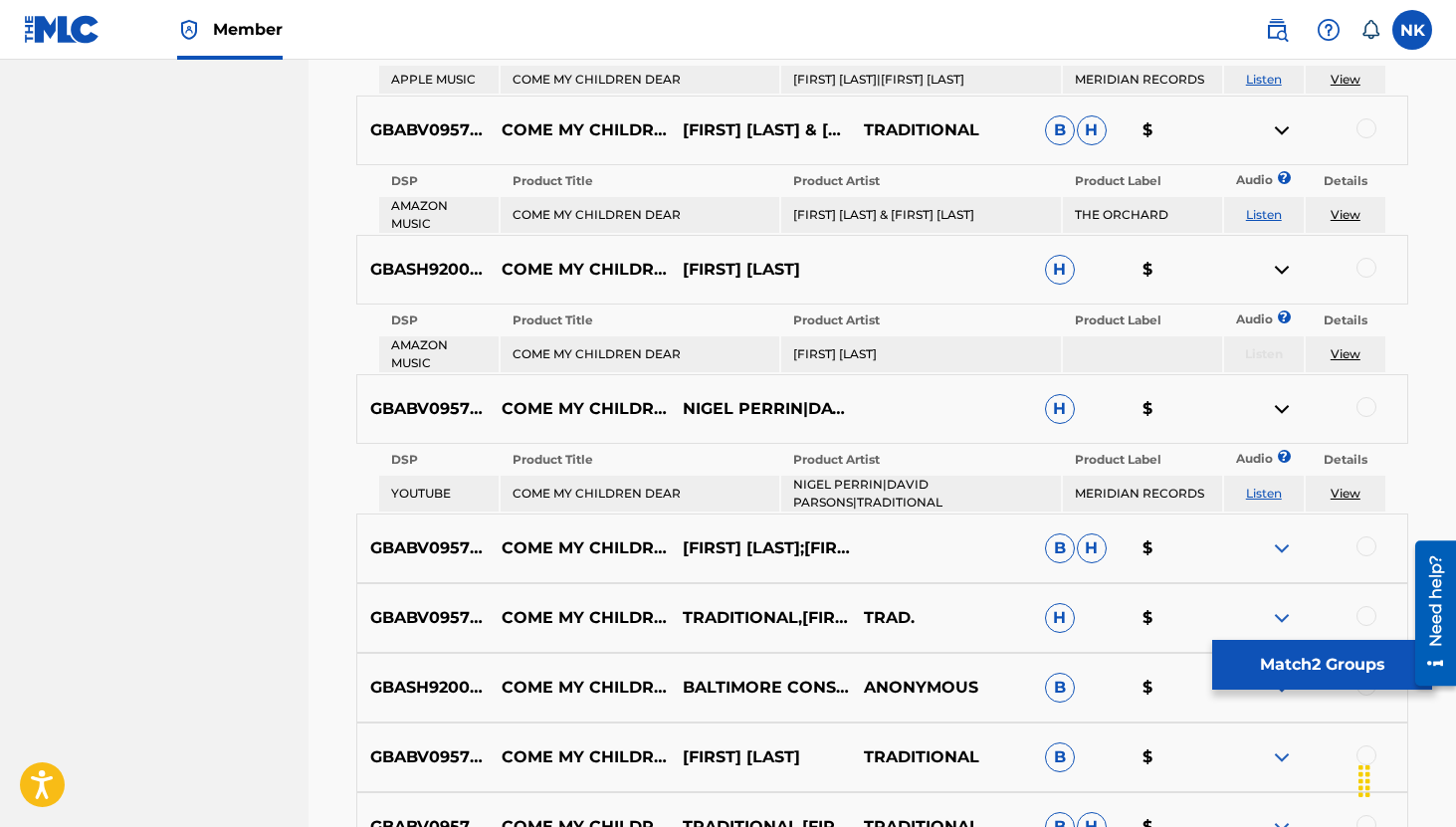 scroll, scrollTop: 1605, scrollLeft: 0, axis: vertical 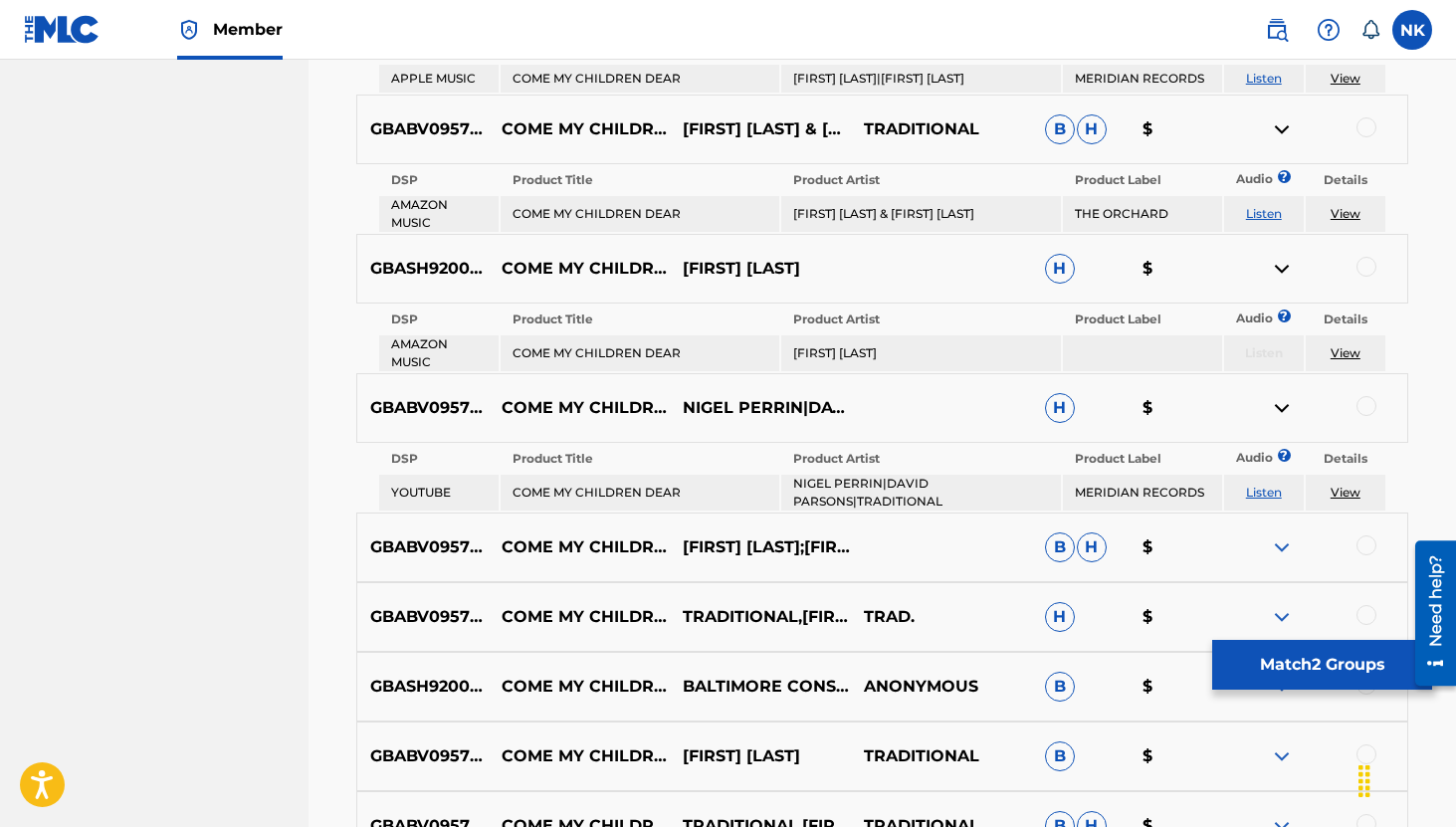 click on "Listen" at bounding box center (1264, 493) 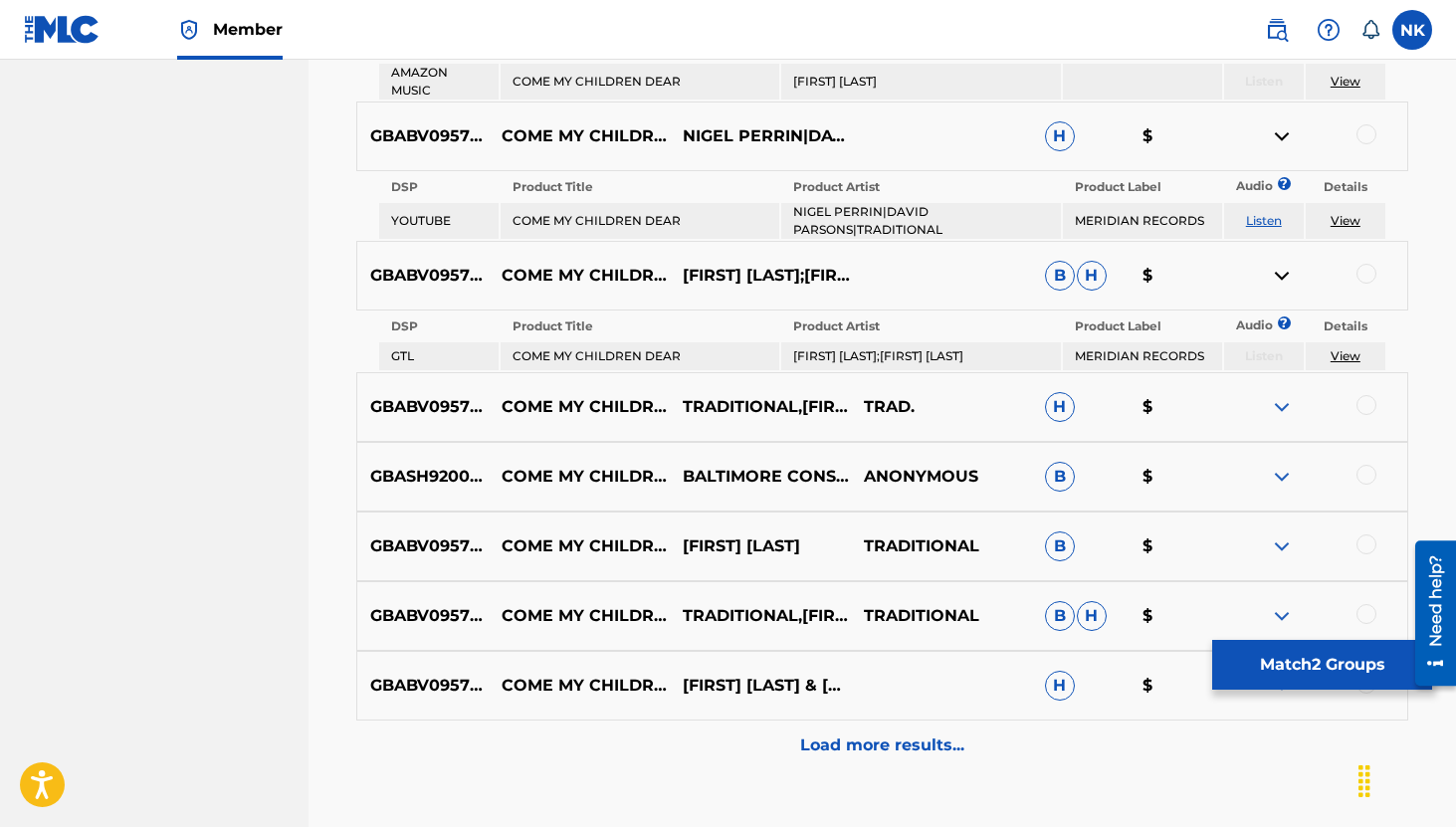 scroll, scrollTop: 1882, scrollLeft: 0, axis: vertical 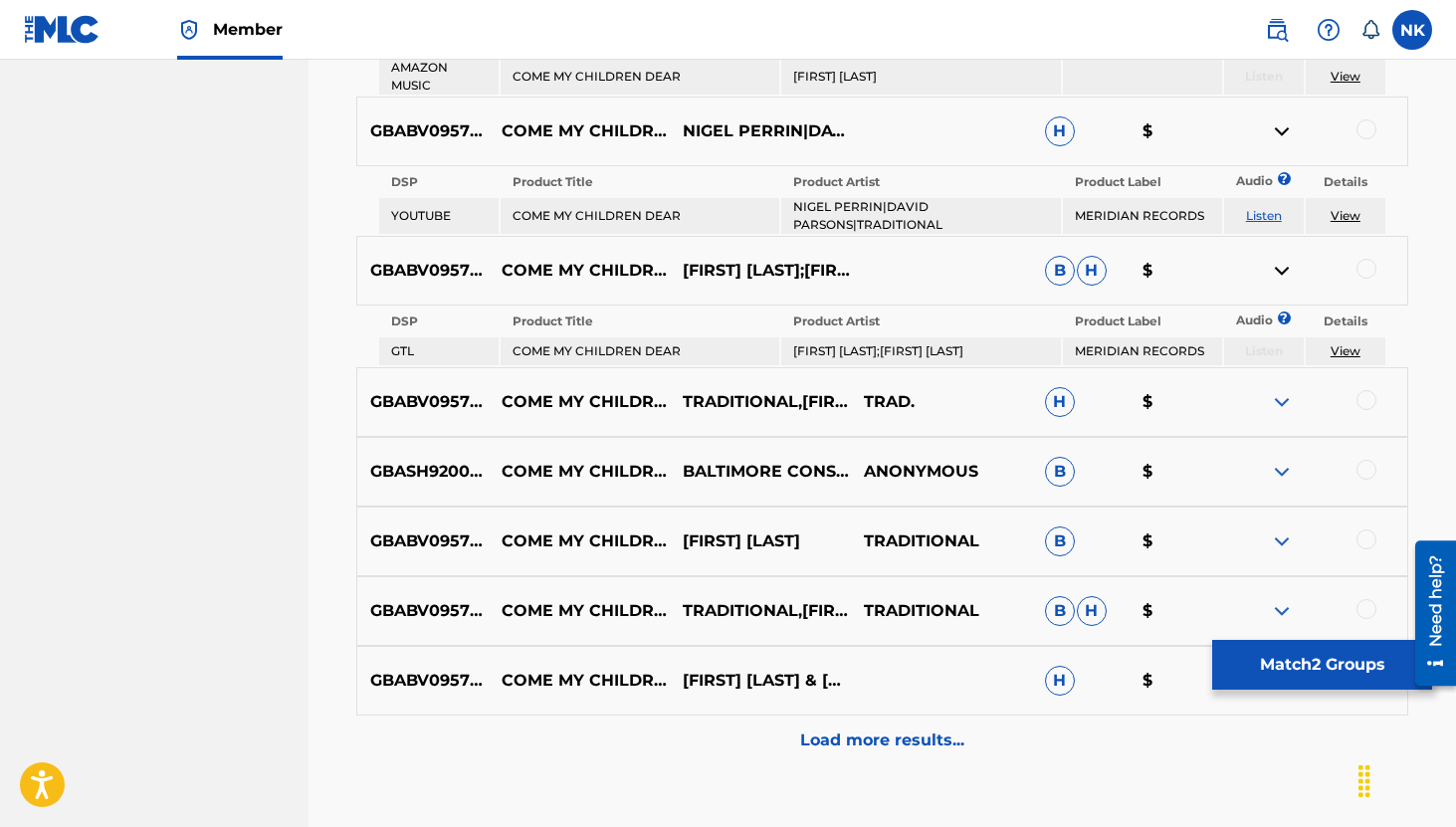 click at bounding box center (1282, 402) 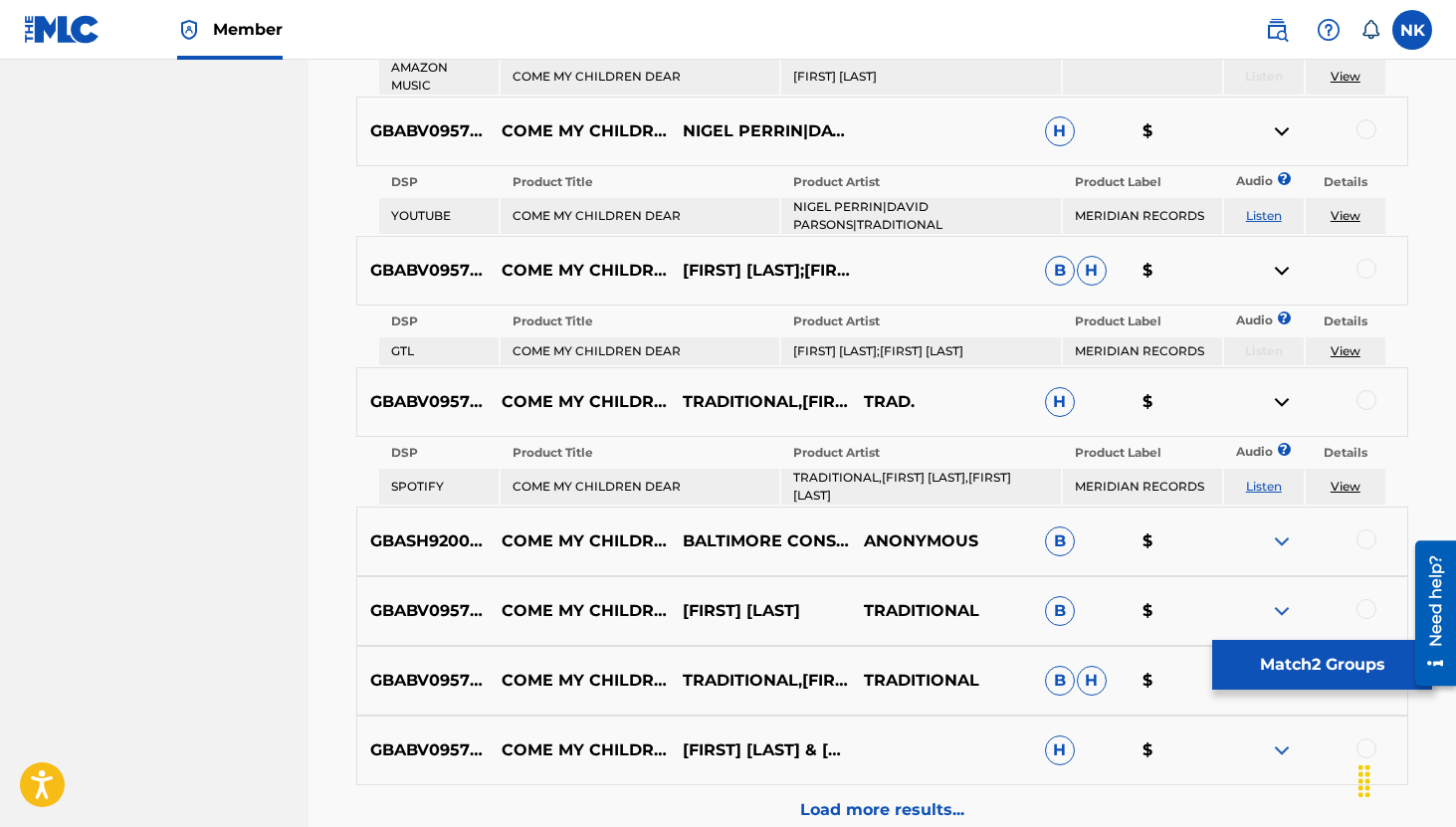 click on "Listen" at bounding box center (1264, 486) 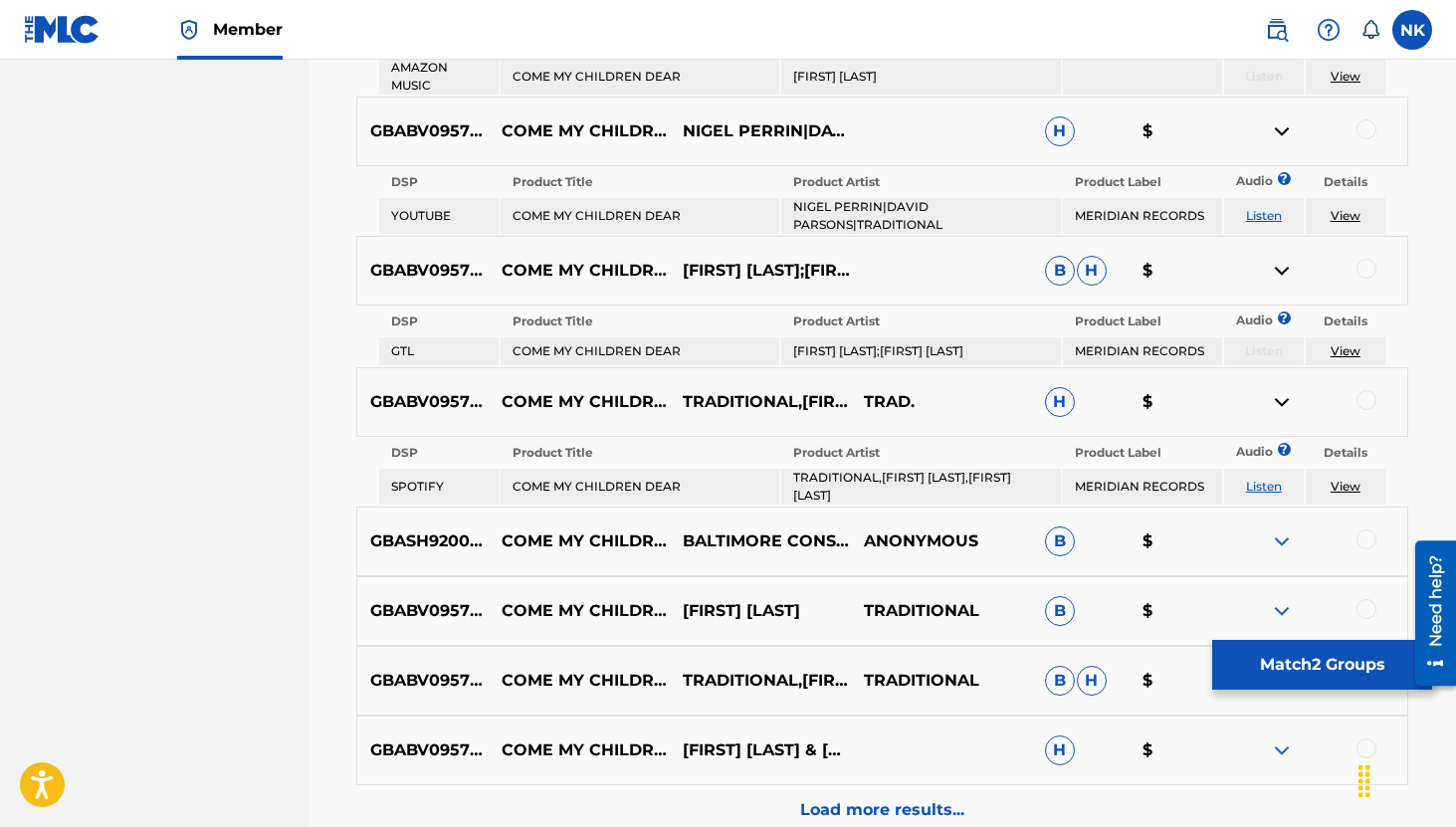 click at bounding box center [1282, 541] 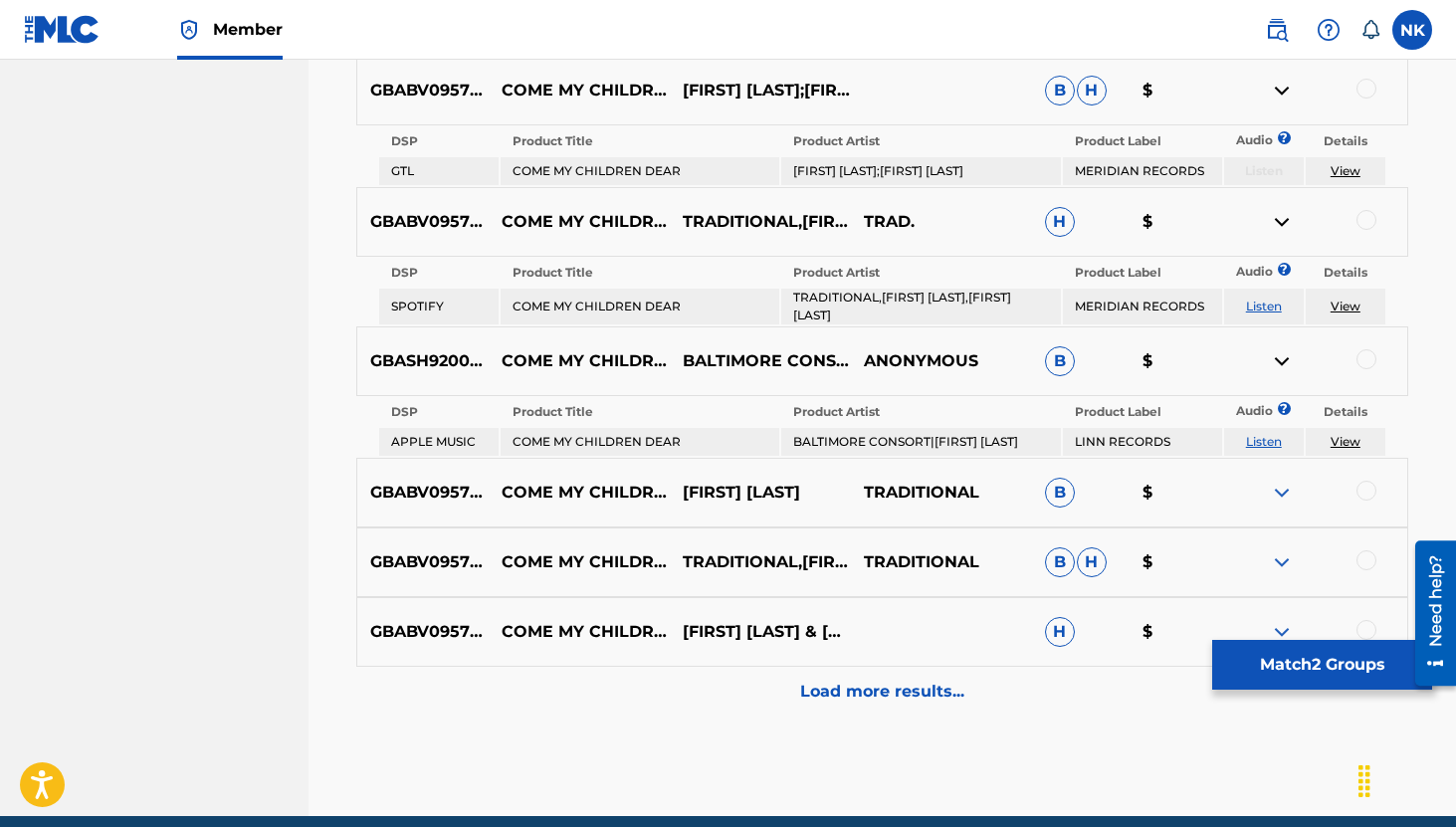 scroll, scrollTop: 2090, scrollLeft: 0, axis: vertical 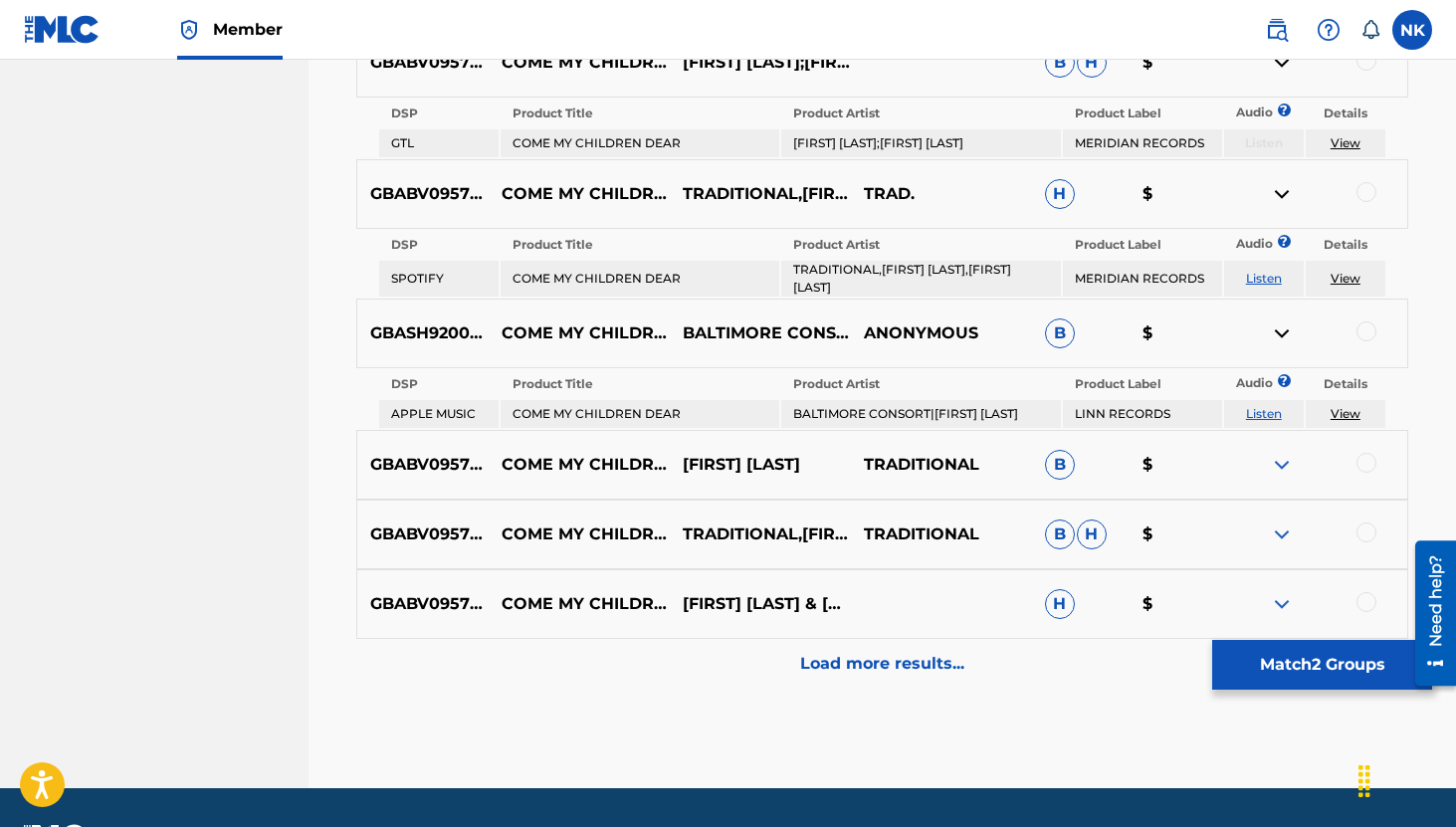 click at bounding box center [1282, 465] 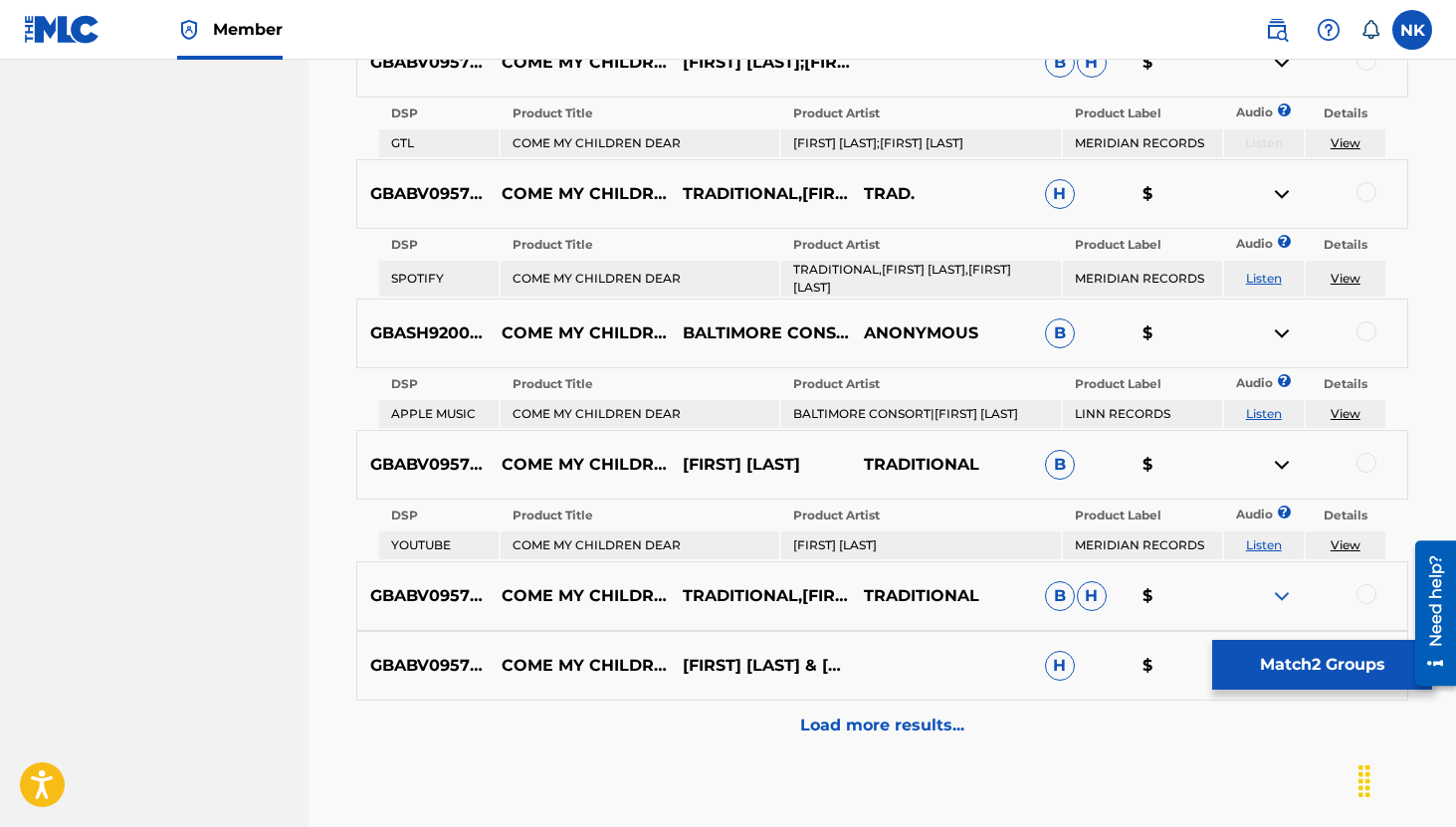 click on "Listen" at bounding box center (1264, 544) 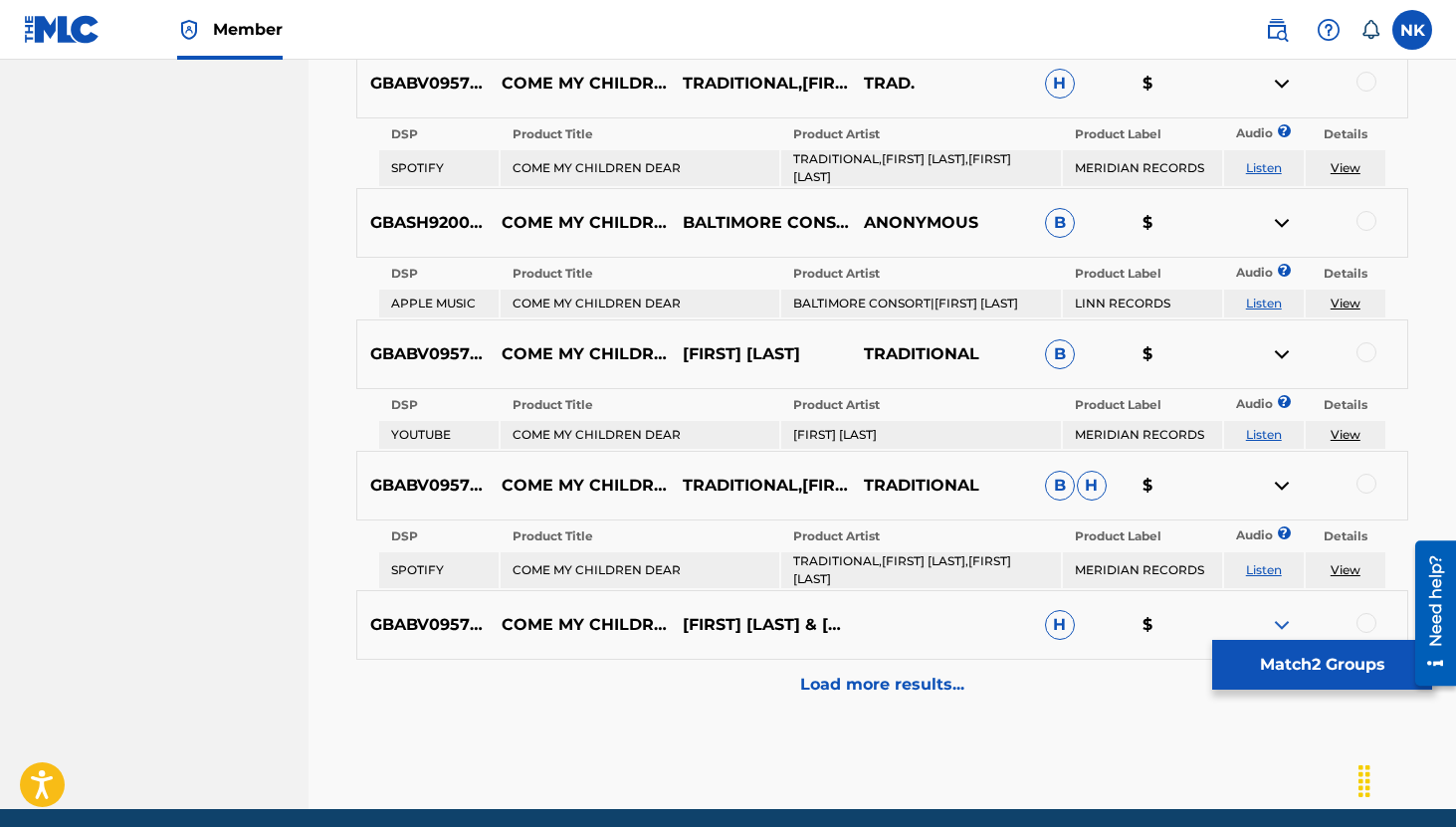 scroll, scrollTop: 2218, scrollLeft: 0, axis: vertical 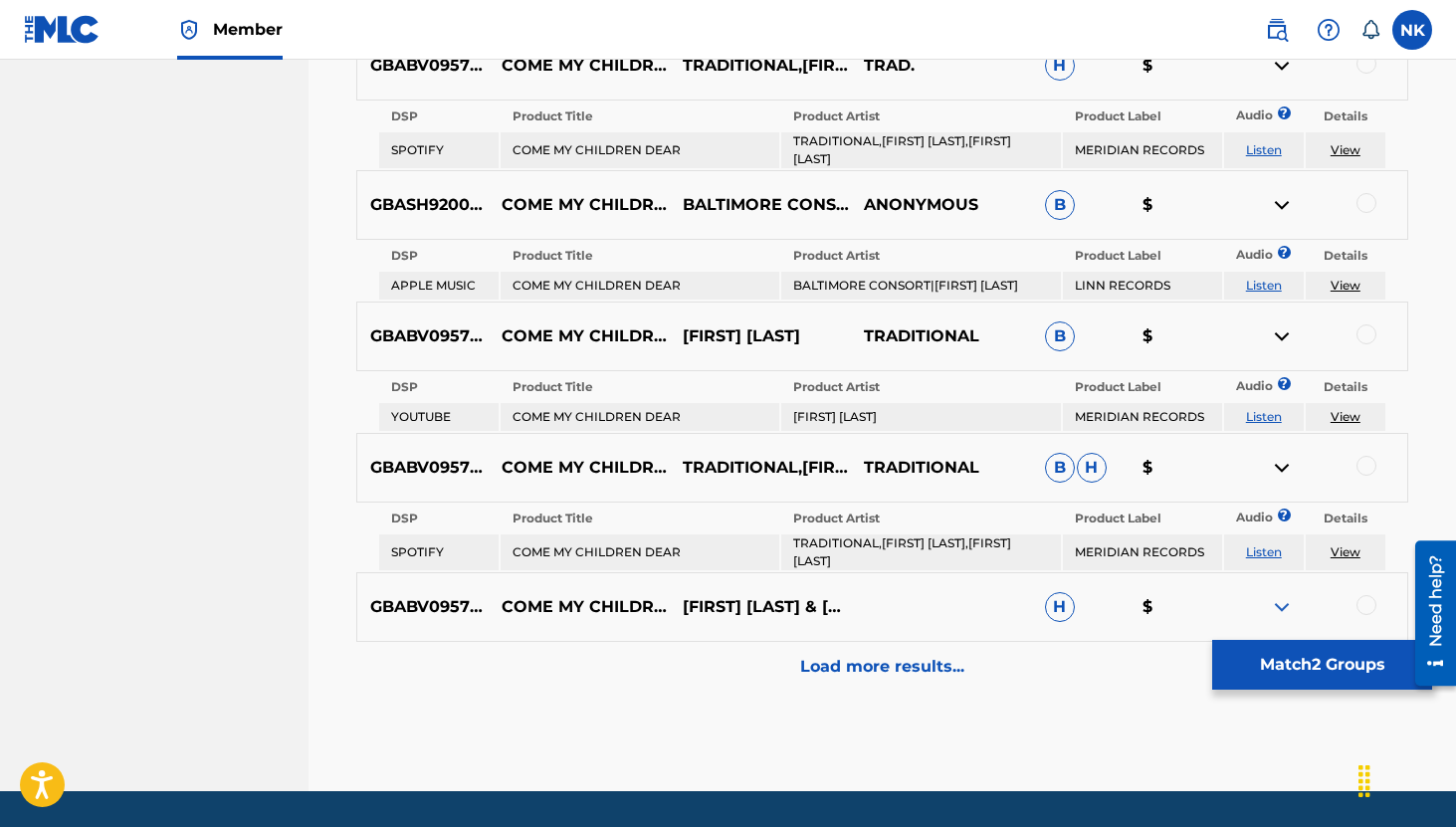 click on "Listen" at bounding box center (1264, 551) 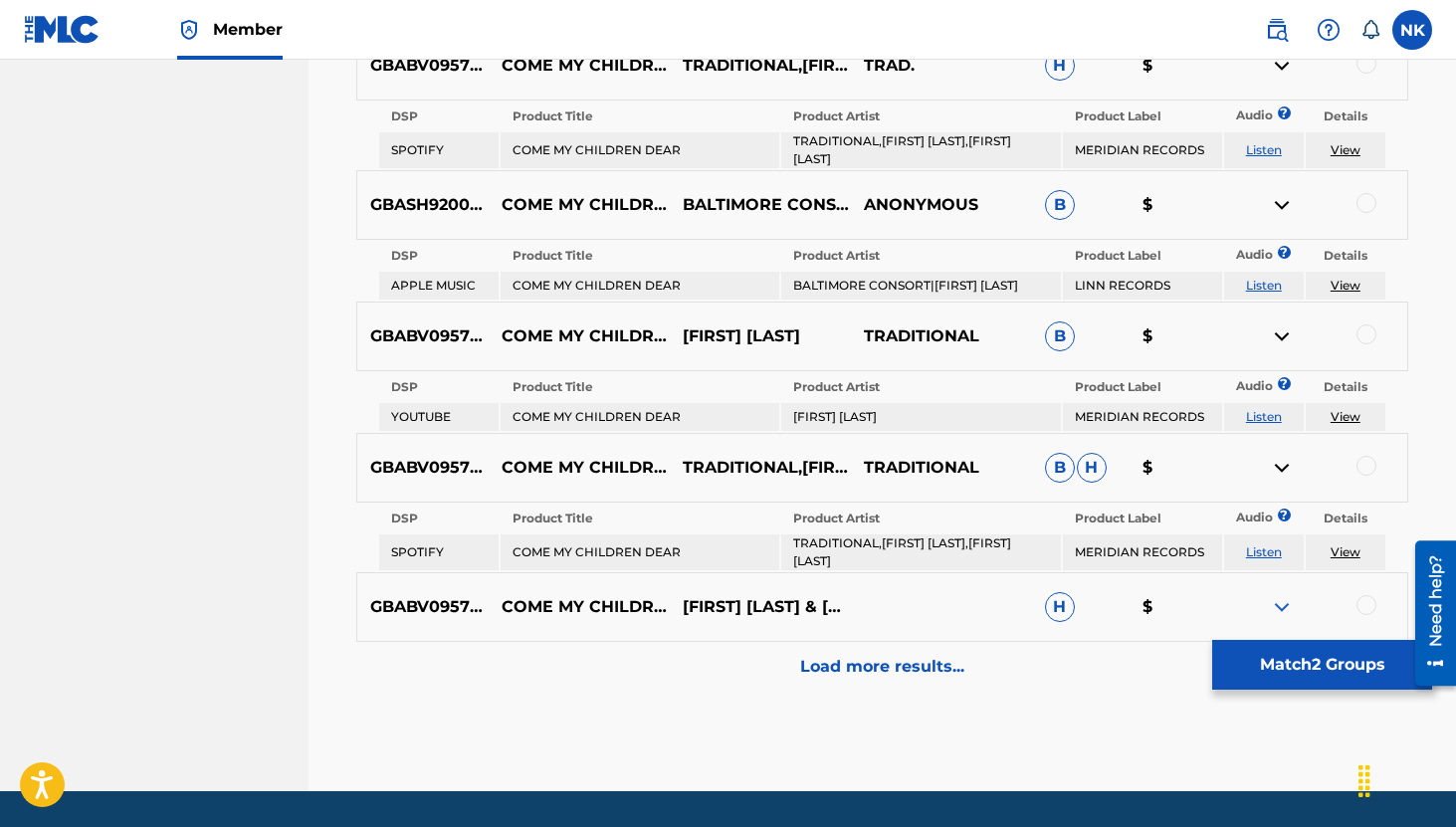 click at bounding box center (1282, 607) 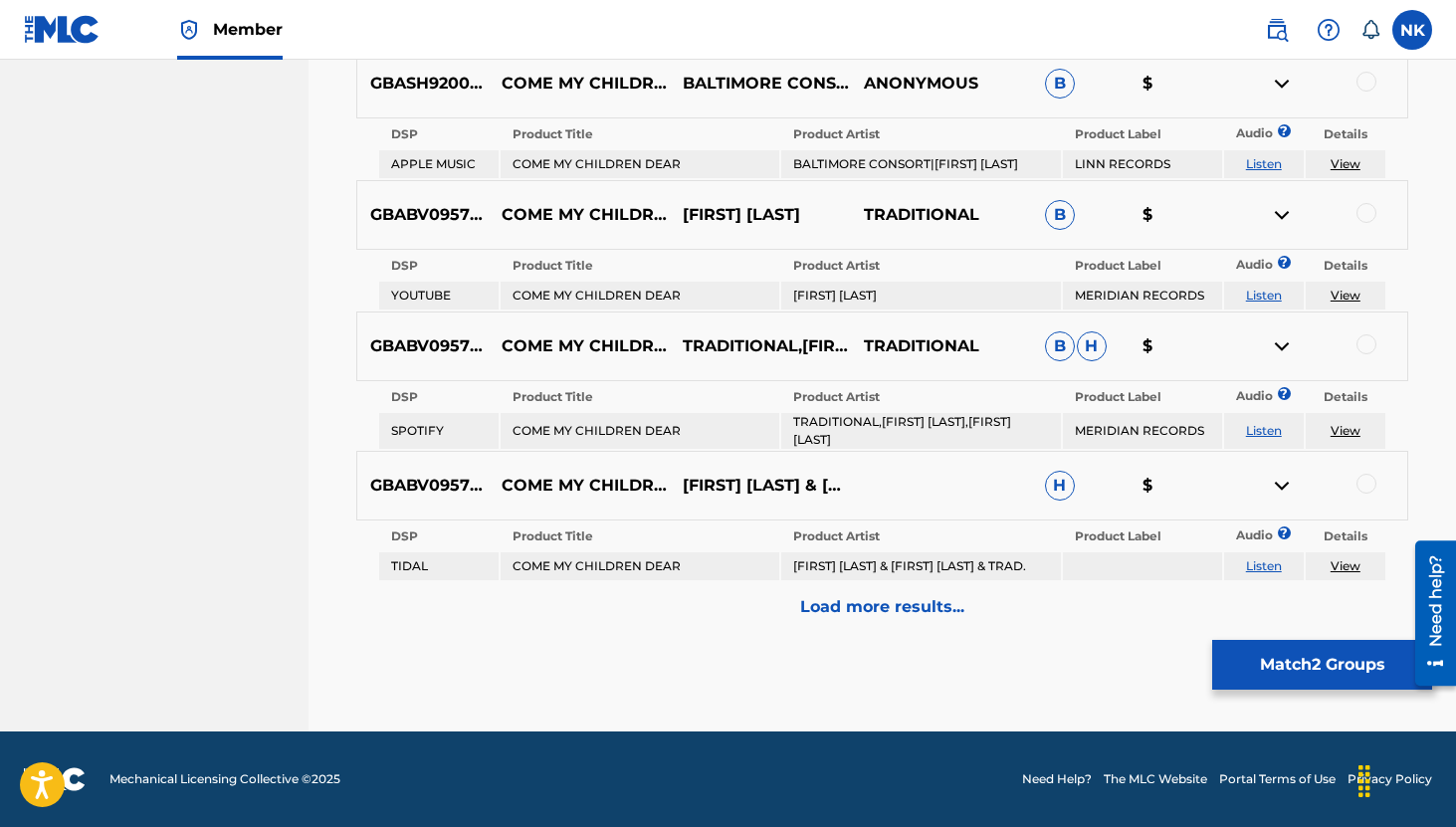 scroll, scrollTop: 2348, scrollLeft: 0, axis: vertical 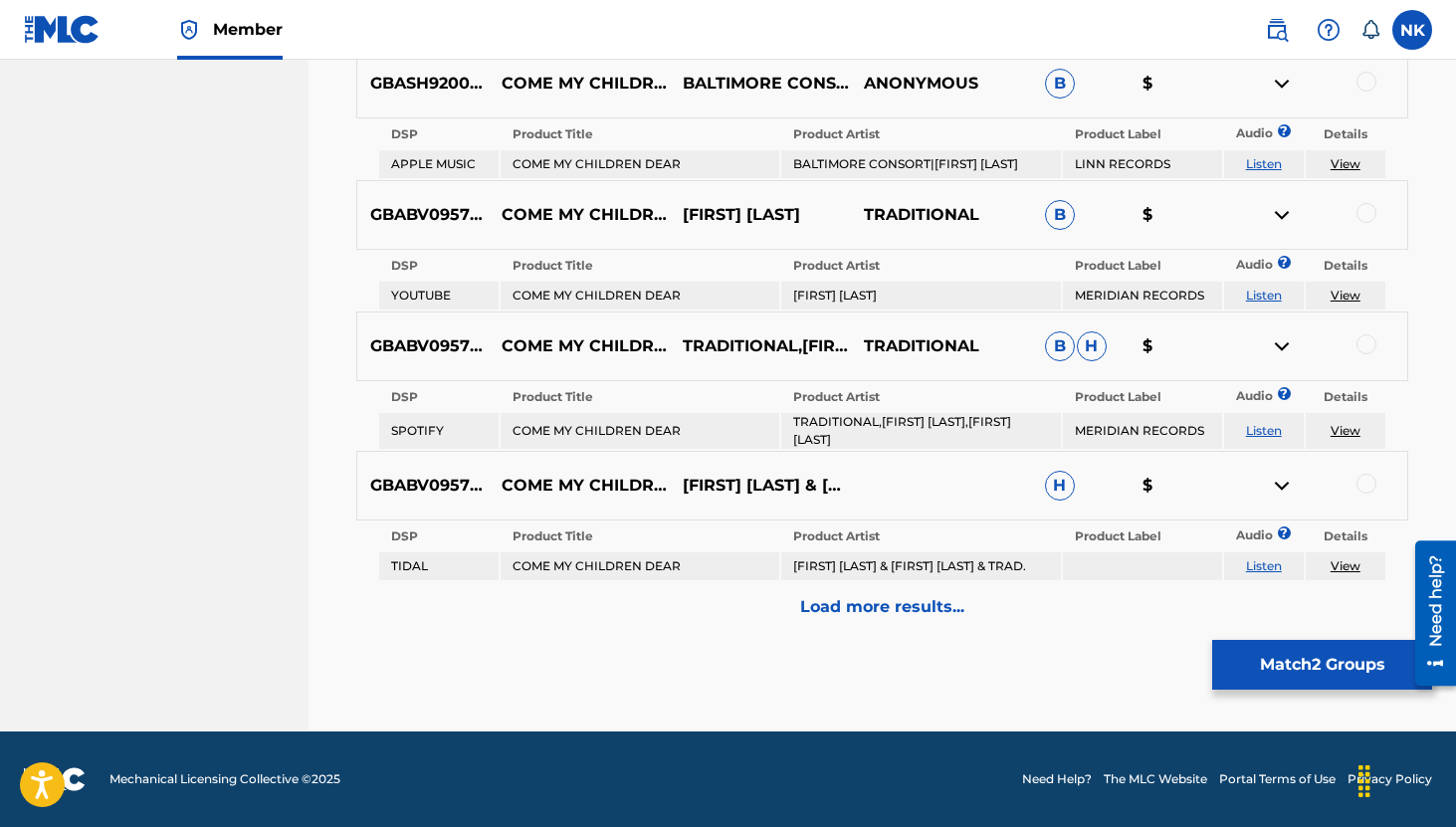 click on "Listen" at bounding box center (1264, 565) 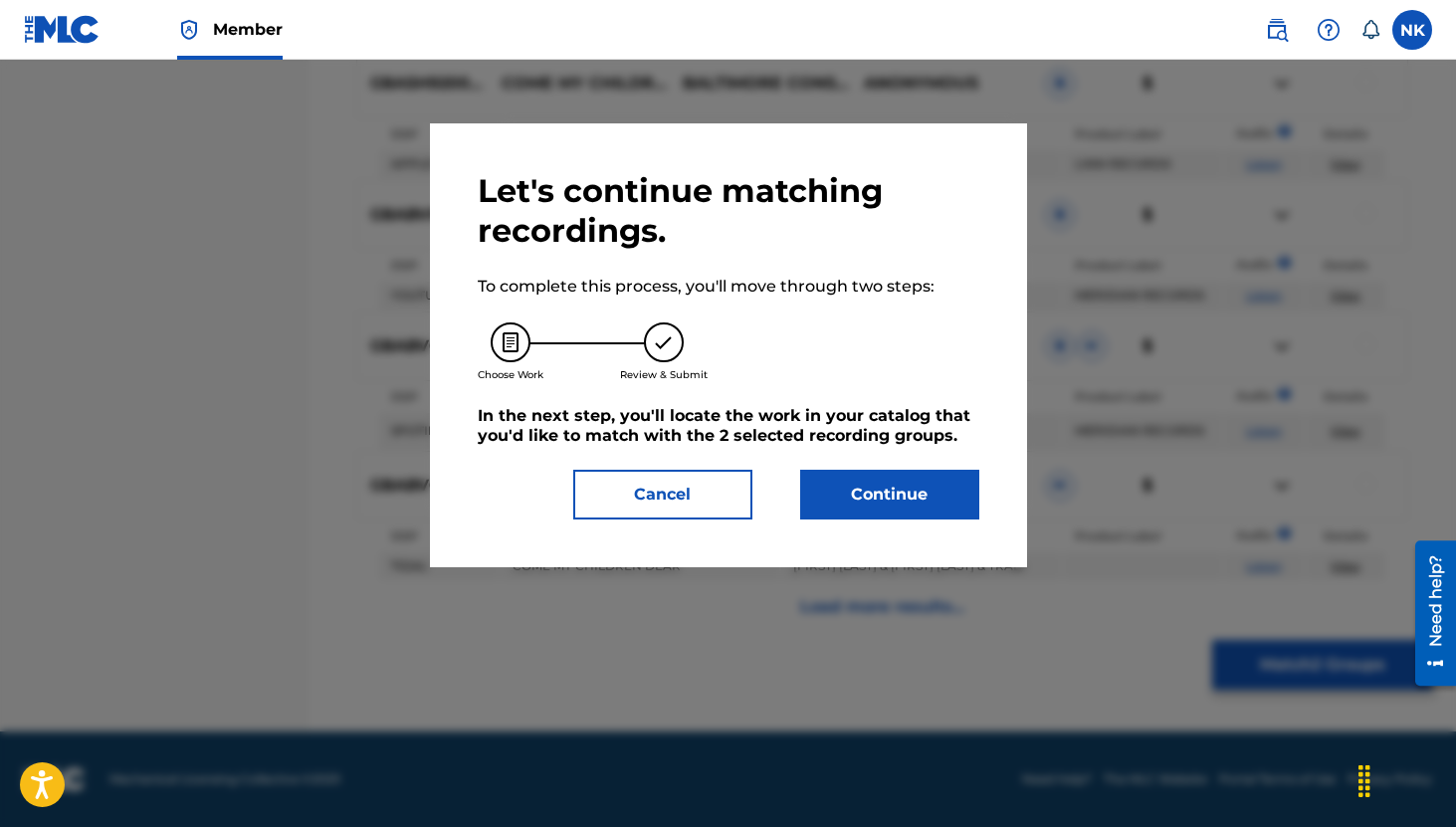 click on "Continue" at bounding box center (890, 495) 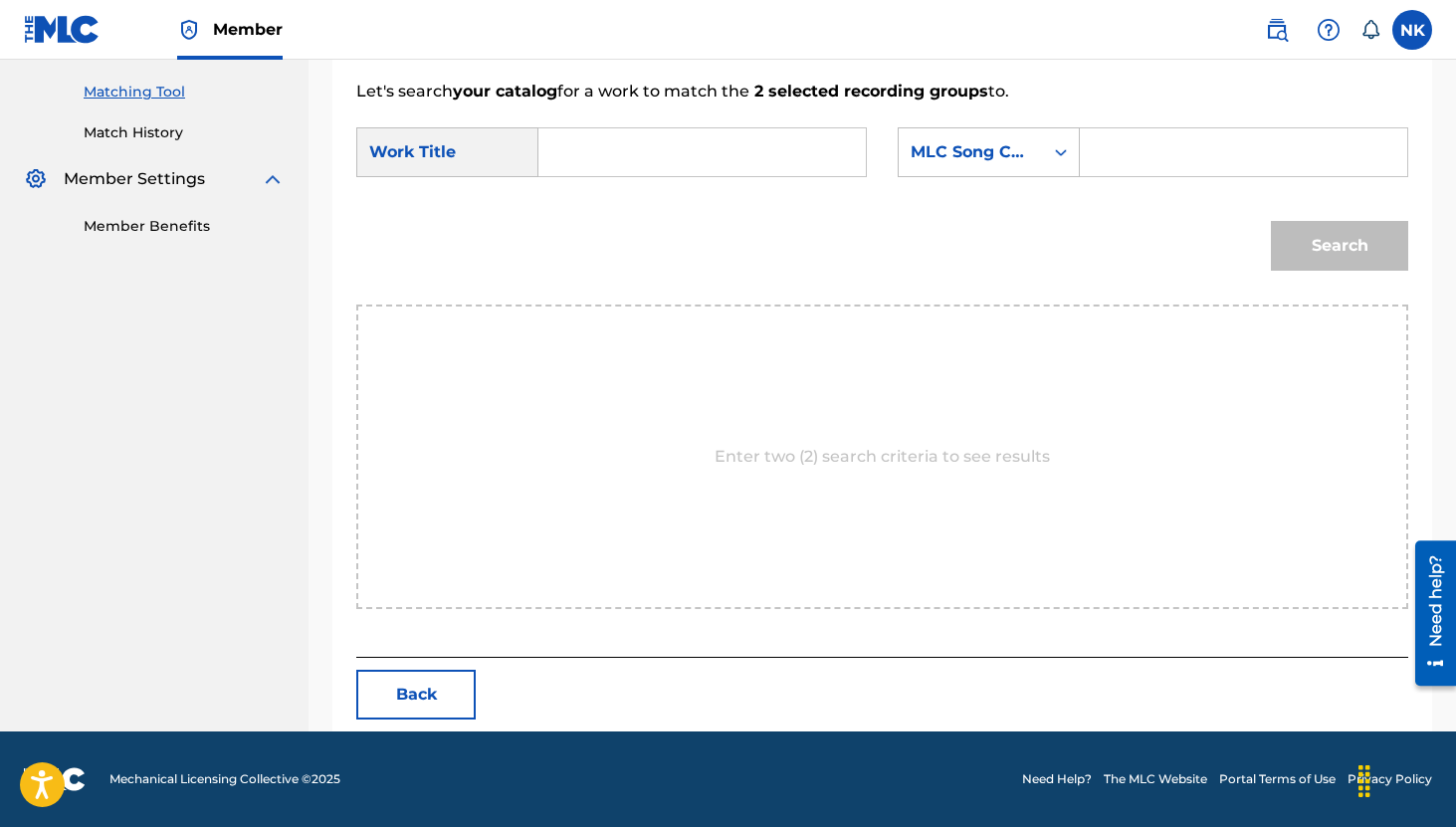 click at bounding box center [702, 152] 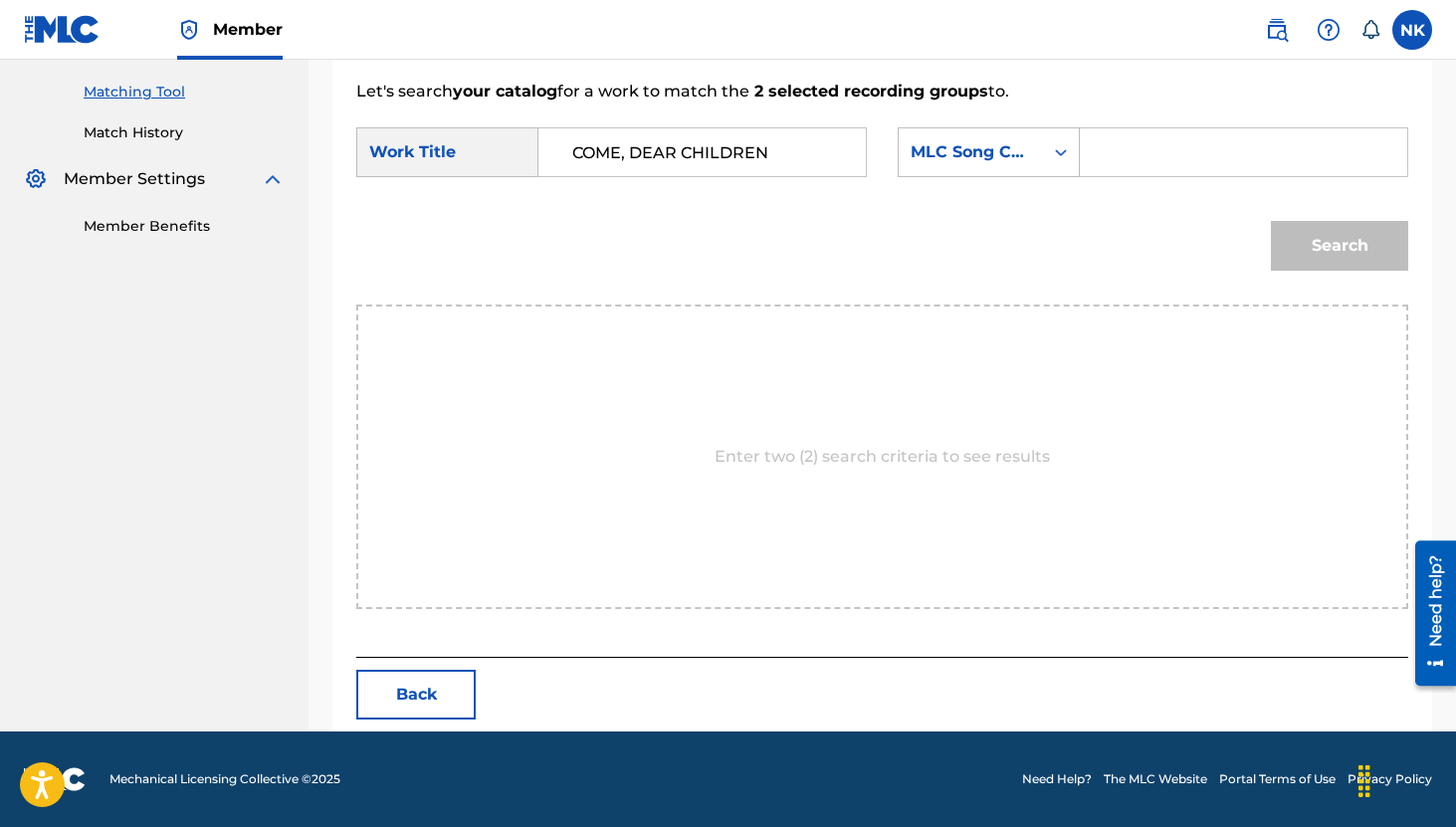 scroll, scrollTop: 0, scrollLeft: 70, axis: horizontal 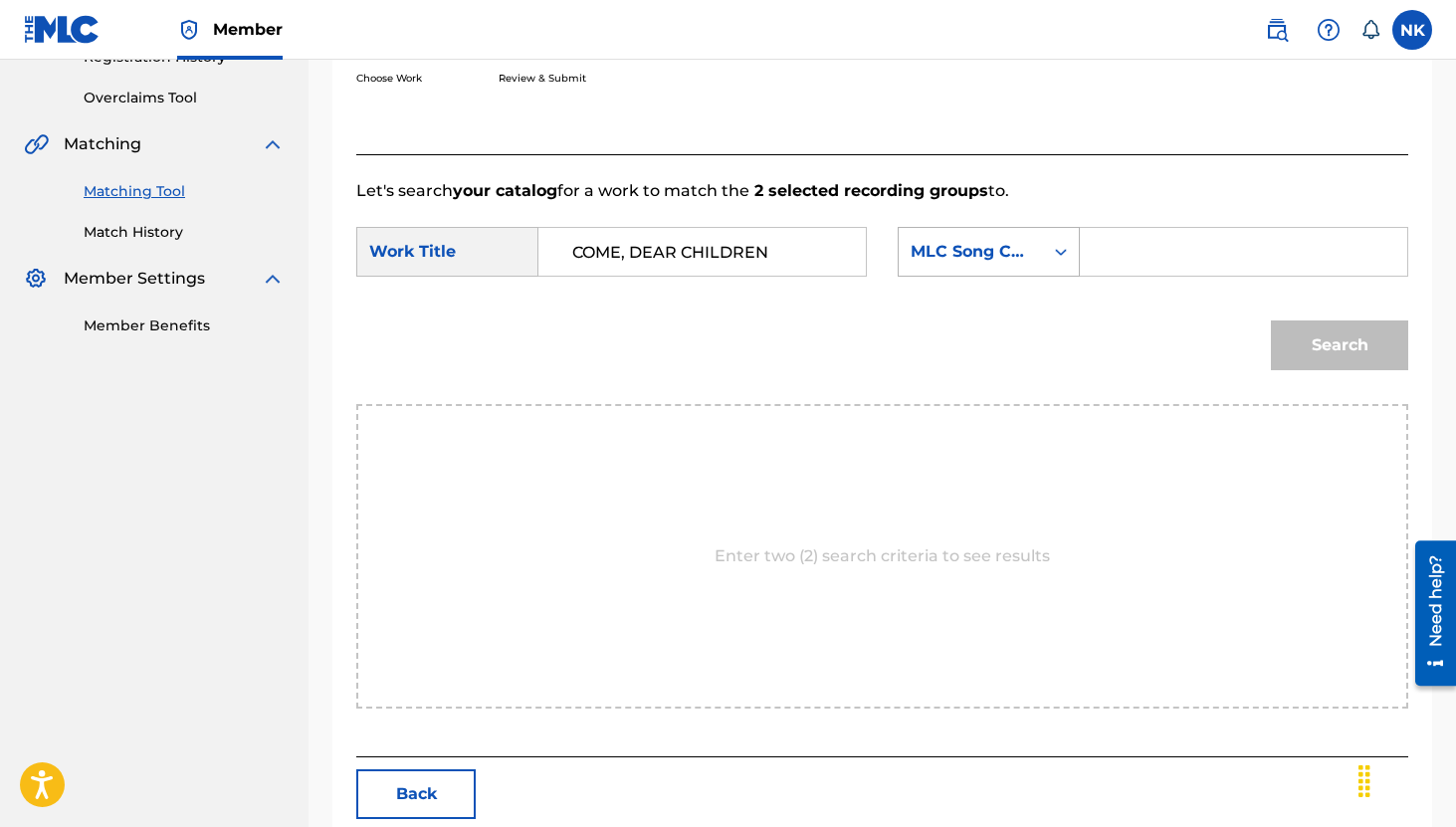 type on "COME, DEAR CHILDREN" 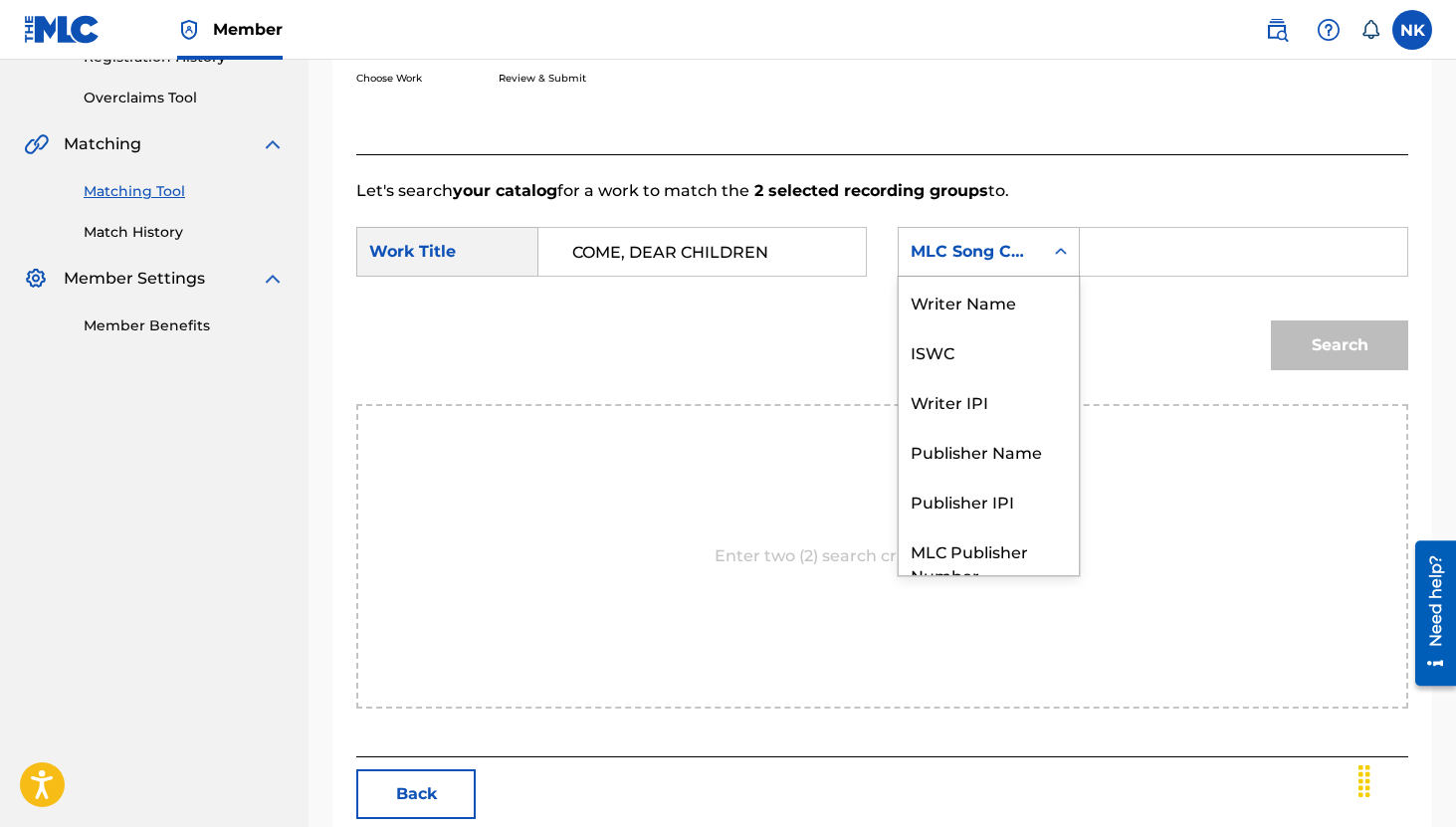 click on "MLC Song Code" at bounding box center (970, 252) 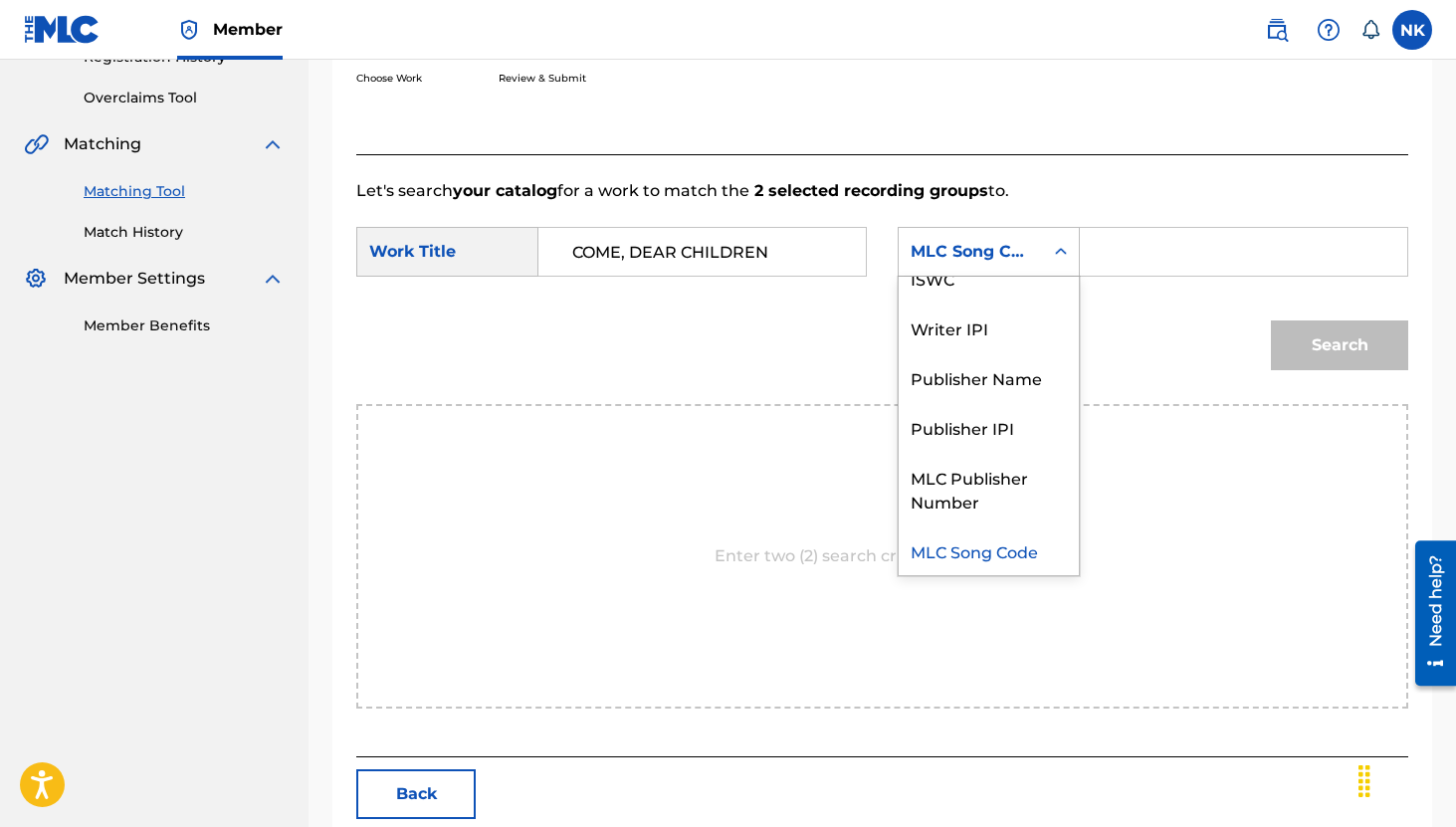 scroll, scrollTop: 0, scrollLeft: 0, axis: both 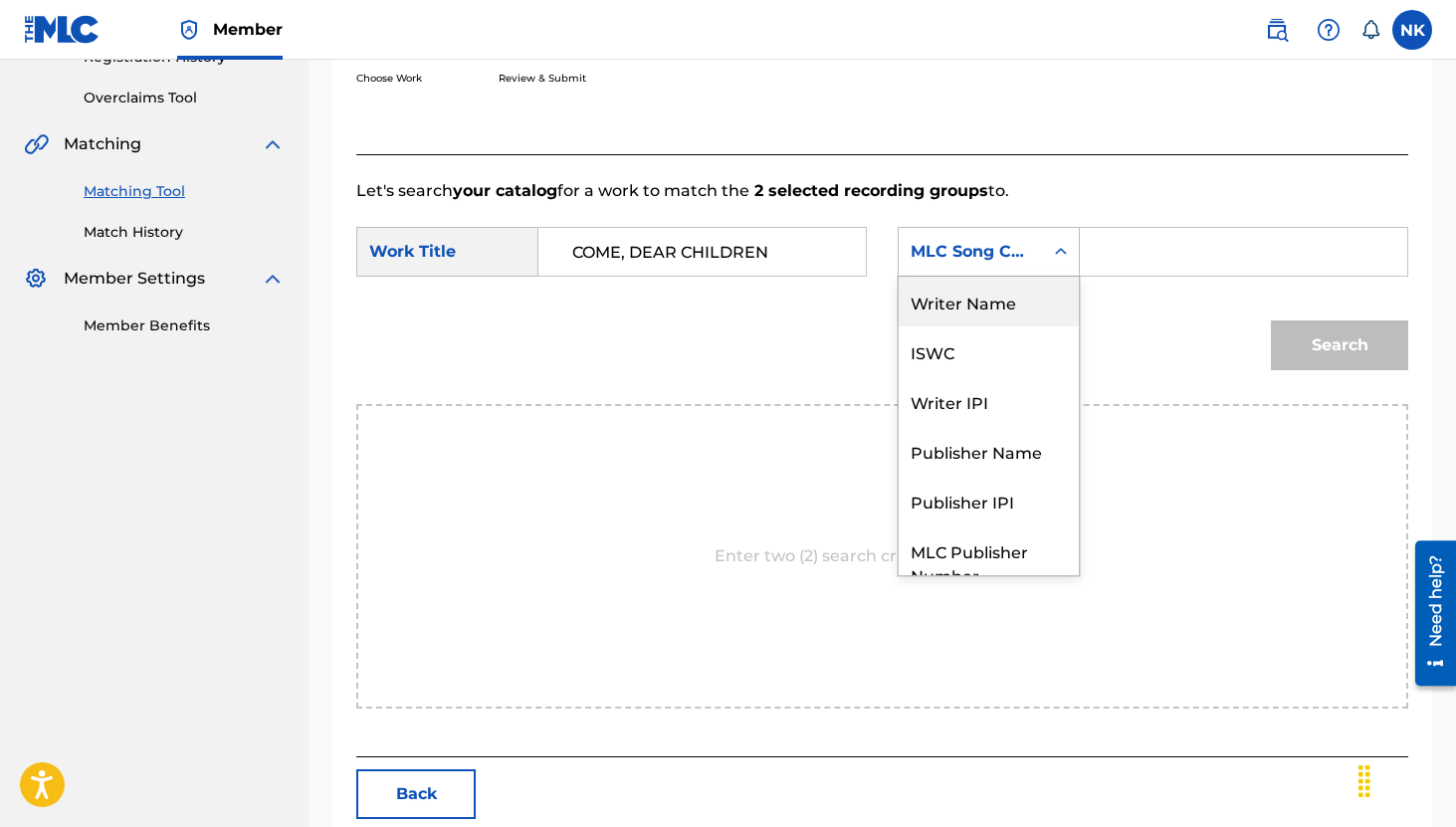 click on "Writer Name" at bounding box center [988, 302] 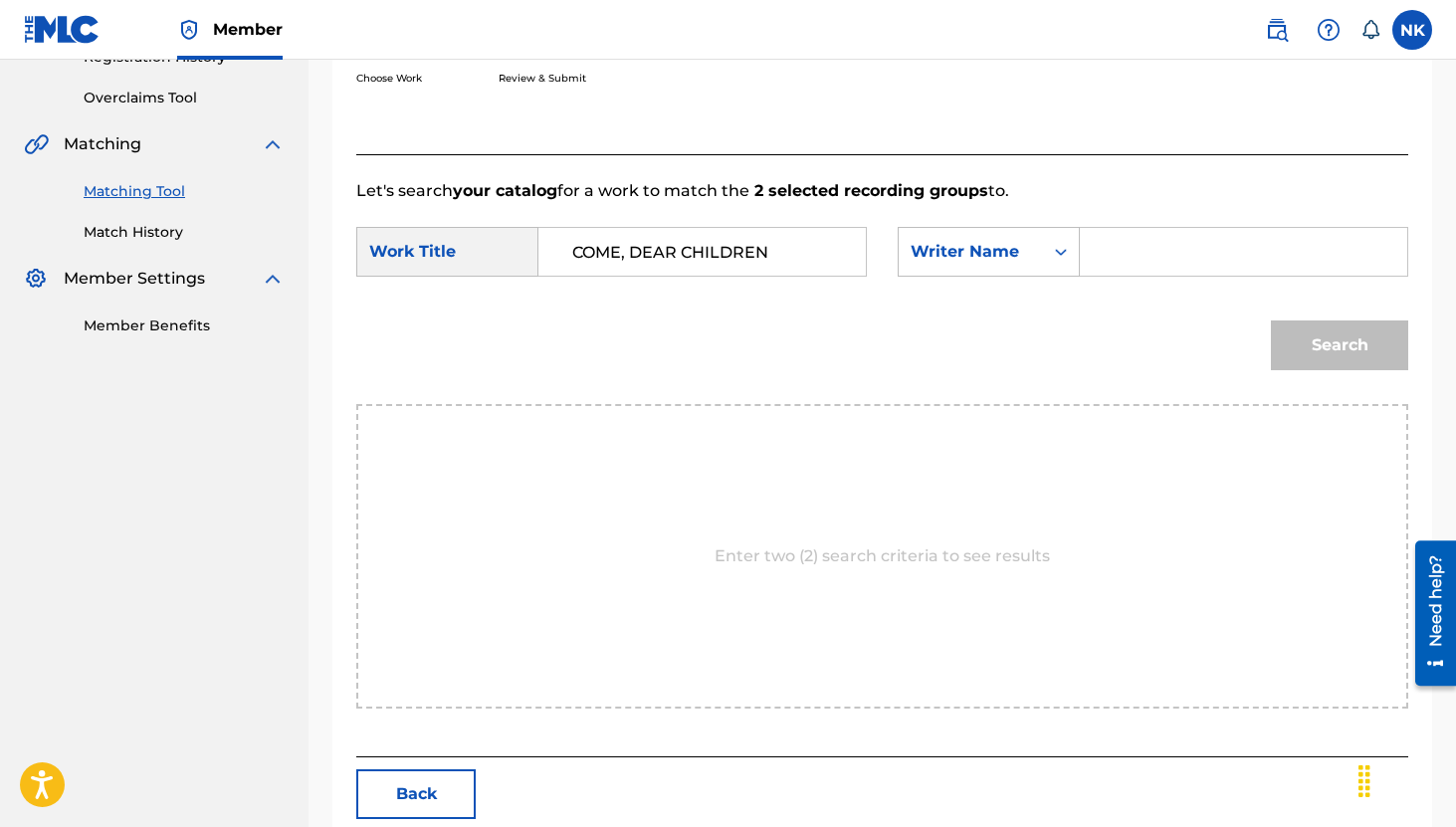 click at bounding box center (1243, 252) 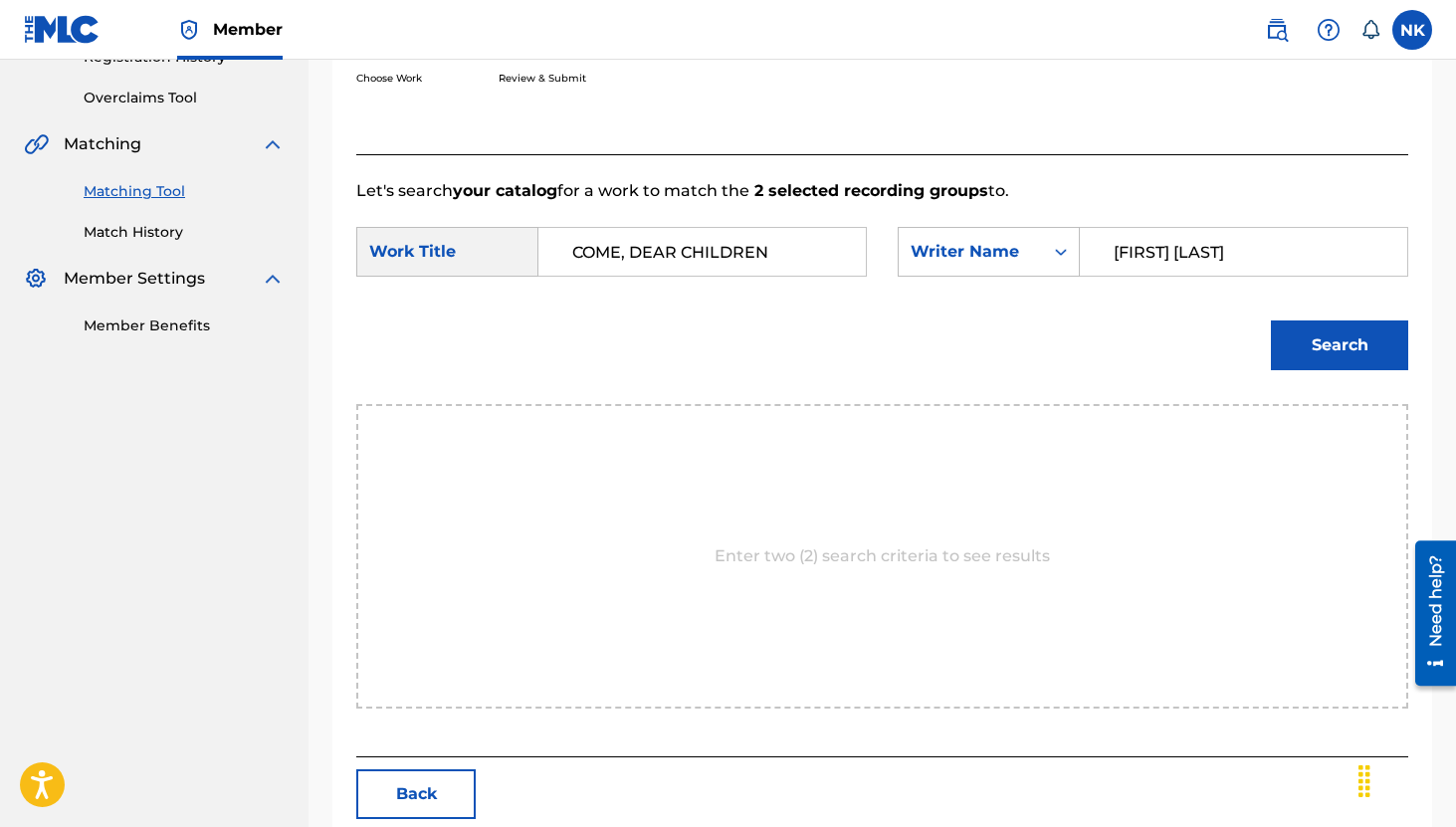 click on "Search" at bounding box center (1340, 345) 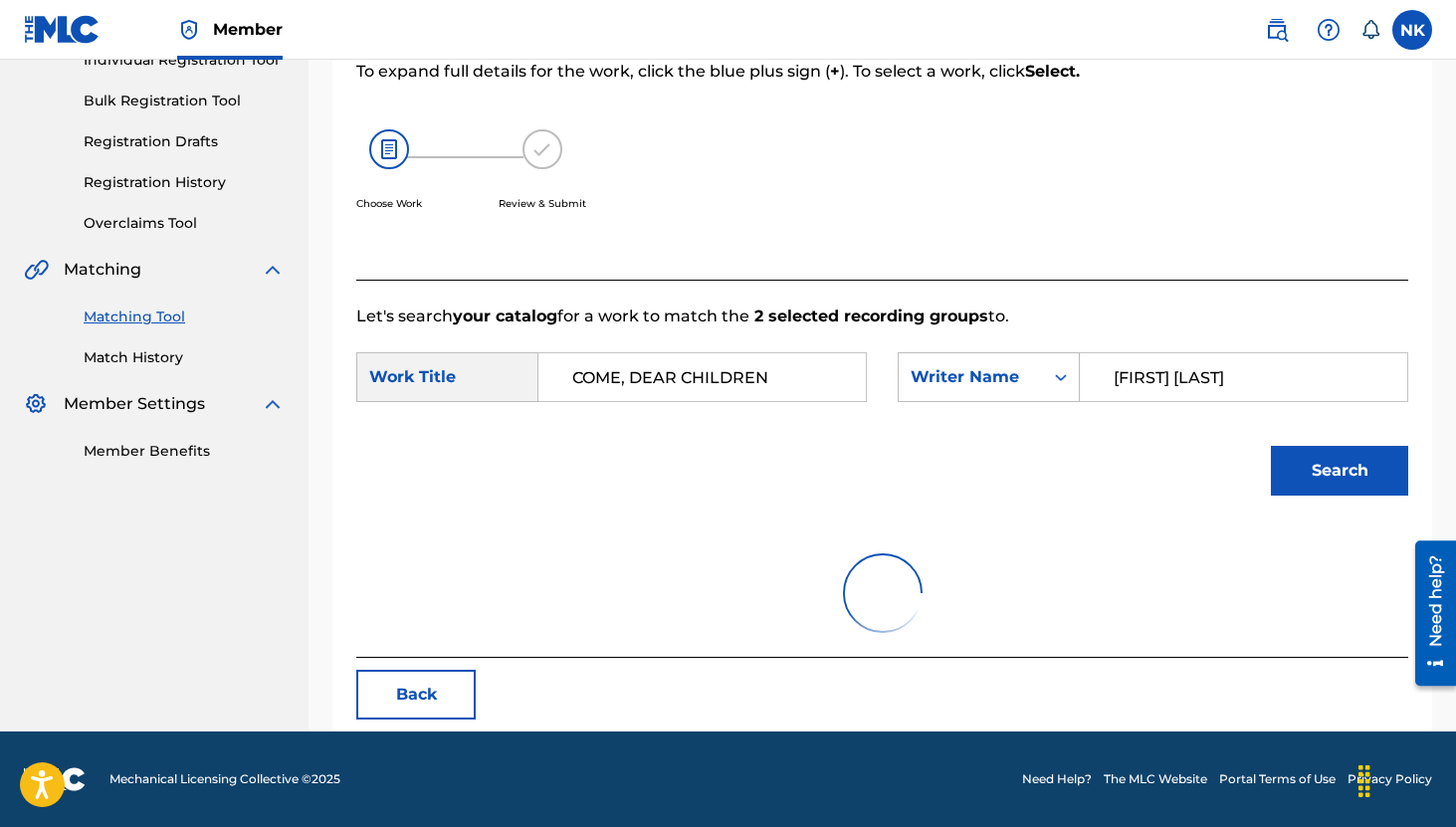 scroll, scrollTop: 188, scrollLeft: 0, axis: vertical 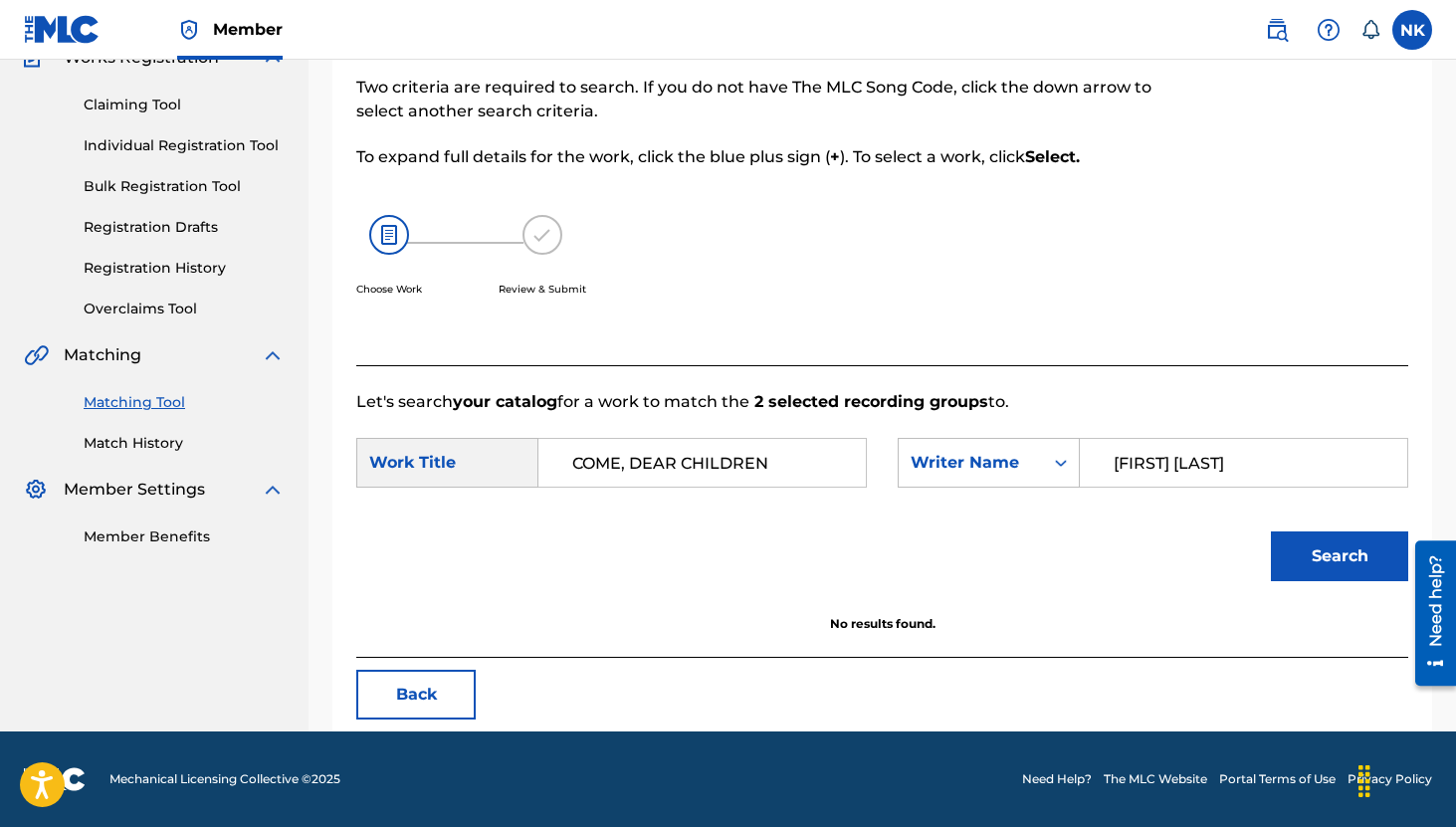 click on "Alfred S. Burt" at bounding box center (1243, 463) 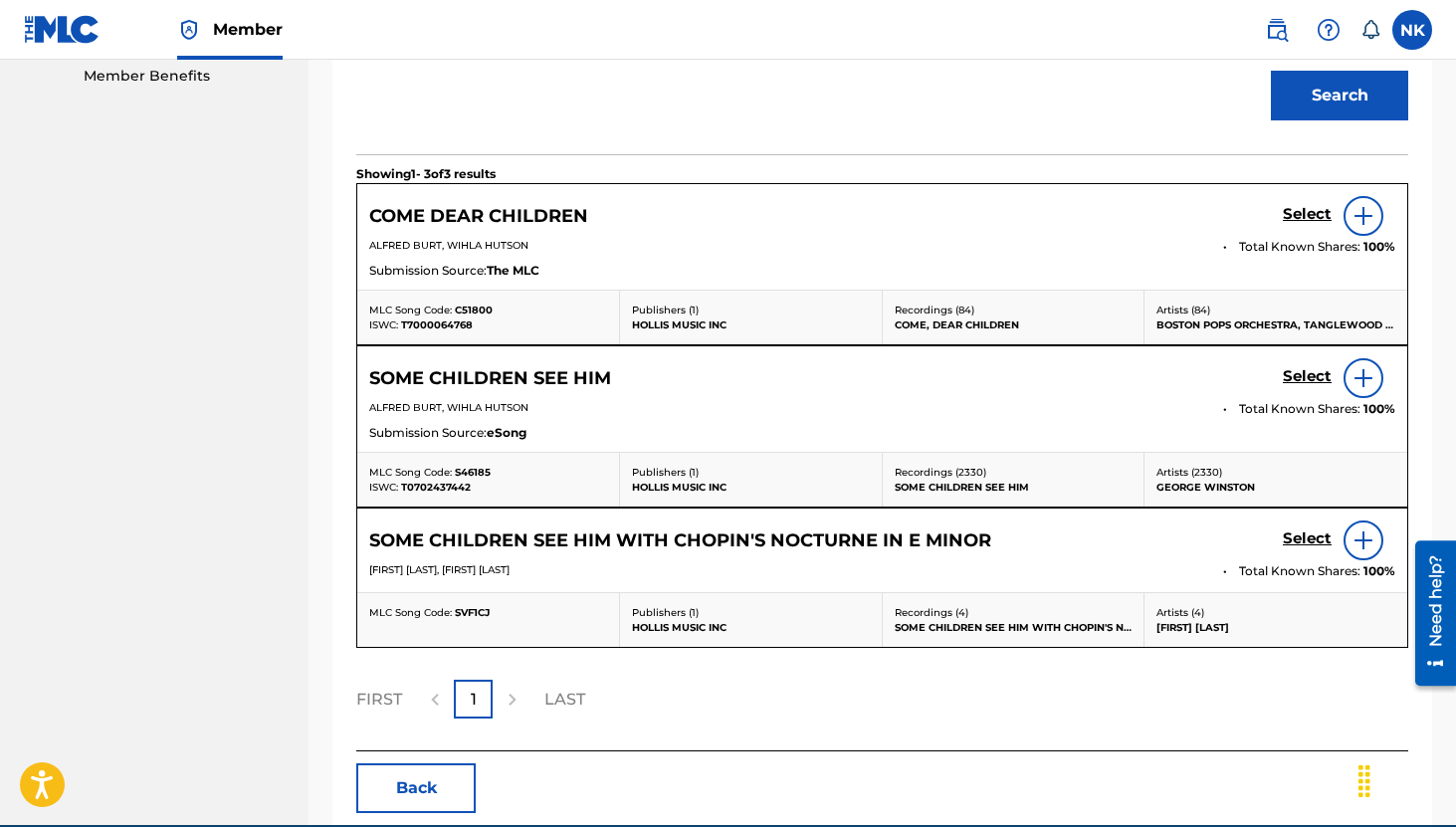 scroll, scrollTop: 648, scrollLeft: 0, axis: vertical 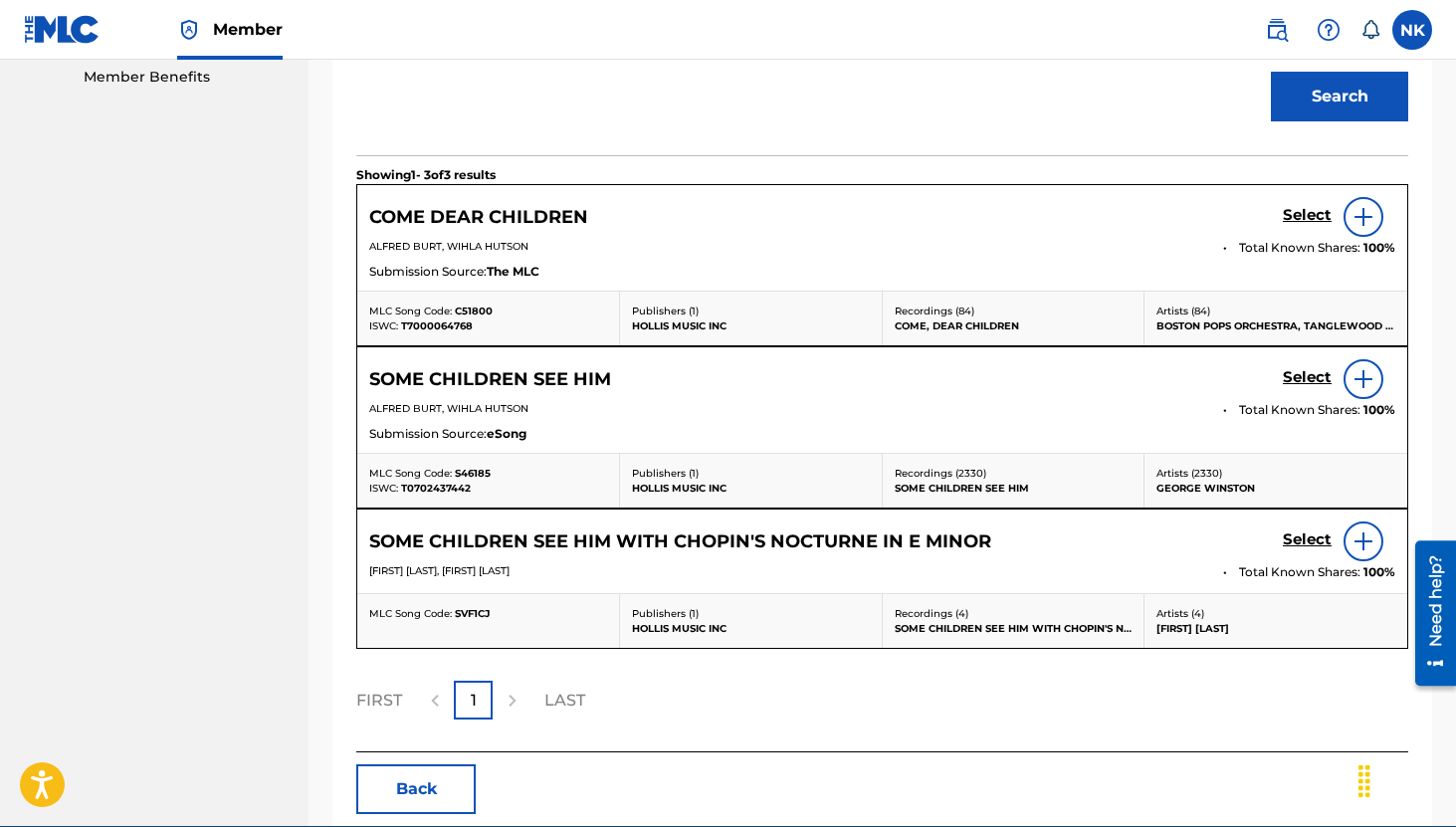 click on "Select" at bounding box center (1307, 215) 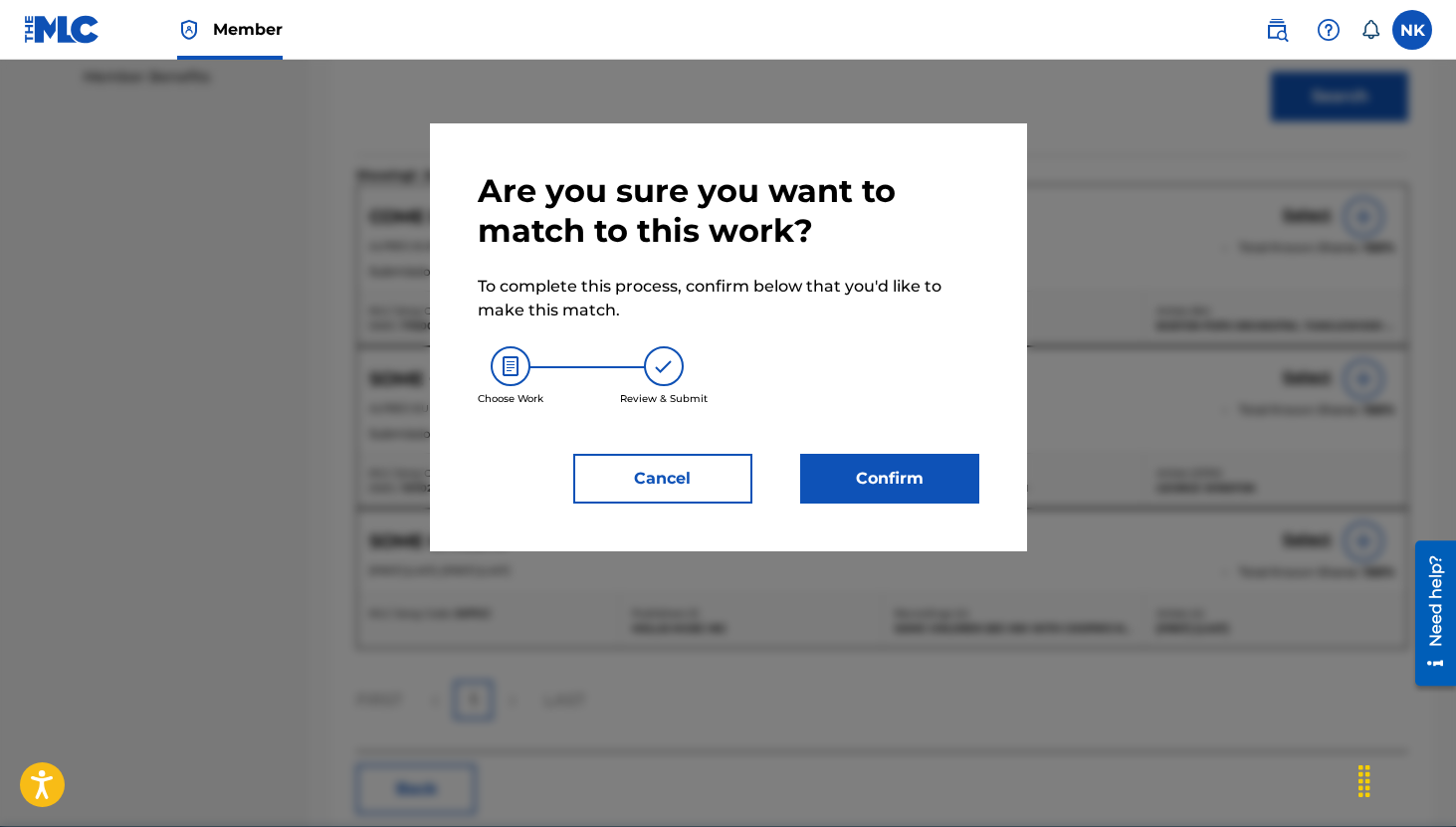 click on "Confirm" at bounding box center [890, 479] 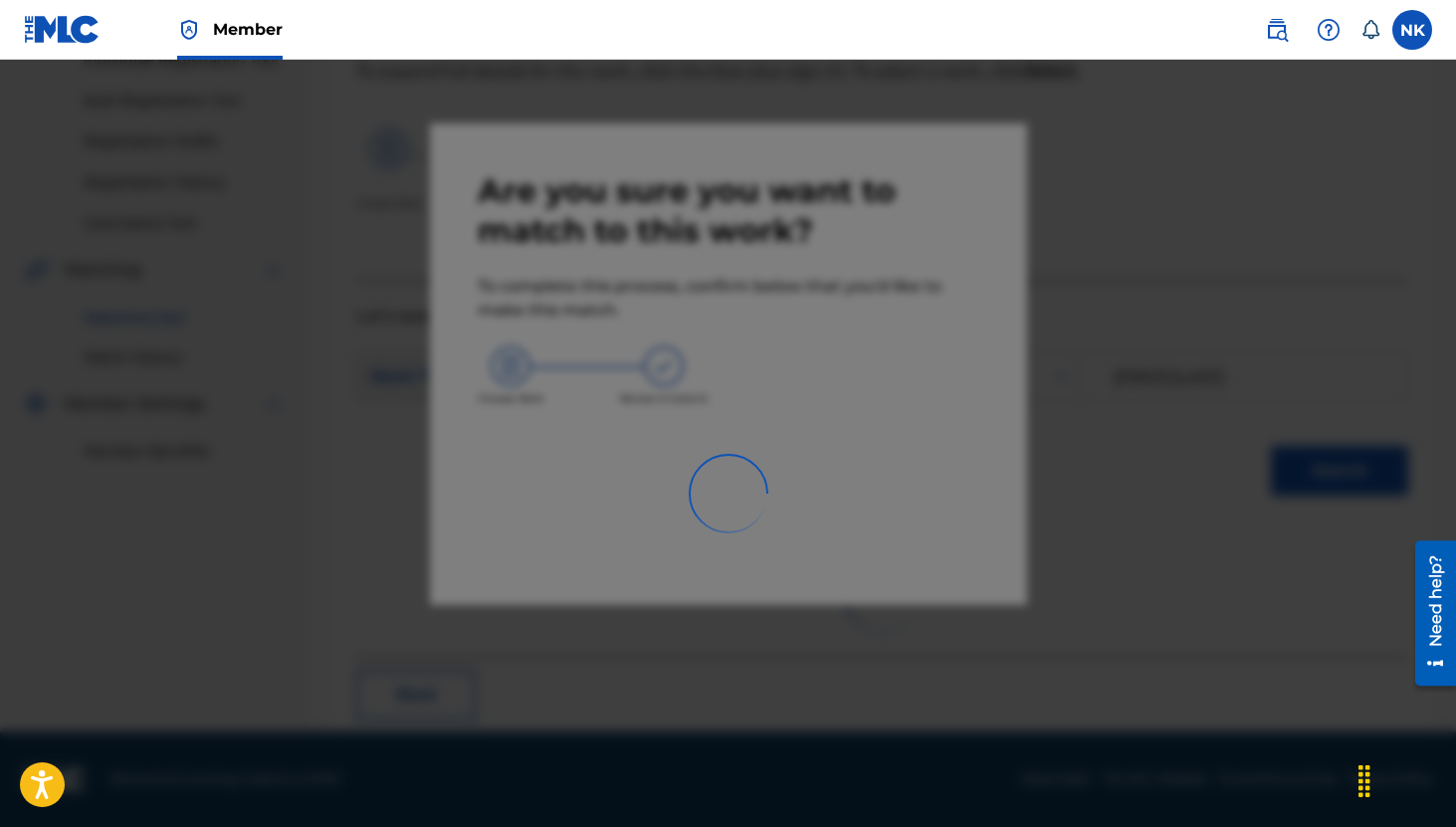 scroll, scrollTop: 73, scrollLeft: 0, axis: vertical 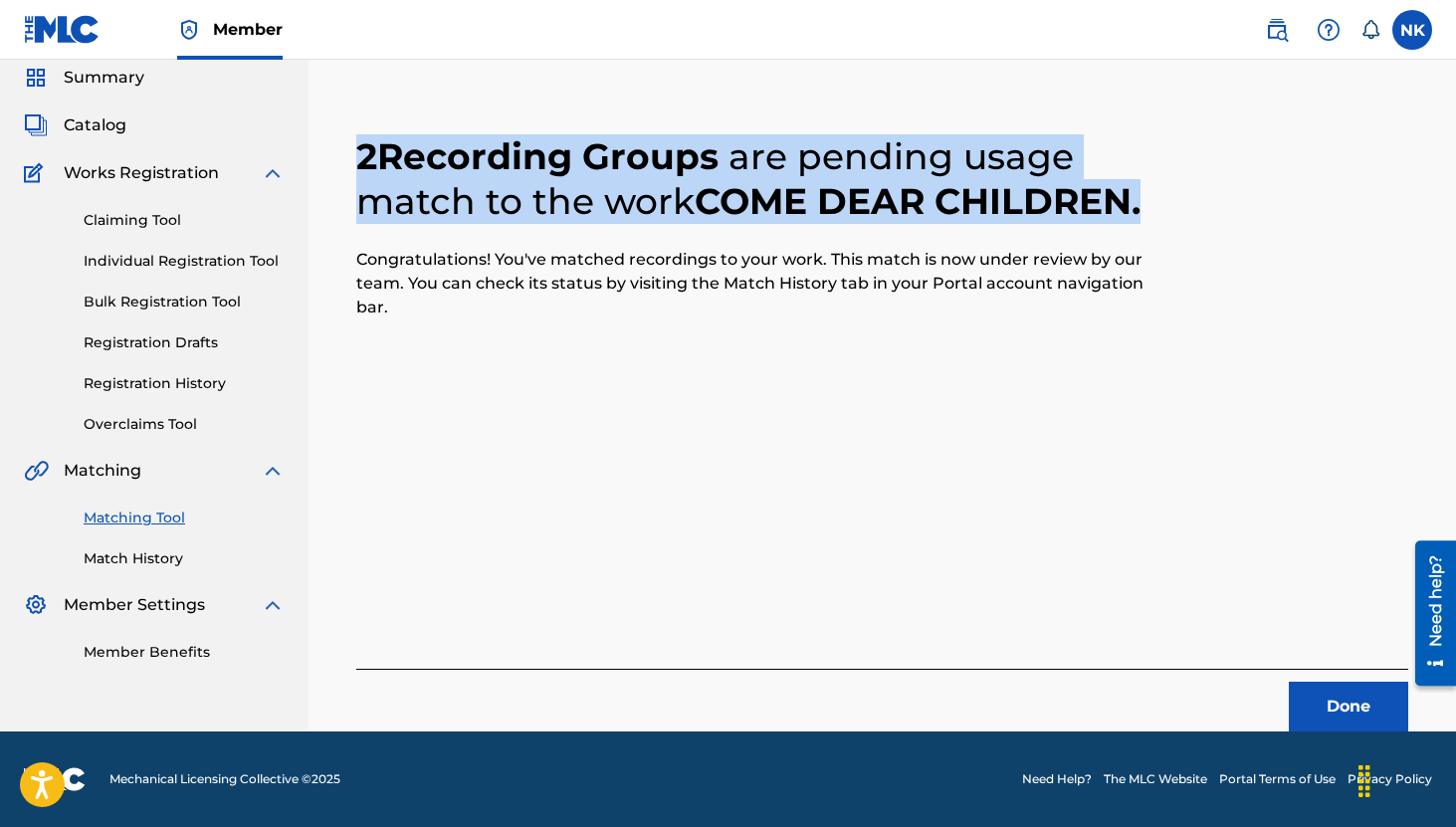 drag, startPoint x: 354, startPoint y: 144, endPoint x: 642, endPoint y: 243, distance: 304.5406 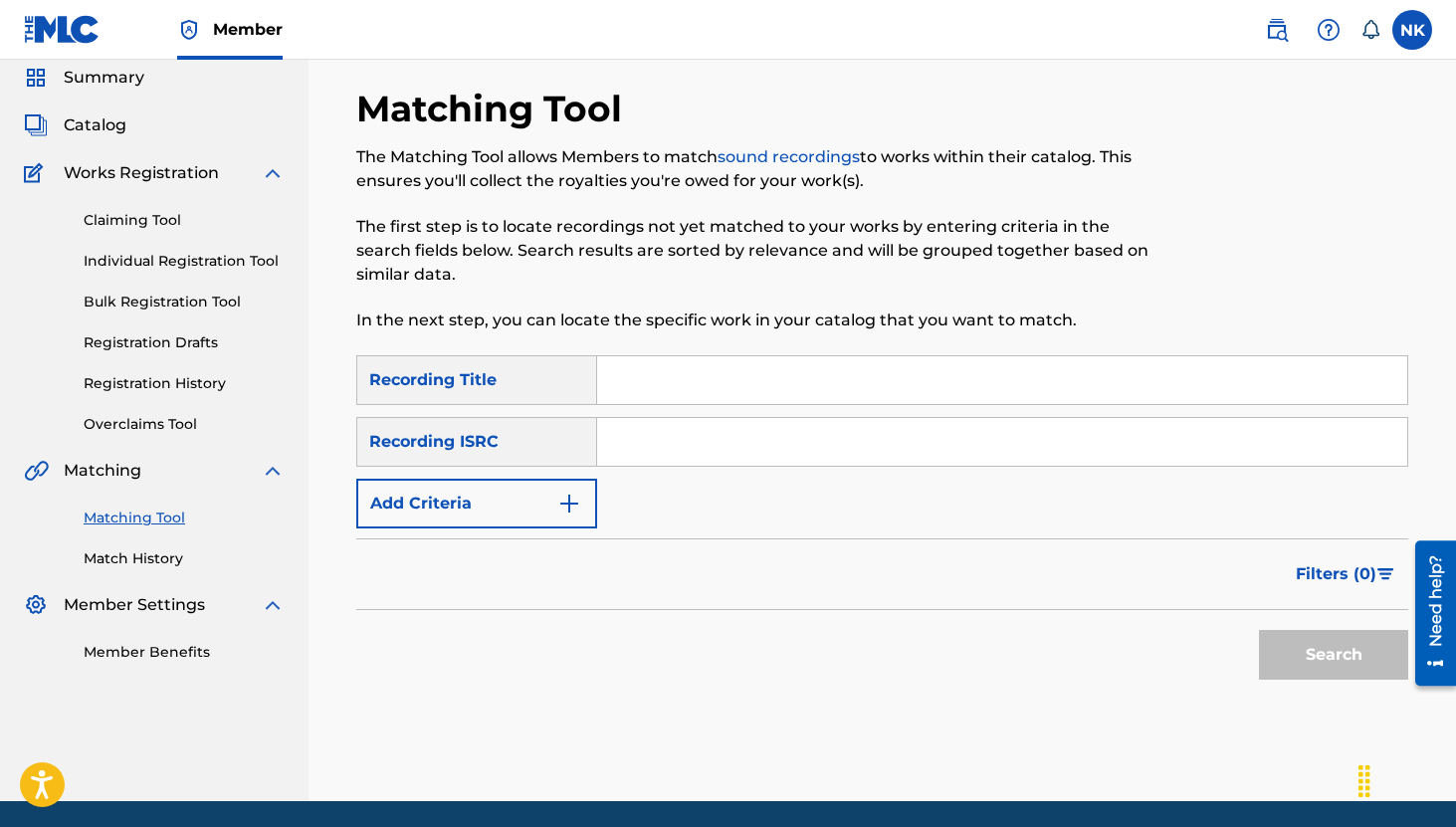 click at bounding box center [1002, 380] 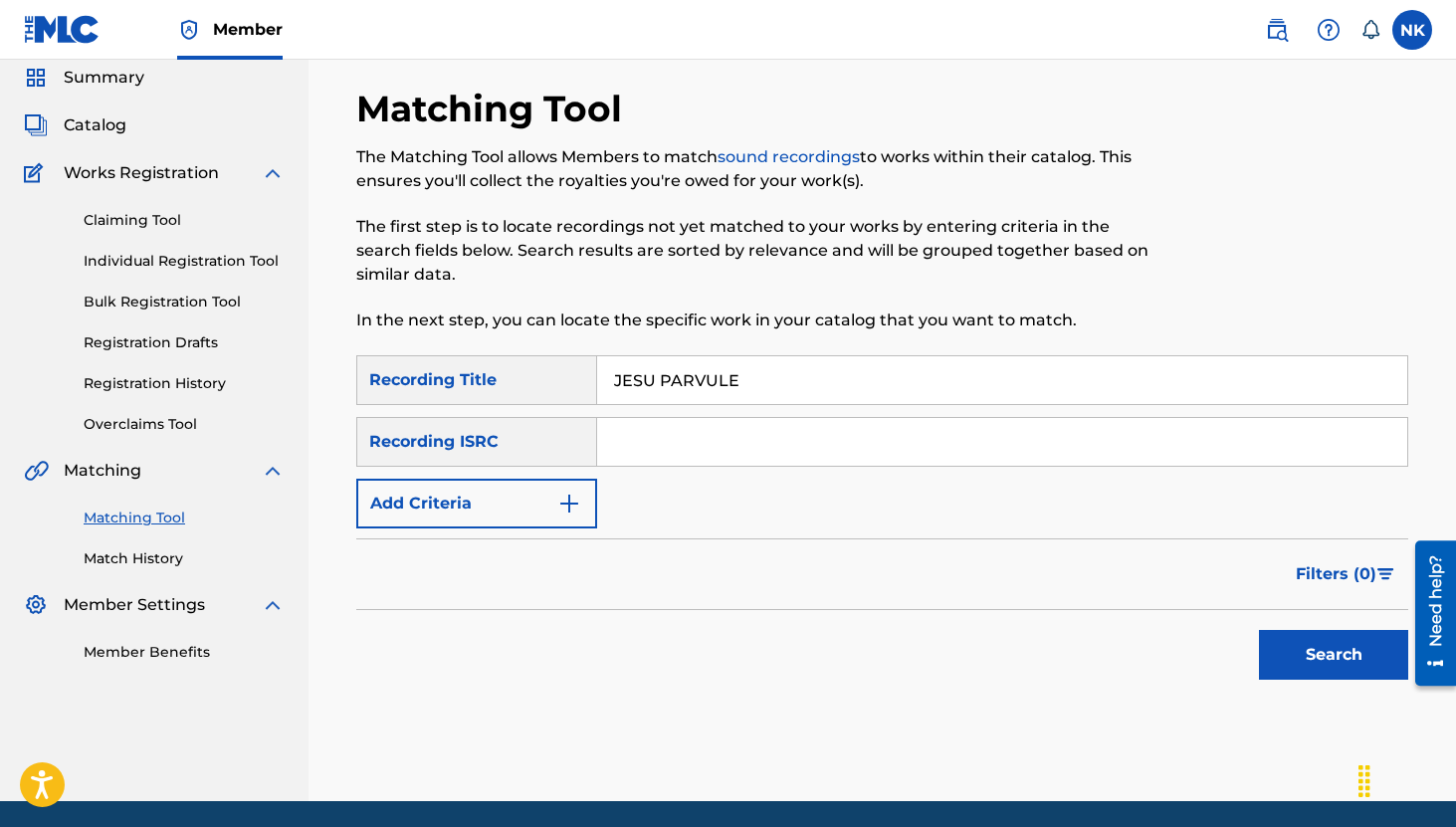 type on "JESU PARVULE" 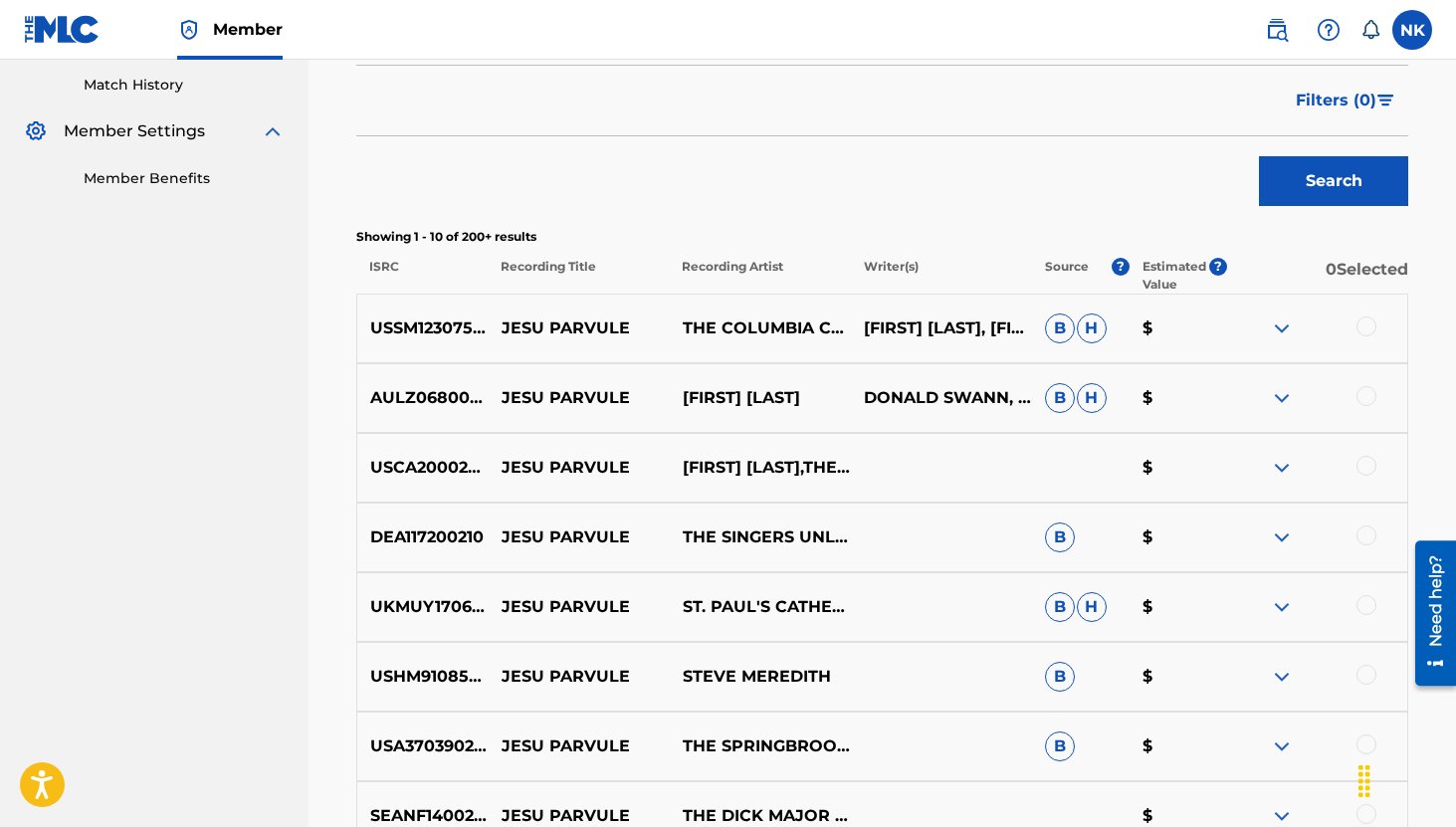 scroll, scrollTop: 590, scrollLeft: 0, axis: vertical 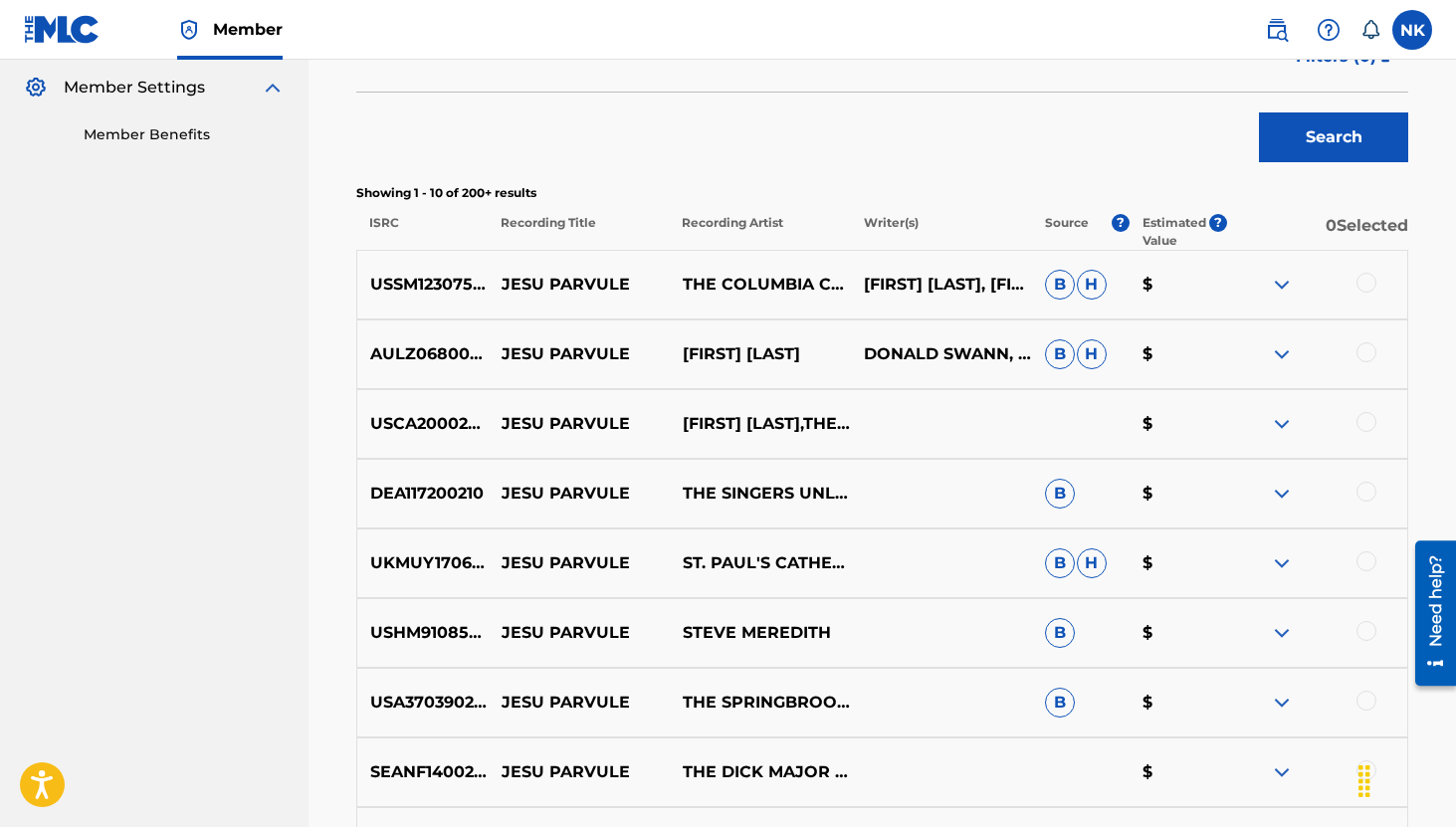 click at bounding box center (1282, 285) 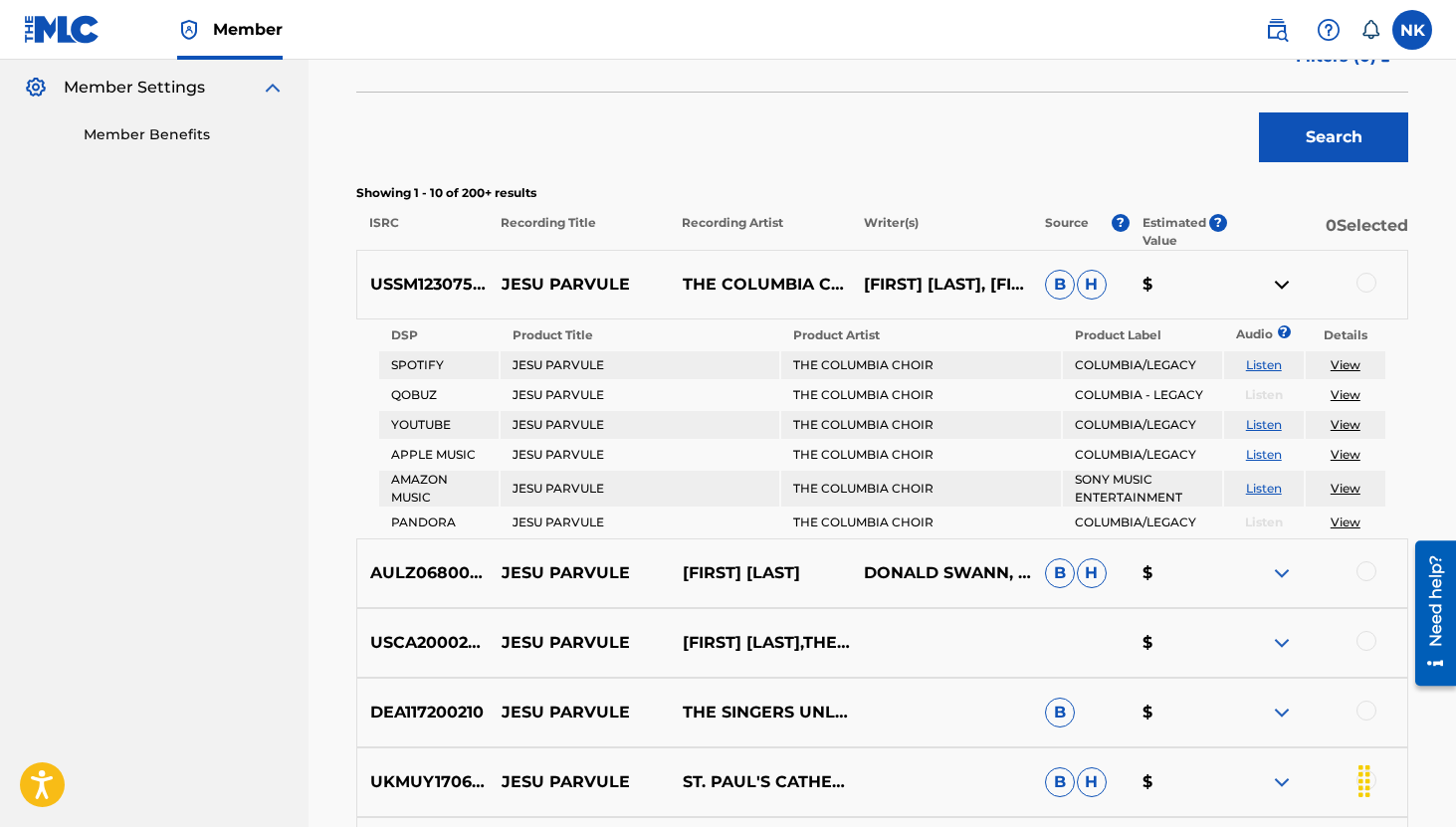 click at bounding box center [1366, 283] 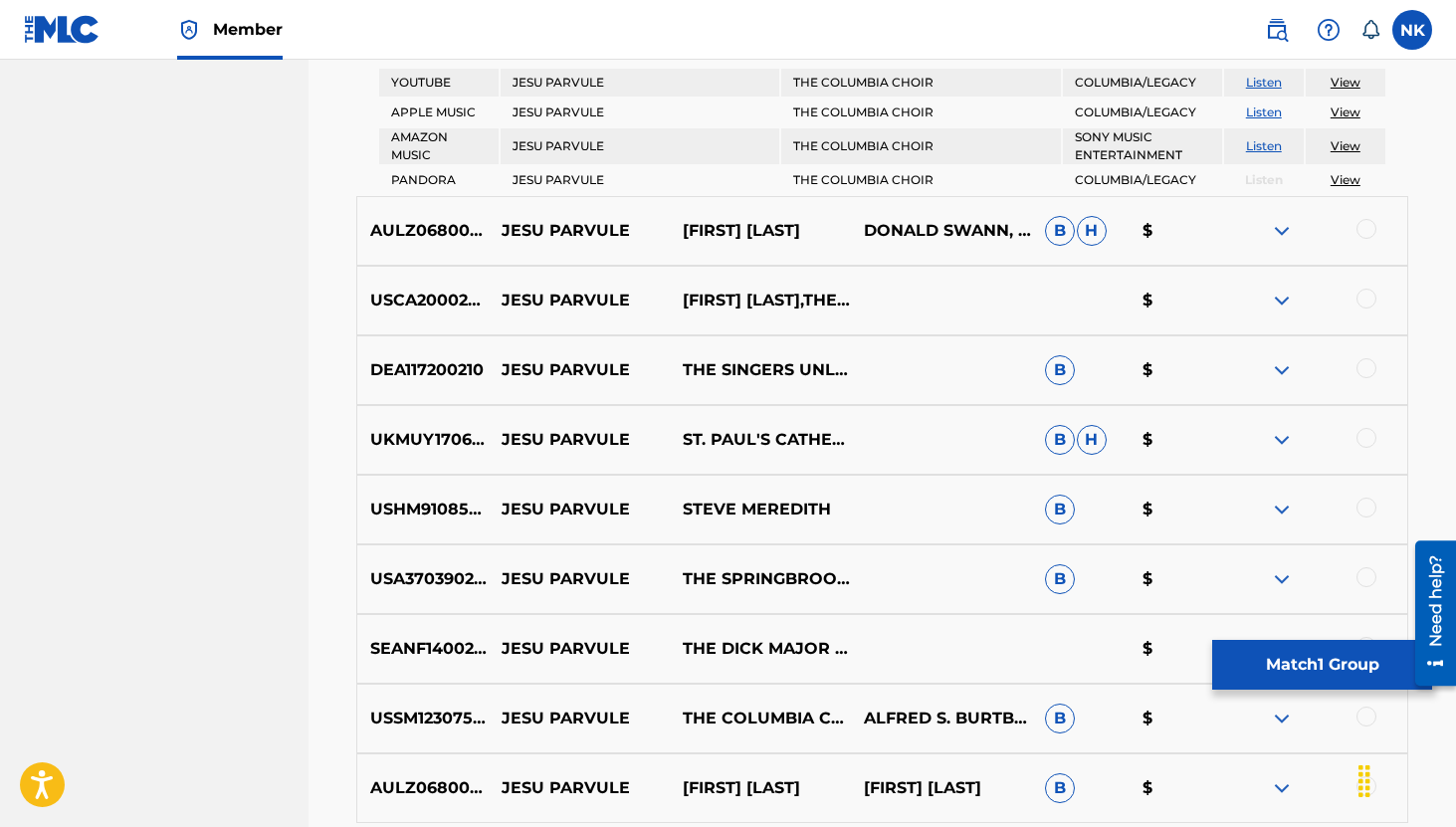 scroll, scrollTop: 937, scrollLeft: 0, axis: vertical 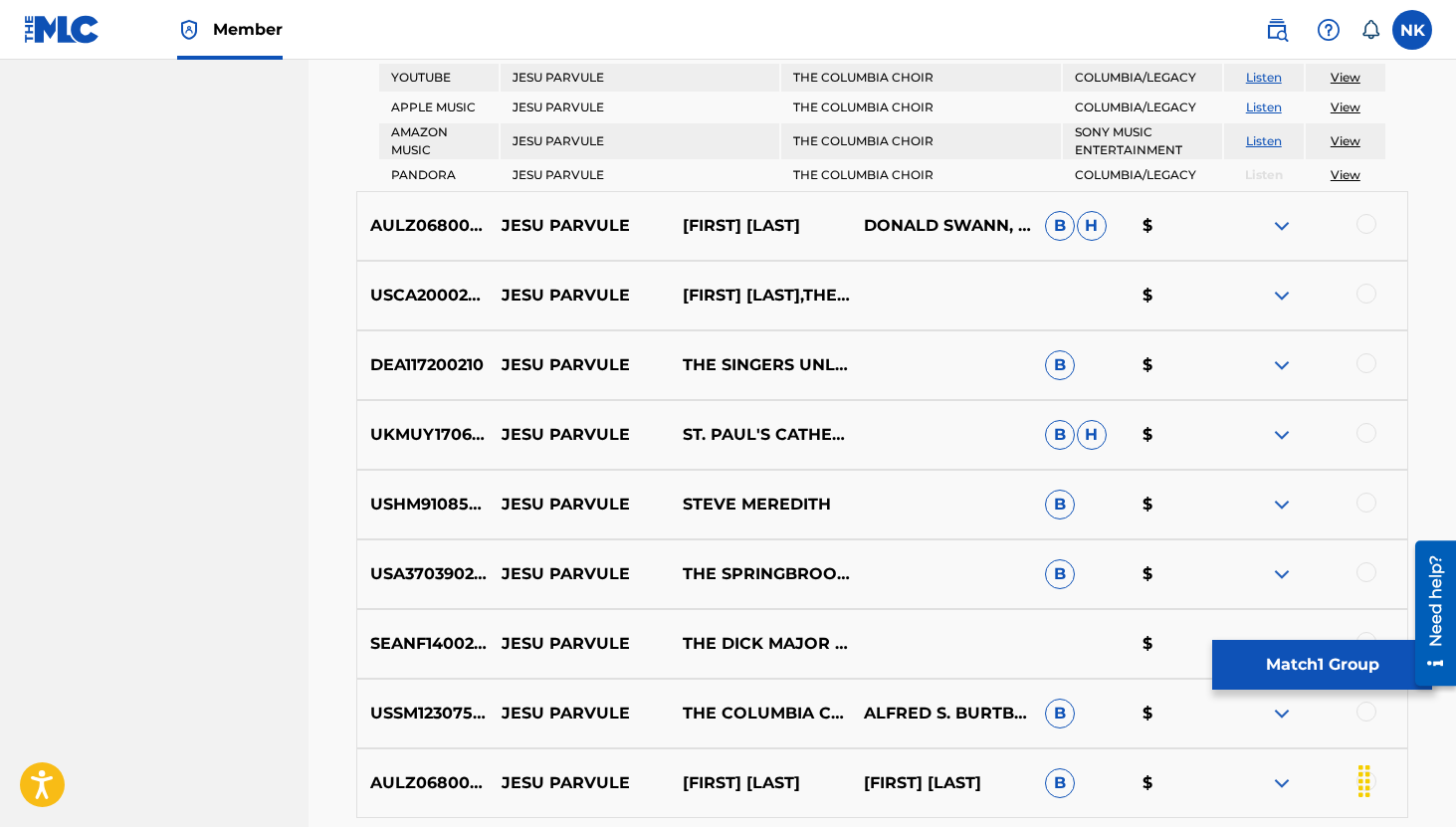 click at bounding box center [1282, 226] 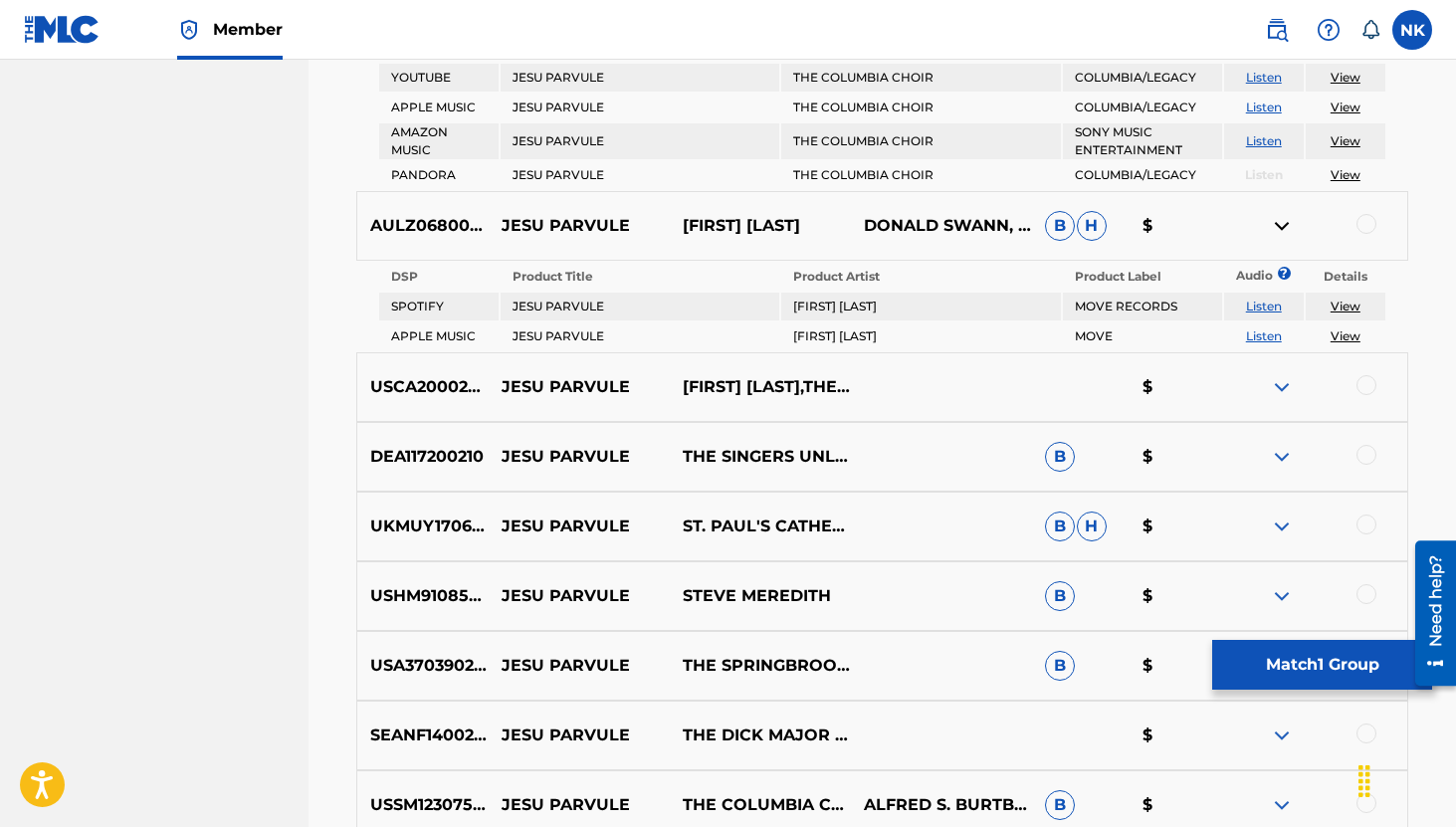 click on "Listen" at bounding box center [1264, 335] 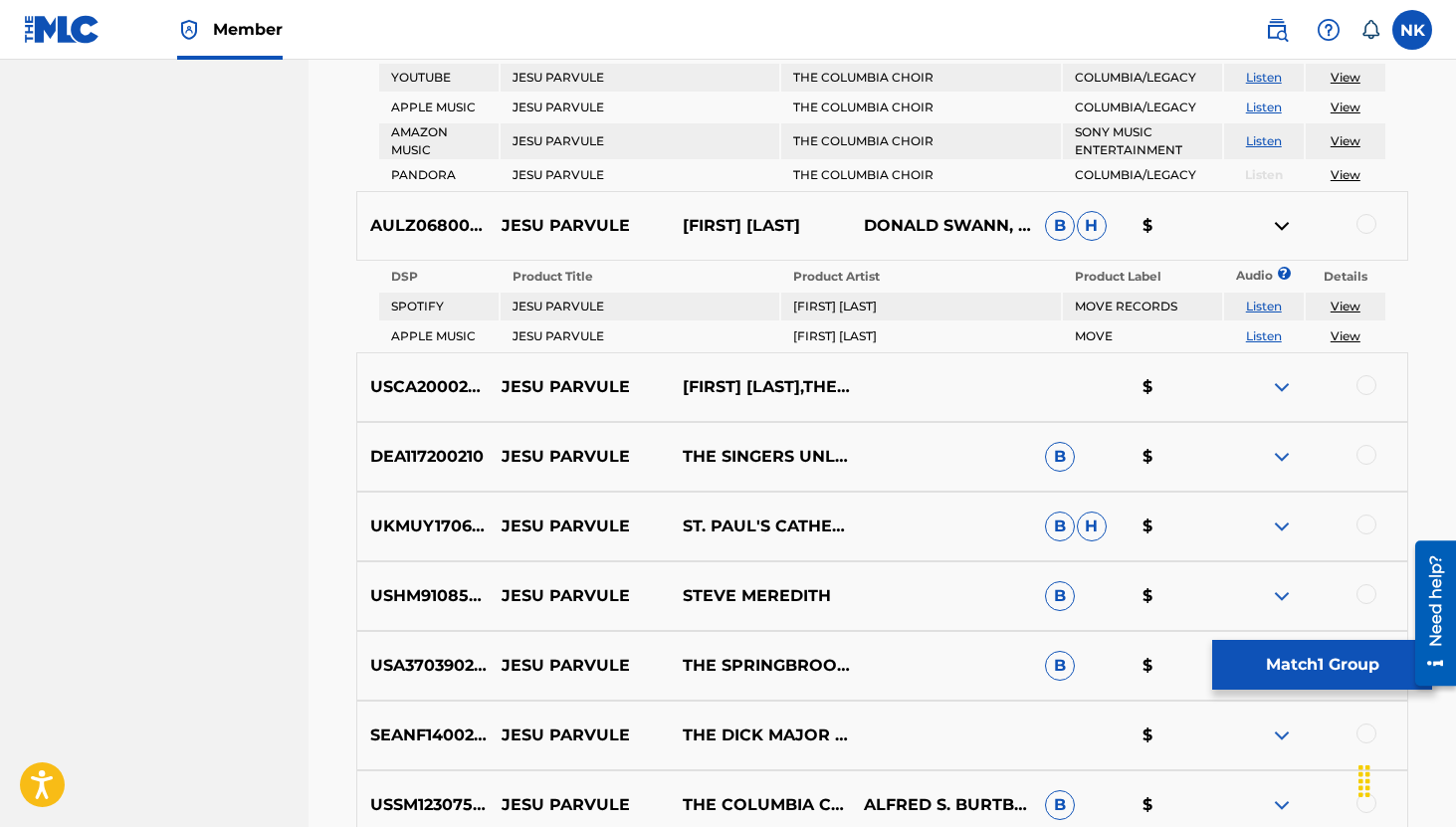 click at bounding box center (1282, 226) 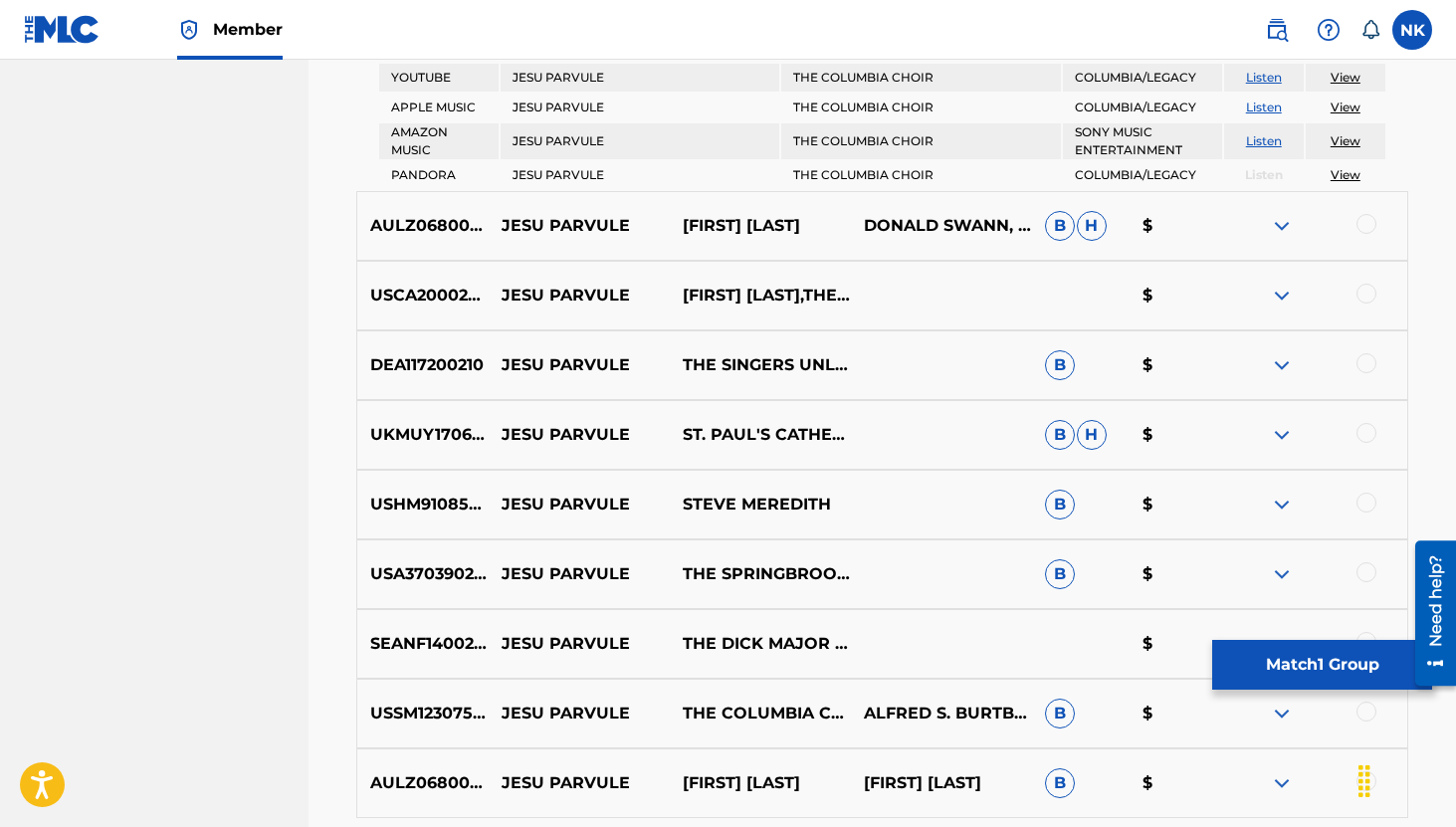 click at bounding box center [1282, 296] 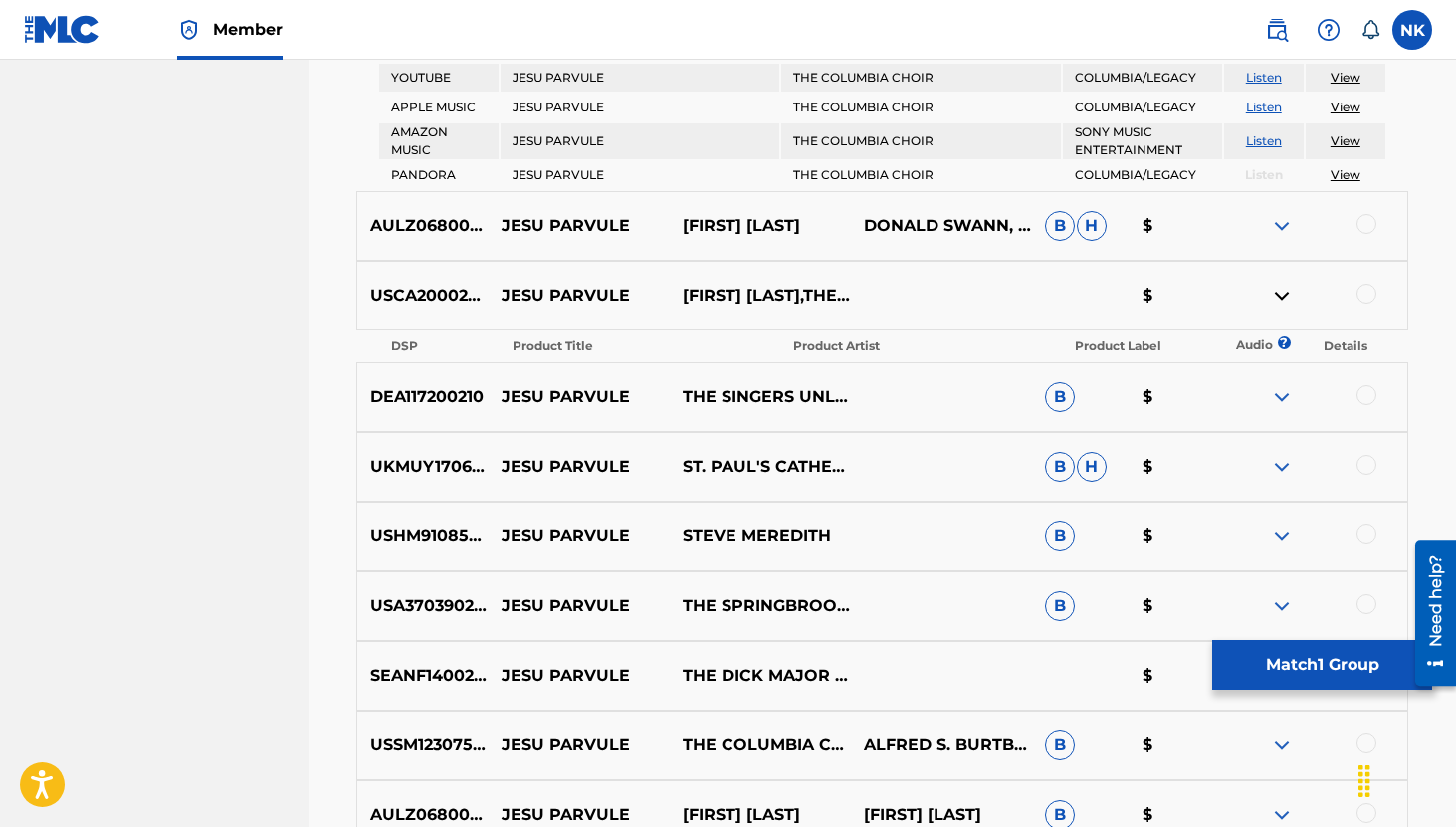 click at bounding box center [1282, 296] 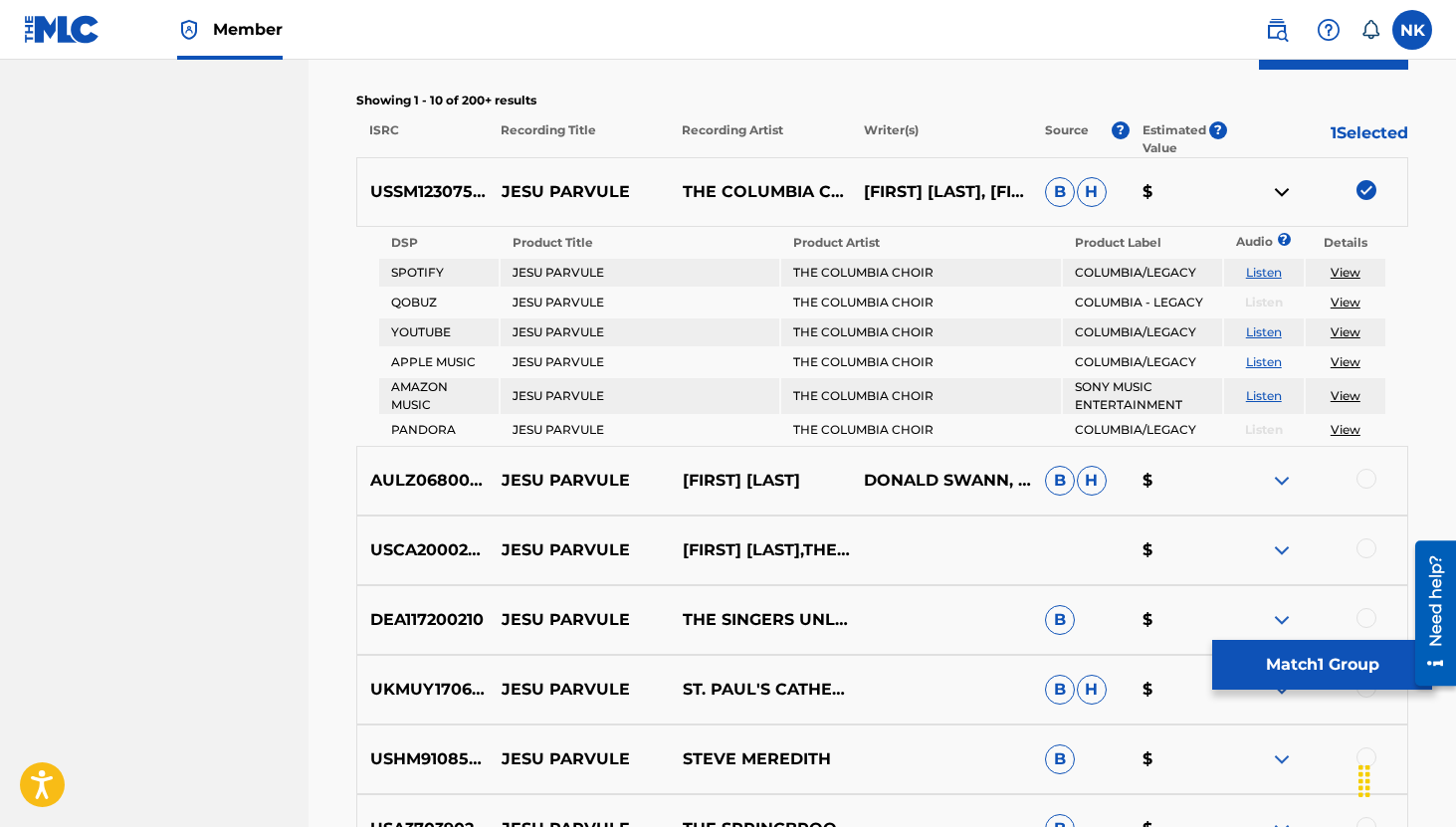 scroll, scrollTop: 684, scrollLeft: 0, axis: vertical 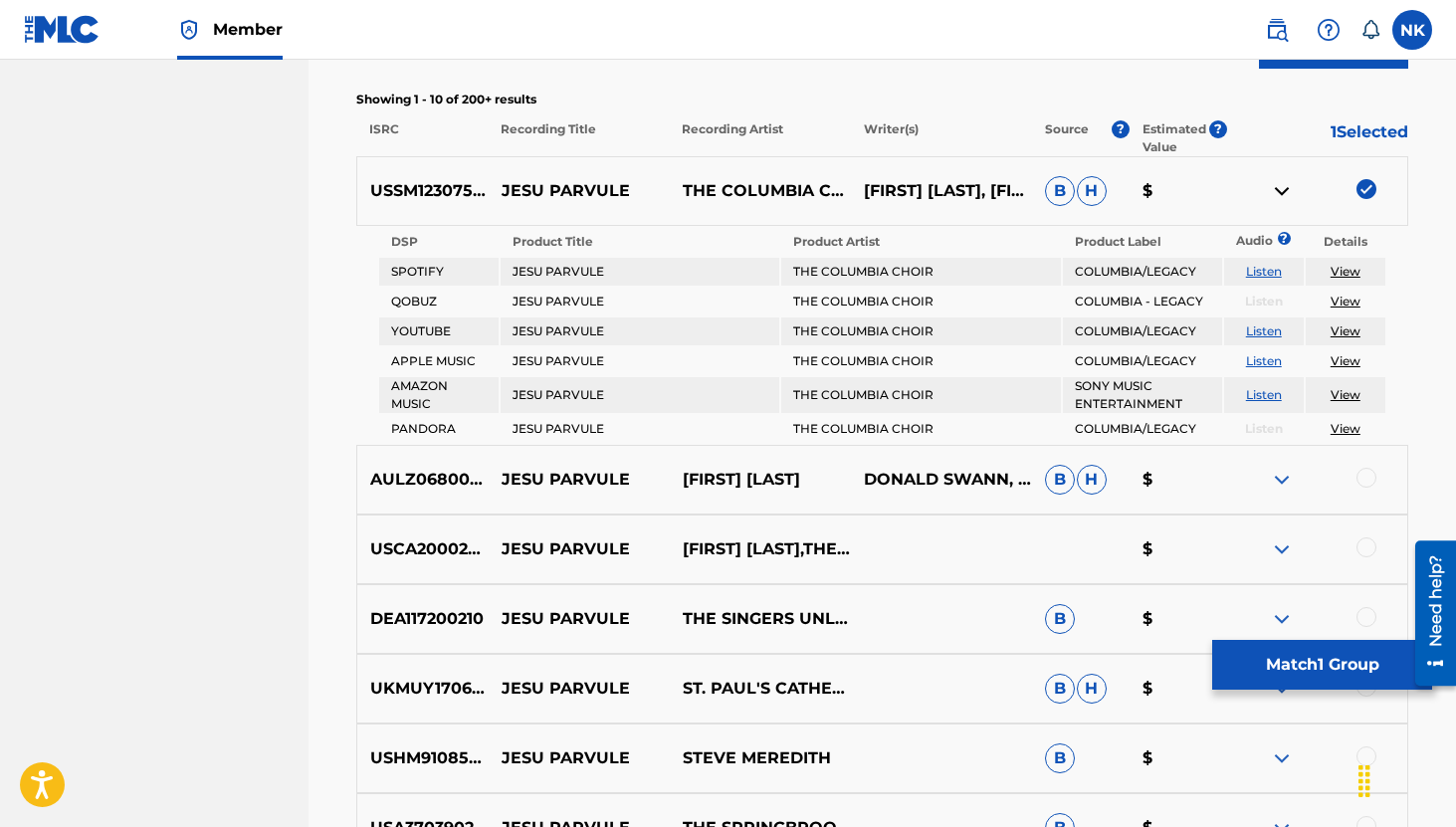click at bounding box center [1282, 619] 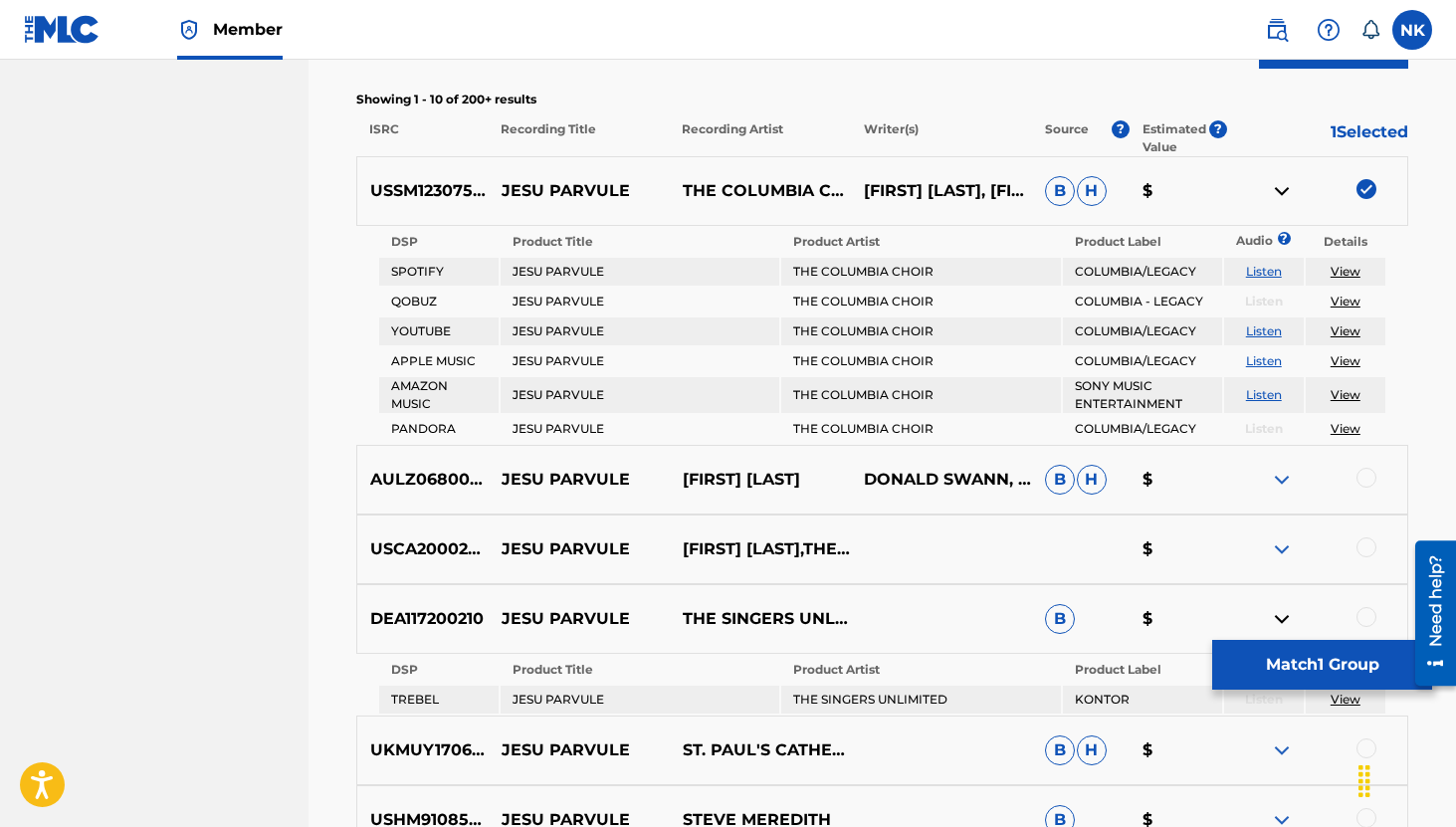 scroll, scrollTop: 974, scrollLeft: 0, axis: vertical 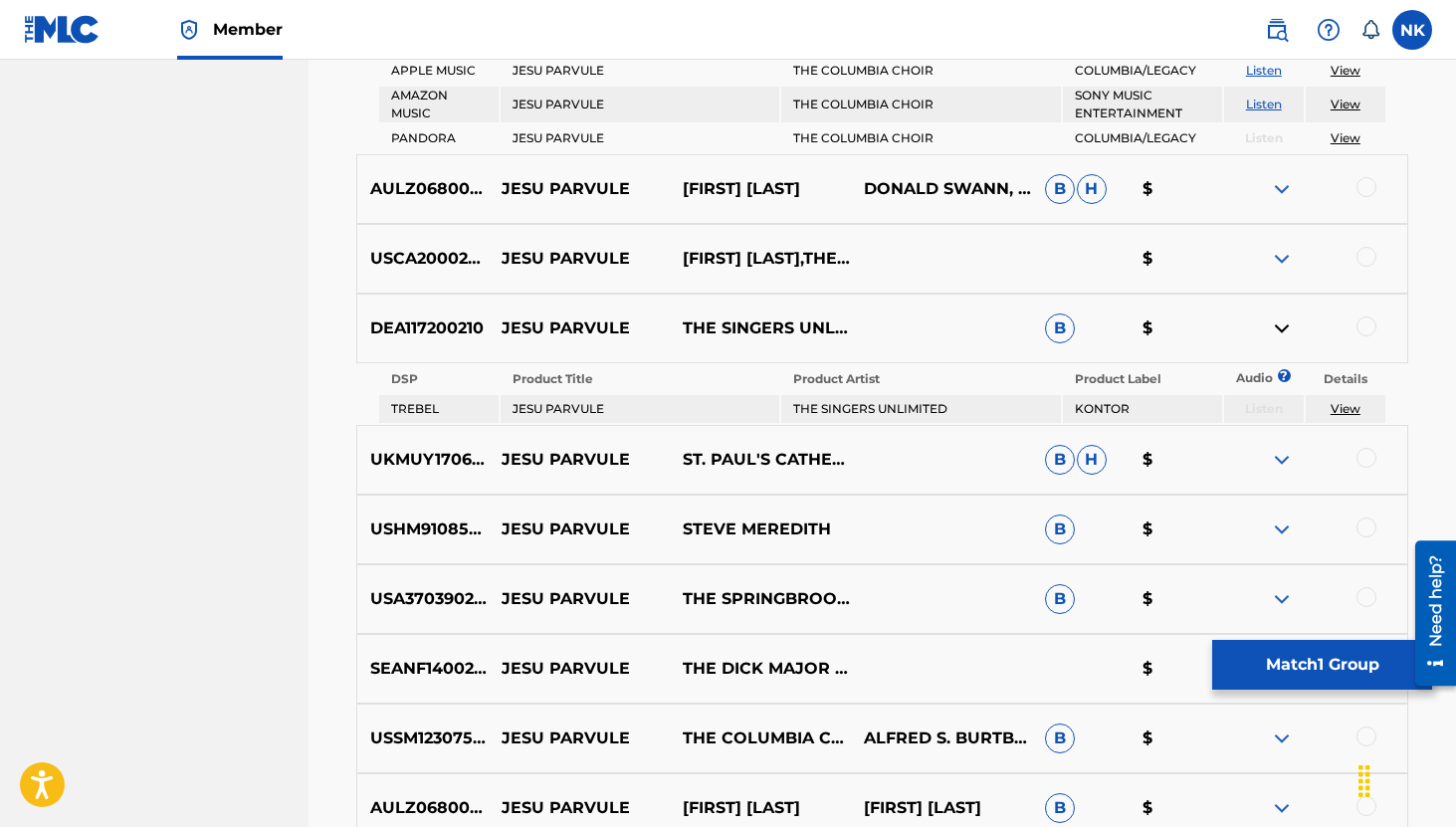click at bounding box center [1282, 460] 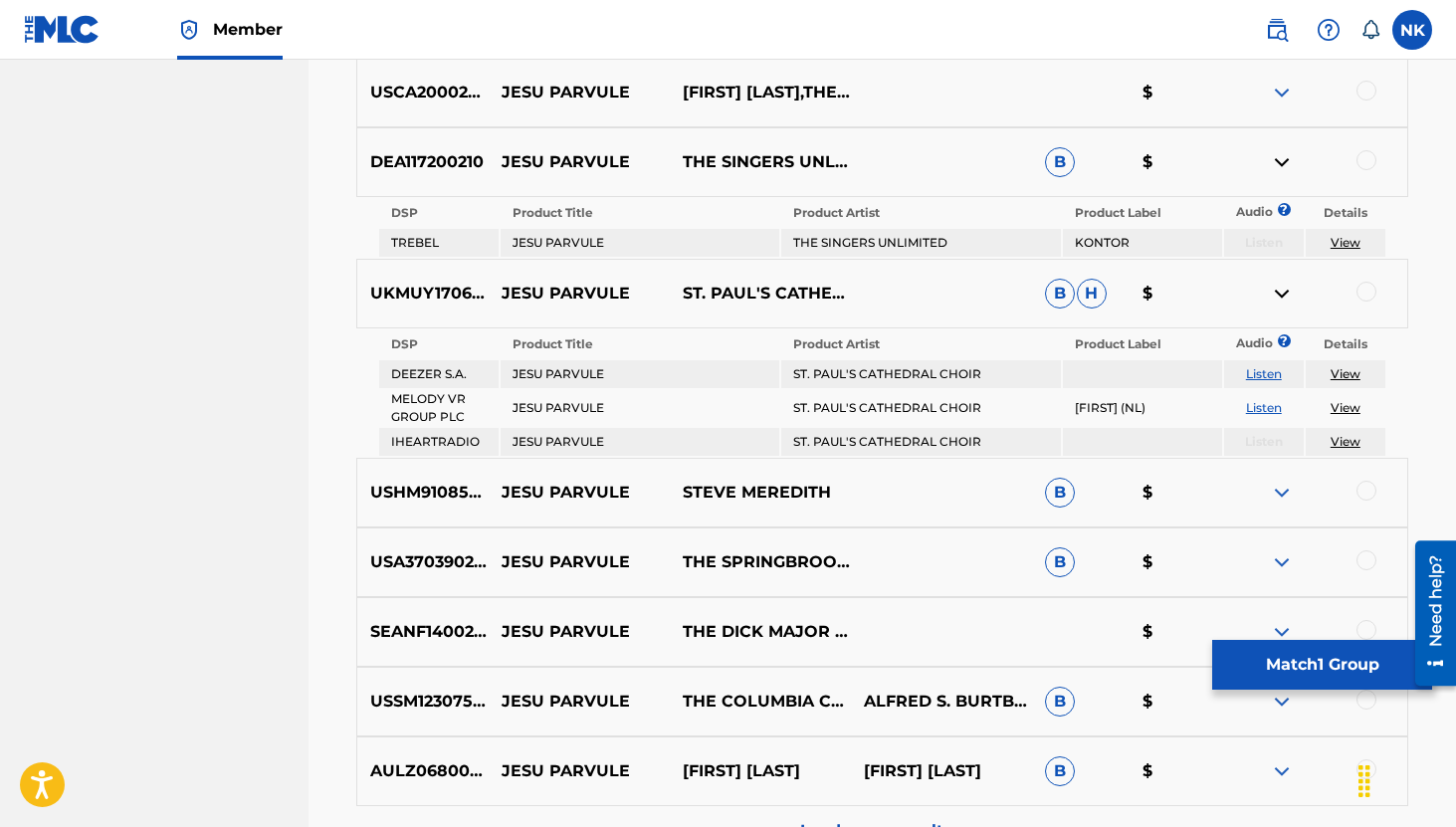scroll, scrollTop: 1175, scrollLeft: 0, axis: vertical 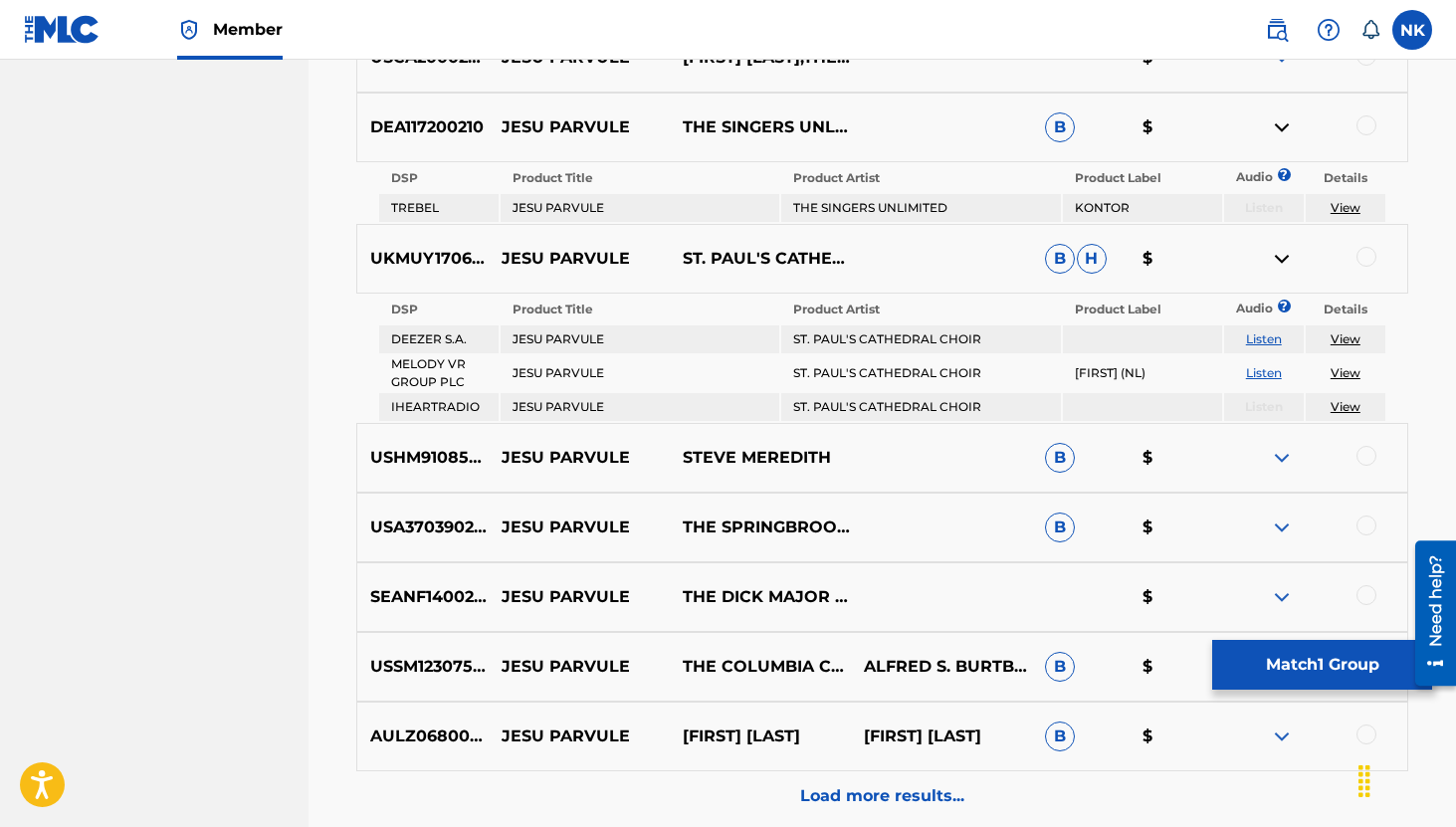 click on "Listen" at bounding box center [1264, 338] 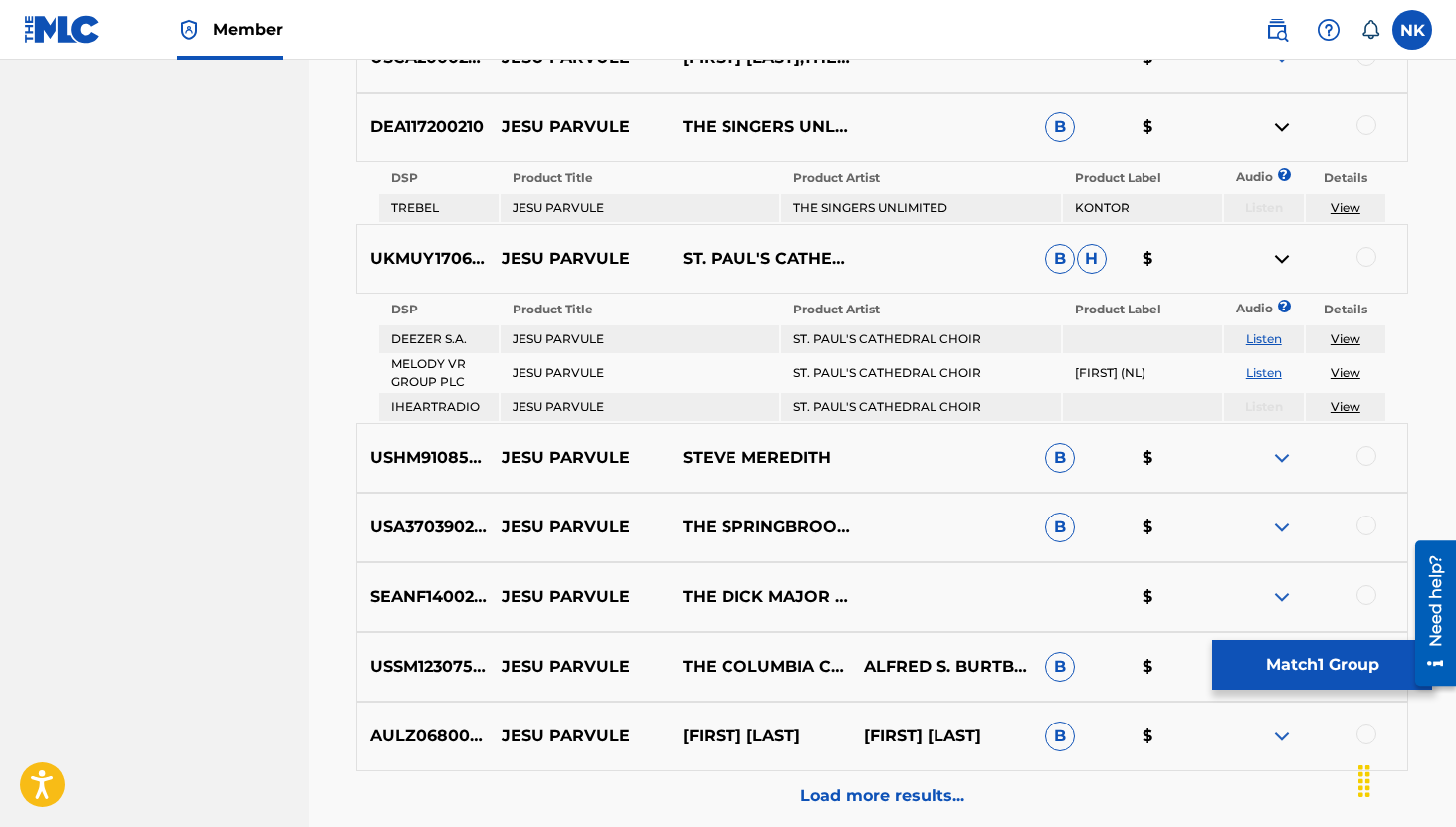 click on "Listen" at bounding box center [1264, 372] 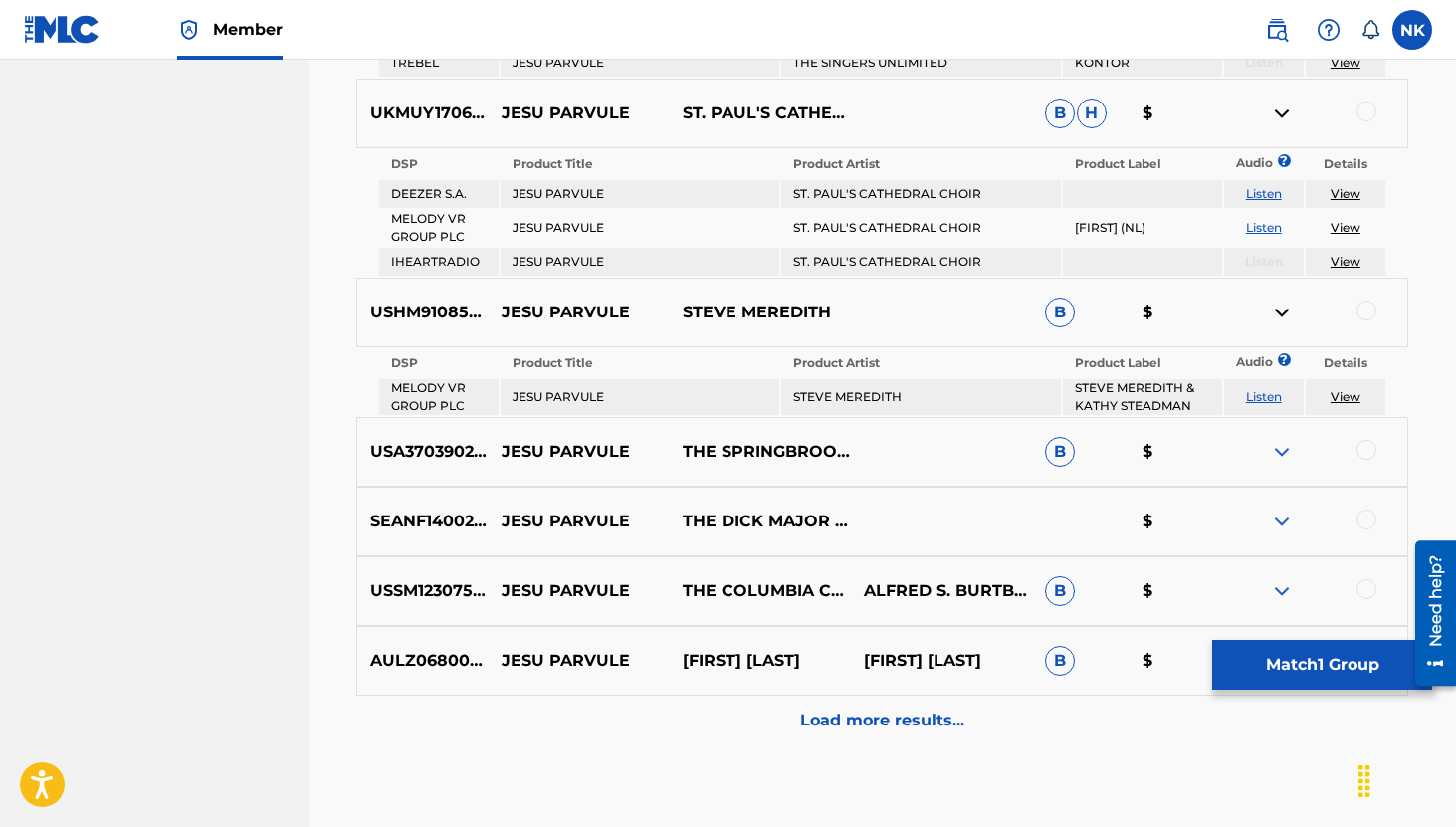 scroll, scrollTop: 1398, scrollLeft: 0, axis: vertical 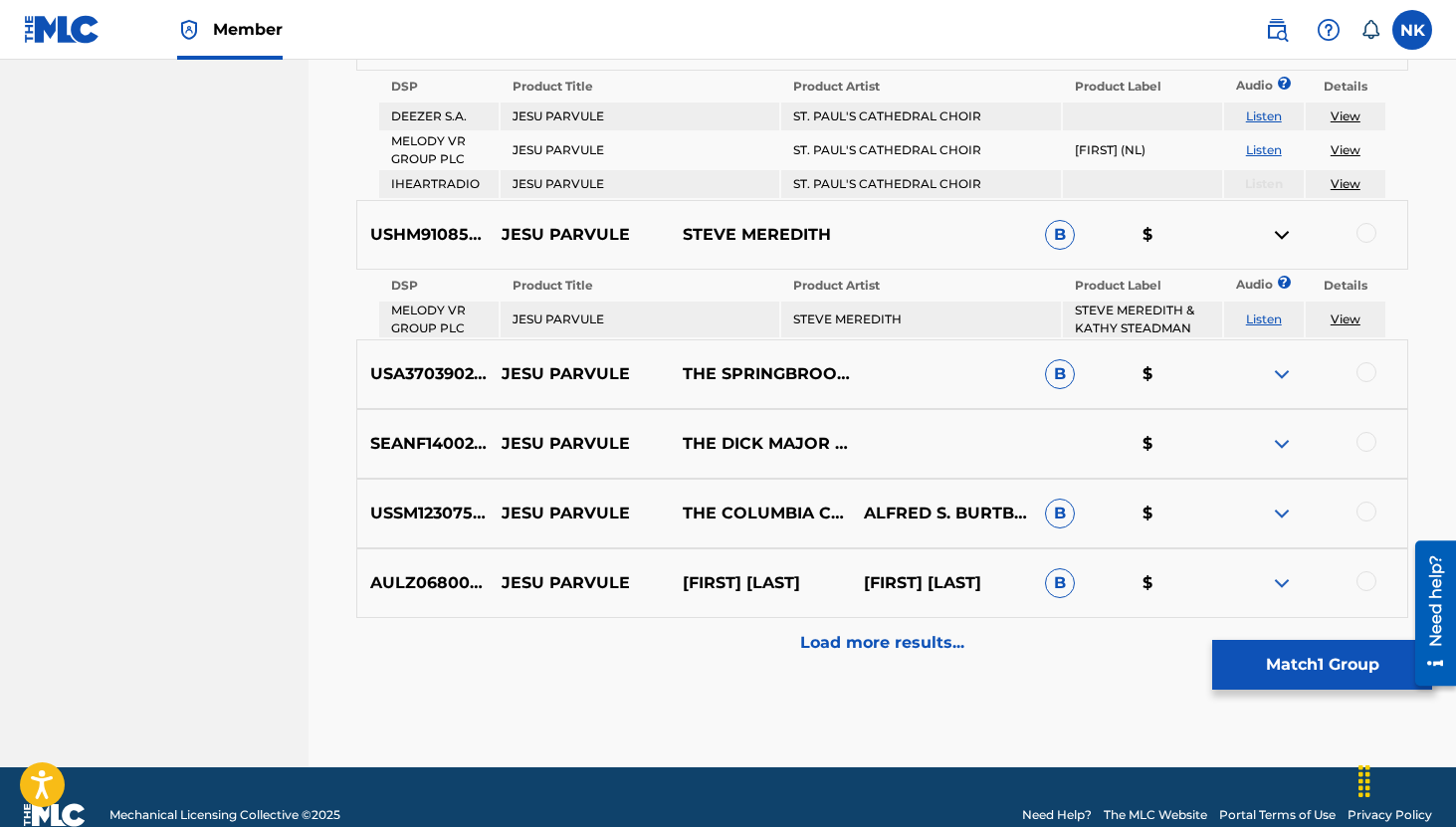click on "Listen" at bounding box center [1264, 318] 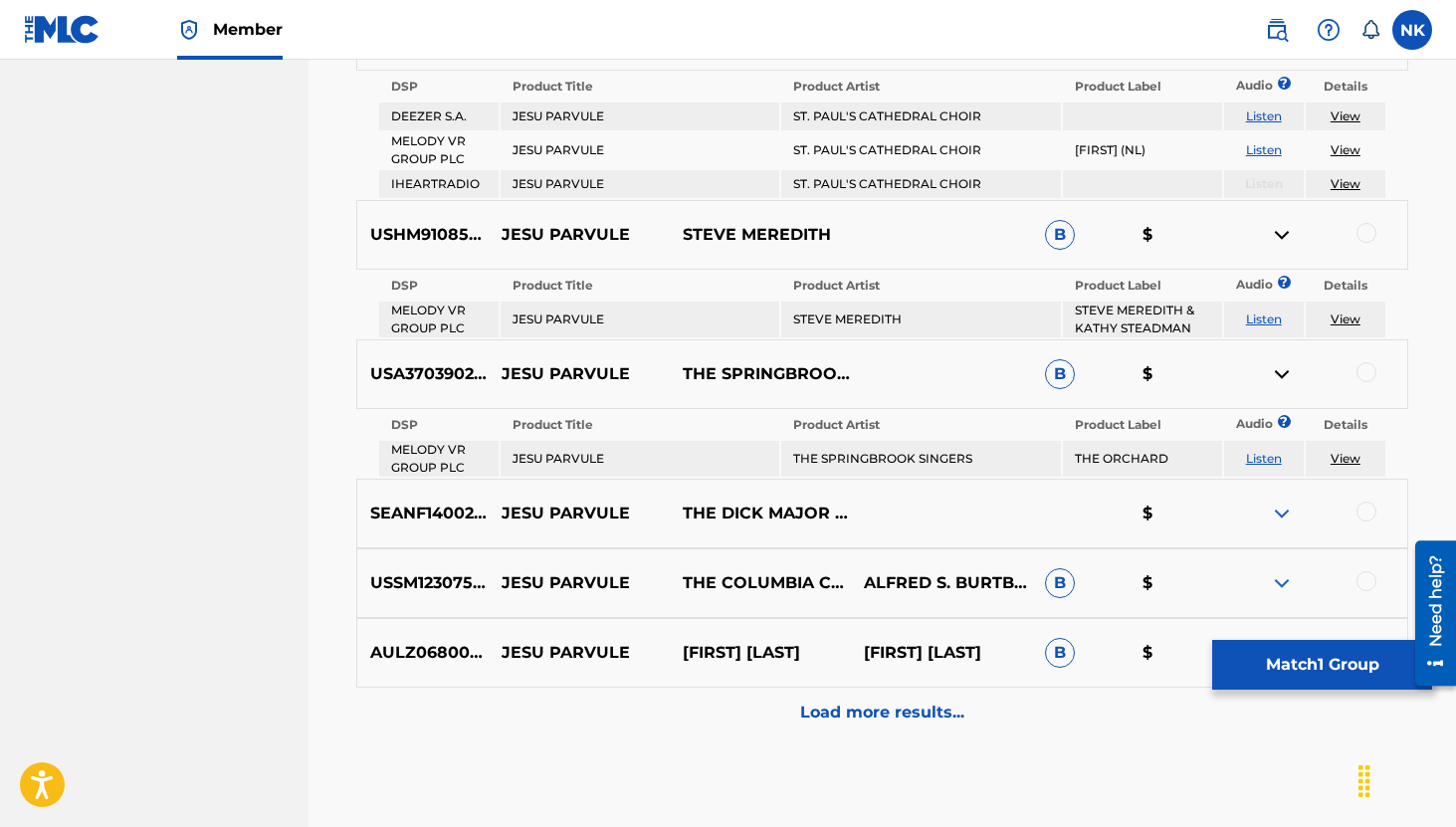 scroll, scrollTop: 1504, scrollLeft: 0, axis: vertical 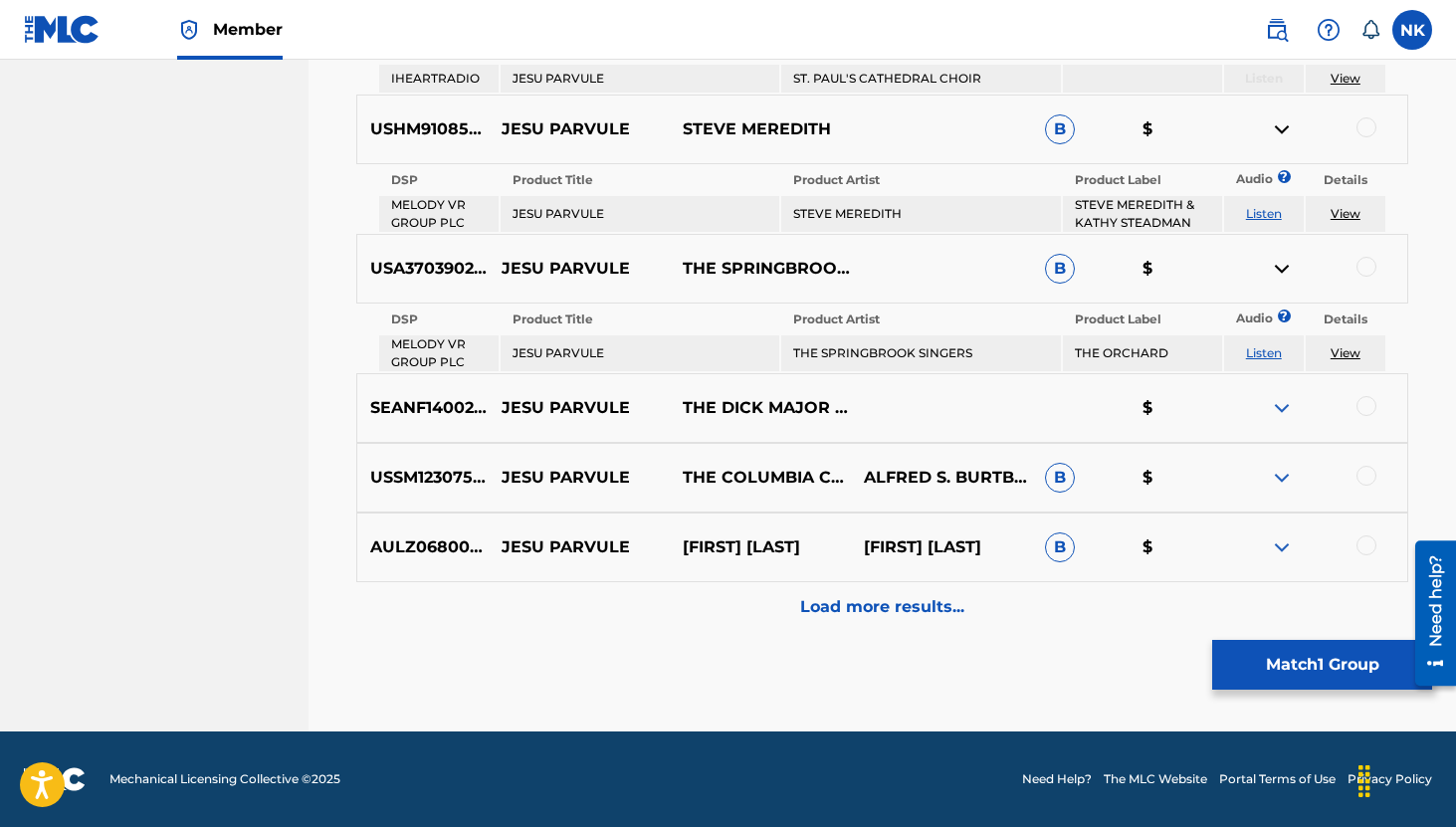 click on "Listen" at bounding box center (1264, 352) 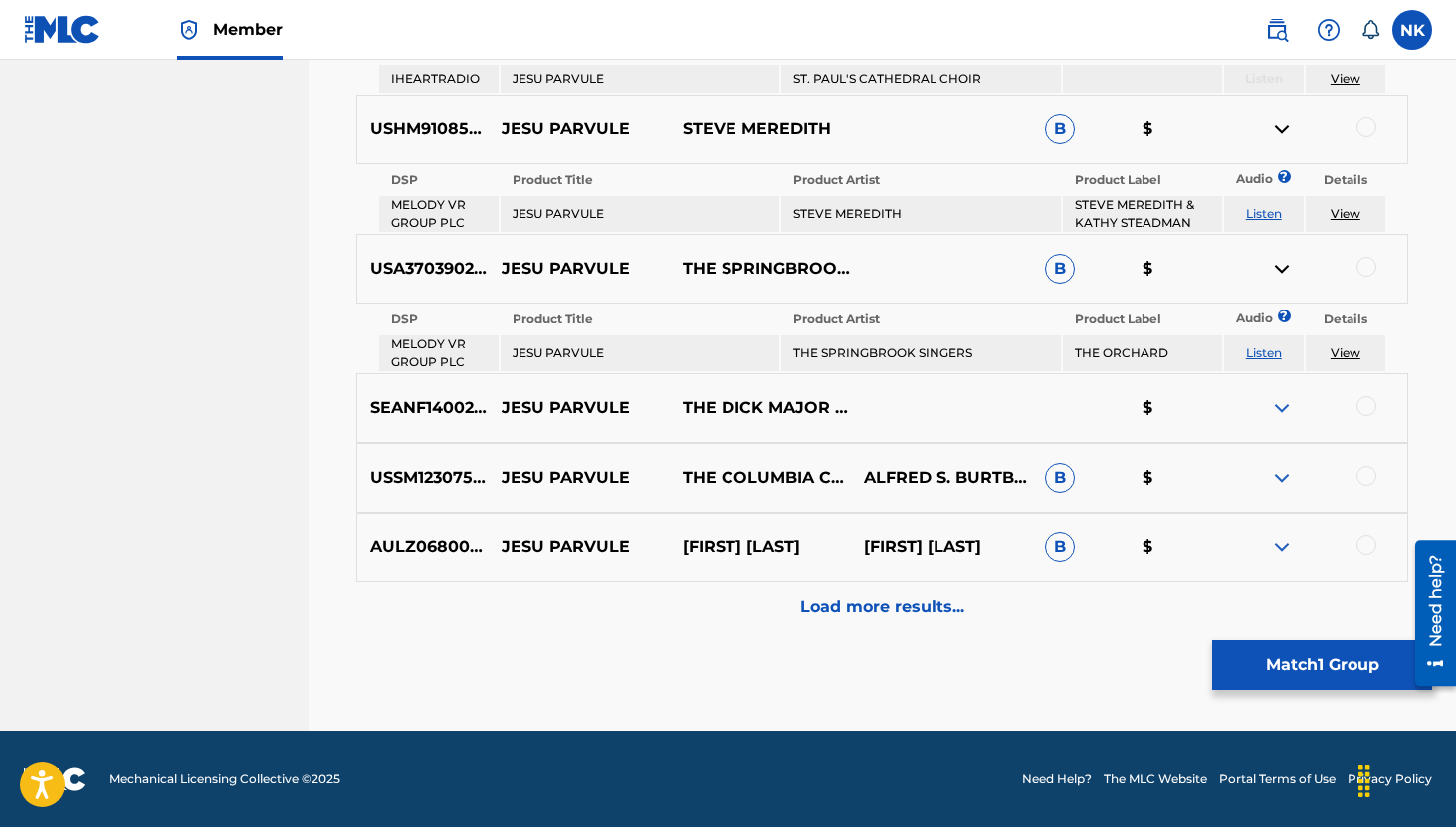 click at bounding box center (1282, 408) 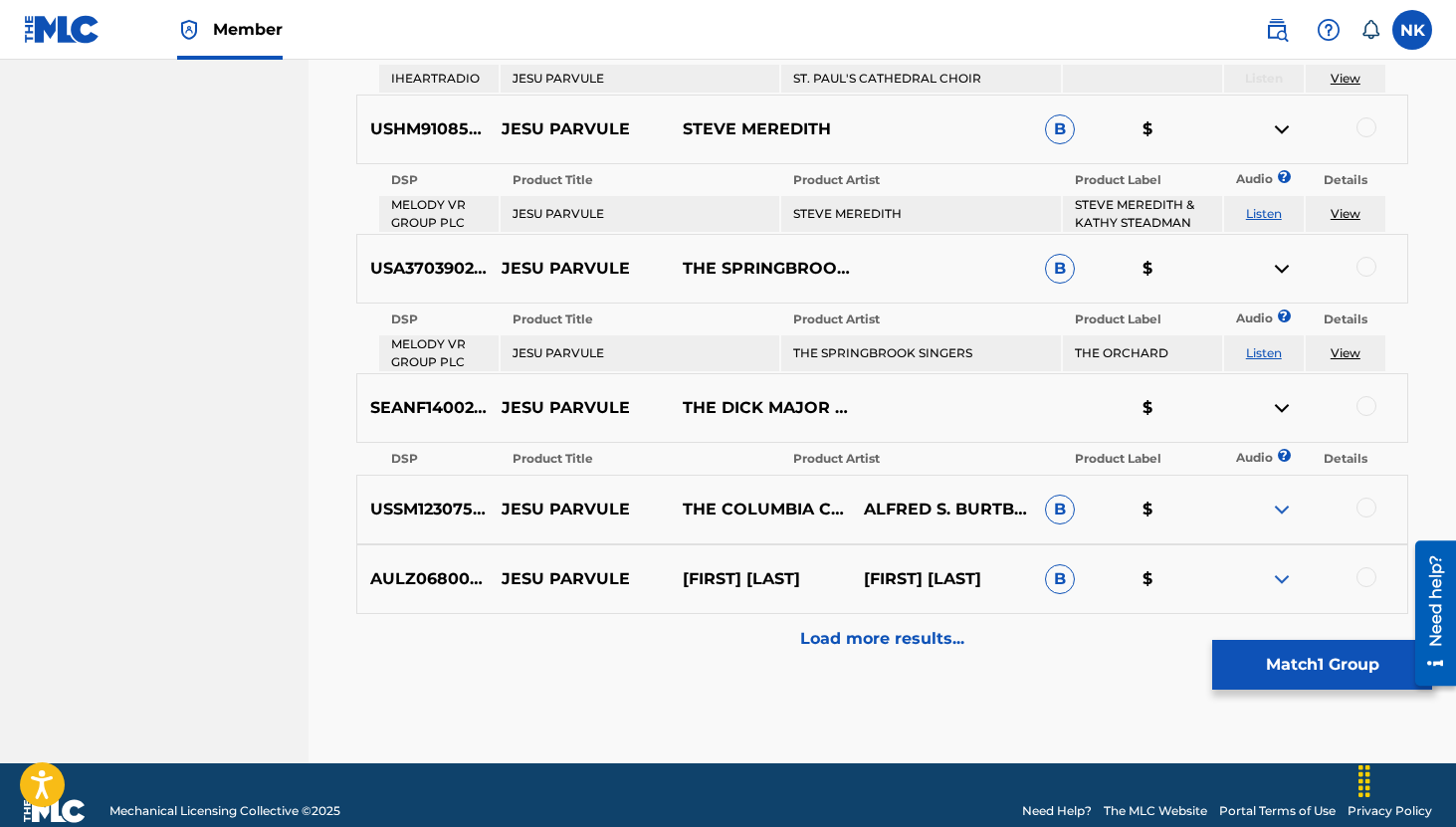 click at bounding box center (1282, 510) 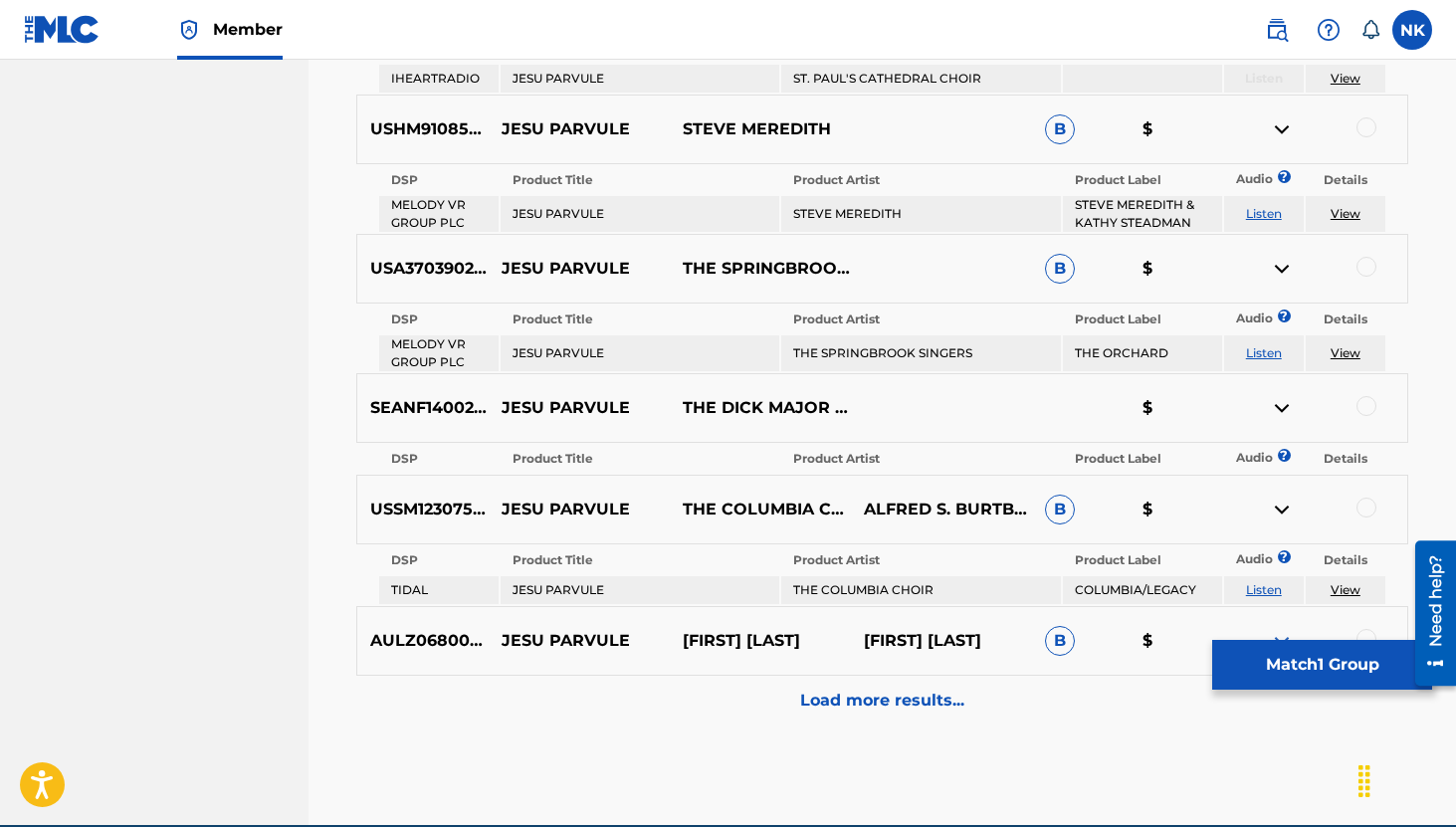 click on "Listen" at bounding box center [1264, 589] 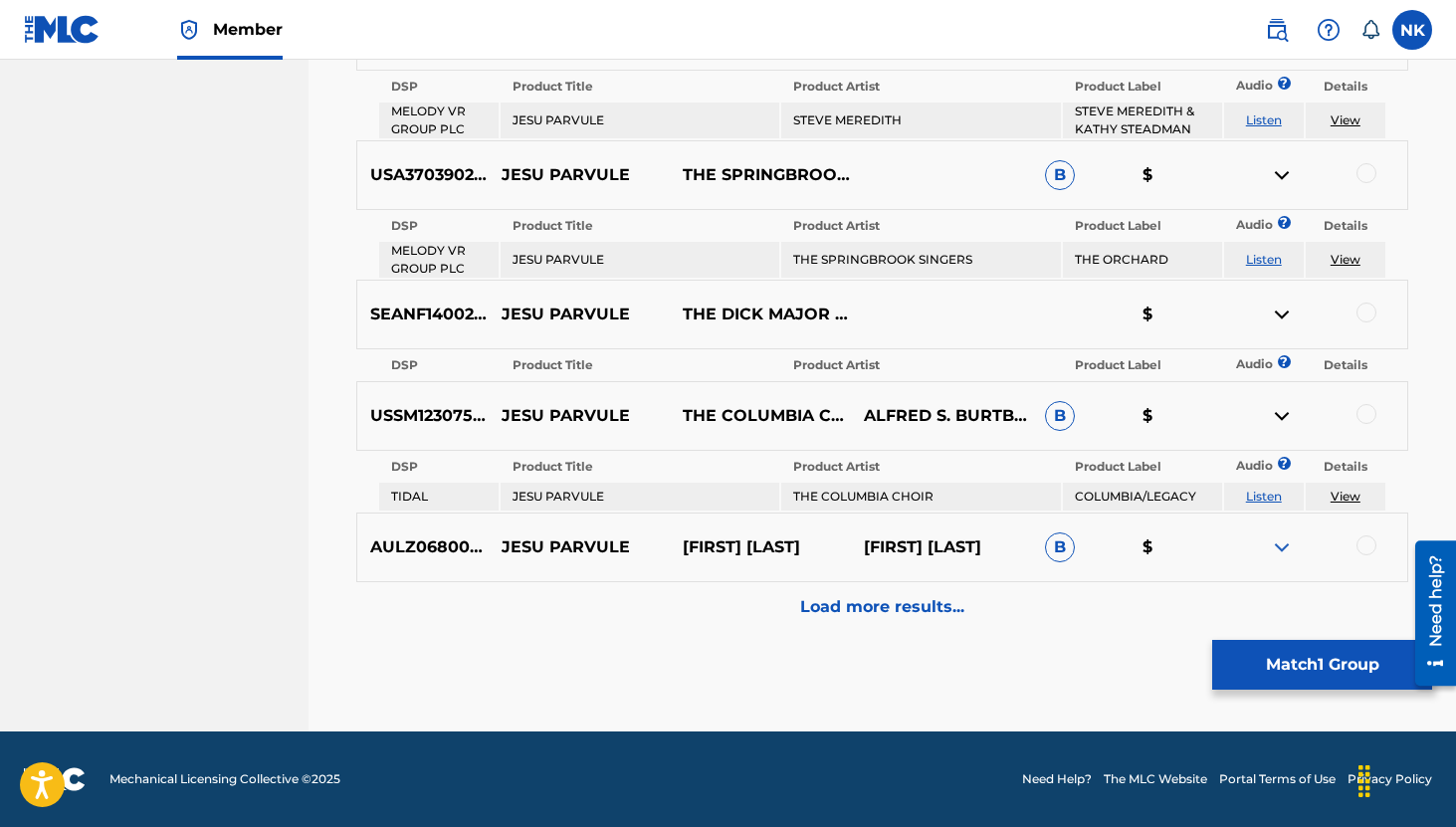 click at bounding box center (1282, 547) 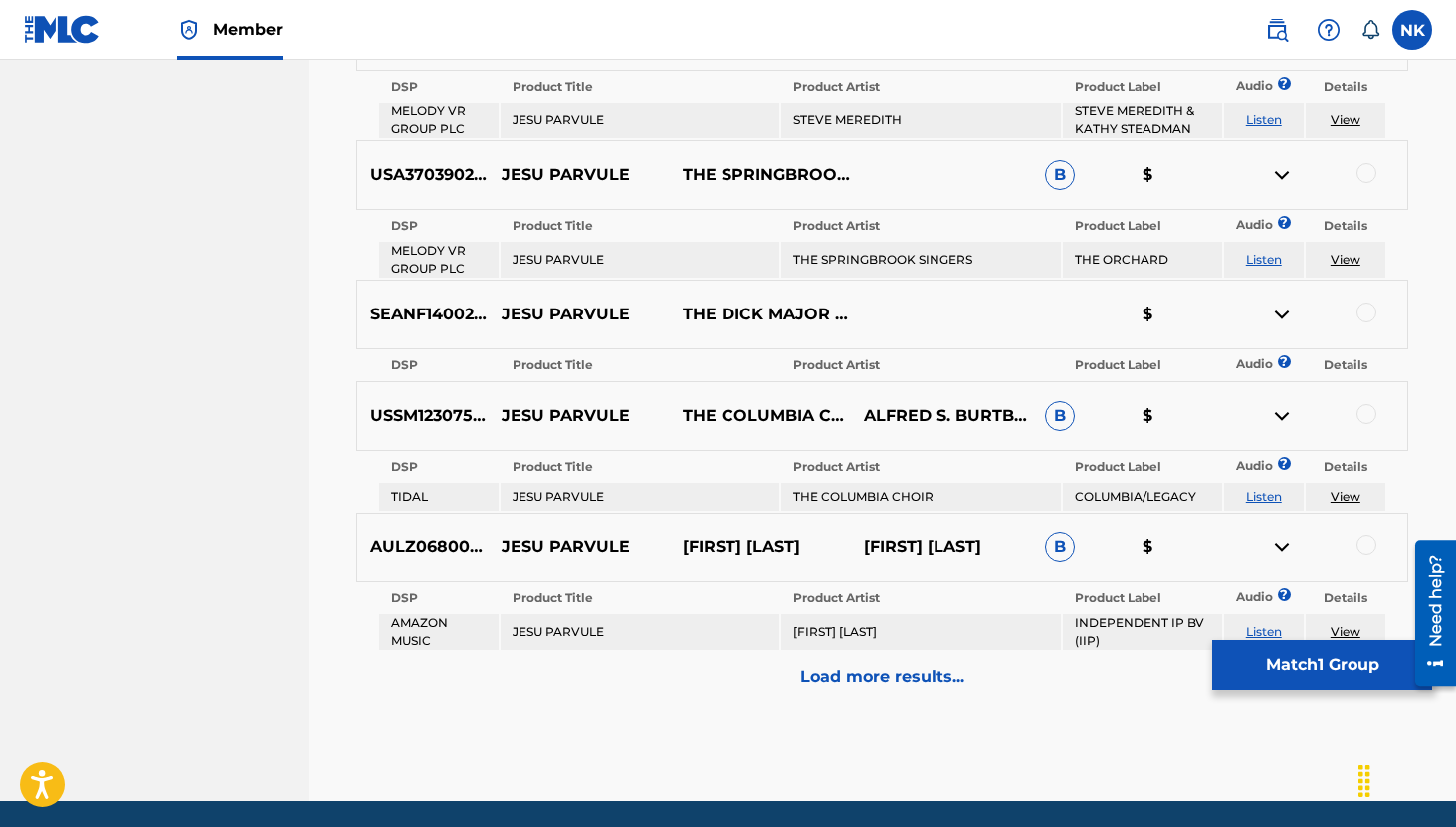 click on "Listen" at bounding box center [1264, 631] 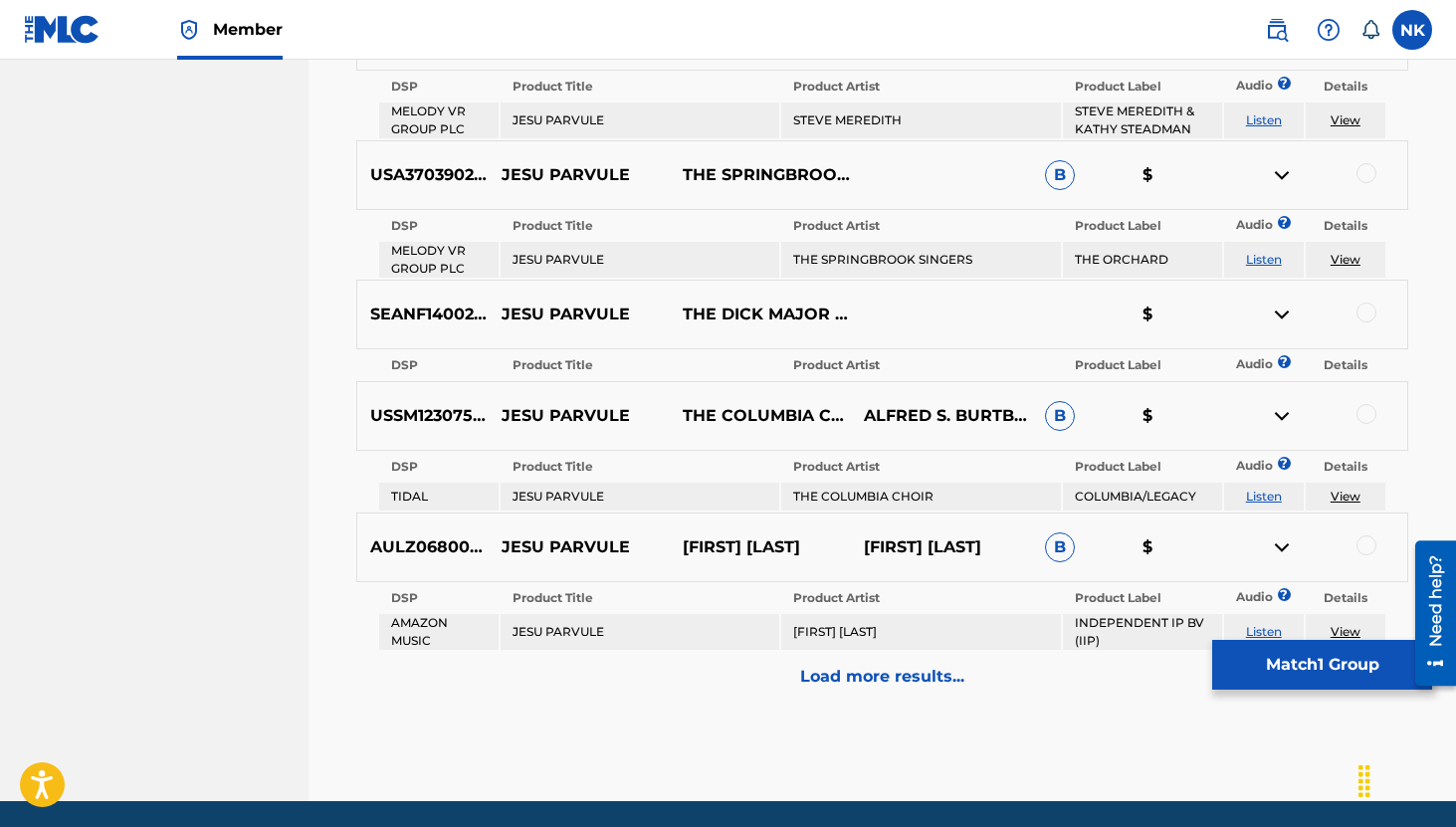 scroll, scrollTop: 1667, scrollLeft: 0, axis: vertical 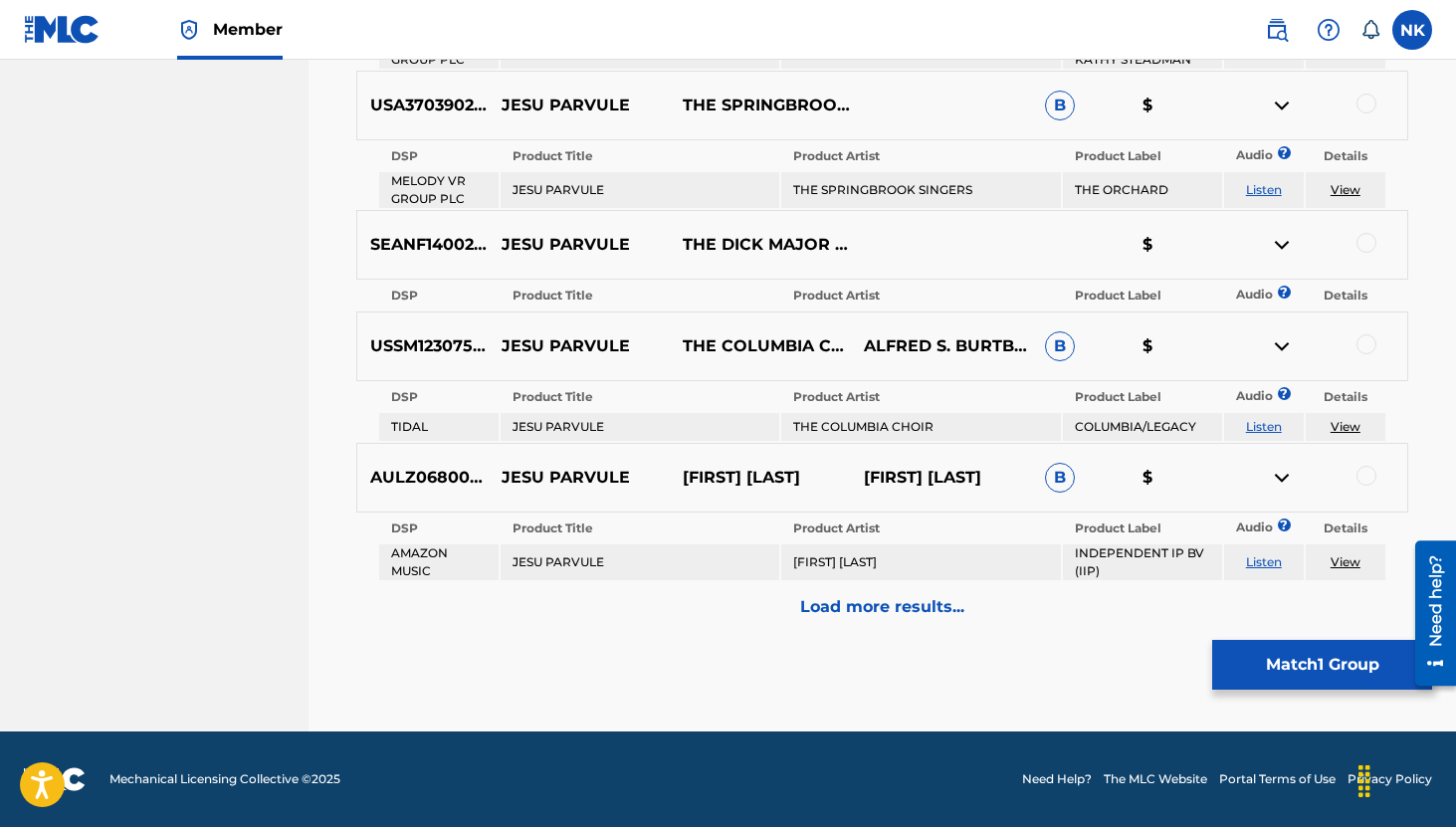 click on "Load more results..." at bounding box center (882, 607) 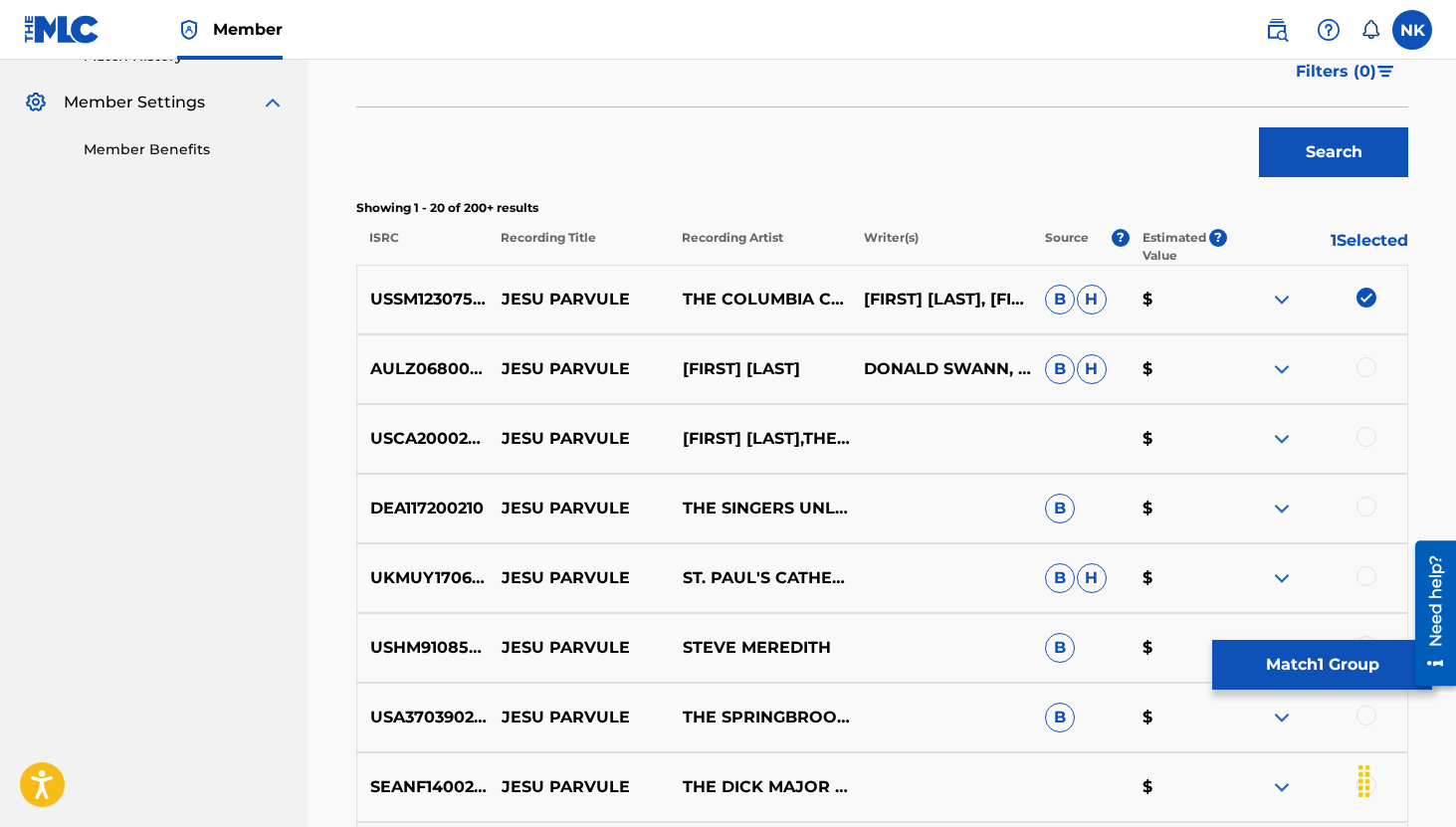 scroll, scrollTop: 1651, scrollLeft: 0, axis: vertical 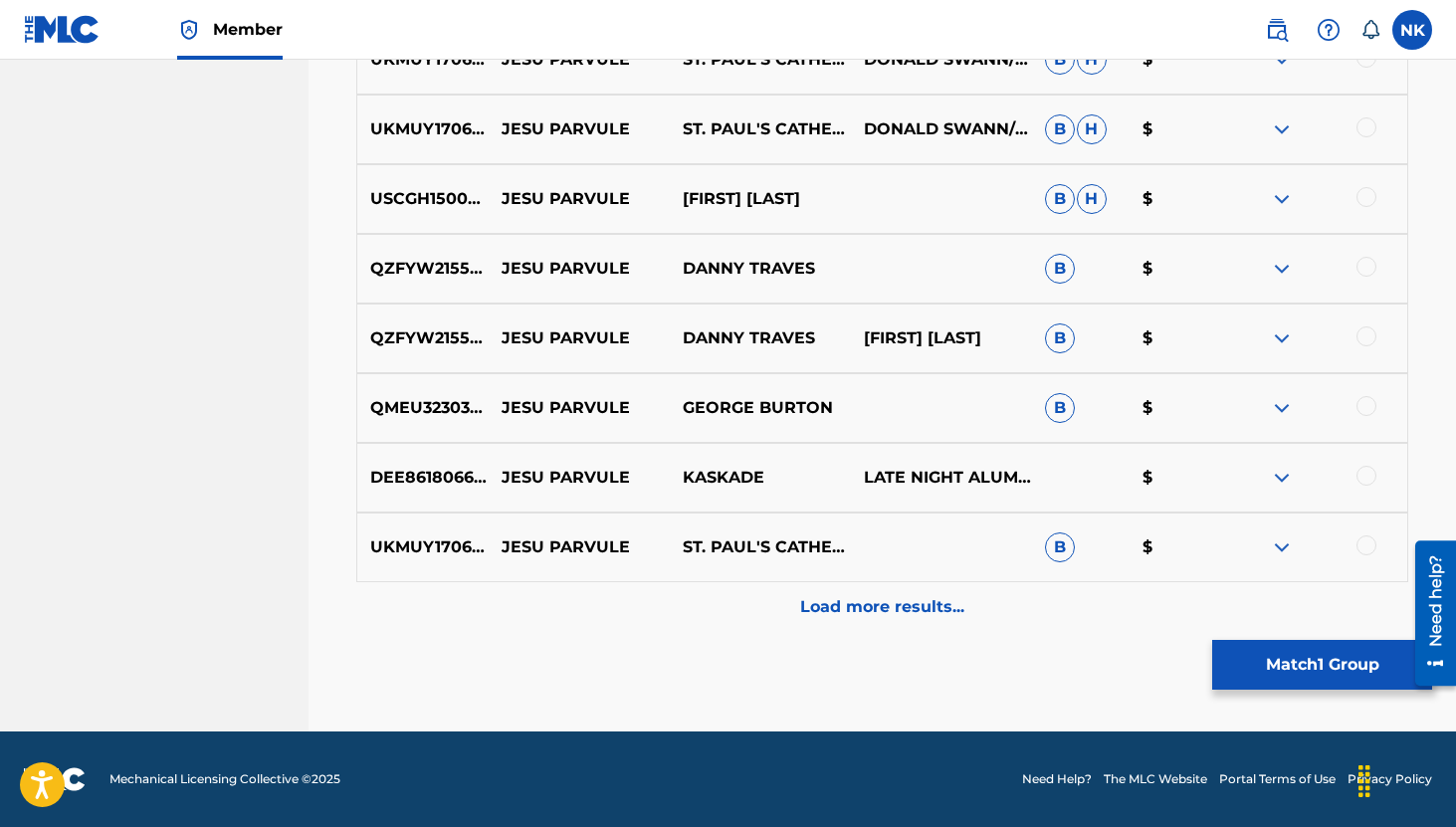 click on "UKMUY1706629 JESU PARVULE ST. PAUL'S CATHEDRAL CHOIR FEATURING HARRY GABB B $" at bounding box center [882, 547] 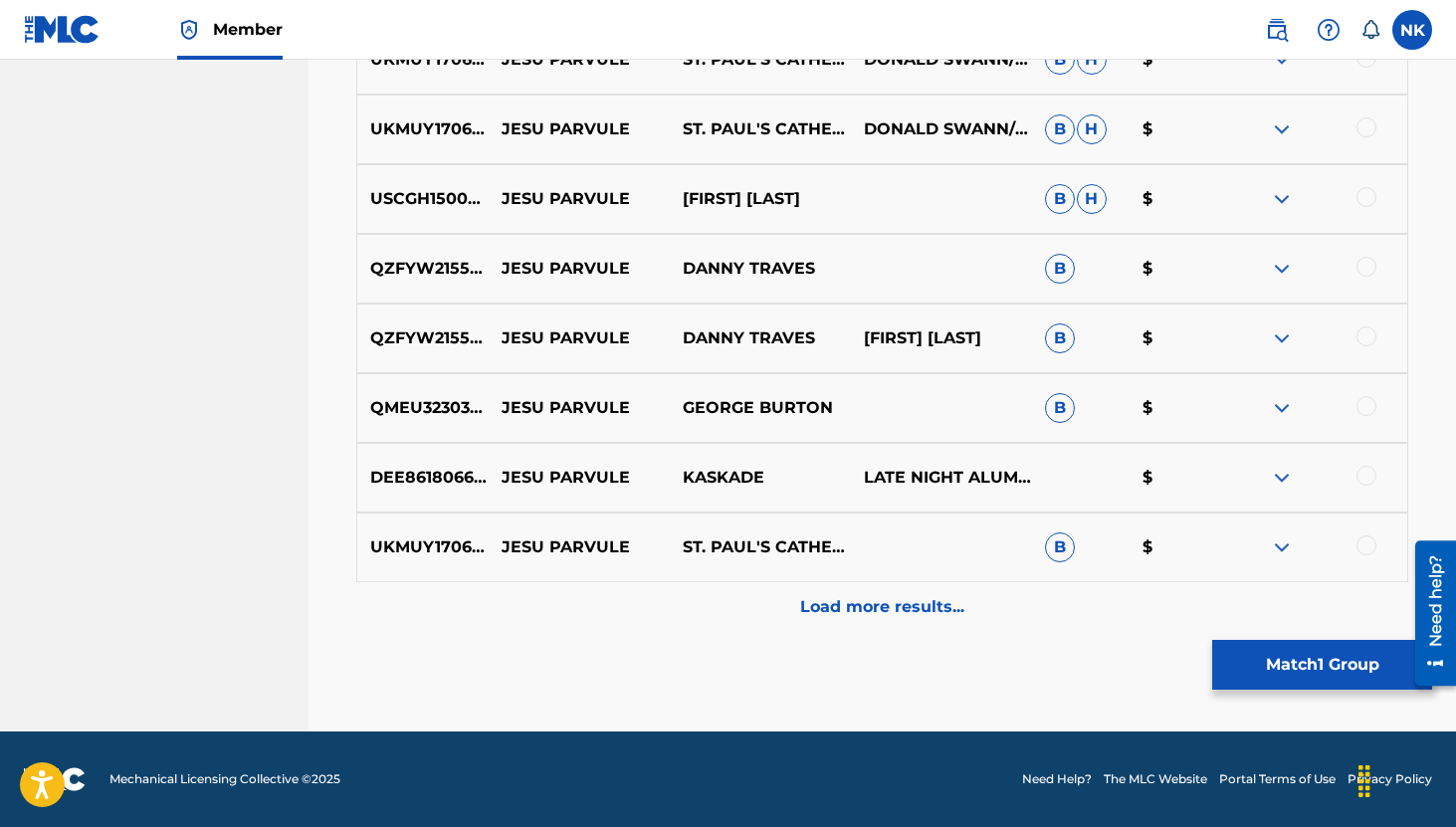 click at bounding box center [1317, 338] 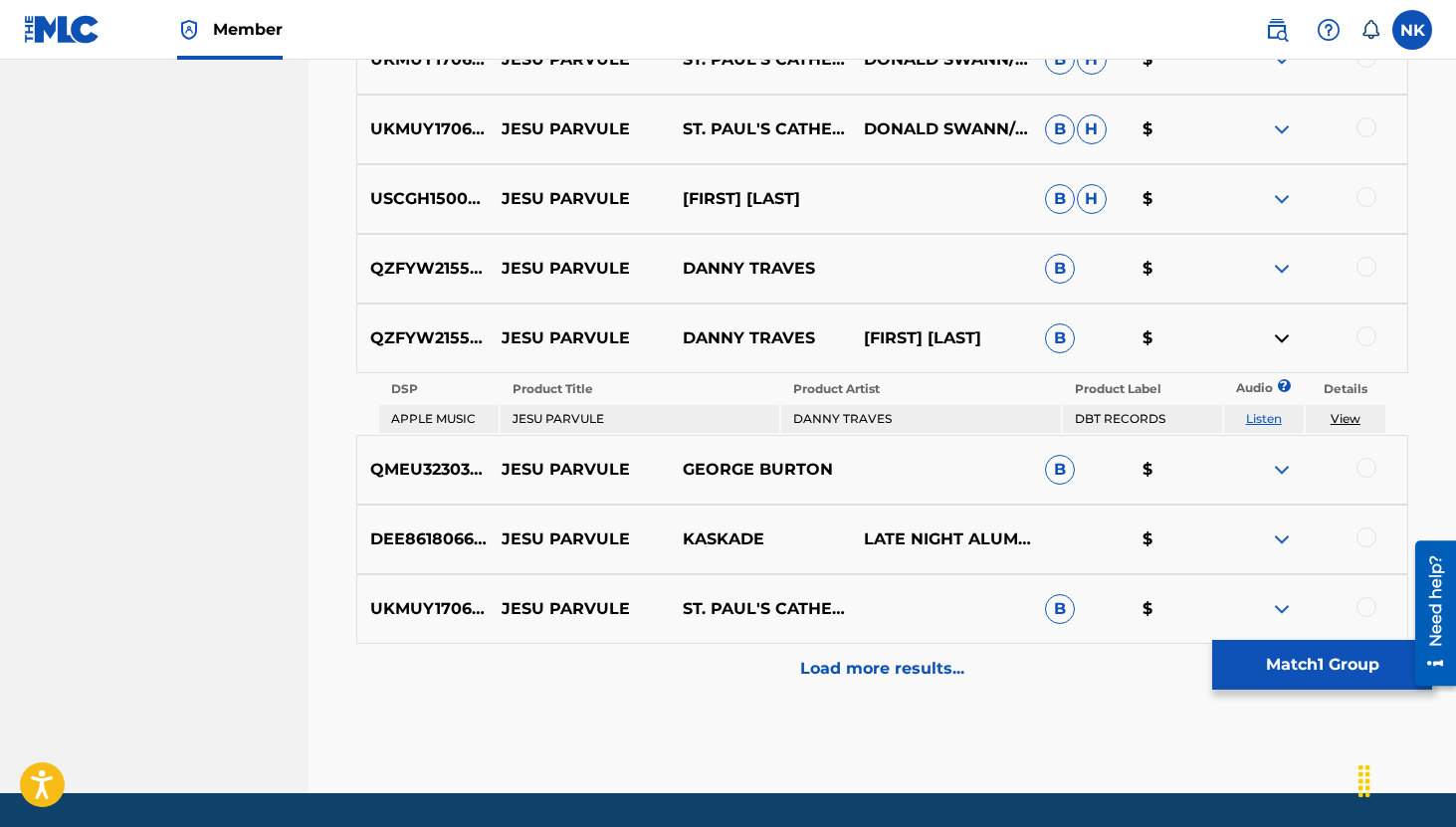 click at bounding box center [1317, 338] 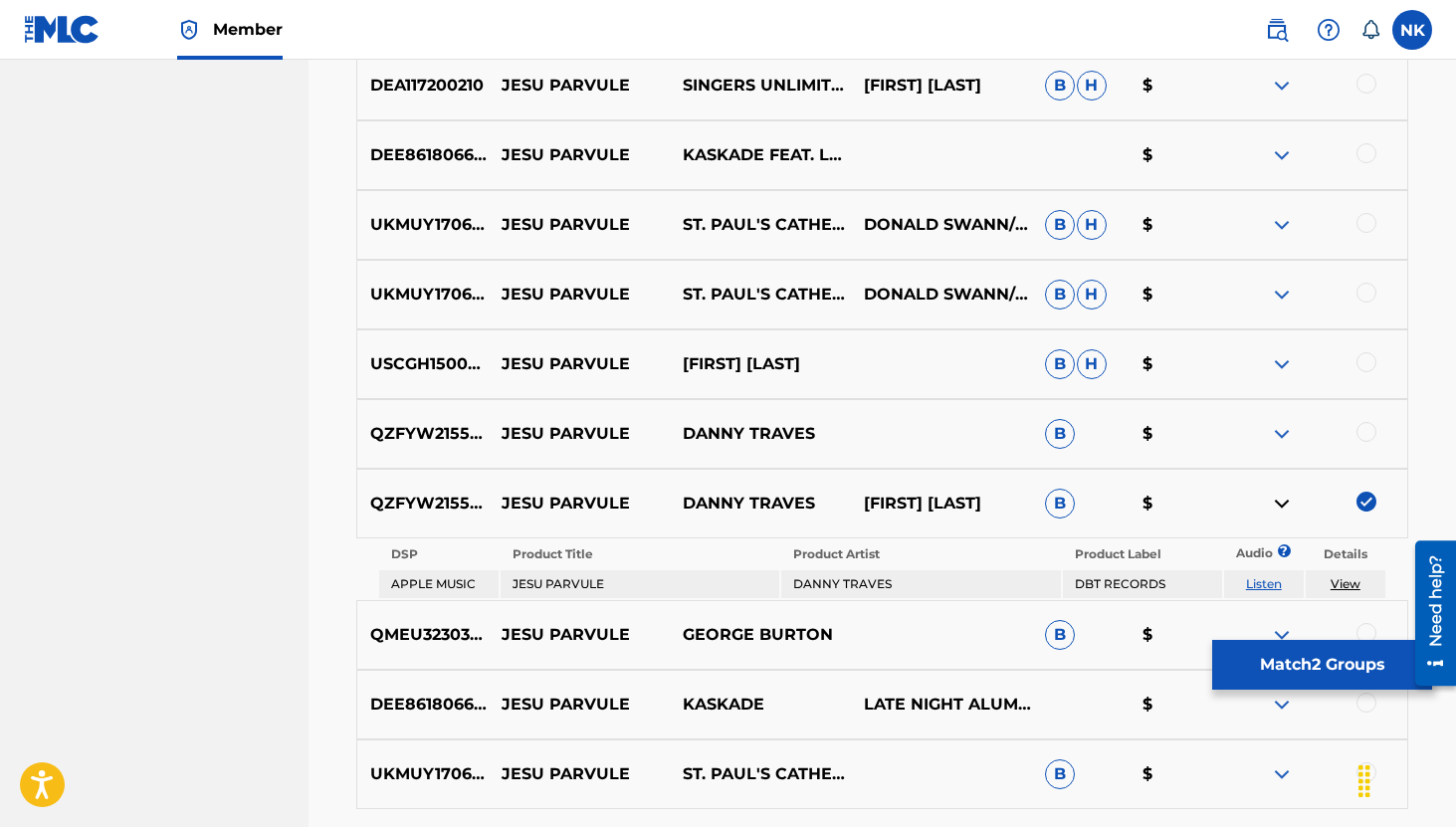 scroll, scrollTop: 1371, scrollLeft: 0, axis: vertical 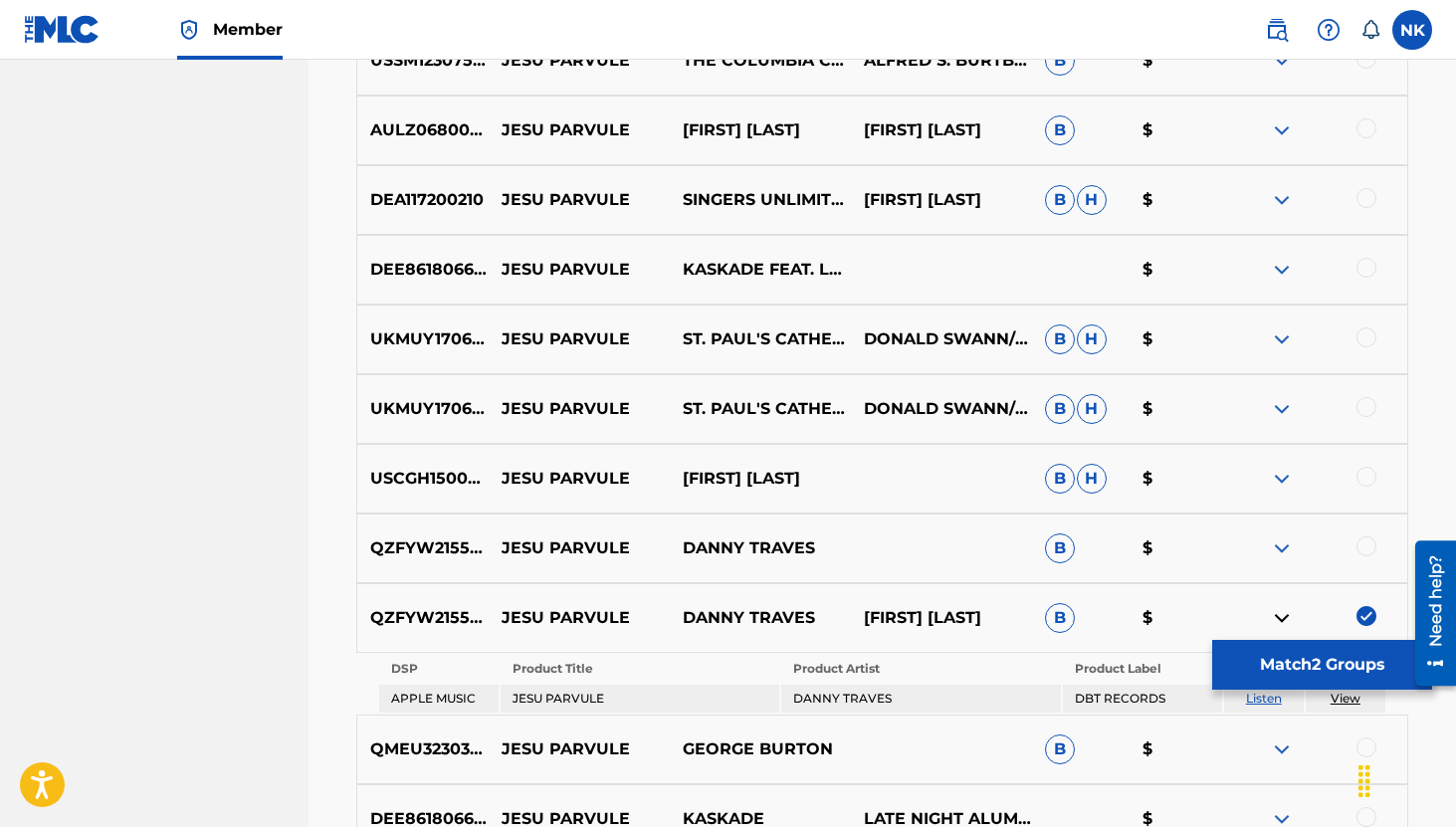 click at bounding box center (1366, 198) 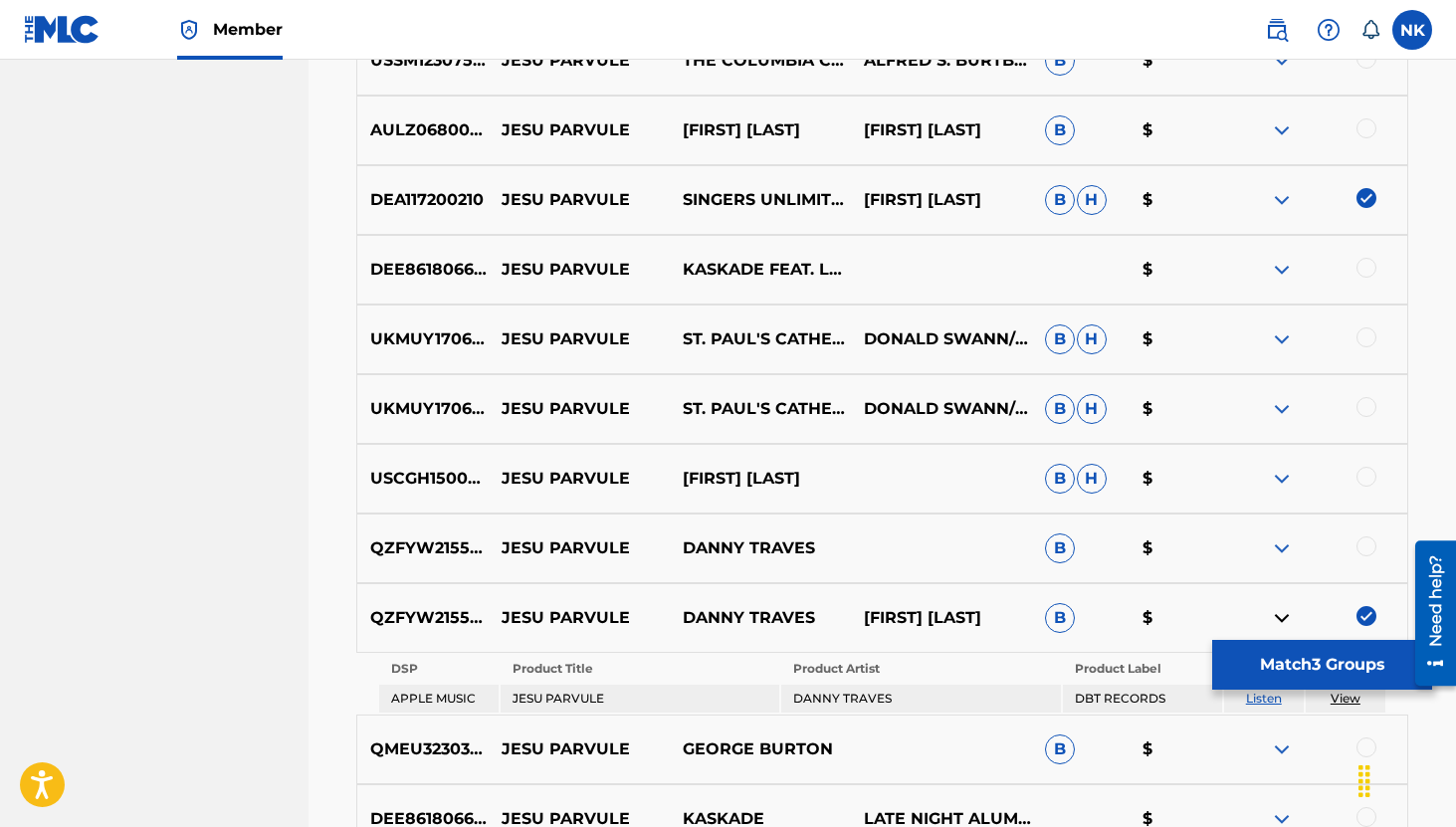 click at bounding box center (1282, 200) 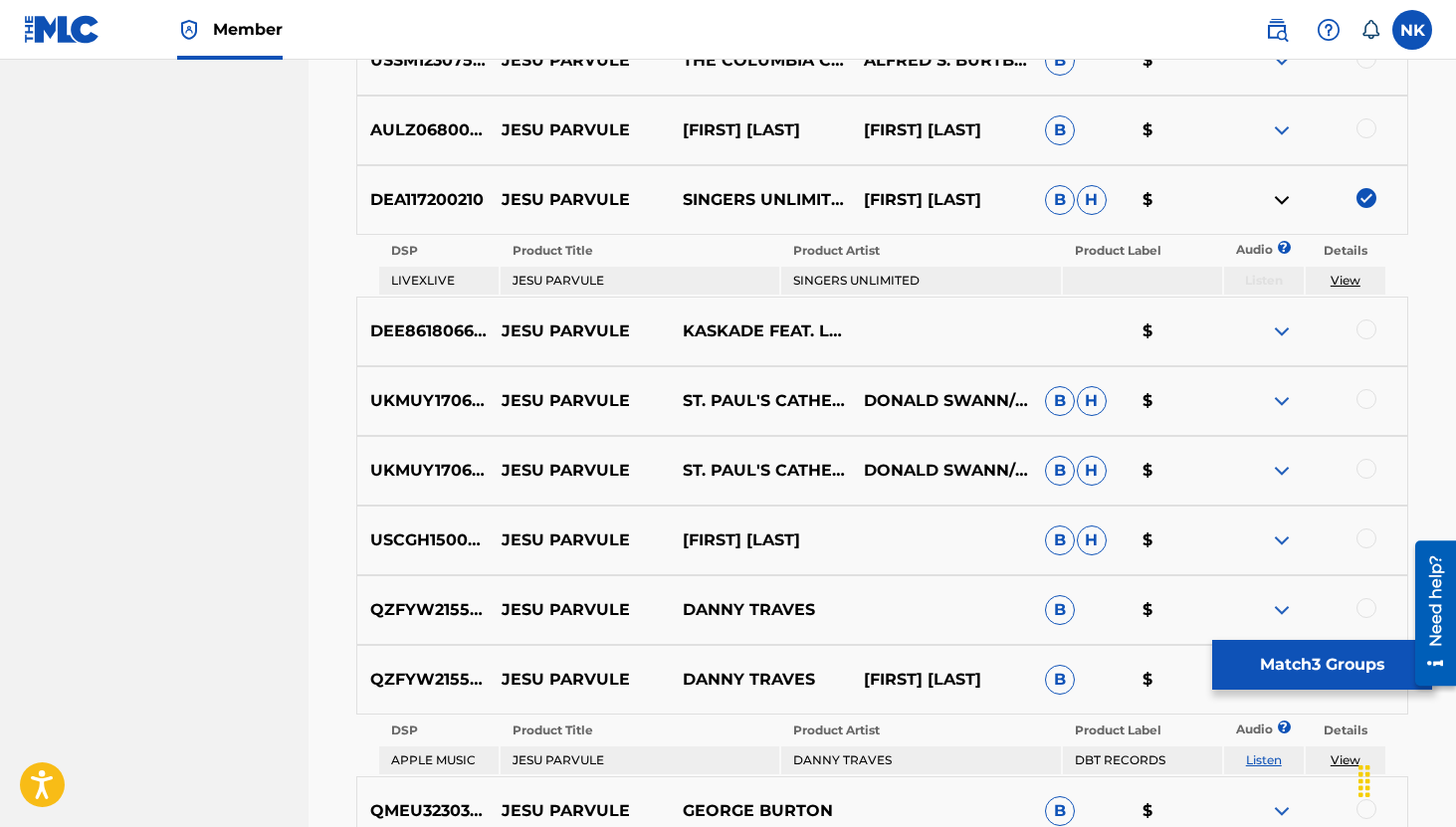 click at bounding box center (1282, 200) 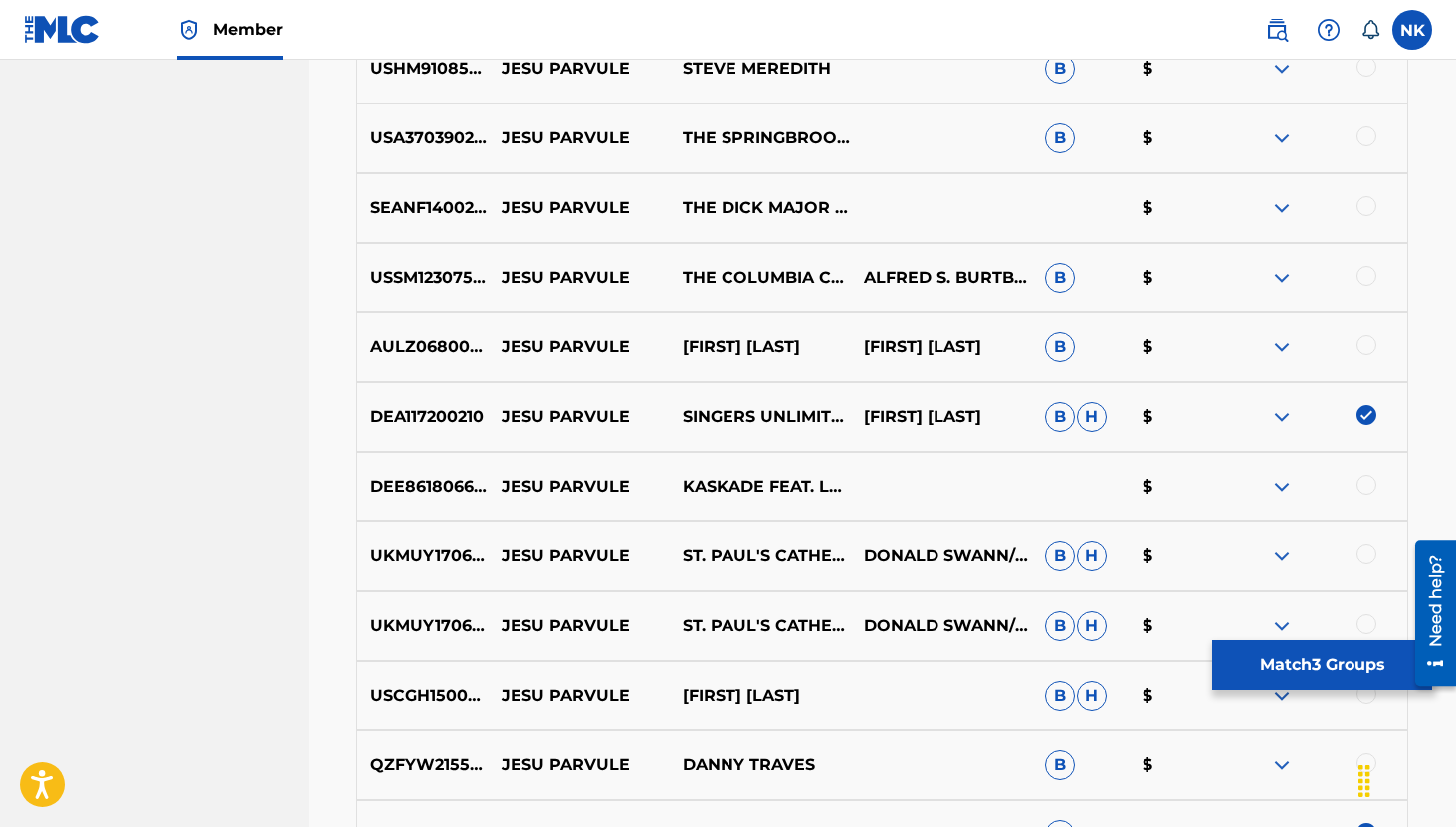 scroll, scrollTop: 1149, scrollLeft: 0, axis: vertical 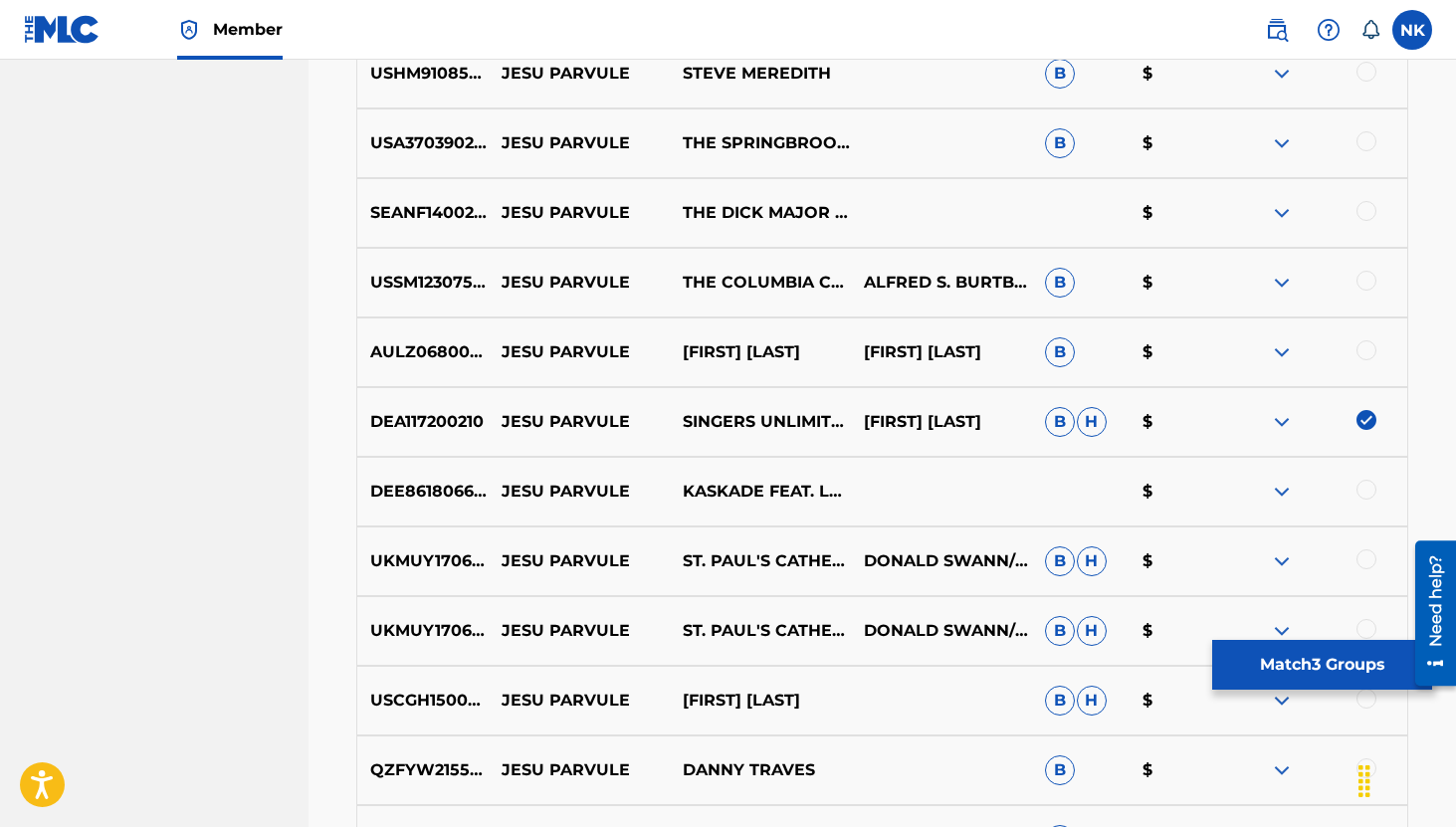 click at bounding box center (1366, 281) 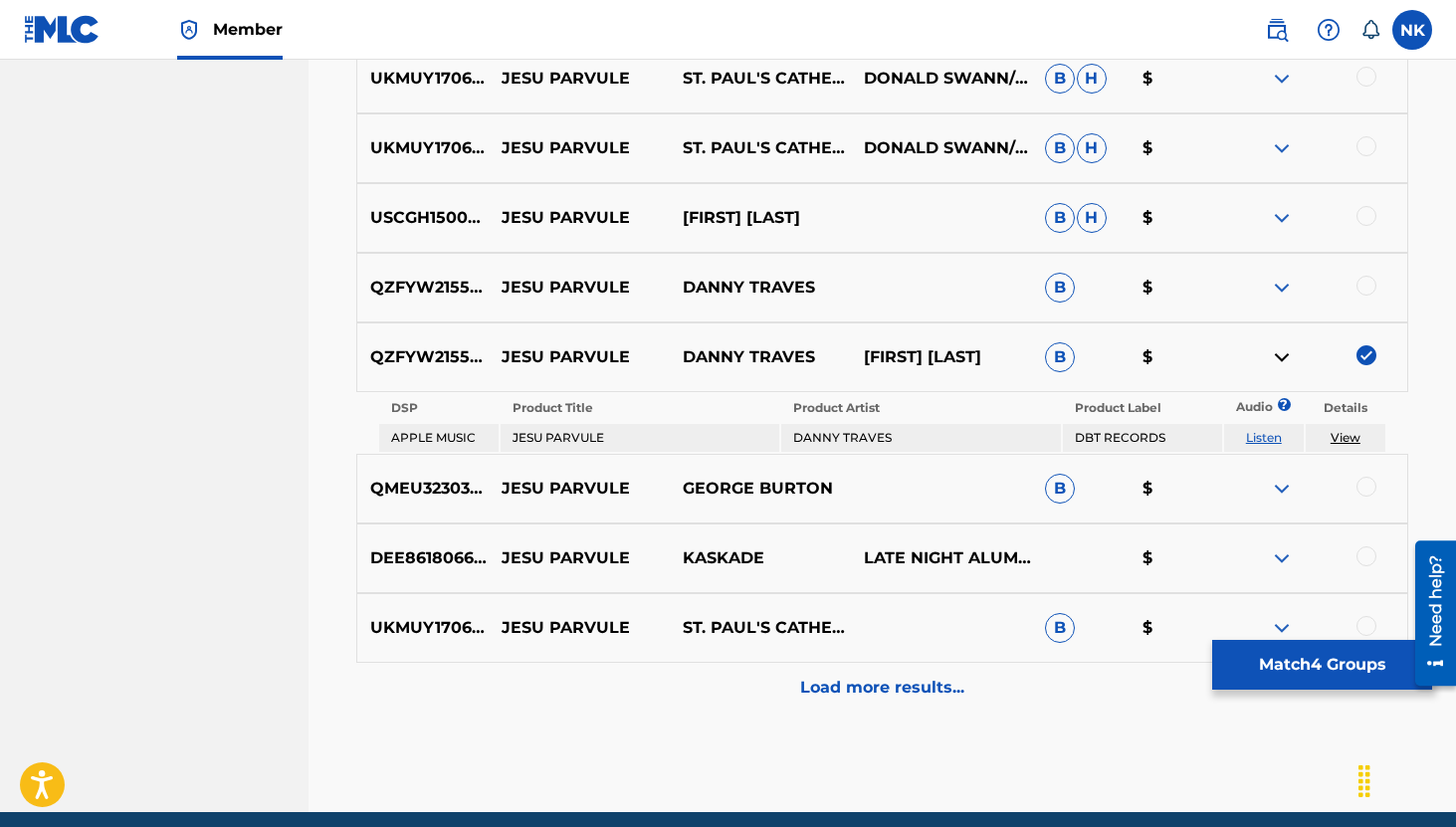 scroll, scrollTop: 1713, scrollLeft: 0, axis: vertical 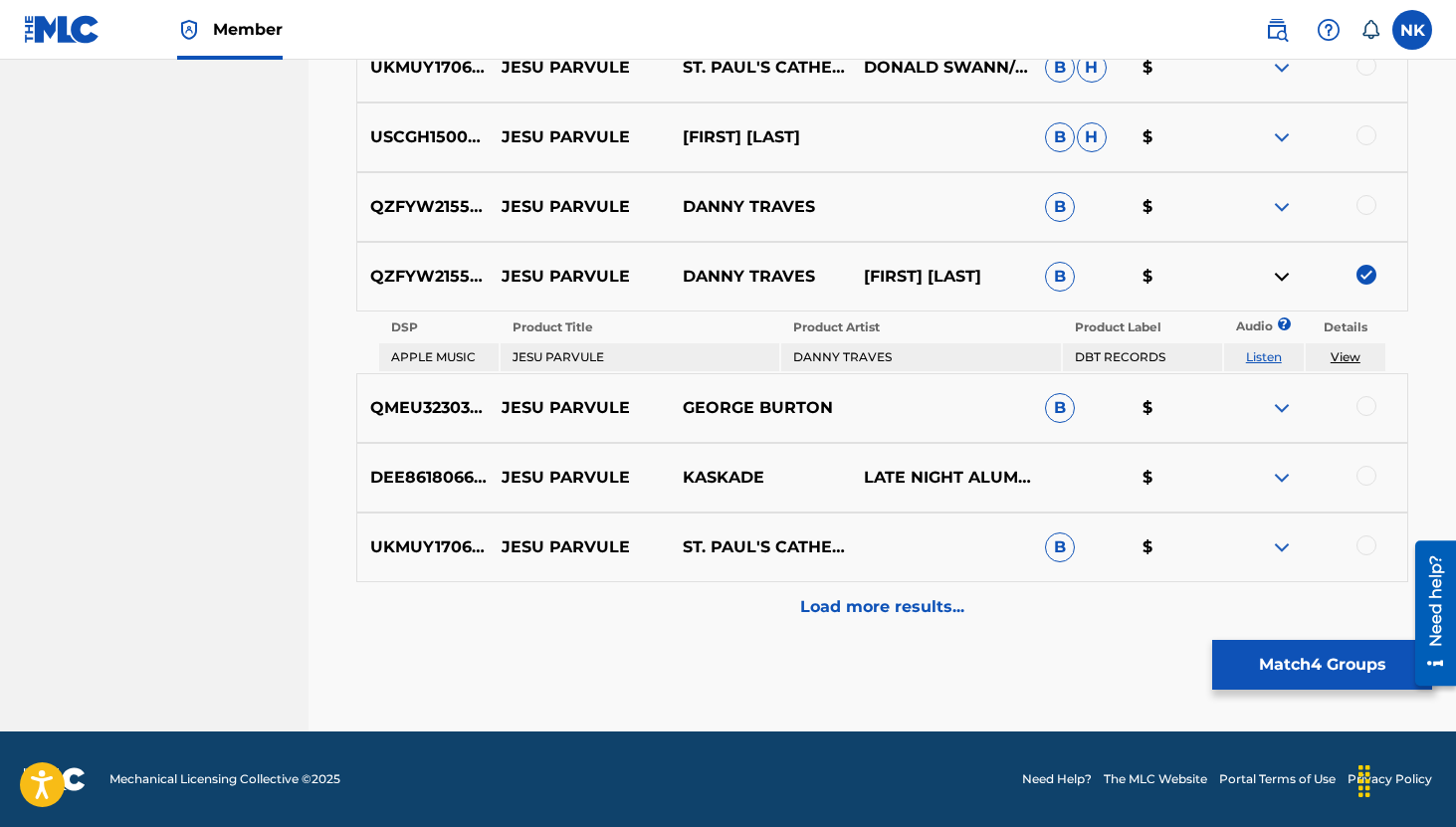 click on "Load more results..." at bounding box center (882, 607) 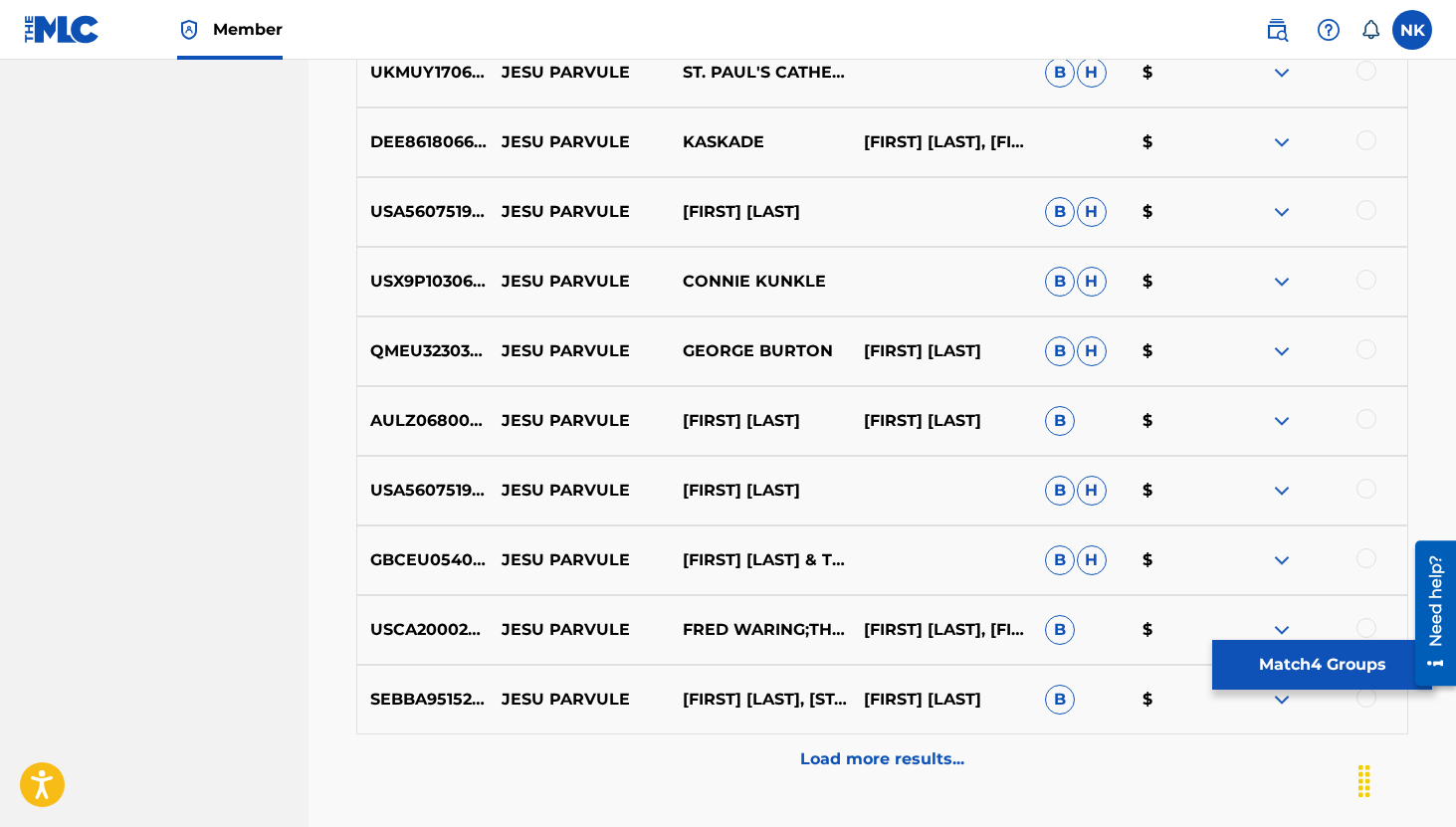 scroll, scrollTop: 2202, scrollLeft: 0, axis: vertical 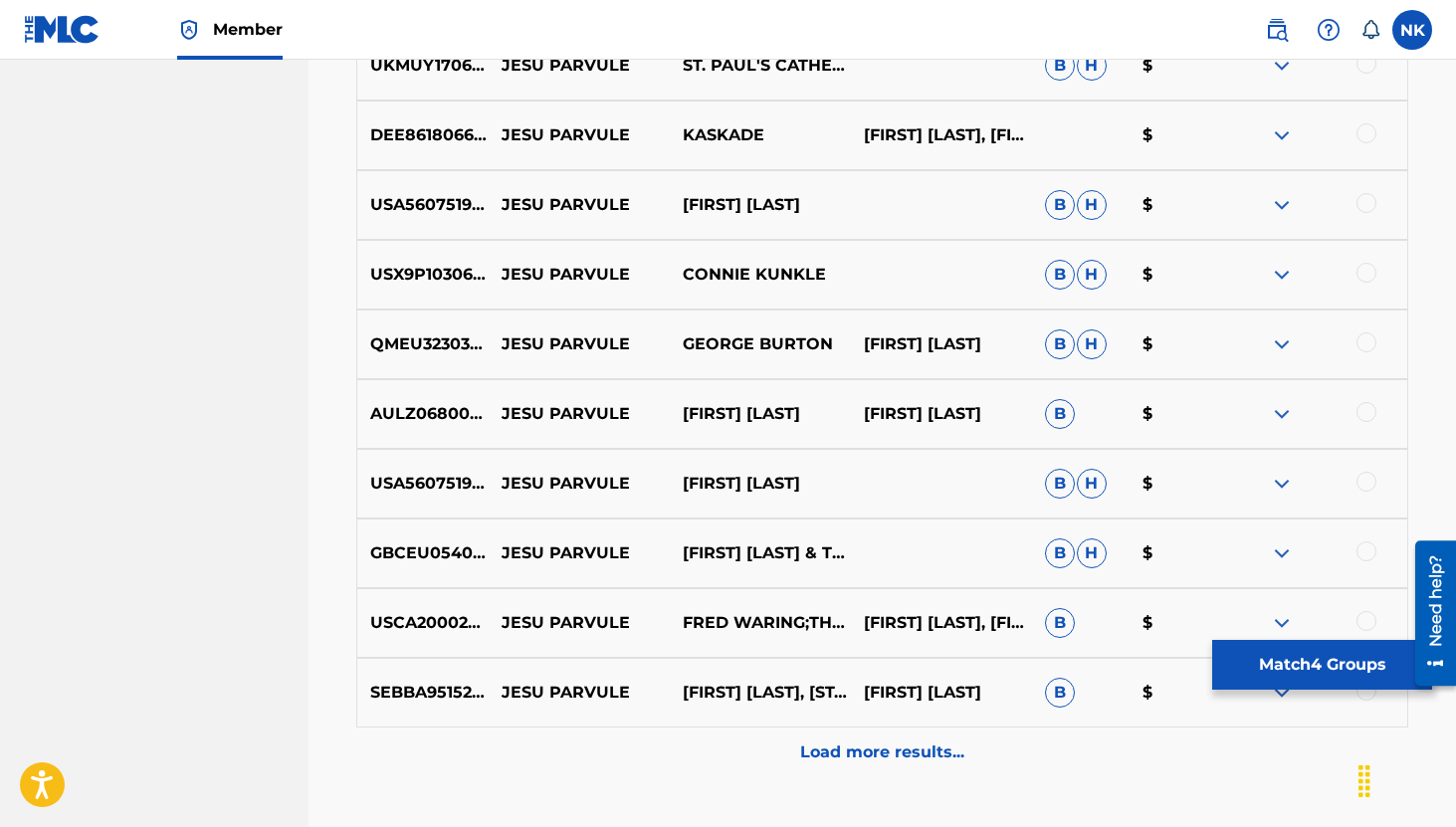 click at bounding box center (1366, 342) 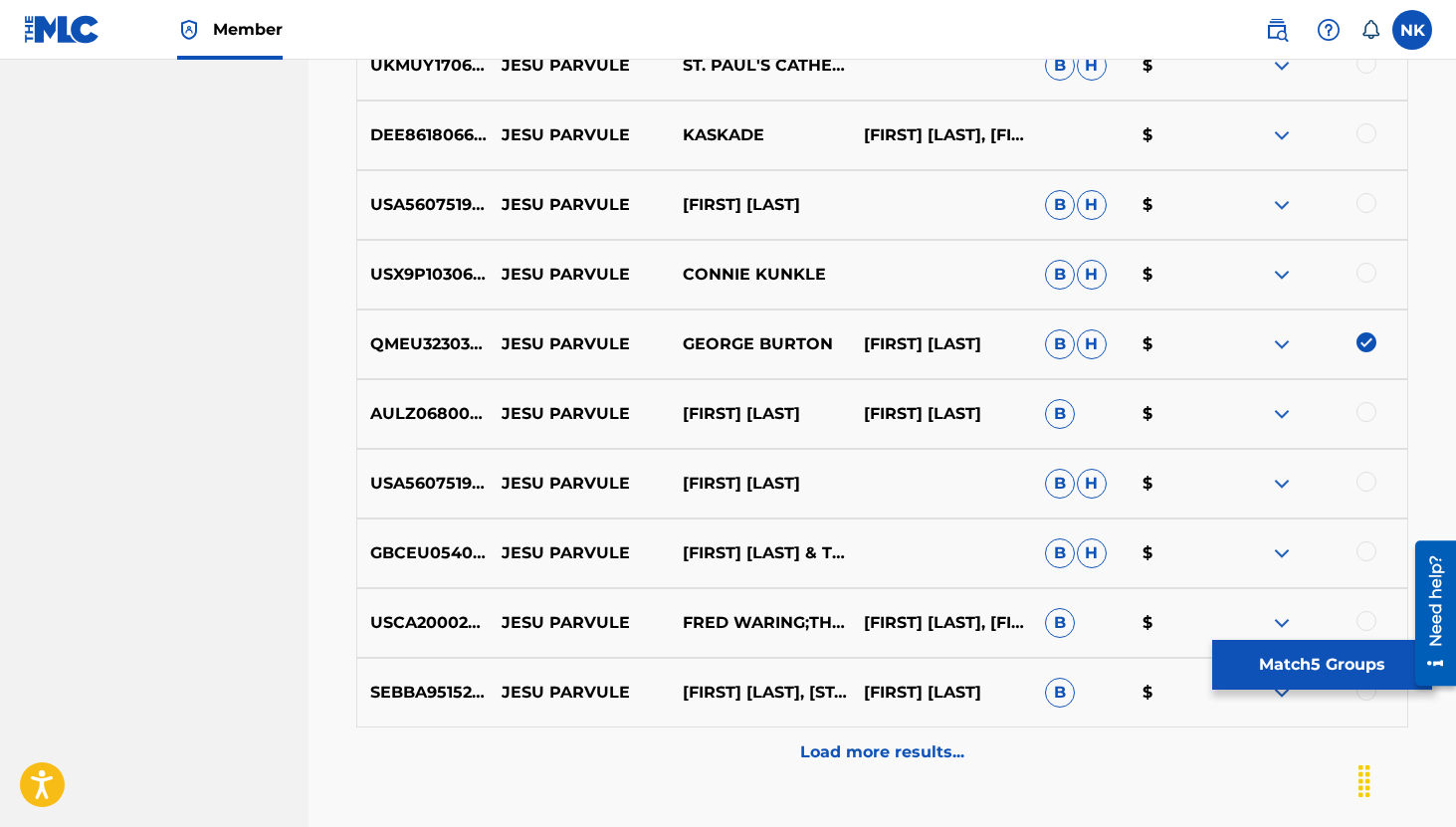 click at bounding box center [1366, 621] 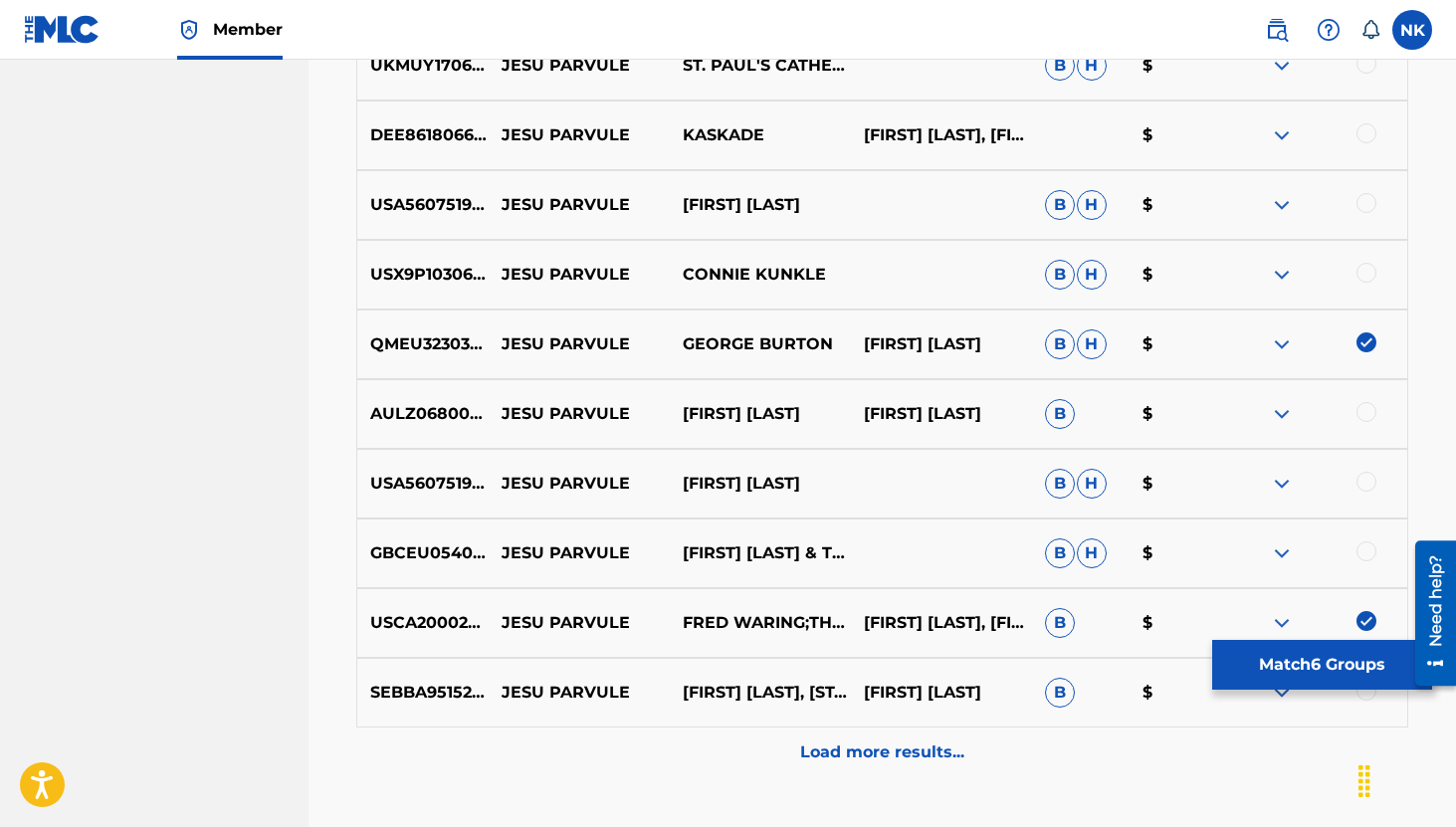 scroll, scrollTop: 2348, scrollLeft: 0, axis: vertical 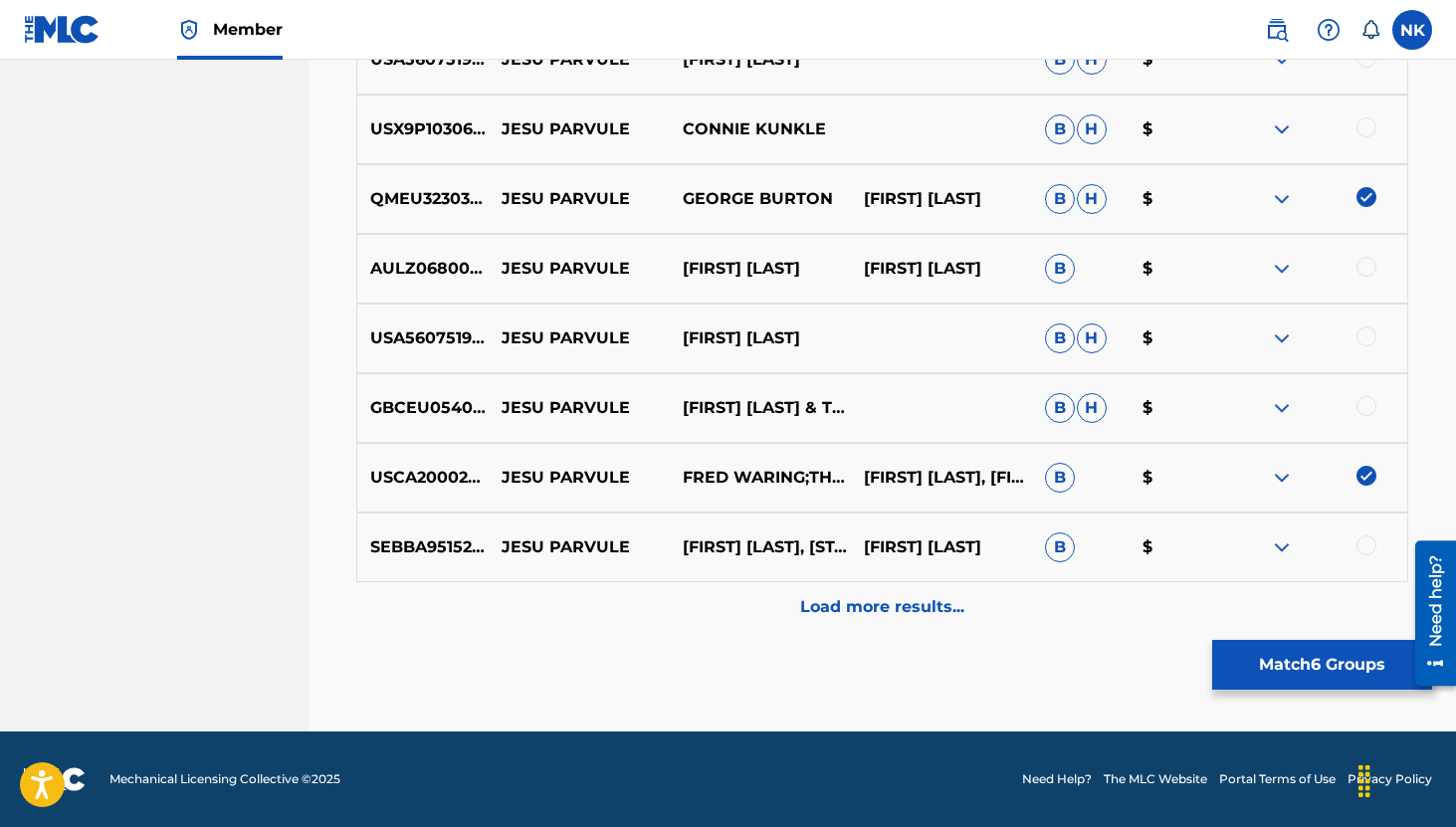 click at bounding box center (1317, 547) 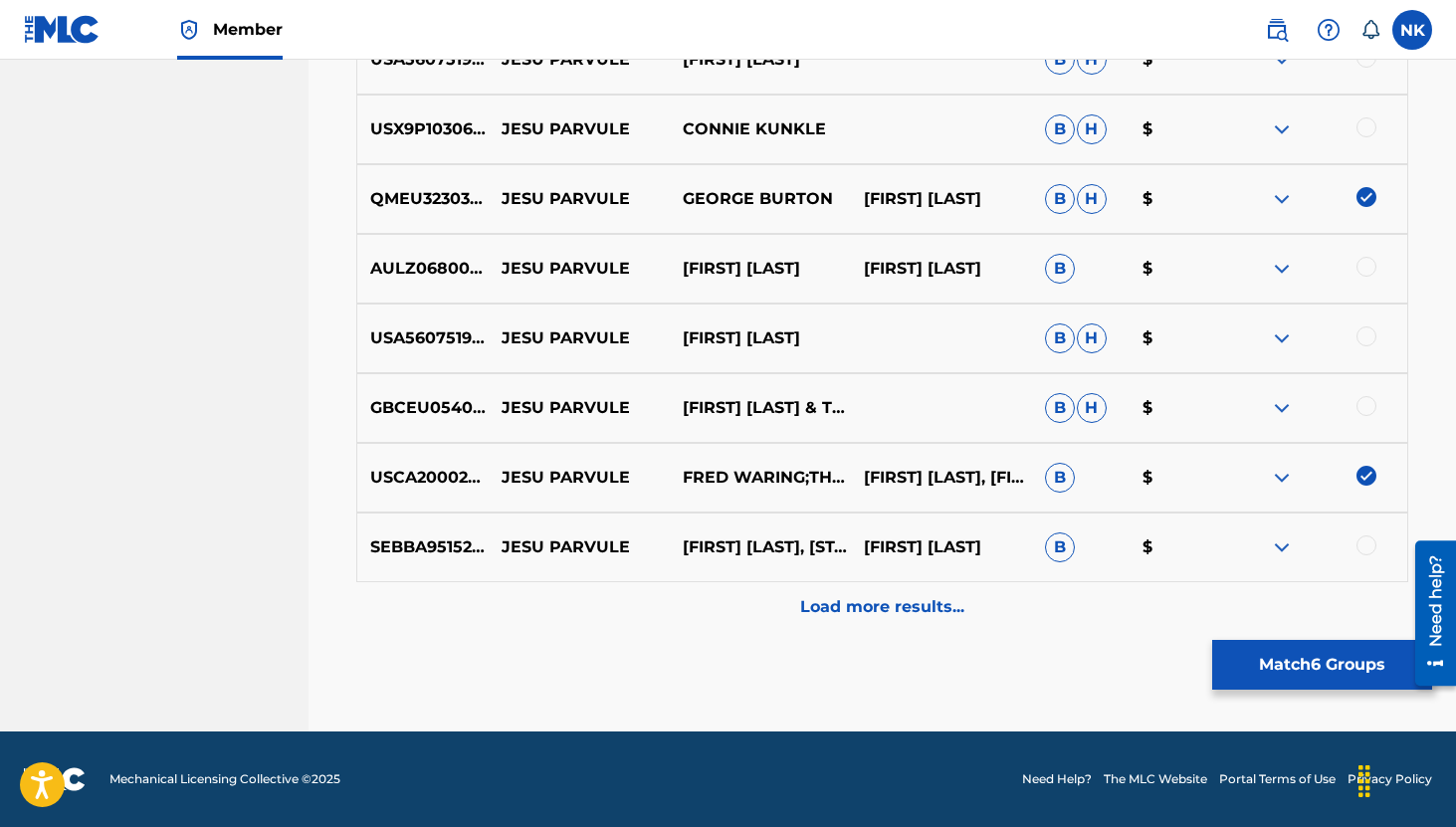 click at bounding box center [1366, 545] 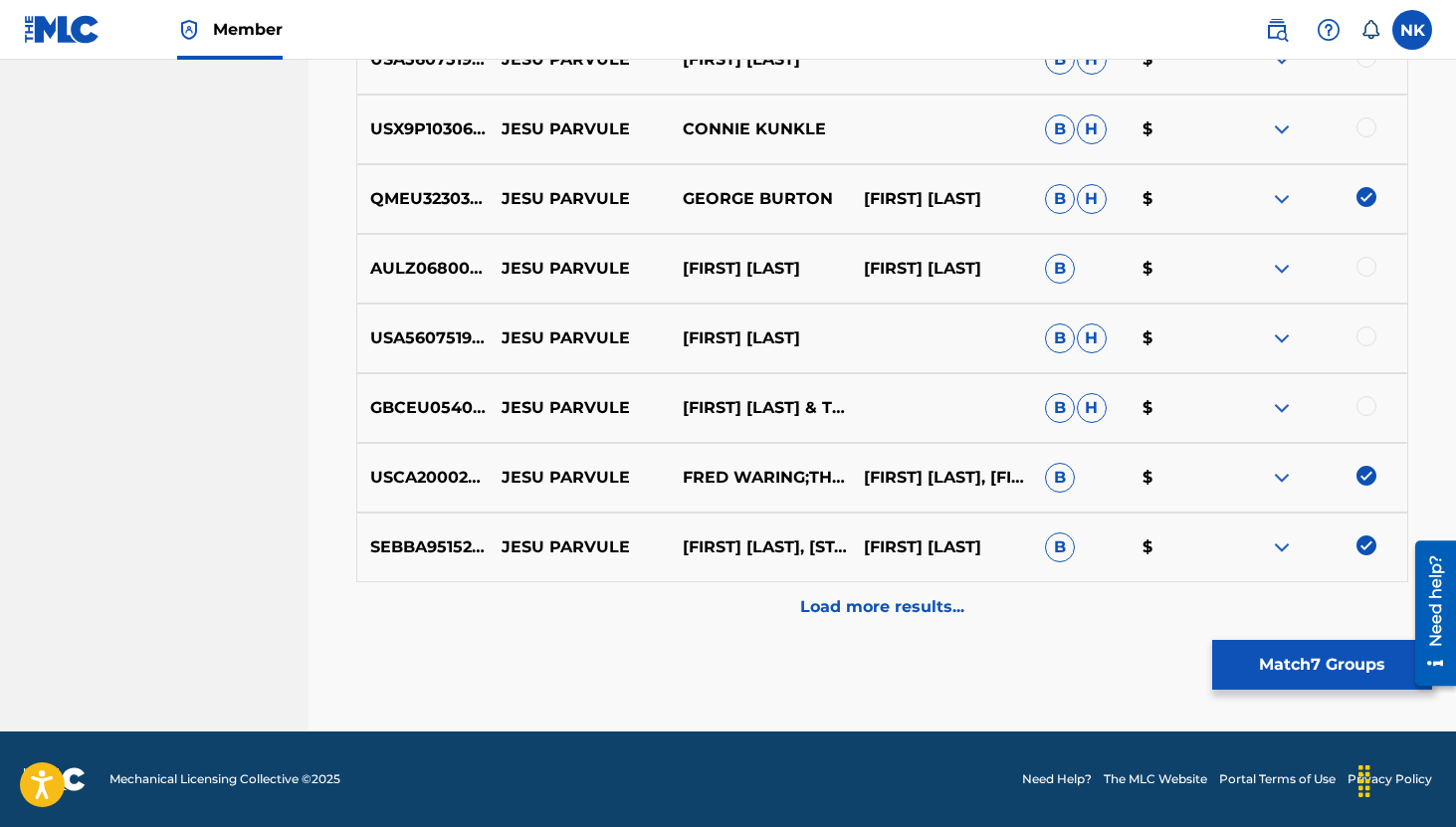 click on "Load more results..." at bounding box center (882, 607) 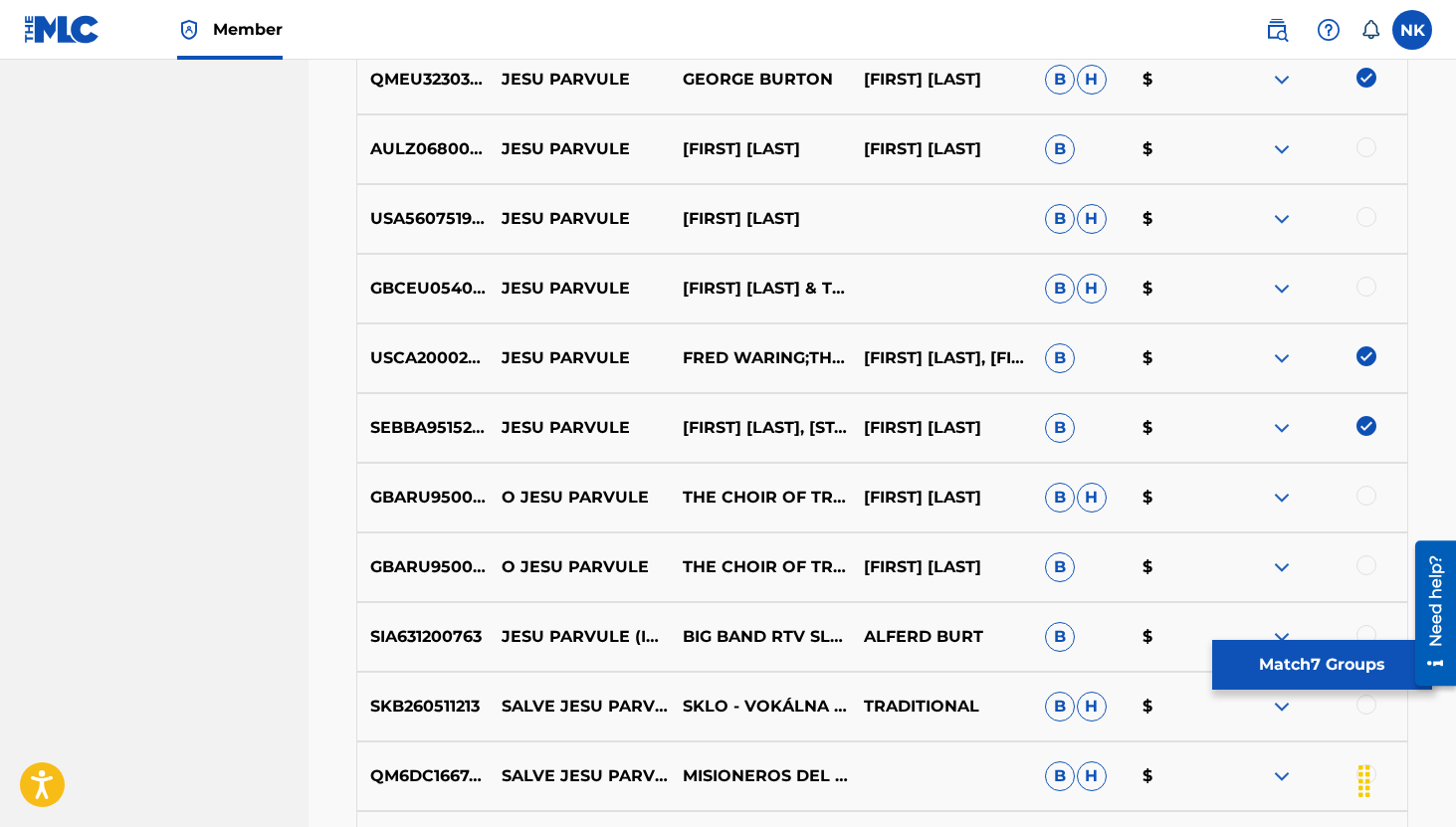 scroll, scrollTop: 2672, scrollLeft: 0, axis: vertical 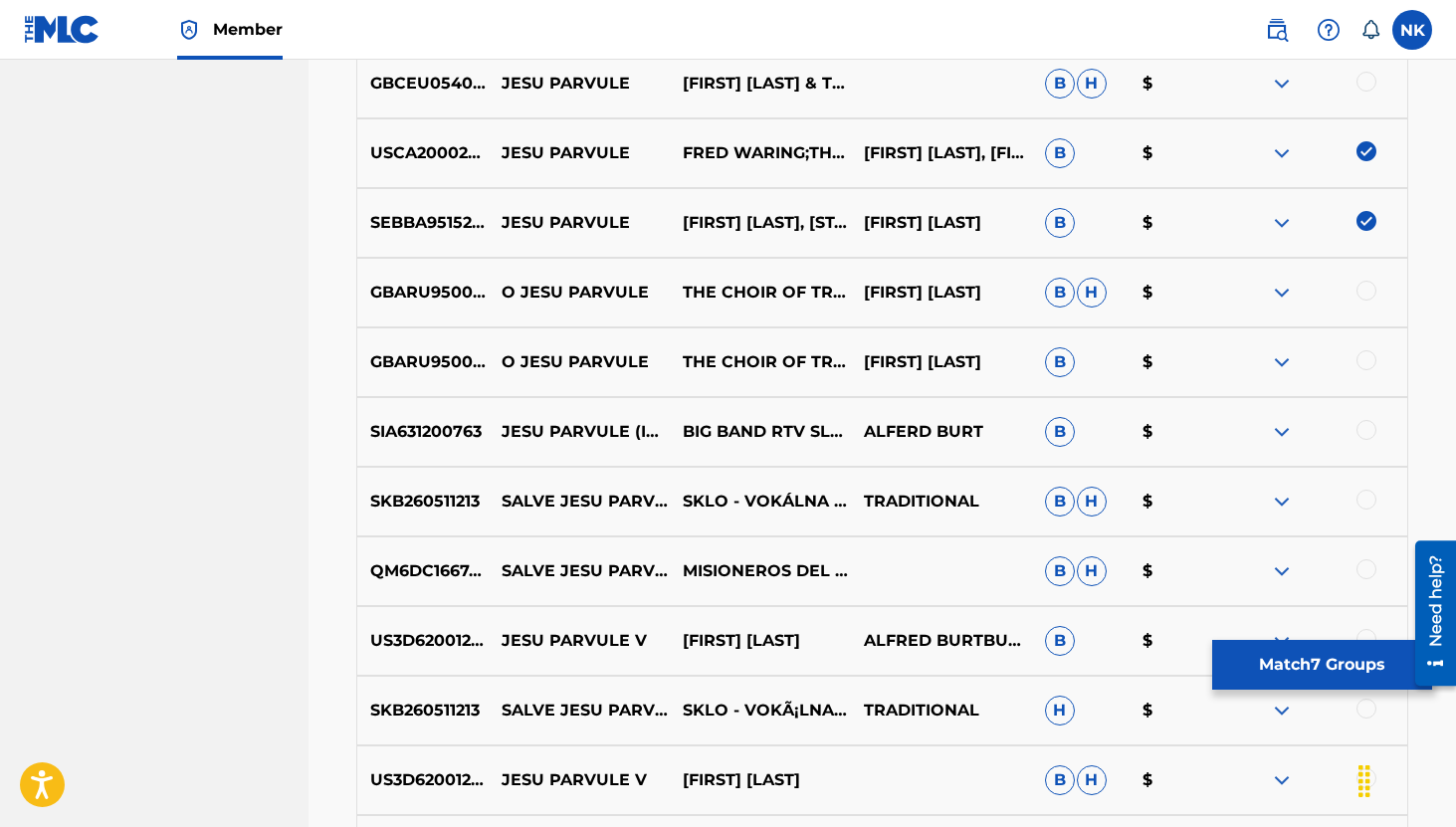 click at bounding box center [1366, 430] 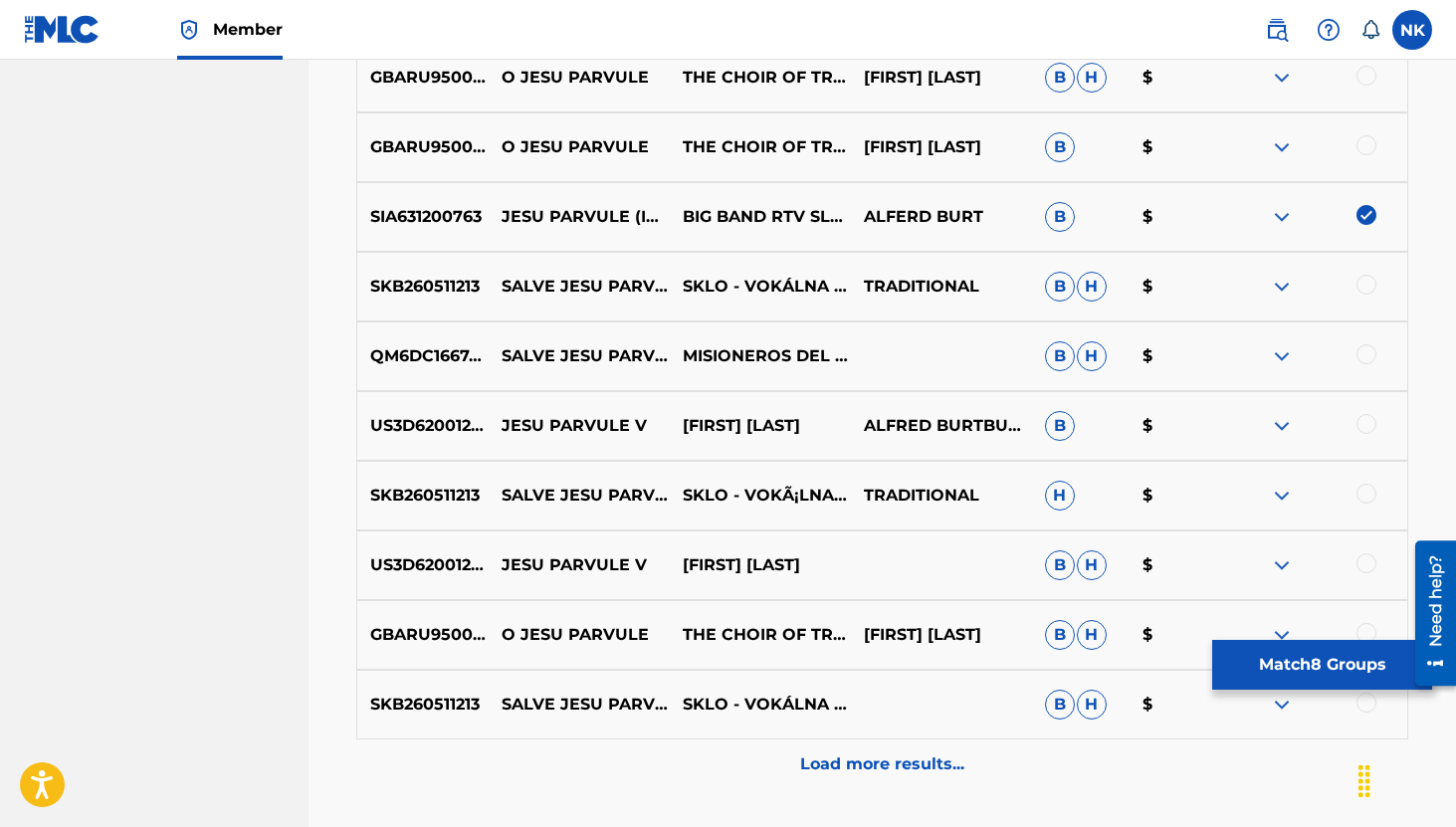 scroll, scrollTop: 2988, scrollLeft: 0, axis: vertical 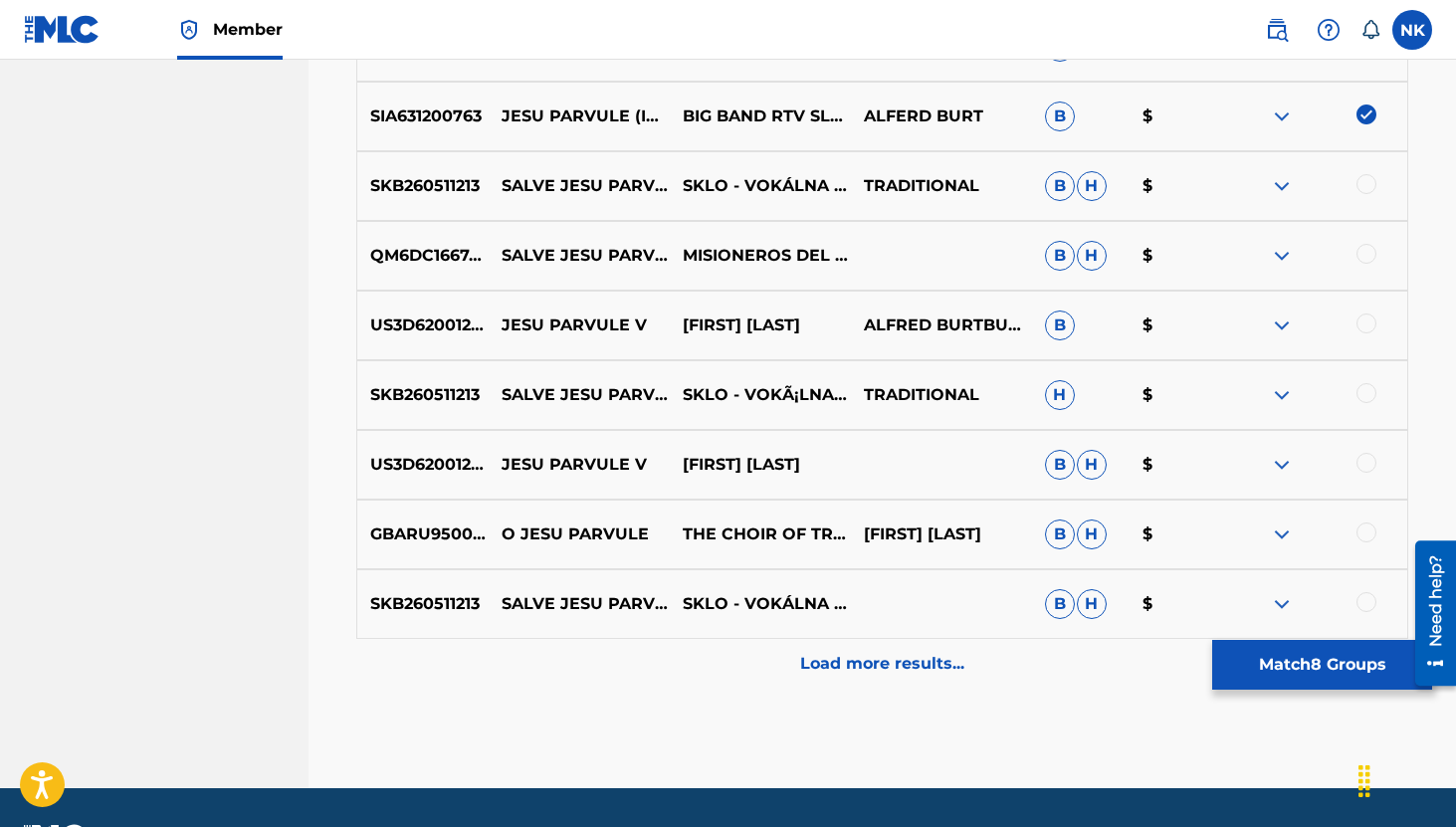 click at bounding box center (1366, 323) 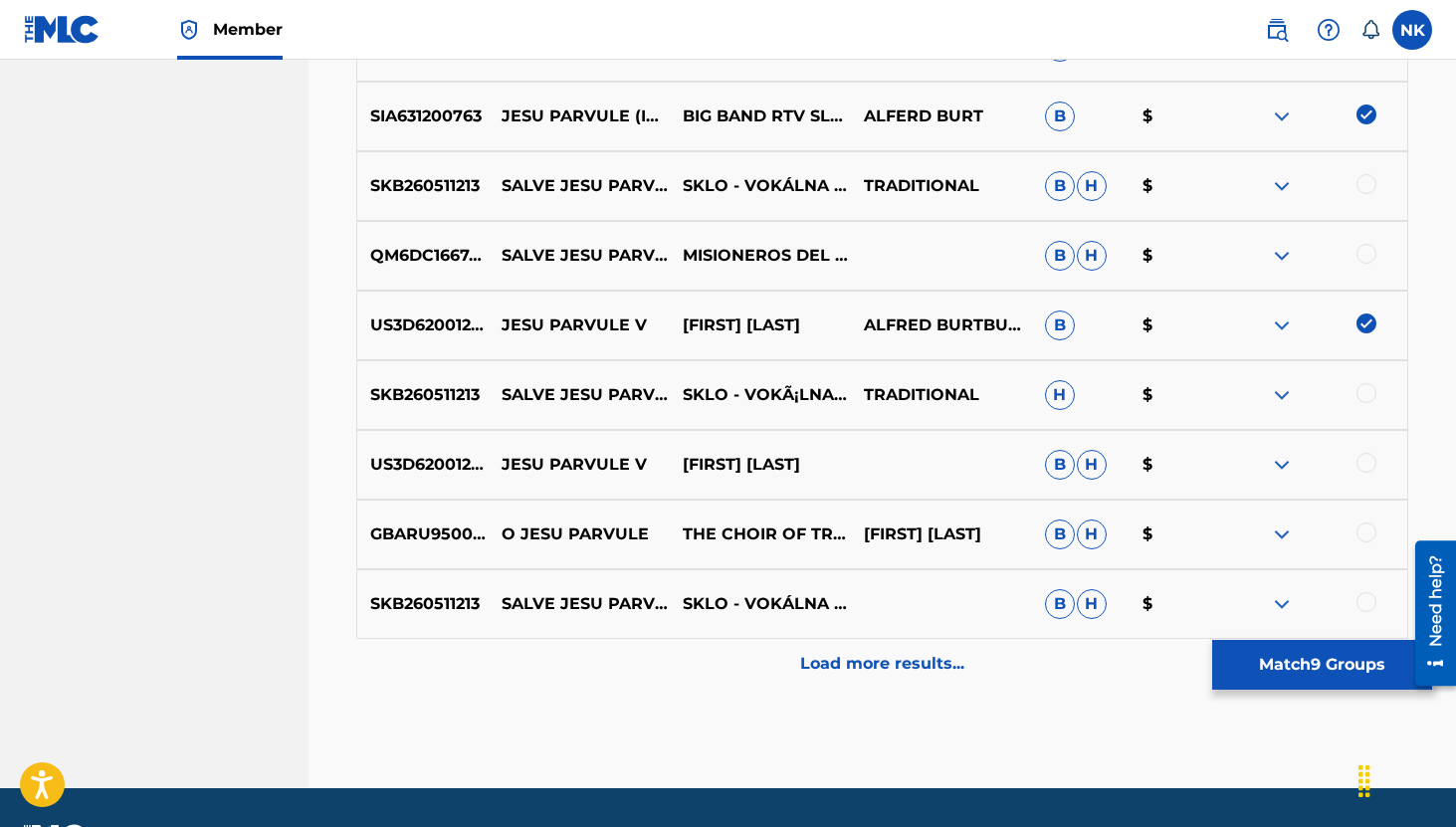 click on "Load more results..." at bounding box center [882, 664] 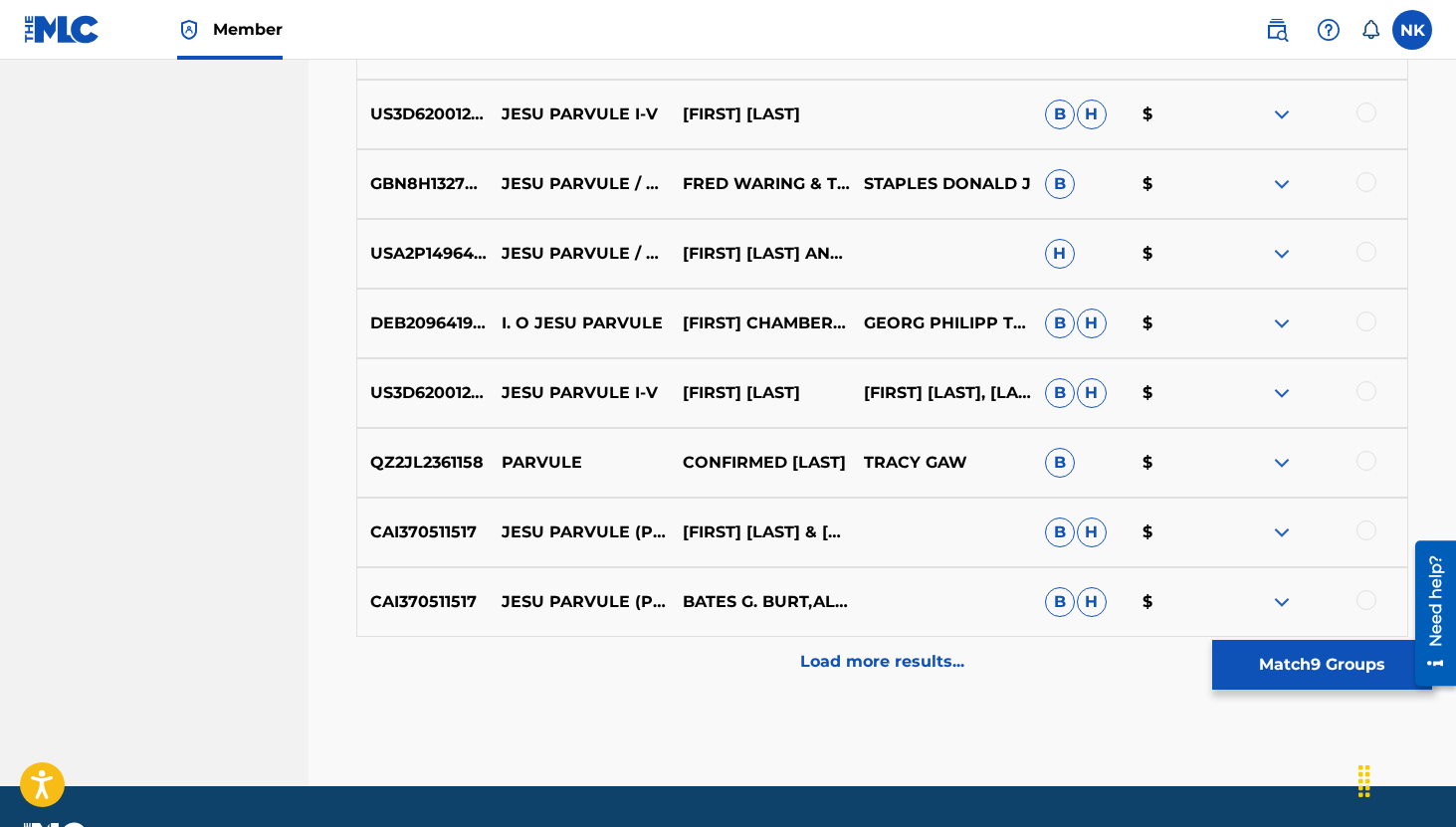 scroll, scrollTop: 3741, scrollLeft: 0, axis: vertical 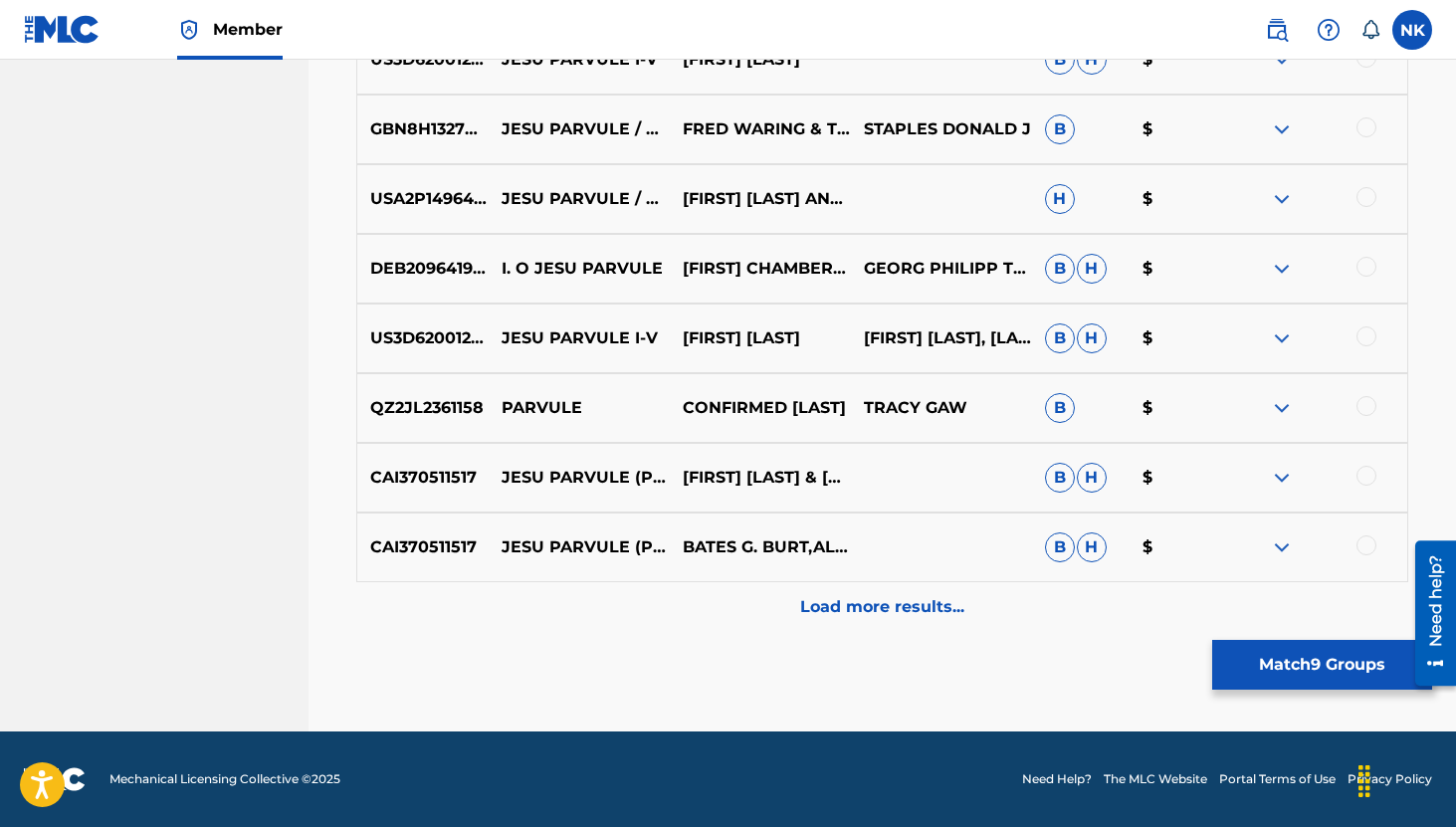 click at bounding box center [1366, 336] 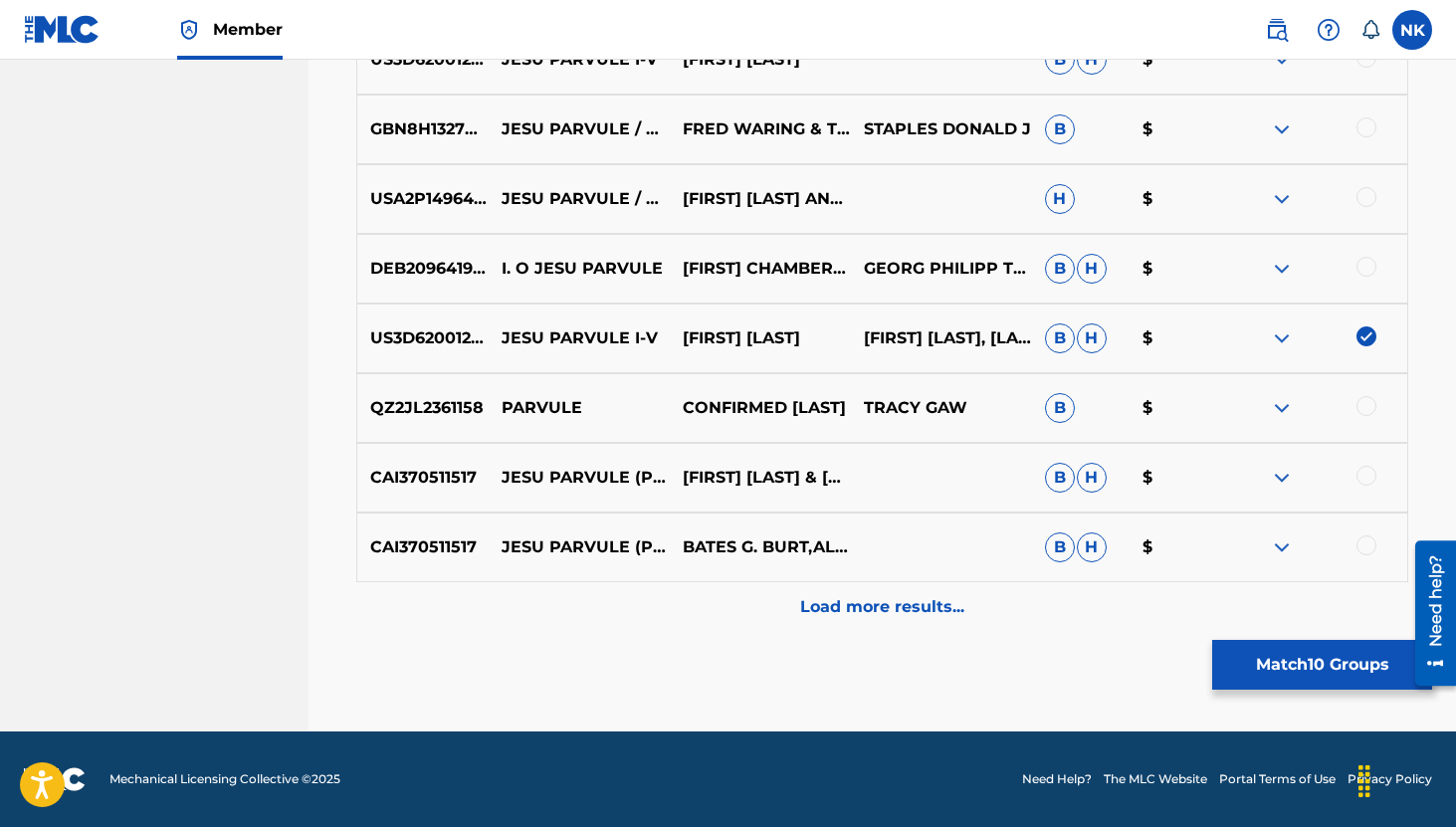 click on "Load more results..." at bounding box center [882, 607] 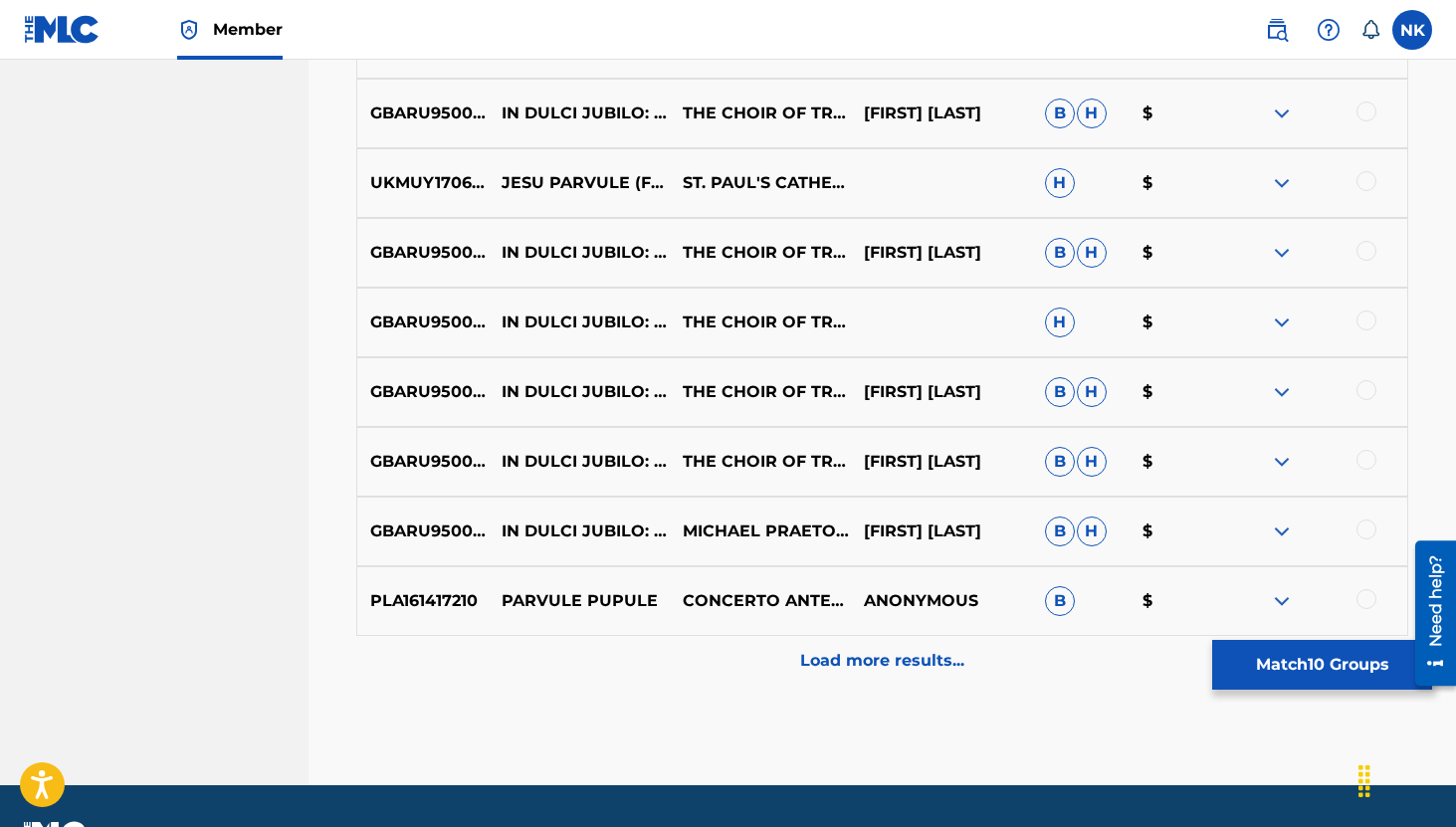 scroll, scrollTop: 4385, scrollLeft: 0, axis: vertical 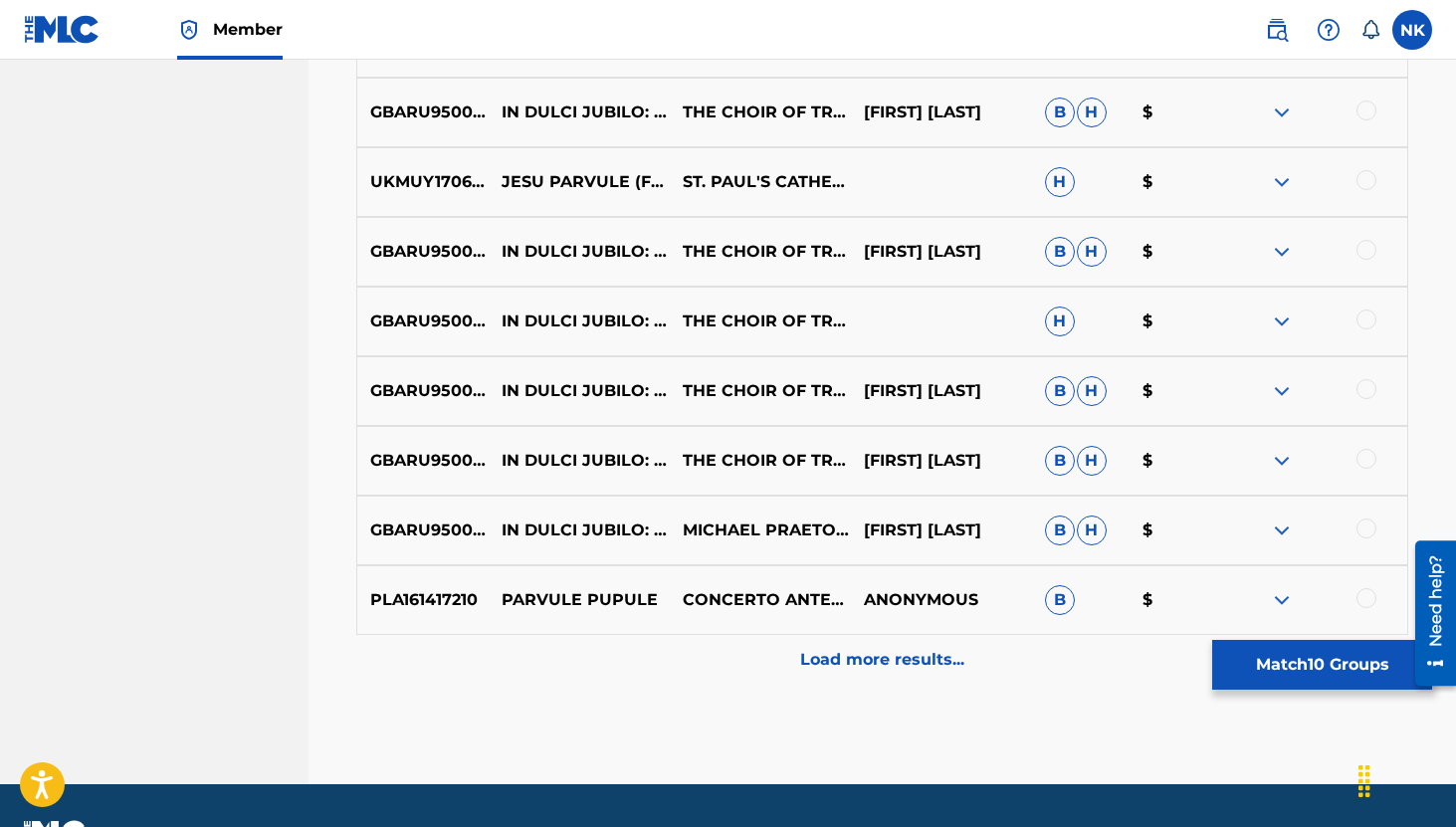 click on "Load more results..." at bounding box center [882, 660] 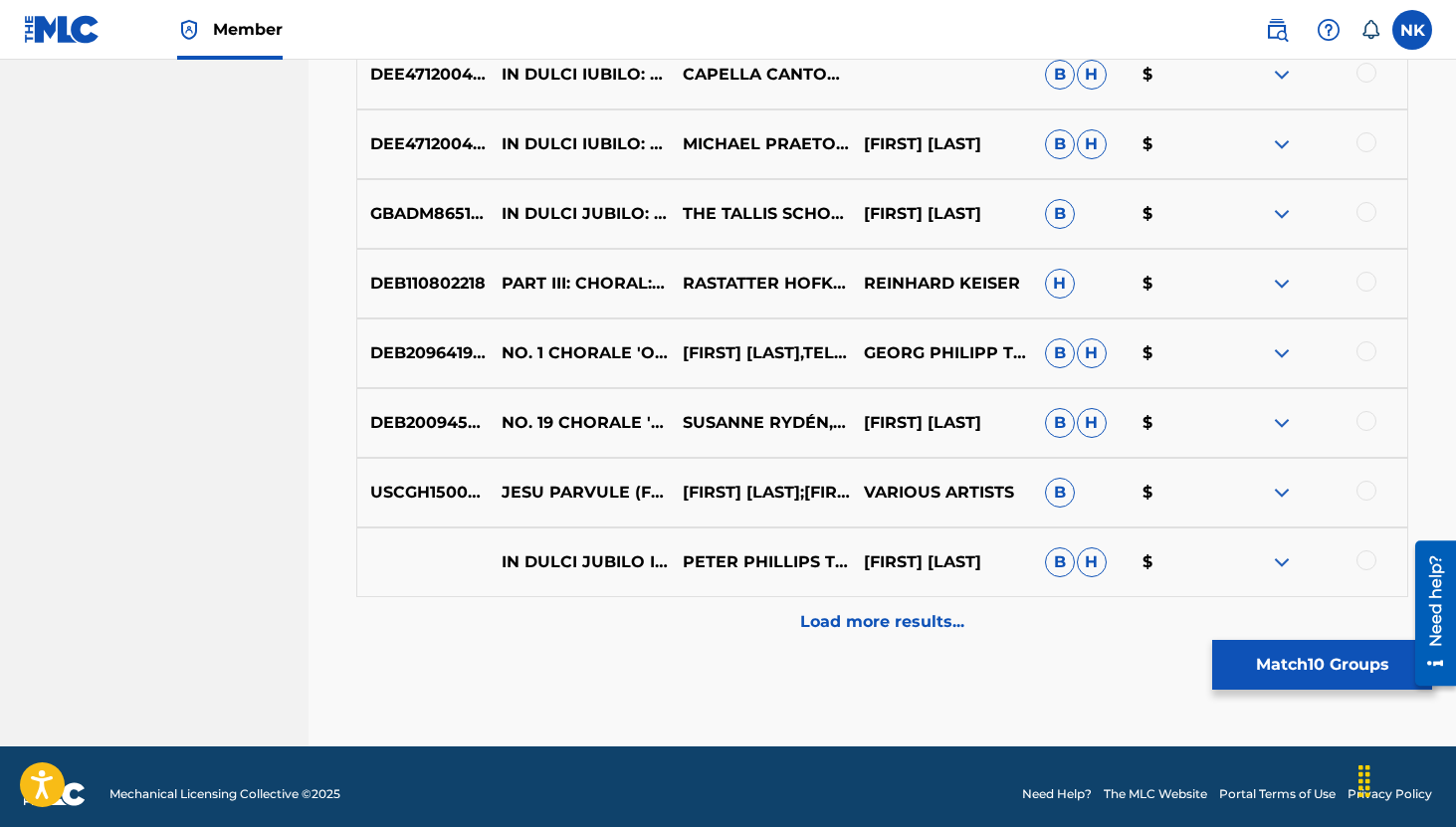 scroll, scrollTop: 5123, scrollLeft: 0, axis: vertical 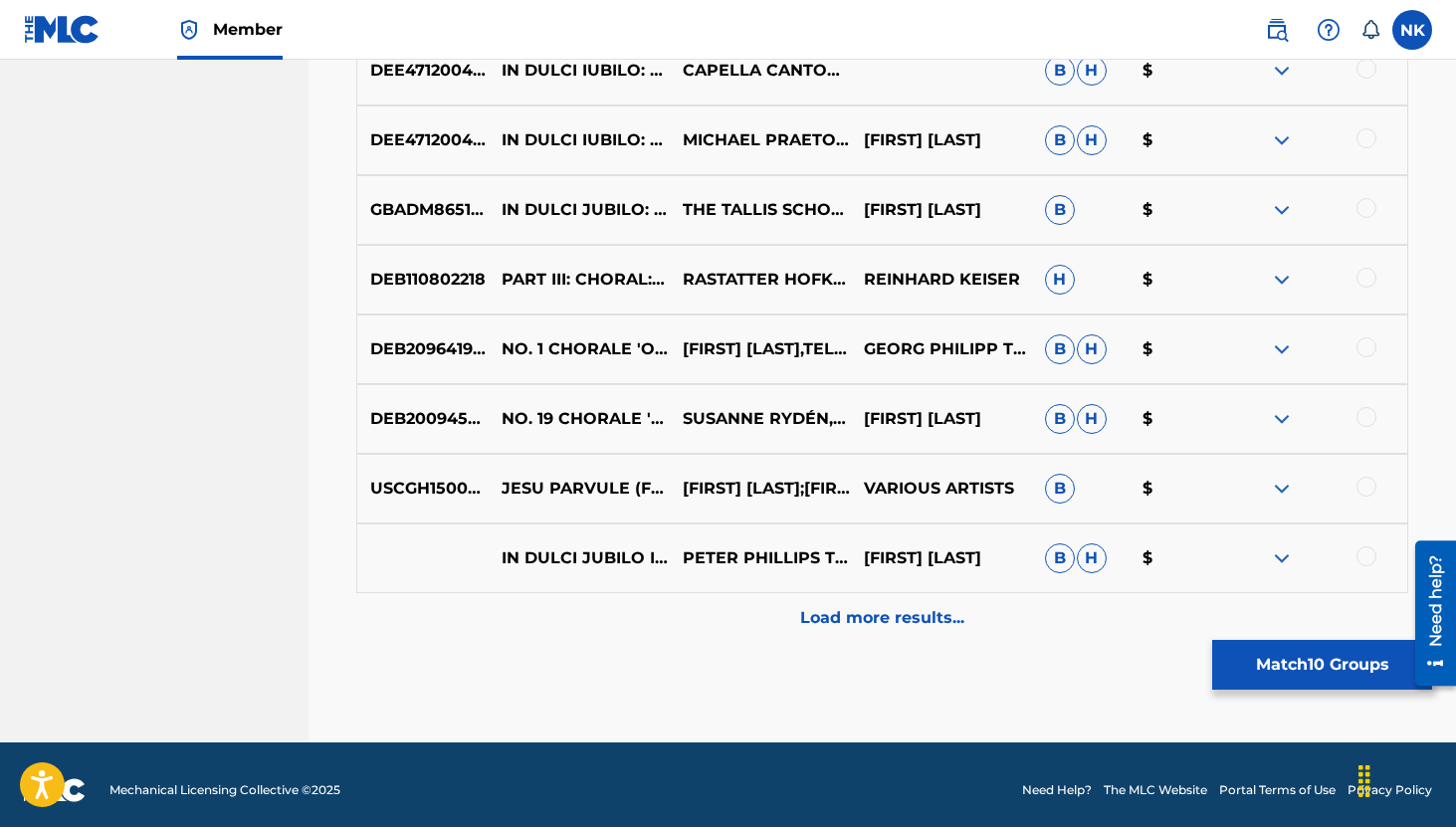 click on "Match  10 Groups" at bounding box center [1322, 665] 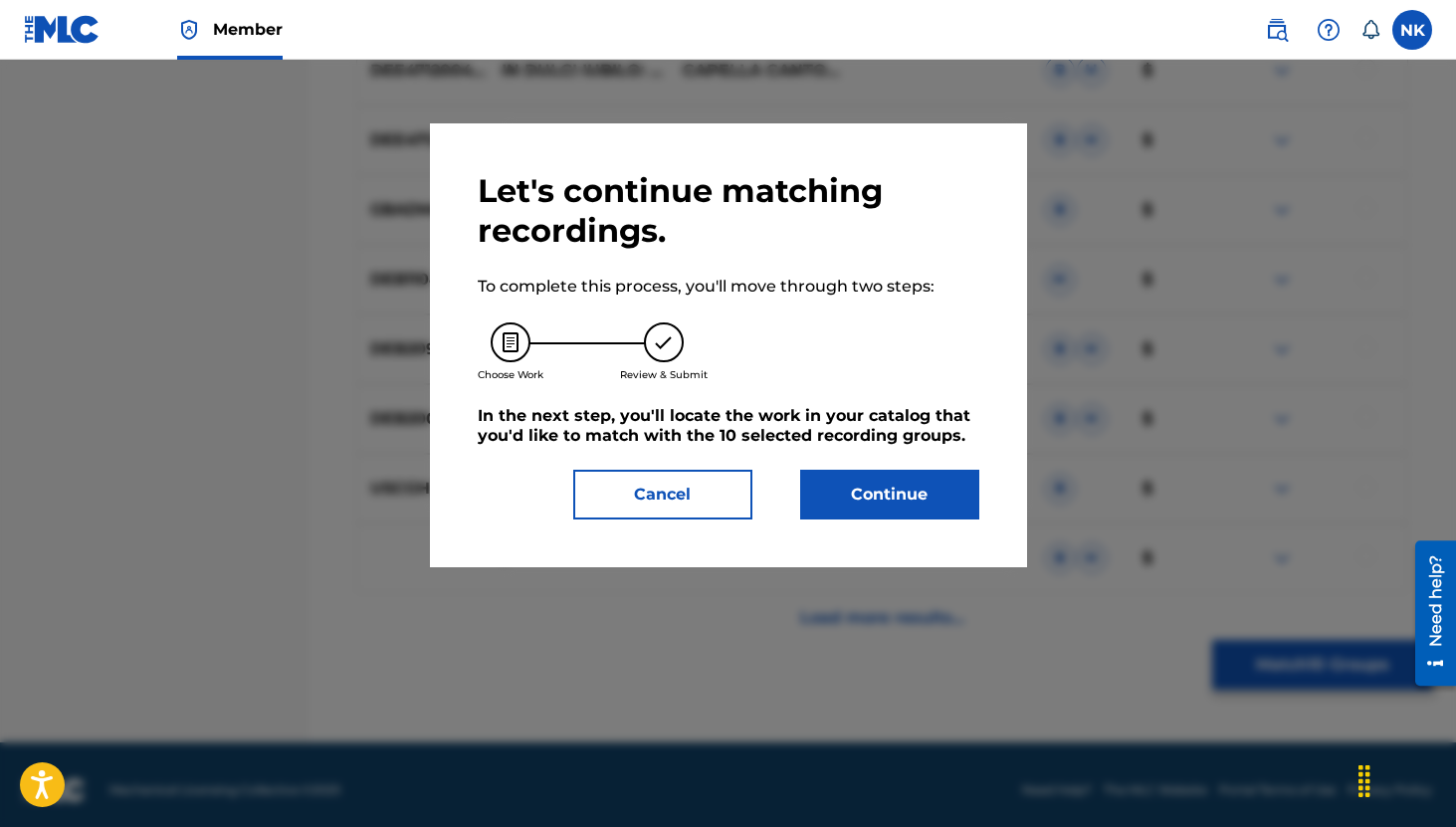 click on "Continue" at bounding box center (890, 495) 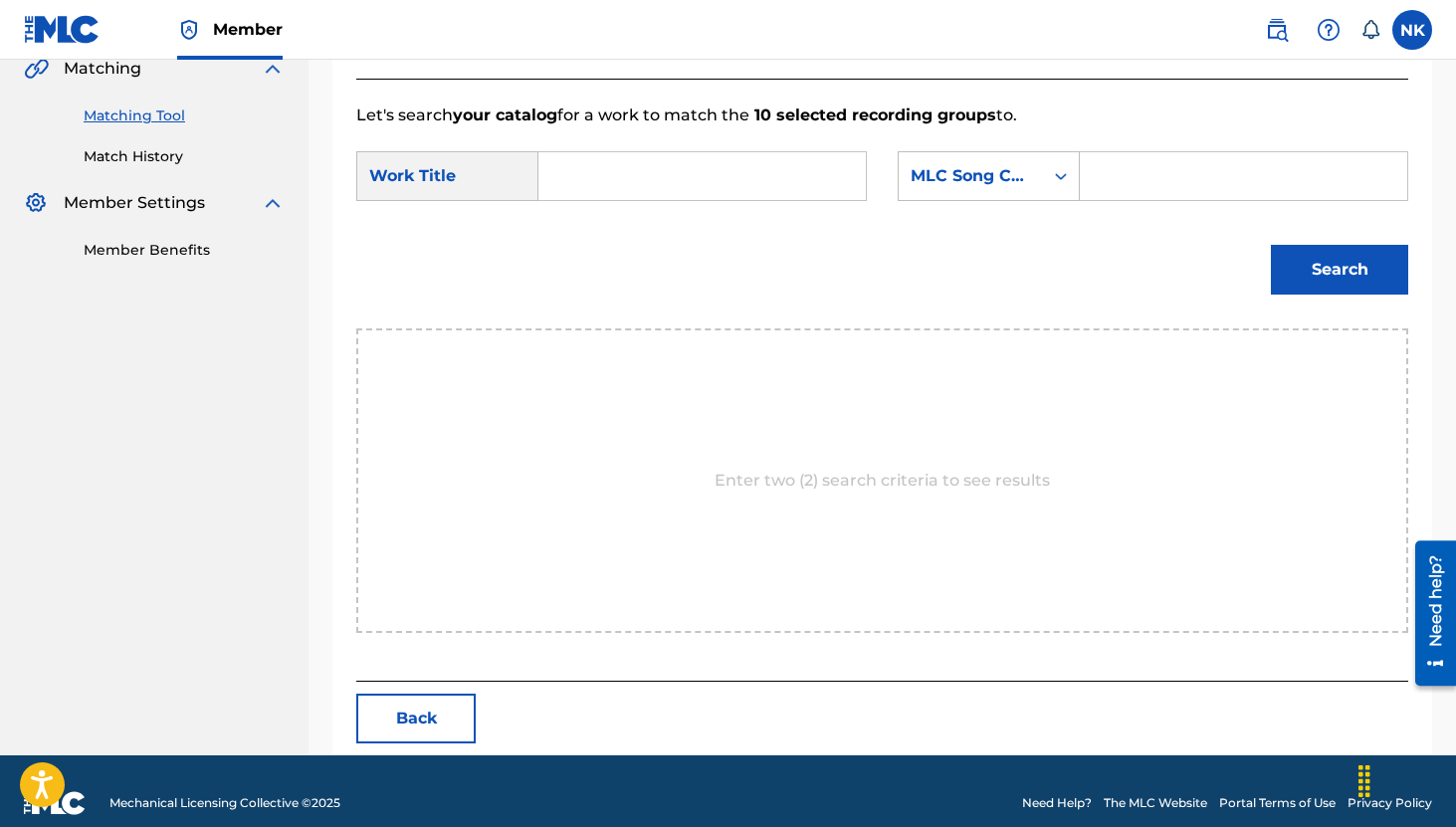 scroll, scrollTop: 499, scrollLeft: 0, axis: vertical 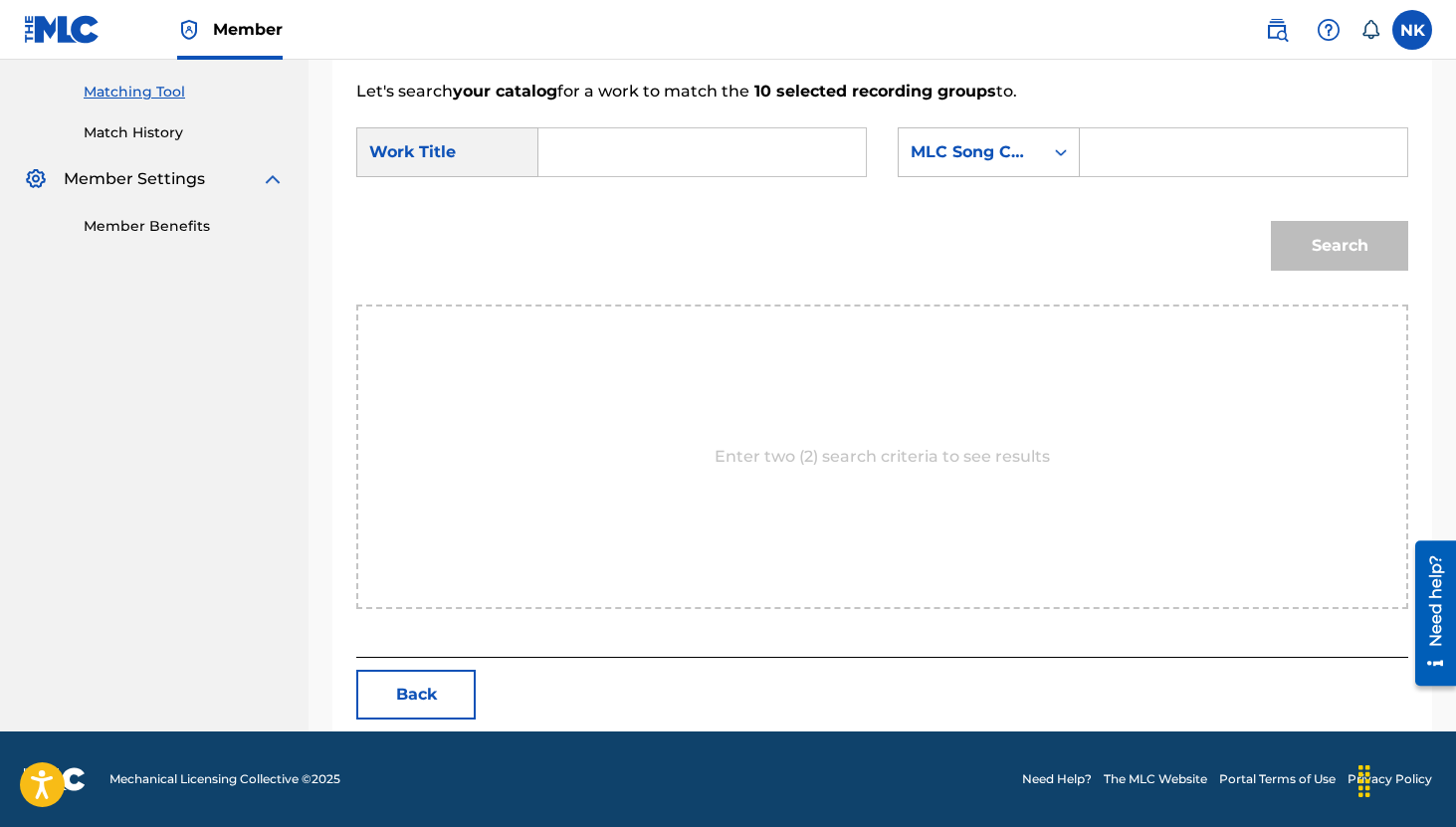 click at bounding box center [702, 152] 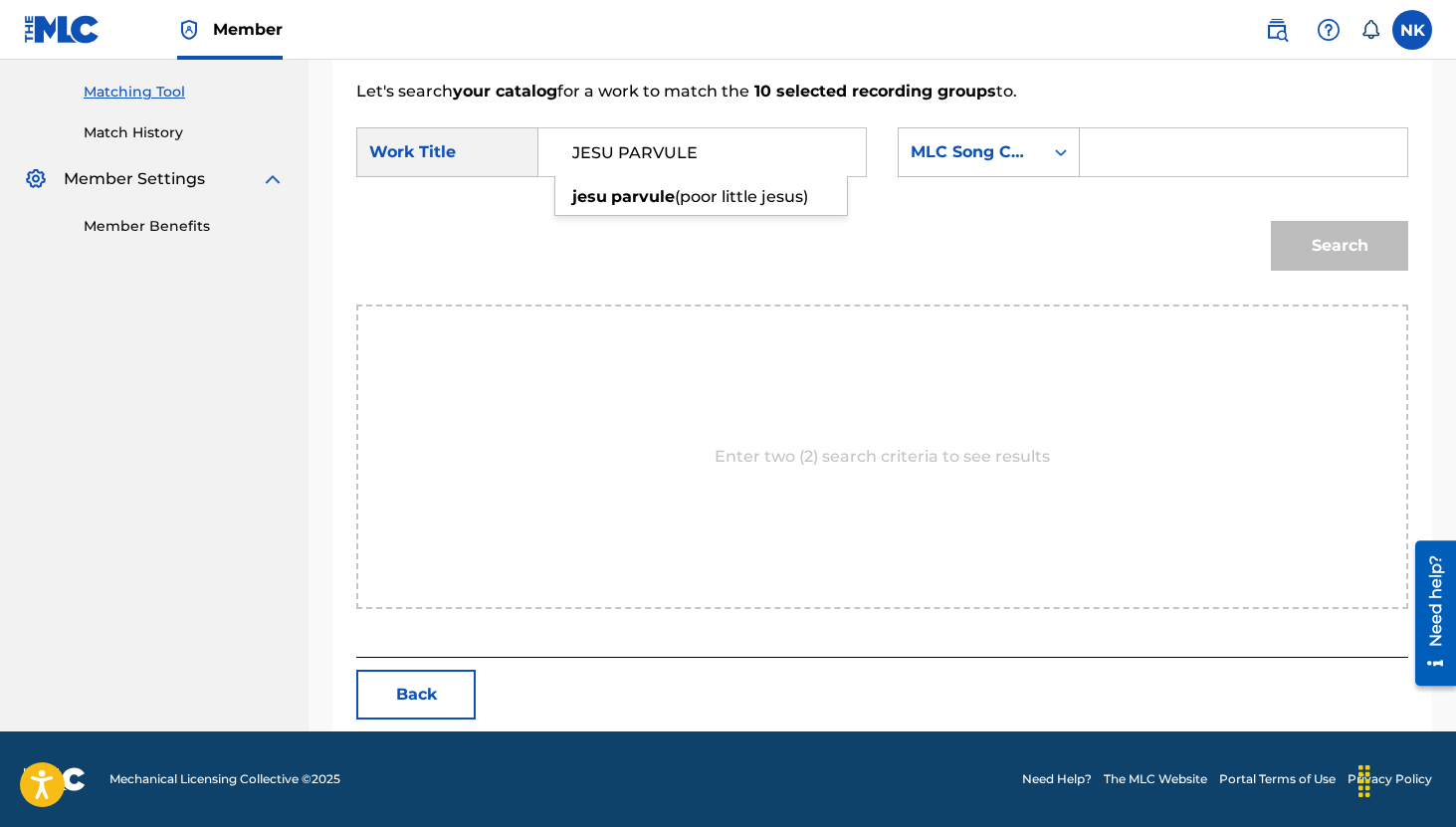 type on "JESU PARVULE" 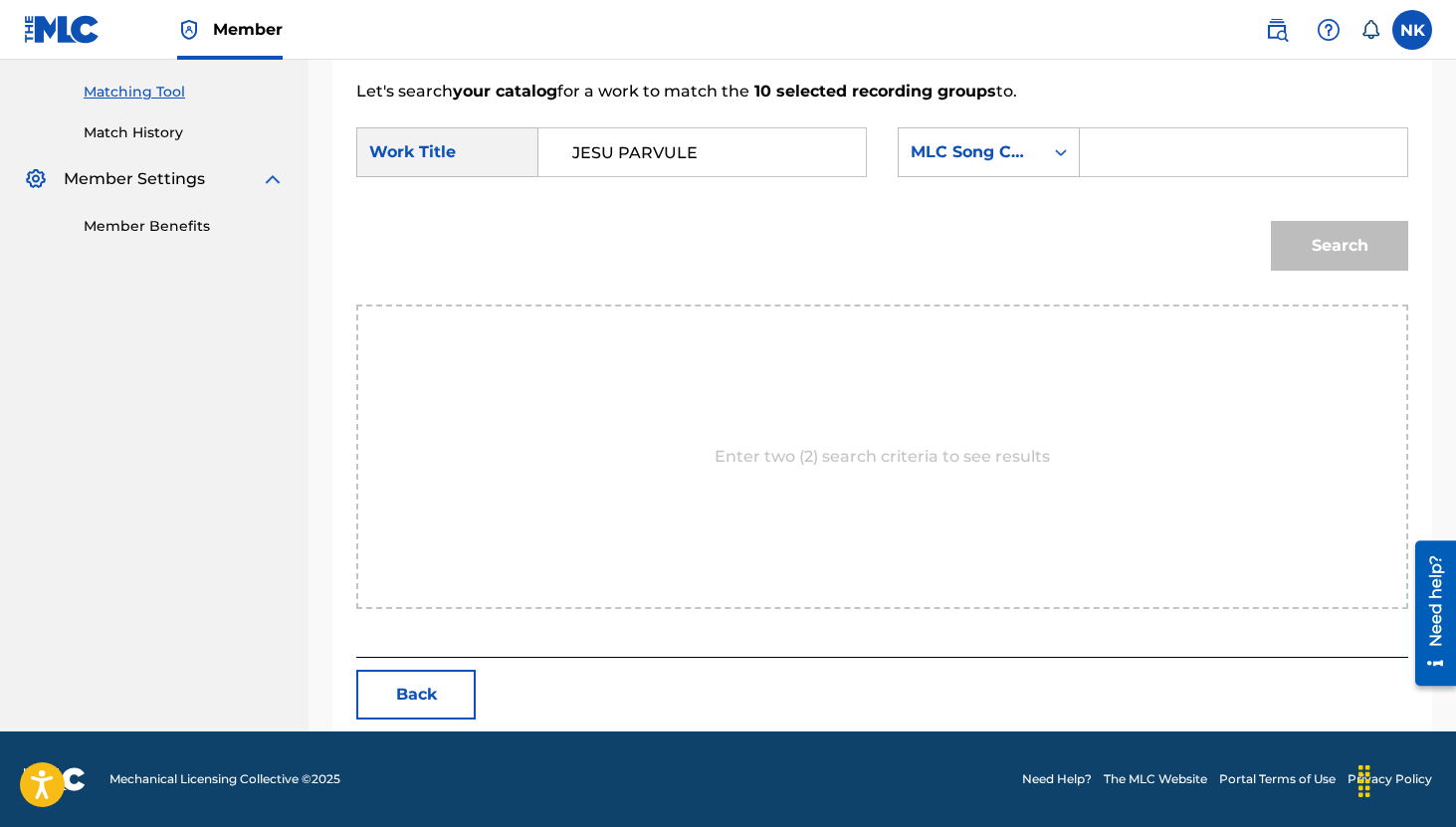 click on "Enter two (2) search criteria to see results" at bounding box center (882, 457) 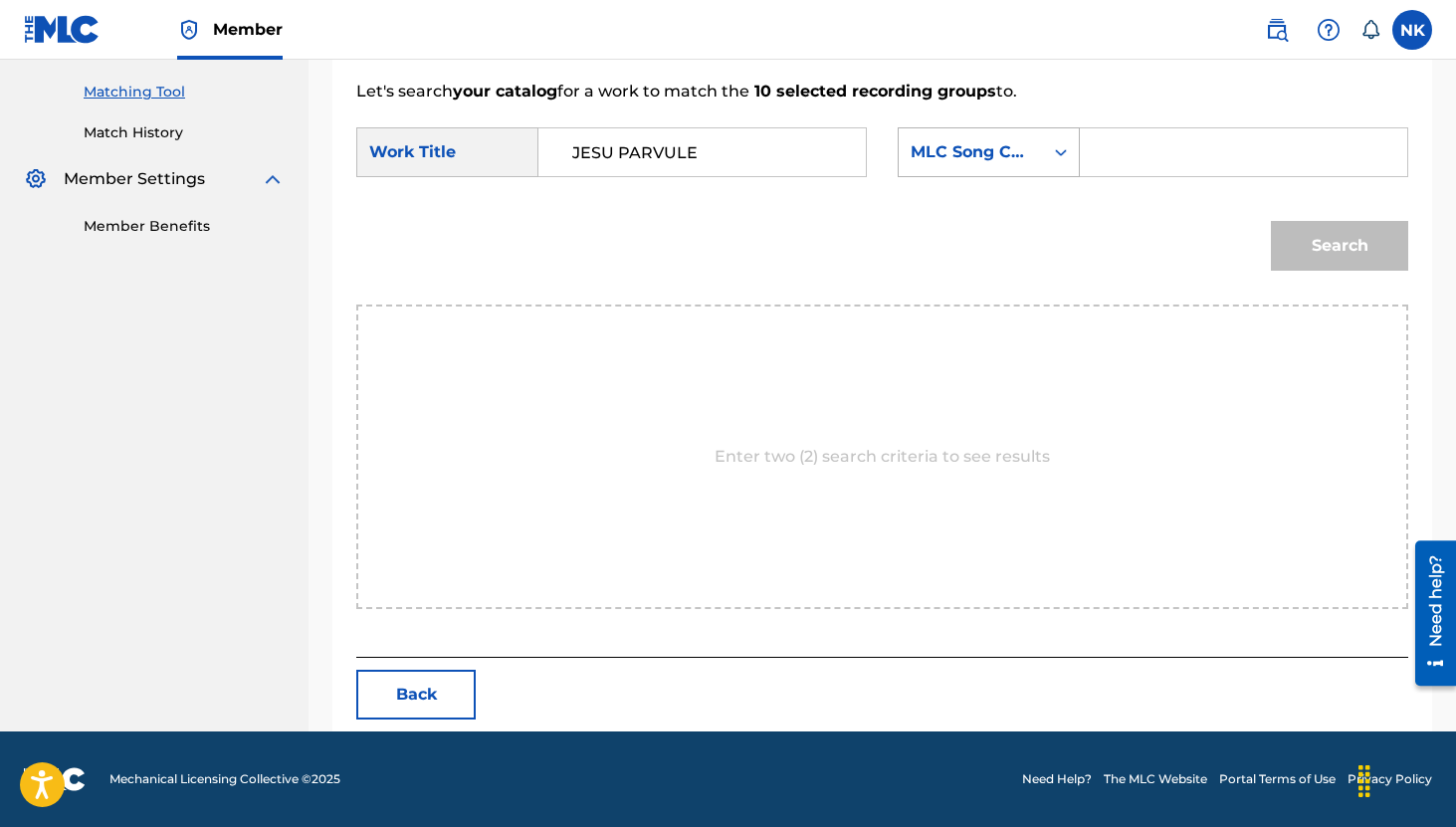 click on "MLC Song Code" at bounding box center (970, 152) 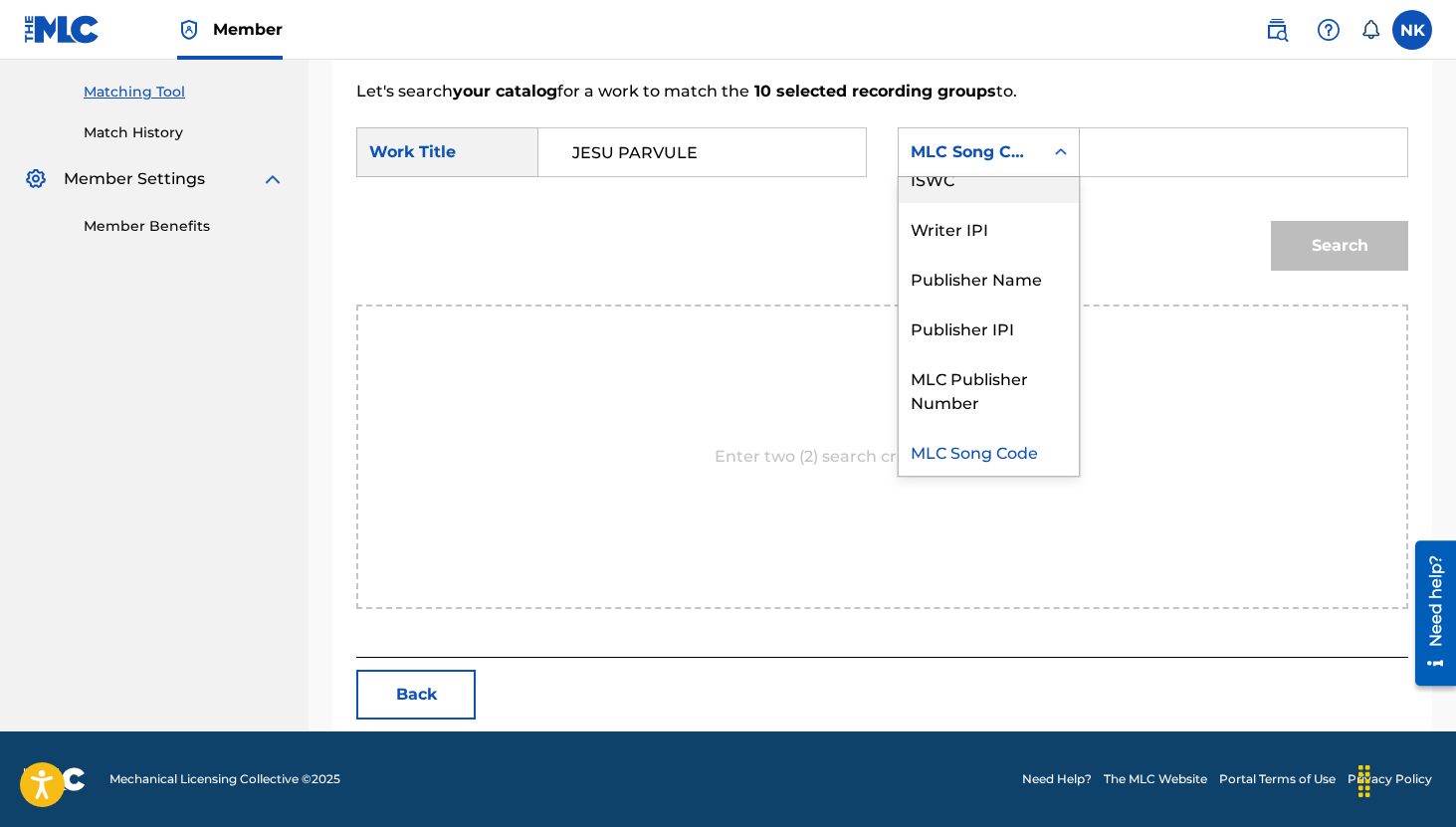 scroll, scrollTop: 0, scrollLeft: 0, axis: both 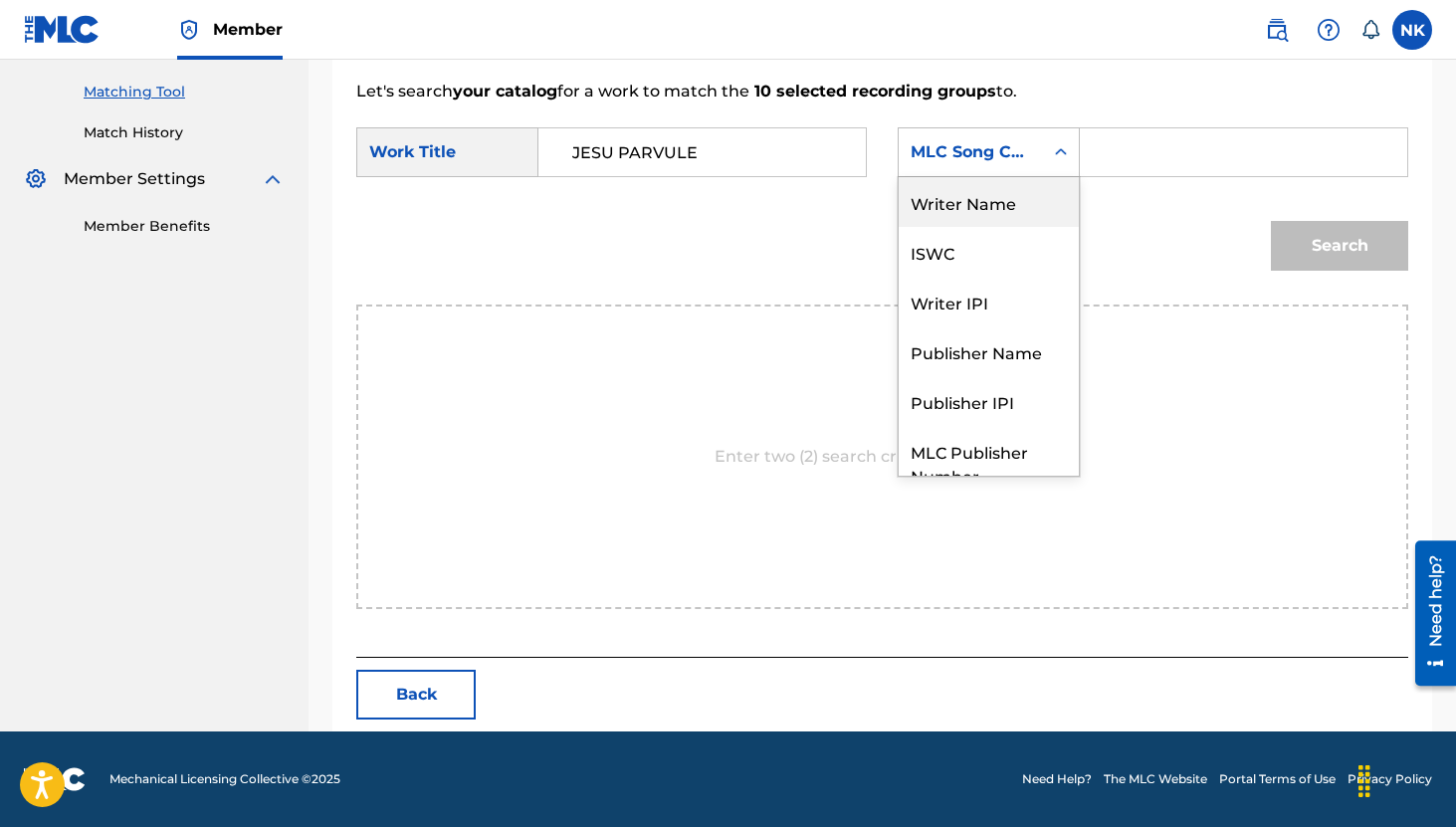 click on "Writer Name" at bounding box center (988, 202) 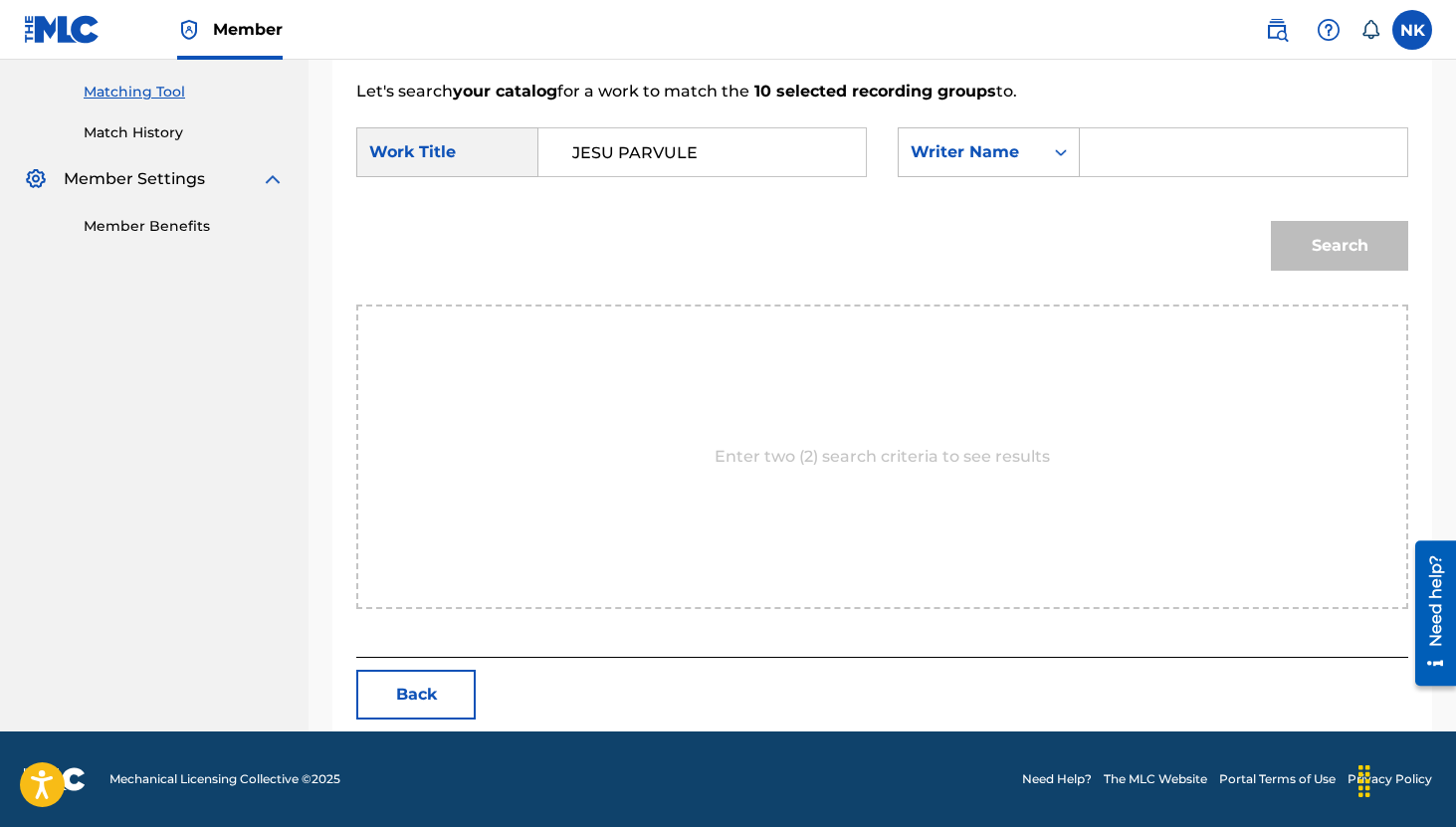 click at bounding box center (1243, 152) 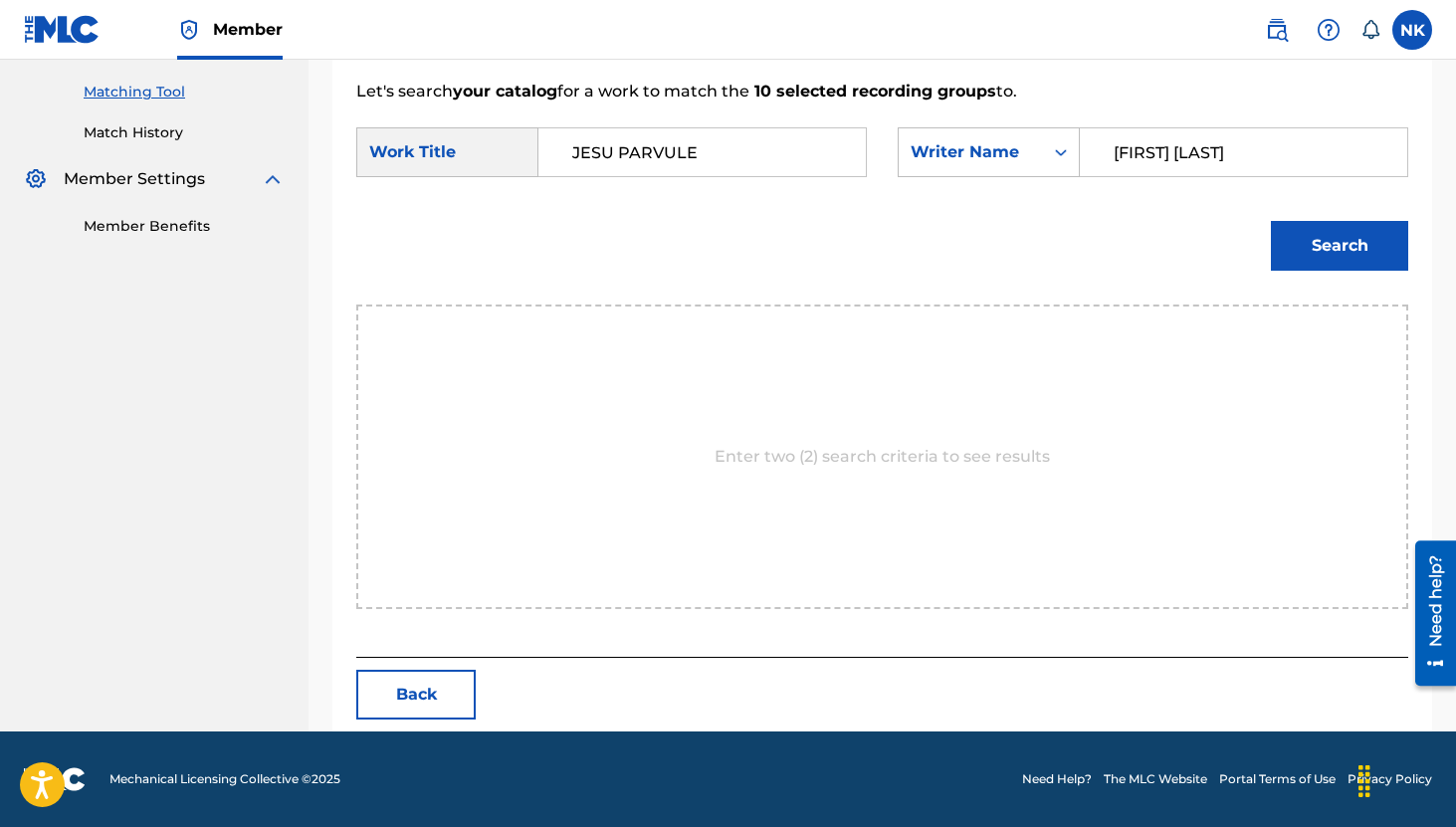 click on "Search" at bounding box center (1340, 246) 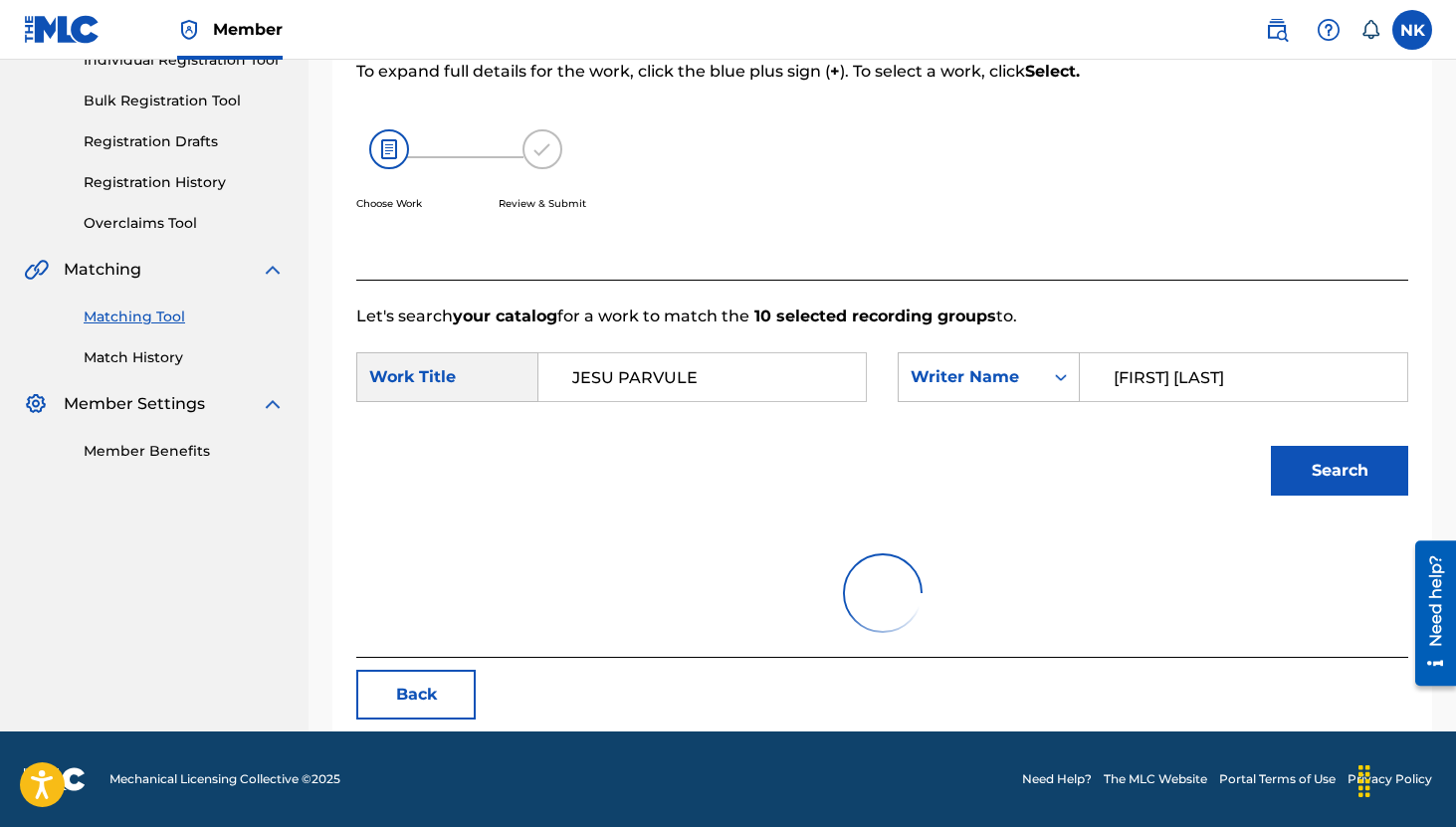 scroll, scrollTop: 188, scrollLeft: 0, axis: vertical 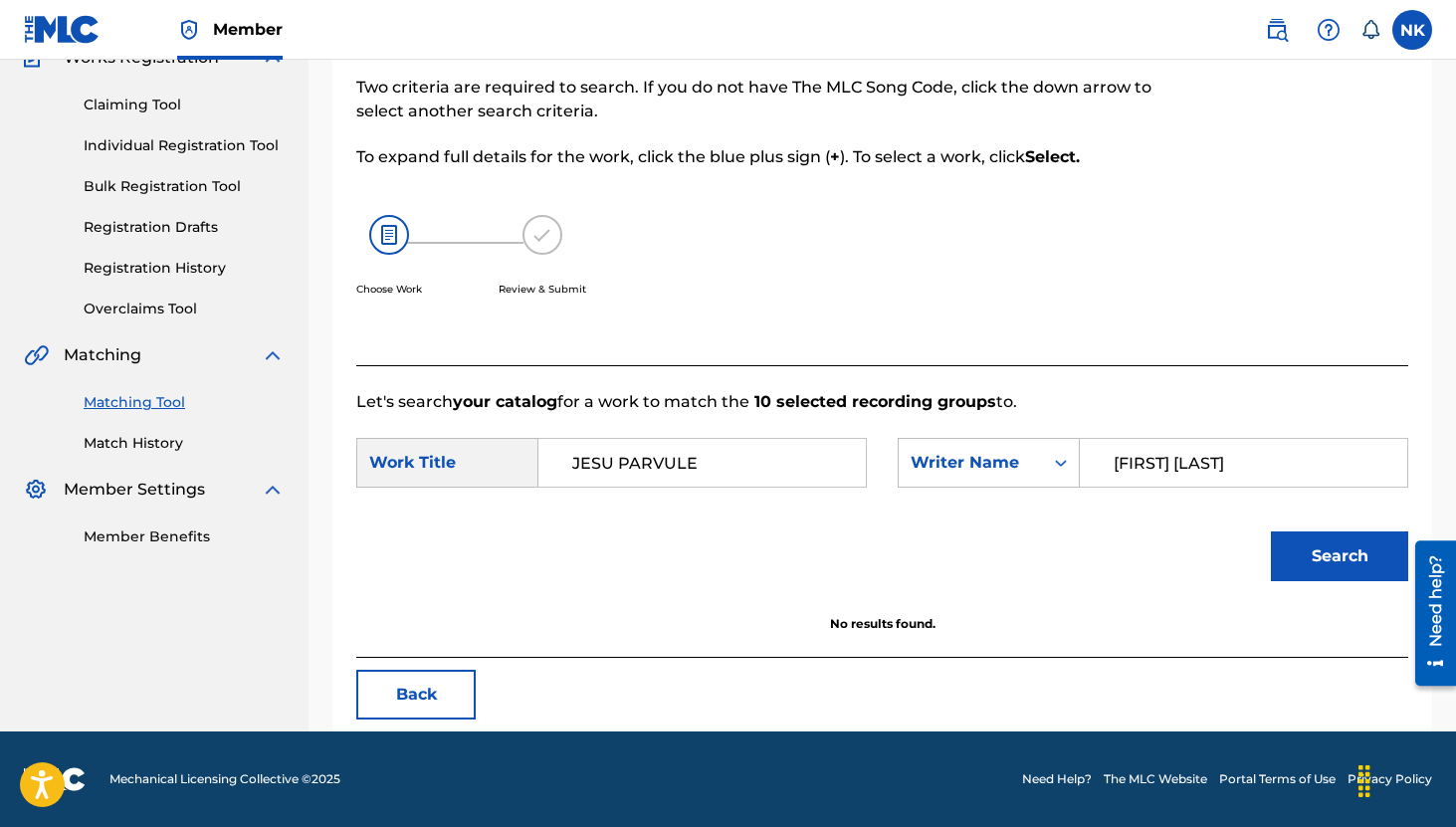 click on "Alfred S. Burt" at bounding box center [1243, 463] 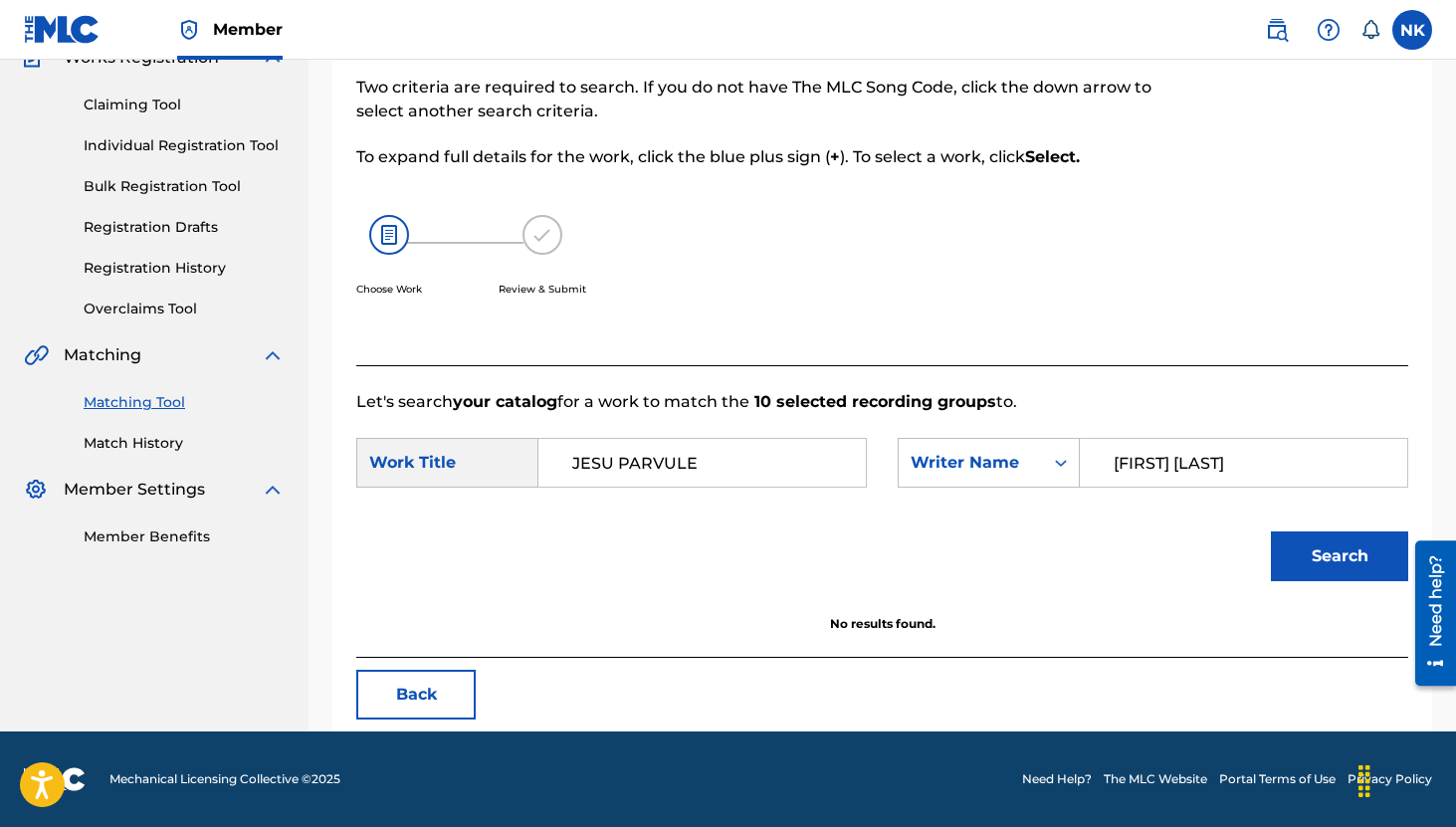 paste on "Bates G" 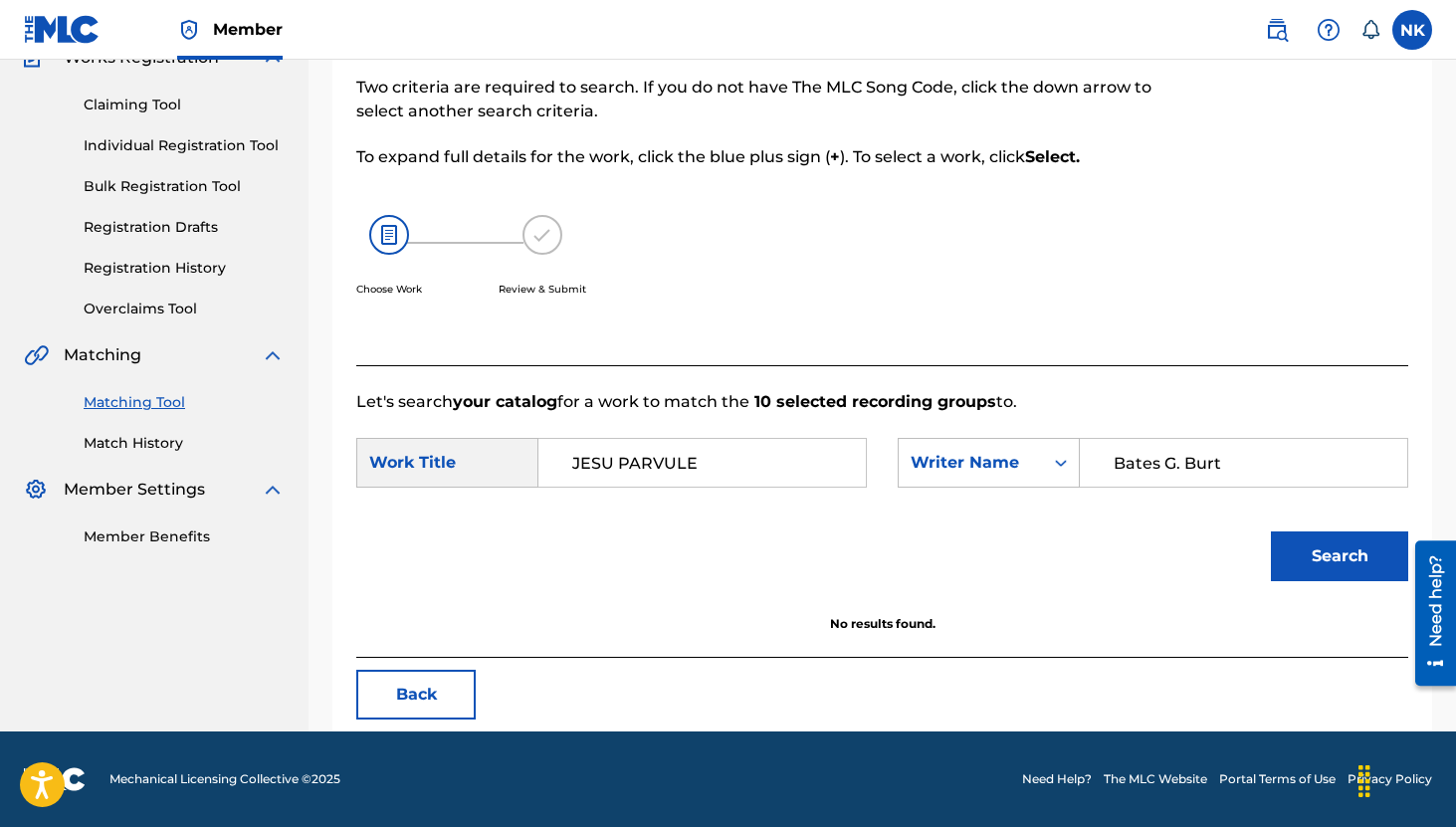 click on "Search" at bounding box center [1340, 556] 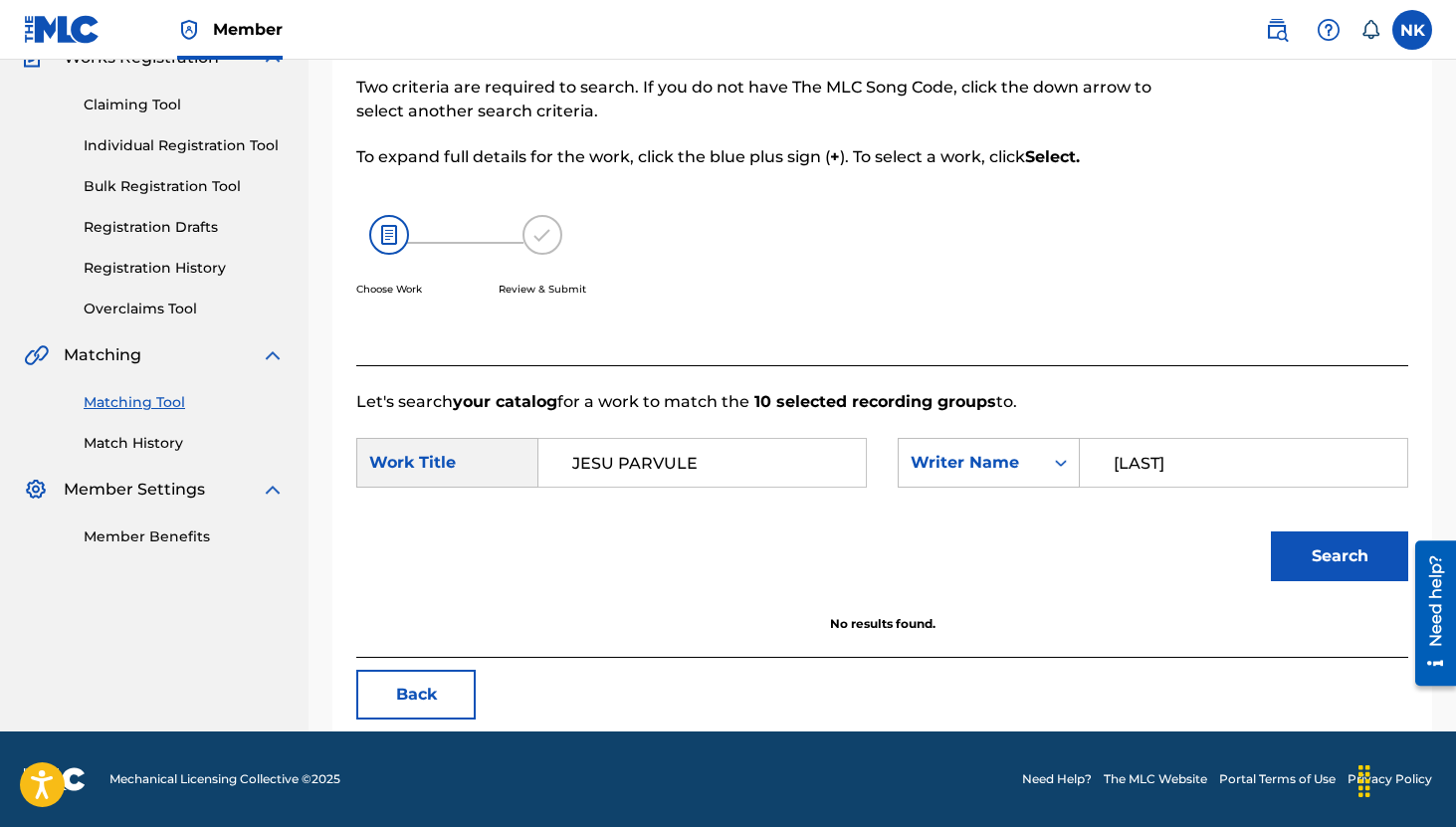 type on "Burt" 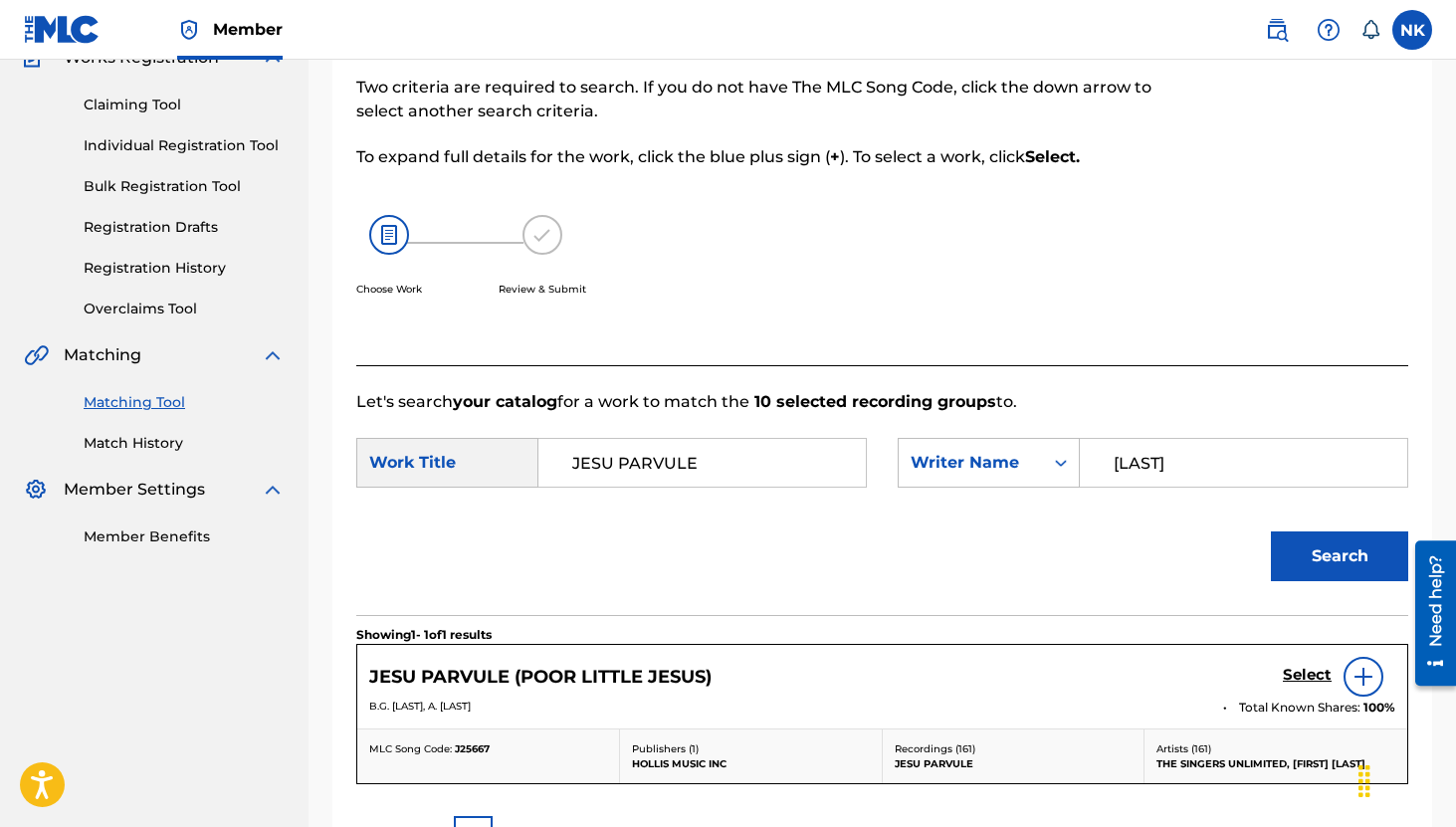 scroll, scrollTop: 418, scrollLeft: 0, axis: vertical 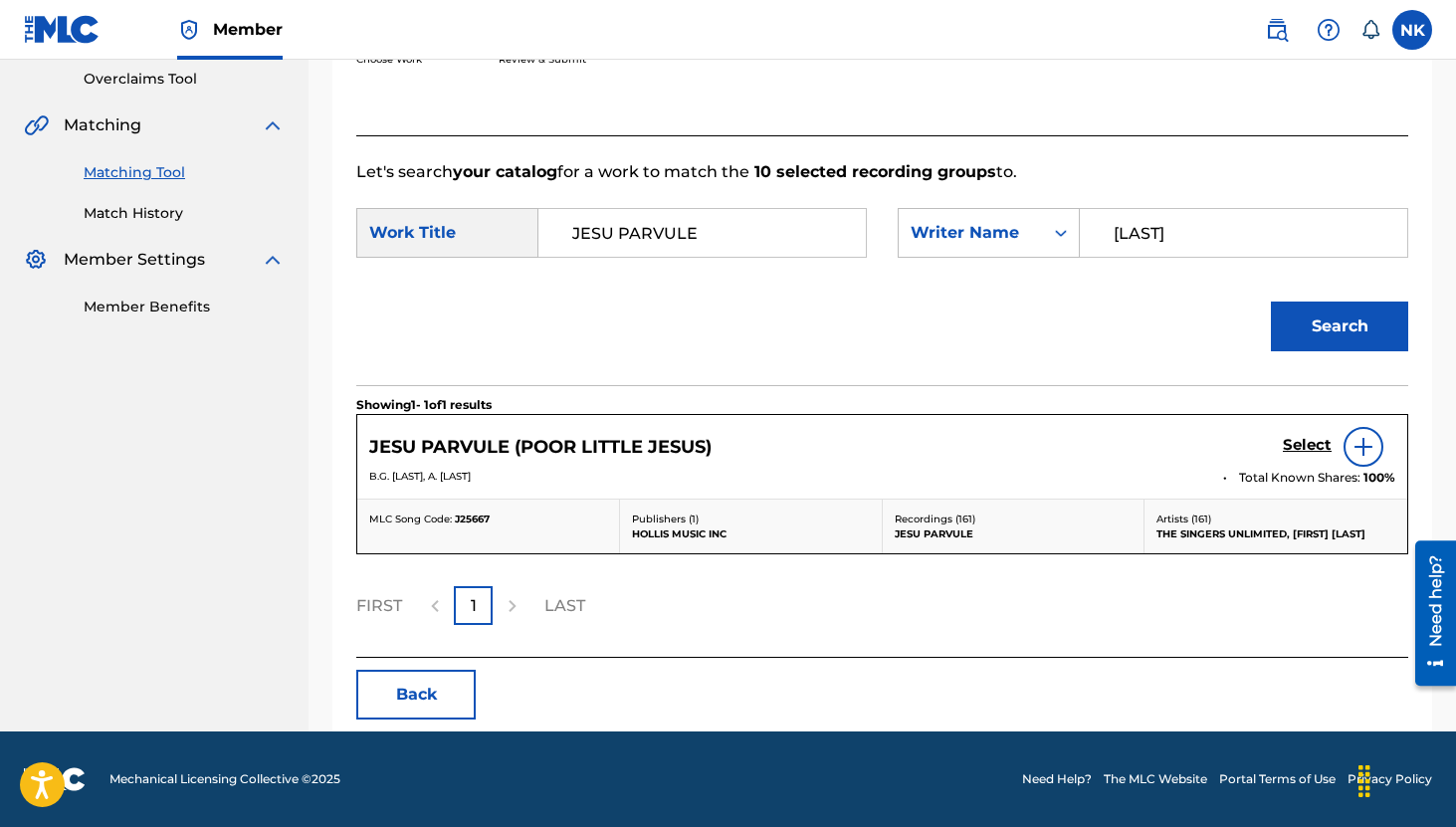 click on "Select" at bounding box center (1307, 445) 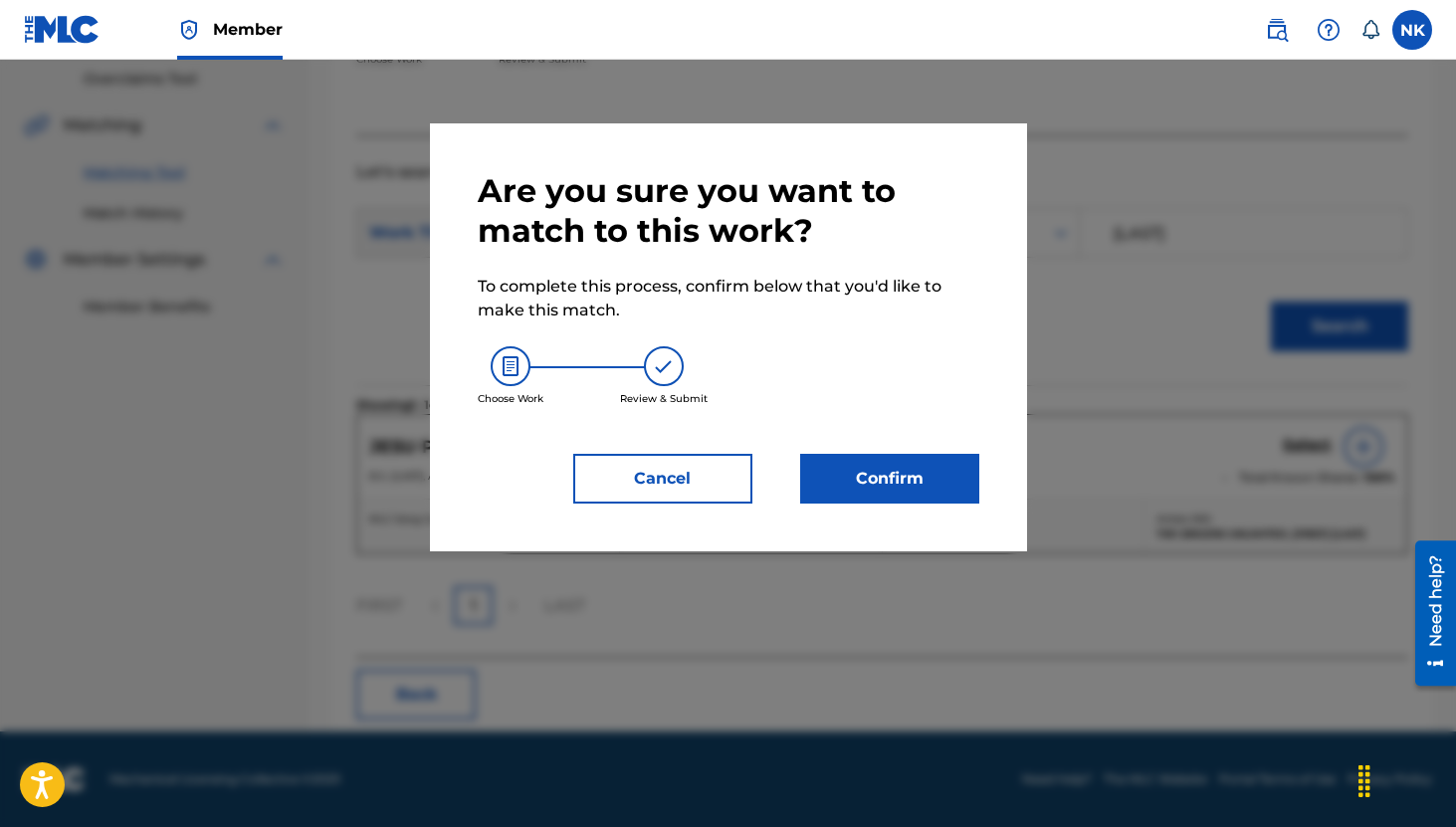click on "Confirm" at bounding box center [890, 479] 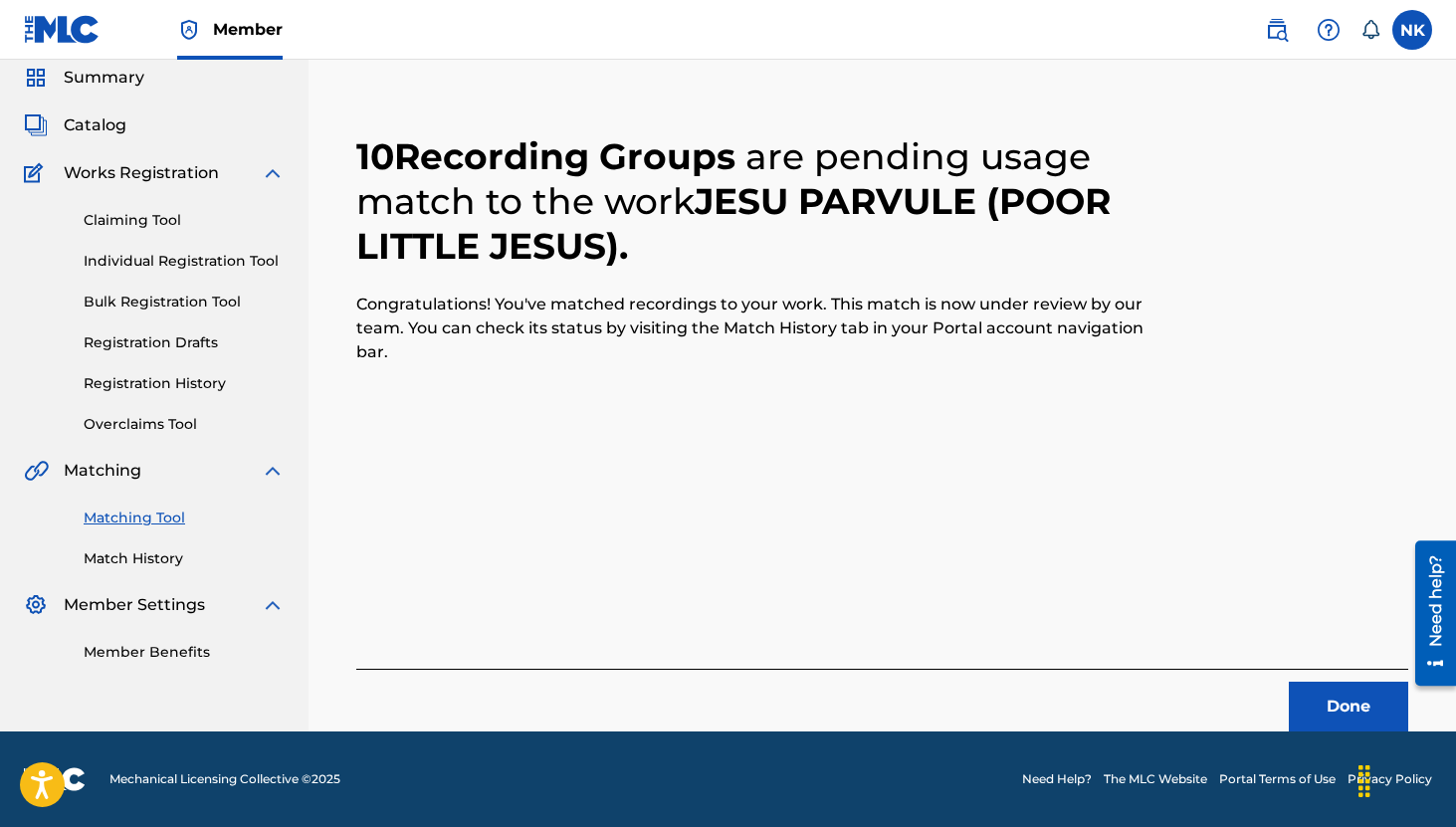 scroll, scrollTop: 73, scrollLeft: 0, axis: vertical 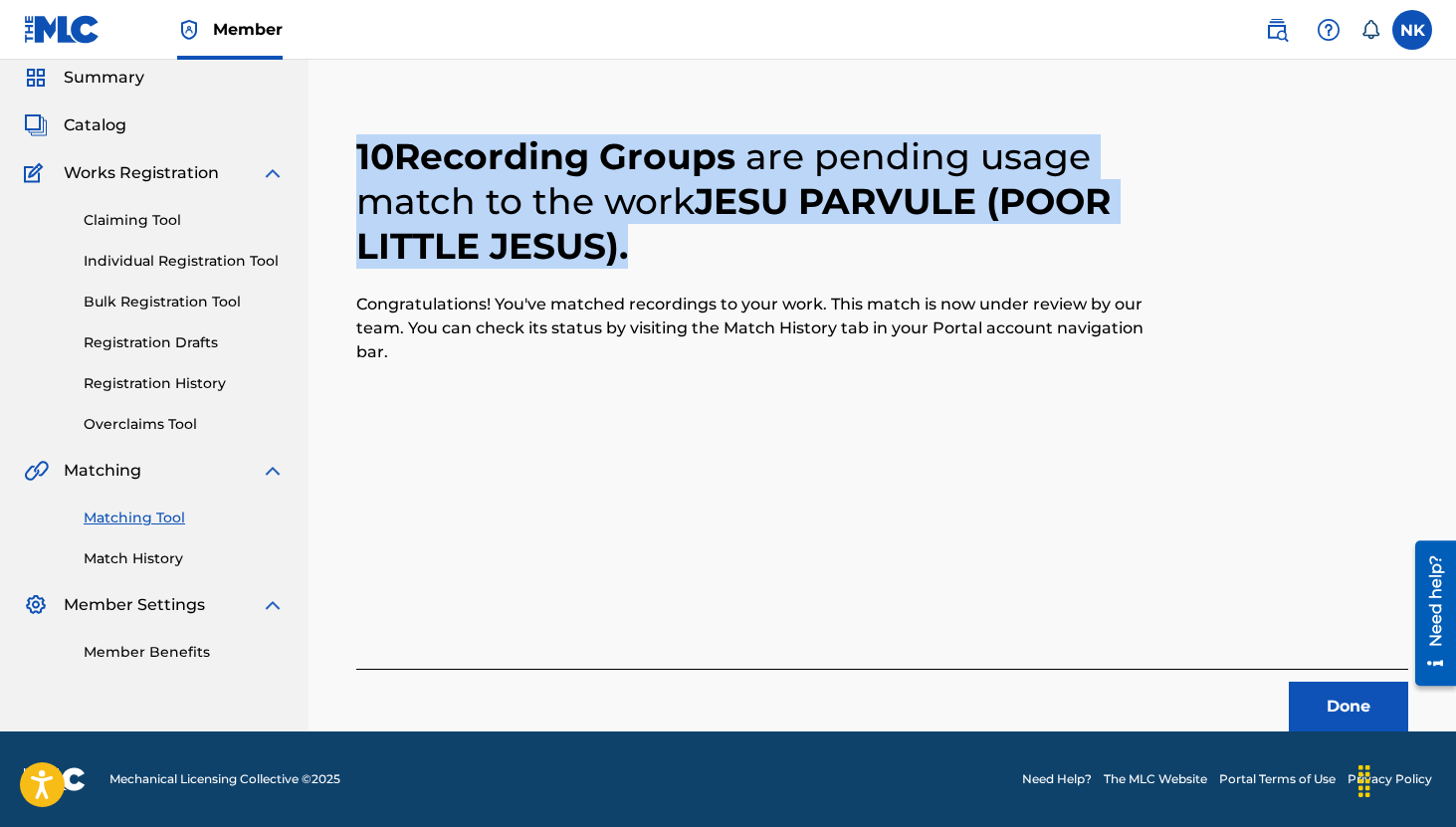 drag, startPoint x: 347, startPoint y: 151, endPoint x: 676, endPoint y: 249, distance: 343.2856 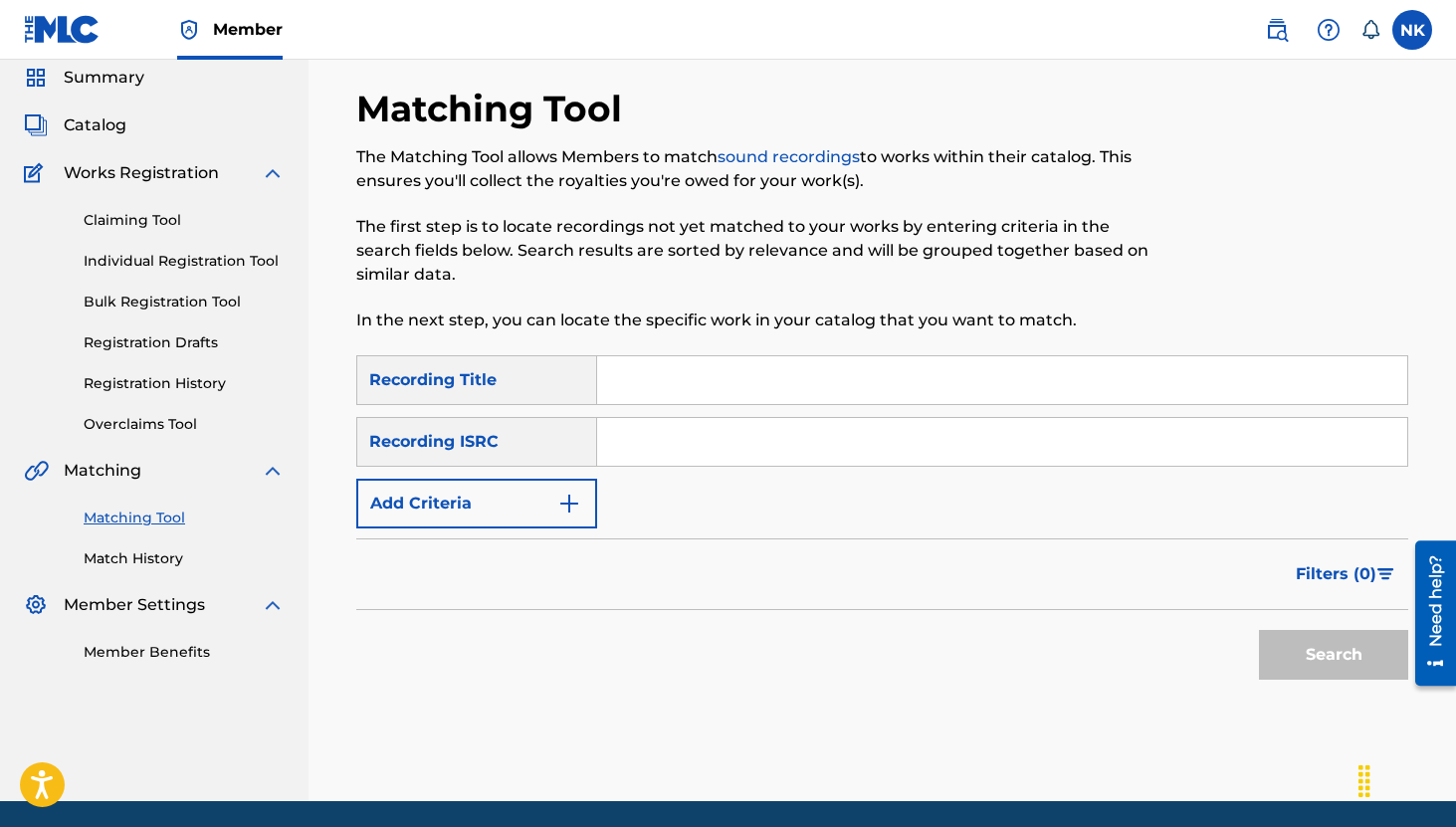 click at bounding box center (1002, 380) 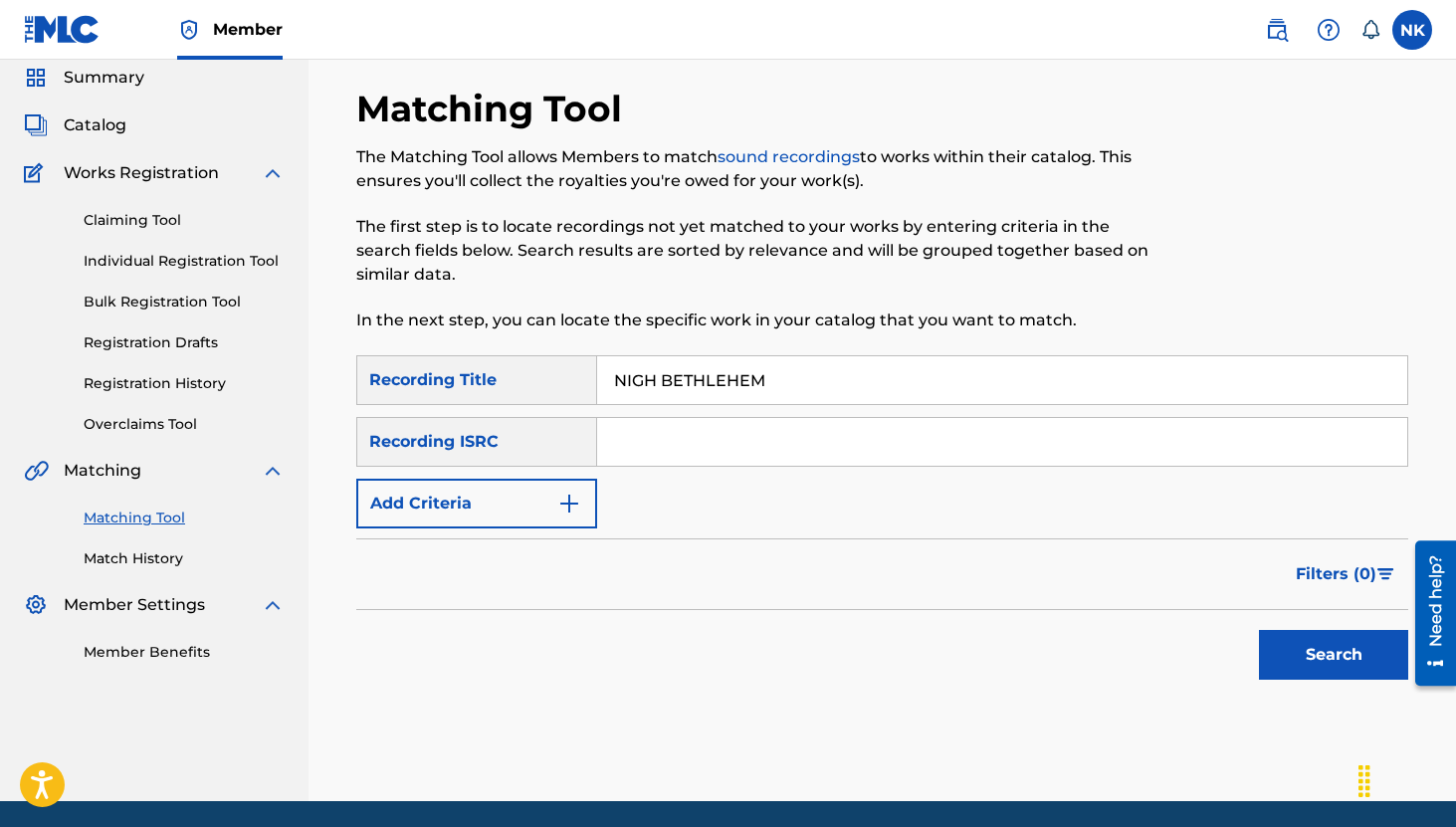 drag, startPoint x: 764, startPoint y: 379, endPoint x: 990, endPoint y: 381, distance: 226.0088 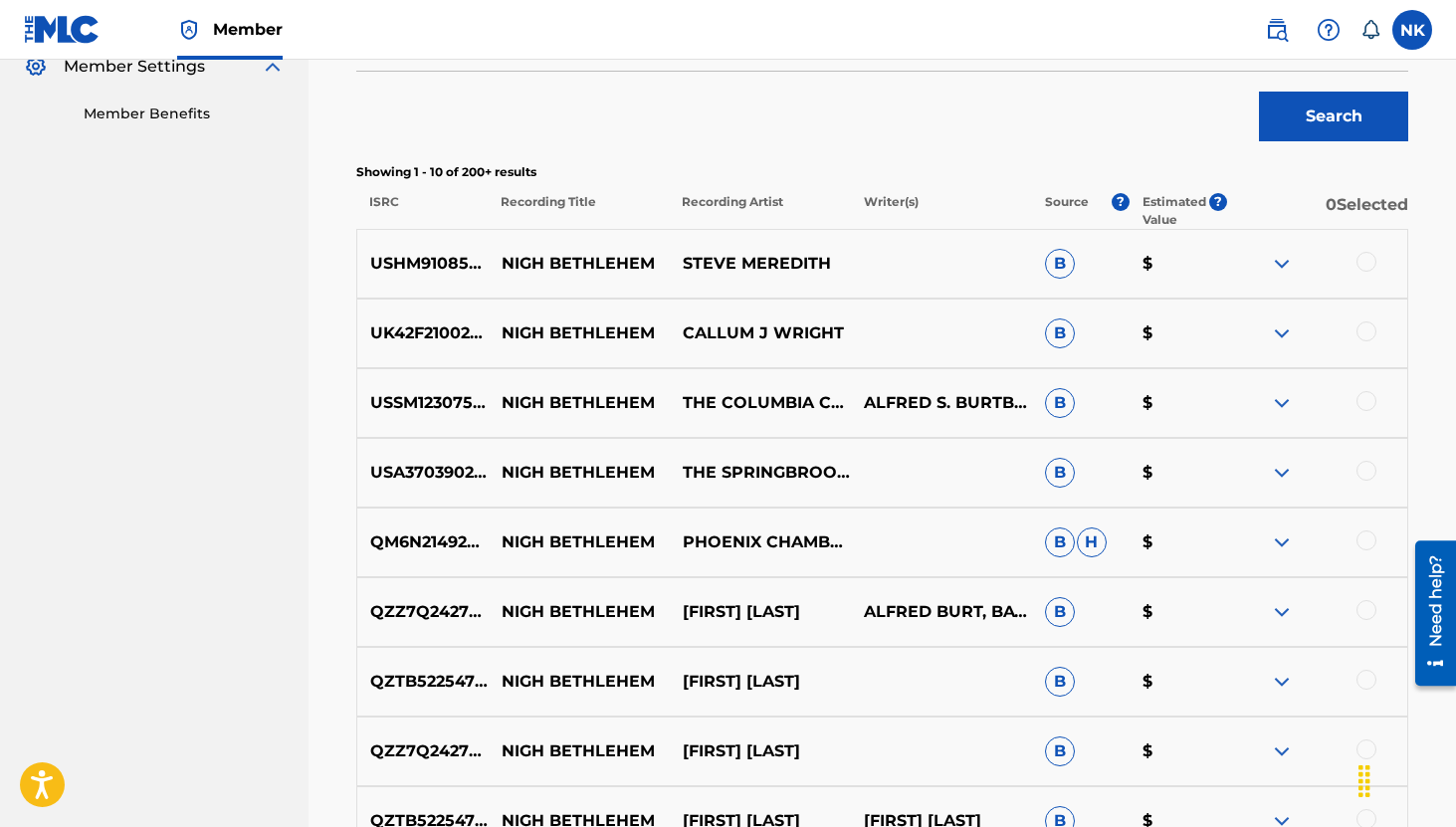 scroll, scrollTop: 622, scrollLeft: 0, axis: vertical 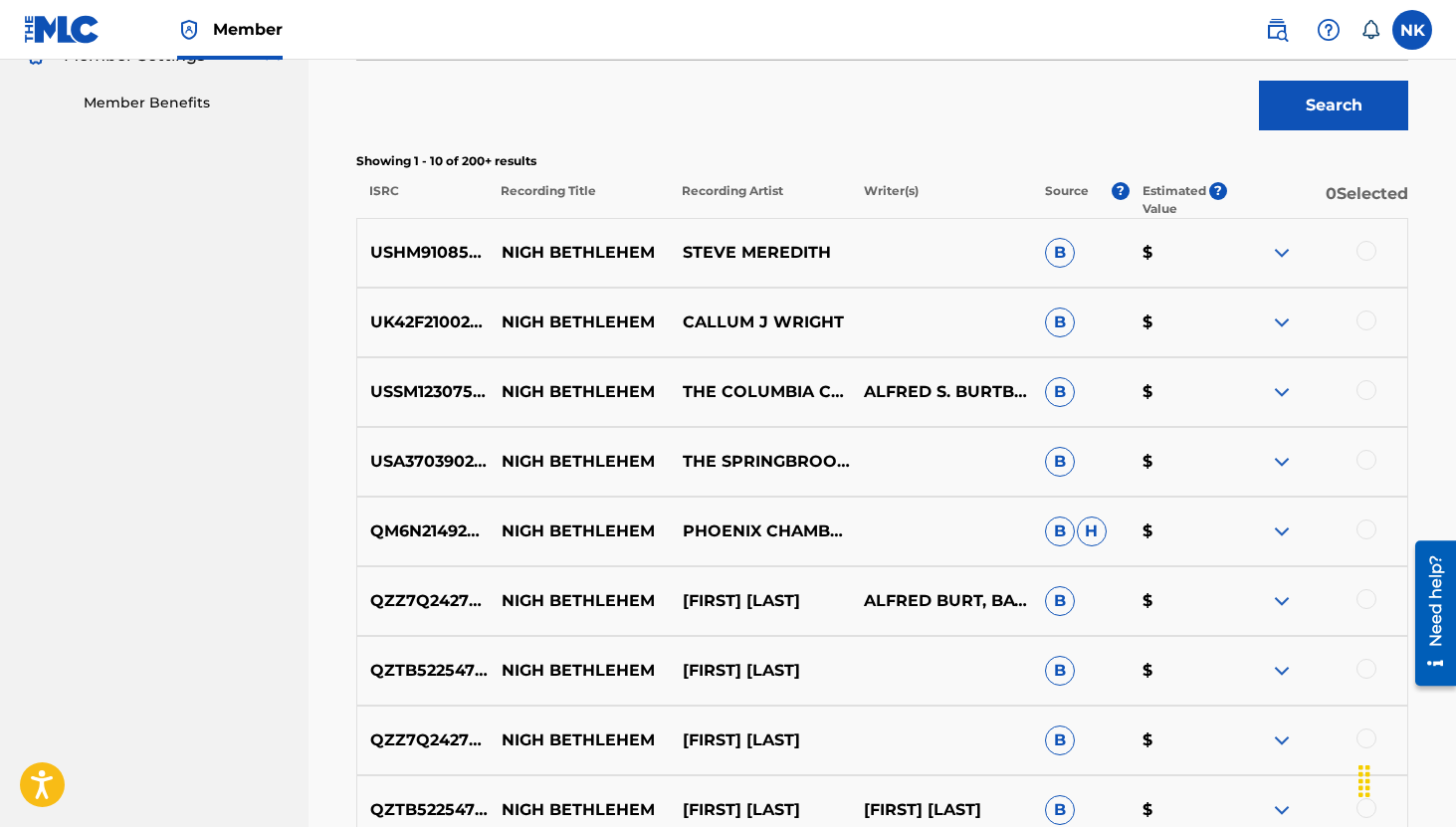 click on "ALFRED S. BURTBATES G. BURT" at bounding box center (941, 392) 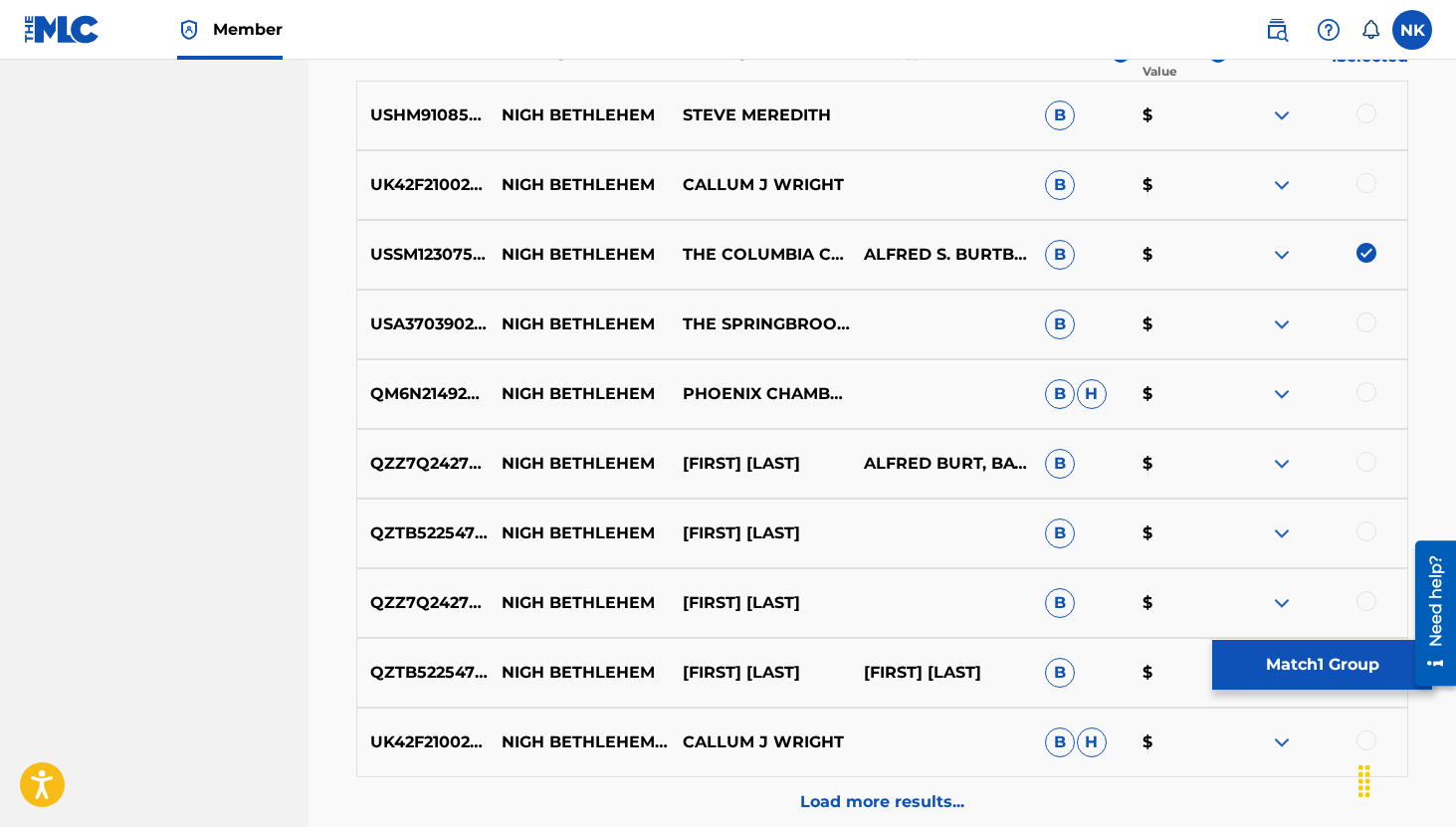 scroll, scrollTop: 766, scrollLeft: 0, axis: vertical 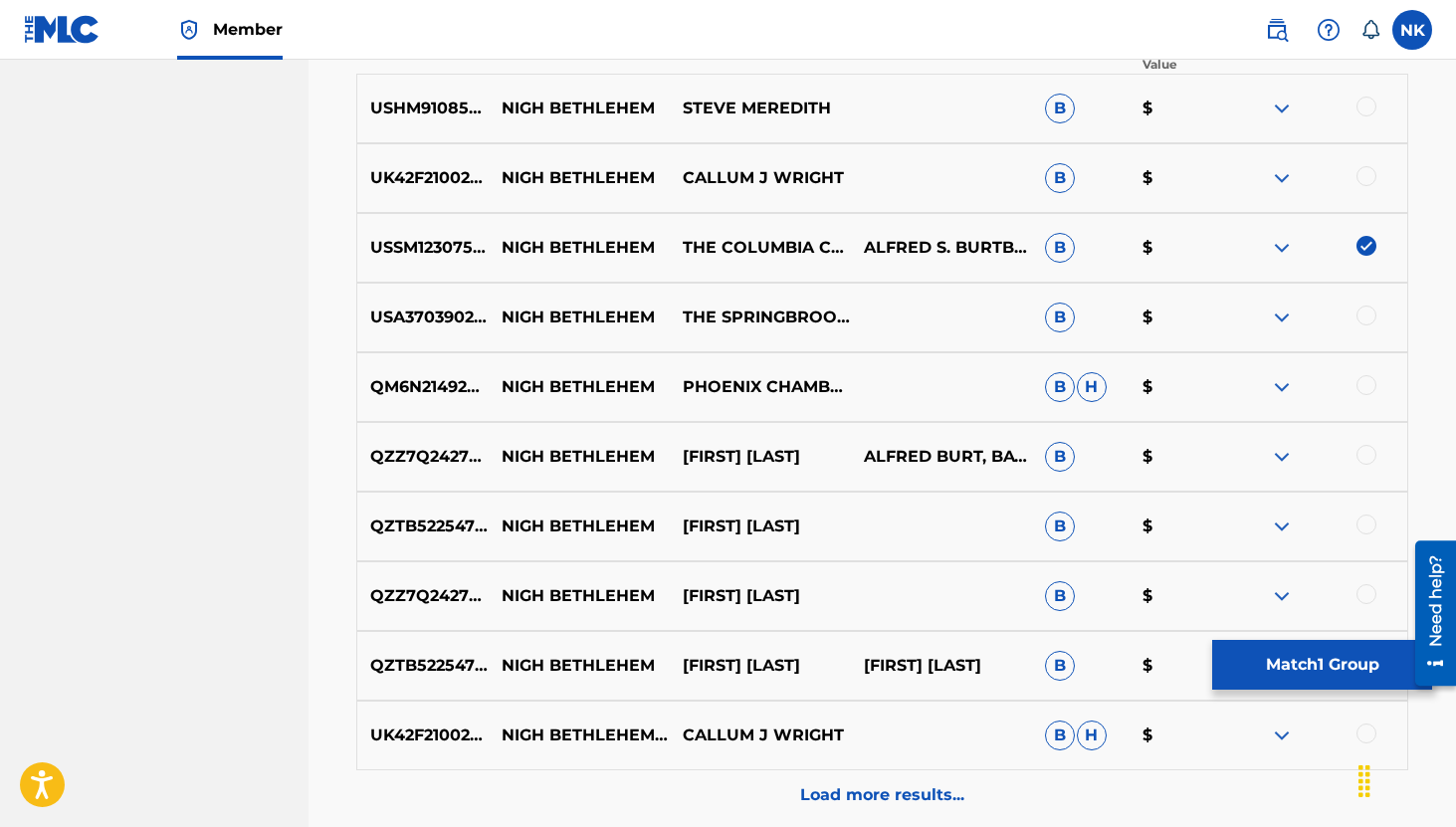 click at bounding box center (1317, 457) 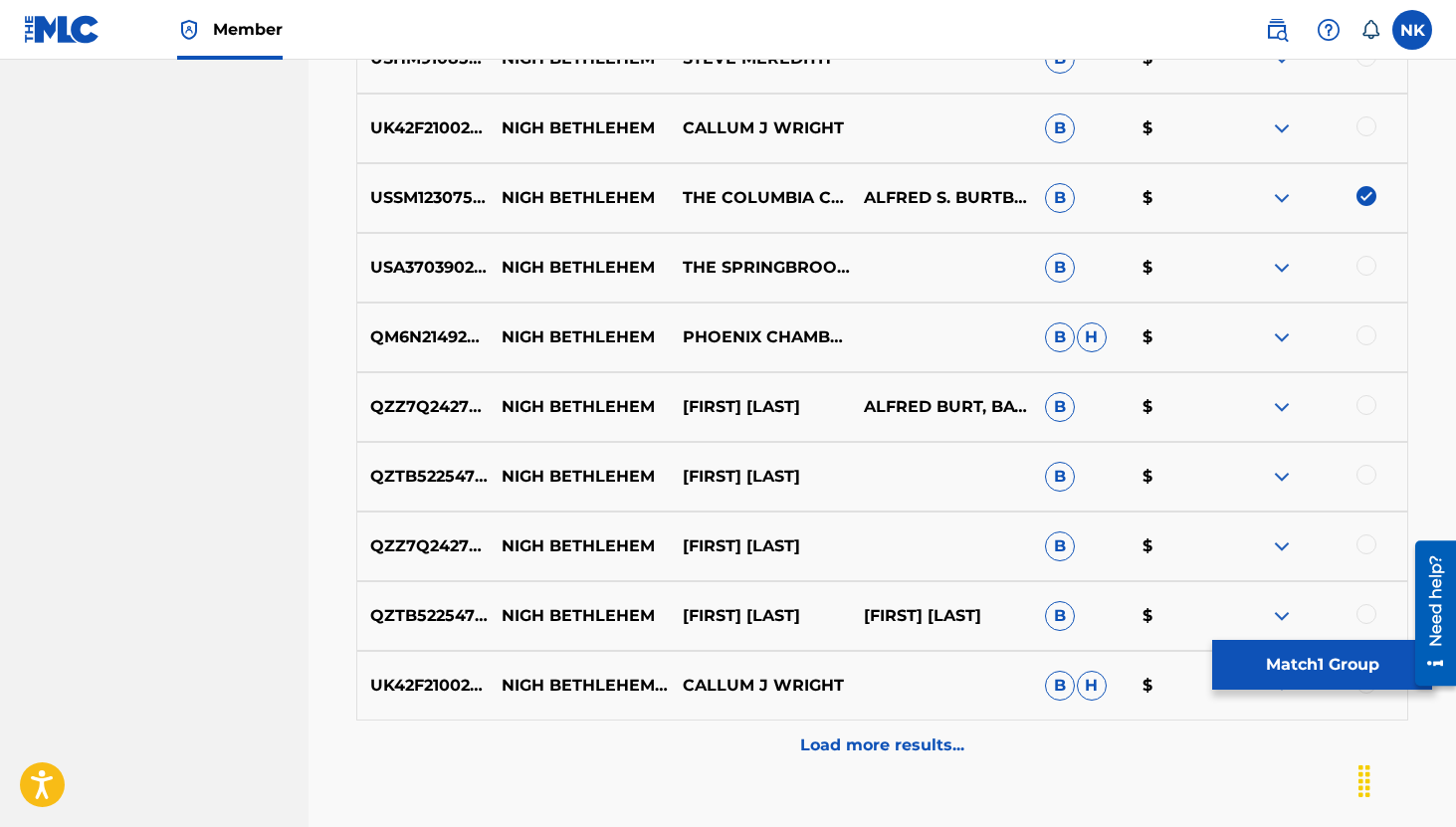 scroll, scrollTop: 834, scrollLeft: 0, axis: vertical 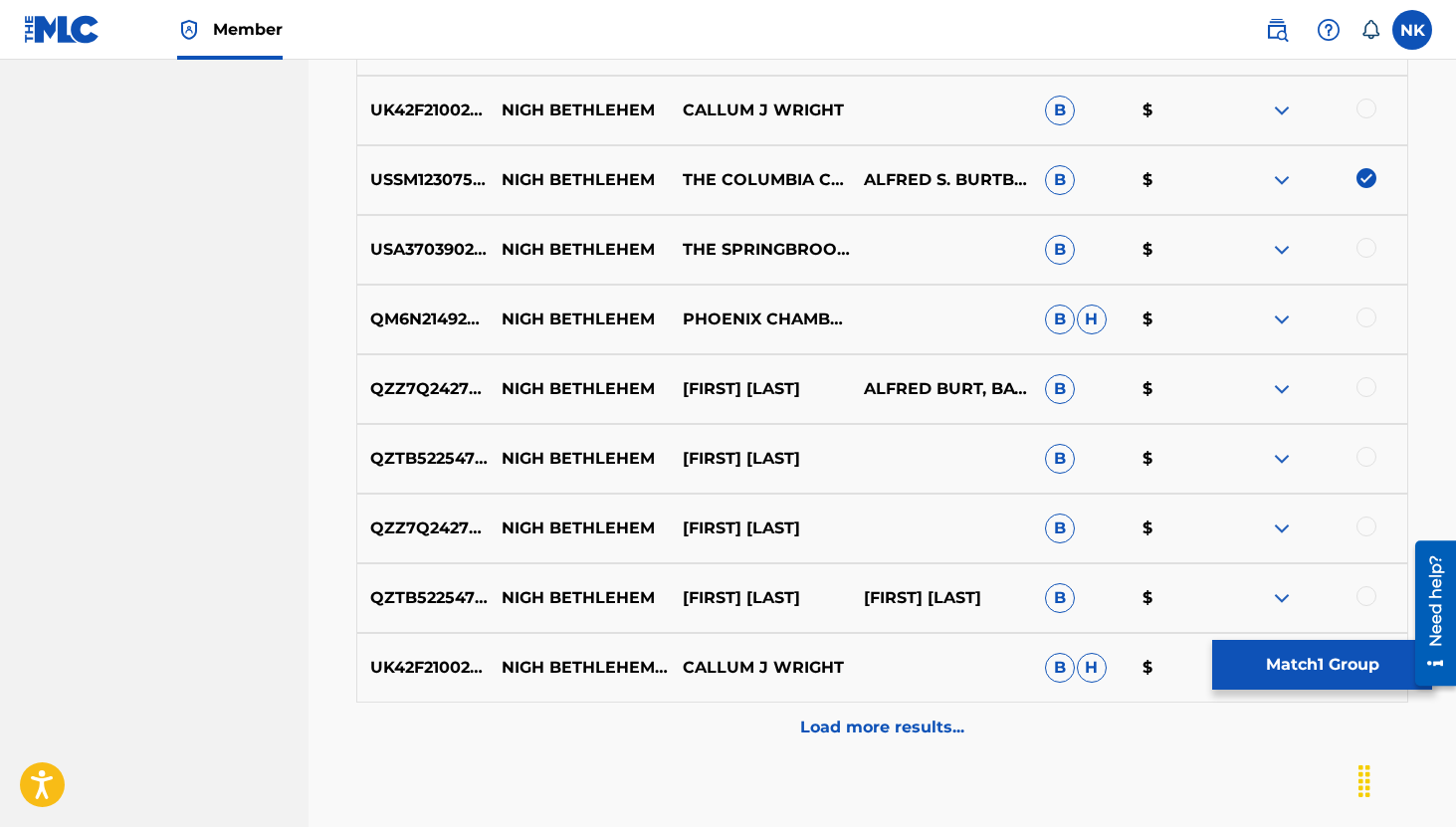 click at bounding box center [1366, 387] 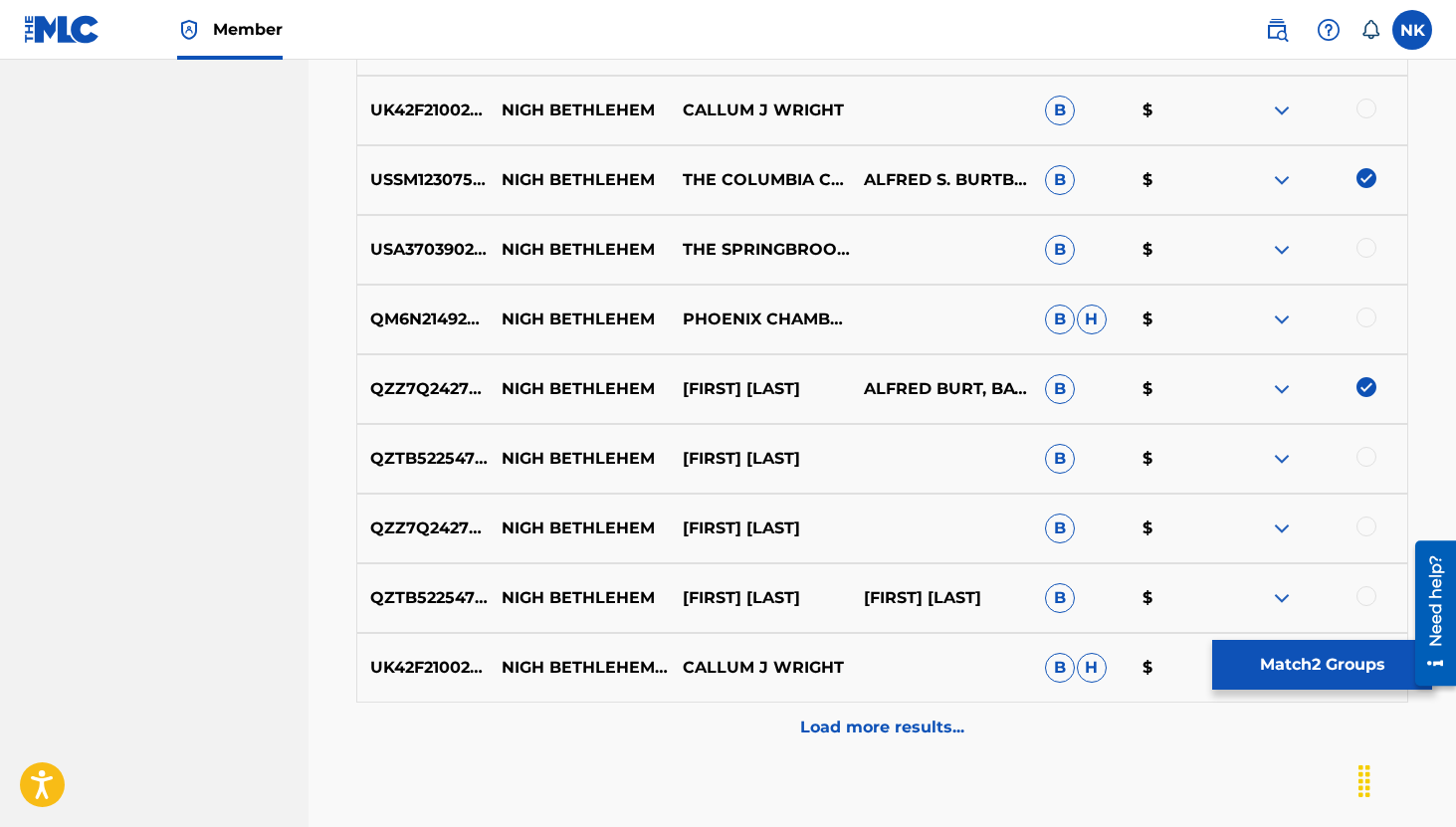 click at bounding box center (1366, 596) 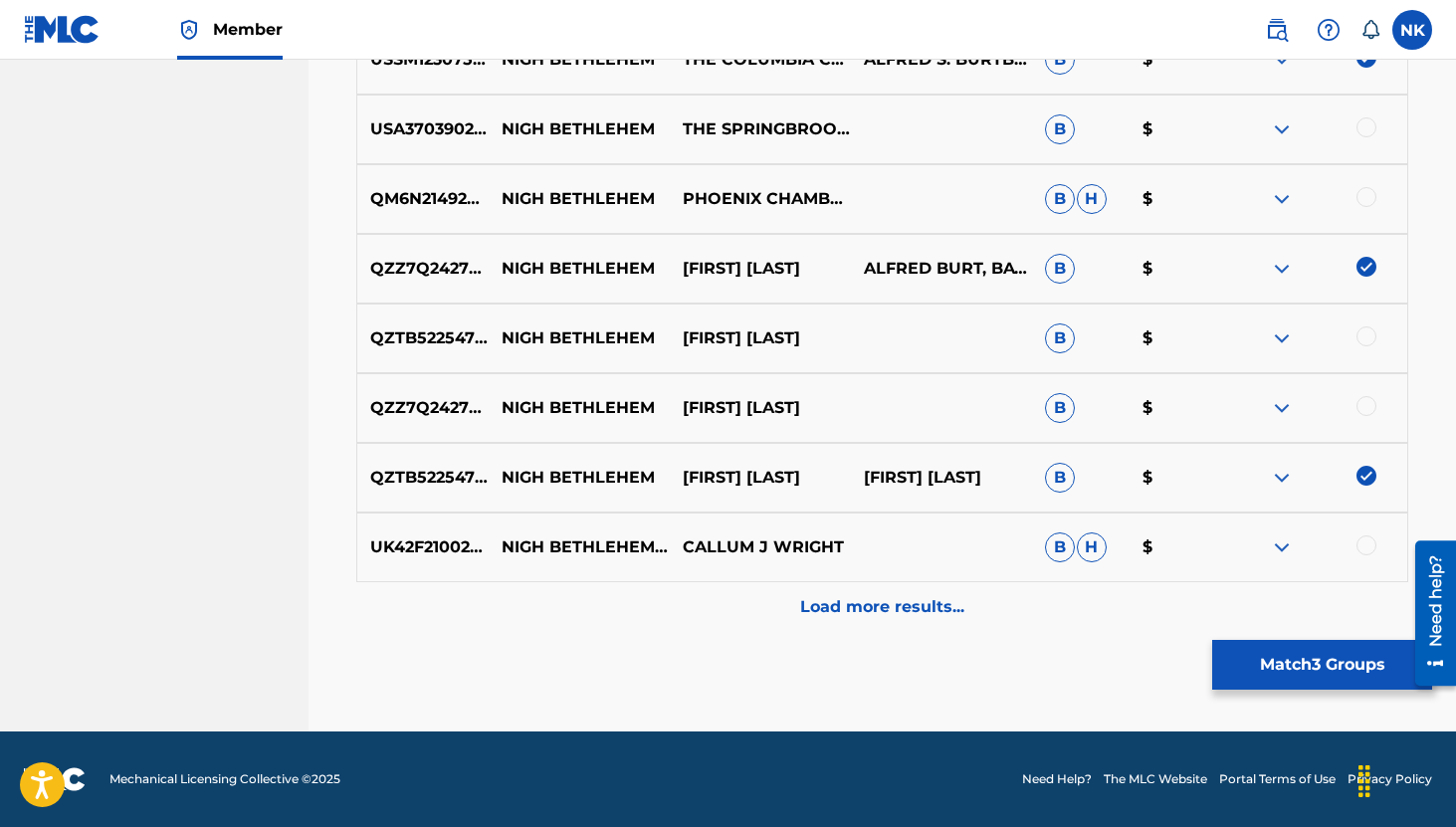click on "Load more results..." at bounding box center [882, 607] 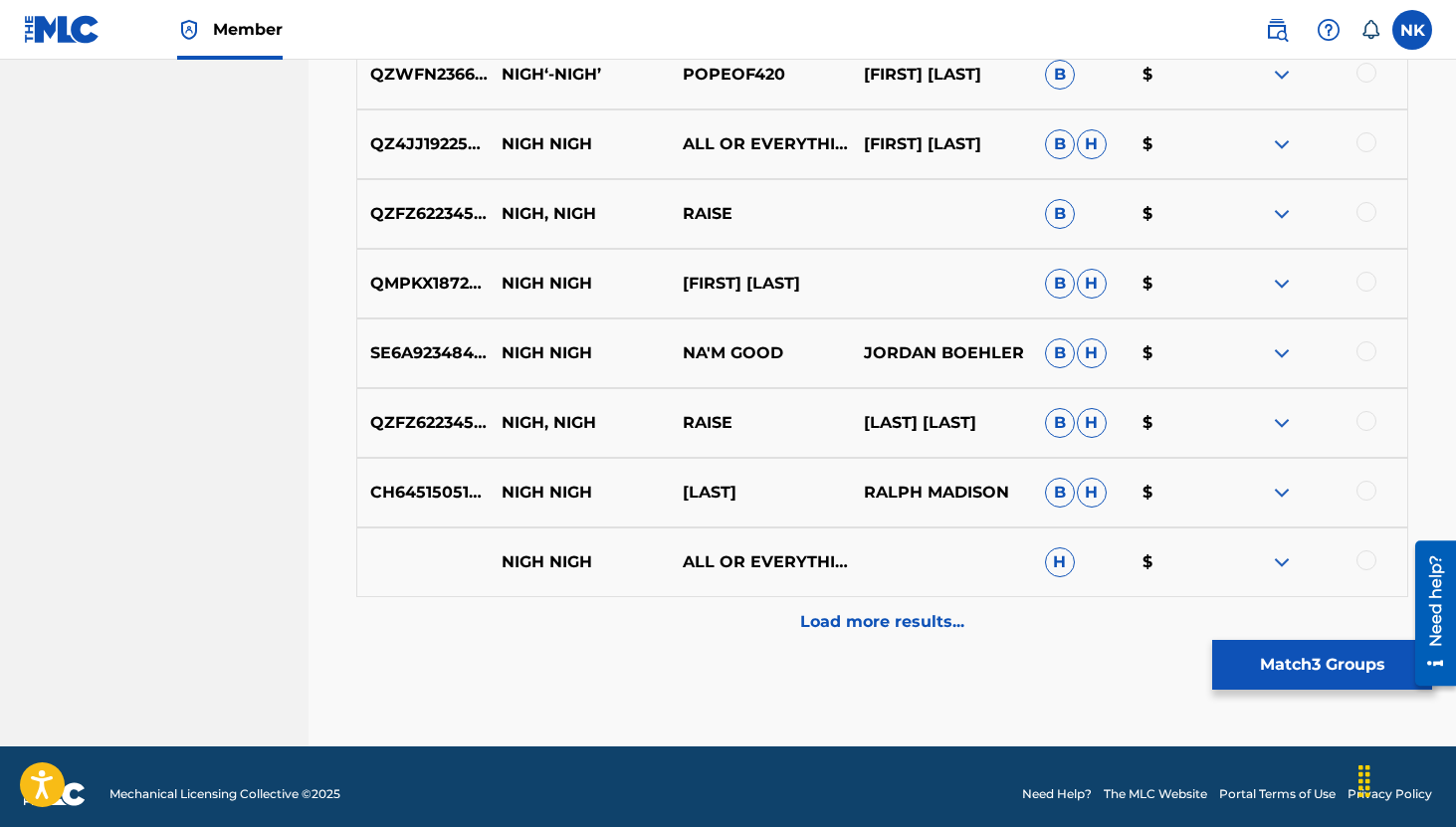 scroll, scrollTop: 1651, scrollLeft: 0, axis: vertical 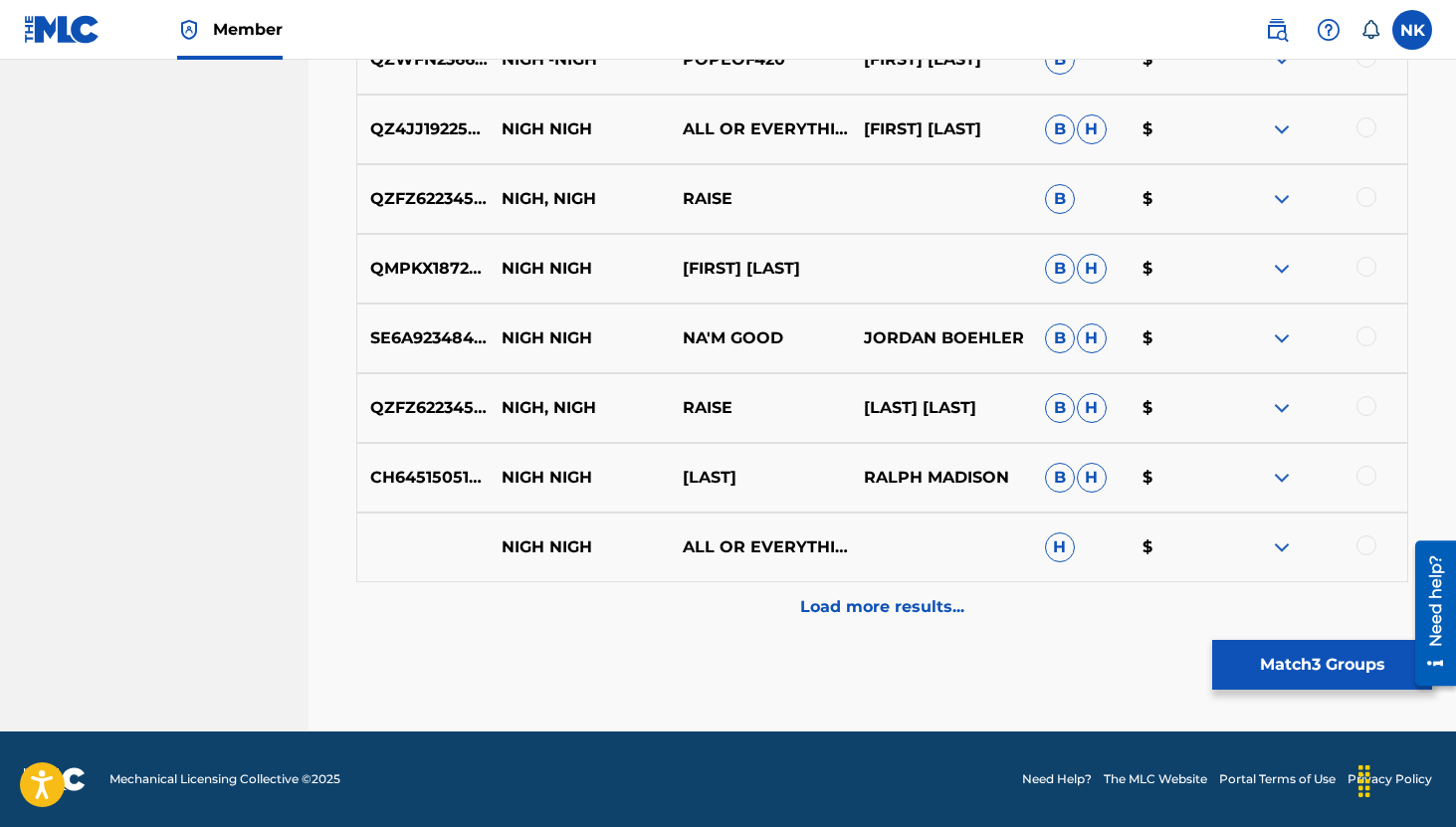 click on "Load more results..." at bounding box center [882, 607] 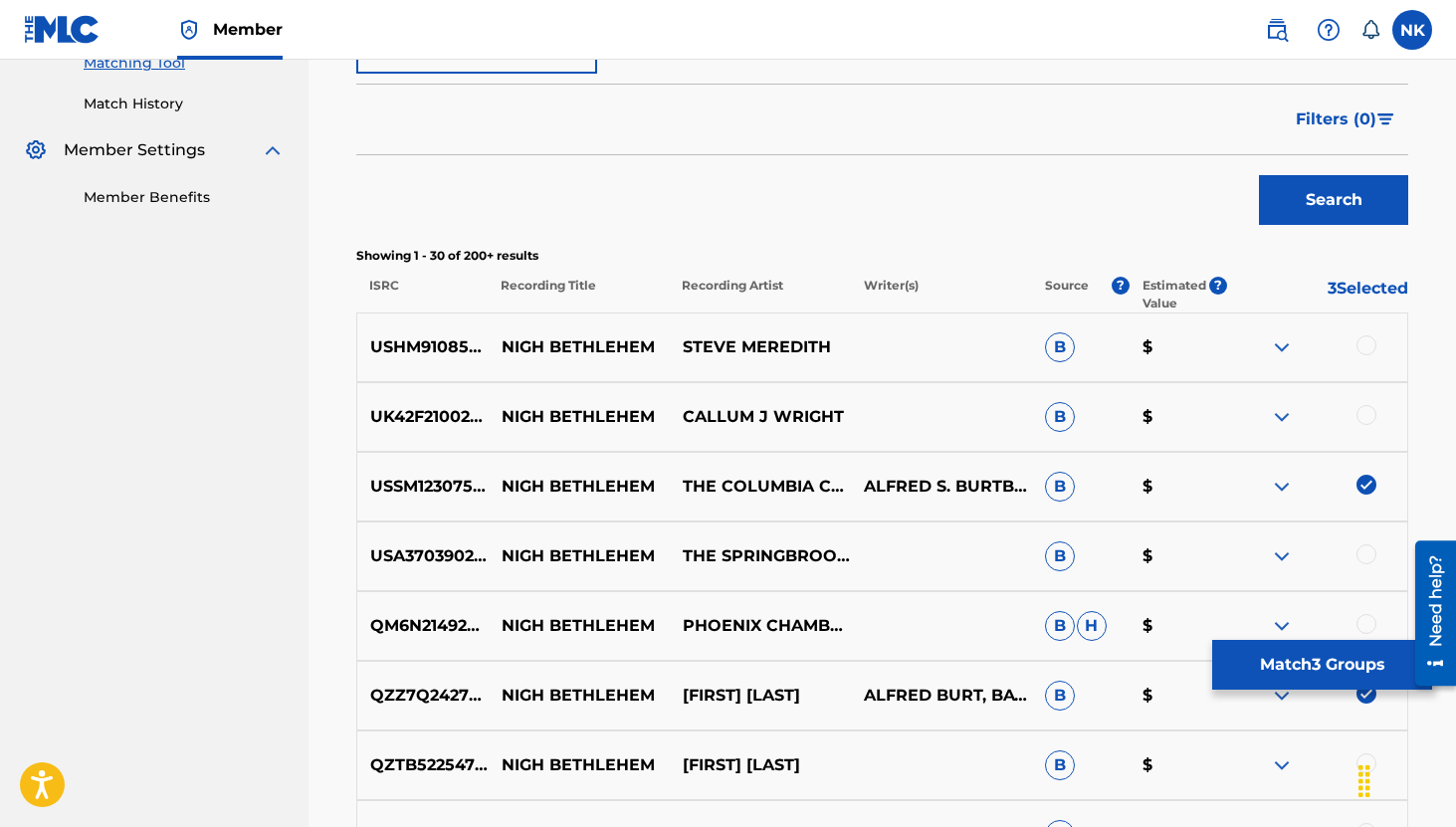 scroll, scrollTop: 529, scrollLeft: 0, axis: vertical 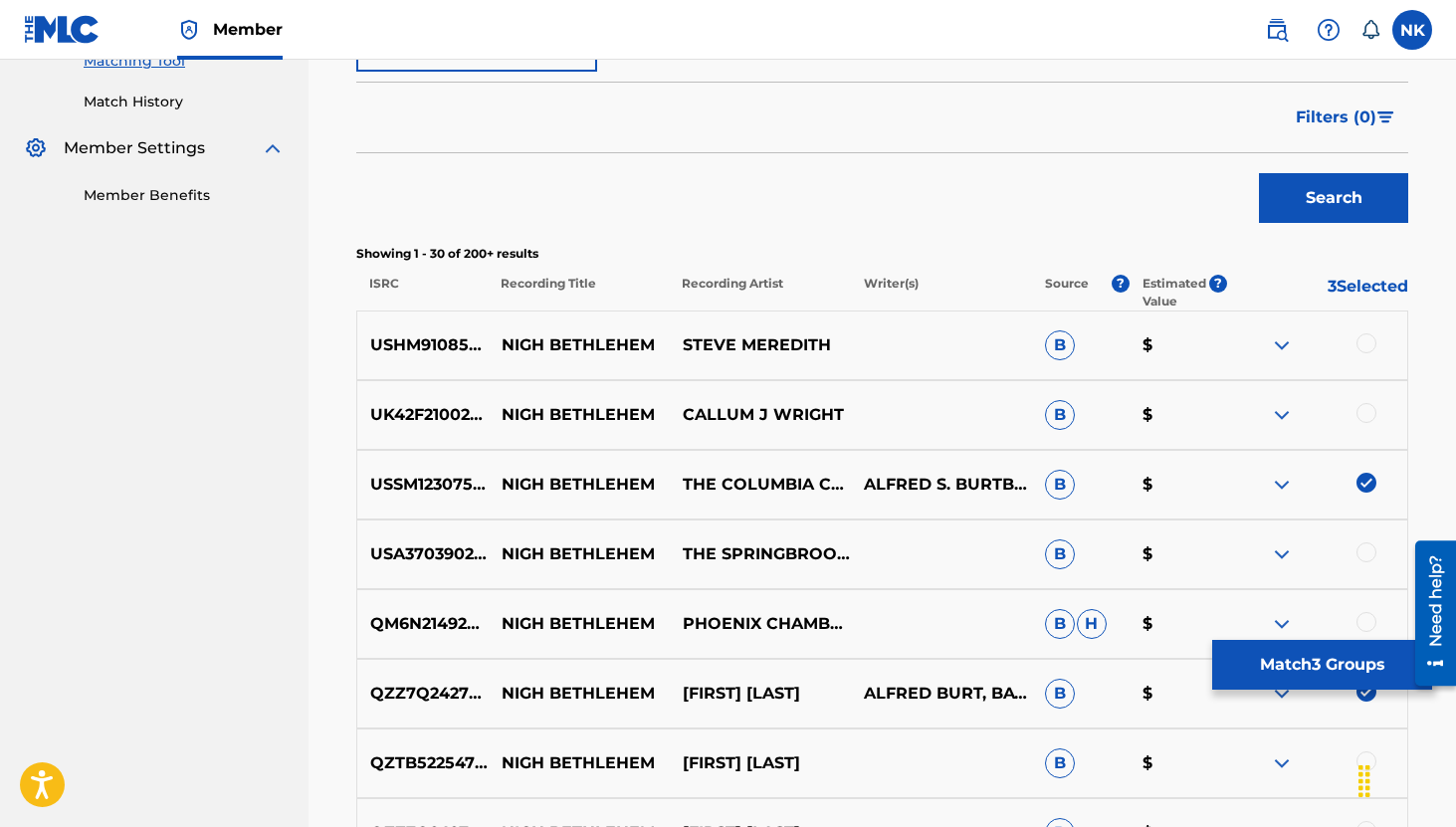 click at bounding box center [1282, 345] 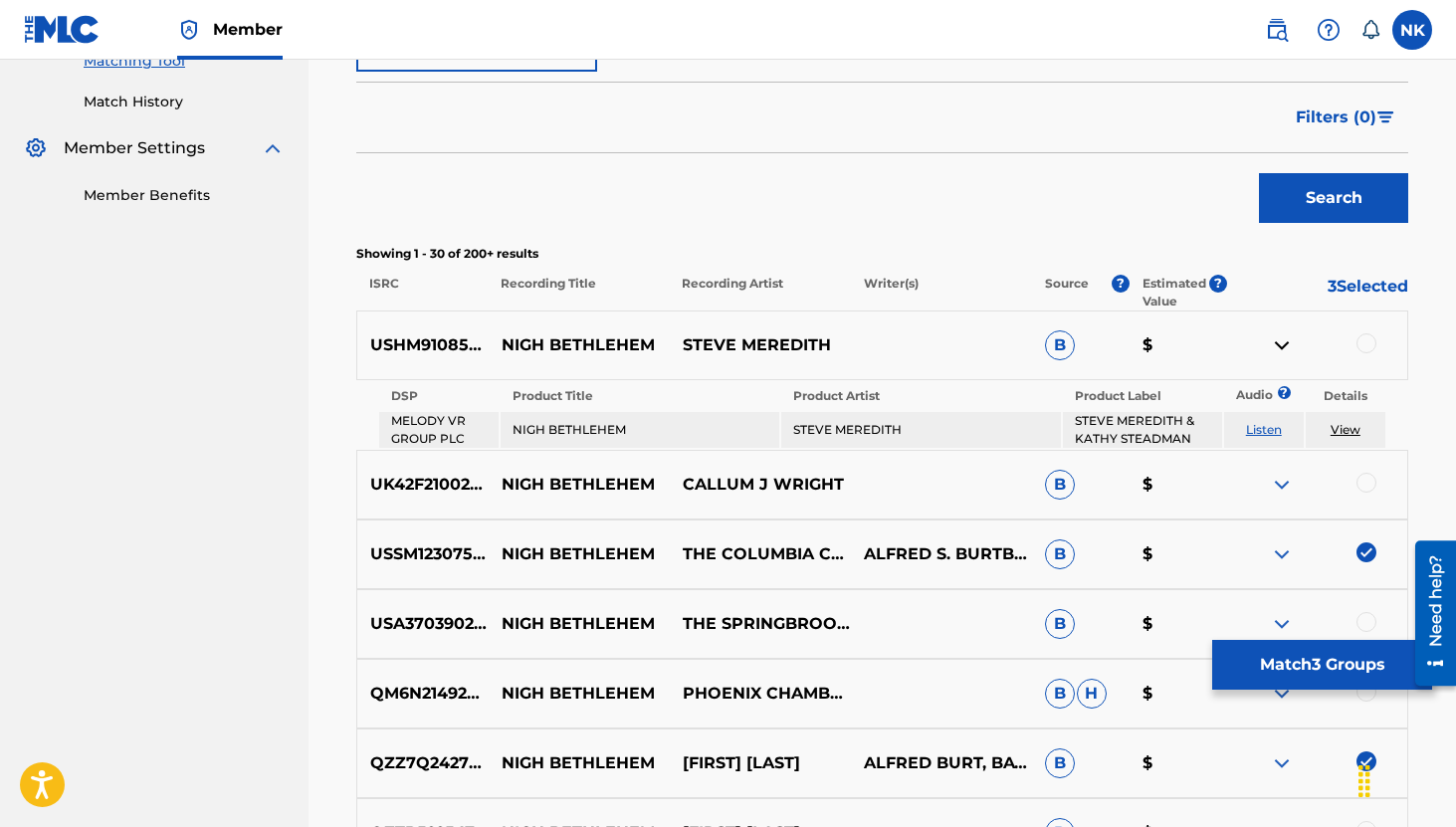 click on "Listen" at bounding box center (1264, 429) 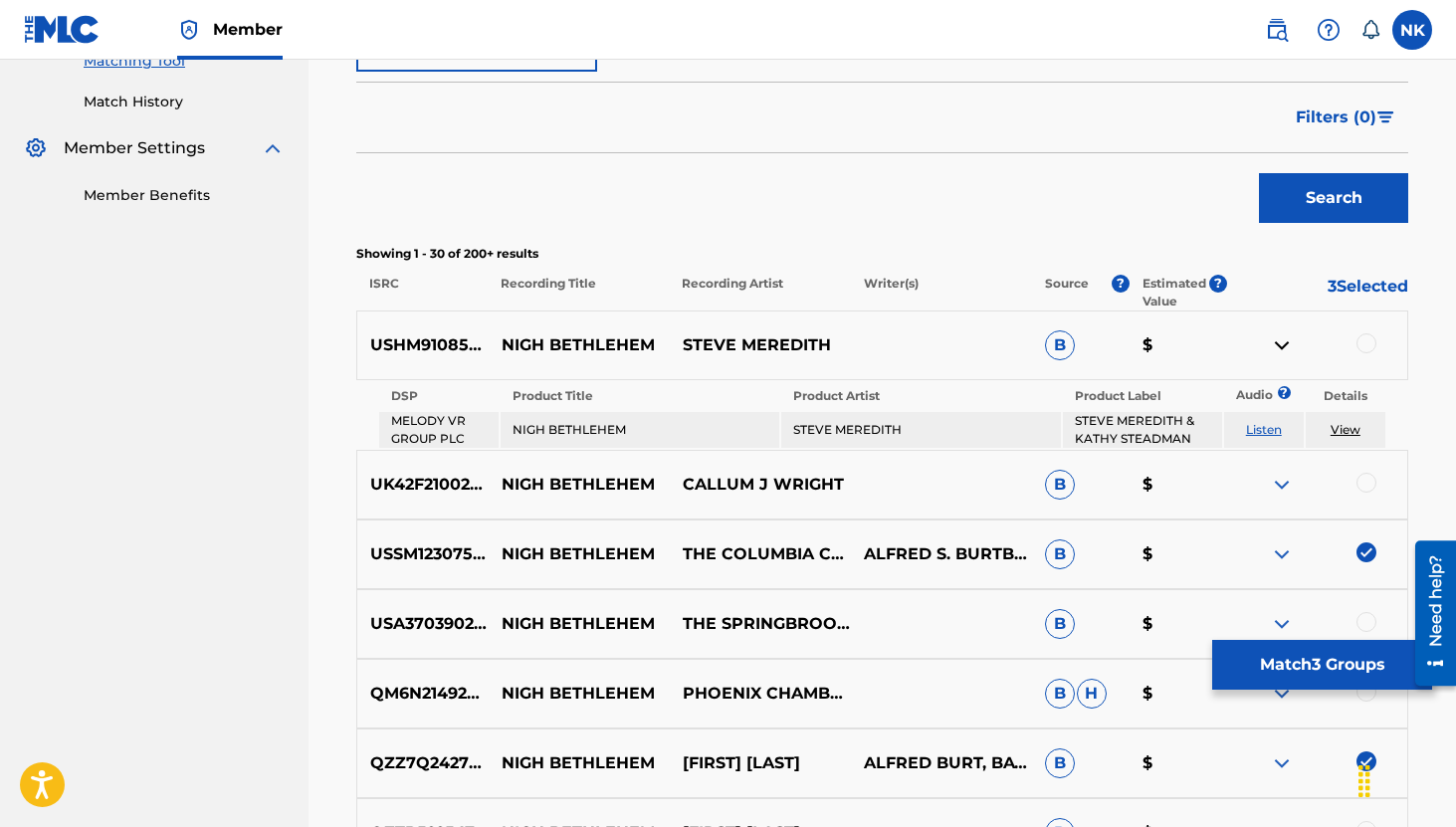 click at bounding box center (1282, 485) 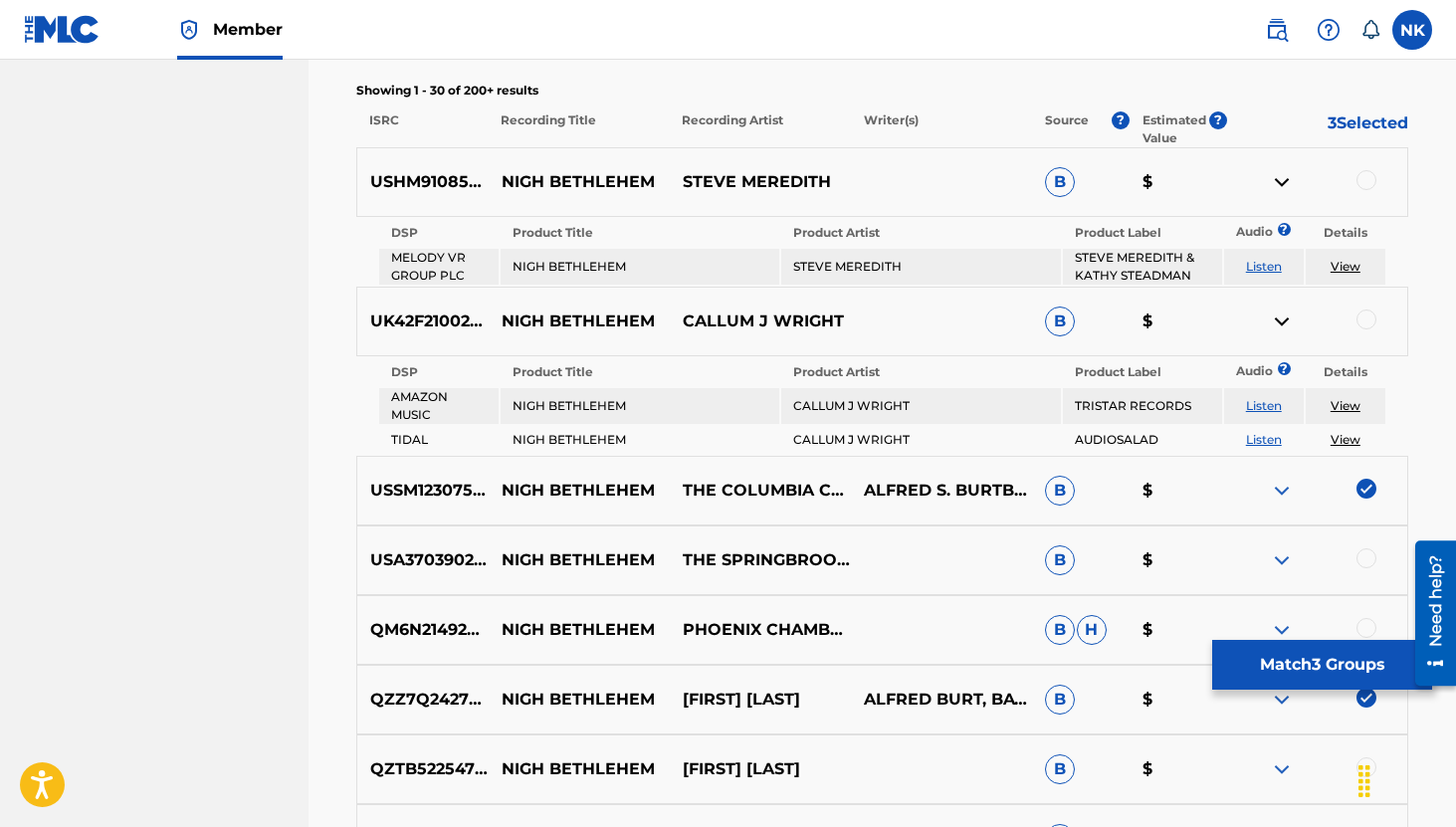 scroll, scrollTop: 714, scrollLeft: 0, axis: vertical 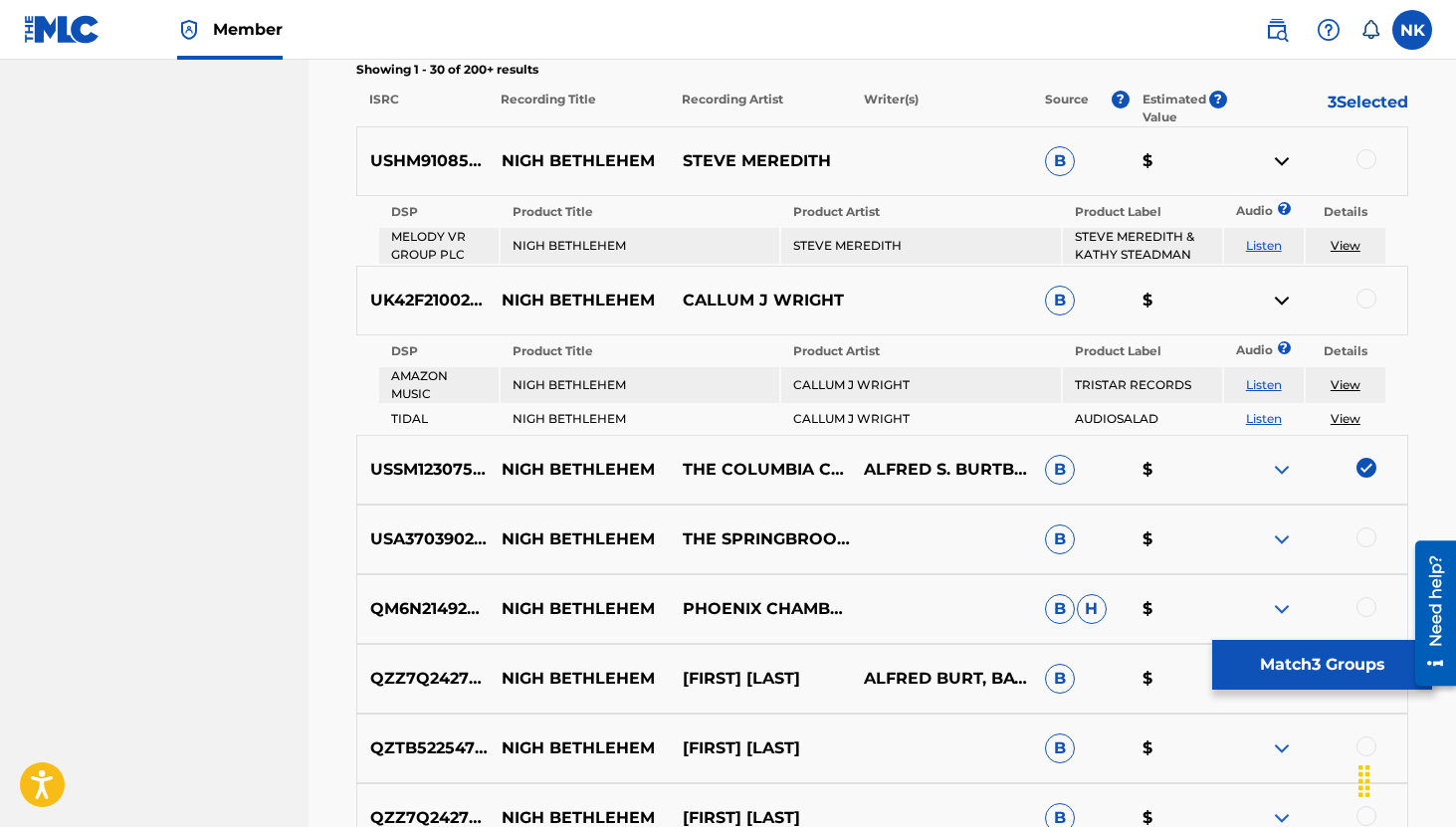 click on "Listen" at bounding box center [1264, 384] 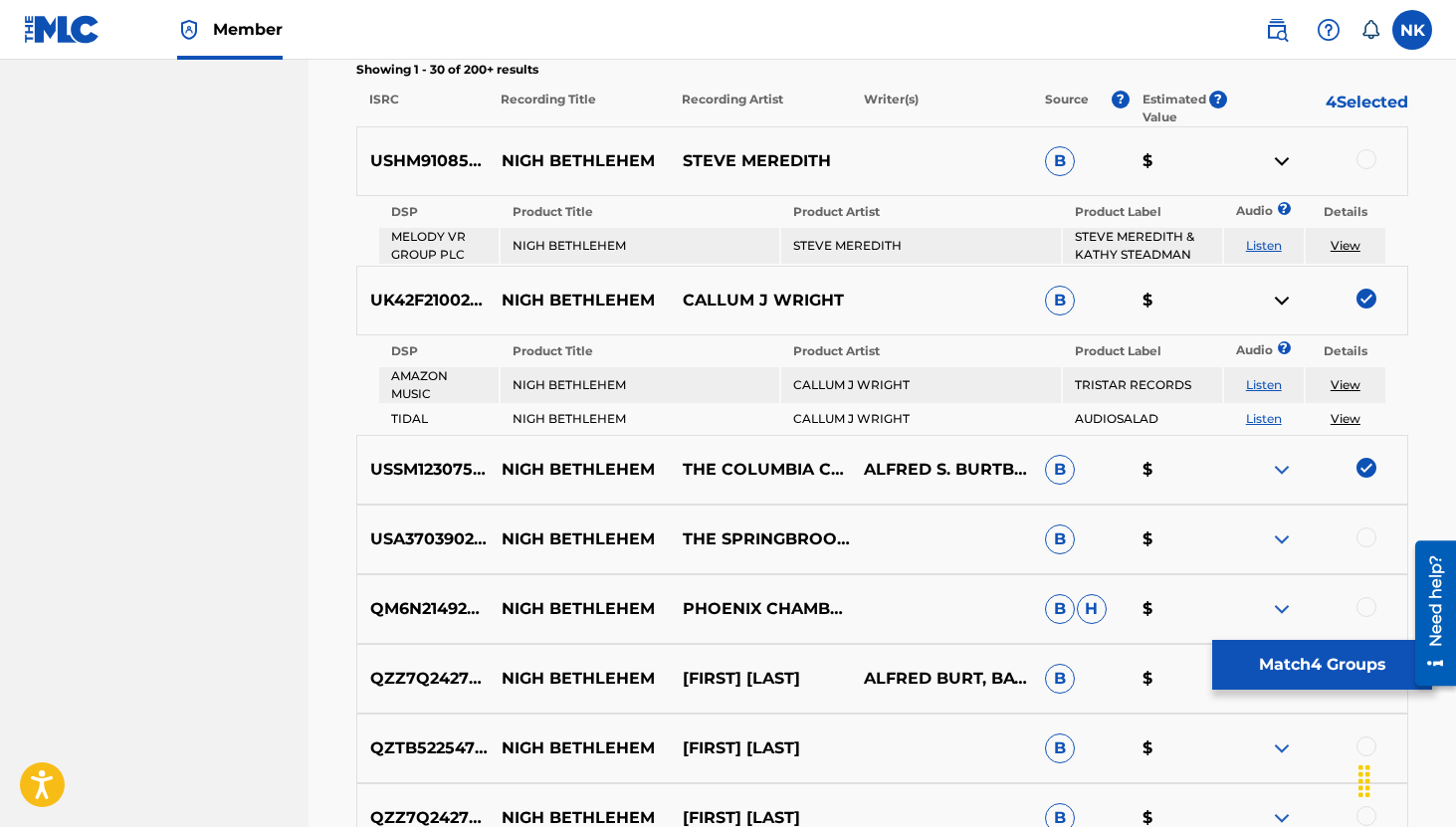 click at bounding box center (1282, 301) 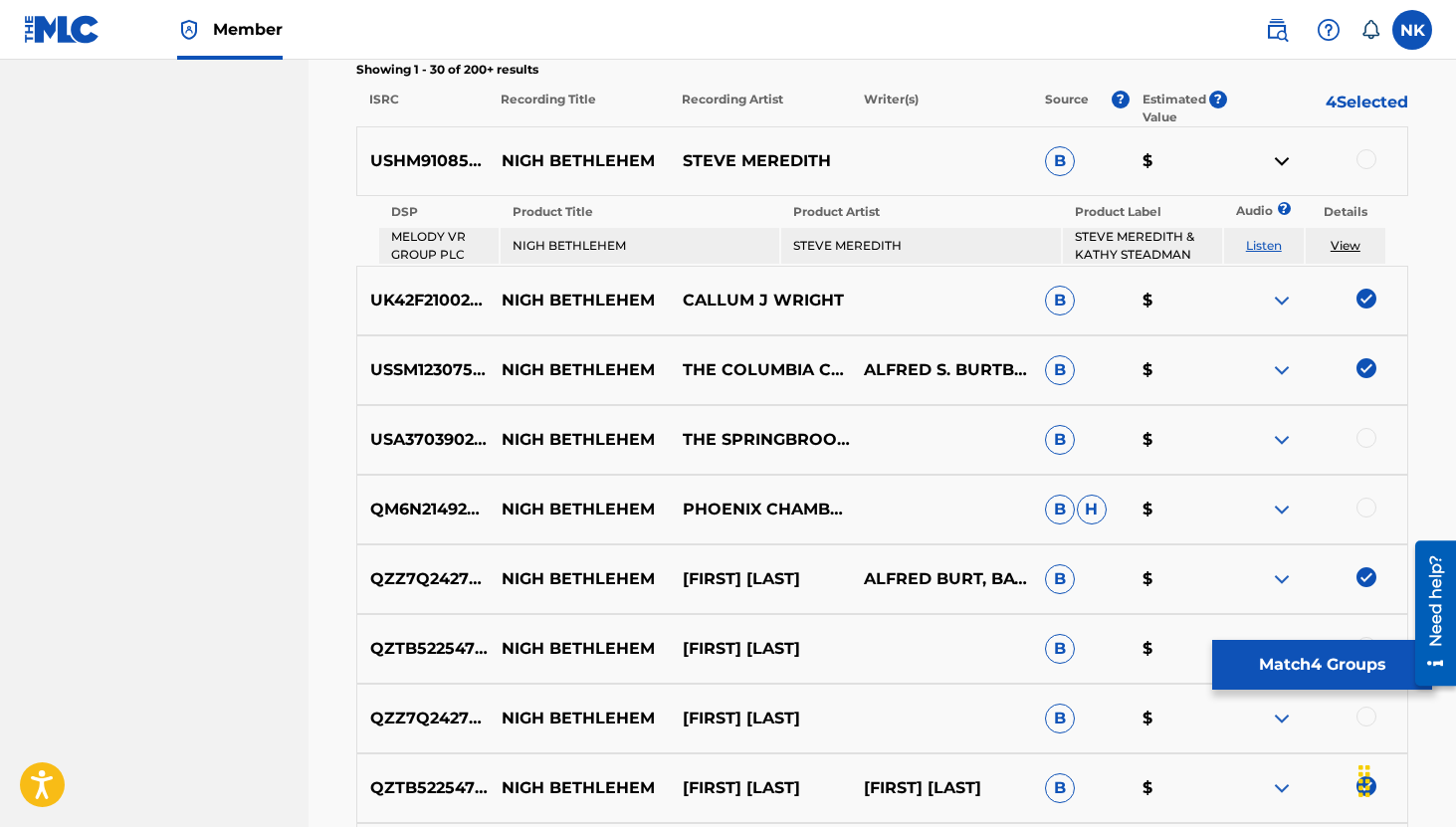 click at bounding box center [1282, 440] 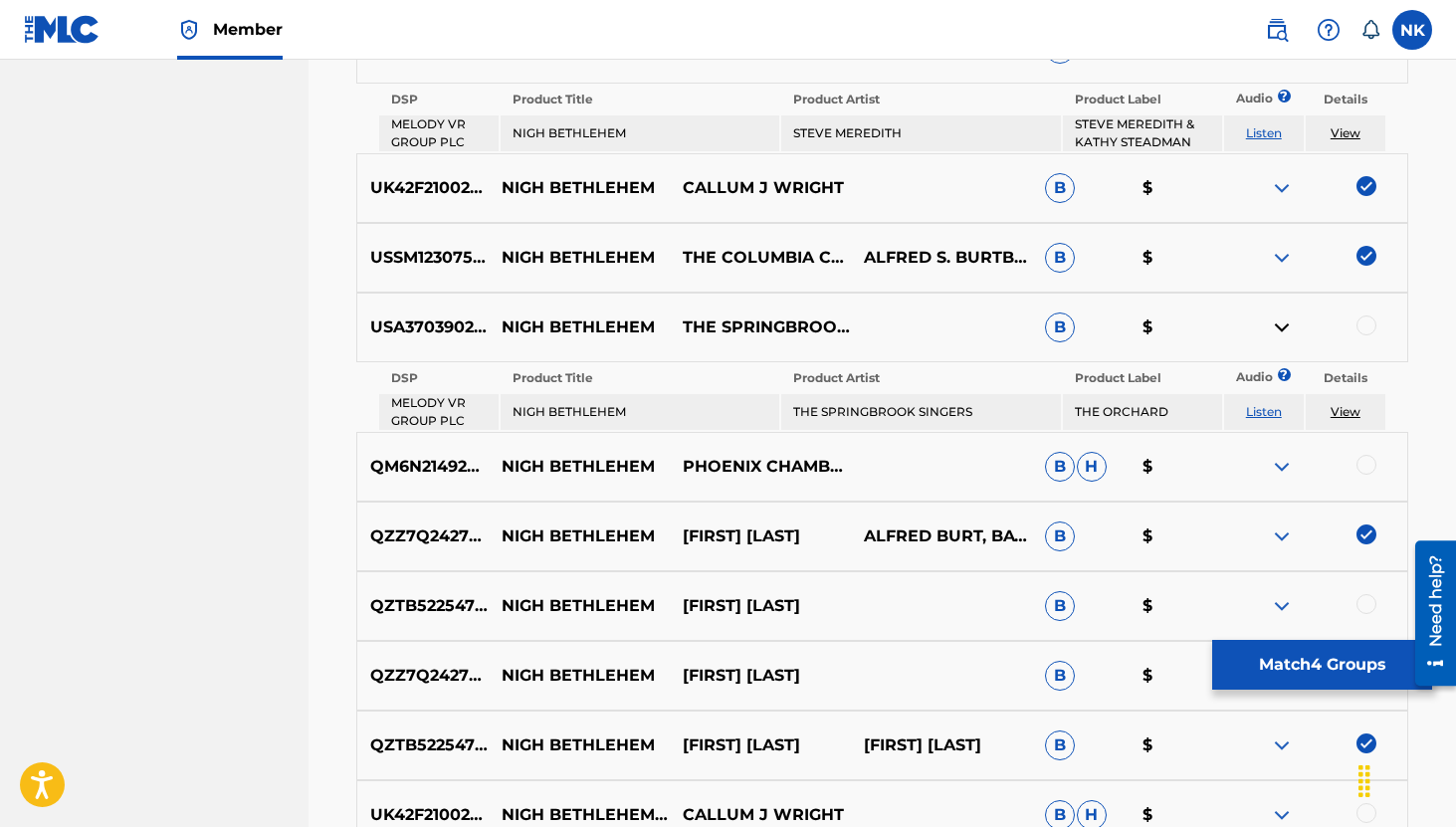 scroll, scrollTop: 833, scrollLeft: 0, axis: vertical 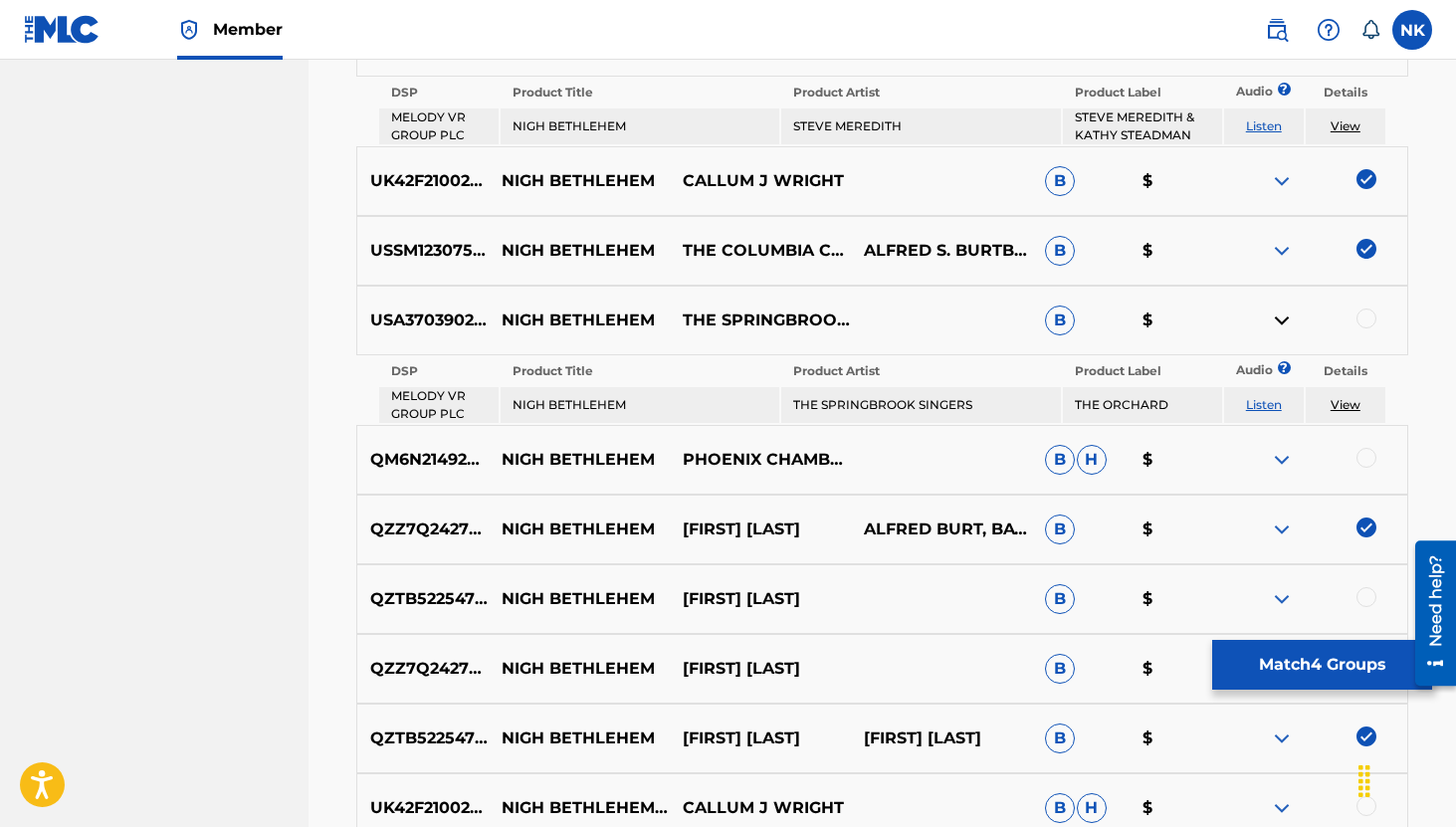click on "Listen" at bounding box center [1264, 404] 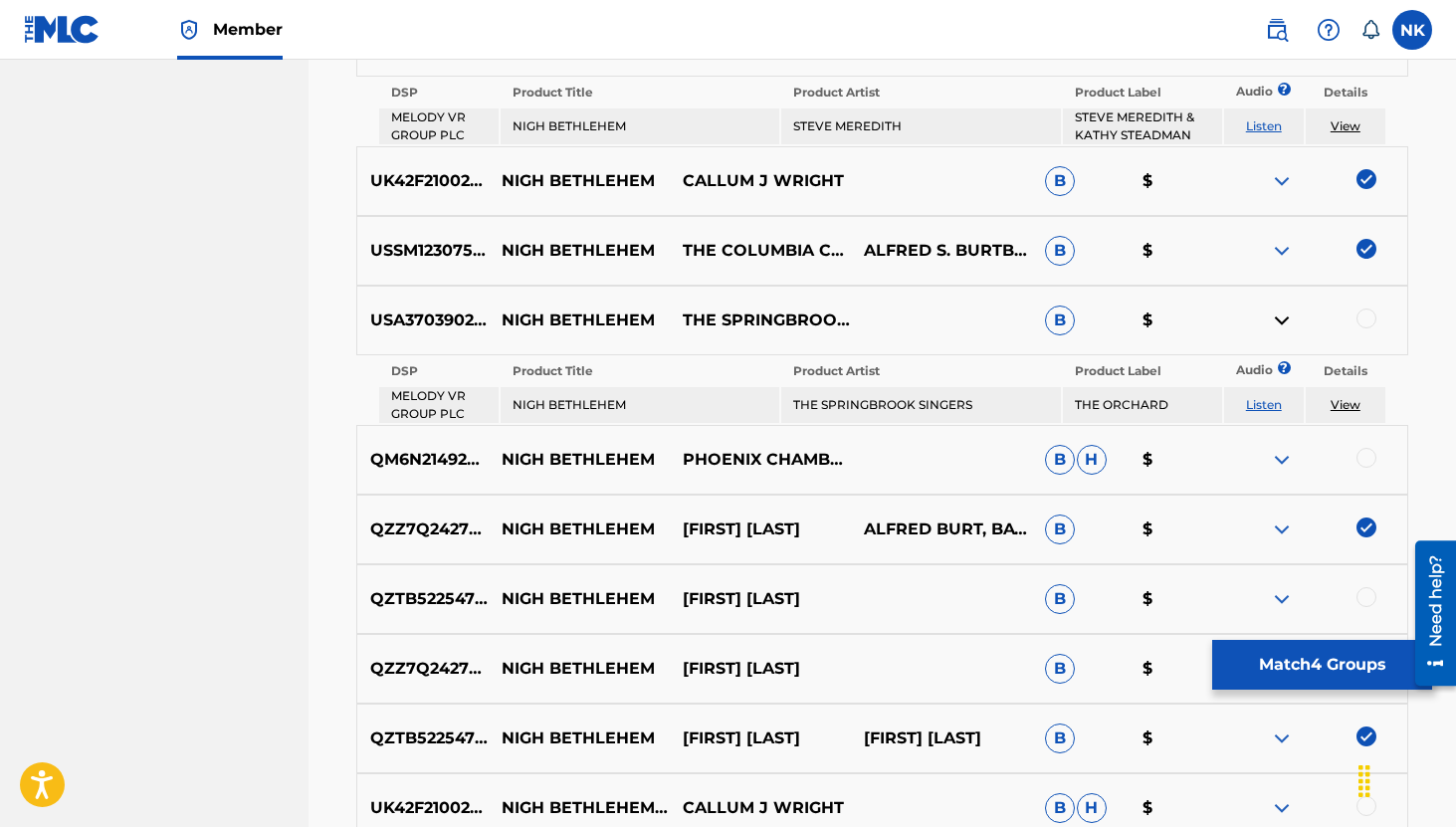 click on "QM6N21492764 NIGH BETHLEHEM PHOENIX CHAMBER CHOIR B H $" at bounding box center (882, 460) 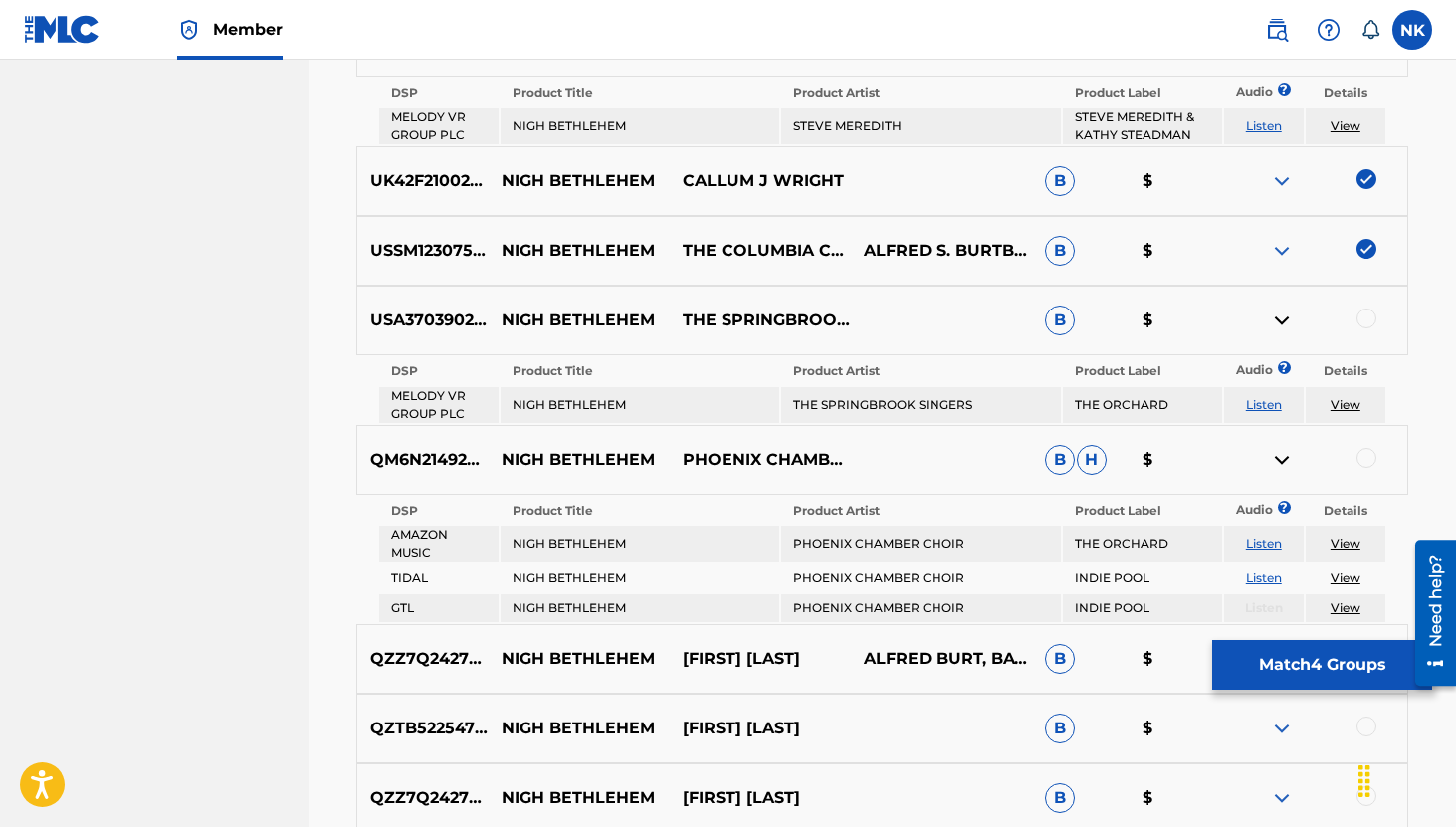 click on "Listen" at bounding box center [1264, 543] 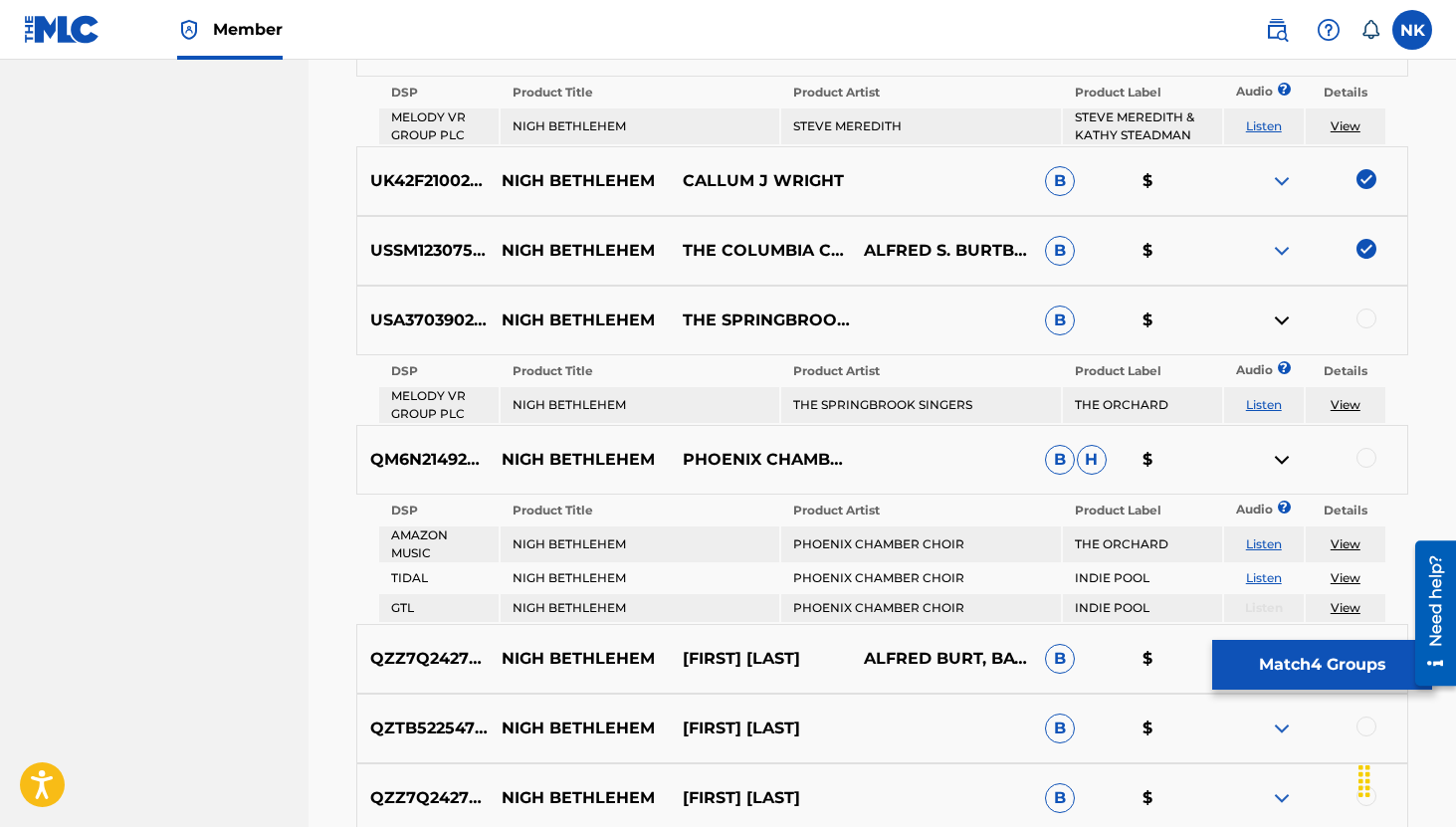 click at bounding box center (1282, 460) 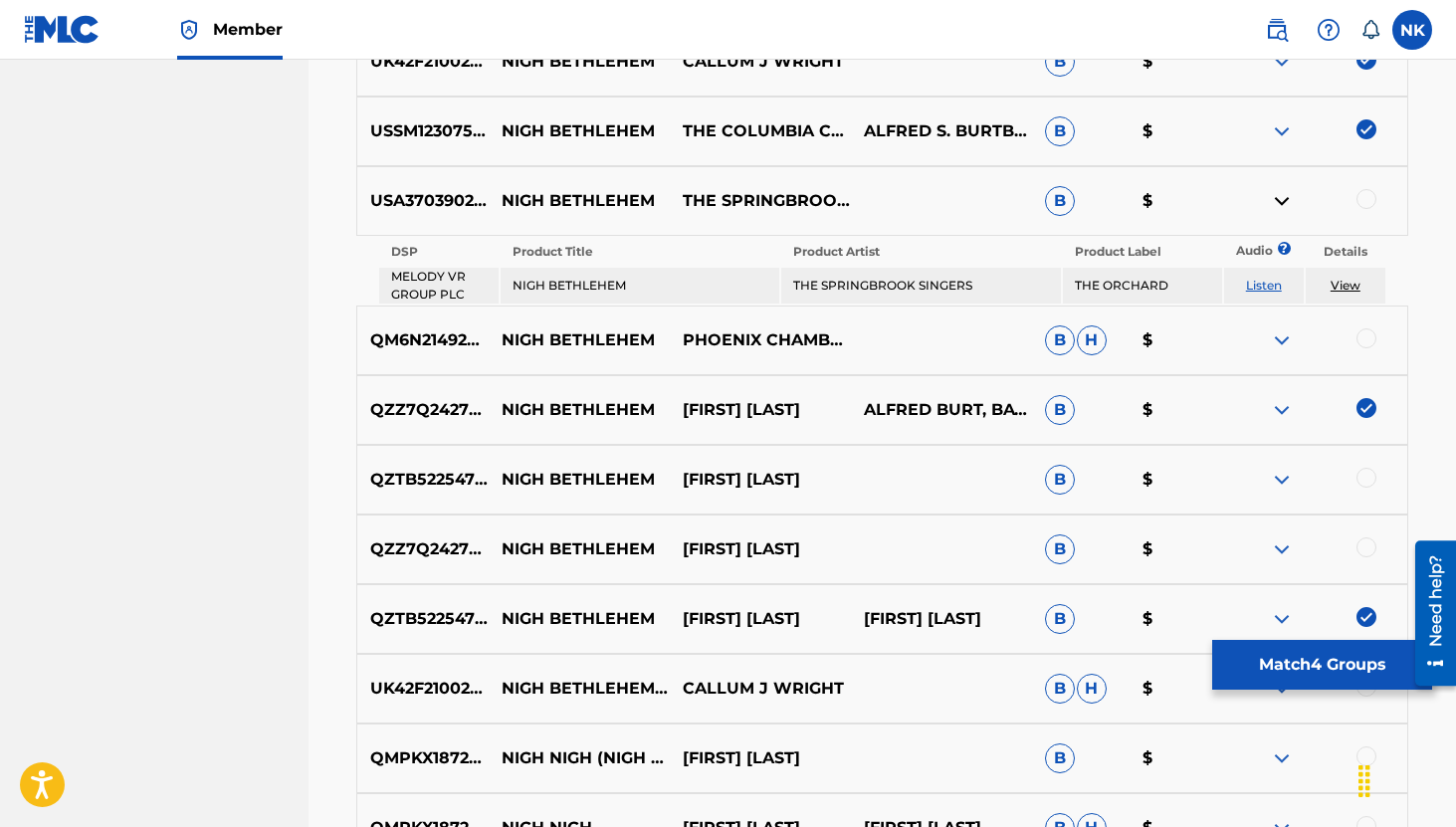 scroll, scrollTop: 992, scrollLeft: 0, axis: vertical 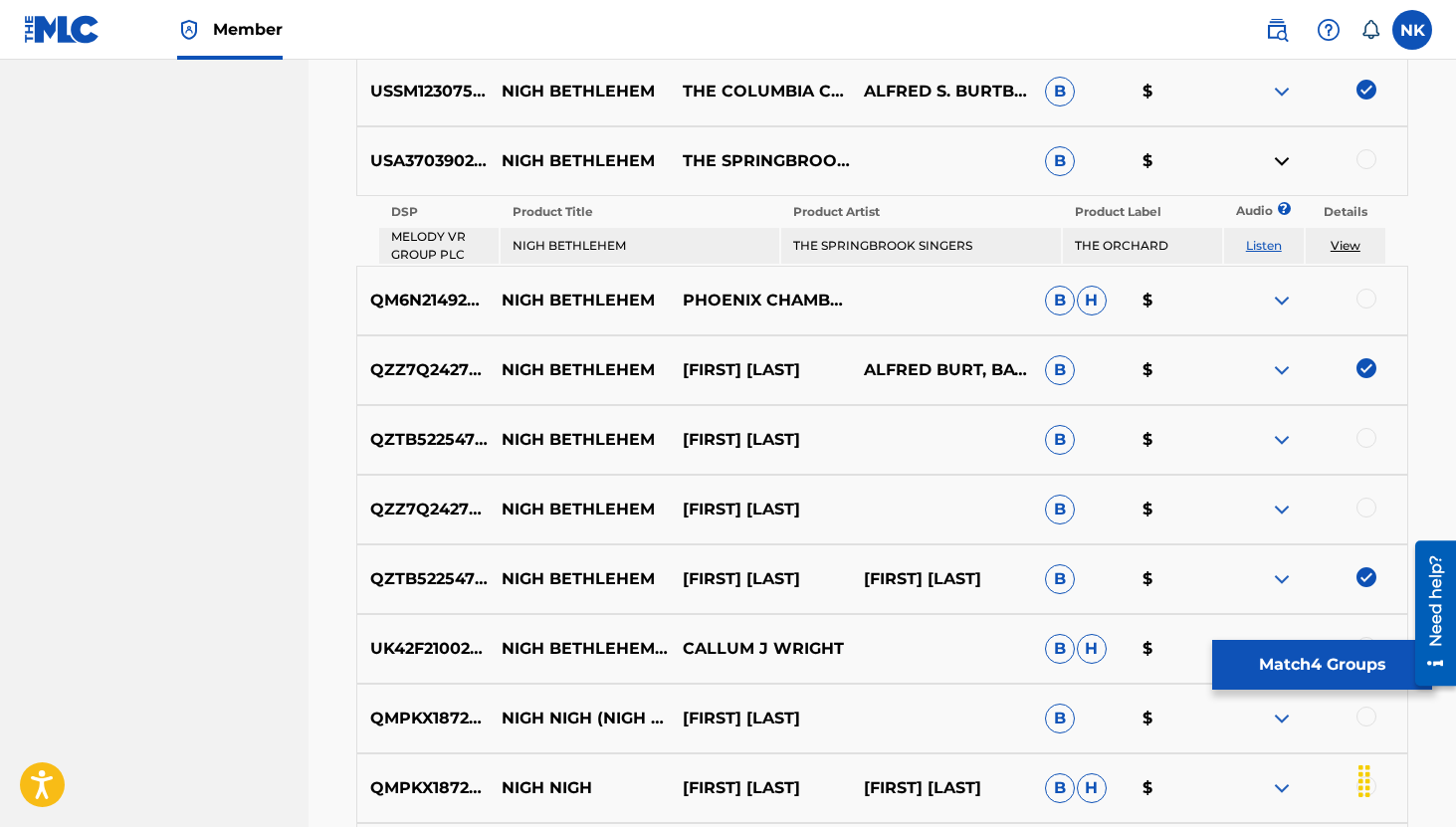 click at bounding box center (1282, 440) 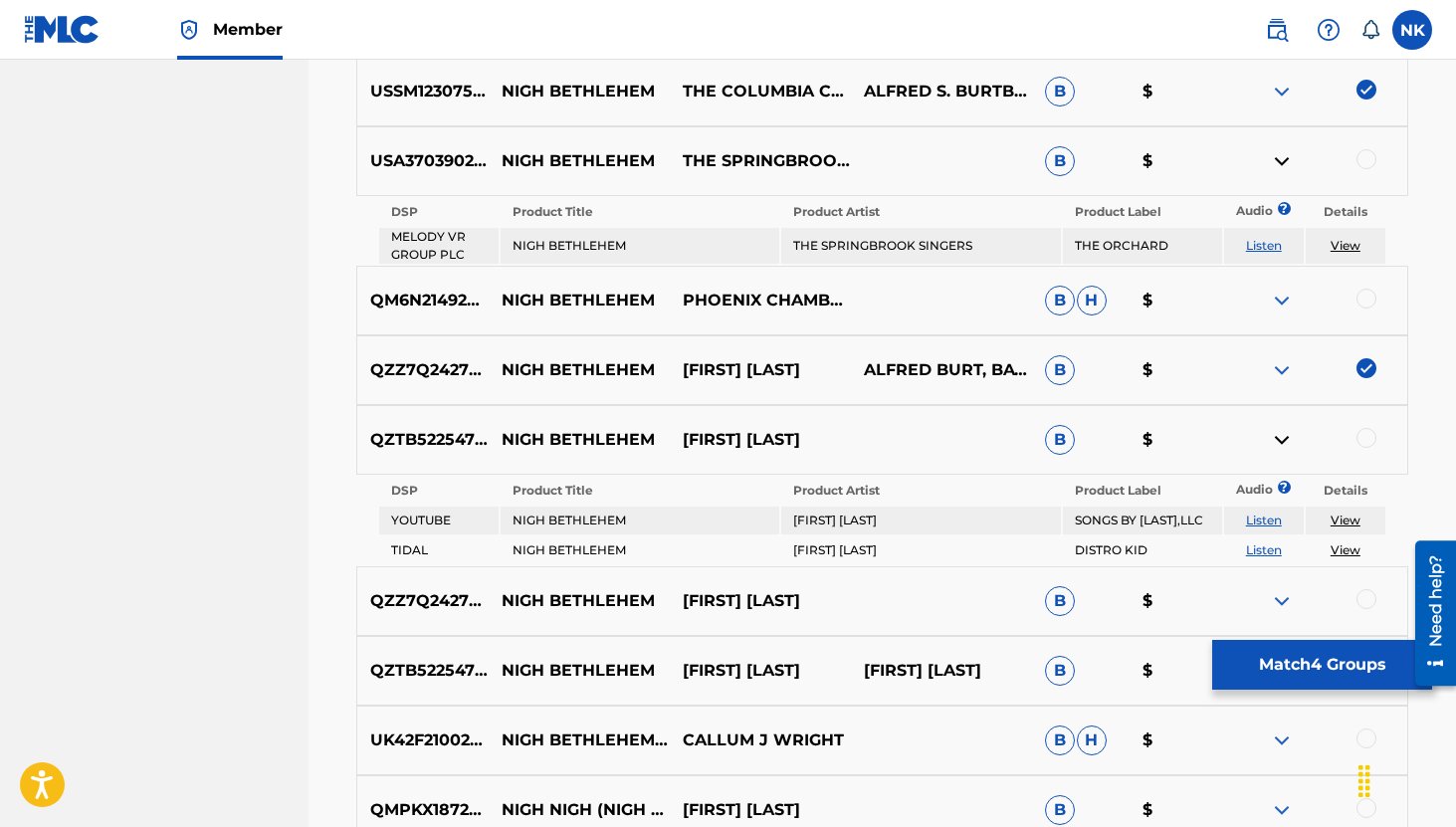 click on "Listen" at bounding box center (1264, 519) 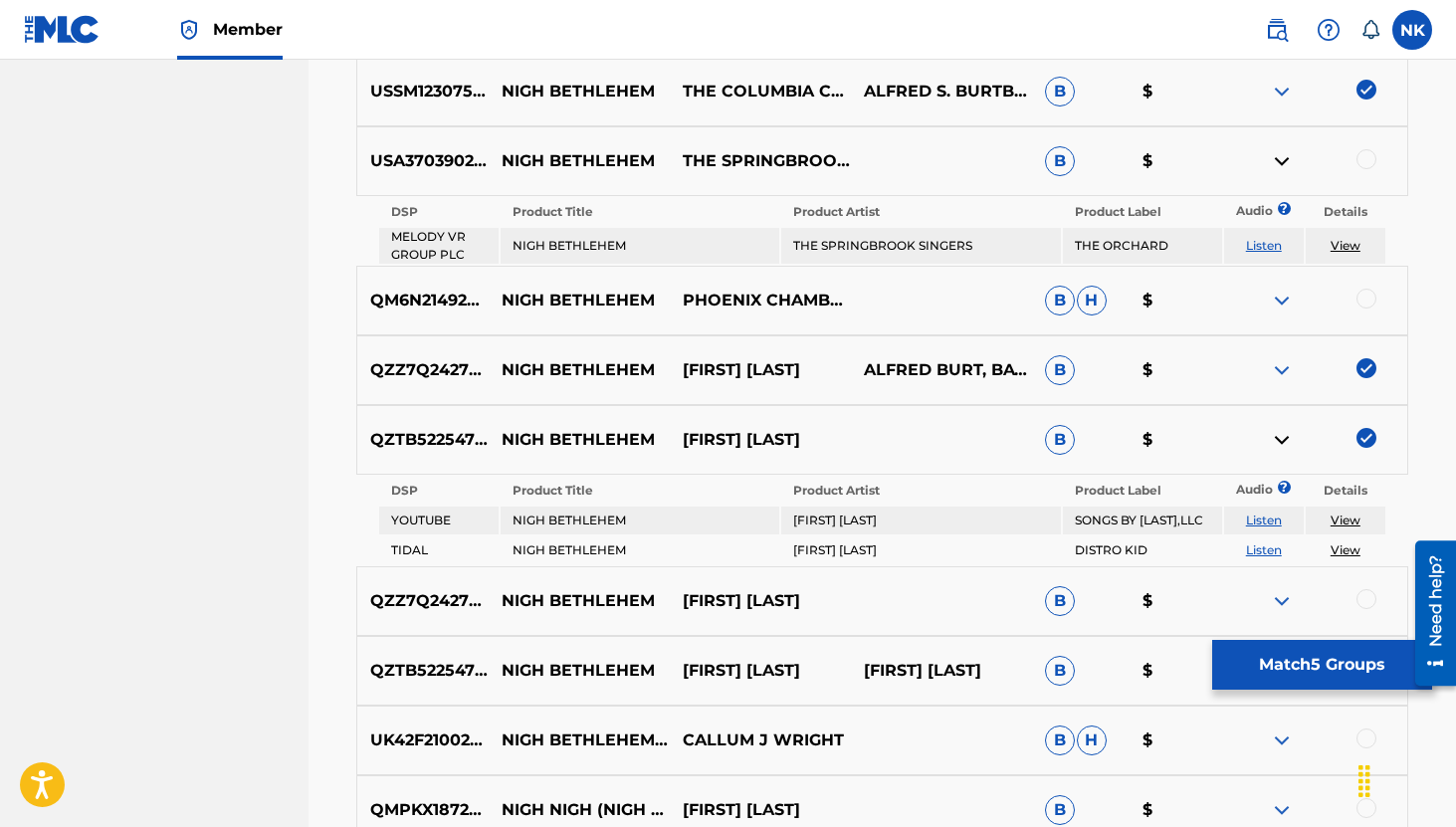 click at bounding box center [1282, 440] 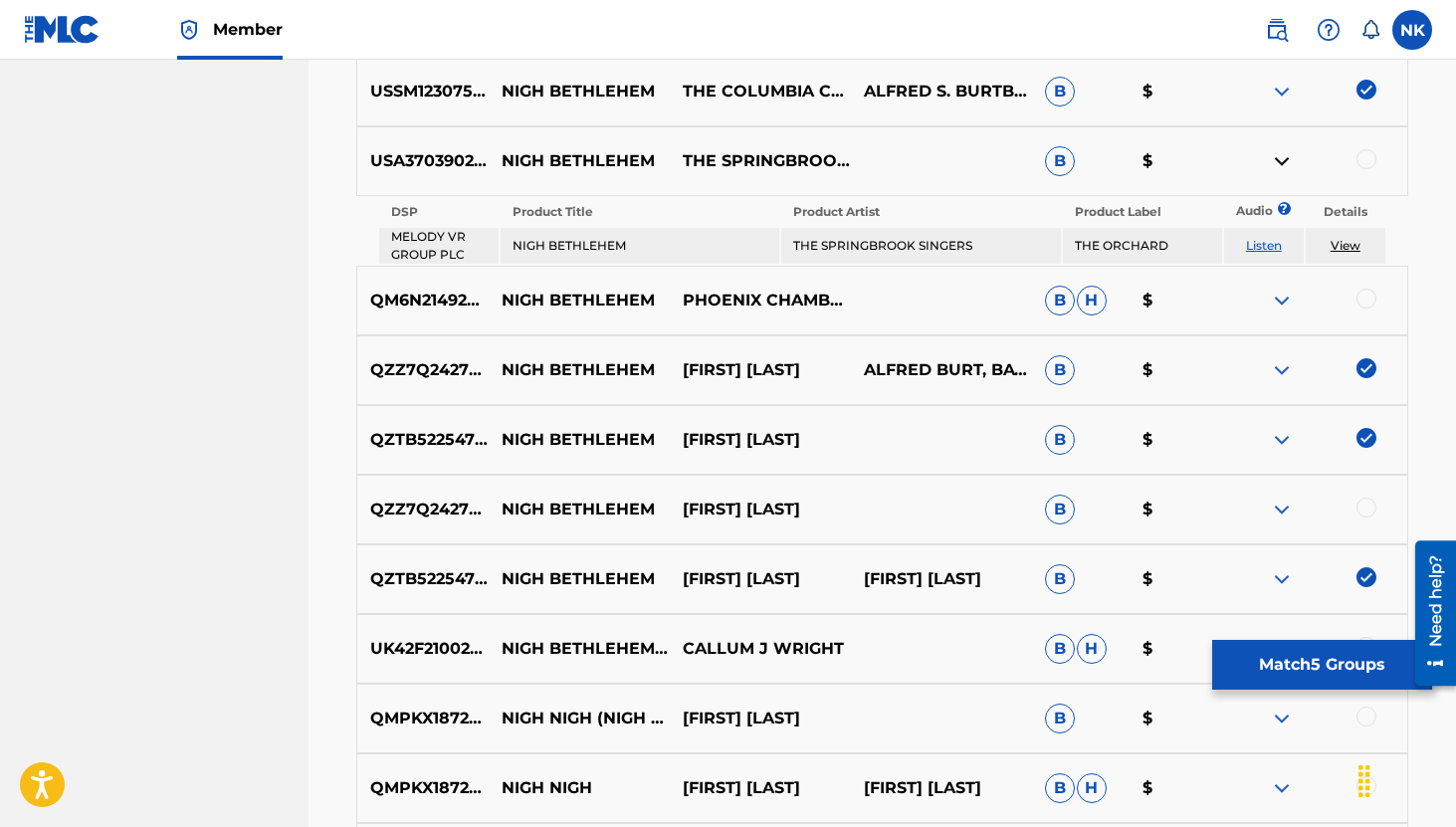click at bounding box center (1282, 510) 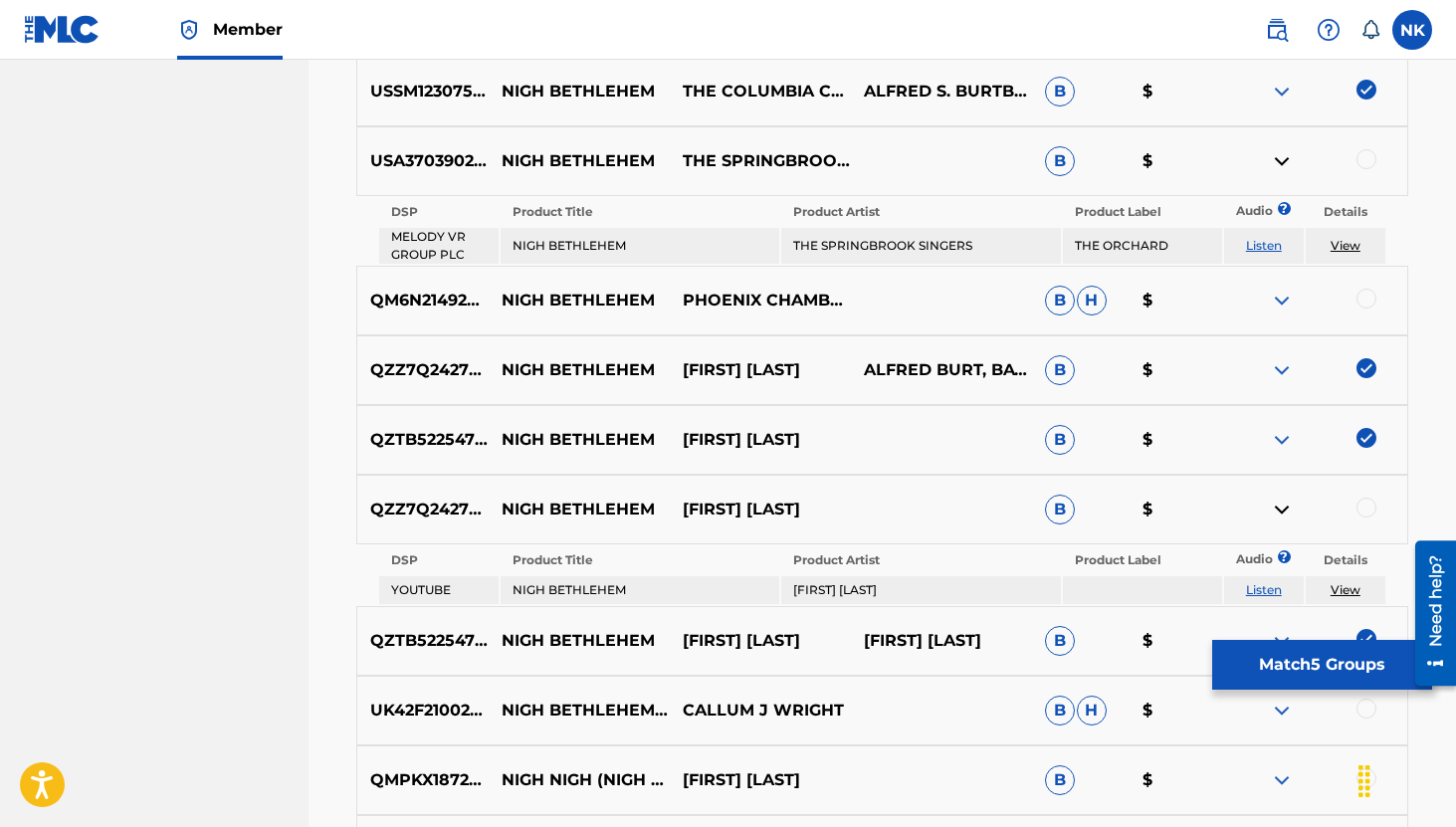 click on "Listen" at bounding box center (1264, 589) 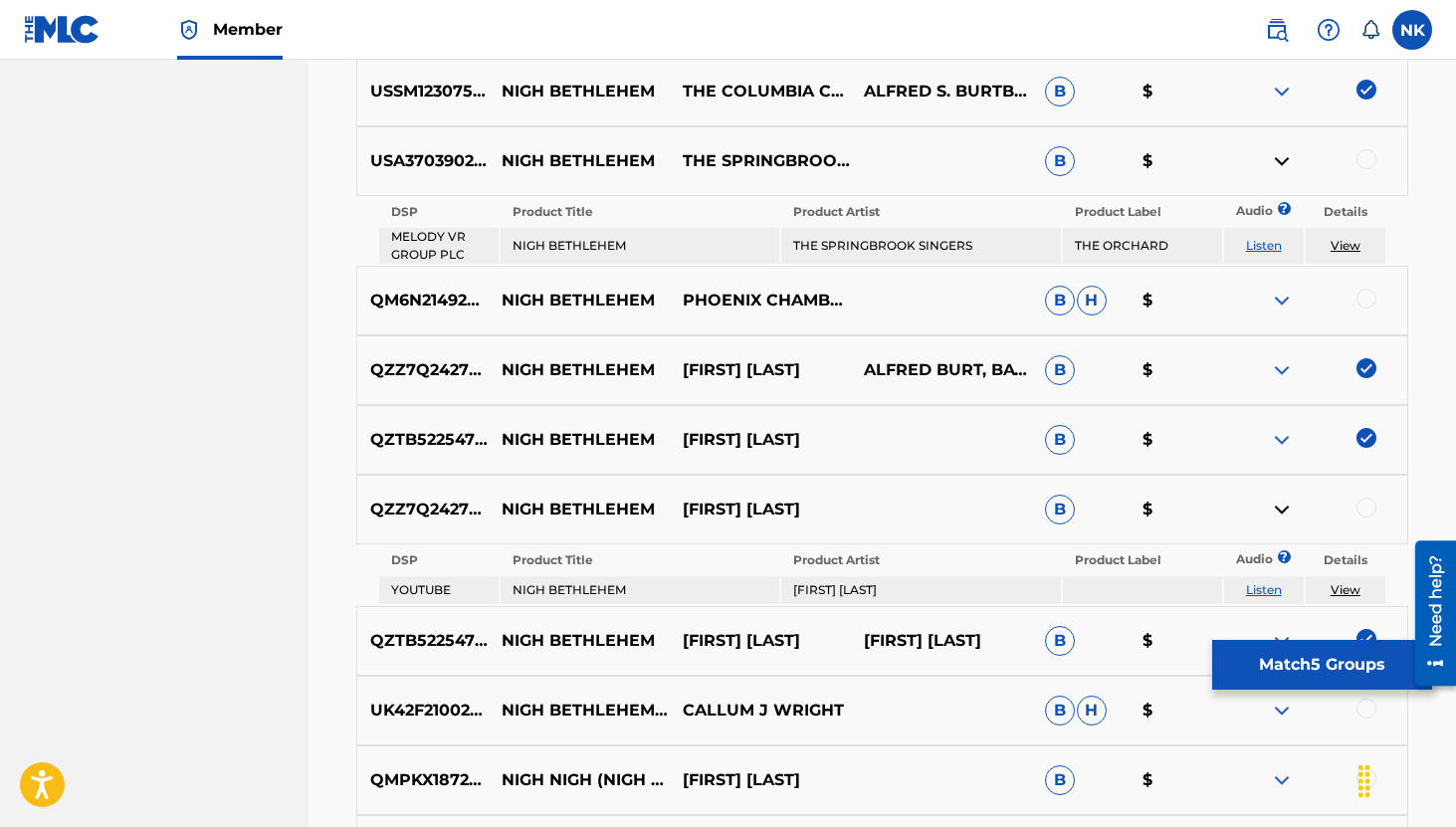 click at bounding box center (1366, 508) 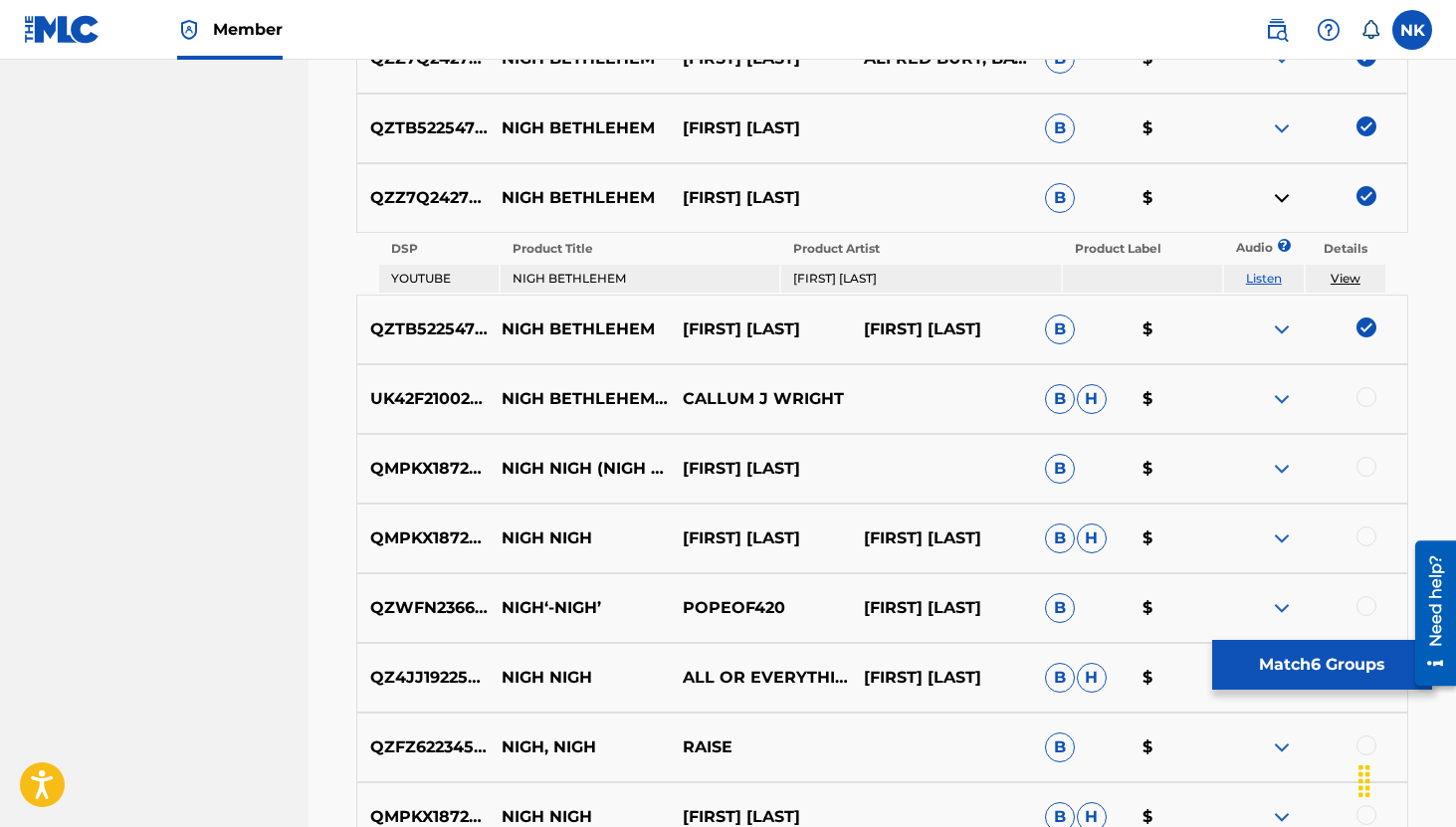 scroll, scrollTop: 1303, scrollLeft: 0, axis: vertical 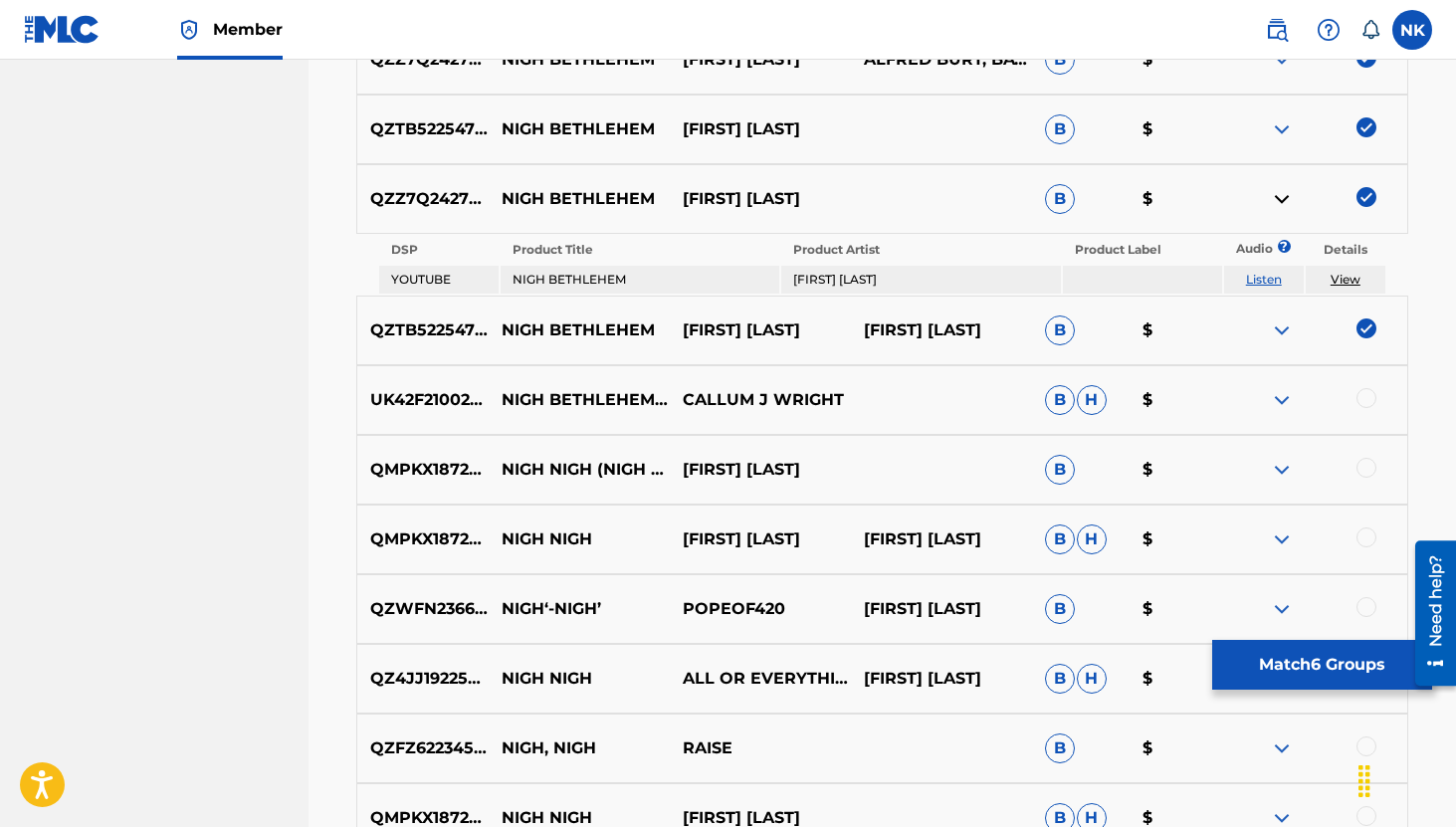 click at bounding box center [1282, 400] 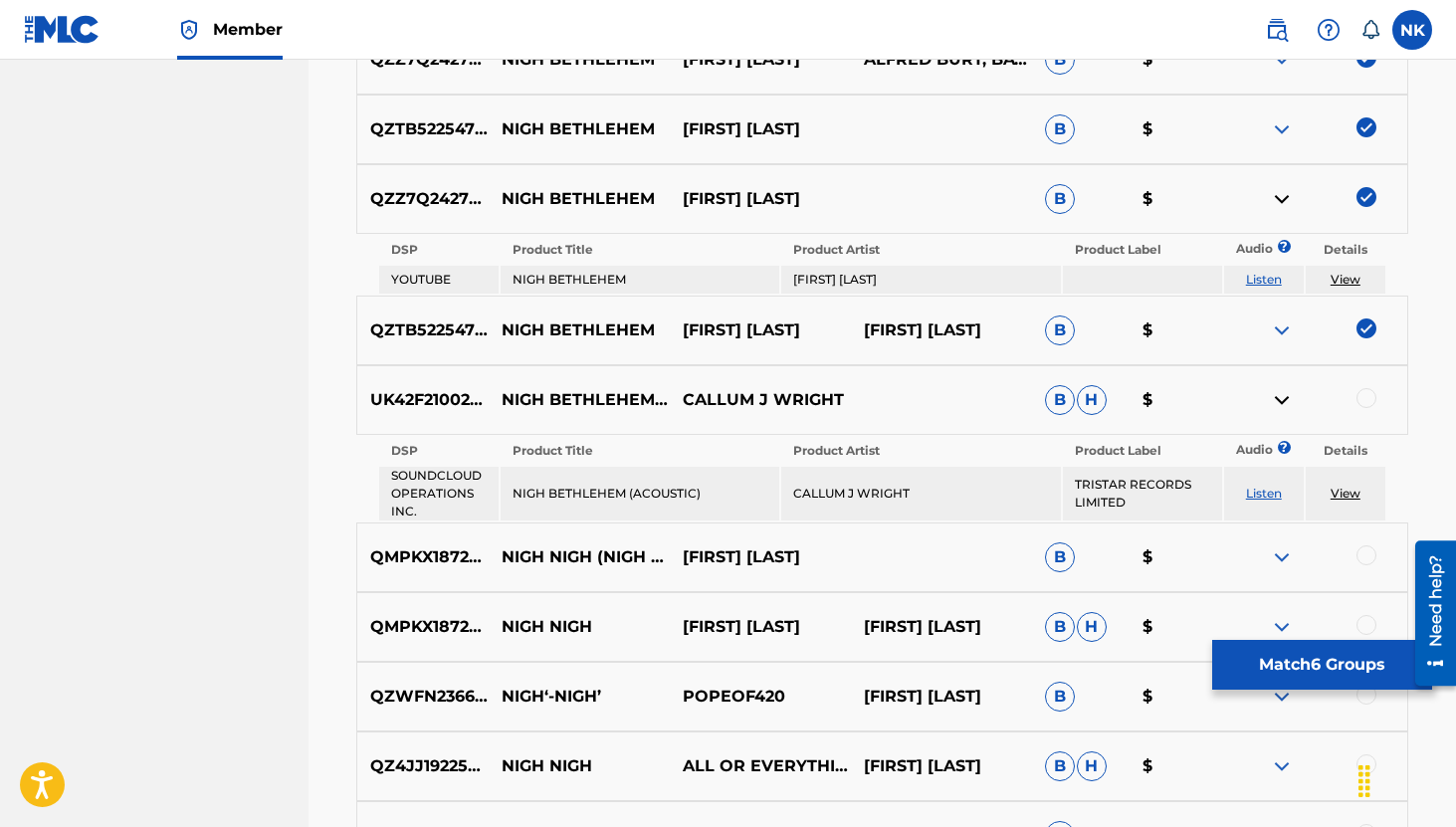 click on "Listen" at bounding box center (1264, 493) 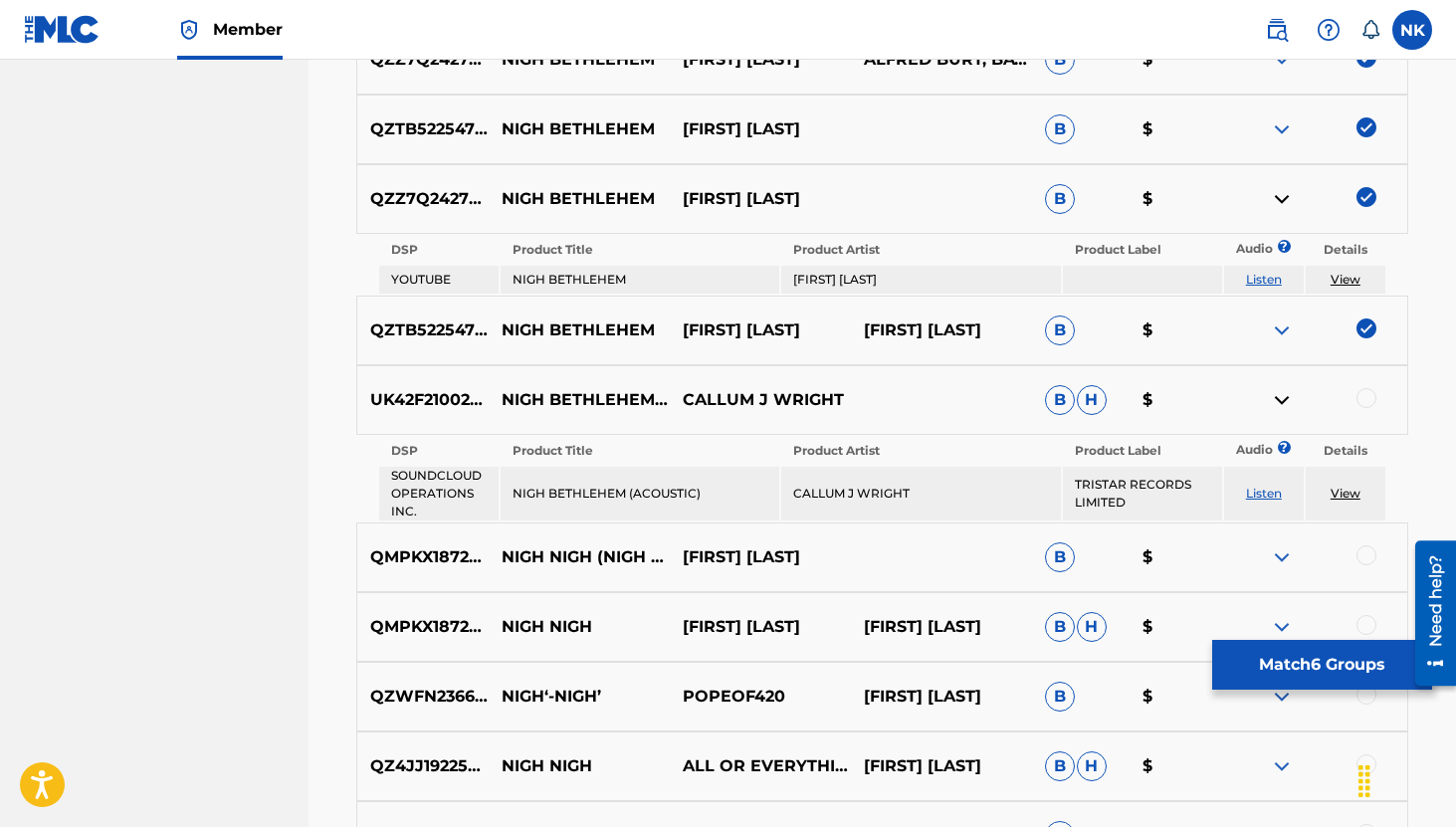 click at bounding box center (1317, 400) 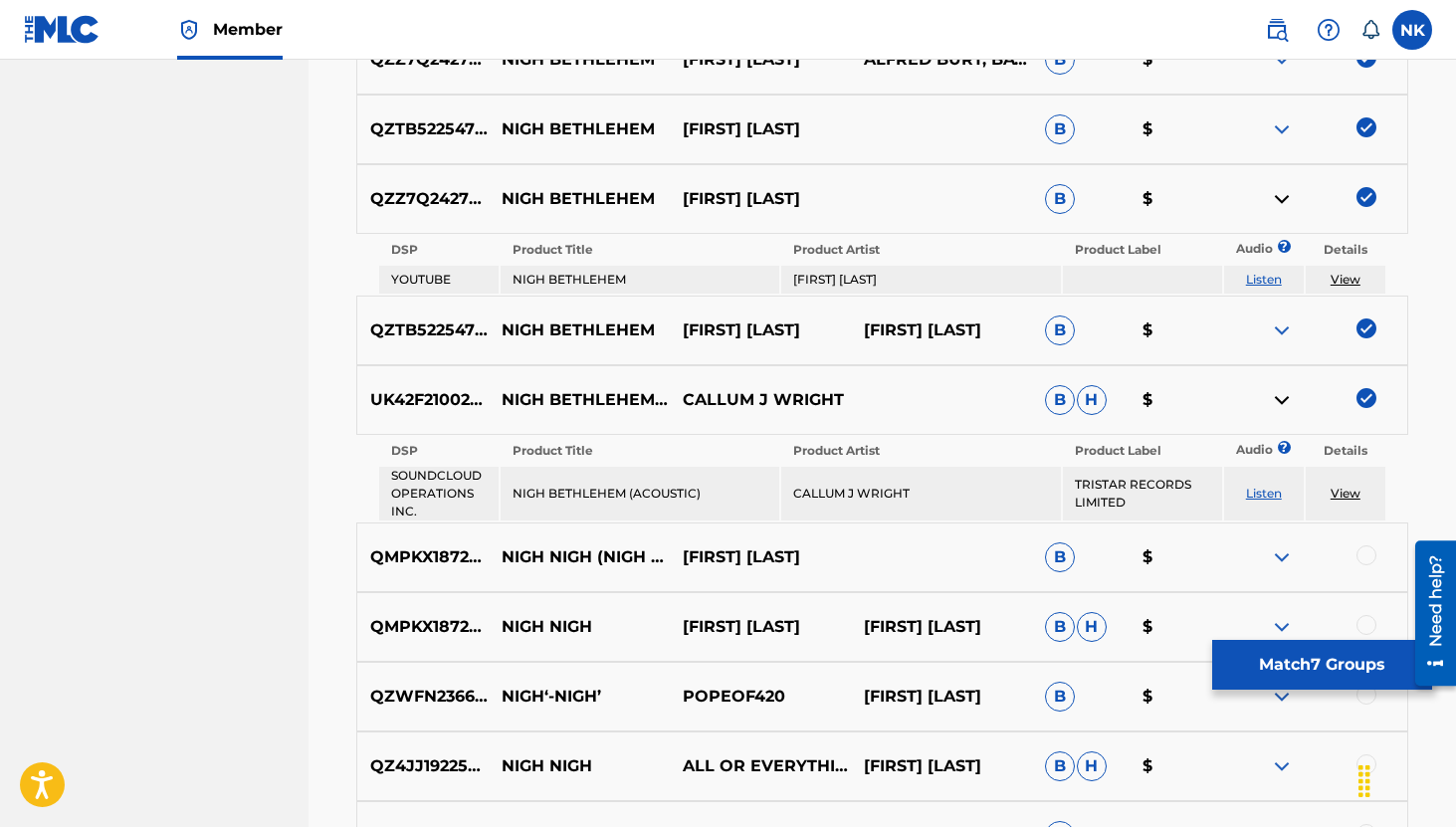 click at bounding box center (1282, 400) 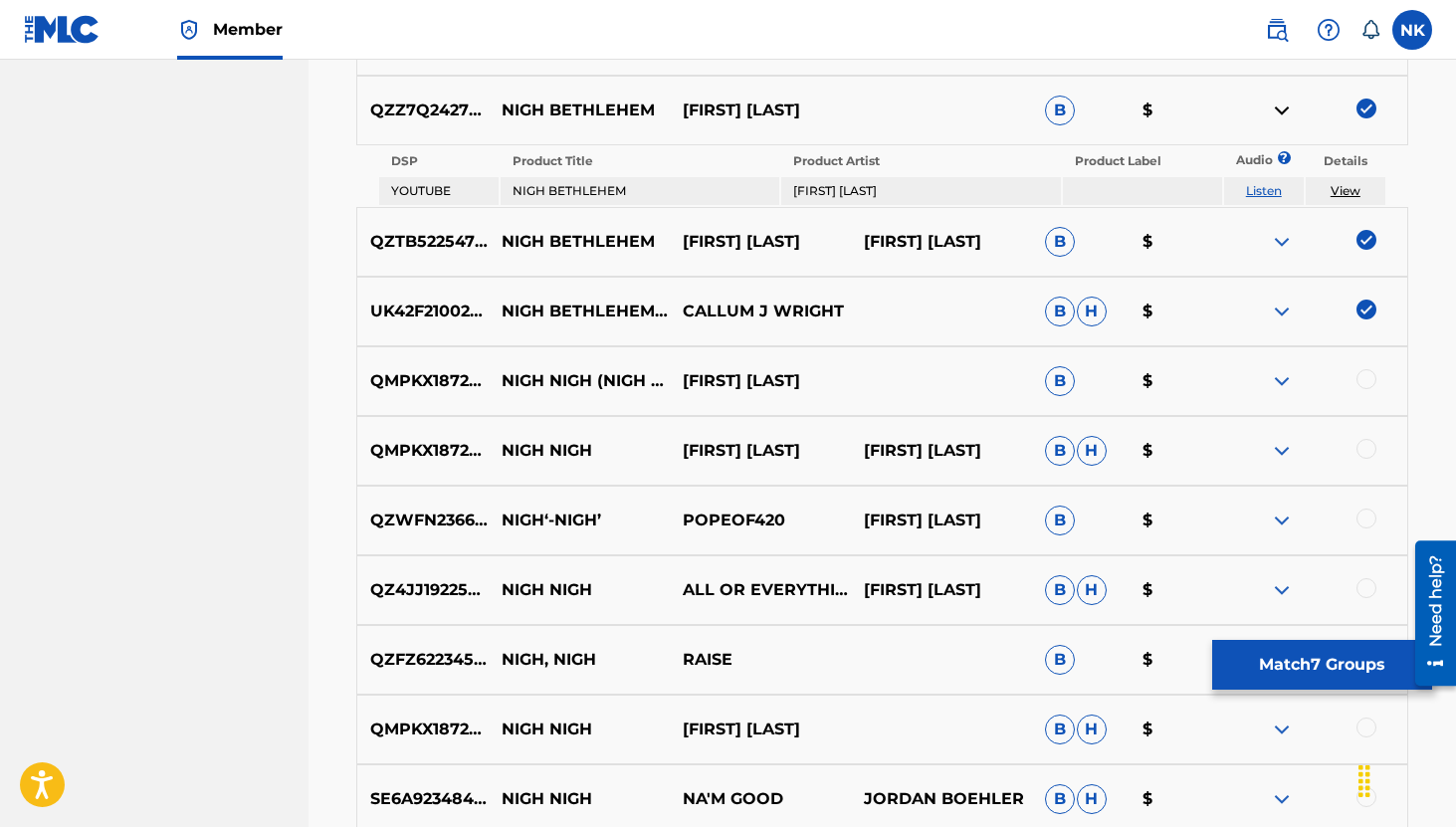 scroll, scrollTop: 1390, scrollLeft: 0, axis: vertical 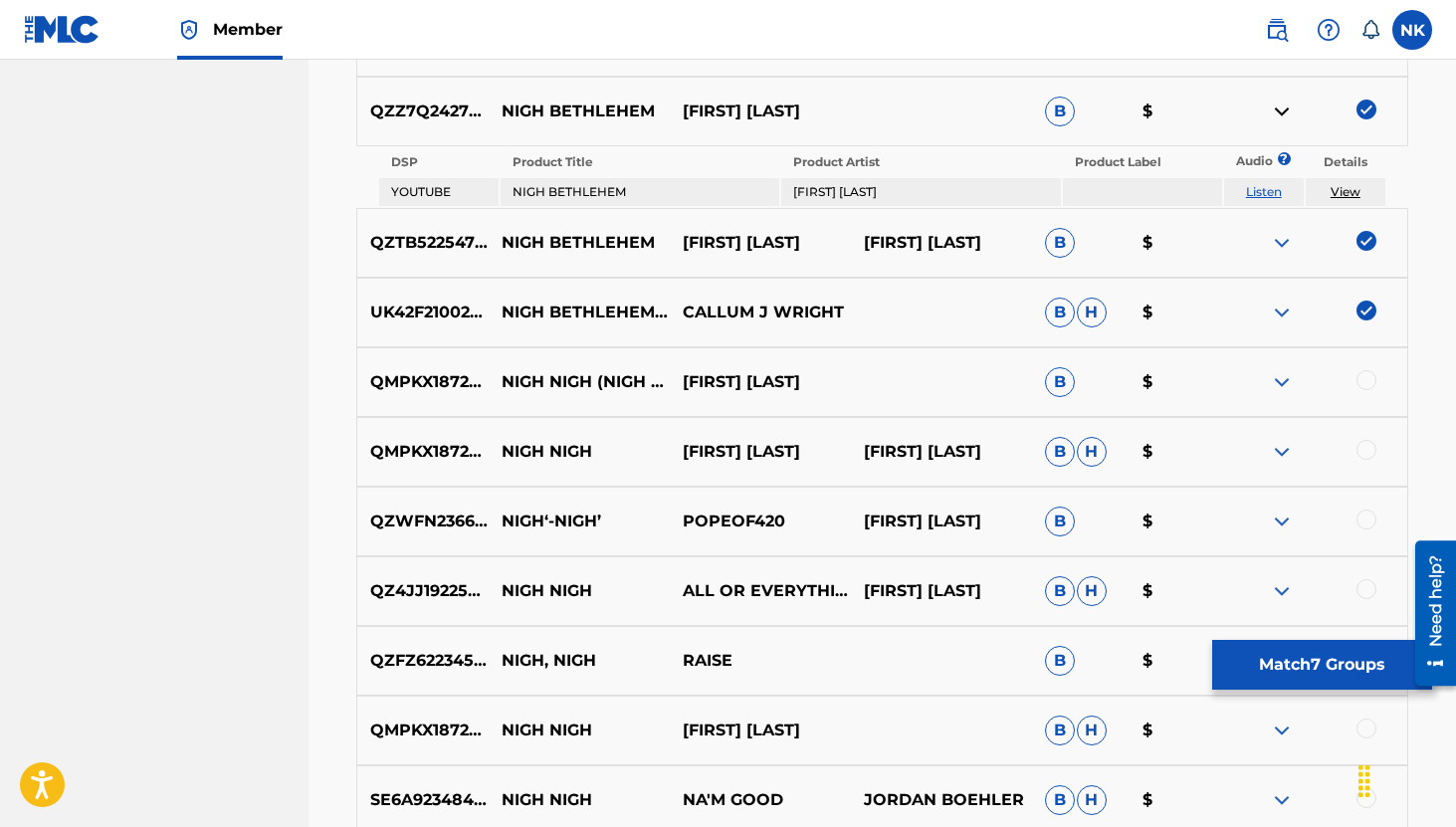 click at bounding box center (1282, 382) 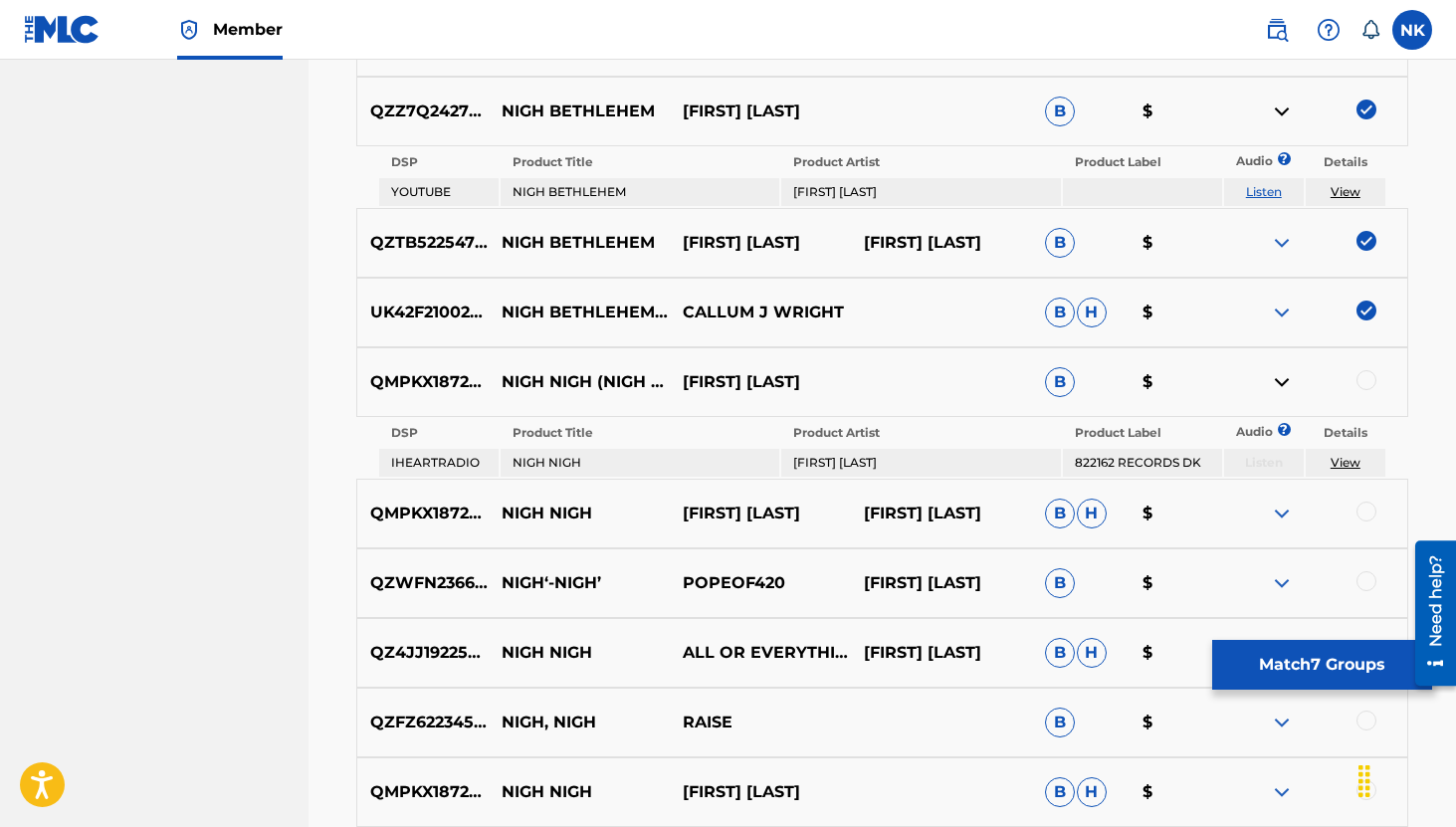 click at bounding box center [1282, 514] 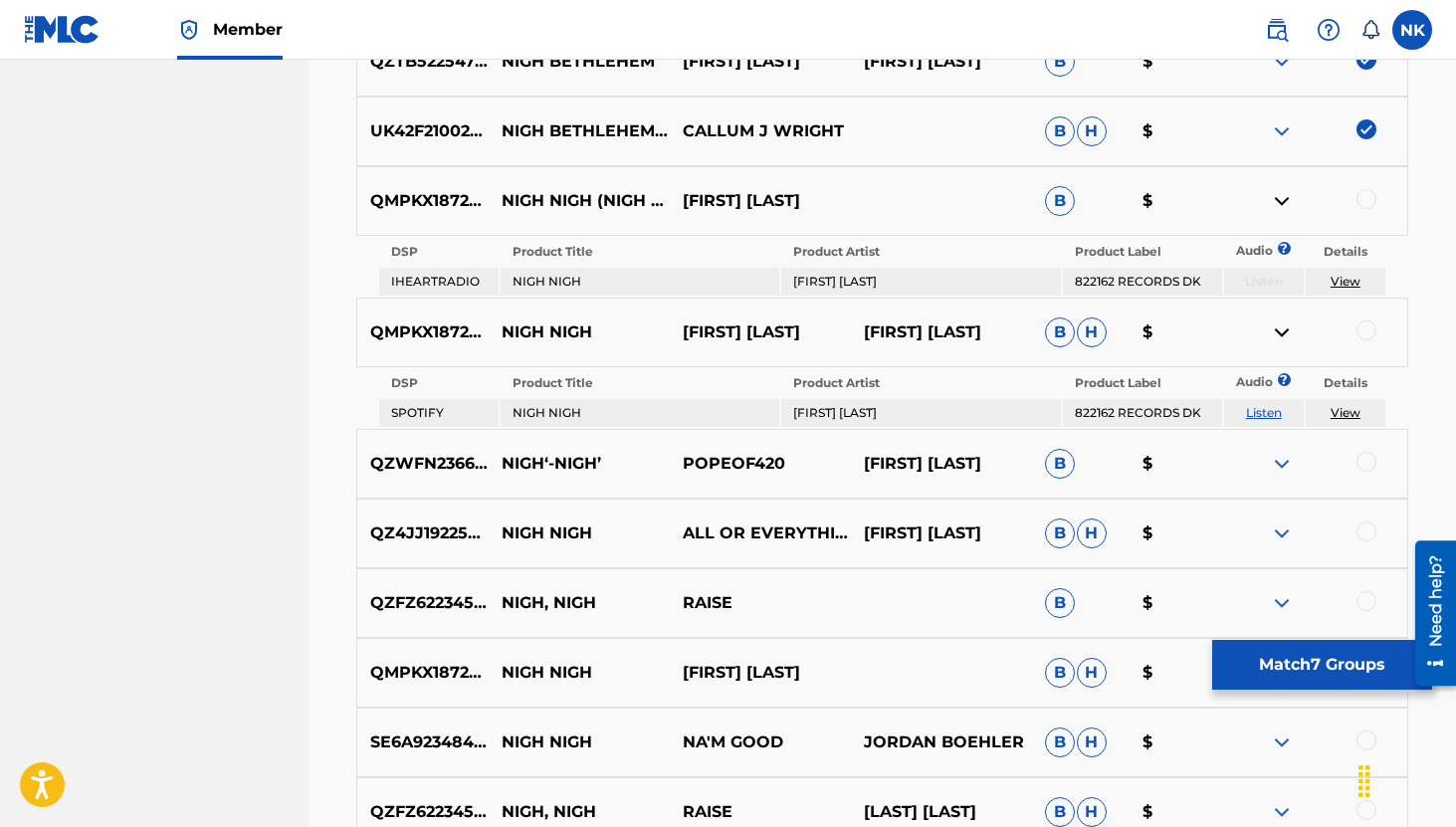 scroll, scrollTop: 1572, scrollLeft: 0, axis: vertical 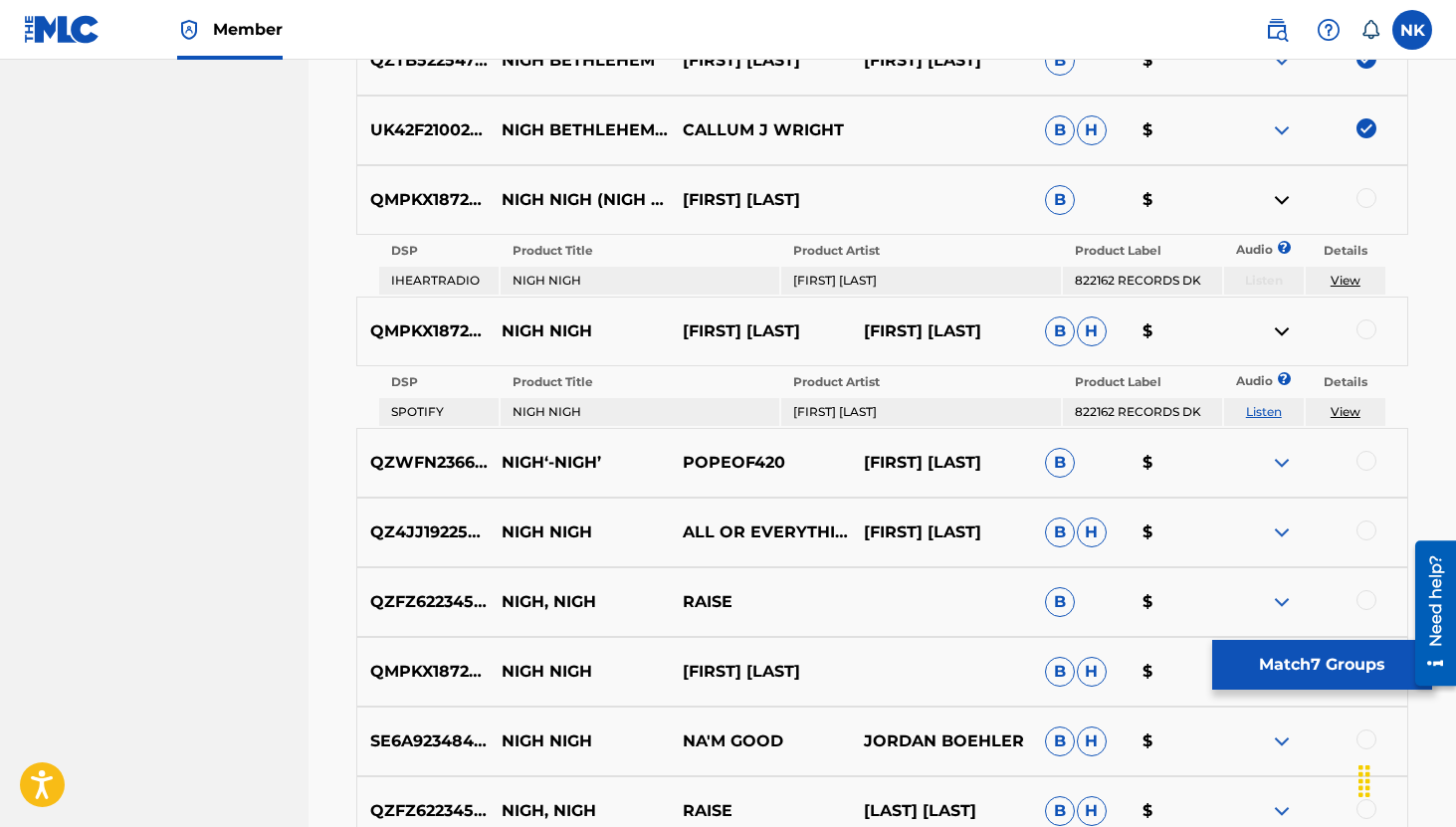 click on "Listen" at bounding box center [1264, 411] 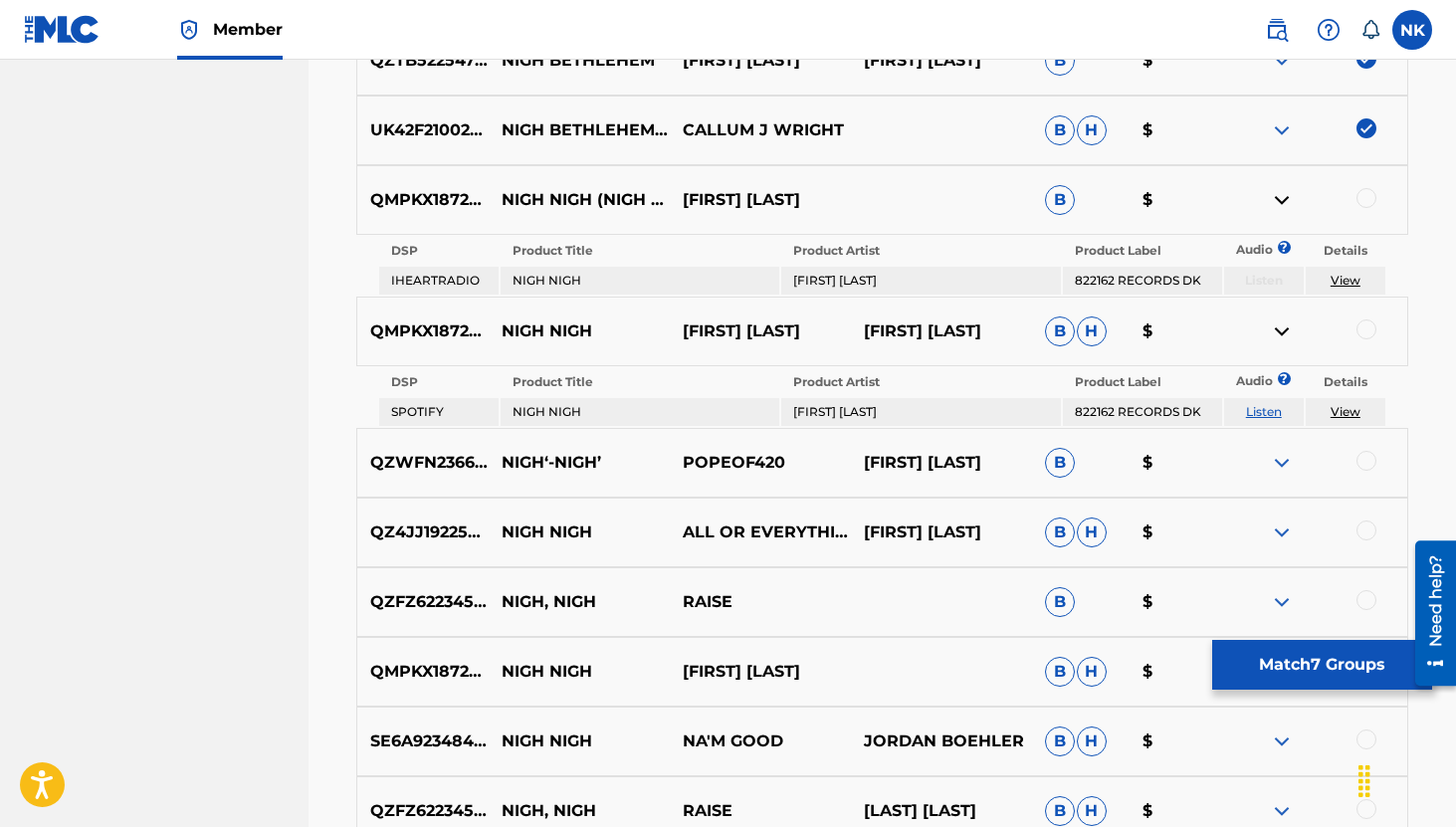 click at bounding box center [1282, 463] 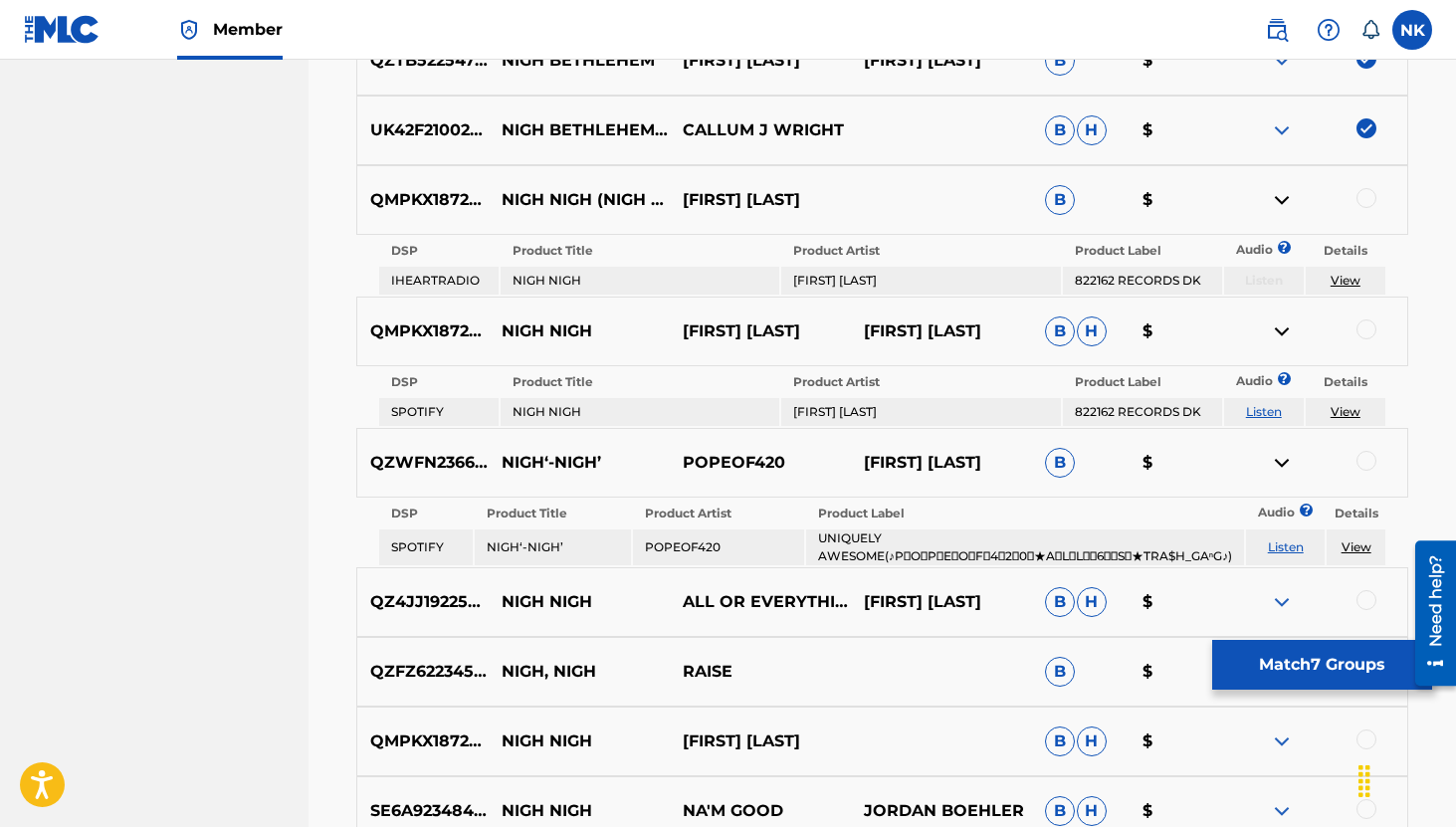 click on "Listen" at bounding box center (1286, 546) 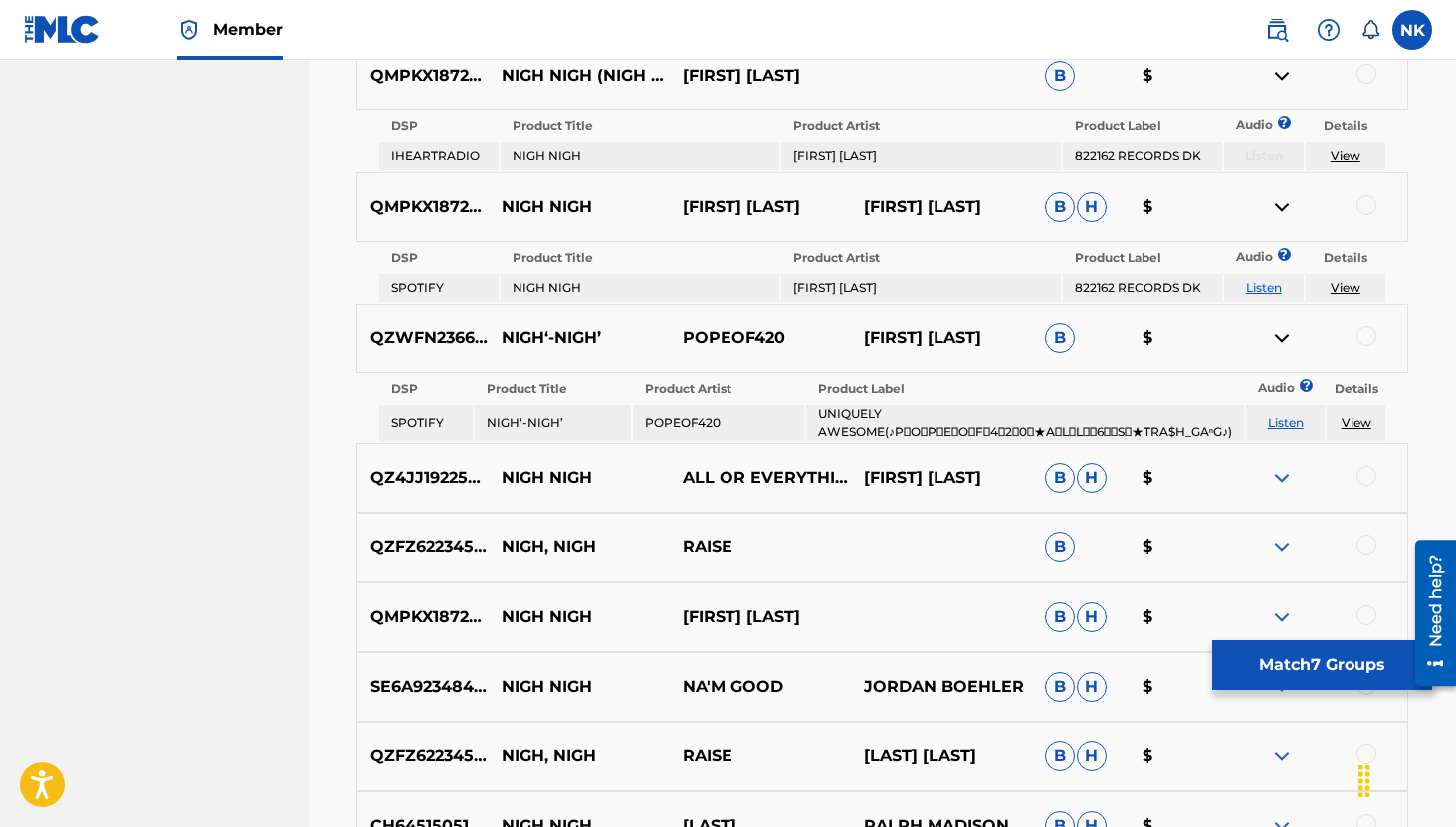 scroll, scrollTop: 1726, scrollLeft: 0, axis: vertical 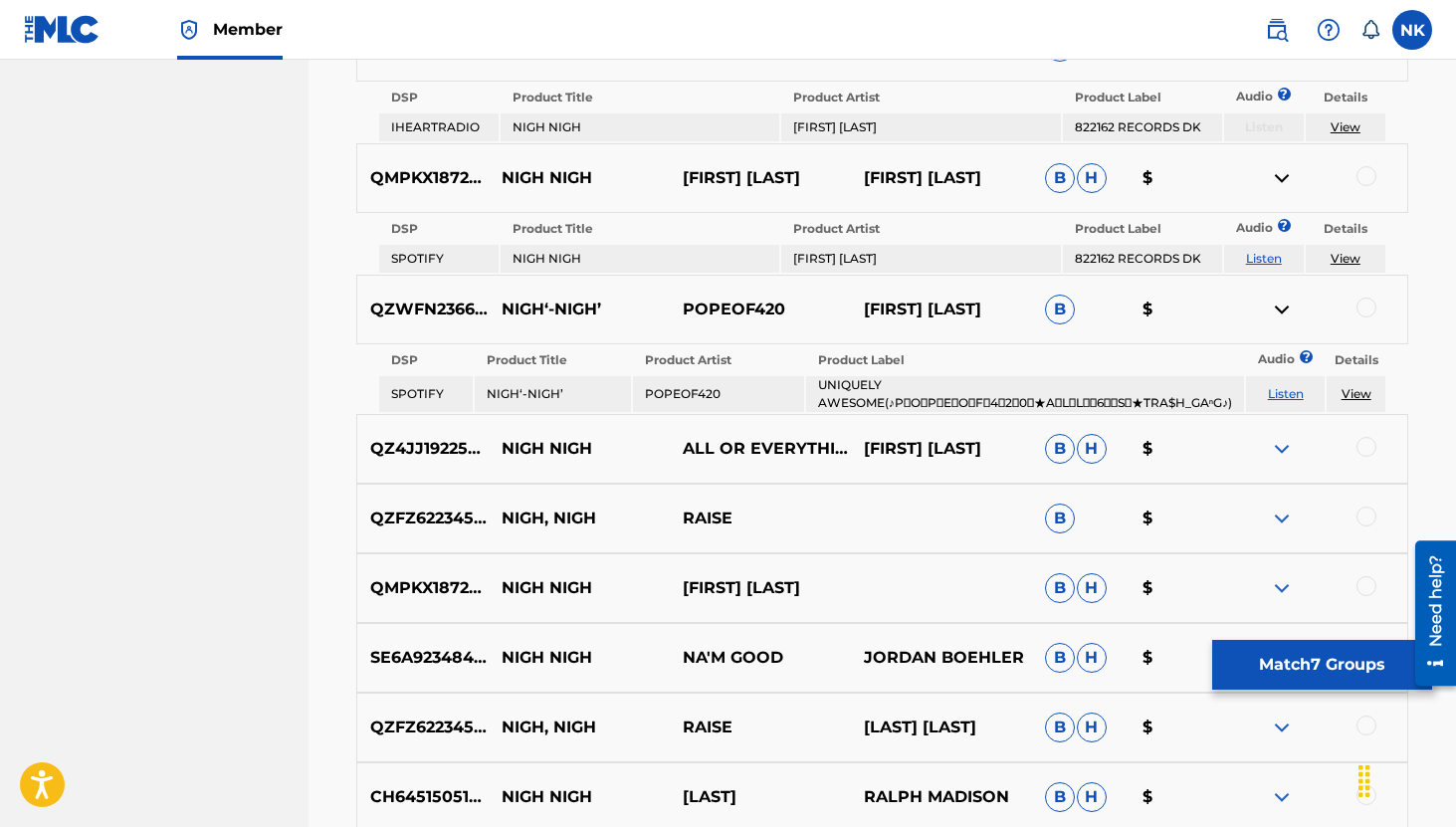 click at bounding box center [1282, 449] 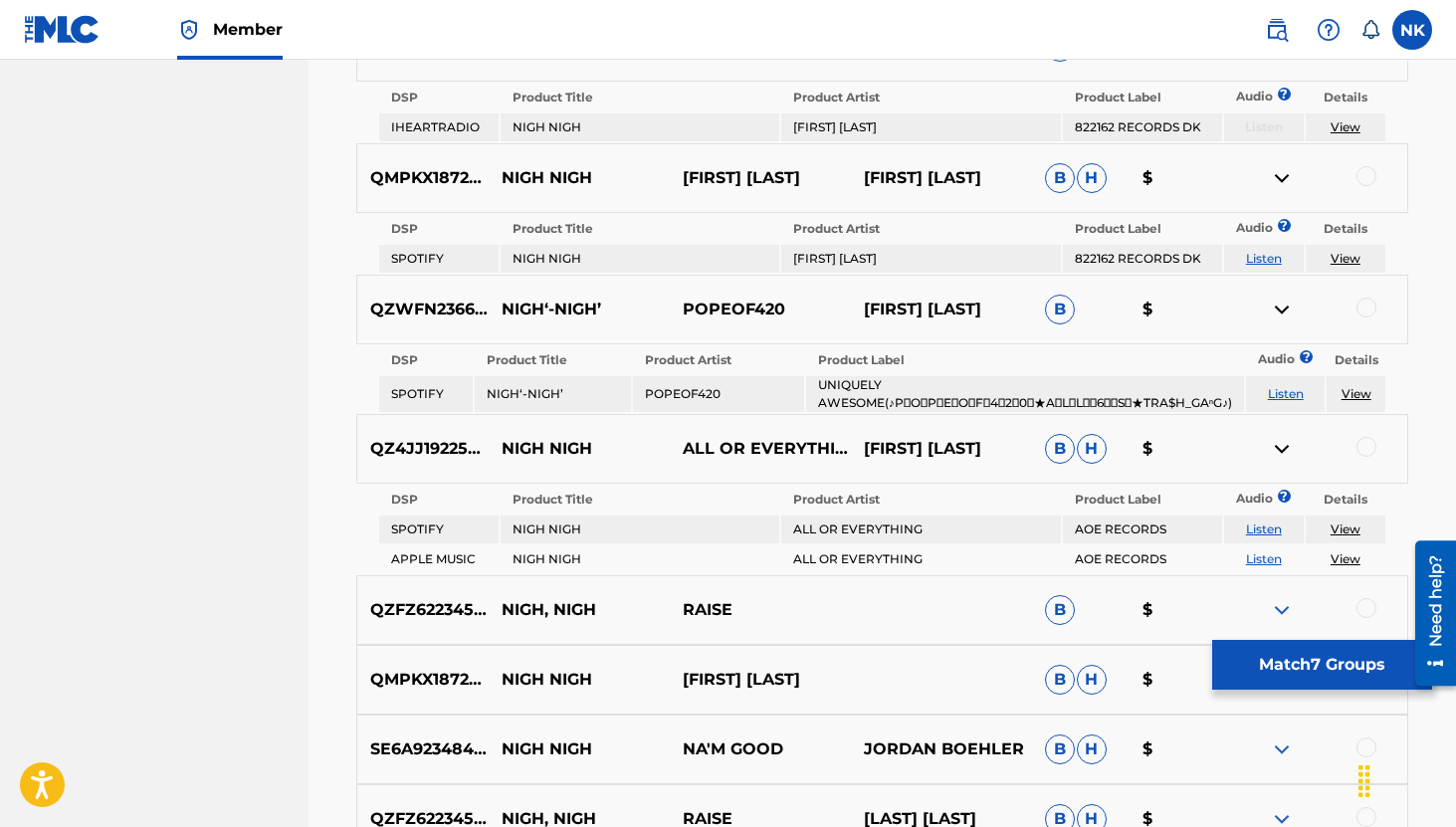 click on "Listen" at bounding box center [1264, 558] 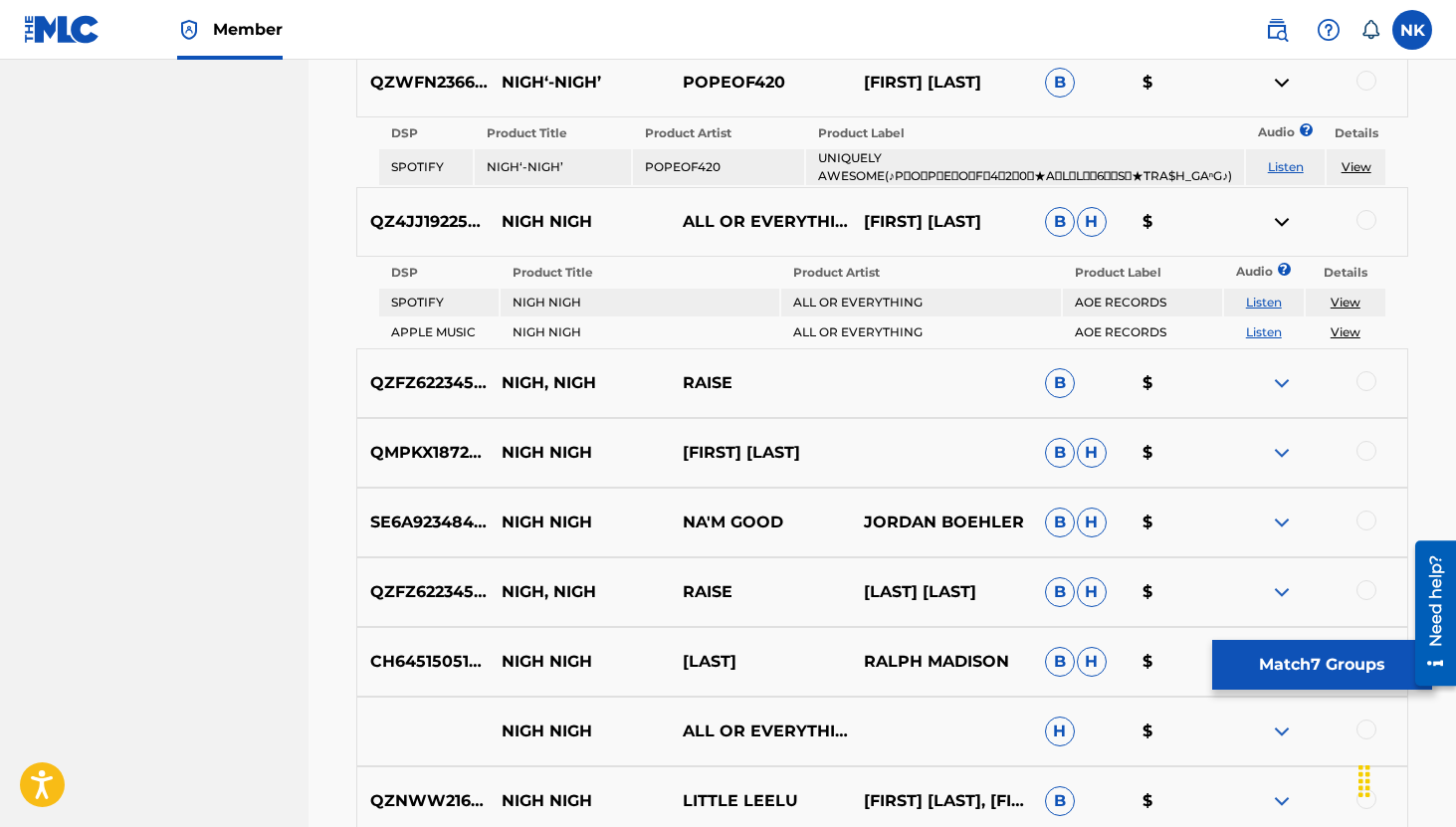 scroll, scrollTop: 2023, scrollLeft: 0, axis: vertical 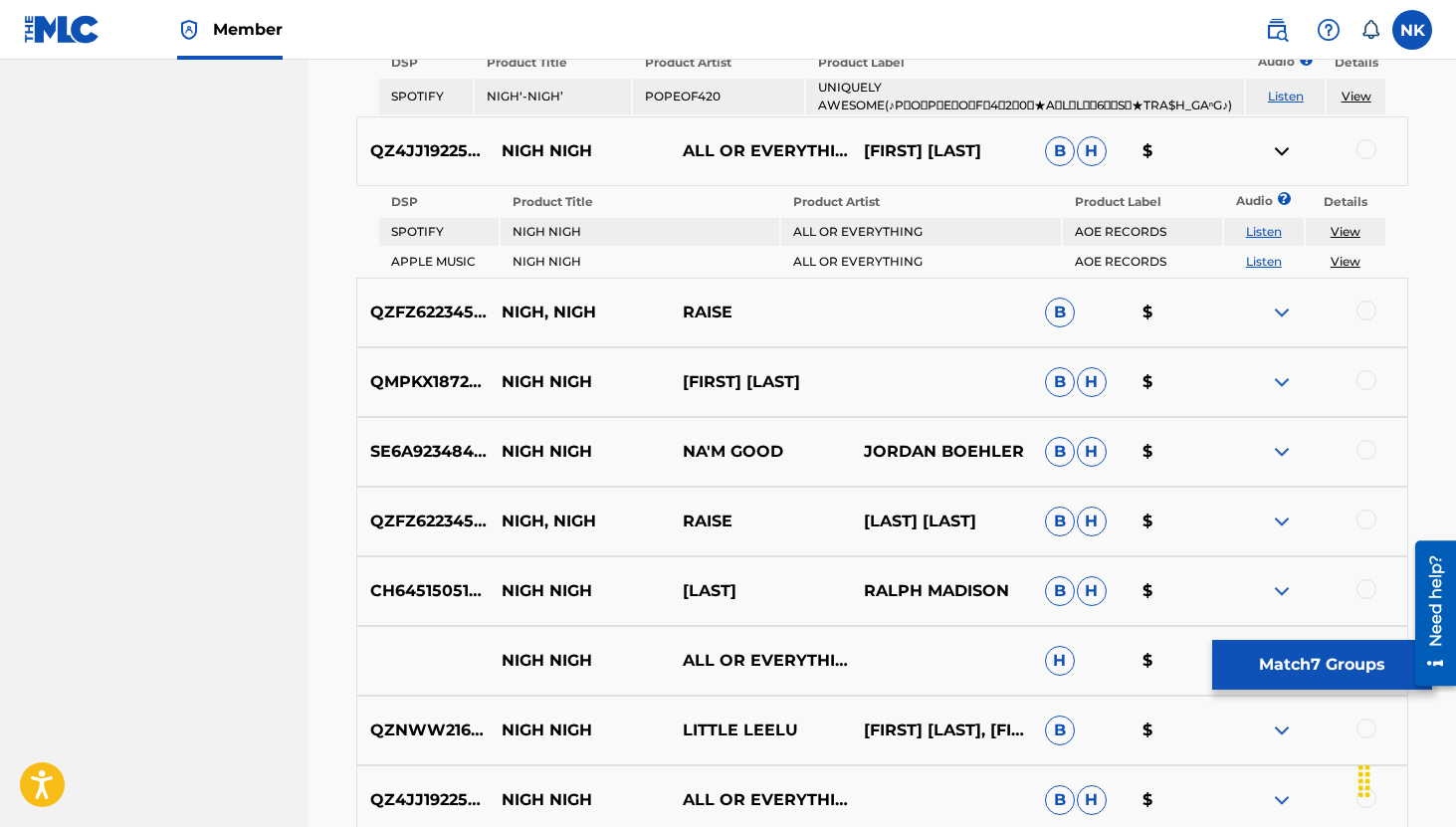 click at bounding box center (1282, 312) 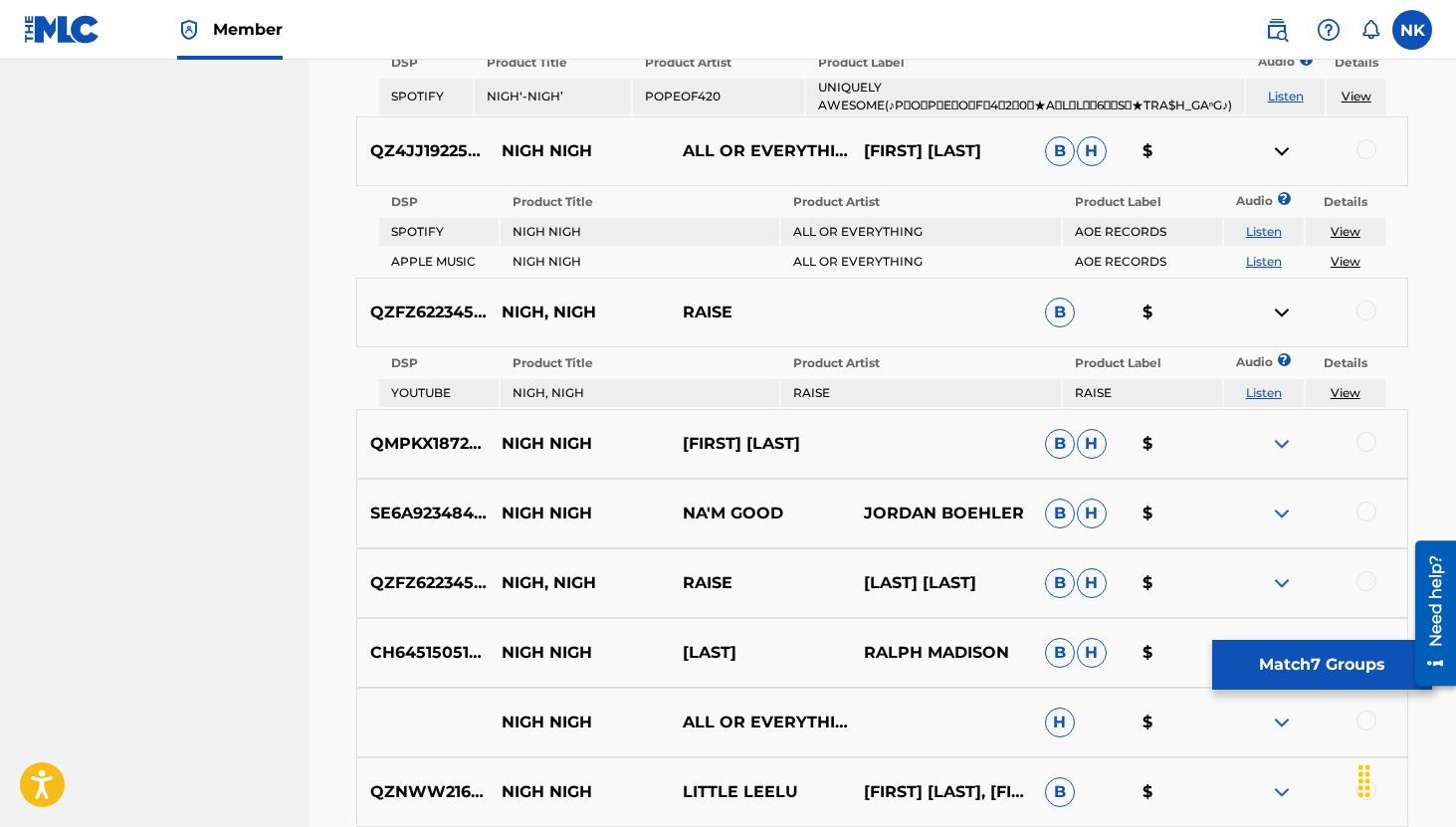 click at bounding box center [1282, 444] 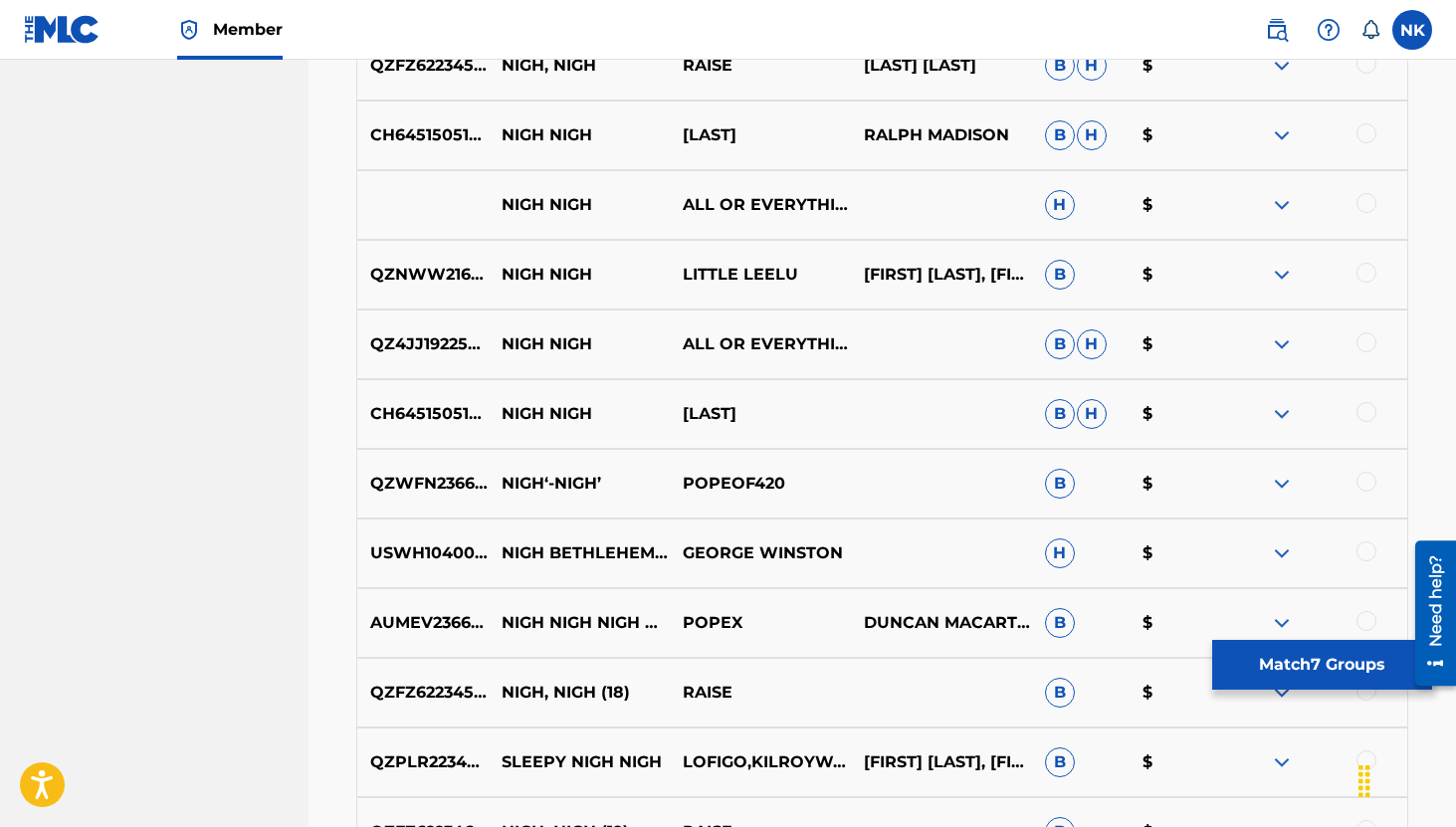 scroll, scrollTop: 2713, scrollLeft: 0, axis: vertical 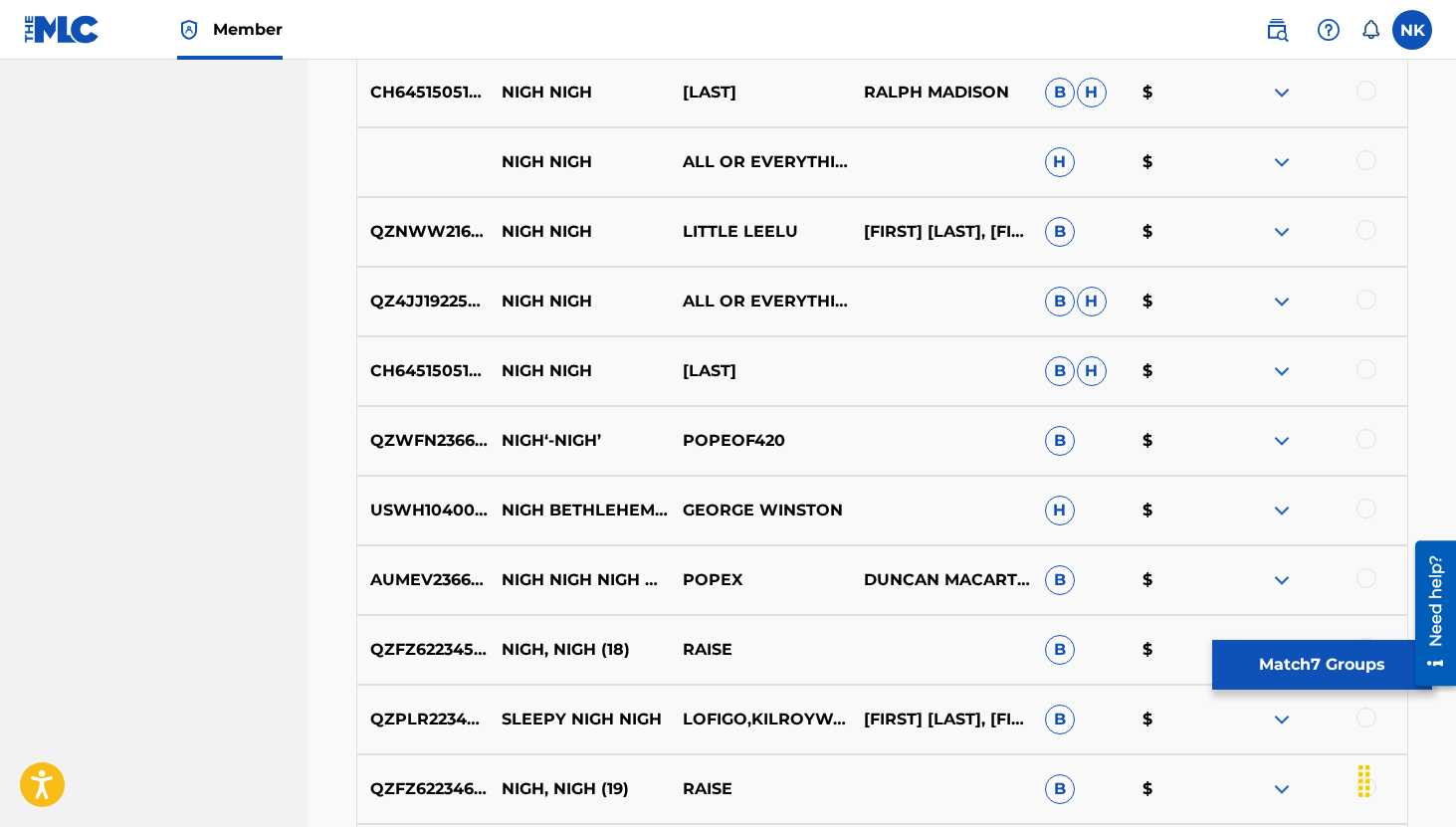 click at bounding box center (1282, 511) 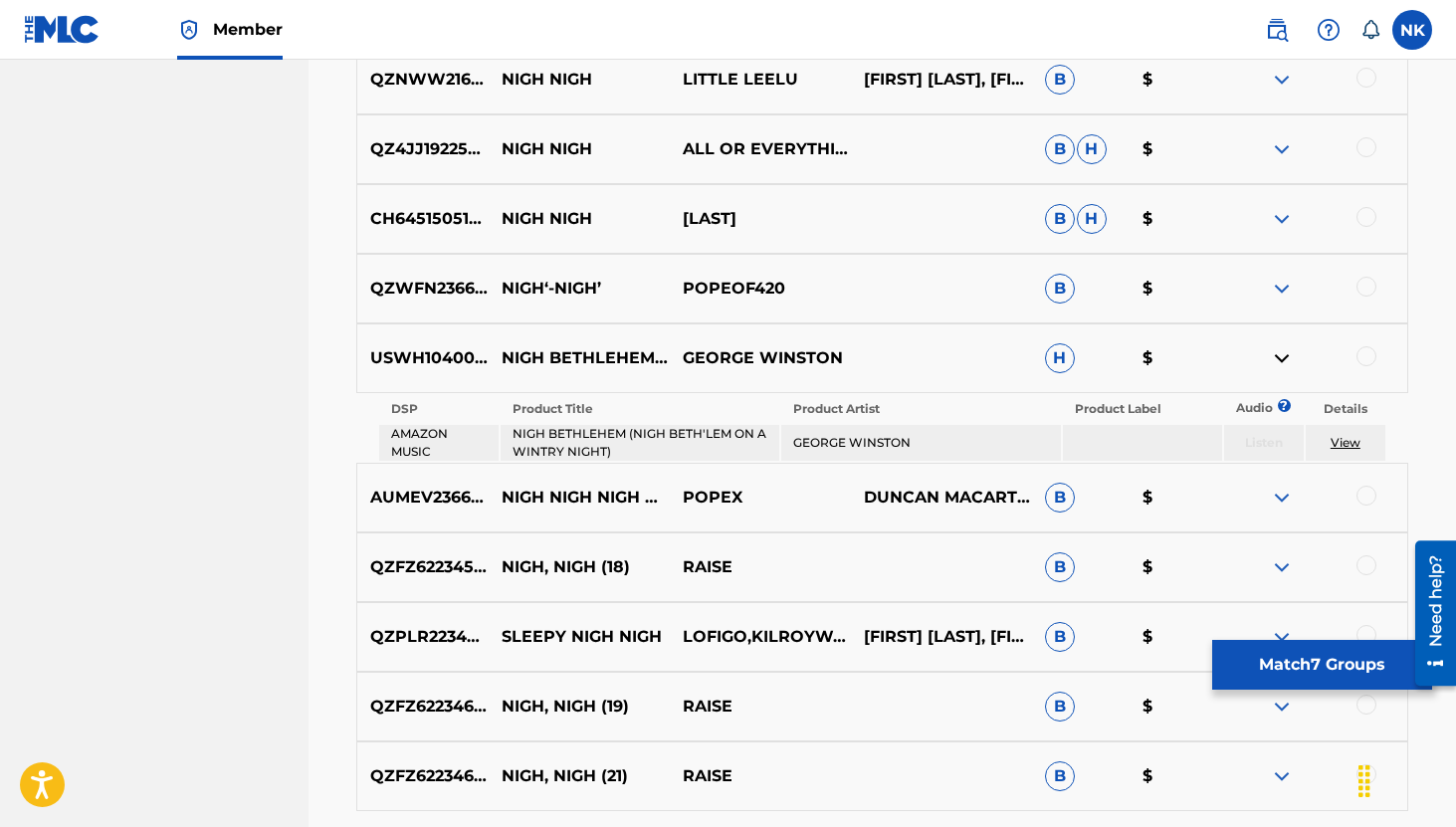 scroll, scrollTop: 3094, scrollLeft: 0, axis: vertical 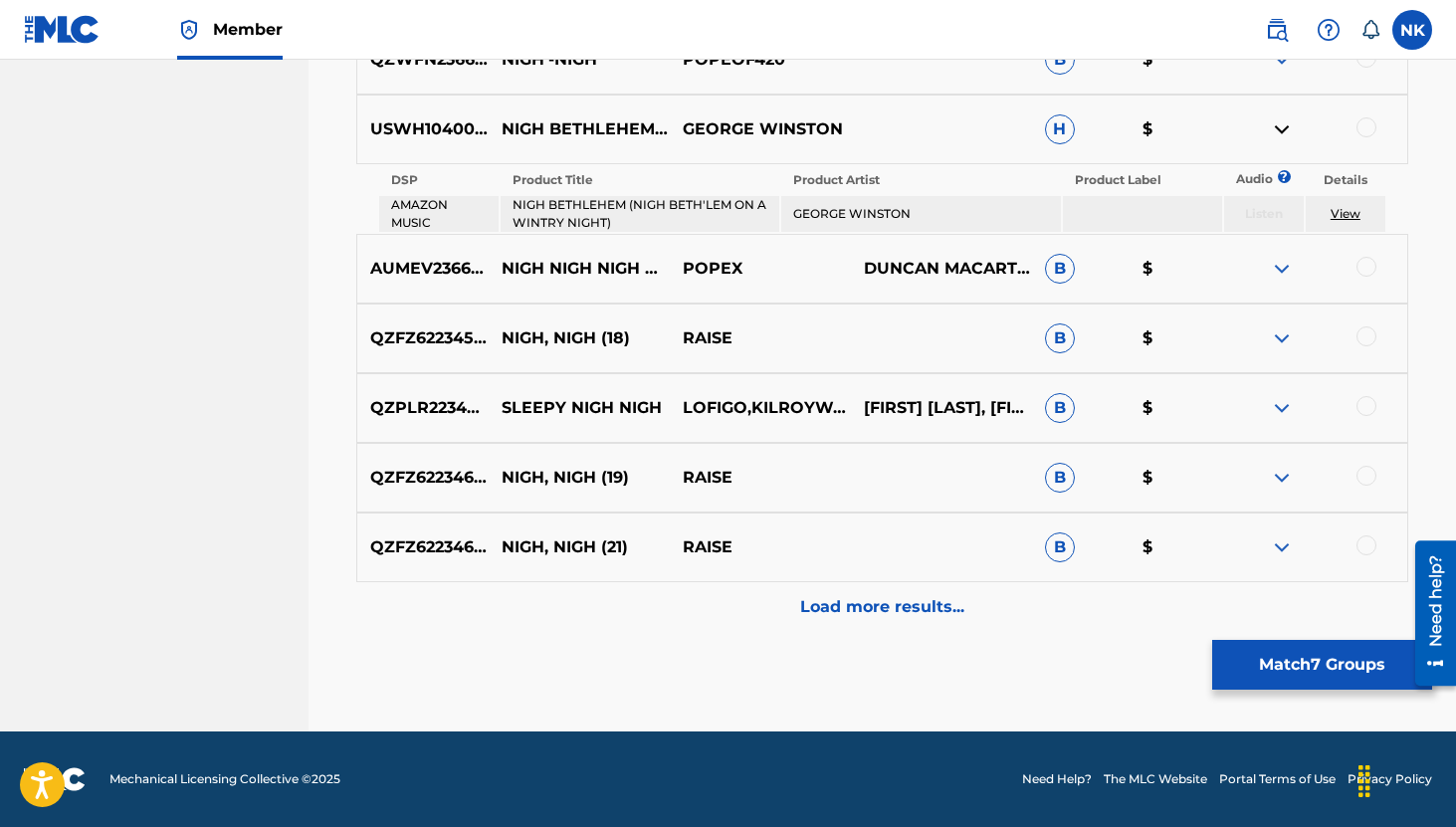 click on "Match  7 Groups" at bounding box center (1322, 665) 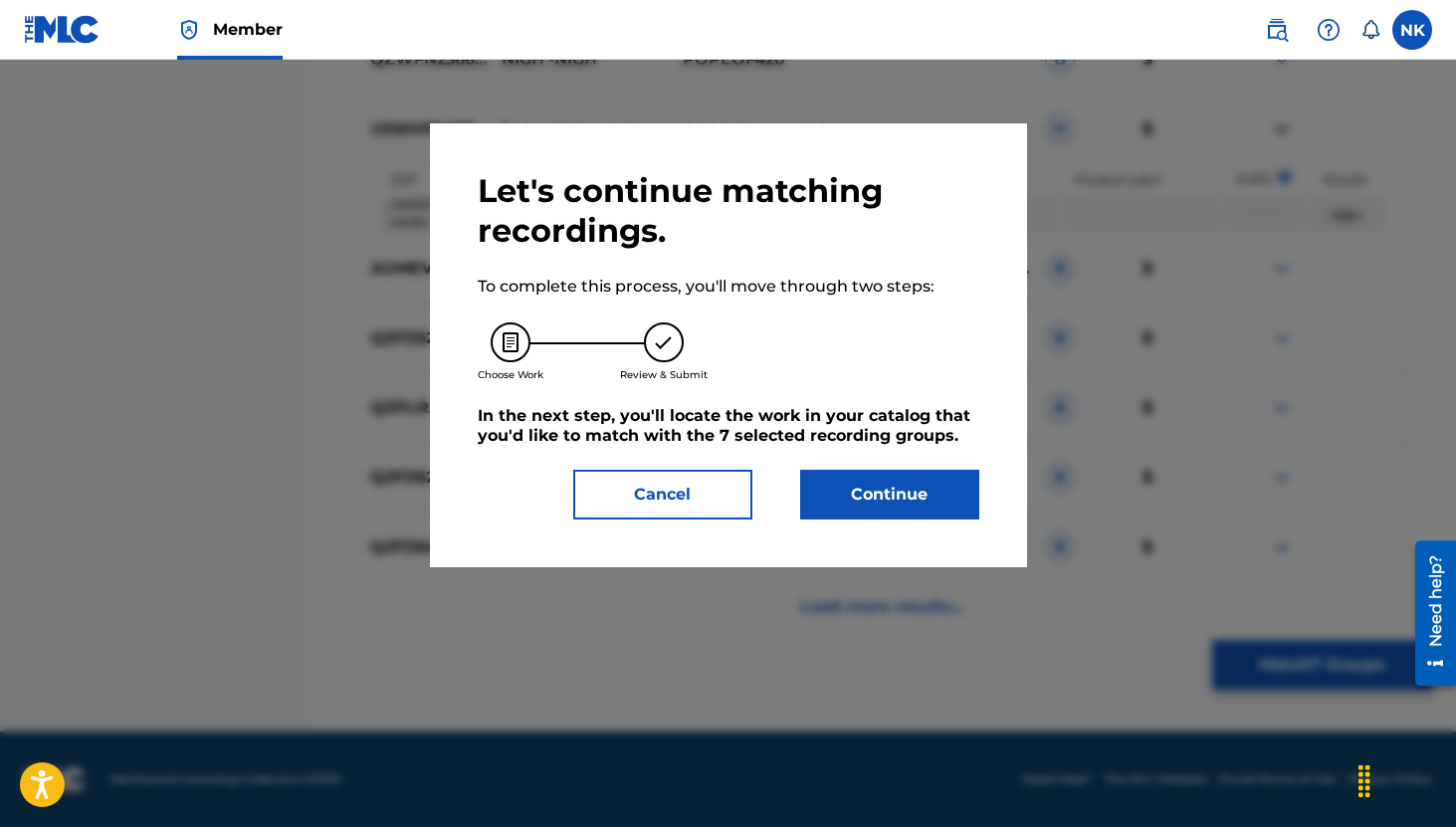 click on "Continue" at bounding box center (890, 495) 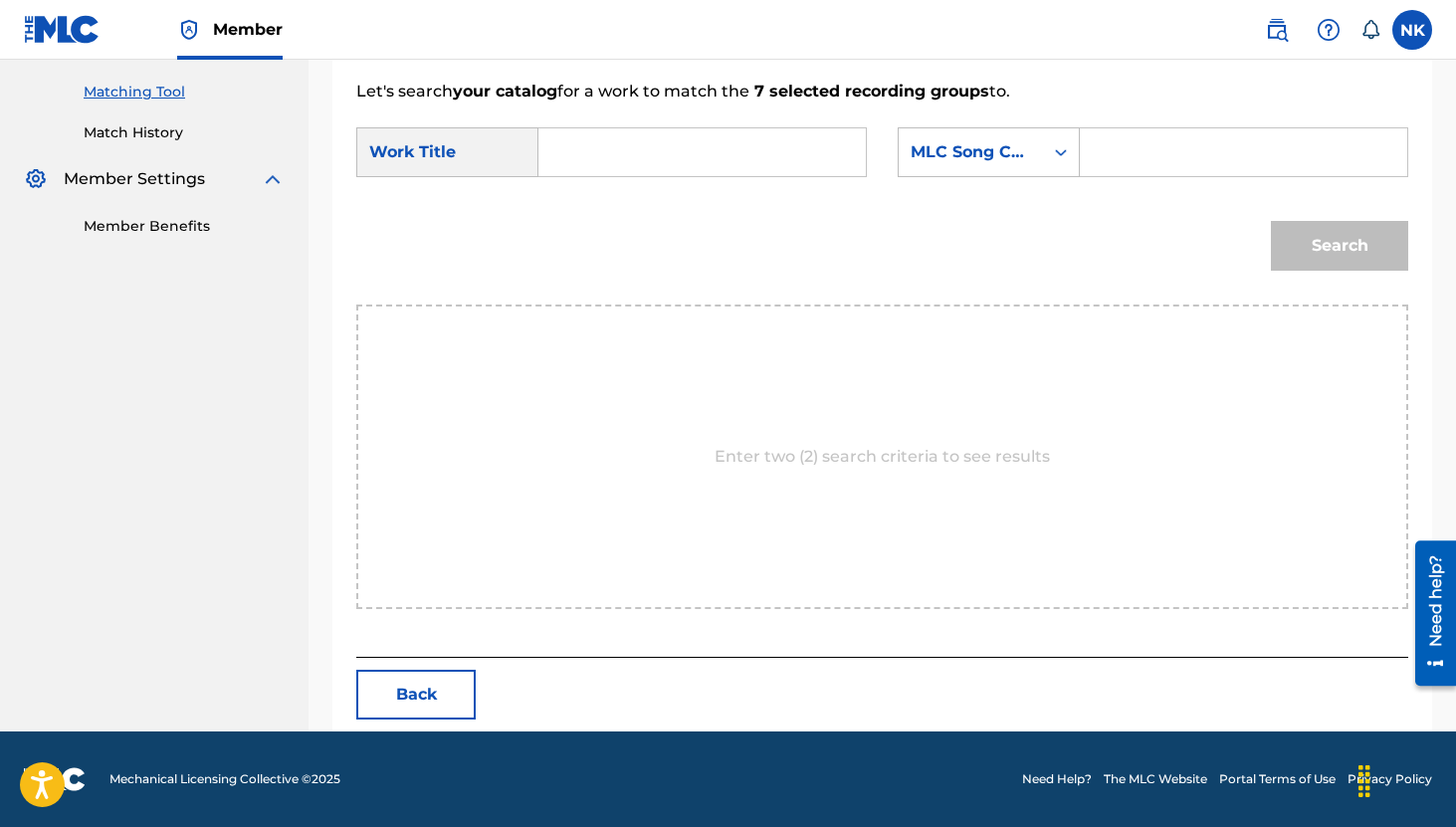 scroll, scrollTop: 499, scrollLeft: 0, axis: vertical 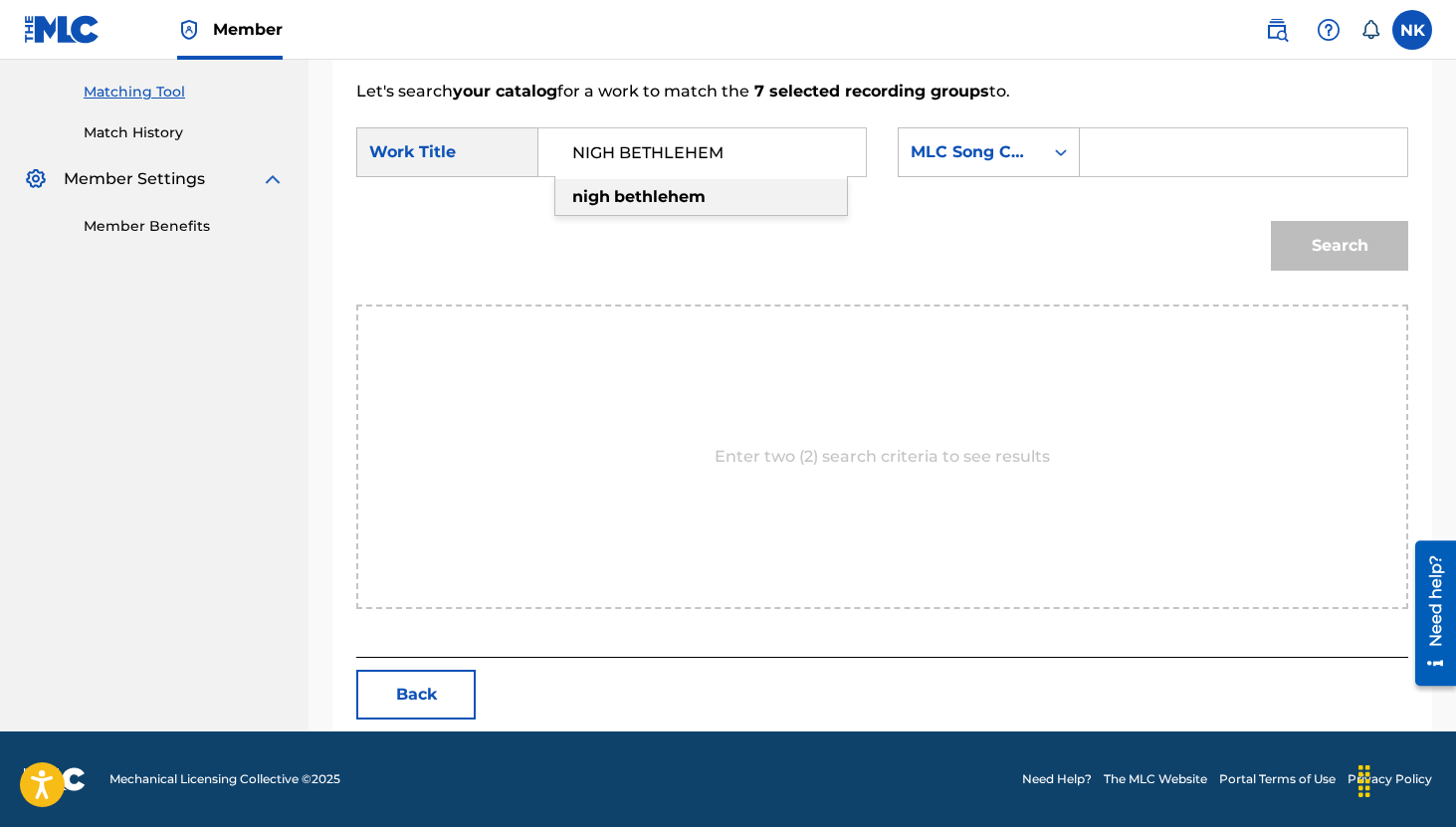 click on "nigh   bethlehem" at bounding box center [701, 197] 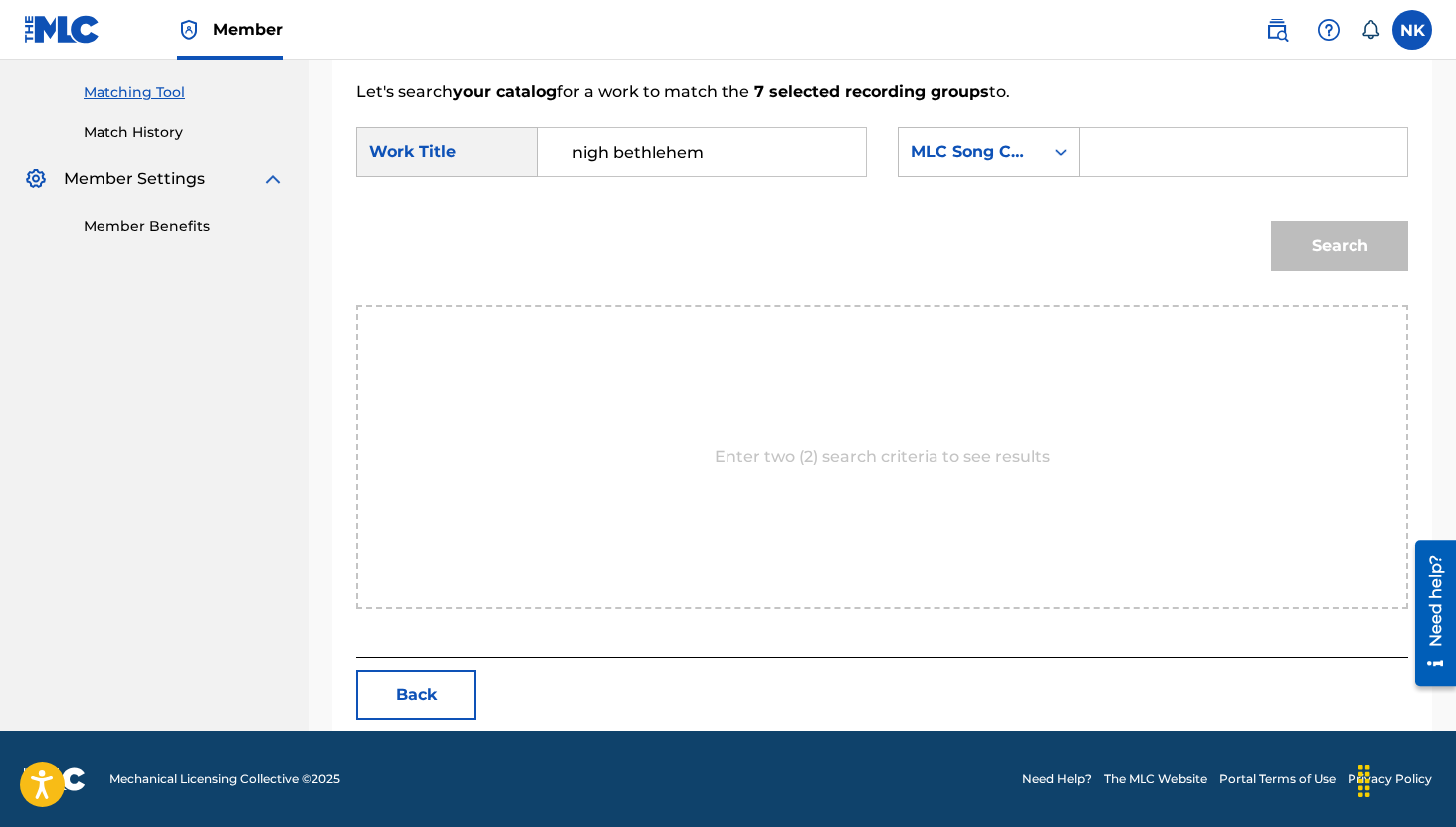click at bounding box center [1243, 152] 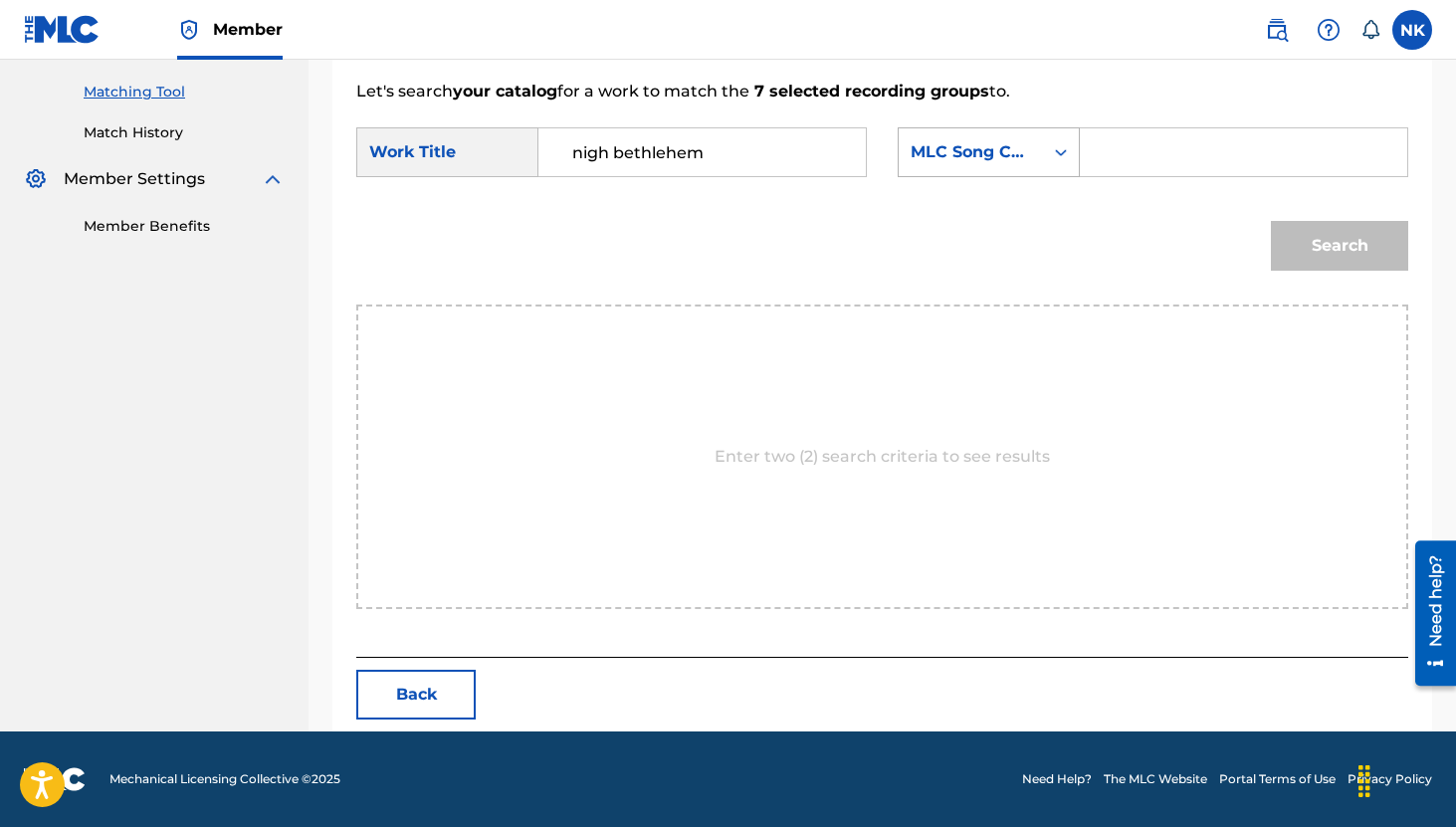 click at bounding box center (1061, 152) 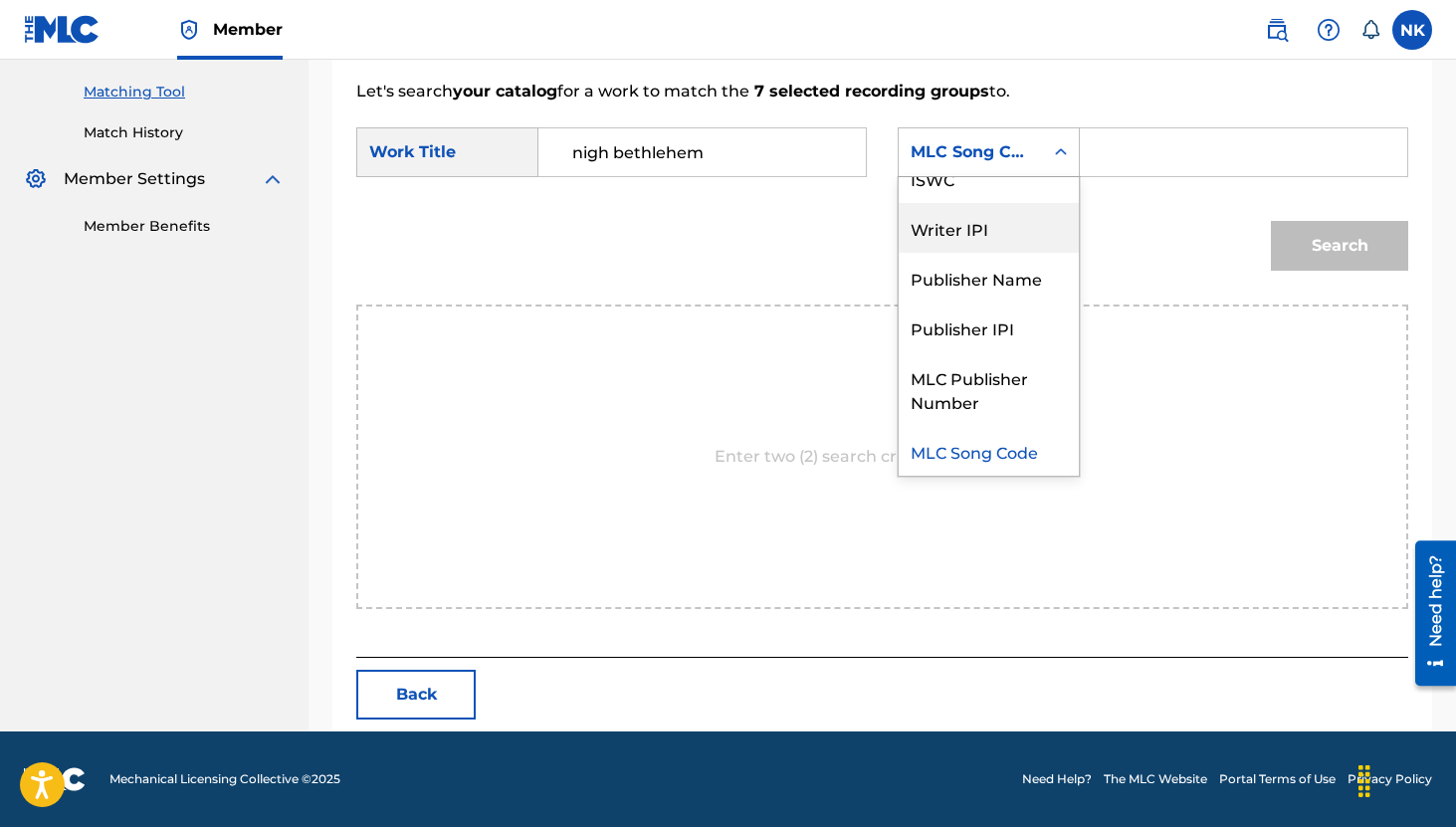 scroll, scrollTop: 0, scrollLeft: 0, axis: both 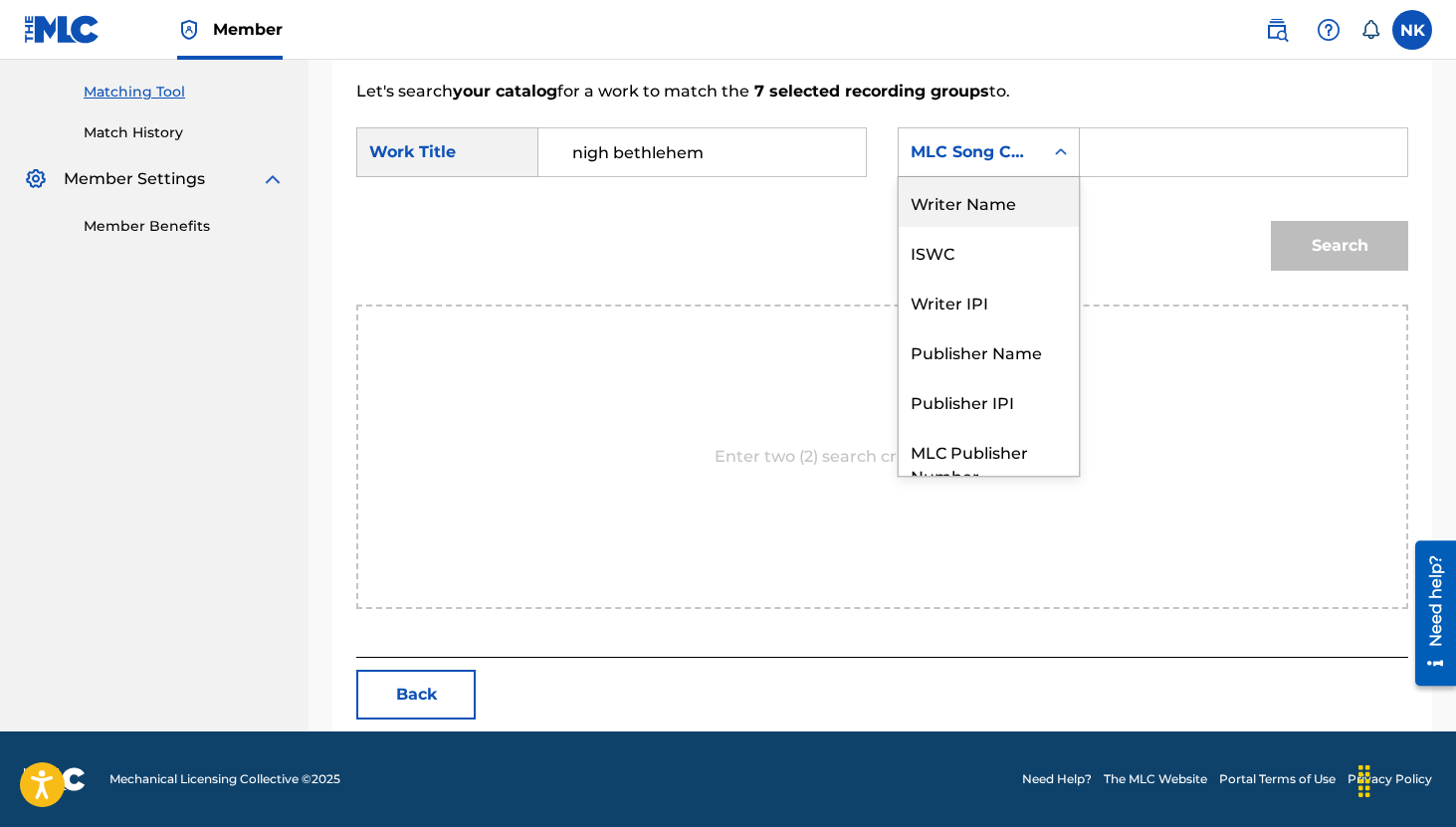 click on "Writer Name" at bounding box center (988, 202) 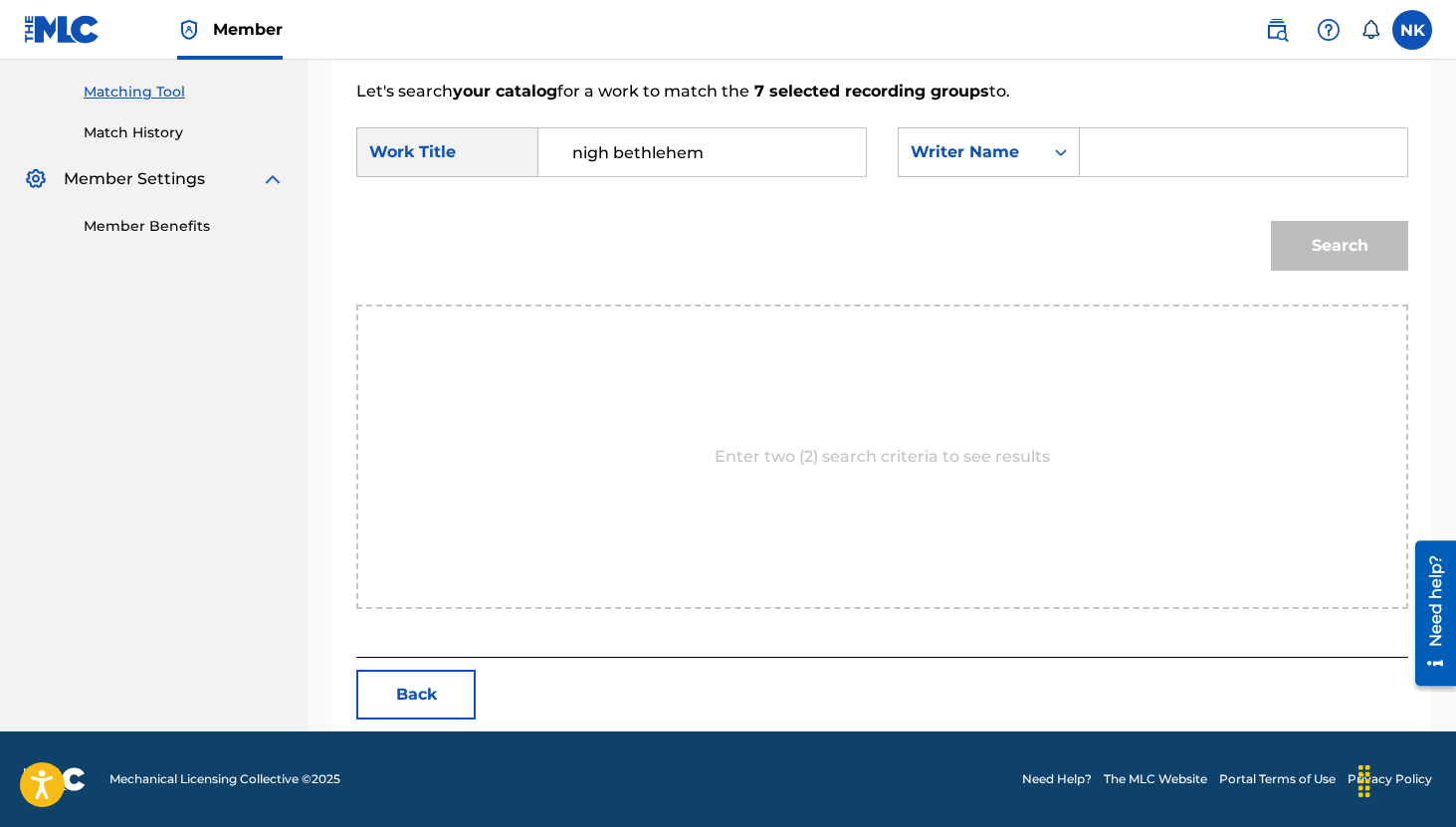 click on "SearchWithCriteriad985ace7-ff49-4759-881c-57960b720d36 Work Title nigh bethlehem SearchWithCriteria6a8699df-36e0-4741-8d78-b028419a3520 Writer Name" at bounding box center [882, 158] 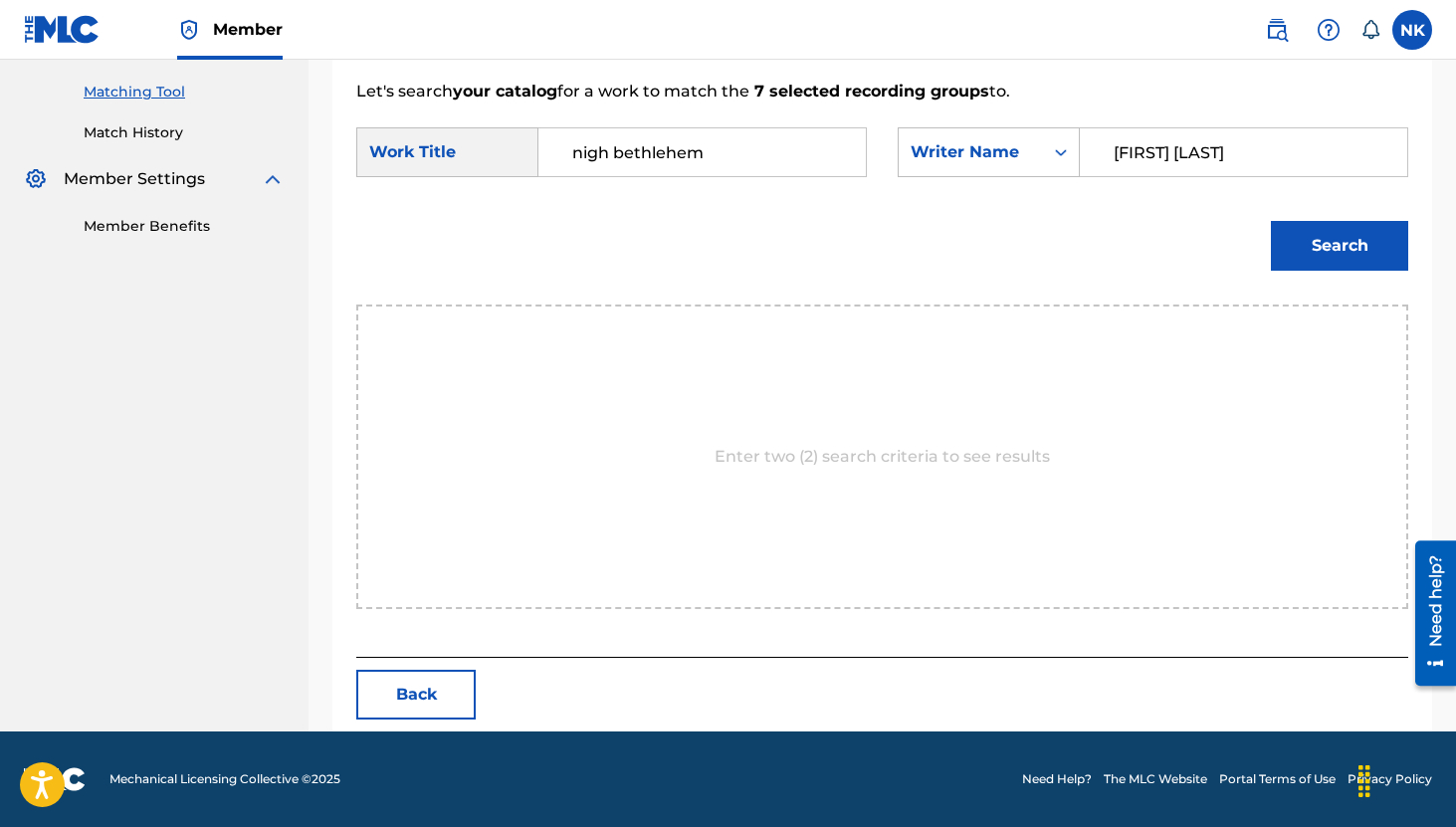 click on "Search" at bounding box center [1340, 246] 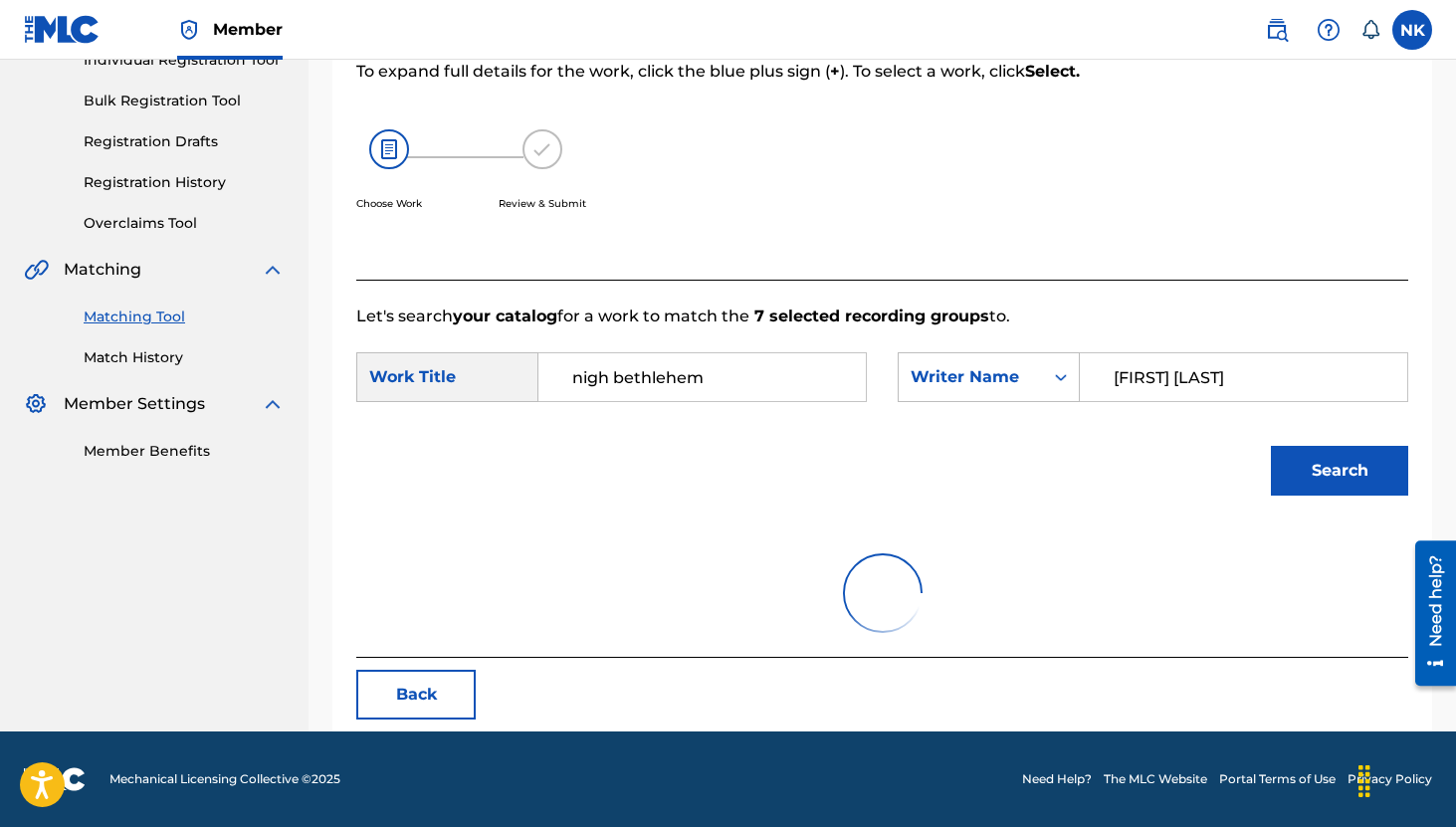 scroll, scrollTop: 188, scrollLeft: 0, axis: vertical 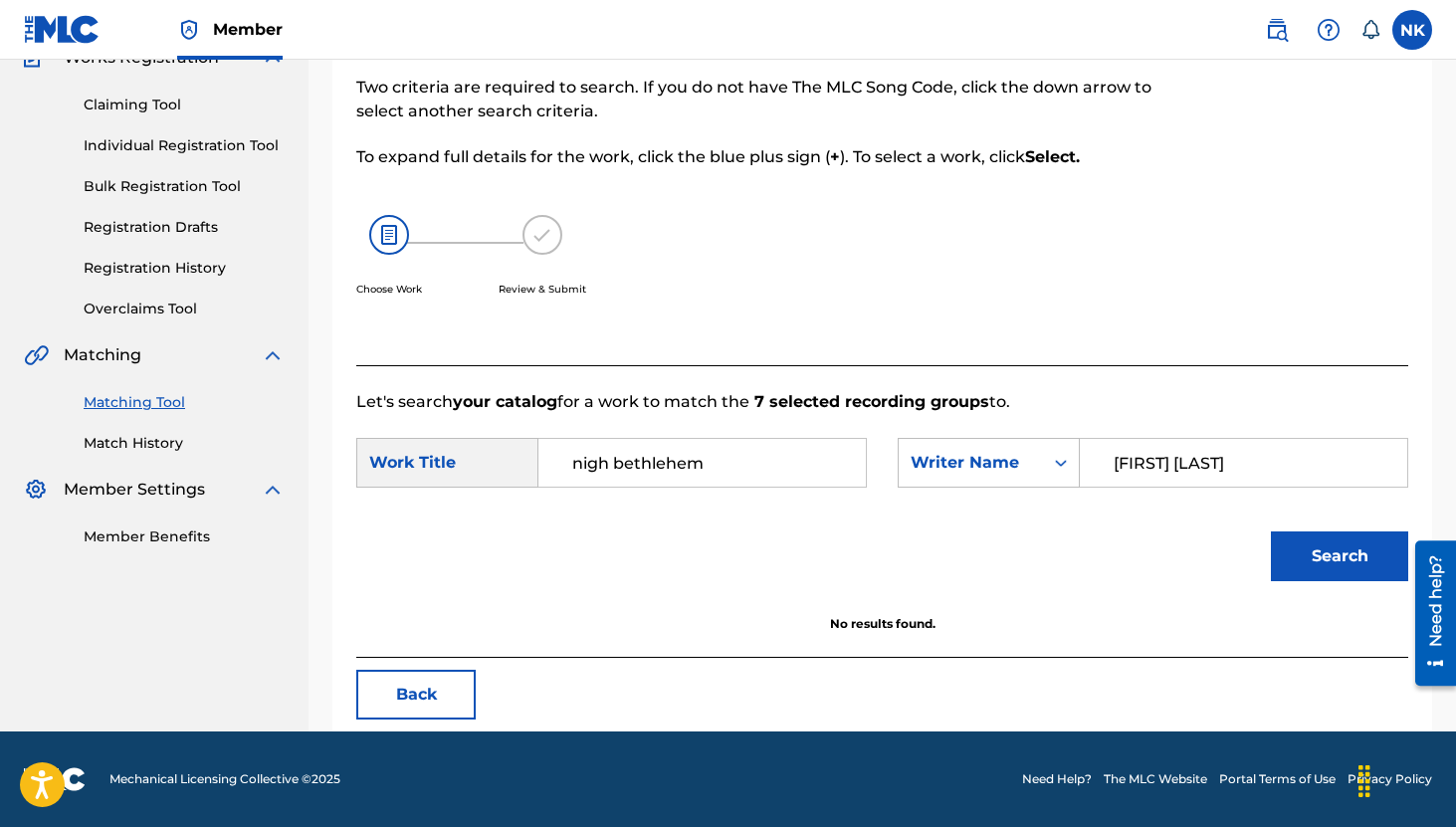 click on "Alfred S. Burt" at bounding box center (1243, 463) 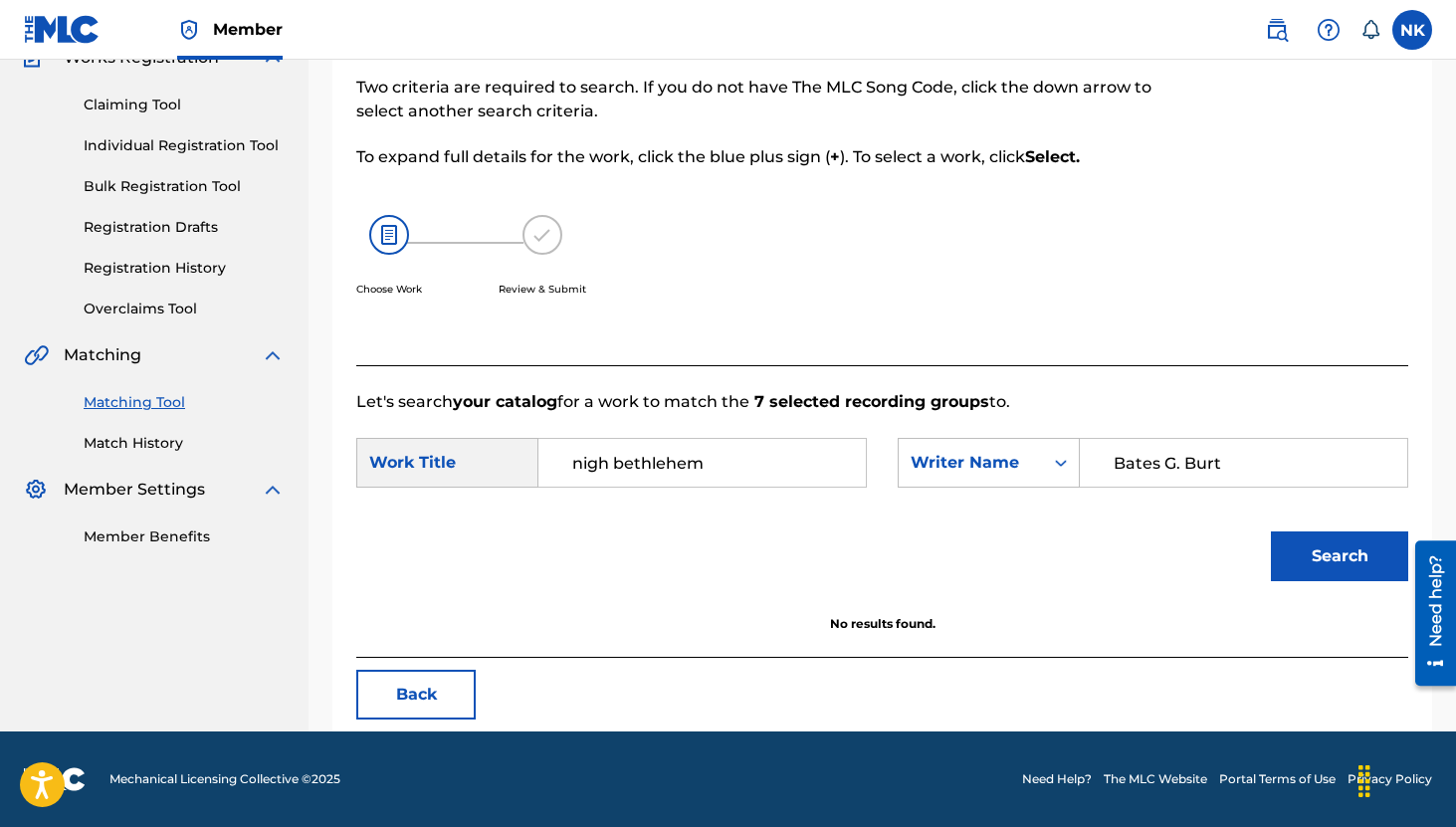 click on "Search" at bounding box center [1340, 556] 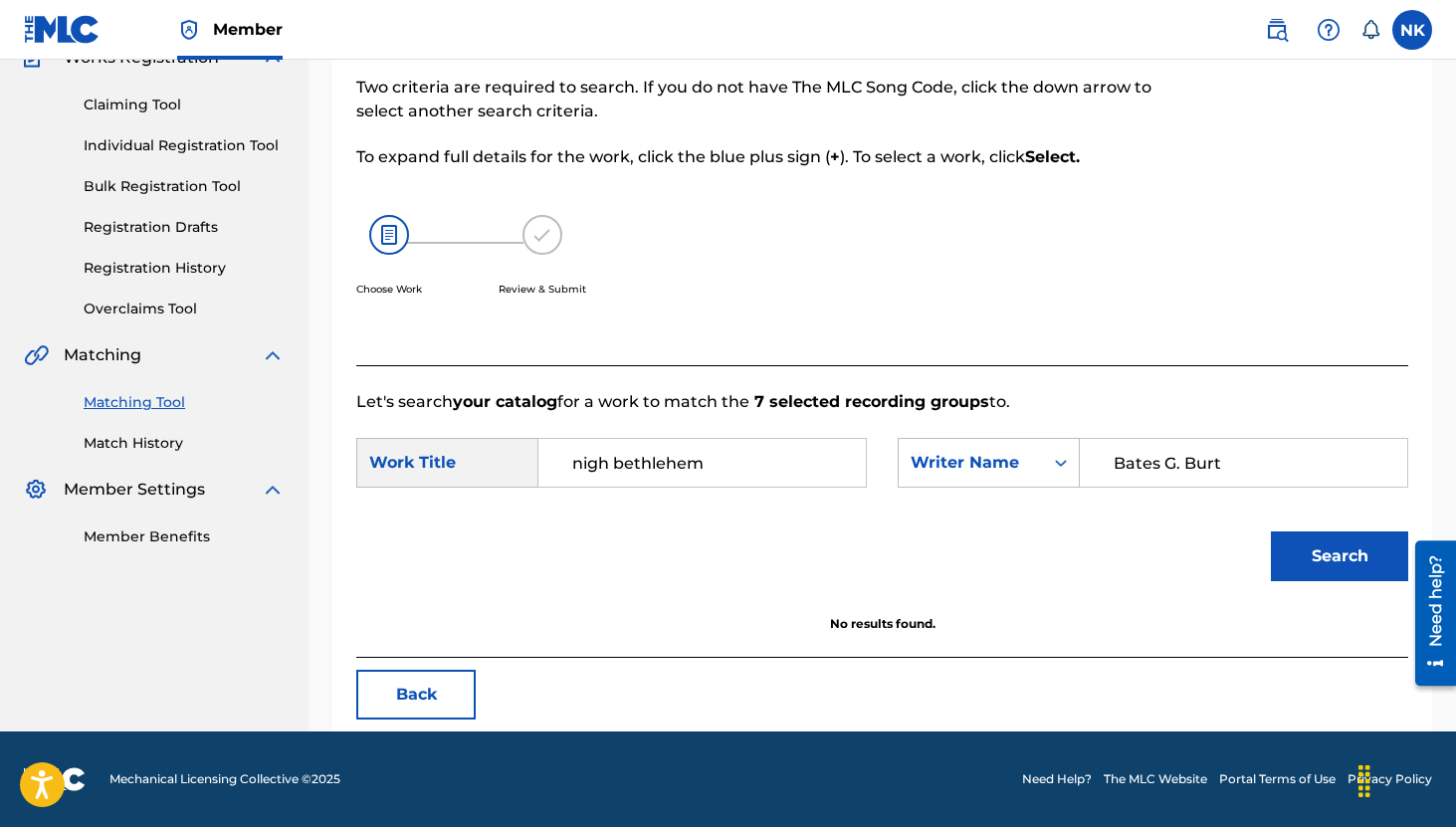 drag, startPoint x: 1187, startPoint y: 462, endPoint x: 919, endPoint y: 425, distance: 270.542 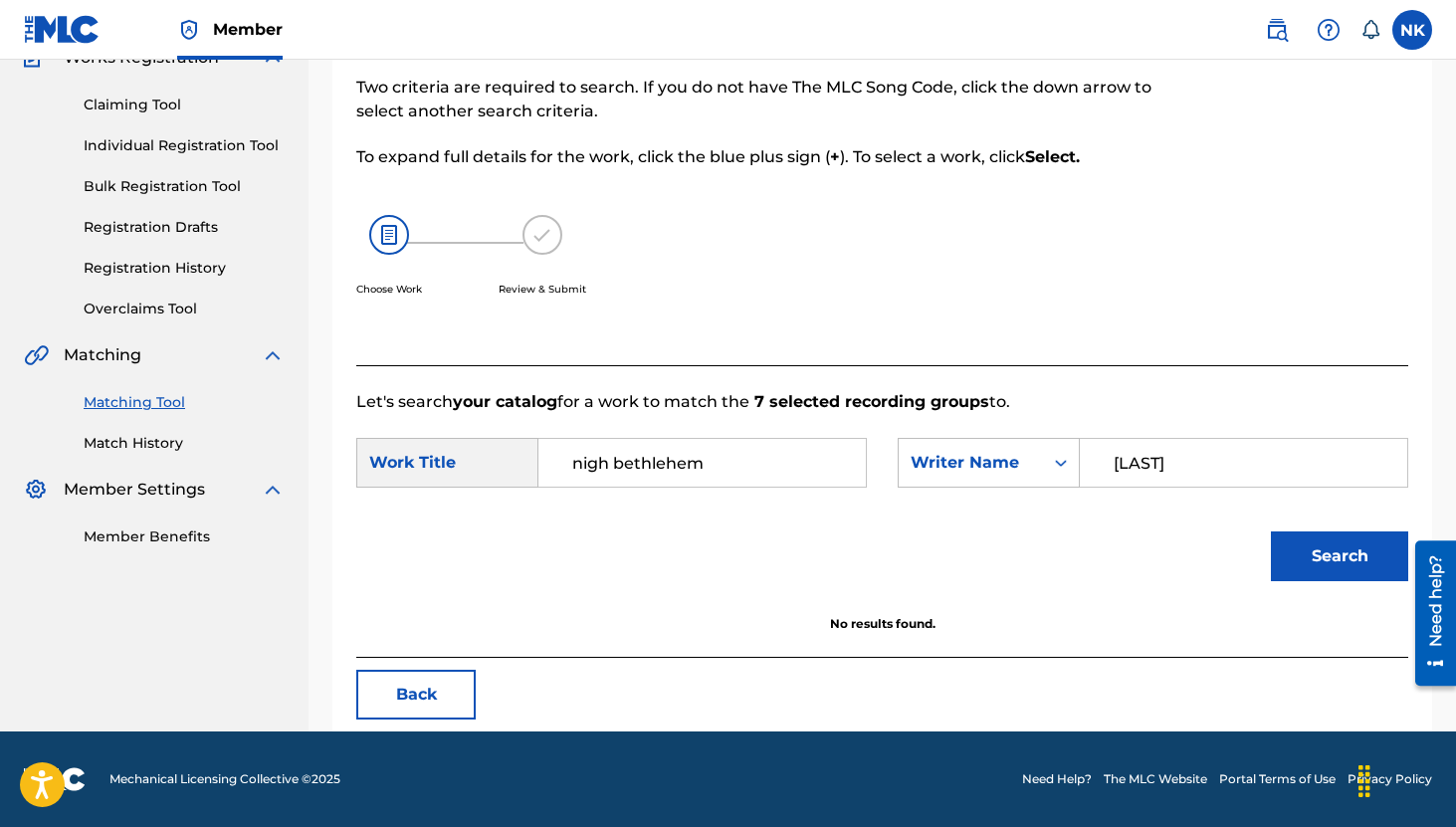 type on "Burt" 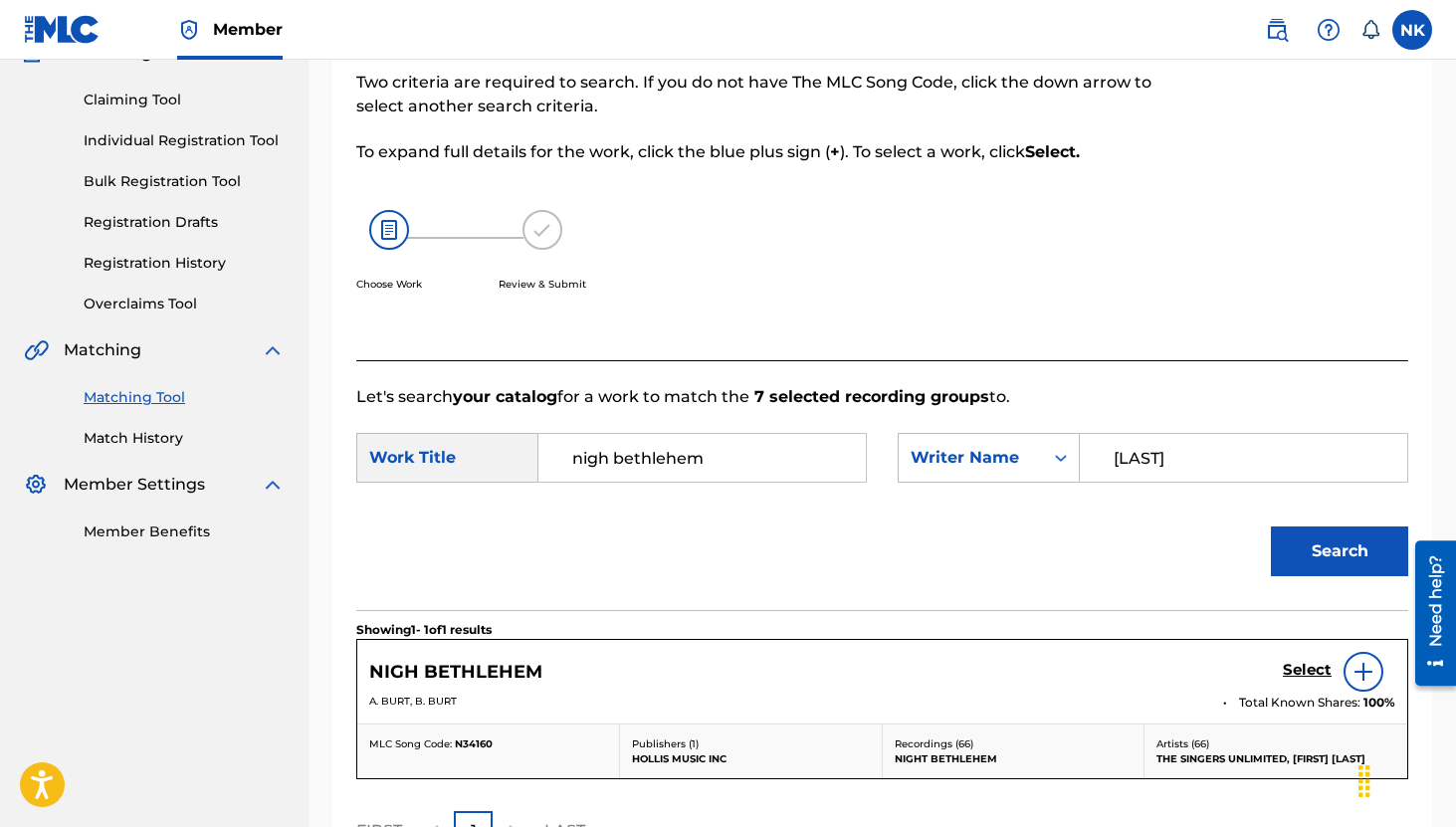 scroll, scrollTop: 418, scrollLeft: 0, axis: vertical 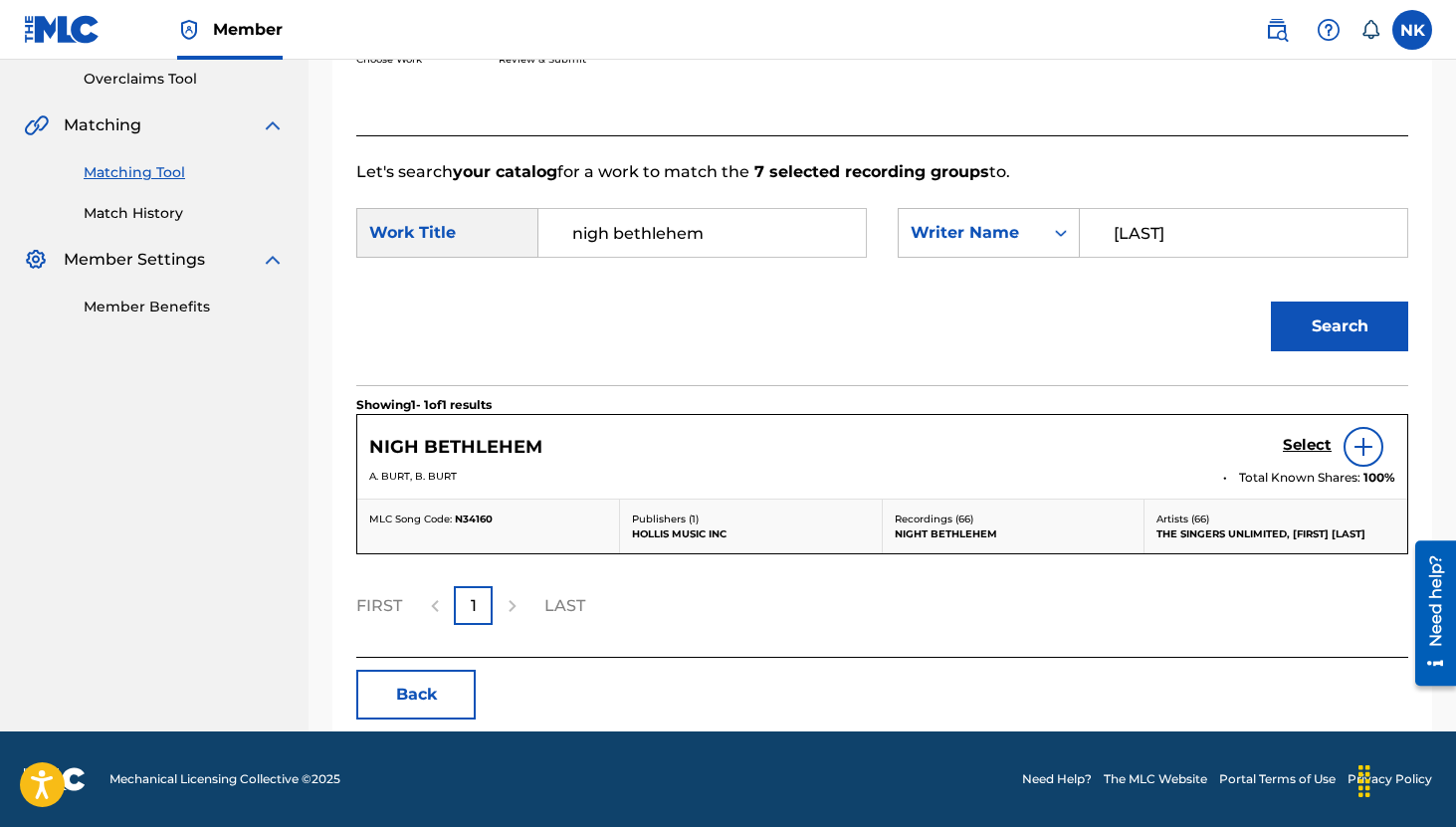 click on "Select" at bounding box center (1307, 445) 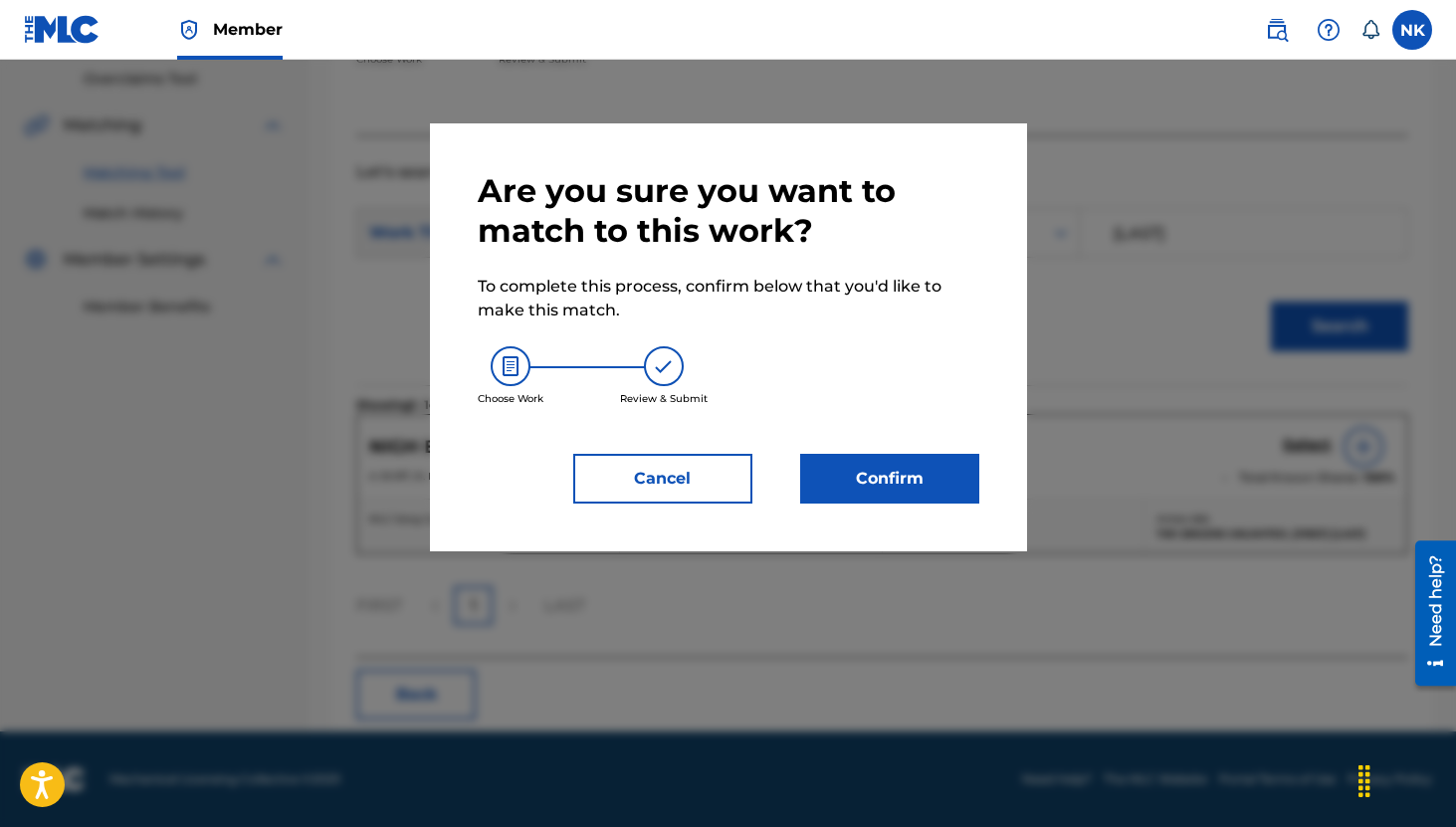 click on "Confirm" at bounding box center [890, 479] 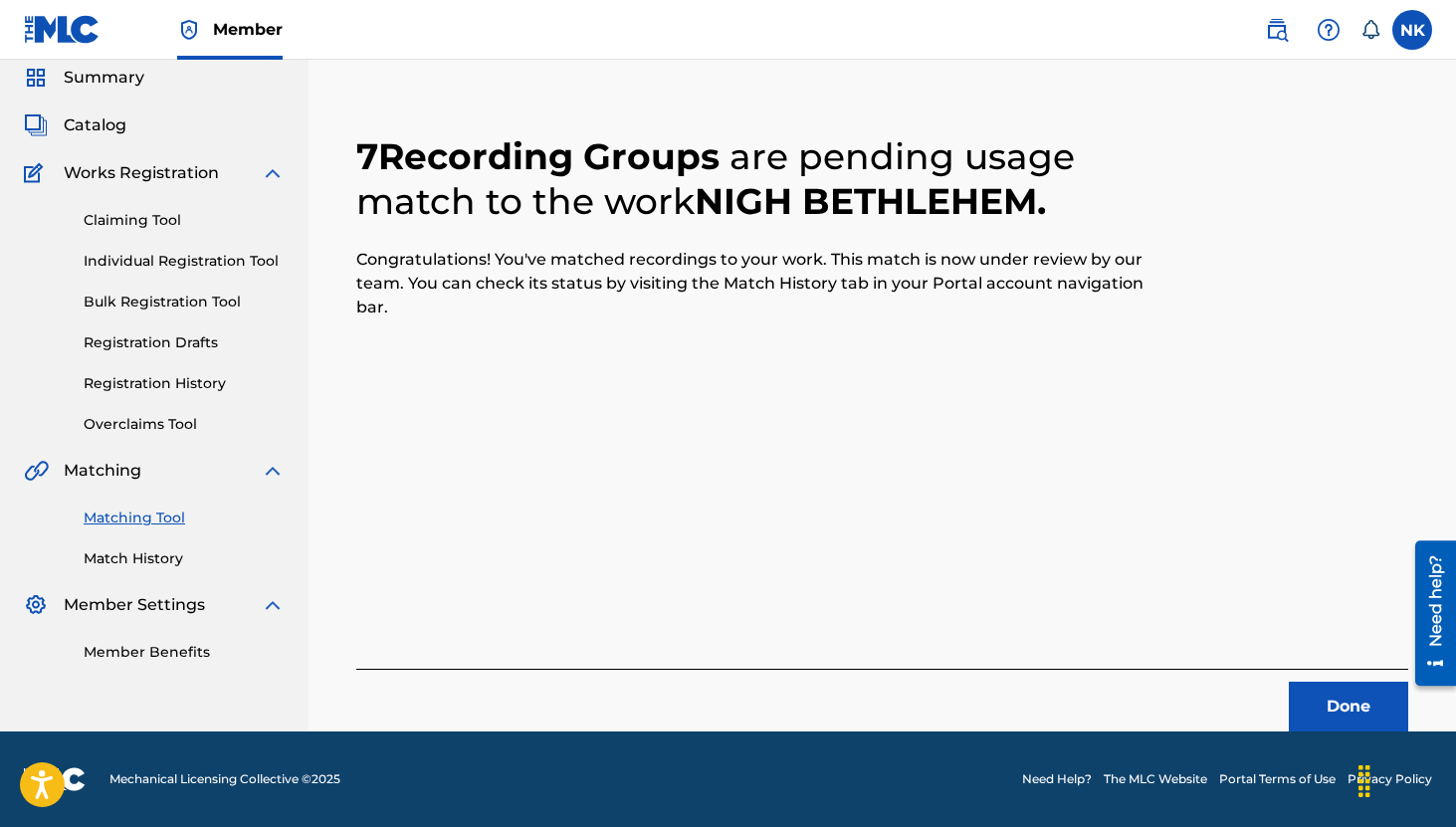 scroll, scrollTop: 0, scrollLeft: 0, axis: both 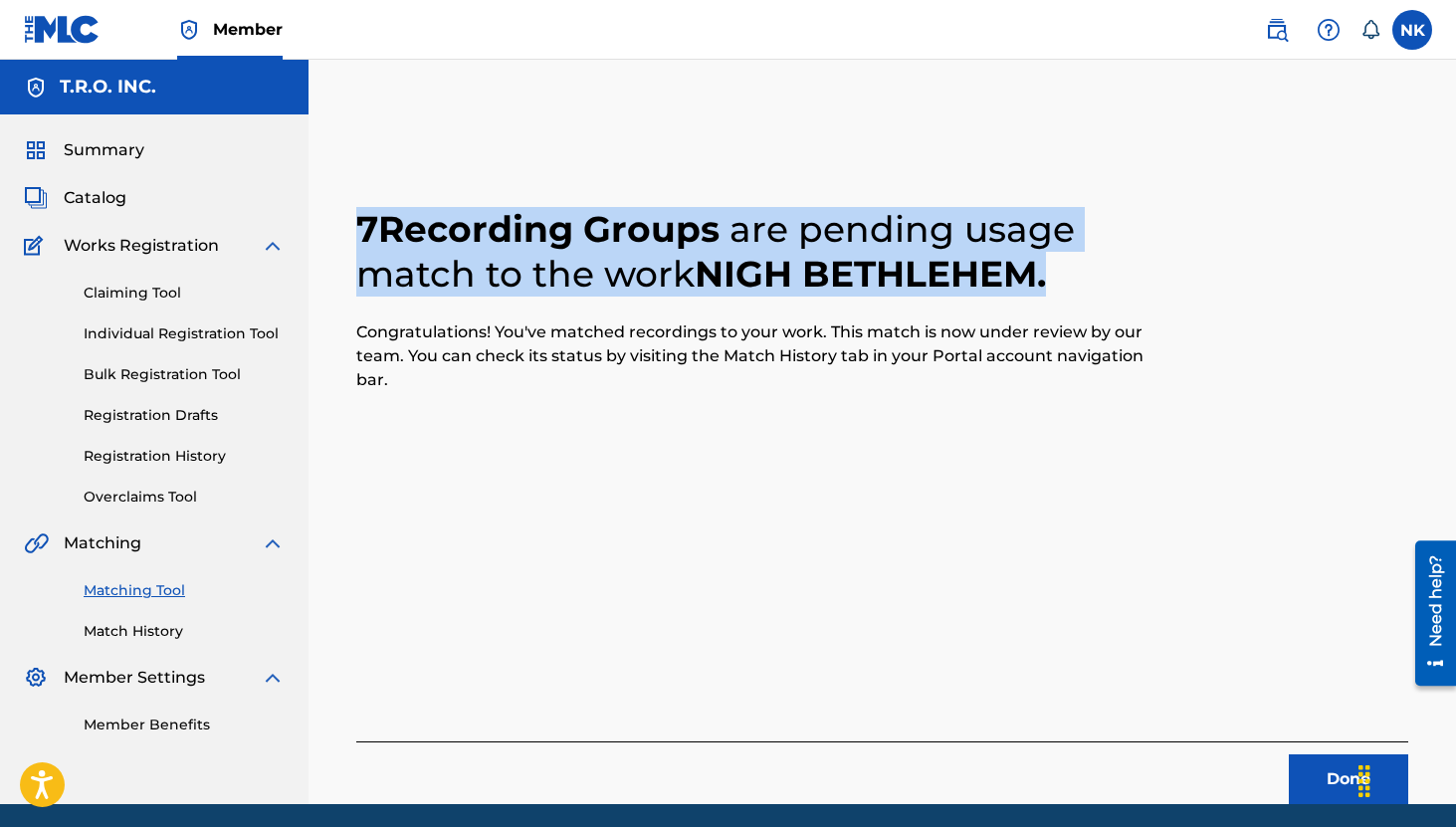 drag, startPoint x: 349, startPoint y: 226, endPoint x: 1162, endPoint y: 286, distance: 815.211 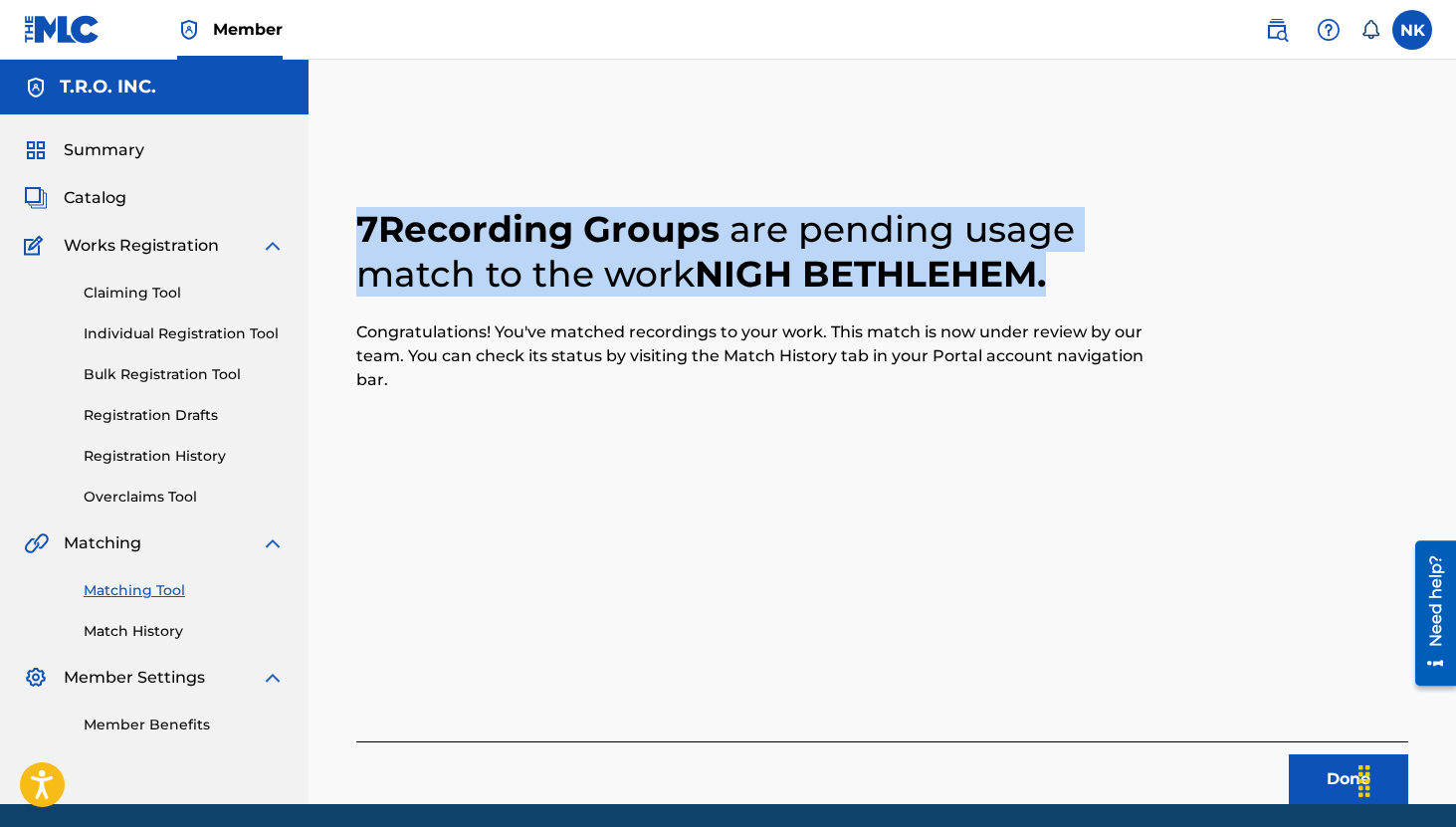 click on "Done" at bounding box center [1349, 779] 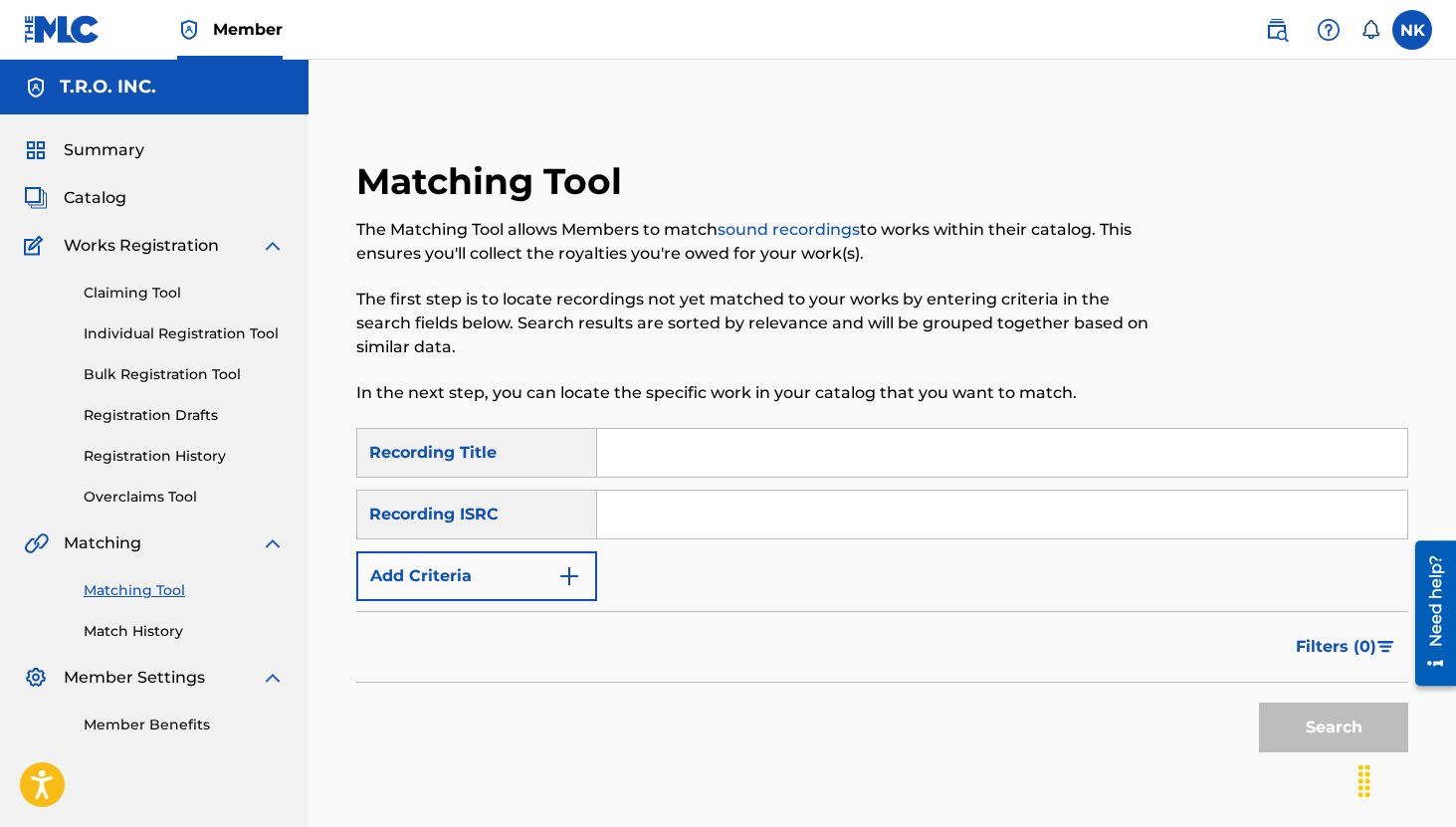 click at bounding box center (1002, 453) 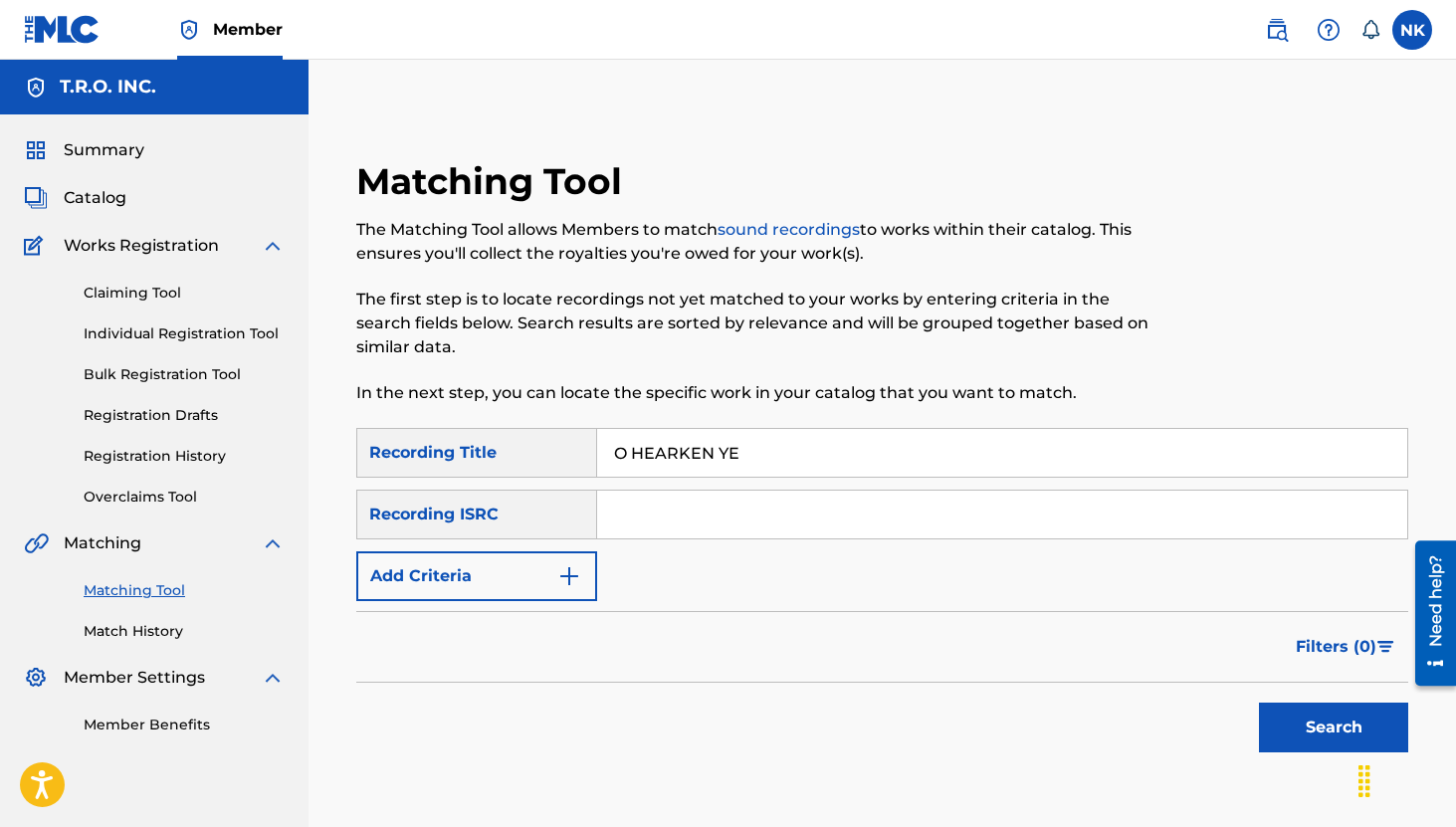 type on "O HEARKEN YE" 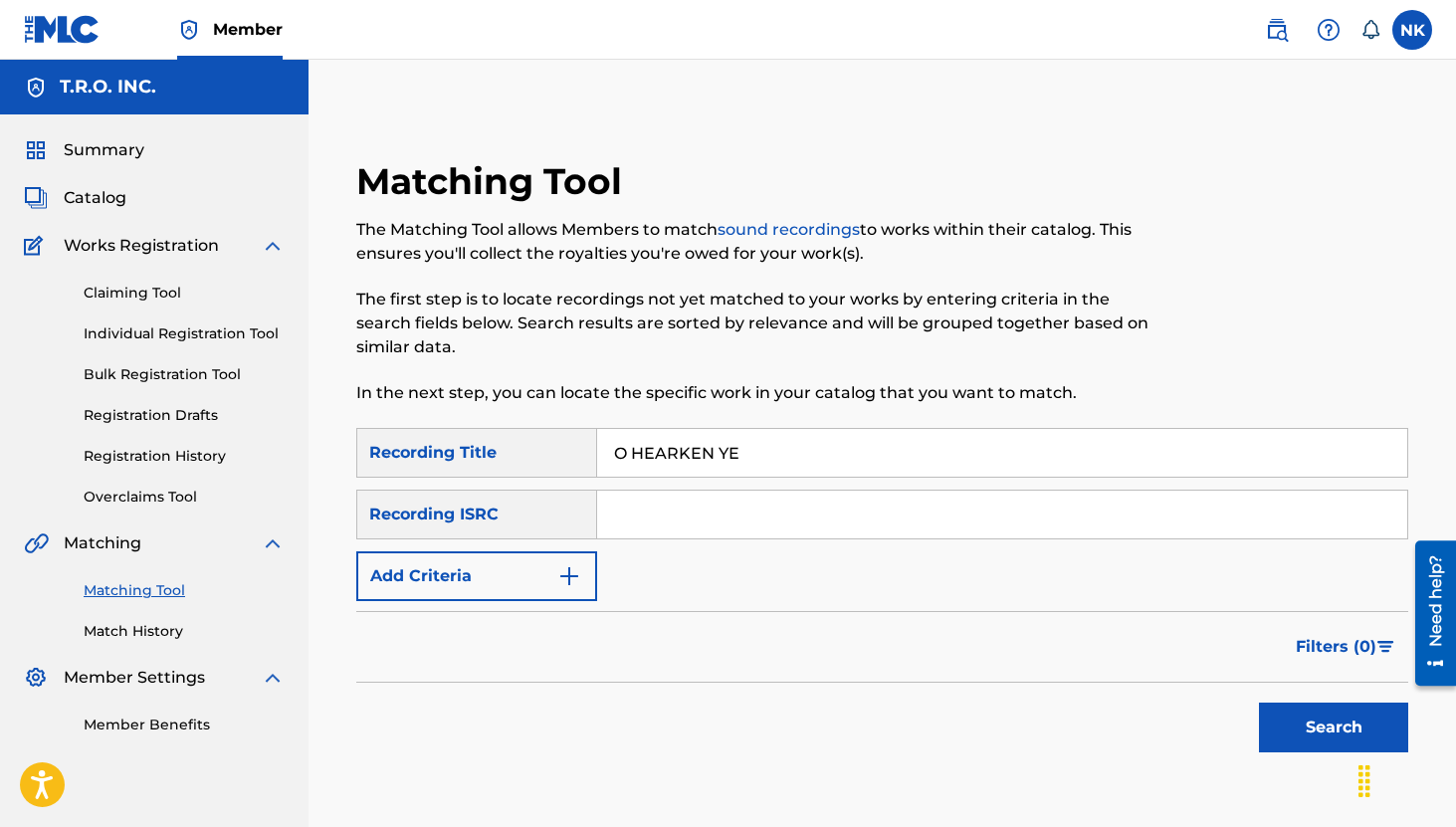 click on "Search" at bounding box center (1334, 727) 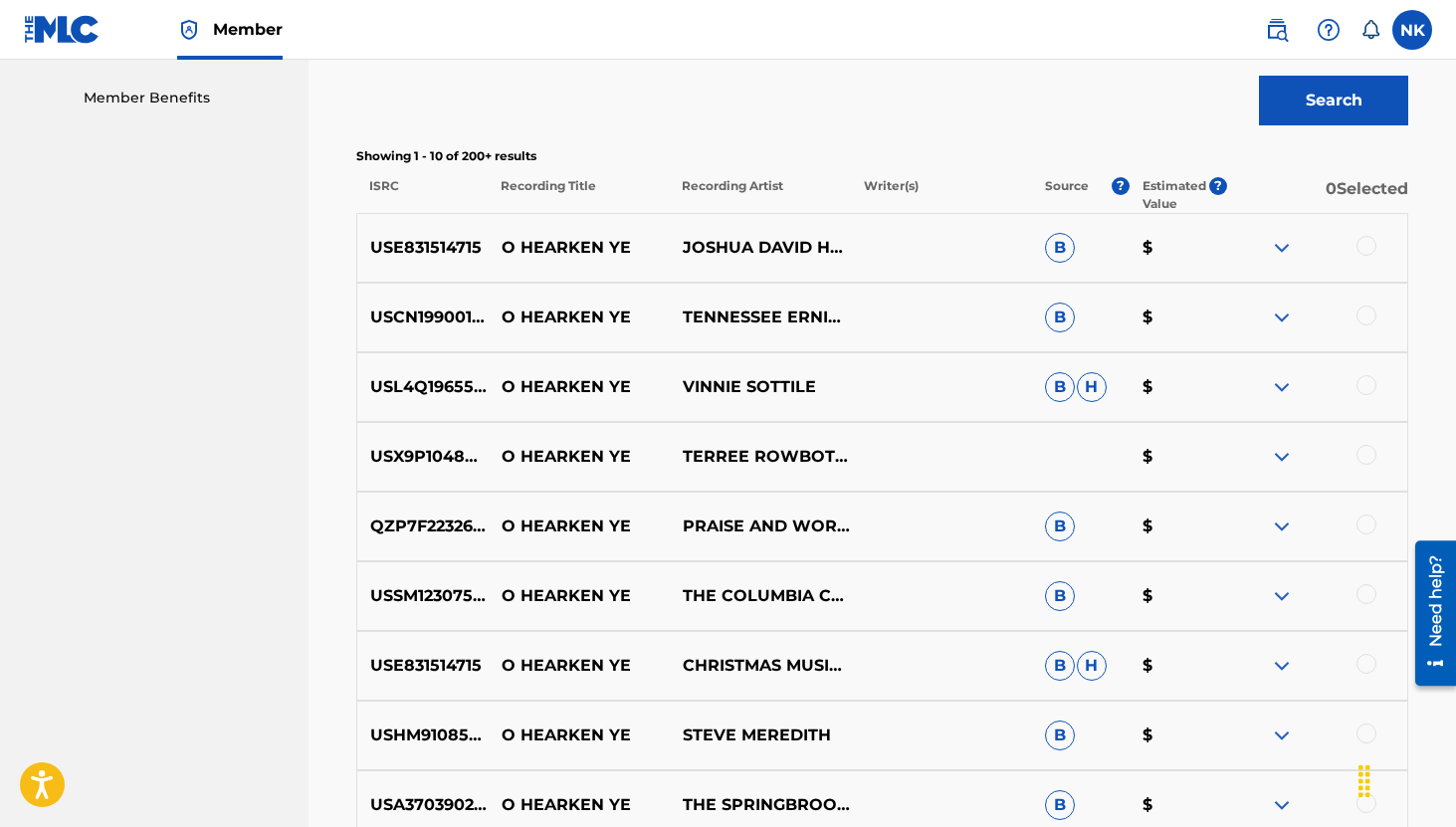 scroll, scrollTop: 635, scrollLeft: 0, axis: vertical 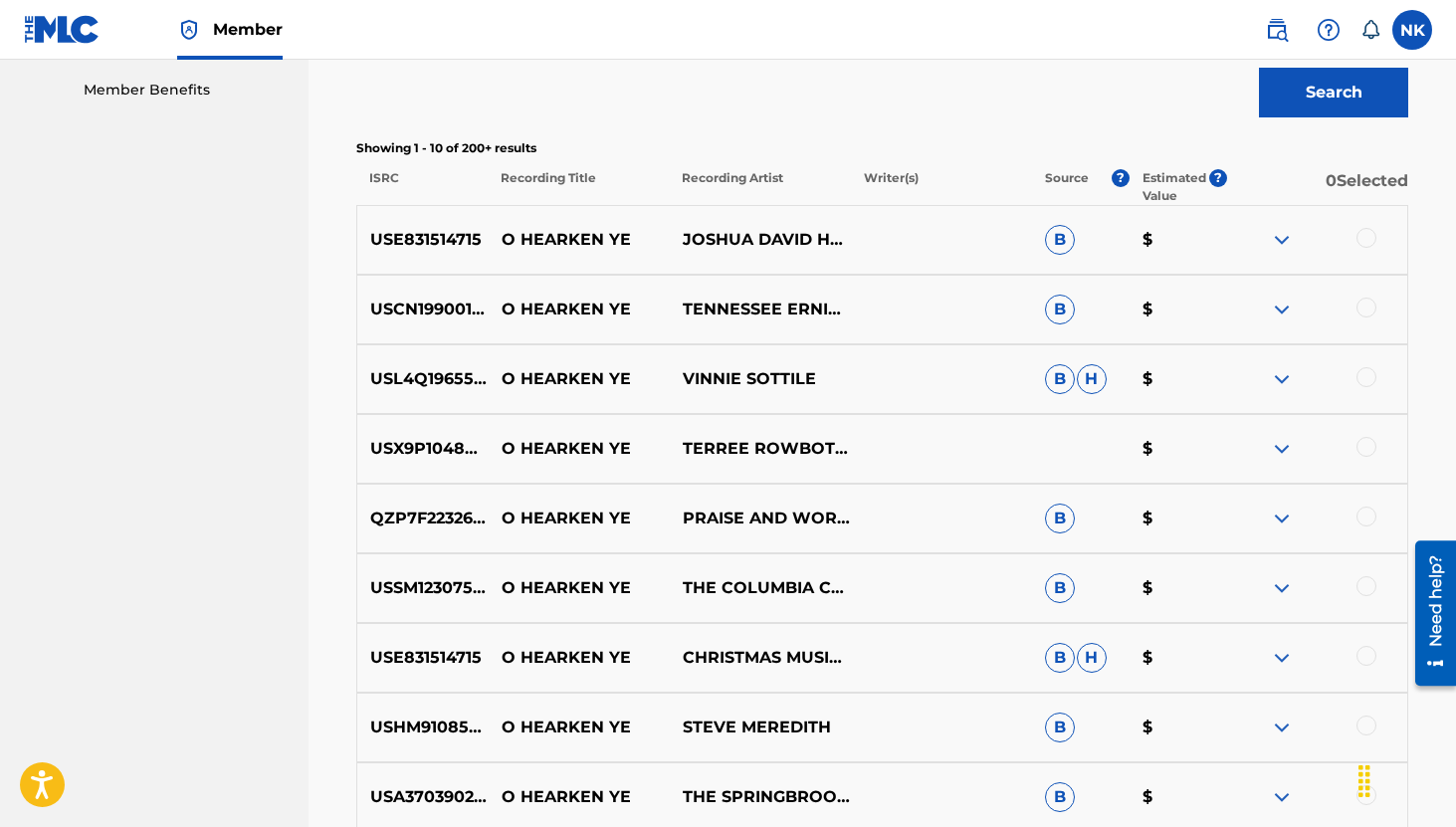 click at bounding box center (1282, 240) 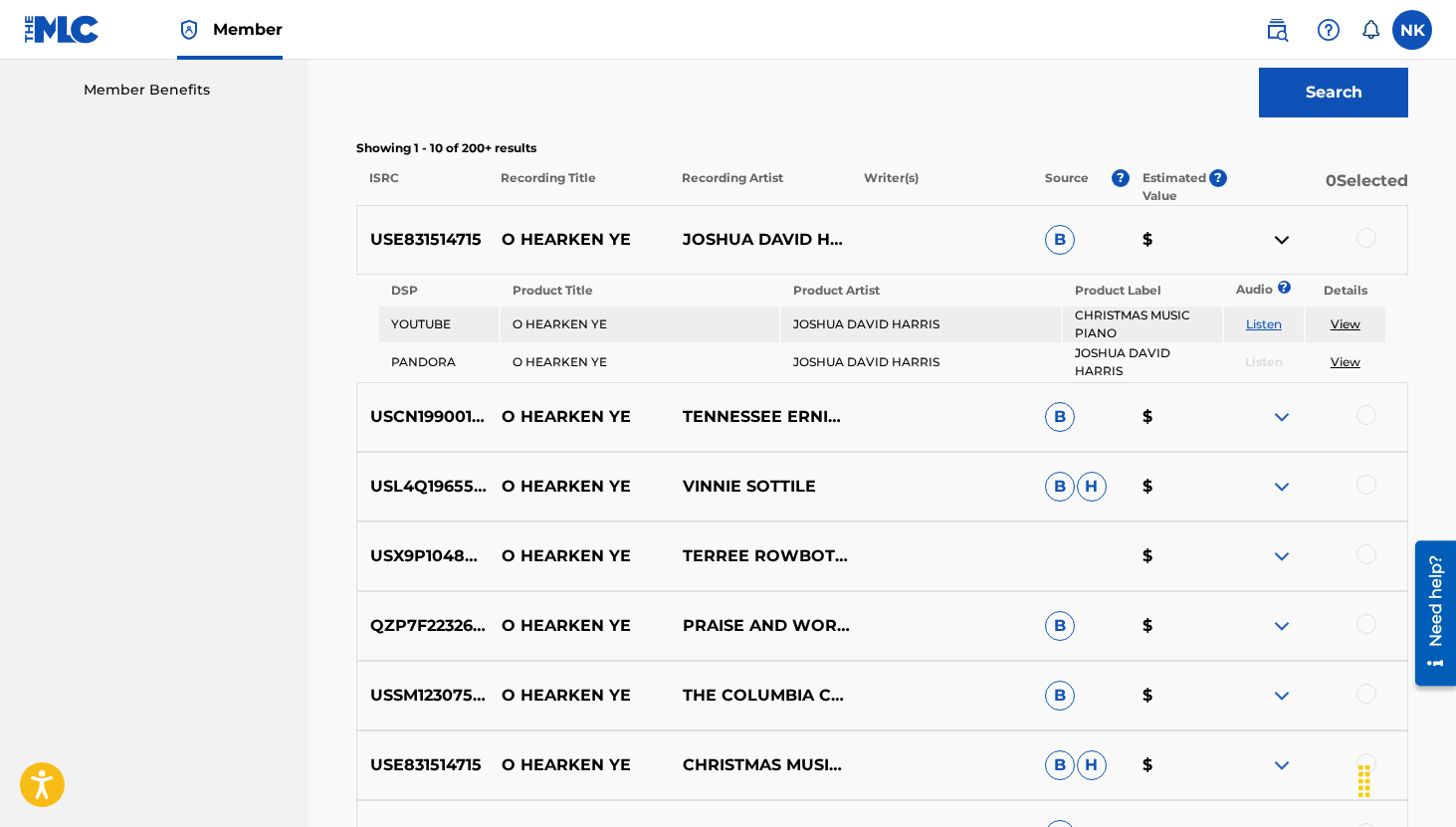 click on "Listen" at bounding box center (1264, 323) 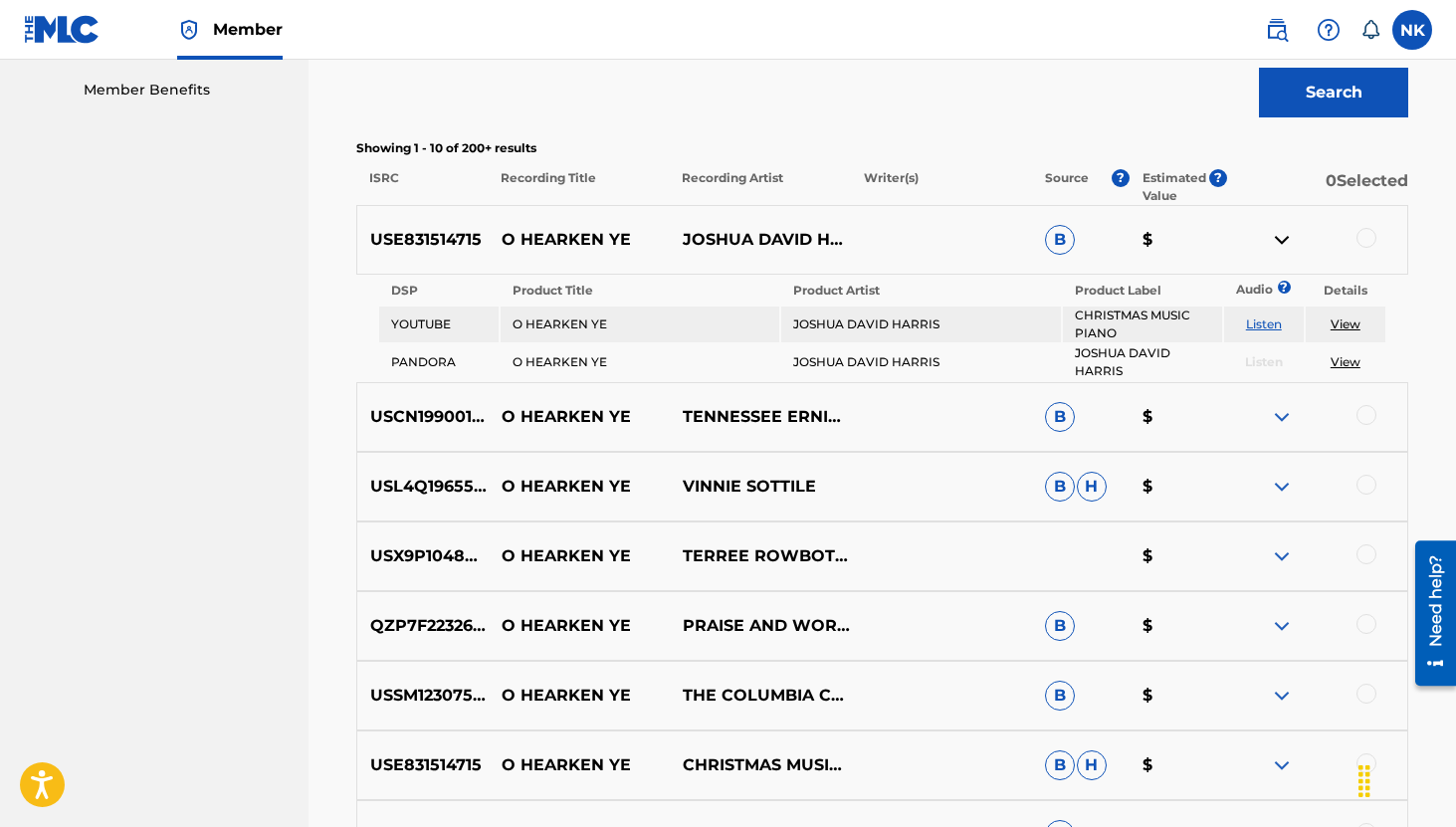 click at bounding box center (1282, 417) 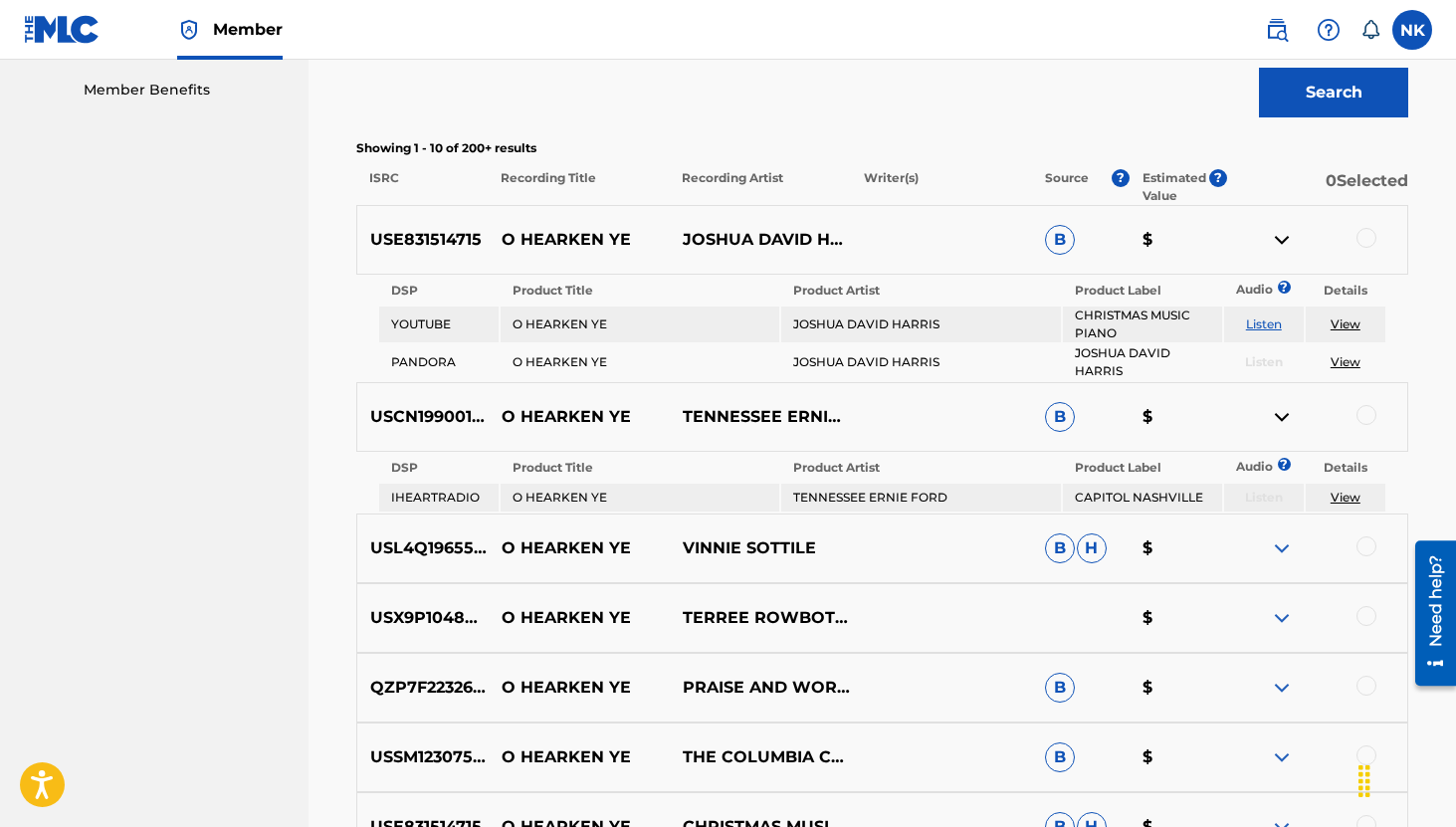 click at bounding box center (1282, 548) 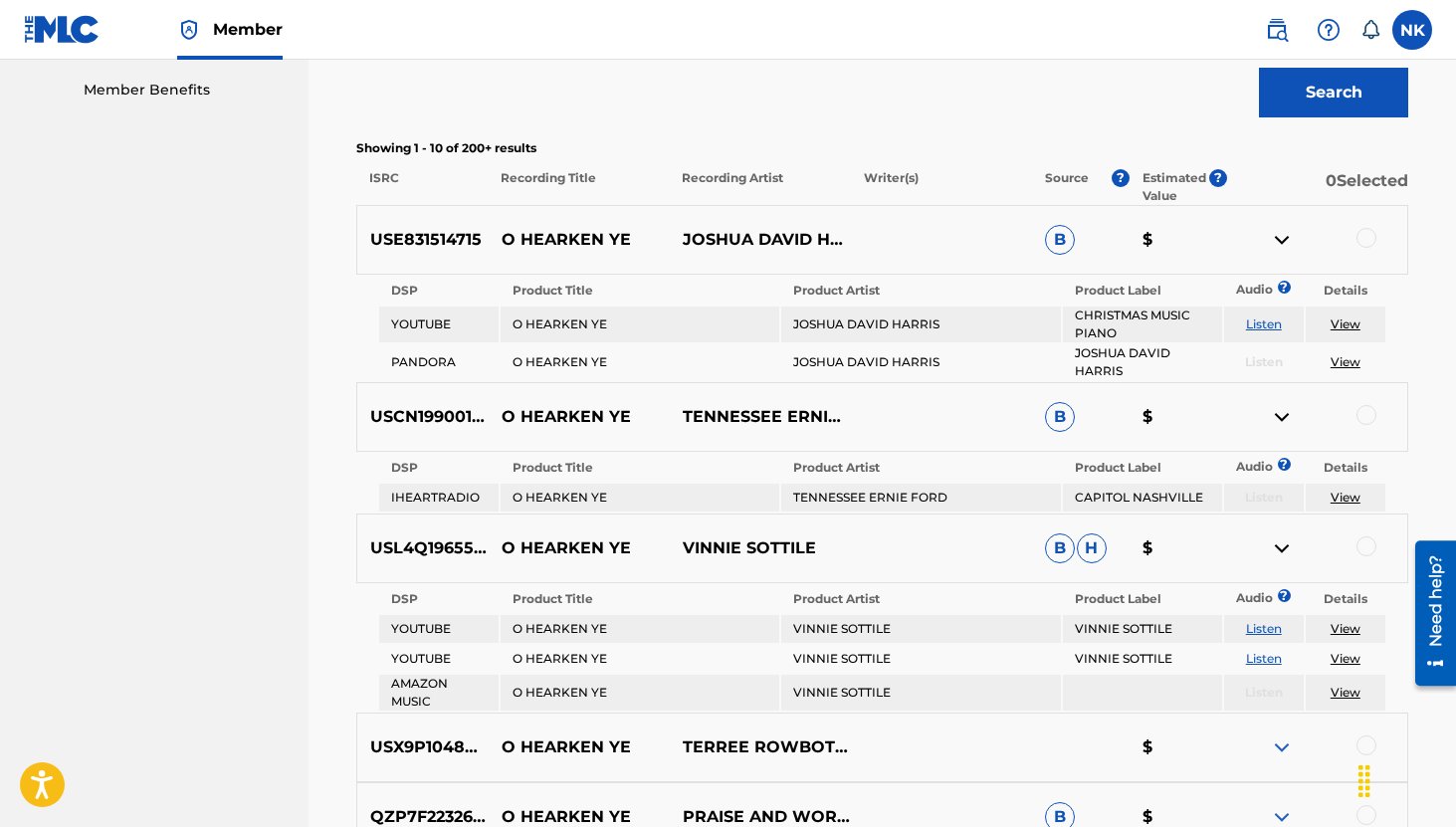 click on "Listen" at bounding box center (1264, 628) 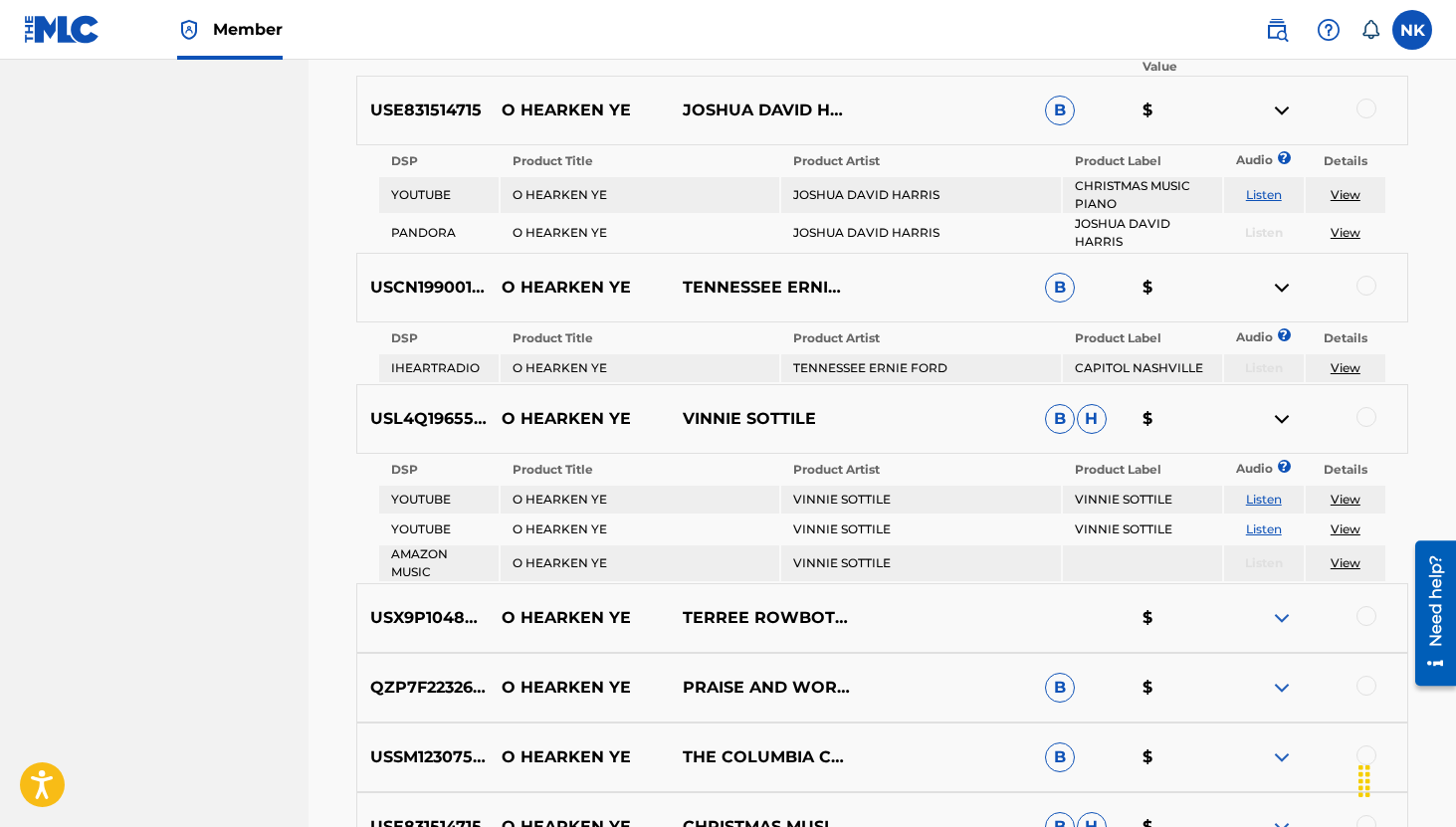 scroll, scrollTop: 917, scrollLeft: 0, axis: vertical 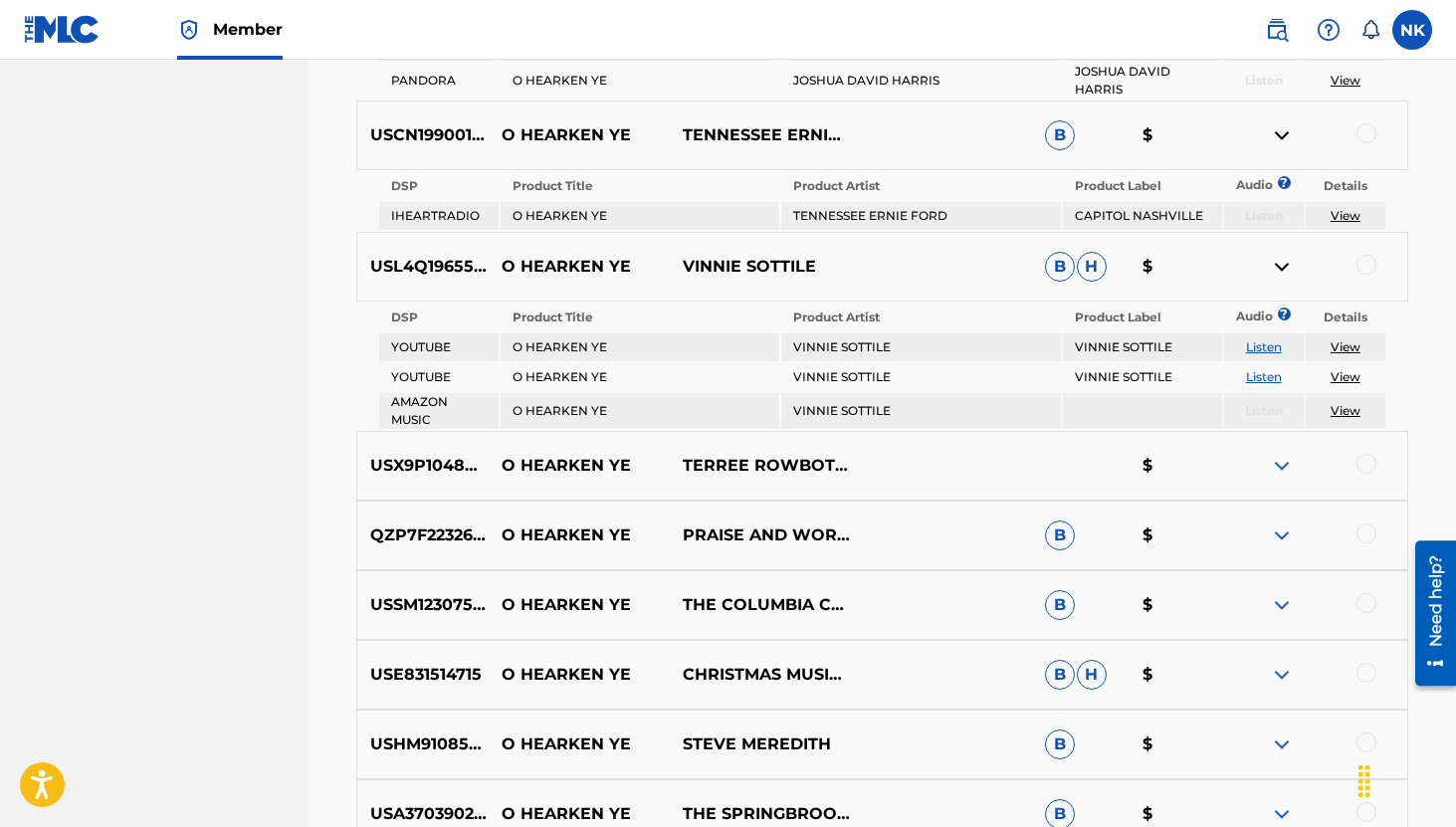 click at bounding box center [1282, 466] 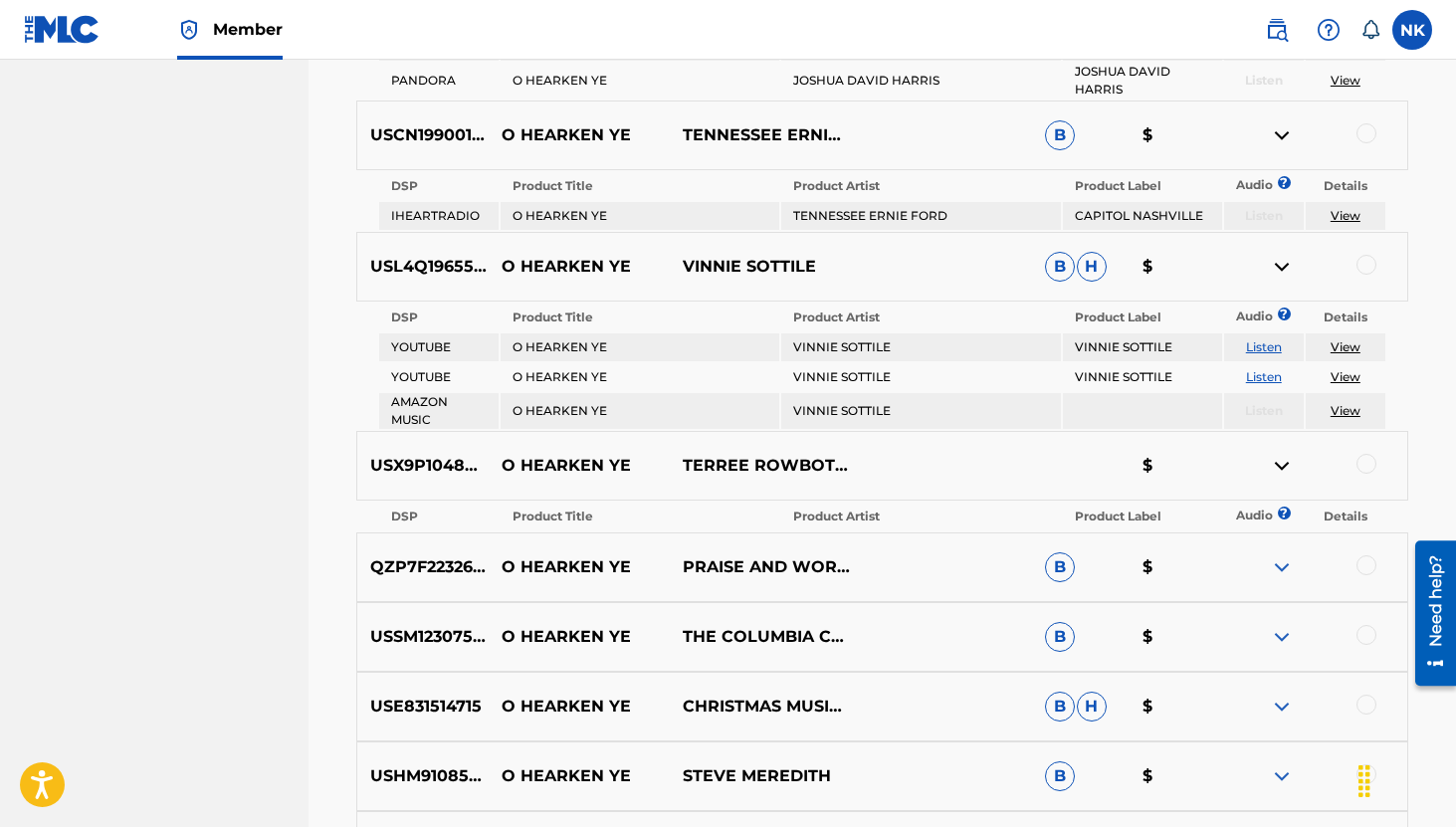 click at bounding box center (1317, 567) 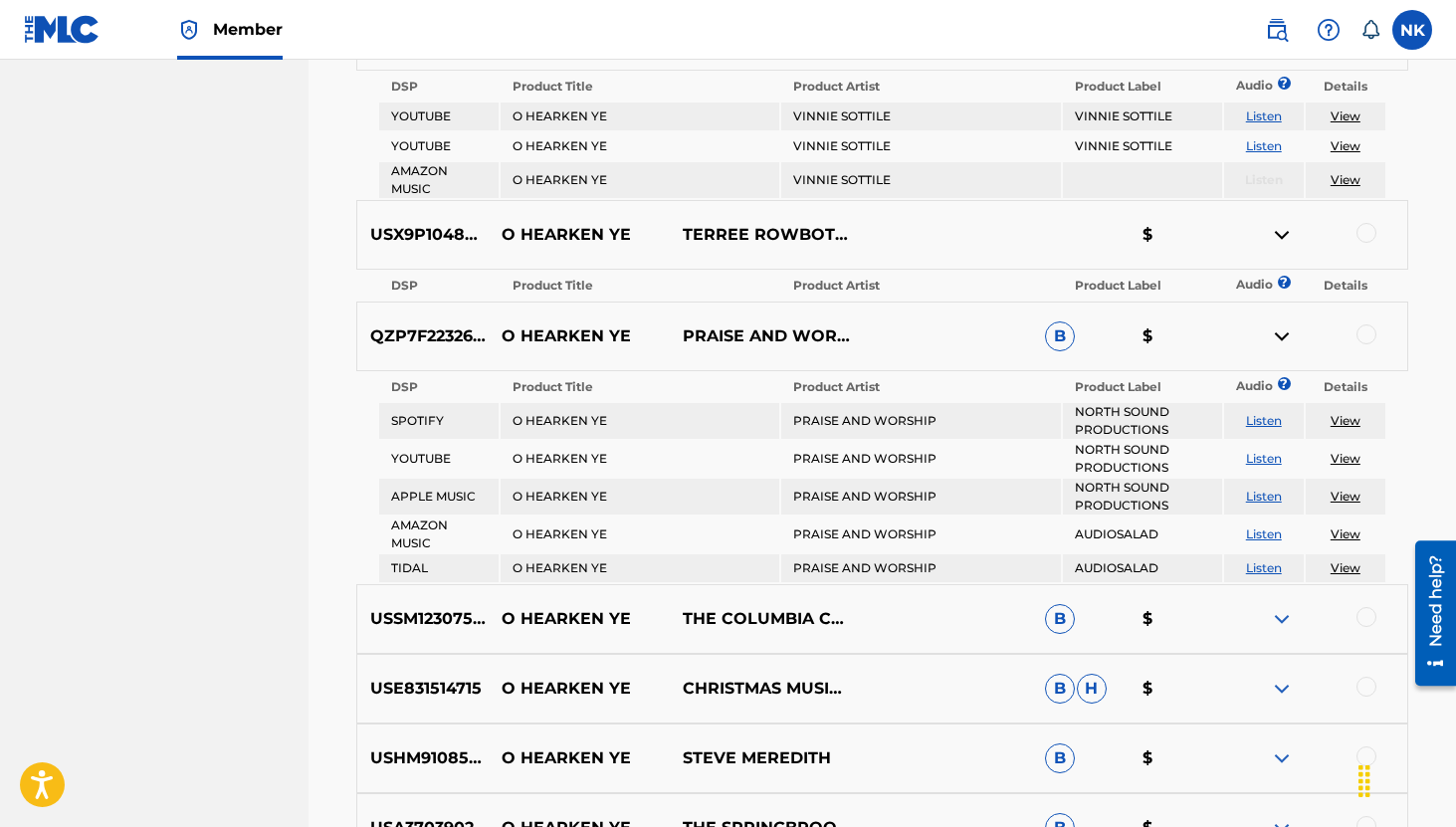 scroll, scrollTop: 1208, scrollLeft: 0, axis: vertical 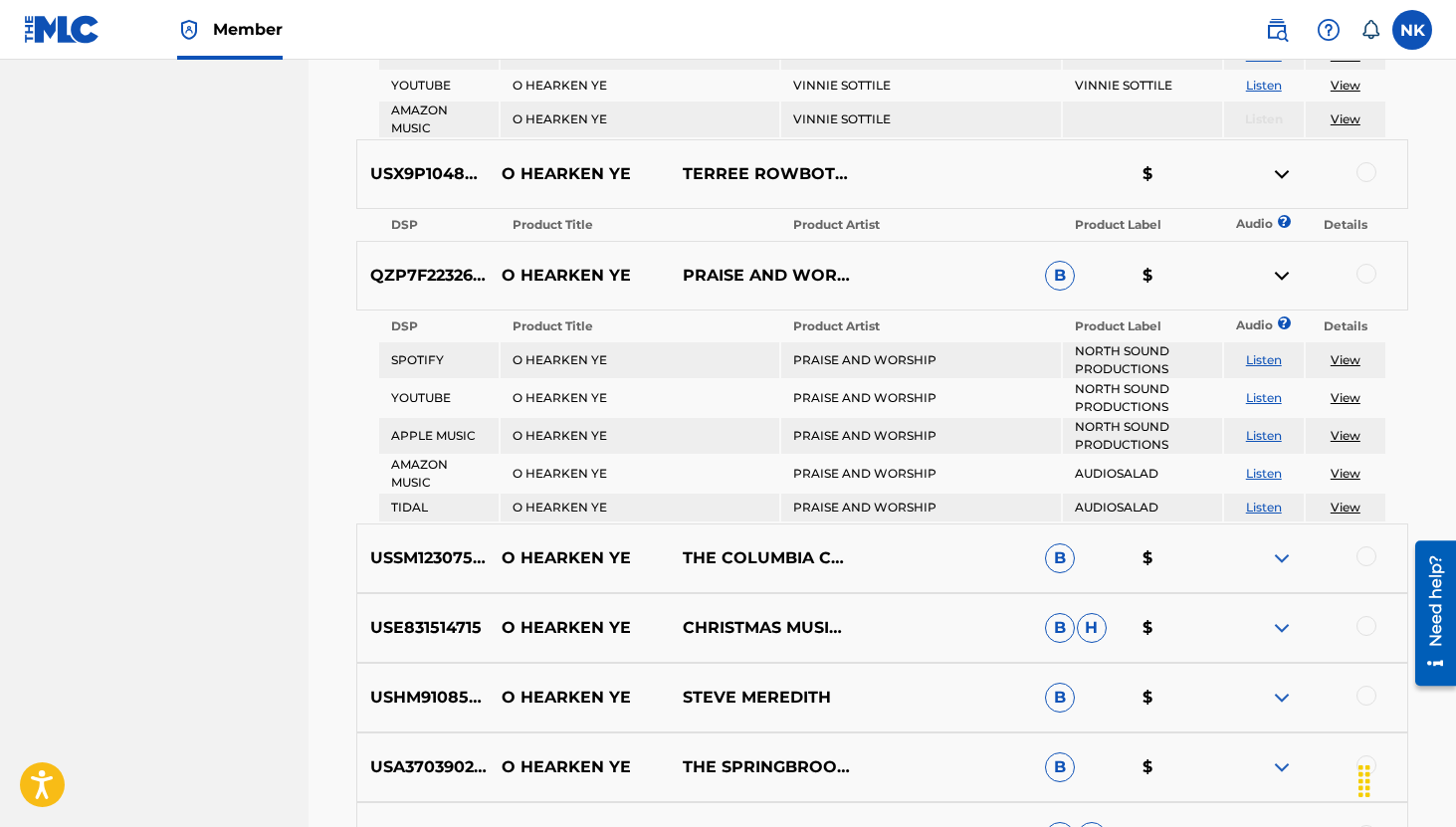 click on "Listen" at bounding box center [1264, 397] 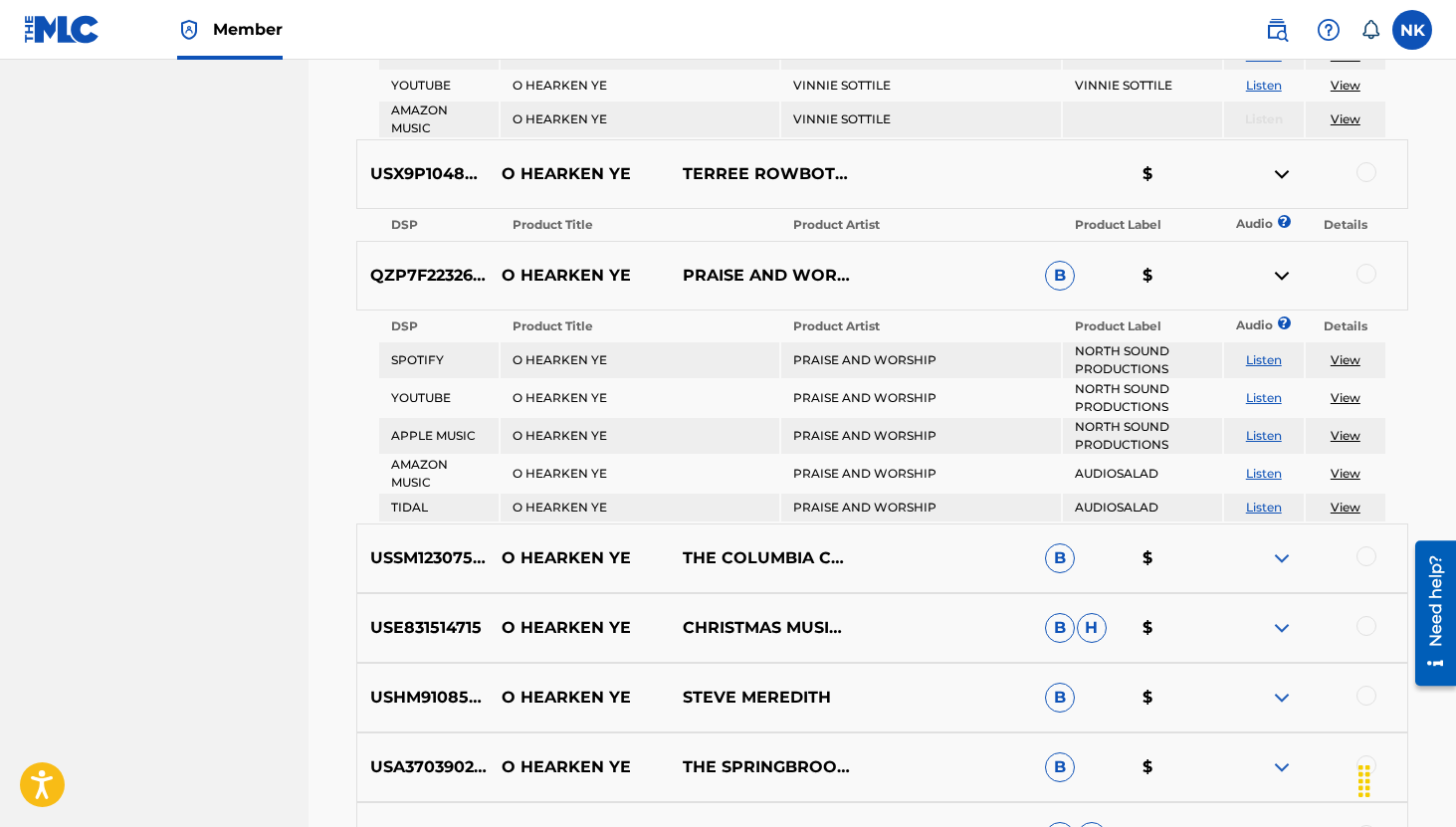 click at bounding box center (1282, 558) 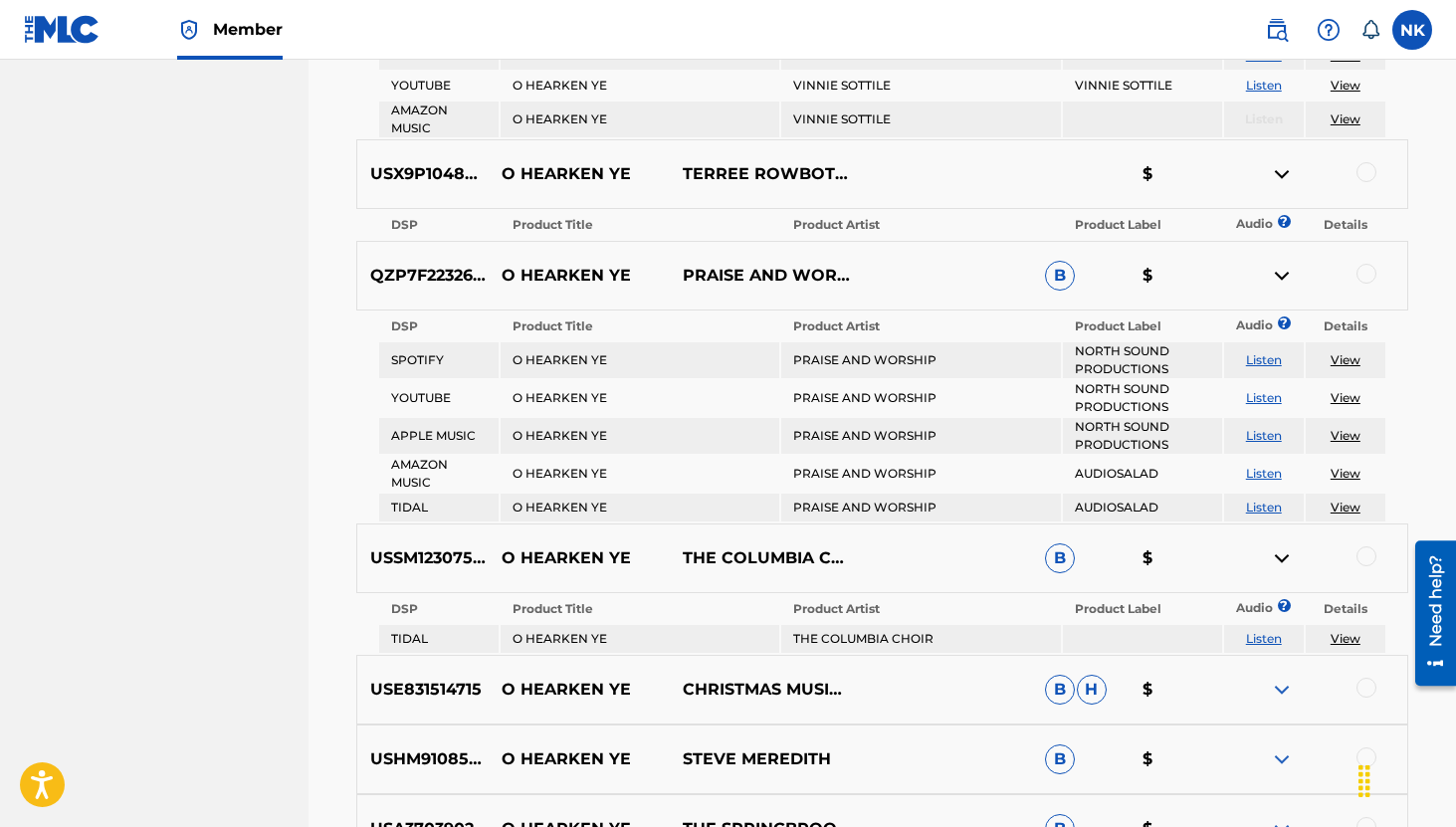 click on "Listen" at bounding box center (1264, 638) 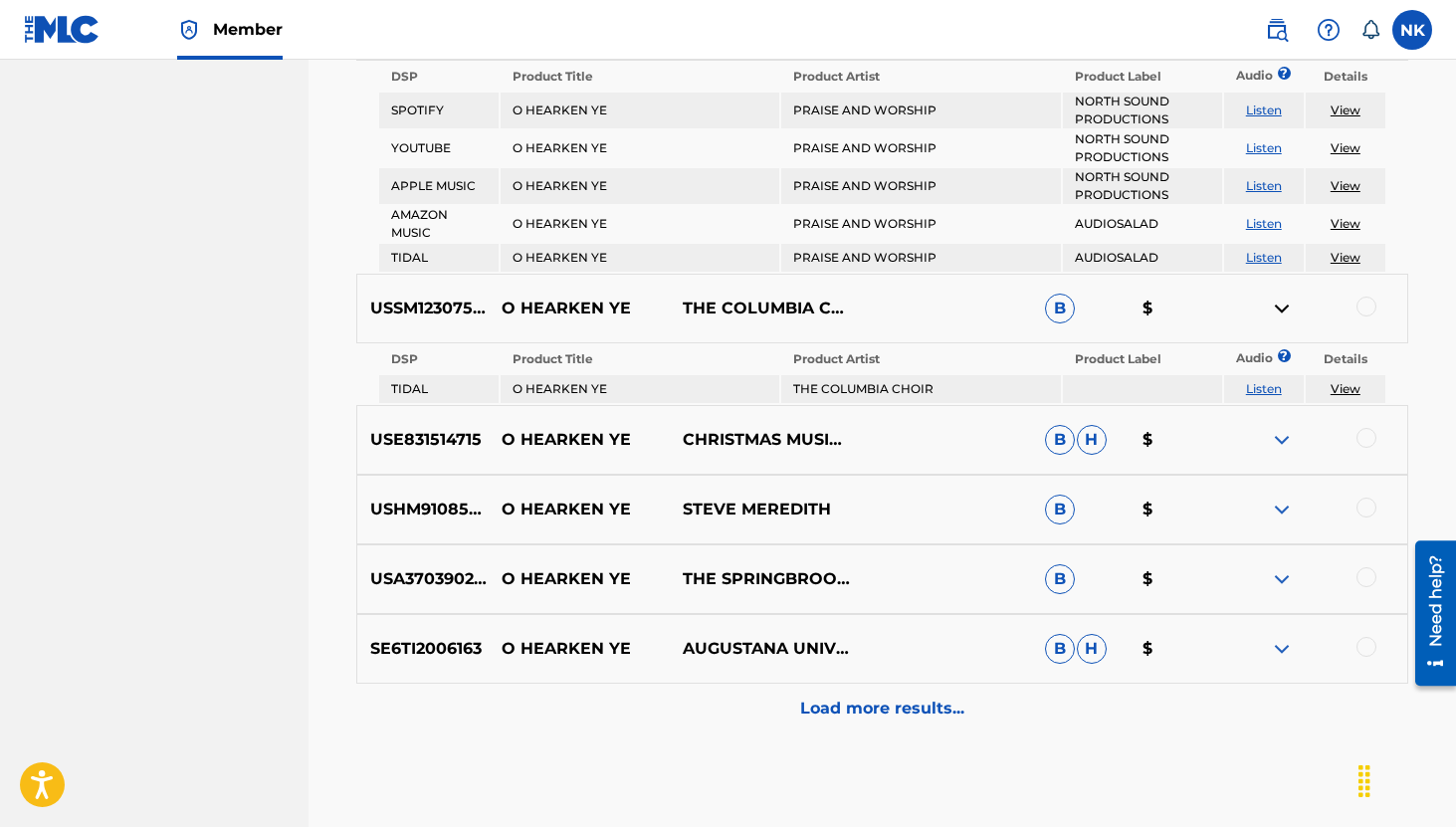 scroll, scrollTop: 1485, scrollLeft: 0, axis: vertical 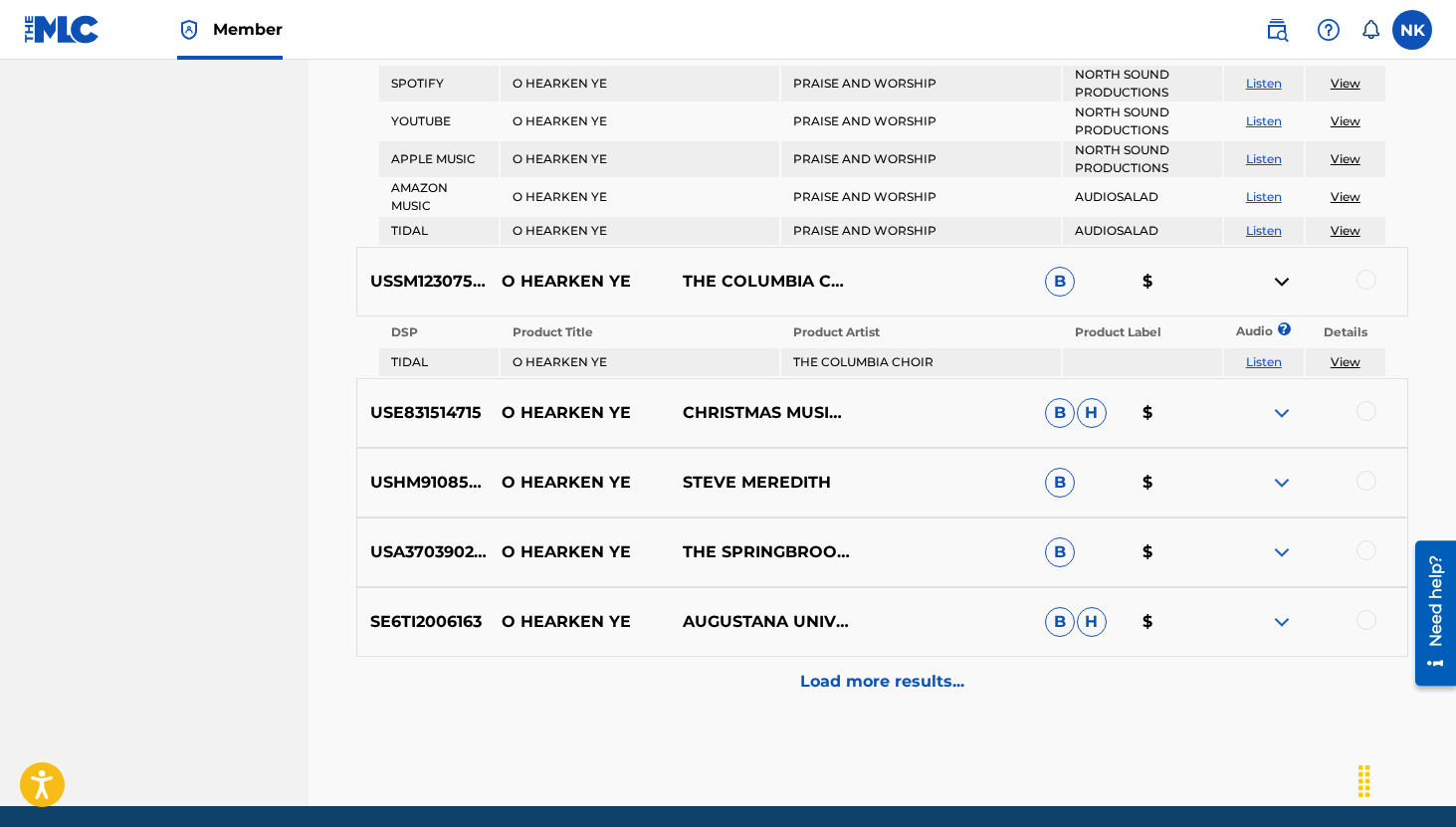 click at bounding box center [1282, 413] 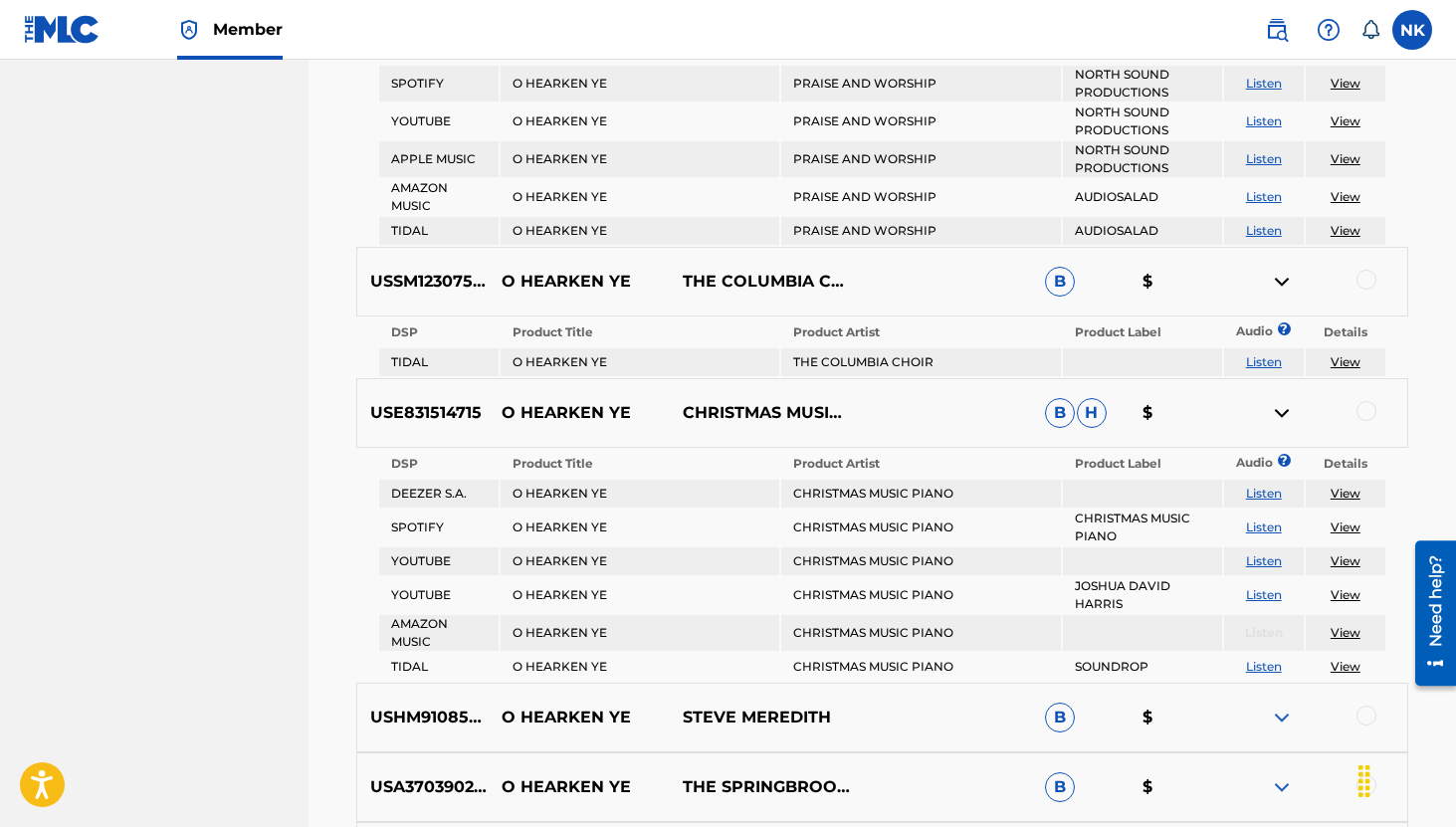 click on "Listen" at bounding box center [1264, 560] 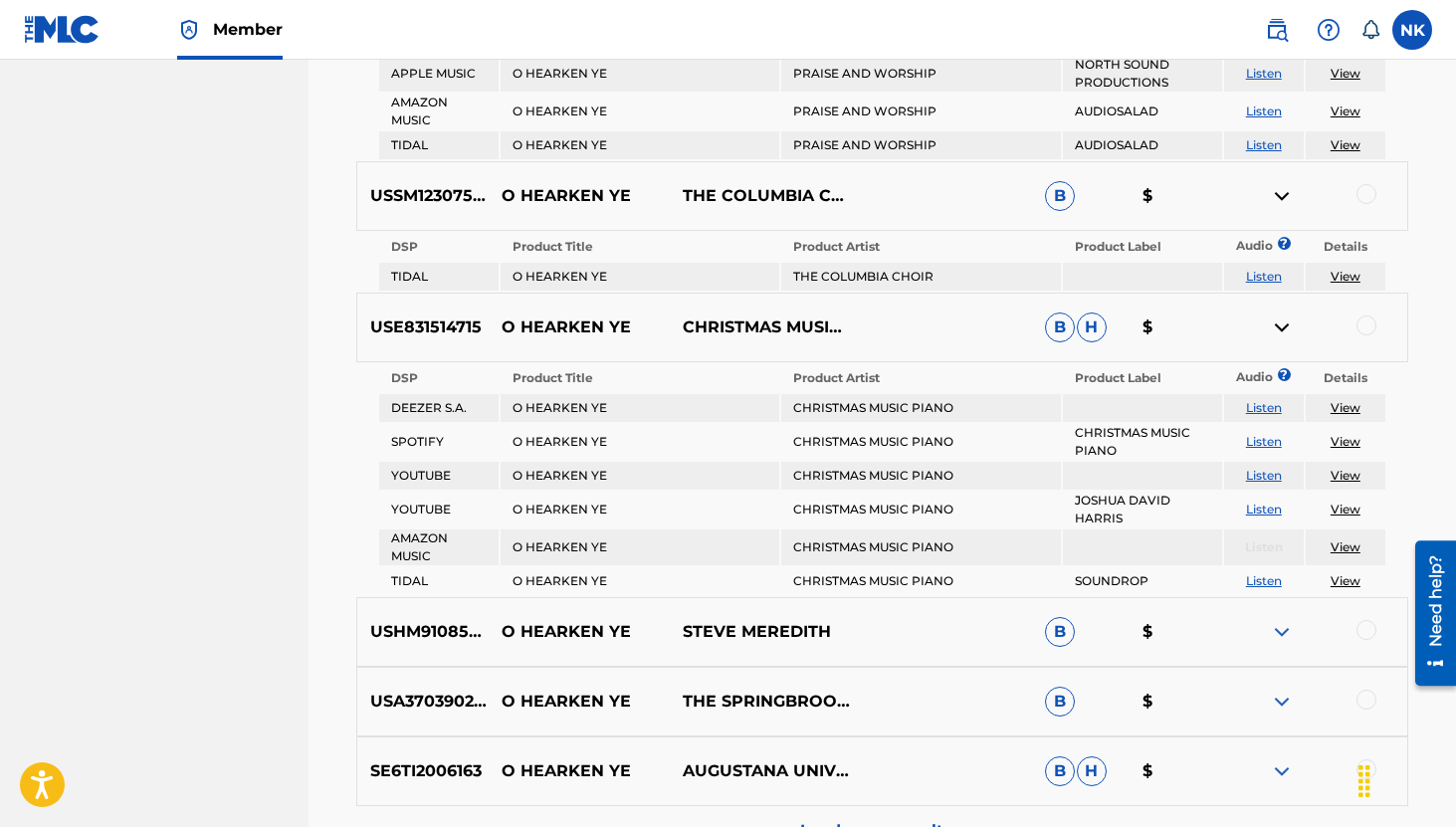 click at bounding box center [1282, 632] 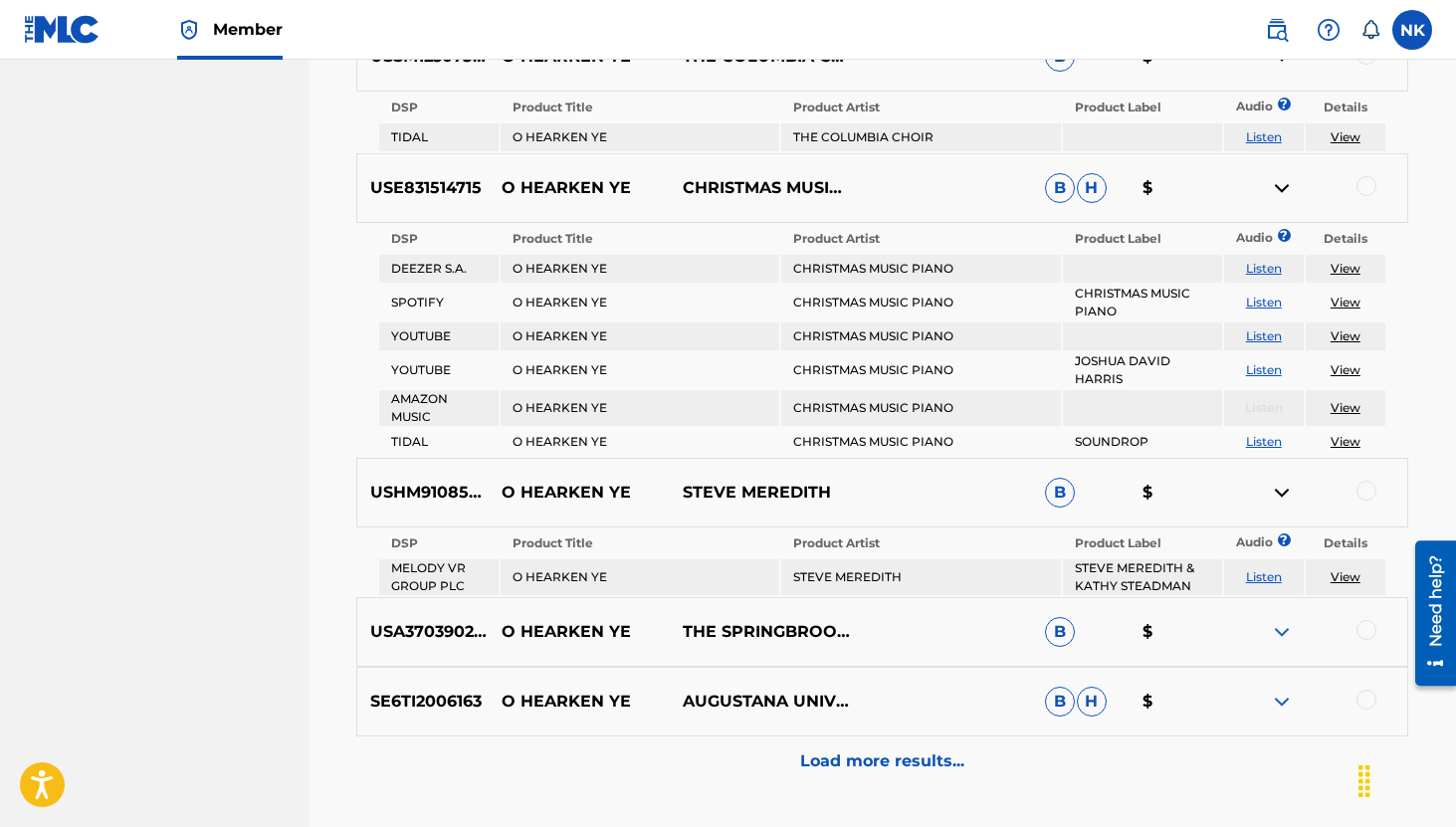 scroll, scrollTop: 1731, scrollLeft: 0, axis: vertical 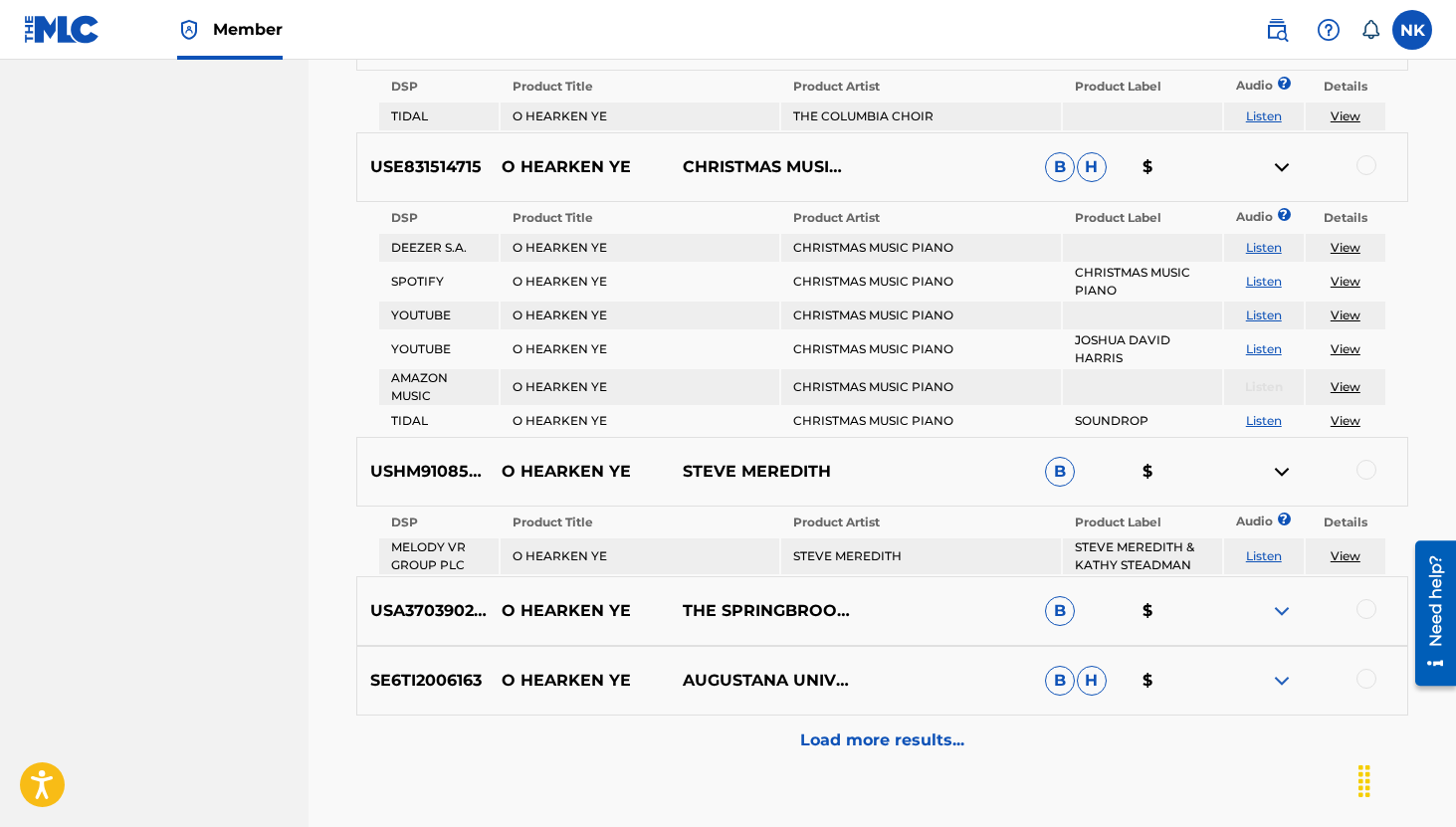 click on "Listen" at bounding box center (1264, 555) 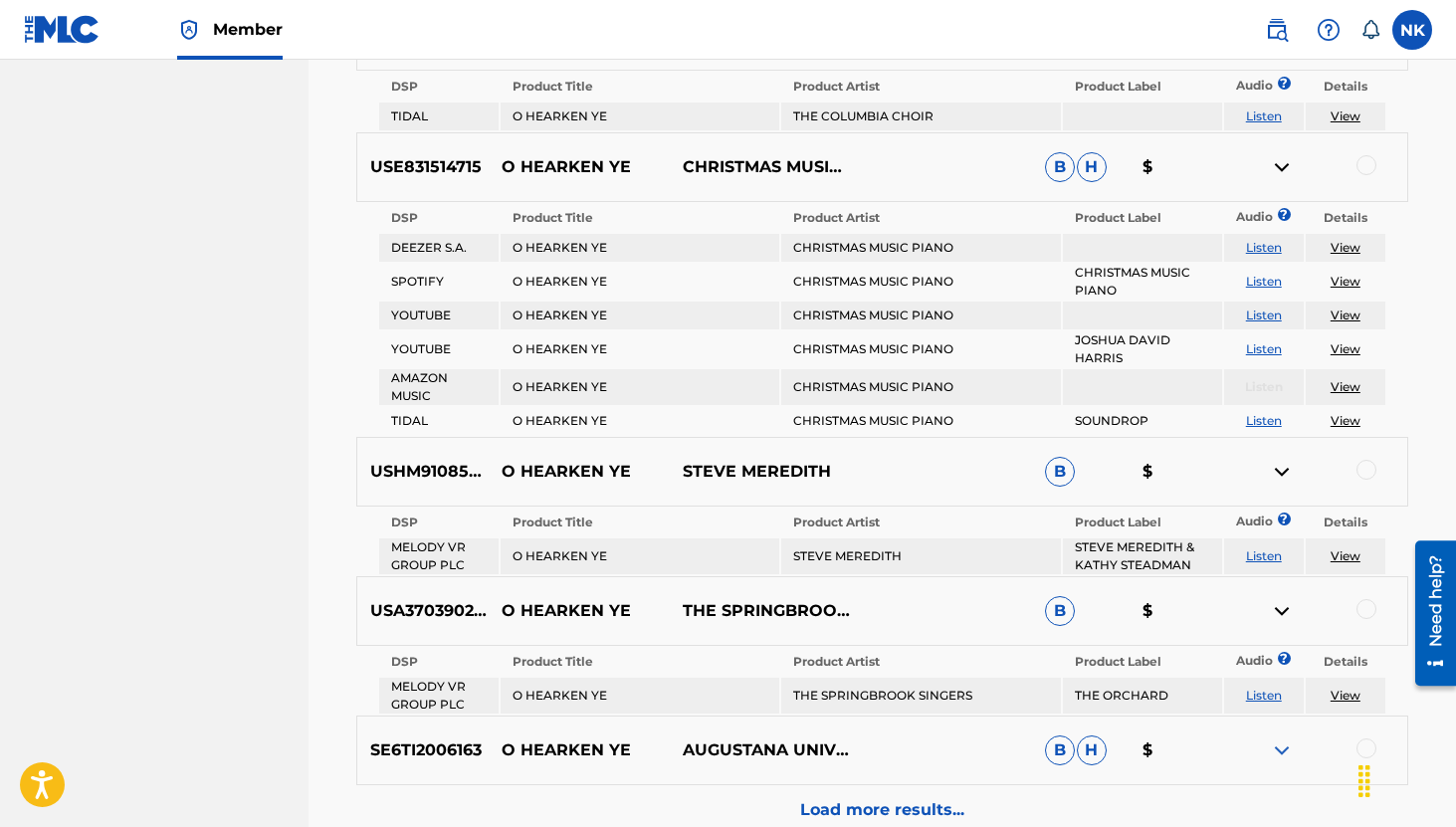 click on "Listen" at bounding box center (1264, 695) 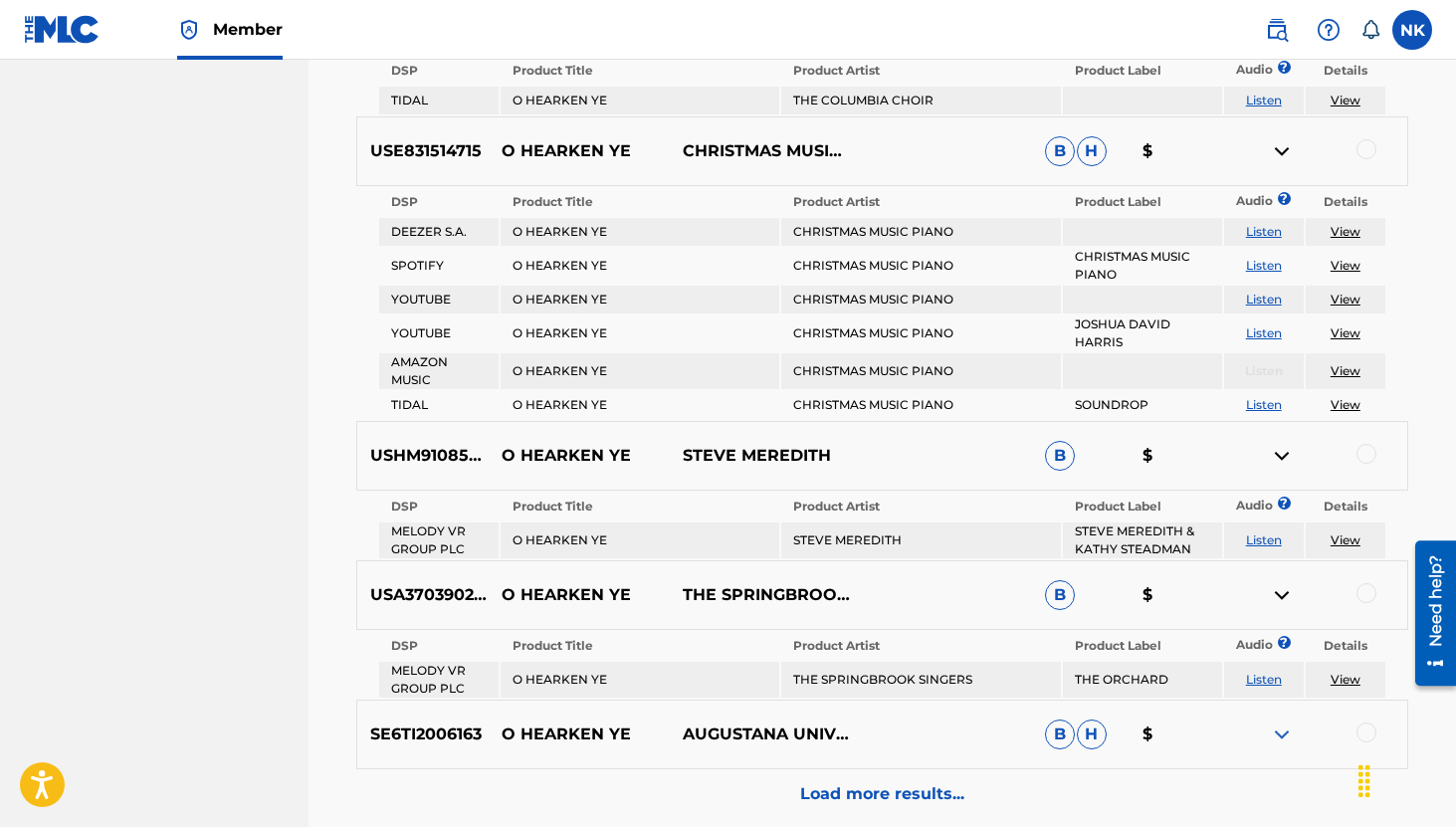 click at bounding box center (1282, 734) 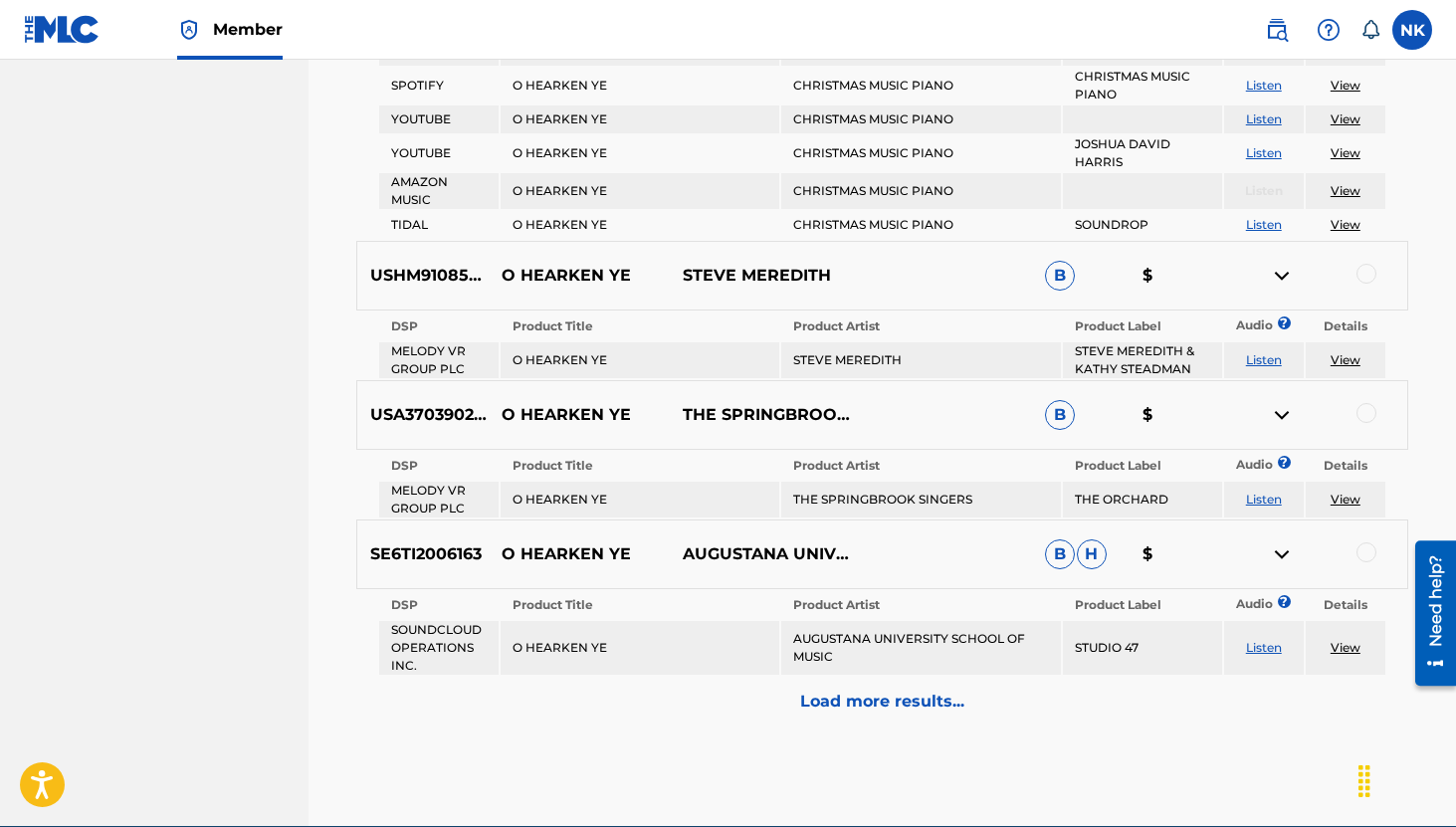 scroll, scrollTop: 1974, scrollLeft: 0, axis: vertical 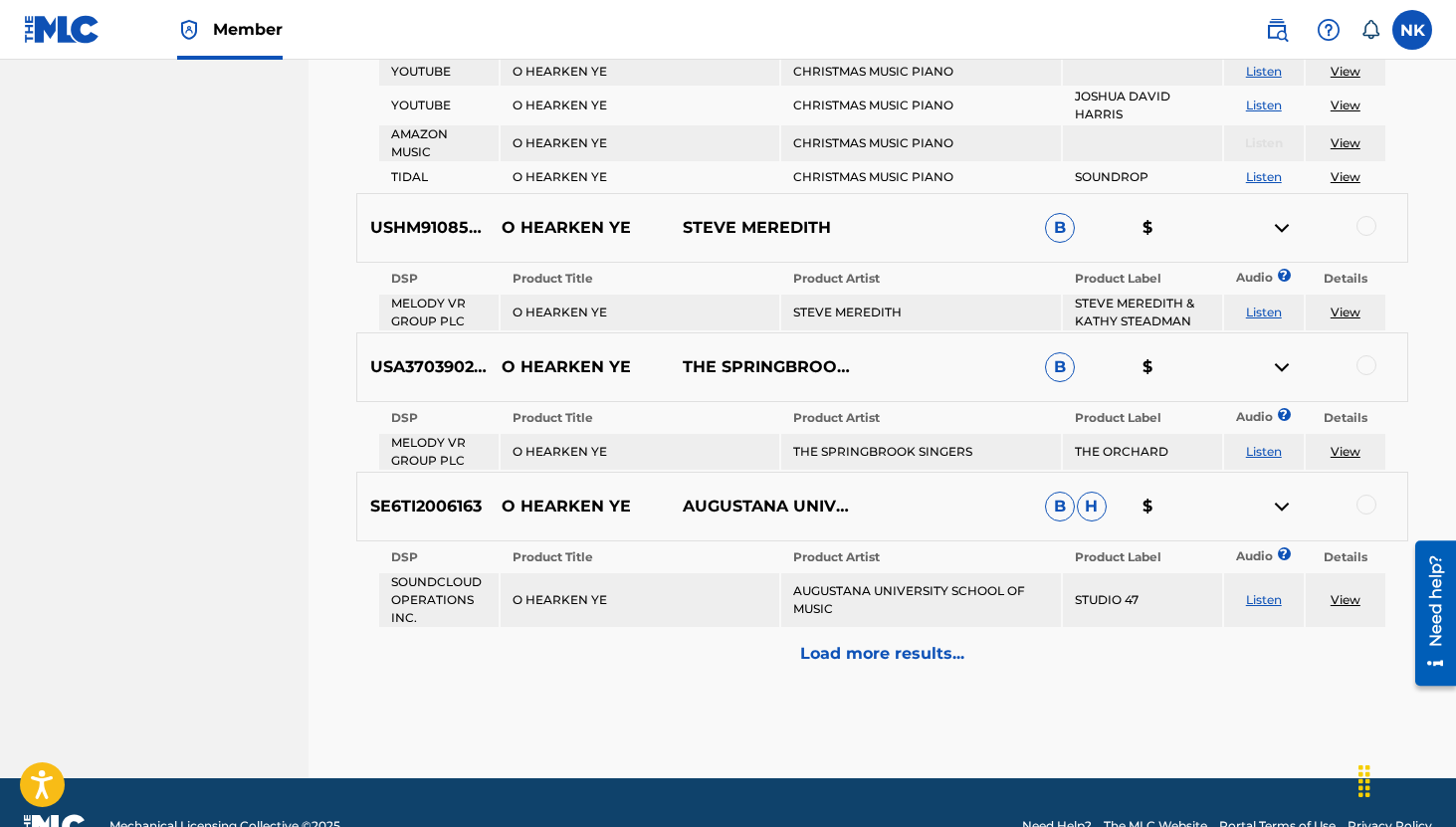 click on "Listen" at bounding box center (1264, 599) 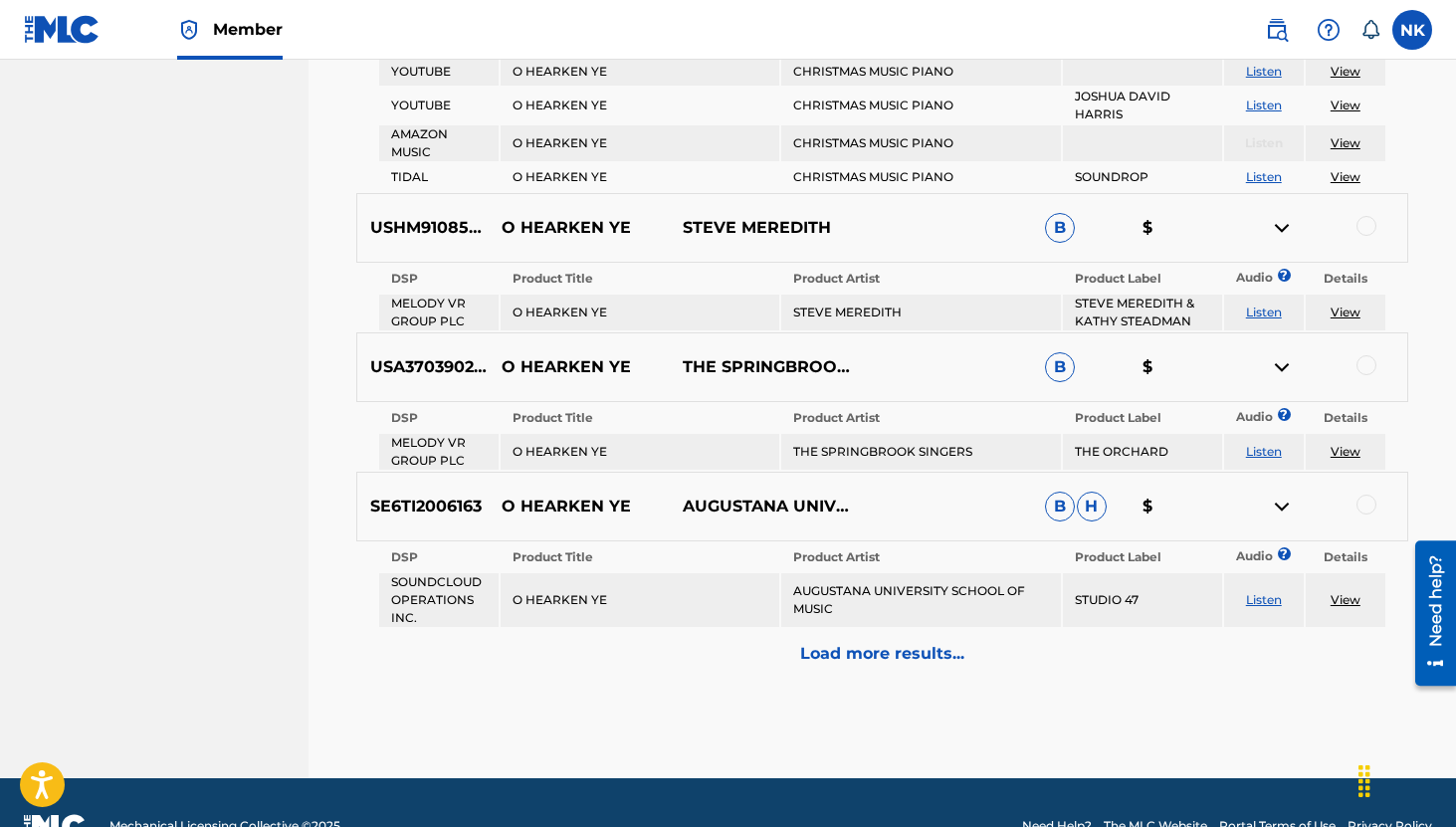 click on "Listen" at bounding box center (1264, 599) 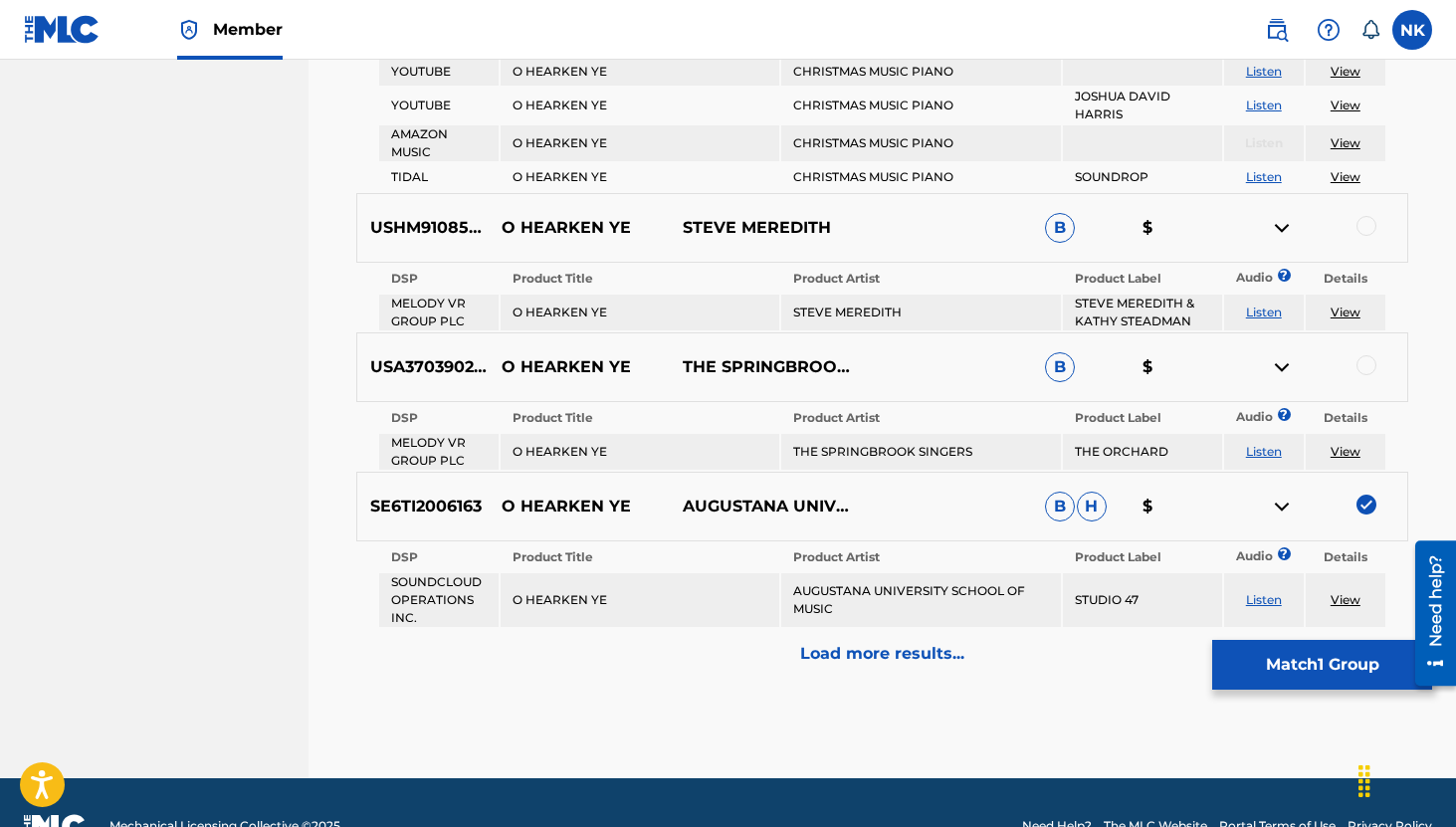 click at bounding box center [1282, 507] 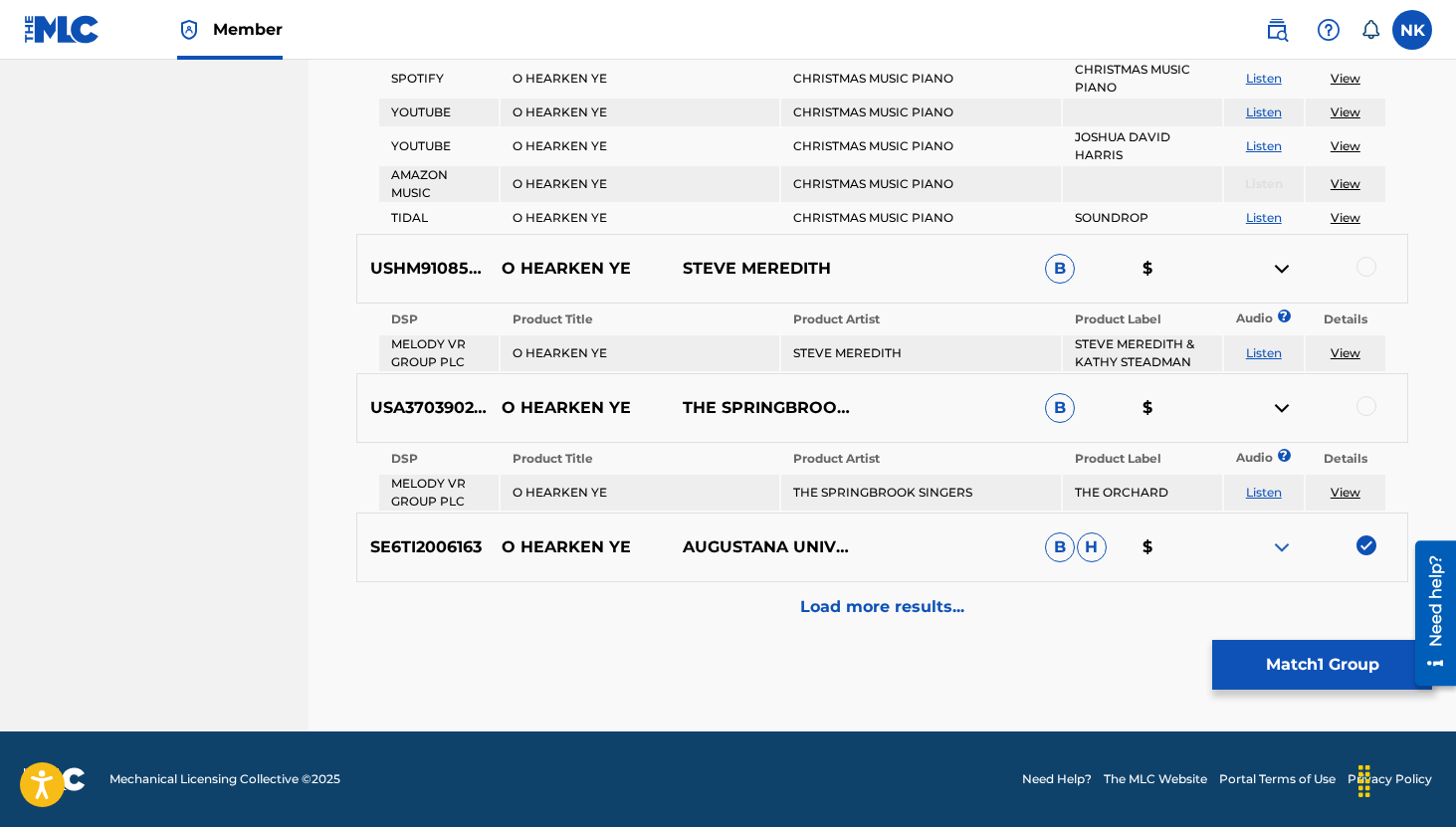 click at bounding box center (1282, 408) 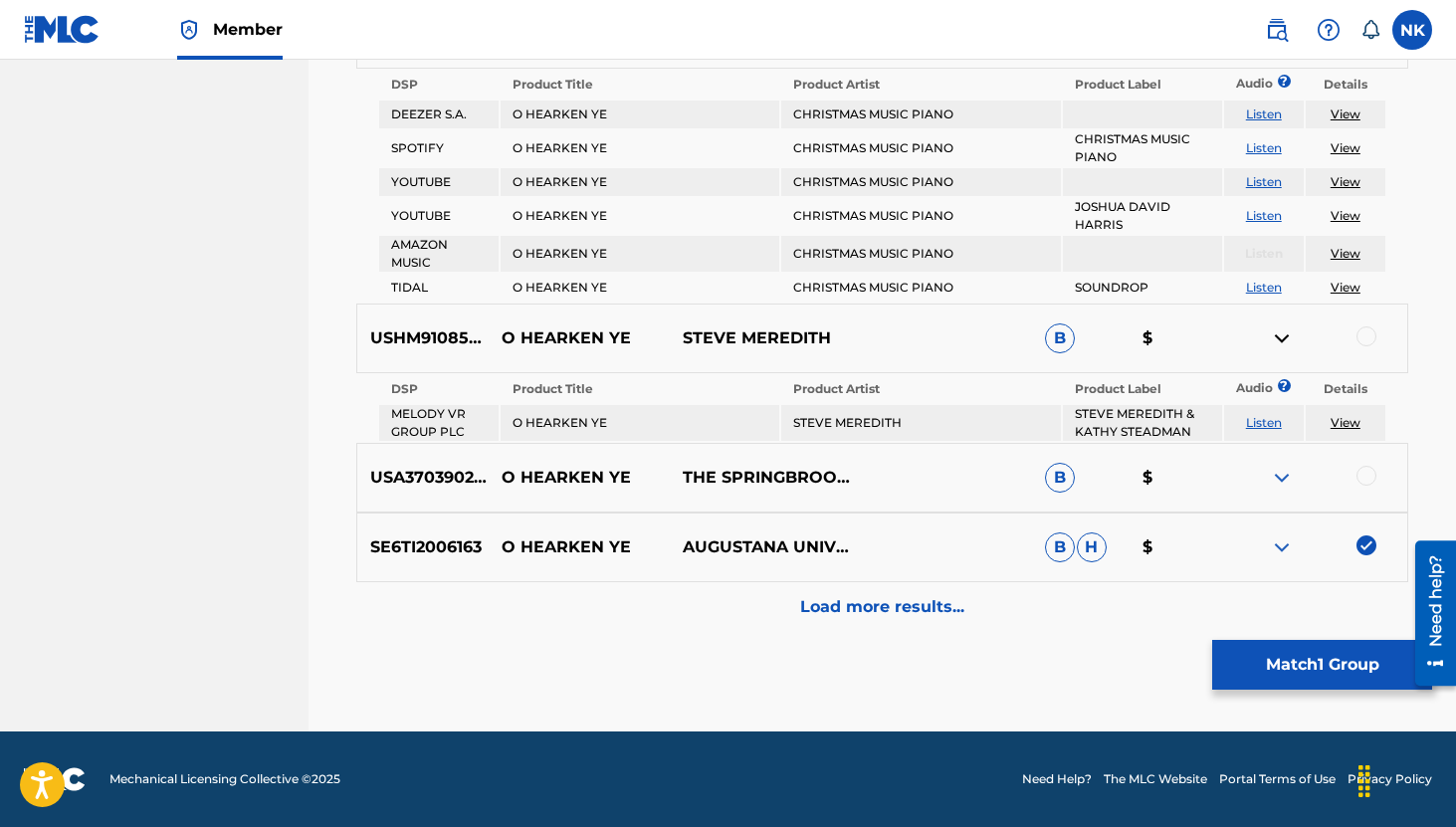 click at bounding box center [1282, 338] 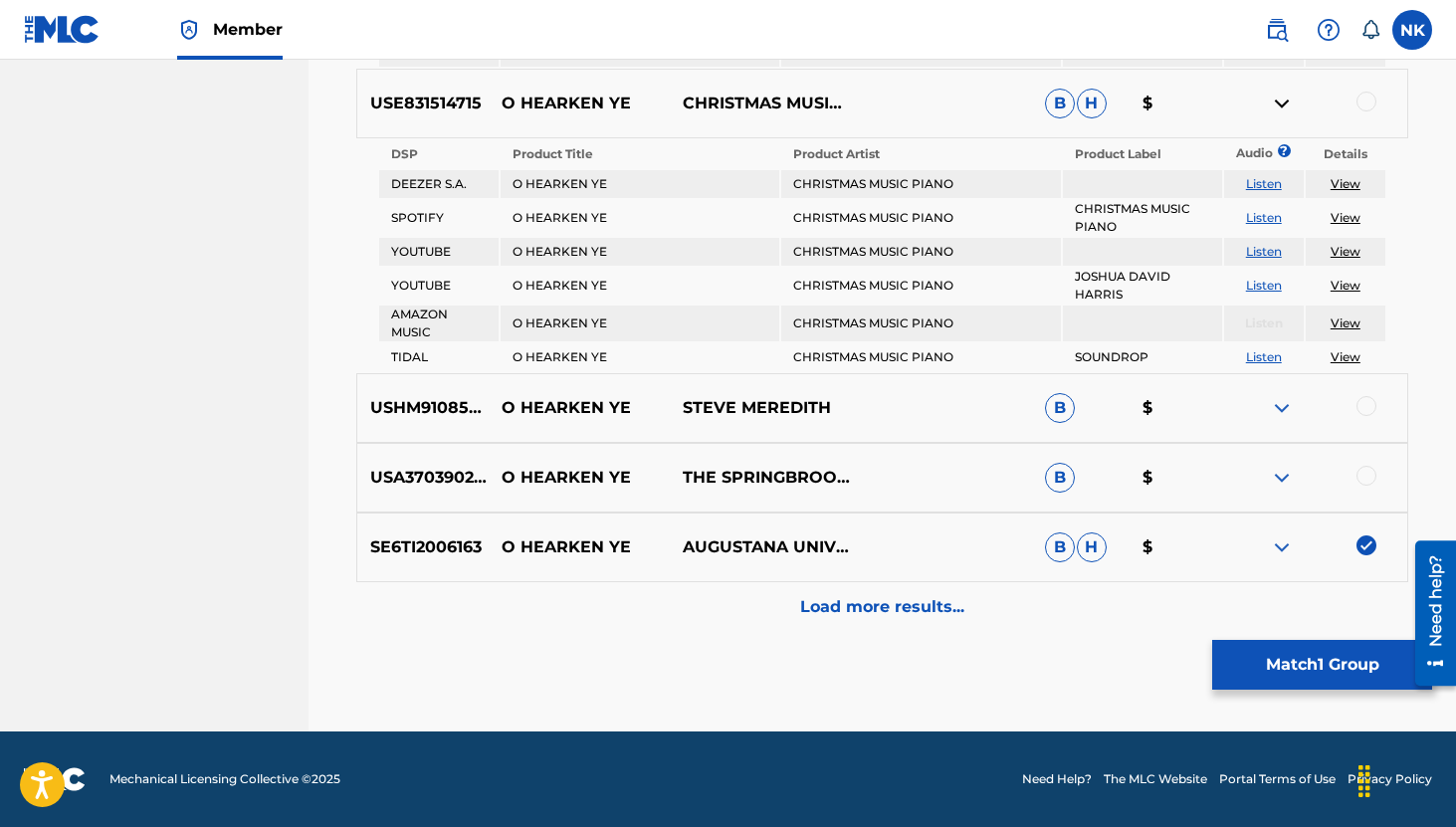 click at bounding box center [1282, 103] 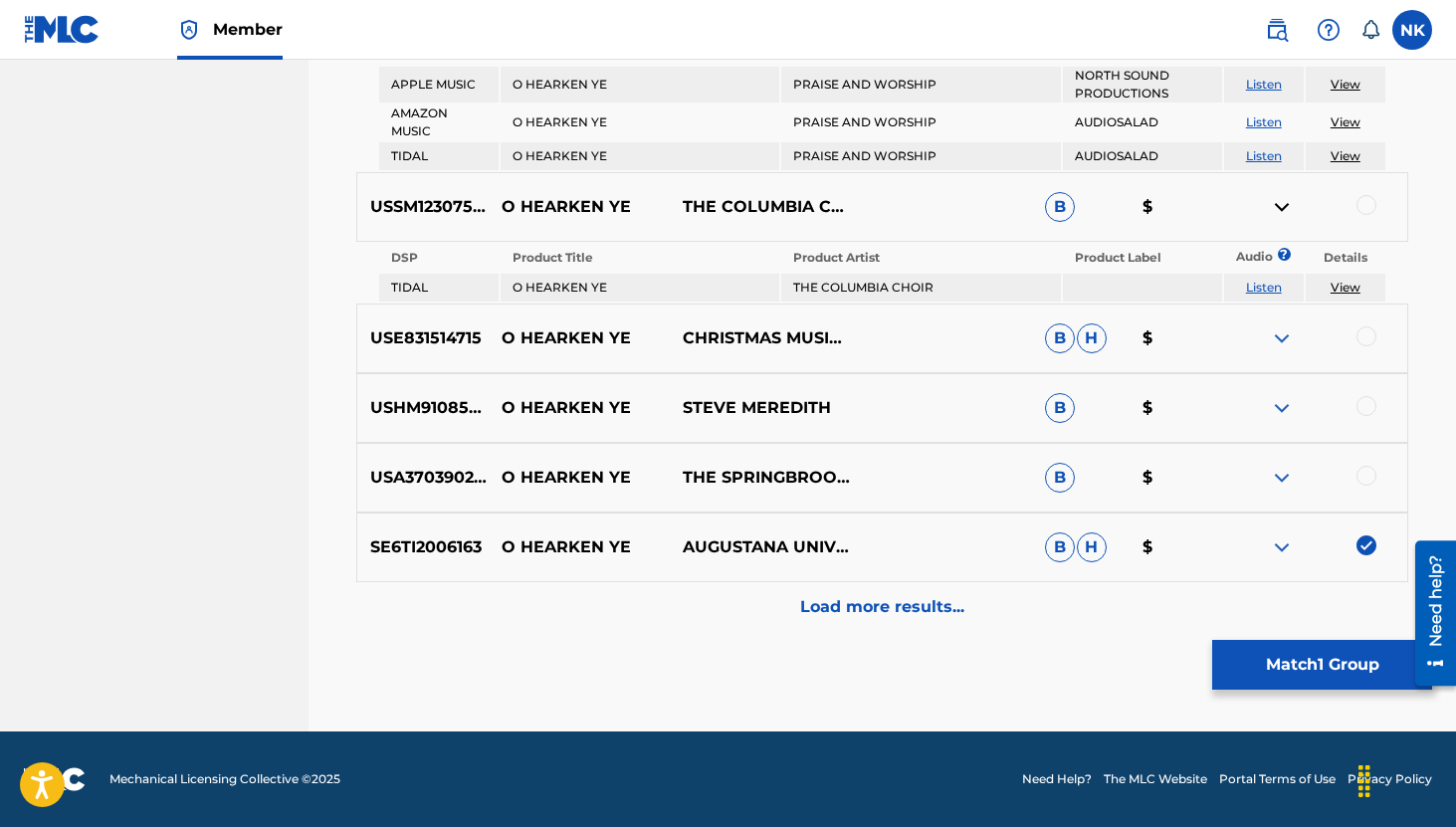 click at bounding box center (1282, 207) 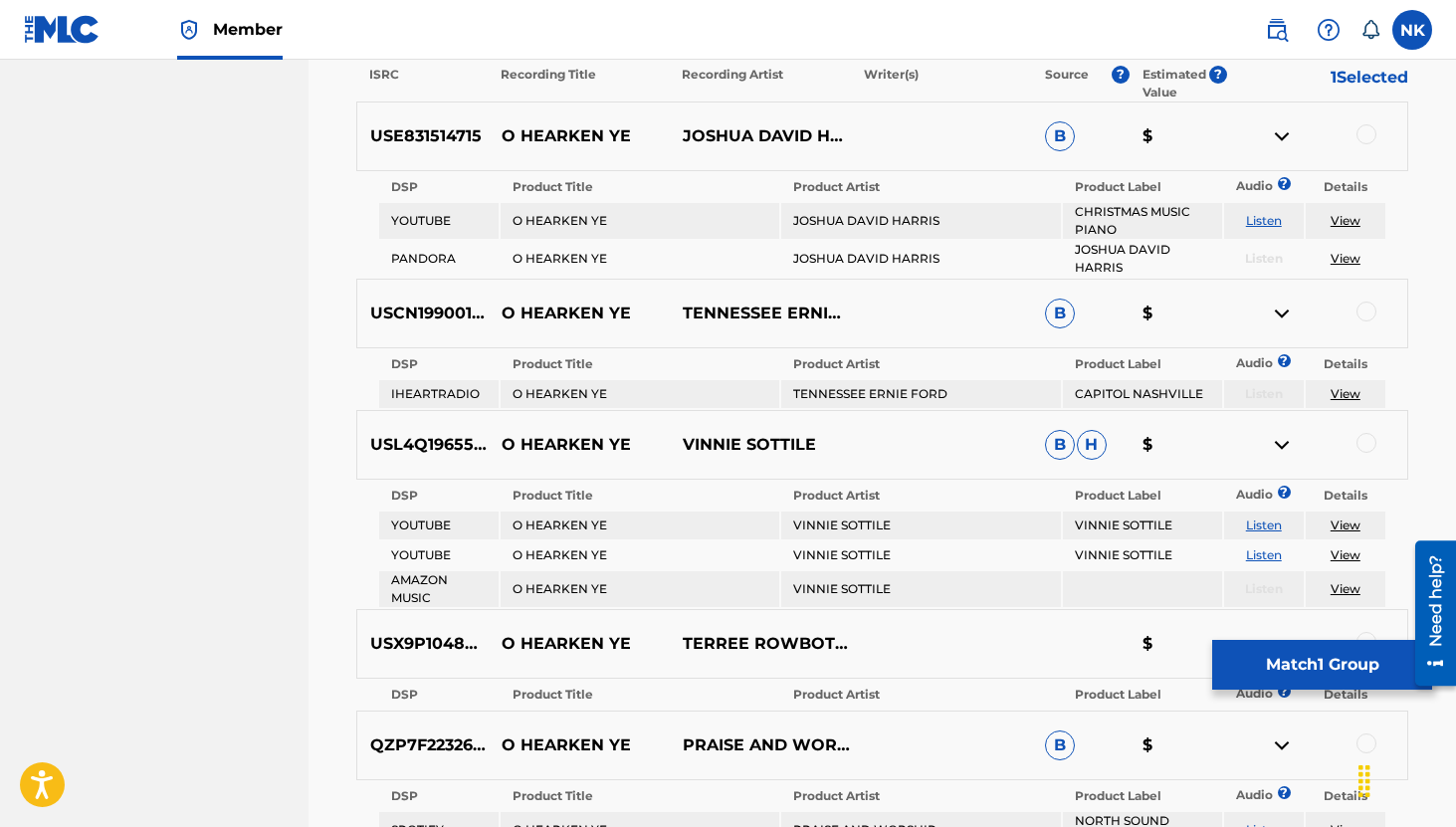 scroll, scrollTop: 622, scrollLeft: 0, axis: vertical 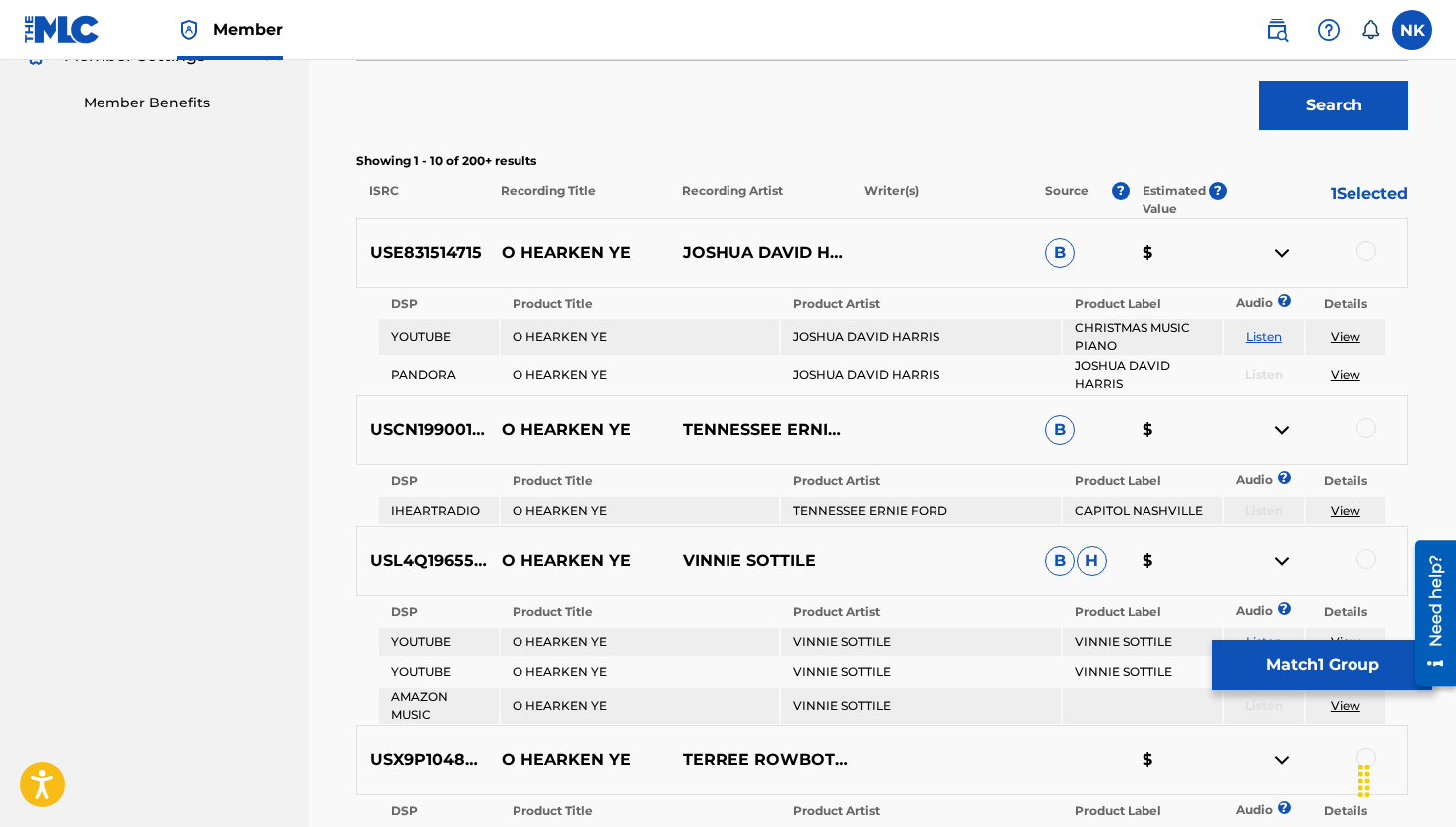 click at bounding box center [1282, 253] 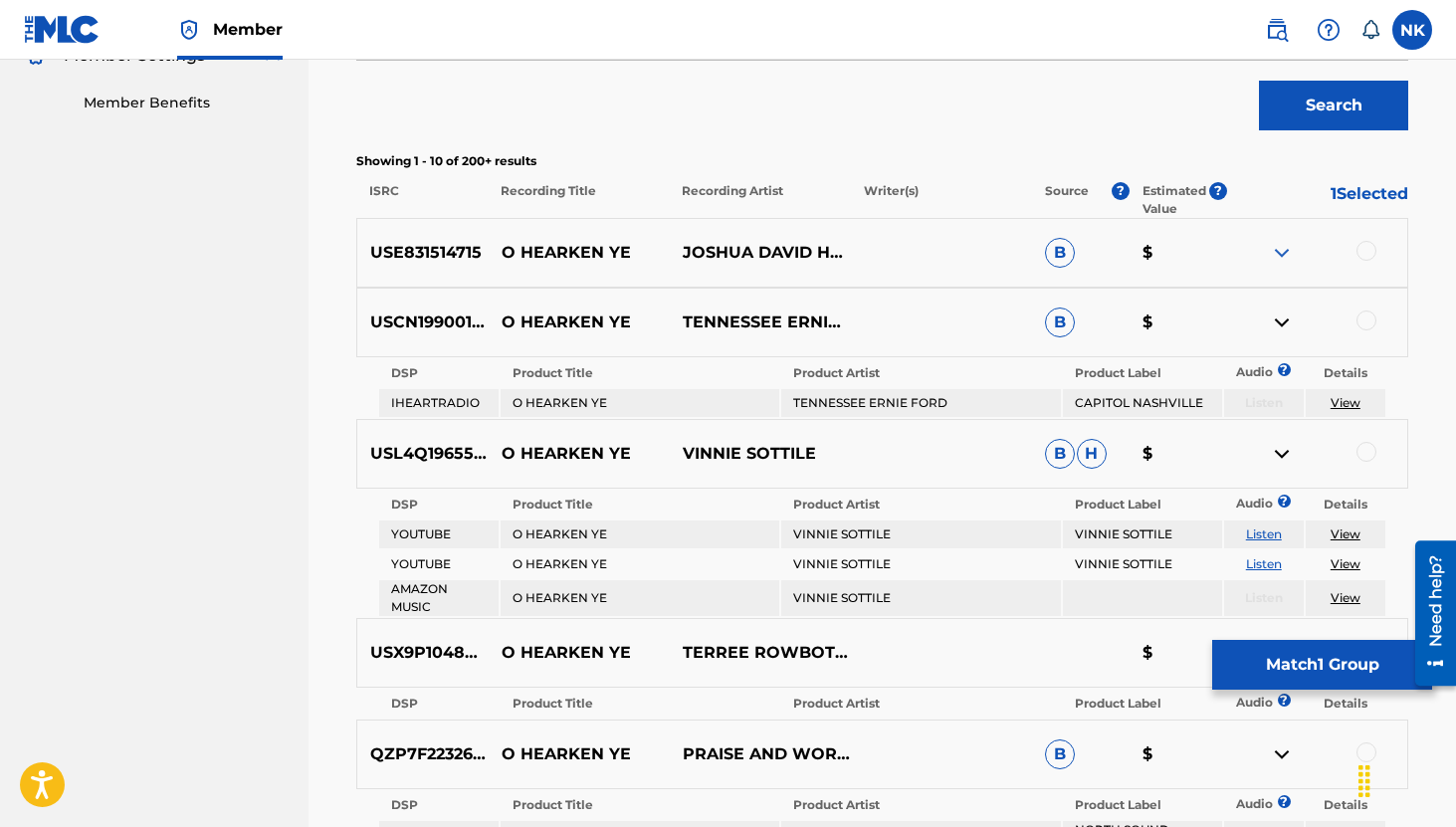 click at bounding box center [1282, 322] 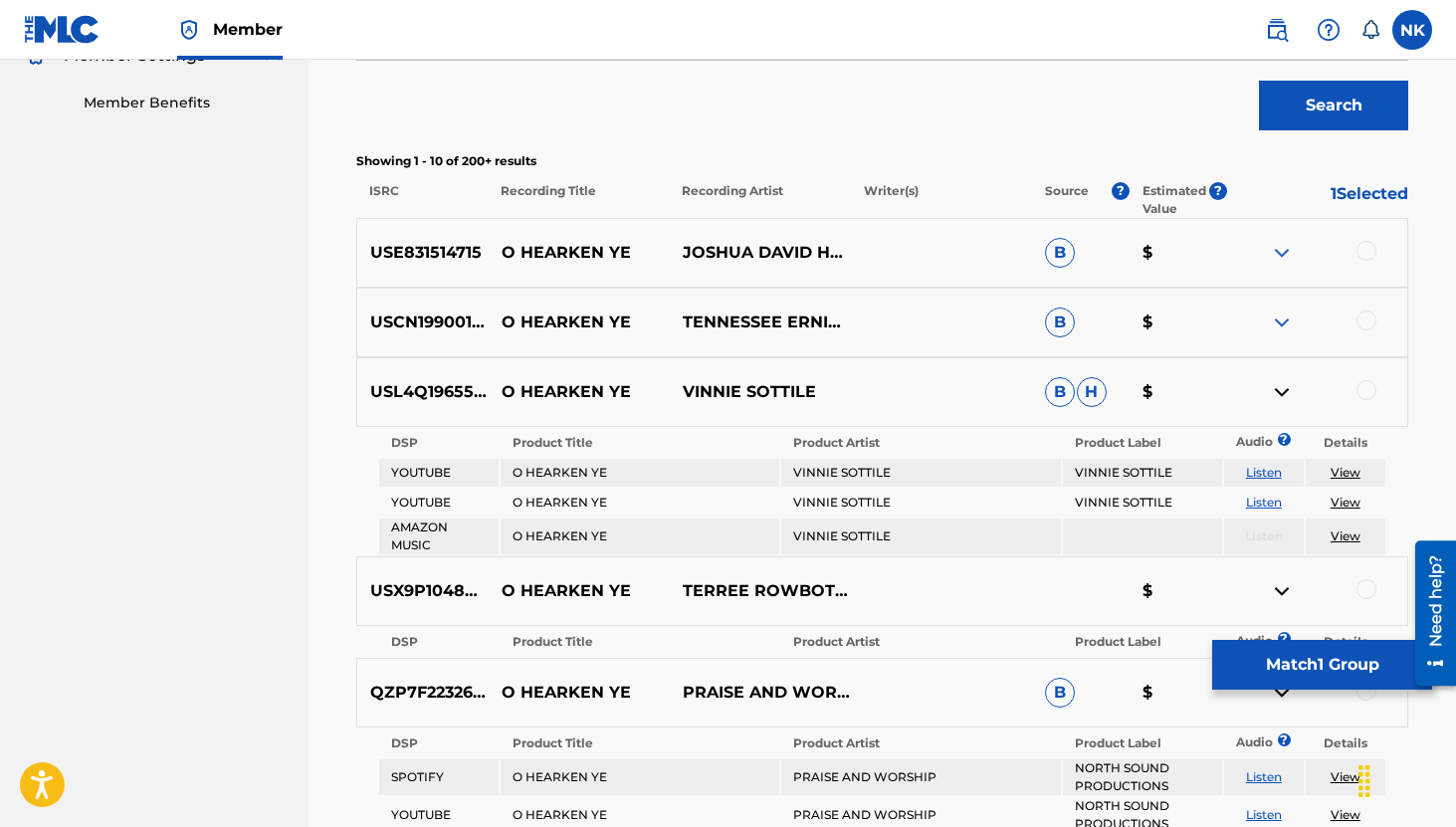 click at bounding box center [1282, 392] 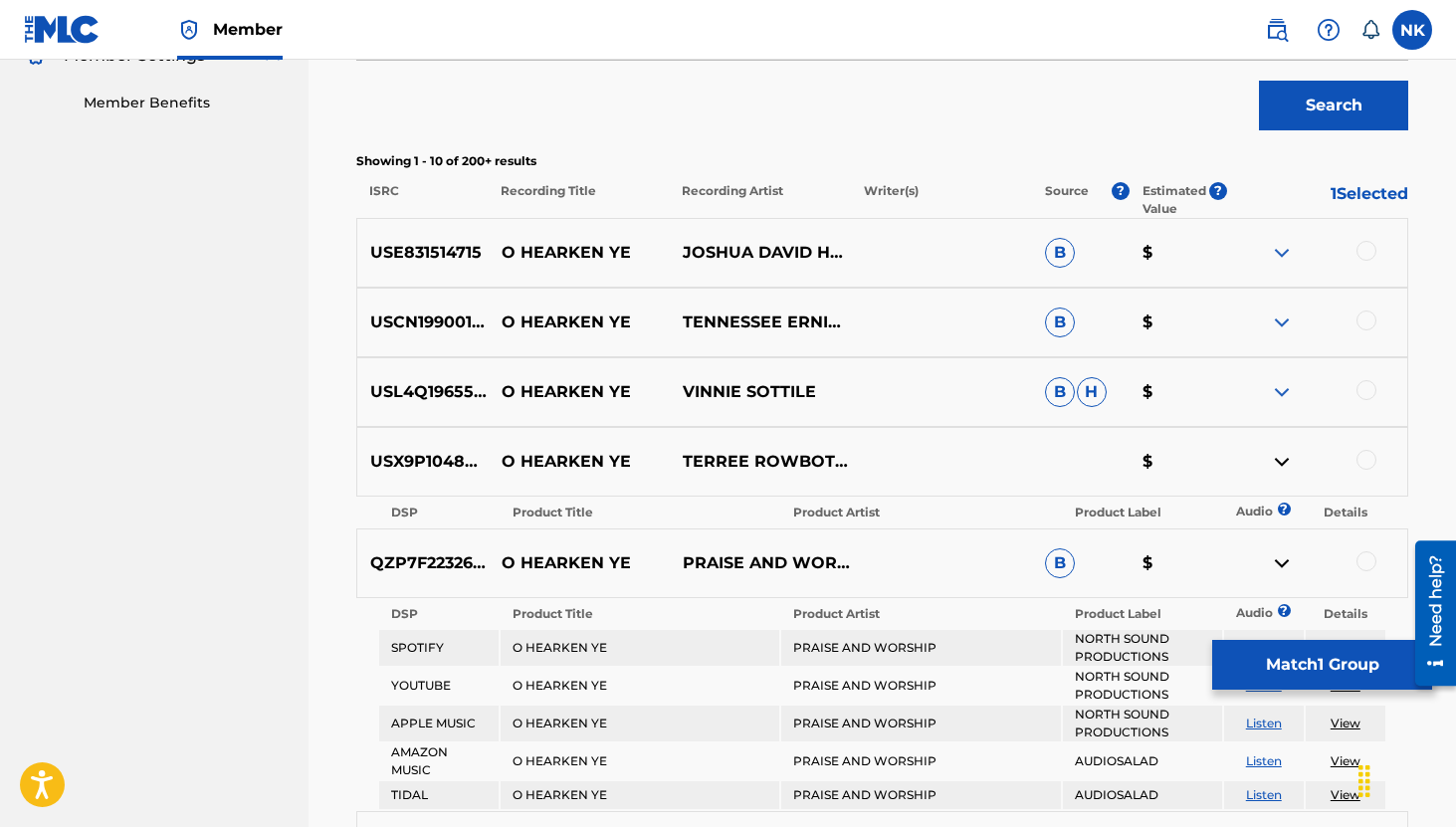 click on "USX9P1048052 O HEARKEN YE TERREE ROWBOTTOM $" at bounding box center [882, 462] 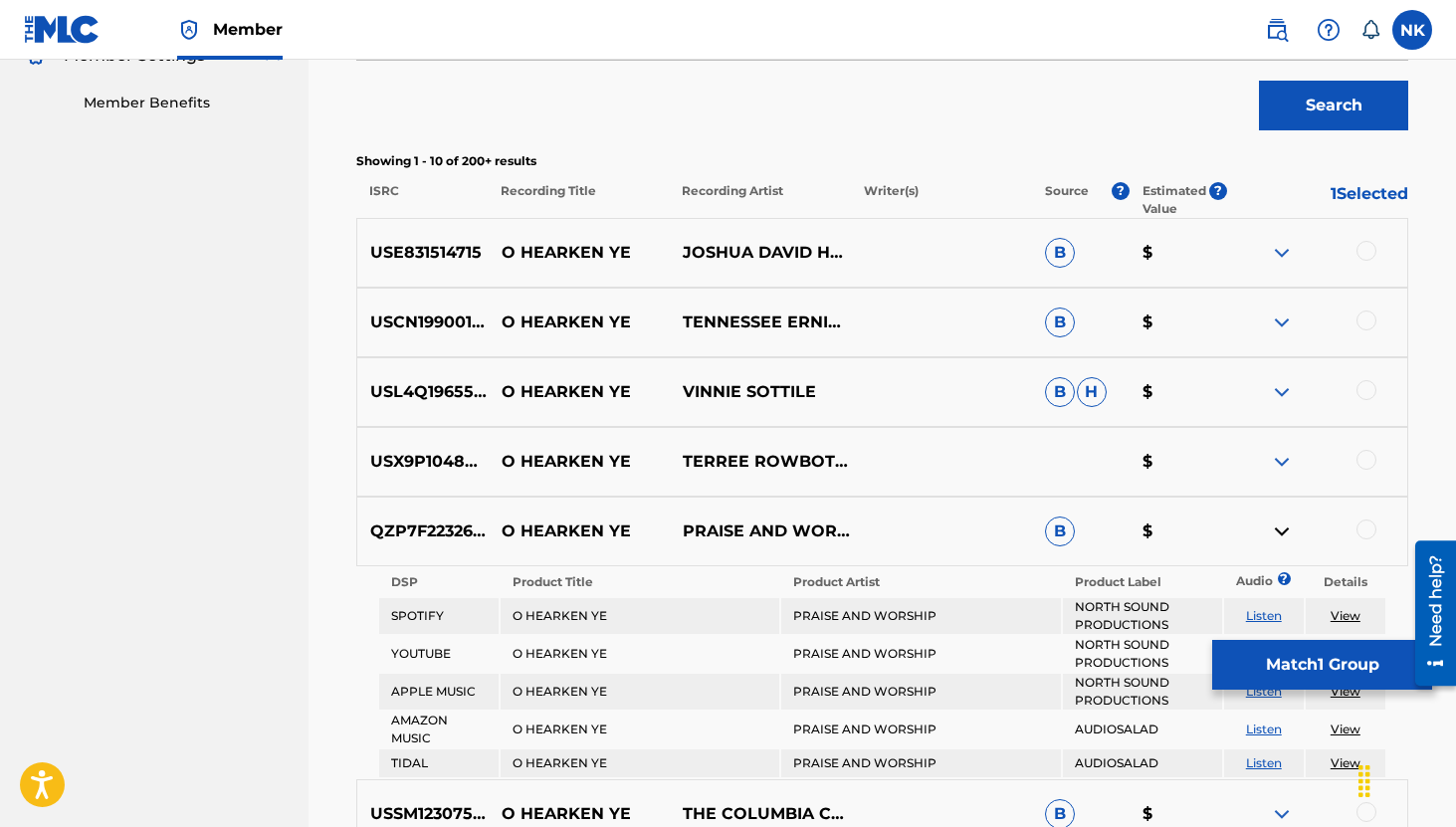 click on "QZP7F2232697 O HEARKEN YE PRAISE AND WORSHIP B $" at bounding box center (882, 531) 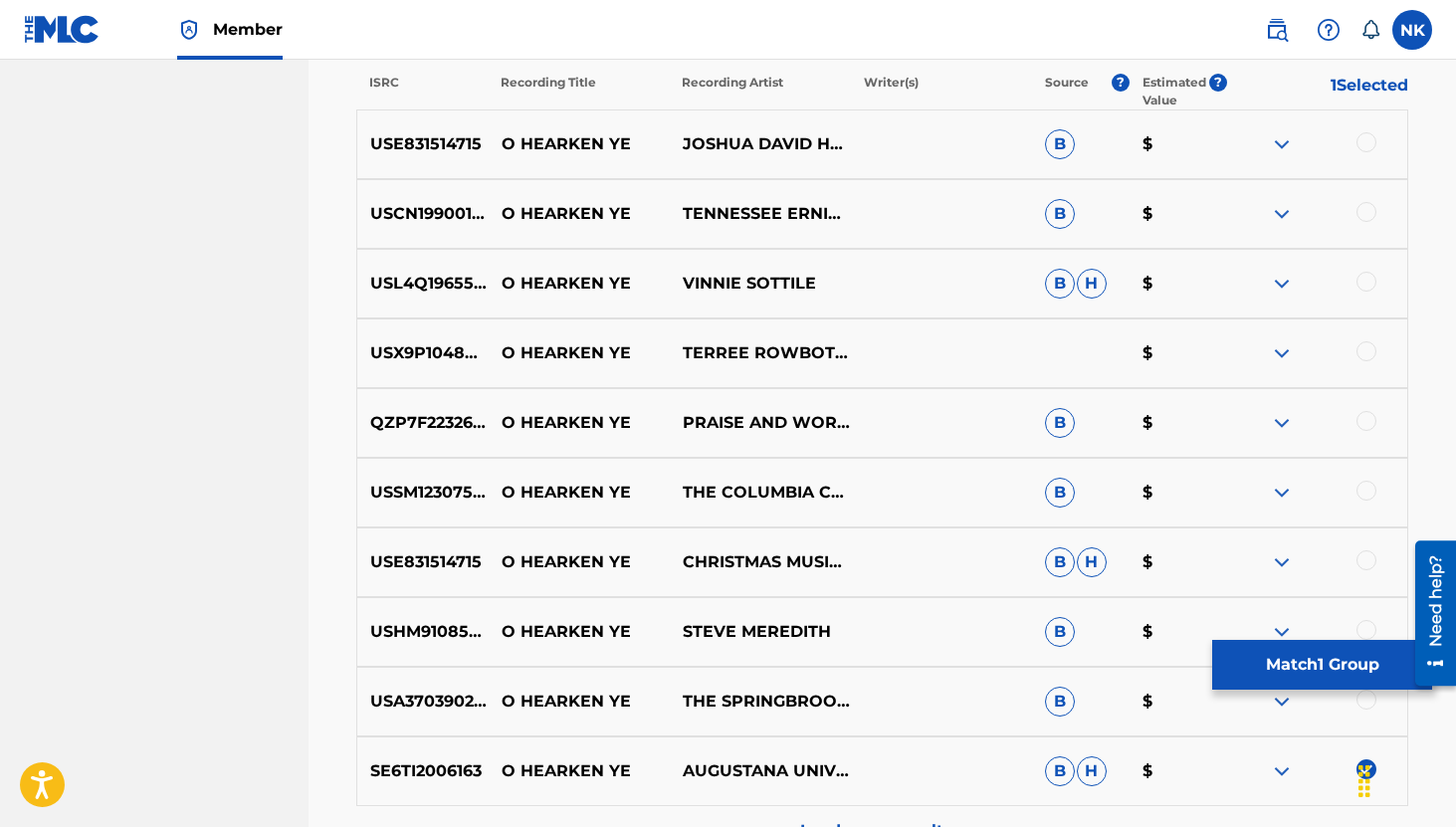 scroll, scrollTop: 954, scrollLeft: 0, axis: vertical 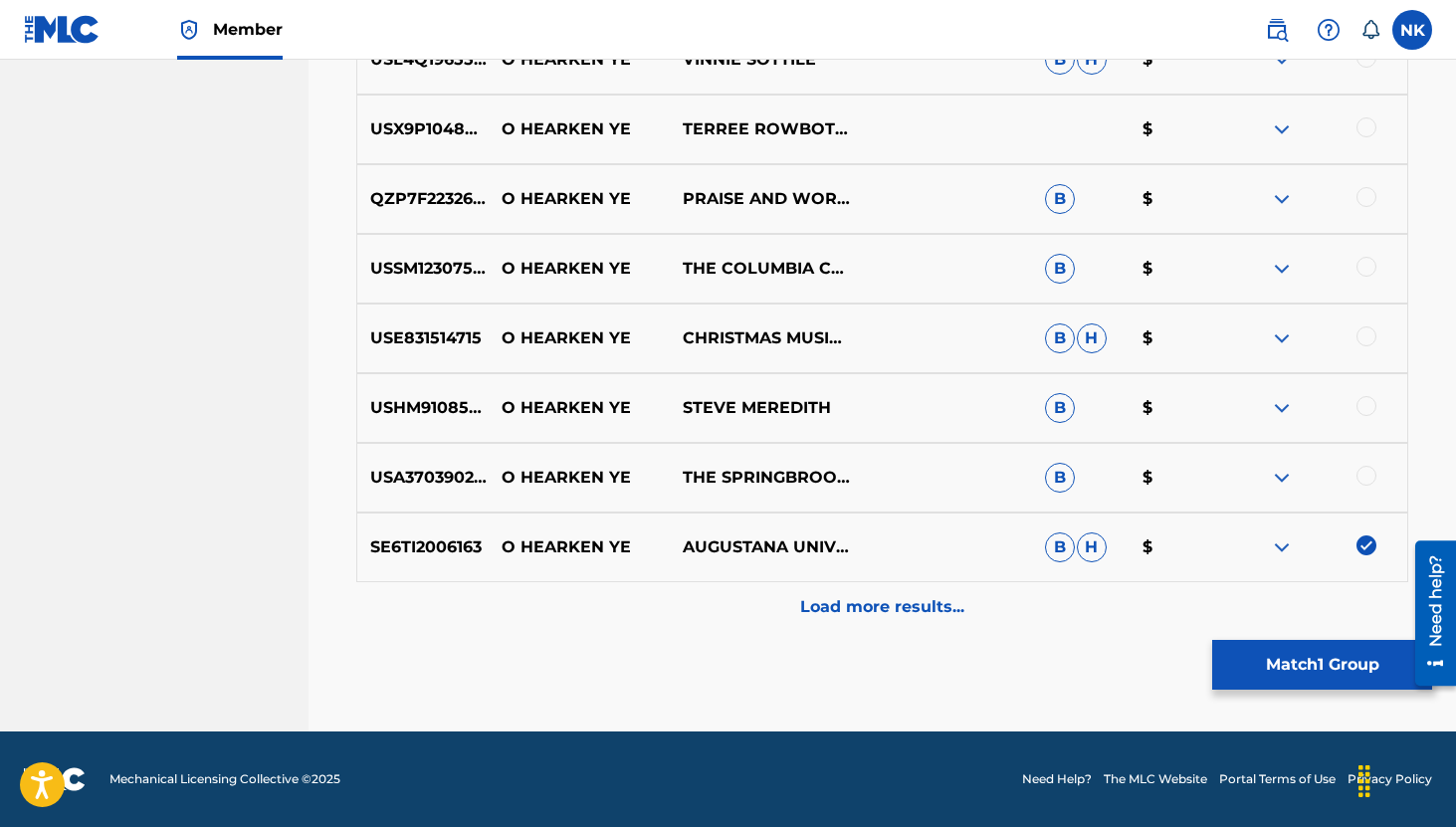 click on "Load more results..." at bounding box center (882, 607) 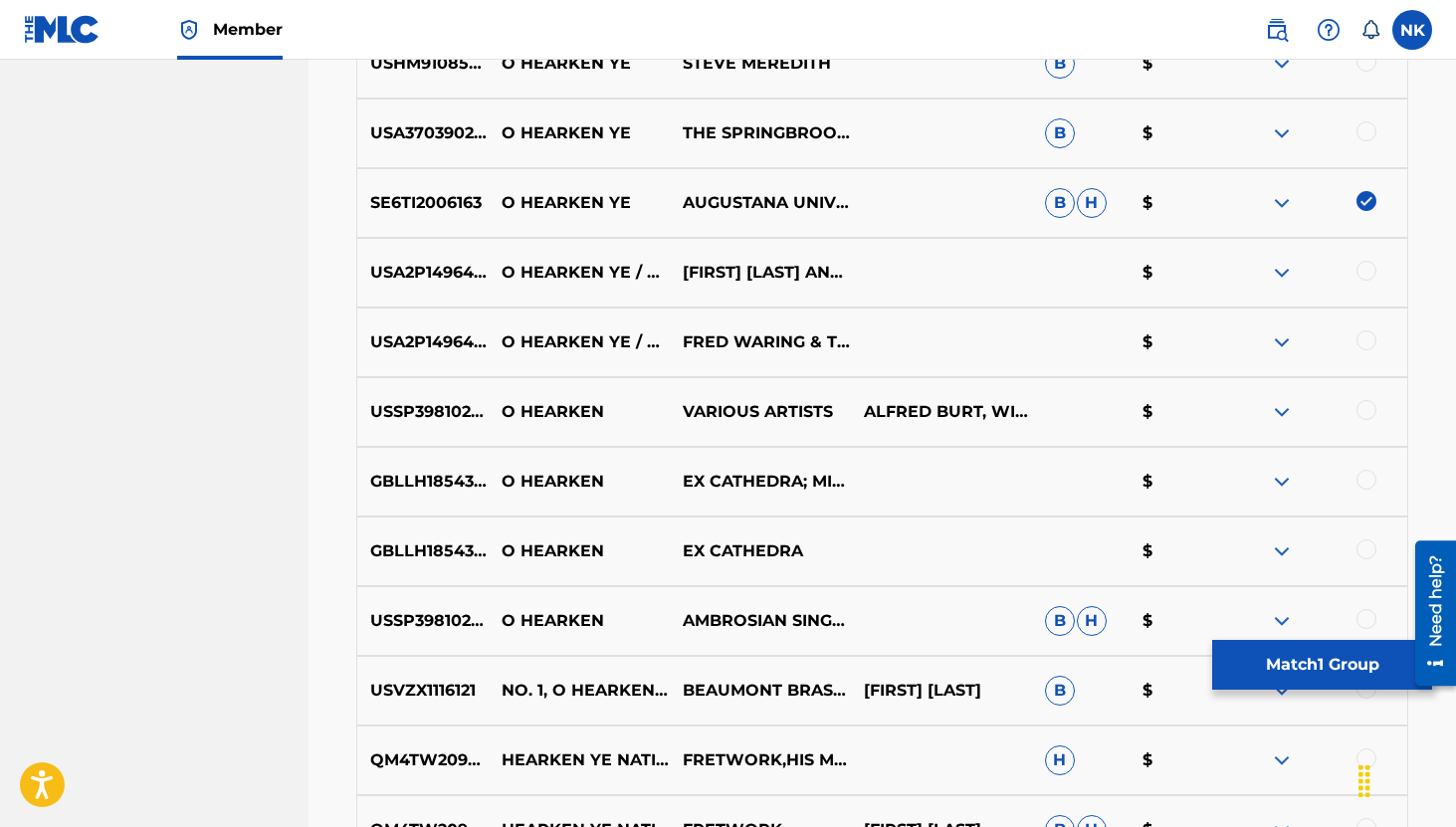 scroll, scrollTop: 1313, scrollLeft: 0, axis: vertical 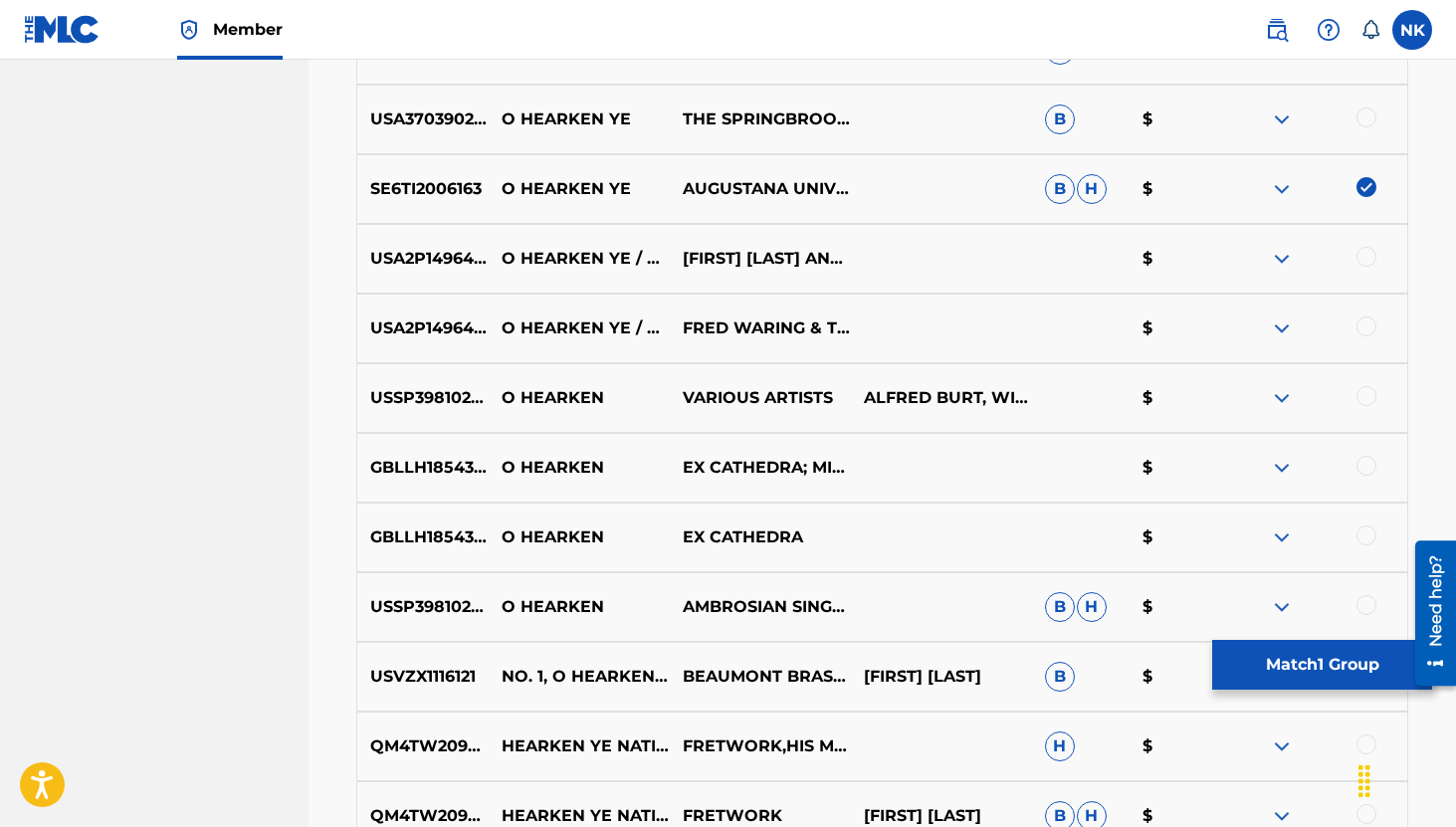 click at bounding box center [1282, 259] 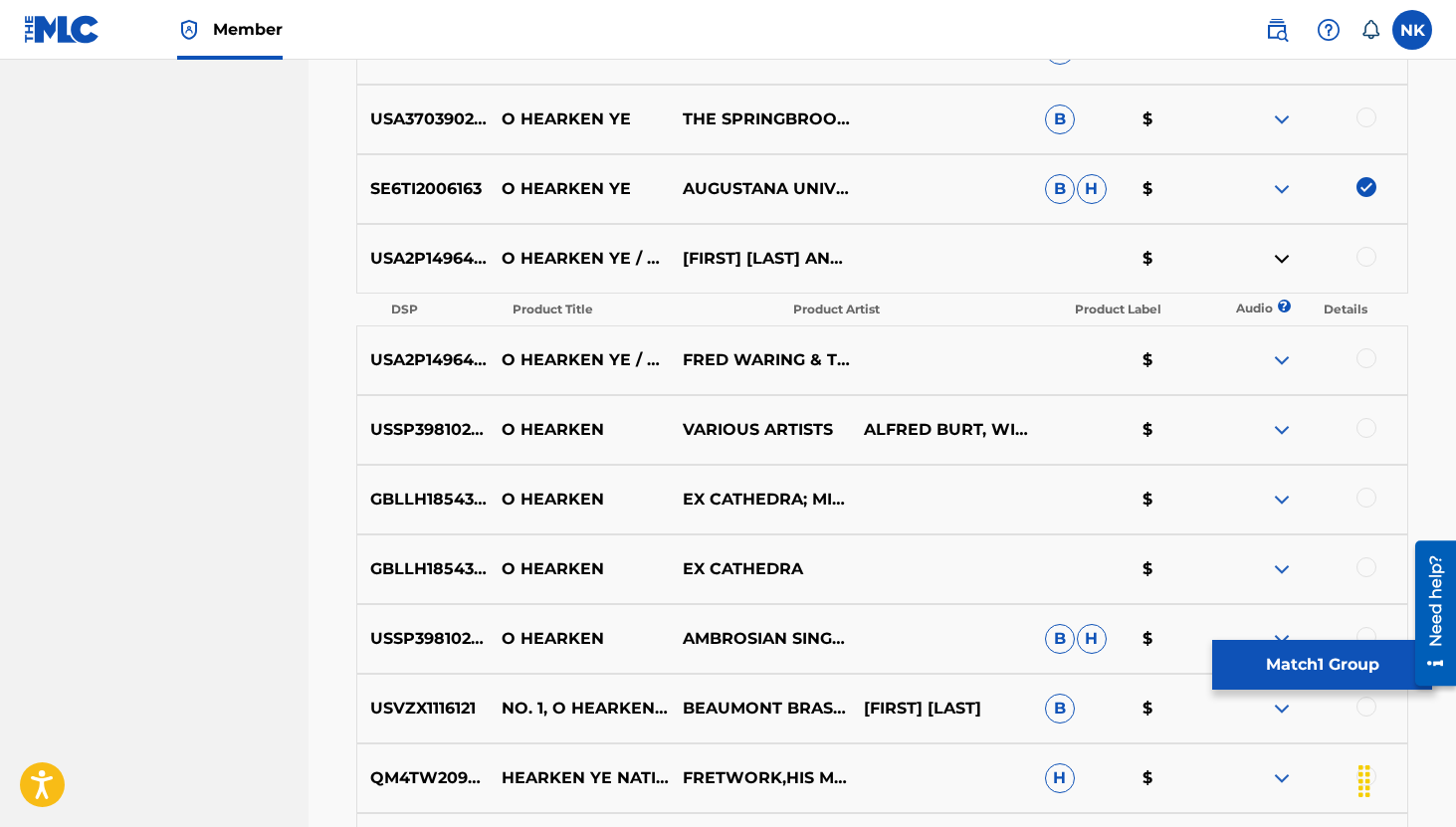 click at bounding box center (1282, 360) 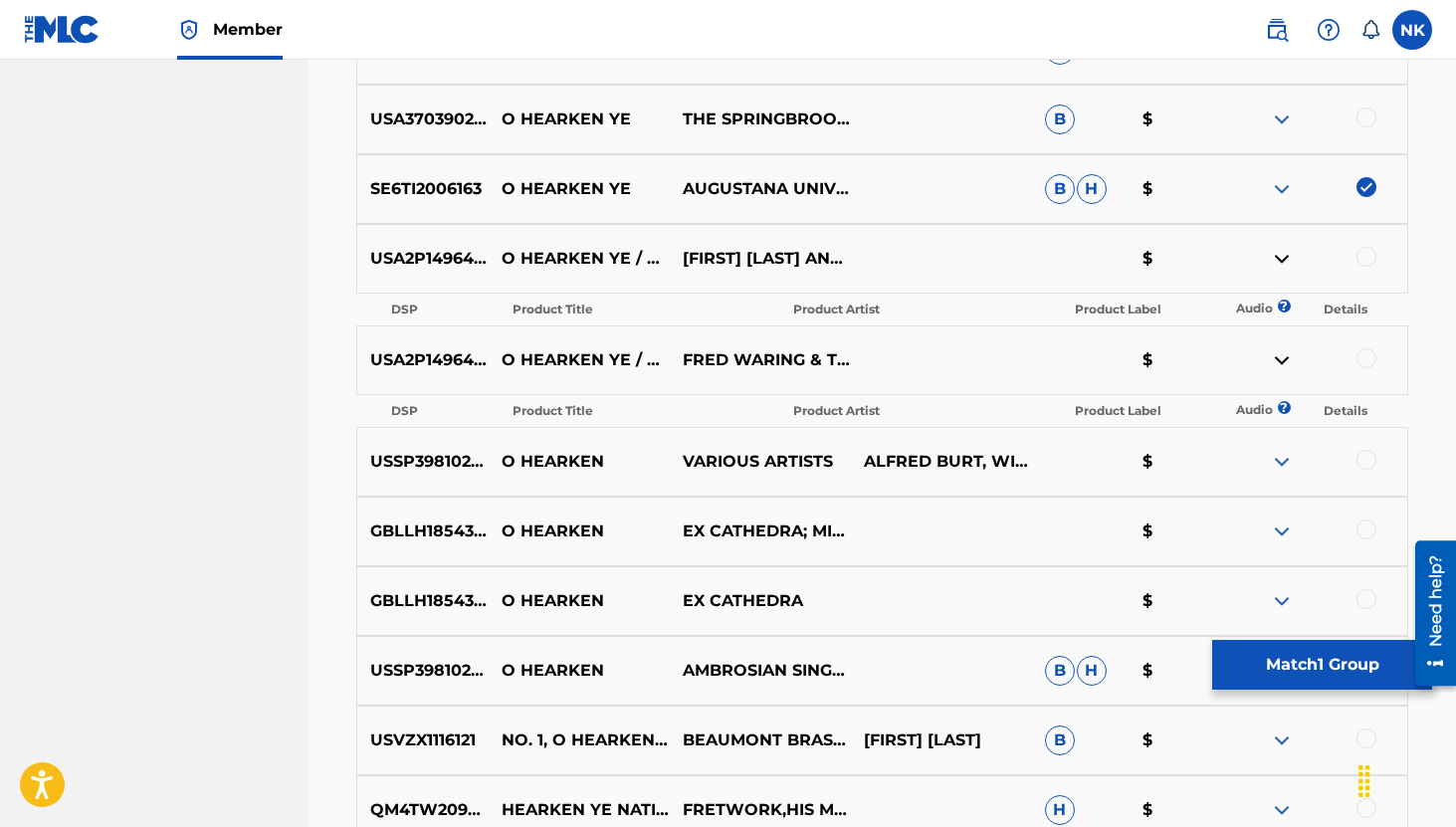 click at bounding box center [1282, 462] 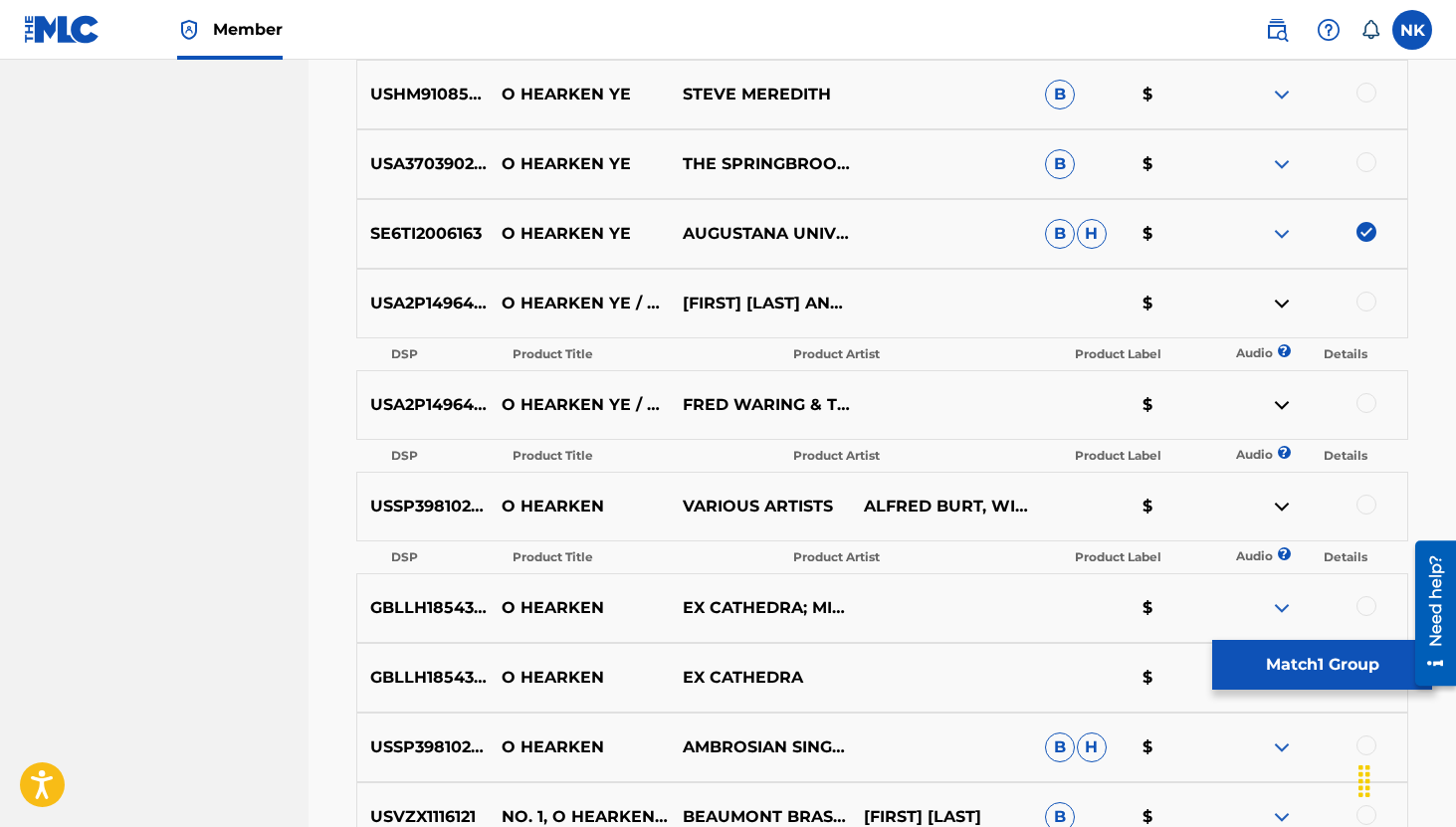 scroll, scrollTop: 1225, scrollLeft: 0, axis: vertical 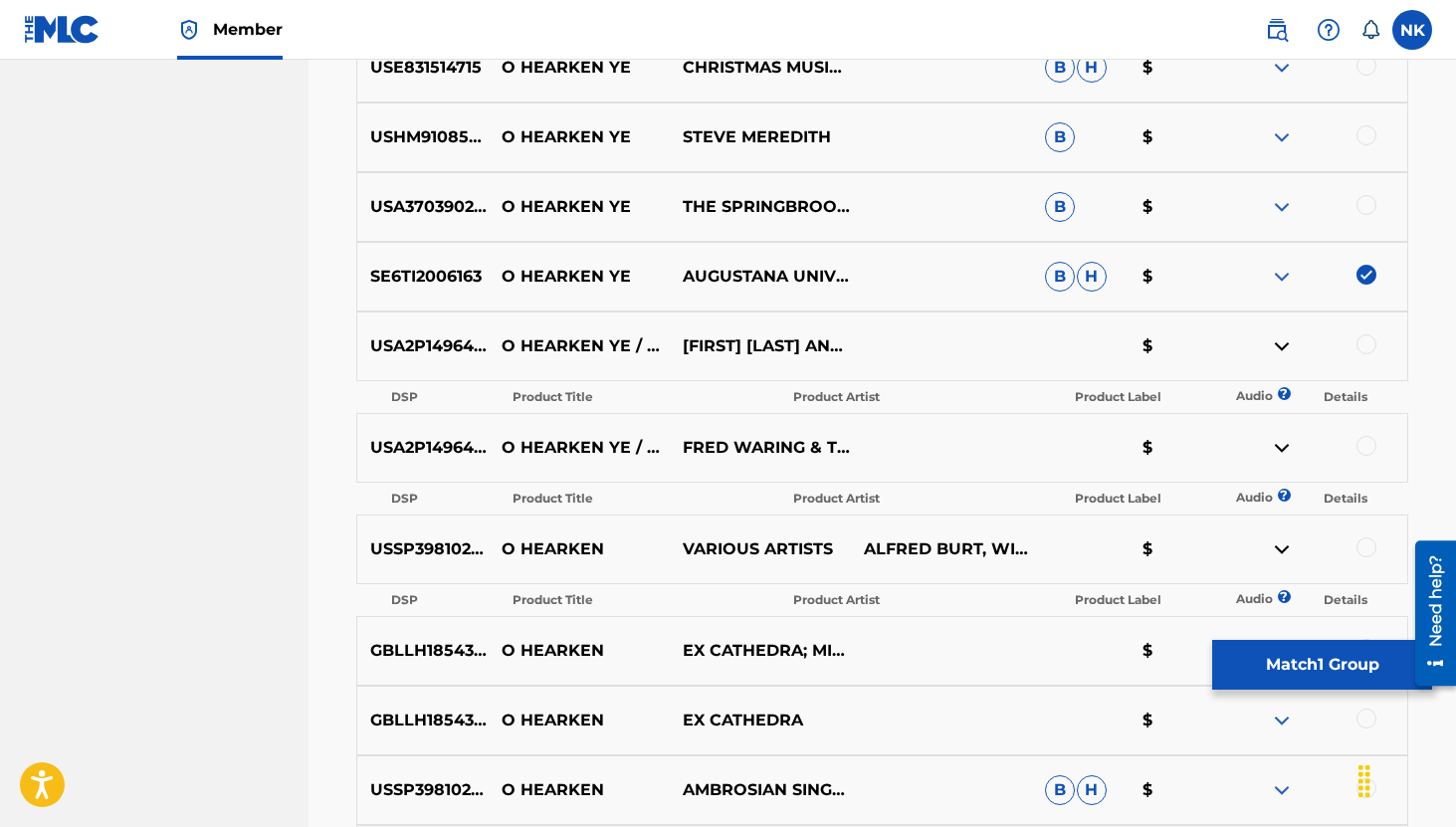click at bounding box center [1282, 346] 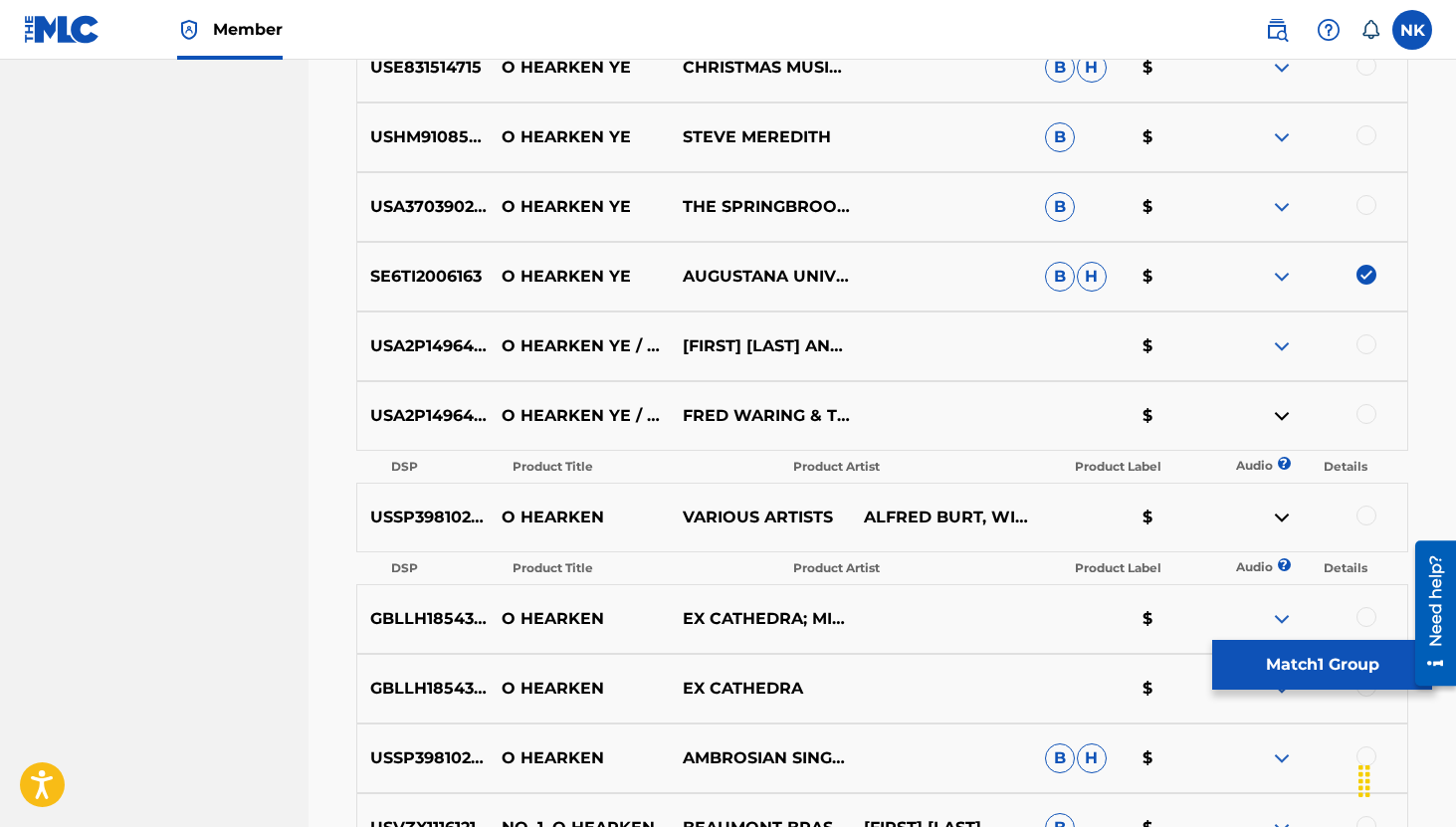 click at bounding box center [1282, 416] 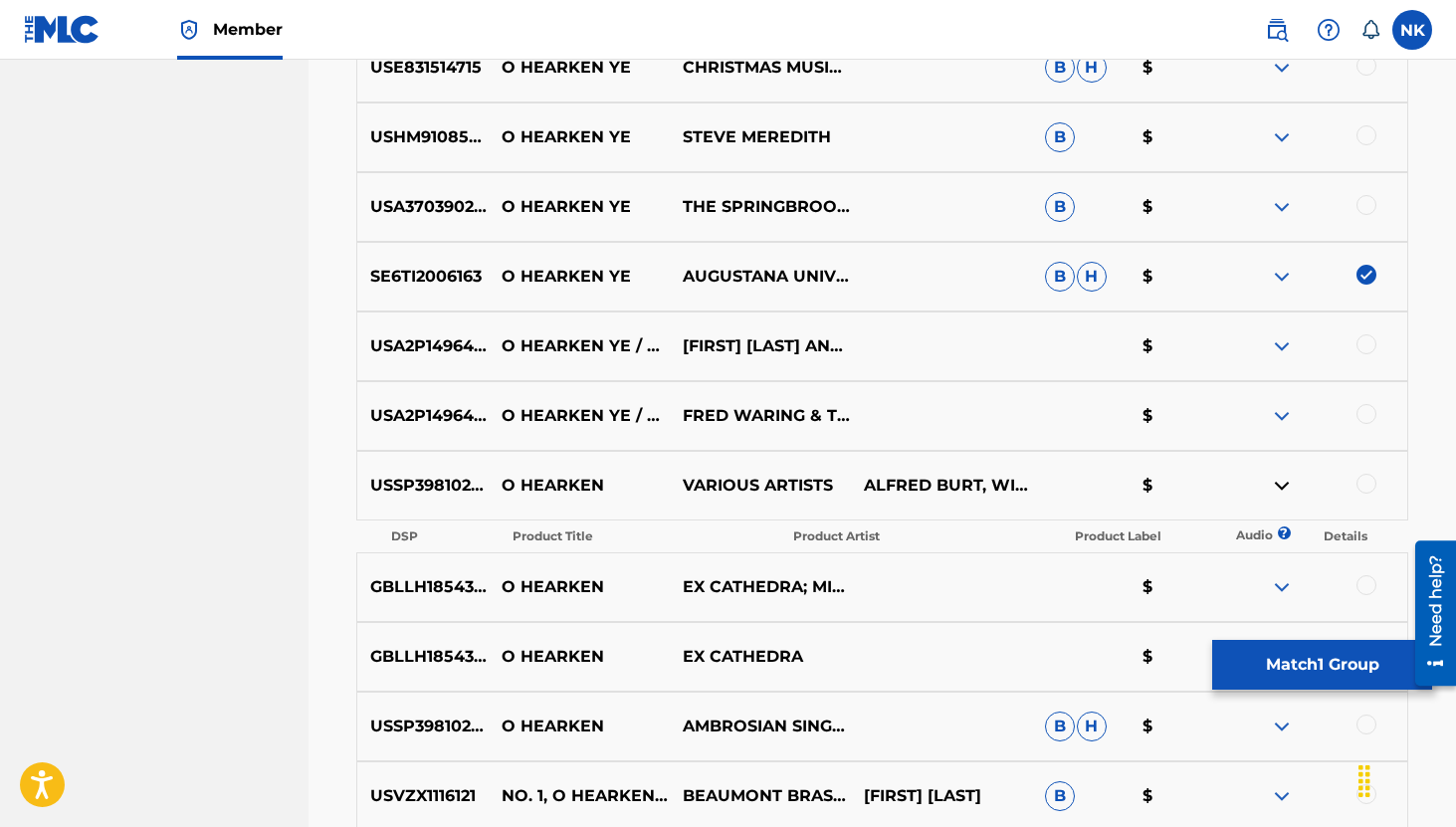 click on "USSP39810290 O HEARKEN VARIOUS ARTISTS ALFRED BURT, WIHLA HUSTON $" at bounding box center (882, 486) 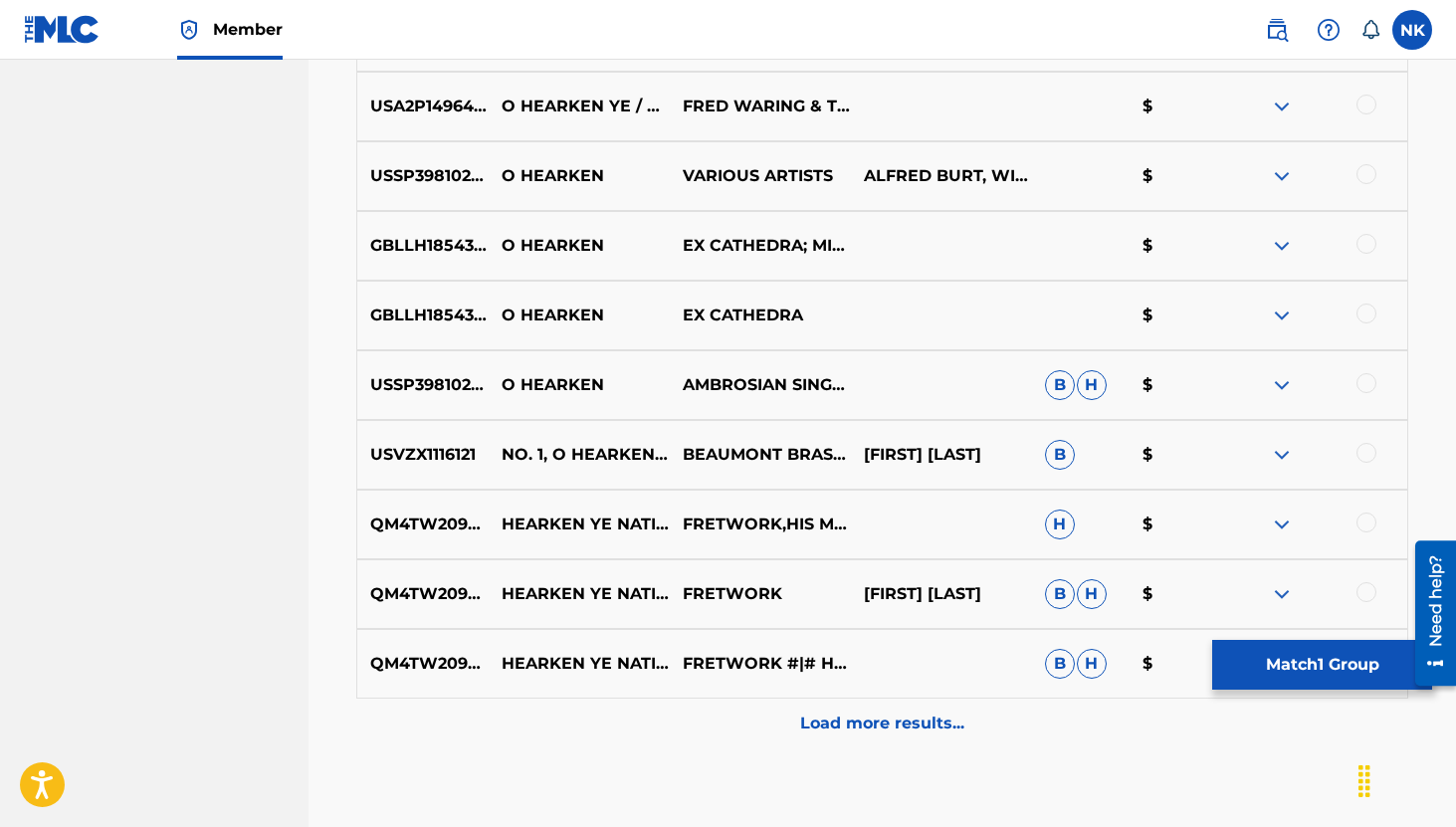 scroll, scrollTop: 1542, scrollLeft: 0, axis: vertical 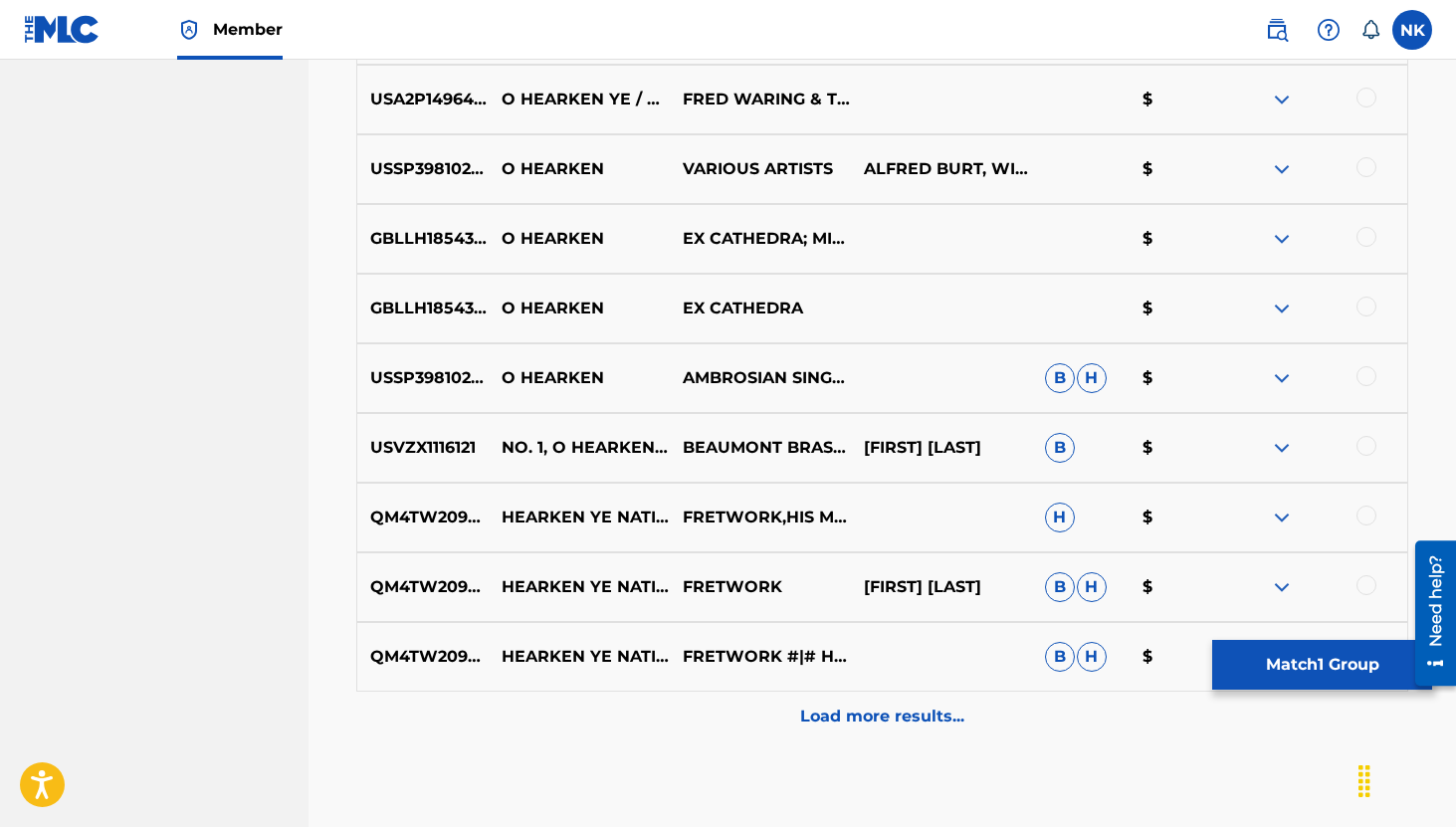 click at bounding box center [1282, 378] 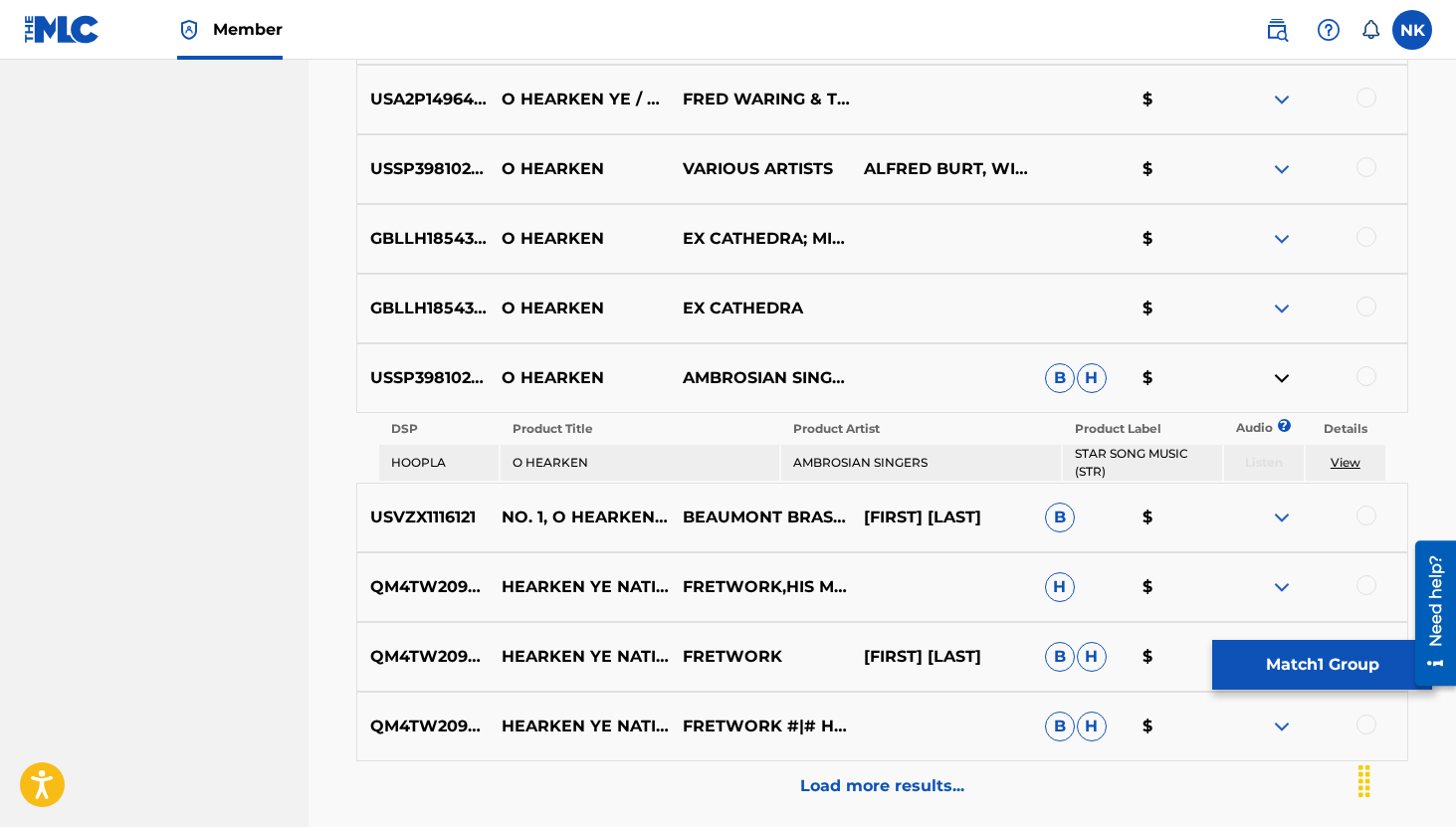 click at bounding box center [1282, 378] 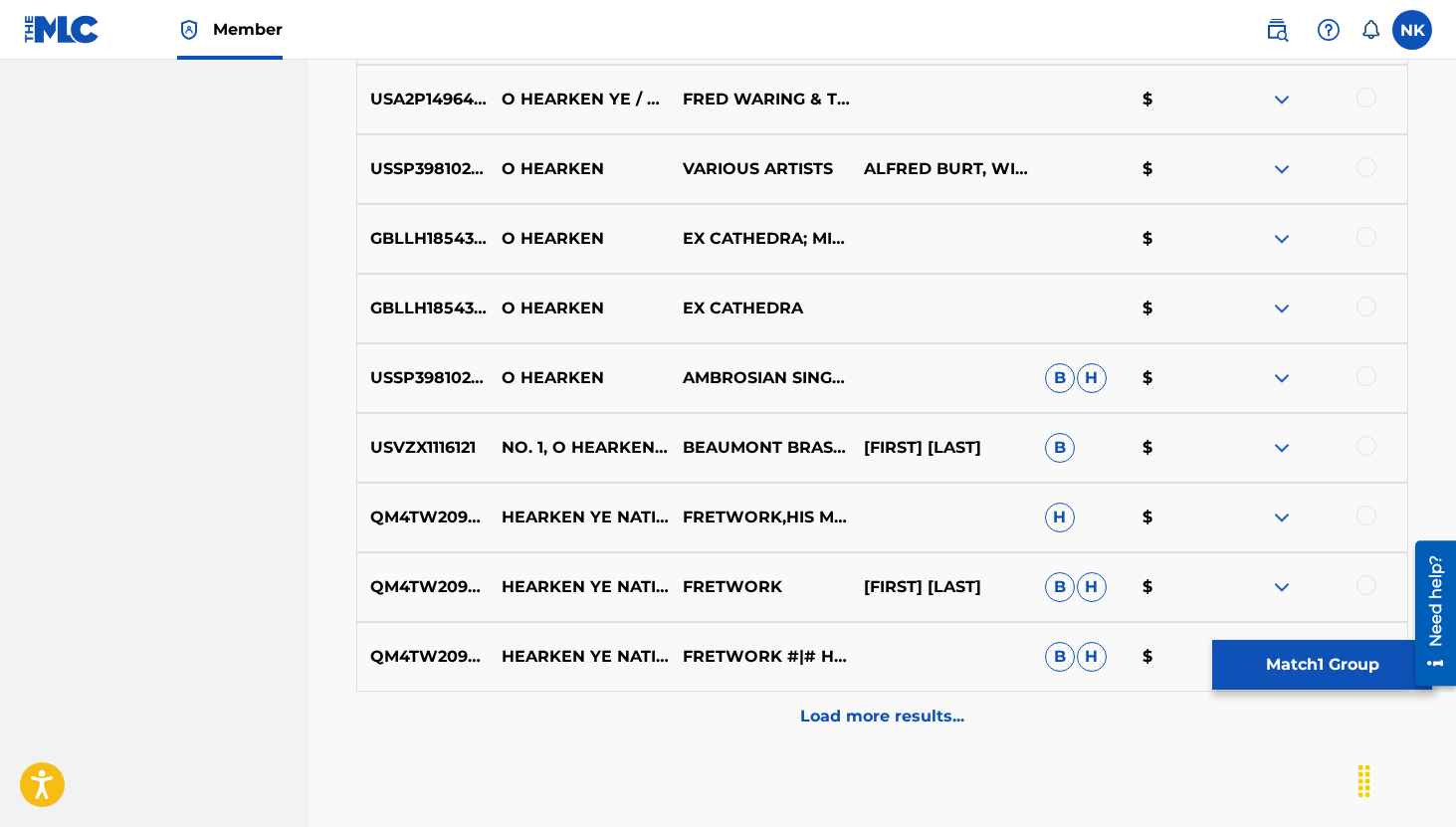 click at bounding box center [1282, 448] 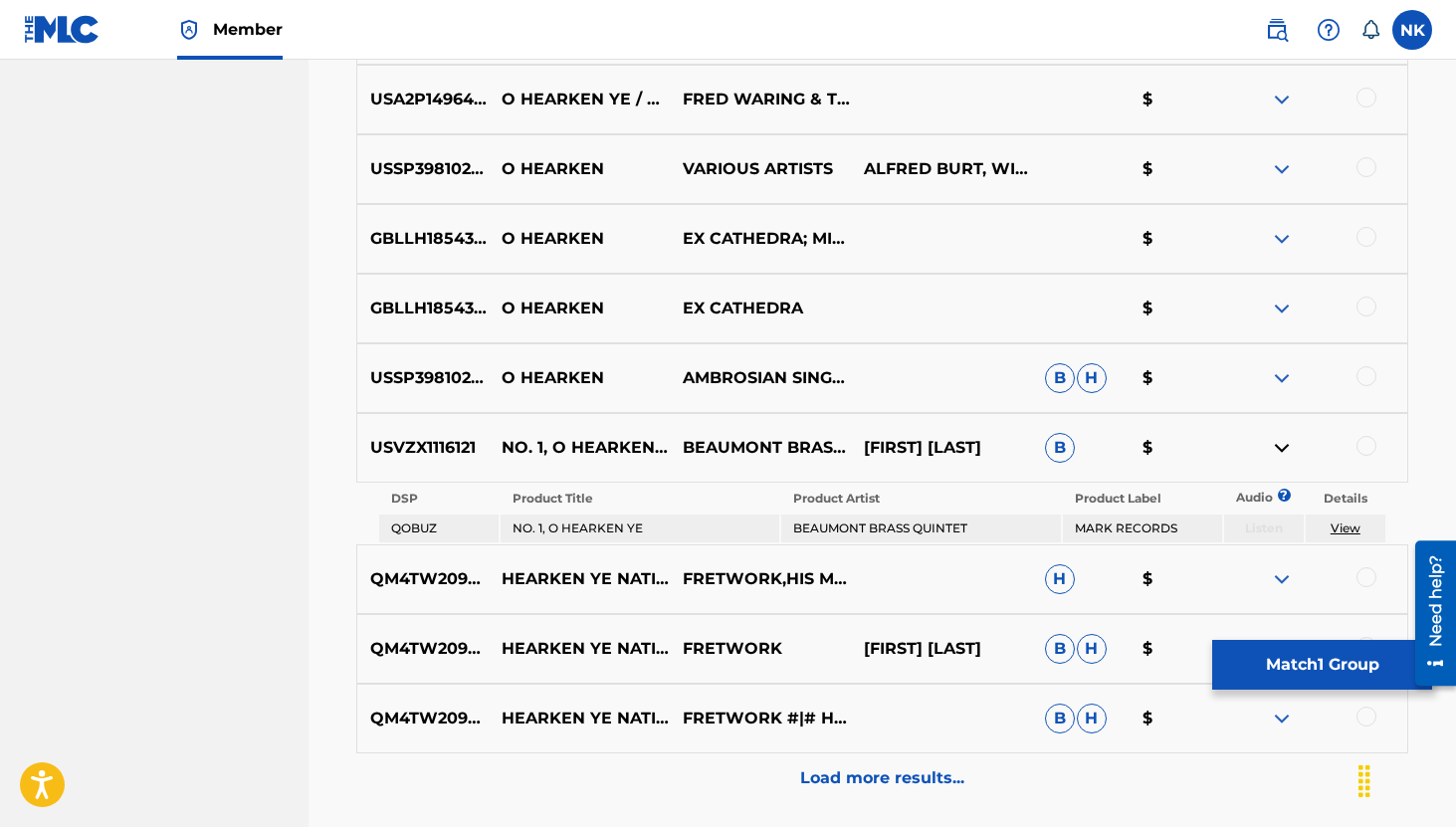 click at bounding box center (1282, 579) 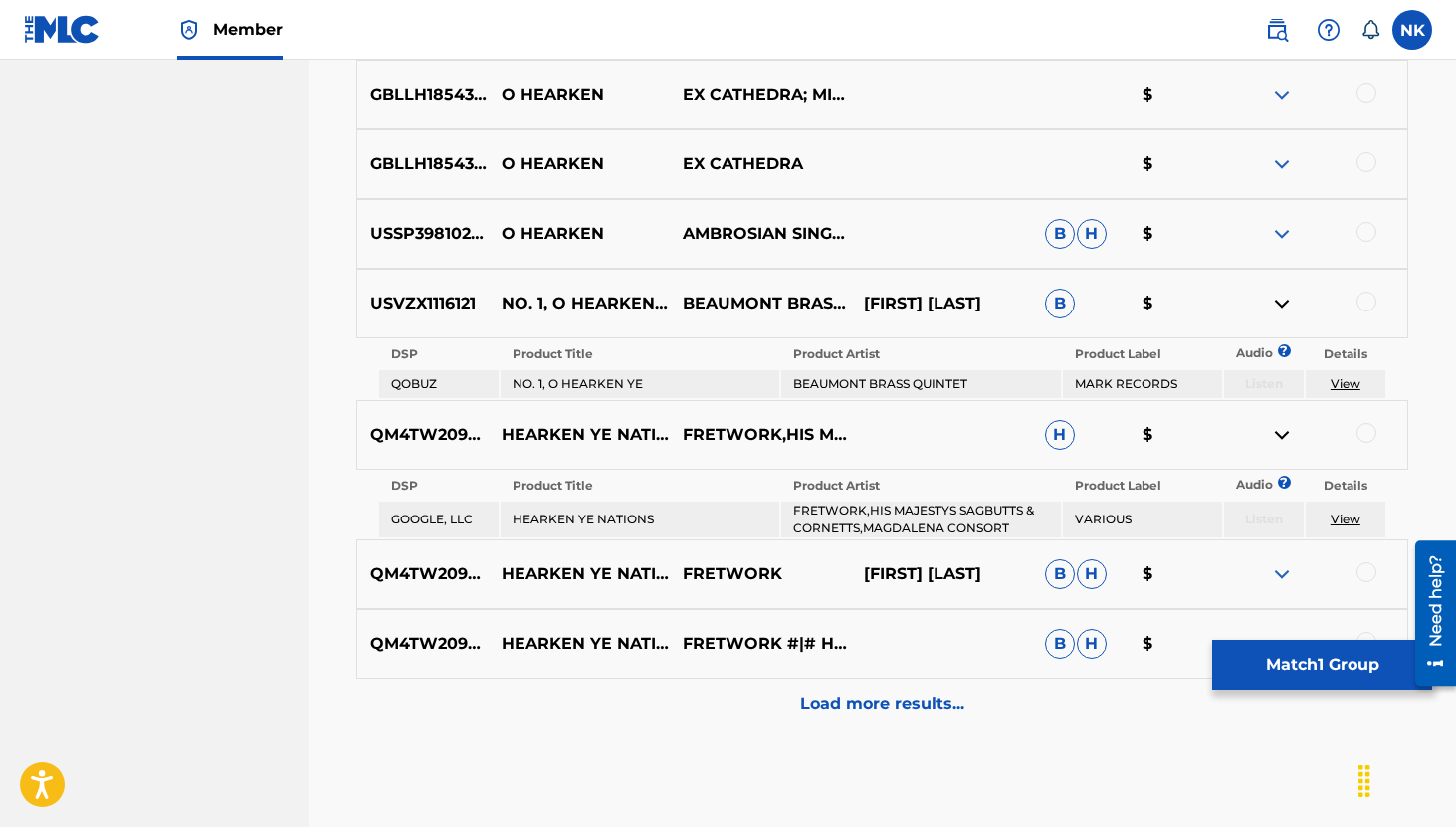 scroll, scrollTop: 1703, scrollLeft: 0, axis: vertical 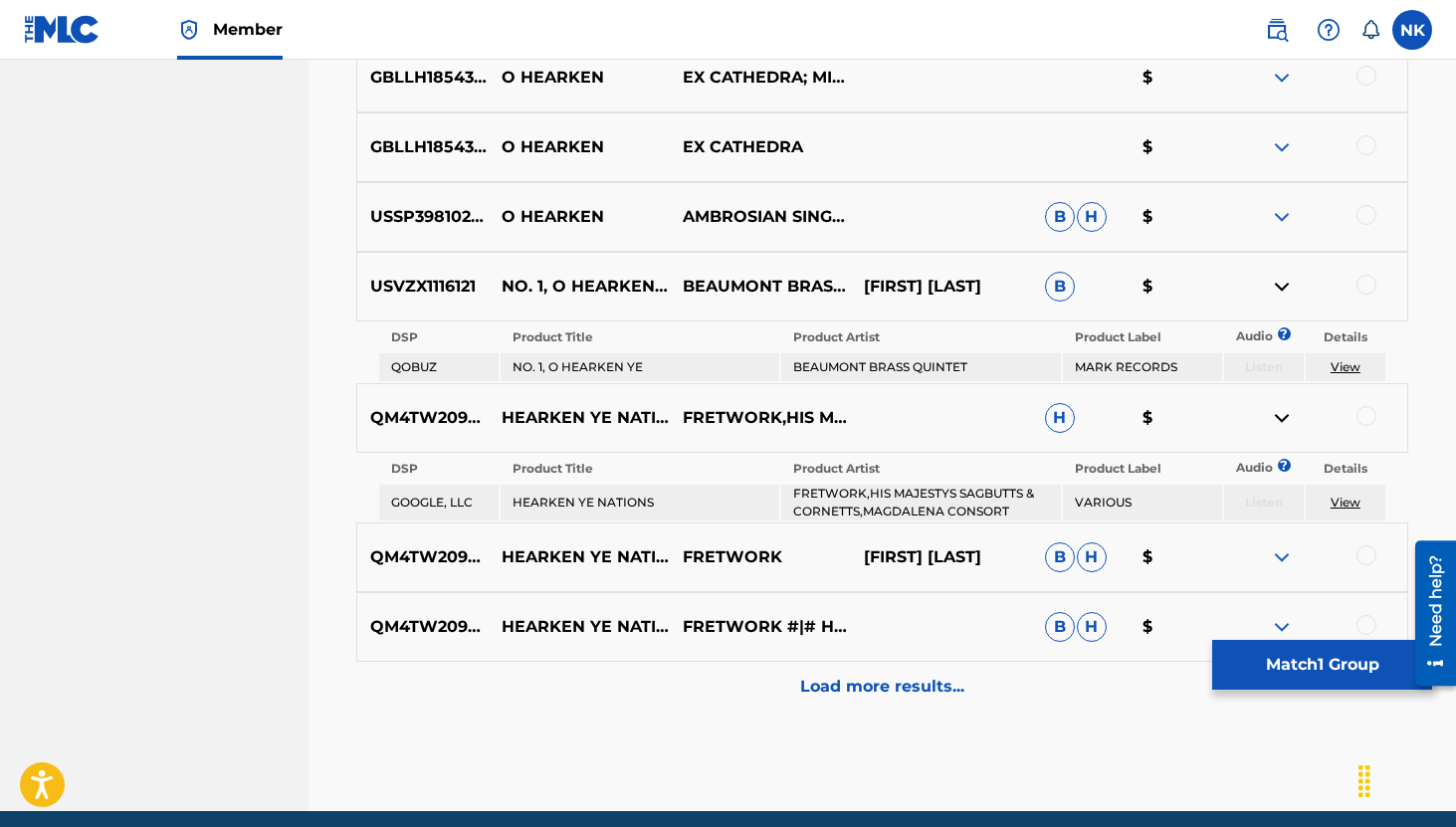 click on "QM4TW2099804 HEARKEN YE NATIONS FRETWORK EDMUND HOOPER B H $" at bounding box center (882, 557) 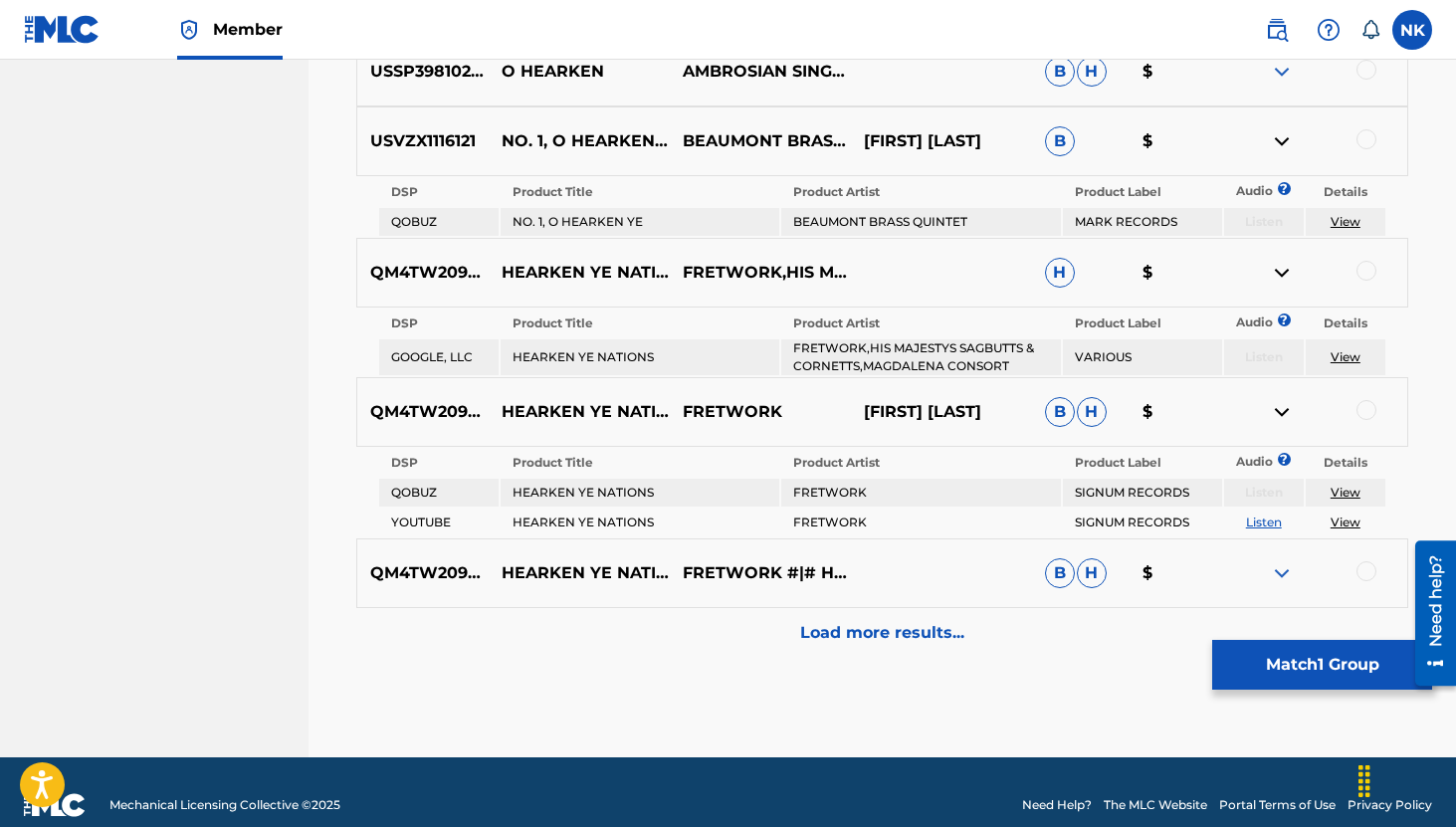 scroll, scrollTop: 1874, scrollLeft: 0, axis: vertical 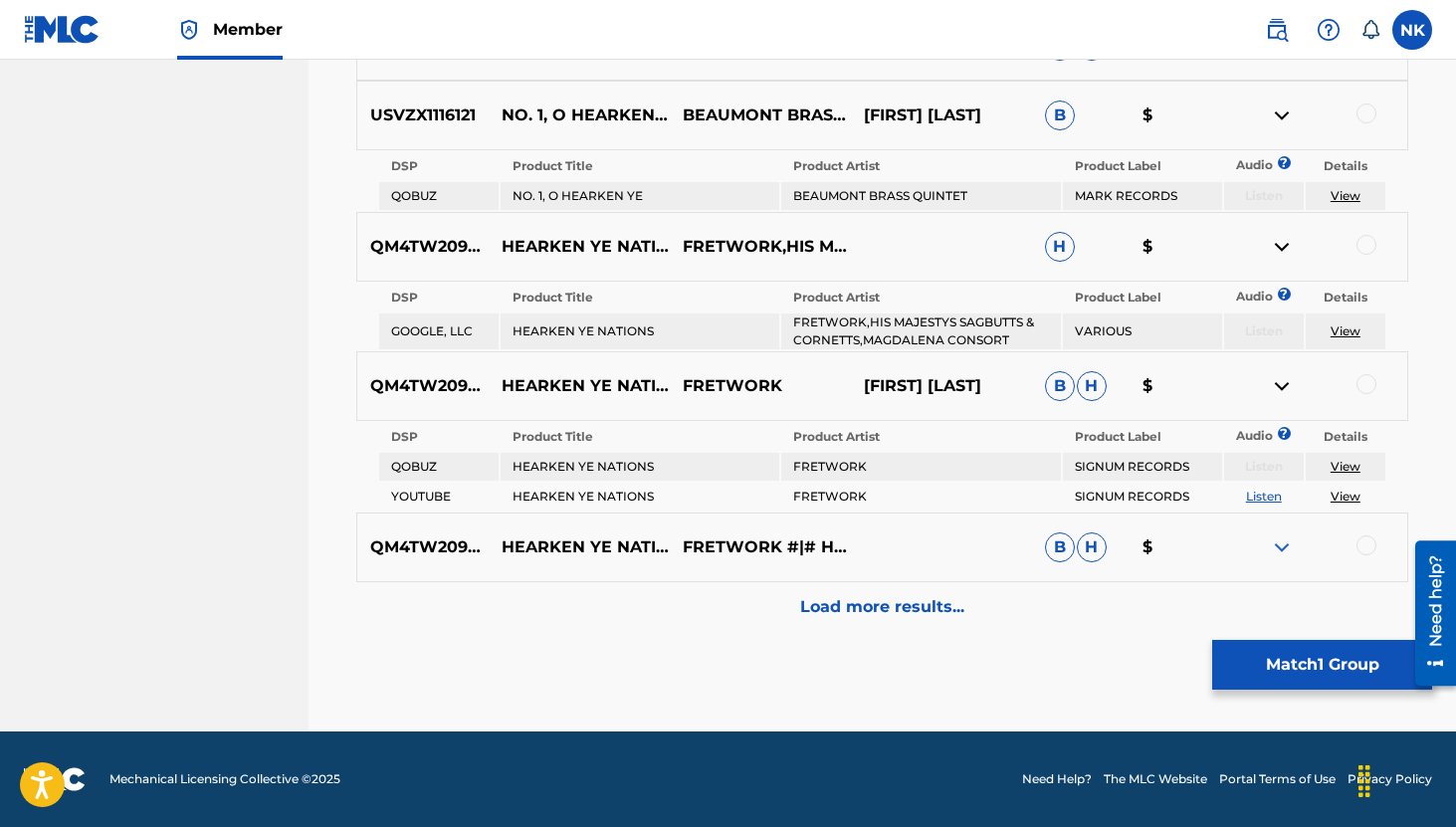 click on "Listen" at bounding box center (1264, 496) 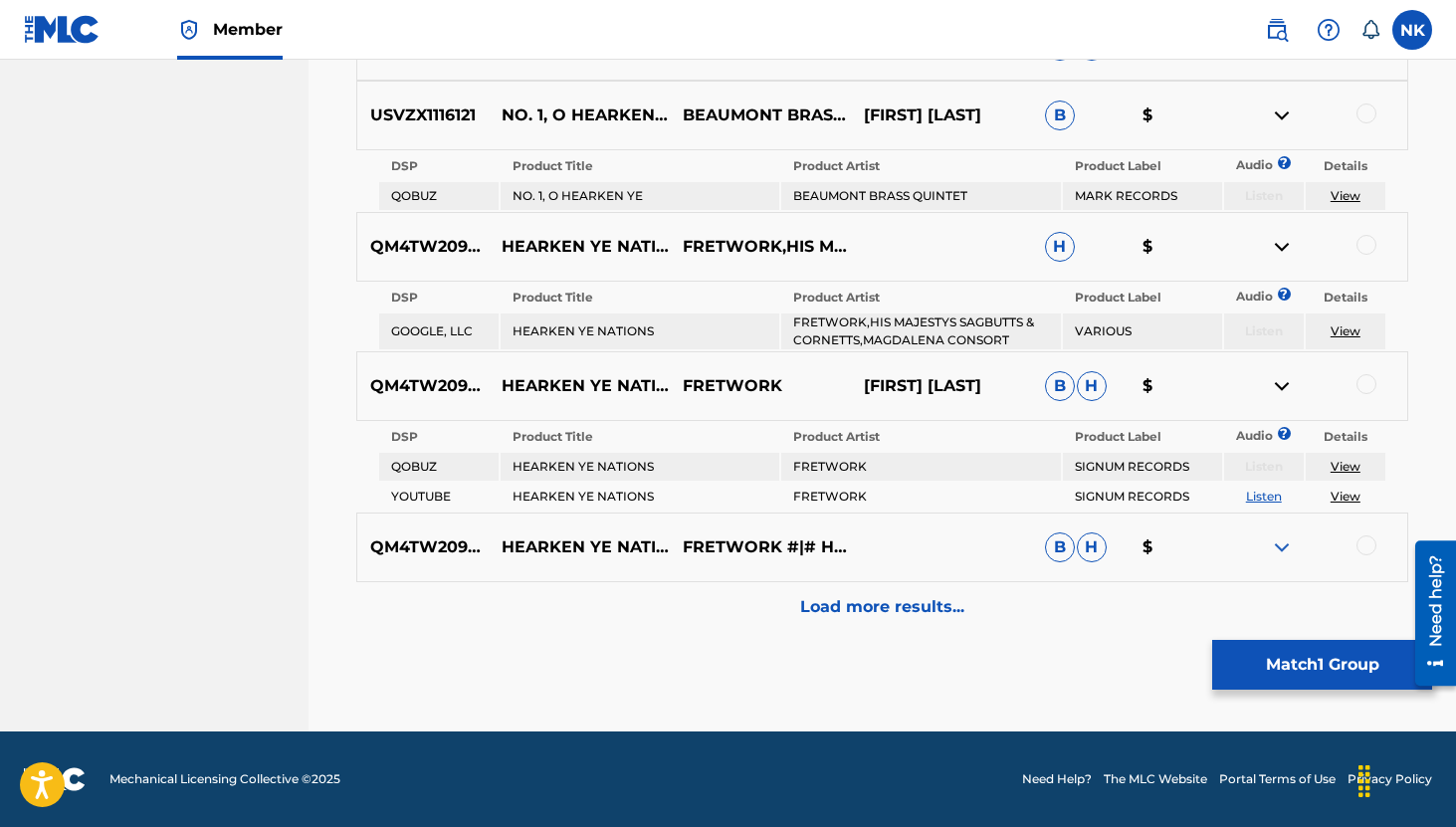 click on "Match  1 Group" at bounding box center [1322, 665] 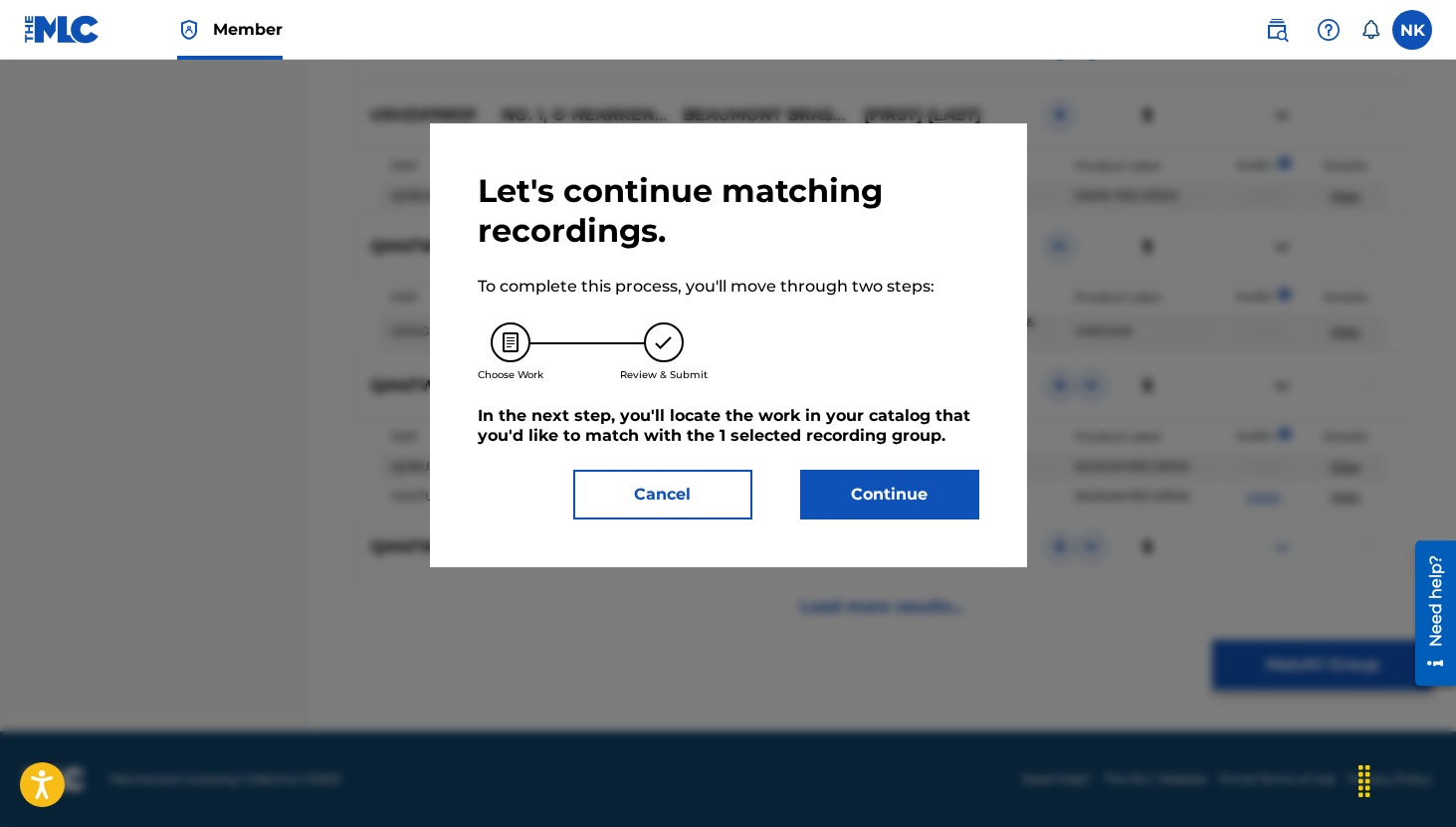 click on "Continue" at bounding box center (890, 495) 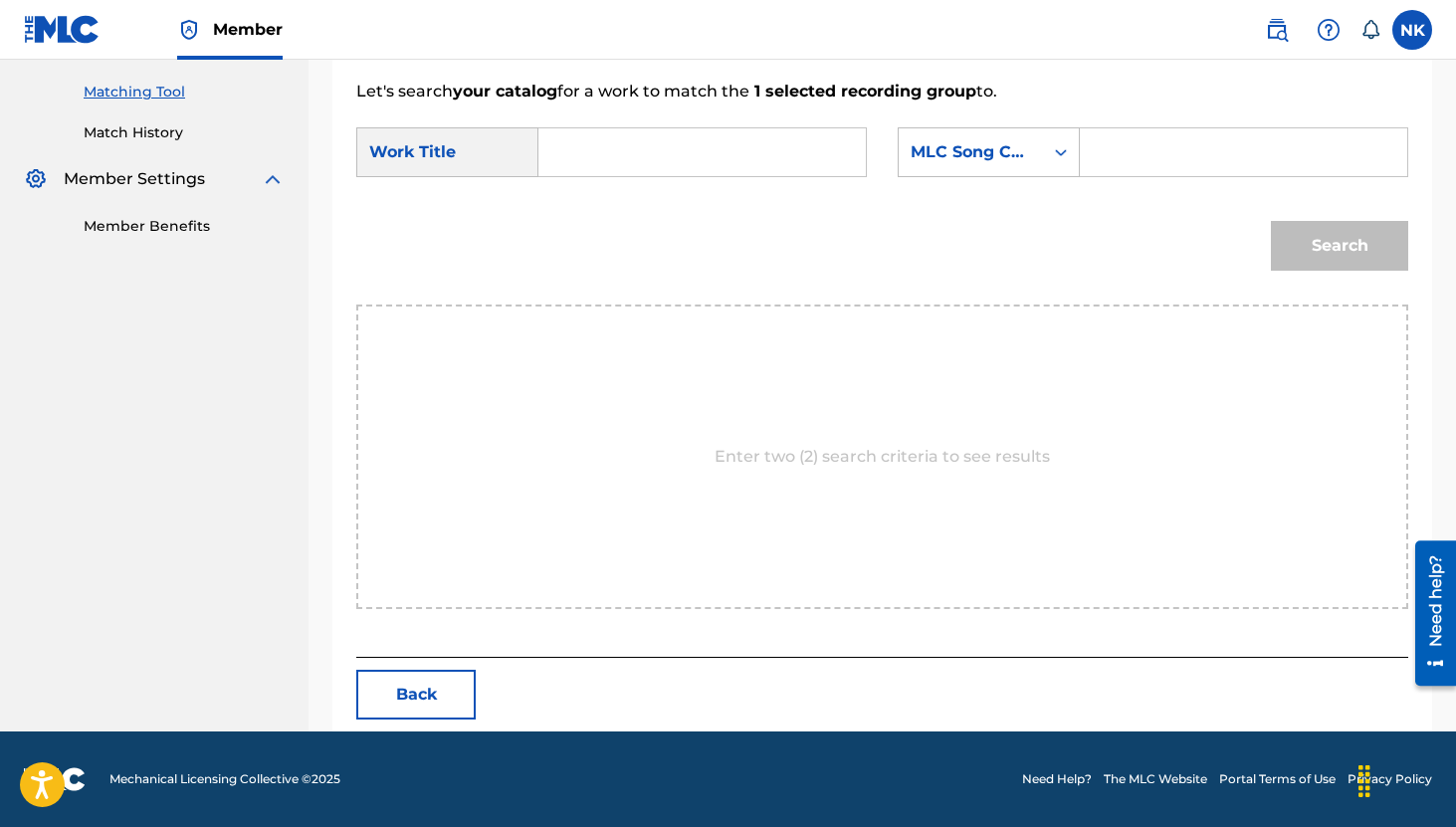 scroll, scrollTop: 499, scrollLeft: 0, axis: vertical 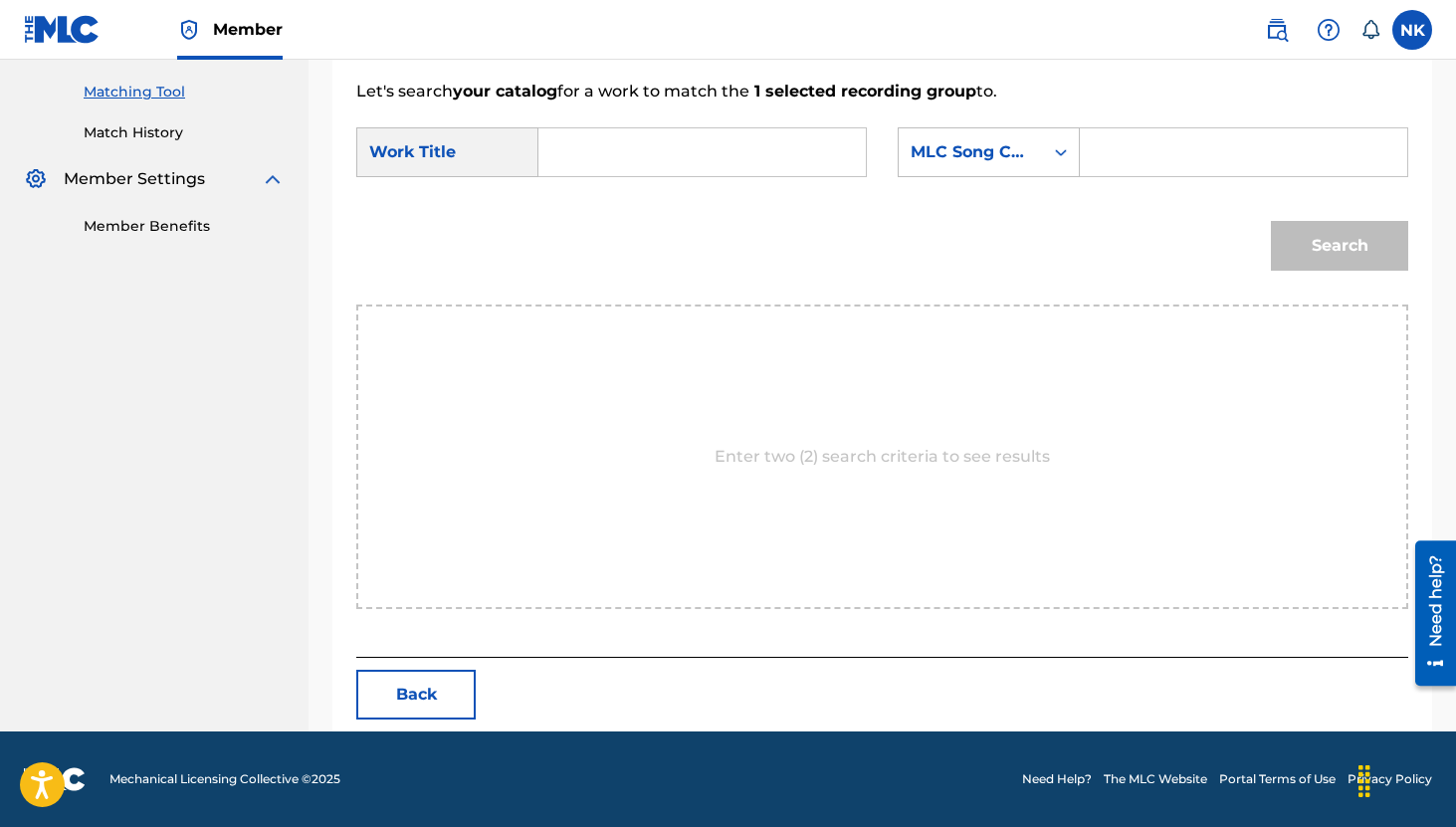 paste on "O HEARKEN YE" 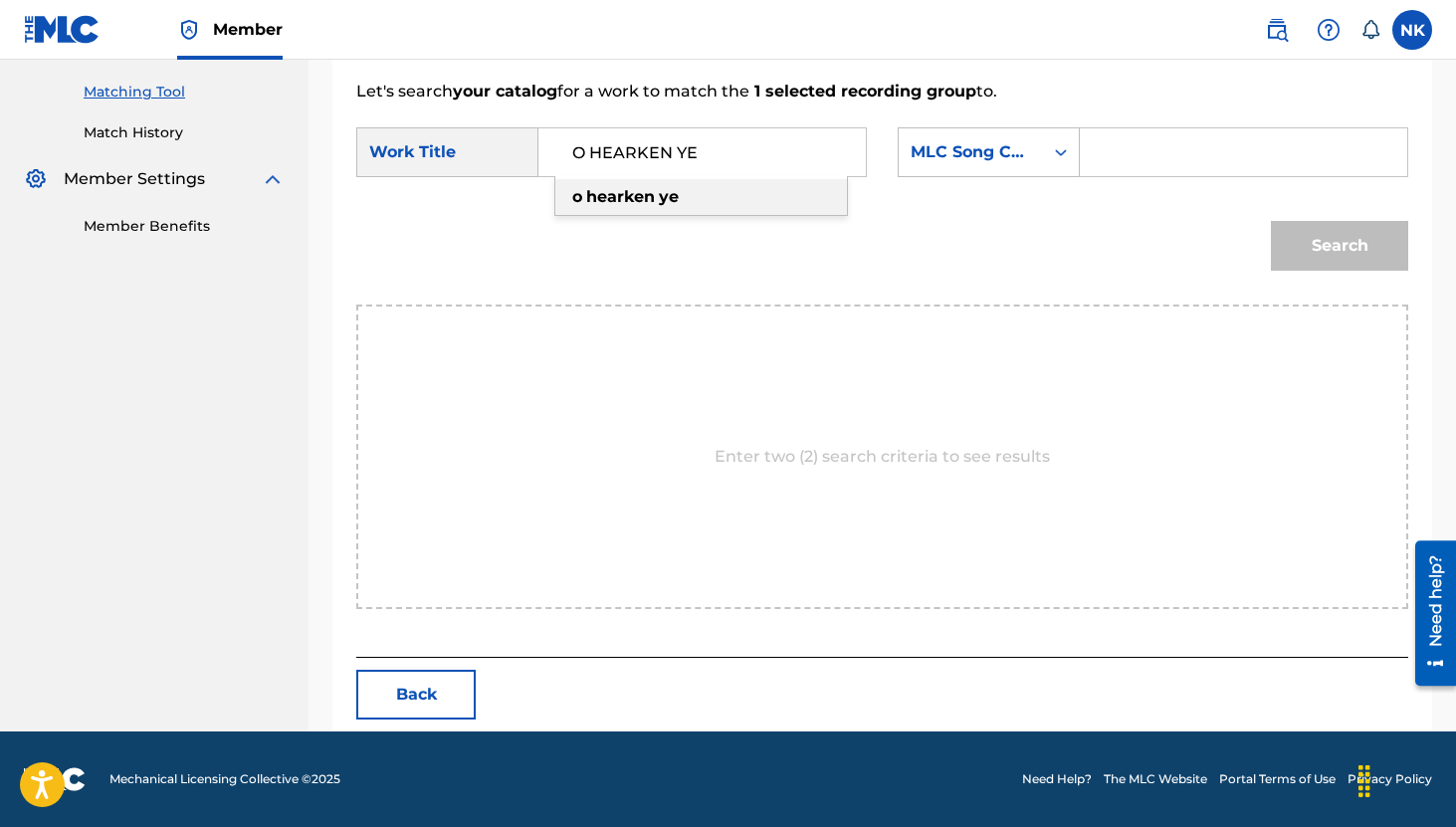 type on "O HEARKEN YE" 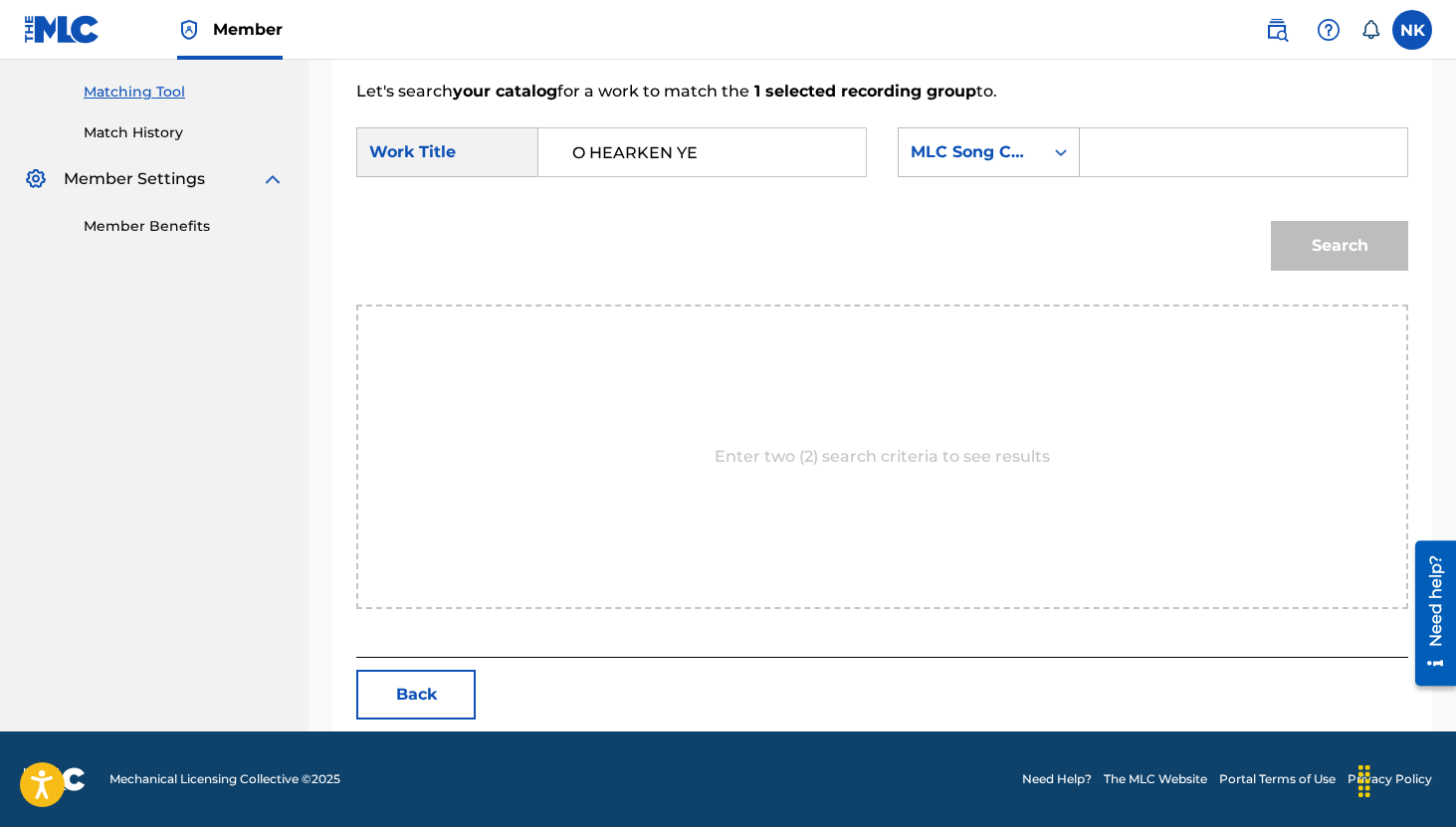 click at bounding box center [1243, 152] 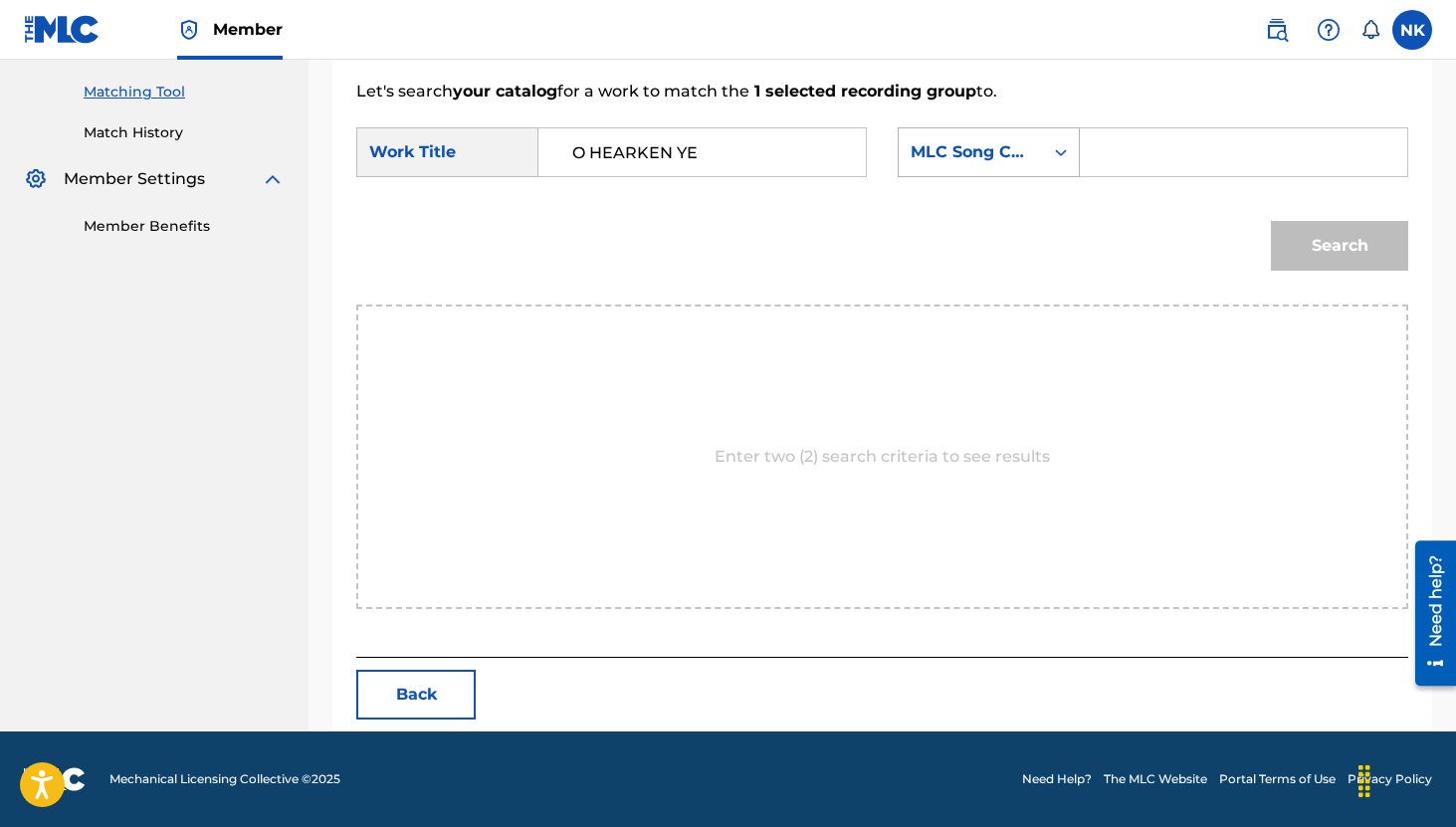 click on "MLC Song Code" at bounding box center [988, 152] 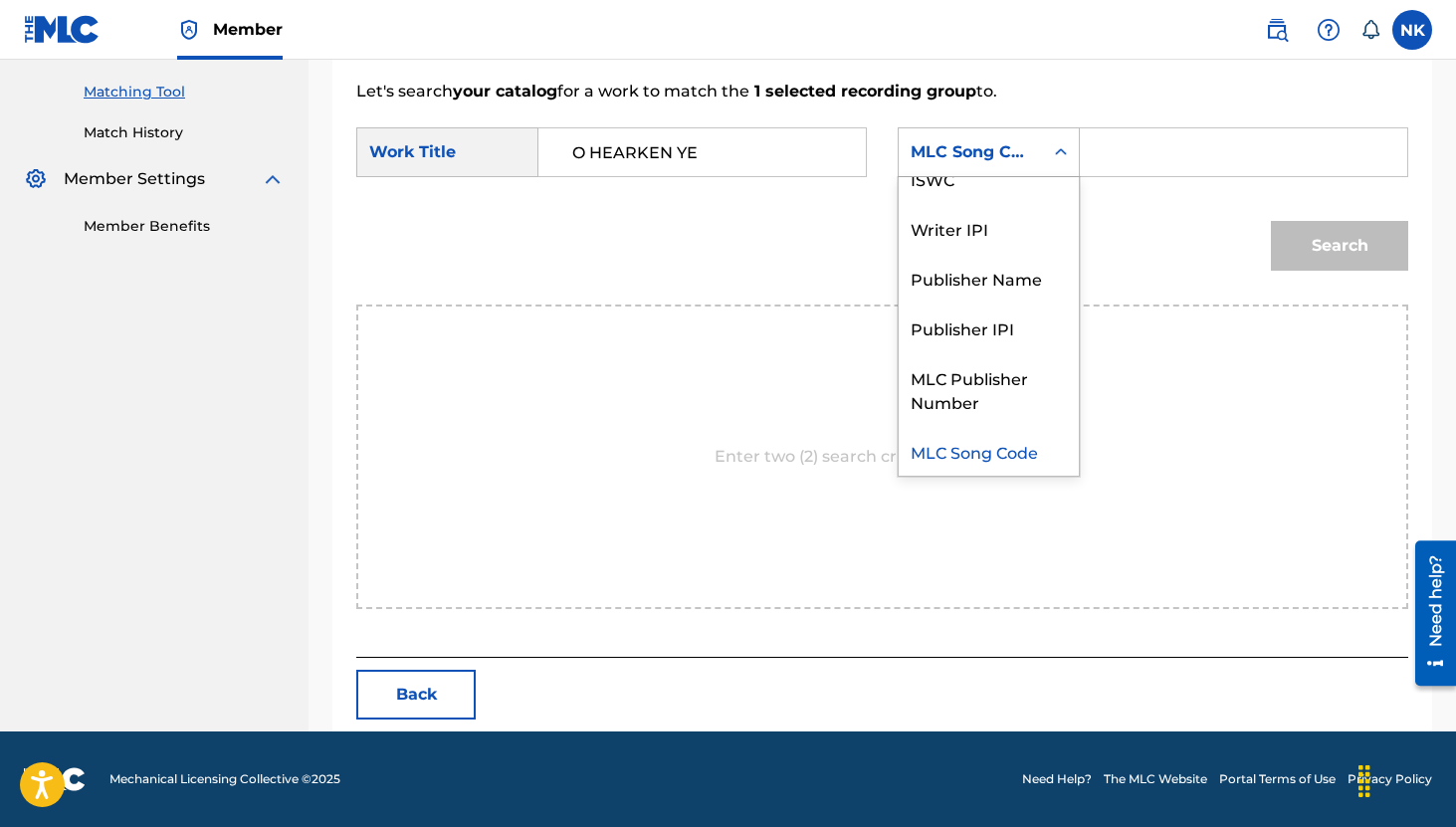 scroll, scrollTop: 0, scrollLeft: 0, axis: both 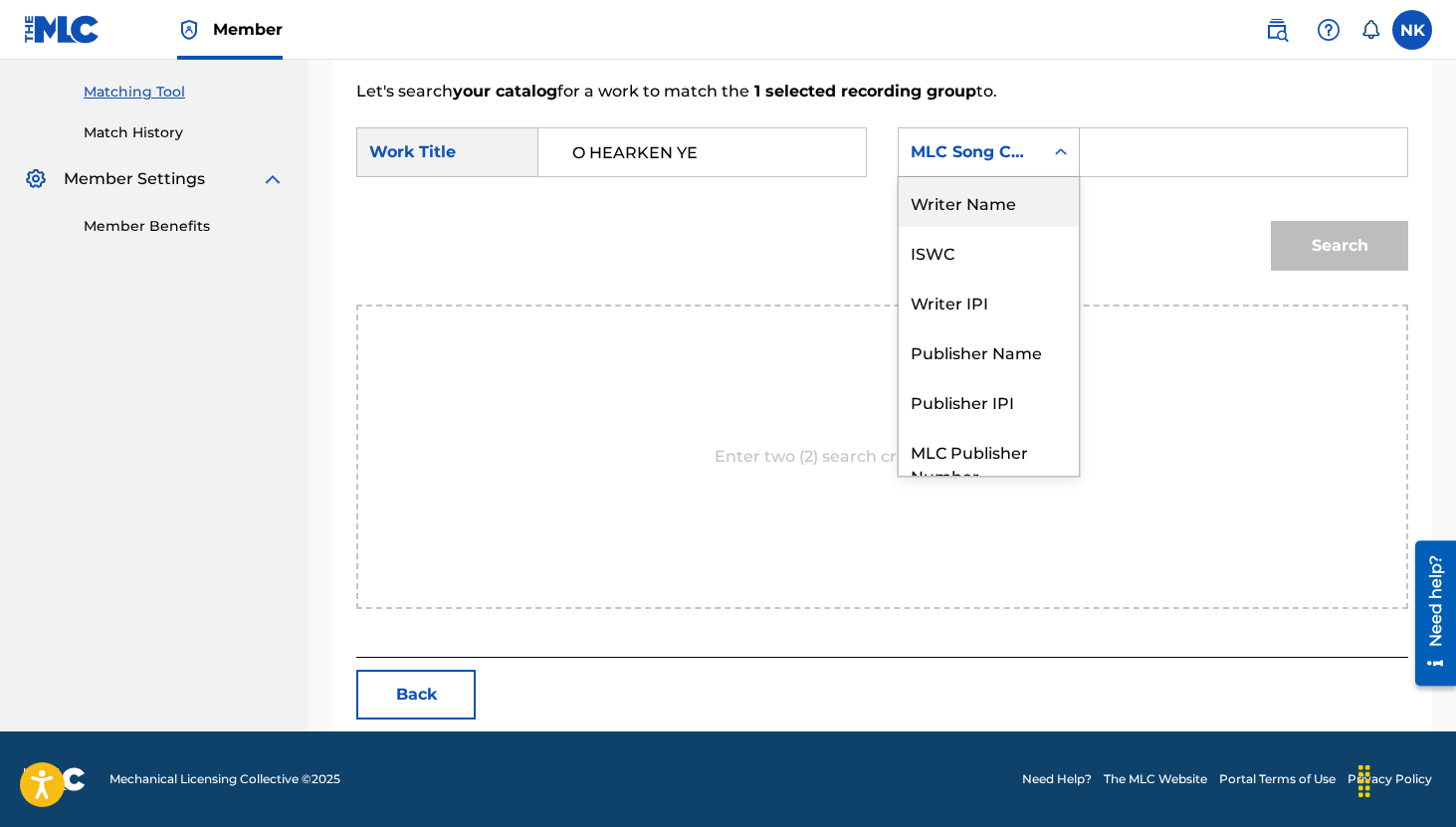 click on "Writer Name" at bounding box center [988, 202] 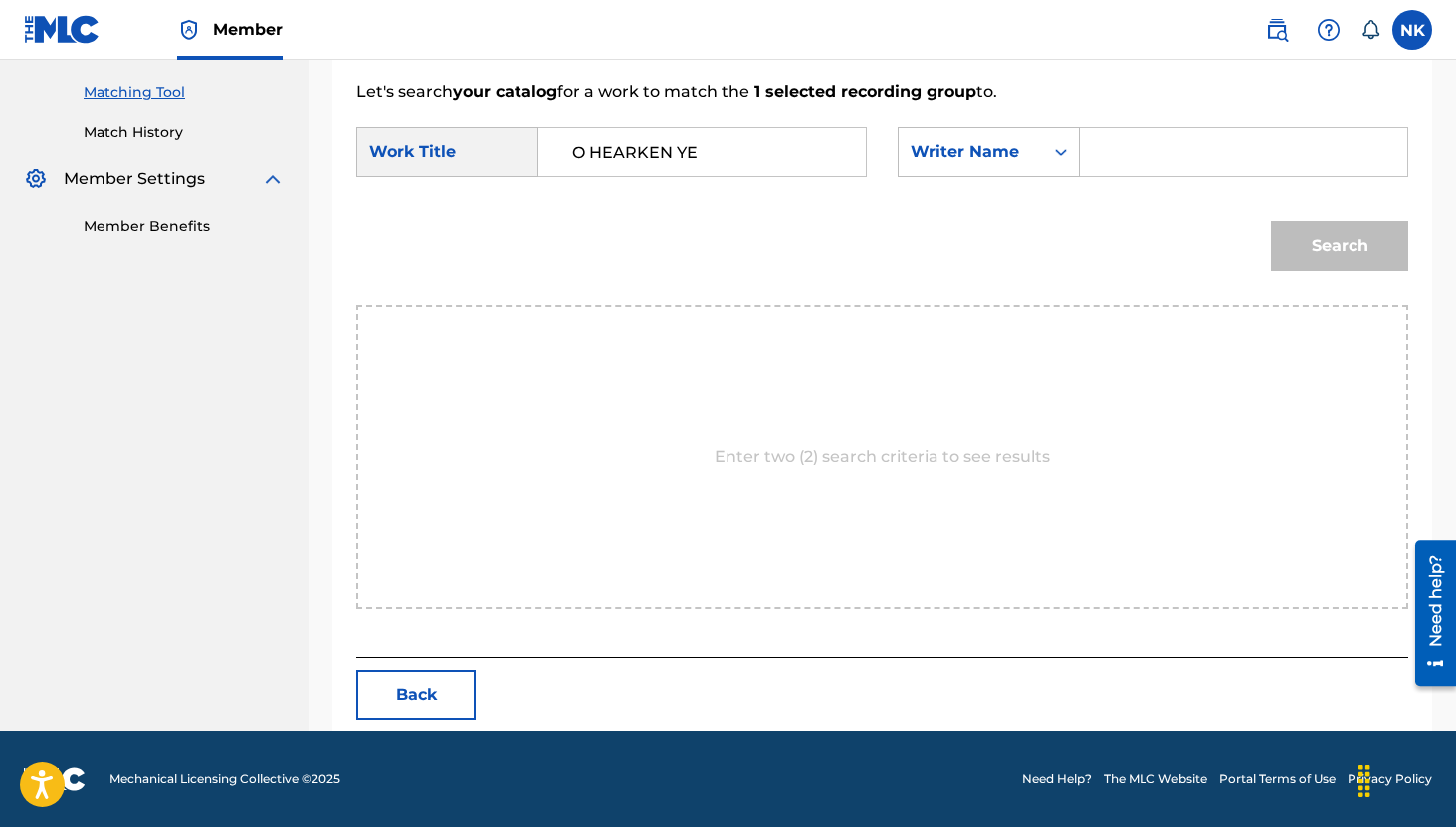 click on "SearchWithCriteriad985ace7-ff49-4759-881c-57960b720d36 Work Title O HEARKEN YE SearchWithCriteriafb6e8500-6d28-470c-bf51-3f32bdc0b37f Writer Name" at bounding box center (882, 158) 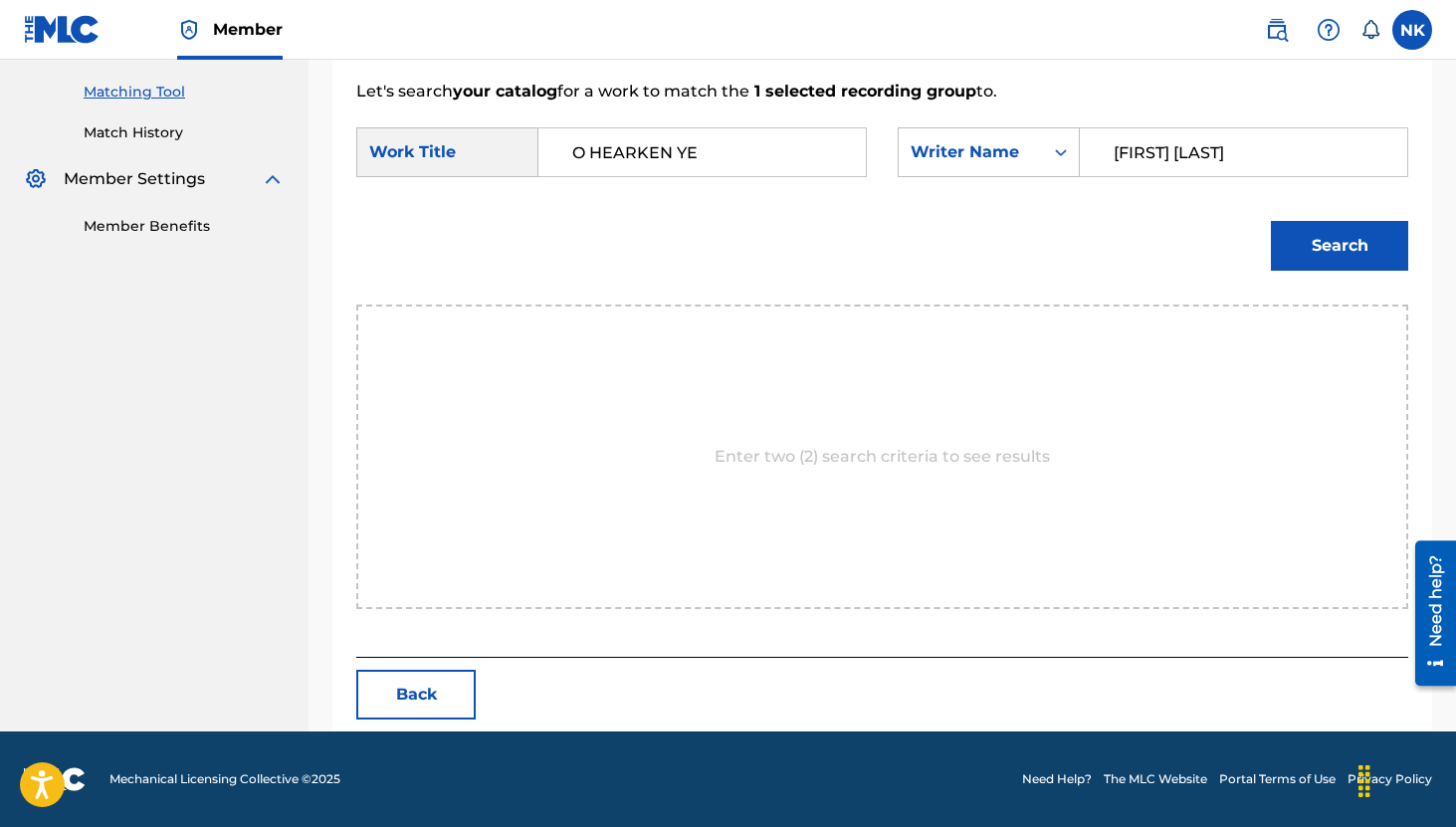 click on "Search" at bounding box center (1340, 246) 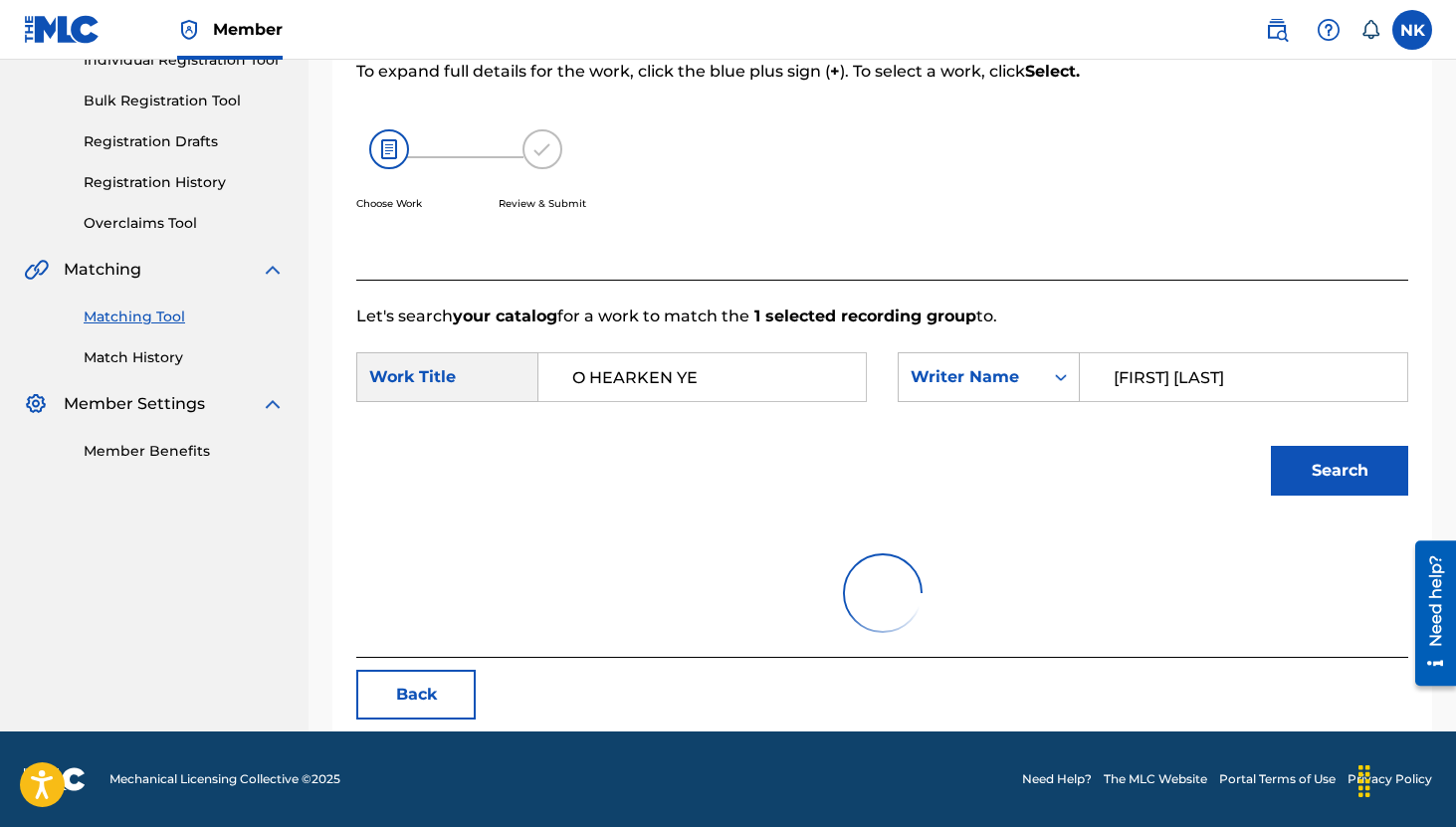 scroll, scrollTop: 188, scrollLeft: 0, axis: vertical 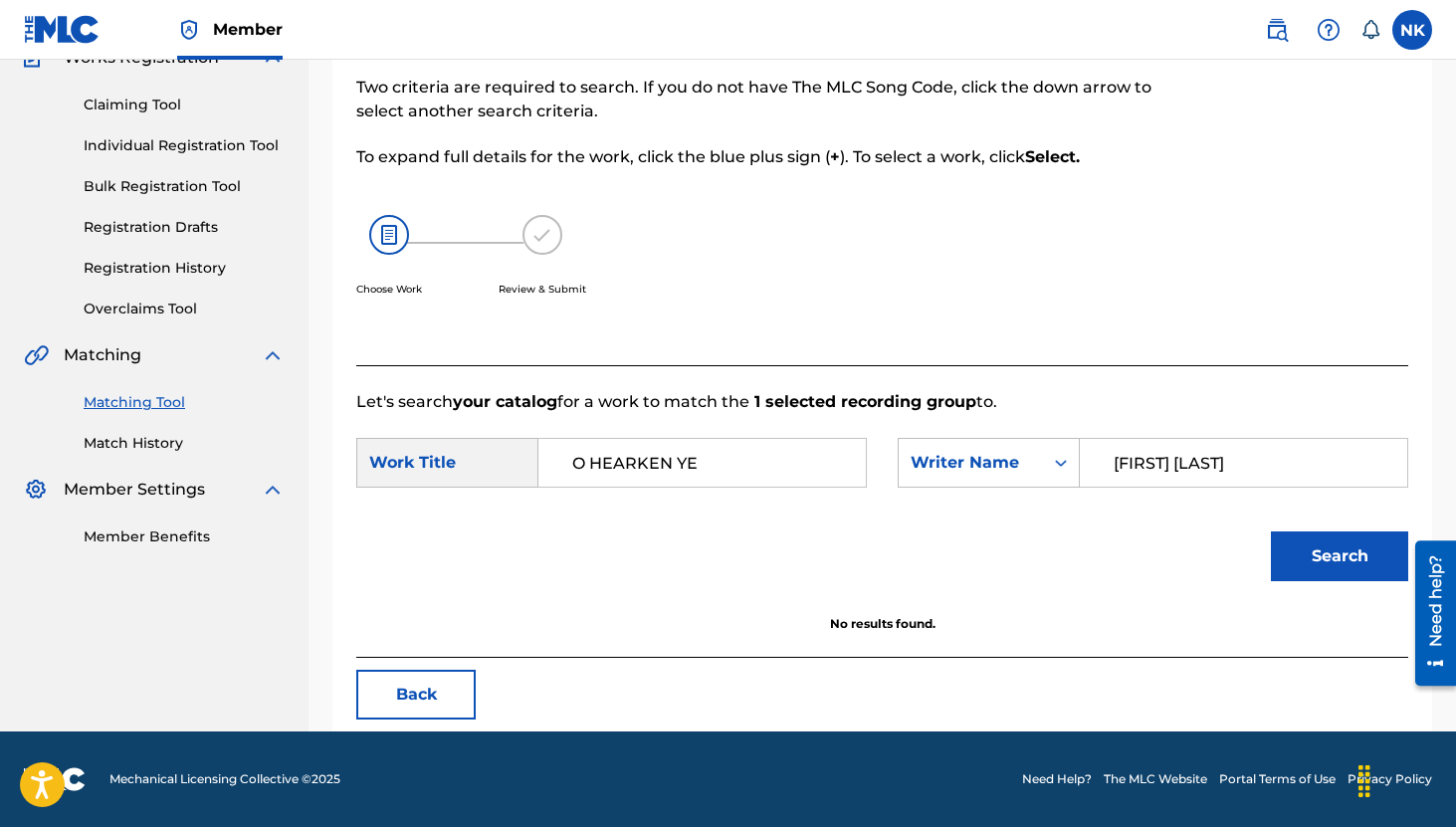 click on "Alfred S. Burt" at bounding box center [1243, 463] 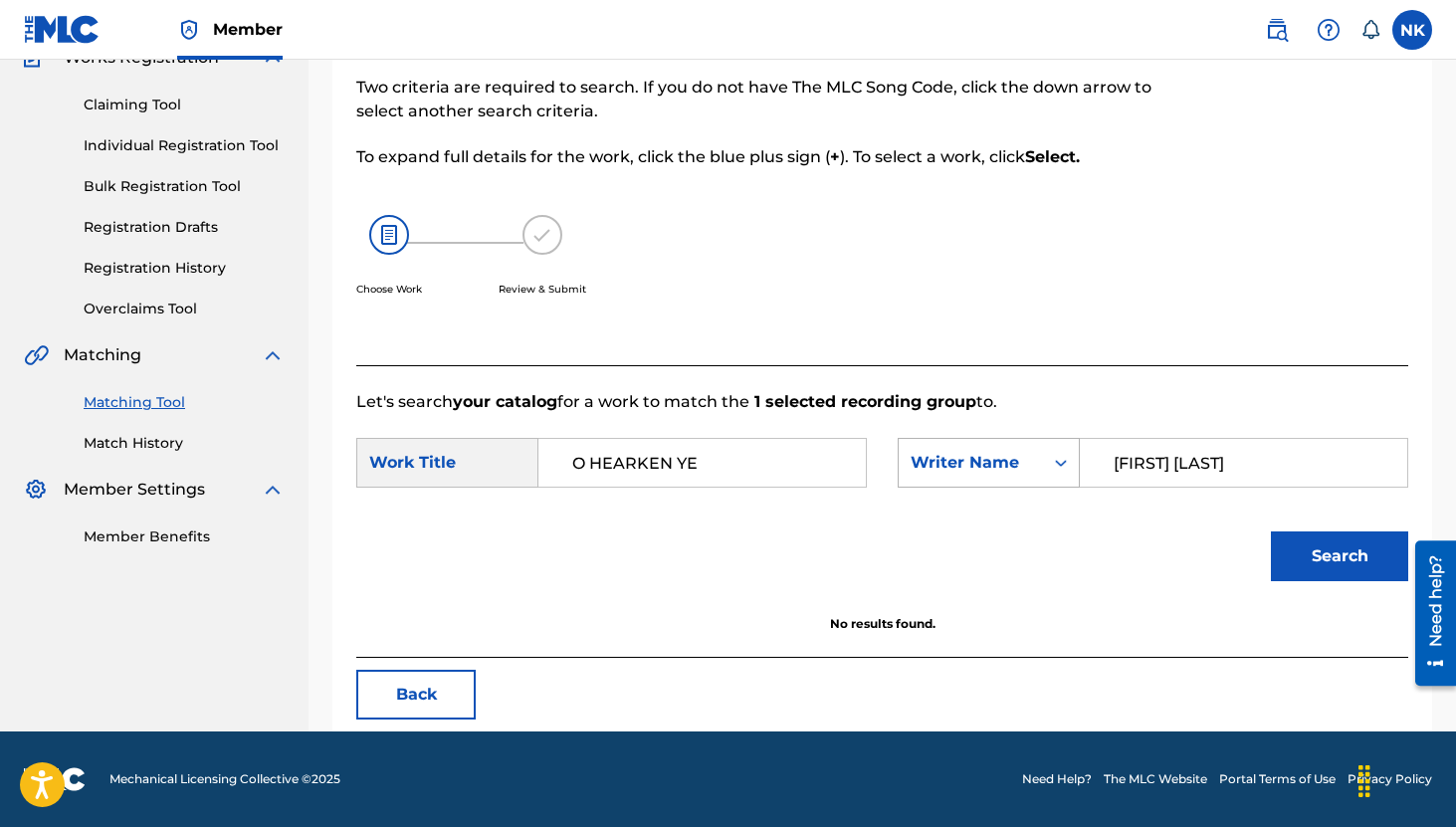 drag, startPoint x: 1166, startPoint y: 464, endPoint x: 984, endPoint y: 447, distance: 182.79223 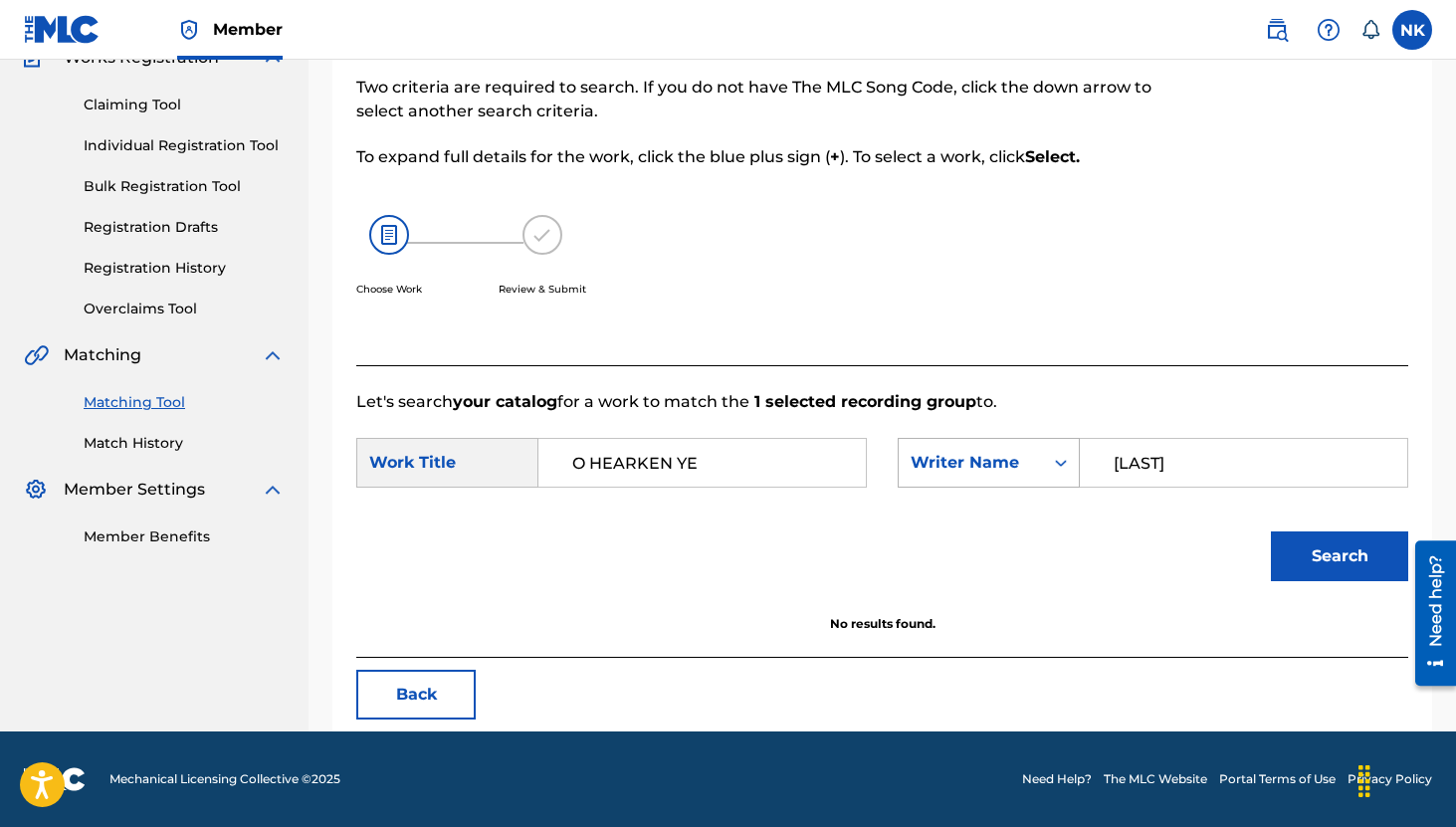 type on "Hutson" 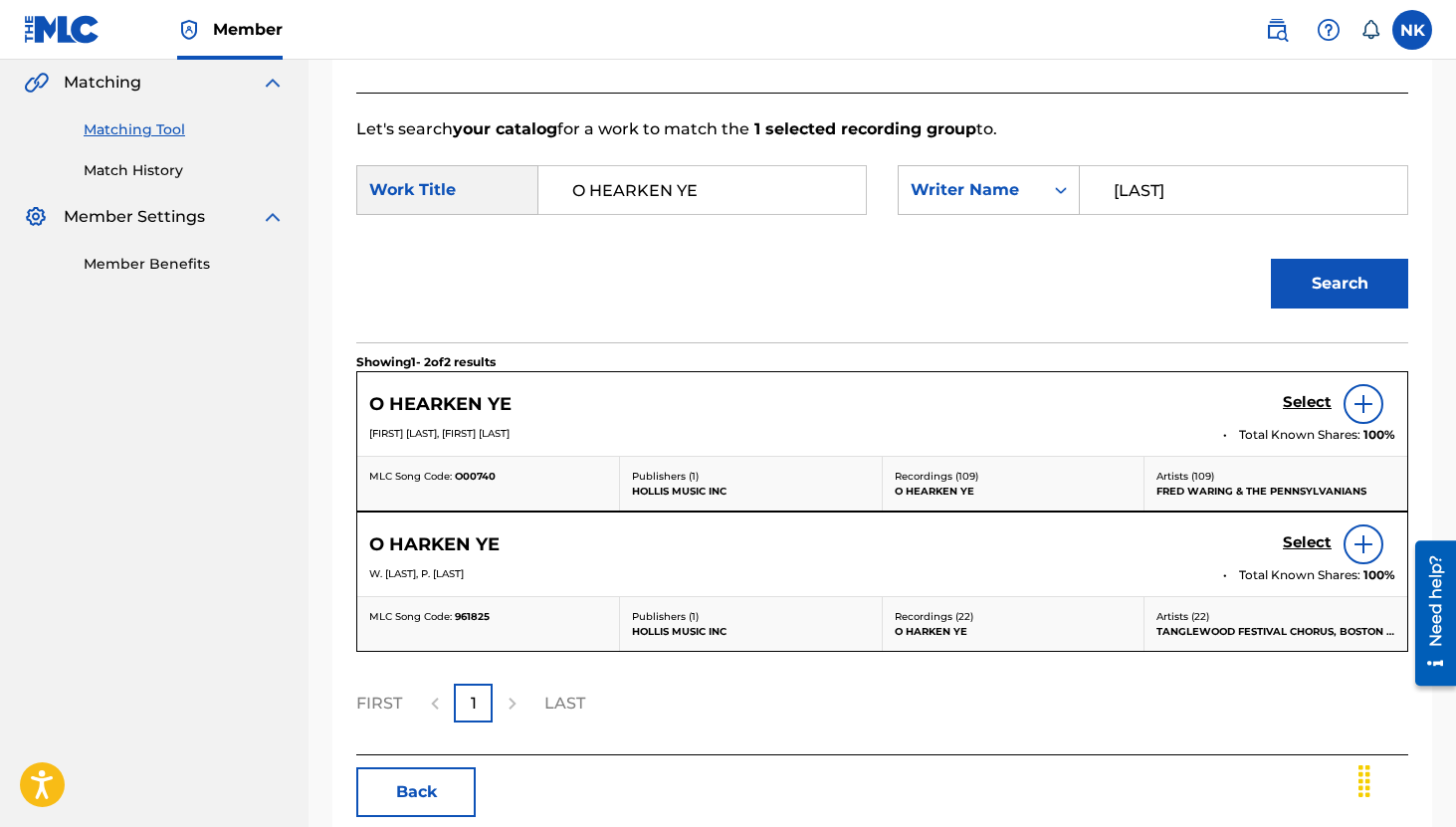 scroll, scrollTop: 558, scrollLeft: 0, axis: vertical 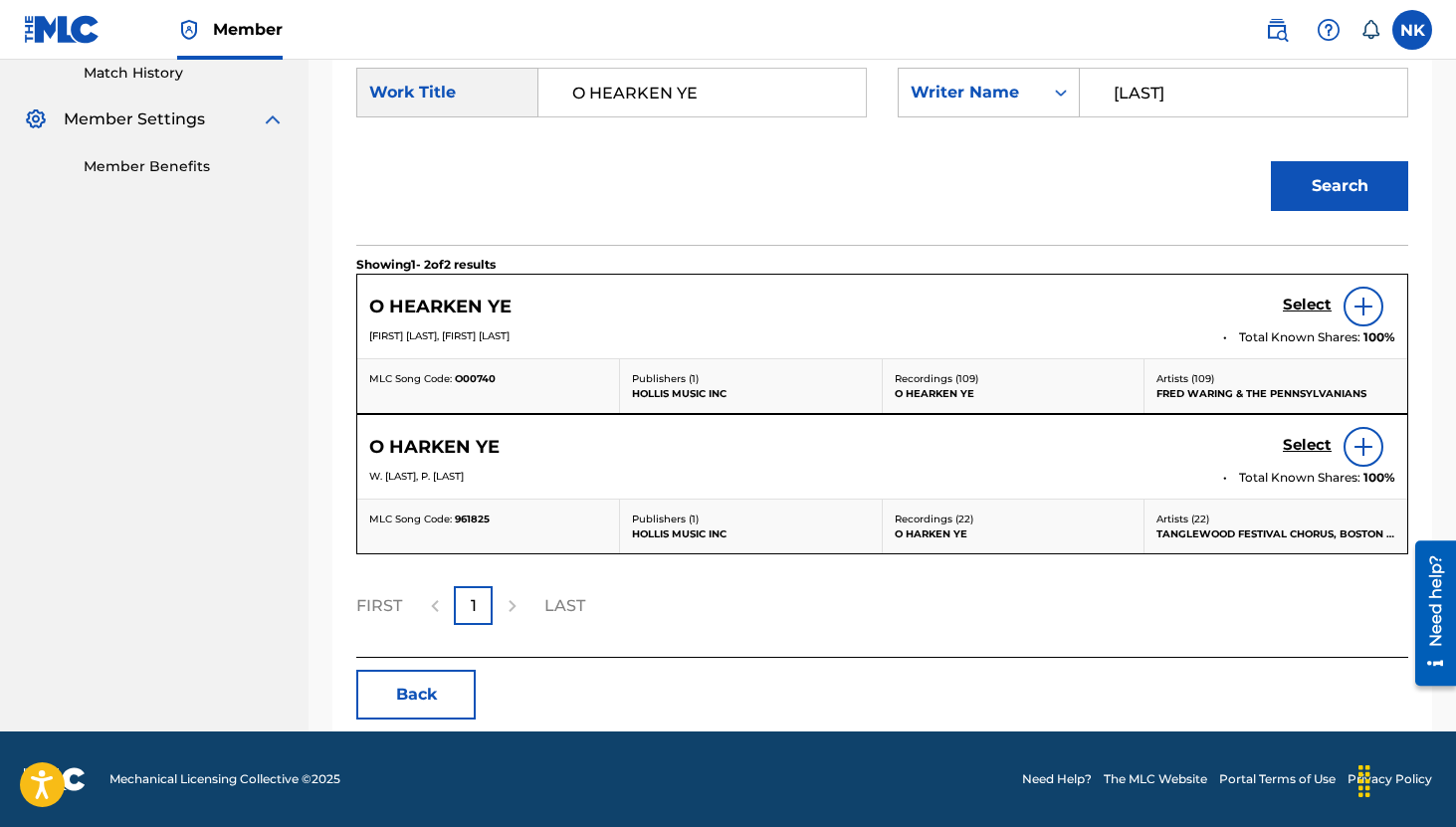 click on "Select" at bounding box center [1307, 305] 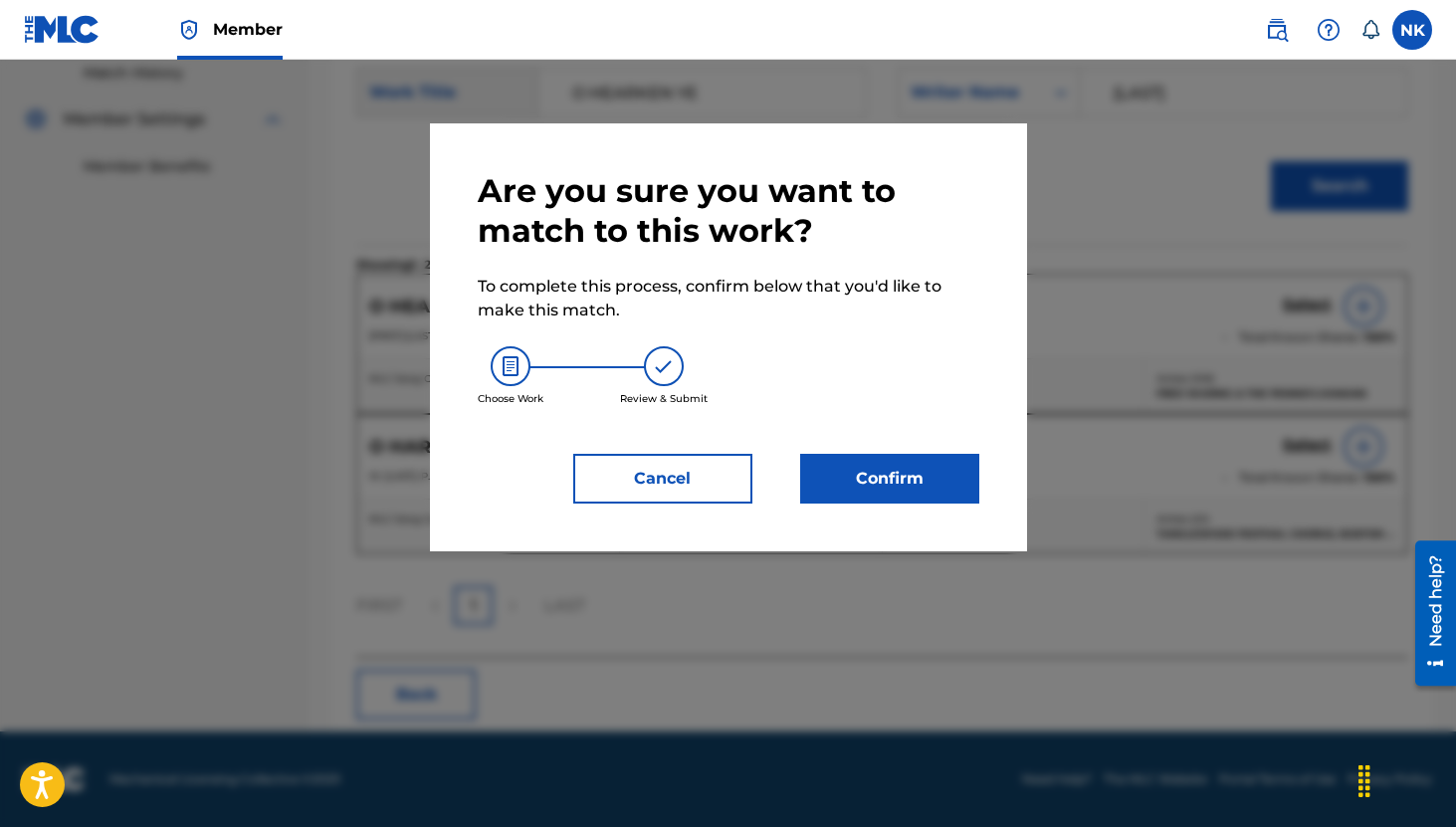 click on "Confirm" at bounding box center [890, 479] 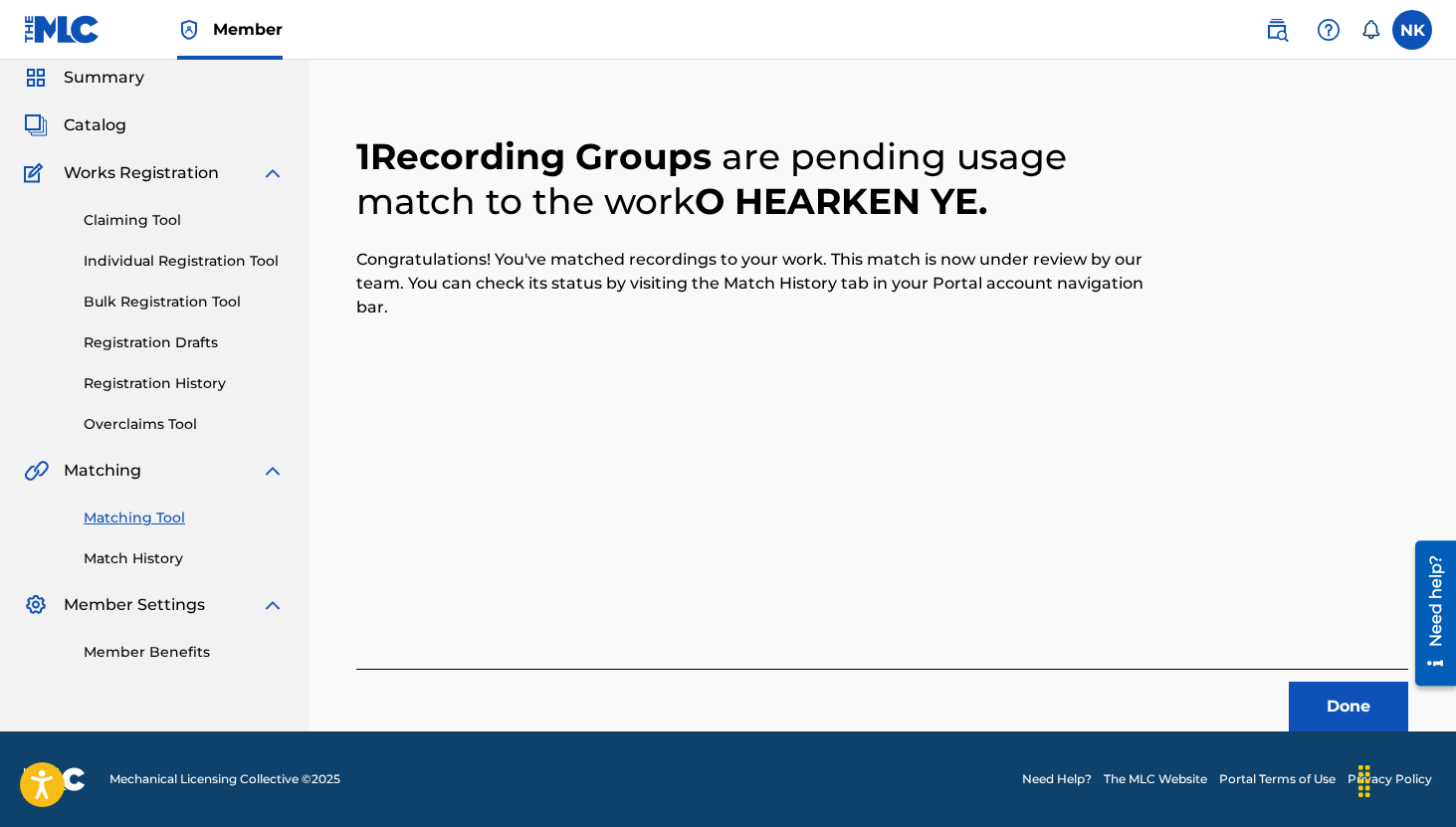 scroll, scrollTop: 73, scrollLeft: 0, axis: vertical 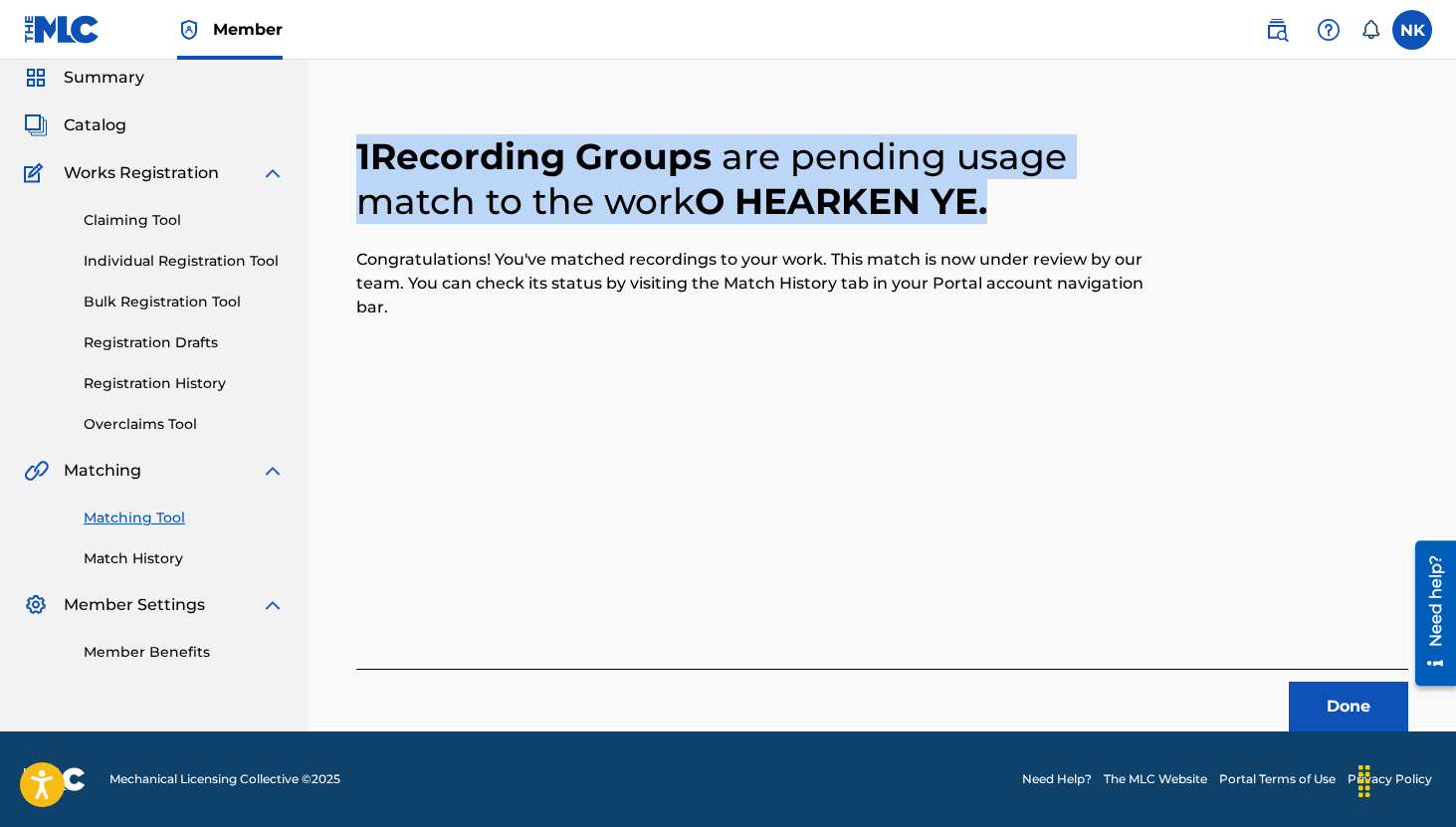 drag, startPoint x: 340, startPoint y: 153, endPoint x: 1141, endPoint y: 202, distance: 802.49735 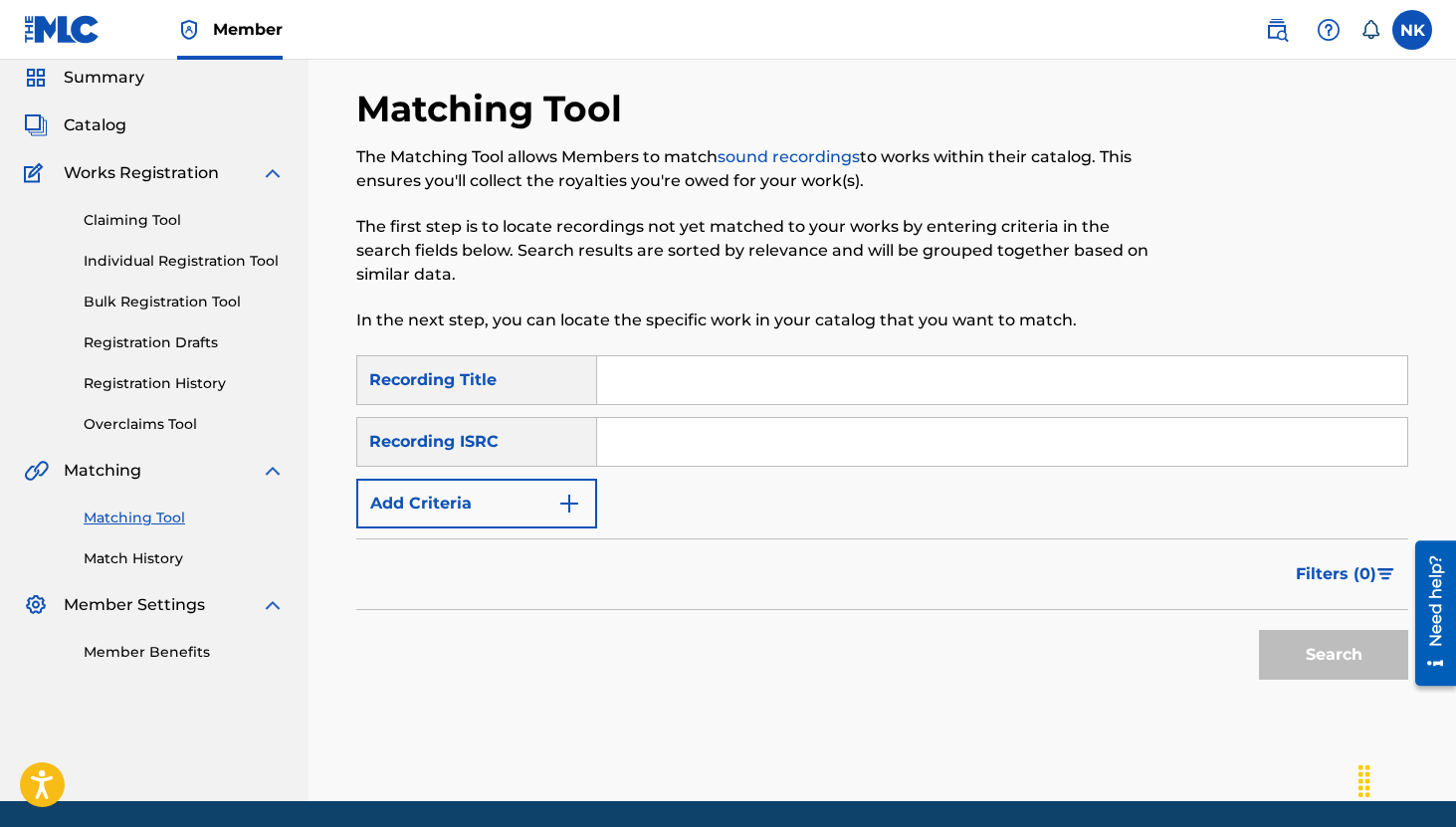 click at bounding box center [1002, 380] 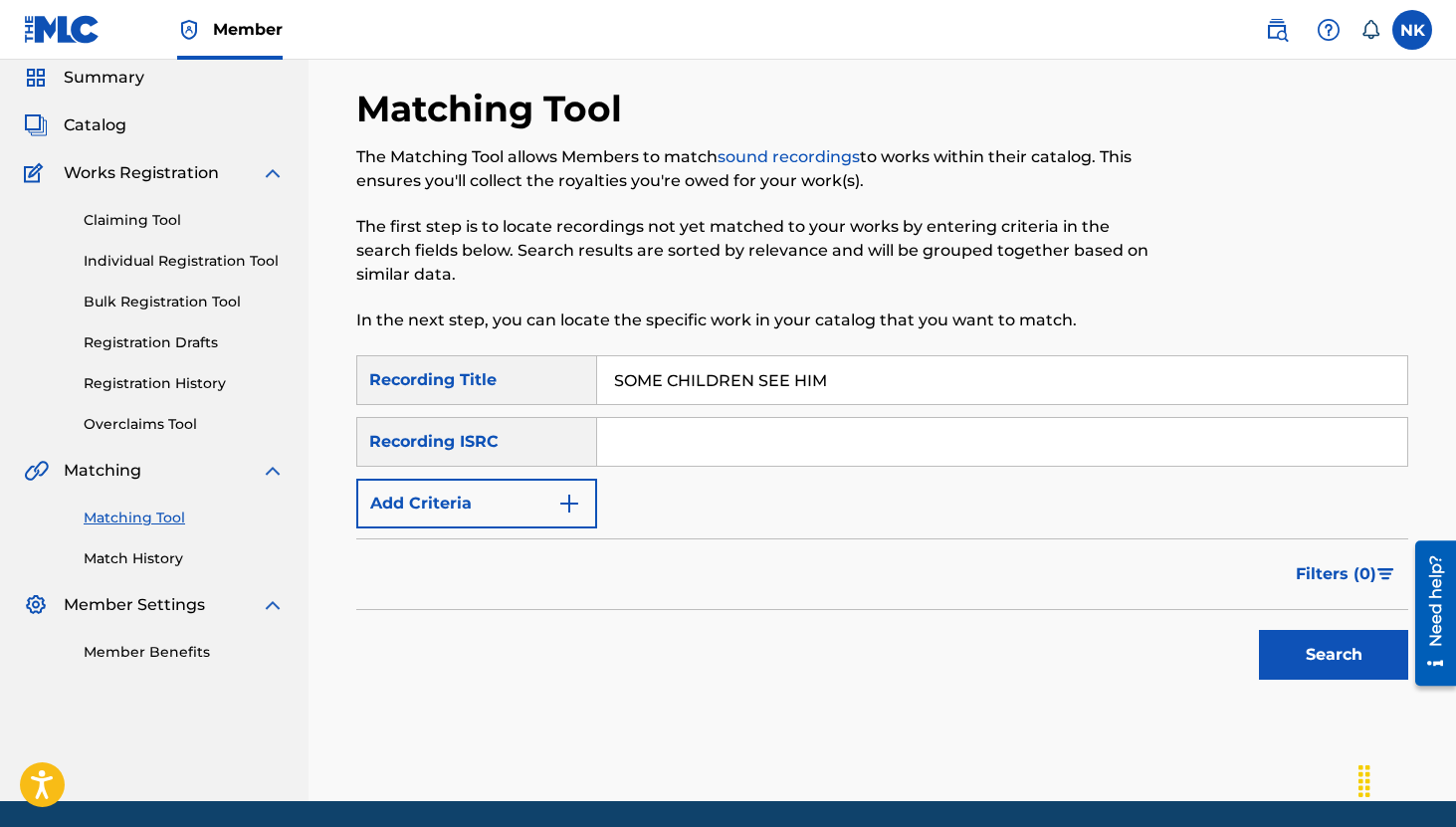 type on "SOME CHILDREN SEE HIM" 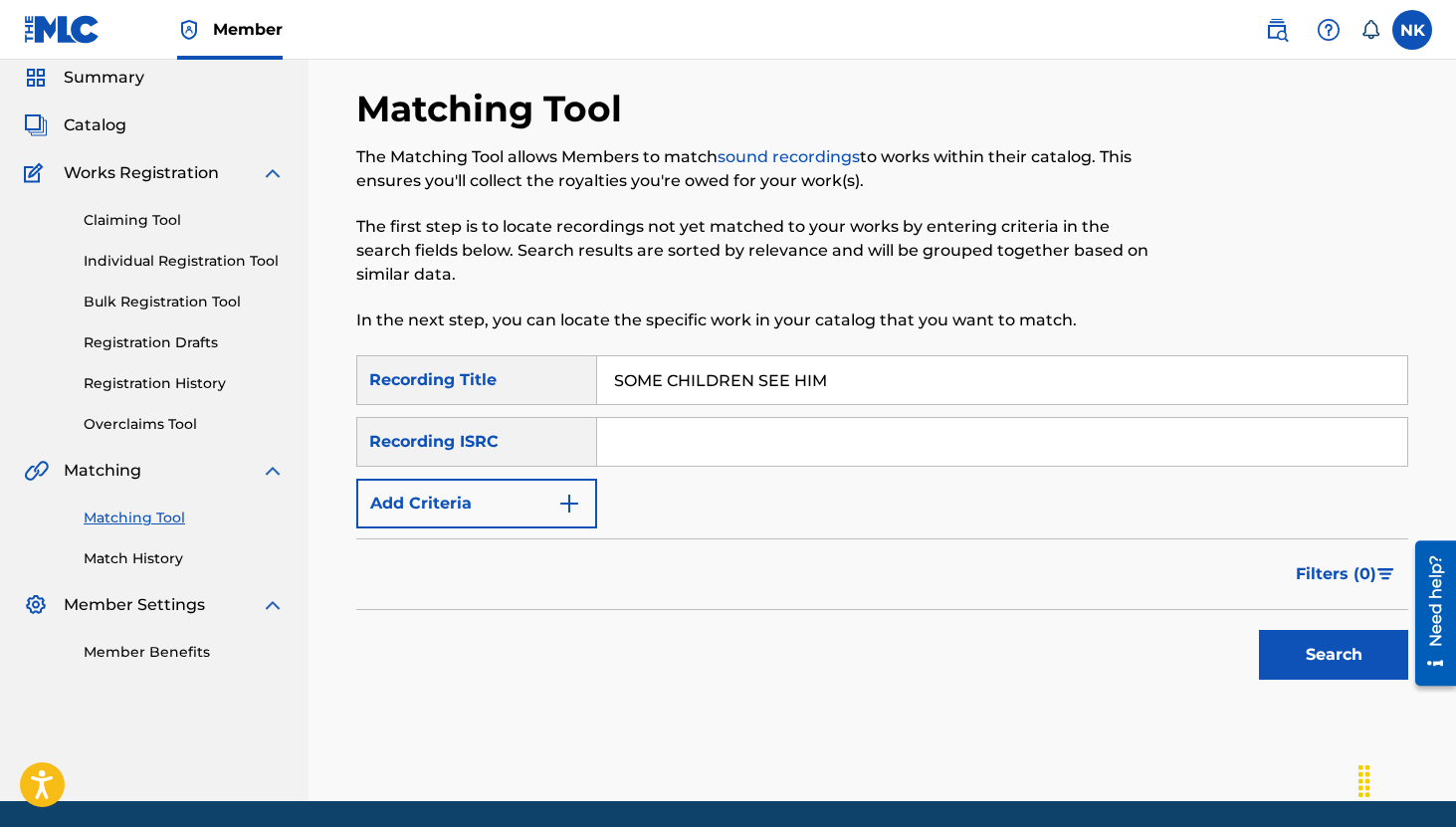 click on "Search" at bounding box center (1334, 655) 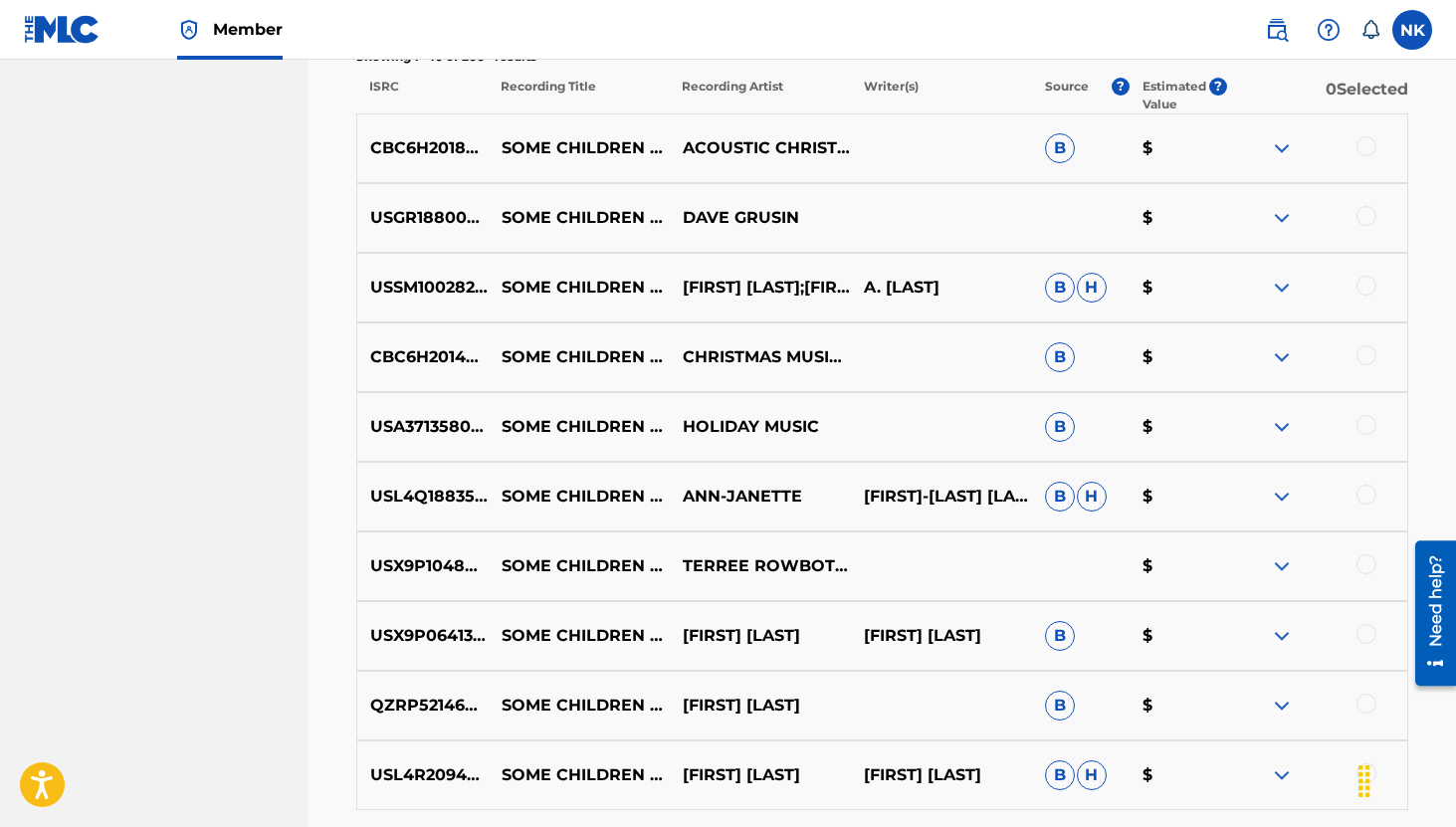 scroll, scrollTop: 730, scrollLeft: 0, axis: vertical 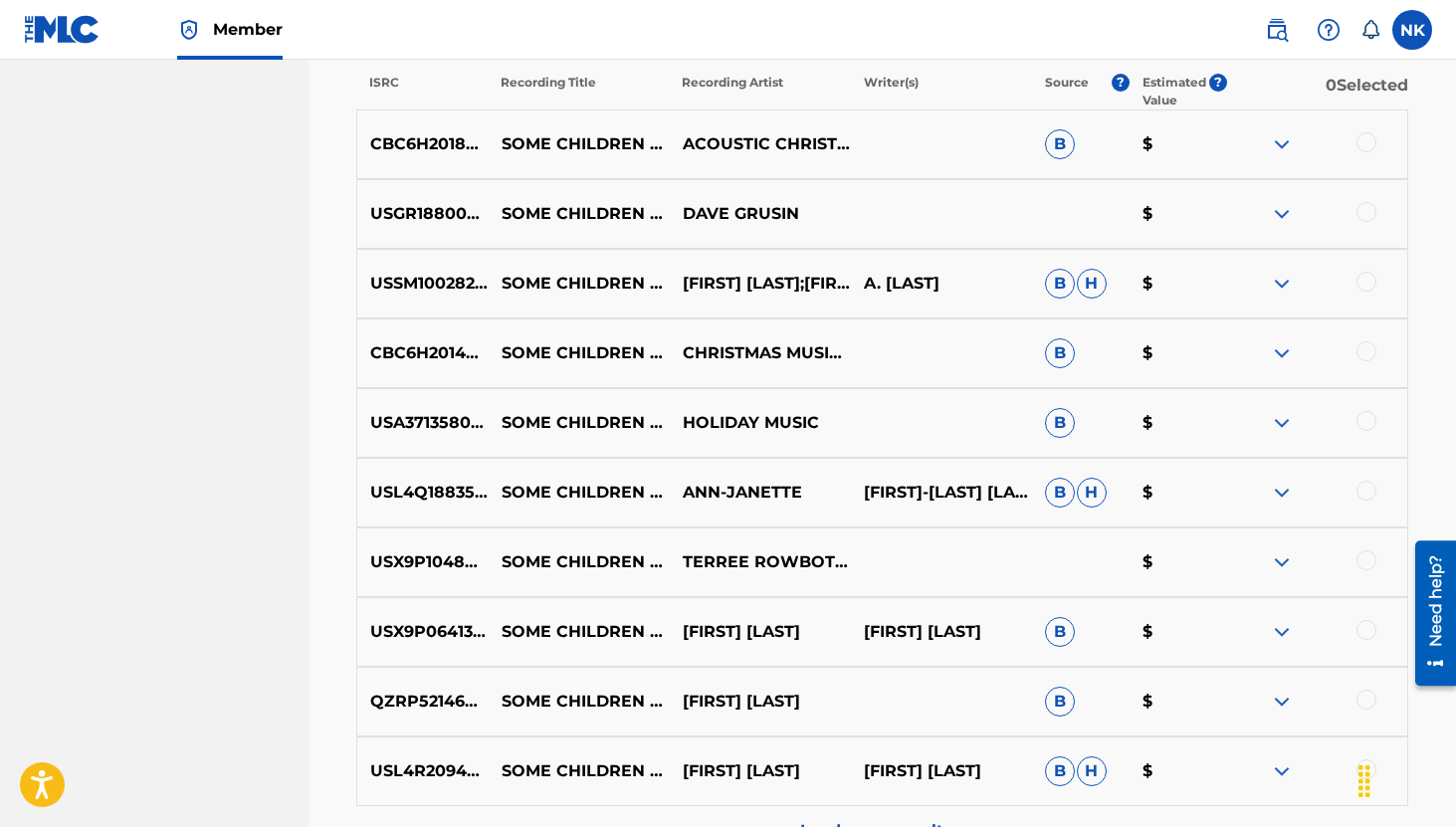 click at bounding box center [1366, 282] 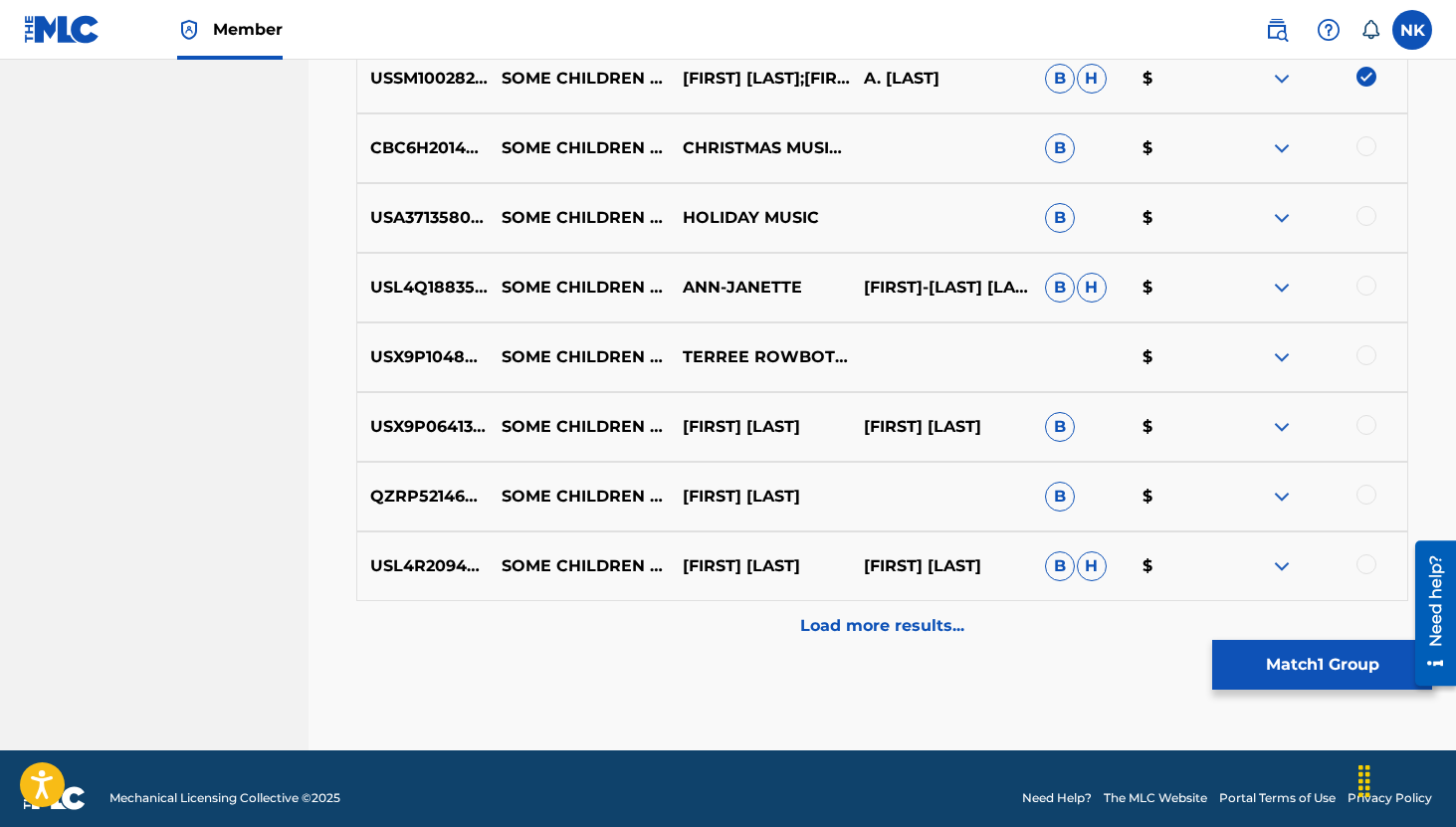 scroll, scrollTop: 954, scrollLeft: 0, axis: vertical 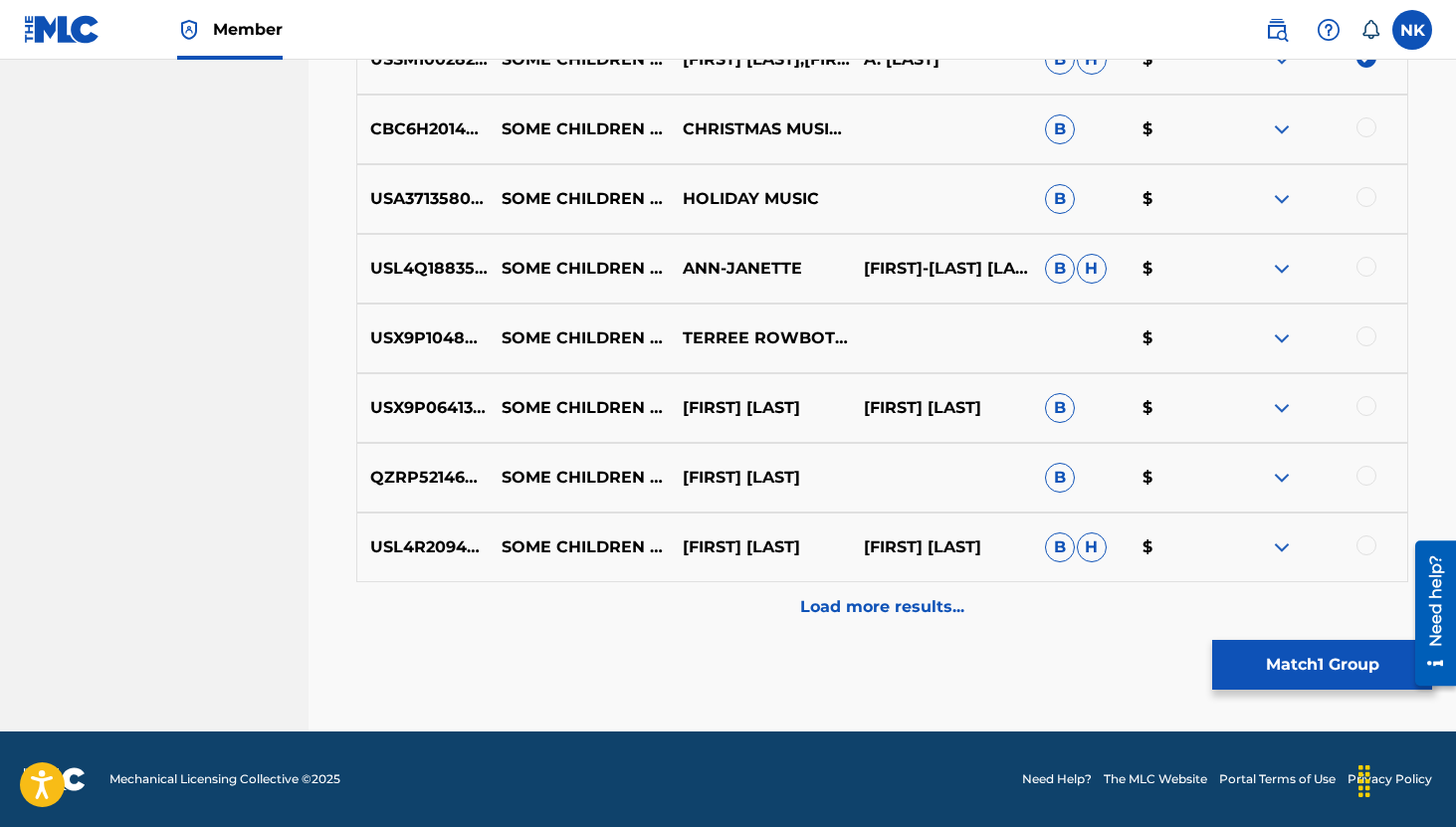 click on "Load more results..." at bounding box center [882, 607] 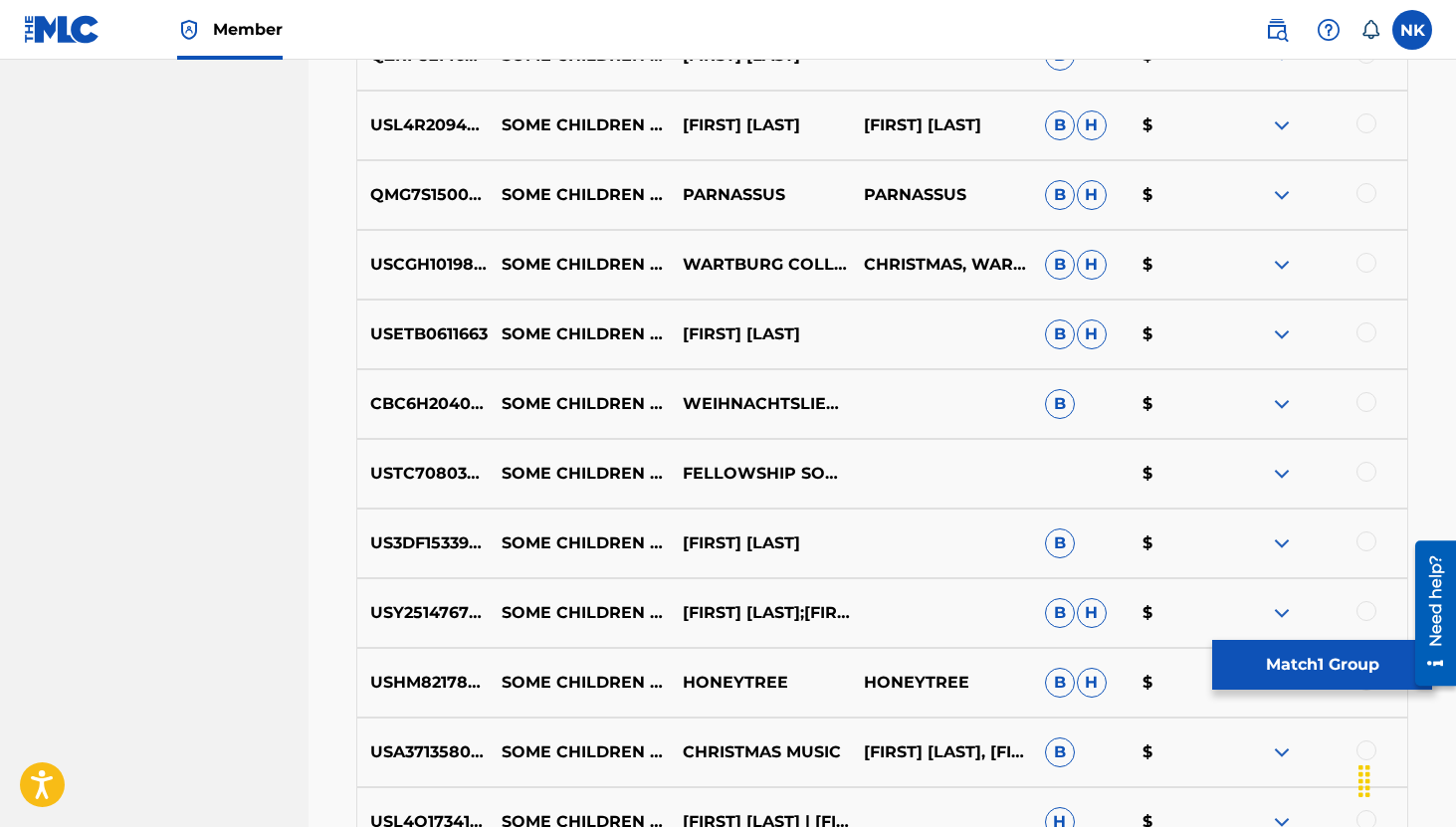 scroll, scrollTop: 1651, scrollLeft: 0, axis: vertical 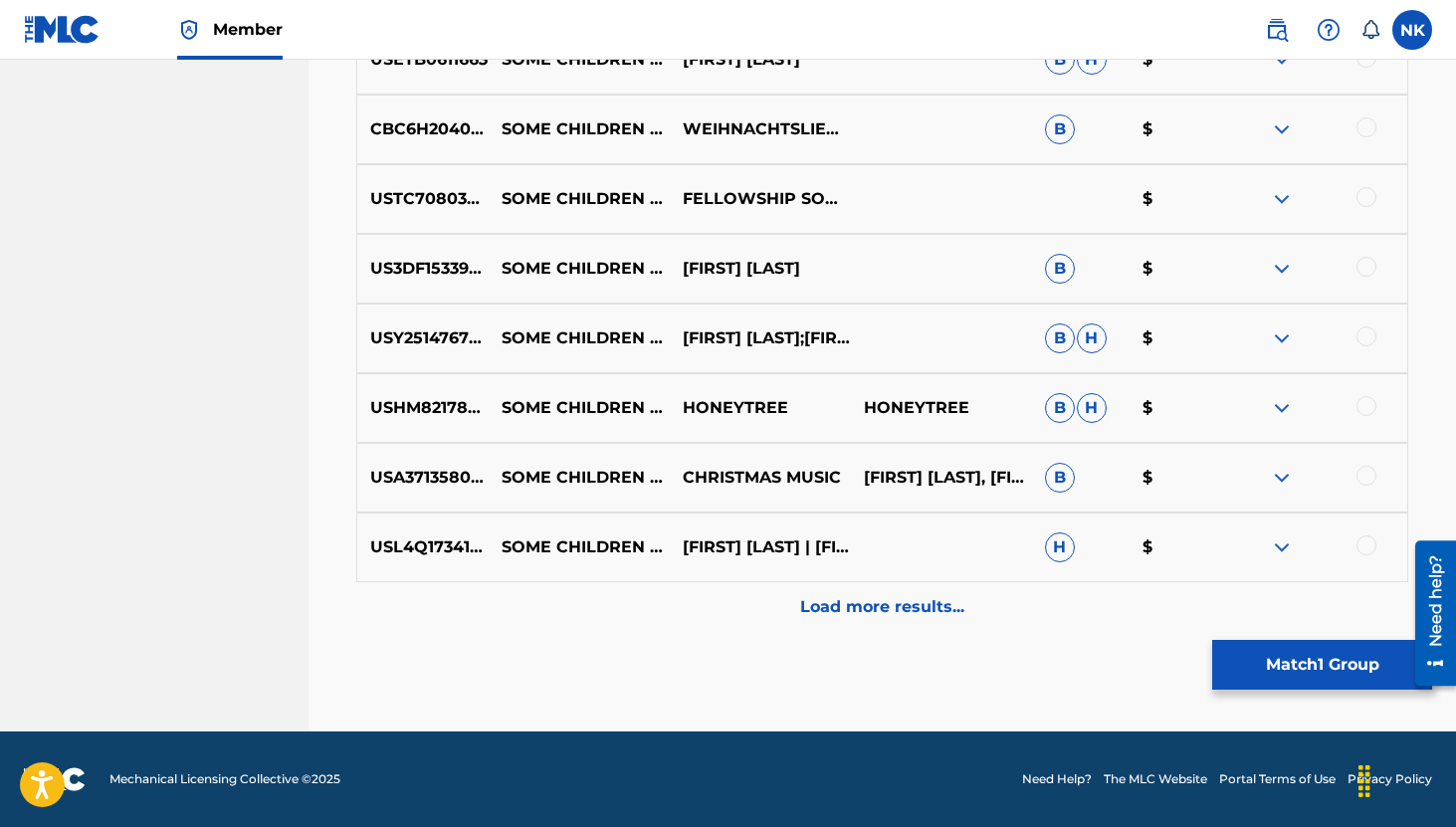 click on "Load more results..." at bounding box center (882, 607) 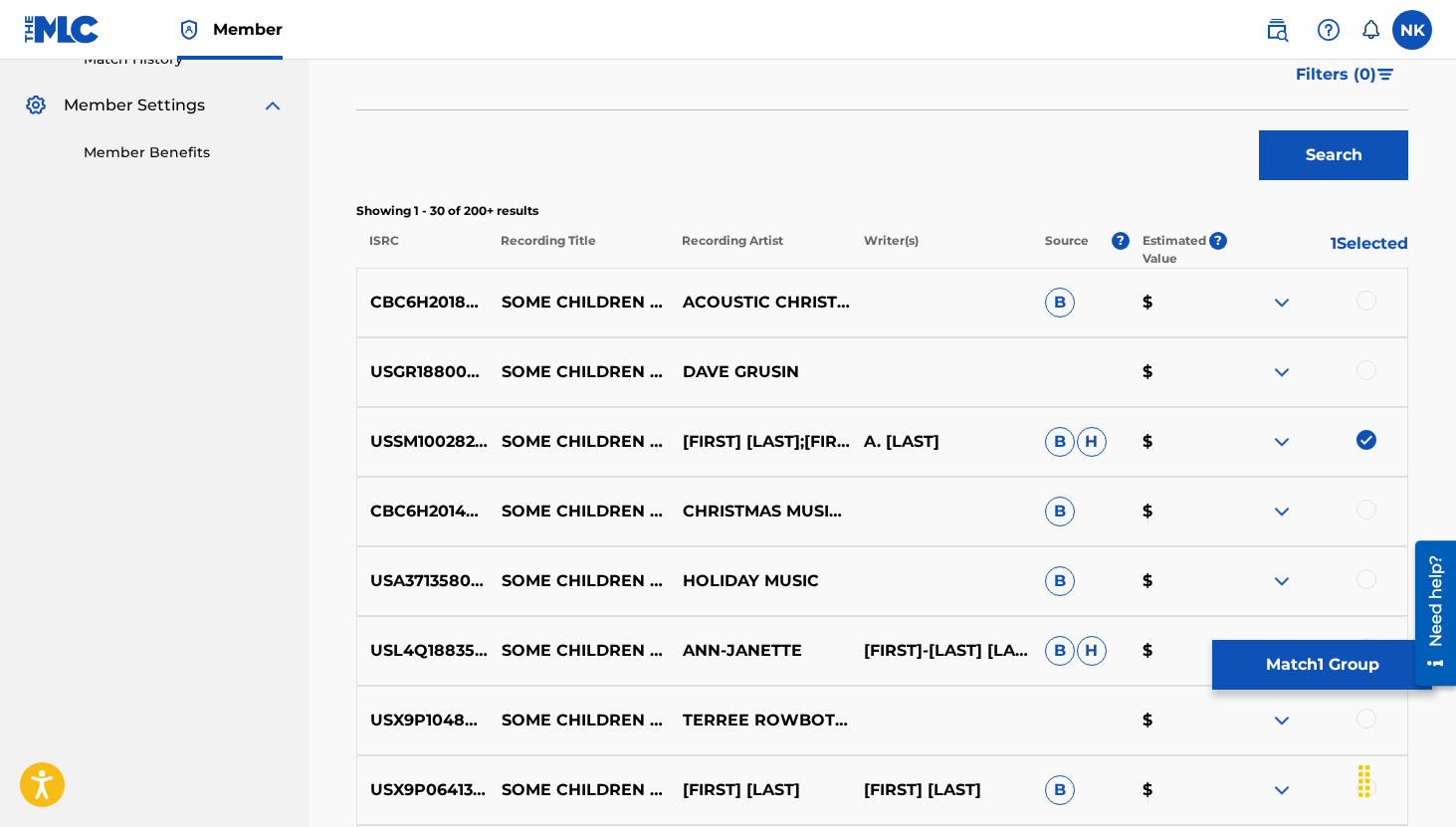 scroll, scrollTop: 656, scrollLeft: 0, axis: vertical 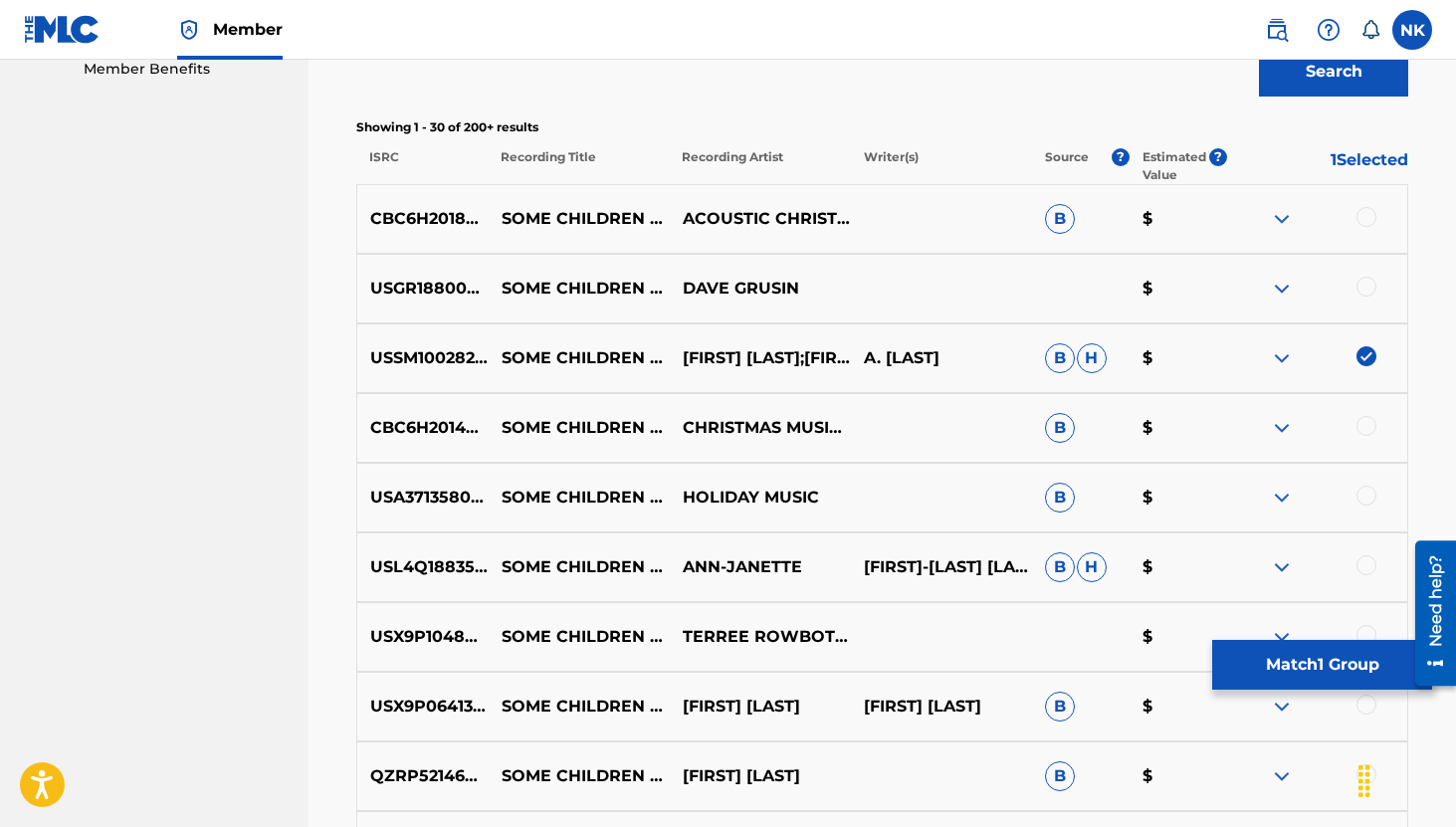 click at bounding box center (1282, 219) 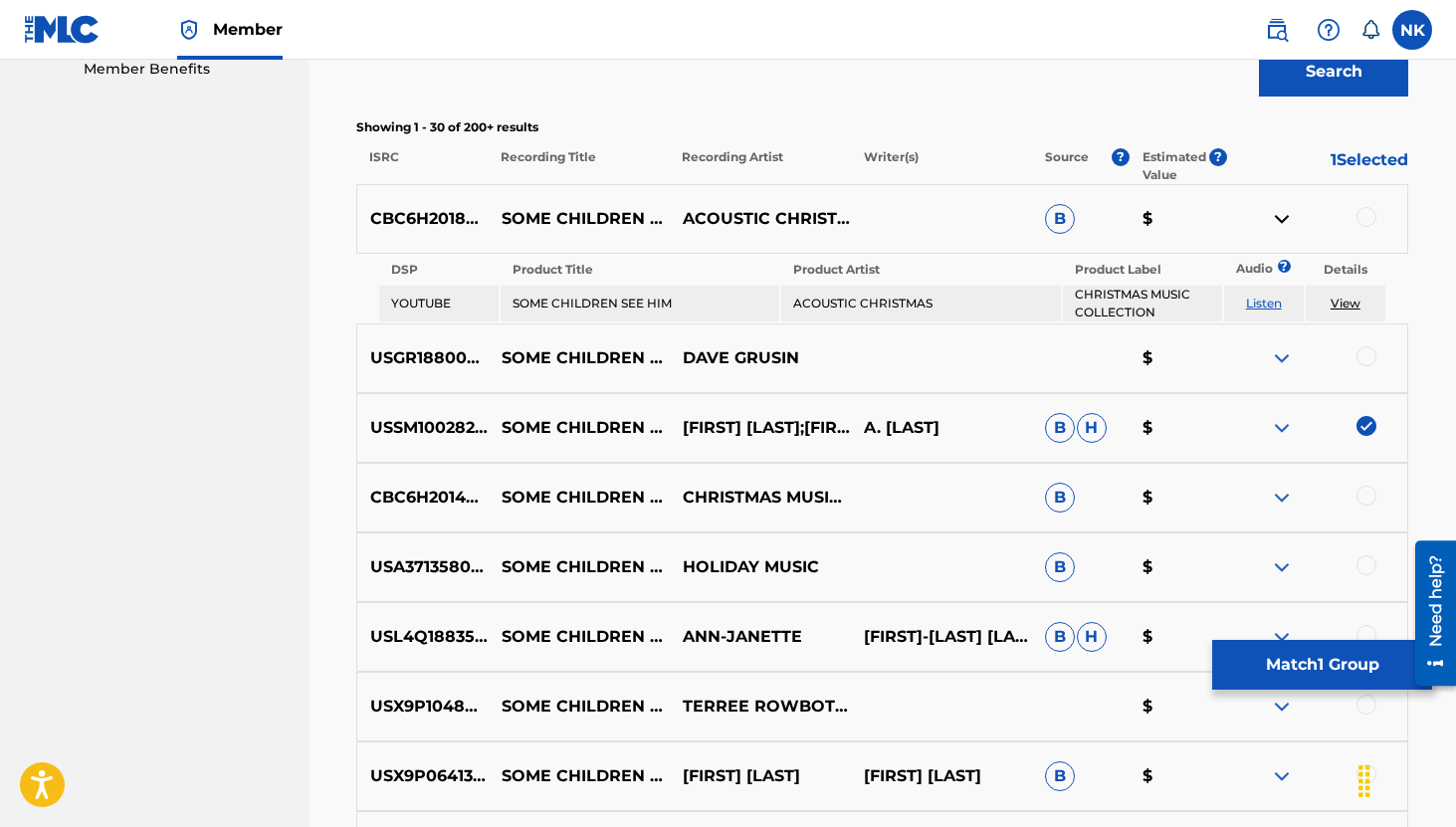 click on "Listen" at bounding box center [1264, 303] 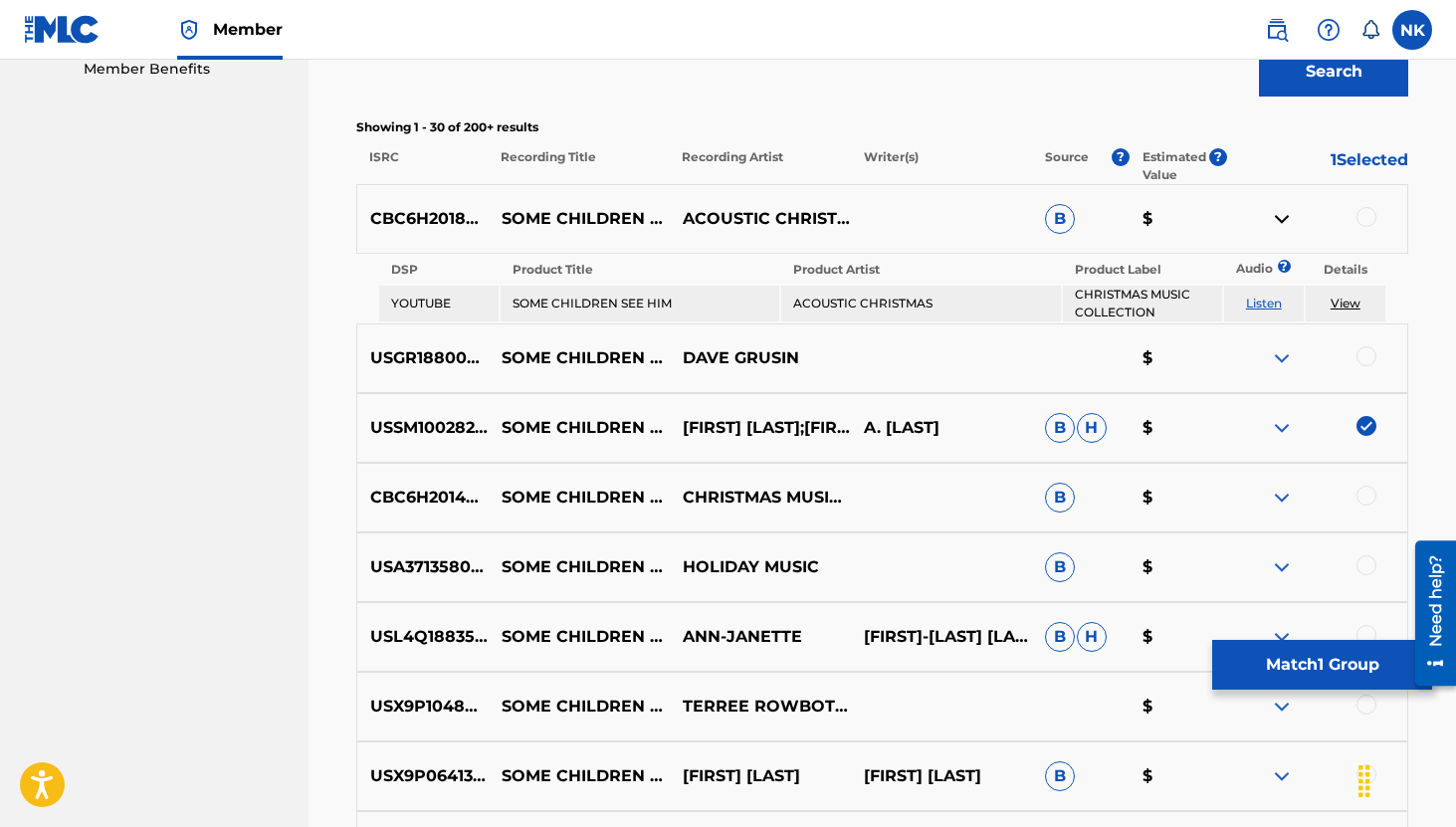 click at bounding box center (1282, 219) 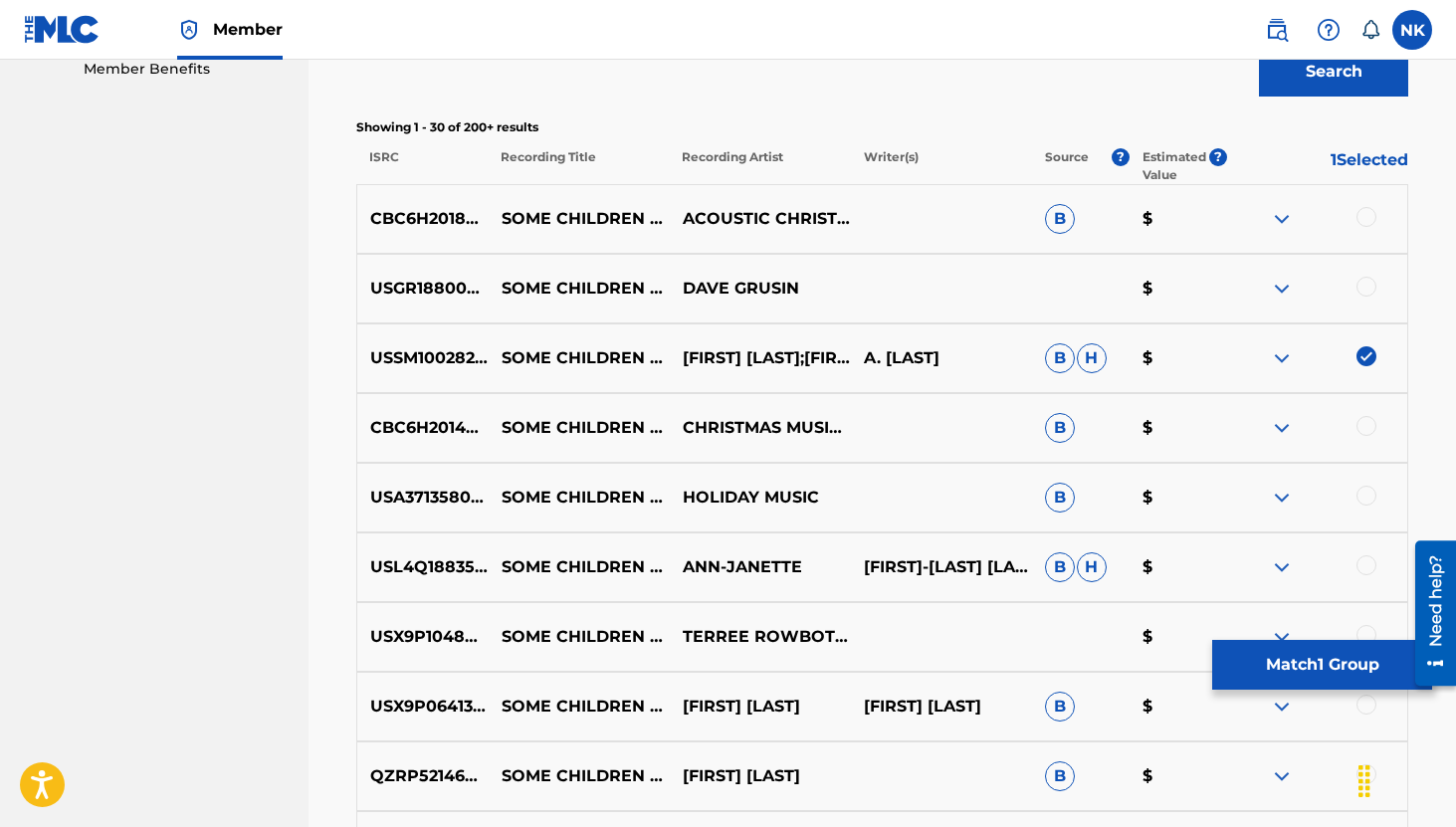 click at bounding box center [1282, 428] 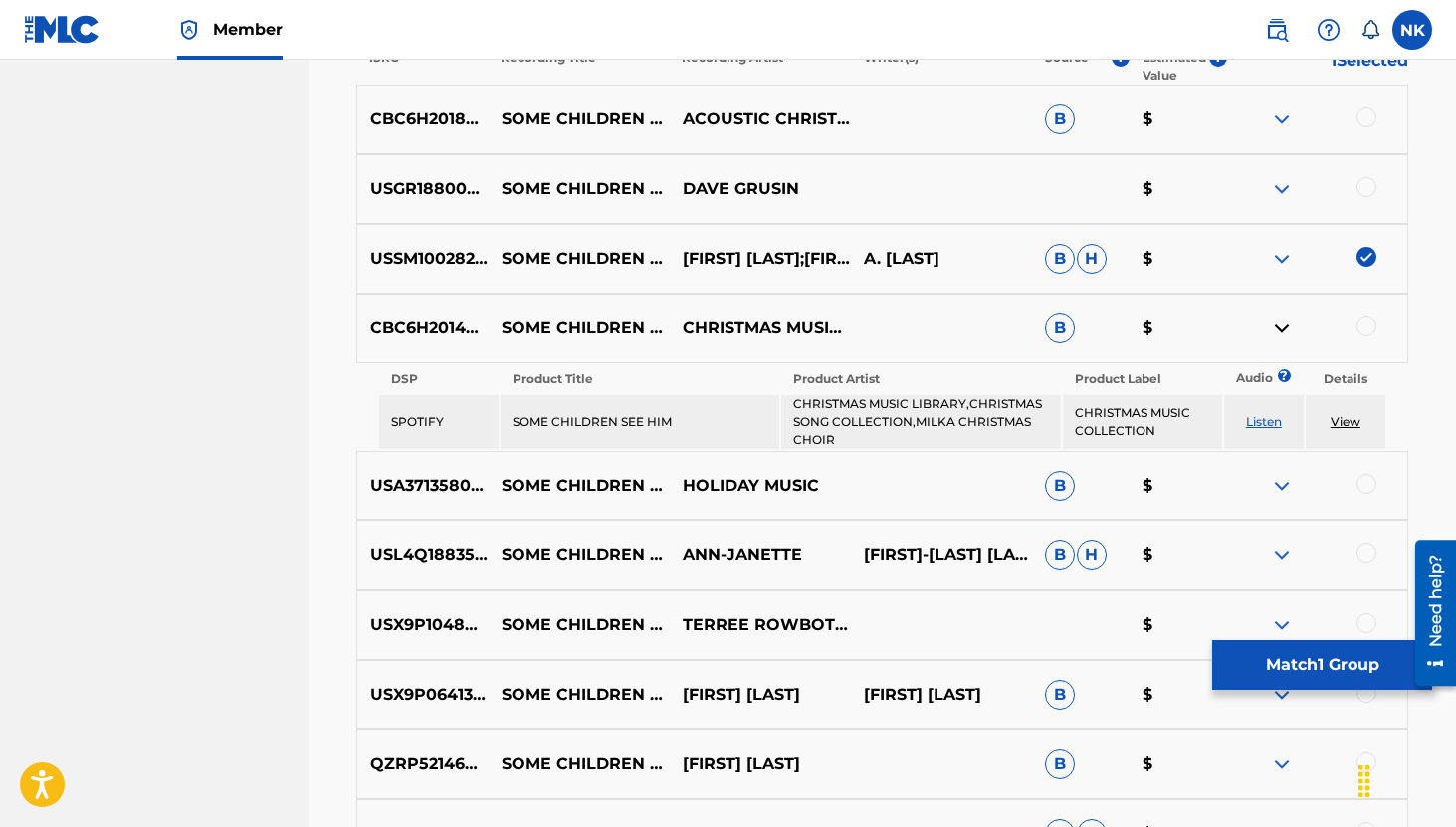 scroll, scrollTop: 802, scrollLeft: 0, axis: vertical 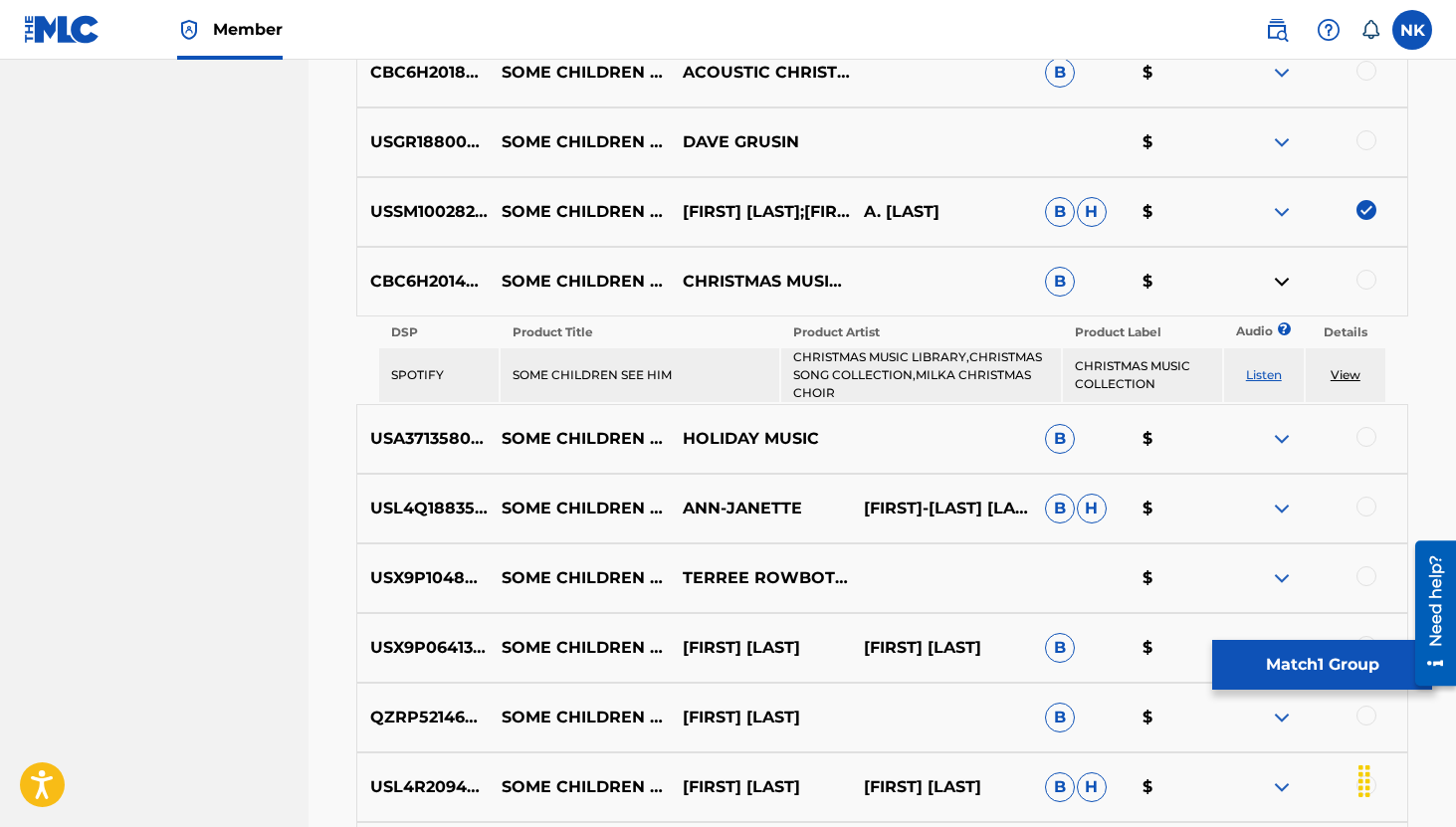 click on "Listen" at bounding box center (1264, 374) 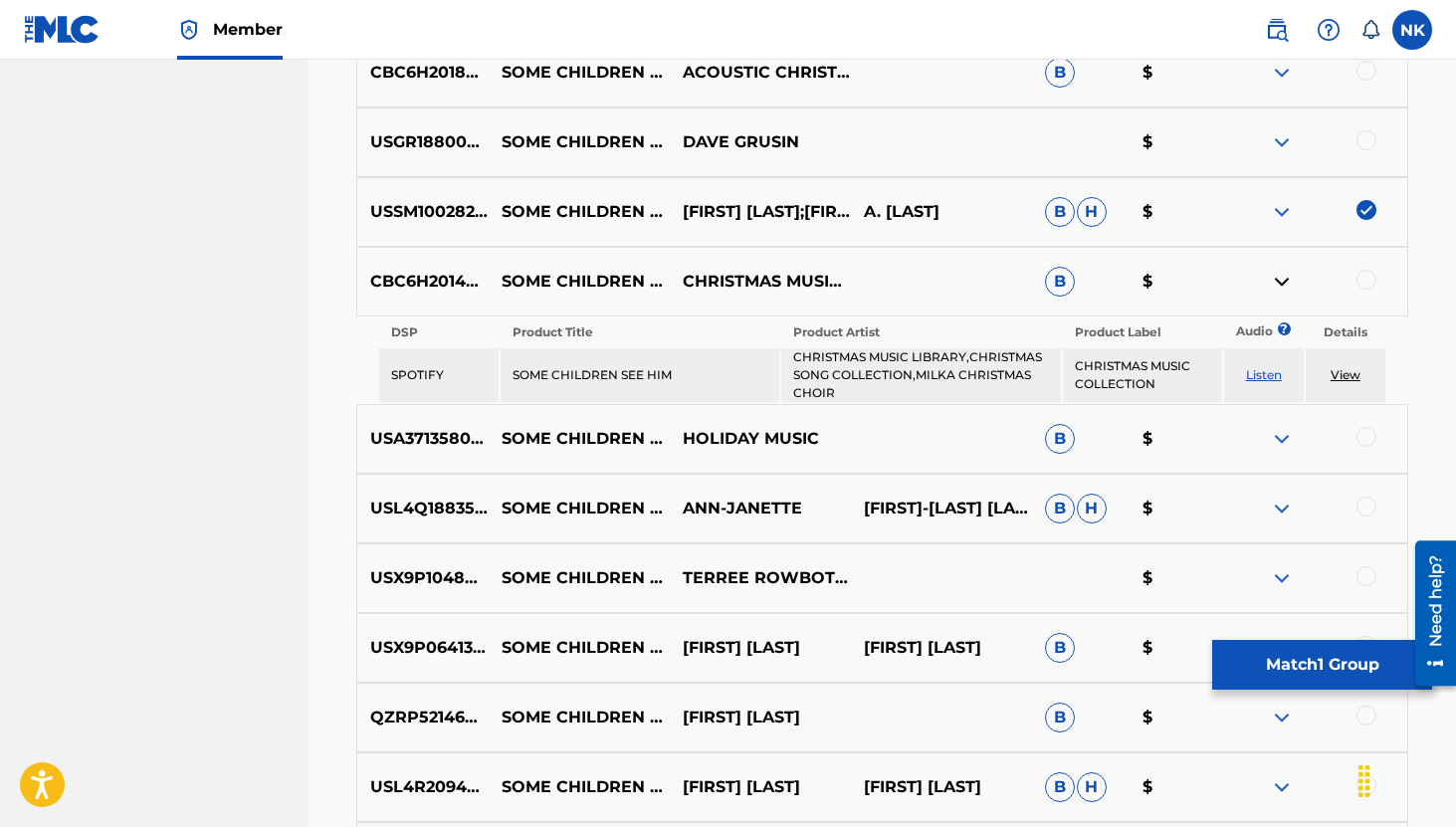 click at bounding box center [1282, 282] 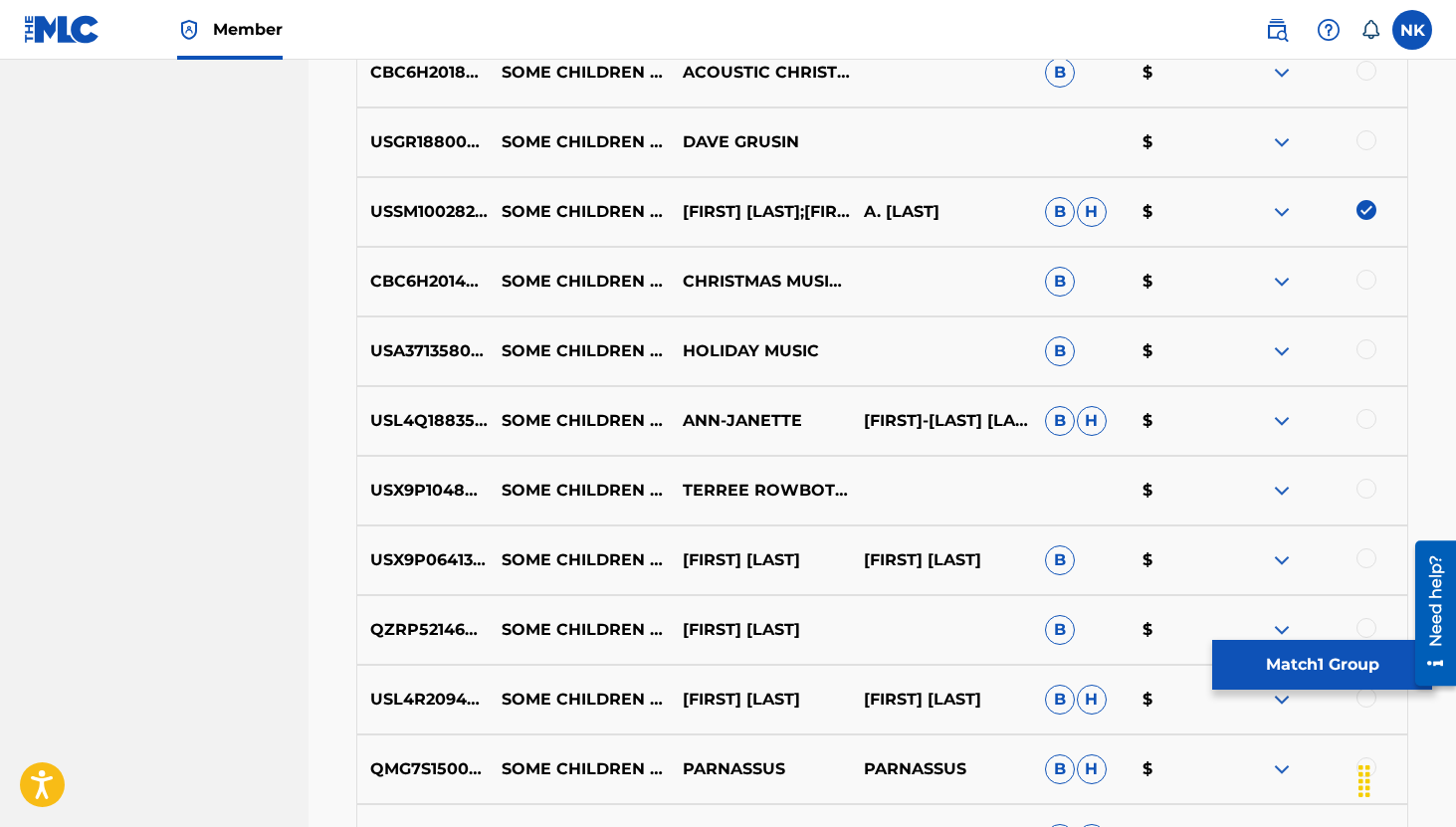 click at bounding box center [1282, 351] 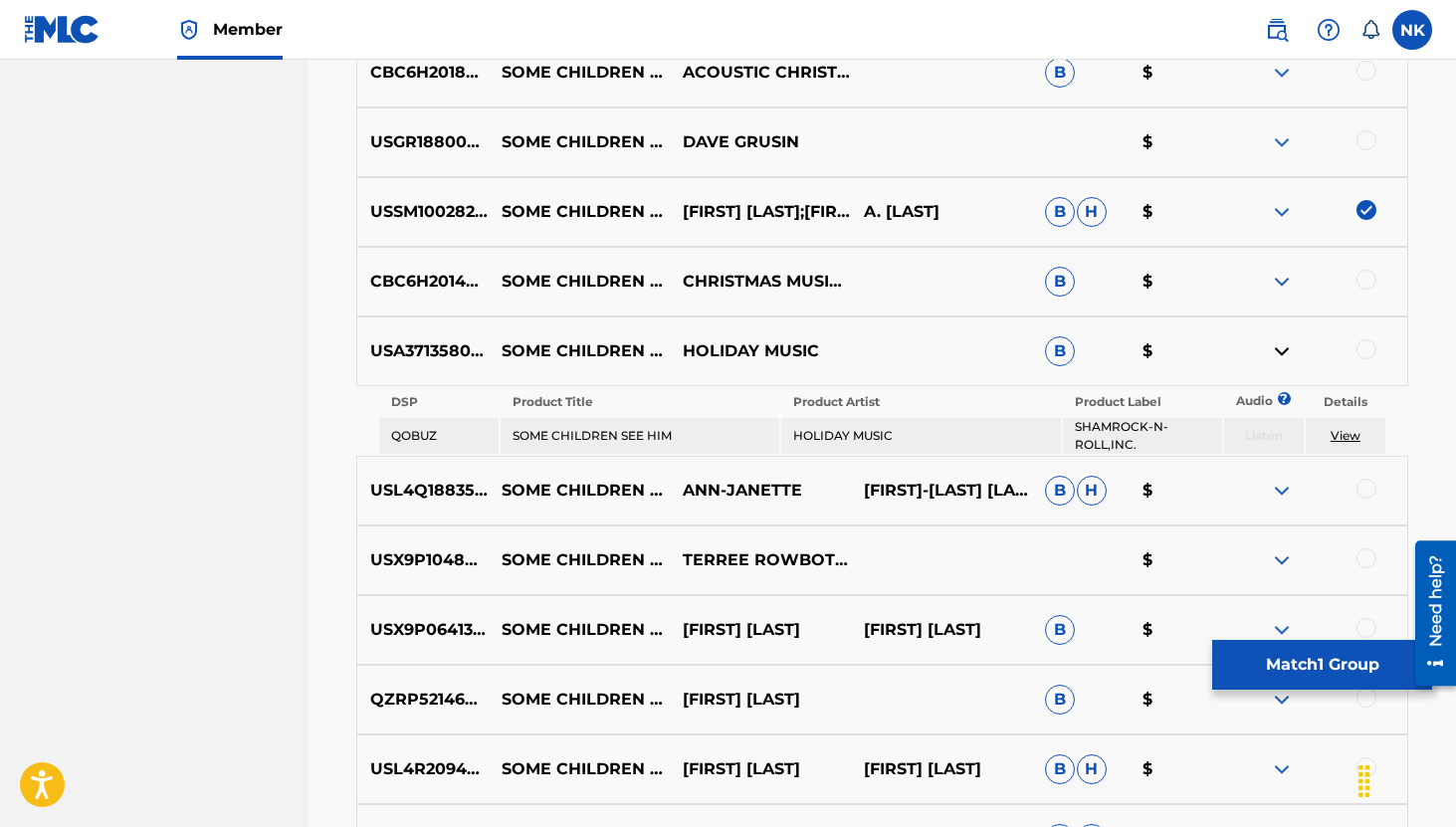 click at bounding box center (1282, 491) 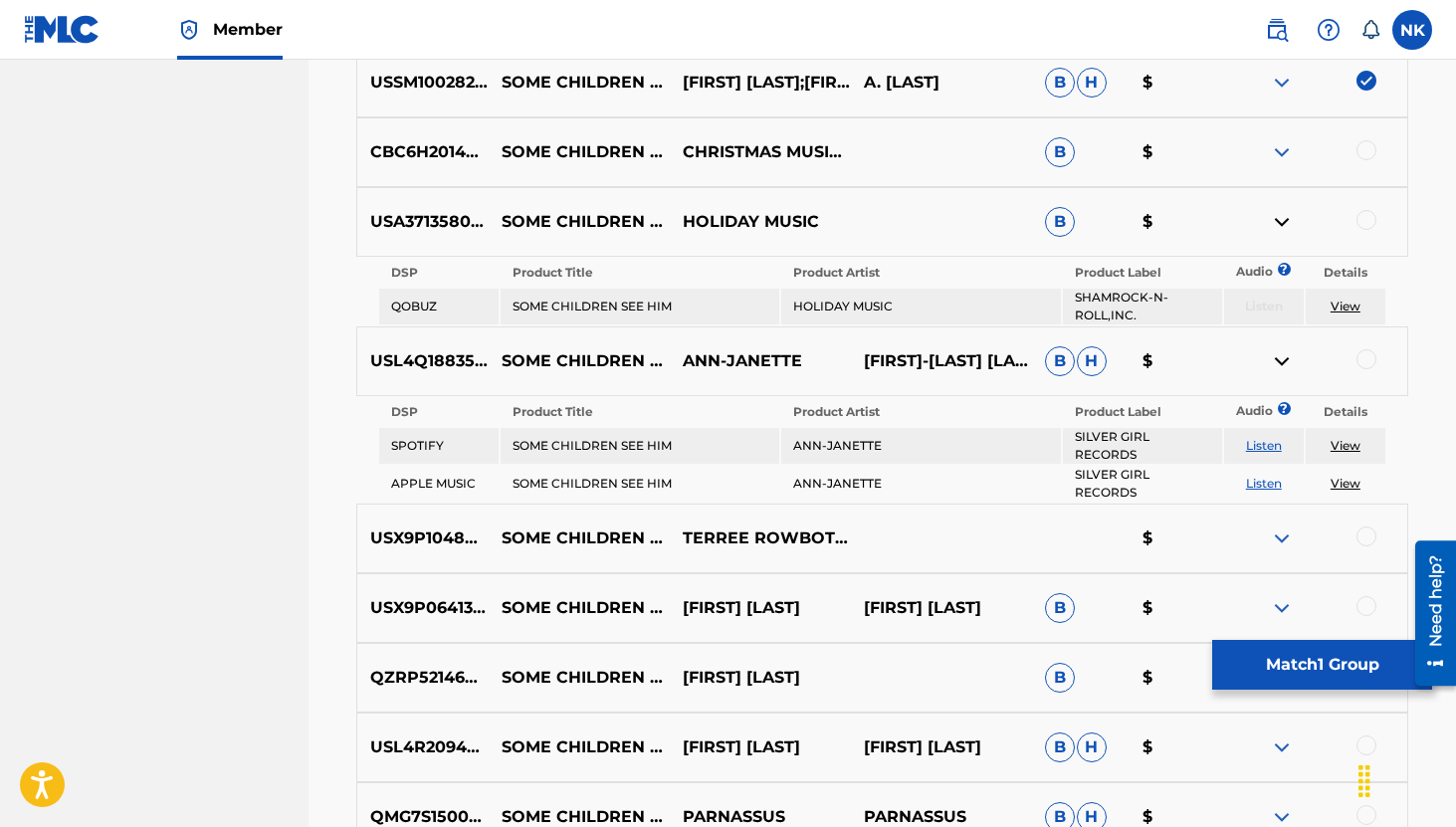 scroll, scrollTop: 1018, scrollLeft: 0, axis: vertical 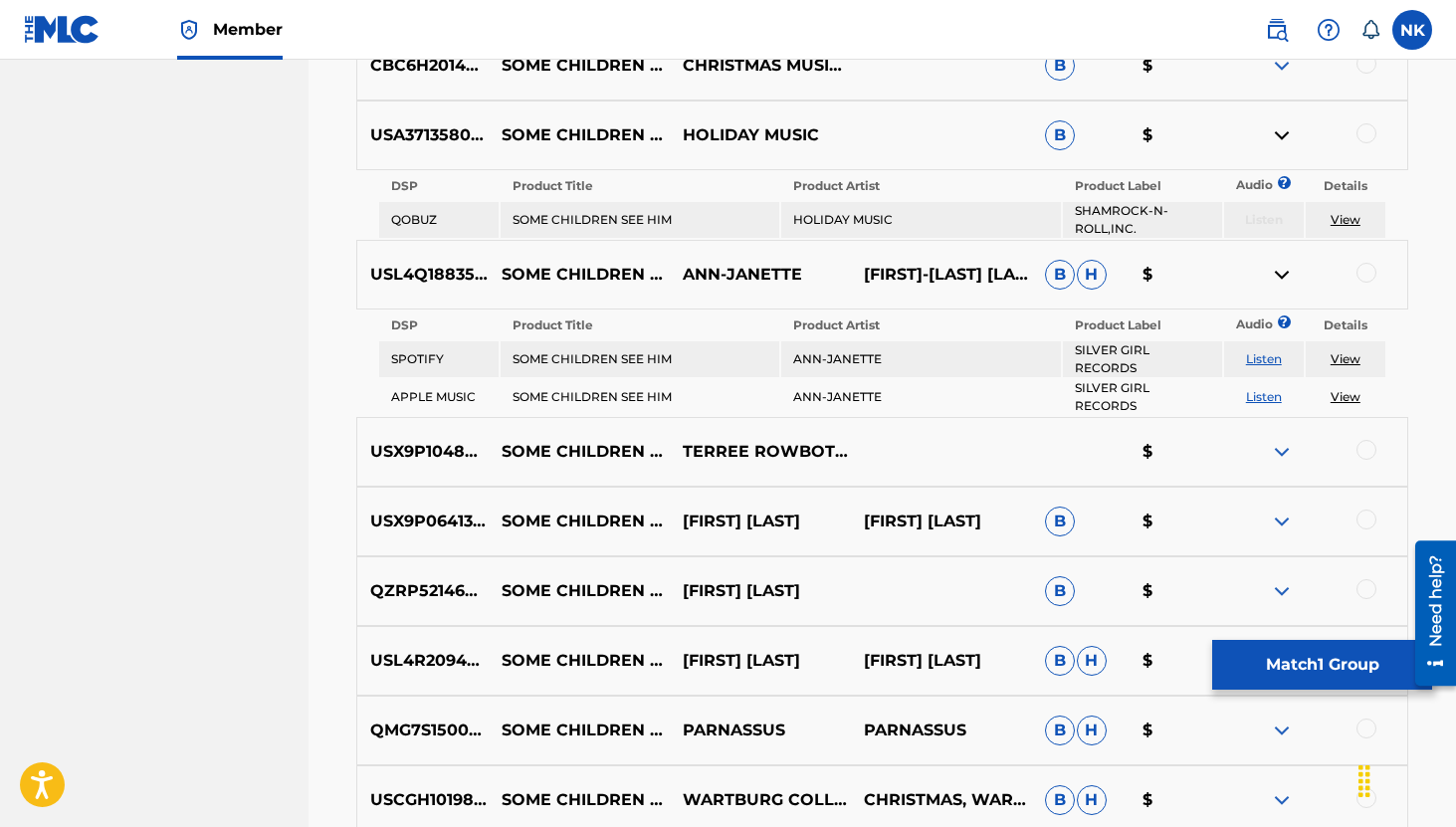click on "Listen" at bounding box center [1264, 396] 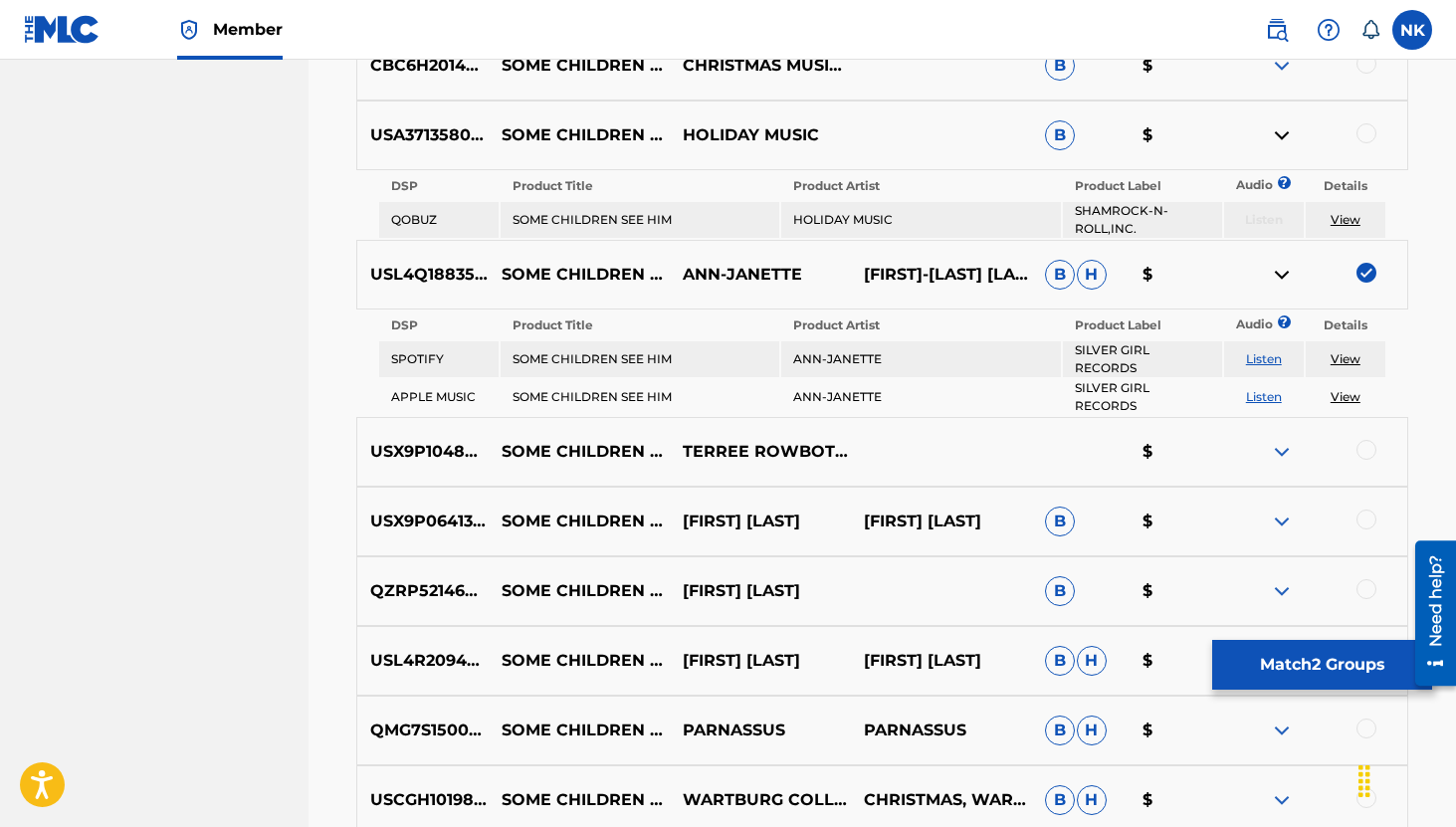 click at bounding box center (1282, 275) 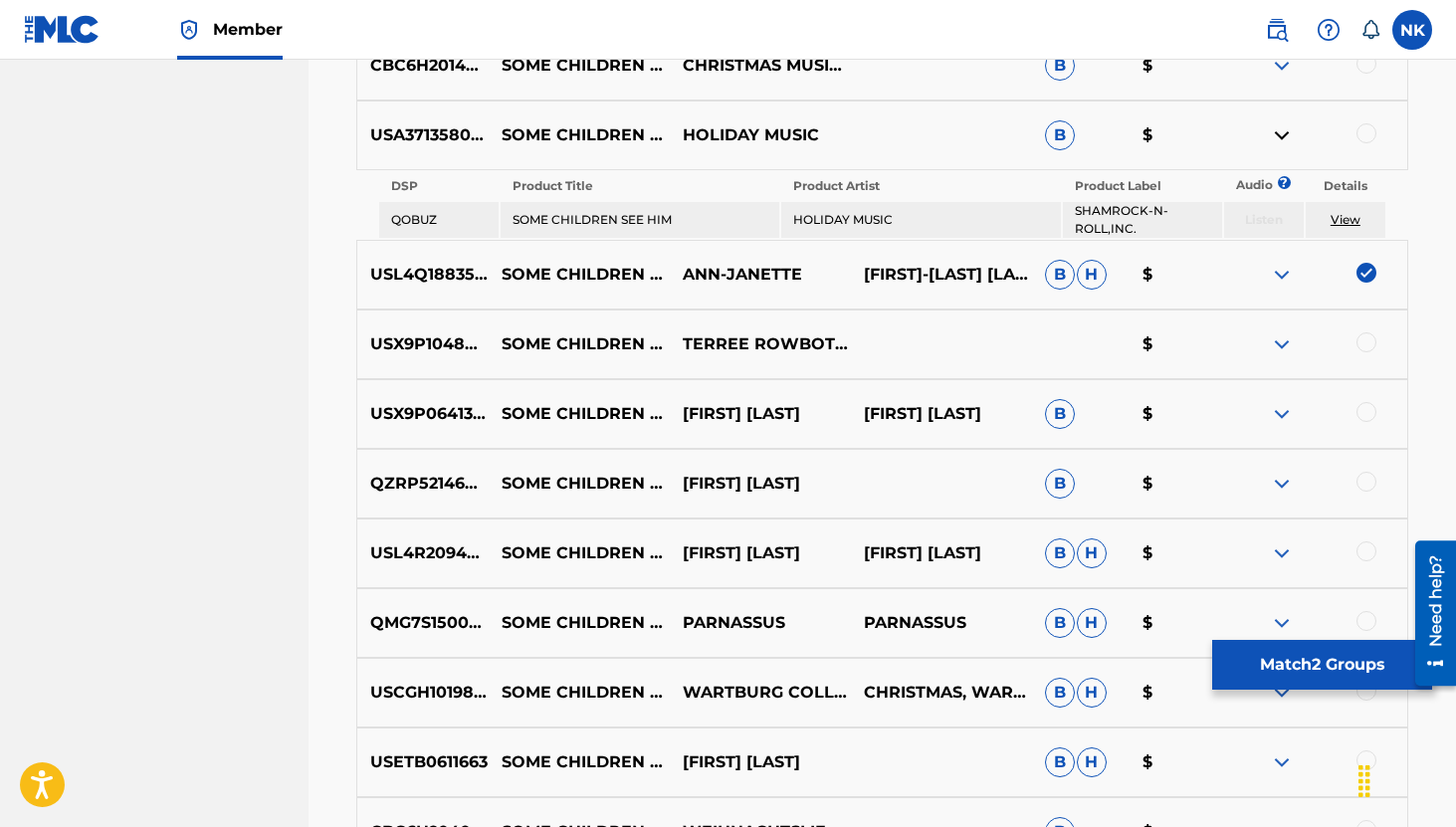 click at bounding box center [1282, 344] 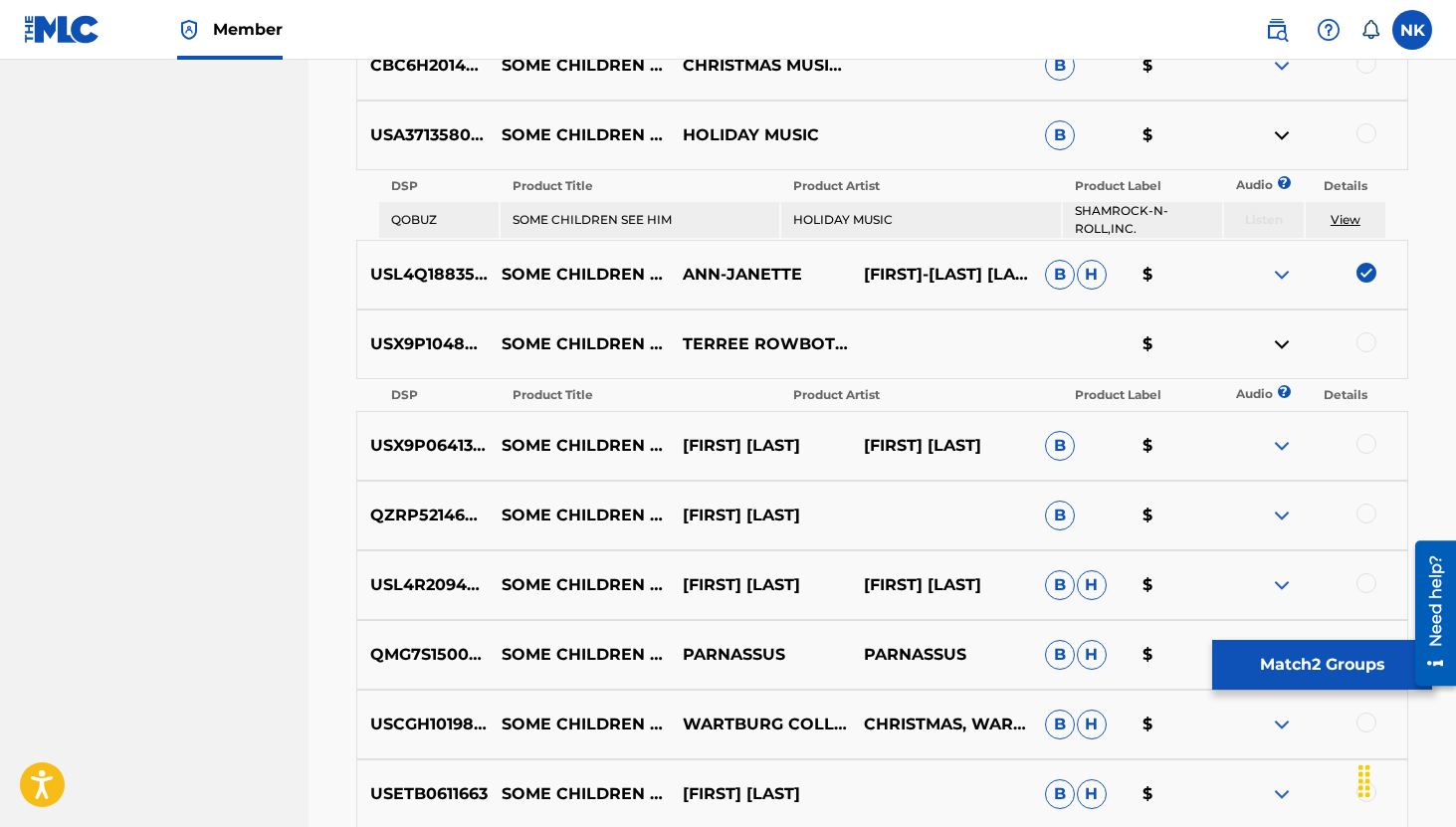 click at bounding box center (1282, 446) 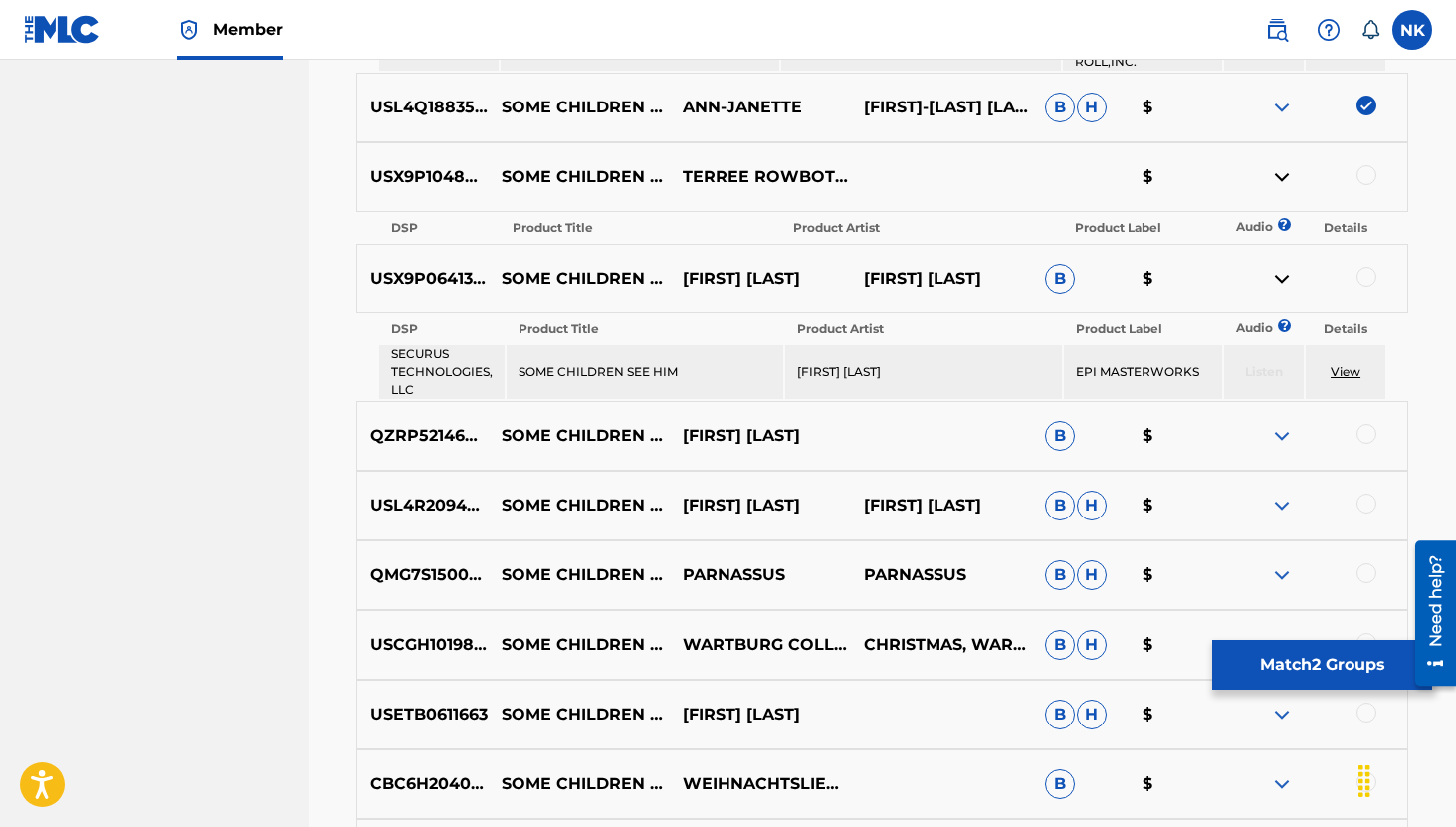 click at bounding box center [1282, 436] 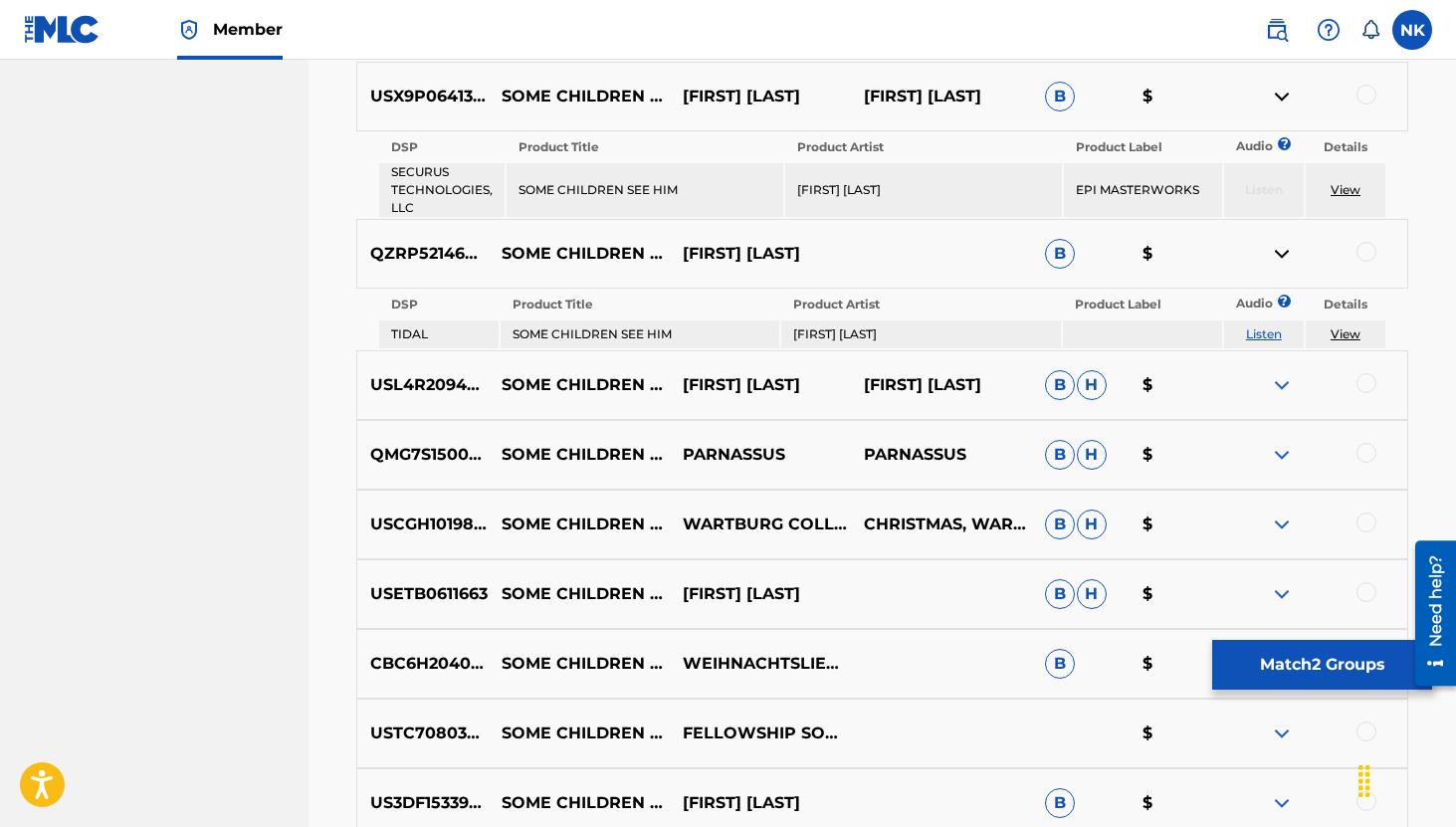 scroll, scrollTop: 1371, scrollLeft: 0, axis: vertical 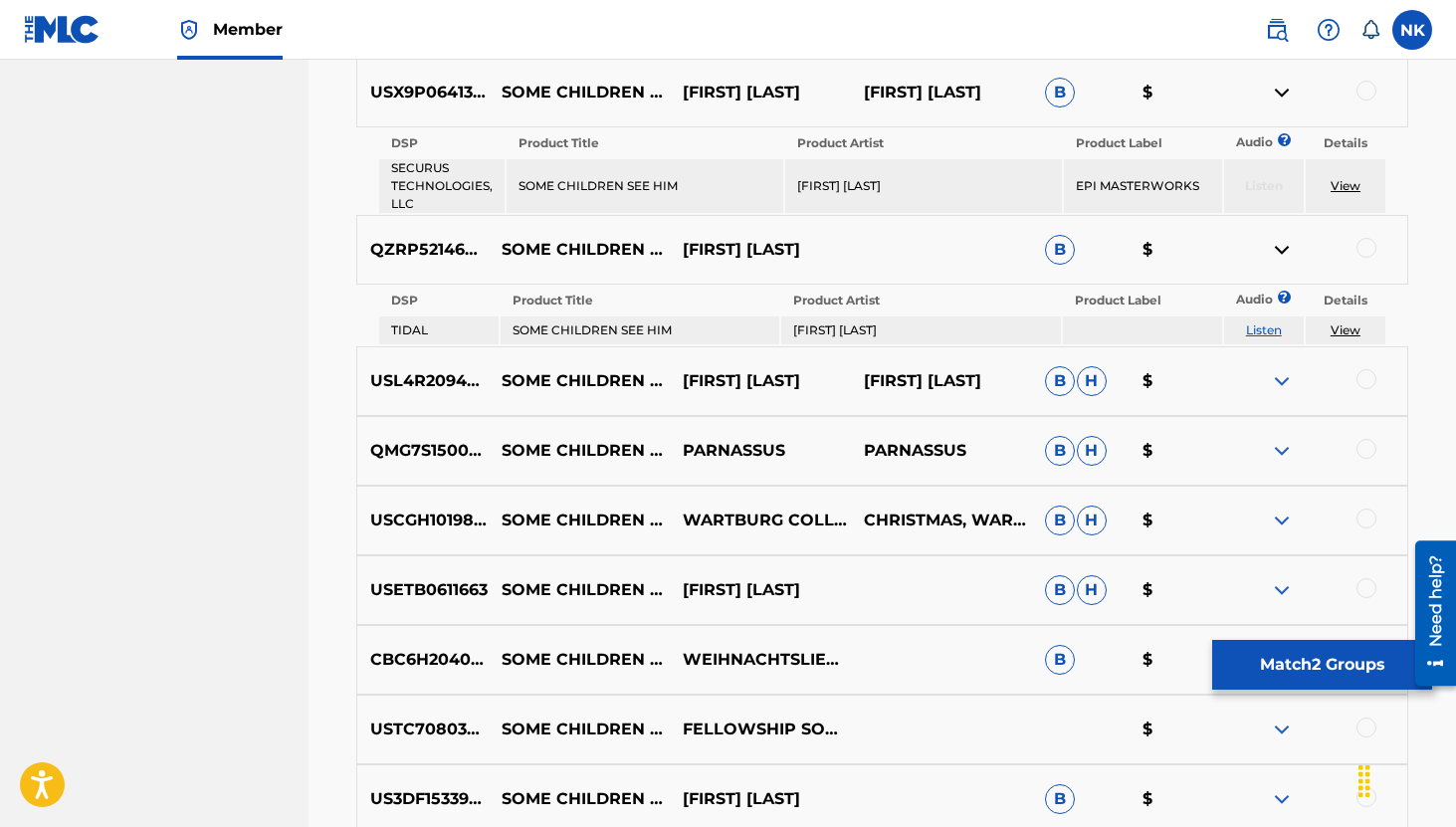 click at bounding box center [1317, 381] 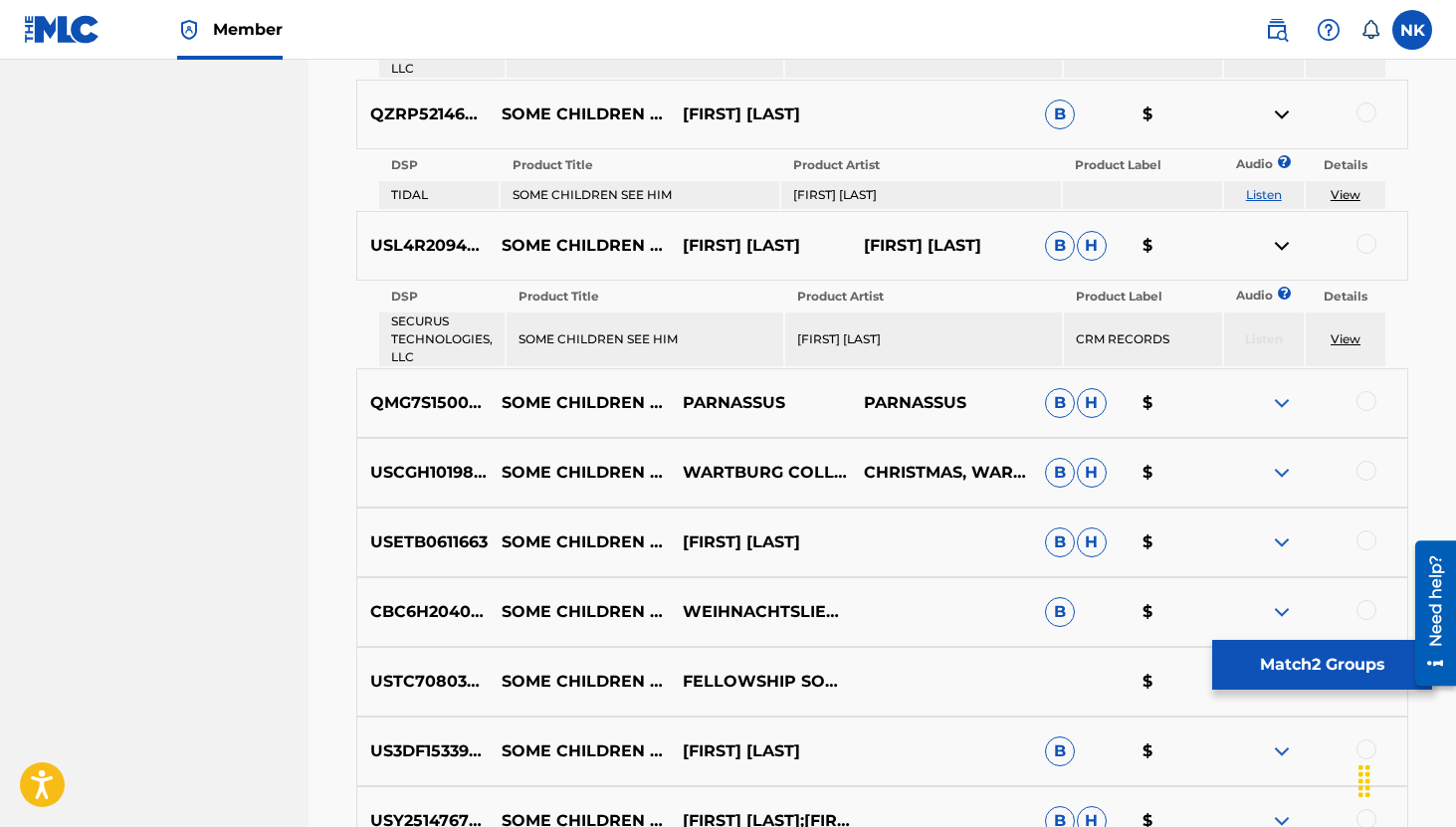 scroll, scrollTop: 1520, scrollLeft: 0, axis: vertical 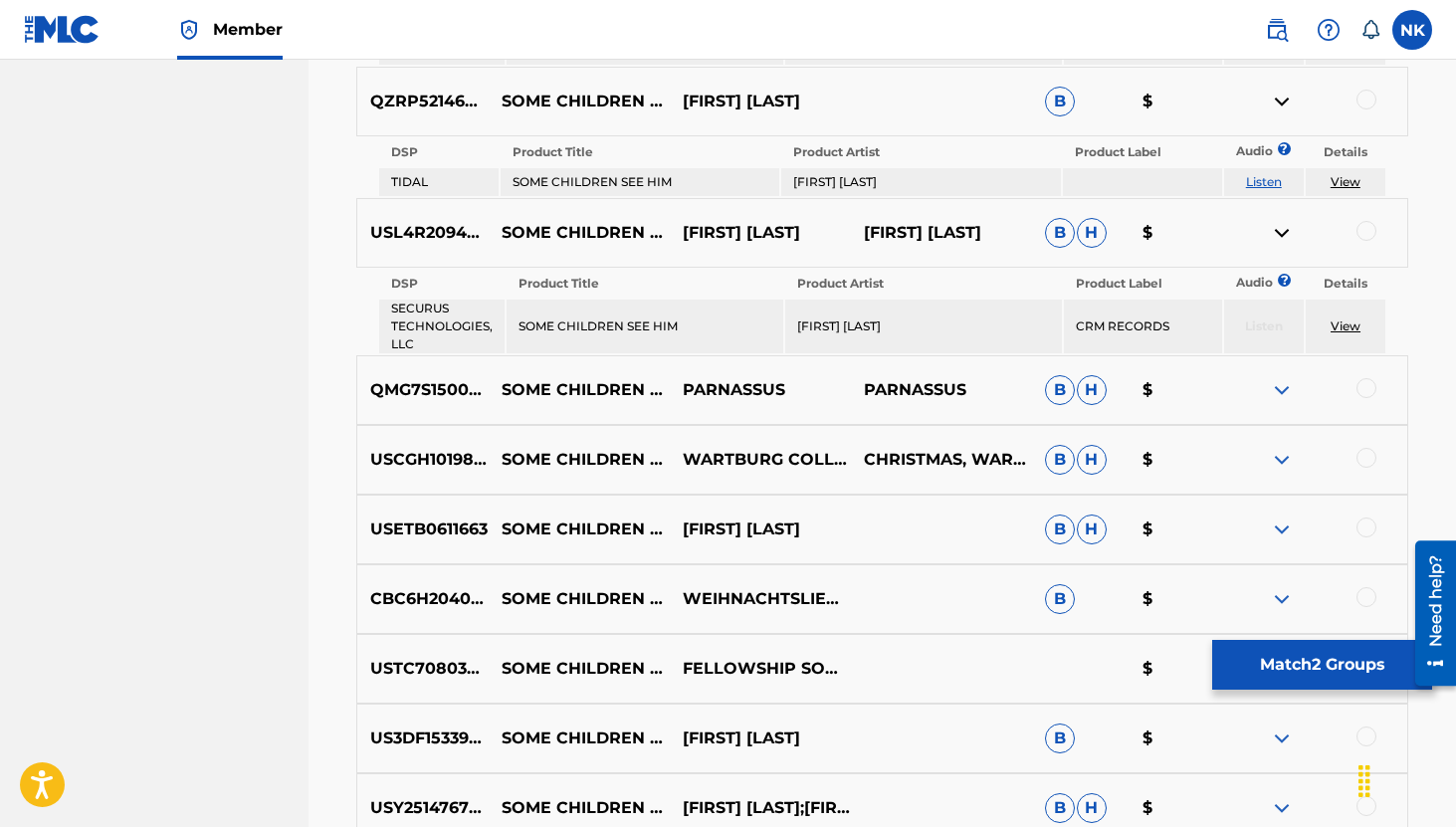 click at bounding box center [1282, 390] 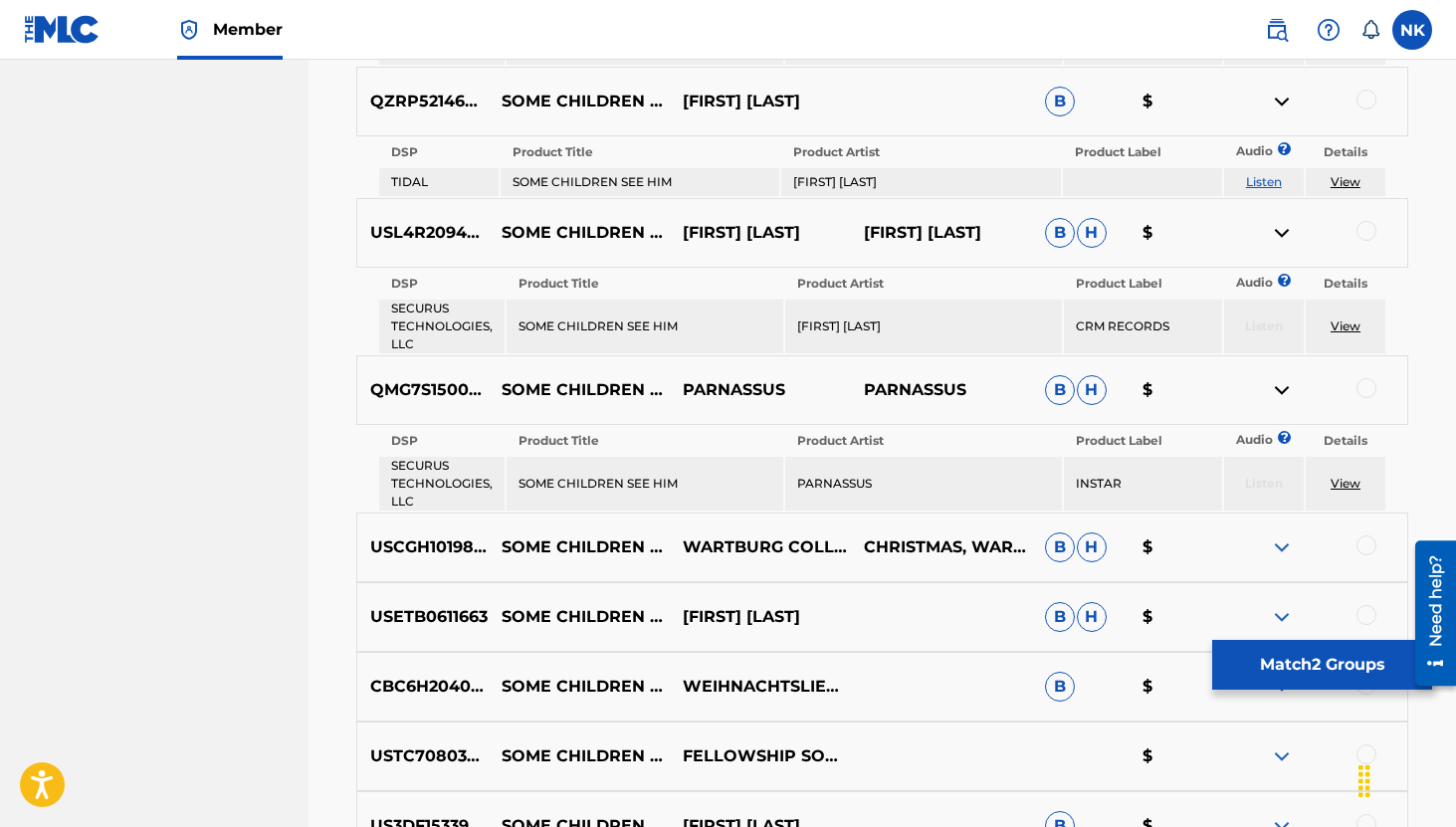 click at bounding box center [1282, 547] 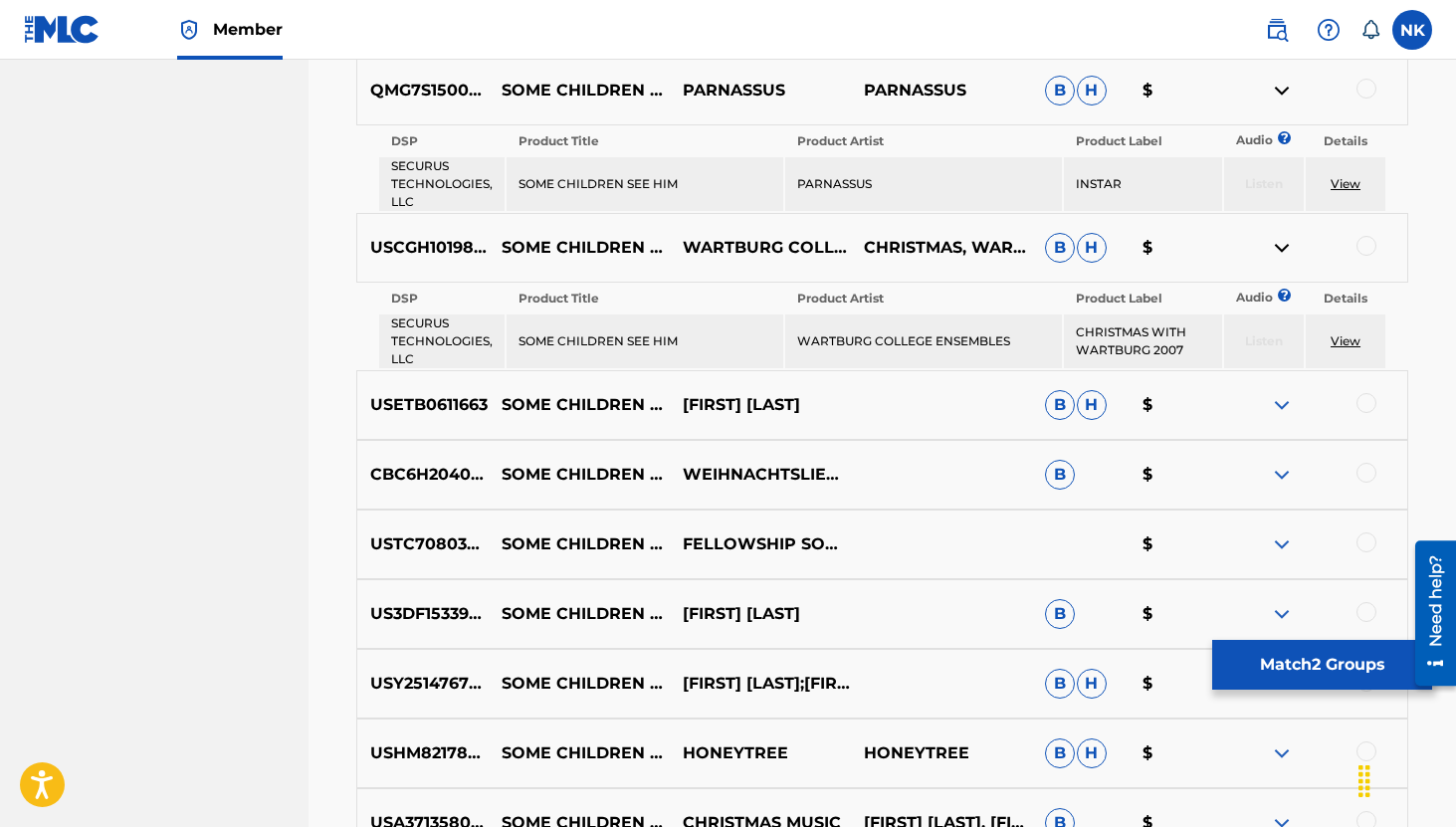 scroll, scrollTop: 1927, scrollLeft: 0, axis: vertical 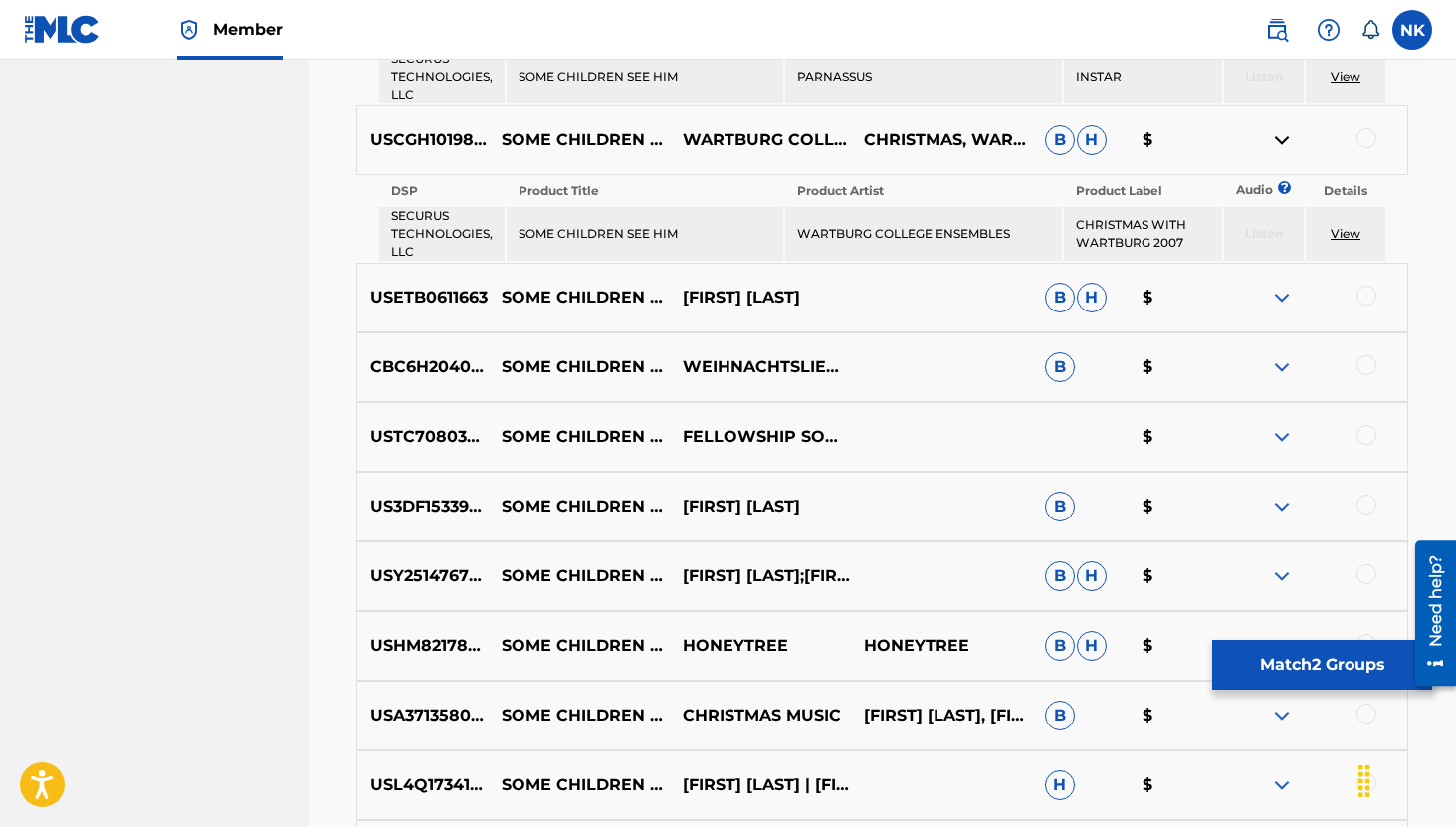 click at bounding box center [1282, 298] 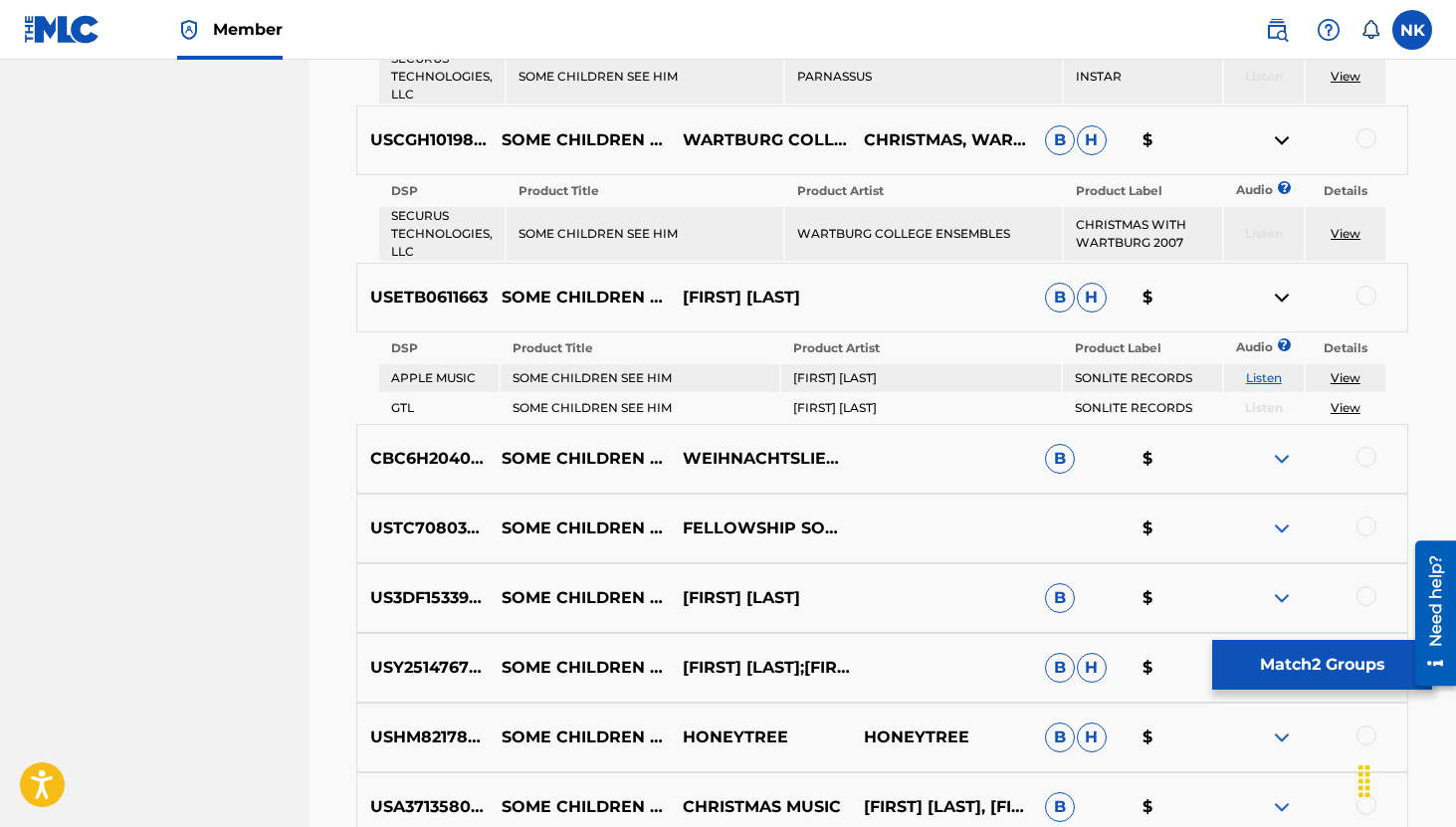 click on "Listen" at bounding box center (1264, 377) 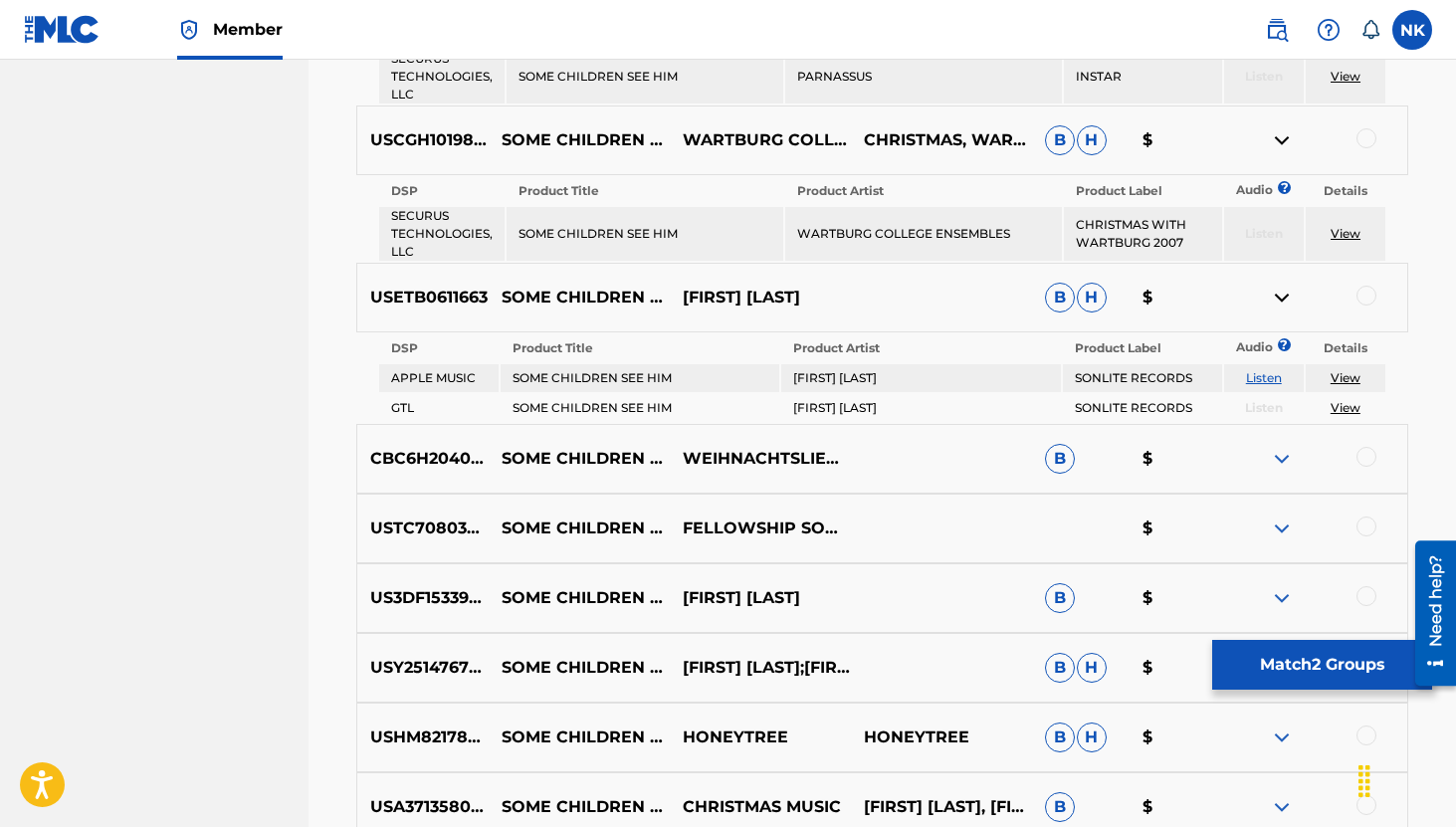 click at bounding box center [1282, 459] 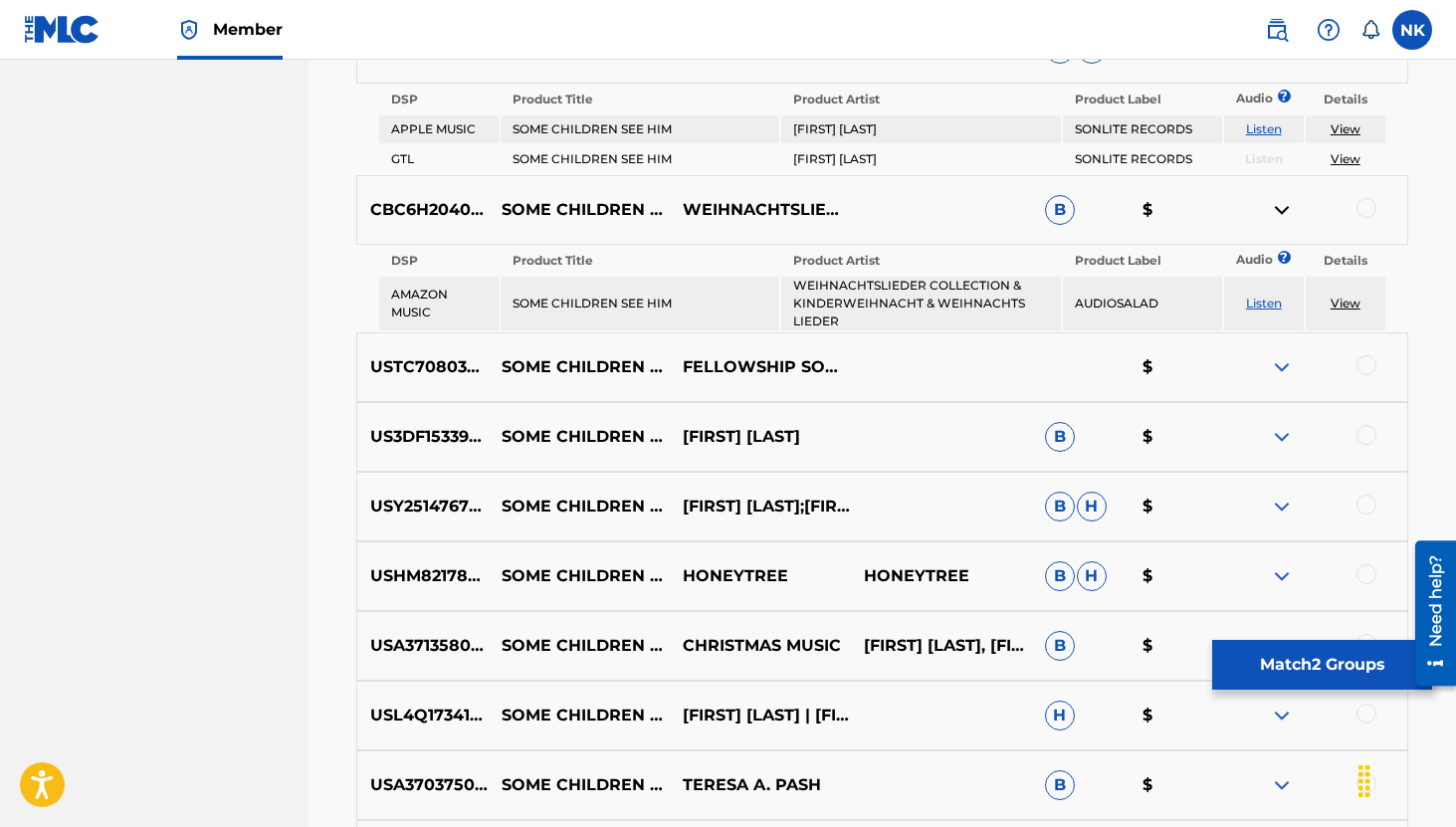 scroll, scrollTop: 2229, scrollLeft: 0, axis: vertical 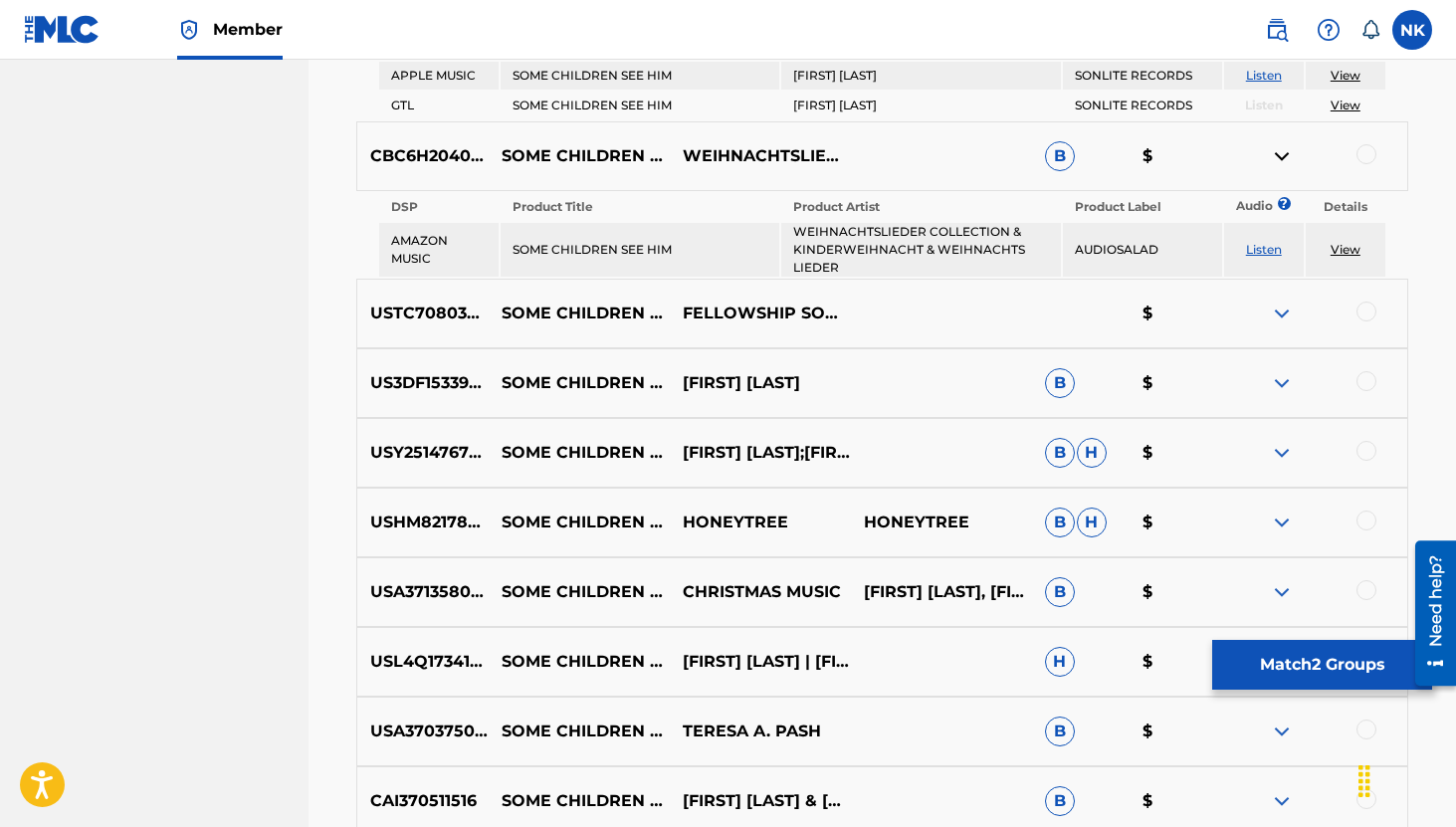 click on "Listen" at bounding box center (1264, 249) 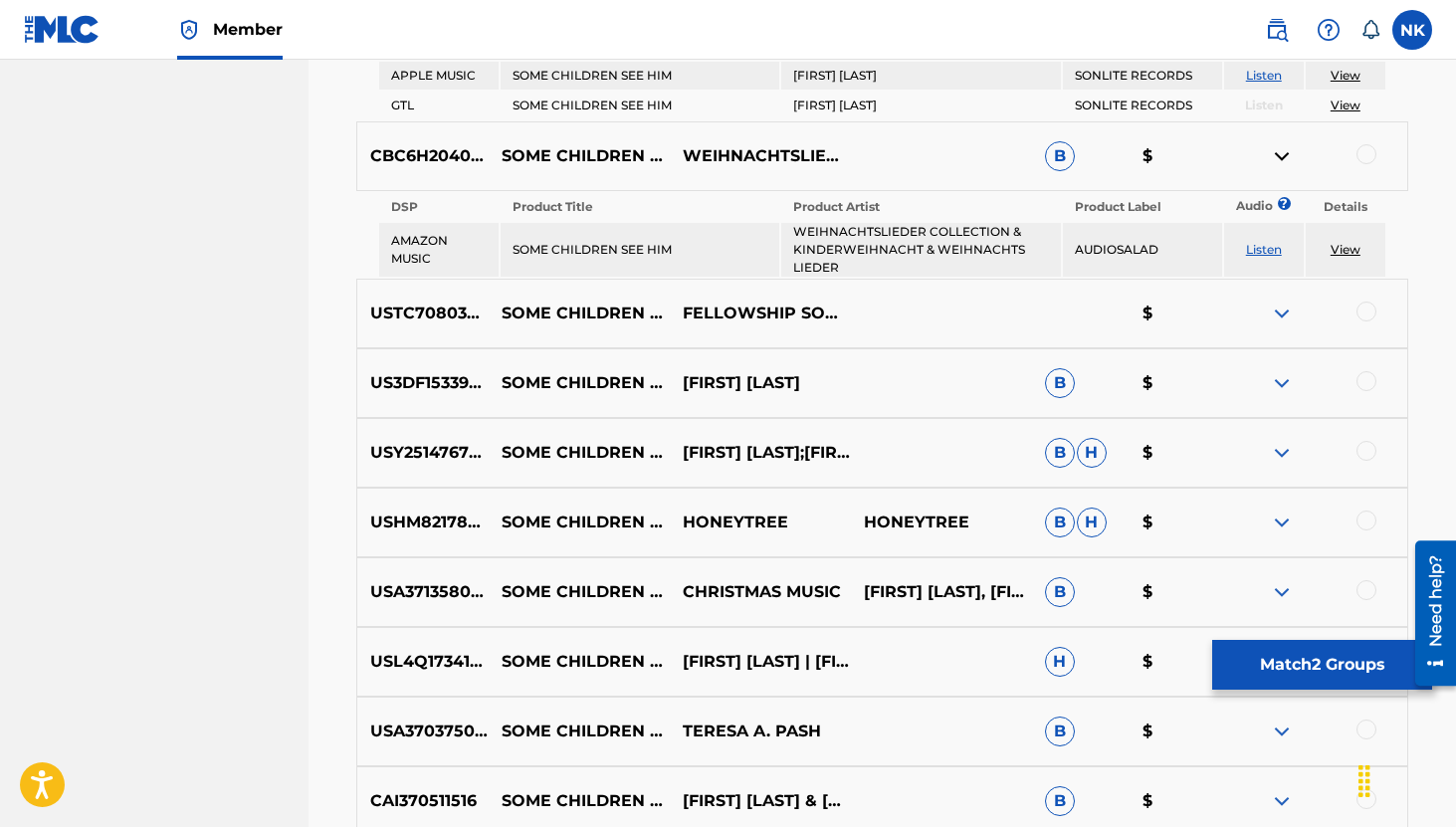 click at bounding box center (1282, 313) 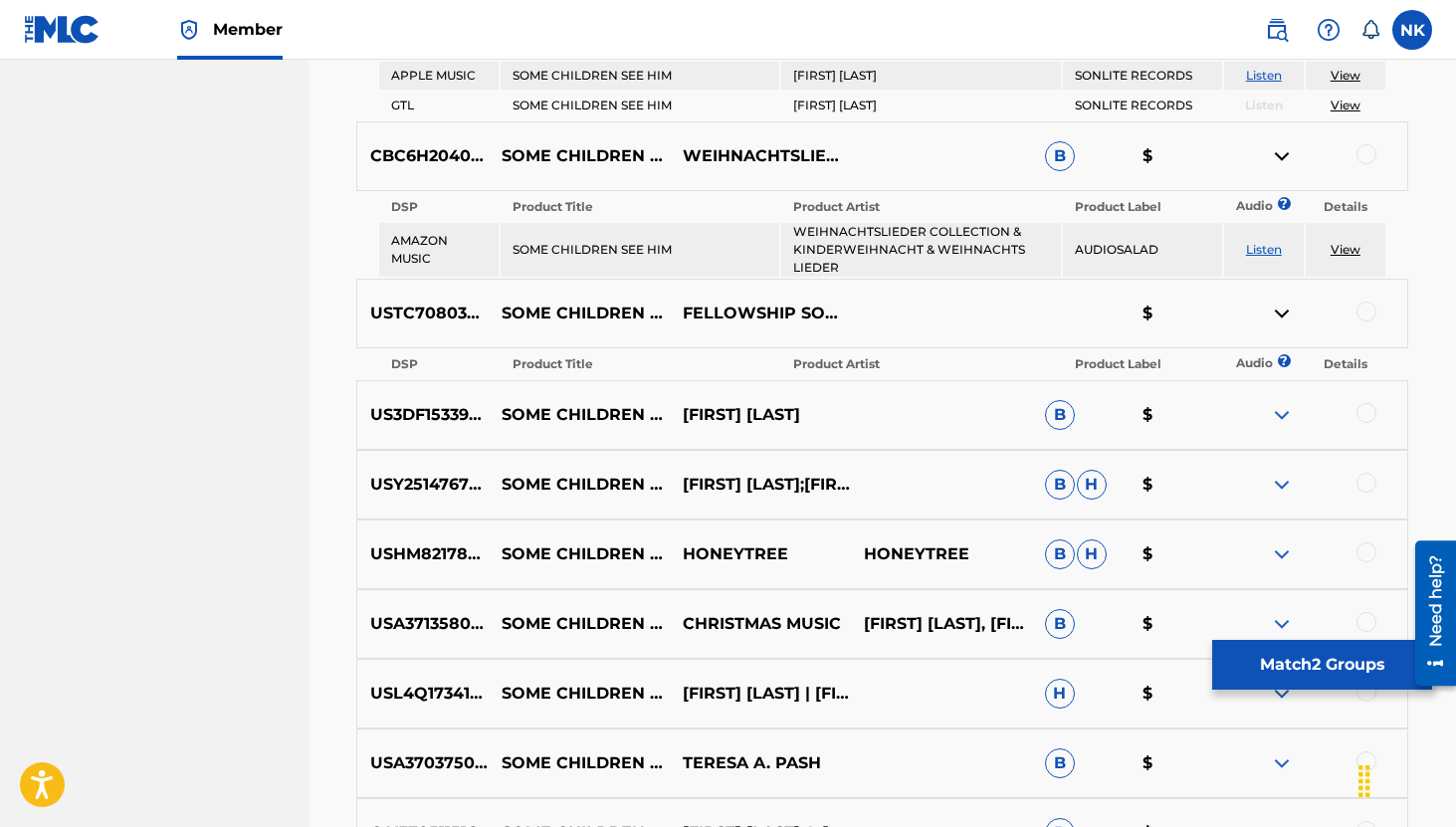 click at bounding box center (1282, 415) 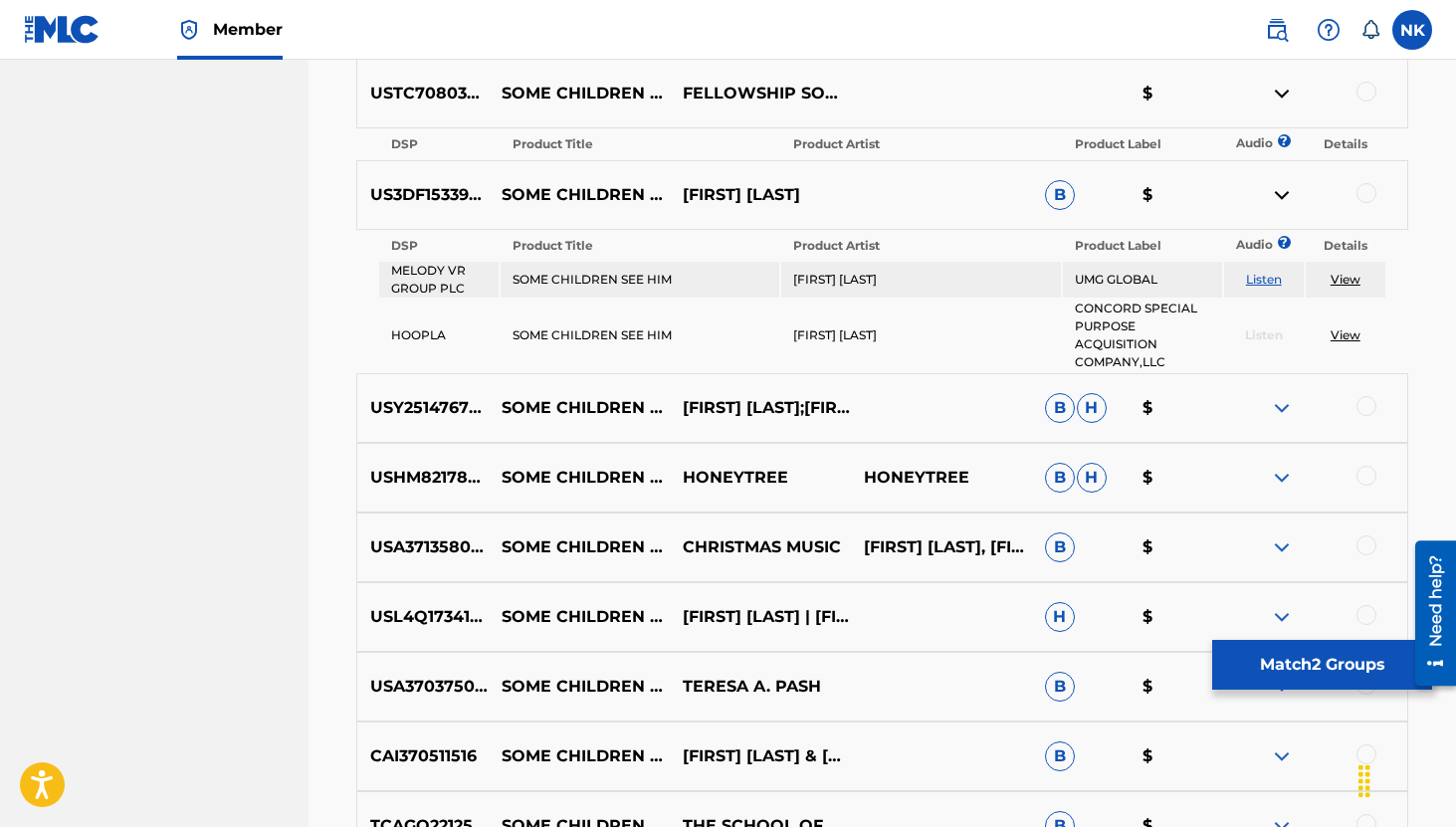 scroll, scrollTop: 2448, scrollLeft: 0, axis: vertical 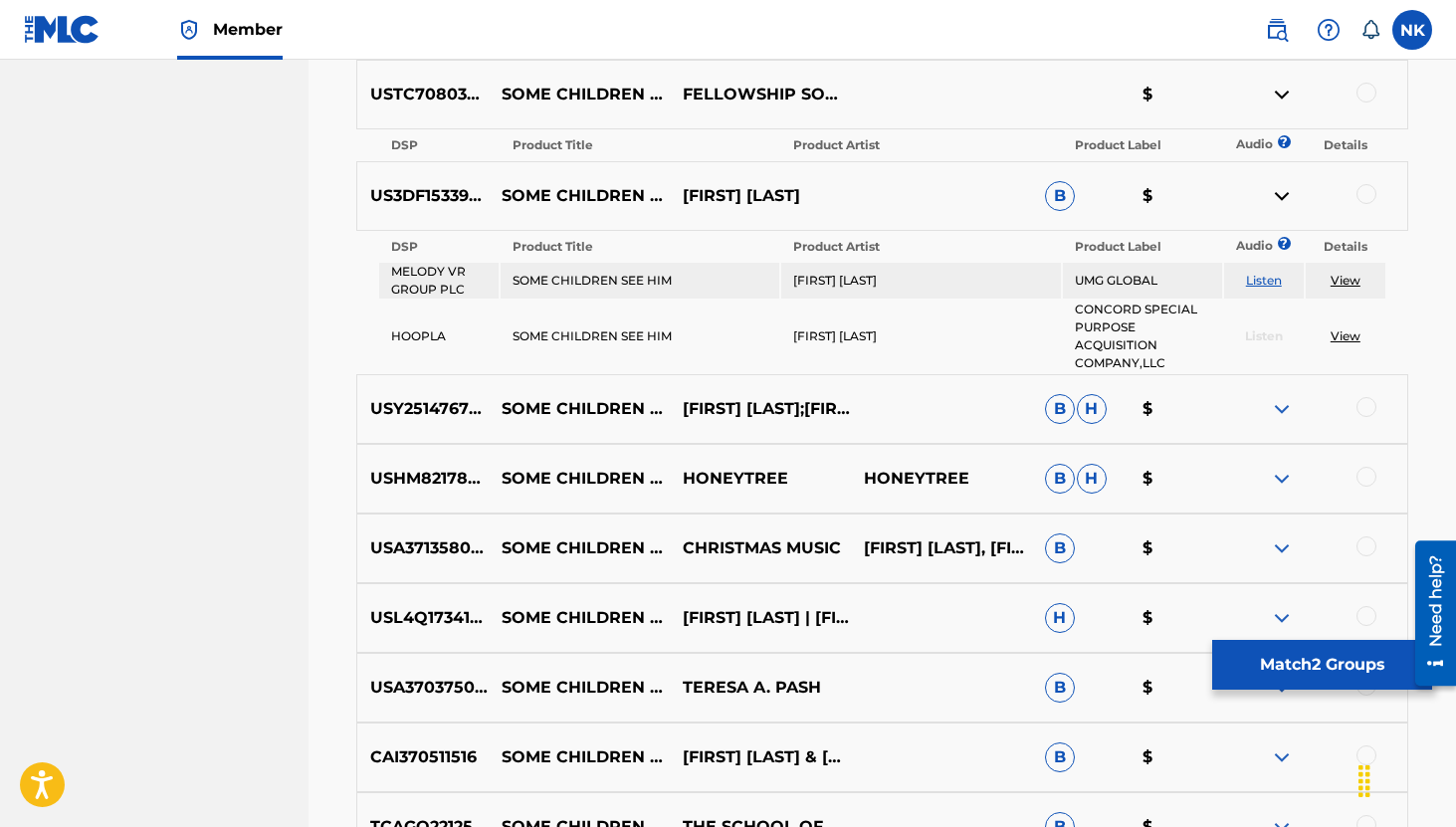 click on "Listen" at bounding box center (1264, 280) 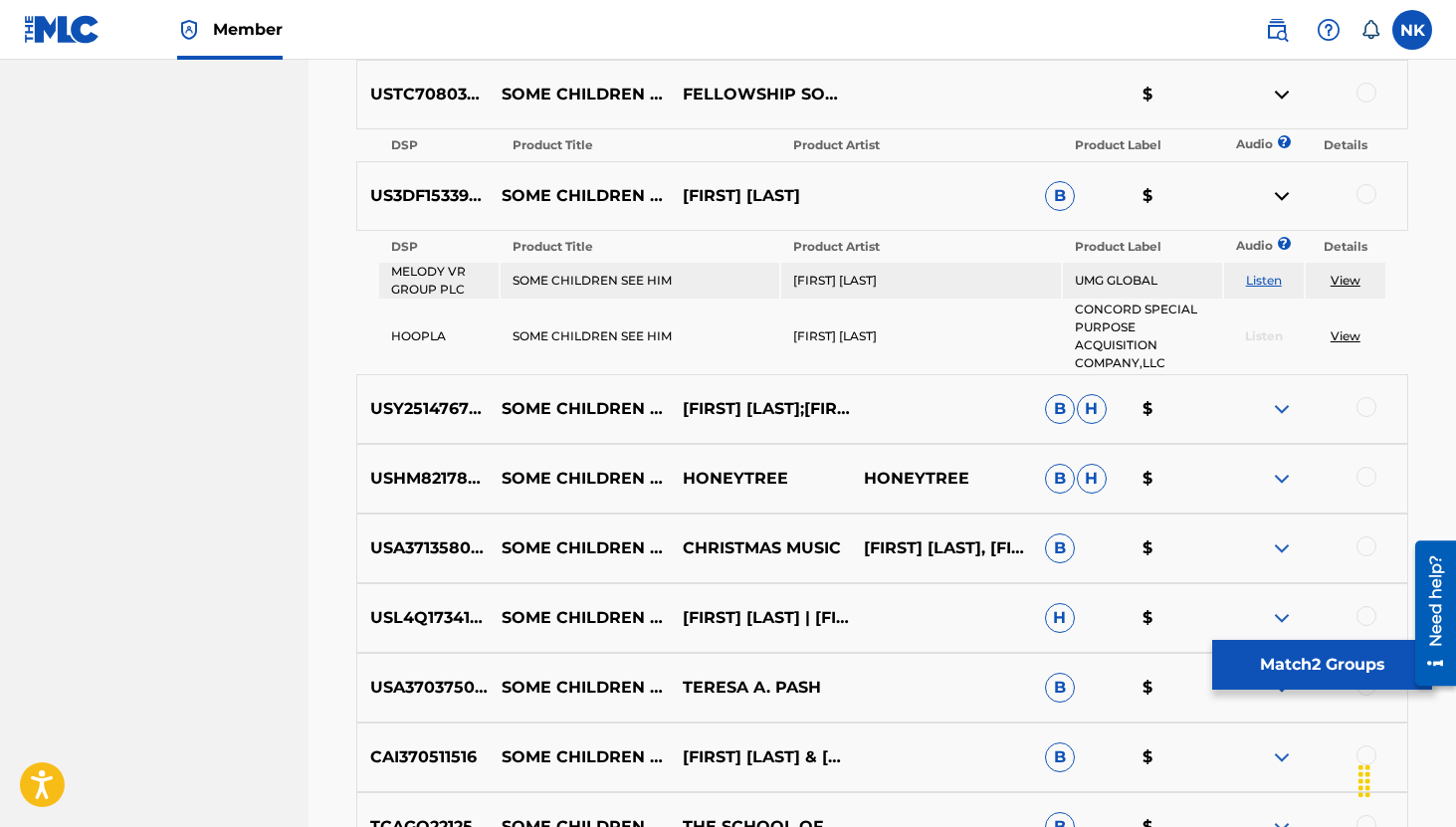 click at bounding box center [1282, 409] 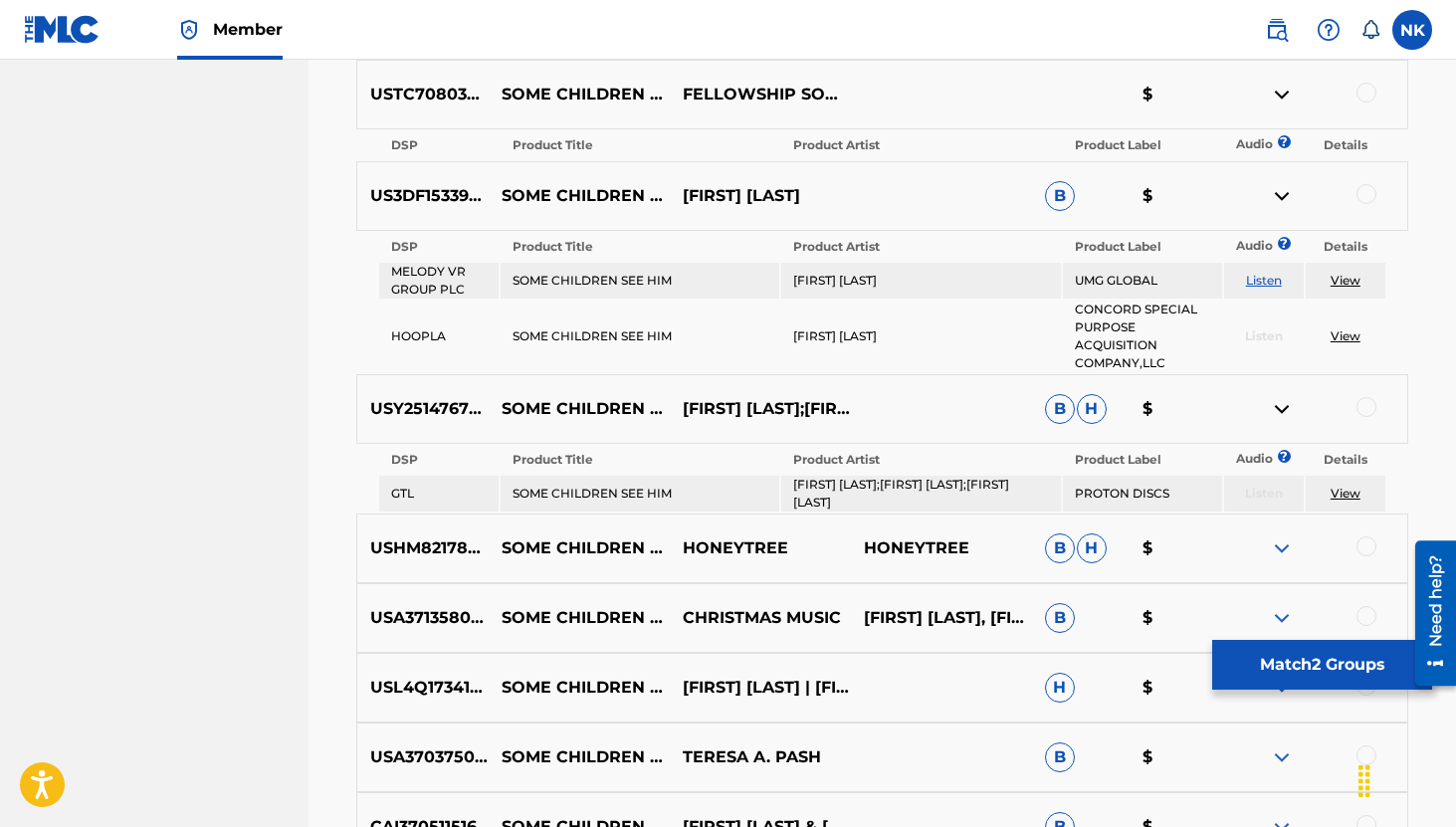 click at bounding box center (1282, 548) 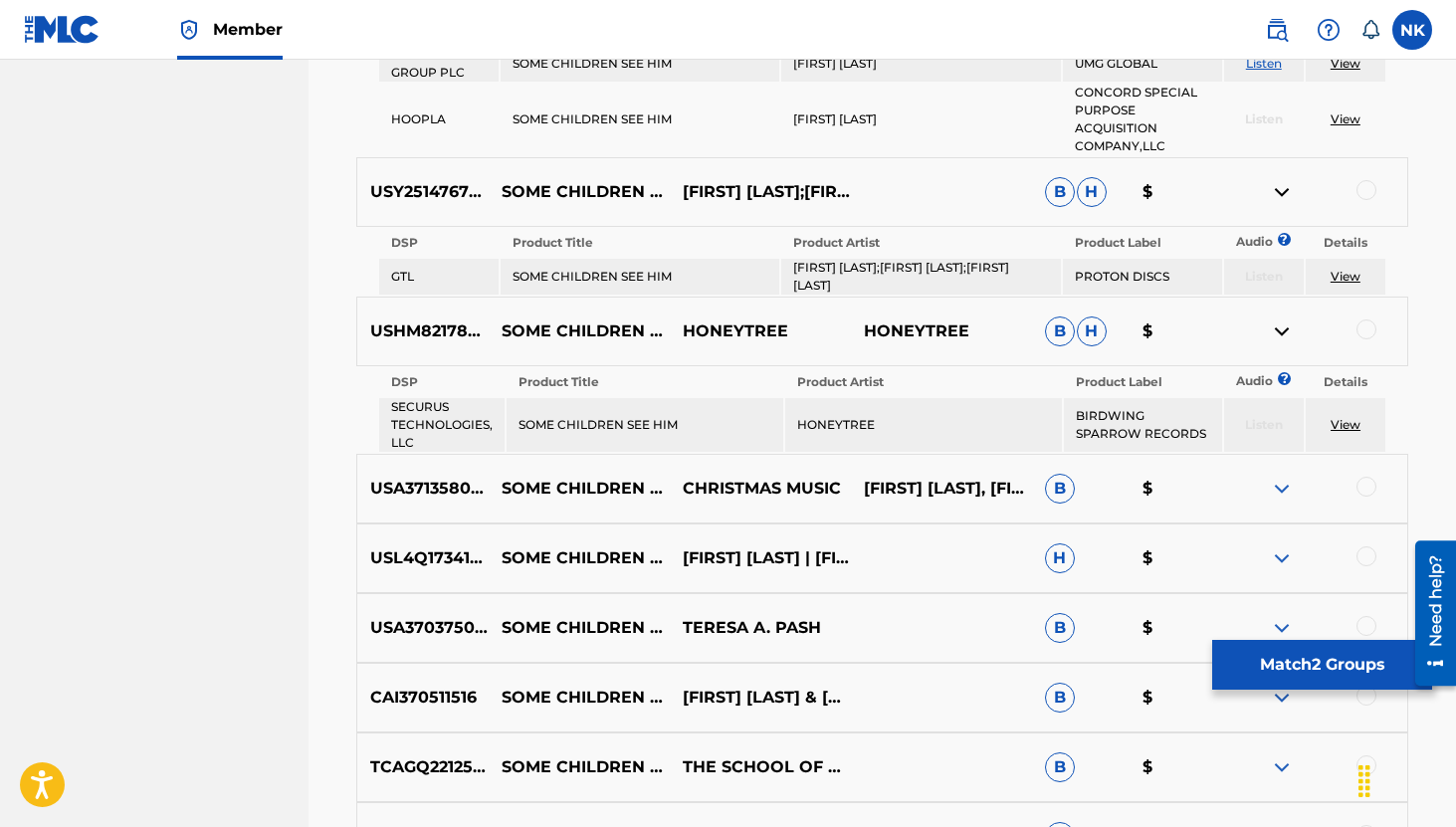 scroll, scrollTop: 2664, scrollLeft: 0, axis: vertical 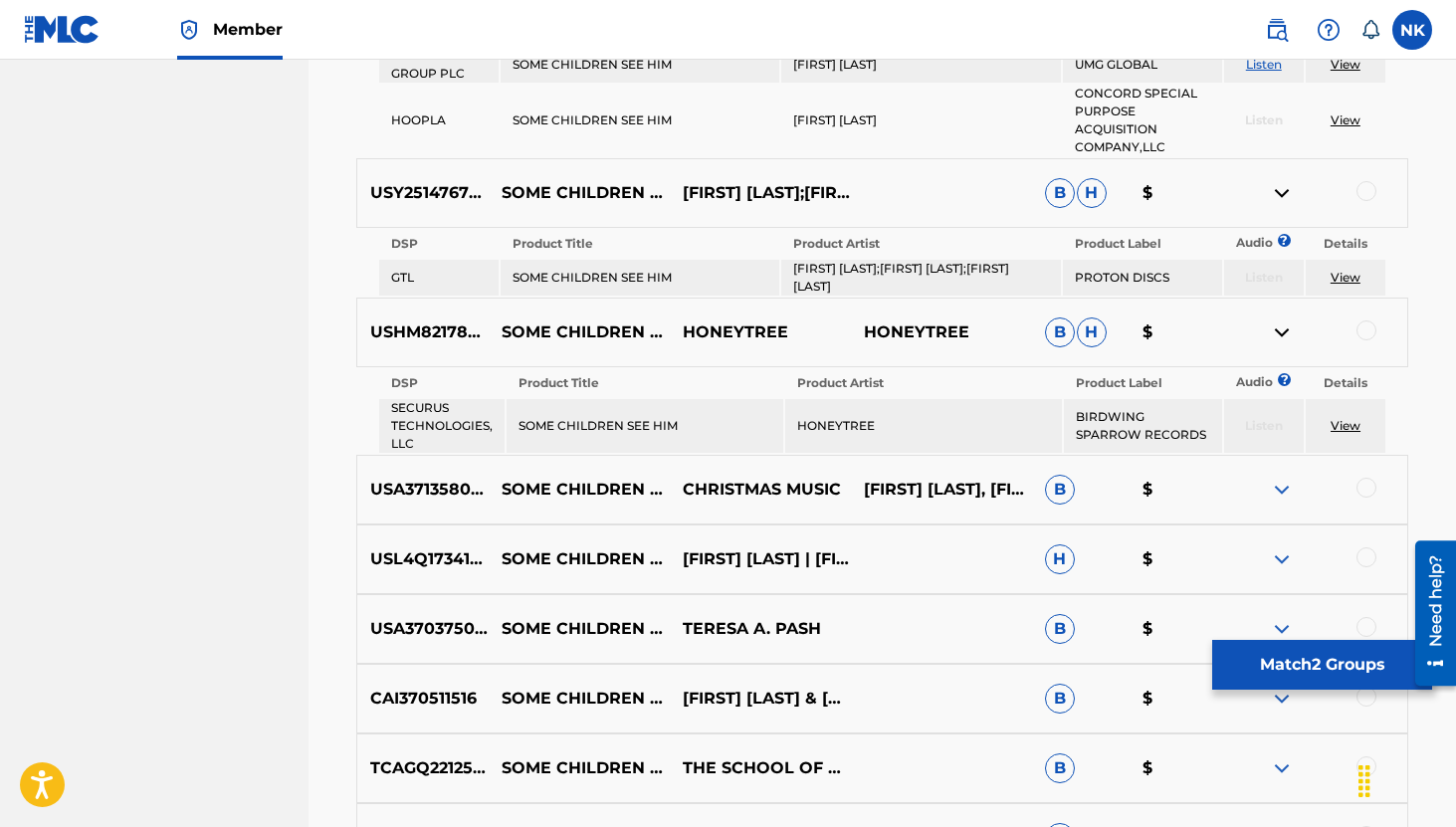 click at bounding box center [1282, 490] 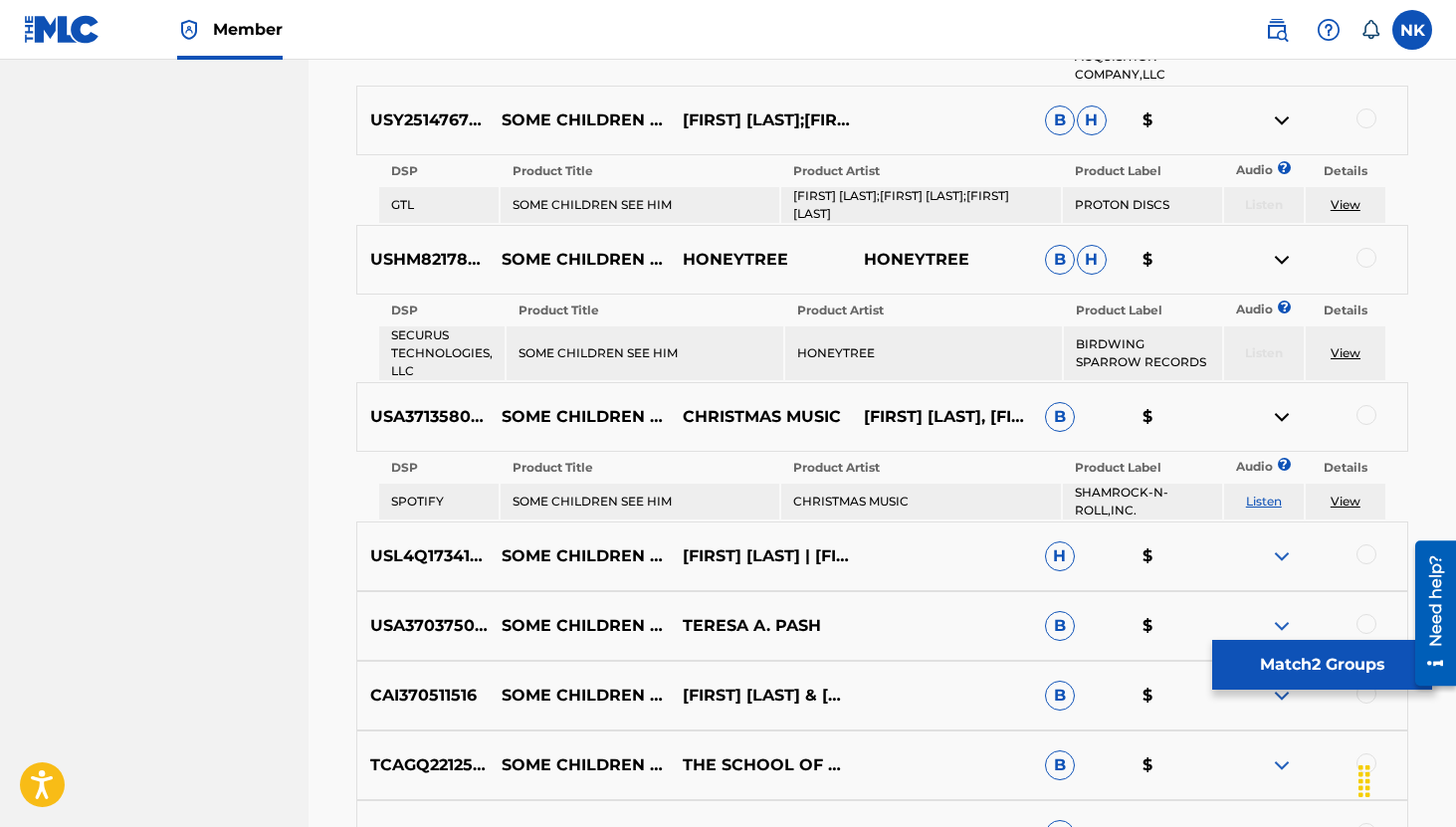 scroll, scrollTop: 2742, scrollLeft: 0, axis: vertical 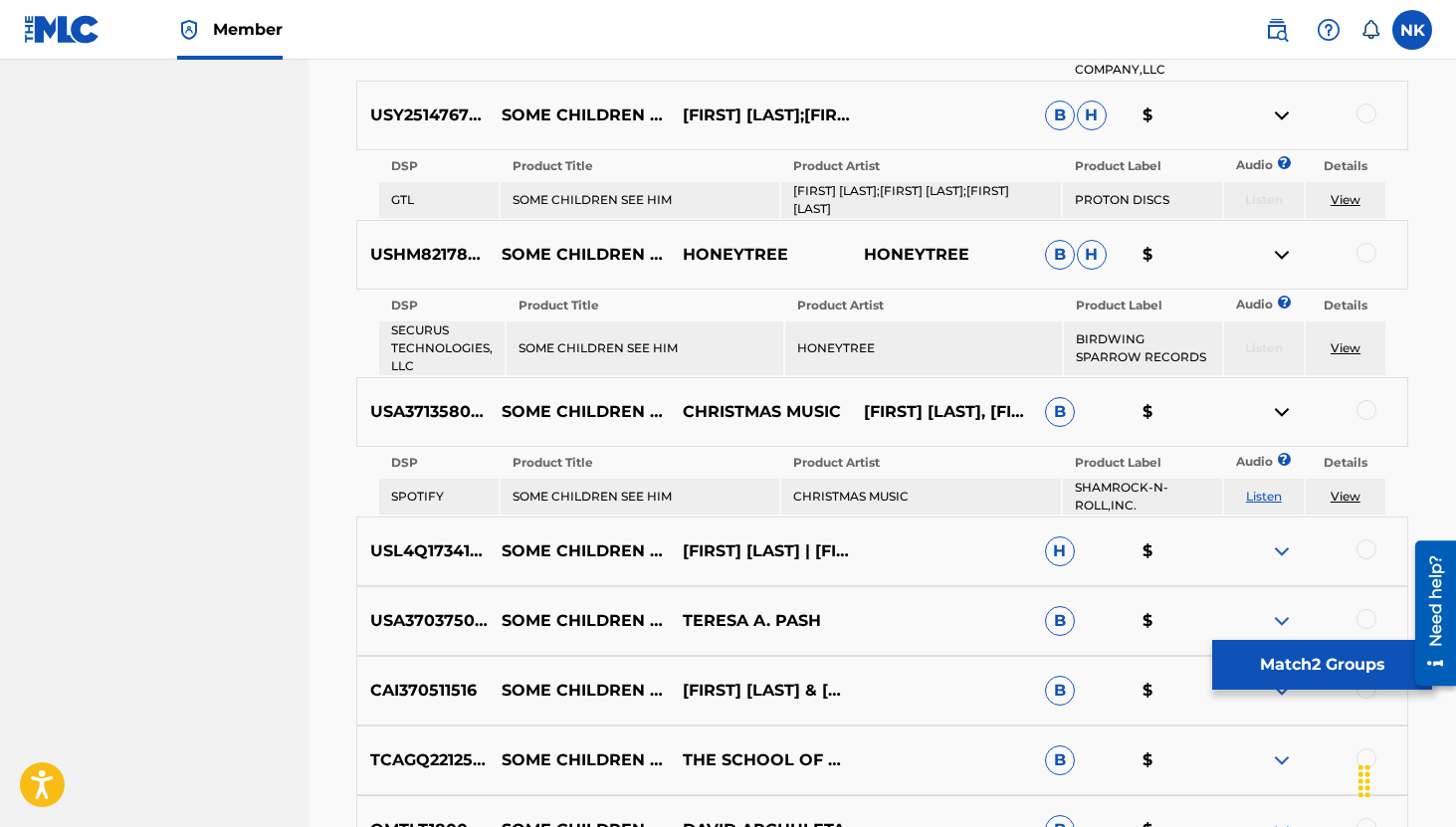 click at bounding box center [1282, 551] 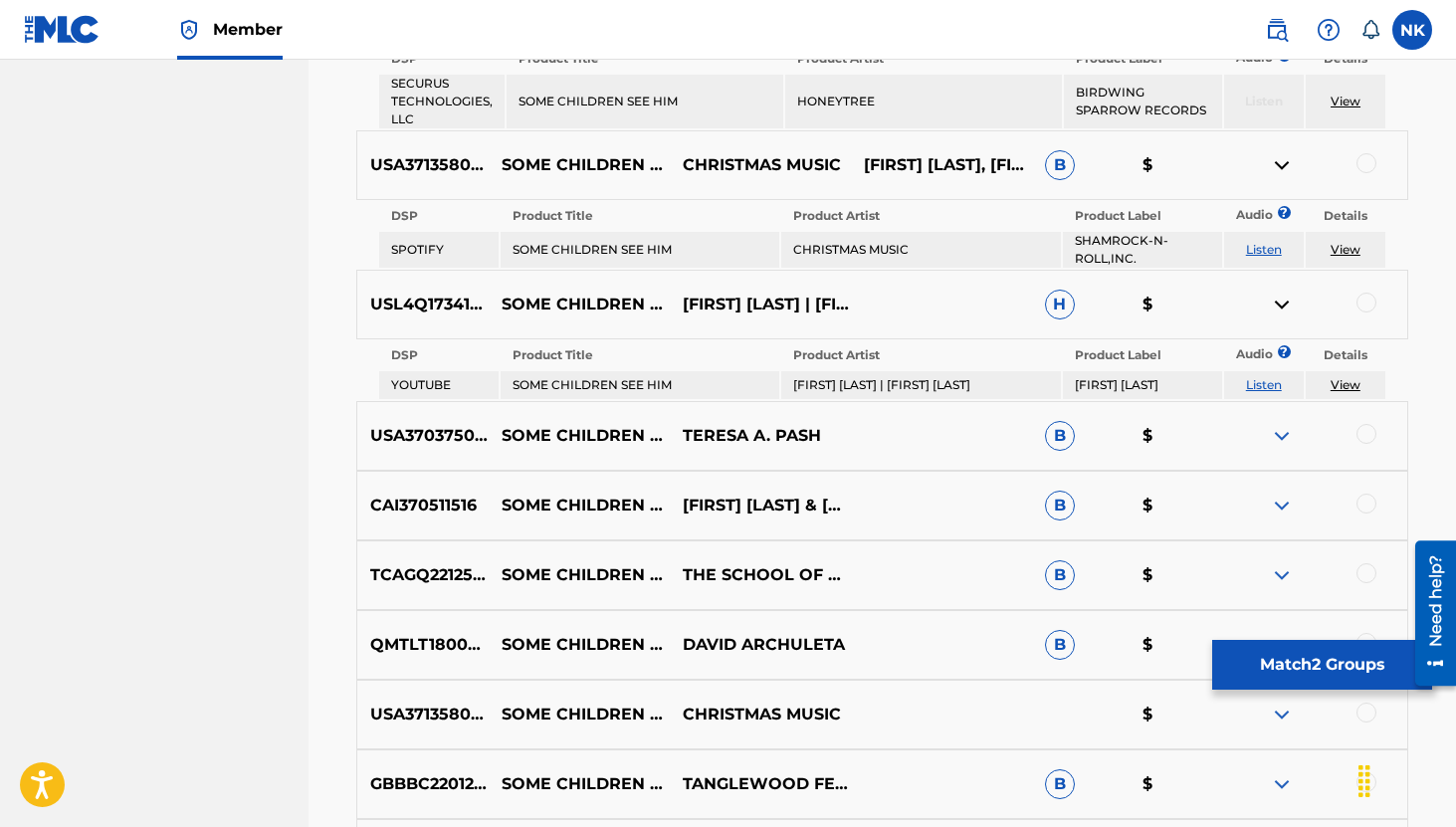 scroll, scrollTop: 2988, scrollLeft: 0, axis: vertical 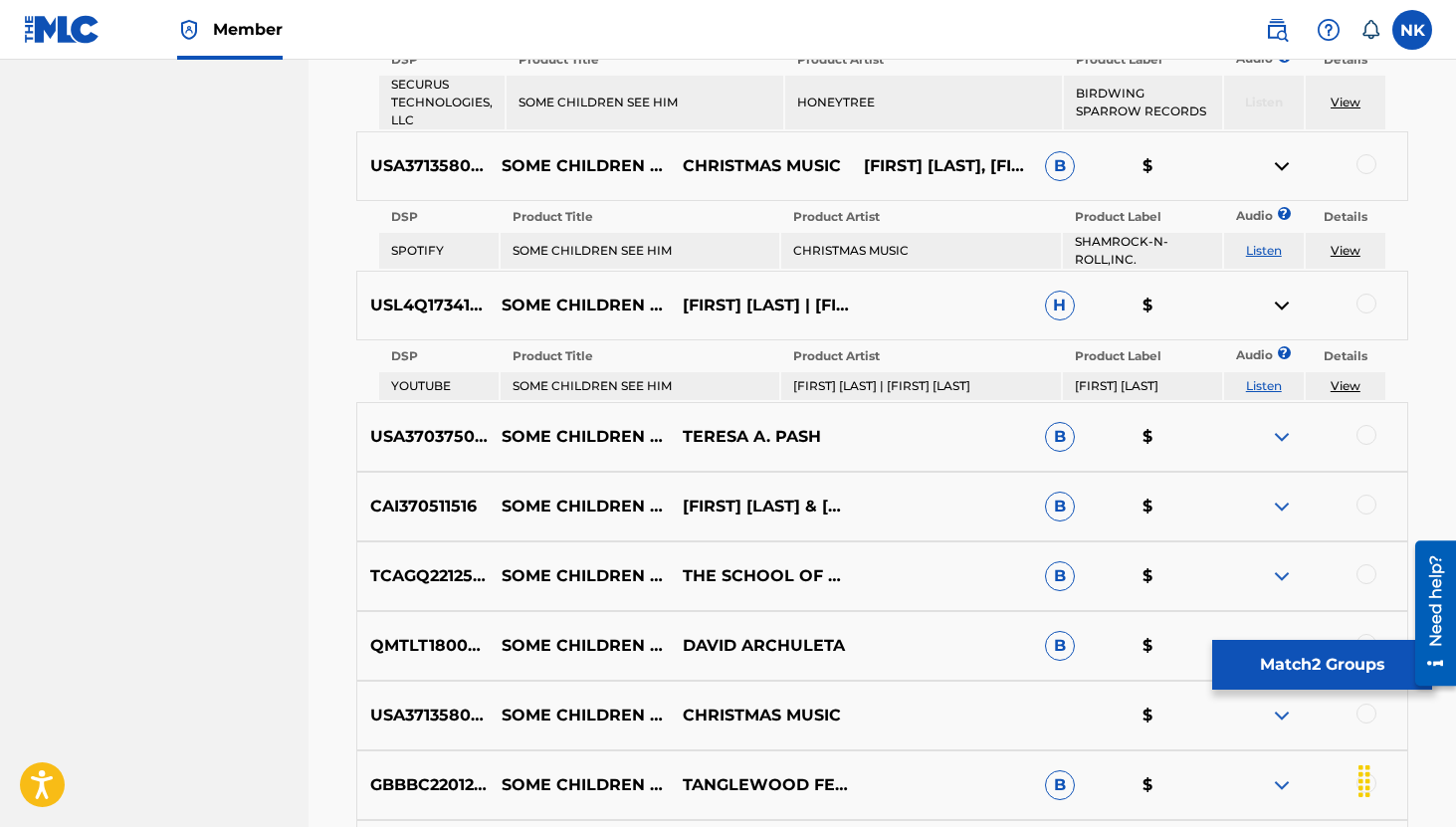 click on "Listen" at bounding box center [1264, 385] 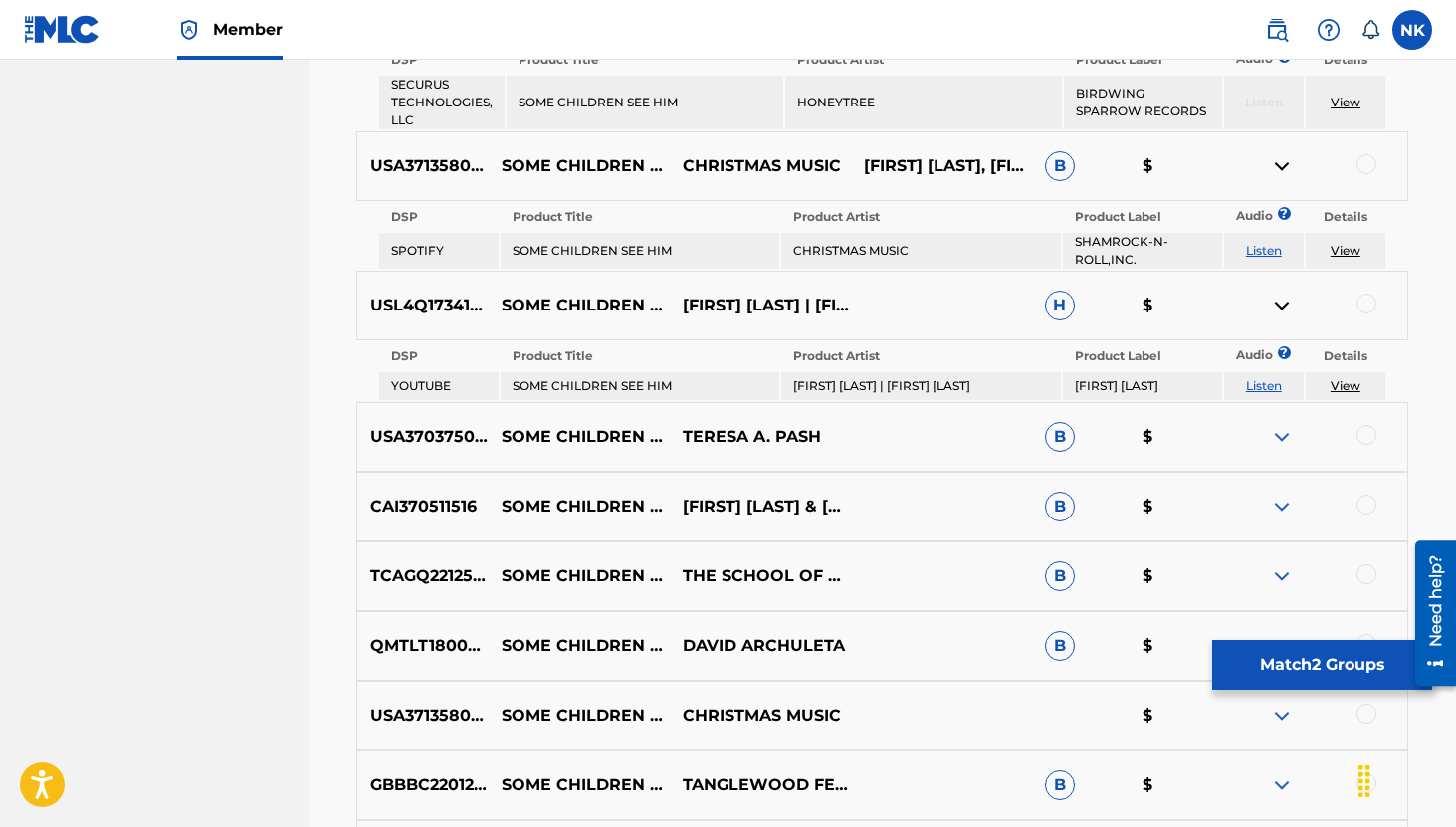 click on "USA370375002 SOME CHILDREN SEE HIM TERESA A. PASH B $" at bounding box center [882, 437] 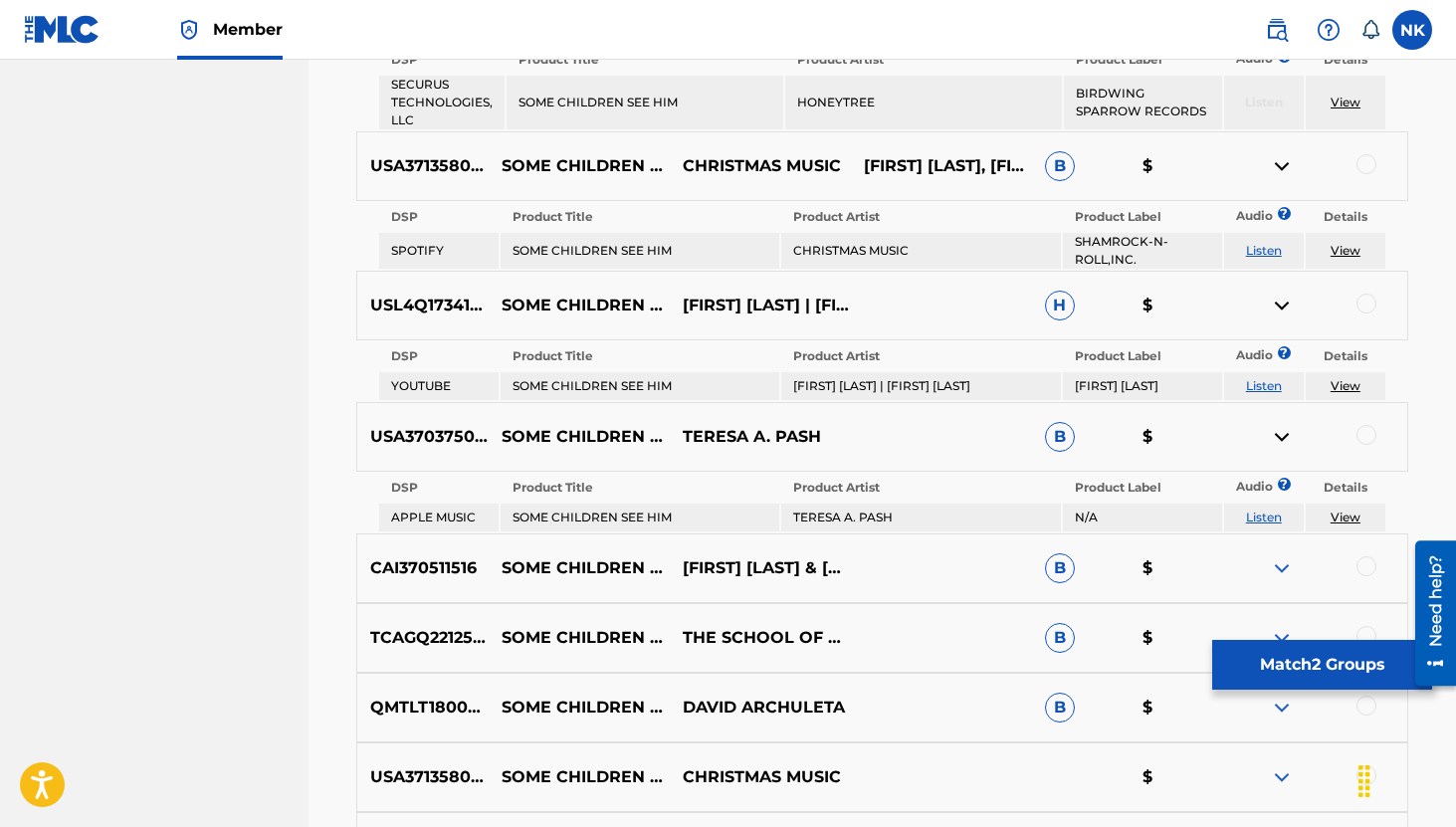 click on "Listen" at bounding box center (1264, 517) 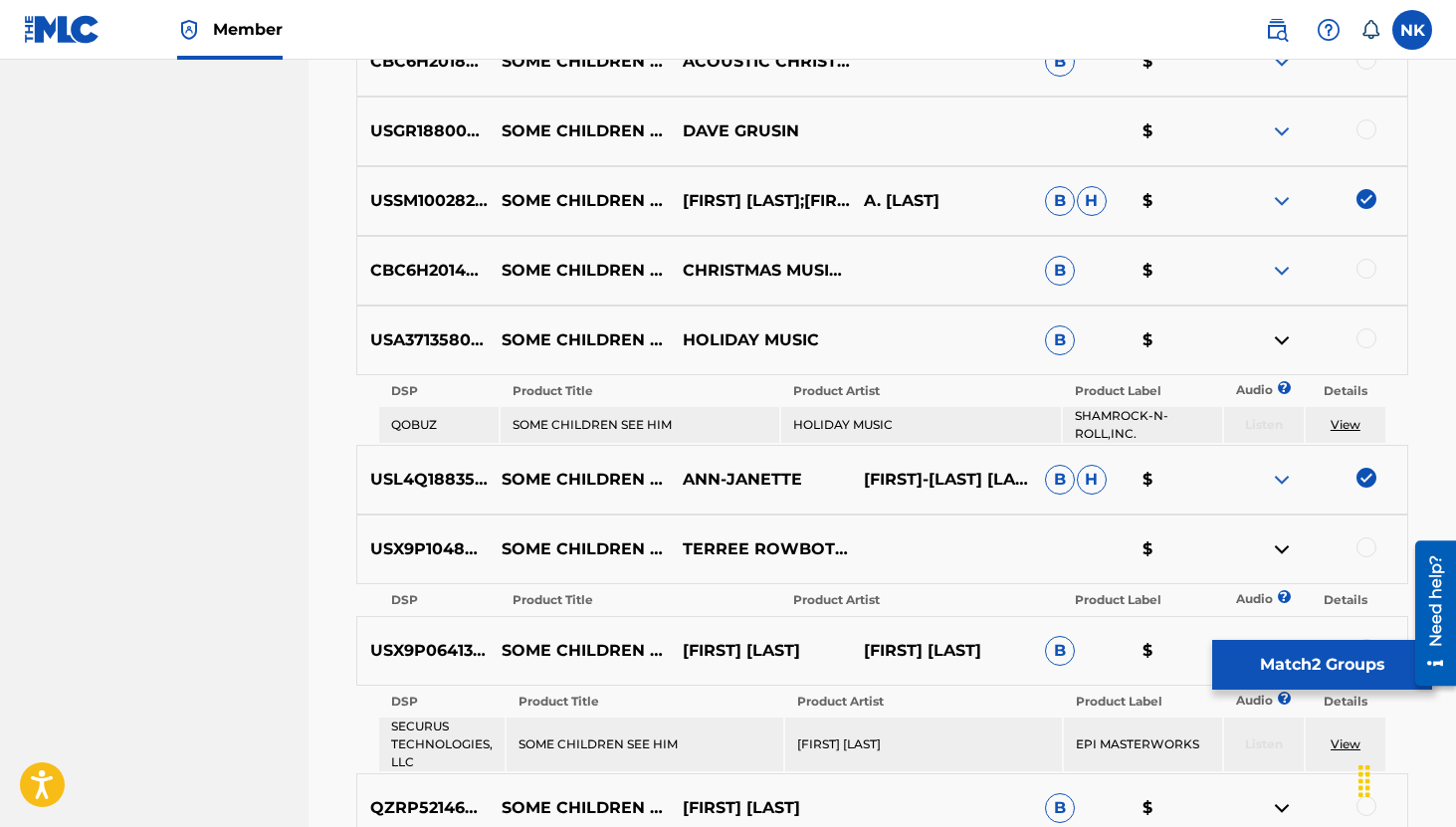 scroll, scrollTop: 679, scrollLeft: 0, axis: vertical 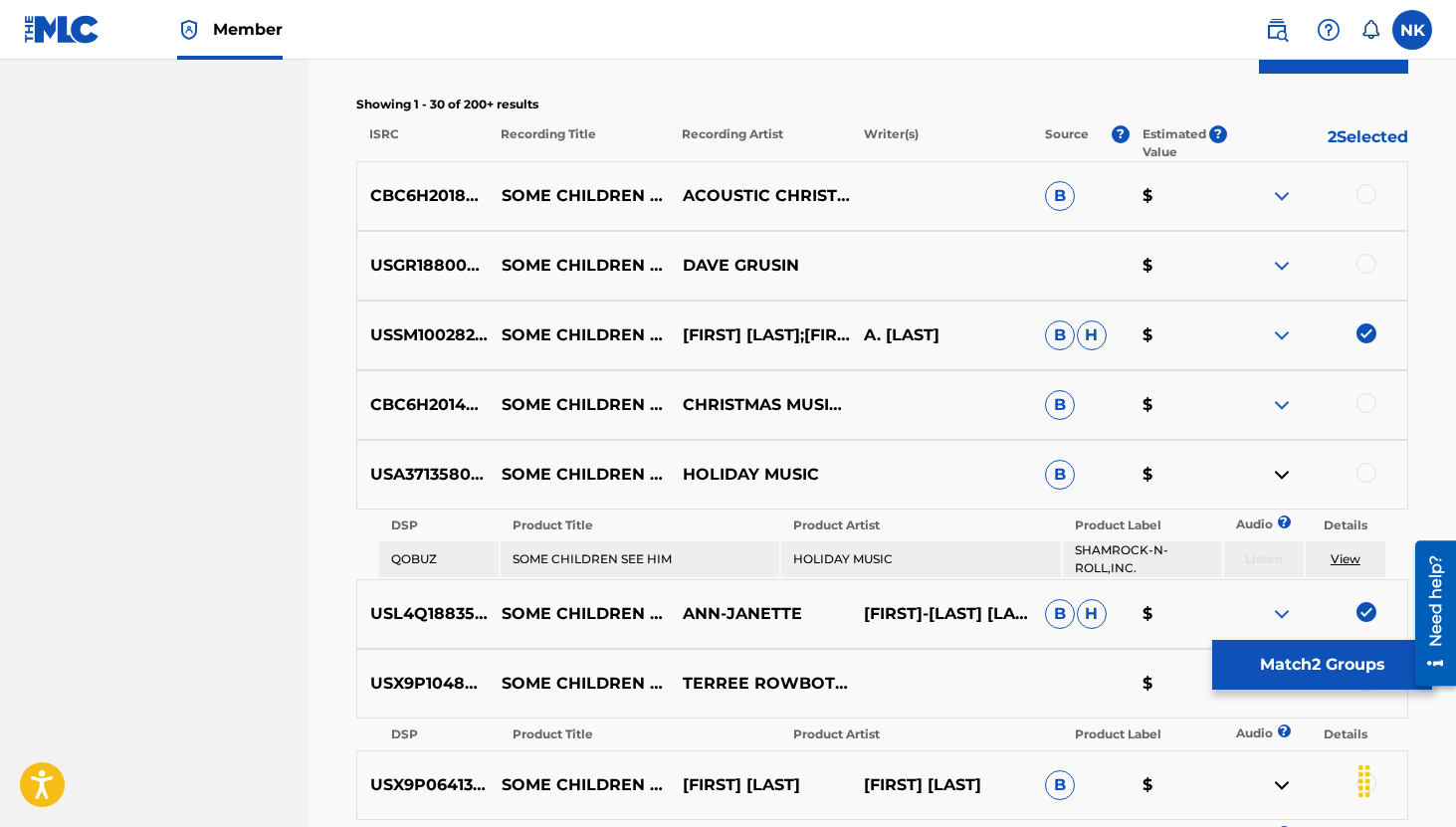click on "Match  2 Groups" at bounding box center (1322, 665) 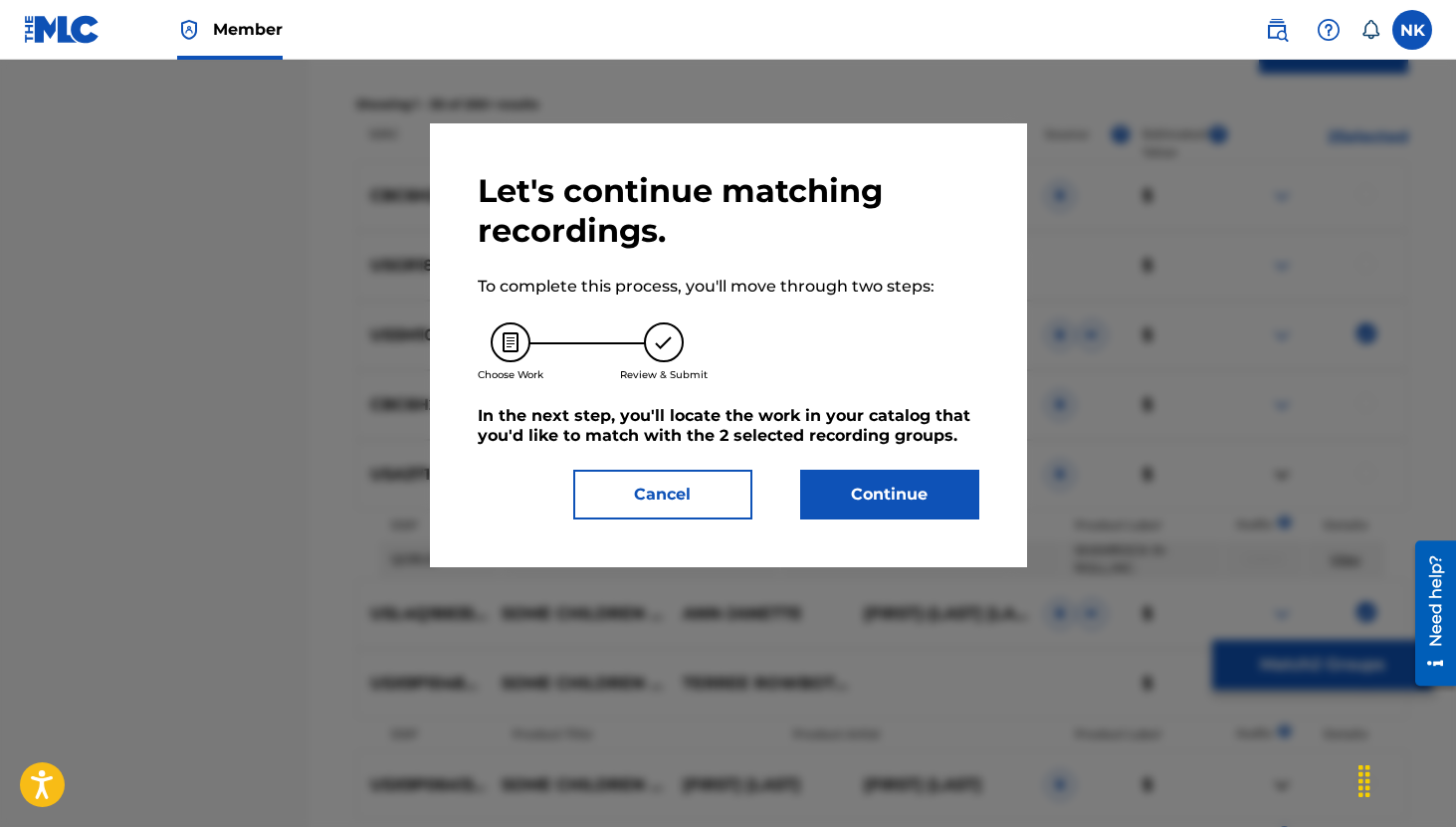 click on "Continue" at bounding box center [890, 495] 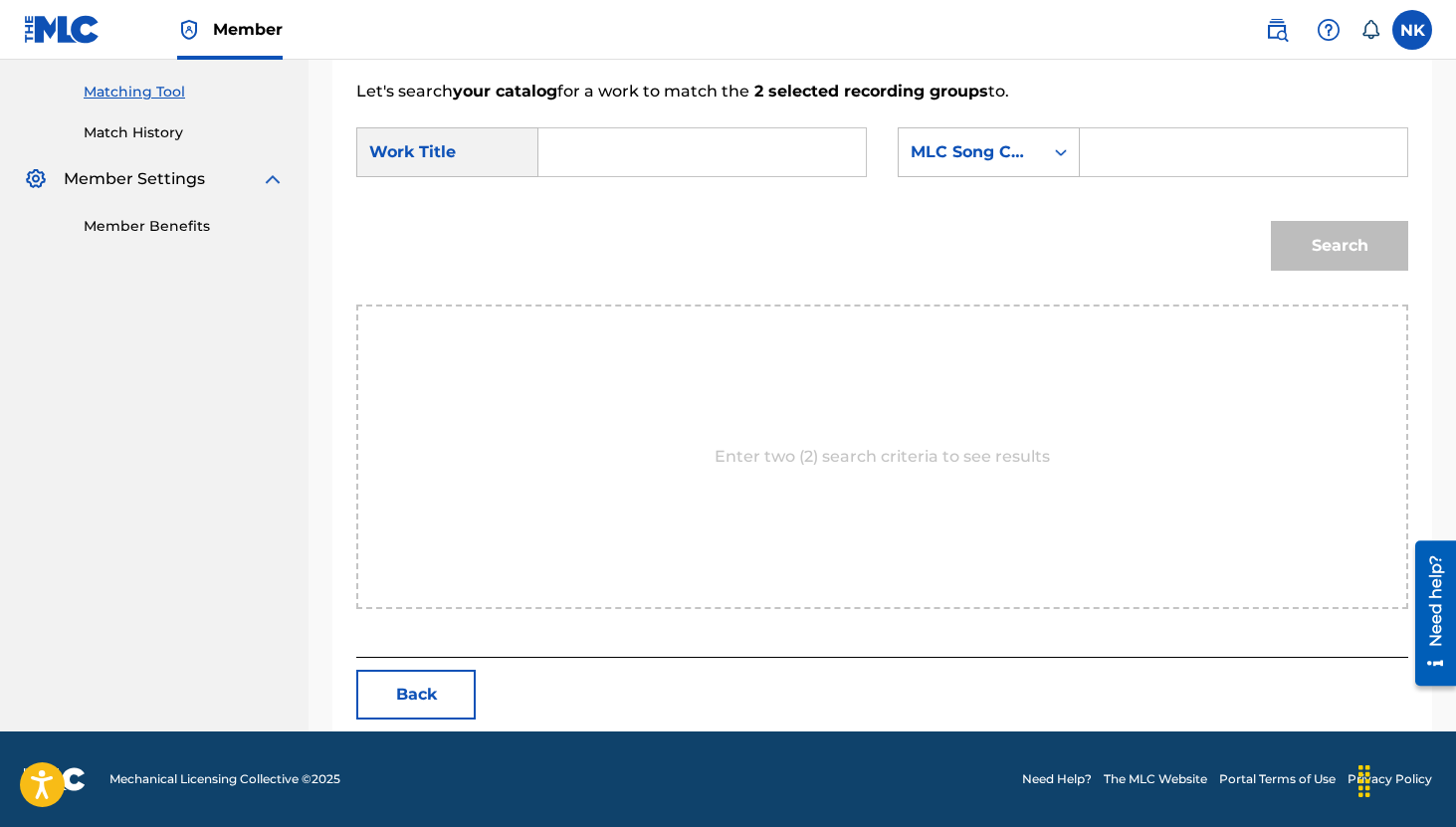 scroll, scrollTop: 499, scrollLeft: 0, axis: vertical 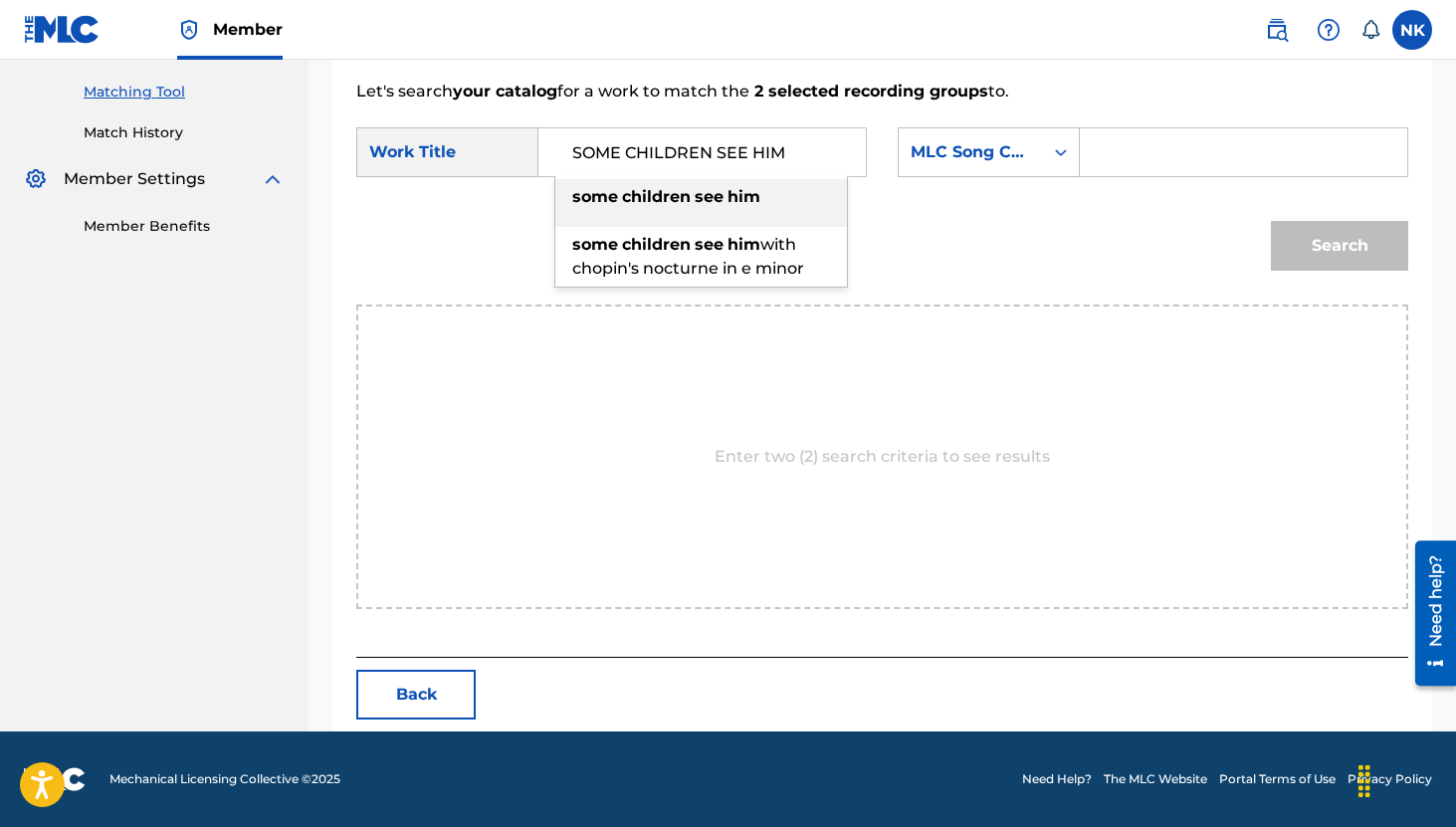 click on "him" at bounding box center [743, 196] 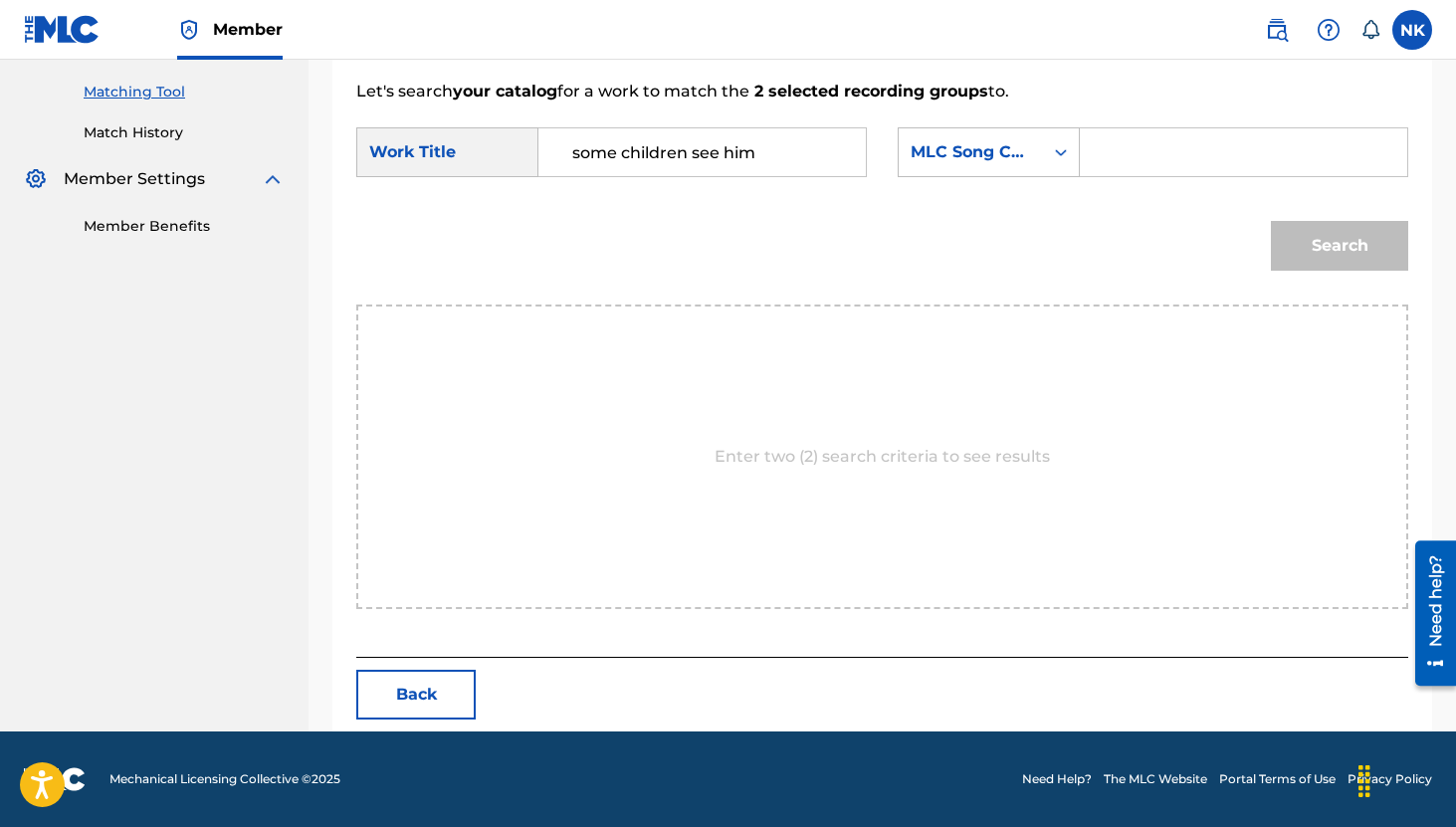 click at bounding box center (1243, 152) 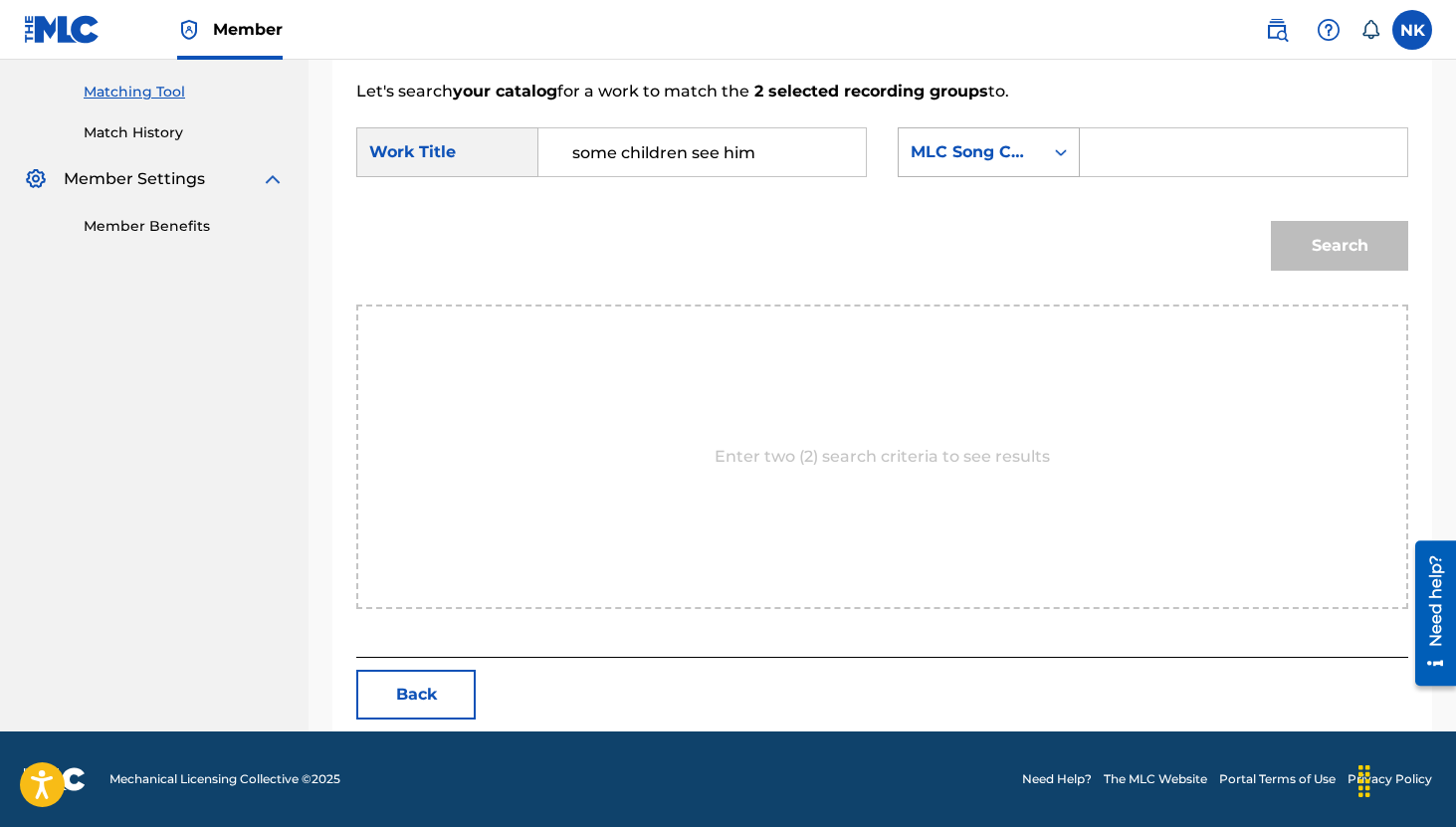 click on "MLC Song Code" at bounding box center [970, 152] 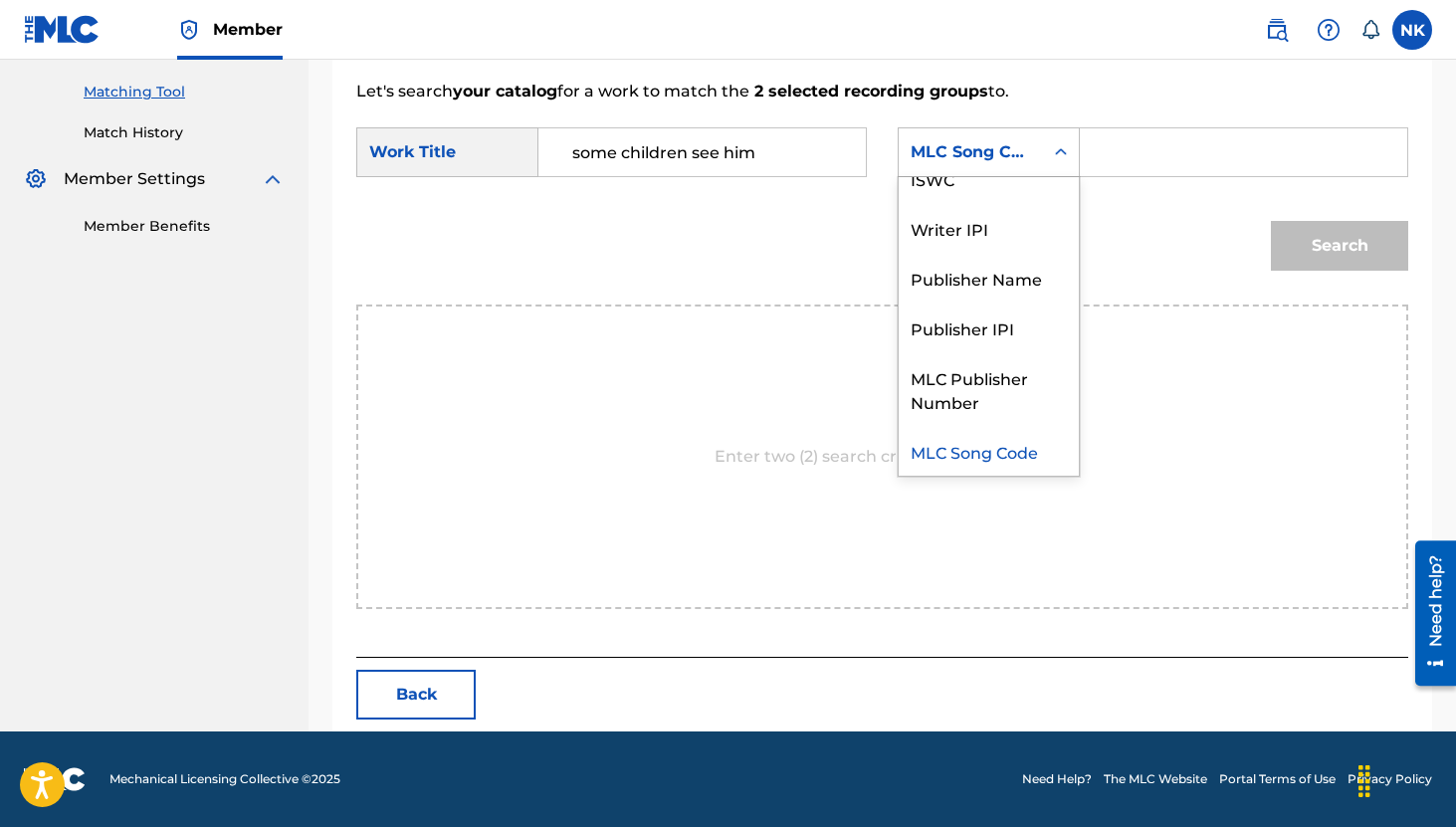 scroll, scrollTop: 0, scrollLeft: 0, axis: both 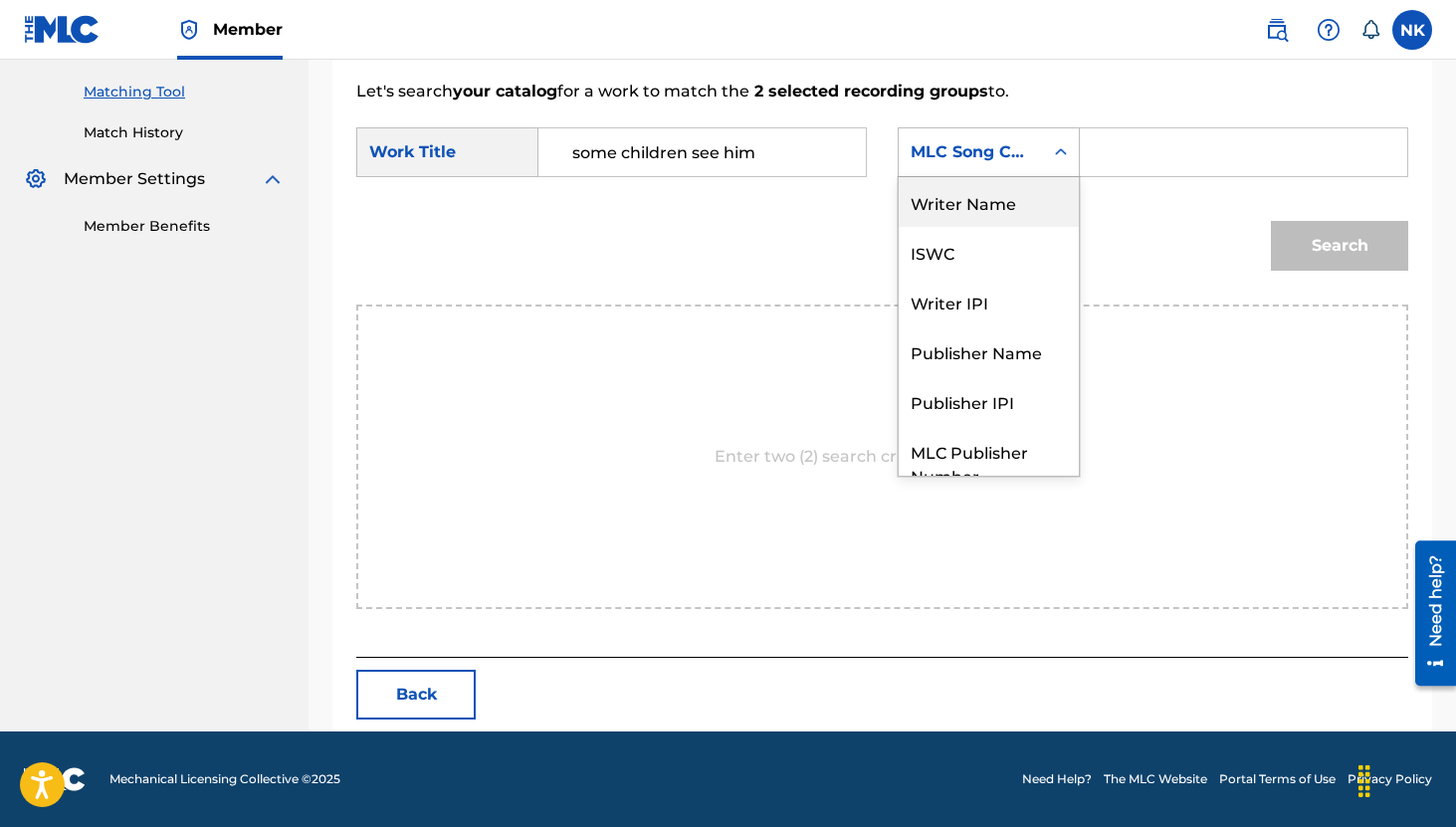 click on "Writer Name" at bounding box center (988, 202) 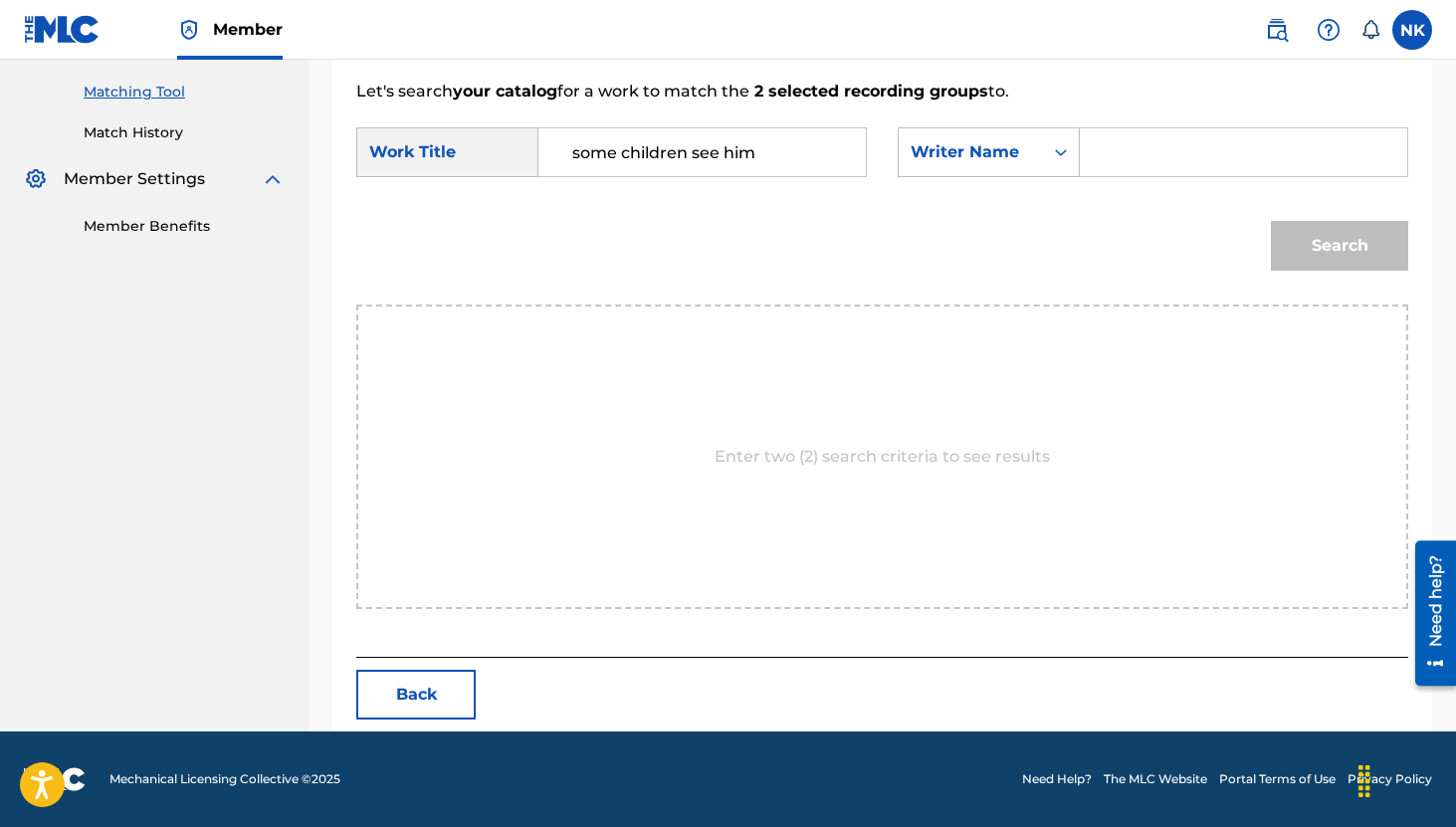 click at bounding box center (1243, 152) 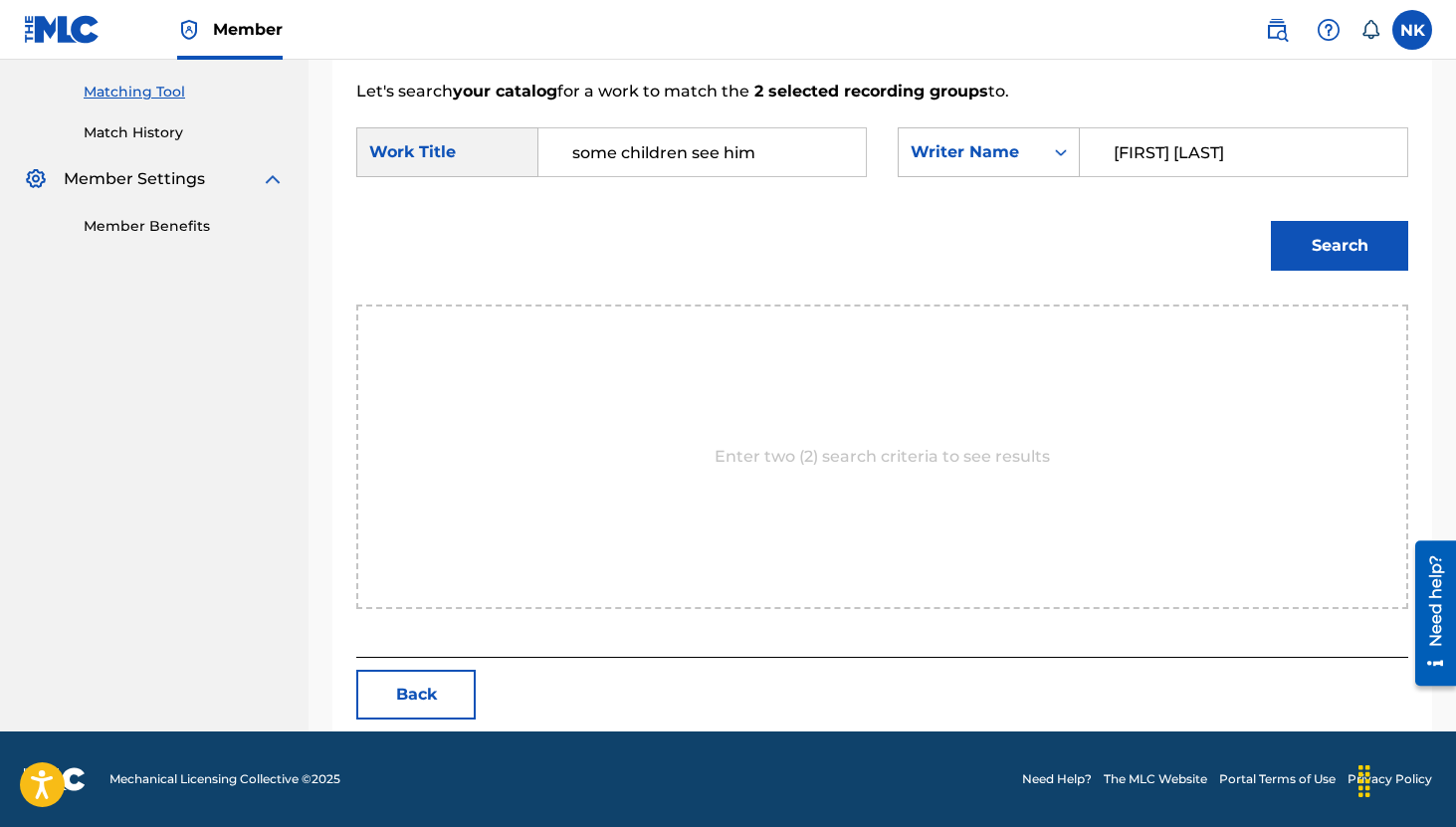 click on "Search" at bounding box center [1340, 246] 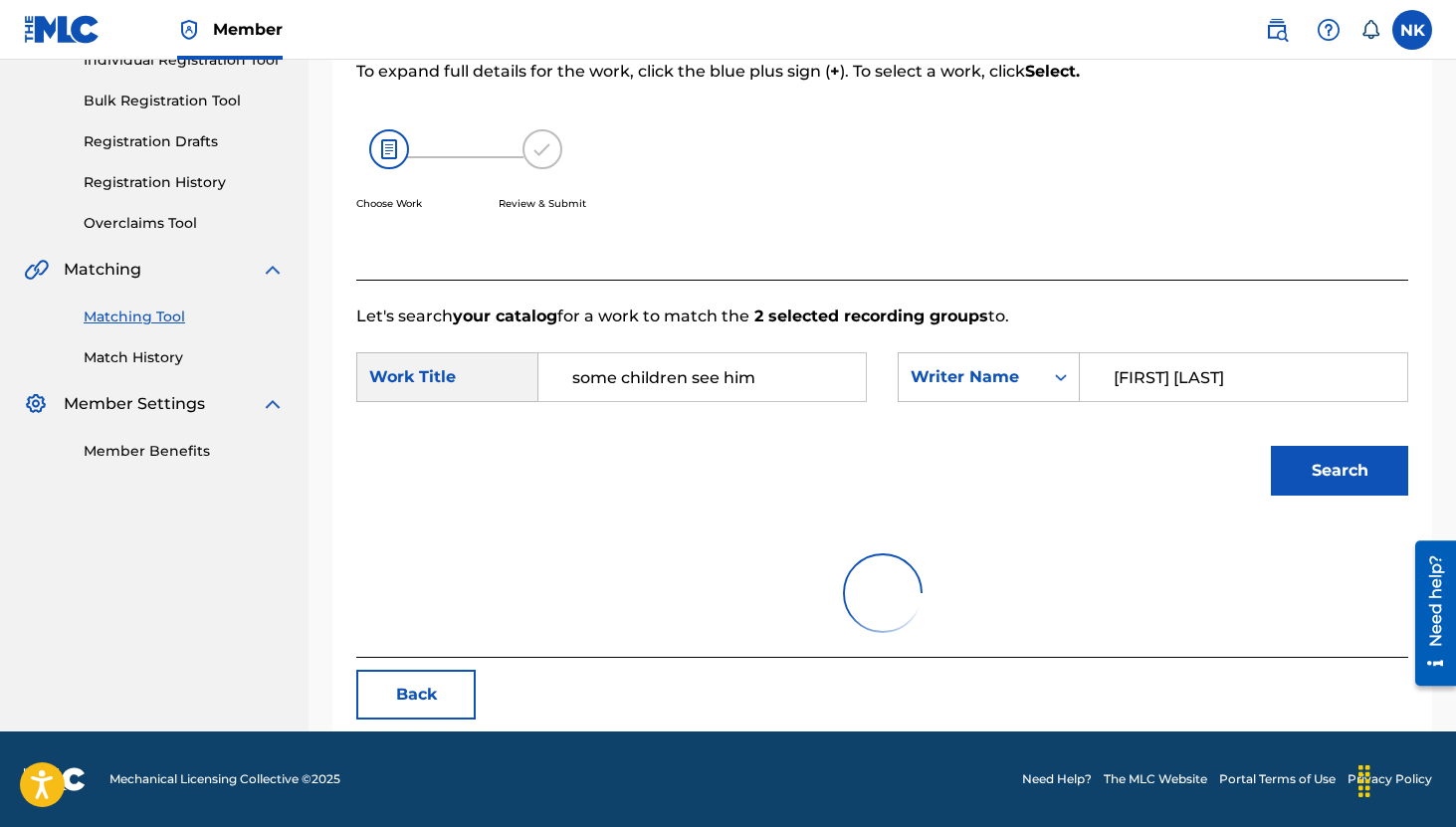 scroll, scrollTop: 188, scrollLeft: 0, axis: vertical 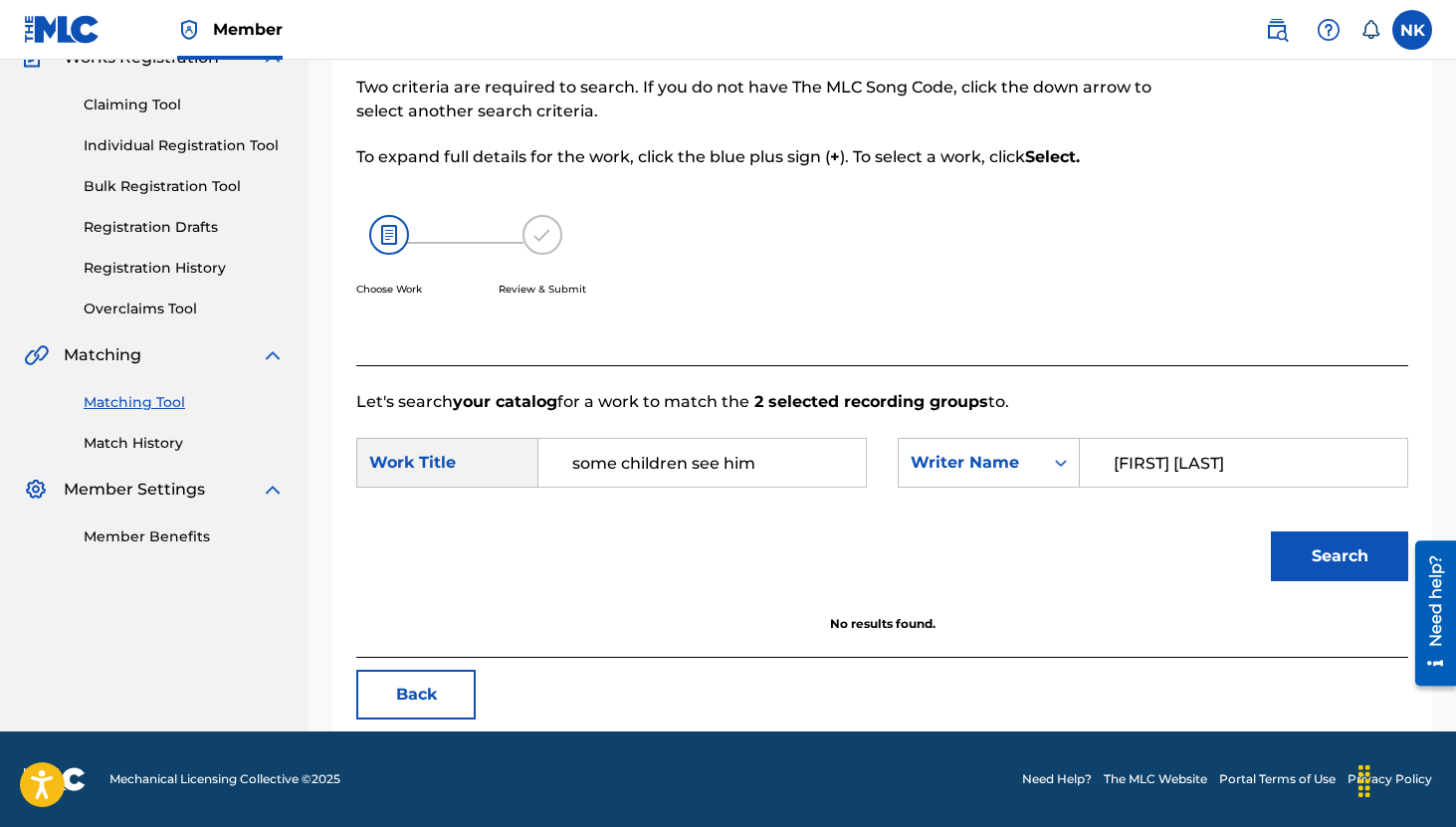 click on "Alfred S. Burt" at bounding box center [1243, 463] 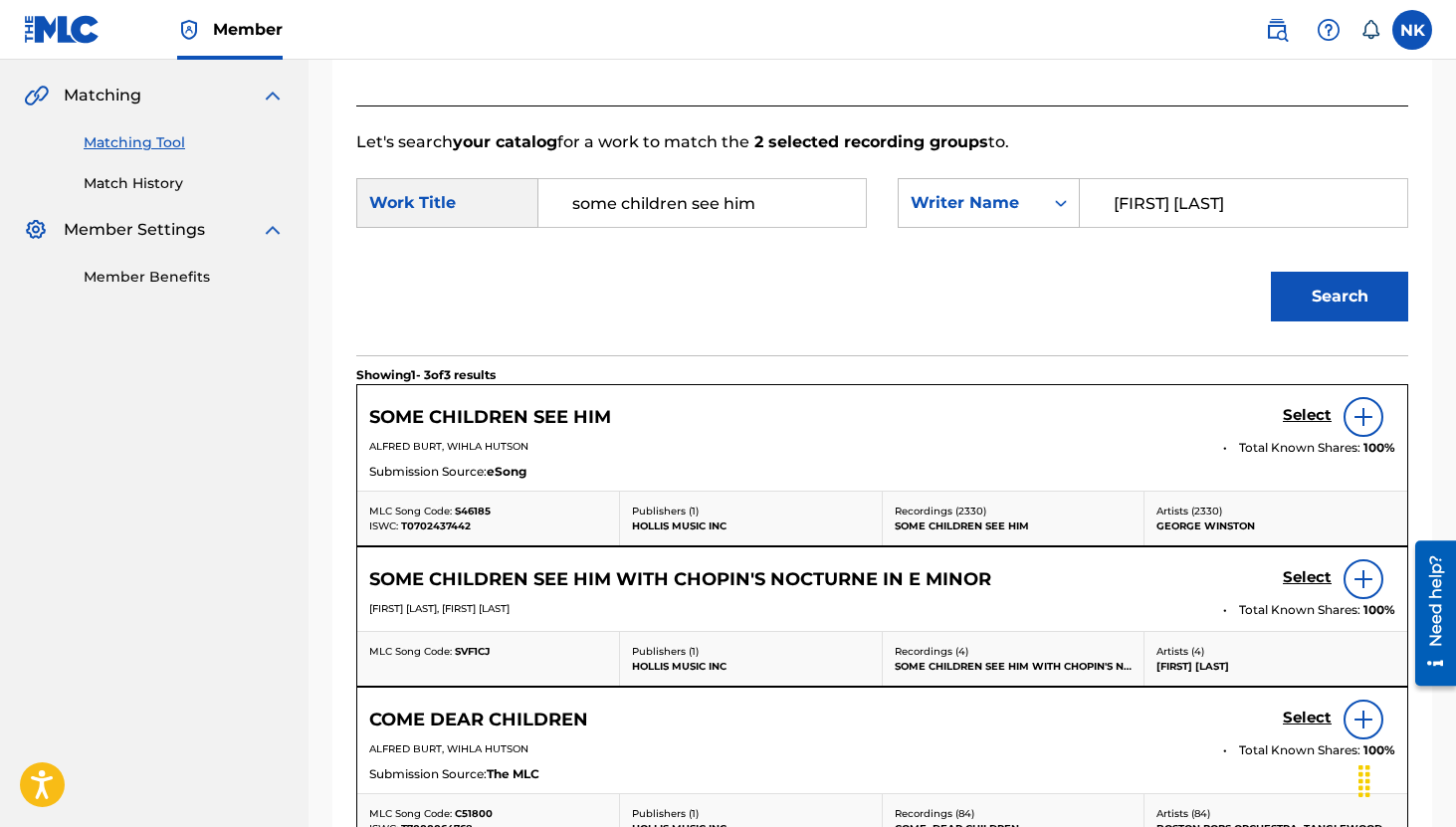 scroll, scrollTop: 526, scrollLeft: 0, axis: vertical 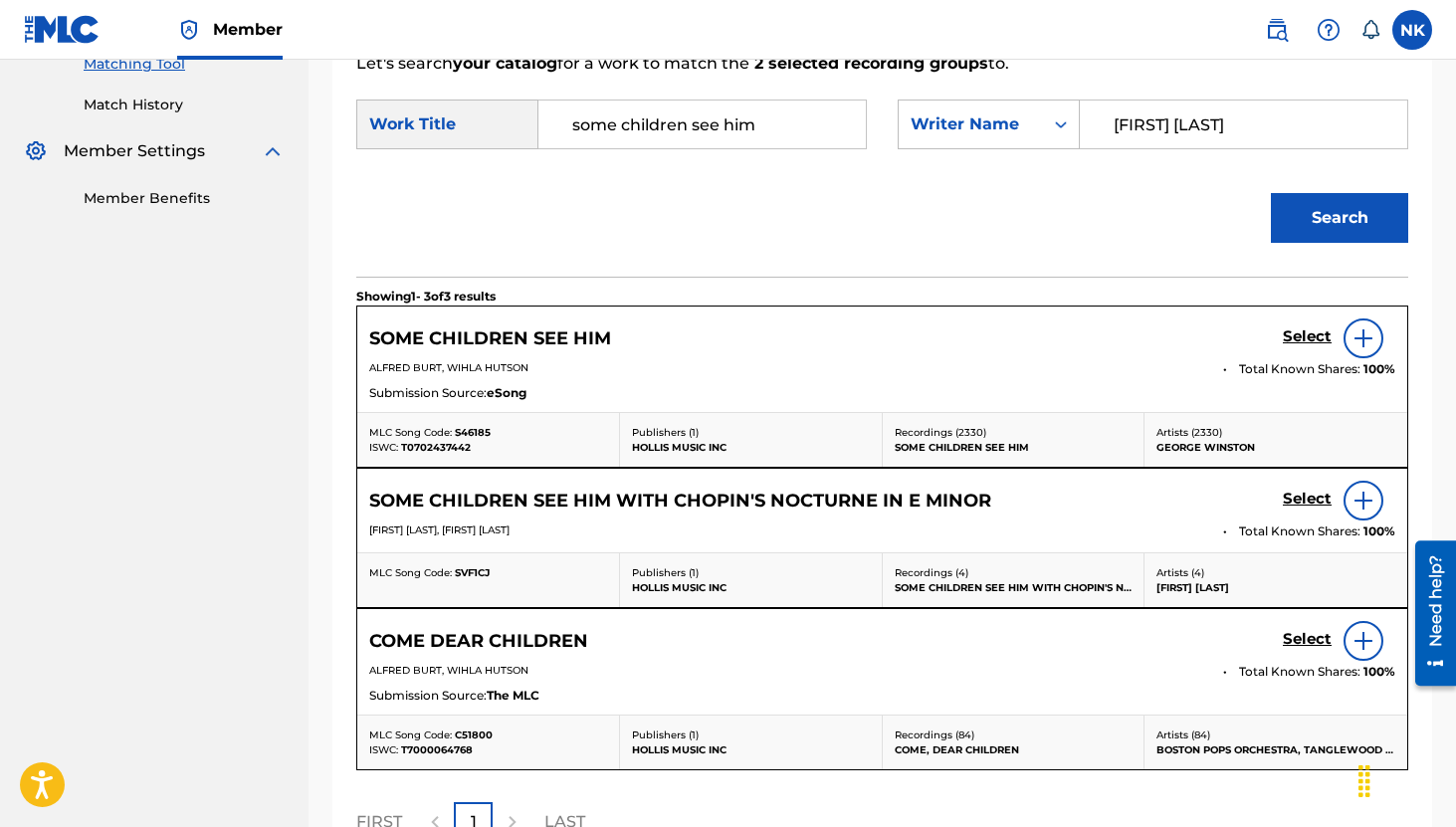 click on "Select" at bounding box center [1307, 336] 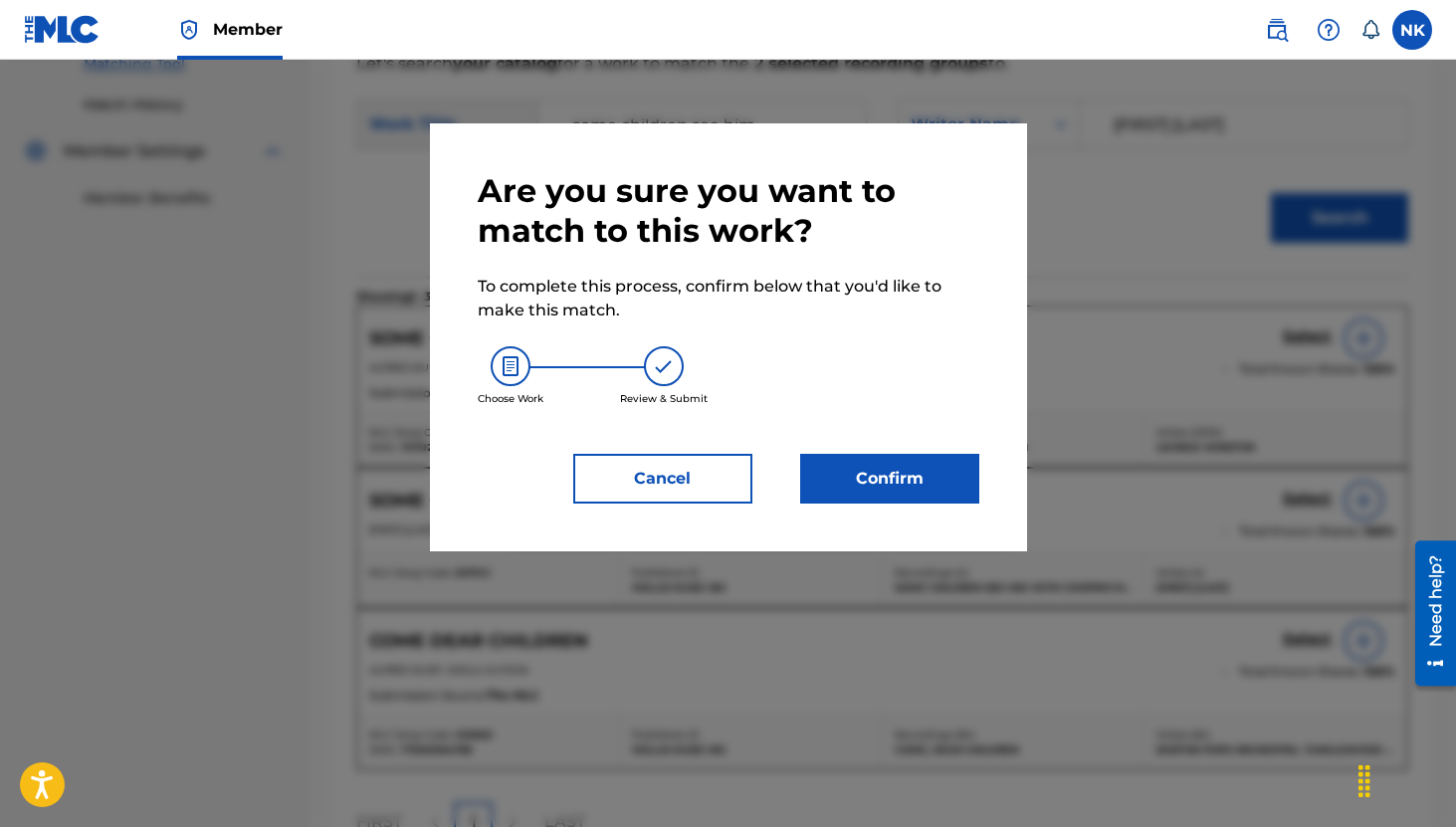 click on "Confirm" at bounding box center [890, 479] 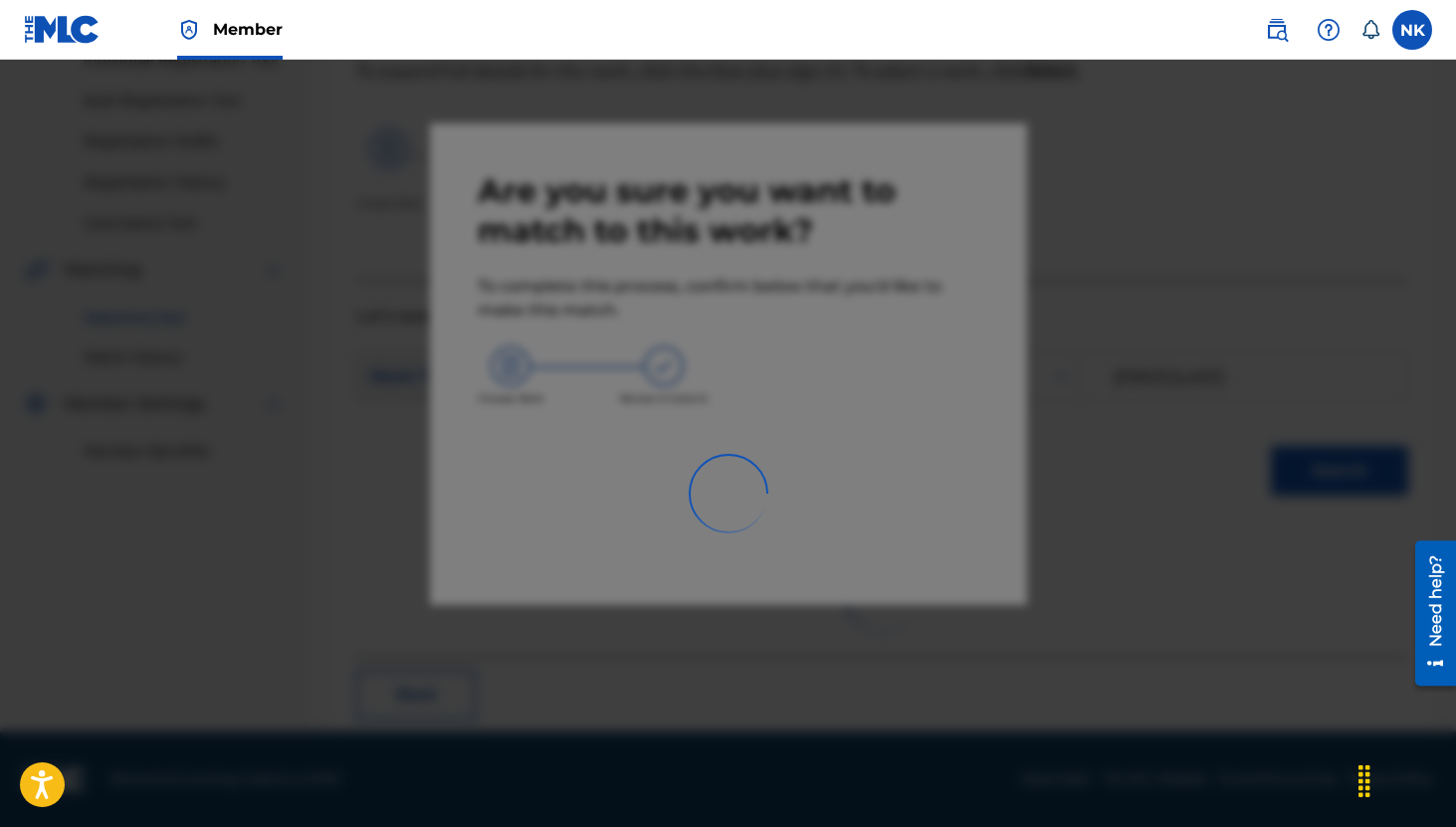 scroll, scrollTop: 73, scrollLeft: 0, axis: vertical 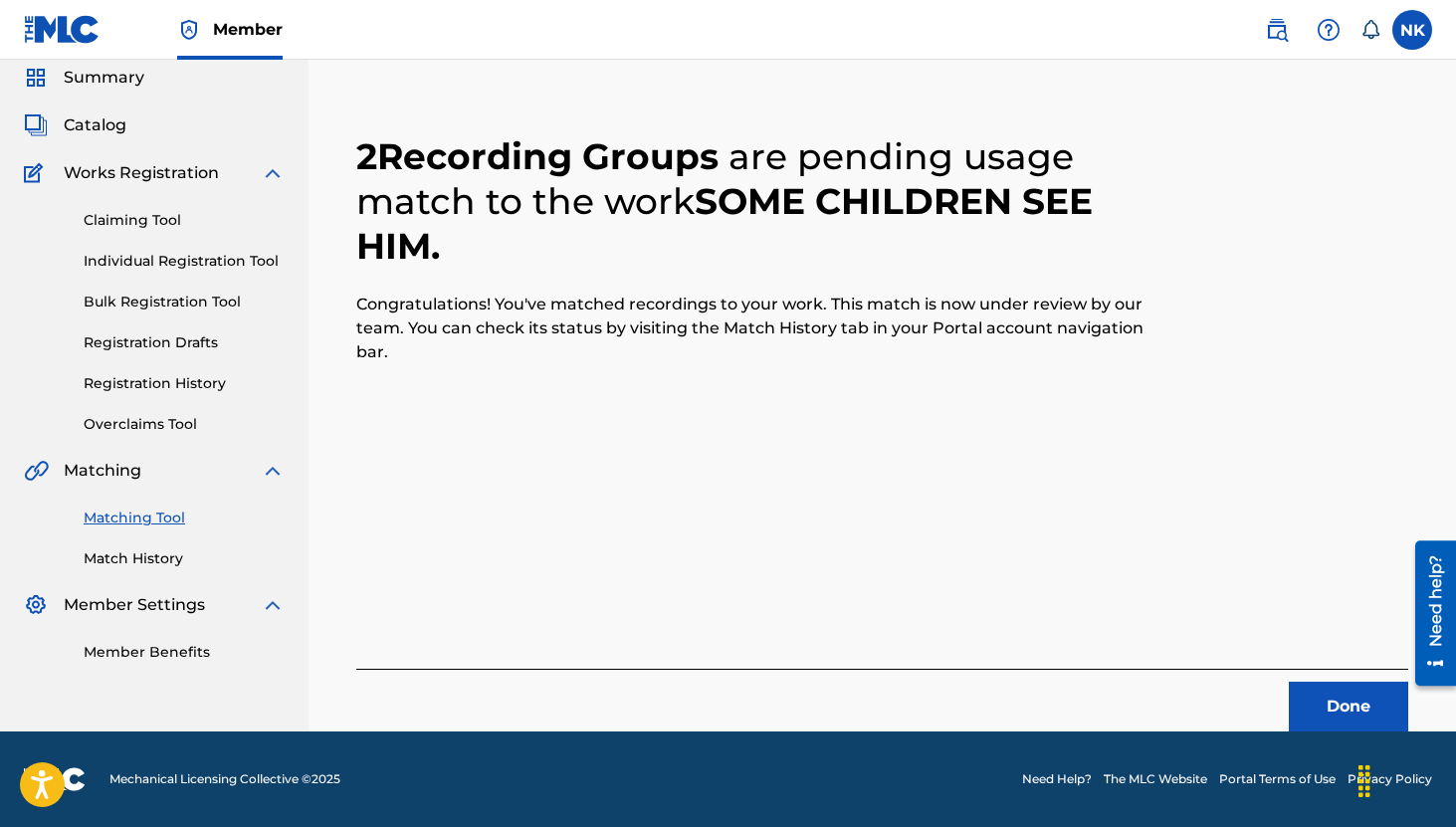 click on "2  Recording Groups   are pending usage match to the work  SOME CHILDREN SEE HIM ." at bounding box center [750, 201] 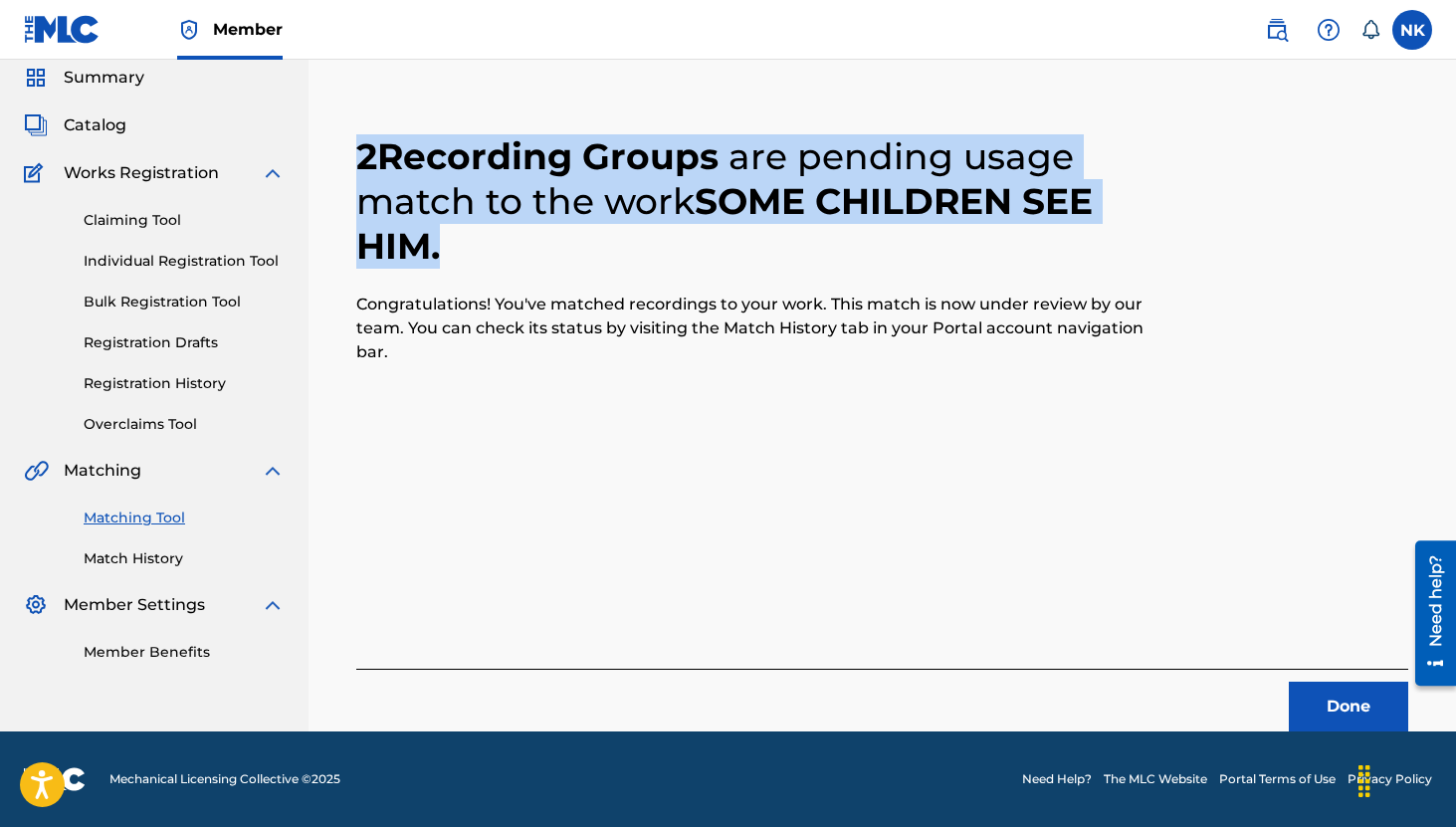 drag, startPoint x: 481, startPoint y: 262, endPoint x: 343, endPoint y: 139, distance: 184.8594 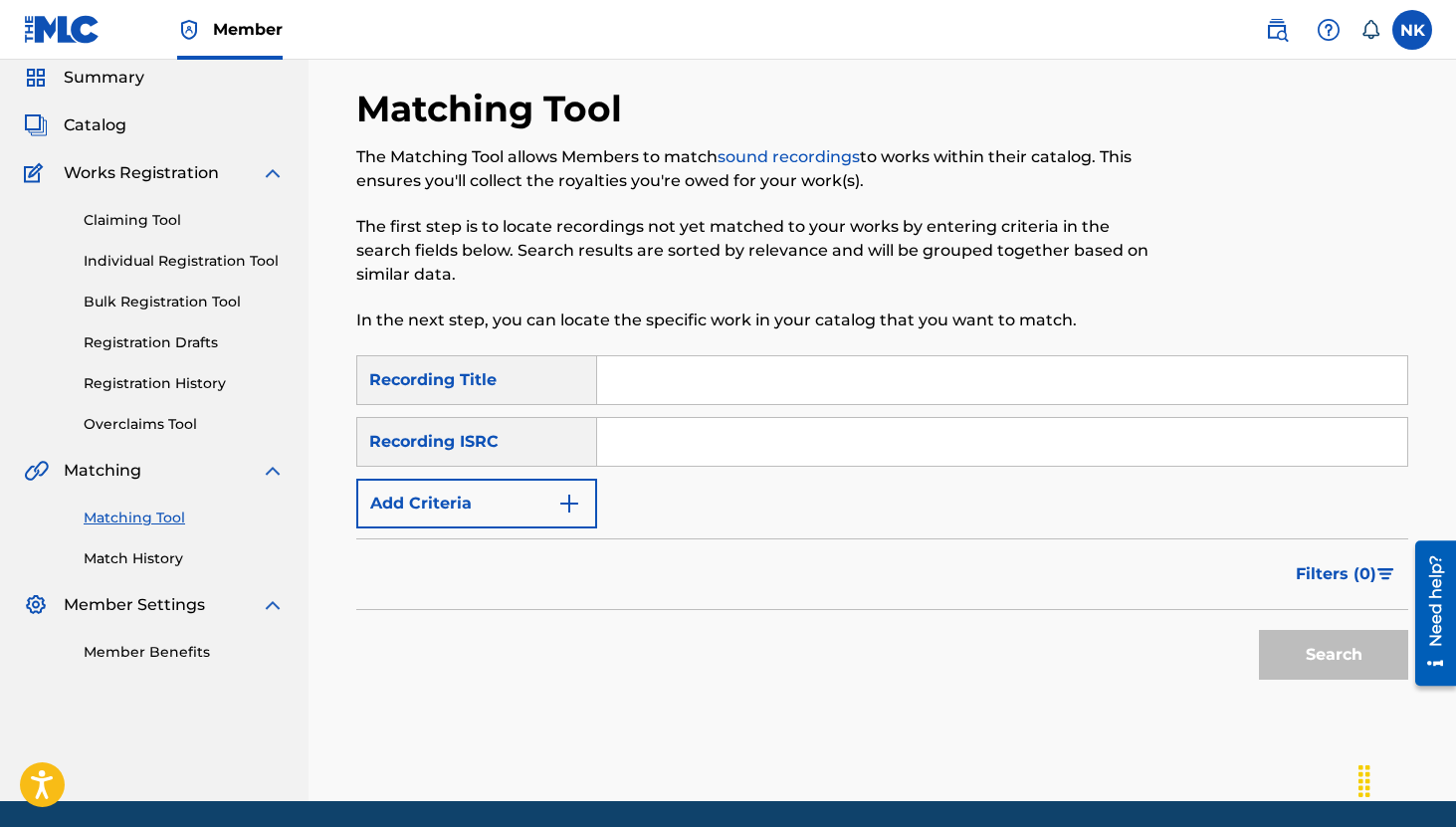 click on "SearchWithCriteriaa56b39f0-745e-4df3-bc7f-5fd71fadcf76 Recording Title SearchWithCriteria320422fc-e4d3-4998-a3c7-bf3bc899291c Recording ISRC Add Criteria" at bounding box center [882, 442] 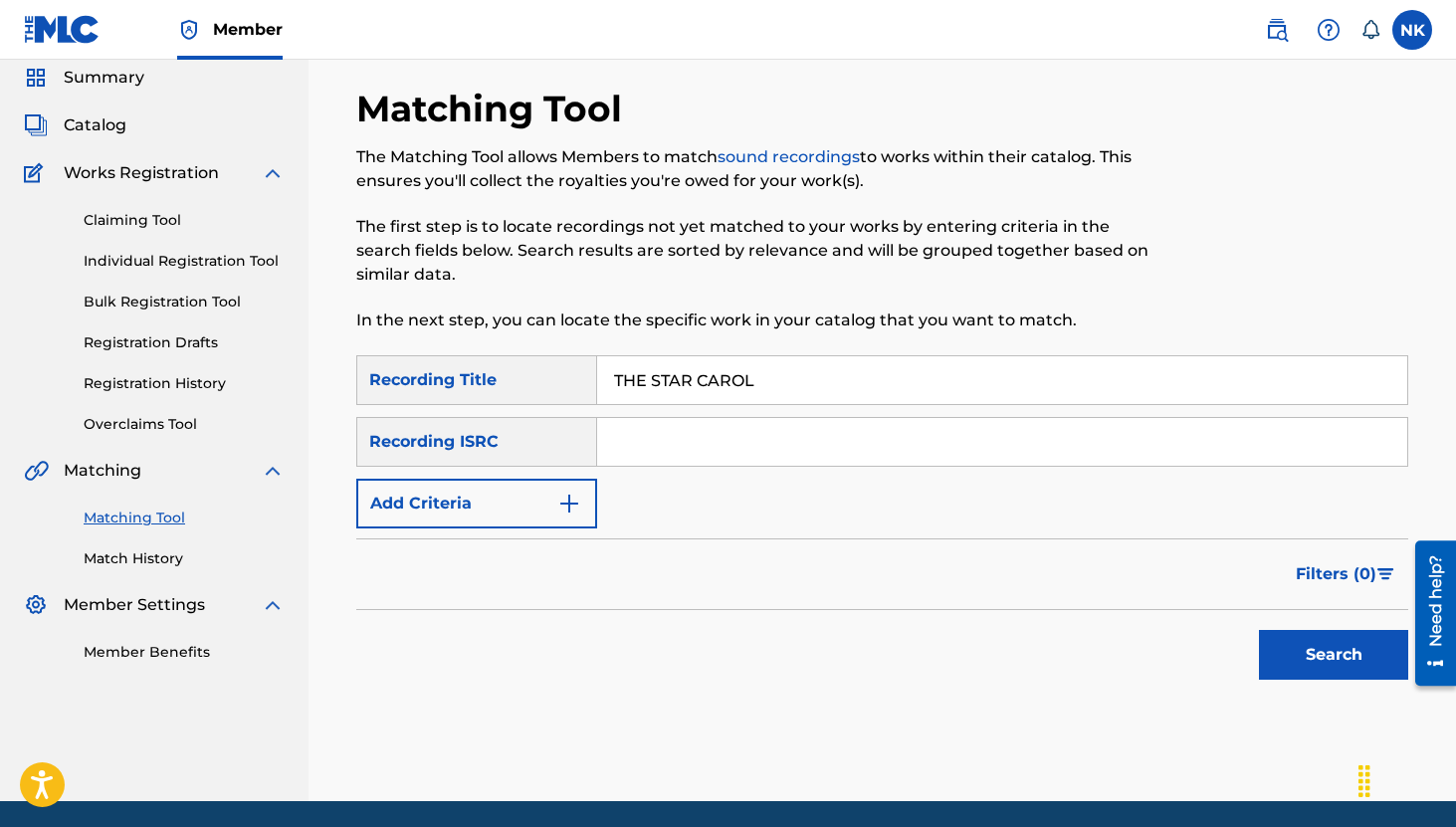 type on "THE STAR CAROL" 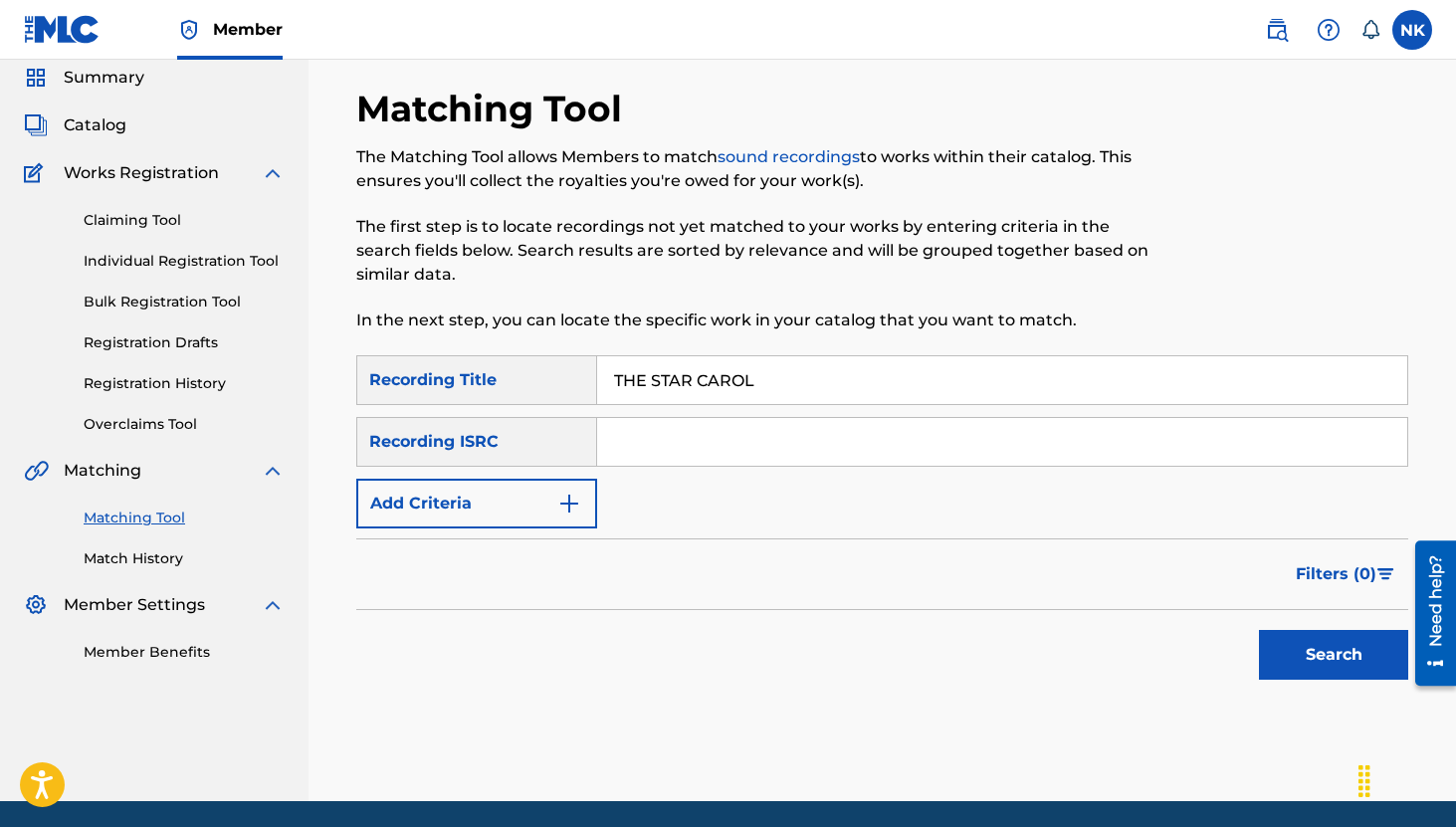 click on "Search" at bounding box center [1334, 655] 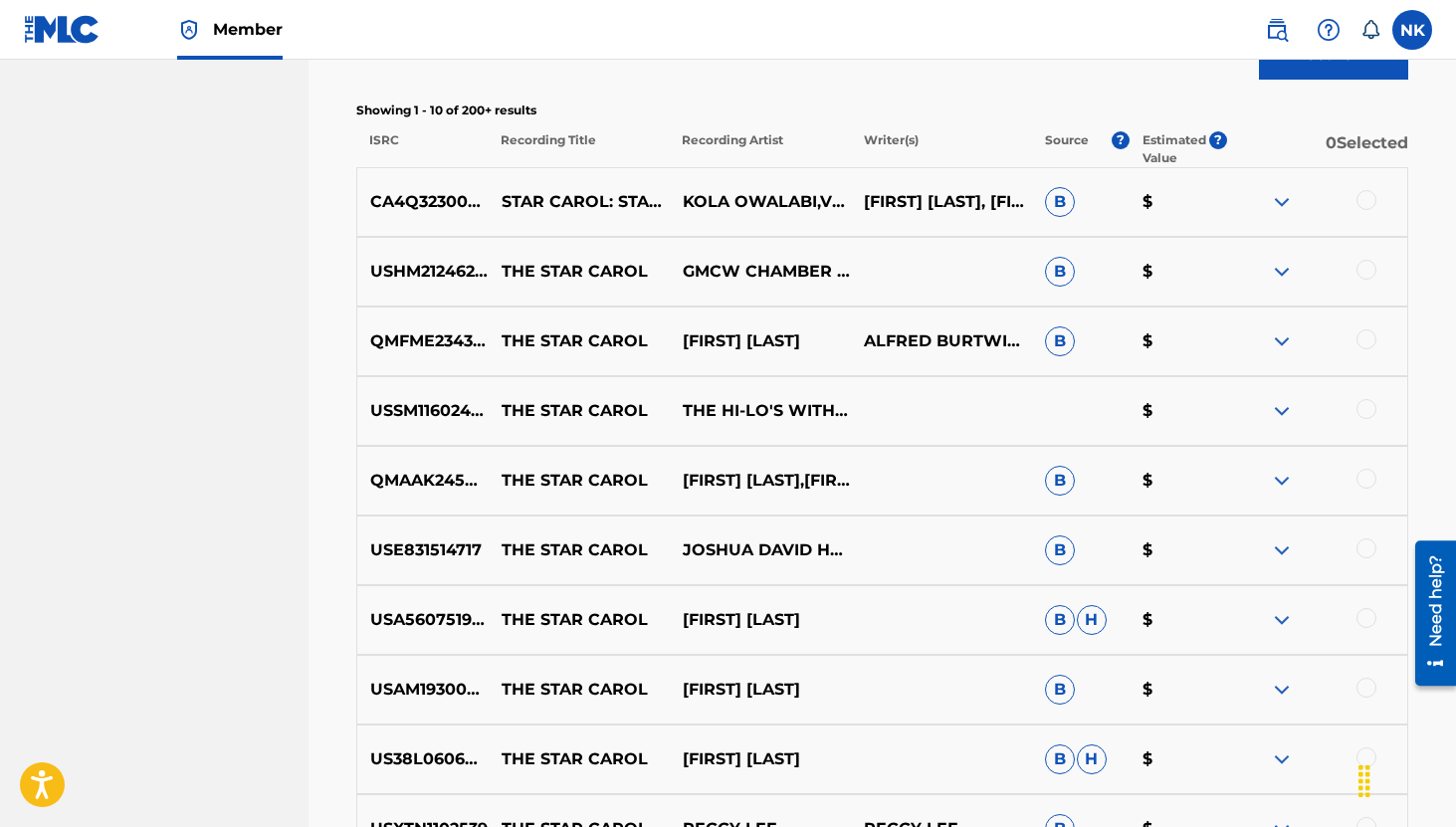 scroll, scrollTop: 732, scrollLeft: 0, axis: vertical 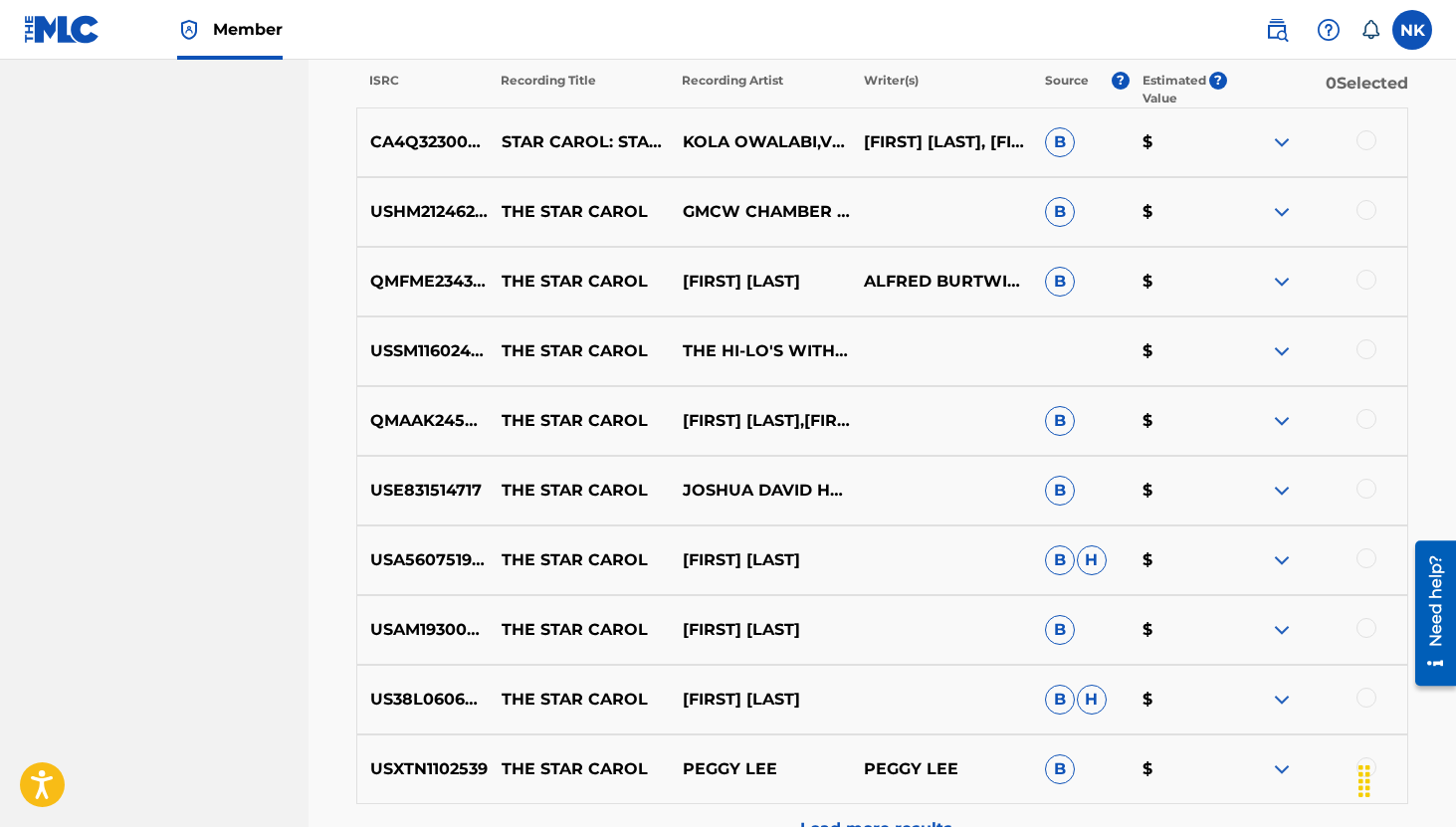 click at bounding box center (1366, 280) 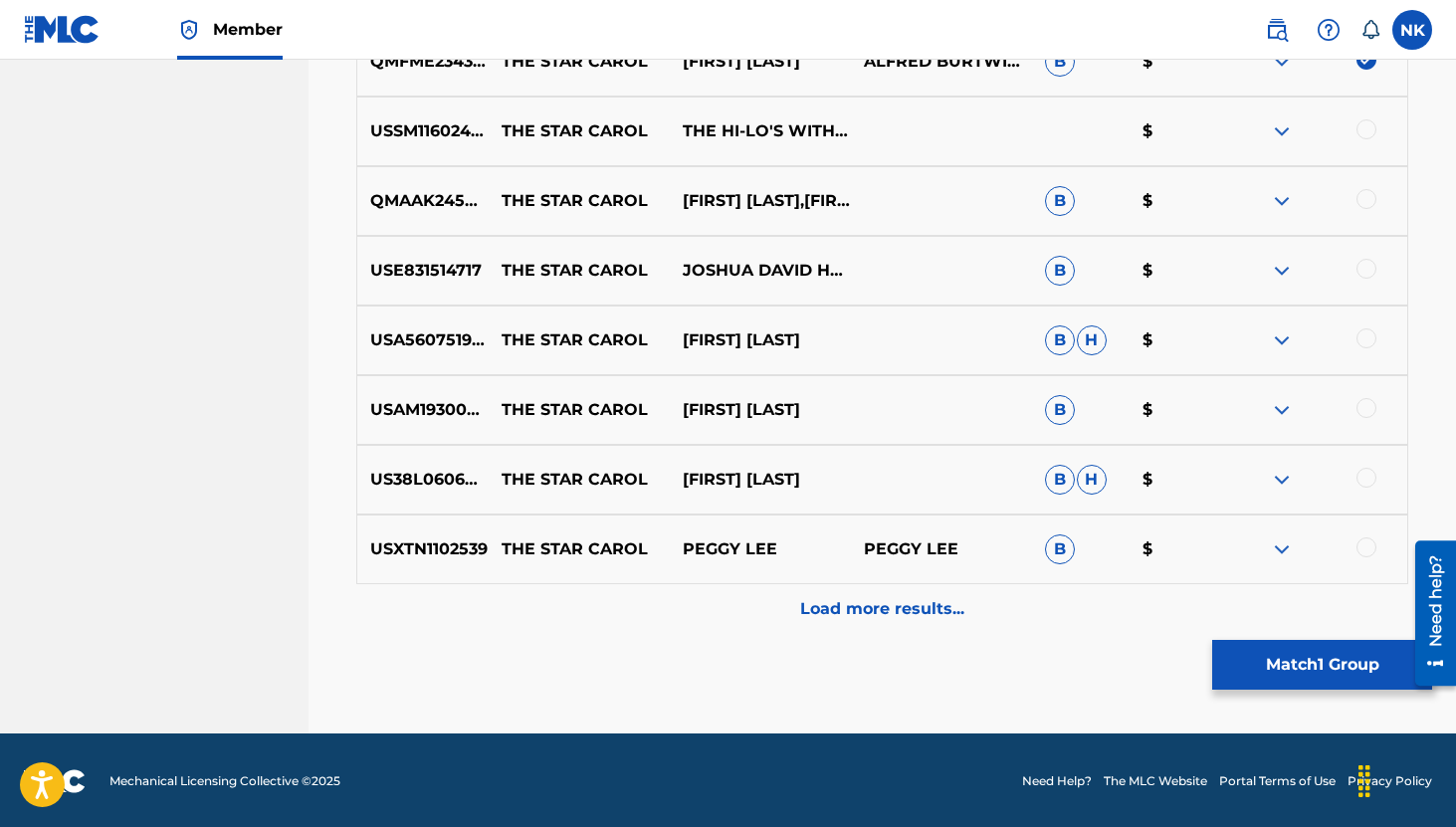 scroll, scrollTop: 954, scrollLeft: 0, axis: vertical 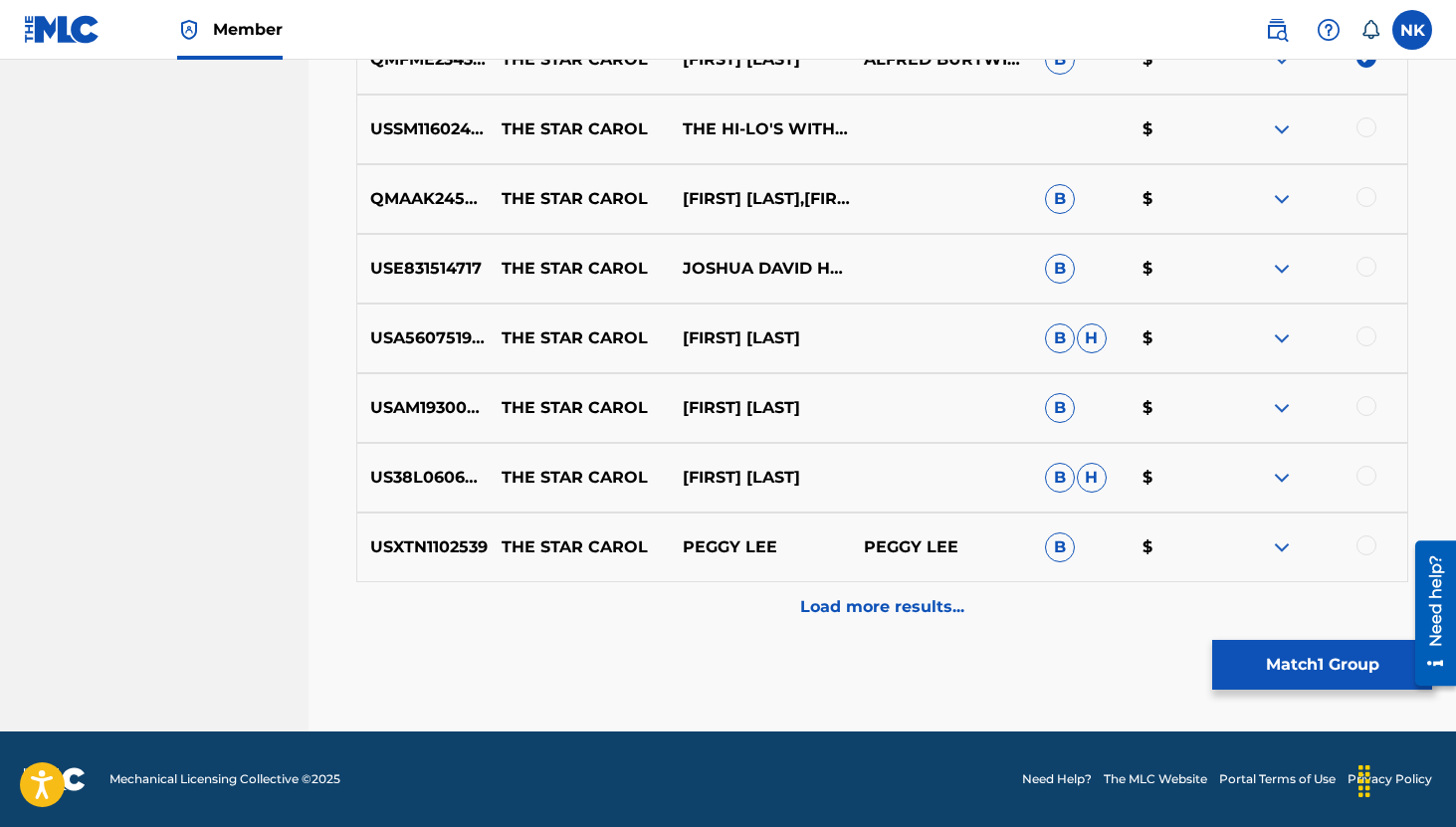 click on "Load more results..." at bounding box center [882, 607] 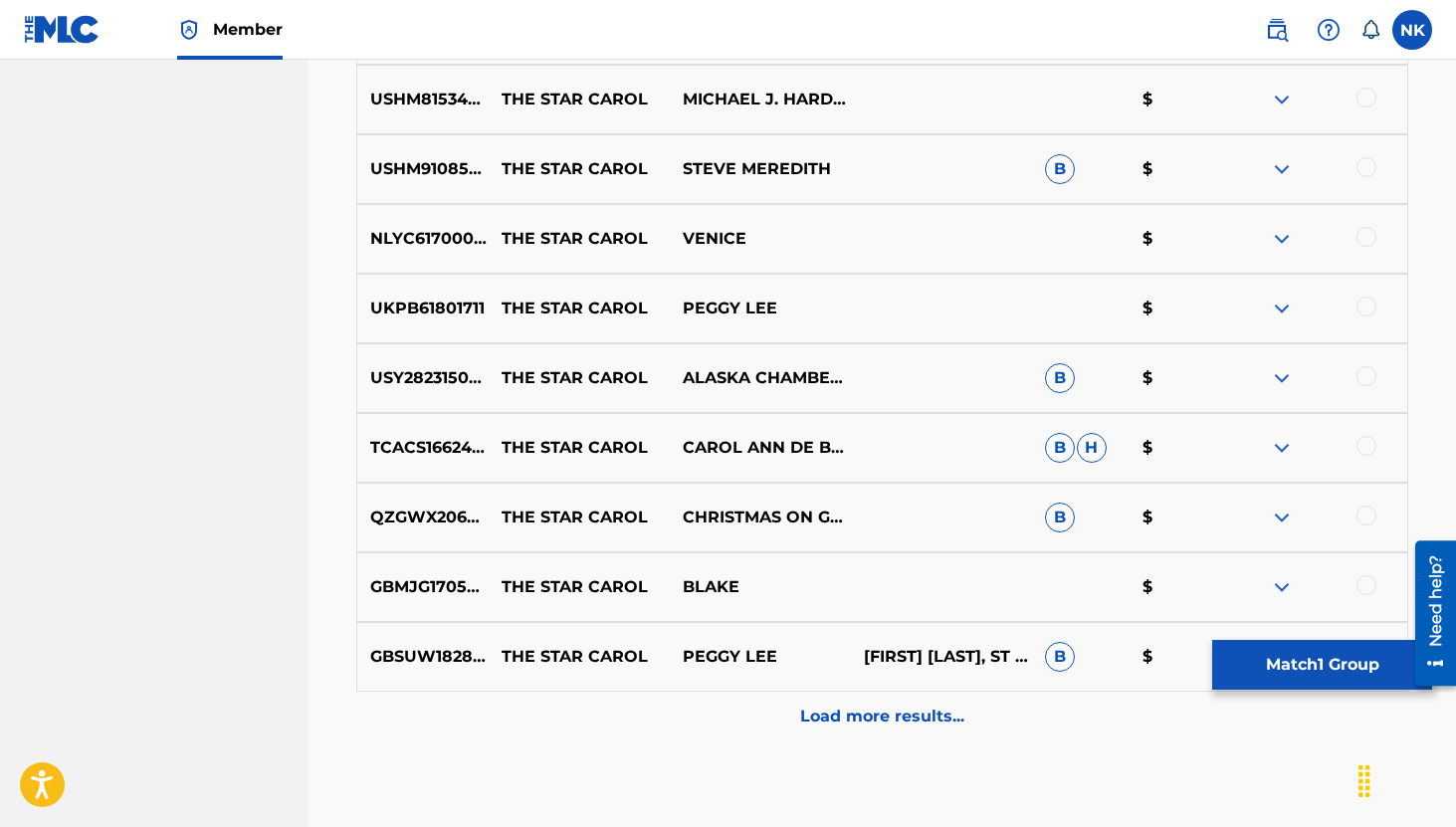 scroll, scrollTop: 1651, scrollLeft: 0, axis: vertical 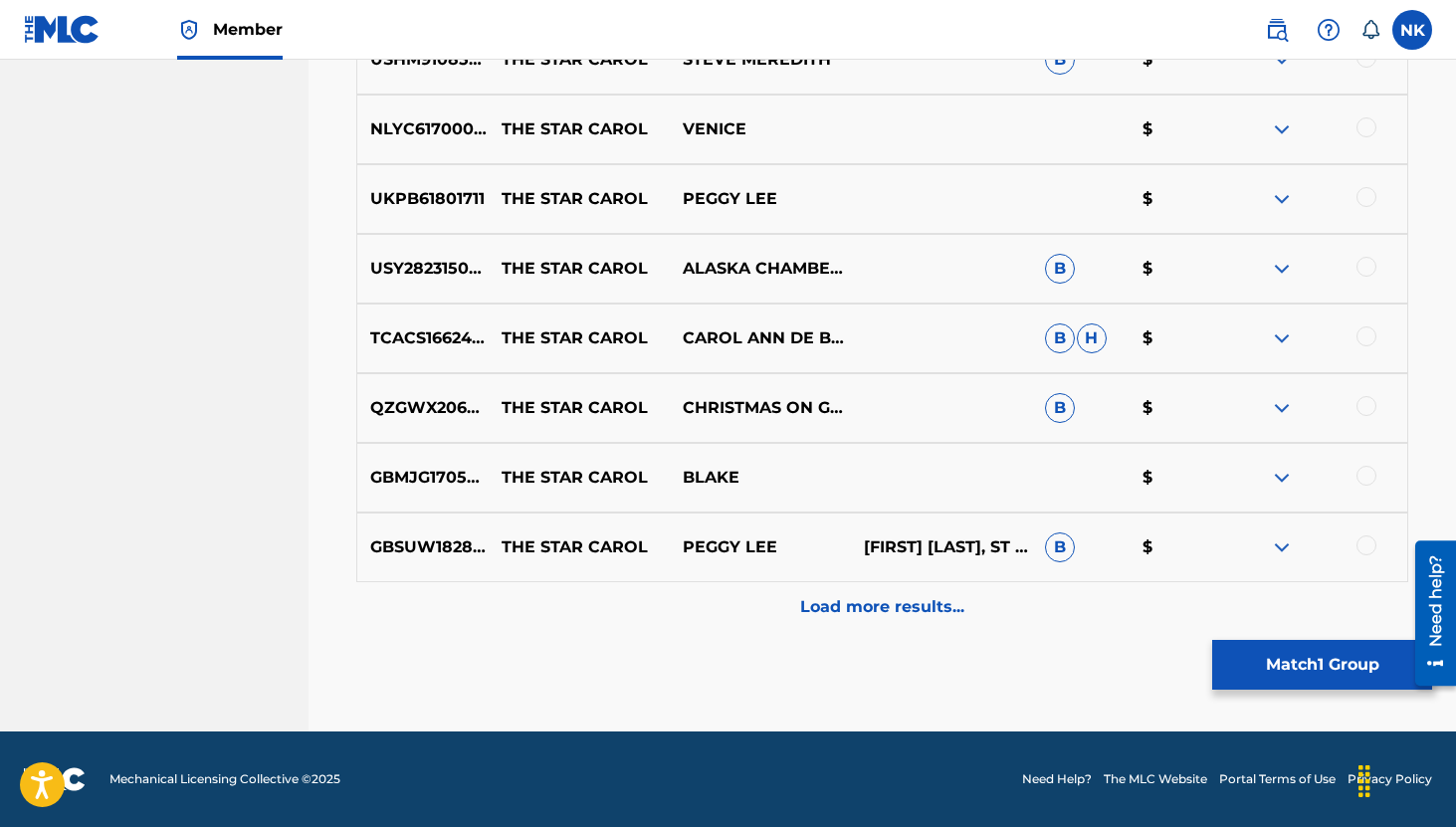click on "Load more results..." at bounding box center (882, 607) 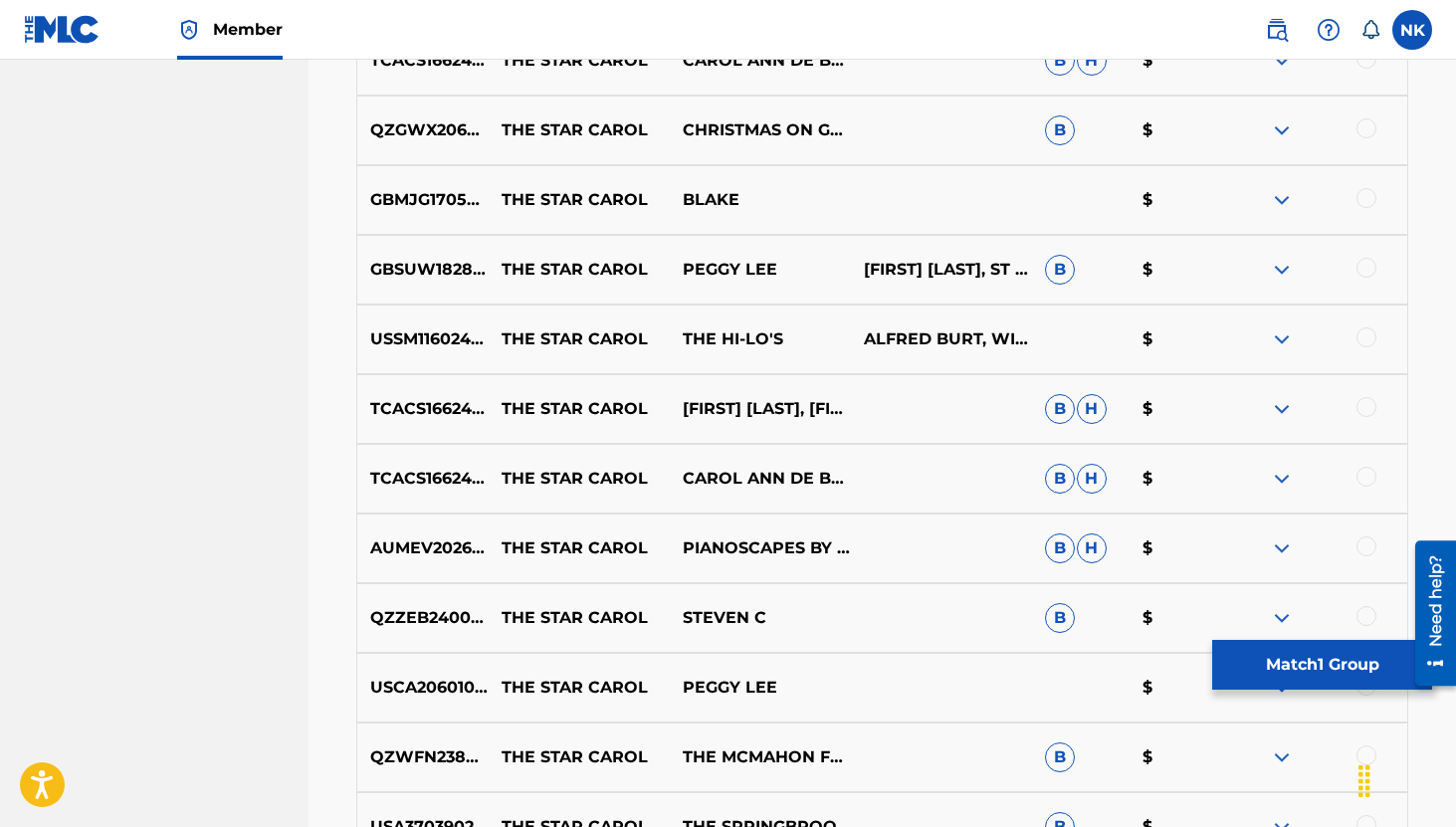 scroll, scrollTop: 1962, scrollLeft: 0, axis: vertical 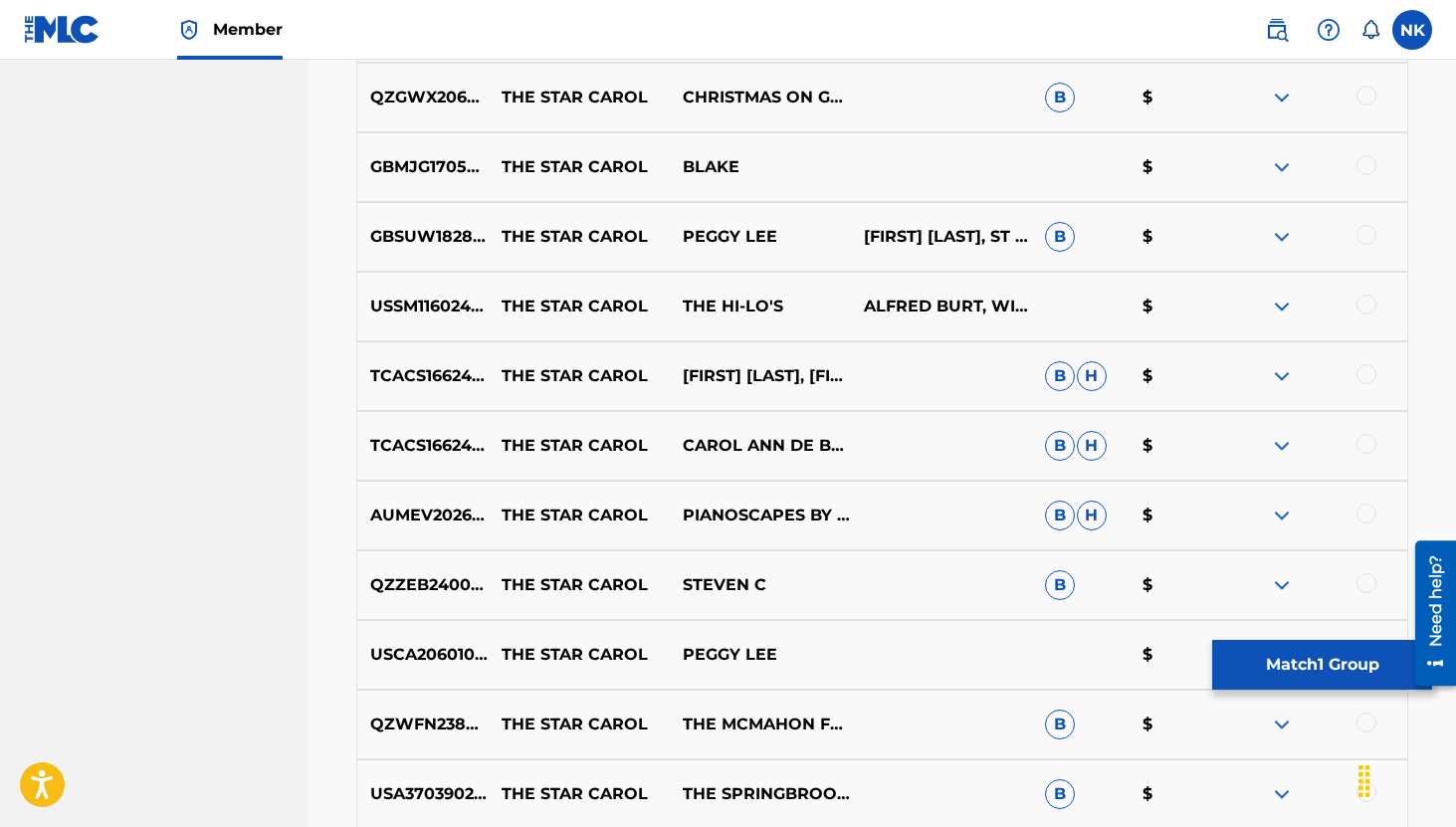 click at bounding box center (1317, 307) 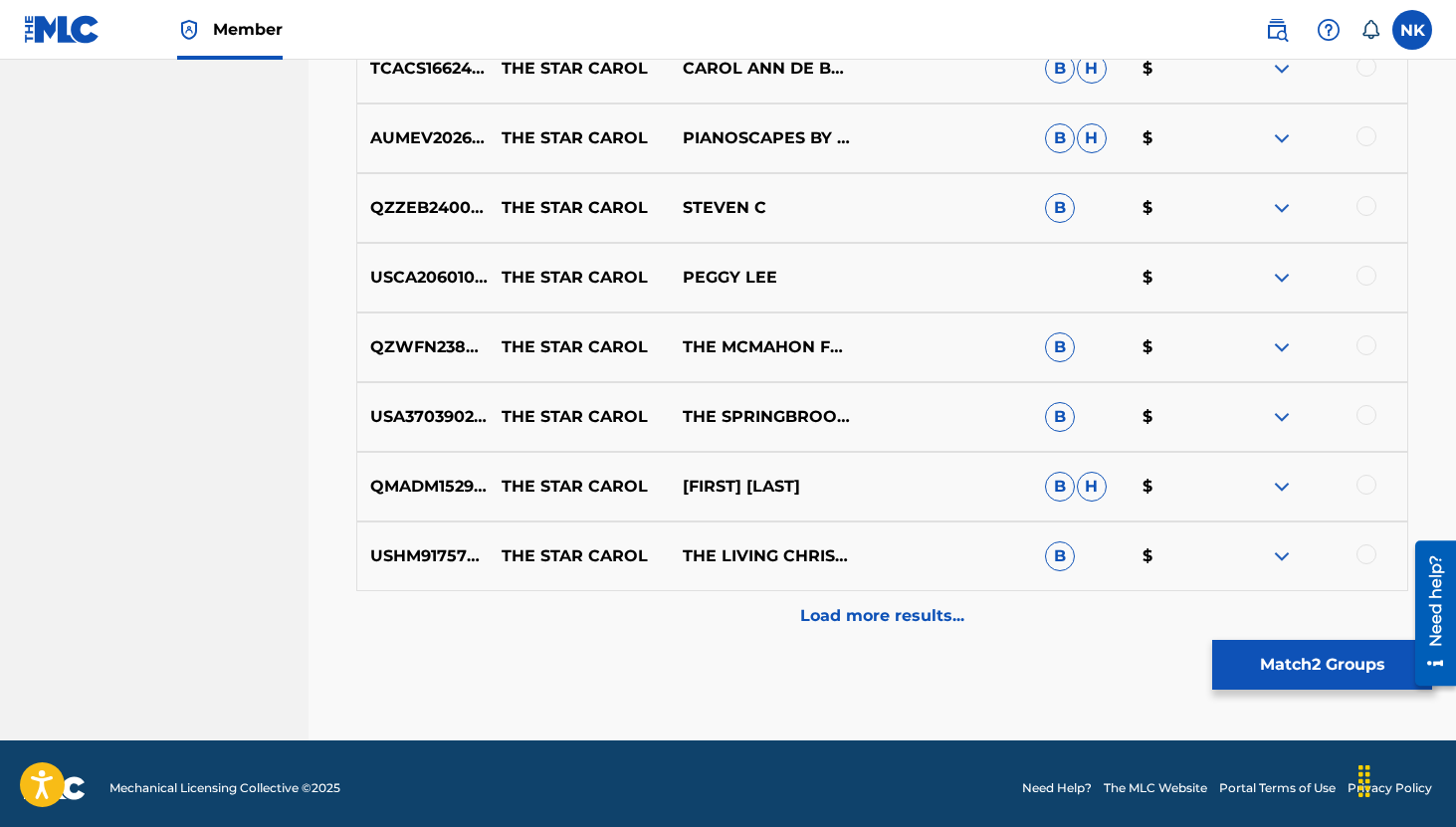 scroll, scrollTop: 2348, scrollLeft: 0, axis: vertical 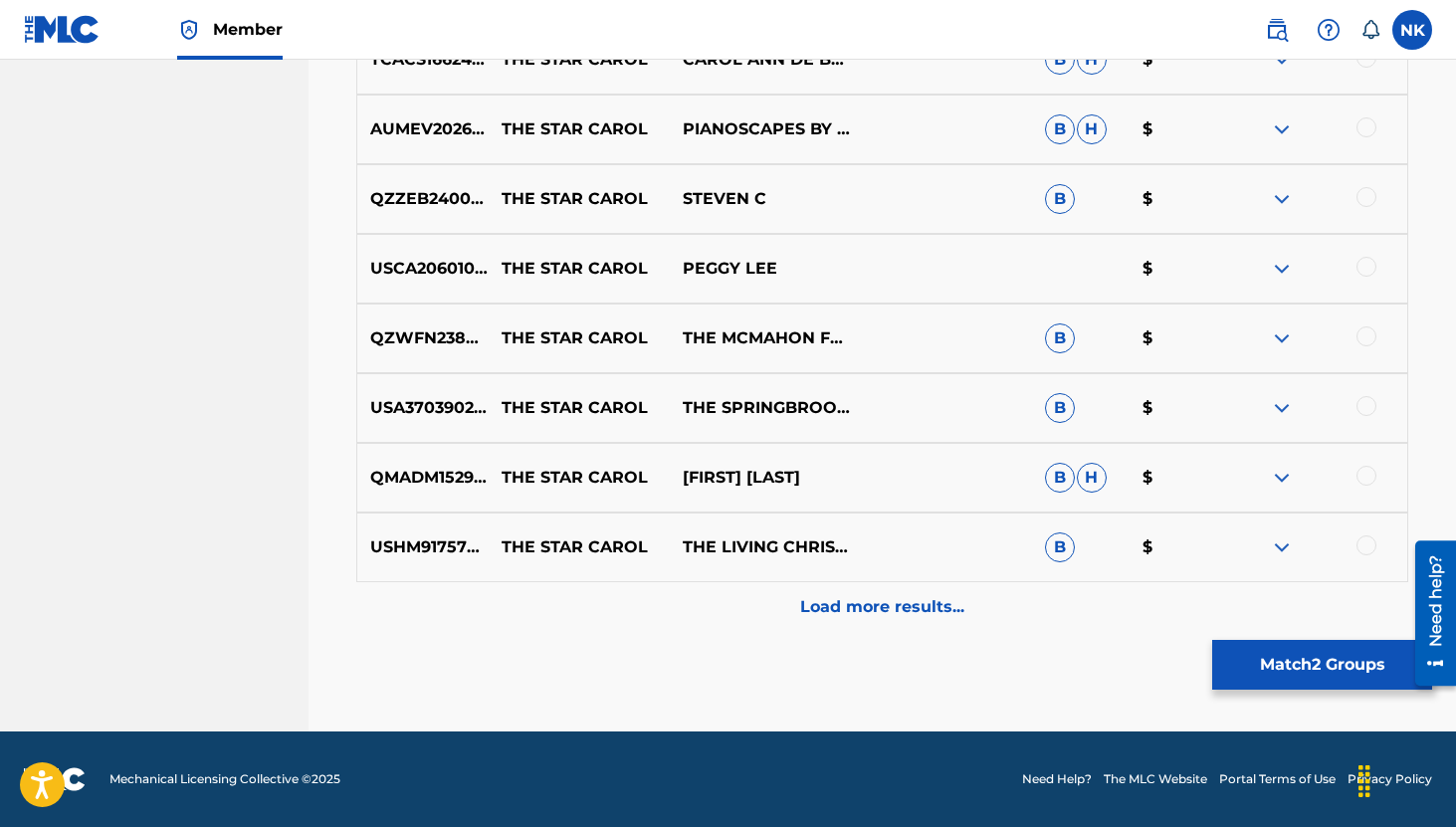 click on "Load more results..." at bounding box center (882, 607) 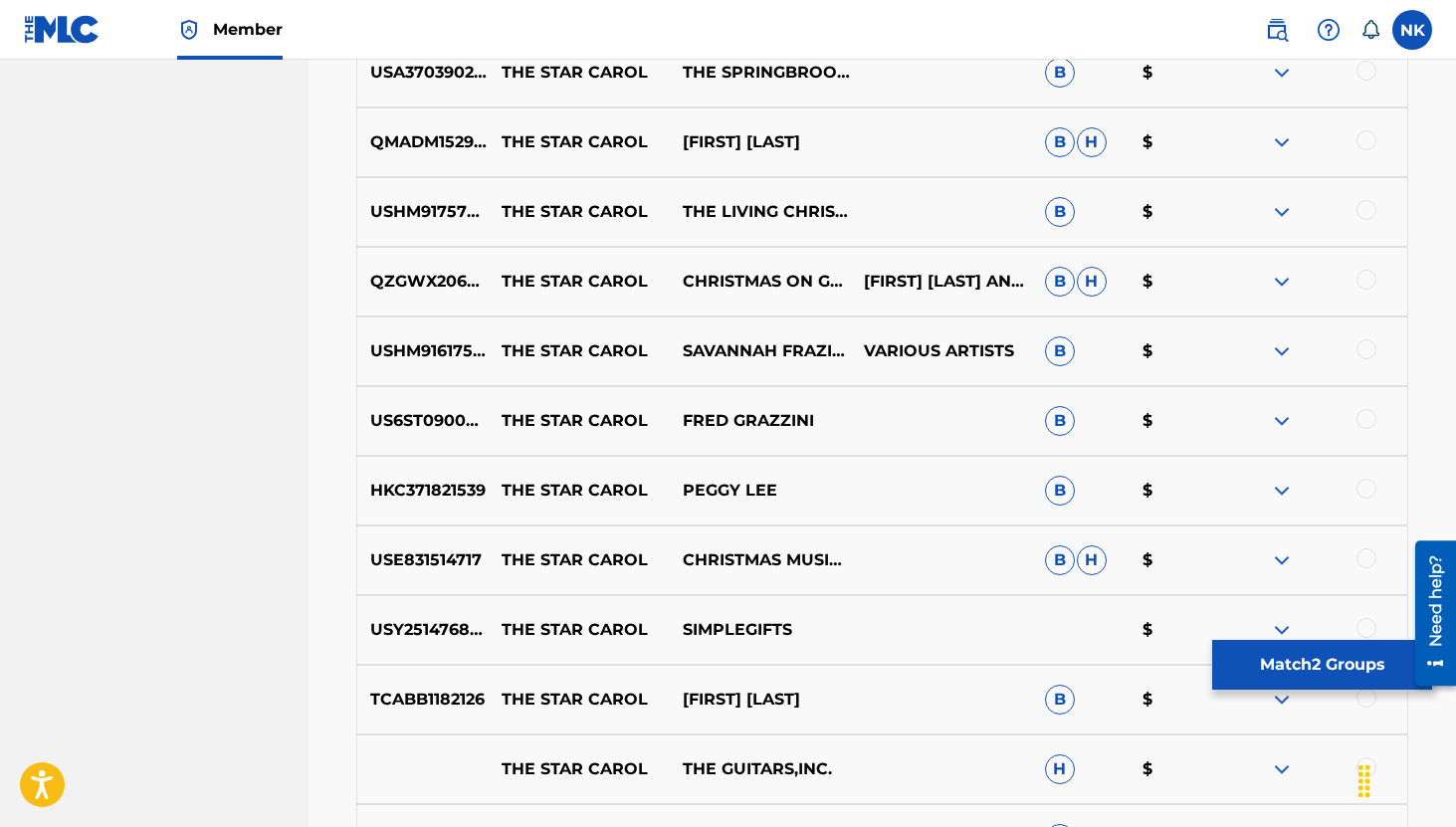 scroll, scrollTop: 2684, scrollLeft: 0, axis: vertical 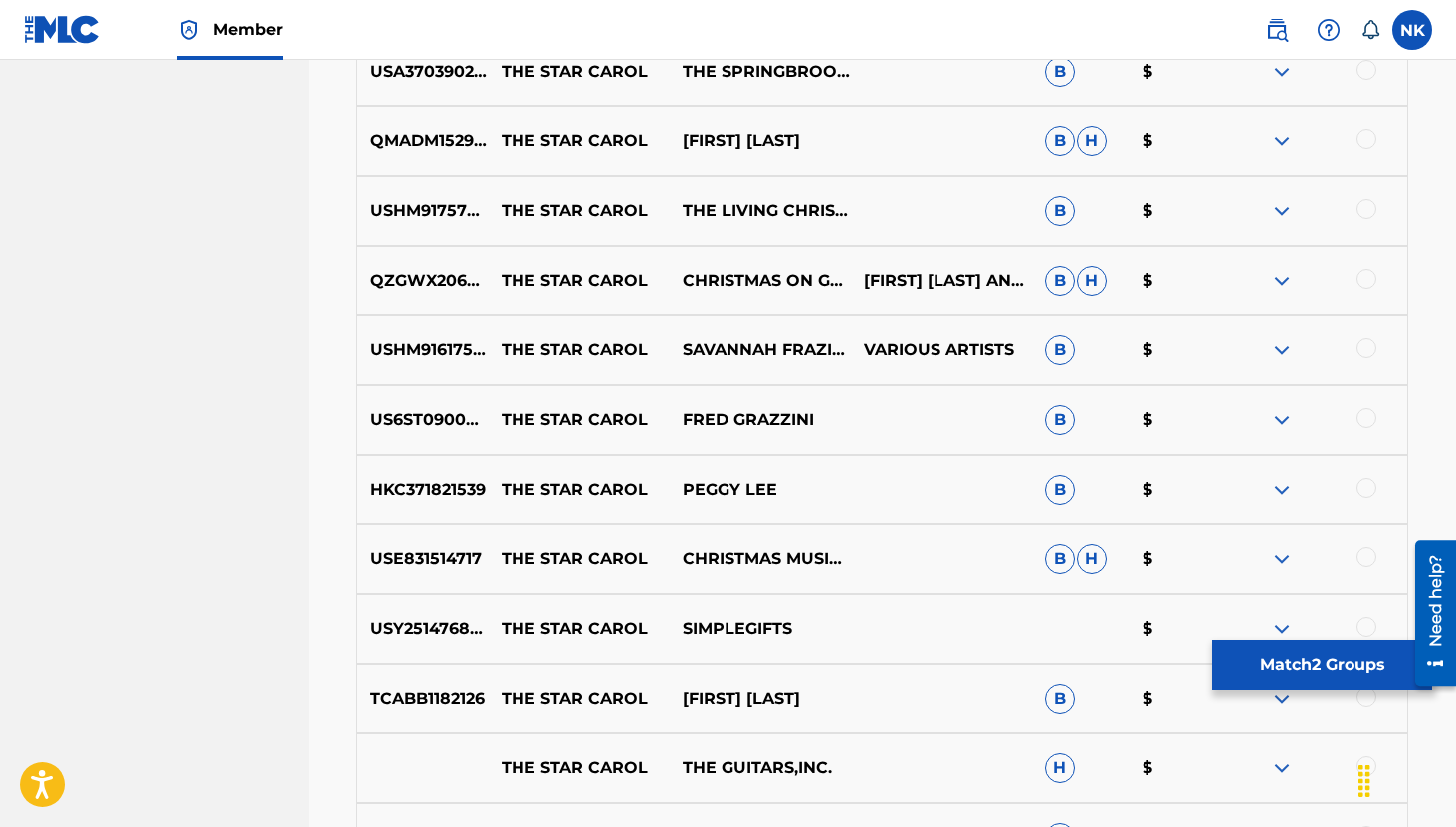 click at bounding box center [1366, 279] 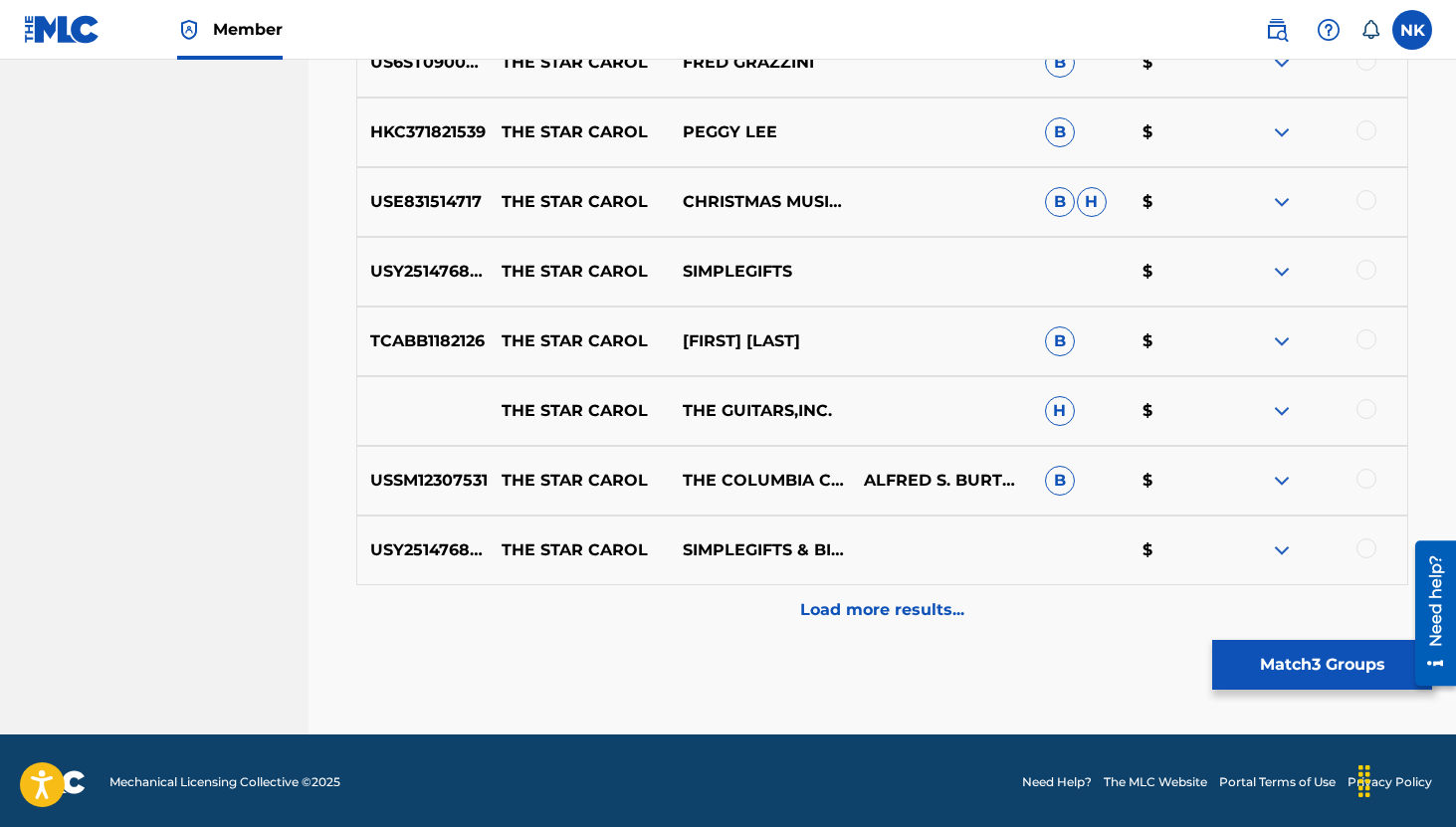scroll, scrollTop: 3044, scrollLeft: 0, axis: vertical 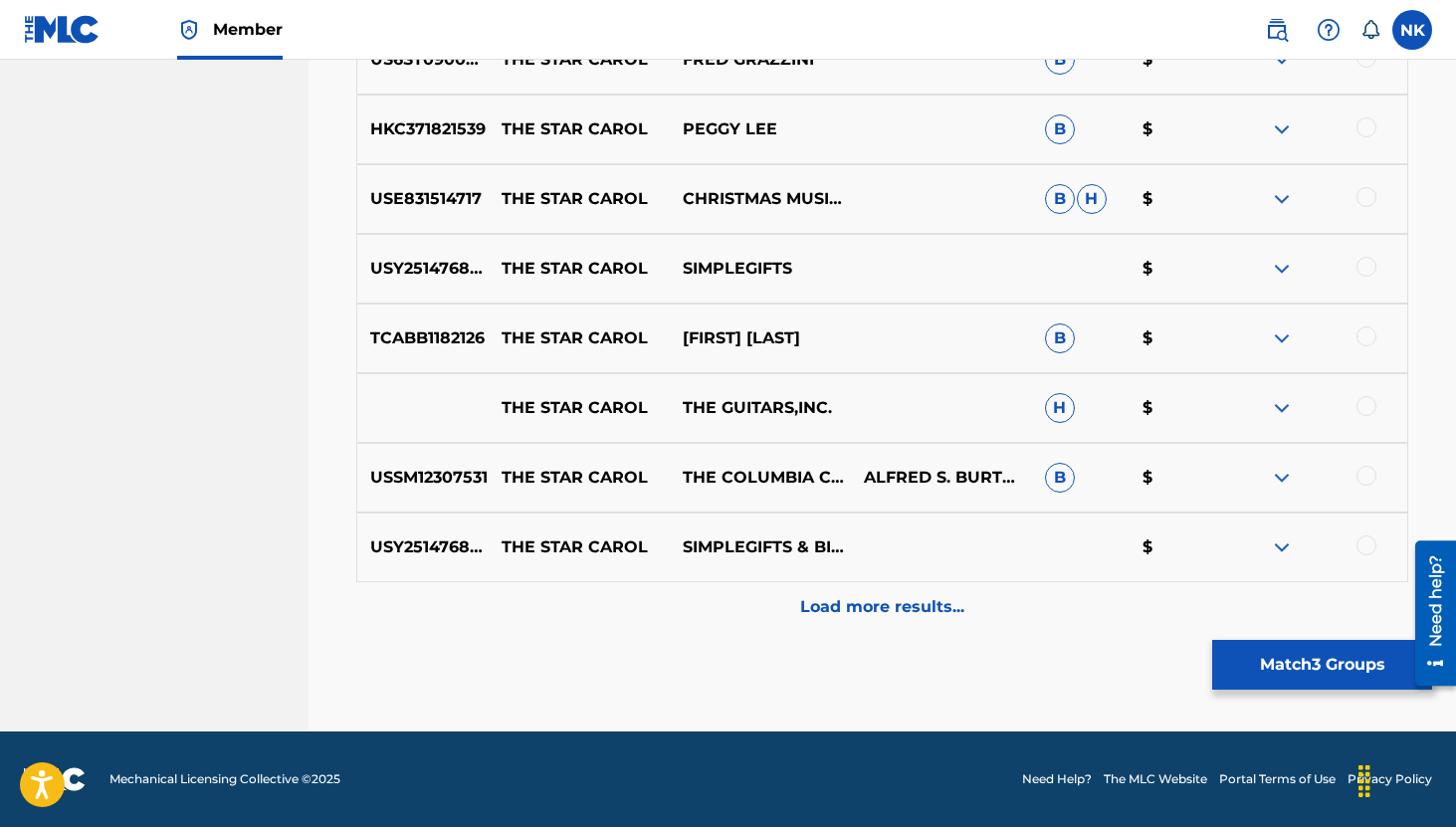 click at bounding box center [1317, 478] 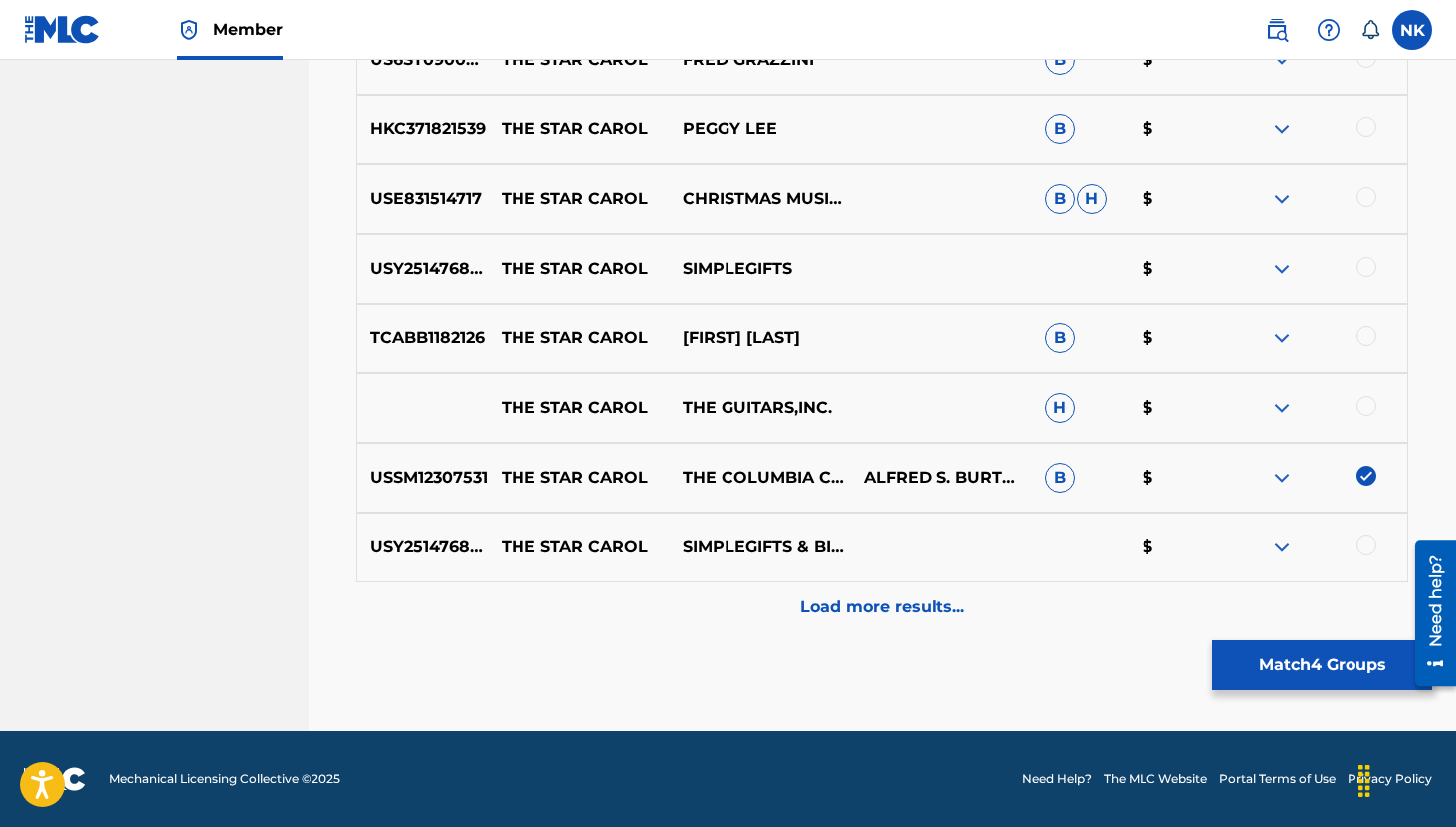 click on "Load more results..." at bounding box center [882, 607] 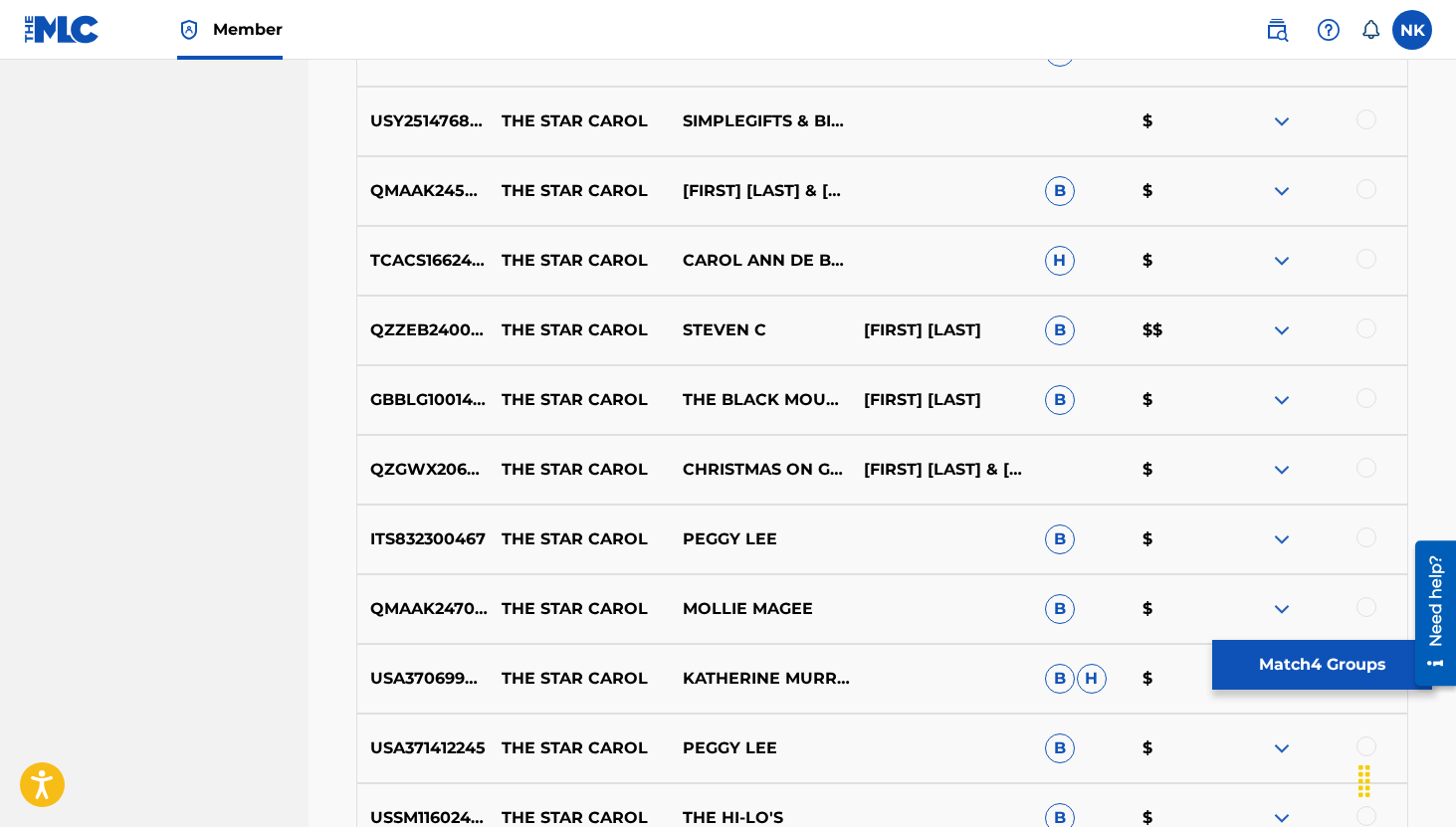 scroll, scrollTop: 3631, scrollLeft: 0, axis: vertical 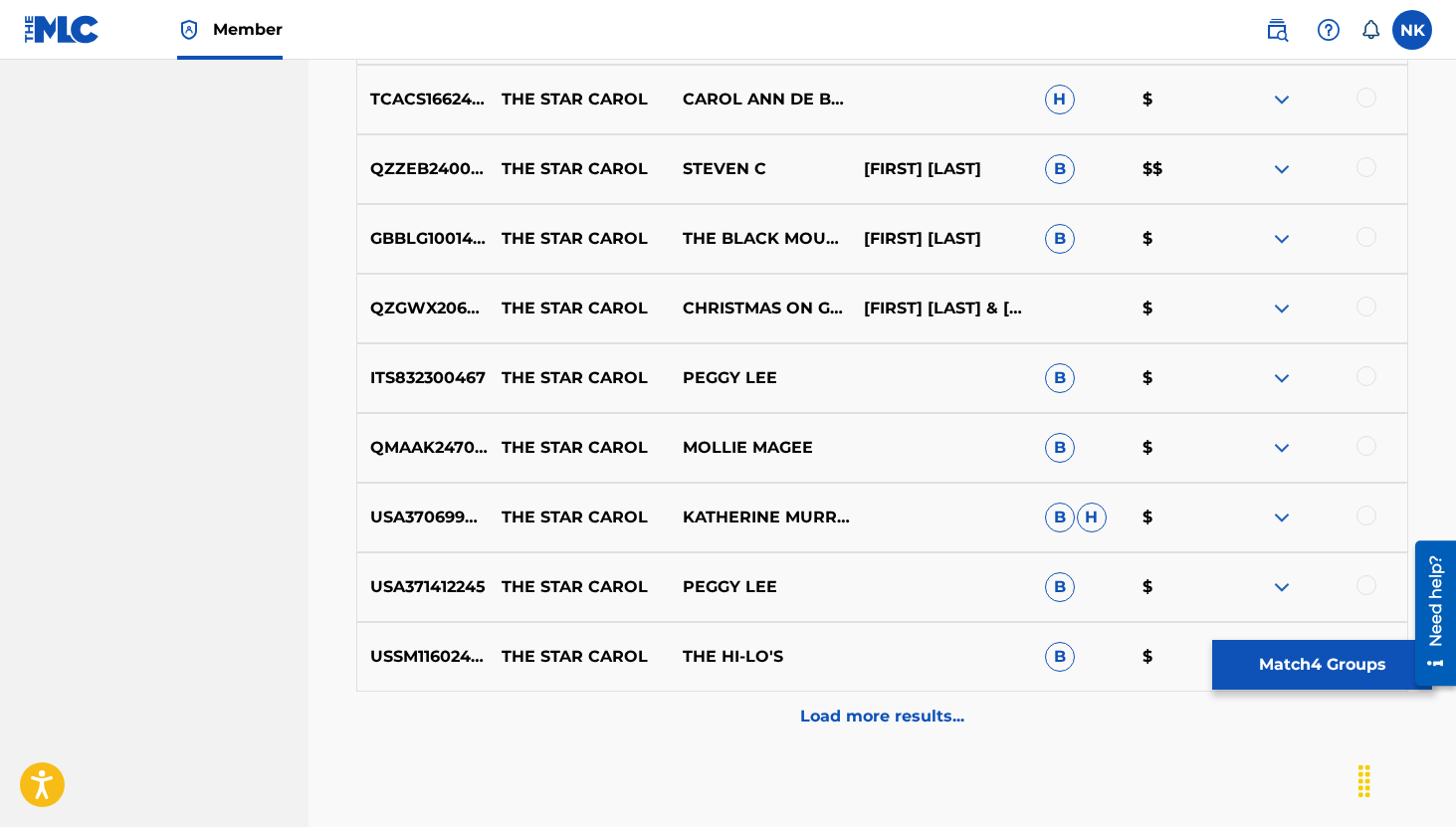 click at bounding box center (1366, 307) 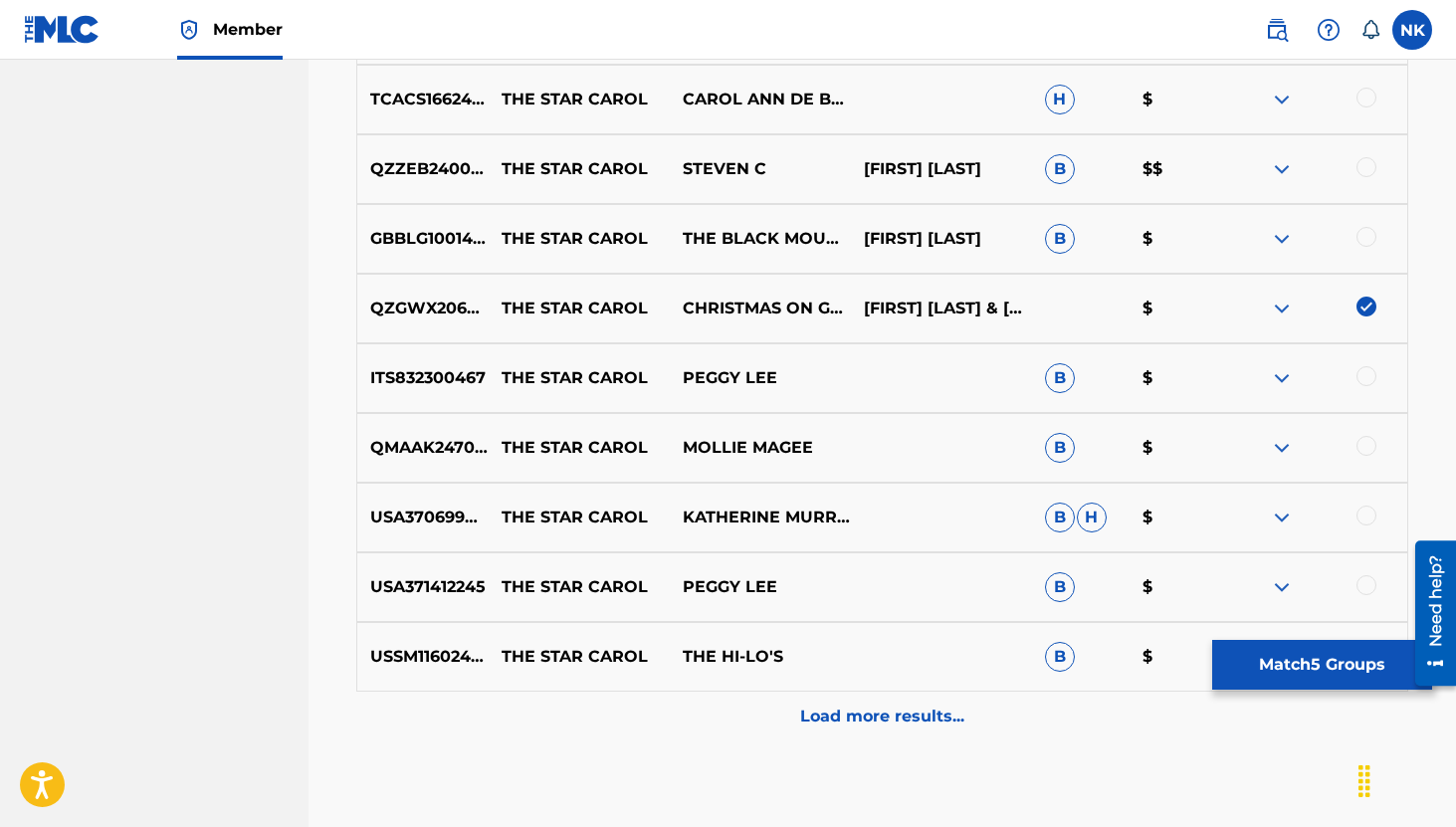 click on "Load more results..." at bounding box center [882, 717] 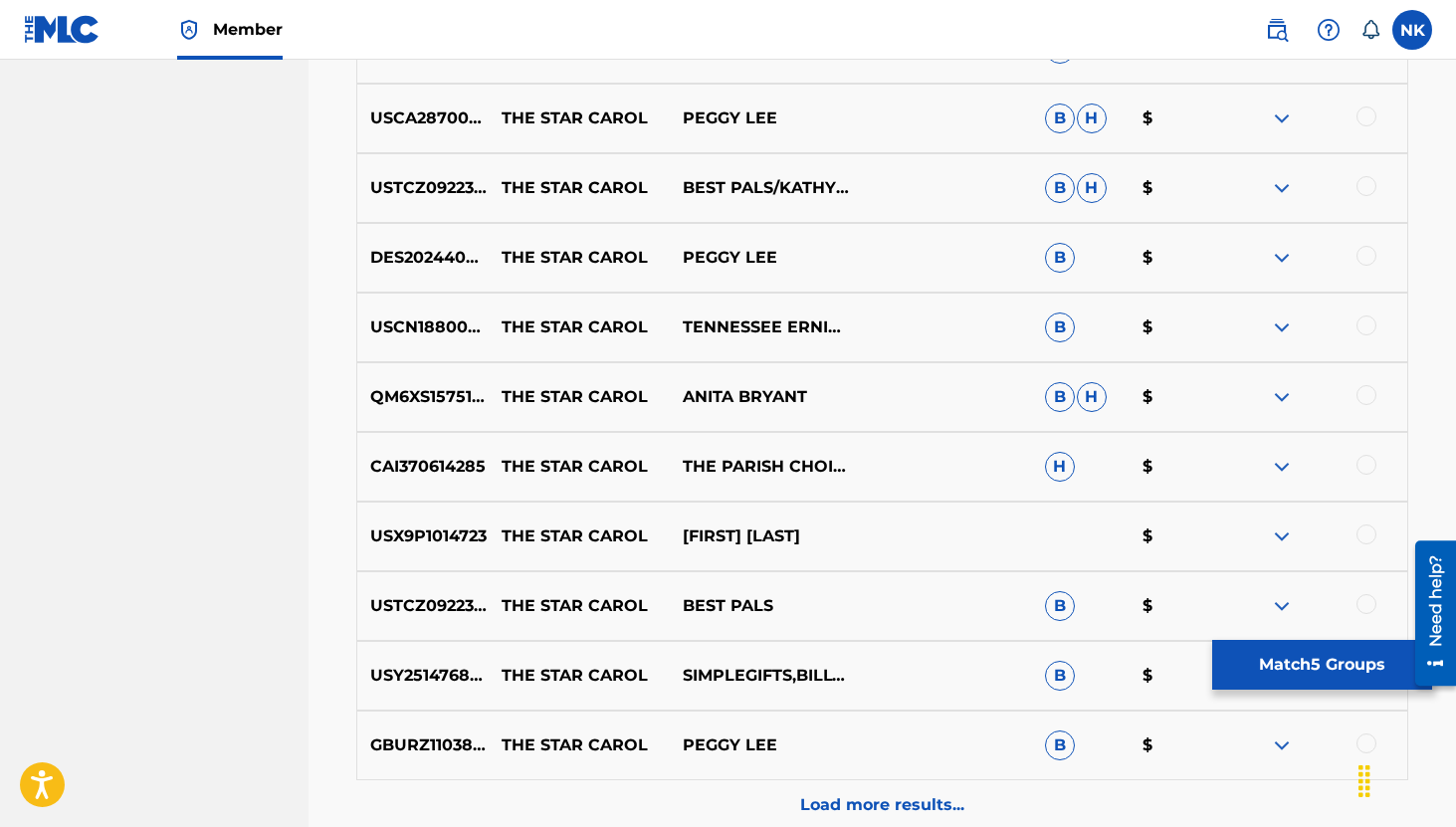 scroll, scrollTop: 4438, scrollLeft: 0, axis: vertical 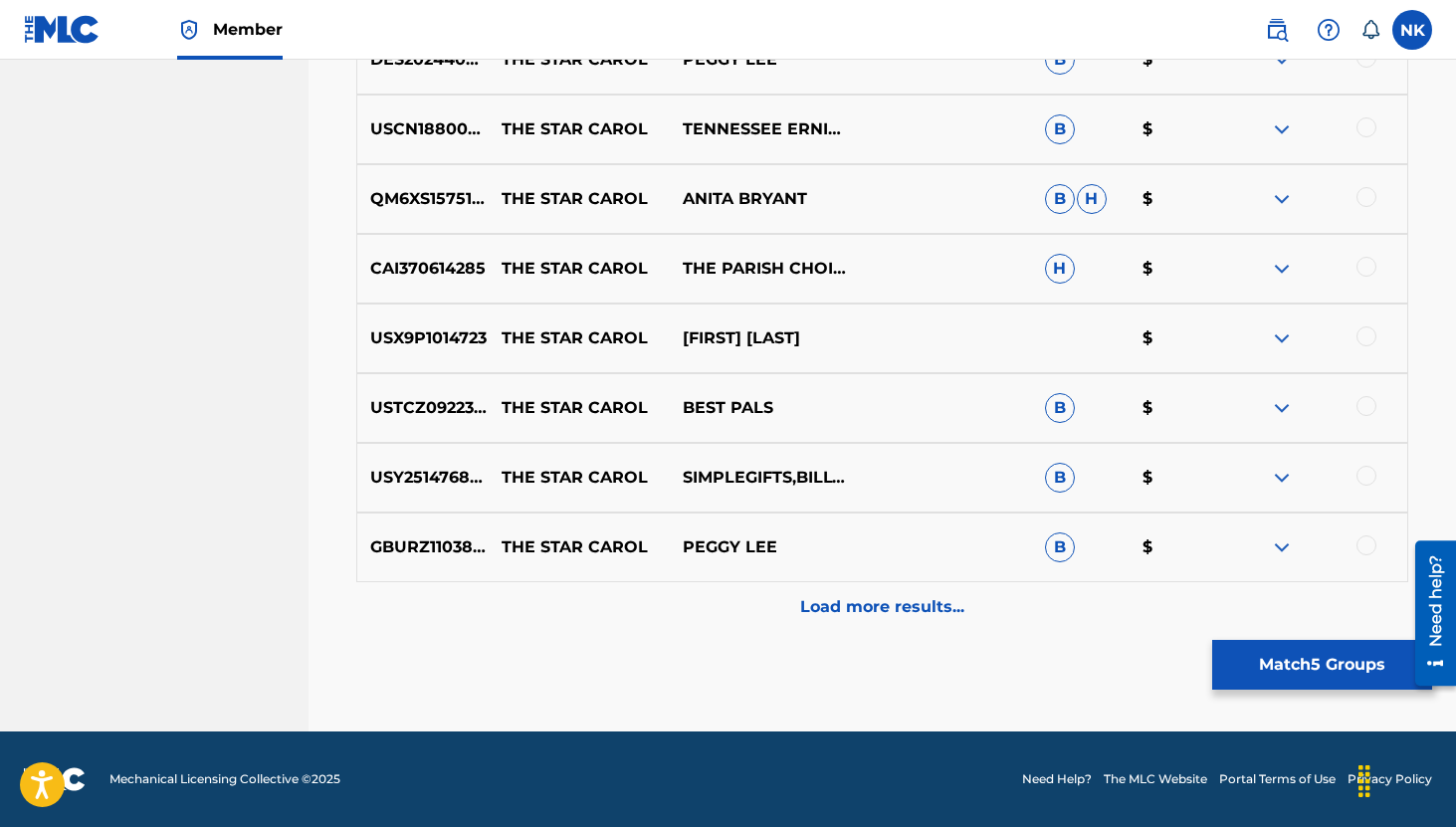 click on "Load more results..." at bounding box center [882, 607] 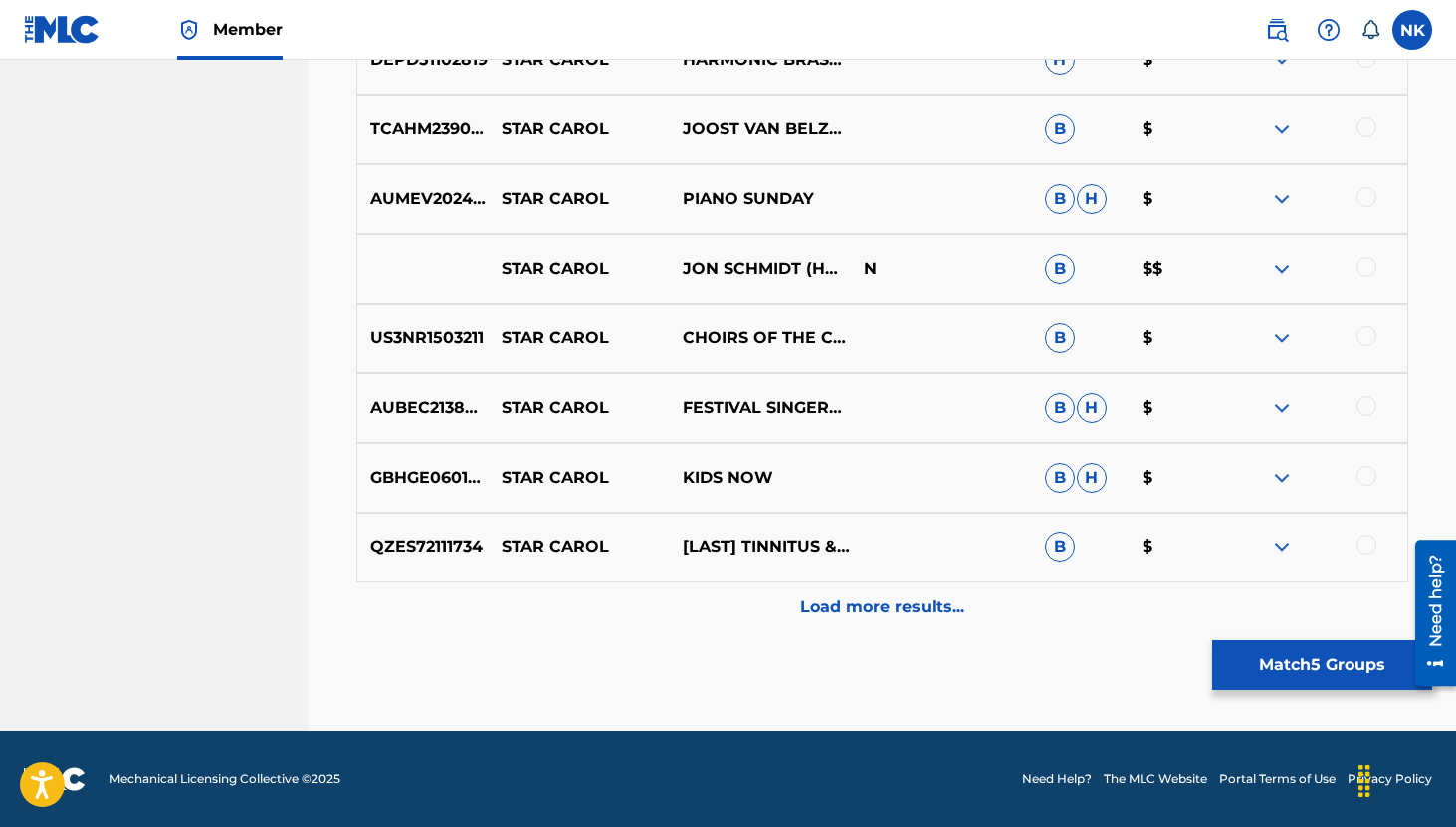 click on "Load more results..." at bounding box center [882, 607] 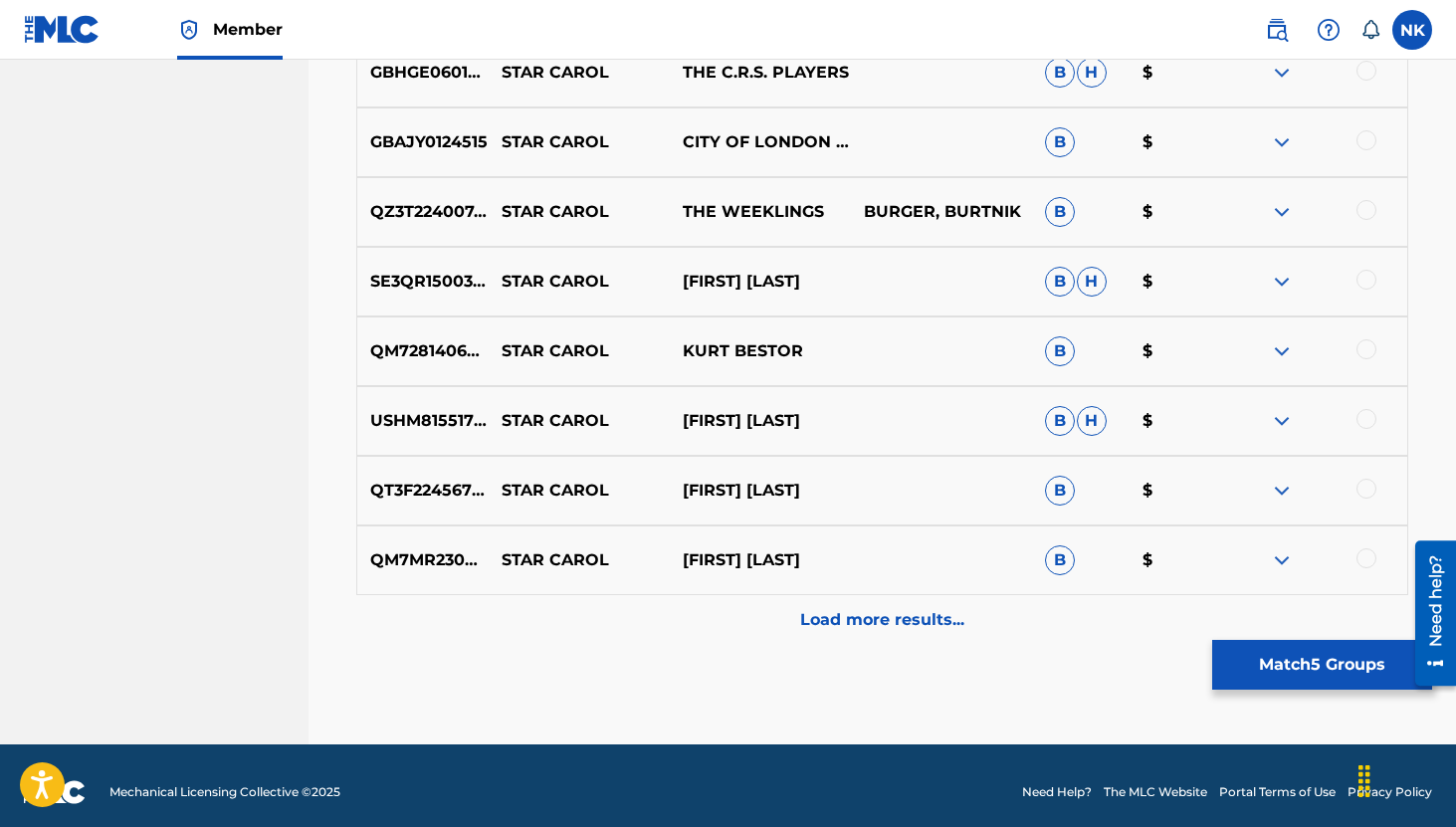 click on "Load more results..." at bounding box center (882, 620) 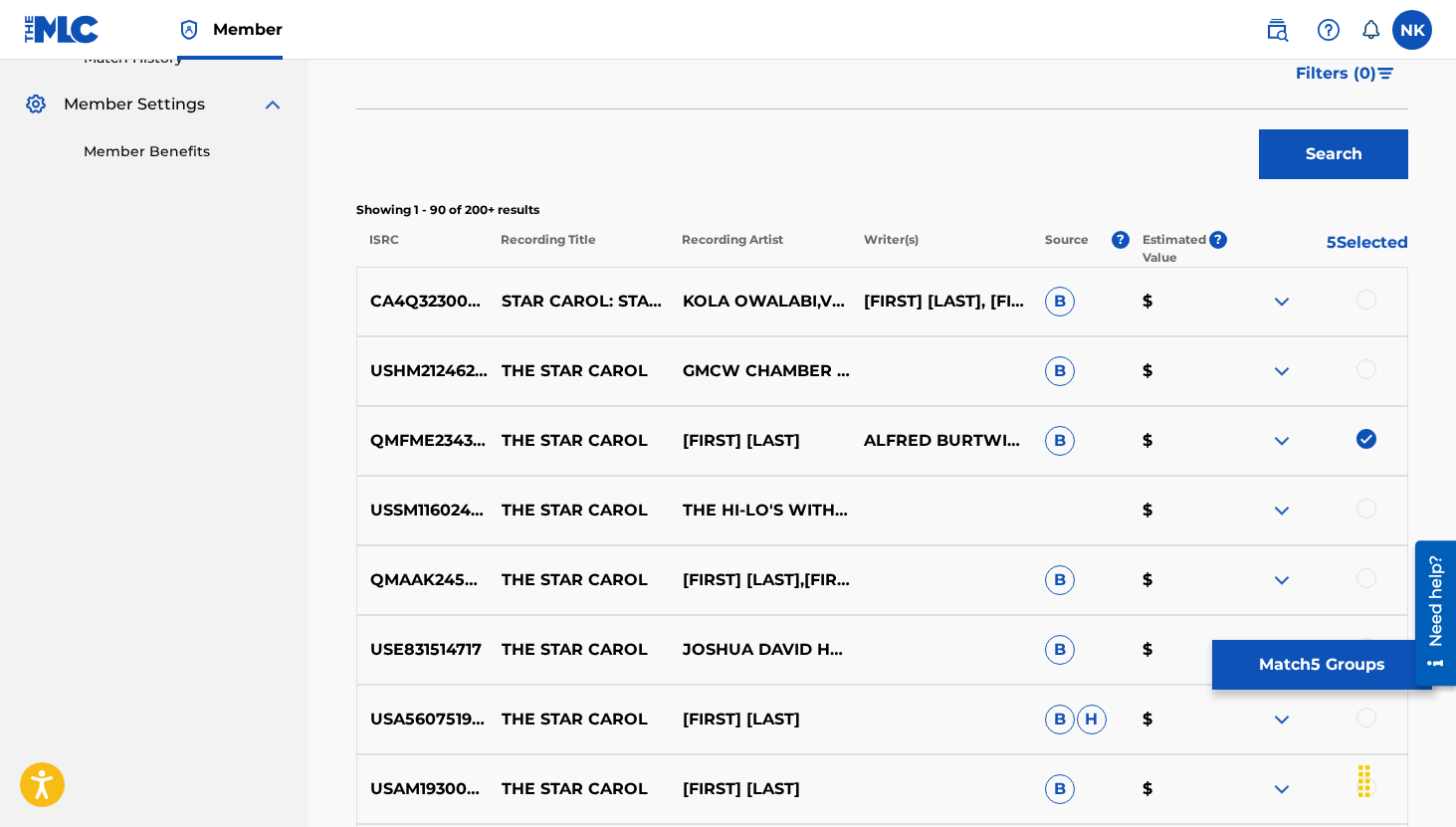 scroll, scrollTop: 633, scrollLeft: 0, axis: vertical 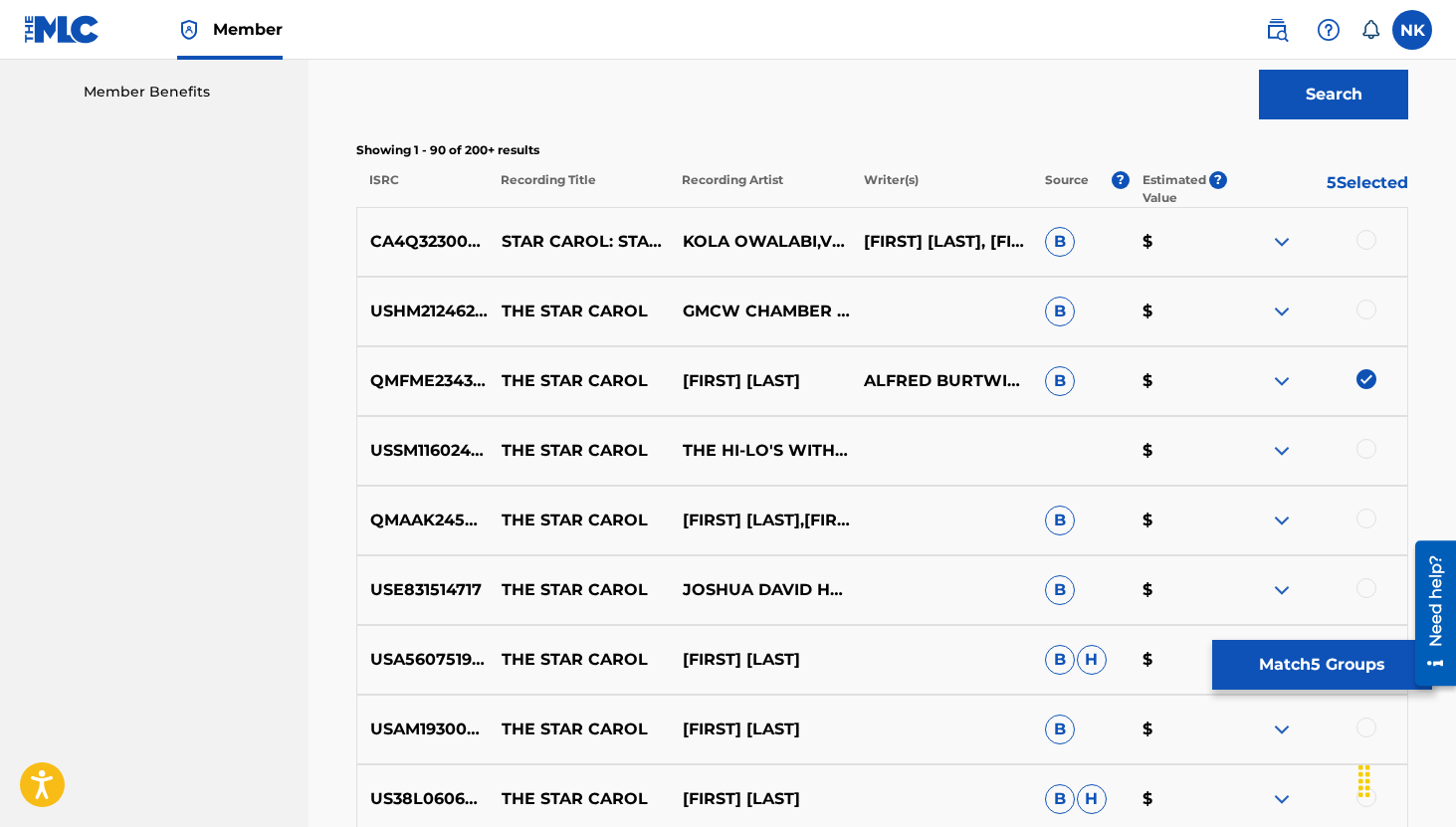 click at bounding box center (1282, 242) 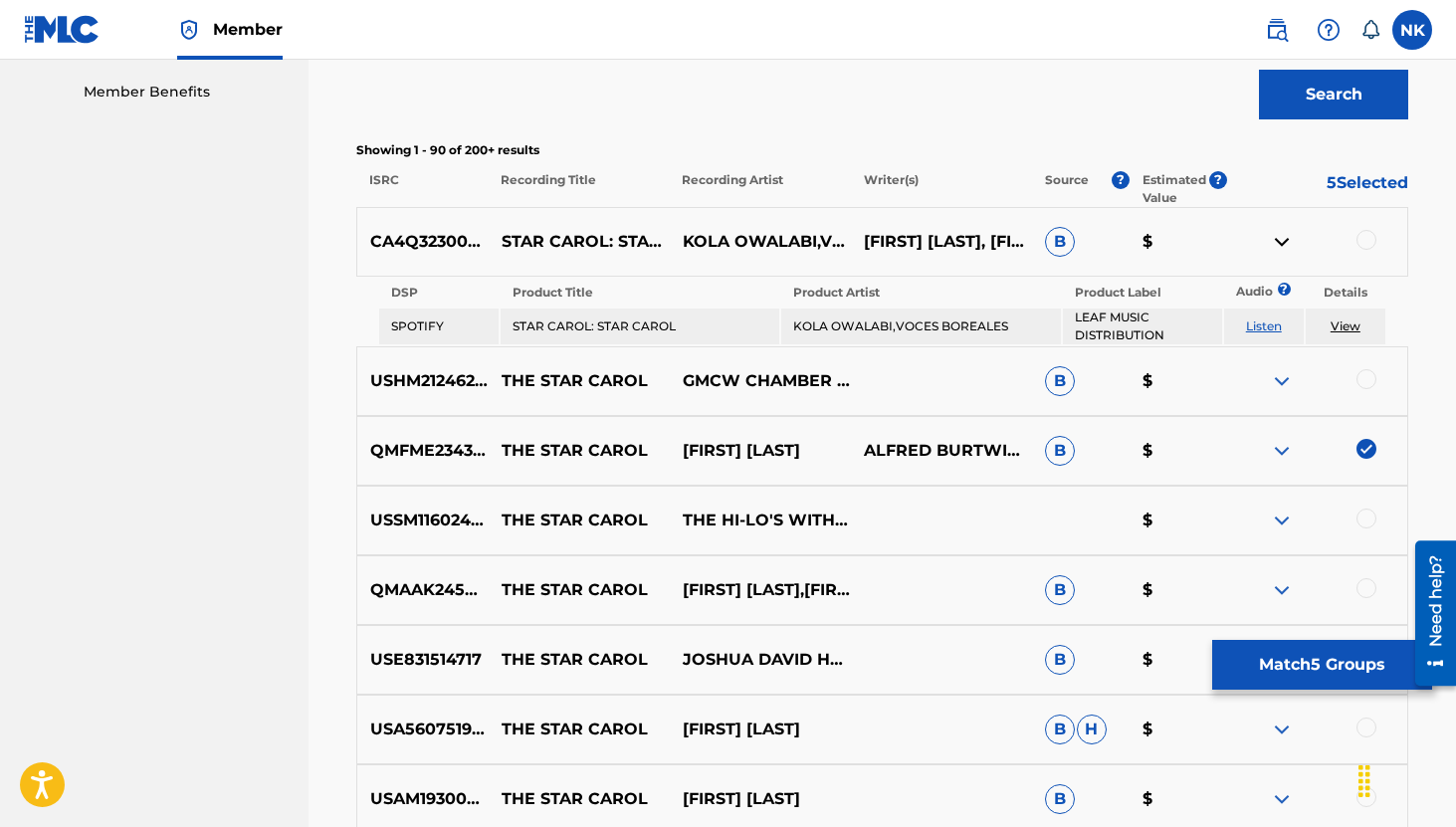 click at bounding box center (1317, 381) 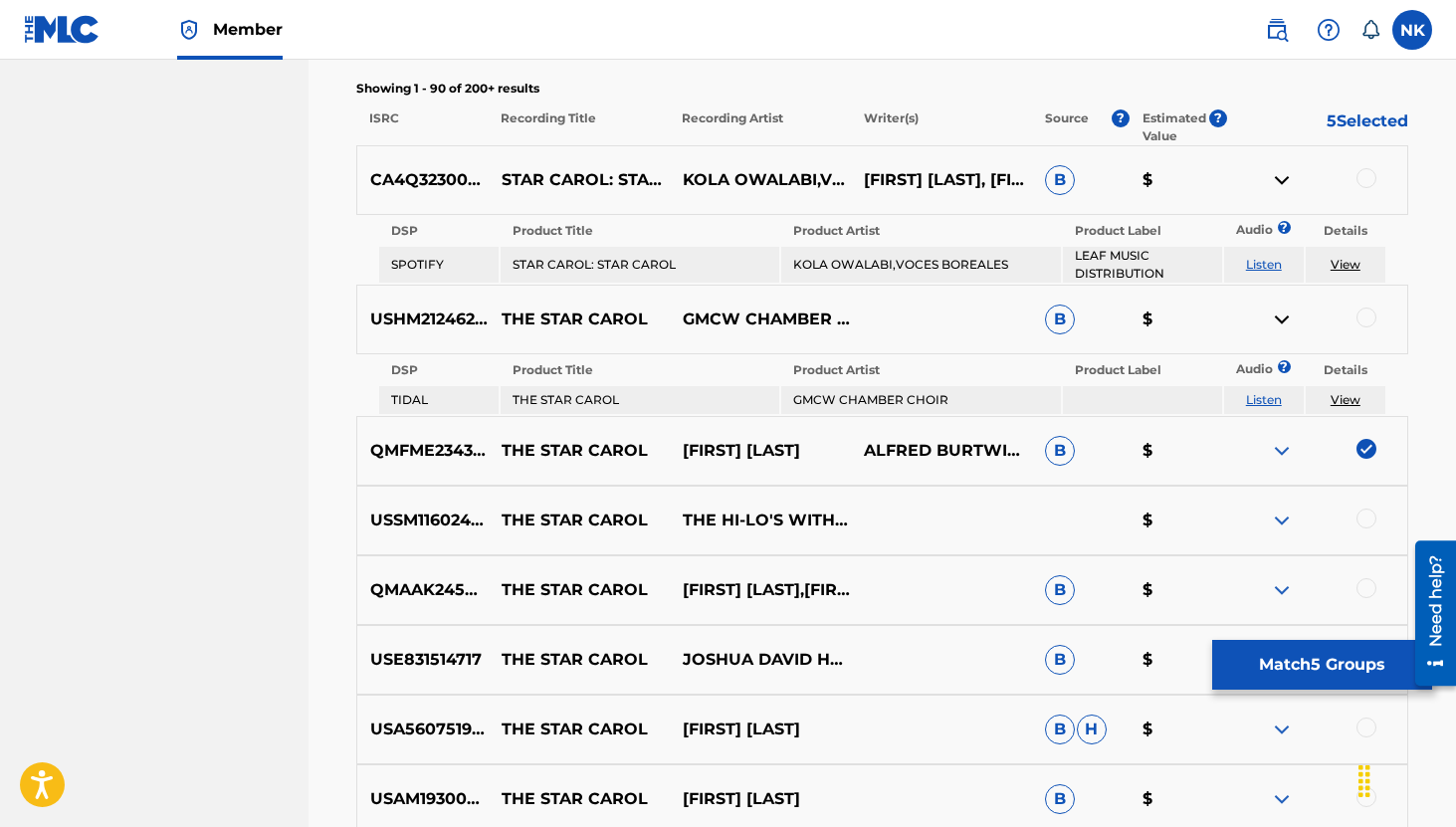 scroll, scrollTop: 696, scrollLeft: 0, axis: vertical 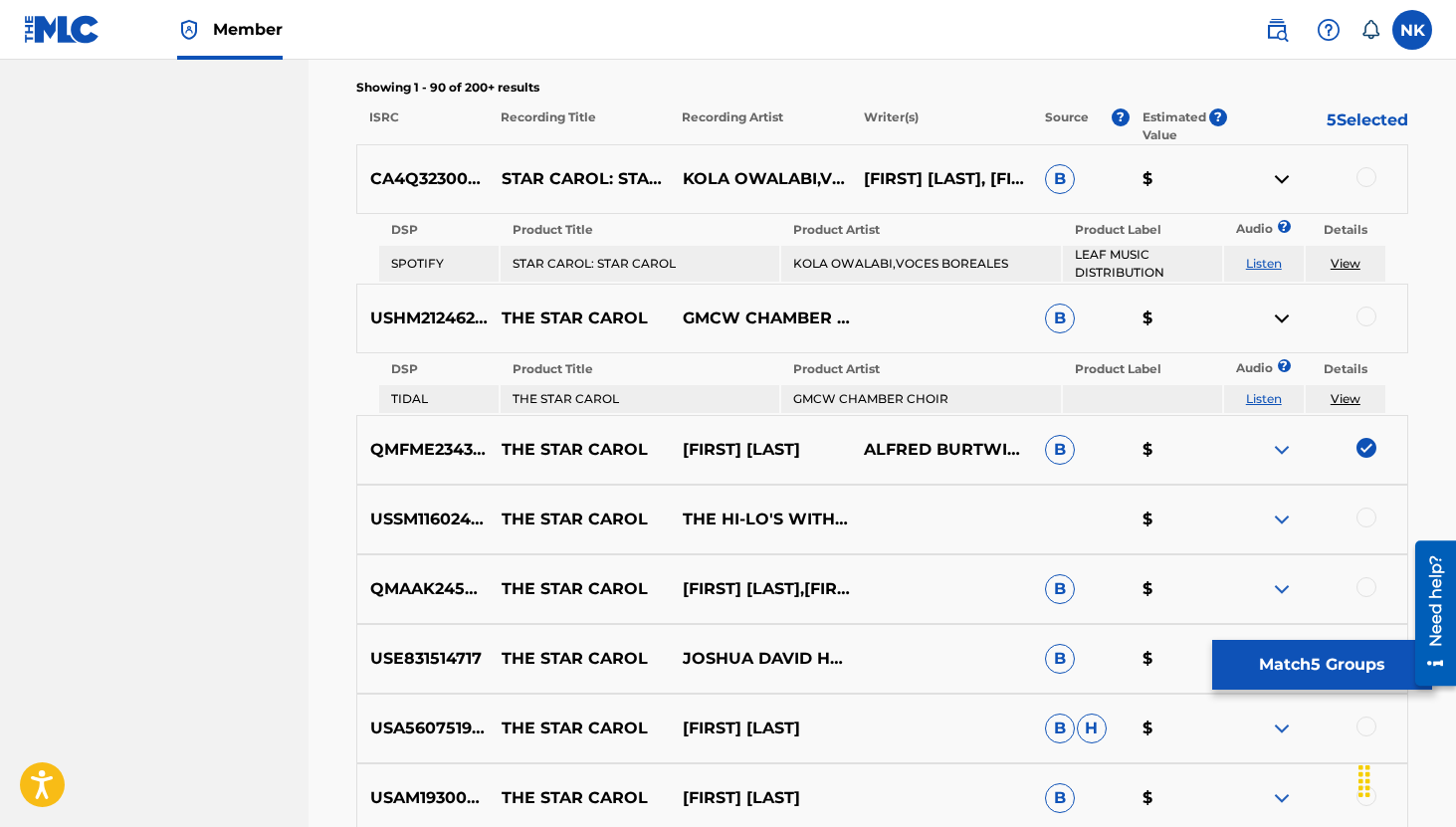 click at bounding box center [1282, 519] 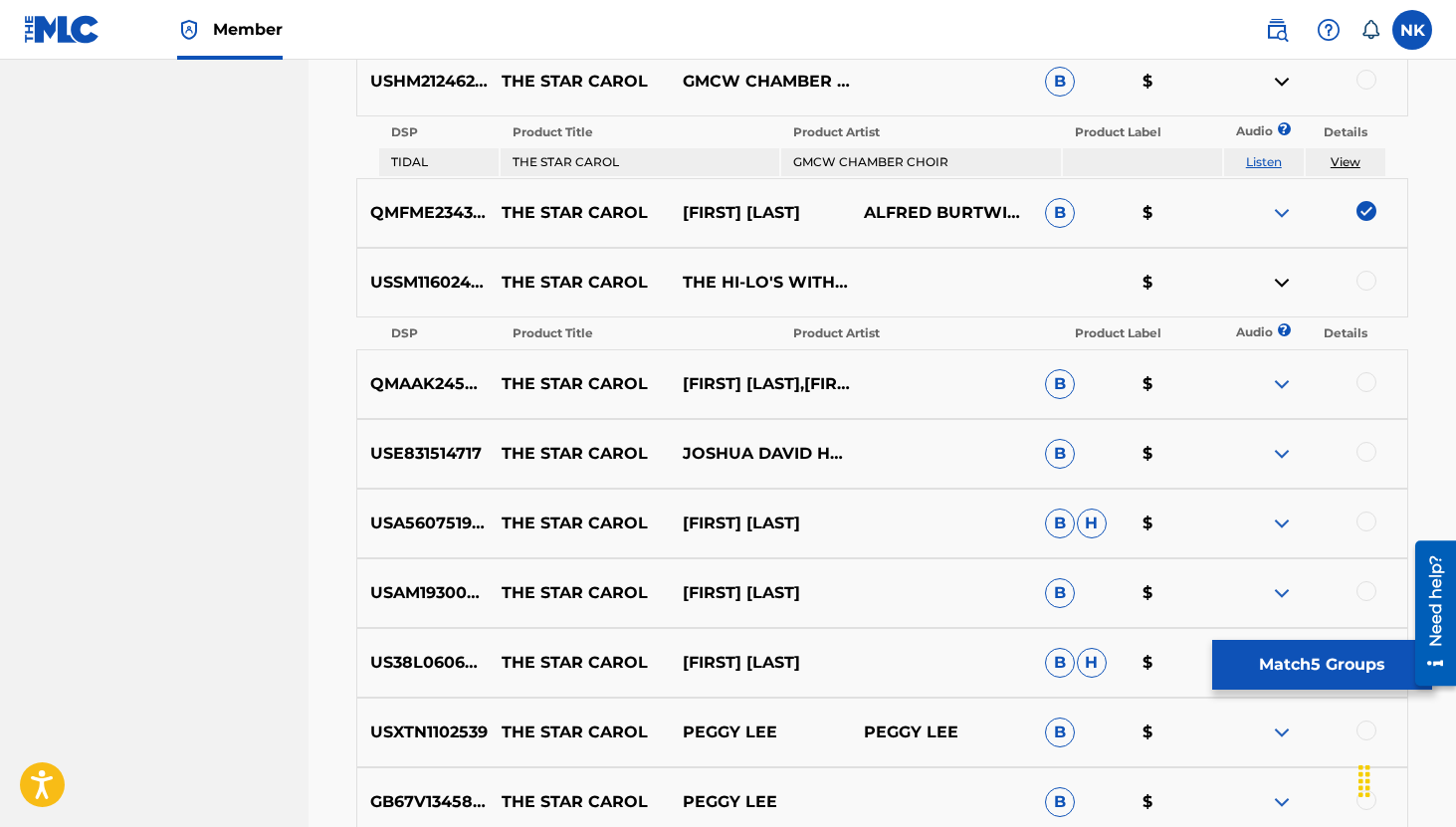 scroll, scrollTop: 934, scrollLeft: 0, axis: vertical 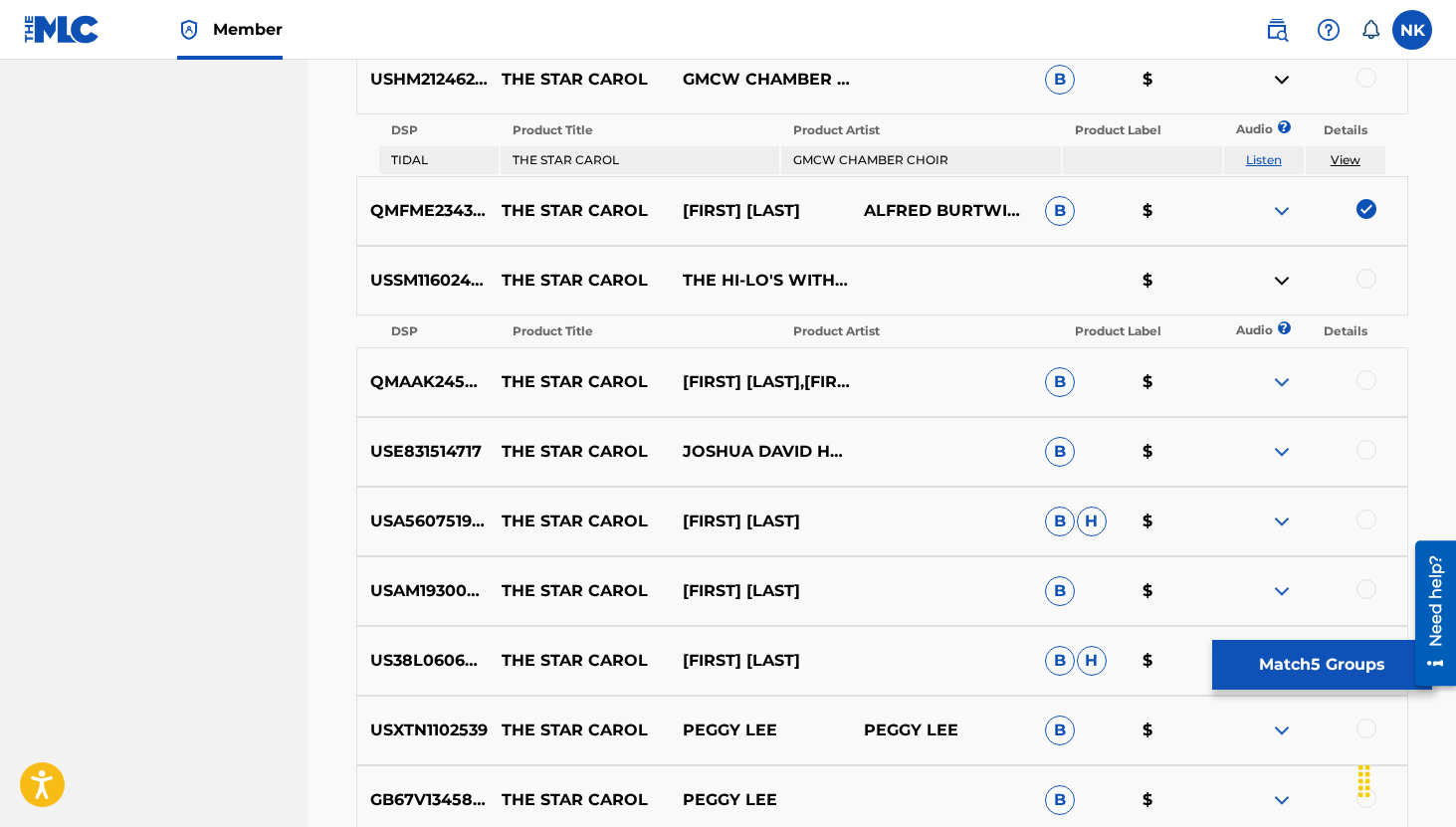click at bounding box center [1282, 382] 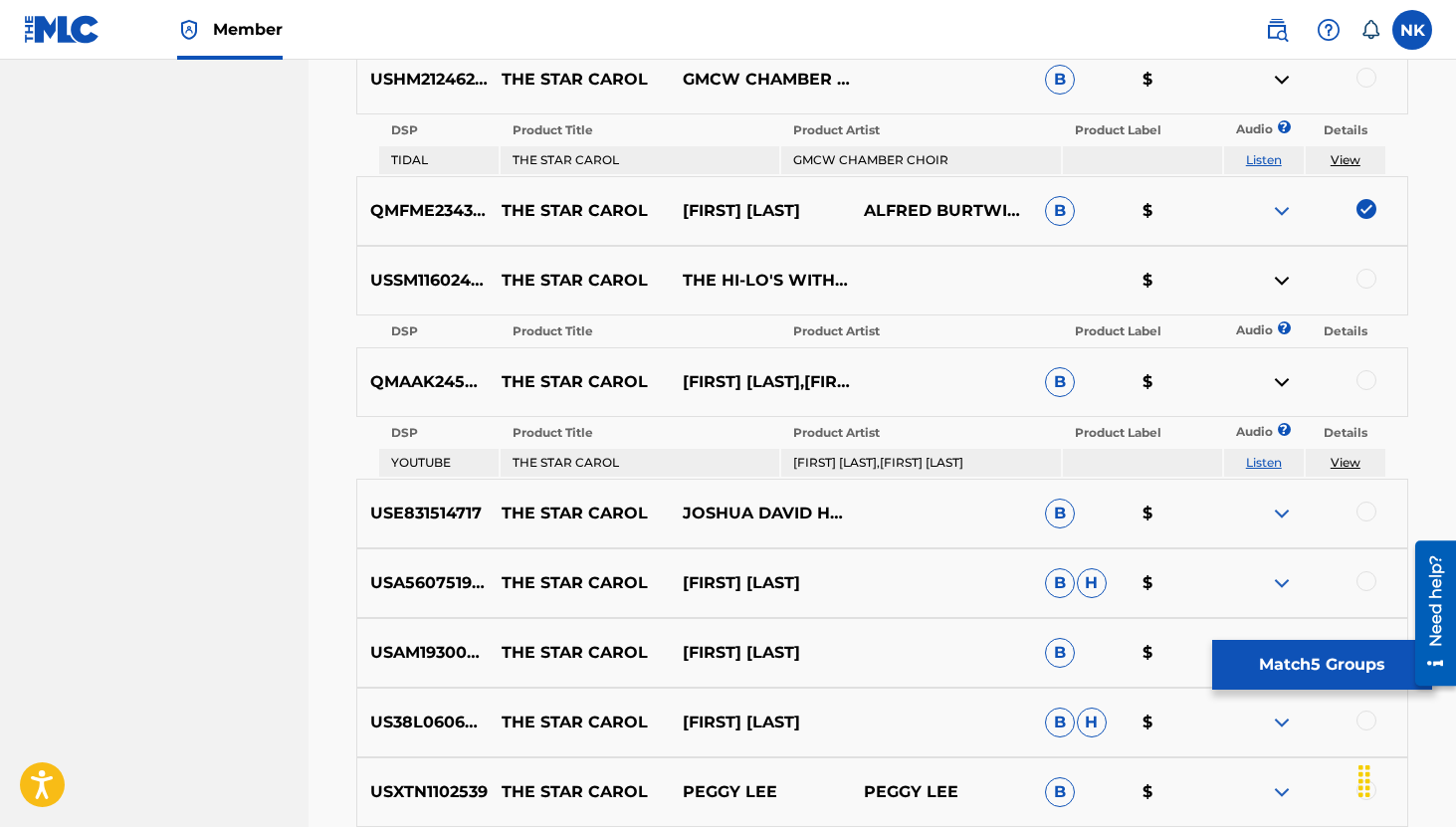 click on "Listen" at bounding box center (1264, 462) 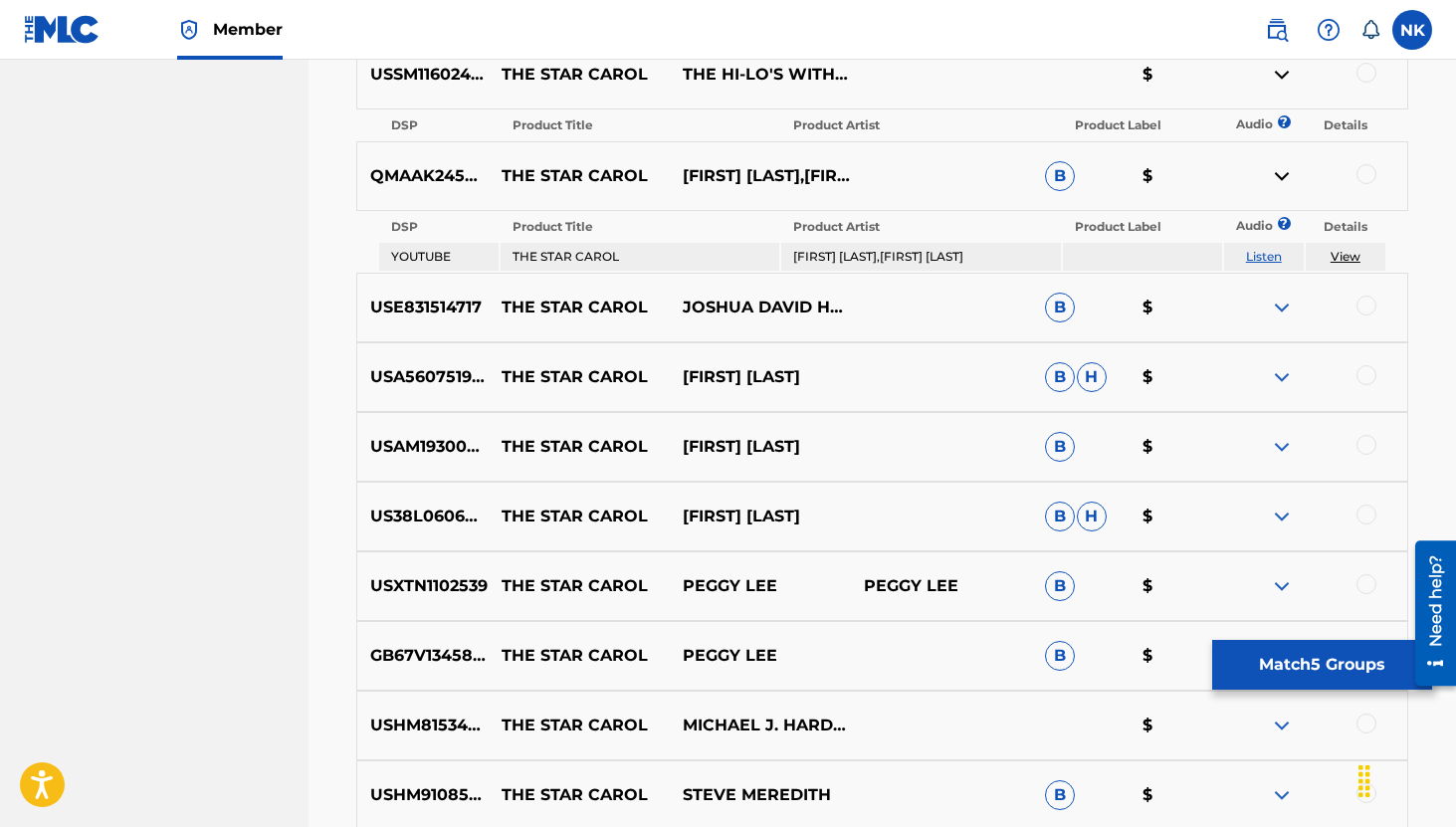 scroll, scrollTop: 1151, scrollLeft: 0, axis: vertical 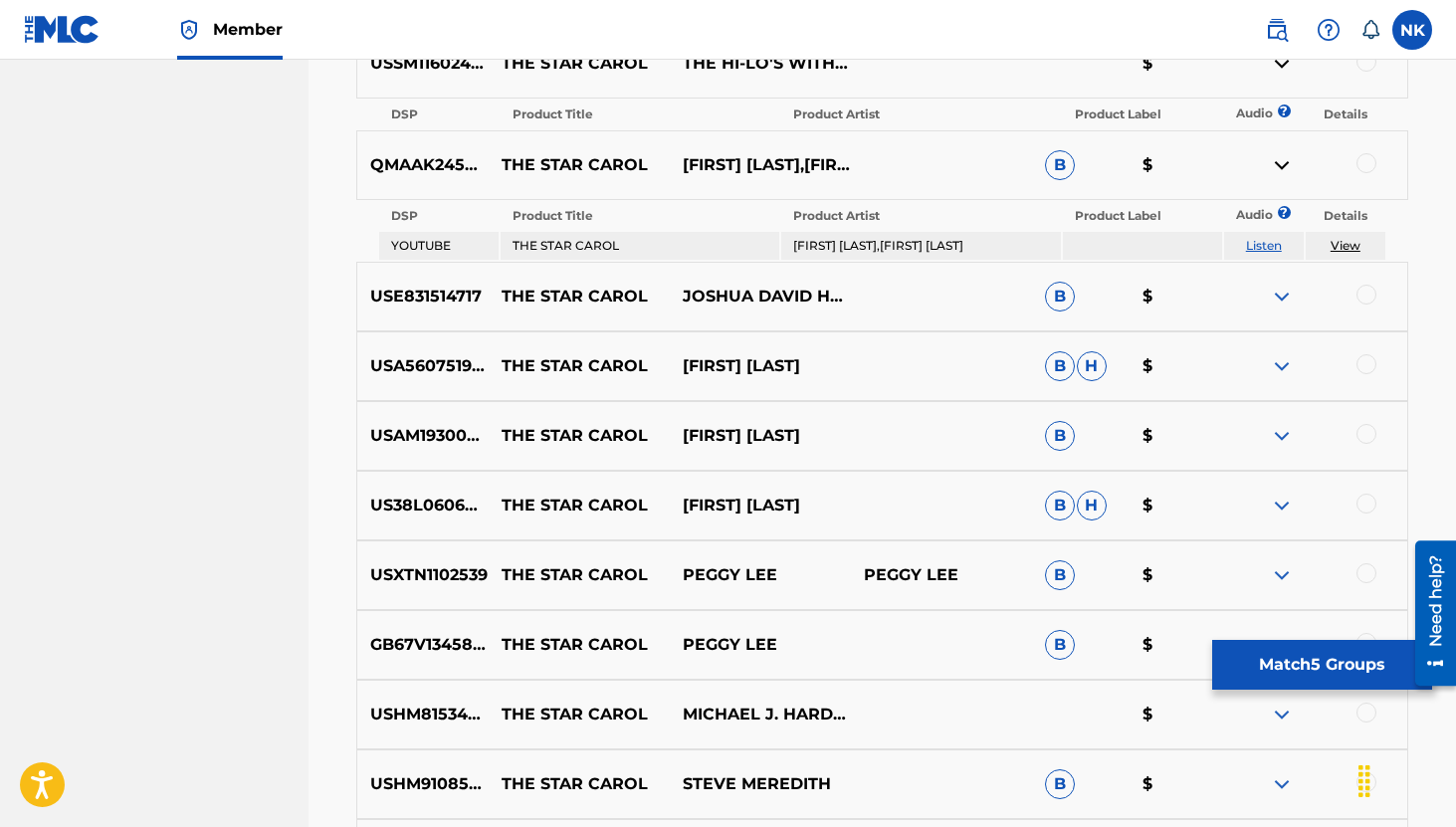 click at bounding box center [1282, 297] 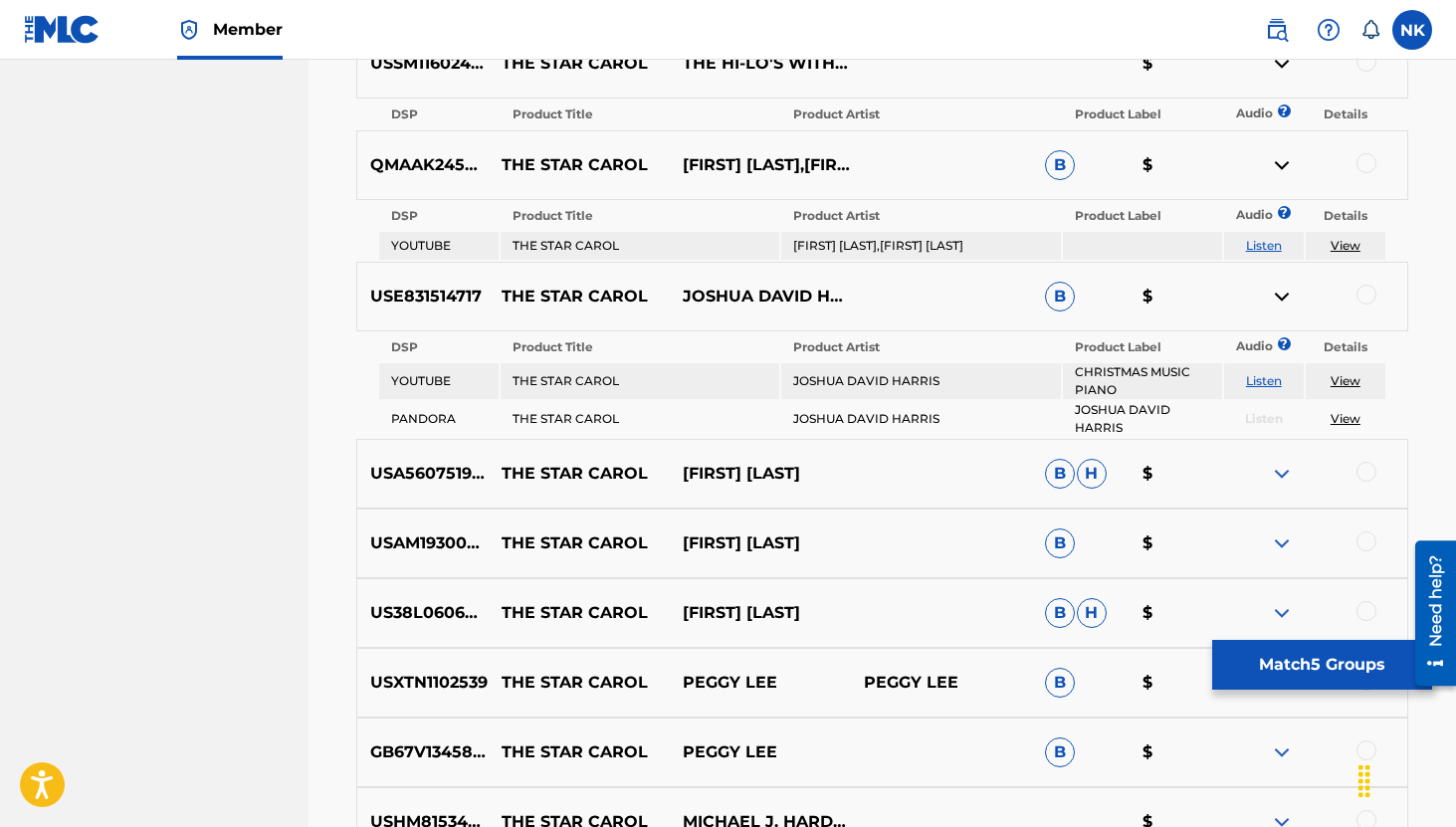 click on "Listen" at bounding box center (1264, 380) 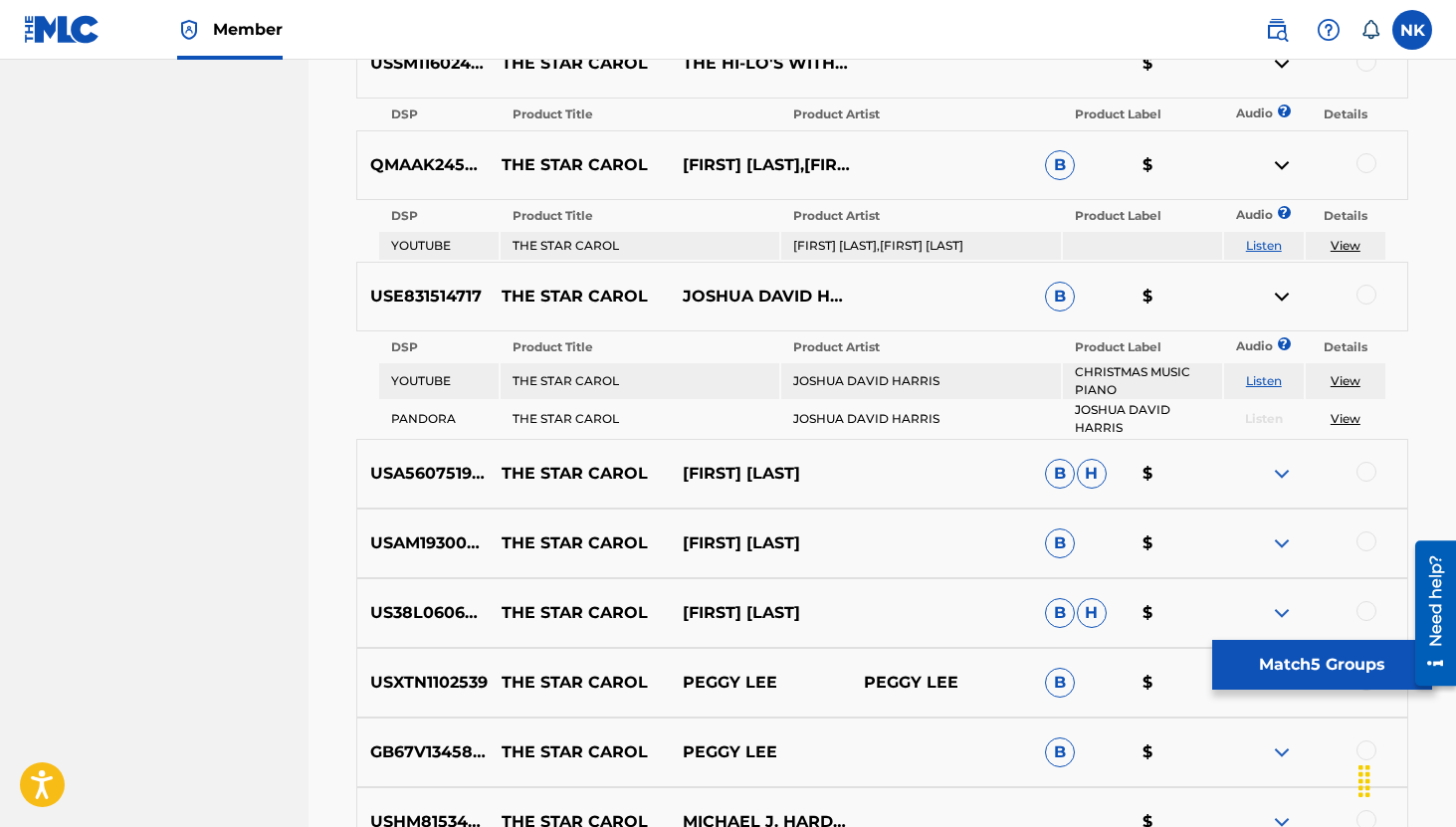 click on "USA560751920 THE STAR CAROL PATRICK HARVEY B H $" at bounding box center [882, 474] 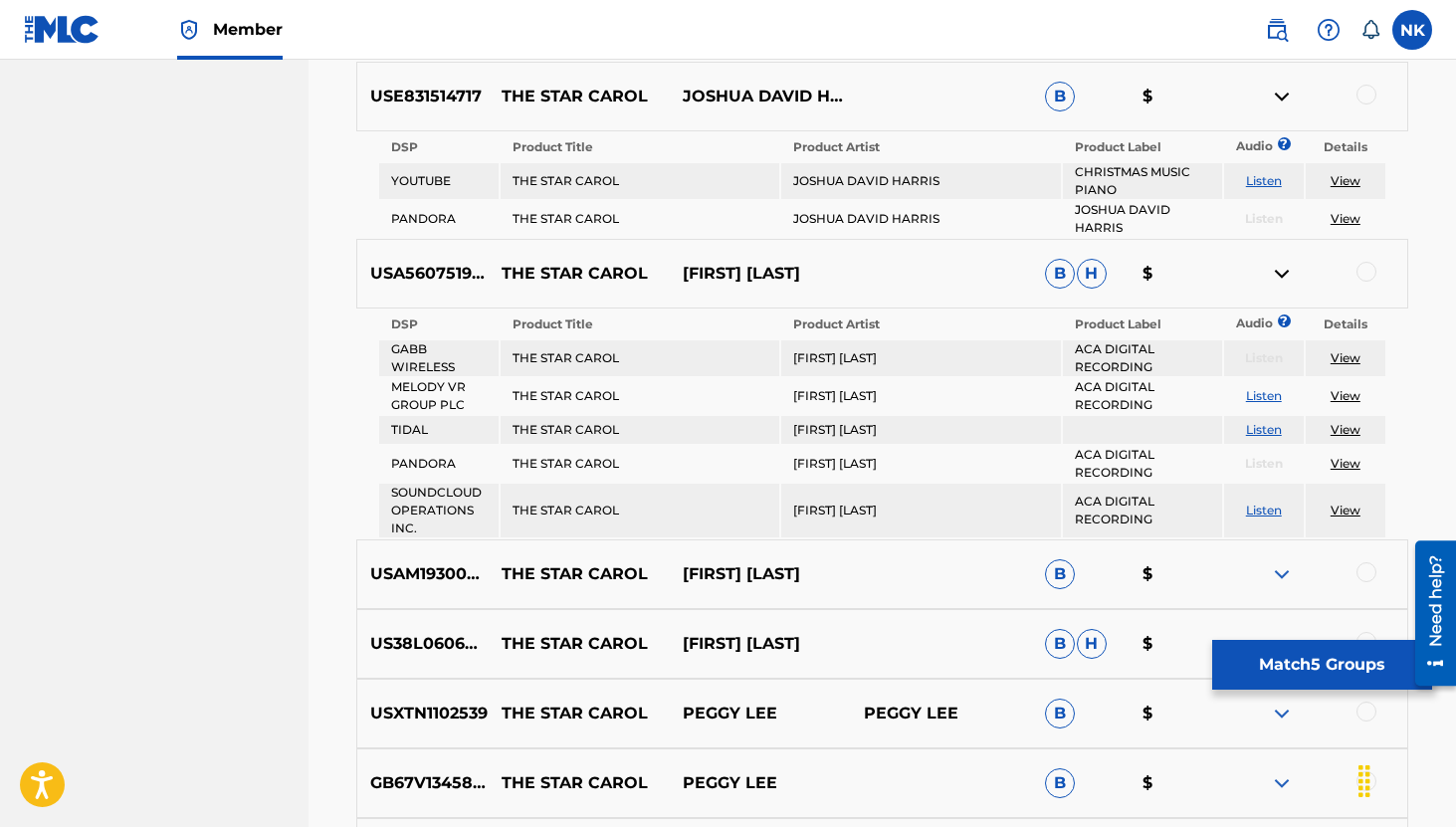 scroll, scrollTop: 1357, scrollLeft: 0, axis: vertical 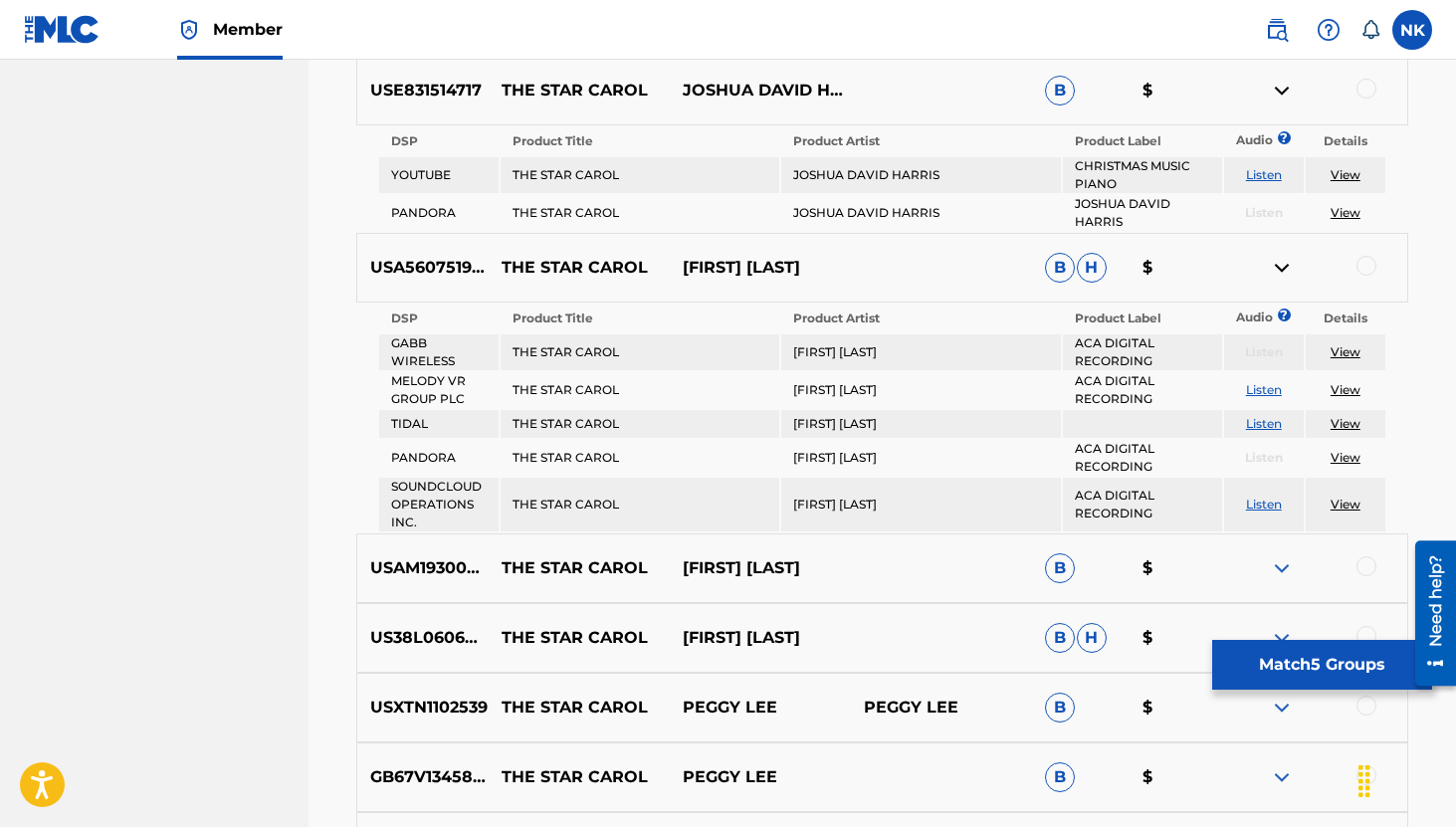 click on "Listen" at bounding box center [1264, 504] 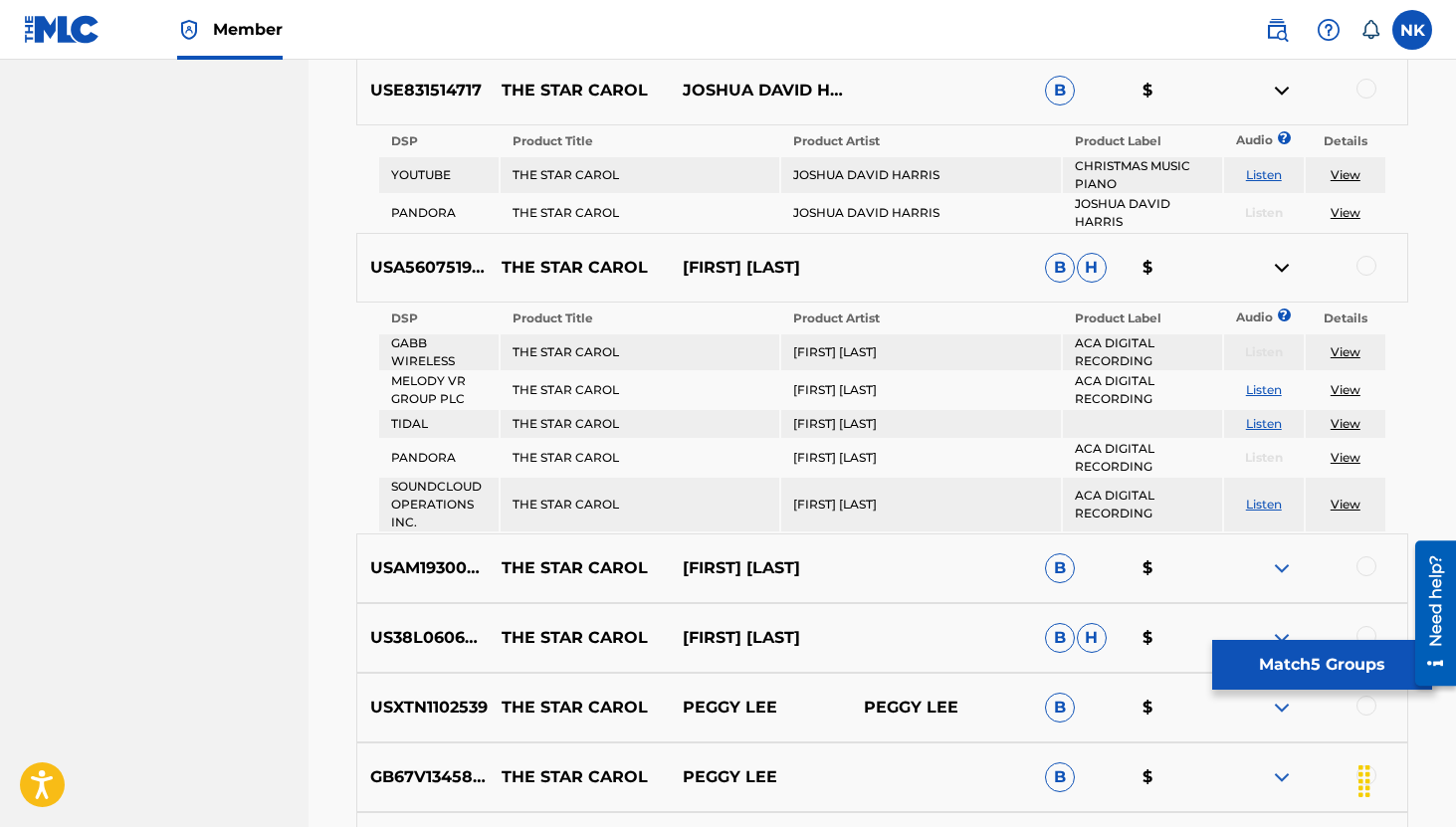 click at bounding box center [1317, 268] 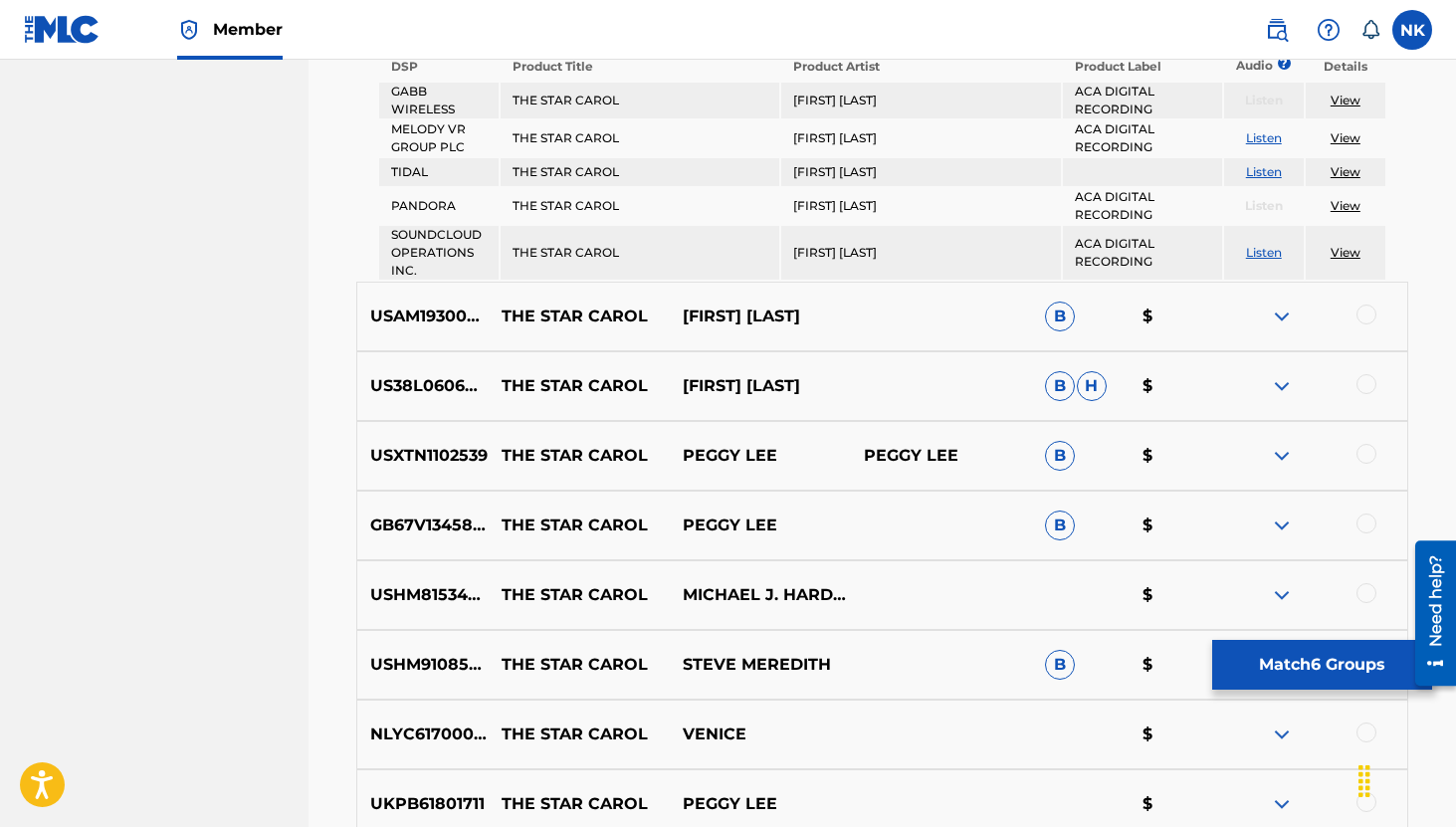 scroll, scrollTop: 1611, scrollLeft: 0, axis: vertical 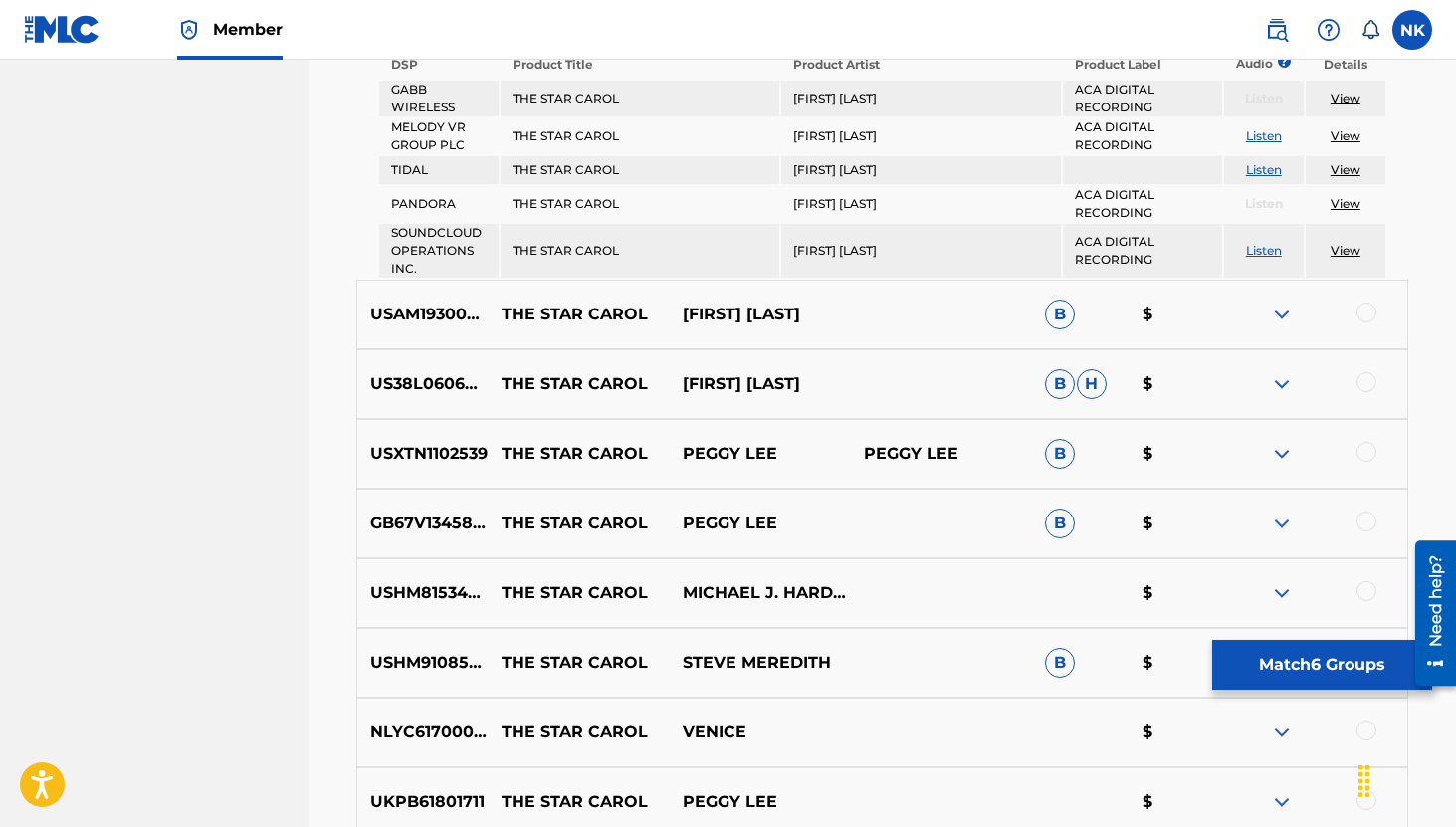 click at bounding box center [1282, 314] 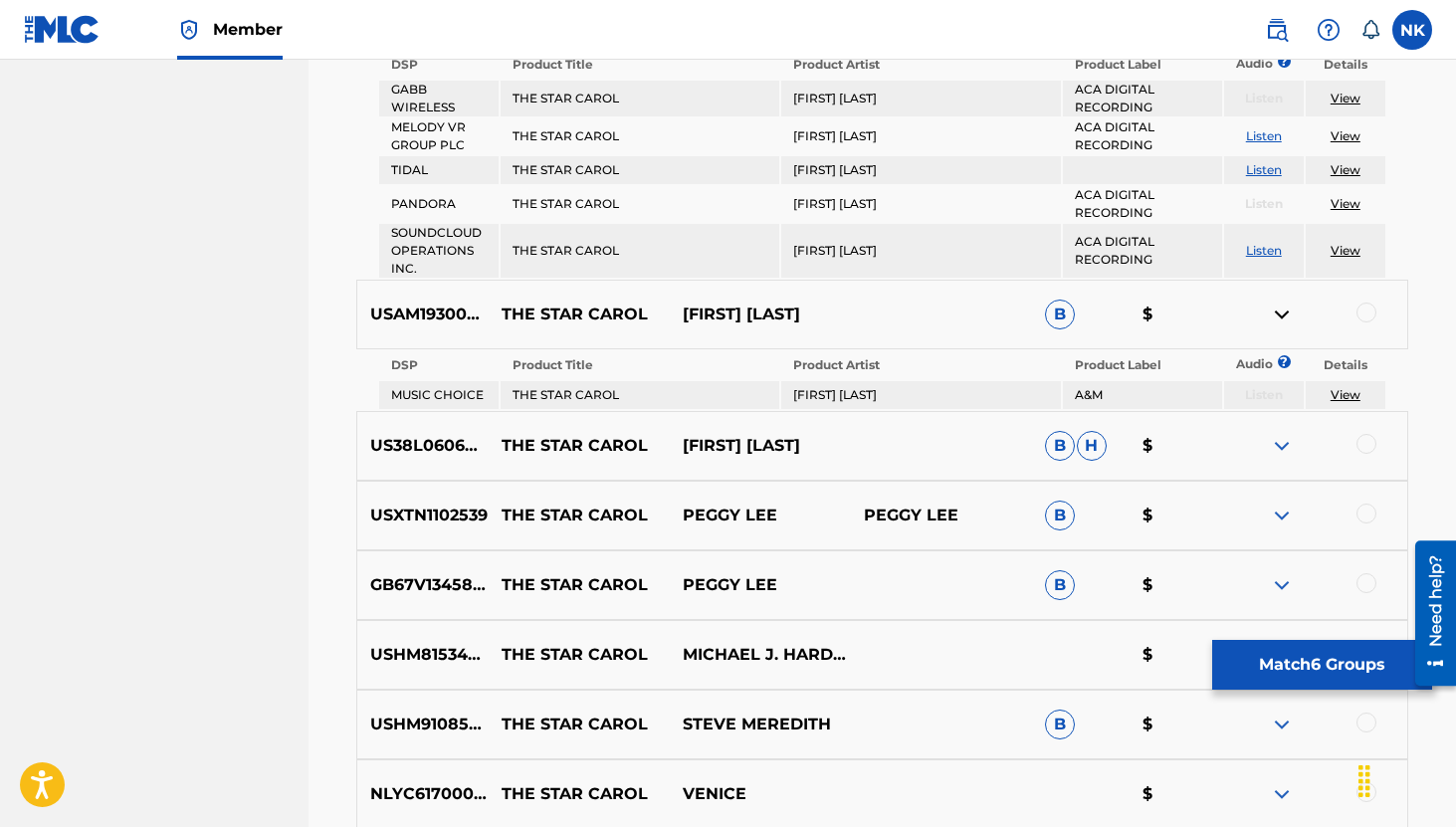 click at bounding box center [1282, 446] 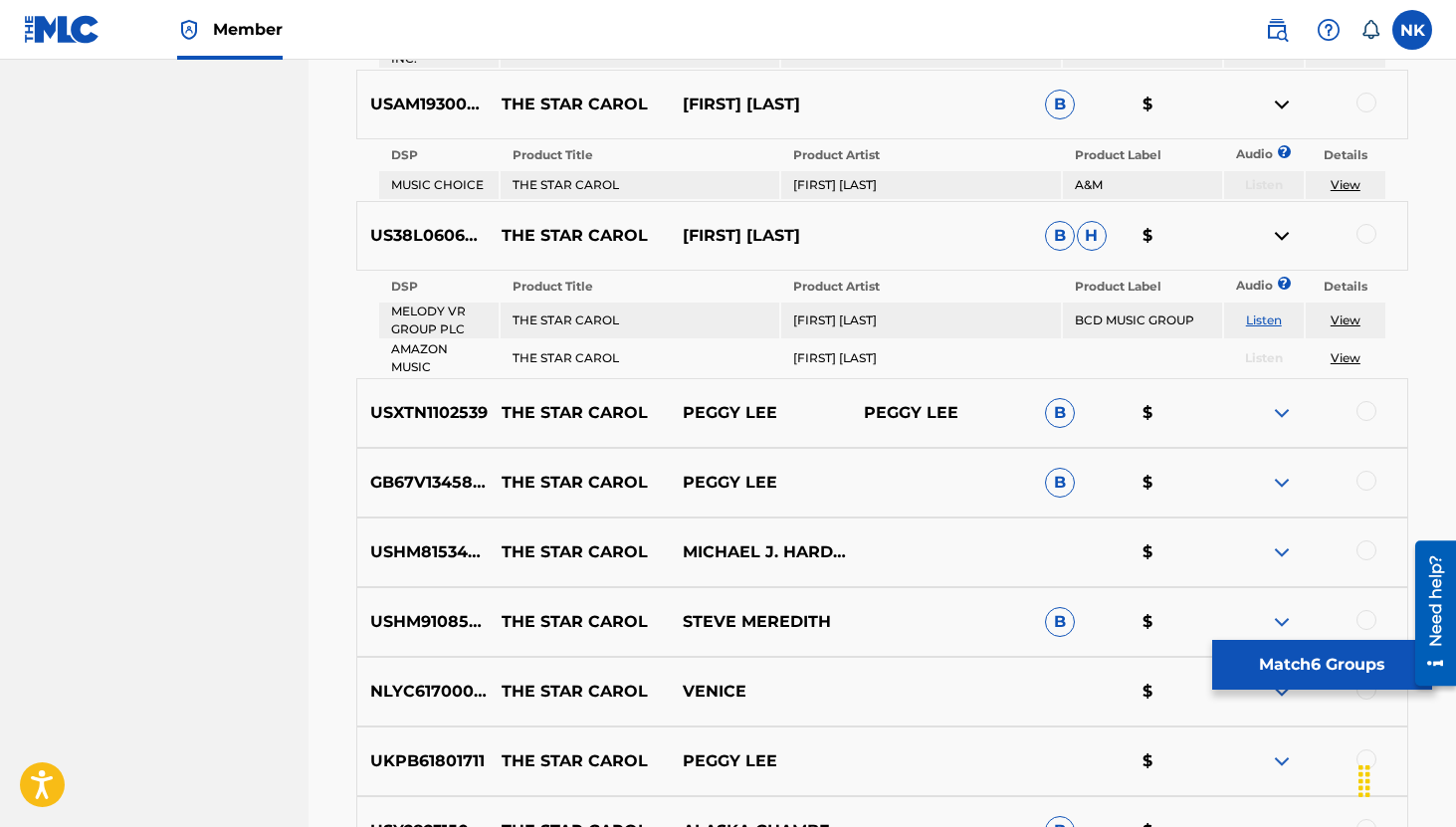 scroll, scrollTop: 1824, scrollLeft: 0, axis: vertical 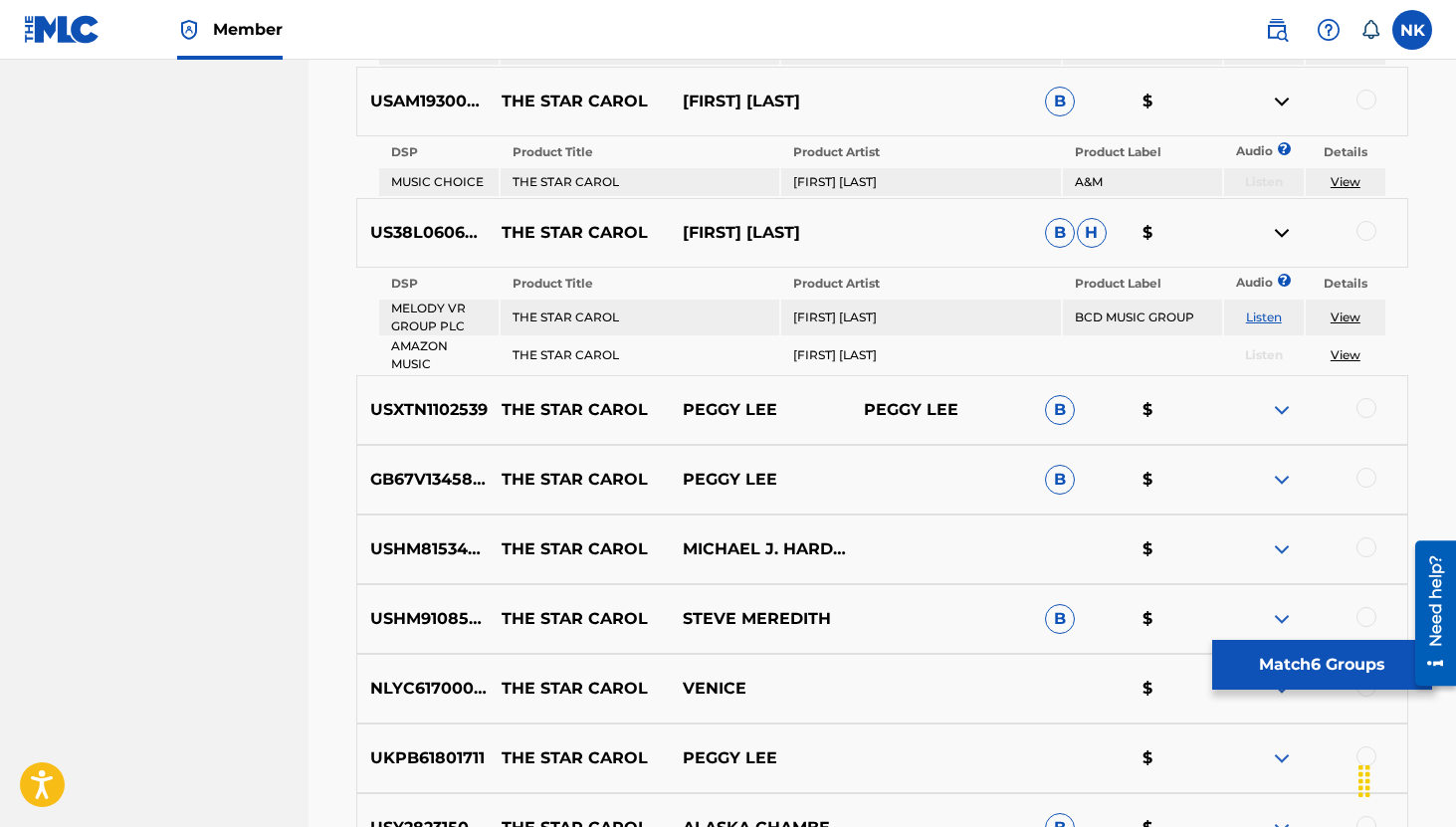 click on "Listen" at bounding box center [1264, 316] 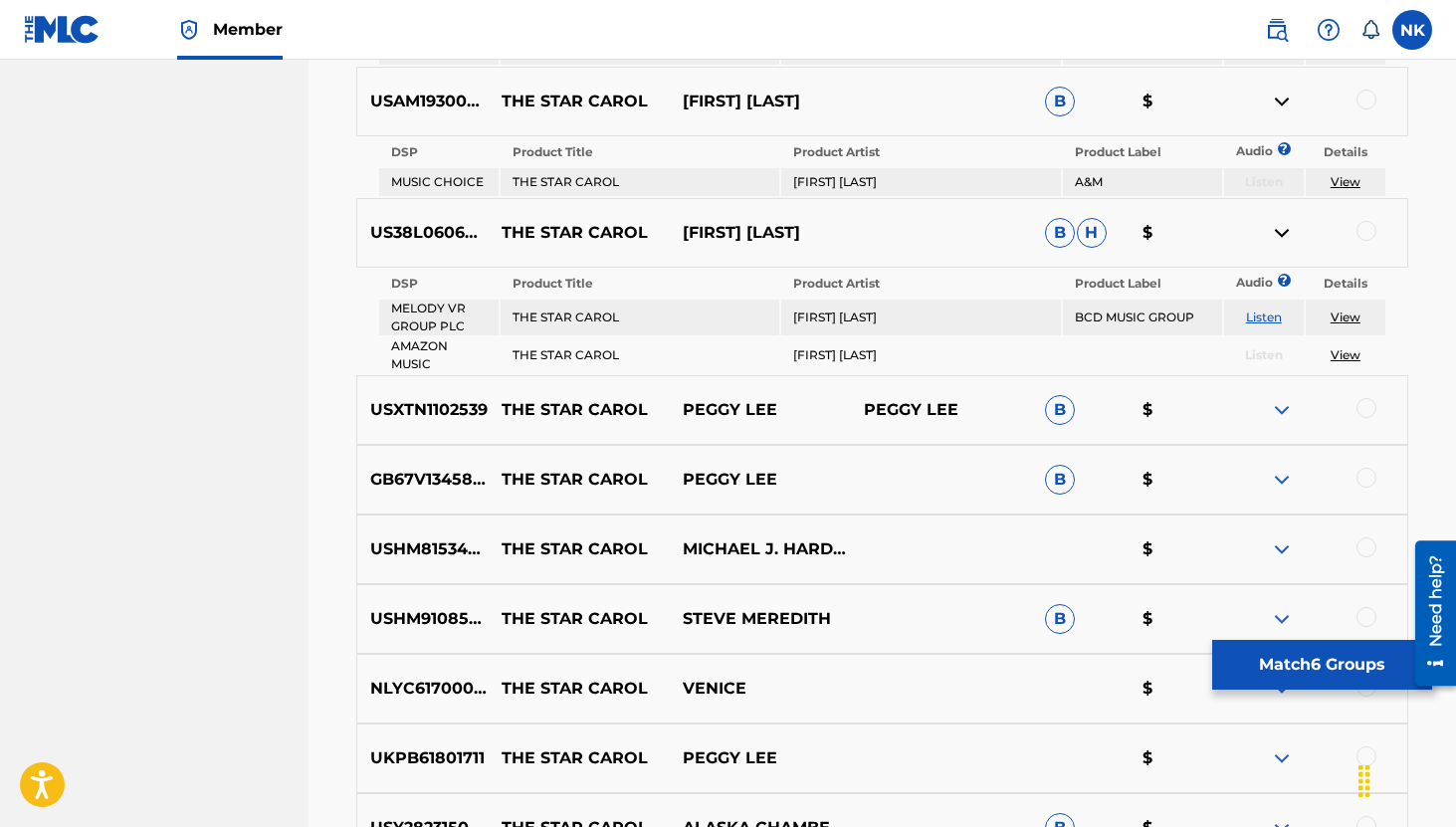 click at bounding box center (1282, 410) 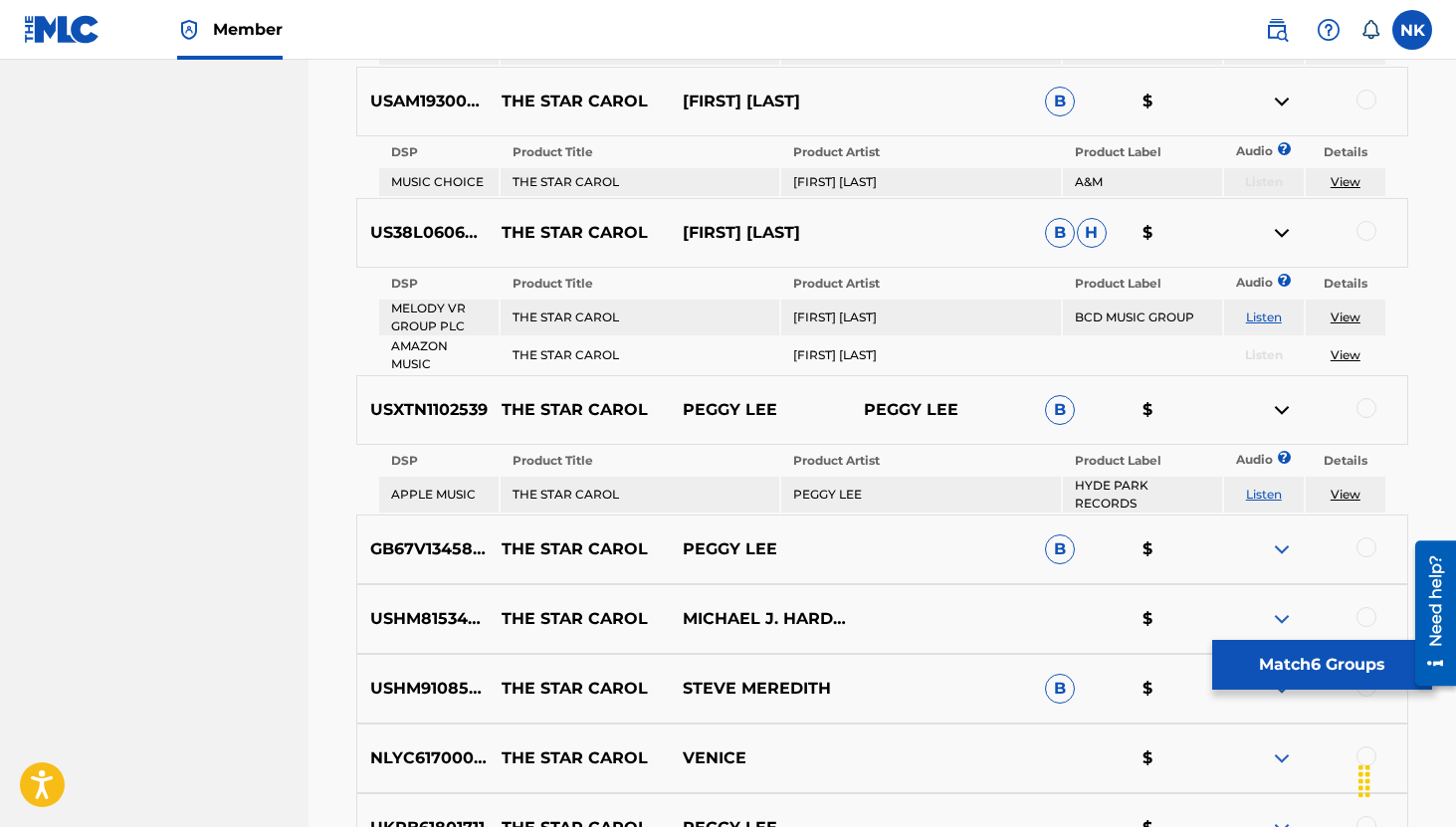 scroll, scrollTop: 2021, scrollLeft: 0, axis: vertical 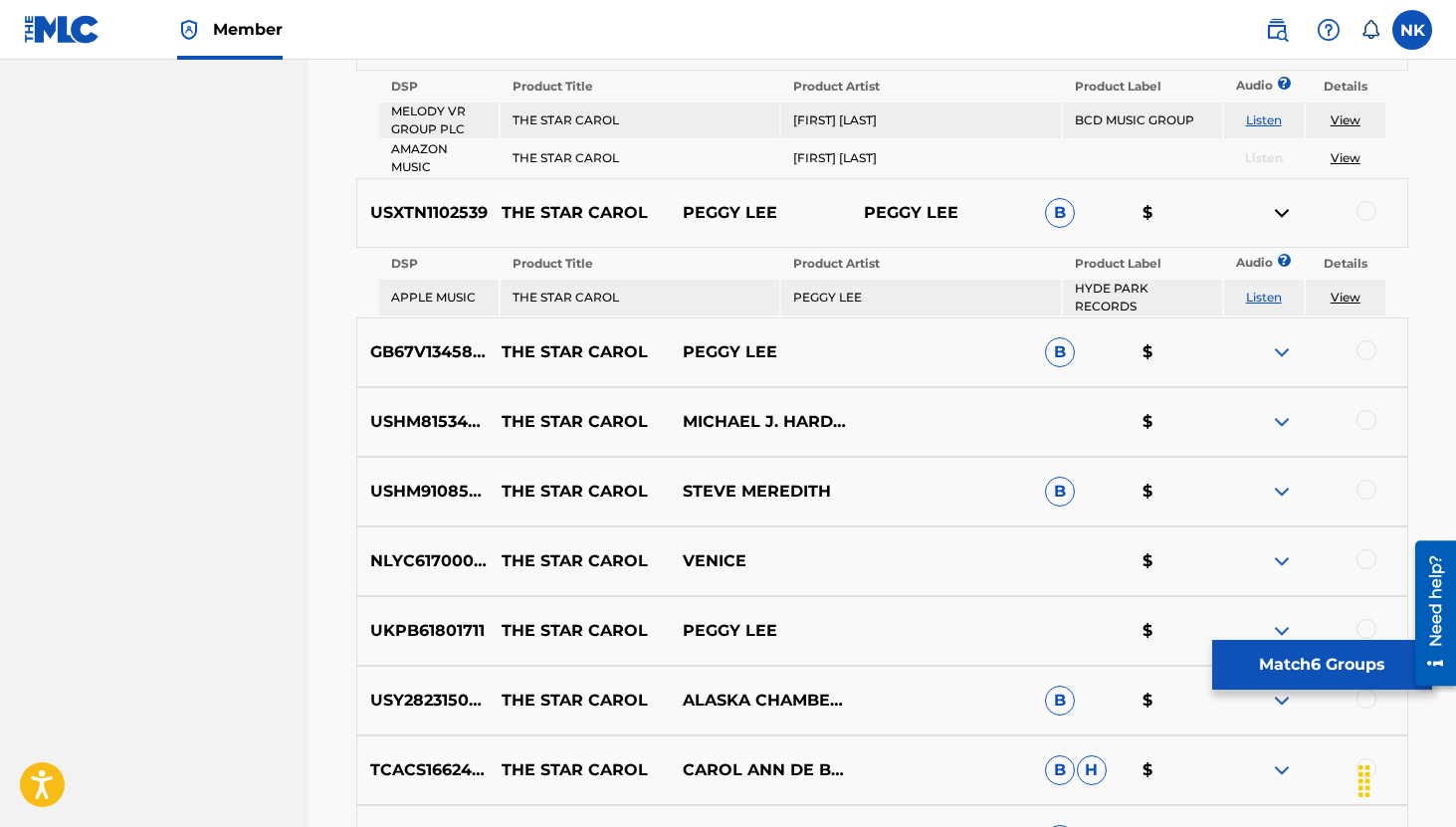 click on "Listen" at bounding box center (1264, 297) 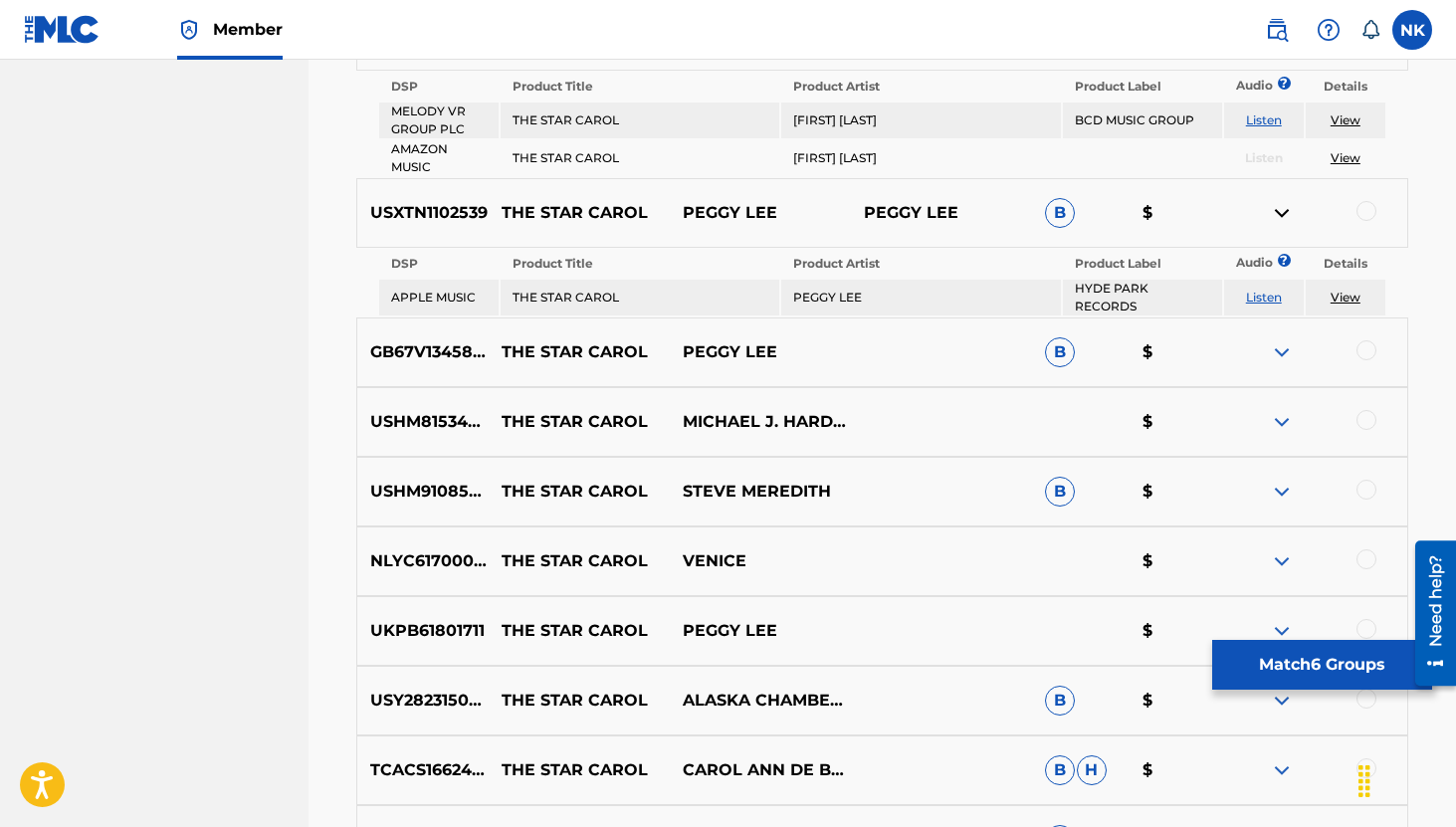 click at bounding box center (1282, 352) 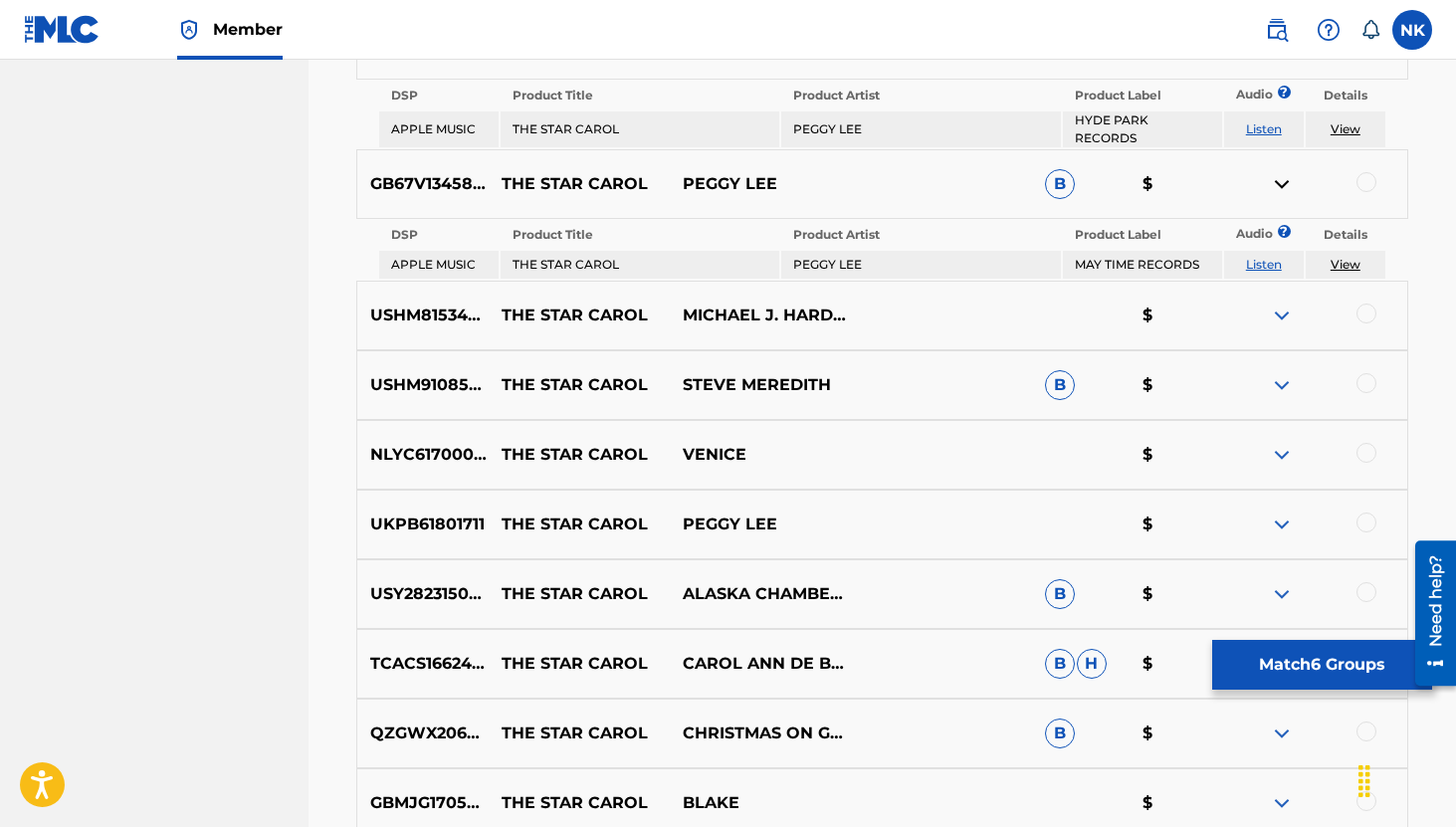 scroll, scrollTop: 2190, scrollLeft: 0, axis: vertical 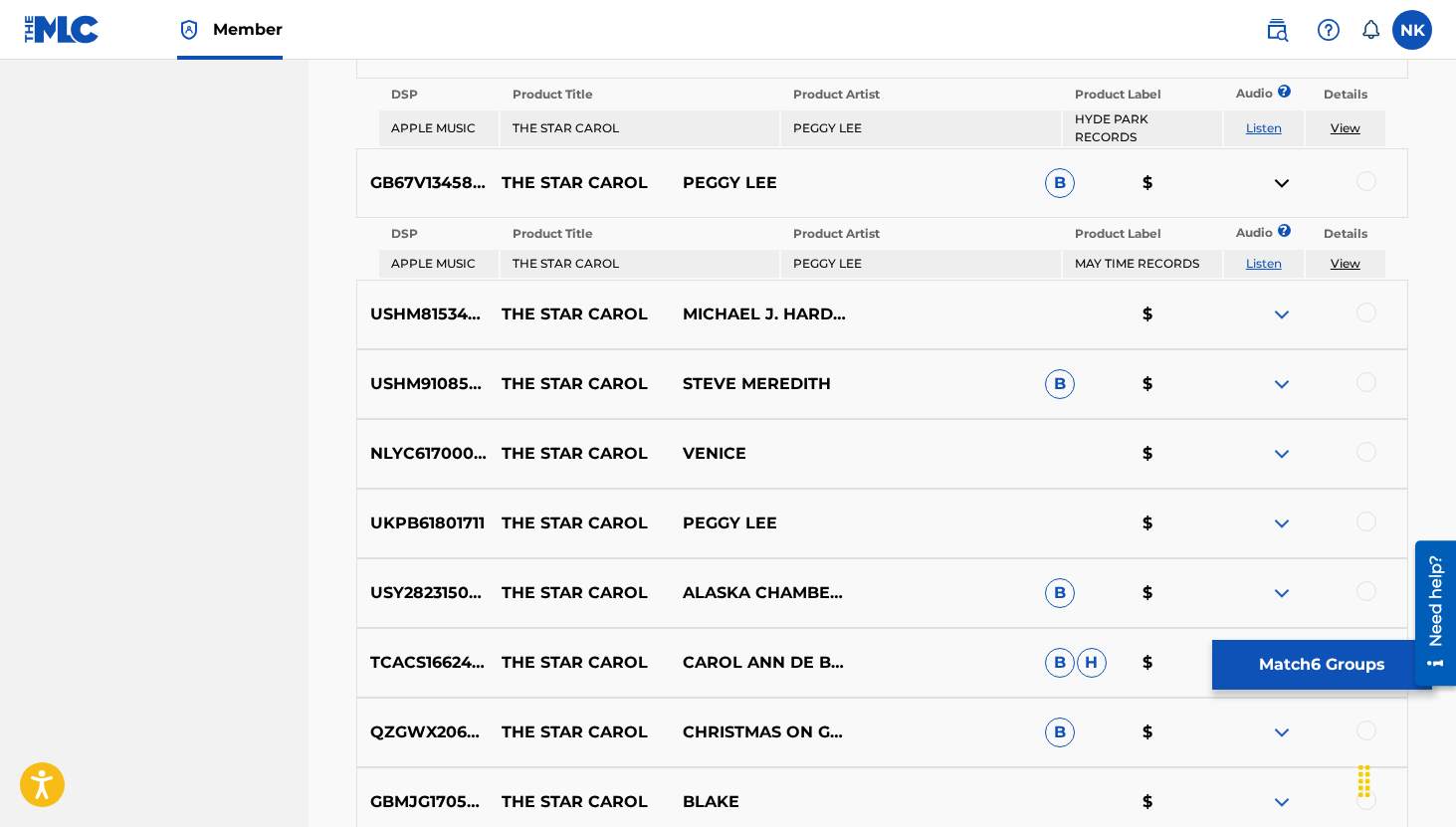 click on "Listen" at bounding box center (1264, 263) 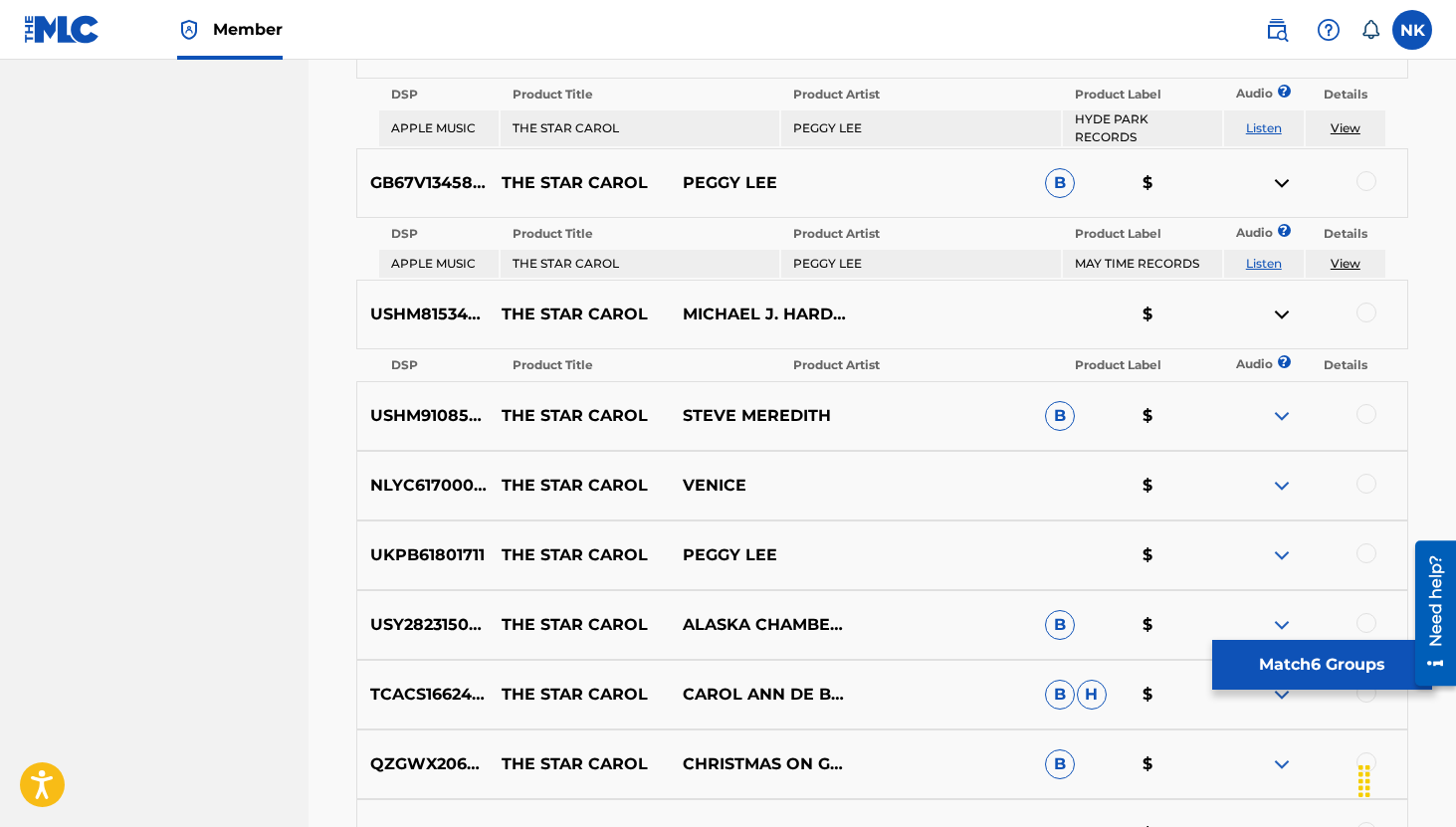 click at bounding box center (1282, 416) 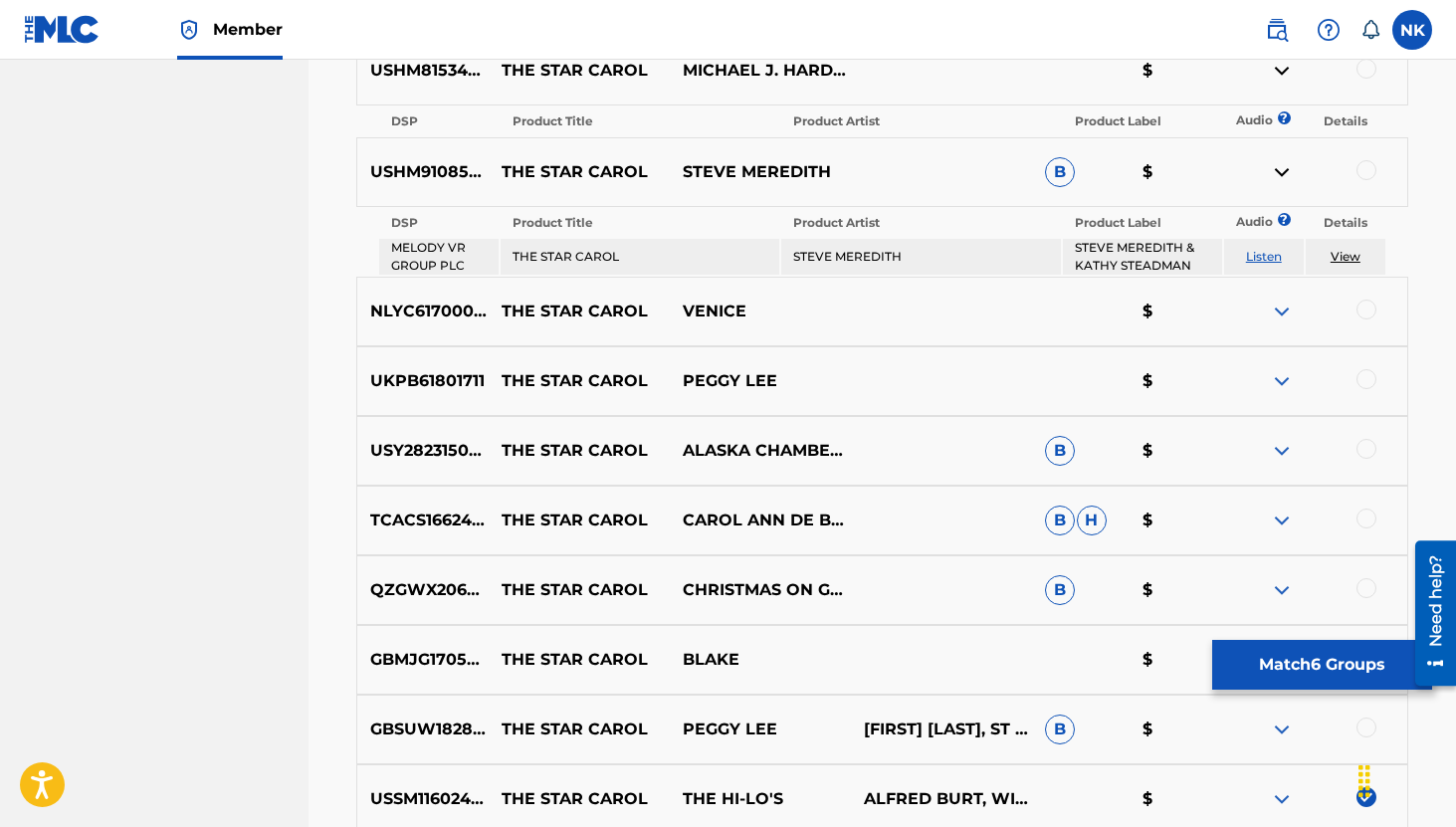 scroll, scrollTop: 2438, scrollLeft: 0, axis: vertical 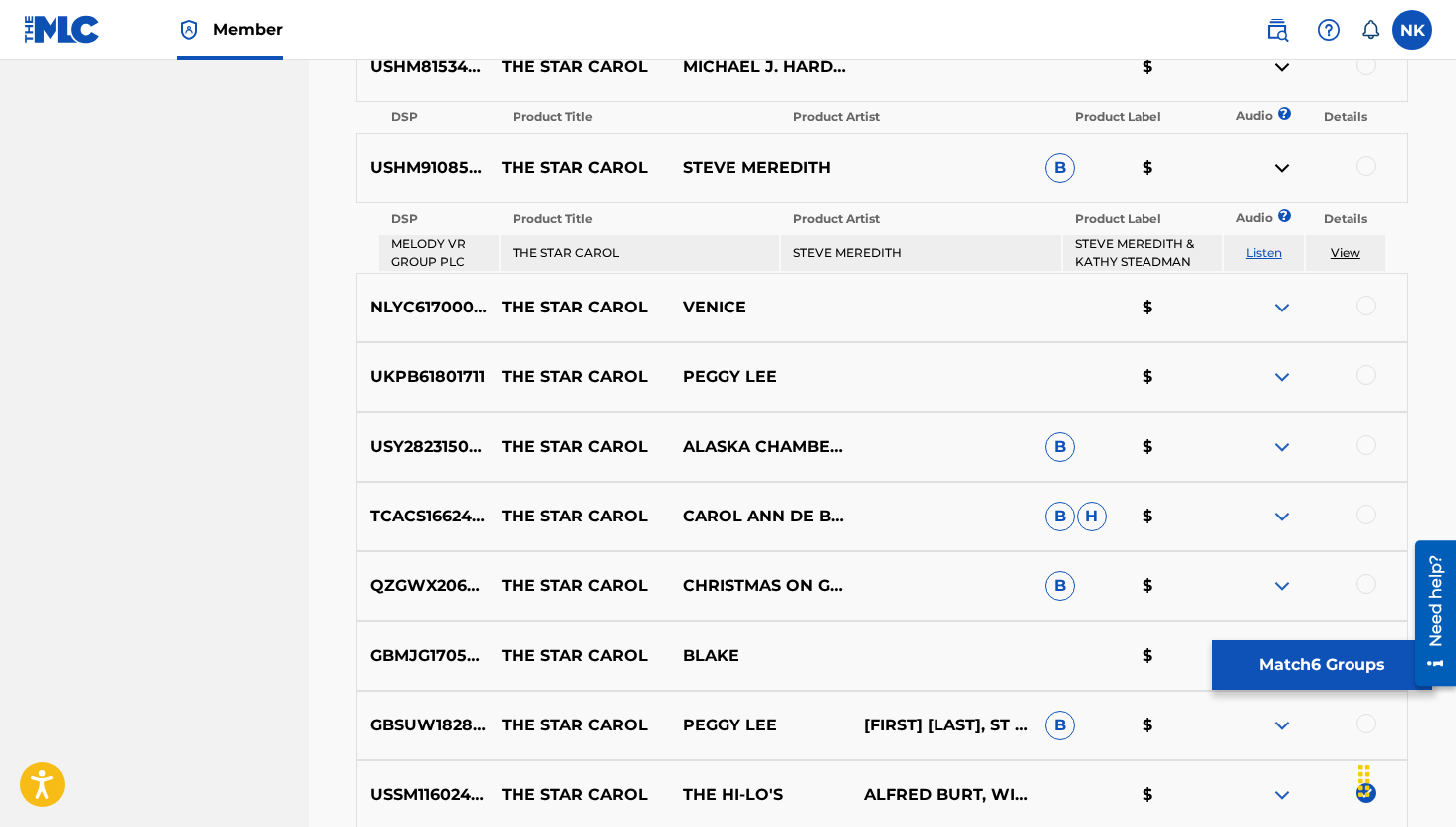 click on "Listen" at bounding box center [1264, 252] 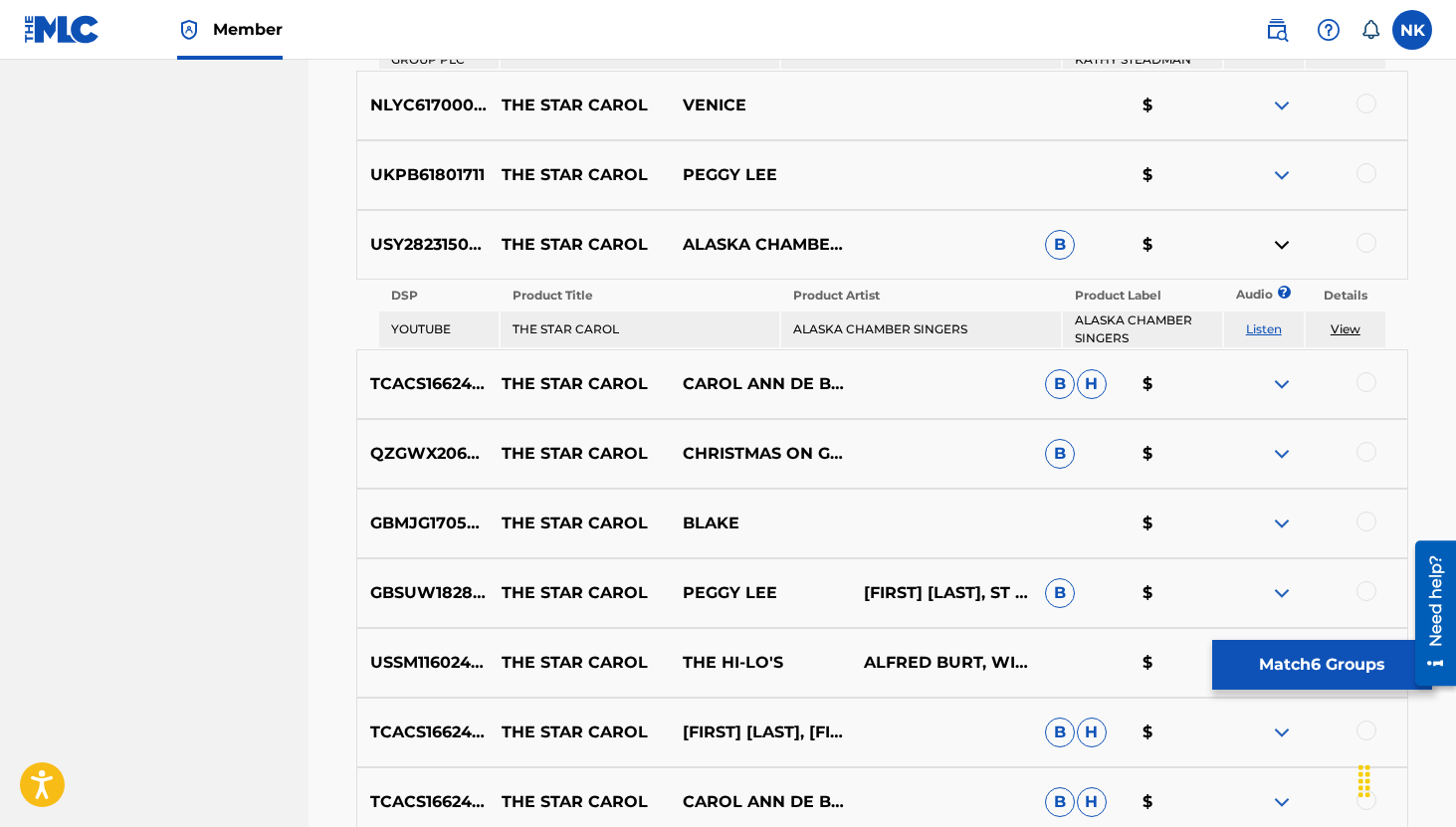 scroll, scrollTop: 2642, scrollLeft: 0, axis: vertical 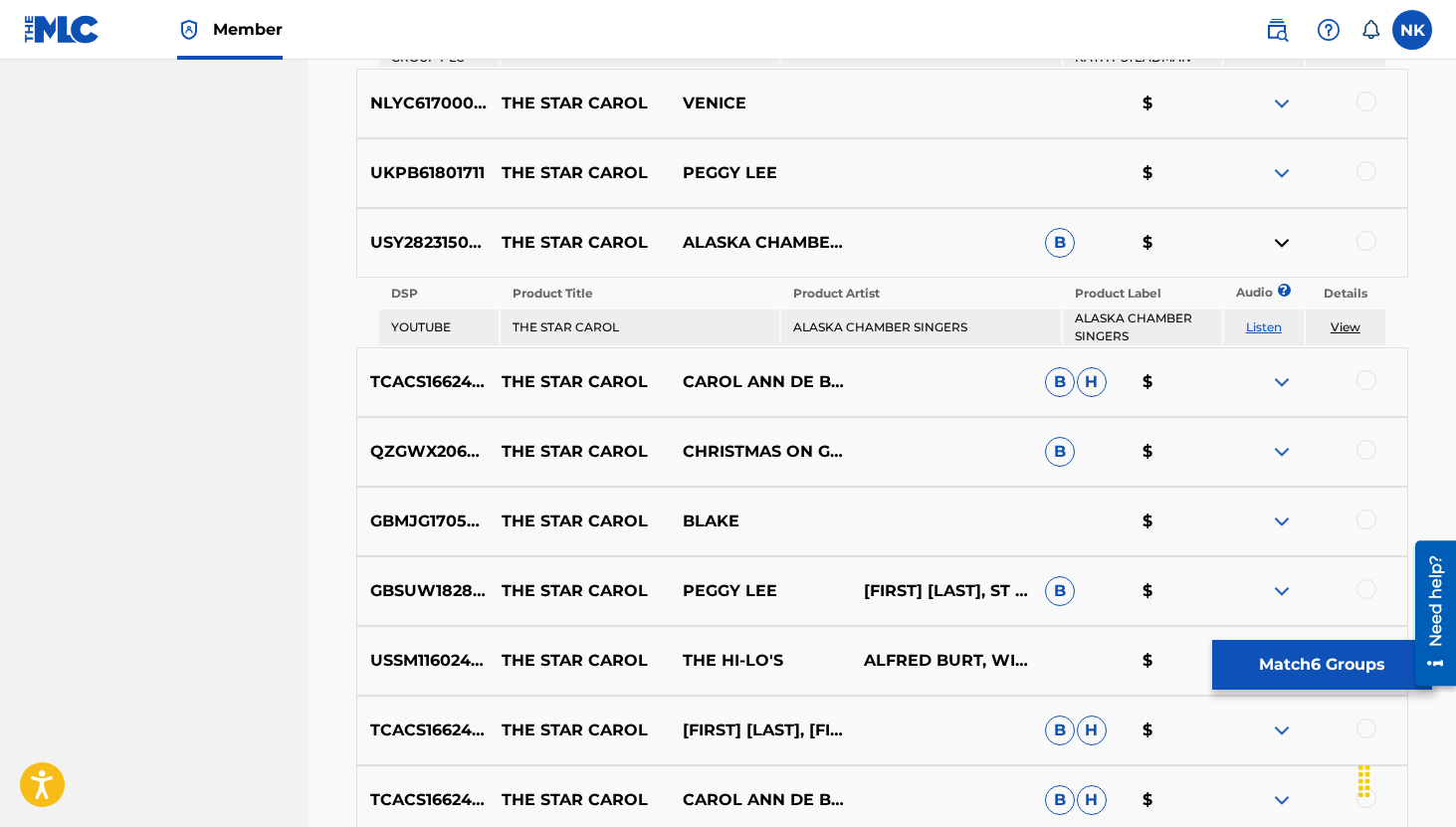 click on "Listen" at bounding box center [1264, 326] 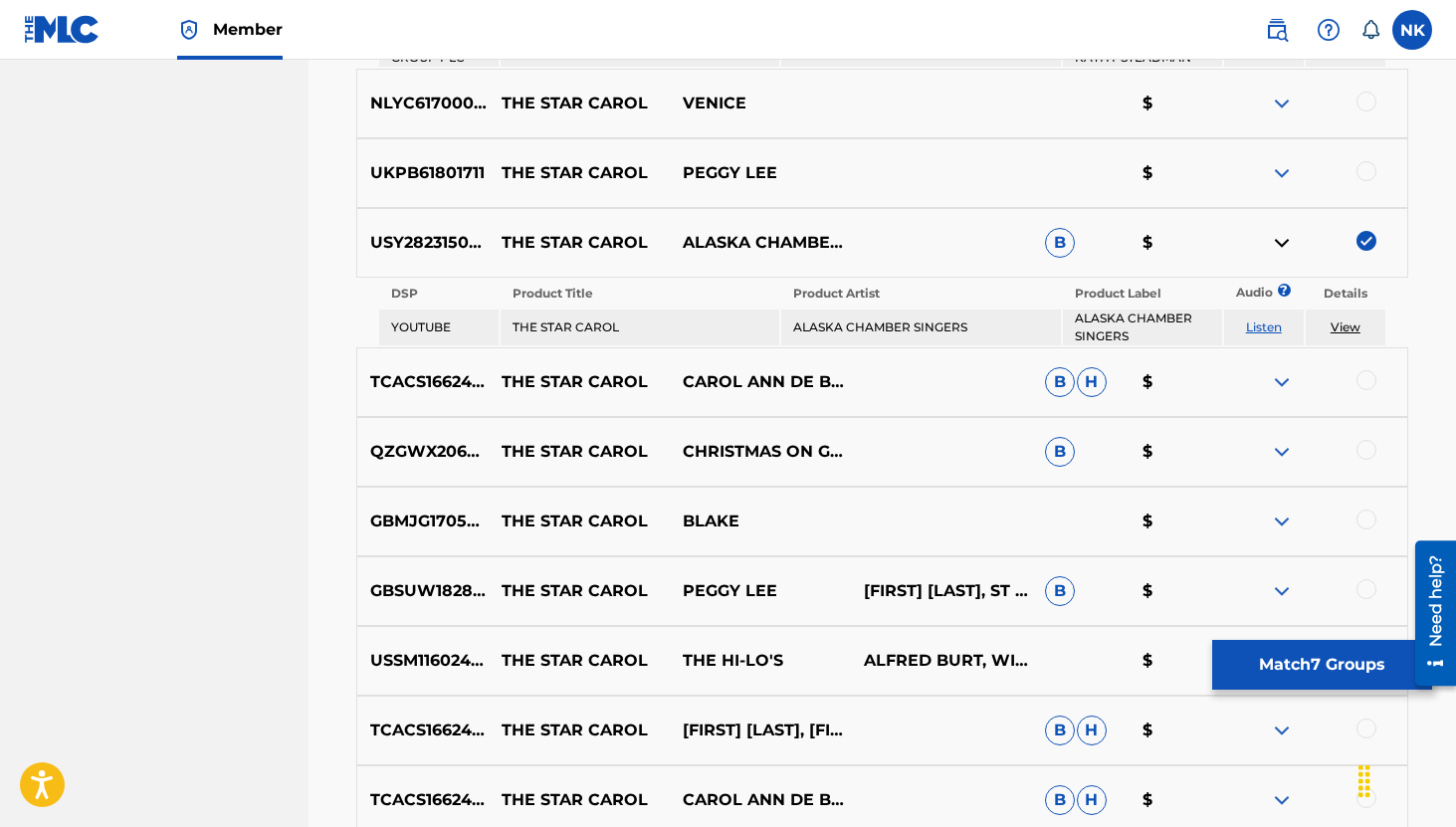 click at bounding box center (1282, 382) 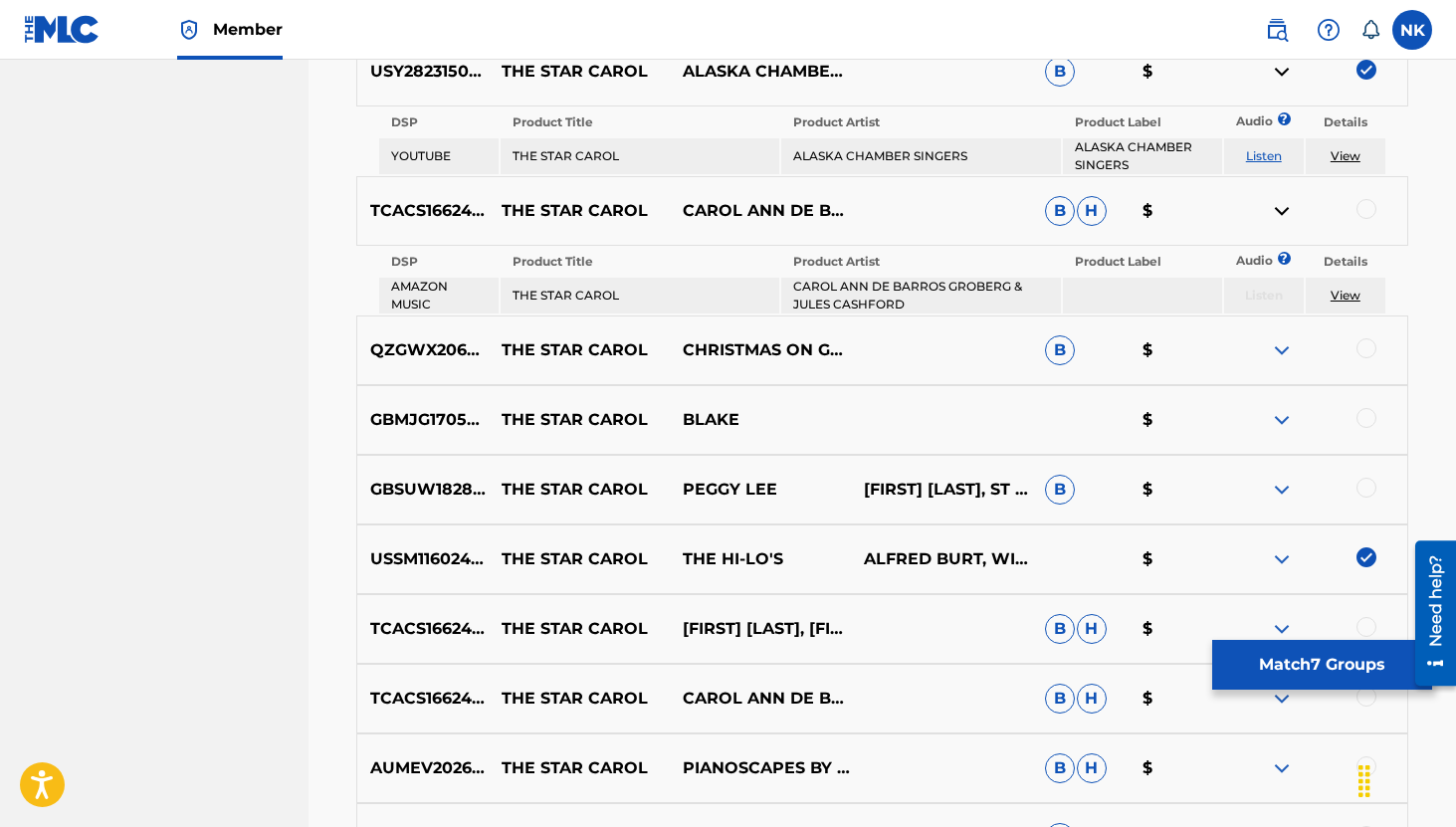 scroll, scrollTop: 2822, scrollLeft: 0, axis: vertical 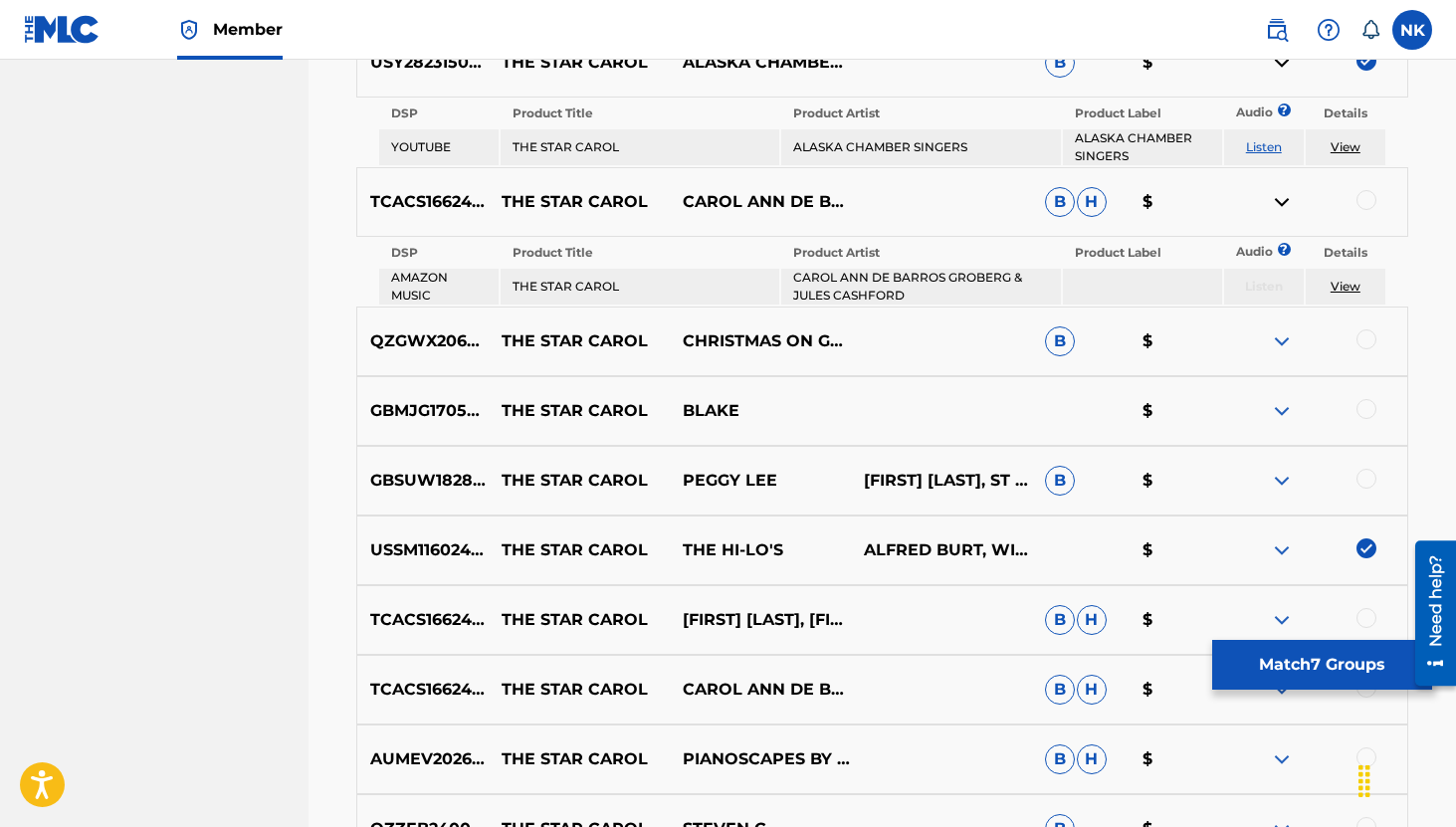 click at bounding box center [1282, 341] 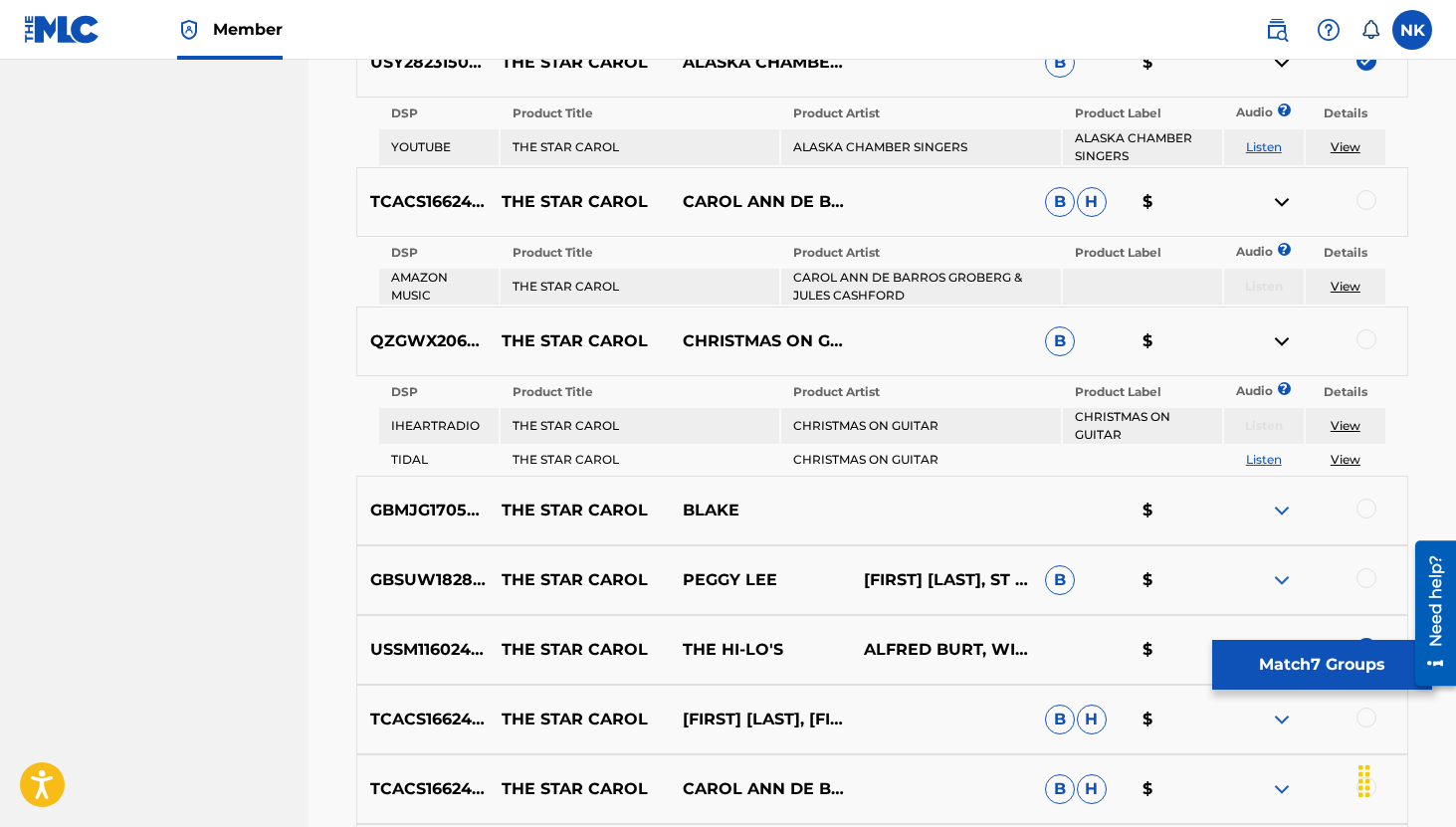 click at bounding box center [1282, 511] 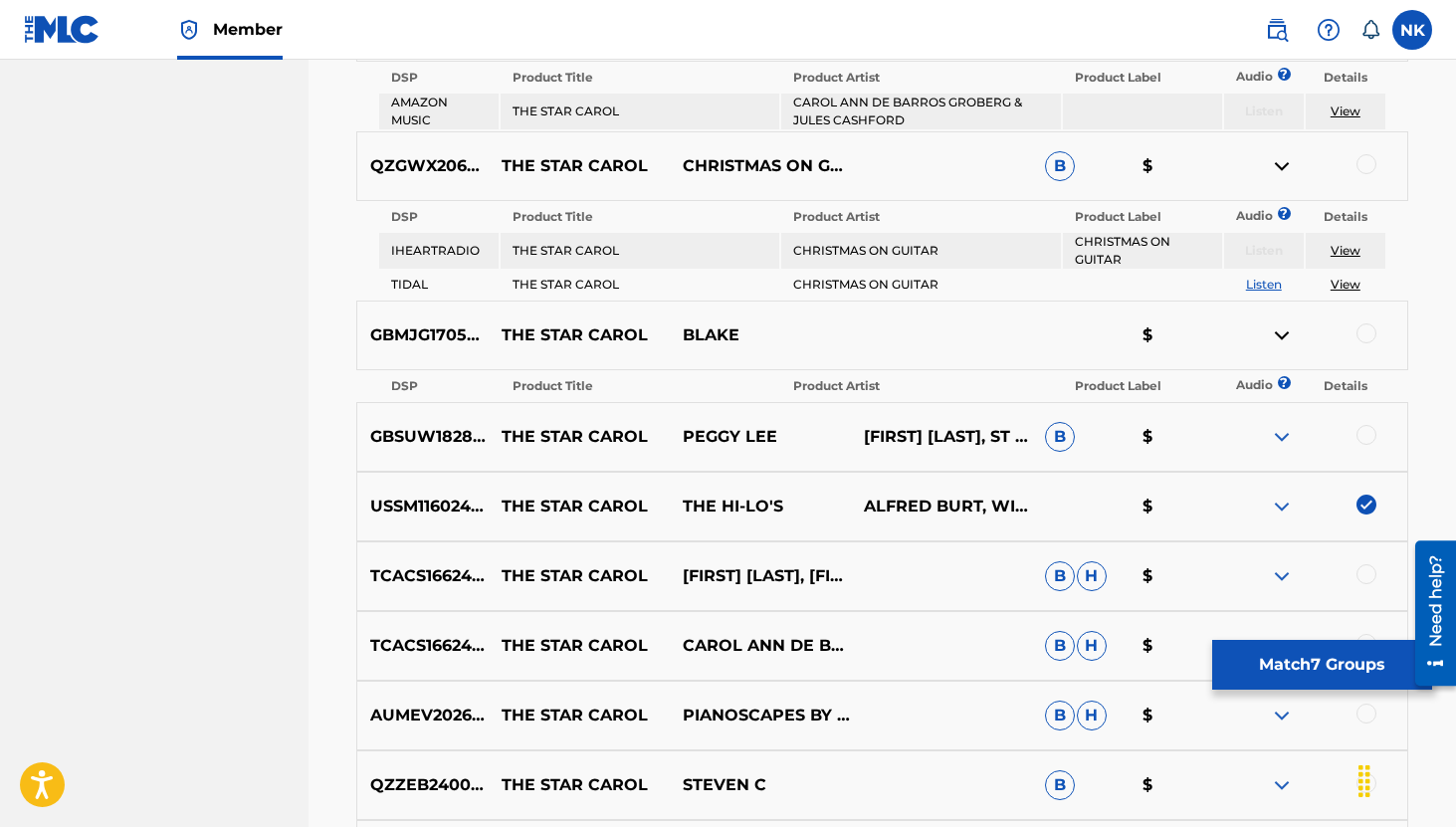 scroll, scrollTop: 2998, scrollLeft: 0, axis: vertical 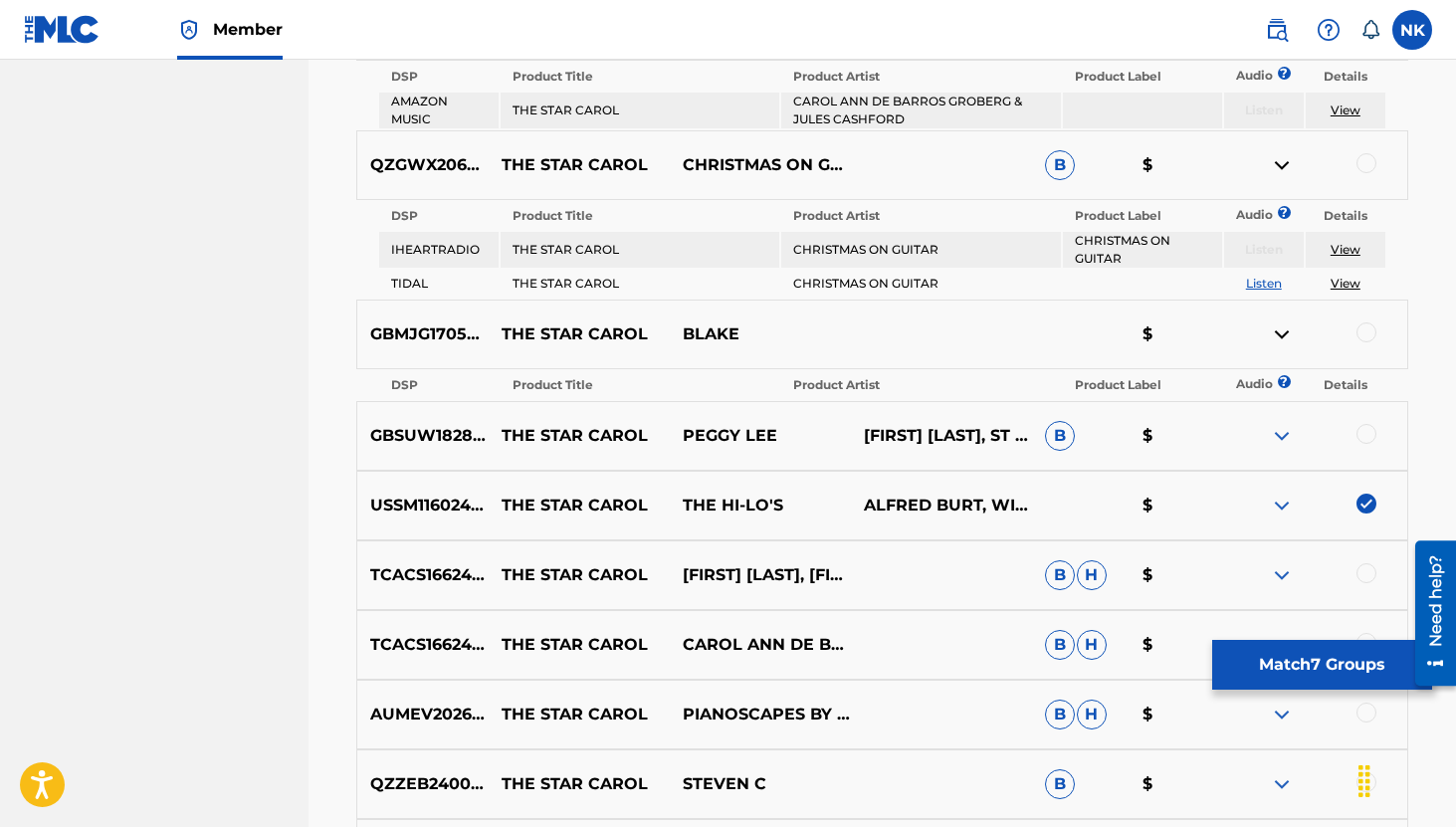 click at bounding box center [1282, 436] 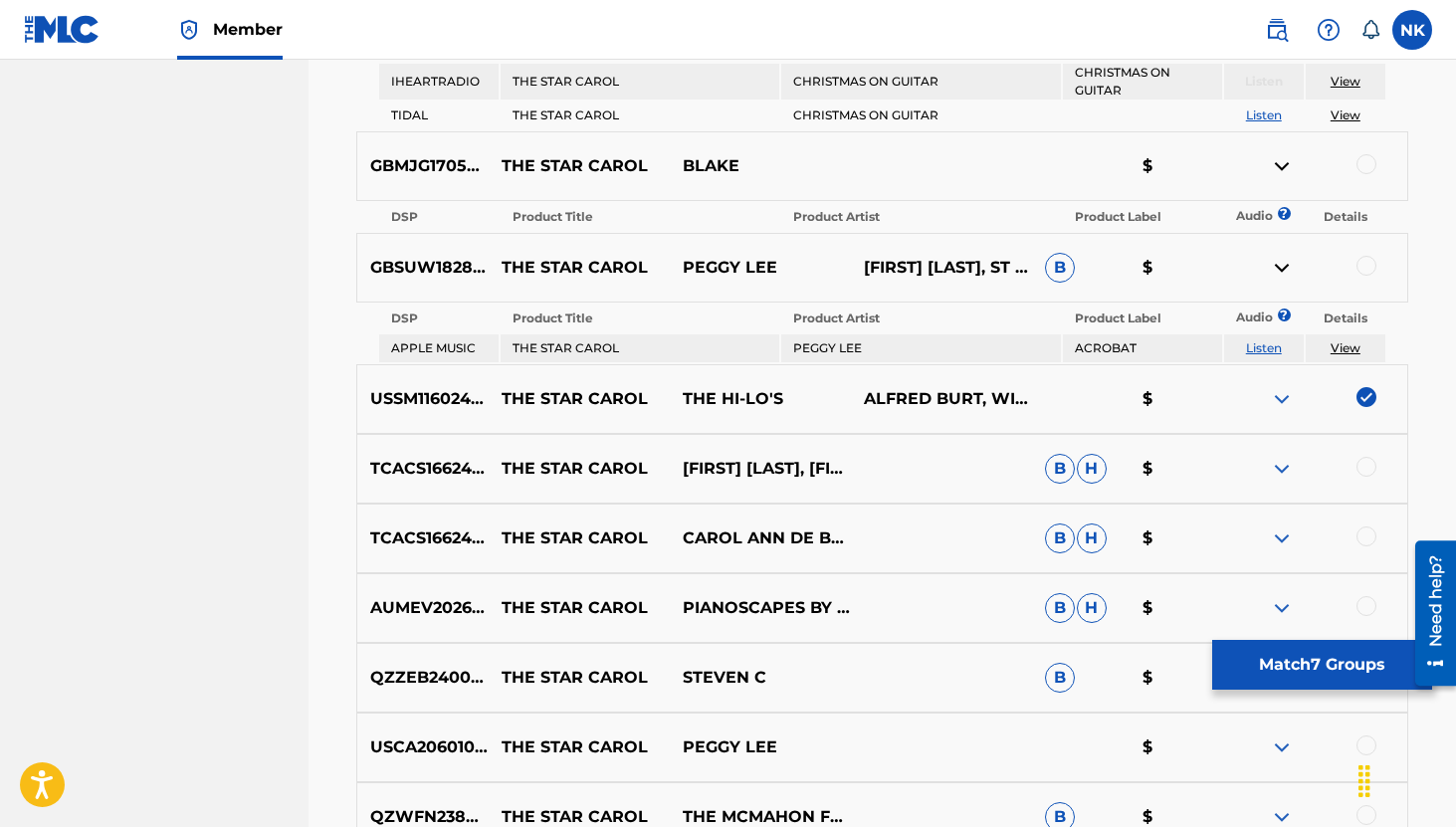scroll, scrollTop: 3168, scrollLeft: 0, axis: vertical 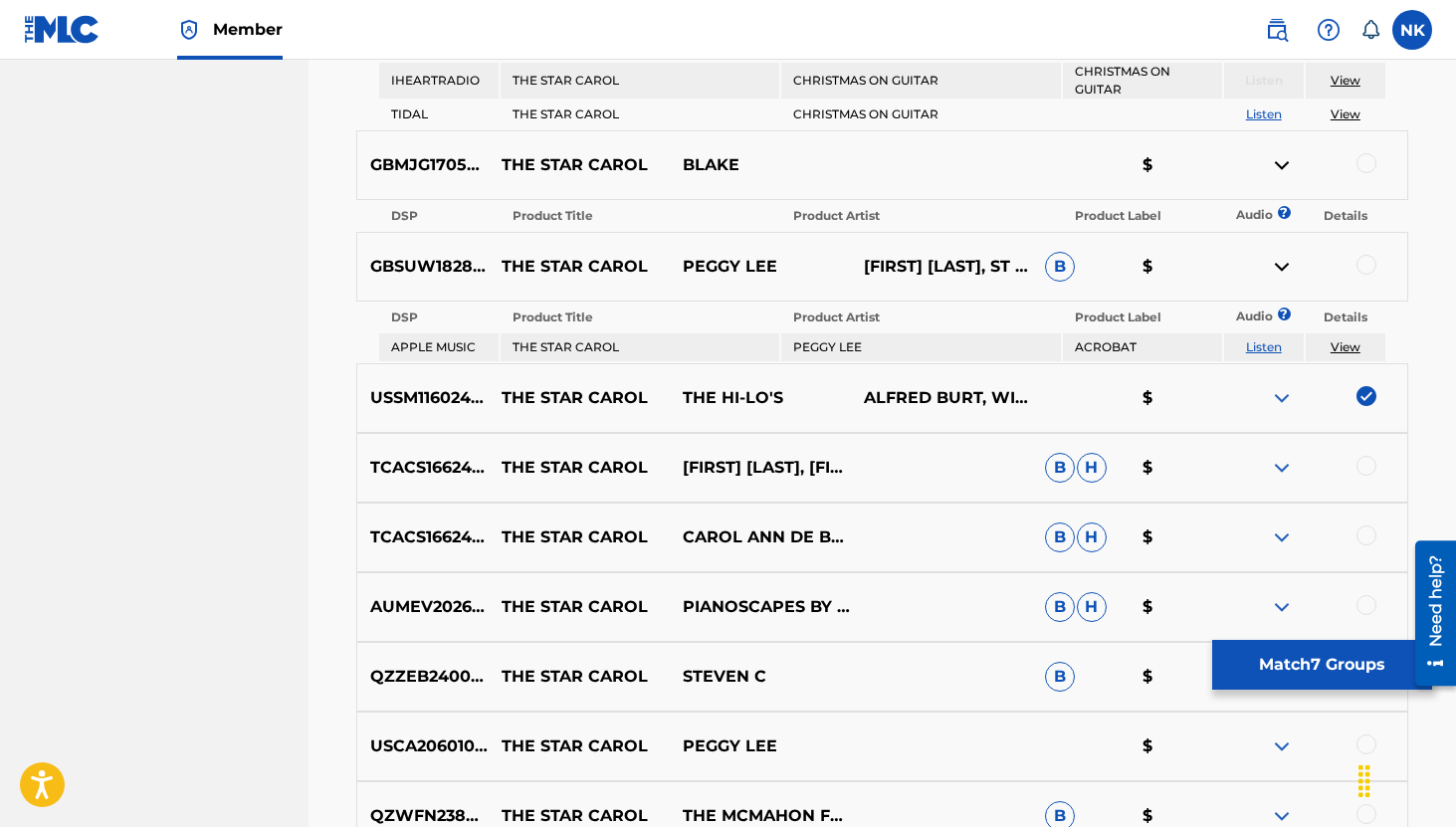 click on "Listen" at bounding box center (1264, 346) 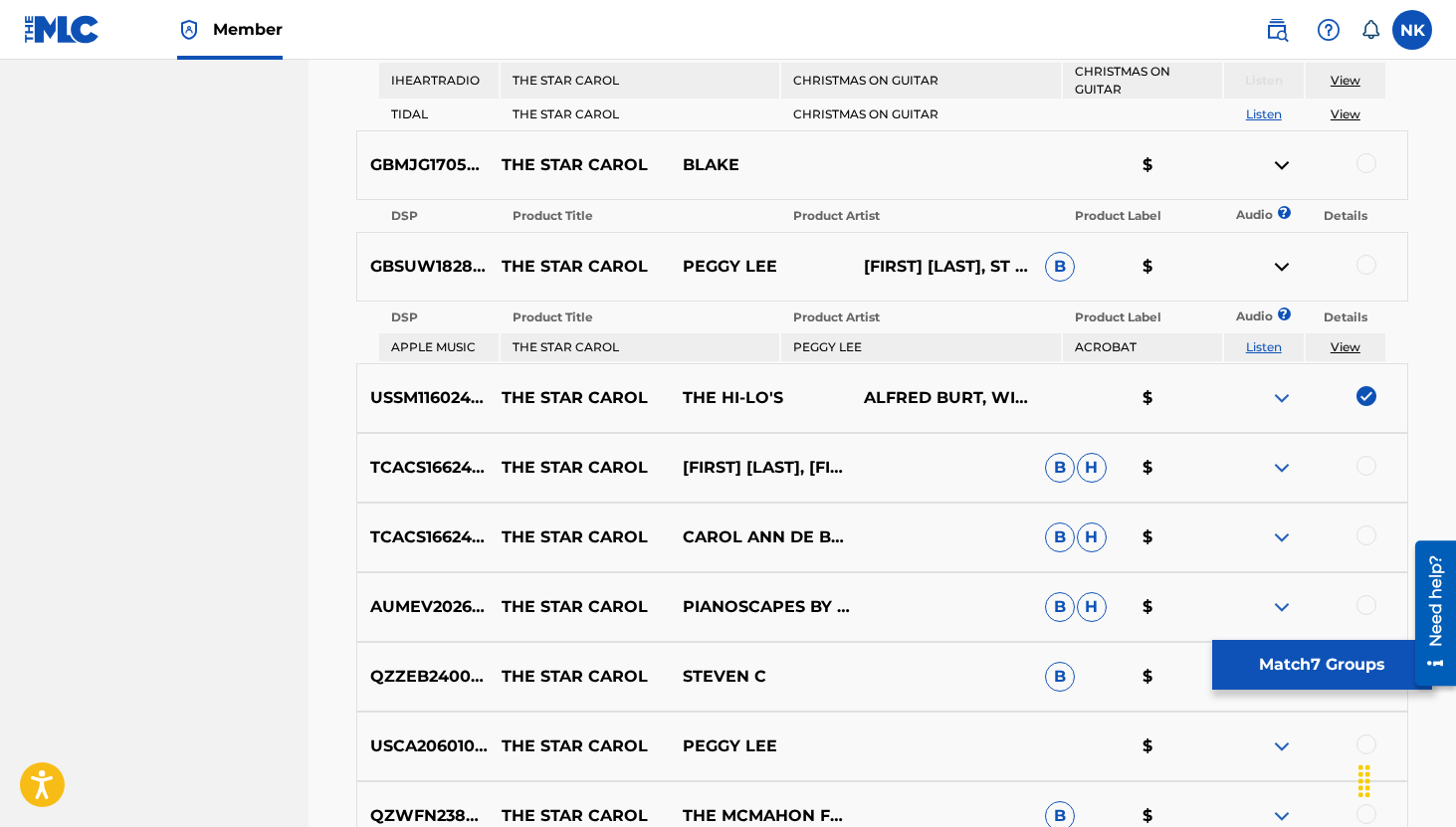 click at bounding box center (1282, 468) 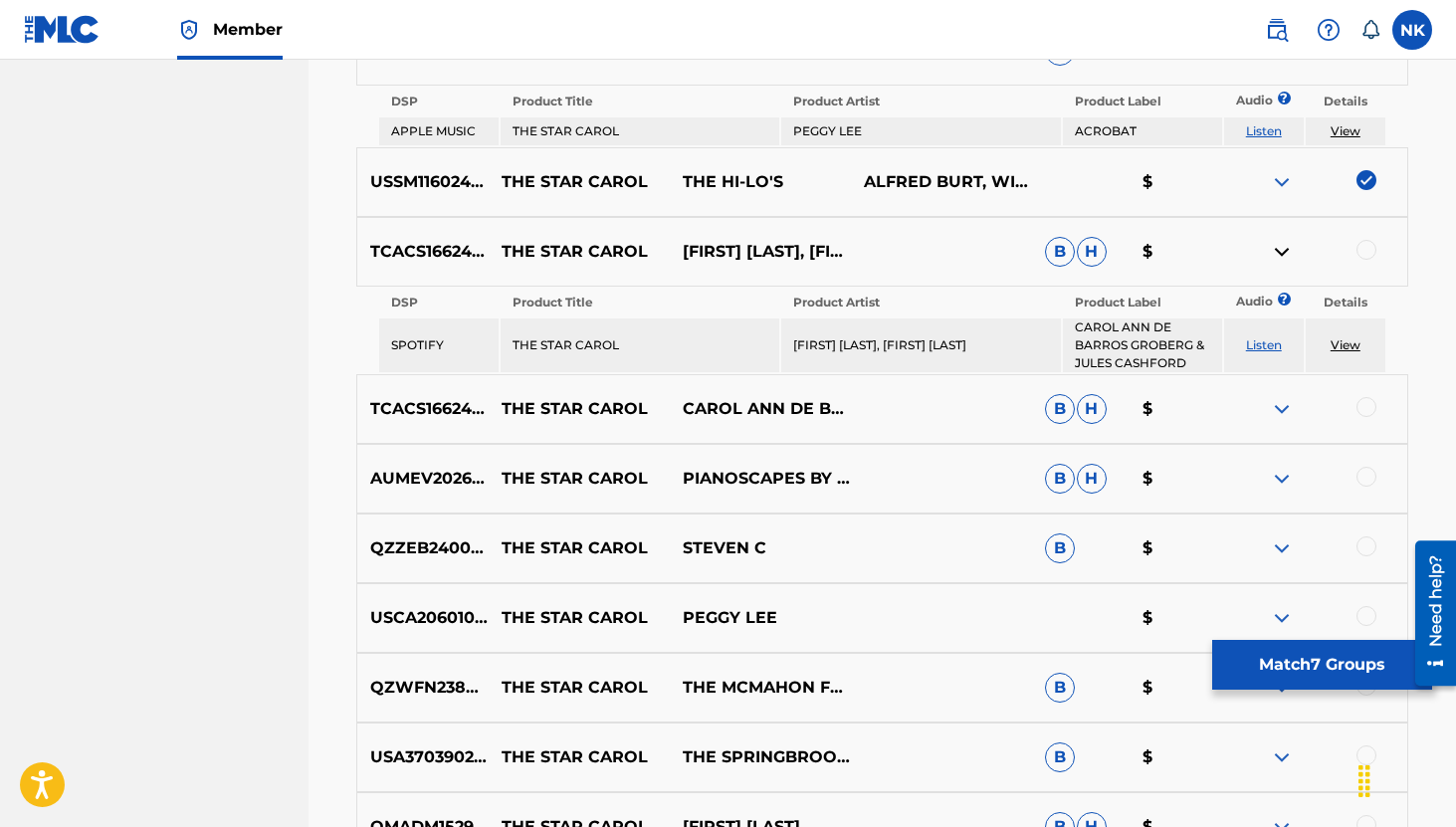 scroll, scrollTop: 3396, scrollLeft: 0, axis: vertical 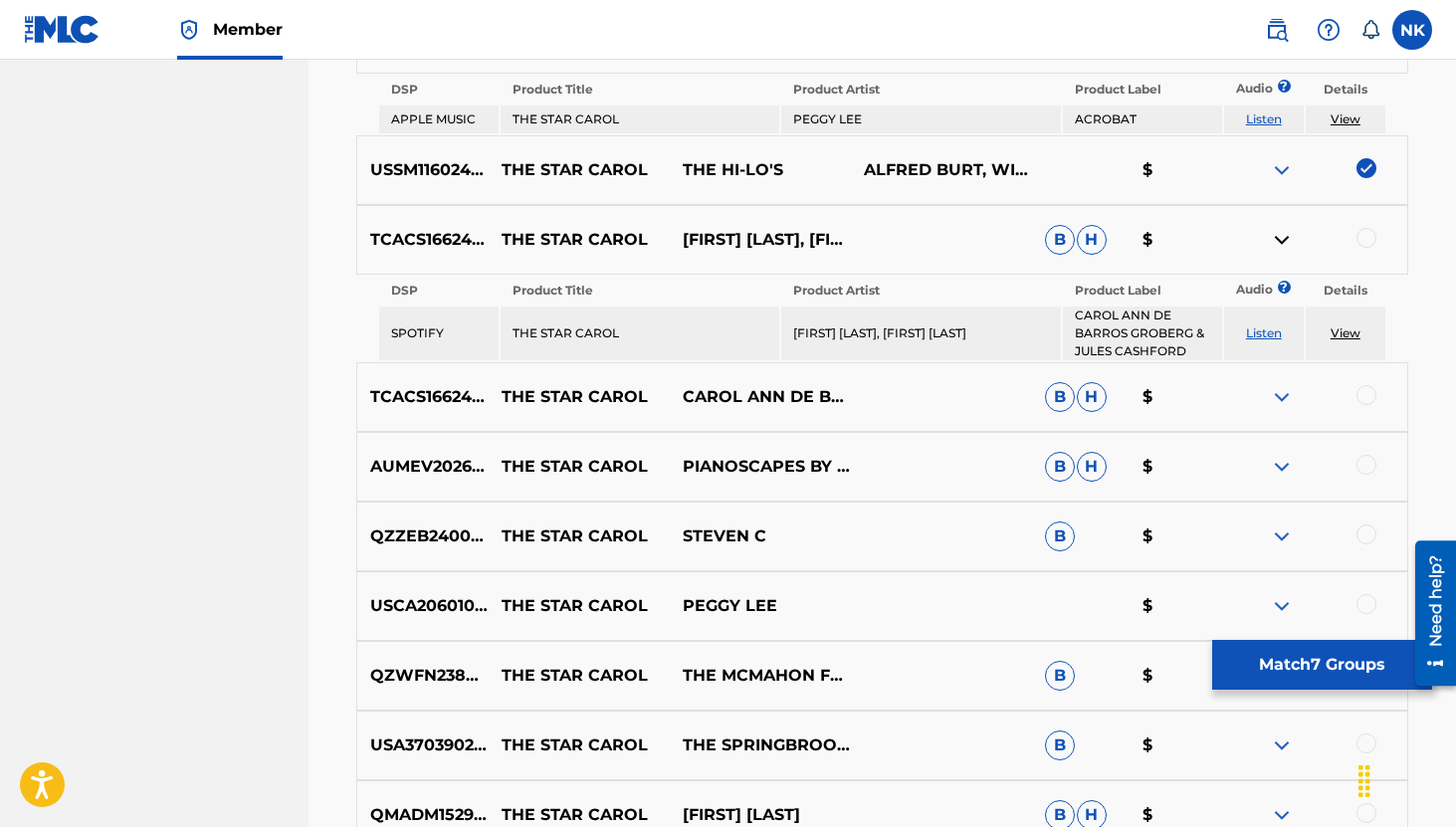 click at bounding box center [1282, 397] 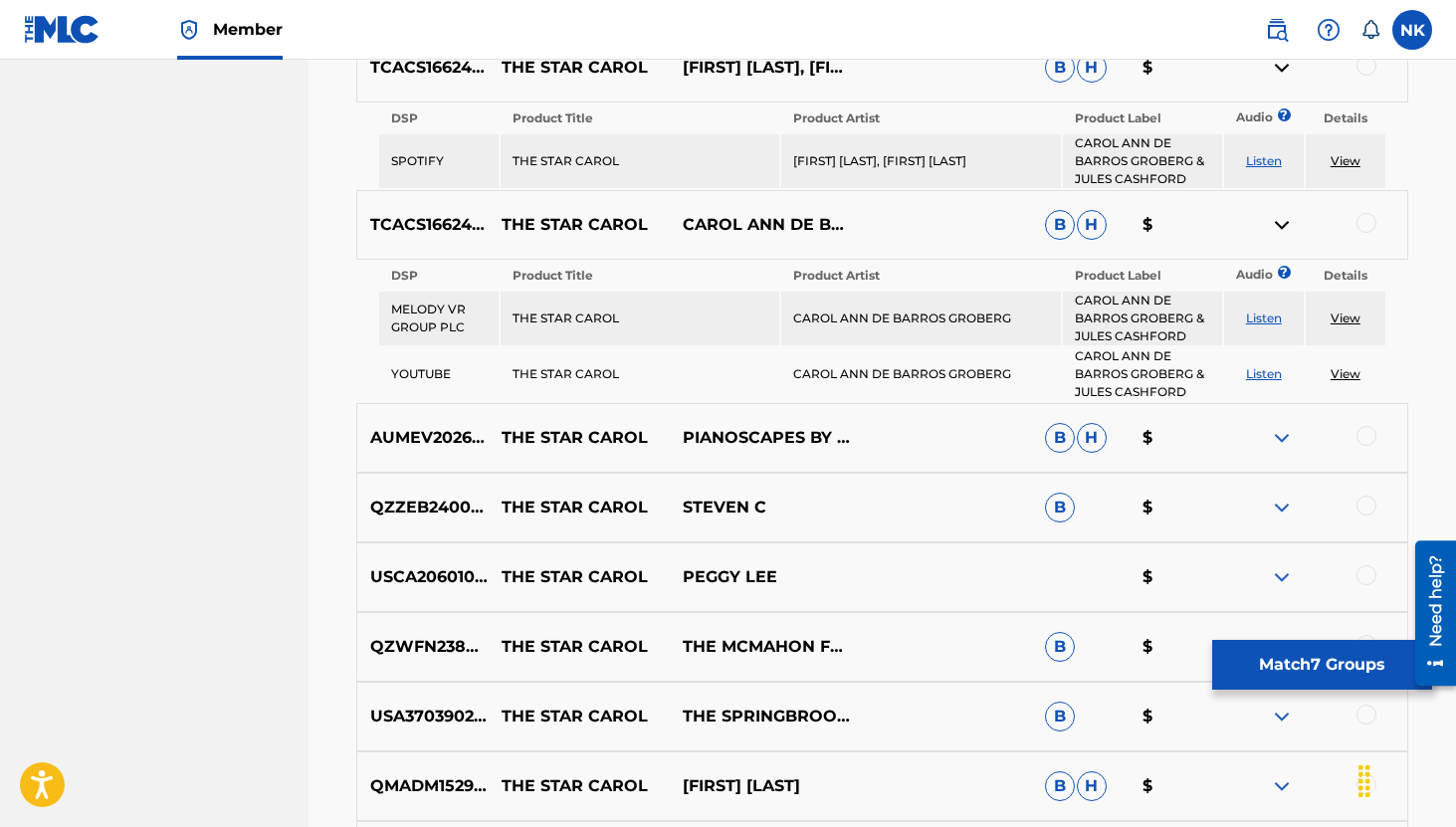 scroll, scrollTop: 3601, scrollLeft: 0, axis: vertical 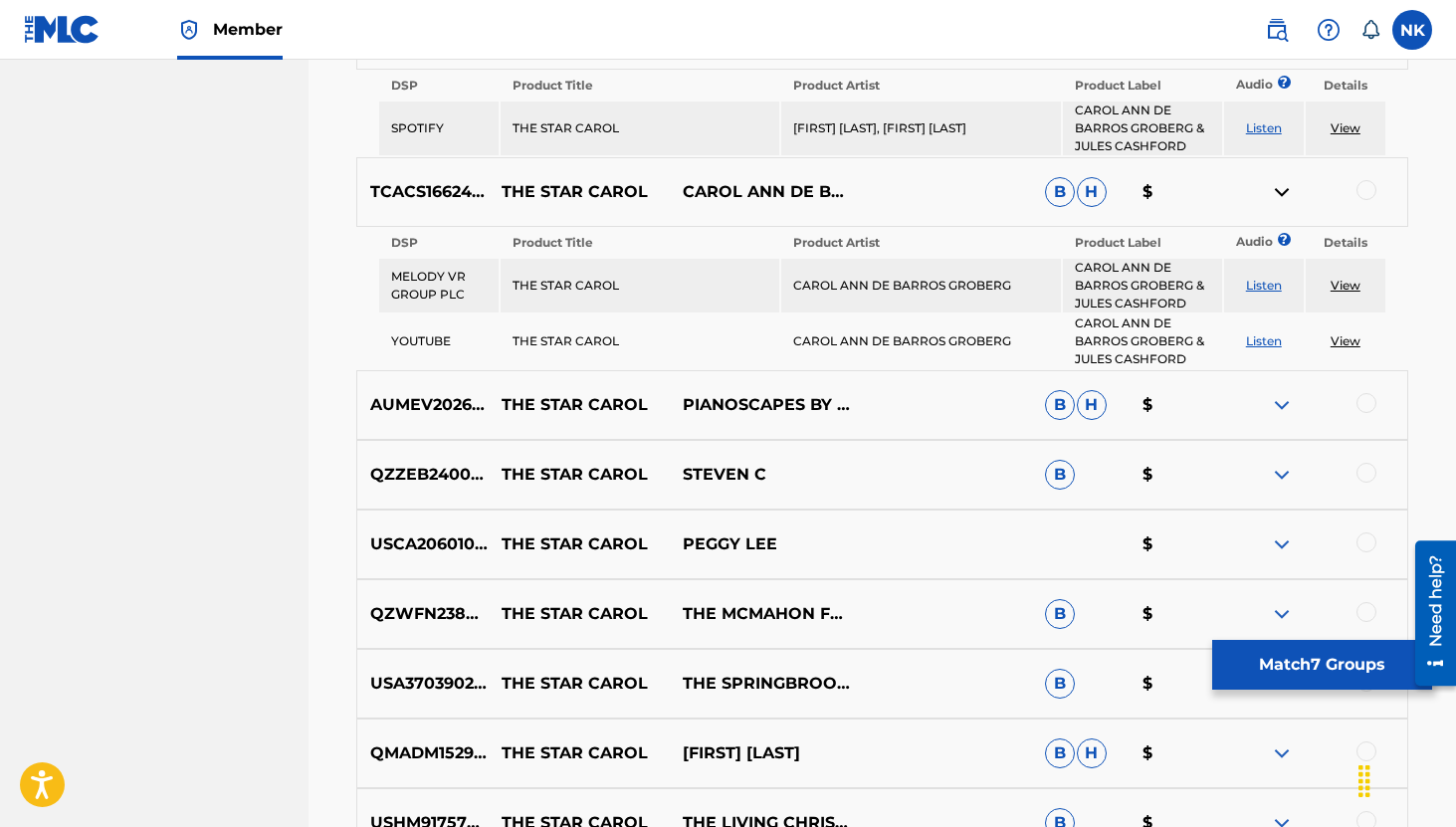 click on "Listen" at bounding box center (1264, 340) 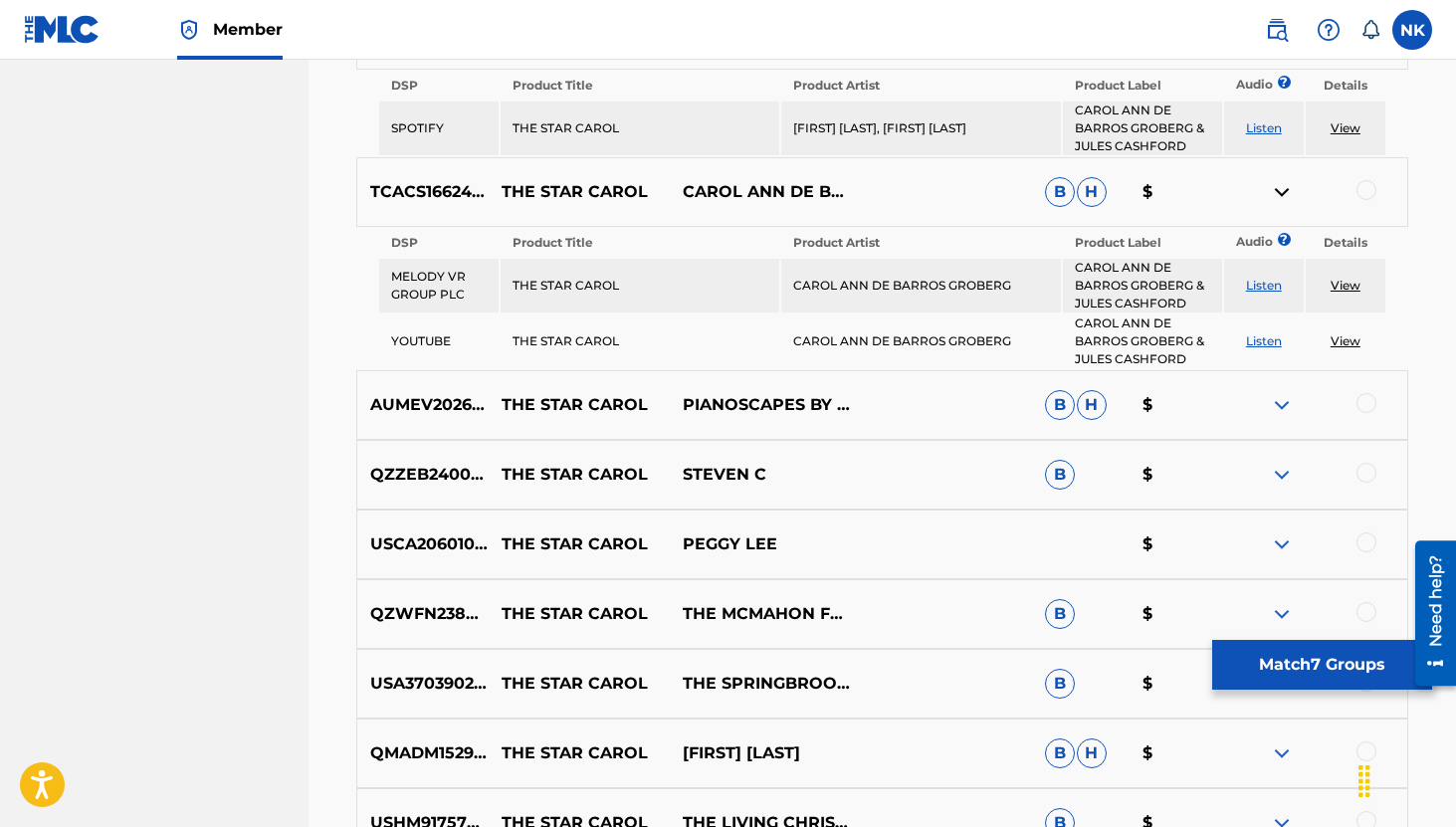 click at bounding box center (1282, 405) 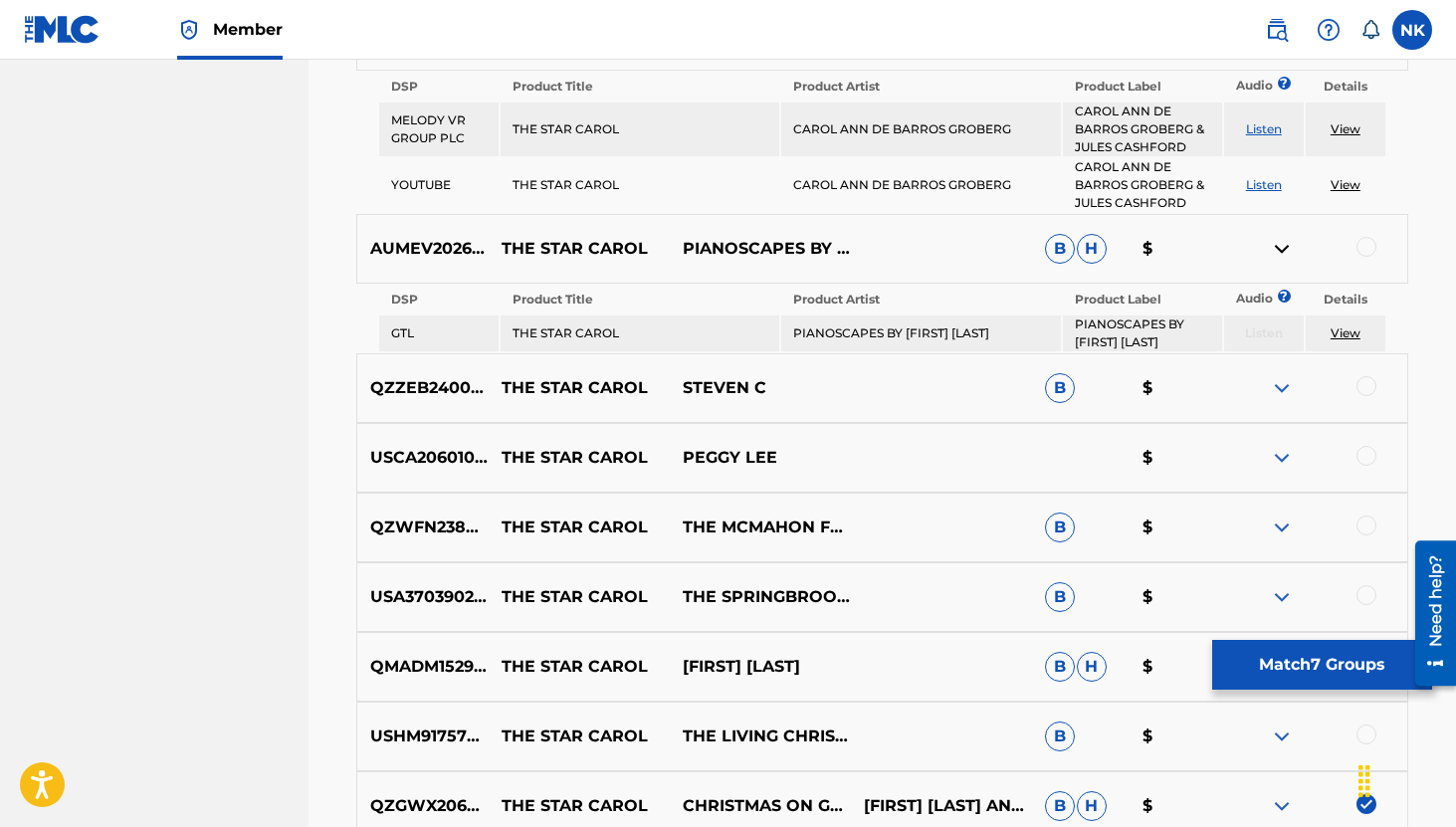 scroll, scrollTop: 3777, scrollLeft: 0, axis: vertical 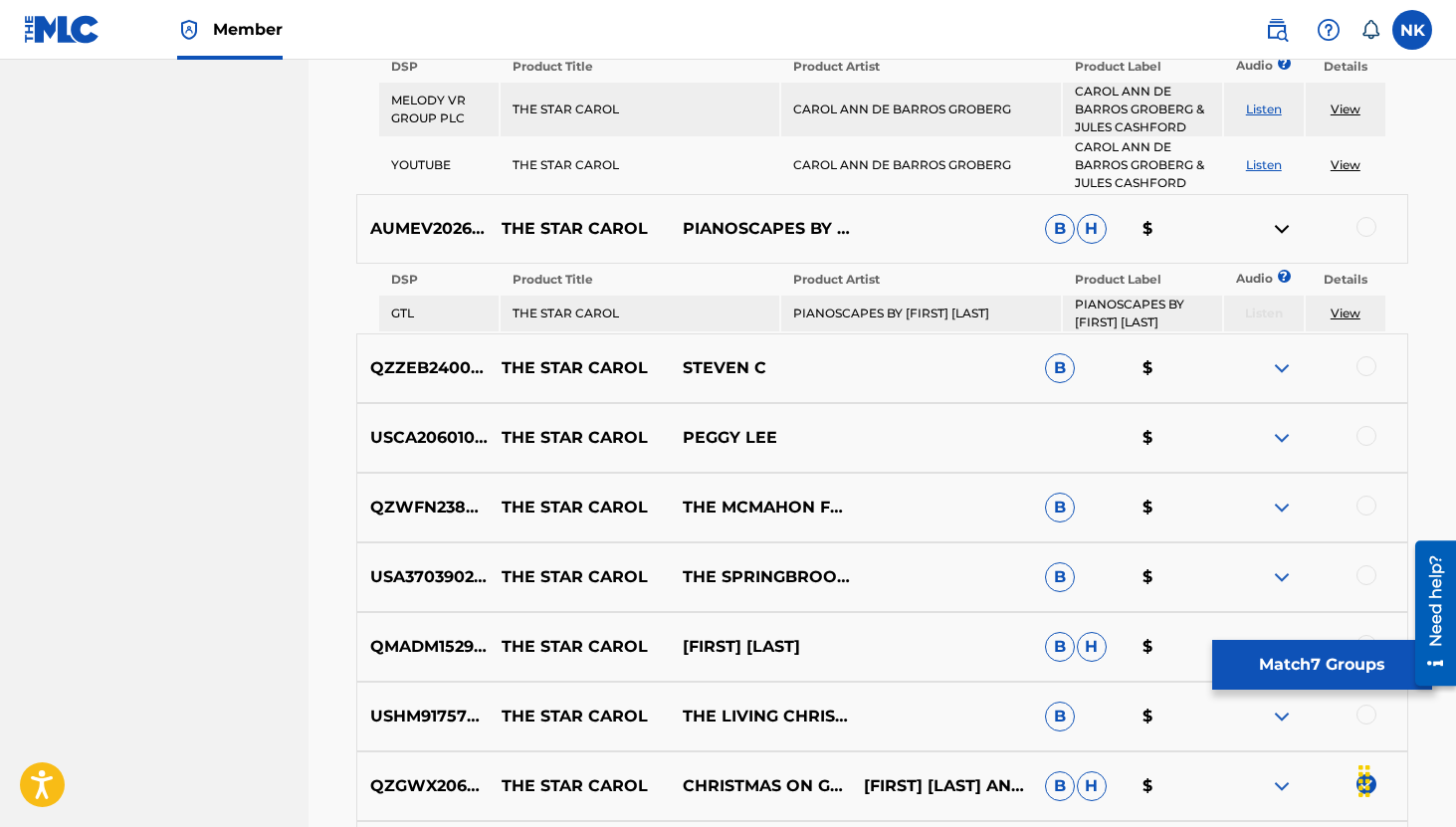 click at bounding box center (1282, 368) 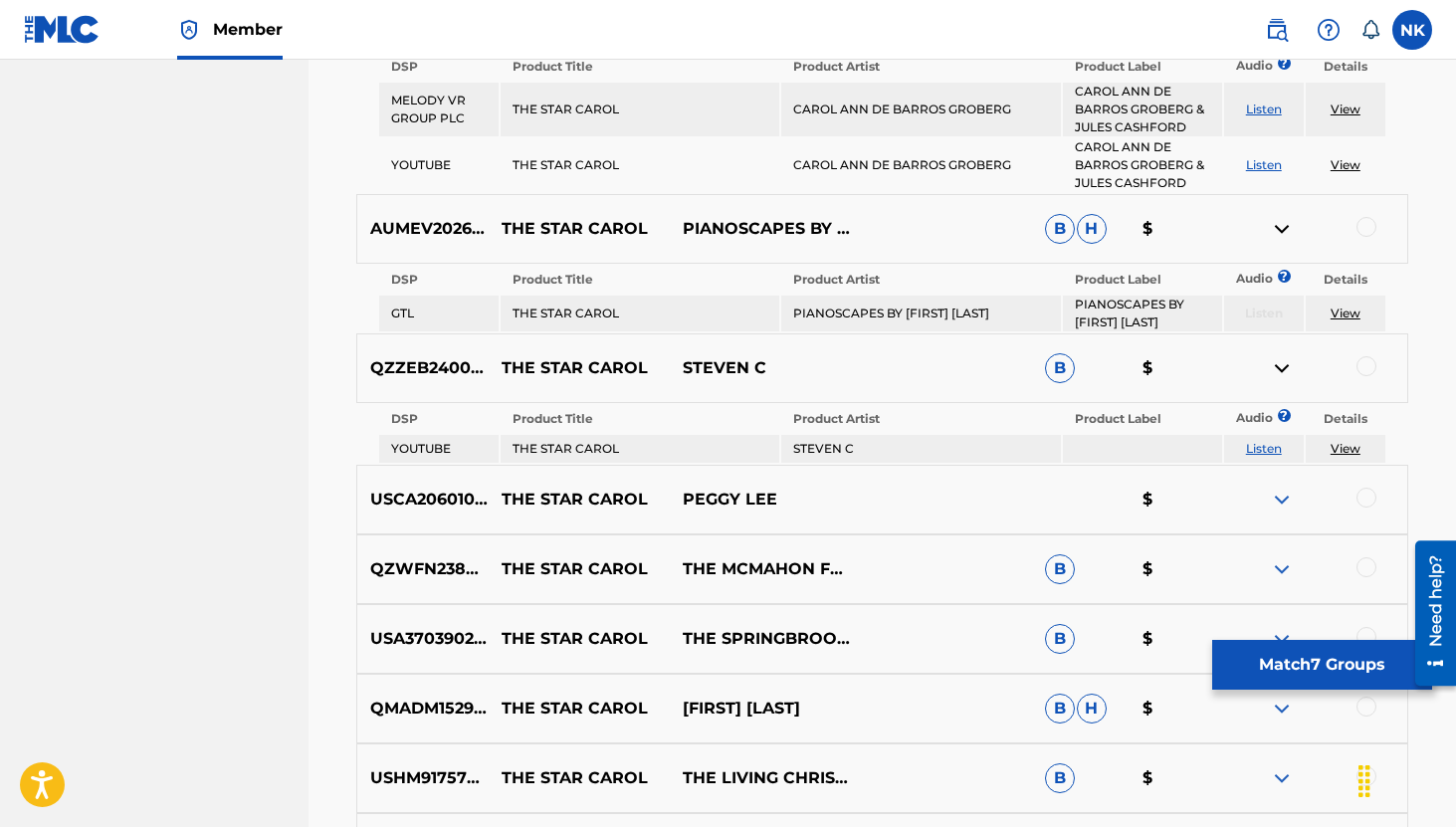 click on "Listen" at bounding box center (1264, 448) 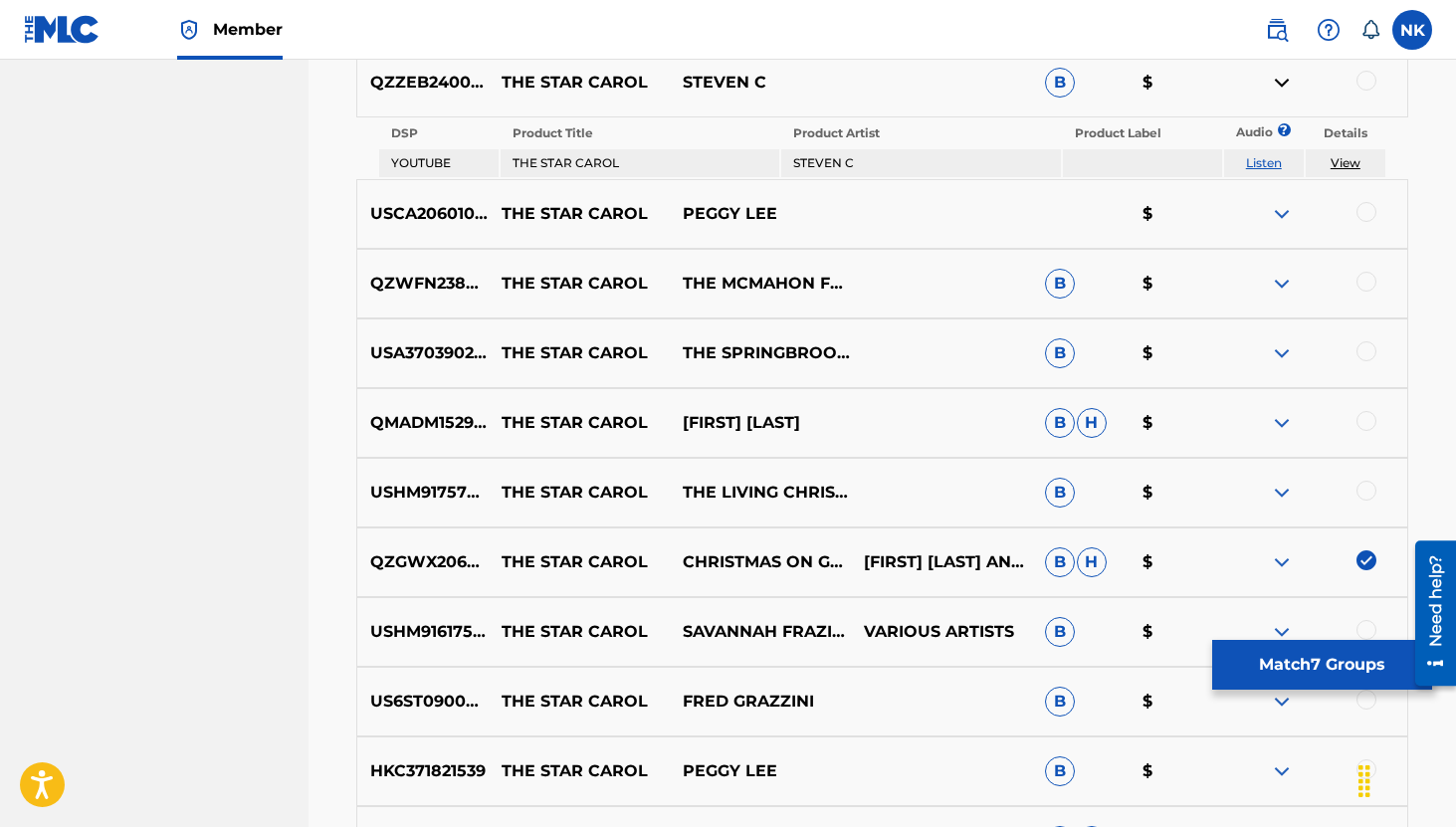 scroll, scrollTop: 4051, scrollLeft: 0, axis: vertical 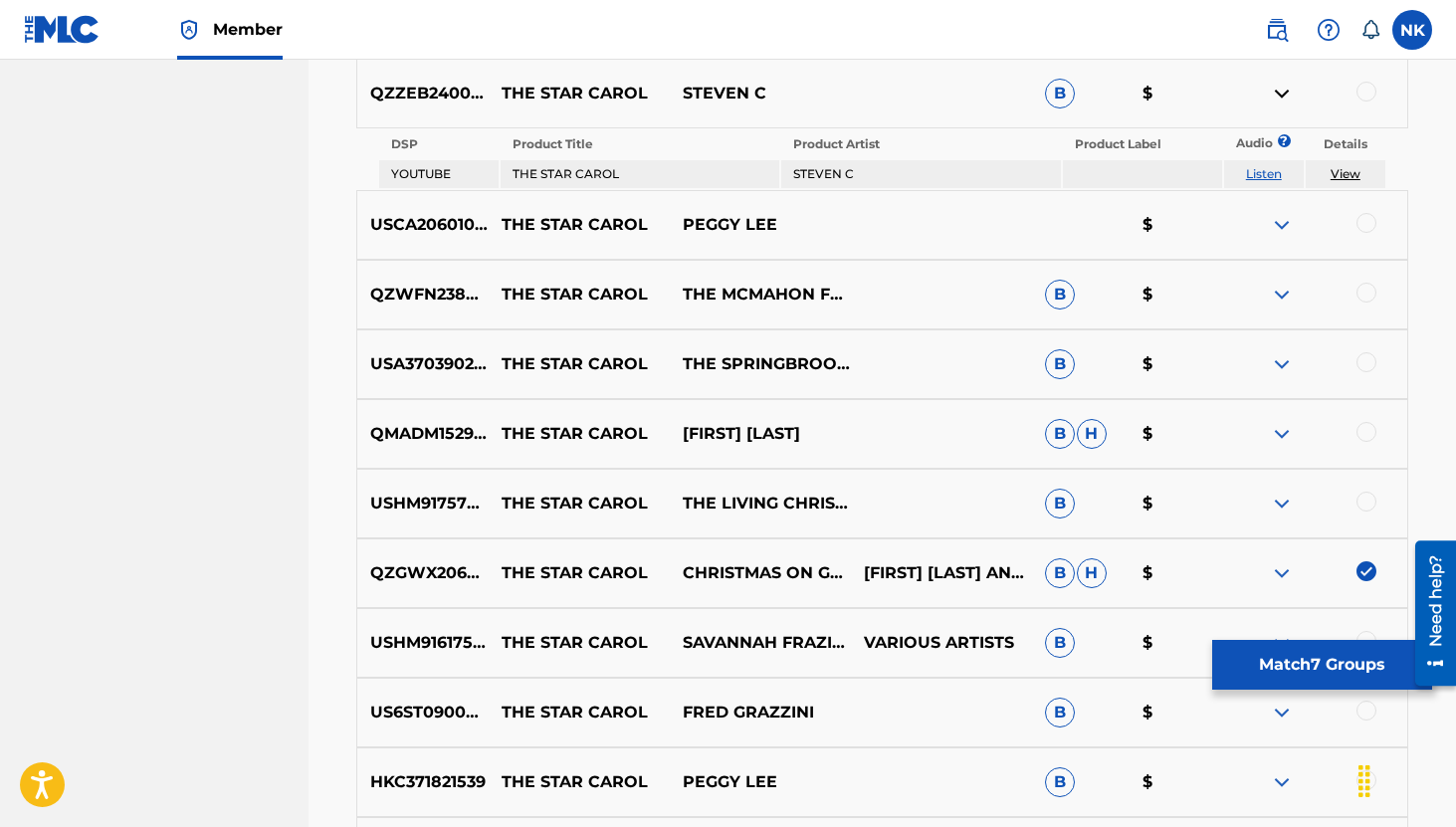 click at bounding box center (1282, 295) 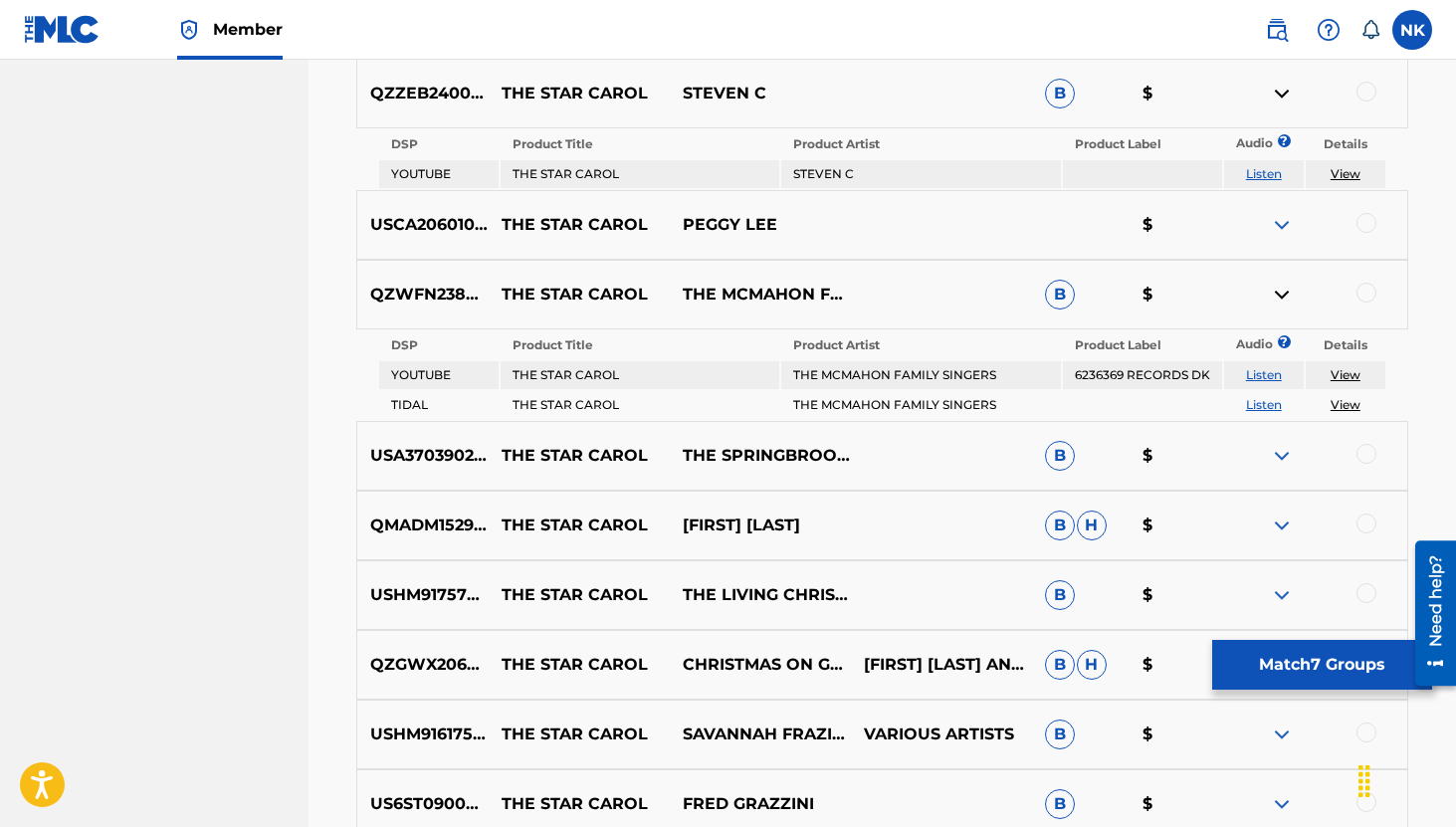 click on "Listen" at bounding box center (1264, 374) 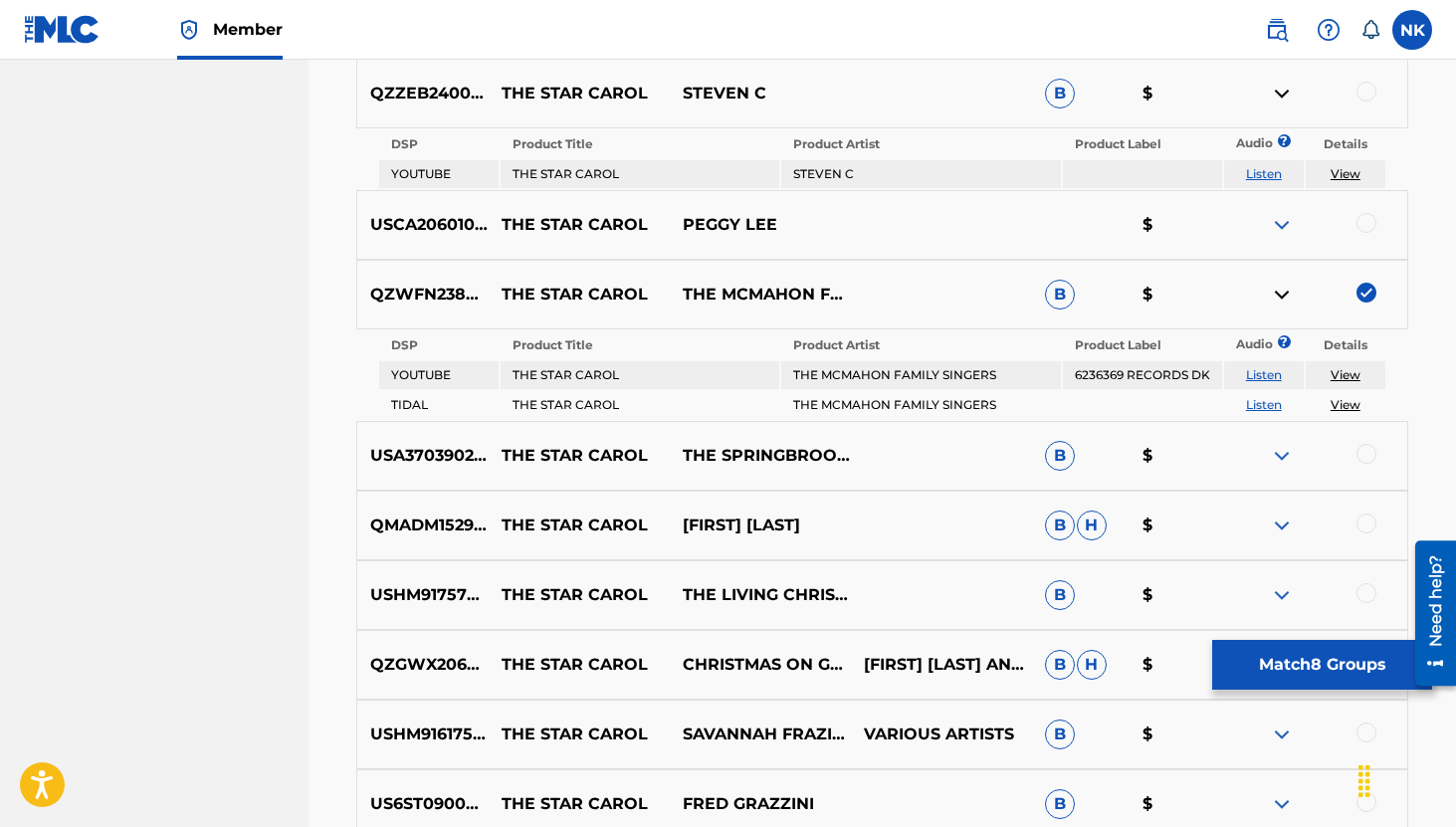 click at bounding box center [1282, 456] 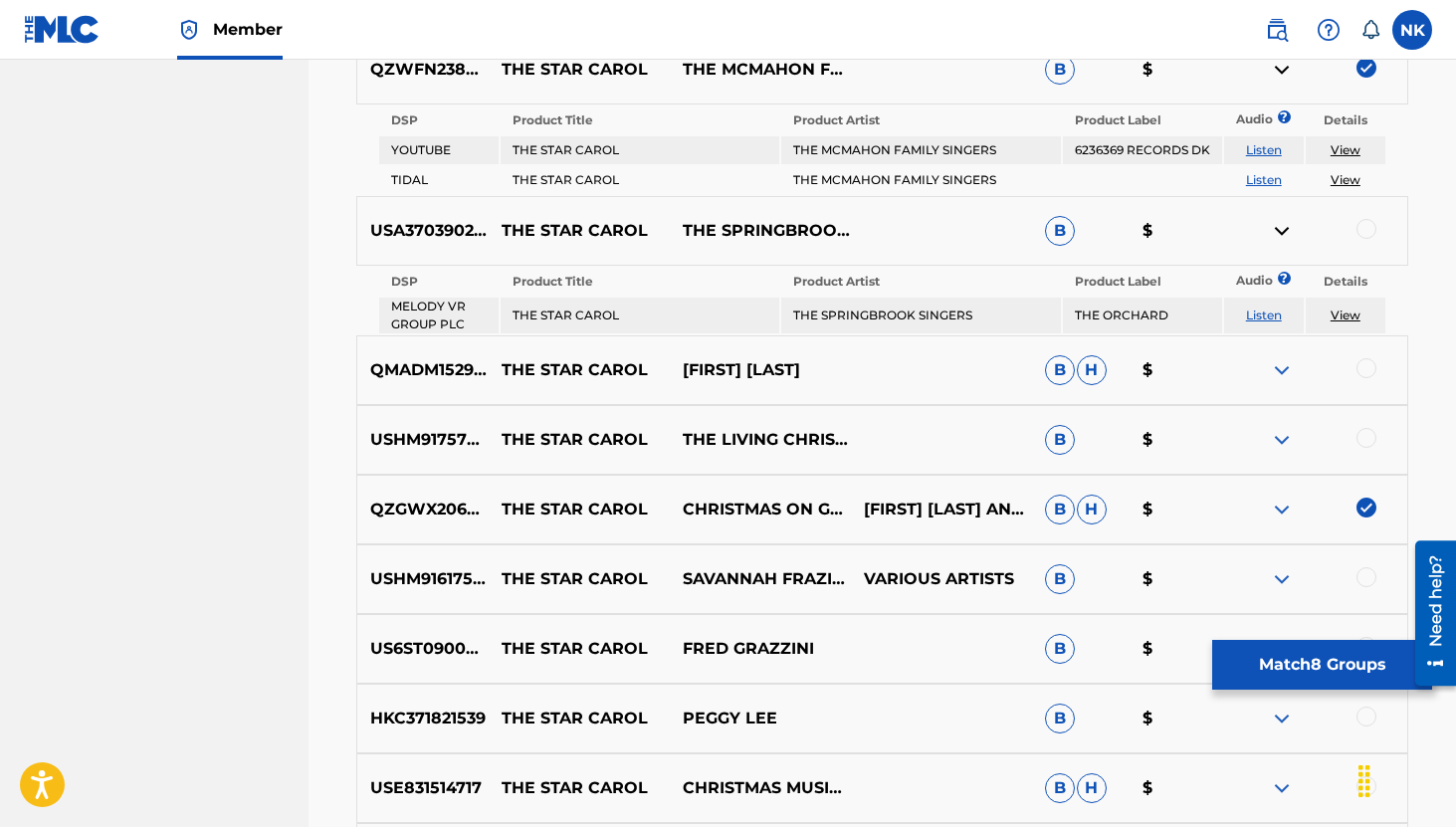 scroll, scrollTop: 4274, scrollLeft: 0, axis: vertical 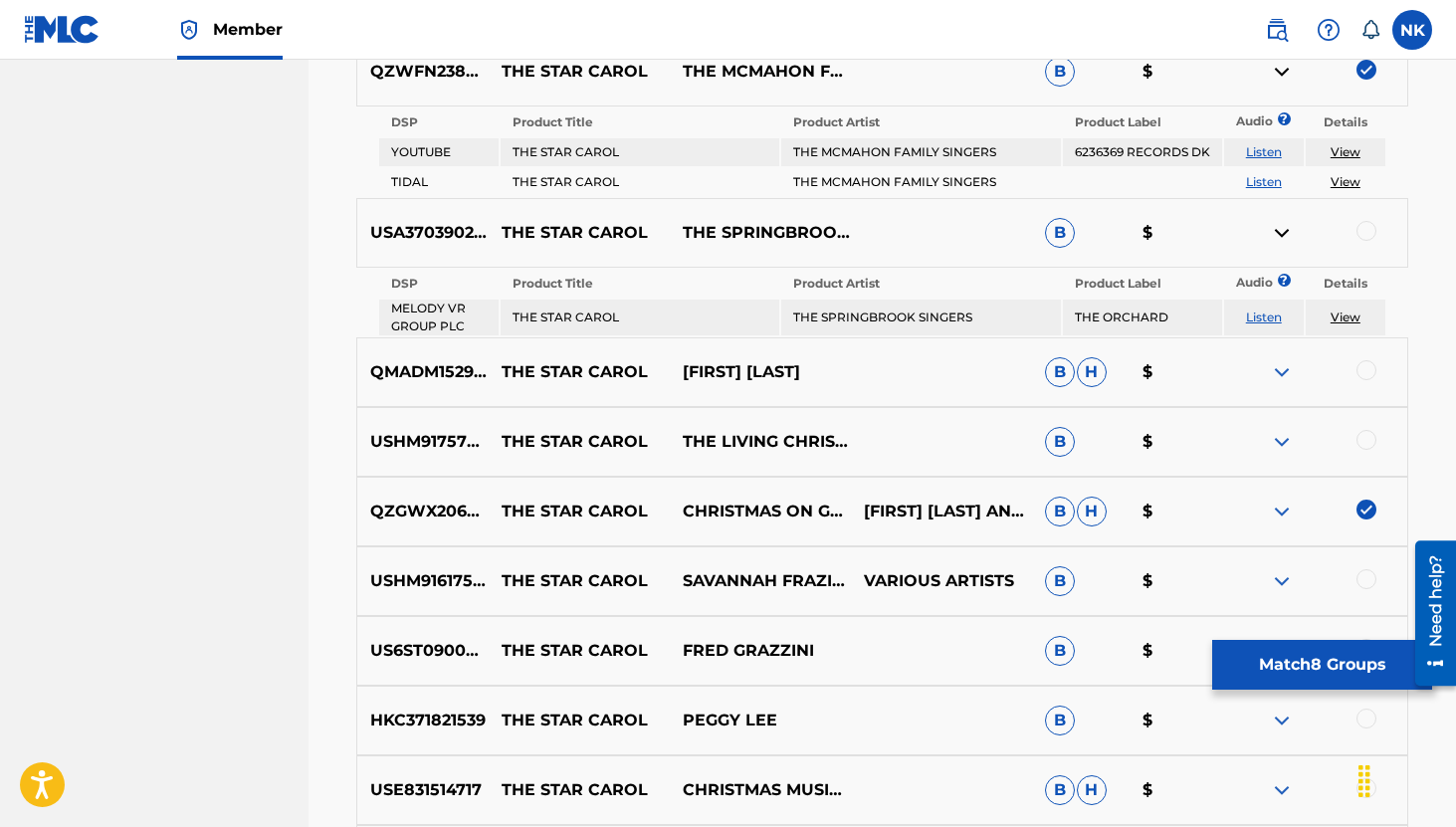 click on "Listen" at bounding box center (1264, 316) 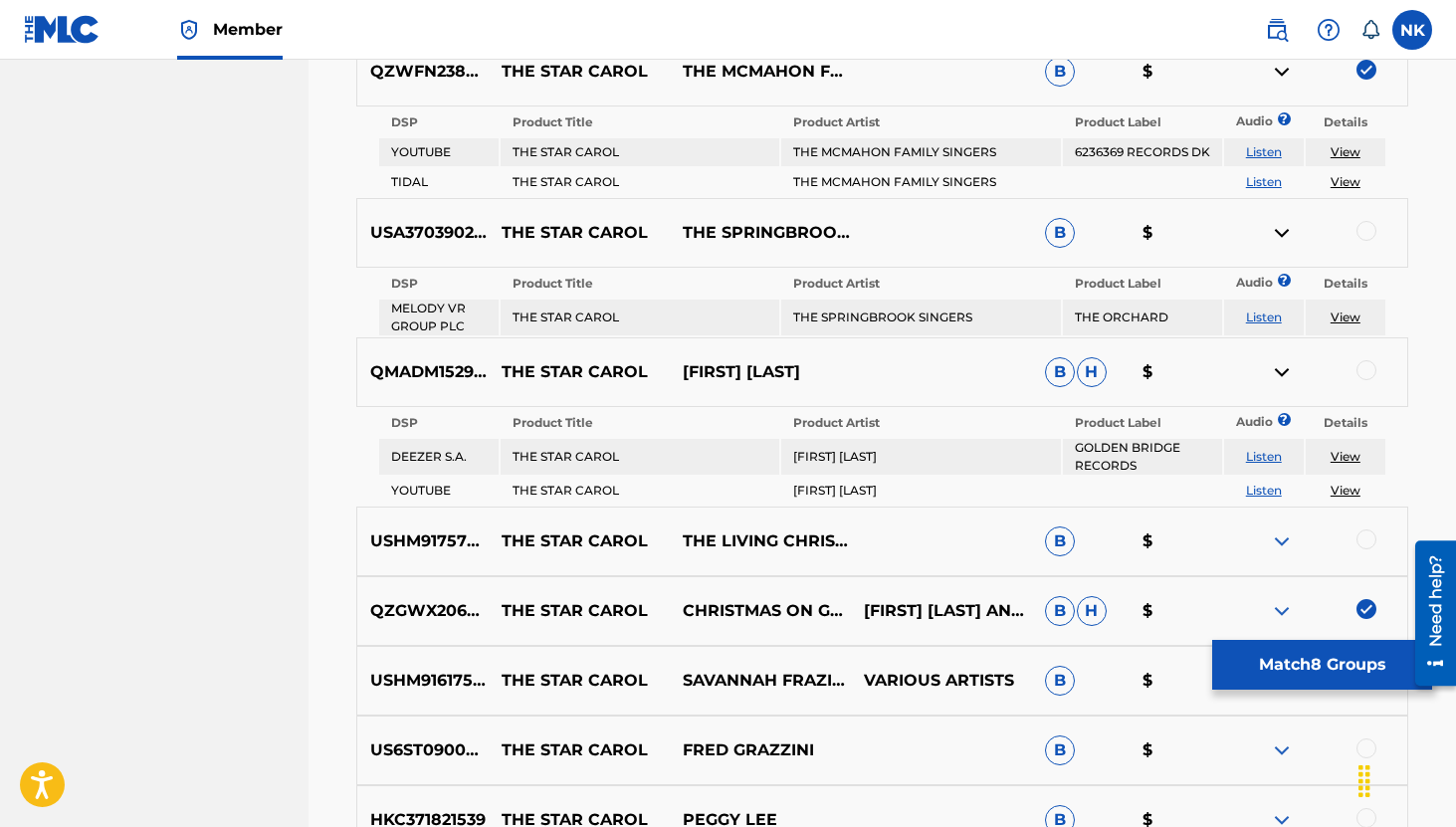 click on "Listen" at bounding box center (1264, 490) 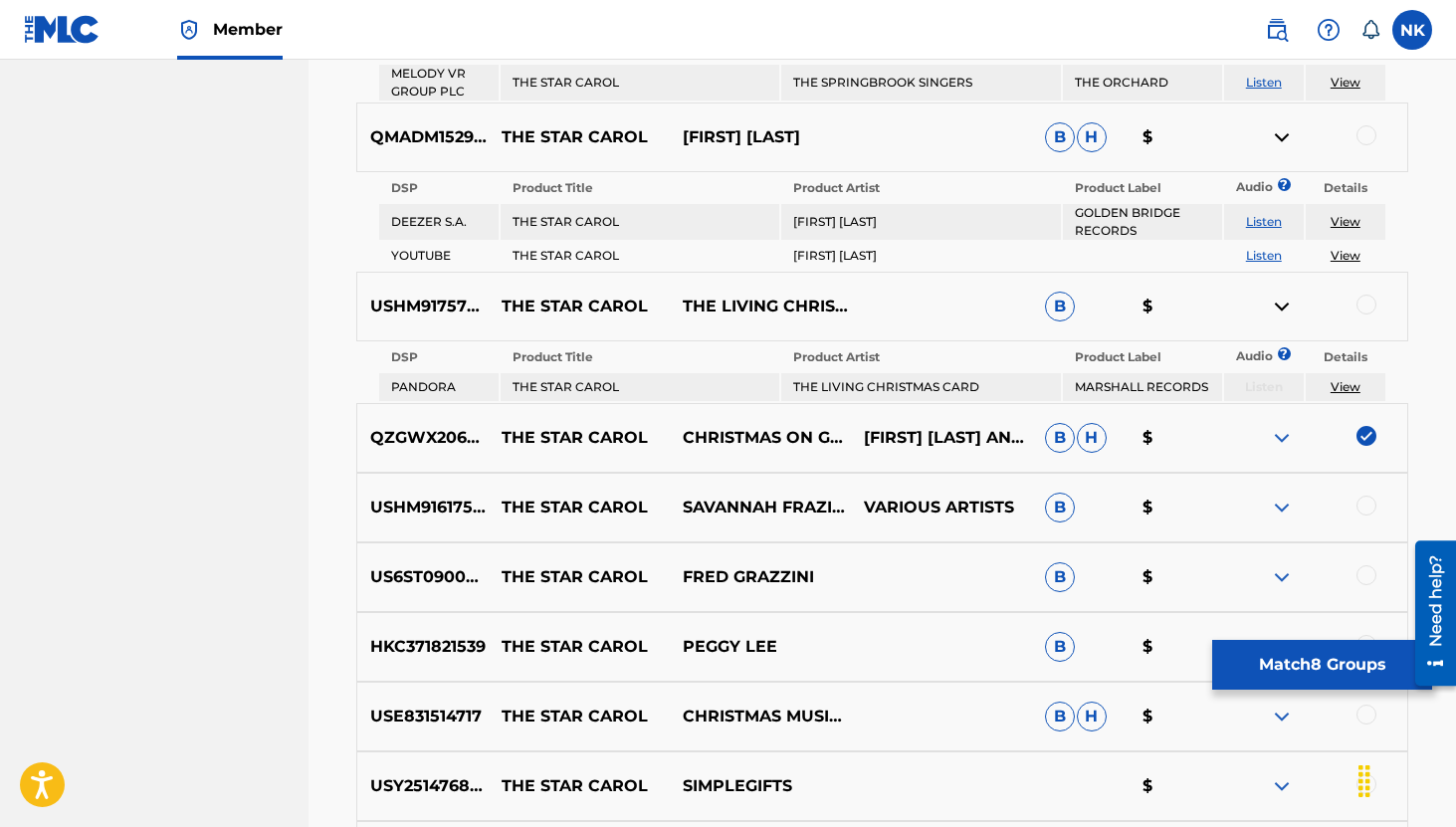scroll, scrollTop: 4510, scrollLeft: 0, axis: vertical 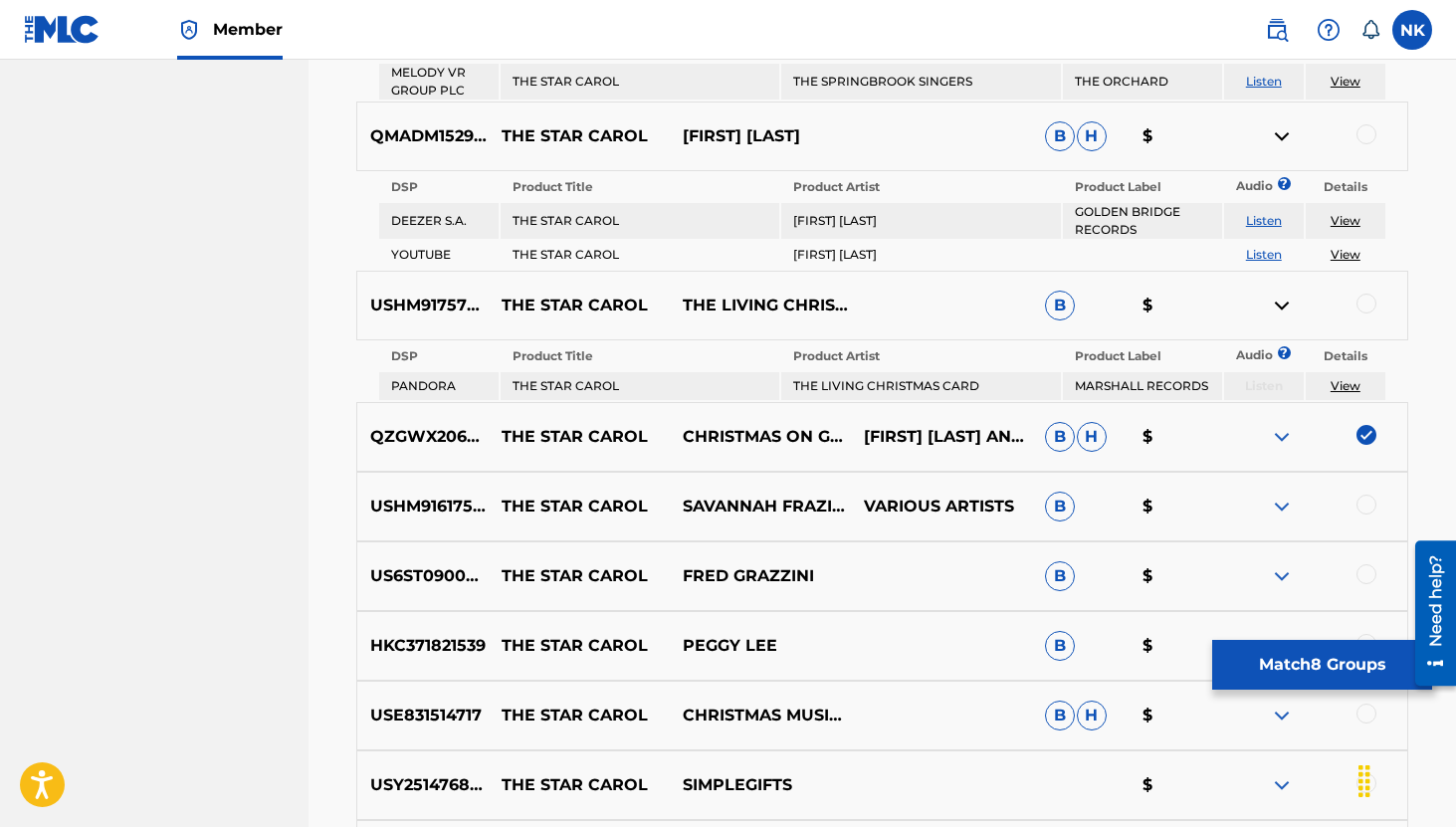click at bounding box center (1282, 437) 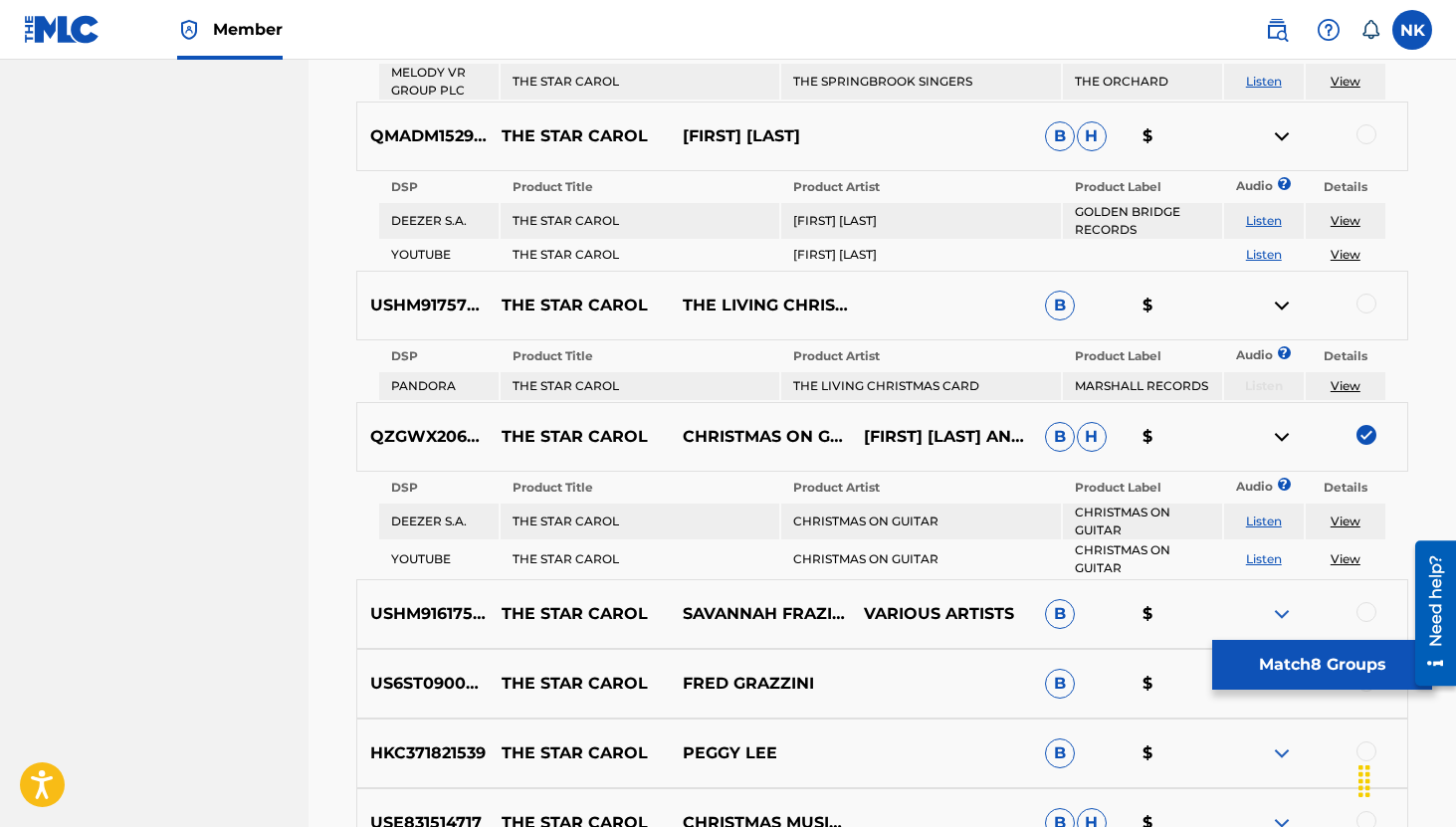 scroll, scrollTop: 4673, scrollLeft: 0, axis: vertical 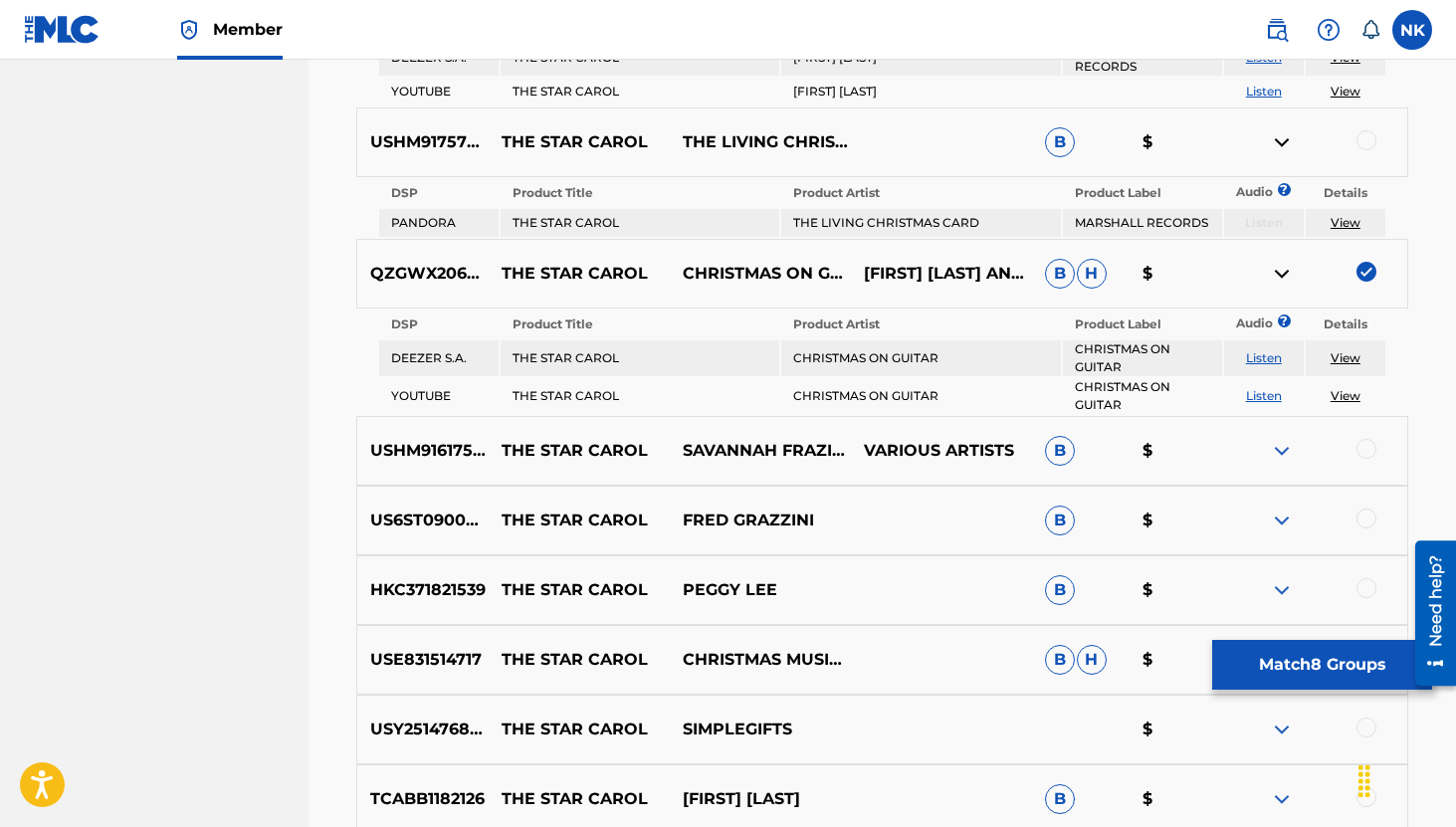 click on "USHM91617596 THE STAR CAROL SAVANNAH FRAZIER;CHURCH OF TRANSFIGURATION BOYS AND GIRLS CHOIR VARIOUS ARTISTS B $" at bounding box center [882, 451] 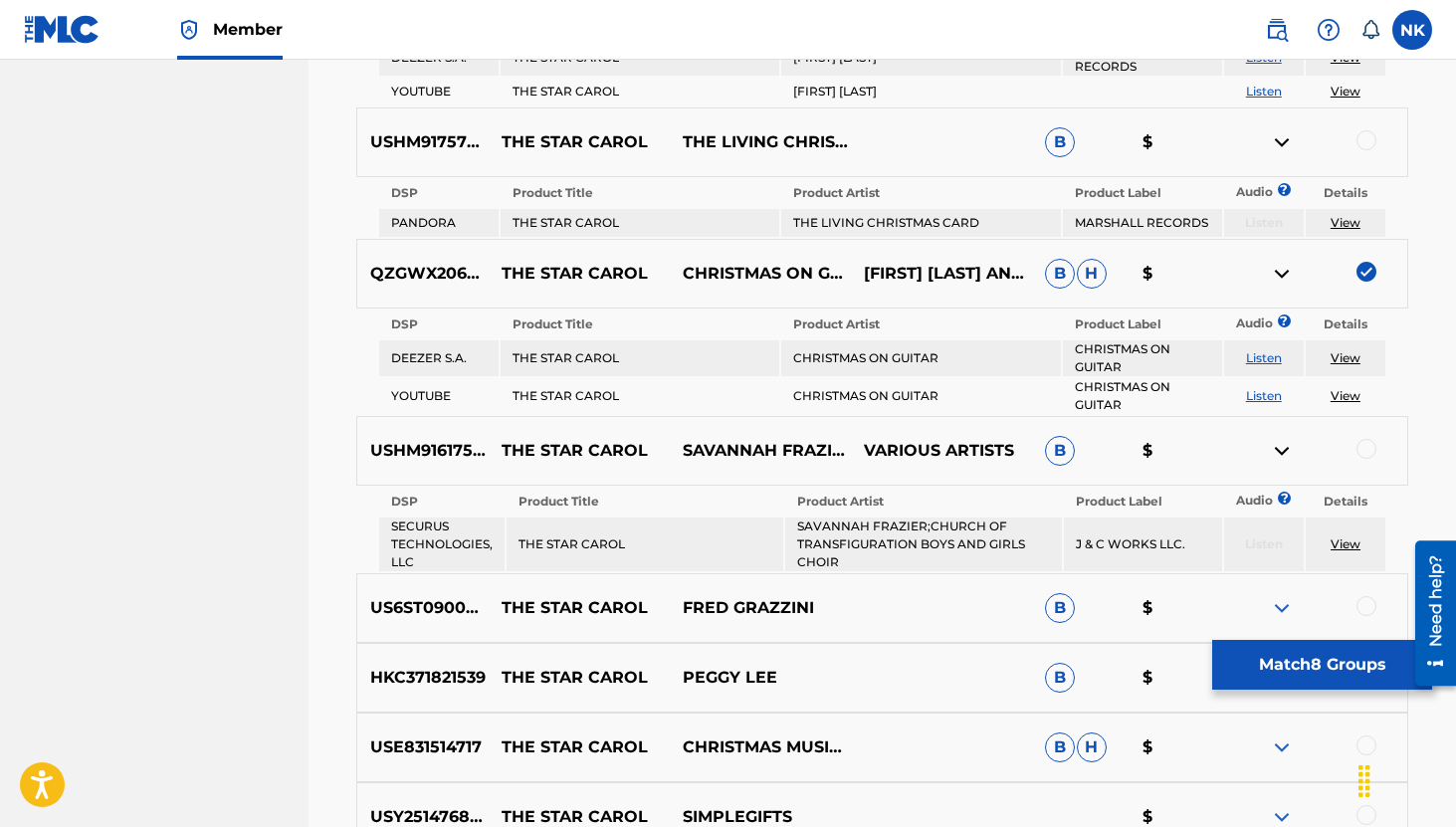 click at bounding box center (1282, 608) 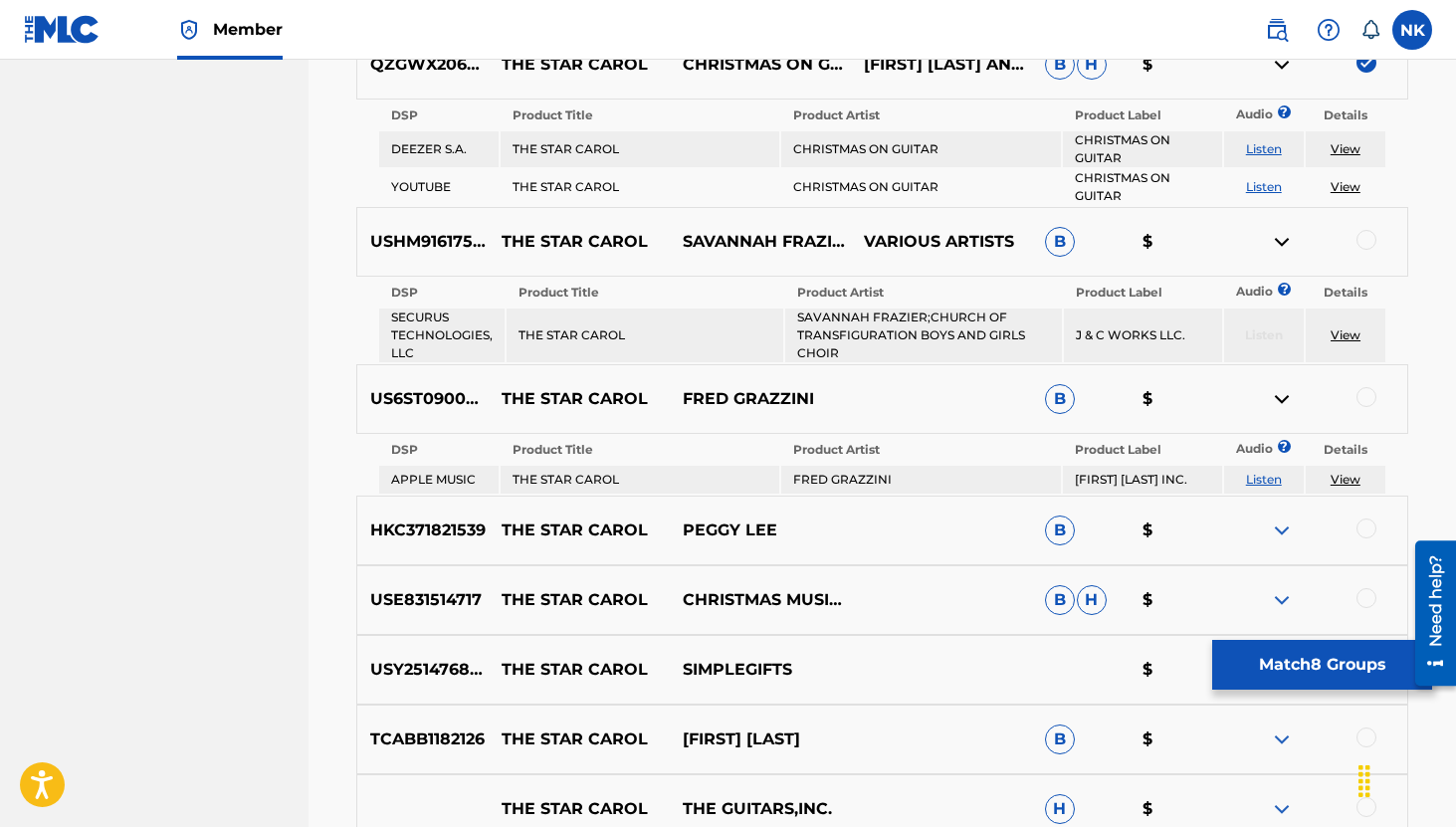 scroll, scrollTop: 4906, scrollLeft: 0, axis: vertical 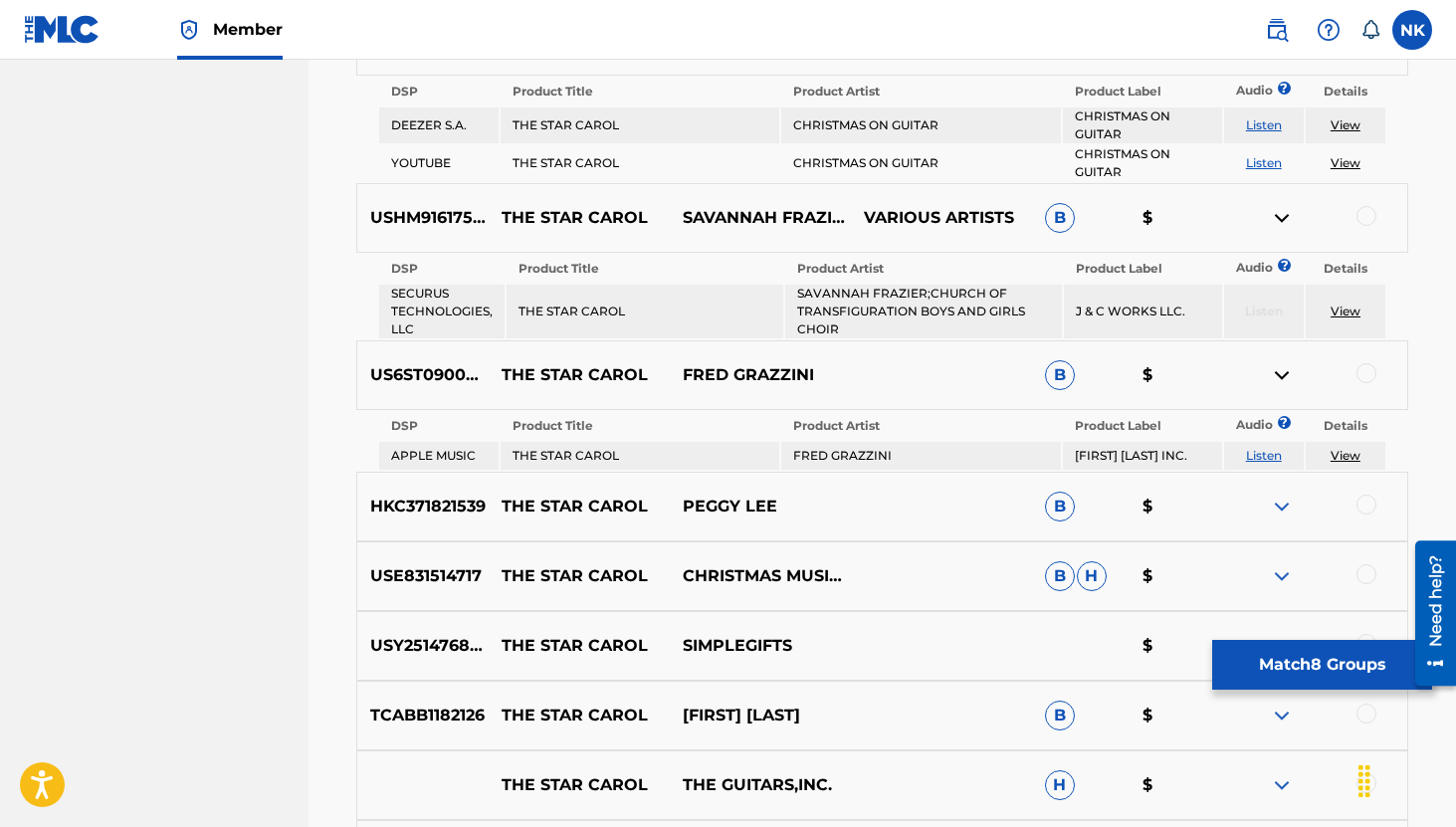 click on "Listen" at bounding box center (1264, 455) 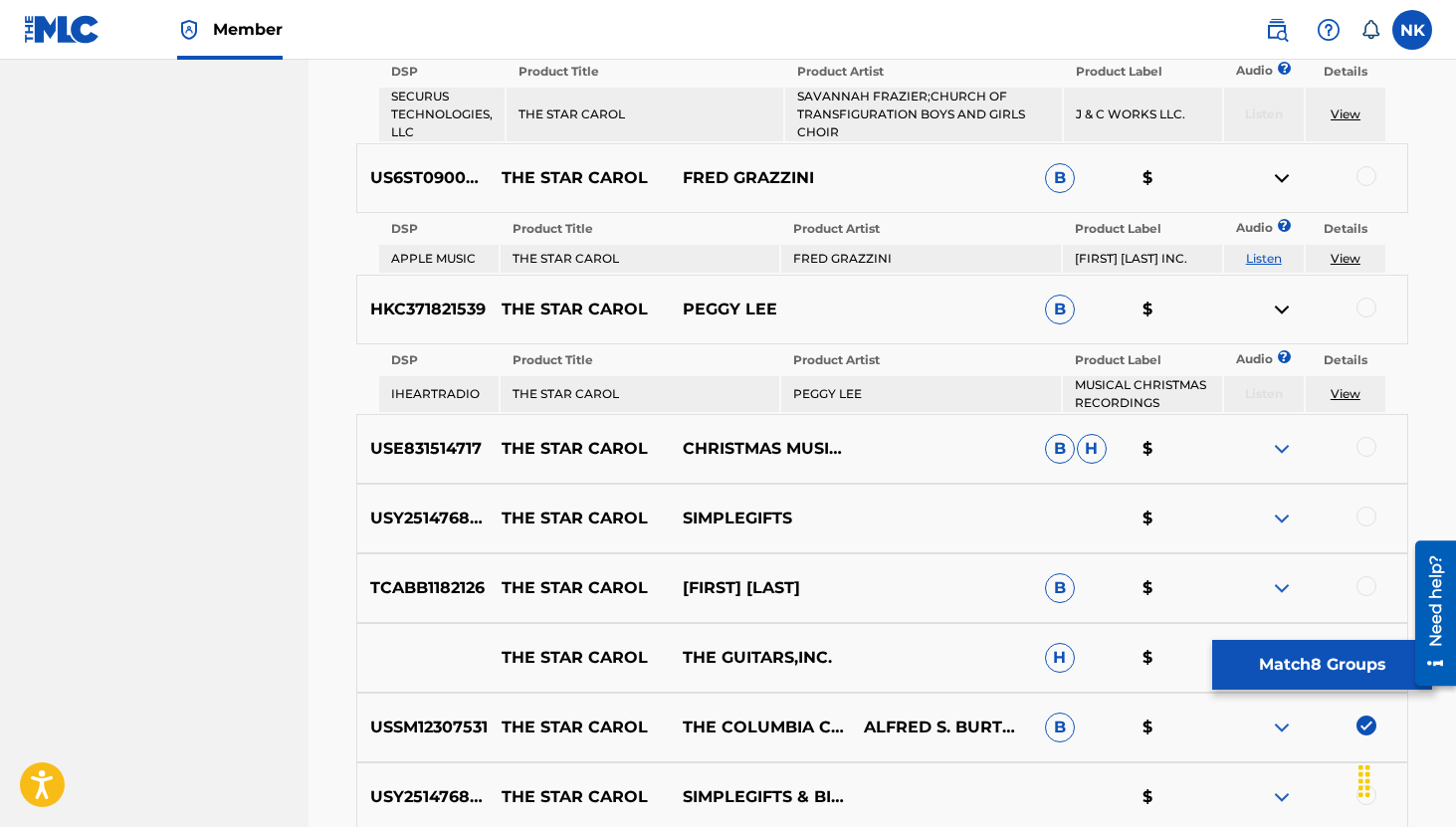 scroll, scrollTop: 5105, scrollLeft: 0, axis: vertical 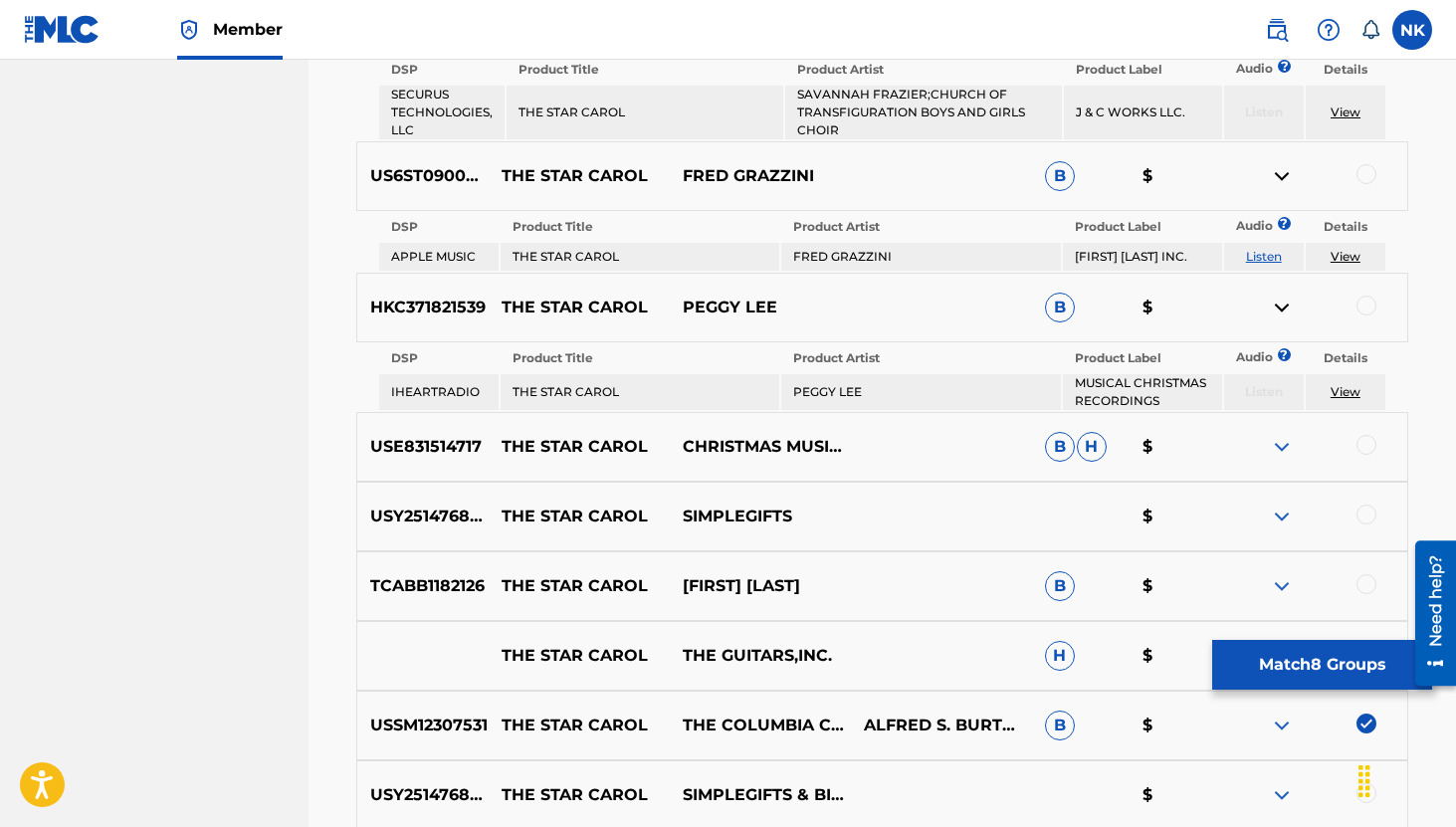 click at bounding box center (1282, 447) 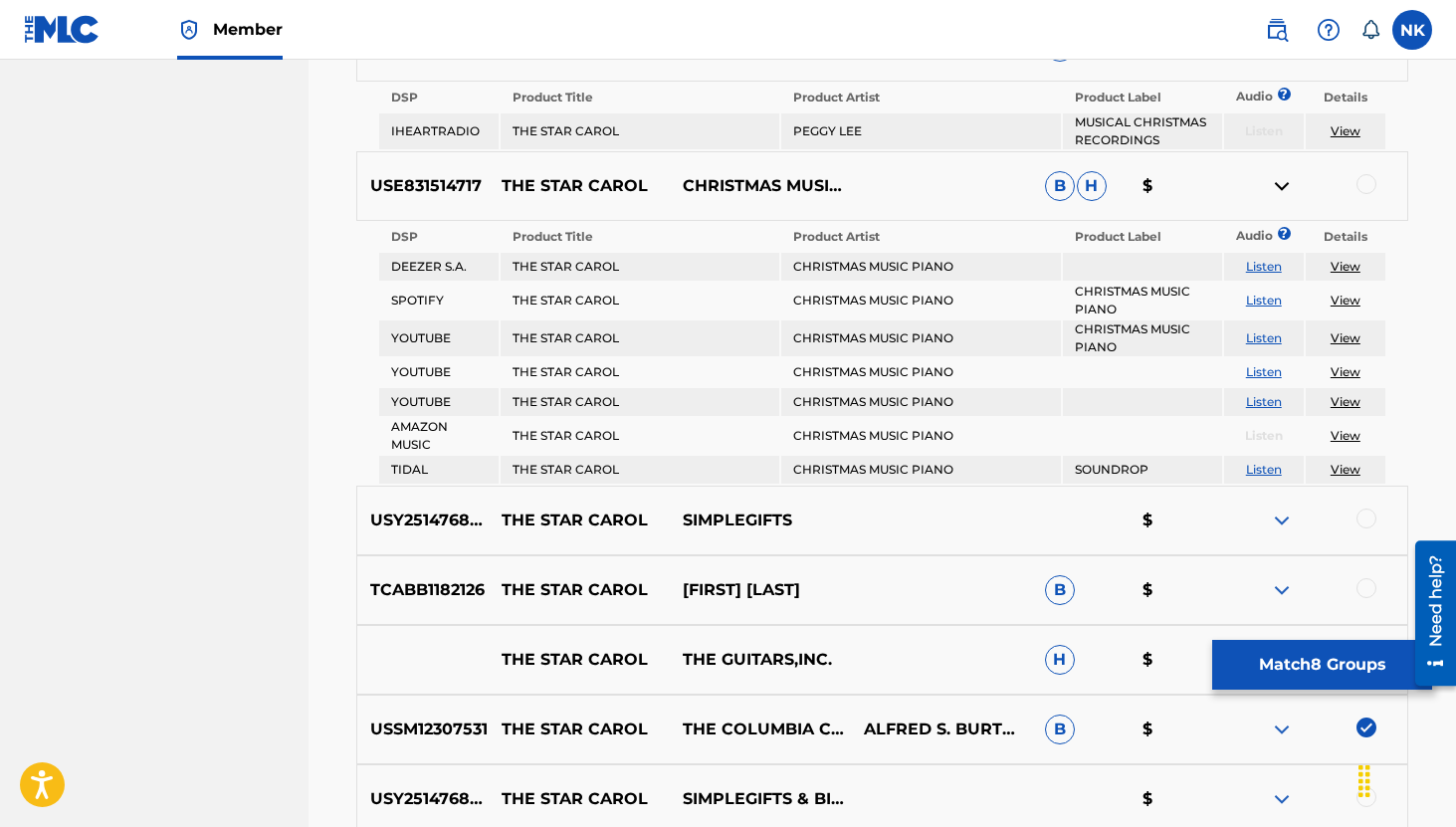 scroll, scrollTop: 5368, scrollLeft: 0, axis: vertical 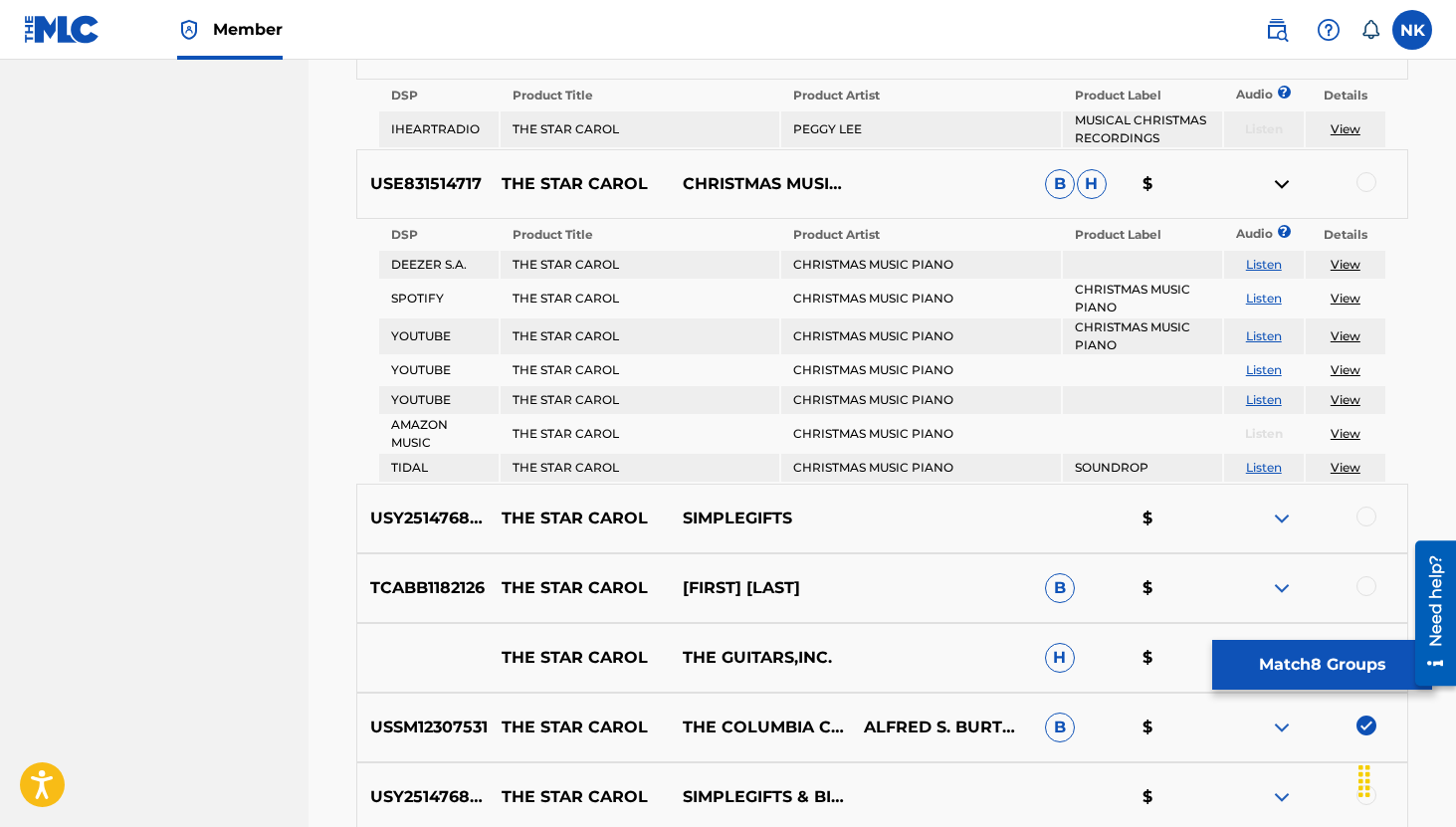 click on "Listen" at bounding box center [1264, 335] 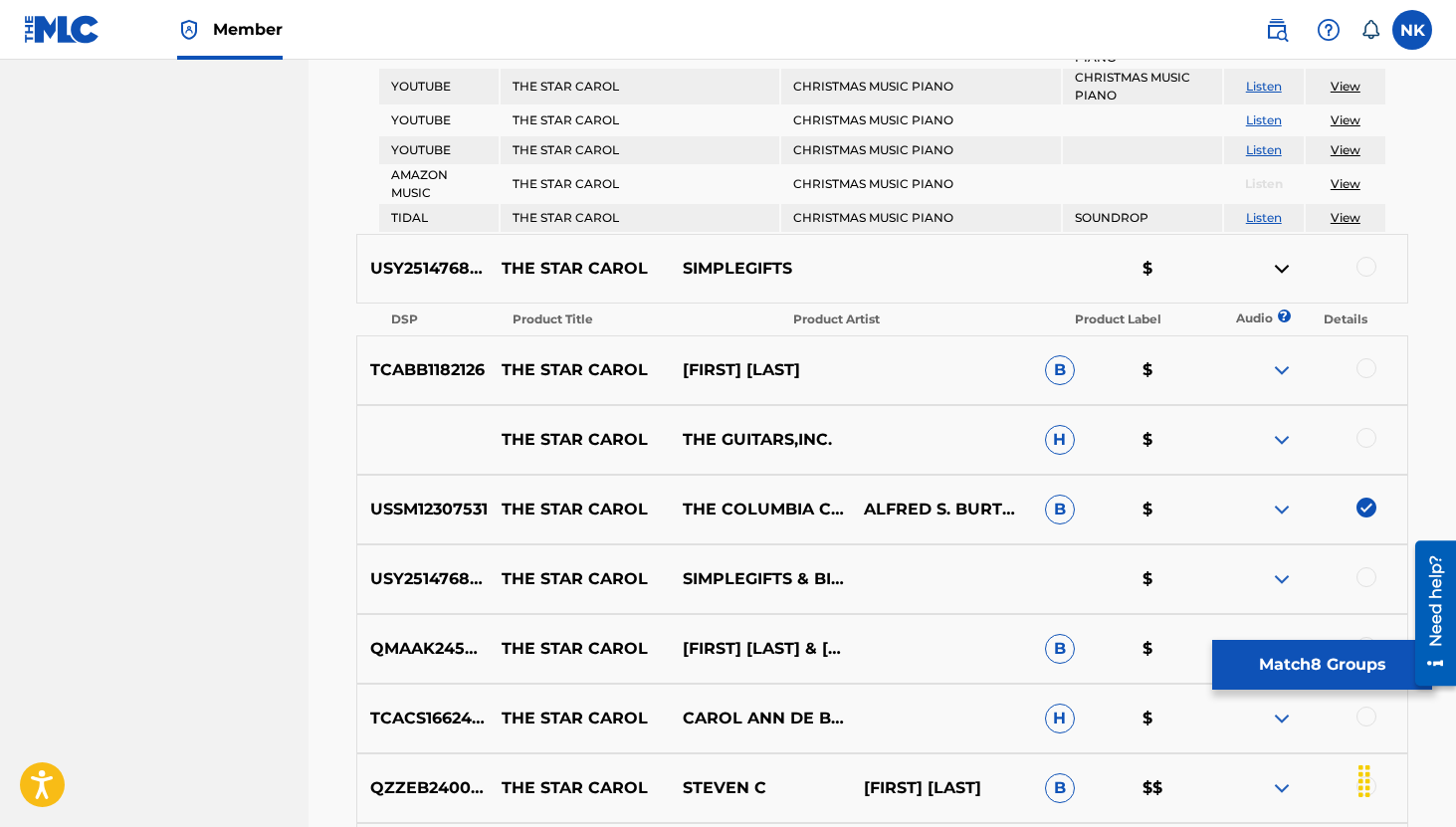 scroll, scrollTop: 5639, scrollLeft: 0, axis: vertical 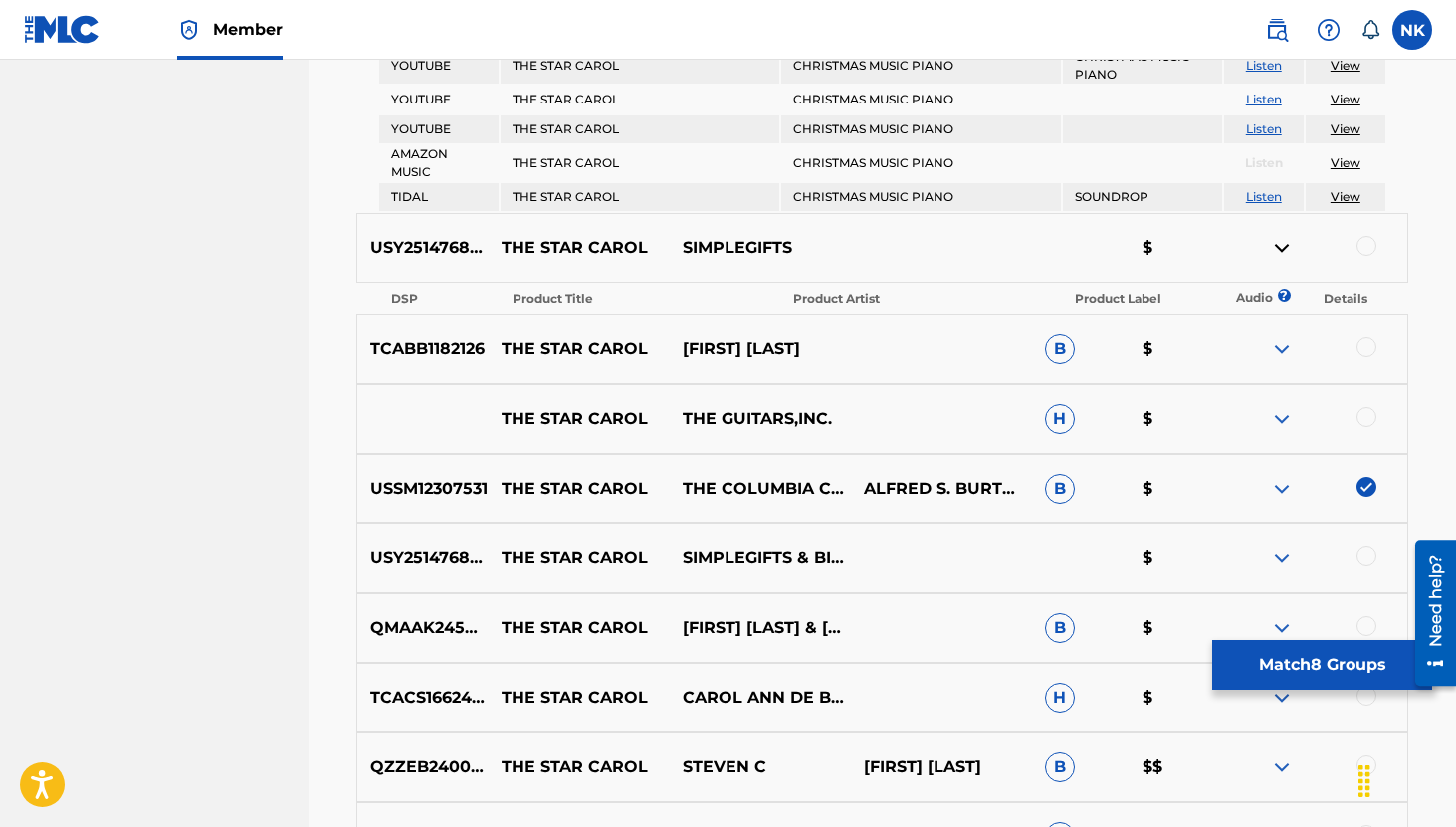 click at bounding box center [1282, 349] 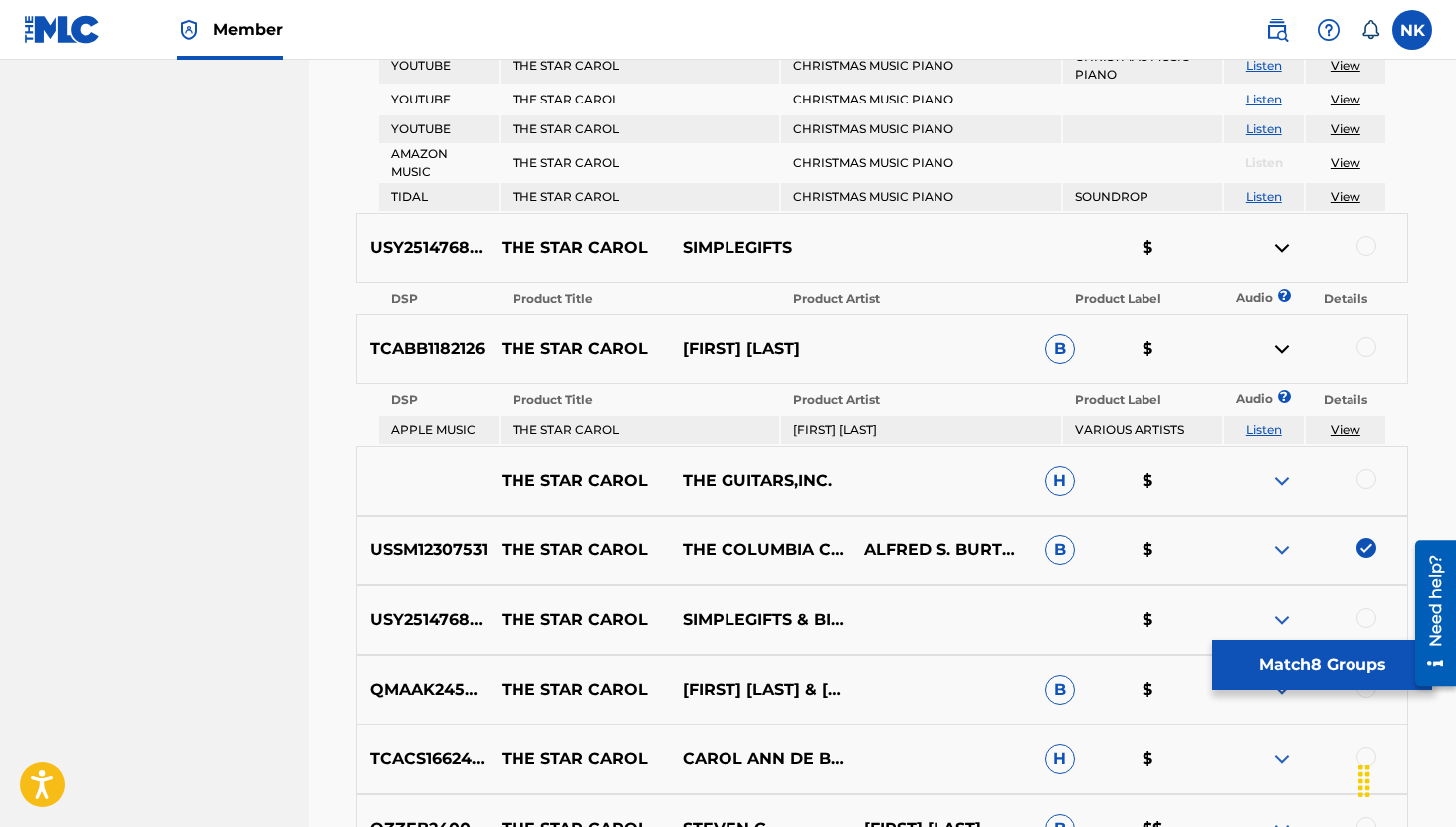click on "Listen" at bounding box center (1264, 429) 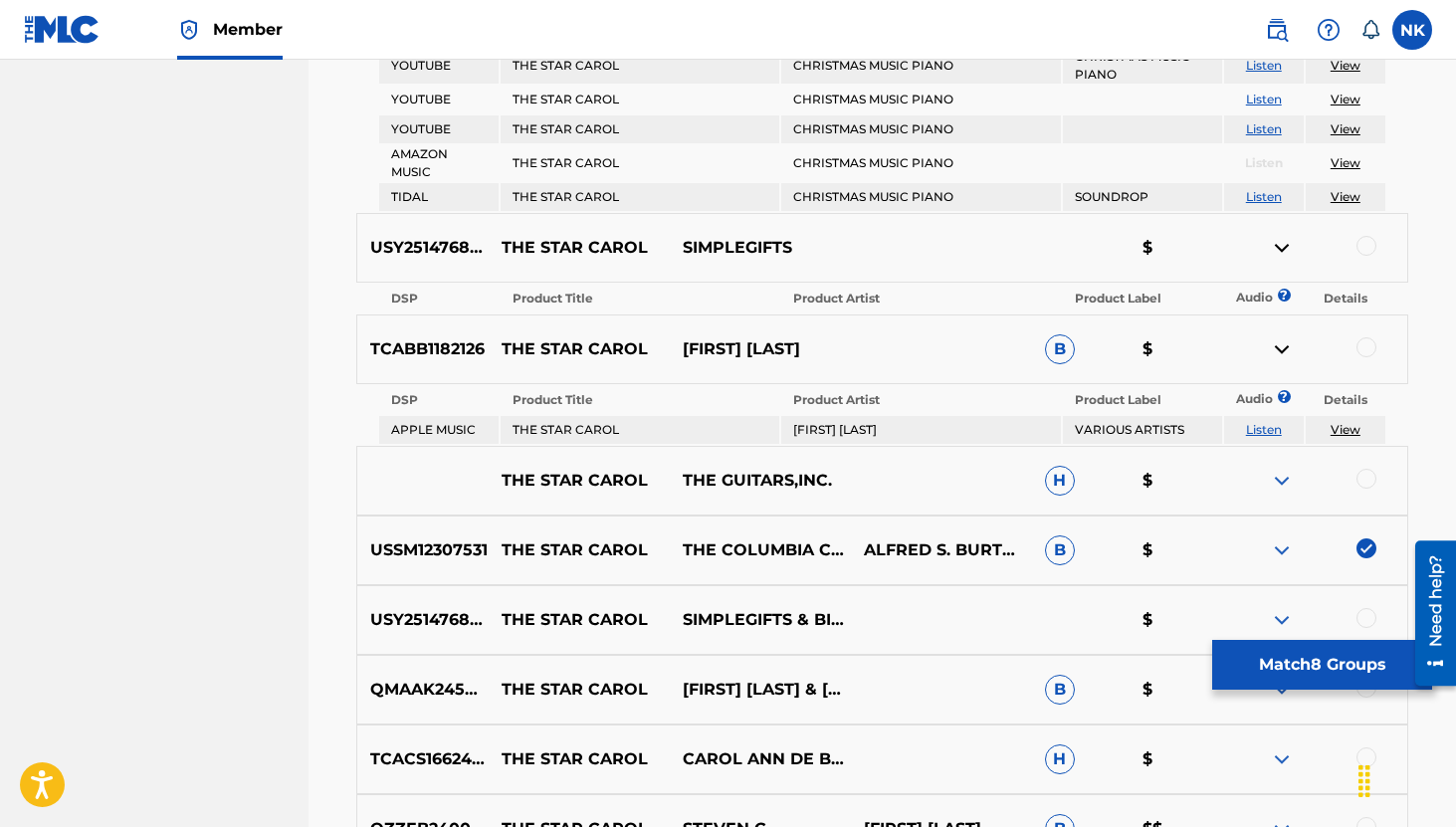 click at bounding box center (1282, 481) 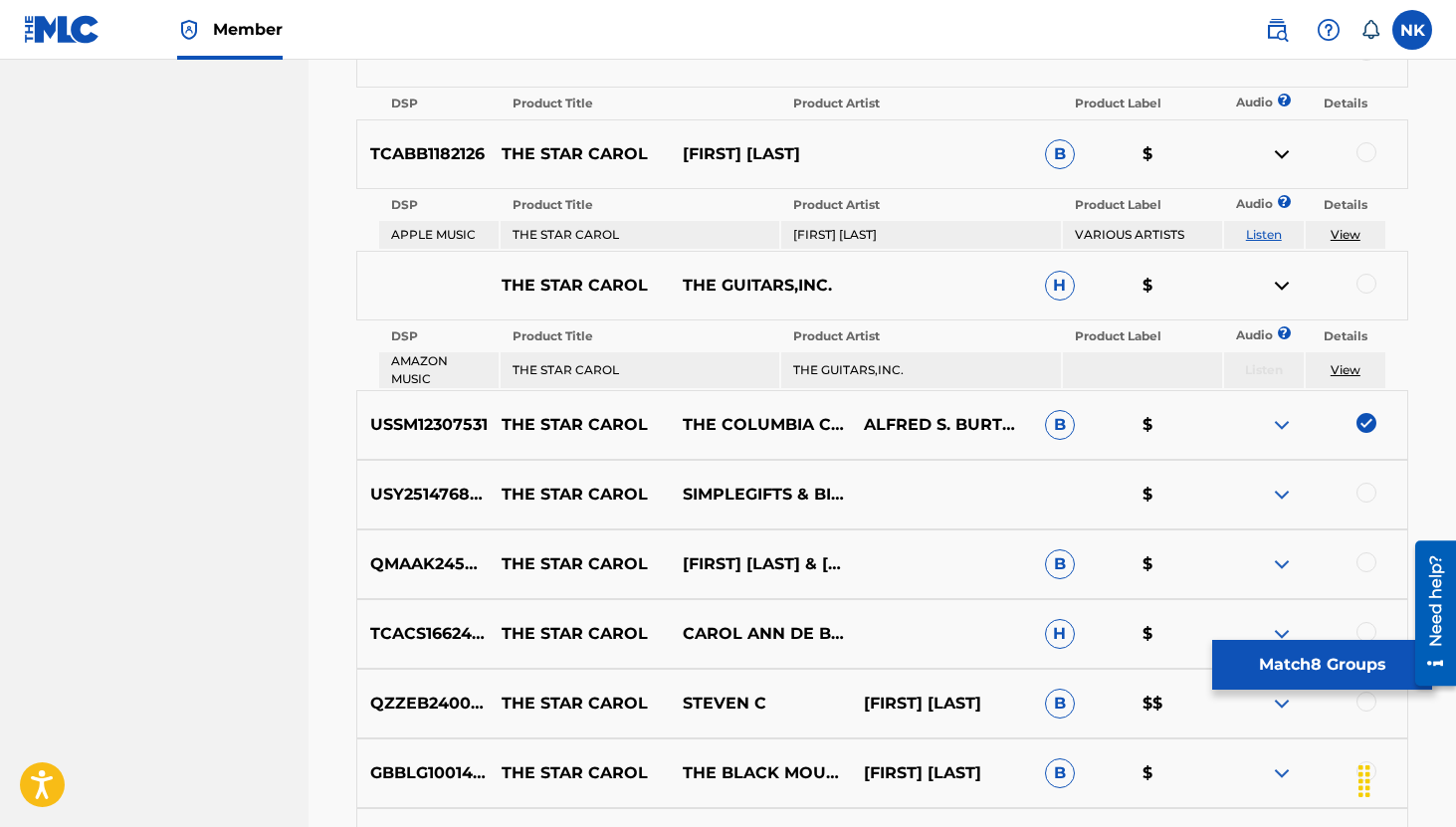 scroll, scrollTop: 5835, scrollLeft: 0, axis: vertical 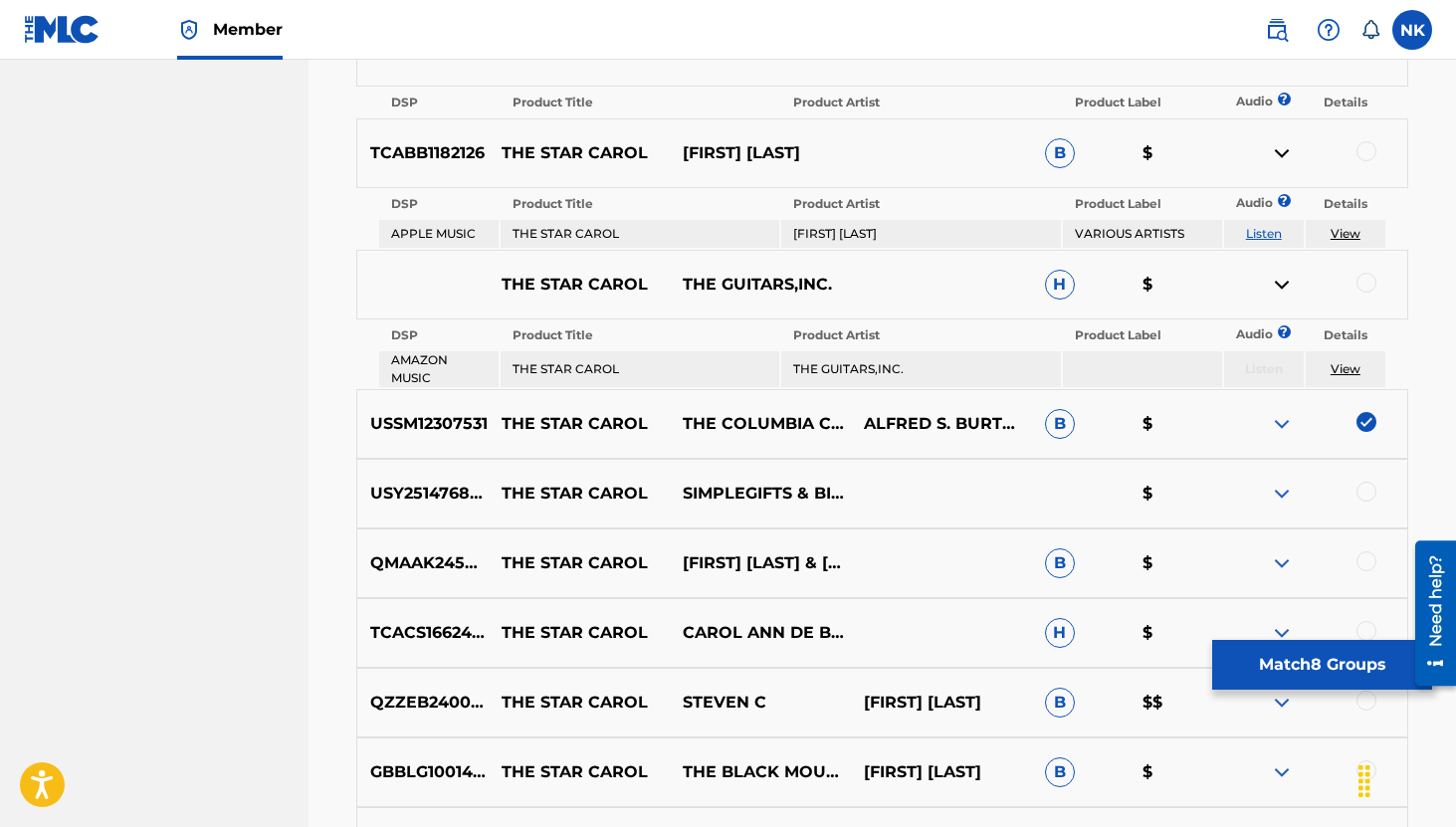click at bounding box center (1282, 494) 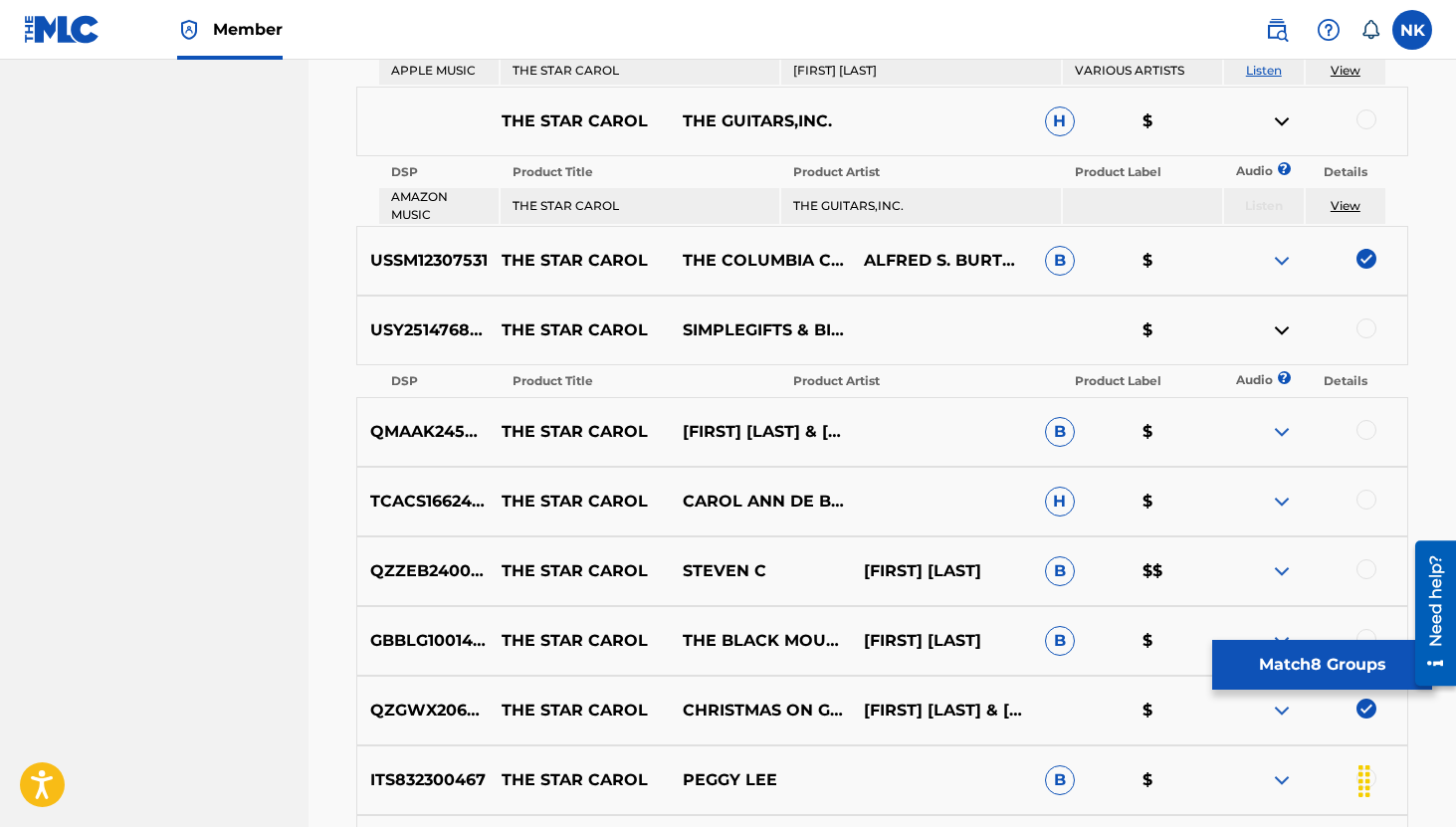 scroll, scrollTop: 5996, scrollLeft: 0, axis: vertical 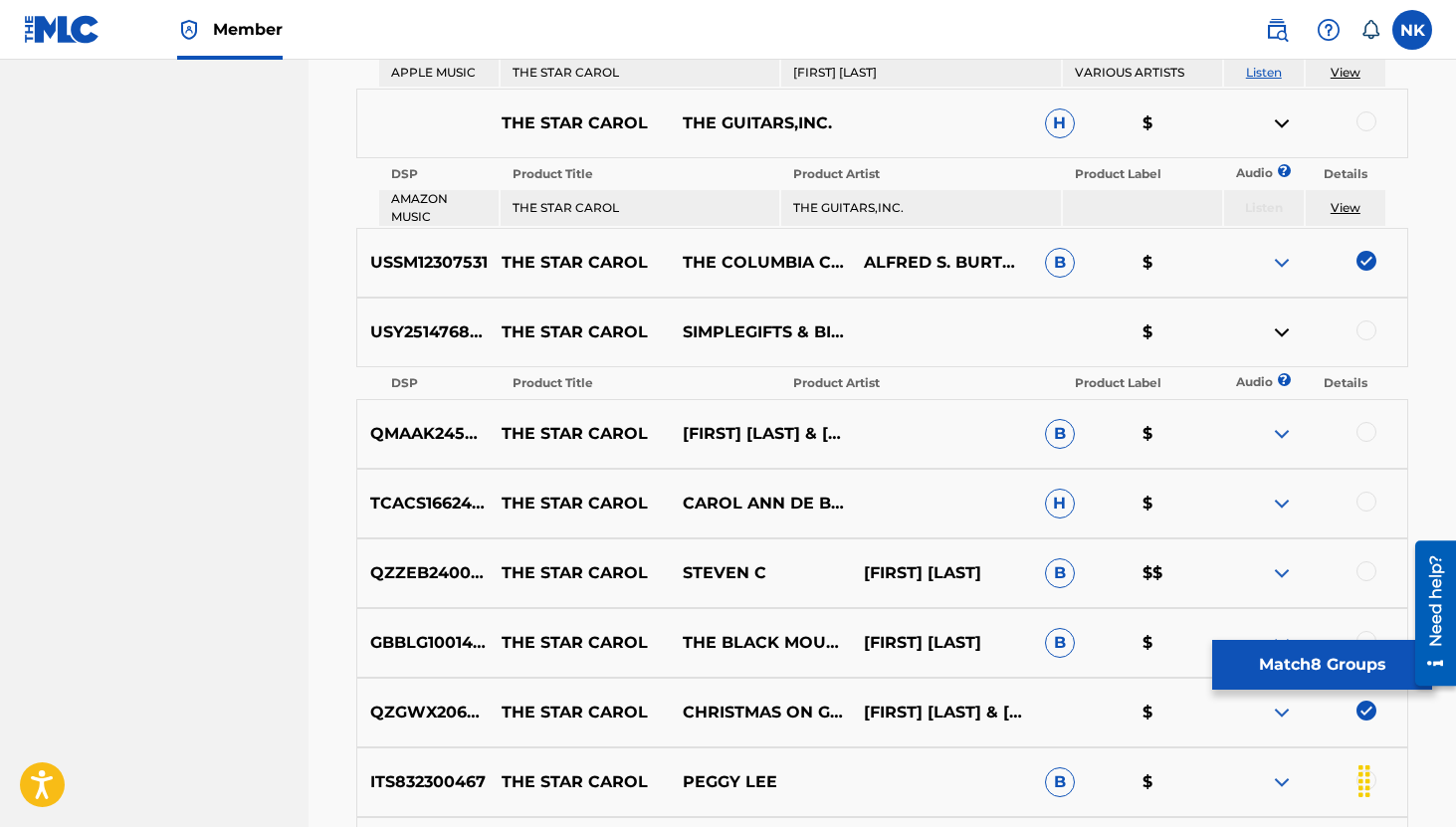 click at bounding box center (1282, 434) 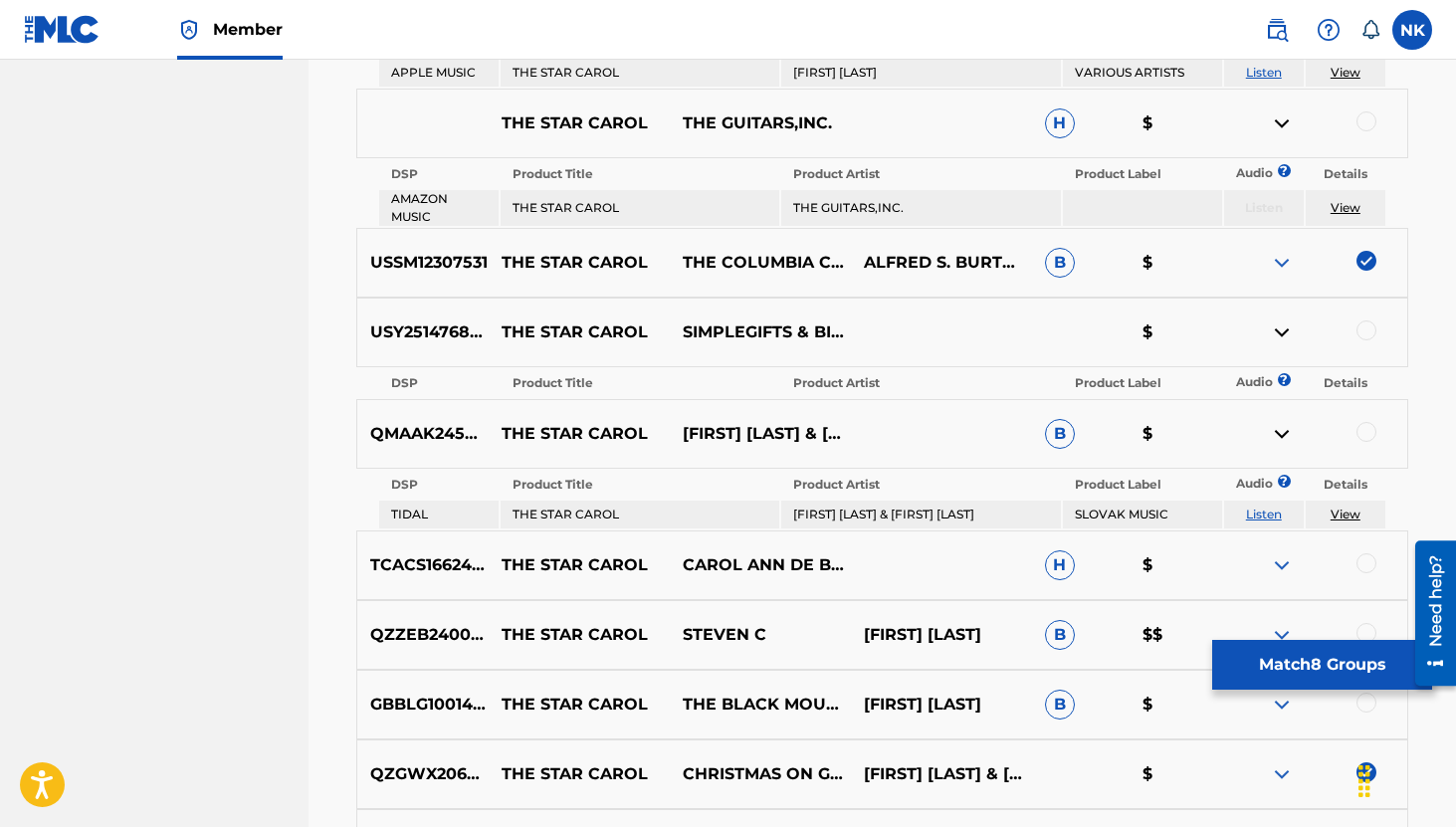 click at bounding box center (1282, 565) 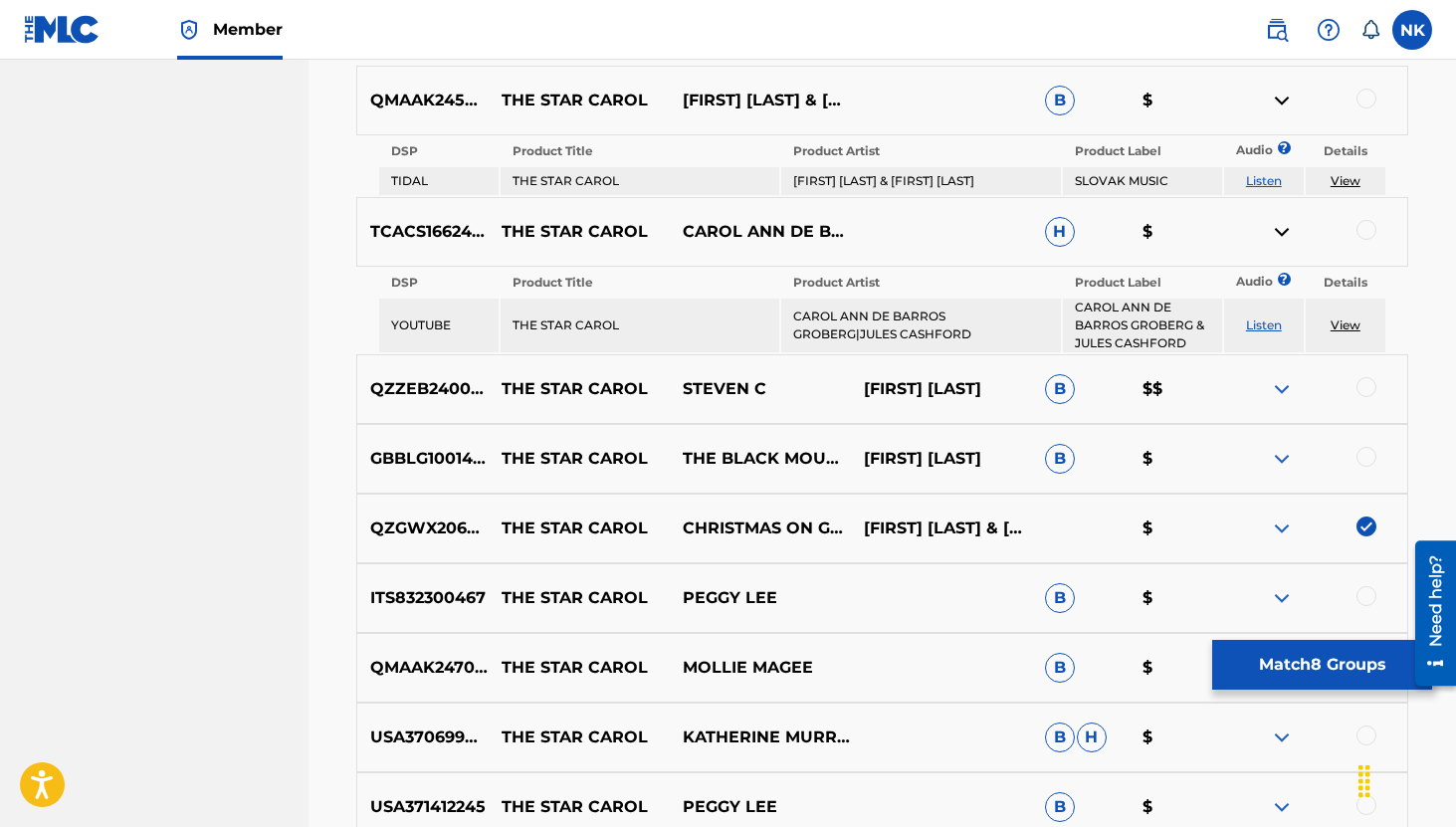 scroll, scrollTop: 6331, scrollLeft: 0, axis: vertical 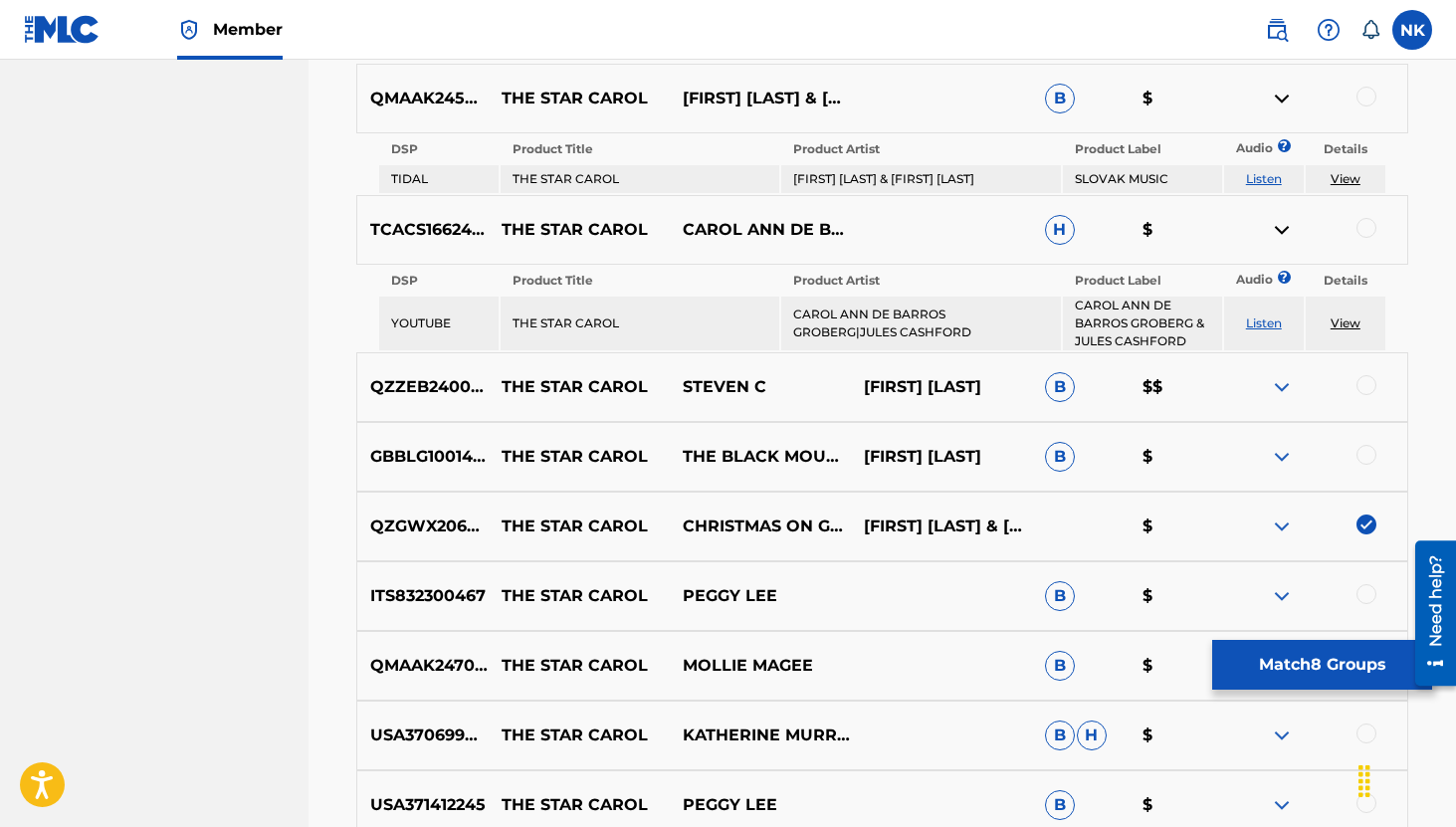 click on "Listen" at bounding box center (1264, 322) 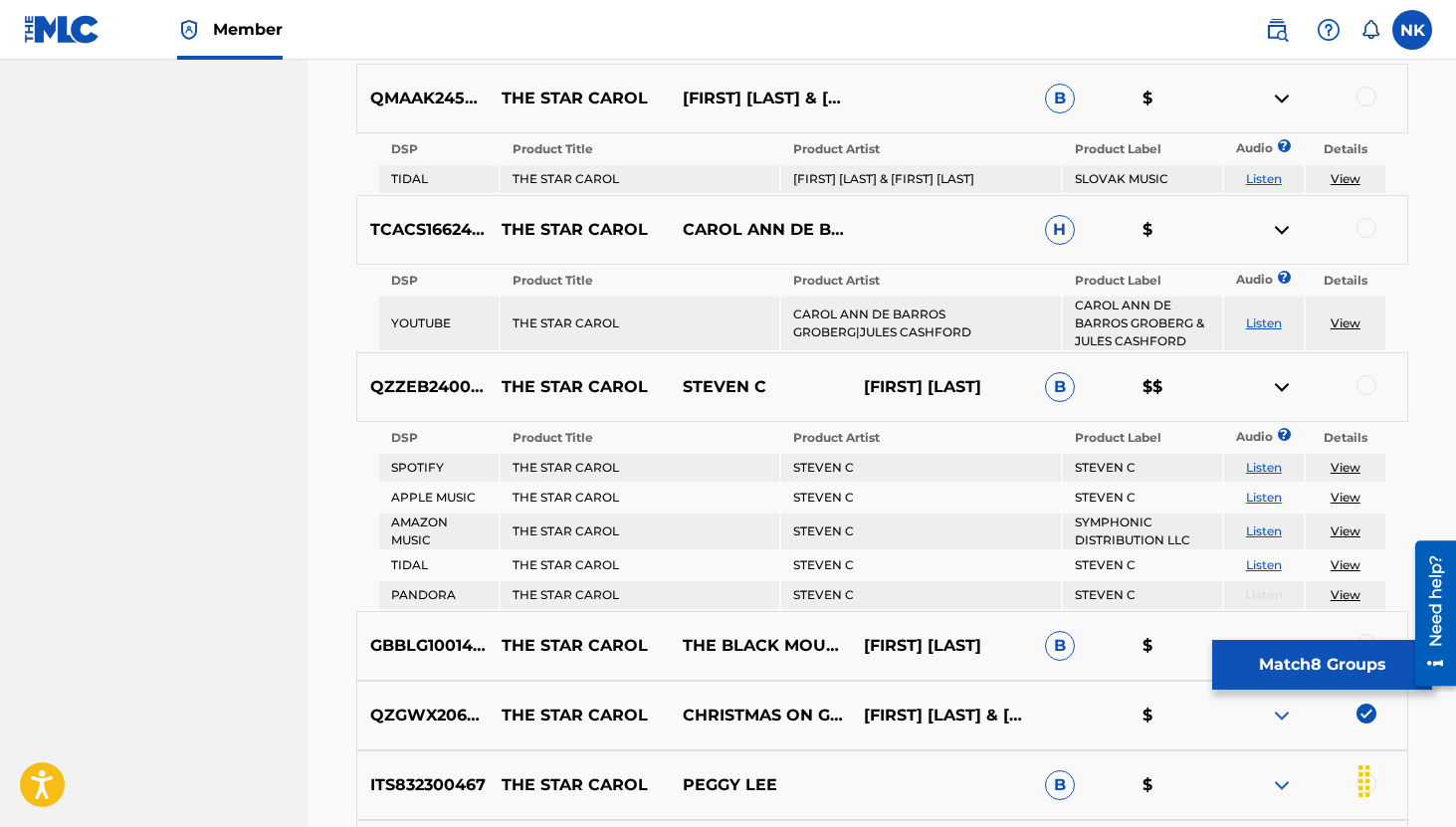 click on "Listen" at bounding box center [1264, 497] 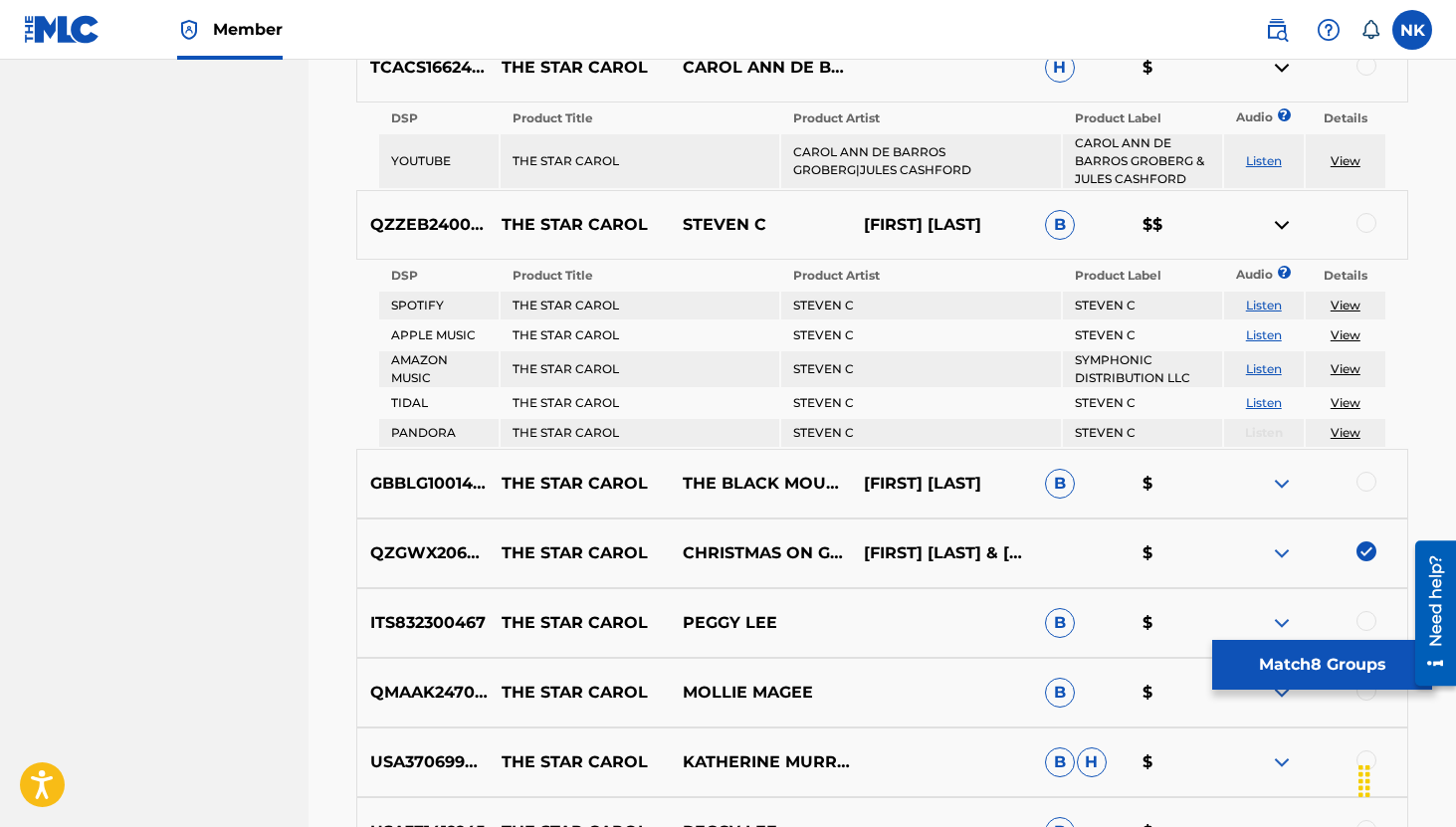 scroll, scrollTop: 6547, scrollLeft: 0, axis: vertical 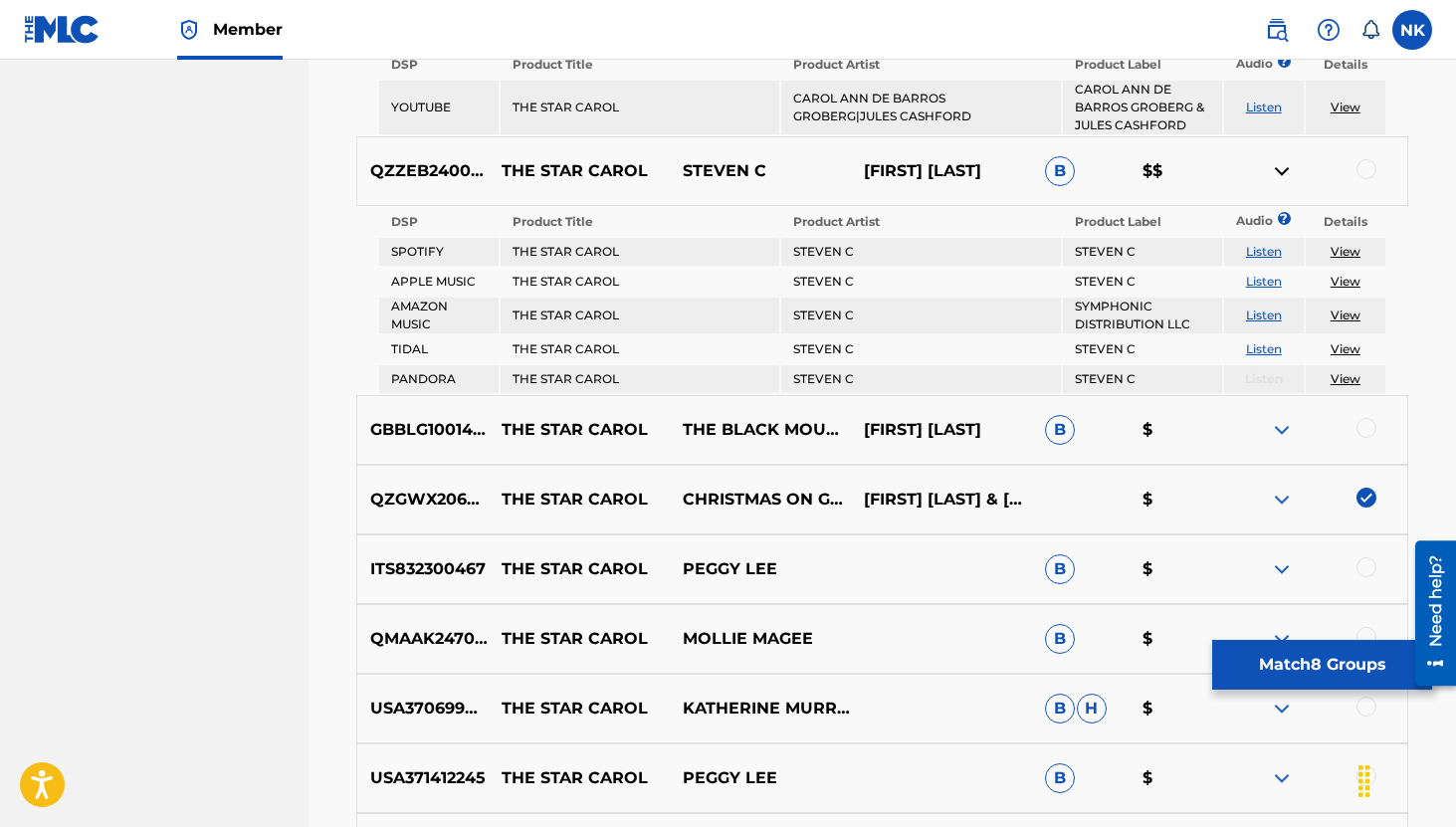 click at bounding box center (1282, 430) 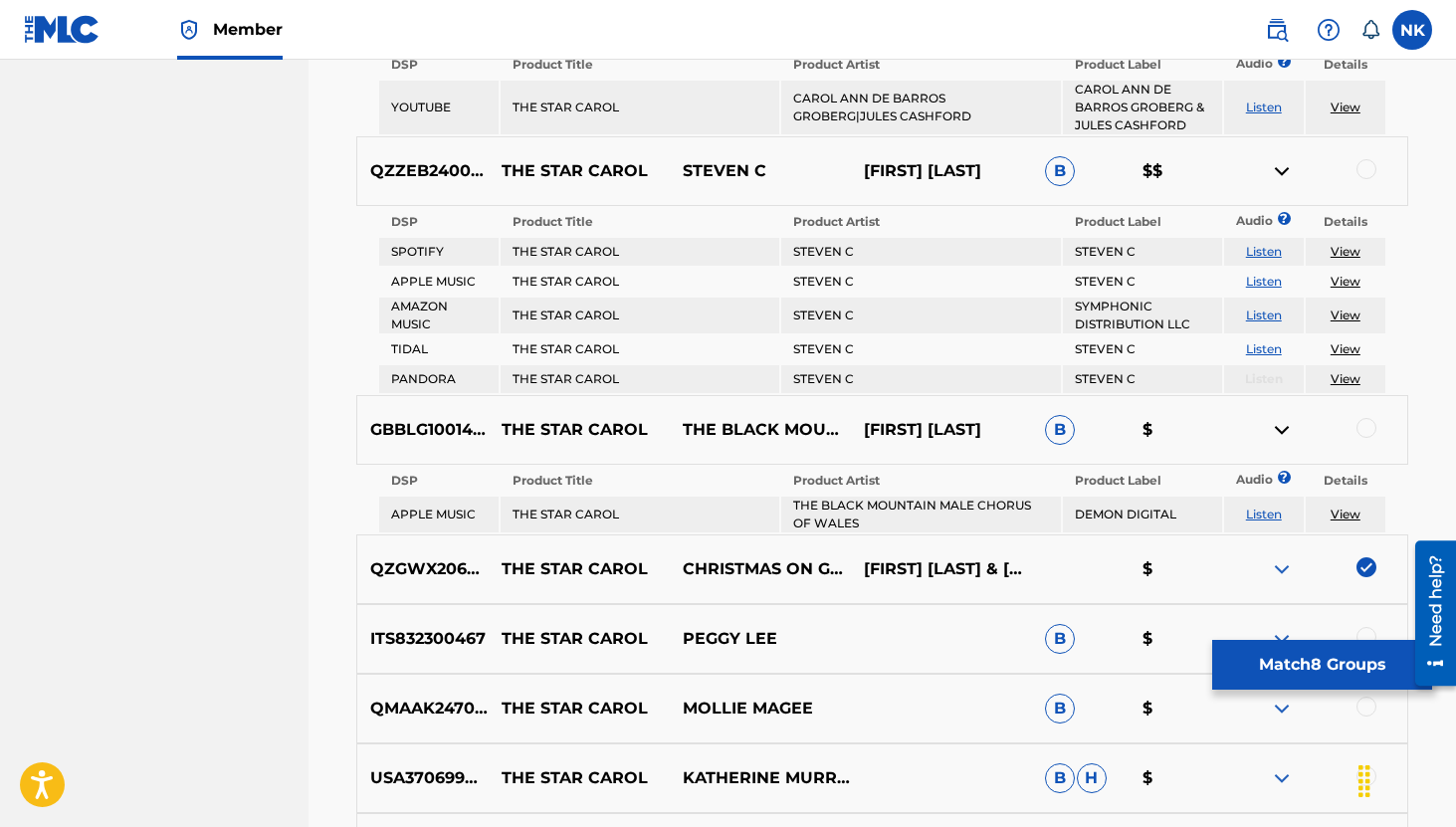 click on "Listen" at bounding box center (1264, 514) 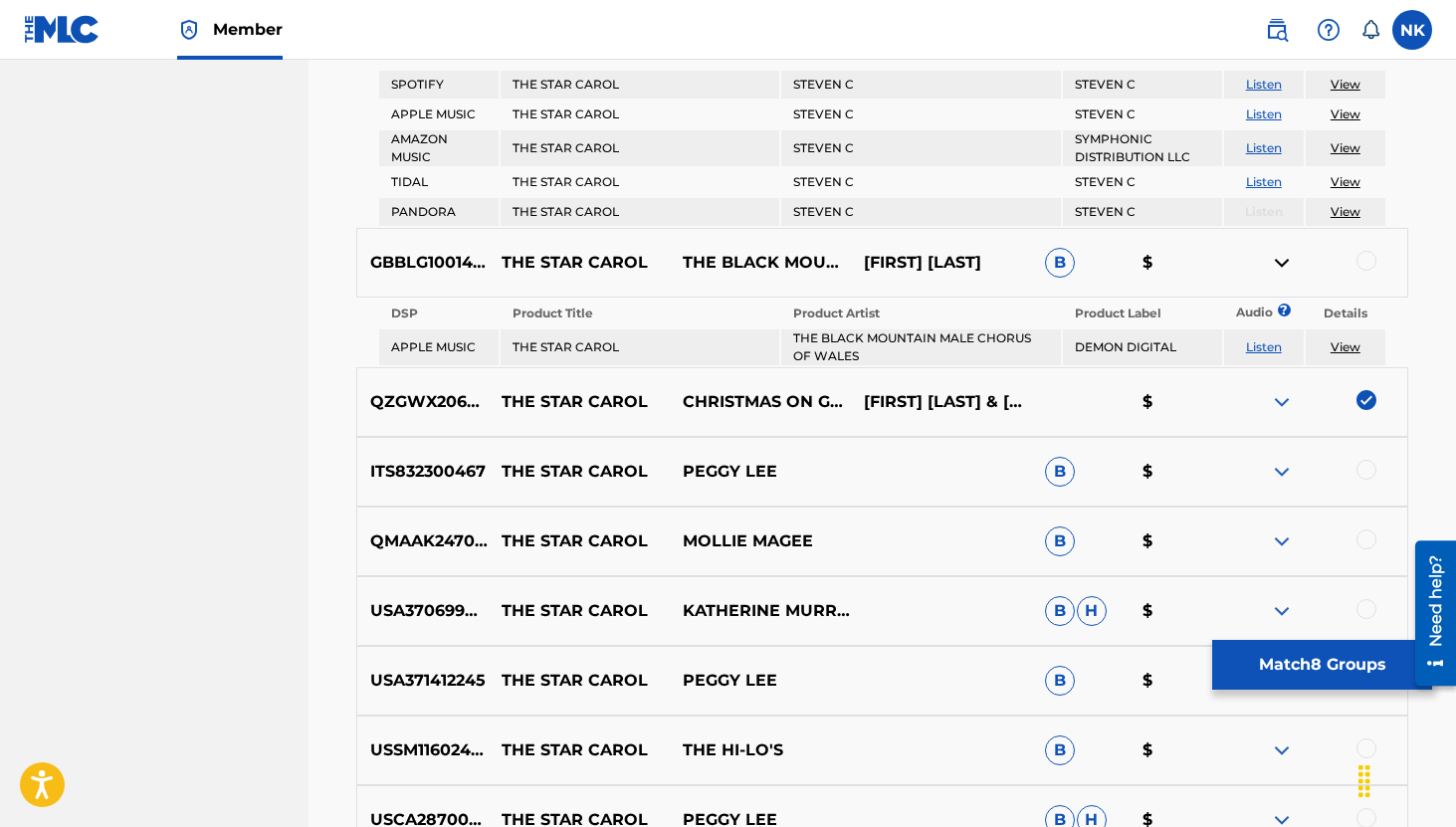 scroll, scrollTop: 6739, scrollLeft: 0, axis: vertical 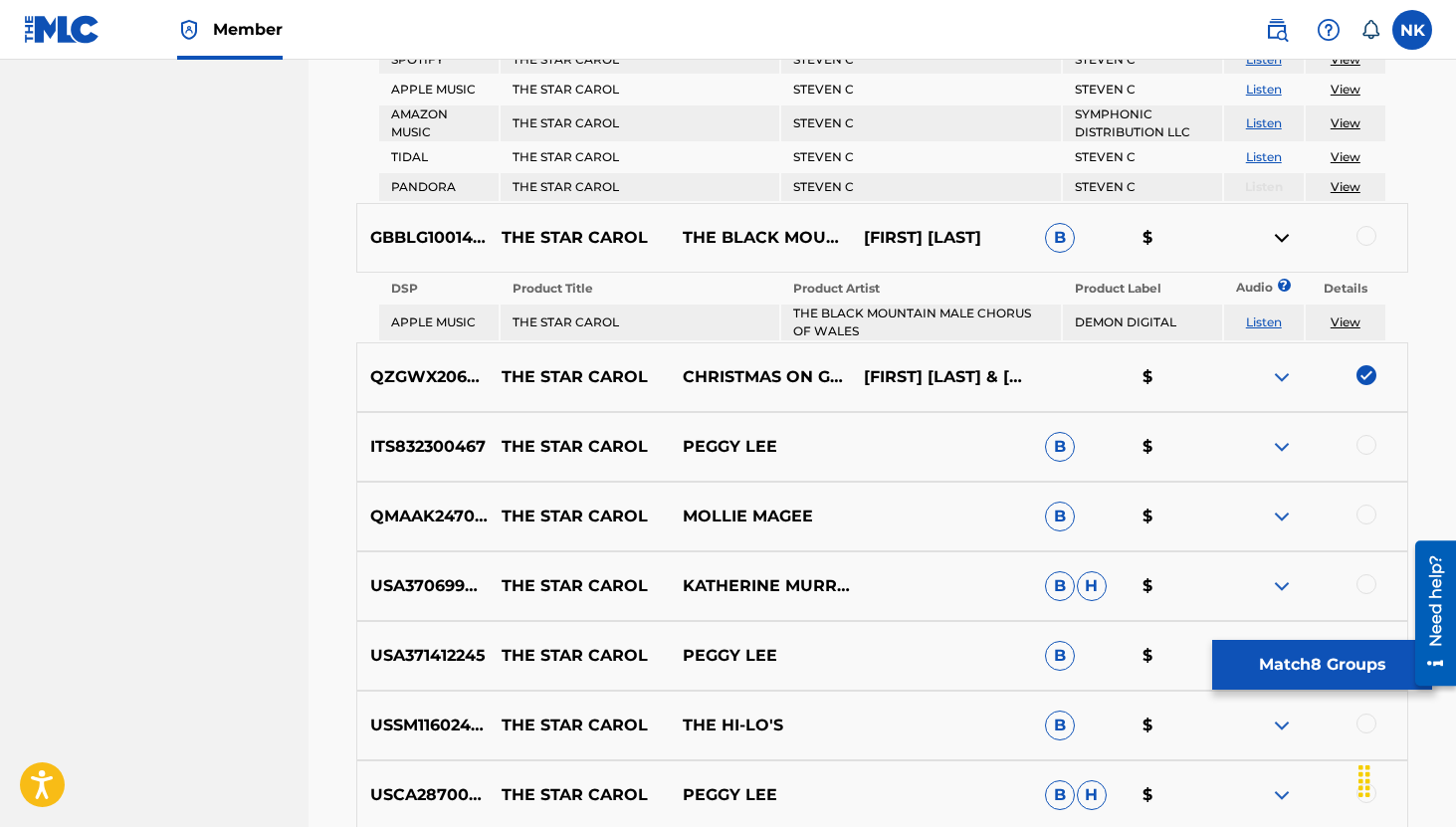 click at bounding box center (1282, 447) 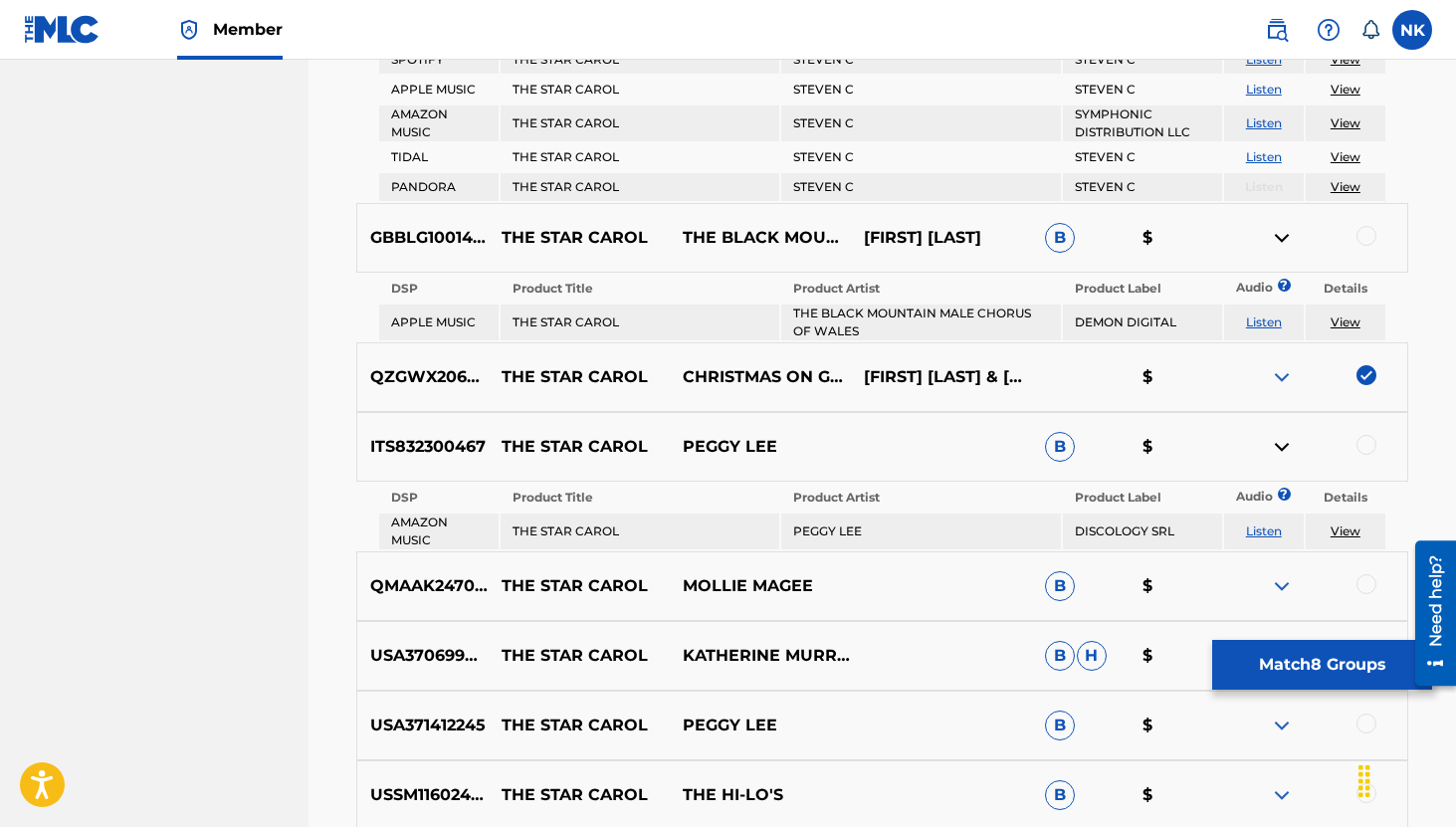 click at bounding box center (1282, 586) 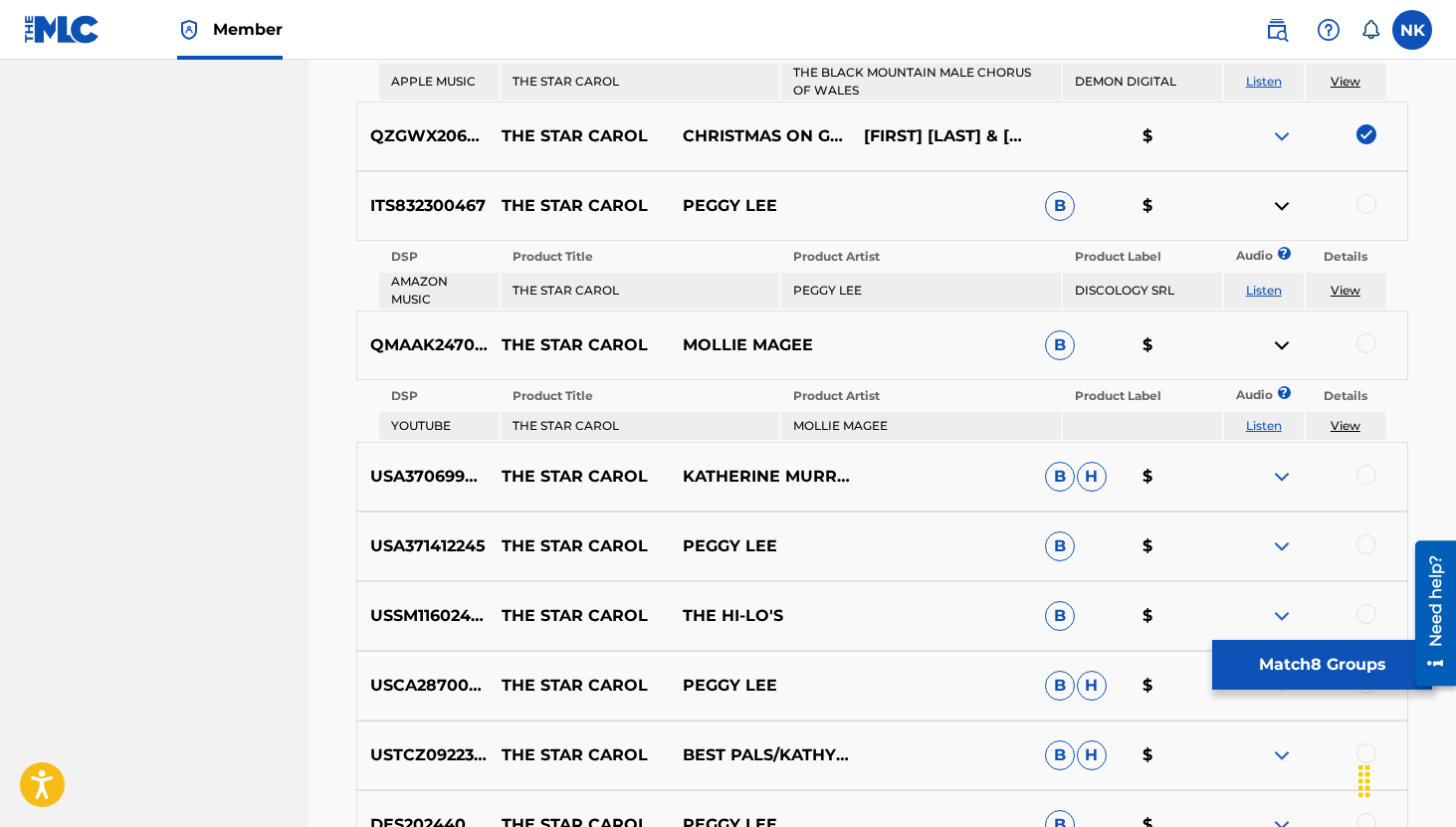 scroll, scrollTop: 7019, scrollLeft: 0, axis: vertical 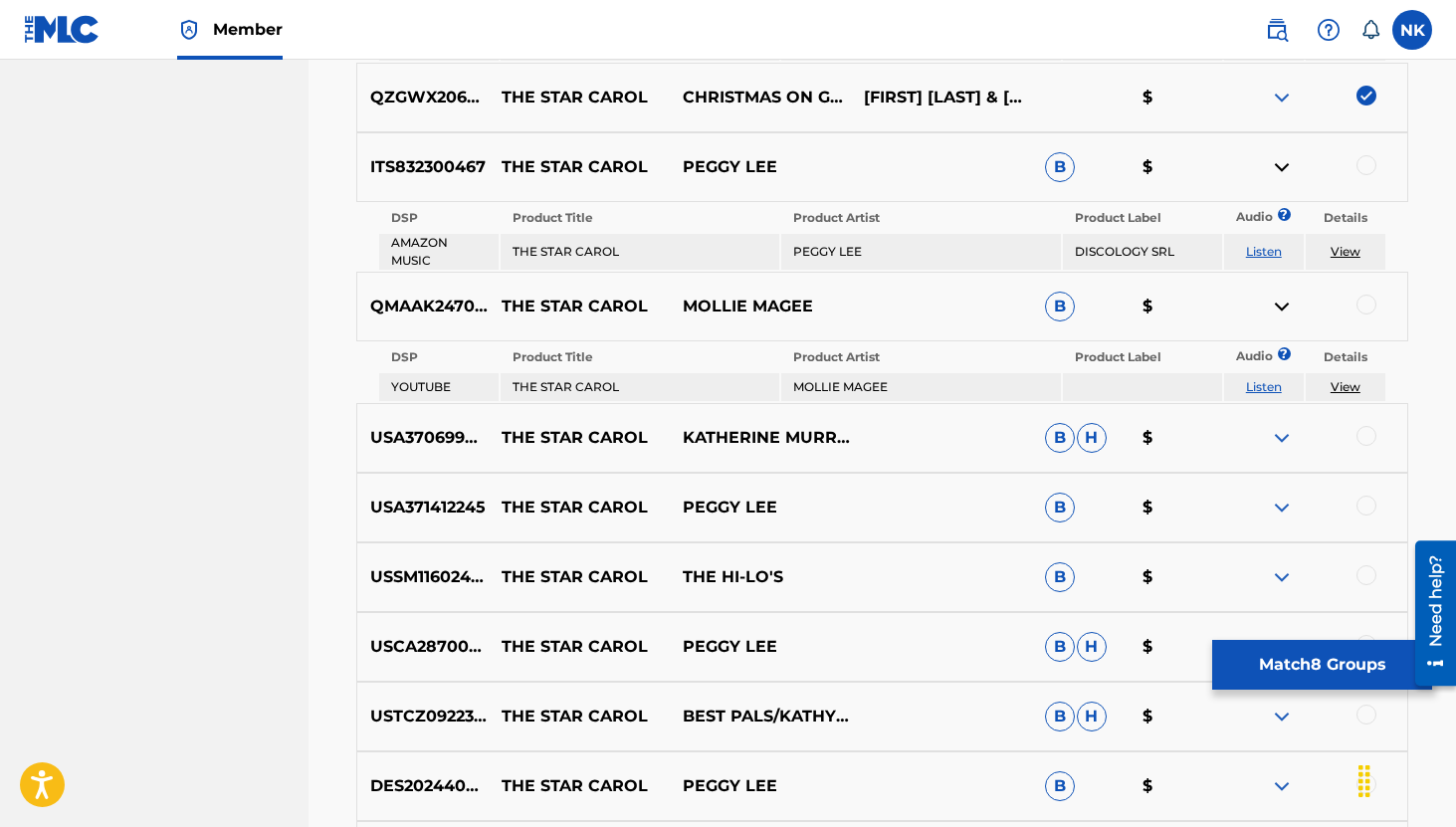 click on "Listen" at bounding box center (1264, 386) 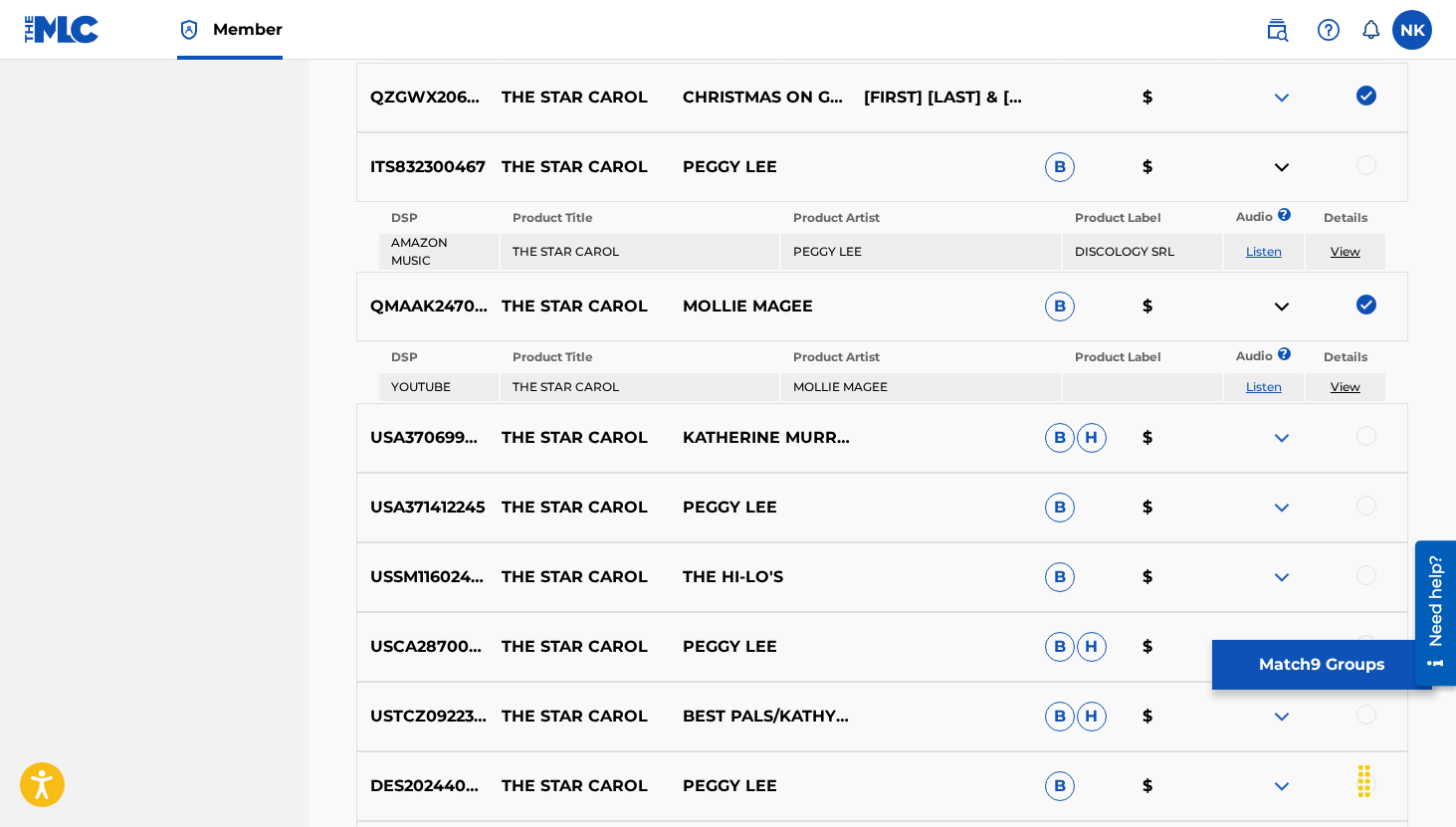 click at bounding box center [1282, 438] 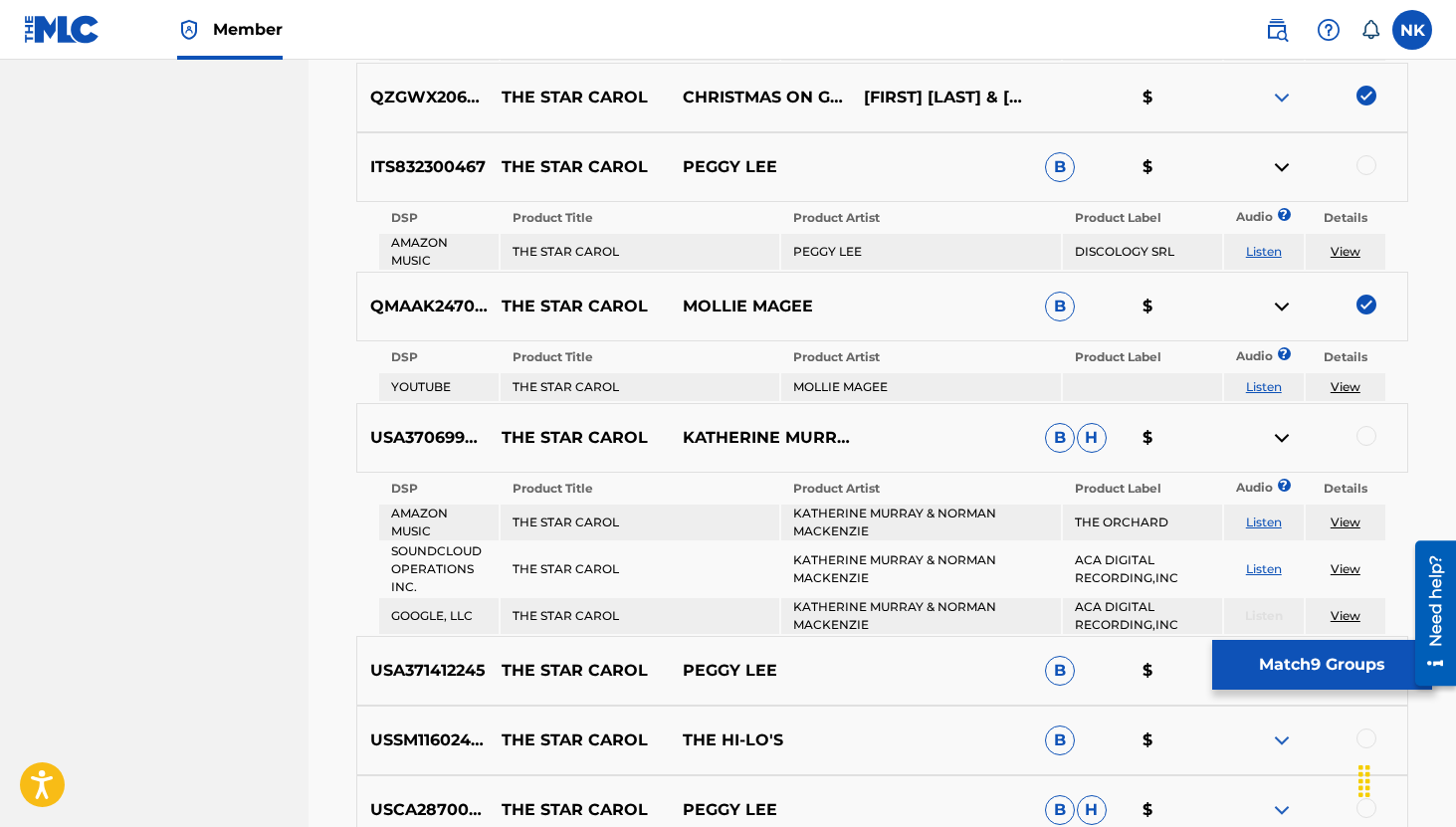 click on "Listen" at bounding box center [1264, 521] 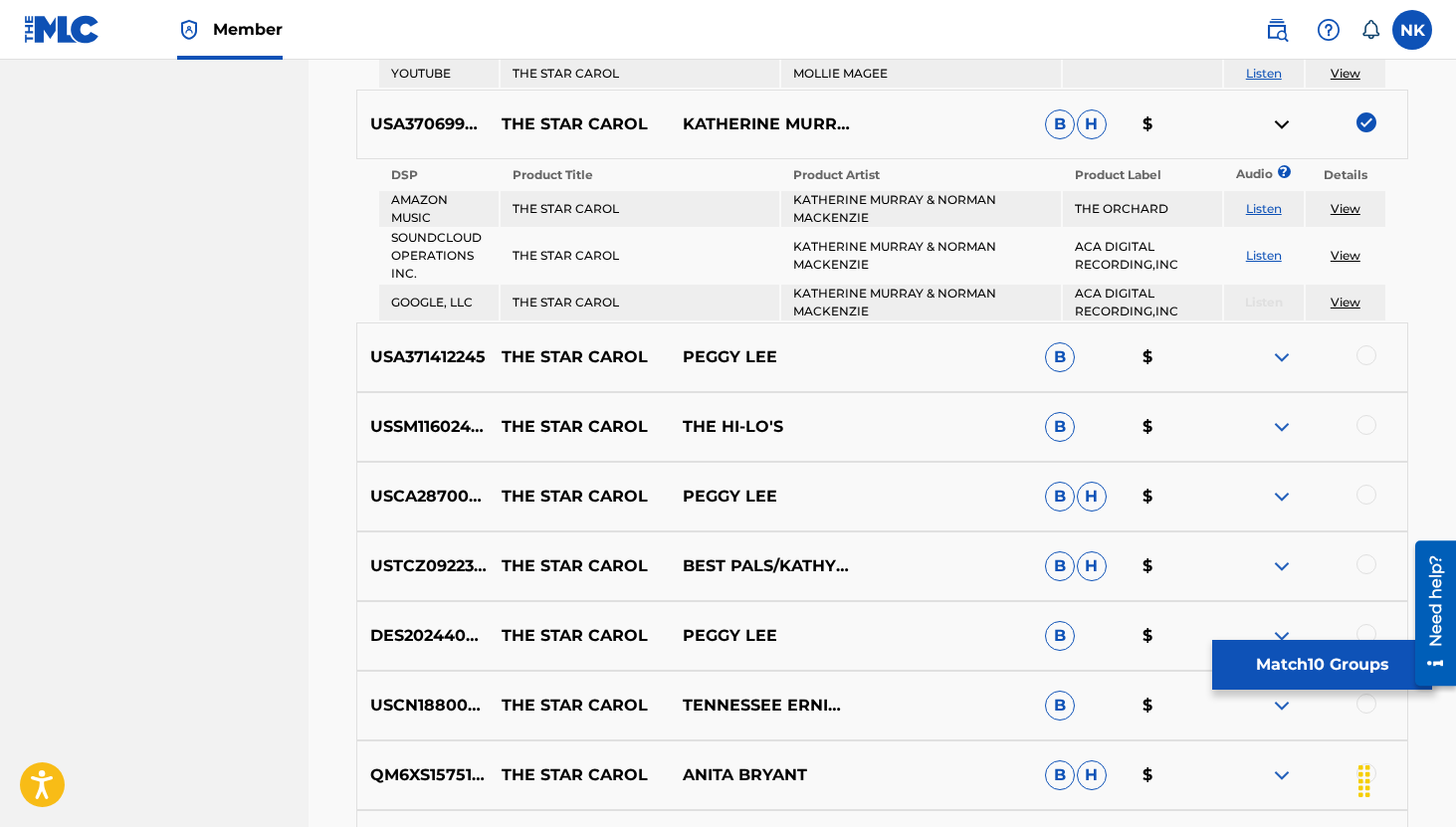 scroll, scrollTop: 7334, scrollLeft: 0, axis: vertical 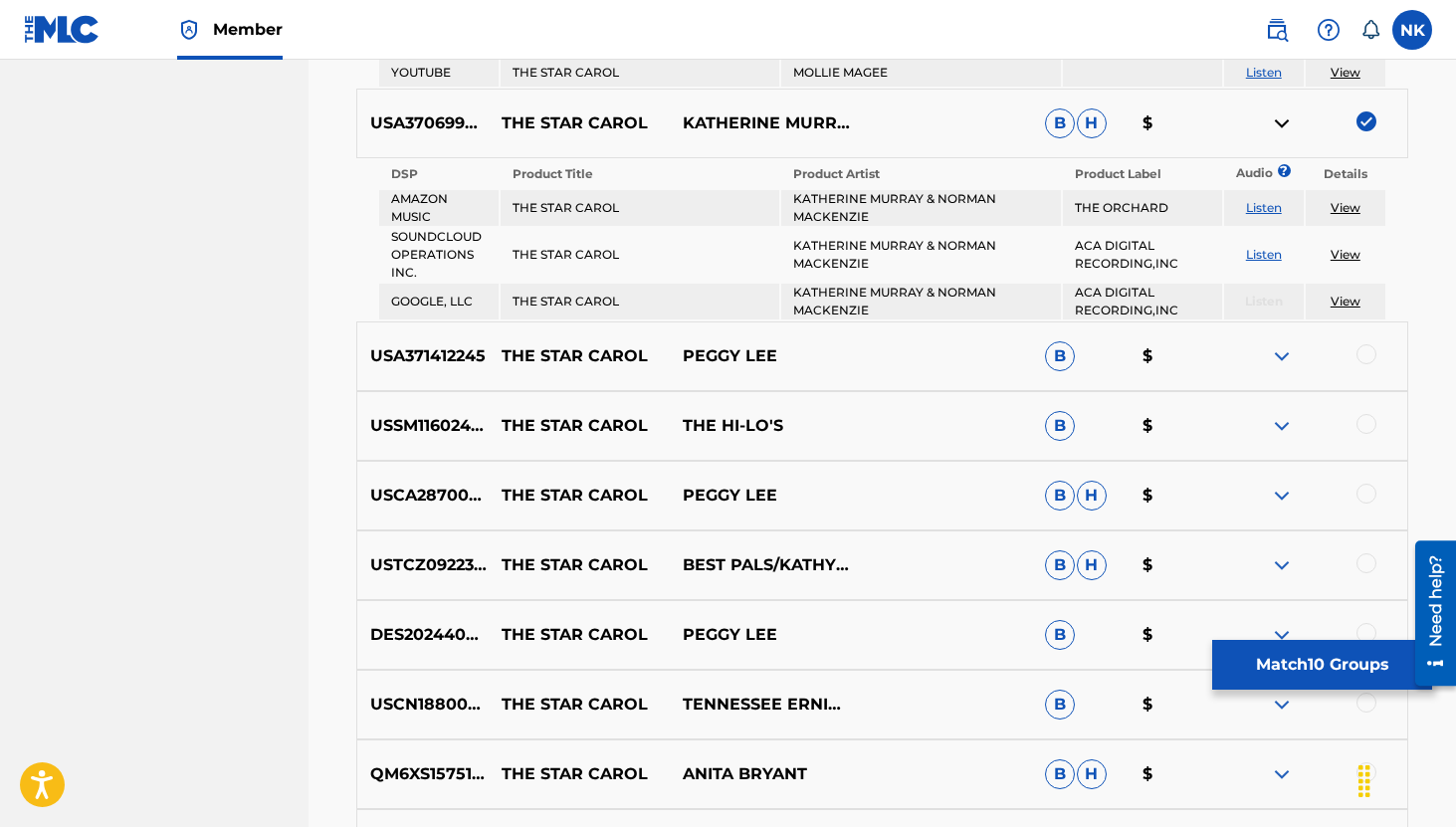 click at bounding box center (1282, 356) 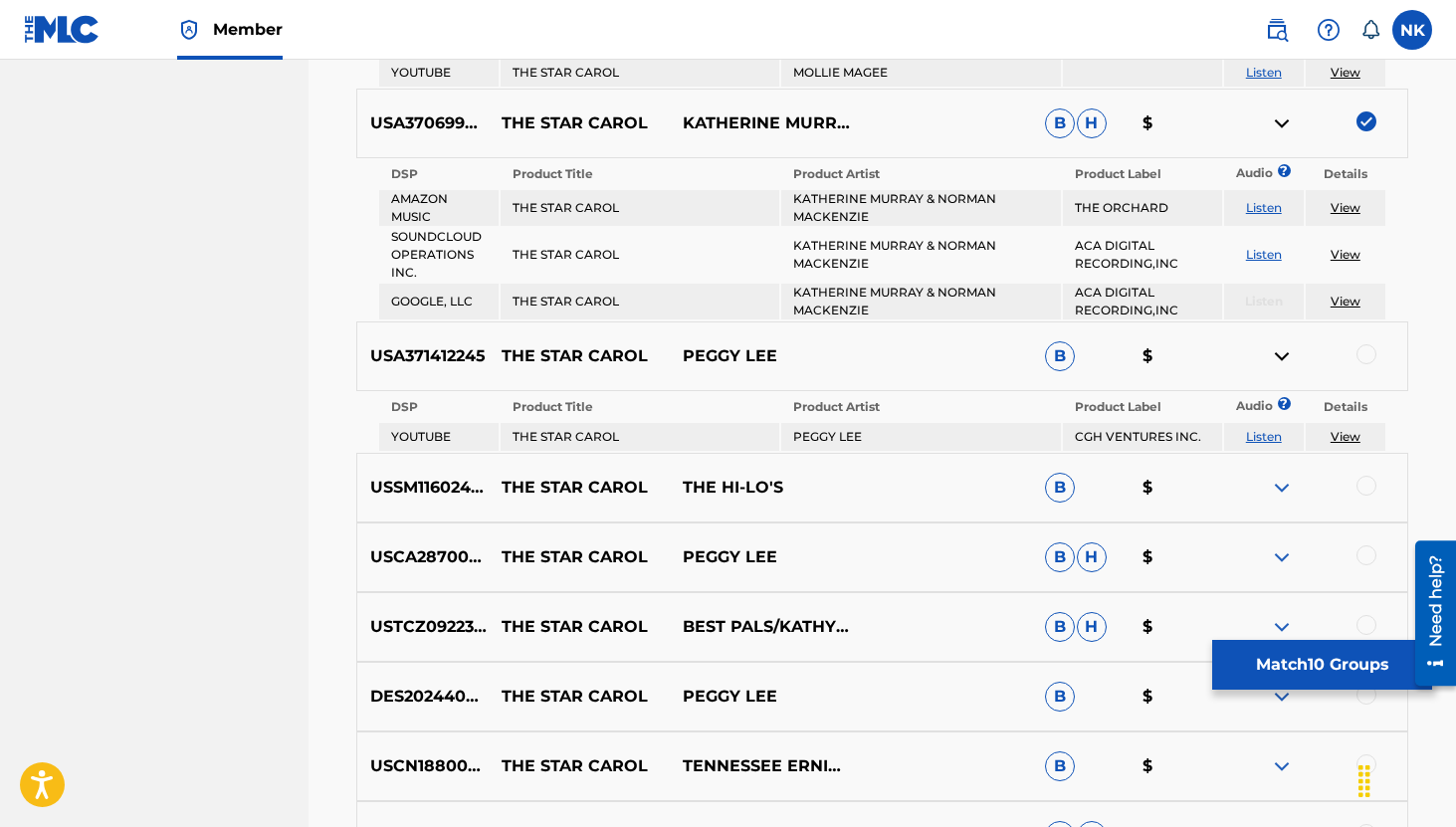 click at bounding box center (1282, 488) 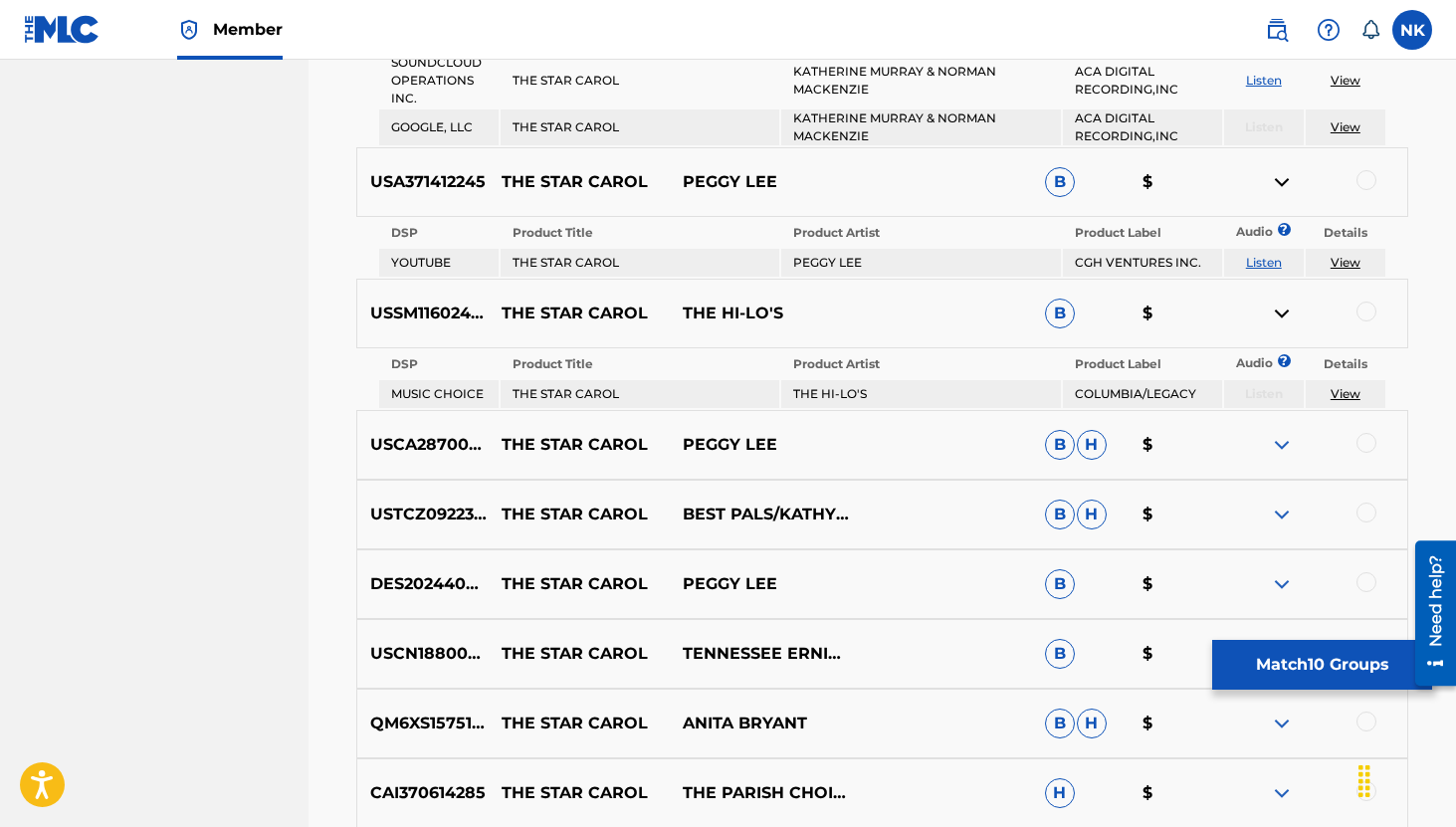 scroll, scrollTop: 7560, scrollLeft: 0, axis: vertical 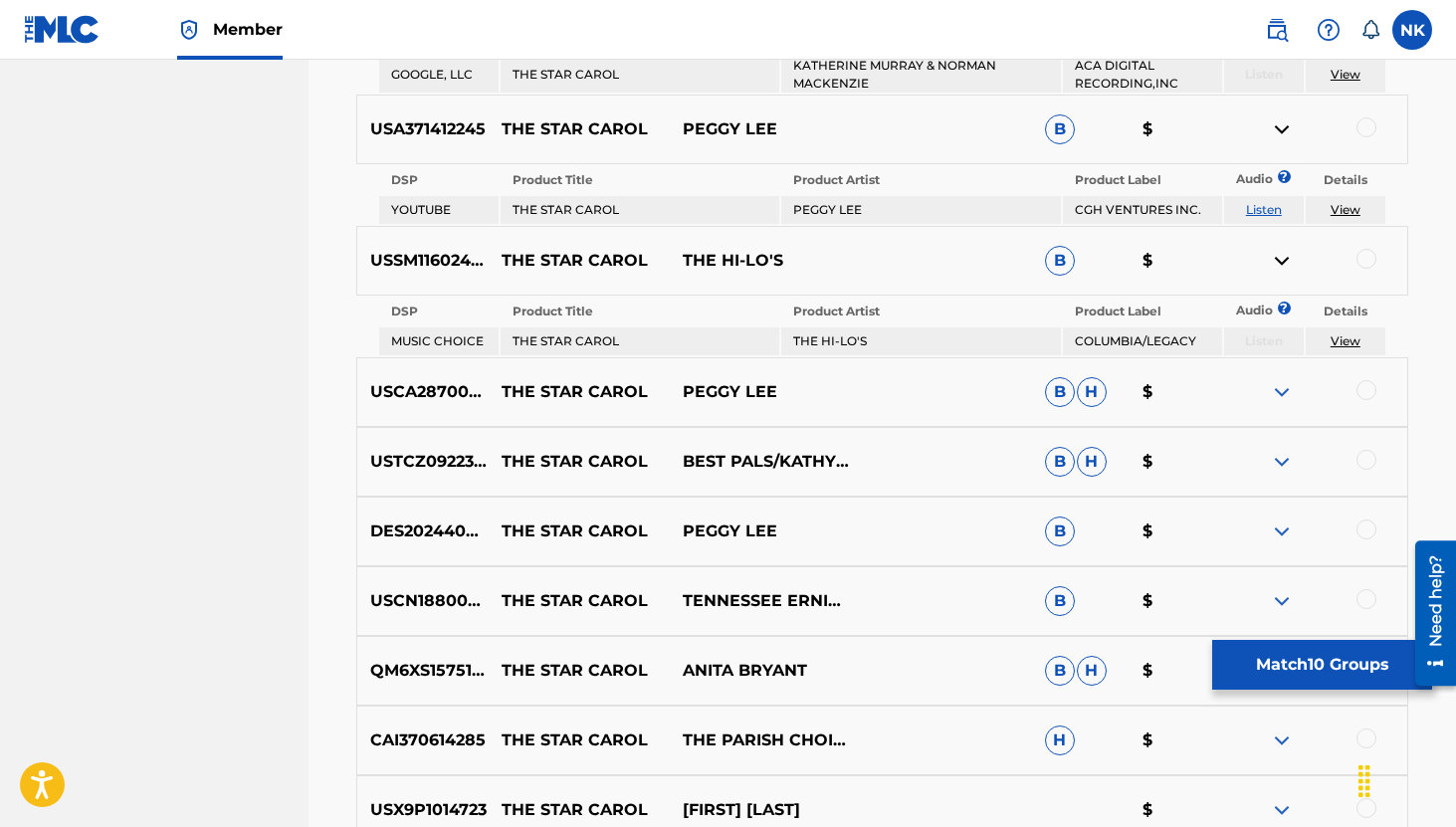click at bounding box center [1282, 392] 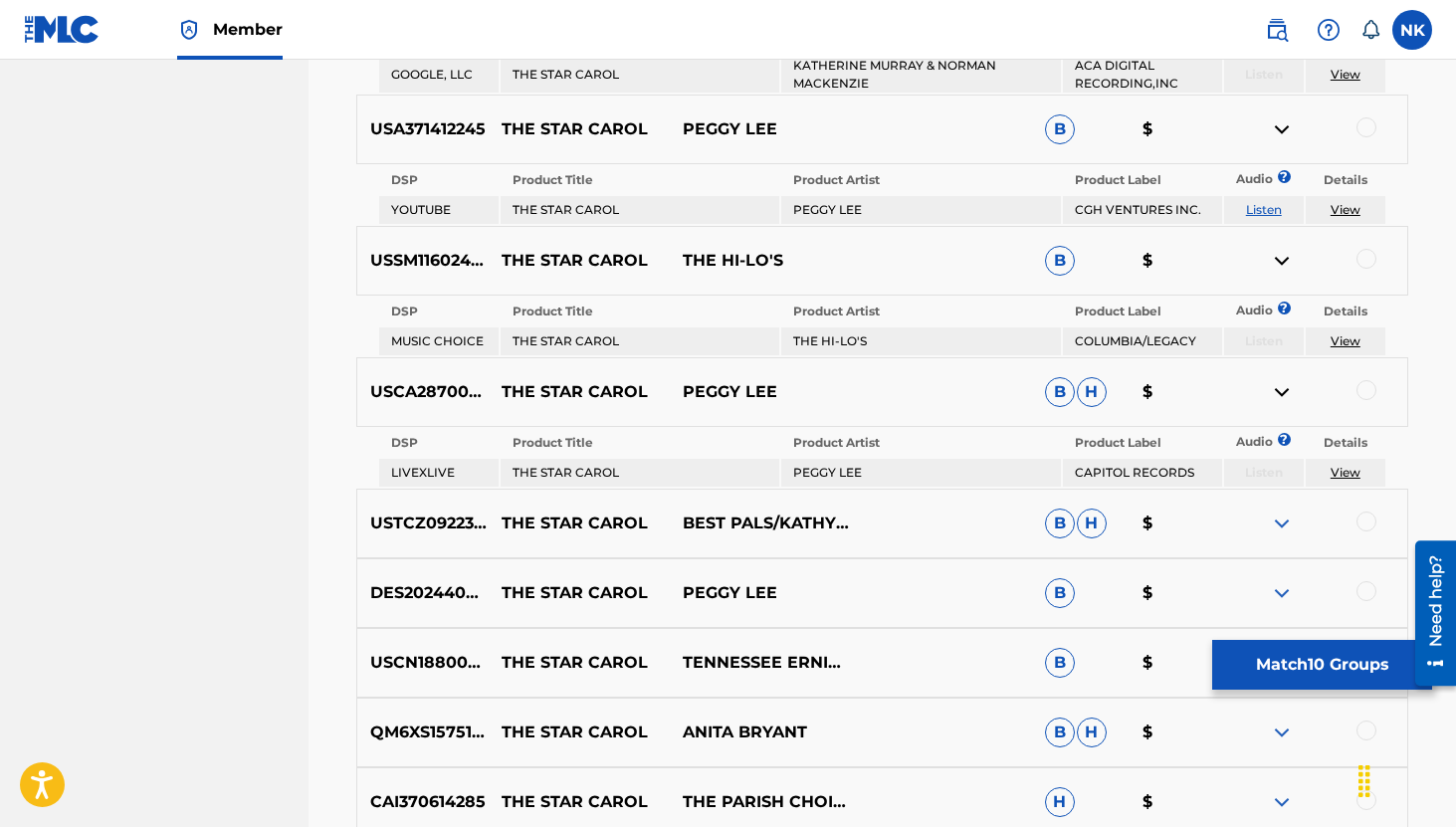 click on "USTCZ0922317 THE STAR CAROL BEST PALS/KATHY & JANET LENNON B H $" at bounding box center (882, 523) 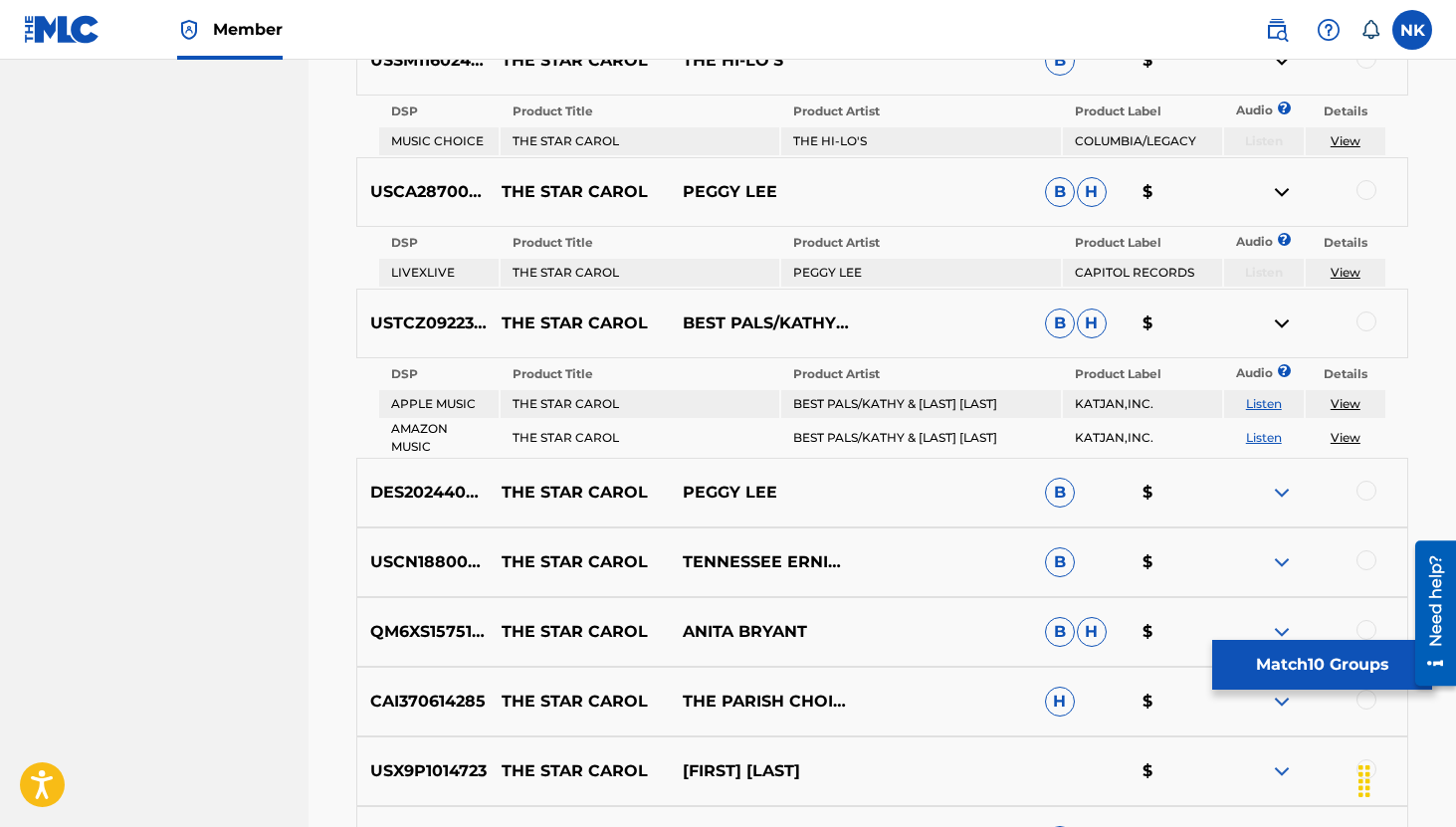 scroll, scrollTop: 7851, scrollLeft: 0, axis: vertical 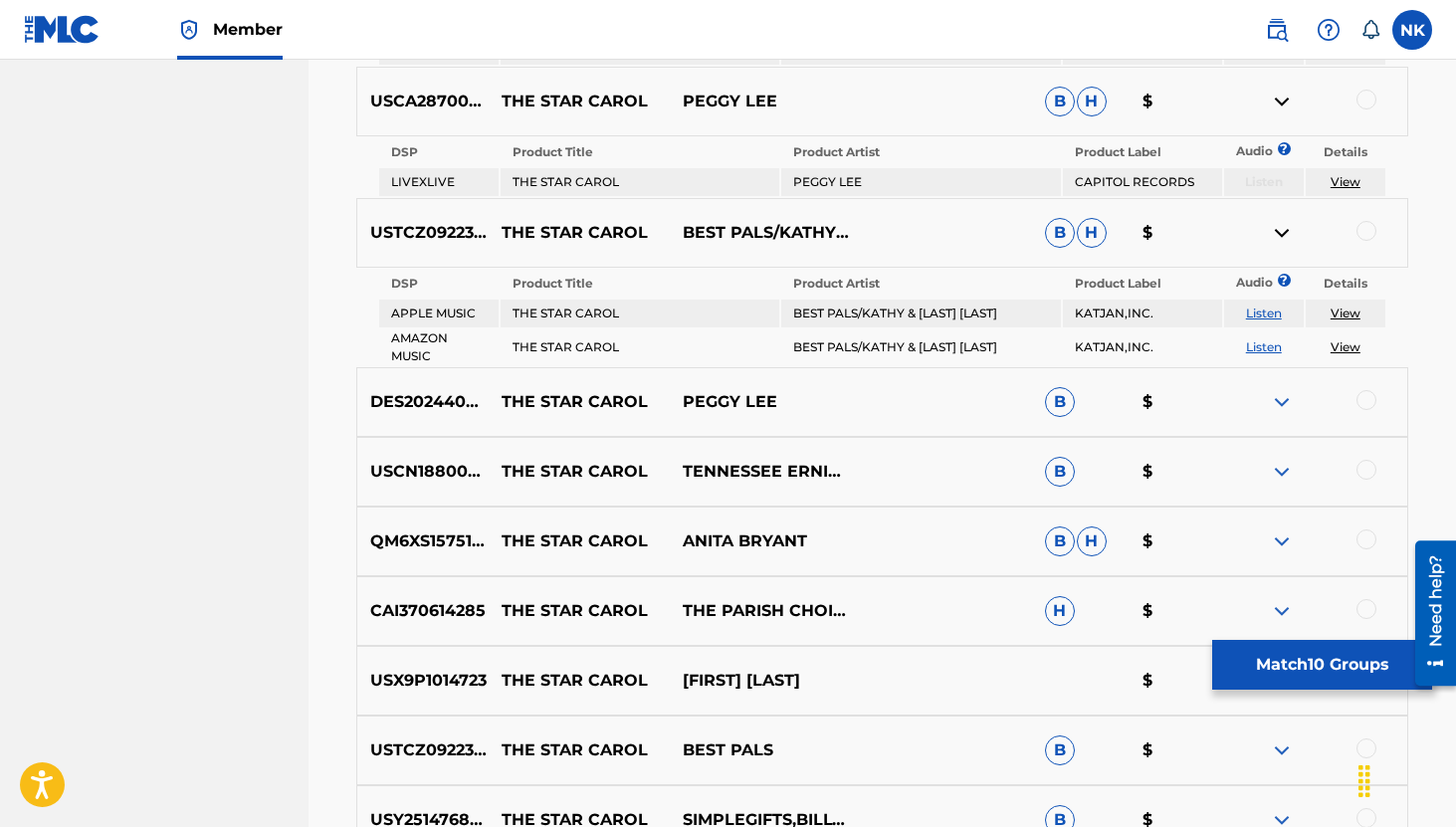 click on "Listen" at bounding box center [1264, 312] 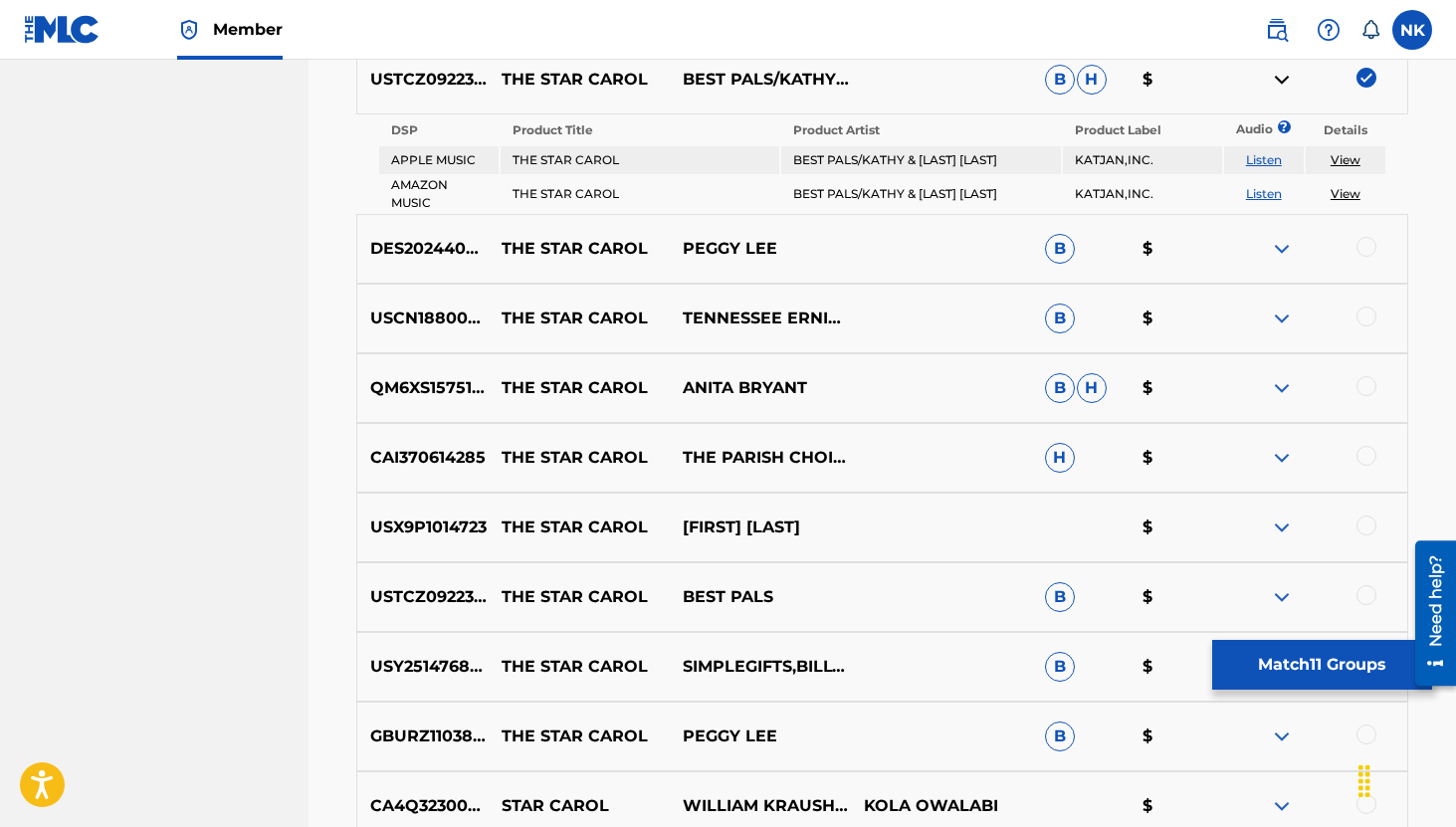 scroll, scrollTop: 7993, scrollLeft: 0, axis: vertical 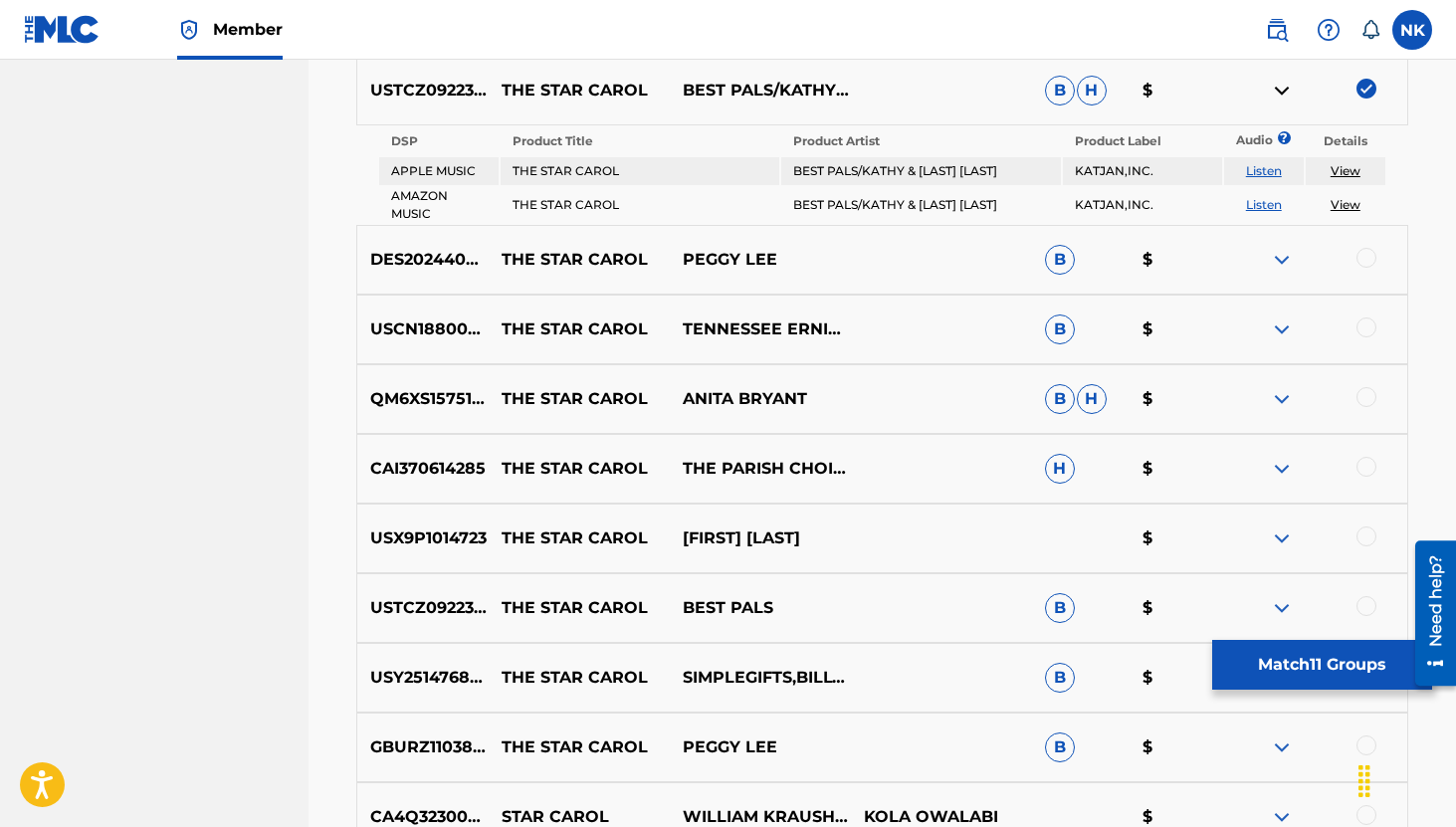 click at bounding box center [1282, 329] 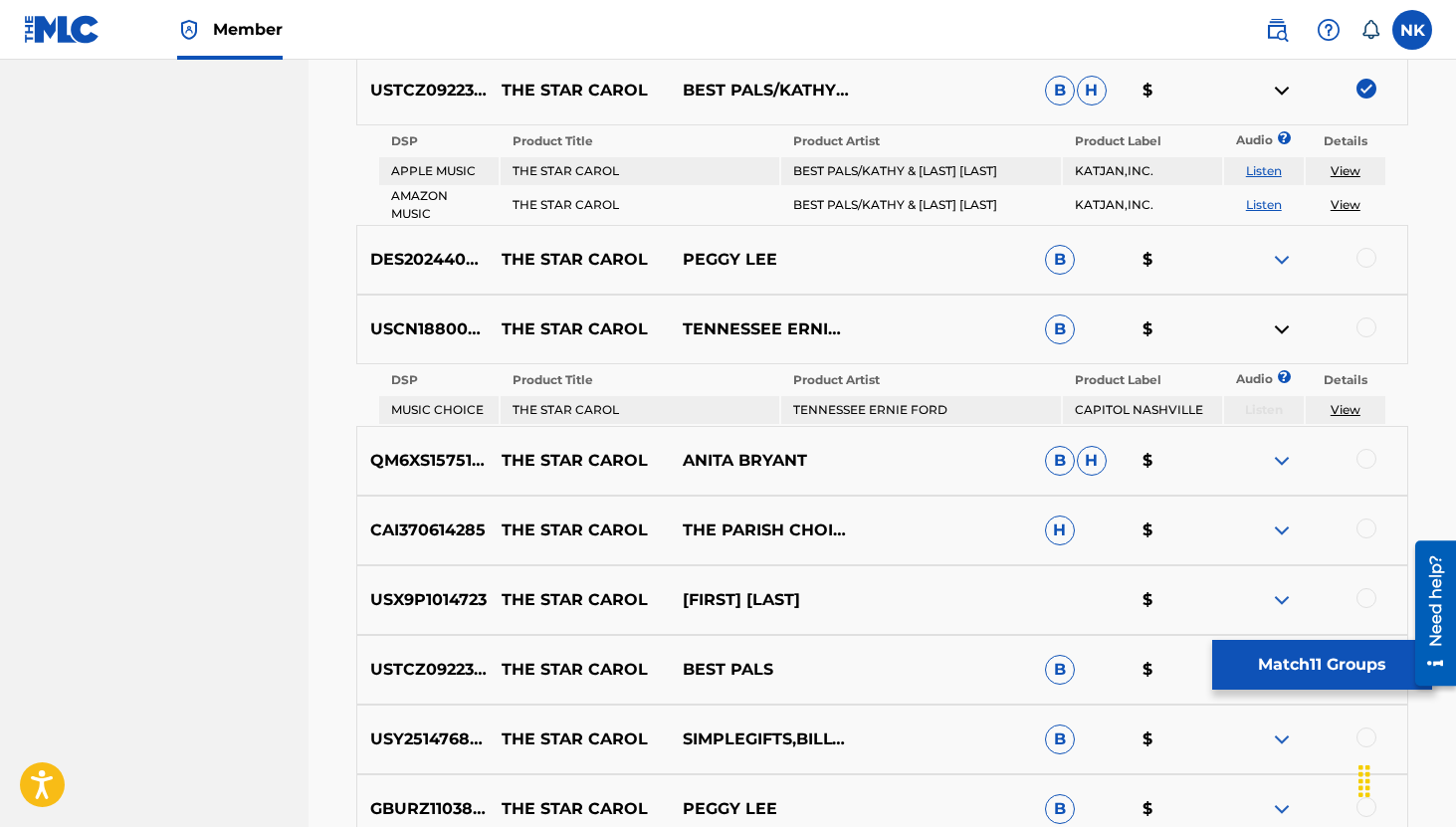 click at bounding box center [1317, 461] 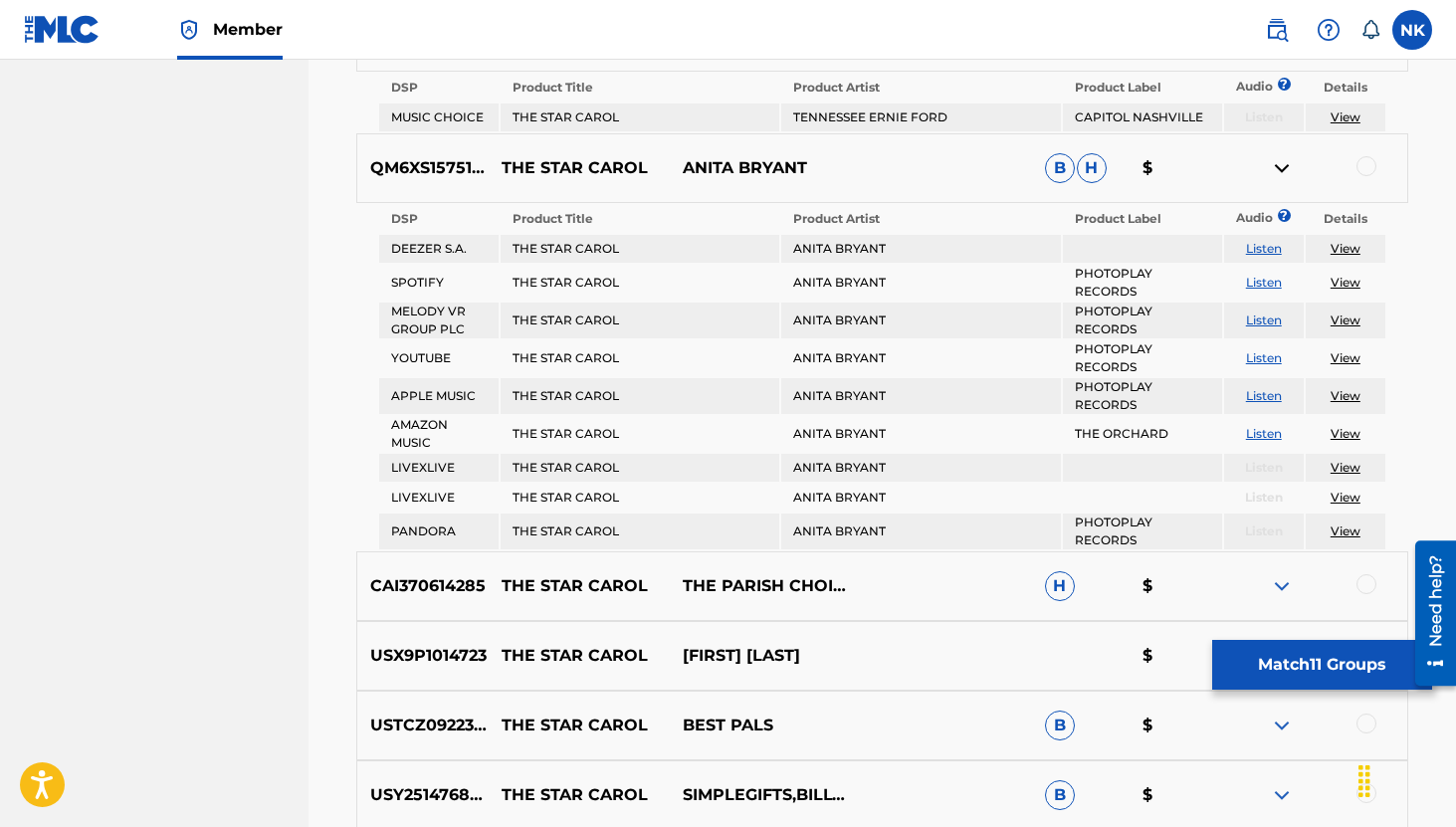 scroll, scrollTop: 8293, scrollLeft: 0, axis: vertical 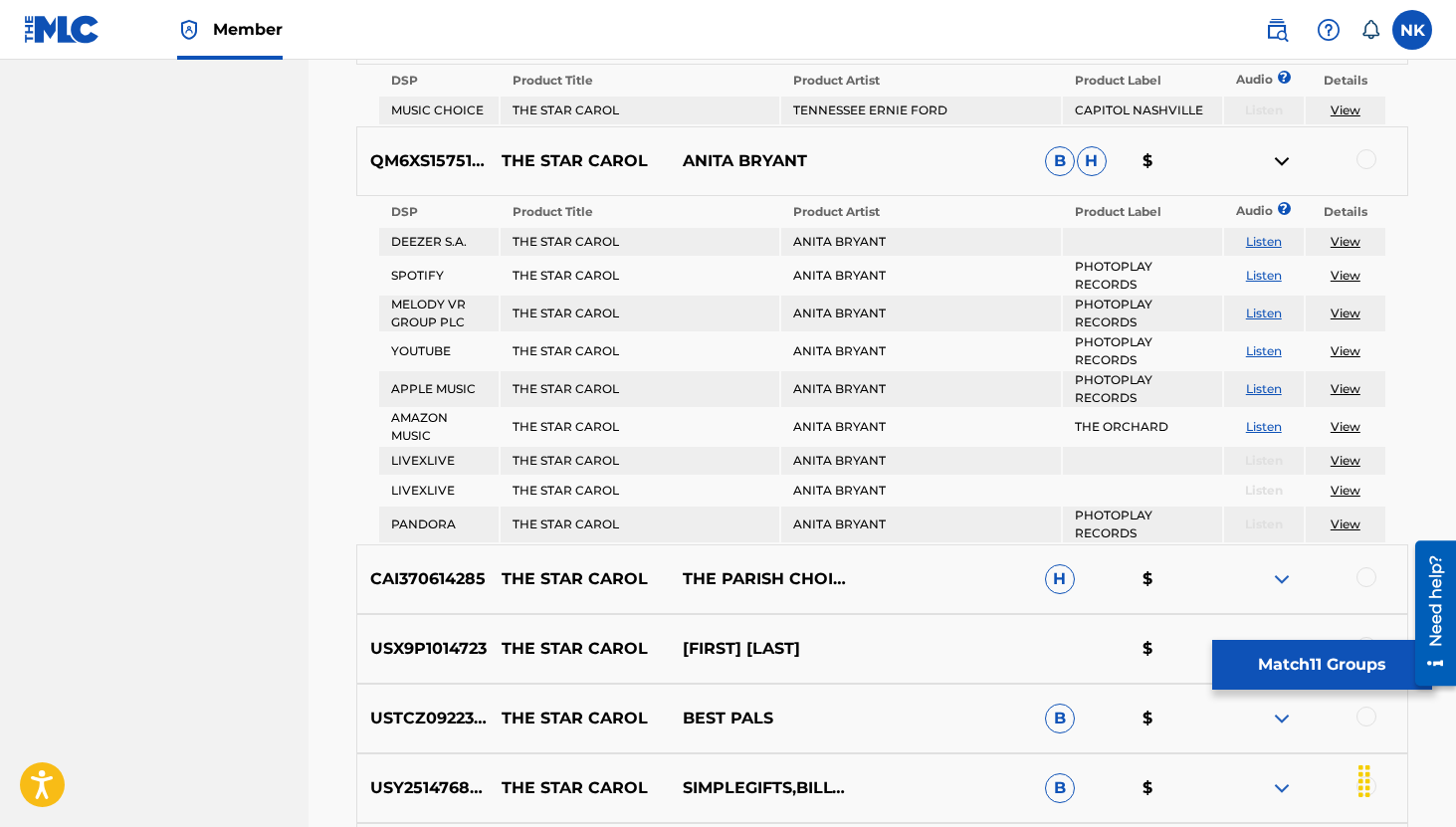 click on "Listen" at bounding box center [1264, 350] 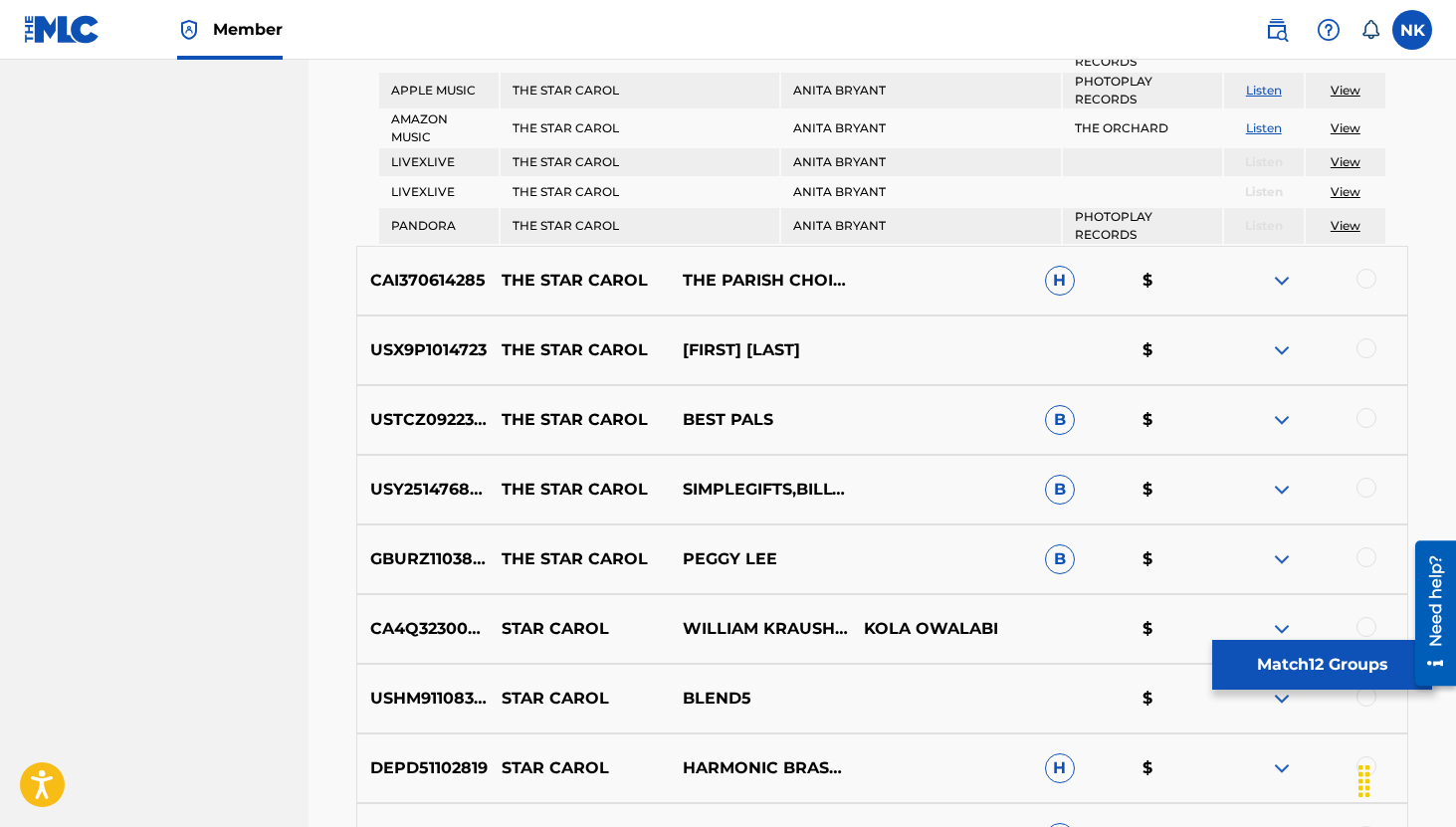 scroll, scrollTop: 8594, scrollLeft: 0, axis: vertical 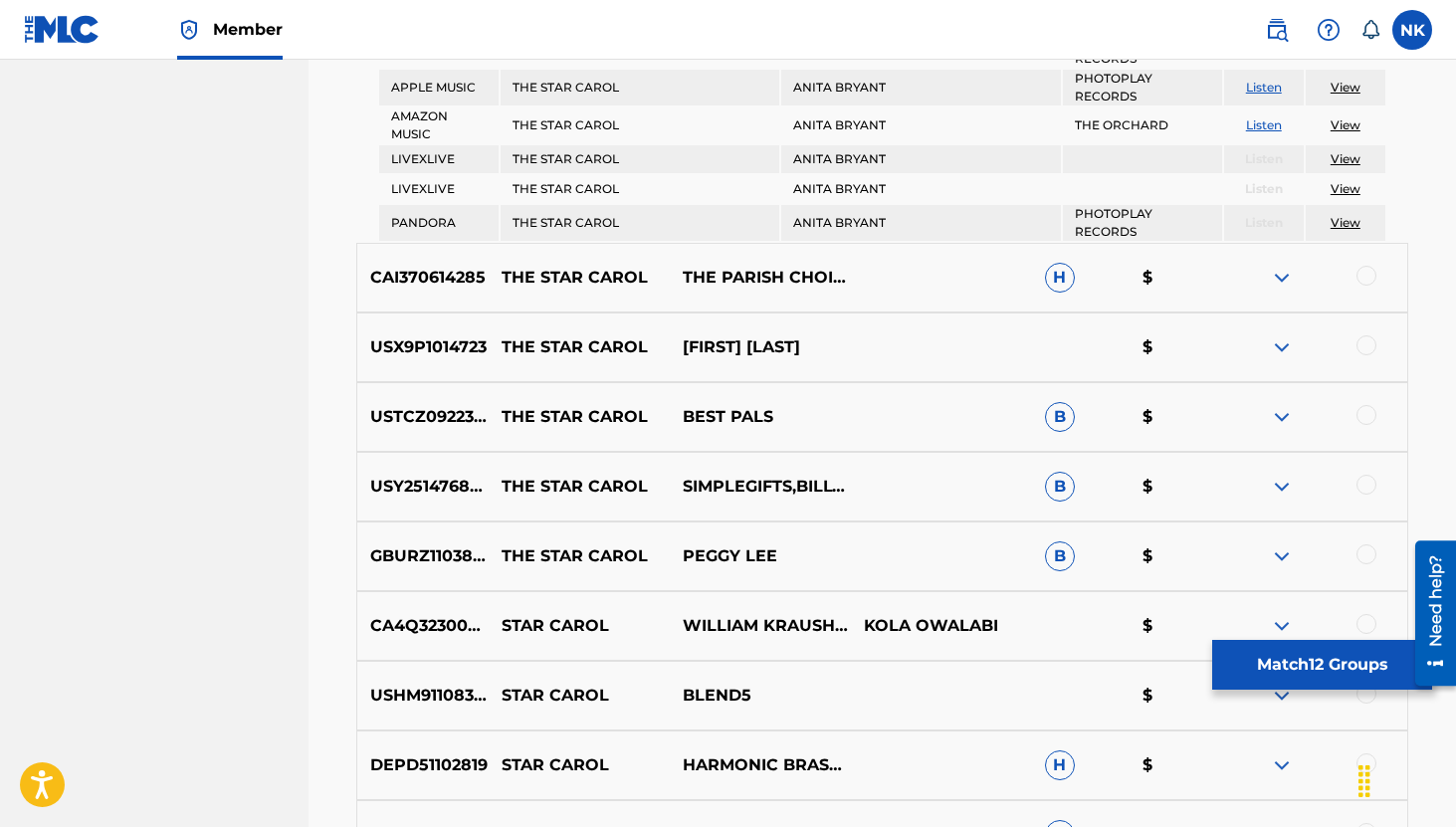 click at bounding box center [1282, 278] 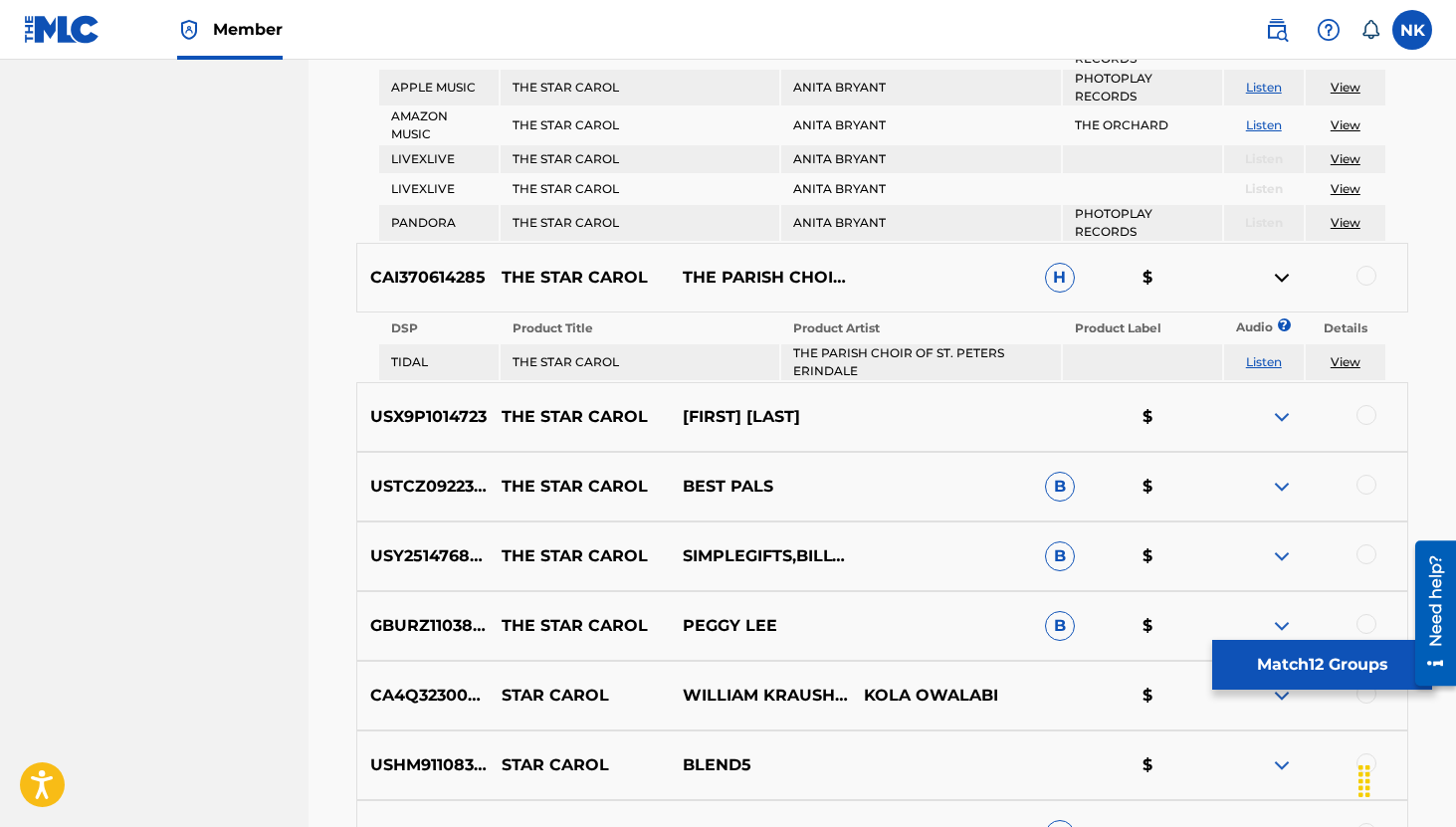 click at bounding box center (1282, 487) 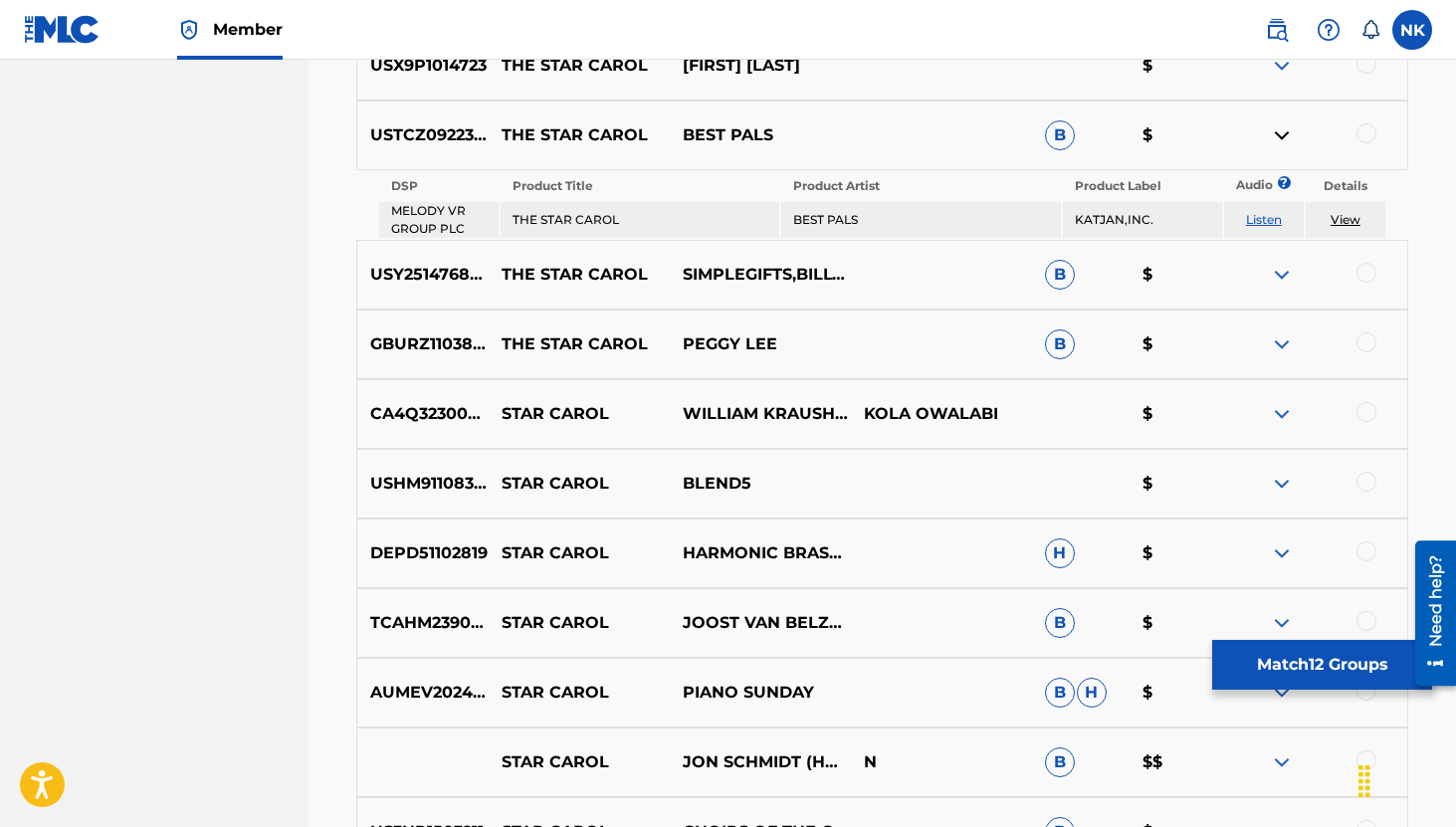 scroll, scrollTop: 8955, scrollLeft: 0, axis: vertical 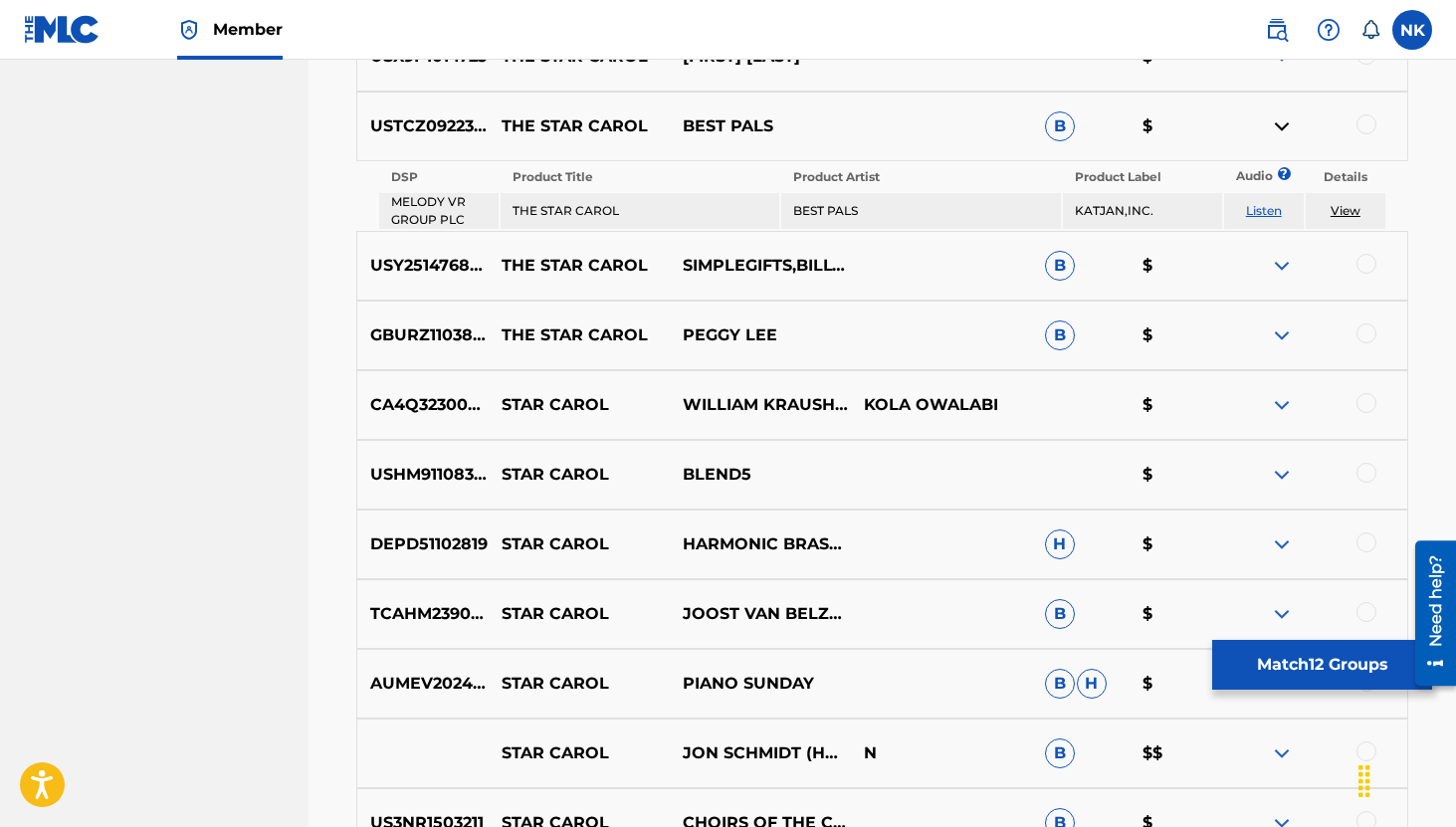 click on "Listen" at bounding box center [1264, 210] 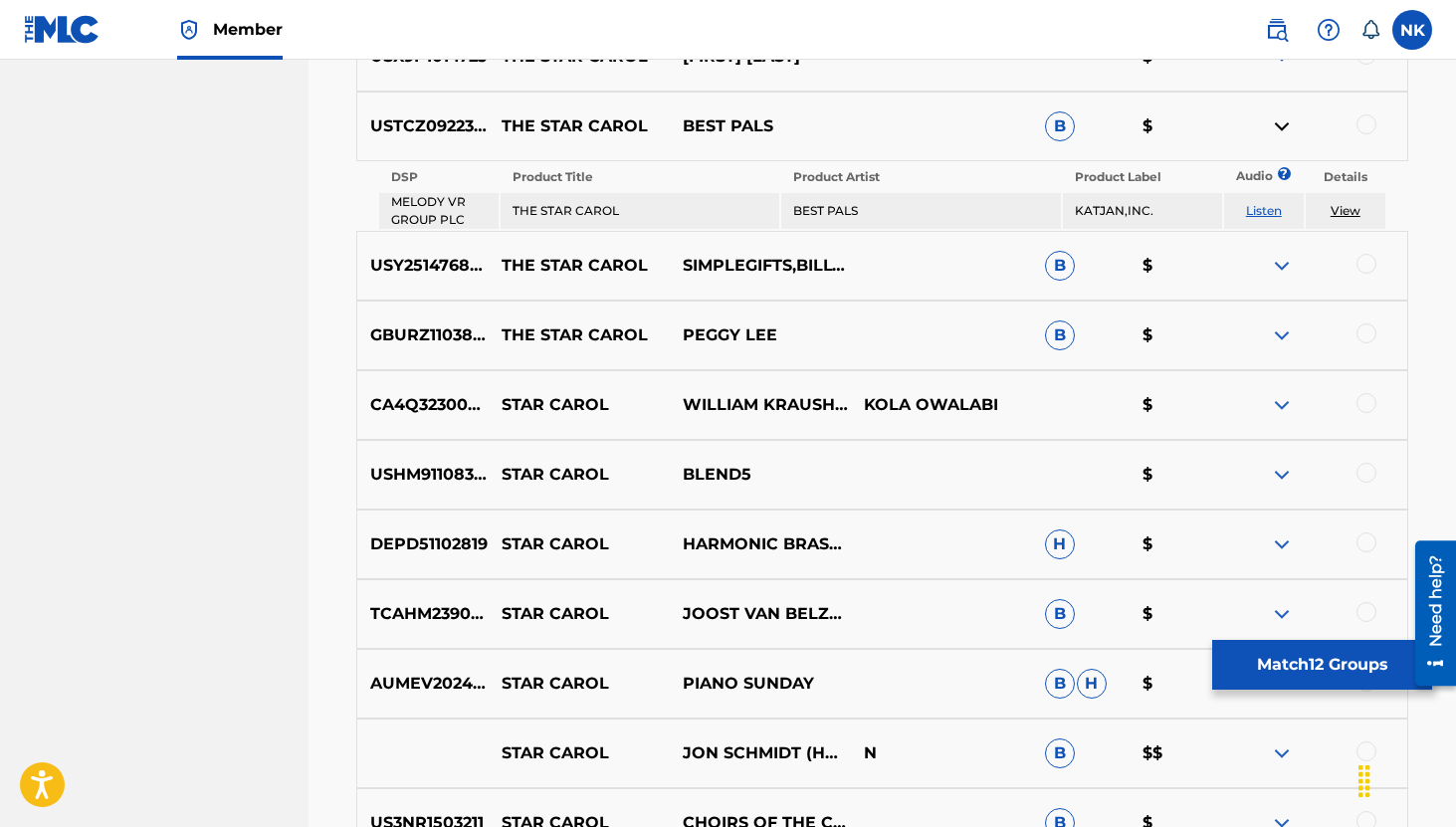 click at bounding box center [1282, 266] 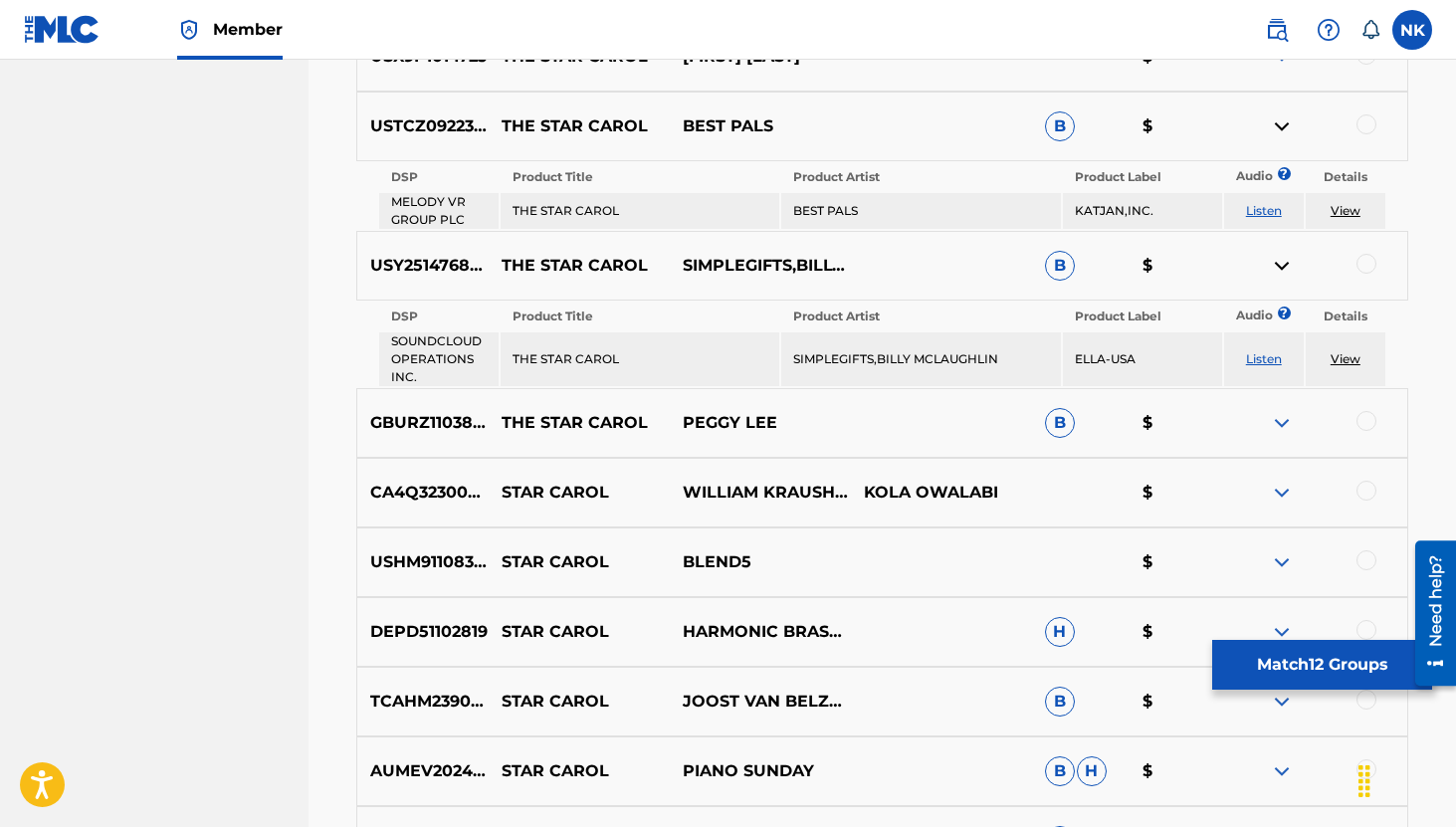 click on "Listen" at bounding box center [1264, 358] 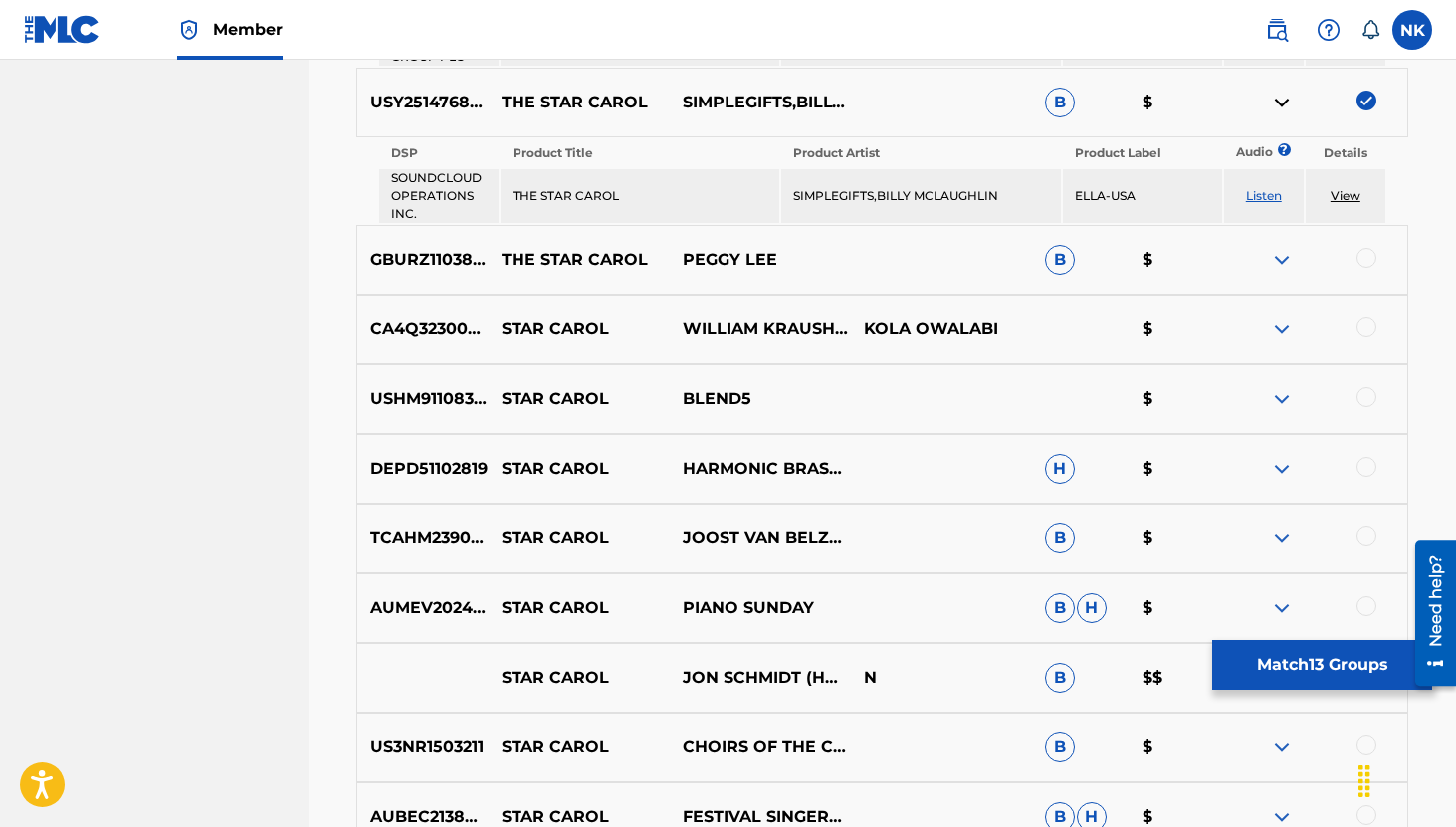 scroll, scrollTop: 9191, scrollLeft: 0, axis: vertical 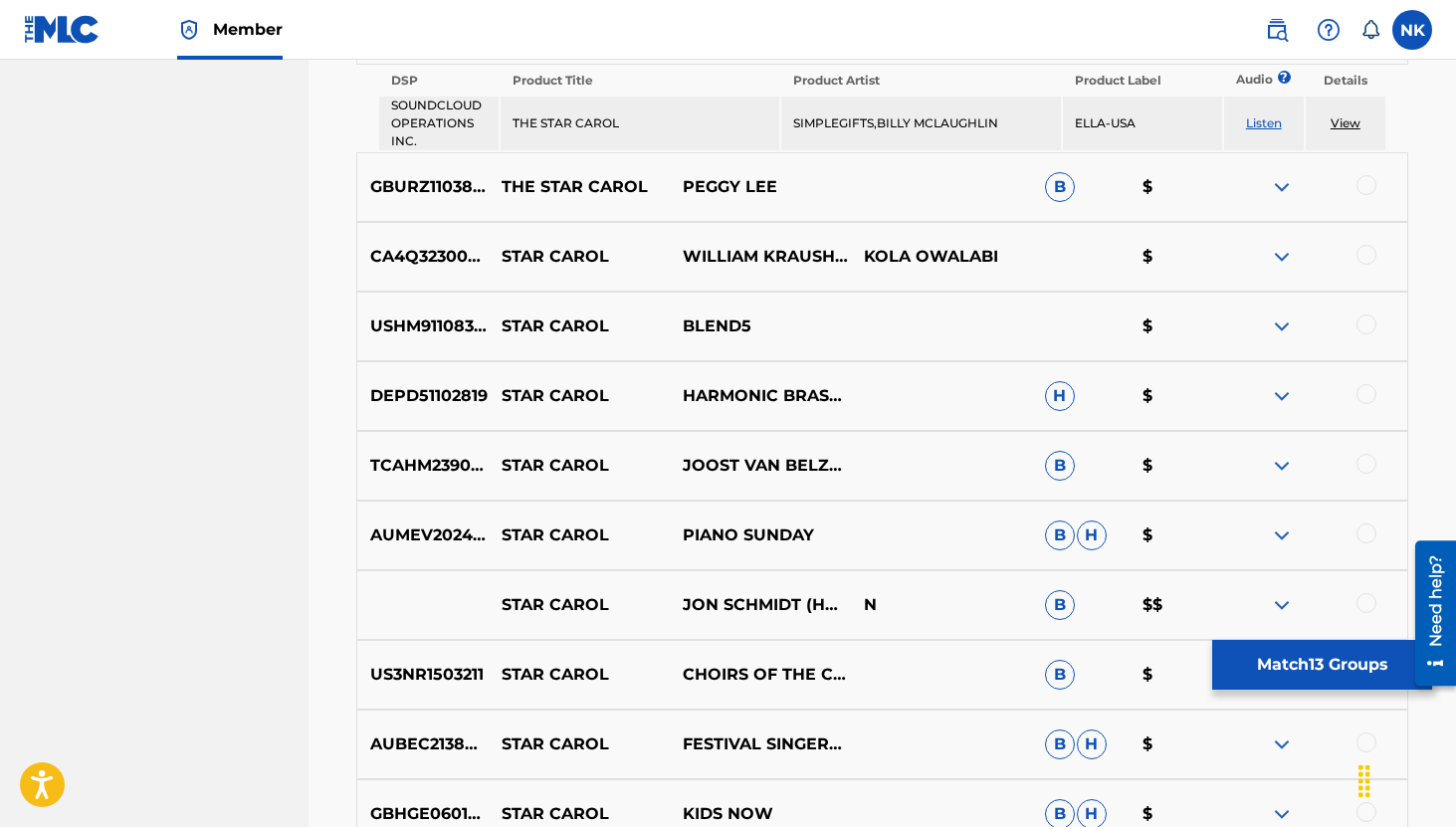 click at bounding box center [1282, 396] 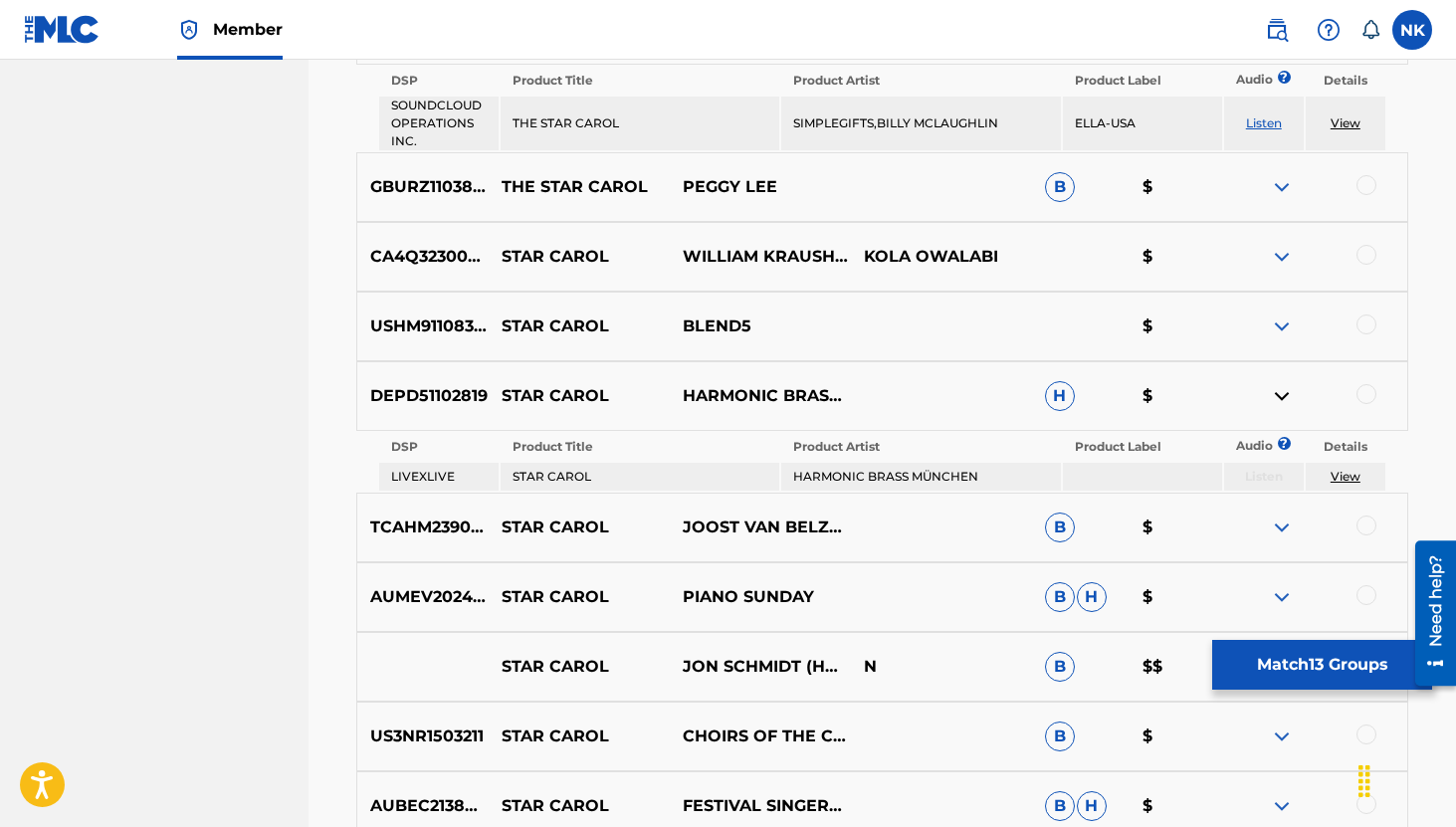 scroll, scrollTop: 9402, scrollLeft: 0, axis: vertical 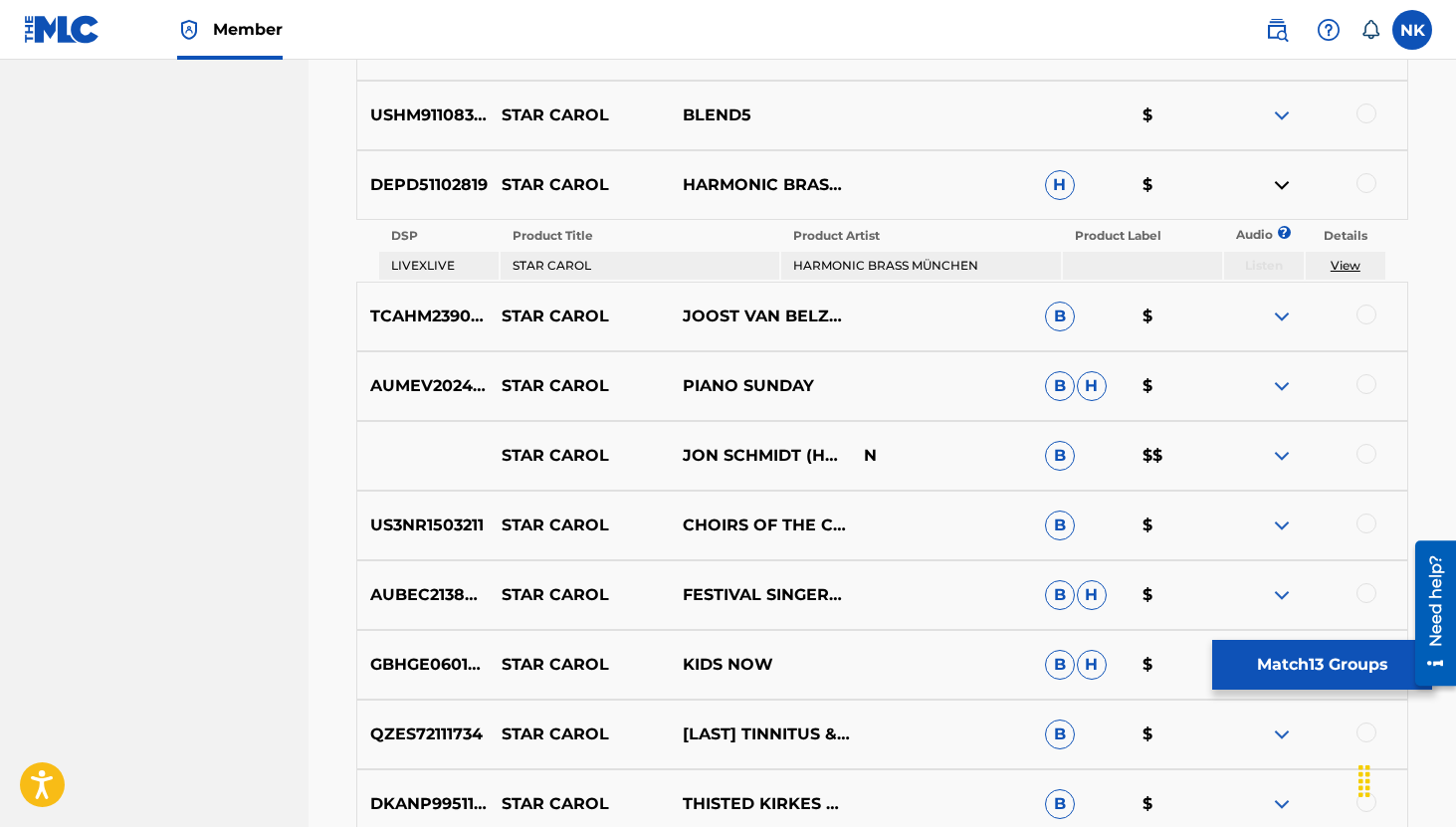 click at bounding box center (1282, 316) 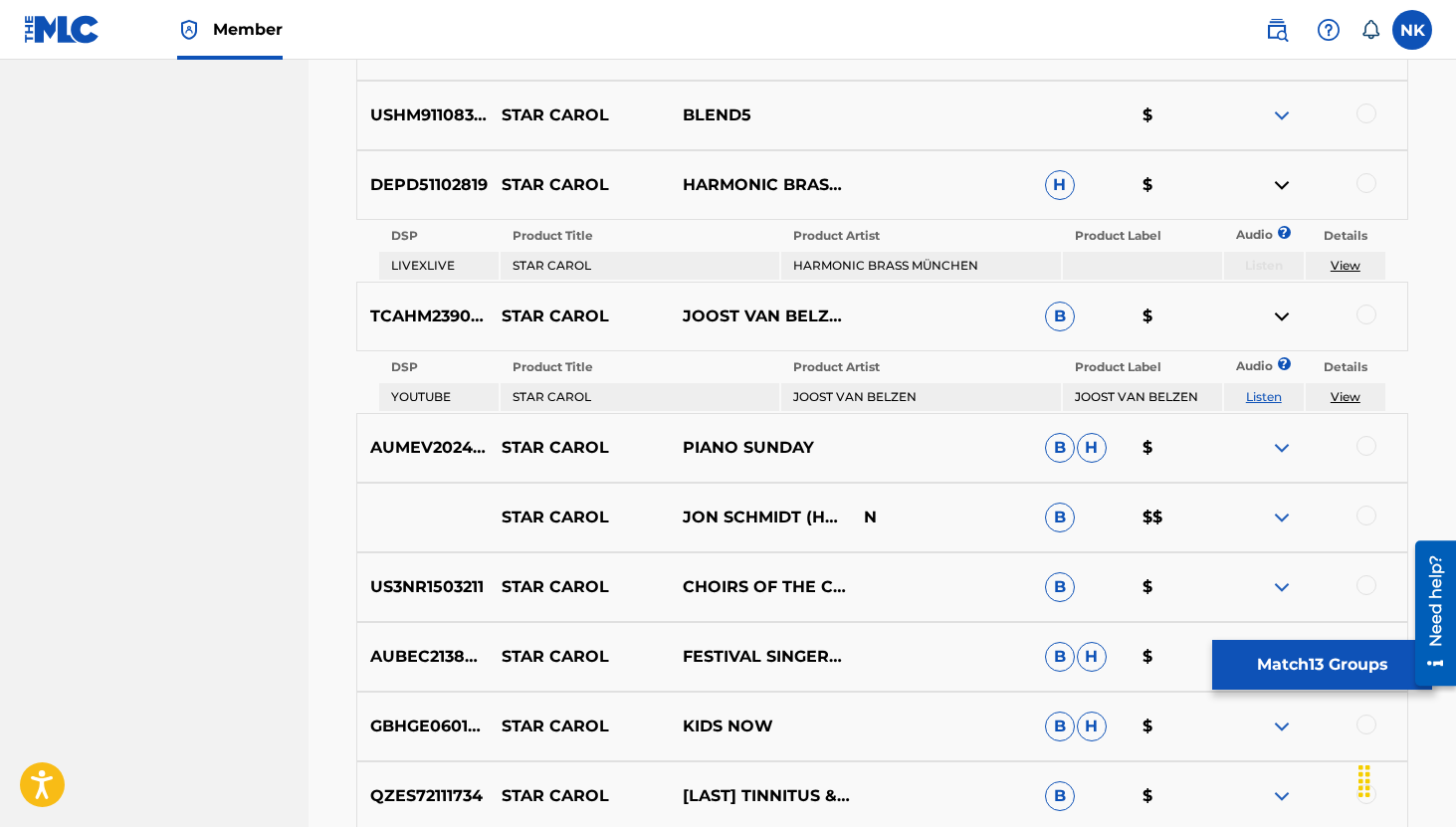 click on "Listen" at bounding box center [1264, 396] 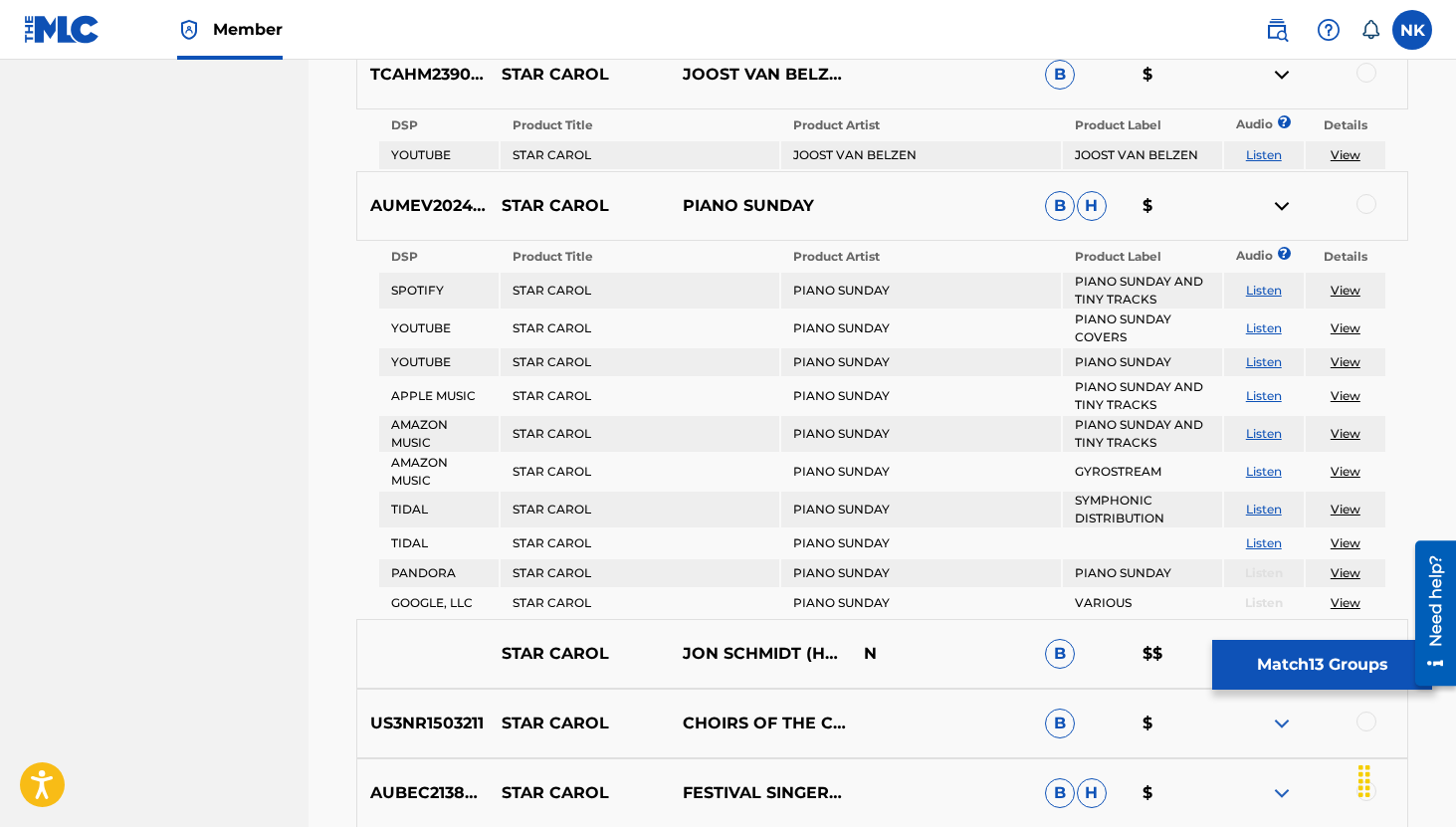 scroll, scrollTop: 9653, scrollLeft: 0, axis: vertical 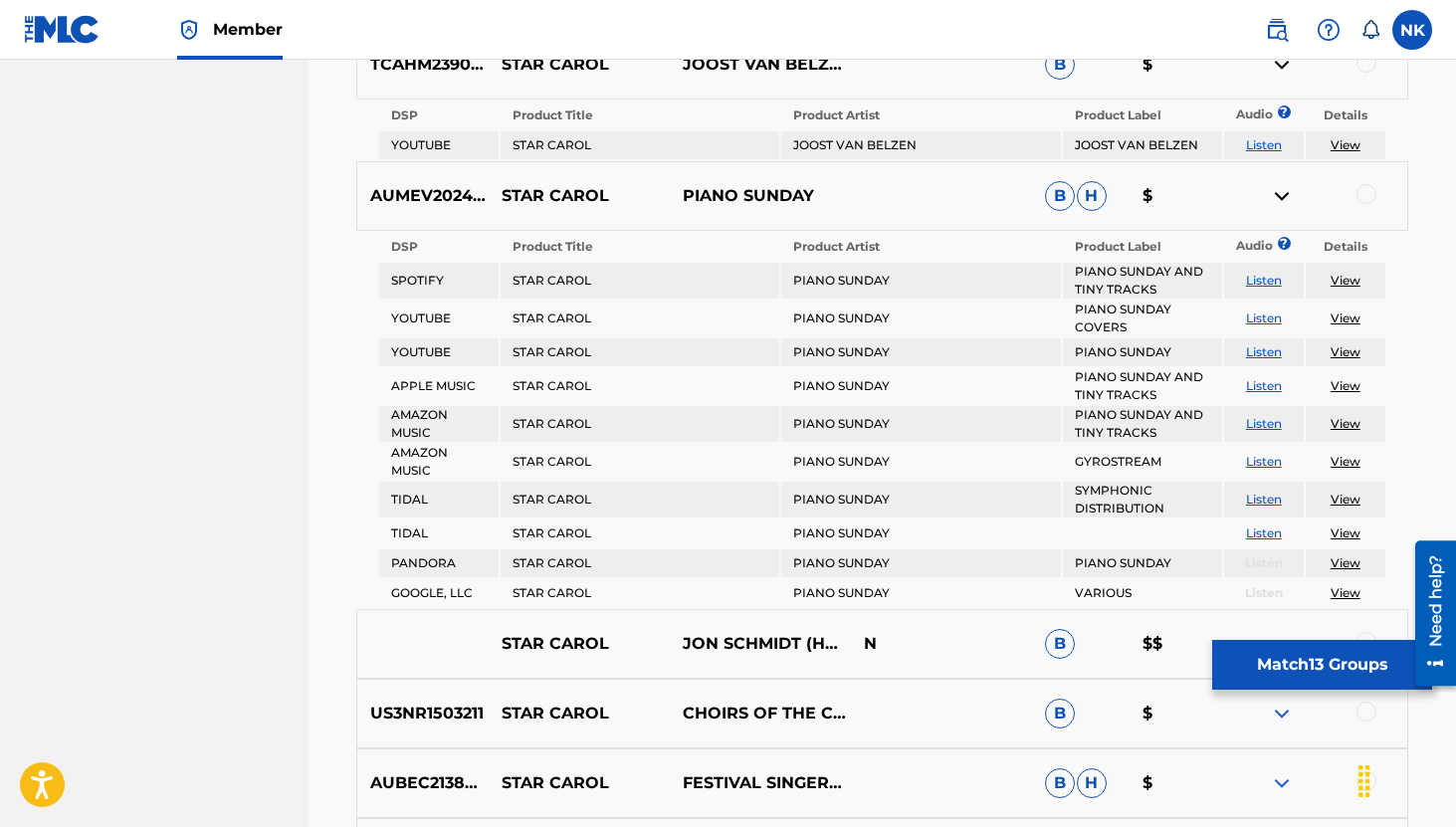 click on "Listen" at bounding box center [1264, 385] 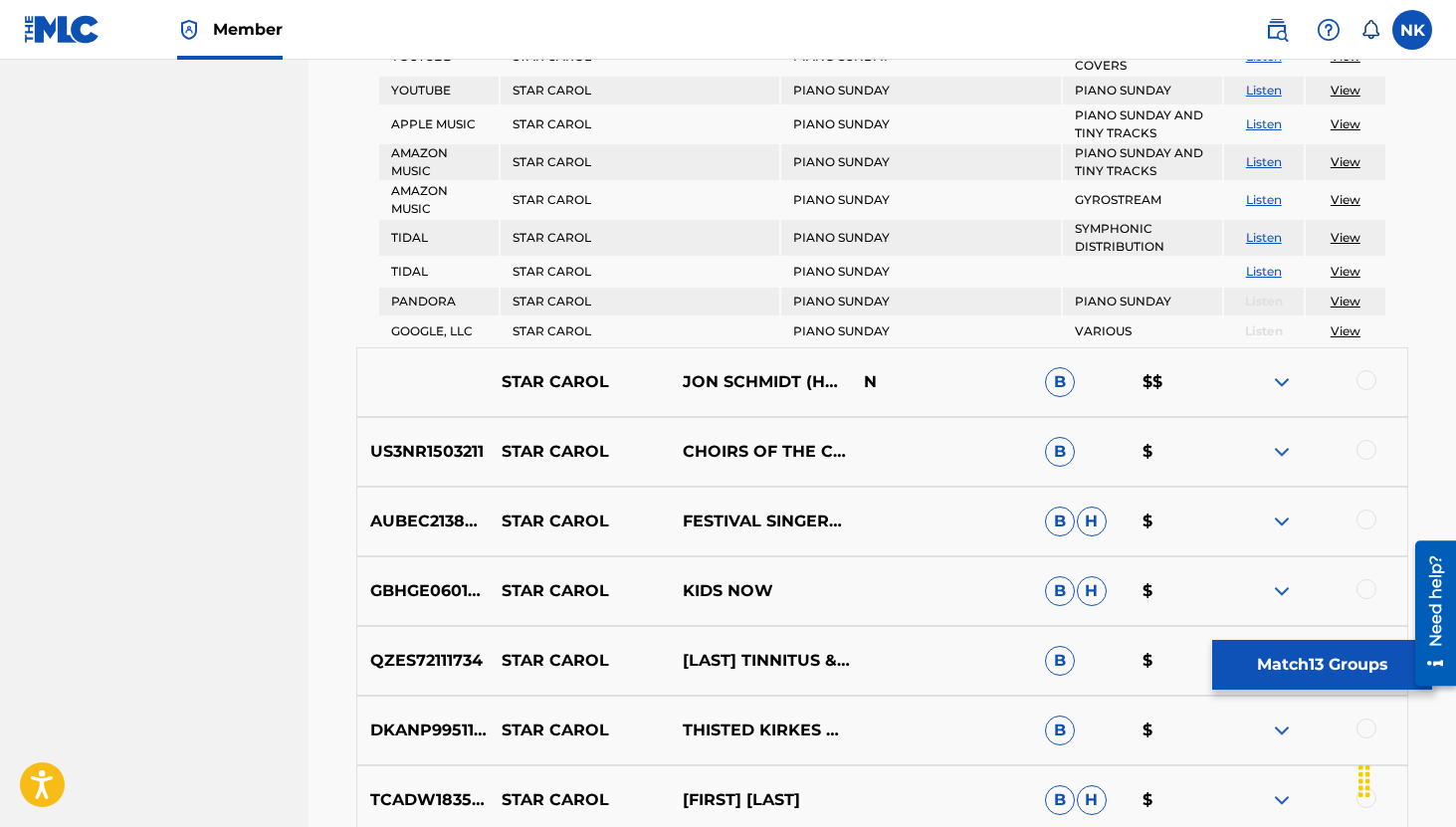 scroll, scrollTop: 9962, scrollLeft: 0, axis: vertical 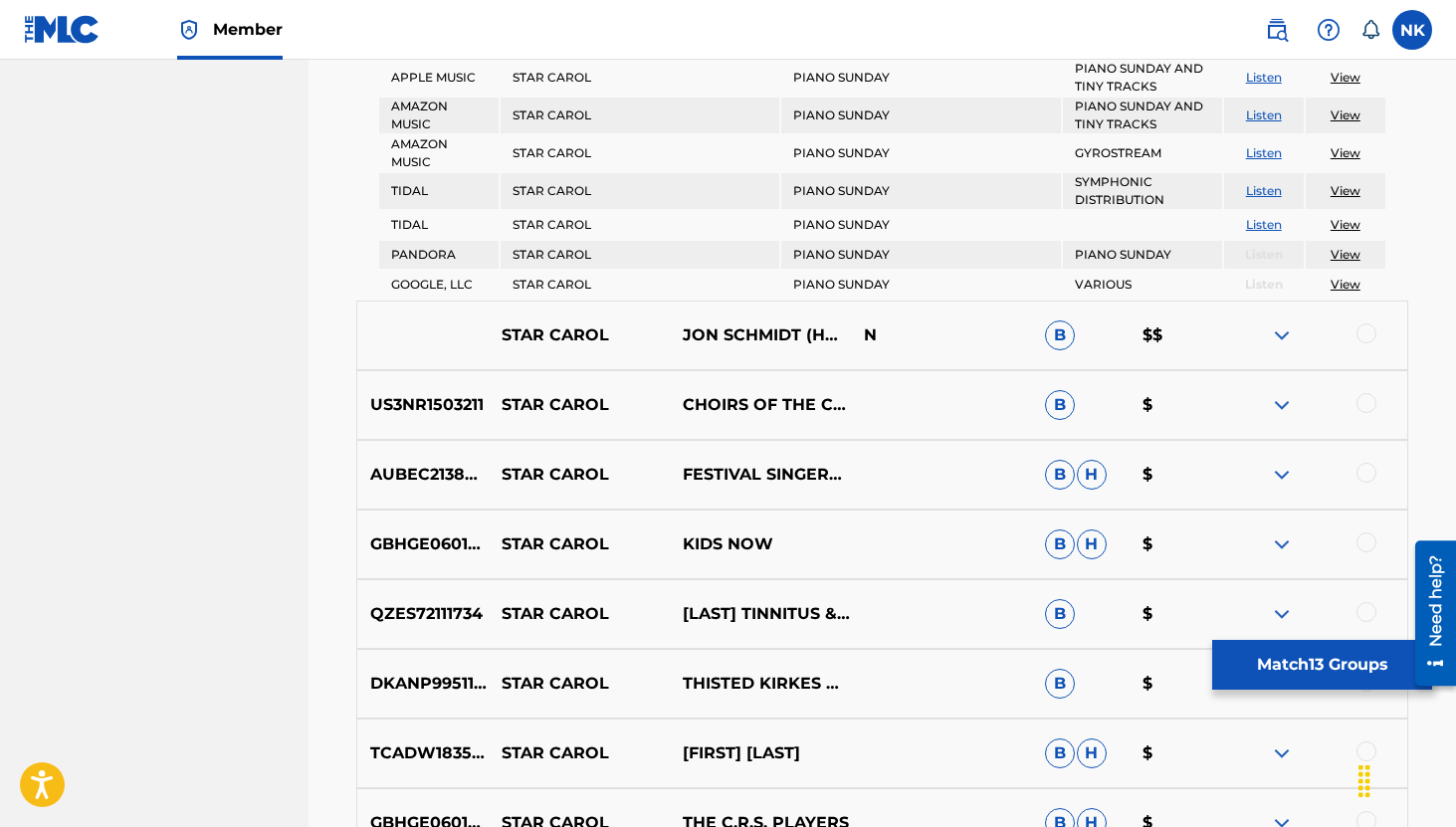click on "STAR CAROL JON SCHMIDT (HOLIDAY) N B $$" at bounding box center [882, 335] 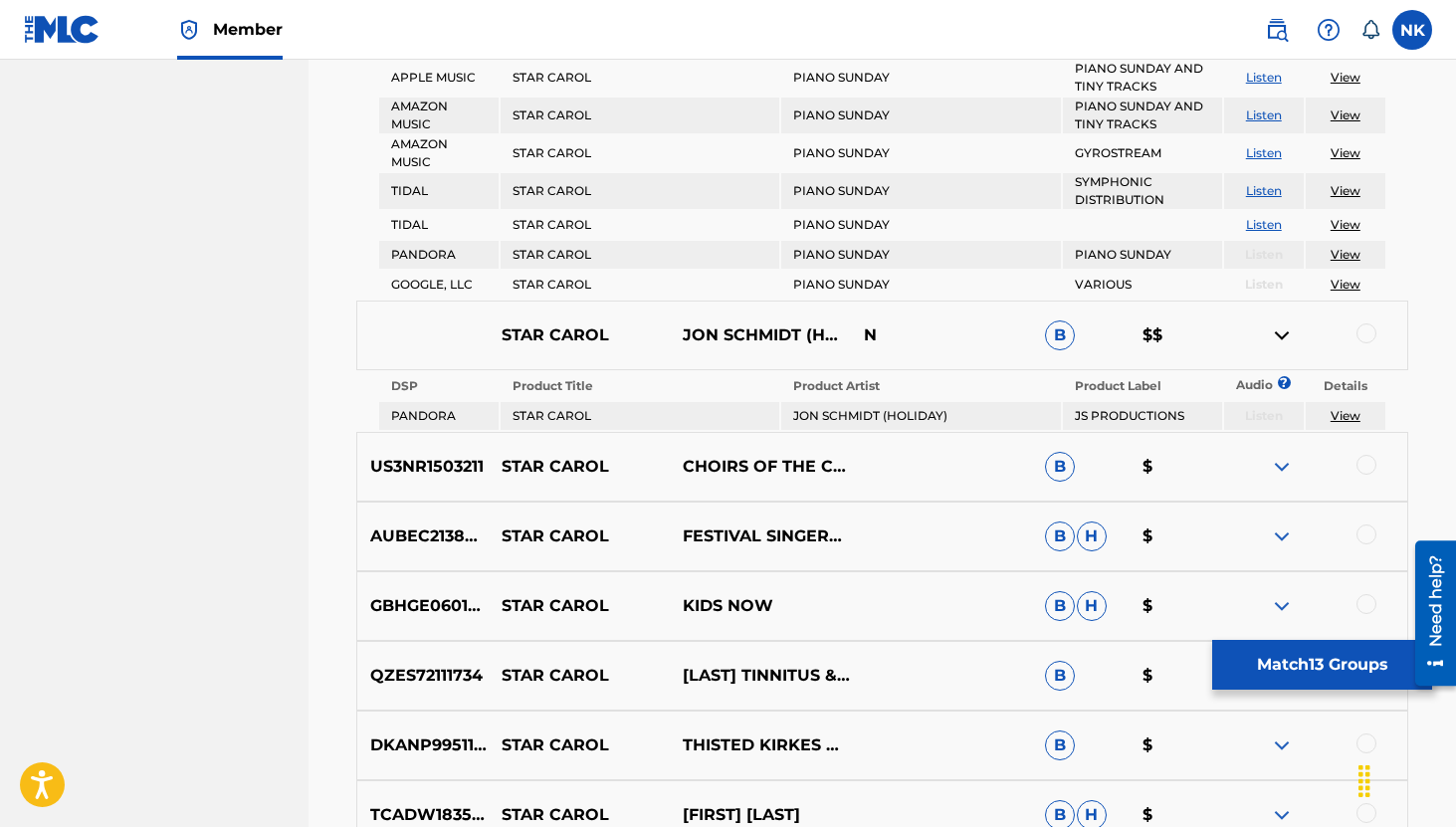 click at bounding box center (1282, 467) 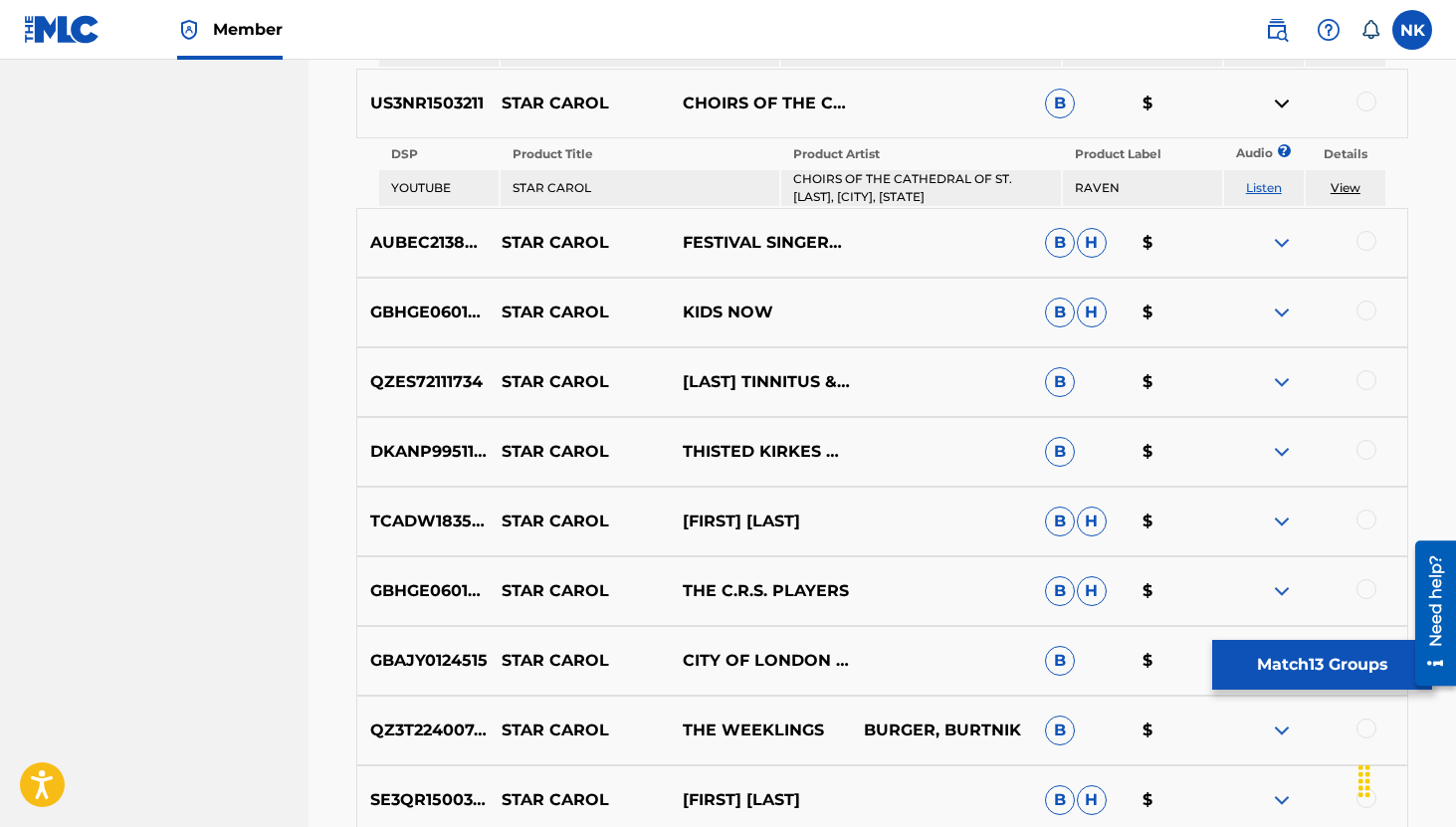 scroll, scrollTop: 10324, scrollLeft: 0, axis: vertical 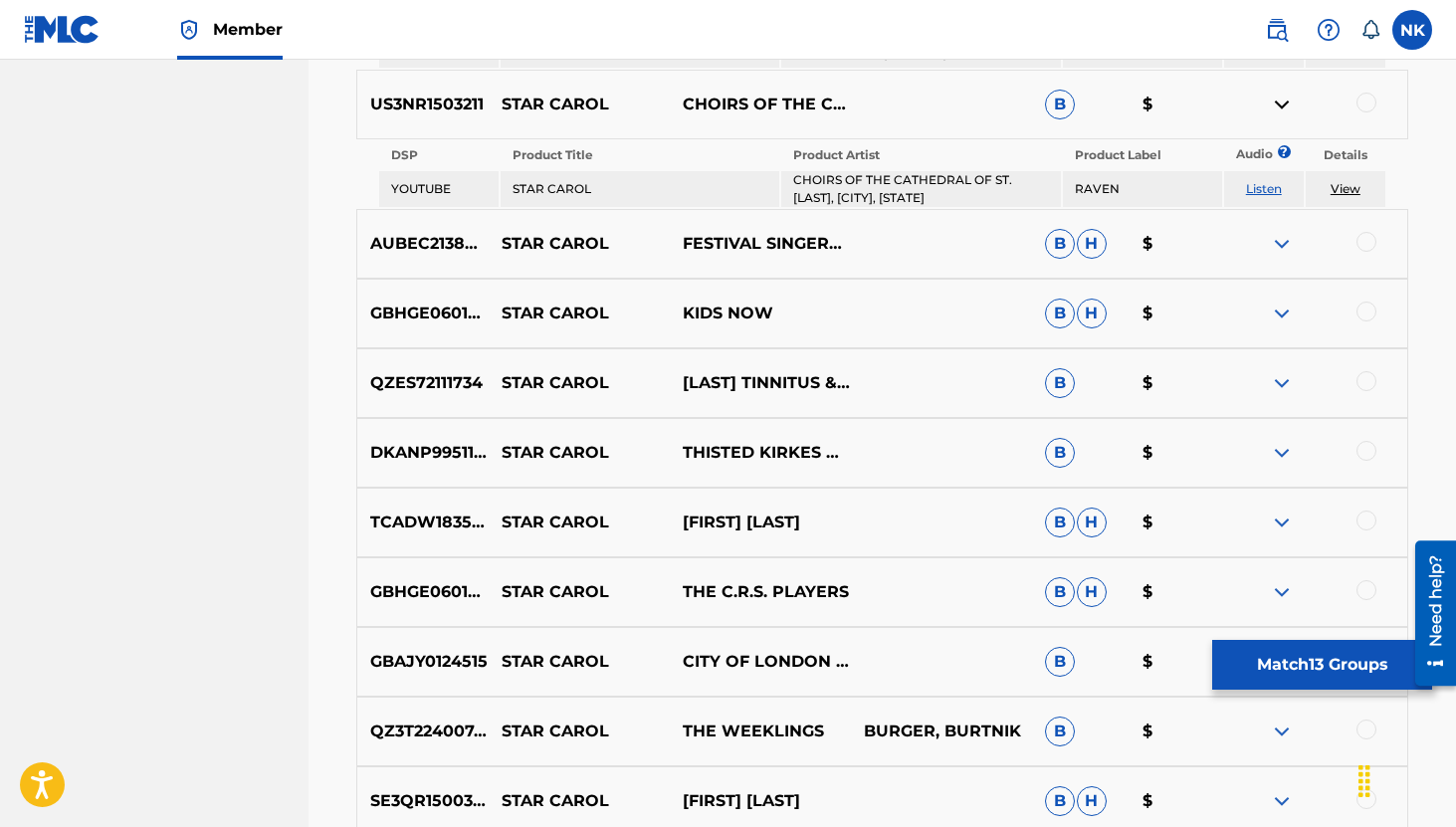 click on "Listen" at bounding box center [1264, 188] 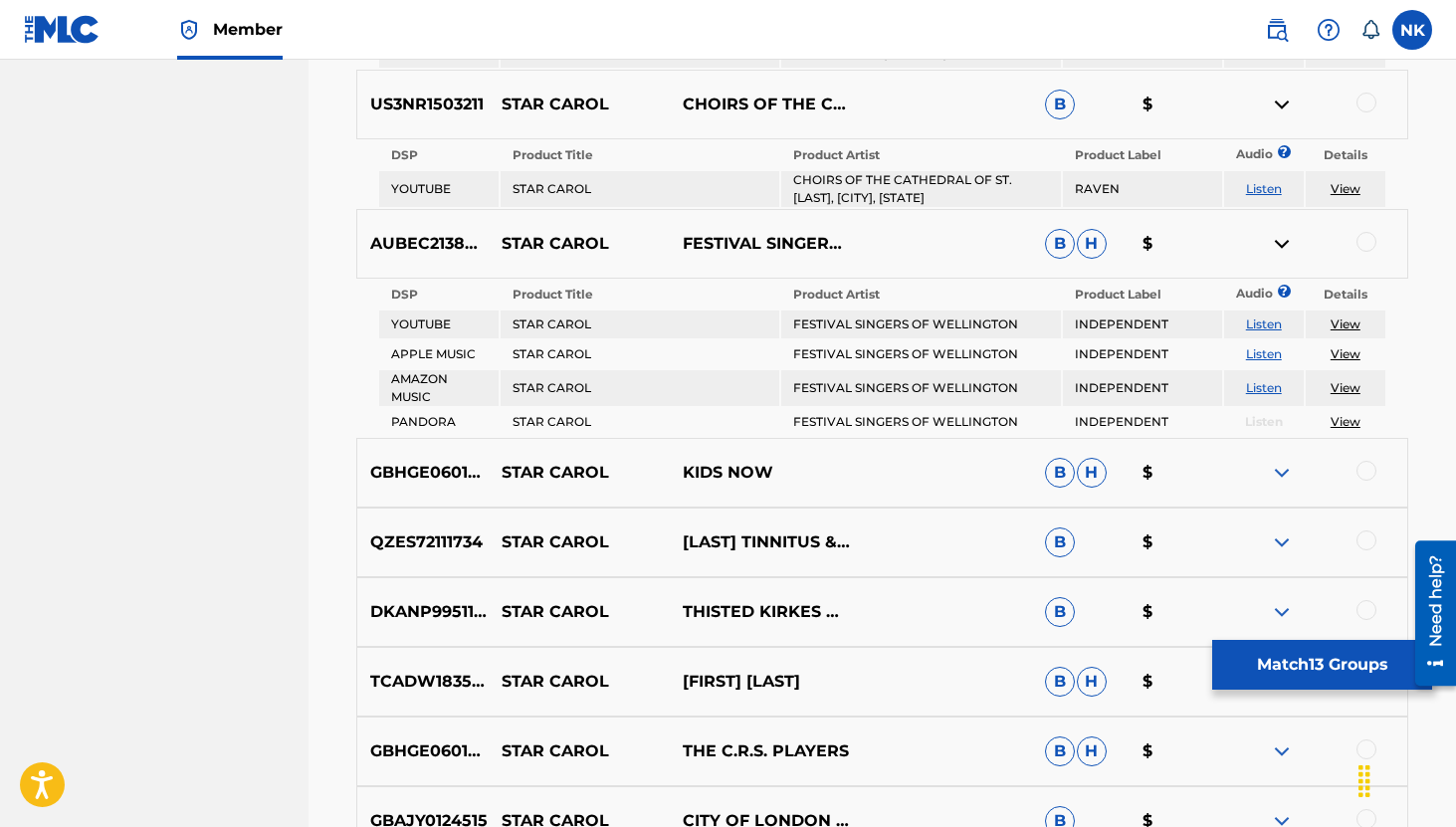 click on "Listen" at bounding box center (1264, 323) 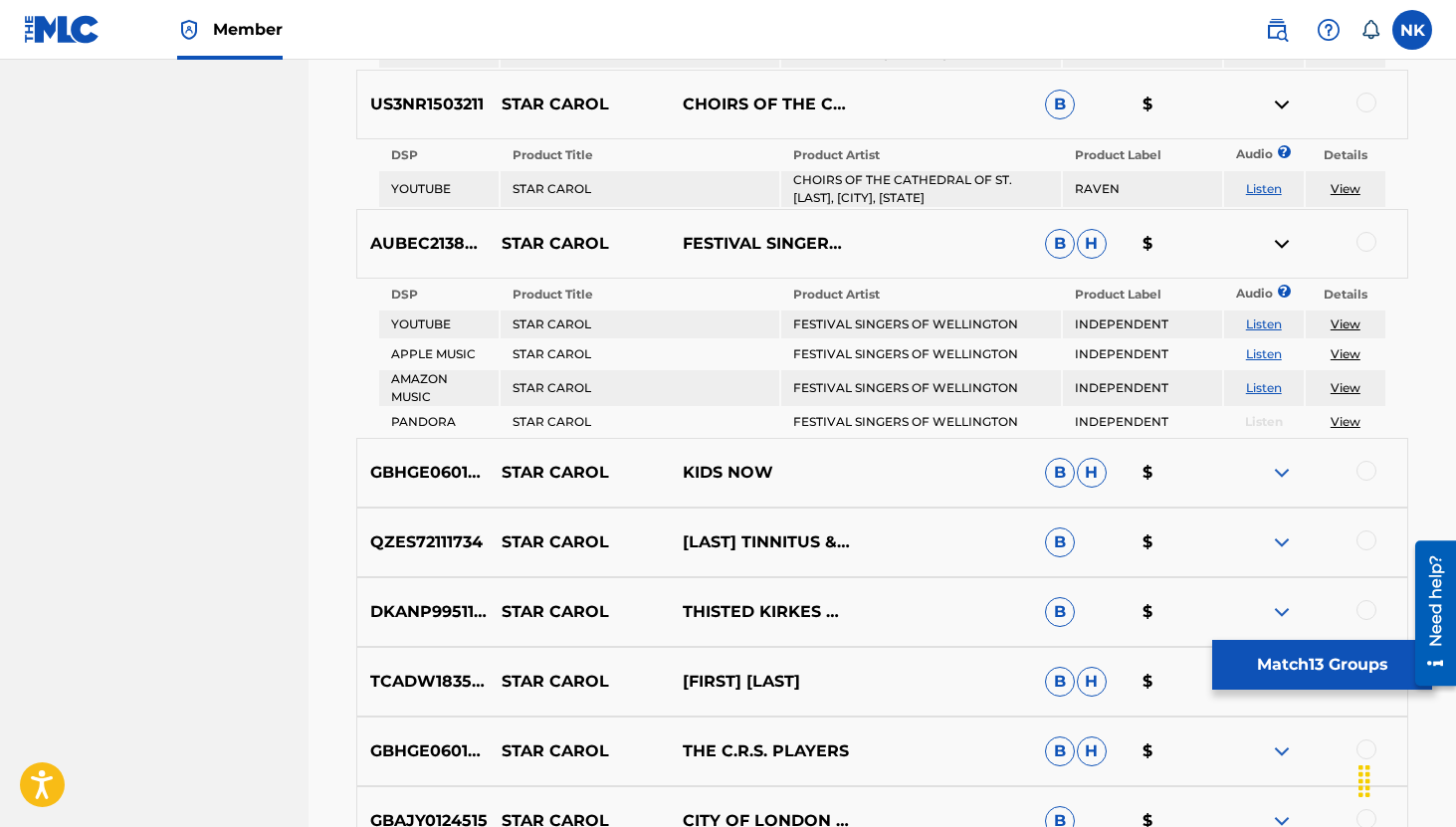 click at bounding box center (1282, 473) 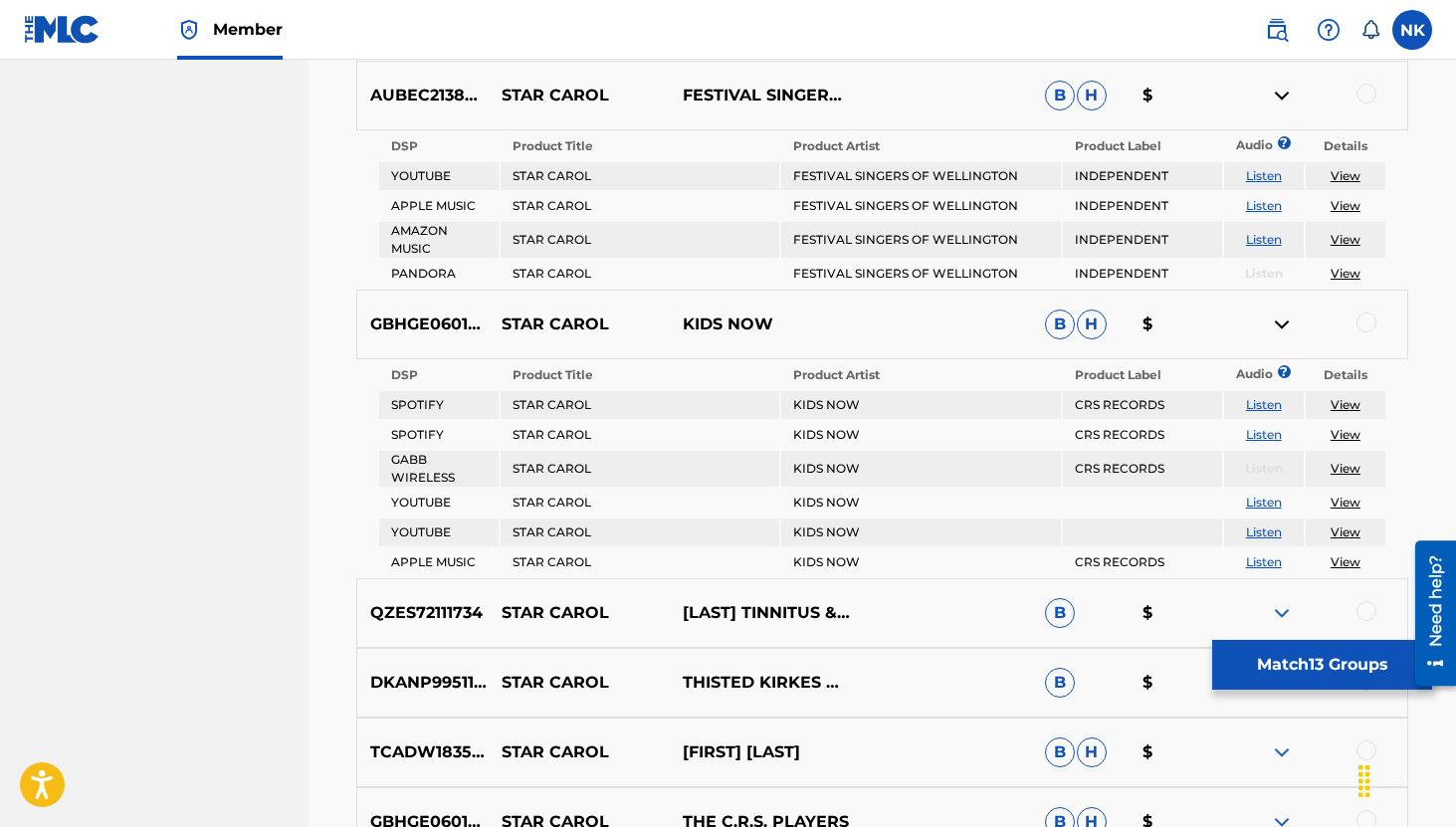 scroll, scrollTop: 10552, scrollLeft: 0, axis: vertical 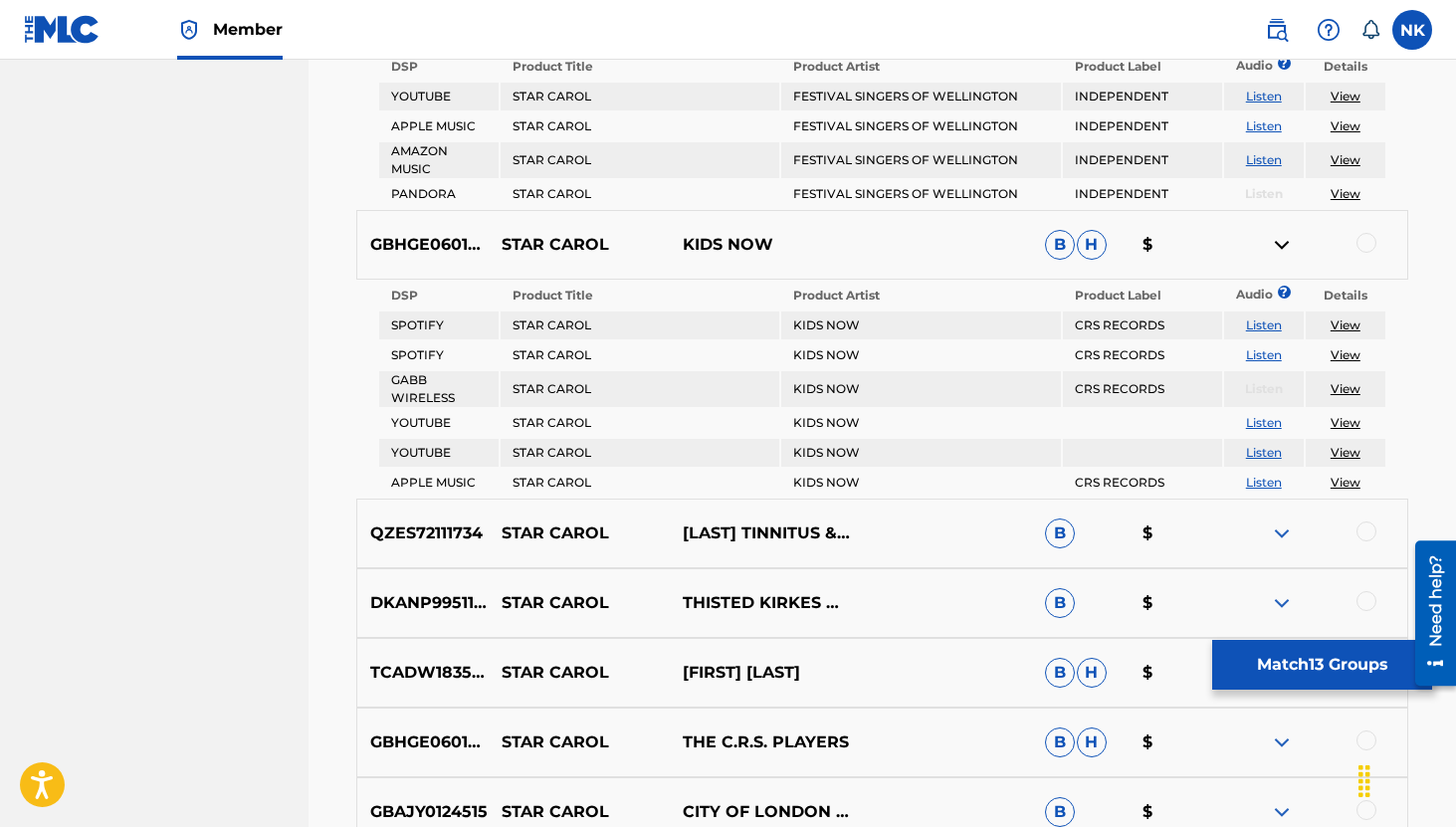 click on "Listen" at bounding box center [1264, 422] 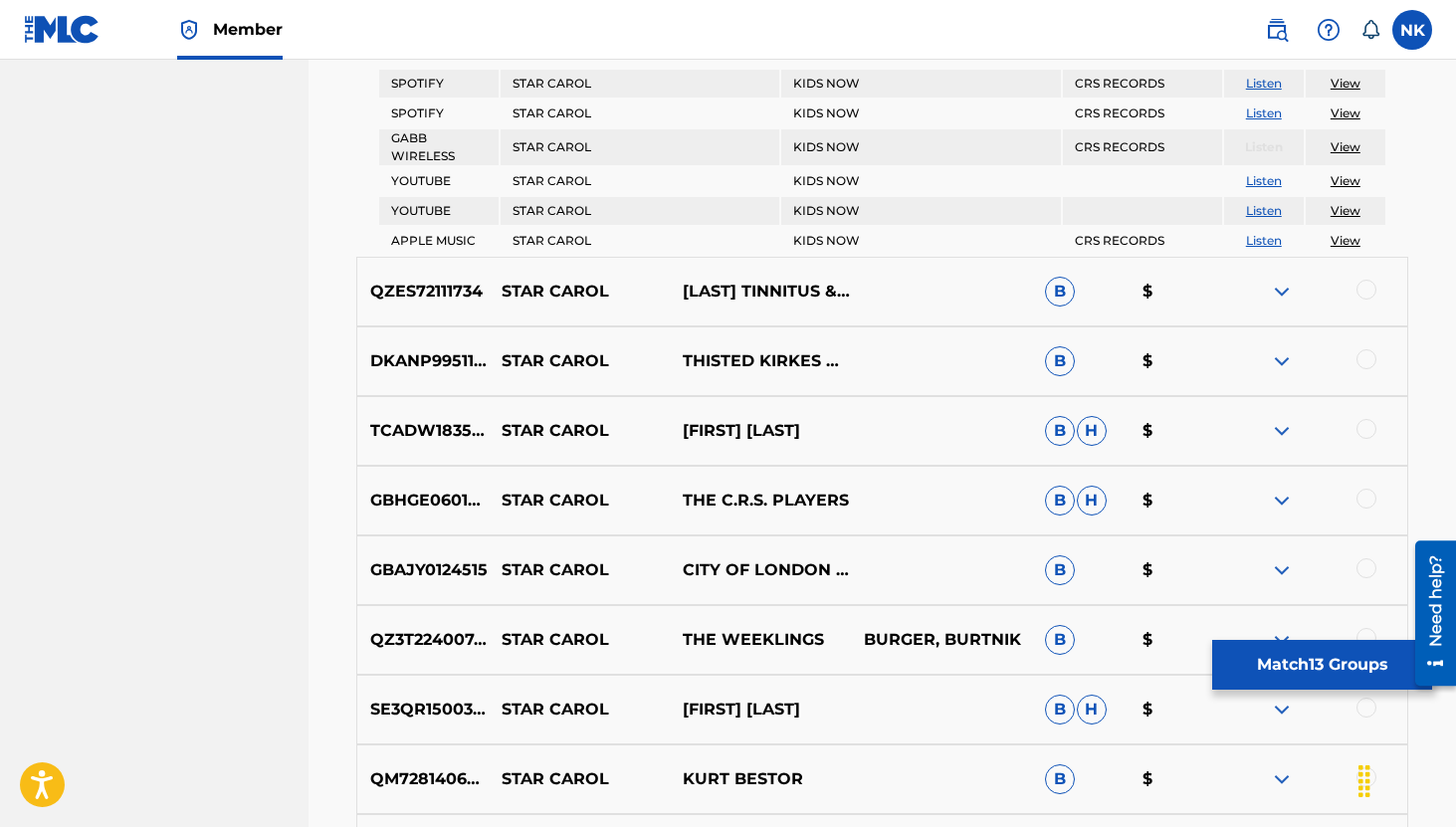 click on "QZES72111734 STAR CAROL JOHNNY TINNITUS & THE CLAM DIGGERS B $" at bounding box center (882, 292) 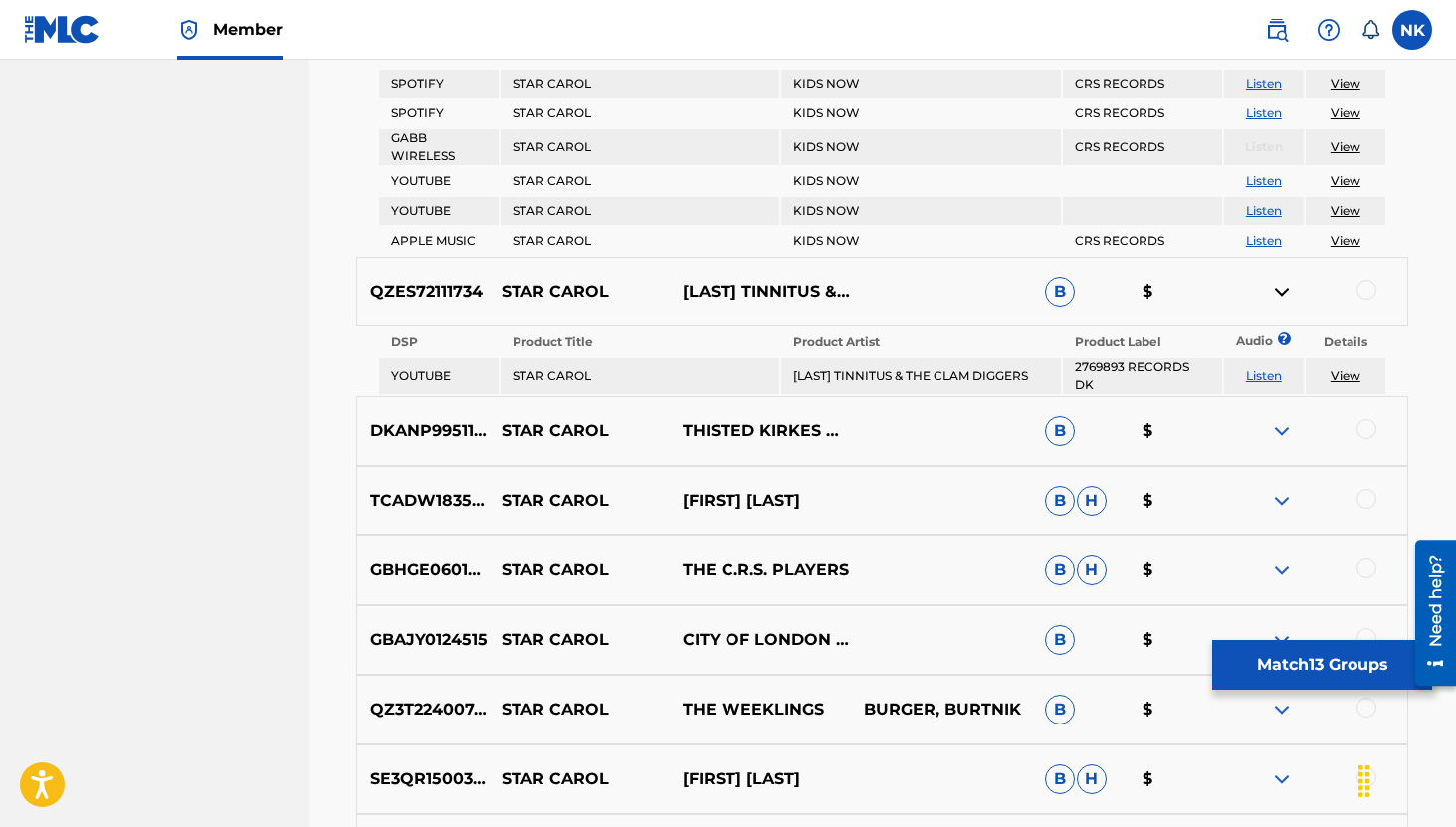 click on "Listen" at bounding box center [1264, 375] 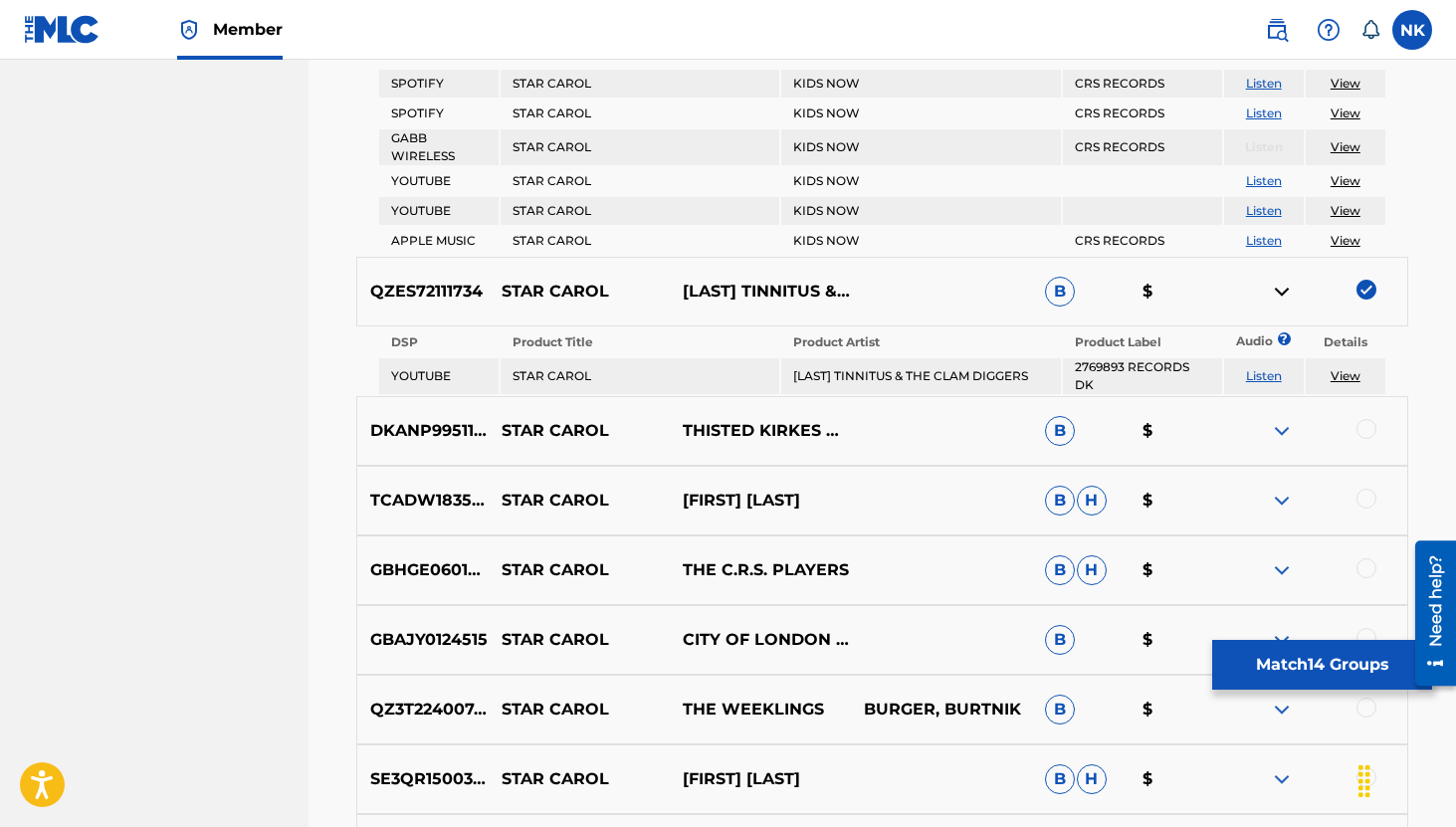 drag, startPoint x: 1370, startPoint y: 303, endPoint x: 1059, endPoint y: 42, distance: 406.00739 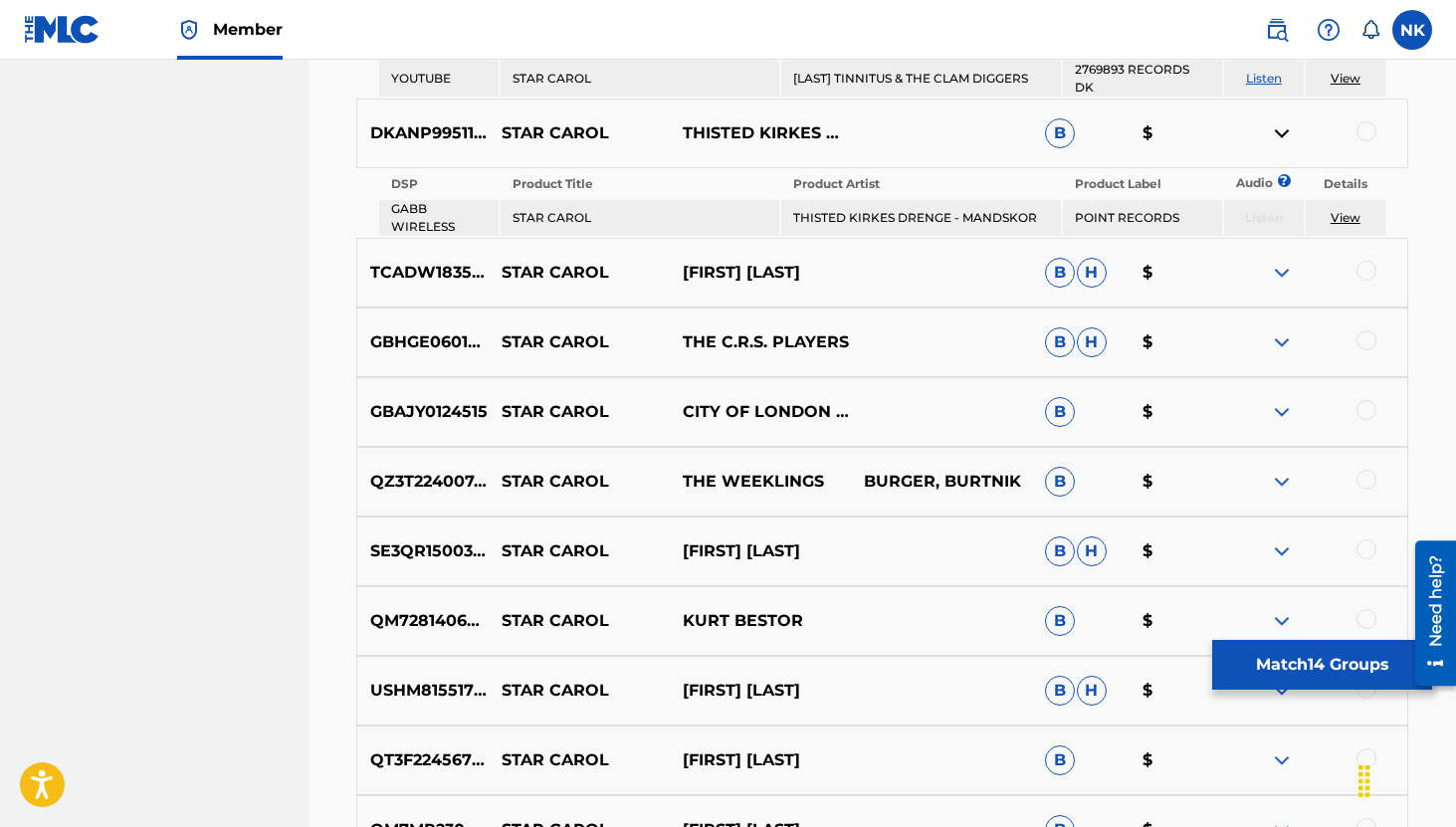 scroll, scrollTop: 11094, scrollLeft: 0, axis: vertical 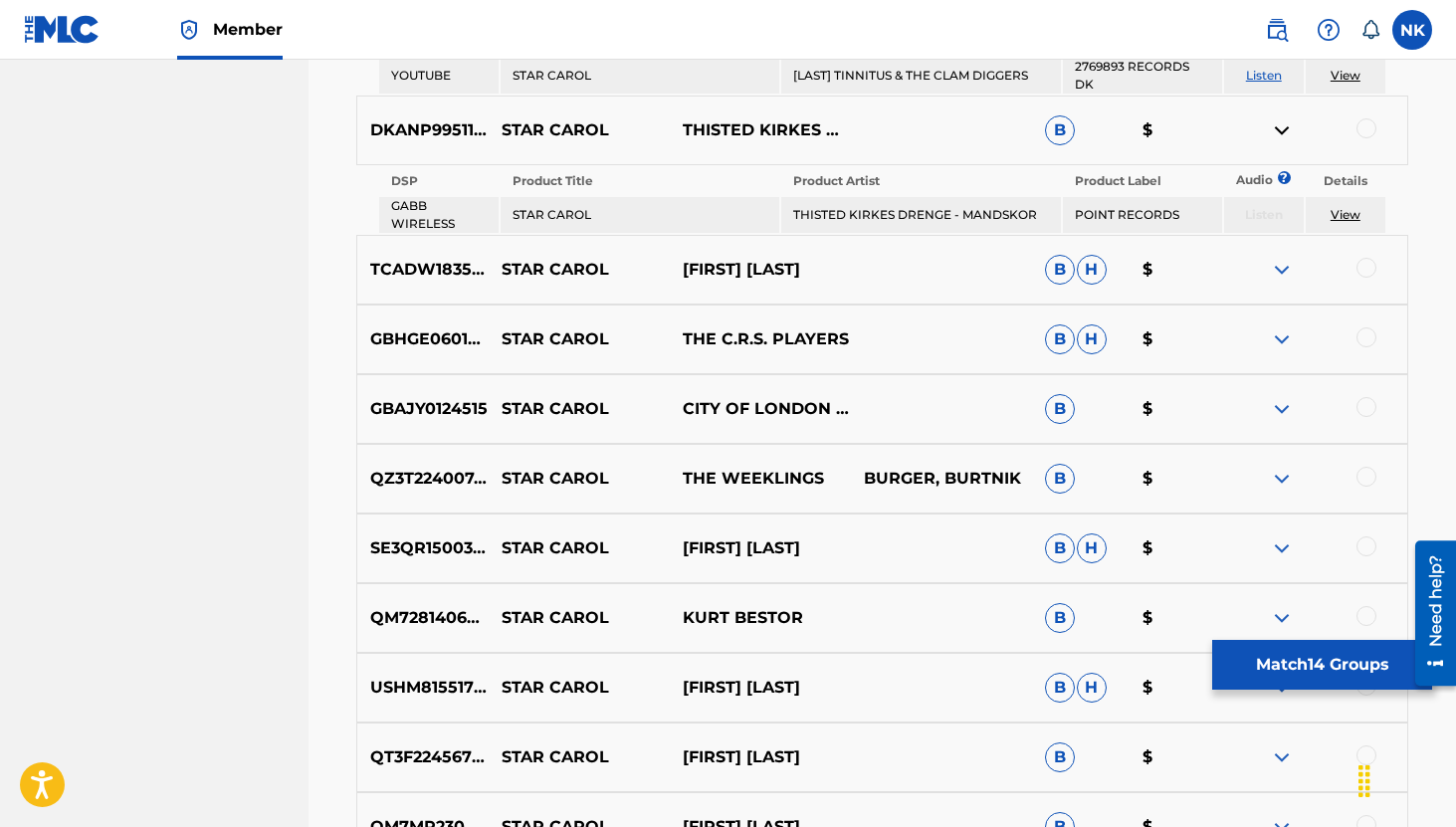 click at bounding box center [1282, 270] 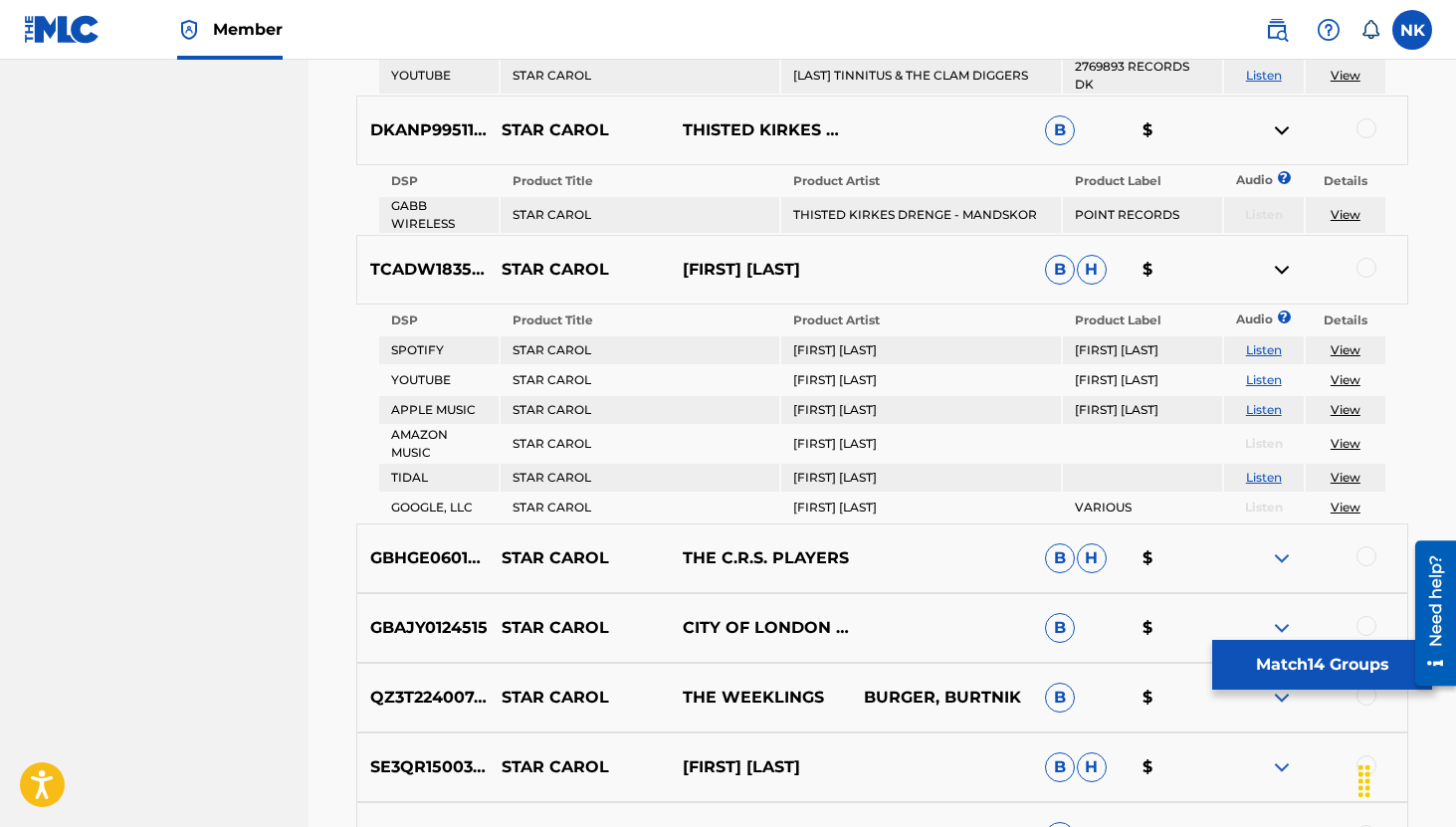 click on "Listen" at bounding box center (1264, 379) 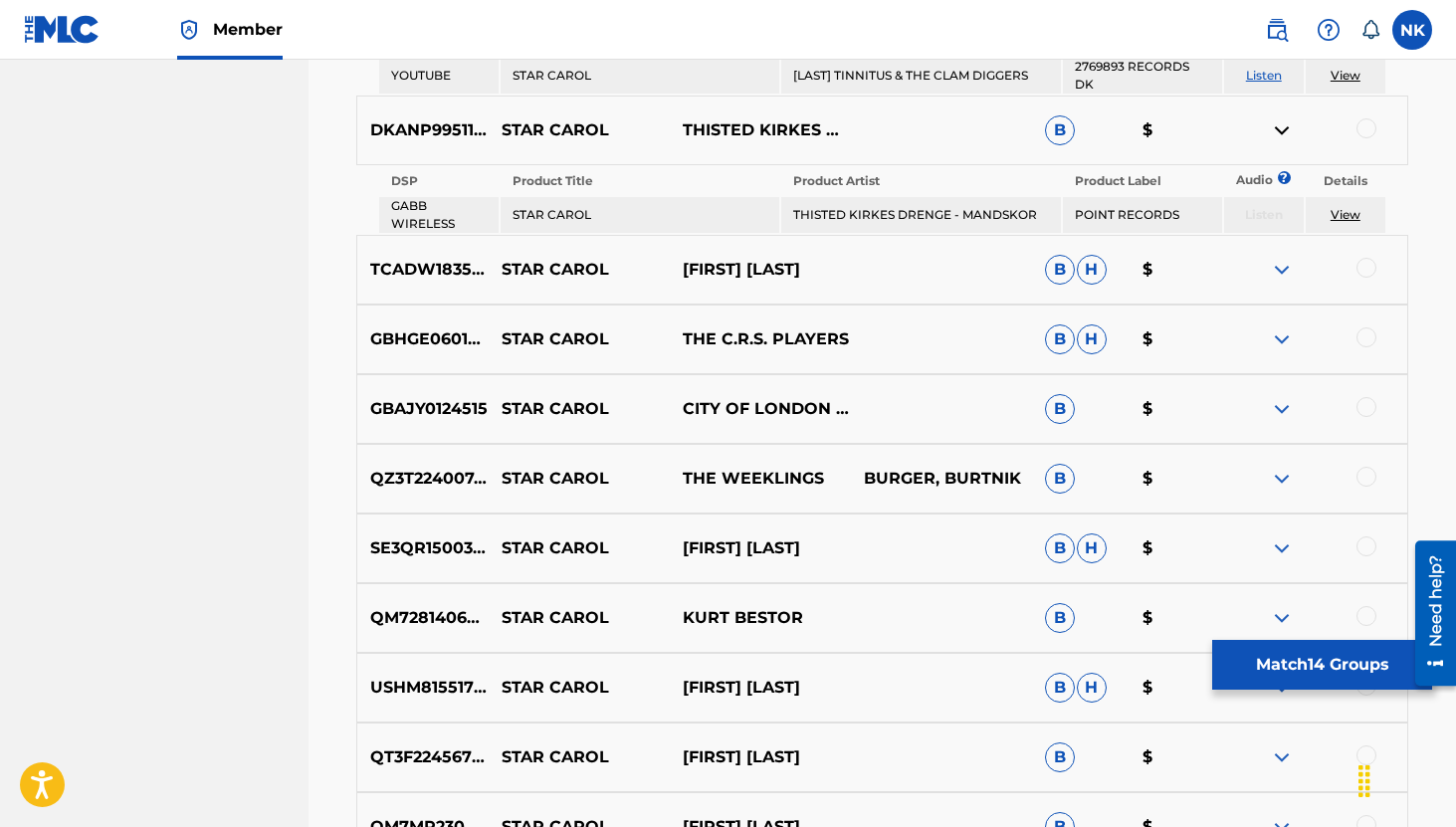 click at bounding box center (1282, 339) 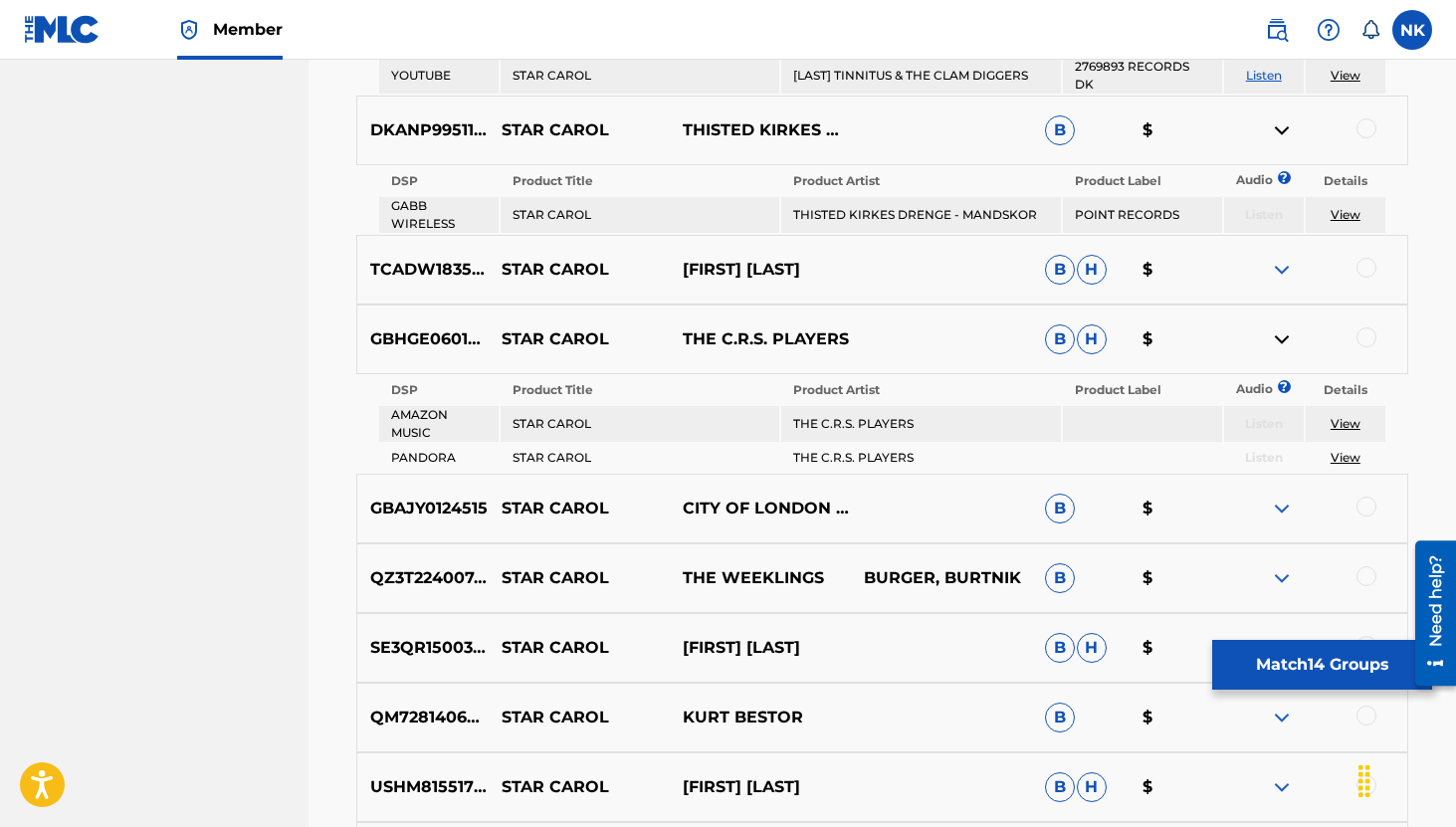 click at bounding box center [1282, 509] 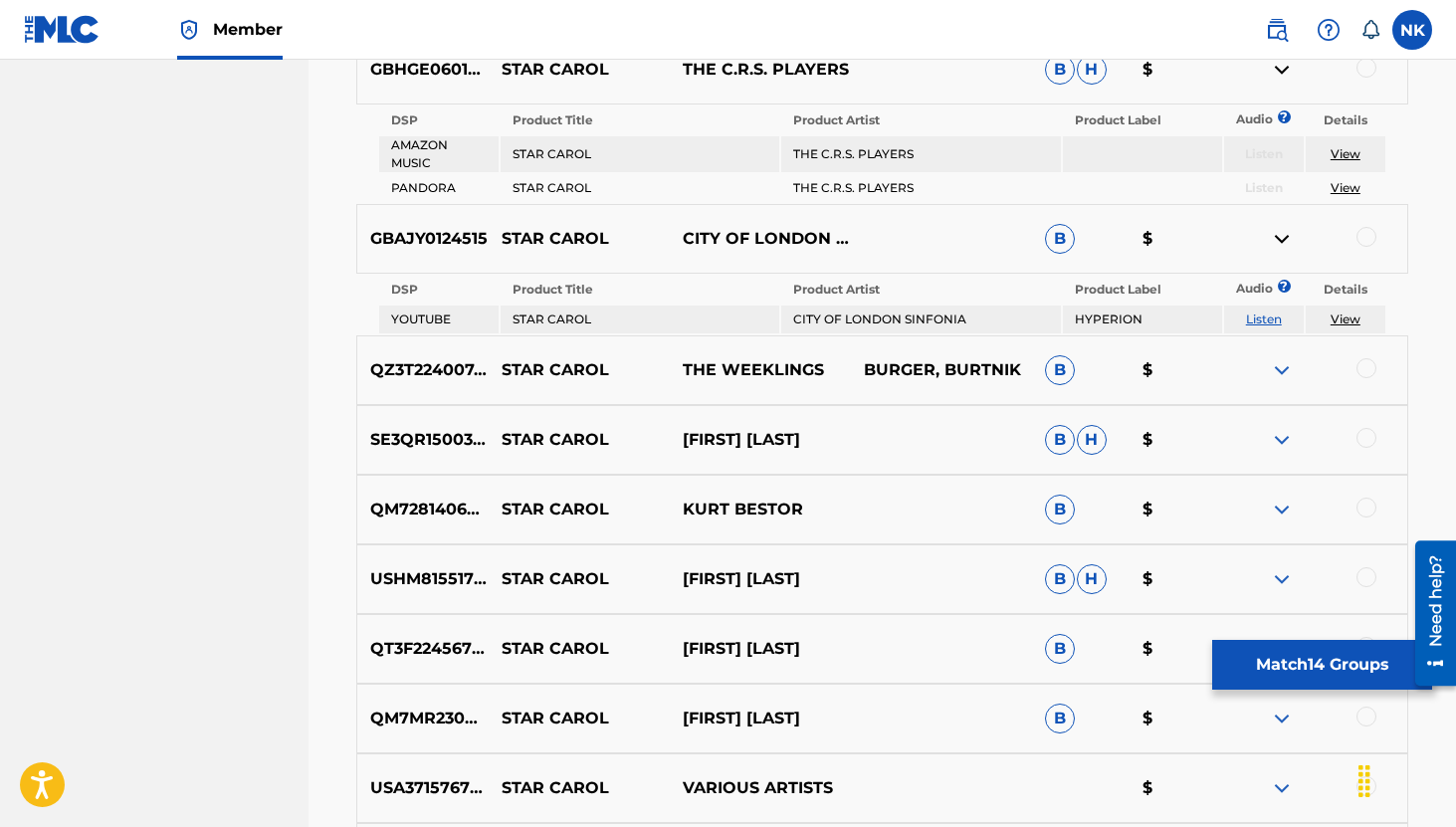 scroll, scrollTop: 11365, scrollLeft: 0, axis: vertical 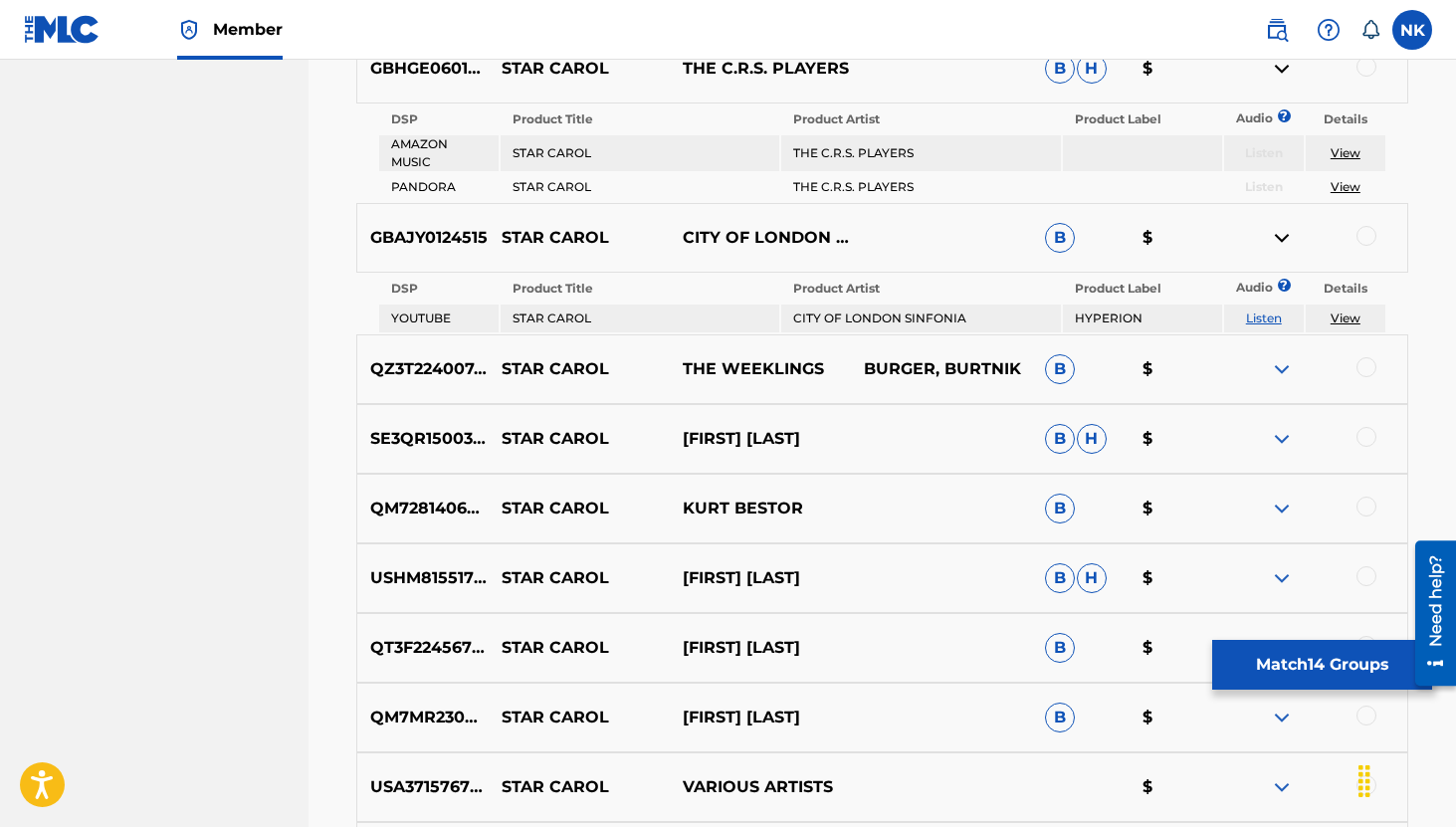click on "Listen" at bounding box center (1264, 317) 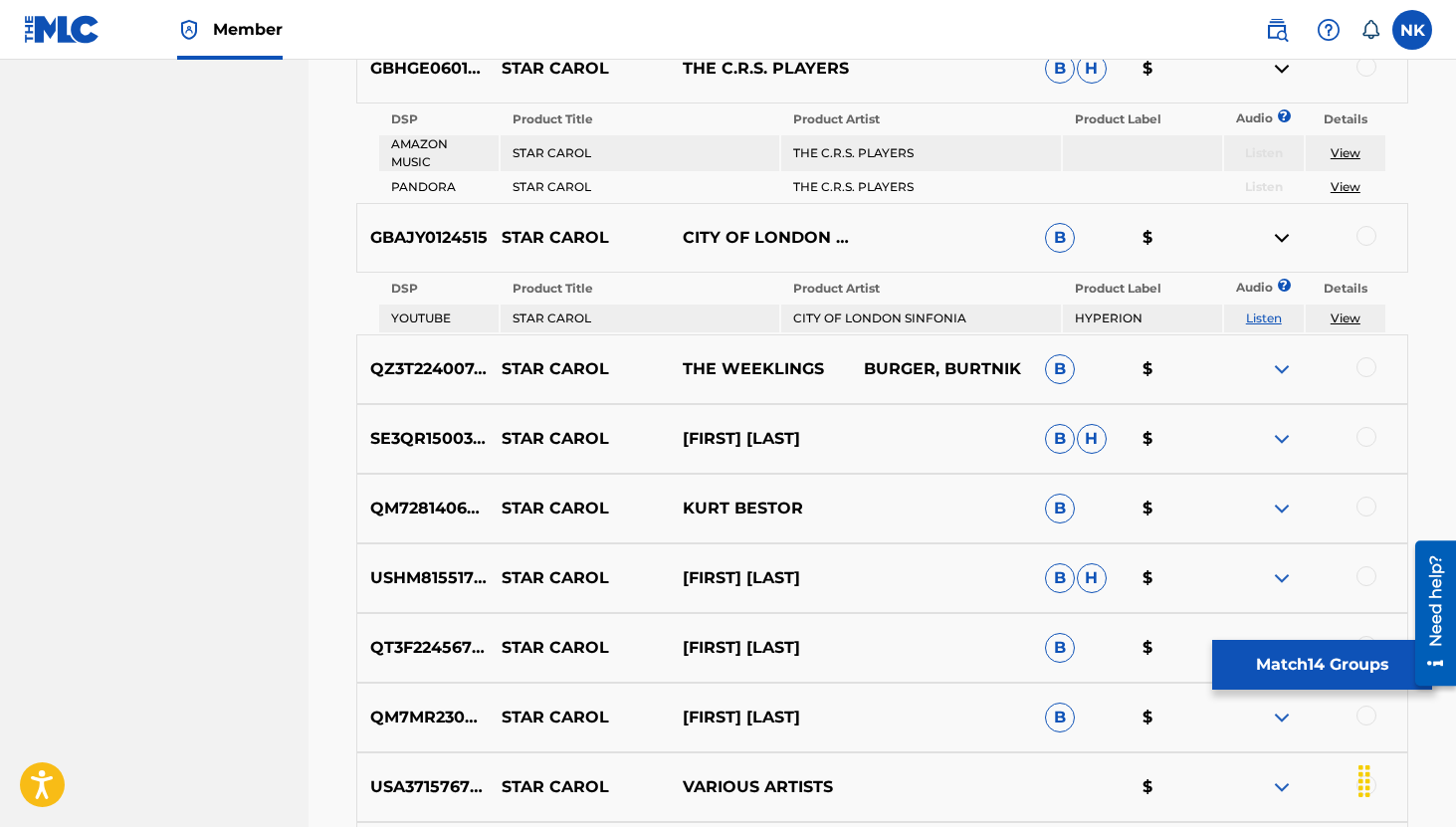 click at bounding box center (1282, 369) 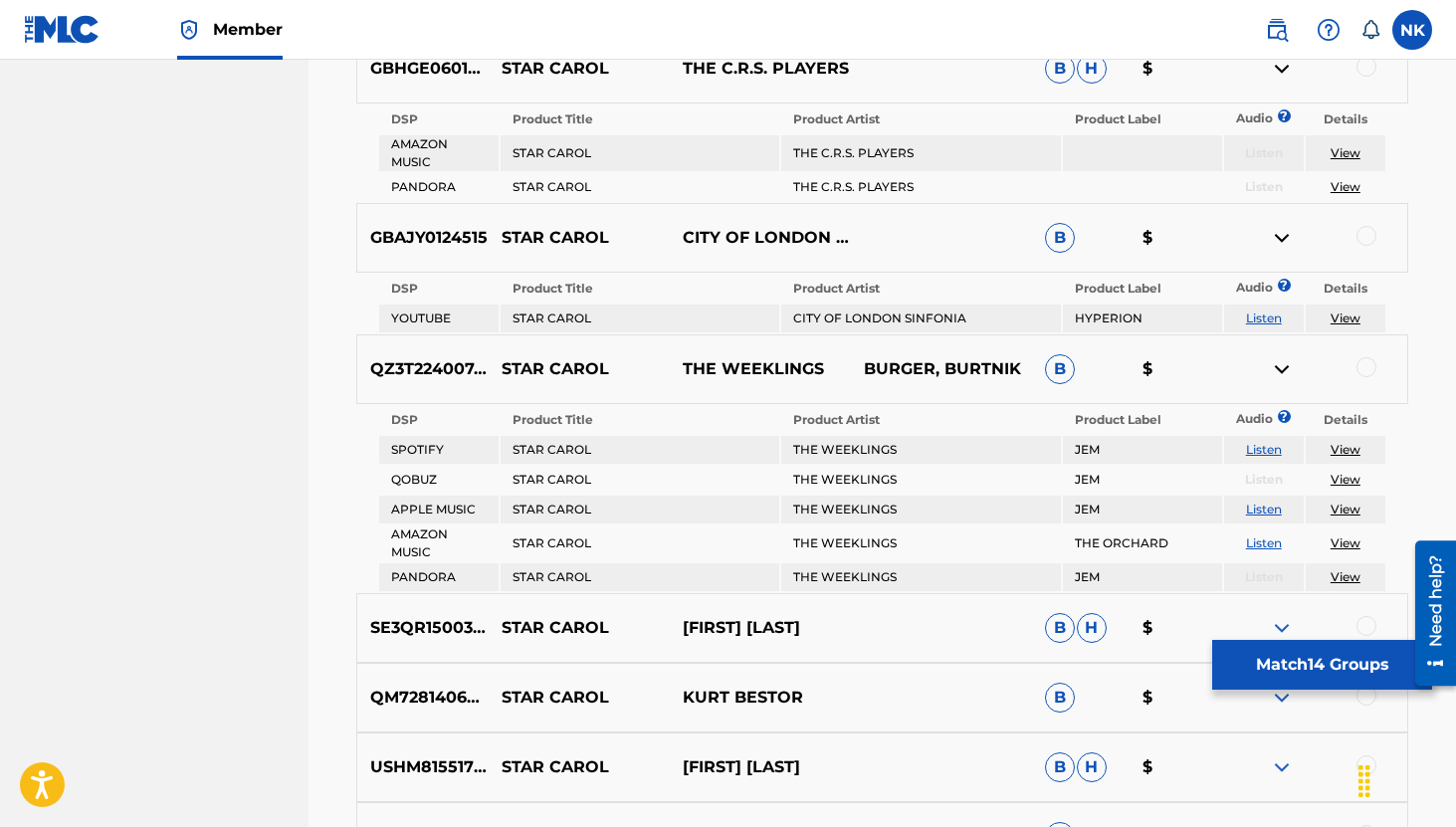 click on "Listen" at bounding box center (1264, 509) 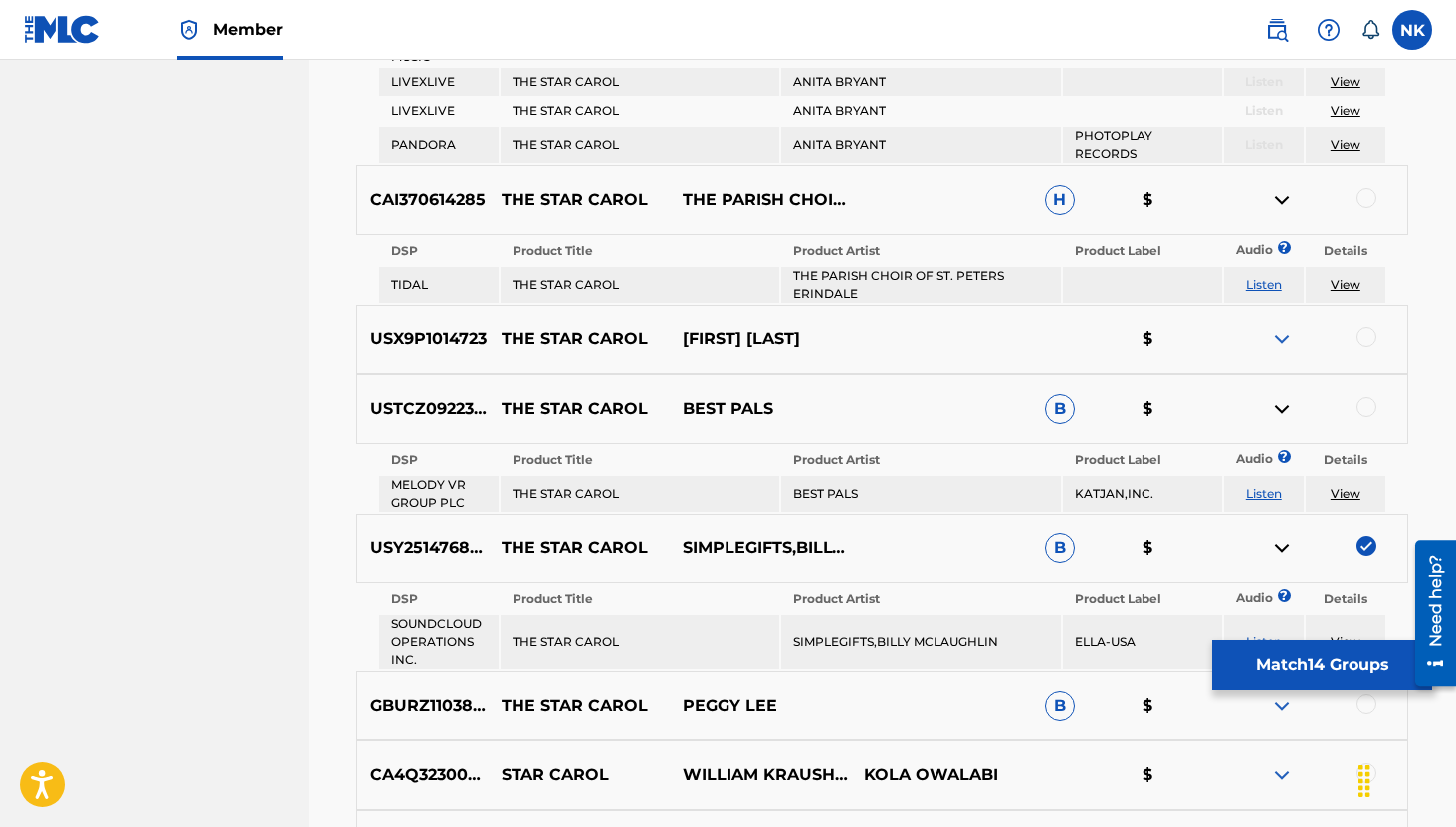 scroll, scrollTop: 8679, scrollLeft: 0, axis: vertical 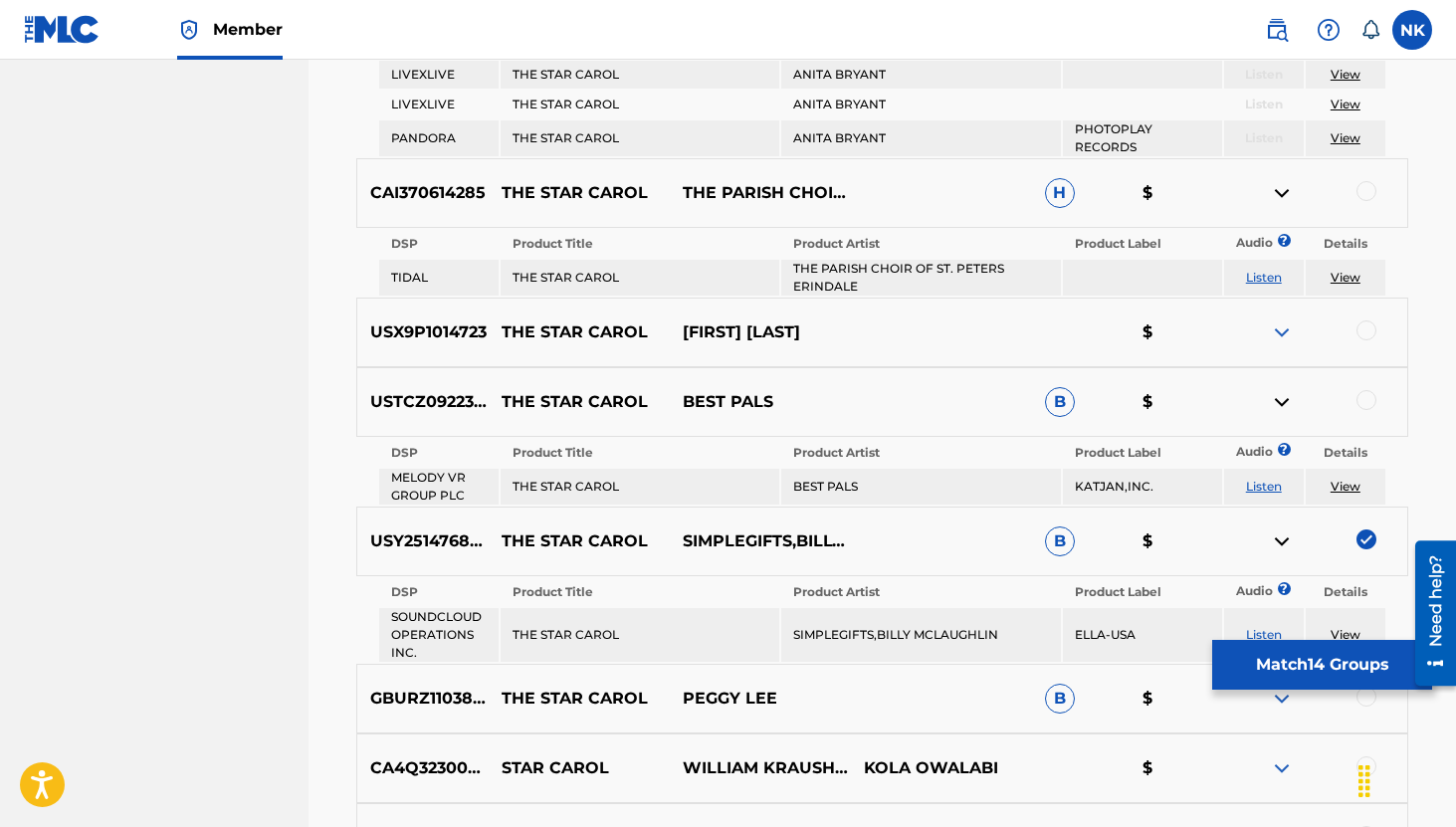 click on "Match  14 Groups" at bounding box center (1322, 665) 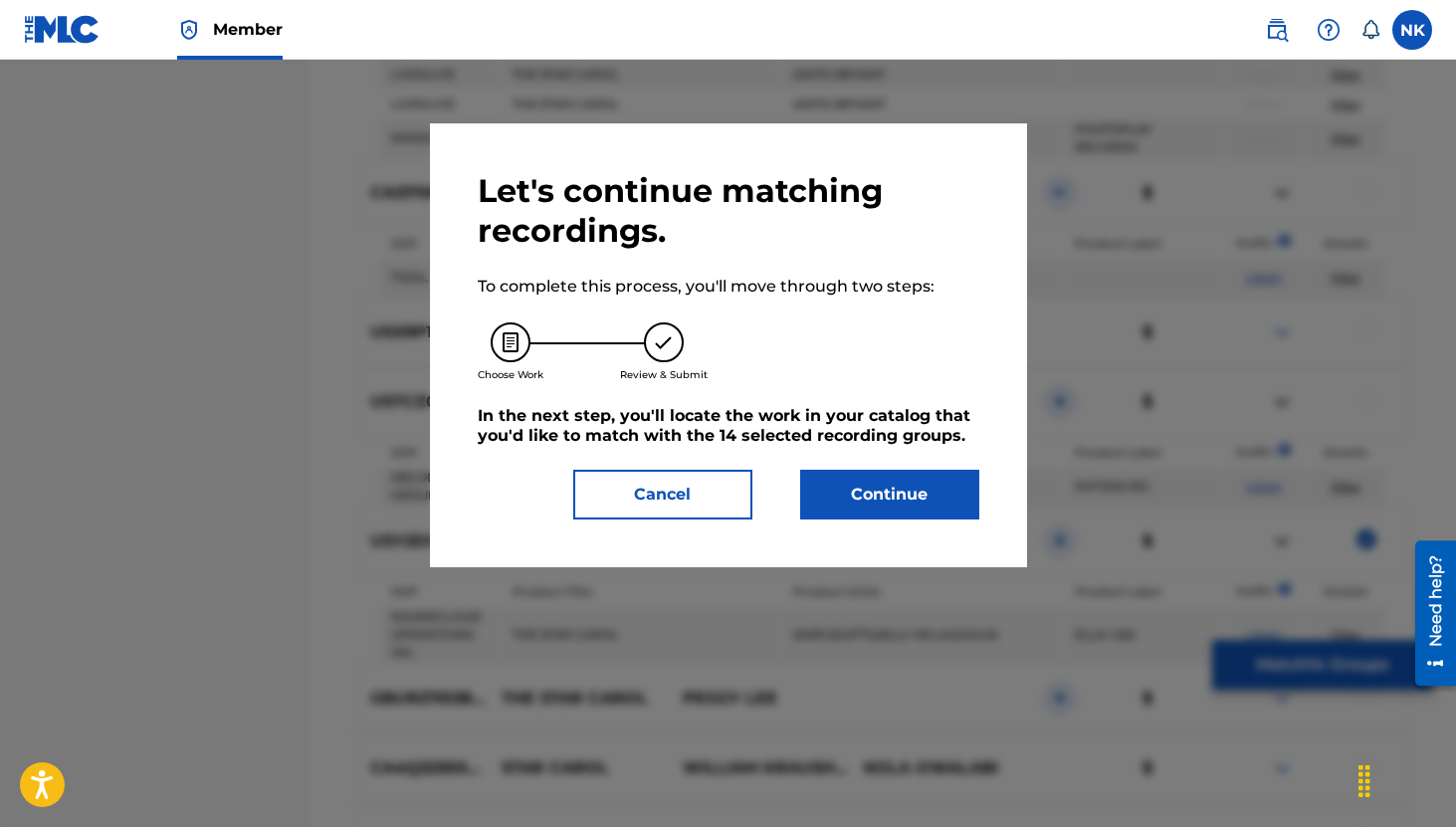 click on "Continue" at bounding box center (890, 495) 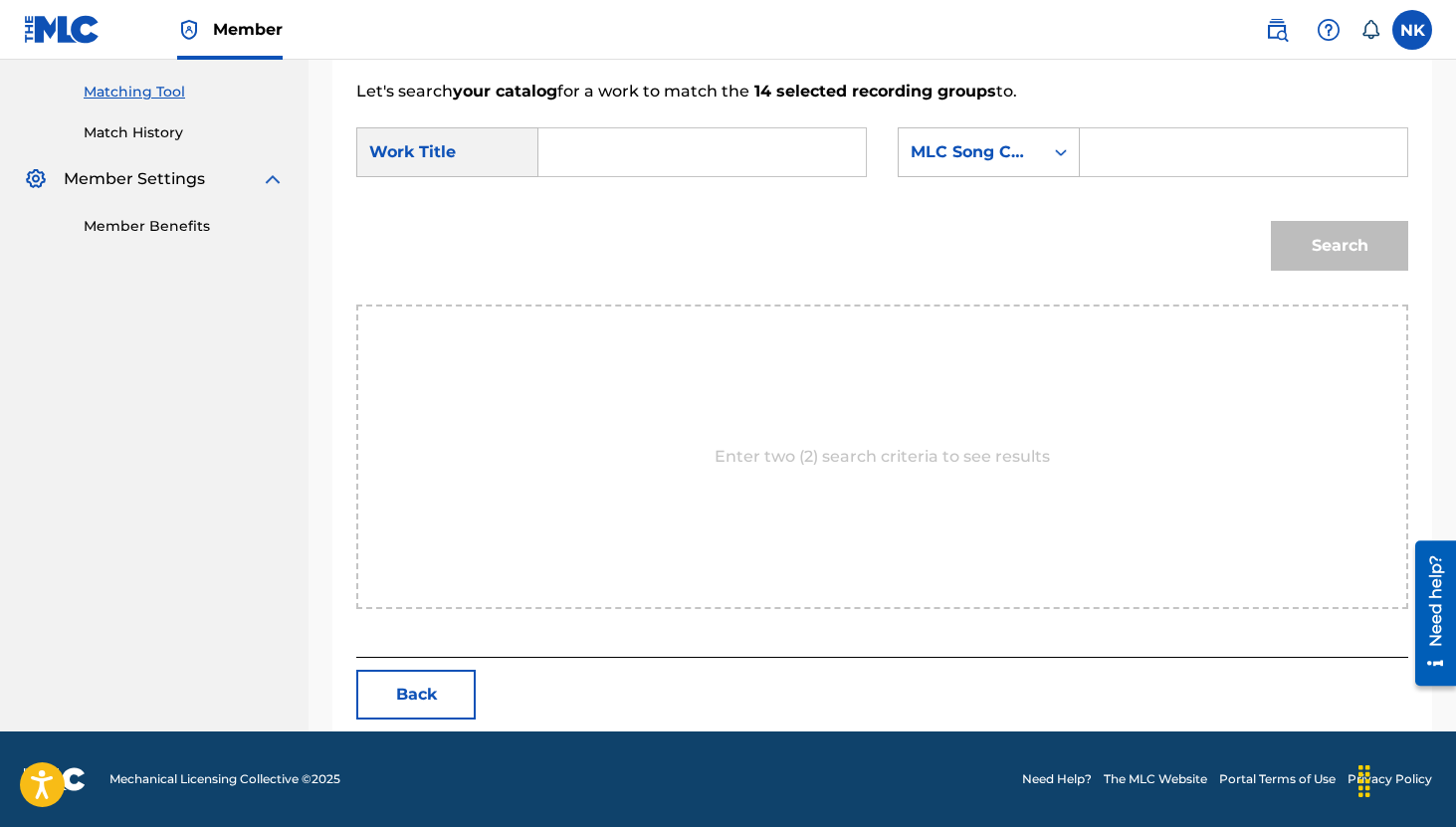click at bounding box center [702, 152] 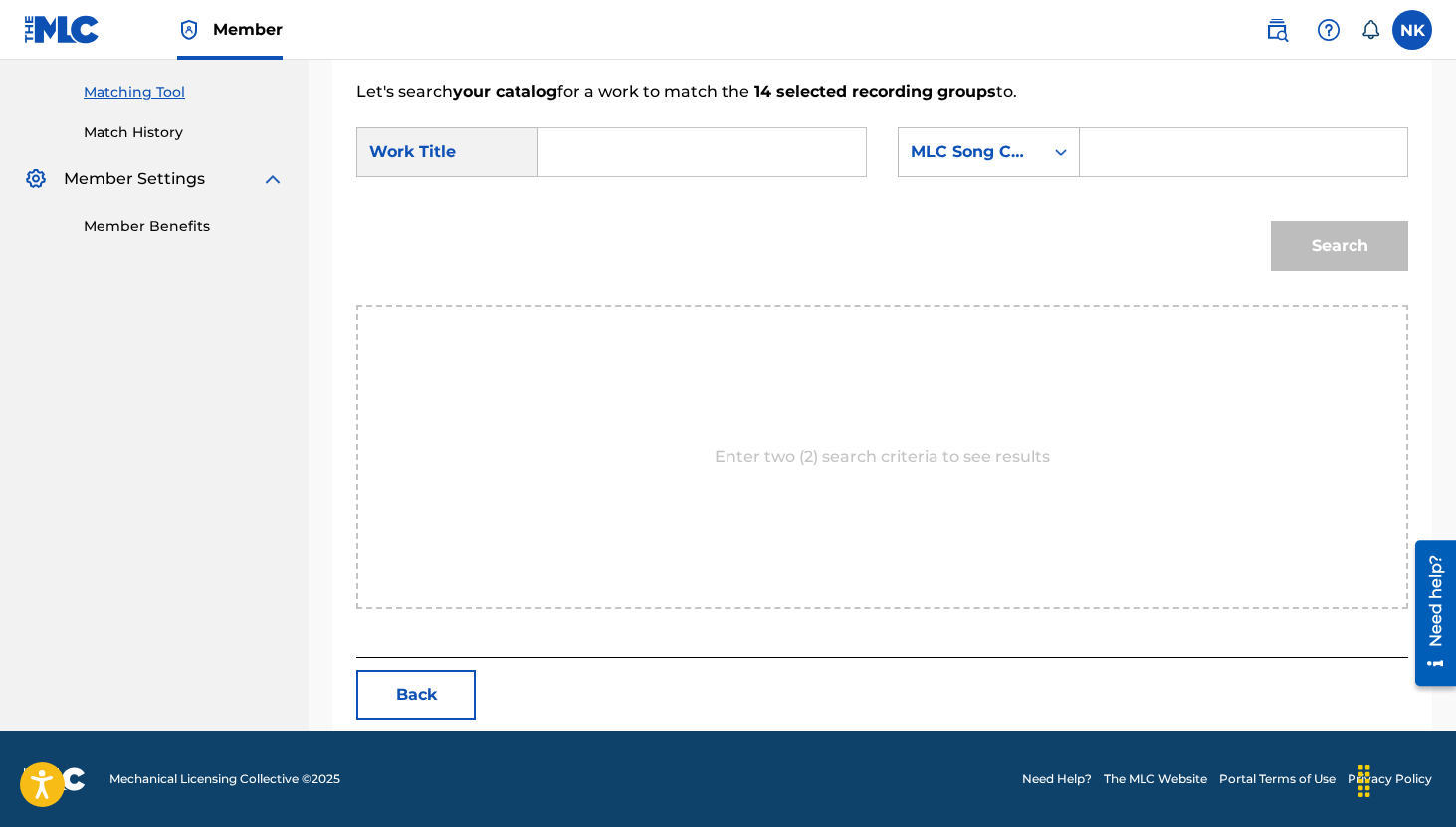 paste on "THE STAR CAROL" 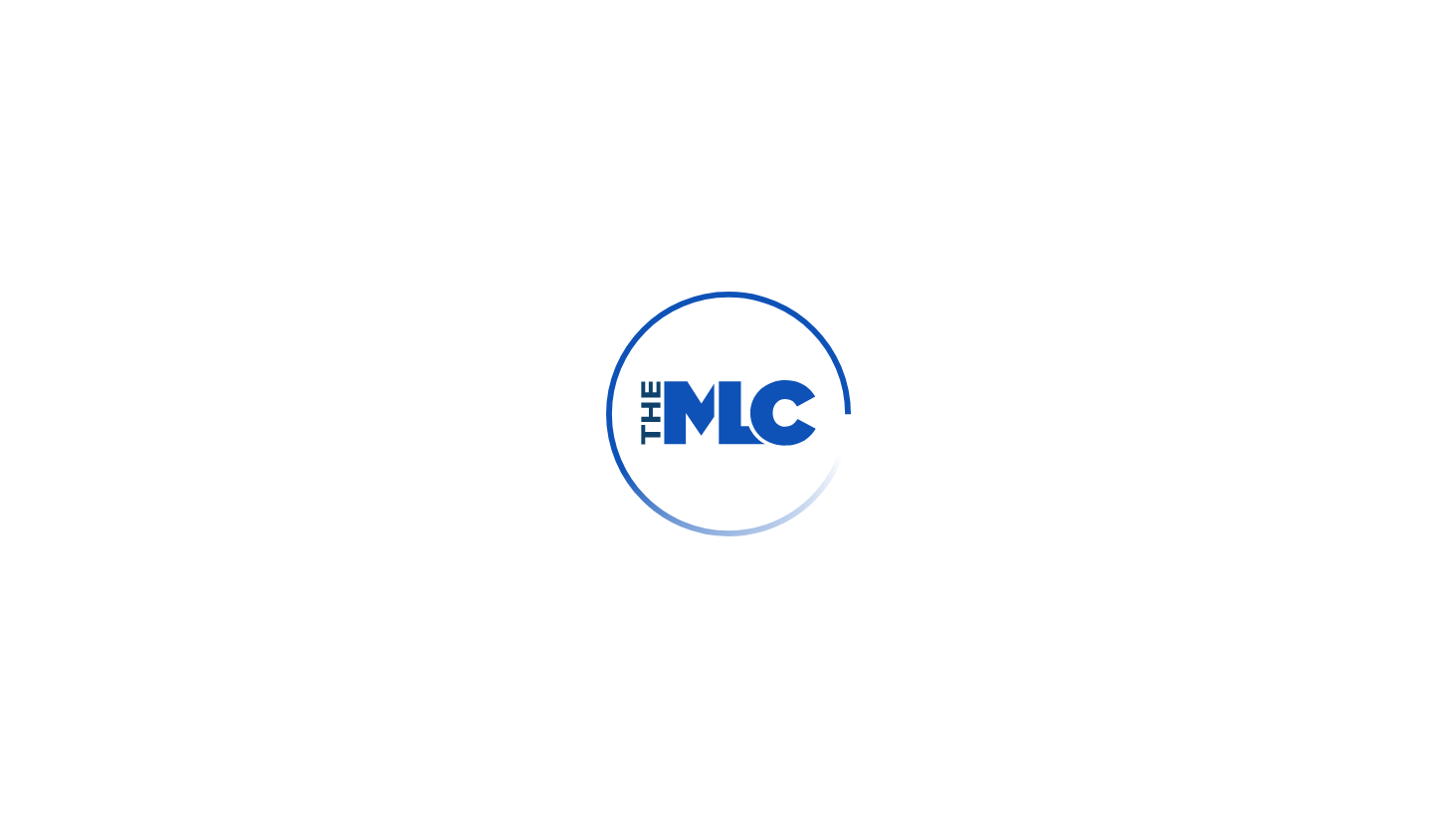 scroll, scrollTop: 0, scrollLeft: 0, axis: both 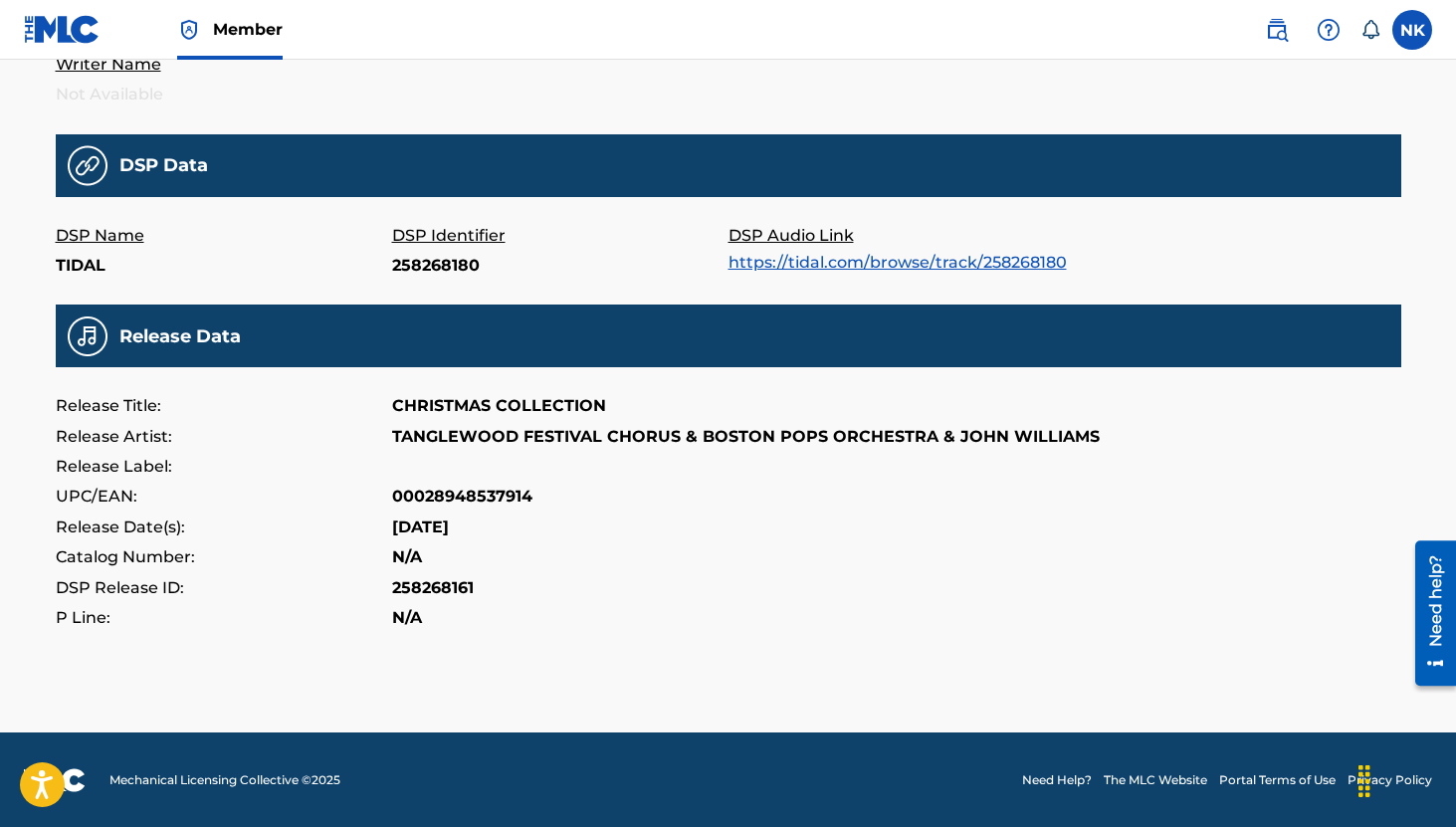 click on "https://tidal.com/browse/track/258268180" at bounding box center (898, 262) 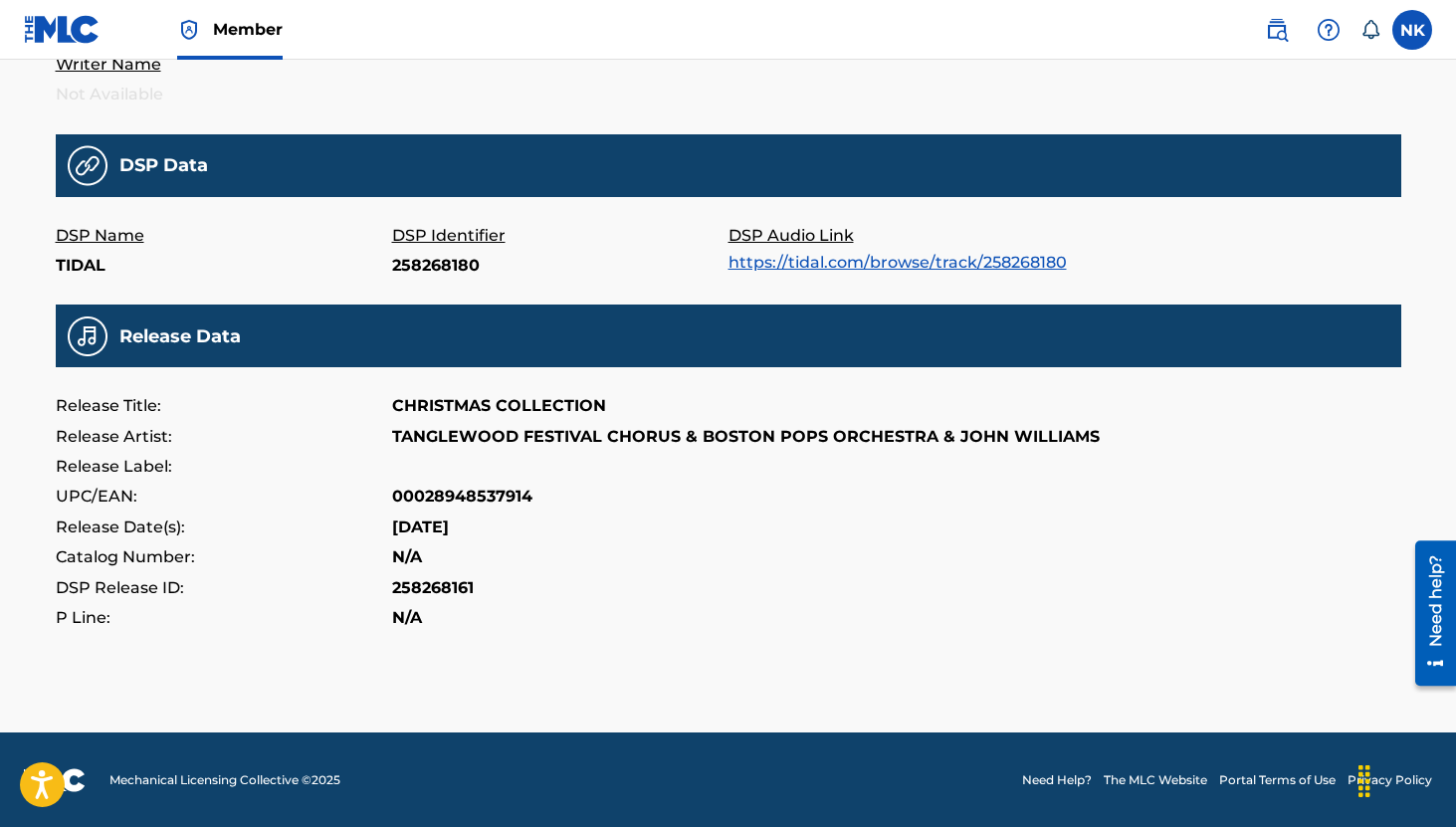 scroll, scrollTop: 576, scrollLeft: 0, axis: vertical 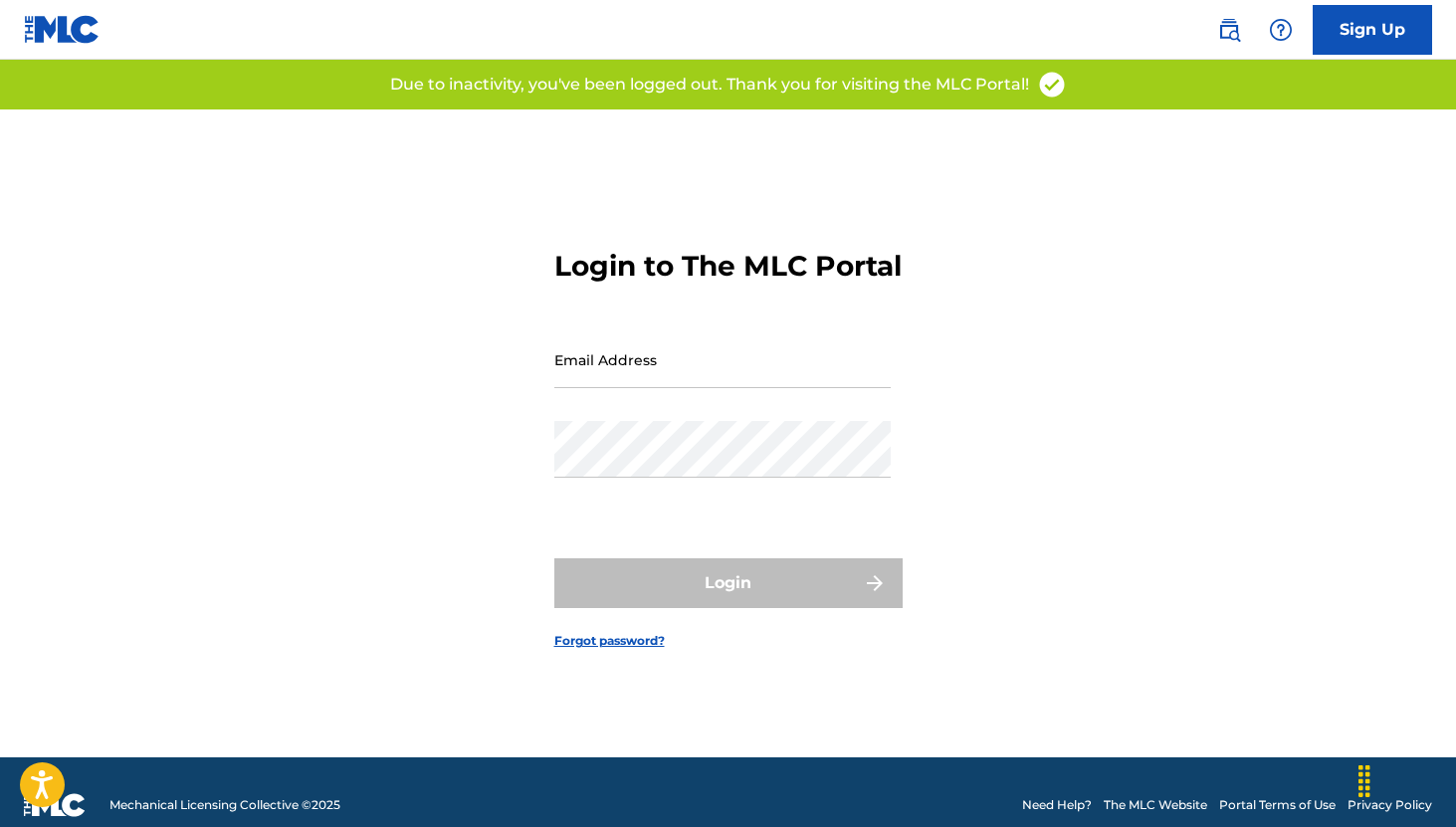 click on "Email Address" at bounding box center (723, 359) 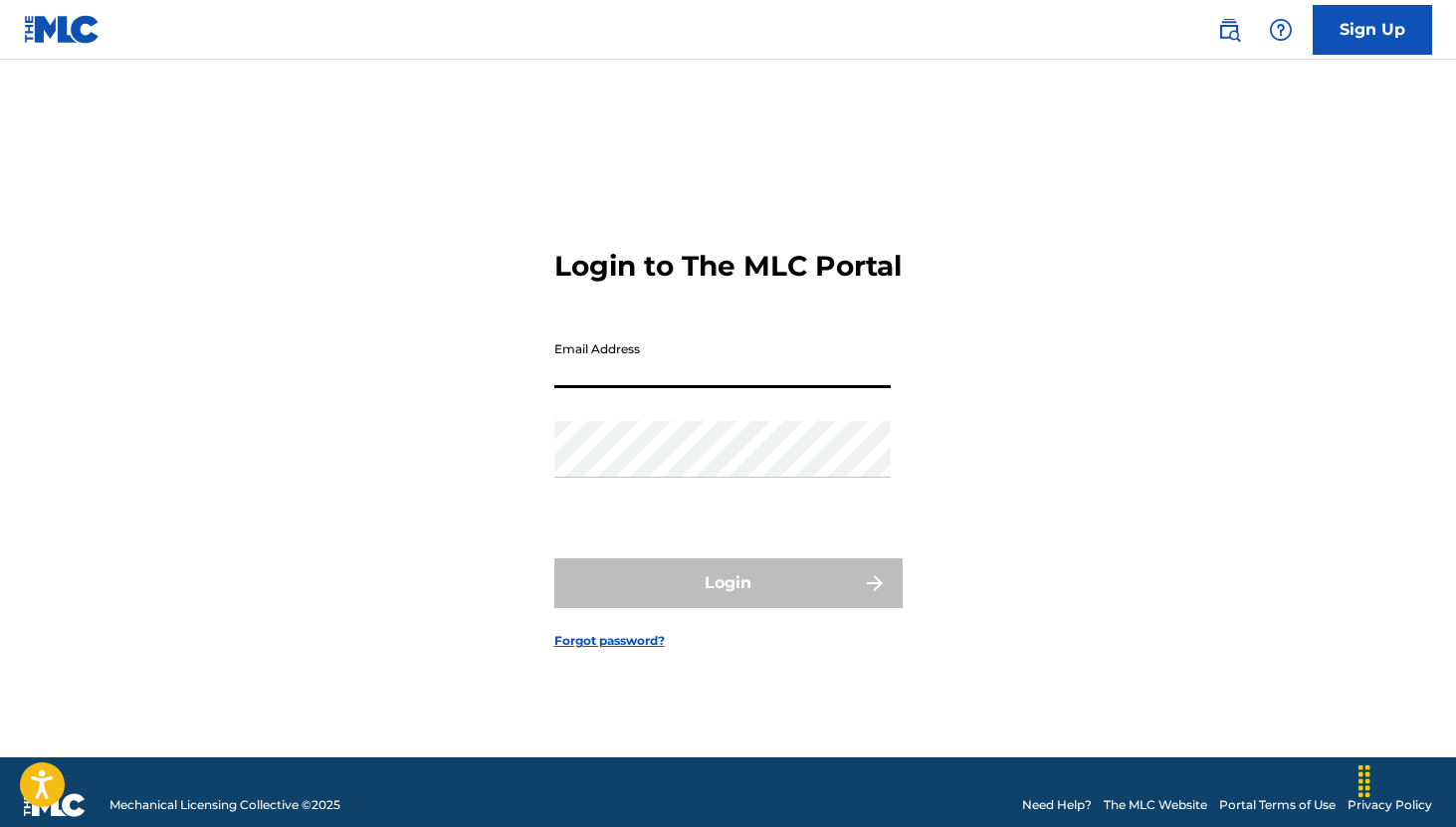 type on "noellekinsey15@gmail.com" 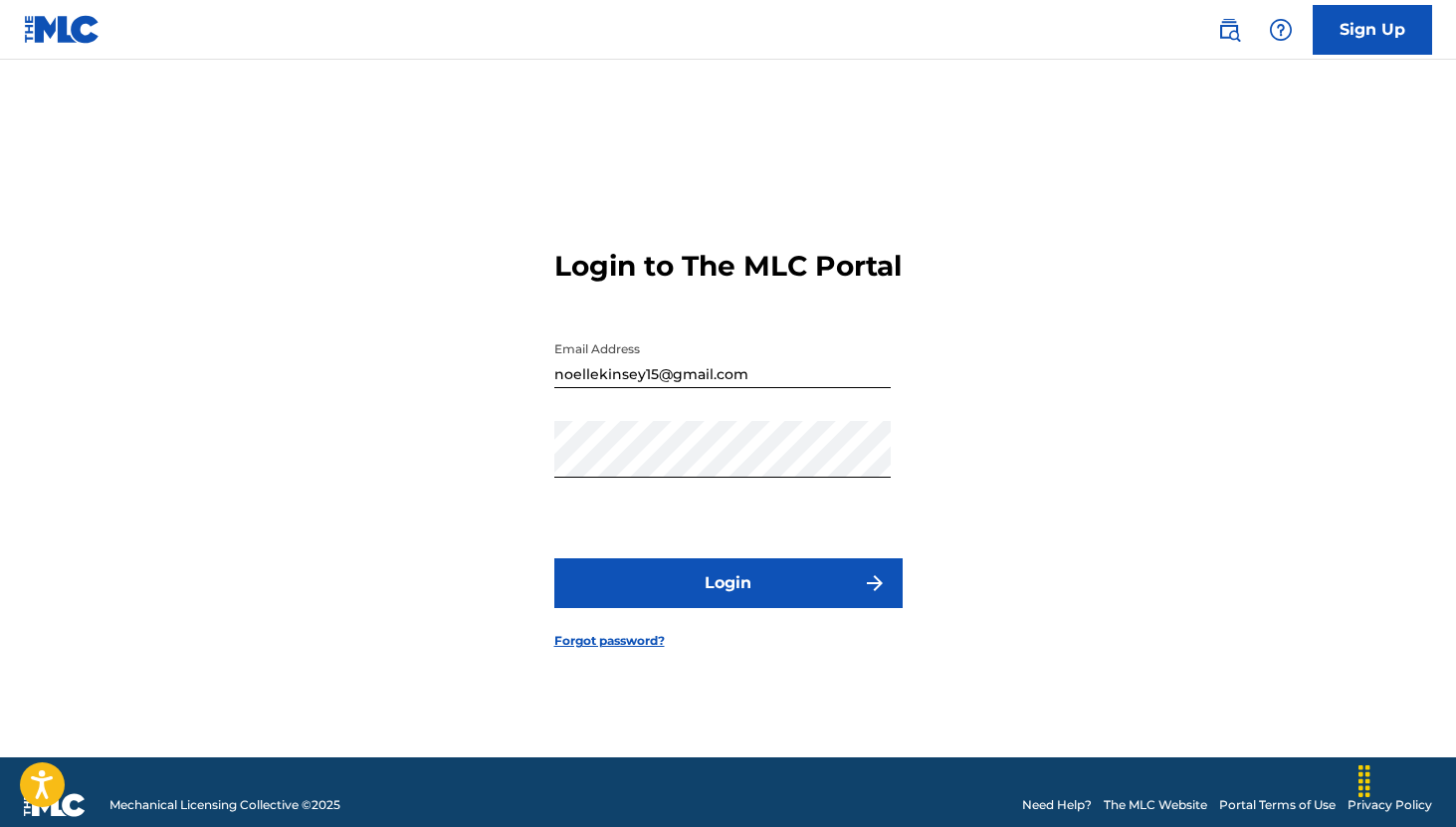 click on "Login" at bounding box center [728, 583] 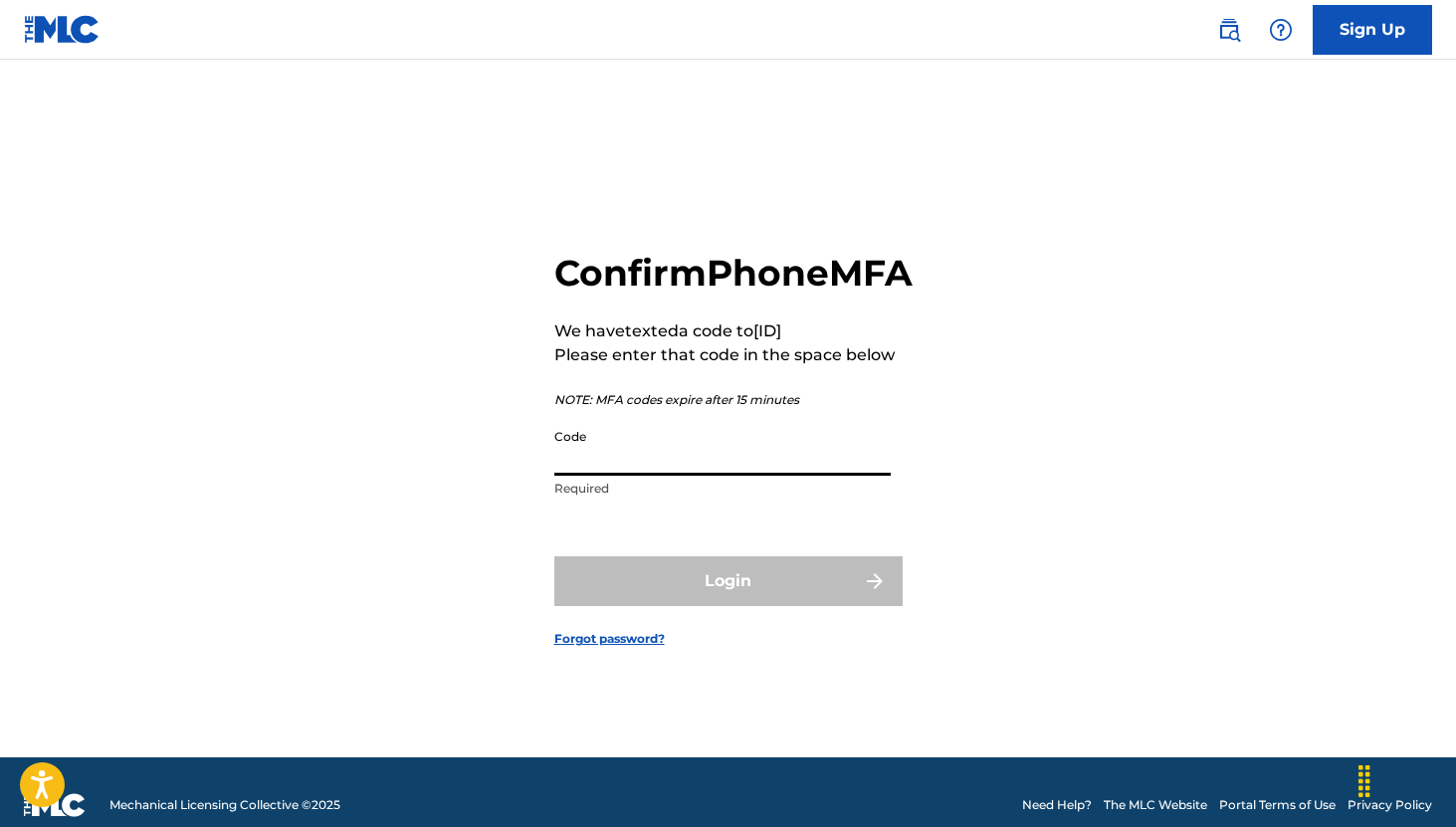 click on "Code" at bounding box center [723, 447] 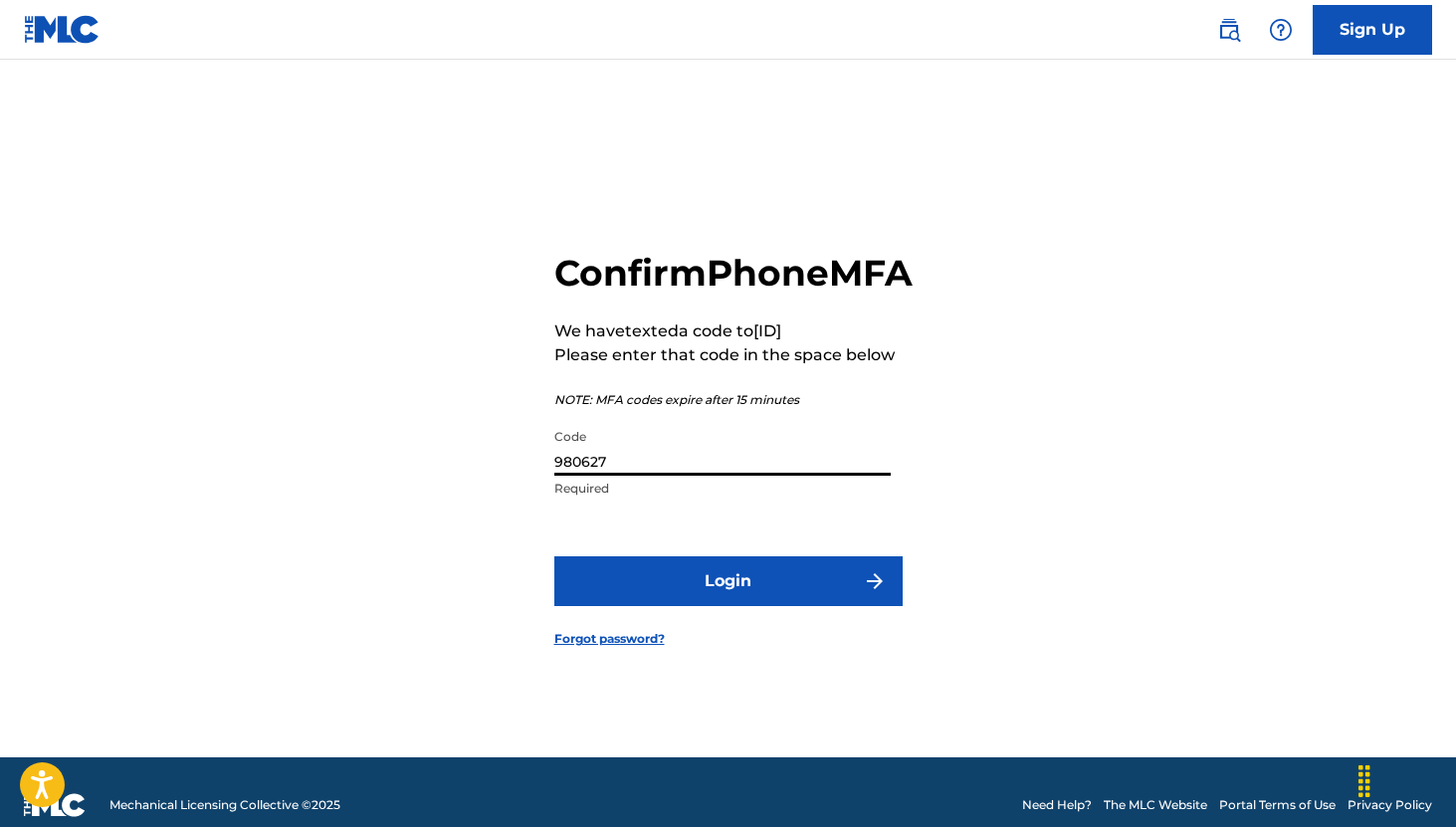 type on "980627" 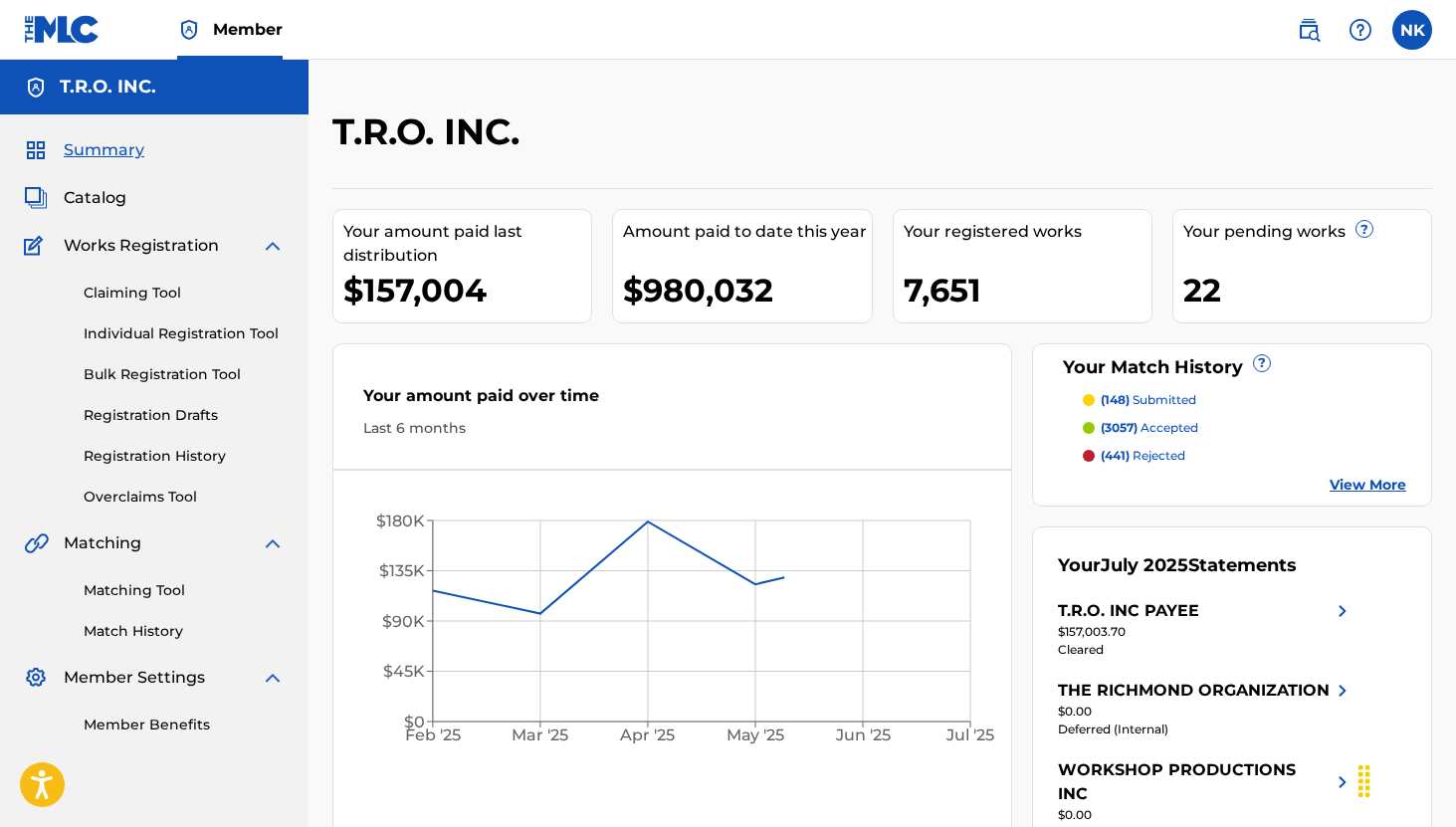 scroll, scrollTop: 0, scrollLeft: 0, axis: both 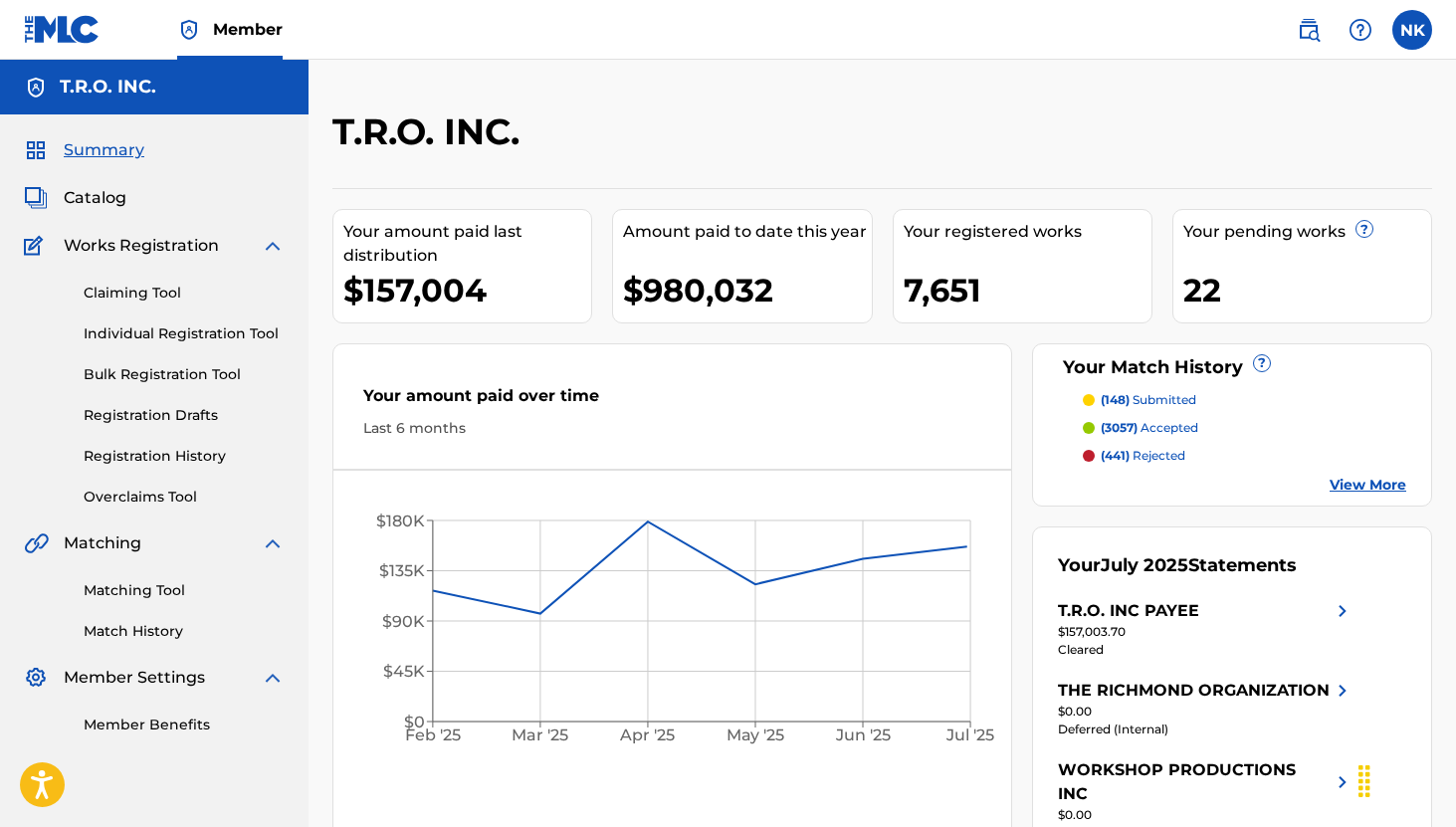 click on "Matching Tool" at bounding box center [184, 590] 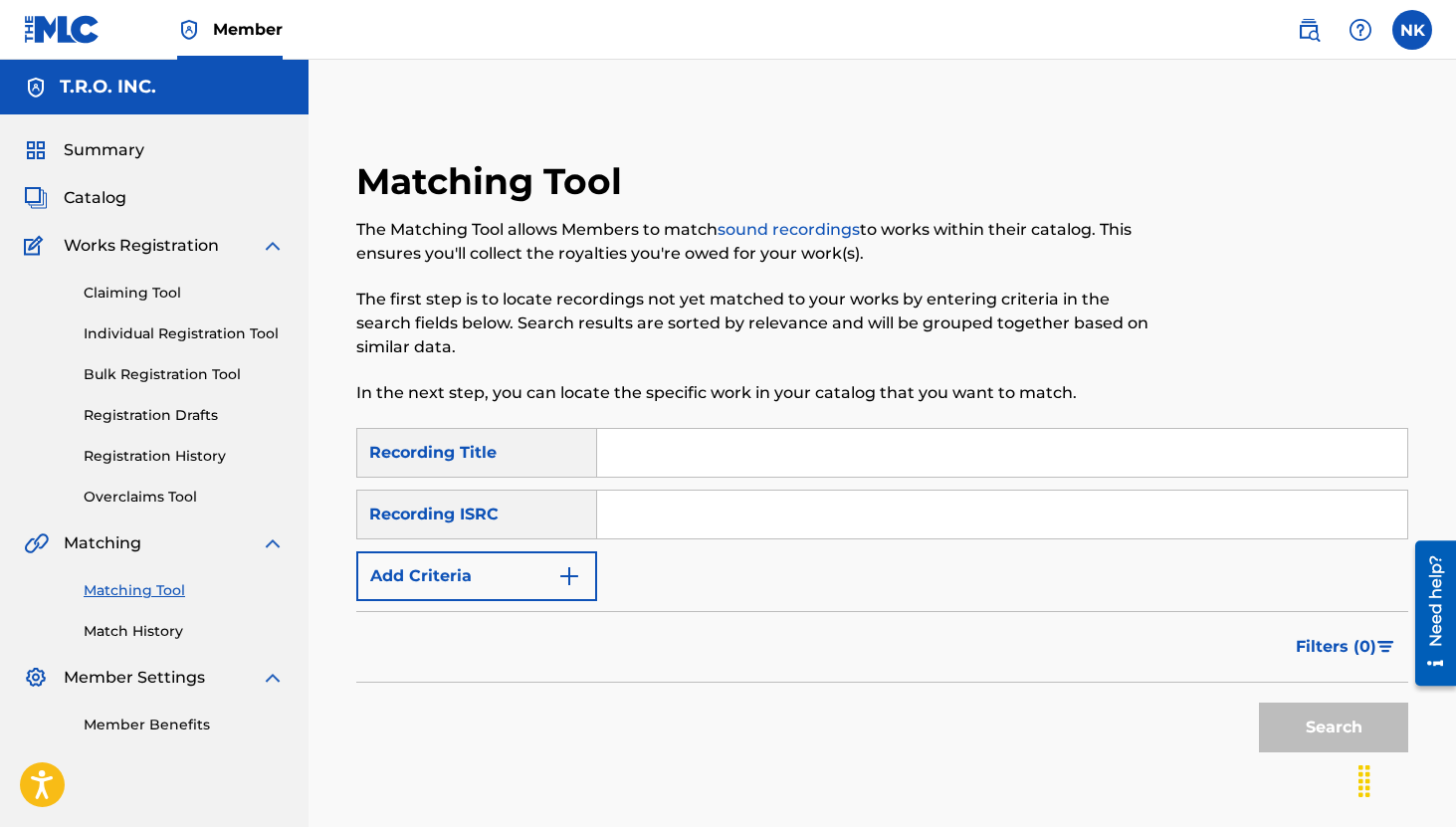 click at bounding box center (1002, 453) 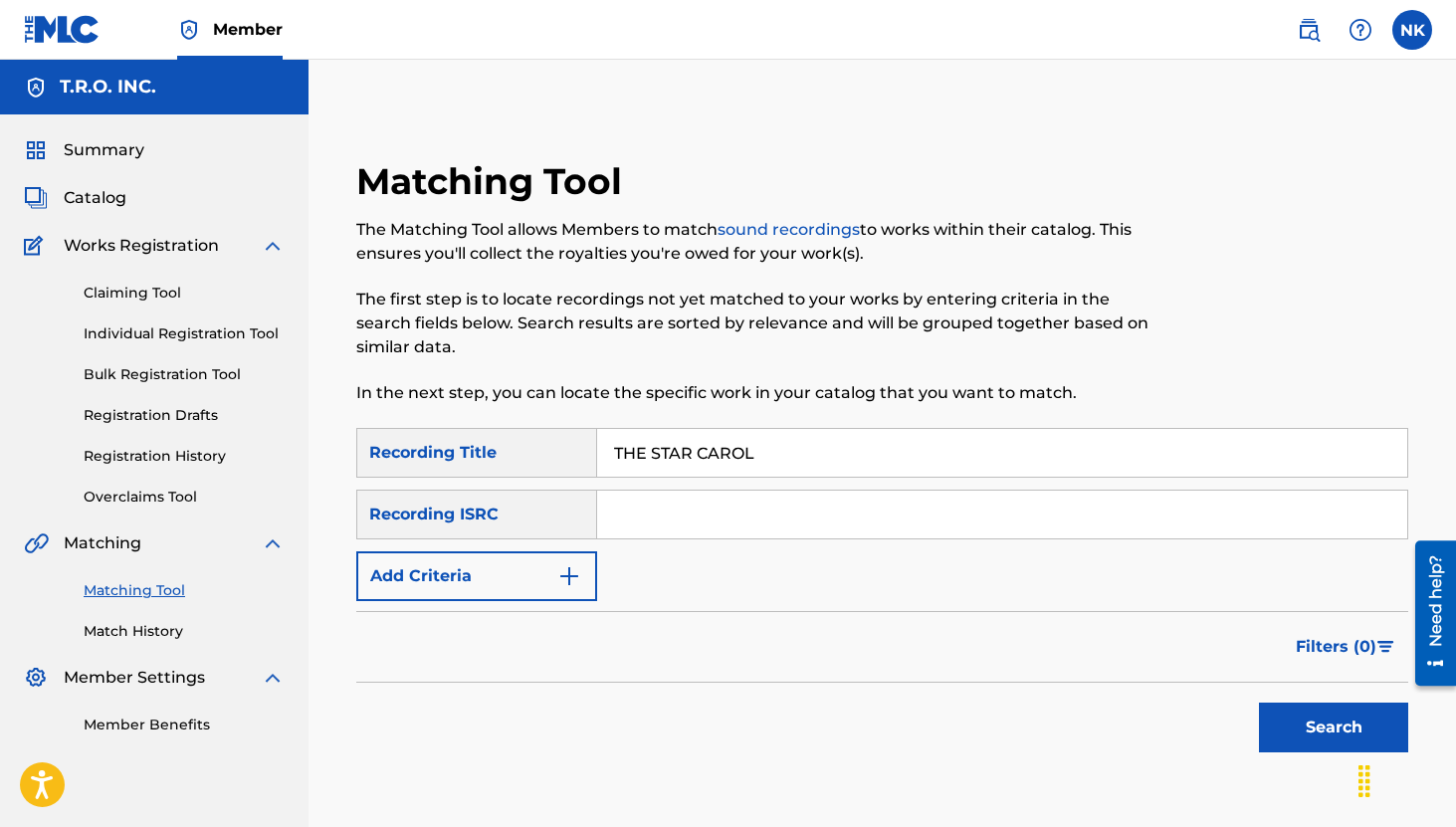 type on "THE STAR CAROL" 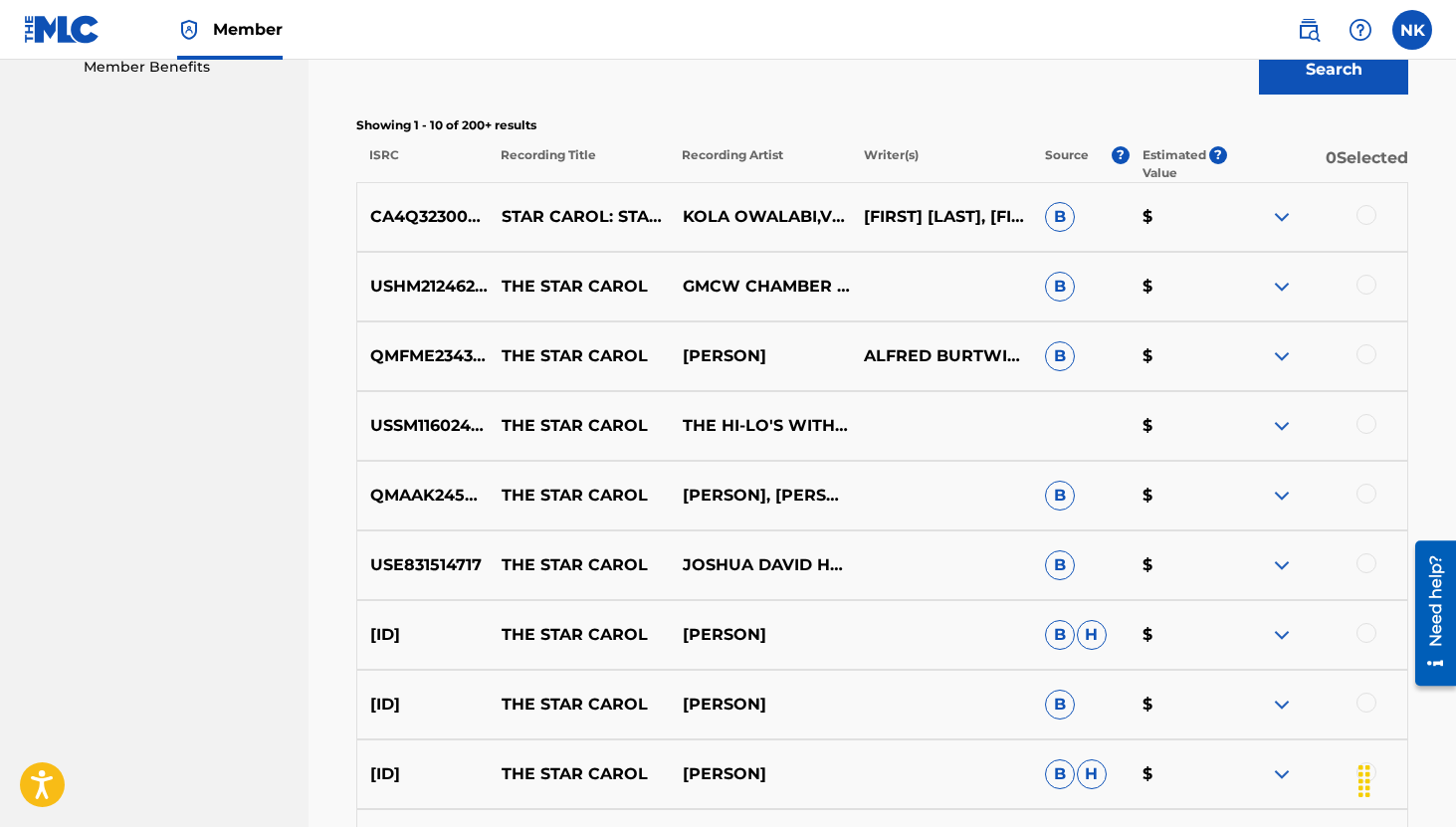 scroll, scrollTop: 701, scrollLeft: 0, axis: vertical 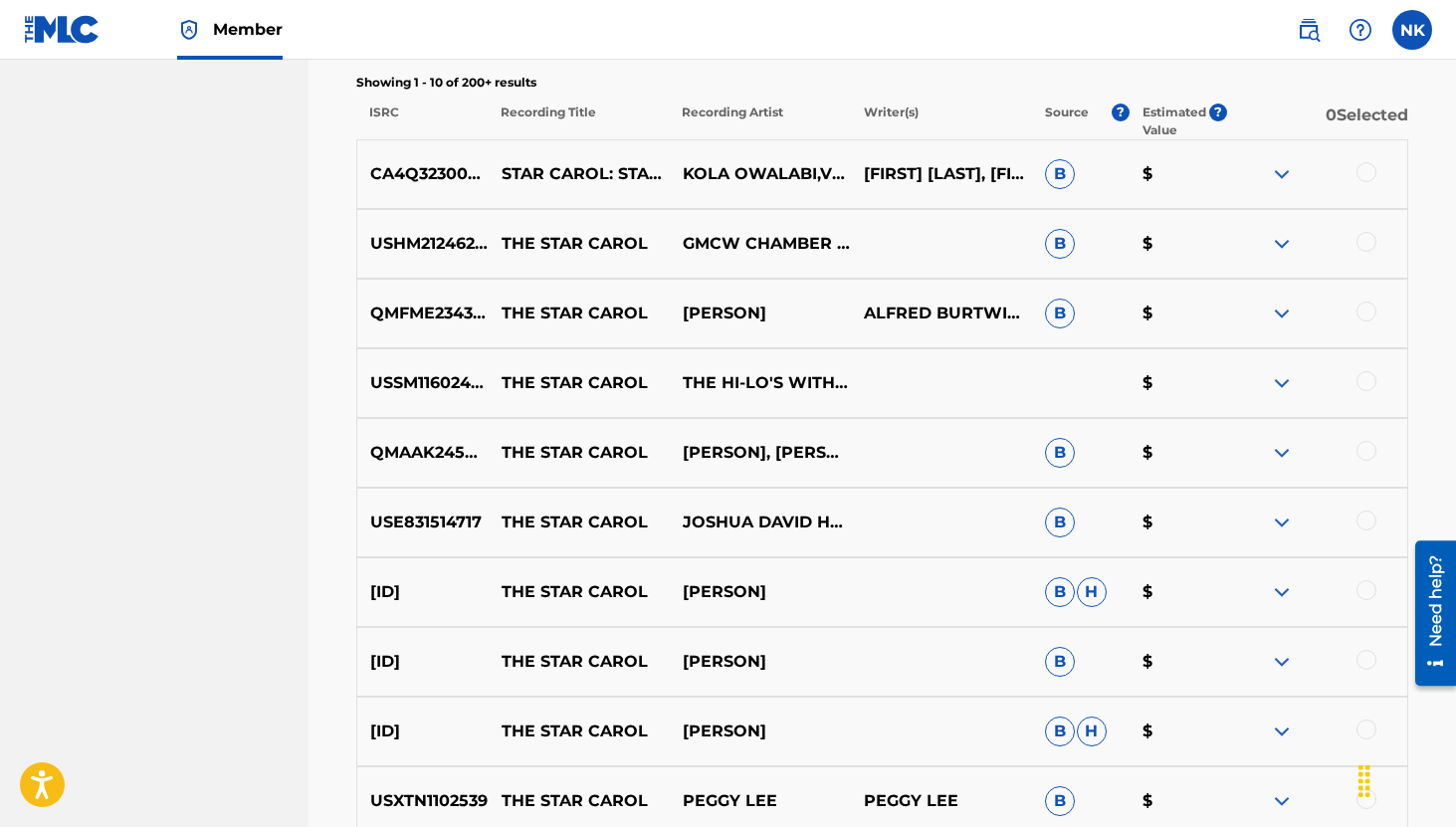 click at bounding box center (1366, 311) 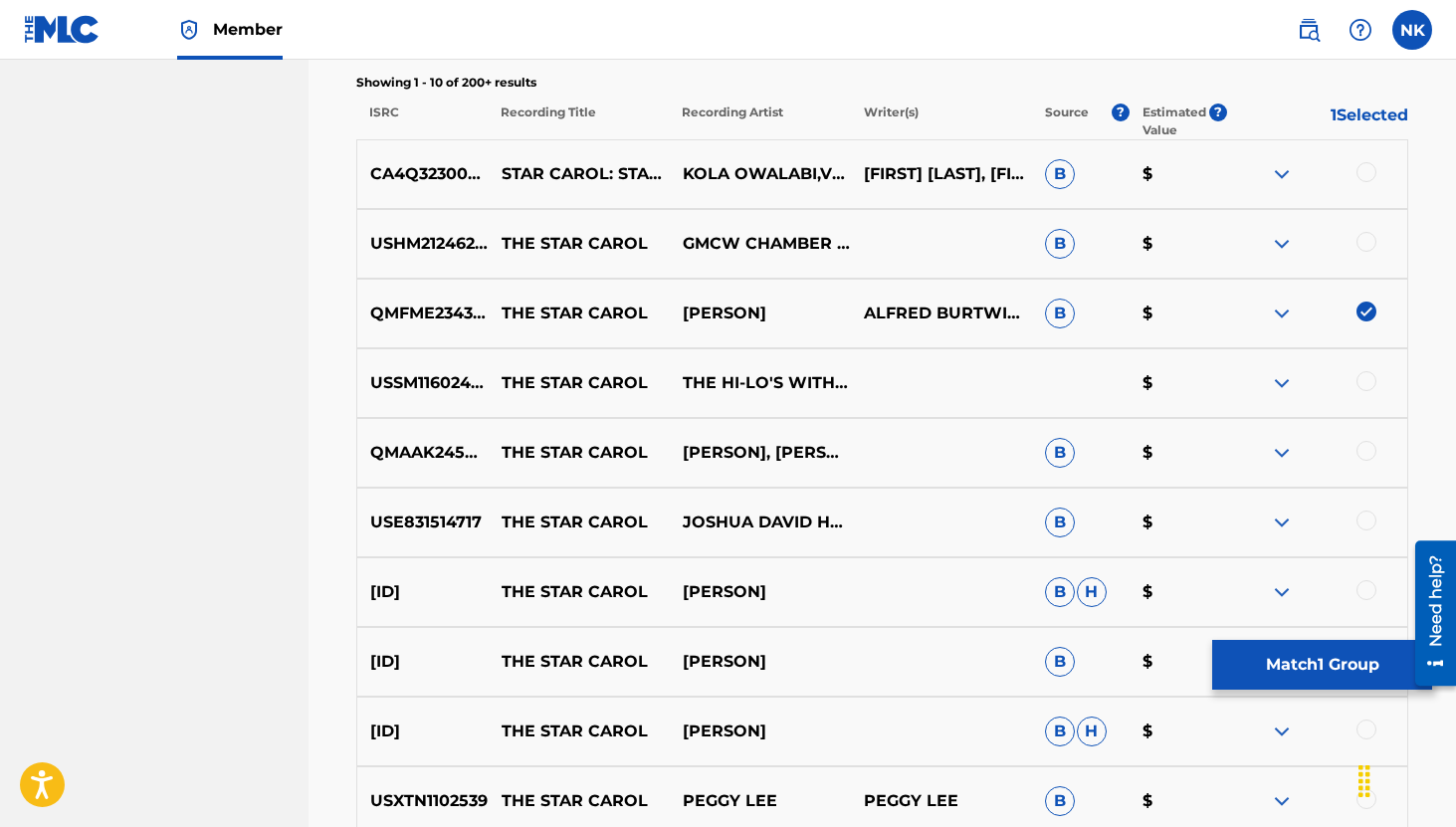 scroll, scrollTop: 835, scrollLeft: 0, axis: vertical 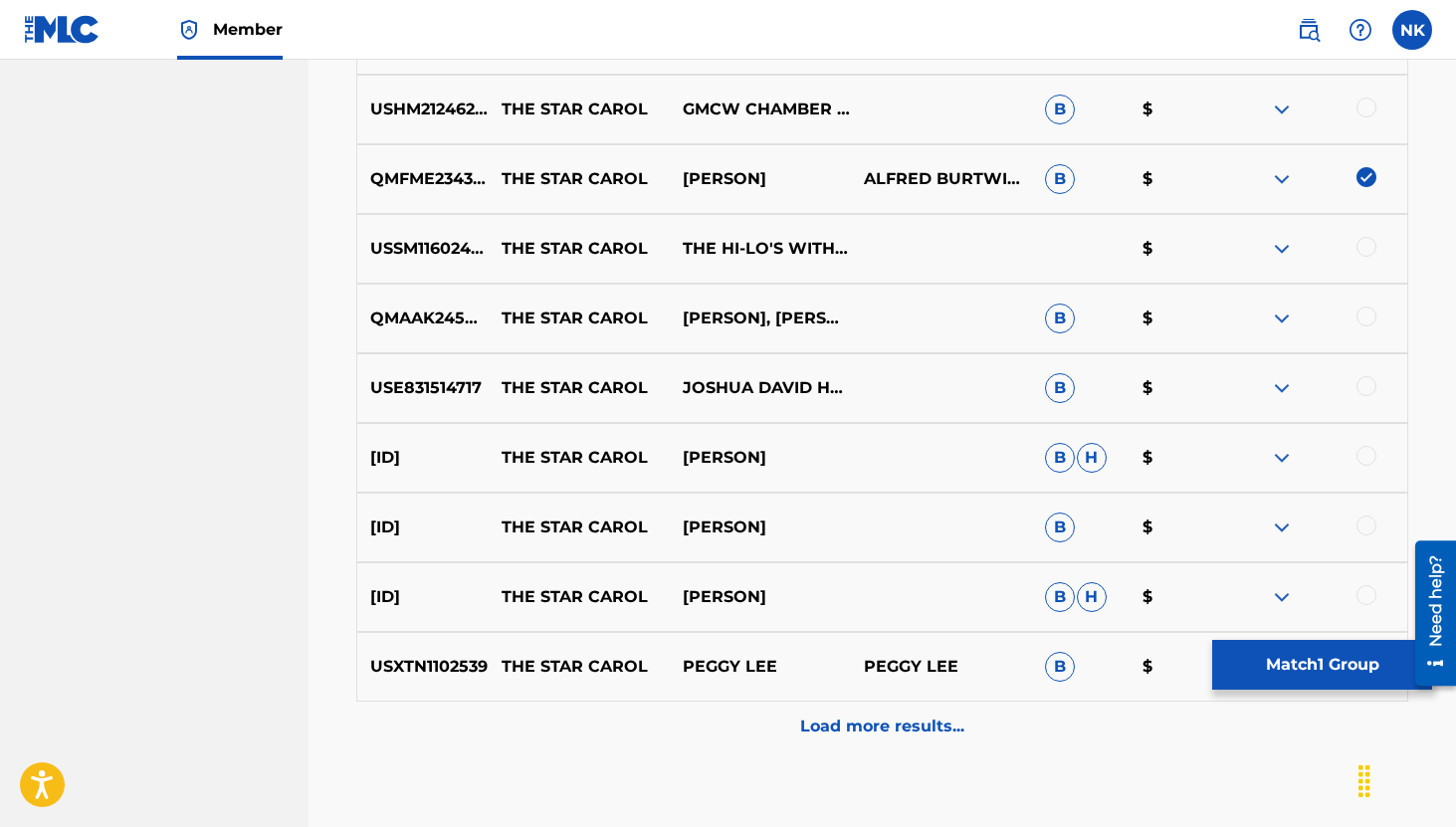 click at bounding box center [1282, 249] 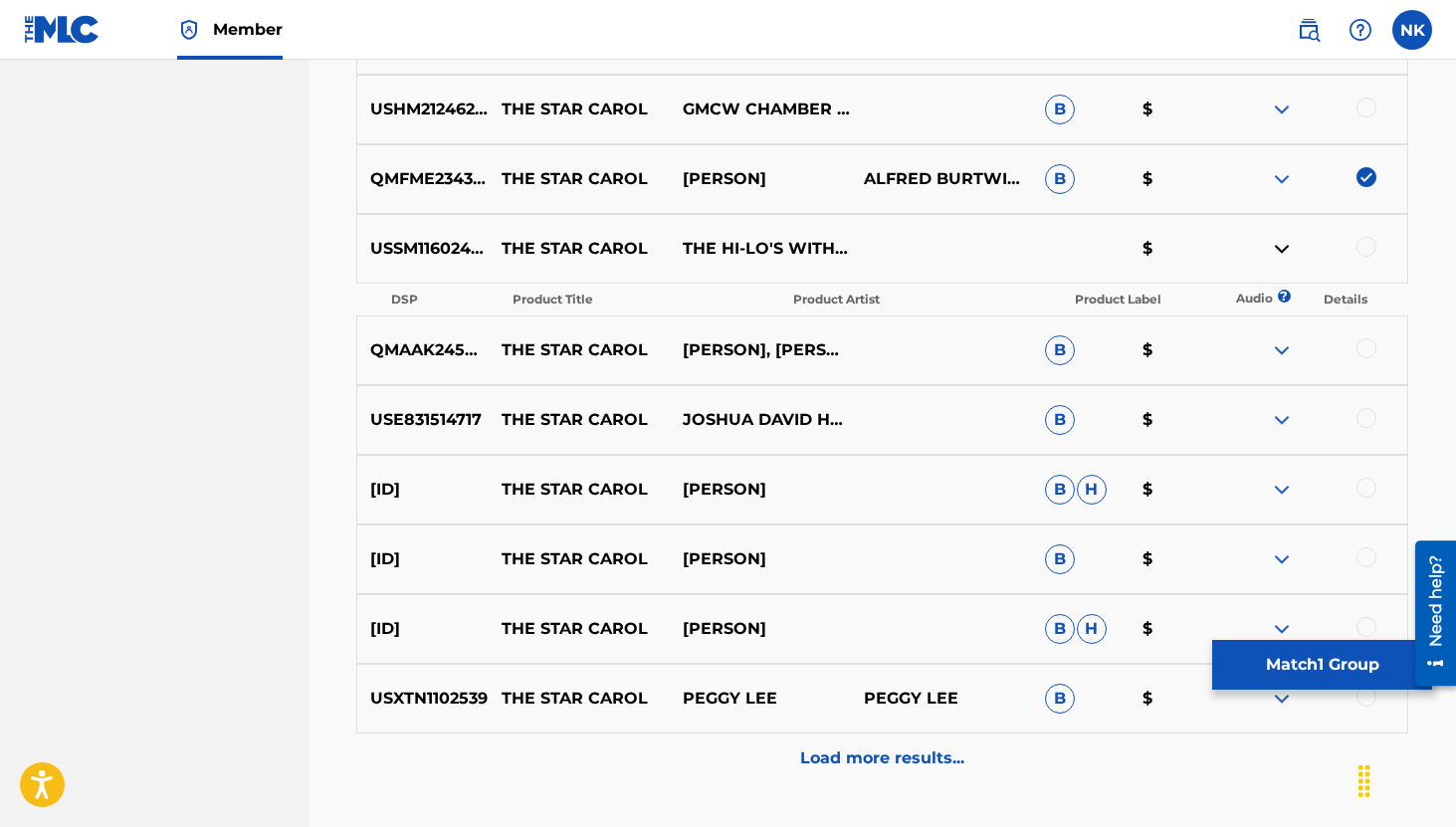 click at bounding box center (1282, 350) 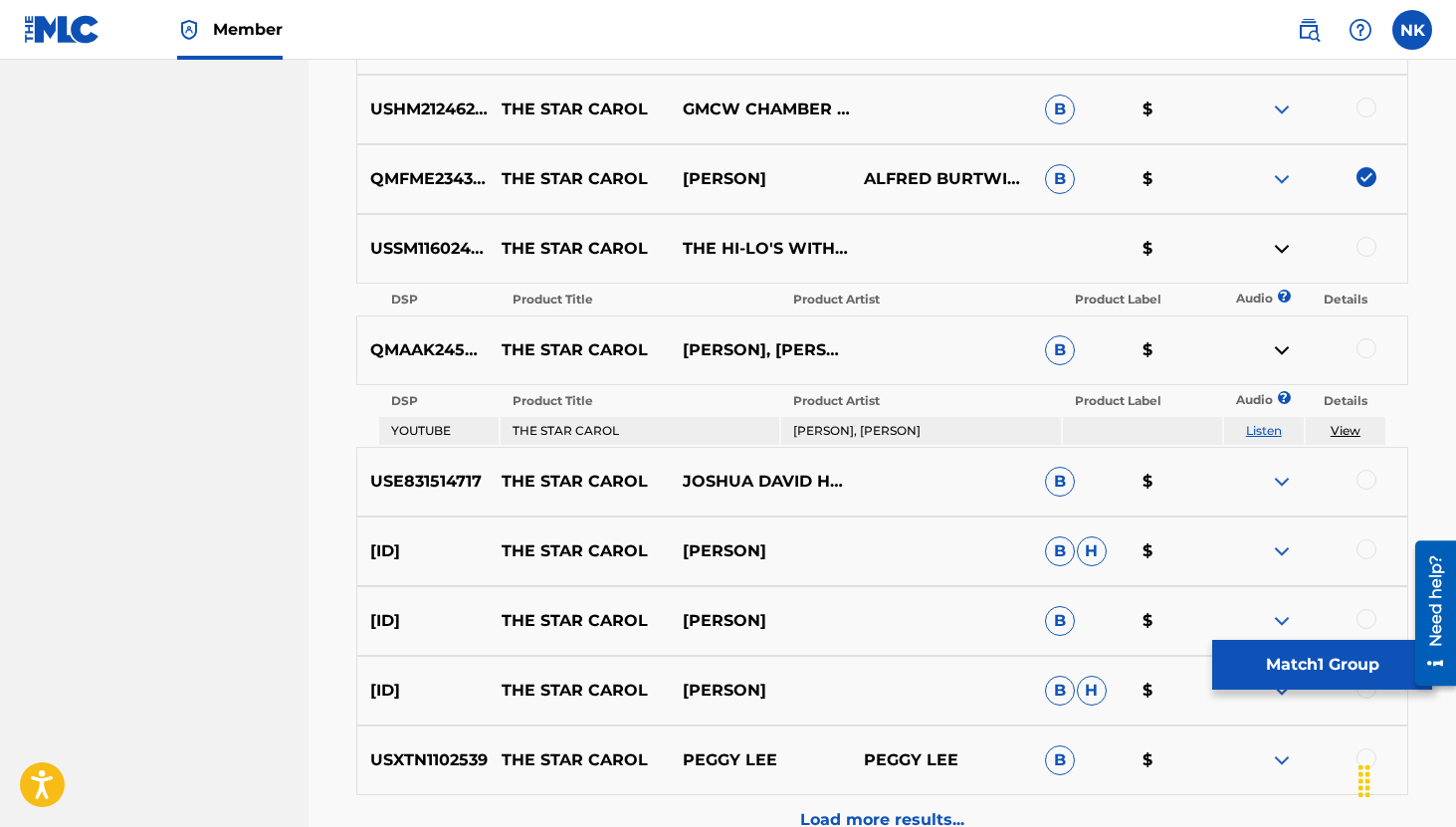 click on "Listen" at bounding box center [1264, 430] 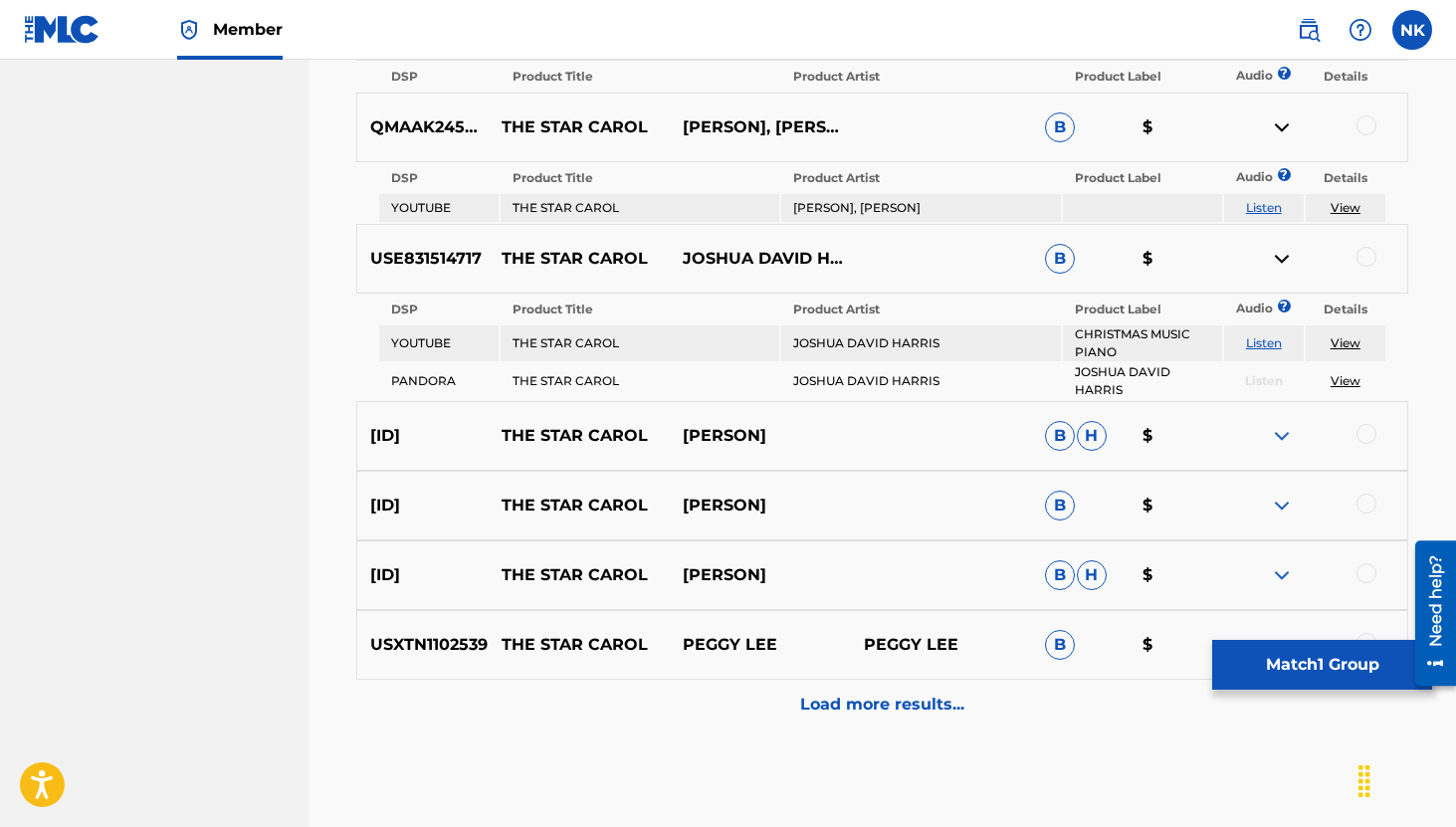 scroll, scrollTop: 1061, scrollLeft: 0, axis: vertical 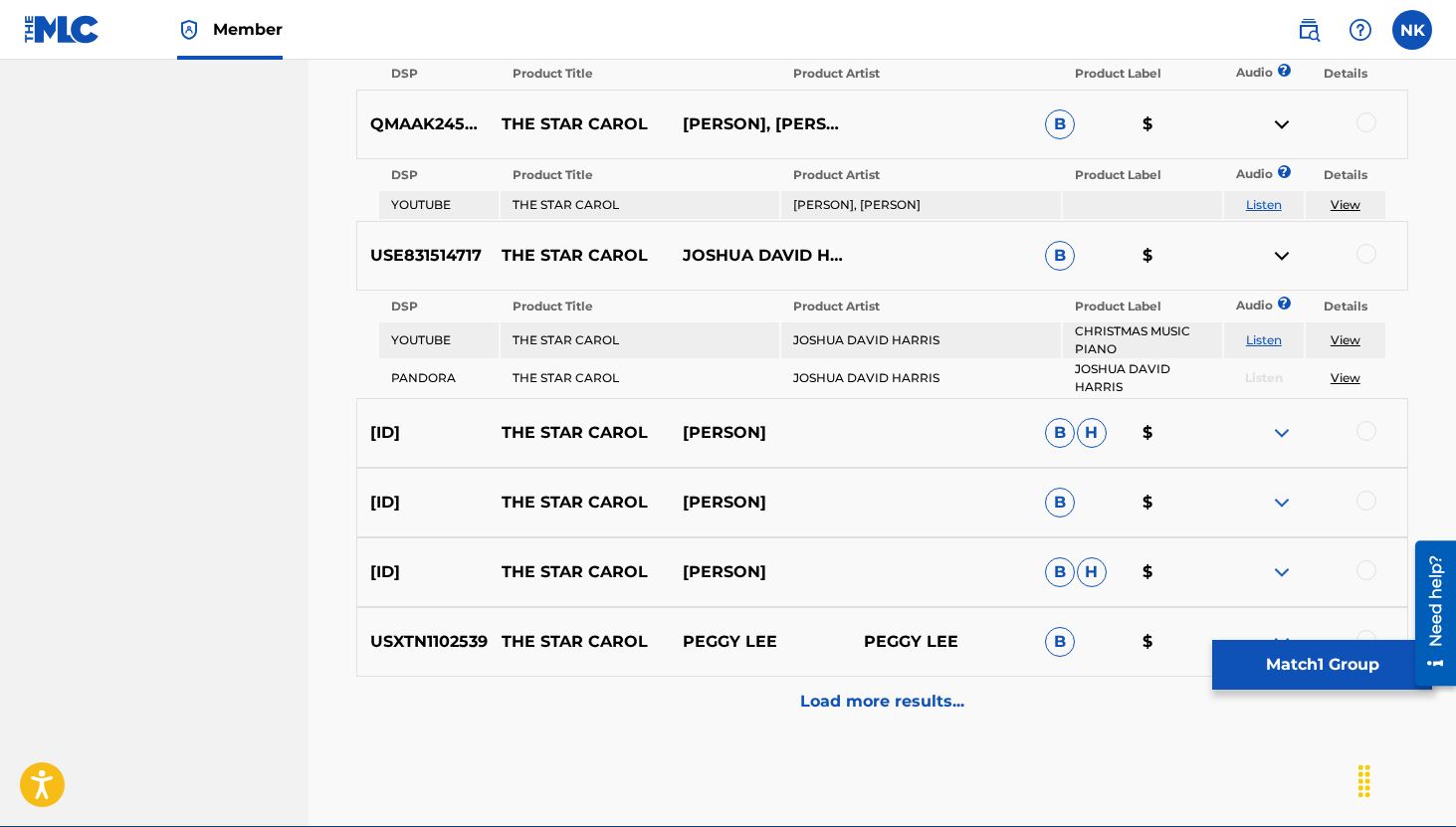 click on "Listen" at bounding box center [1264, 339] 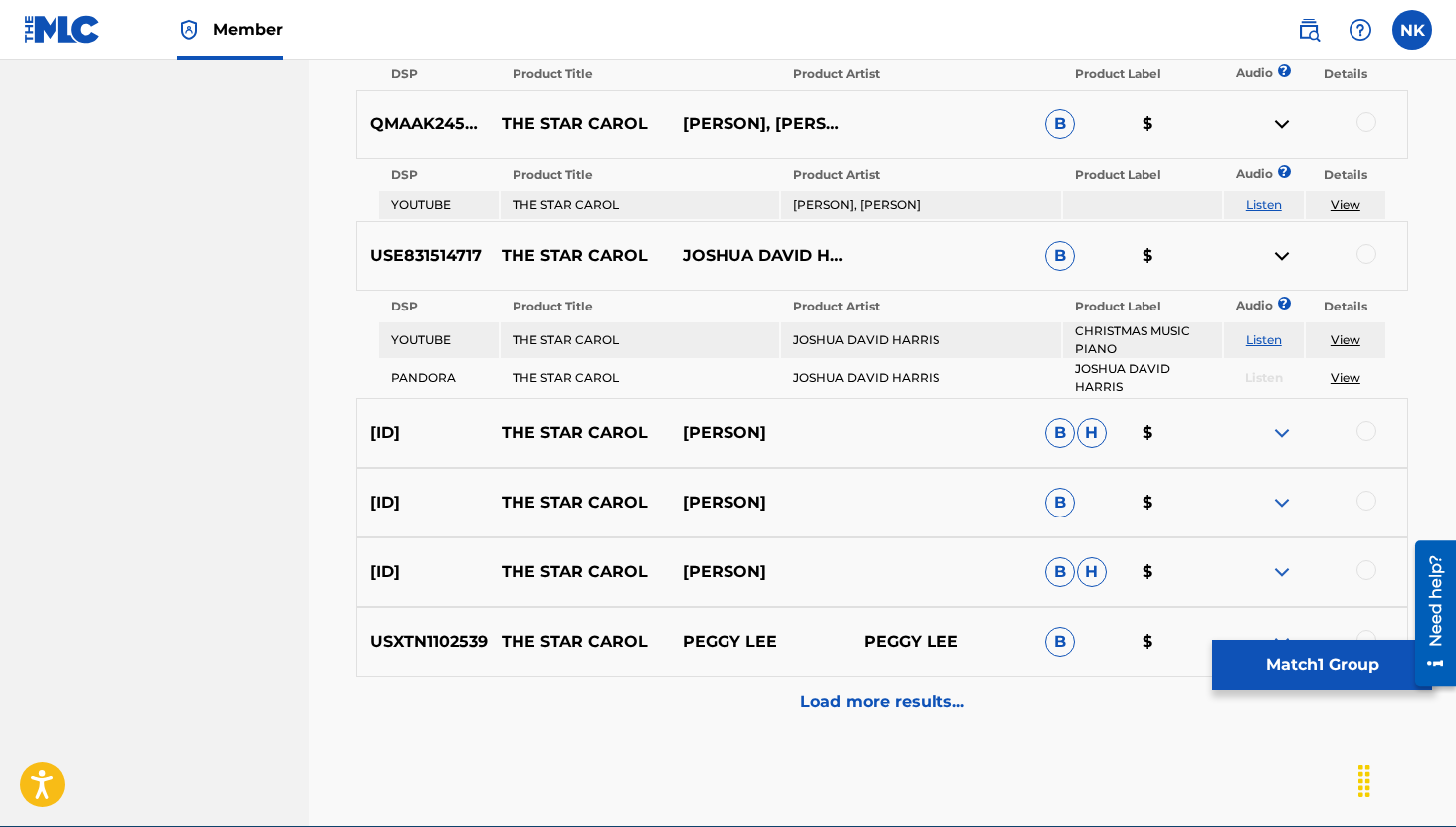 click on "USA560751920 THE STAR CAROL PATRICK HARVEY B H $" at bounding box center (882, 433) 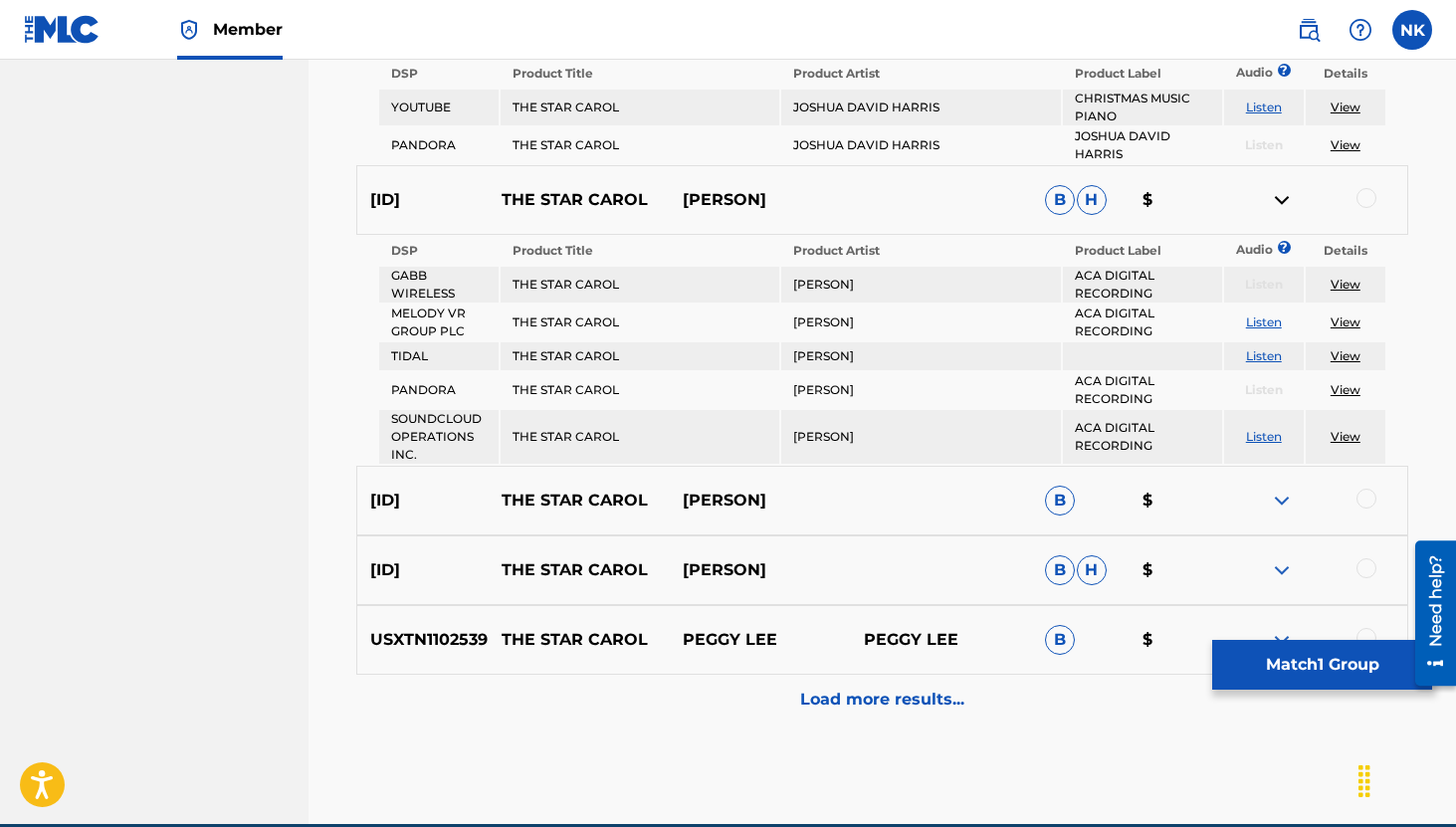 scroll, scrollTop: 1326, scrollLeft: 0, axis: vertical 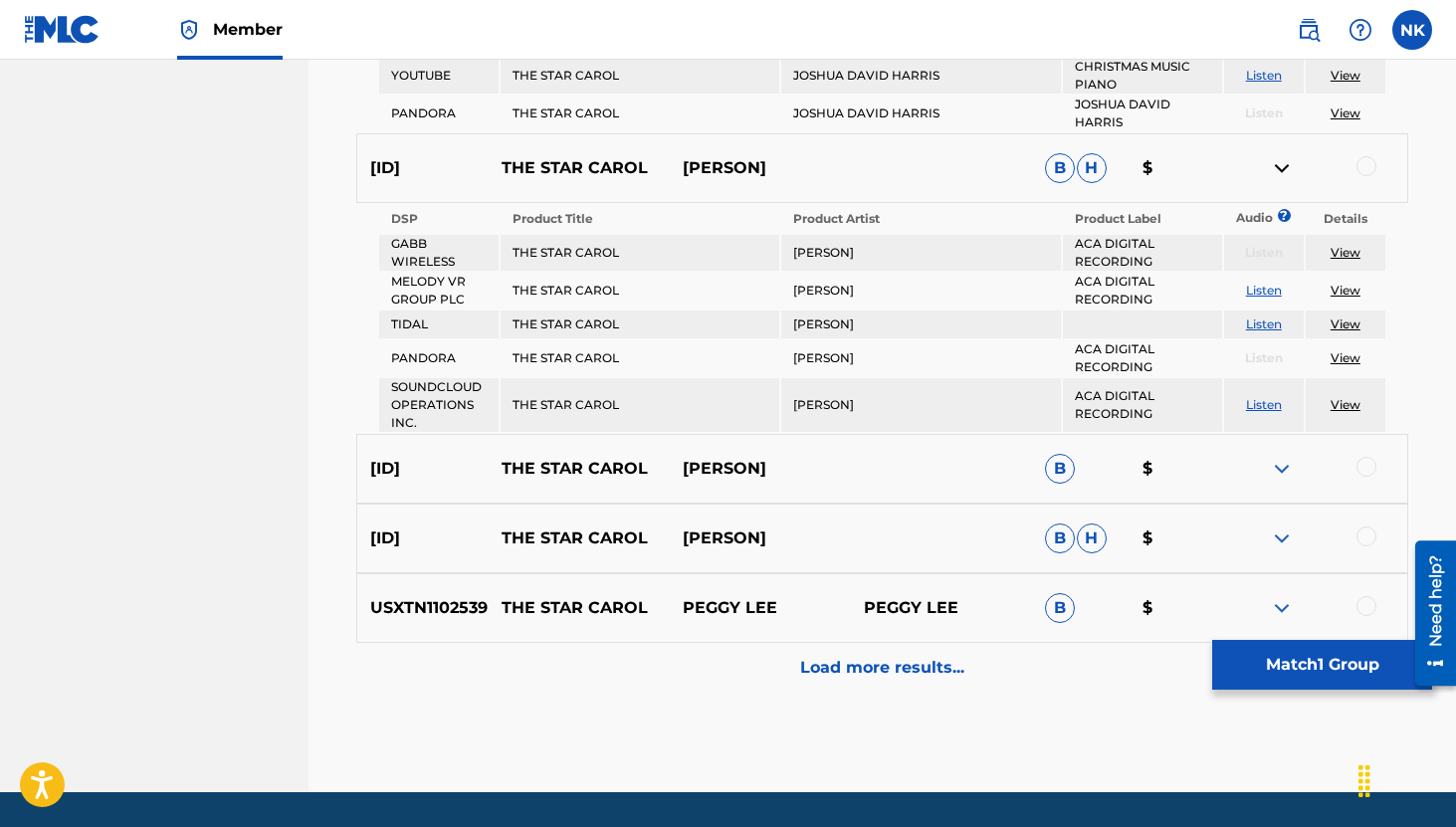 click on "Listen" at bounding box center [1264, 404] 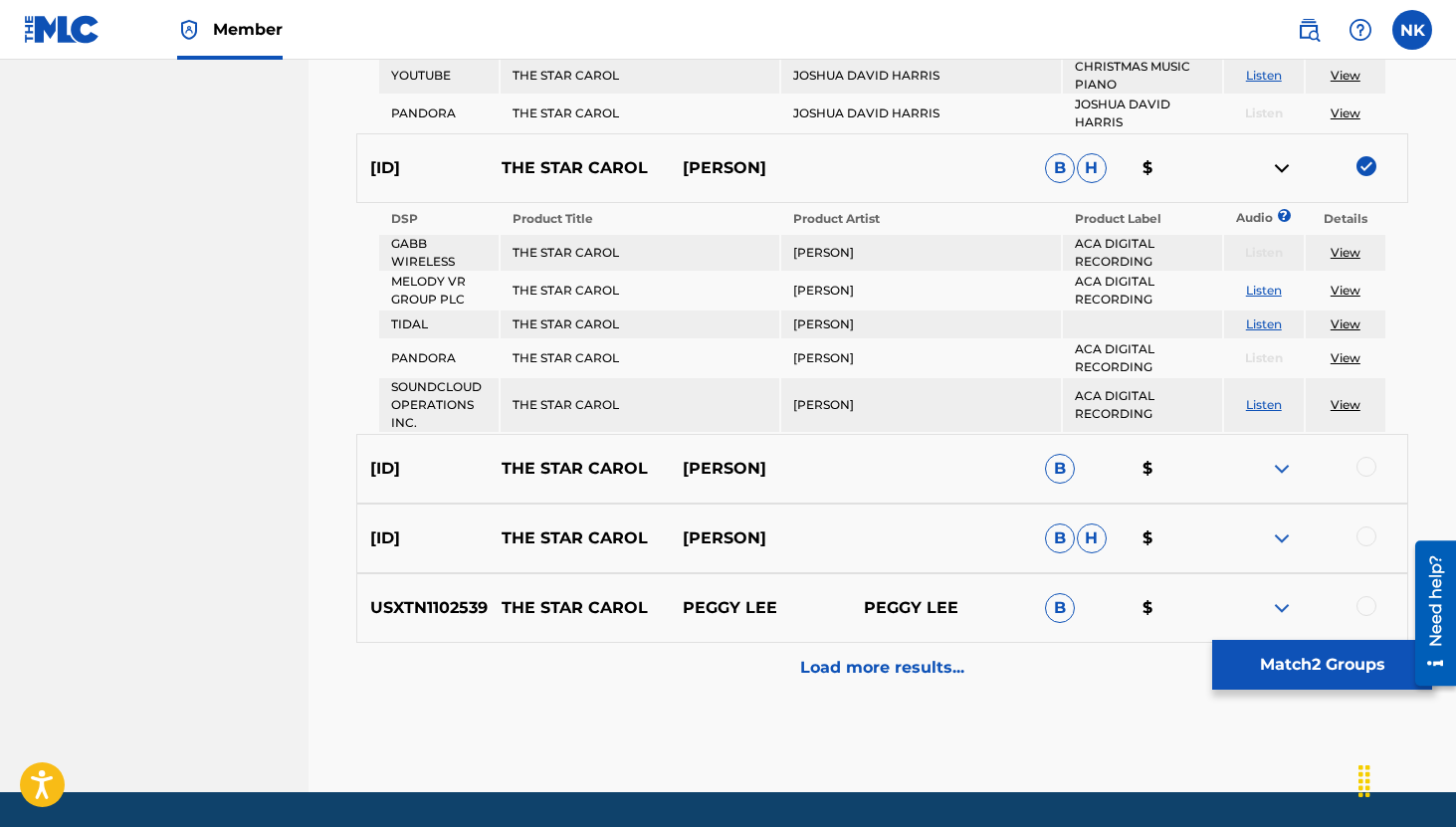 click on "USAM19300040 THE STAR CAROL AARON NEVILLE B $" at bounding box center [882, 469] 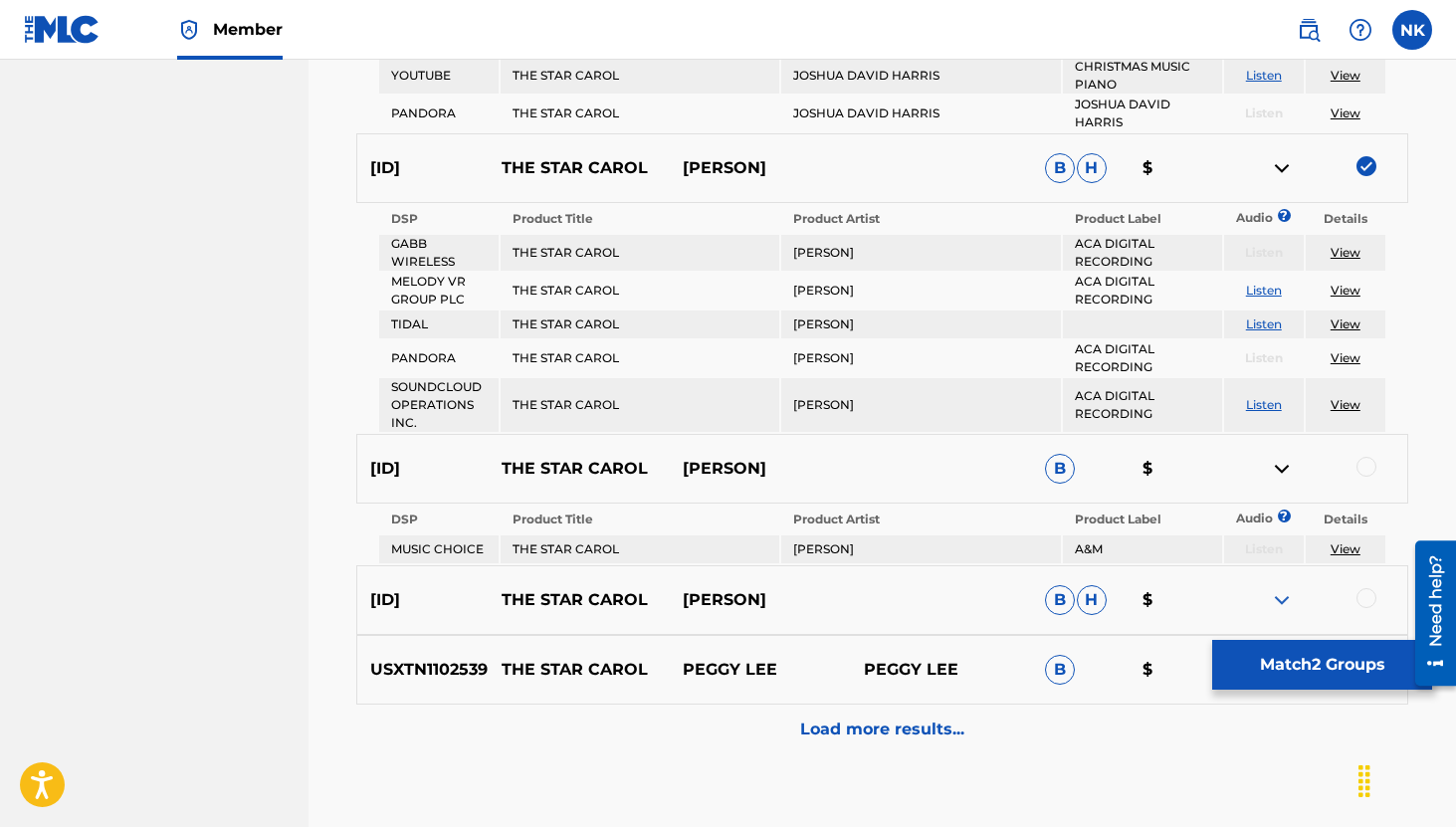click at bounding box center (1282, 600) 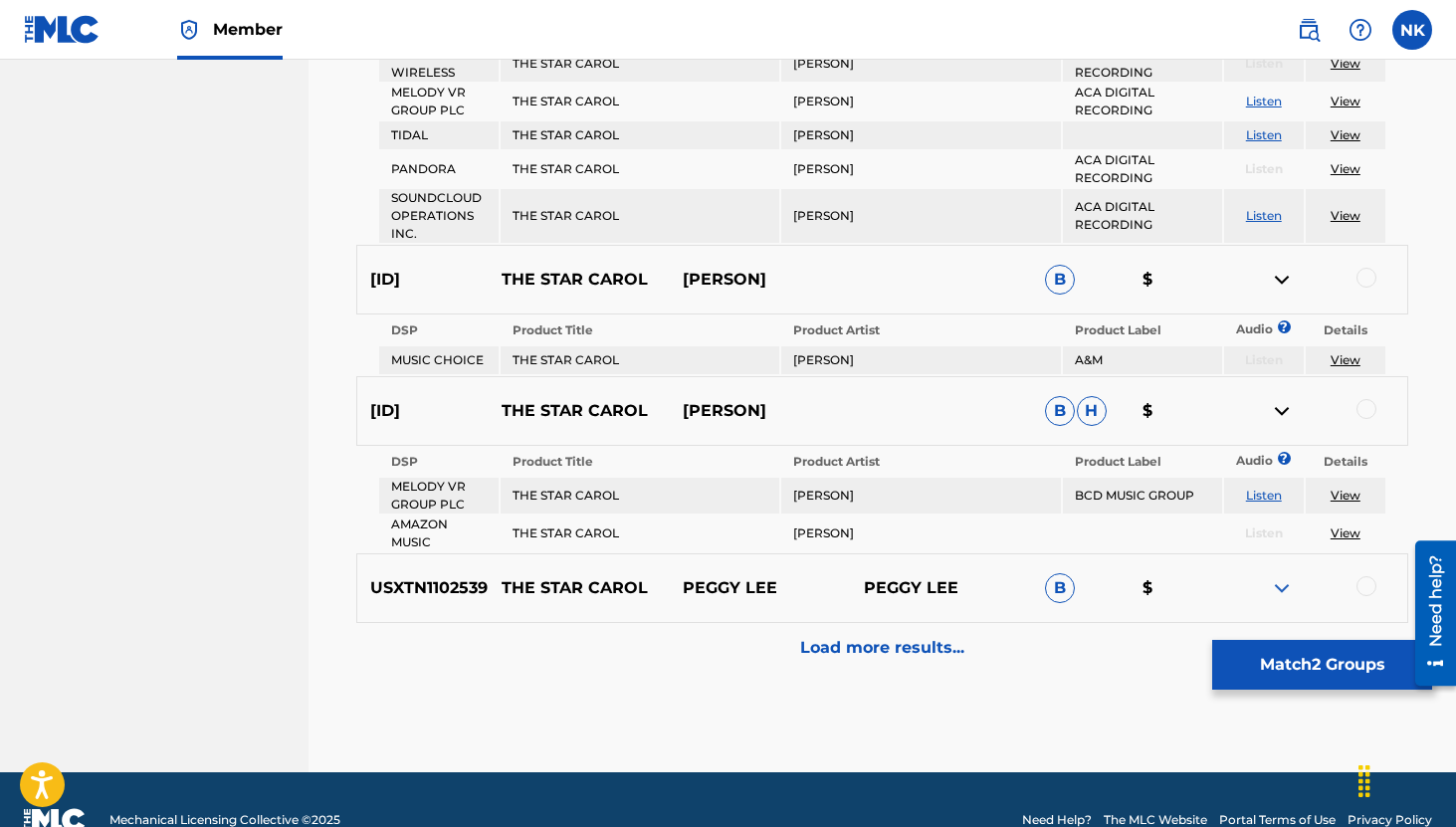 scroll, scrollTop: 1555, scrollLeft: 0, axis: vertical 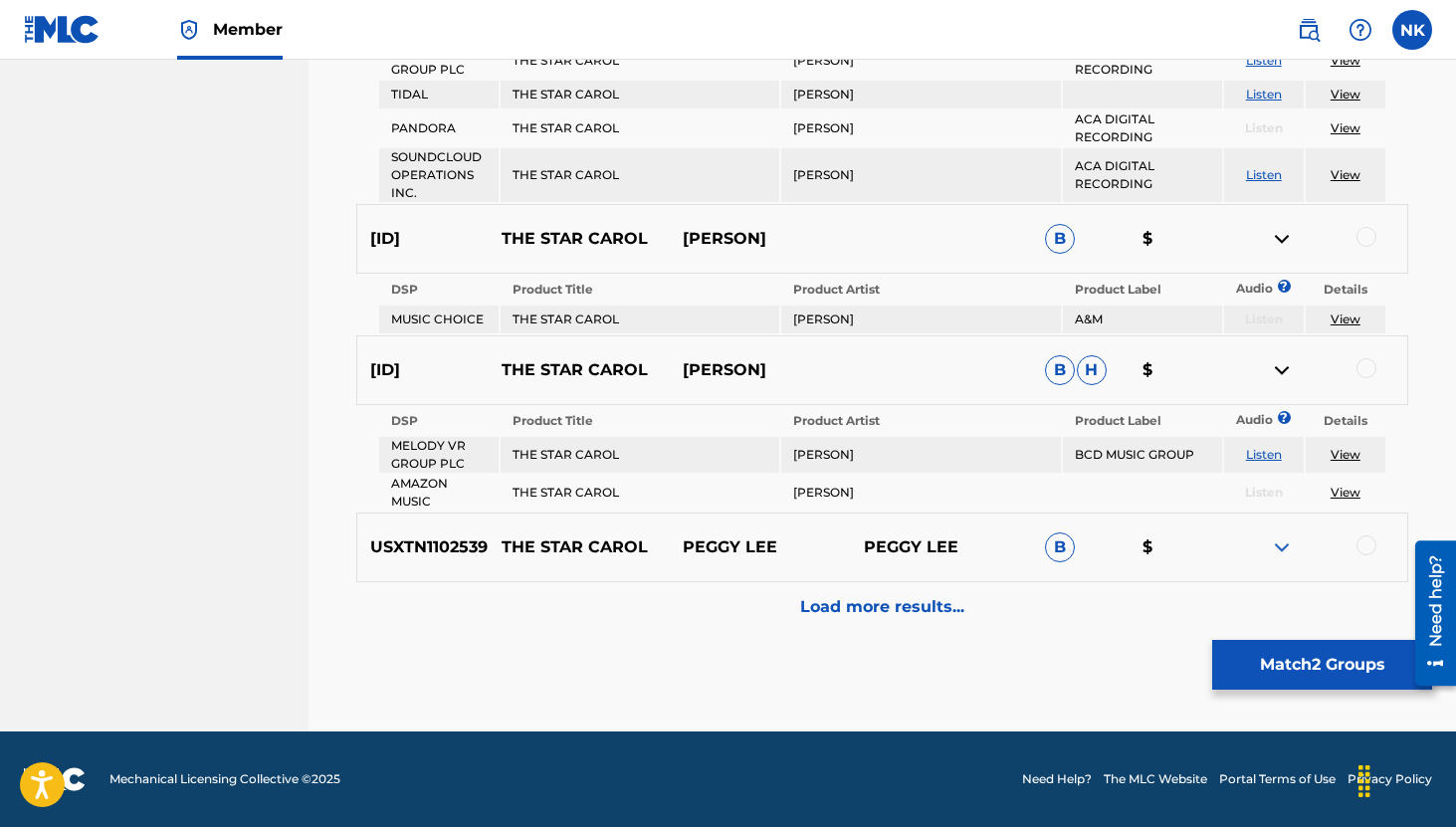 click on "Listen" at bounding box center [1264, 454] 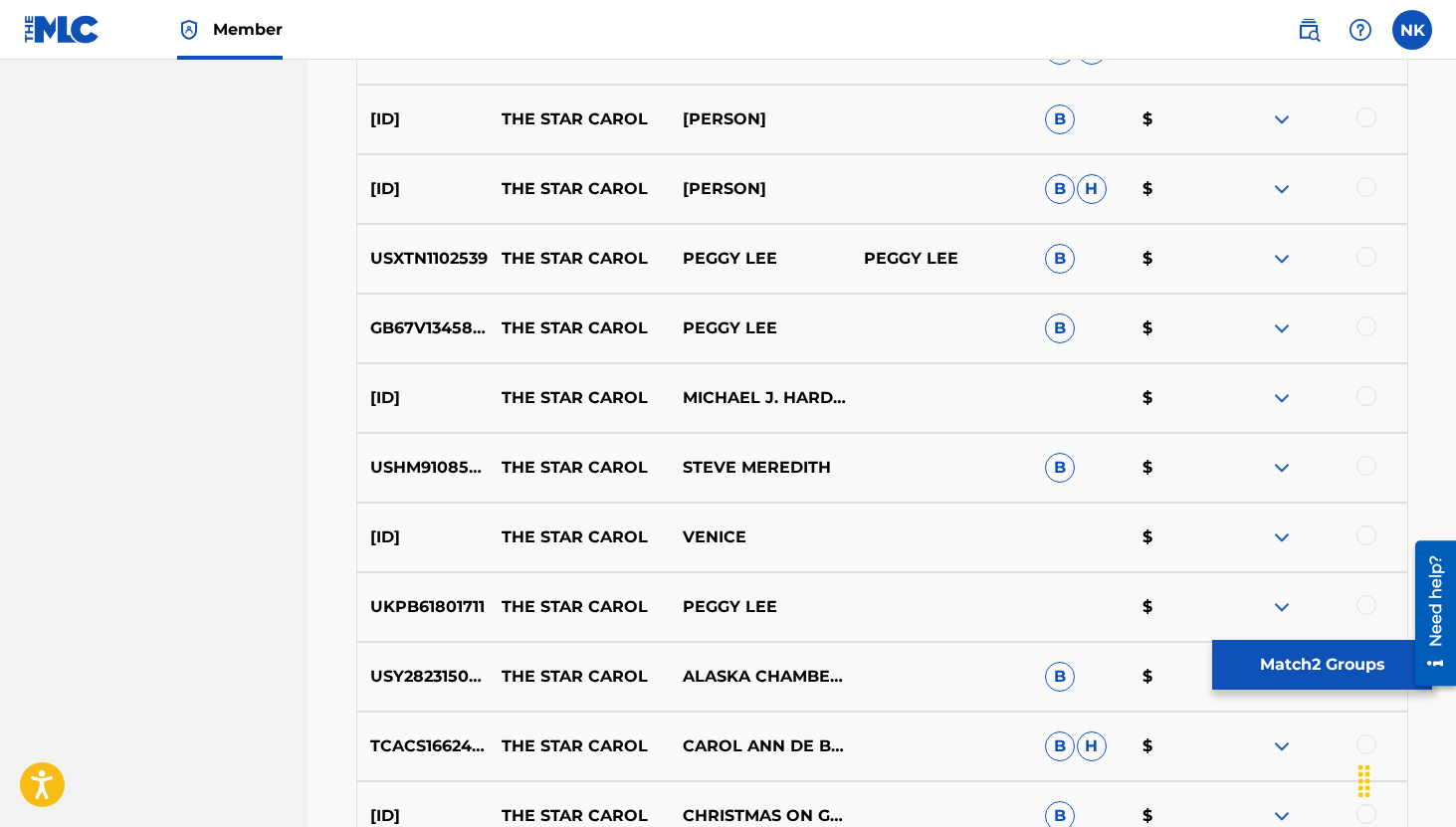 scroll, scrollTop: 1247, scrollLeft: 0, axis: vertical 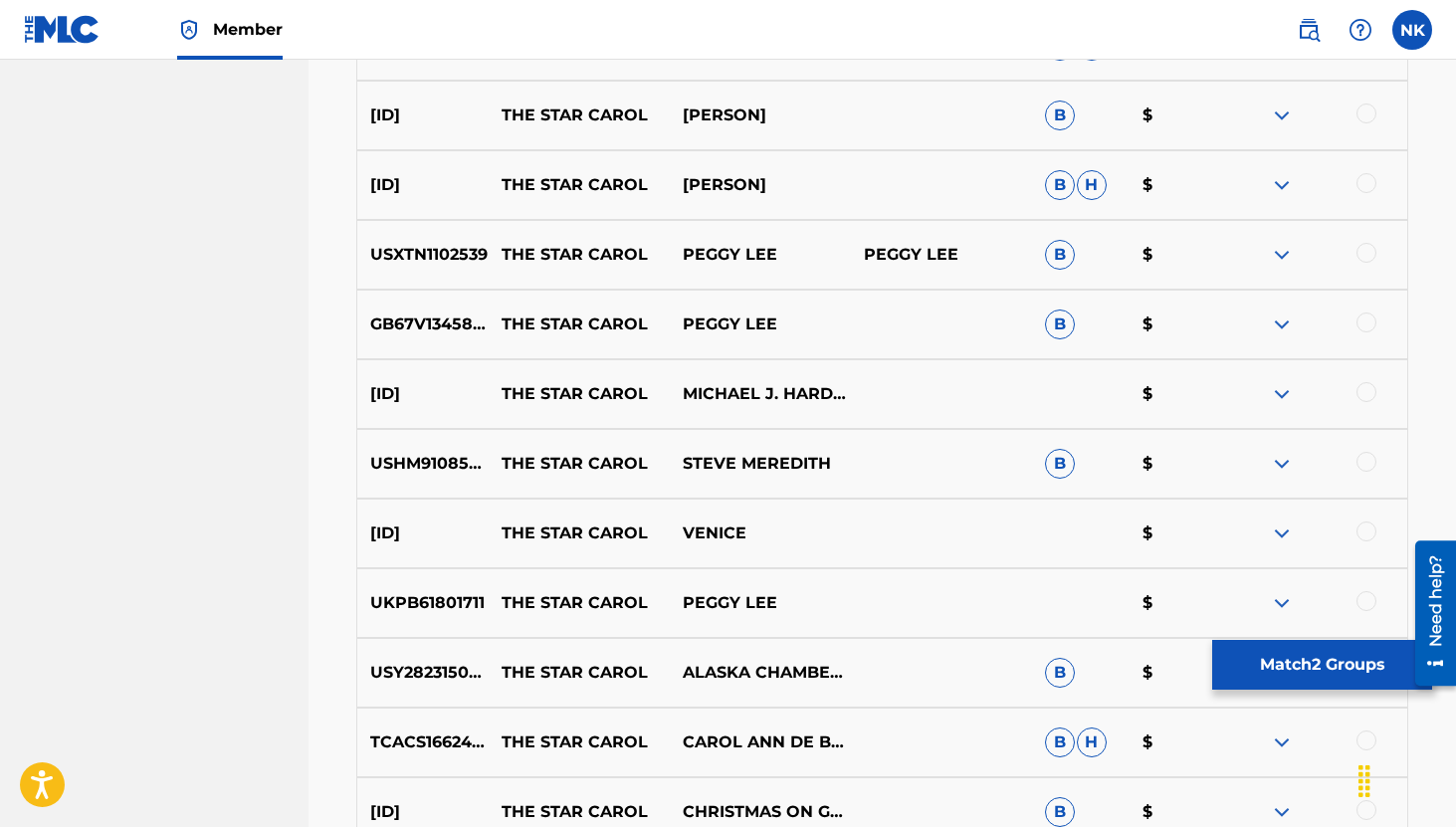 click at bounding box center [1282, 324] 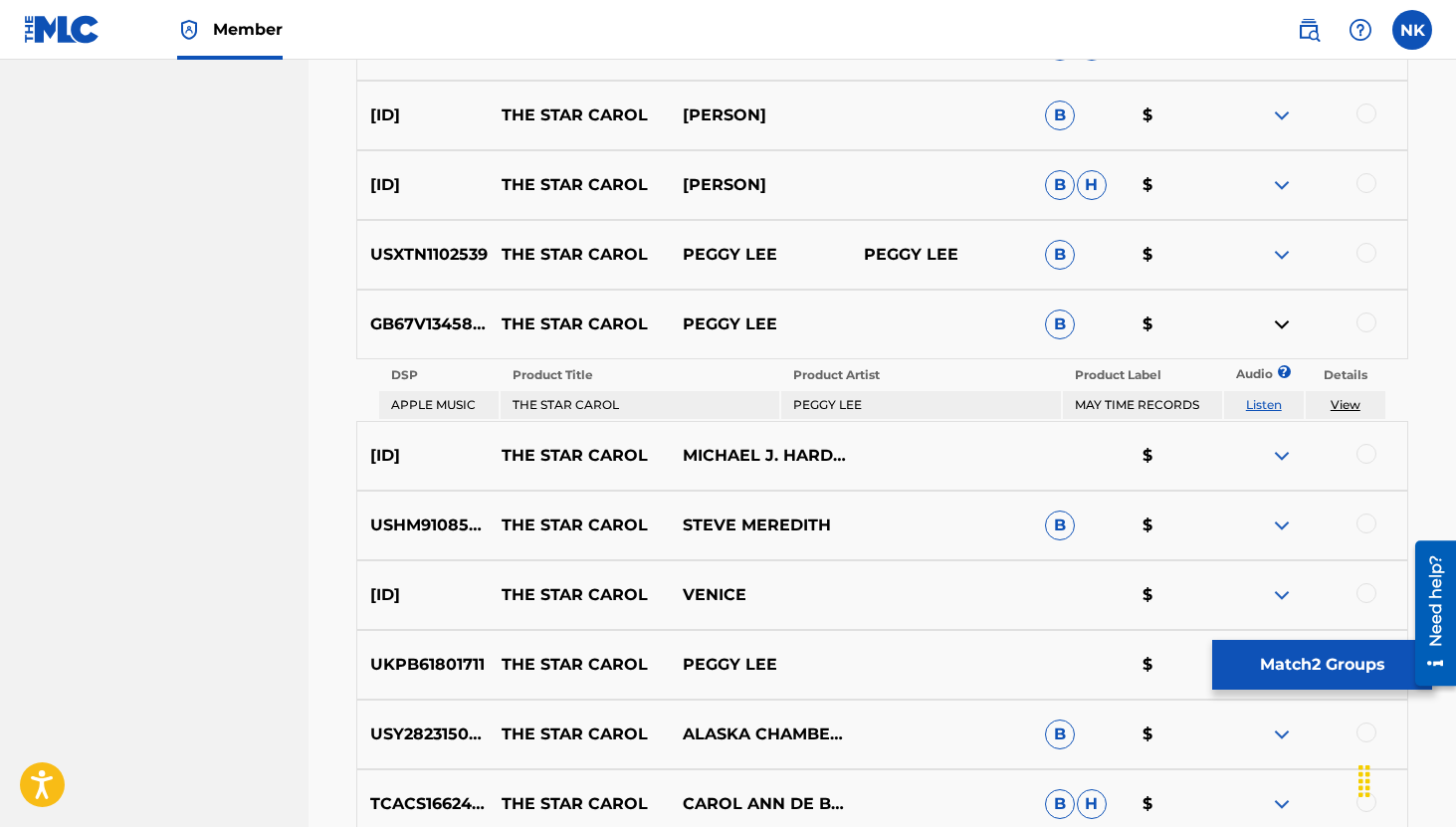 click at bounding box center [1282, 324] 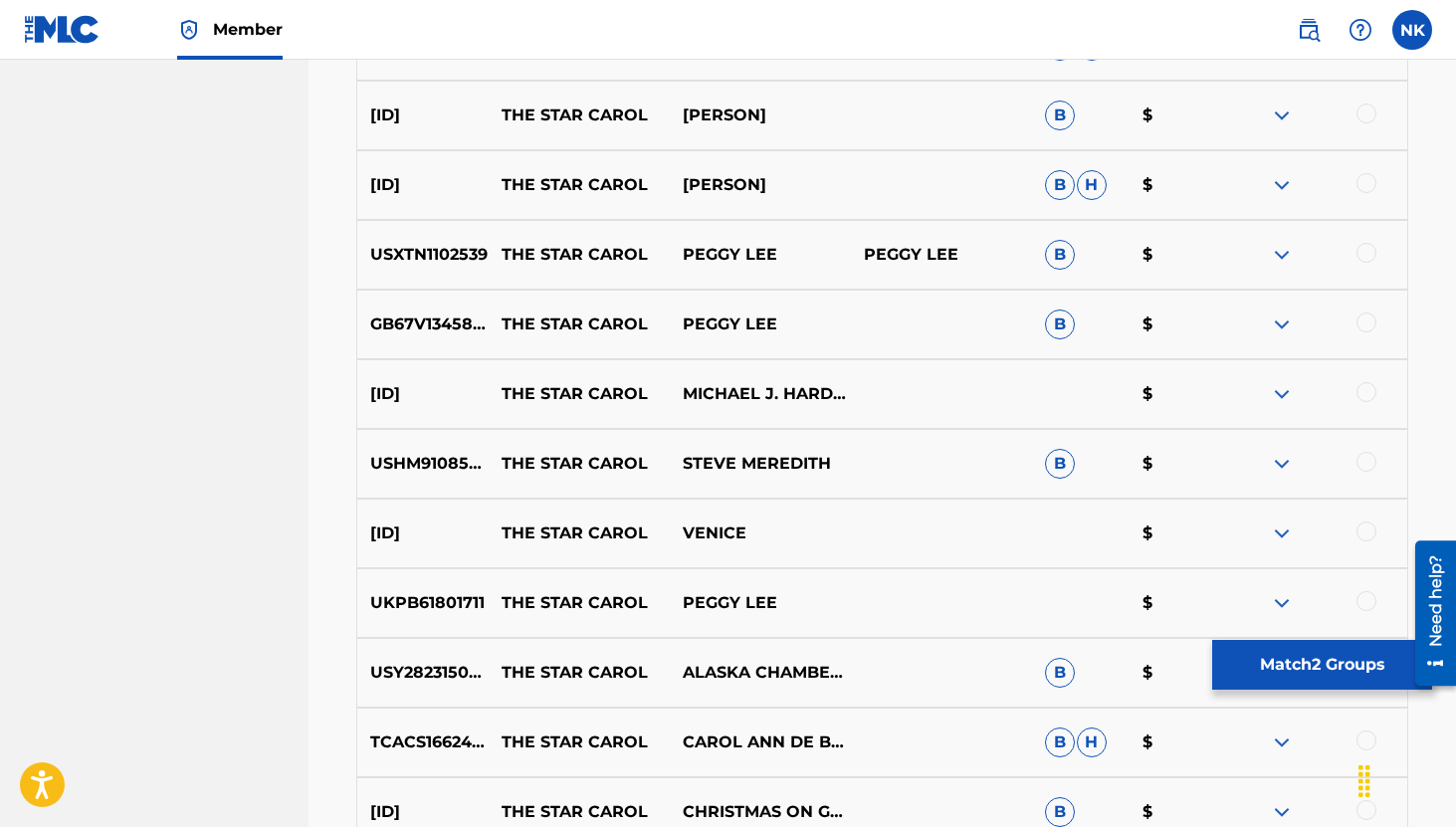 click at bounding box center [1282, 394] 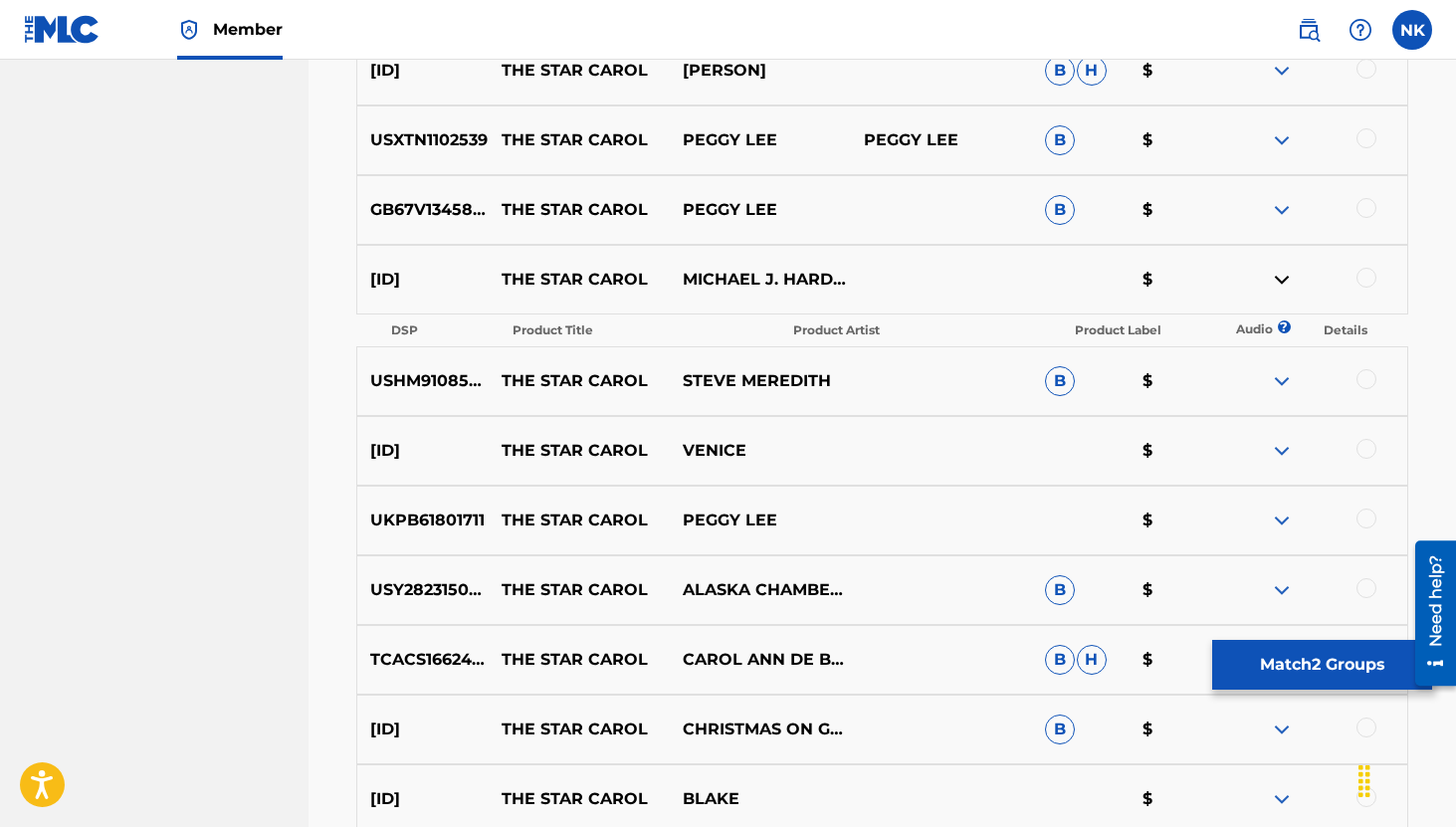 click at bounding box center [1282, 381] 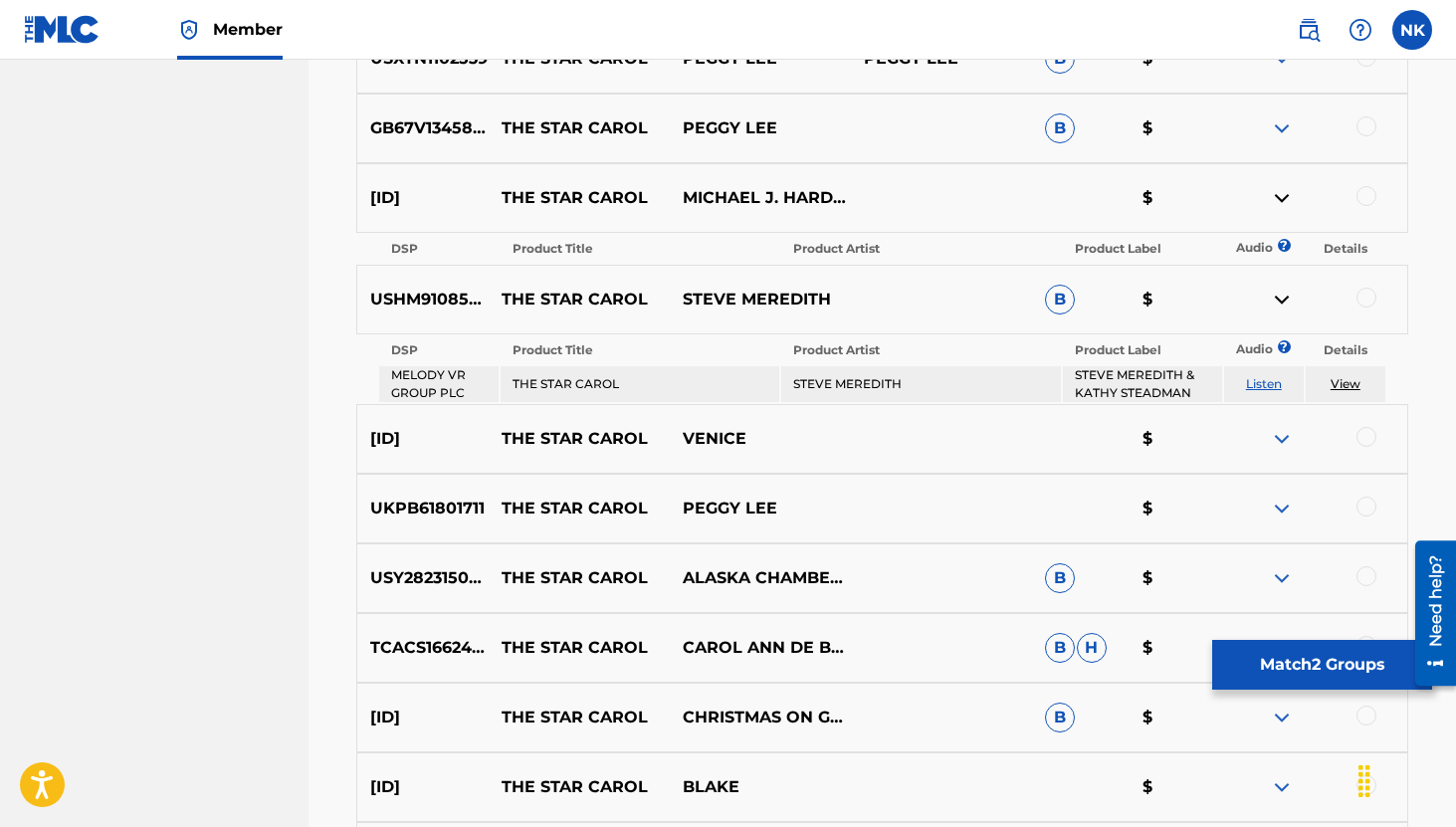 scroll, scrollTop: 1457, scrollLeft: 0, axis: vertical 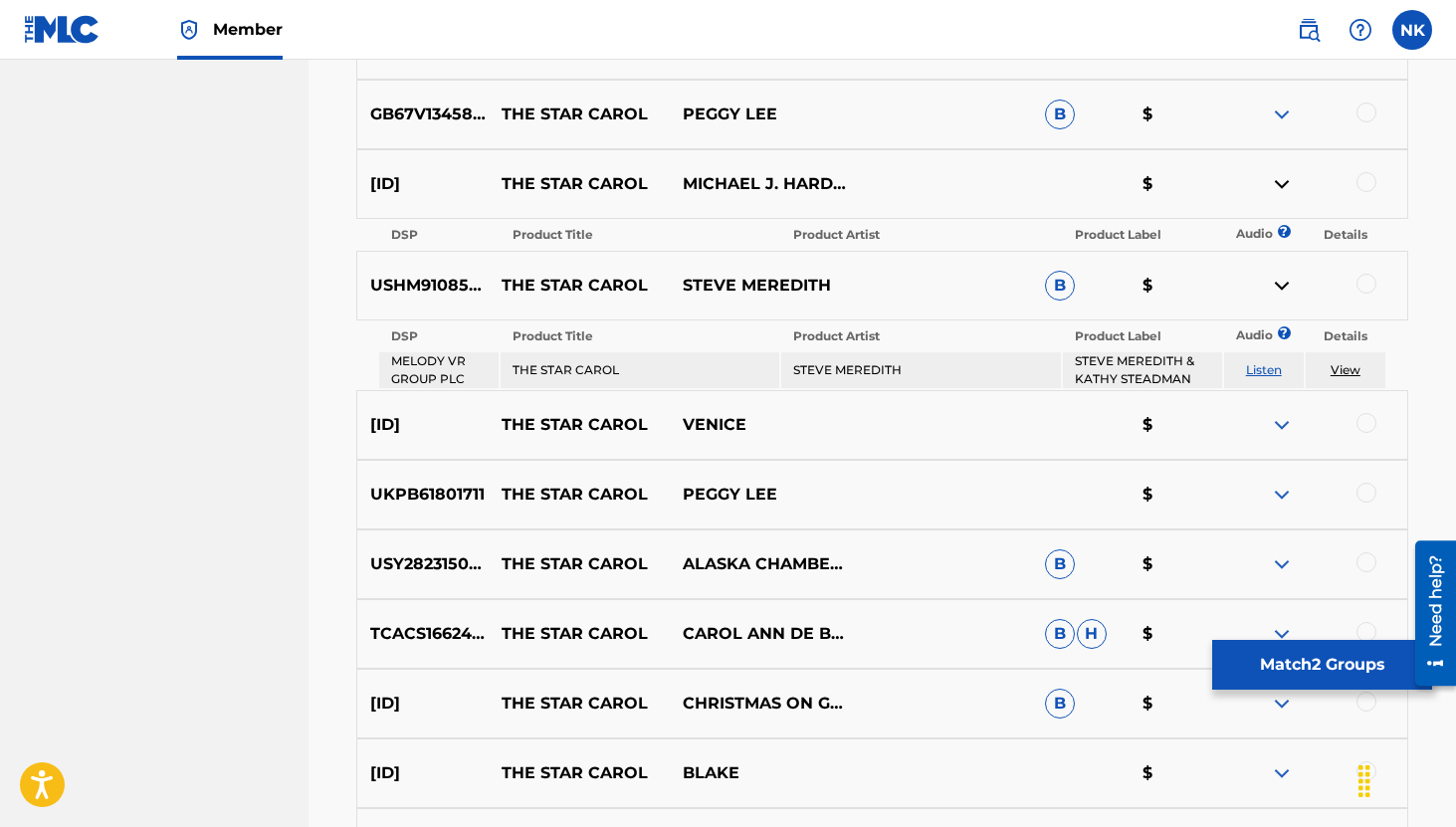 click on "Listen" at bounding box center [1264, 369] 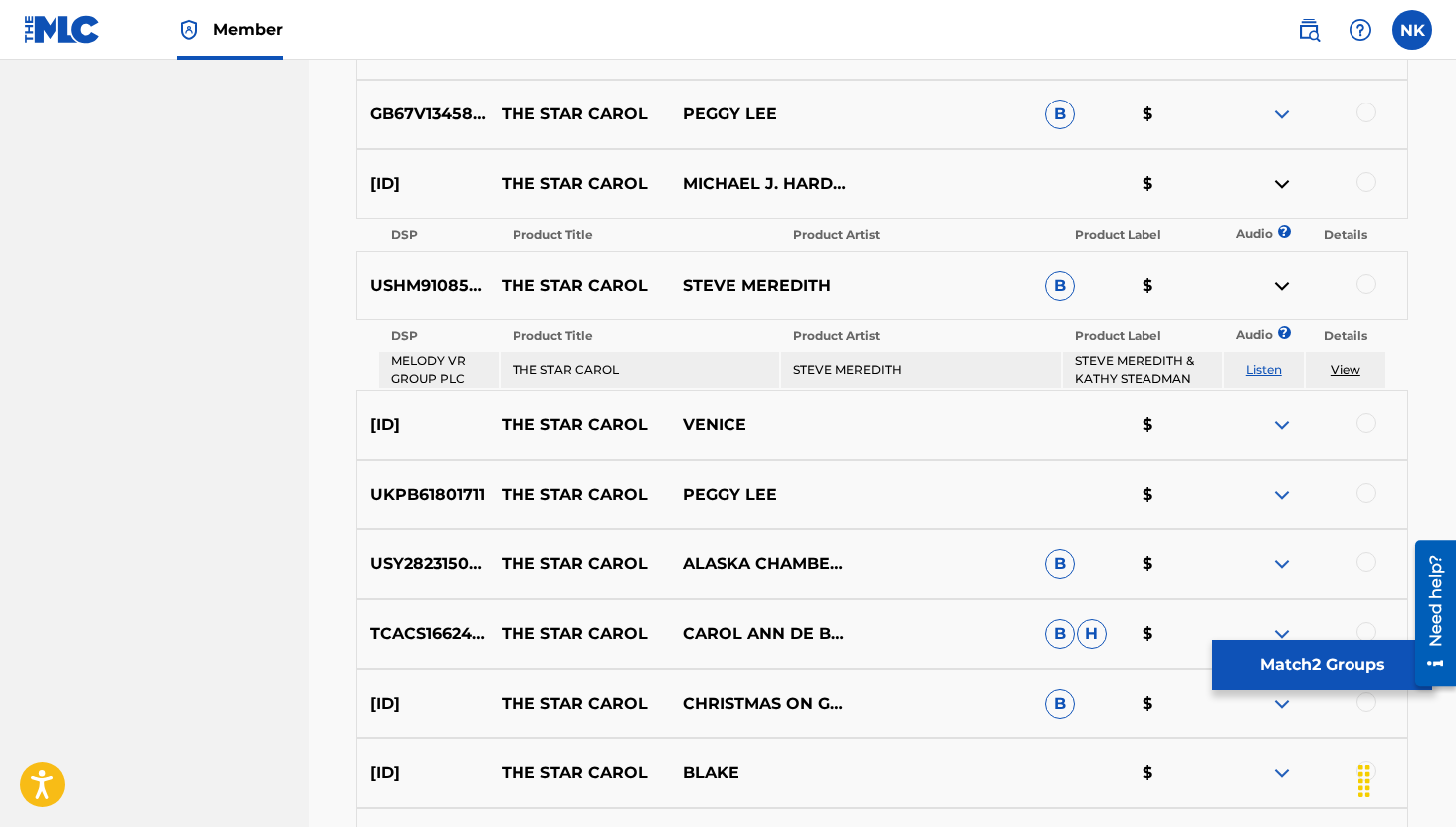 click at bounding box center [1282, 425] 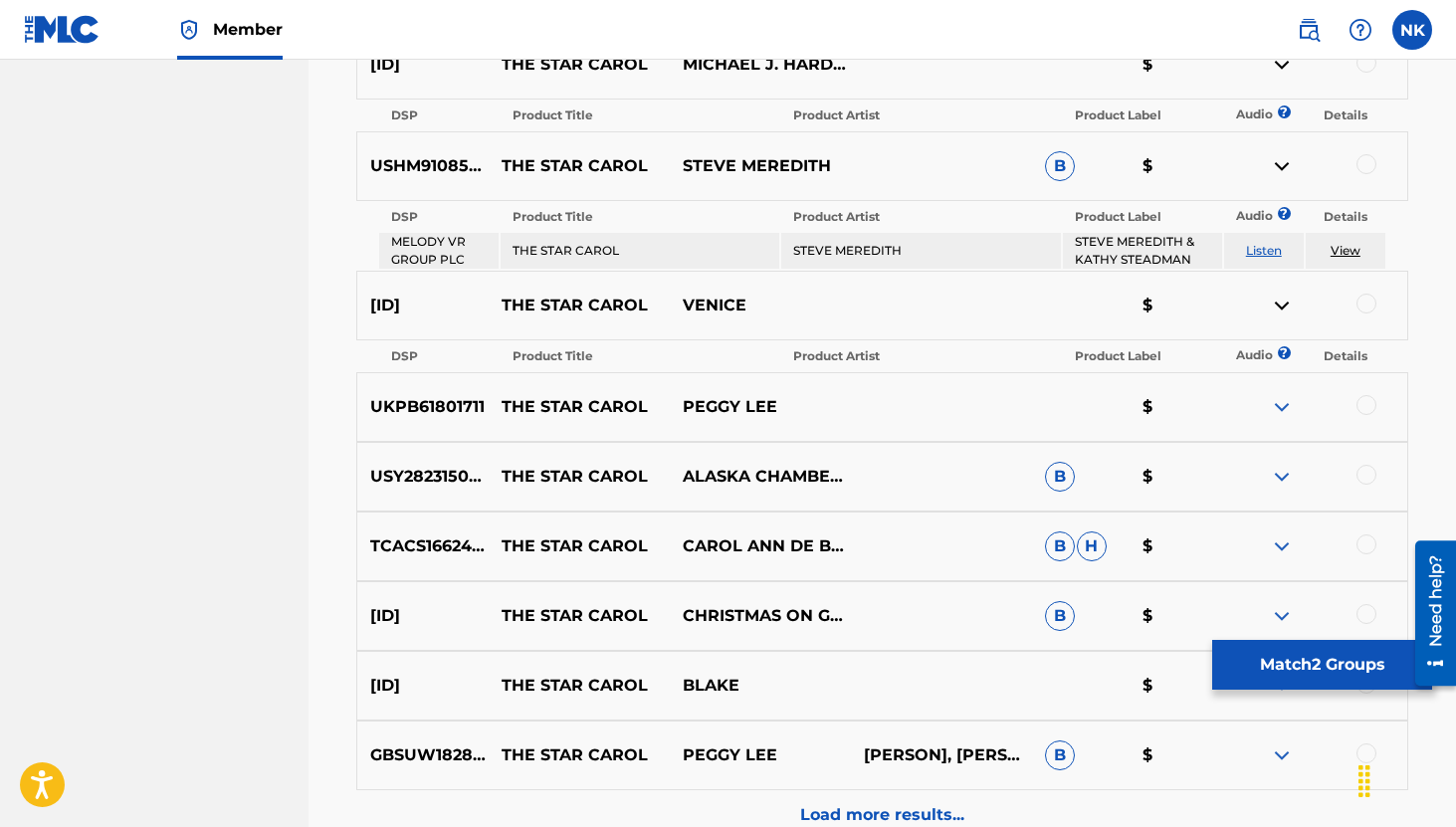 scroll, scrollTop: 1628, scrollLeft: 0, axis: vertical 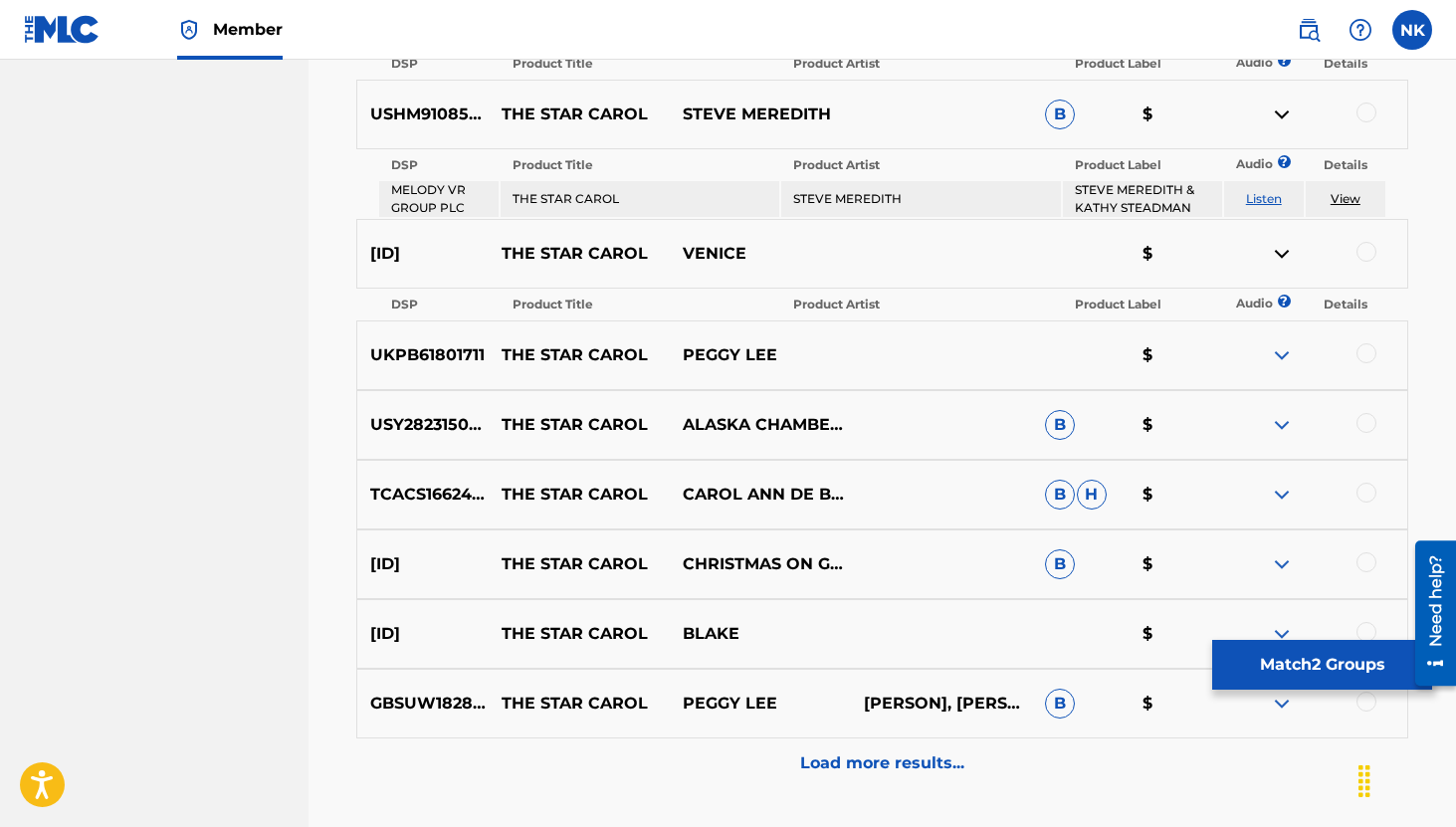 click at bounding box center (1282, 355) 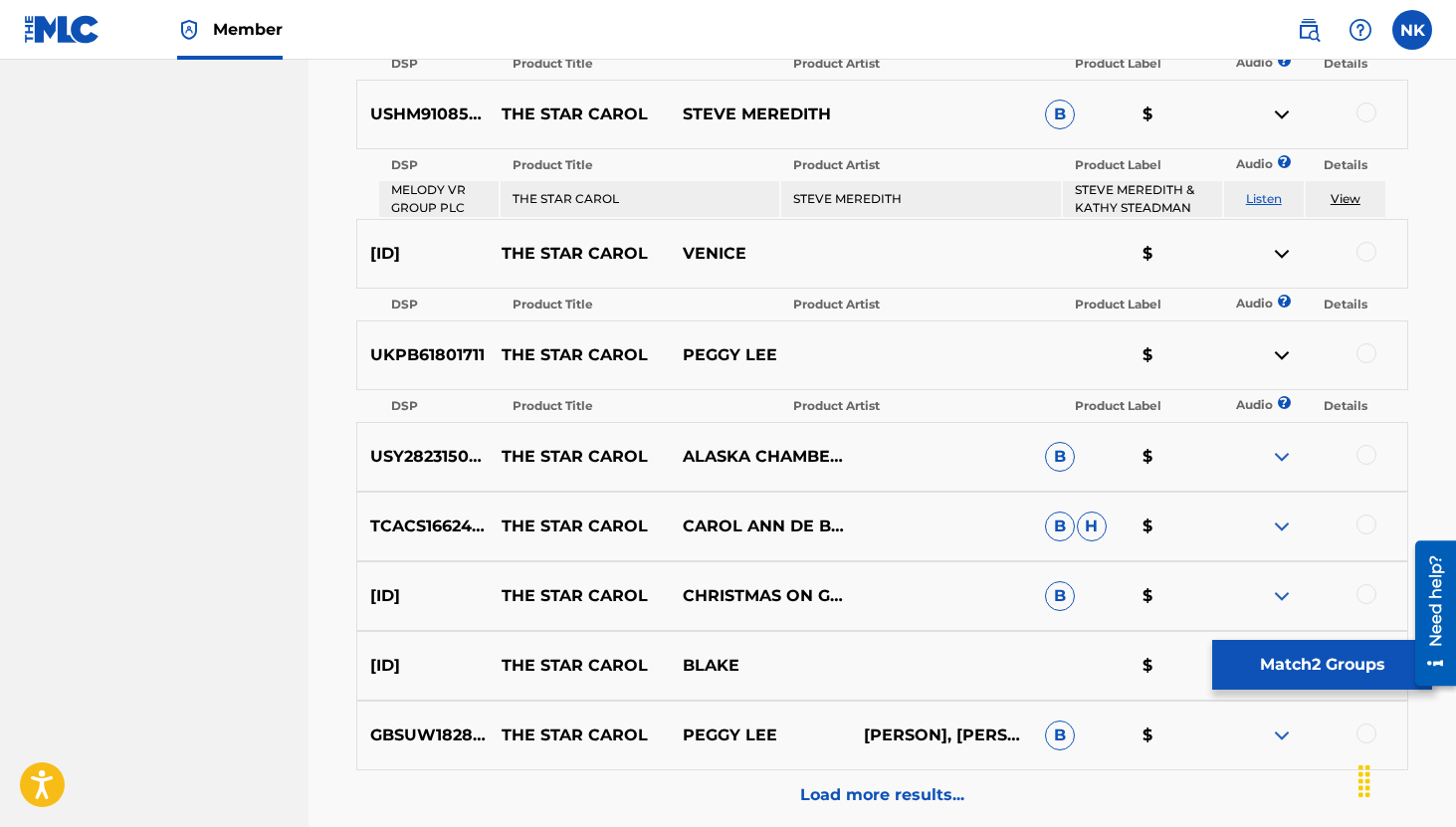 click at bounding box center [1282, 457] 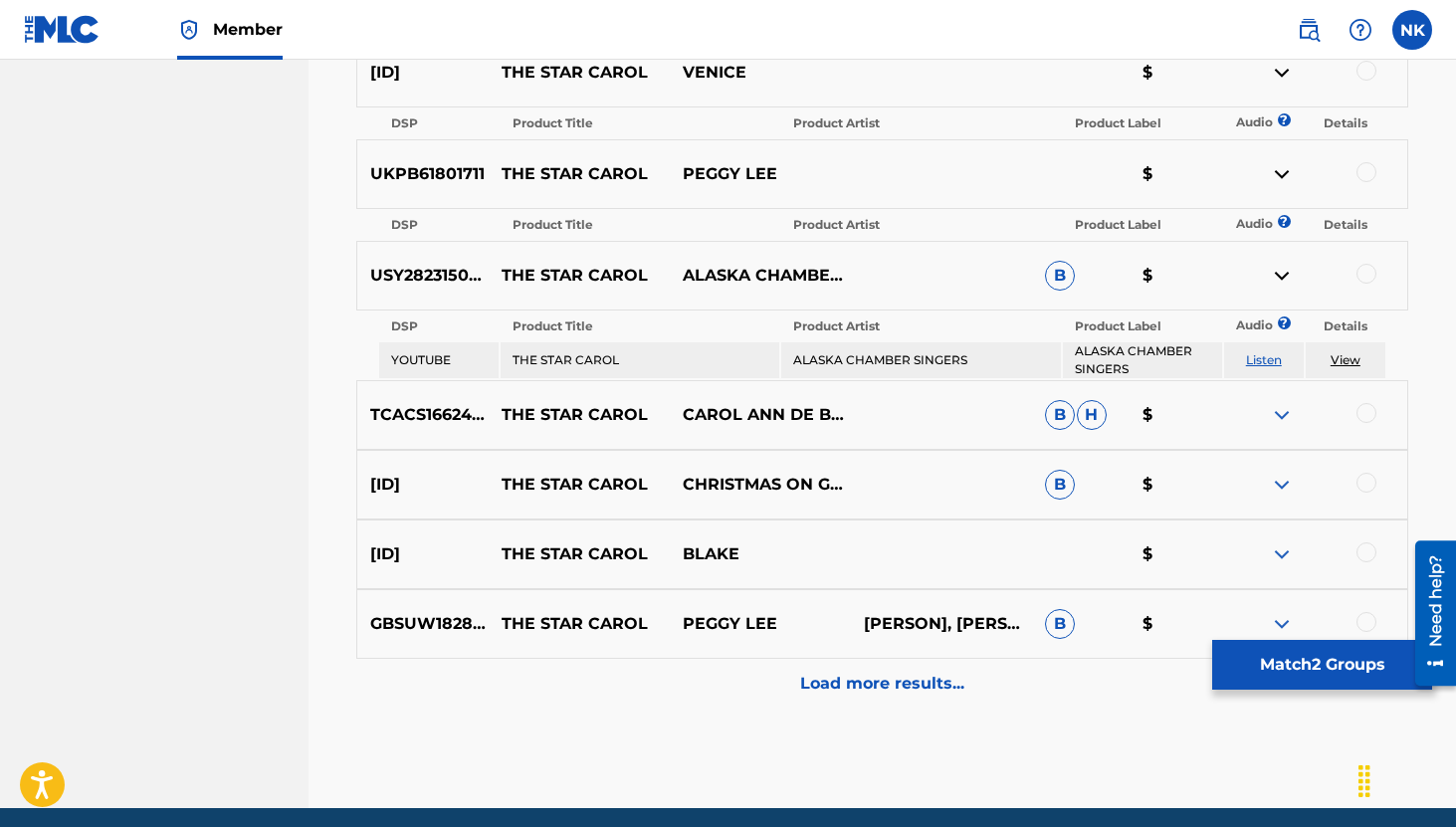 scroll, scrollTop: 1808, scrollLeft: 0, axis: vertical 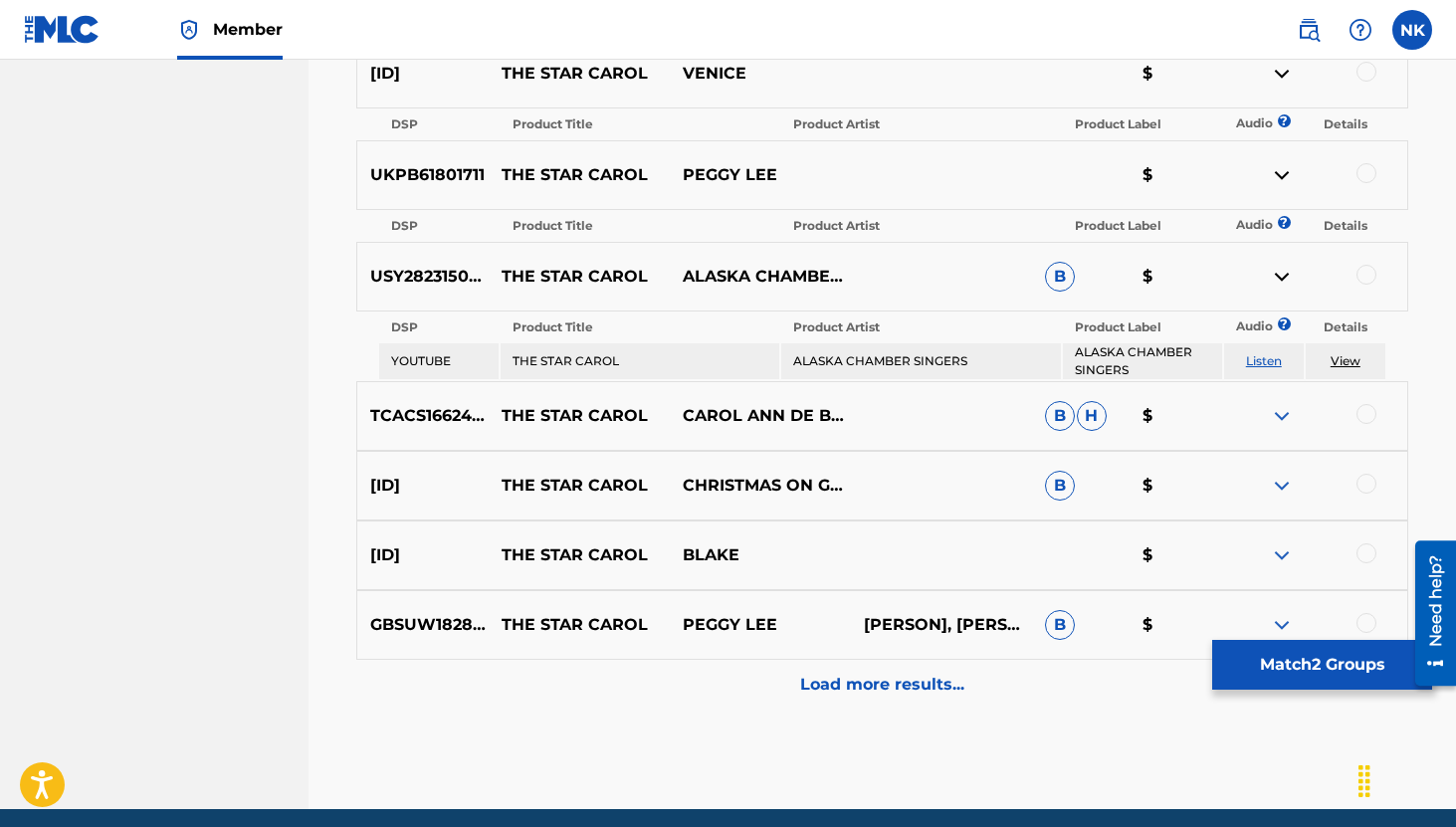 click on "Listen" at bounding box center [1264, 360] 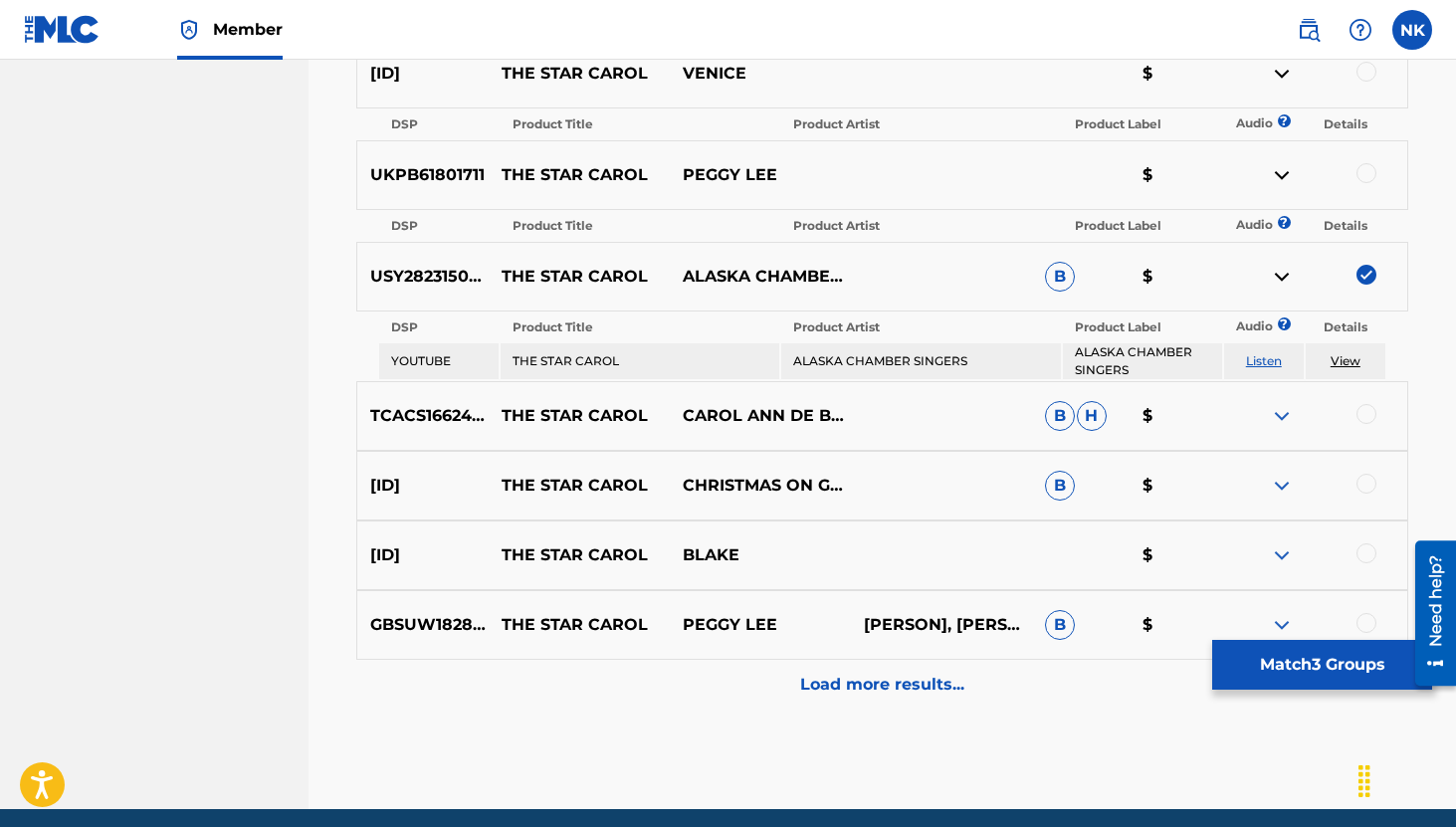 click on "TCACS1662458 THE STAR CAROL CAROL ANN DE BARROS GROBERG & JULES CASHFORD B H $" at bounding box center (882, 416) 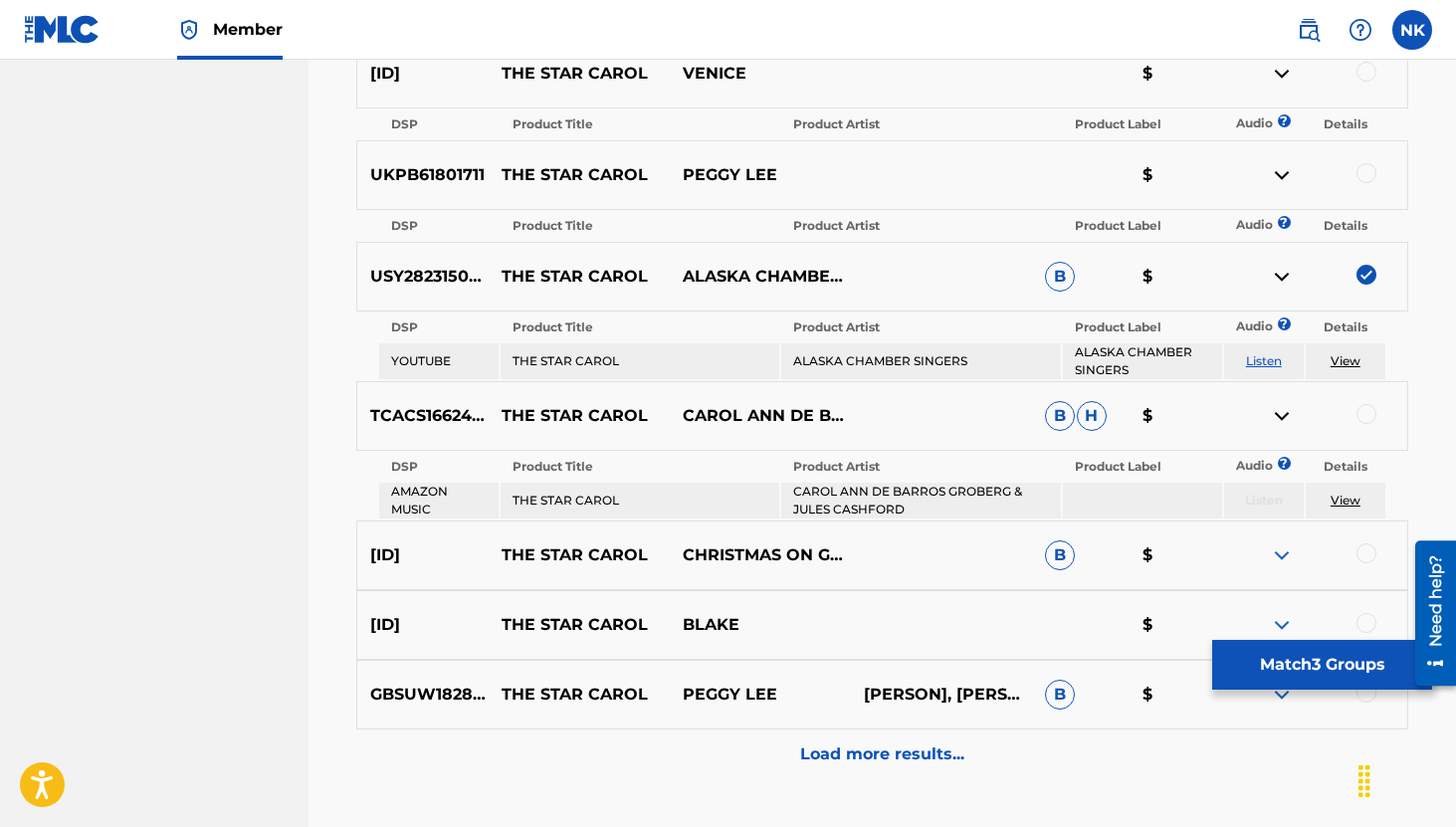 click at bounding box center (1282, 555) 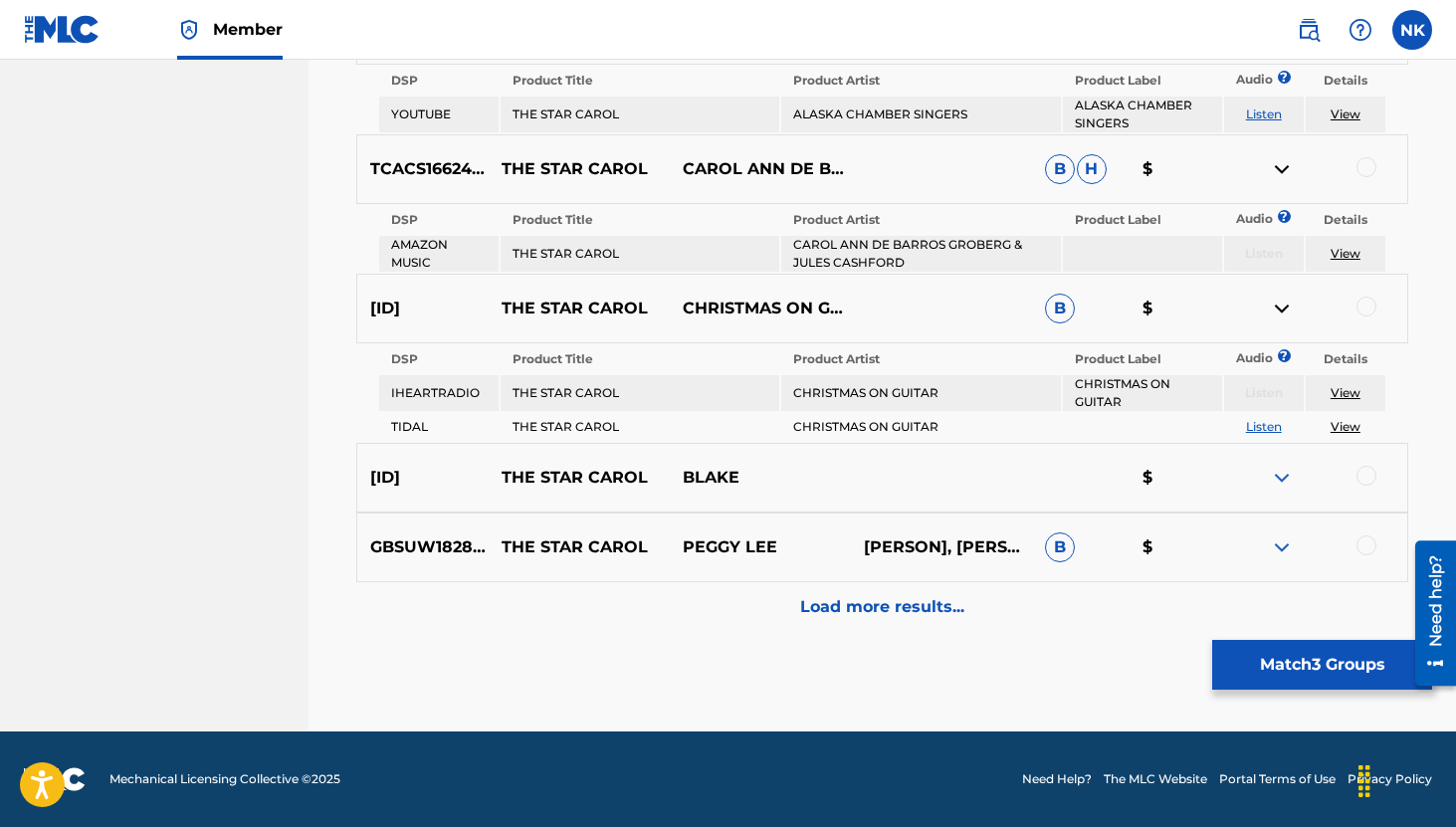 click on "Load more results..." at bounding box center (882, 607) 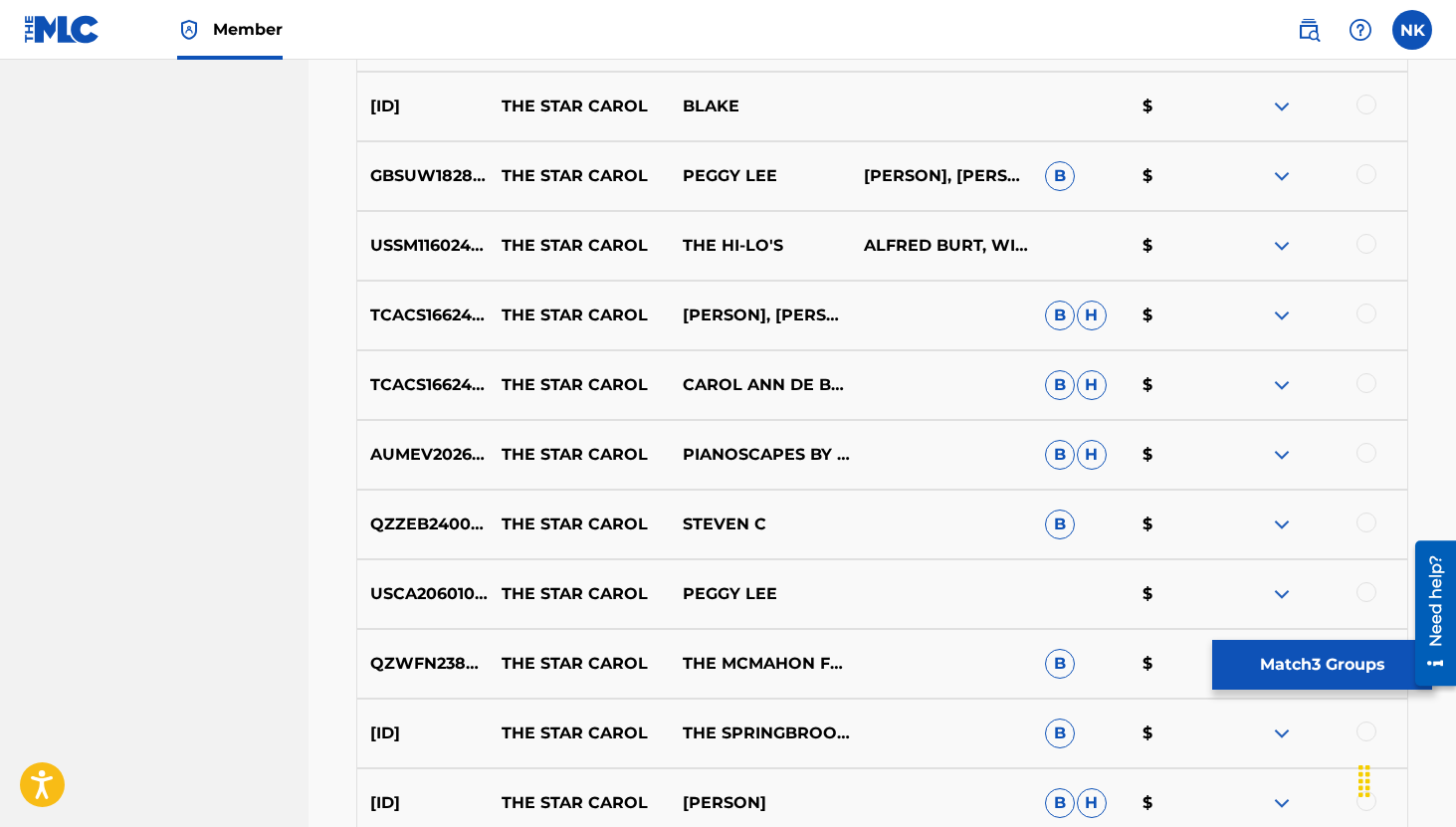 scroll, scrollTop: 2105, scrollLeft: 0, axis: vertical 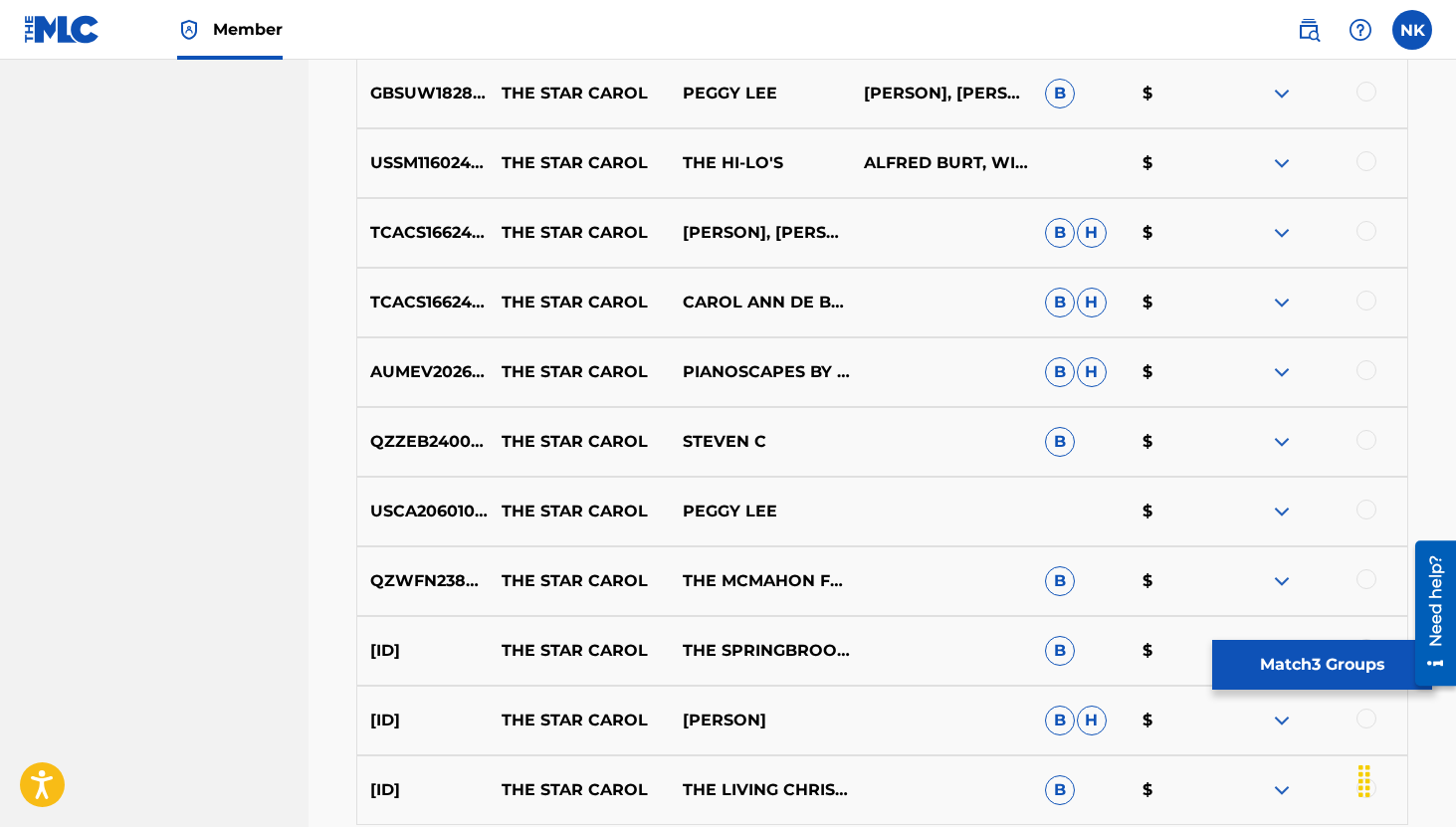 click at bounding box center [1282, 372] 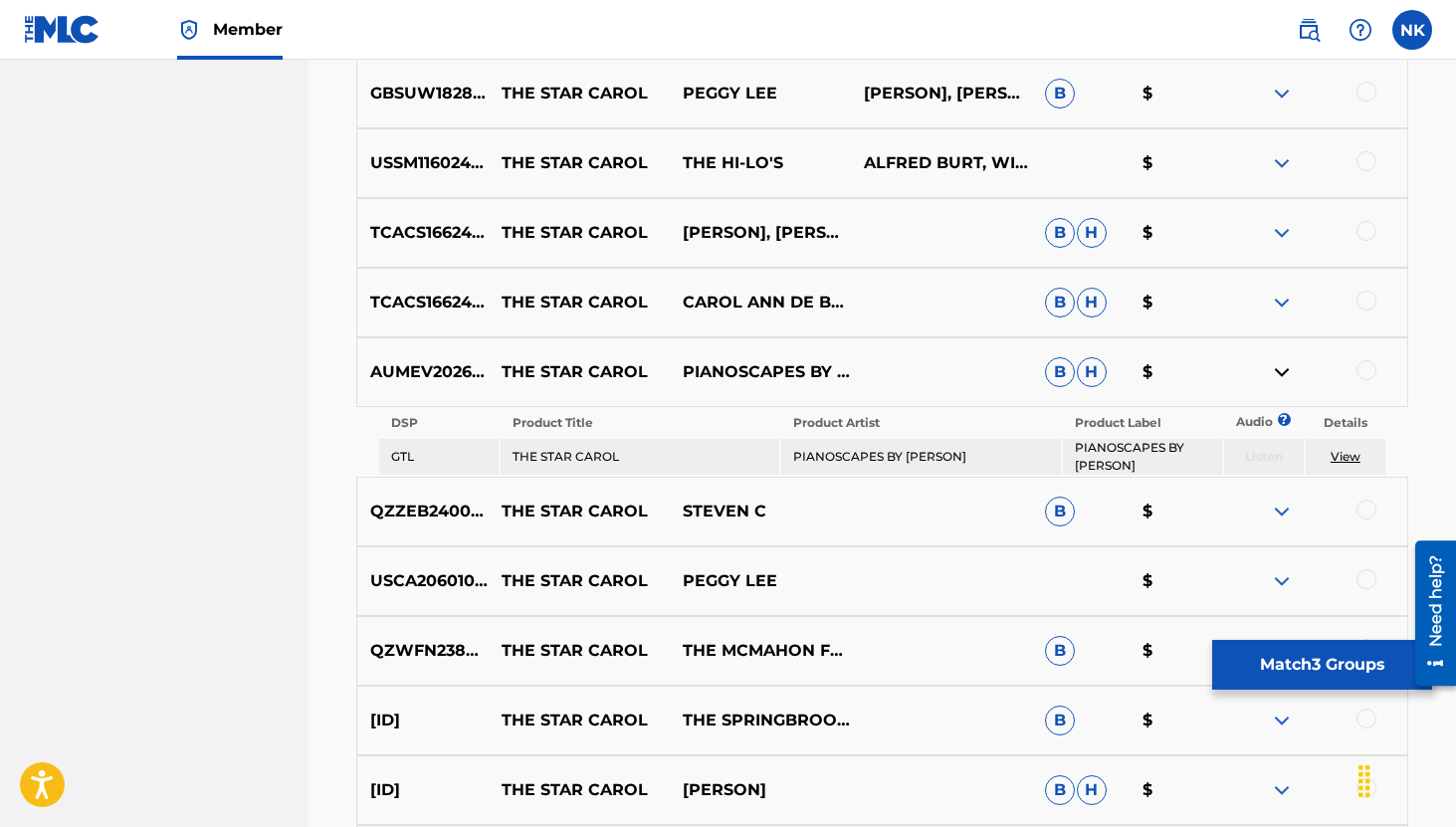 click at bounding box center (1282, 512) 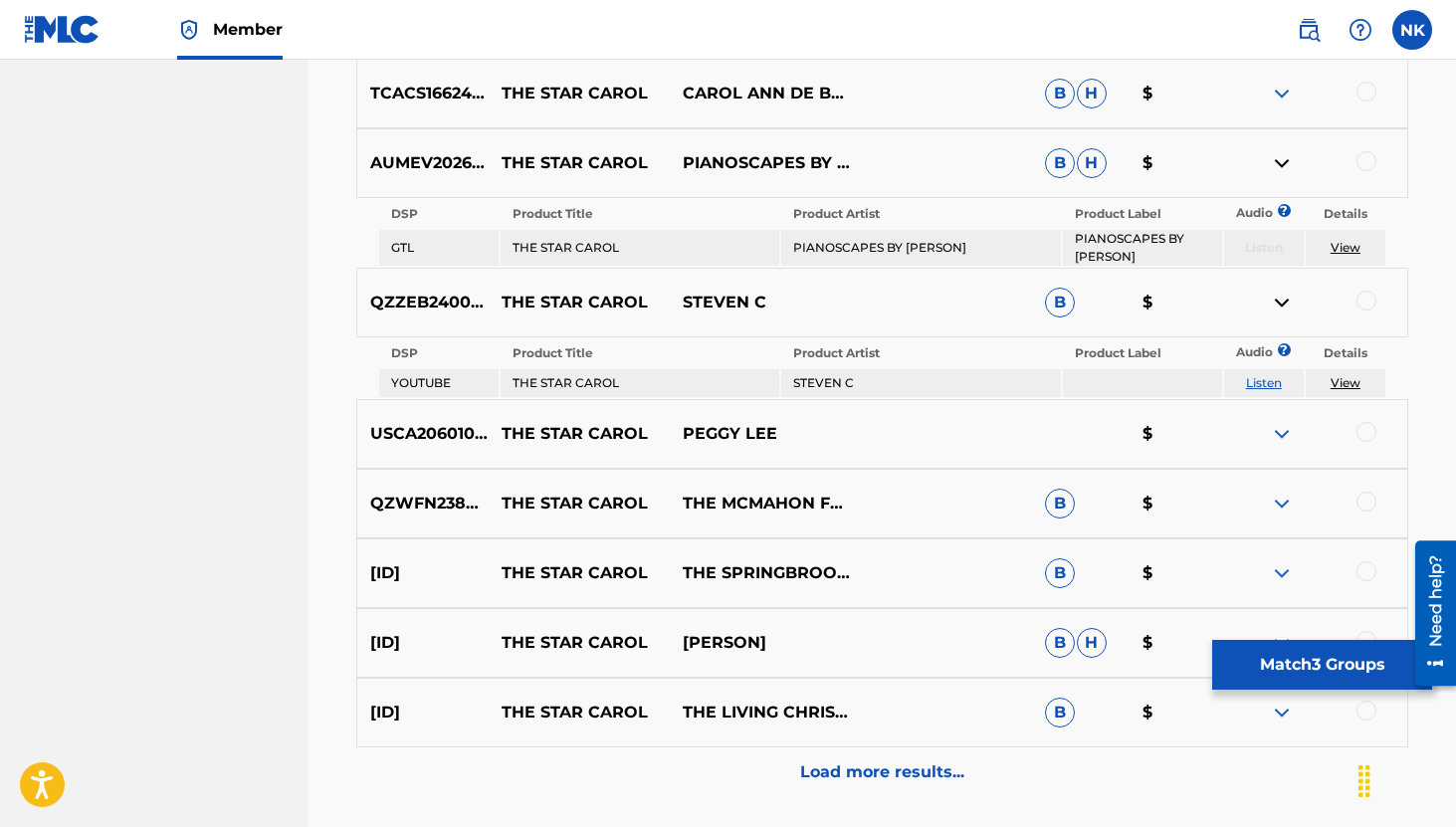 scroll, scrollTop: 2316, scrollLeft: 0, axis: vertical 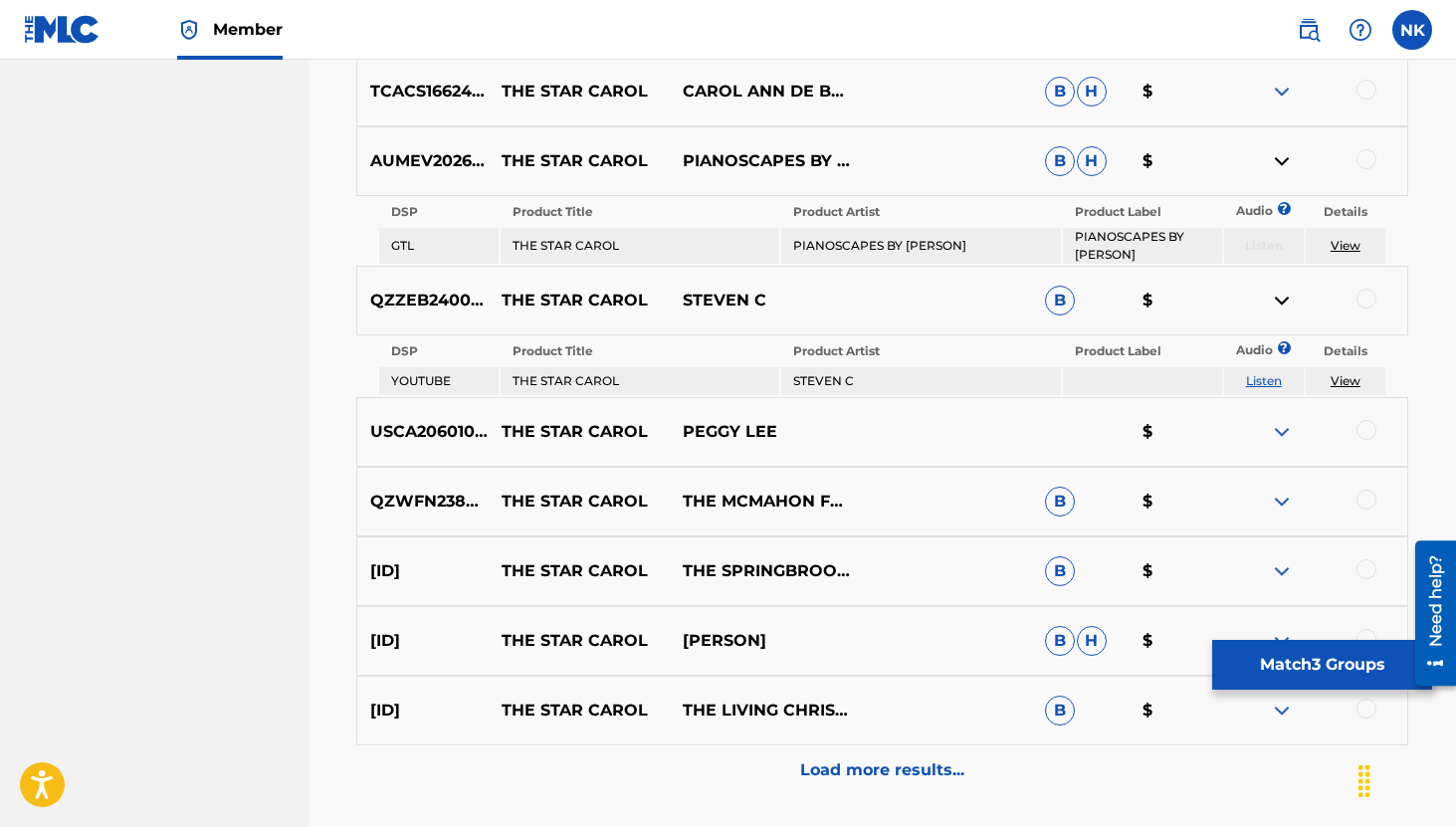 click on "QZWFN2384488 THE STAR CAROL THE MCMAHON FAMILY SINGERS B $" at bounding box center (882, 502) 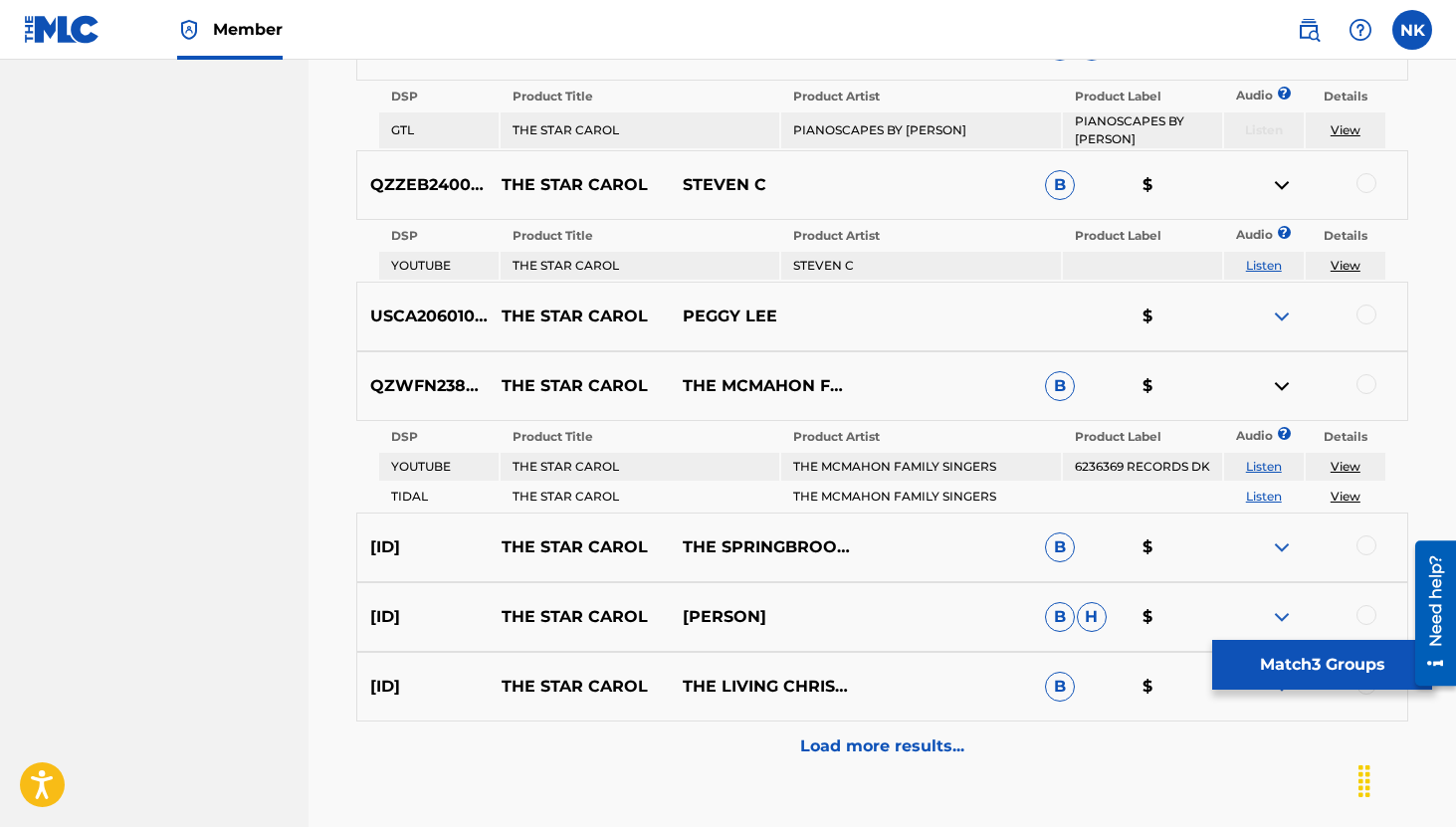 scroll, scrollTop: 2508, scrollLeft: 0, axis: vertical 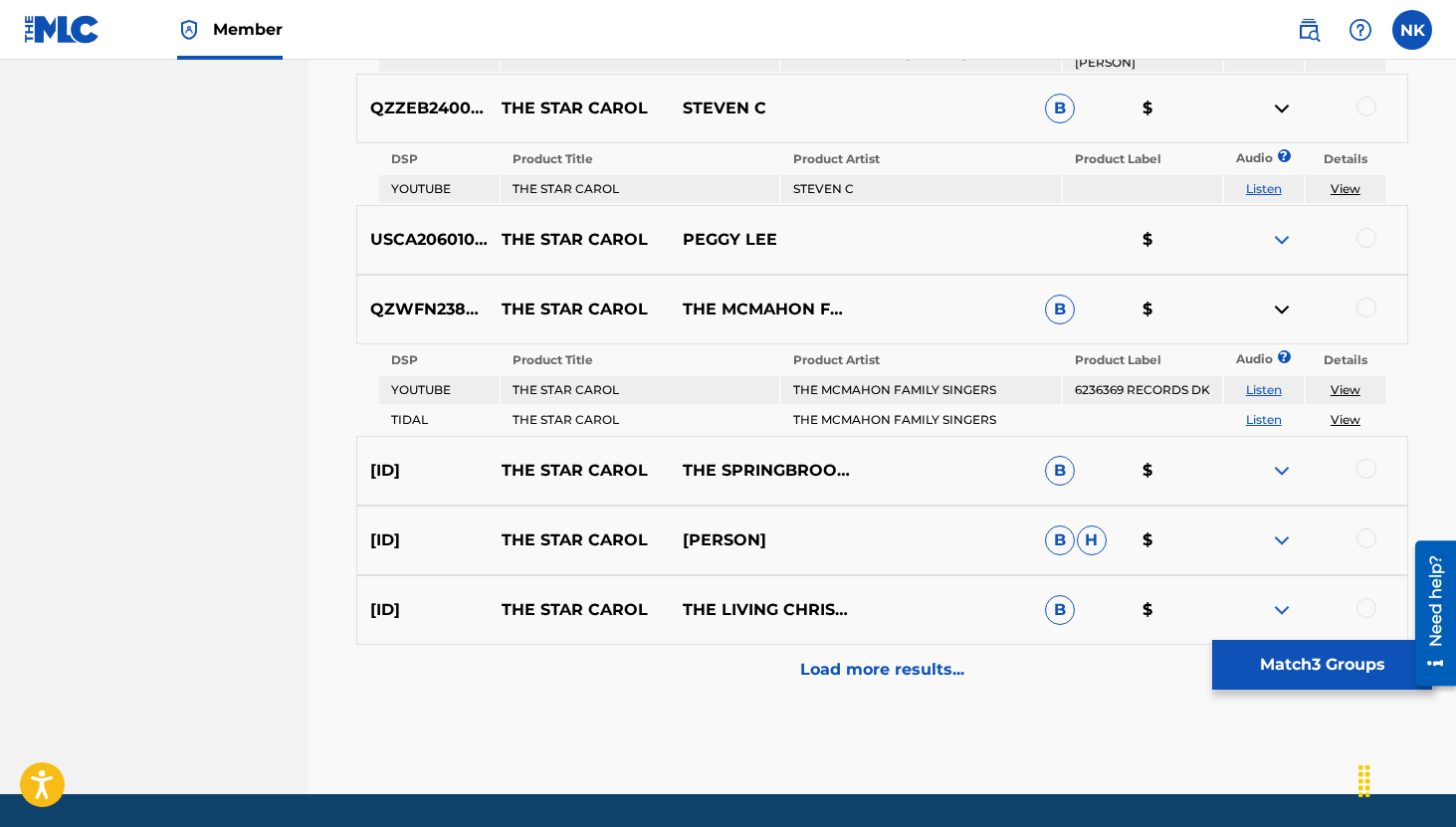 click on "Listen" at bounding box center (1264, 389) 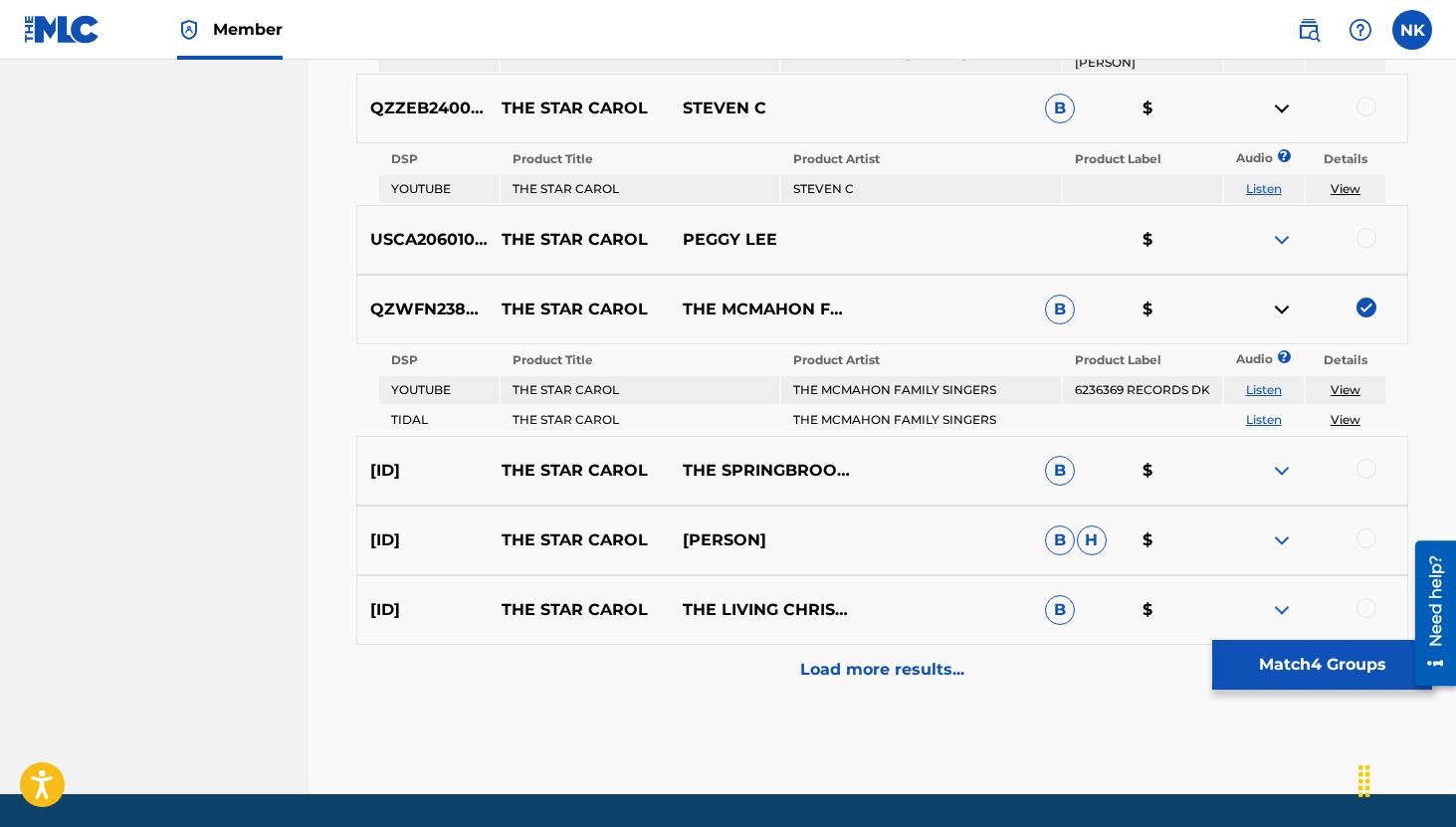 click at bounding box center (1282, 471) 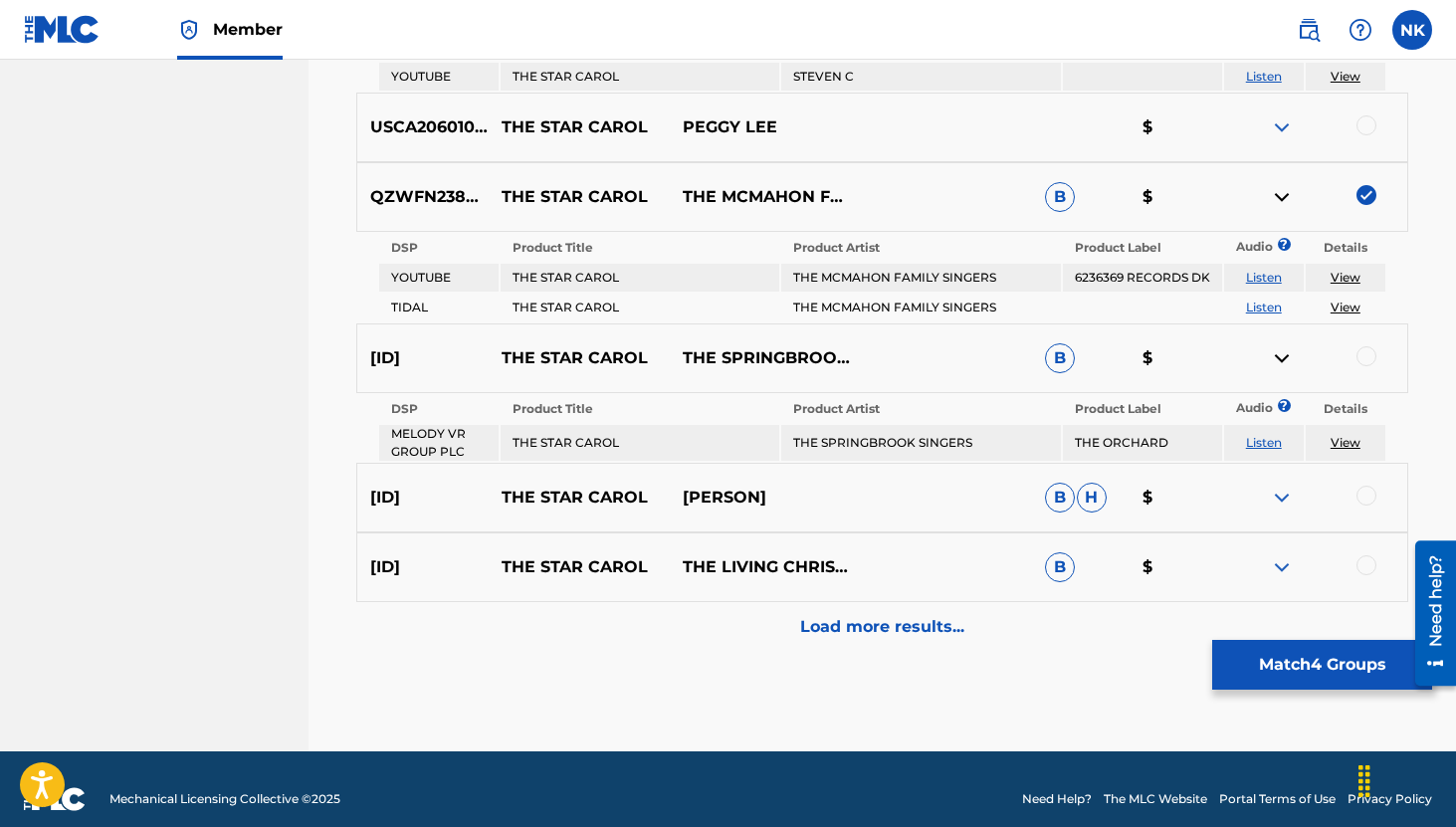 scroll, scrollTop: 2635, scrollLeft: 0, axis: vertical 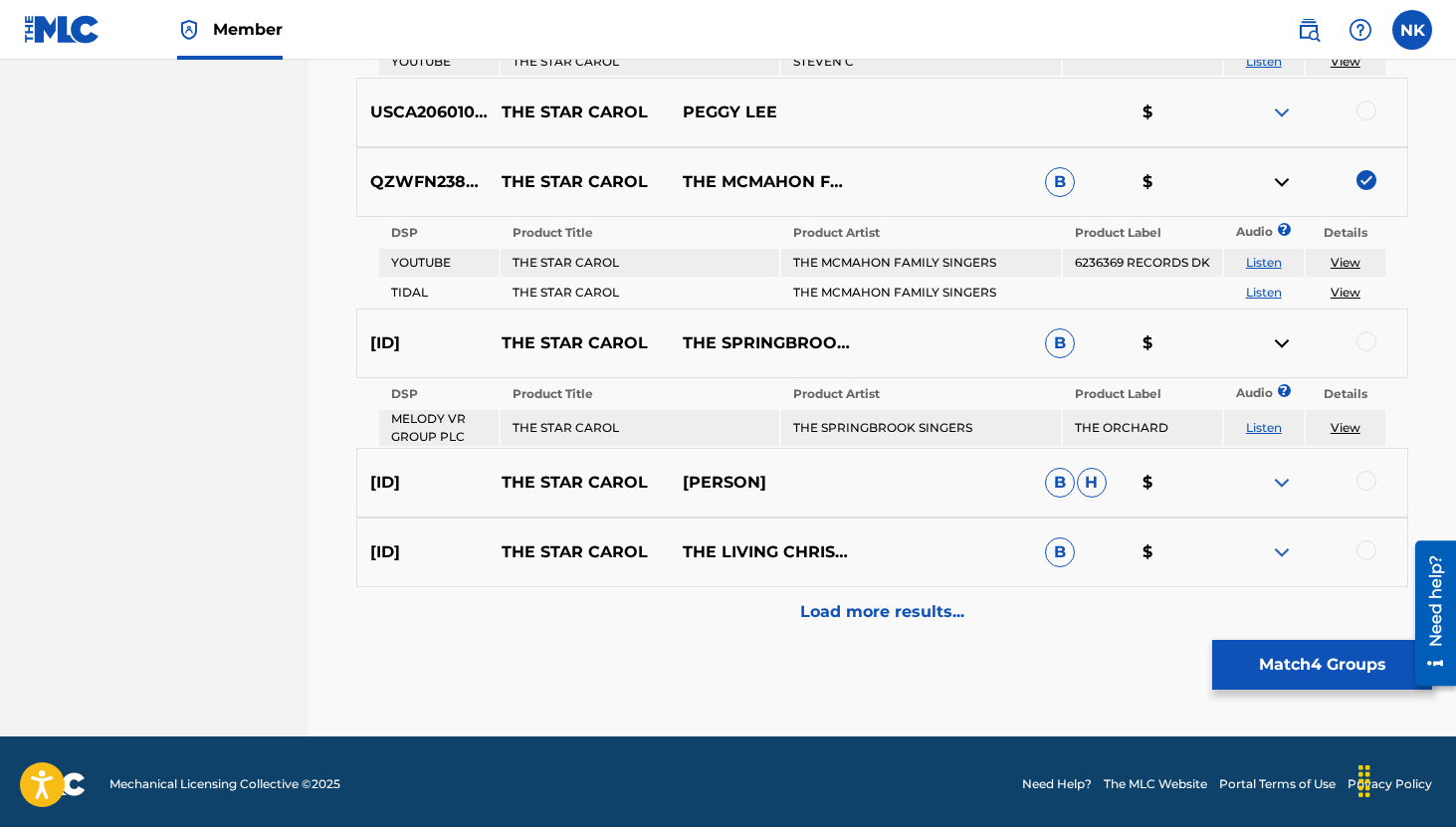 click on "Listen" at bounding box center (1264, 427) 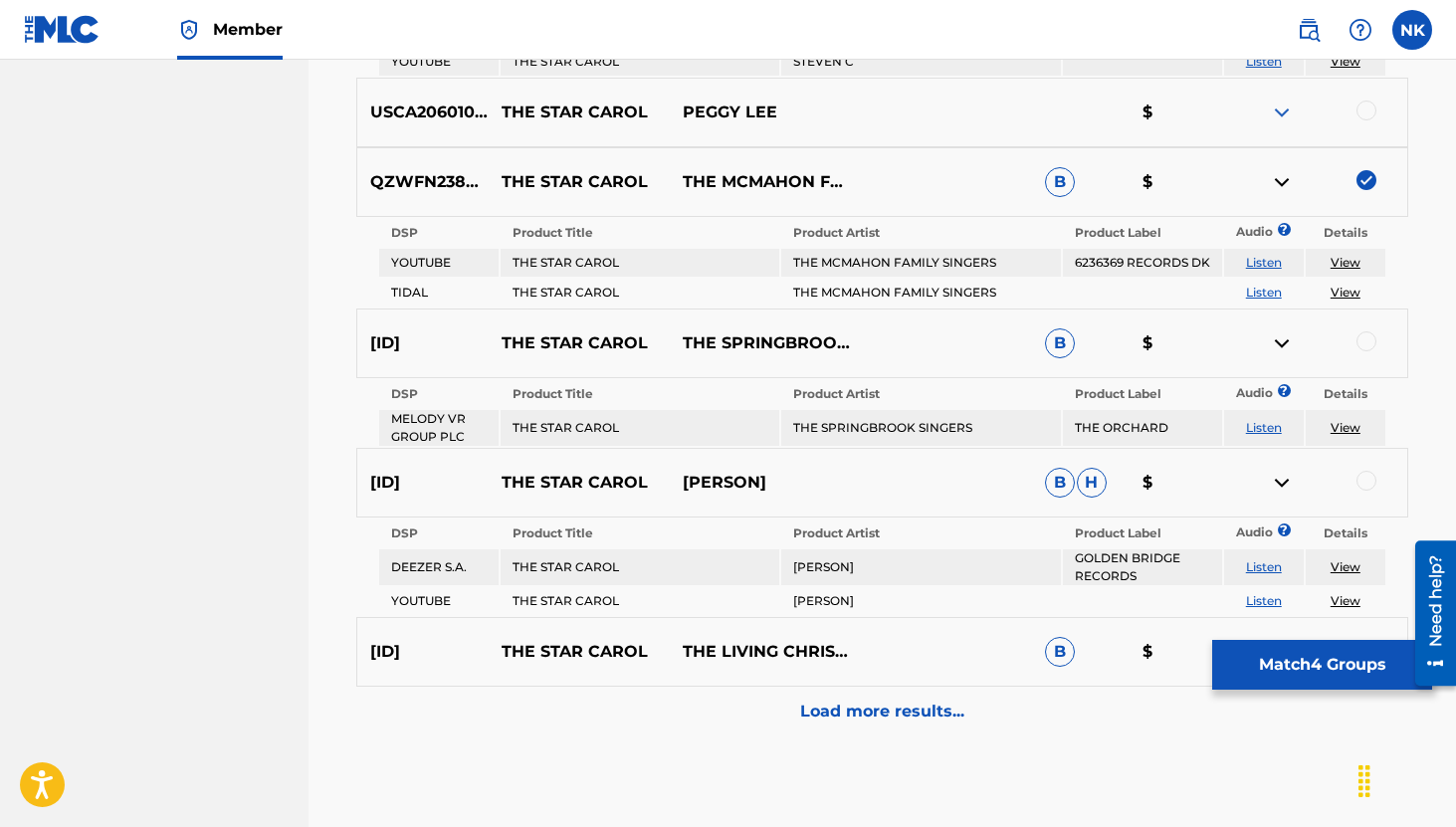 scroll, scrollTop: 2748, scrollLeft: 0, axis: vertical 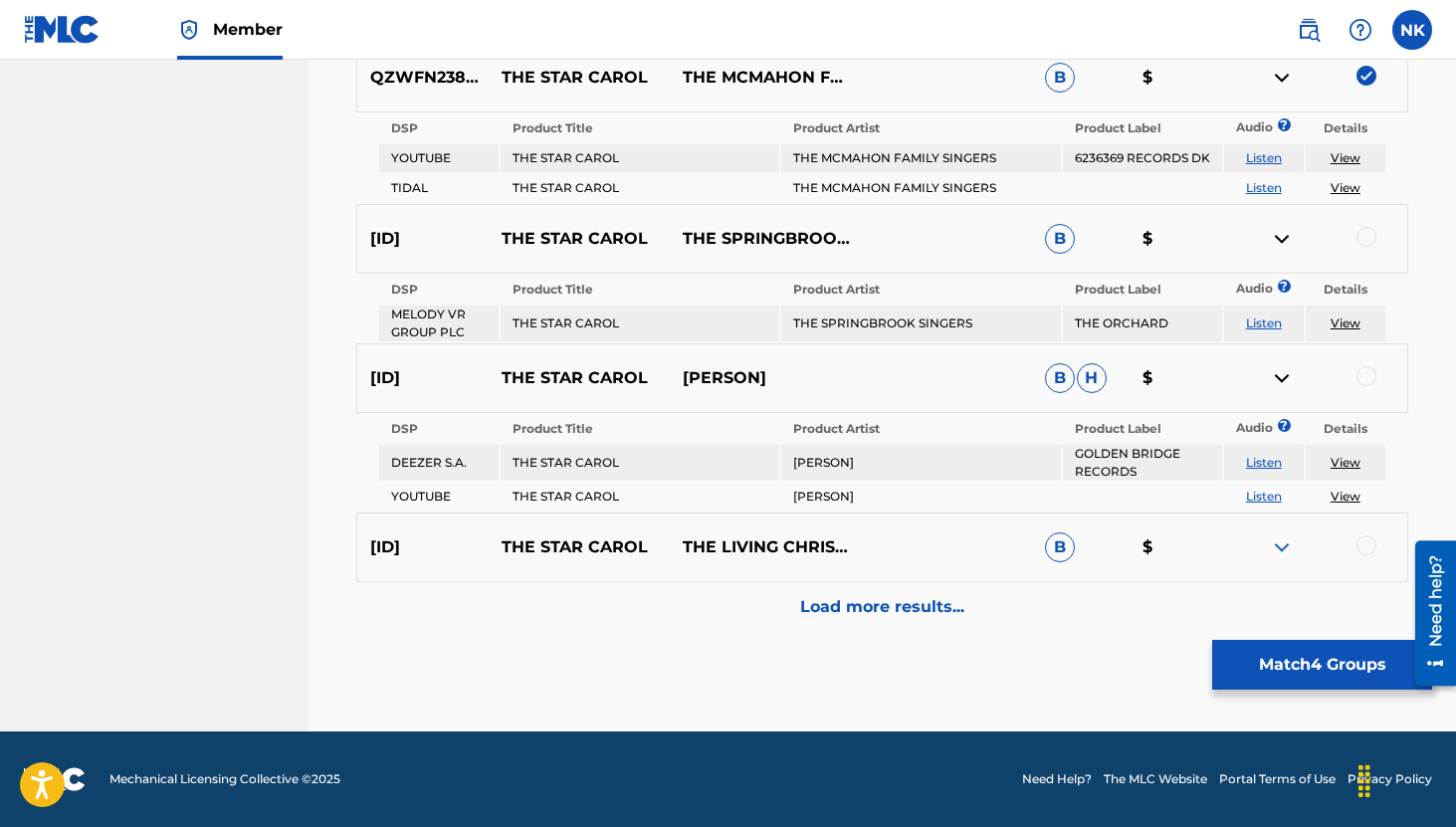 click on "Listen" at bounding box center (1264, 462) 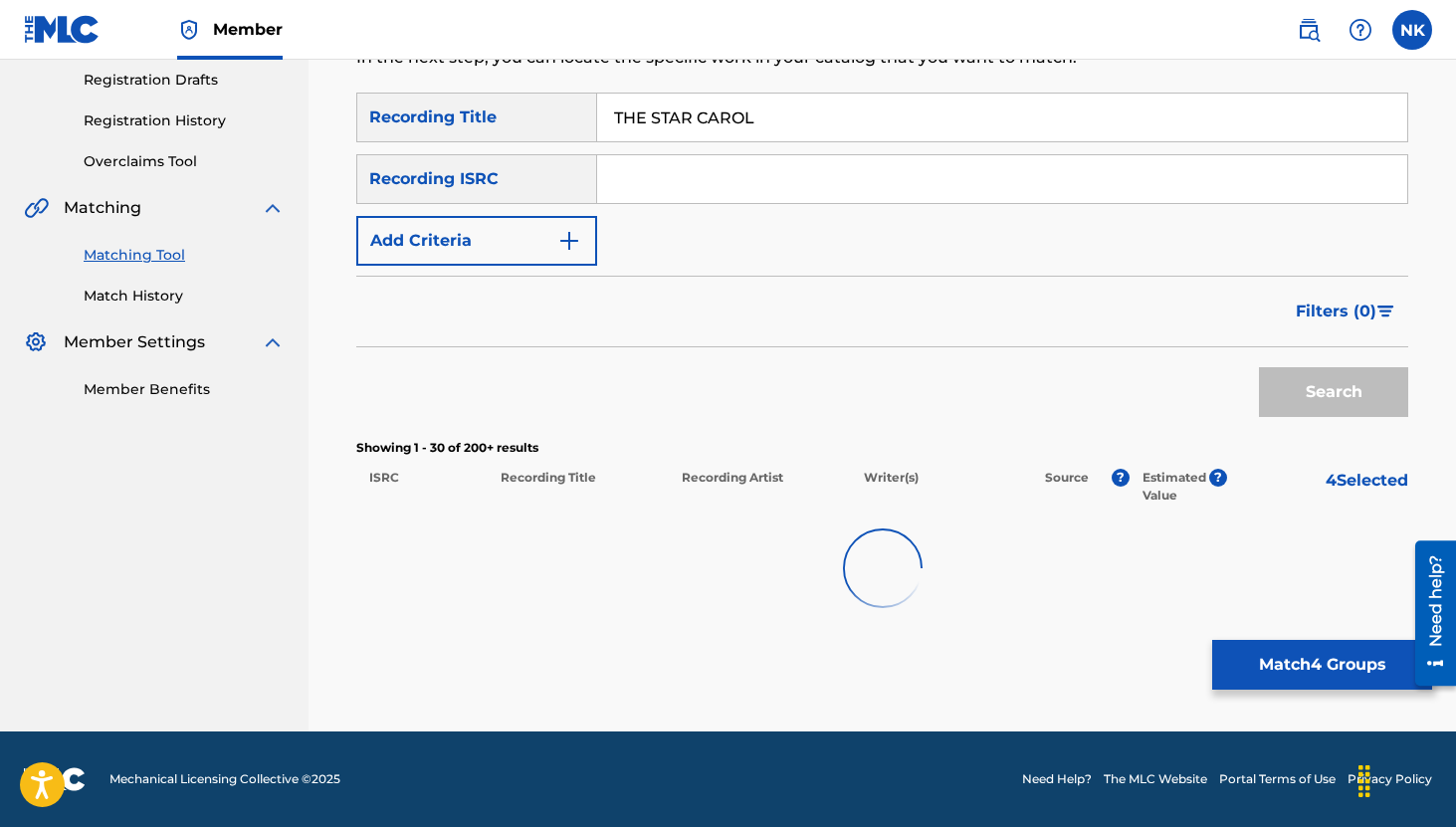scroll, scrollTop: 2748, scrollLeft: 0, axis: vertical 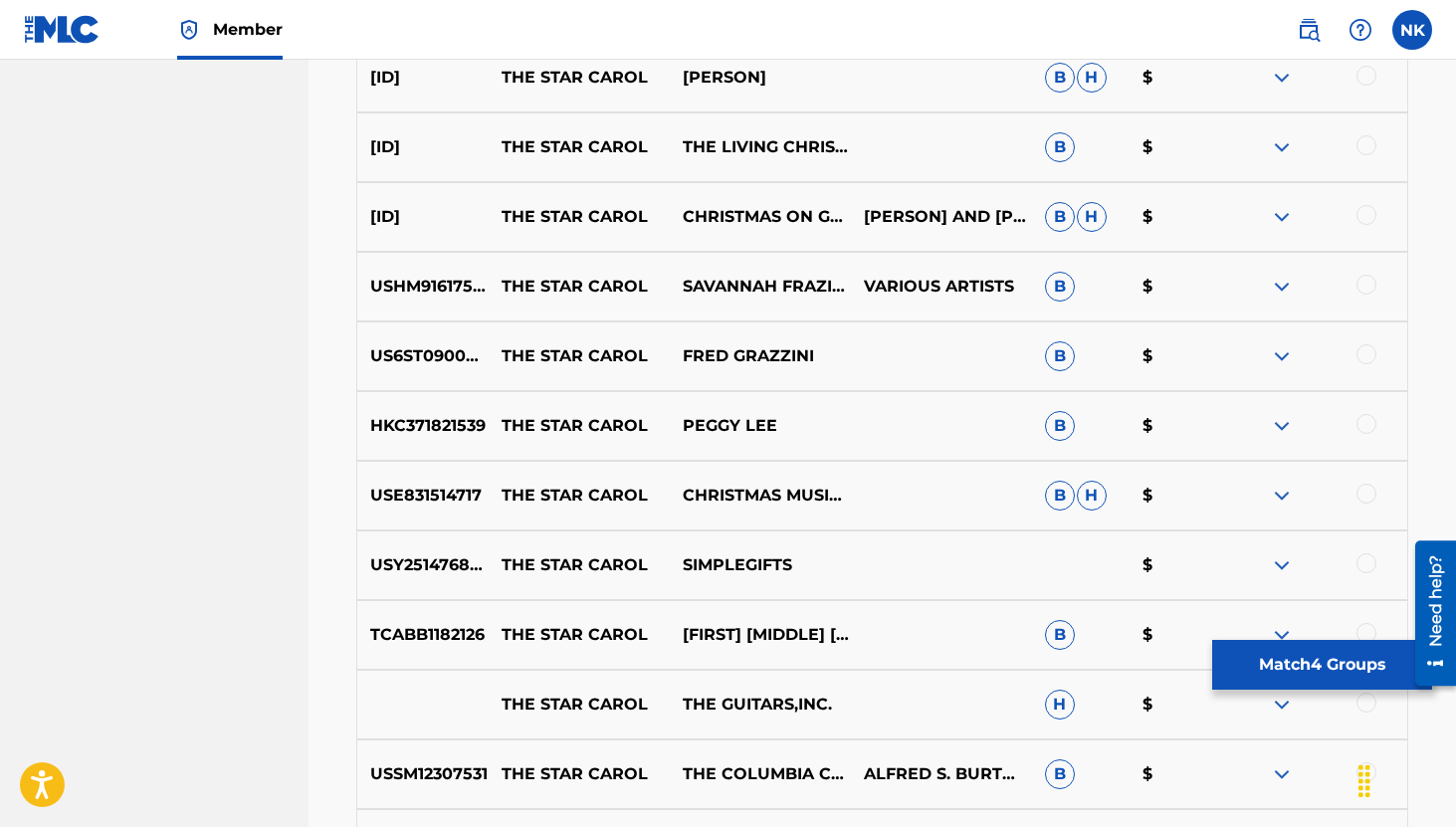 click at bounding box center [1282, 147] 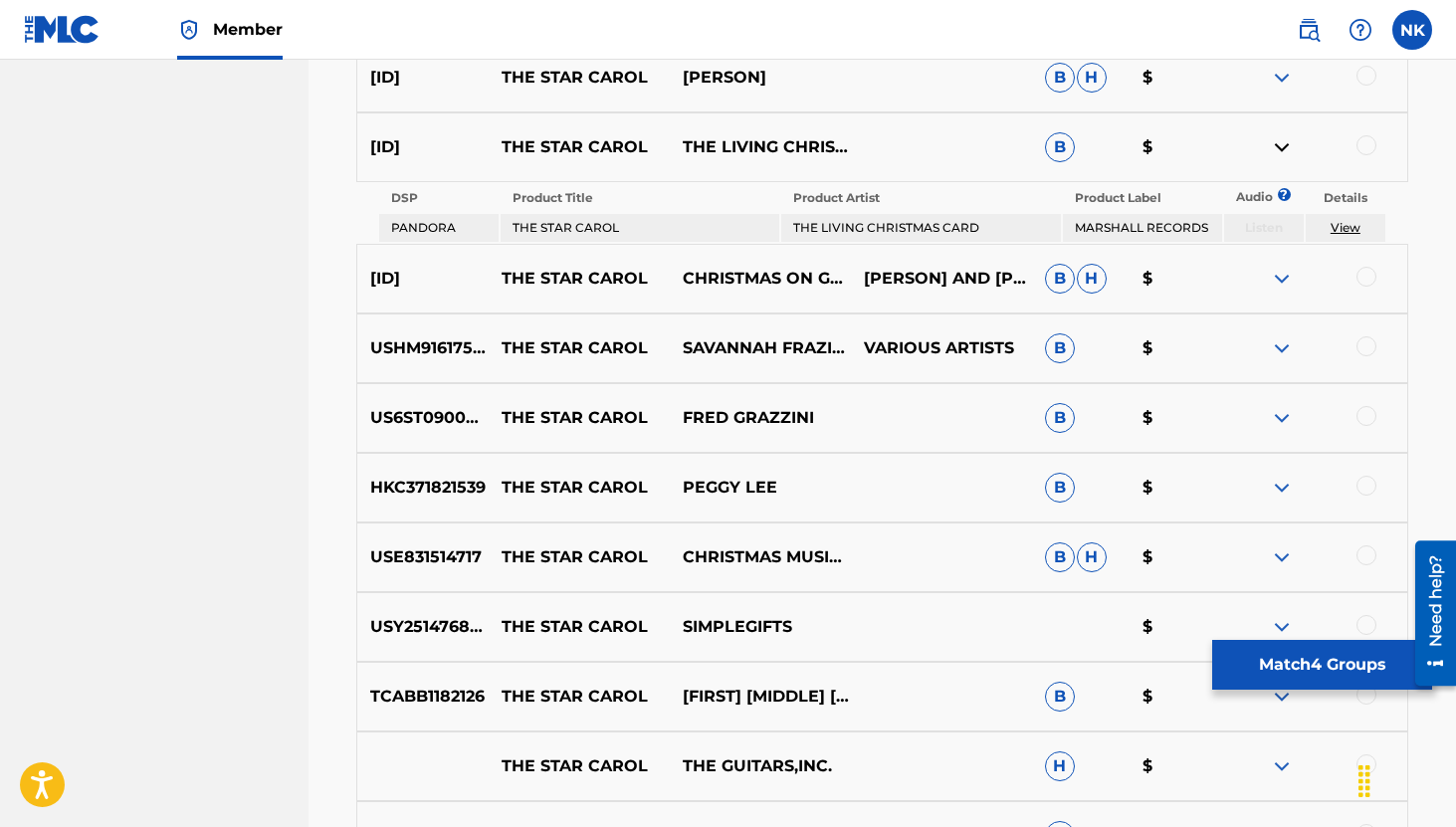 click at bounding box center (1282, 279) 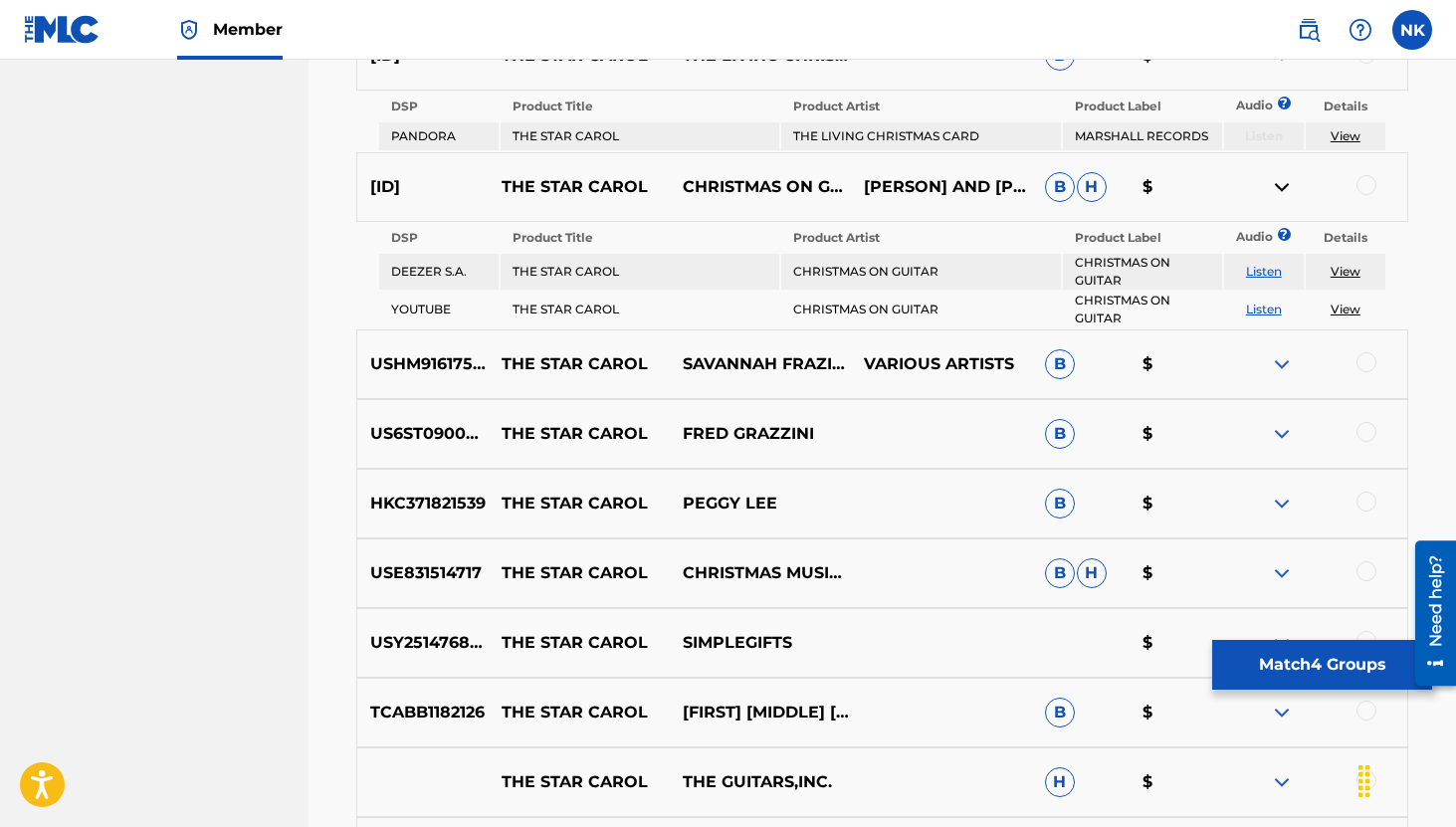 scroll, scrollTop: 2842, scrollLeft: 0, axis: vertical 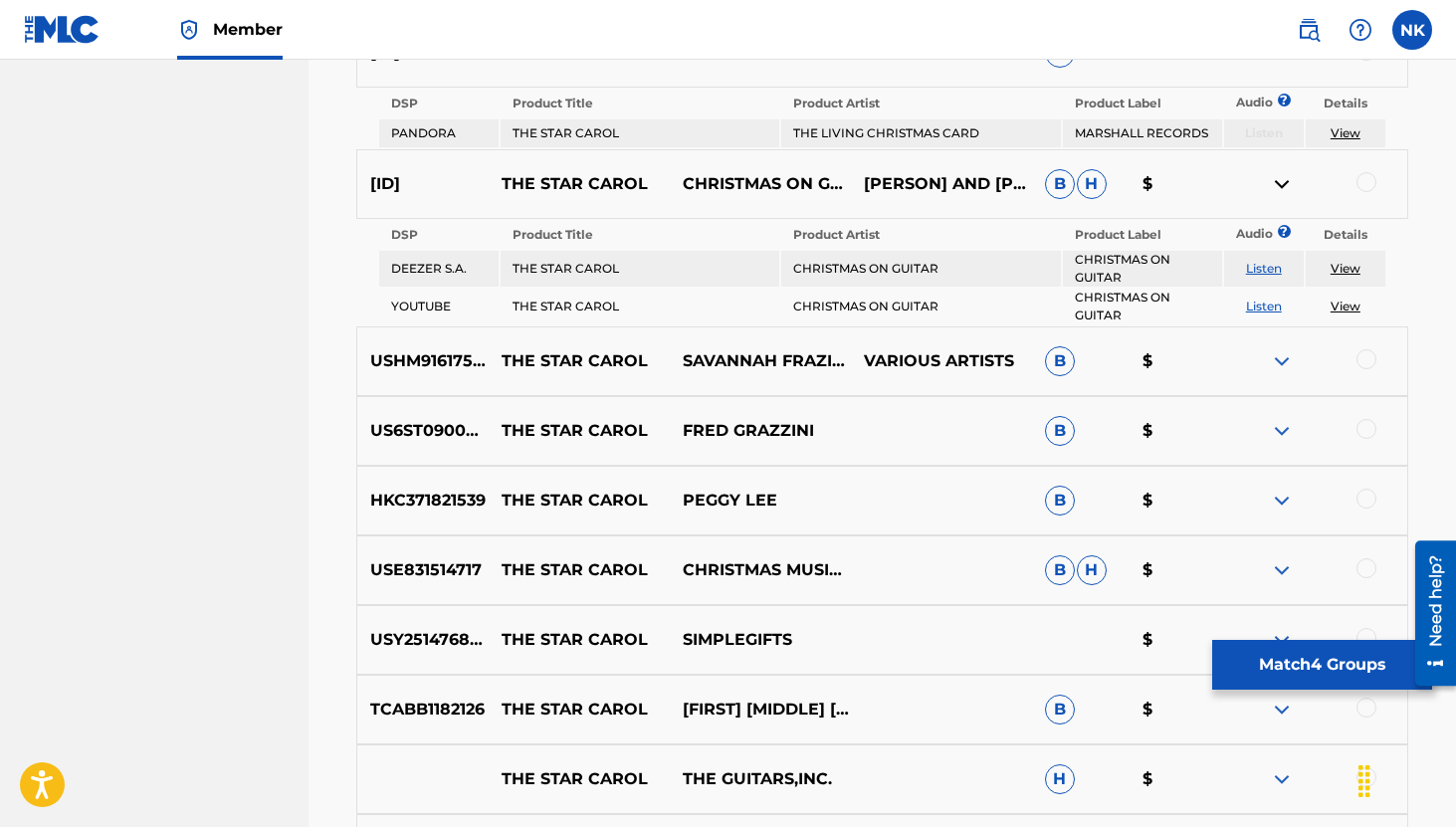 click on "Listen" at bounding box center (1264, 268) 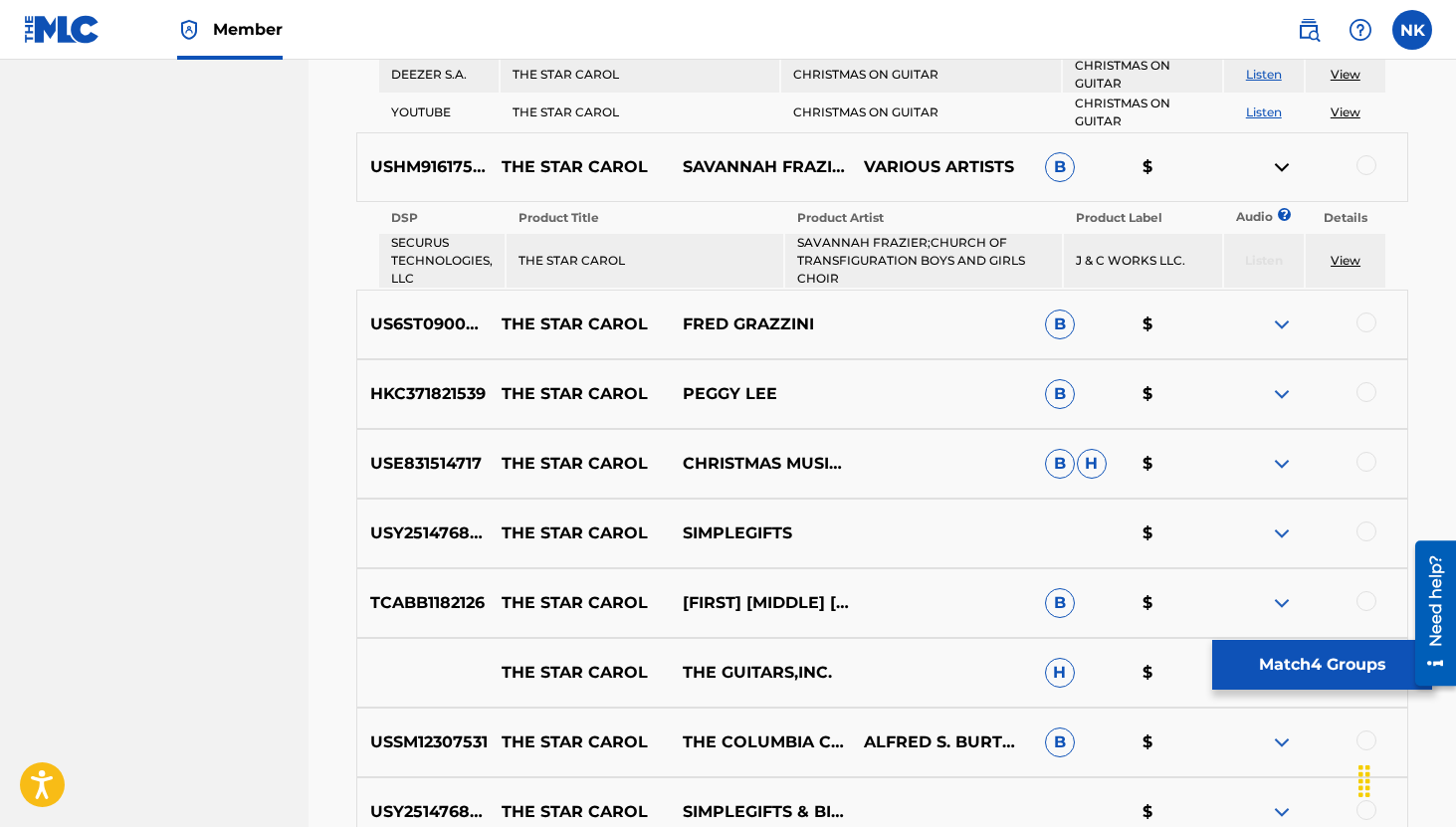 scroll, scrollTop: 1981, scrollLeft: 0, axis: vertical 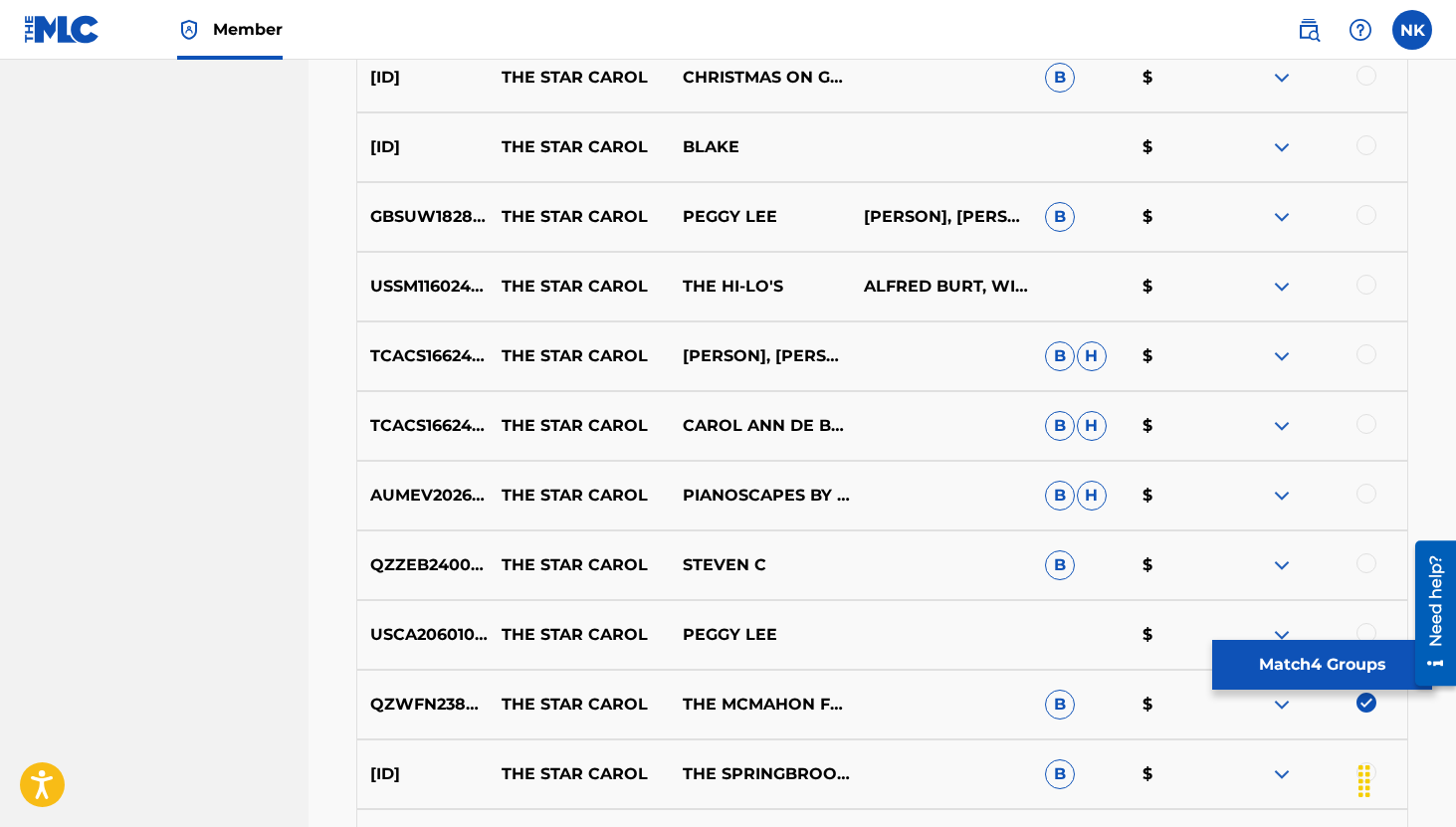 click at bounding box center [1366, 285] 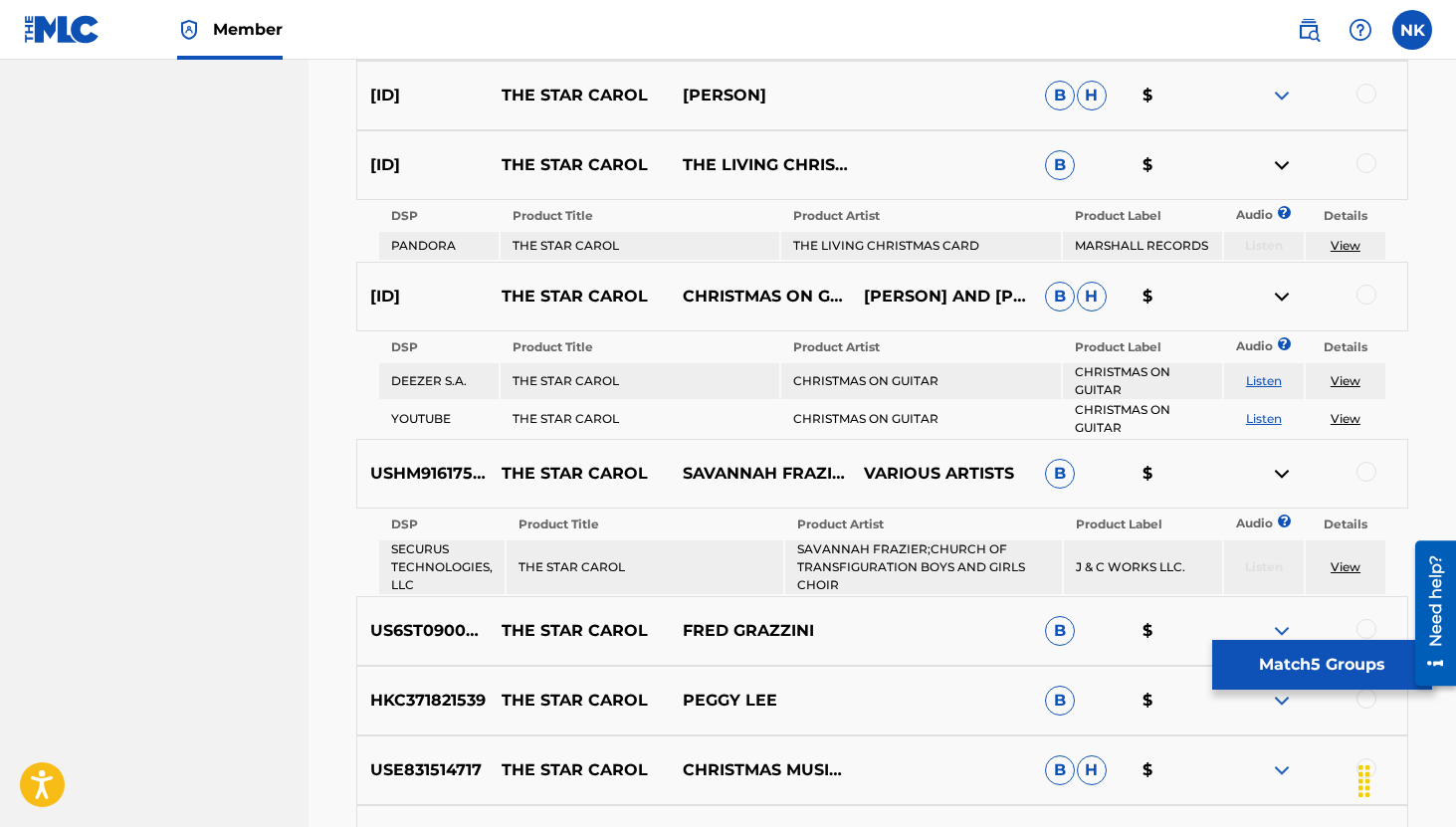 scroll, scrollTop: 2733, scrollLeft: 0, axis: vertical 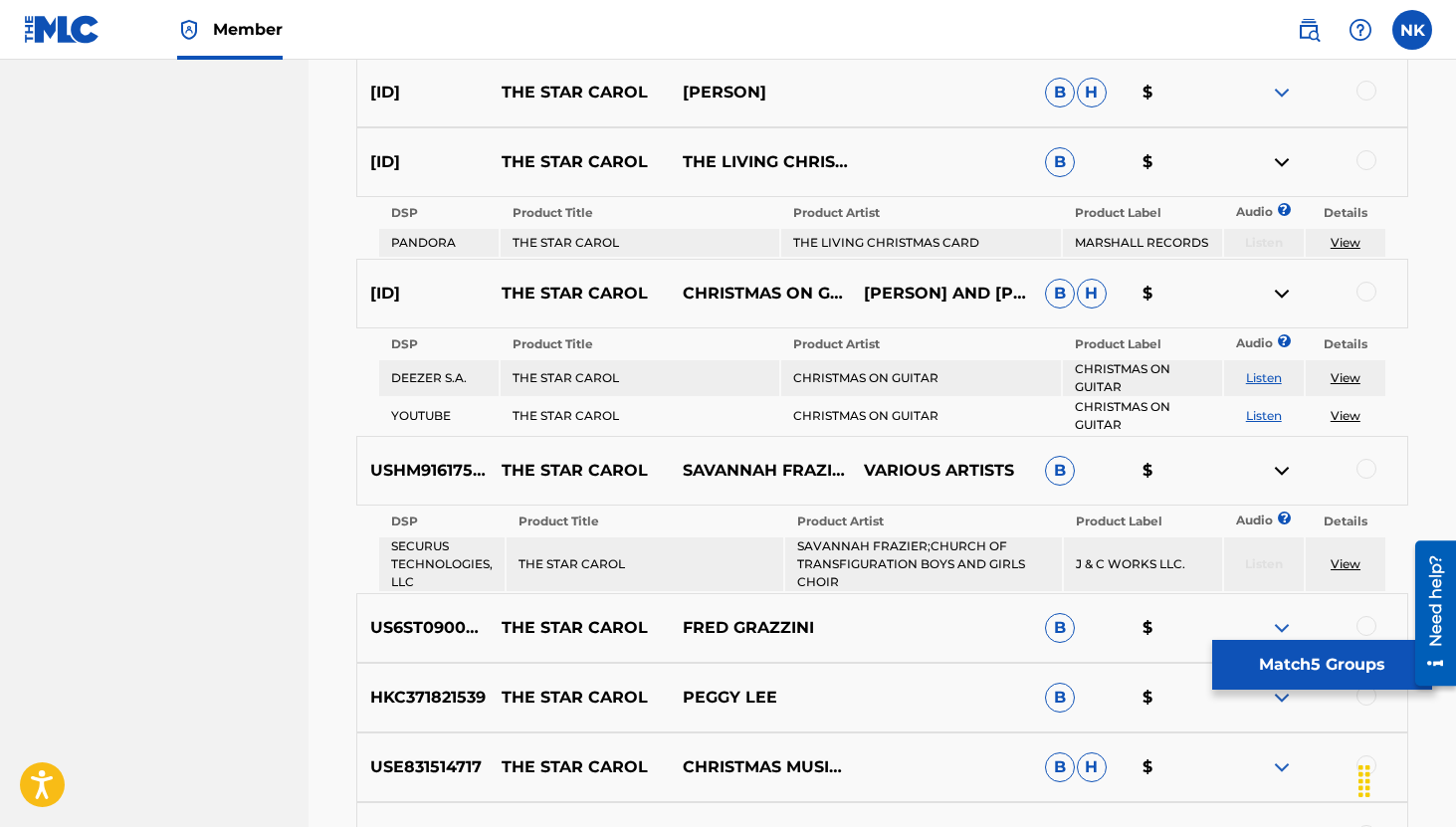 click at bounding box center [1366, 292] 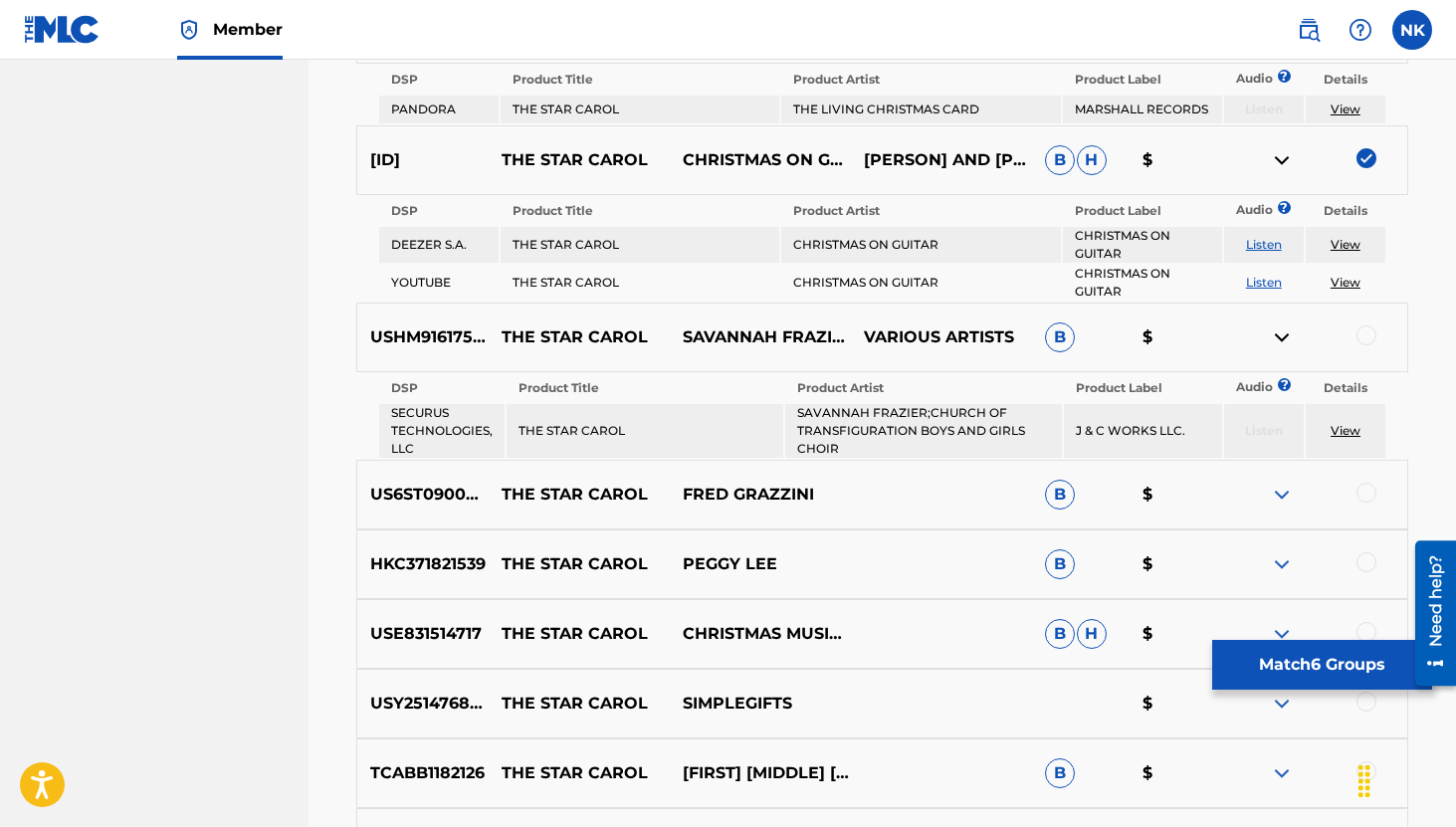 scroll, scrollTop: 2924, scrollLeft: 0, axis: vertical 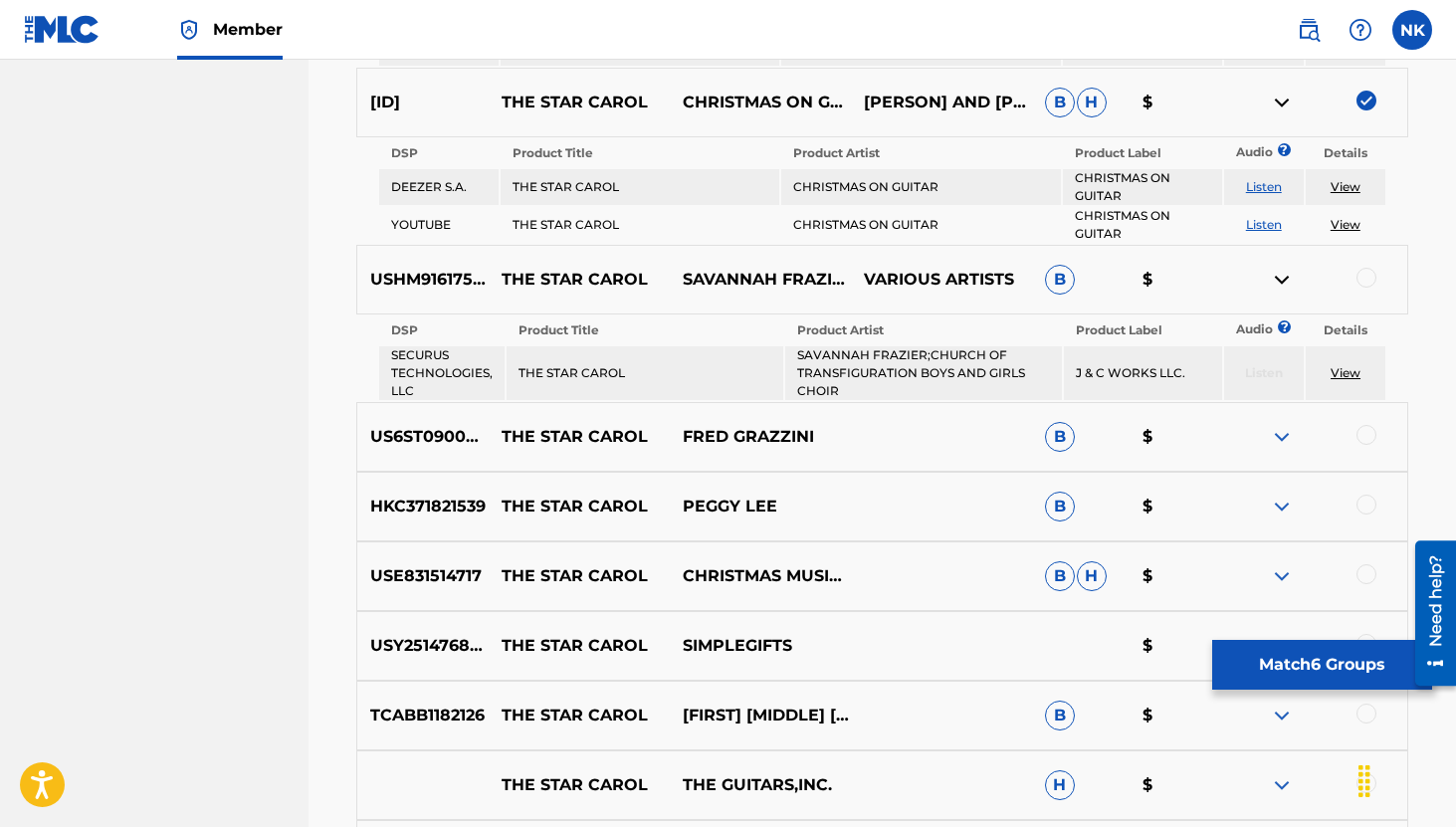 click at bounding box center [1282, 437] 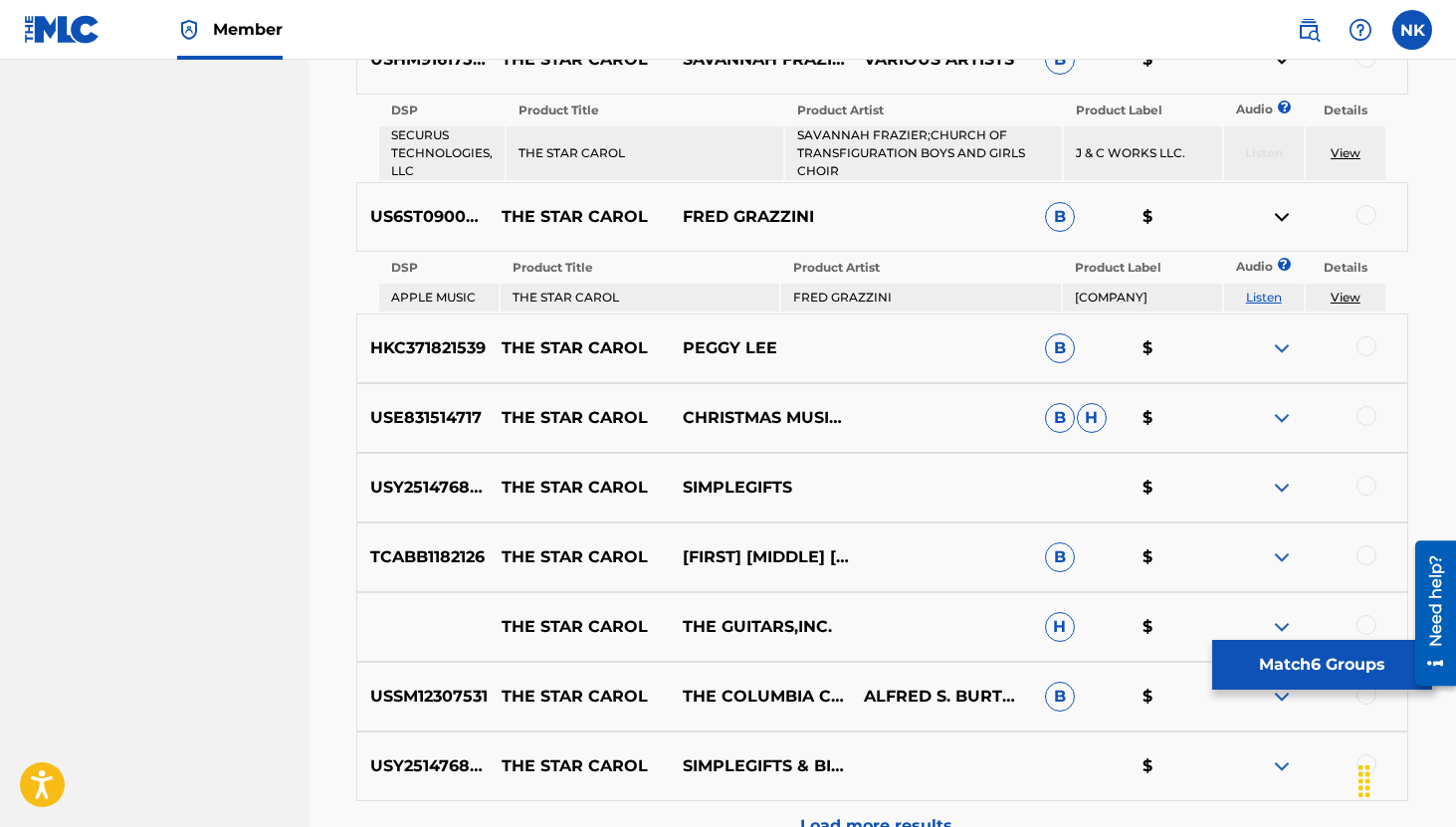 scroll, scrollTop: 3147, scrollLeft: 0, axis: vertical 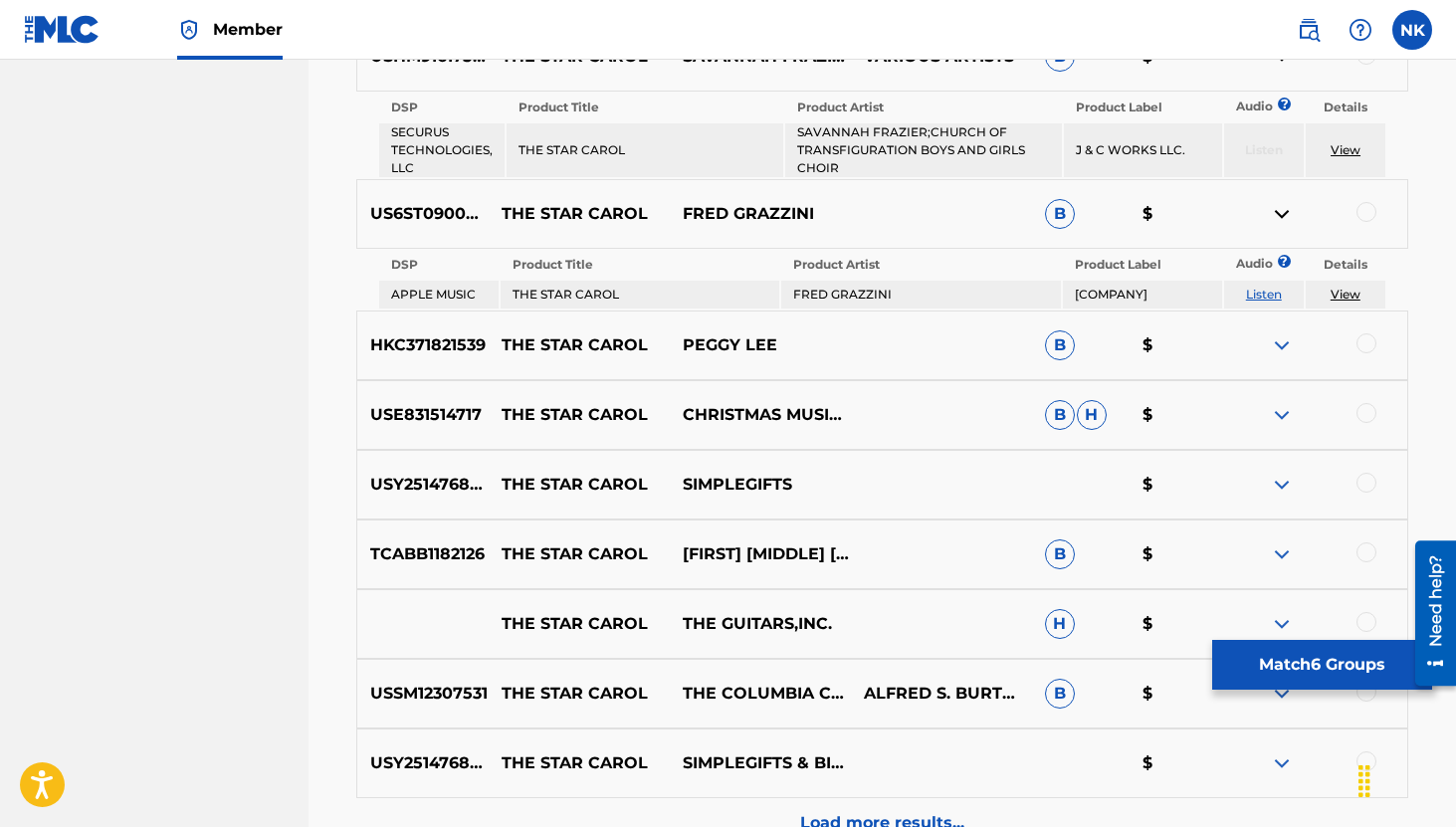 click at bounding box center (1282, 345) 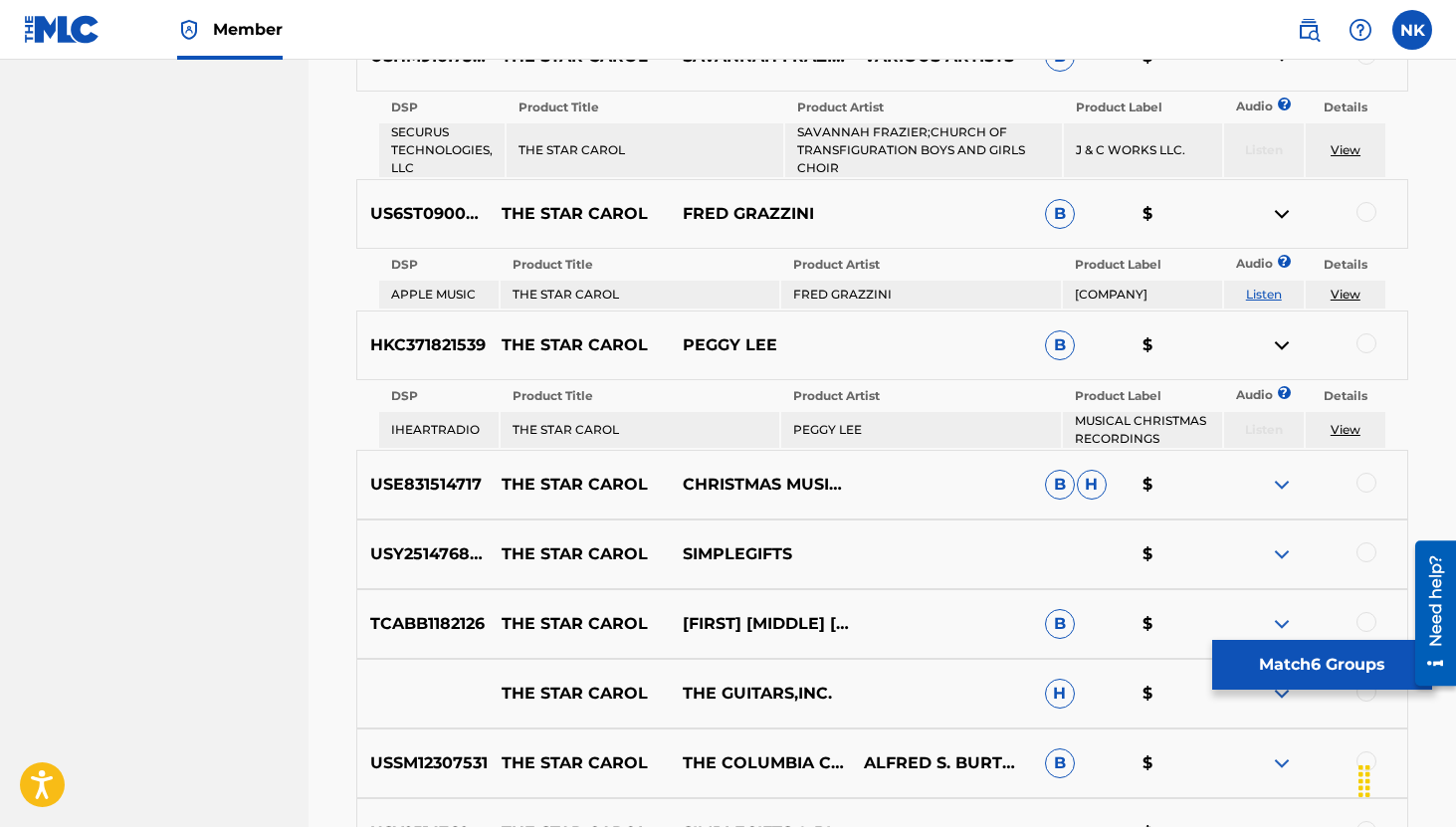 click at bounding box center [1282, 345] 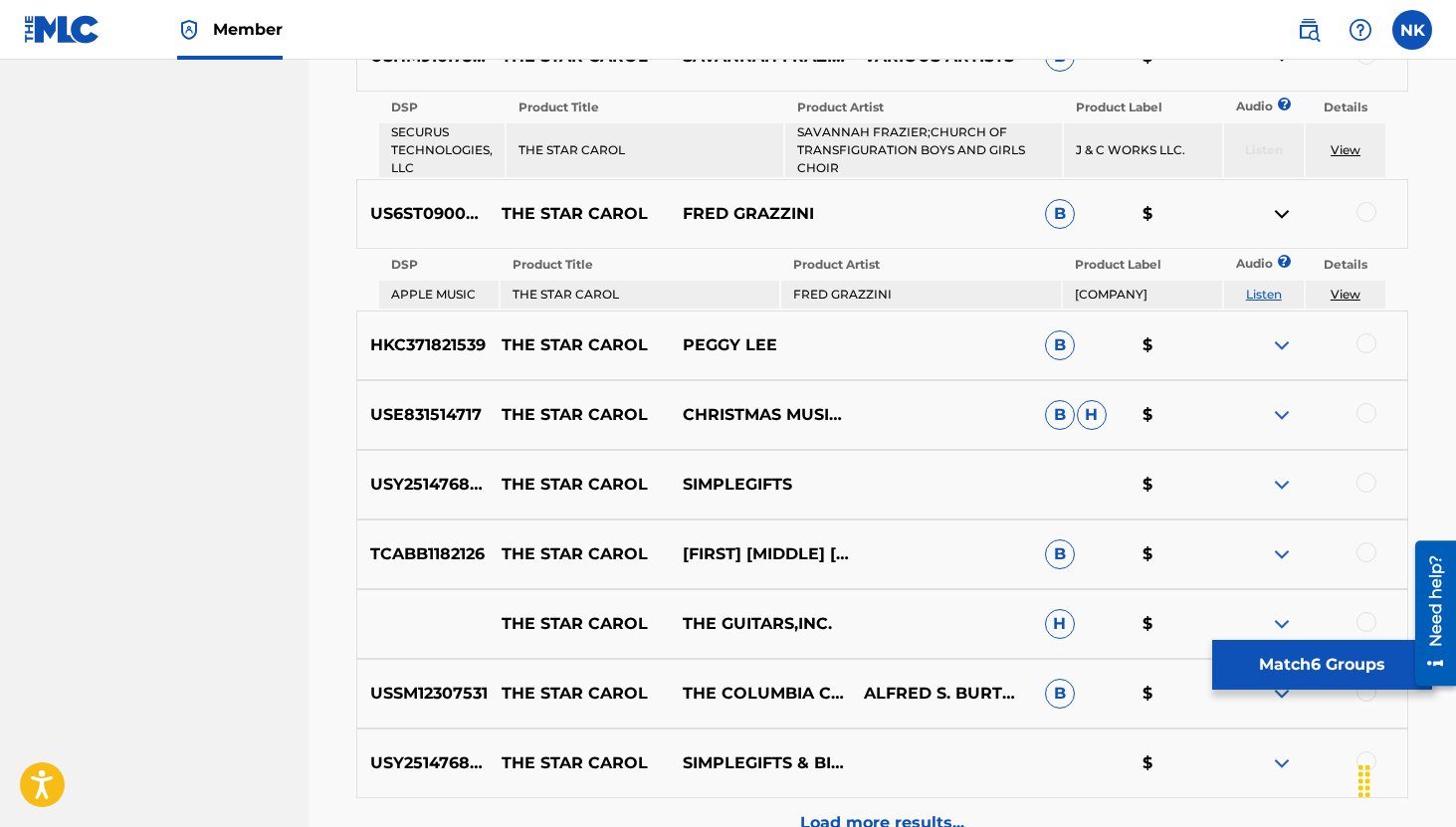 click on "Listen" at bounding box center (1264, 294) 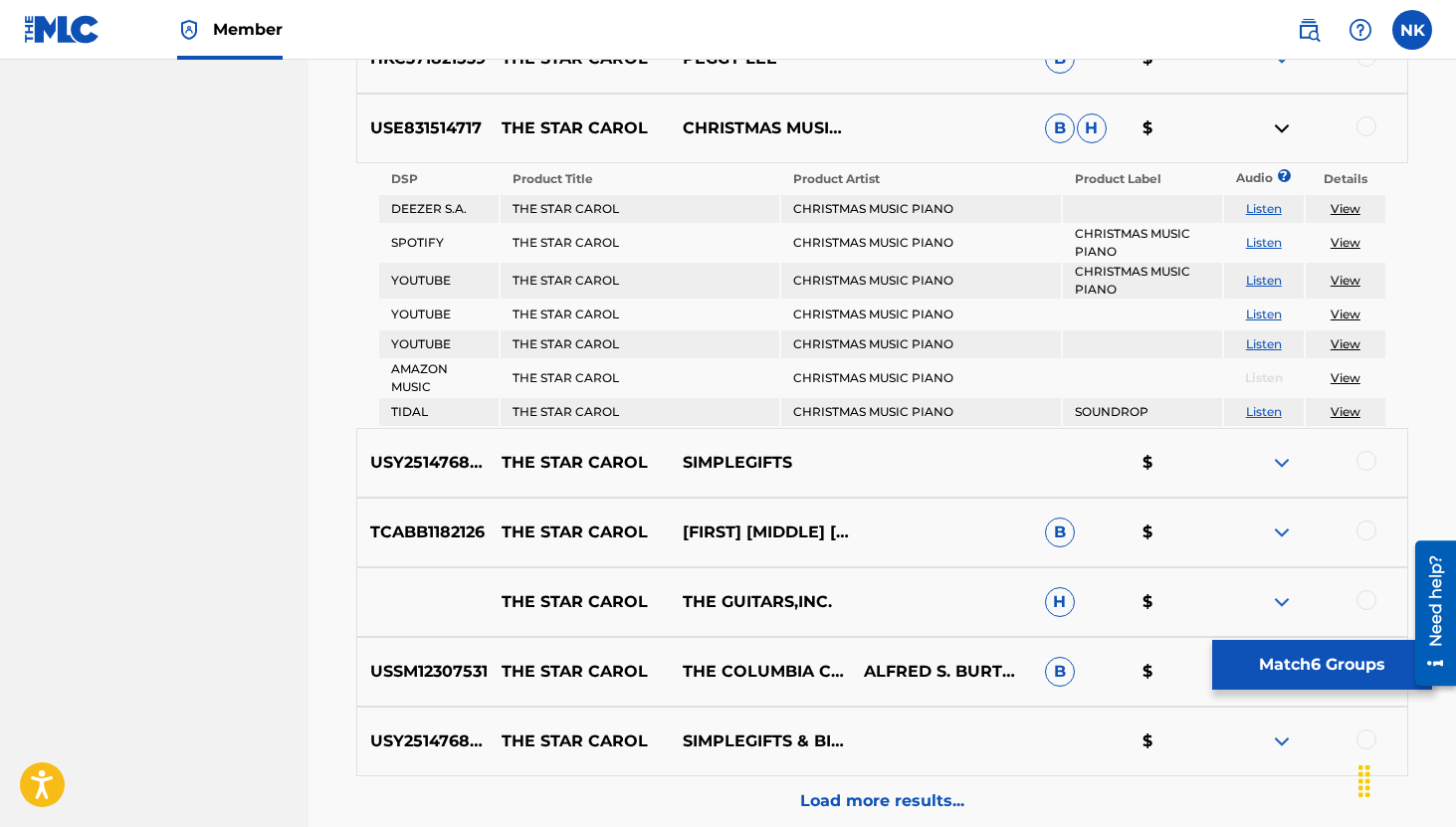 scroll, scrollTop: 3434, scrollLeft: 0, axis: vertical 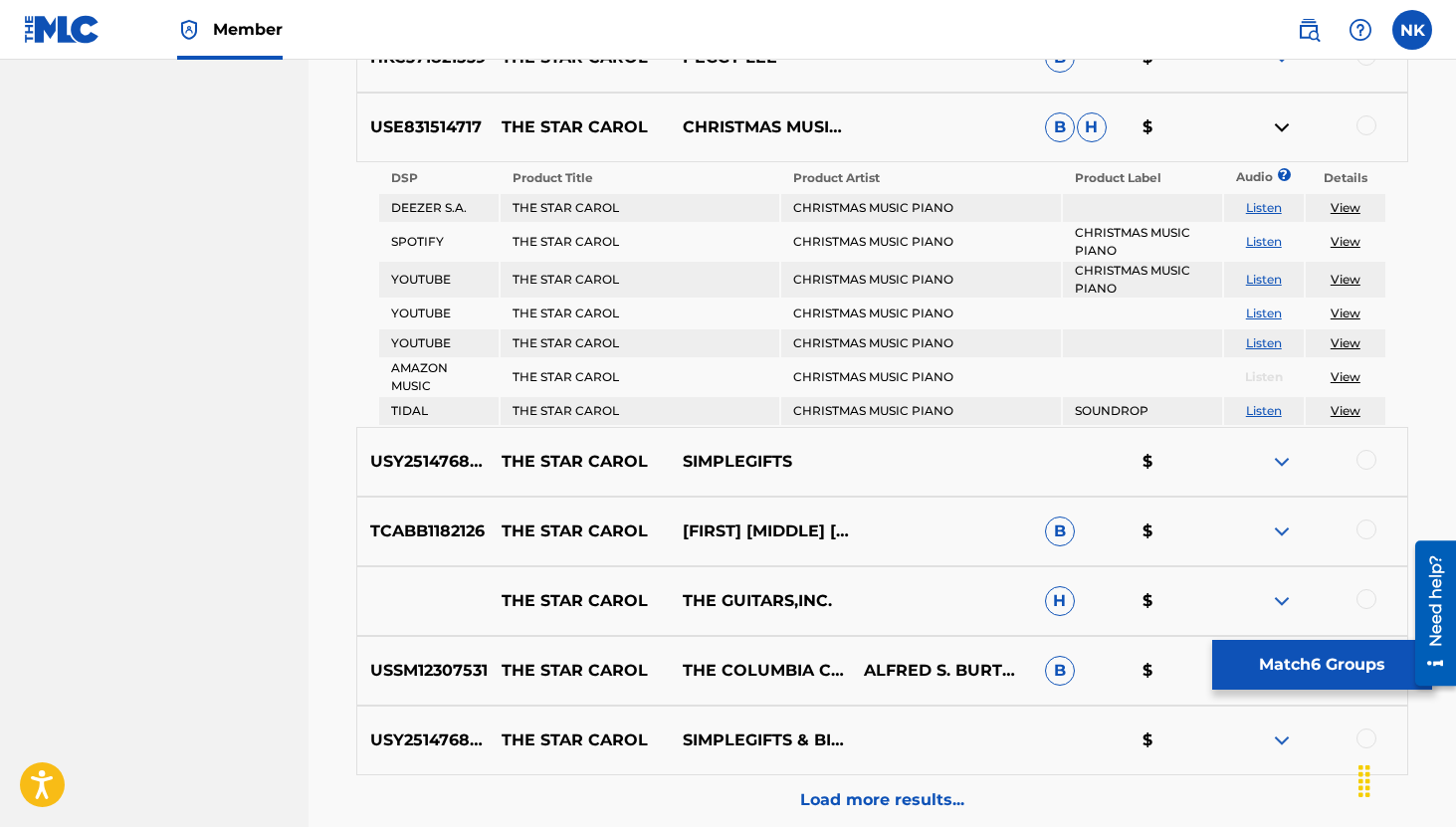 click at bounding box center (1282, 462) 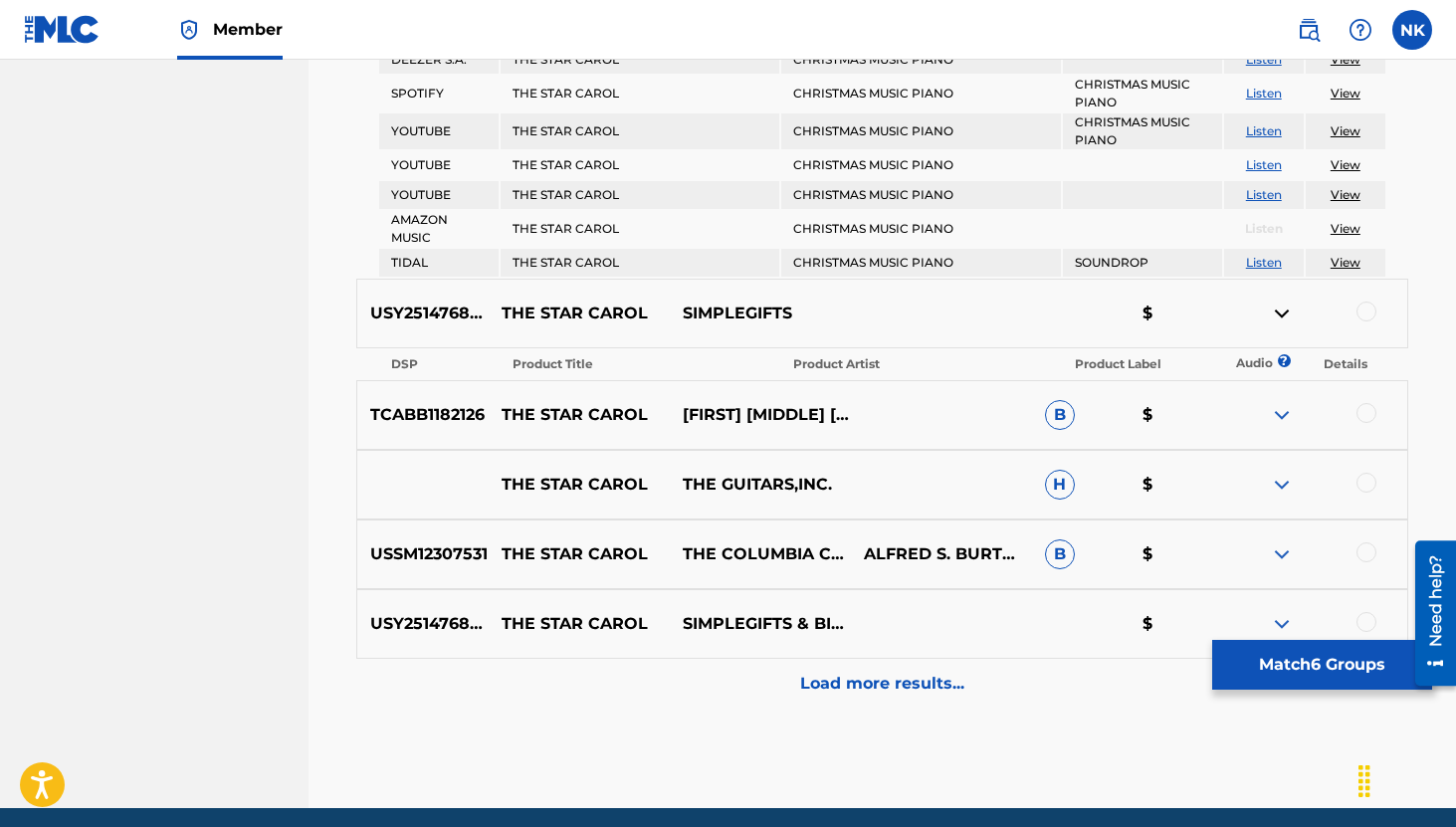 scroll, scrollTop: 3636, scrollLeft: 0, axis: vertical 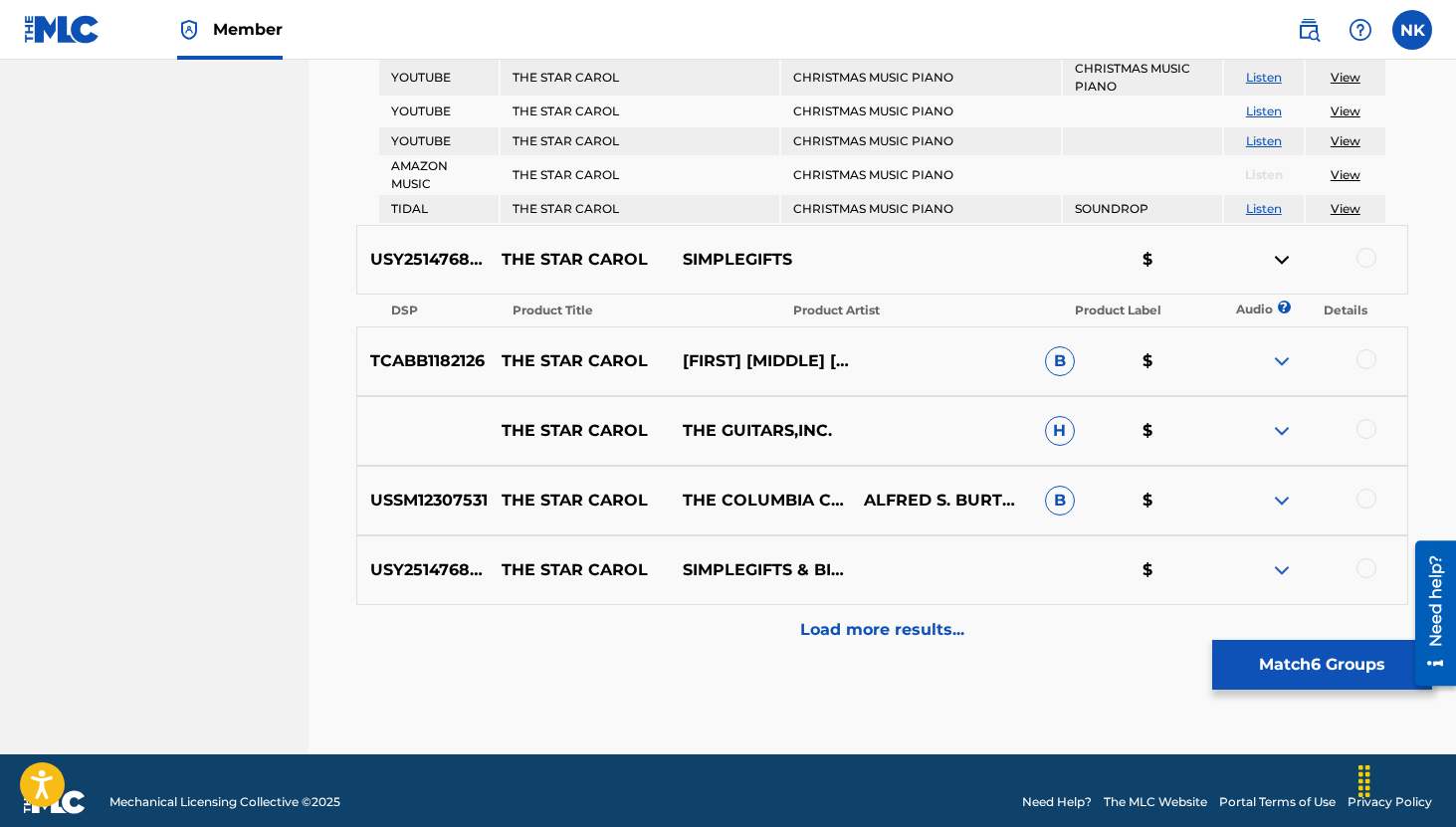 click at bounding box center (1282, 361) 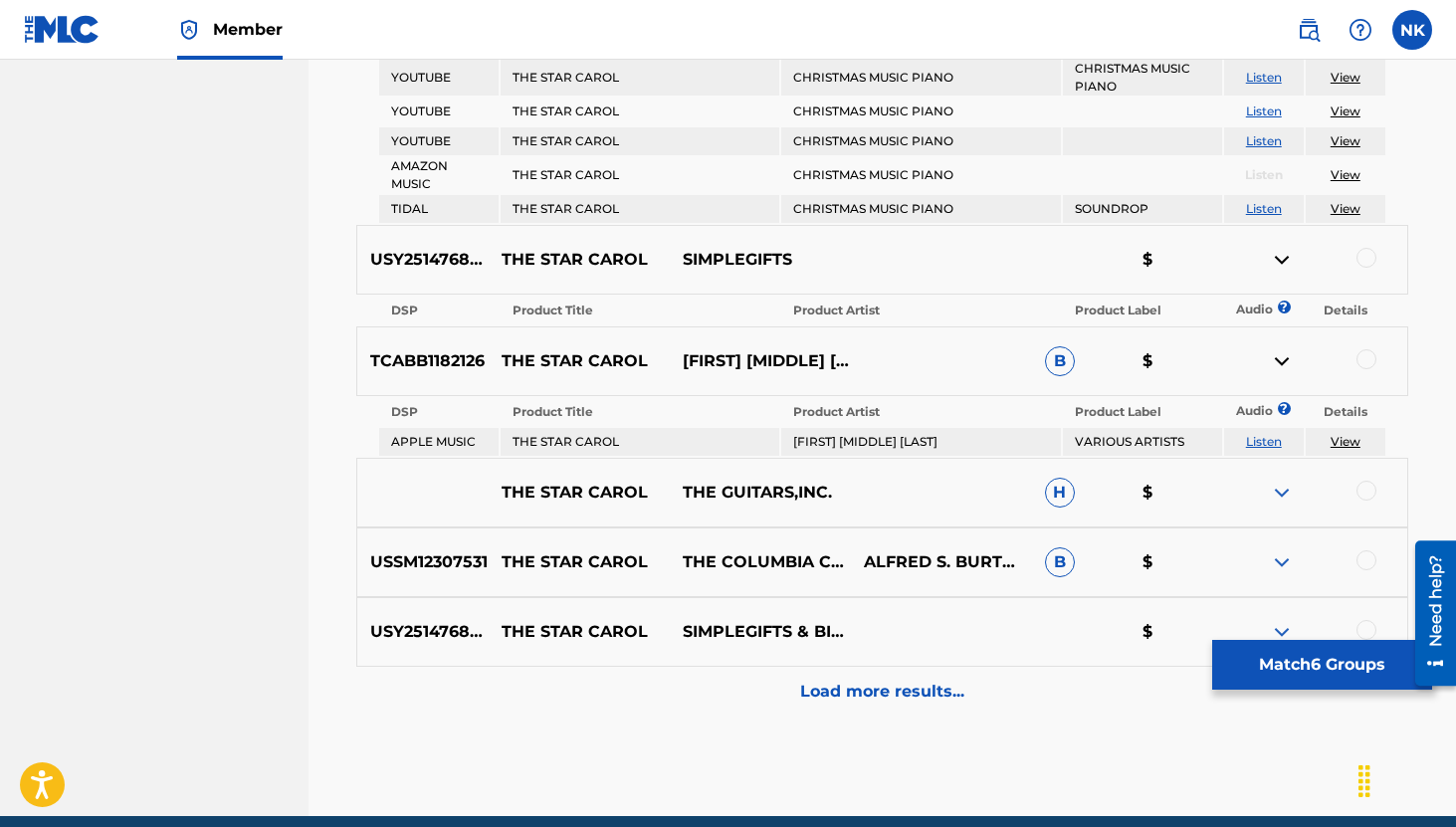 click on "Listen" at bounding box center (1264, 441) 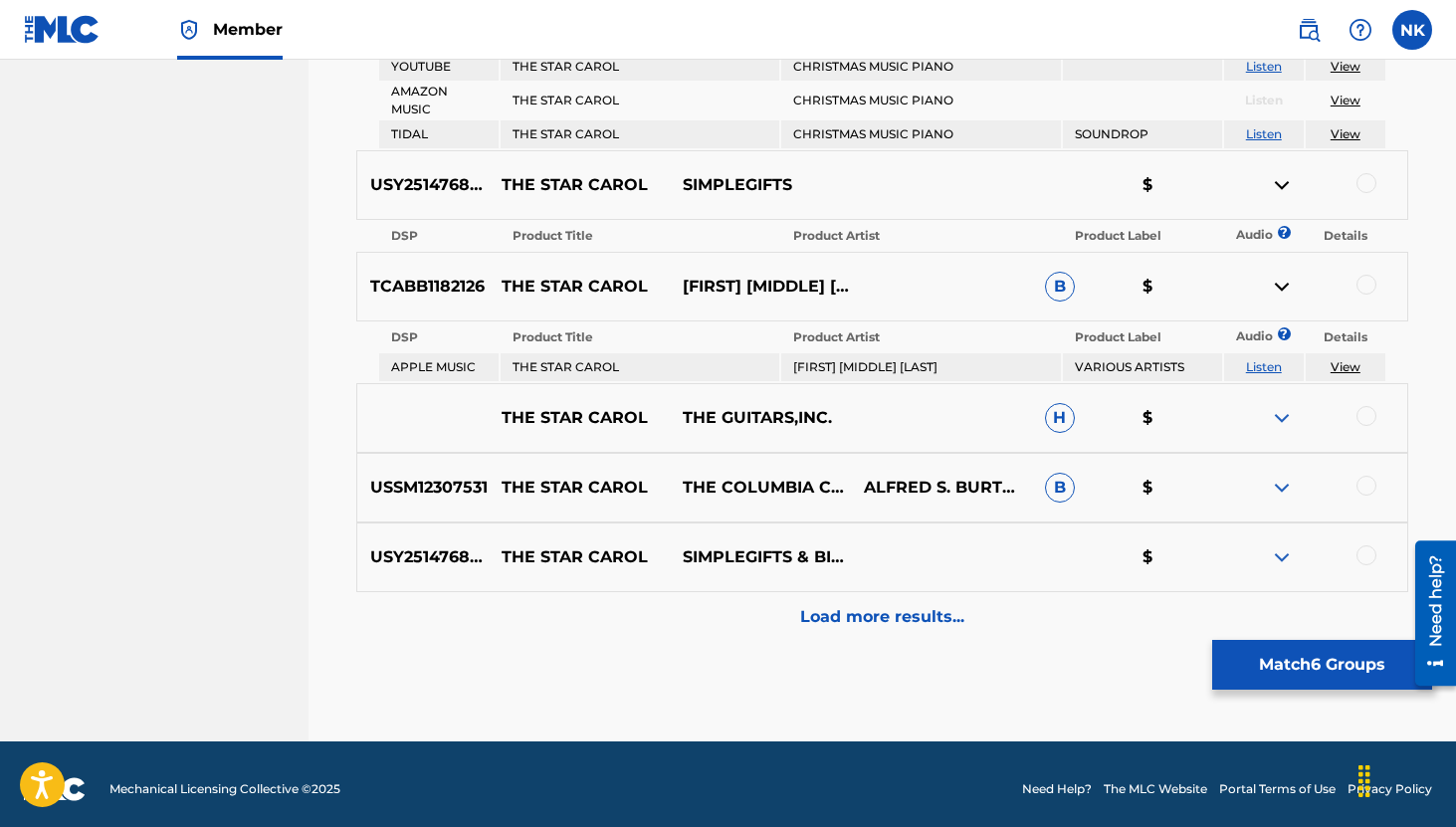 click at bounding box center [1366, 486] 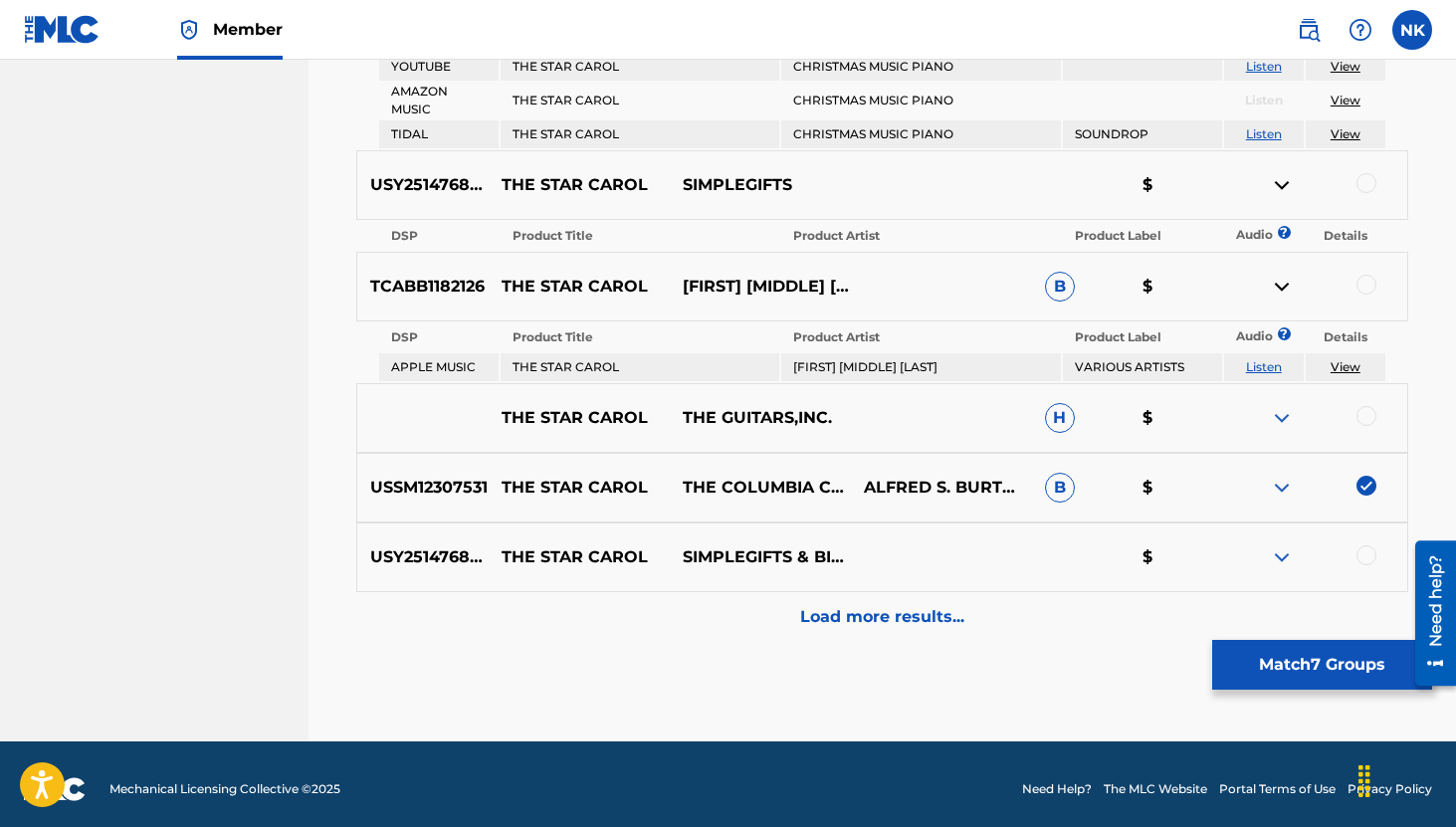 click at bounding box center [1282, 557] 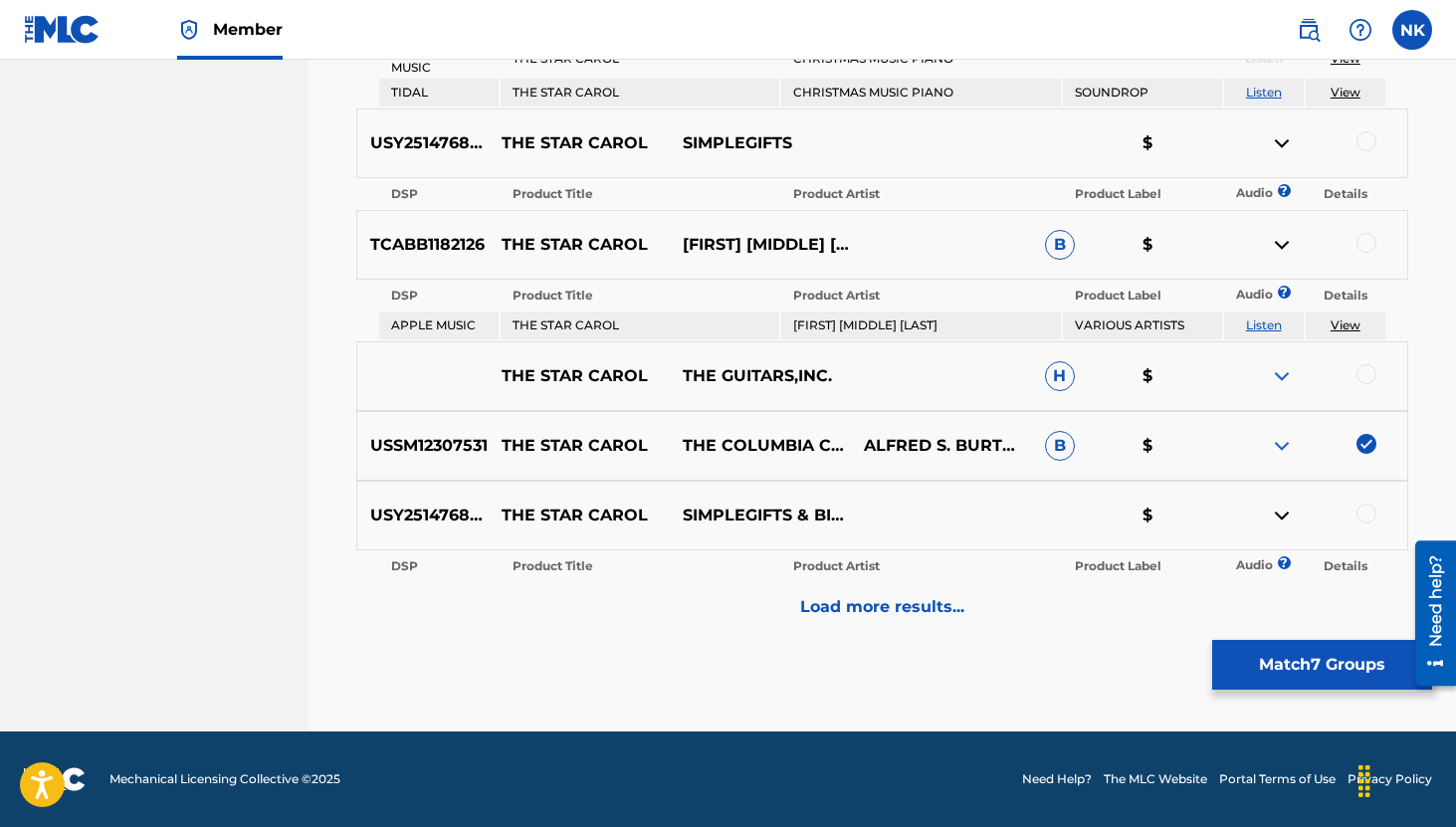 click on "Load more results..." at bounding box center (882, 607) 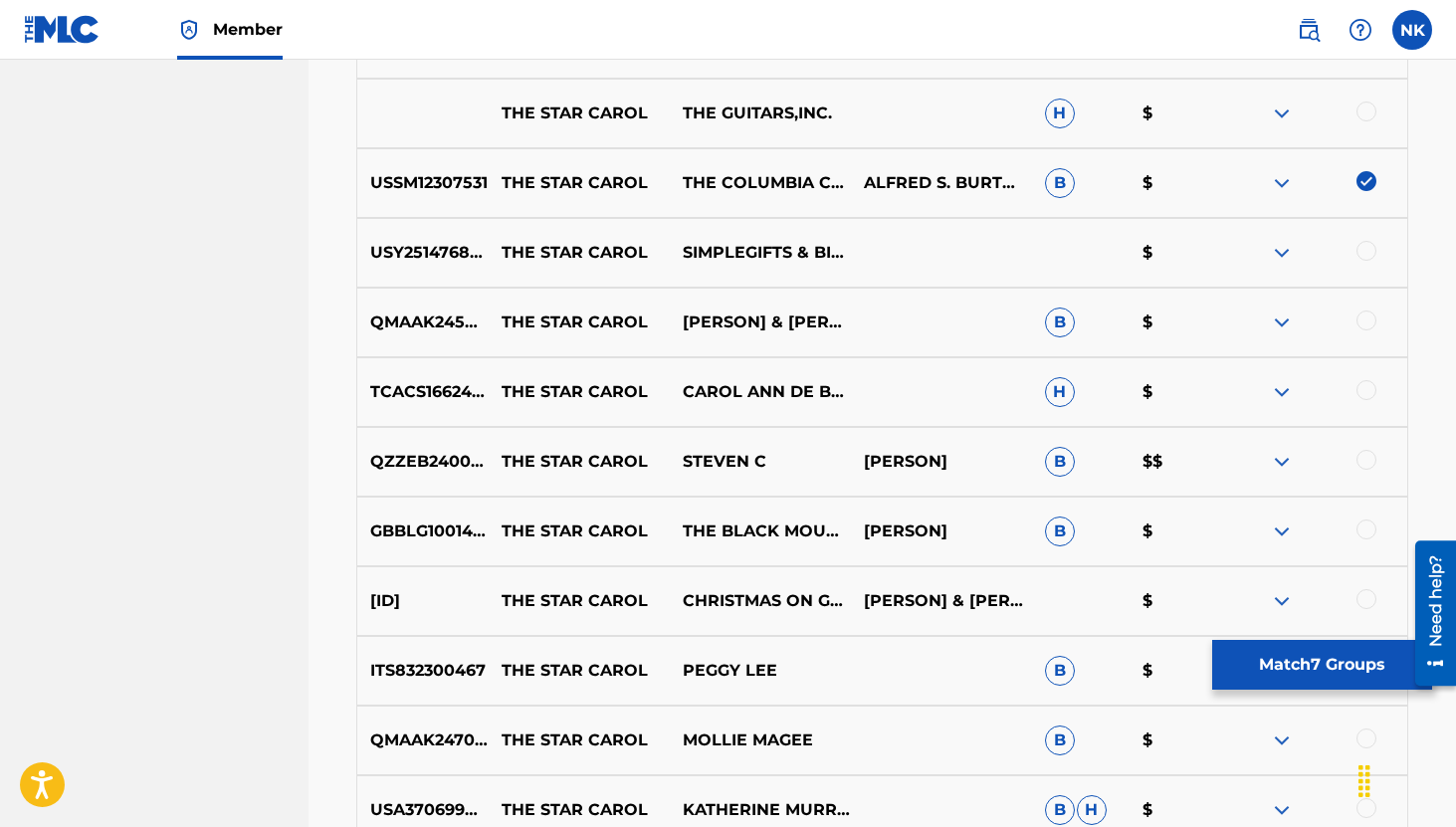 scroll, scrollTop: 3338, scrollLeft: 0, axis: vertical 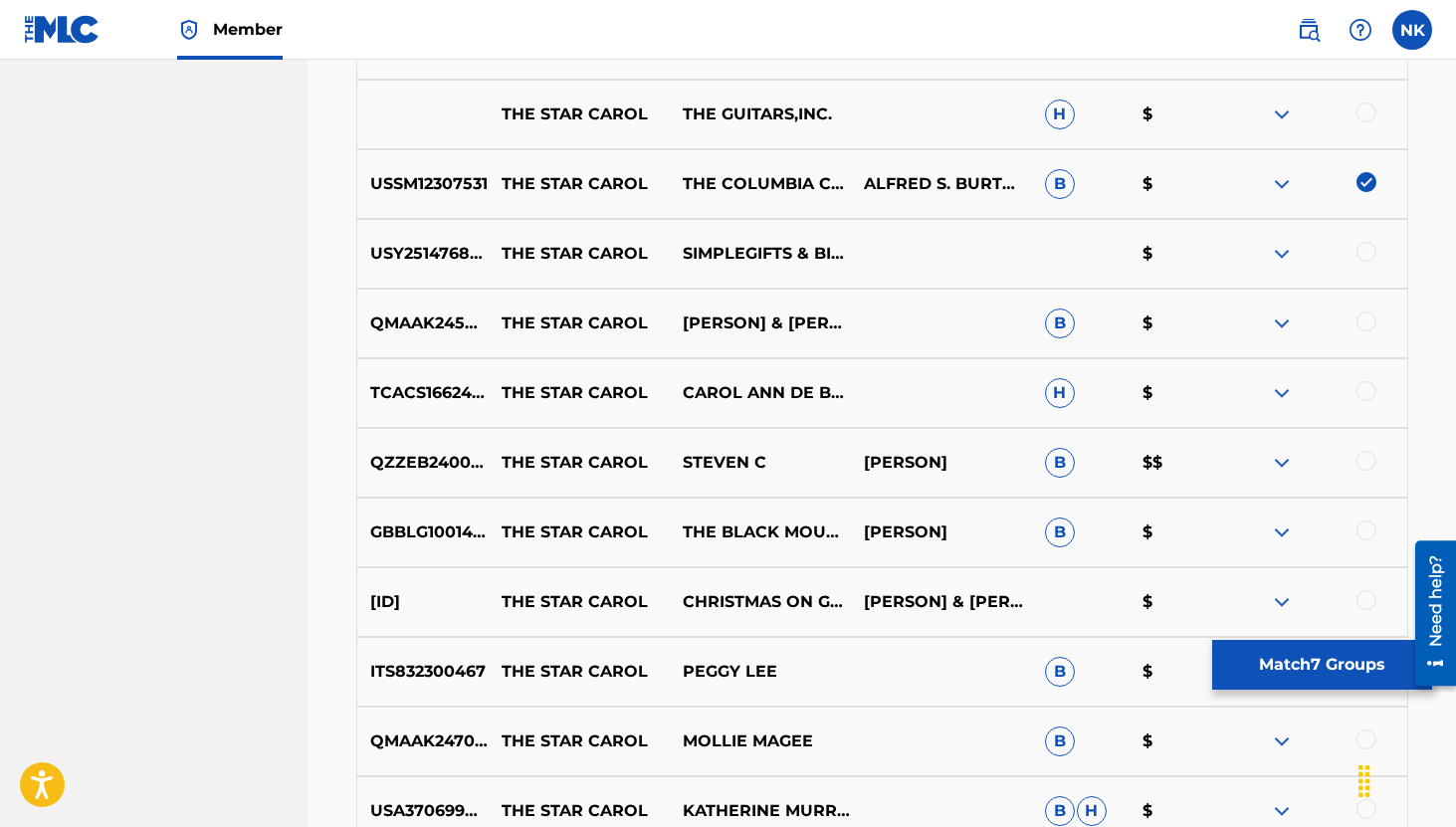 click at bounding box center (1282, 323) 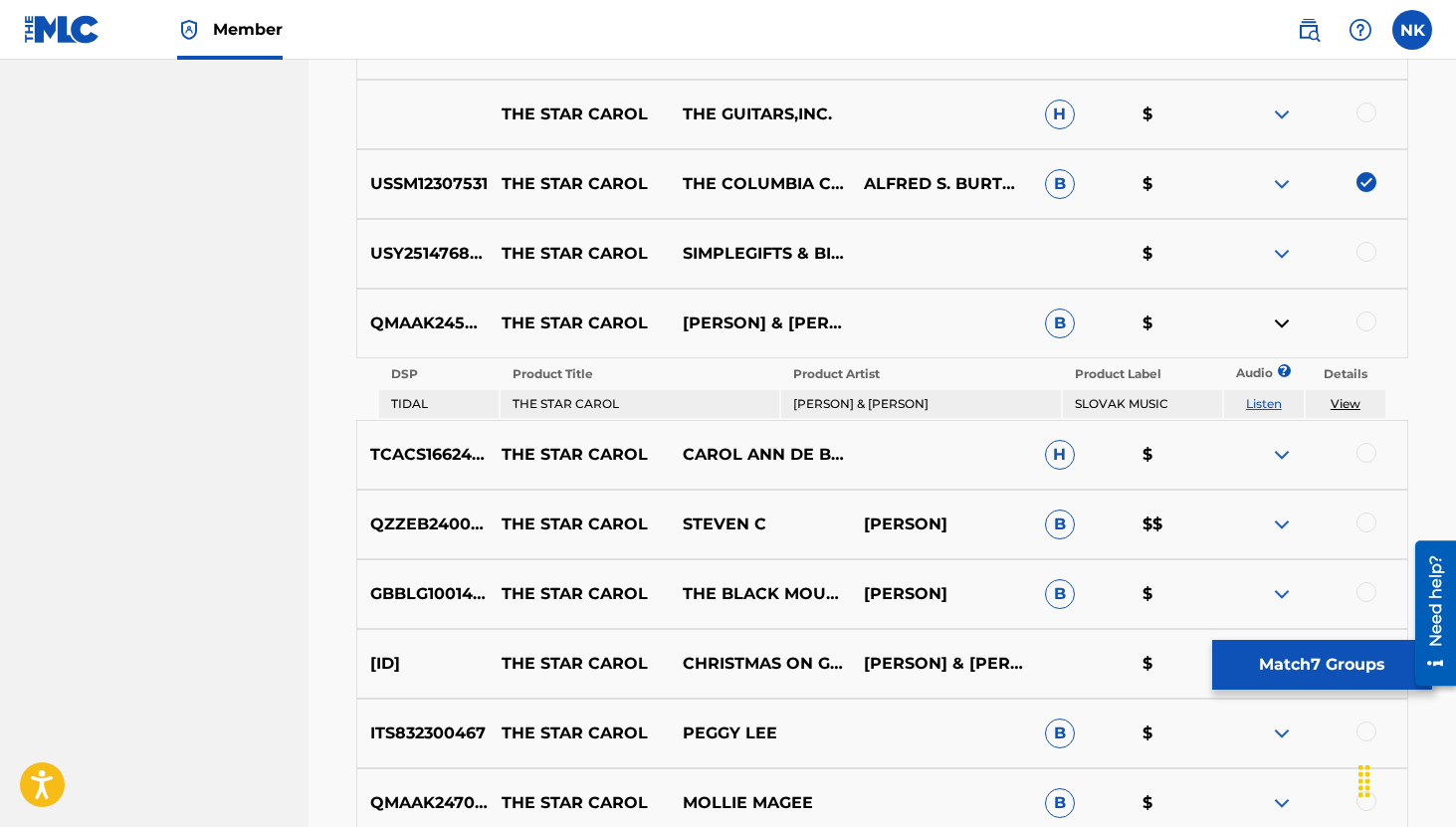 click on "Listen" at bounding box center [1264, 403] 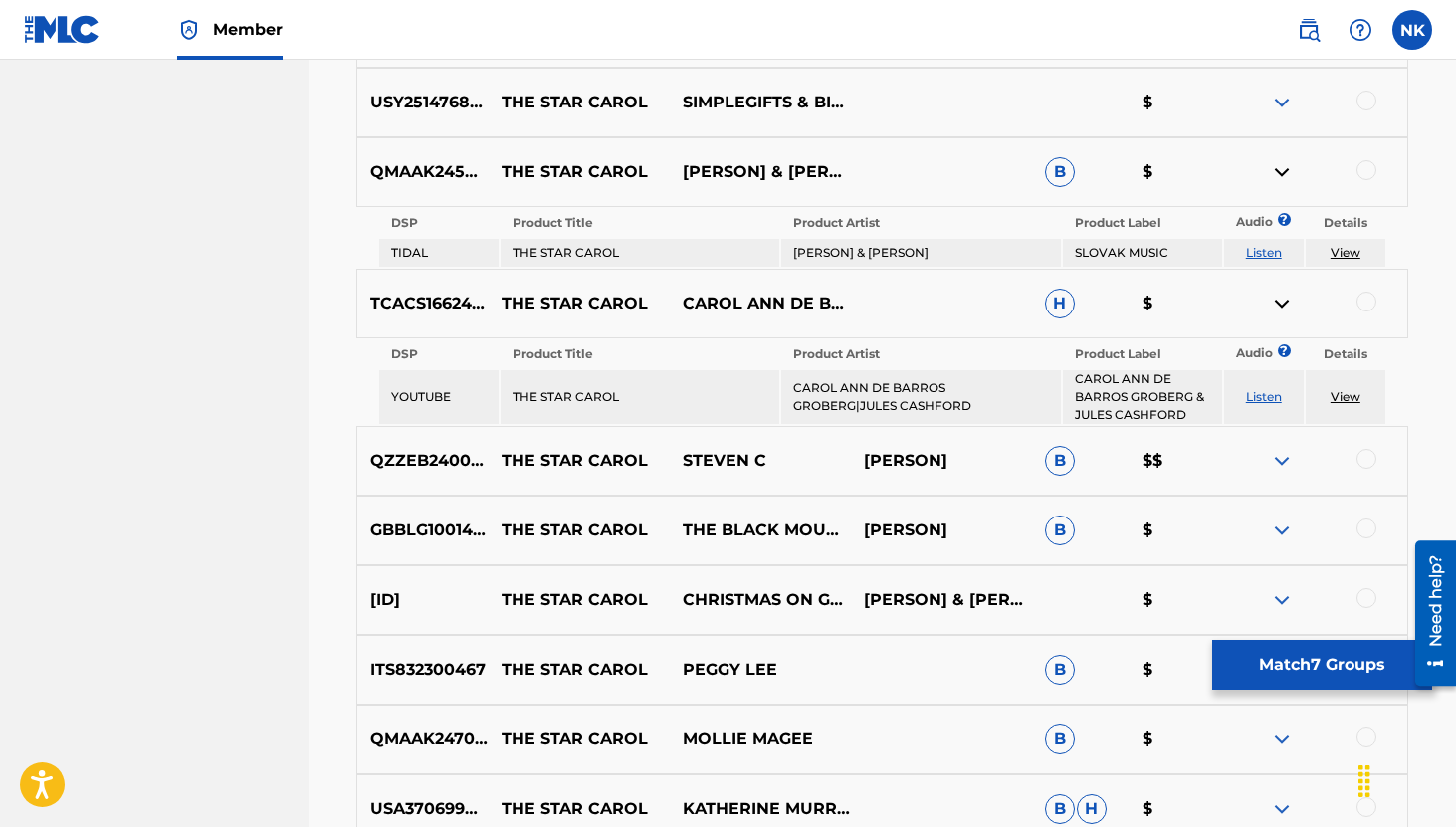 scroll, scrollTop: 3550, scrollLeft: 0, axis: vertical 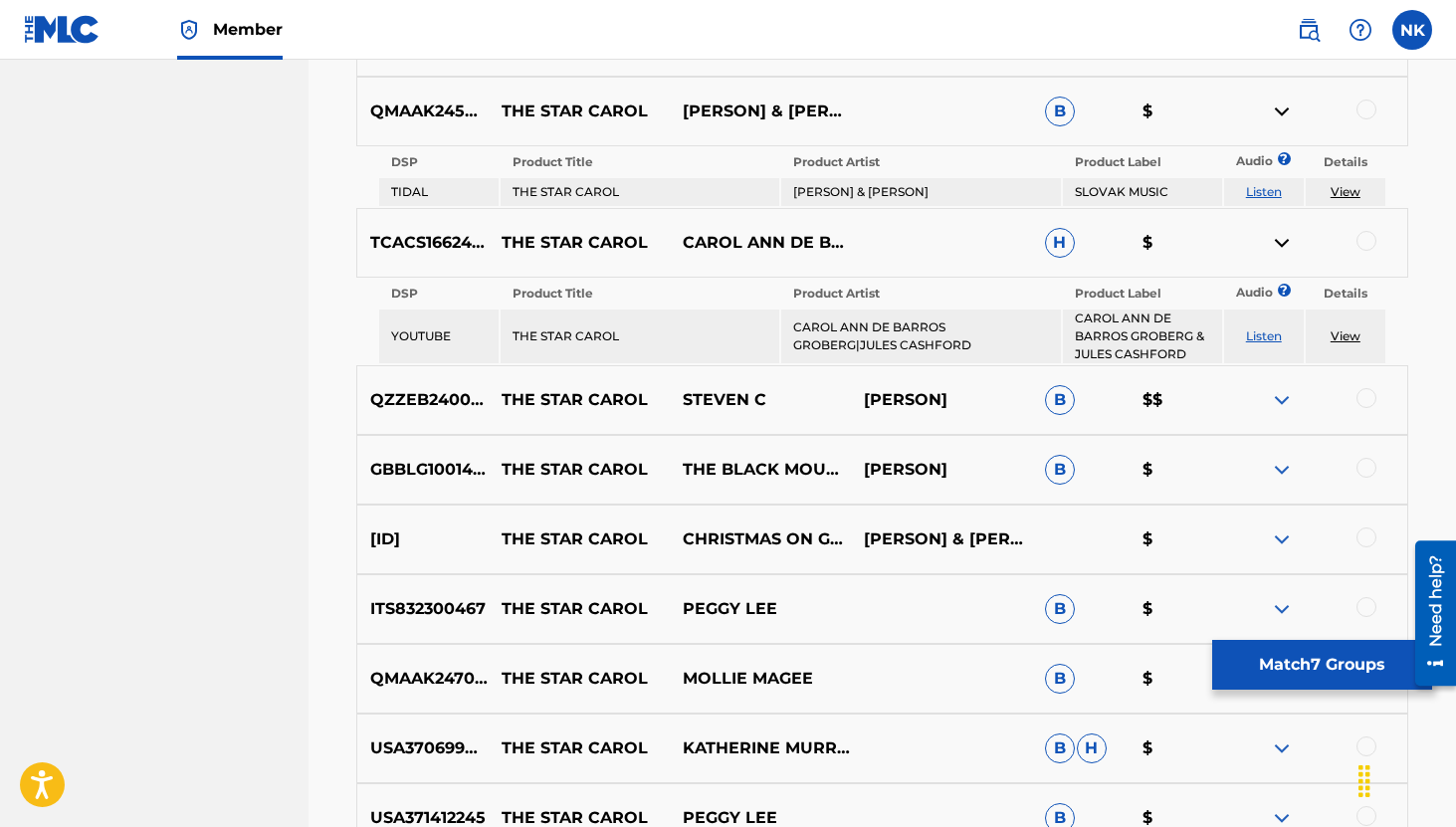 click on "Listen" at bounding box center (1264, 335) 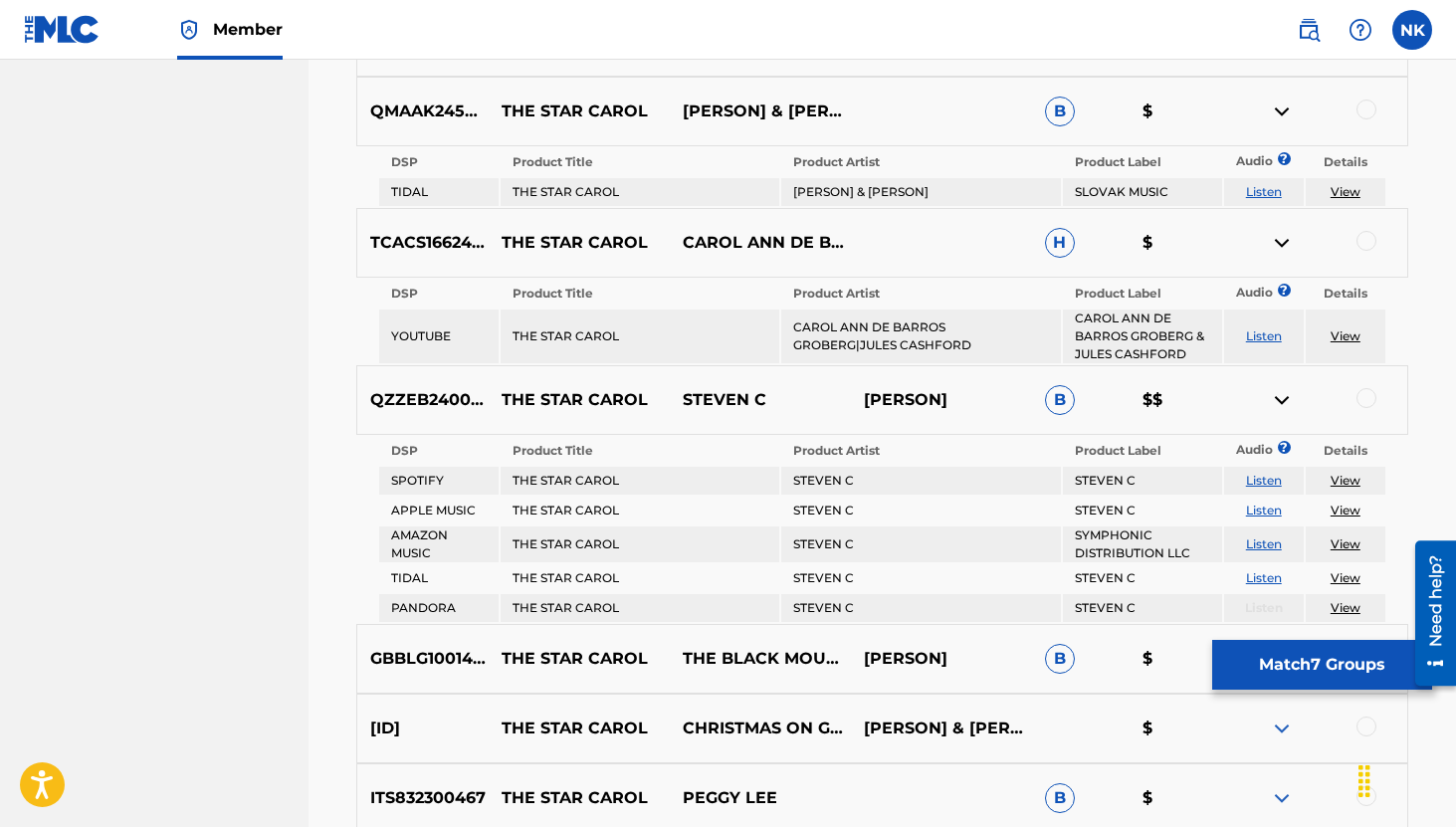 click on "Listen" at bounding box center (1264, 510) 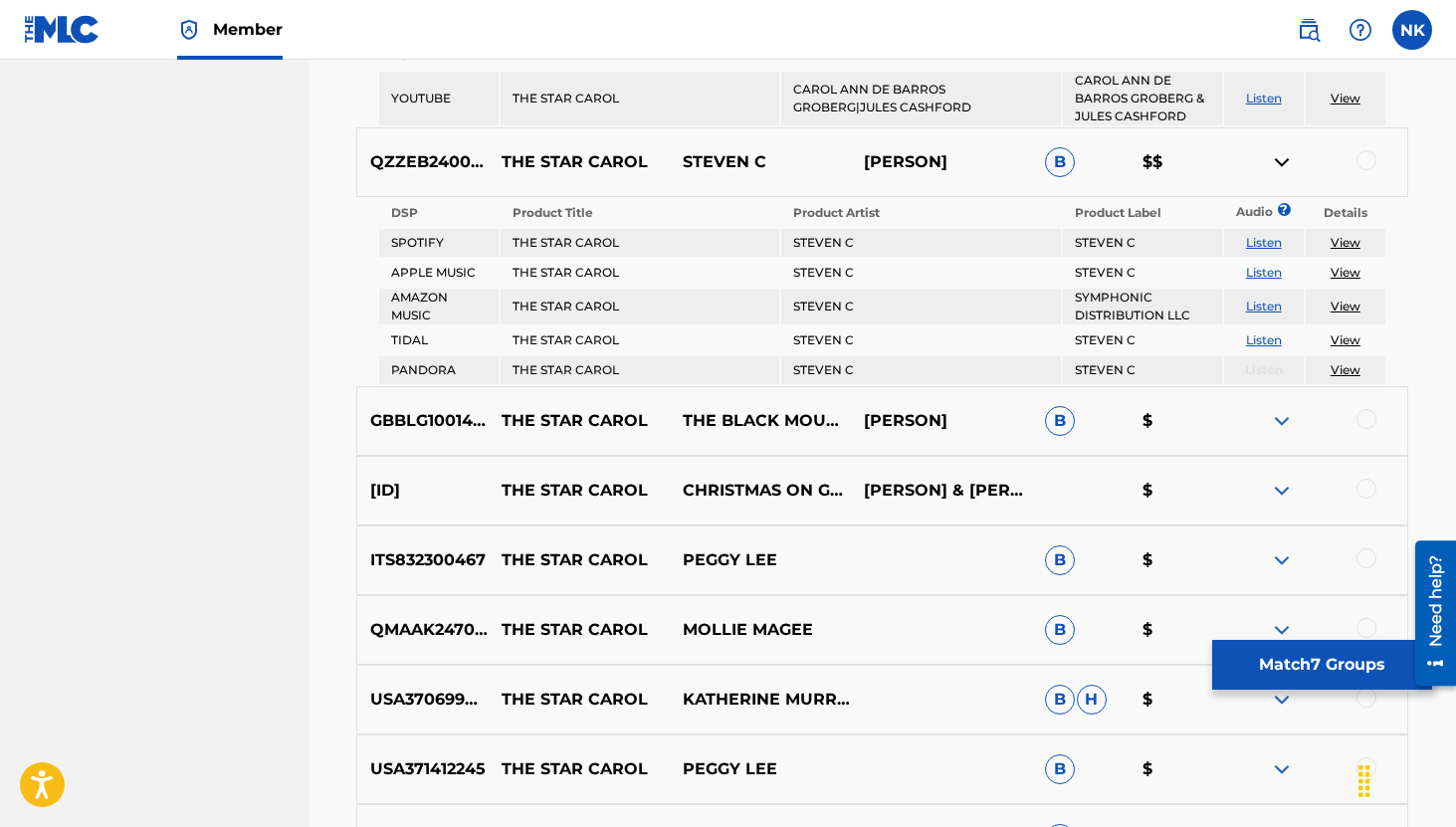scroll, scrollTop: 3833, scrollLeft: 0, axis: vertical 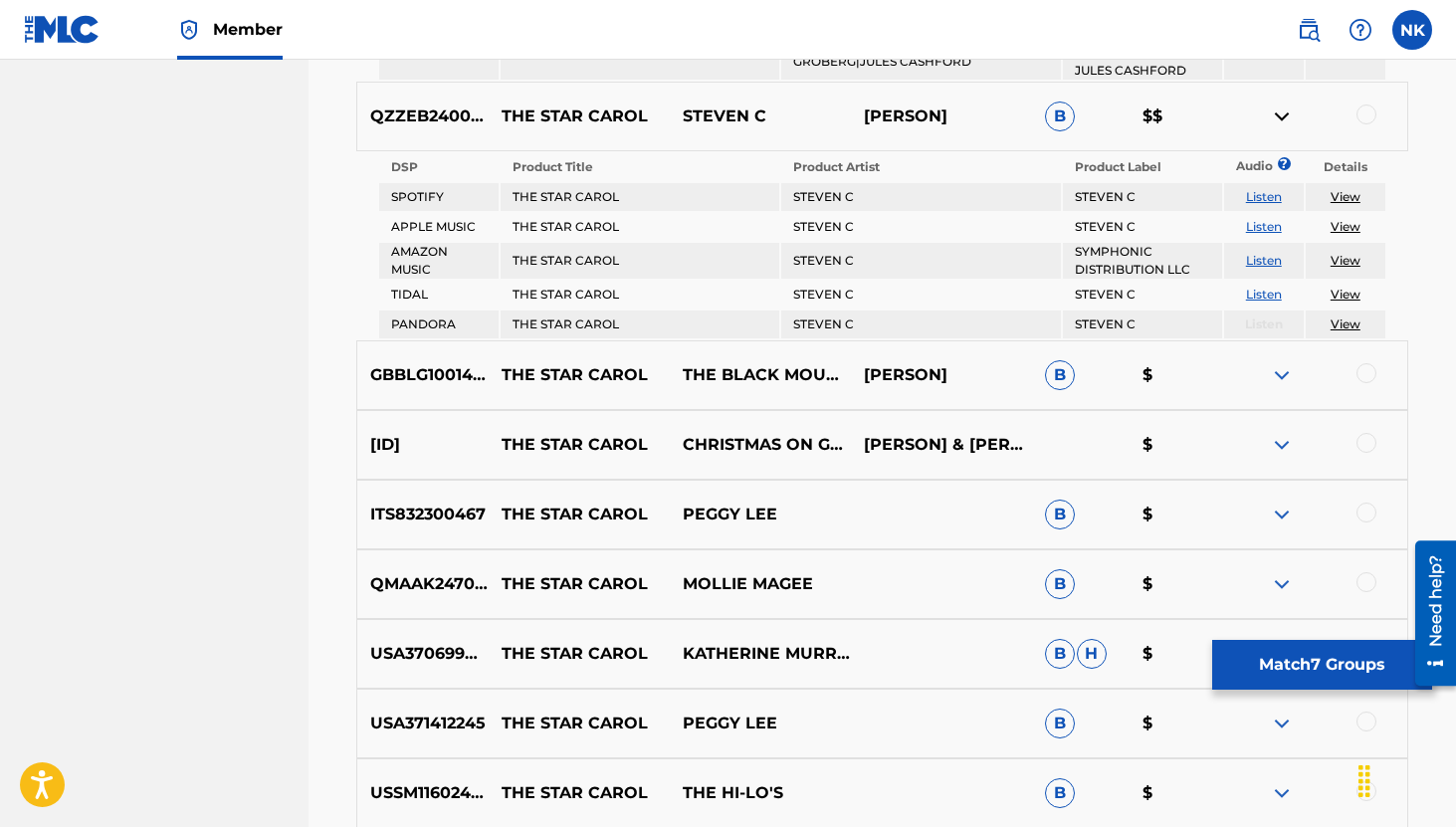 click at bounding box center (1282, 375) 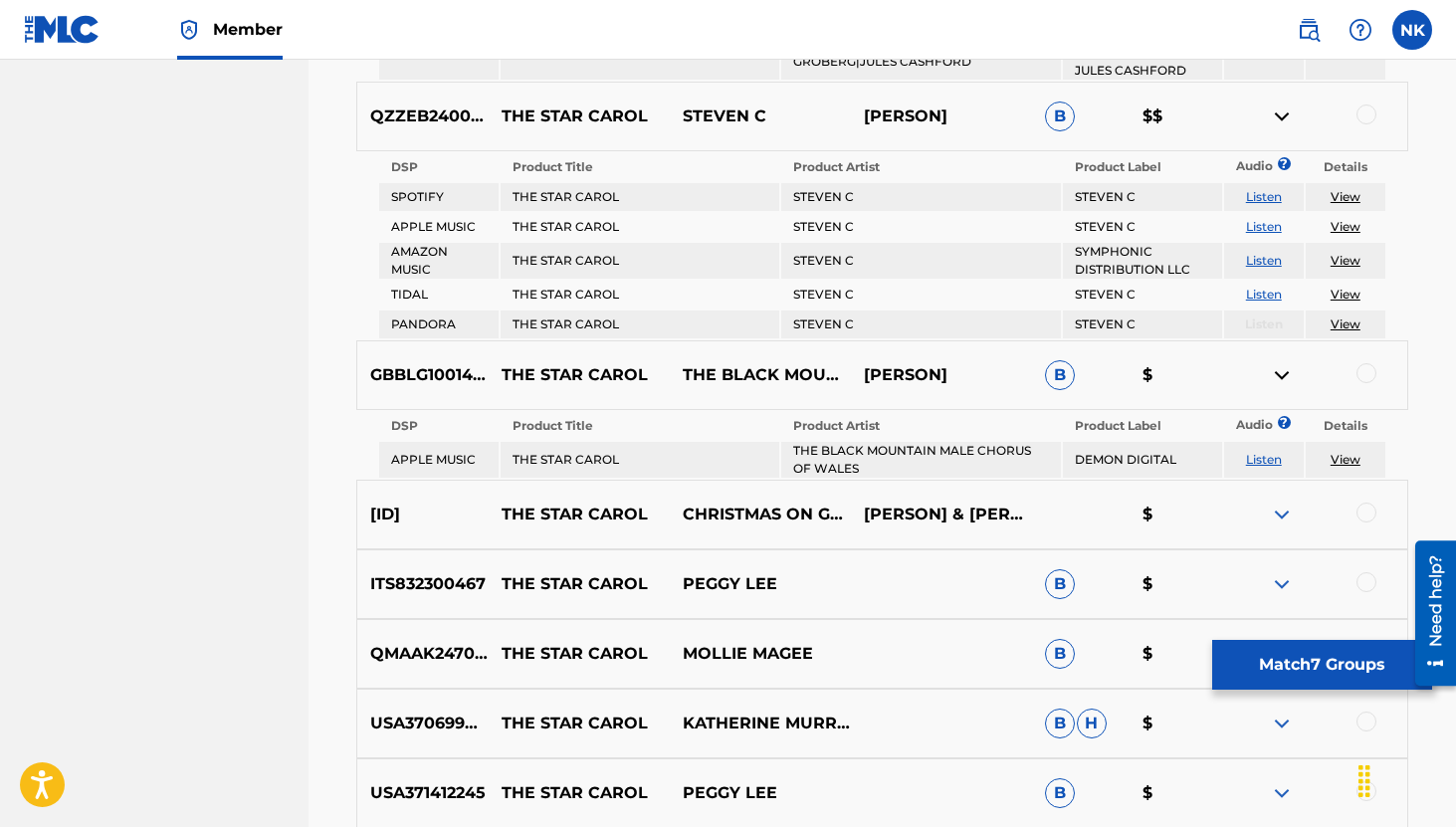 click on "Listen" at bounding box center (1264, 459) 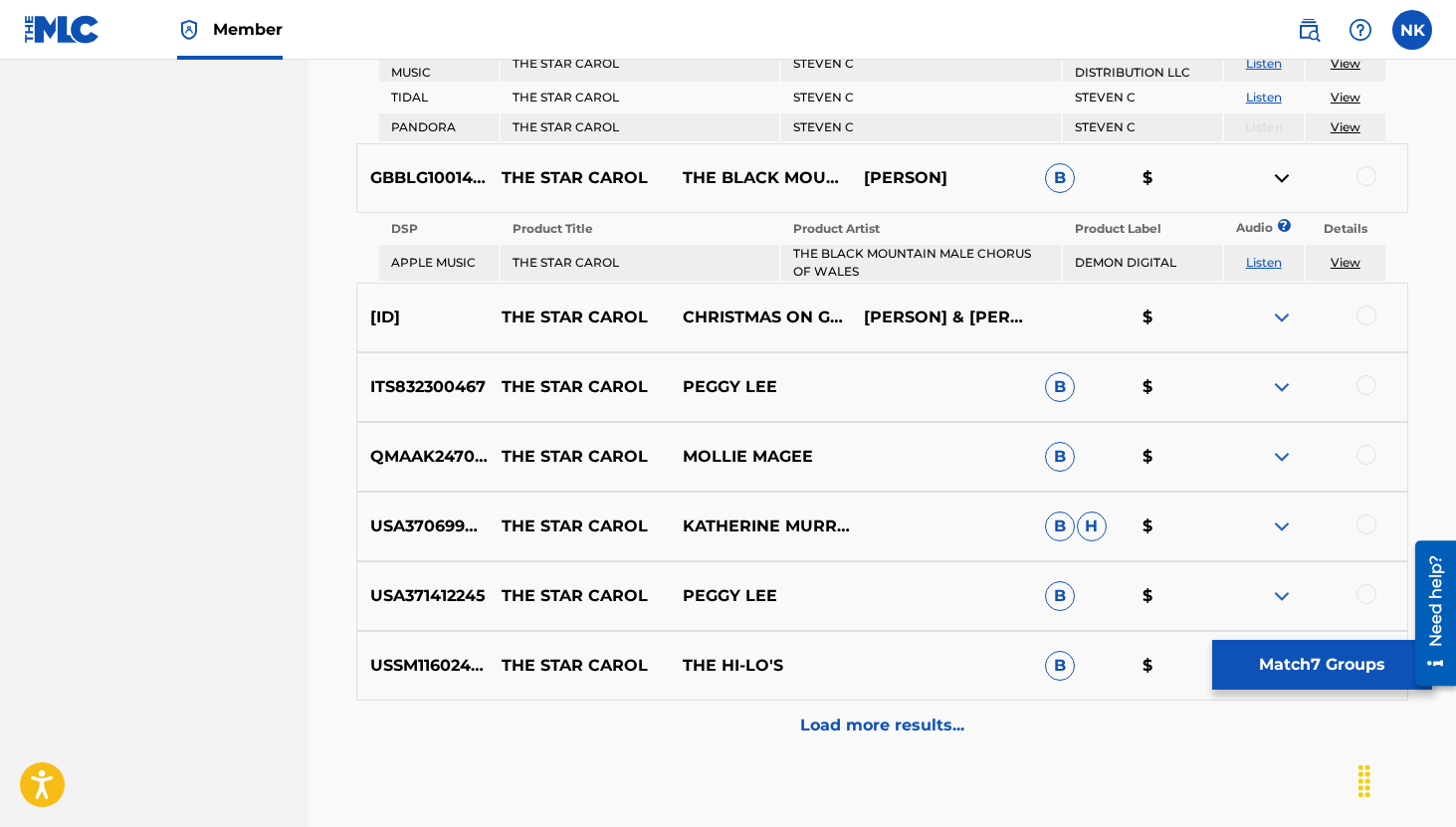 scroll, scrollTop: 4059, scrollLeft: 0, axis: vertical 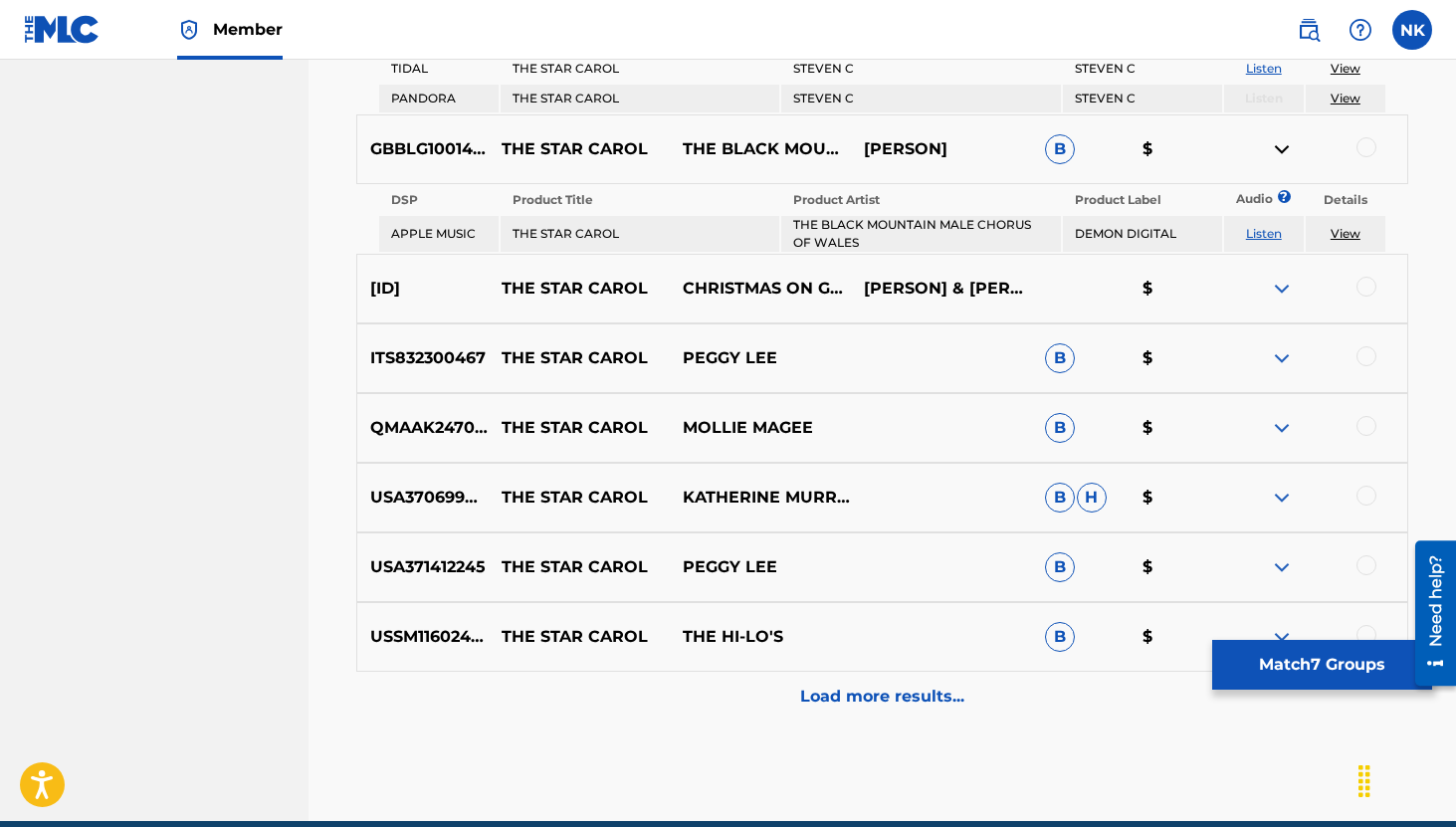 click at bounding box center [1366, 287] 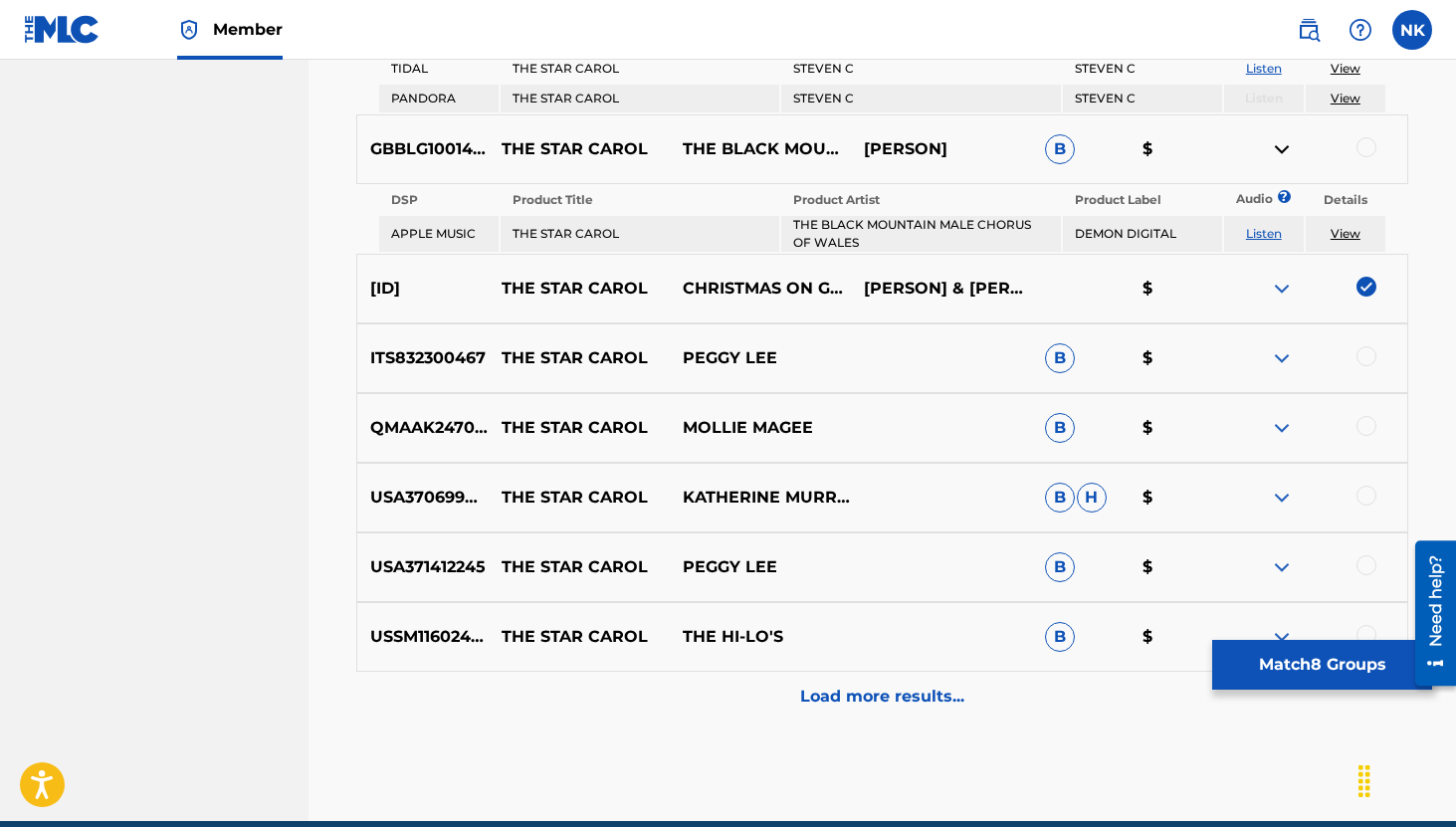 click at bounding box center [1282, 358] 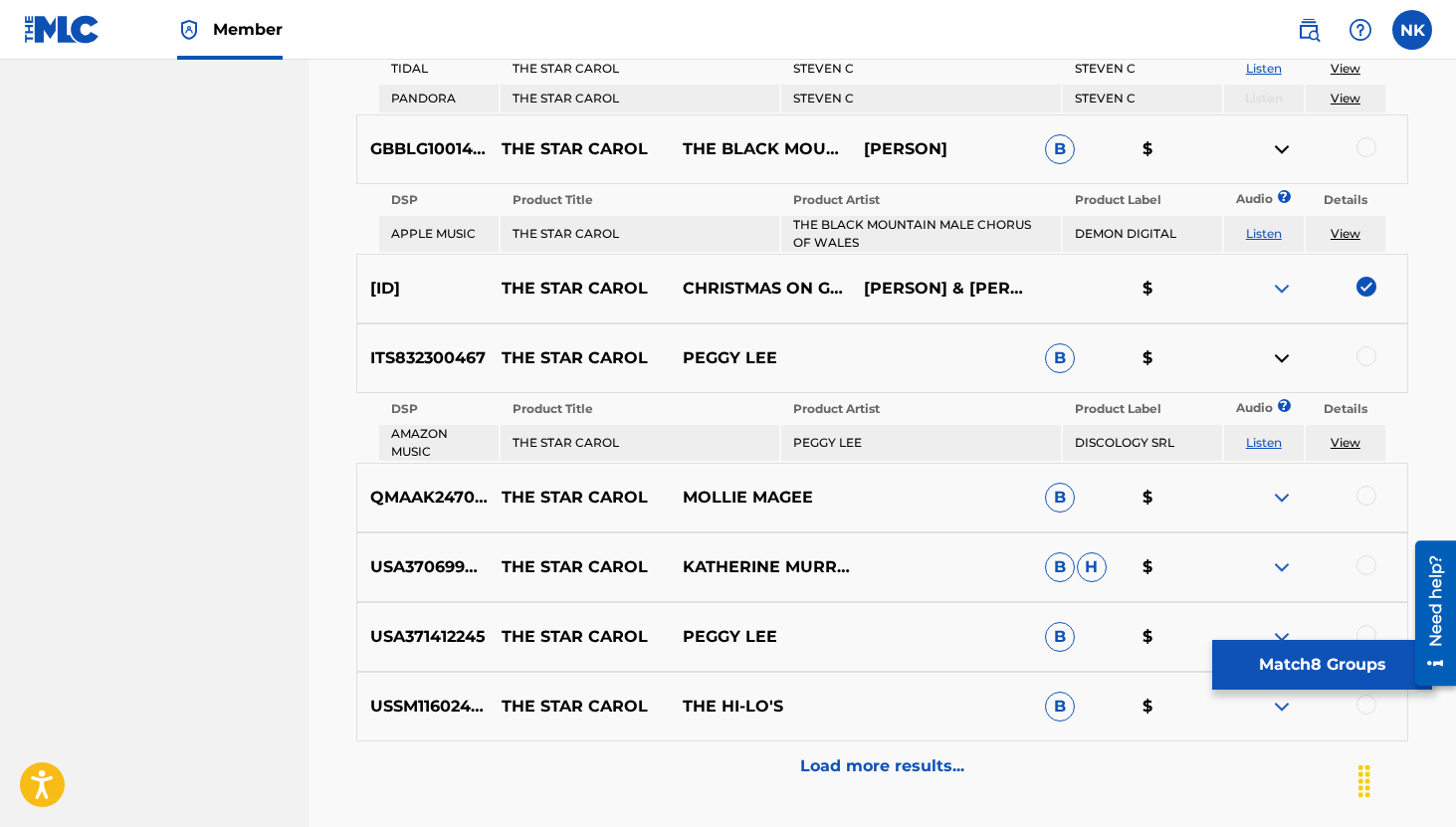 click at bounding box center [1282, 498] 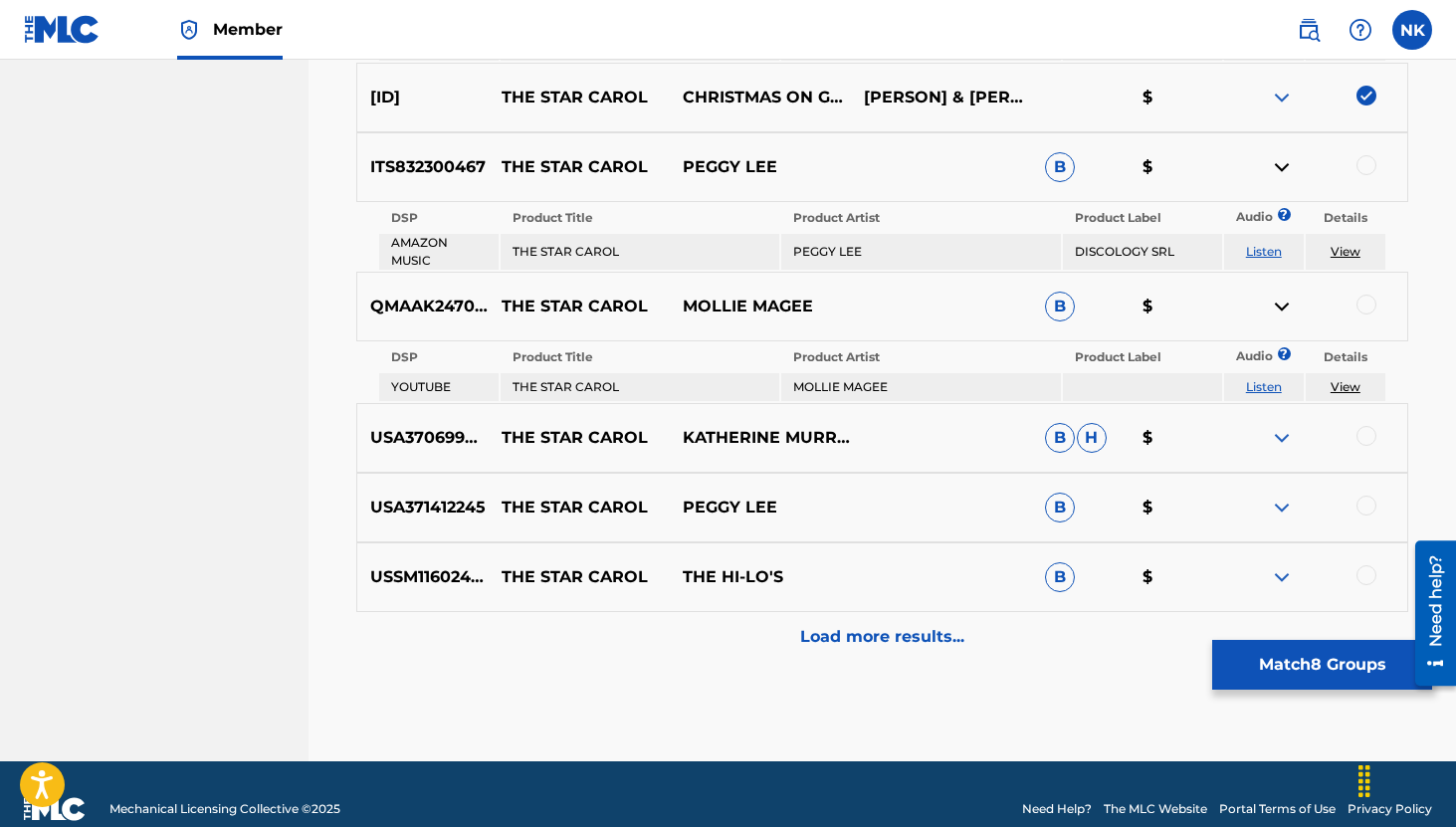 scroll, scrollTop: 4280, scrollLeft: 0, axis: vertical 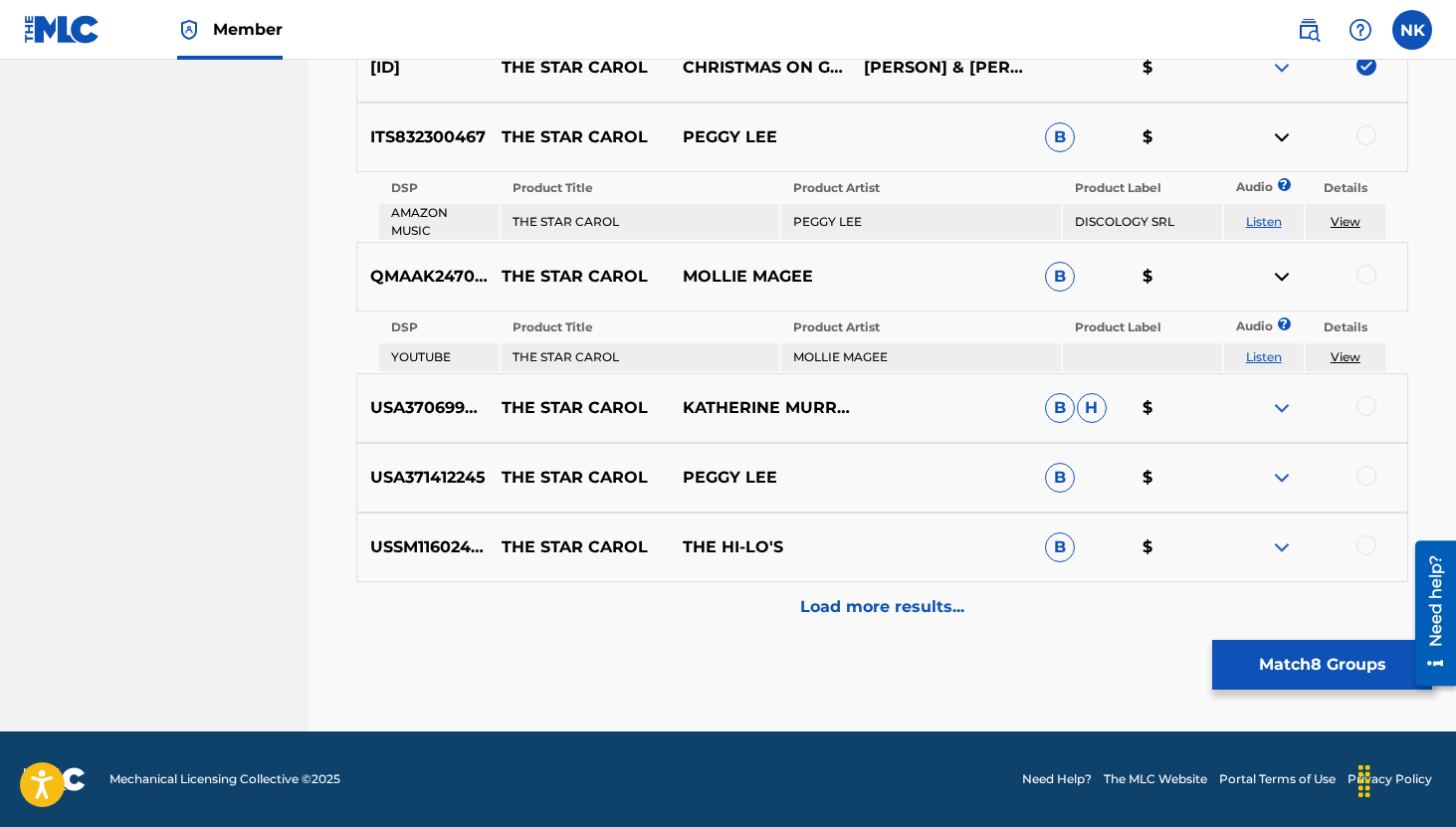 click on "Load more results..." at bounding box center (882, 607) 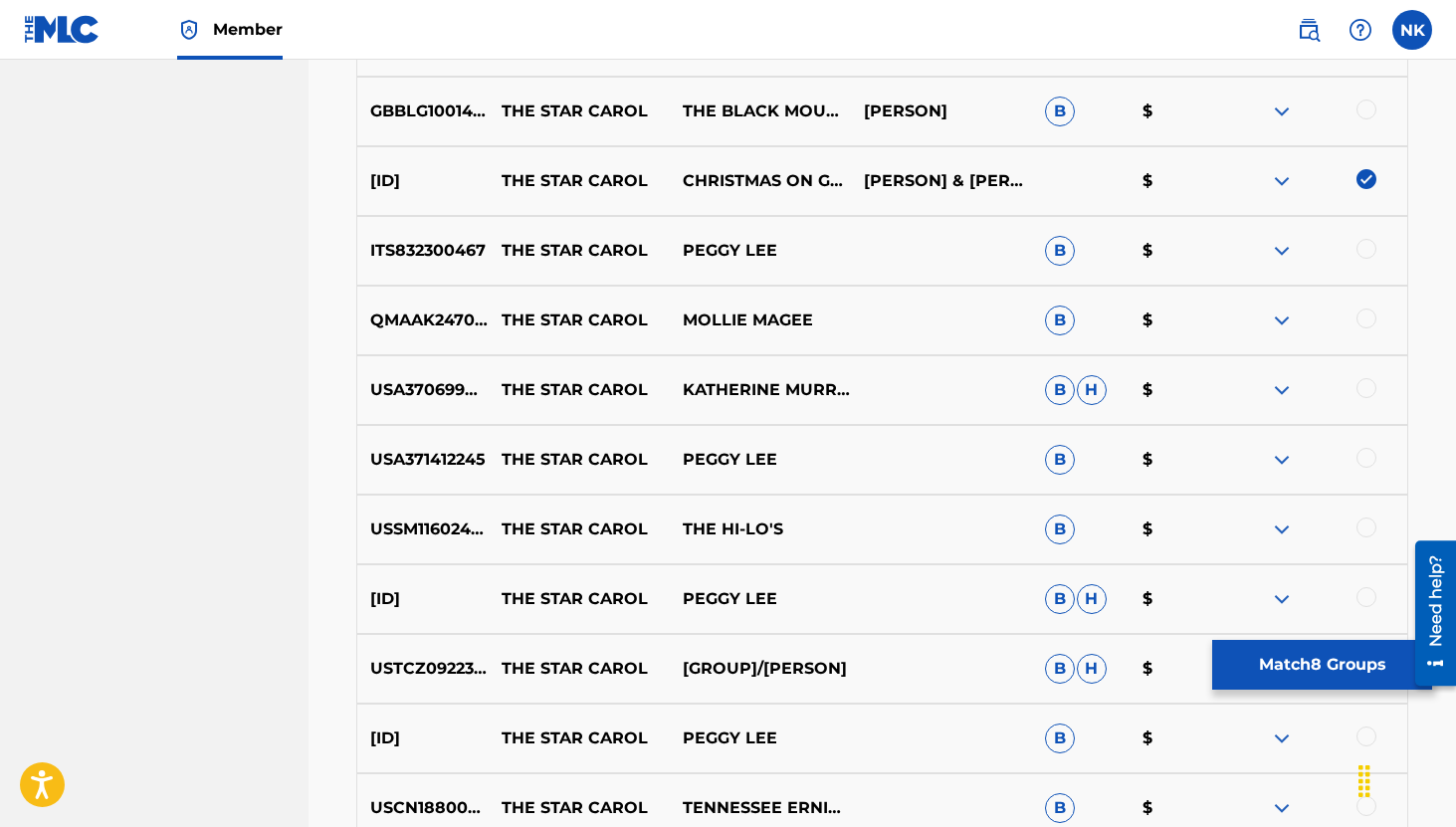 scroll, scrollTop: 3785, scrollLeft: 0, axis: vertical 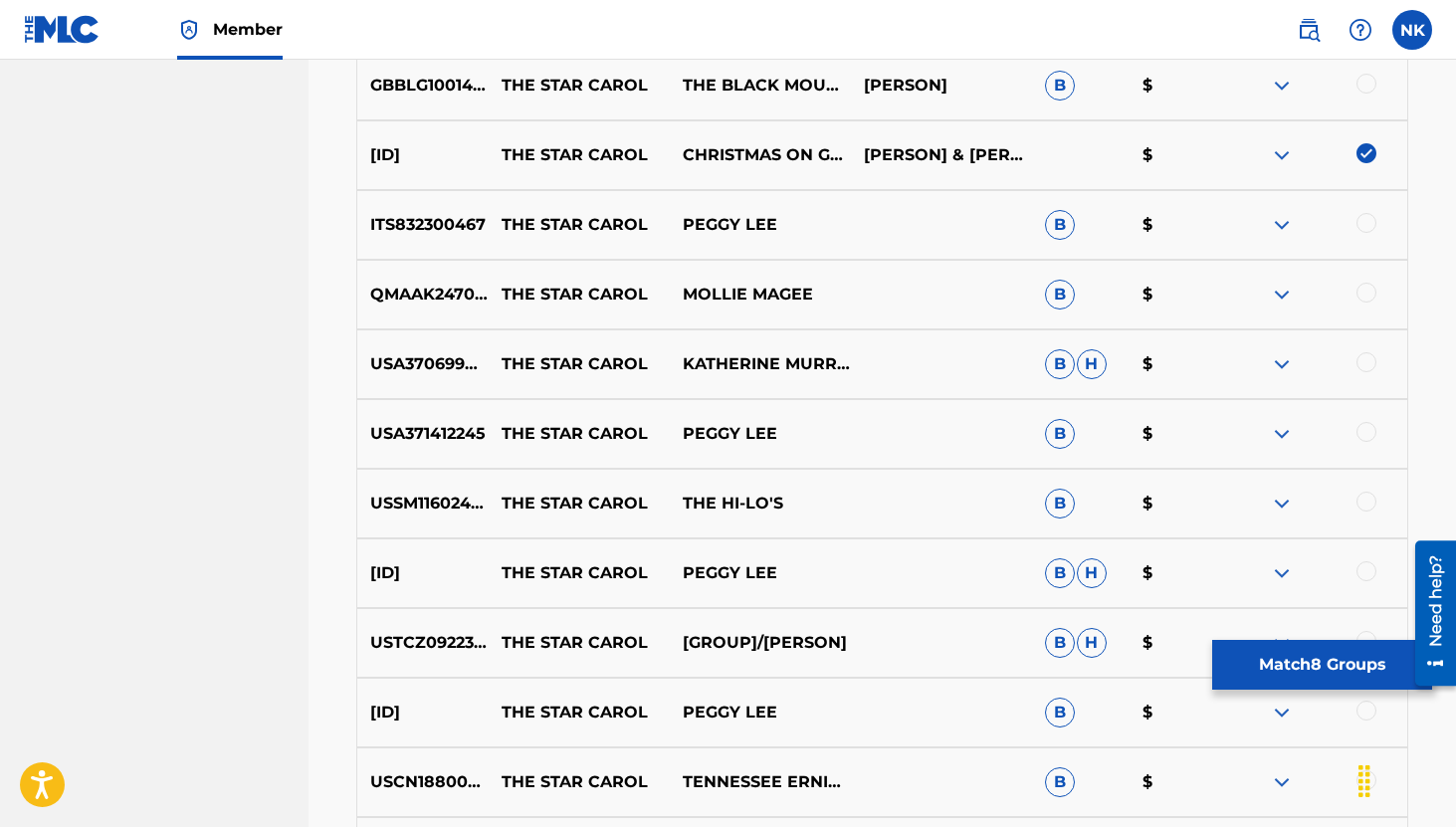 click at bounding box center [1282, 295] 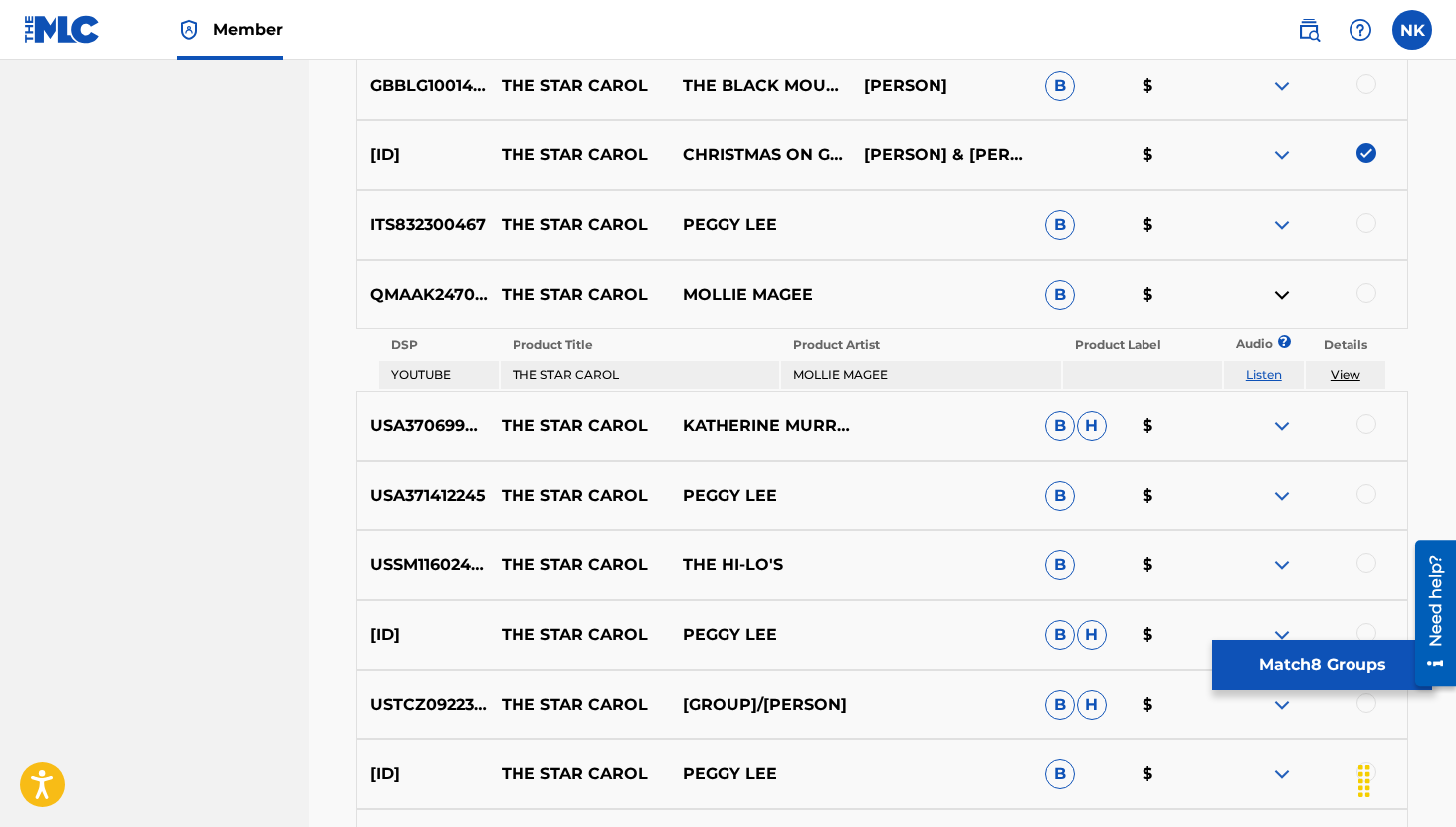click on "Listen" at bounding box center [1264, 374] 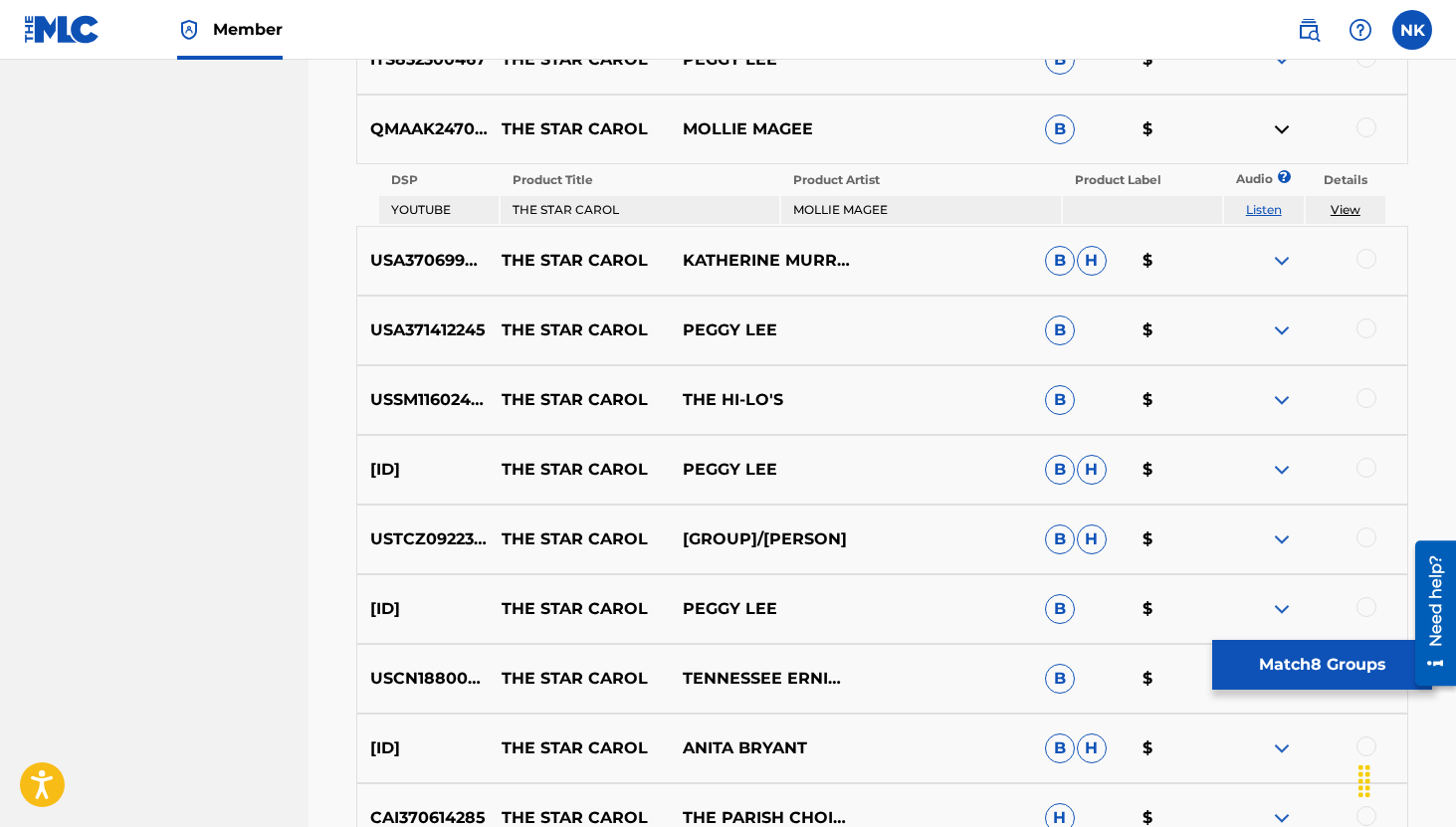 click at bounding box center [1282, 261] 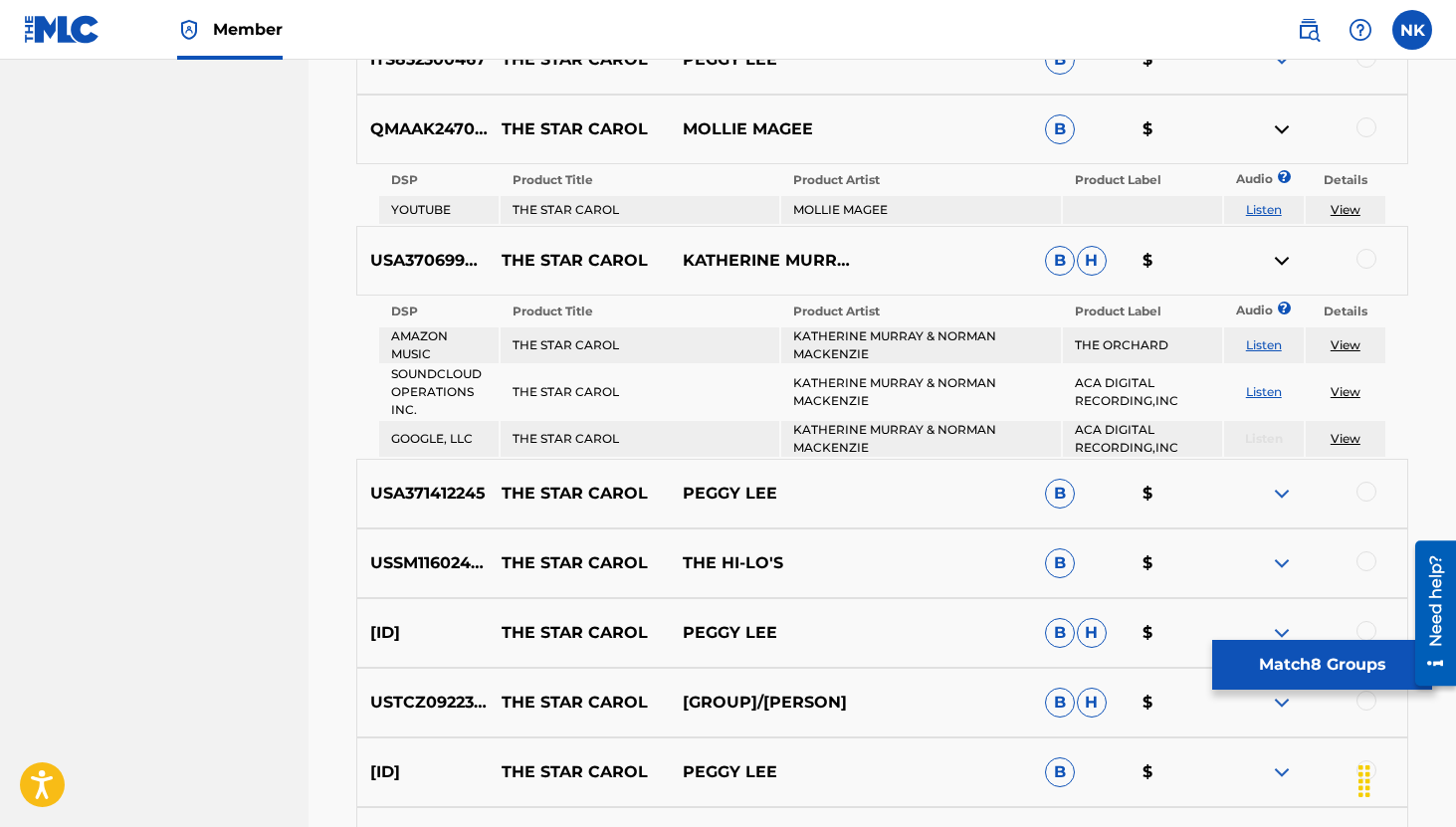 click on "Listen" at bounding box center (1264, 391) 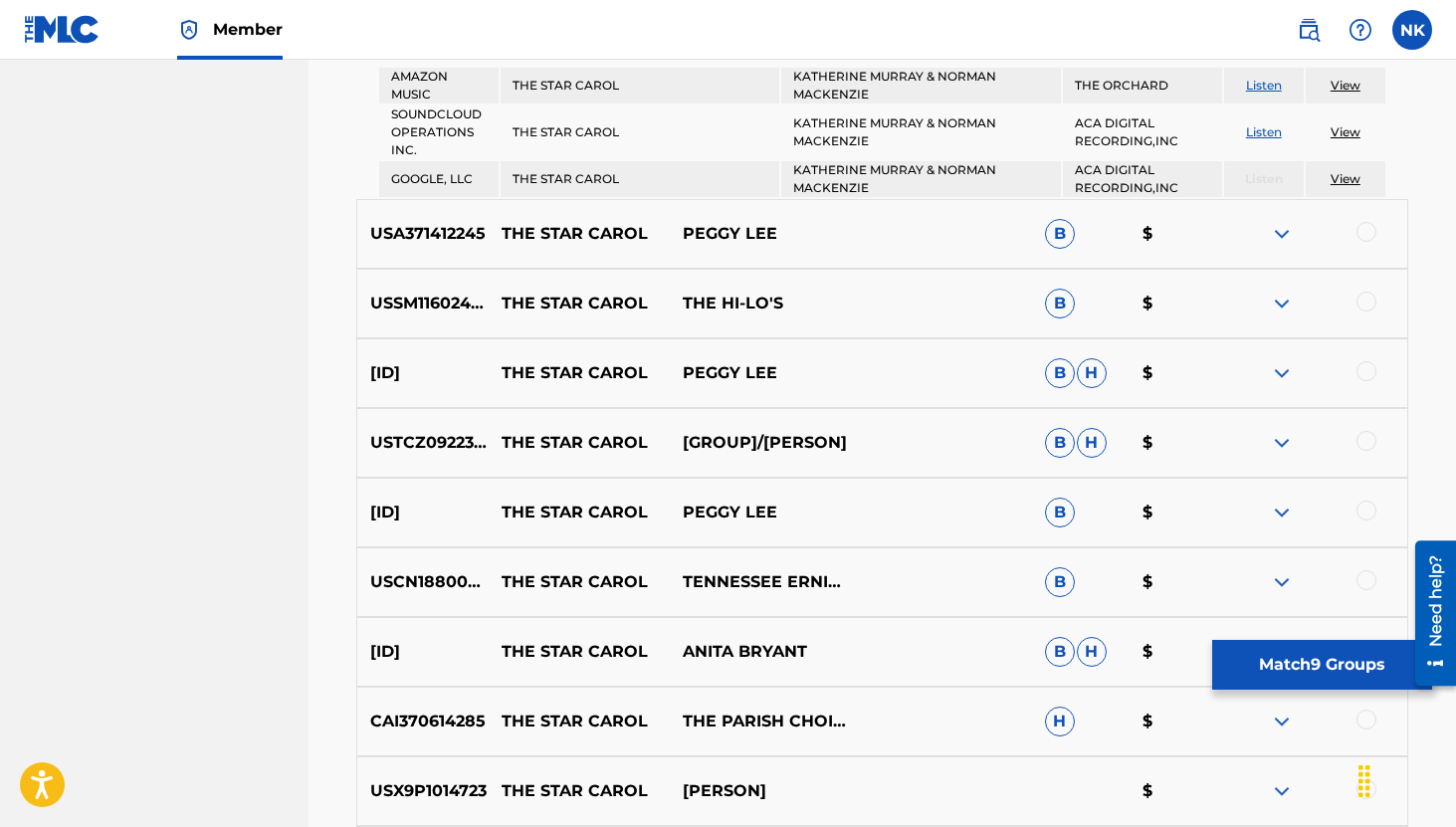 scroll, scrollTop: 4217, scrollLeft: 0, axis: vertical 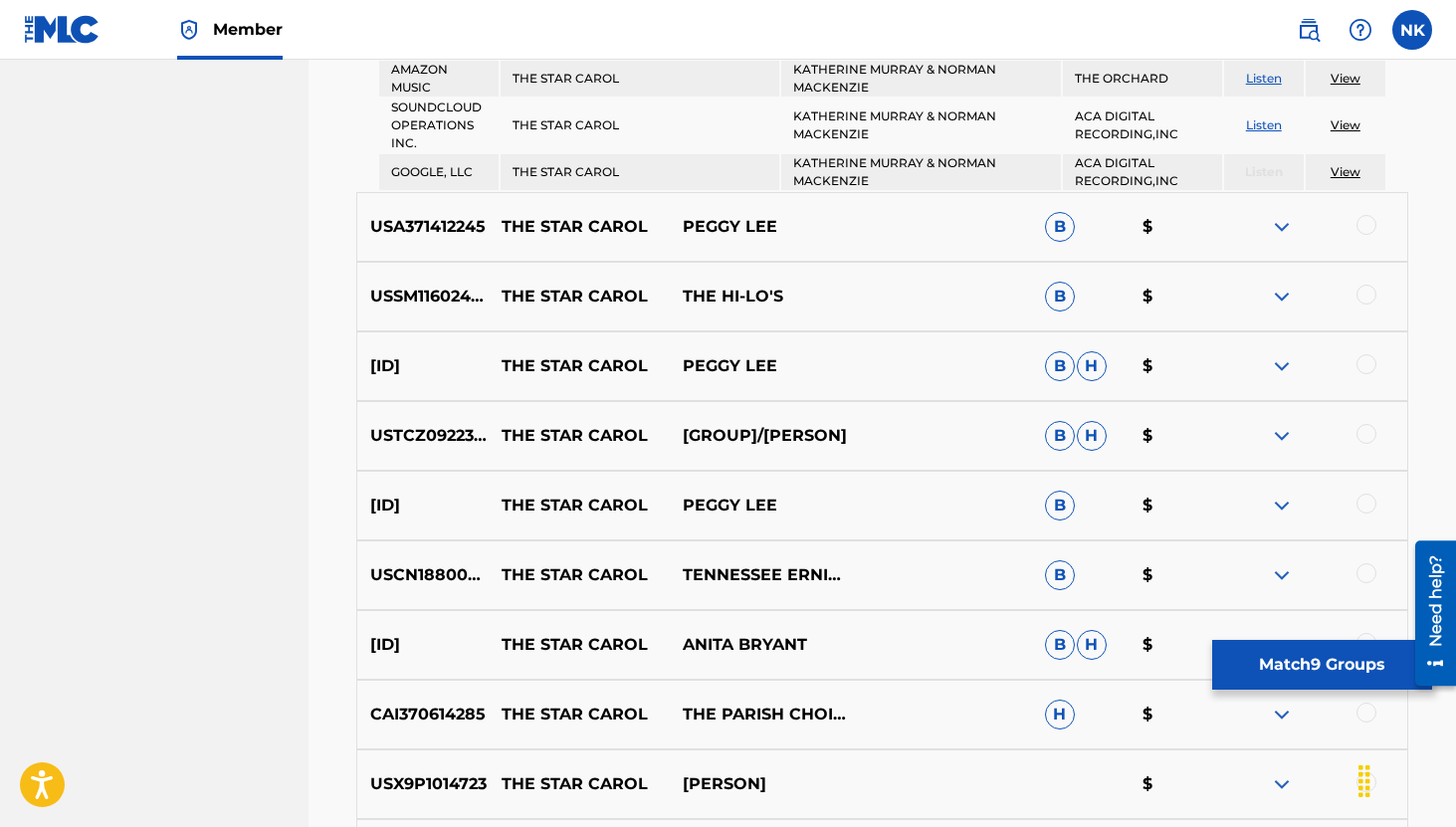 click at bounding box center [1317, 297] 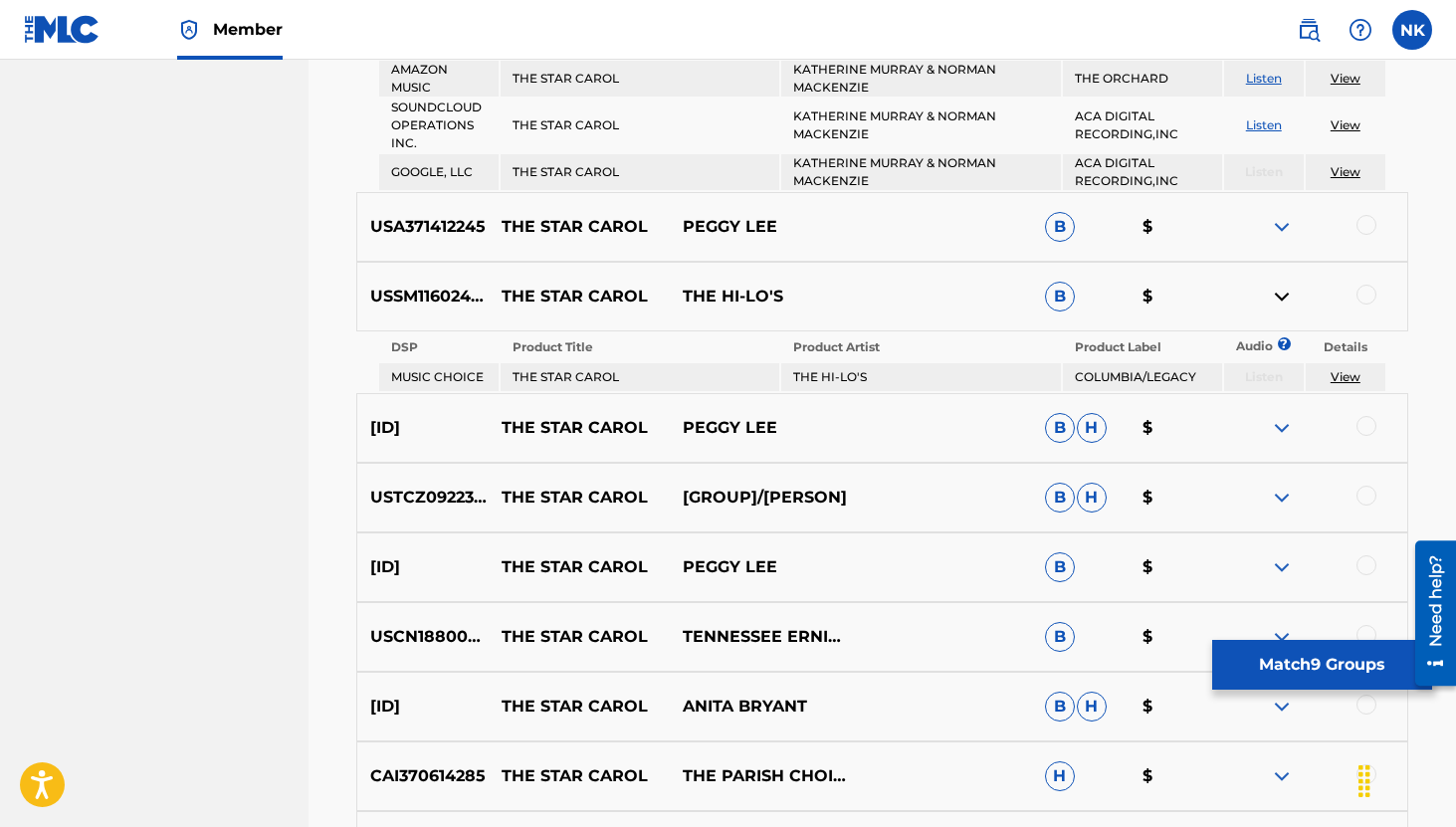 click at bounding box center [1282, 428] 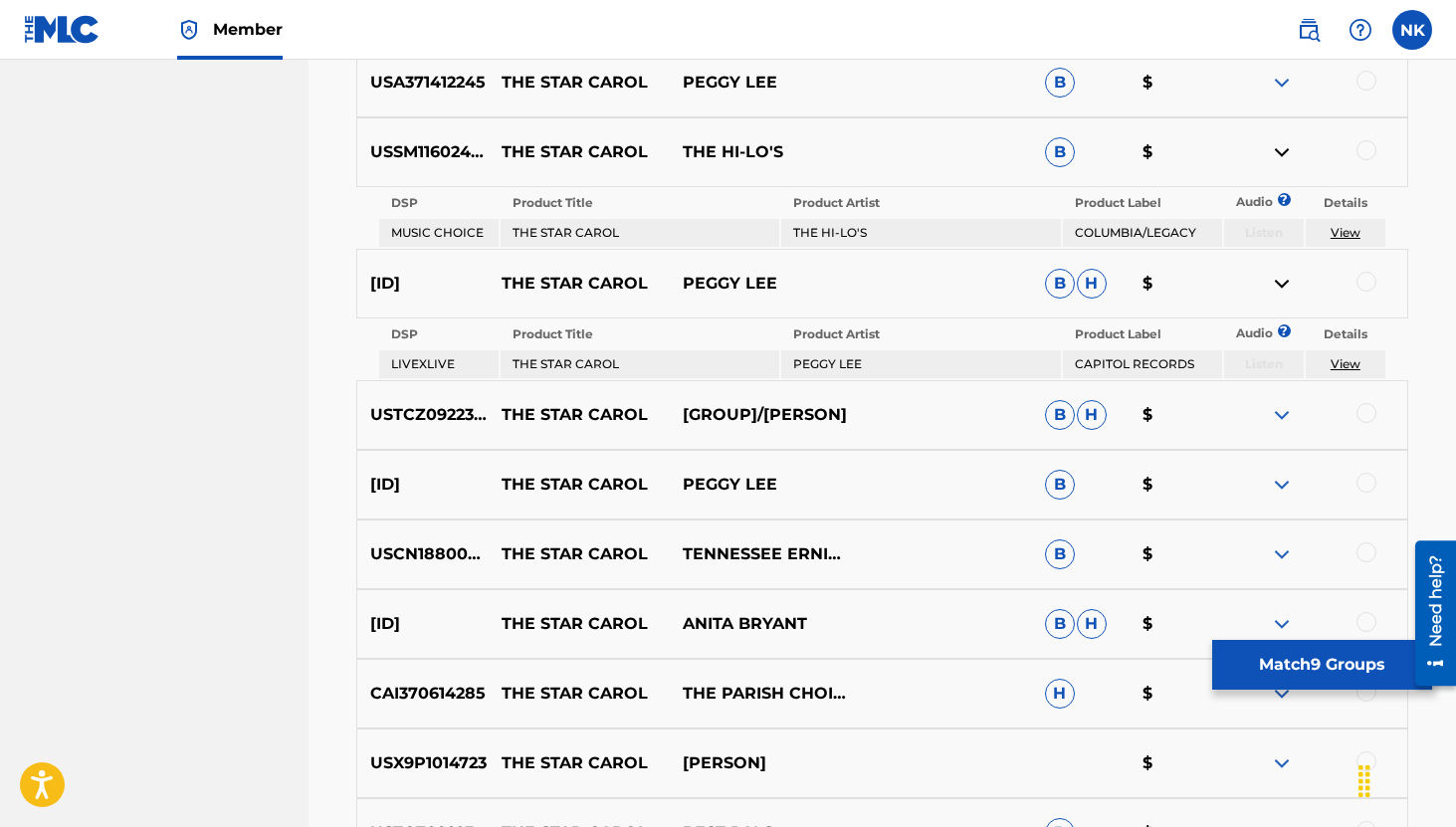 scroll, scrollTop: 4453, scrollLeft: 0, axis: vertical 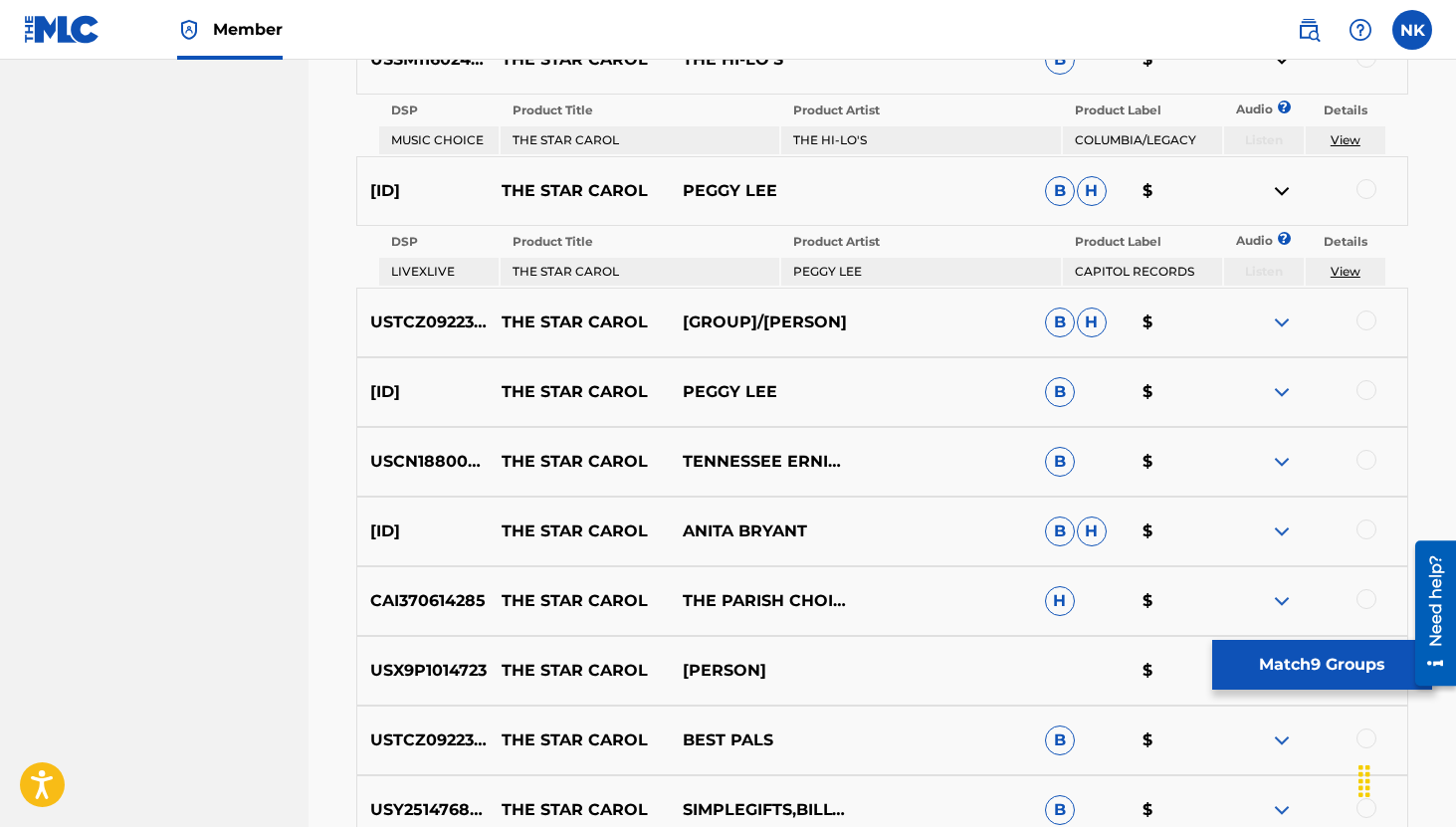click at bounding box center (1282, 322) 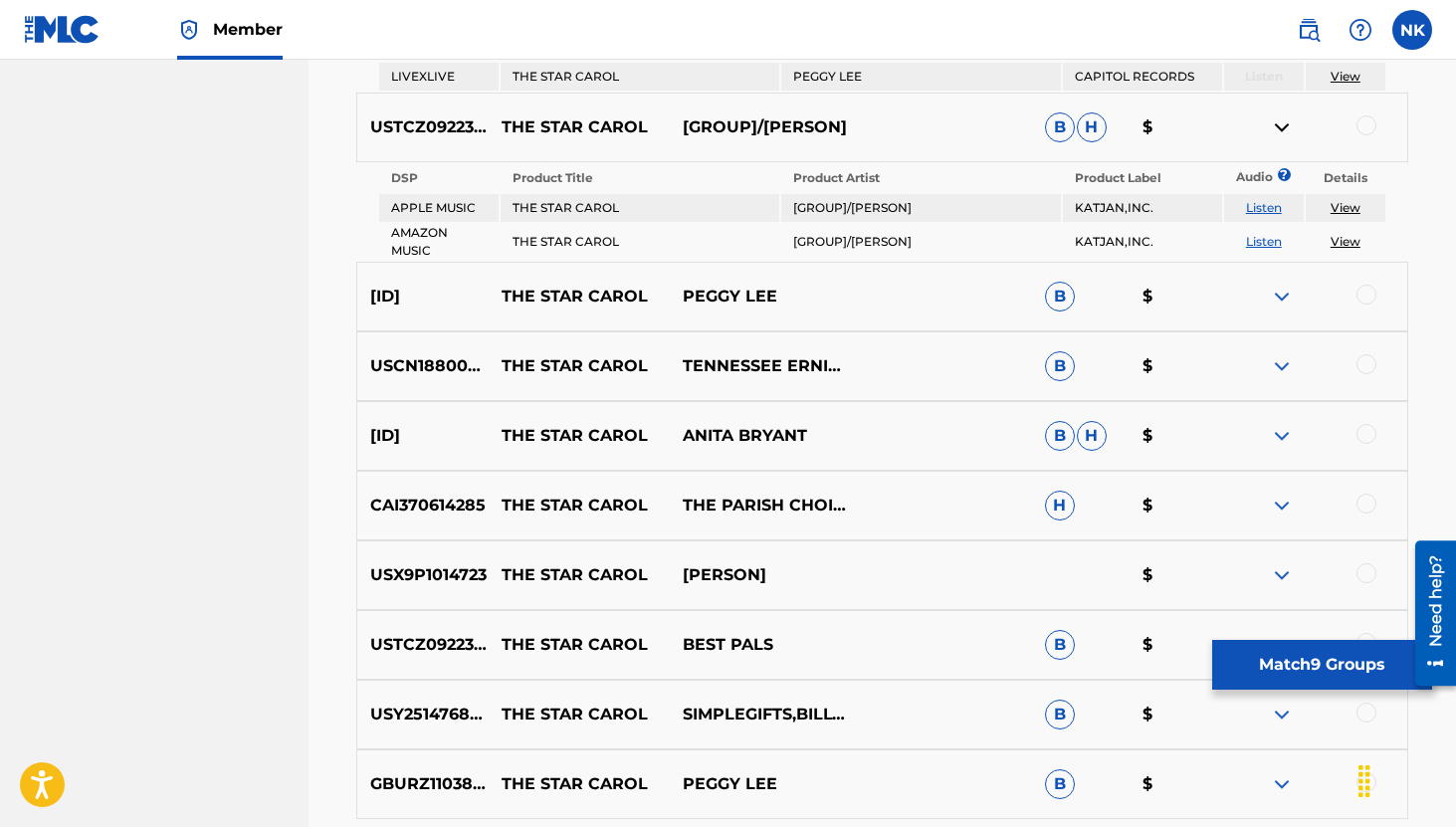 scroll, scrollTop: 4885, scrollLeft: 0, axis: vertical 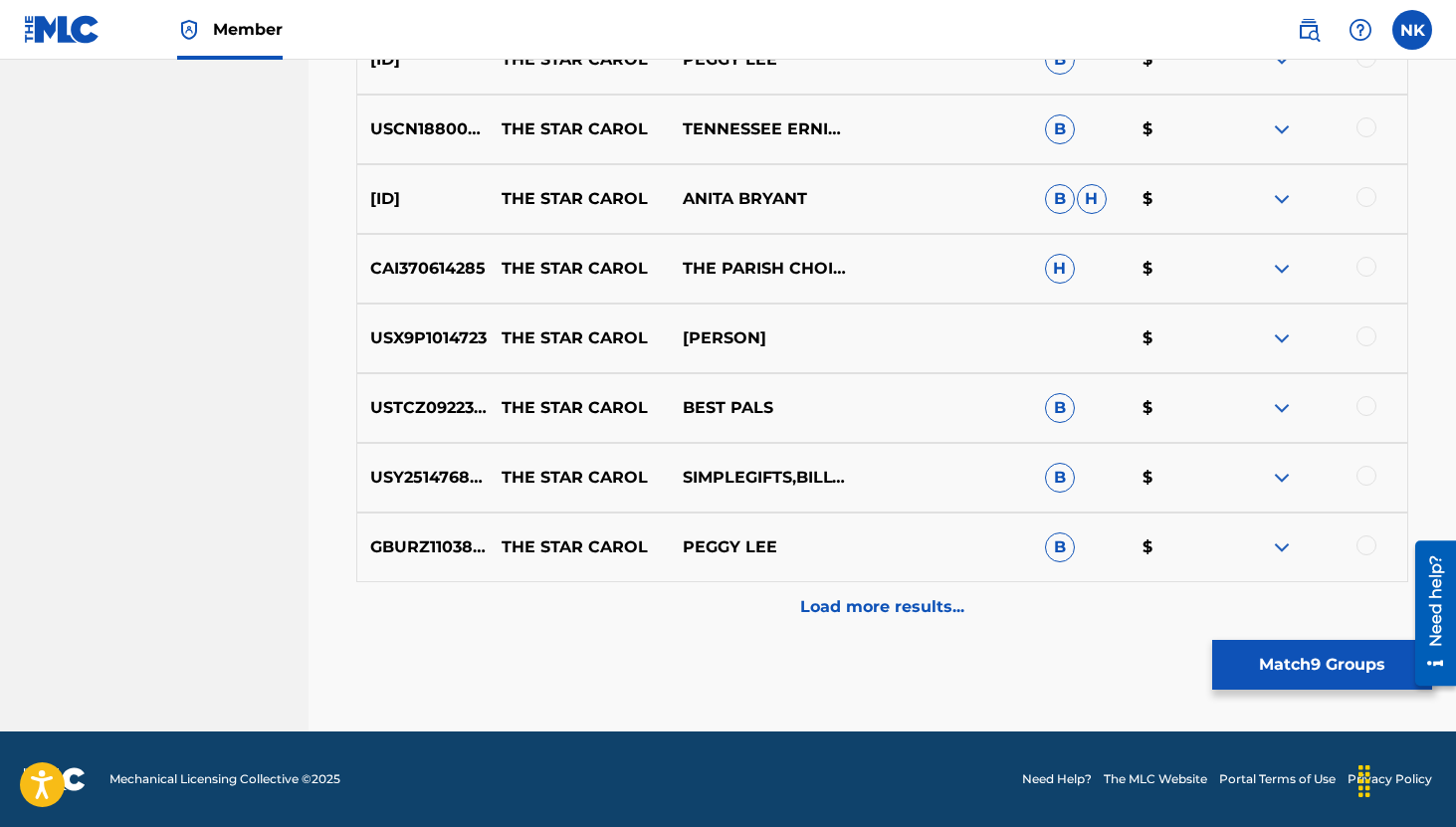 click on "Load more results..." at bounding box center (882, 607) 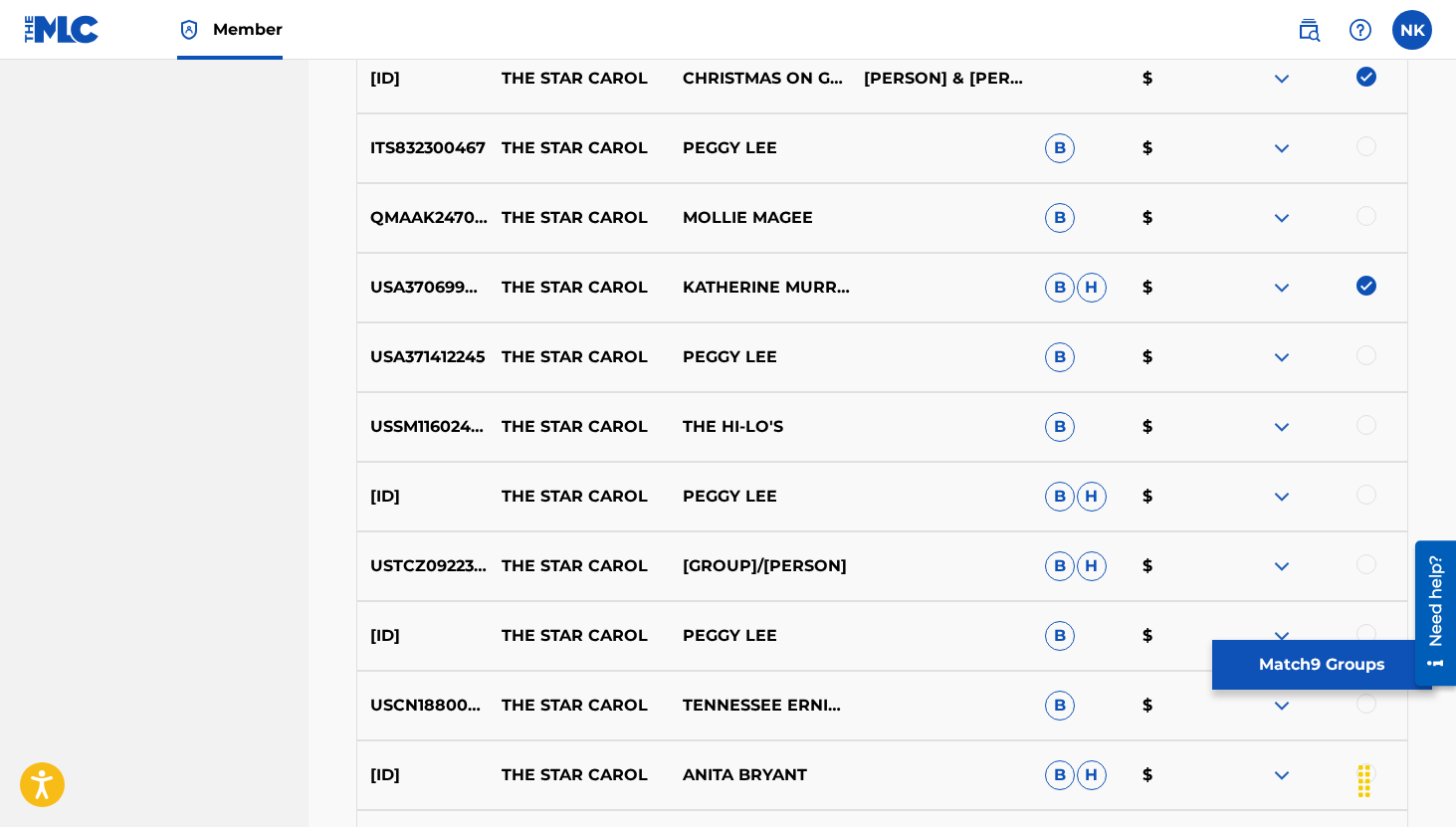 scroll, scrollTop: 3884, scrollLeft: 0, axis: vertical 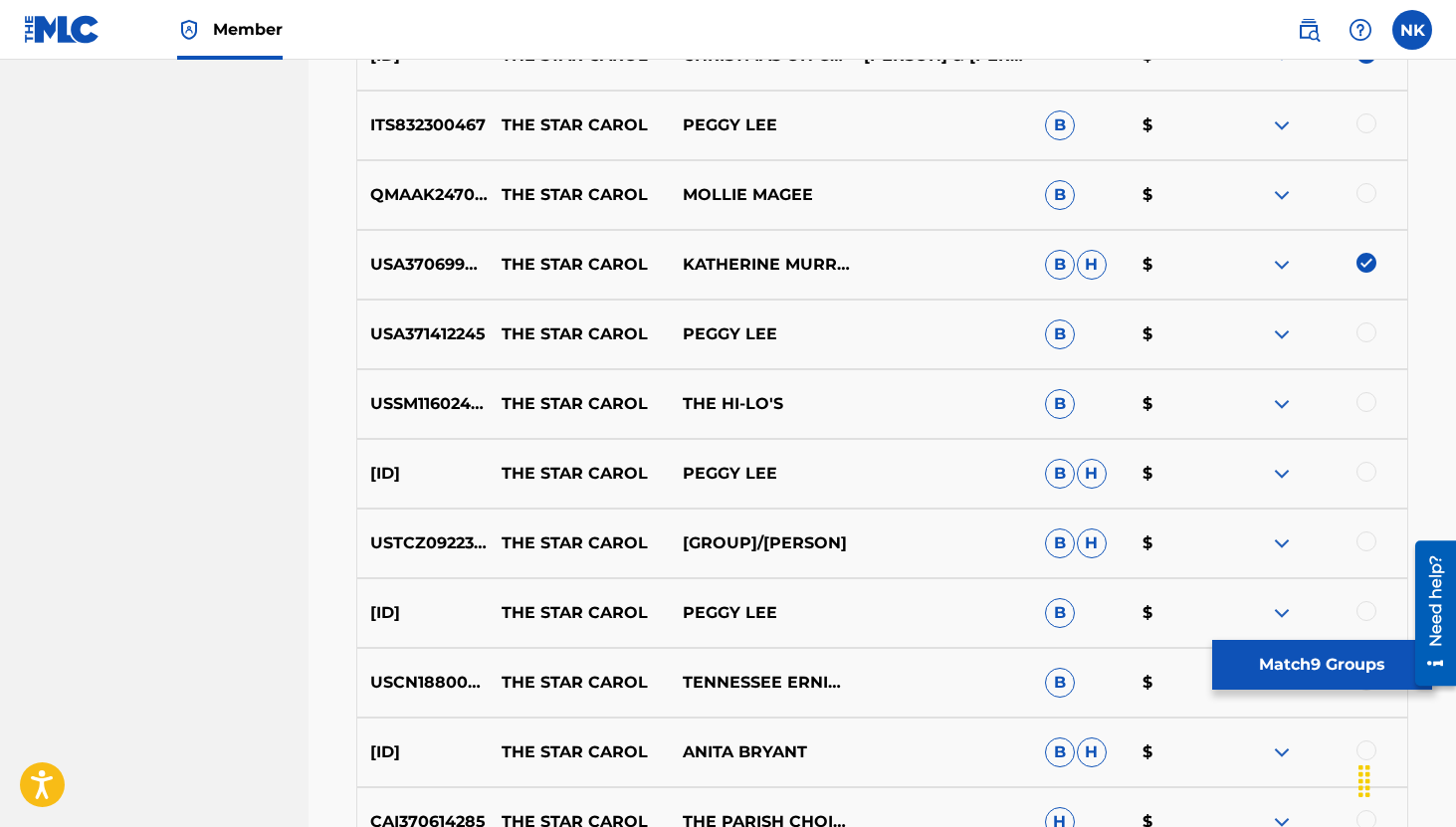 click at bounding box center [1317, 404] 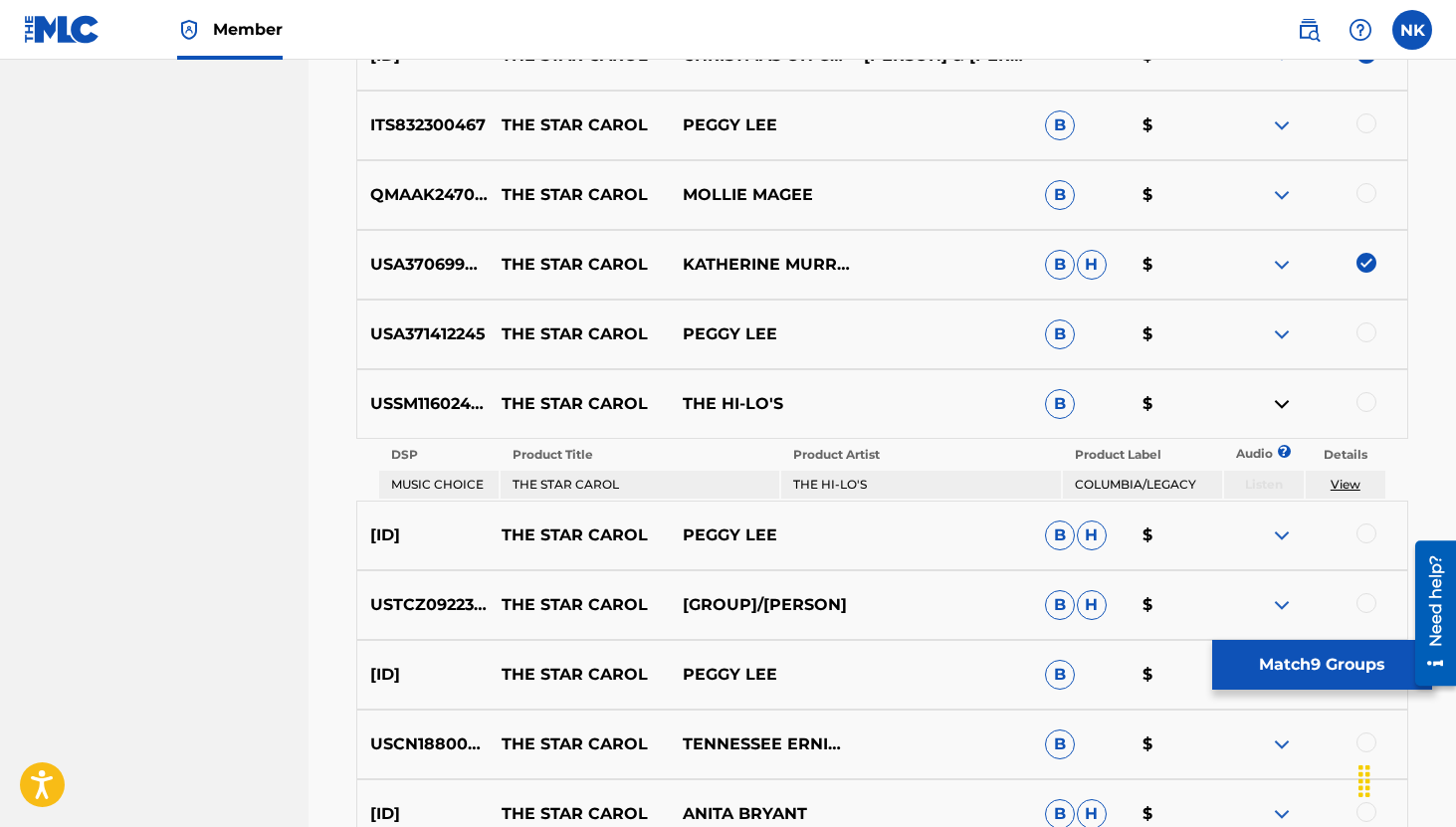 click at bounding box center (1282, 535) 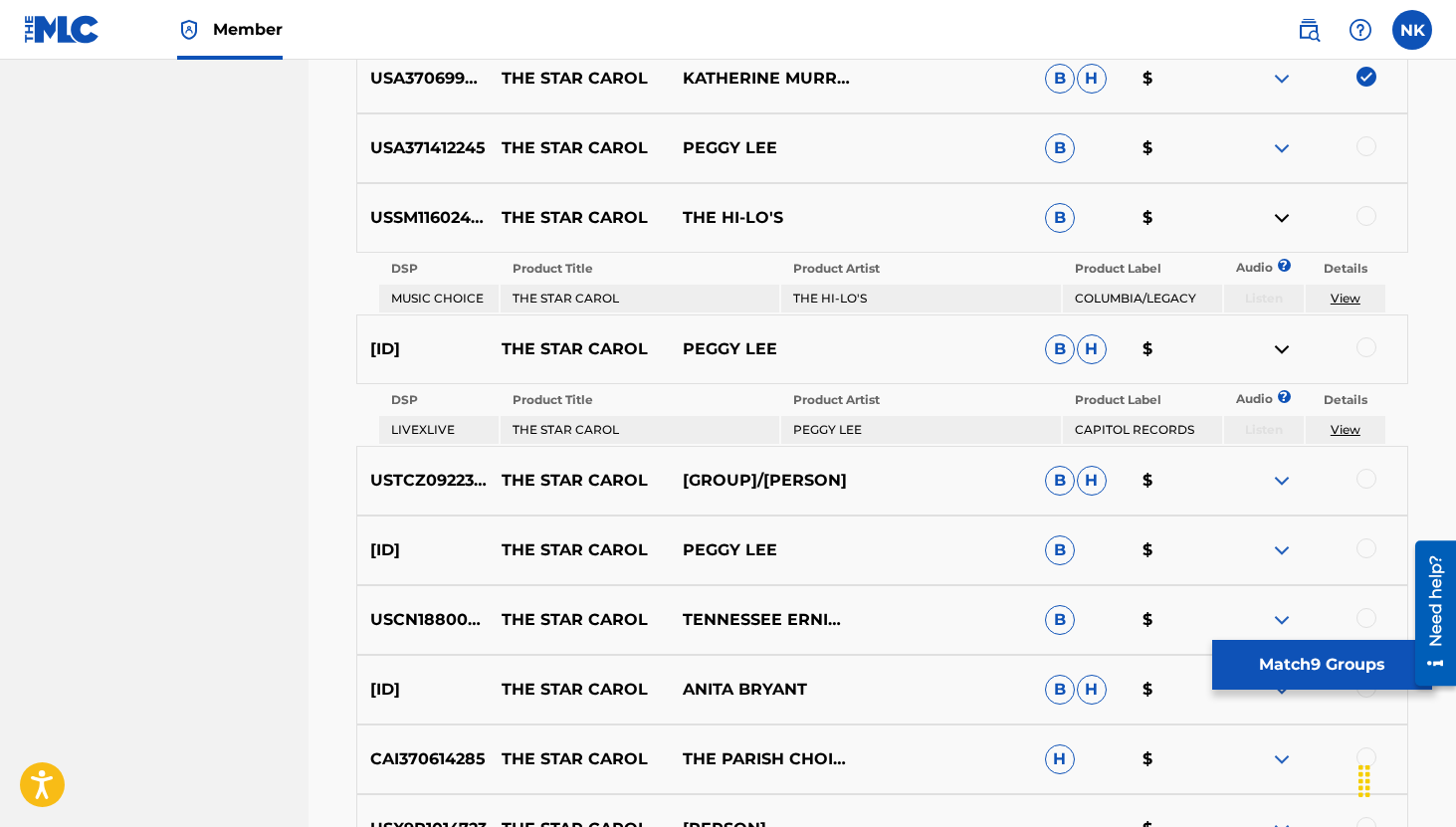 scroll, scrollTop: 4101, scrollLeft: 0, axis: vertical 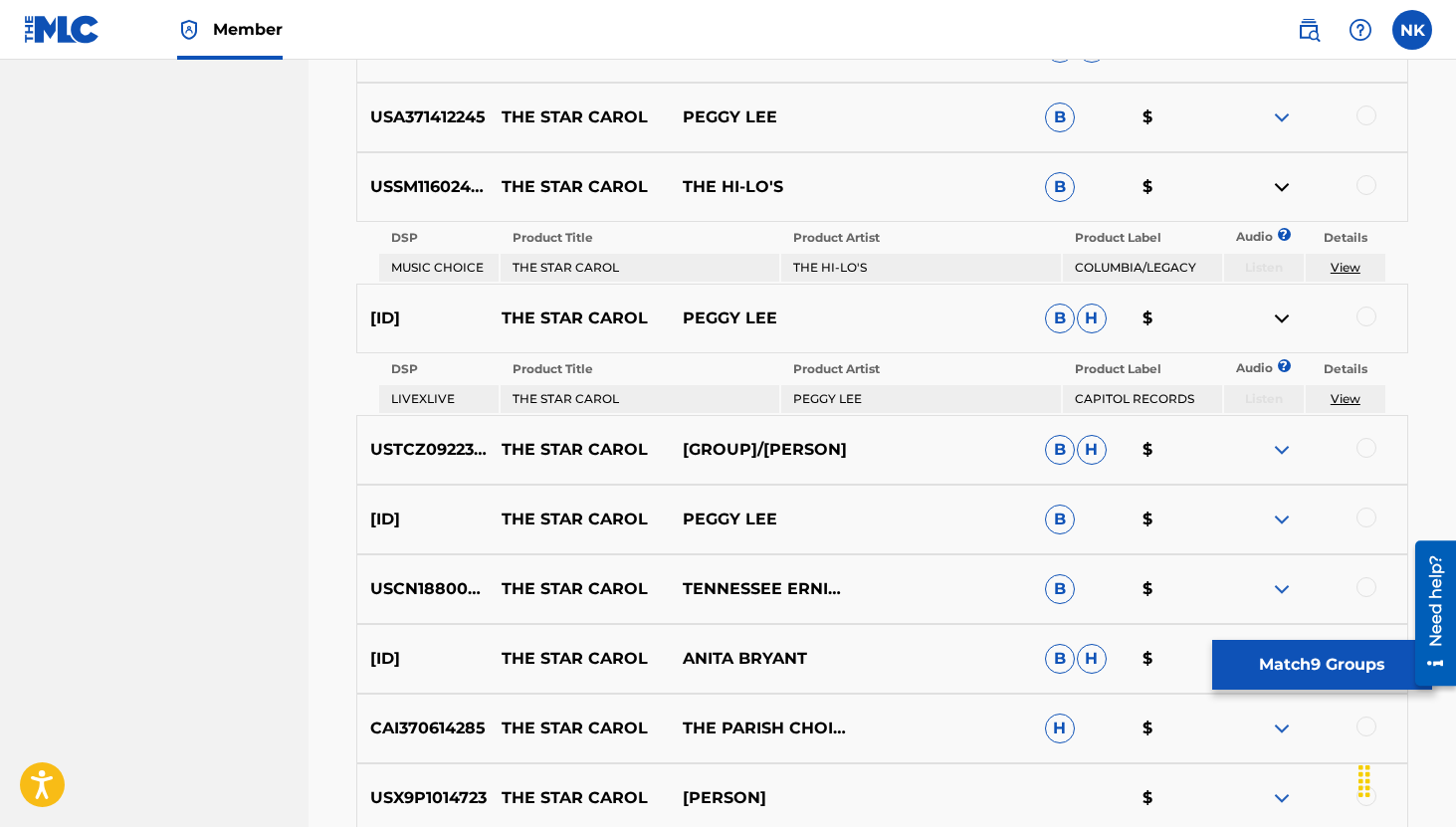 click at bounding box center (1282, 450) 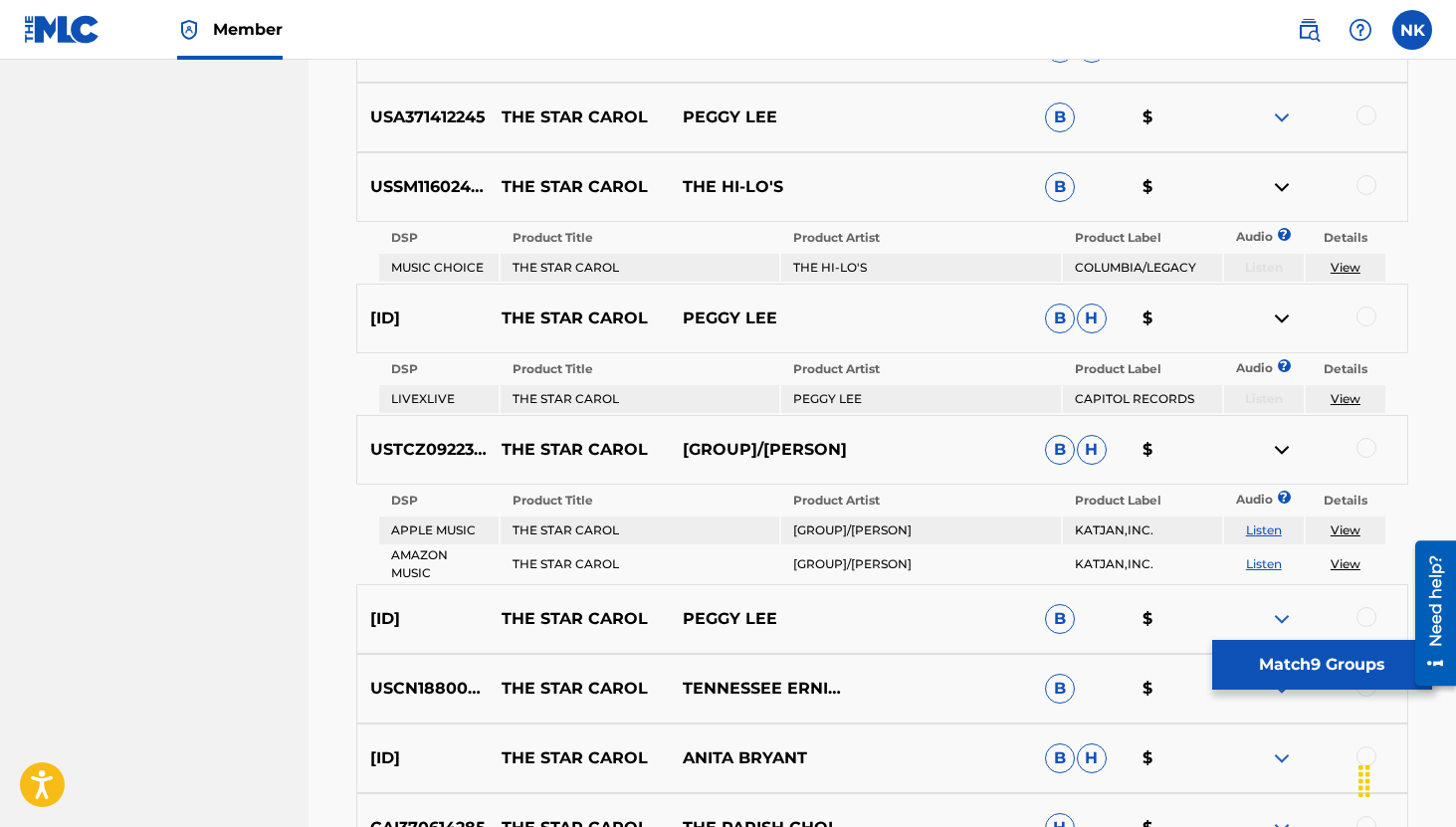 click on "Listen" at bounding box center (1264, 529) 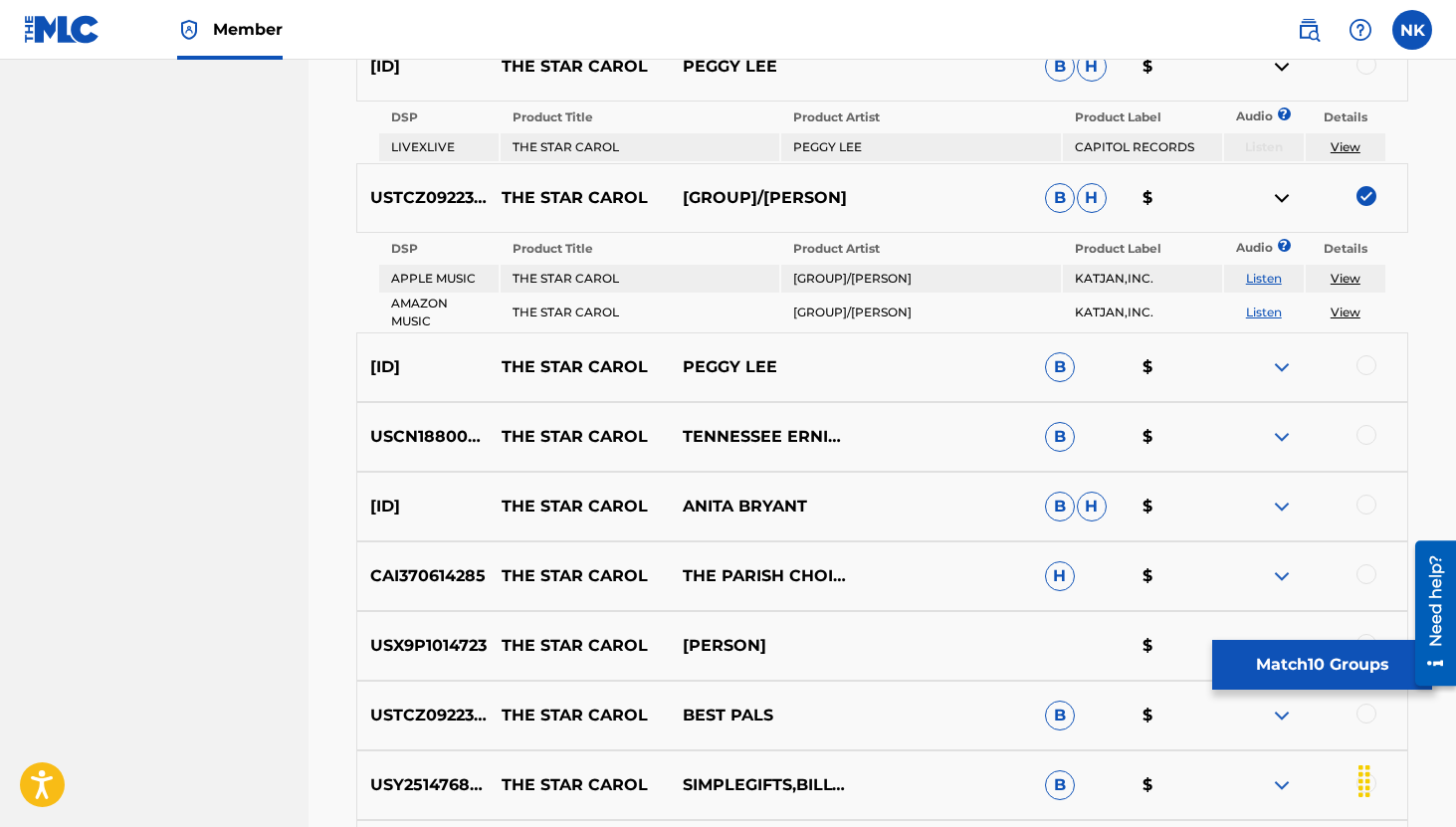 scroll, scrollTop: 4357, scrollLeft: 0, axis: vertical 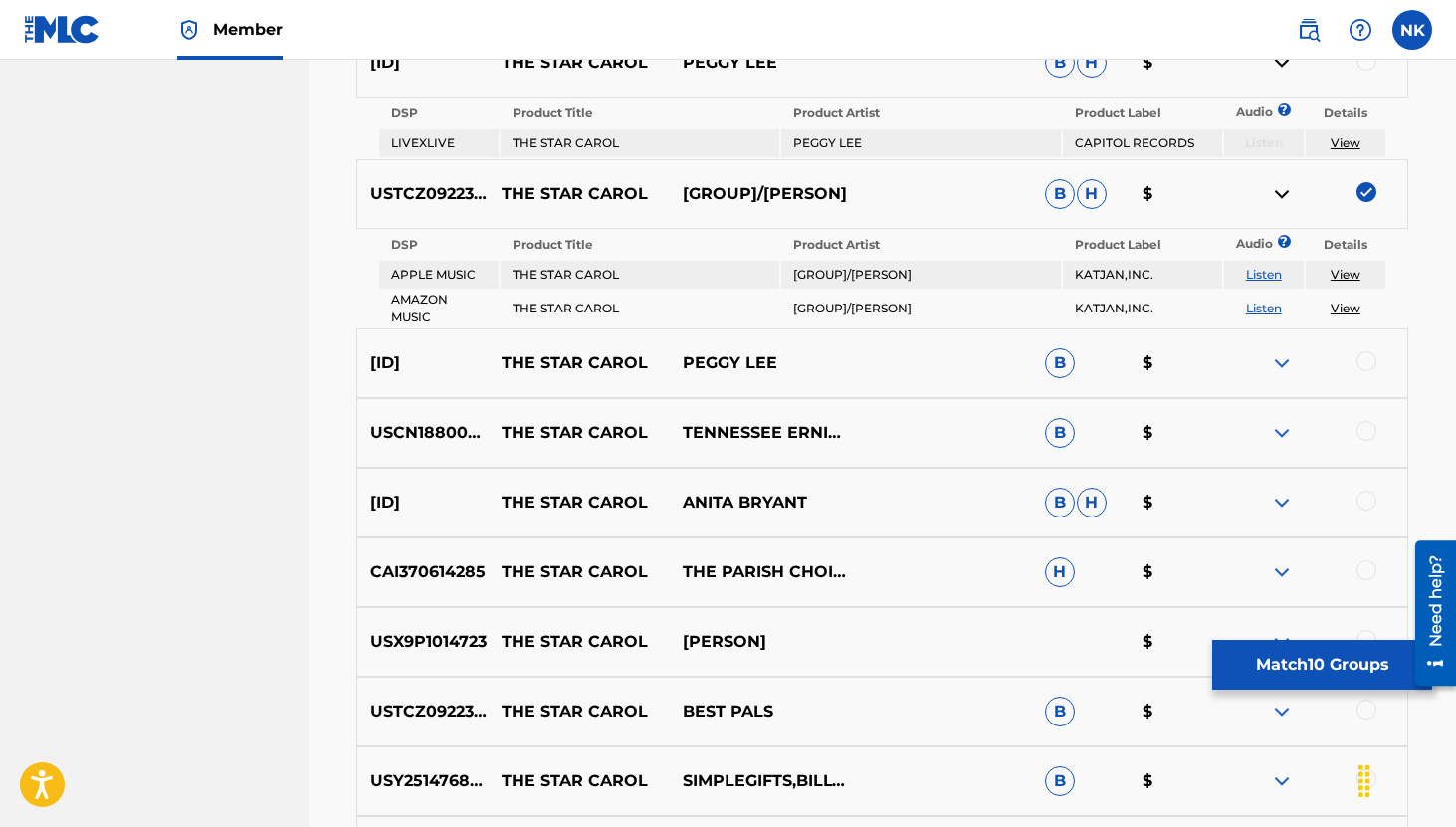 click on "USCN18800042 THE STAR CAROL TENNESSEE ERNIE FORD B $" at bounding box center (882, 433) 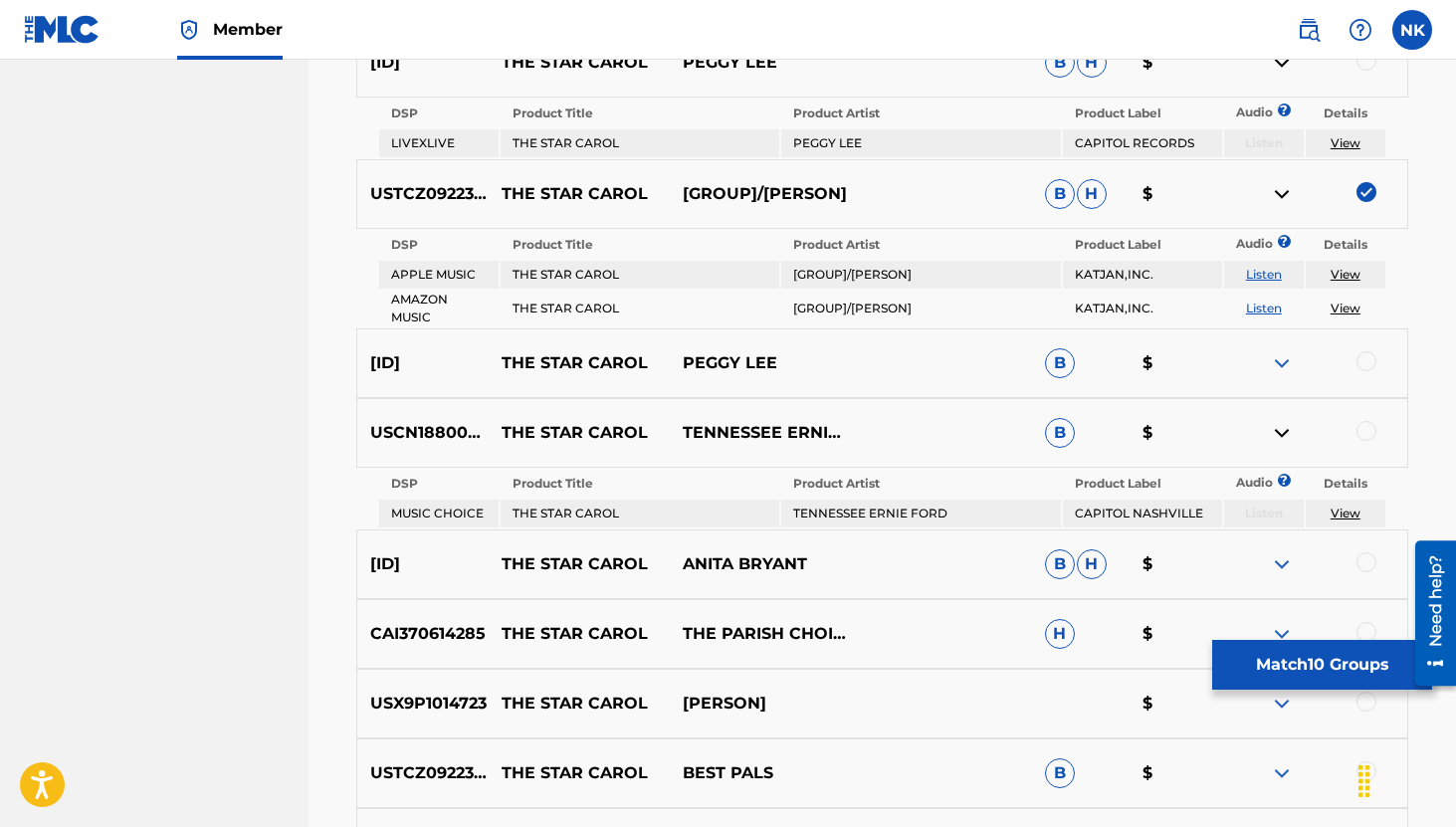 click at bounding box center [1282, 564] 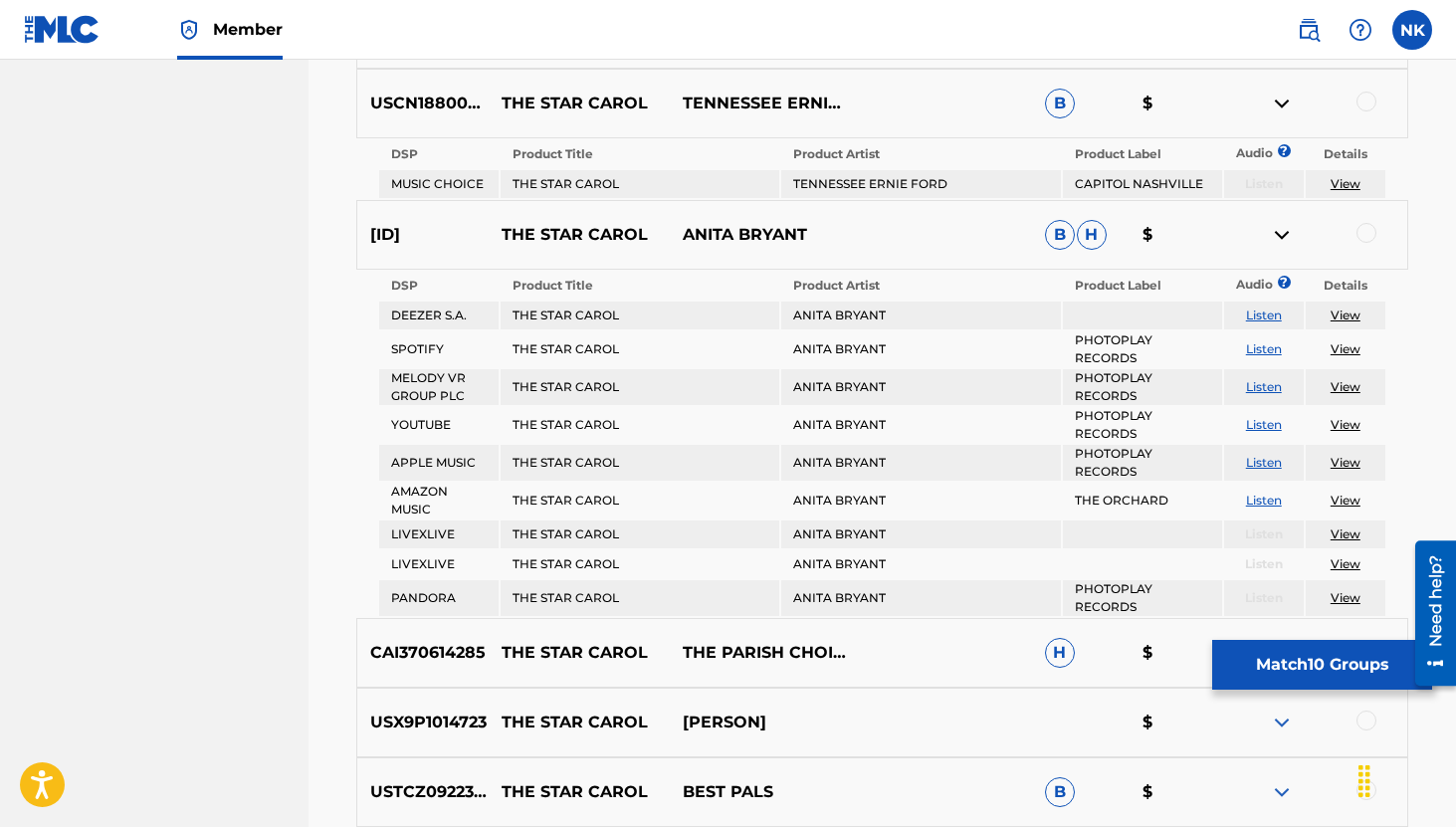 scroll, scrollTop: 4689, scrollLeft: 0, axis: vertical 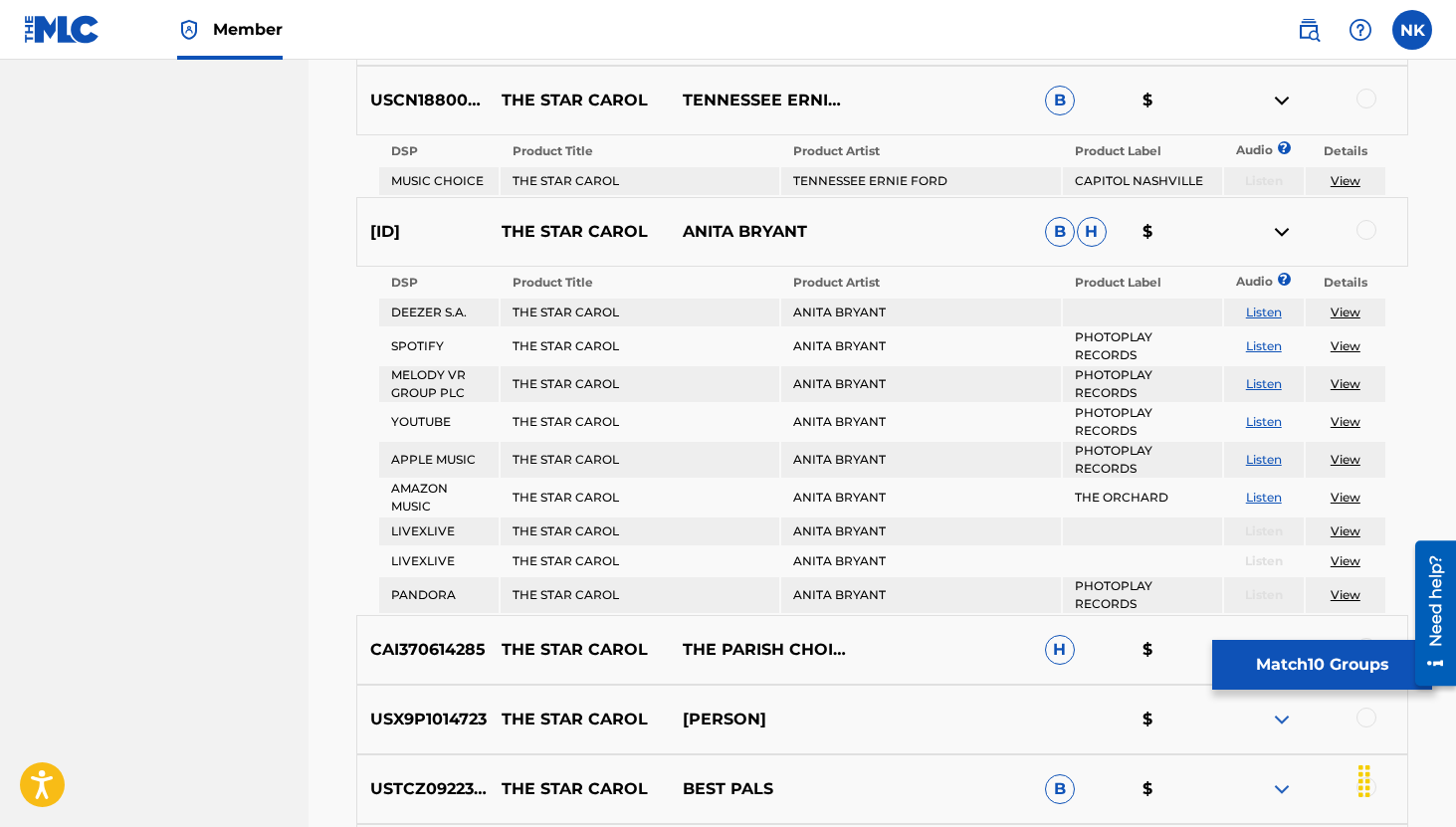 click at bounding box center (1366, 230) 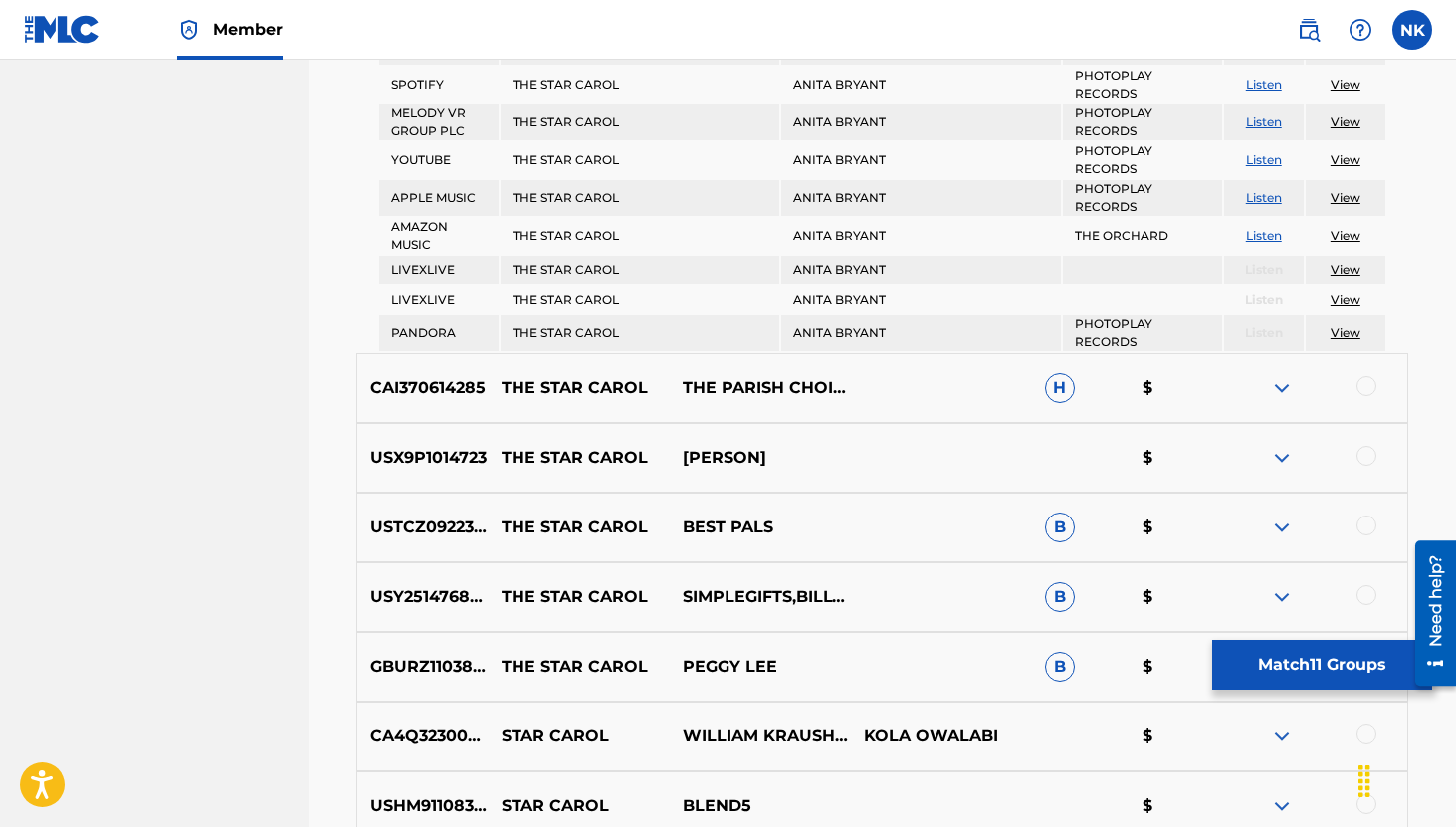 scroll, scrollTop: 5022, scrollLeft: 0, axis: vertical 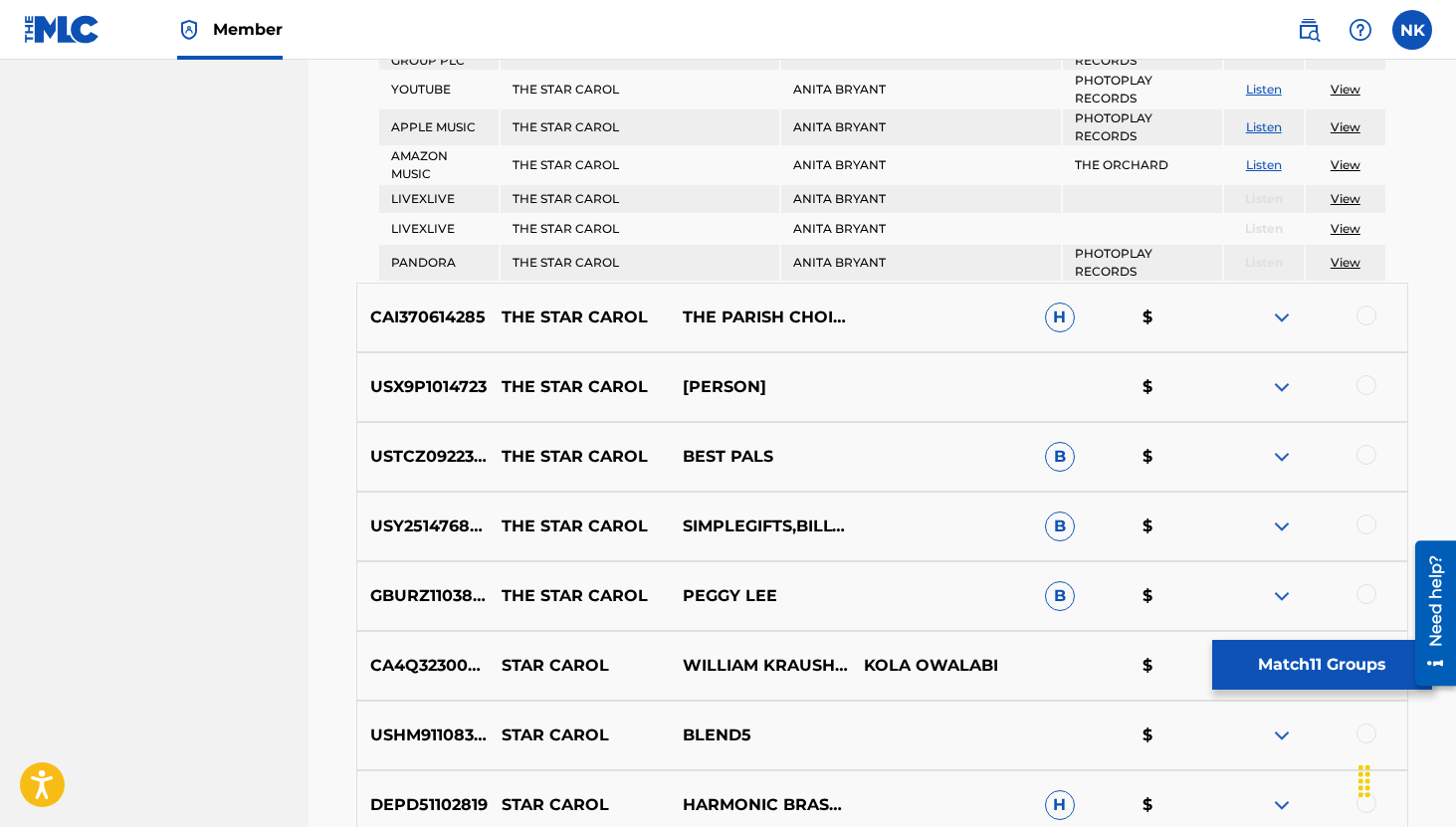 click at bounding box center (1282, 317) 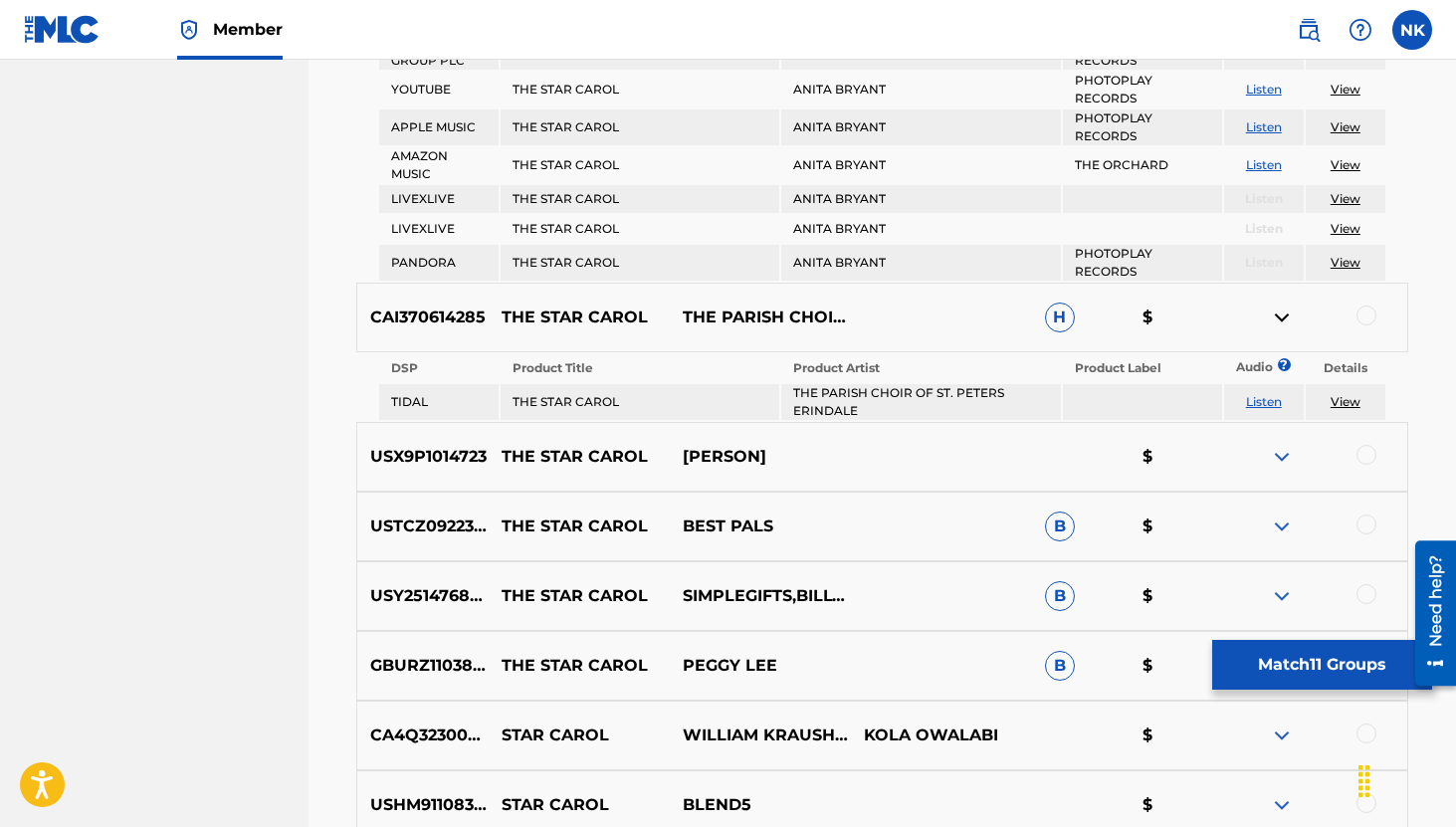 click on "Listen" at bounding box center [1264, 402] 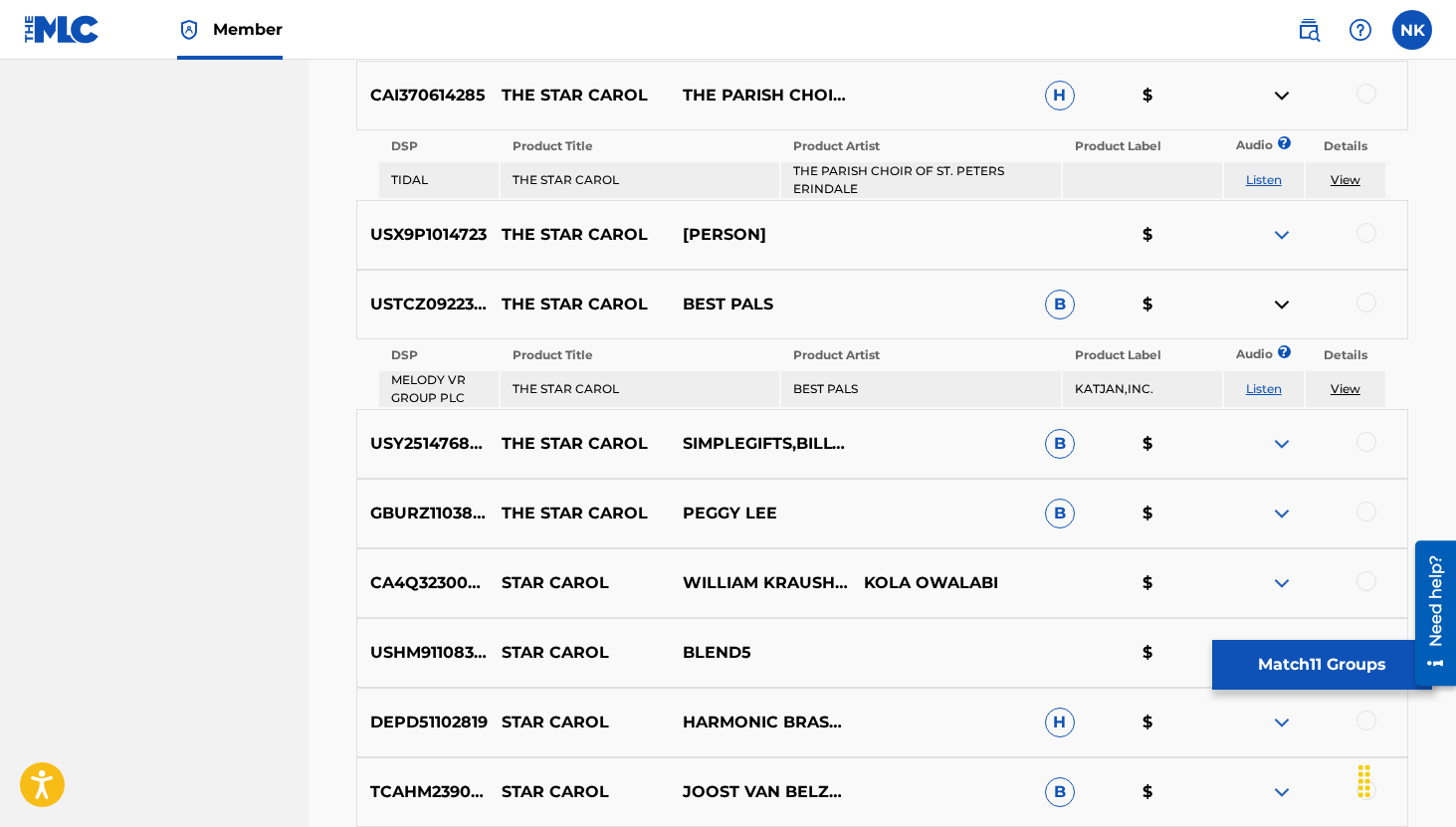 scroll, scrollTop: 5273, scrollLeft: 0, axis: vertical 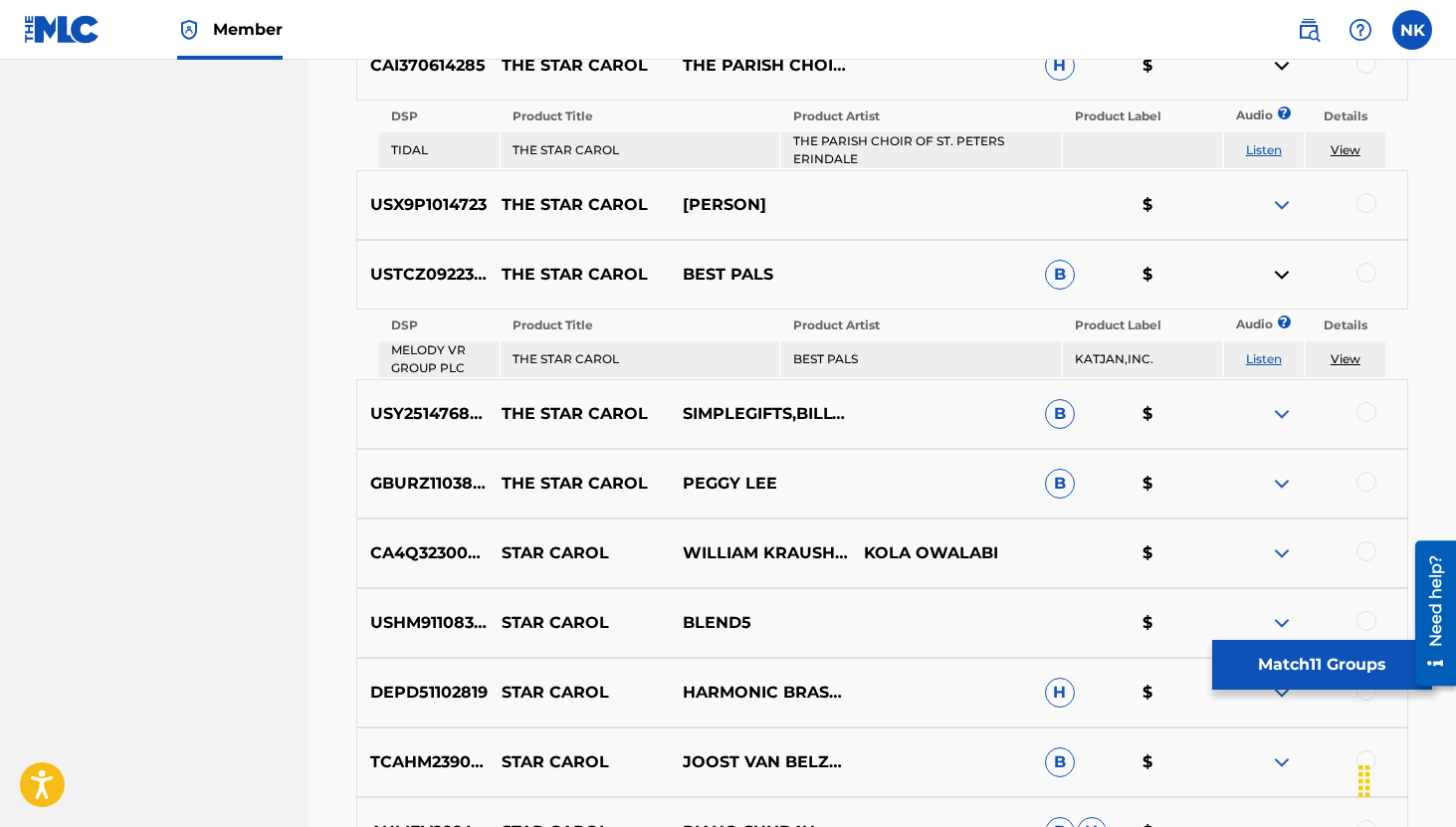 click on "Listen" at bounding box center (1264, 358) 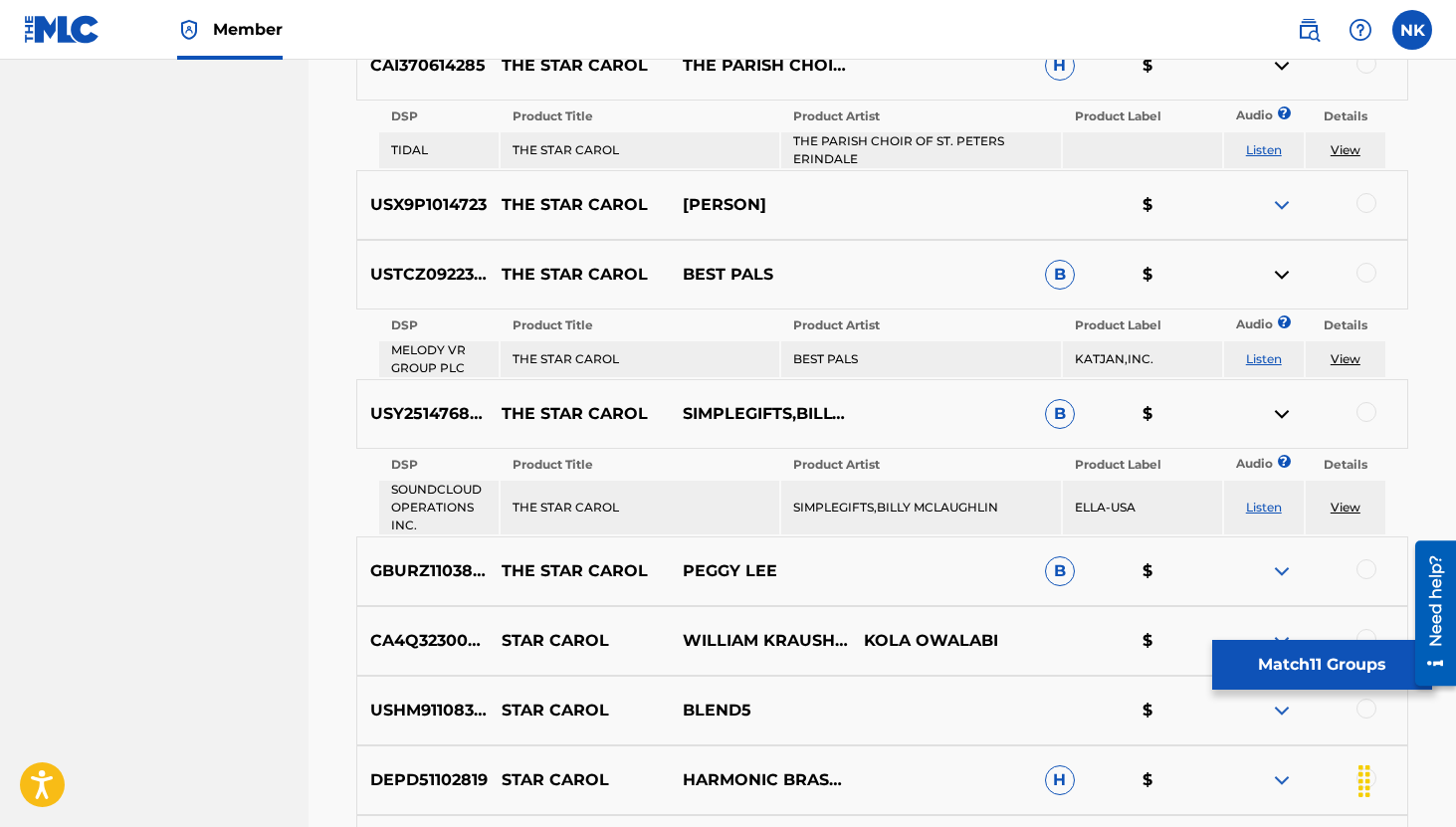click on "Listen" at bounding box center (1264, 507) 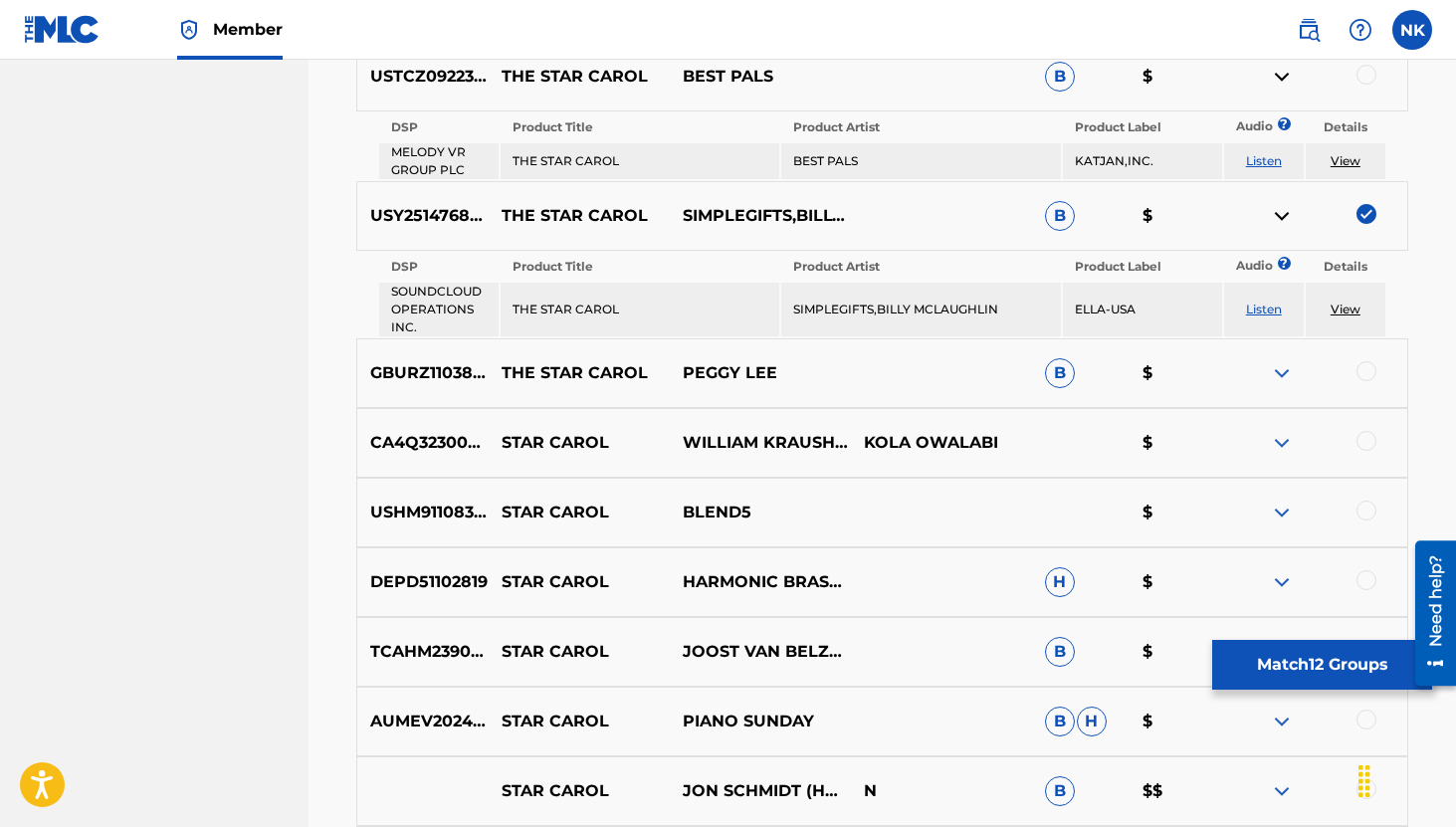 scroll, scrollTop: 5488, scrollLeft: 0, axis: vertical 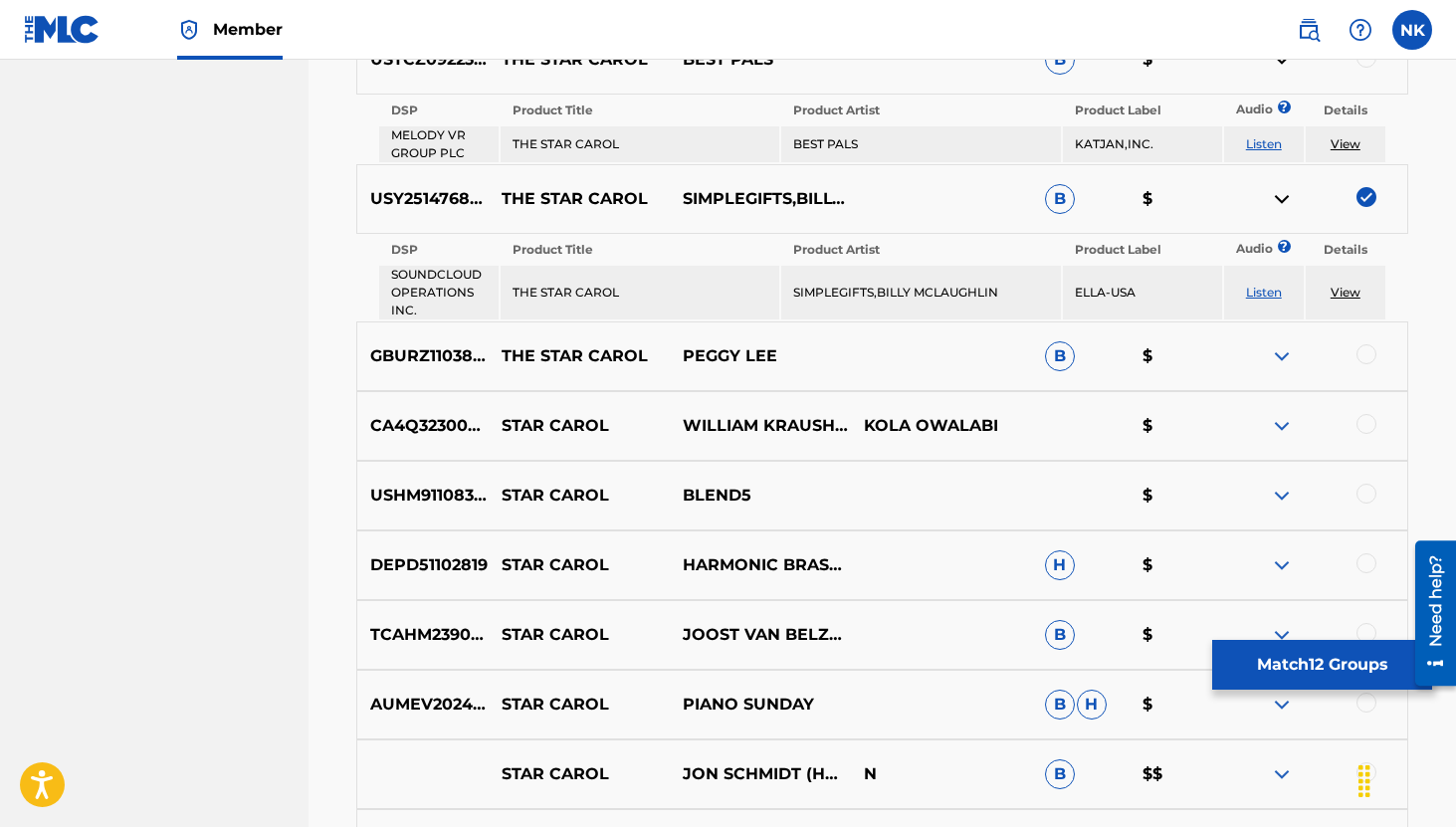 click at bounding box center (1282, 356) 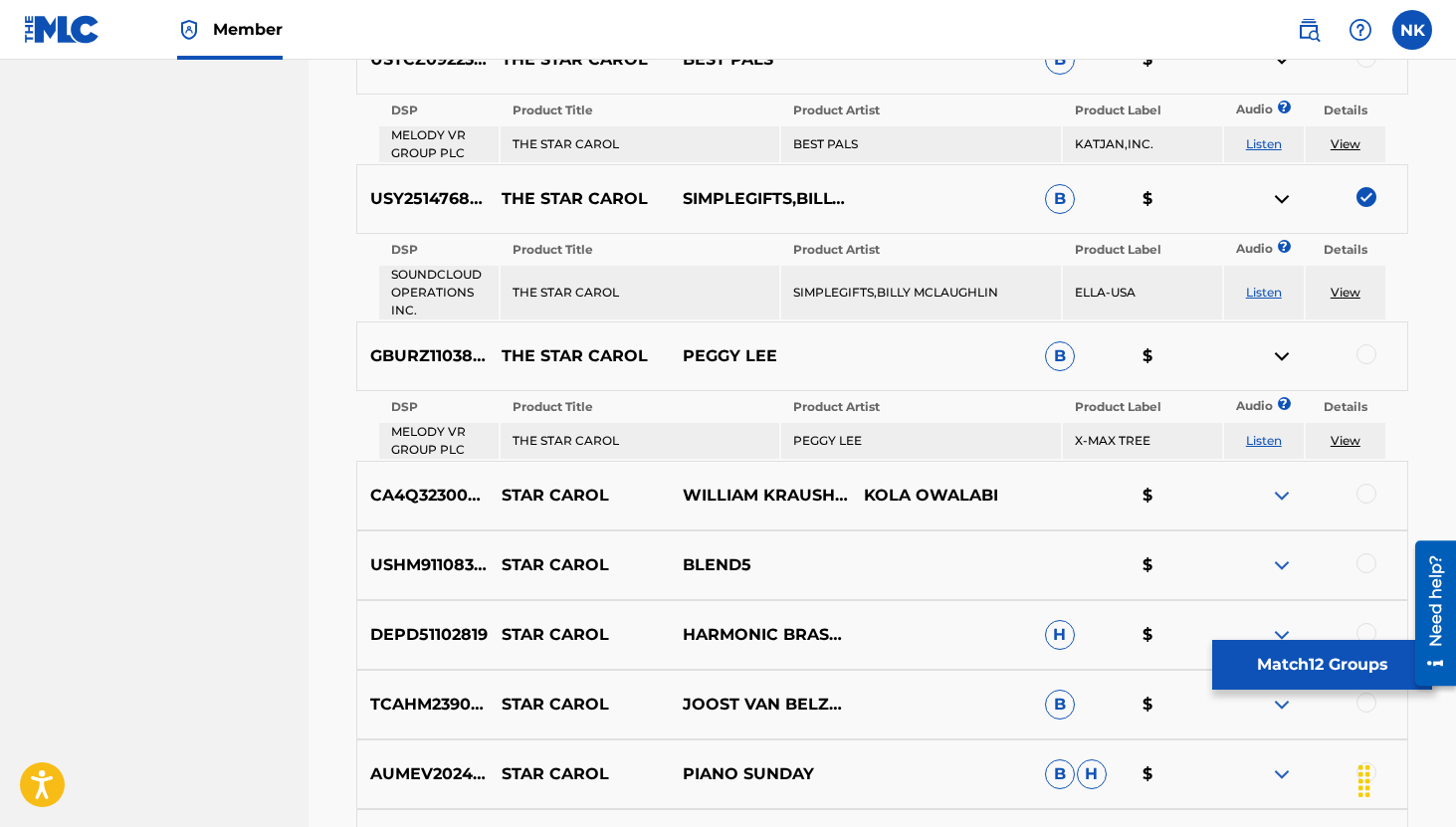 click on "Listen" at bounding box center [1264, 440] 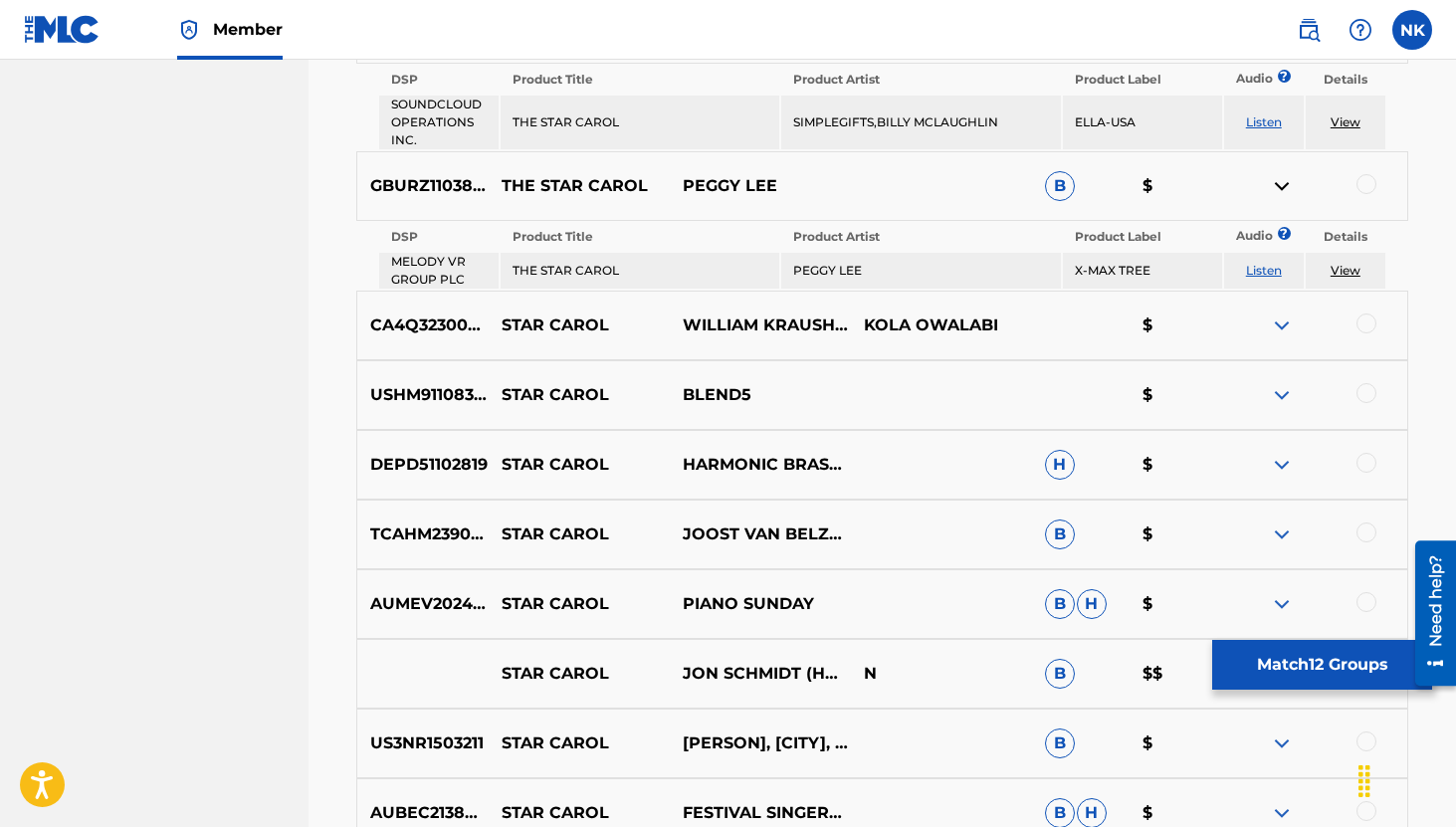 scroll, scrollTop: 5686, scrollLeft: 0, axis: vertical 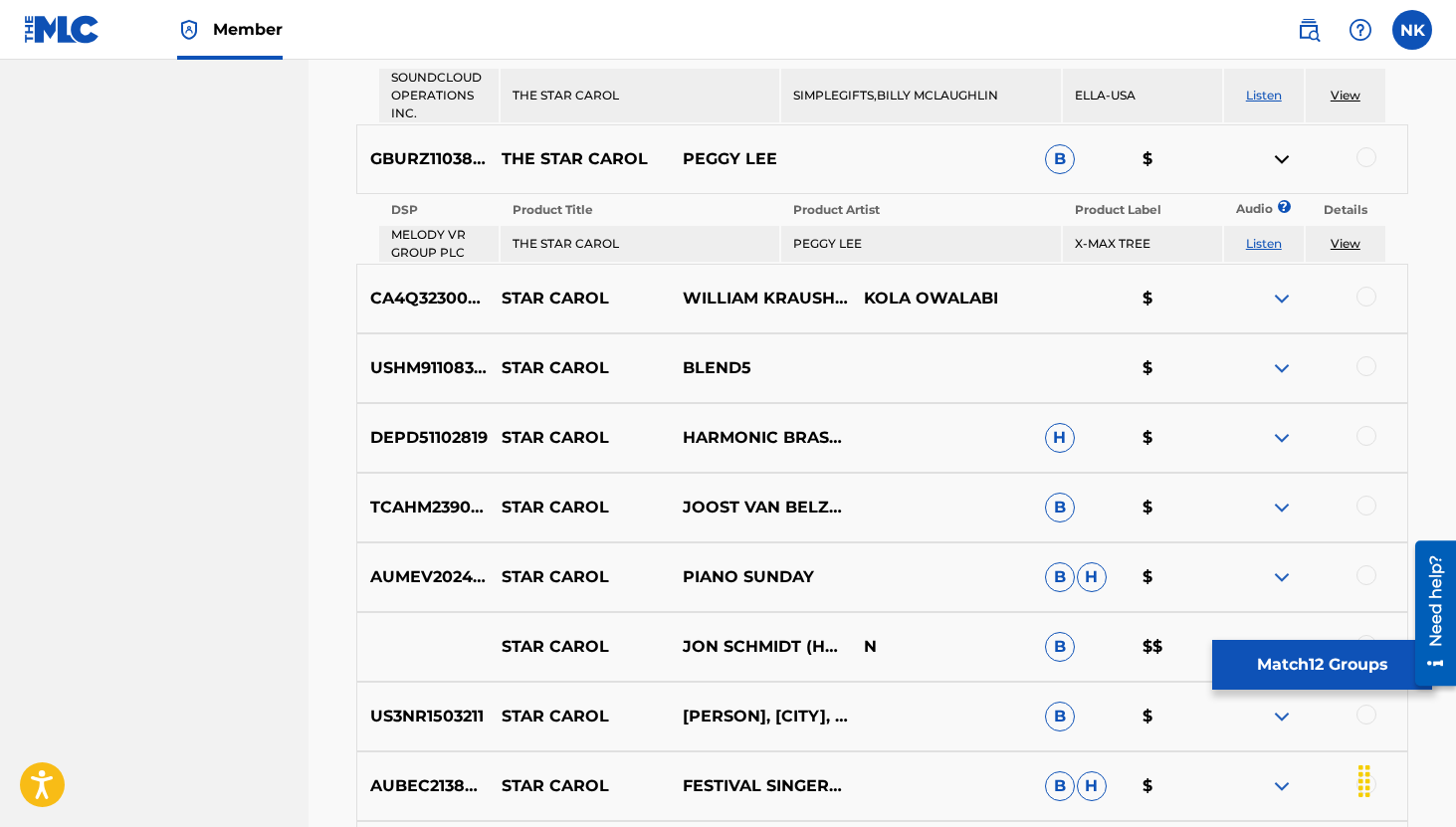 click at bounding box center [1282, 438] 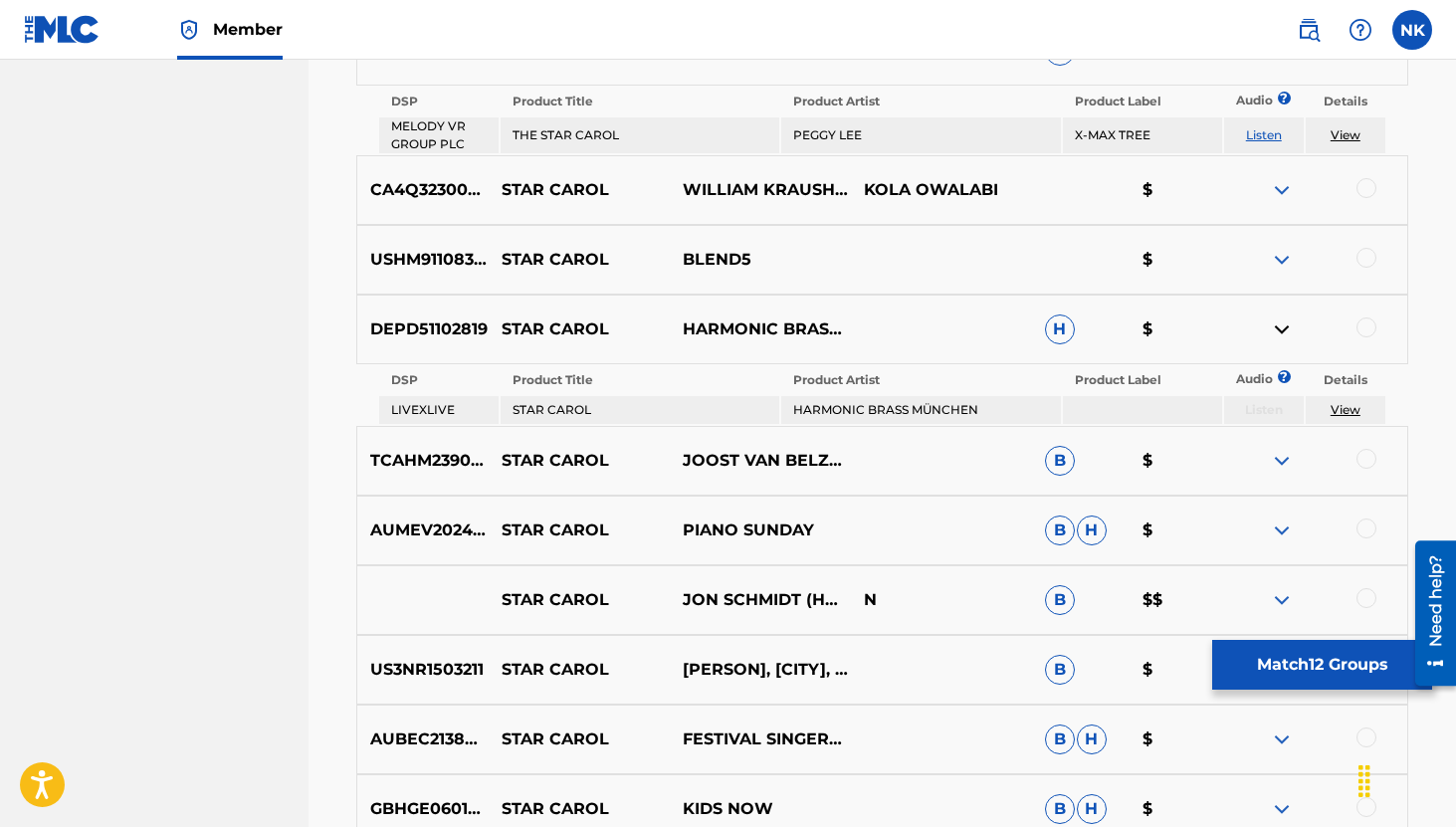 scroll, scrollTop: 5813, scrollLeft: 0, axis: vertical 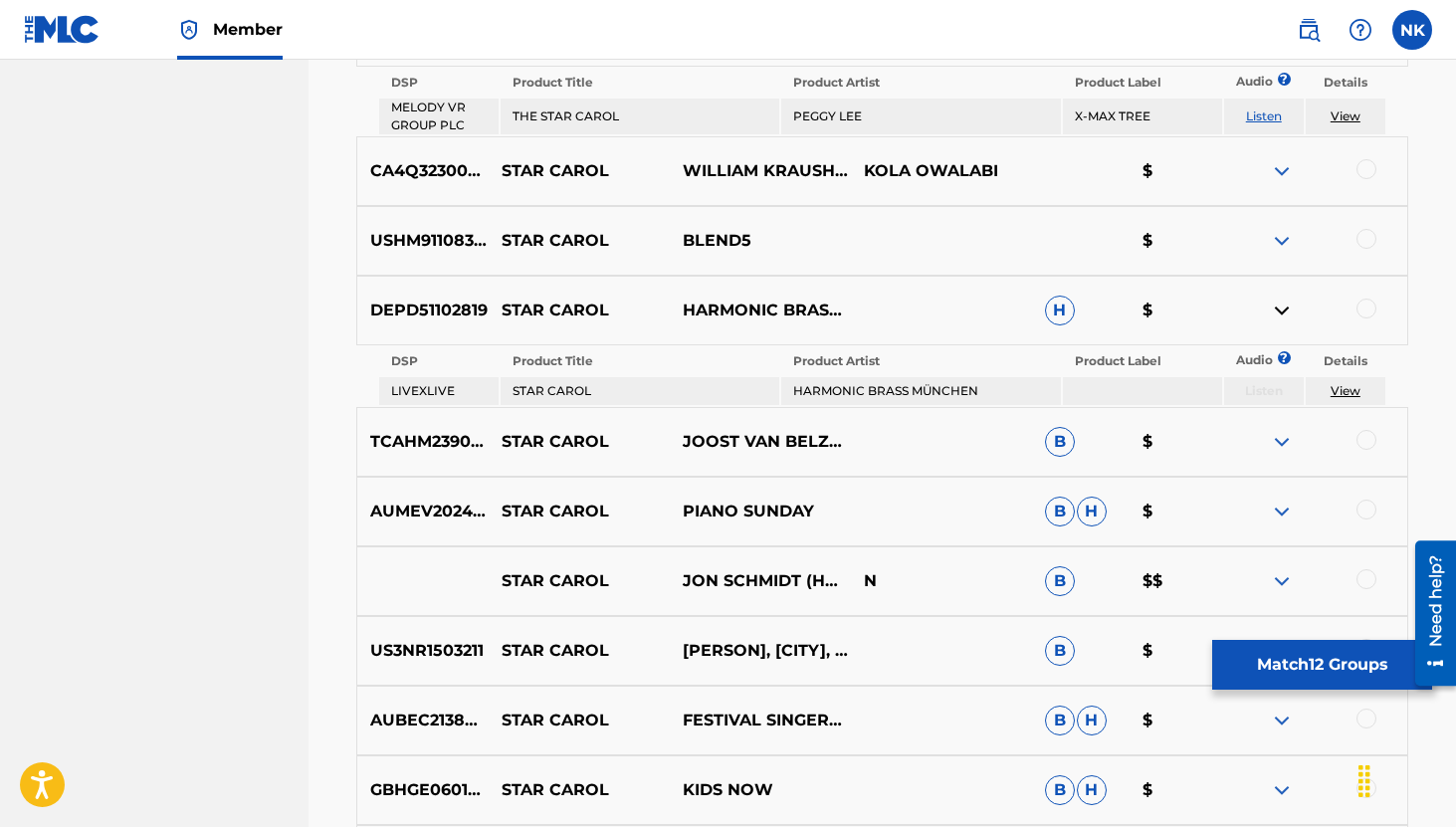 click at bounding box center (1282, 442) 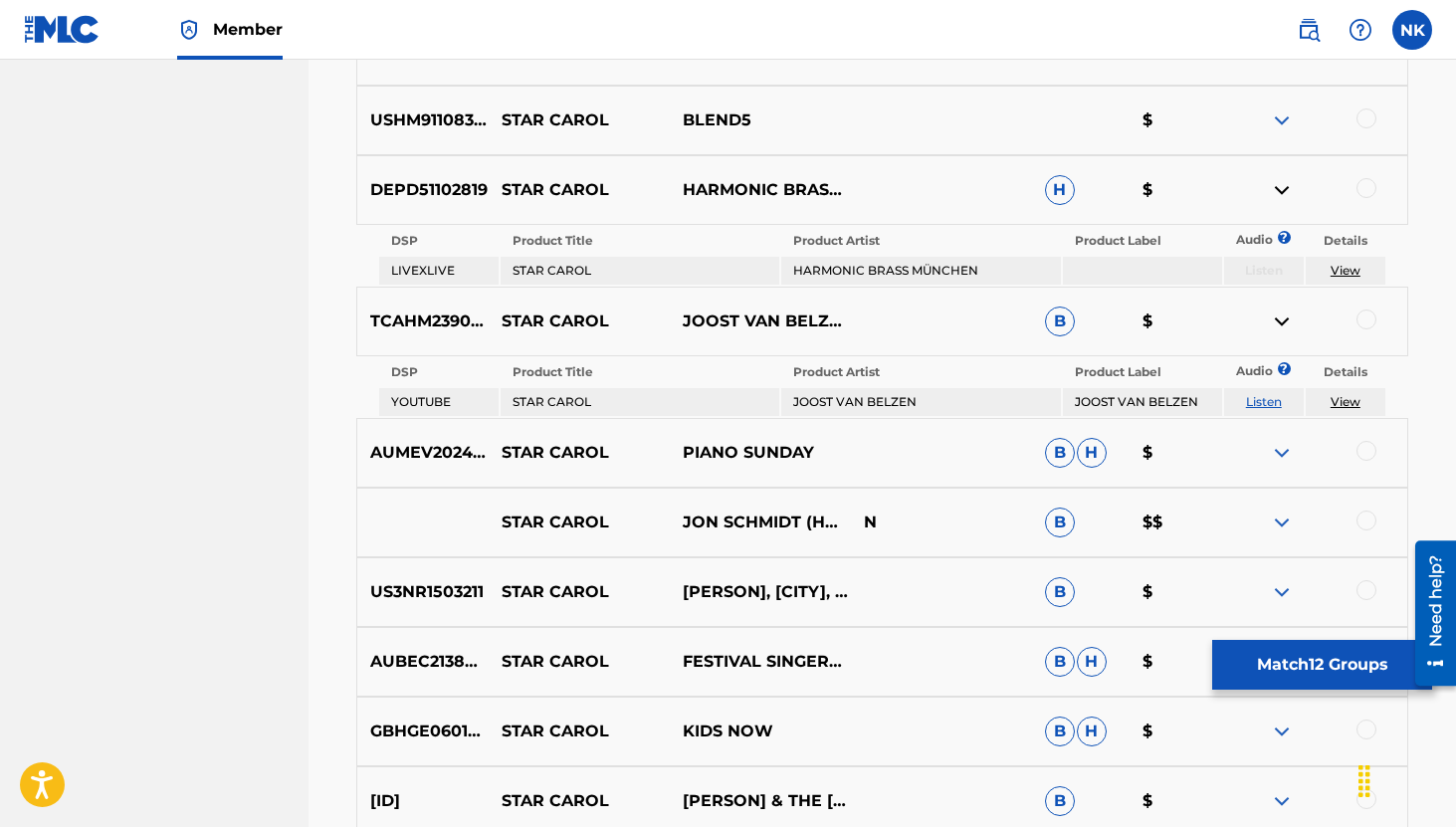 scroll, scrollTop: 5945, scrollLeft: 0, axis: vertical 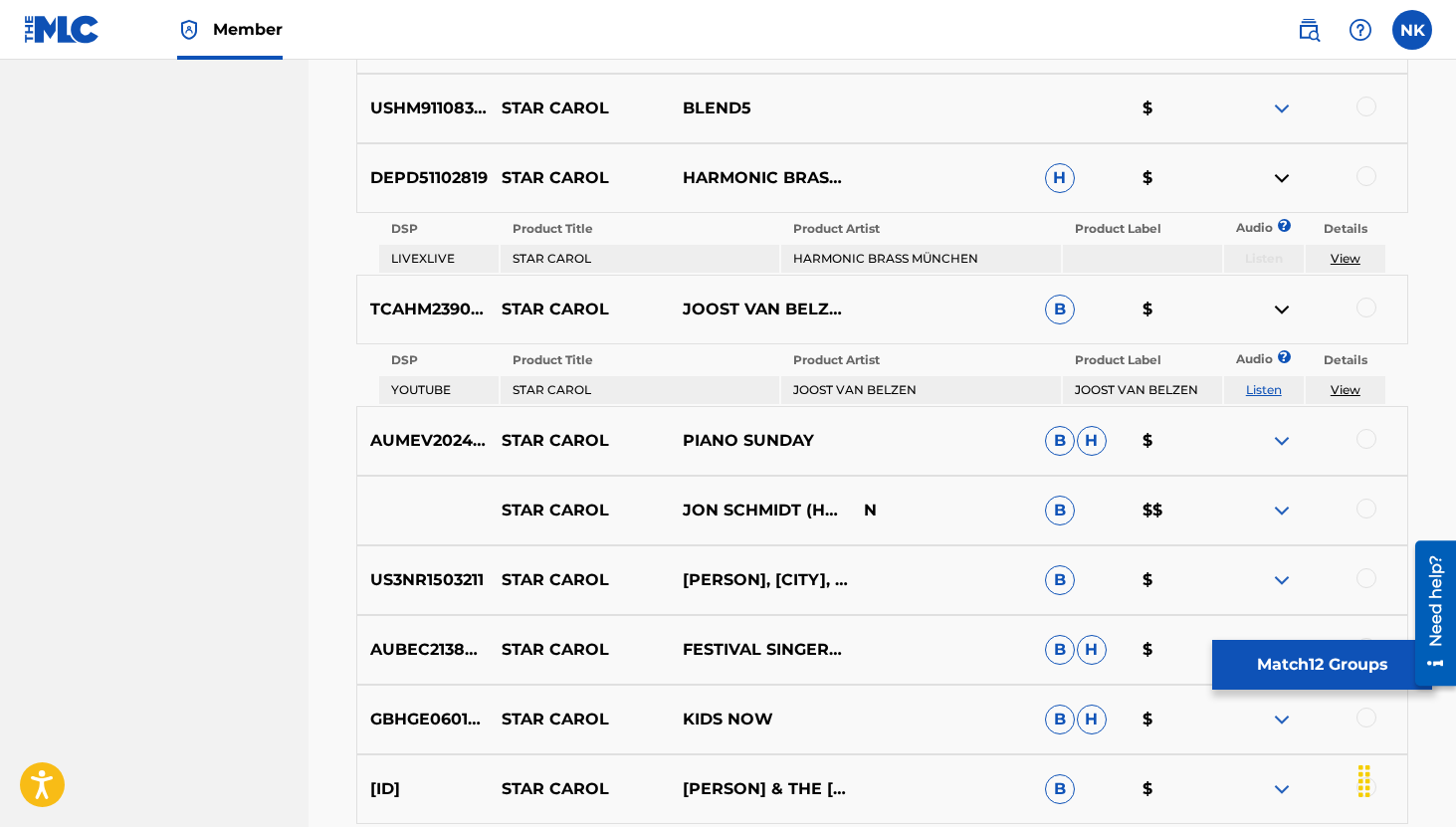 click on "Listen" at bounding box center (1264, 390) 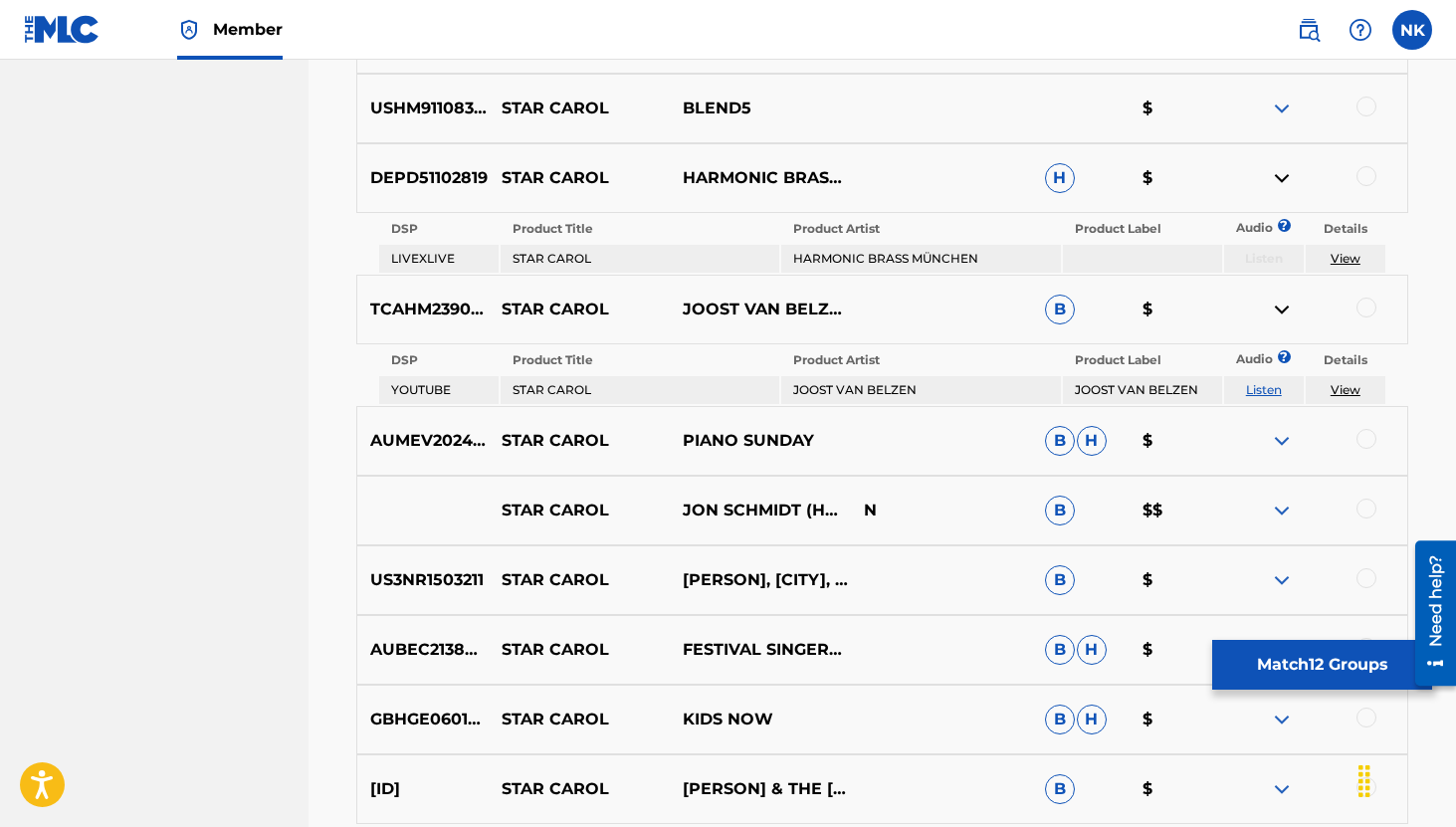 click at bounding box center [1282, 441] 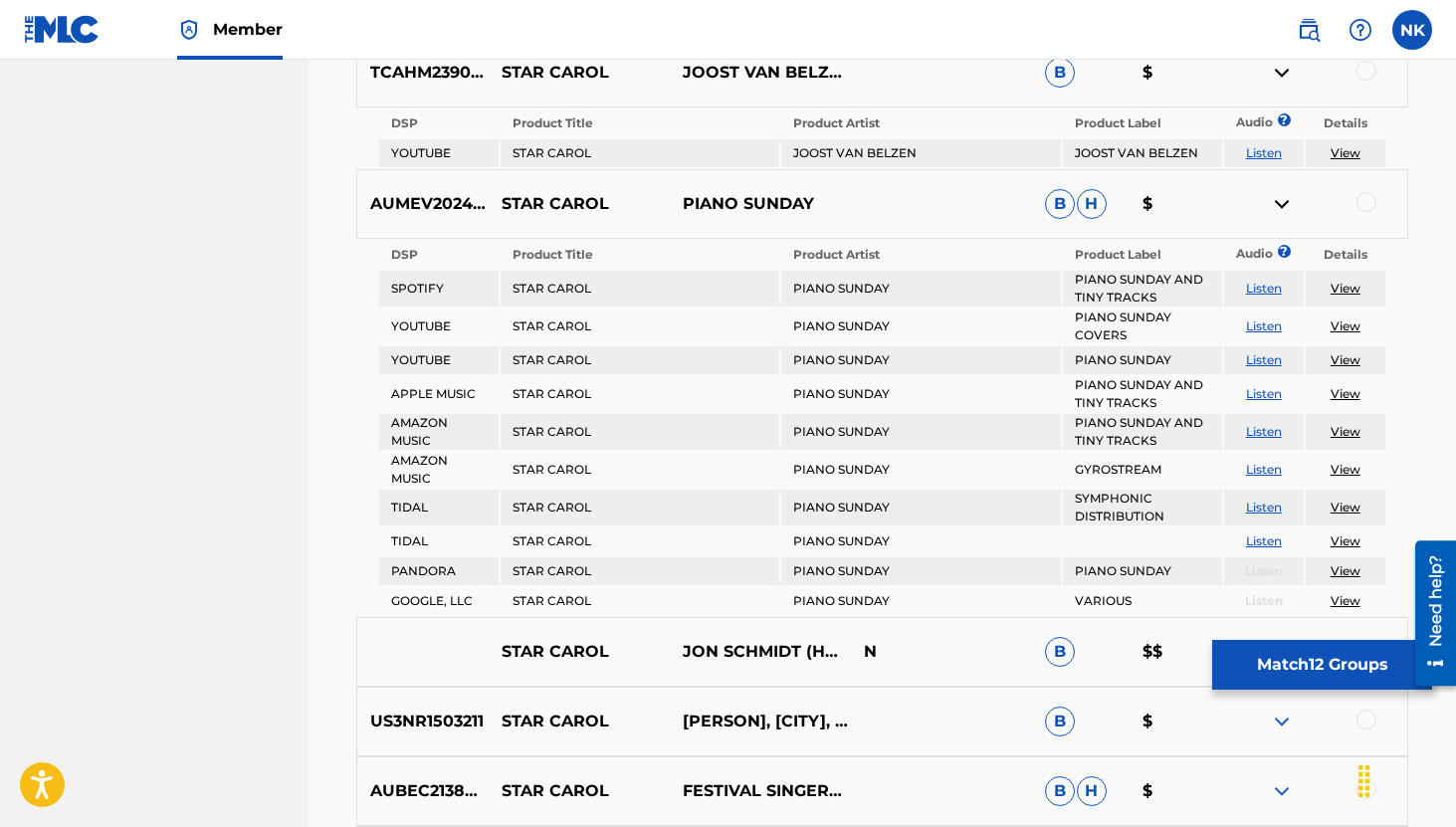 scroll, scrollTop: 6181, scrollLeft: 0, axis: vertical 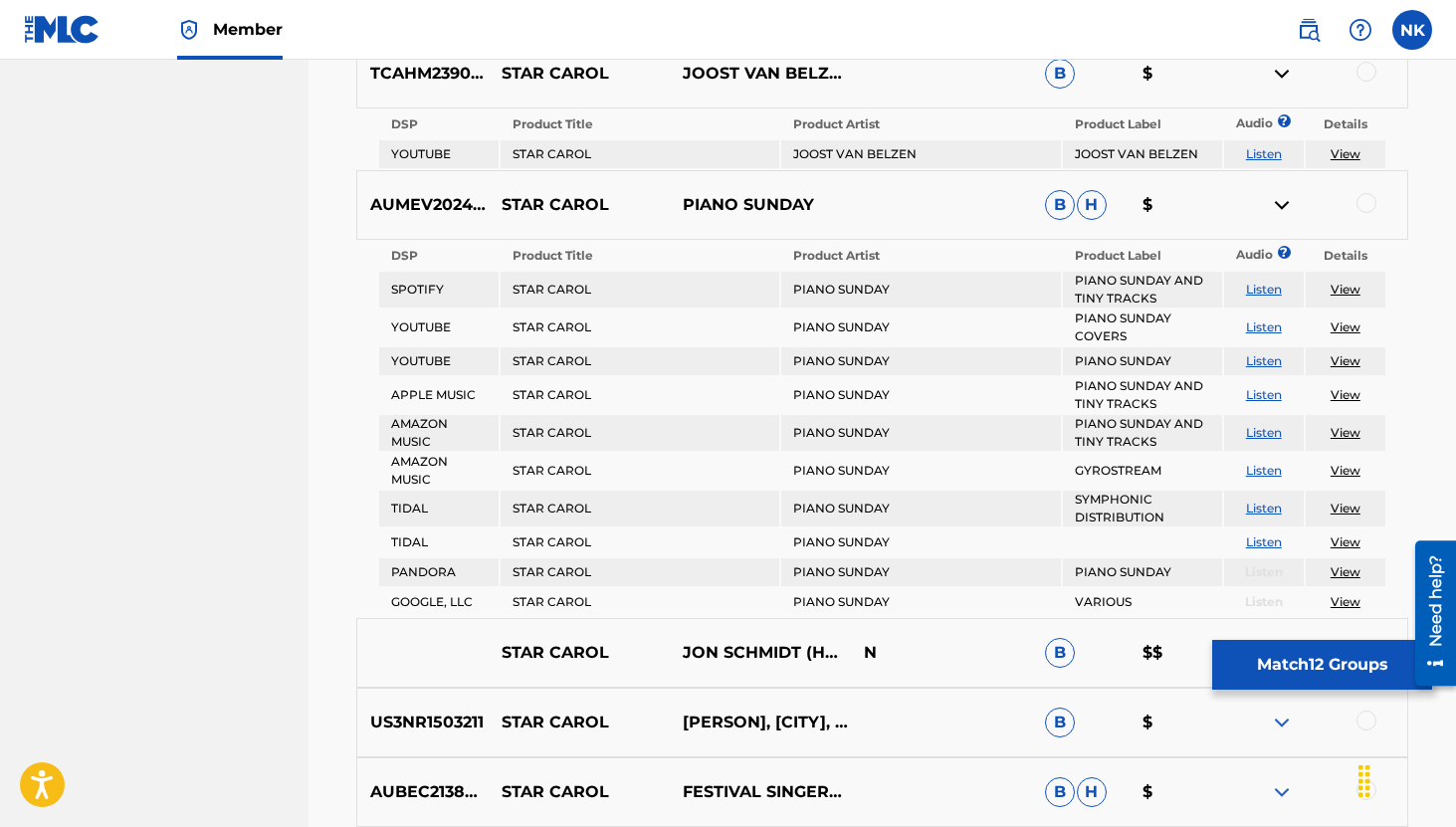 click on "Listen" at bounding box center (1264, 326) 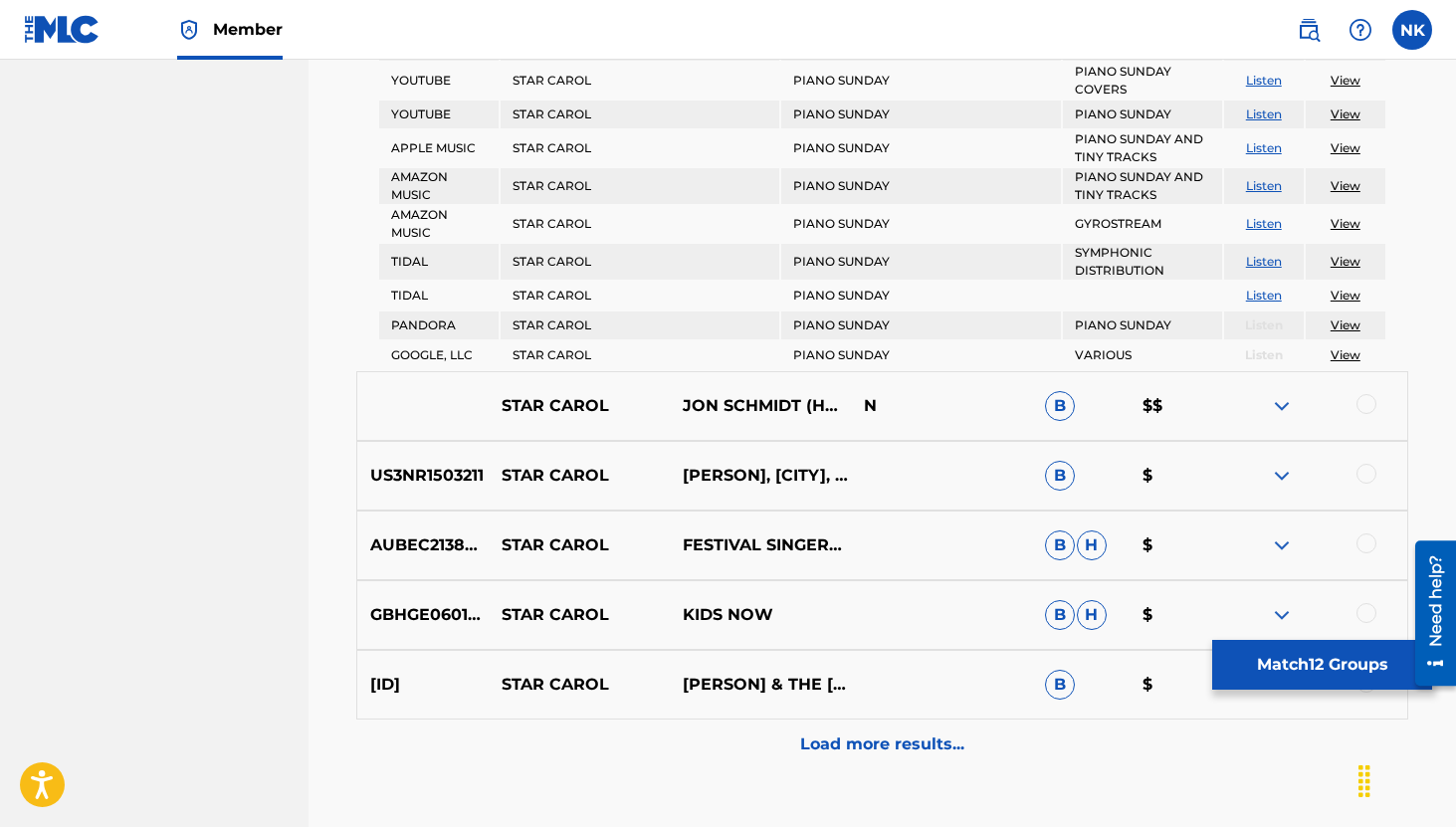 scroll, scrollTop: 6454, scrollLeft: 0, axis: vertical 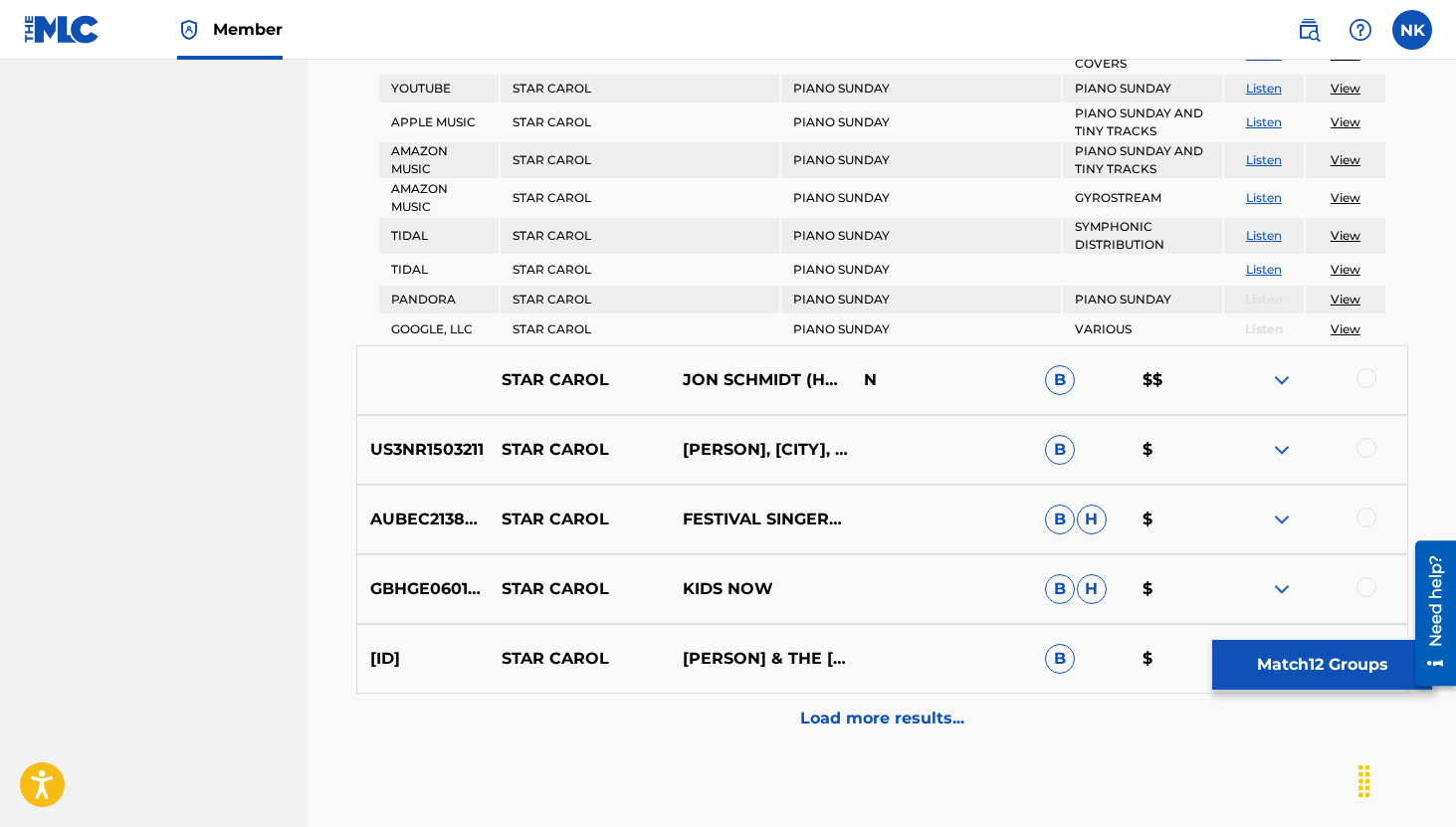 click at bounding box center [1317, 380] 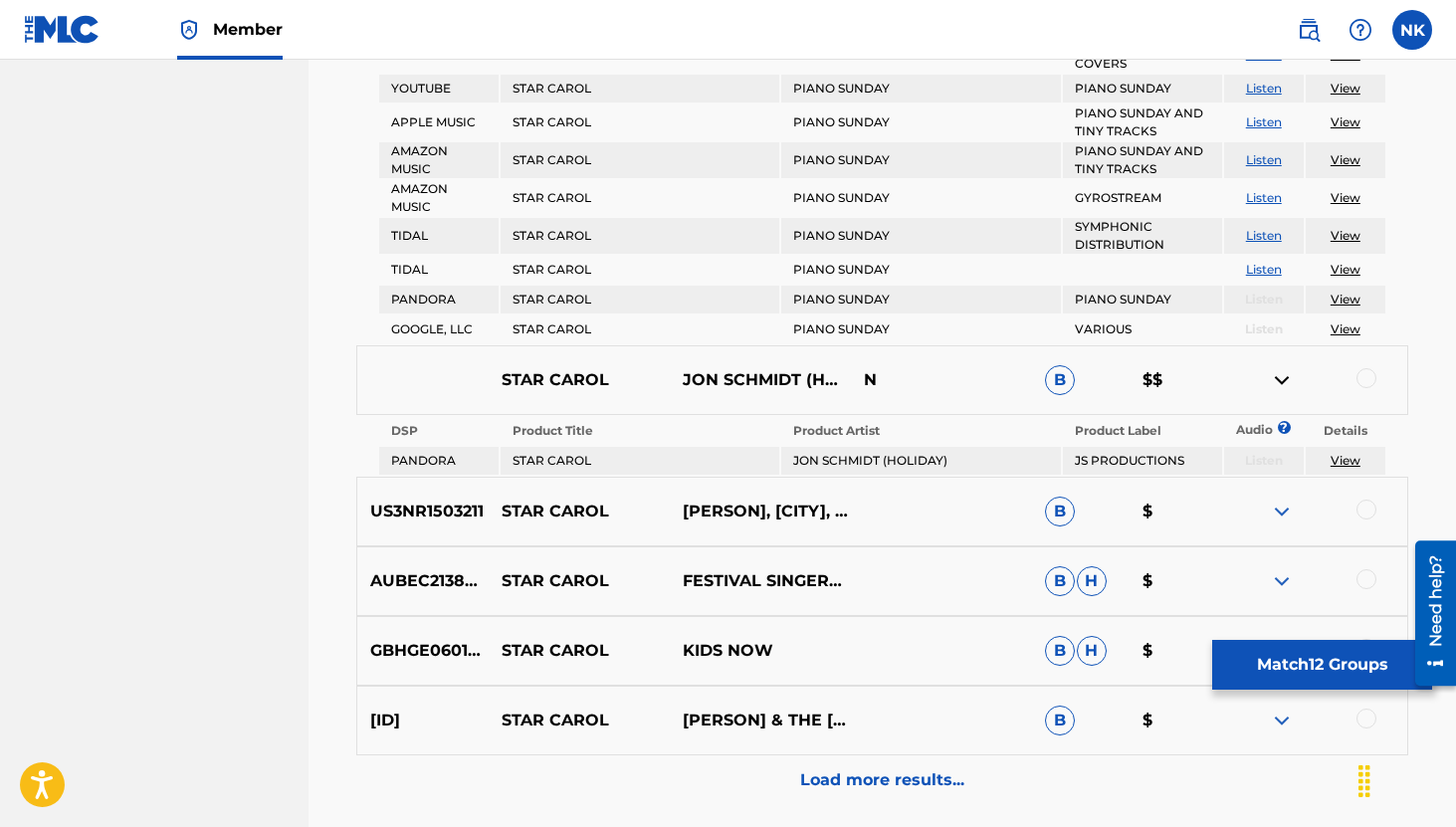 click at bounding box center (1282, 512) 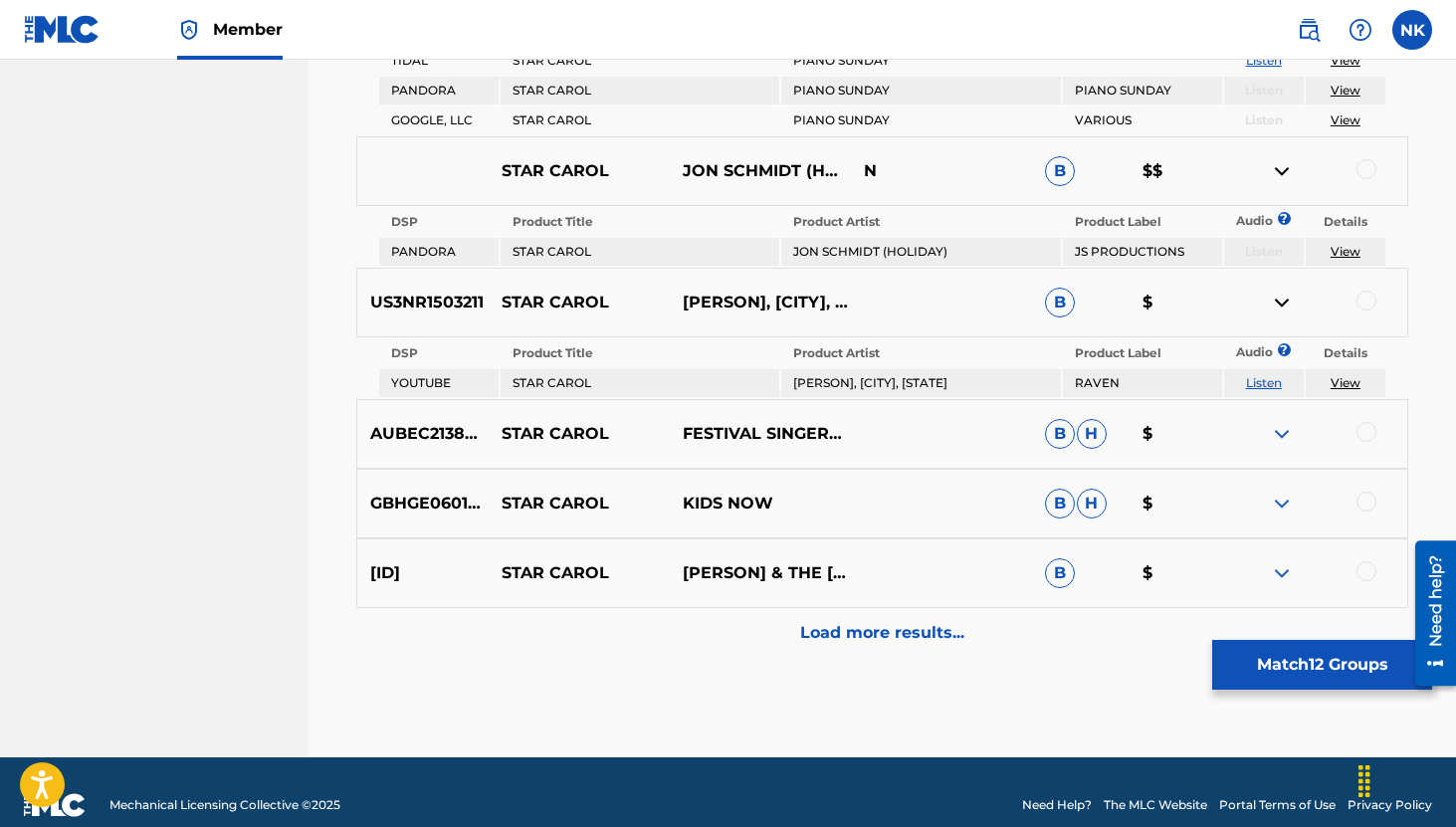 scroll, scrollTop: 6664, scrollLeft: 0, axis: vertical 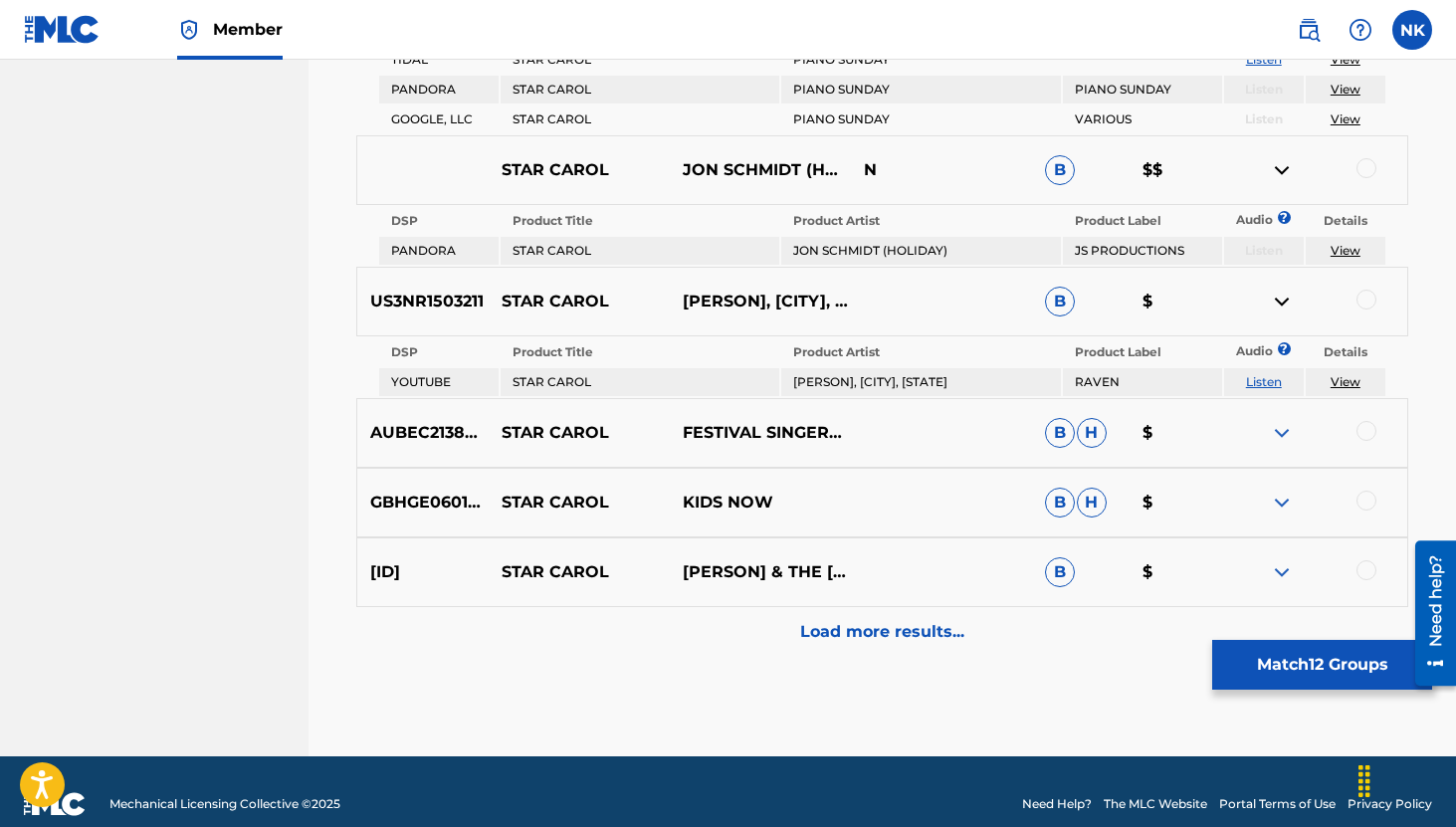 click on "Listen" at bounding box center (1264, 381) 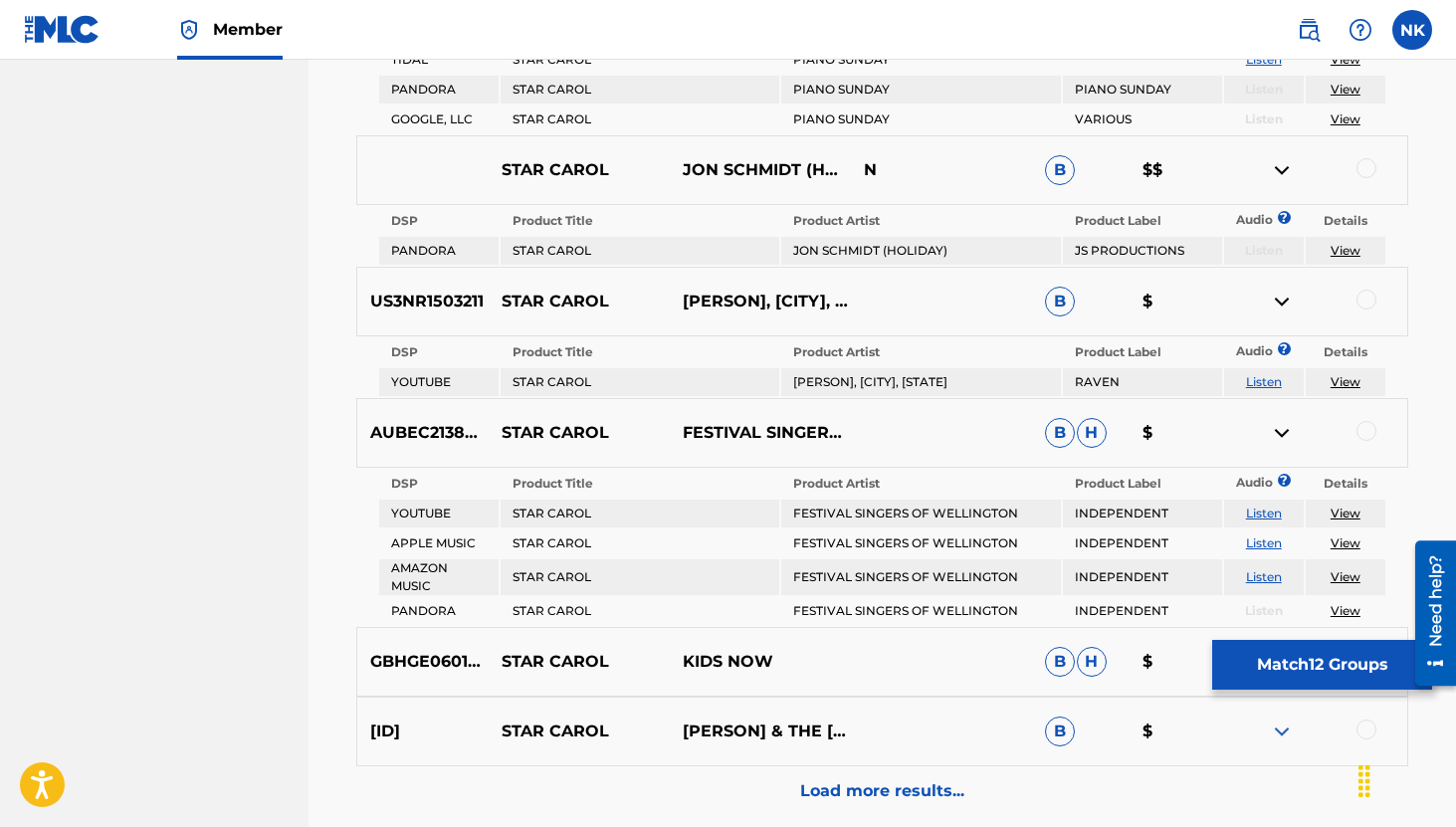 scroll, scrollTop: 6856, scrollLeft: 0, axis: vertical 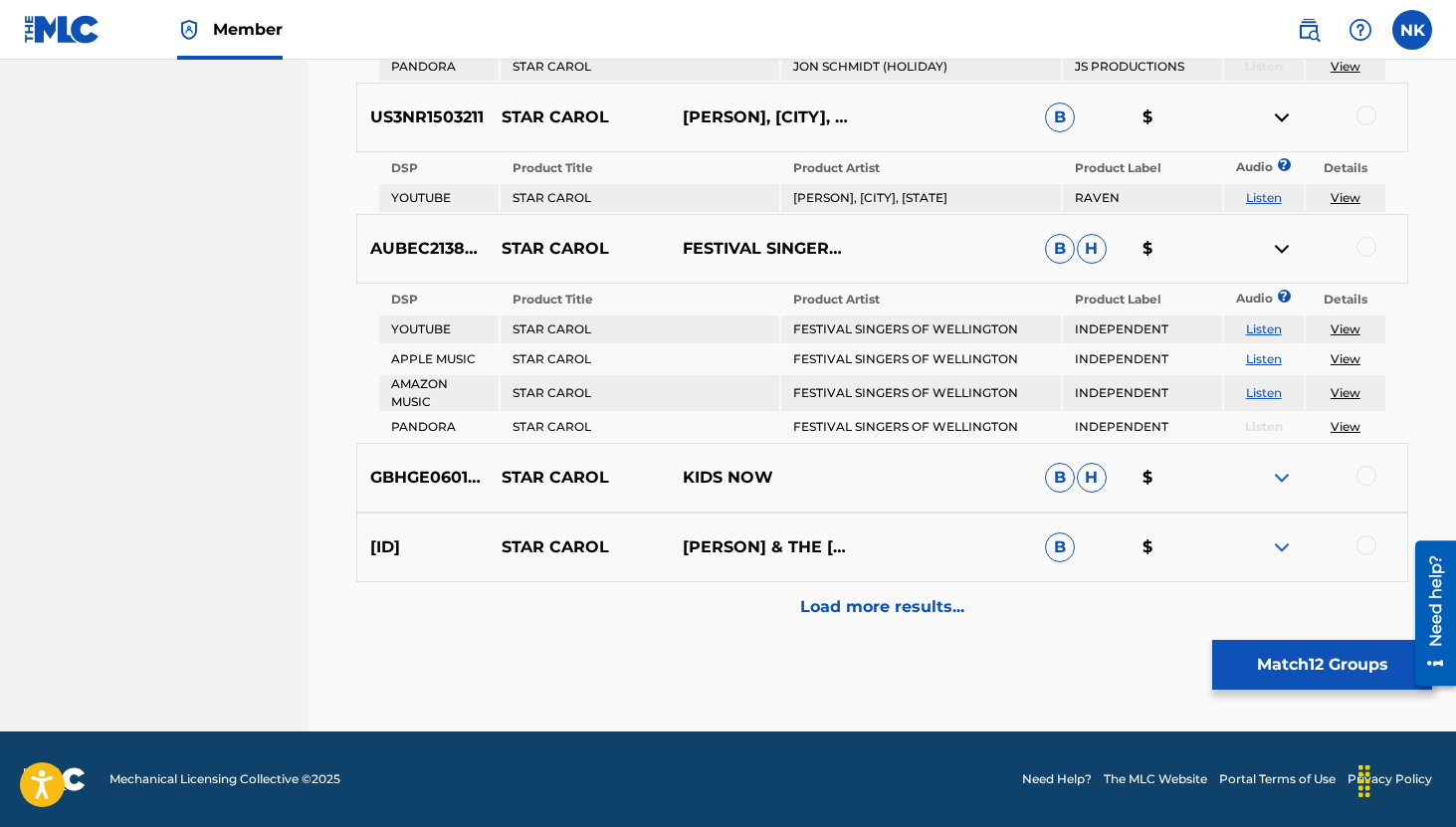 click on "Listen" at bounding box center (1264, 328) 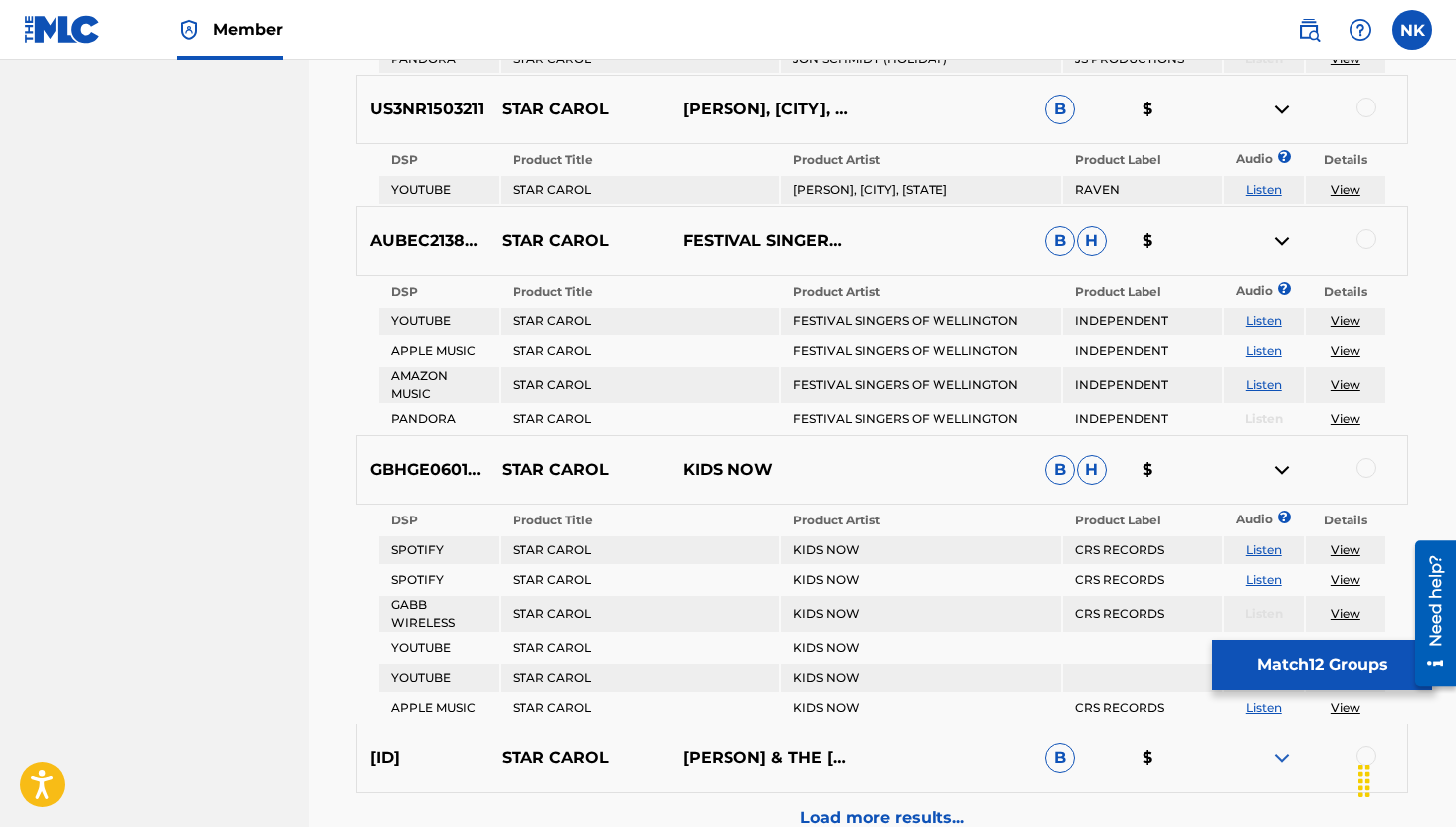 scroll, scrollTop: 7018, scrollLeft: 0, axis: vertical 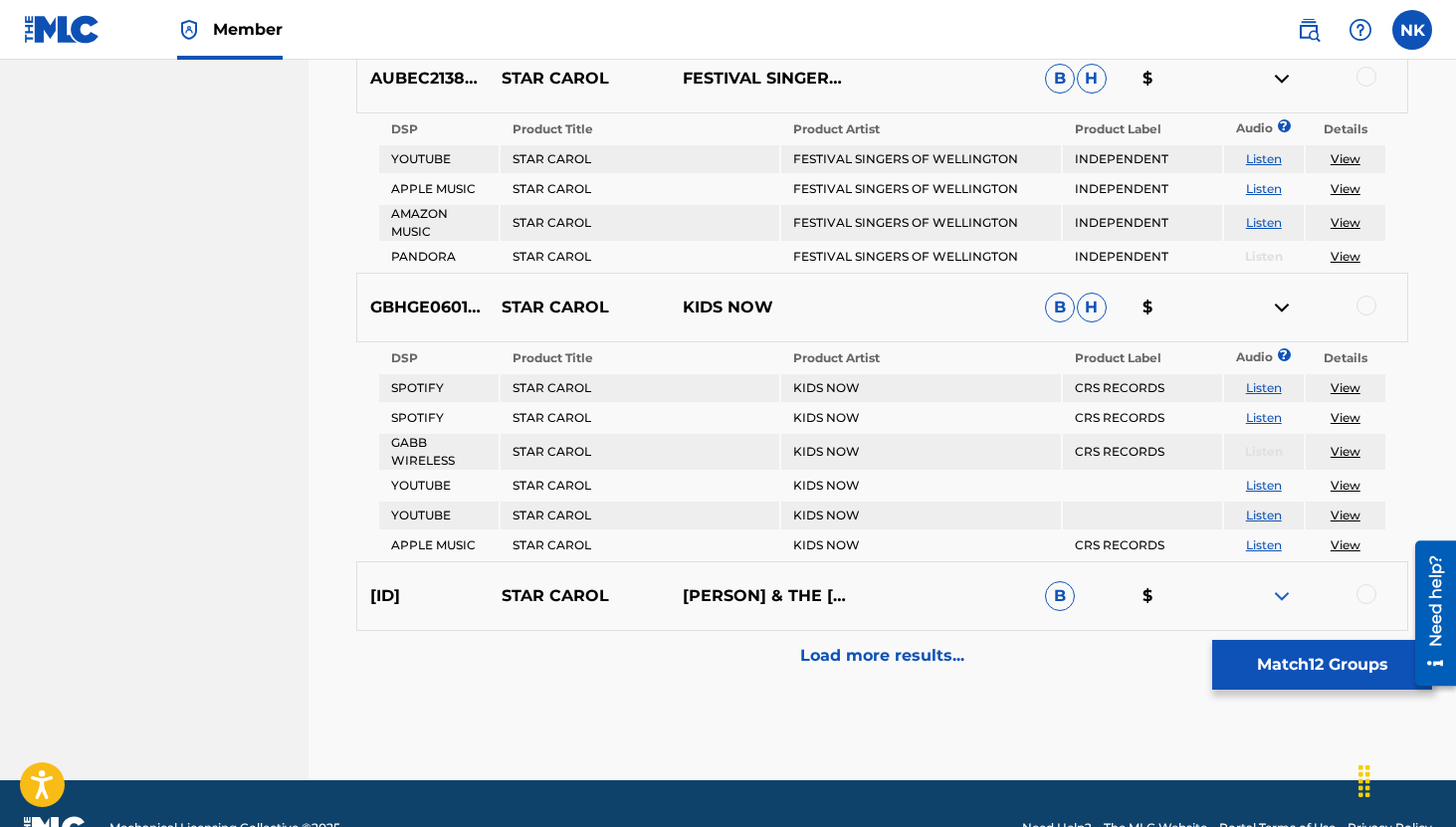 click at bounding box center (1366, 306) 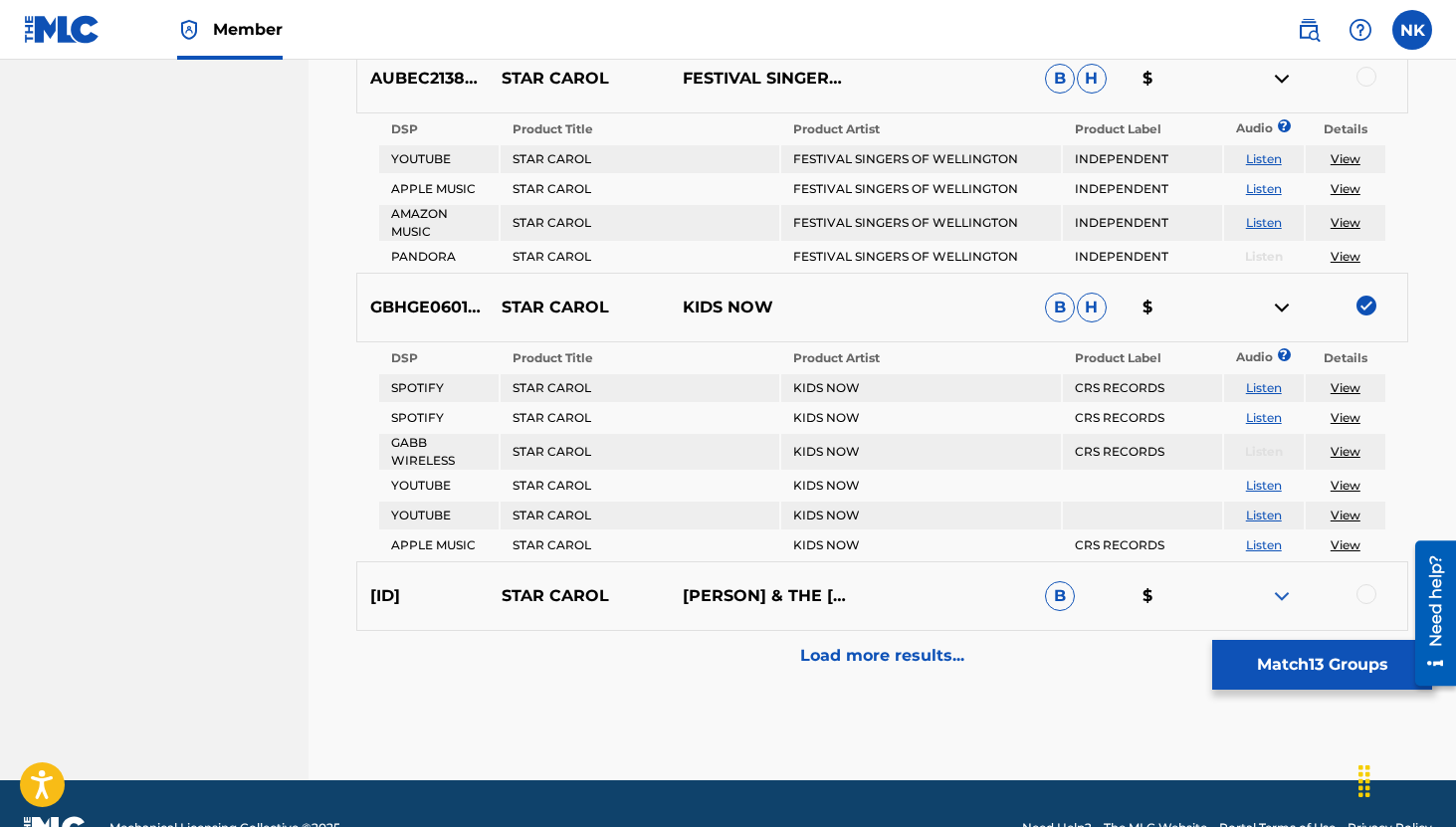 click at bounding box center (1282, 596) 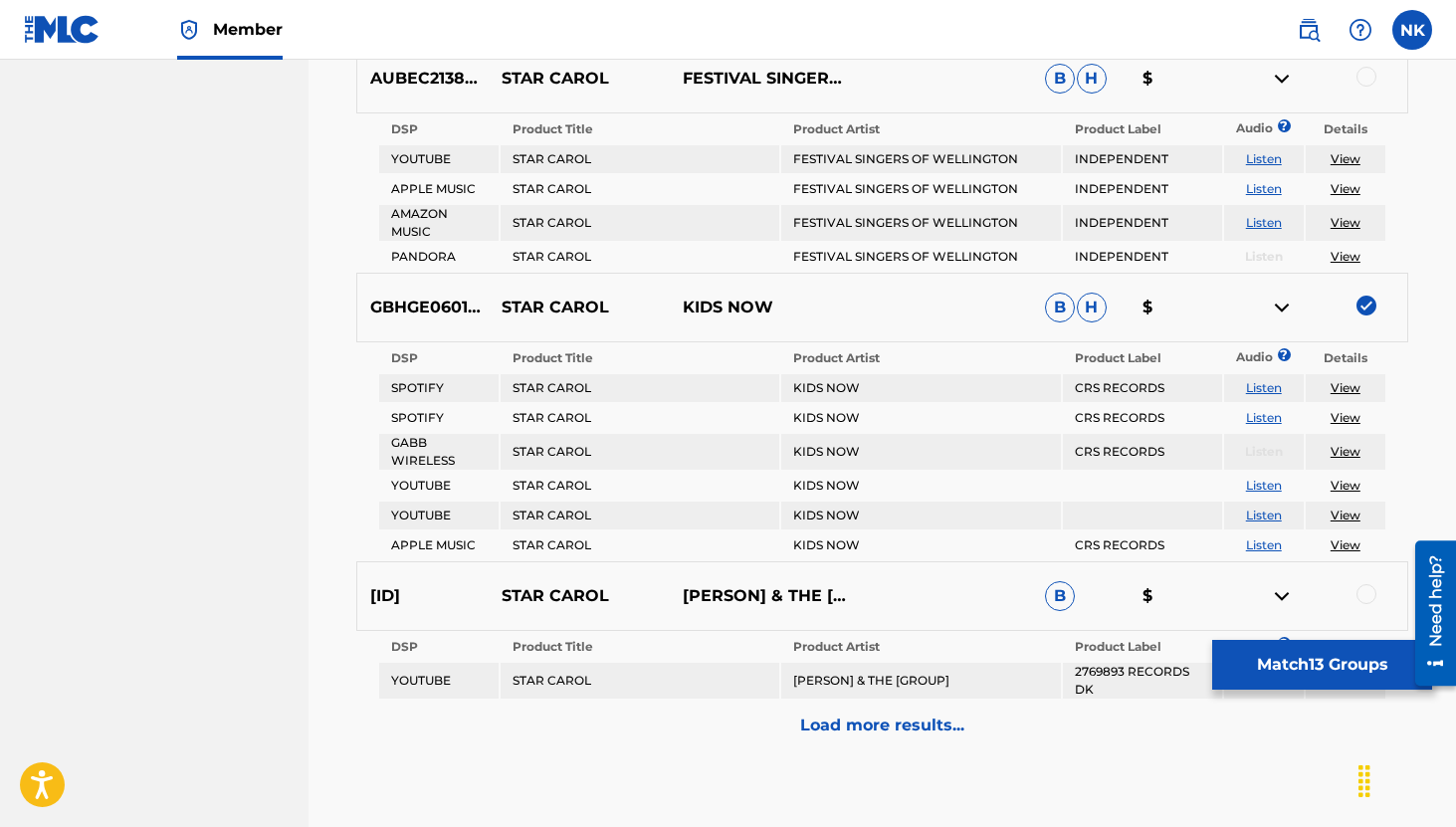 scroll, scrollTop: 7144, scrollLeft: 0, axis: vertical 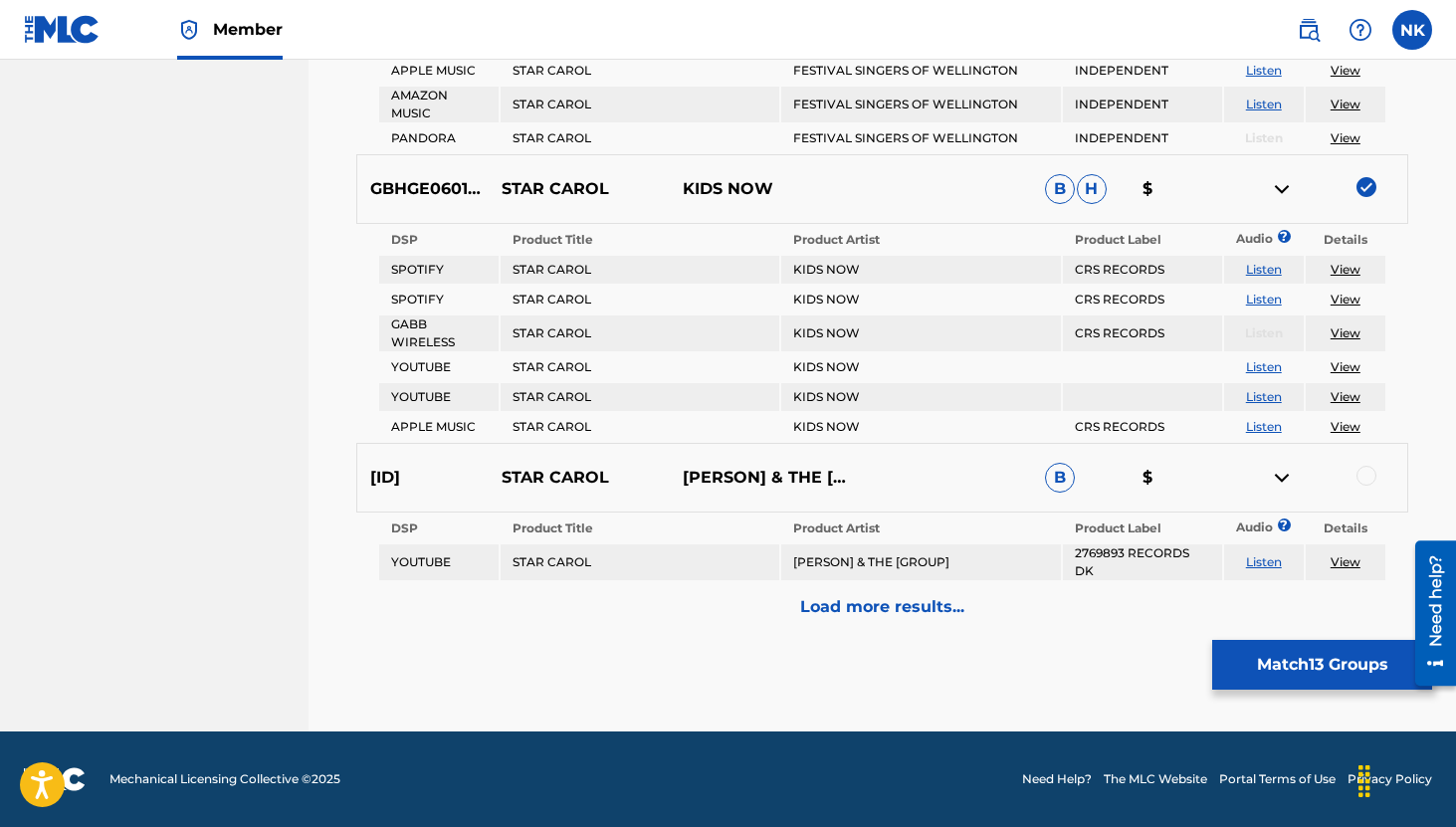 click on "Listen" at bounding box center [1264, 561] 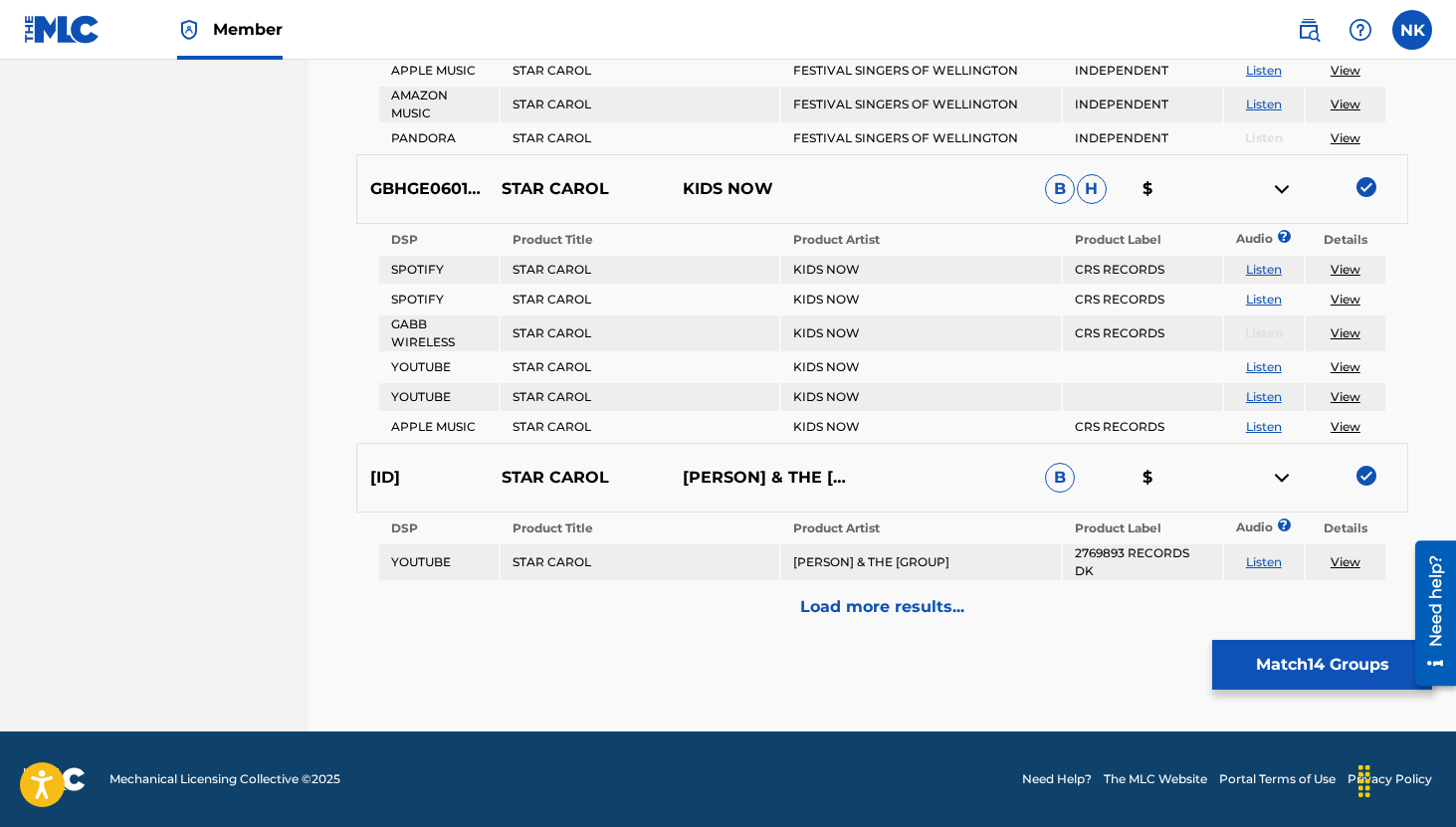 click on "Match  14 Groups" at bounding box center [1322, 665] 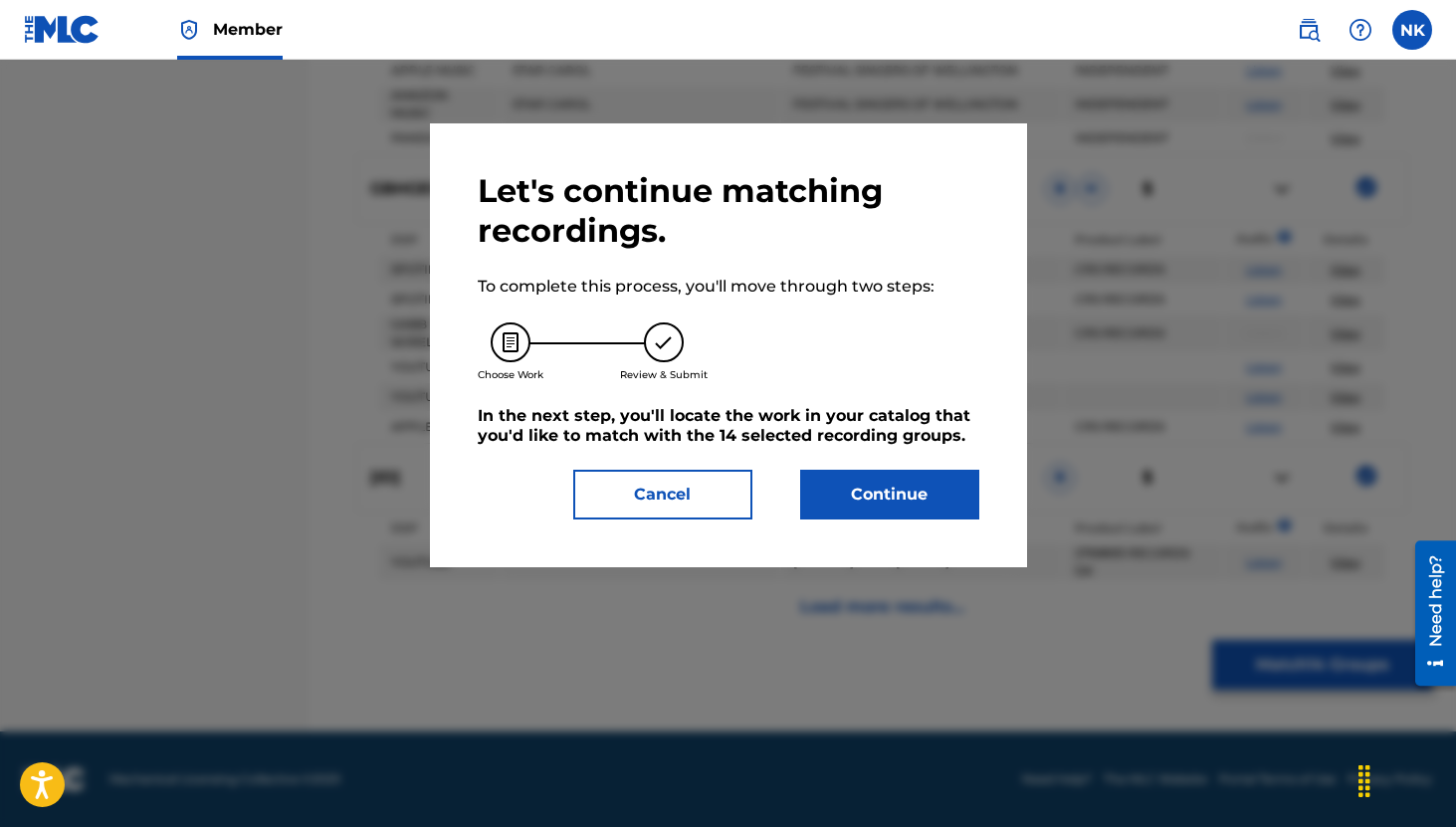 click on "Continue" at bounding box center (890, 495) 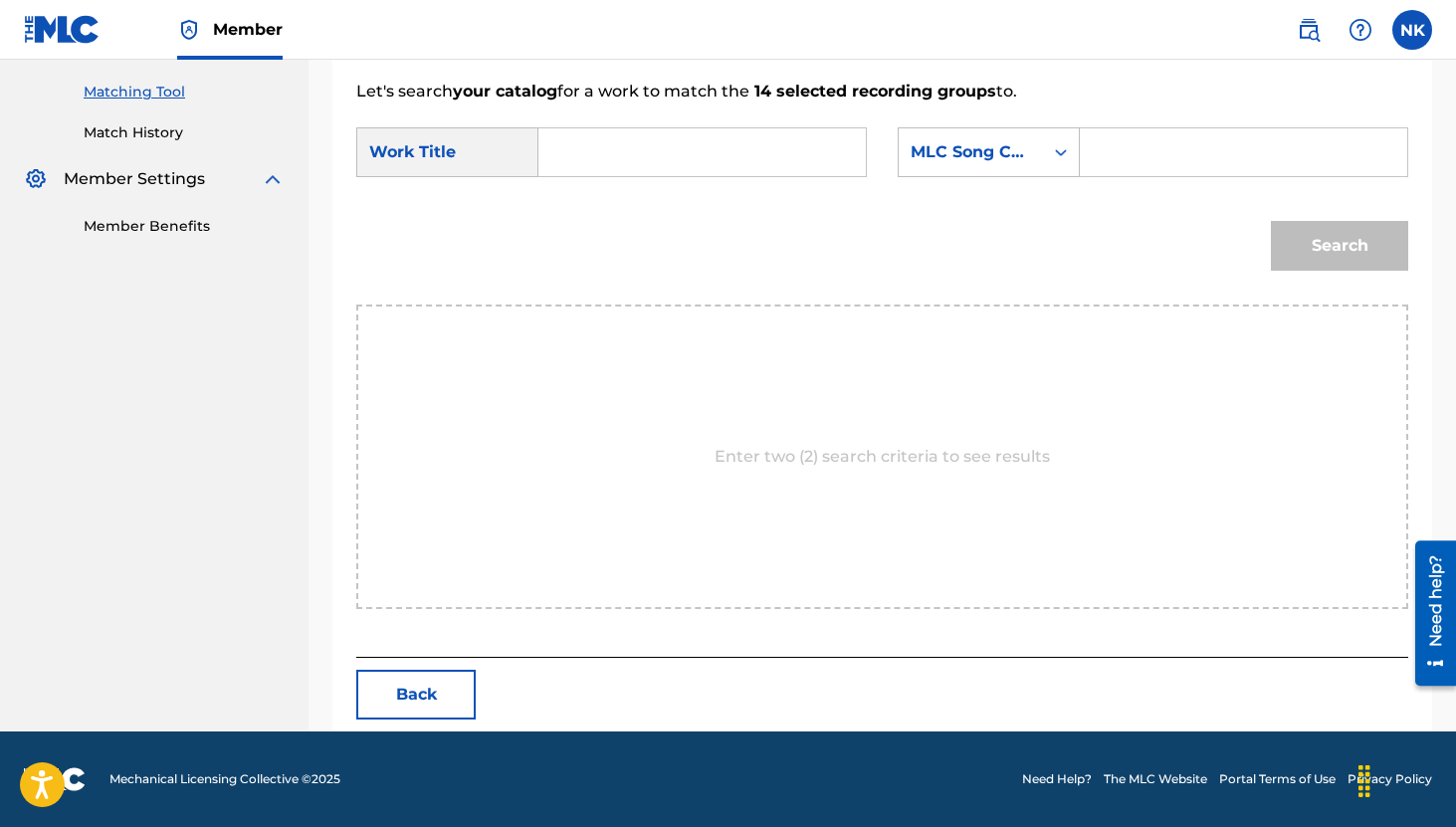 scroll, scrollTop: 499, scrollLeft: 0, axis: vertical 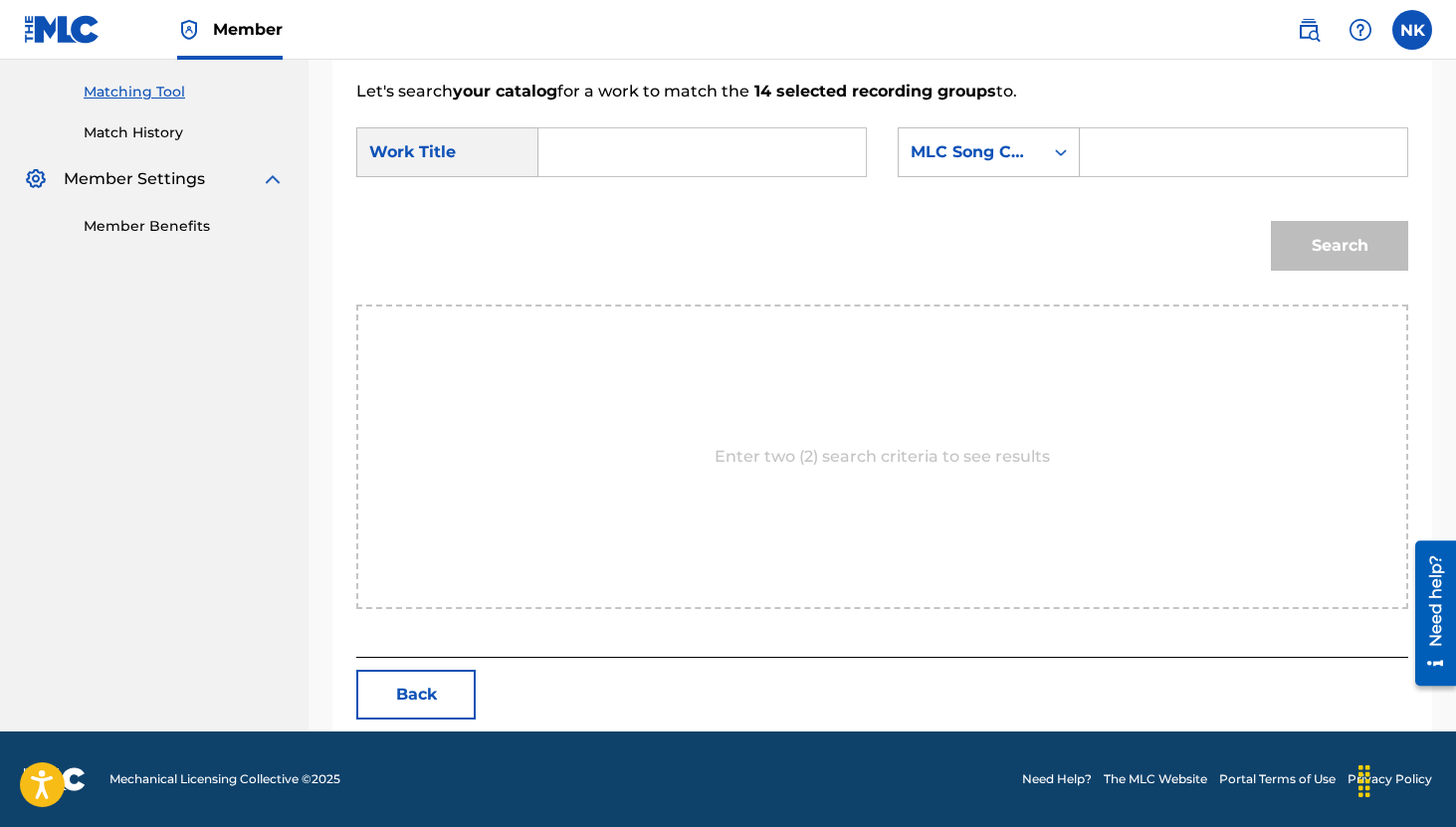 click at bounding box center [702, 152] 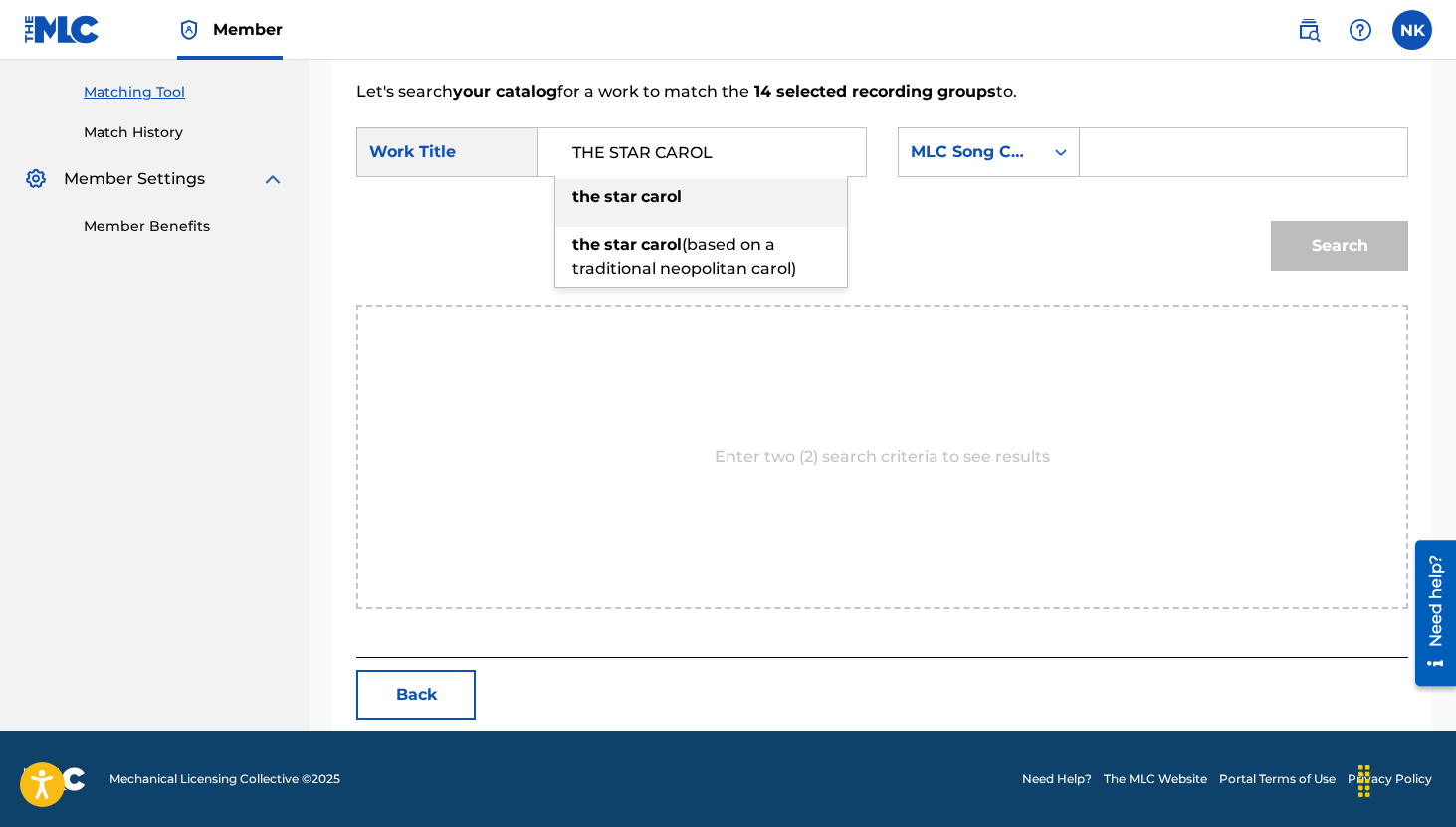 type on "THE STAR CAROL" 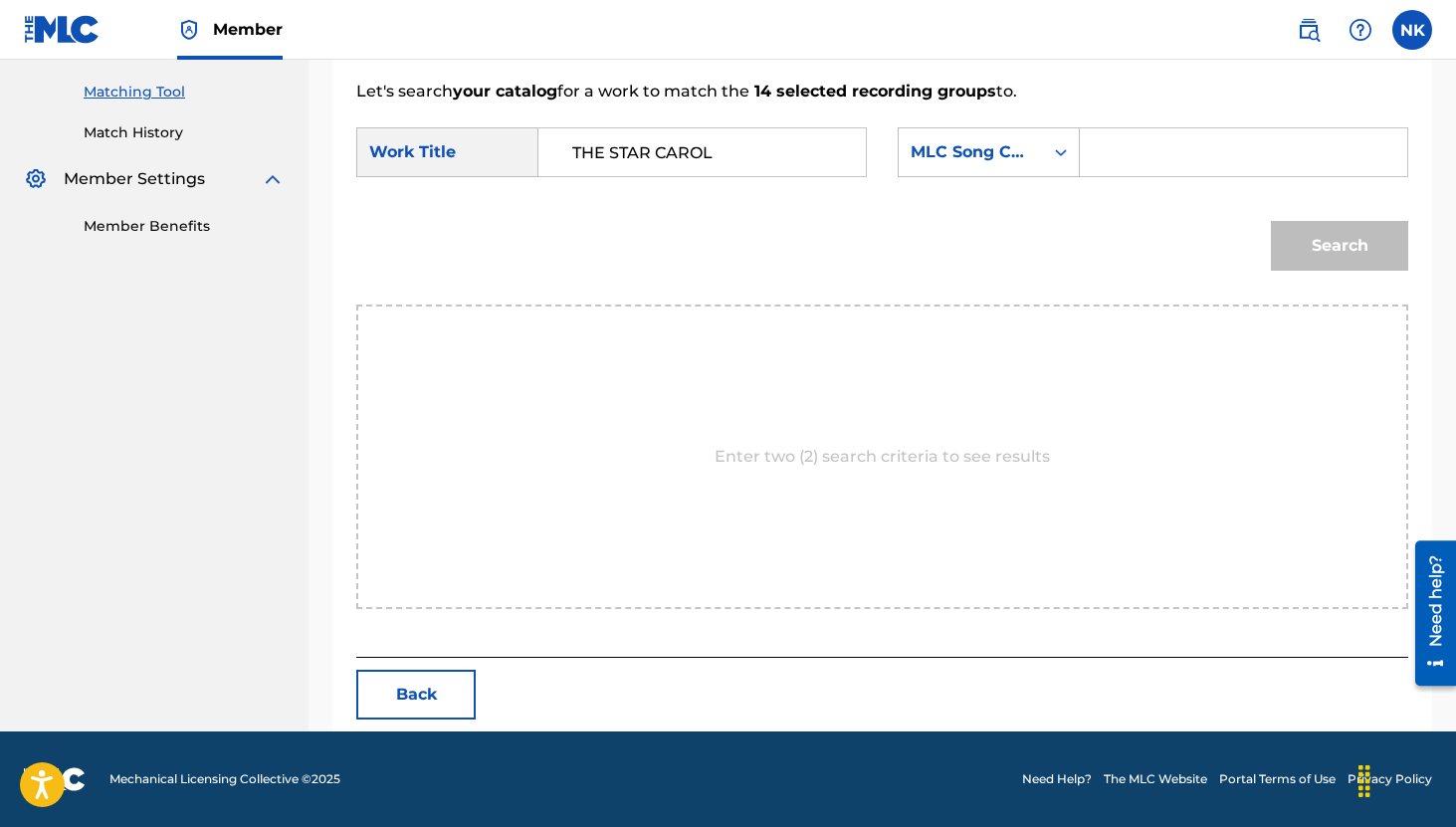 click at bounding box center [1243, 152] 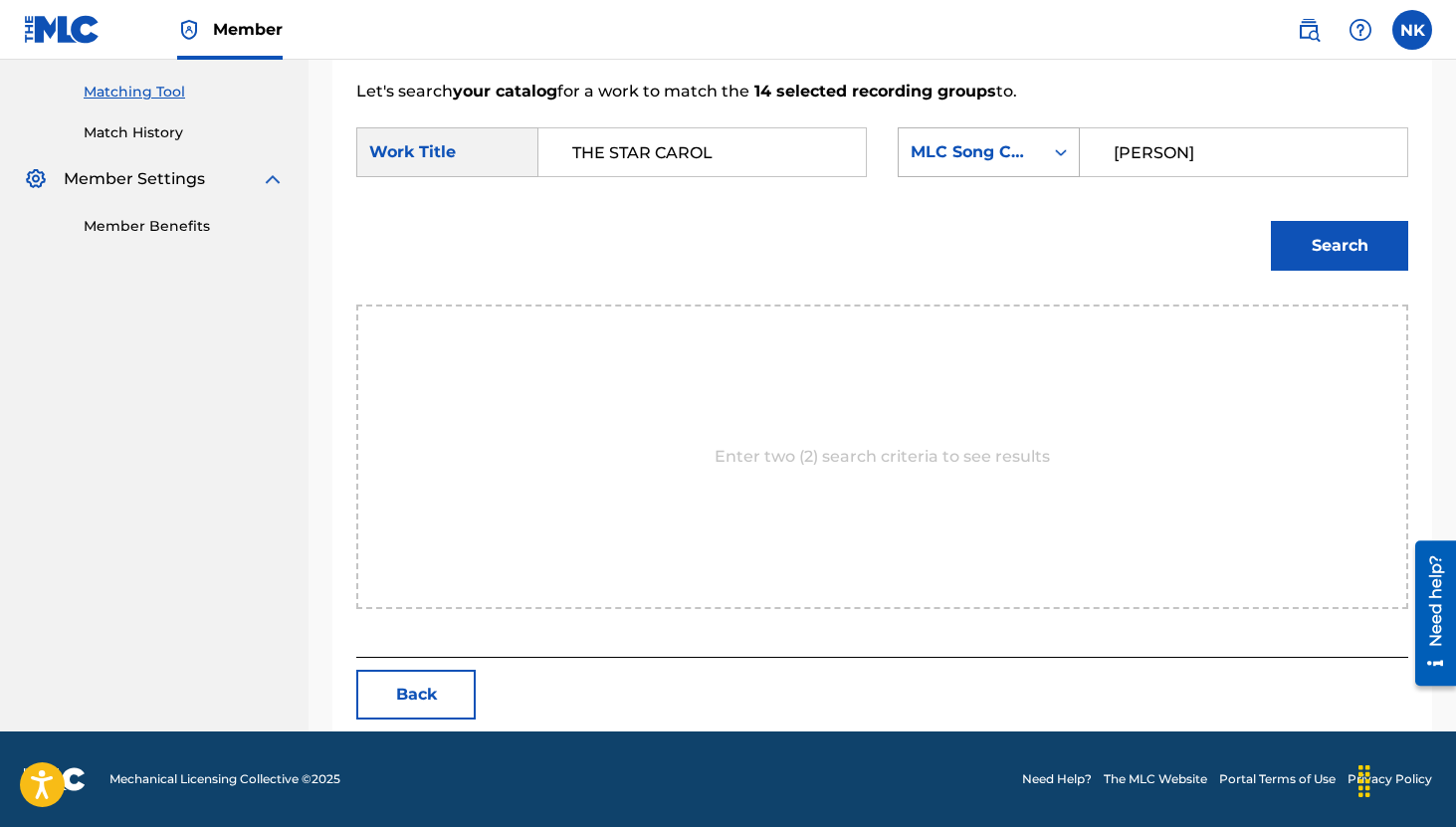 click on "MLC Song Code" at bounding box center [970, 152] 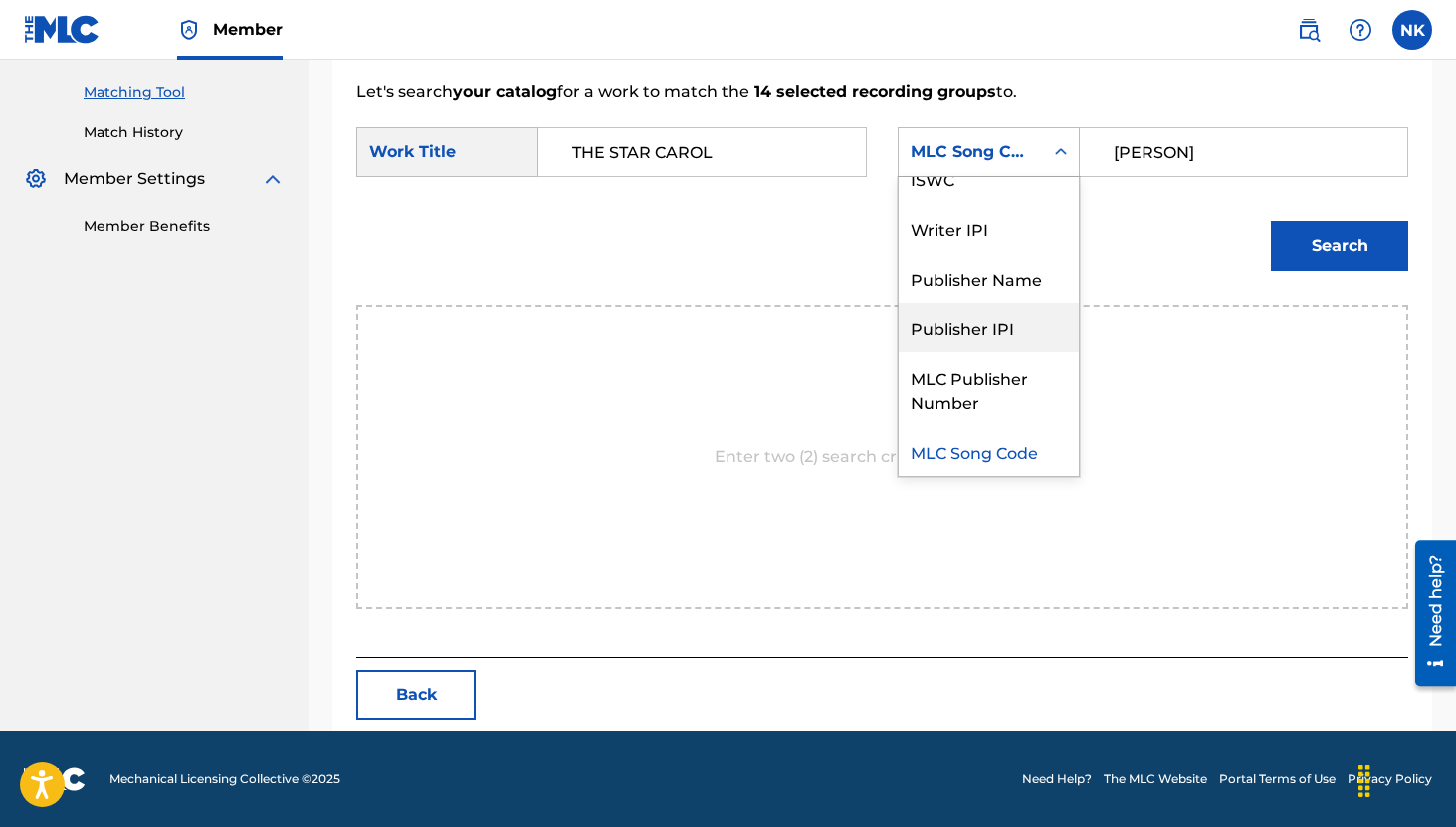 scroll, scrollTop: 0, scrollLeft: 0, axis: both 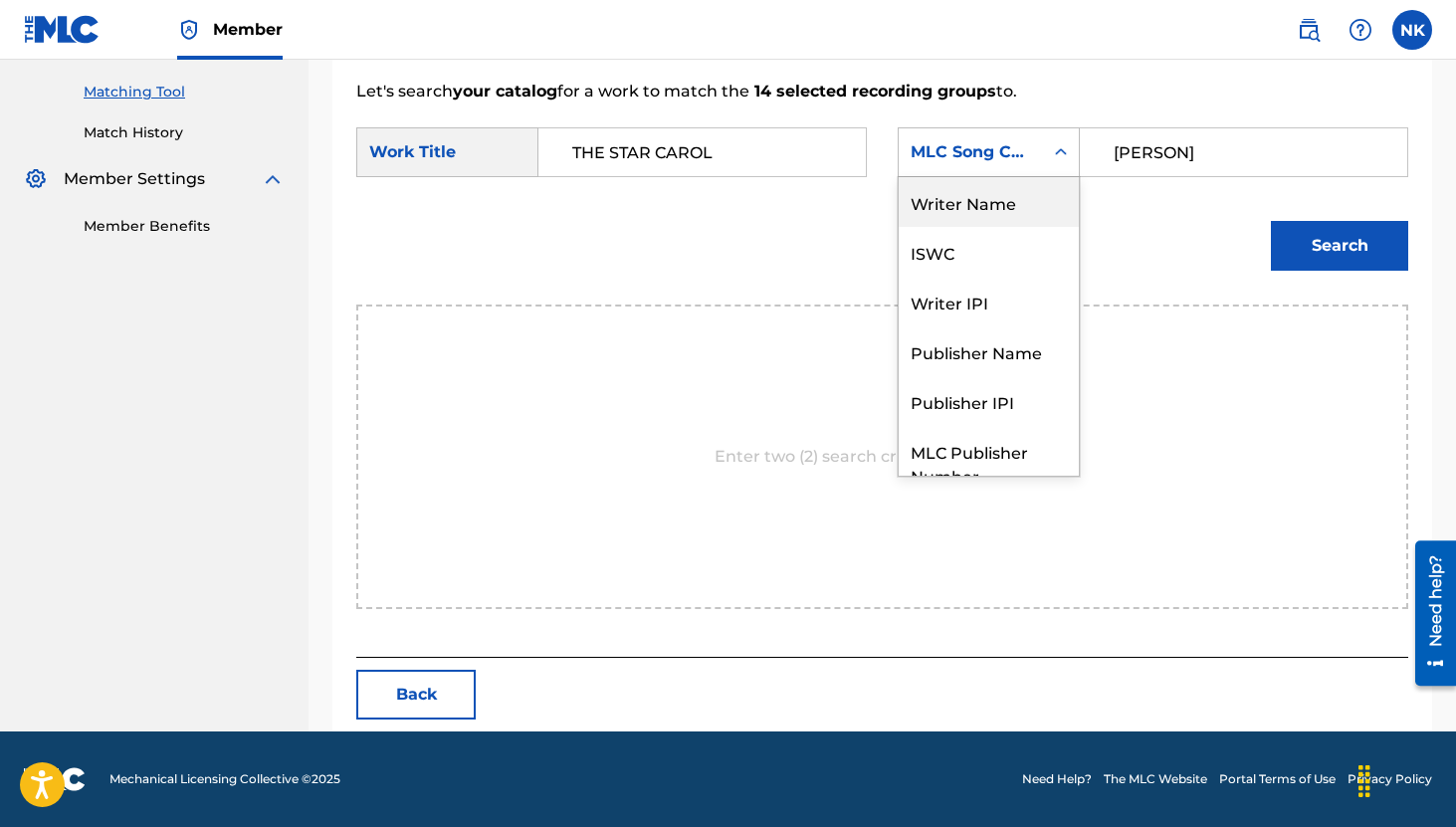 click on "Writer Name" at bounding box center (988, 202) 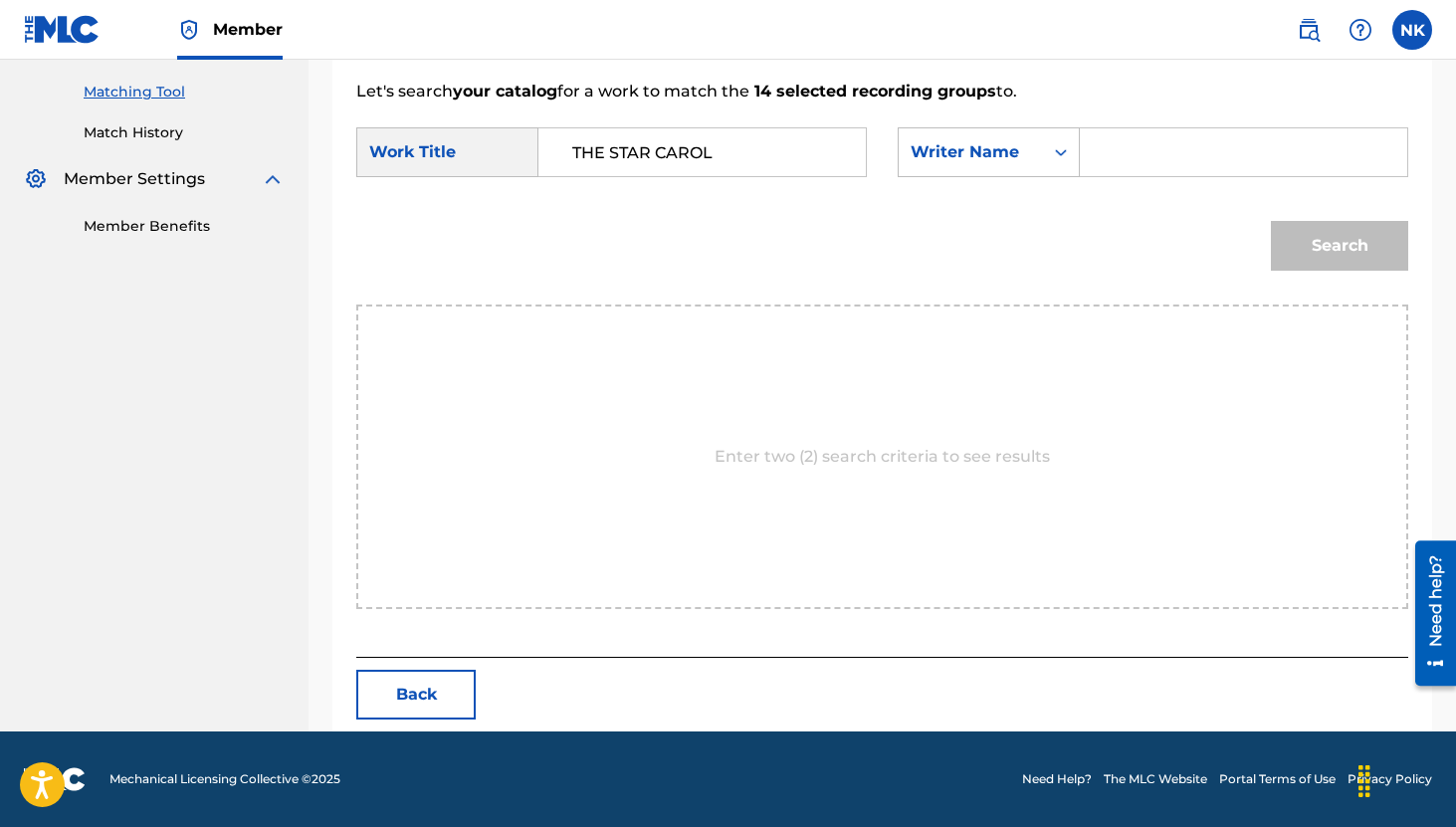 click at bounding box center [1243, 152] 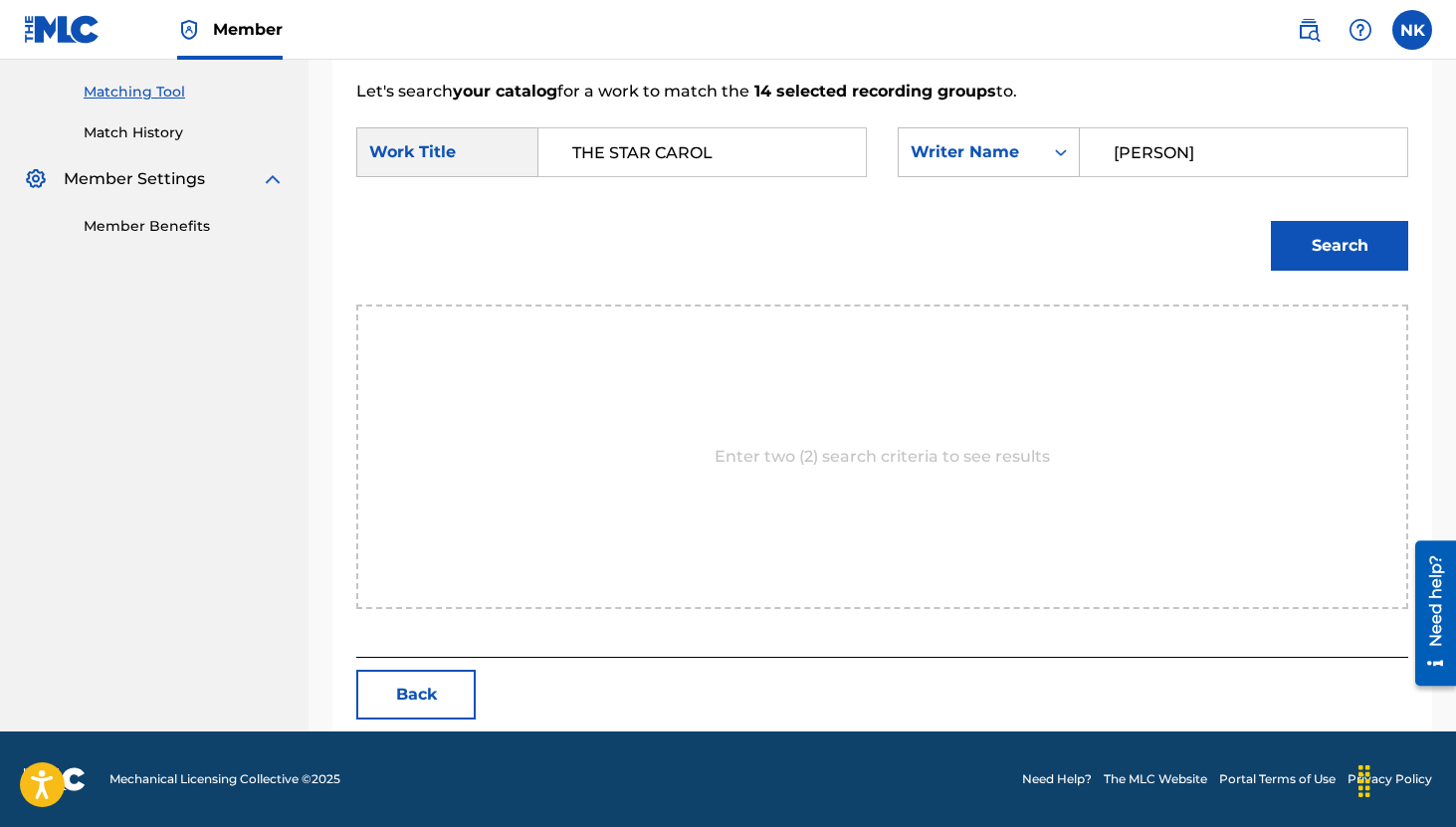 click on "Search" at bounding box center [1340, 246] 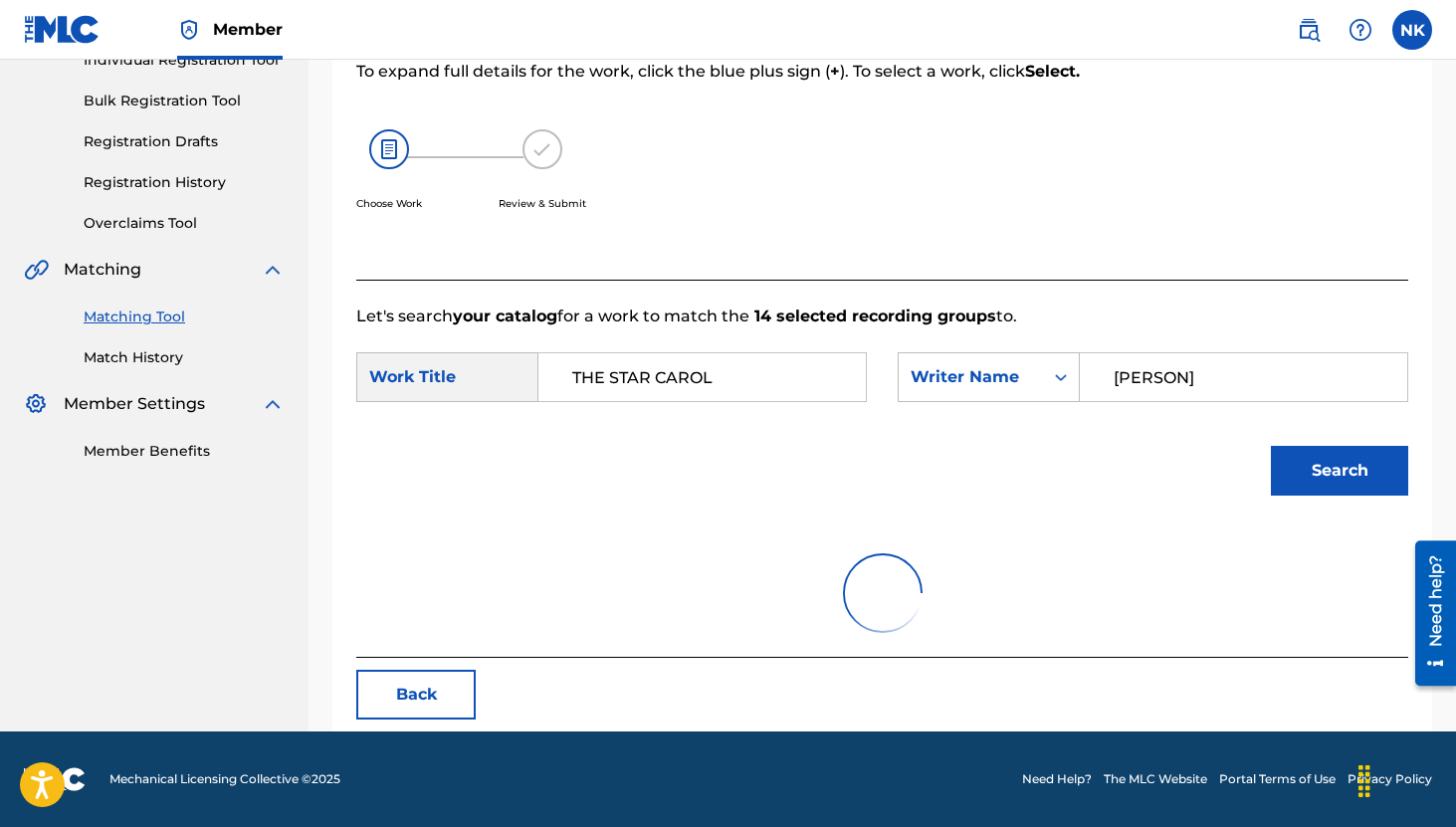 scroll, scrollTop: 188, scrollLeft: 0, axis: vertical 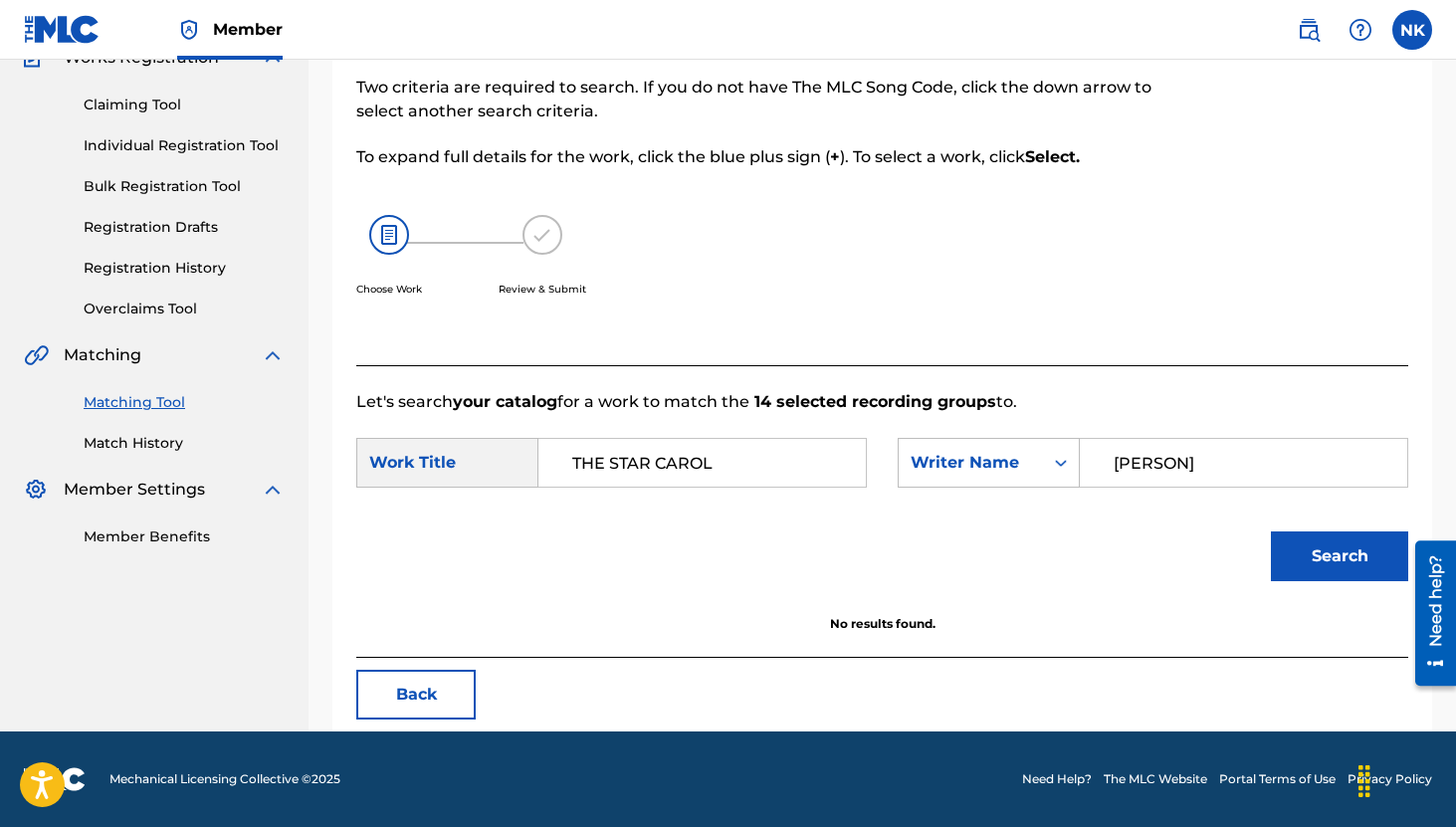 click on "Alfred S. Burt" at bounding box center (1243, 463) 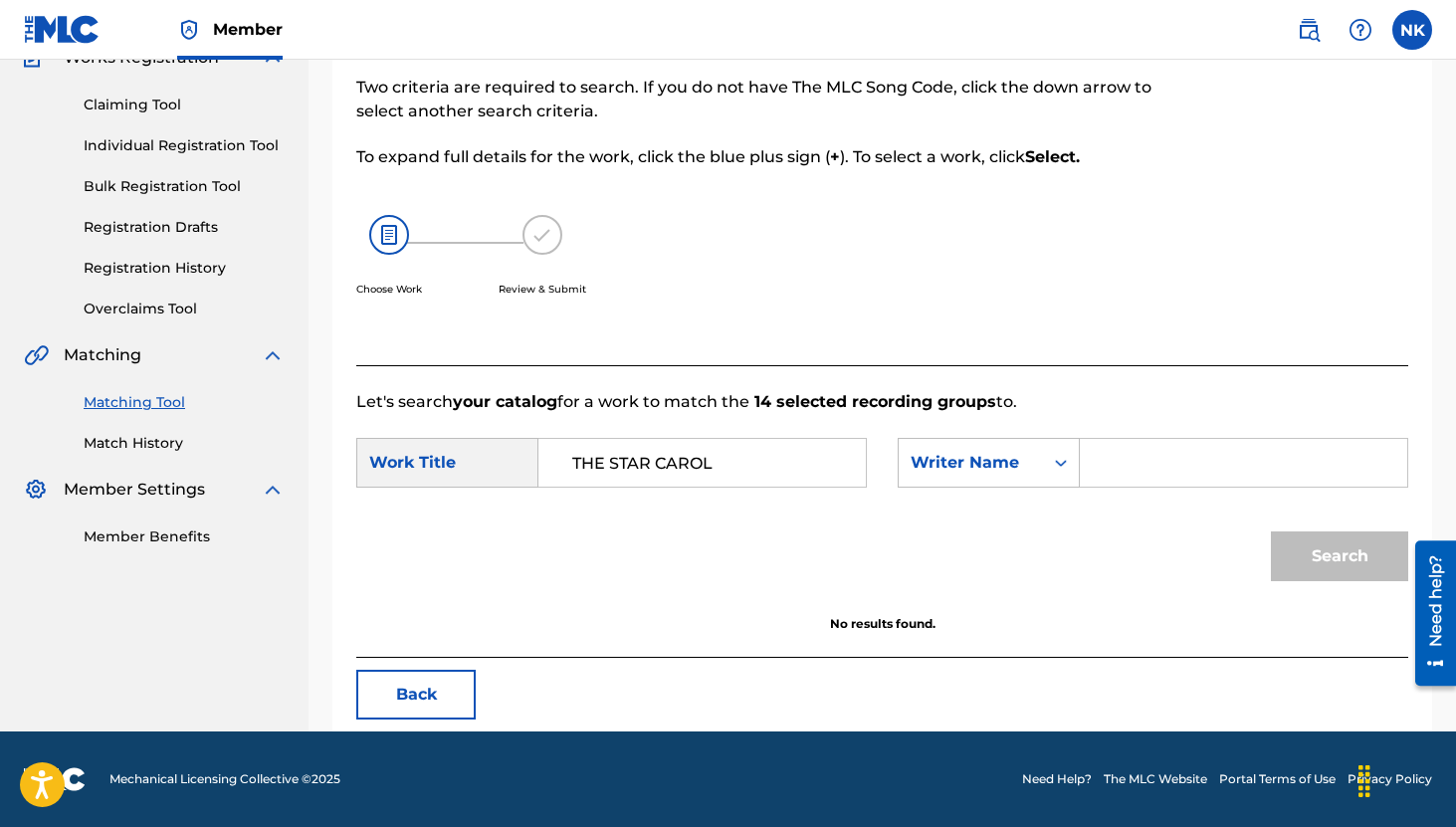 paste on "Wihla Hutson" 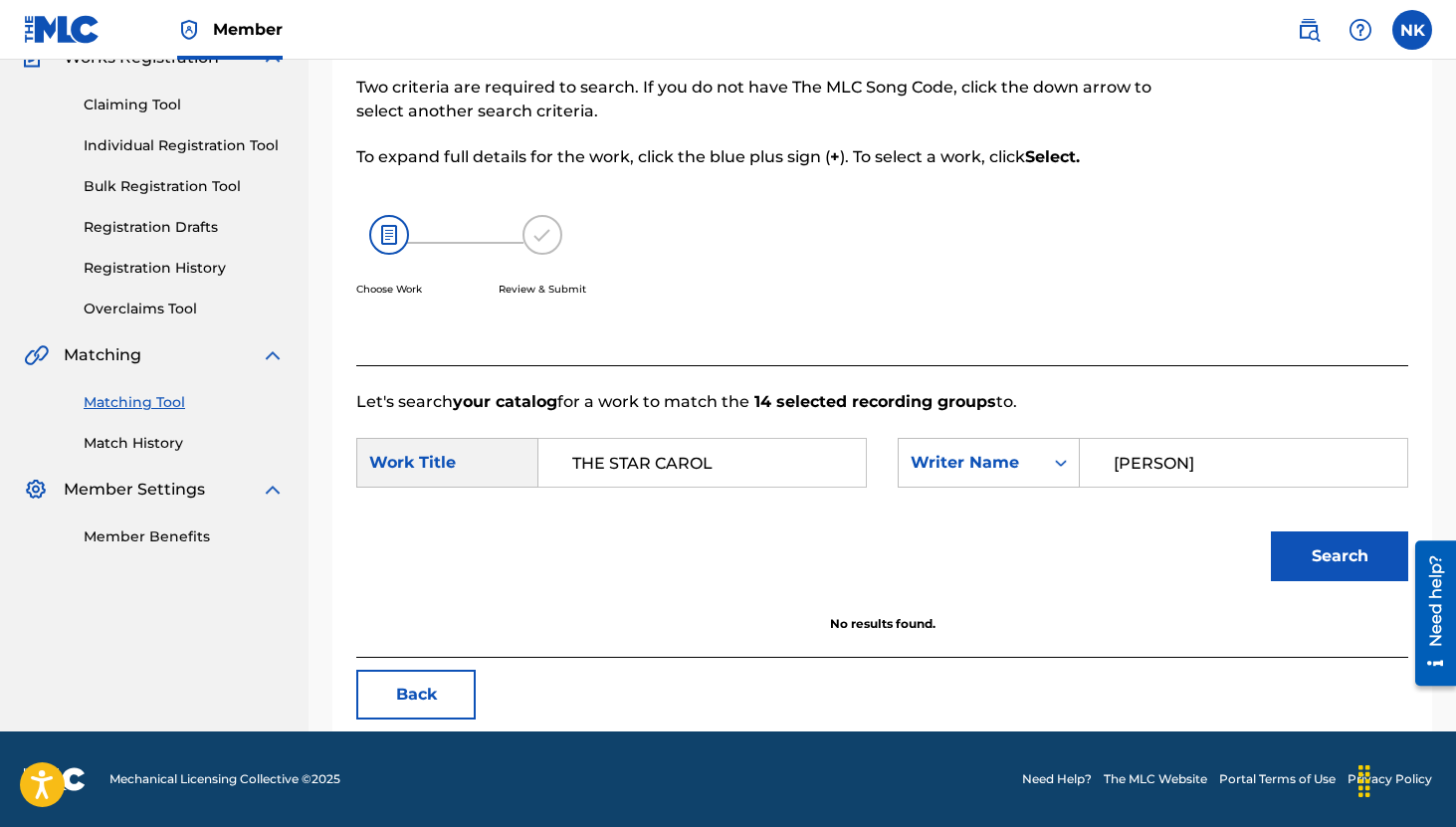 type on "Wihla Hutson" 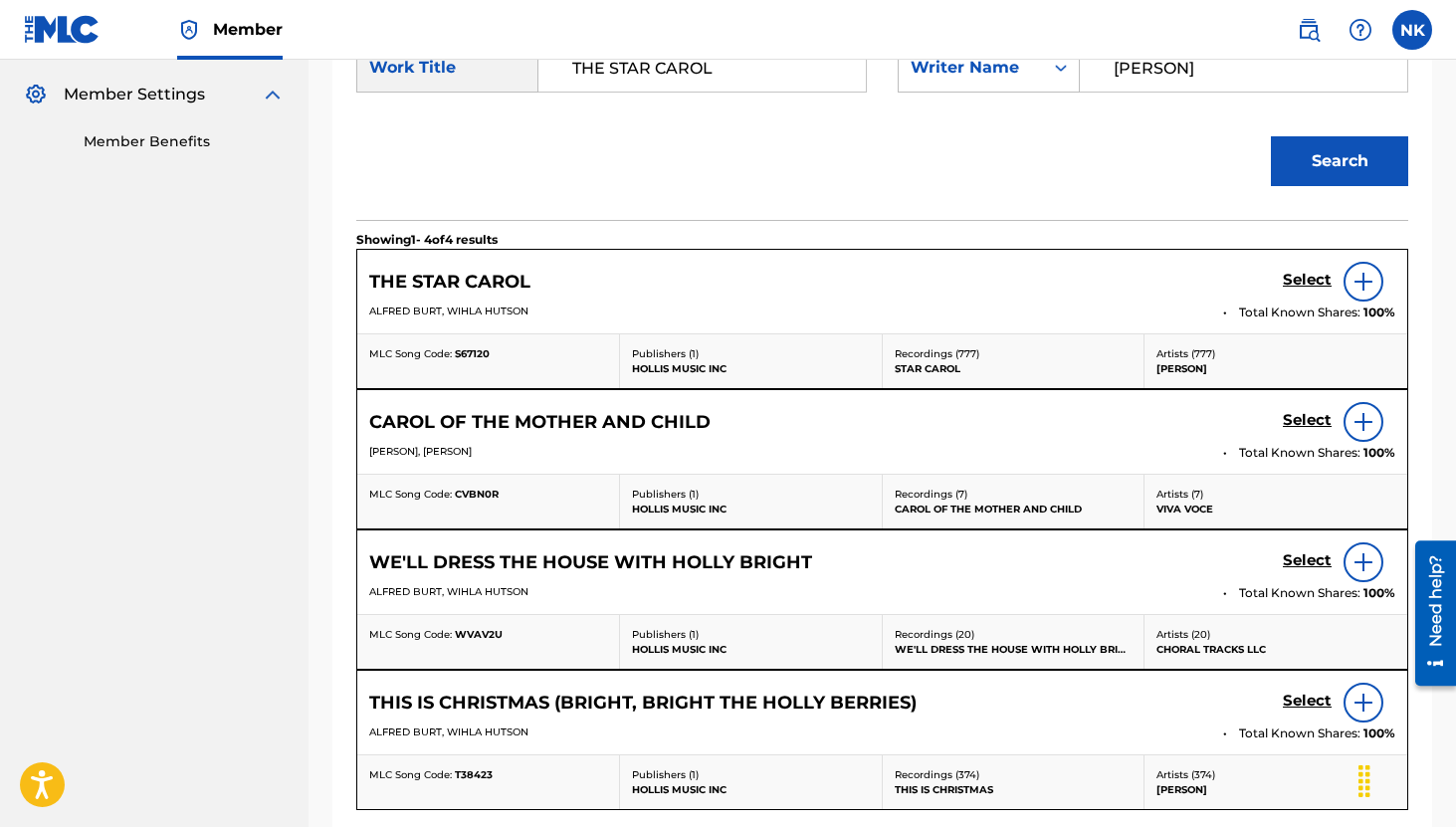 scroll, scrollTop: 594, scrollLeft: 0, axis: vertical 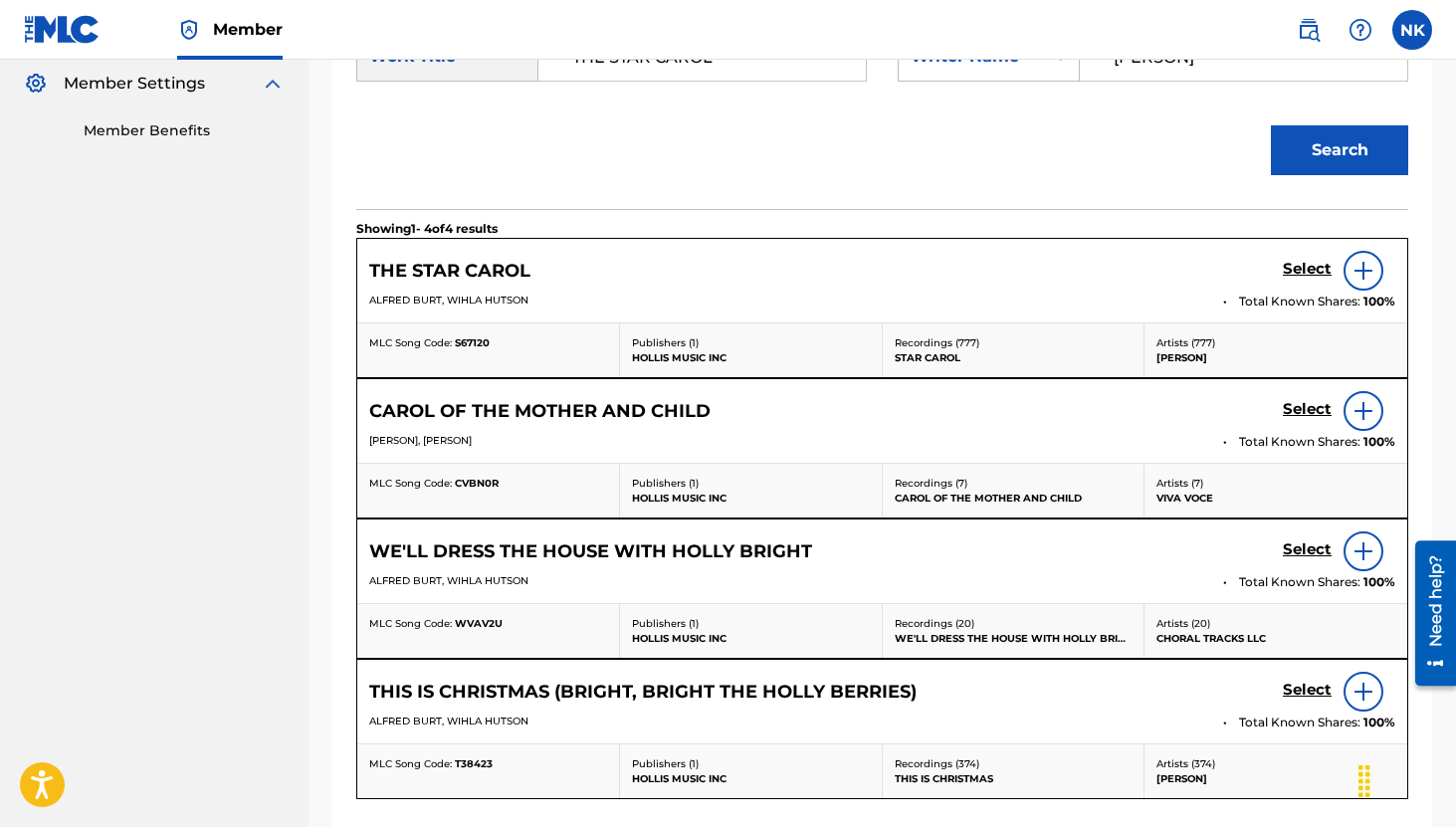 click on "Select" at bounding box center [1307, 269] 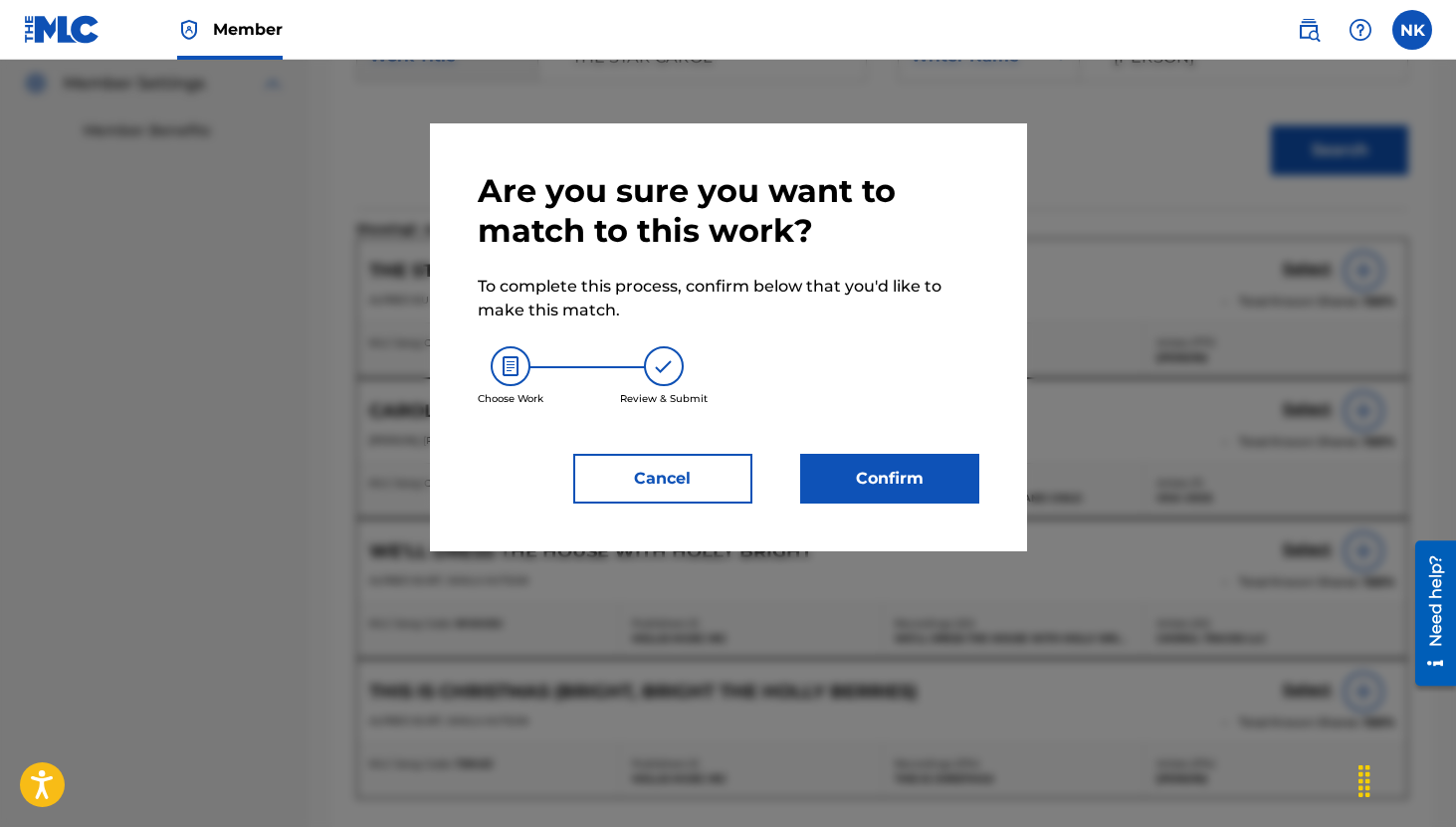 click on "Confirm" at bounding box center [890, 479] 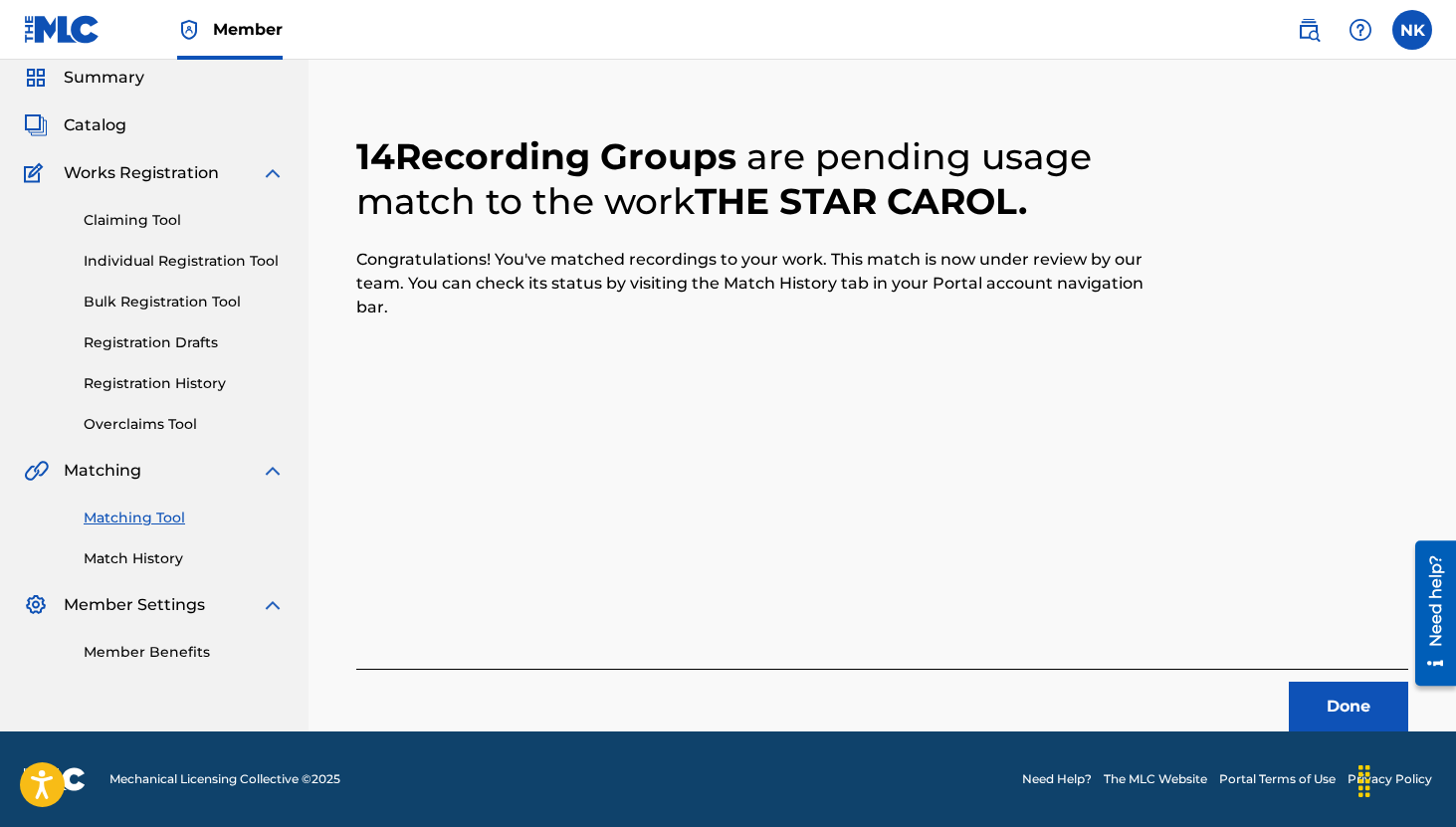 scroll, scrollTop: 73, scrollLeft: 0, axis: vertical 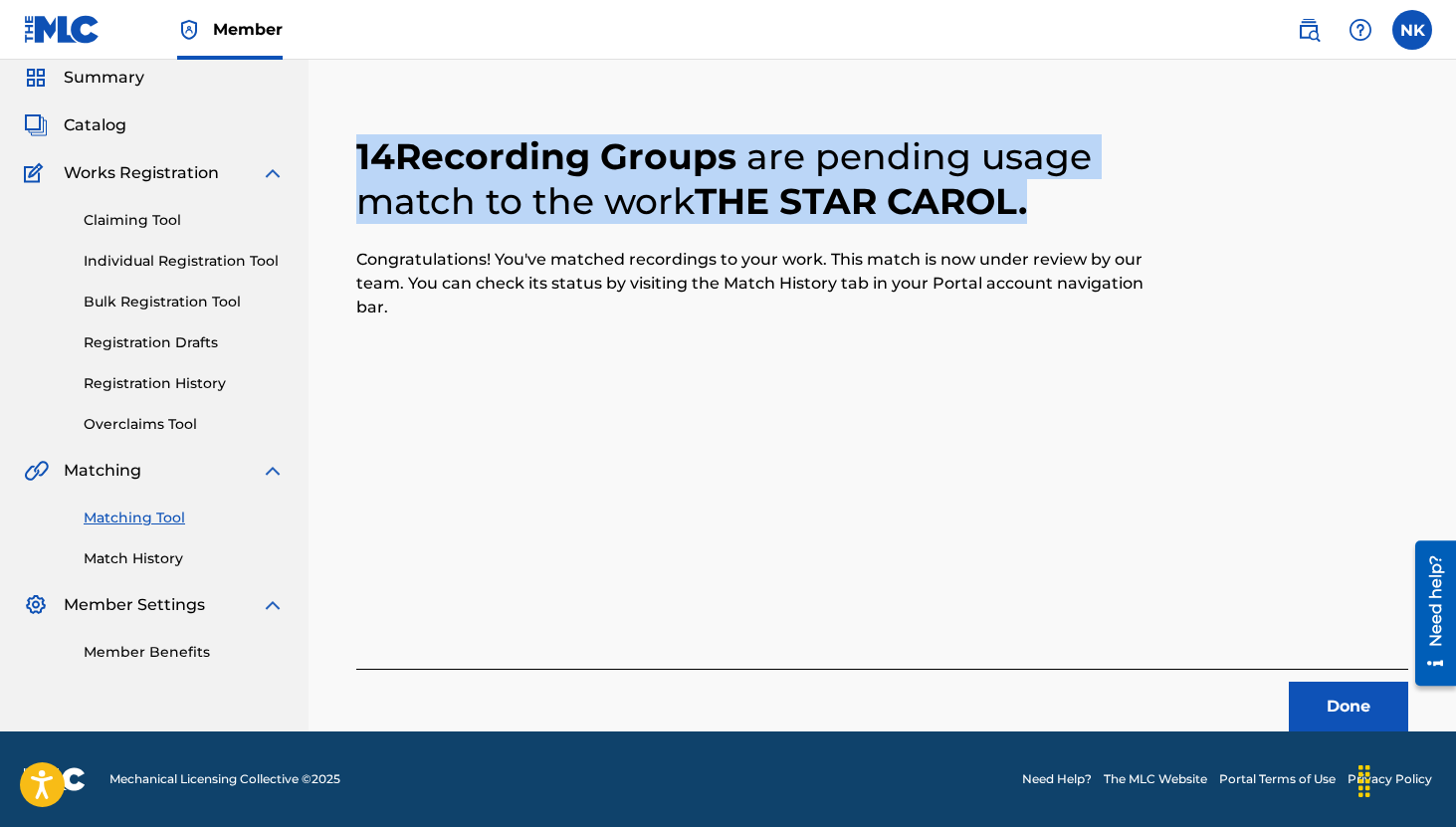 drag, startPoint x: 347, startPoint y: 150, endPoint x: 1160, endPoint y: 187, distance: 813.8415 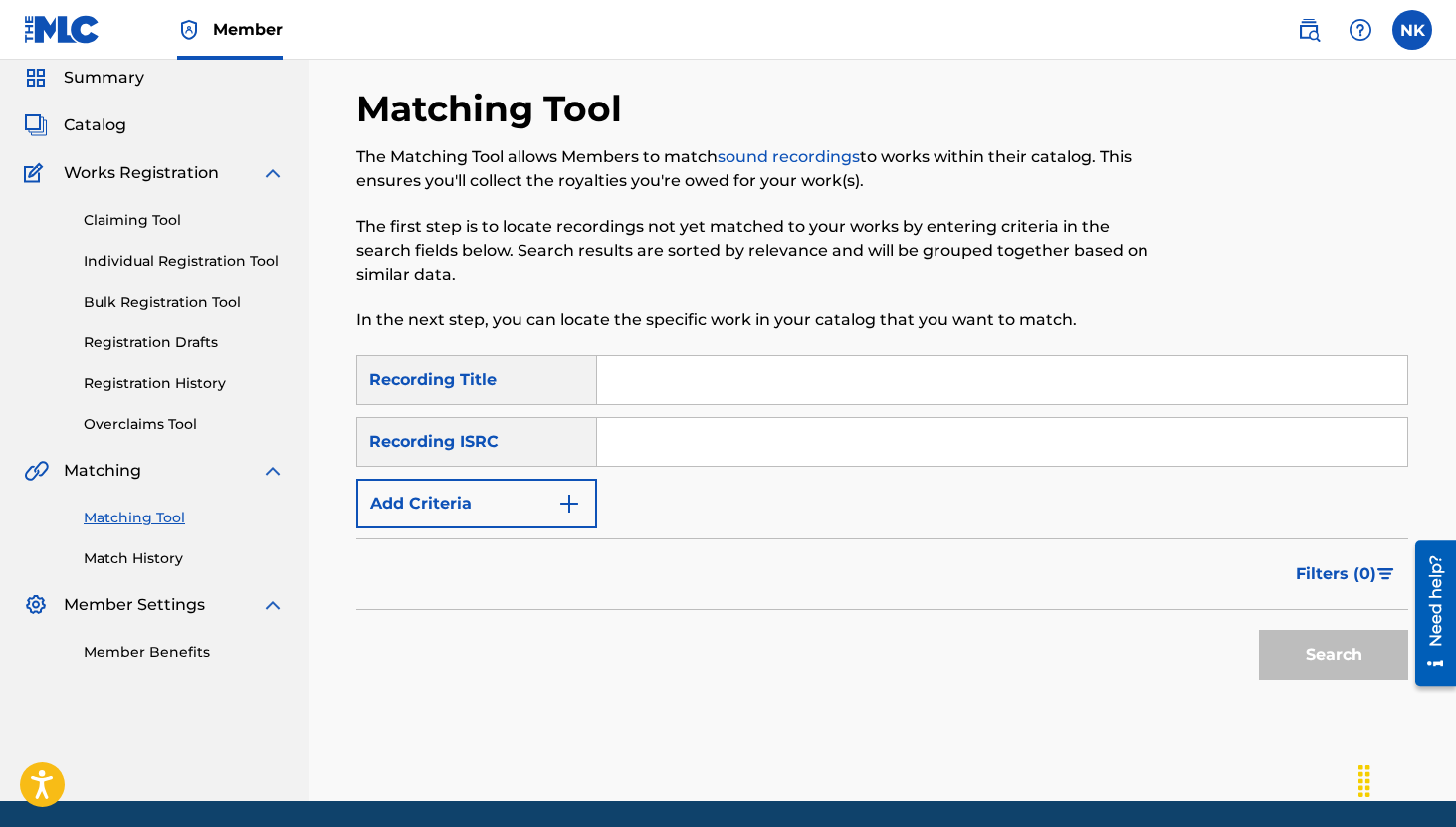 click at bounding box center (1002, 380) 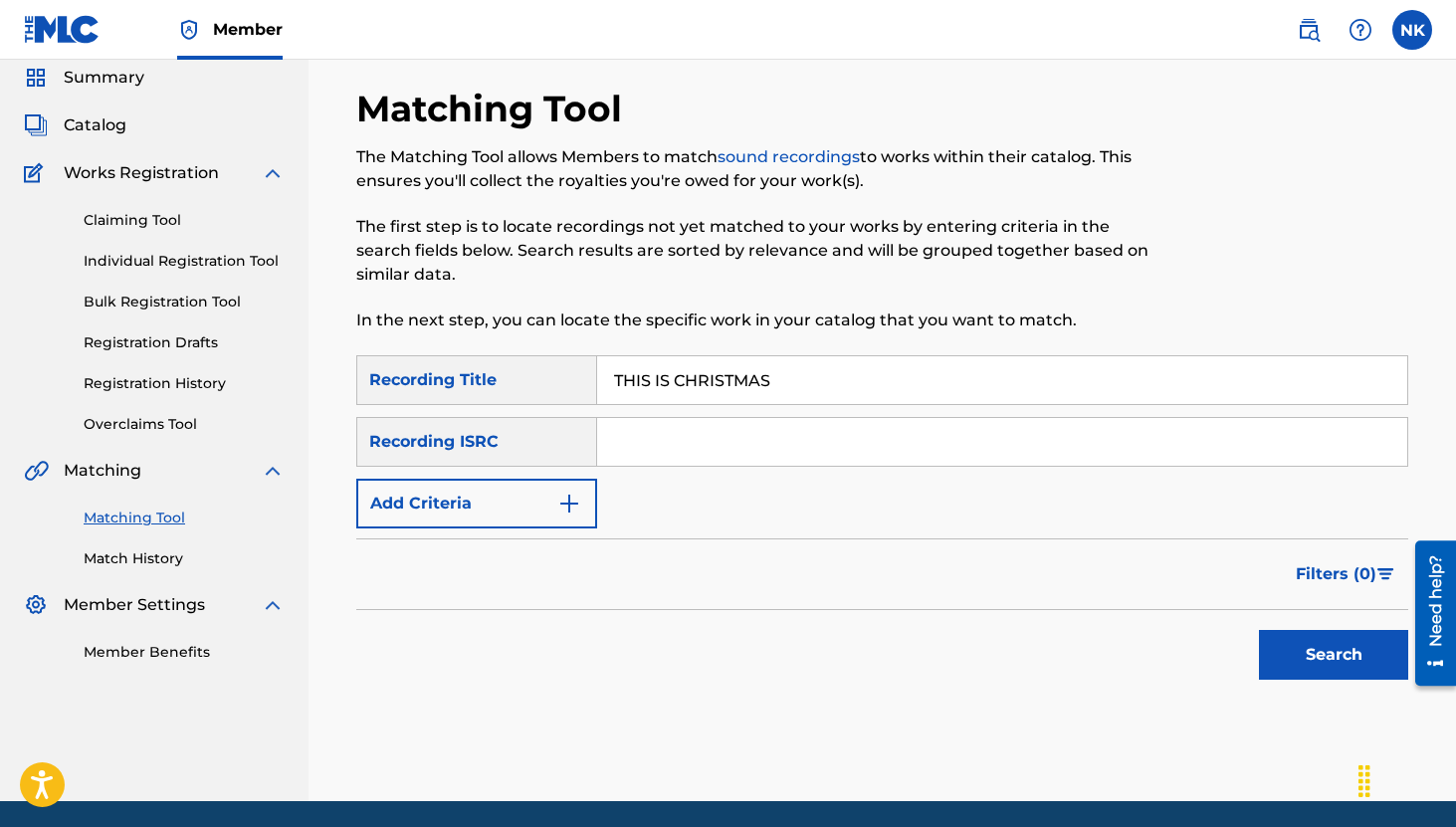 type on "THIS IS CHRISTMAS" 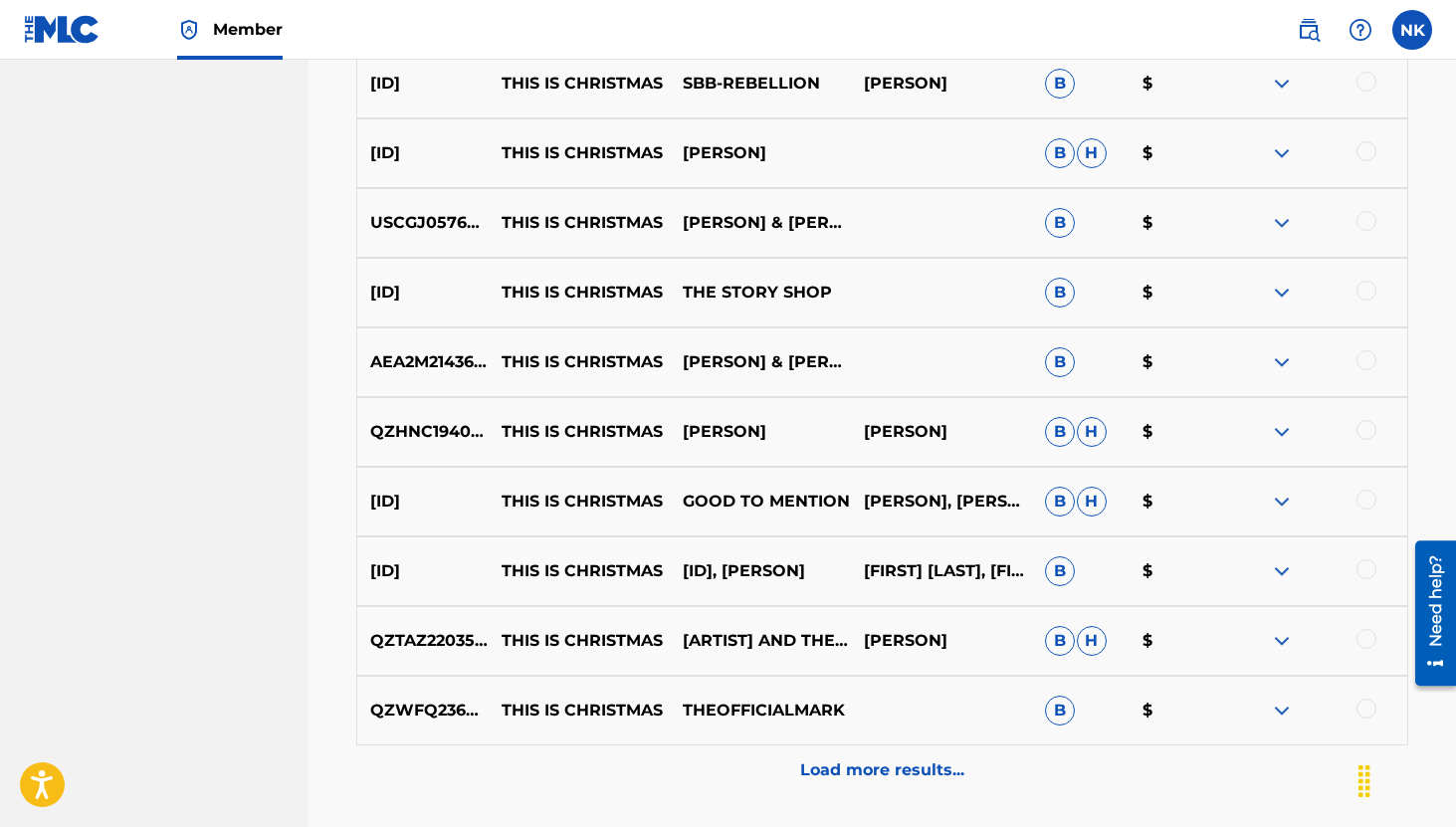 scroll, scrollTop: 954, scrollLeft: 0, axis: vertical 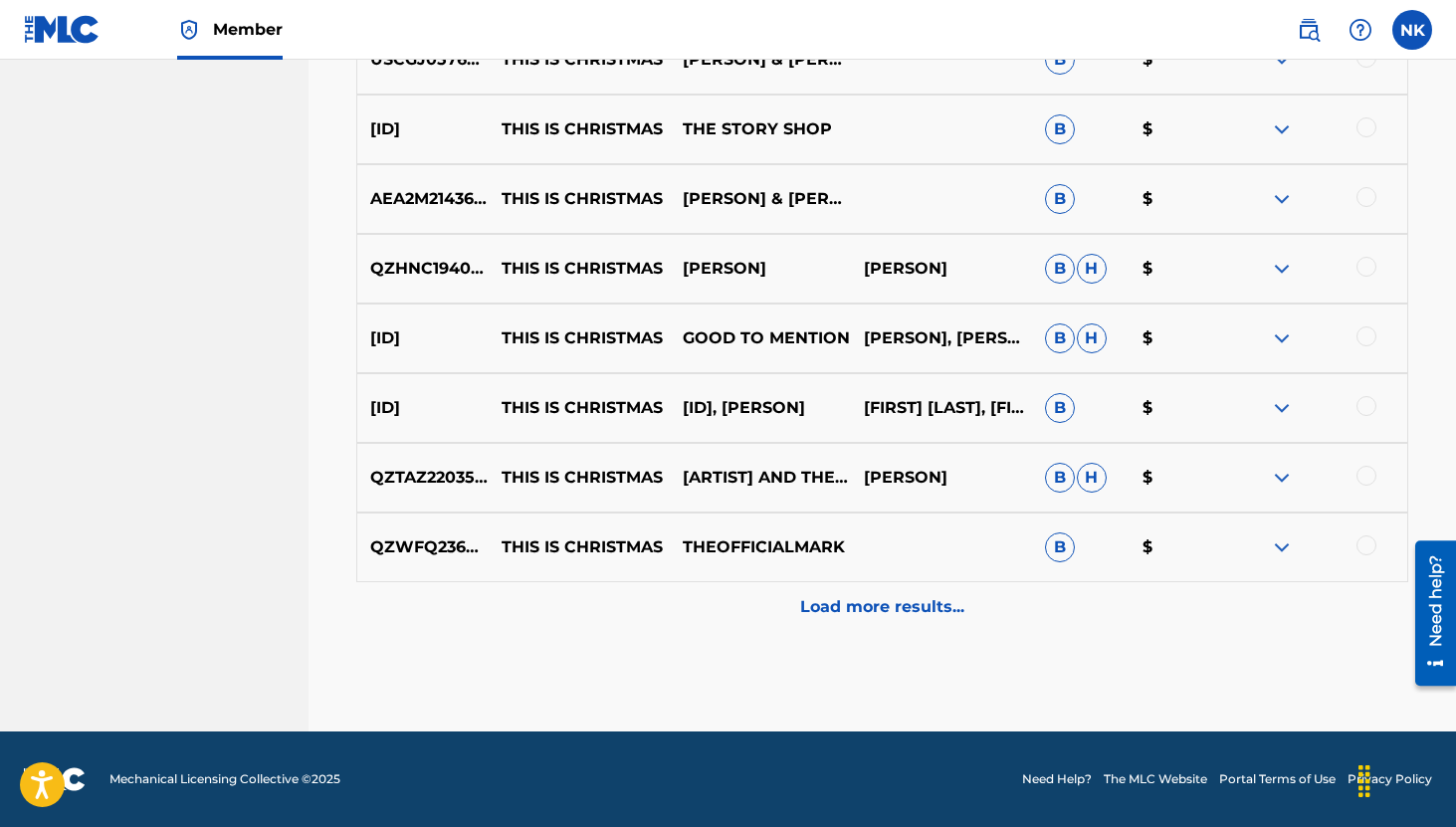 click on "Load more results..." at bounding box center (882, 607) 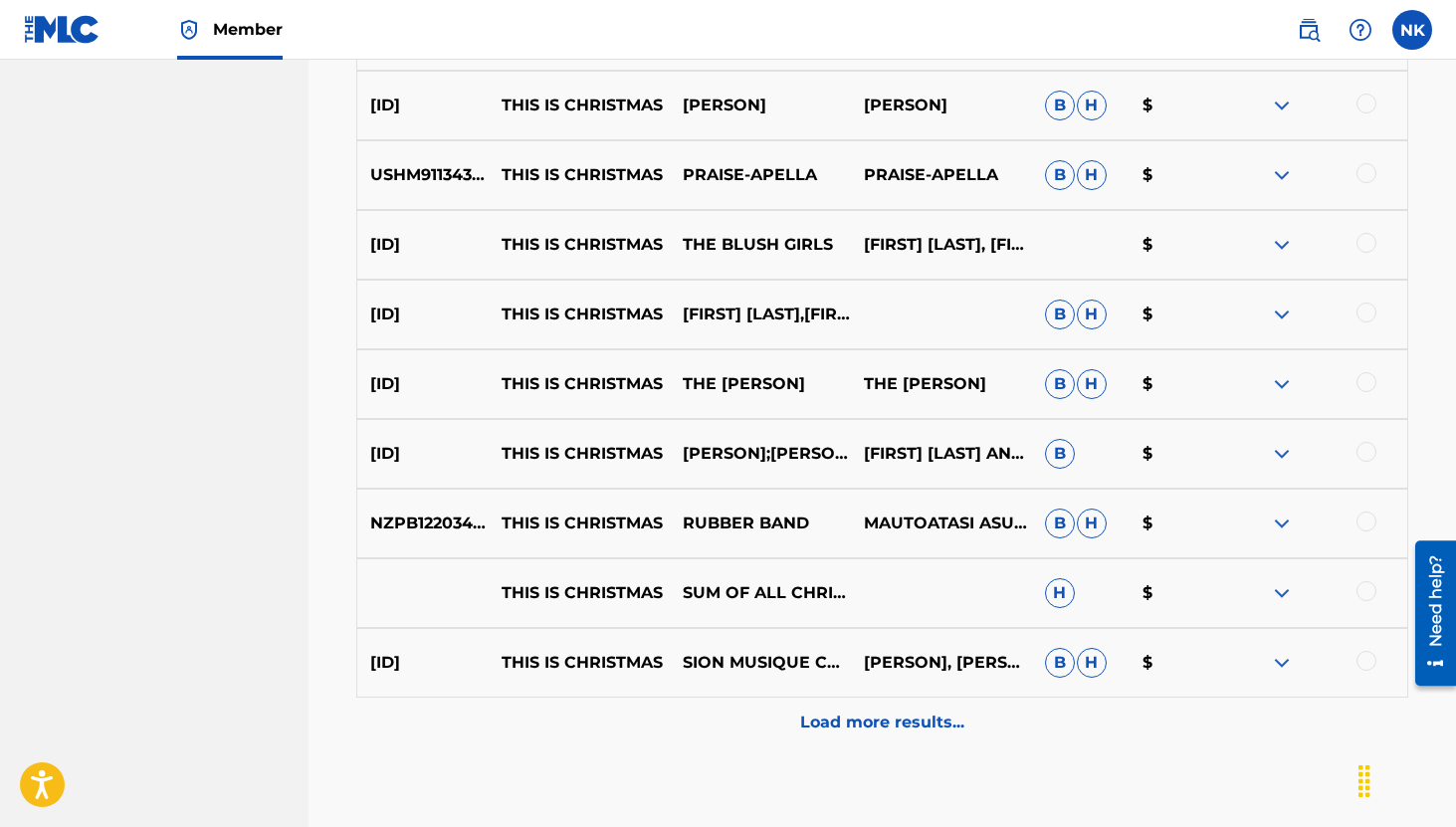 scroll, scrollTop: 1651, scrollLeft: 0, axis: vertical 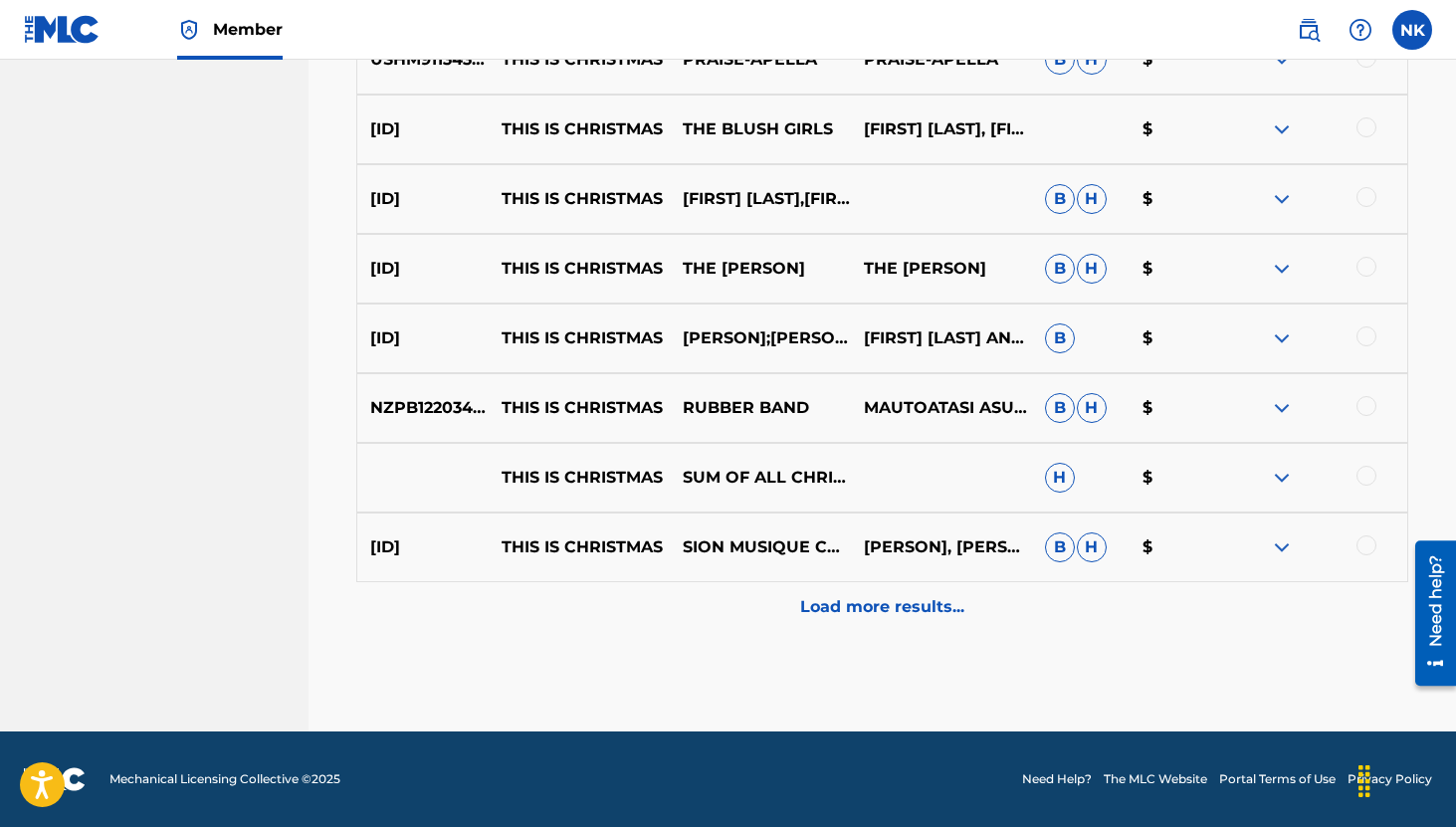 click on "Load more results..." at bounding box center (882, 607) 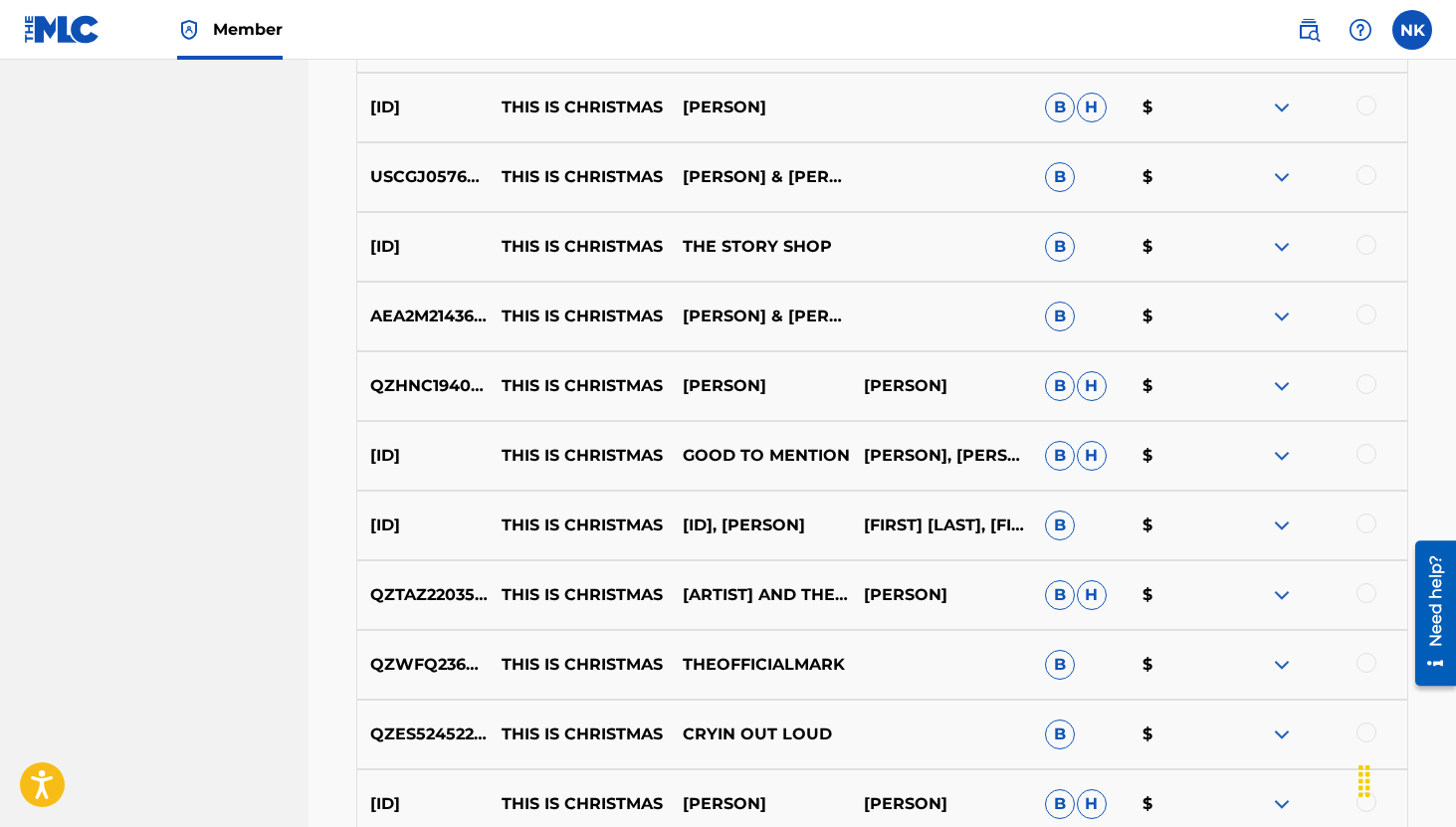 scroll, scrollTop: 0, scrollLeft: 0, axis: both 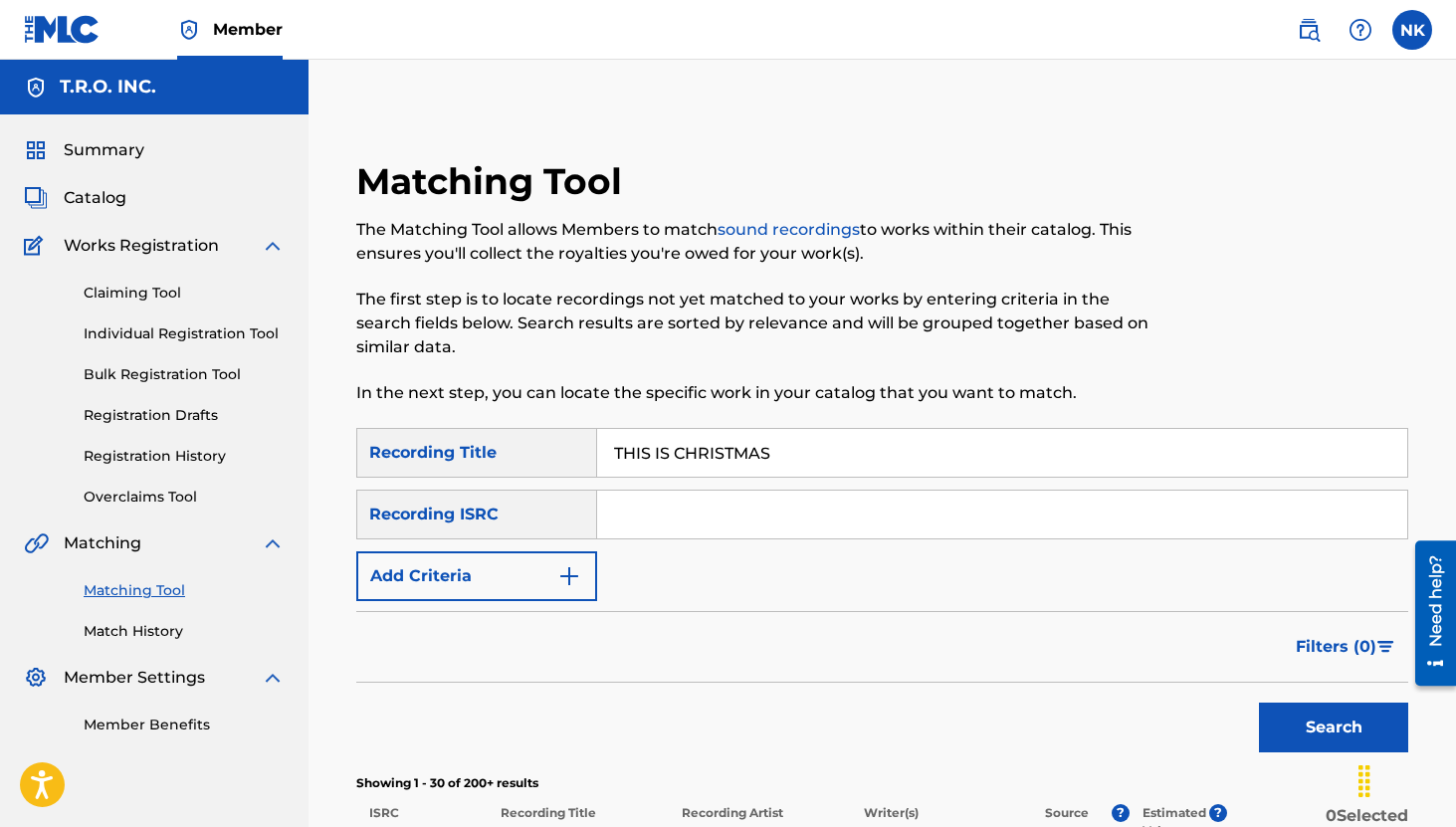 click on "Add Criteria" at bounding box center [477, 576] 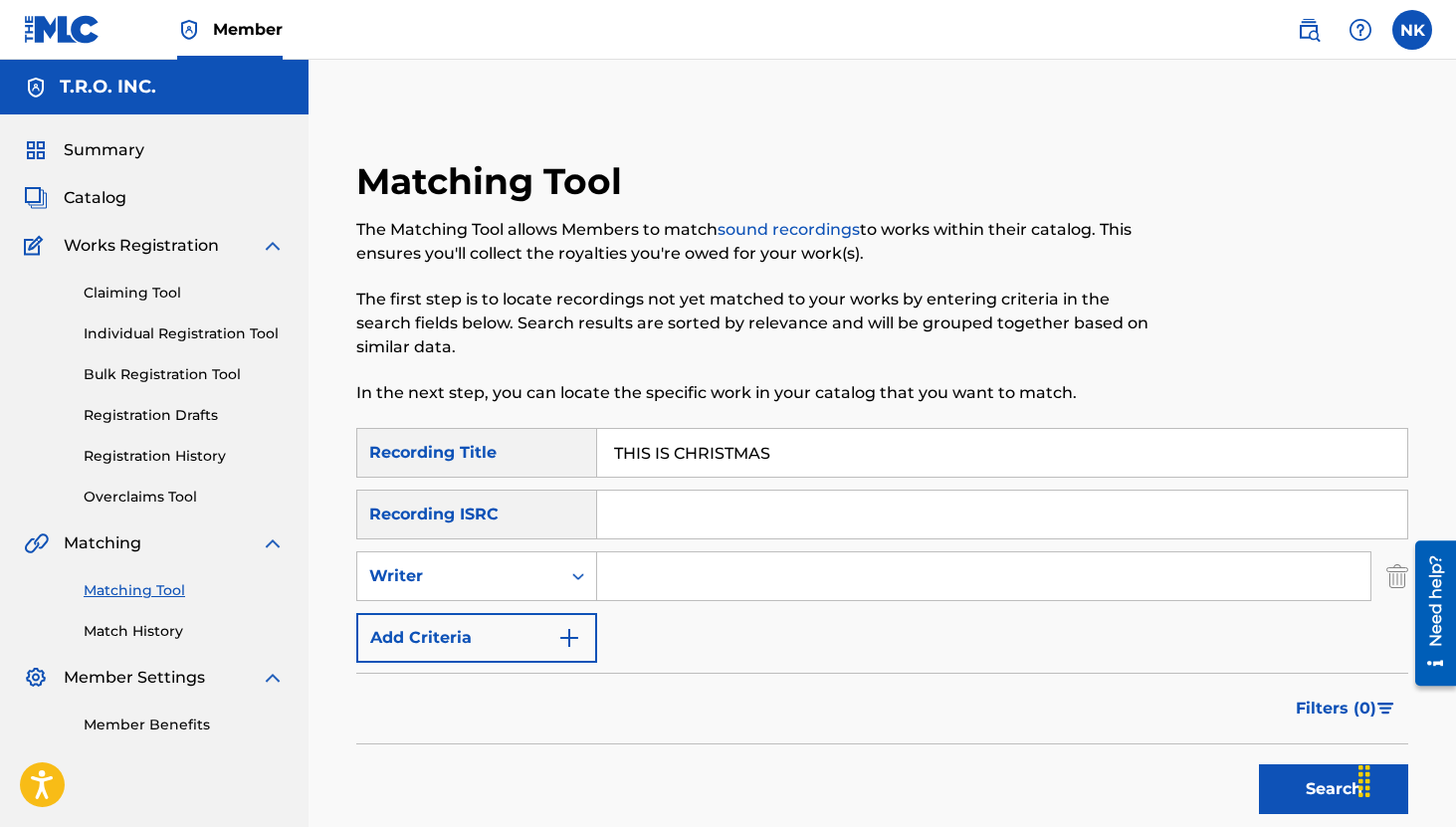 click at bounding box center (983, 576) 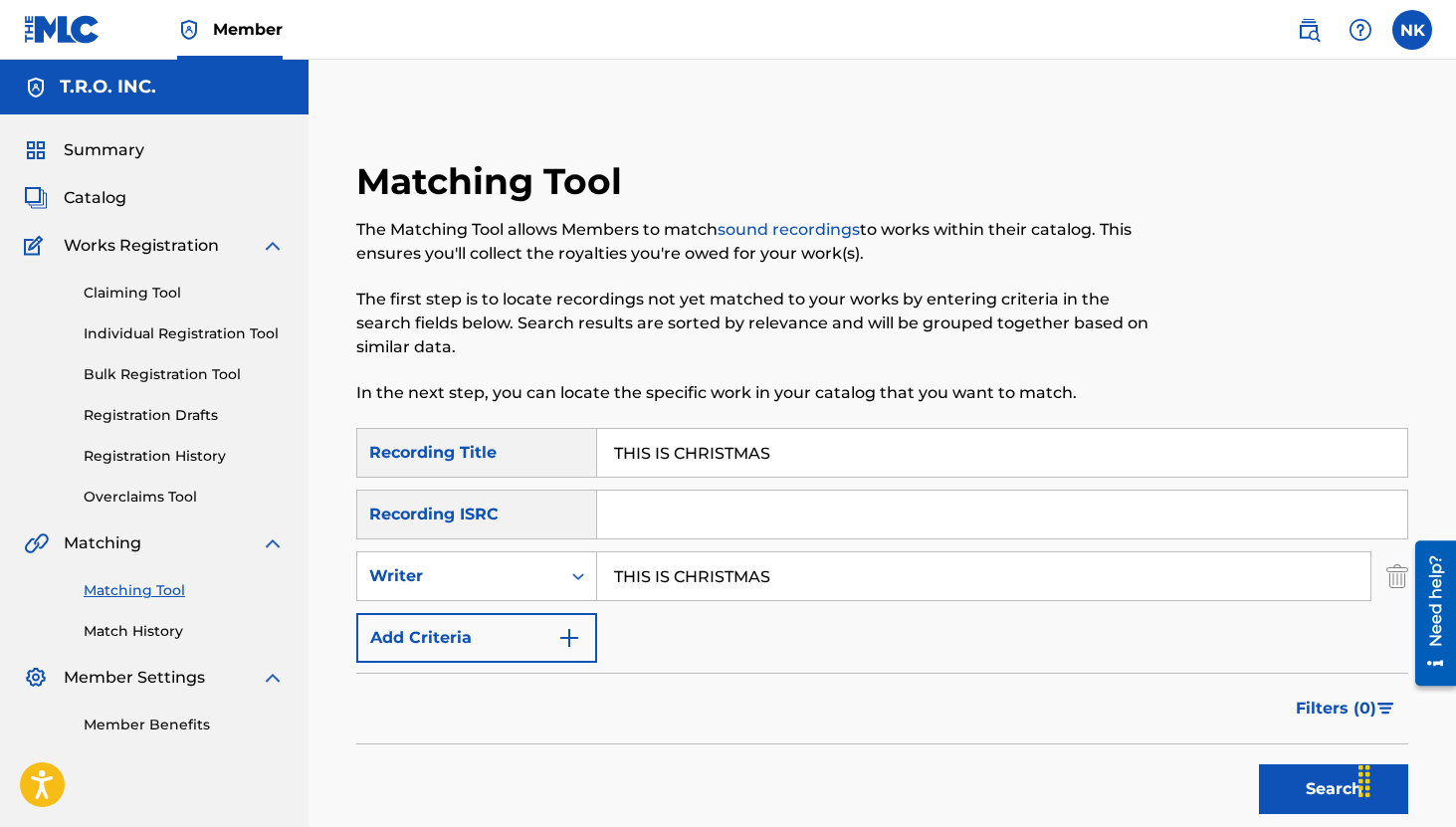 click on "THIS IS CHRISTMAS" at bounding box center (983, 576) 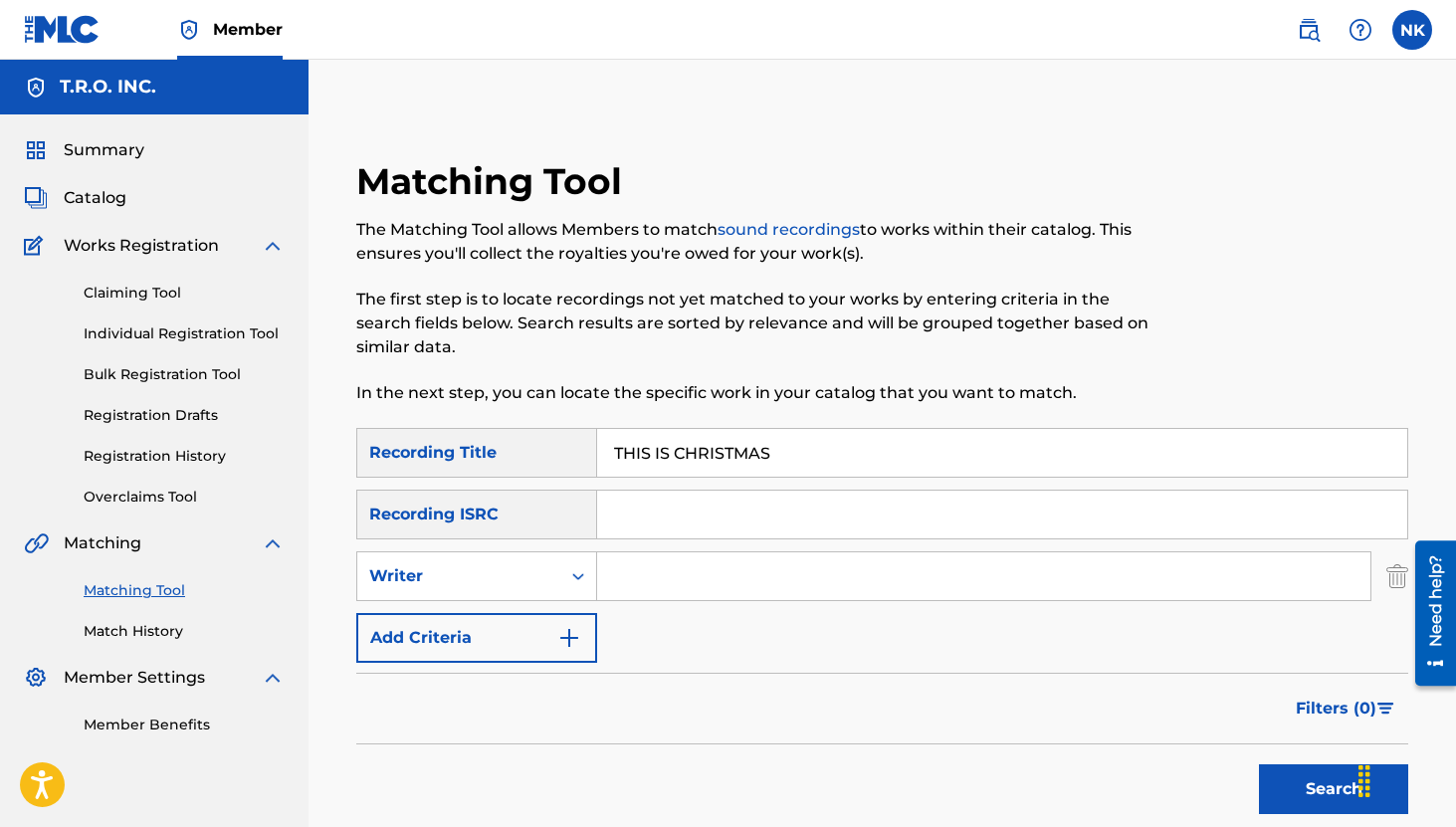 paste on "Wihla Hutson & Alfred Burt" 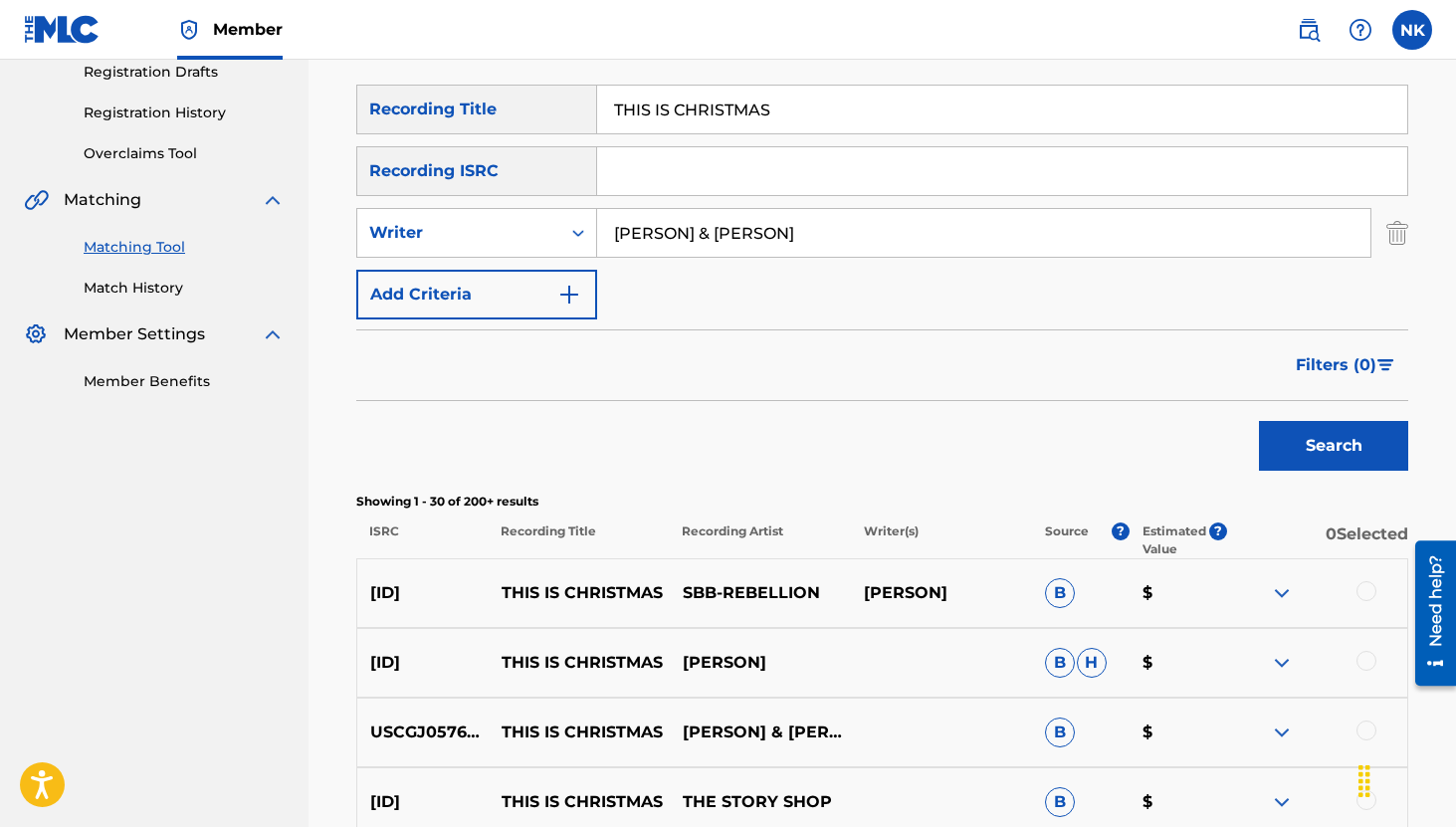 scroll, scrollTop: 342, scrollLeft: 0, axis: vertical 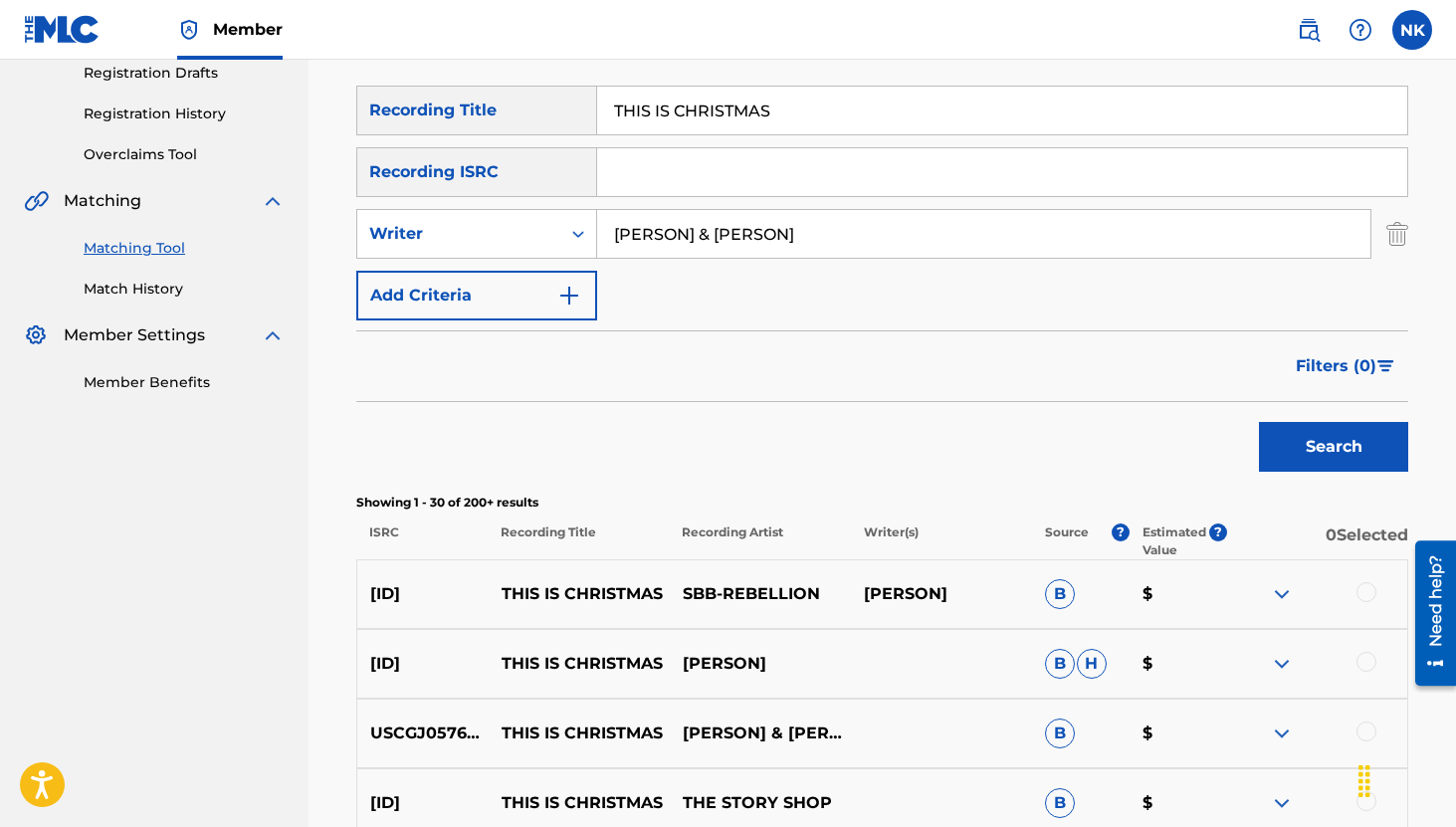 type on "Wihla Hutson & Alfred Burt" 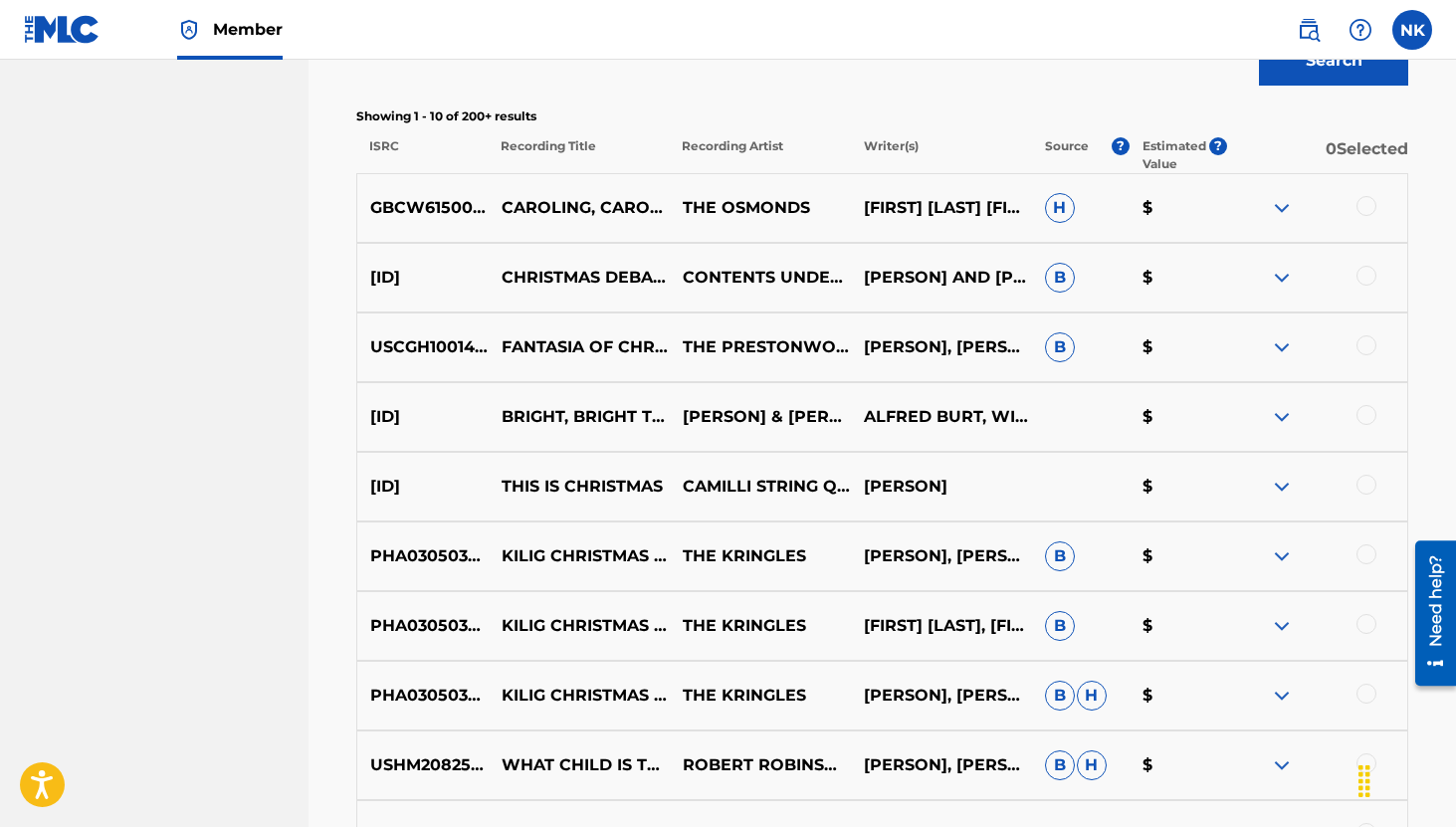 scroll, scrollTop: 1016, scrollLeft: 0, axis: vertical 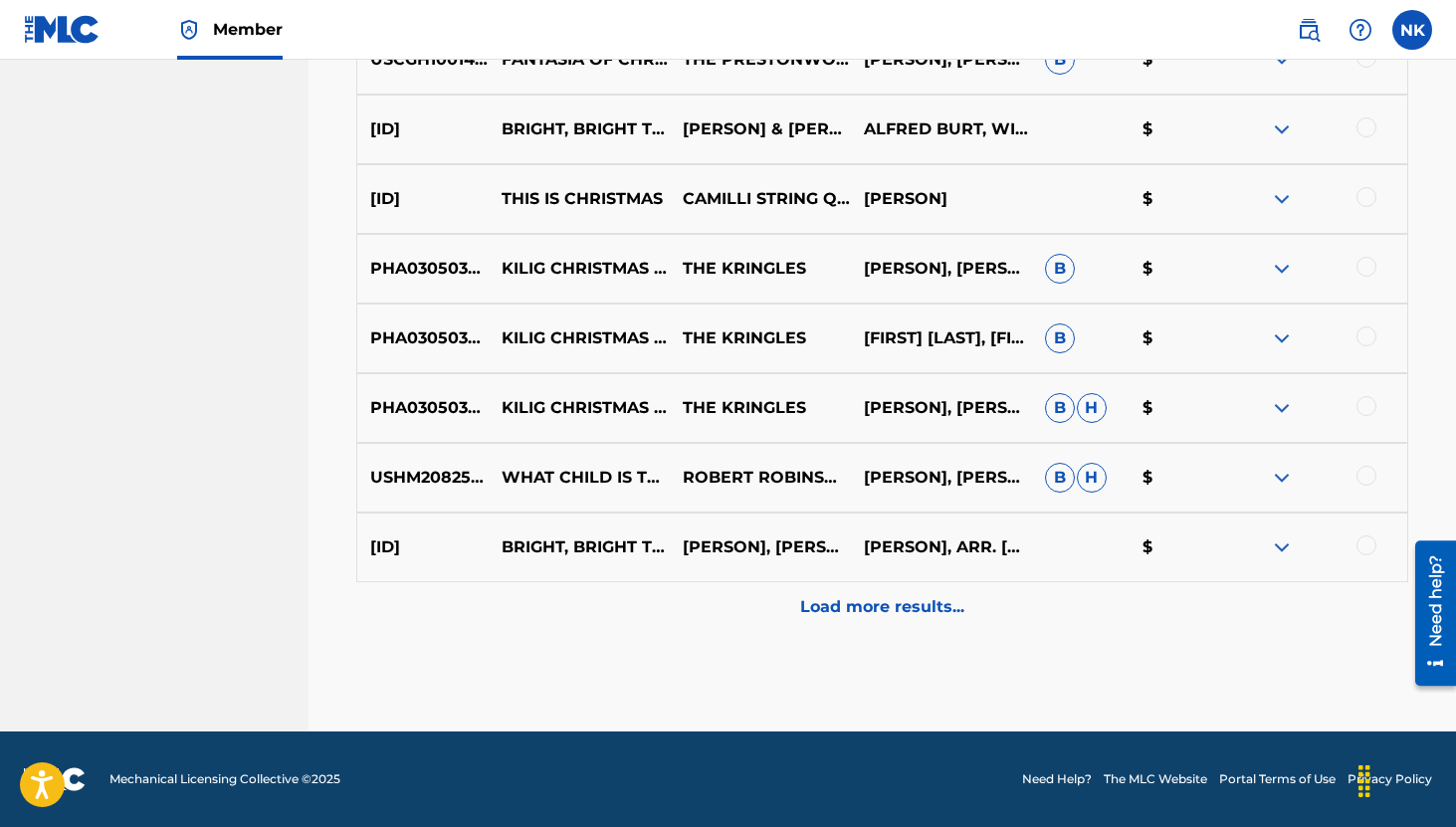 click on "Load more results..." at bounding box center [882, 607] 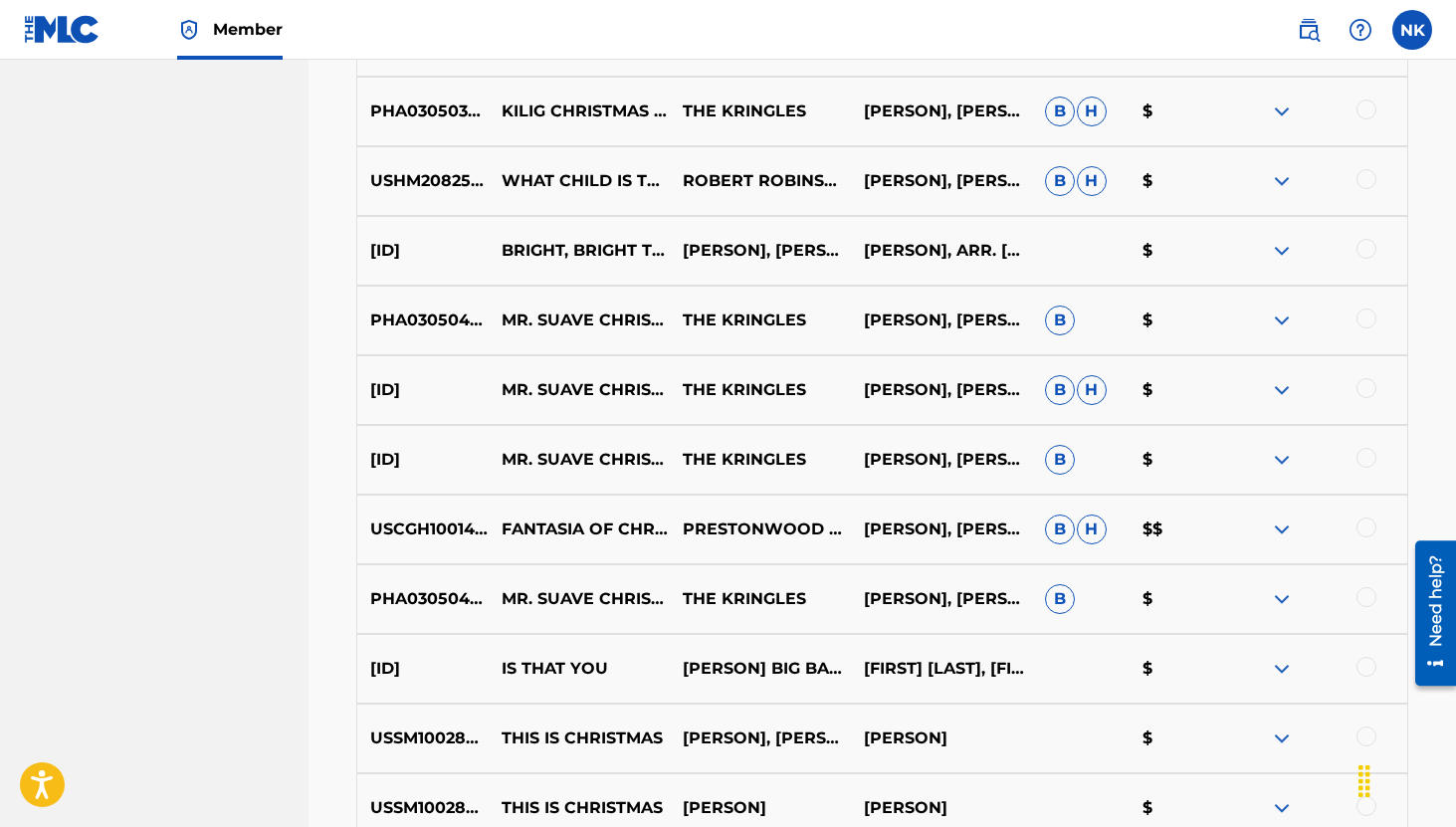 scroll, scrollTop: 1316, scrollLeft: 0, axis: vertical 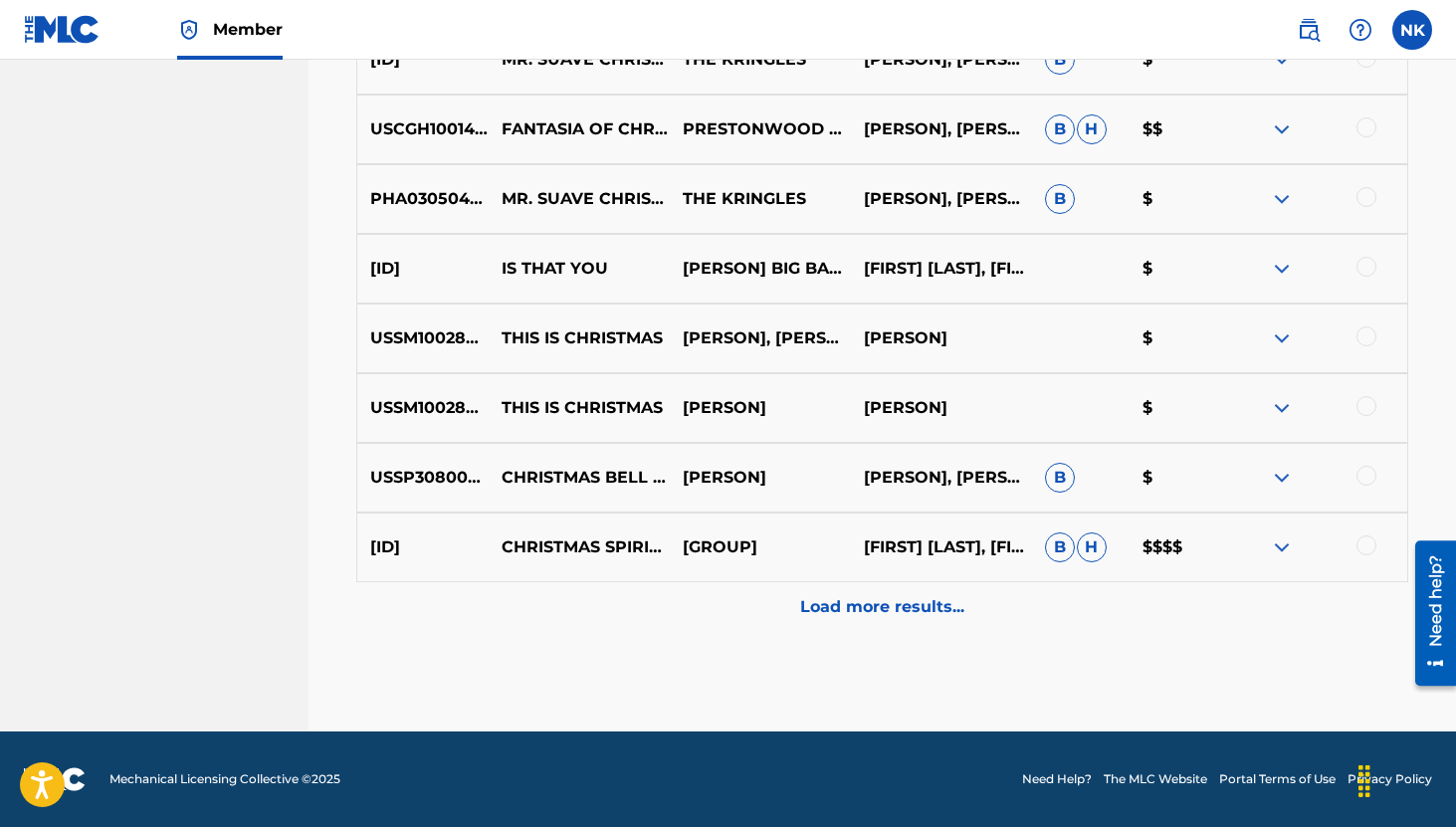 click on "Load more results..." at bounding box center (882, 607) 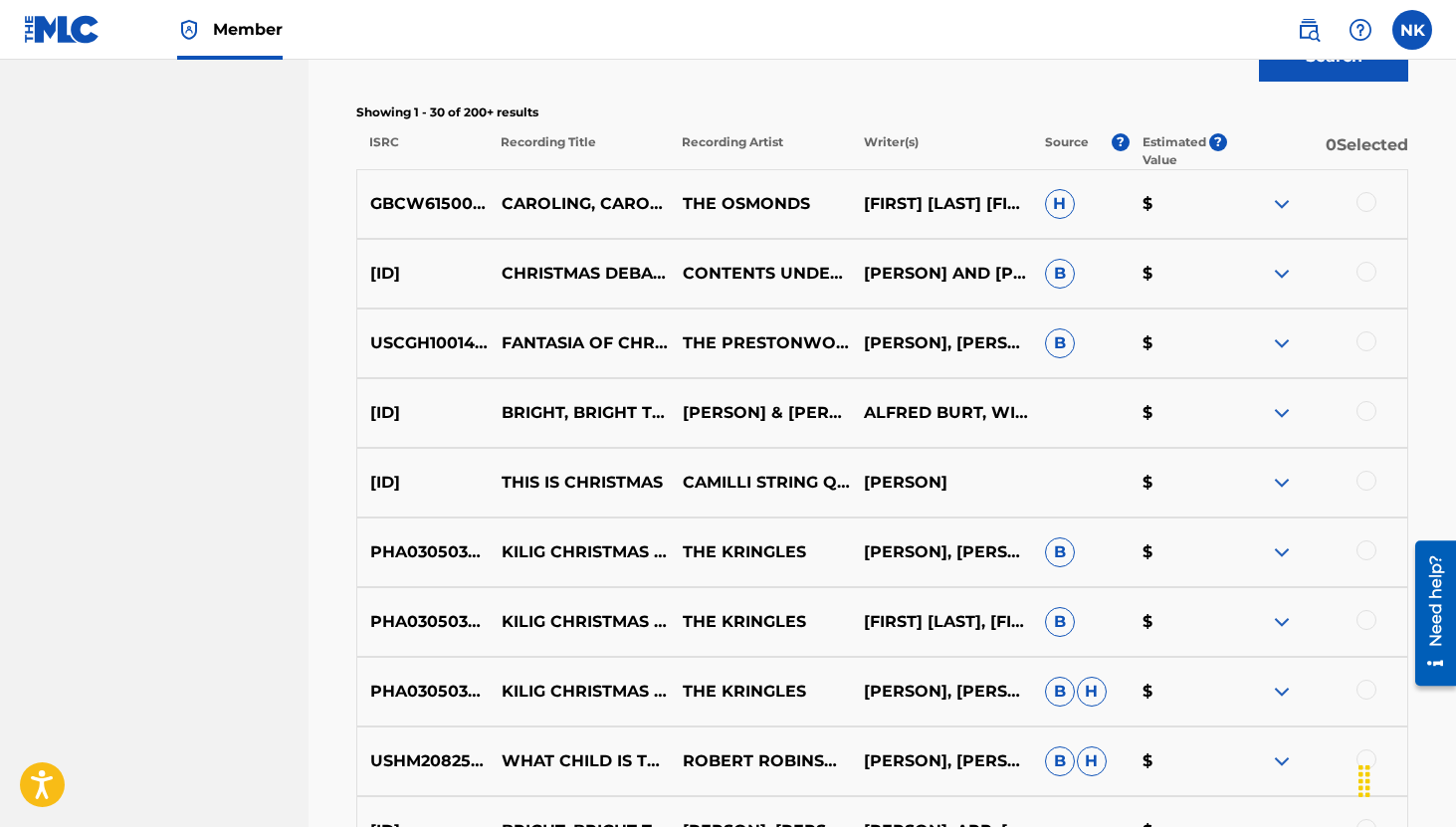scroll, scrollTop: 731, scrollLeft: 0, axis: vertical 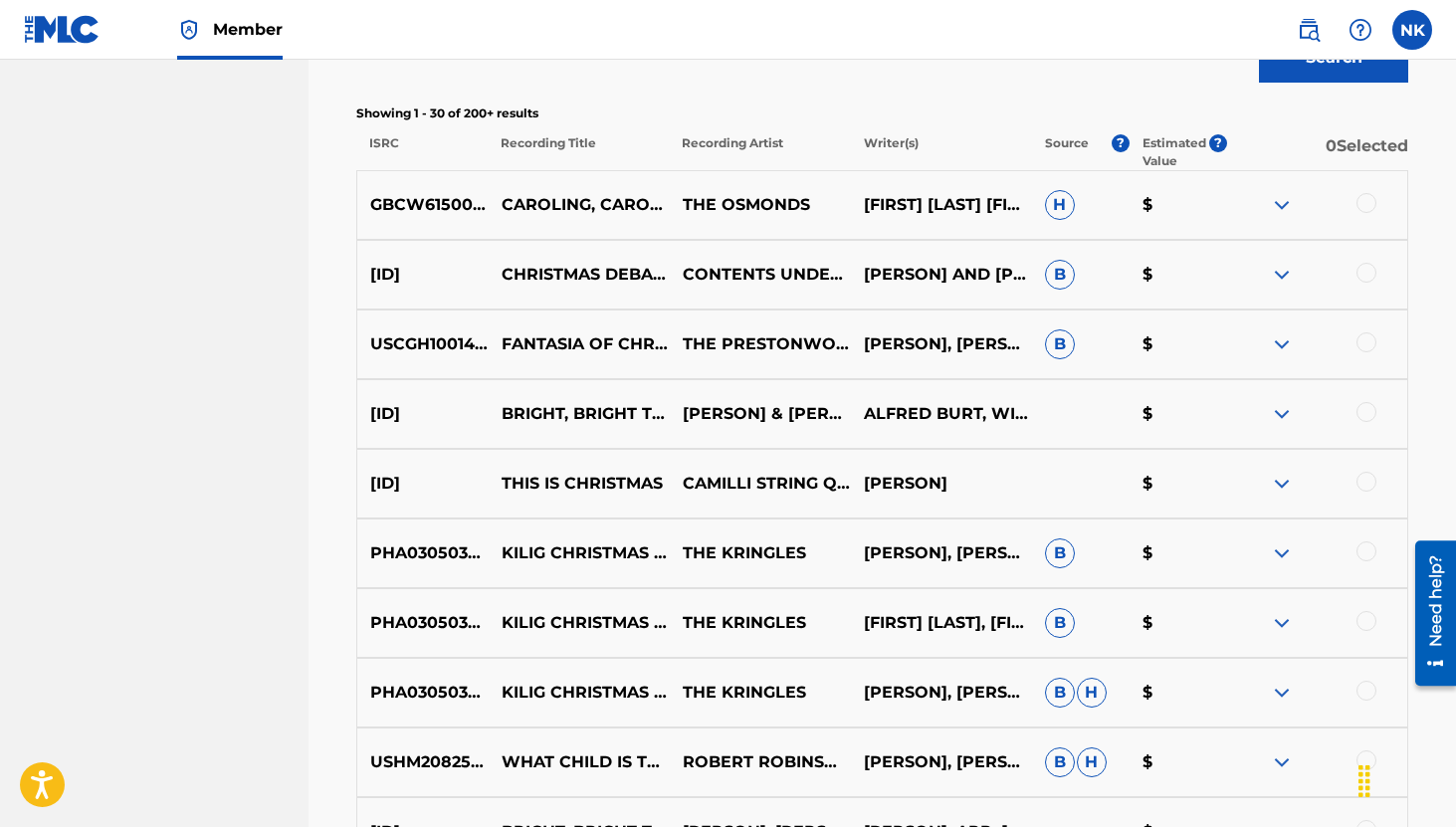 click at bounding box center [1366, 482] 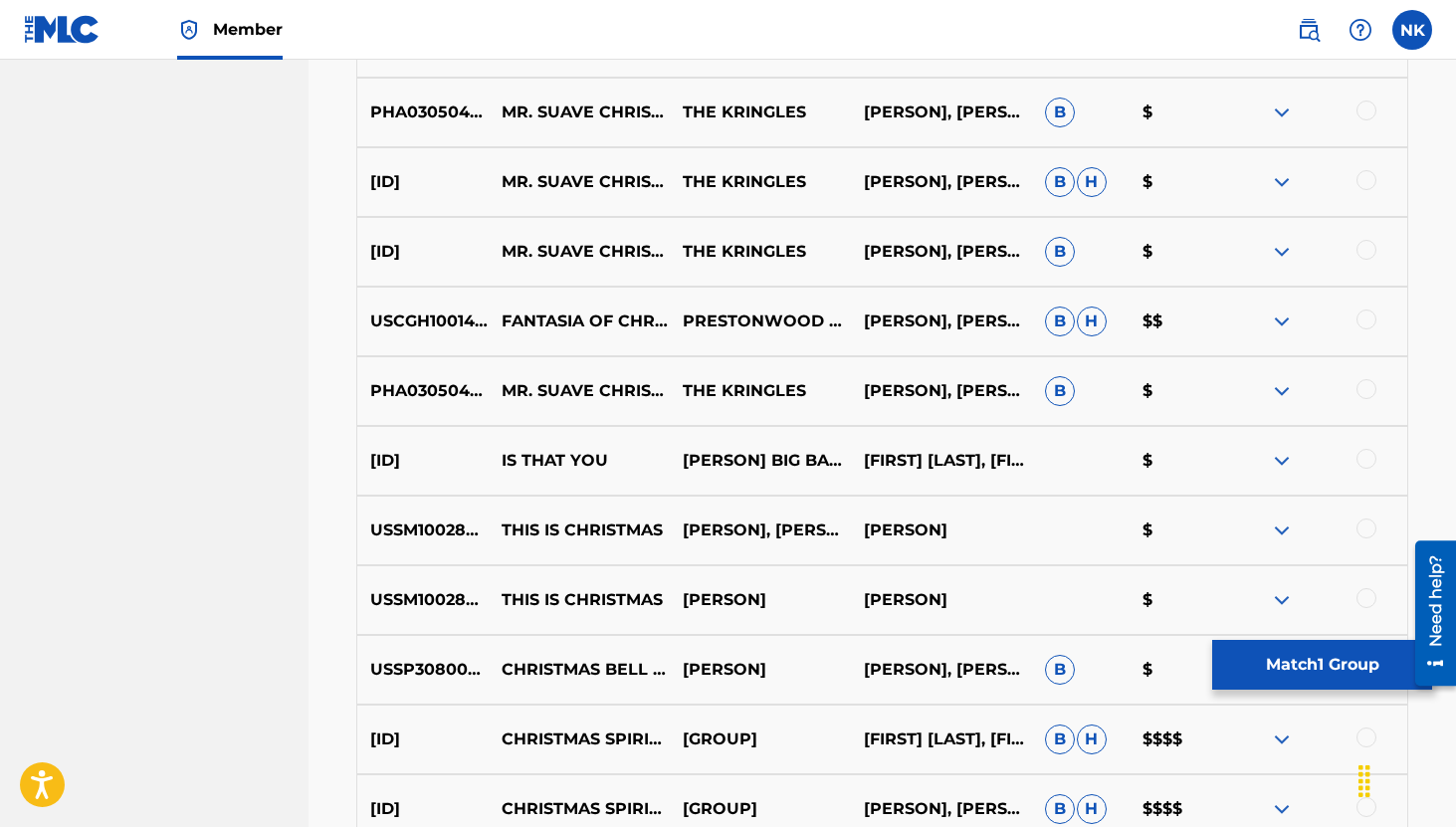 scroll, scrollTop: 1534, scrollLeft: 0, axis: vertical 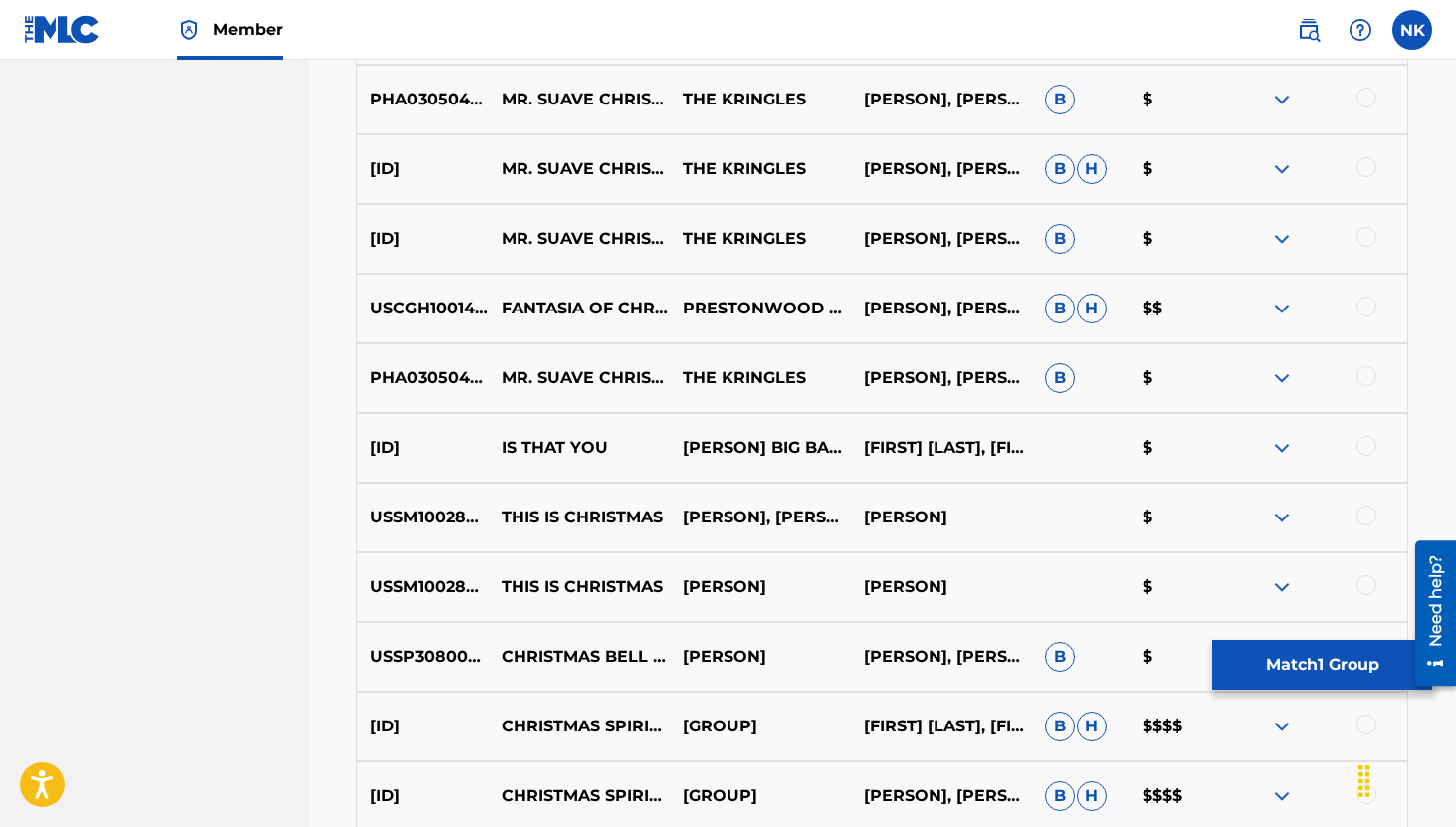 click at bounding box center [1366, 516] 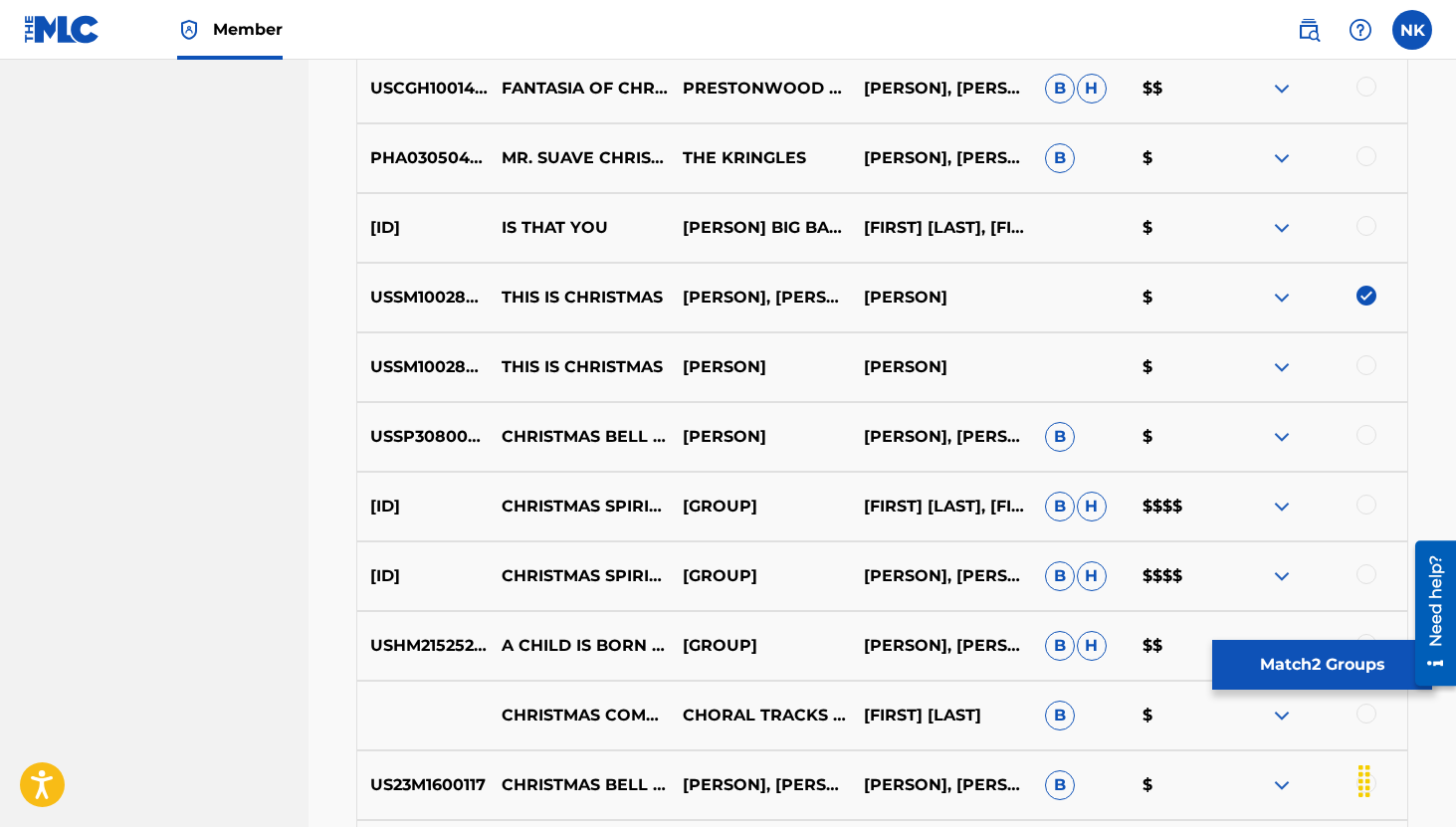 scroll, scrollTop: 1755, scrollLeft: 0, axis: vertical 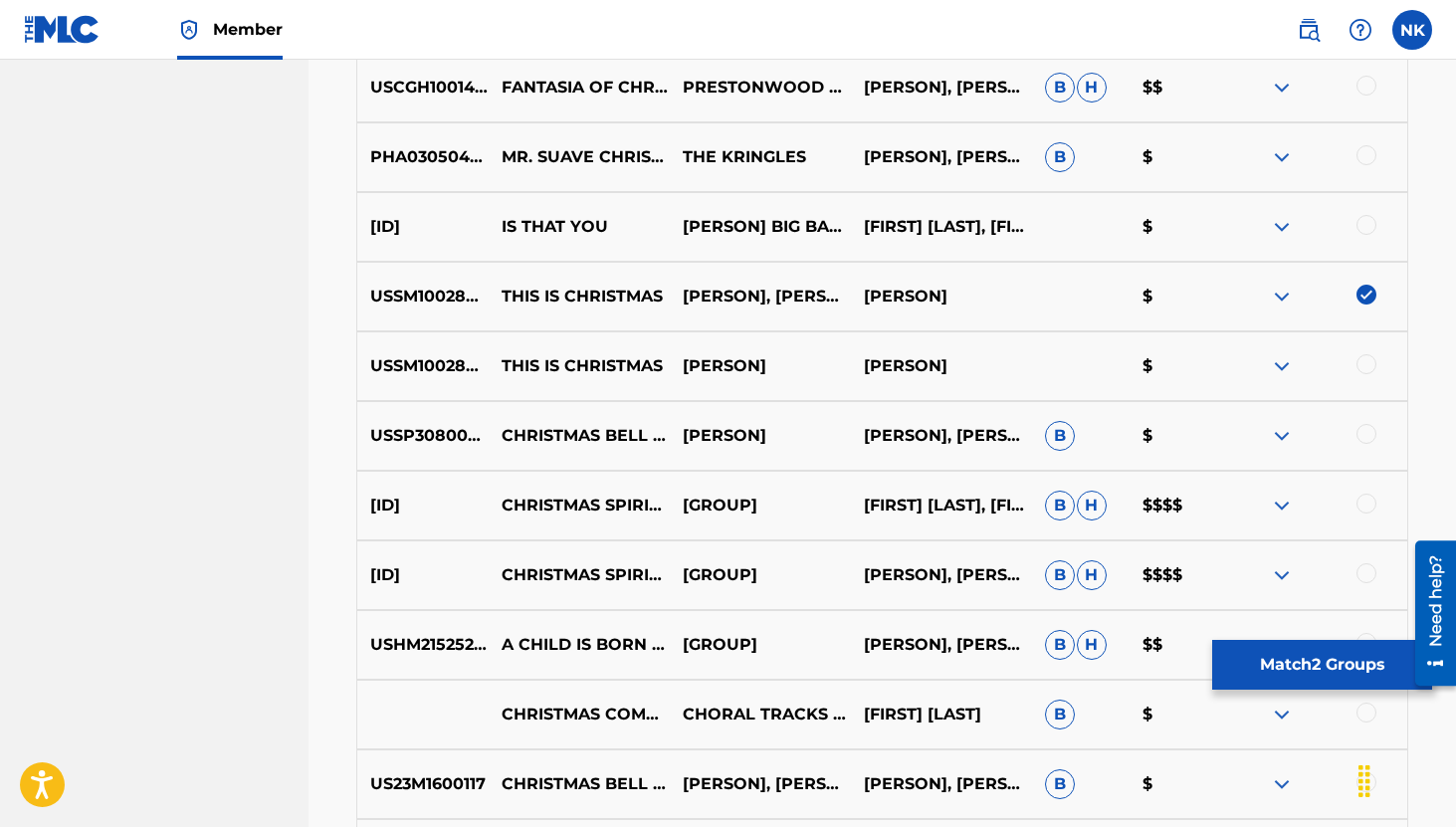 click at bounding box center [1366, 364] 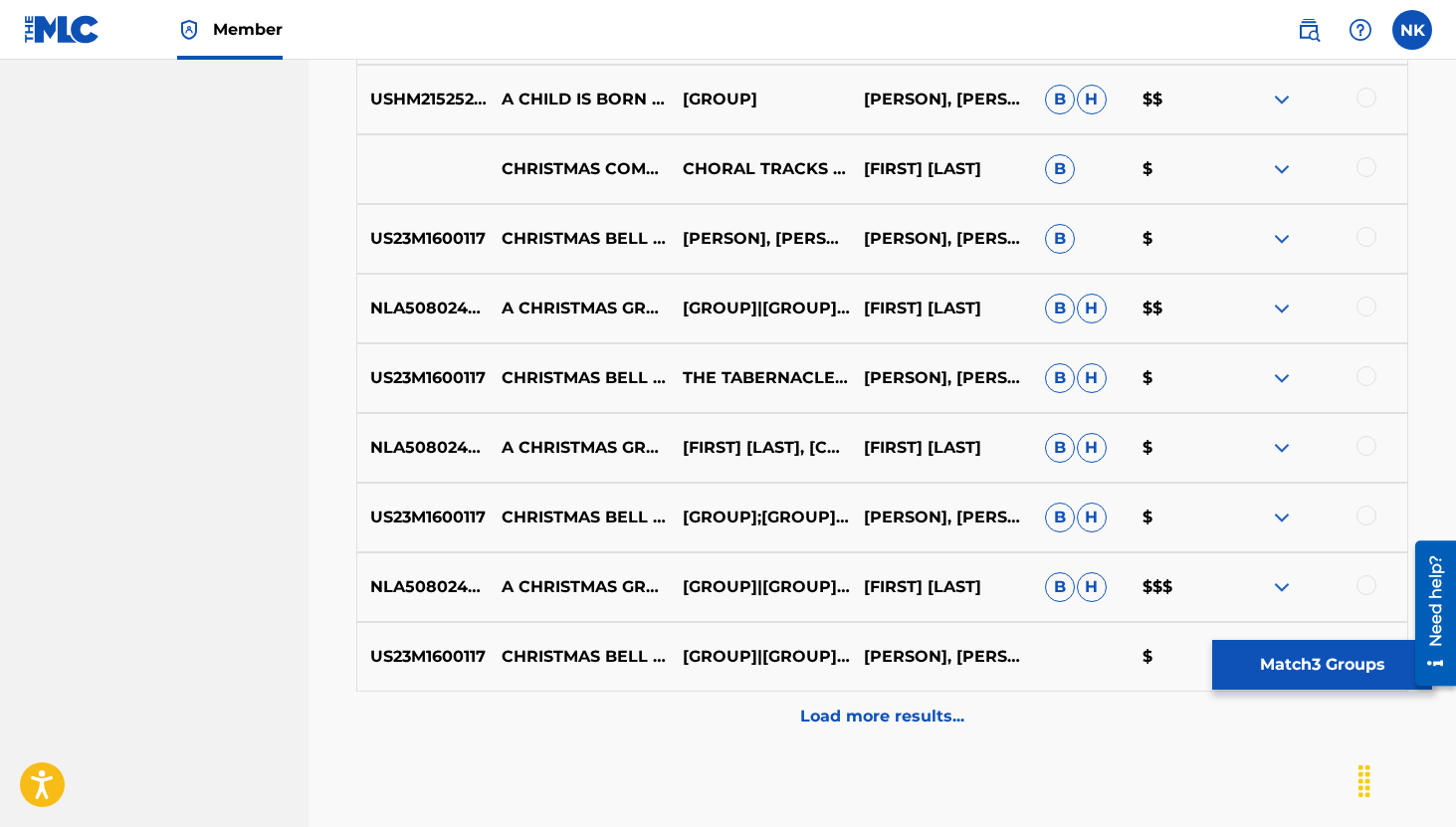scroll, scrollTop: 2409, scrollLeft: 0, axis: vertical 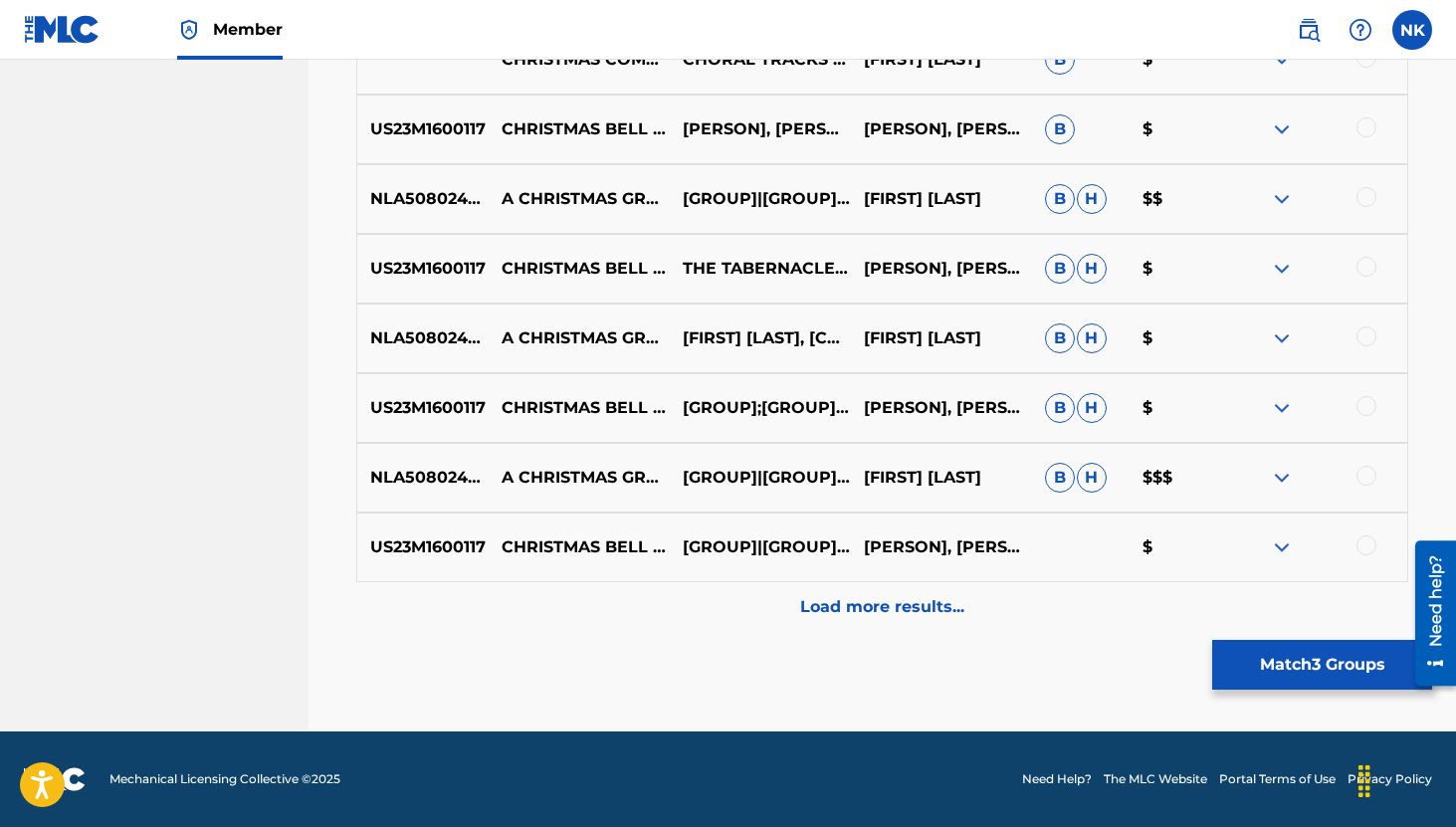 click on "Load more results..." at bounding box center [882, 607] 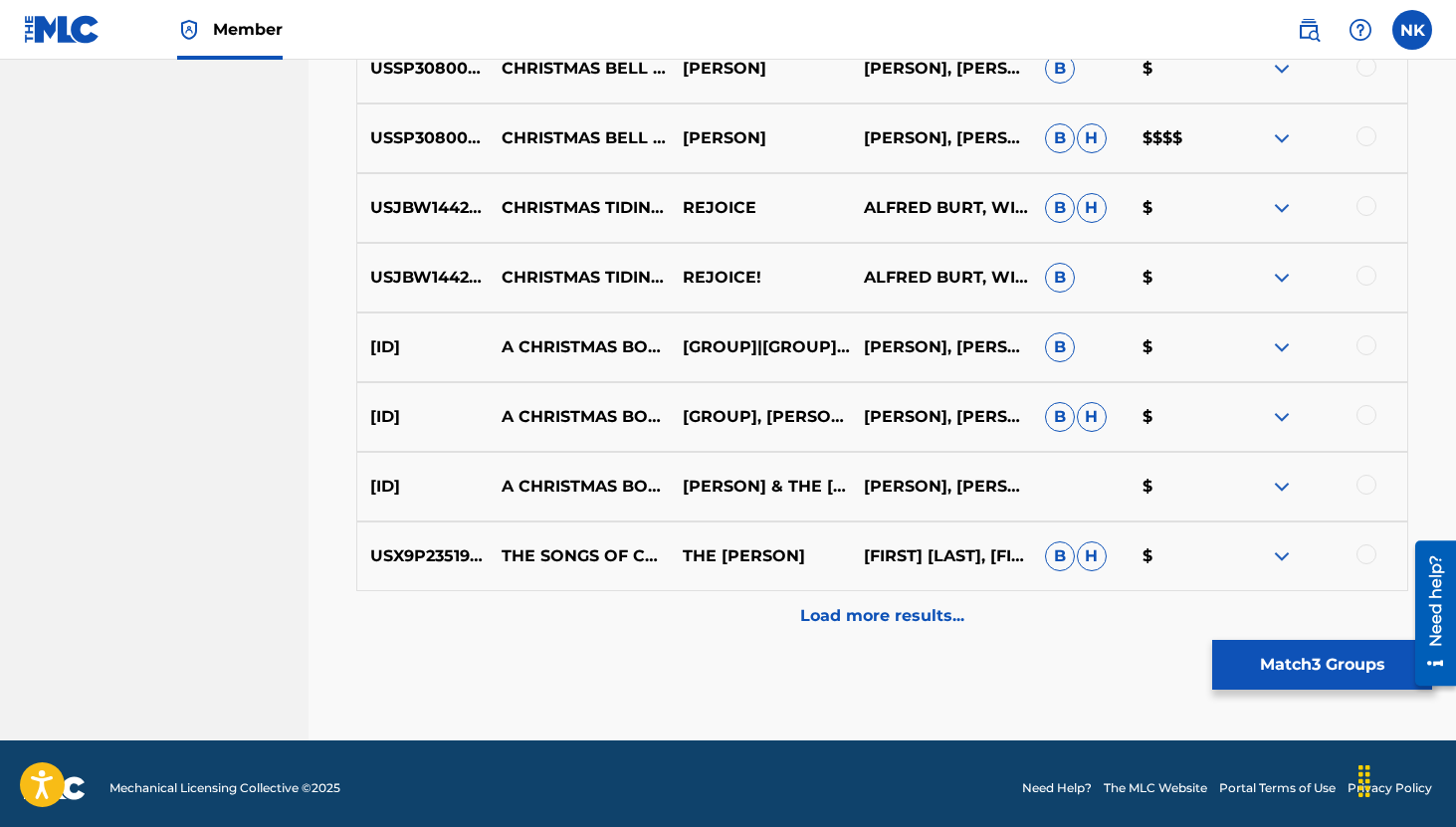 scroll, scrollTop: 3098, scrollLeft: 0, axis: vertical 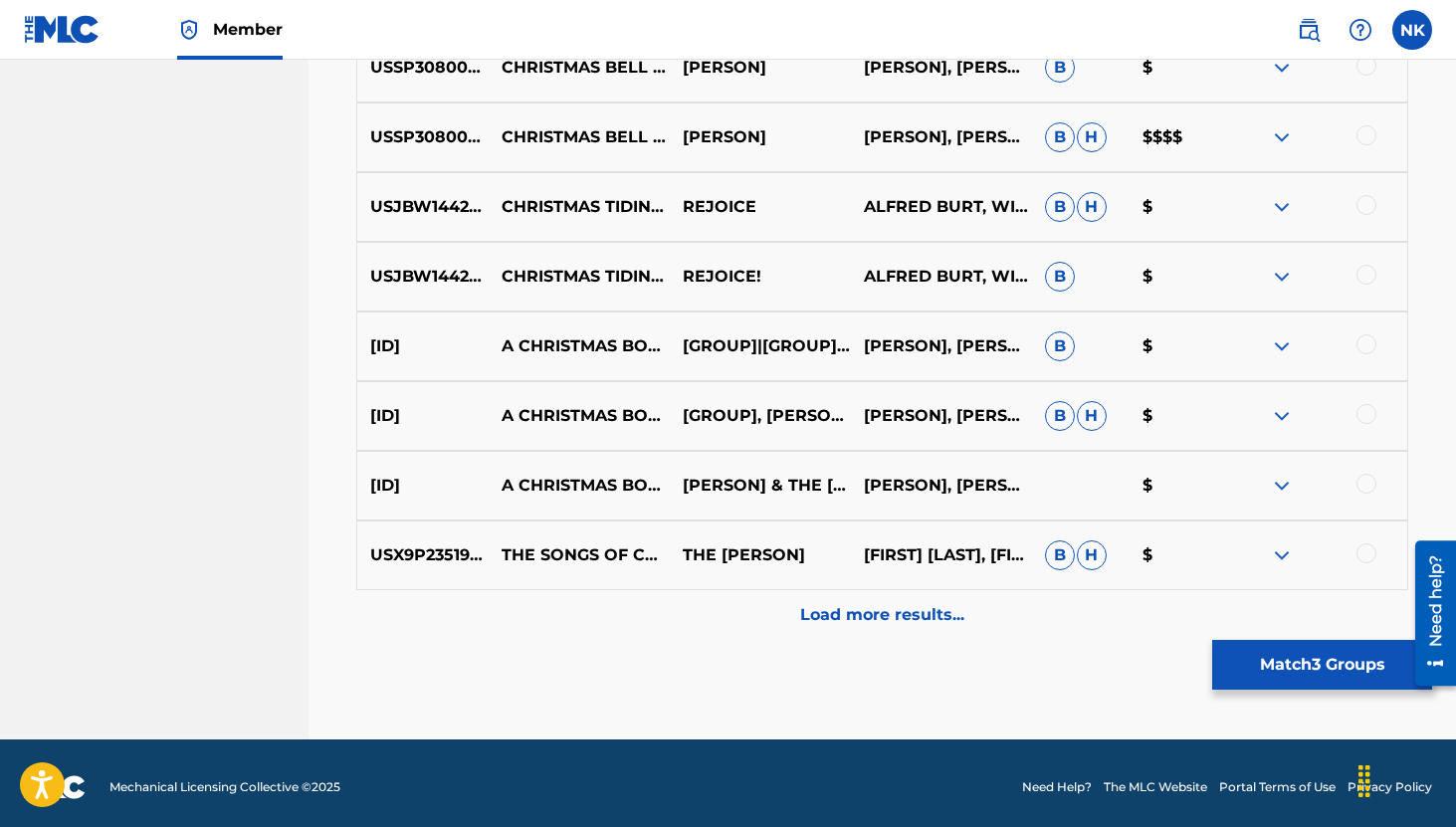 click on "Load more results..." at bounding box center [882, 615] 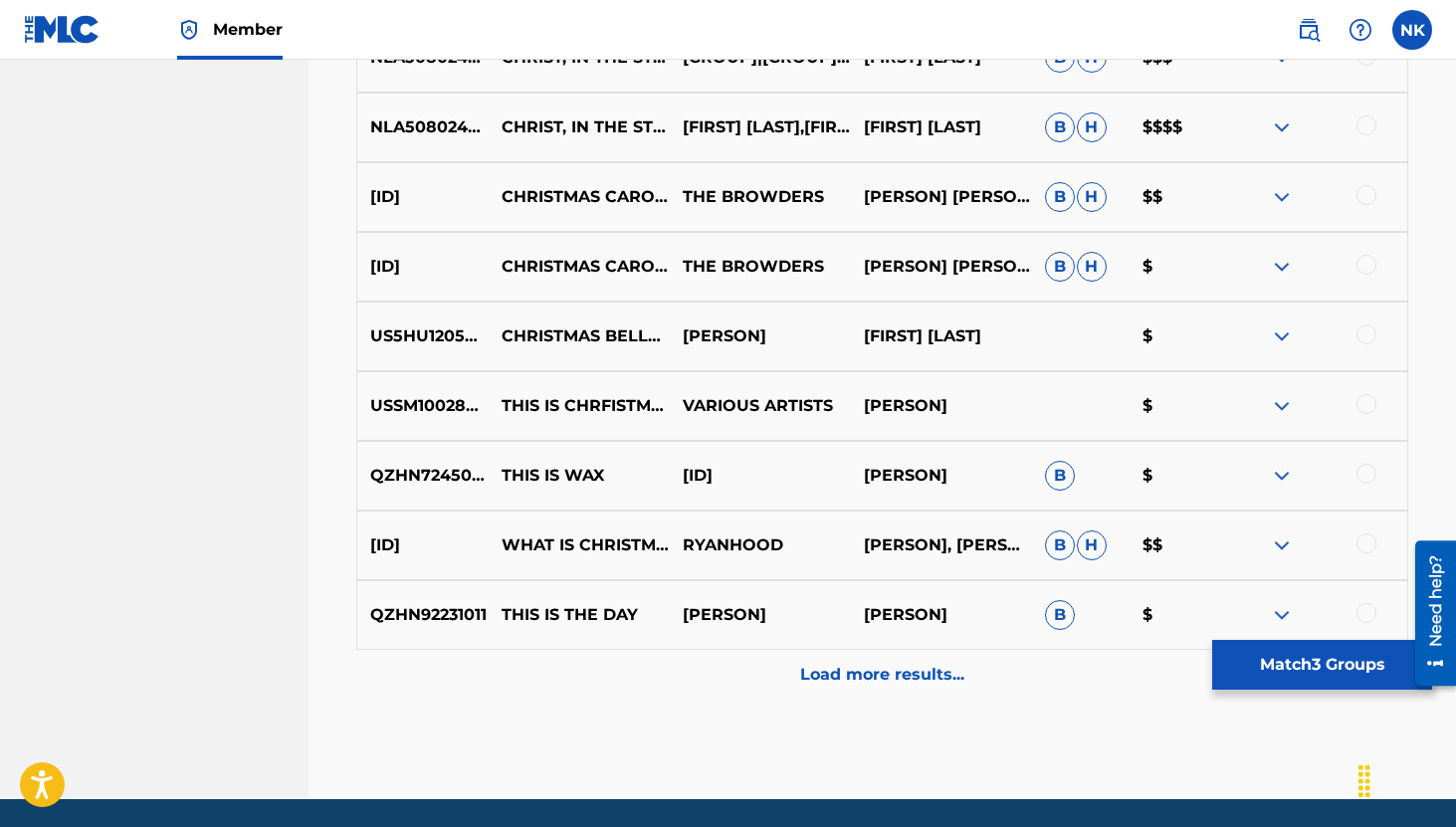 scroll, scrollTop: 3734, scrollLeft: 0, axis: vertical 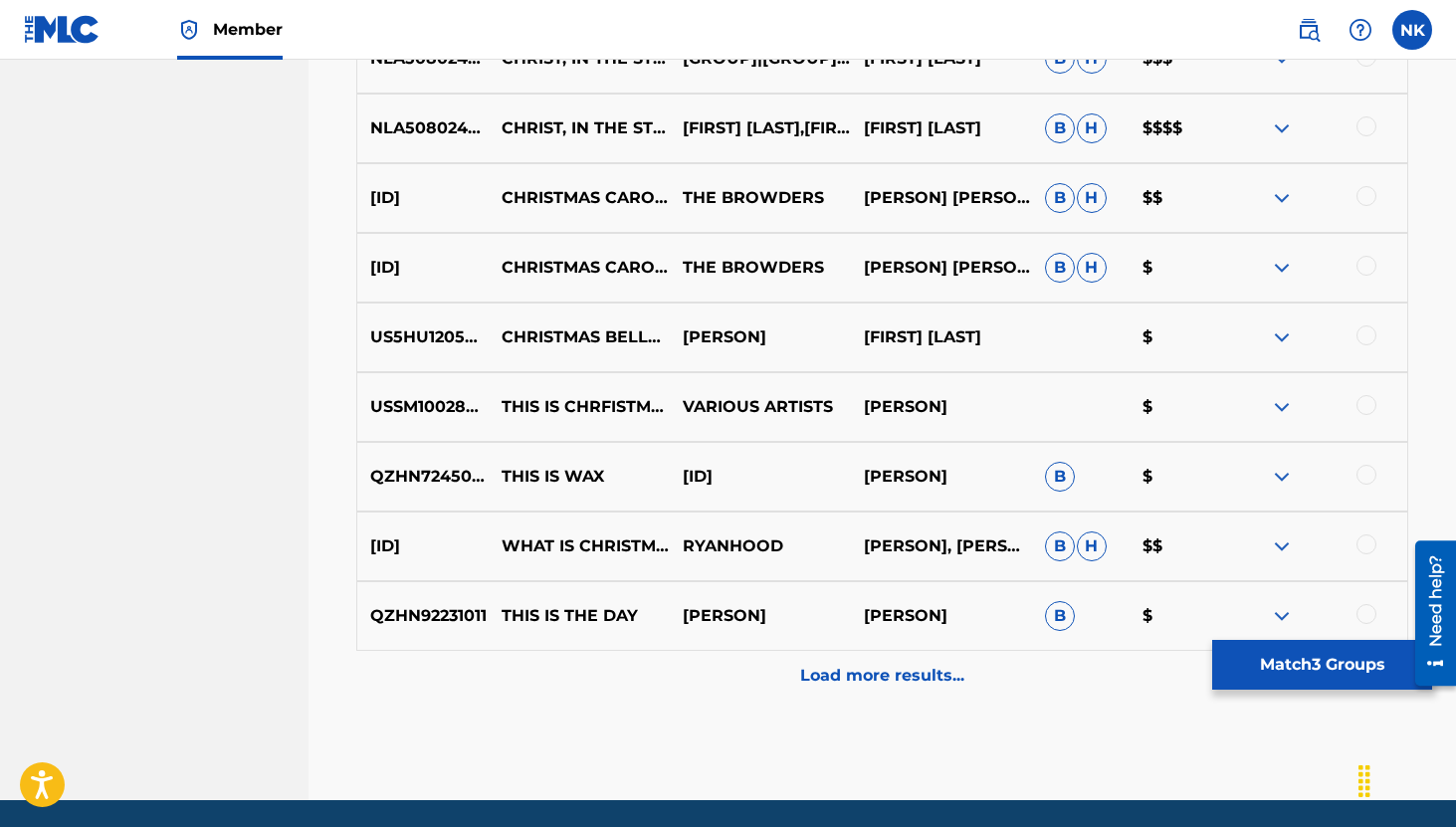 click at bounding box center (1317, 407) 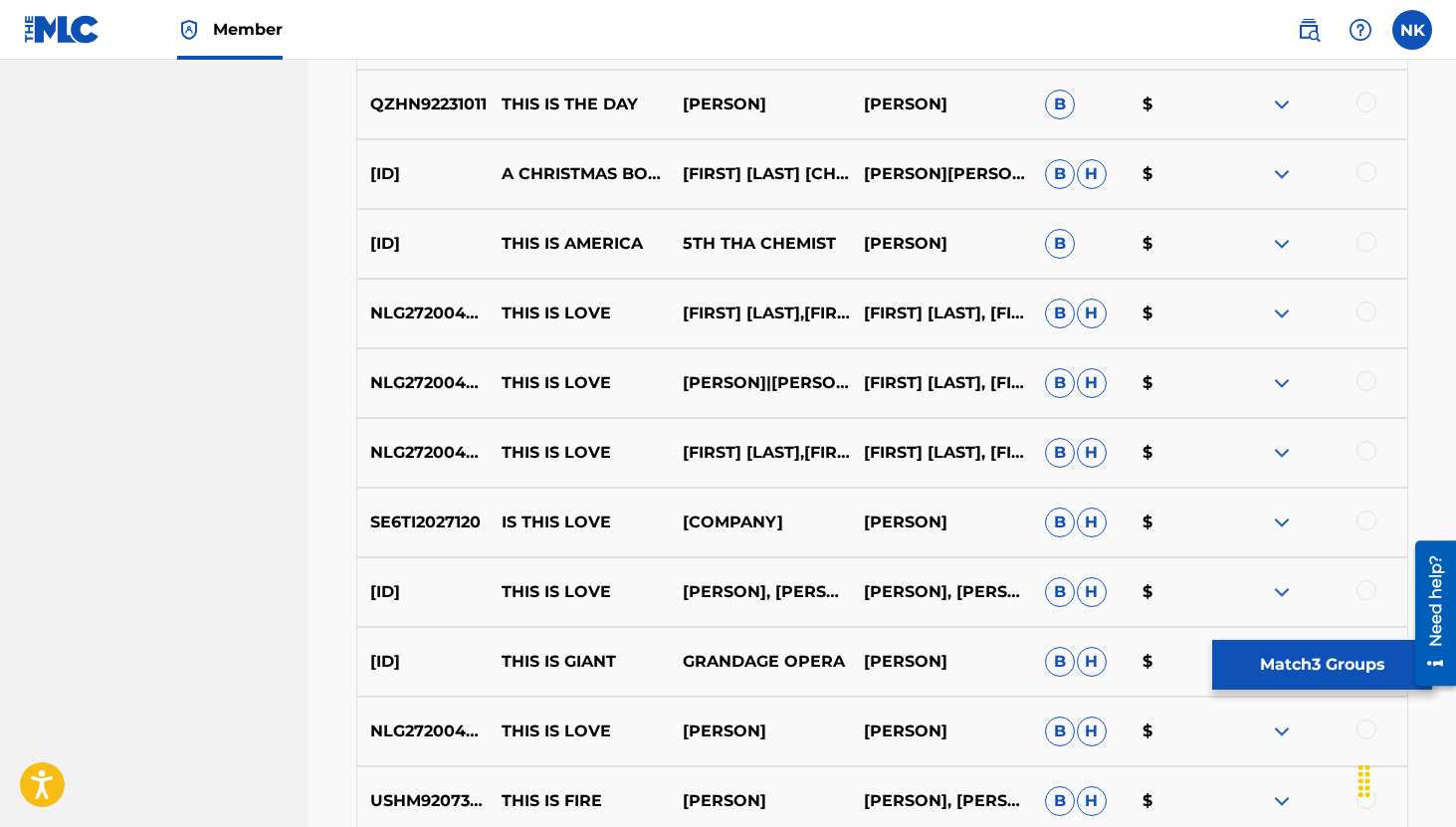 scroll, scrollTop: 4365, scrollLeft: 0, axis: vertical 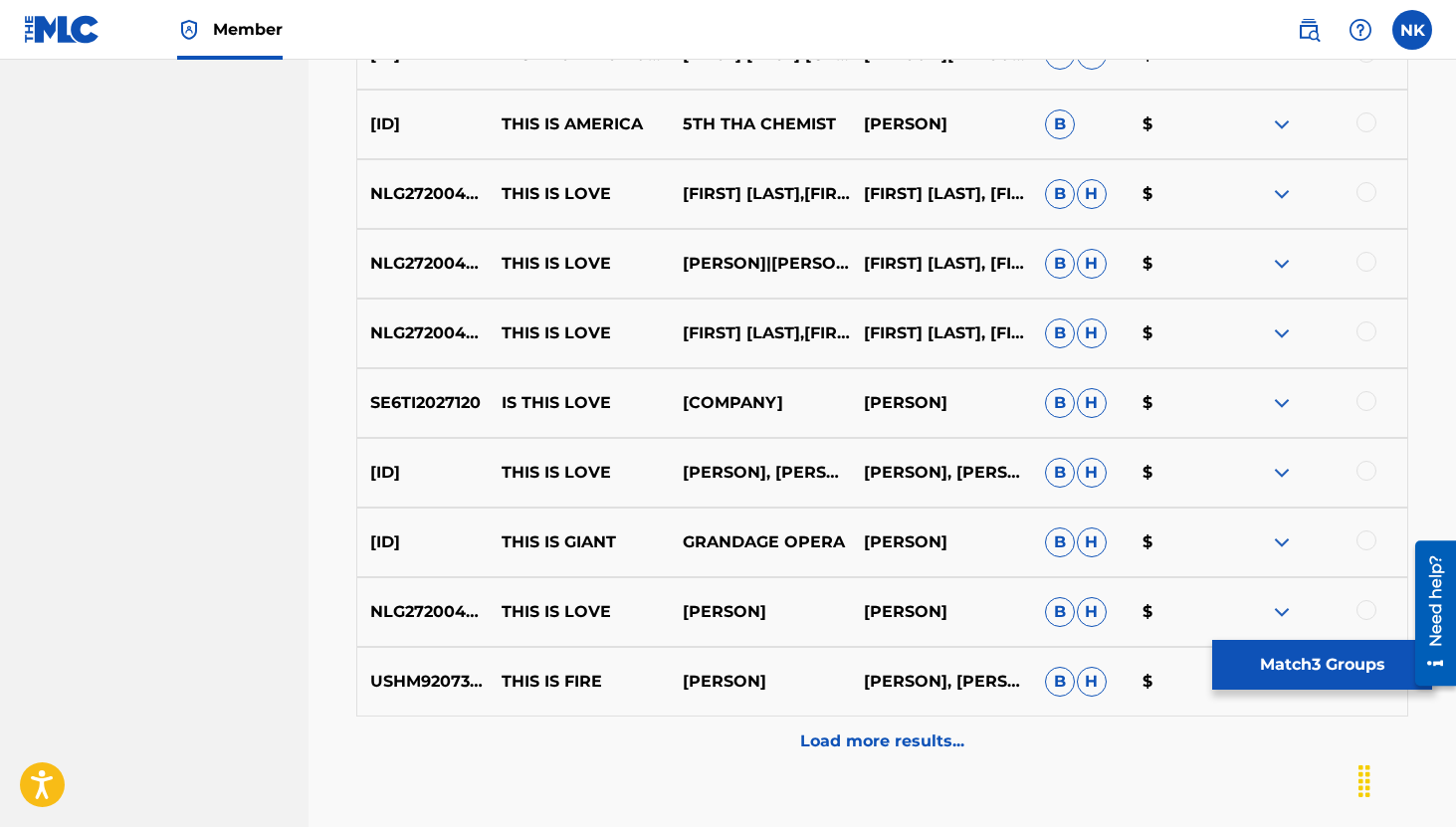 click on "Load more results..." at bounding box center (882, 741) 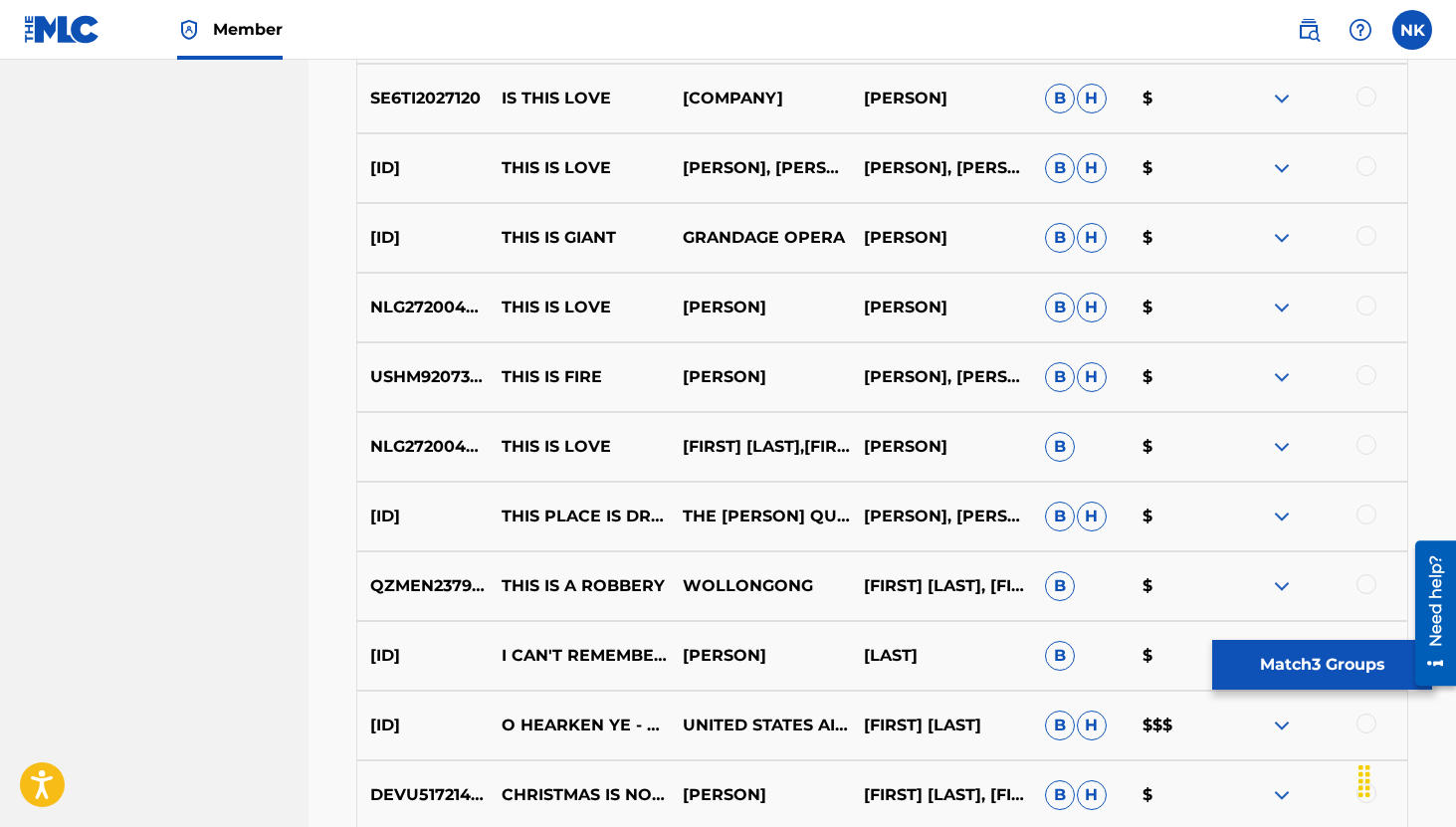 scroll, scrollTop: 5025, scrollLeft: 0, axis: vertical 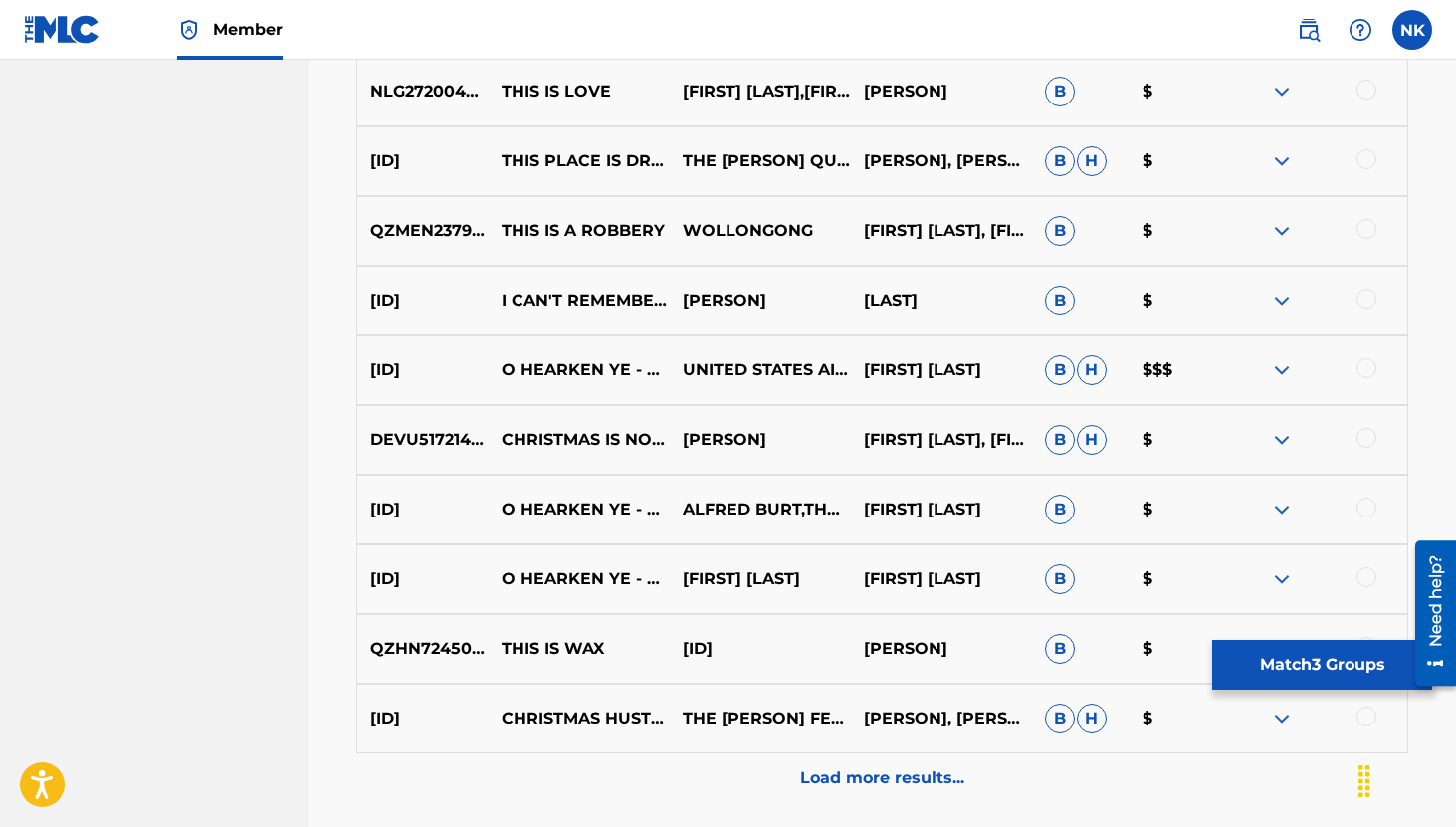 click on "Load more results..." at bounding box center (882, 778) 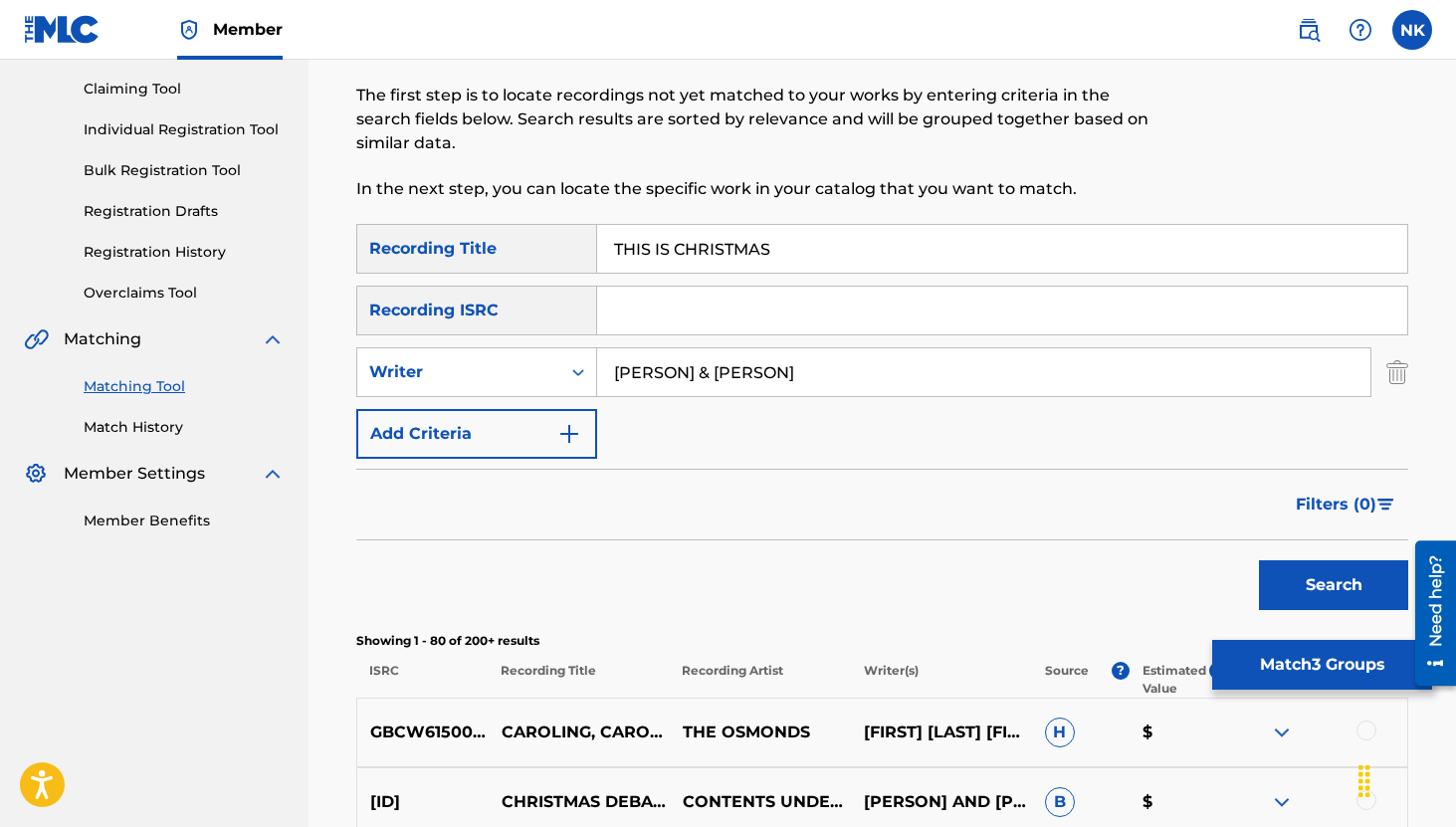 scroll, scrollTop: 0, scrollLeft: 0, axis: both 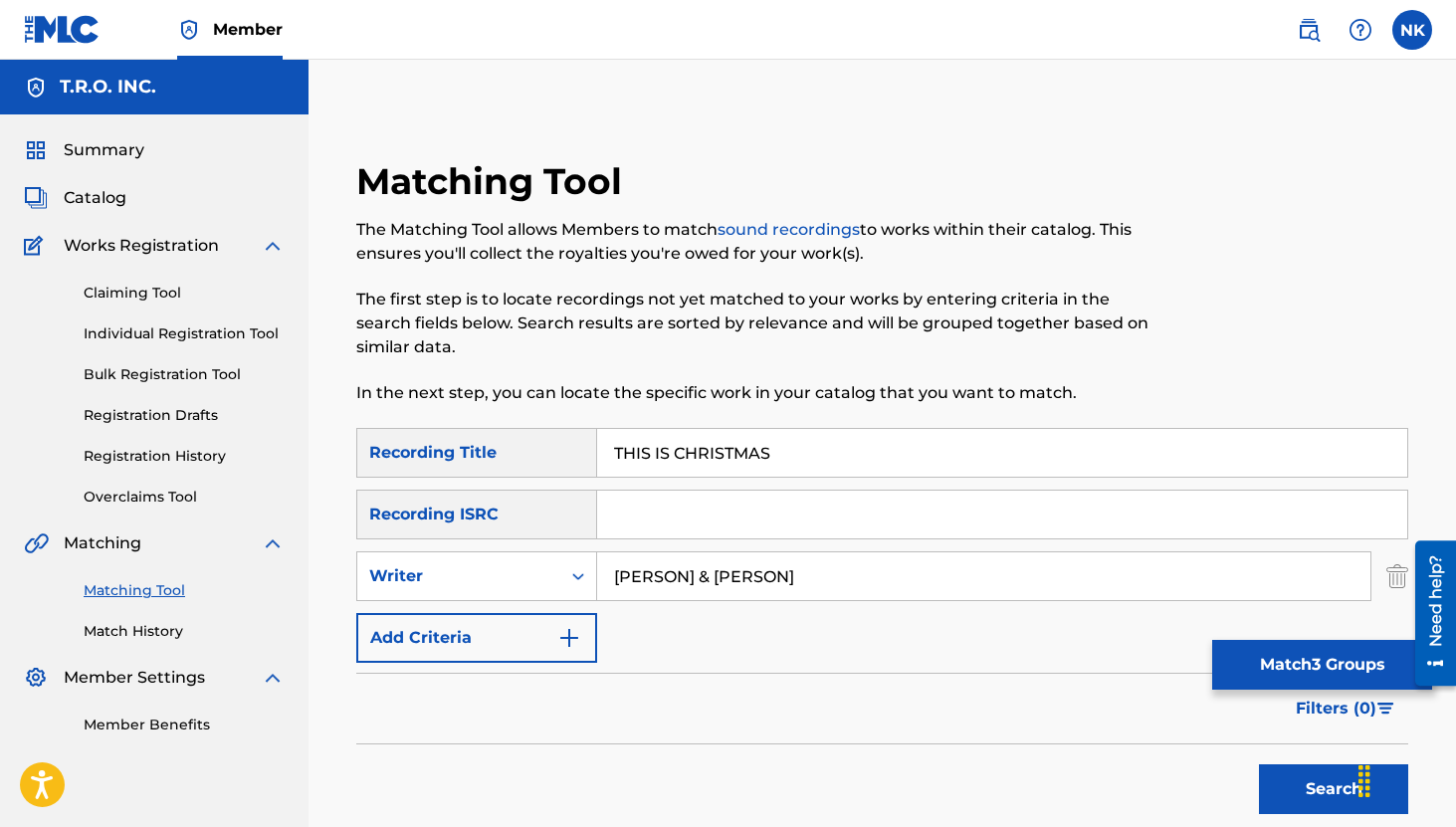 click on "Wihla Hutson & Alfred Burt" at bounding box center [983, 576] 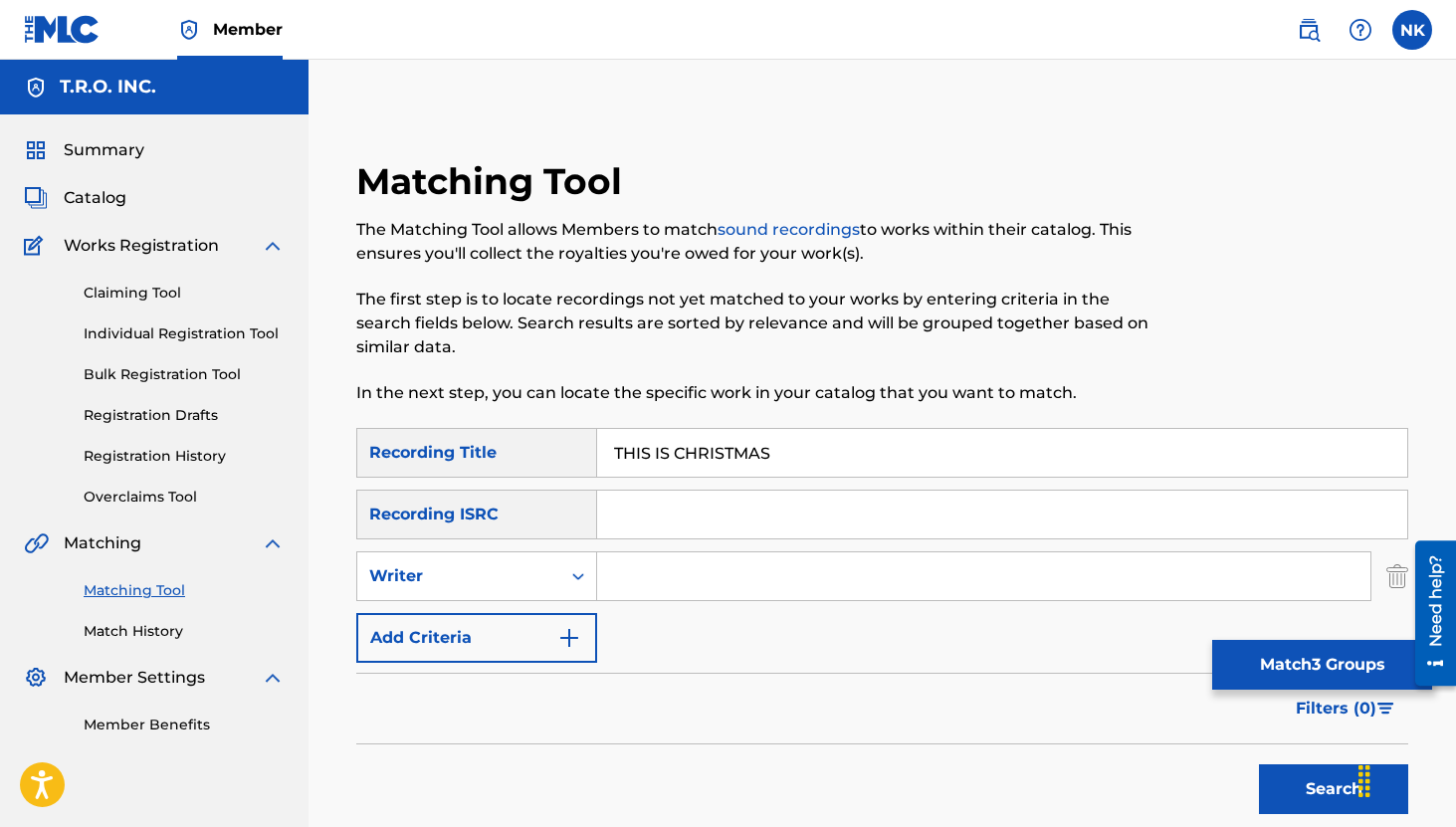 type 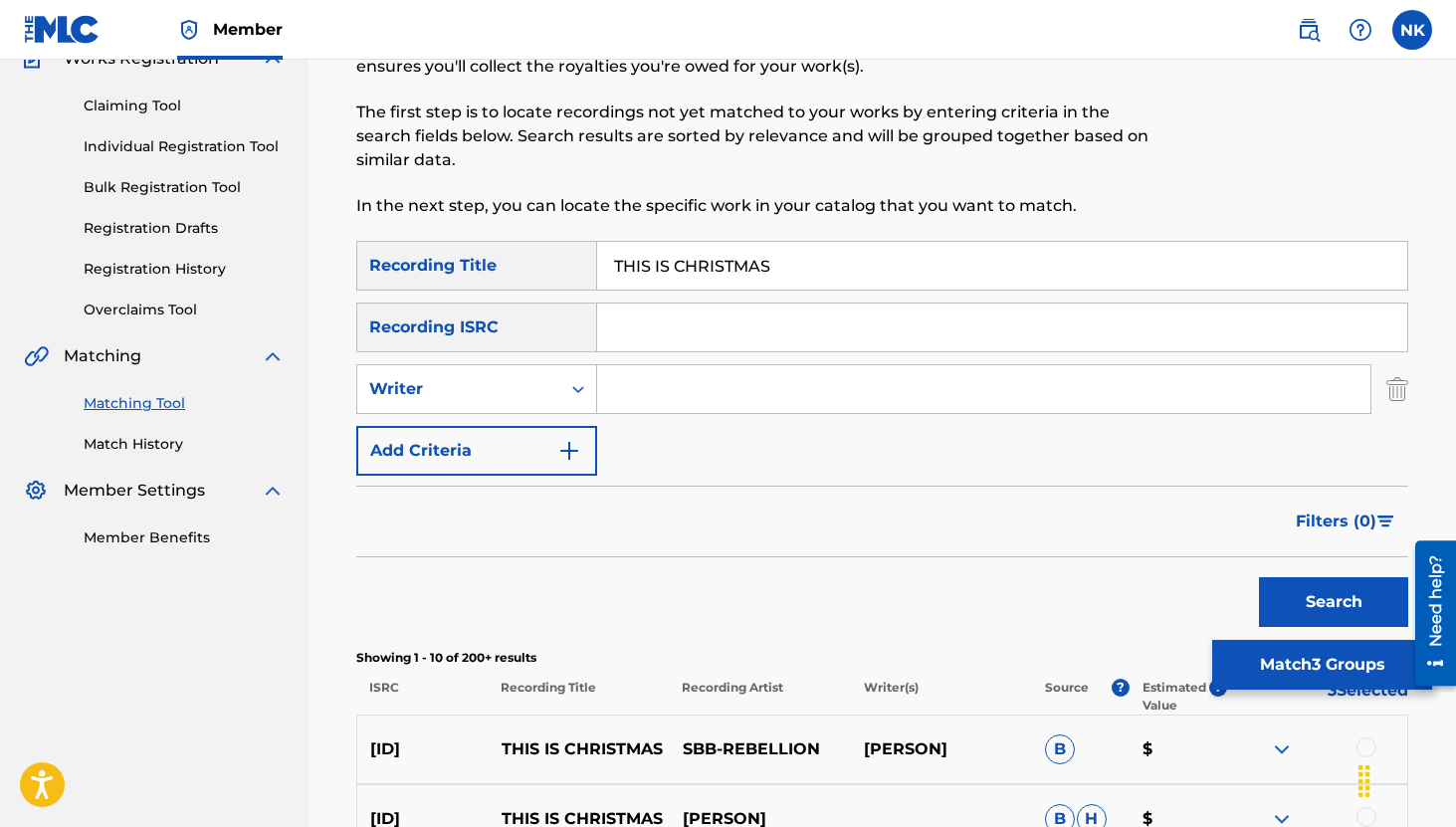 scroll, scrollTop: 270, scrollLeft: 0, axis: vertical 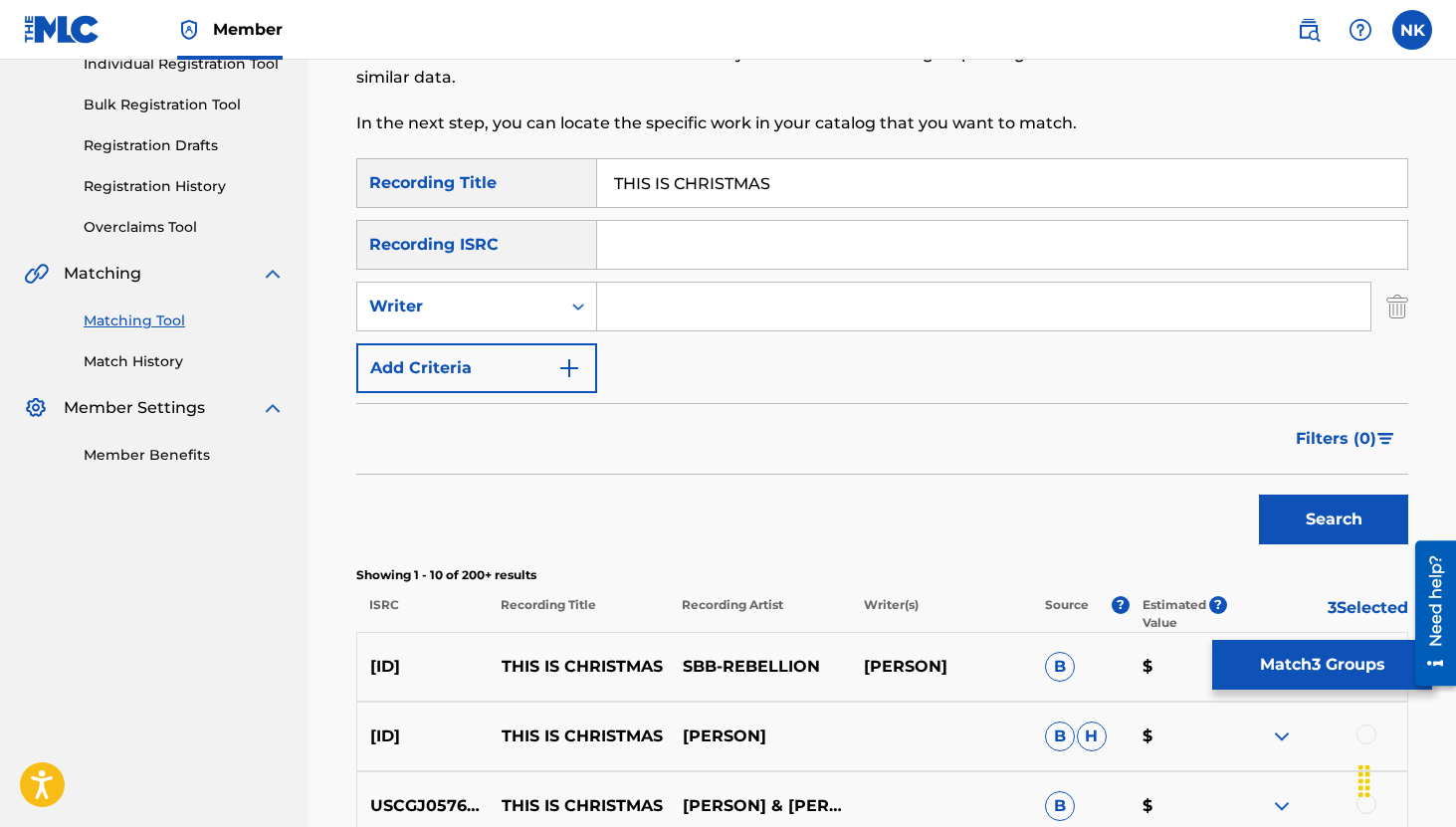 click at bounding box center [1397, 307] 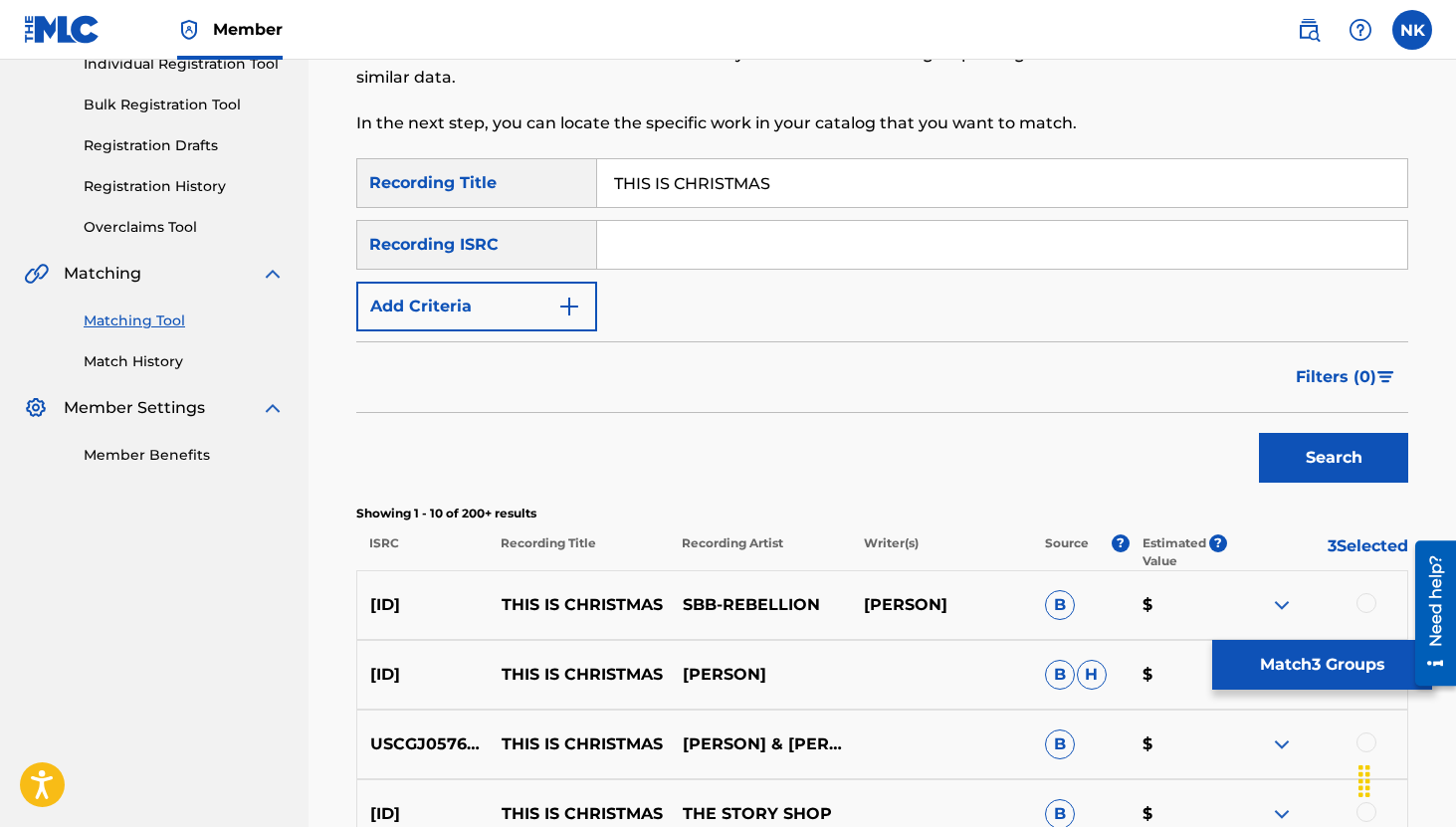 click on "Search" at bounding box center [1334, 458] 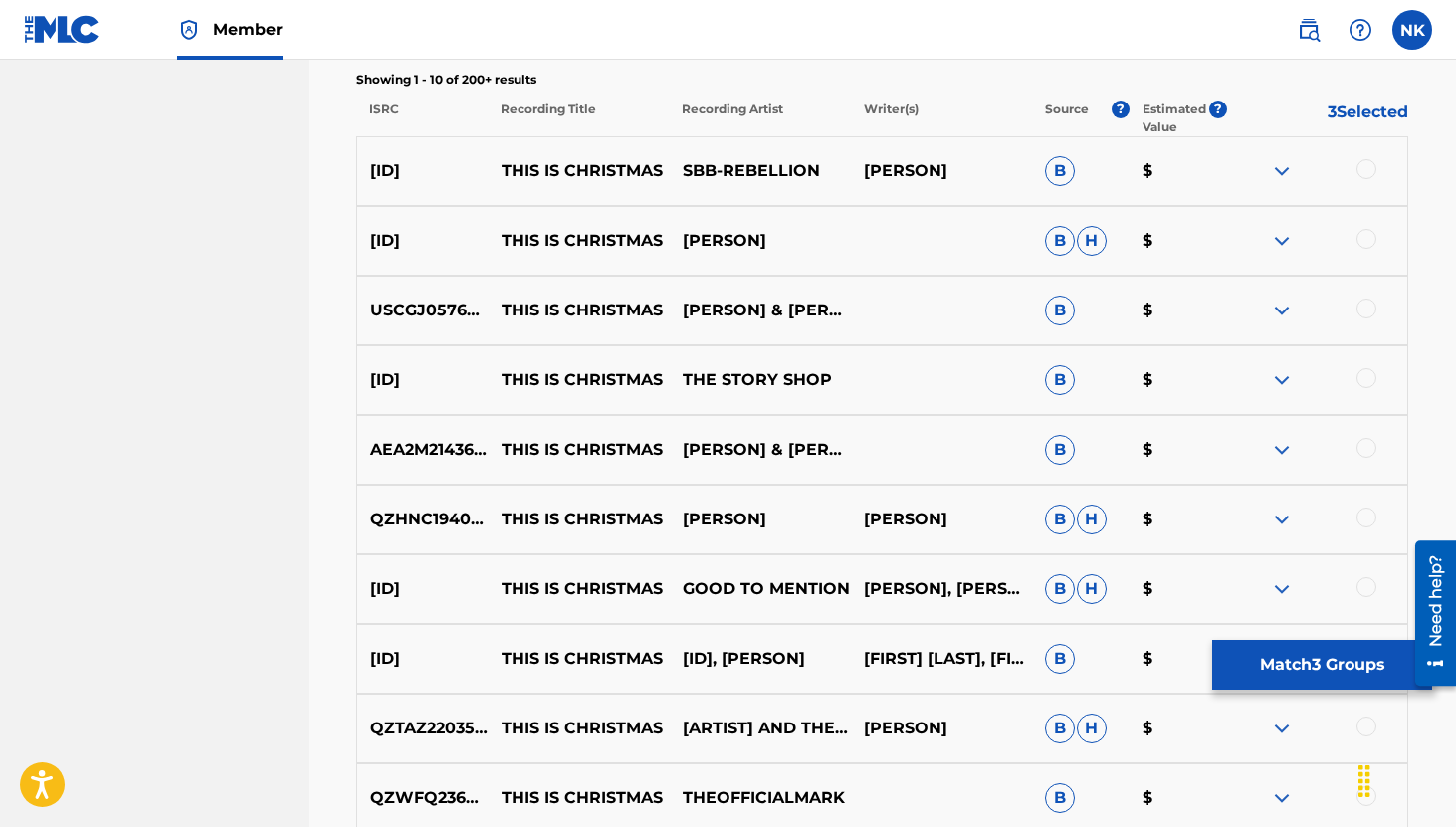 scroll, scrollTop: 705, scrollLeft: 0, axis: vertical 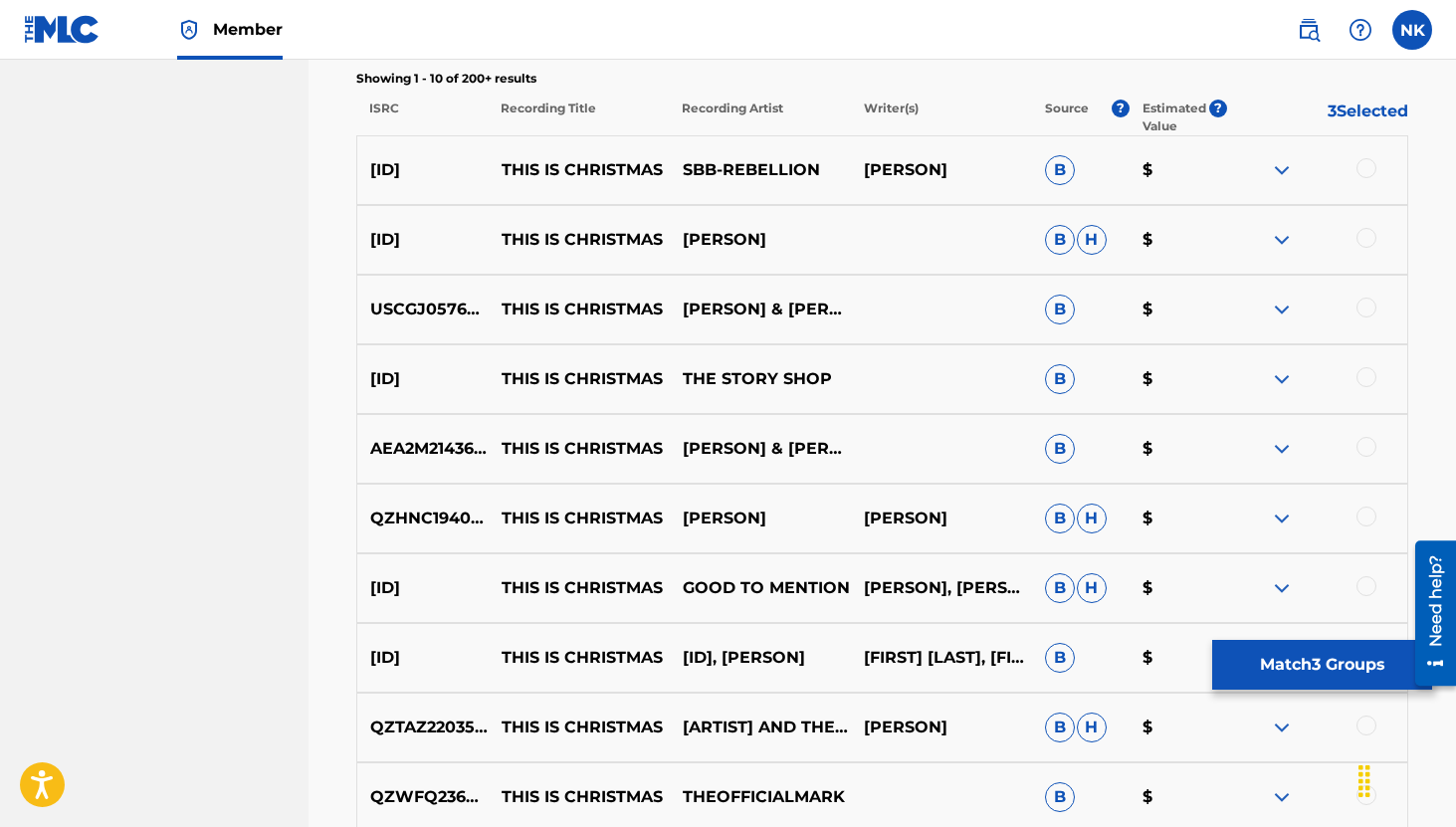 click on "TCAHQ2366455 THIS IS CHRISTMAS SBB-REBELLION JESÚS ABIMAEL GRANADOS VÁZQUEZ B $" at bounding box center (882, 170) 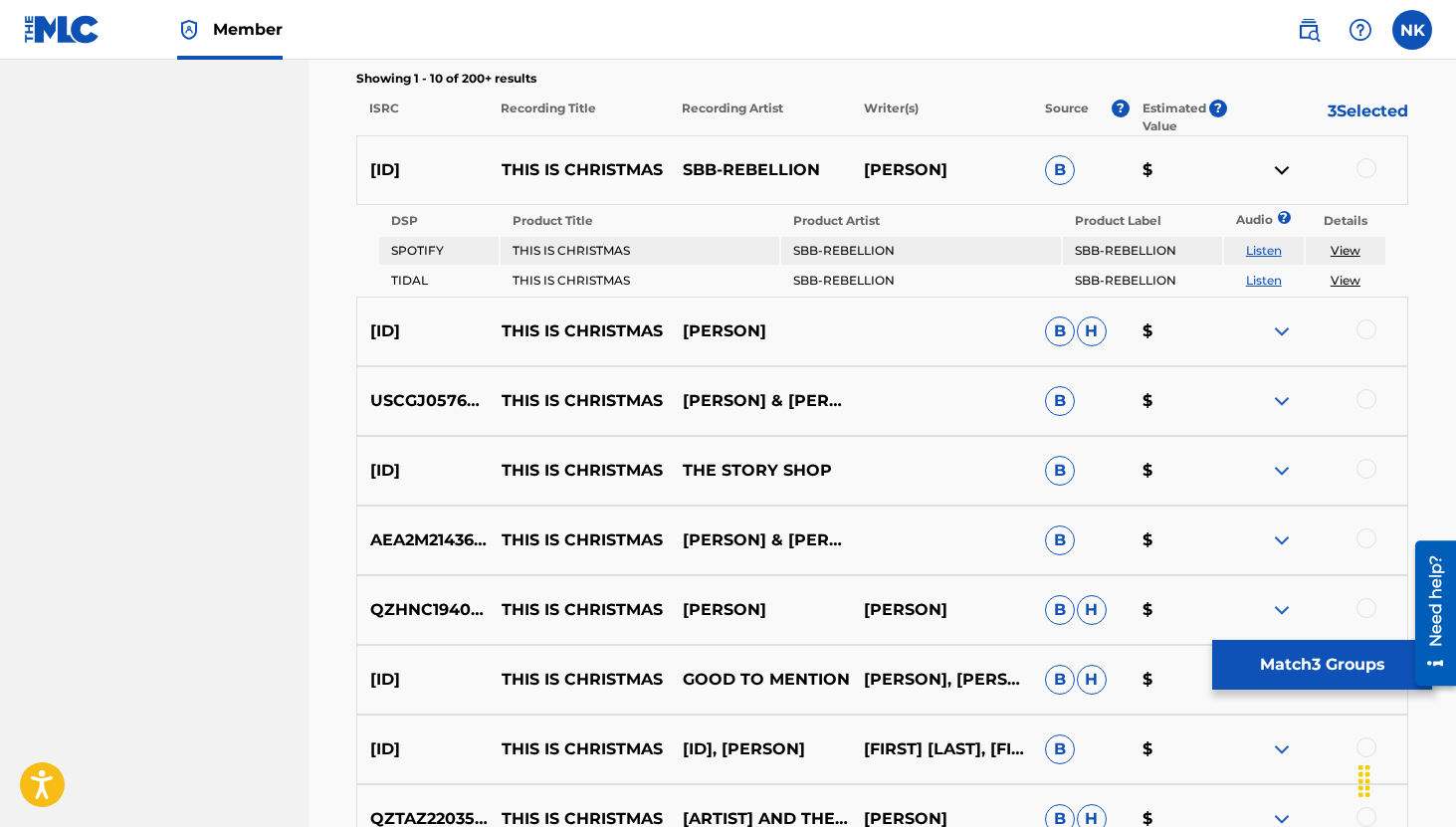 click on "Listen" at bounding box center [1264, 250] 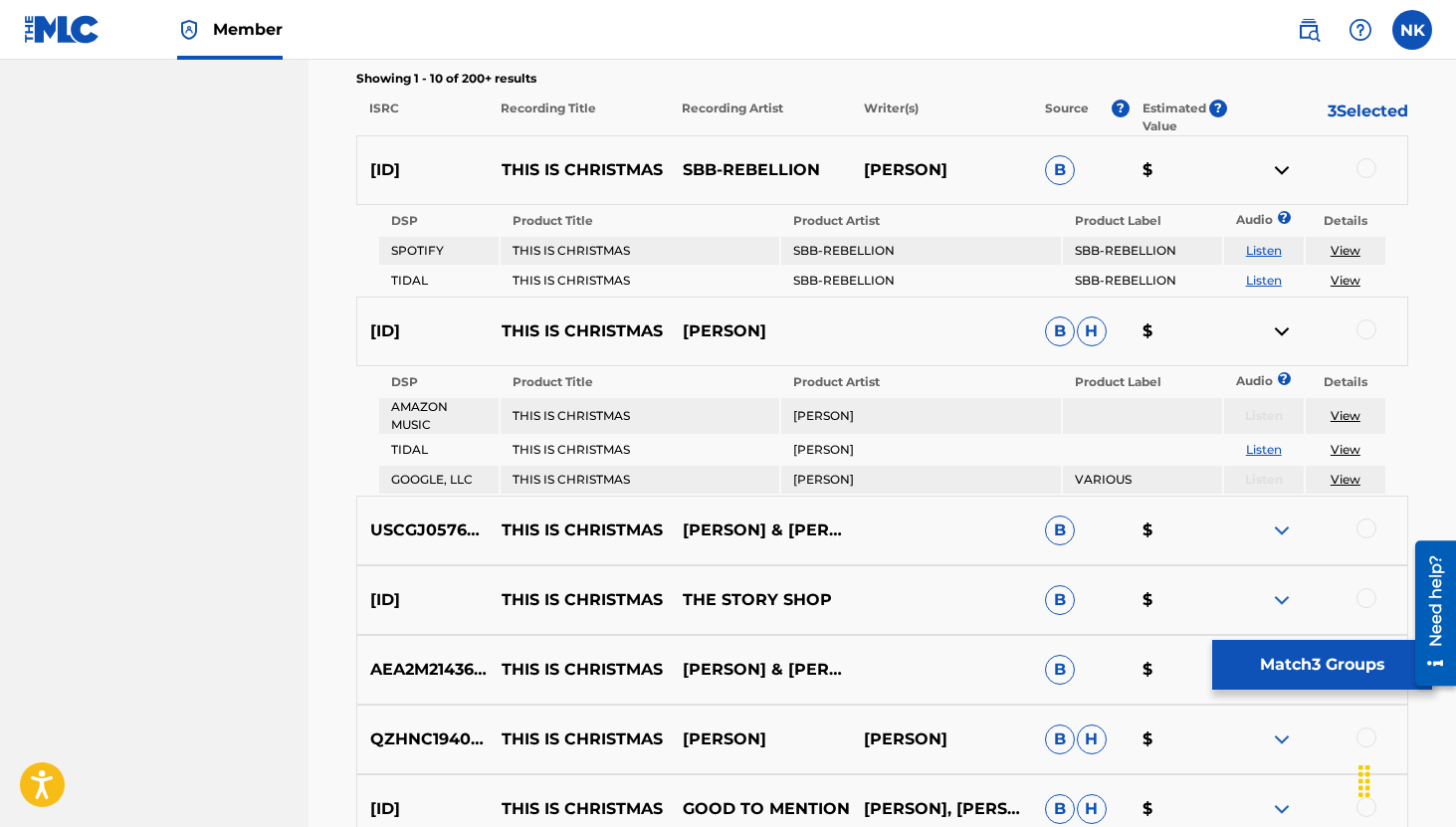 scroll, scrollTop: 830, scrollLeft: 0, axis: vertical 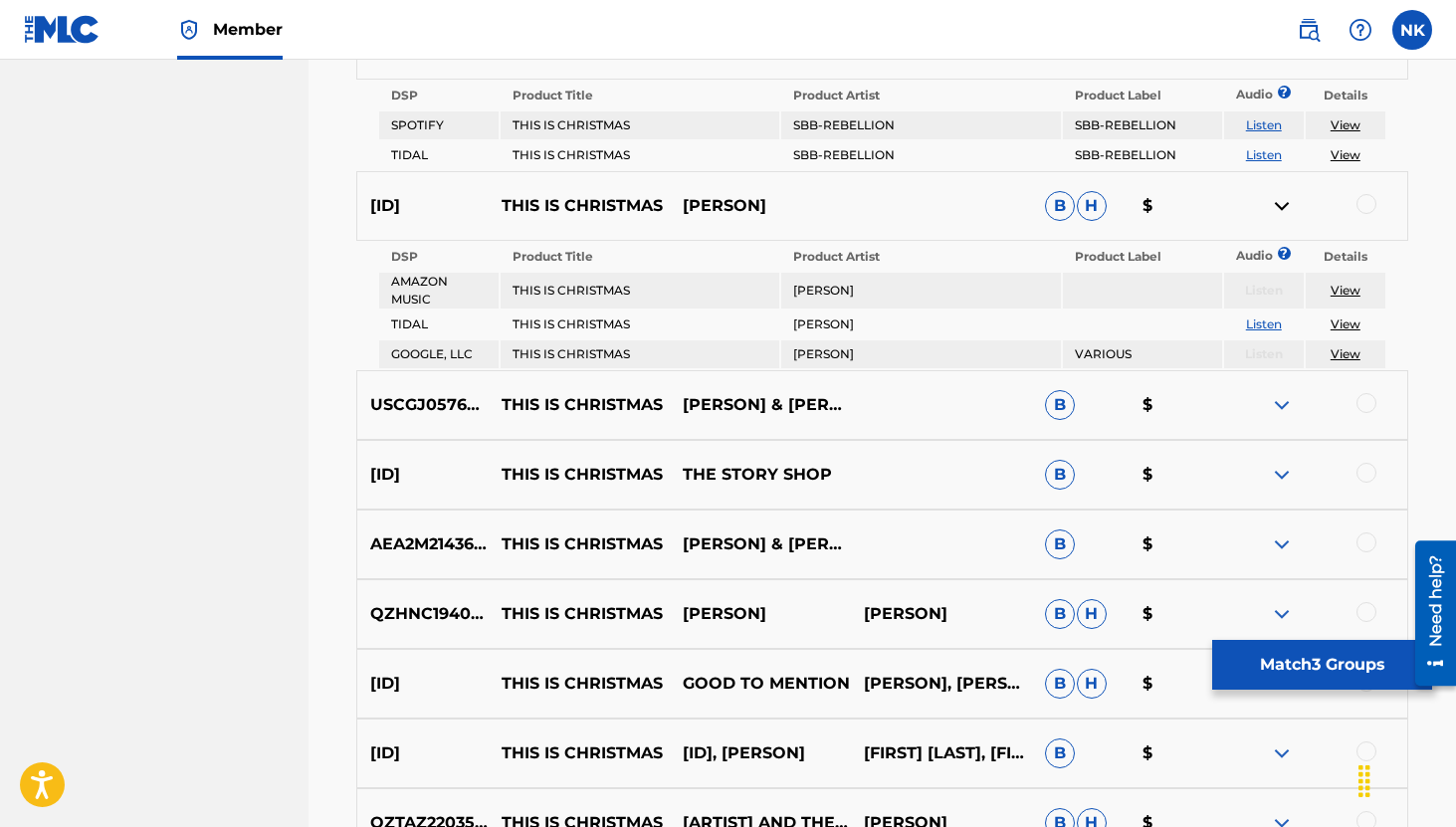 click at bounding box center (1282, 405) 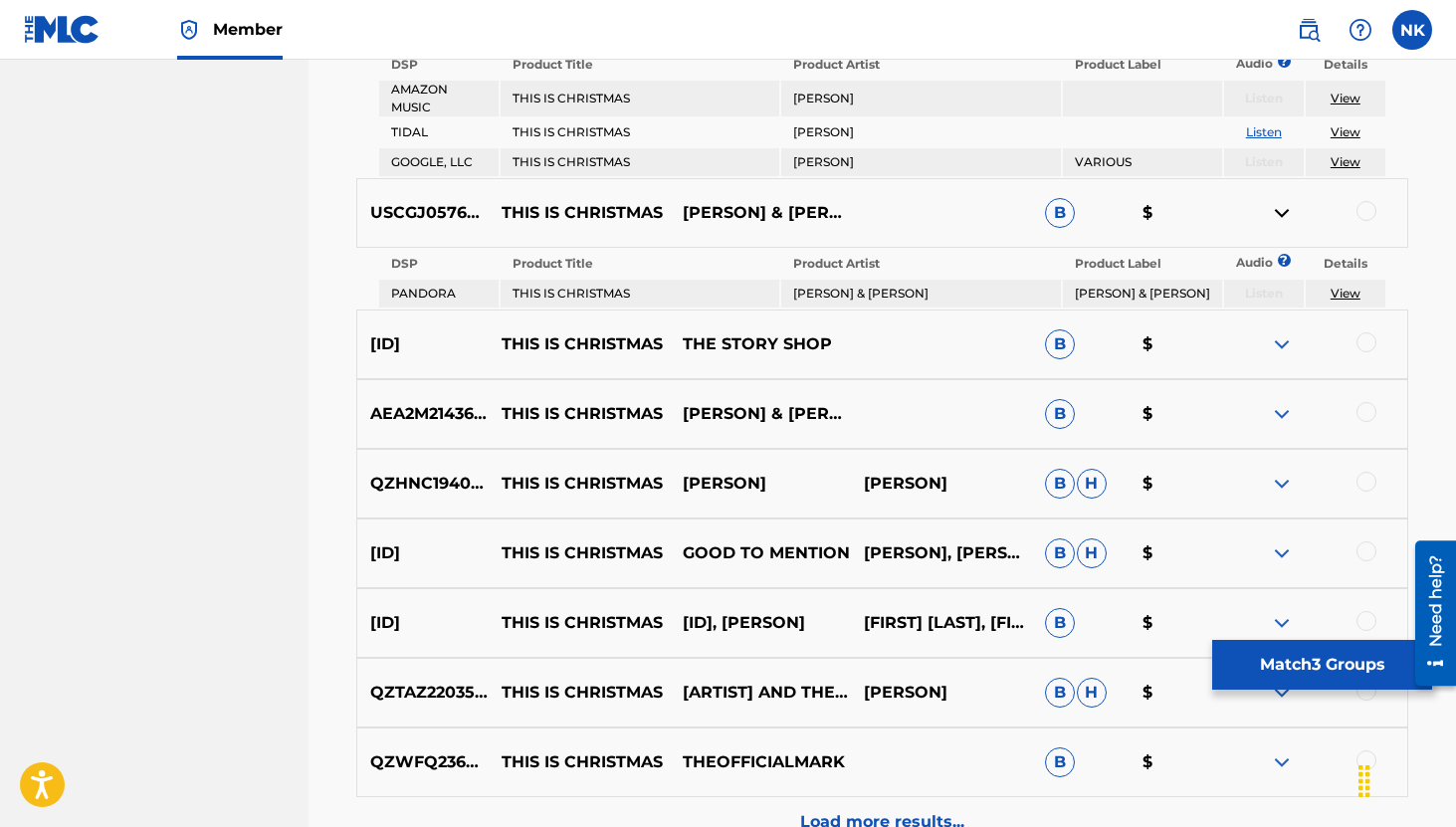 scroll, scrollTop: 1030, scrollLeft: 0, axis: vertical 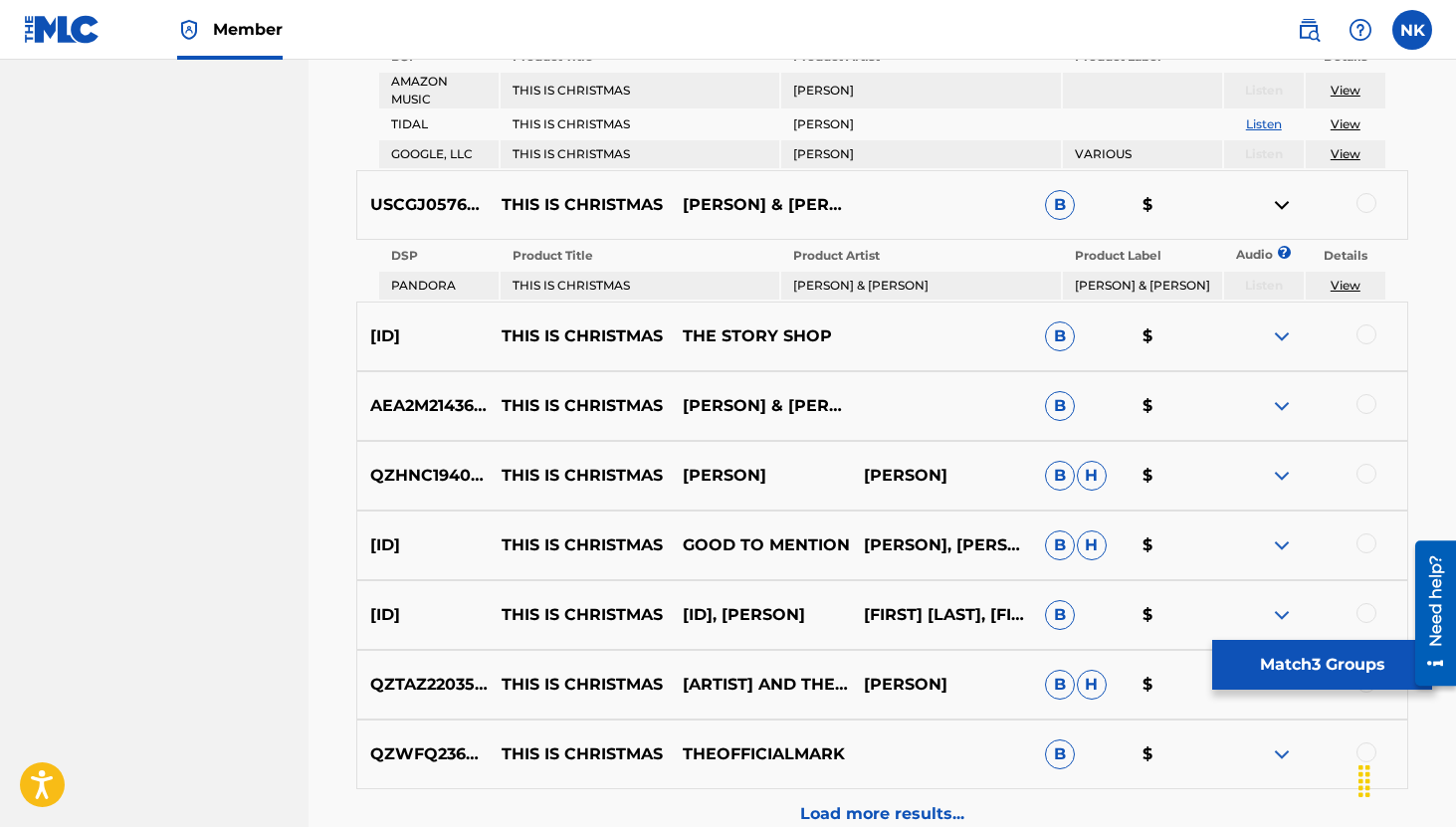 click at bounding box center (1282, 336) 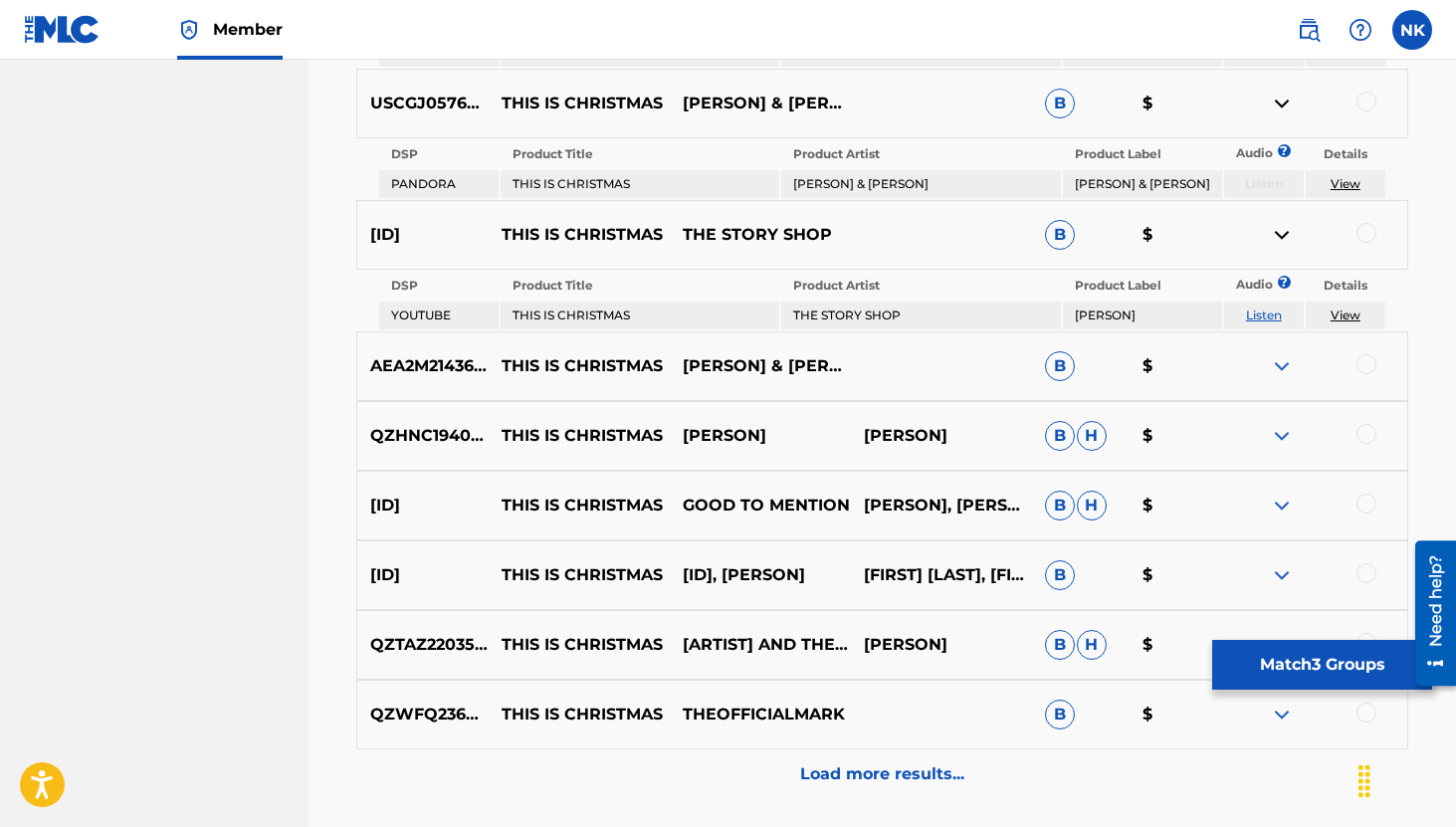 scroll, scrollTop: 1137, scrollLeft: 0, axis: vertical 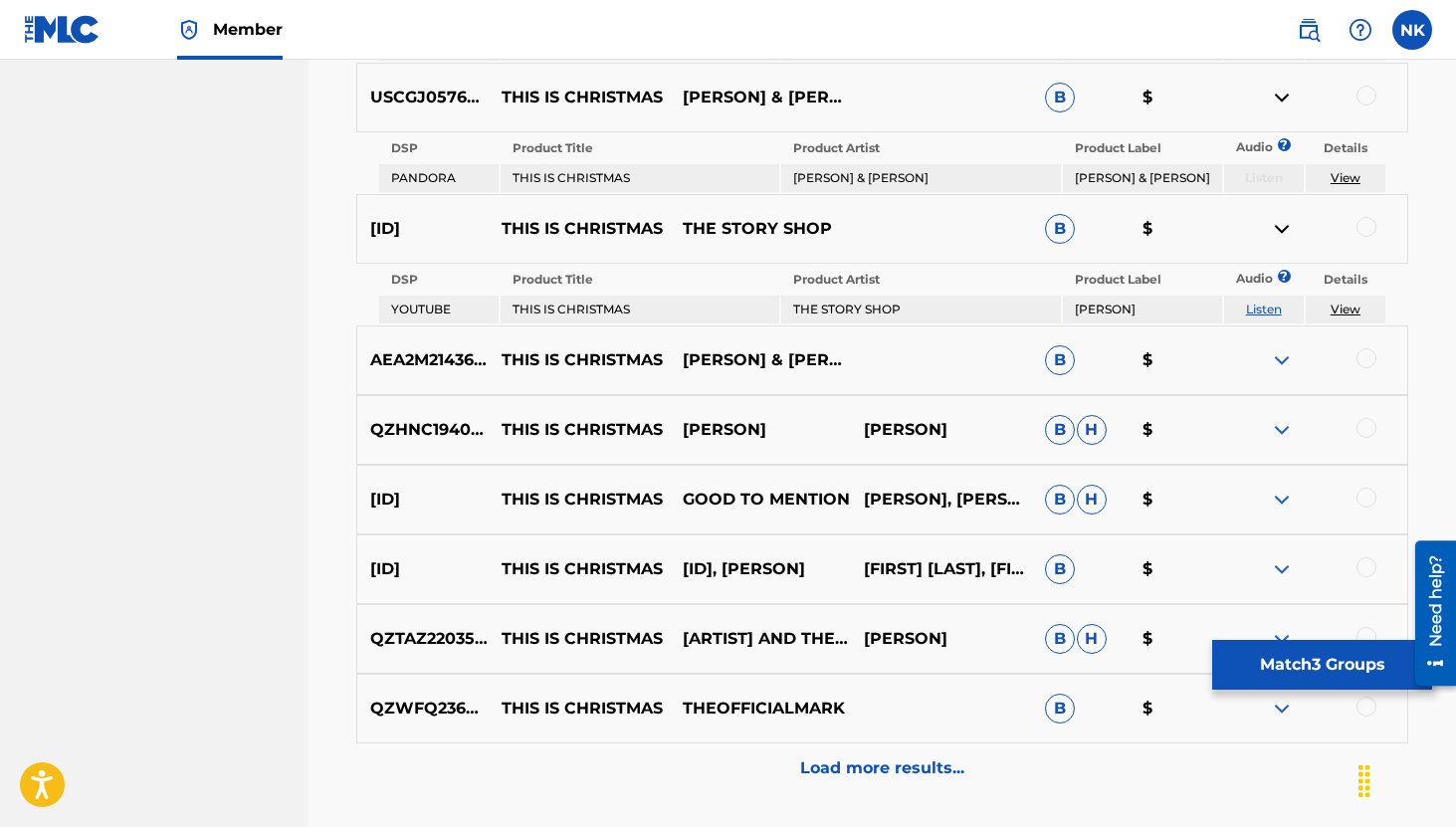 click on "Listen" at bounding box center (1264, 310) 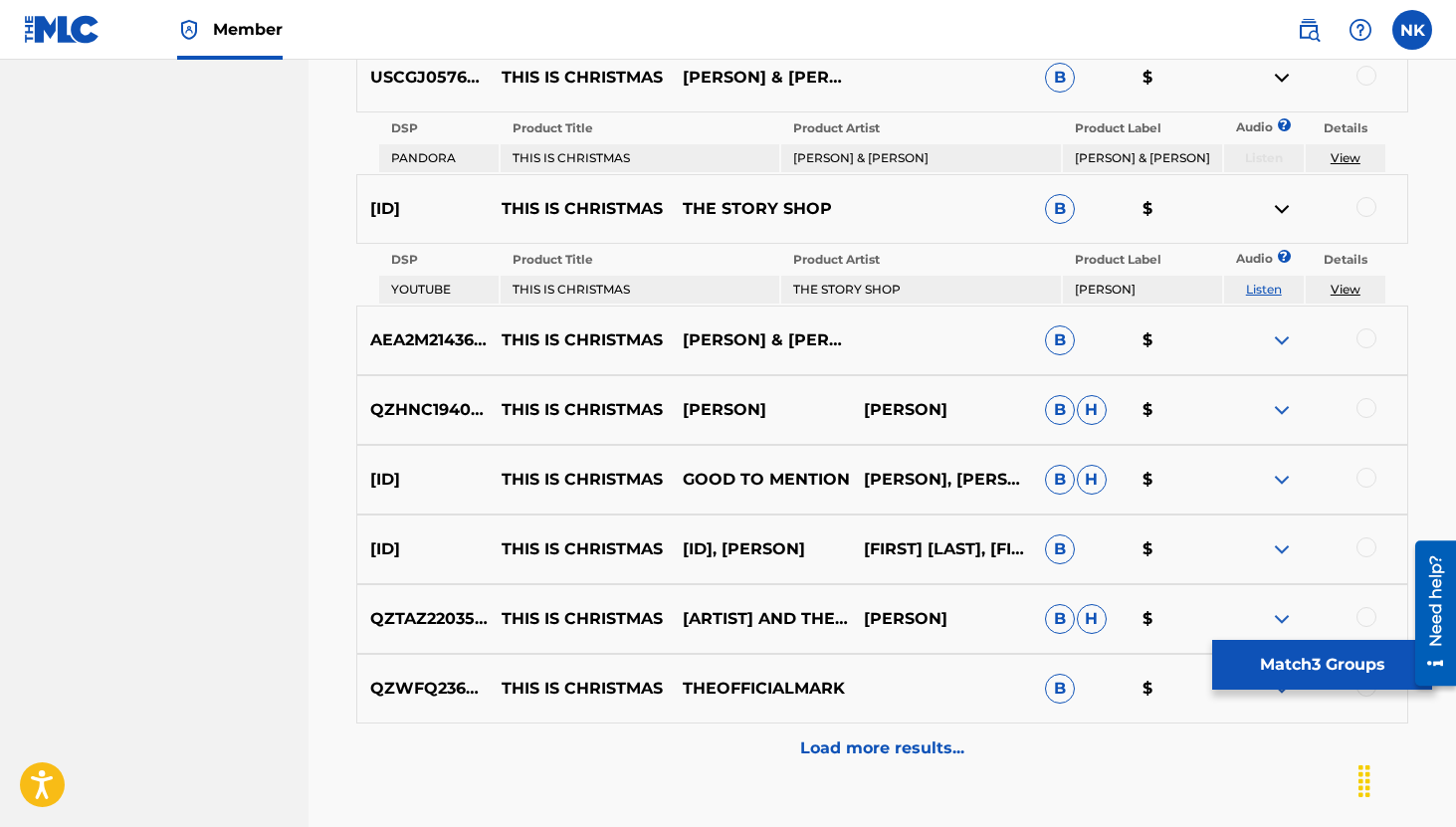 scroll, scrollTop: 1158, scrollLeft: 0, axis: vertical 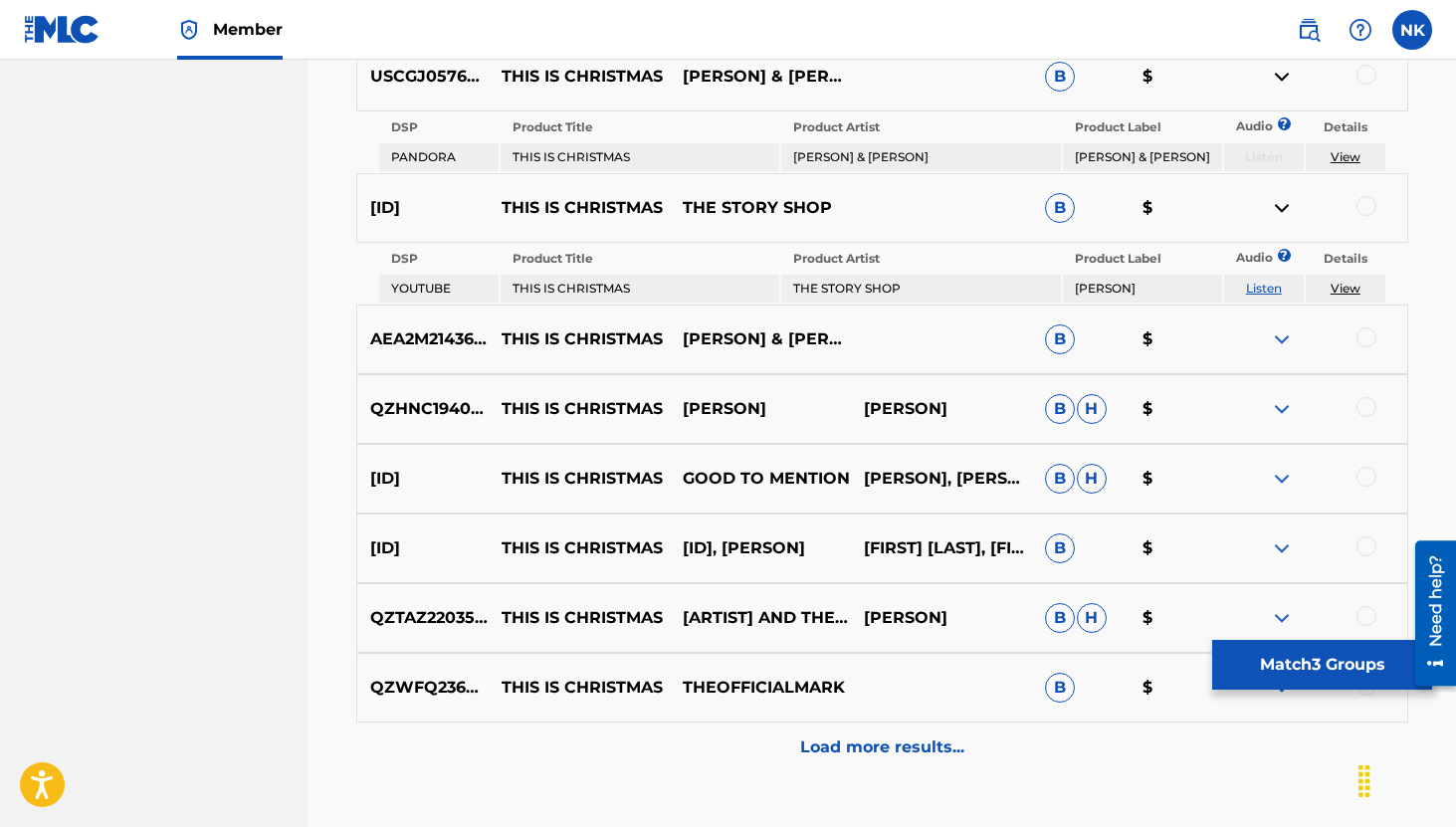 click at bounding box center (1282, 339) 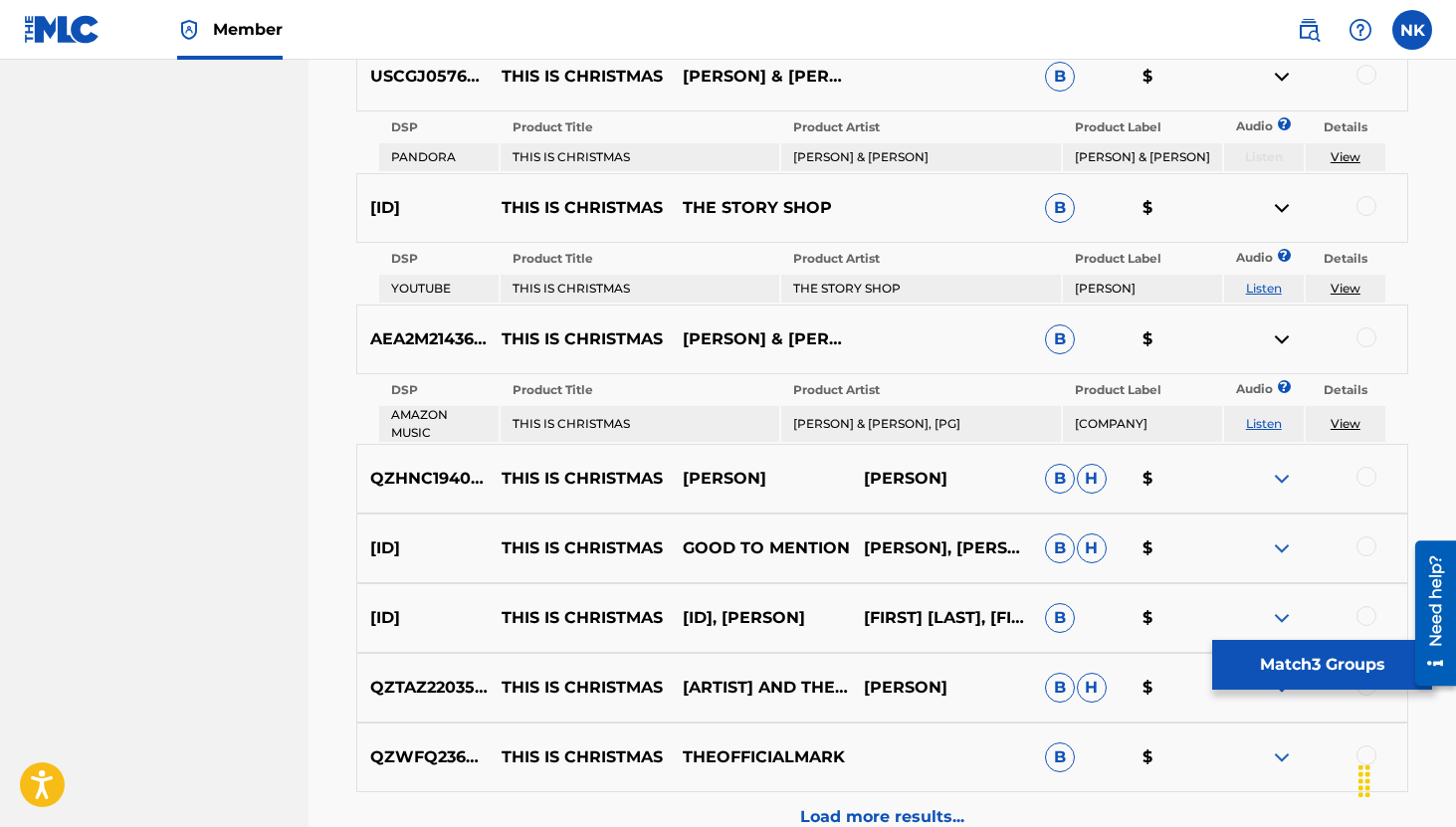 click on "Listen" at bounding box center (1264, 423) 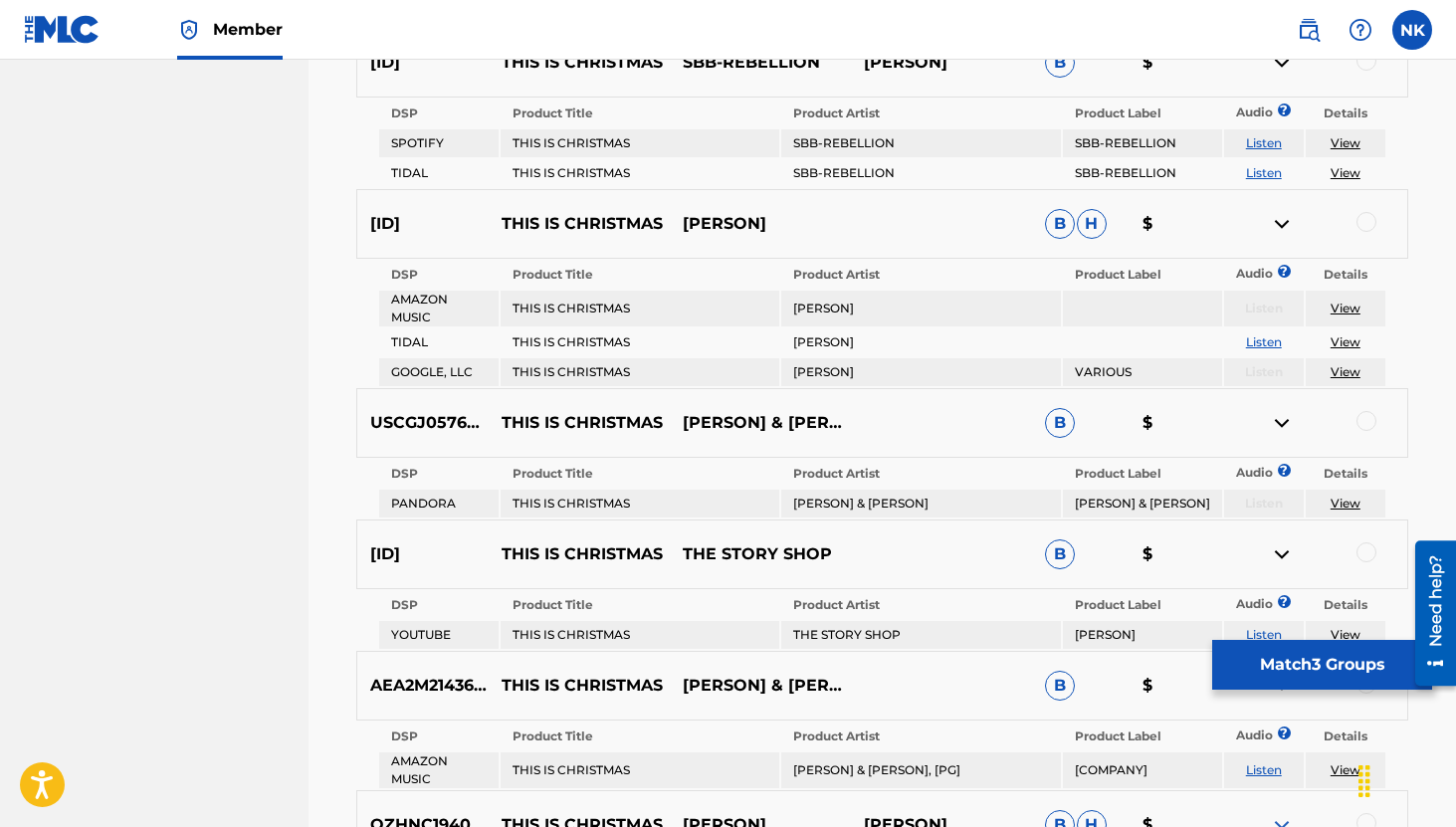 scroll, scrollTop: 1376, scrollLeft: 0, axis: vertical 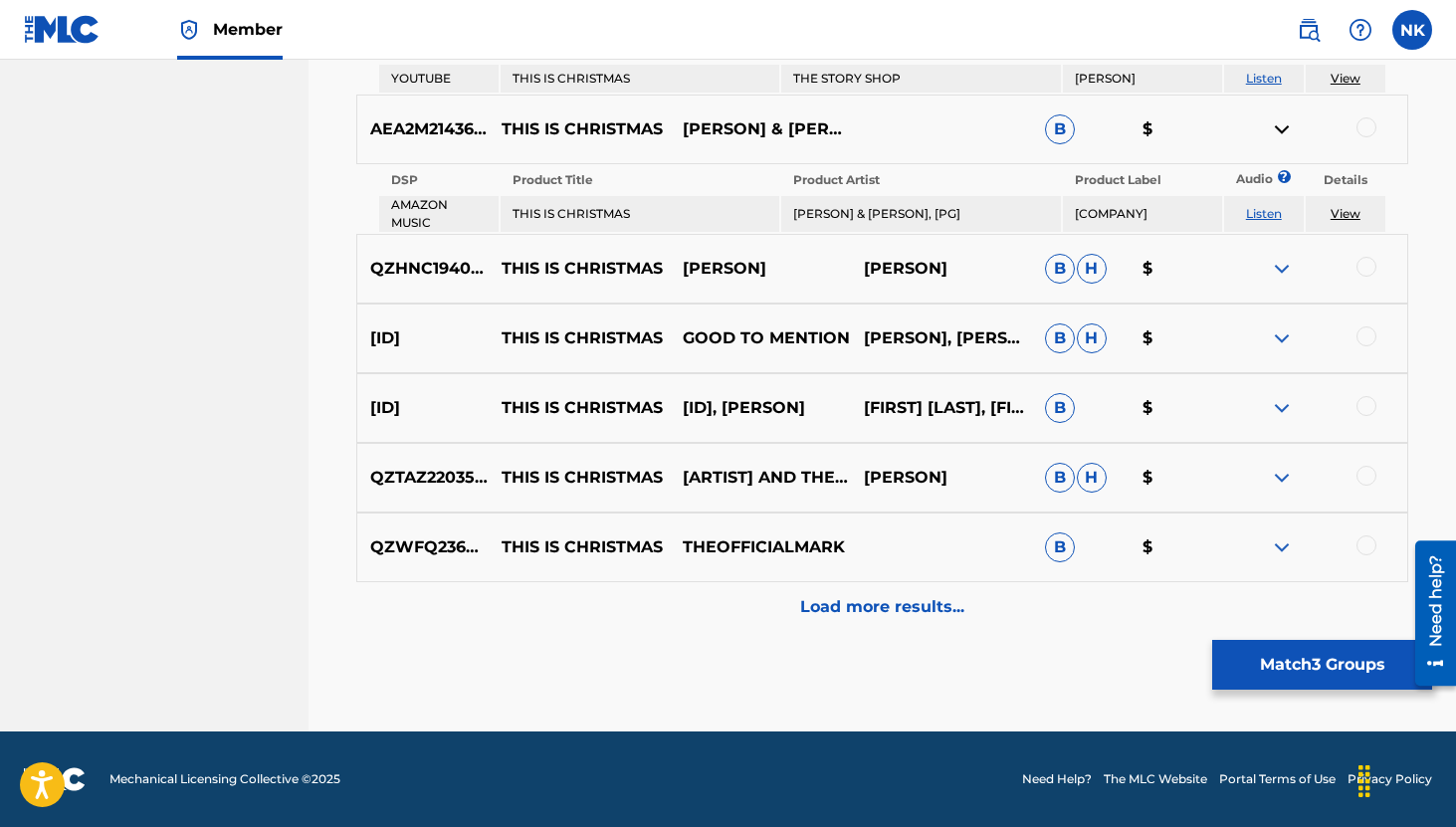 click on "Load more results..." at bounding box center [882, 607] 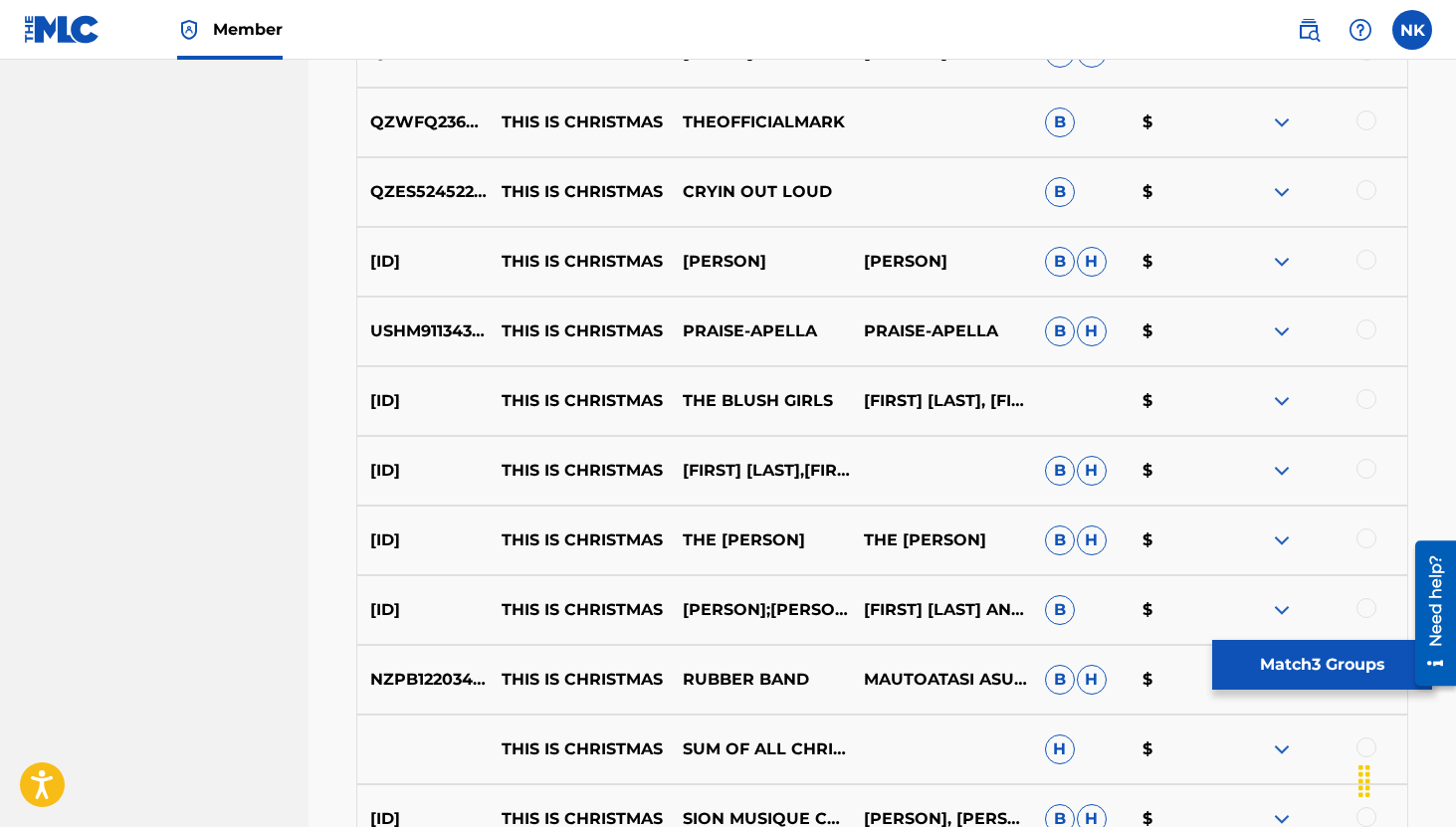scroll, scrollTop: 1416, scrollLeft: 0, axis: vertical 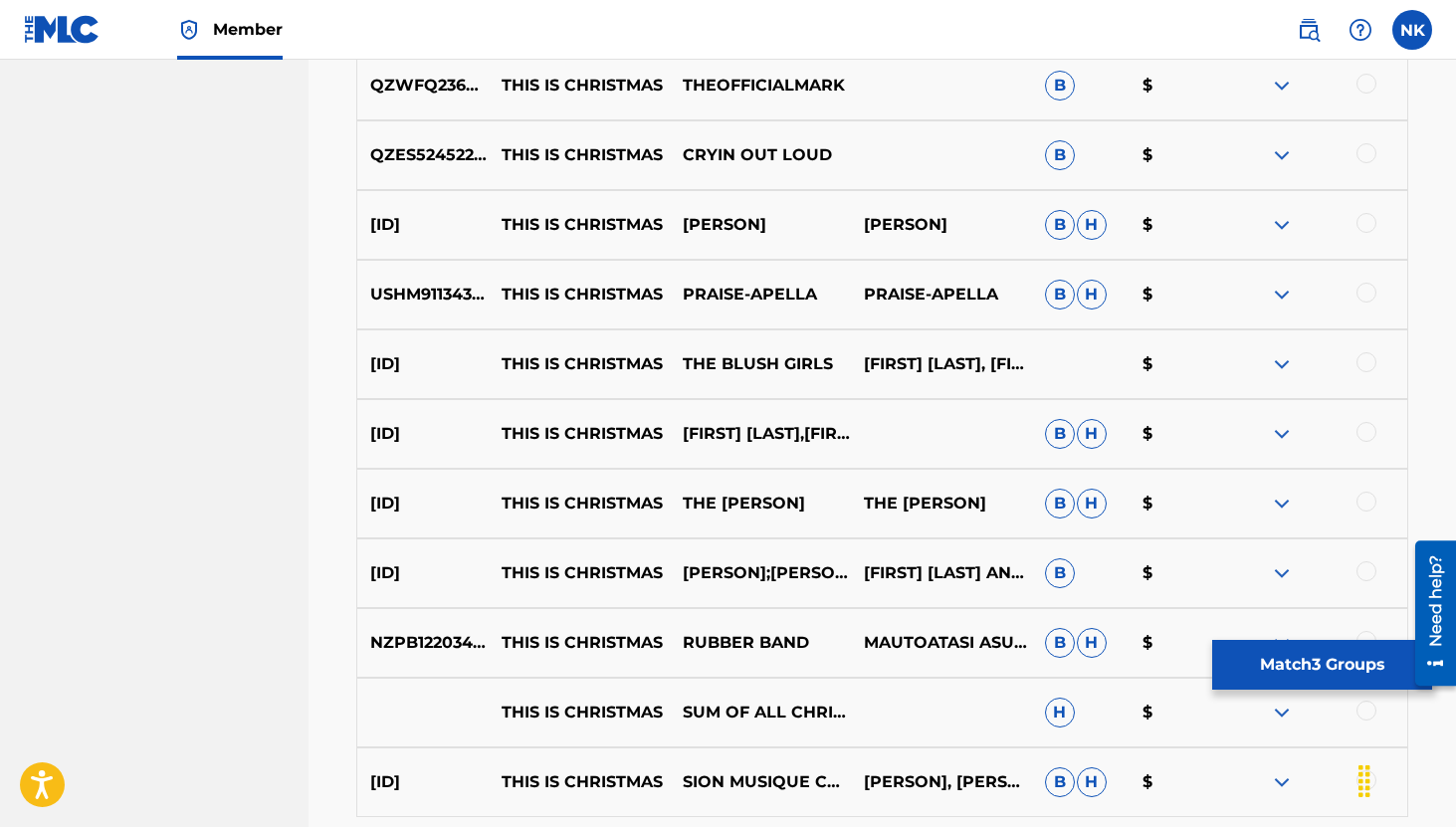 click at bounding box center (1282, 434) 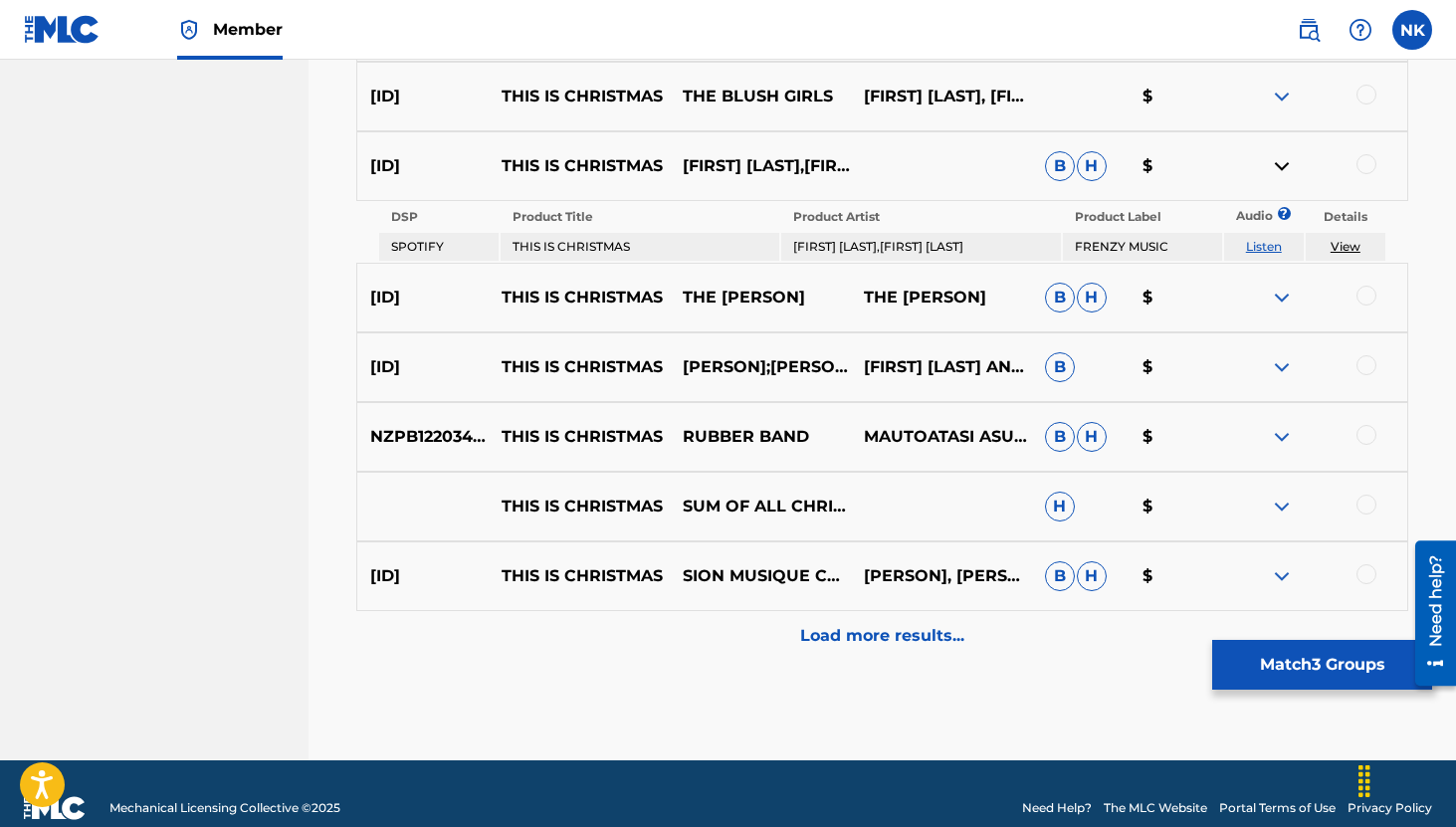 scroll, scrollTop: 1697, scrollLeft: 0, axis: vertical 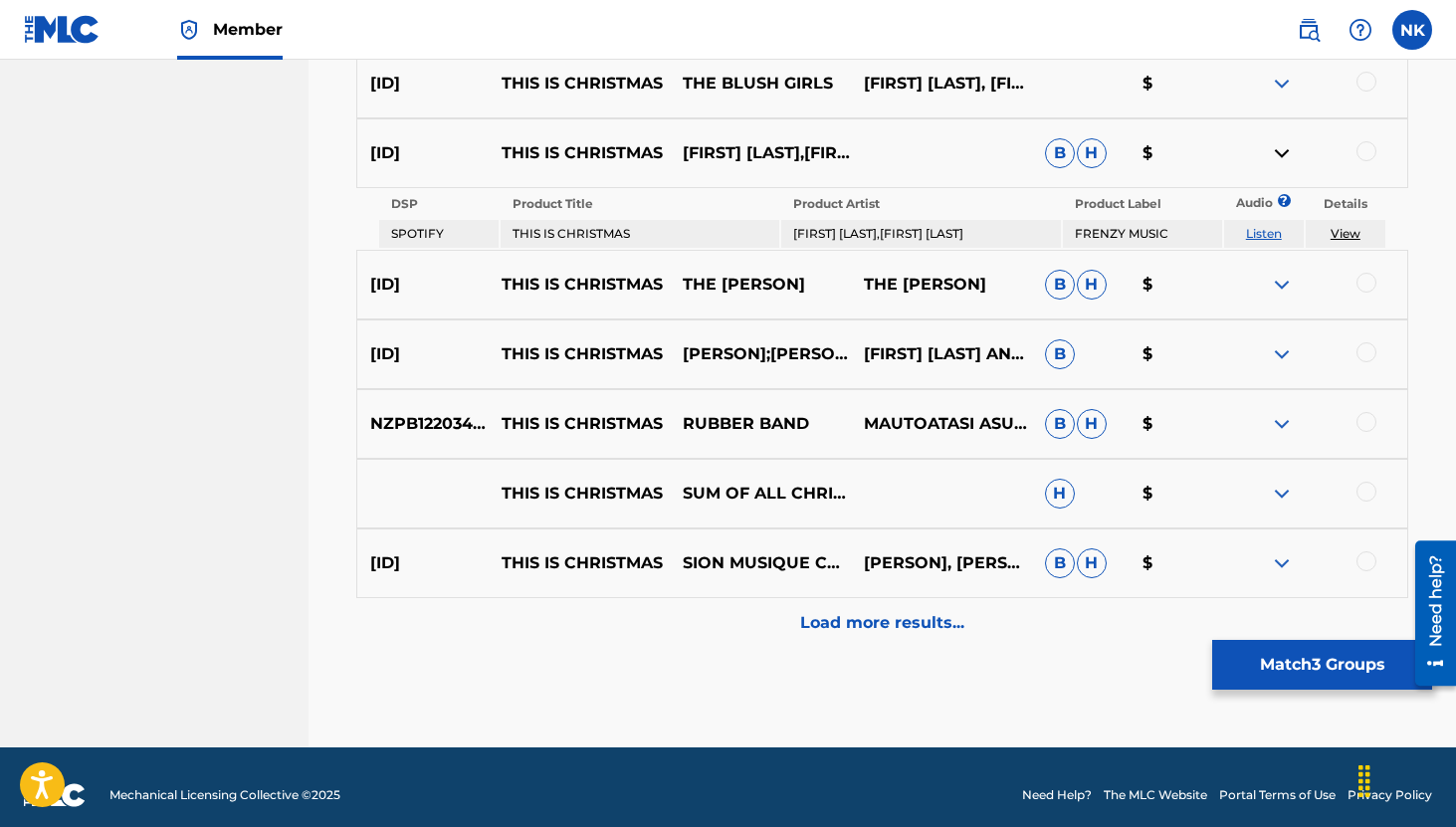 click on "Match  3 Groups" at bounding box center (1322, 665) 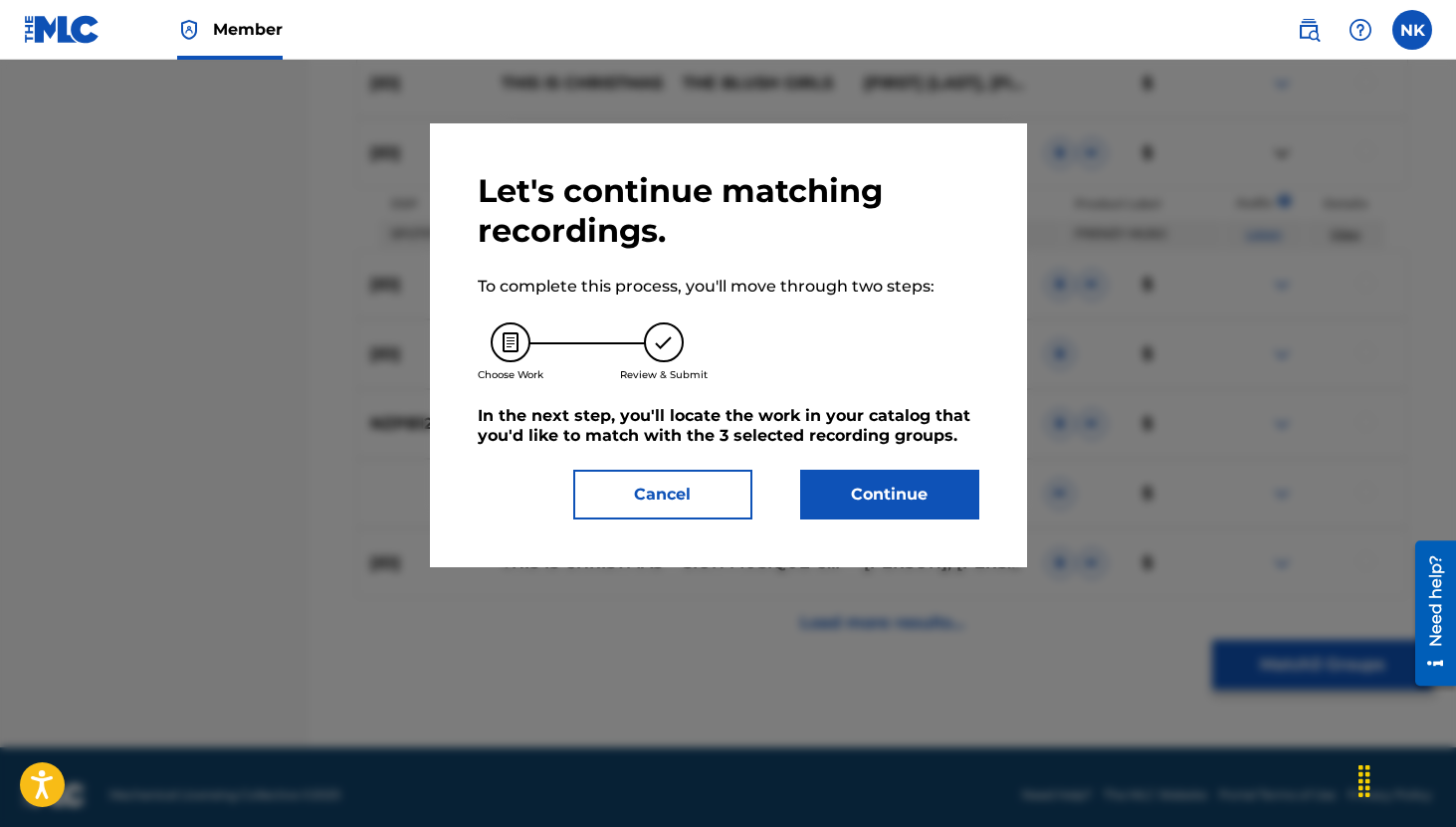 click on "Continue" at bounding box center (890, 495) 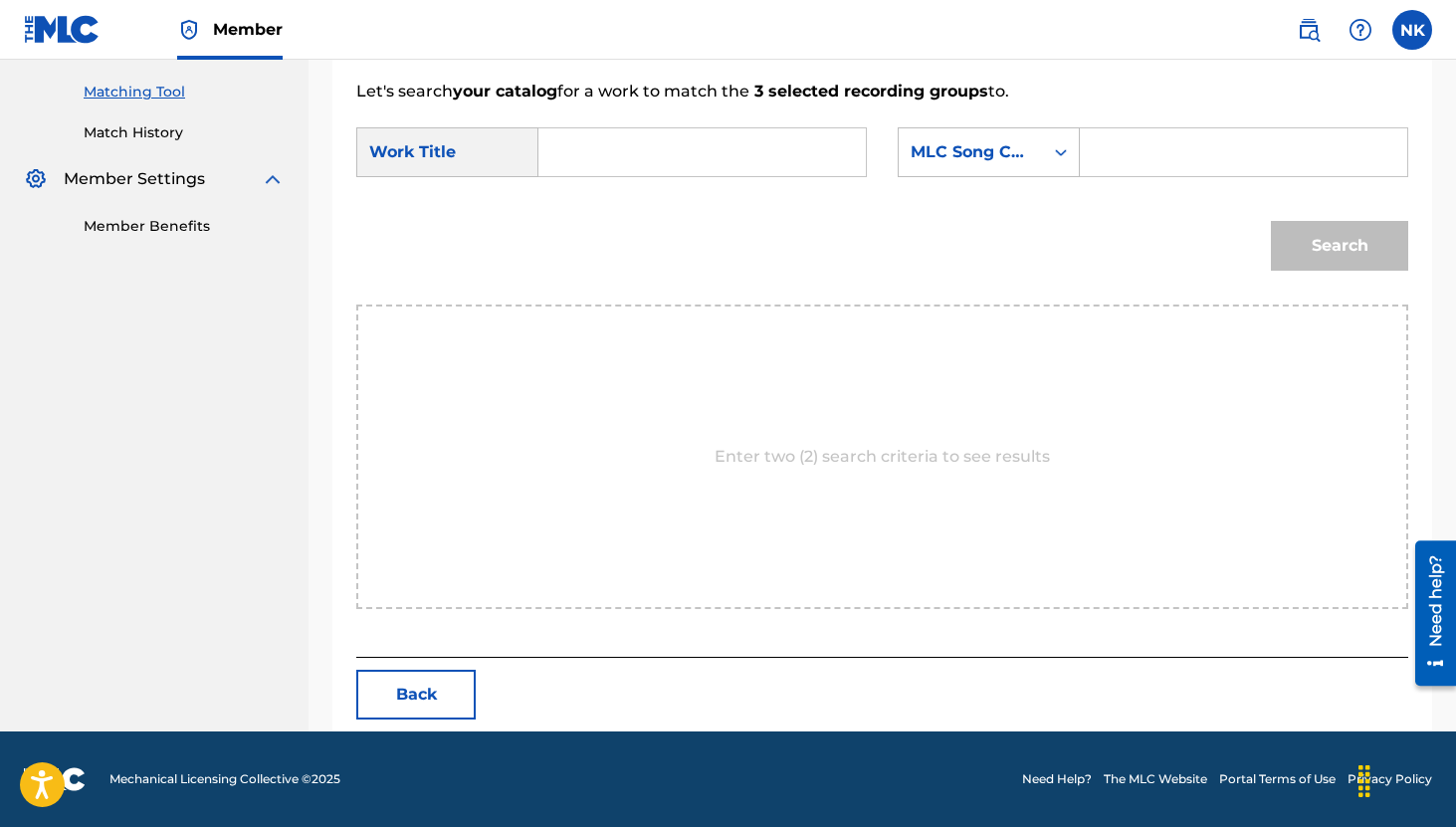 click at bounding box center [702, 152] 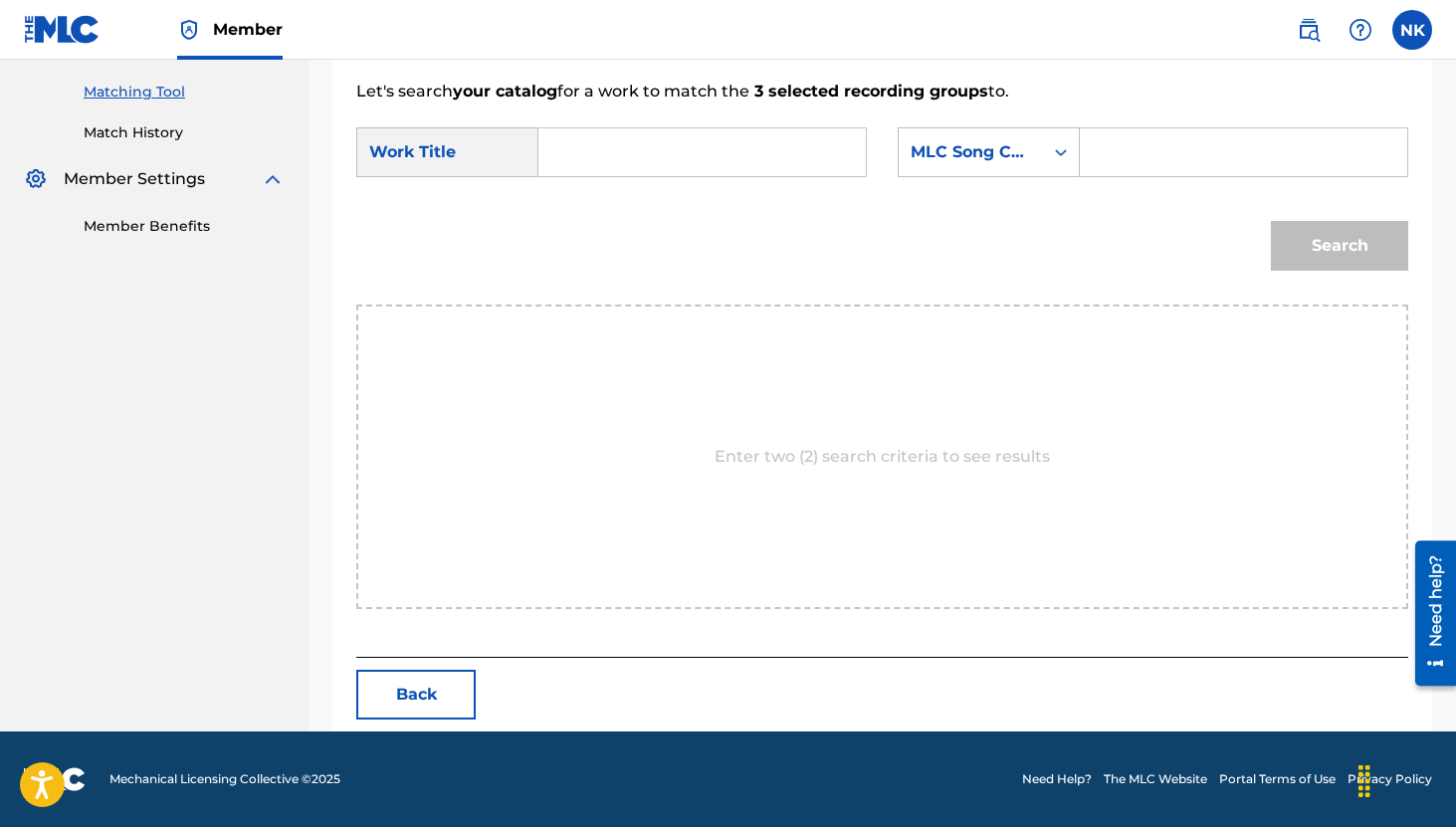 paste on "Wihla Hutson & Alfred Burt" 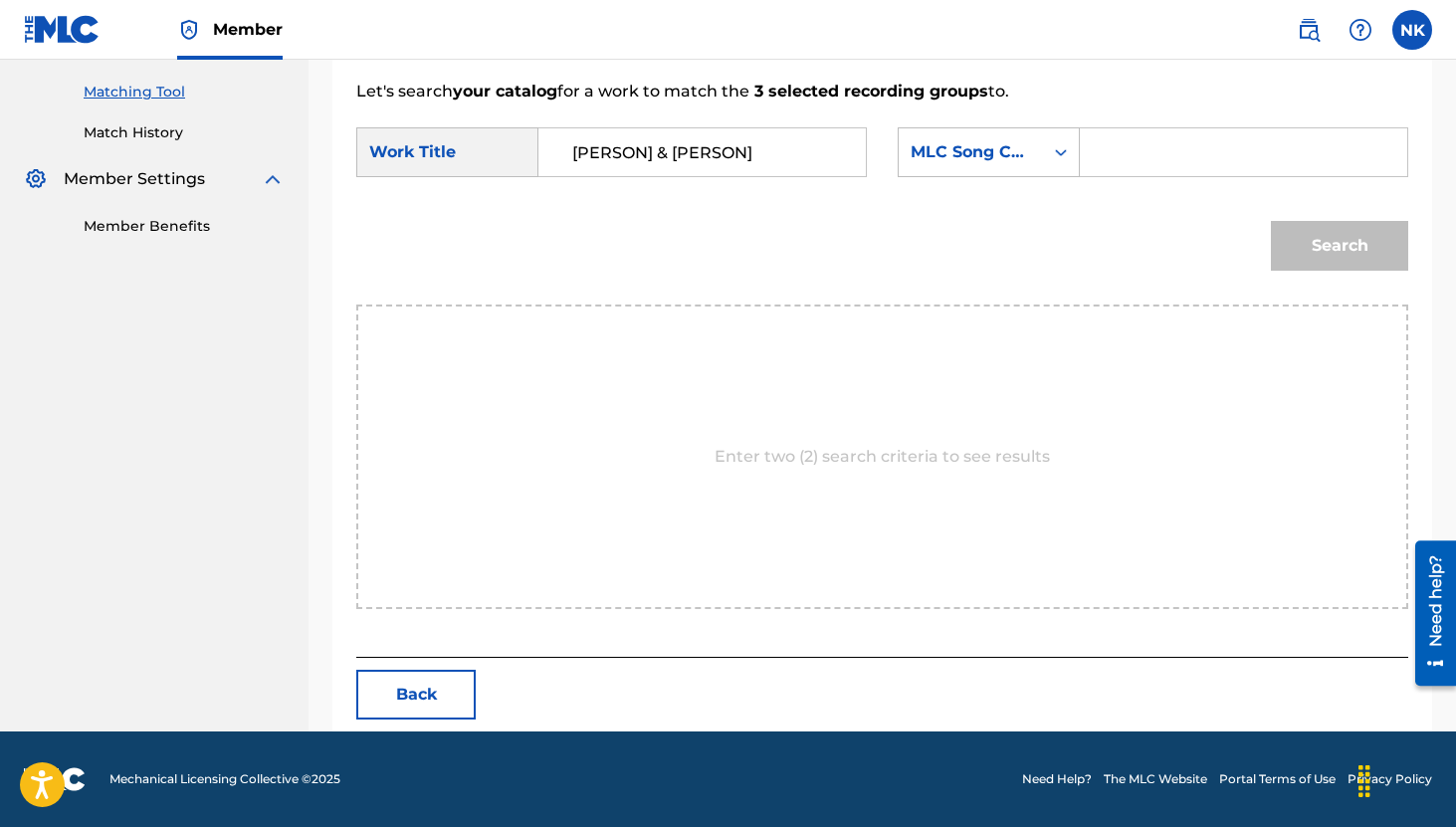 click on "Wihla Hutson & Alfred Burt" at bounding box center (702, 152) 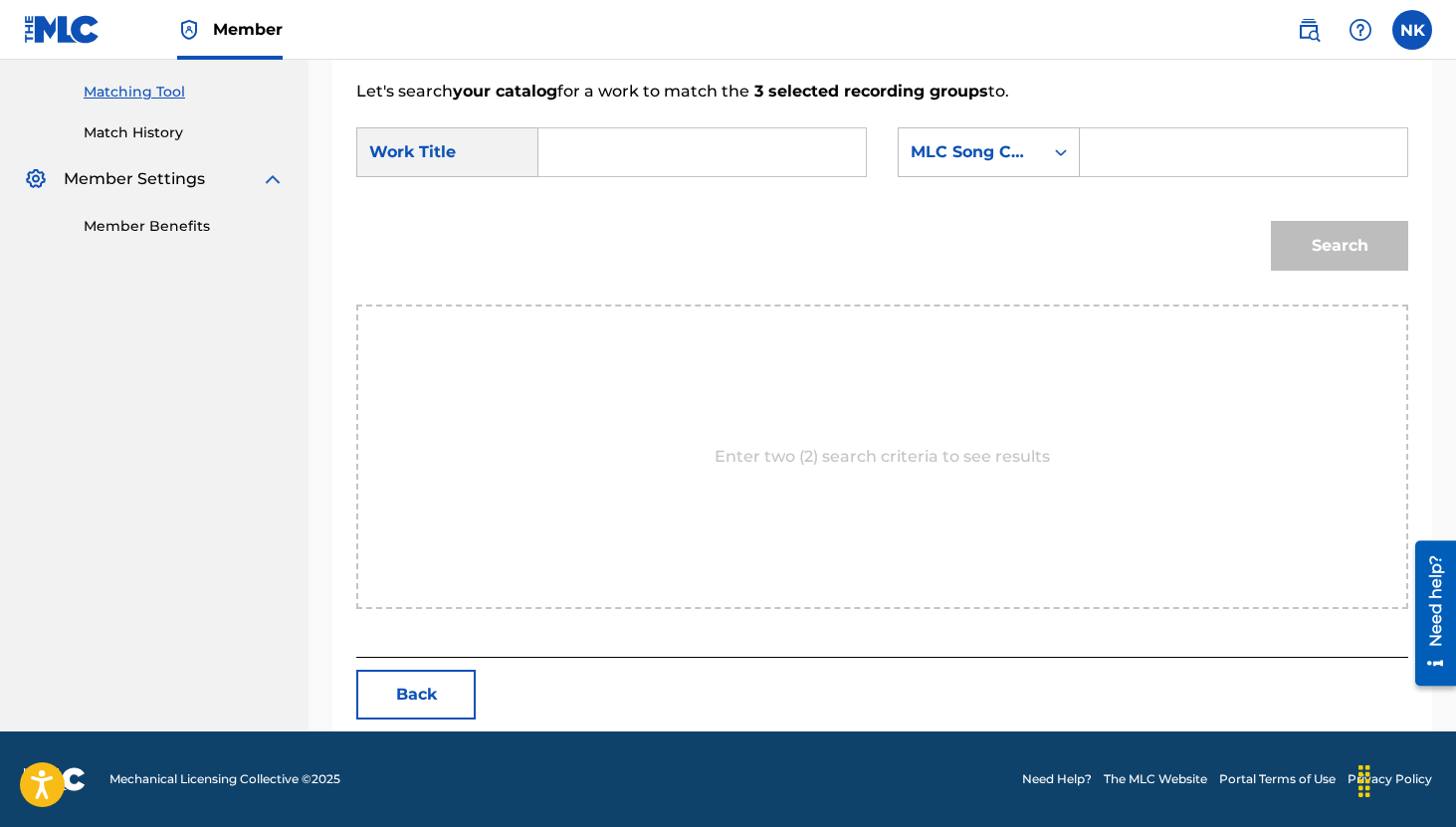 paste on "This is Christmas" 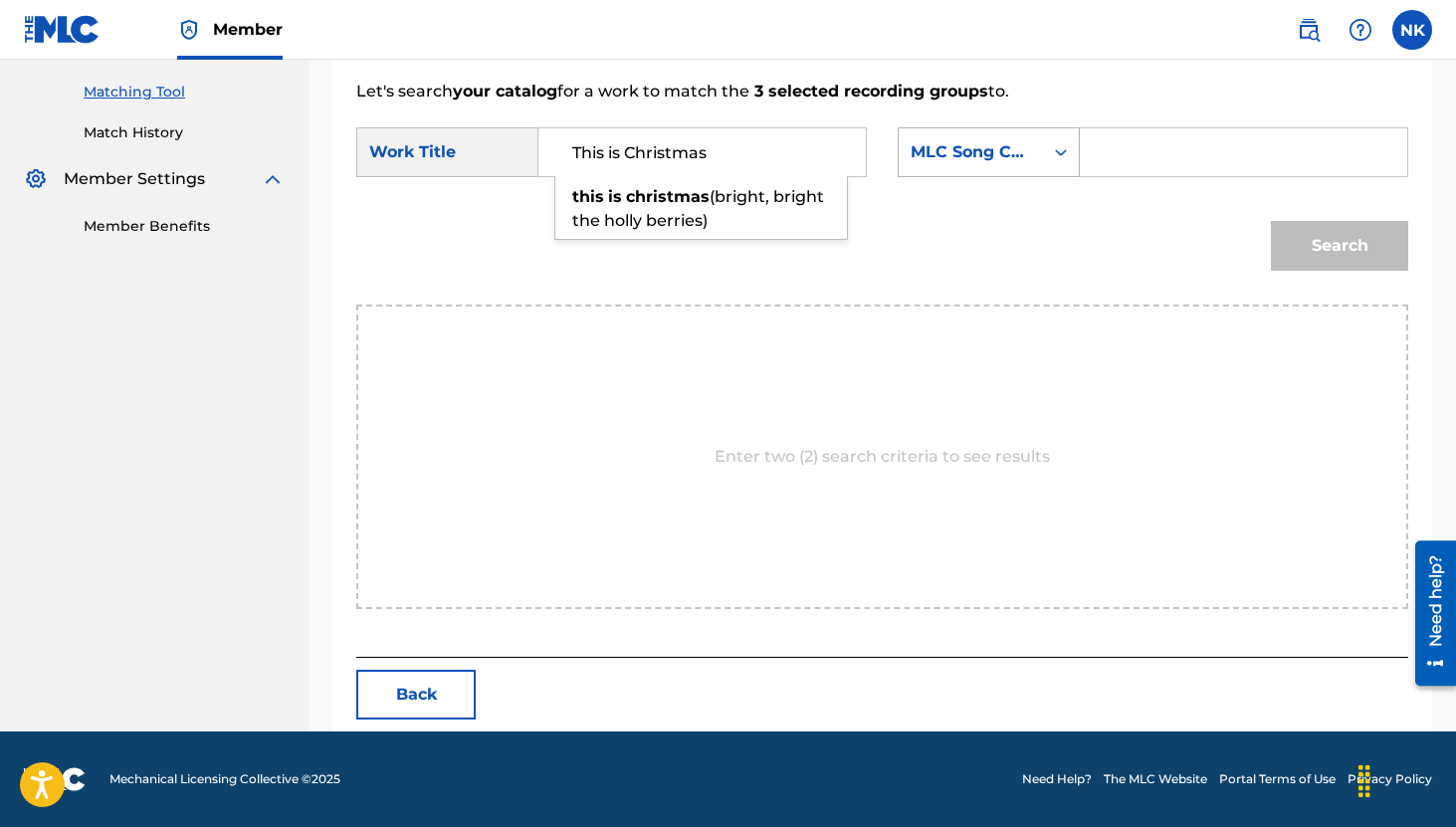 click on "MLC Song Code" at bounding box center [970, 152] 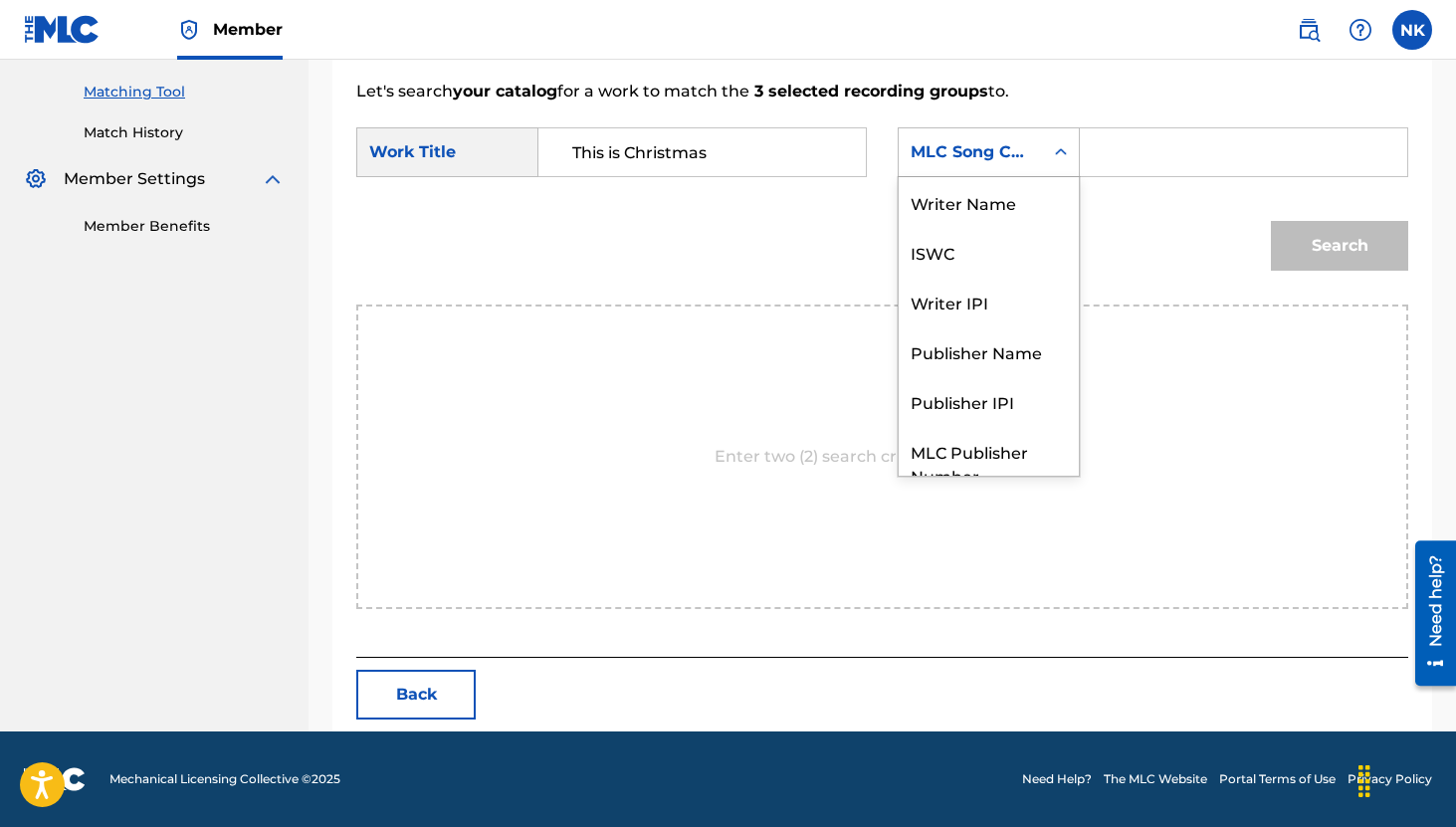 scroll, scrollTop: 74, scrollLeft: 0, axis: vertical 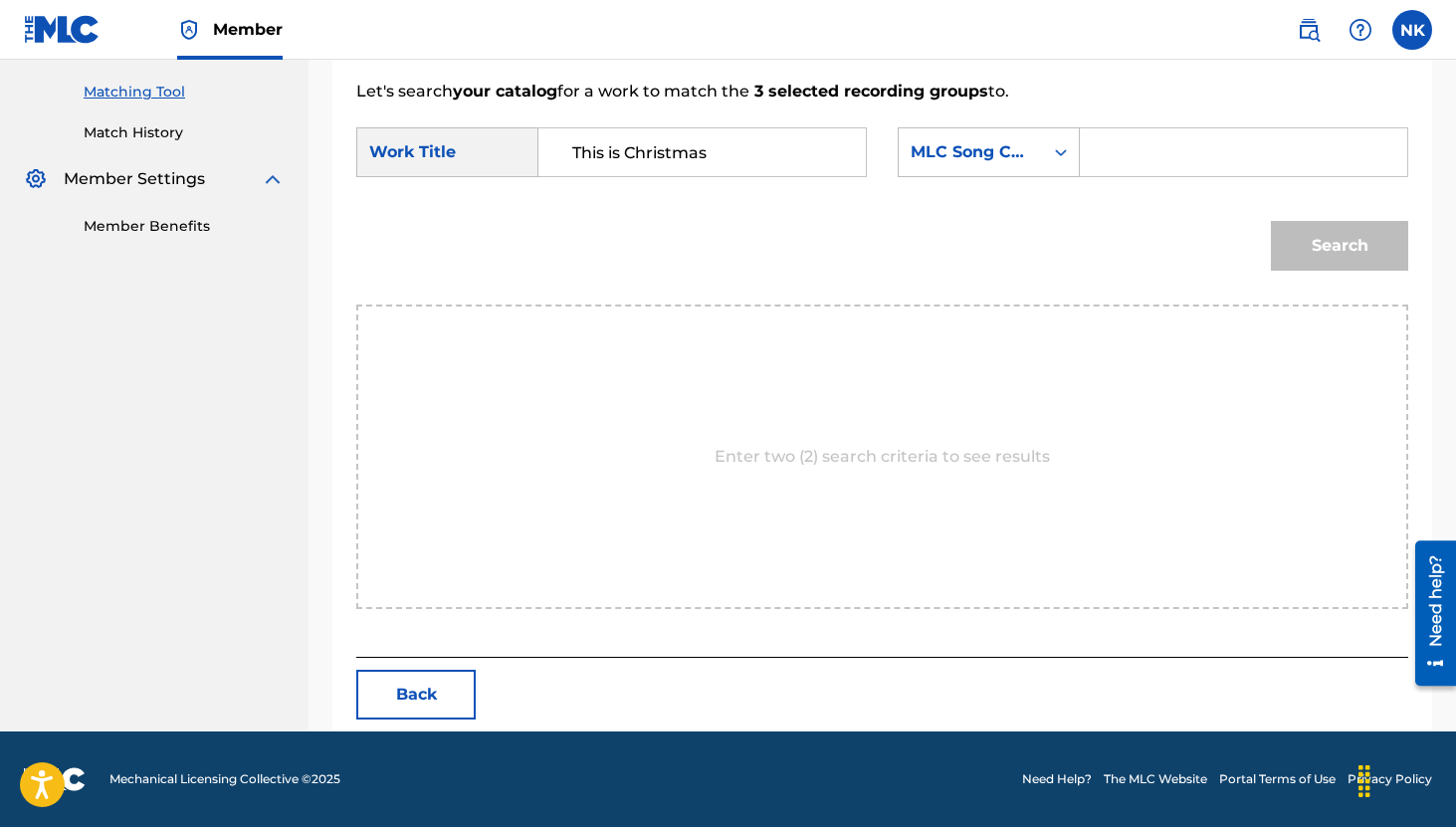 click on "This is Christmas" at bounding box center (702, 152) 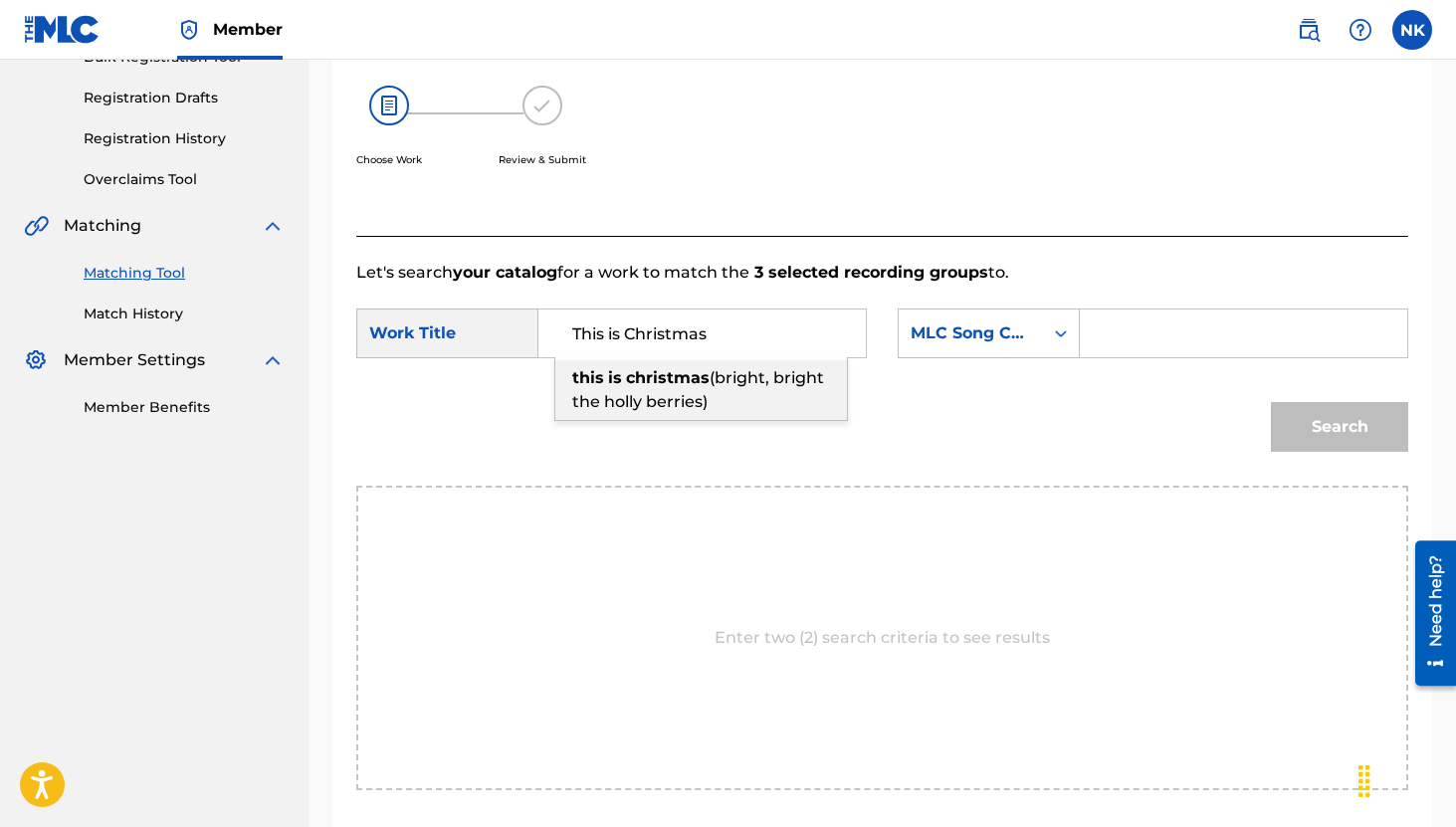 scroll, scrollTop: 499, scrollLeft: 0, axis: vertical 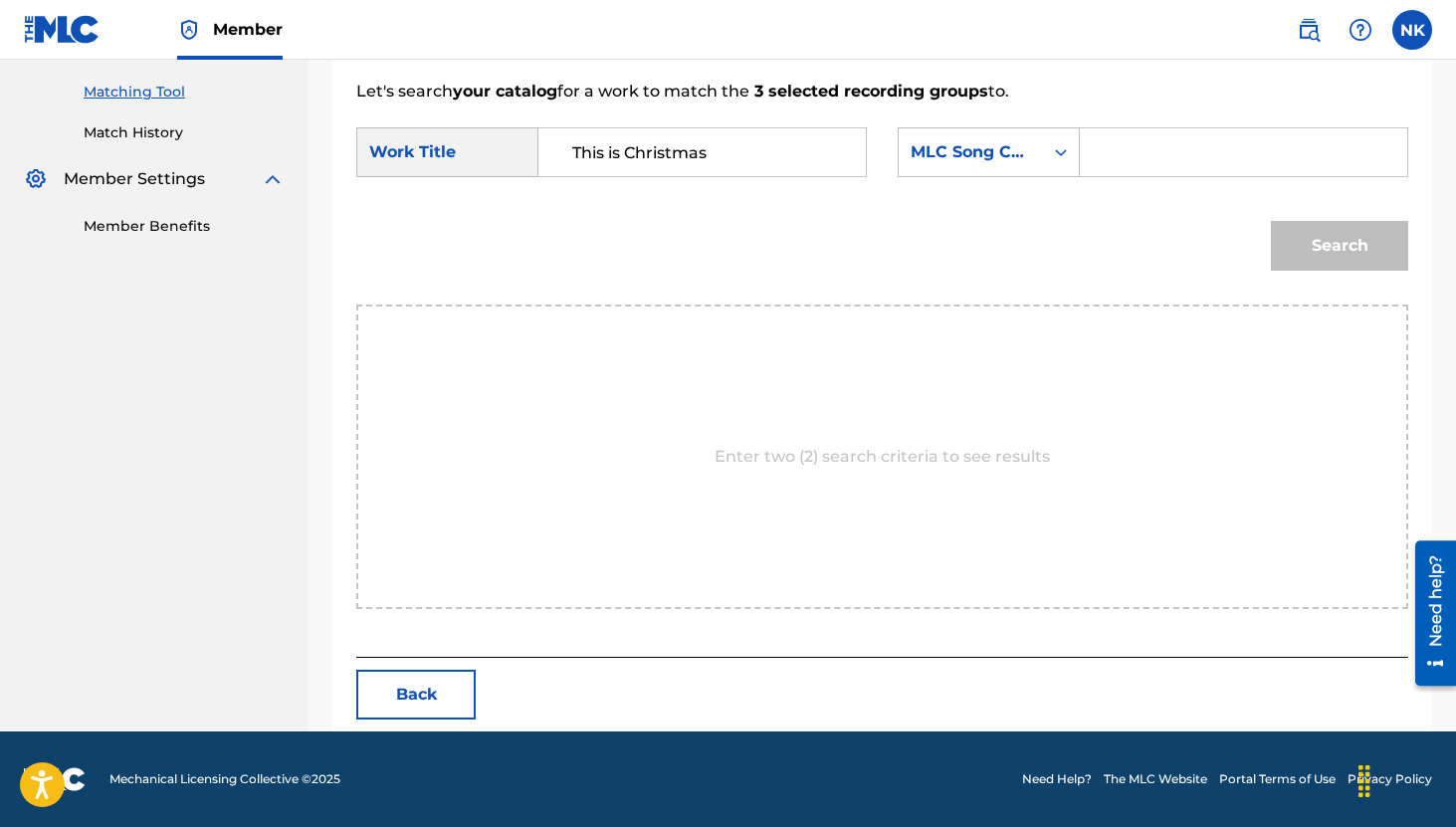 drag, startPoint x: 442, startPoint y: 691, endPoint x: 646, endPoint y: 305, distance: 436.59134 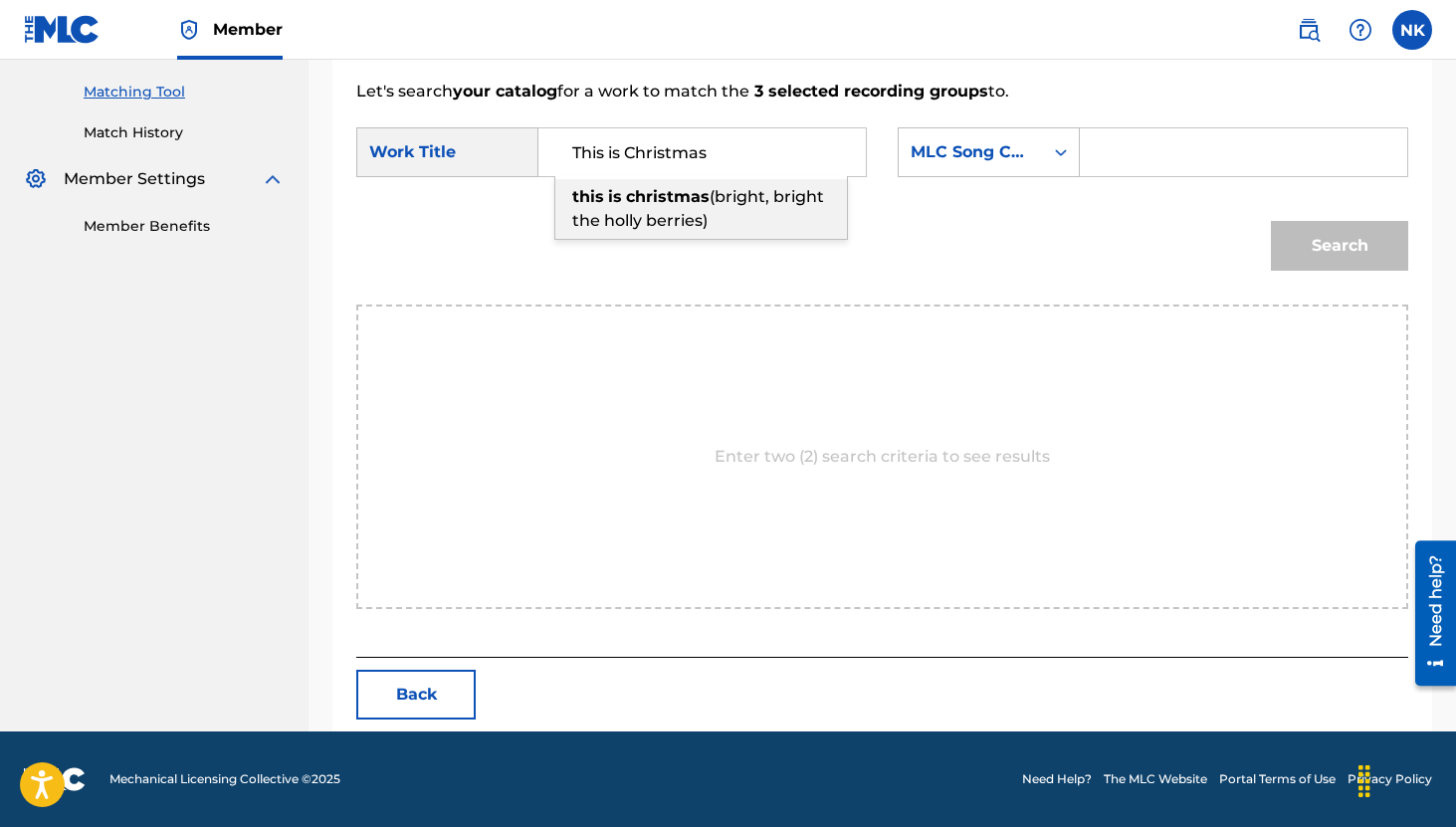 click on "this   is   christmas  (bright, bright the holly berries)" at bounding box center [701, 209] 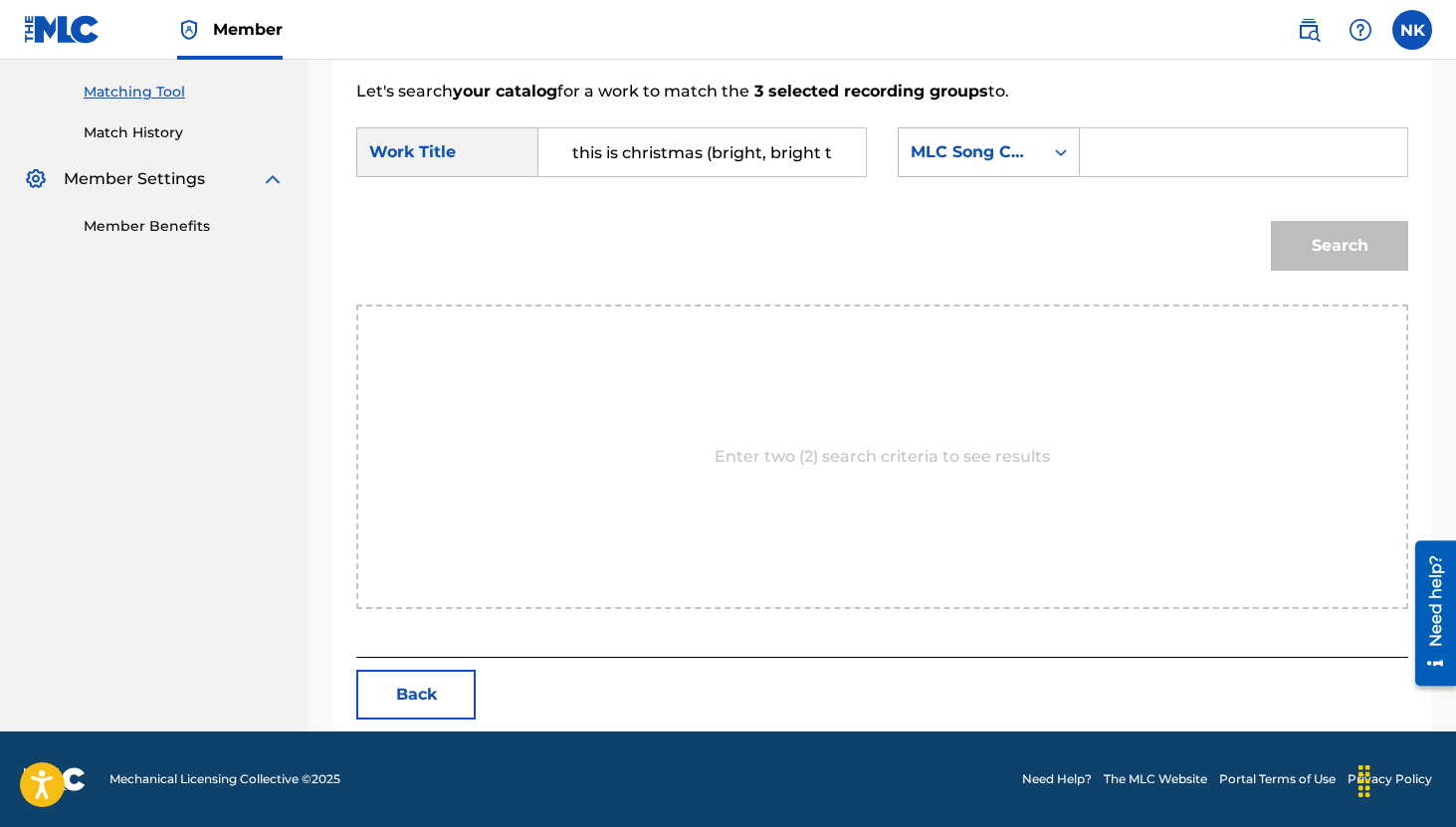 click on "this is christmas (bright, bright the holly berries)" at bounding box center (702, 152) 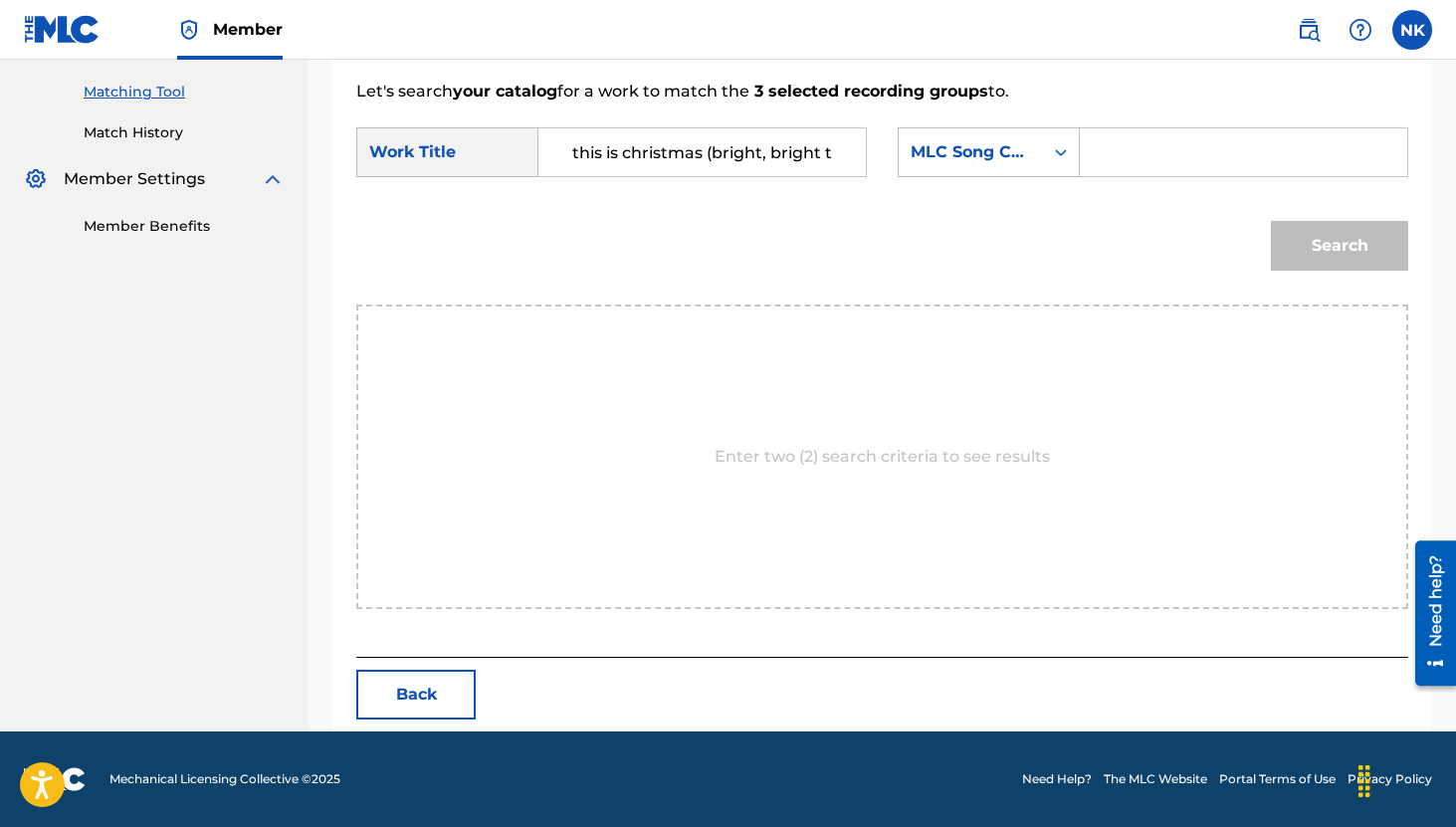 click on "Back" at bounding box center [416, 695] 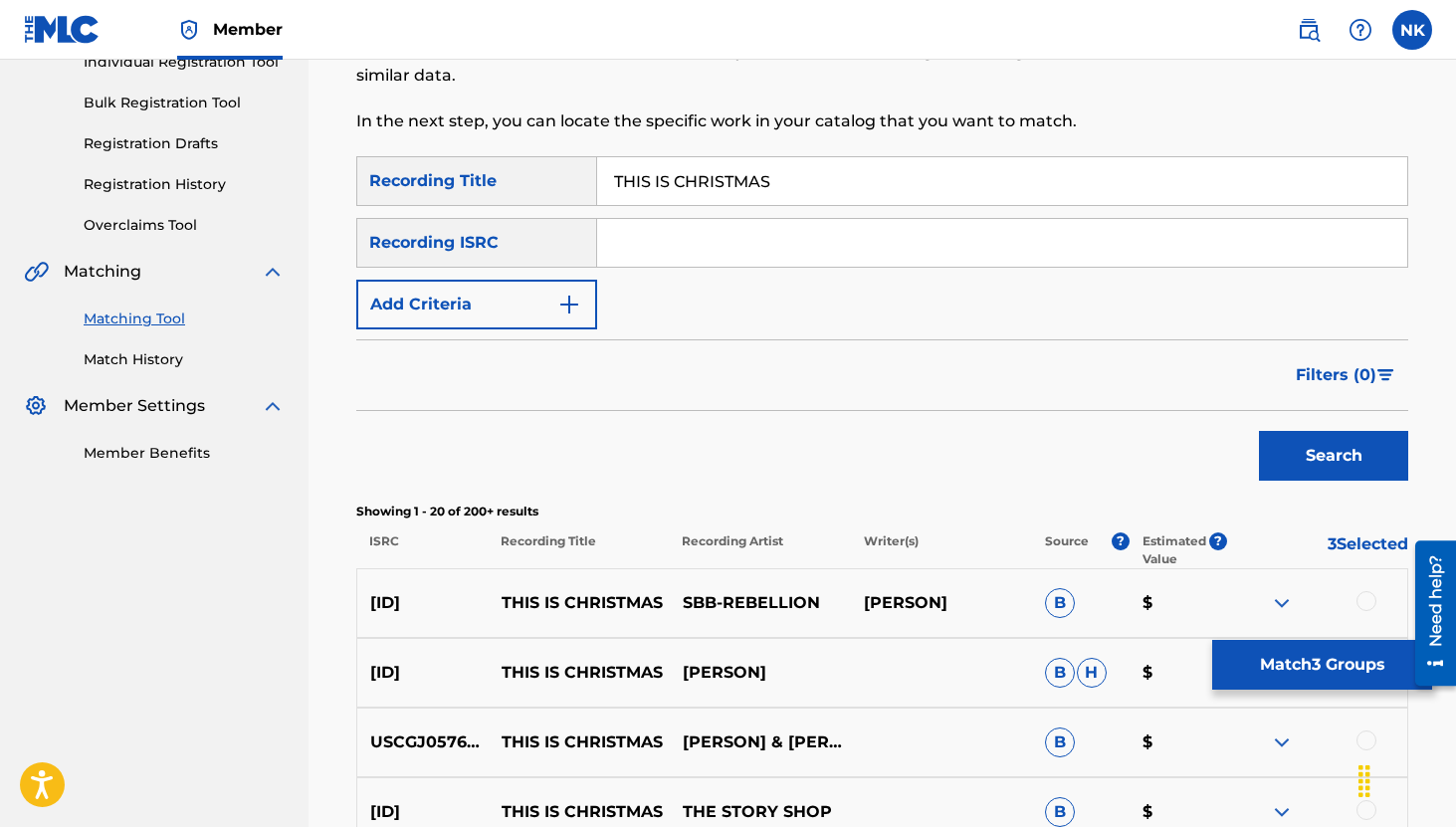 scroll, scrollTop: 0, scrollLeft: 0, axis: both 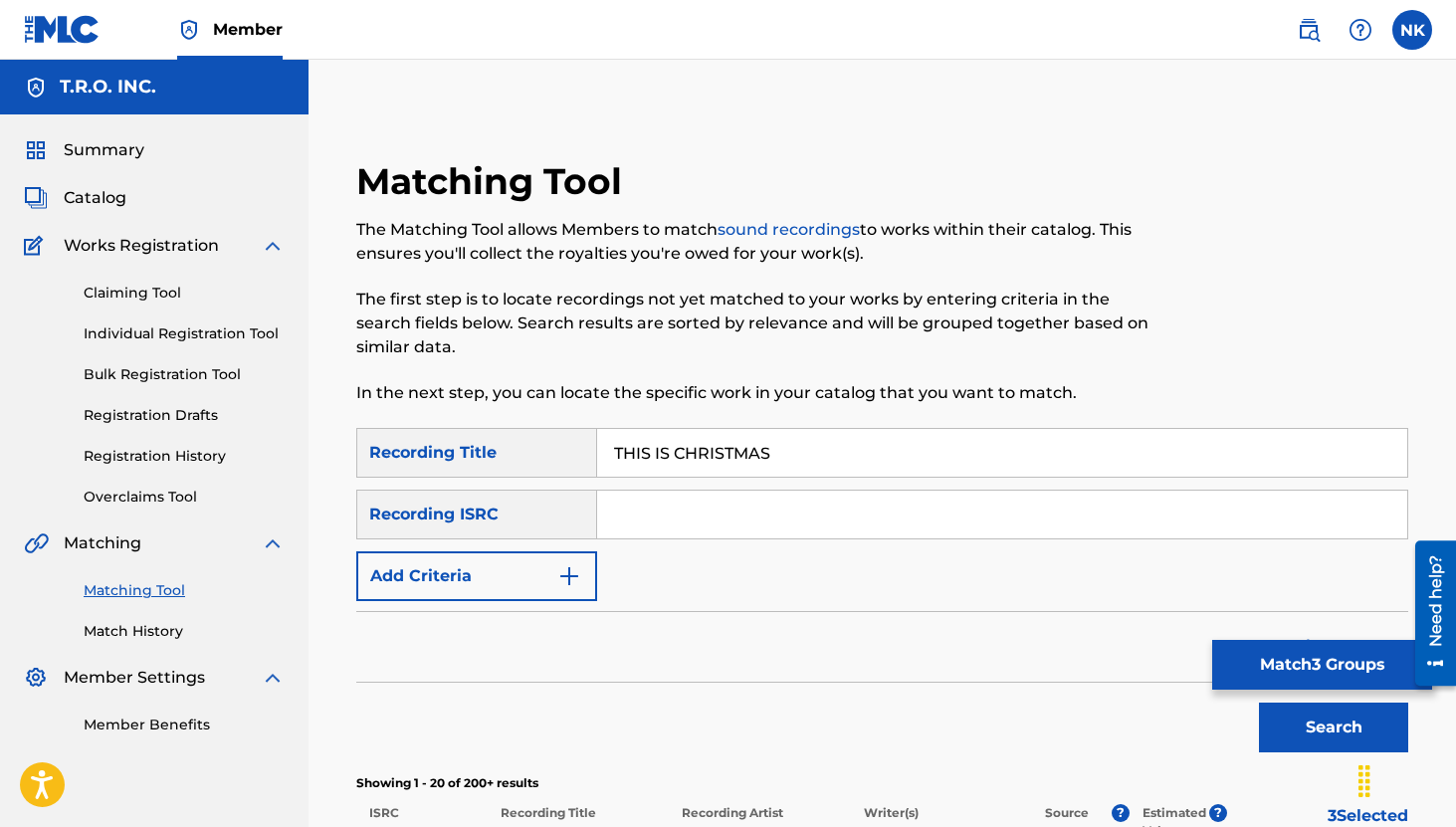 click on "THIS IS CHRISTMAS" at bounding box center (1002, 453) 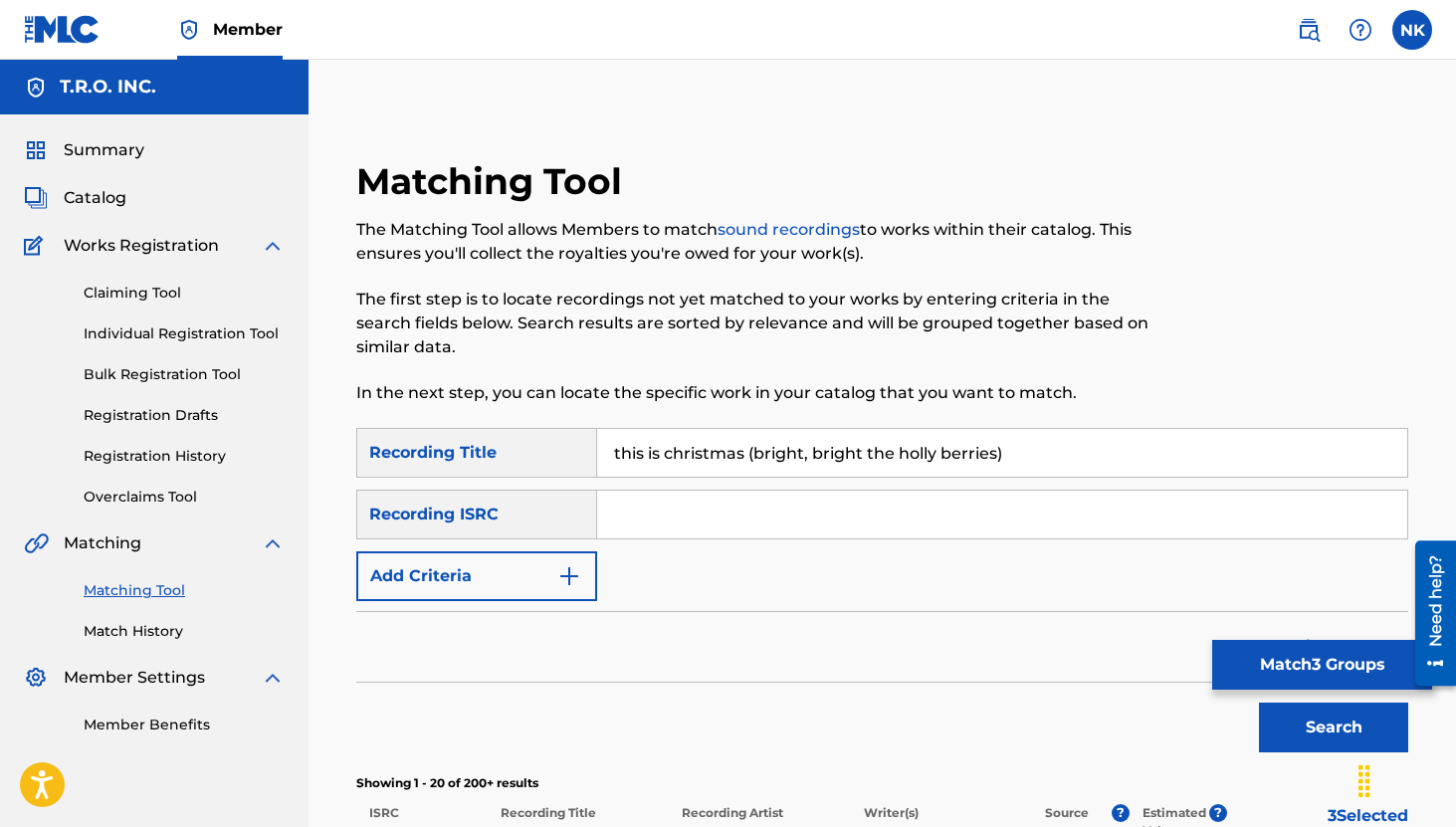 type on "this is christmas (bright, bright the holly berries)" 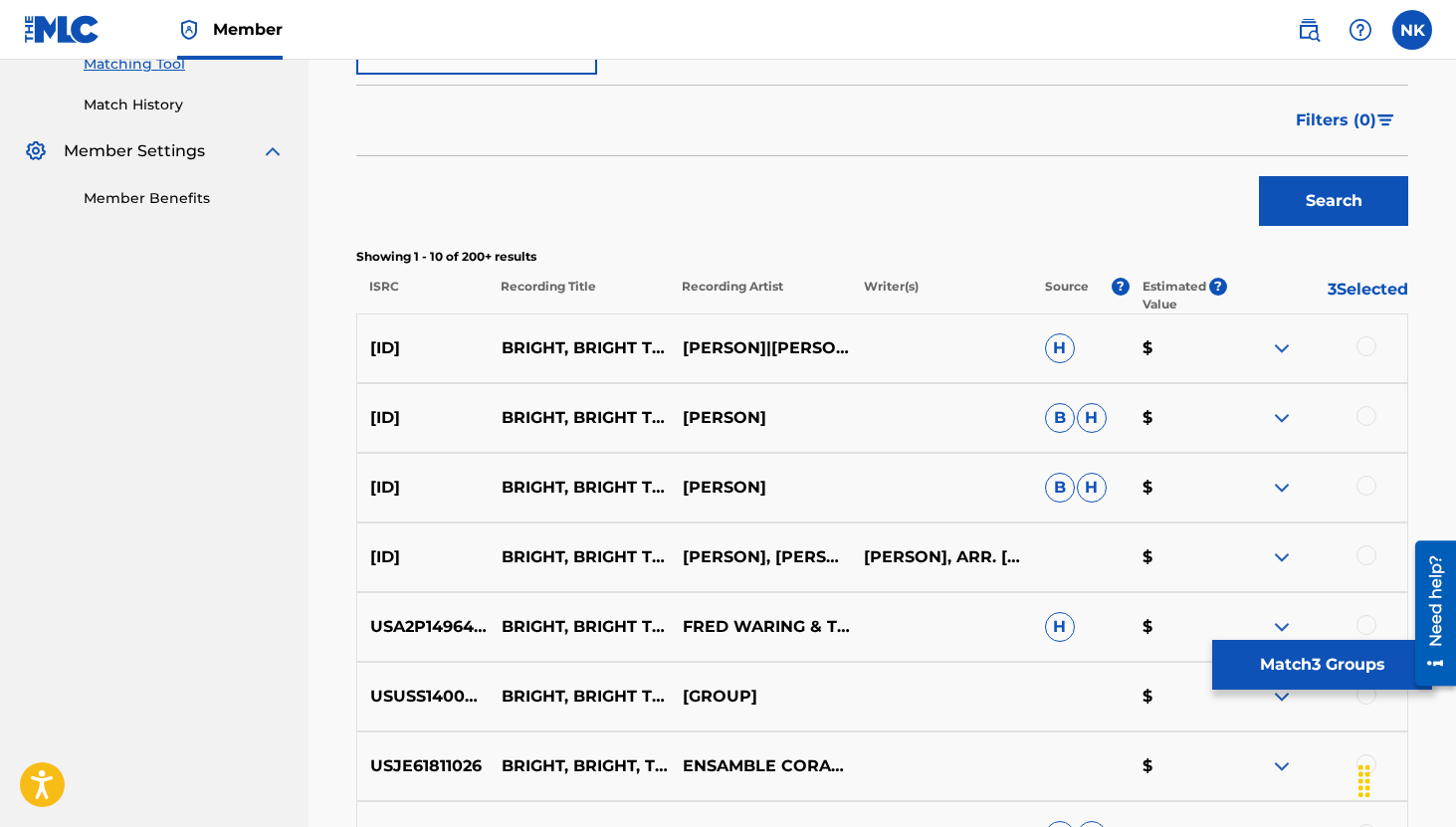 scroll, scrollTop: 527, scrollLeft: 0, axis: vertical 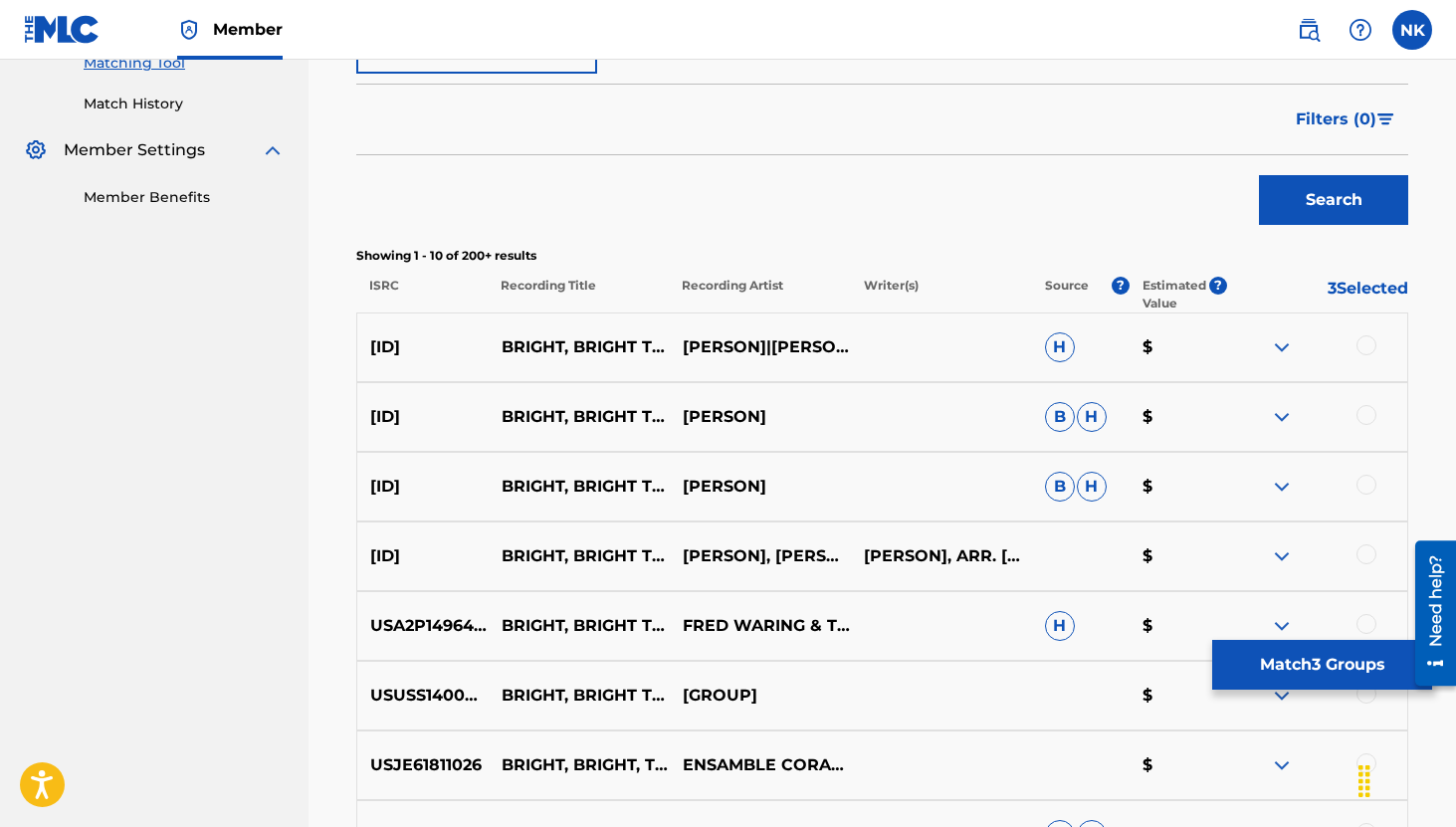click at bounding box center [1282, 347] 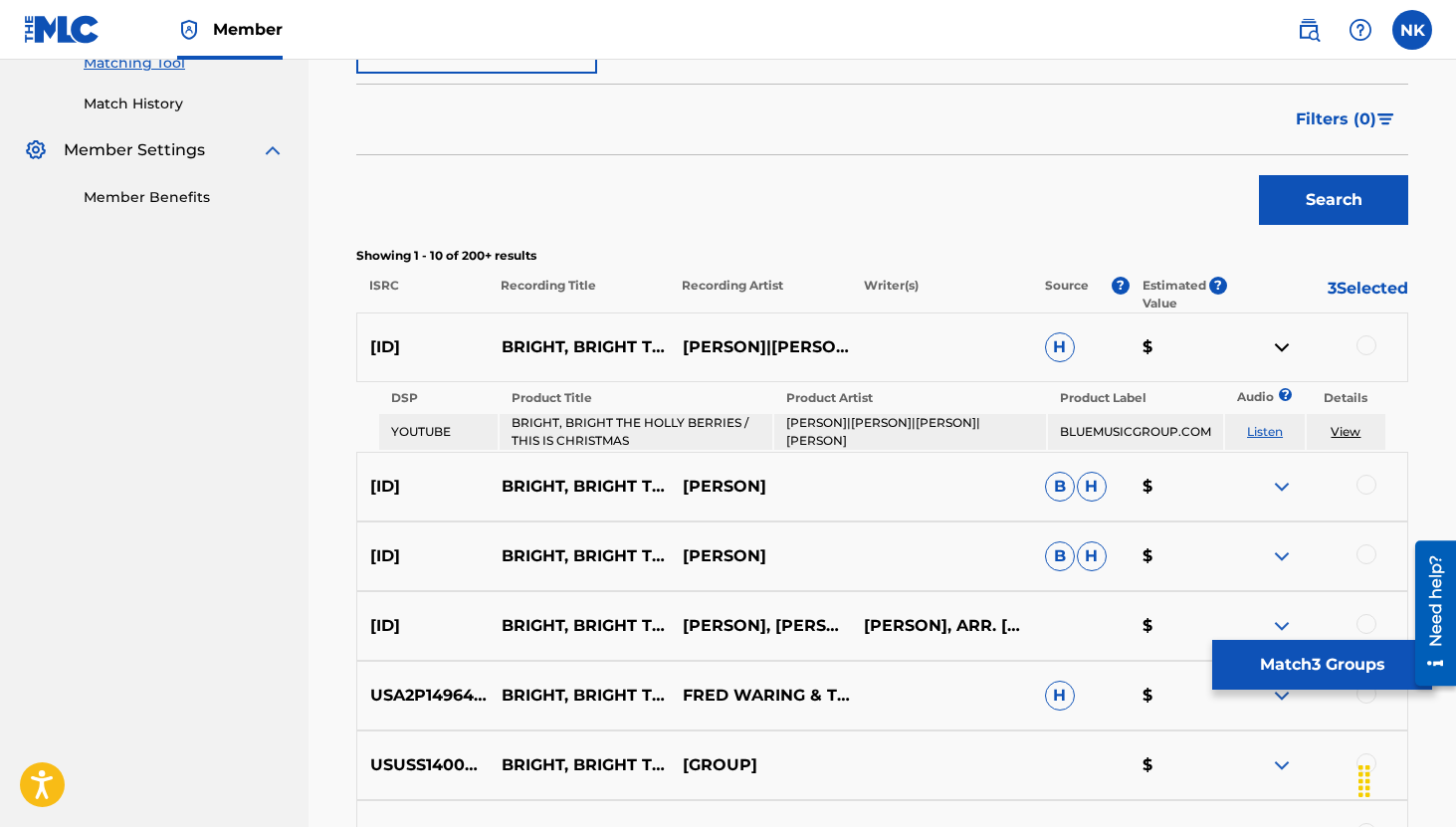 click on "Listen" at bounding box center (1265, 431) 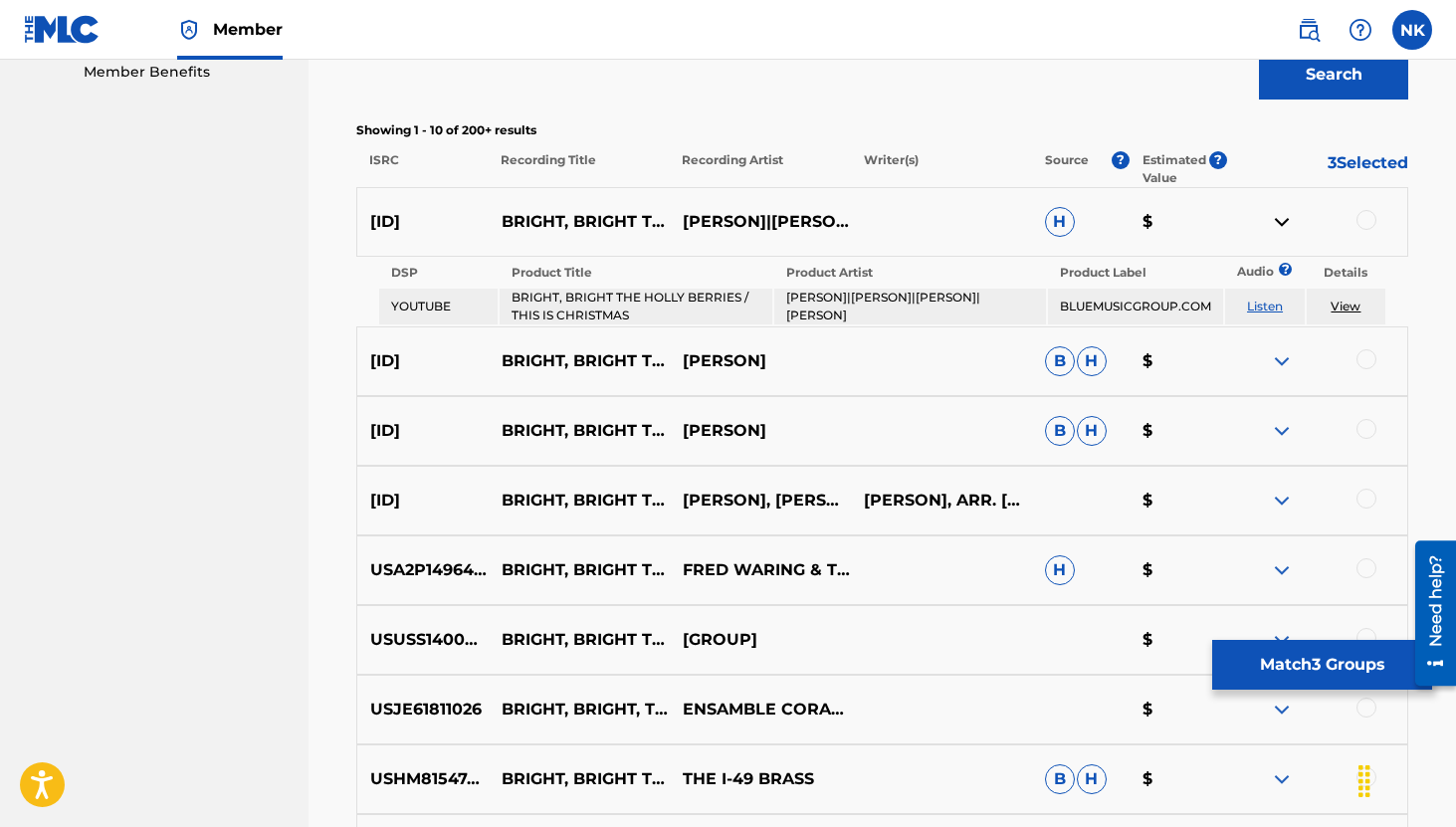 click at bounding box center [1366, 499] 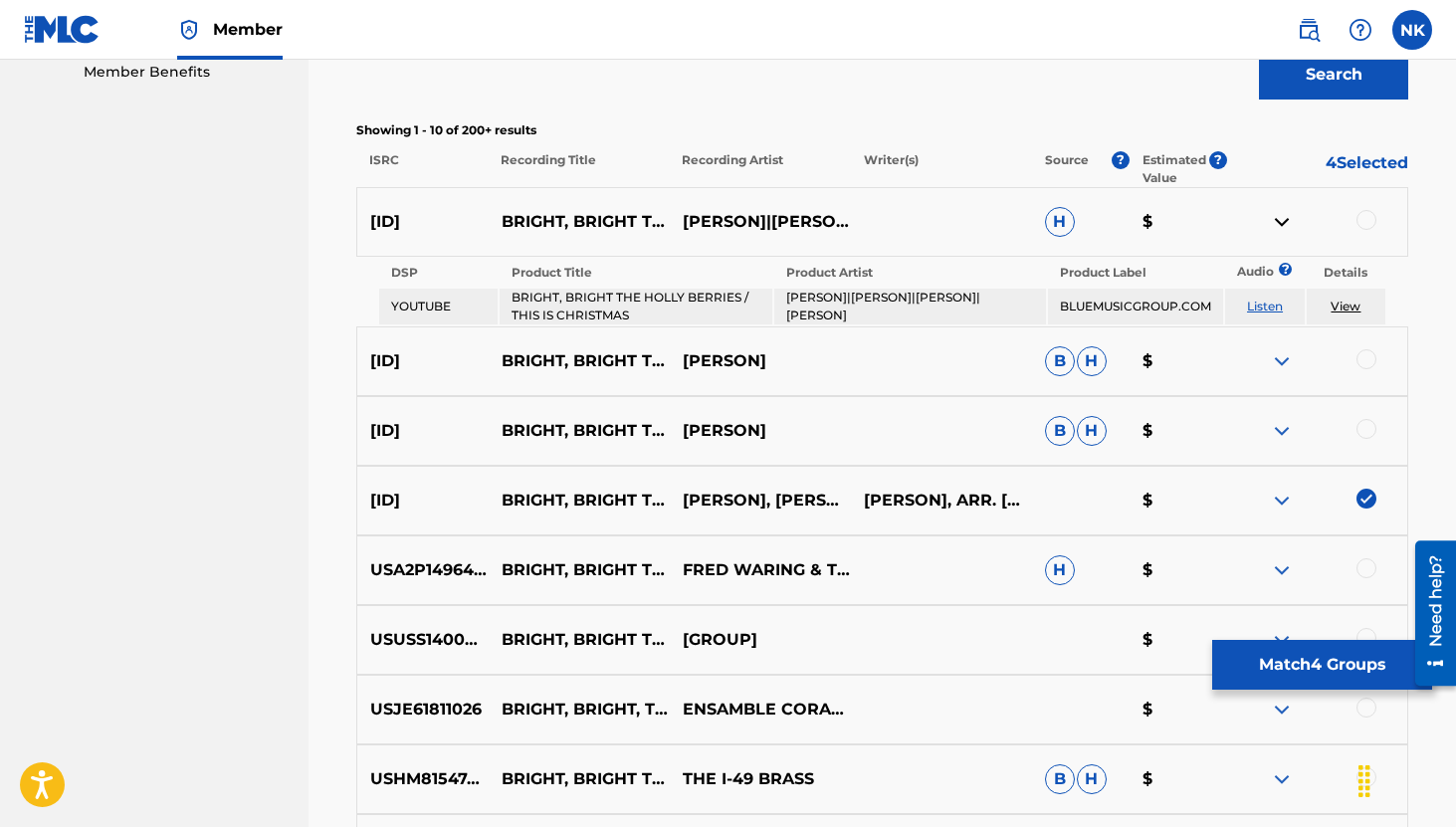 click at bounding box center (1282, 222) 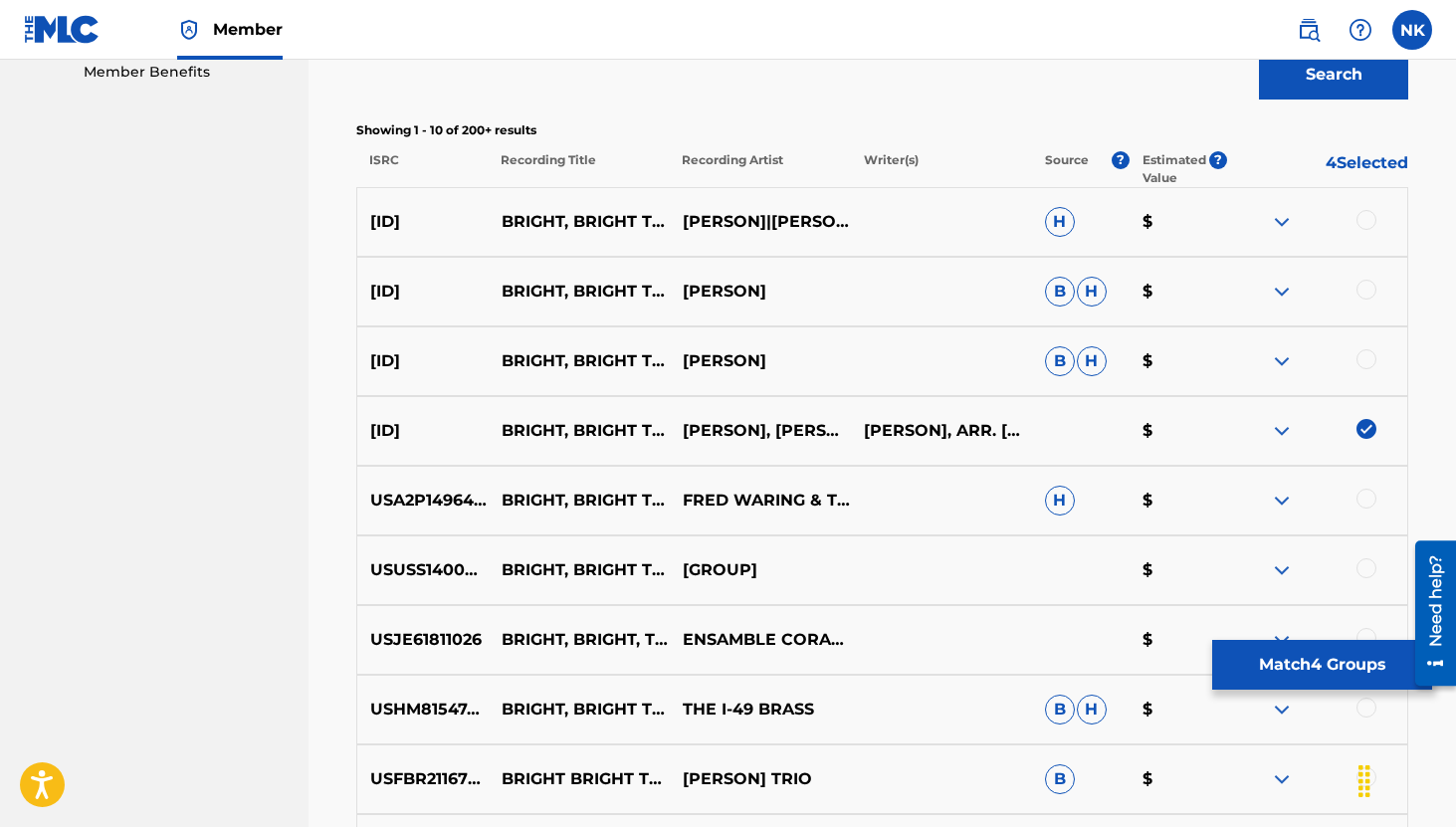 click at bounding box center (1282, 292) 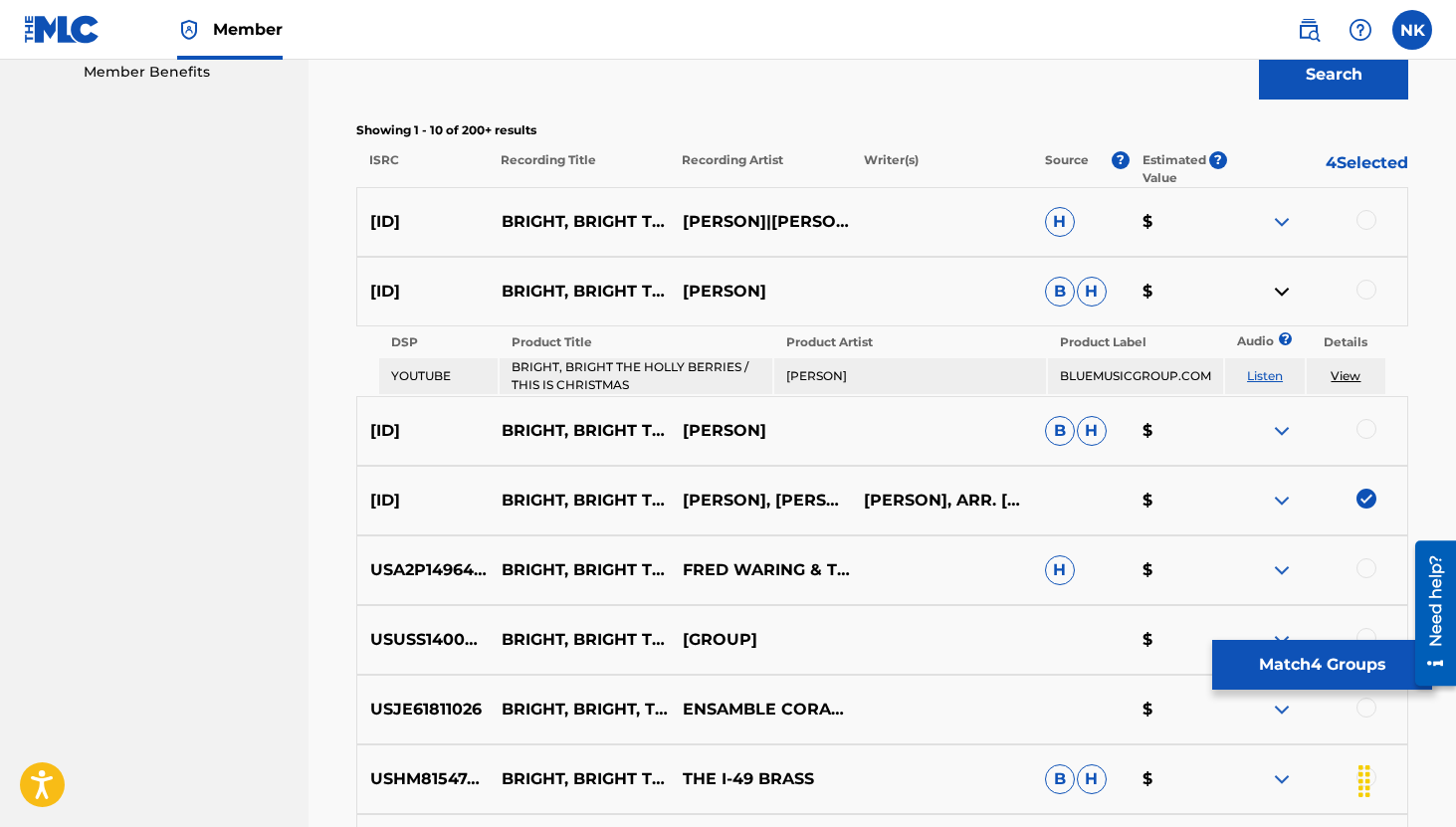 click on "Listen" at bounding box center [1265, 375] 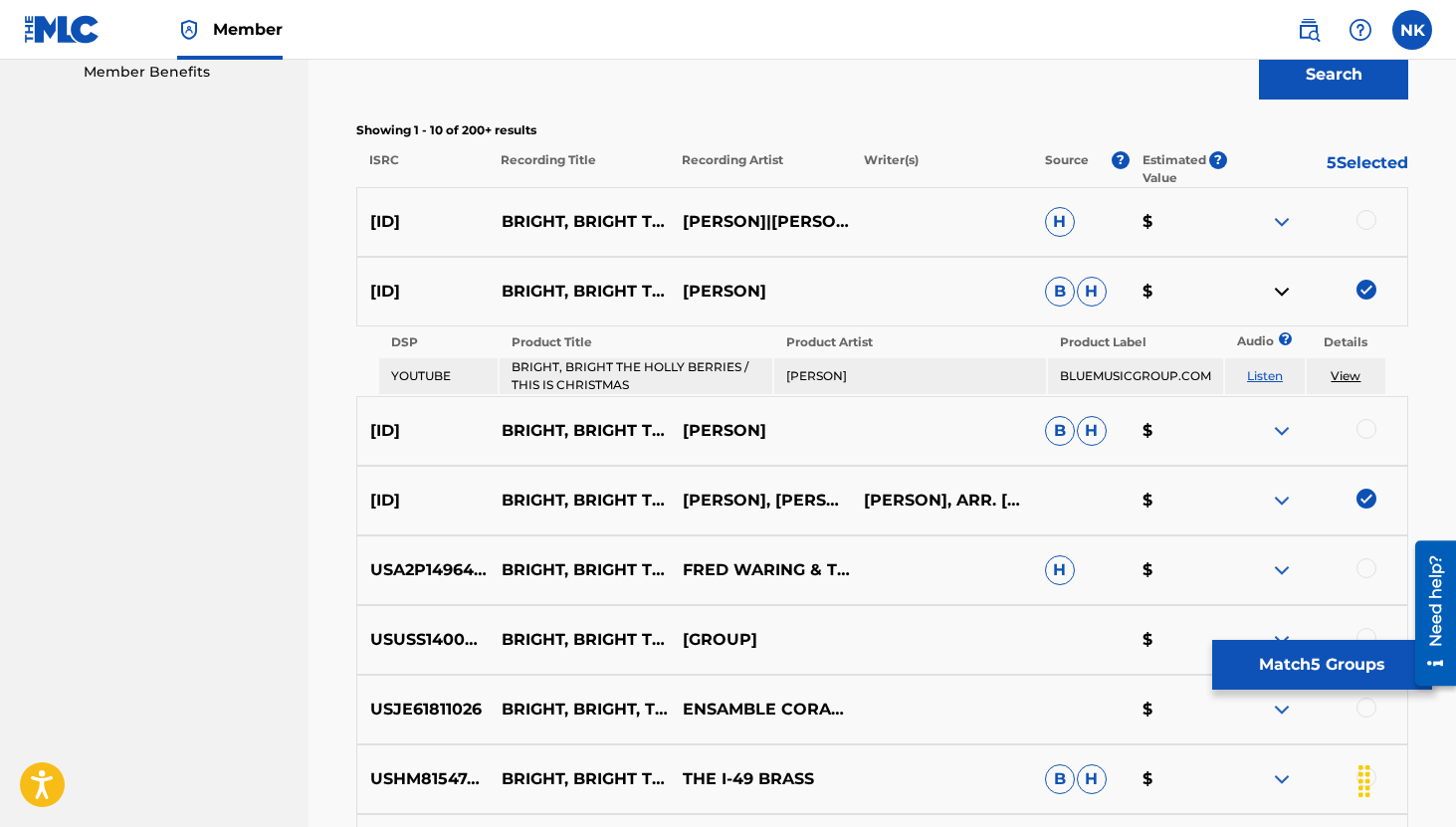 click at bounding box center (1317, 431) 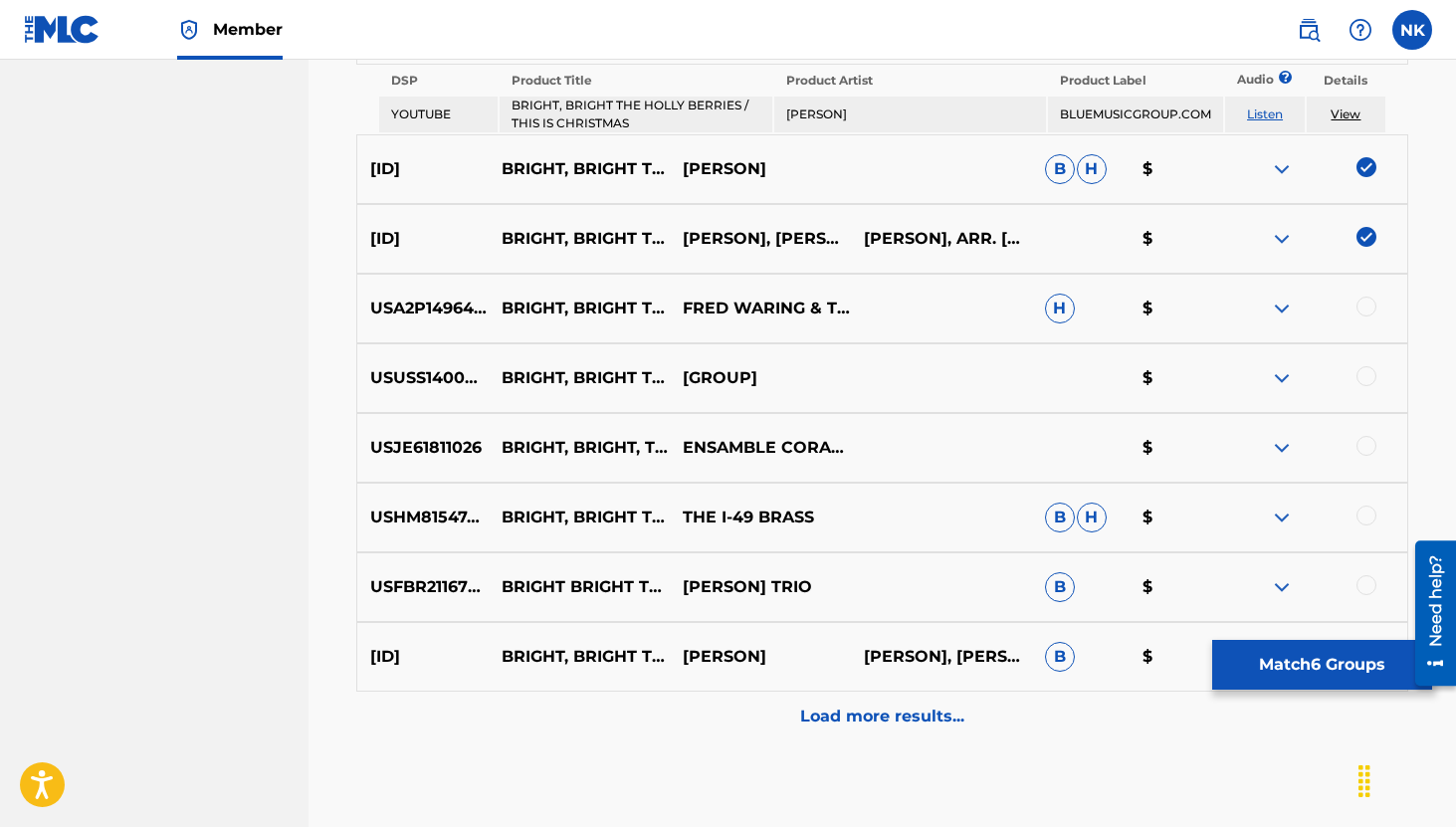 scroll, scrollTop: 914, scrollLeft: 0, axis: vertical 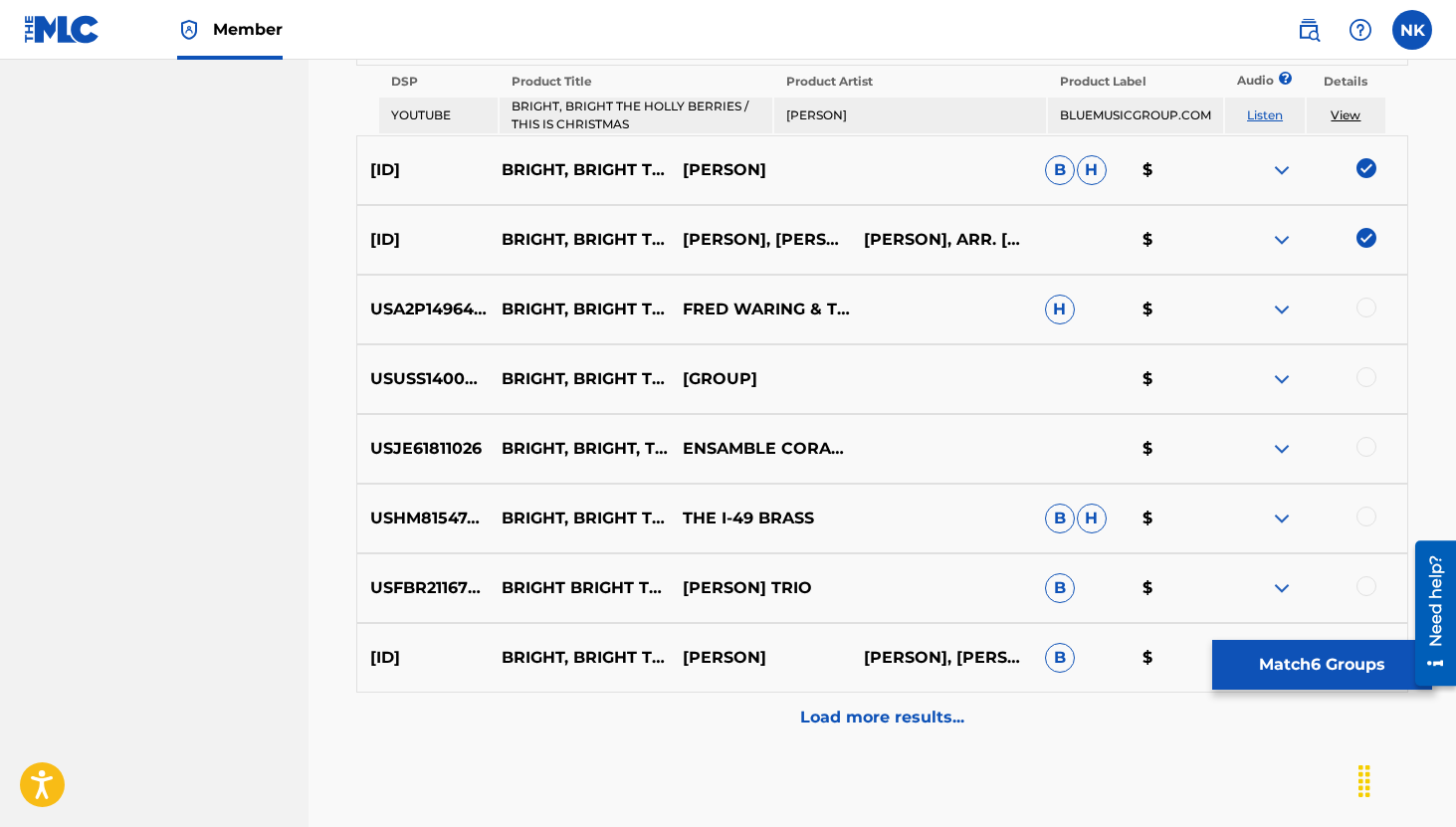 click at bounding box center (1282, 310) 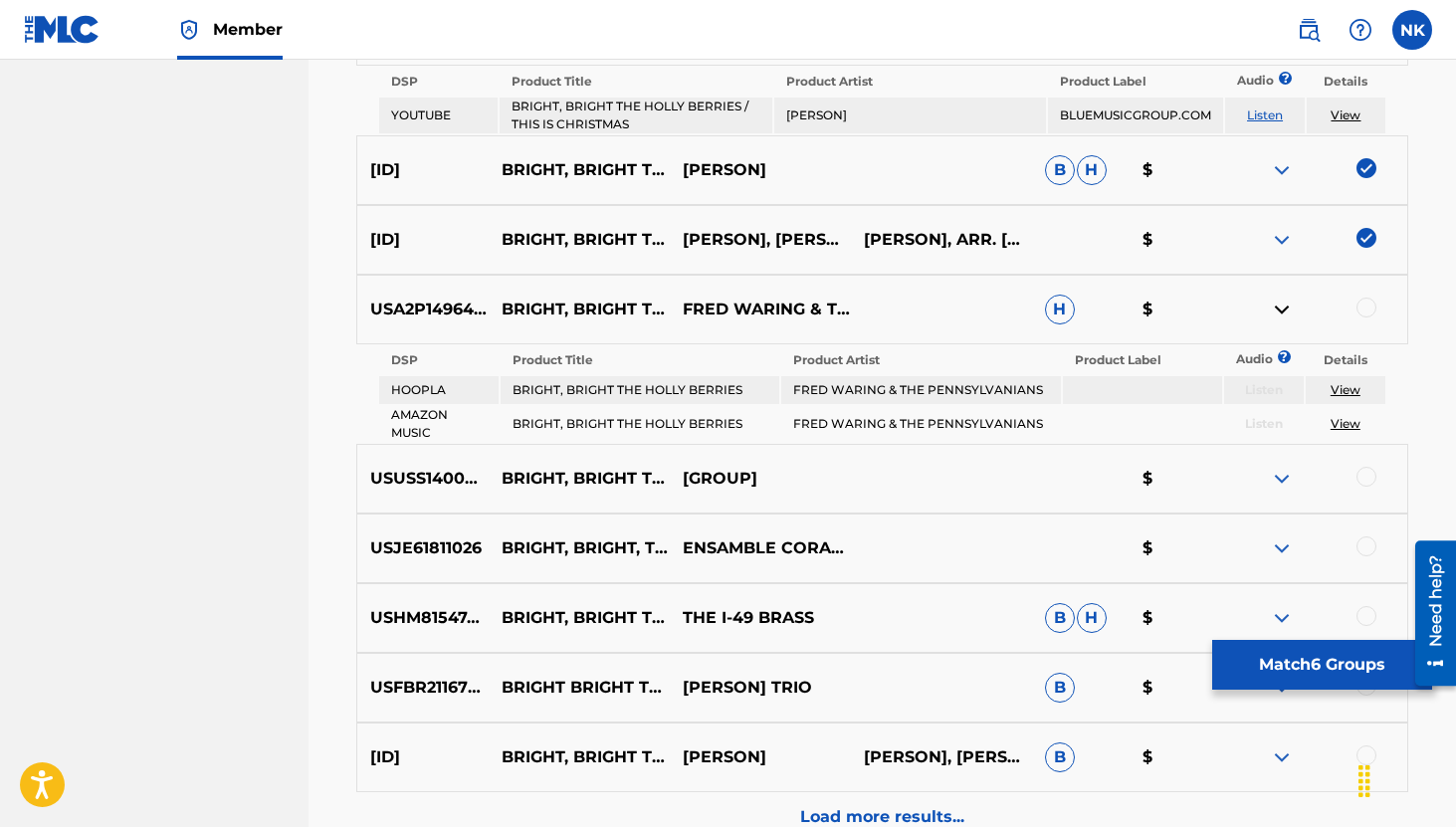 click at bounding box center [1282, 310] 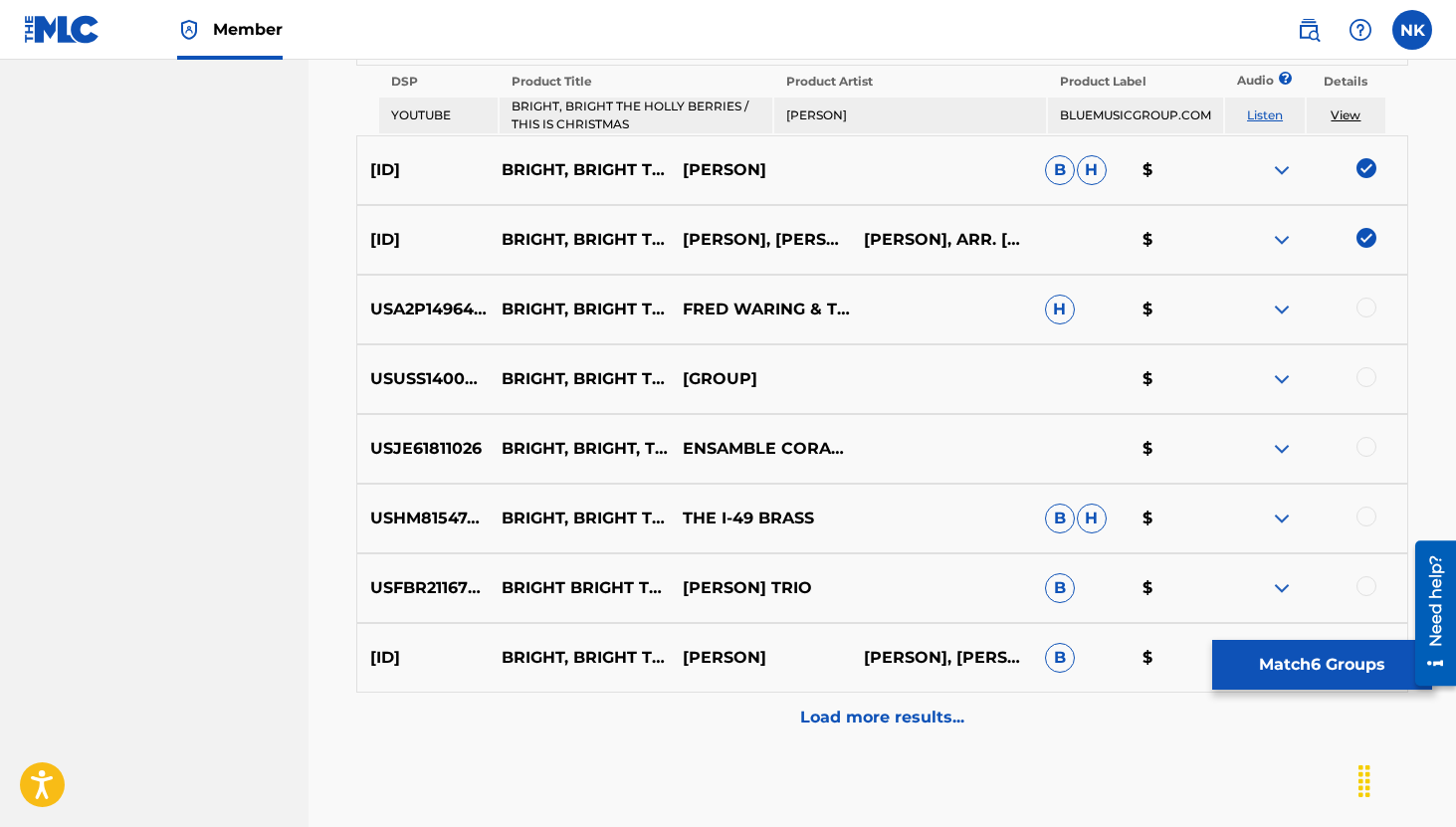 click at bounding box center [1317, 310] 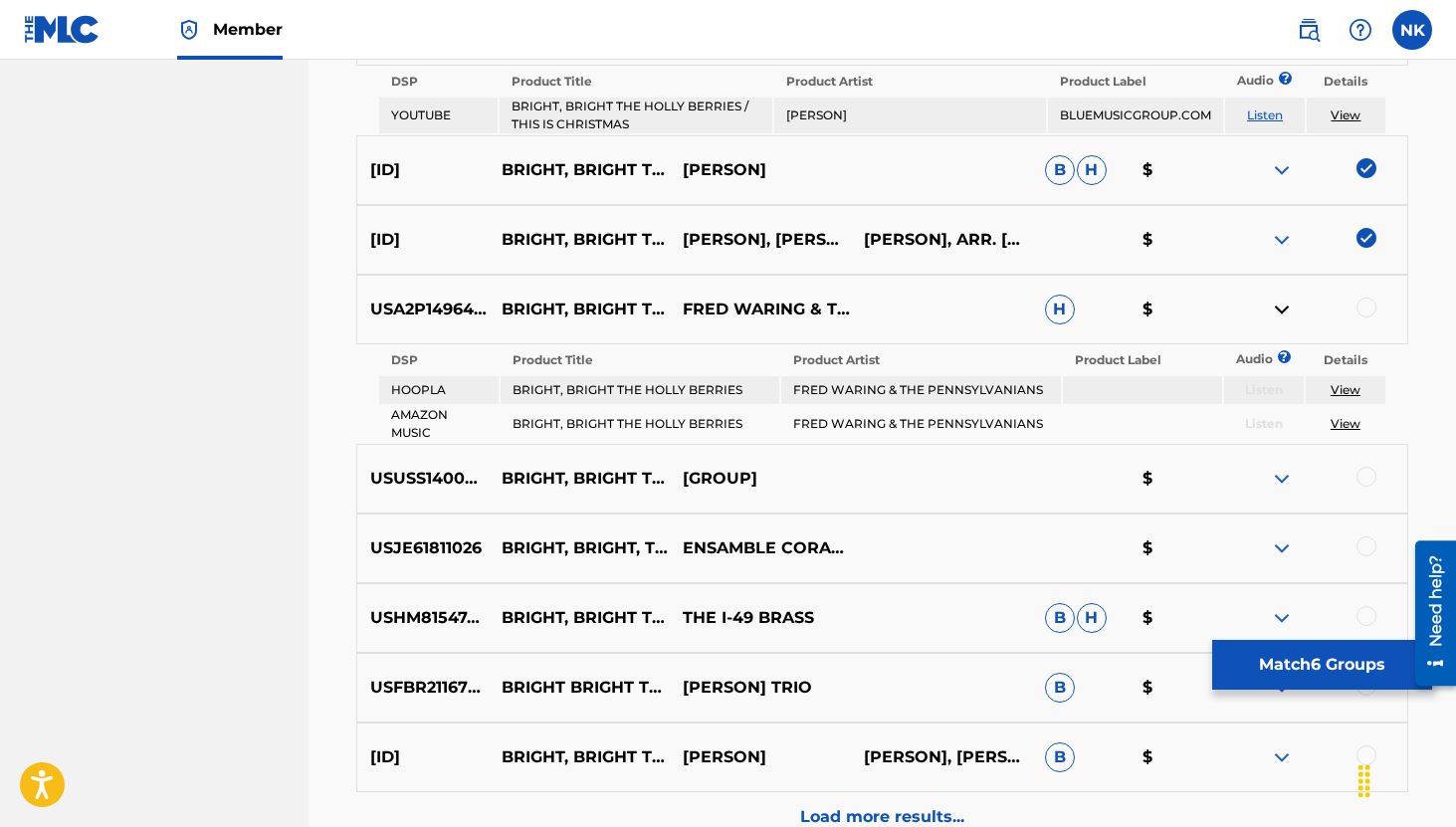 click on "View" at bounding box center [1346, 423] 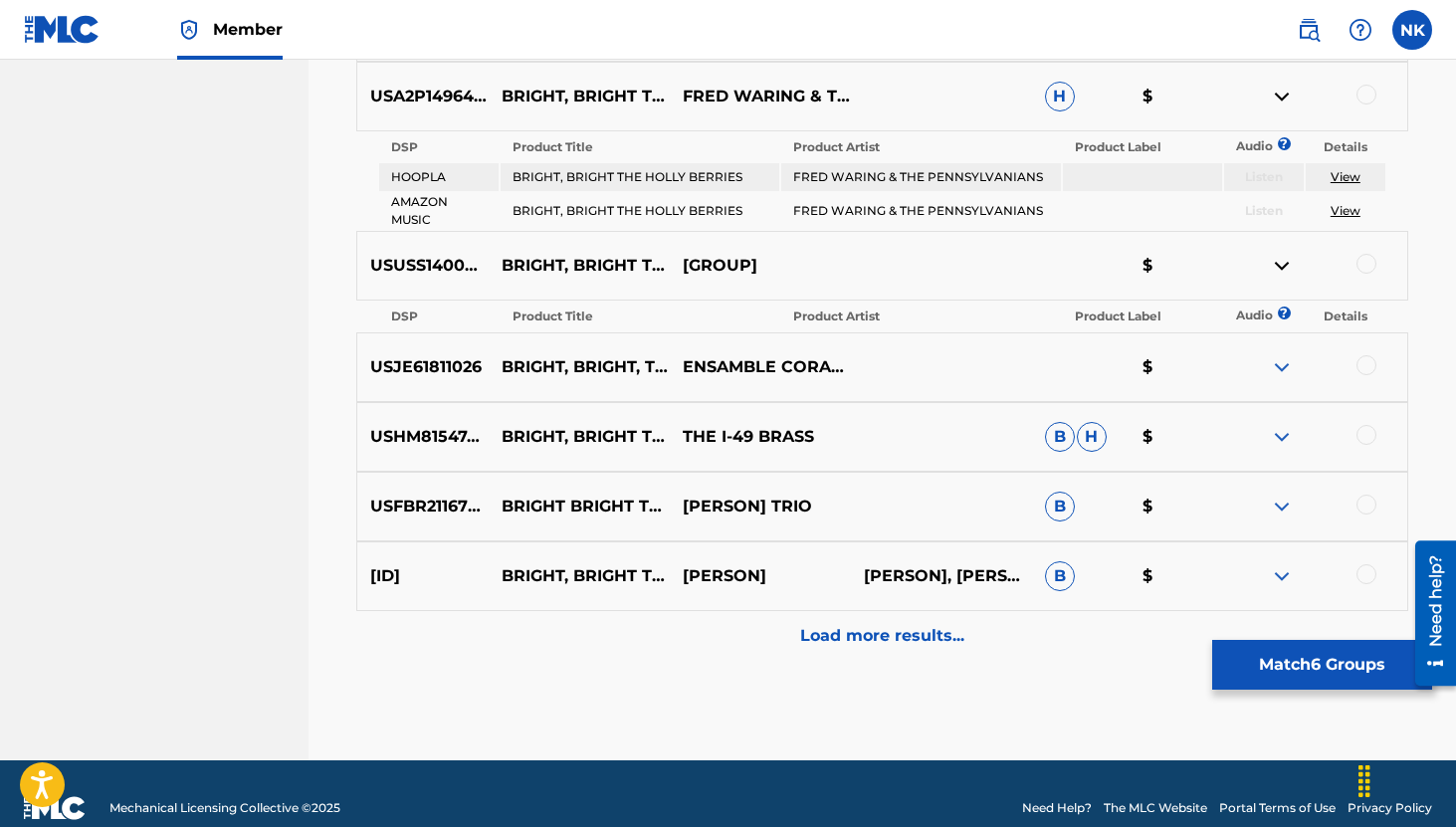 scroll, scrollTop: 1132, scrollLeft: 0, axis: vertical 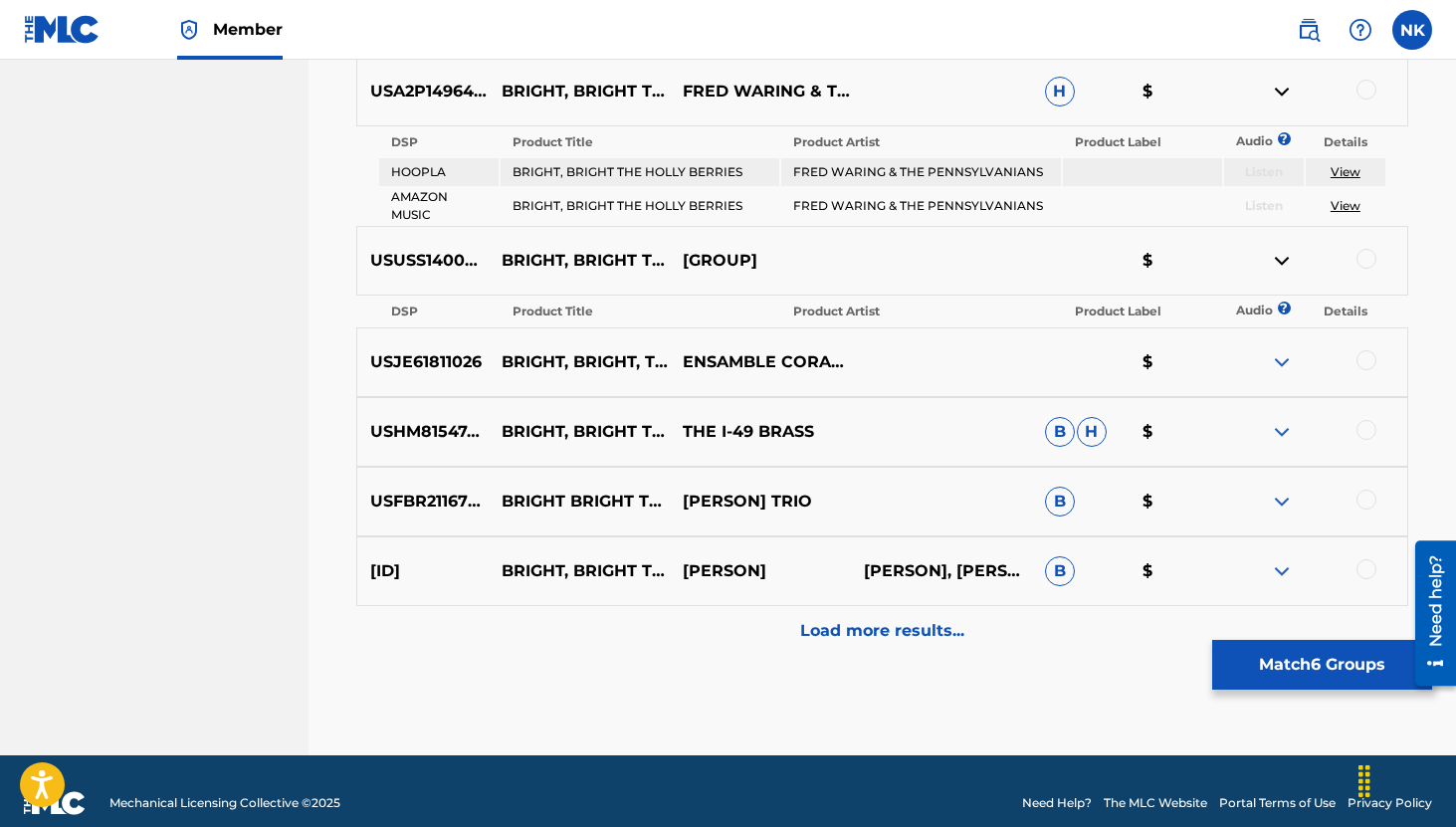 click at bounding box center (1282, 362) 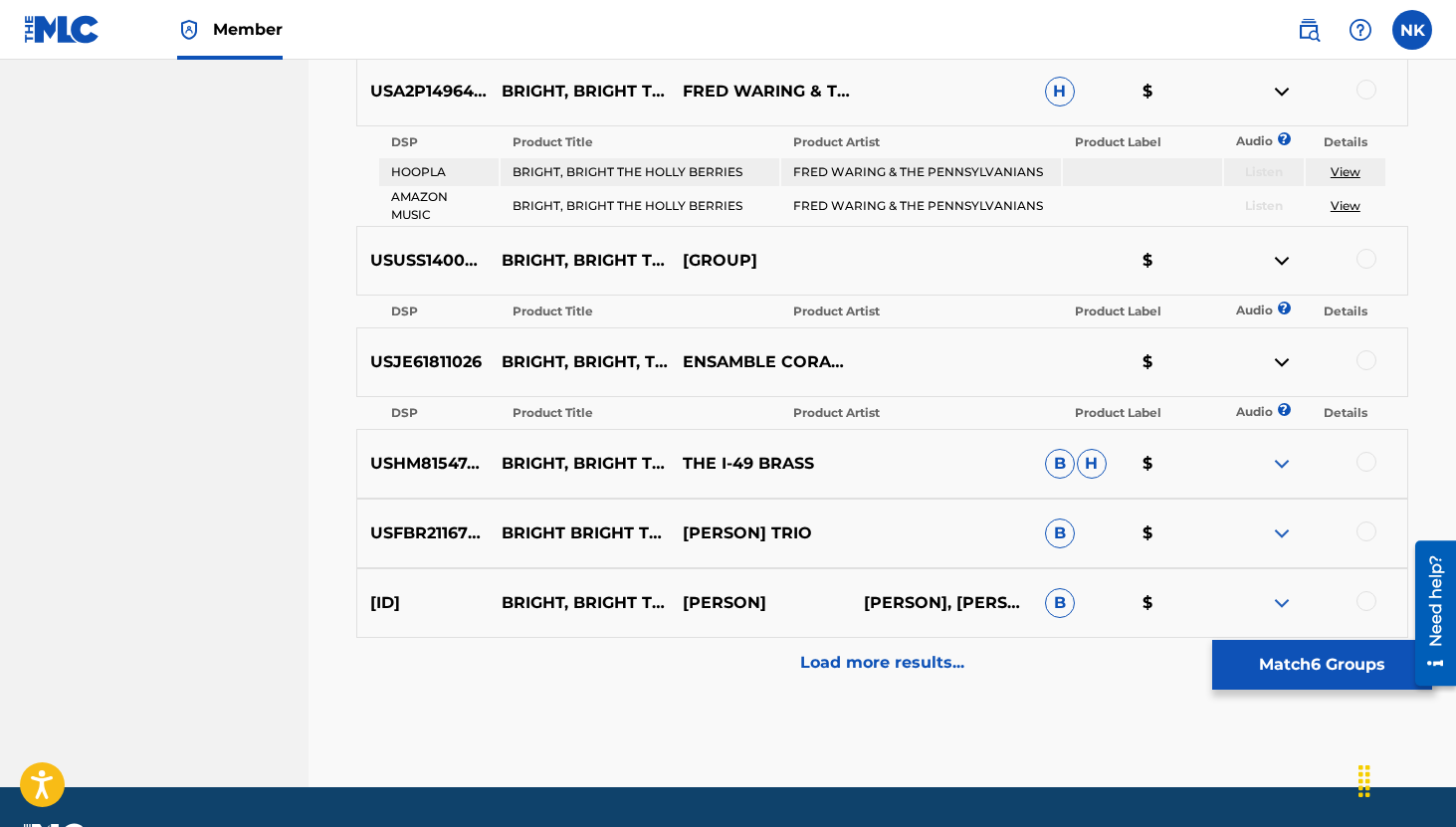 click at bounding box center [1282, 464] 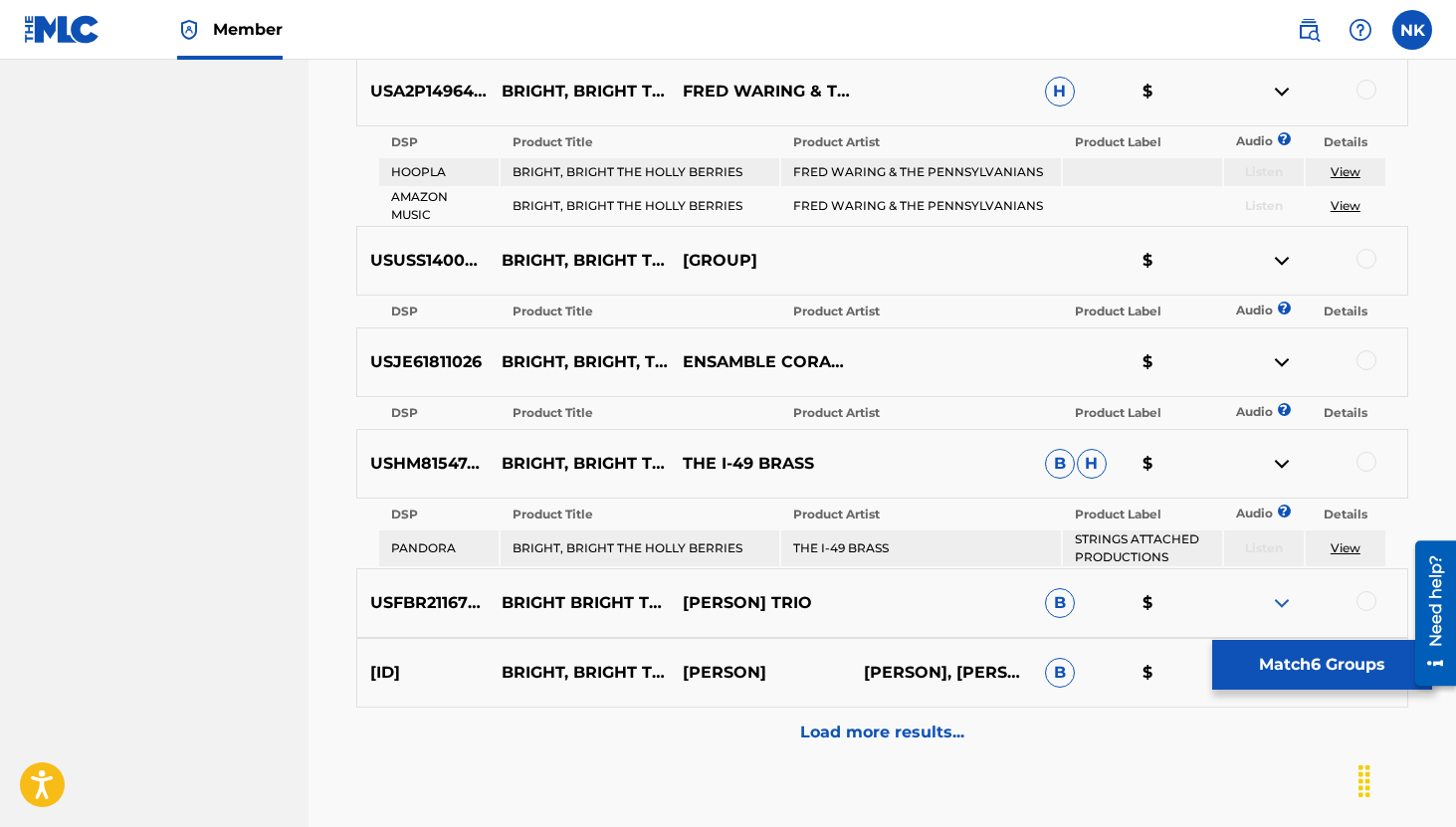 scroll, scrollTop: 1257, scrollLeft: 0, axis: vertical 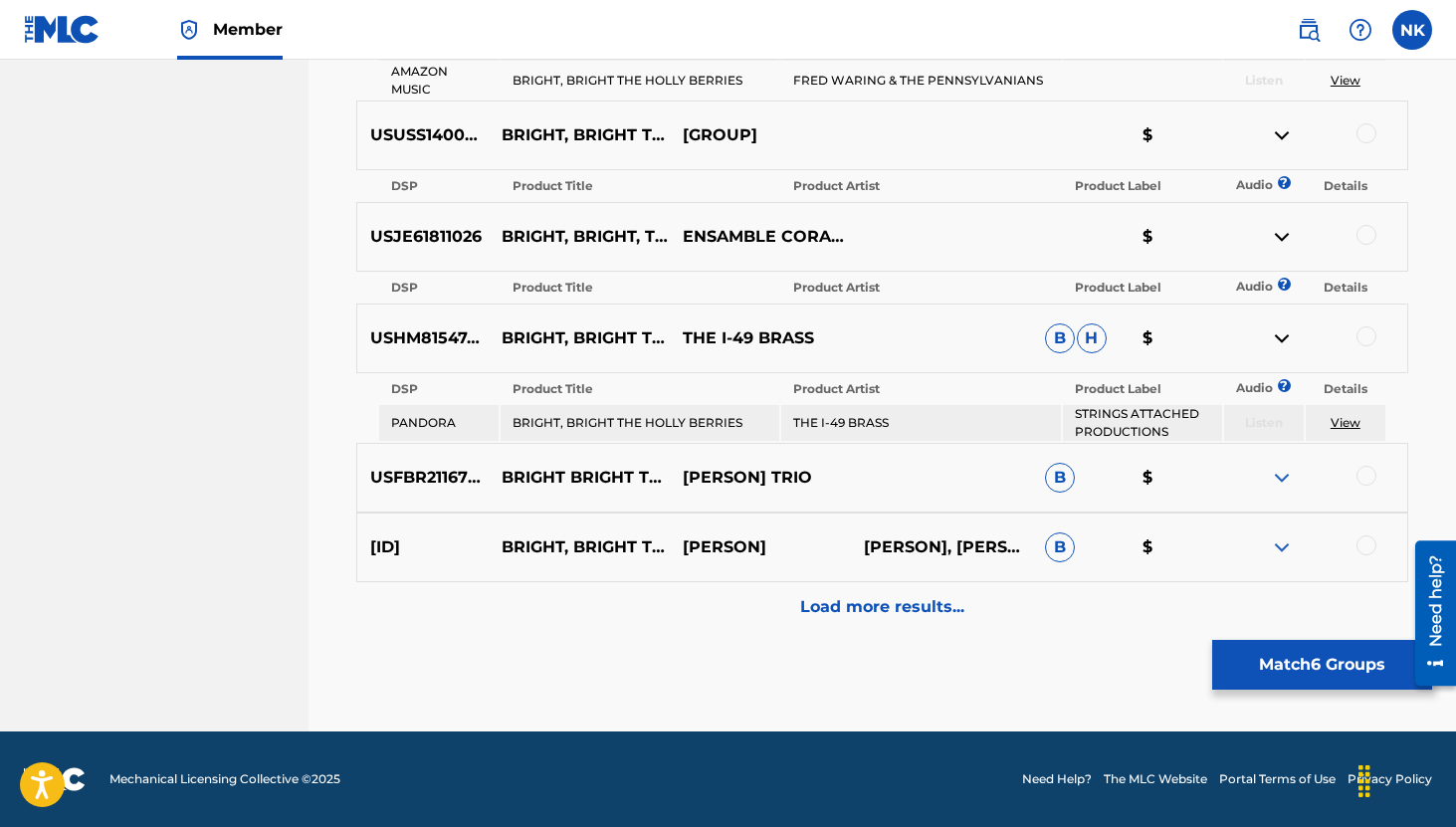 click on "View" at bounding box center [1346, 422] 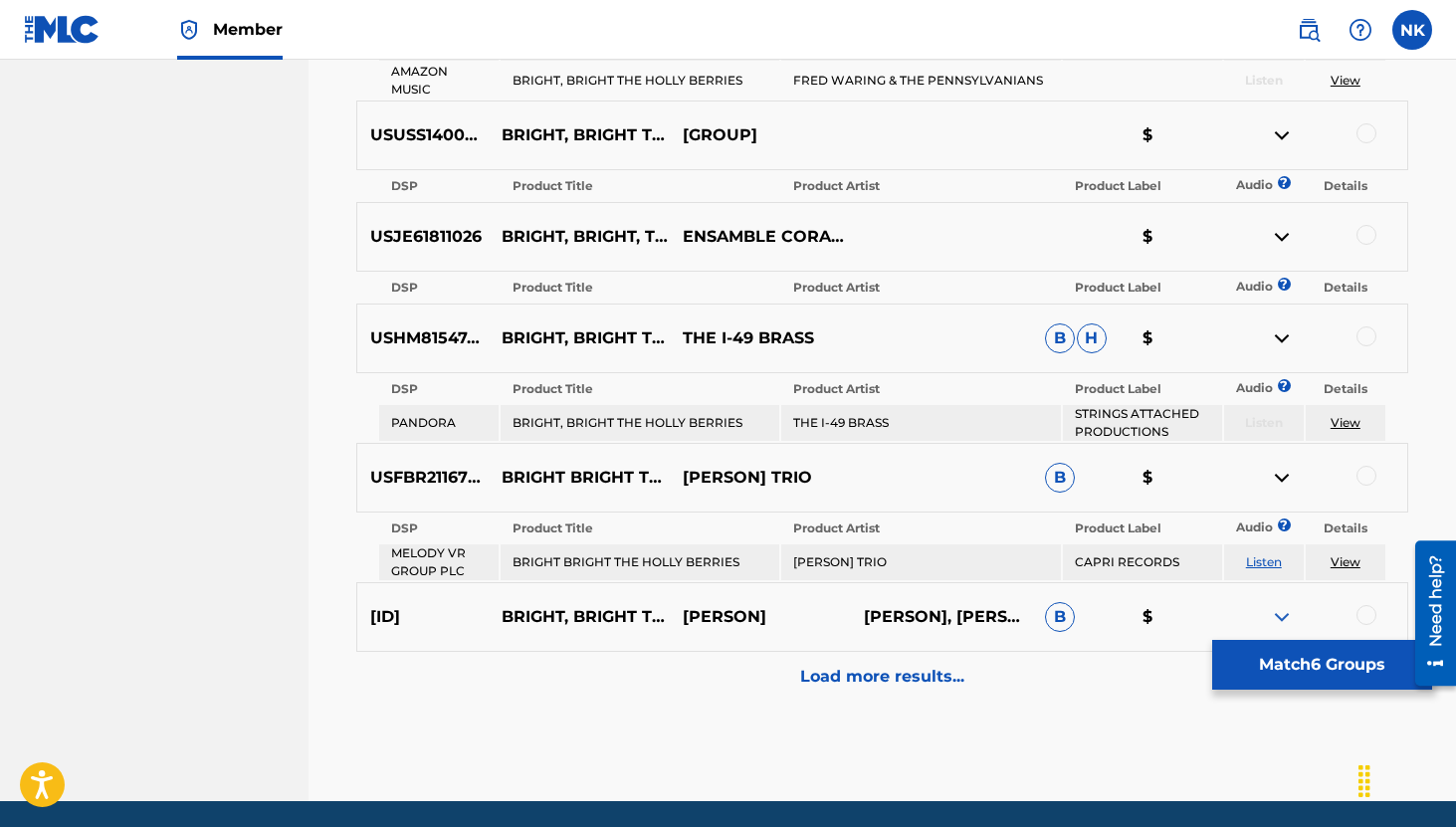click on "Listen" at bounding box center (1264, 562) 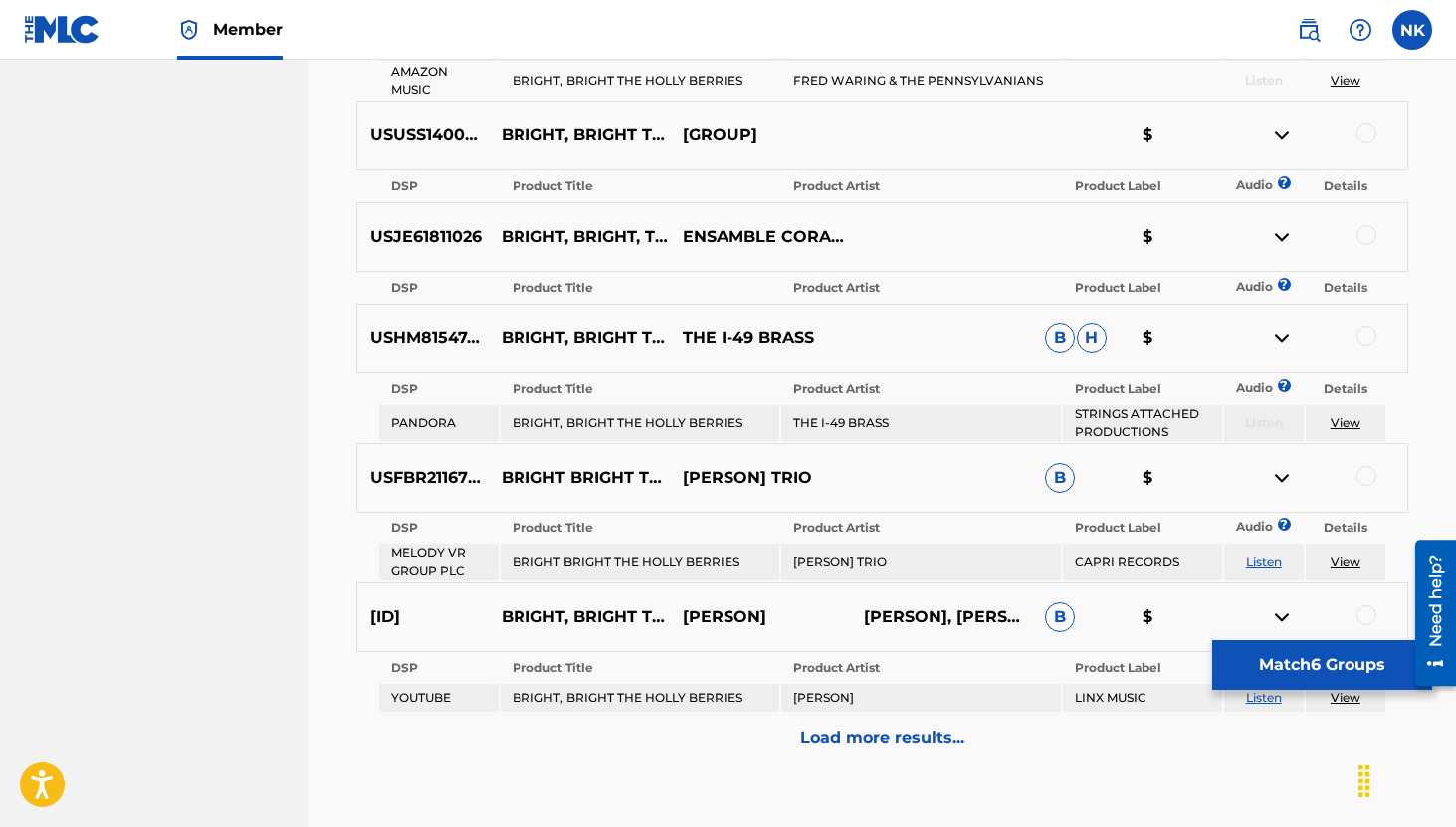 scroll, scrollTop: 1388, scrollLeft: 0, axis: vertical 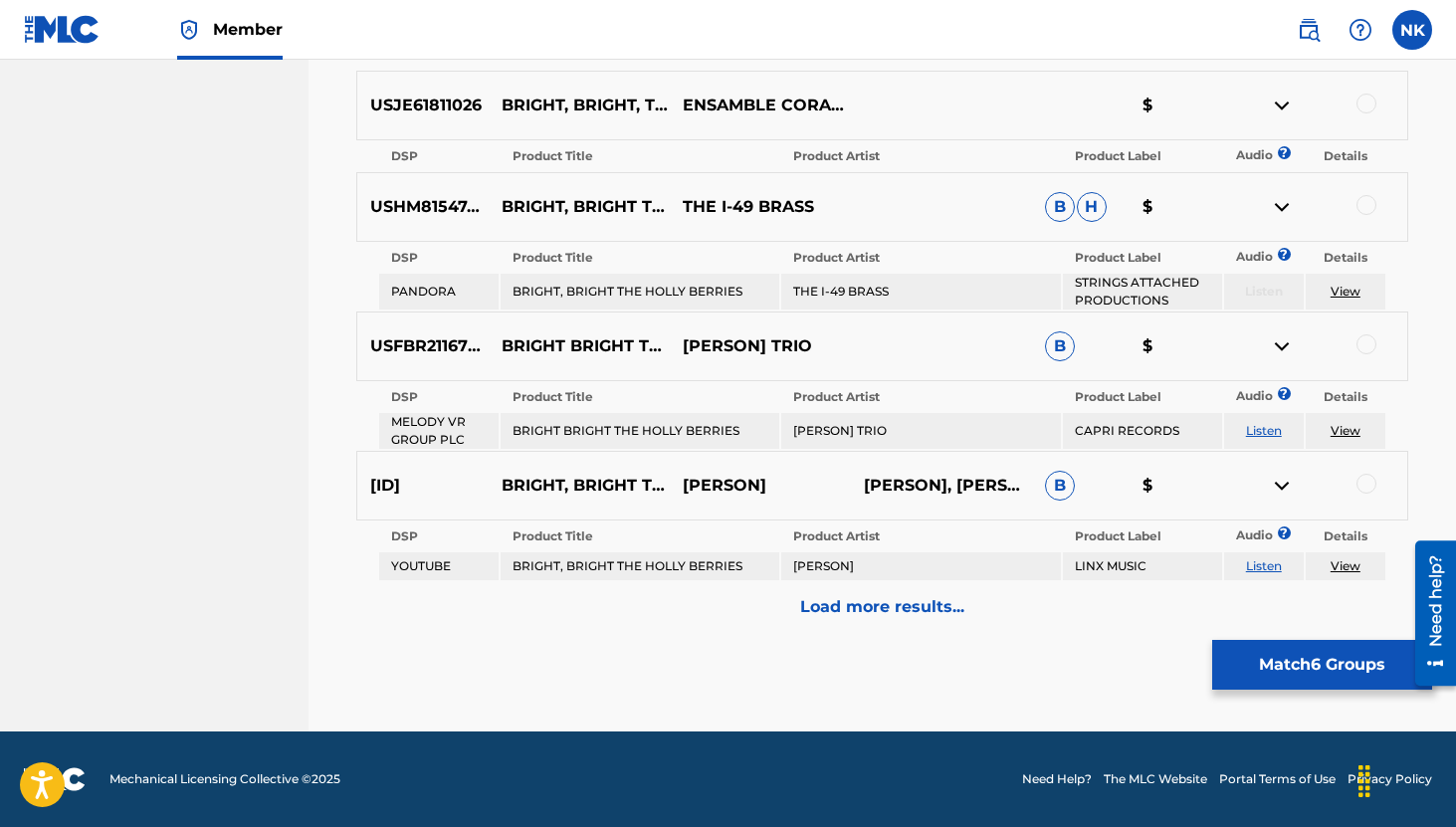 click at bounding box center [1366, 484] 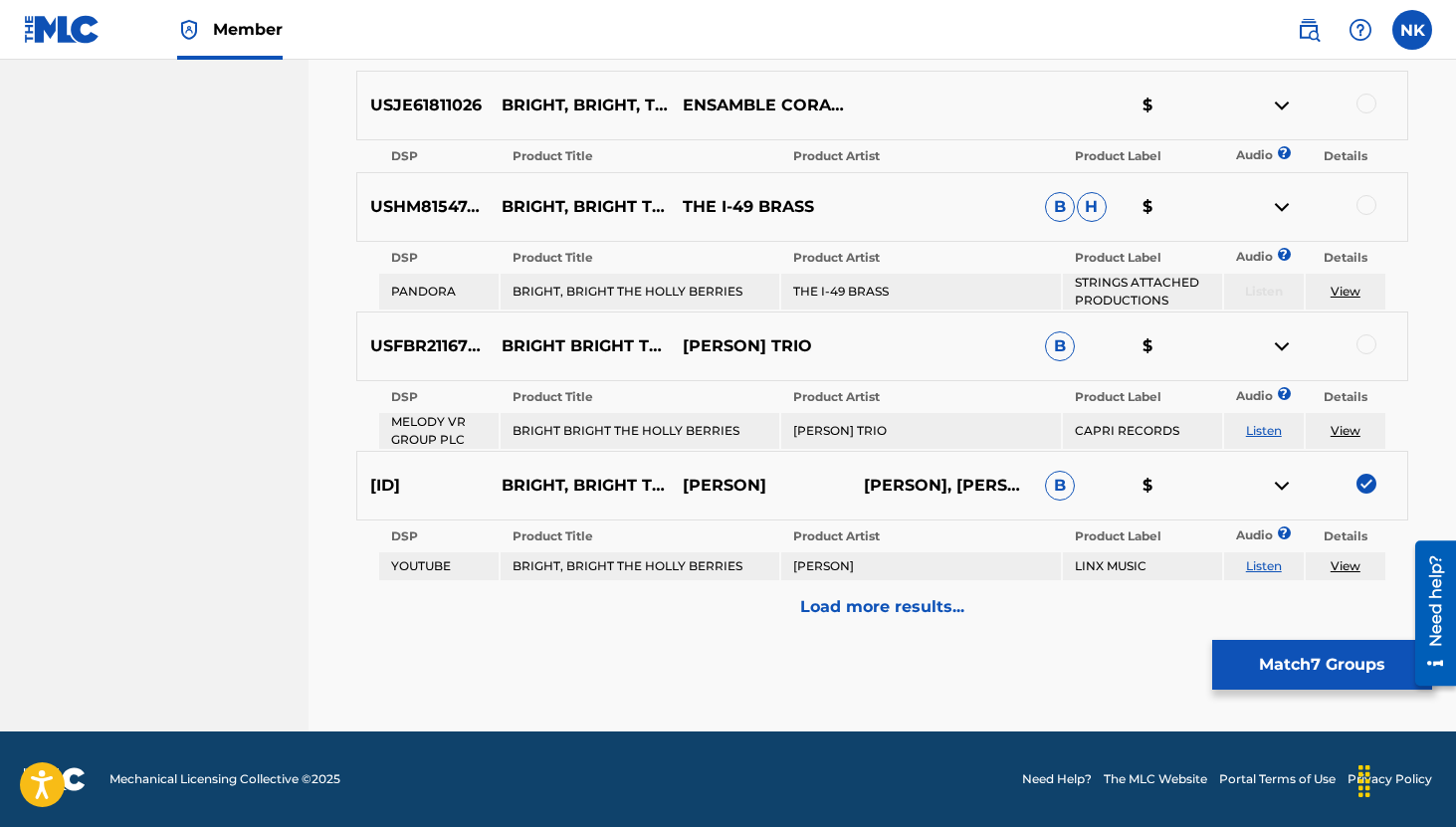 click on "Load more results..." at bounding box center [882, 607] 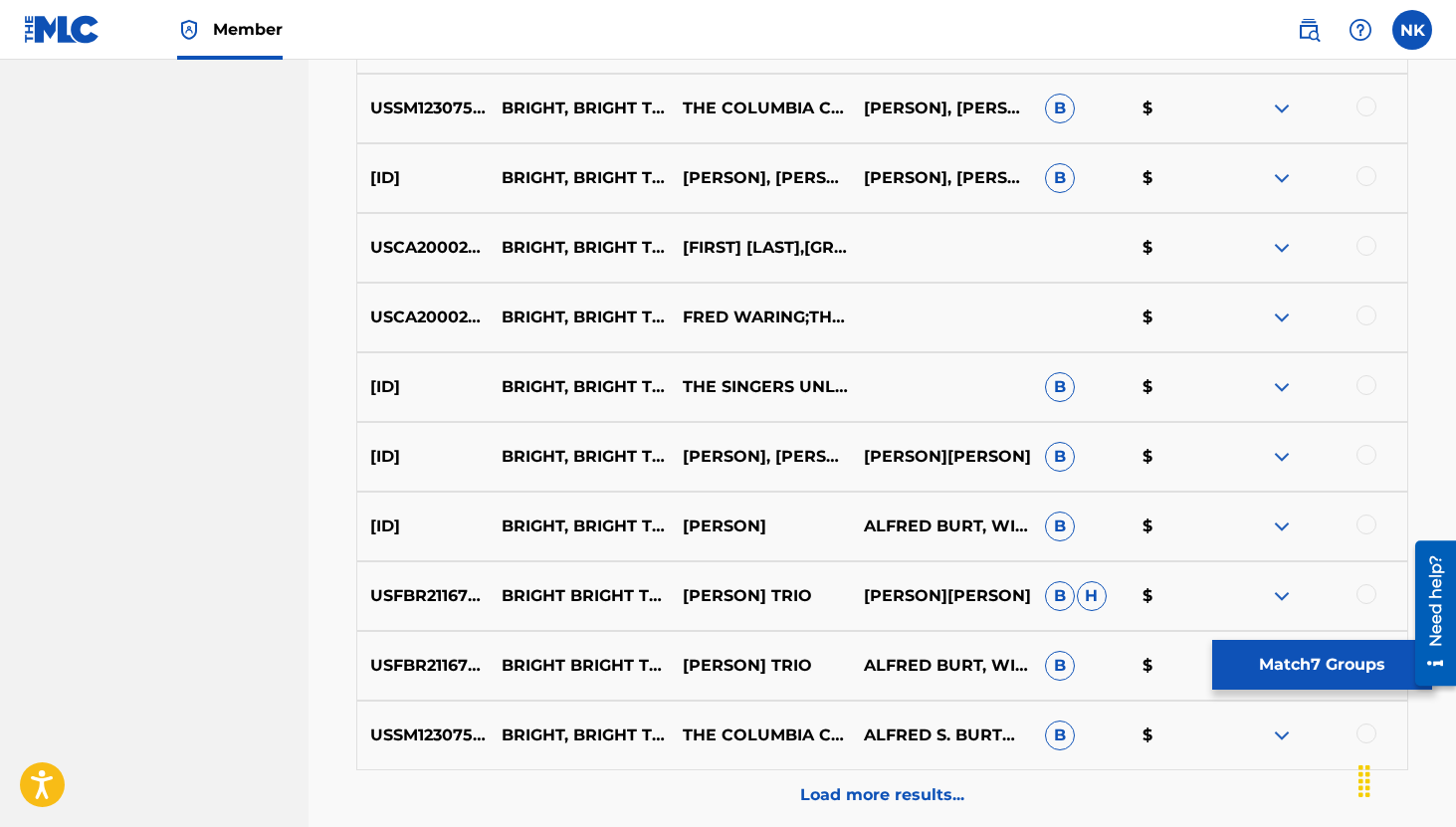 scroll, scrollTop: 1455, scrollLeft: 0, axis: vertical 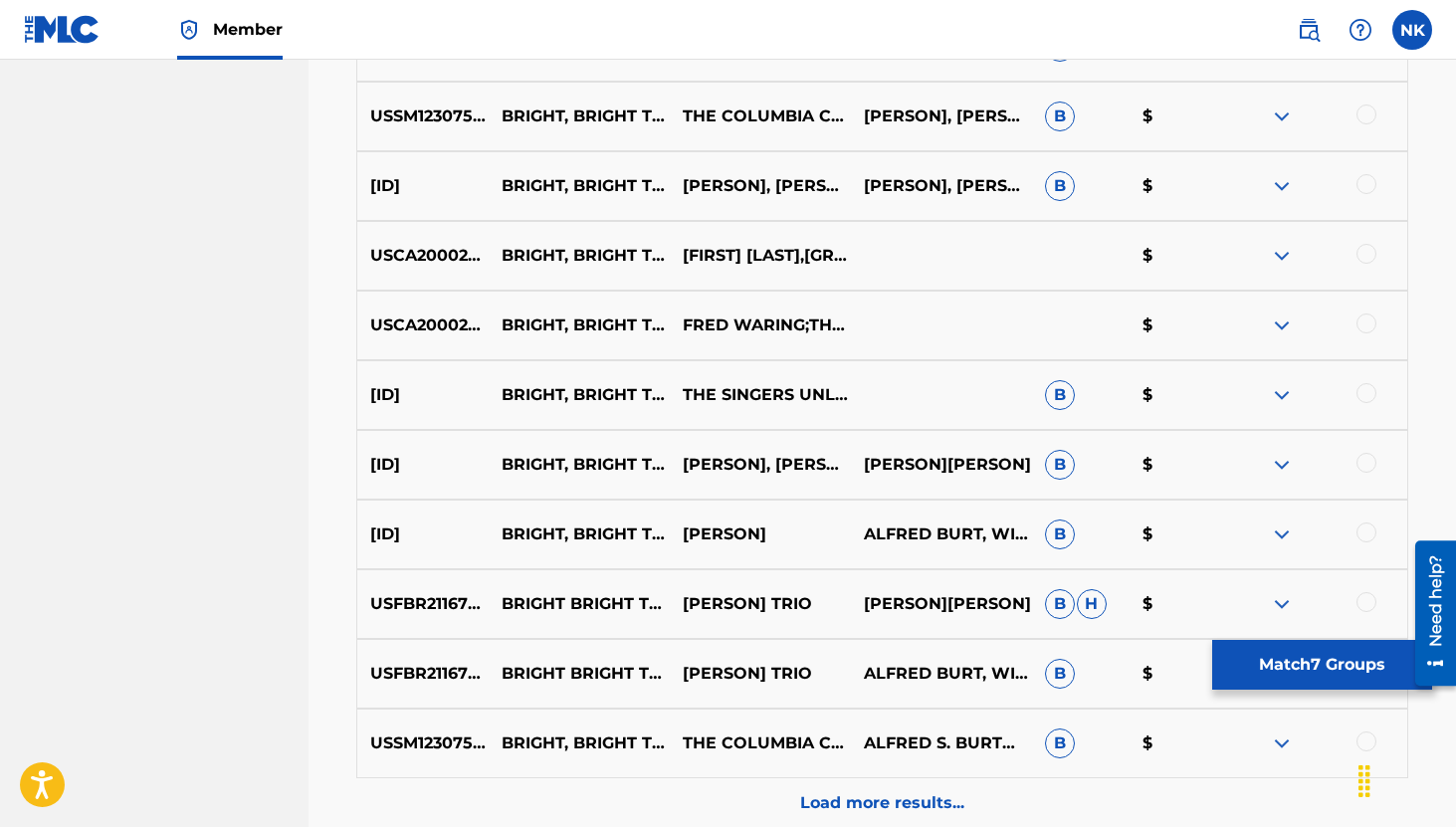 click on "QMDA61897362 BRIGHT, BRIGHT THE HOLLY BERRIES KVARTETTEN DOLCE,ALFRED BURT AND WHILA HUTSON ALFRED BURTWHILA HUTSON B $" at bounding box center (882, 465) 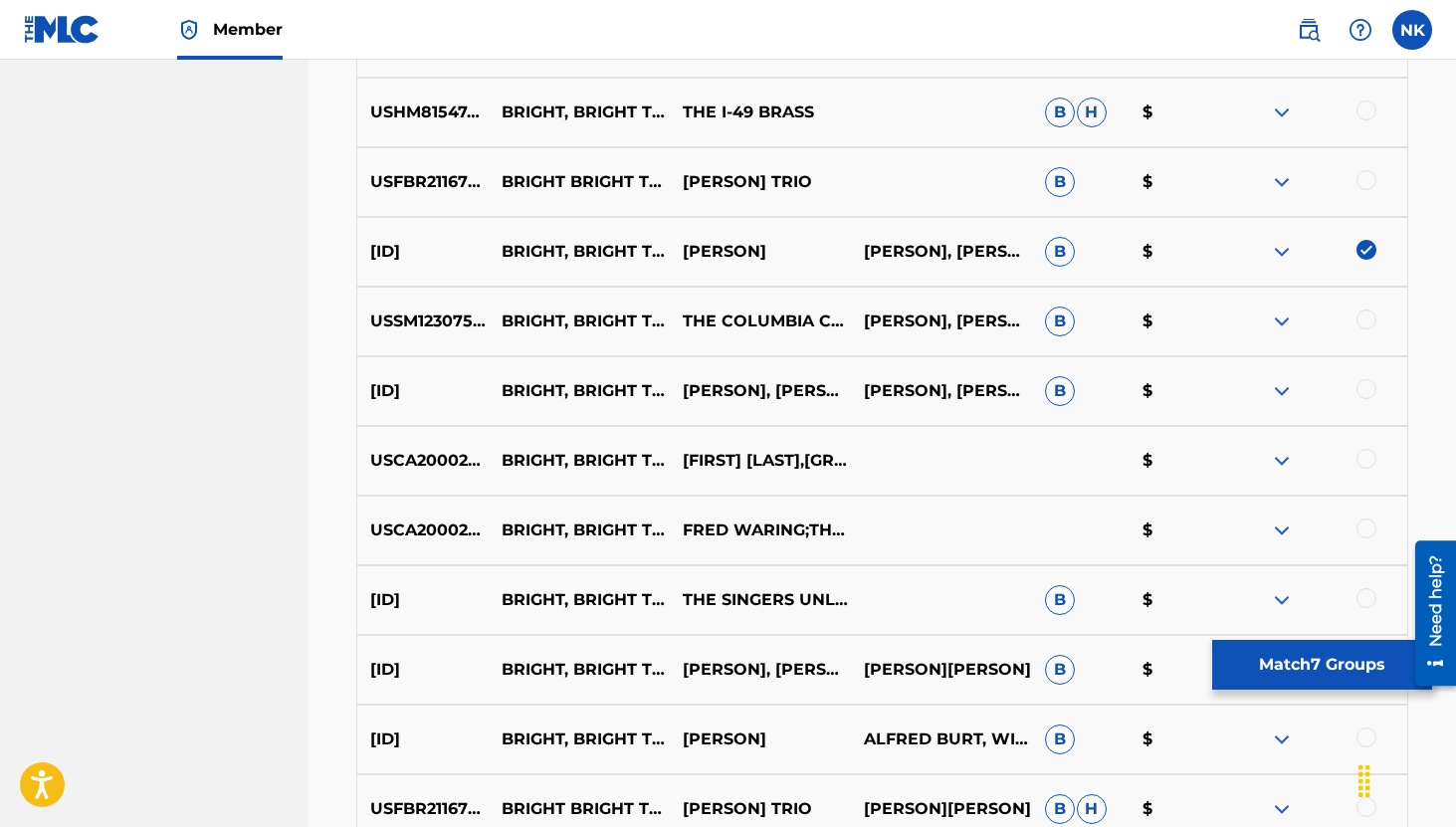 scroll, scrollTop: 1214, scrollLeft: 0, axis: vertical 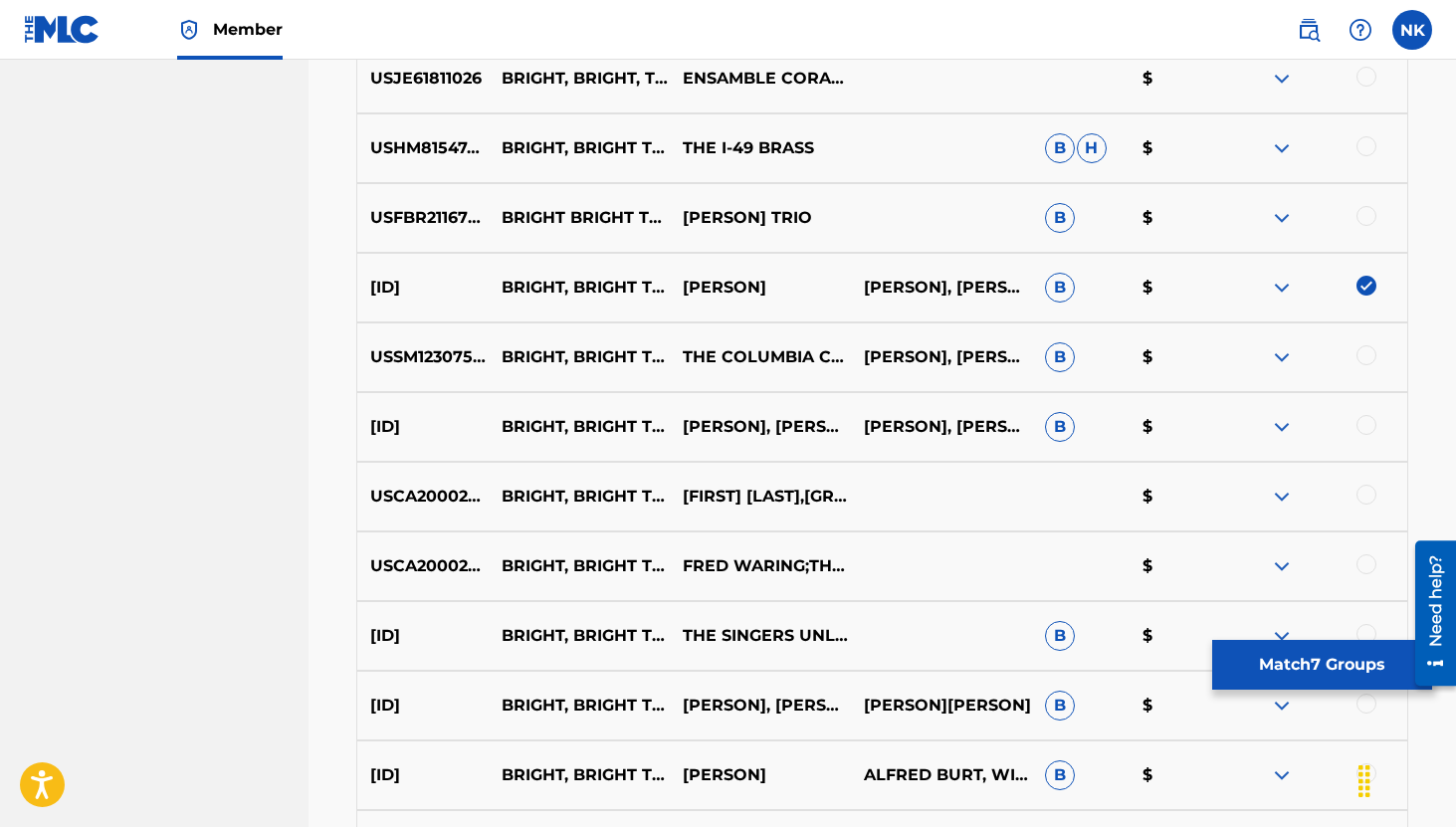 click at bounding box center (1366, 355) 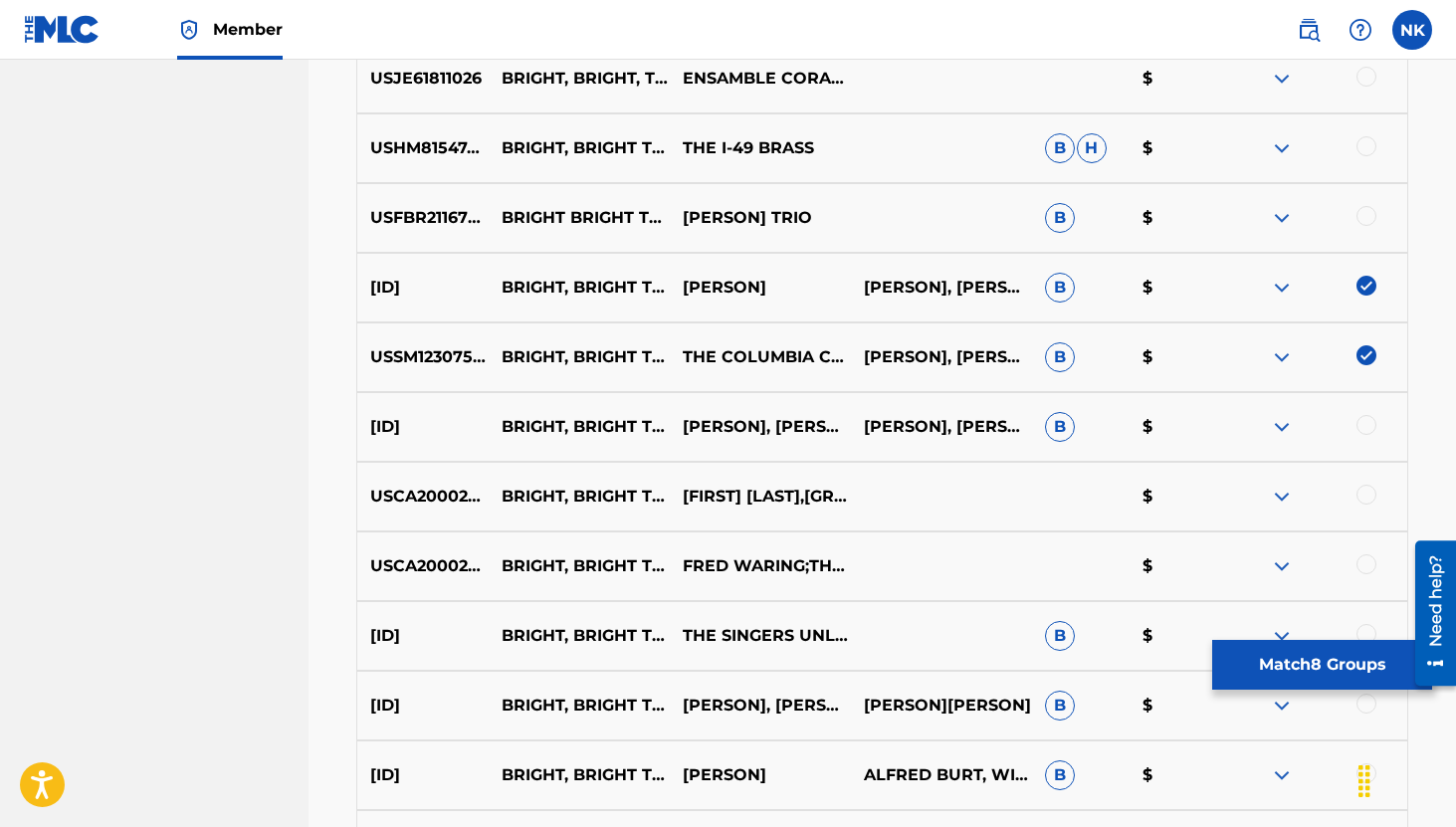 click at bounding box center [1366, 425] 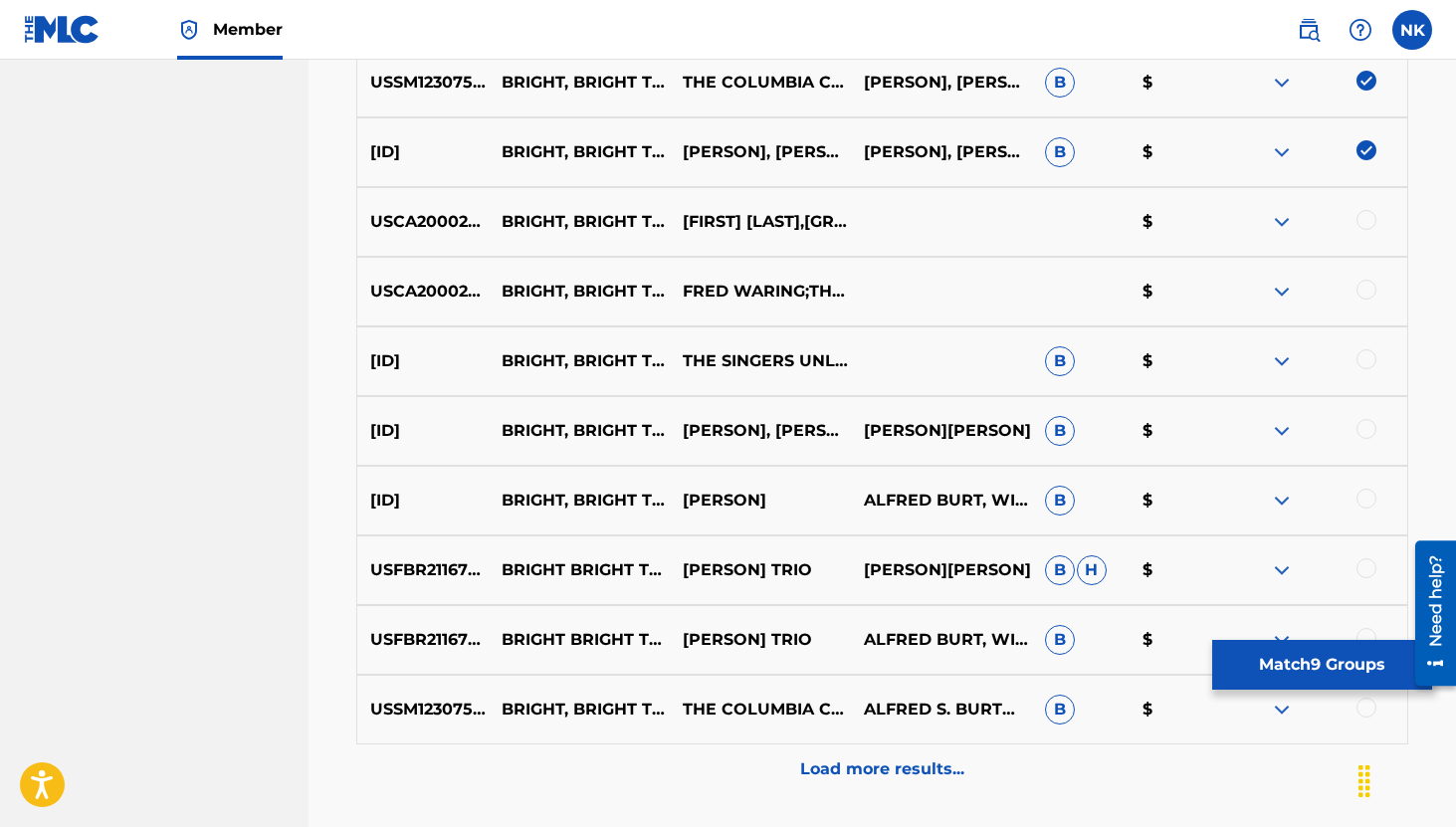 scroll, scrollTop: 1492, scrollLeft: 0, axis: vertical 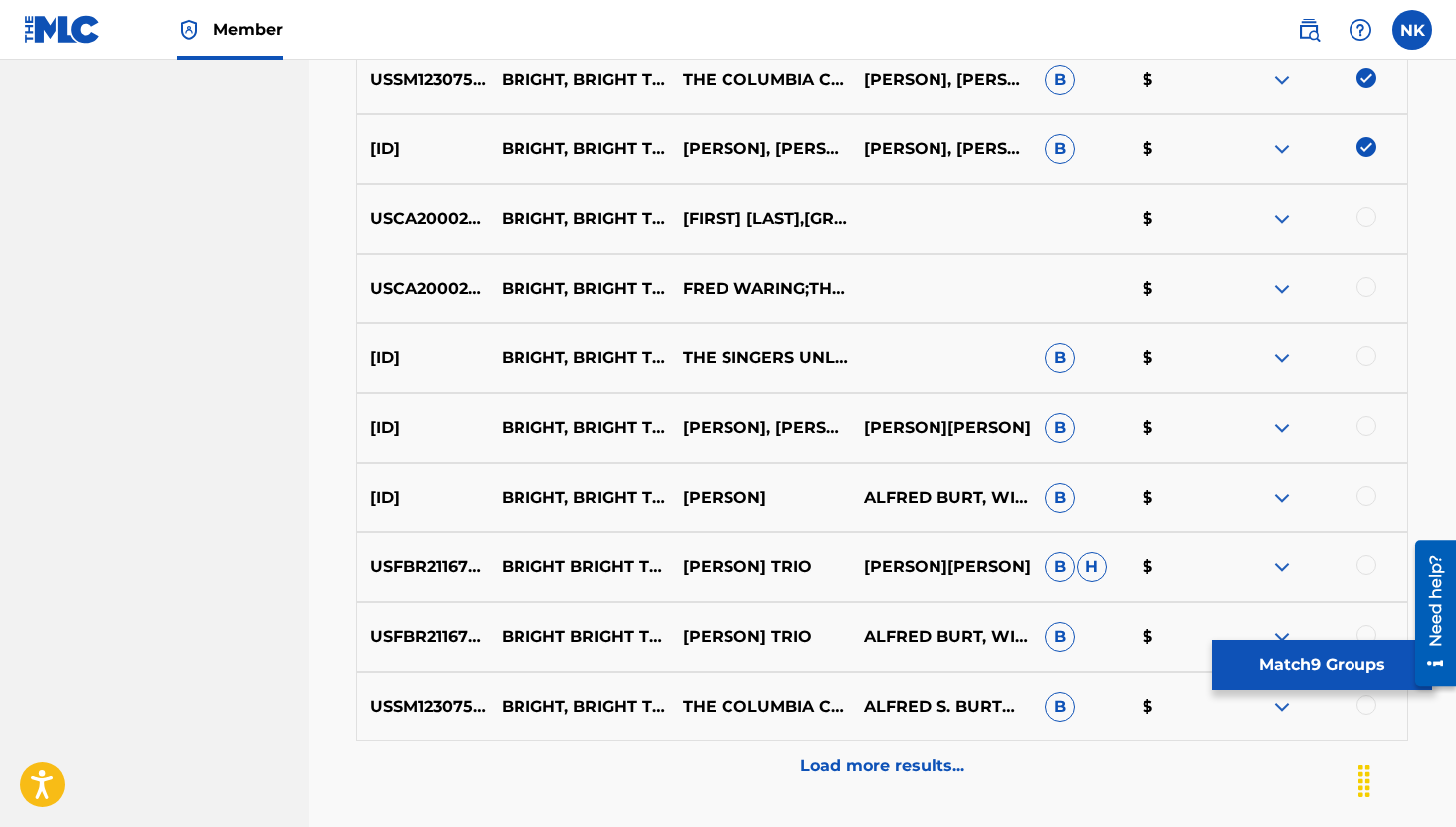 click at bounding box center (1366, 426) 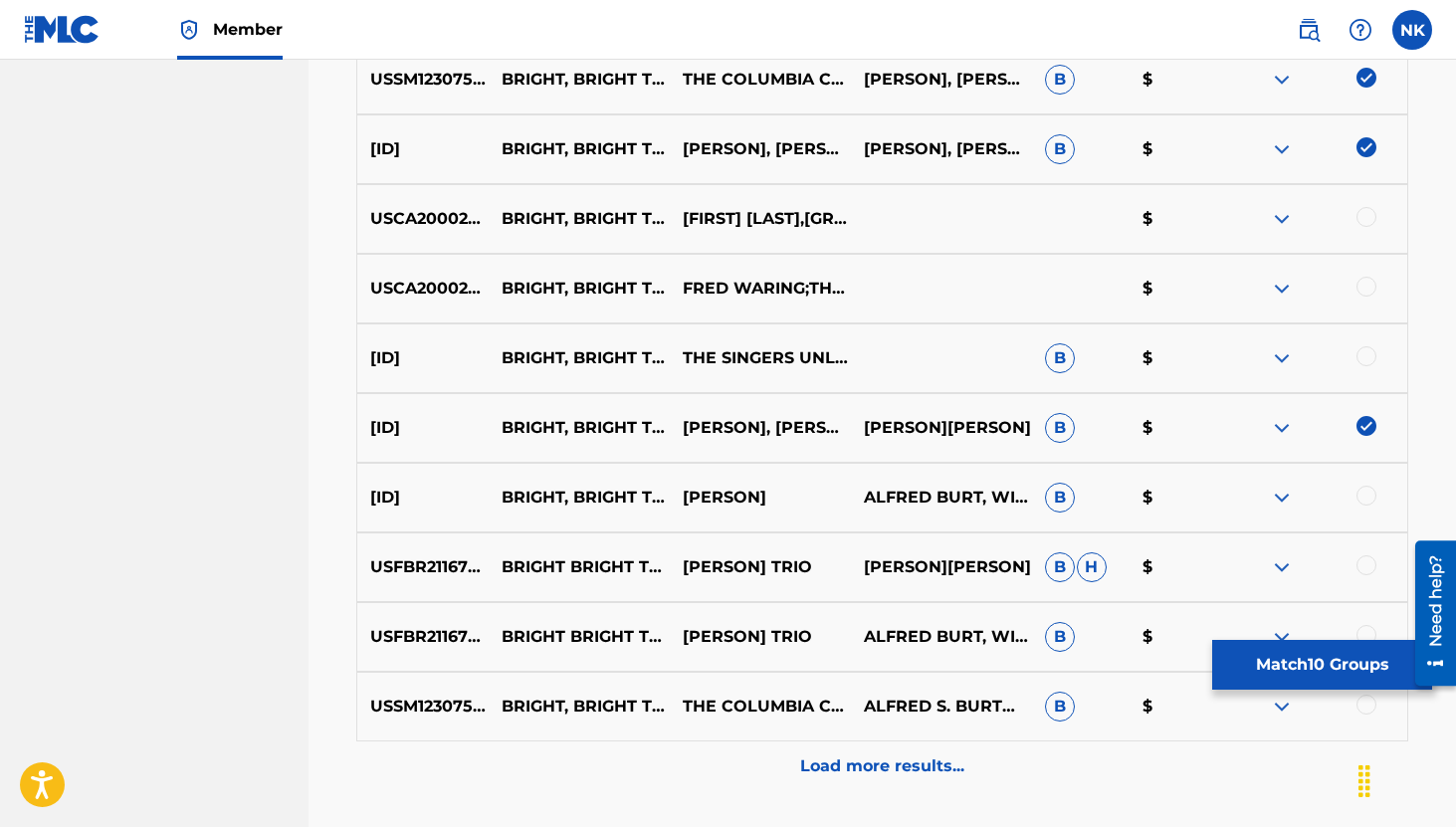 click at bounding box center [1366, 496] 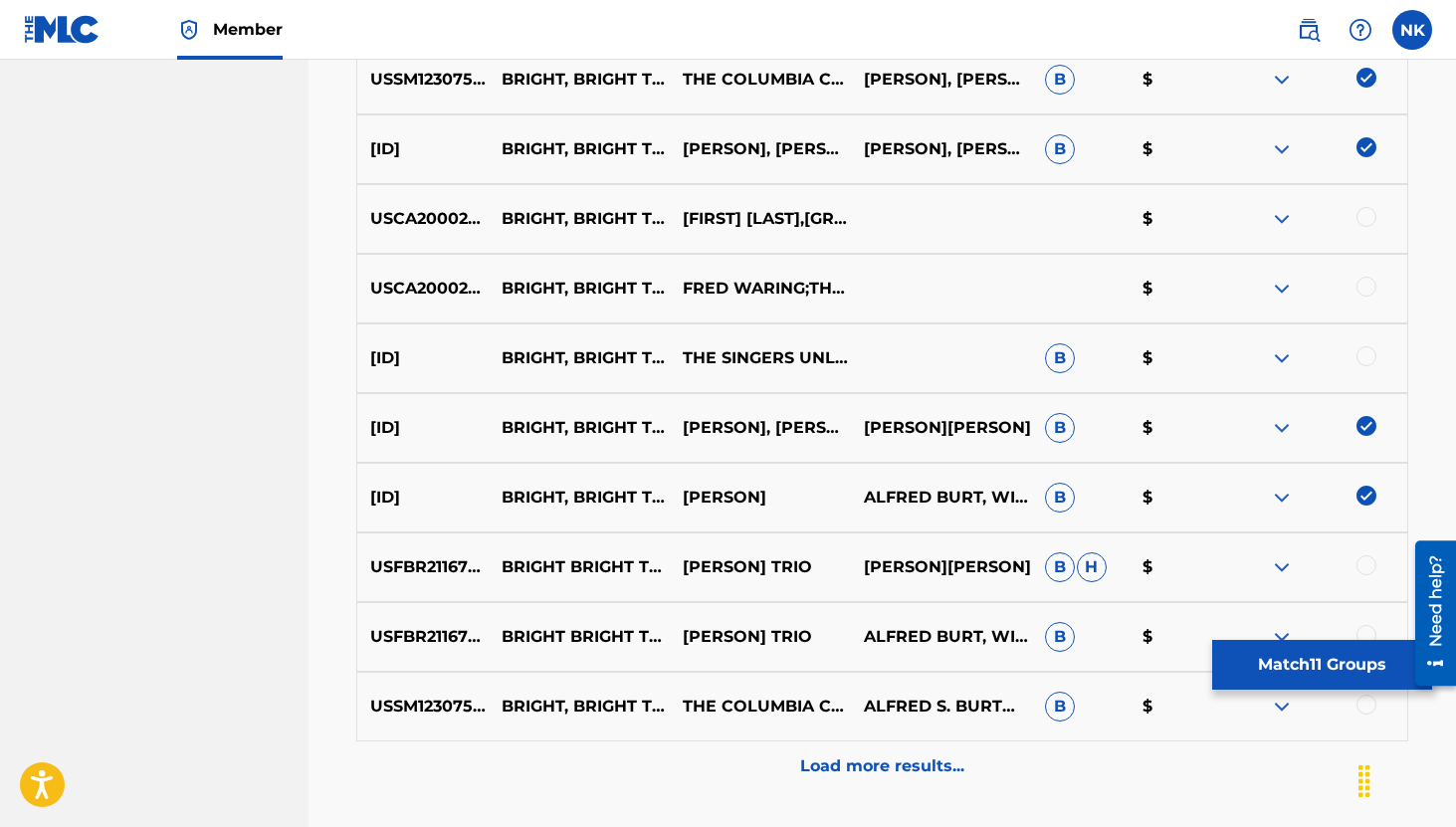 scroll, scrollTop: 1651, scrollLeft: 0, axis: vertical 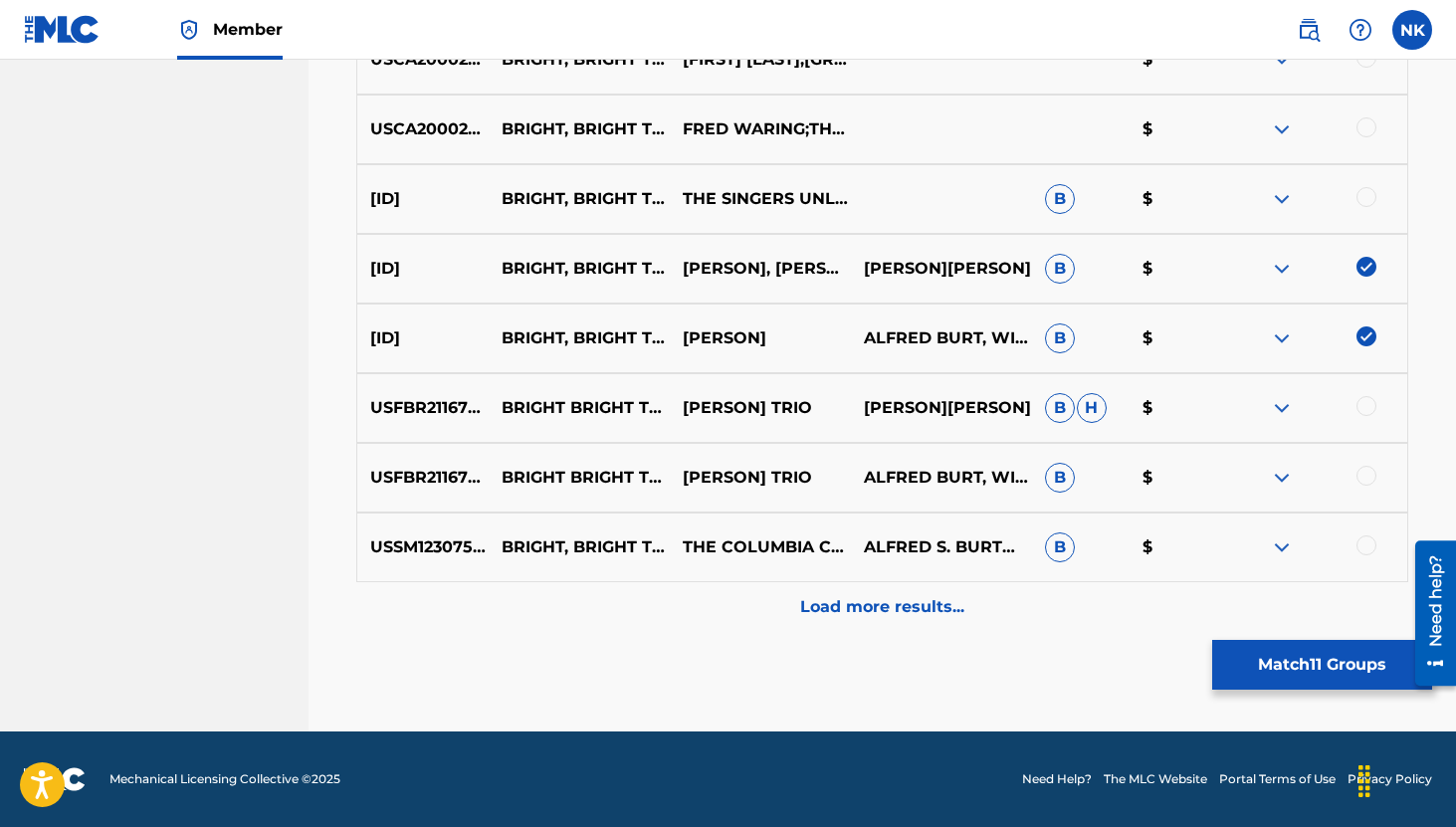 click at bounding box center (1366, 476) 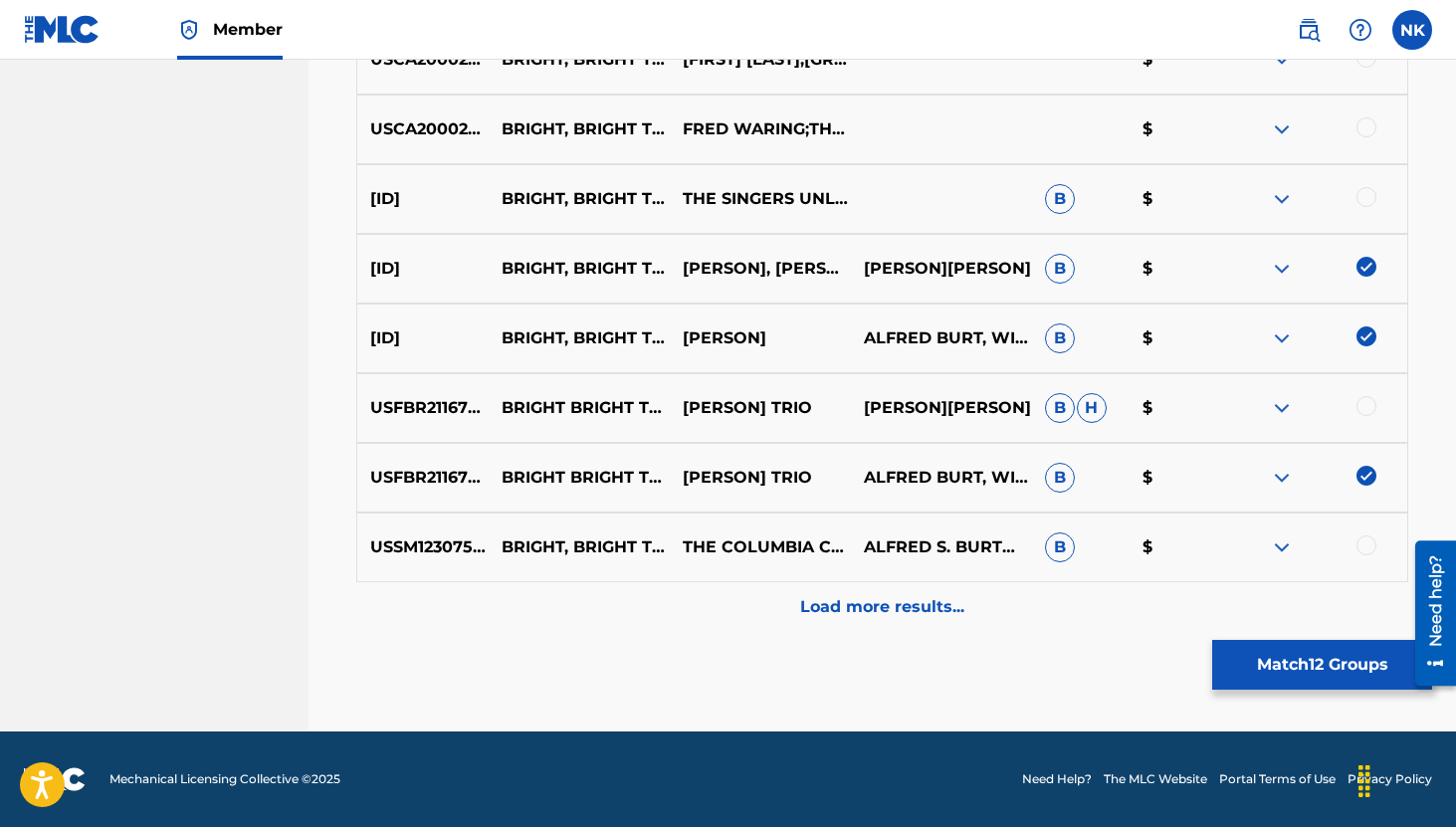 click at bounding box center [1366, 545] 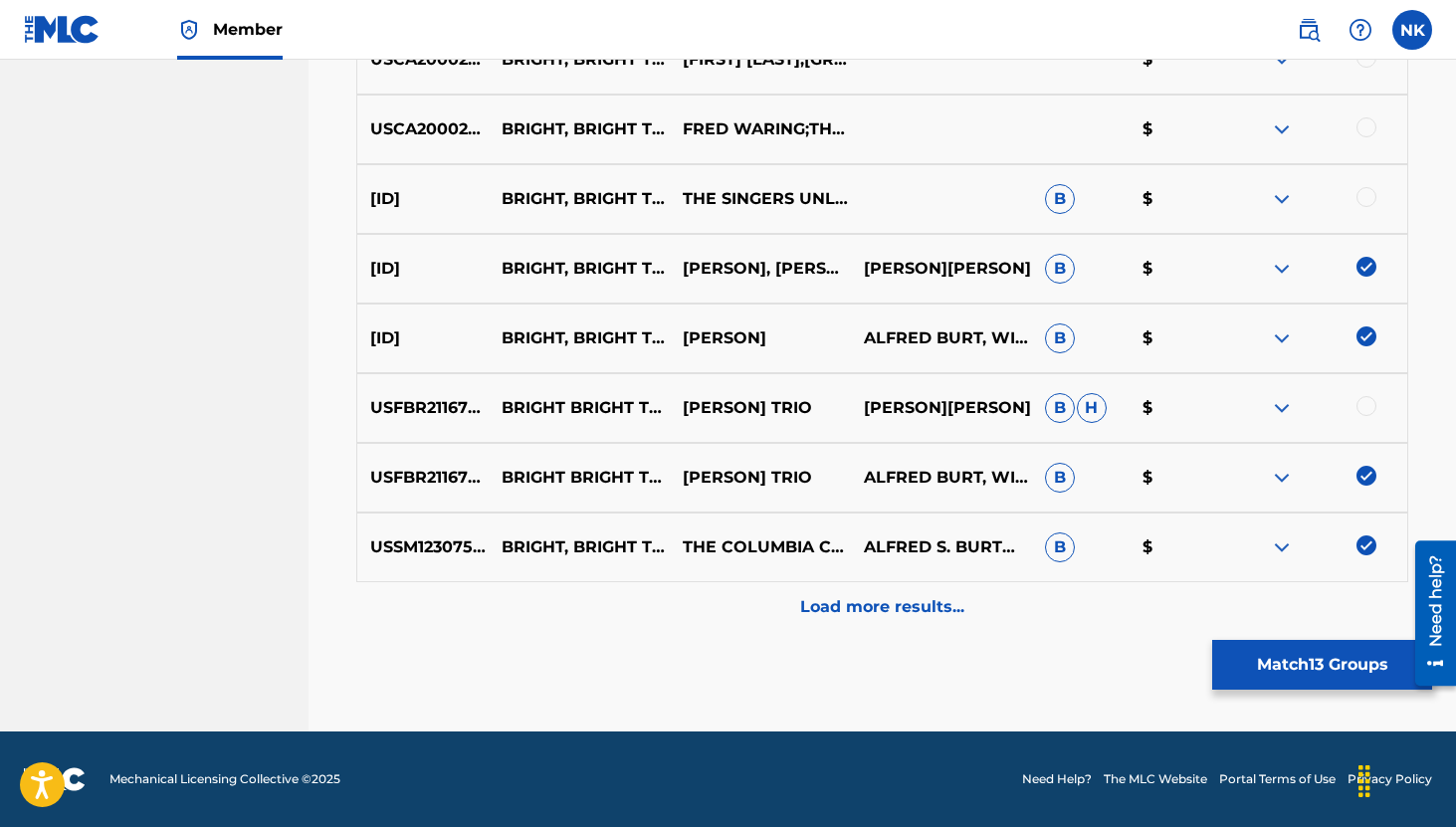click on "Load more results..." at bounding box center [882, 607] 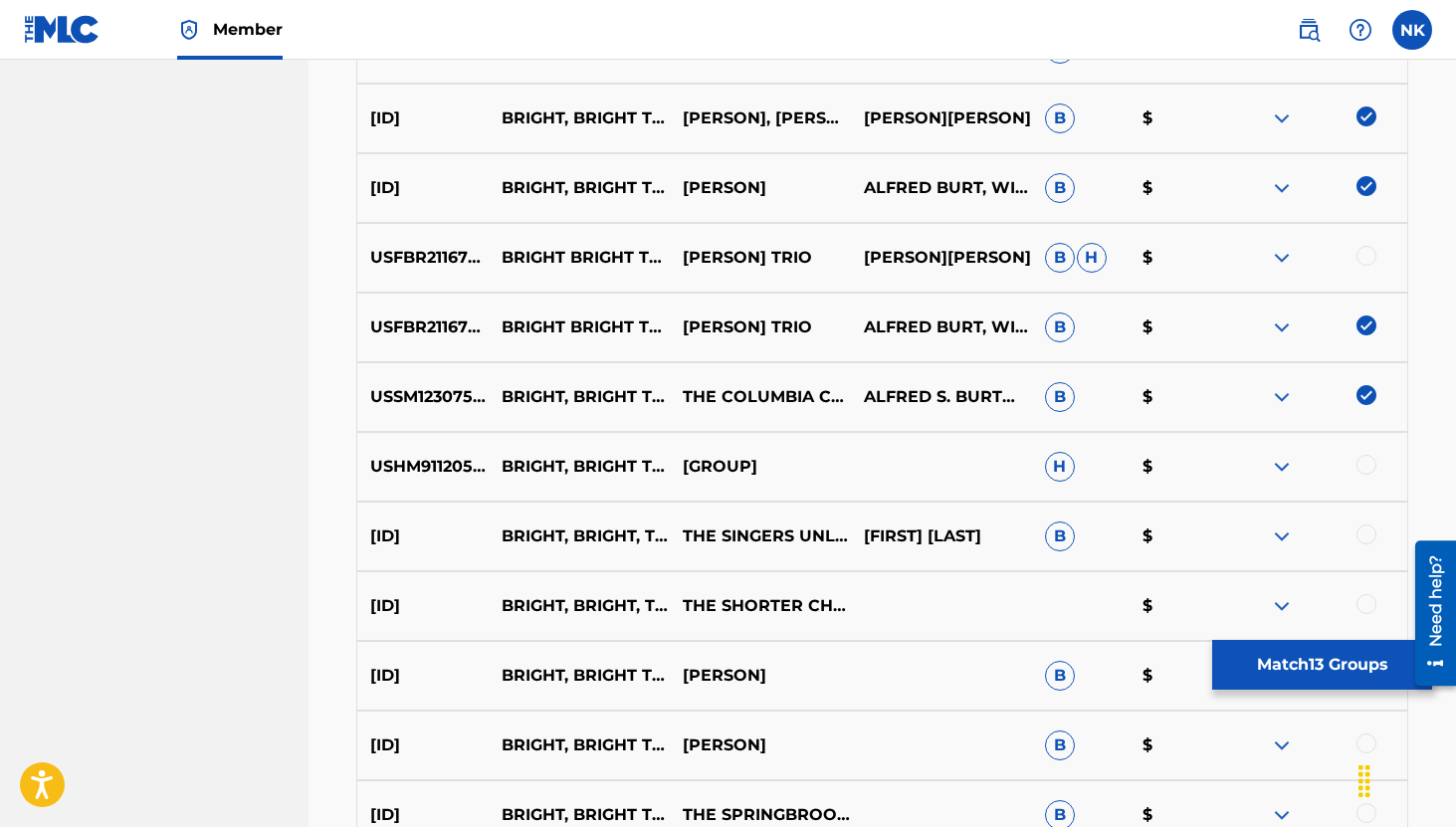 scroll, scrollTop: 1883, scrollLeft: 0, axis: vertical 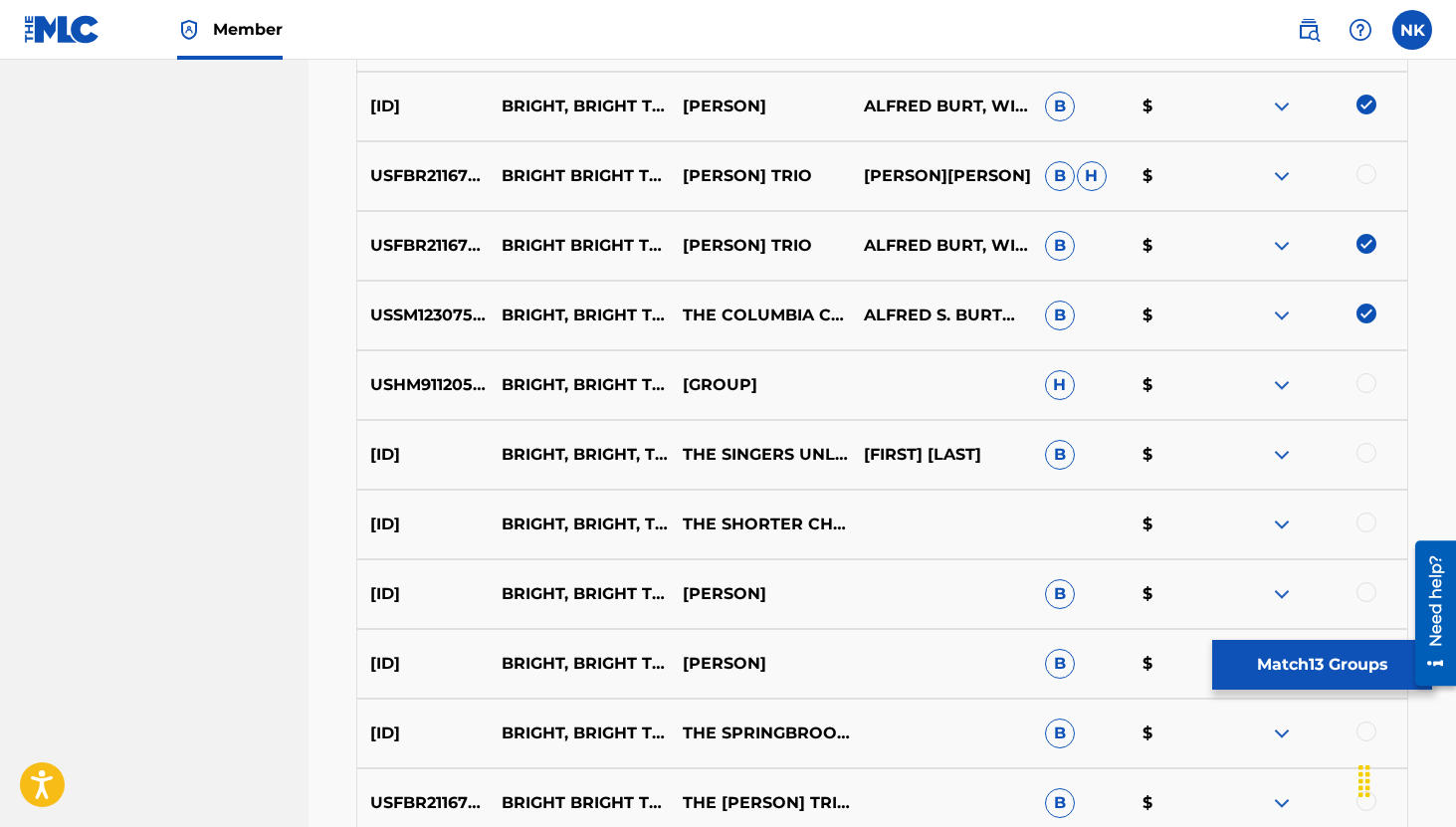 click at bounding box center [1366, 453] 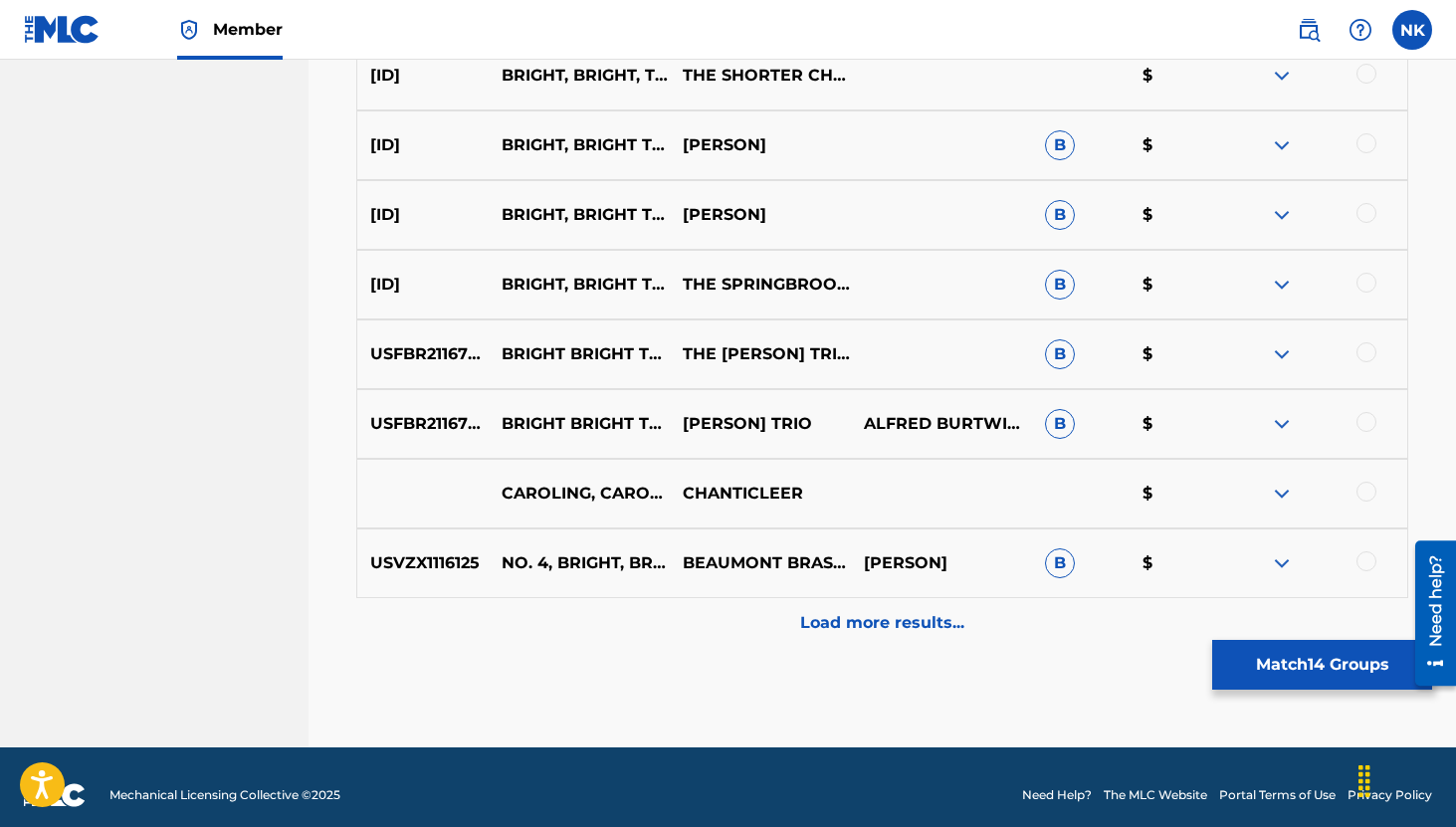 scroll, scrollTop: 2348, scrollLeft: 0, axis: vertical 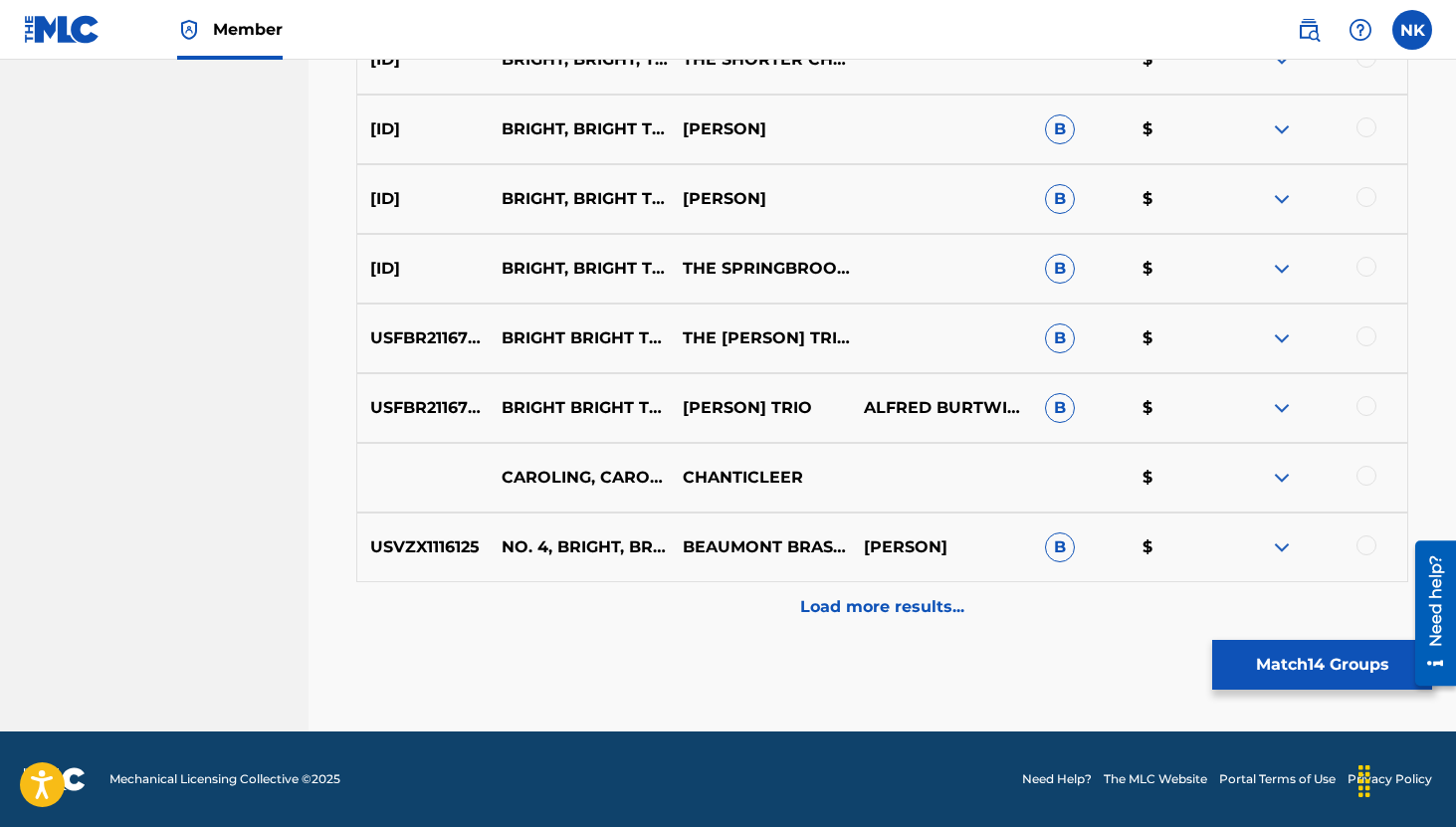 click at bounding box center [1366, 406] 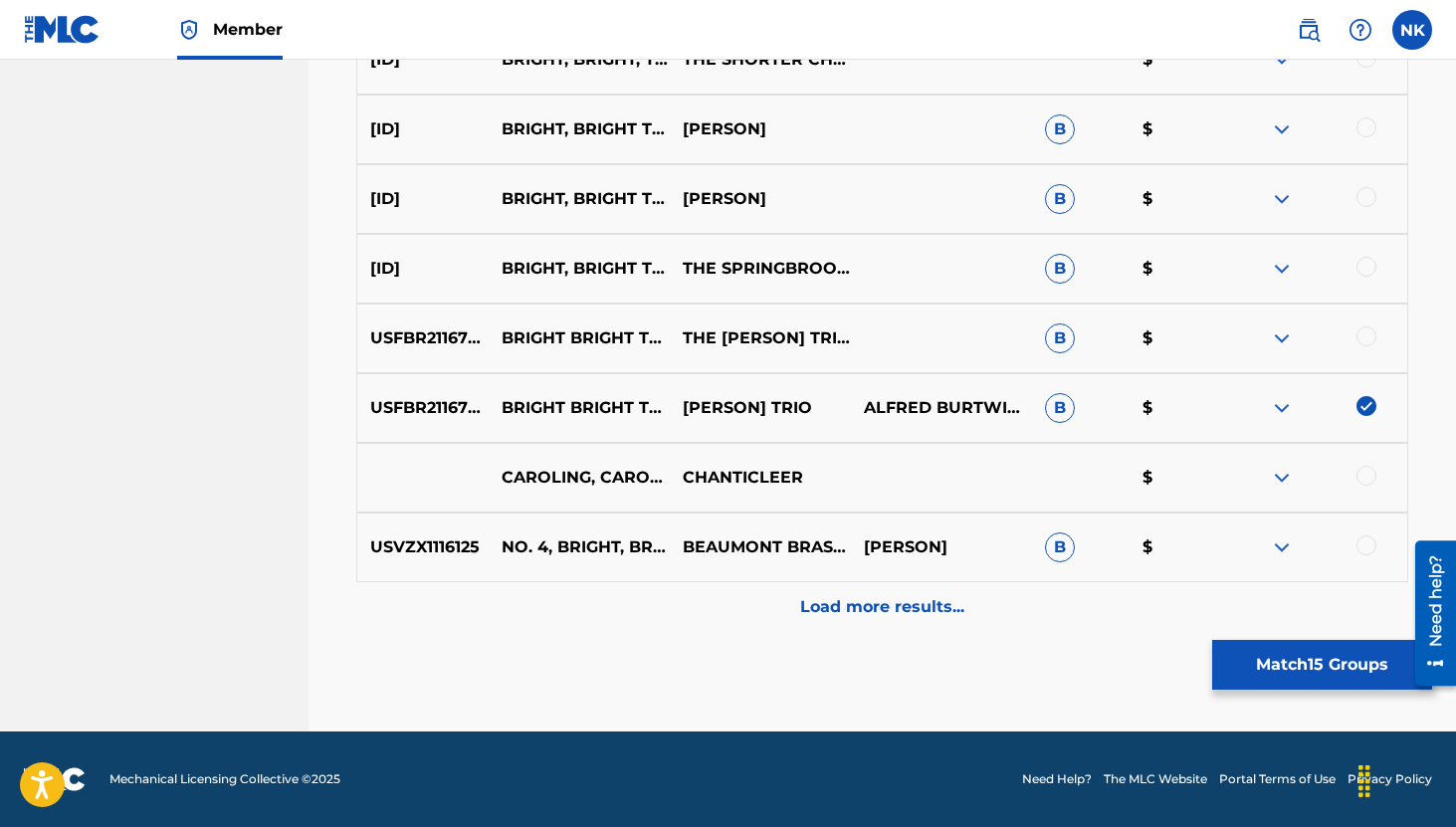 click on "Load more results..." at bounding box center [882, 607] 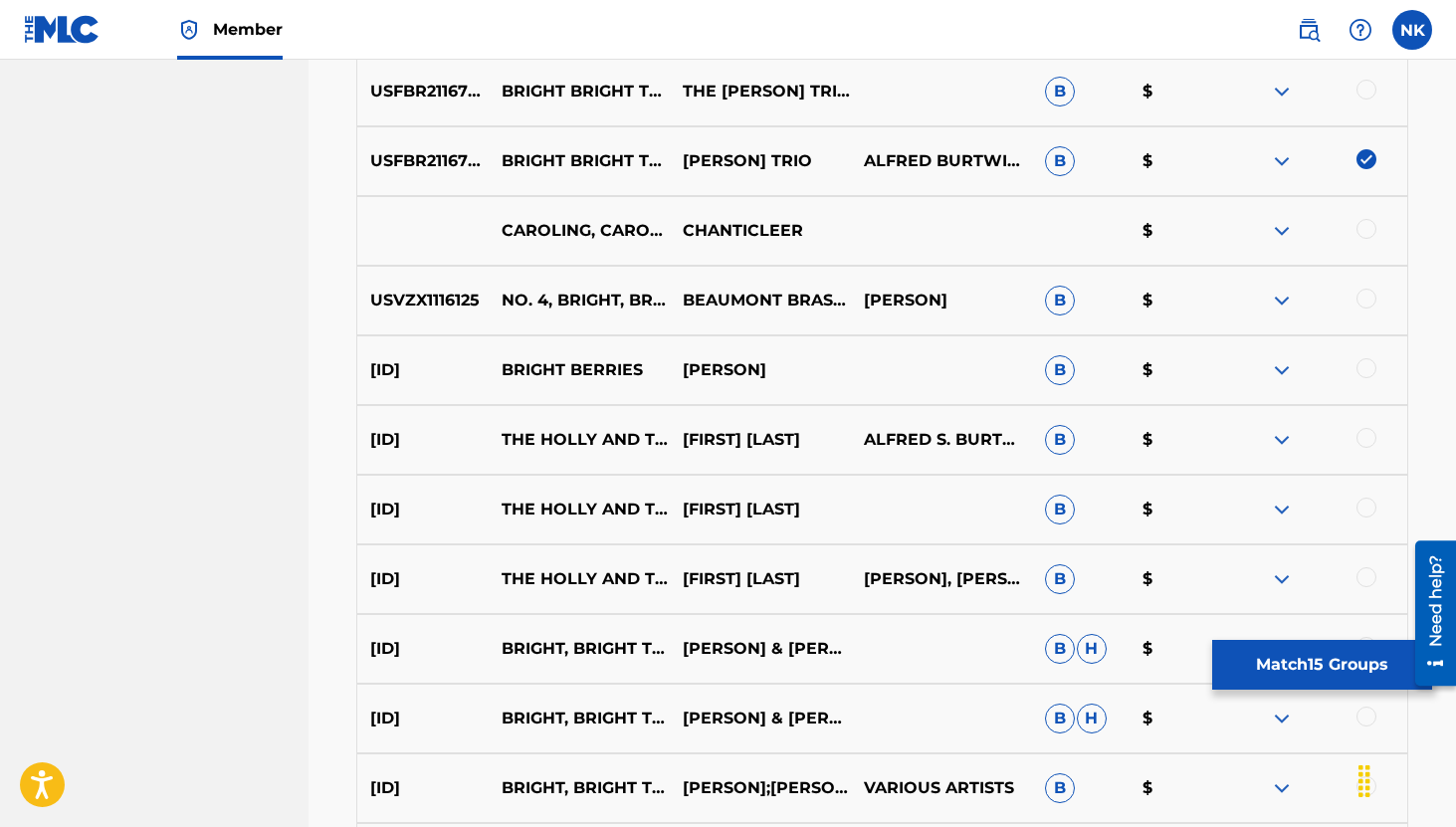 scroll, scrollTop: 2601, scrollLeft: 0, axis: vertical 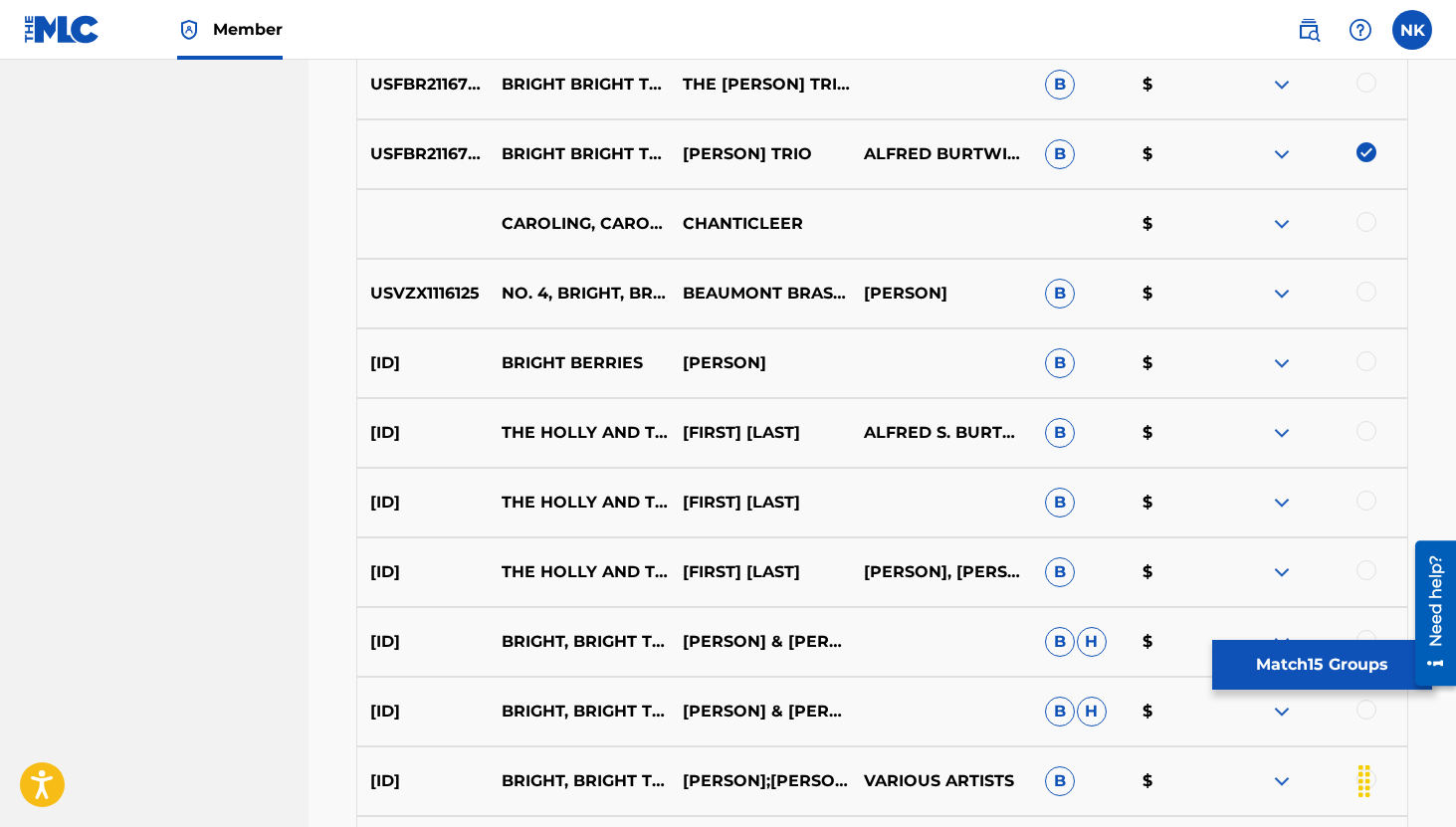 click at bounding box center (1366, 431) 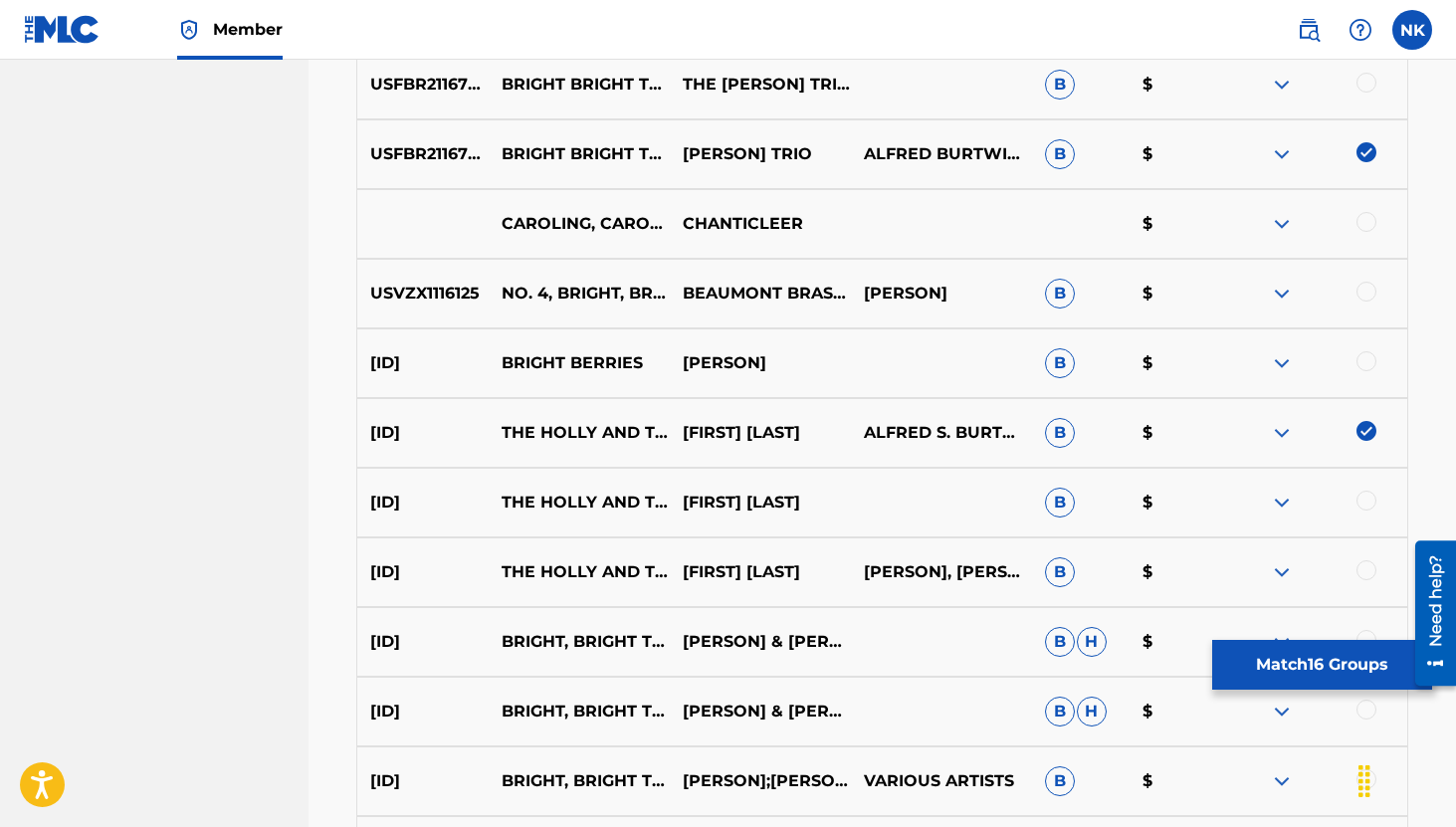 click at bounding box center (1366, 570) 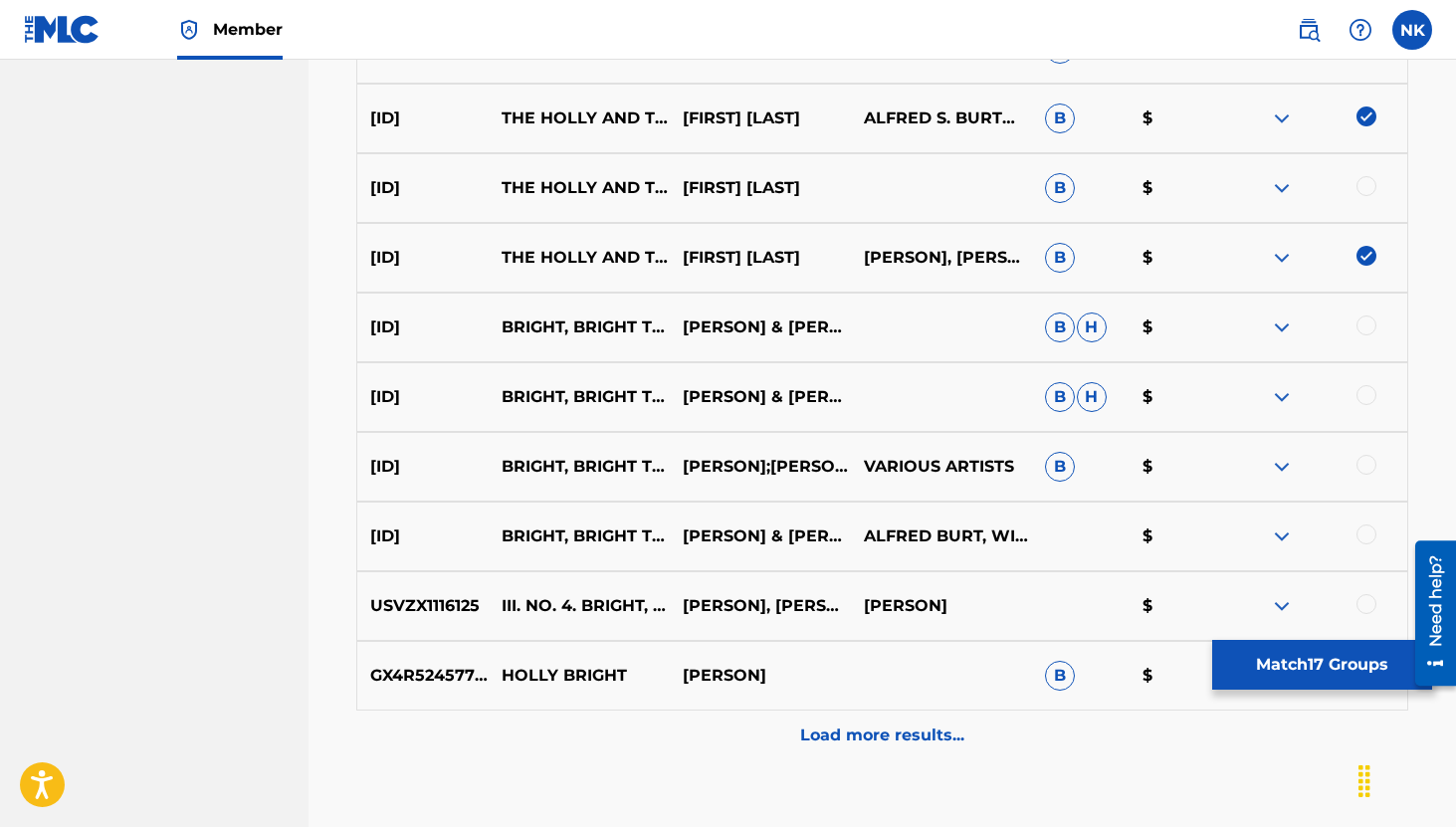scroll, scrollTop: 3044, scrollLeft: 0, axis: vertical 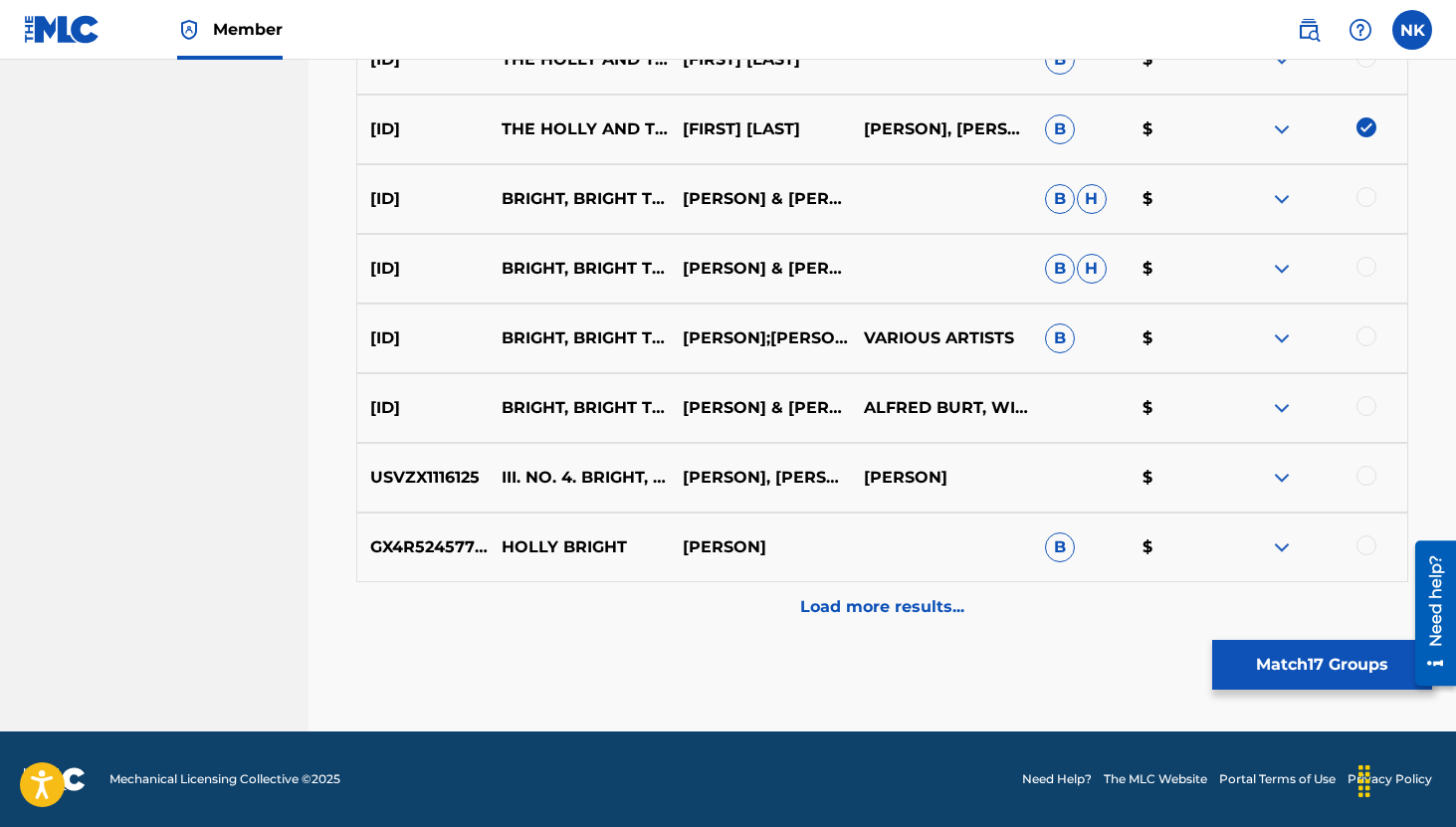 click at bounding box center [1317, 408] 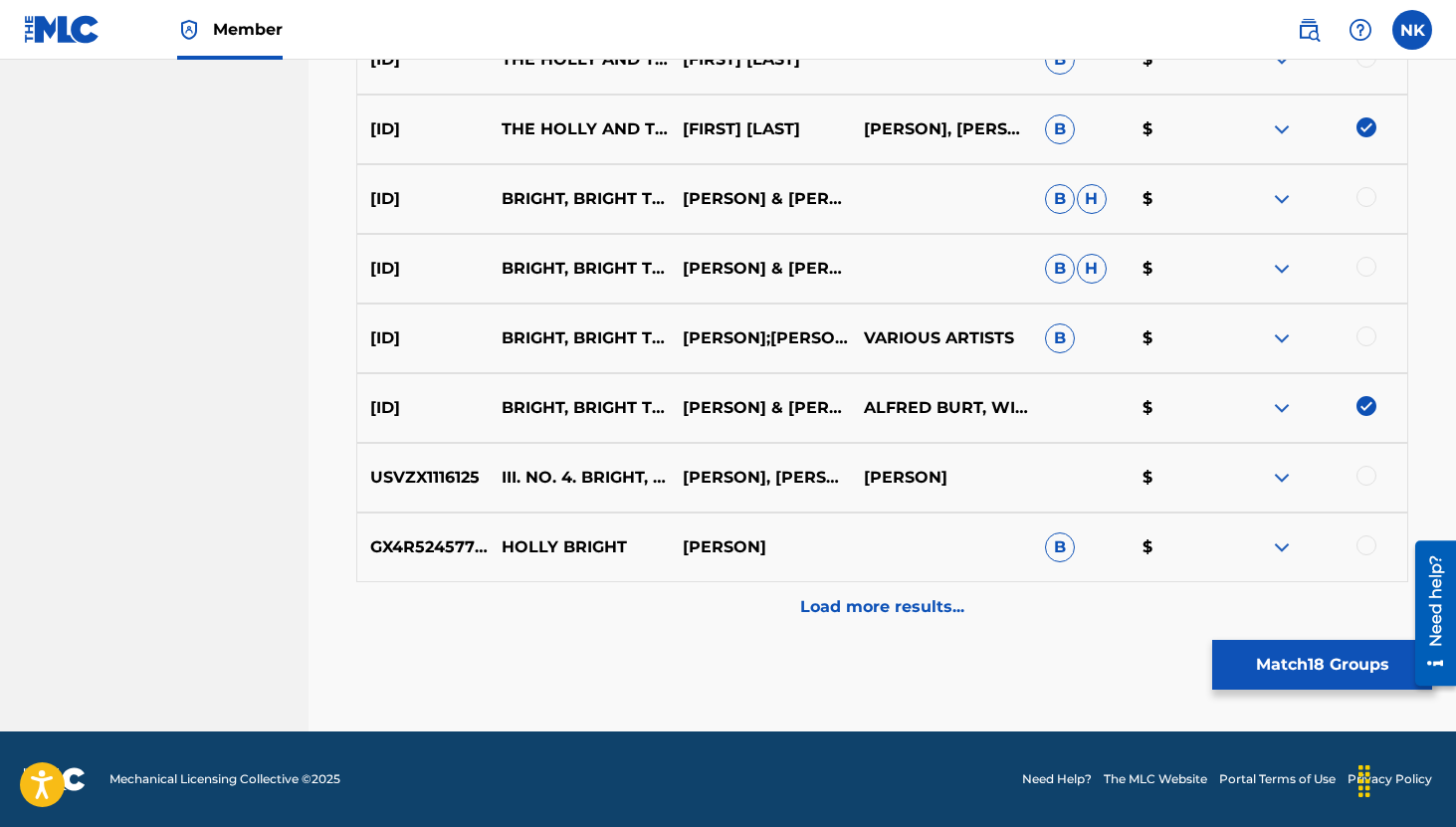 click on "Load more results..." at bounding box center [882, 607] 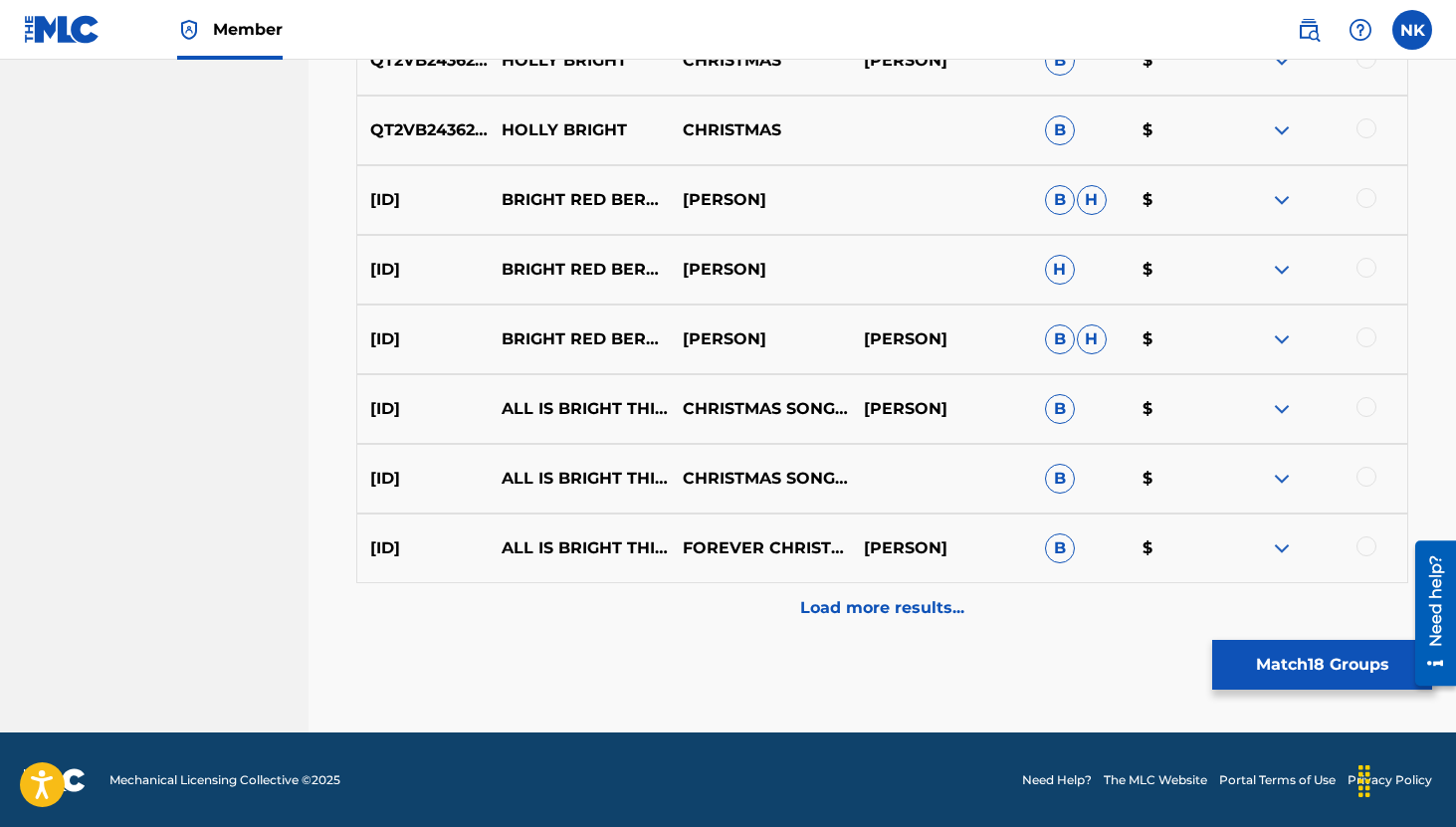 scroll, scrollTop: 3739, scrollLeft: 0, axis: vertical 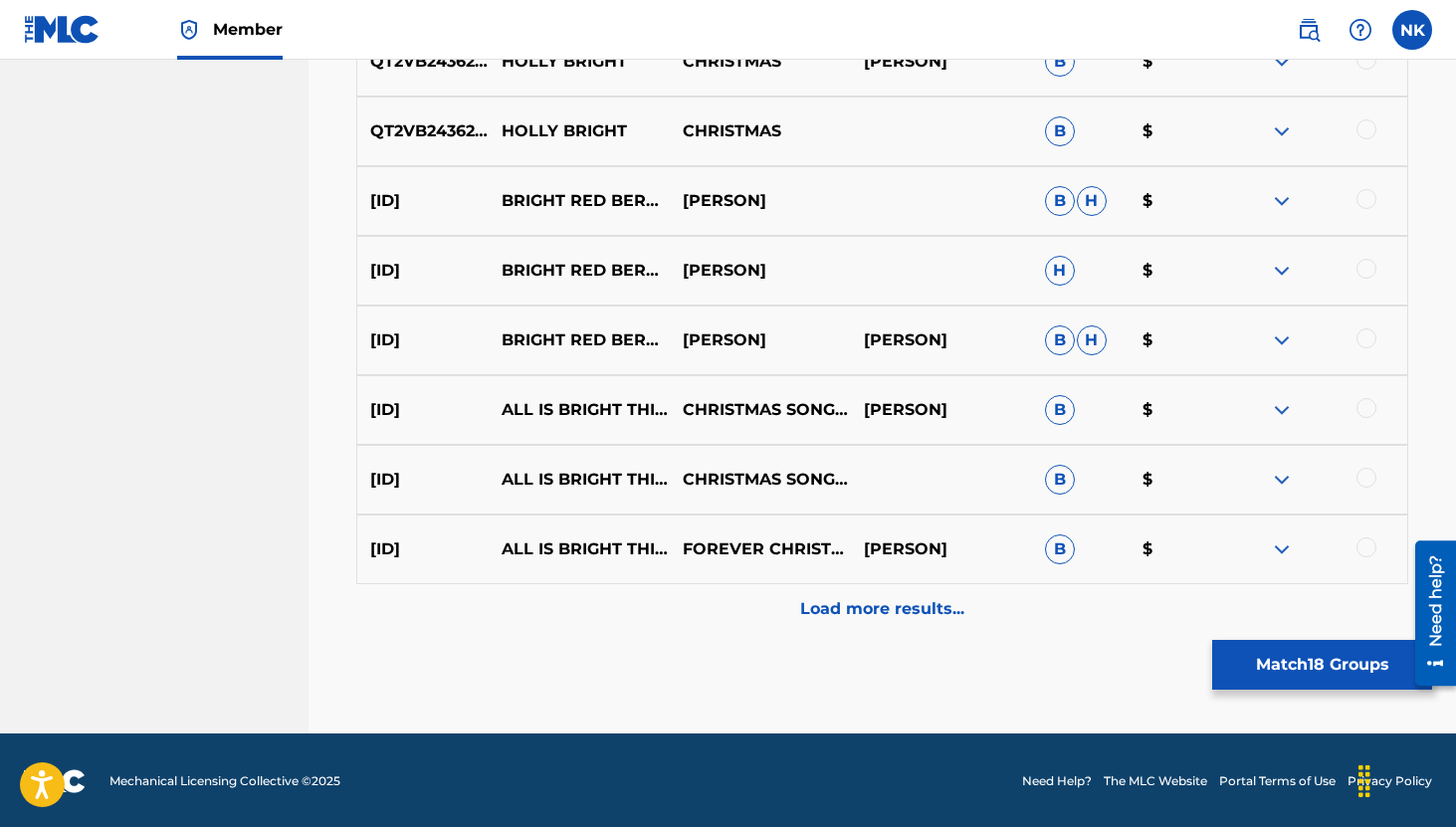 click on "Load more results..." at bounding box center [882, 609] 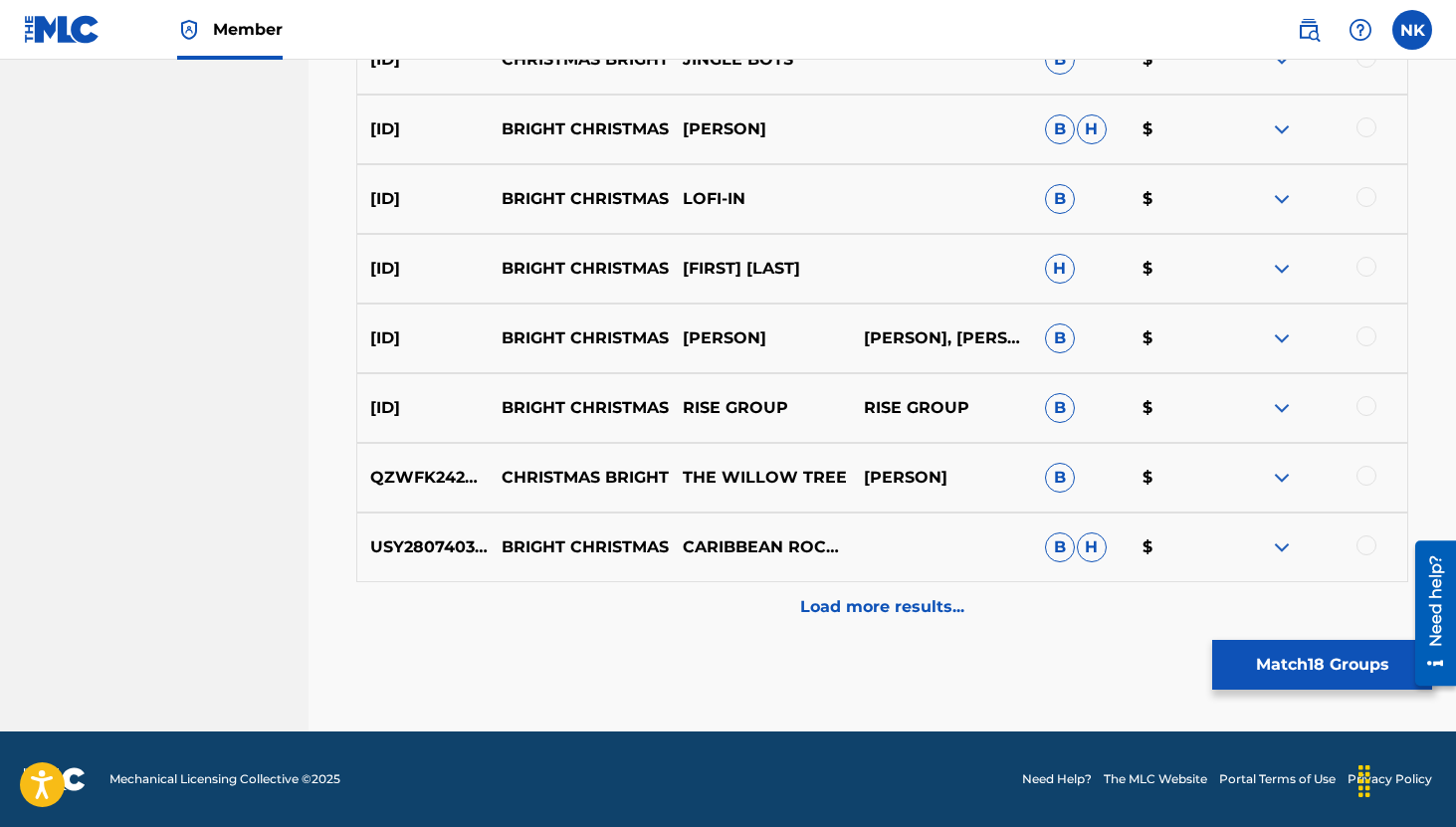 click on "Load more results..." at bounding box center (882, 607) 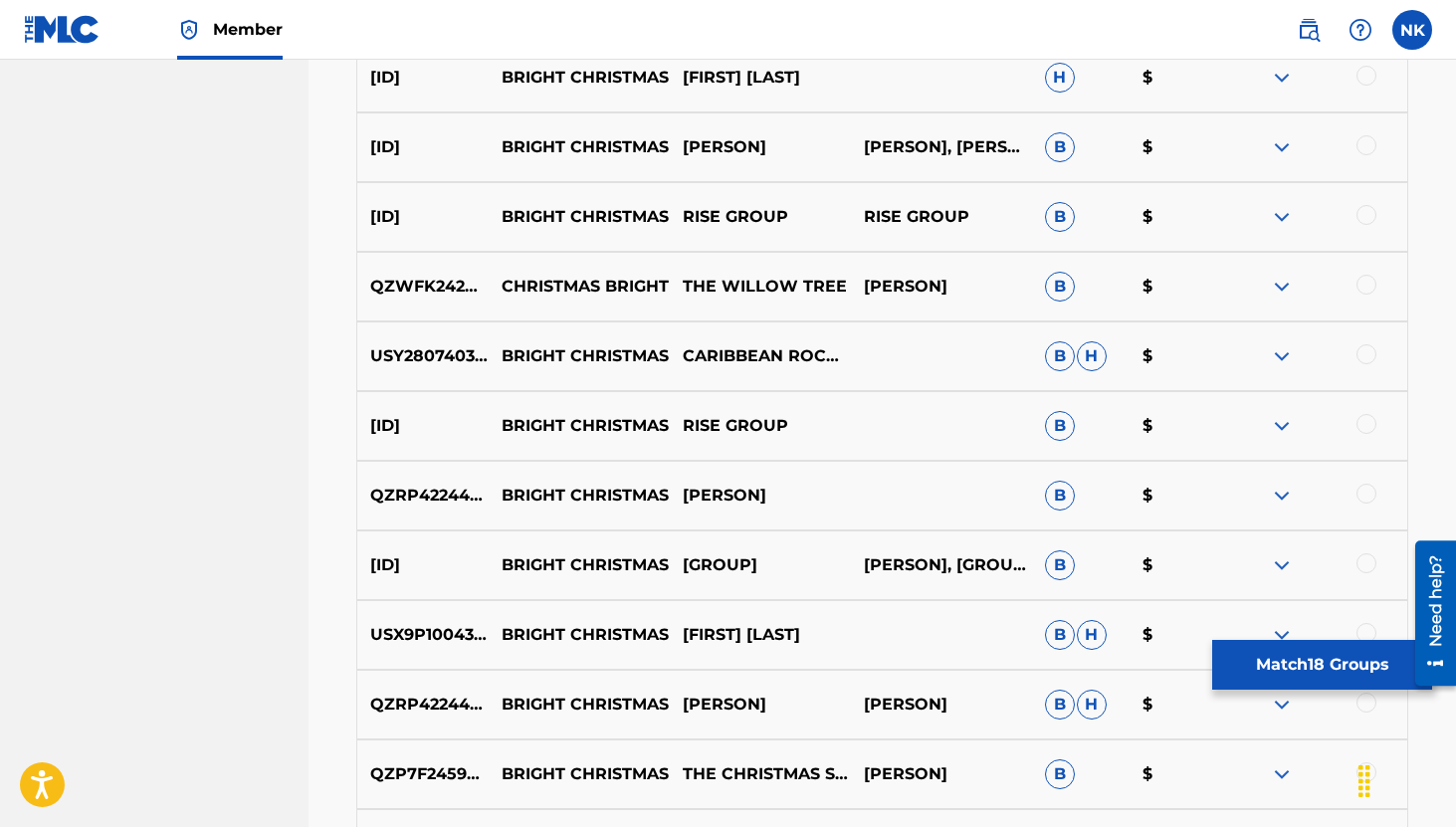 scroll, scrollTop: 4865, scrollLeft: 0, axis: vertical 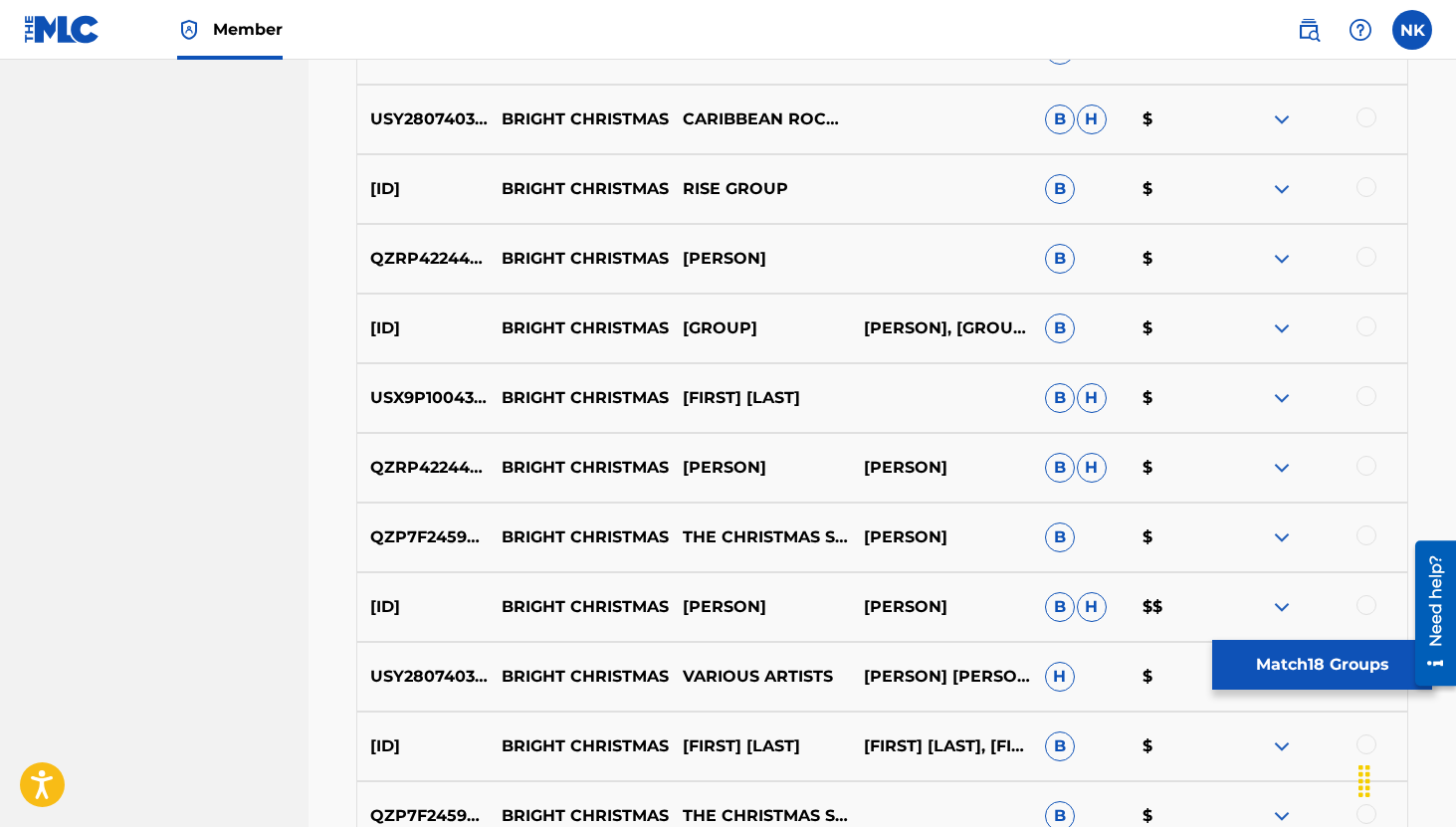 click at bounding box center (1282, 607) 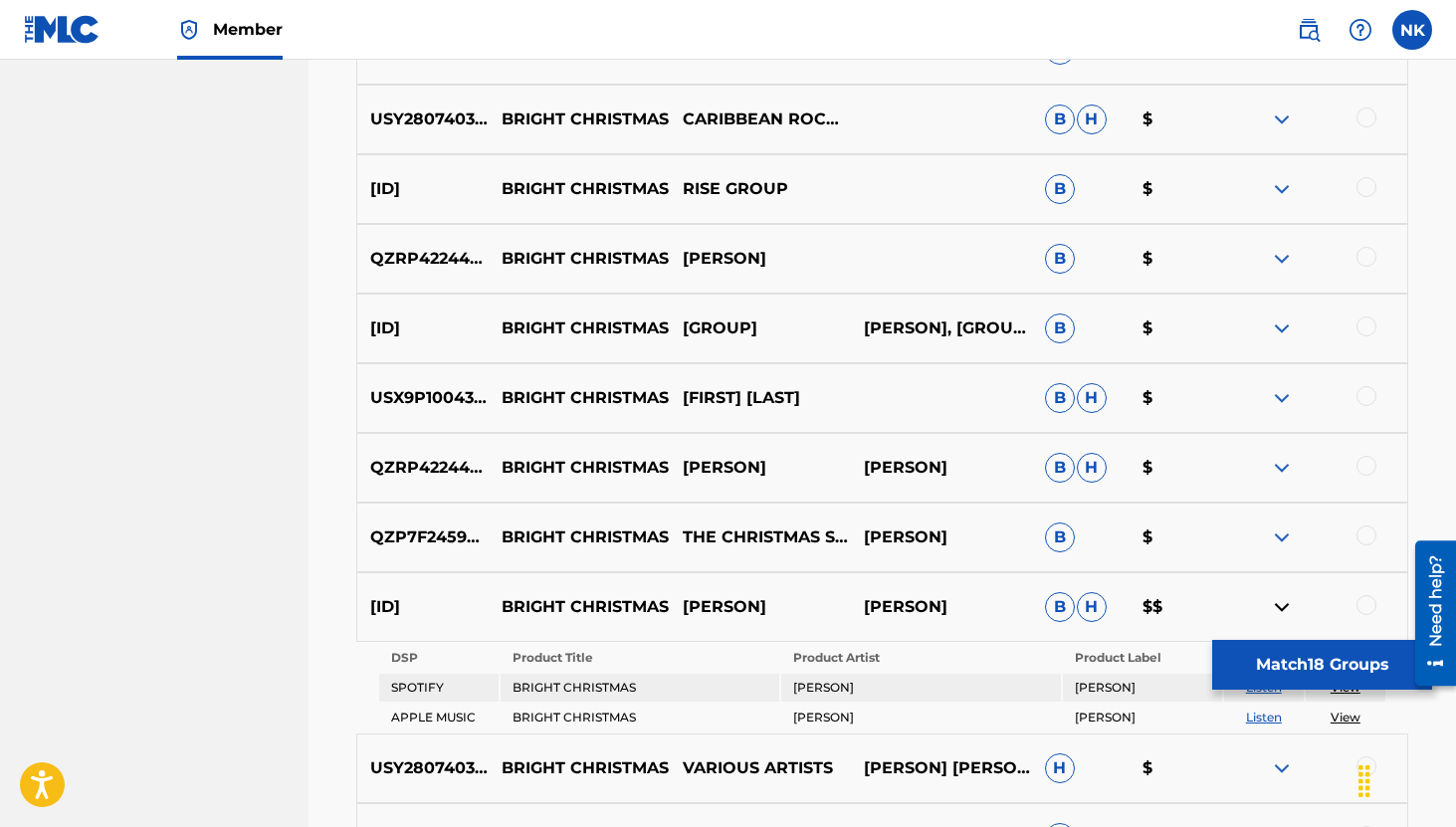 click at bounding box center (1282, 607) 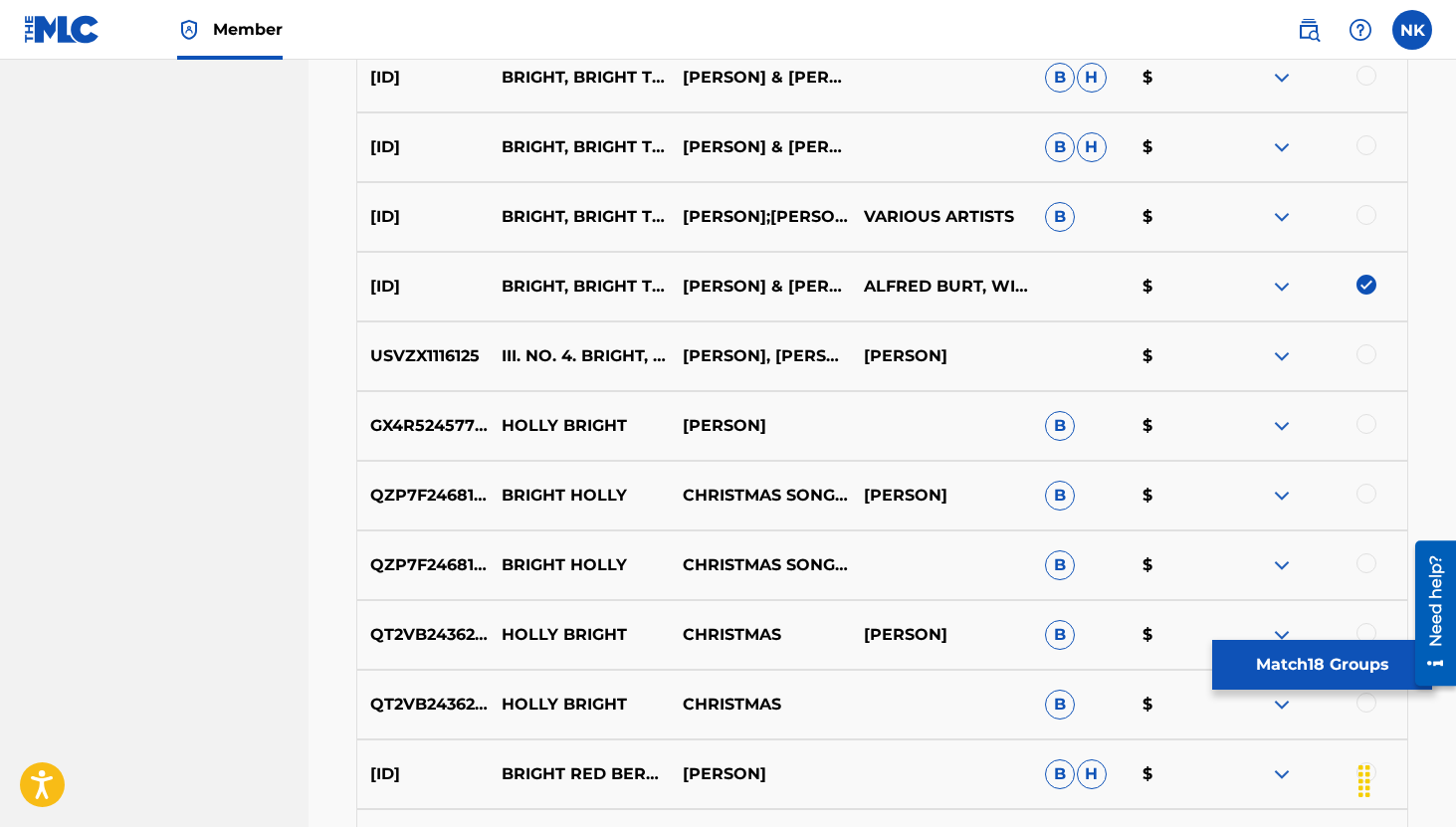scroll, scrollTop: 3158, scrollLeft: 0, axis: vertical 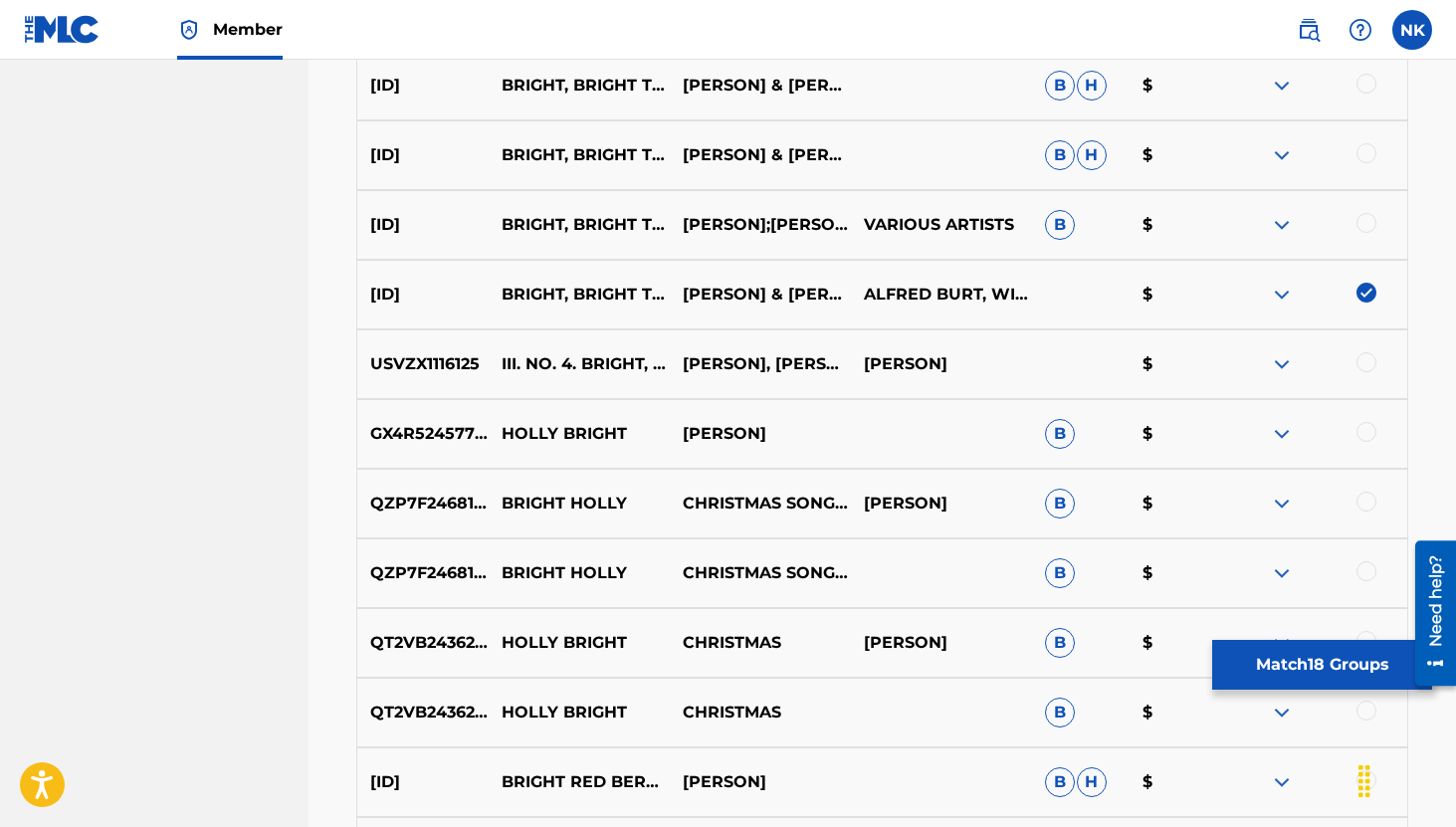 click on "Match  18 Groups" at bounding box center (1322, 665) 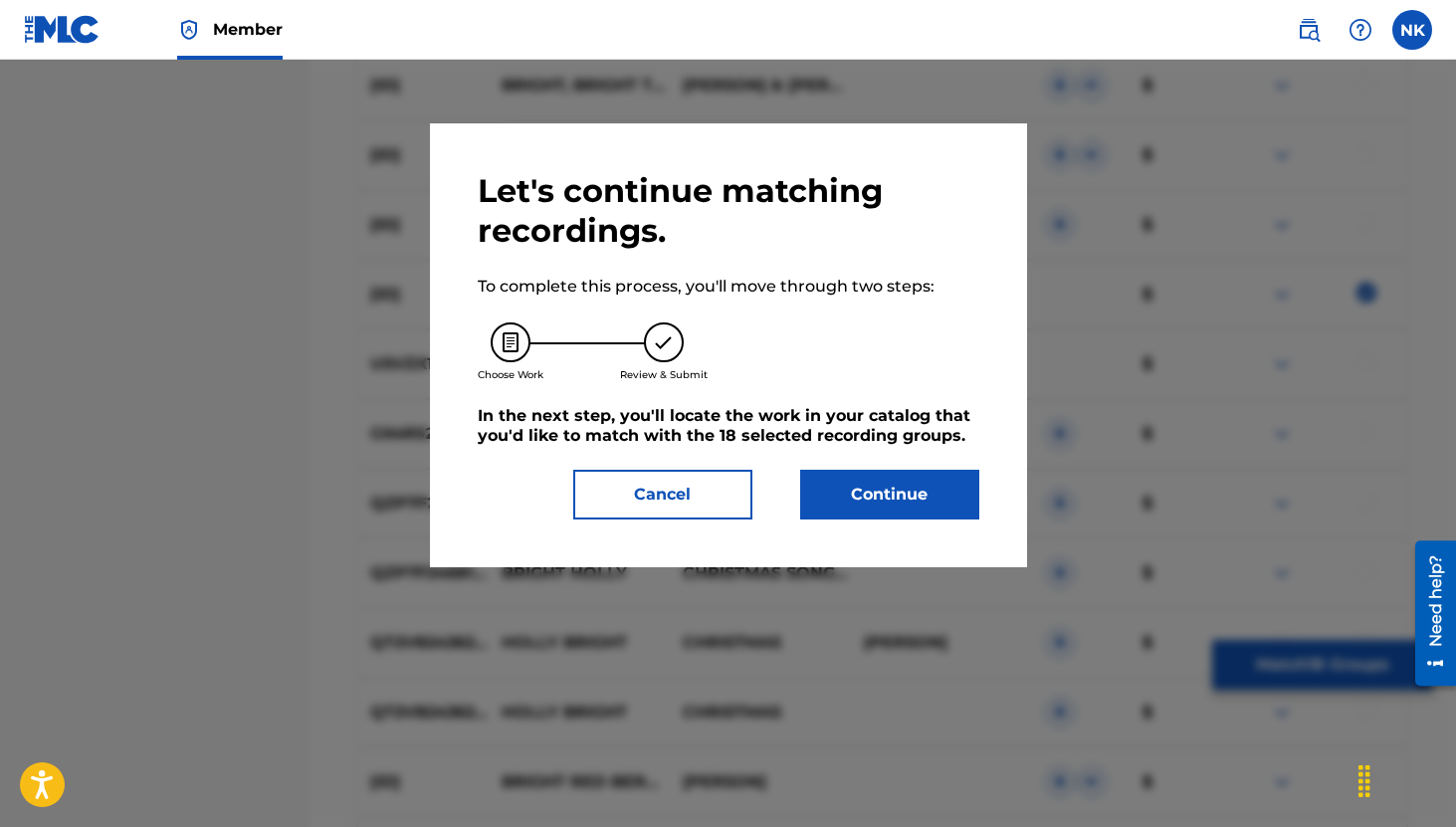click on "Continue" at bounding box center [890, 495] 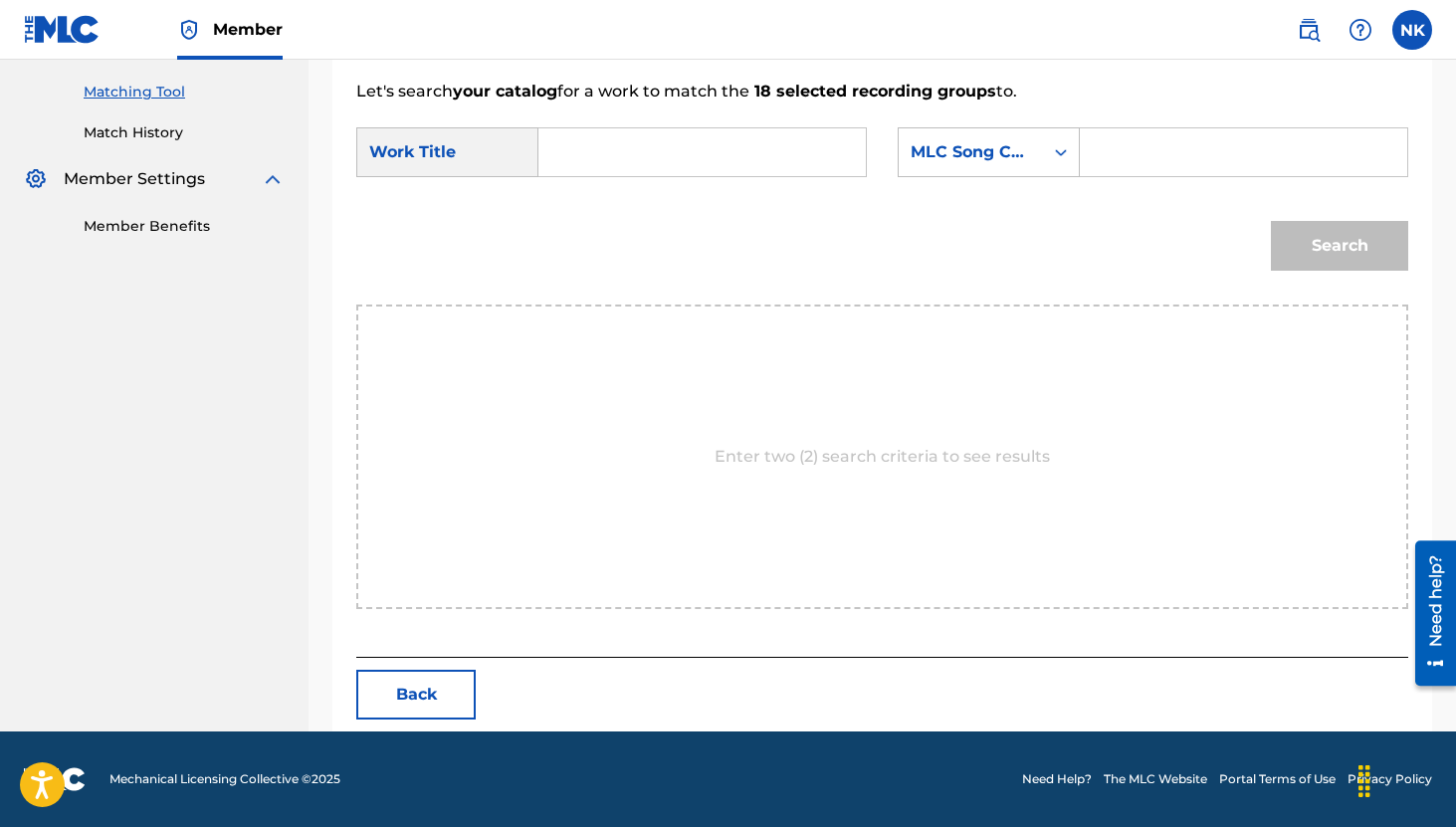 scroll, scrollTop: 499, scrollLeft: 0, axis: vertical 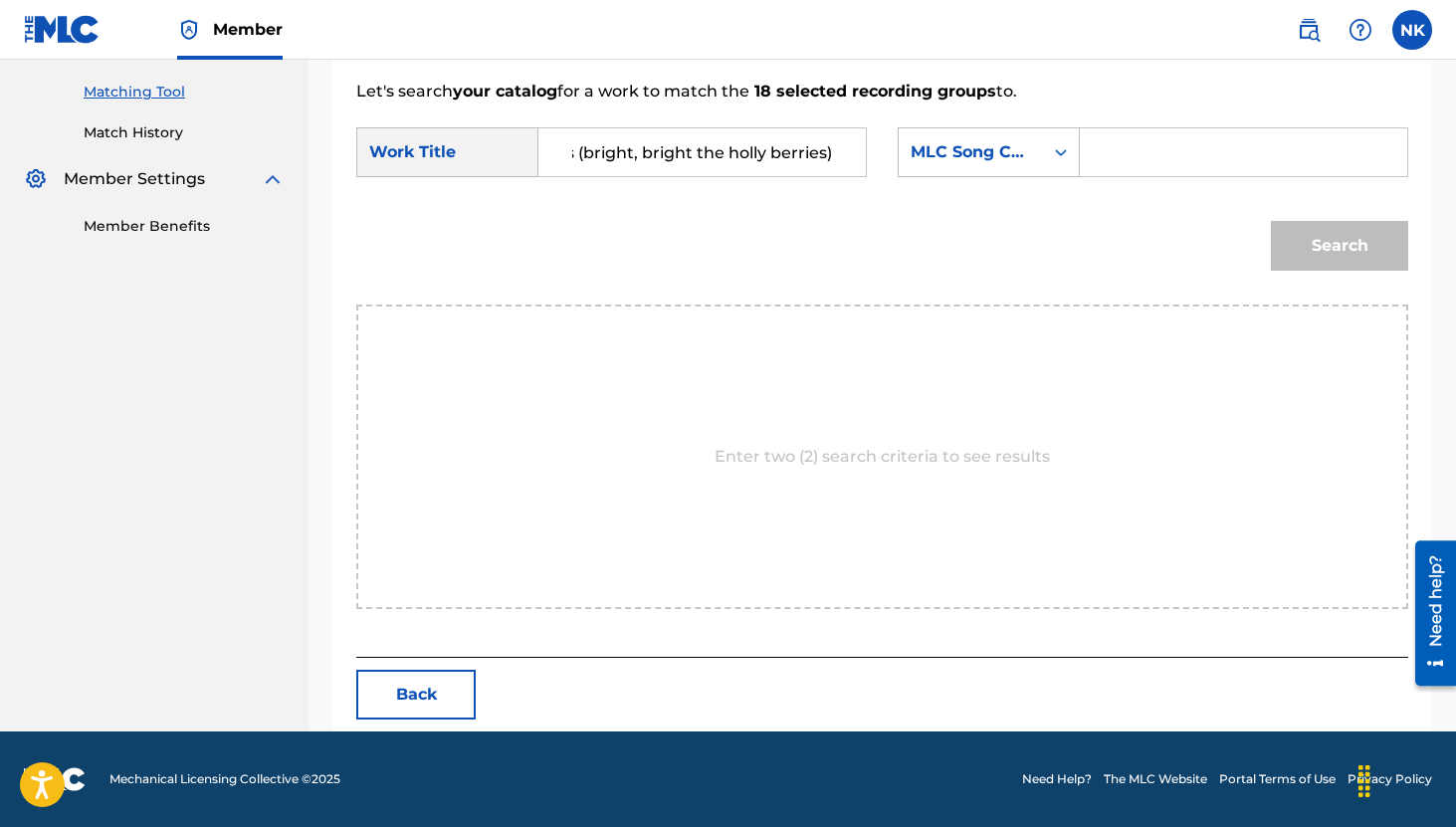 type on "this is christmas (bright, bright the holly berries)" 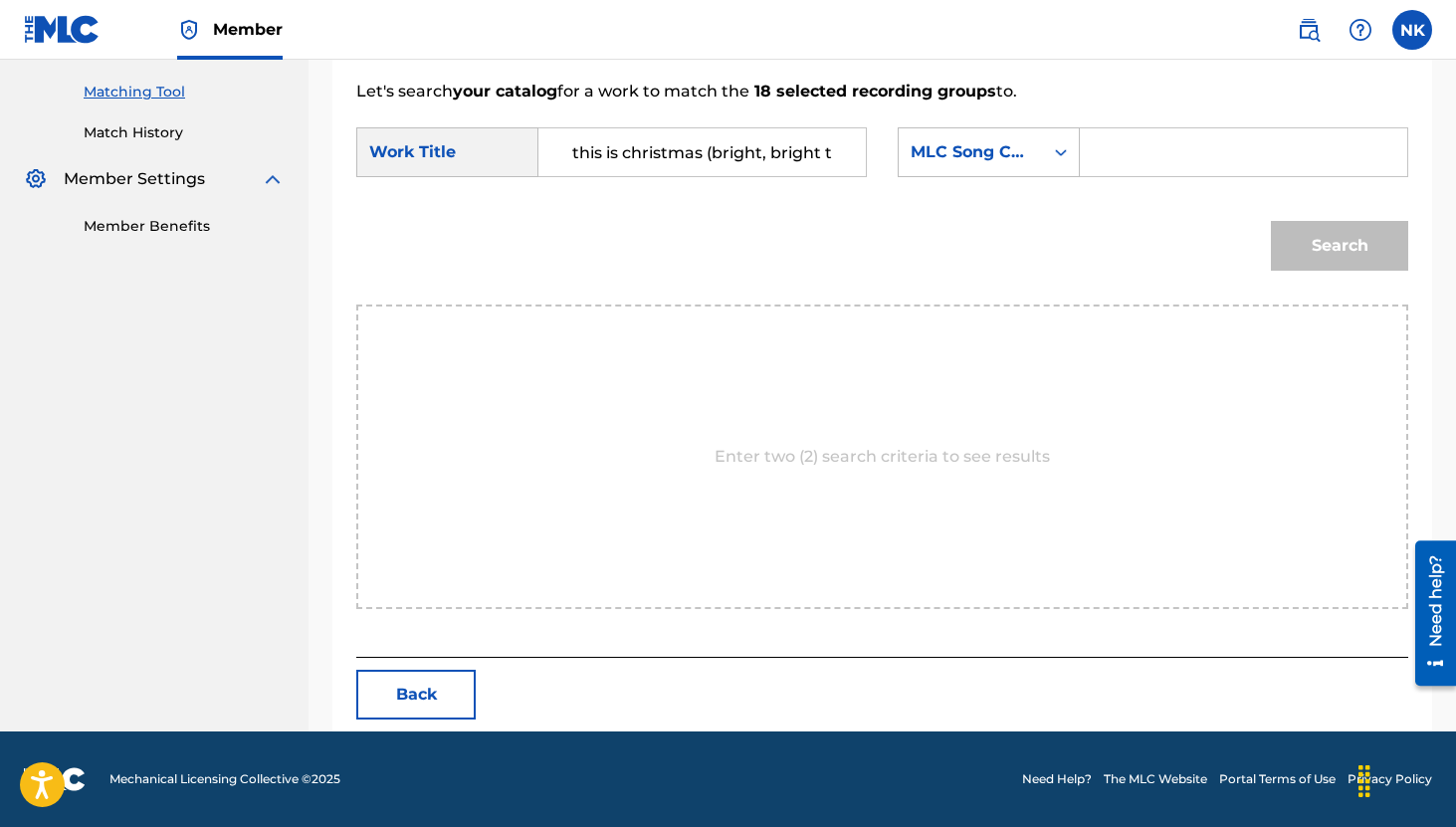 click at bounding box center [1243, 152] 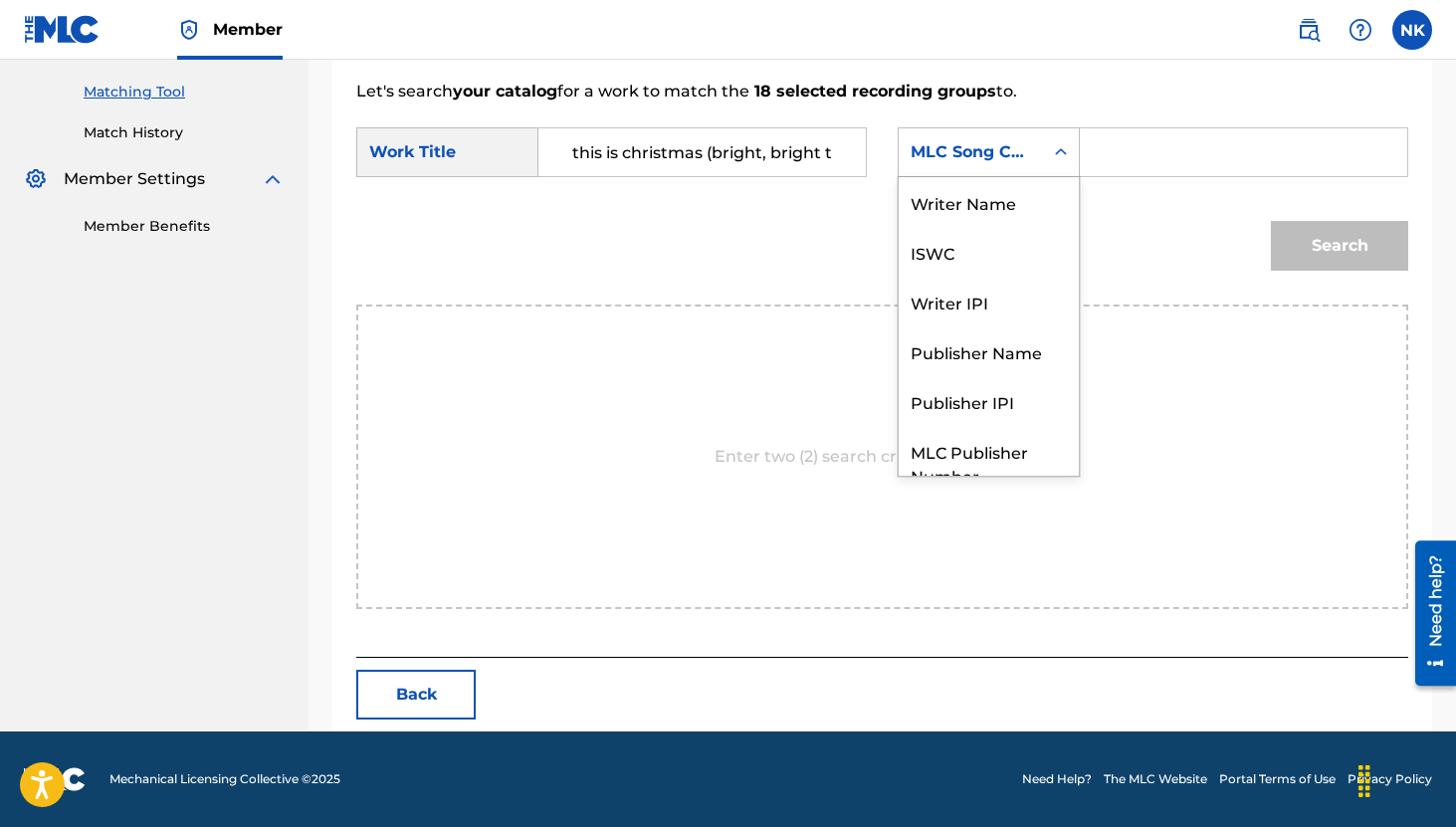 click on "MLC Song Code" at bounding box center [970, 152] 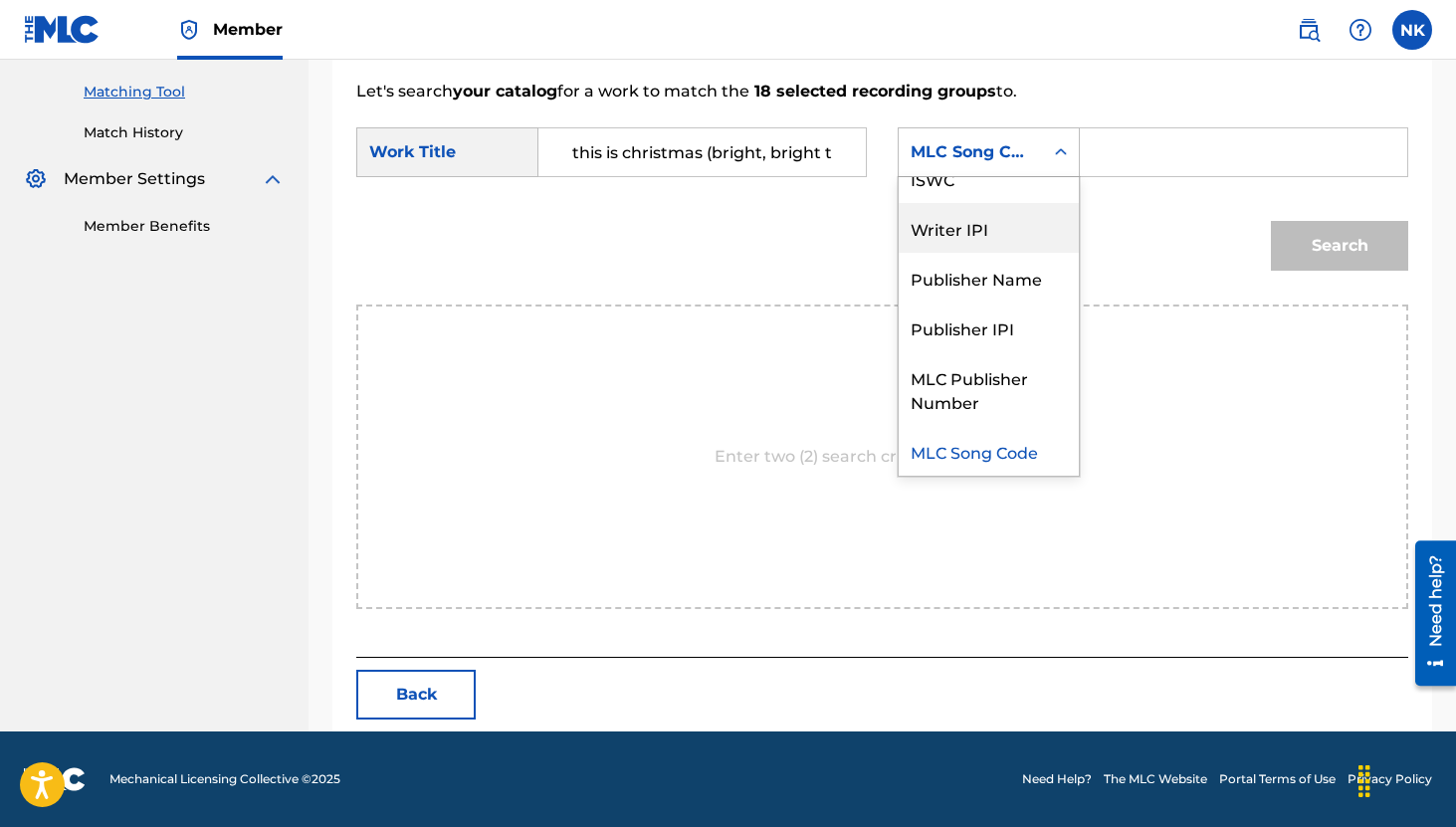 scroll, scrollTop: 0, scrollLeft: 0, axis: both 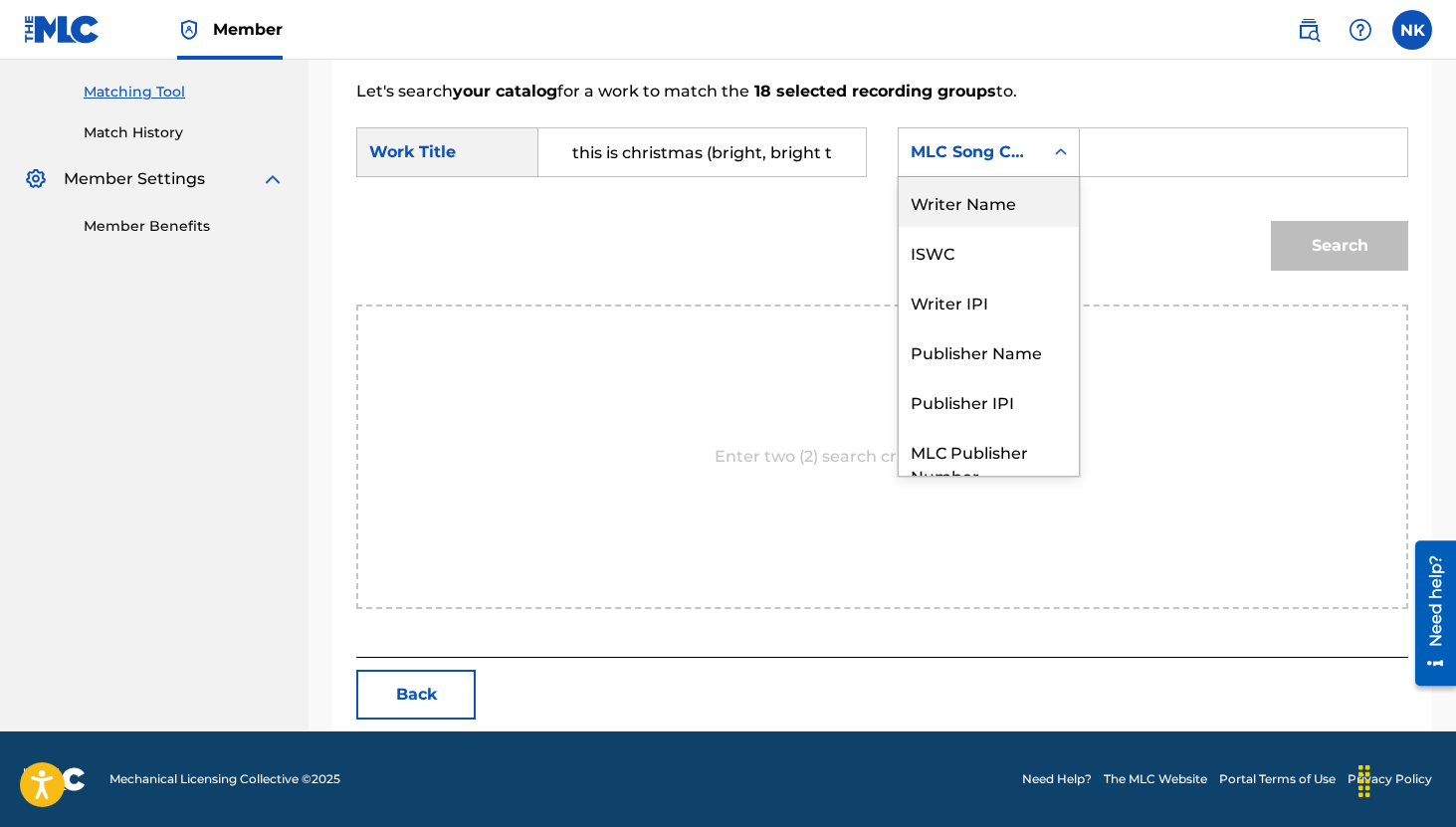 click on "Writer Name" at bounding box center [988, 202] 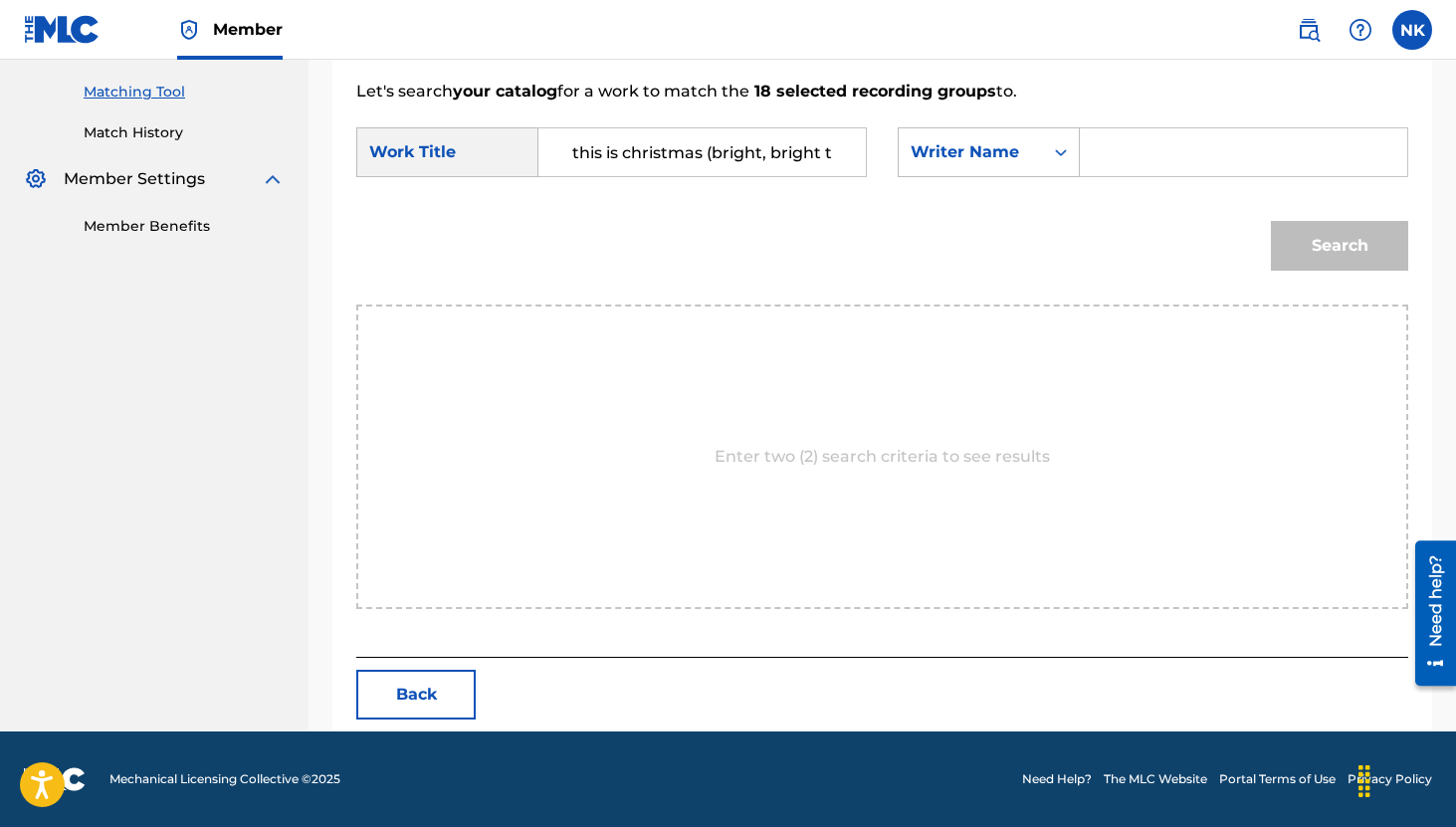 click on "SearchWithCriteriafd05b693-bb48-4bb7-8675-f07cc6df645e Work Title this is christmas (bright, bright the holly berries) SearchWithCriteriaa747b18d-27e3-41e2-9929-b4b9304a724b Writer Name" at bounding box center (882, 158) 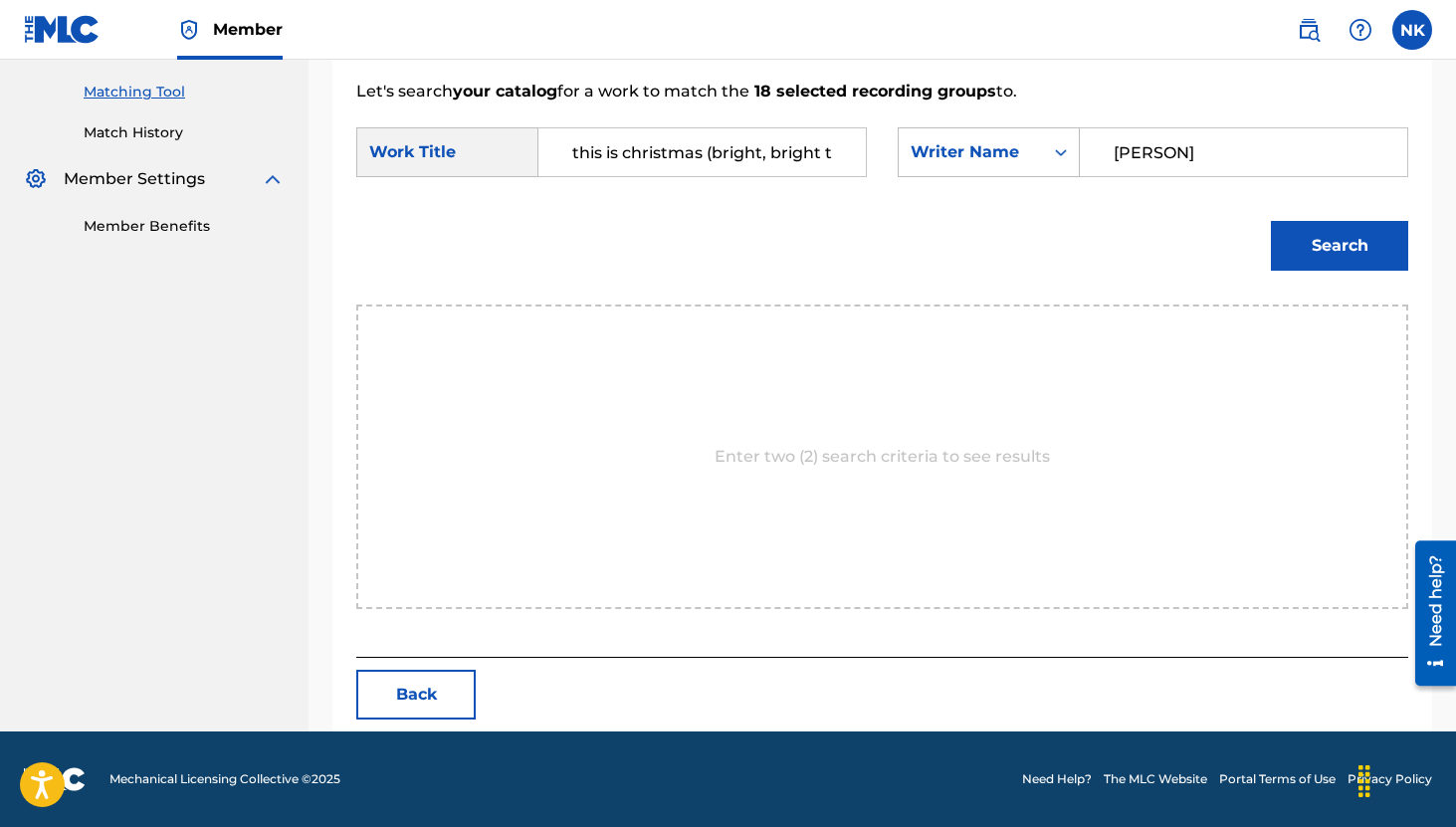 click on "Search" at bounding box center (1340, 246) 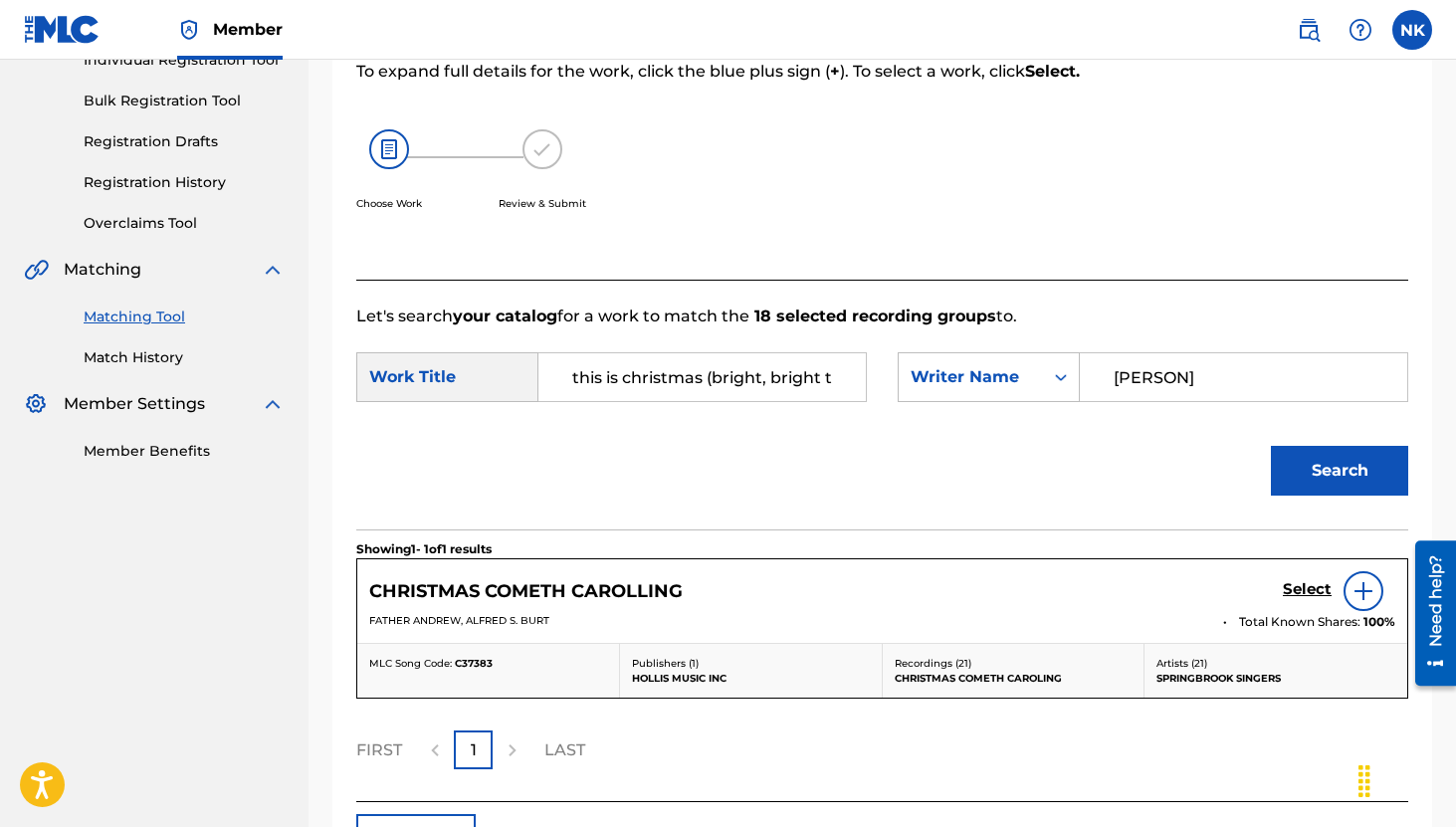 scroll, scrollTop: 418, scrollLeft: 0, axis: vertical 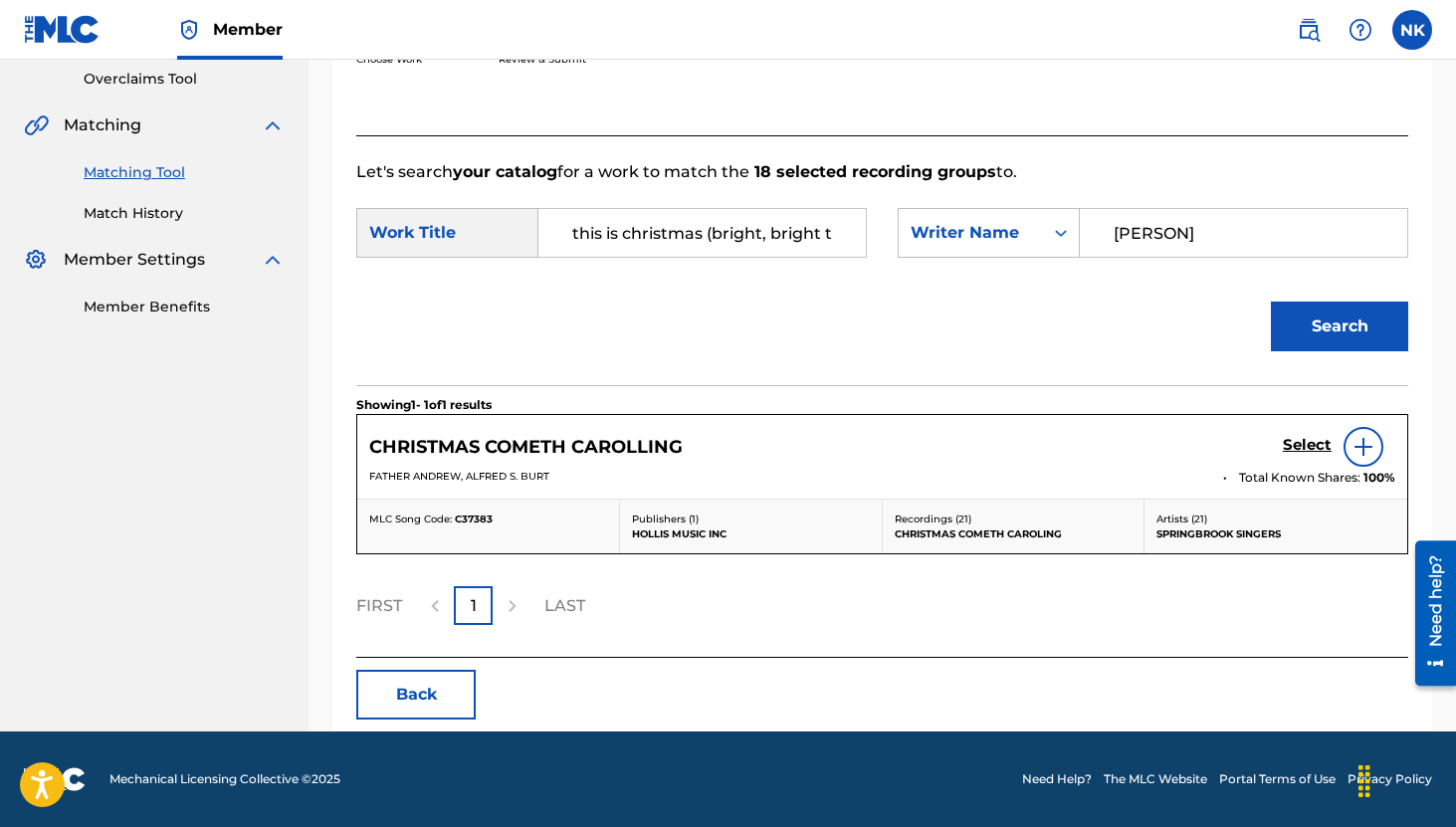 click on "Select" at bounding box center (1307, 445) 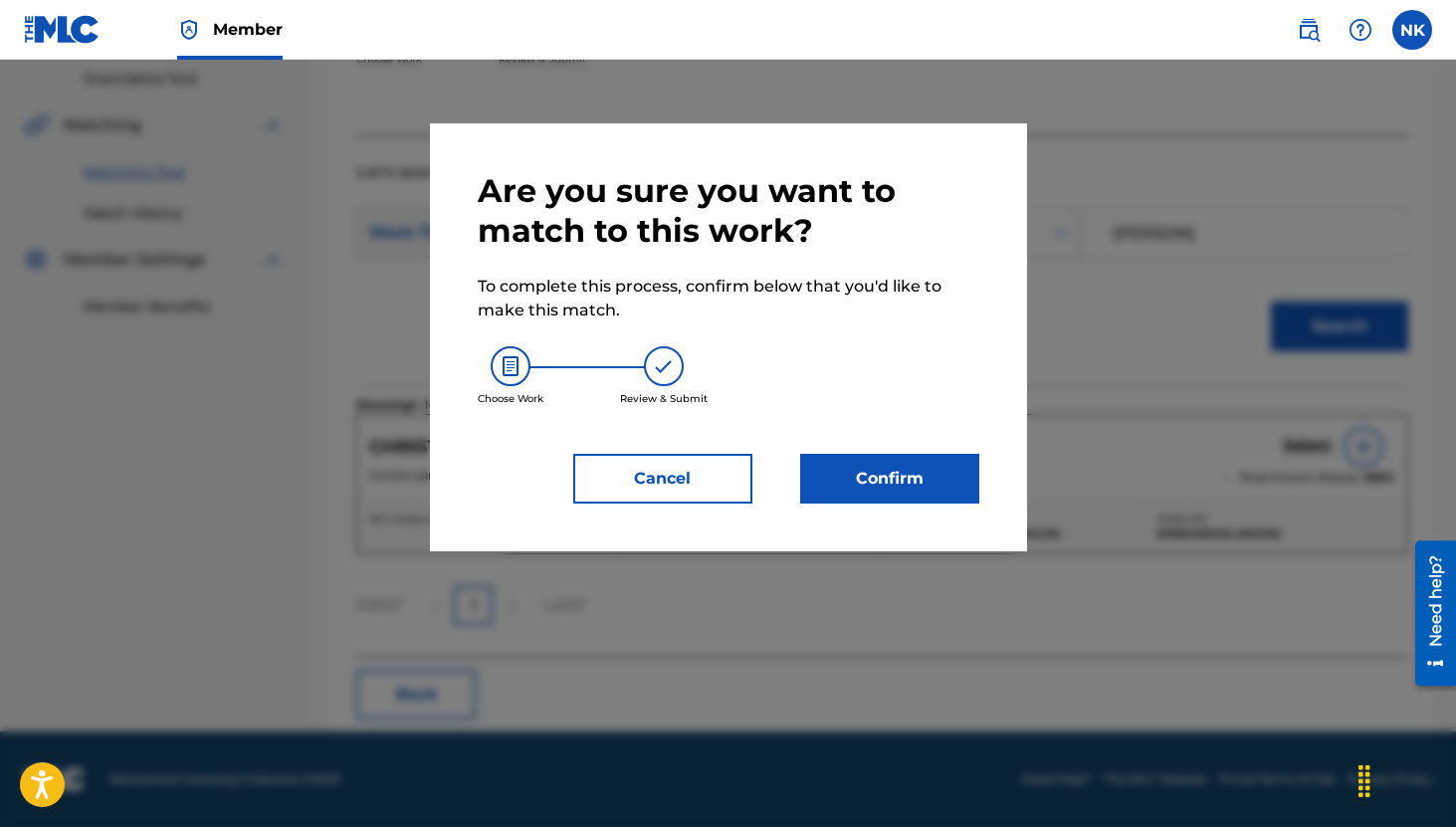 click on "Confirm" at bounding box center (890, 479) 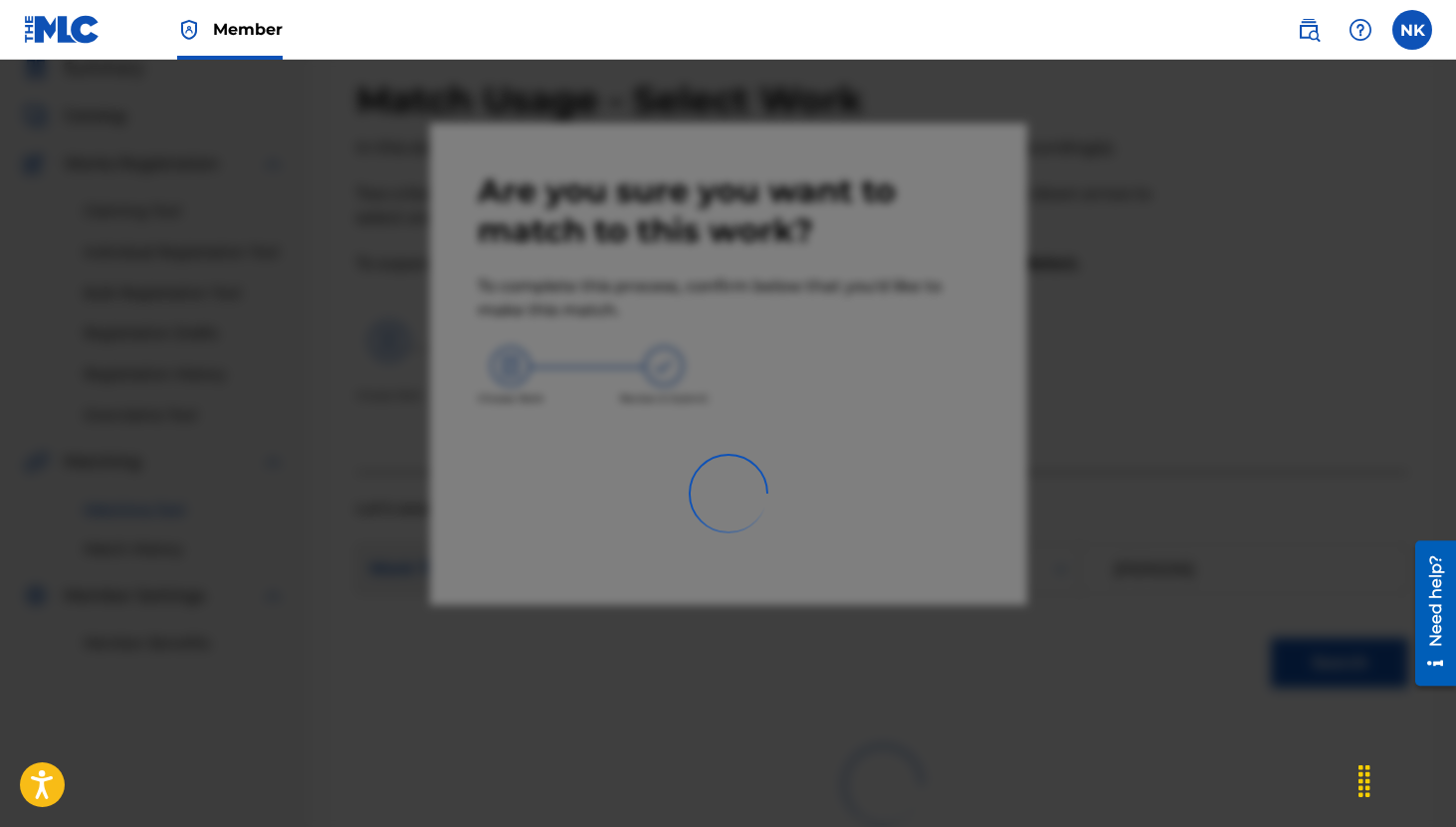 scroll, scrollTop: 0, scrollLeft: 0, axis: both 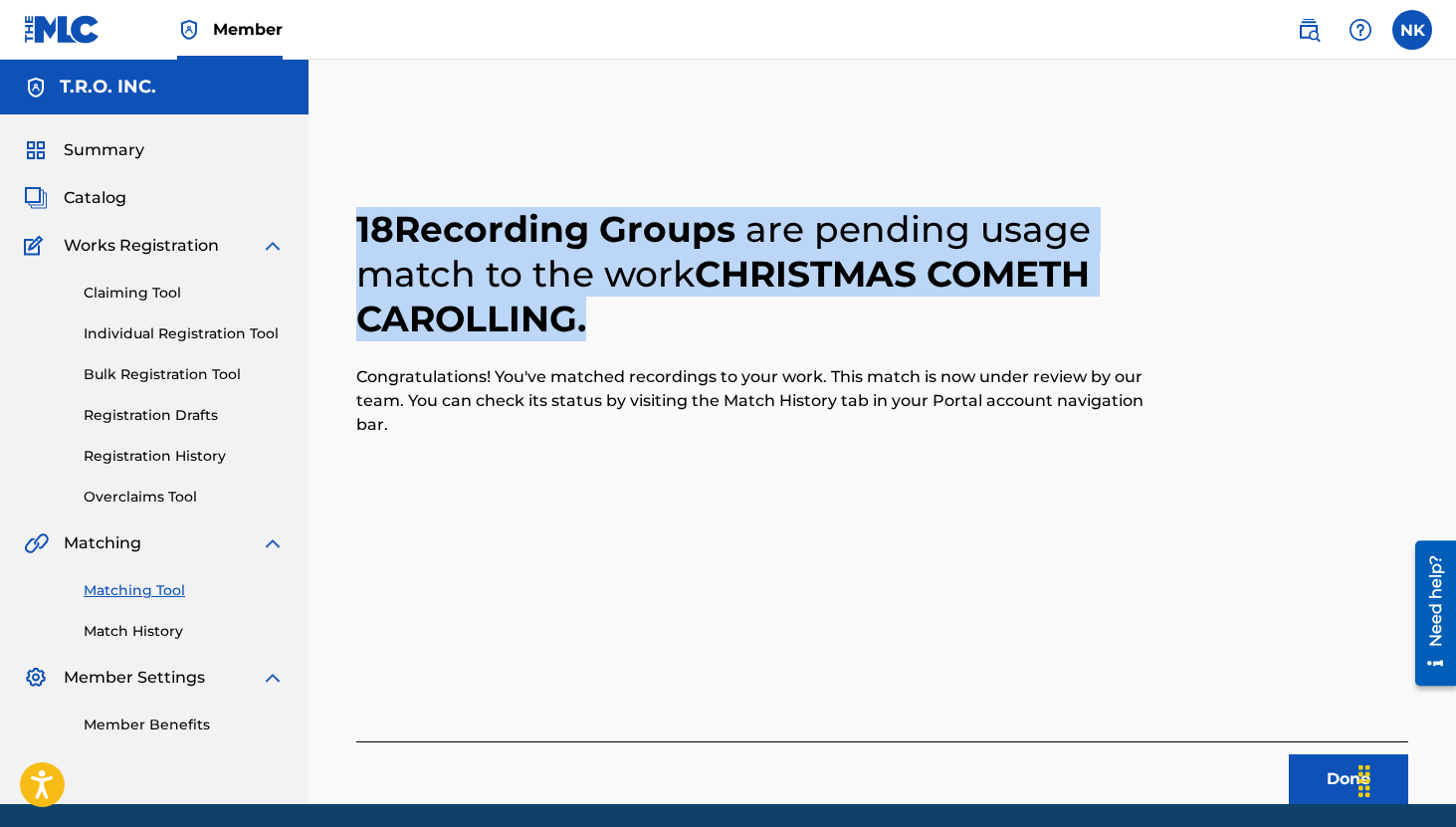 drag, startPoint x: 335, startPoint y: 214, endPoint x: 610, endPoint y: 316, distance: 293.30701 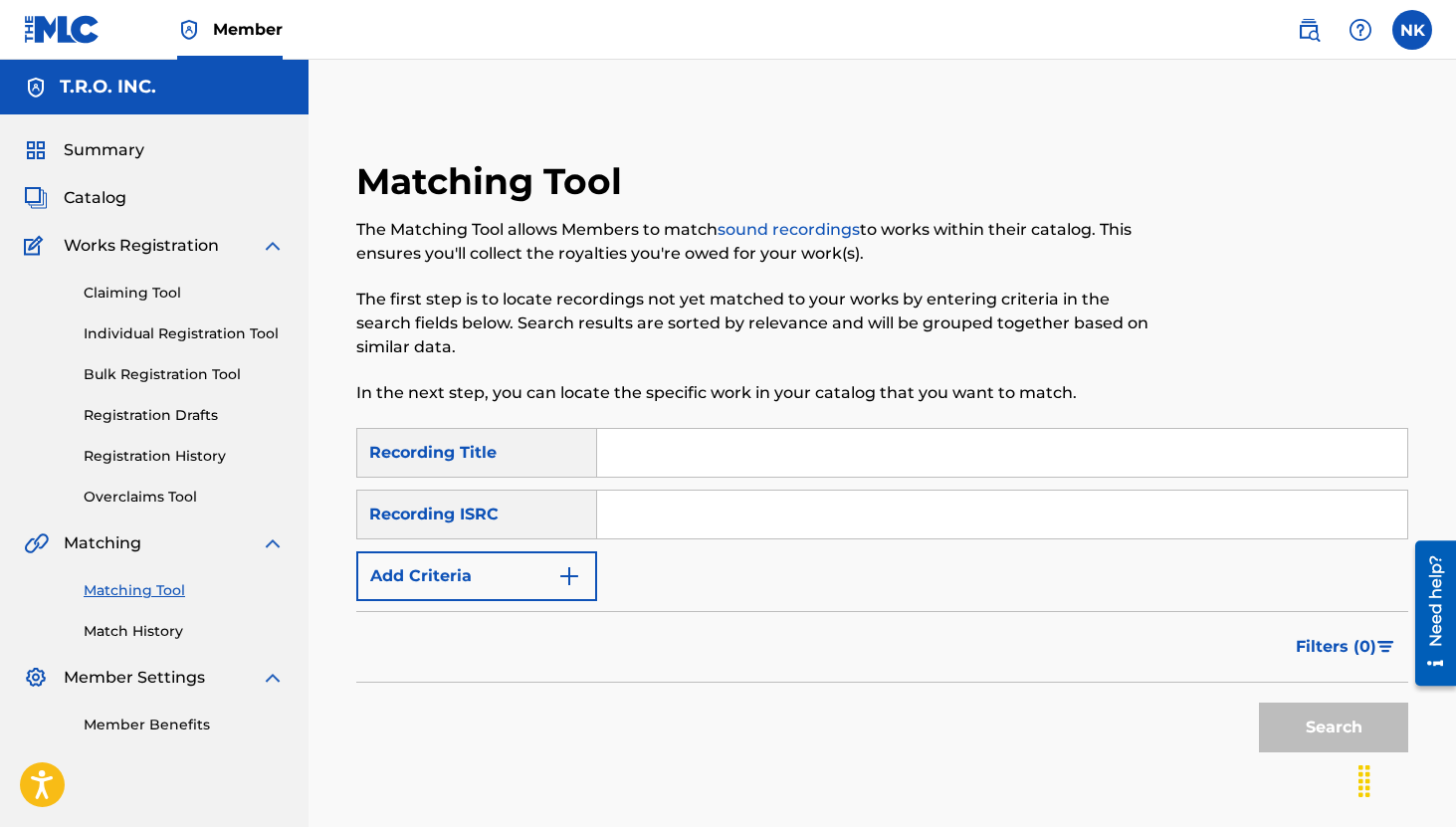 click at bounding box center [1002, 453] 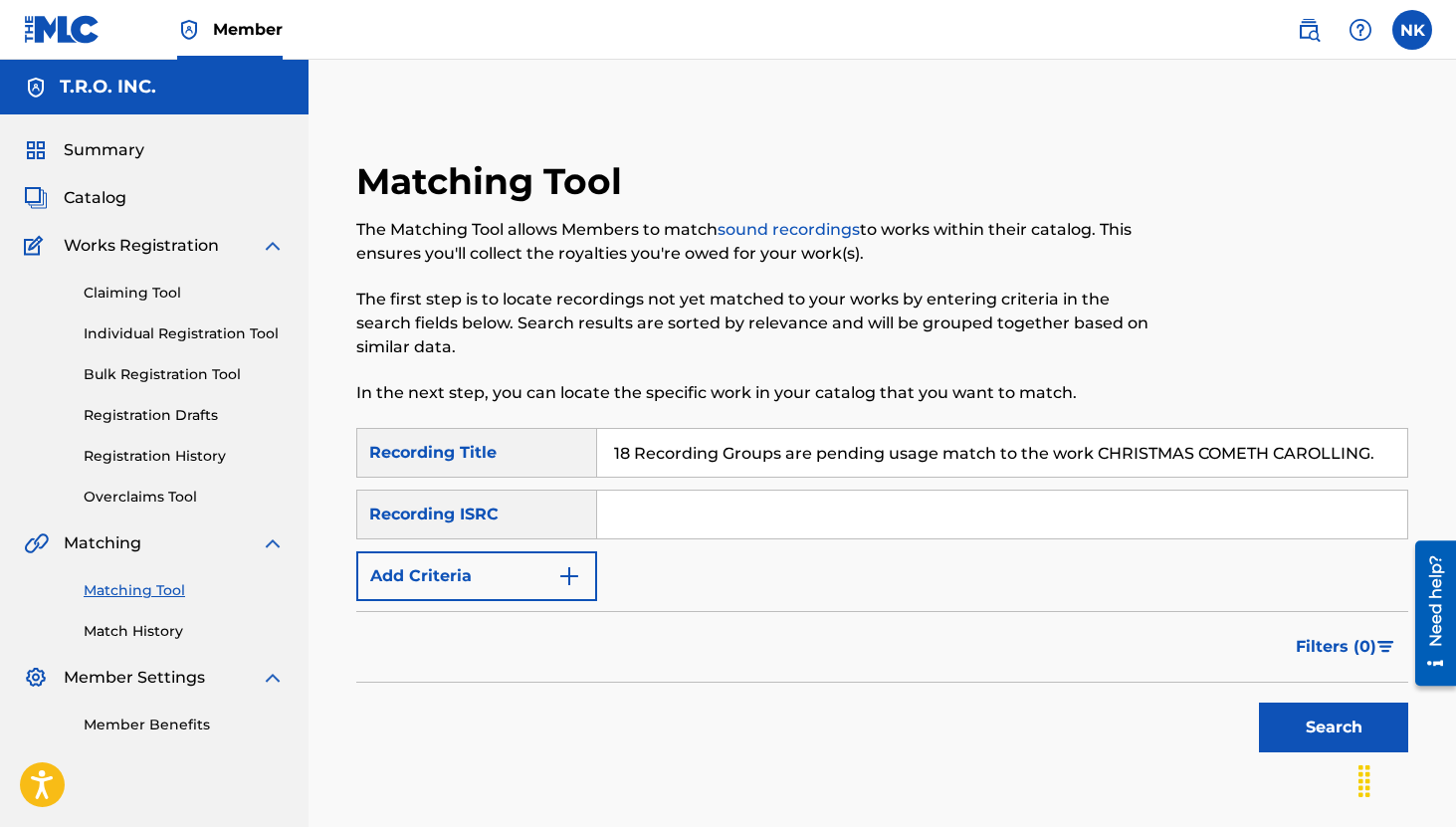 click on "18 Recording Groups are pending usage match to the work CHRISTMAS COMETH CAROLLING." at bounding box center (1002, 453) 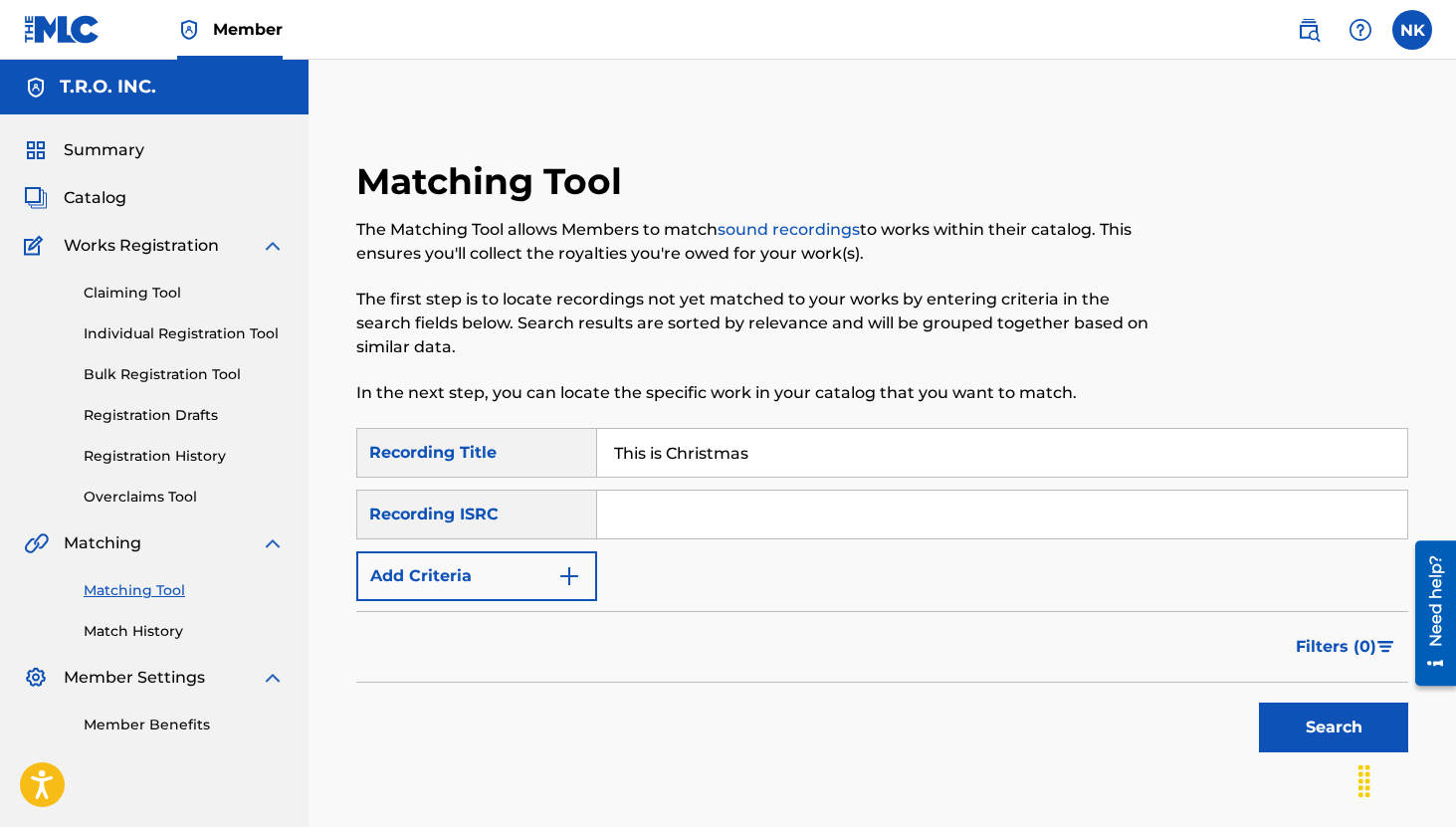 type on "this is christmas (bright, bright the holly berries)" 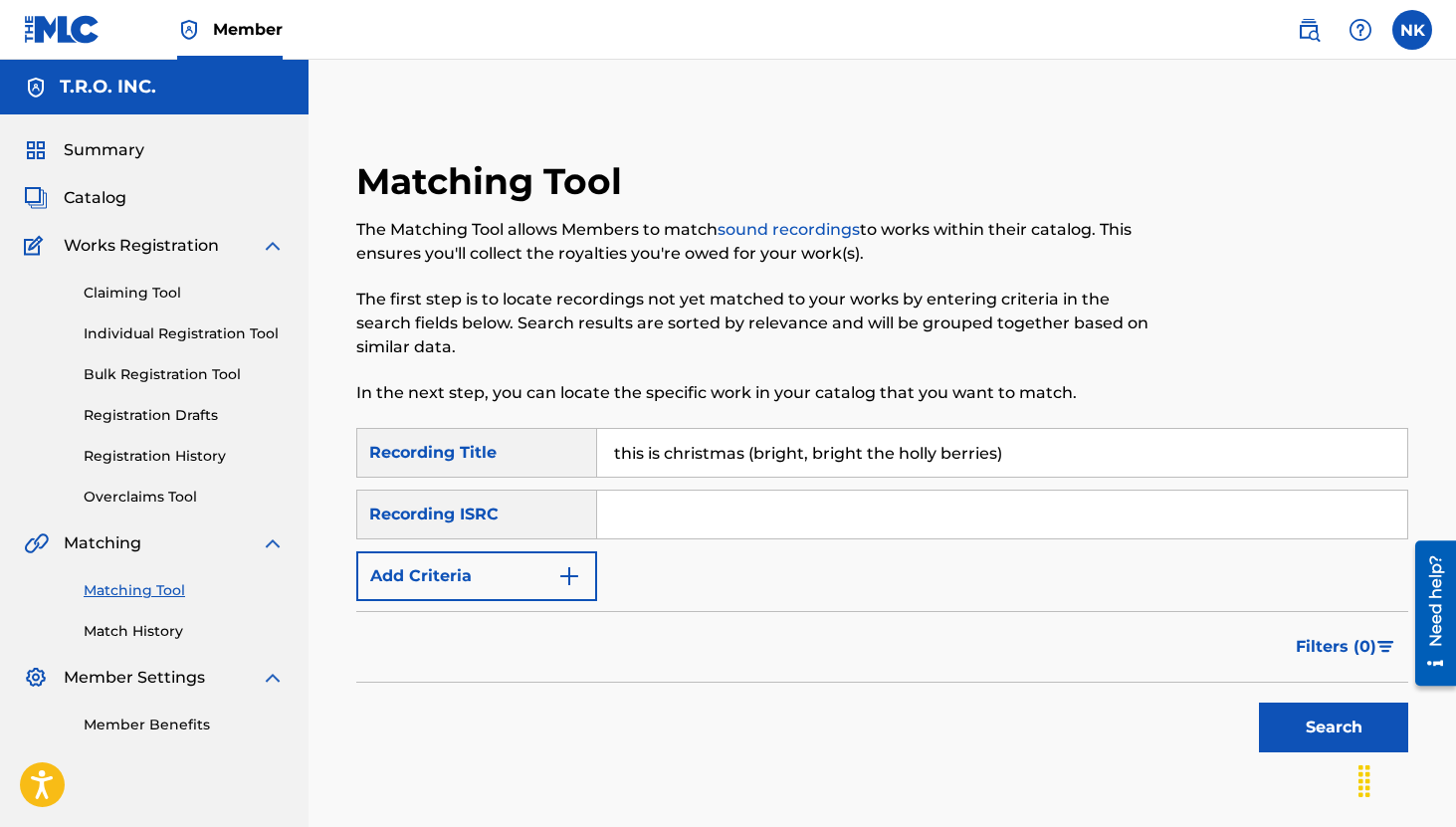 click at bounding box center (1002, 515) 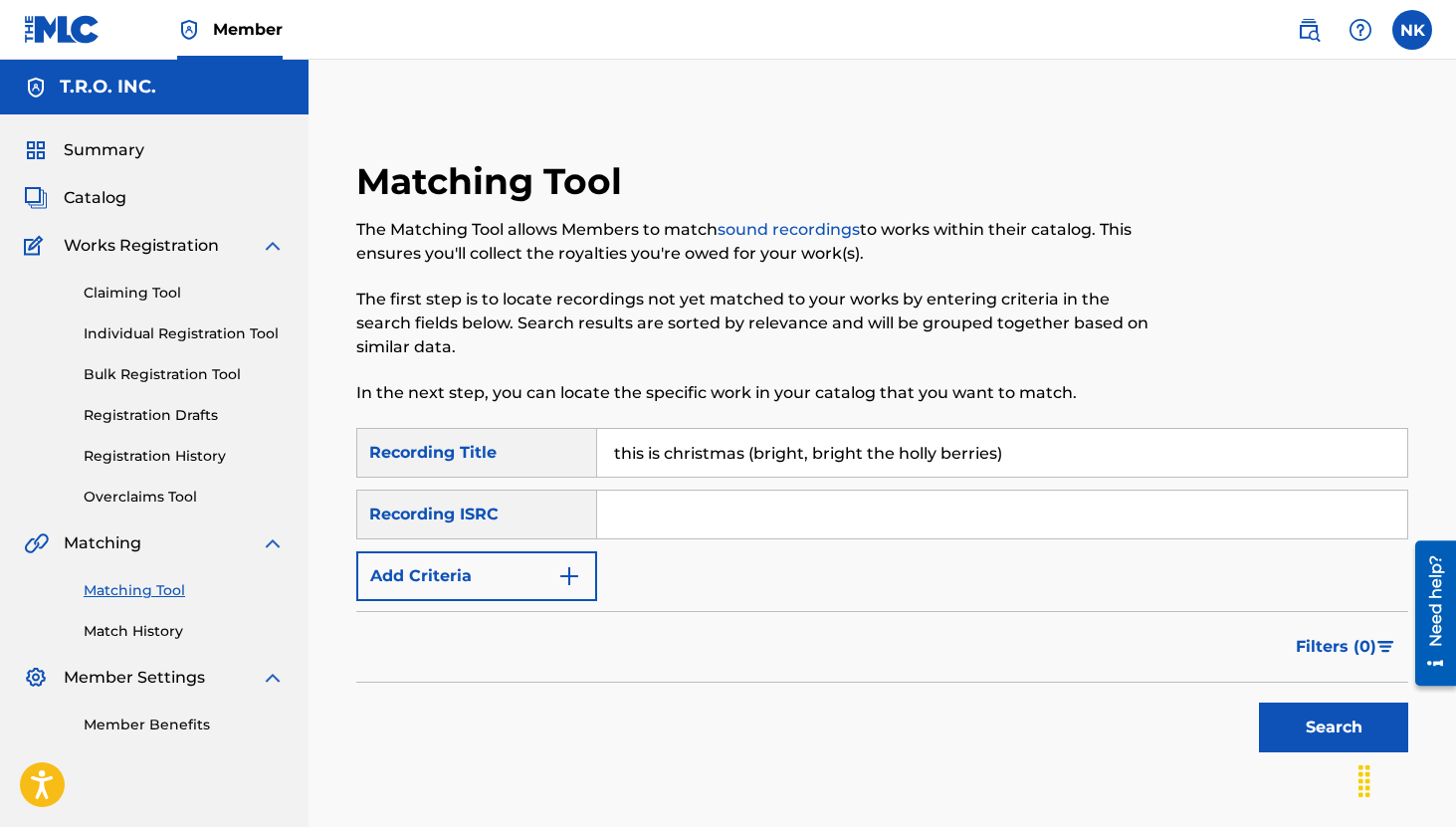 click on "Filters ( 0 )" at bounding box center (882, 647) 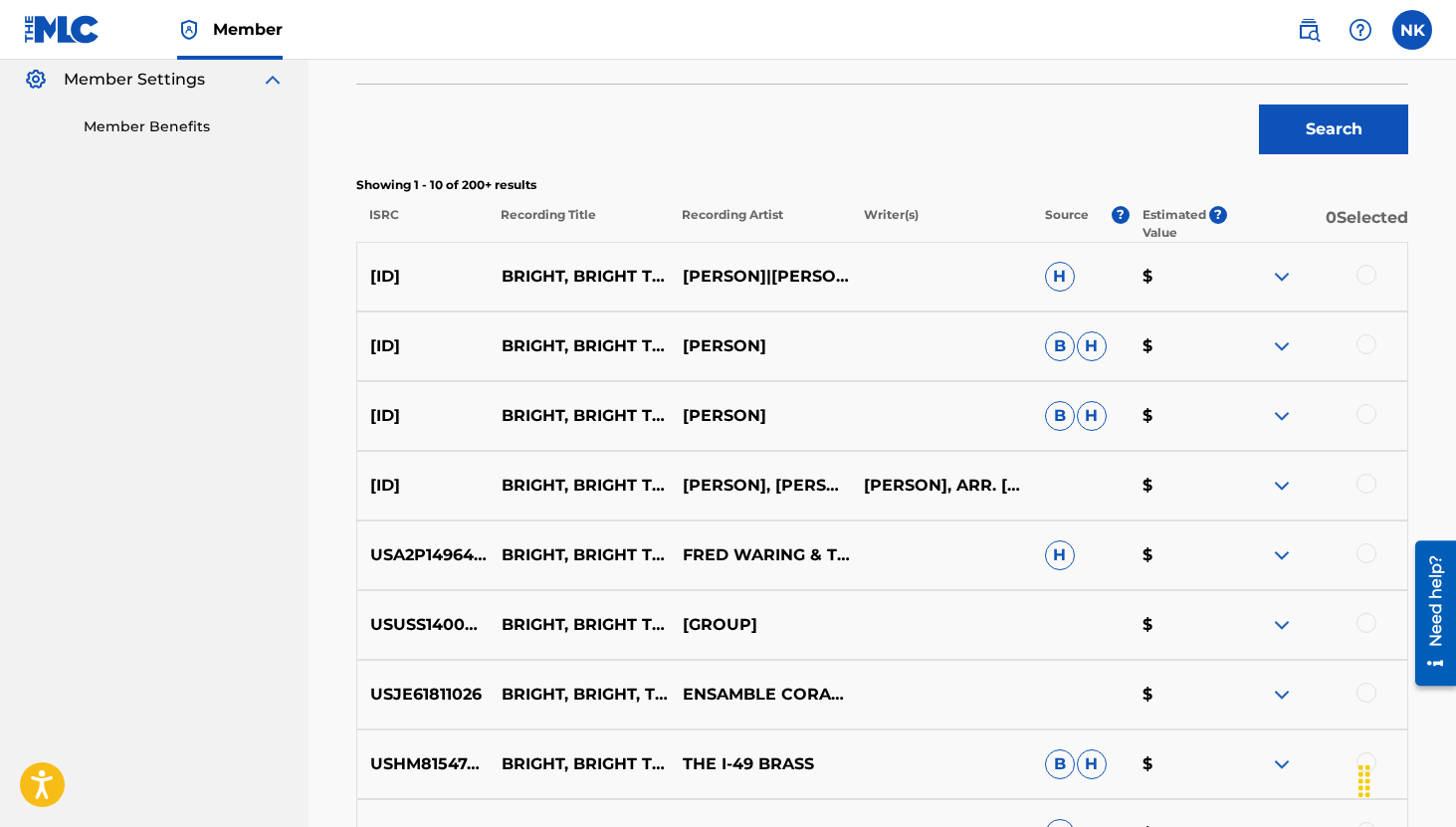 scroll, scrollTop: 594, scrollLeft: 0, axis: vertical 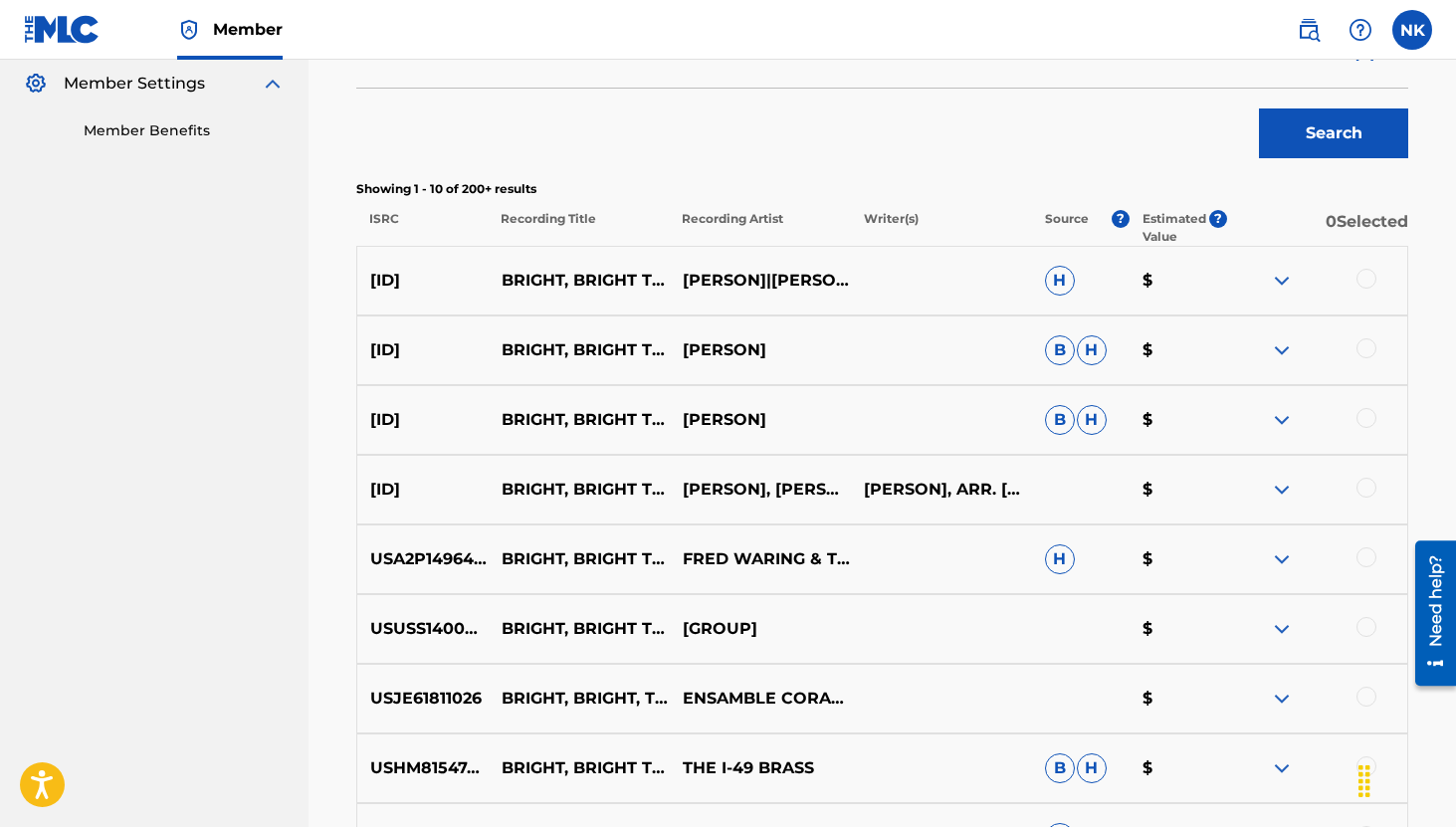 click at bounding box center [1366, 488] 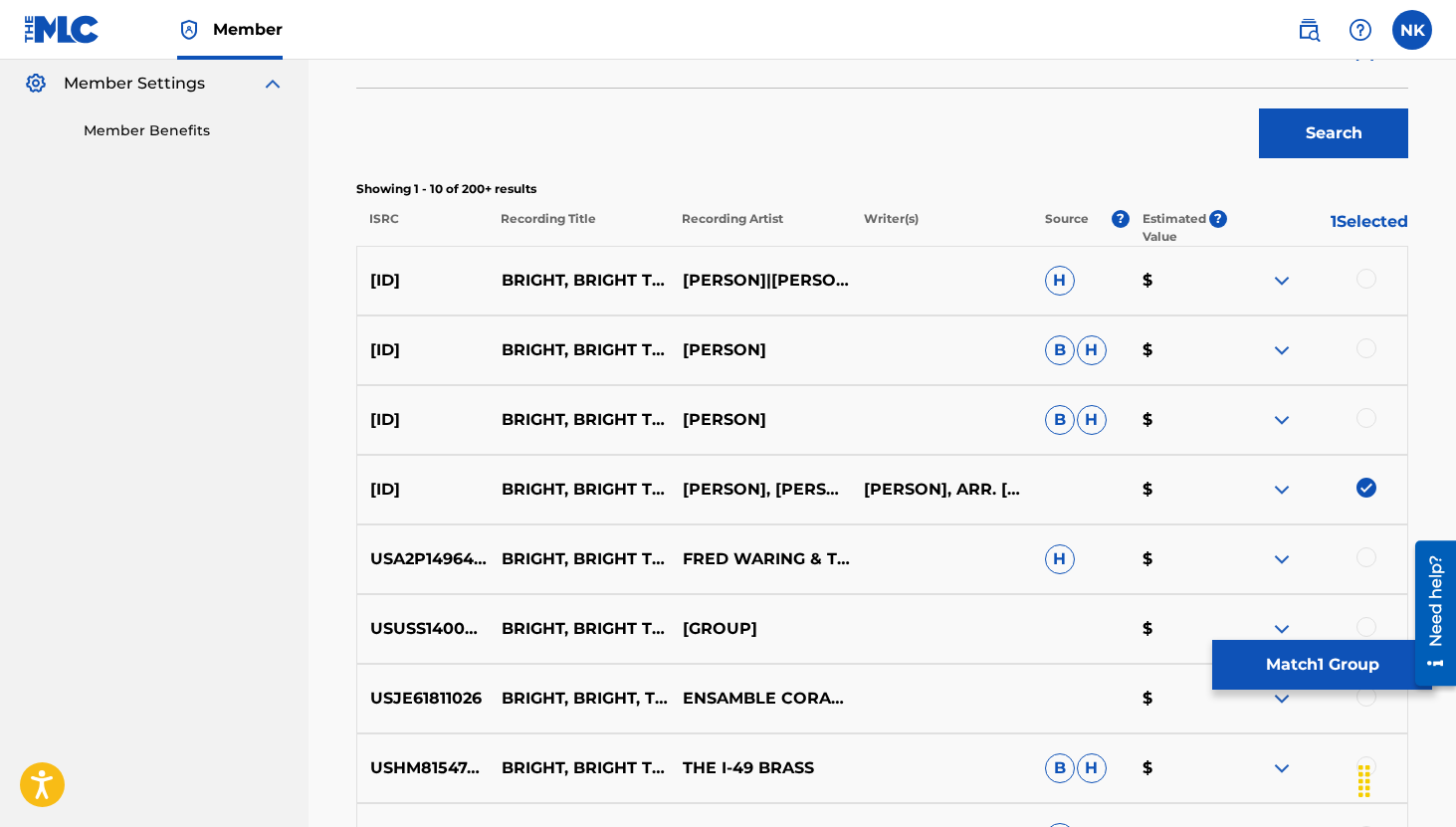 click on "Match  1 Group" at bounding box center [1322, 665] 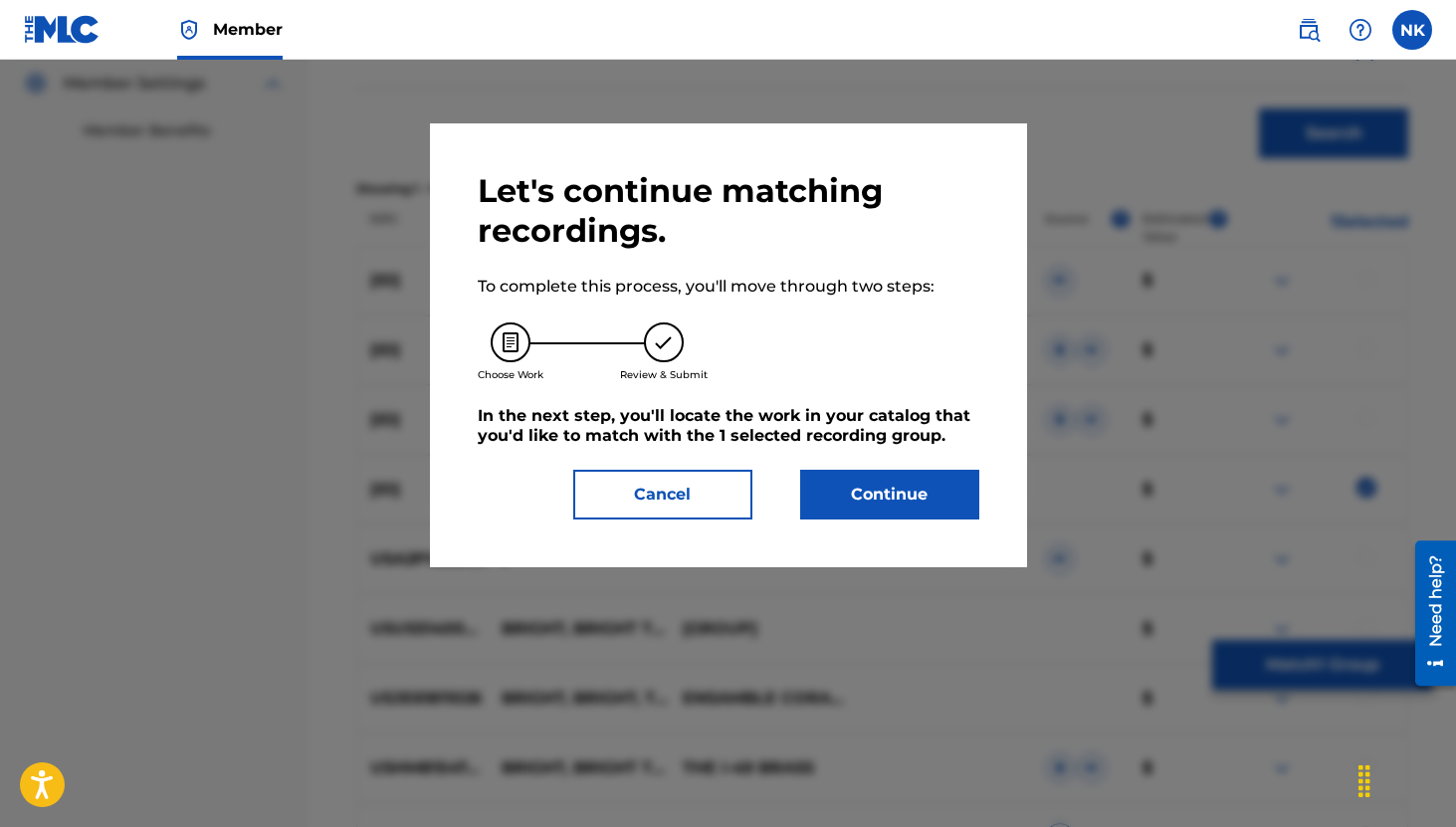 click on "Continue" at bounding box center (890, 495) 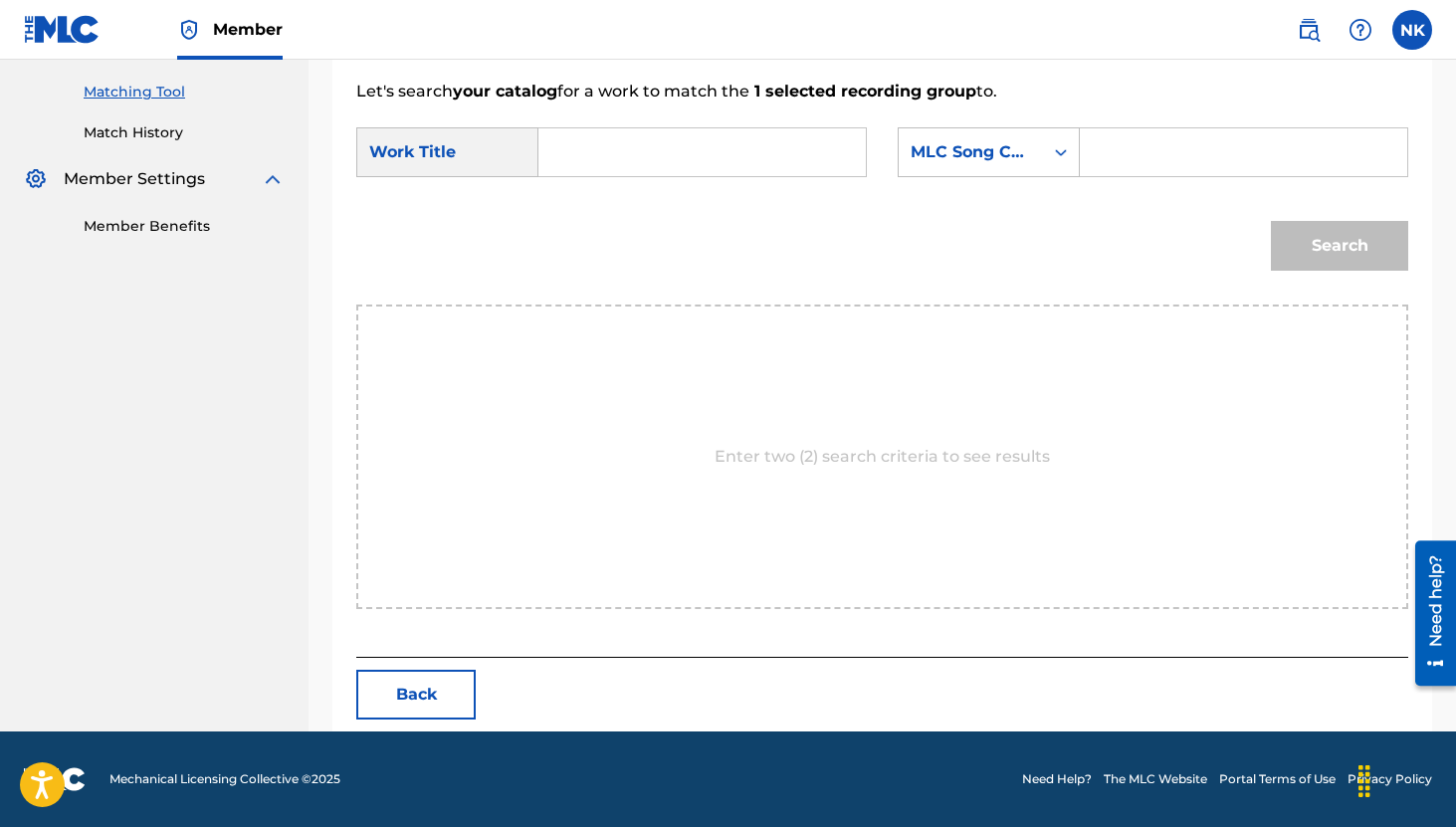 click at bounding box center [702, 152] 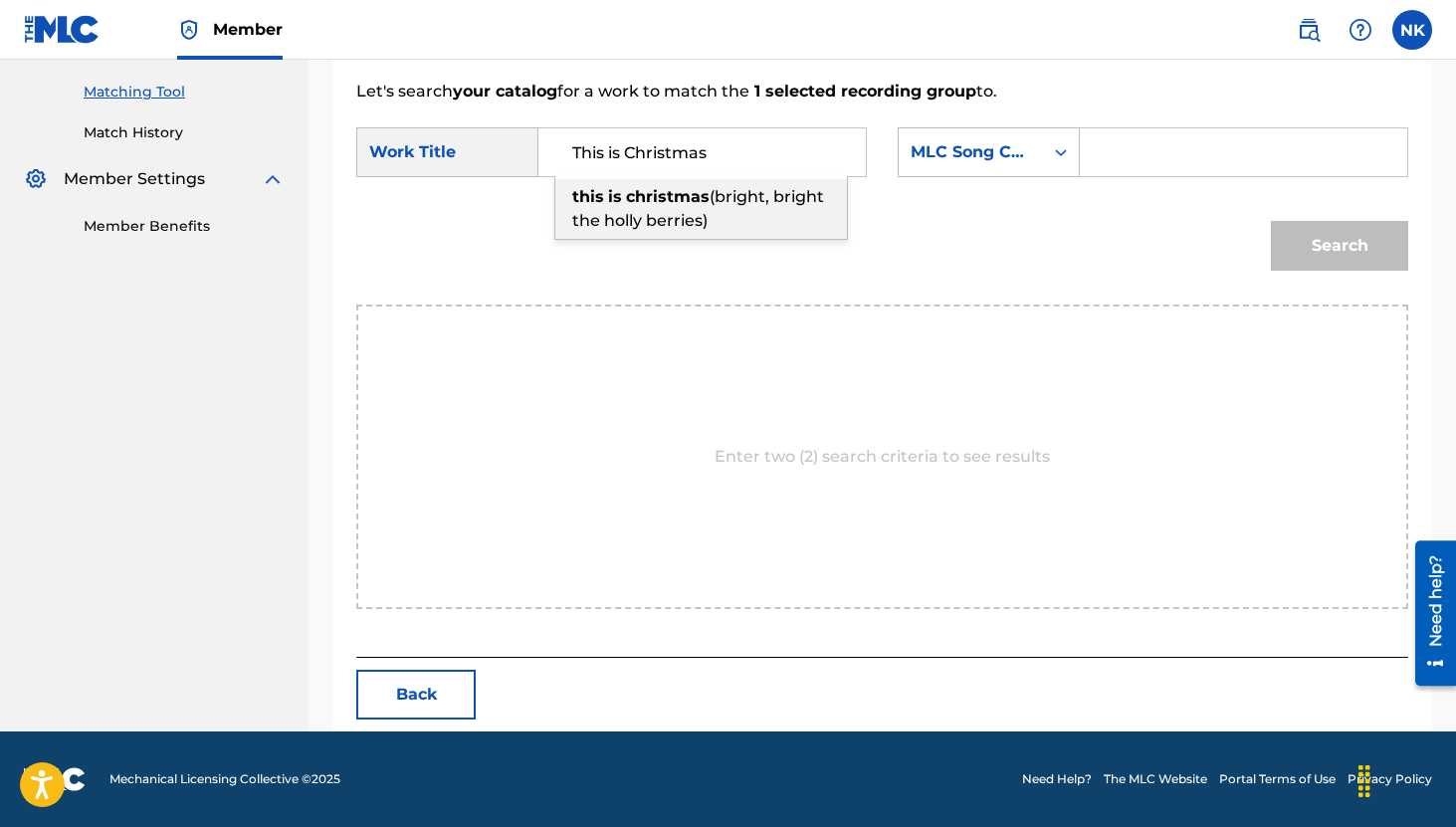 click on "(bright, bright the holly berries)" at bounding box center [698, 208] 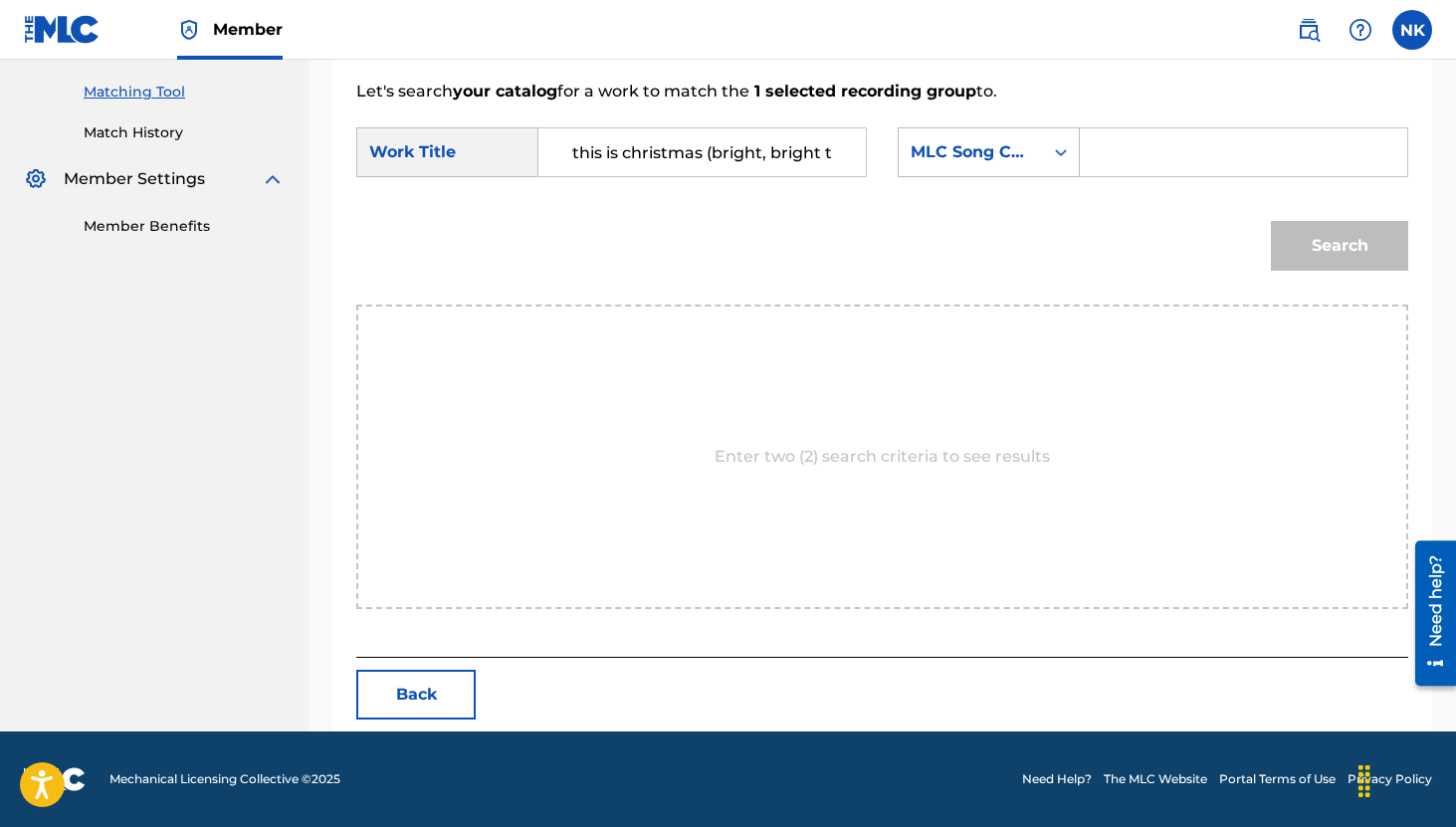 click at bounding box center [1243, 152] 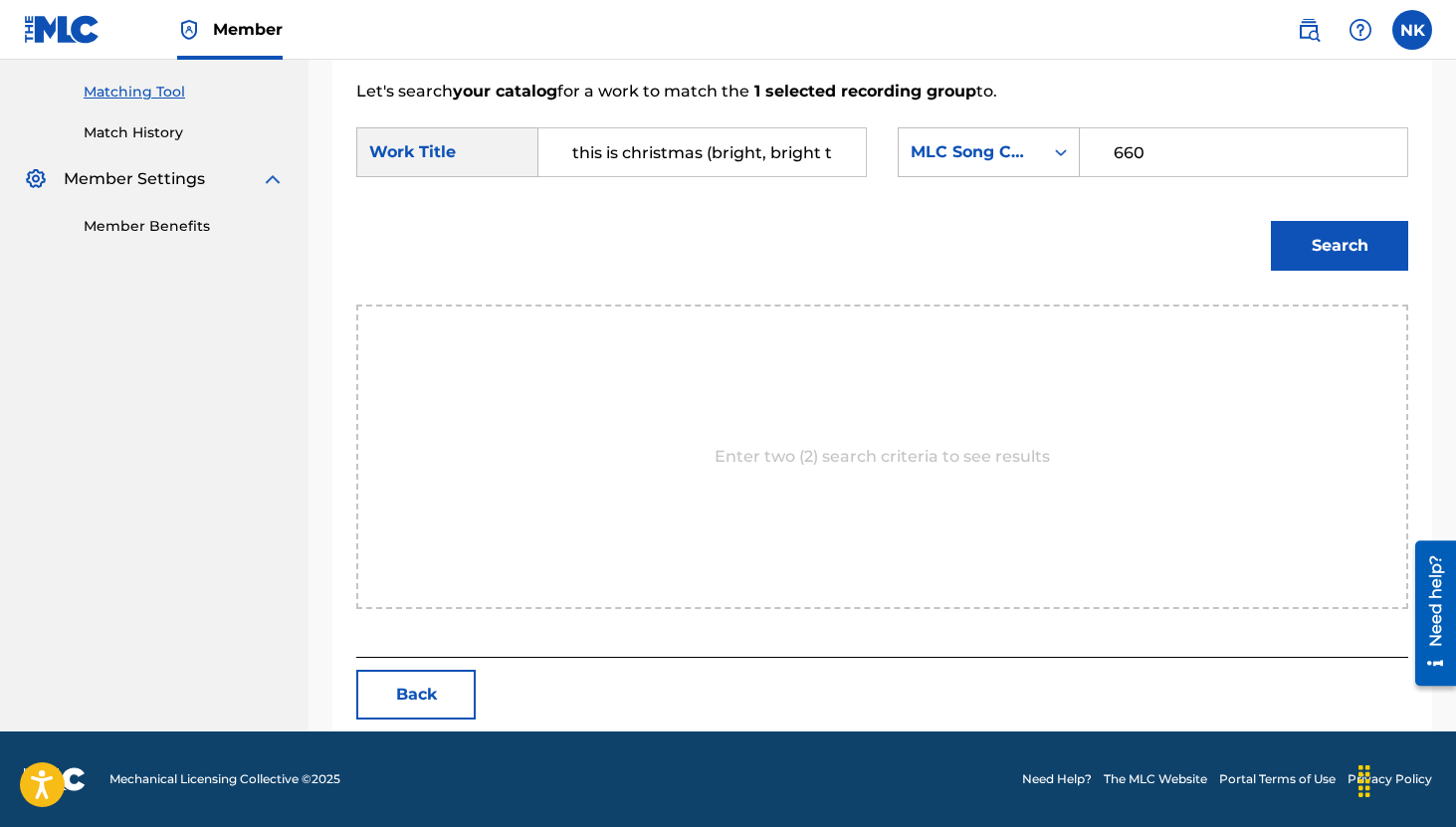 type on "660" 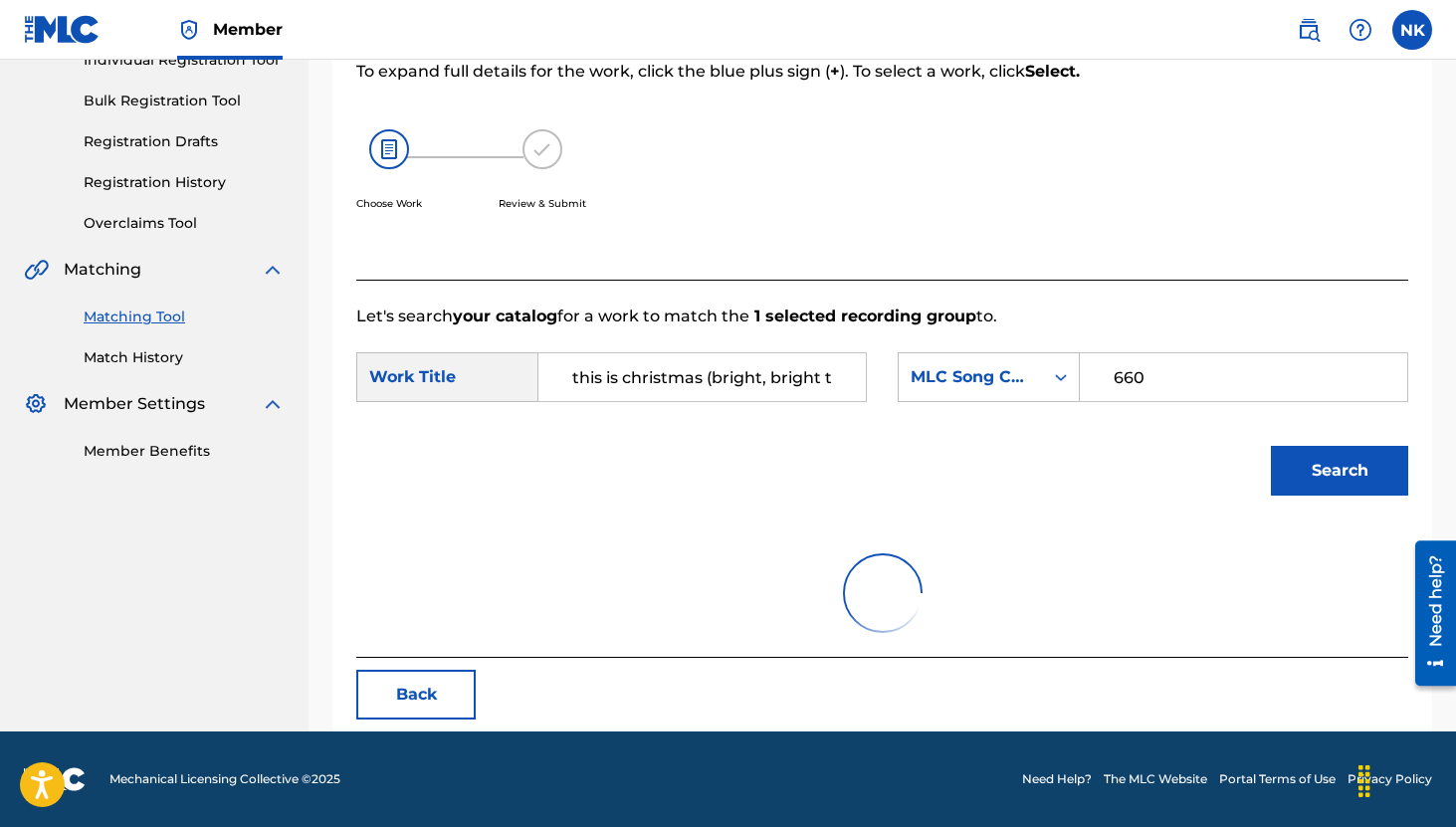 scroll, scrollTop: 188, scrollLeft: 0, axis: vertical 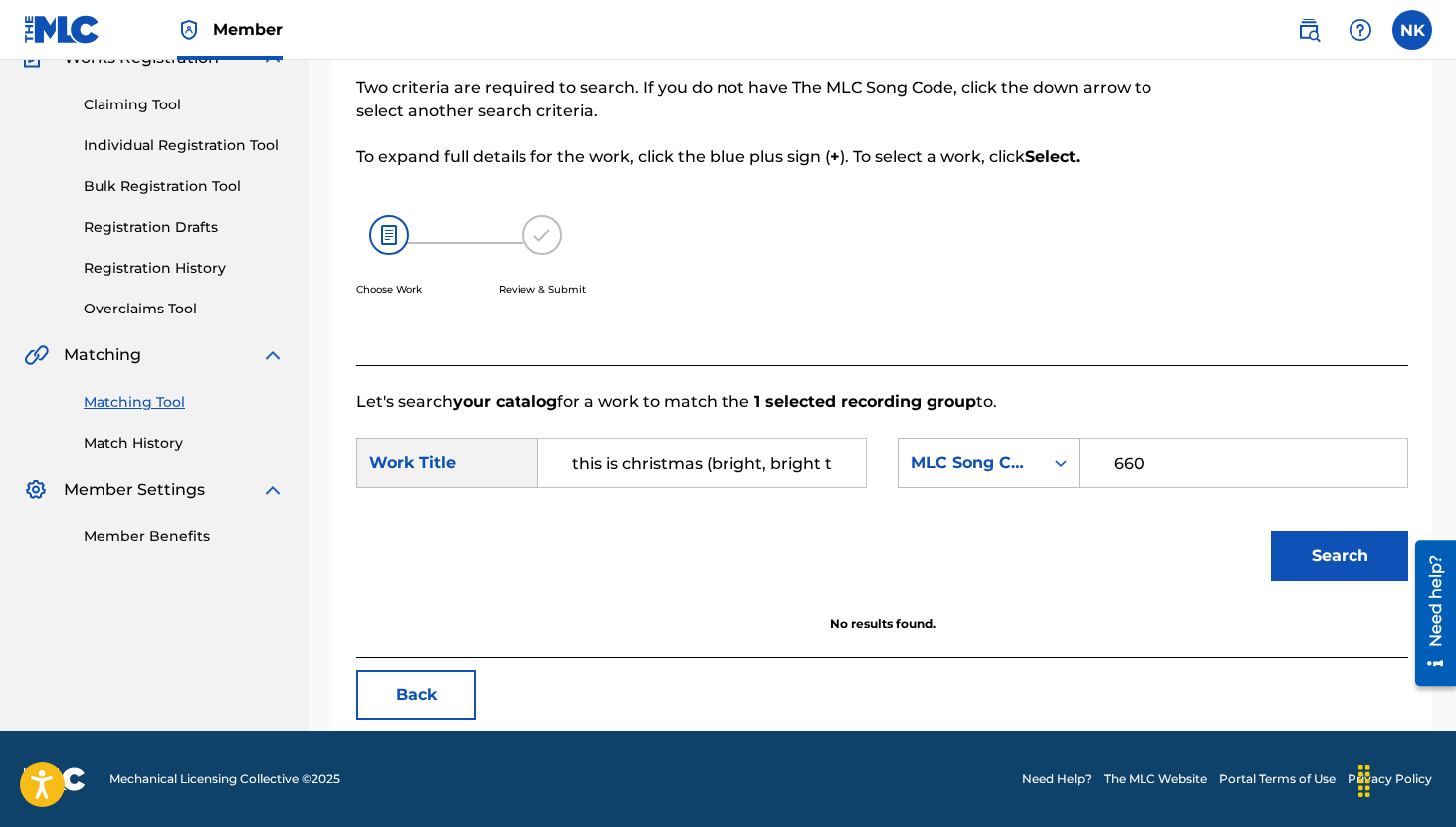click on "660" at bounding box center (1243, 463) 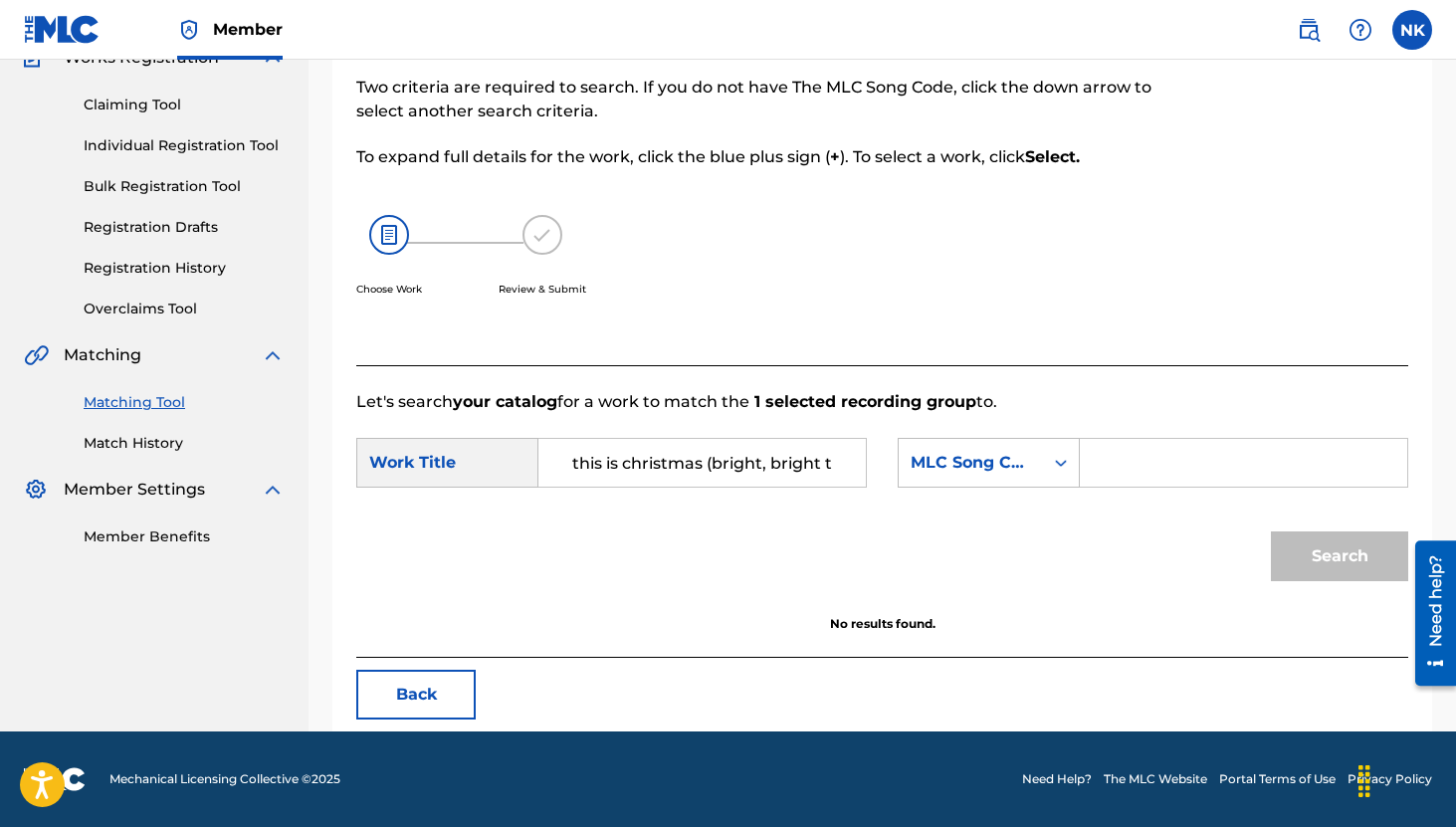 type 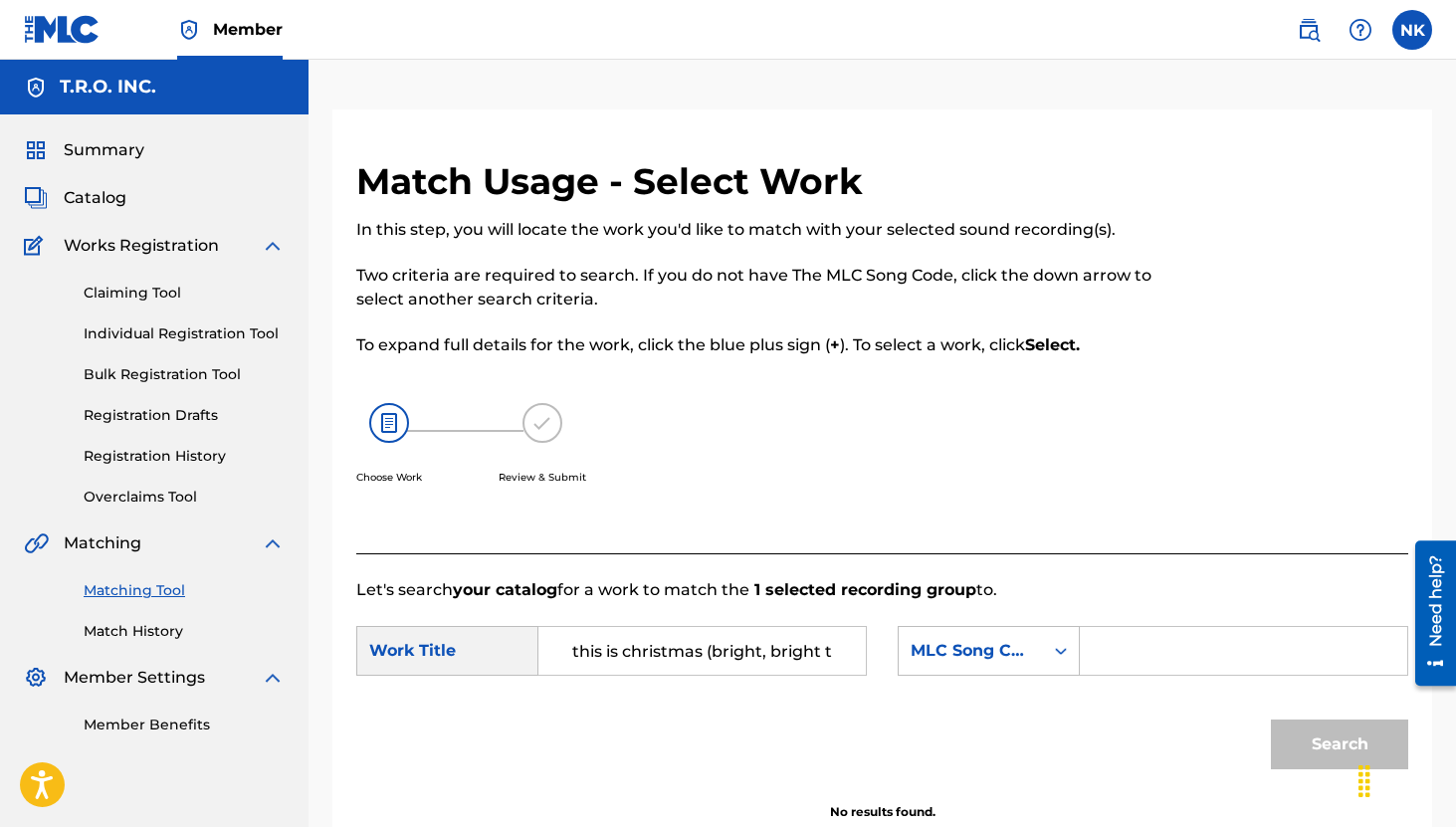 scroll, scrollTop: 188, scrollLeft: 0, axis: vertical 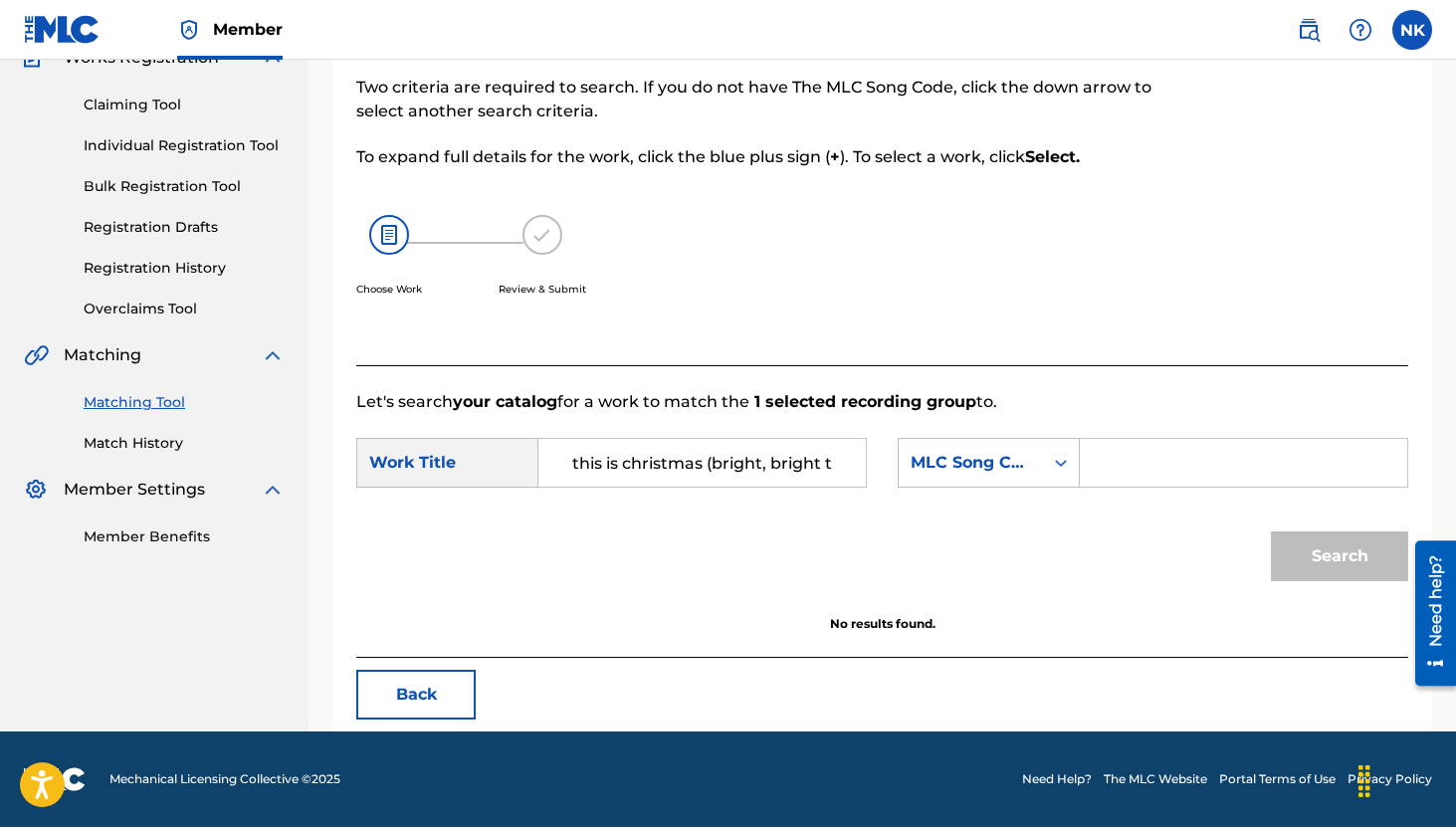 click on "Back" at bounding box center [416, 695] 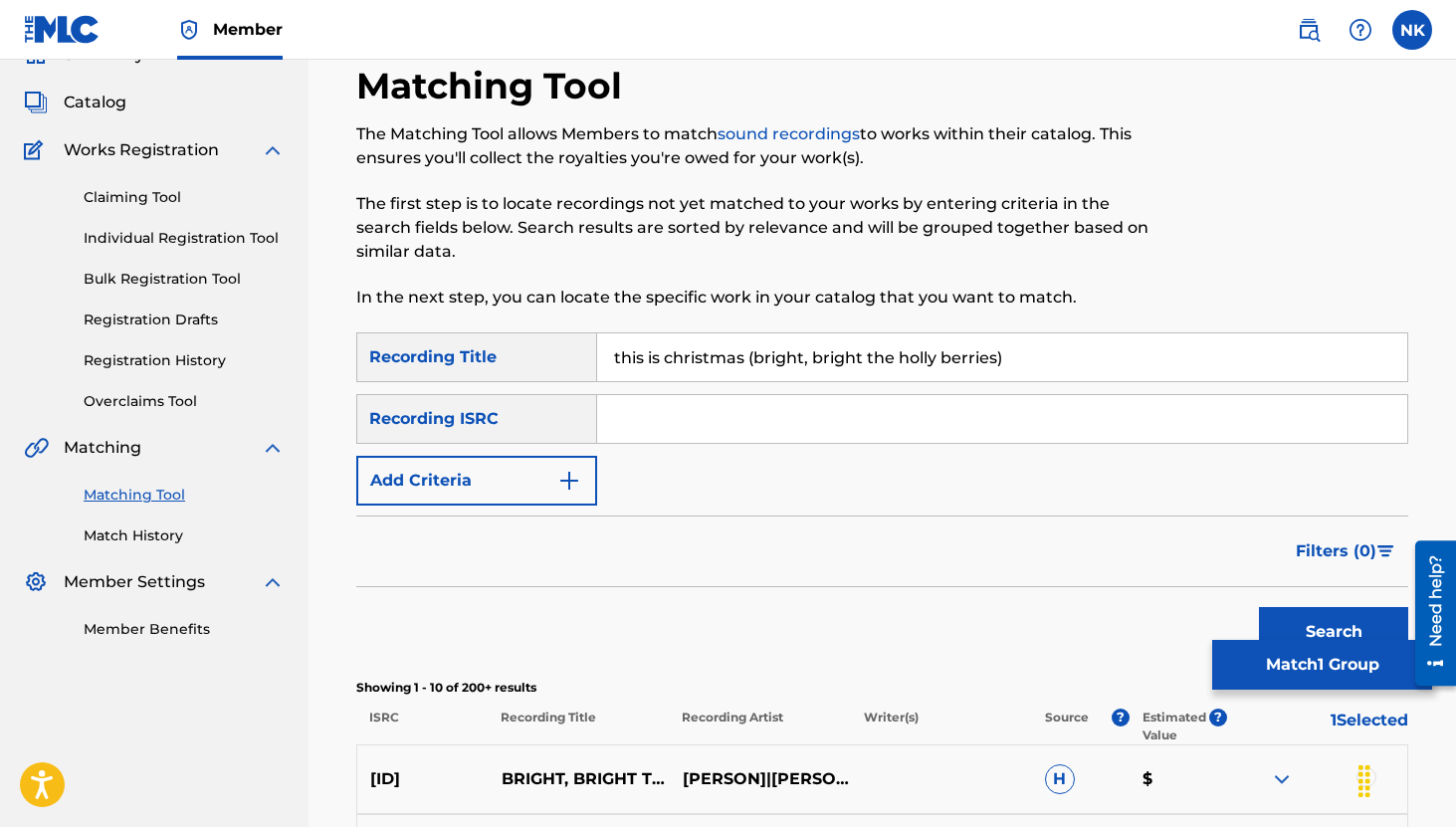 scroll, scrollTop: 102, scrollLeft: 0, axis: vertical 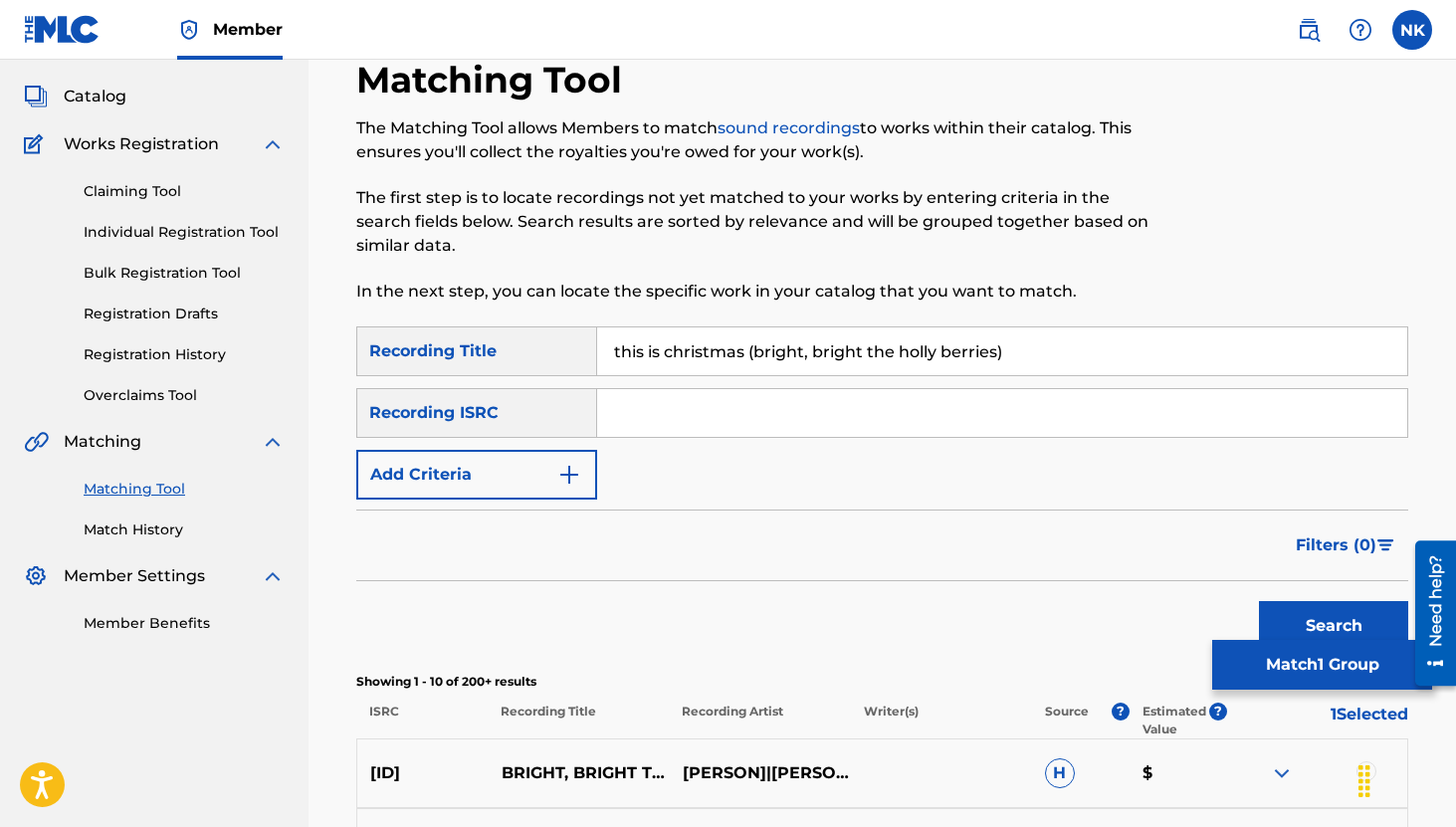 click on "this is christmas (bright, bright the holly berries)" at bounding box center (1002, 351) 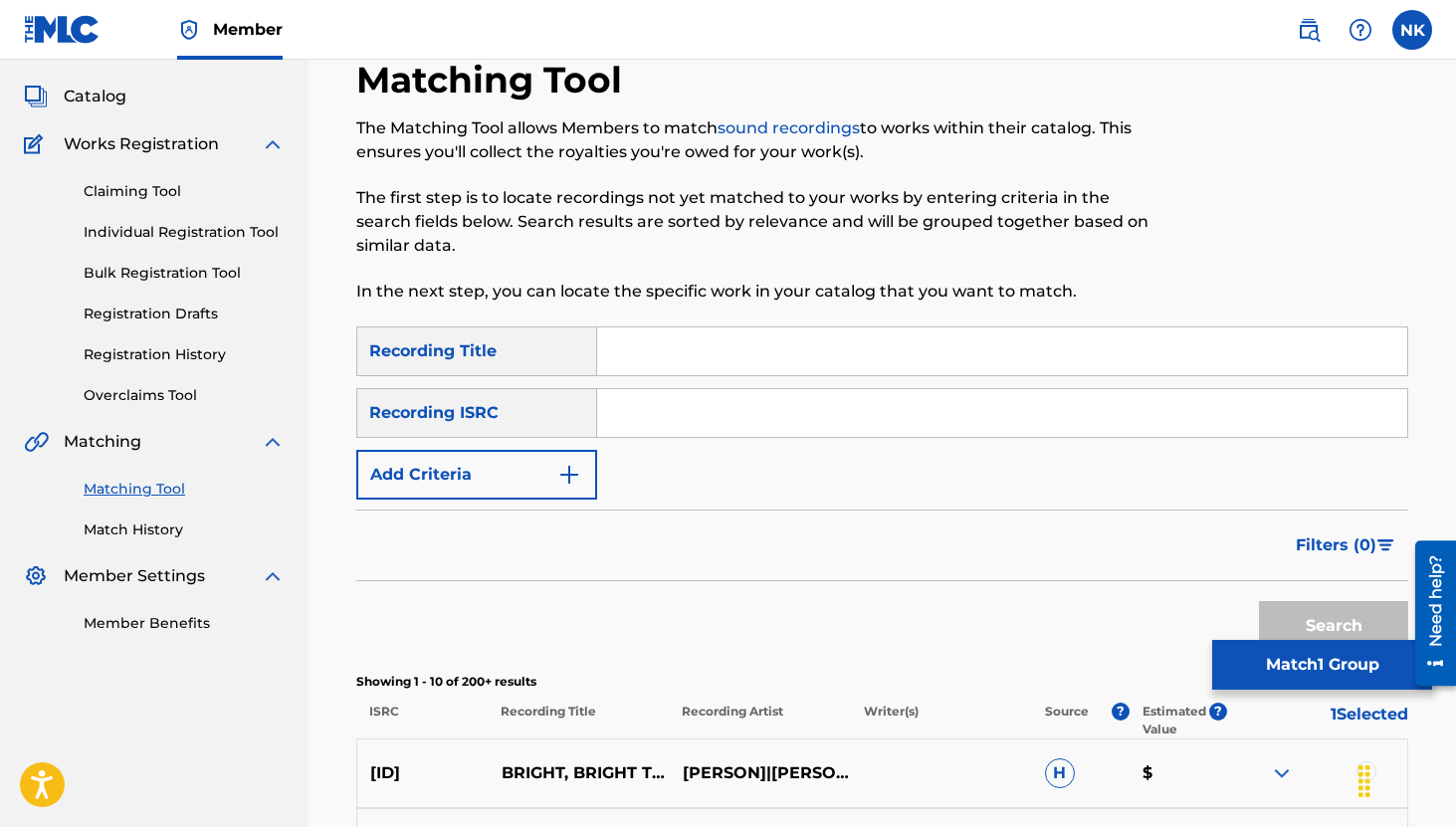 type 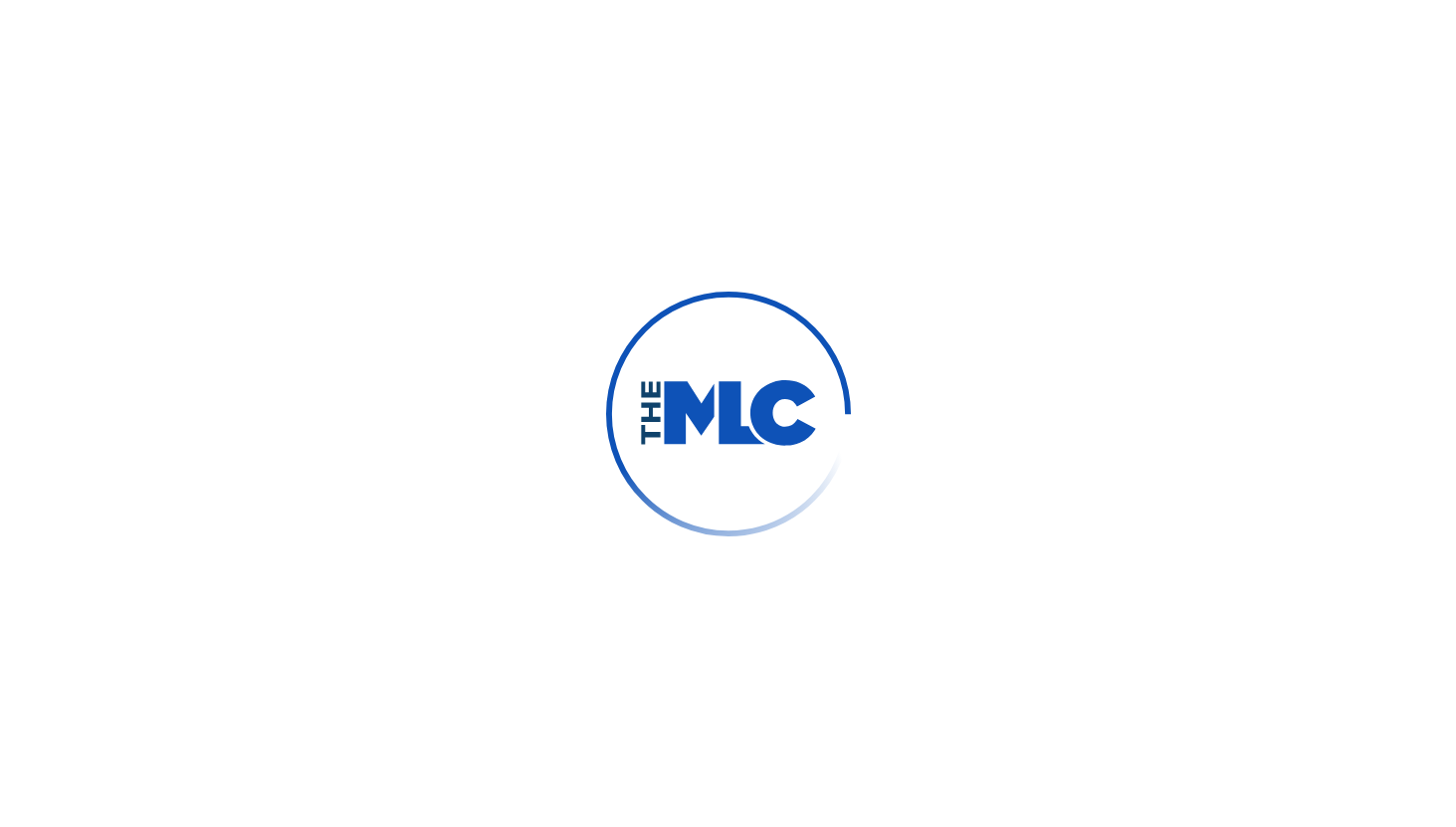 scroll, scrollTop: 0, scrollLeft: 0, axis: both 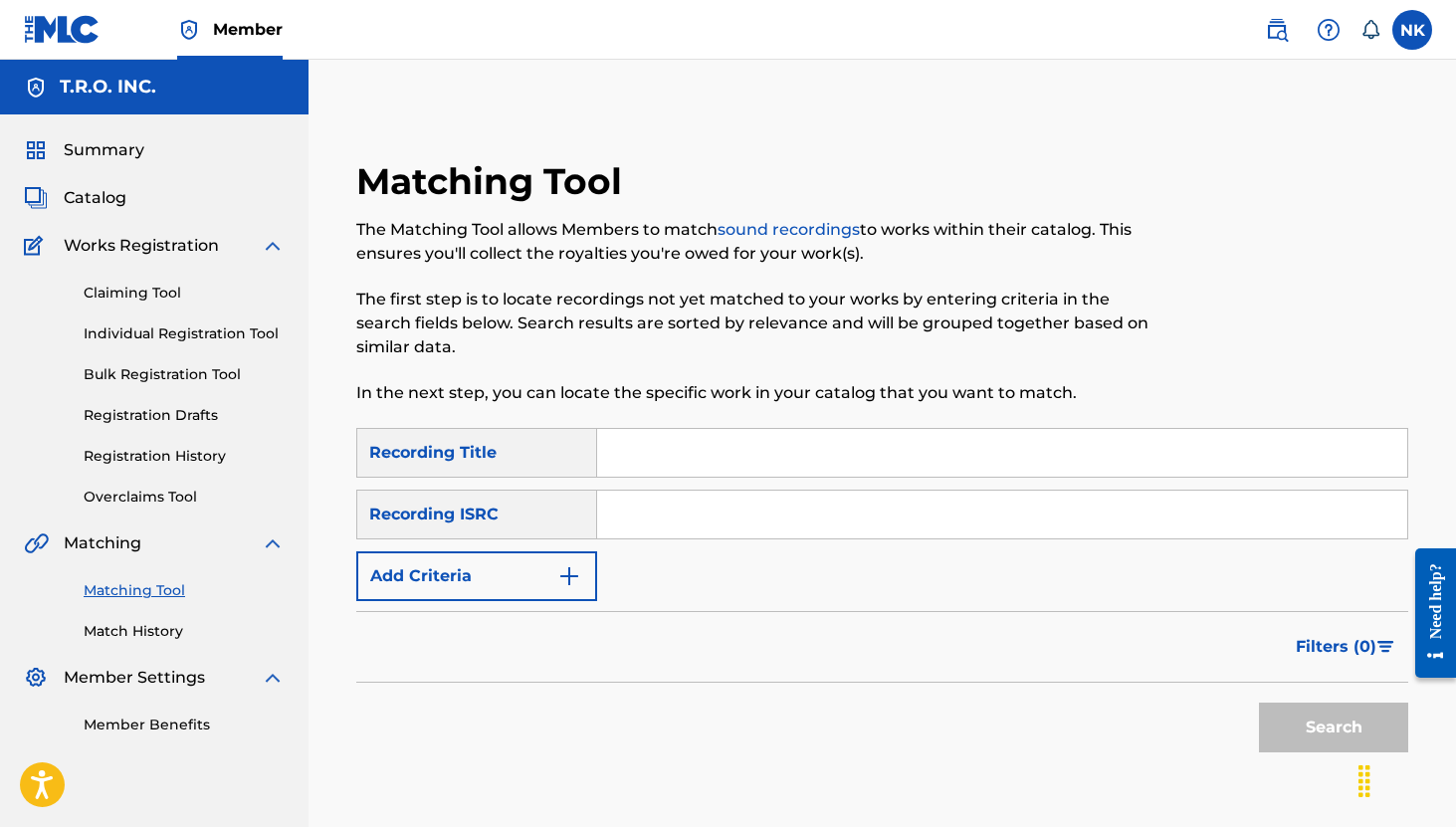 click on "Claiming Tool" at bounding box center [184, 293] 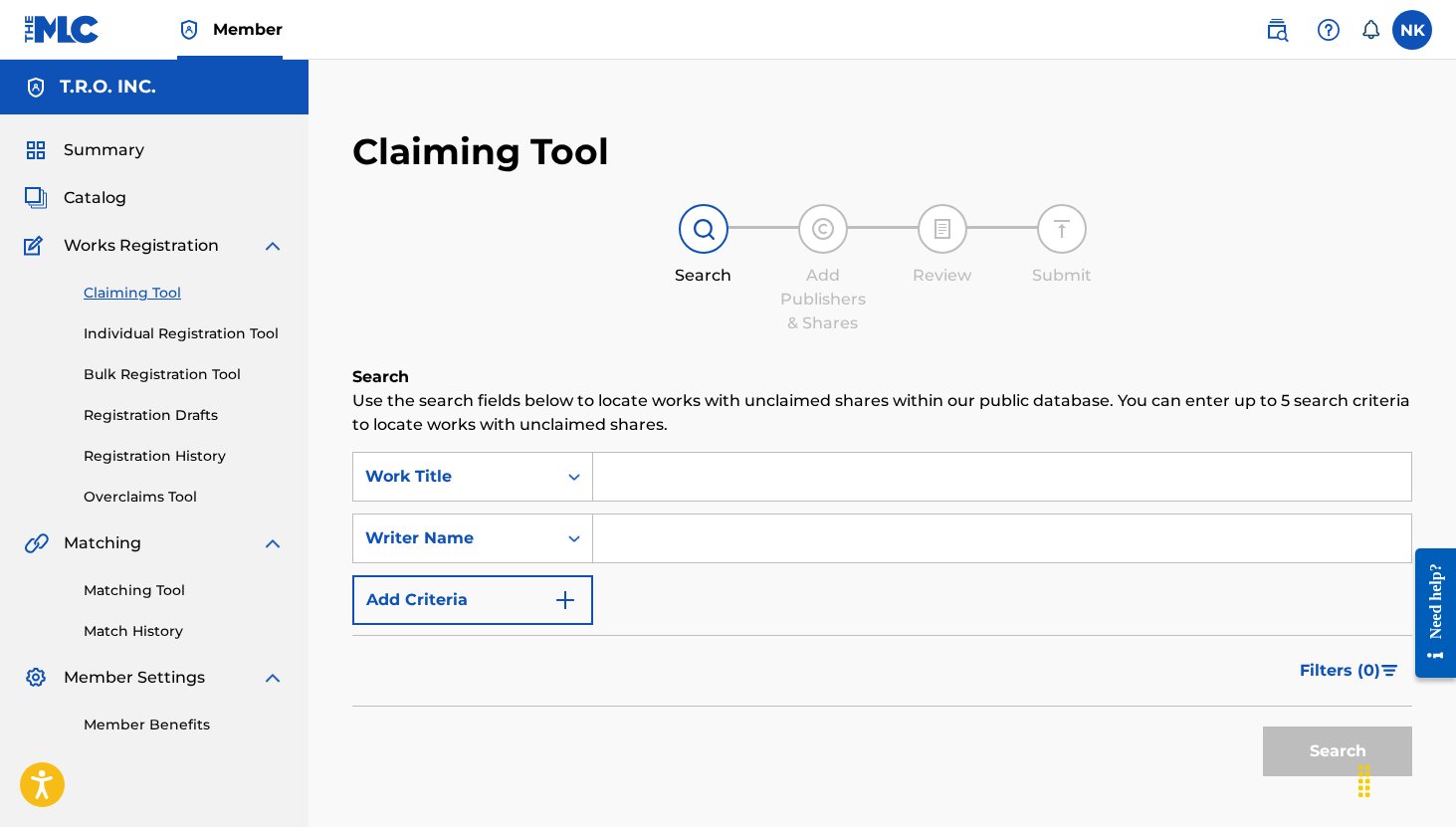 click on "Claiming Tool Individual Registration Tool Bulk Registration Tool Registration Drafts Registration History Overclaims Tool" at bounding box center (154, 382) 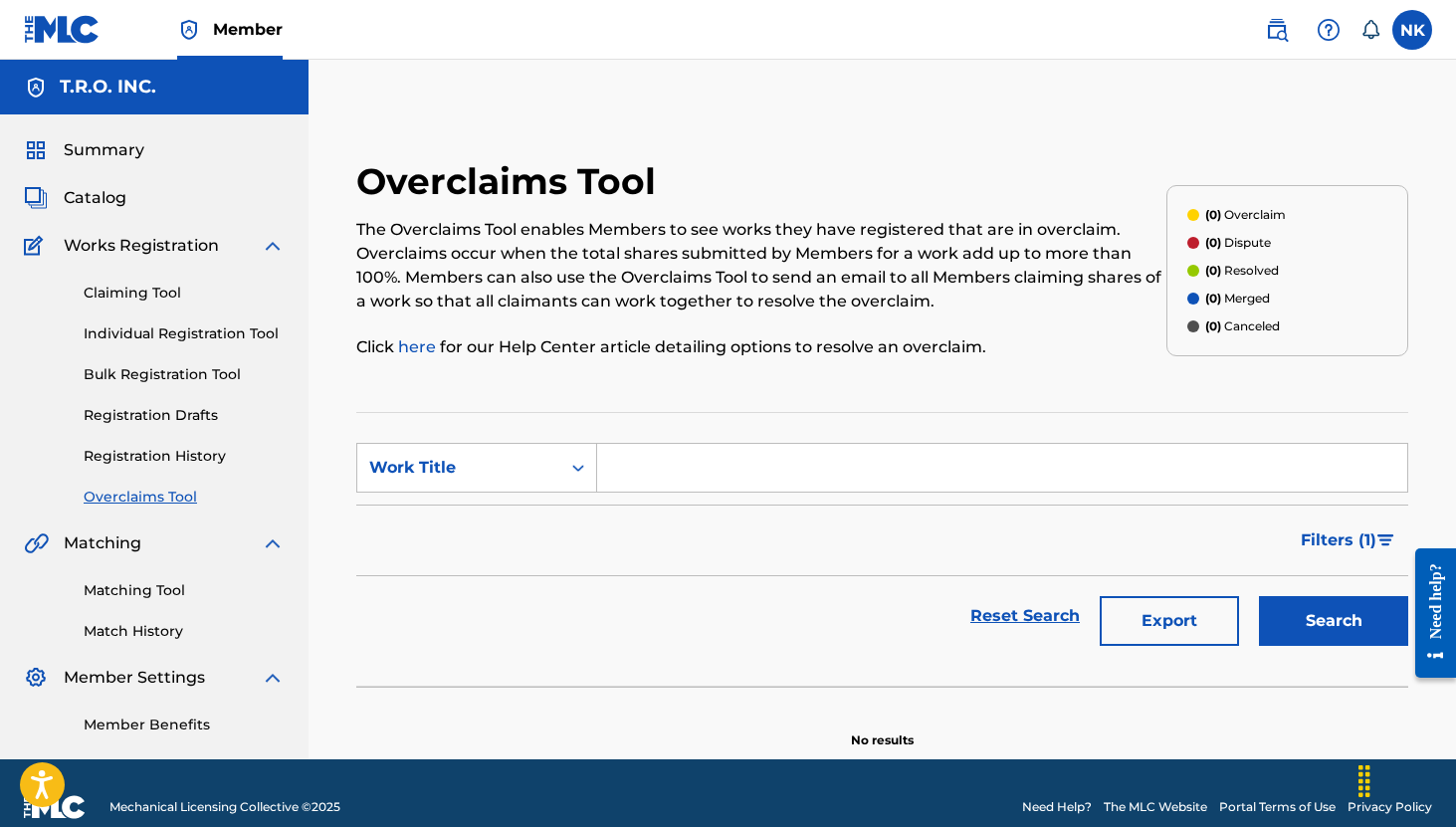 click on "Registration History" at bounding box center (184, 456) 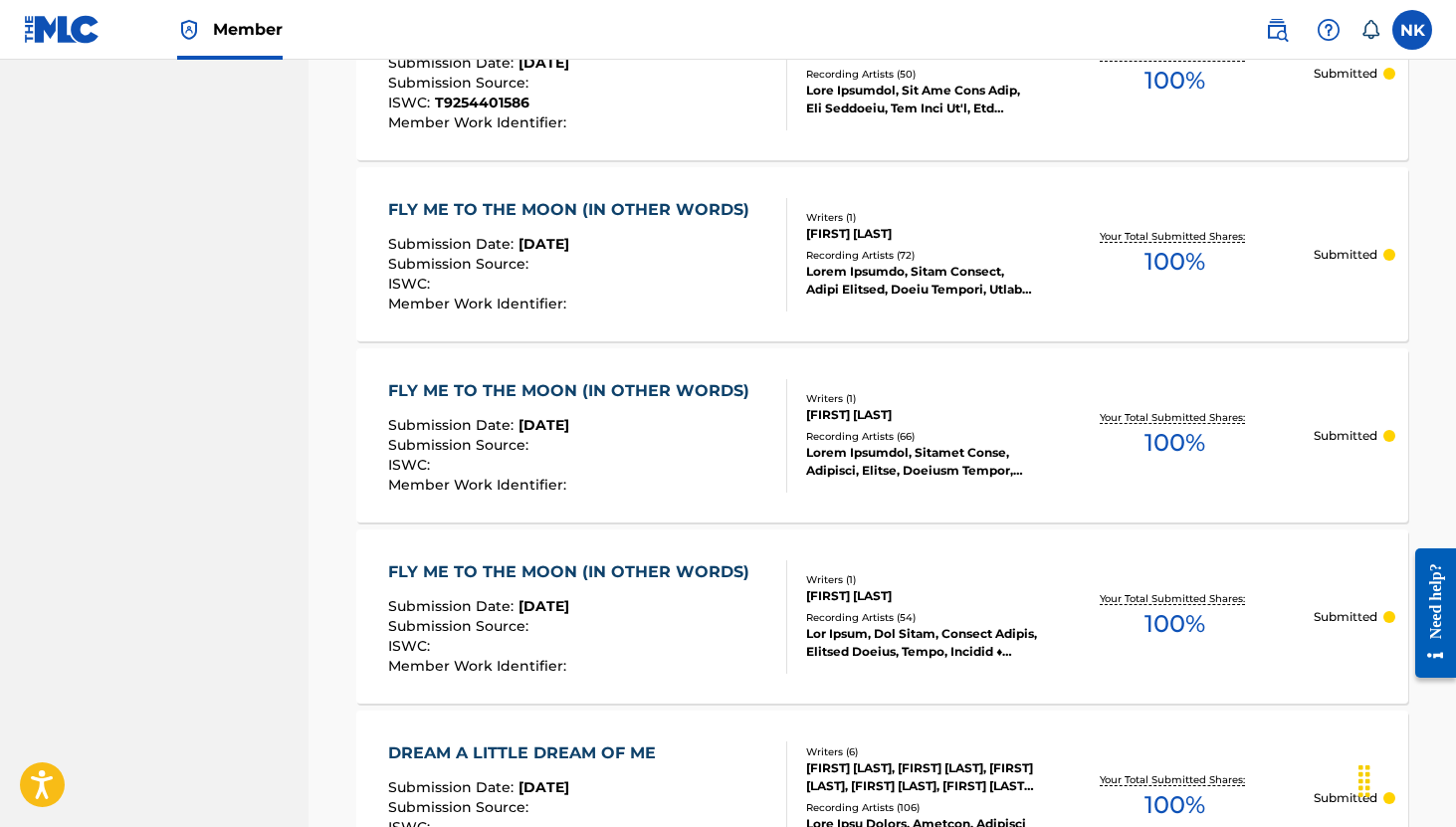 scroll, scrollTop: 1898, scrollLeft: 0, axis: vertical 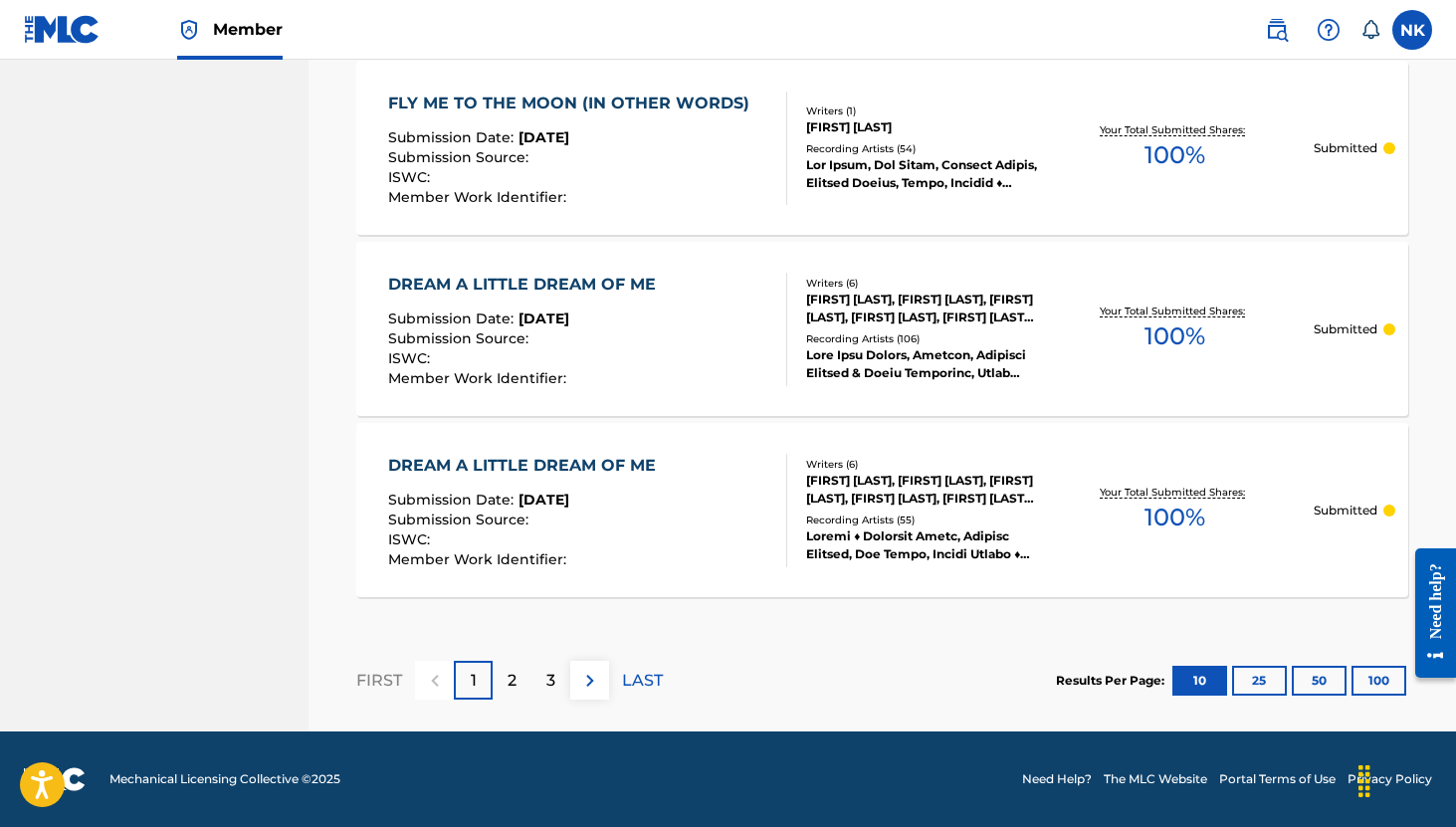 click at bounding box center (590, 681) 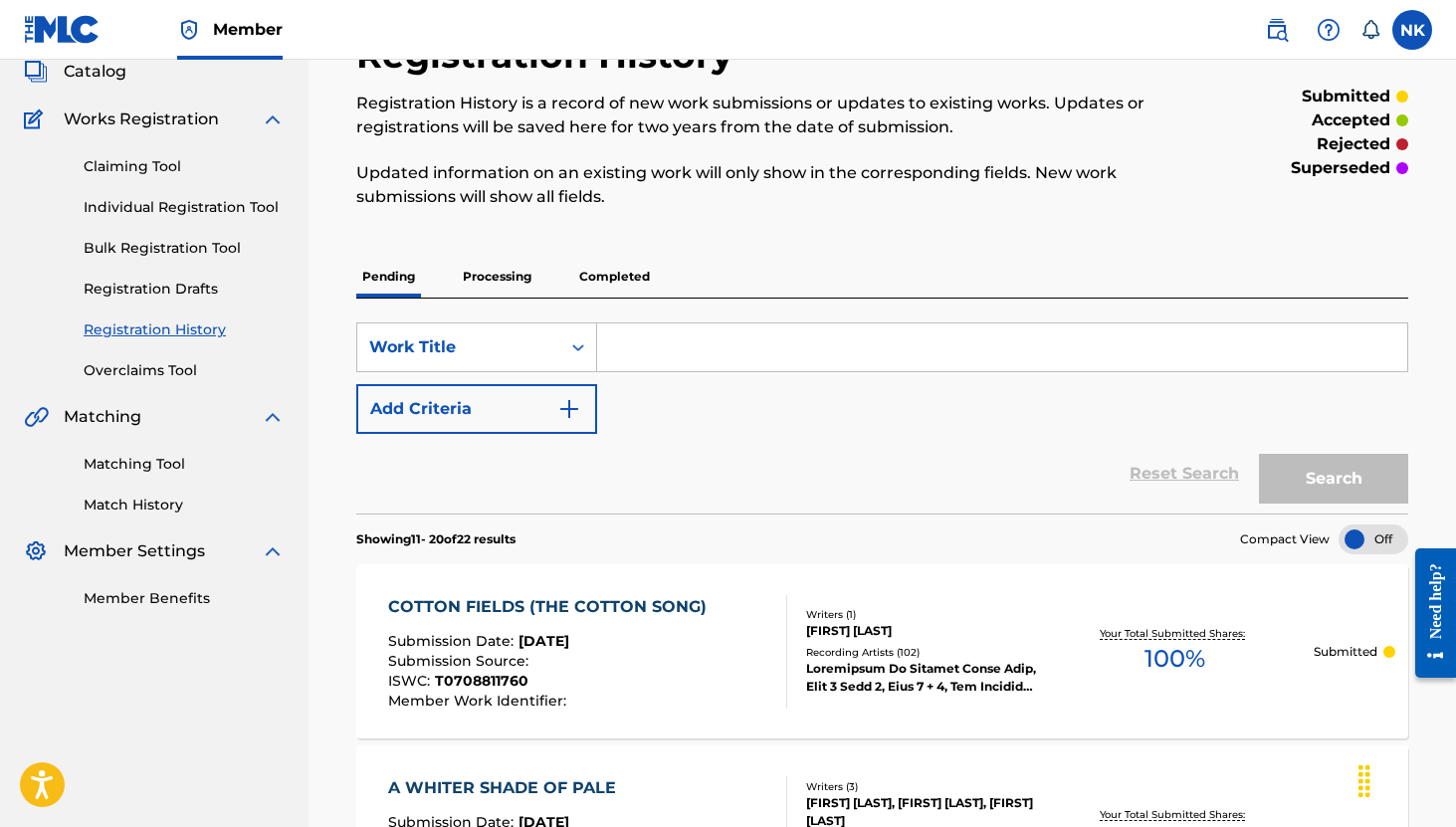 scroll, scrollTop: 0, scrollLeft: 0, axis: both 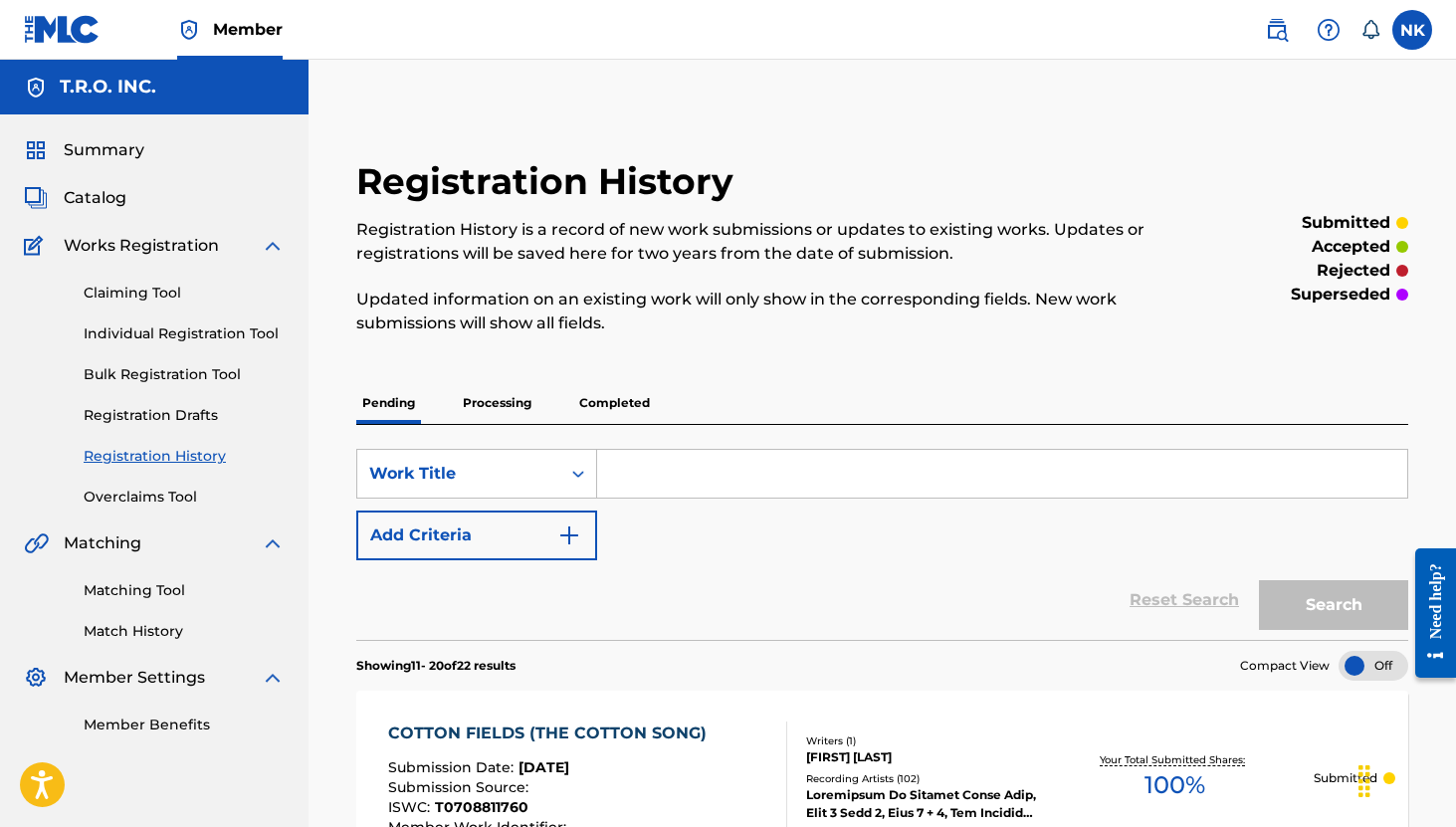 click at bounding box center (1002, 474) 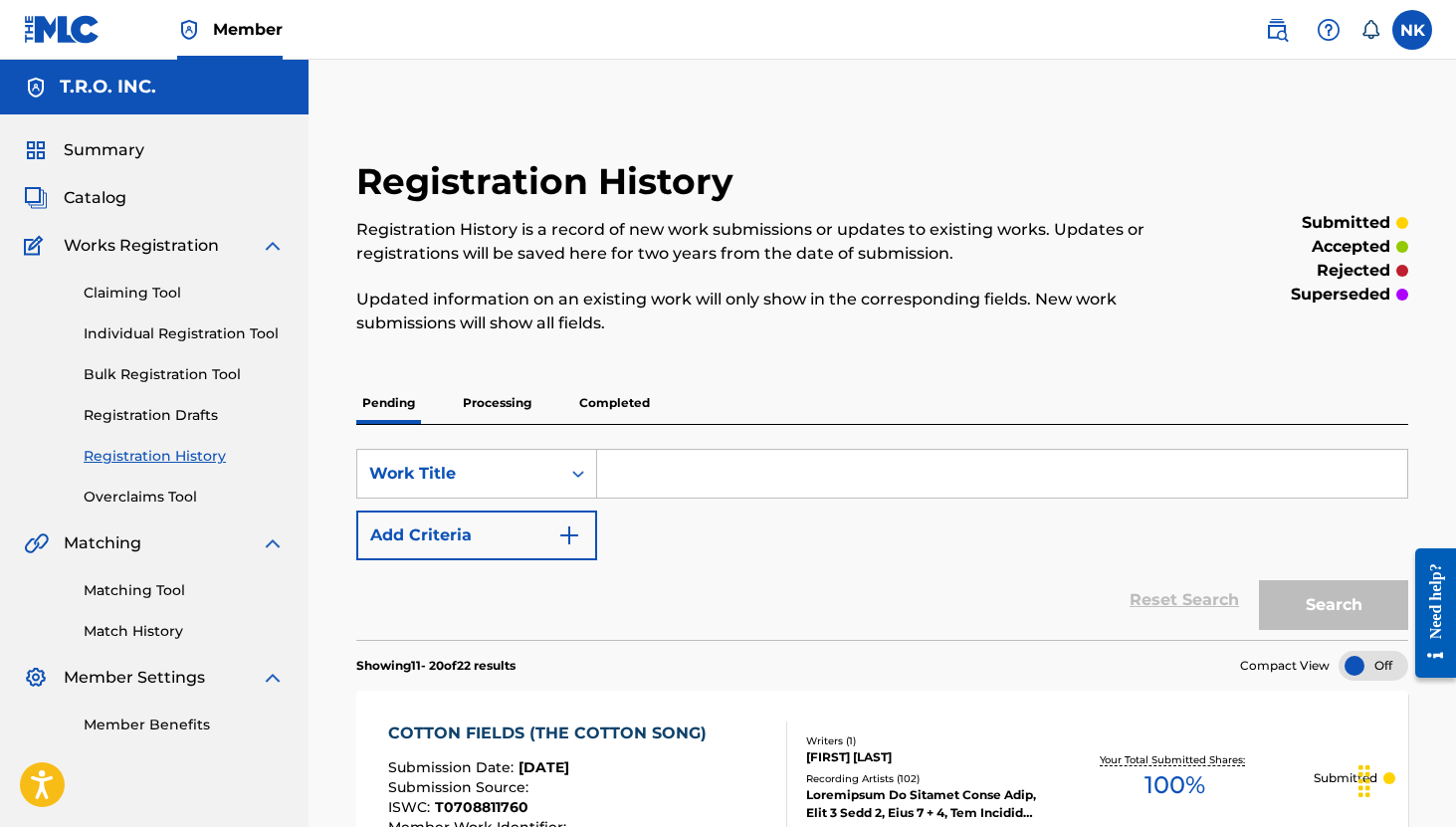 type on "ANYWAY, ANYHOW, ANYWHERE" 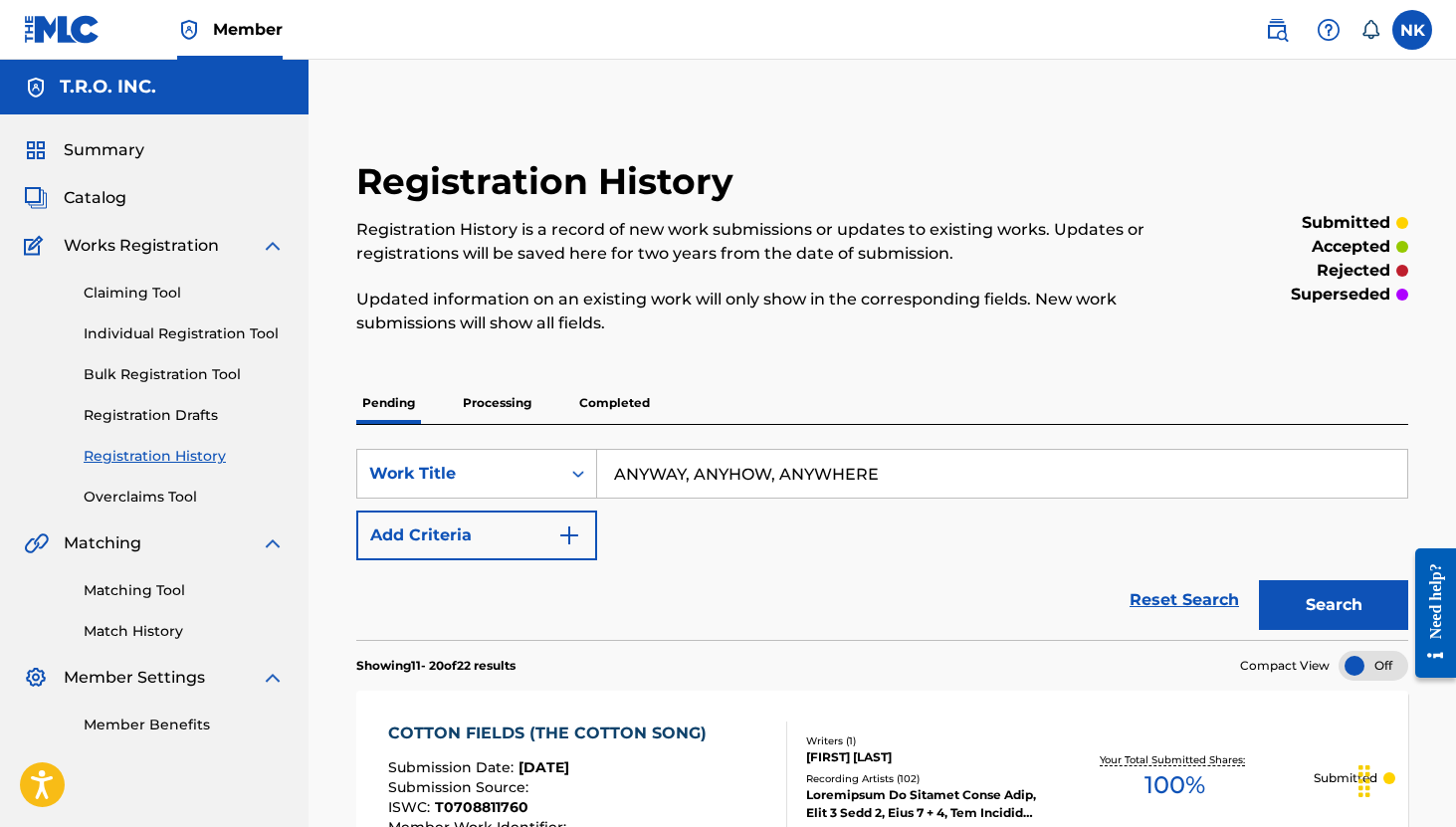 click on "ANYWAY, ANYHOW, ANYWHERE" at bounding box center [1002, 474] 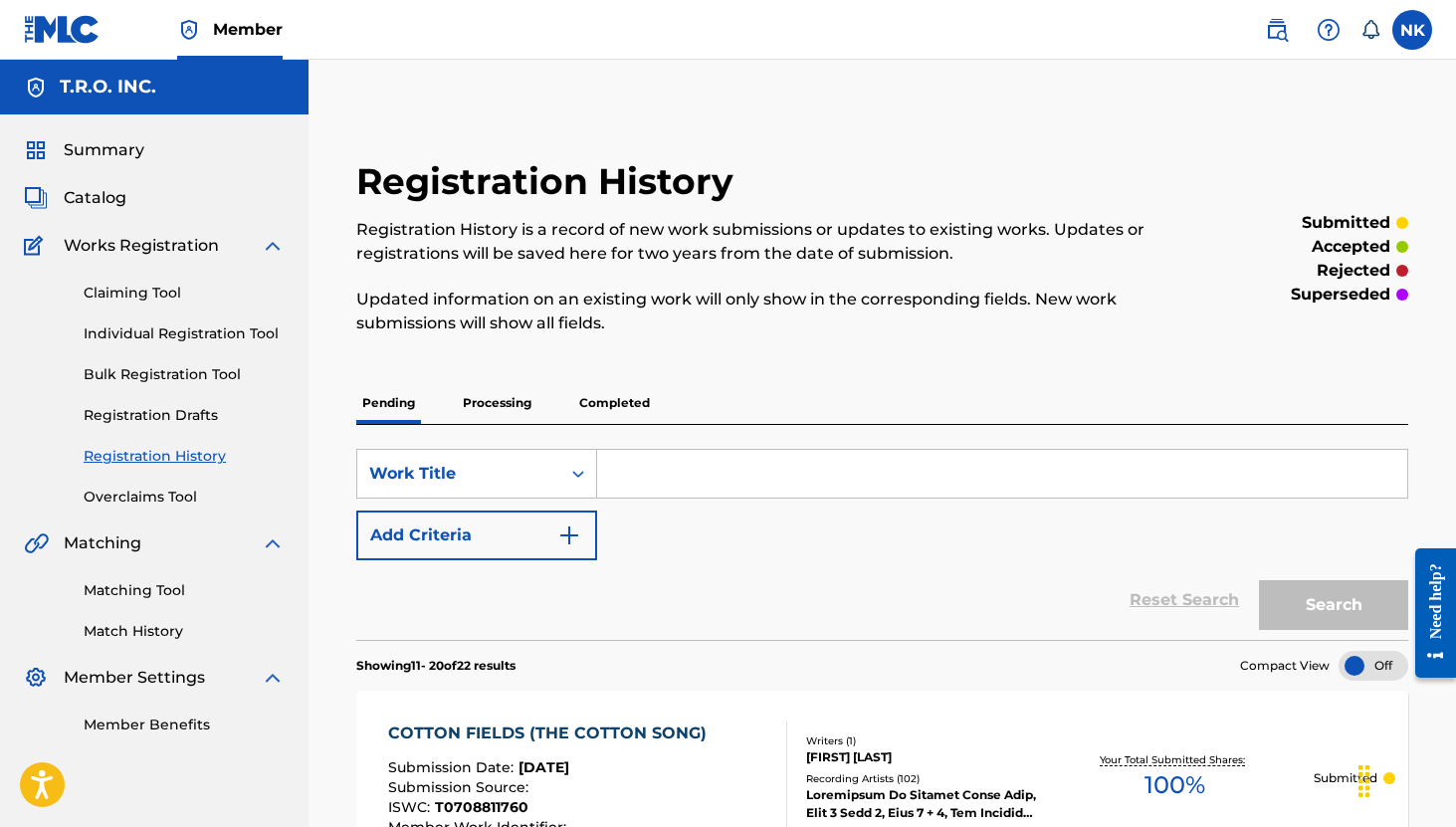 click at bounding box center [1002, 474] 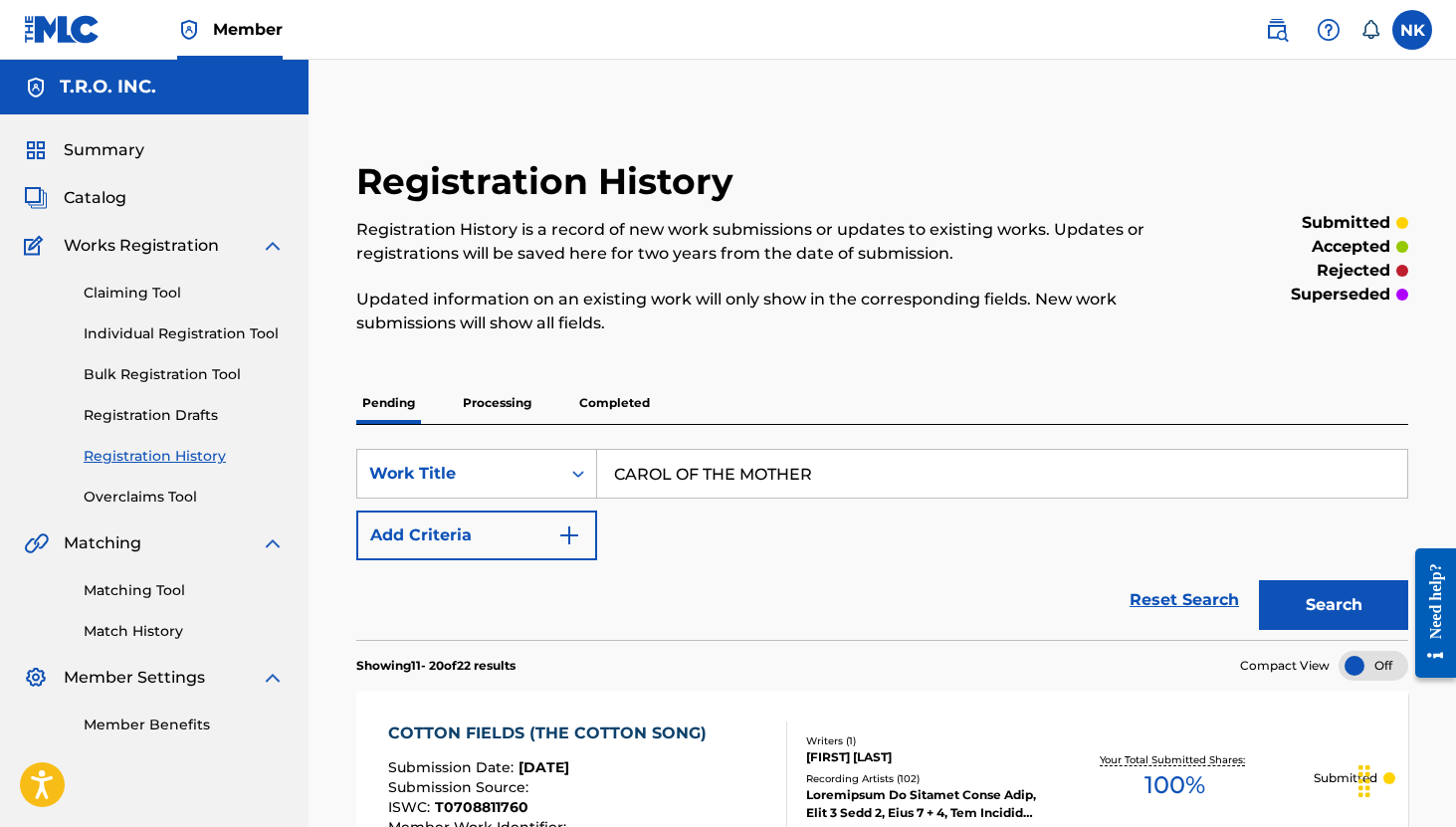 click on "Search" at bounding box center (1334, 605) 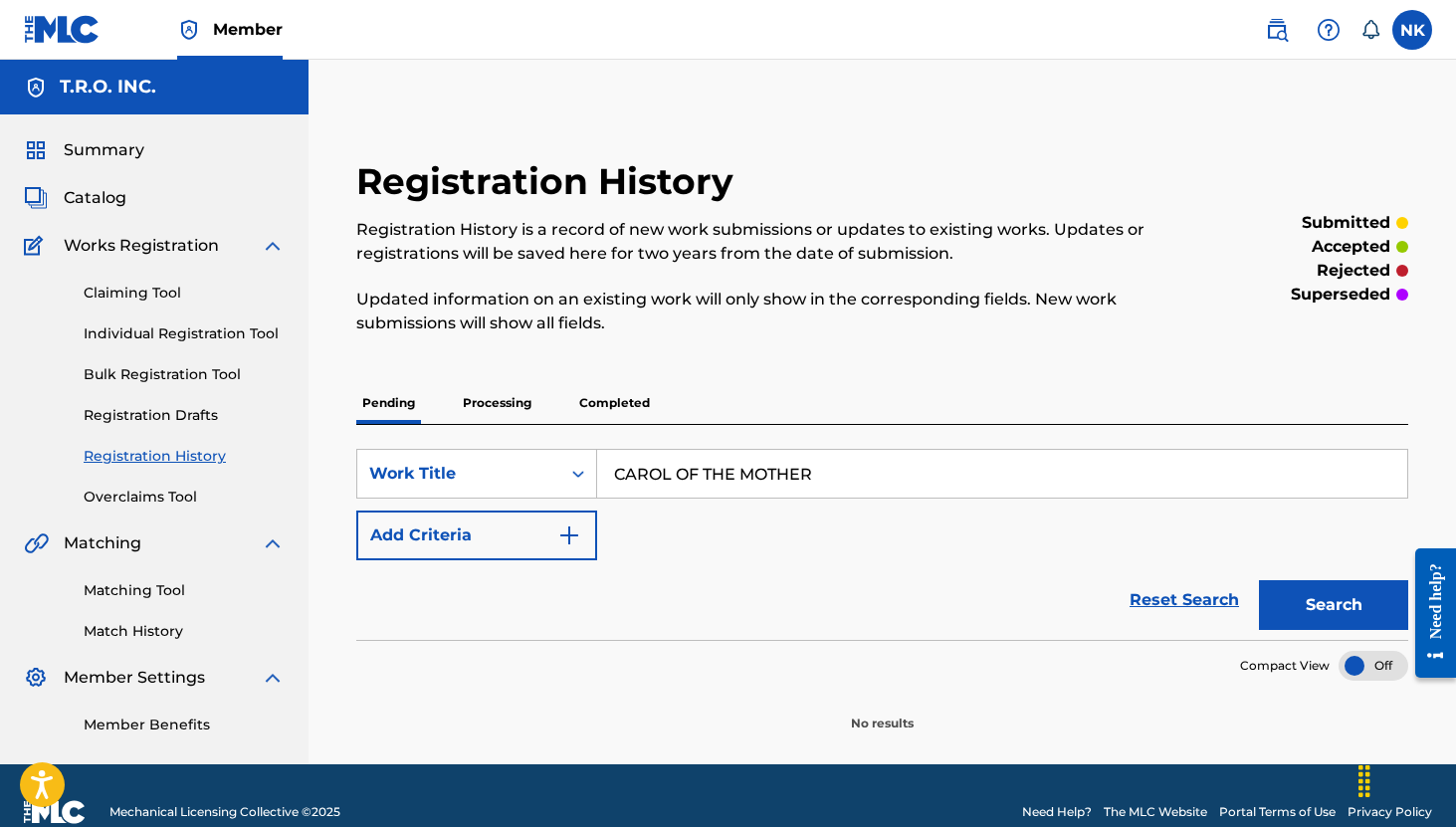 scroll, scrollTop: 33, scrollLeft: 0, axis: vertical 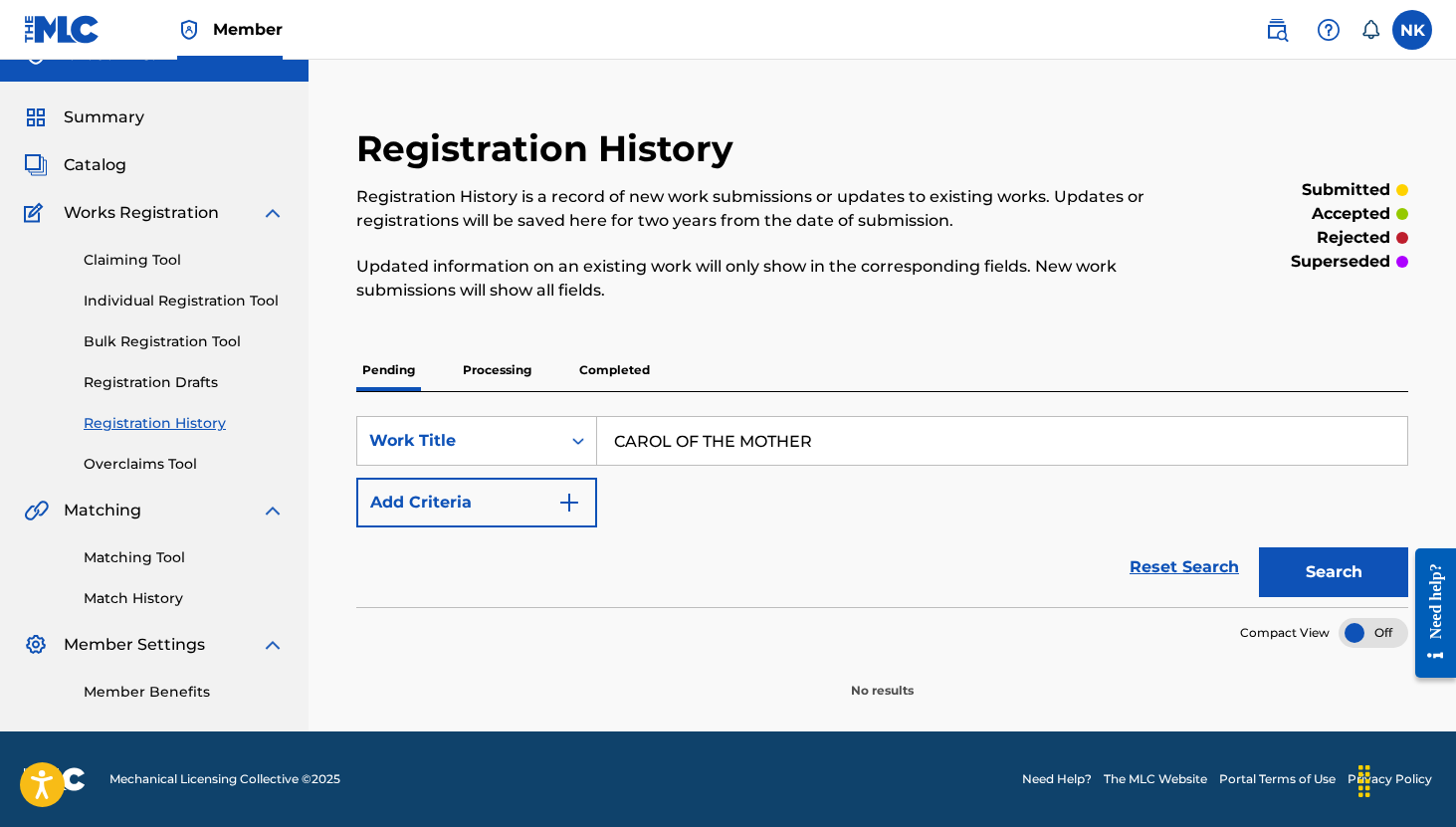 click on "CAROL OF THE MOTHER" at bounding box center (1002, 441) 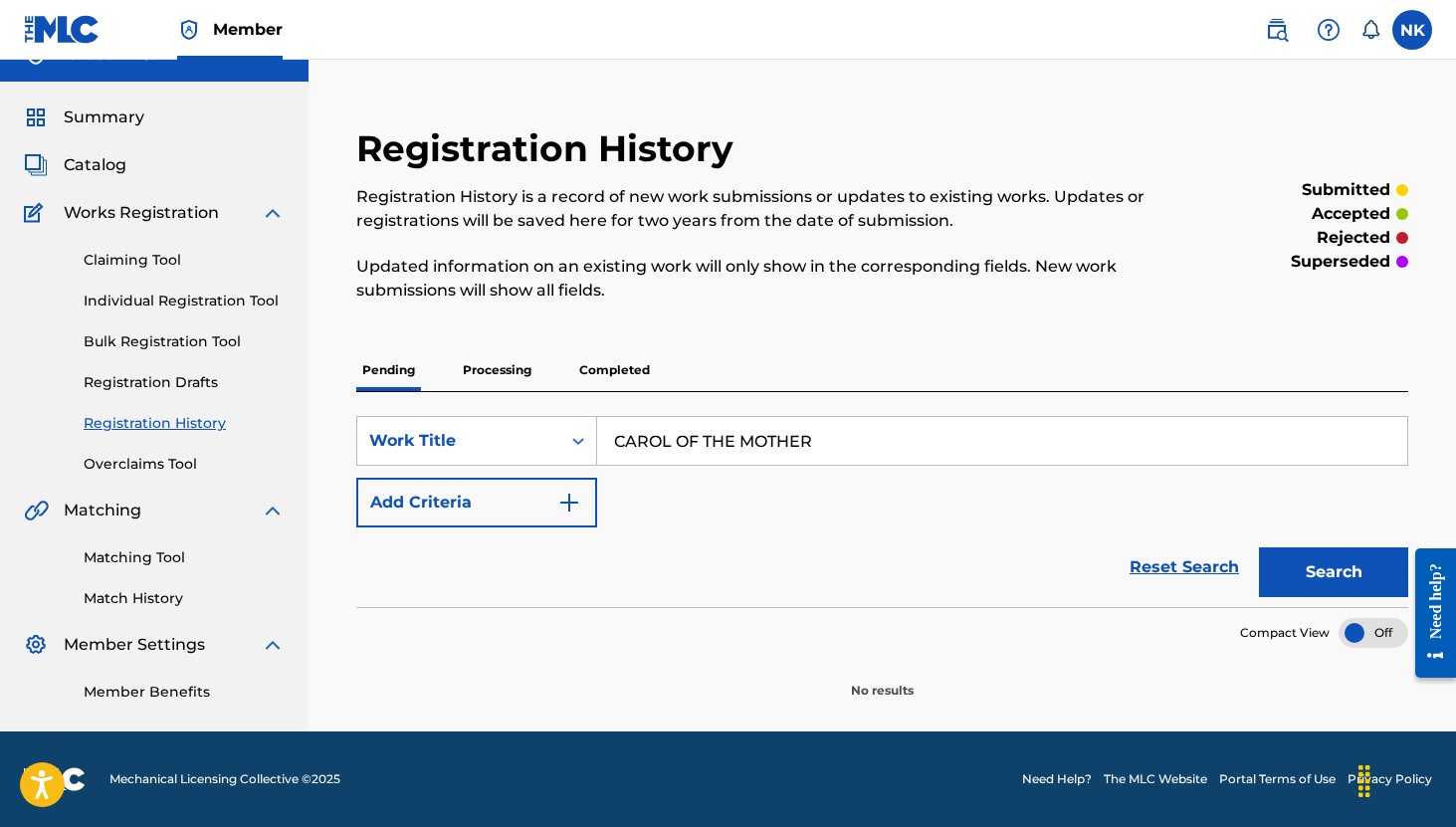 type on "CAROL OF THE MOTHER" 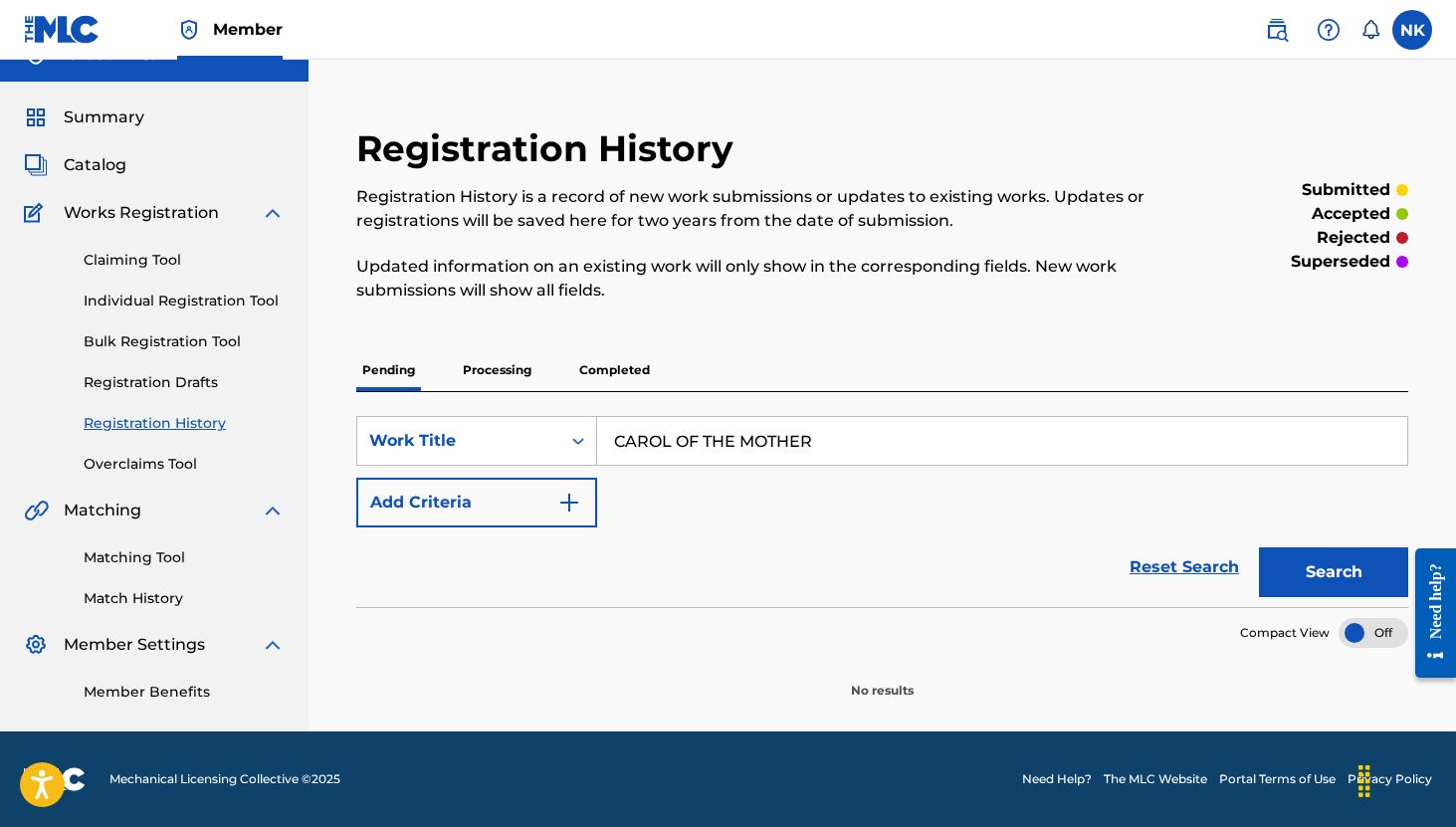 click on "CAROL OF THE MOTHER" at bounding box center [1002, 441] 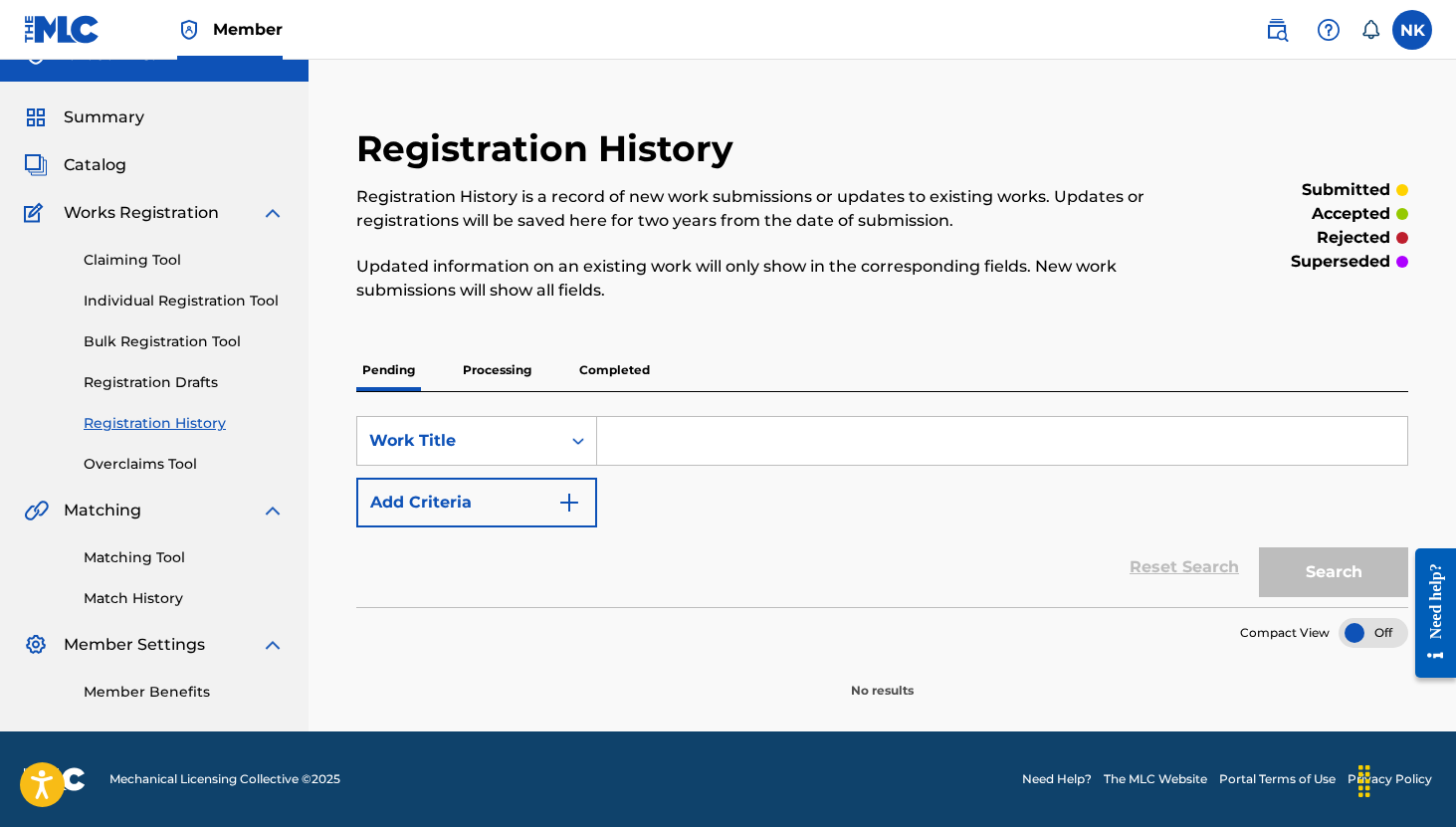 type 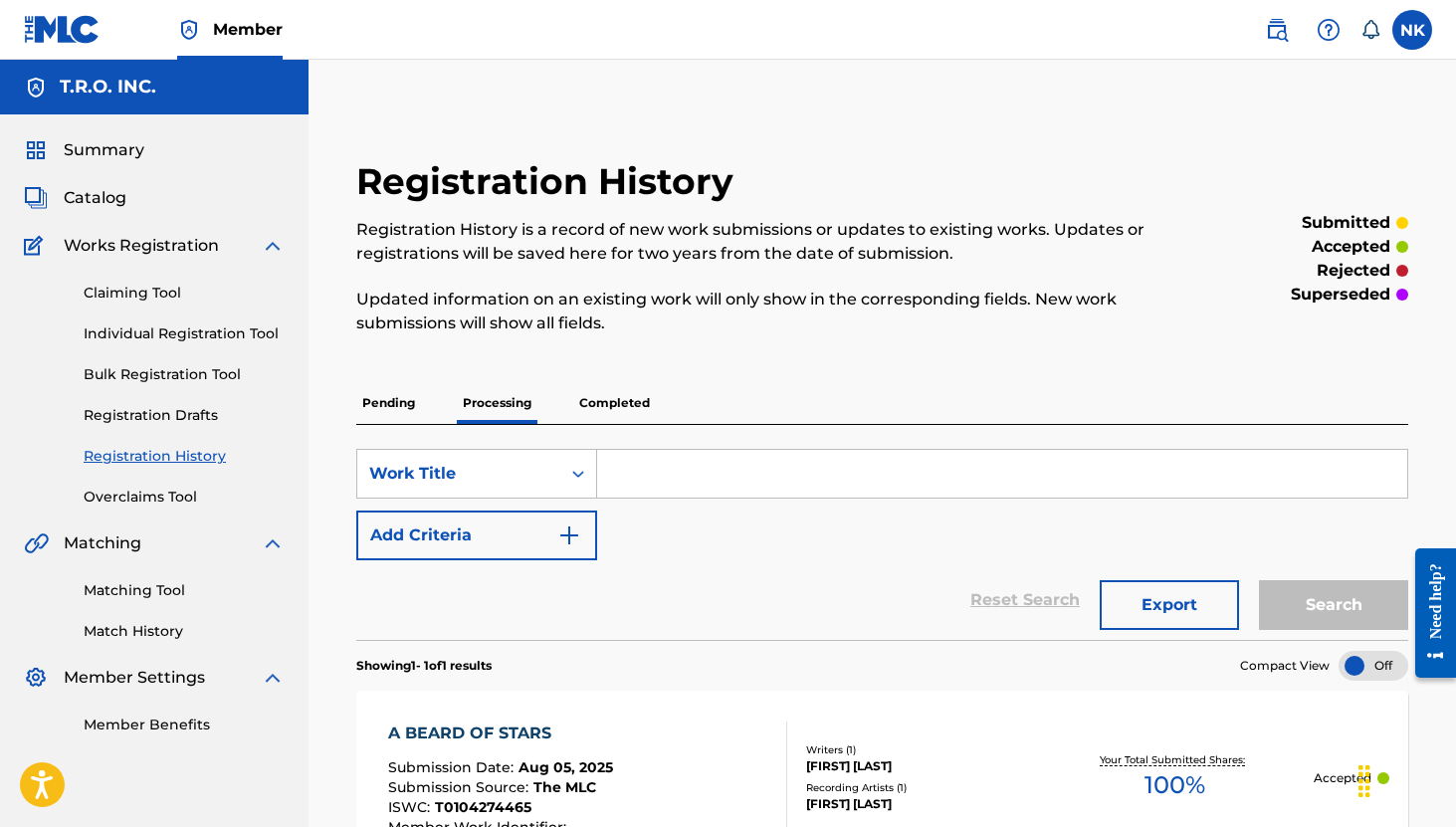 scroll, scrollTop: 259, scrollLeft: 0, axis: vertical 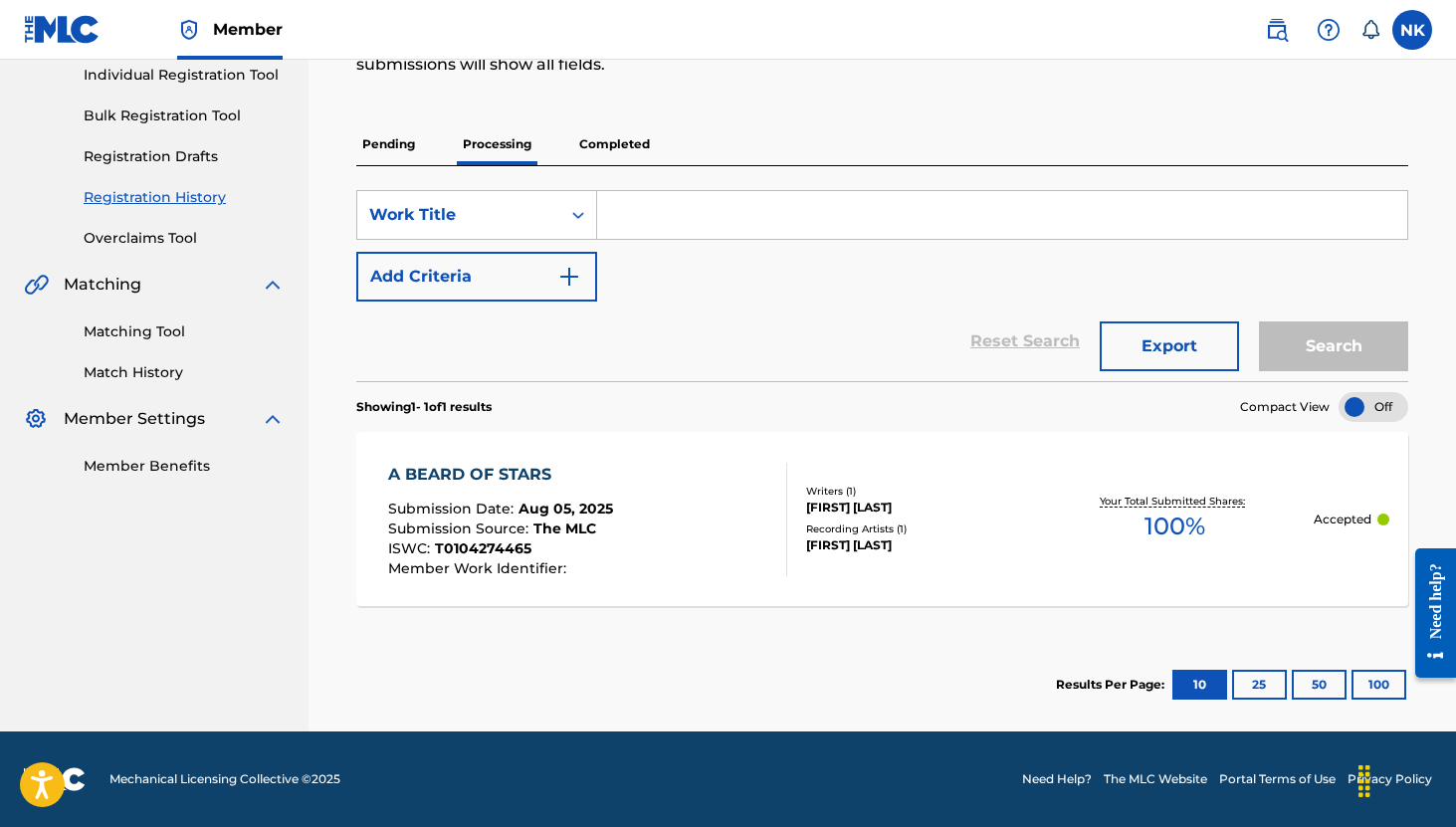 click on "Pending" at bounding box center [388, 144] 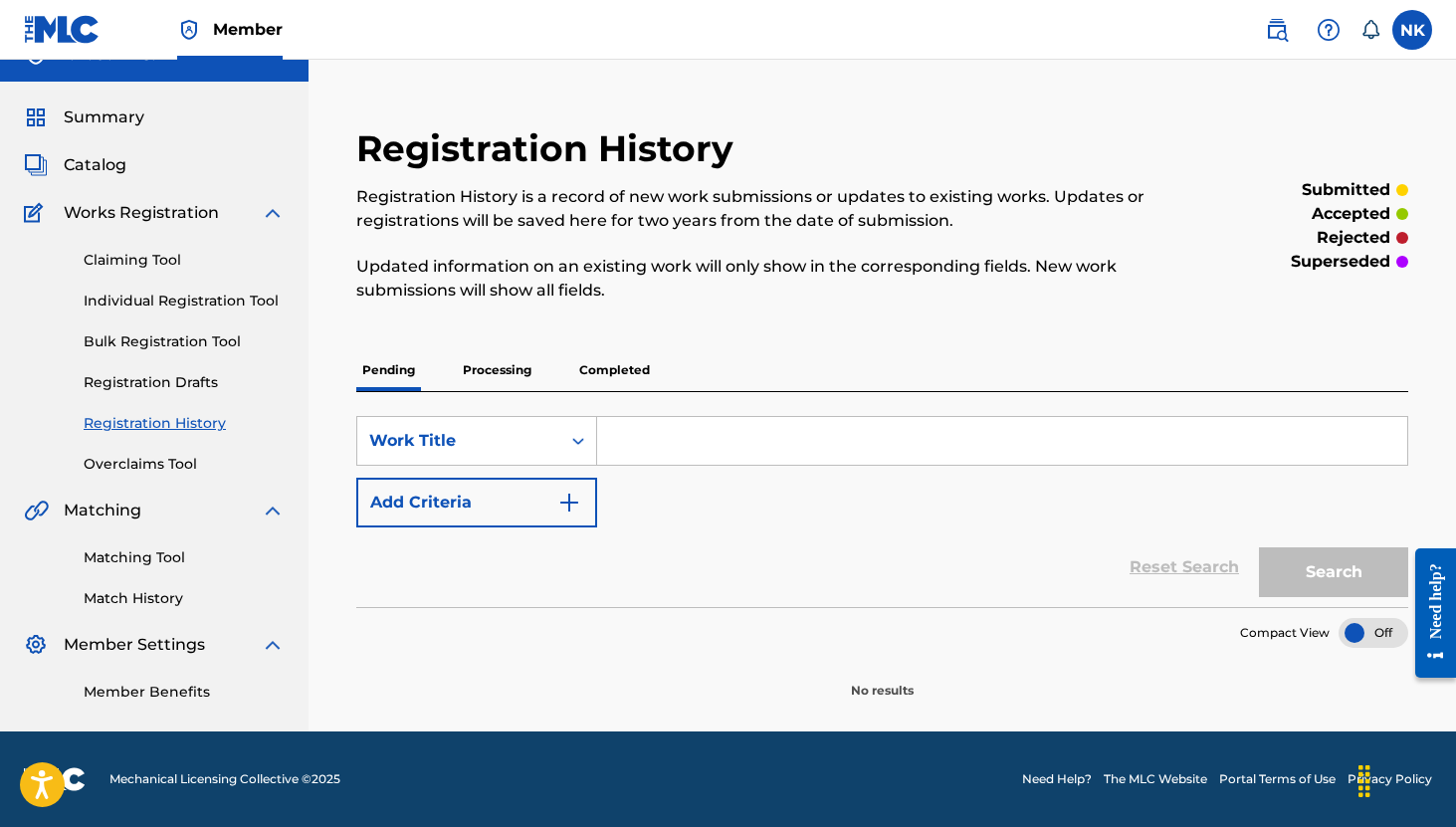 scroll, scrollTop: 0, scrollLeft: 0, axis: both 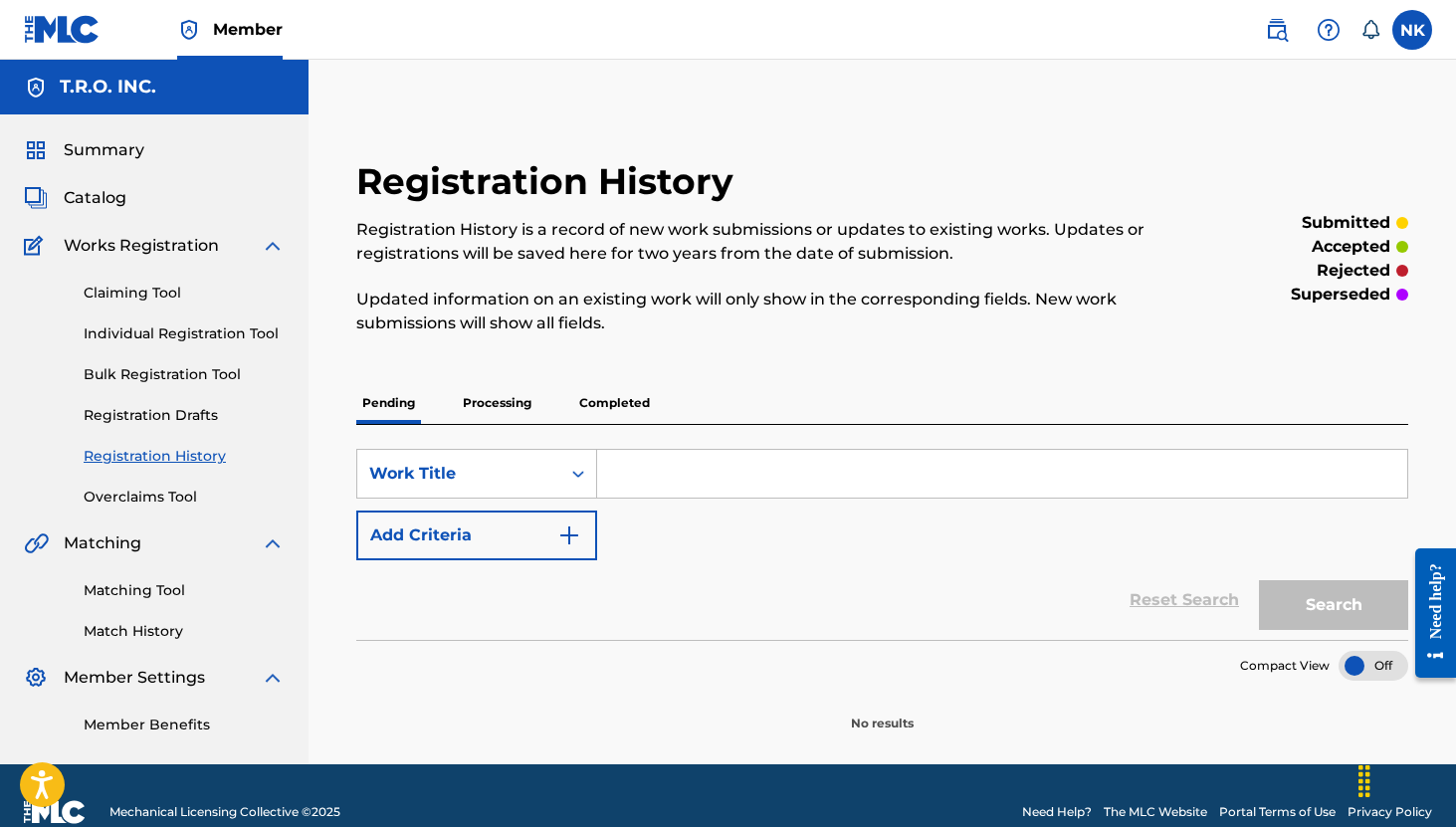 click on "Registration Drafts" at bounding box center (184, 415) 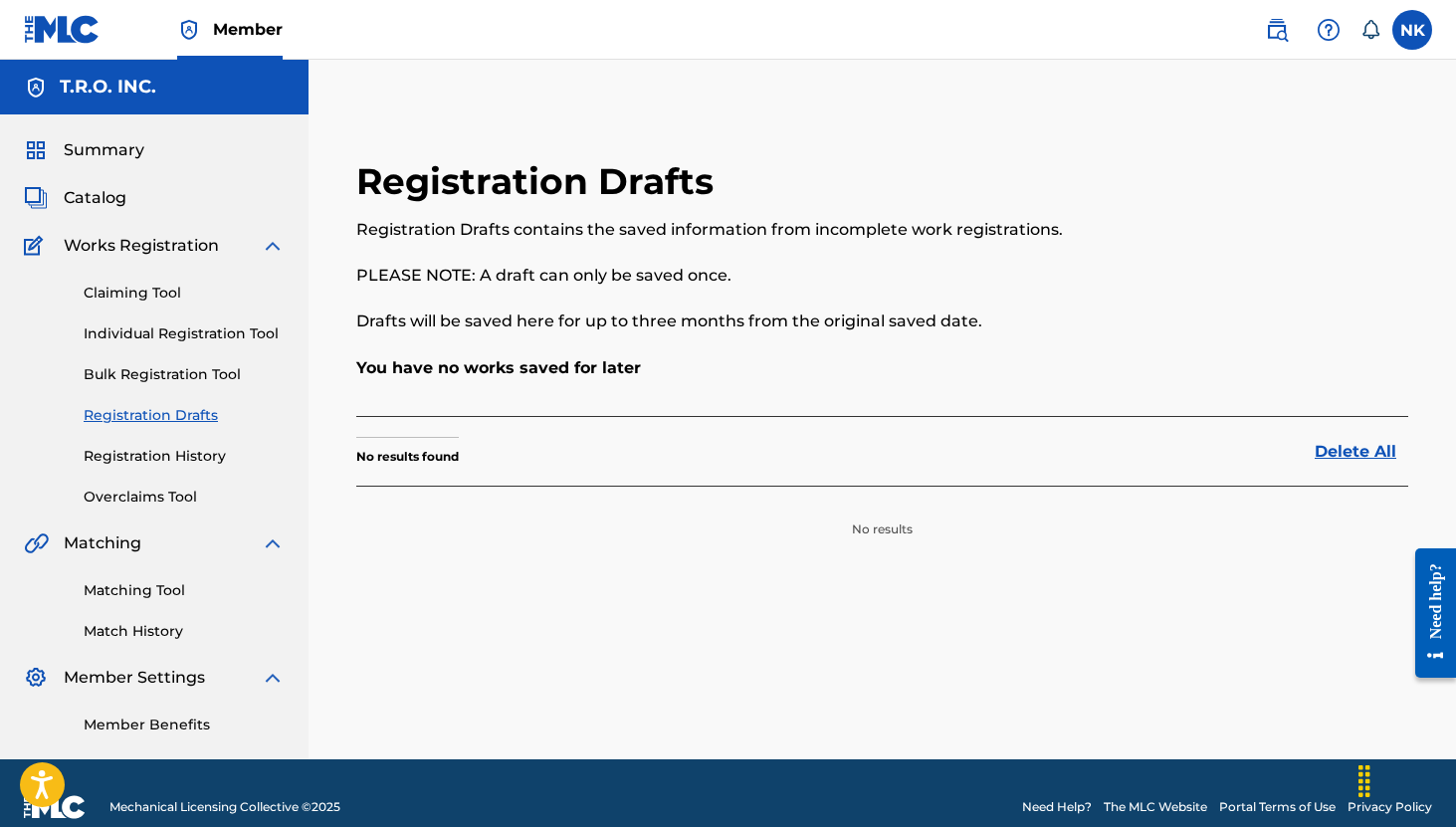 click on "Bulk Registration Tool" at bounding box center [184, 374] 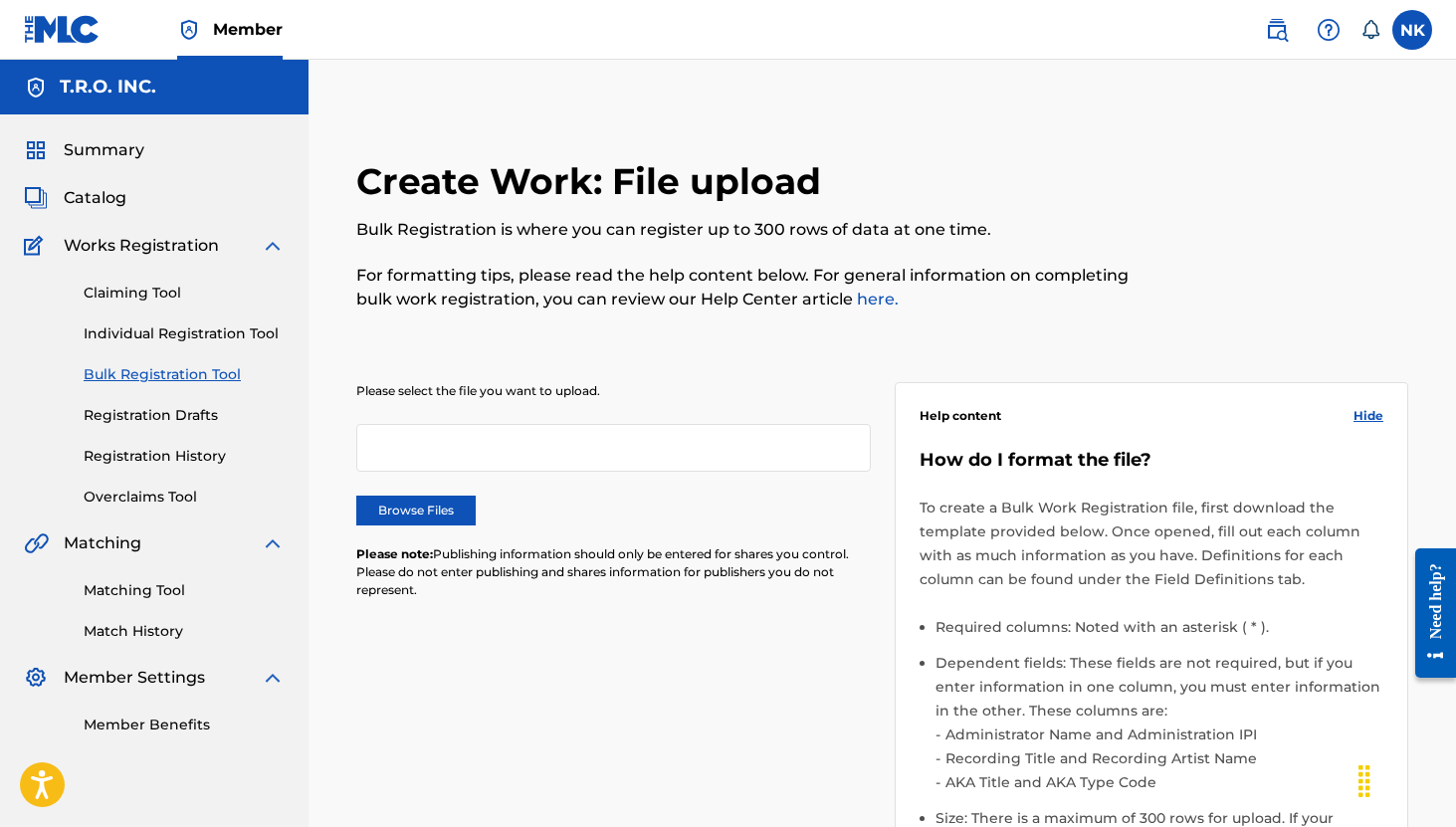 click on "Individual Registration Tool" at bounding box center [184, 333] 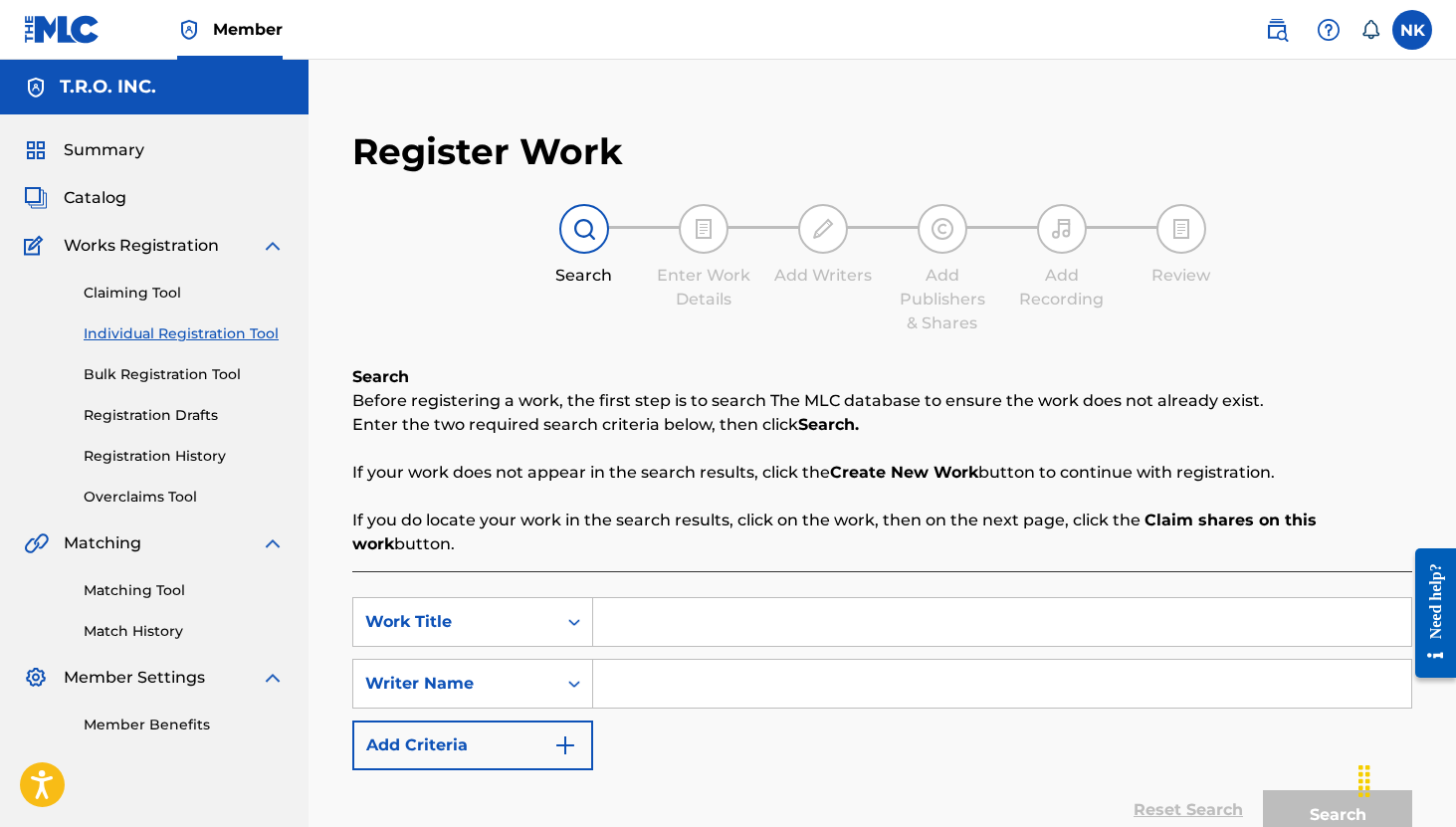 click on "Claiming Tool" at bounding box center (184, 293) 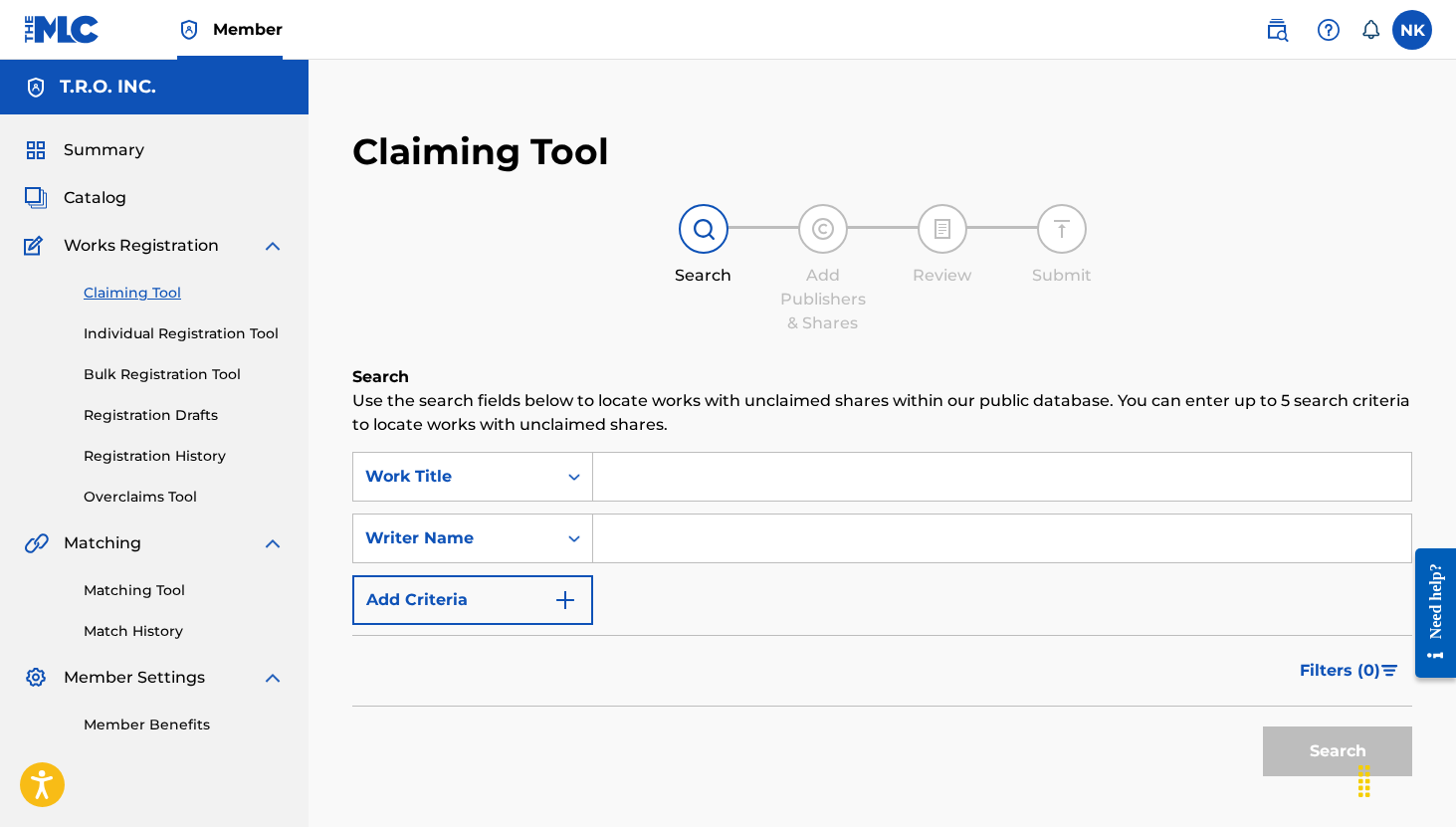 click on "Match History" at bounding box center [184, 631] 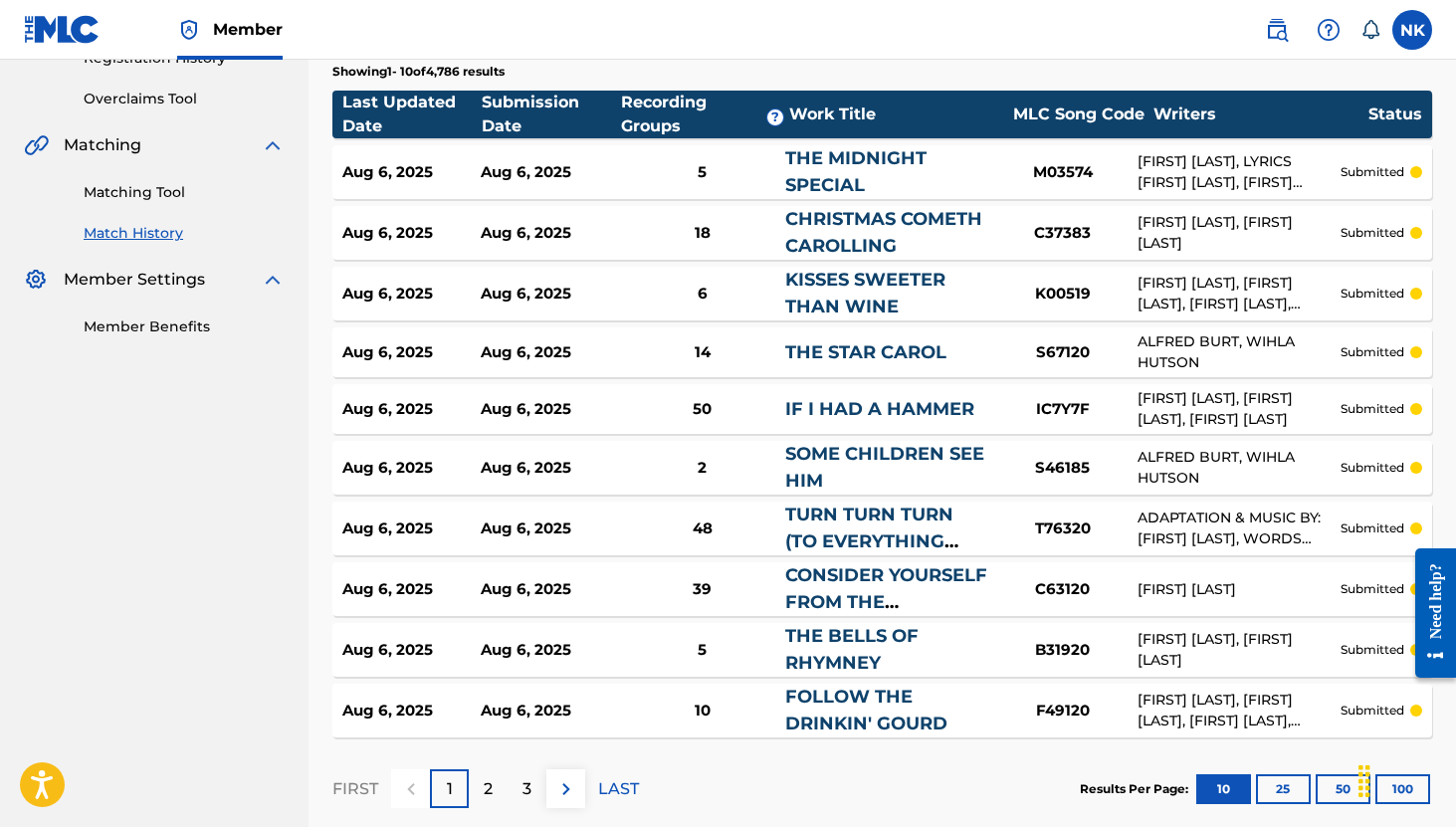 scroll, scrollTop: 507, scrollLeft: 0, axis: vertical 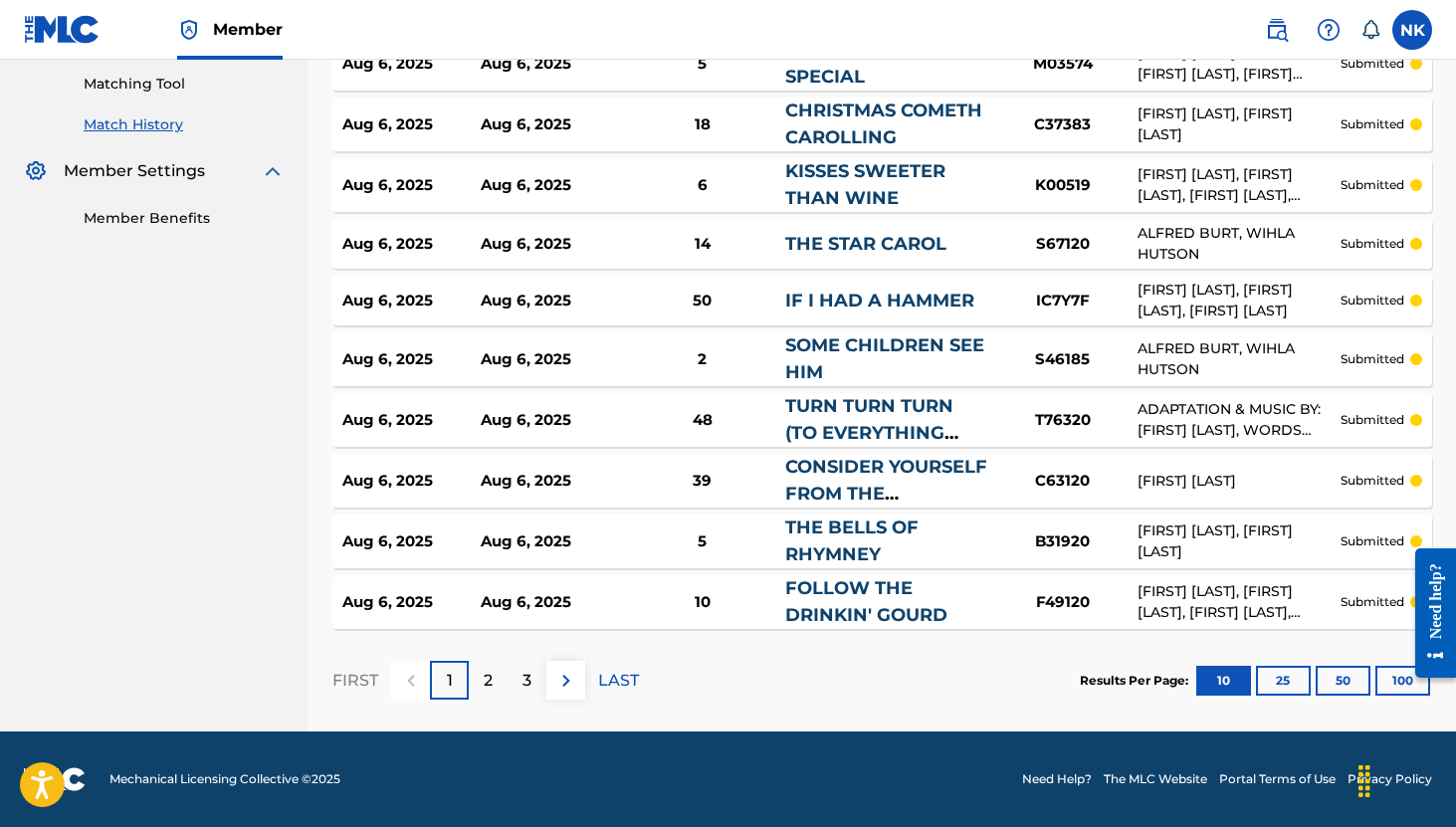 click at bounding box center [566, 681] 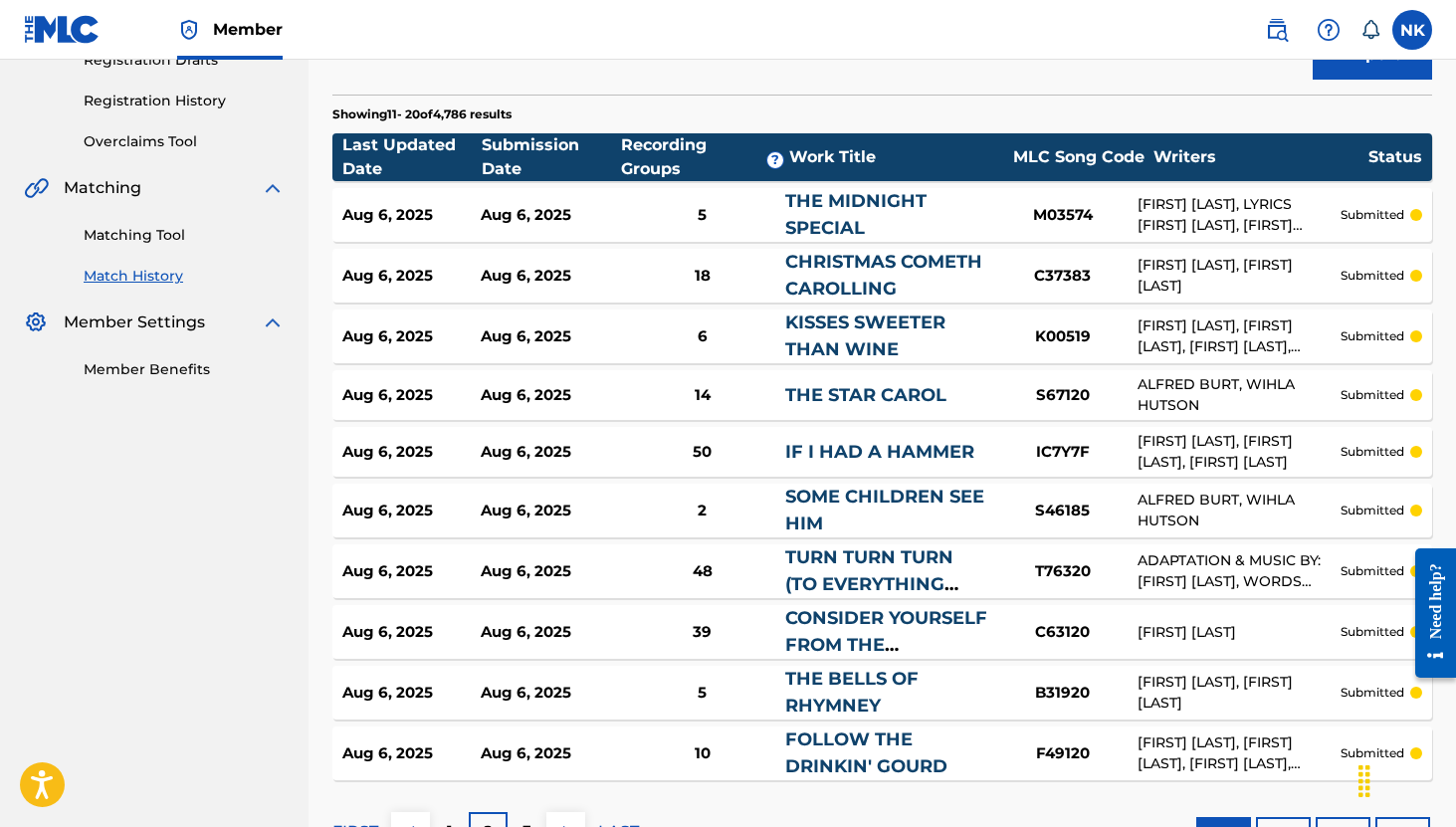 scroll, scrollTop: 507, scrollLeft: 0, axis: vertical 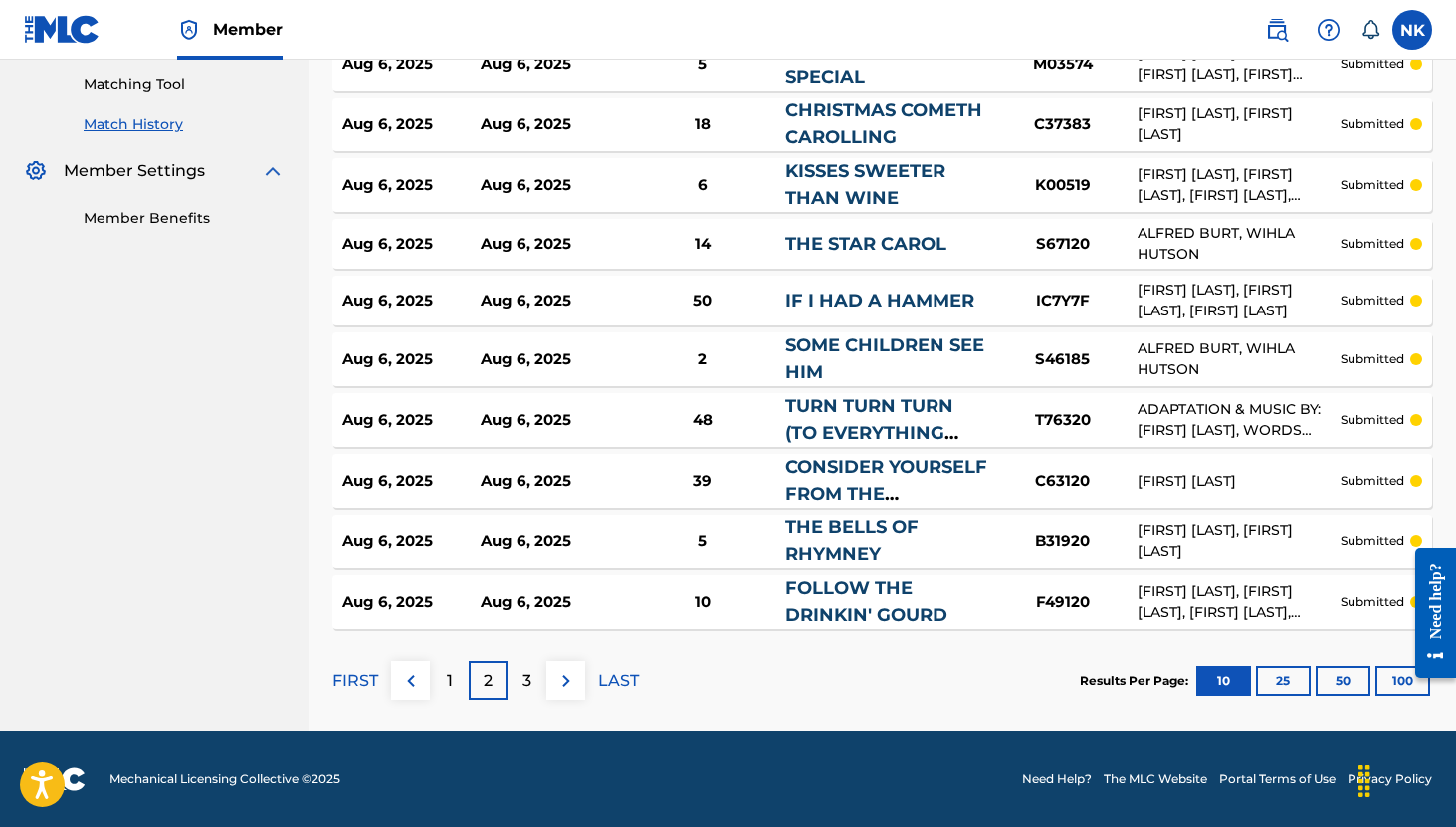 click at bounding box center (566, 681) 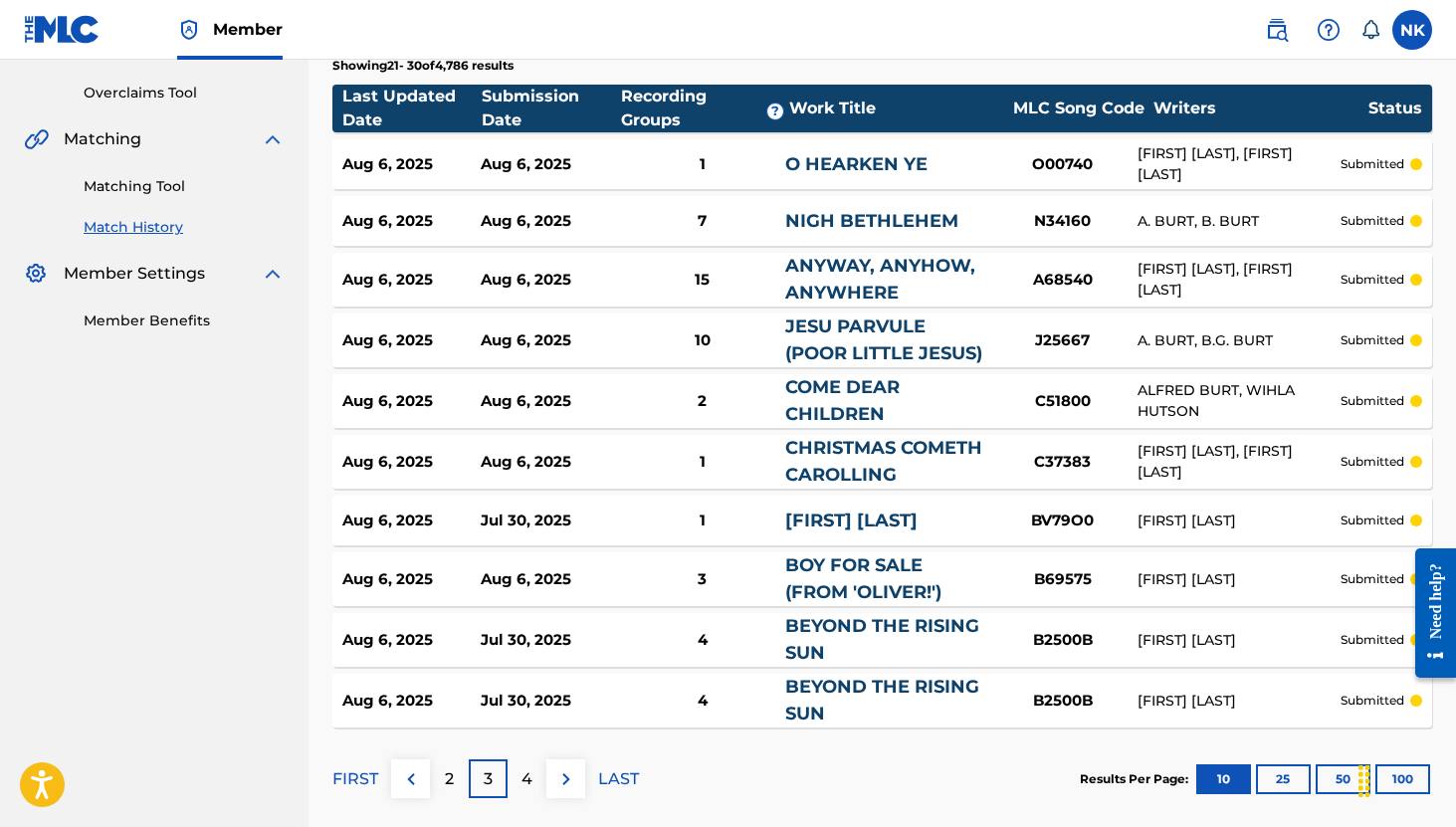 scroll, scrollTop: 400, scrollLeft: 0, axis: vertical 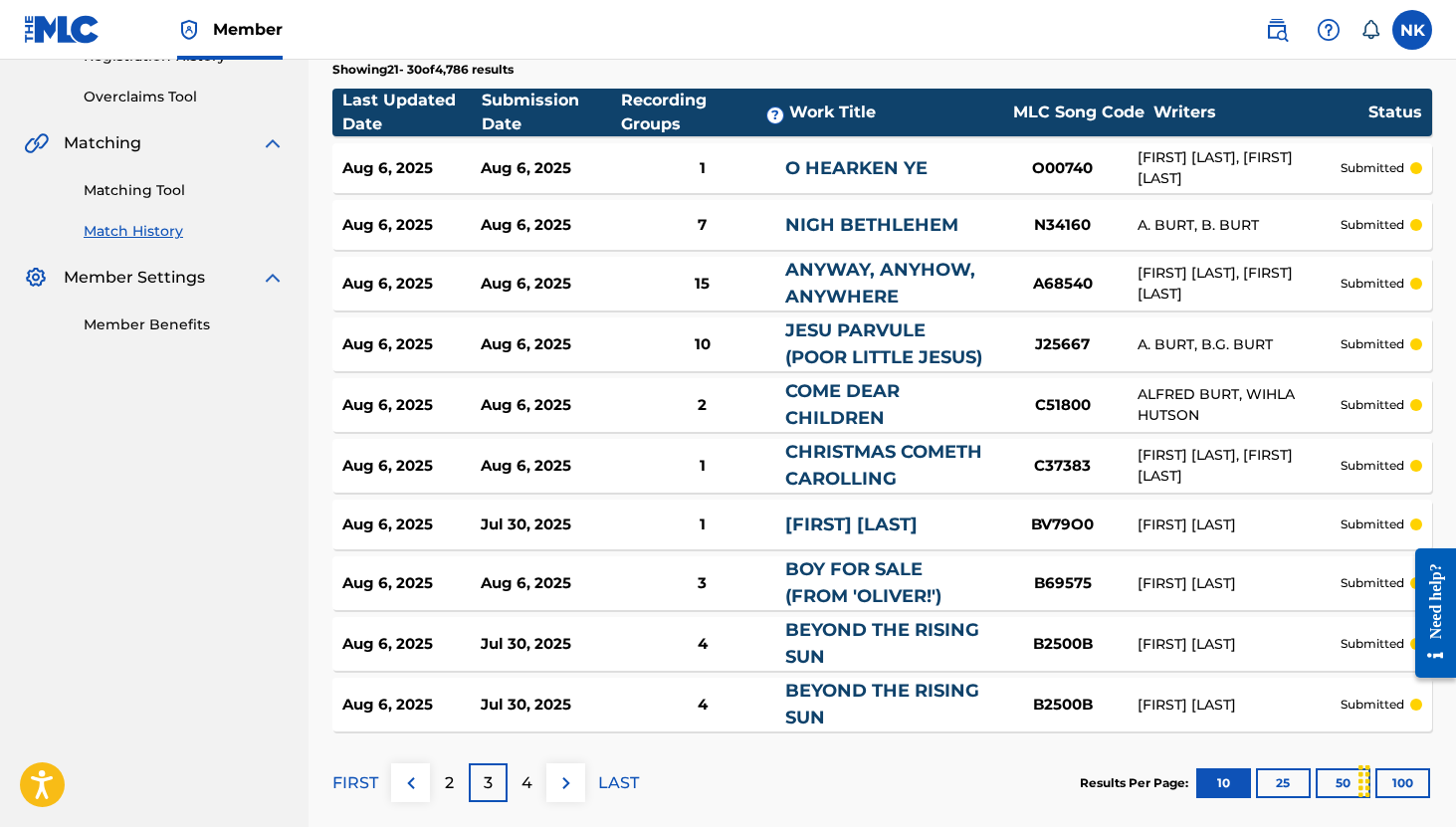 click at bounding box center (411, 783) 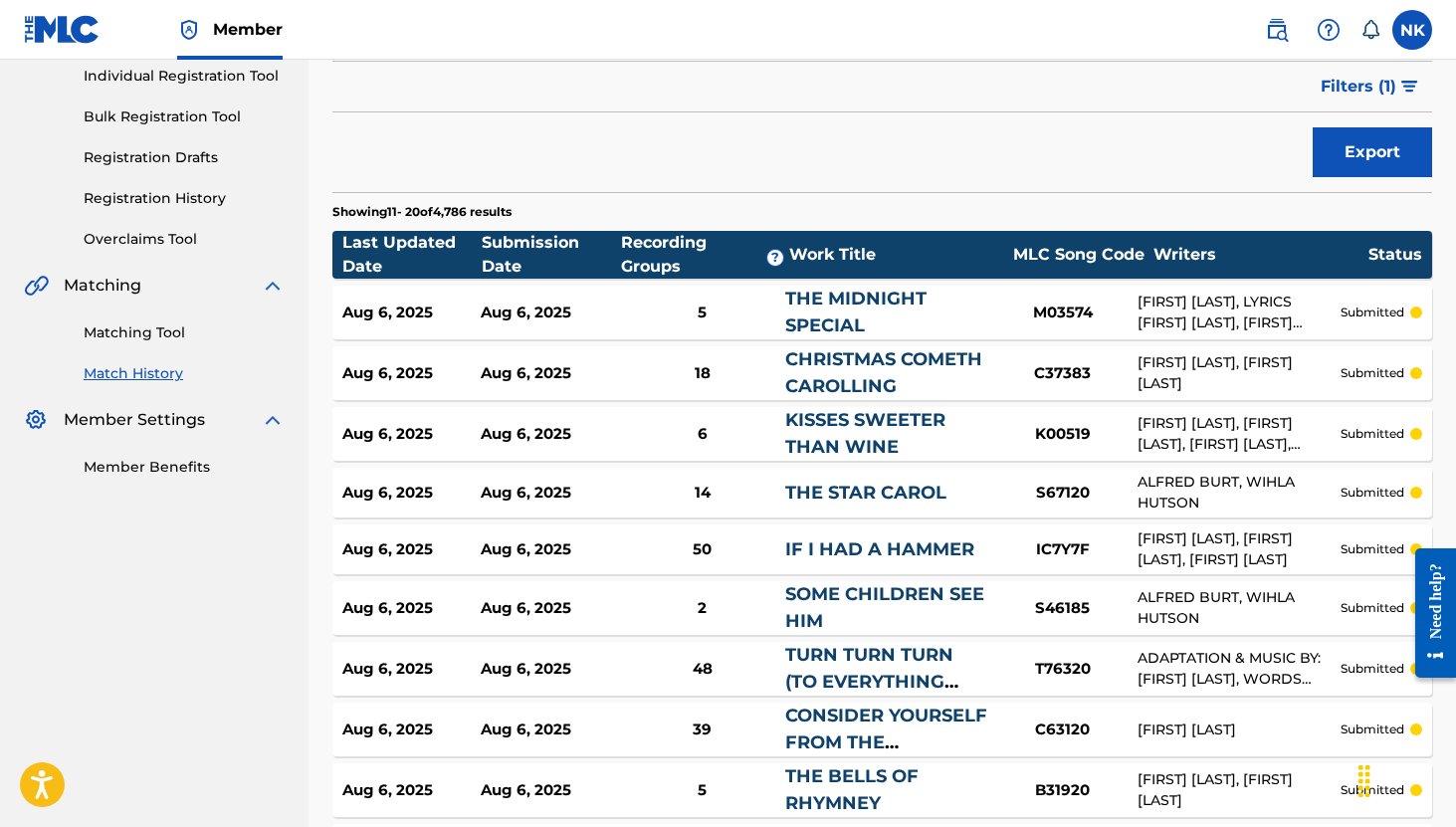 scroll, scrollTop: 0, scrollLeft: 0, axis: both 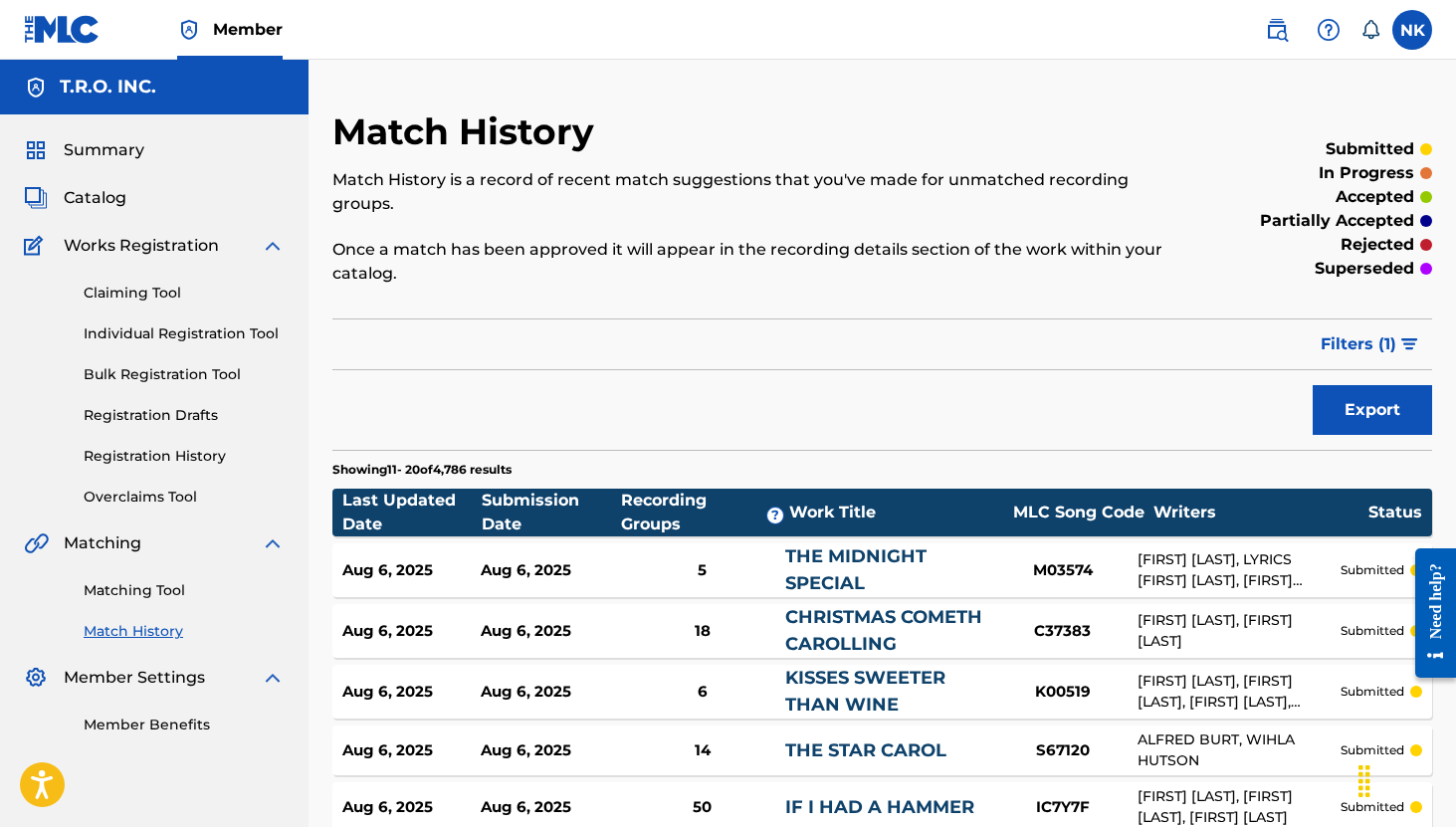 click on "Member Benefits" at bounding box center [184, 724] 